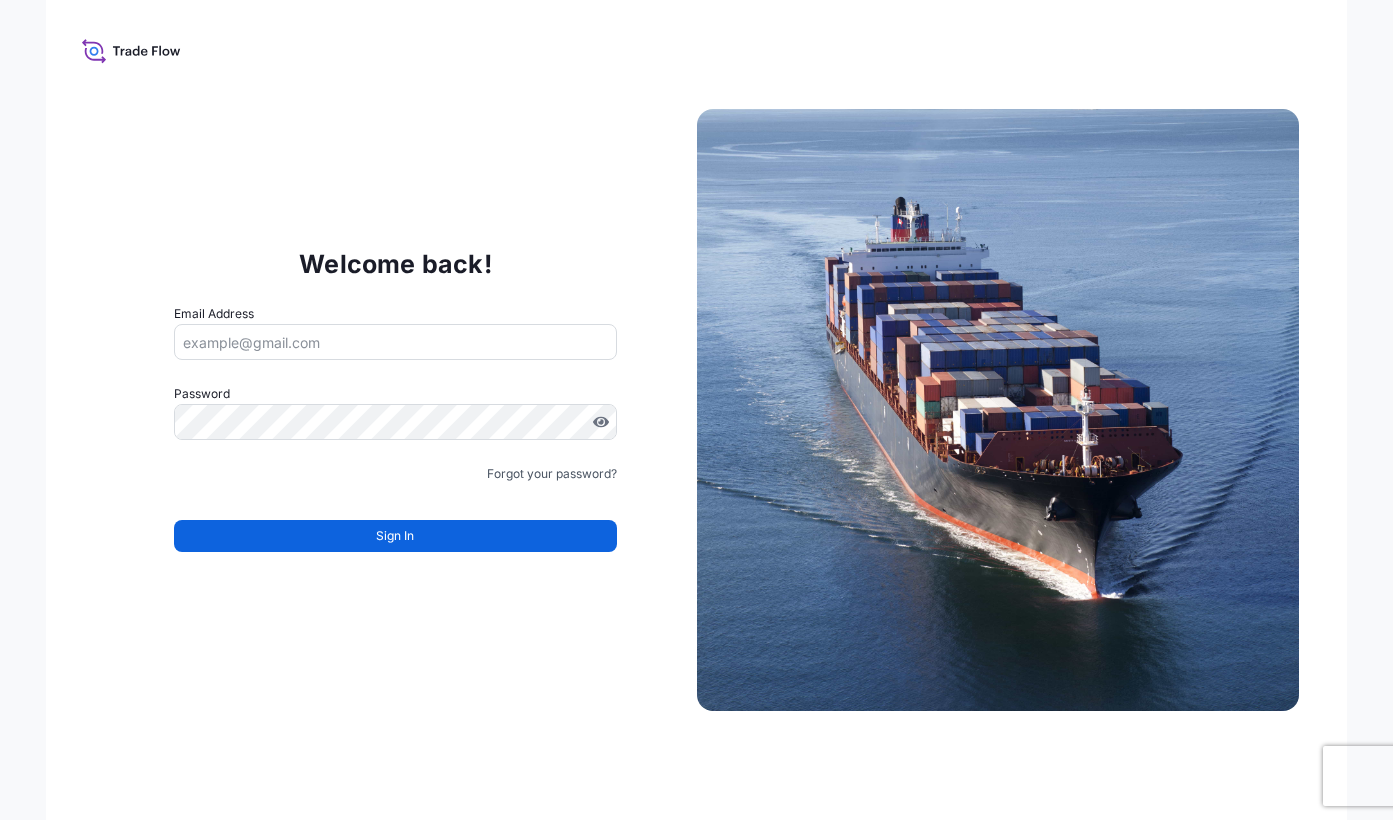 scroll, scrollTop: 0, scrollLeft: 0, axis: both 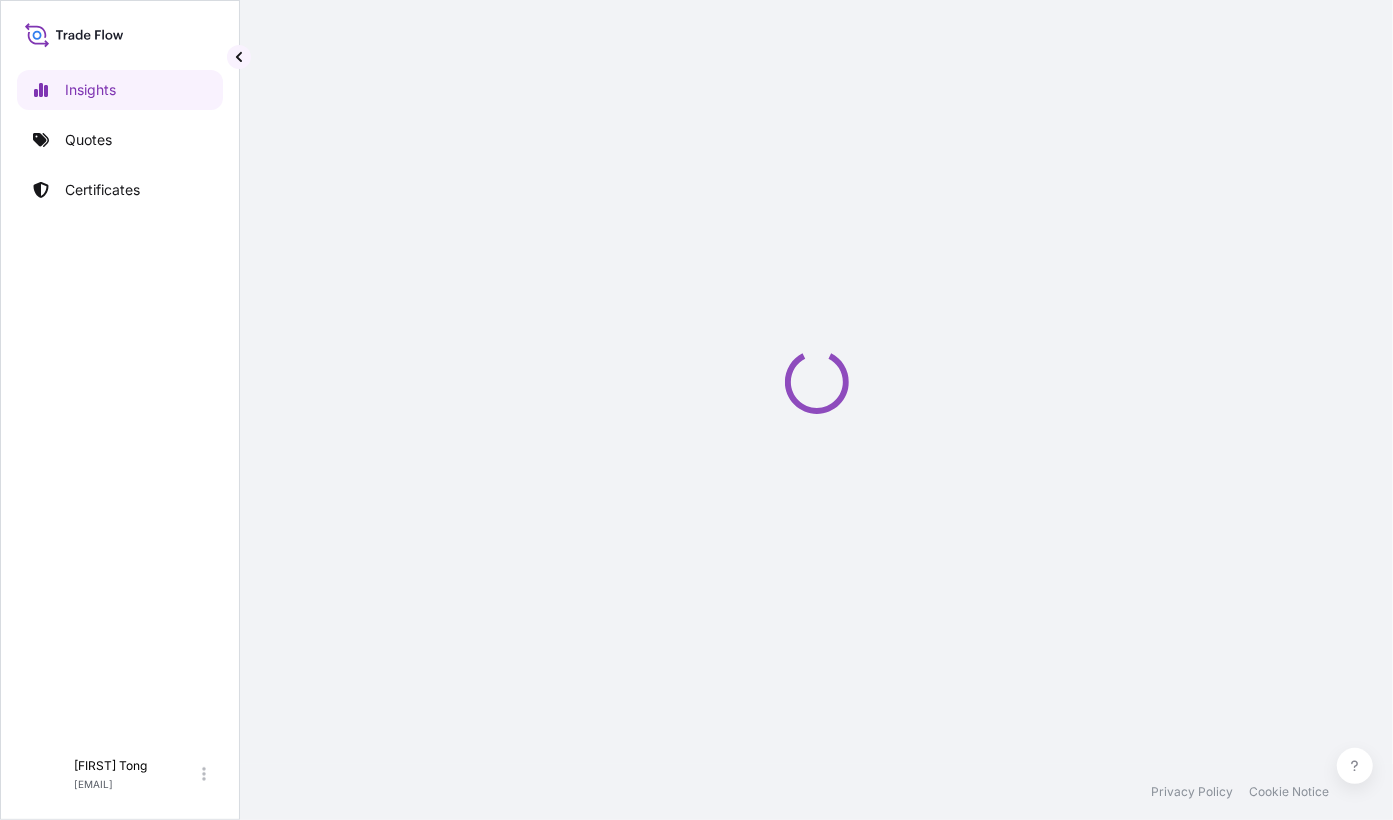 select on "2025" 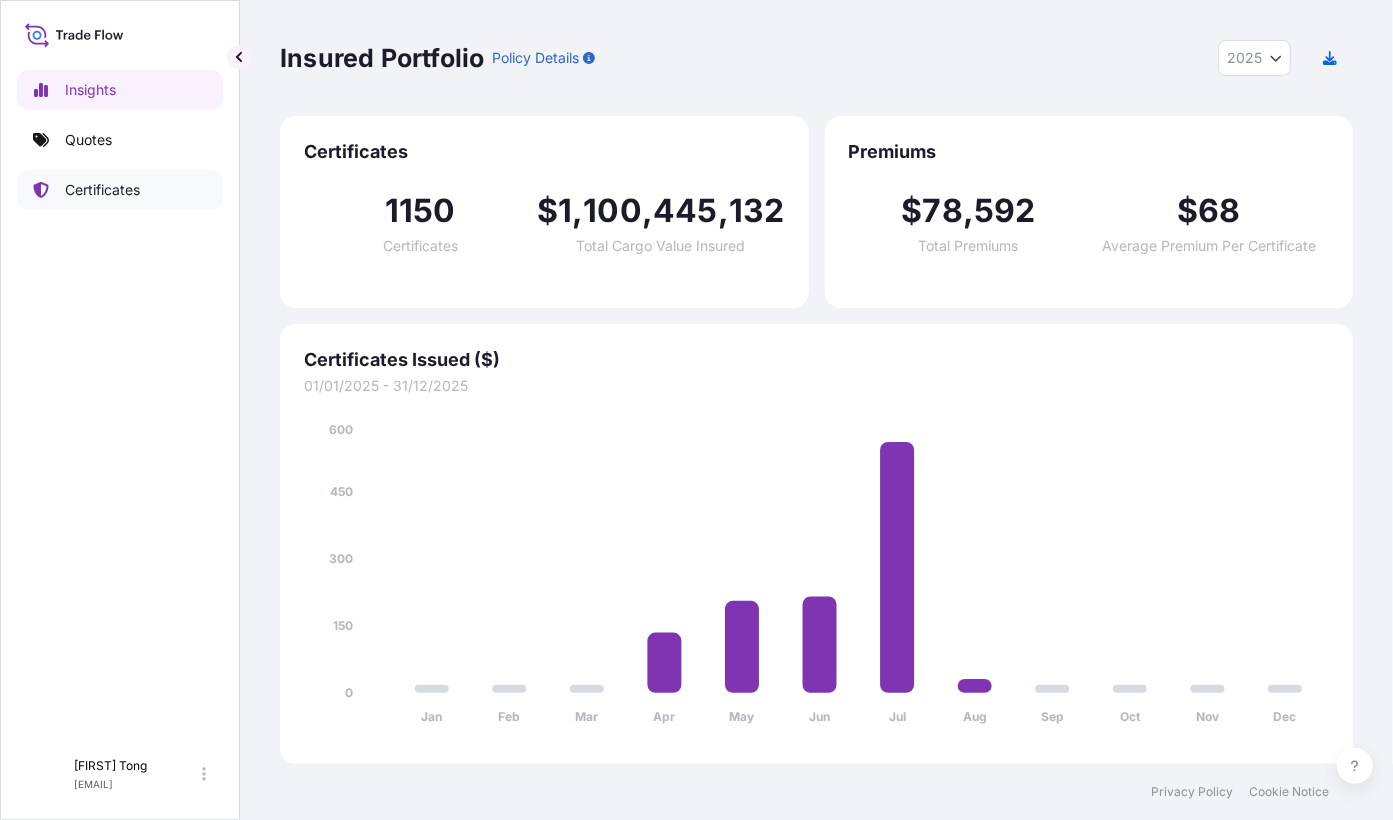 click on "Certificates" at bounding box center (120, 190) 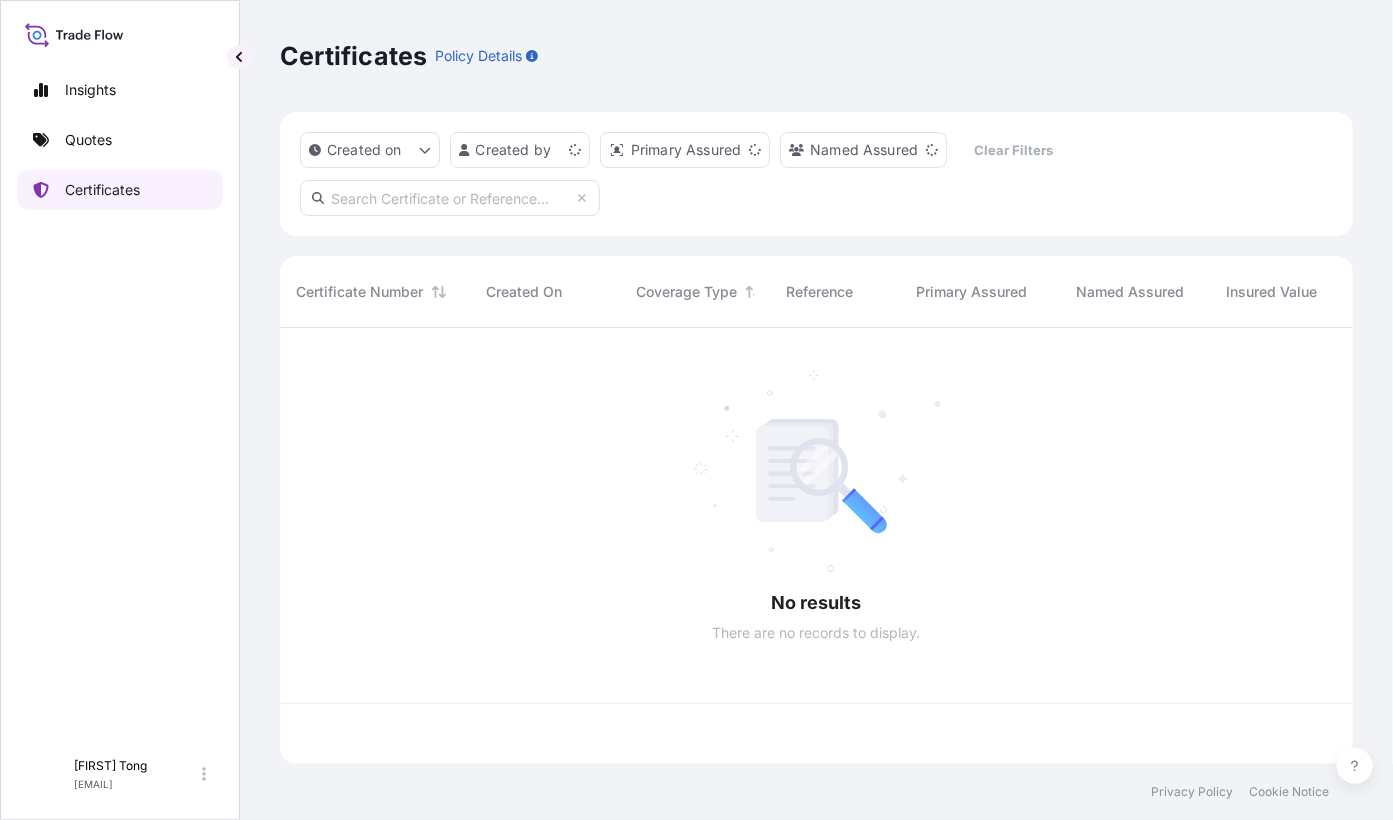scroll, scrollTop: 20, scrollLeft: 20, axis: both 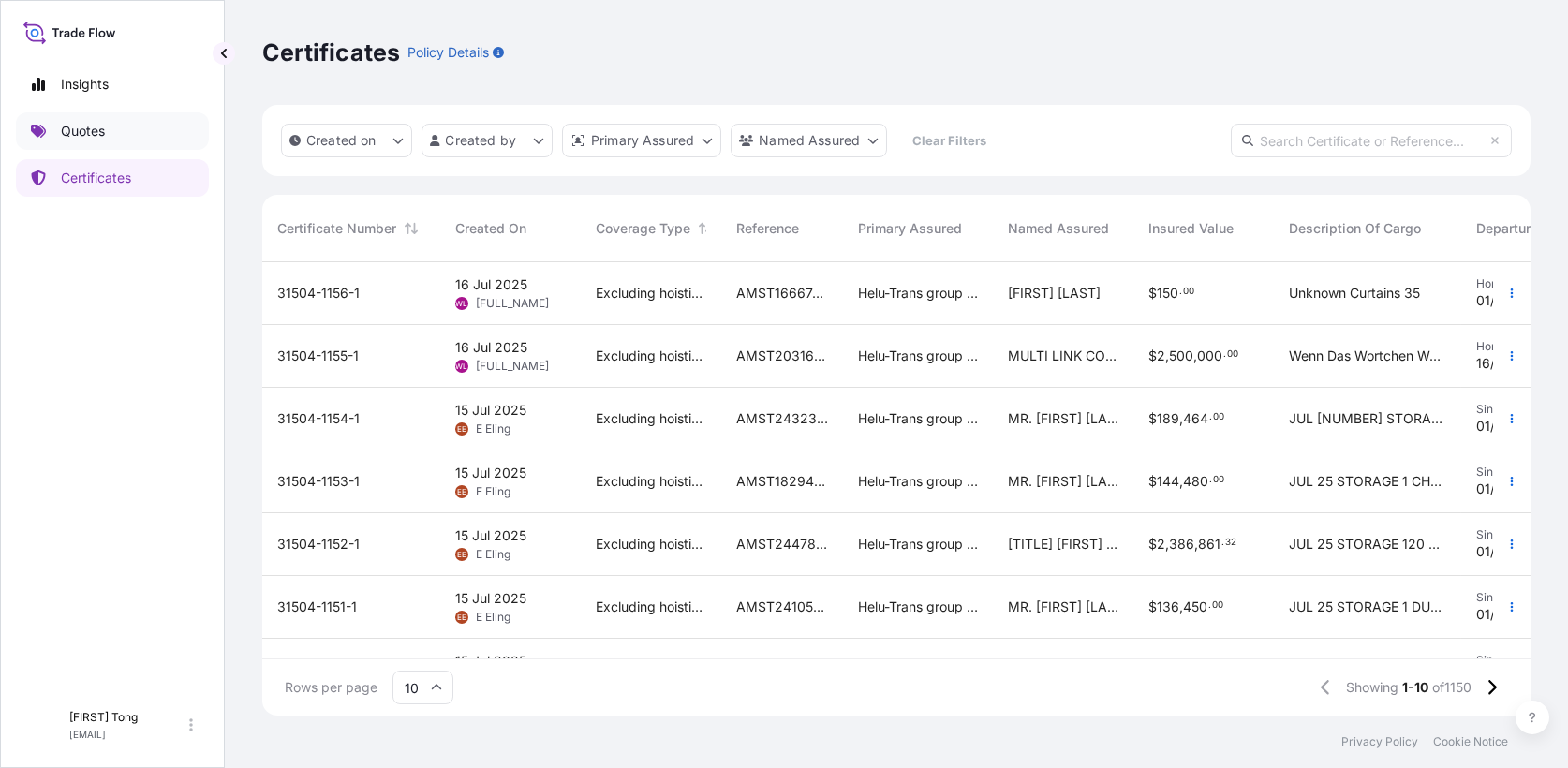 click on "Quotes" at bounding box center [112, 131] 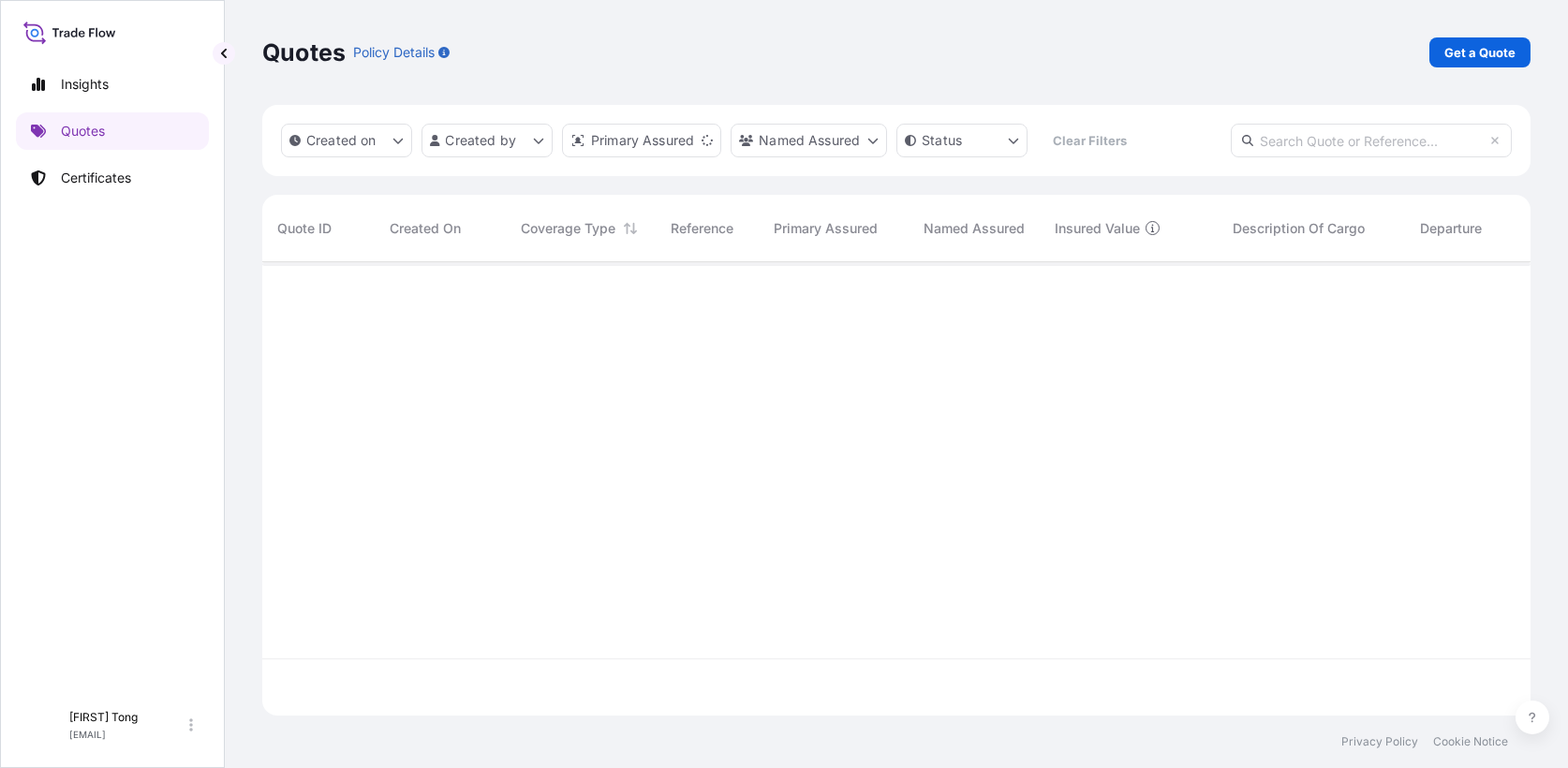 scroll, scrollTop: 19, scrollLeft: 19, axis: both 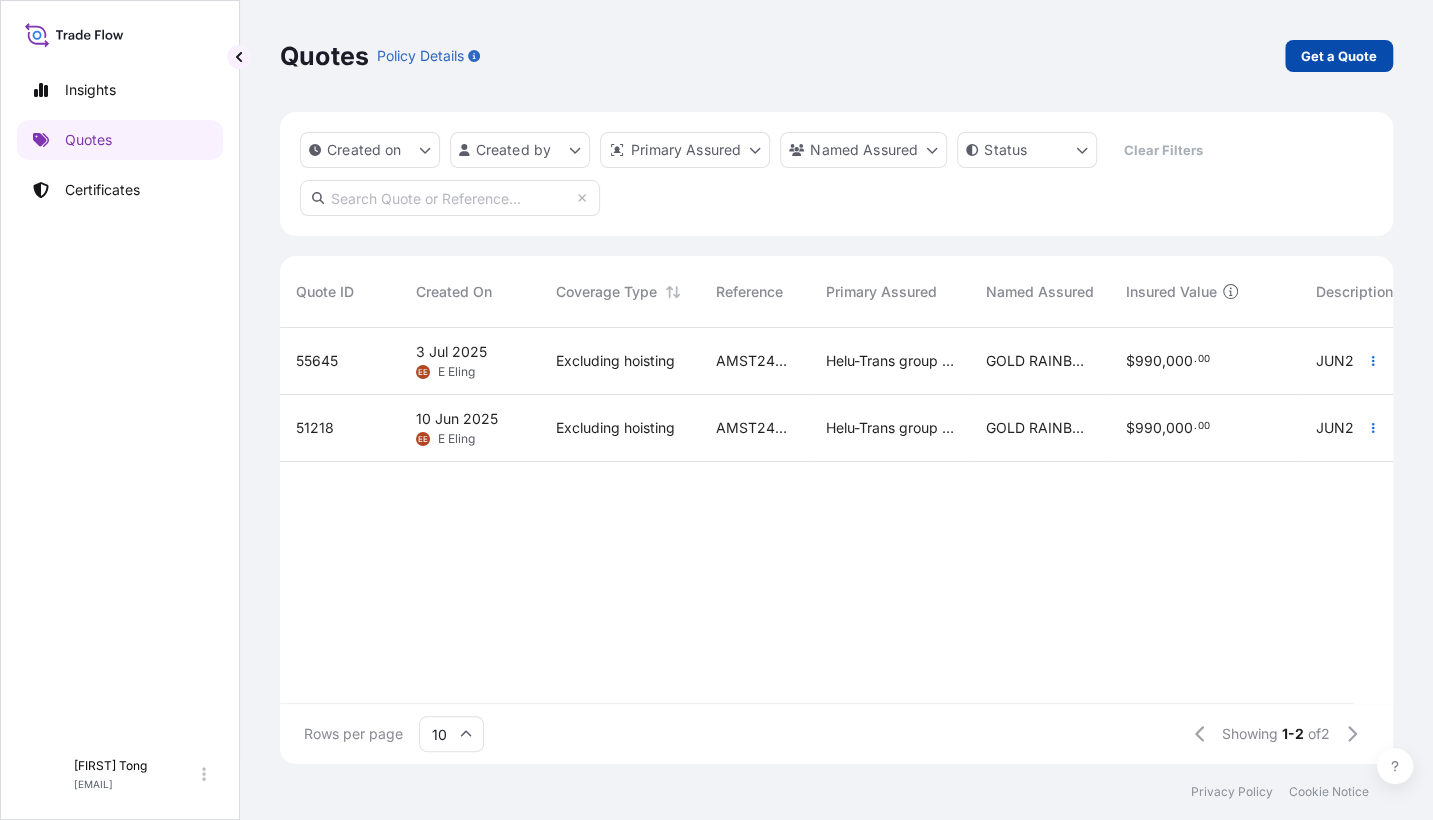 click on "Get a Quote" at bounding box center [1339, 56] 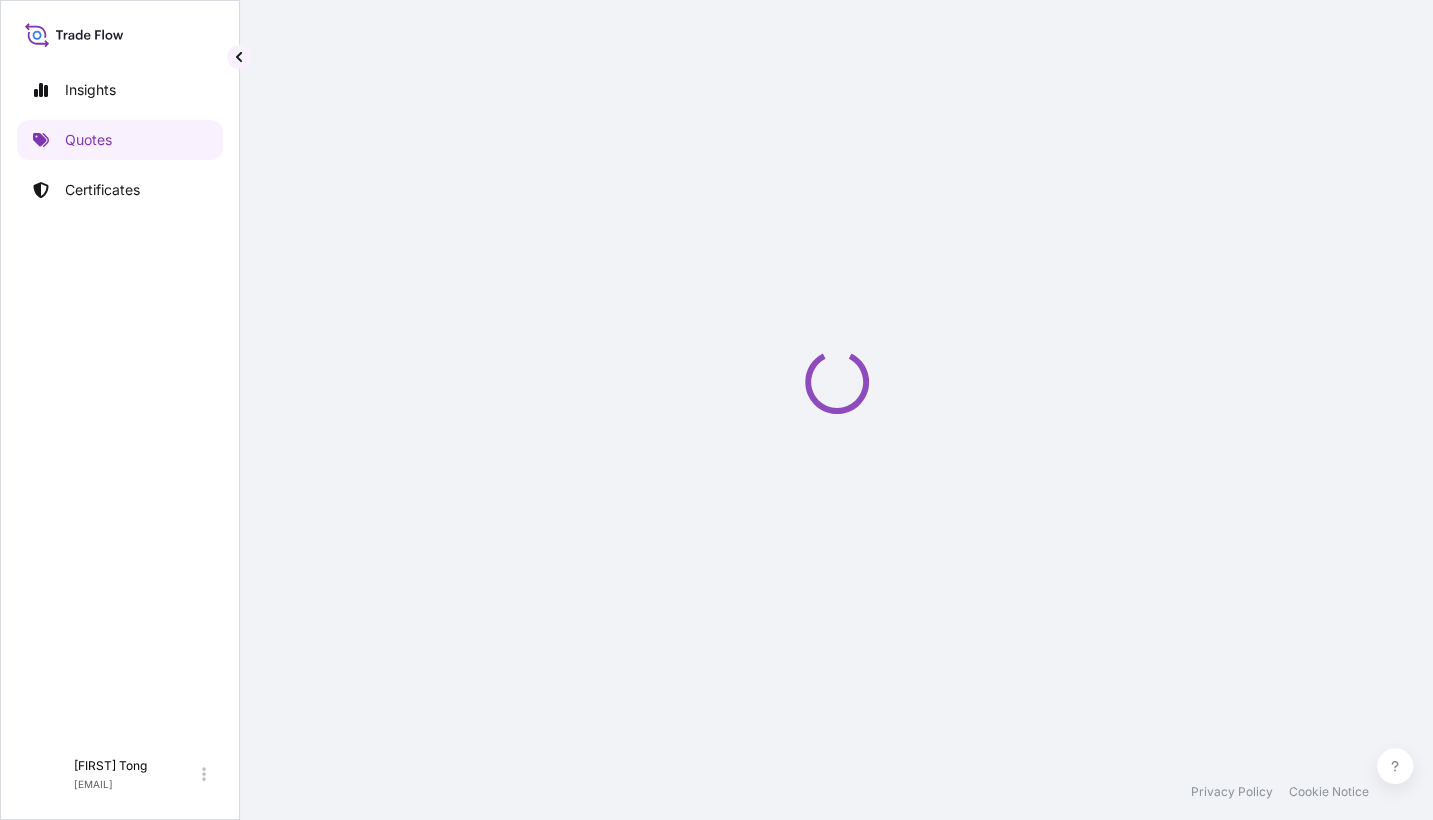 scroll, scrollTop: 31, scrollLeft: 0, axis: vertical 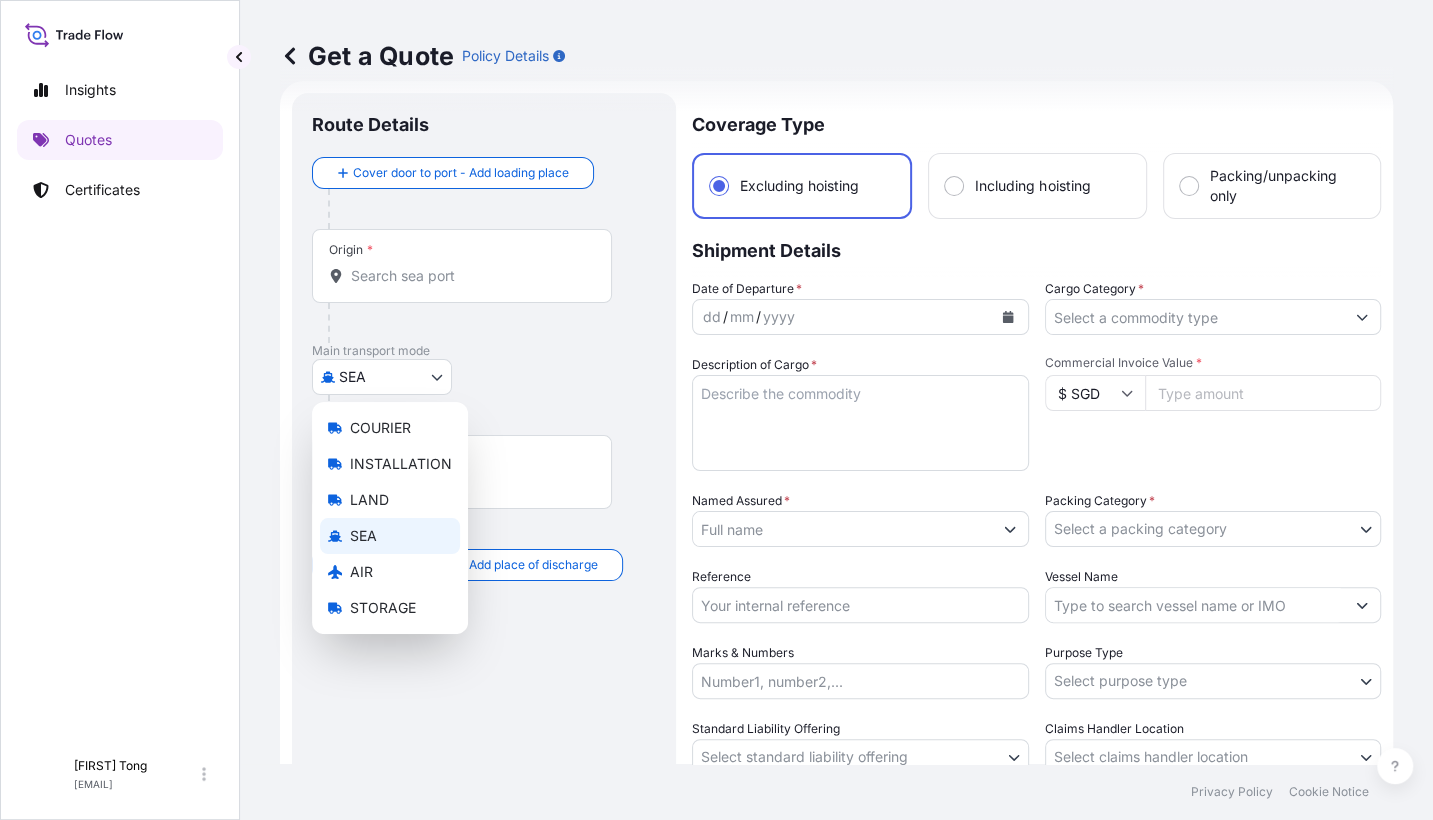 click on "Insights Quotes Certificates C [FIRST] [LAST] [EMAIL] Get a Quote Policy Details Route Details   Cover door to port - Add loading place Place of loading Road / Inland Road / Inland Origin * Main transport mode SEA COURIER INSTALLATION LAND SEA AIR STORAGE Destination * Cover port to door - Add place of discharge Road / Inland Road / Inland Place of Discharge Coverage Type Excluding hoisting Including hoisting Packing/unpacking only Shipment Details Date of Departure * dd / mm / yyyy Cargo Category * Description of Cargo * Commercial Invoice Value   * $ SGD Named Assured * Packing Category * Select a packing category AGENT CO-OWNER OWNER Various Reference Vessel Name Marks & Numbers Purpose Type Select purpose type Transit Storage Installation Conservation Standard Liability Offering Select standard liability offering Yes No Claims Handler Location Select claims handler location Hong Kong Singapore Letter of Credit This shipment has a letter of credit Letter of credit * Get a Quote
0" at bounding box center [716, 410] 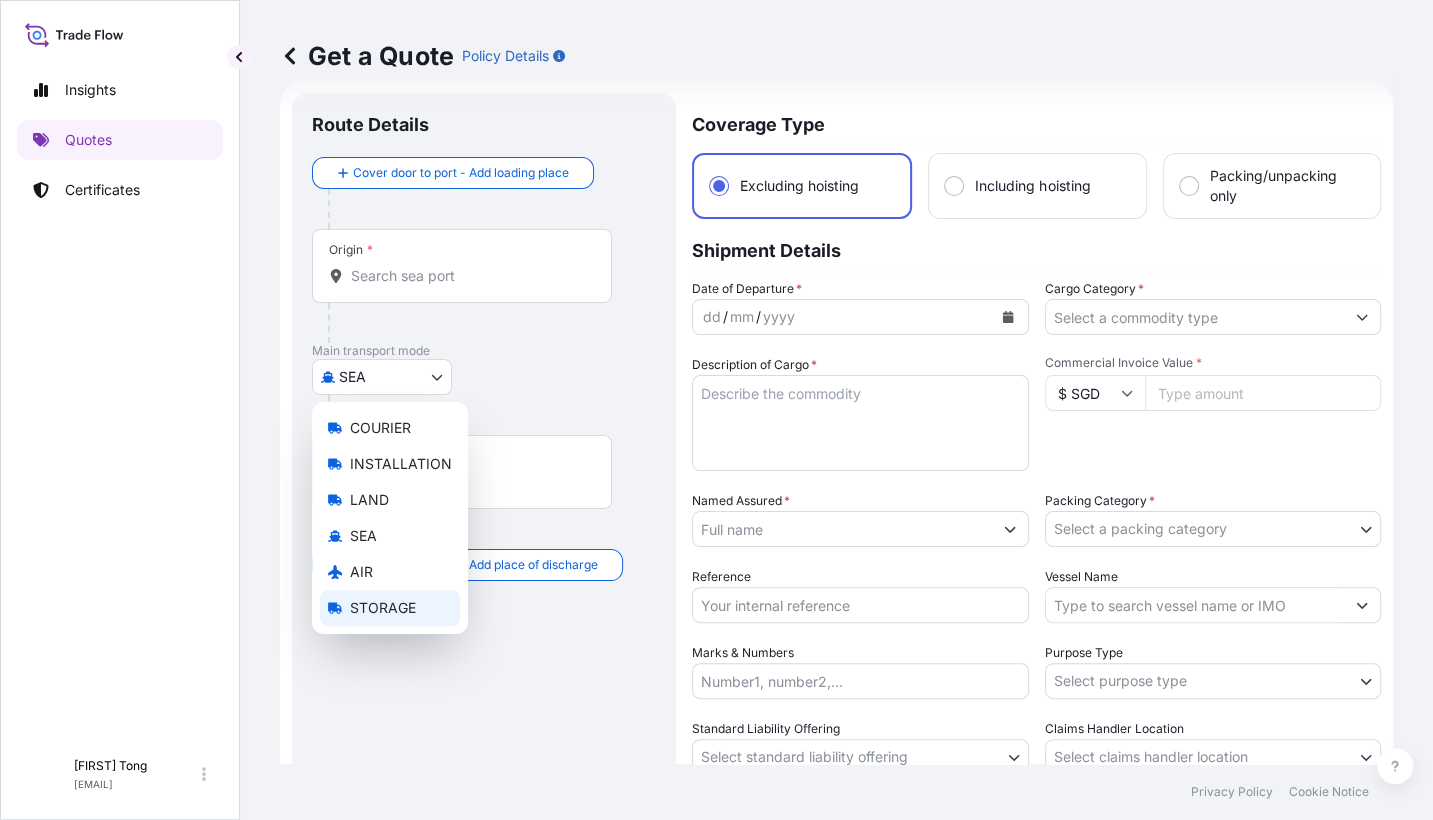 click on "STORAGE" at bounding box center (390, 608) 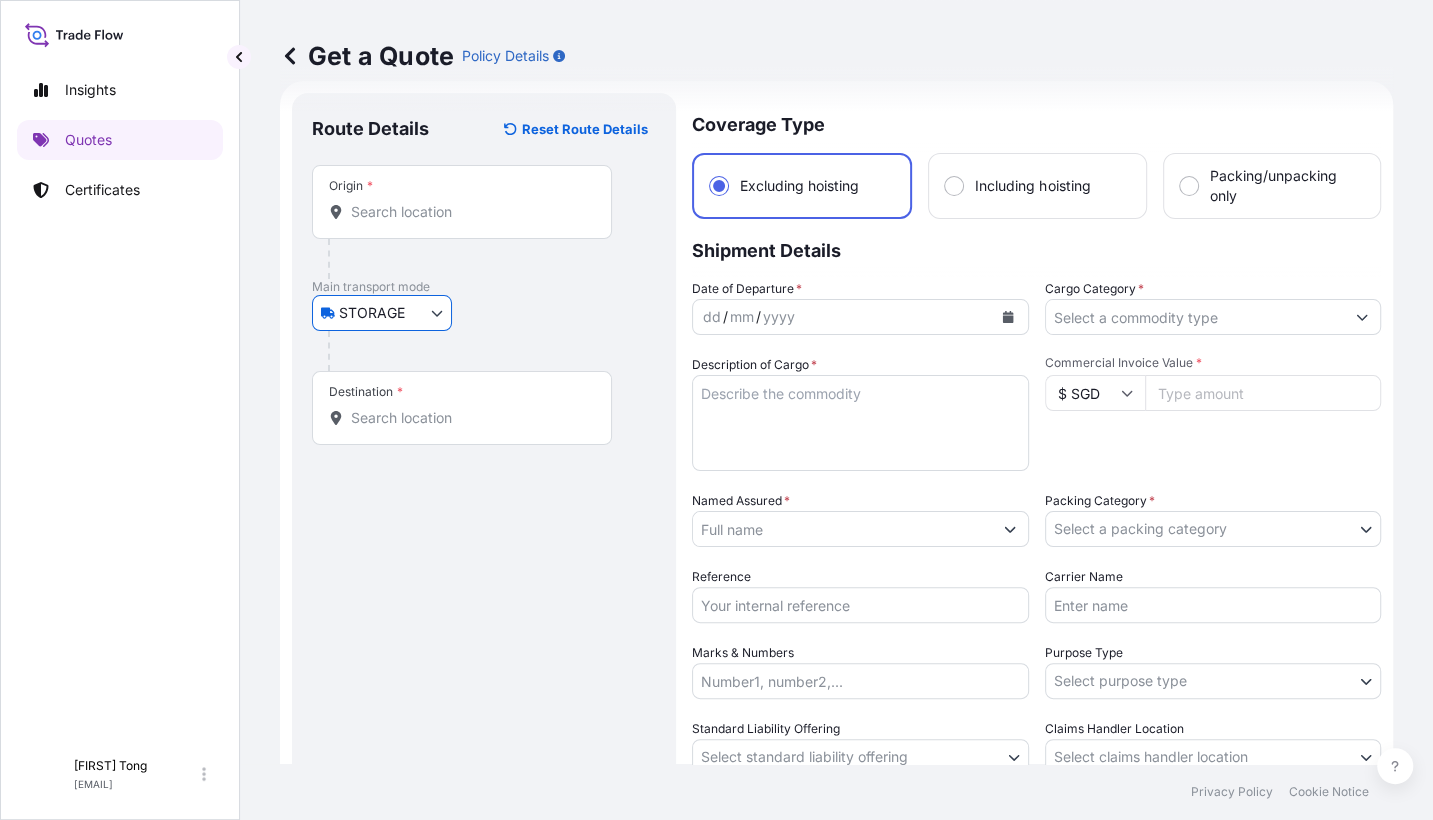 click on "Origin *" at bounding box center [469, 212] 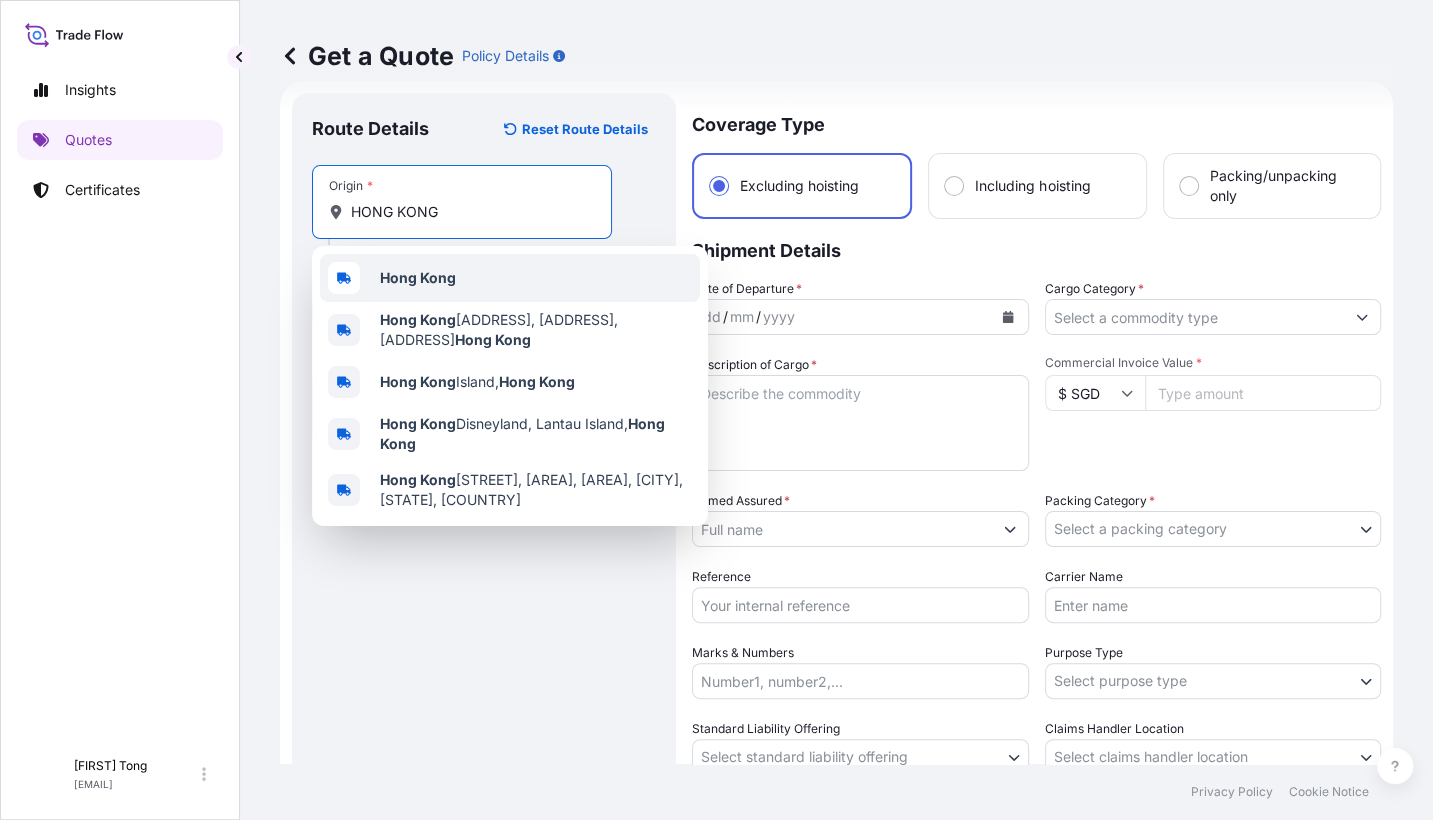 click on "Hong Kong" at bounding box center (510, 278) 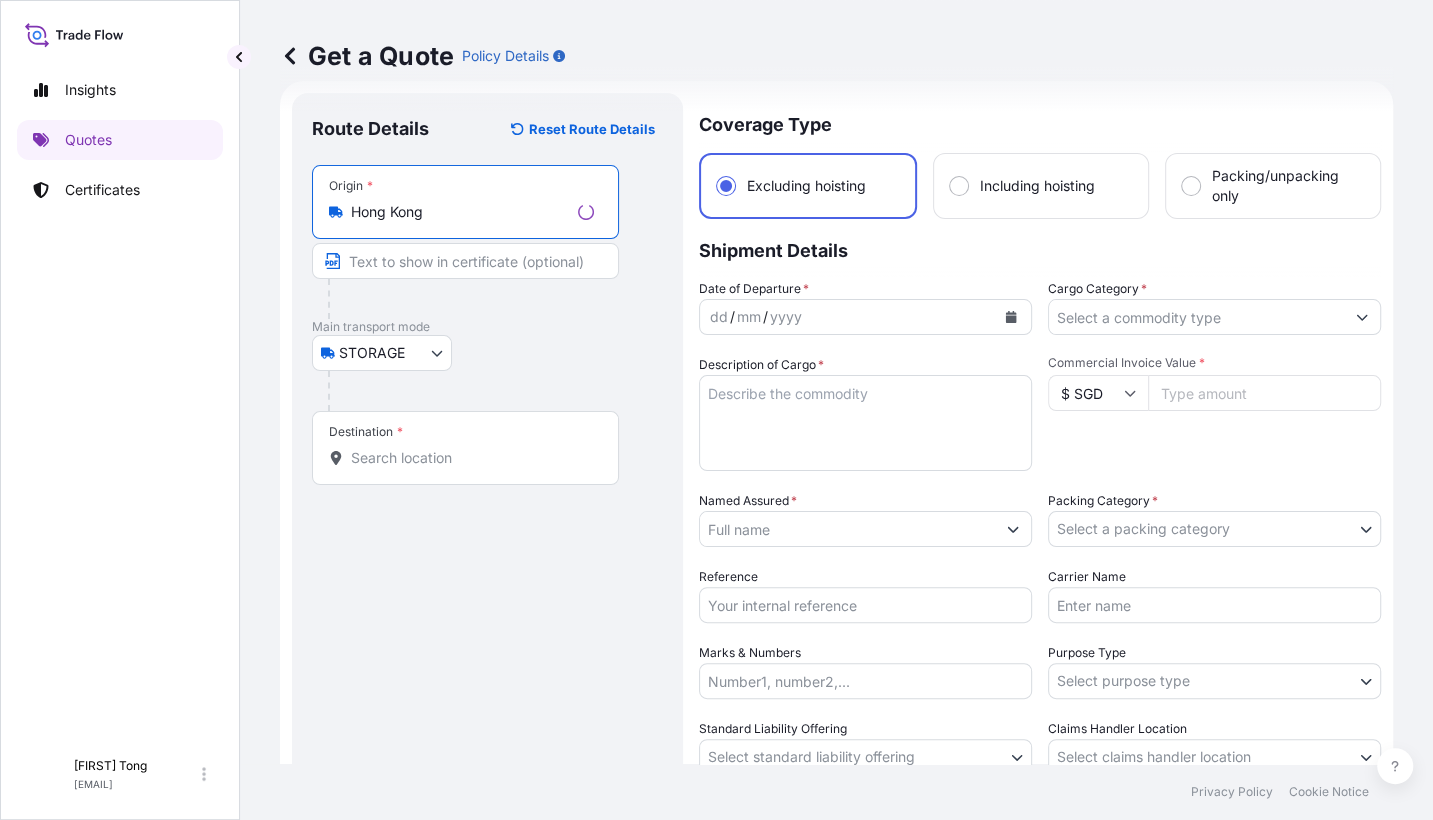 type on "Hong Kong" 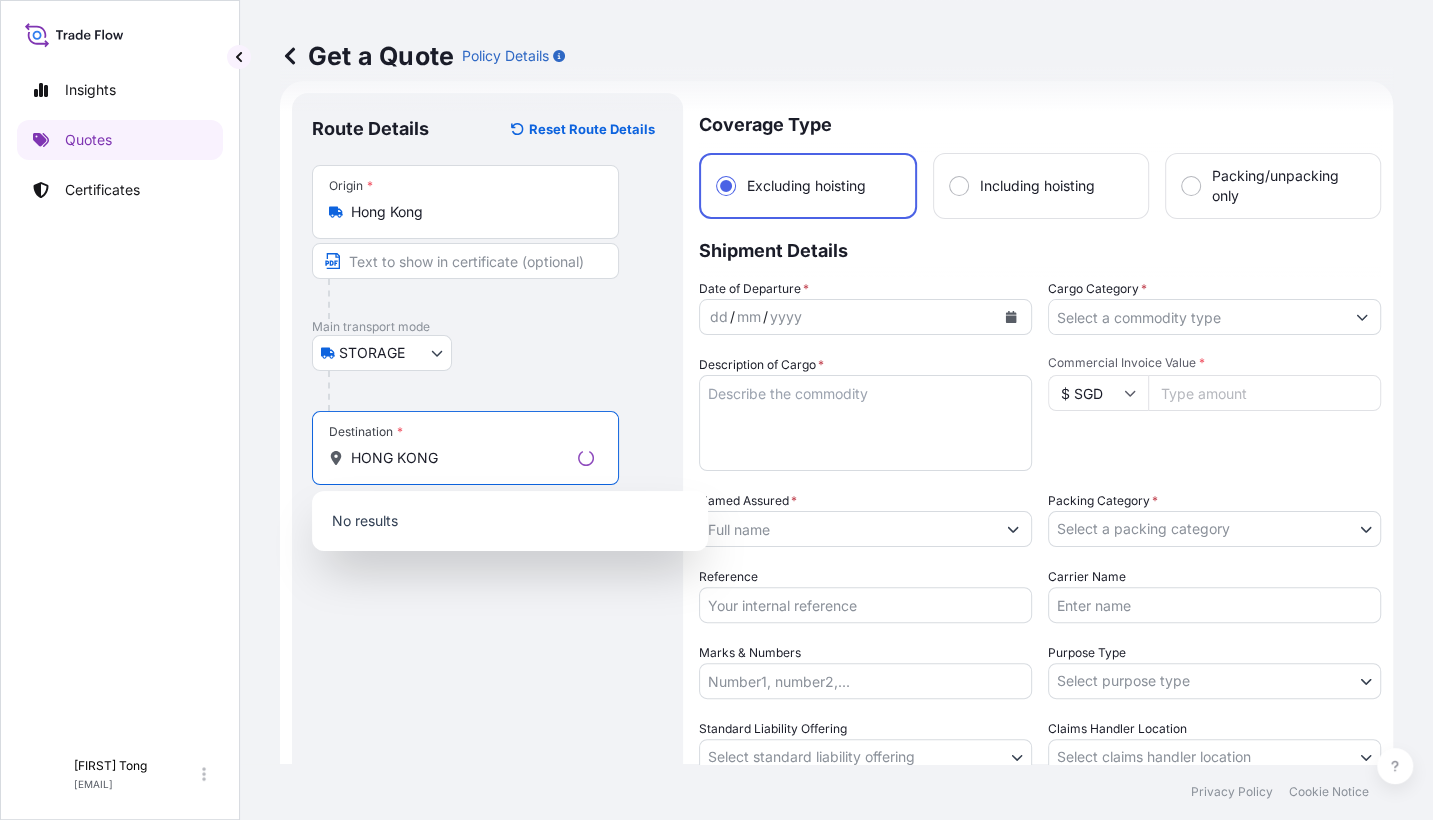 type on "HONG KONG" 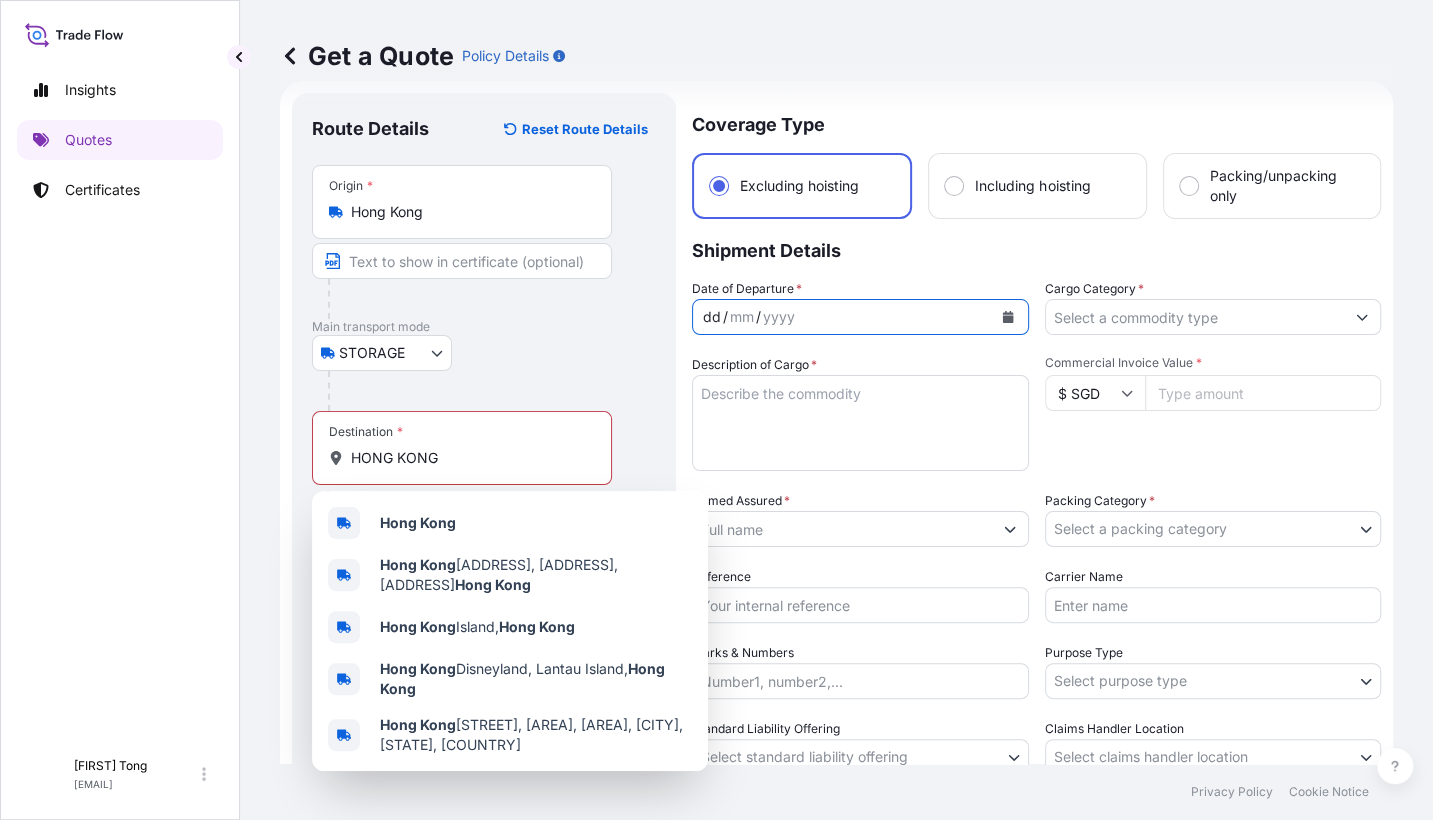 click on "dd / mm / yyyy" at bounding box center [842, 317] 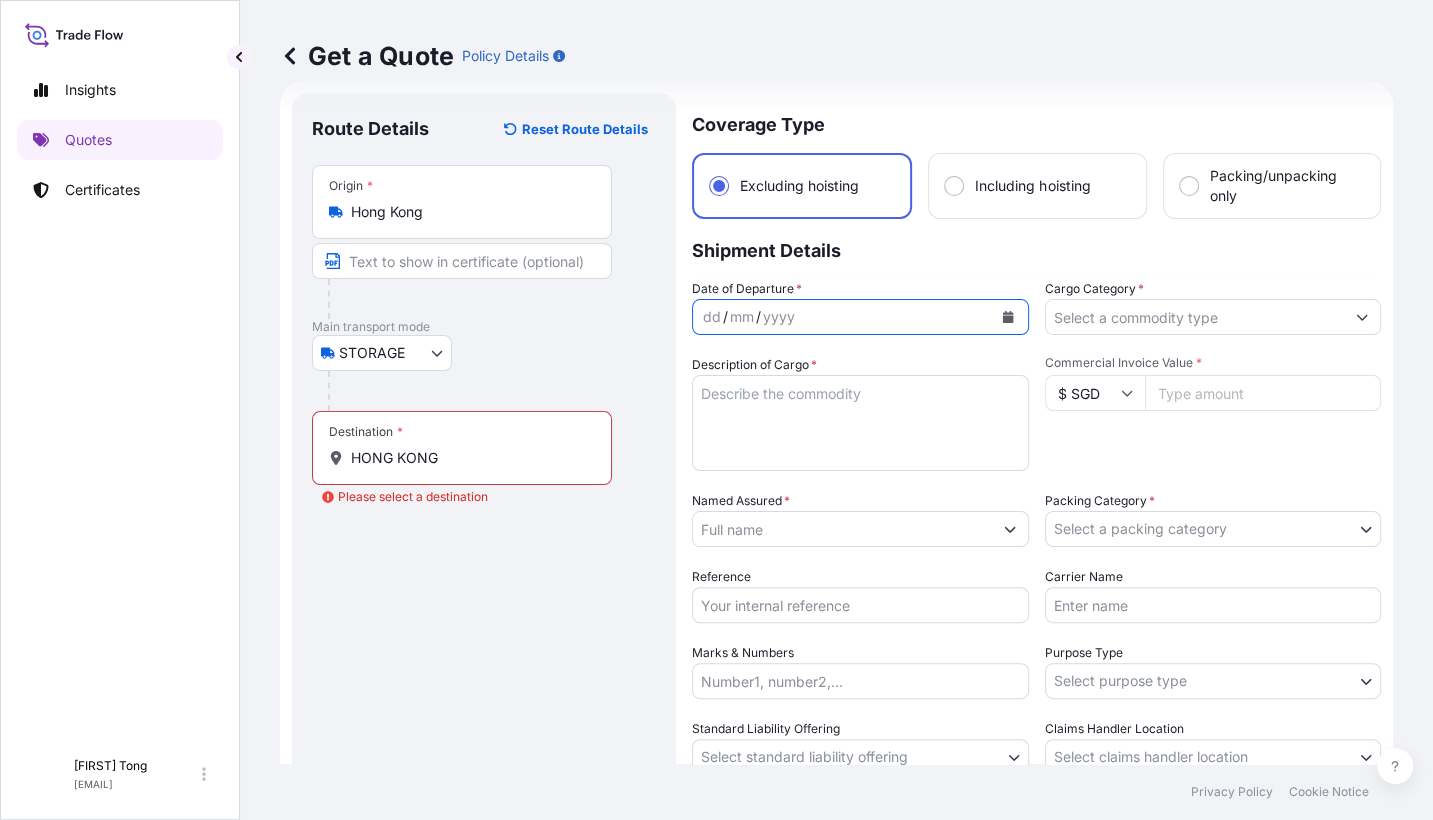 click 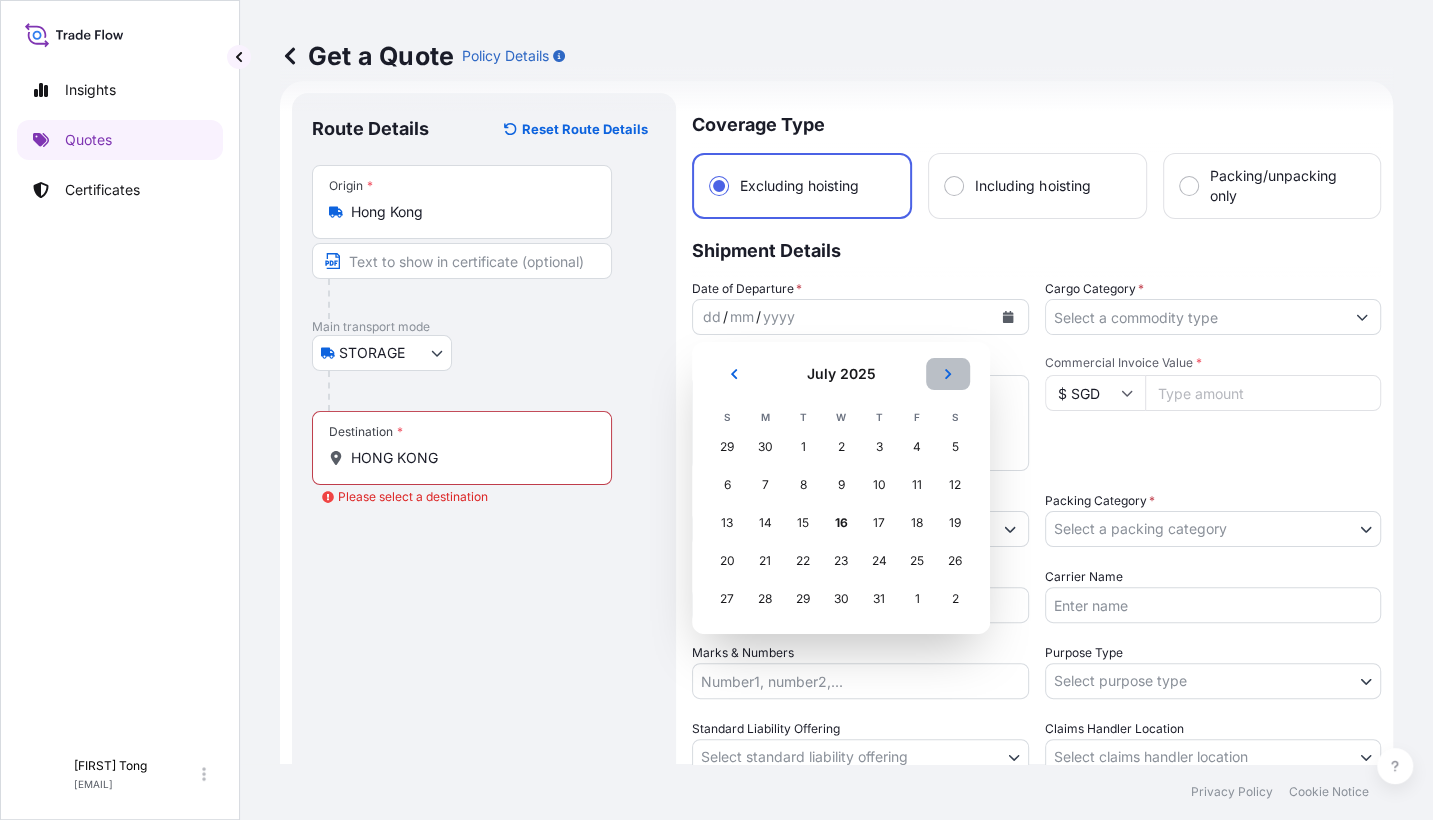 click at bounding box center (948, 374) 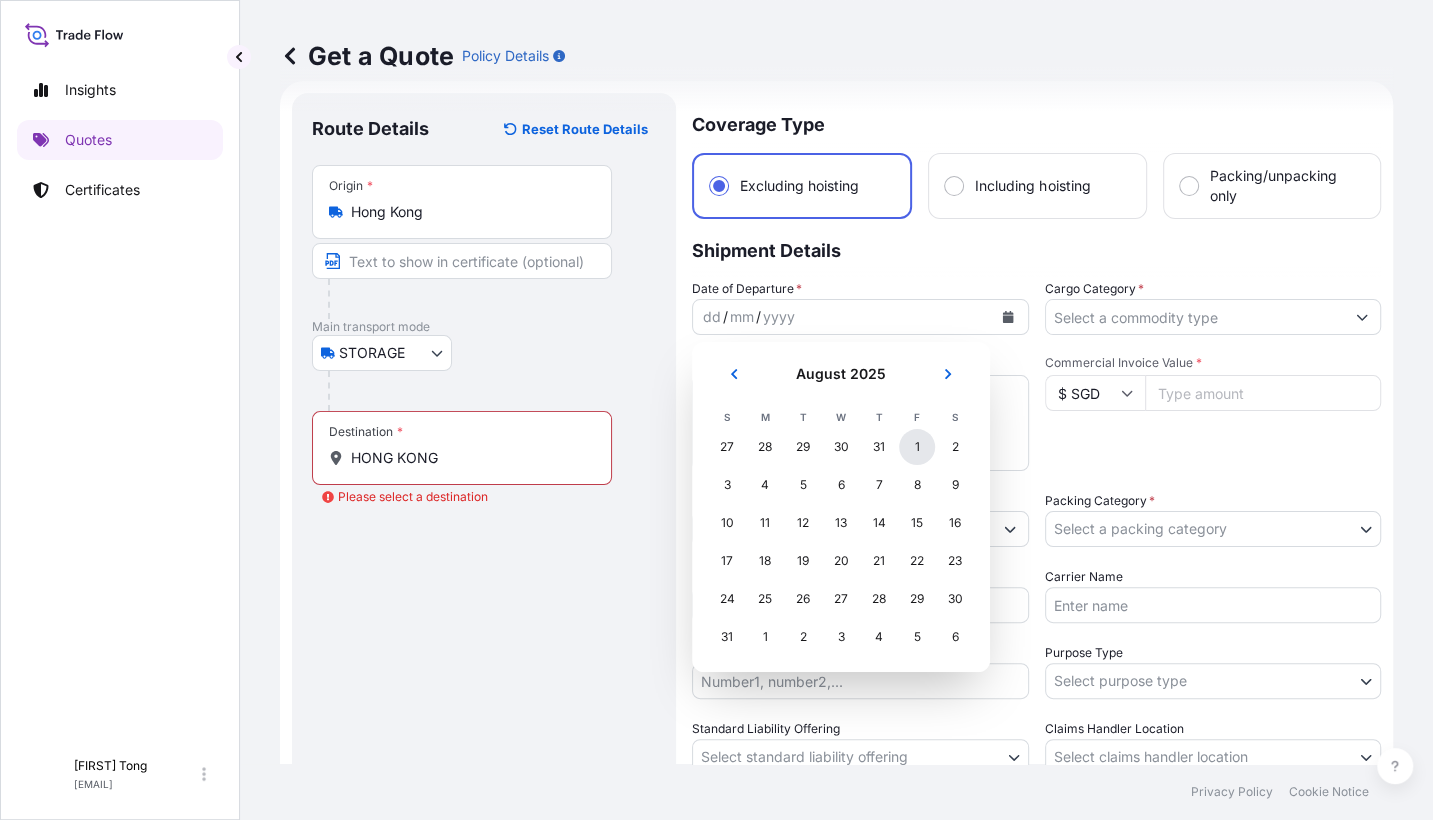 click on "1" at bounding box center [917, 447] 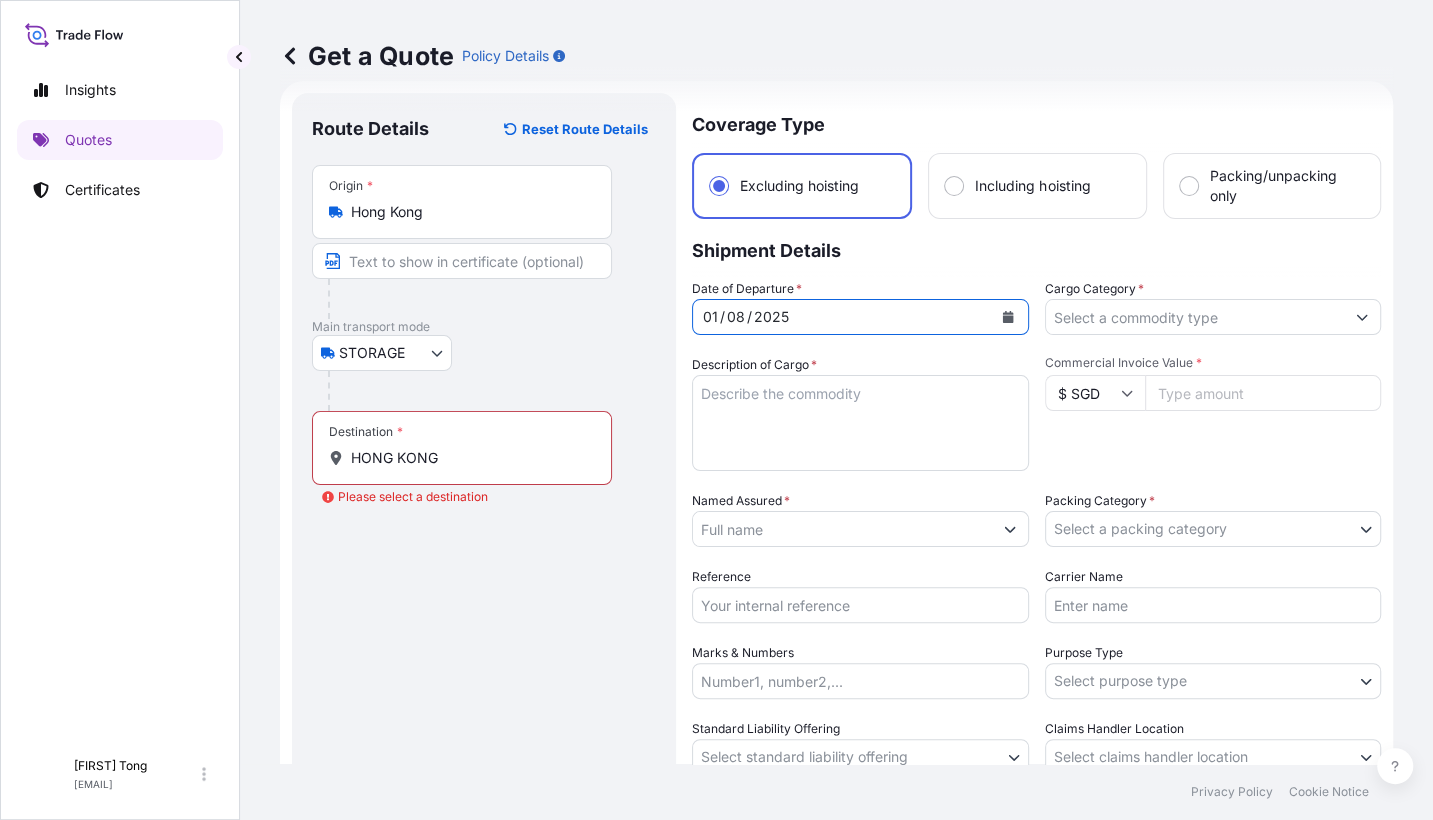 click on "$ SGD" at bounding box center (1095, 393) 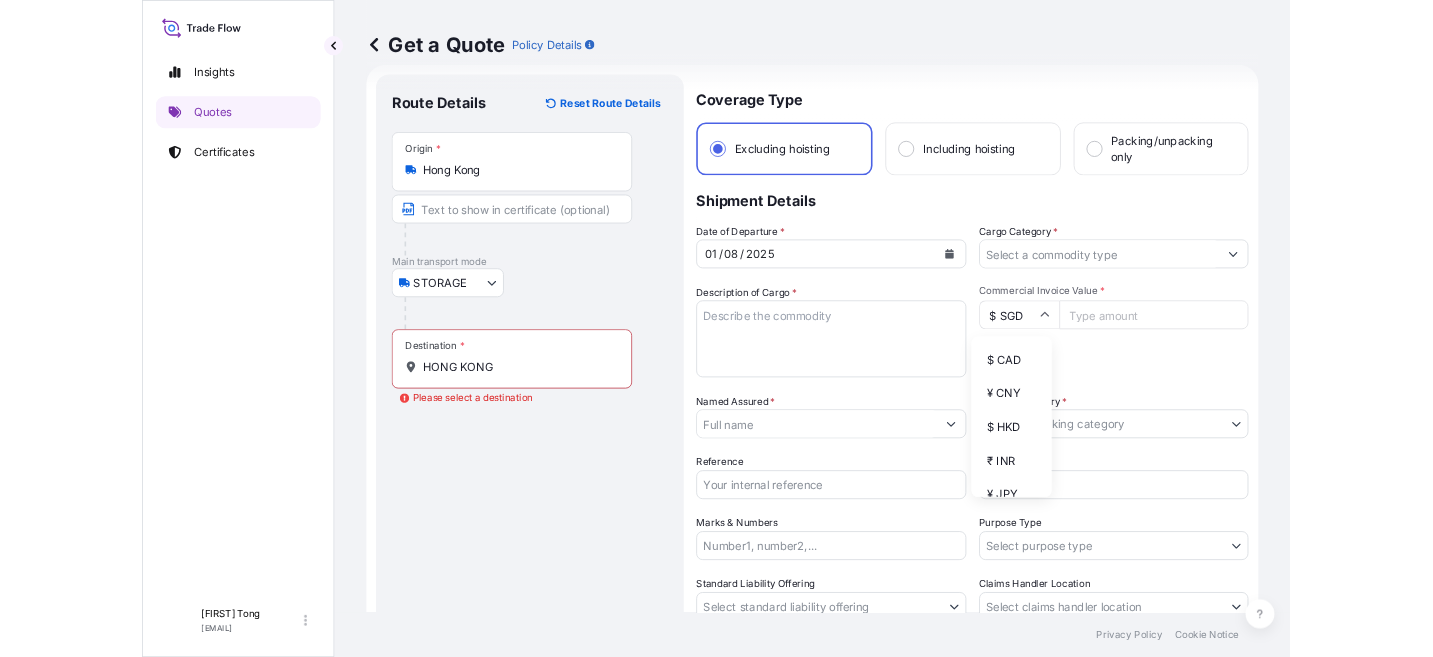scroll, scrollTop: 125, scrollLeft: 0, axis: vertical 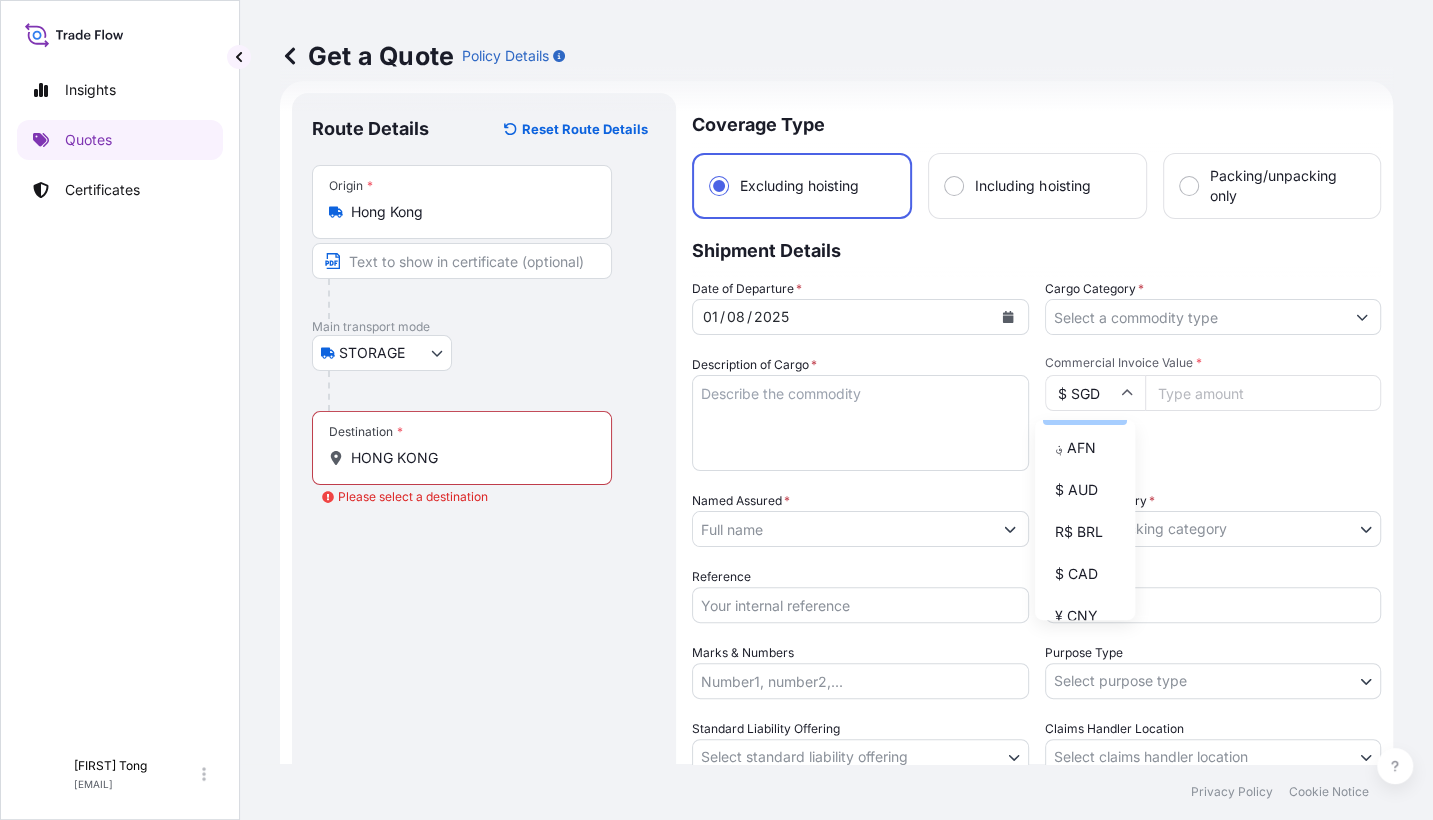 click on "$ USD" at bounding box center (1085, 406) 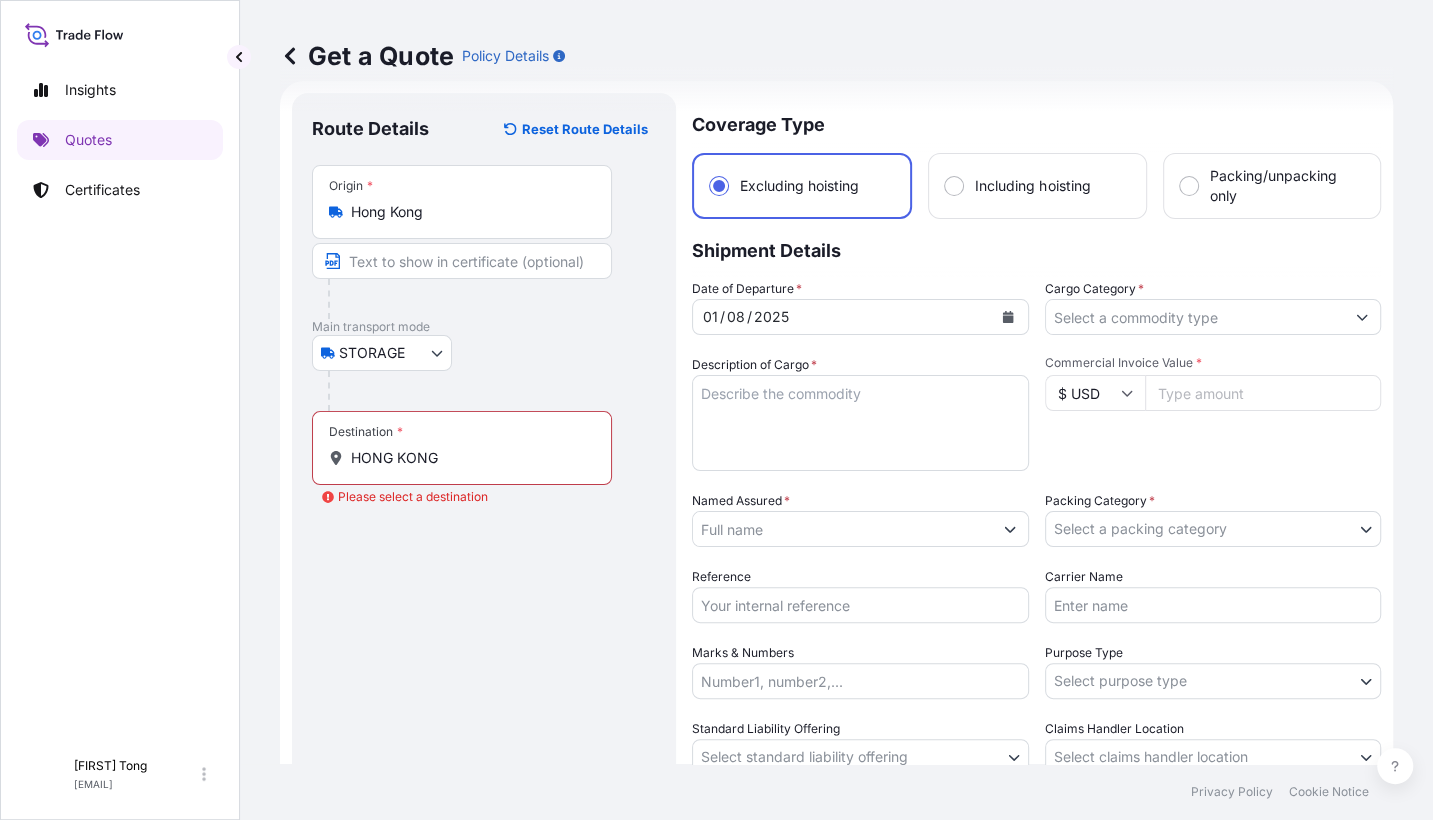 click on "Cargo Category *" at bounding box center (1195, 317) 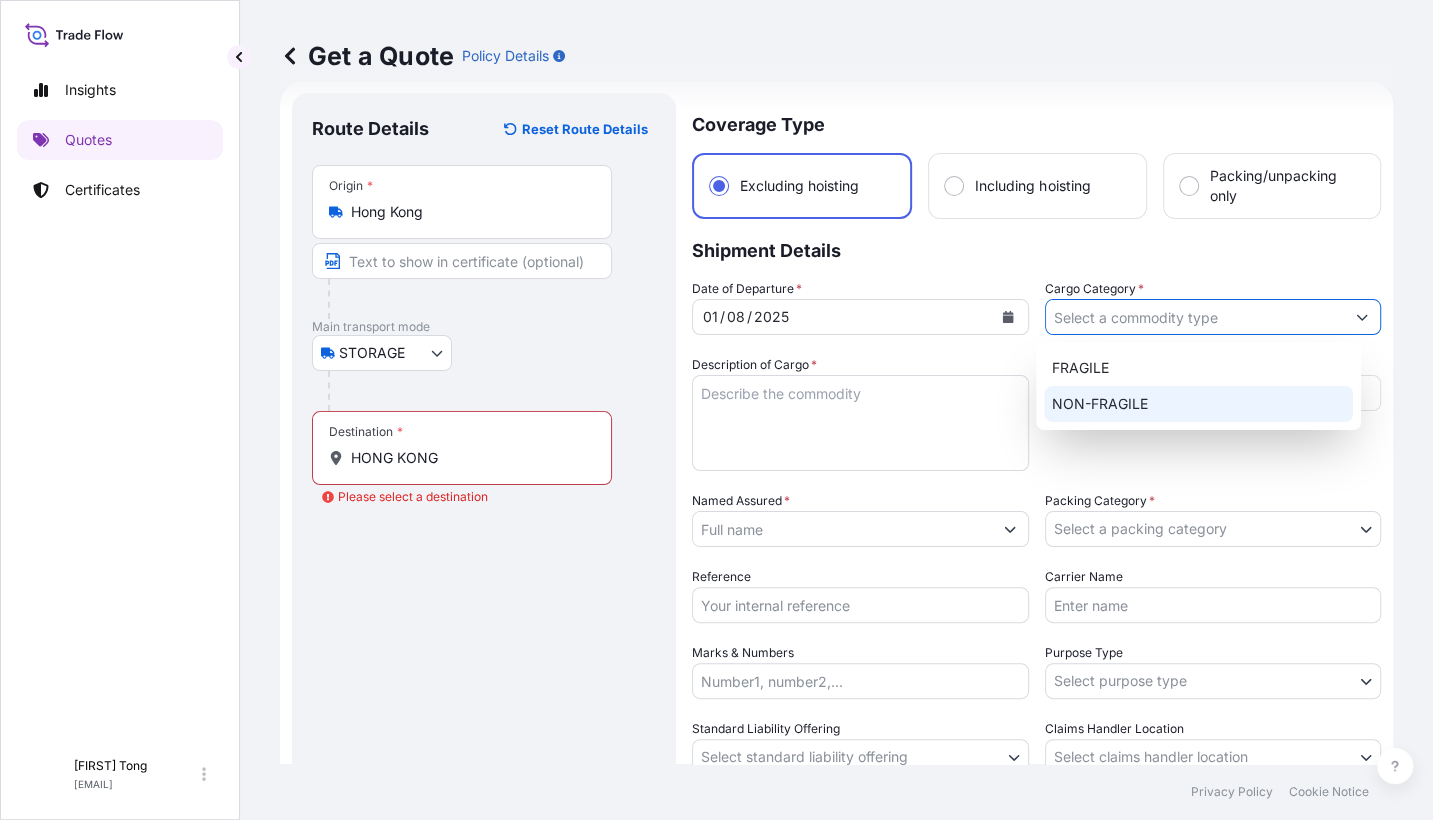 click on "NON-FRAGILE" at bounding box center (1198, 404) 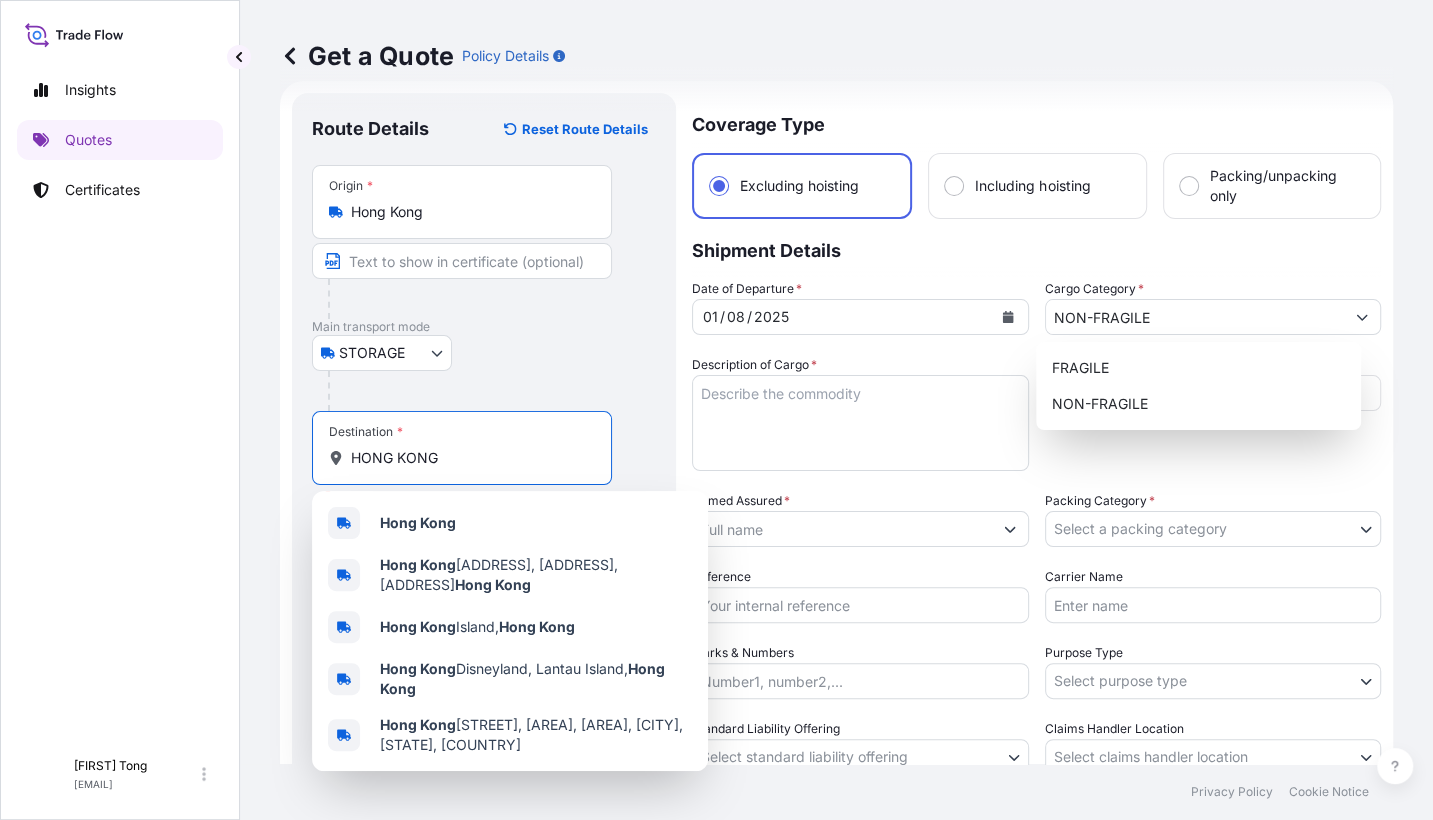 click on "HONG KONG" at bounding box center (469, 458) 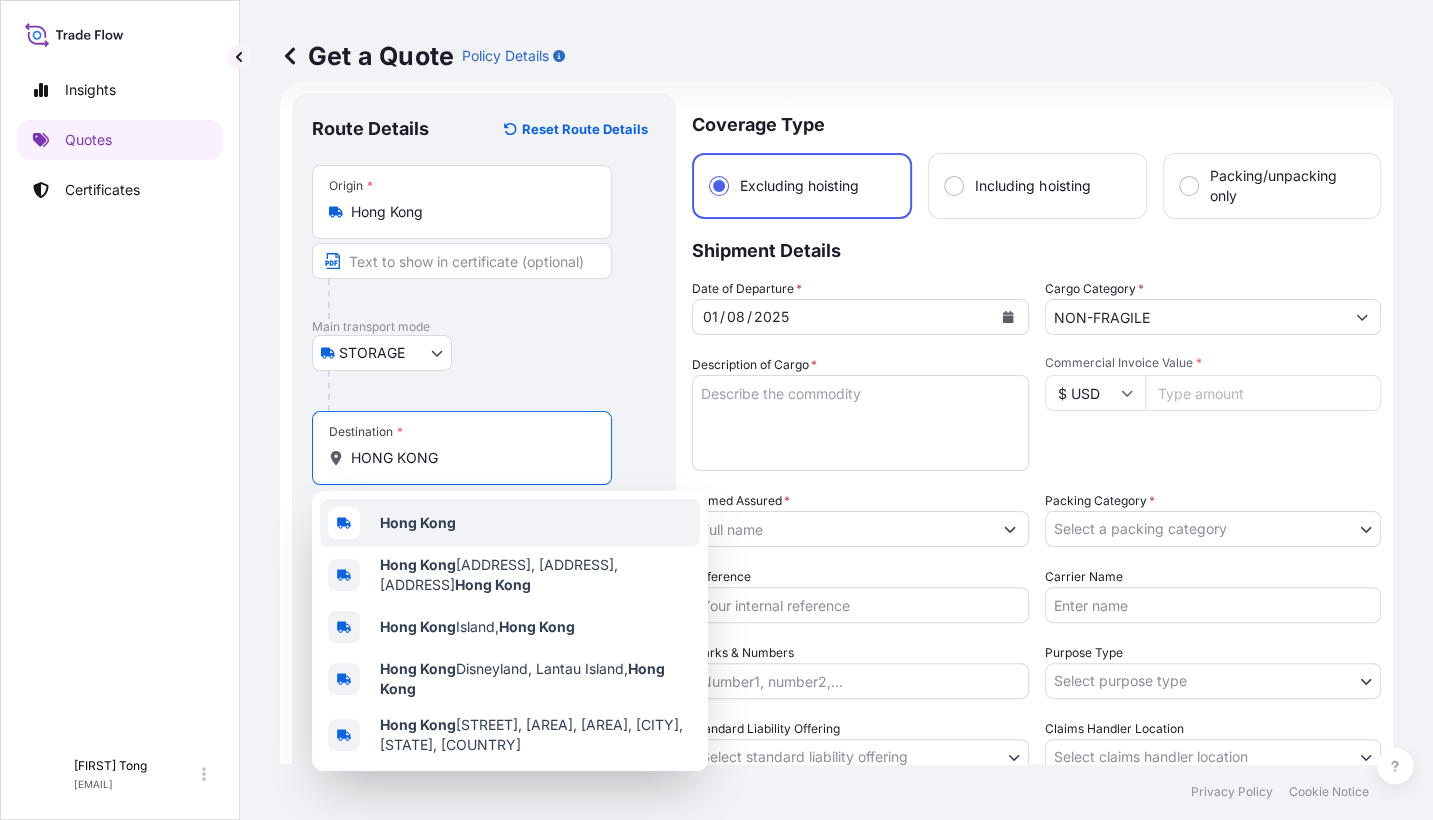 click on "Hong Kong" at bounding box center [510, 523] 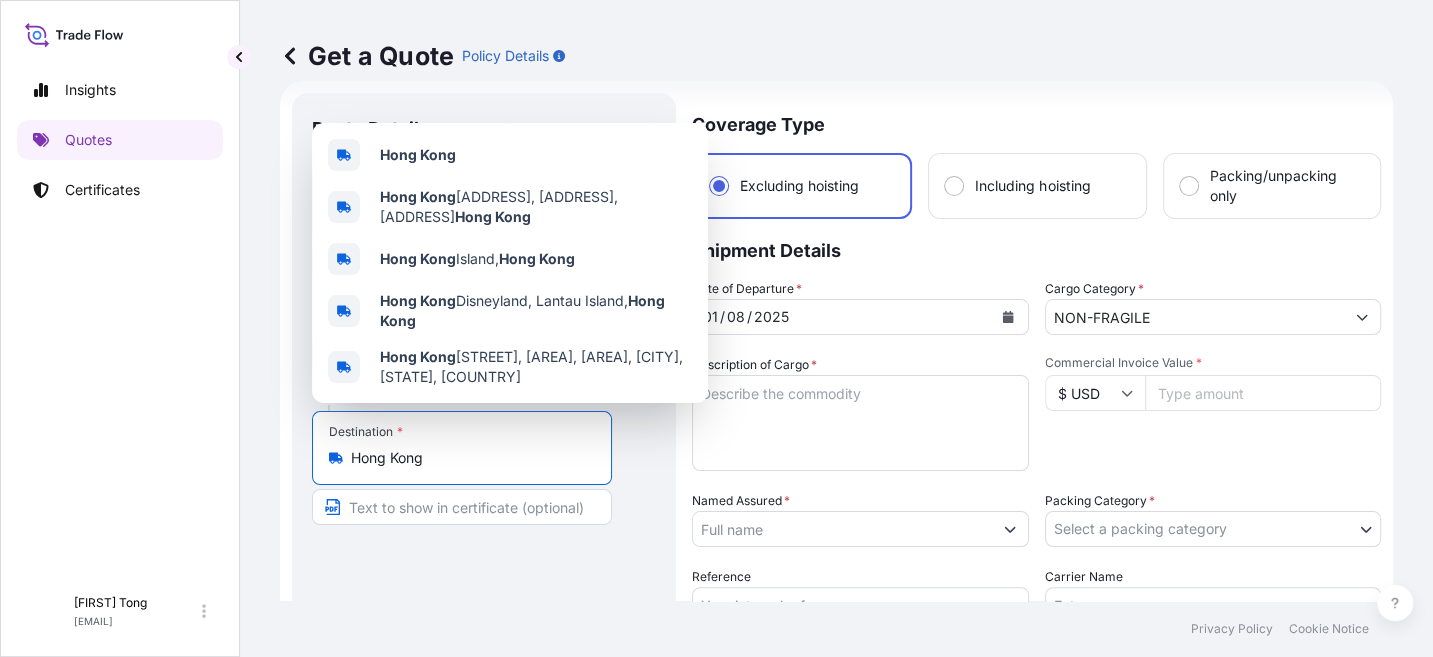 click on "Privacy Policy Cookie Notice" at bounding box center [836, 629] 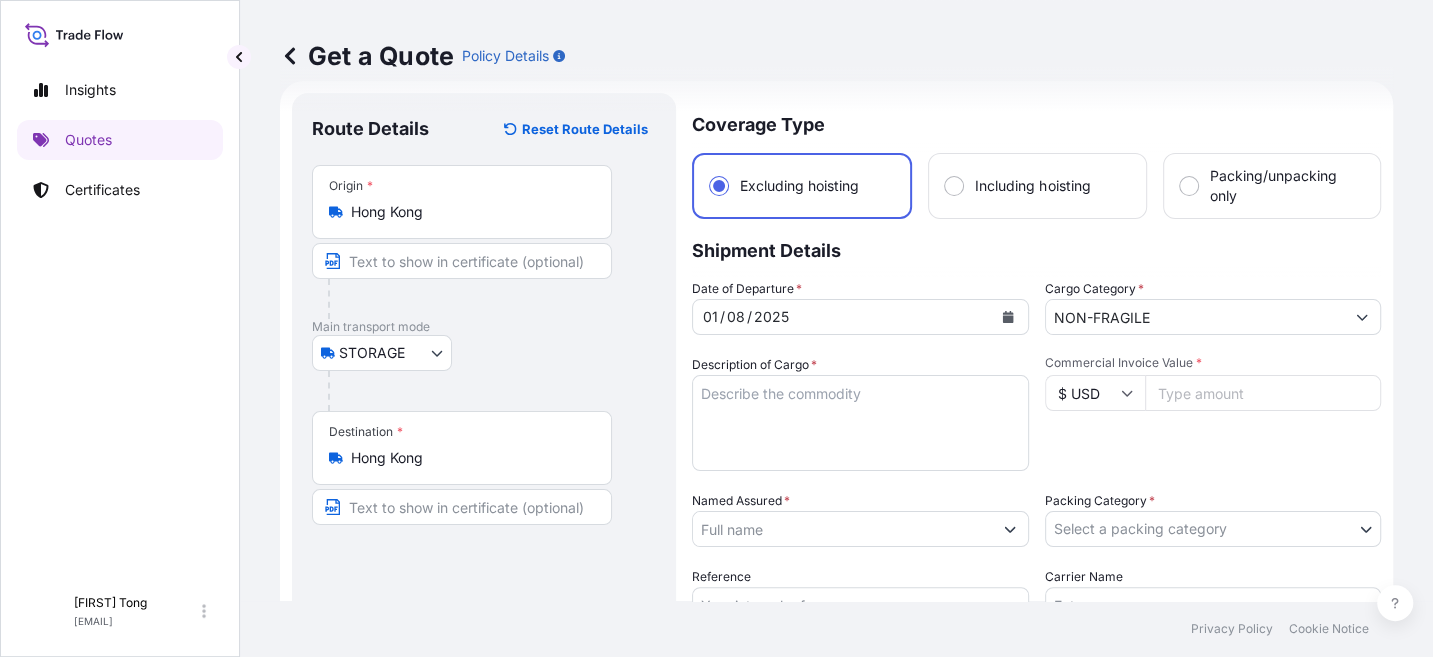 click on "Named Assured *" at bounding box center [842, 529] 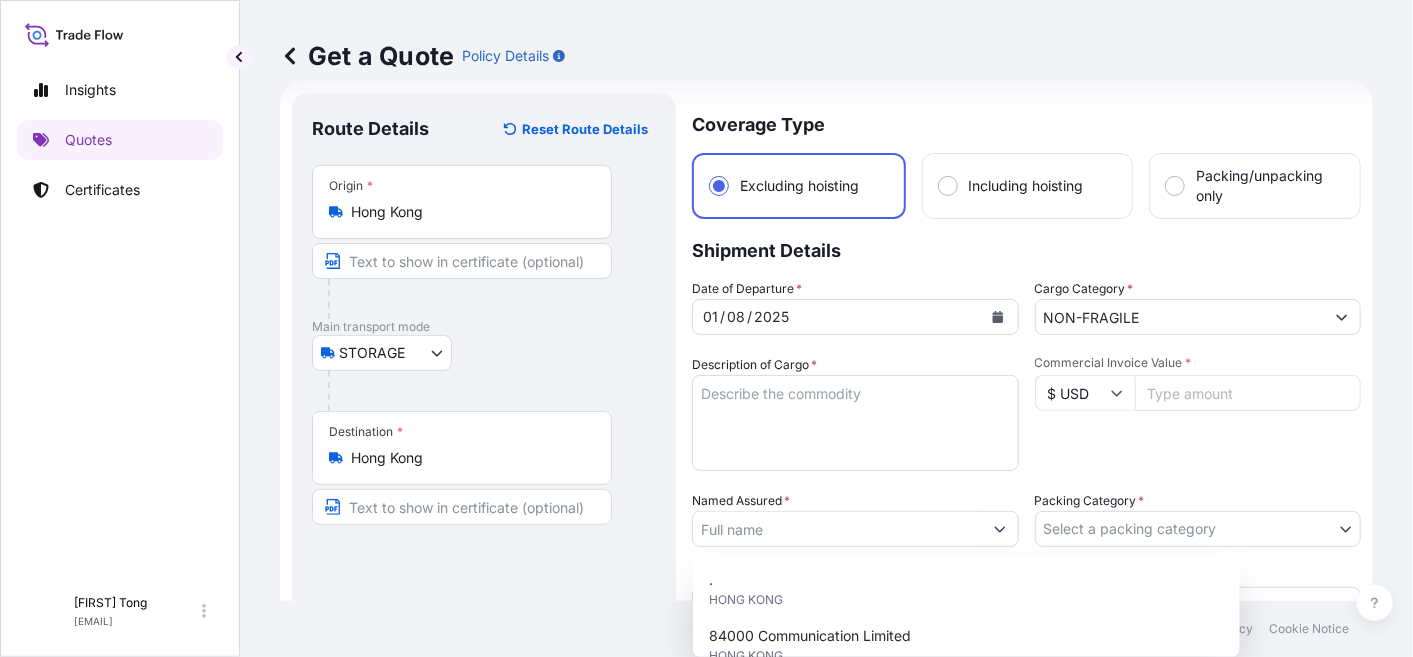 drag, startPoint x: 603, startPoint y: 555, endPoint x: 620, endPoint y: 567, distance: 20.808653 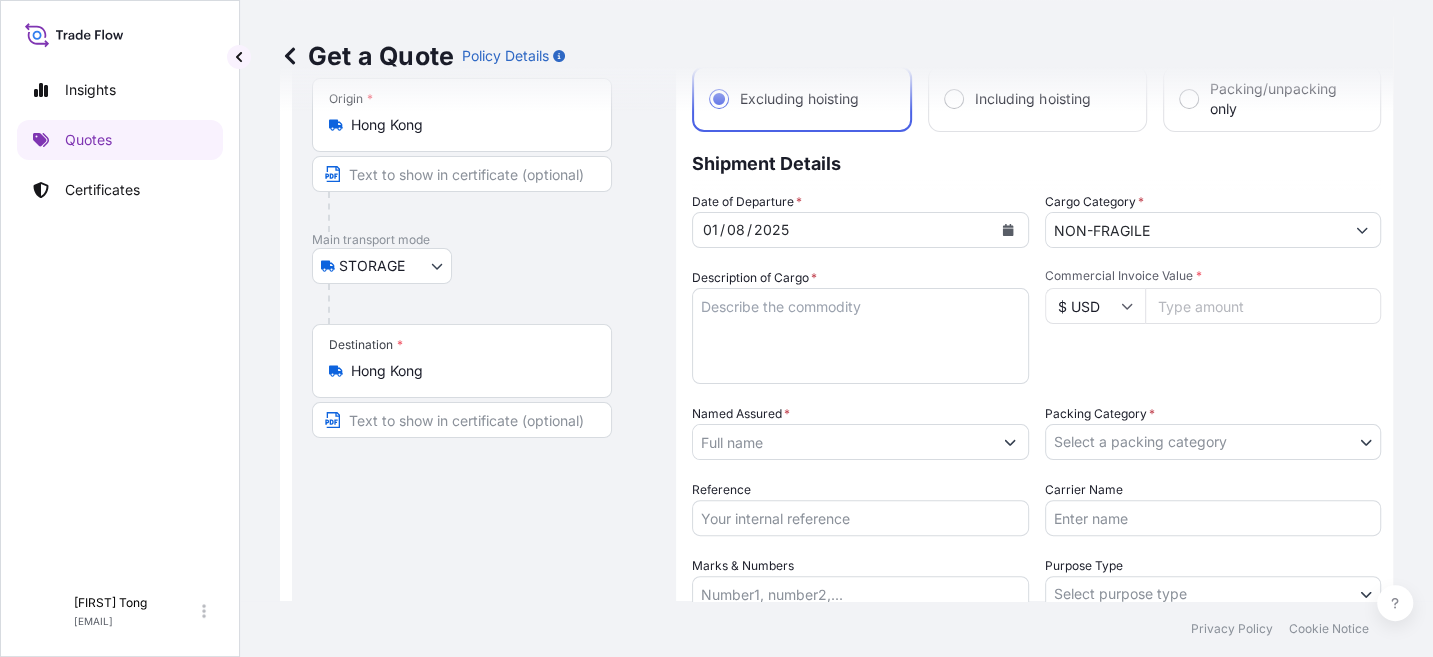 scroll, scrollTop: 156, scrollLeft: 0, axis: vertical 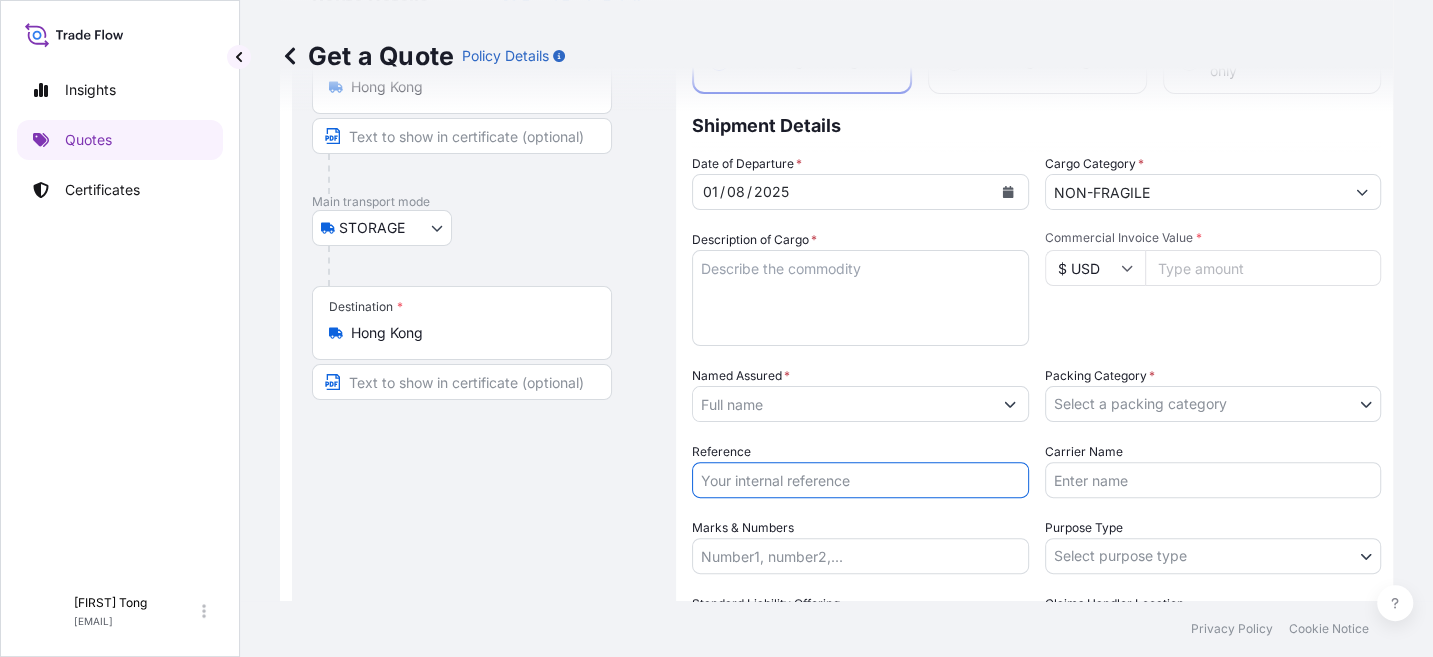 click on "Reference" at bounding box center (860, 480) 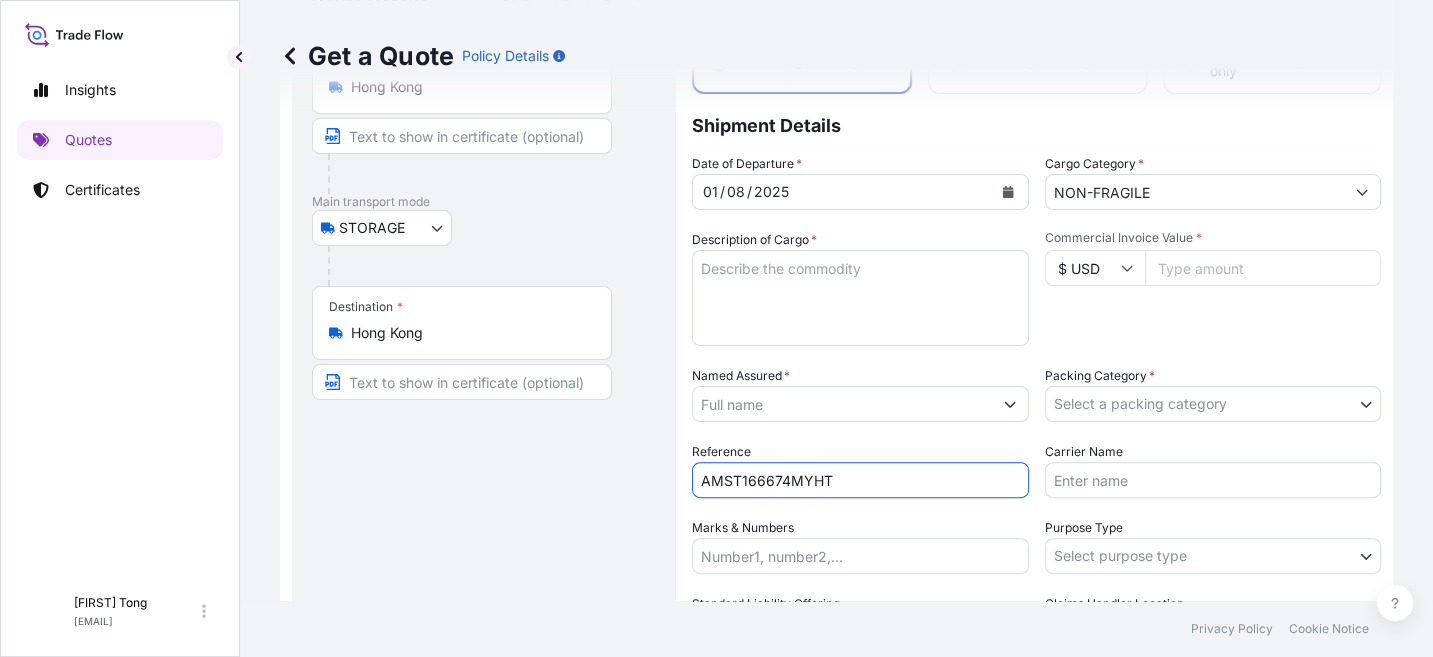 type on "AMST166674MYHT" 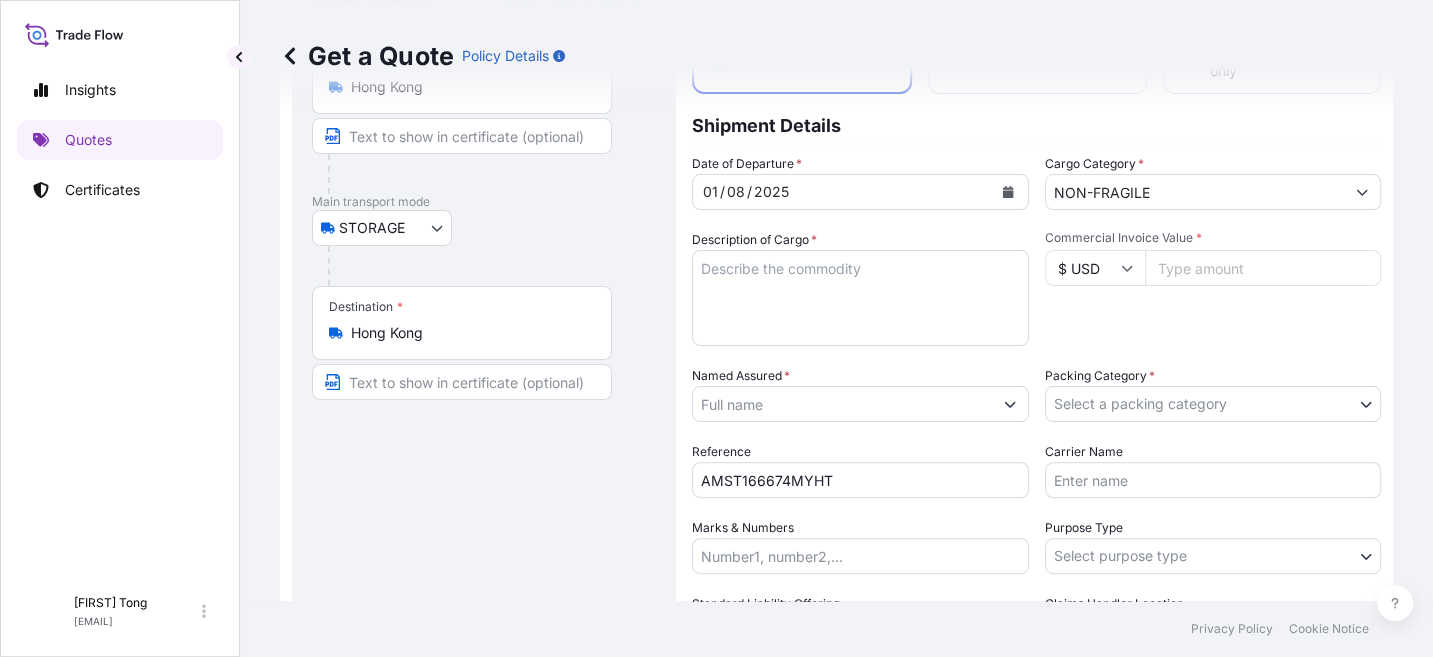 click on "Named Assured *" at bounding box center (842, 404) 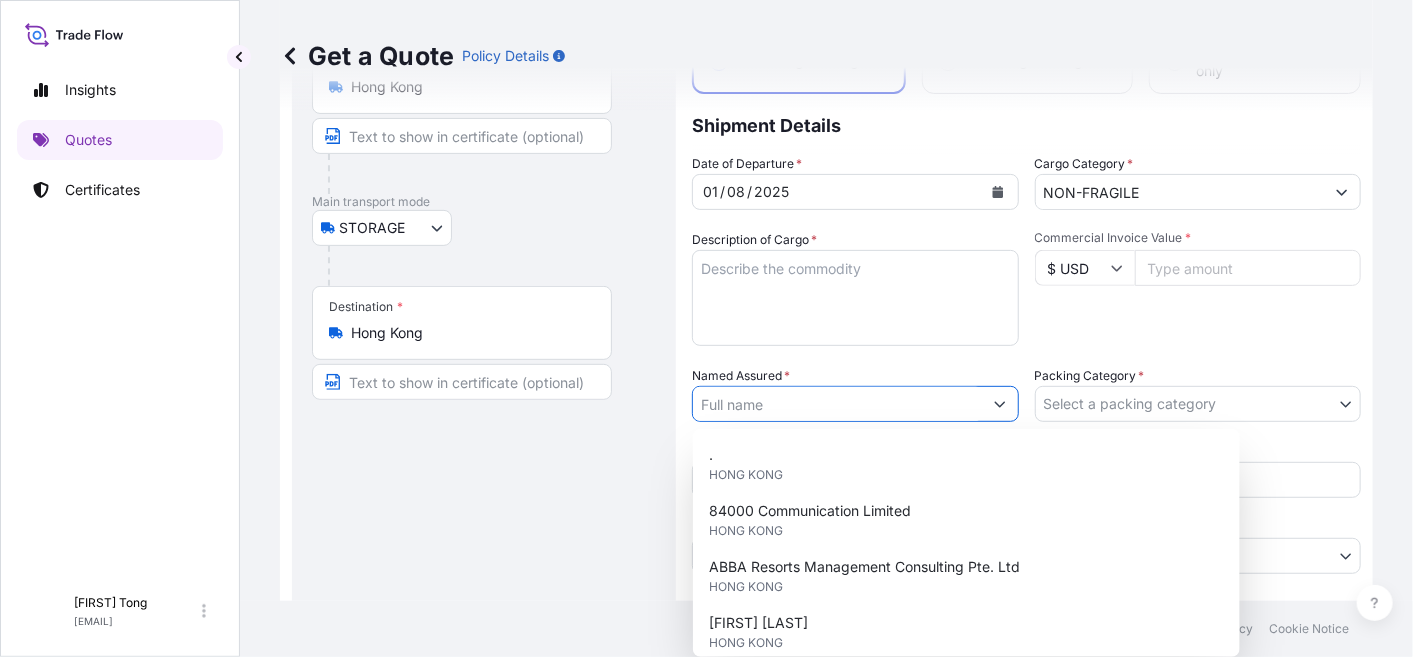 paste on "[FIRST] [LAST]" 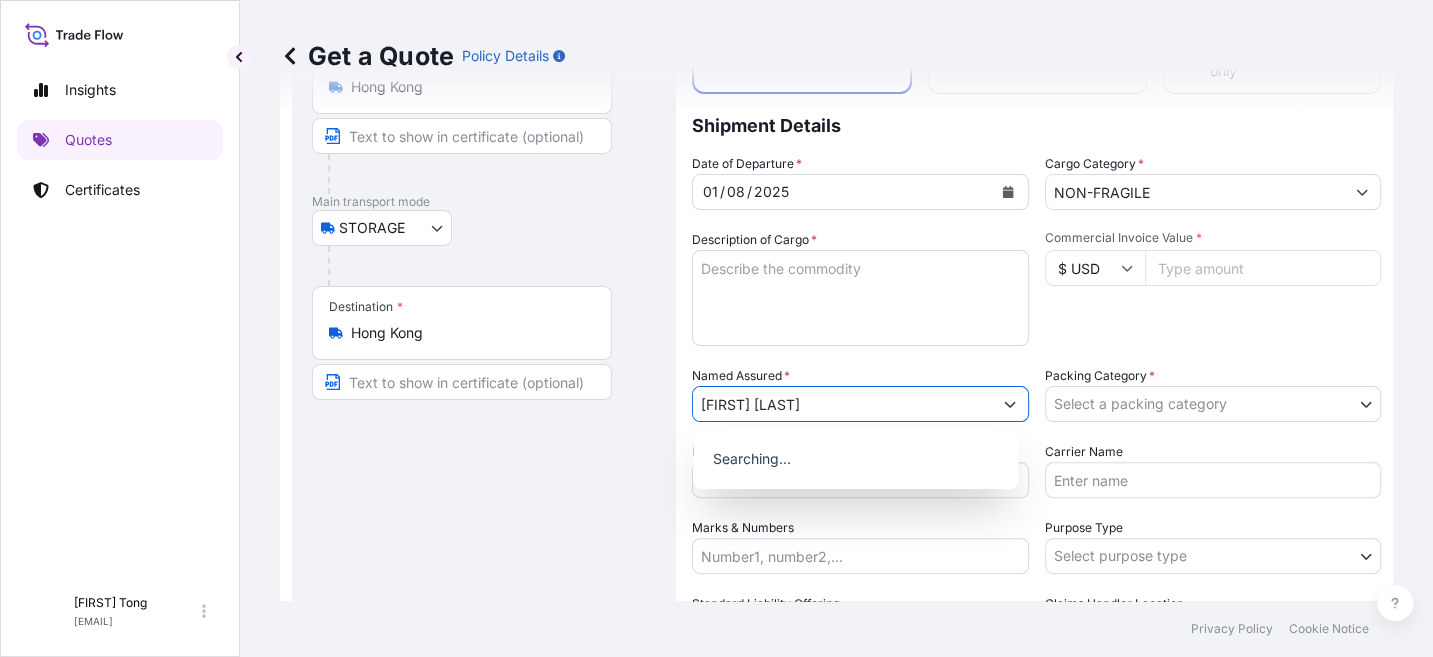 type on "[FIRST] [LAST]" 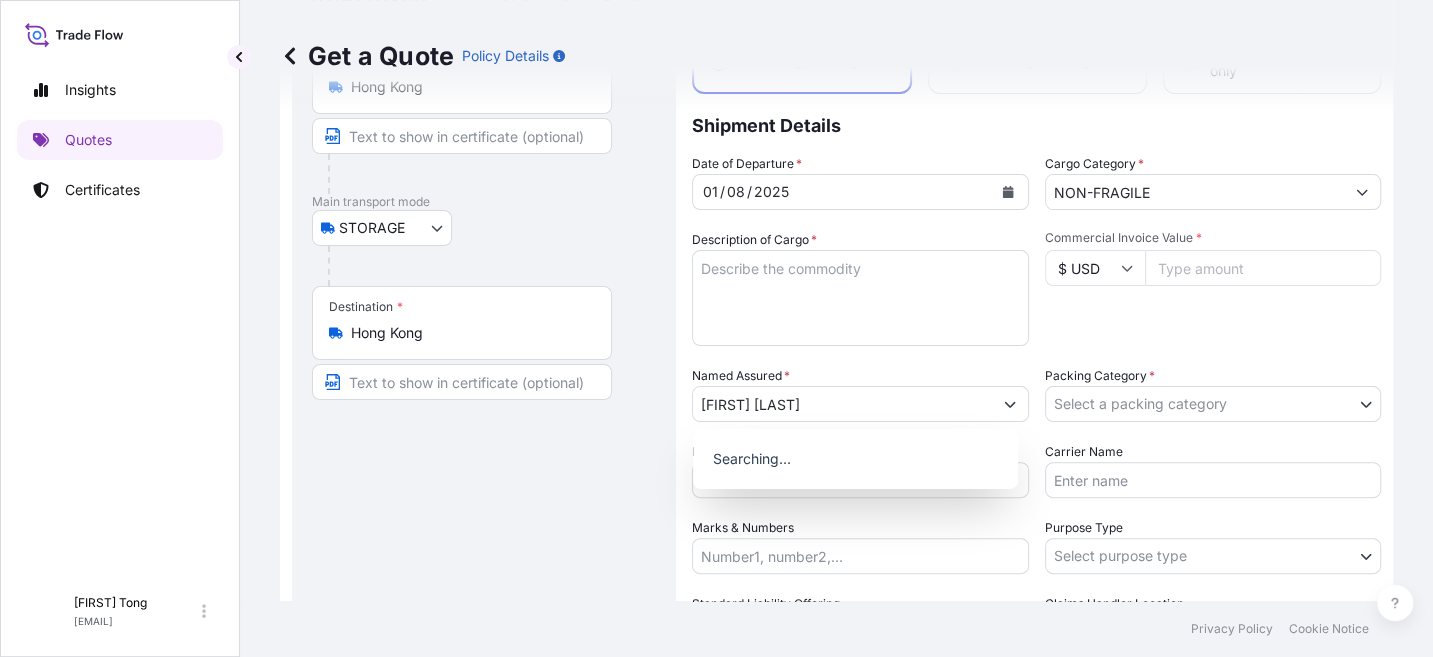 click on "Route Details Reset Route Details Place of loading Road / Inland Road / Inland Origin * Hong Kong Main transport mode STORAGE COURIER INSTALLATION LAND SEA AIR STORAGE Destination * Hong Kong Road / Inland Road / Inland Place of Discharge" at bounding box center (484, 383) 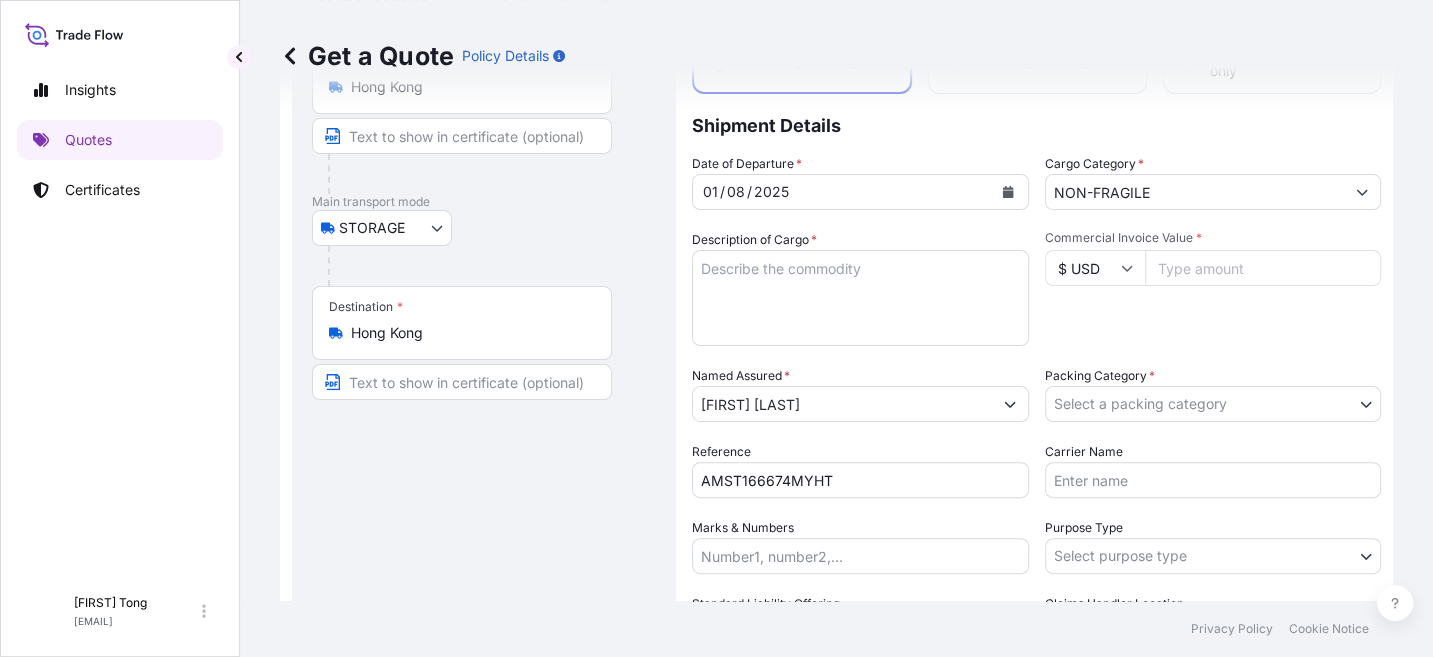 click on "15 options available. 0 options available.
Insights Quotes Certificates C [FIRST]   [LAST] [EMAIL] Get a Quote Policy Details Route Details Reset Route Details Place of loading Road / Inland Road / Inland Origin * Hong Kong Main transport mode STORAGE COURIER INSTALLATION LAND SEA AIR STORAGE Destination * Hong Kong Road / Inland Road / Inland Place of Discharge Coverage Type Excluding hoisting Including hoisting Packing/unpacking only Shipment Details Date of Departure * [DATE] Cargo Category * NON-FRAGILE Description of Cargo * Commercial Invoice Value   * $ USD Named Assured * [FIRST] [LAST] Packing Category * OWNER AGENT CO-OWNER OWNER Various Reference [CARRIER] Marks & Numbers Purpose Type Storage Transit Storage Installation Conservation Standard Liability Offering Yes Yes No Claims Handler Location Select claims handler location Hong Kong Singapore Letter of Credit This shipment has a letter of credit Letter of credit * Get a Quote" at bounding box center [716, 328] 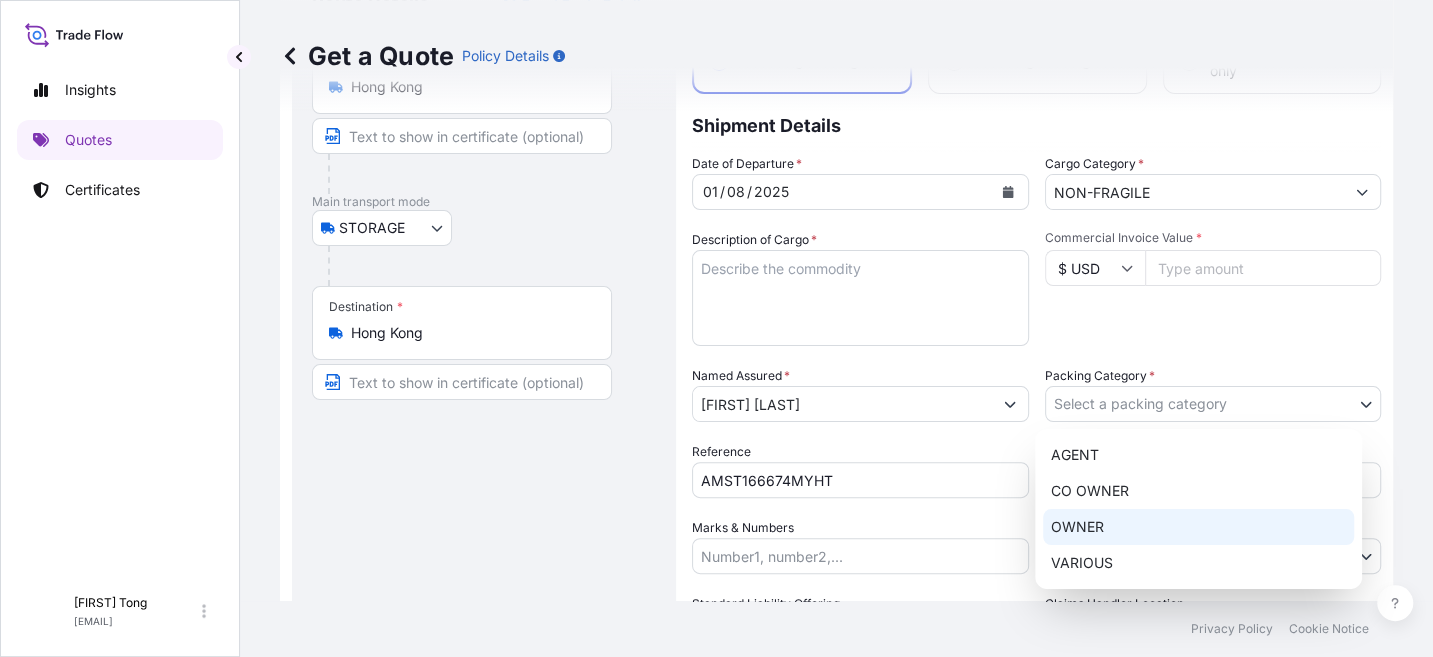 click on "OWNER" at bounding box center (1198, 527) 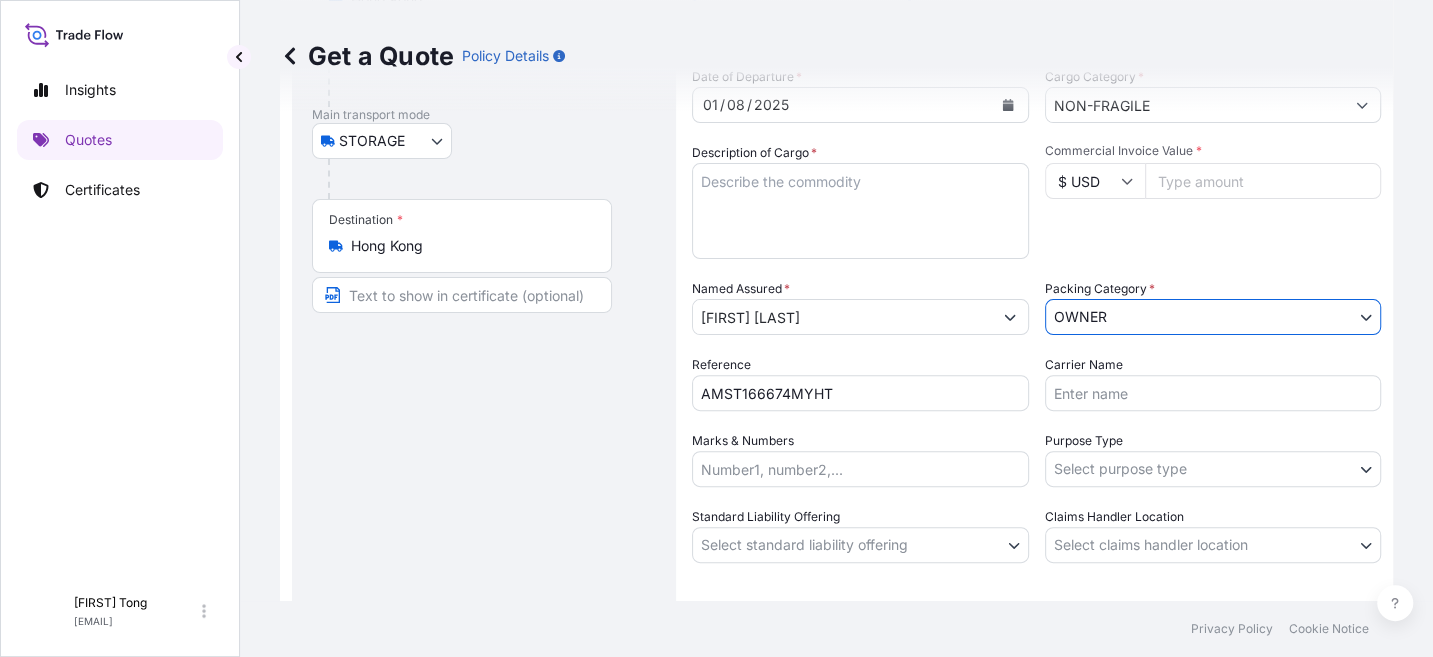 scroll, scrollTop: 281, scrollLeft: 0, axis: vertical 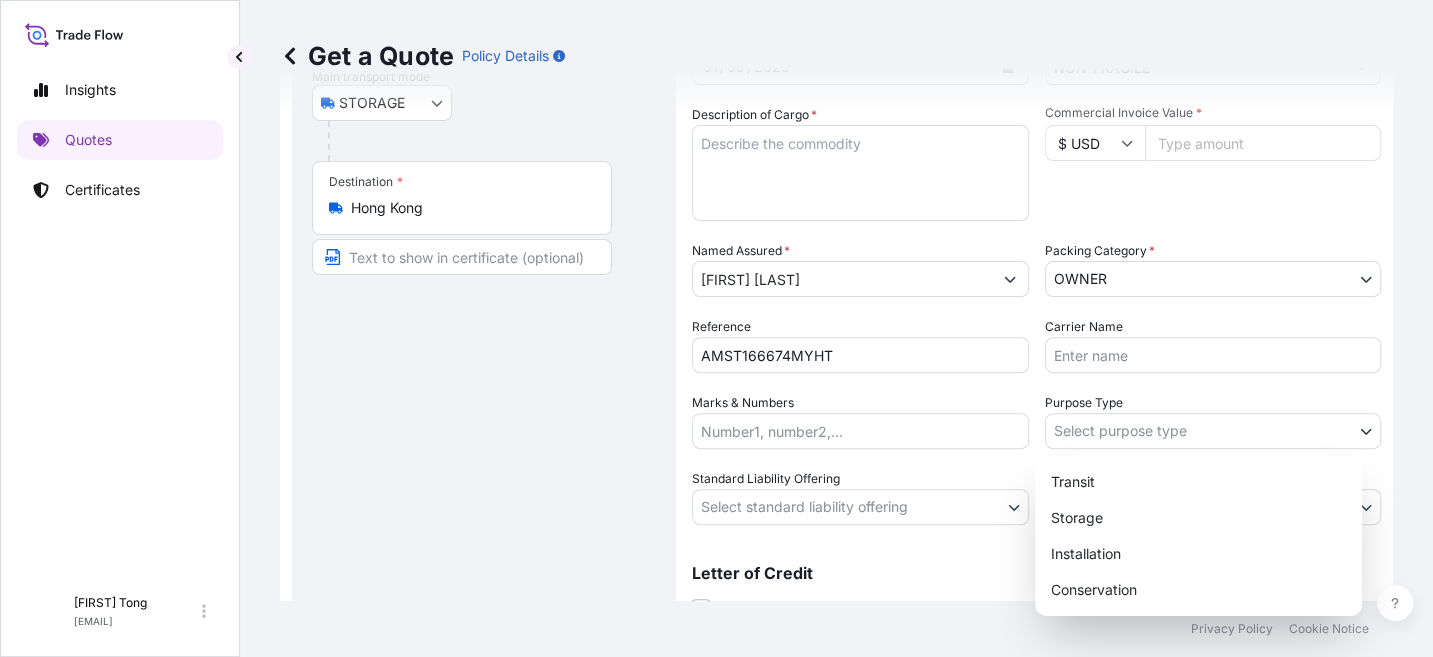 click on "15 options available. 0 options available.
Insights Quotes Certificates C Cathy   Tong cathytong@[DOMAIN].com Get a Quote Policy Details Route Details Reset Route Details Place of loading Road / Inland Road / Inland Origin * Hong Kong Main transport mode STORAGE COURIER INSTALLATION LAND SEA AIR STORAGE Destination * Hong Kong Road / Inland Road / Inland Place of Discharge Coverage Type Excluding hoisting Including hoisting Packing/unpacking only Shipment Details Date of Departure * 01 / 08 / 2025 Cargo Category * NON-FRAGILE Description of Cargo * Commercial Invoice Value   * $ USD Named Assured * [FIRST] [LAST] Packing Category * OWNER AGENT CO-OWNER OWNER Various Reference AMST166674MYHT Carrier Name Marks & Numbers Purpose Type Select purpose type Transit Storage Installation Conservation Standard Liability Offering Select standard liability offering Yes No Claims Handler Location Select claims handler location [CITY] [CITY] Letter of Credit This shipment has a letter of credit * Get a Quote" at bounding box center (716, 328) 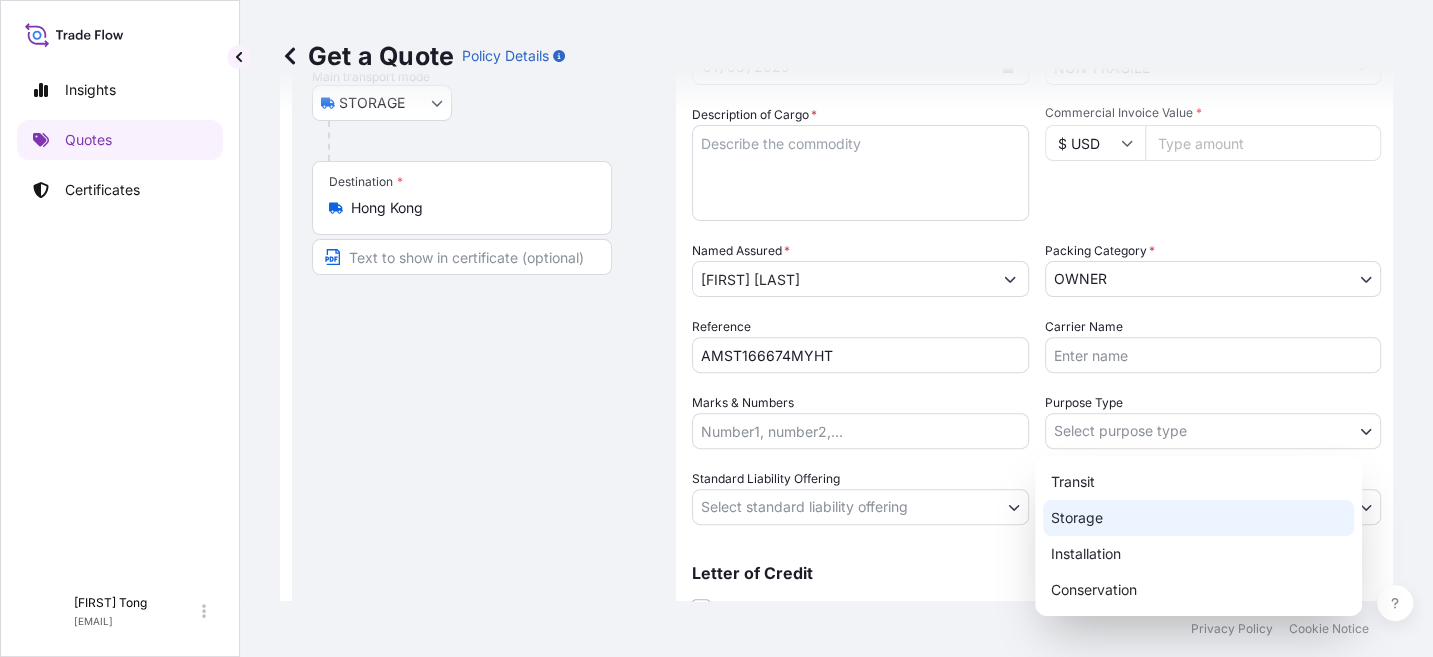 click on "Storage" at bounding box center [1198, 518] 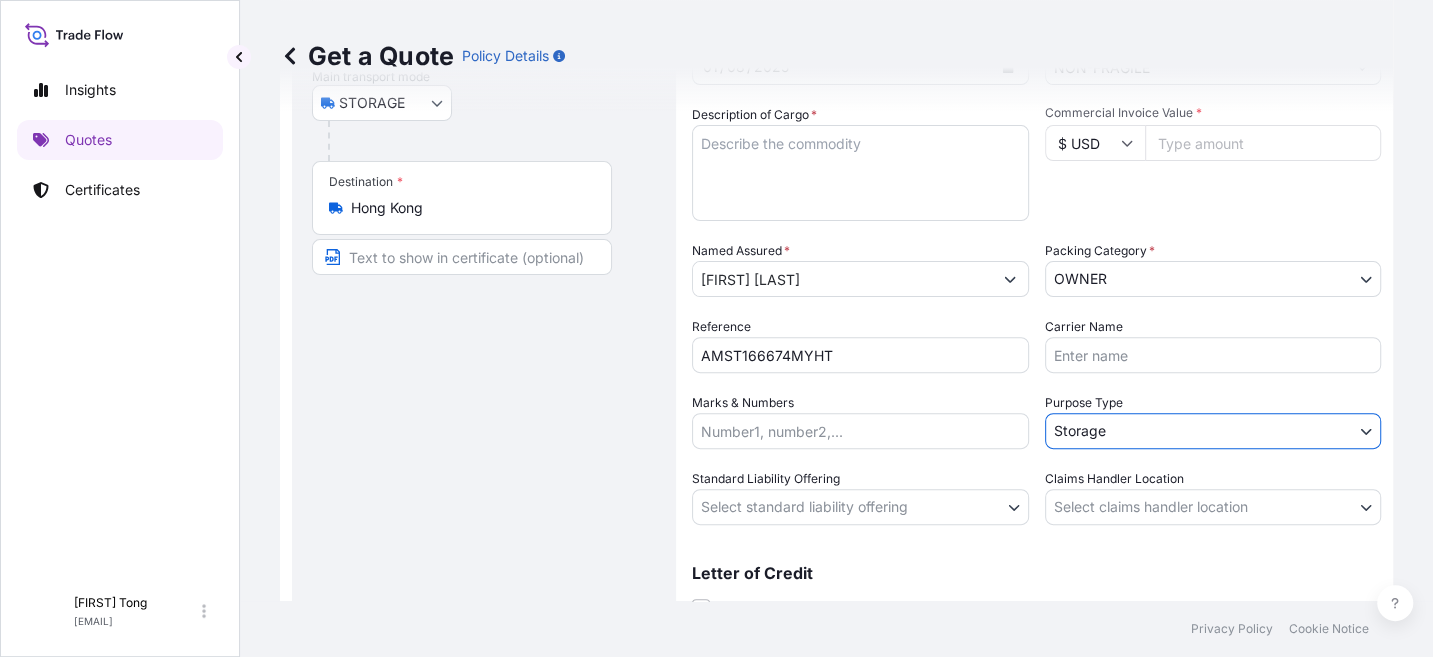 click on "15 options available. 0 options available.
Insights Quotes Certificates C [FIRST] [LAST] [EMAIL] Get a Quote Policy Details Route Details Reset Route Details Place of loading Road / Inland Road / Inland Origin * [COUNTRY] Main transport mode STORAGE COURIER INSTALLATION LAND SEA AIR STORAGE Destination * [COUNTRY] Road / Inland Road / Inland Place of Discharge Coverage Type Excluding hoisting Including hoisting Packing/unpacking only Shipment Details Date of Departure * 01 / 08 / 2025 Cargo Category * NON-FRAGILE Description of Cargo * Commercial Invoice Value   * $ USD Named Assured * [FIRST] [LAST] Packing Category * OWNER AGENT CO-OWNER OWNER Various Reference AMST166674MYHT Carrier Name Marks & Numbers Purpose Type Storage Transit Storage Installation Conservation Standard Liability Offering Select standard liability offering Yes No Claims Handler Location [COUNTRY] [COUNTRY] Letter of Credit This shipment has a letter of credit Letter of credit *
0" at bounding box center (716, 328) 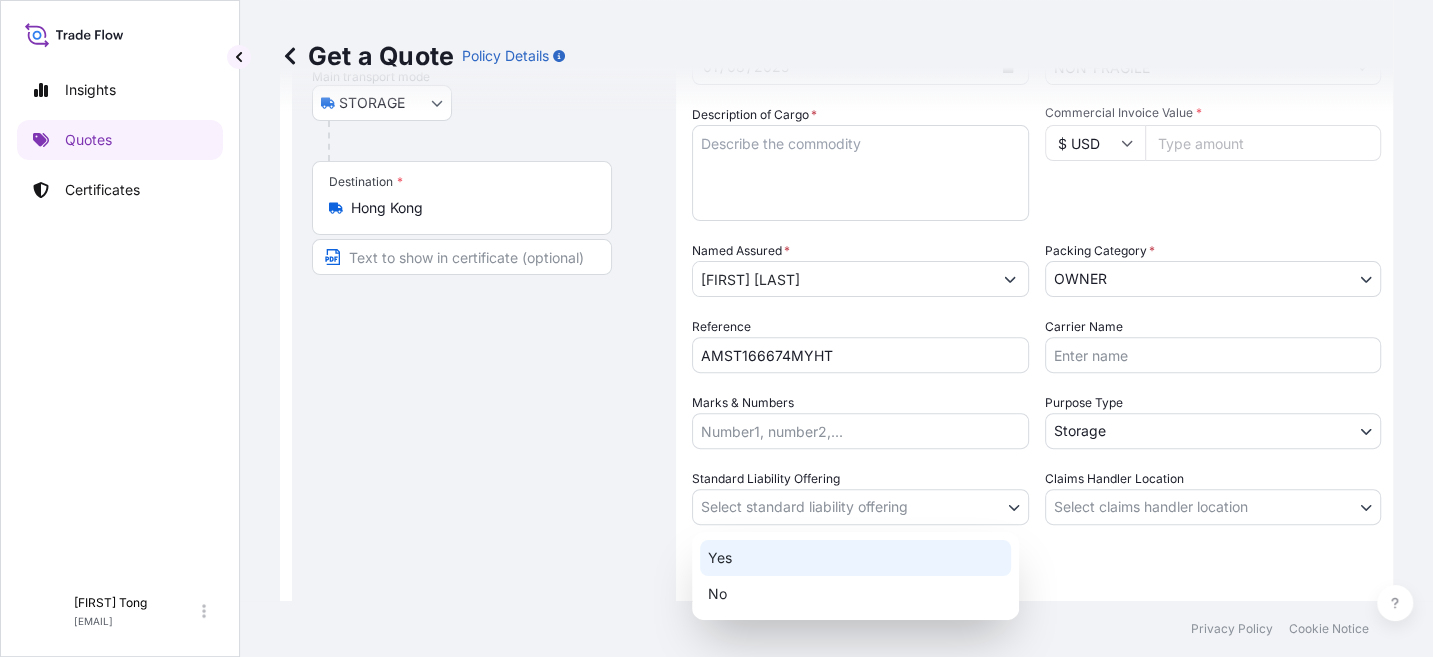 click on "Yes" at bounding box center [855, 558] 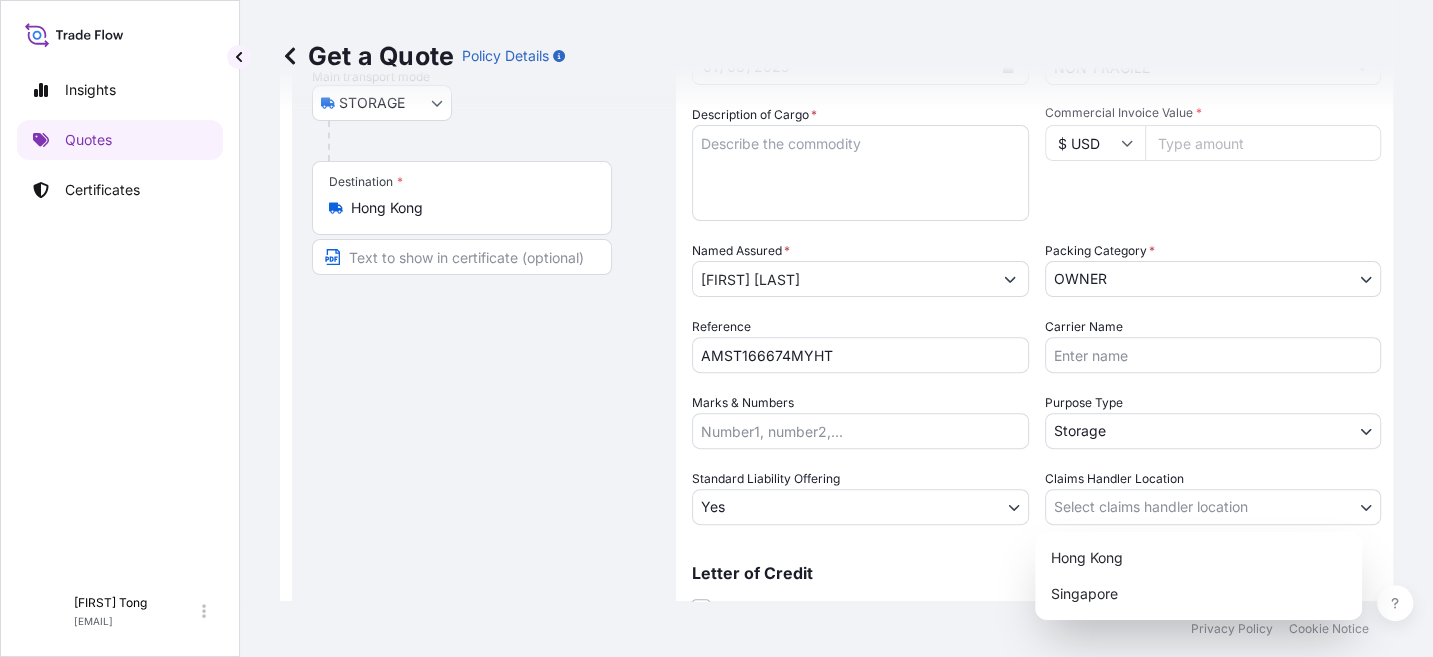 click on "15 options available. 0 options available.
Insights Quotes Certificates C [FIRST]   [LAST] [EMAIL] Get a Quote Policy Details Route Details Reset Route Details Place of loading Road / Inland Road / Inland Origin * Hong Kong Main transport mode STORAGE COURIER INSTALLATION LAND SEA AIR STORAGE Destination * Hong Kong Road / Inland Road / Inland Place of Discharge Coverage Type Excluding hoisting Including hoisting Packing/unpacking only Shipment Details Date of Departure * [DATE] Cargo Category * NON-FRAGILE Description of Cargo * Commercial Invoice Value   * $ USD Named Assured * [FIRST] [LAST] Packing Category * OWNER AGENT CO-OWNER OWNER Various Reference [CARRIER] Carrier Name Marks & Numbers Purpose Type Storage Transit Storage Installation Conservation Standard Liability Offering Yes Yes No Claims Handler Location Select claims handler location Hong Kong Singapore Letter of Credit This shipment has a letter of credit Letter of credit * Get a Quote Privacy Policy
[NUMBER]" at bounding box center [716, 328] 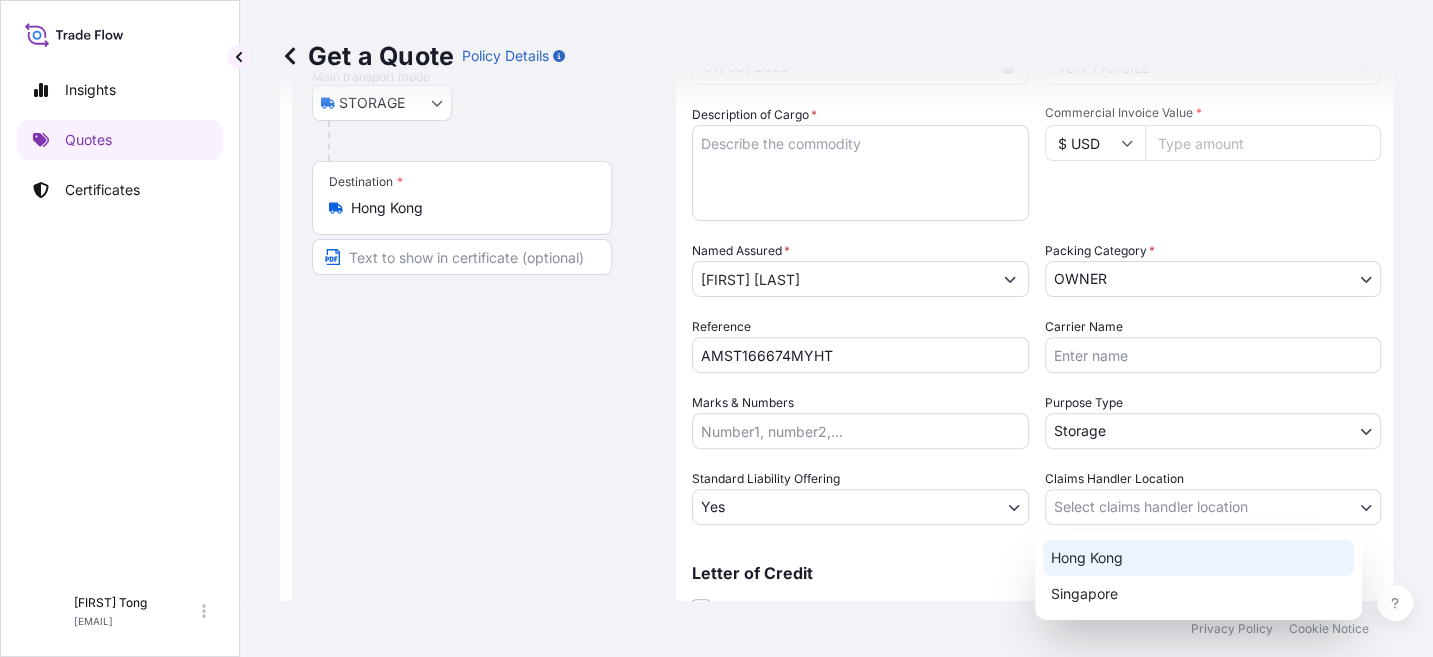 click on "Hong Kong" at bounding box center (1198, 558) 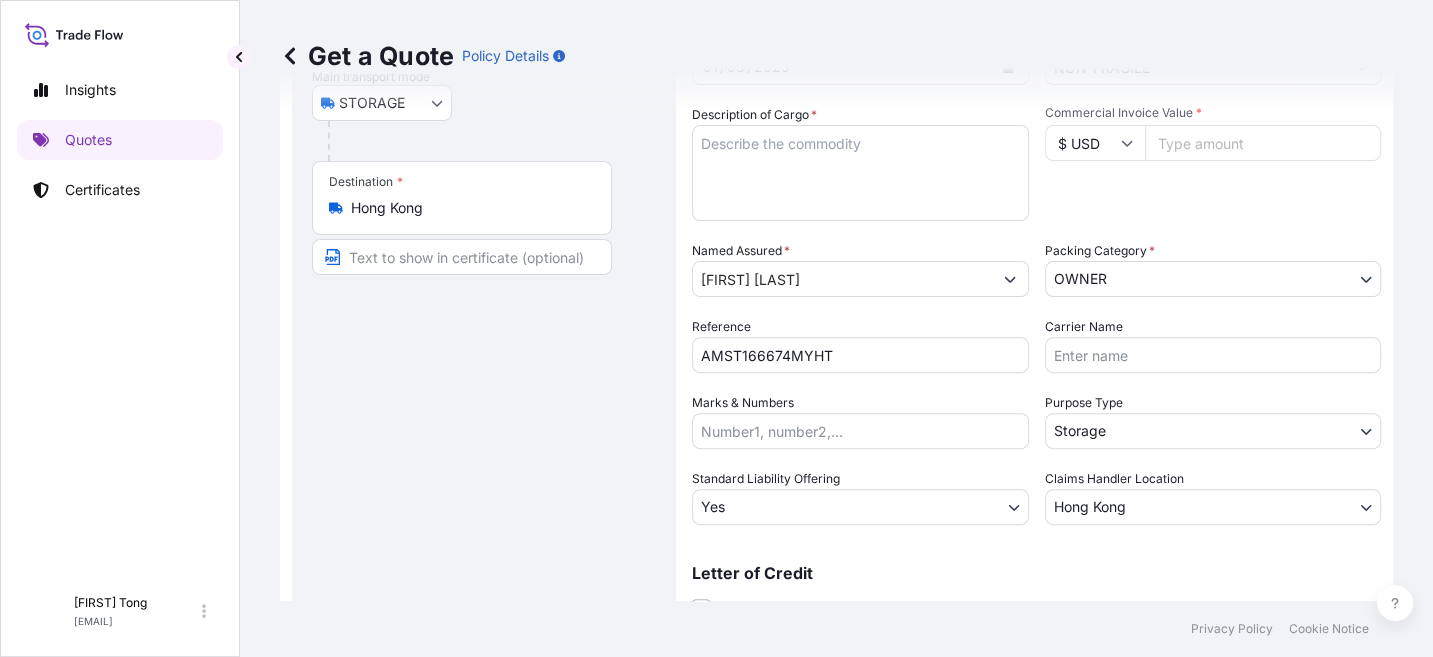 click on "Description of Cargo *" at bounding box center (860, 173) 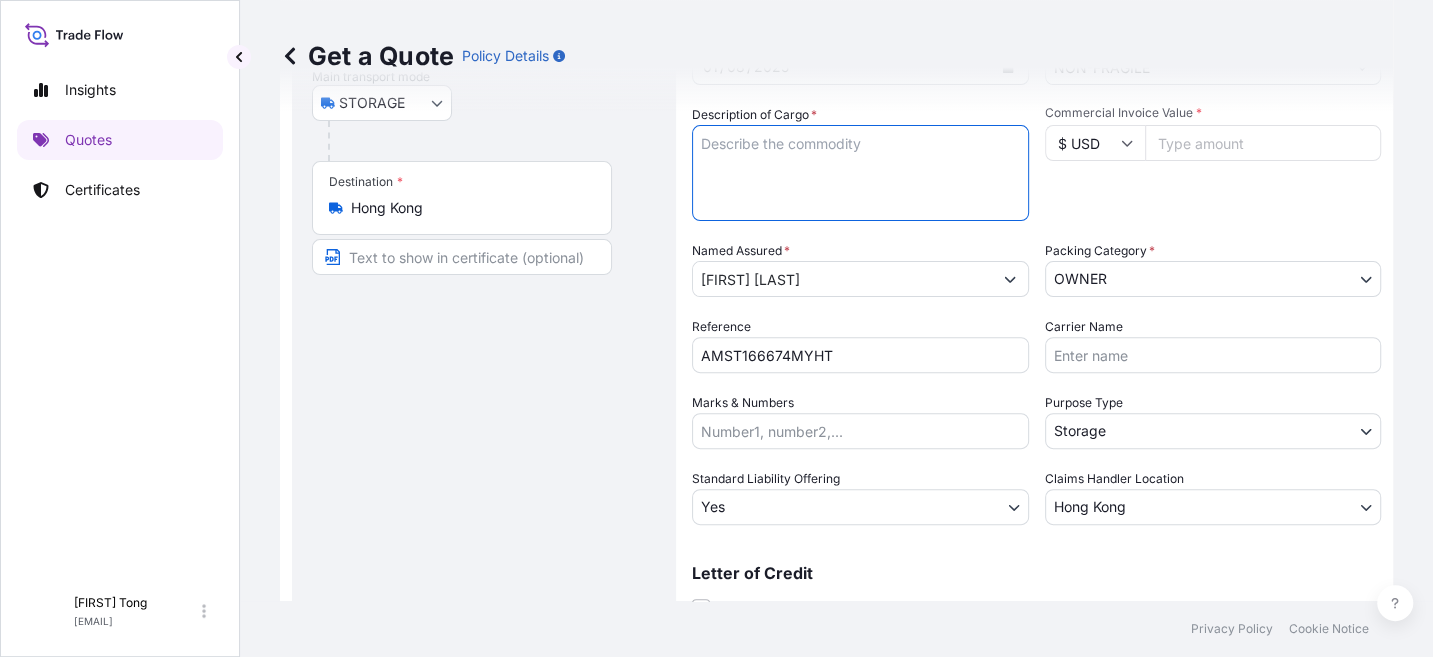 paste on "Unknown, Work, #01" 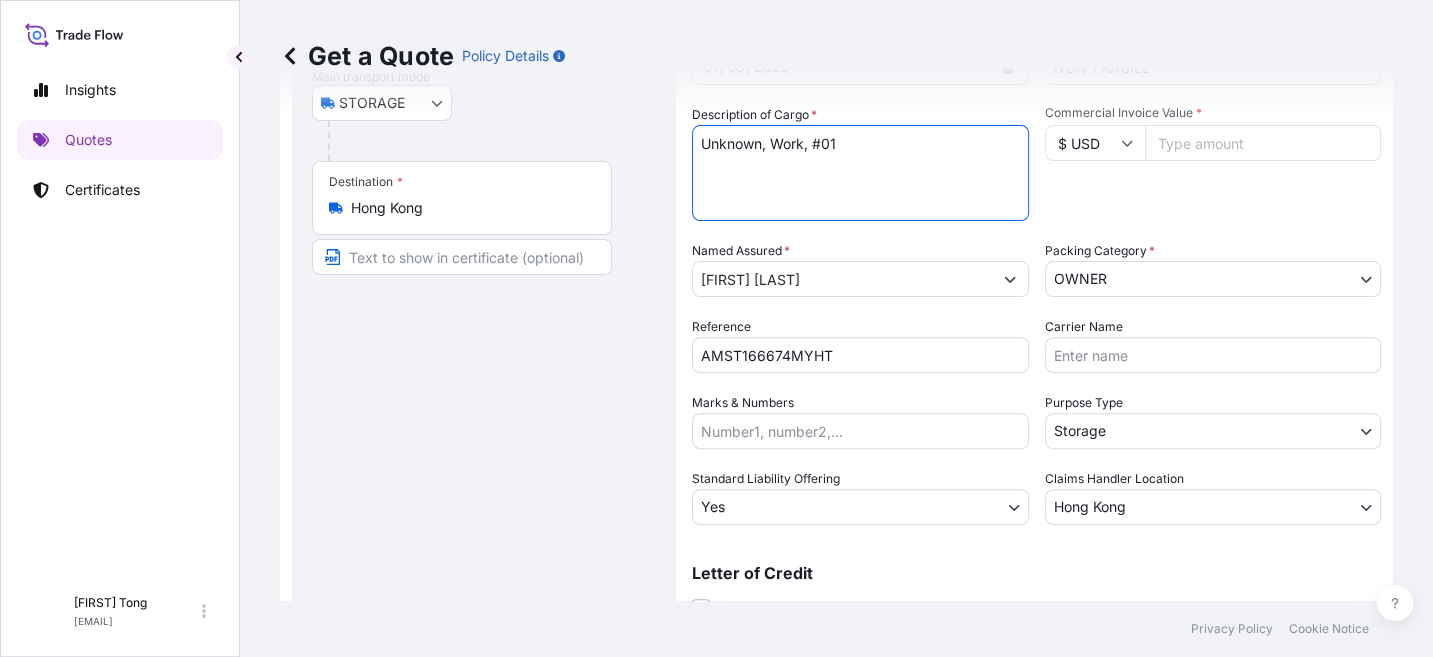 scroll, scrollTop: 365, scrollLeft: 0, axis: vertical 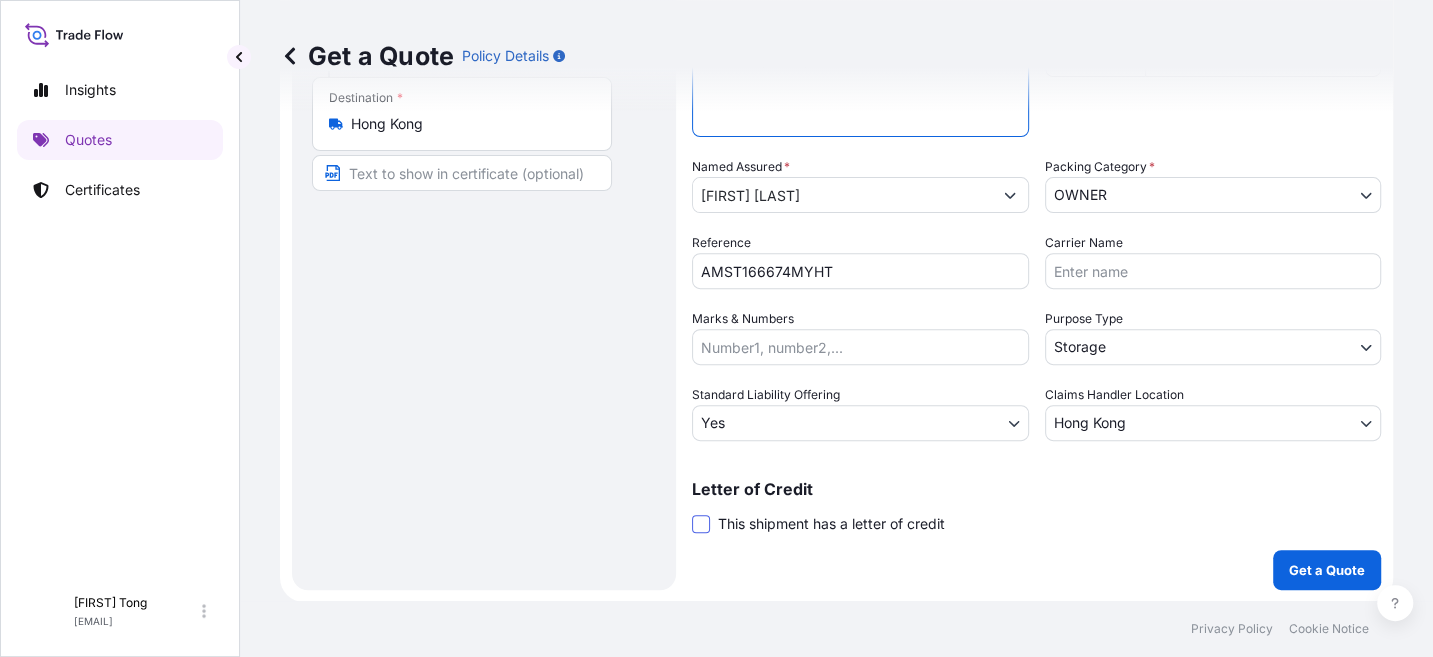 type on "Unknown, Work, #01" 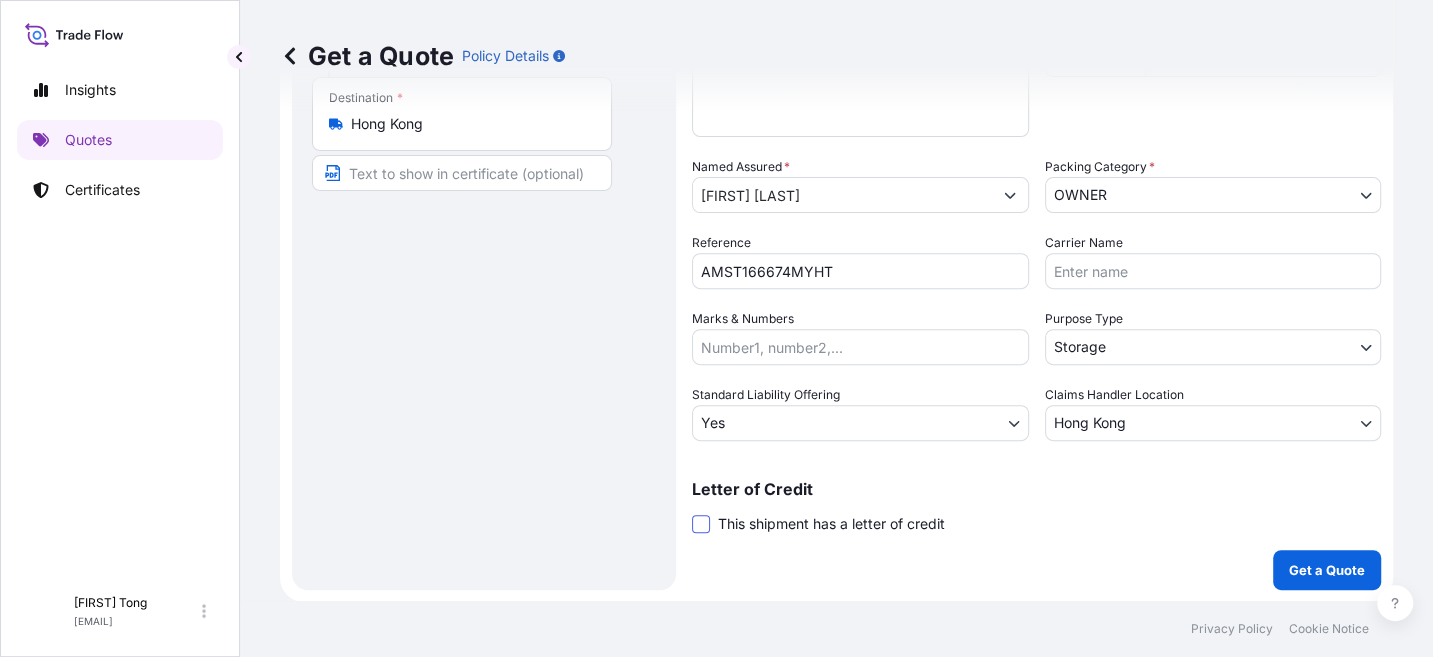 click at bounding box center (701, 524) 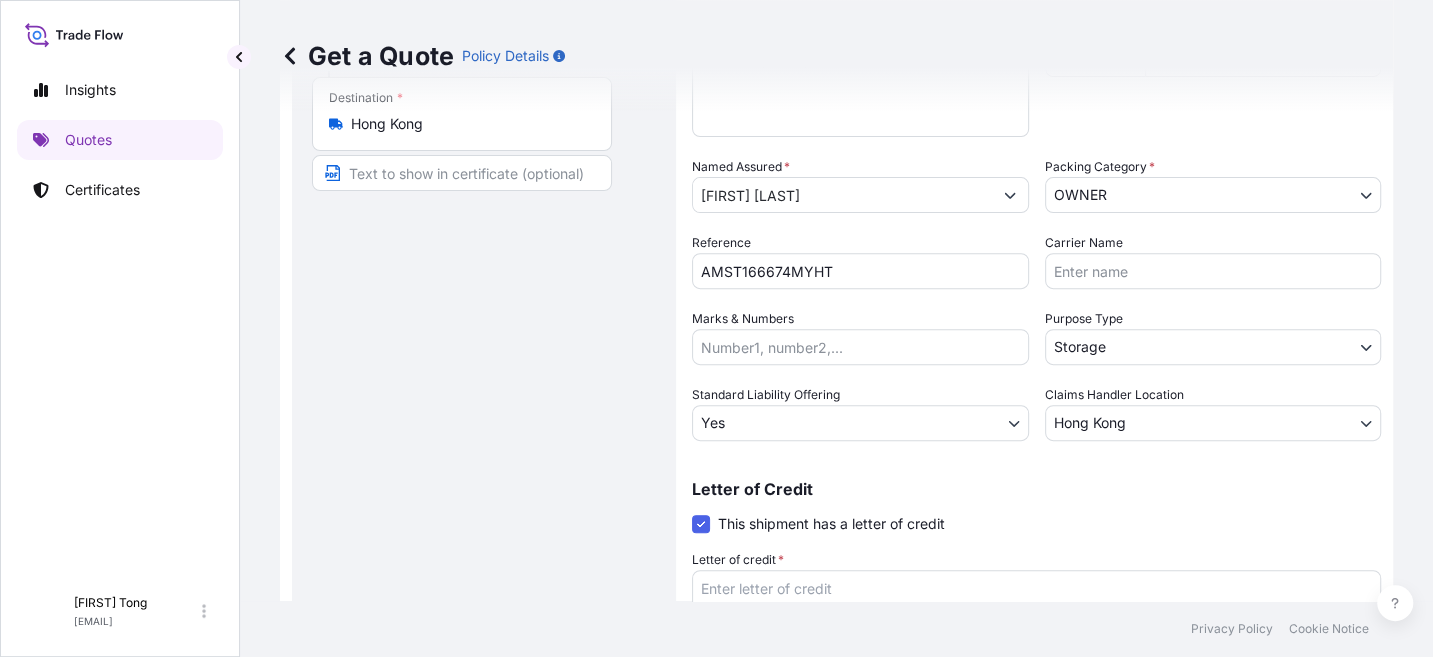 click on "Letter of credit *" at bounding box center [1036, 618] 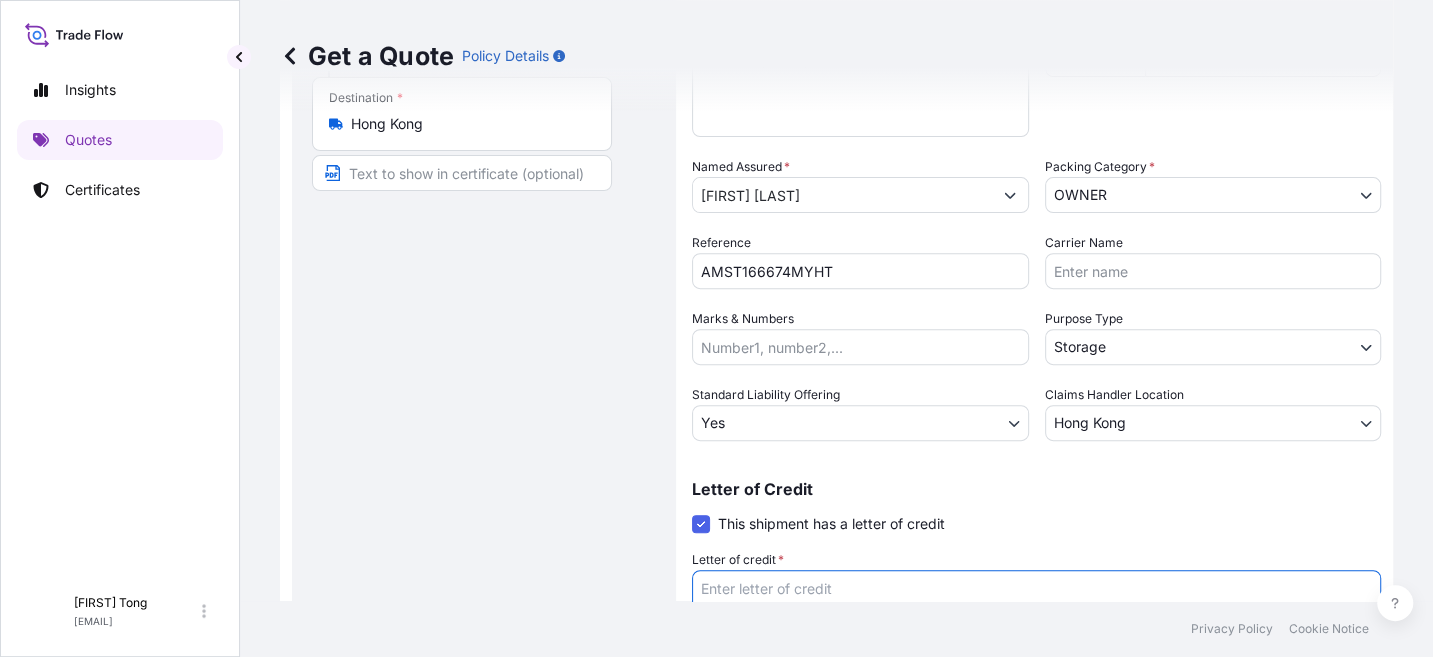 paste 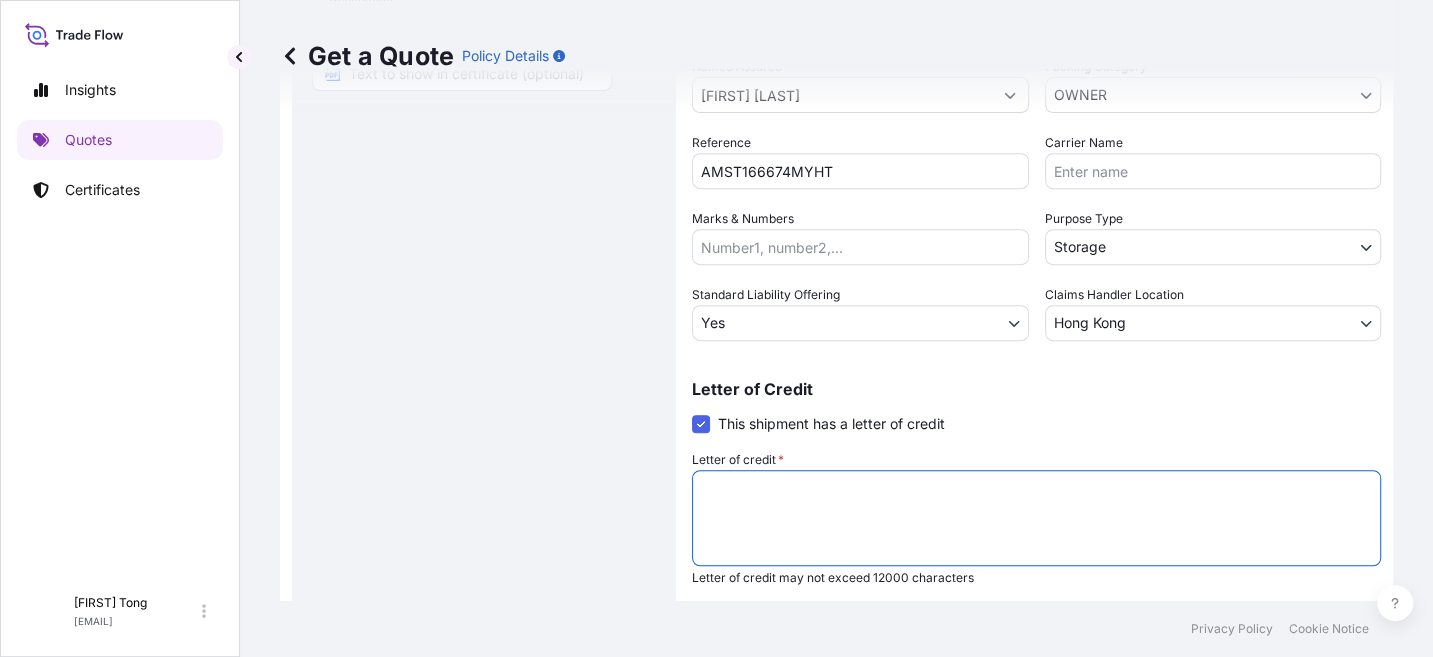 scroll, scrollTop: 506, scrollLeft: 0, axis: vertical 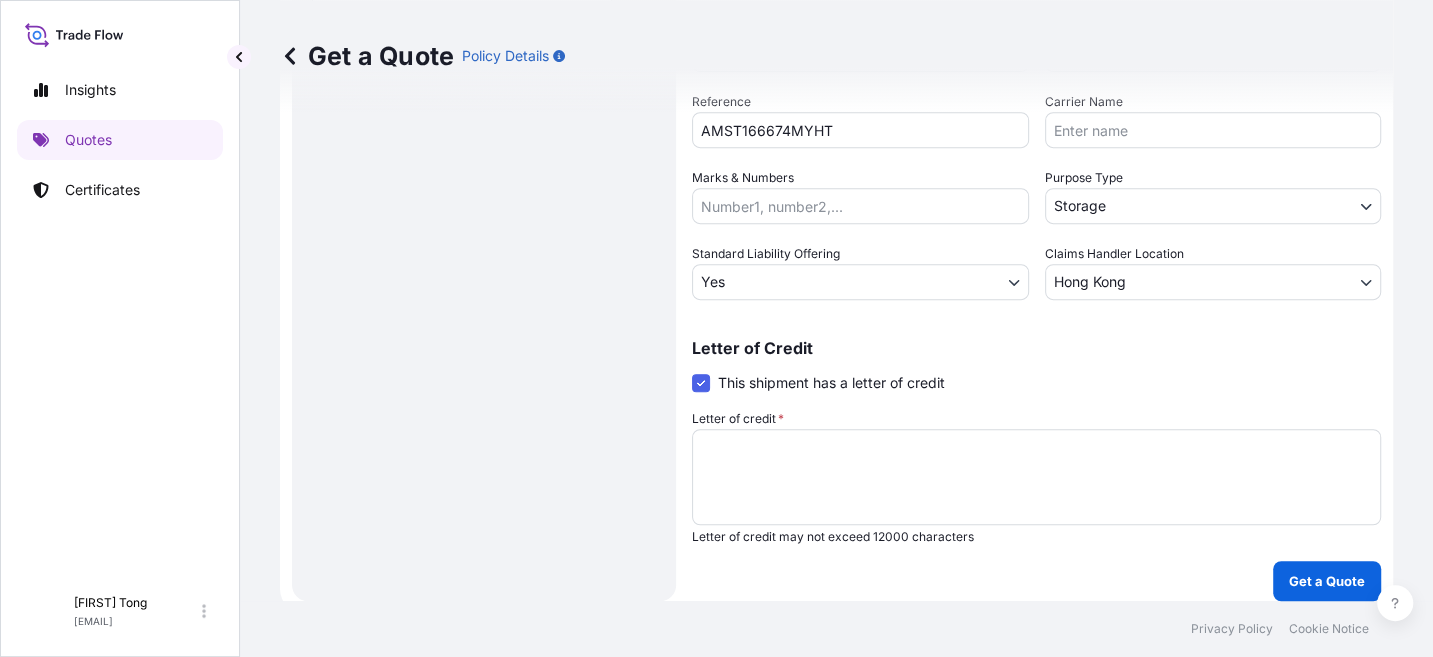click on "Letter of credit *" at bounding box center [1036, 477] 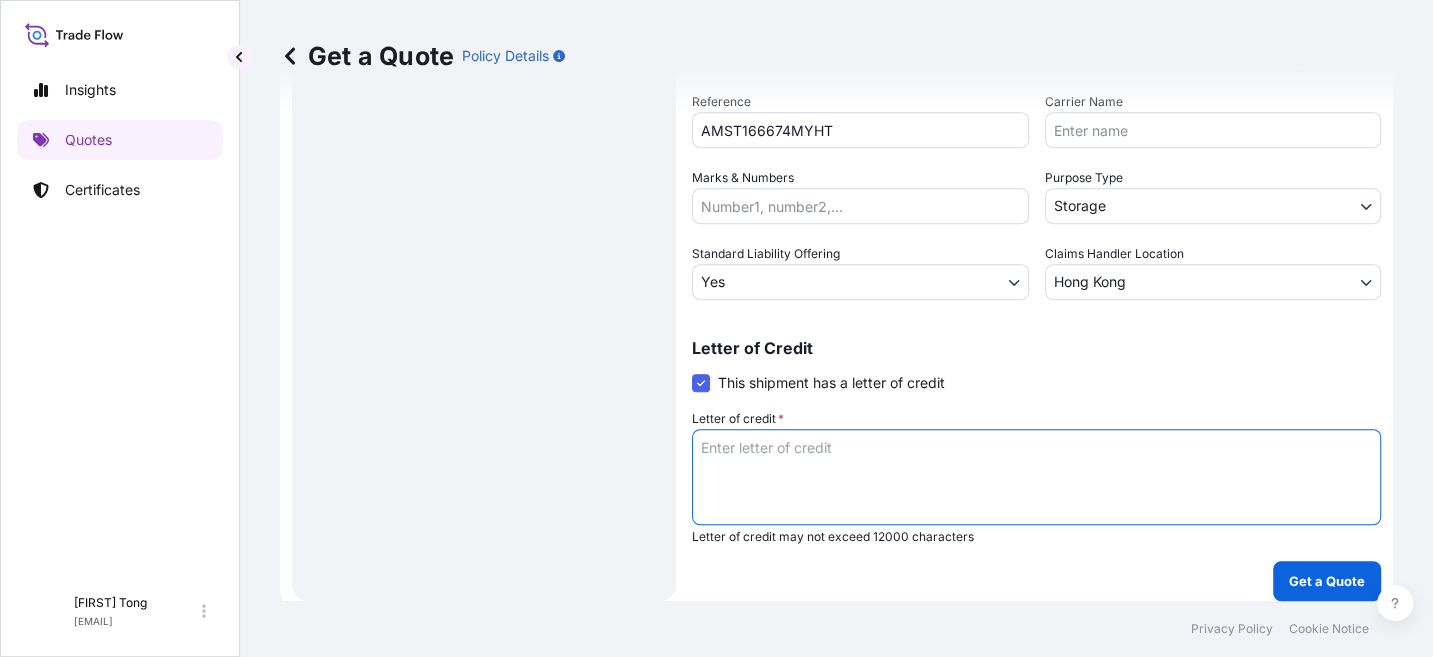 scroll, scrollTop: 498, scrollLeft: 0, axis: vertical 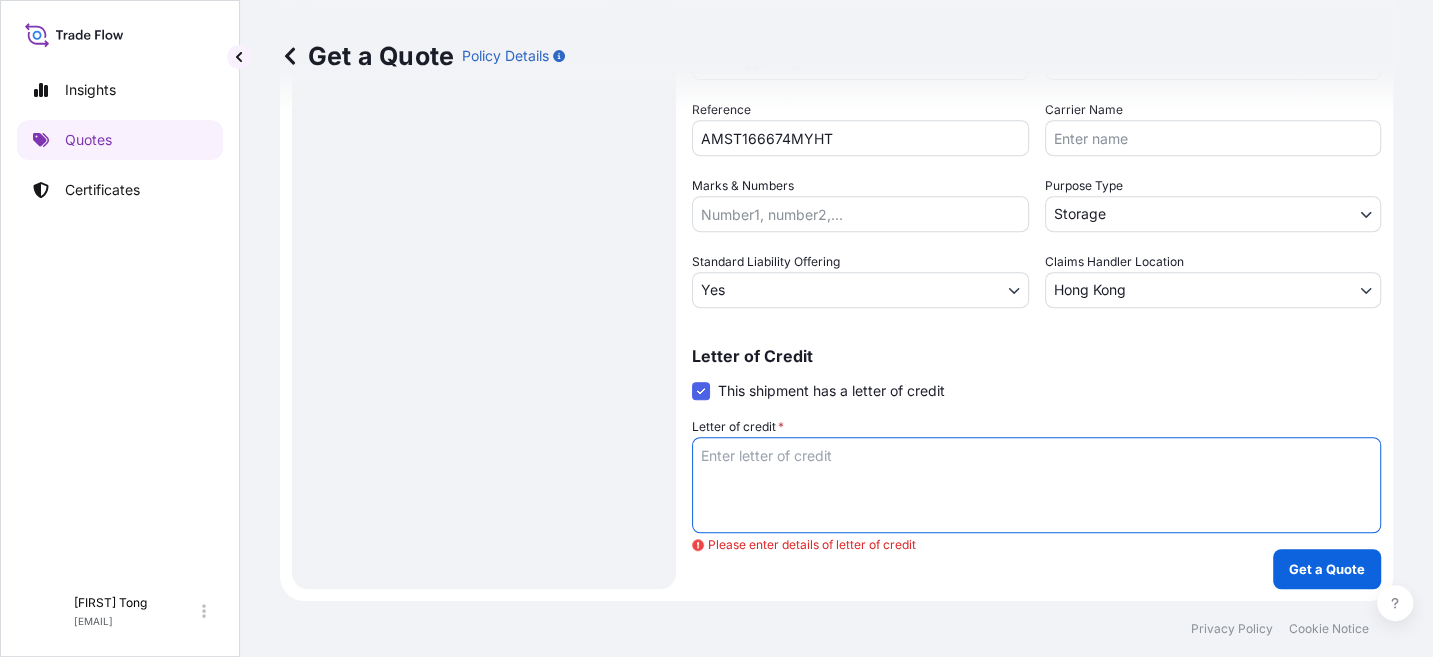 drag, startPoint x: 786, startPoint y: 469, endPoint x: 781, endPoint y: 460, distance: 10.29563 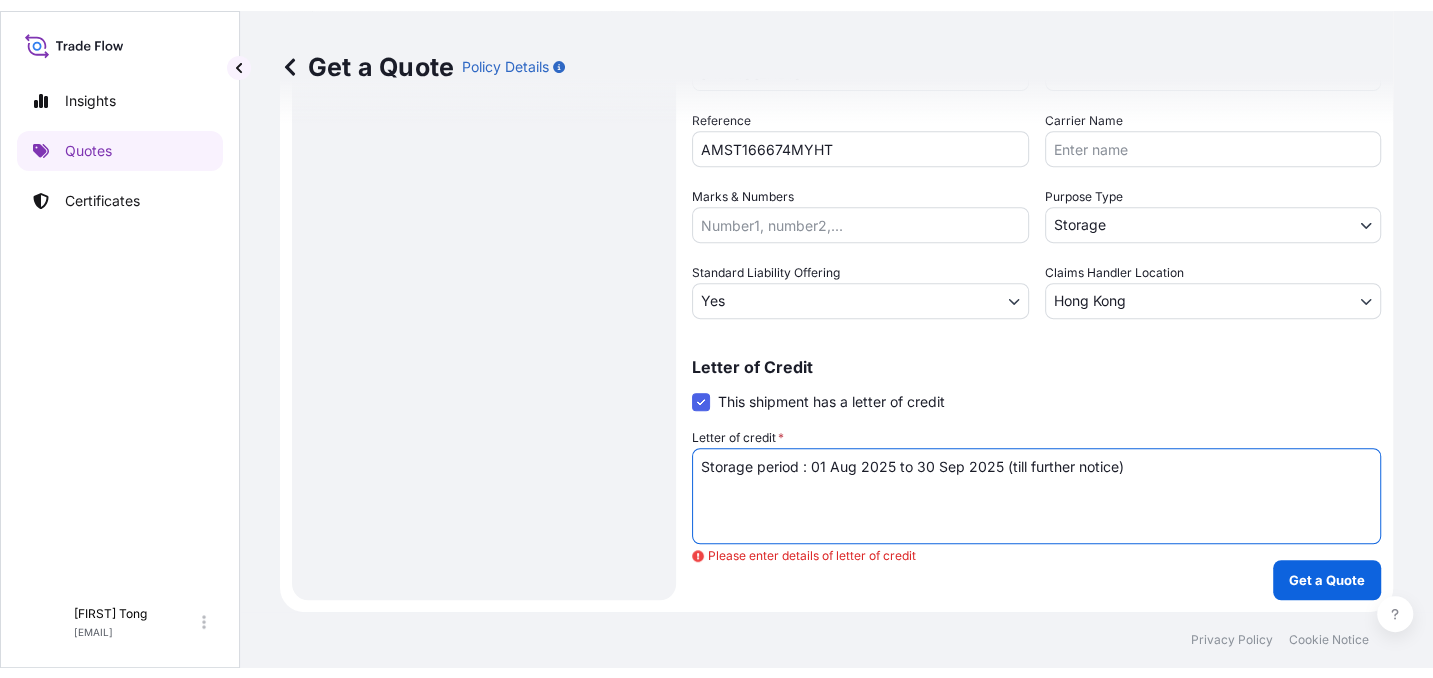 scroll, scrollTop: 506, scrollLeft: 0, axis: vertical 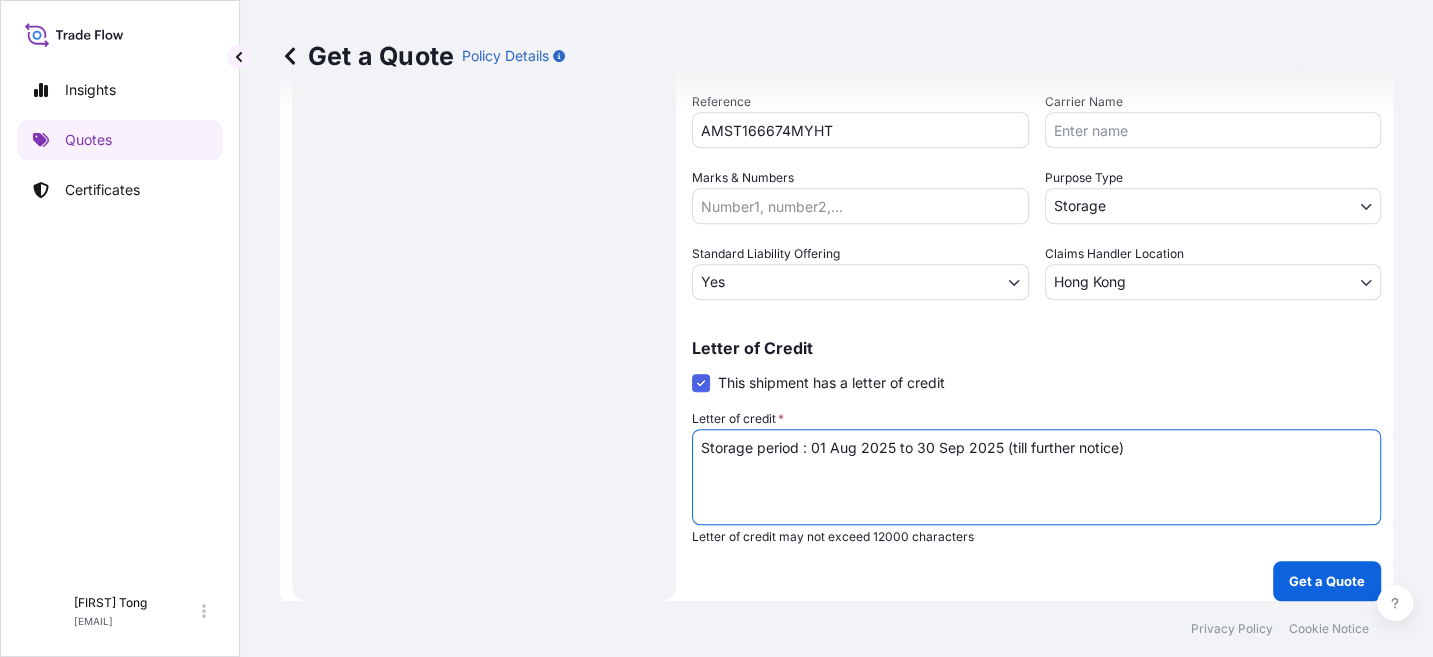 type on "Storage period : 01 Aug 2025 to 30 Sep 2025 (till further notice)" 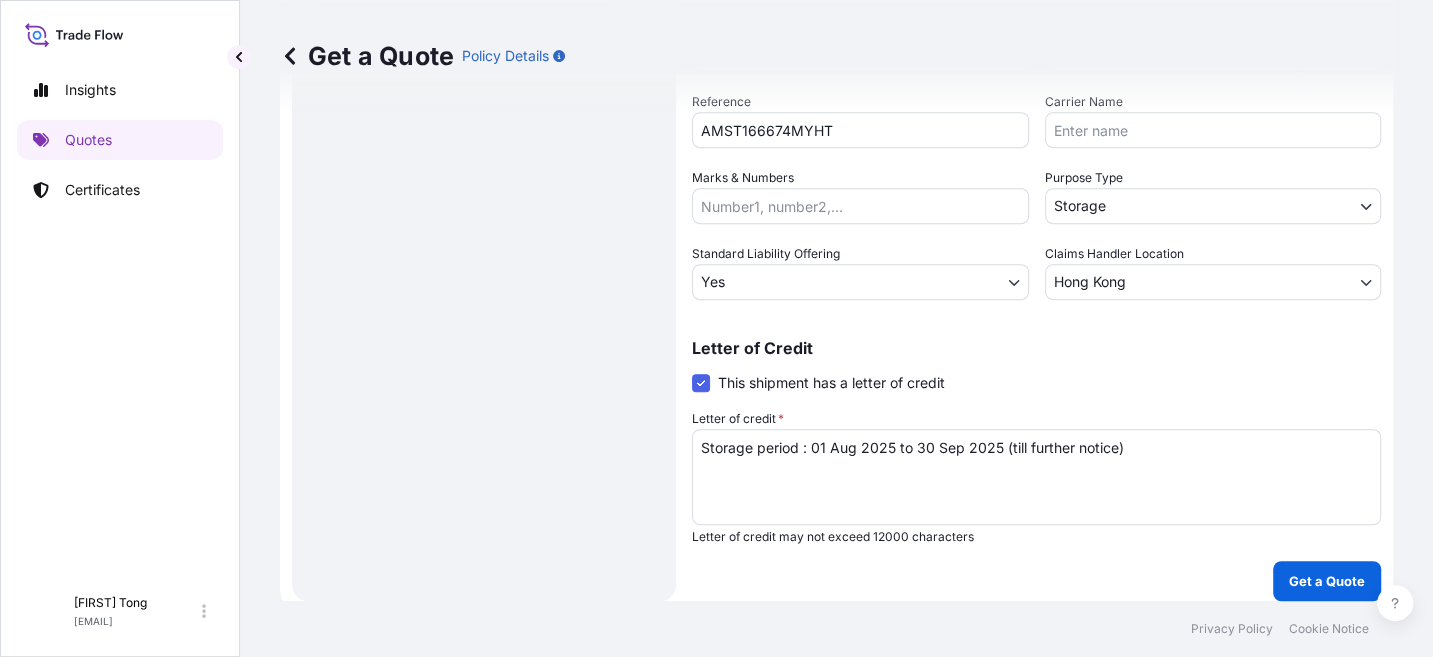 drag, startPoint x: 537, startPoint y: 306, endPoint x: 551, endPoint y: 341, distance: 37.696156 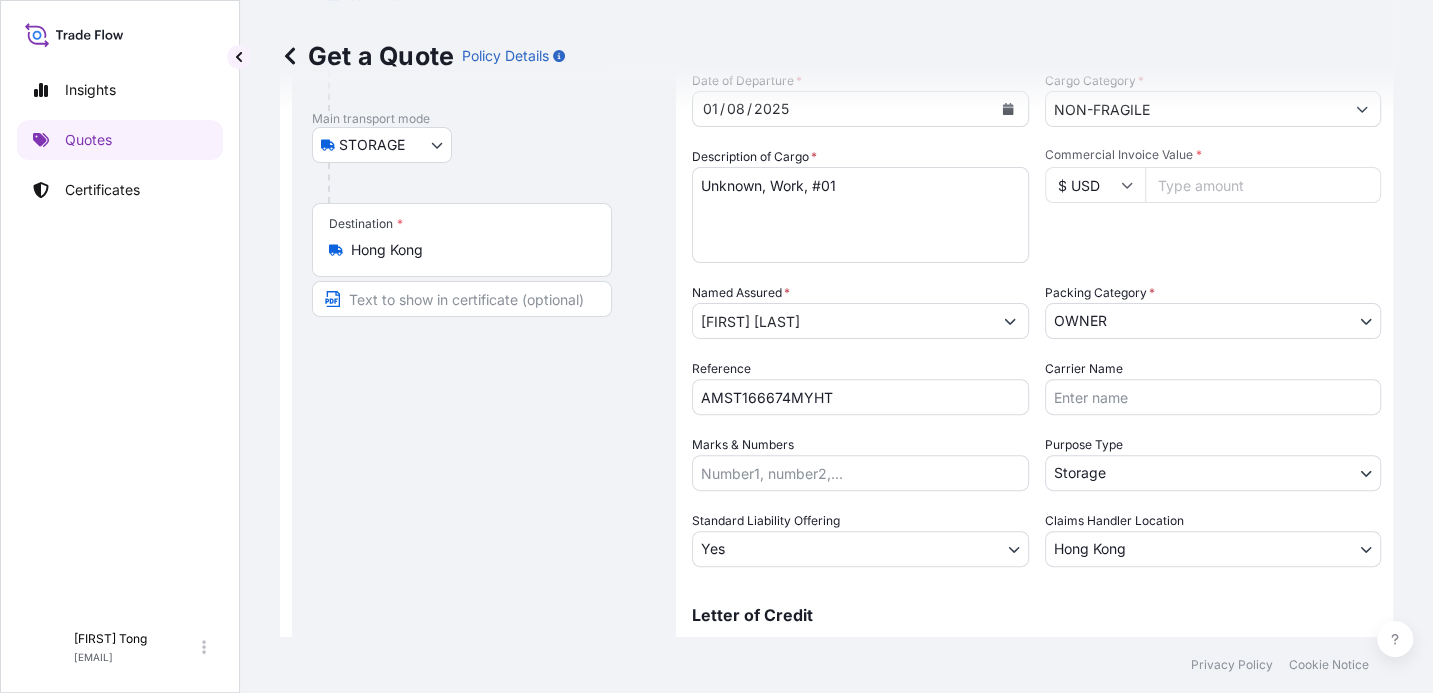 scroll, scrollTop: 230, scrollLeft: 0, axis: vertical 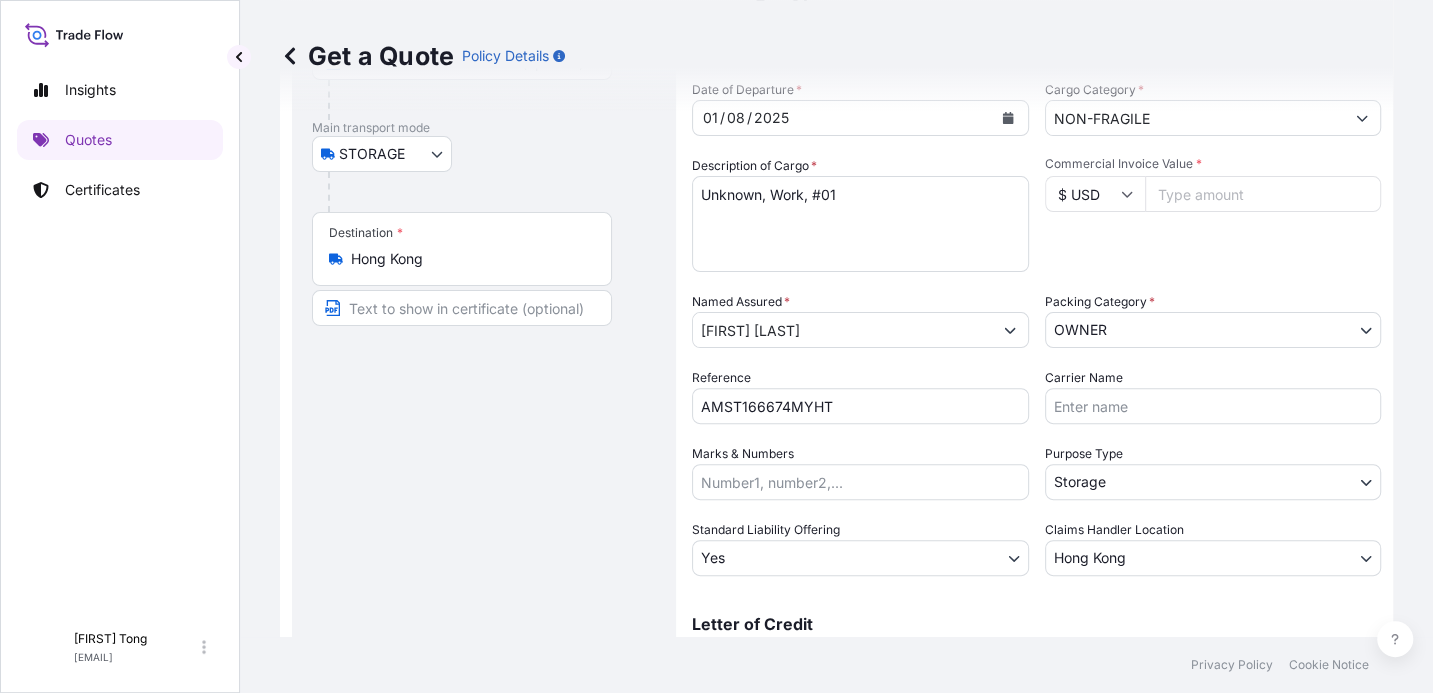 click on "Commercial Invoice Value   *" at bounding box center (1263, 194) 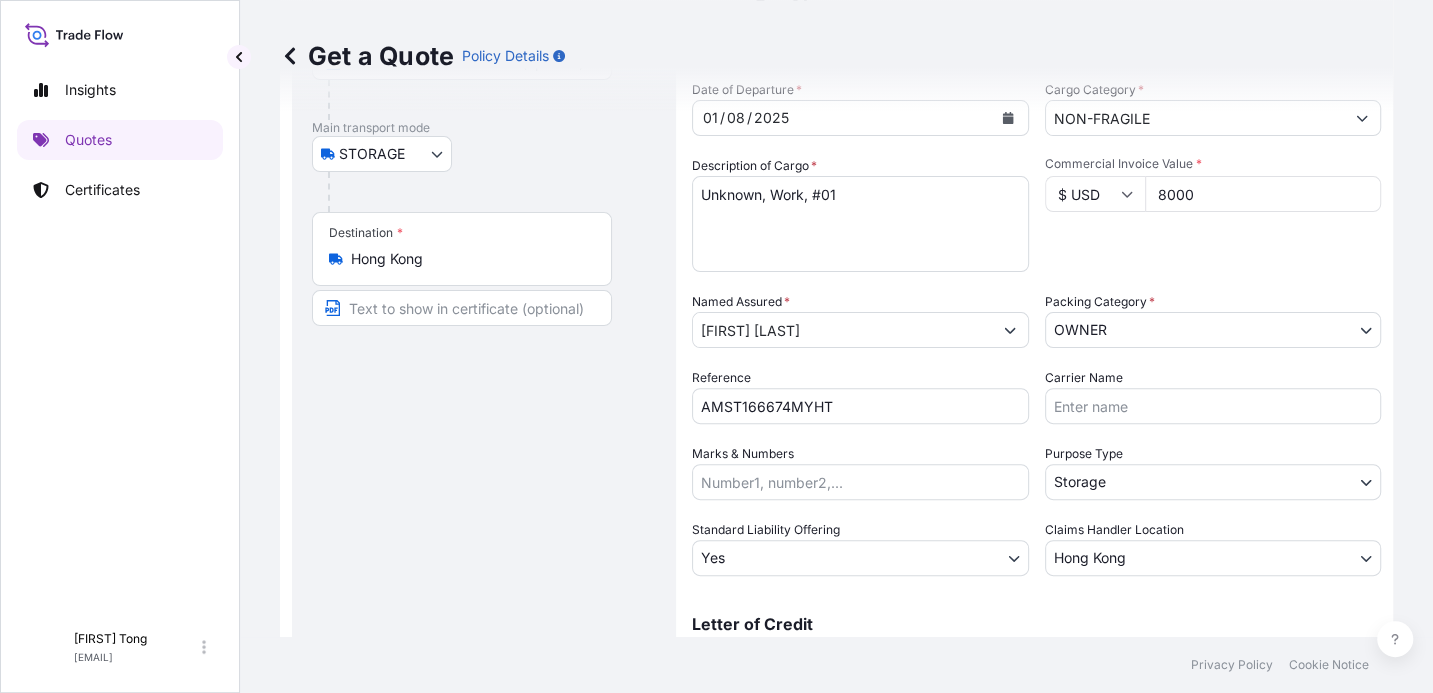 type on "8000" 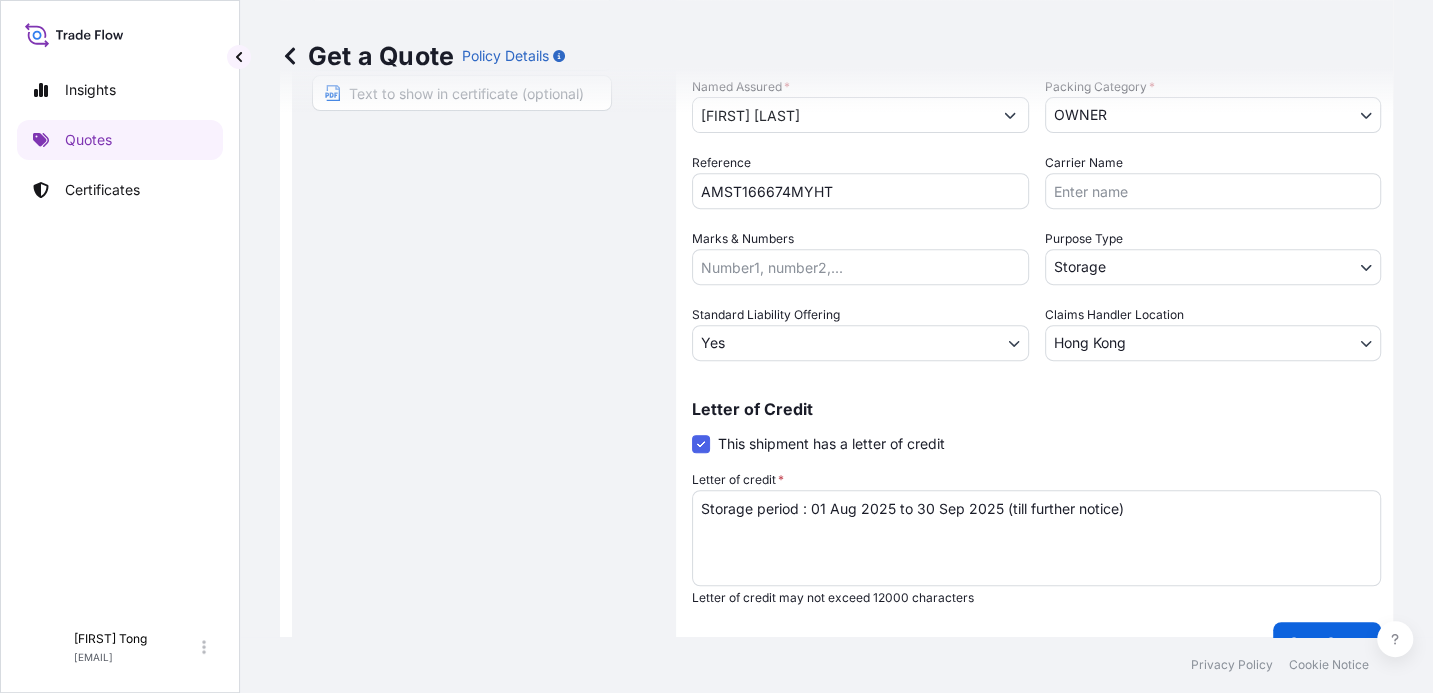 scroll, scrollTop: 480, scrollLeft: 0, axis: vertical 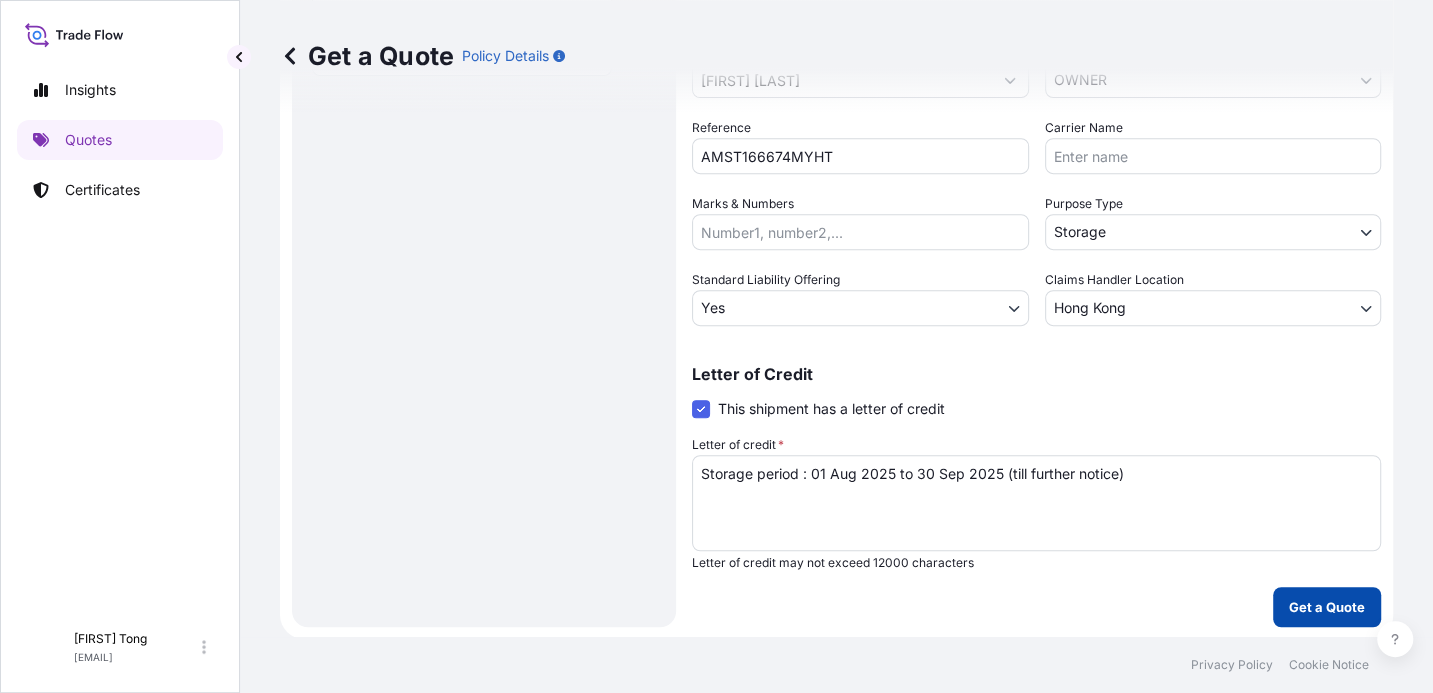 click on "Get a Quote" at bounding box center (1327, 607) 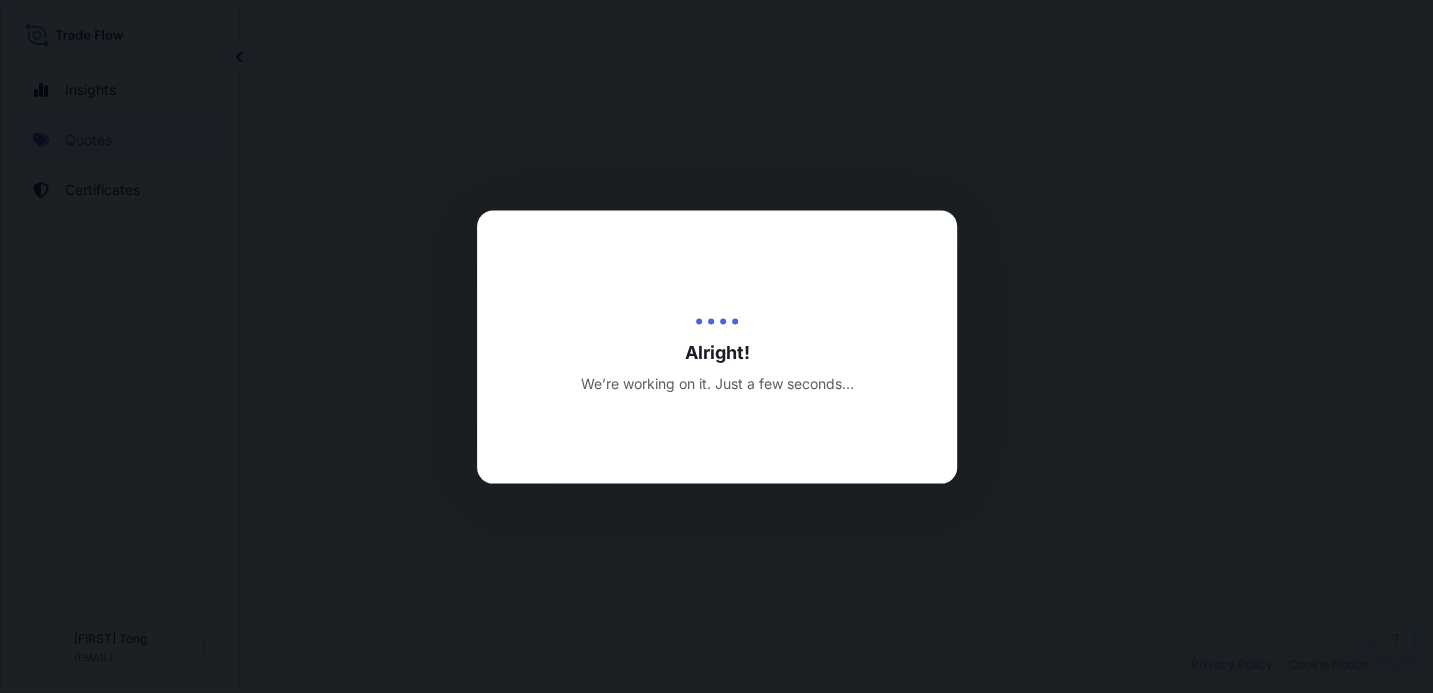scroll, scrollTop: 0, scrollLeft: 0, axis: both 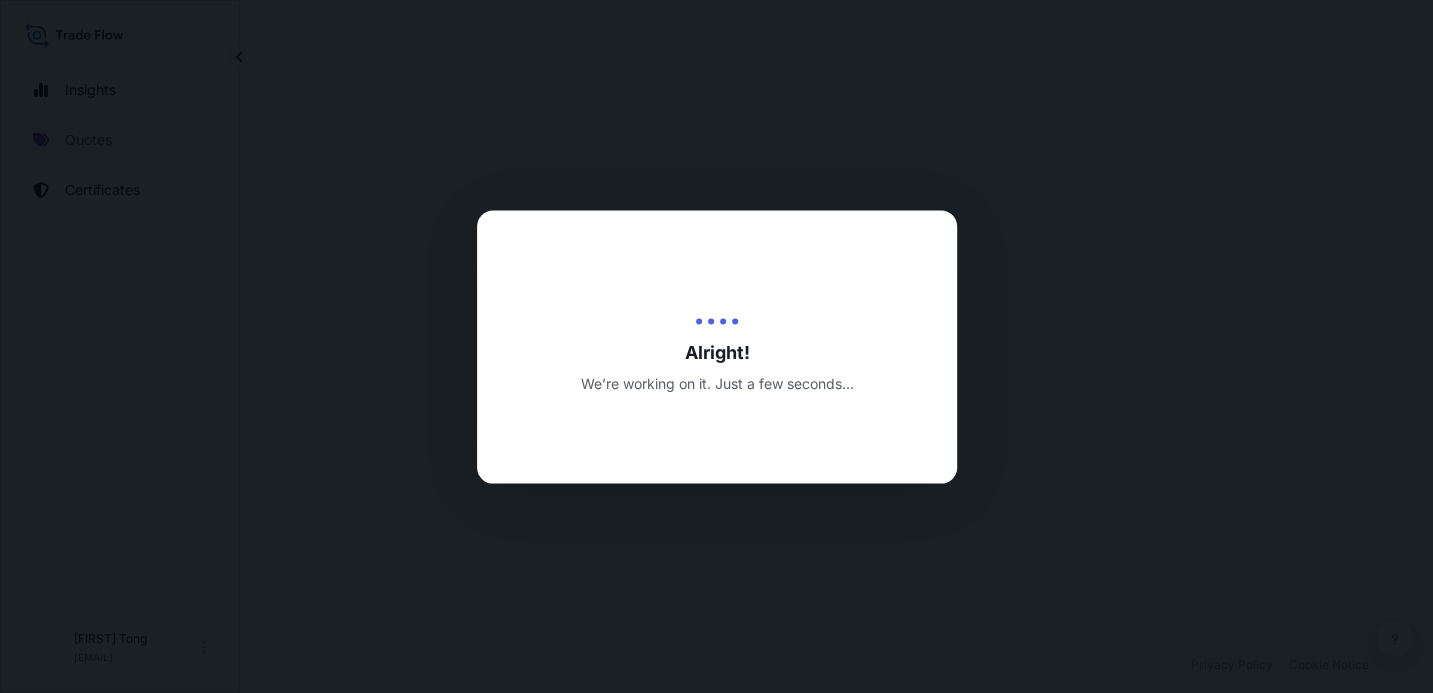 select on "27" 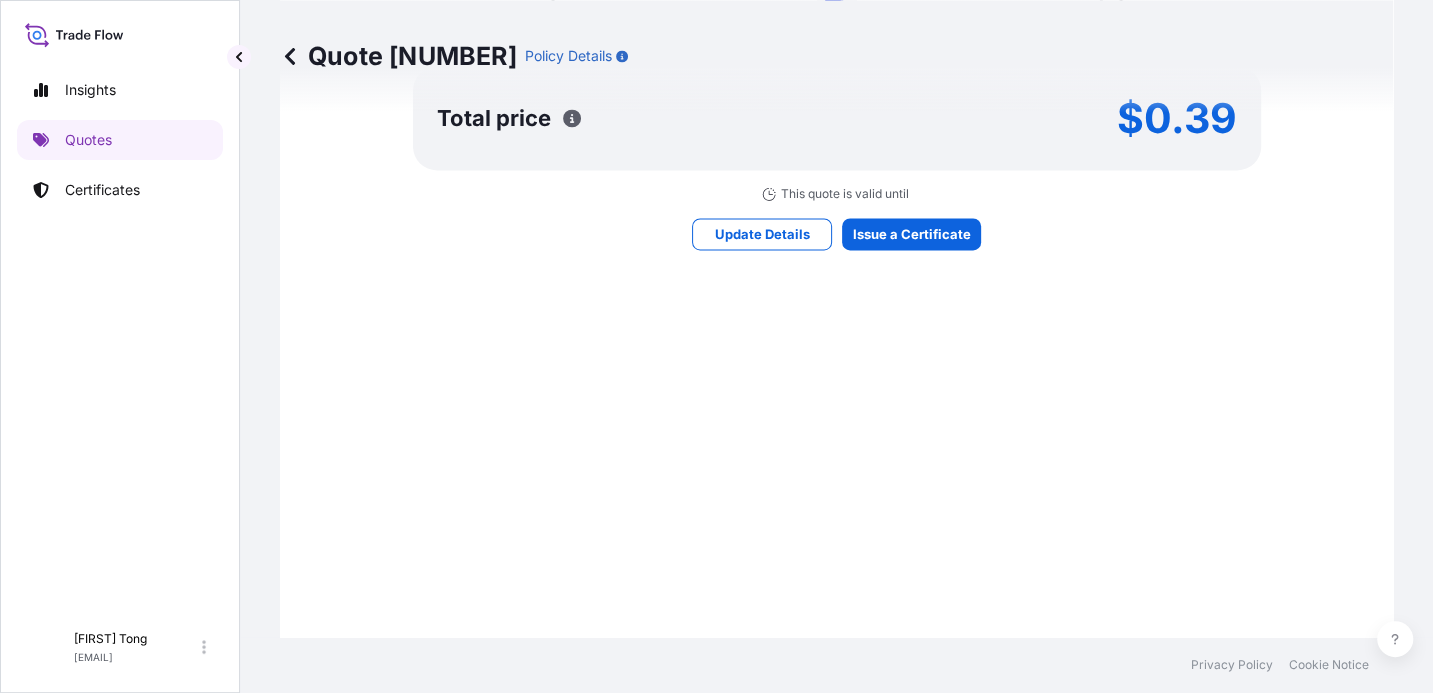 scroll, scrollTop: 2000, scrollLeft: 0, axis: vertical 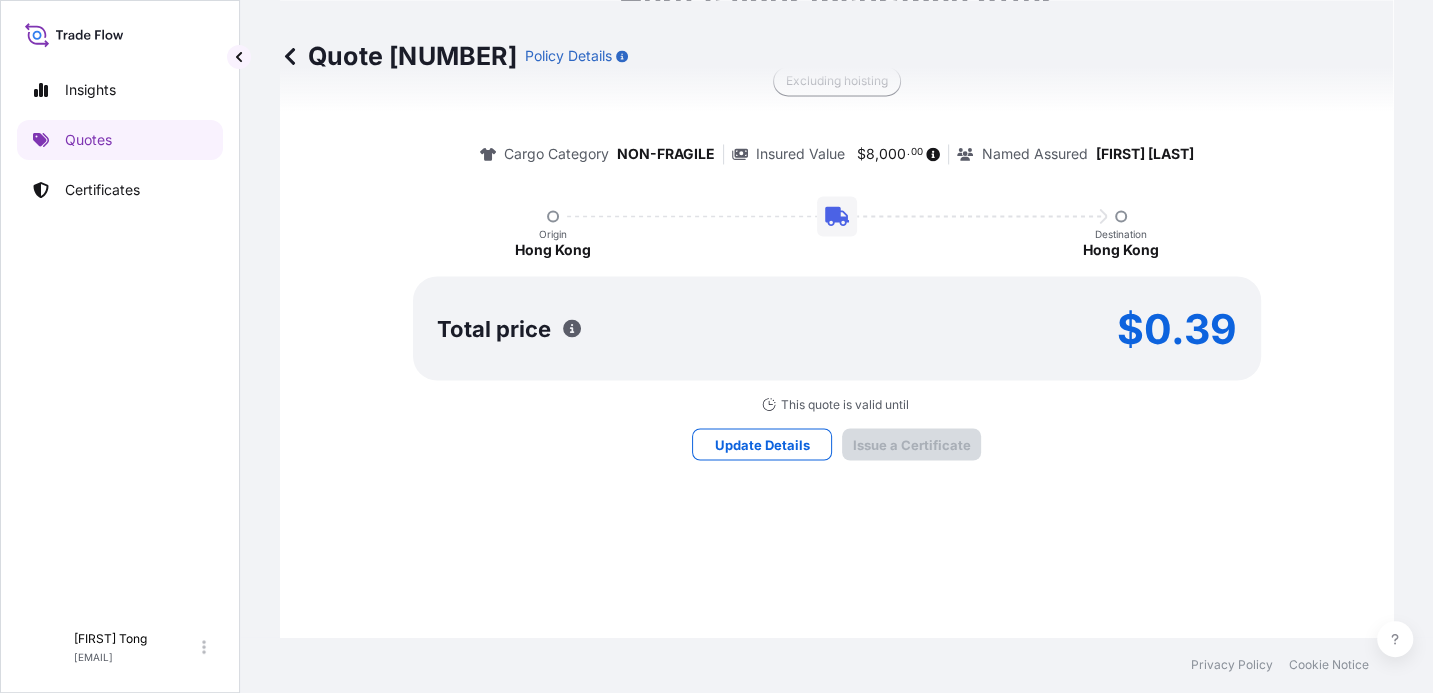type on "16/07/2025" 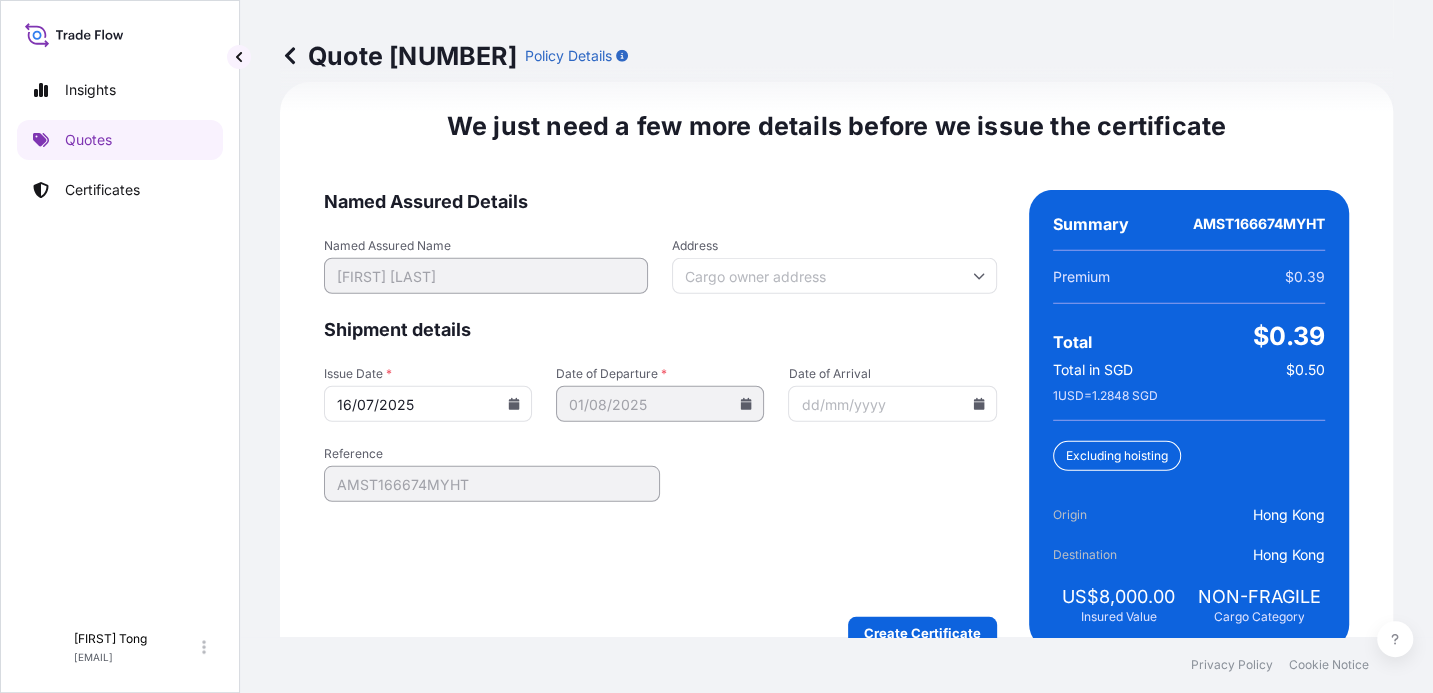 scroll, scrollTop: 3275, scrollLeft: 0, axis: vertical 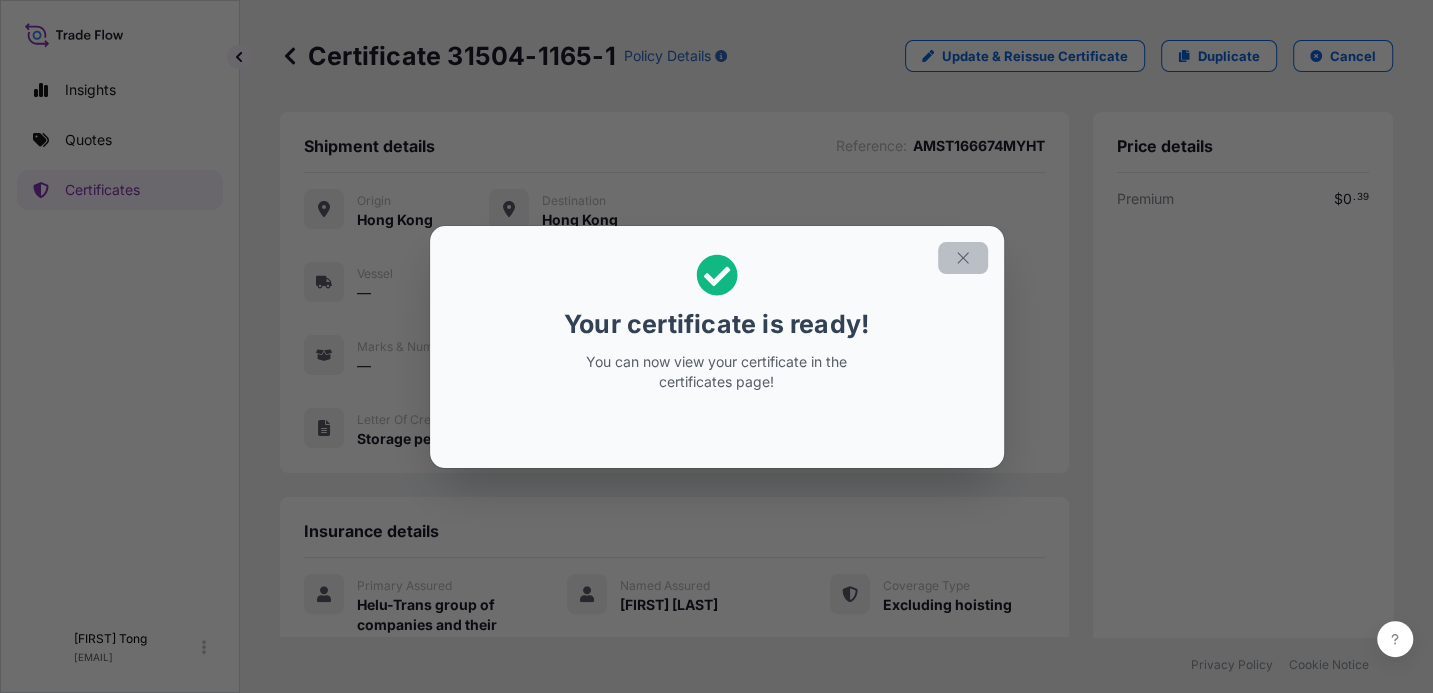 click 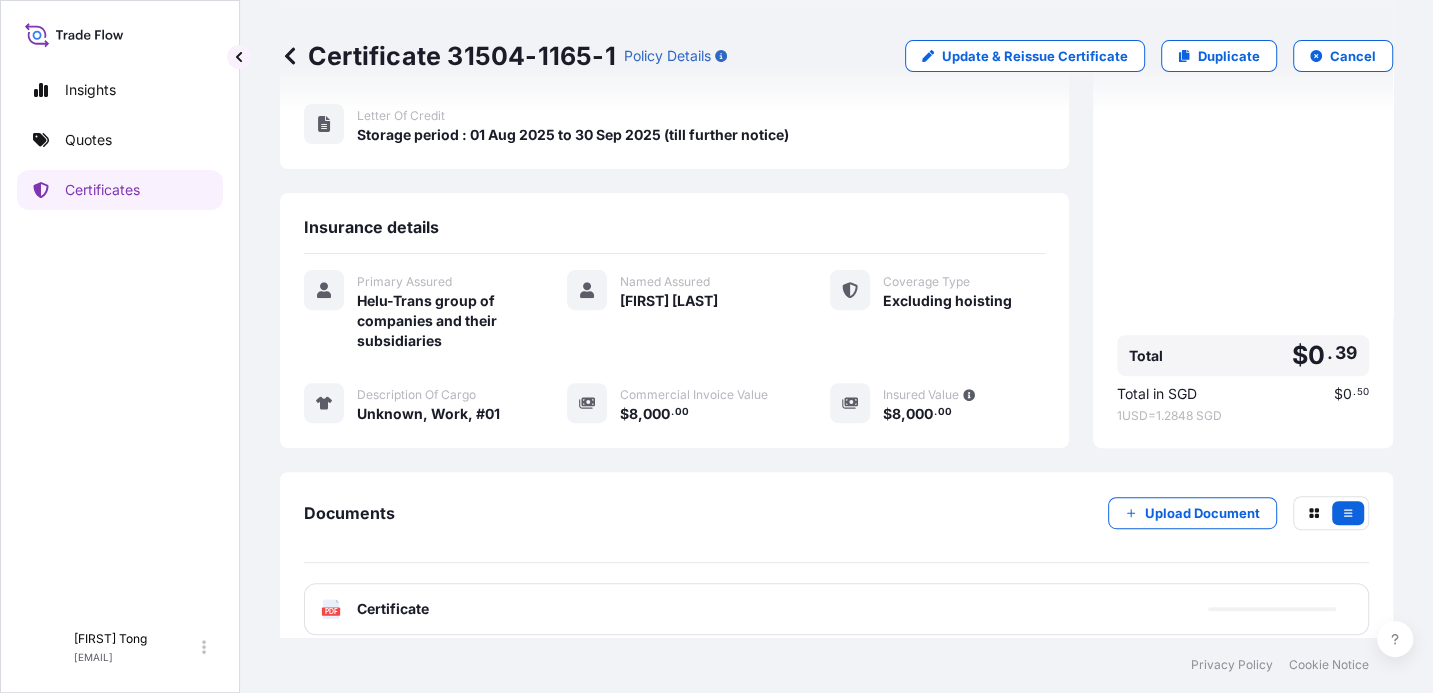 scroll, scrollTop: 325, scrollLeft: 0, axis: vertical 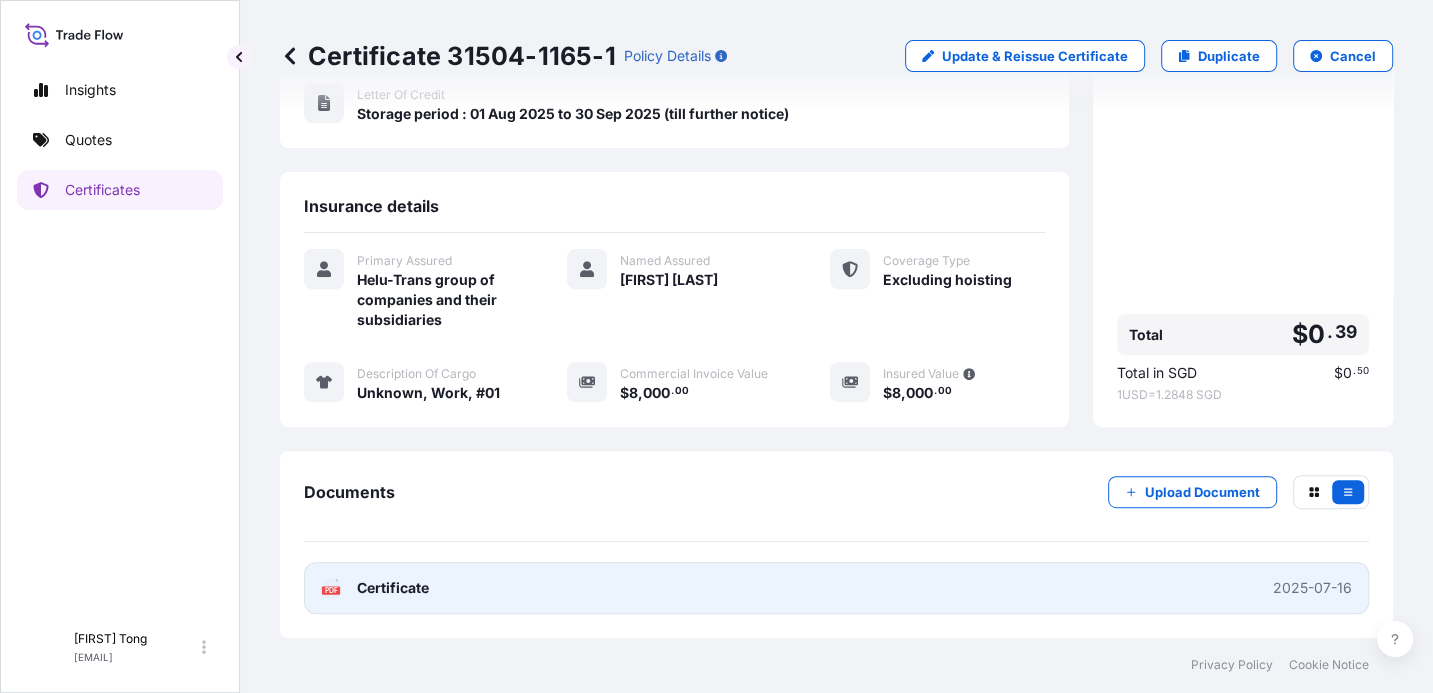 click on "PDF Certificate 2025-07-16" at bounding box center (836, 588) 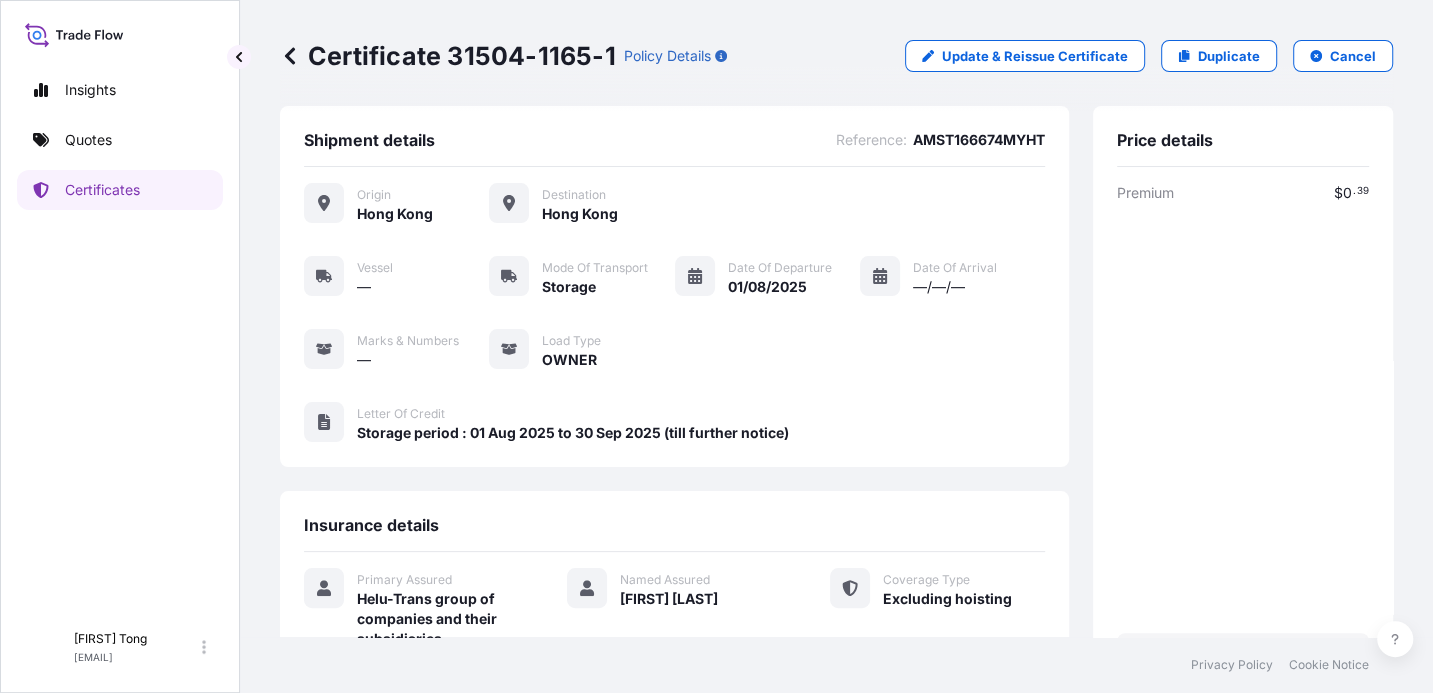 scroll, scrollTop: 0, scrollLeft: 0, axis: both 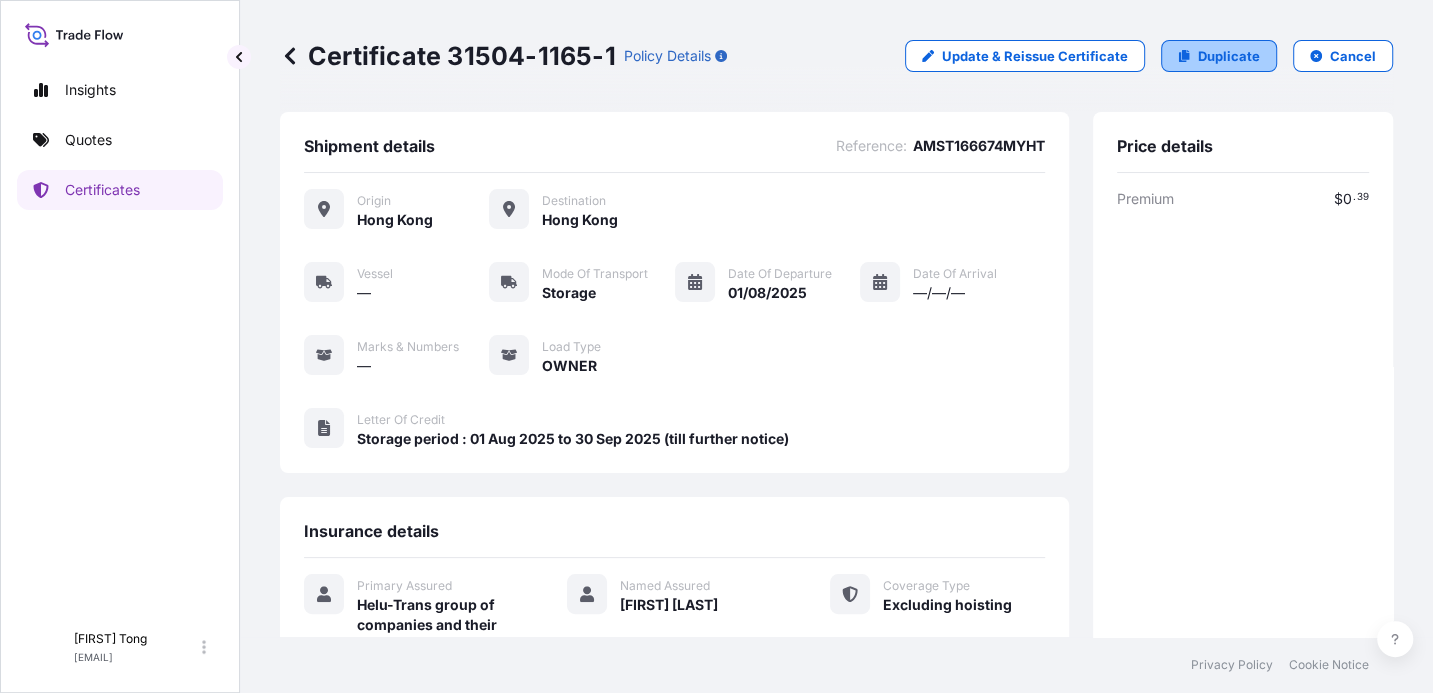 click on "Duplicate" at bounding box center (1229, 56) 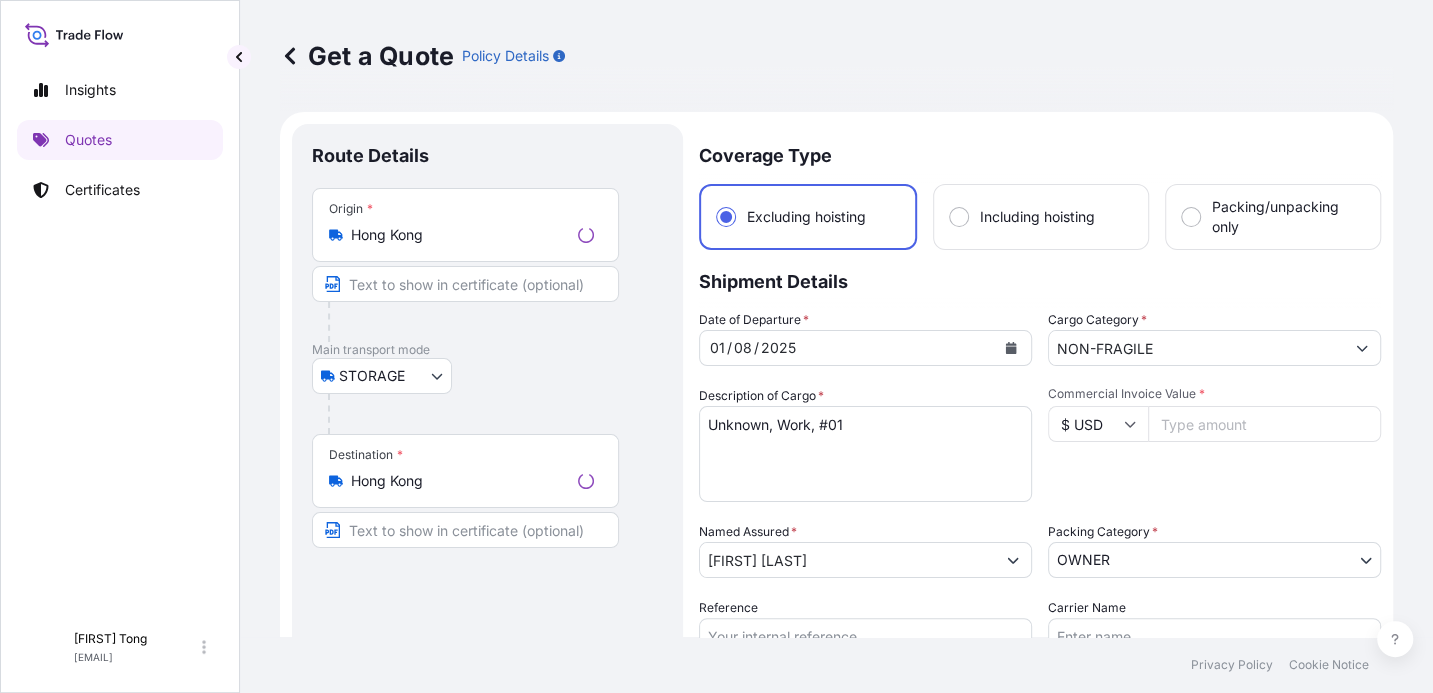 scroll, scrollTop: 31, scrollLeft: 0, axis: vertical 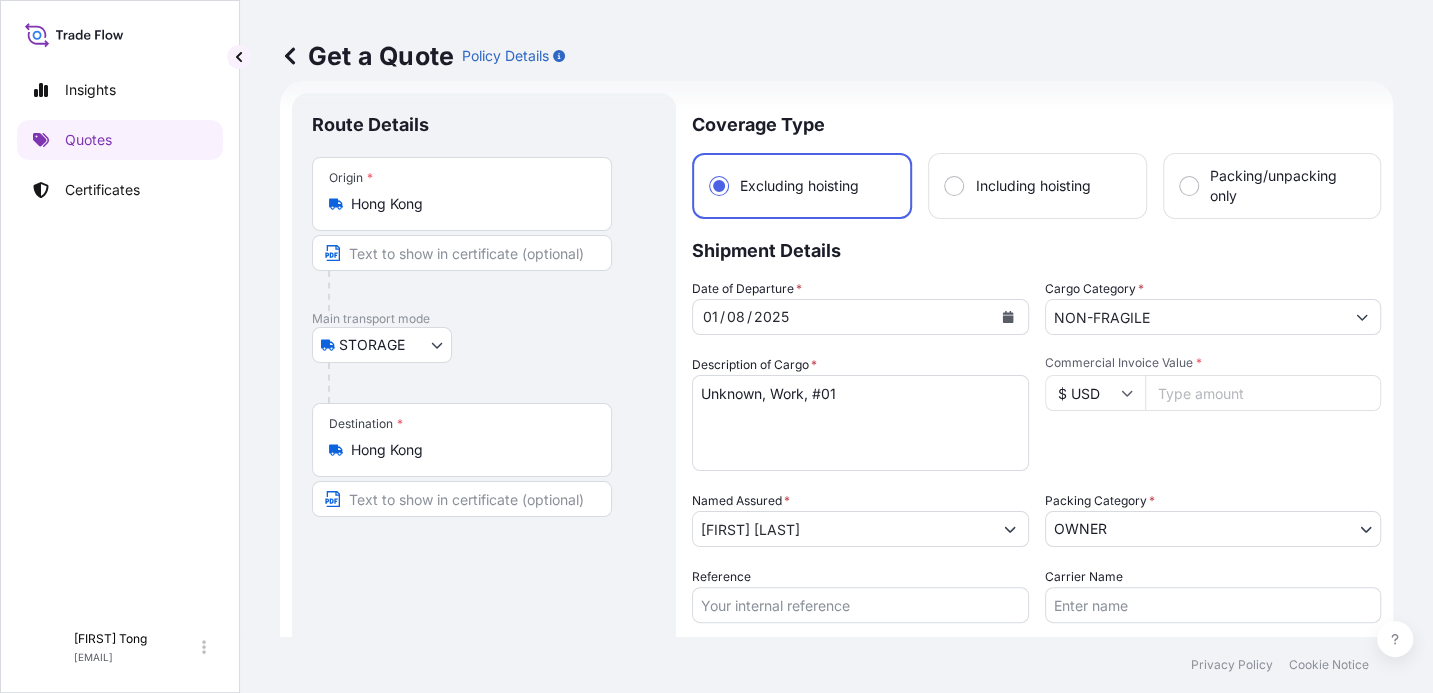 drag, startPoint x: 605, startPoint y: 350, endPoint x: 626, endPoint y: 370, distance: 29 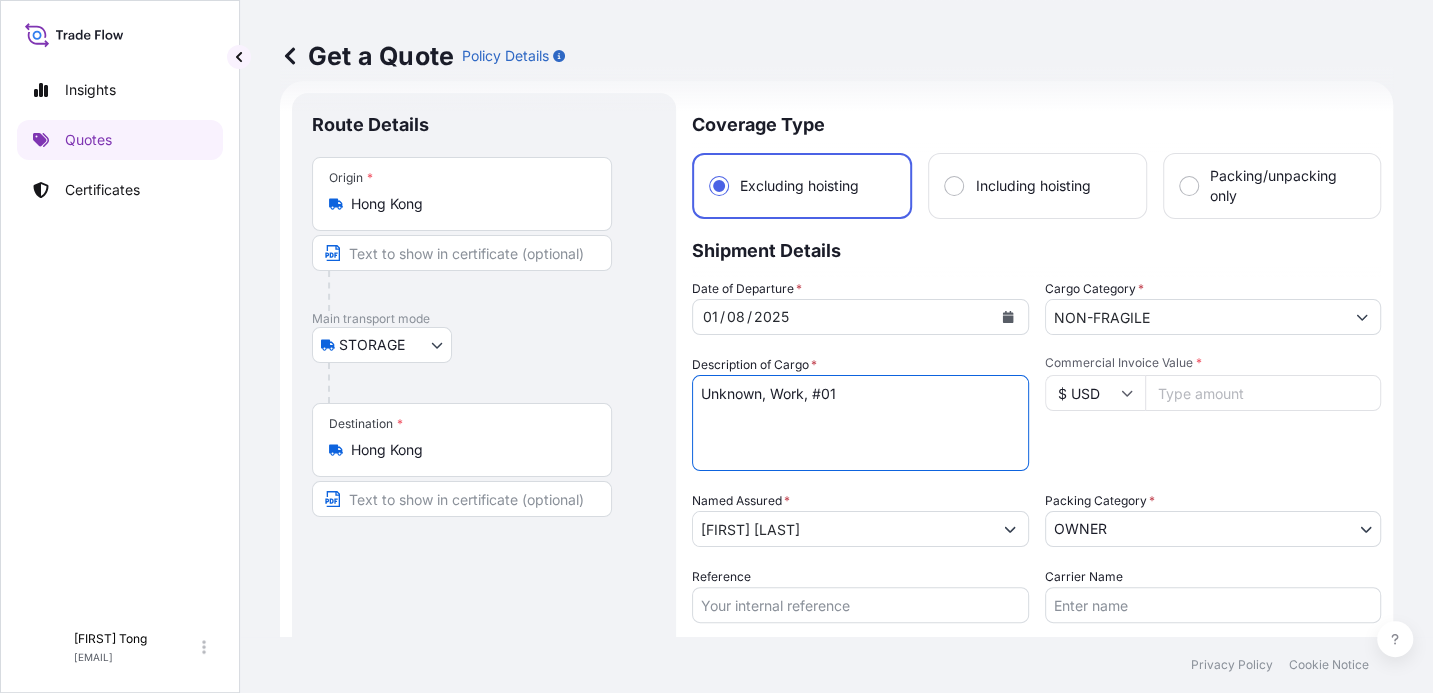 drag, startPoint x: 867, startPoint y: 402, endPoint x: 774, endPoint y: 401, distance: 93.00538 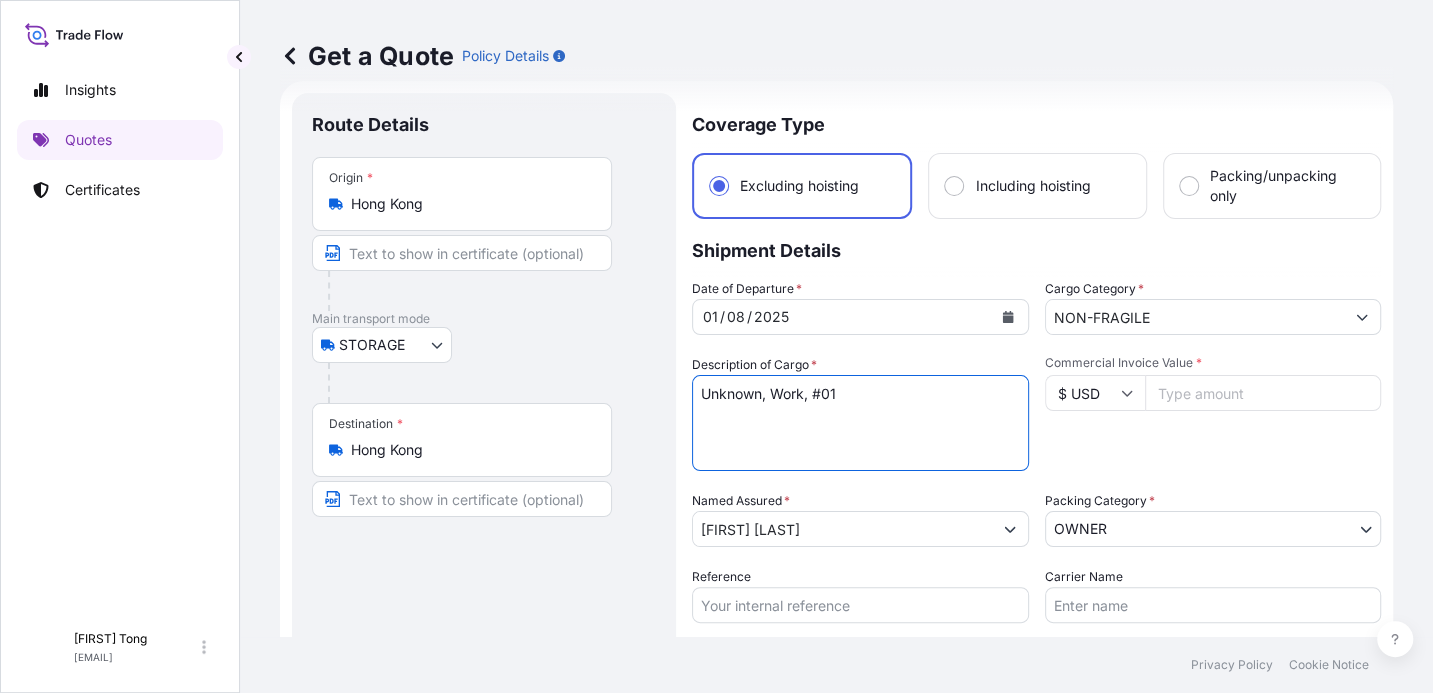 click on "Unknown, Work, #01" at bounding box center [860, 423] 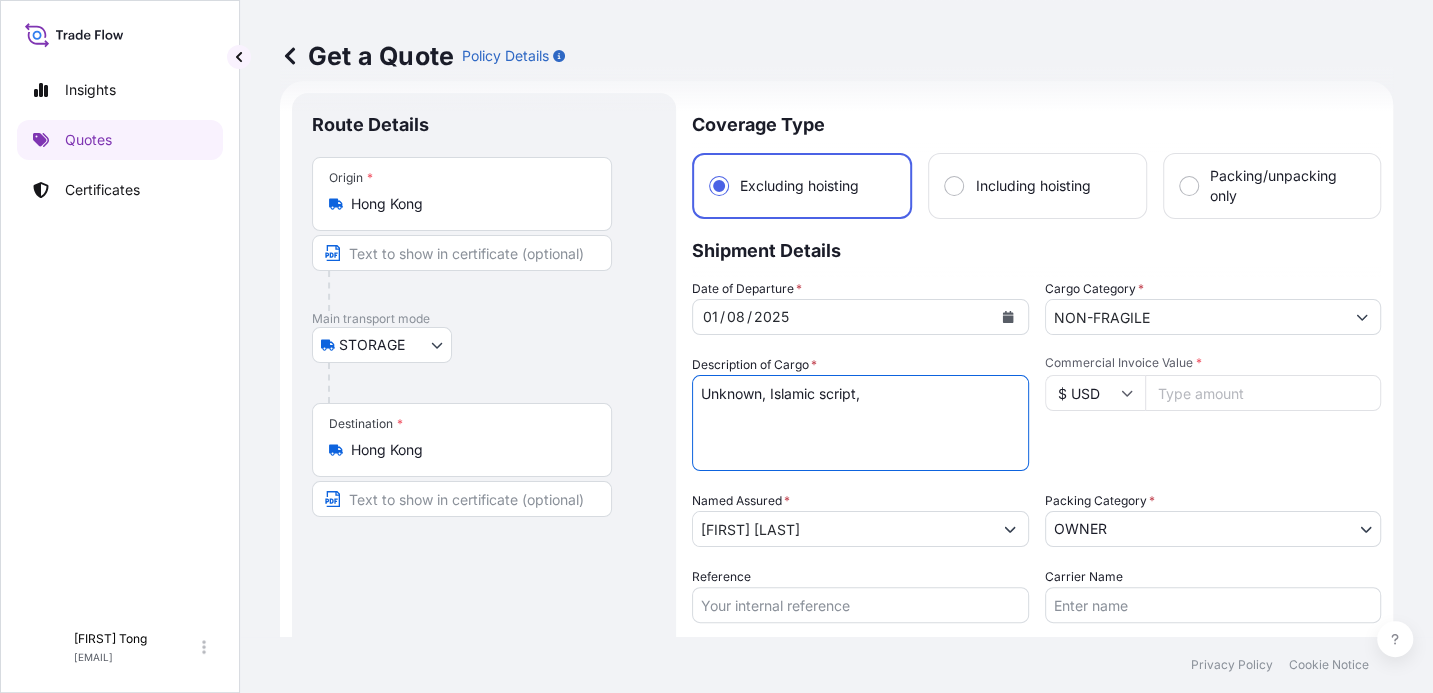 click on "Unknown, Work, #01" at bounding box center [860, 423] 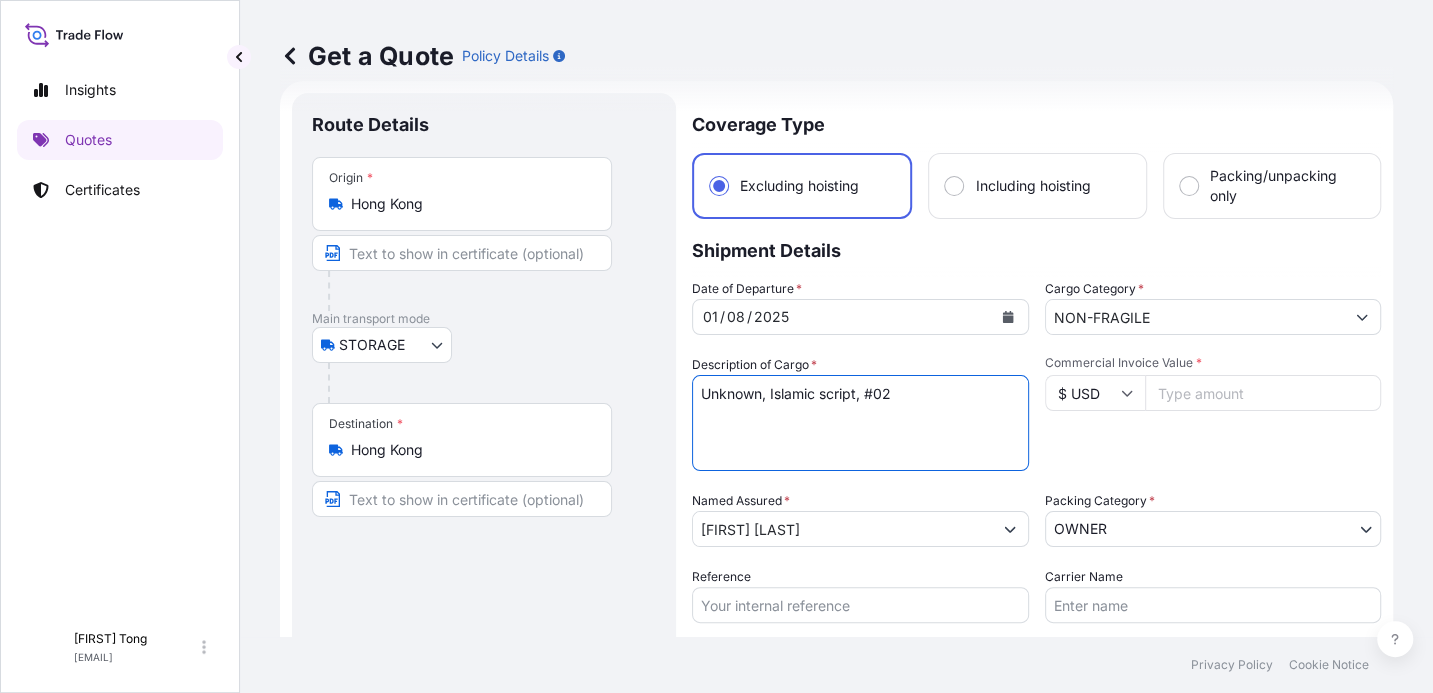 type on "Unknown, Islamic script, #02" 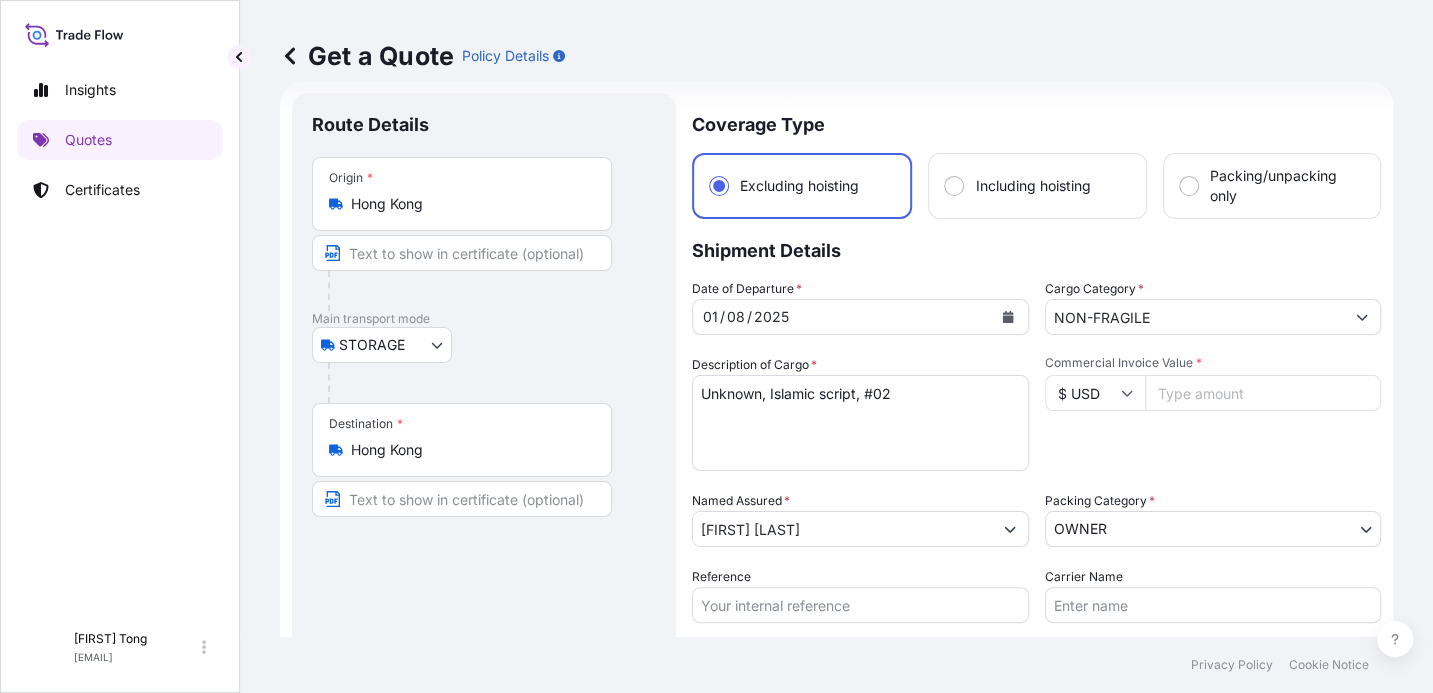 click on "Commercial Invoice Value   *" at bounding box center [1263, 393] 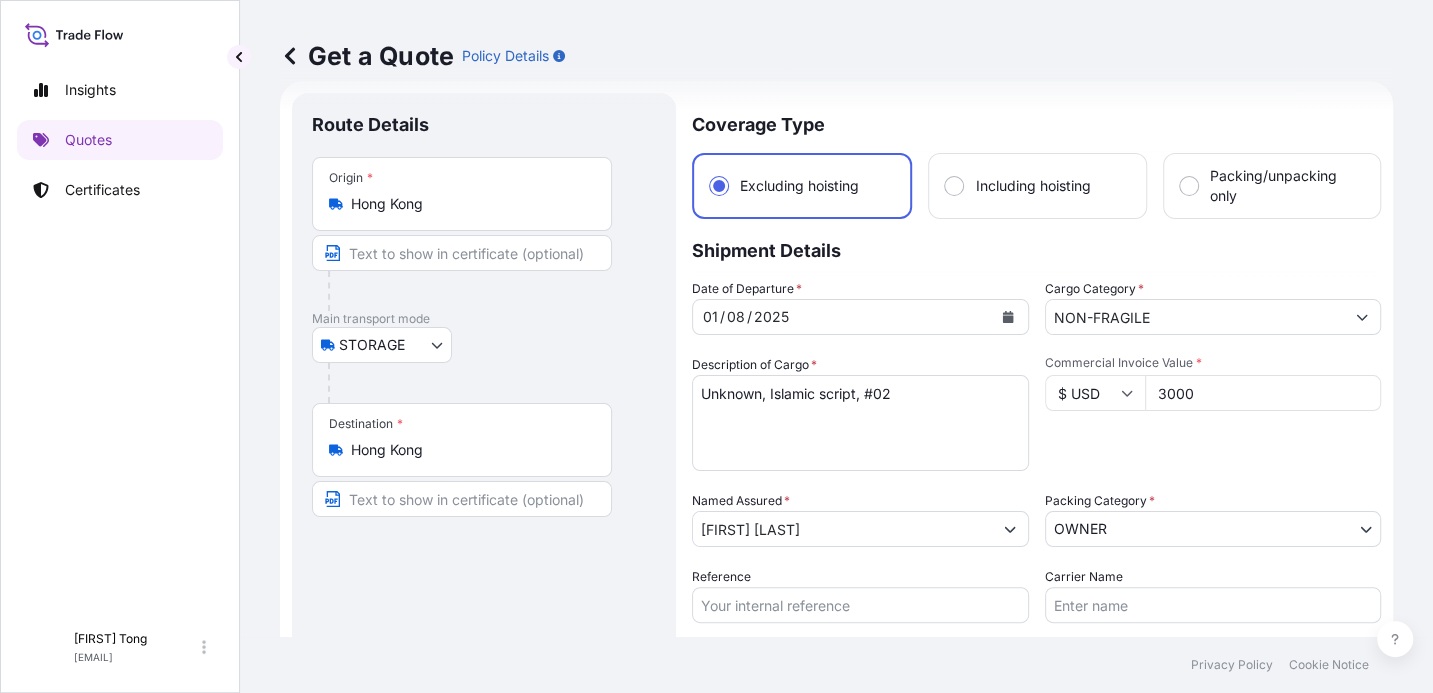 type on "3000" 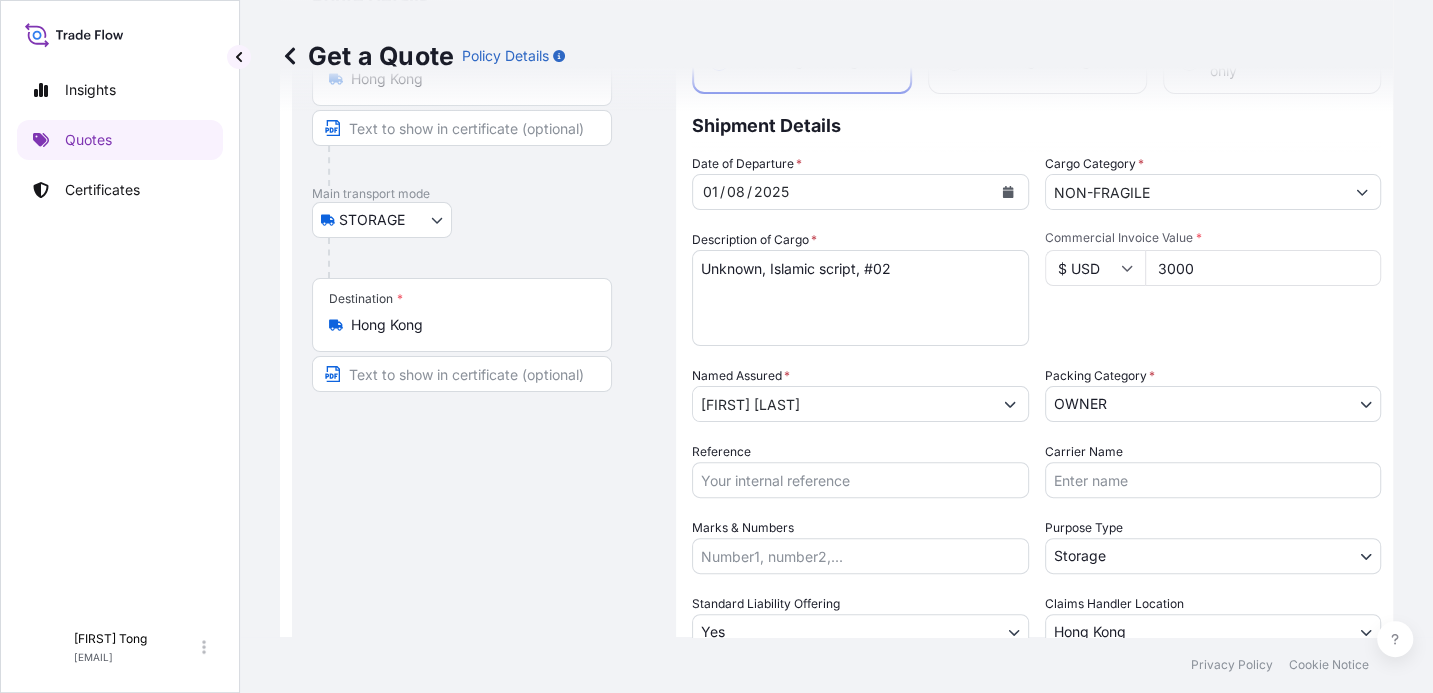 click on "Reference" at bounding box center (860, 480) 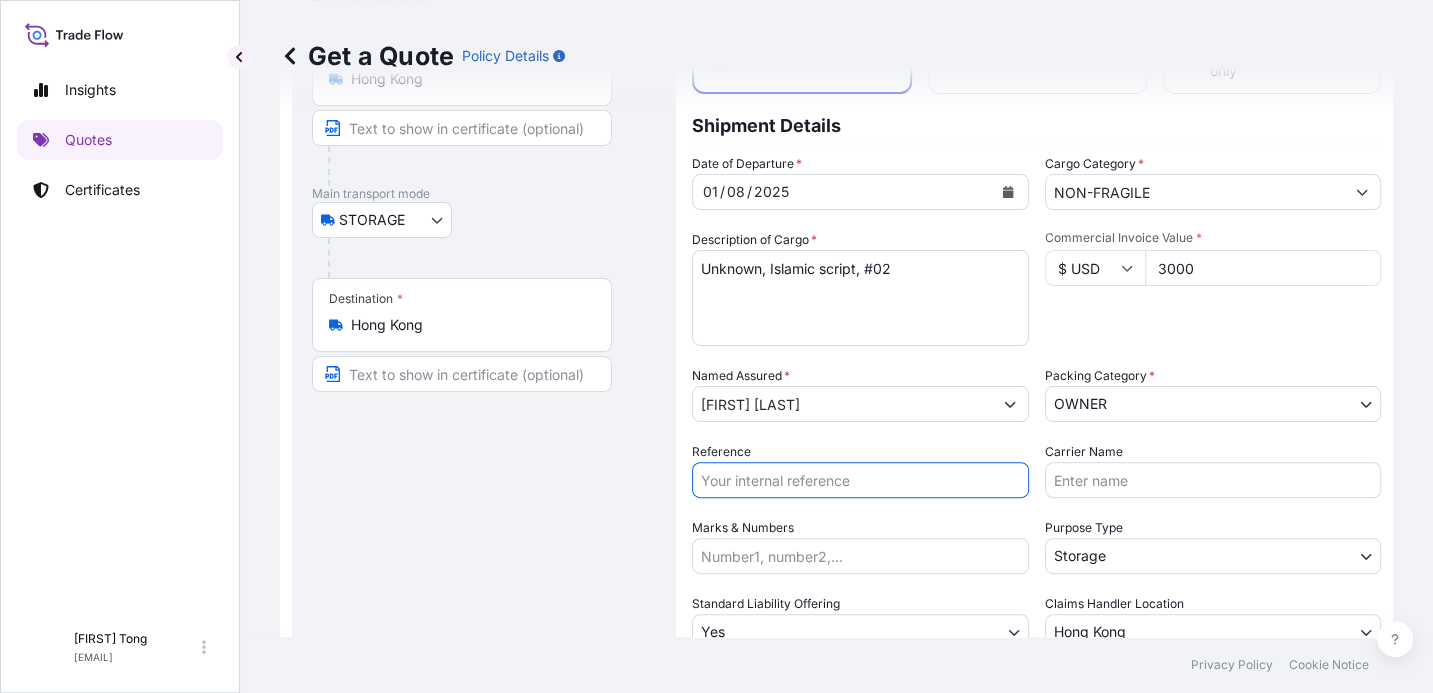 paste on "AMST166674MYHT" 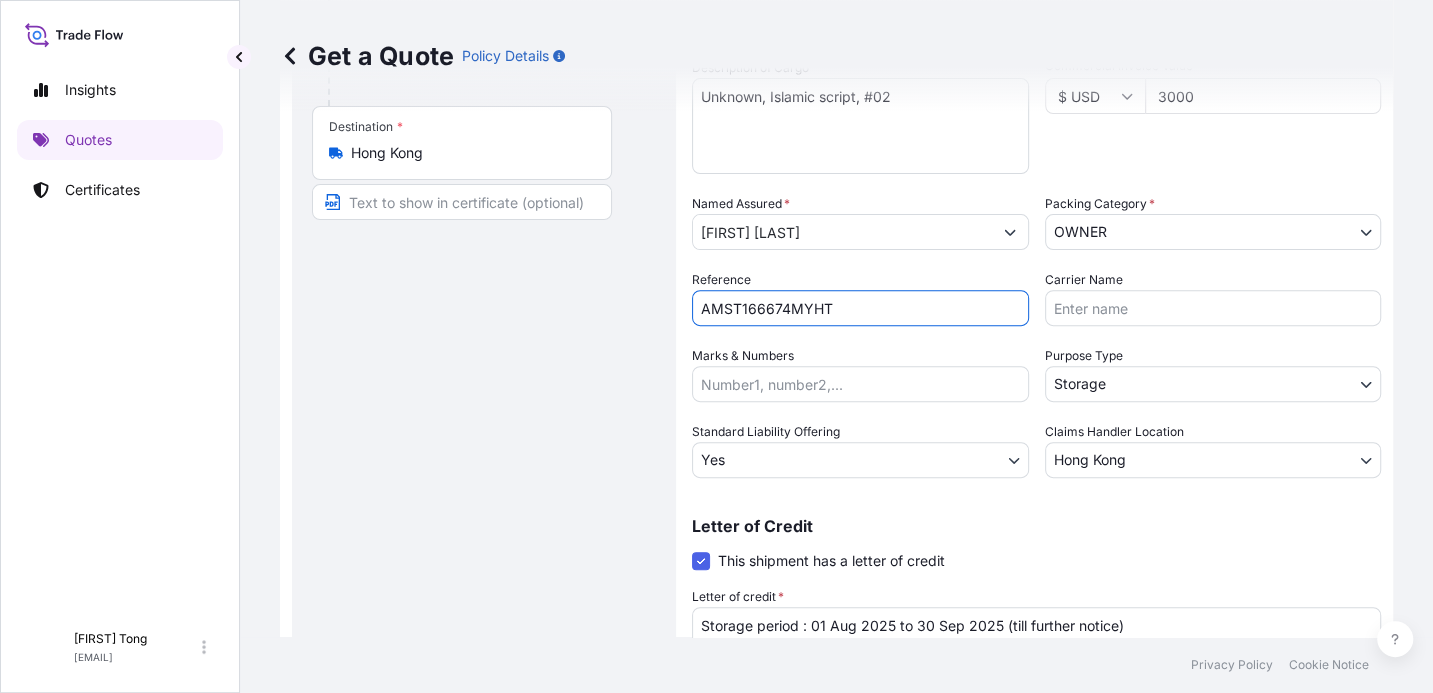 scroll, scrollTop: 406, scrollLeft: 0, axis: vertical 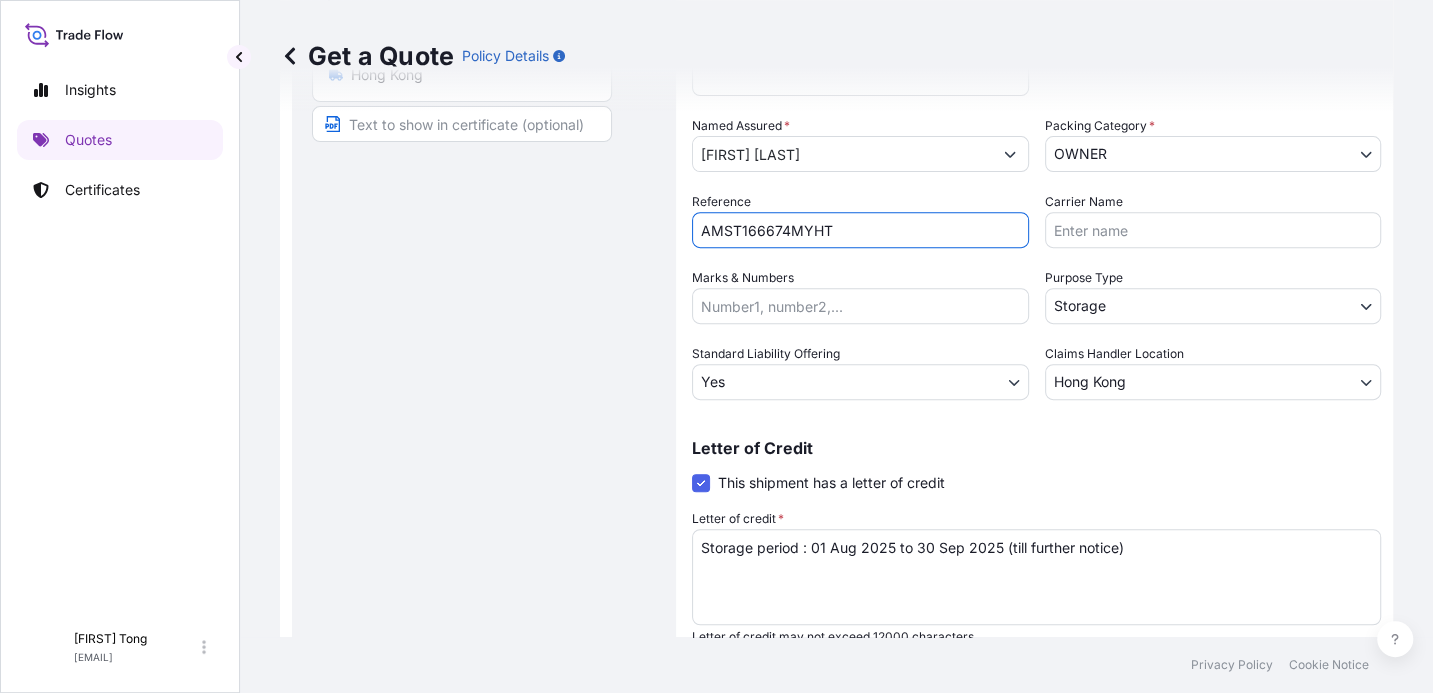 type on "AMST166674MYHT" 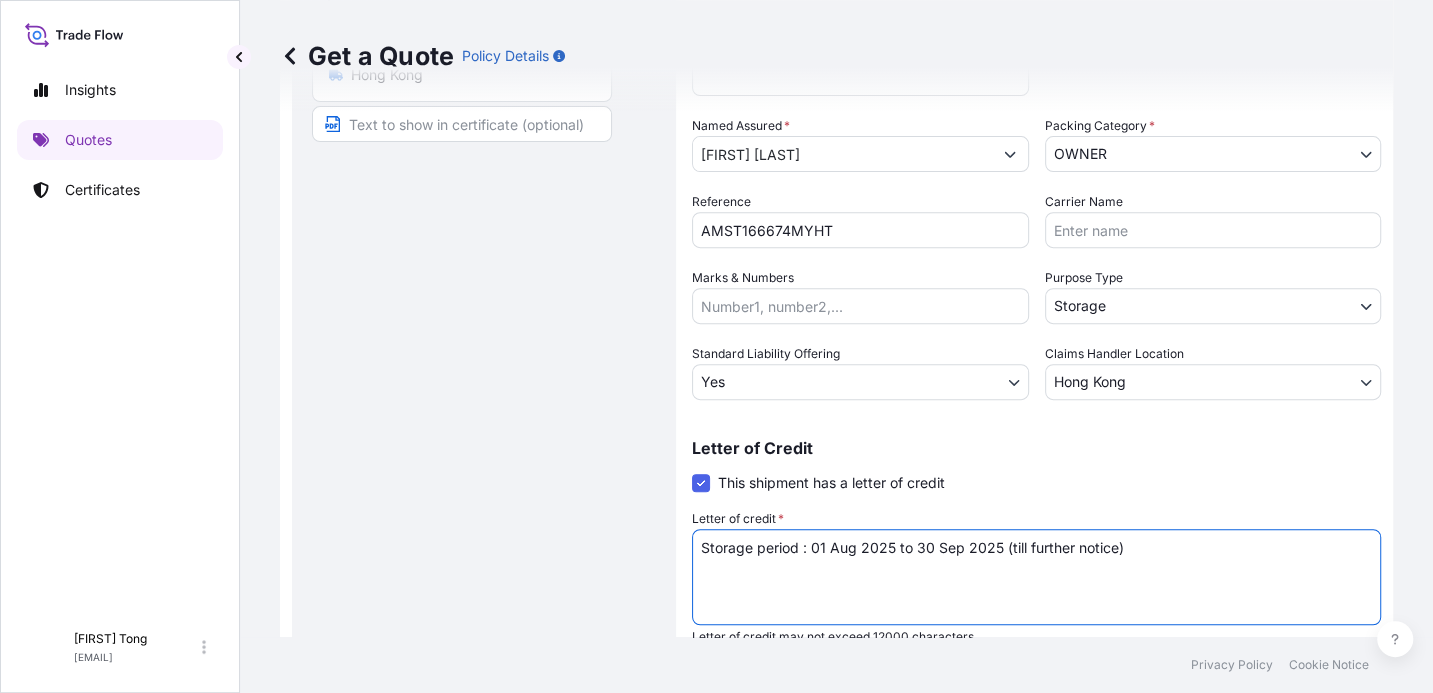 drag, startPoint x: 866, startPoint y: 548, endPoint x: 613, endPoint y: 552, distance: 253.03162 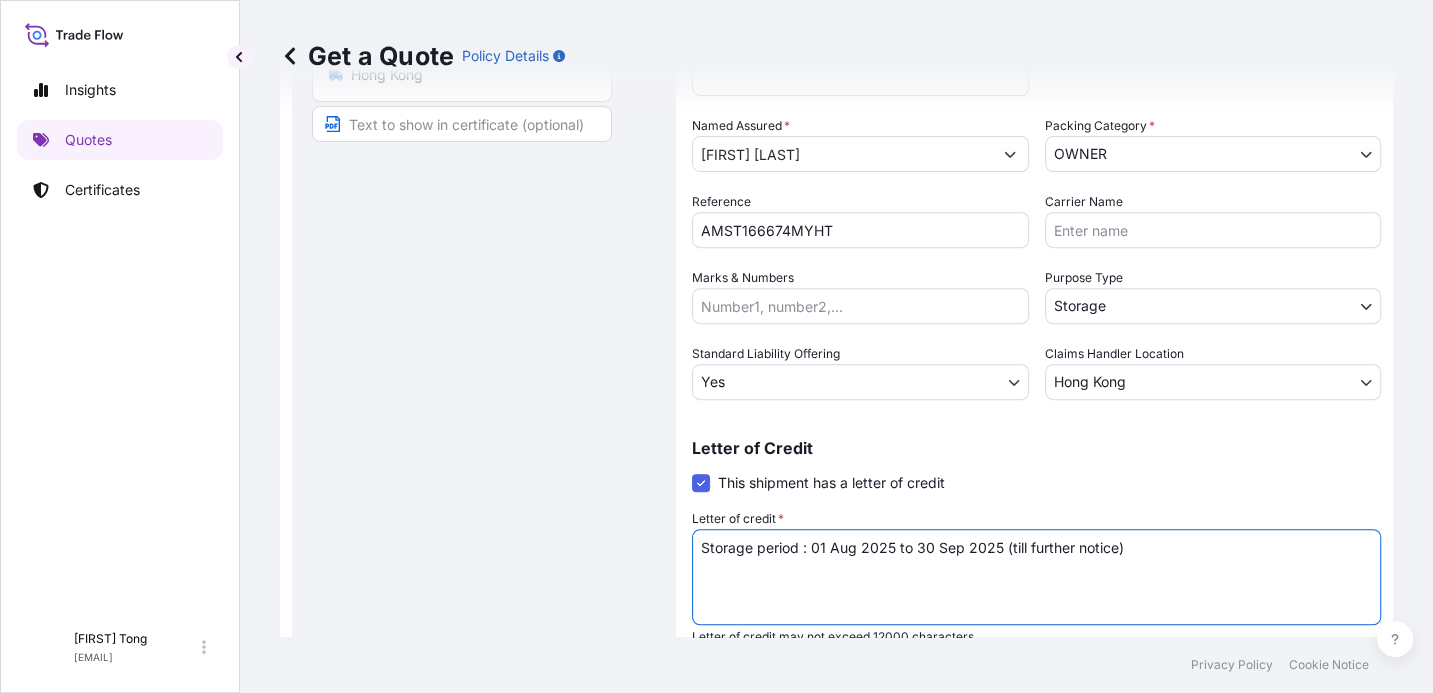 click on "Route Details Place of loading Road / Inland Road / Inland Origin * Hong Kong Main transport mode STORAGE COURIER INSTALLATION LAND SEA AIR STORAGE Destination * Hong Kong Road / Inland Road / Inland Place of Discharge Coverage Type Excluding hoisting Including hoisting Packing/unpacking only Shipment Details Date of Departure * 01 / 08 / 2025 Cargo Category * NON-FRAGILE Description of Cargo * Unknown, Work, #01 Commercial Invoice Value   * $ USD 3000 Named Assured * [FIRST] [LAST] Packing Category * OWNER AGENT CO-OWNER OWNER Various Reference AMST166674MYHT Carrier Name Marks & Numbers Purpose Type Storage Transit Storage Installation Conservation Standard Liability Offering Yes Yes No Claims Handler Location Hong Kong Hong Kong Singapore Letter of Credit This shipment has a letter of credit Letter of credit * Storage period : 01 Aug 2025 to 30 Sep 2025 (till further notice) Letter of credit may not exceed 12000 characters Get a Quote" at bounding box center [836, 209] 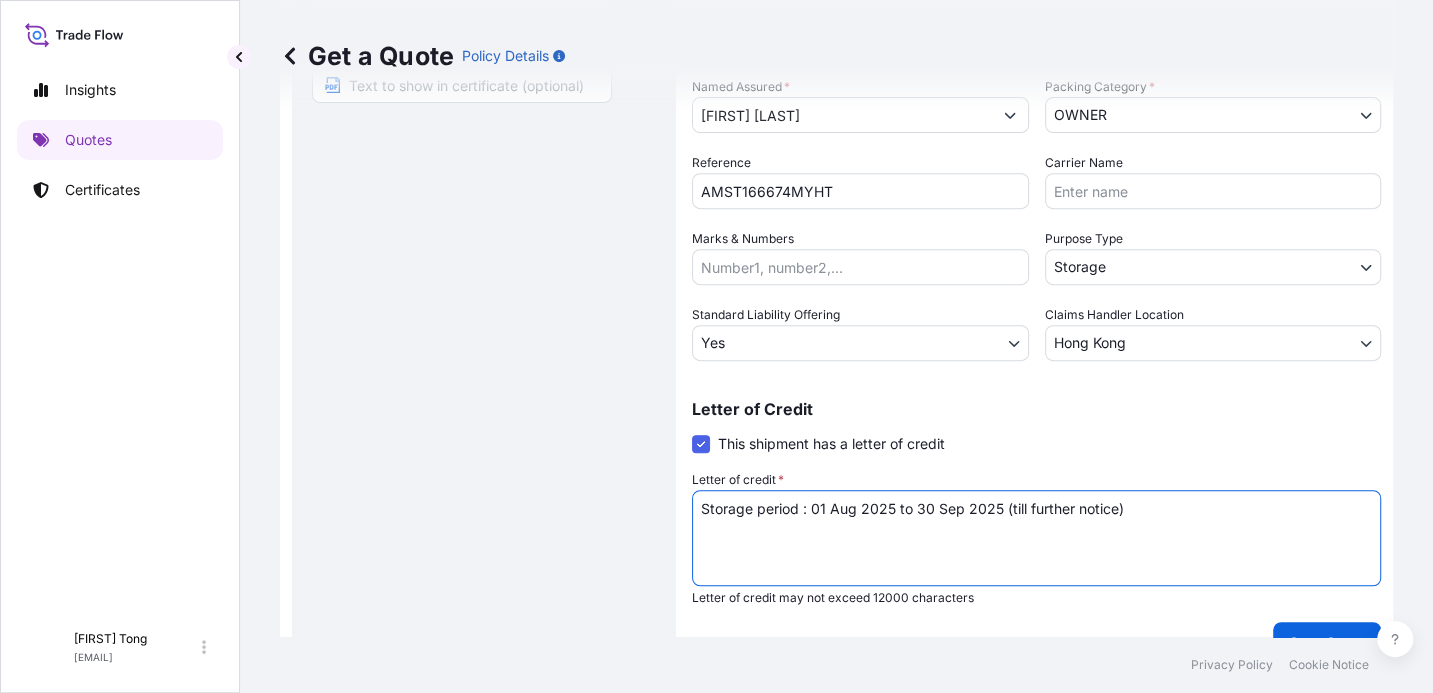 scroll, scrollTop: 480, scrollLeft: 0, axis: vertical 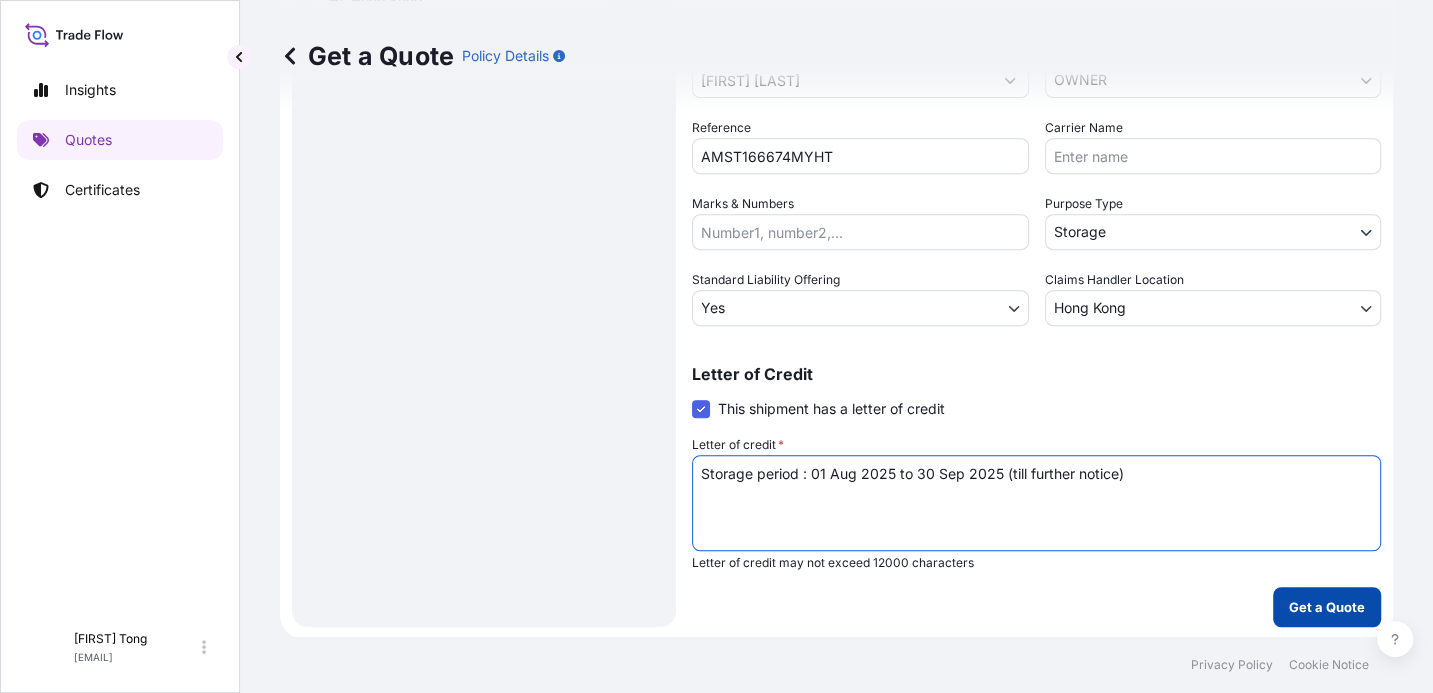 click on "Get a Quote" at bounding box center (1327, 607) 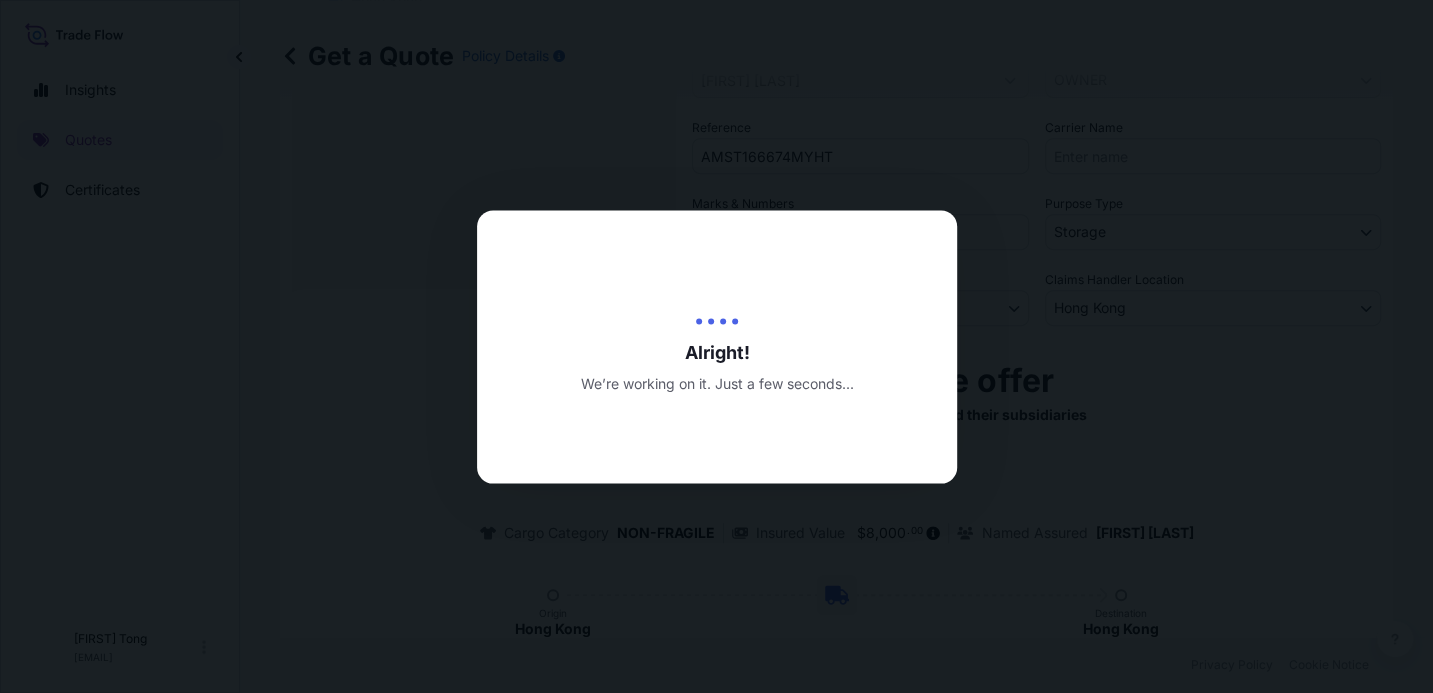 type on "16/07/2025" 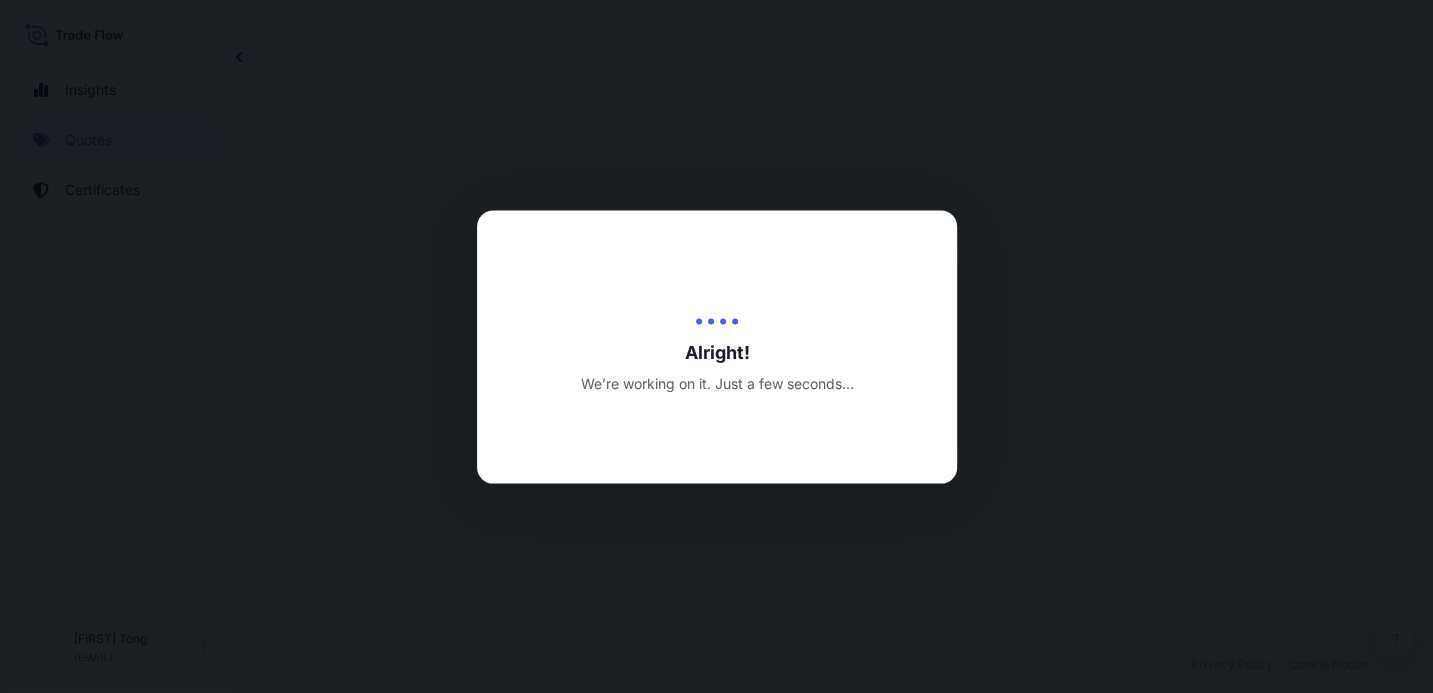 select on "STORAGE" 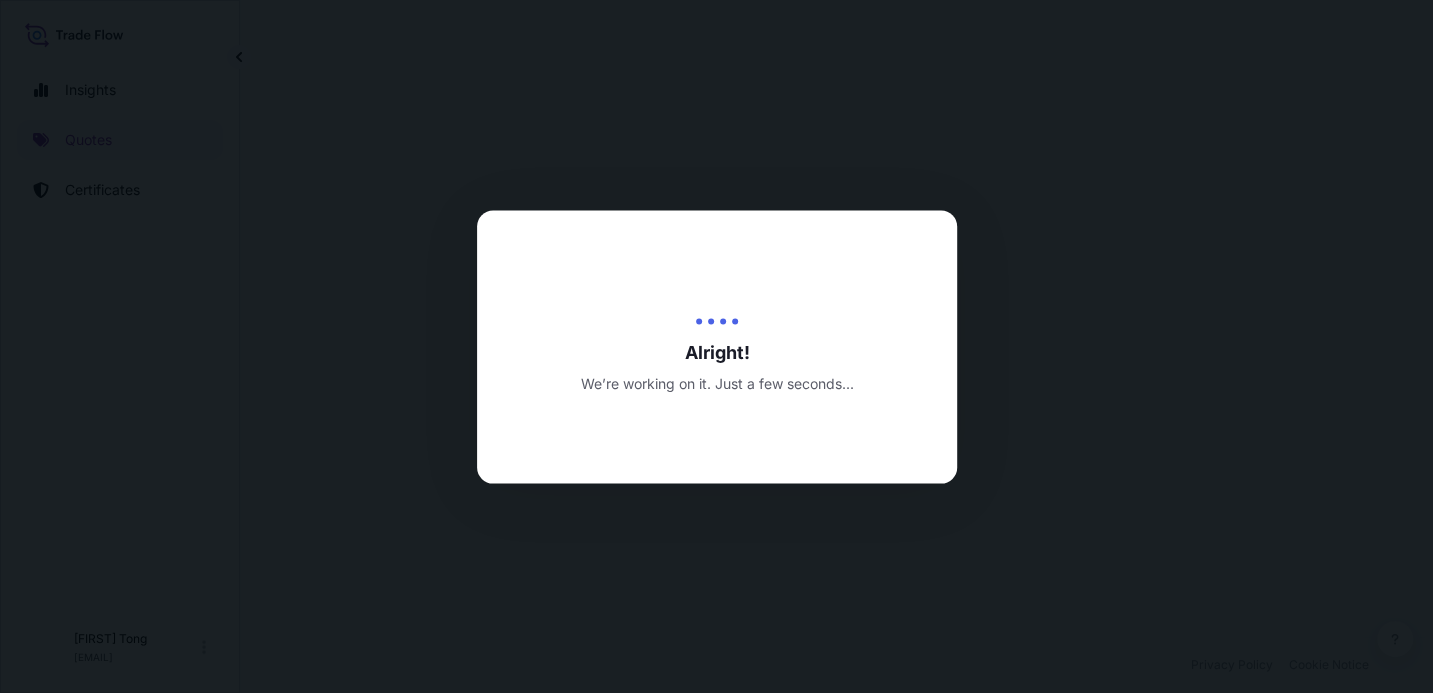 select on "27" 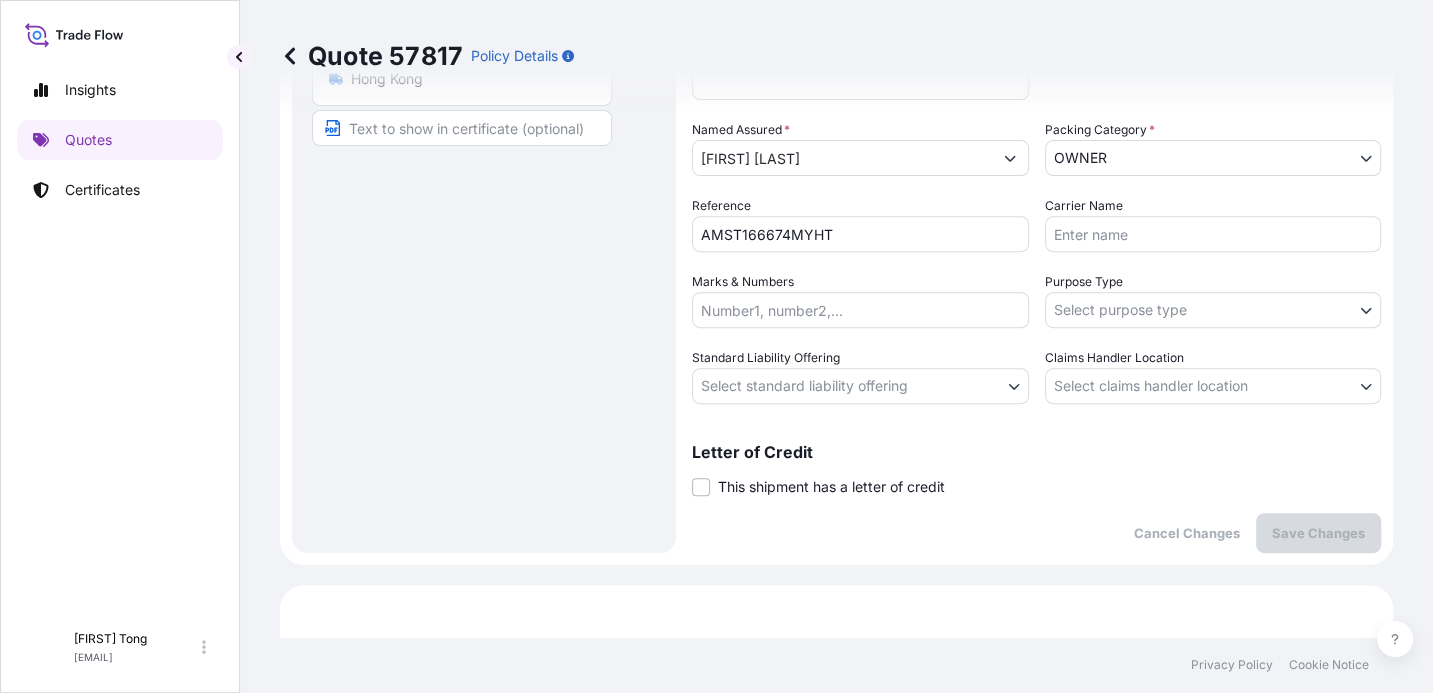 scroll, scrollTop: 261, scrollLeft: 0, axis: vertical 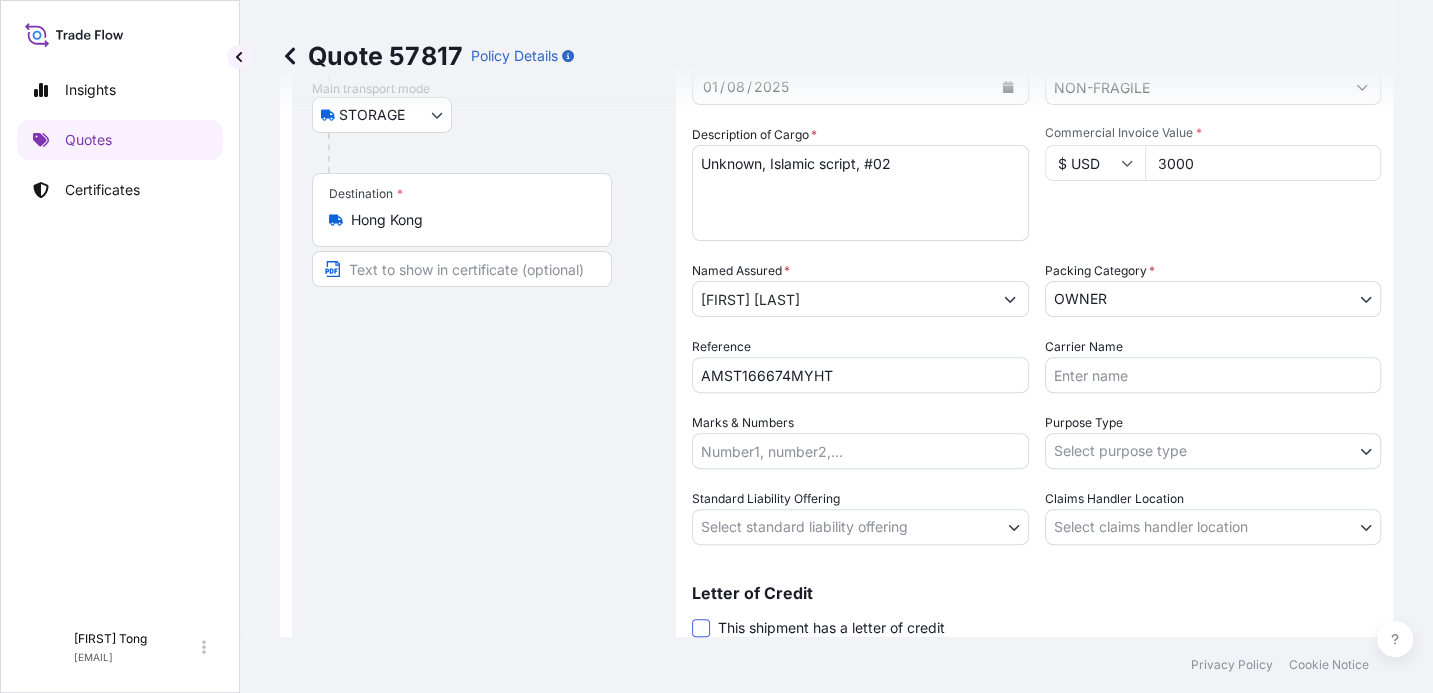 click at bounding box center (701, 628) 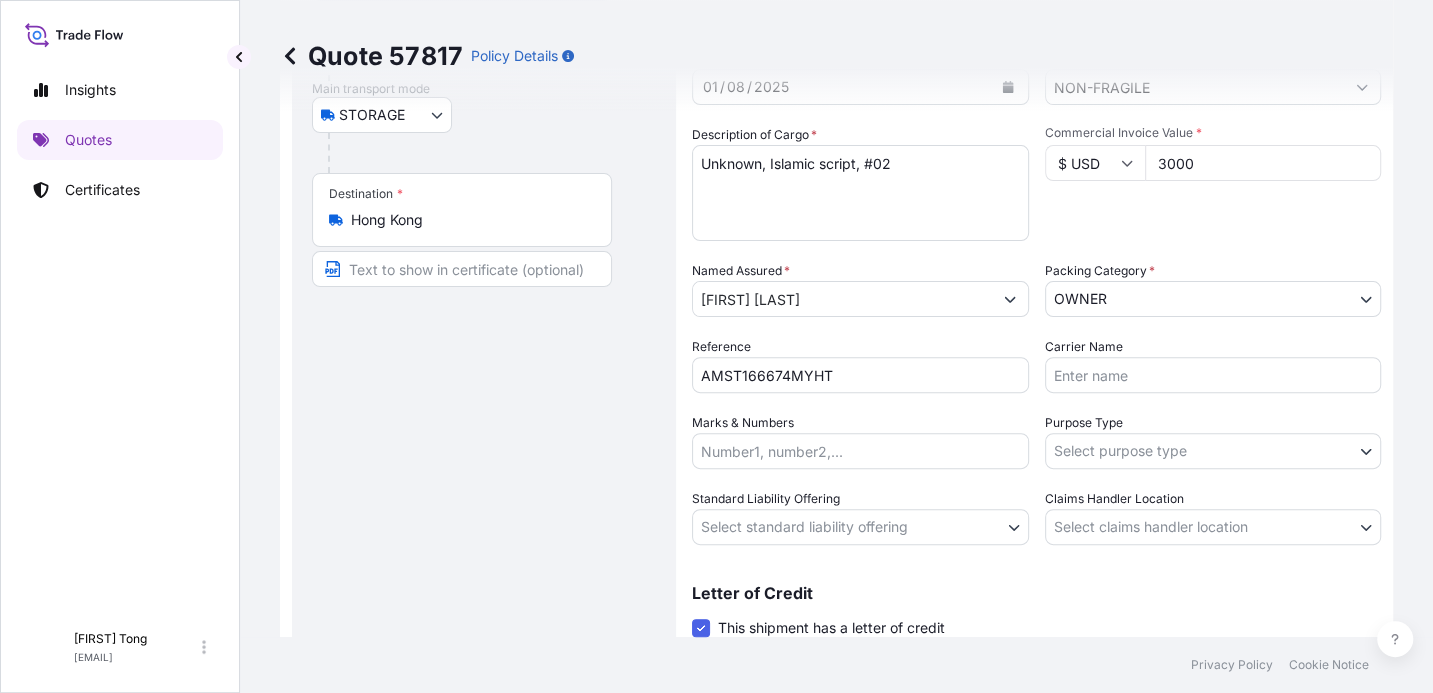 scroll, scrollTop: 386, scrollLeft: 0, axis: vertical 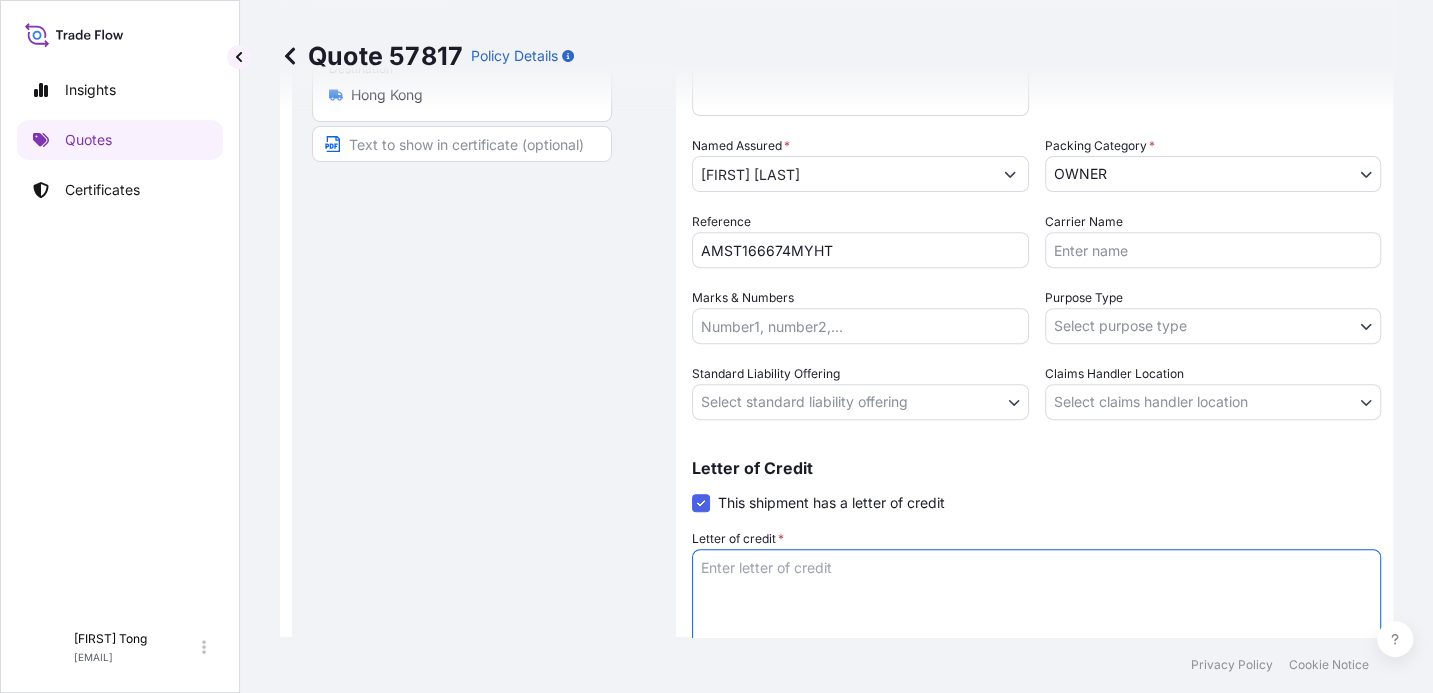 click on "Letter of credit *" at bounding box center (1036, 597) 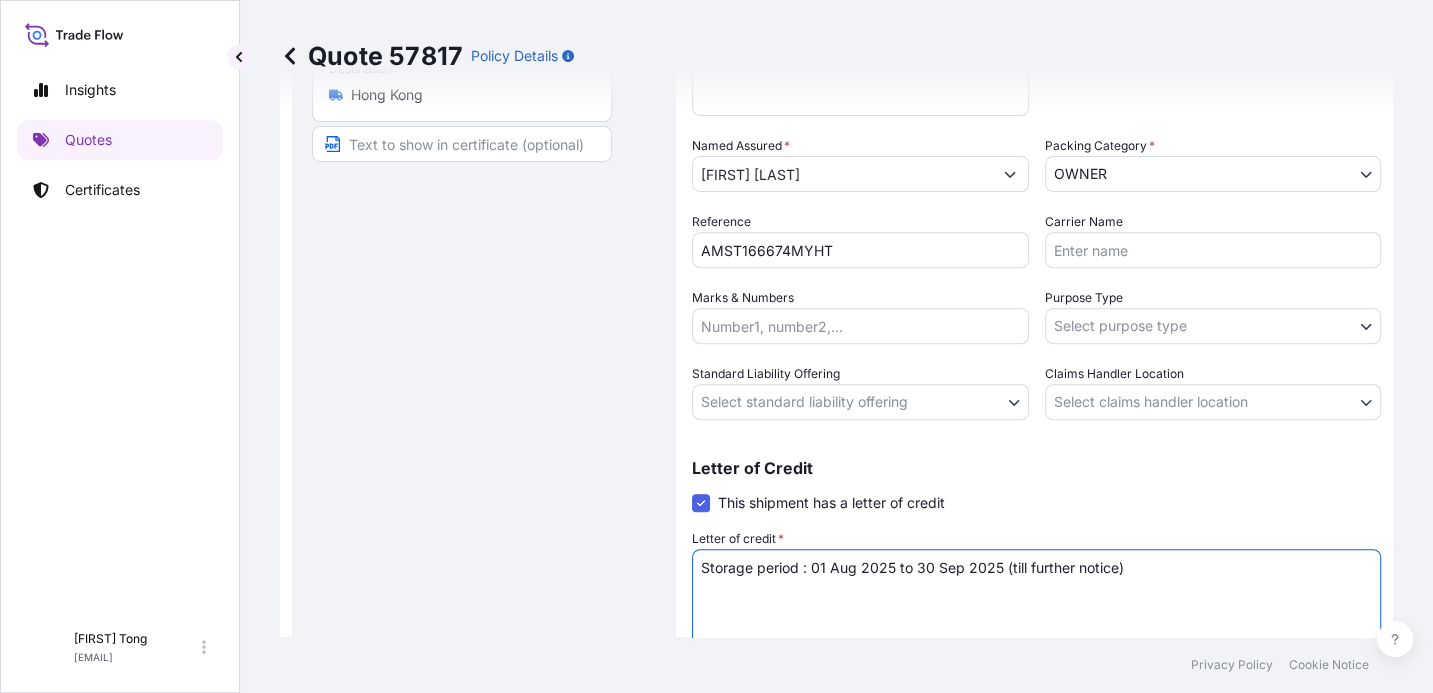 type on "Storage period : 01 Aug 2025 to 30 Sep 2025 (till further notice)" 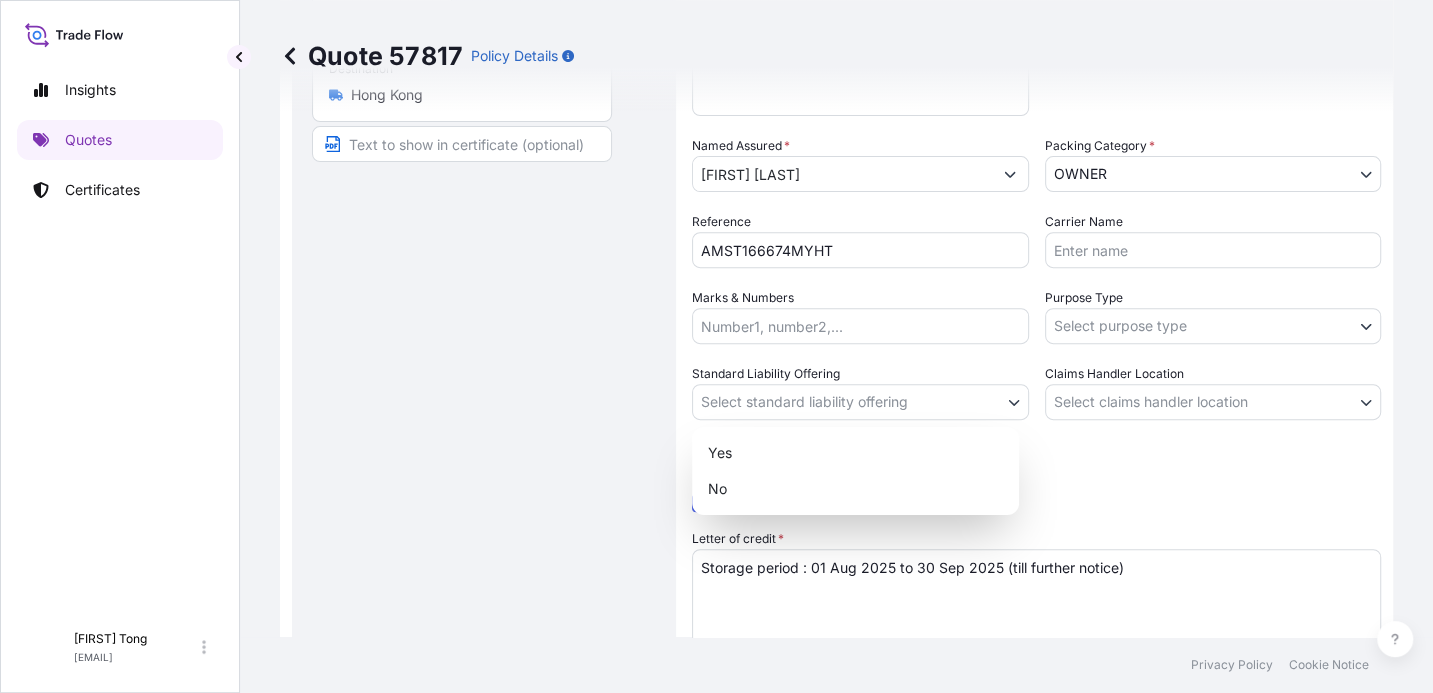 click on "Insights Quotes Certificates C [FIRST]   [LAST] [EMAIL] Quote 57817 Policy Details Route Details Place of loading Road / Inland Road / Inland Origin * [LOCATION] Main transport mode STORAGE COURIER INSTALLATION LAND SEA AIR STORAGE Destination * [LOCATION] Road / Inland Road / Inland Place of Discharge Coverage Type Excluding hoisting Including hoisting Packing/unpacking only Shipment Details Date of Departure * [DATE] Cargo Category * NON-FRAGILE Description of Cargo * Unknown, Islamic script, #02 Commercial Invoice Value   * $ USD 3000 Named Assured * [FIRST] [LAST] Packing Category * OWNER AGENT CO-OWNER OWNER Various Reference AMST166674MYHT Carrier Name Marks & Numbers Purpose Type Select purpose type Transit Storage Installation Conservation Standard Liability Offering Select standard liability offering Yes No Claims Handler Location Select claims handler location [LOCATION] [LOCATION] Letter of Credit This shipment has a letter of credit Letter of credit * Cancel Changes $ 3 , 000" at bounding box center [716, 346] 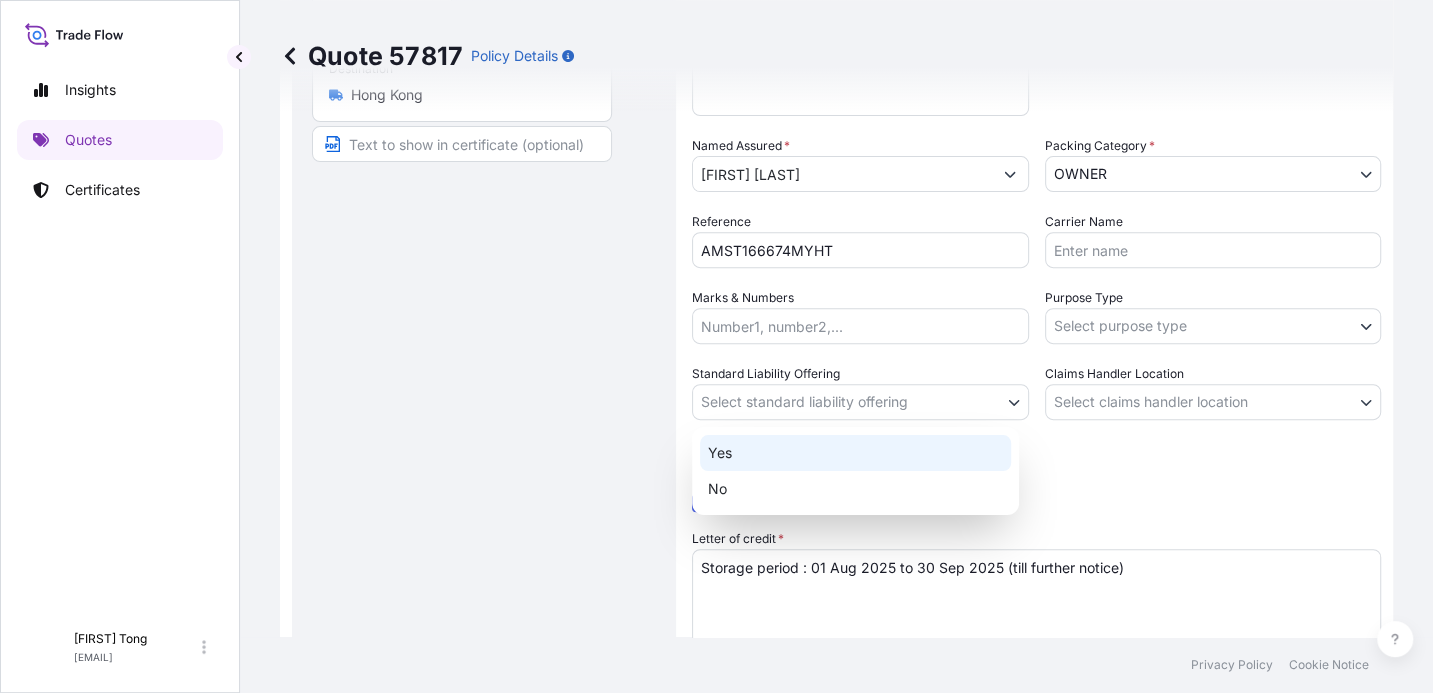 click on "Yes" at bounding box center (855, 453) 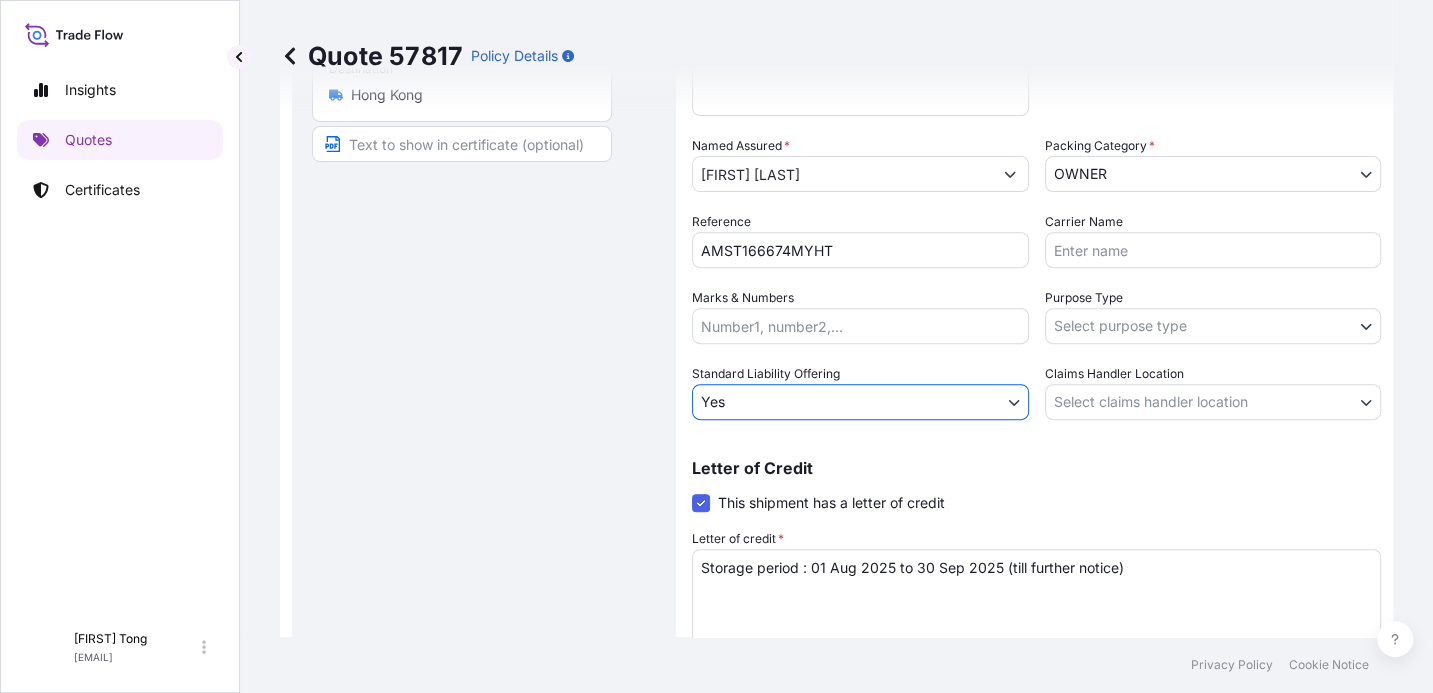 click on "Insights Quotes Certificates C [FIRST] [LAST] [EMAIL] Quote 57817 Policy Details Route Details Place of loading Road / Inland Road / Inland Origin * [COUNTRY] Main transport mode STORAGE COURIER INSTALLATION LAND SEA AIR STORAGE Destination * [COUNTRY] Road / Inland Road / Inland Place of Discharge Coverage Type Excluding hoisting Including hoisting Packing/unpacking only Shipment Details Date of Departure * 01 / 08 / 2025 Cargo Category * NON-FRAGILE Description of Cargo * Unknown, Islamic script, #02 Commercial Invoice Value   * $ USD 3000 Named Assured * [FIRST] [LAST] Packing Category * OWNER AGENT CO-OWNER OWNER Various Reference AMST166674MYHT Carrier Name Marks & Numbers Purpose Type Select purpose type Transit Storage Installation Conservation Standard Liability Offering Yes Yes No Claims Handler Location Select claims handler location [COUNTRY] [COUNTRY] Letter of Credit This shipment has a letter of credit Letter of credit * Letter of credit may not exceed 12000 characters $ 3 ," at bounding box center [716, 346] 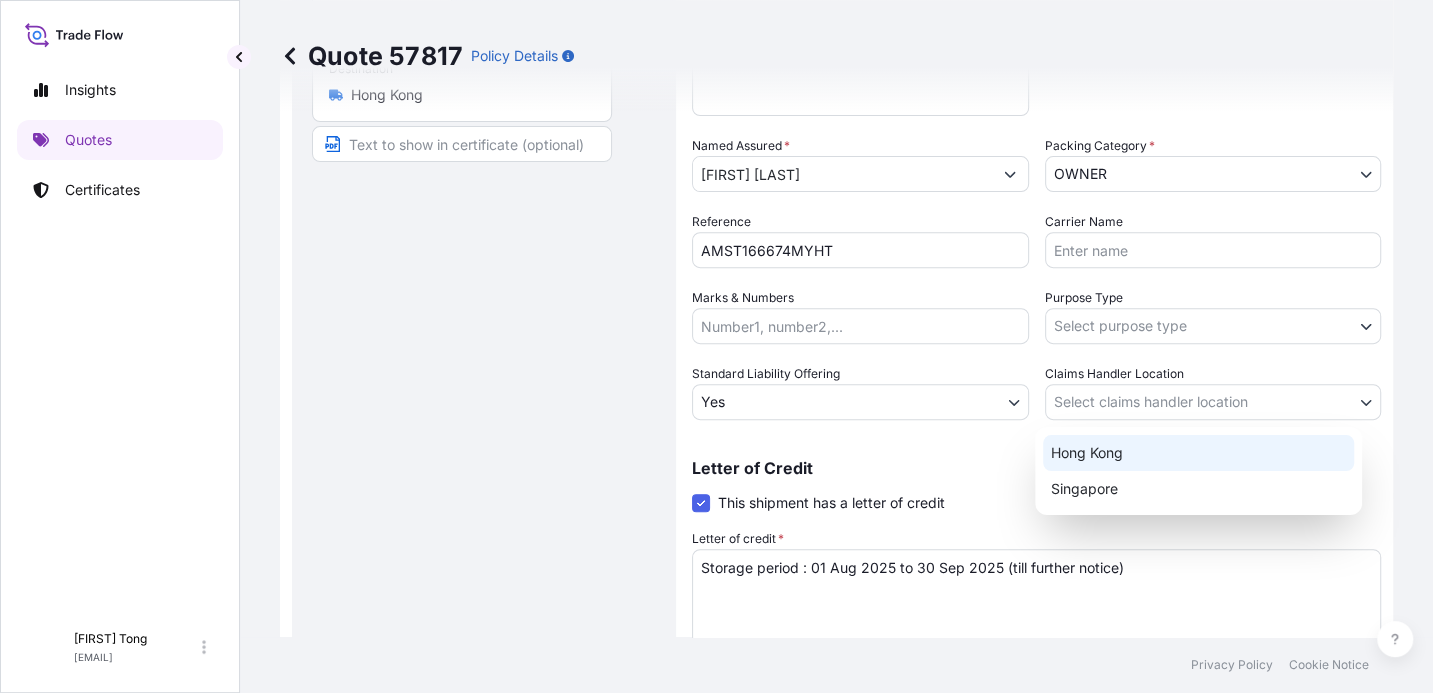 click on "Hong Kong" at bounding box center (1198, 453) 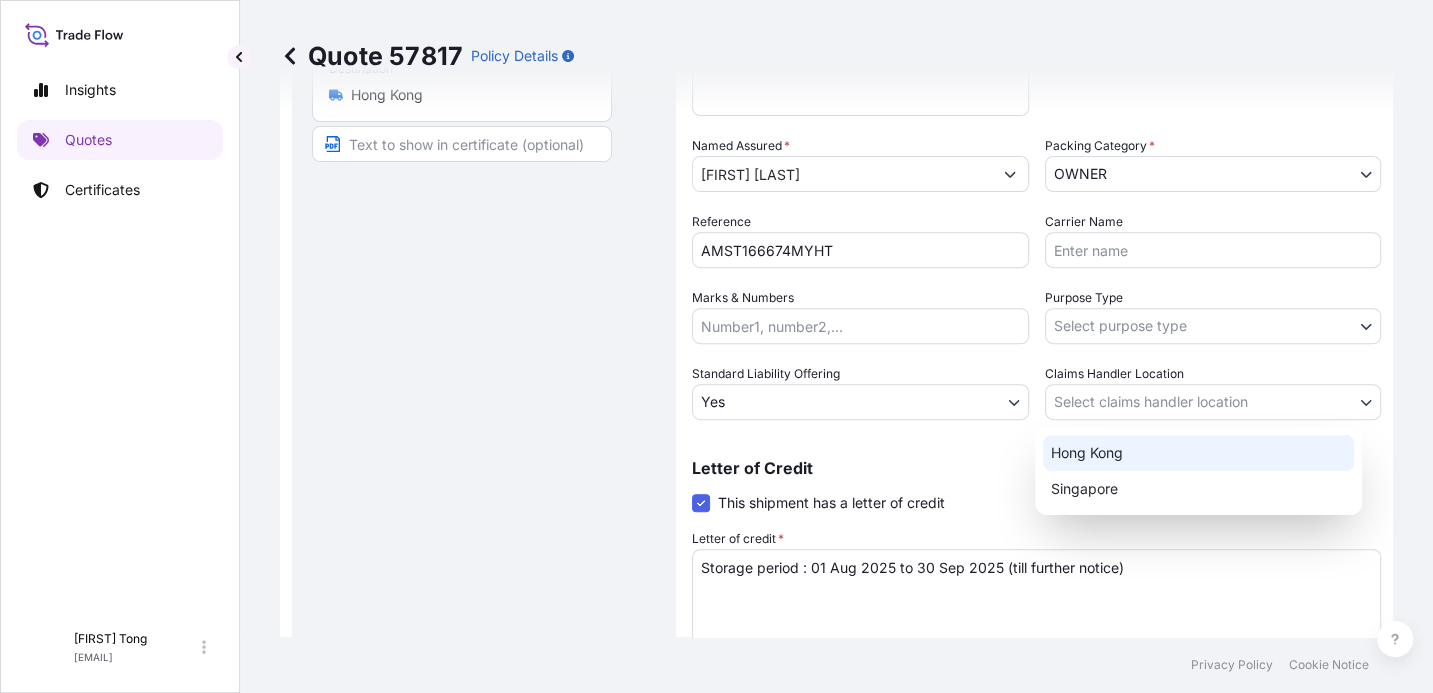 select on "Hong Kong" 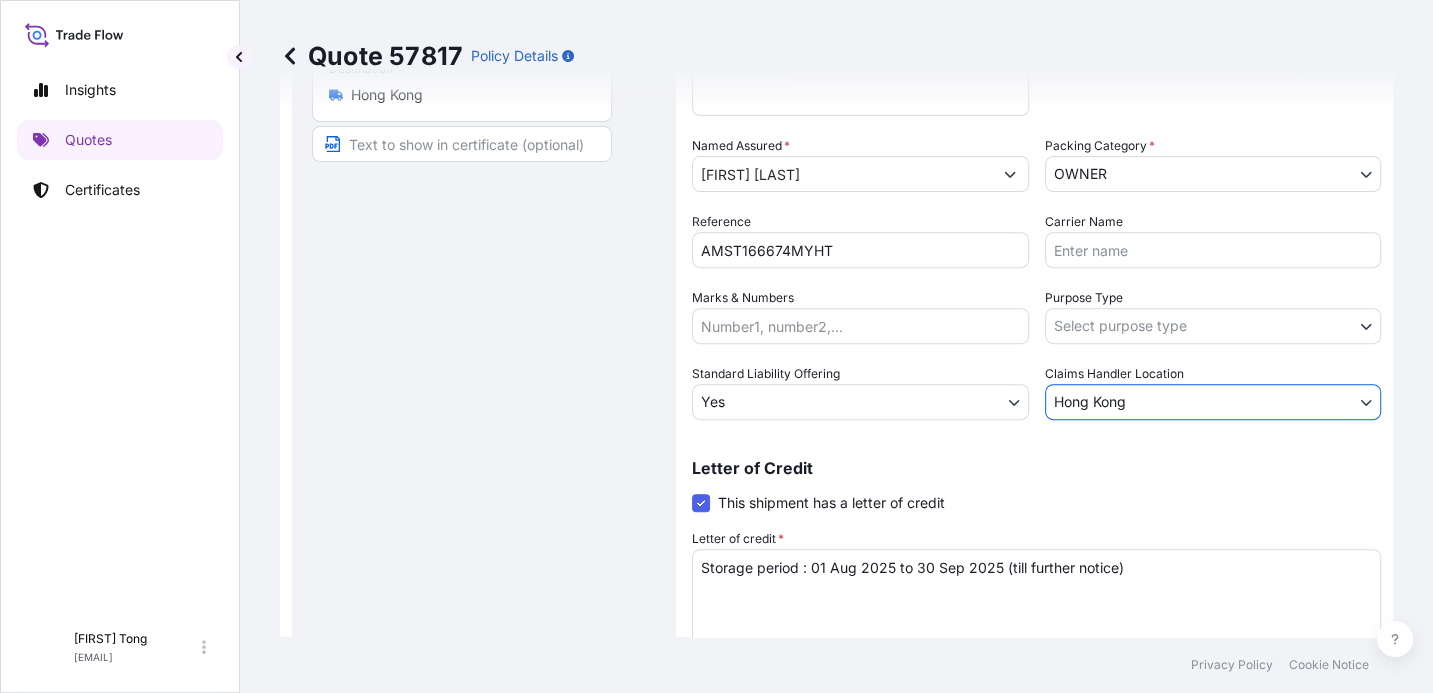 click on "Insights Quotes Certificates C [FIRST]   [LAST] [EMAIL] Quote 57817 Policy Details Route Details Place of loading Road / Inland Road / Inland Origin * [LOCATION] Main transport mode STORAGE COURIER INSTALLATION LAND SEA AIR STORAGE Destination * [LOCATION] Road / Inland Road / Inland Place of Discharge Coverage Type Excluding hoisting Including hoisting Packing/unpacking only Shipment Details Date of Departure * [DATE] Cargo Category * NON-FRAGILE Description of Cargo * Unknown, Islamic script, #02 Commercial Invoice Value   * $ USD 3000 Named Assured * [FIRST] [LAST] Packing Category * OWNER AGENT CO-OWNER OWNER Various Reference AMST166674MYHT Carrier Name Marks & Numbers Purpose Type Select purpose type Transit Storage Installation Conservation Standard Liability Offering Yes Yes No Claims Handler Location [LOCATION] [LOCATION] [LOCATION] Letter of Credit This shipment has a letter of credit Letter of credit * Storage period : [DATE] to [DATE] (till further notice) $ 3 , 000" at bounding box center [716, 346] 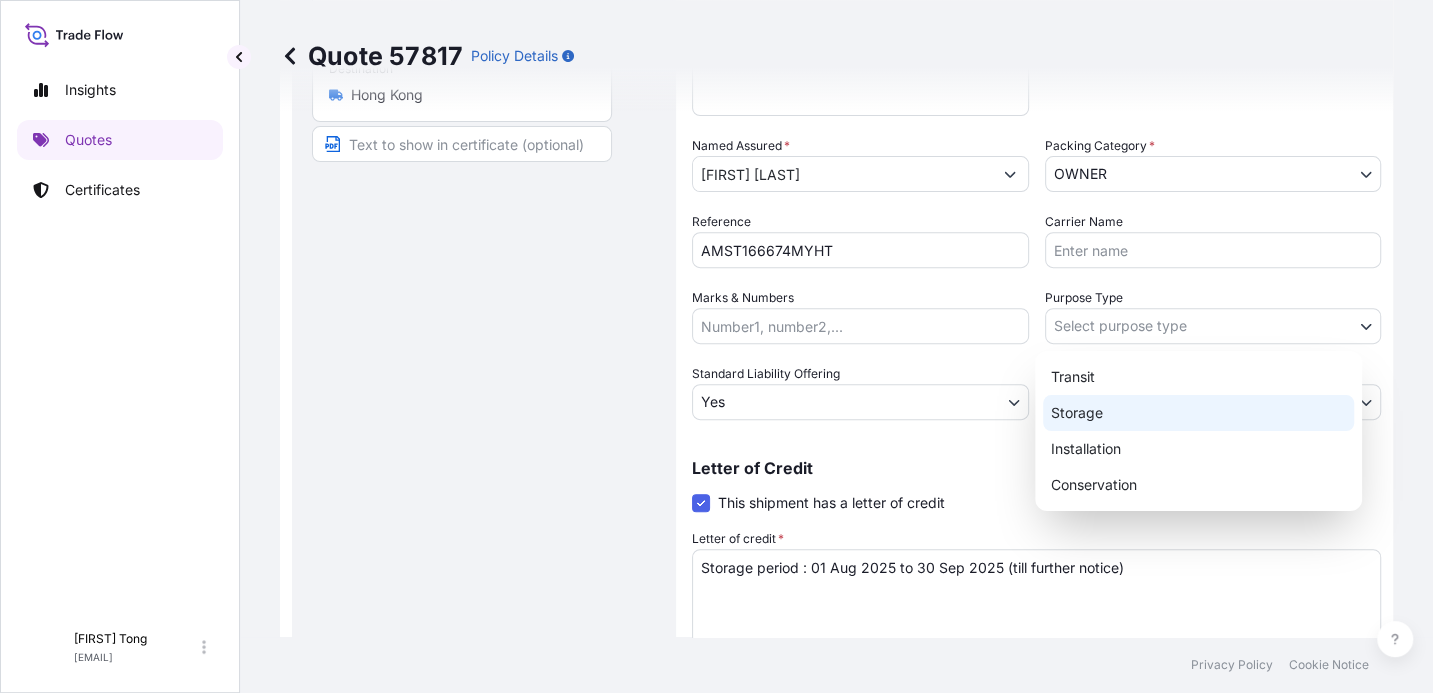 click on "Storage" at bounding box center [1198, 413] 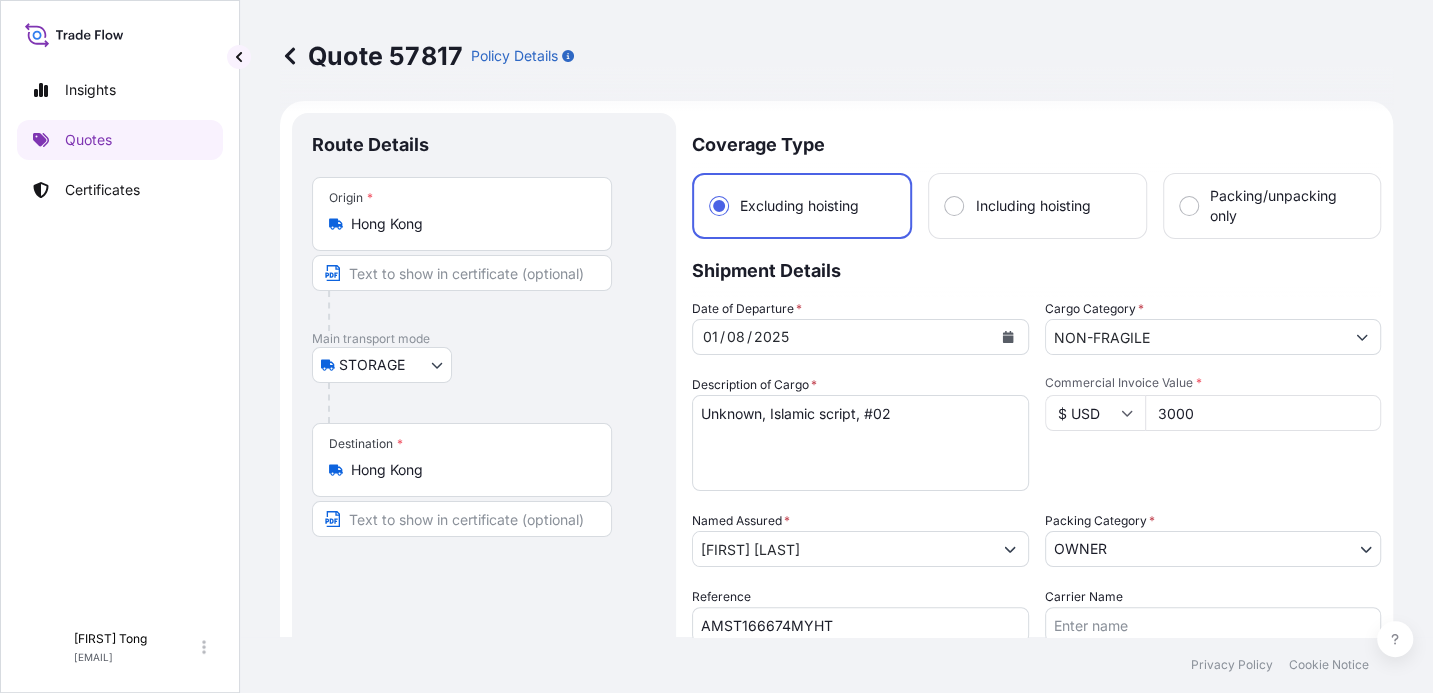 scroll, scrollTop: 511, scrollLeft: 0, axis: vertical 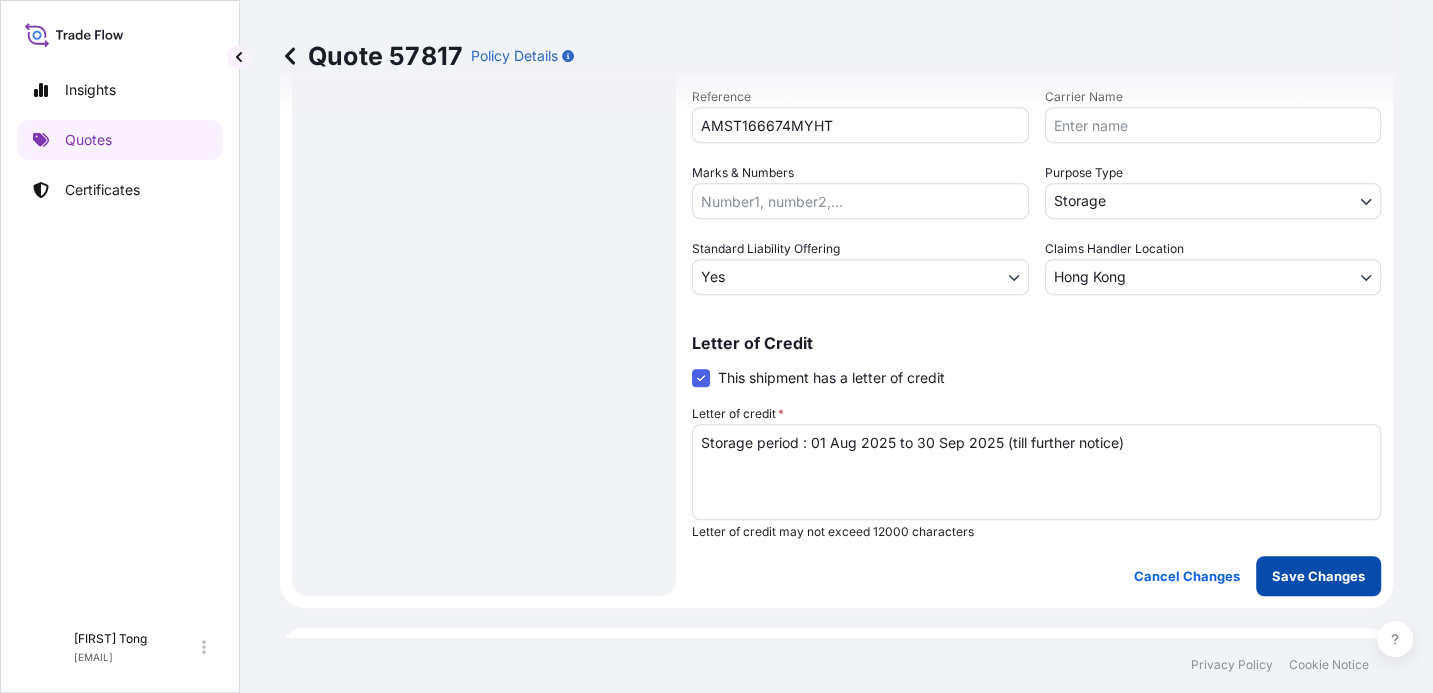 click on "Save Changes" at bounding box center (1318, 576) 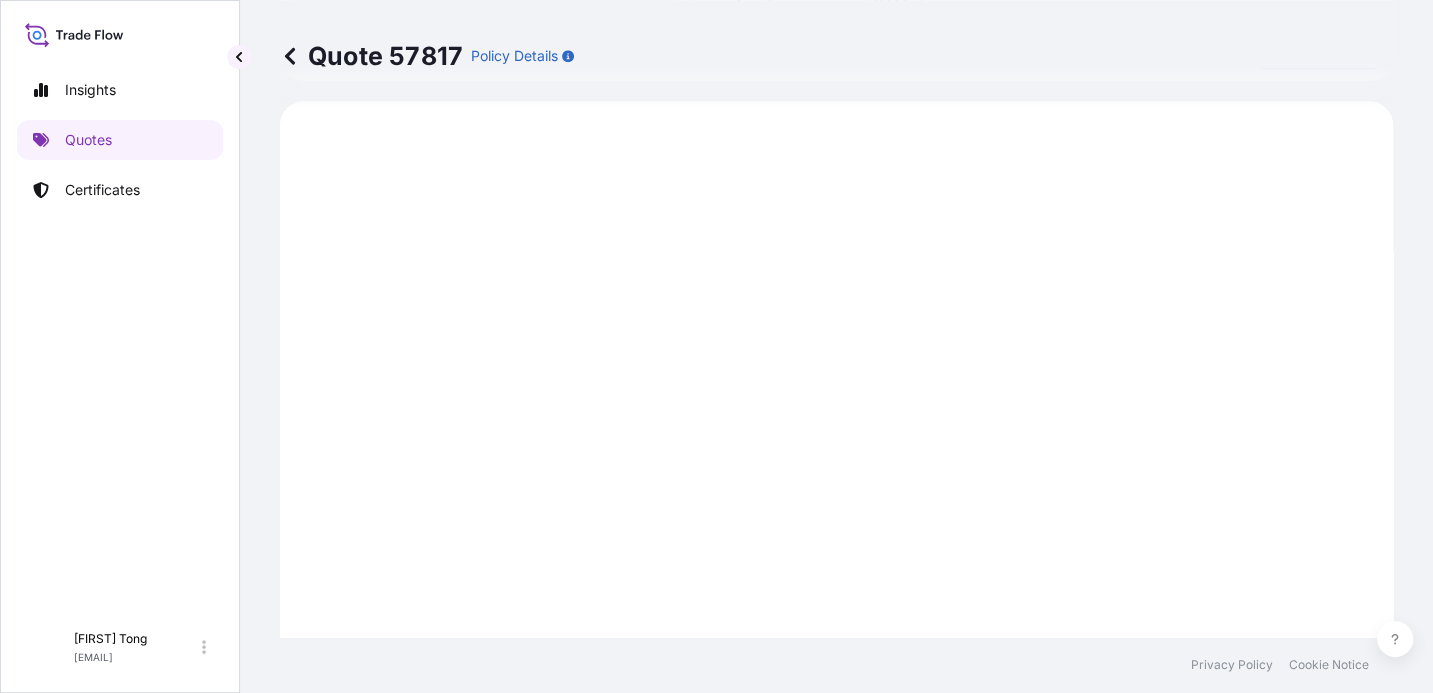 select on "STORAGE" 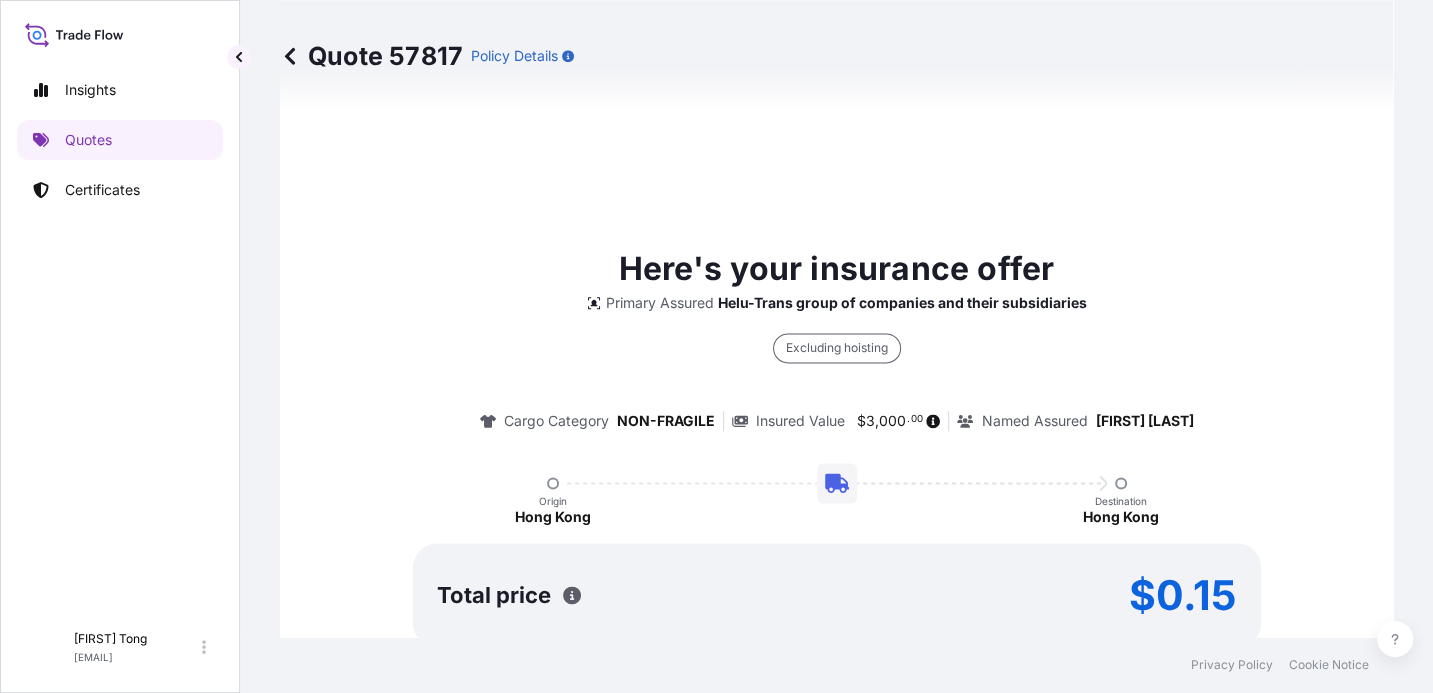 scroll, scrollTop: 1545, scrollLeft: 0, axis: vertical 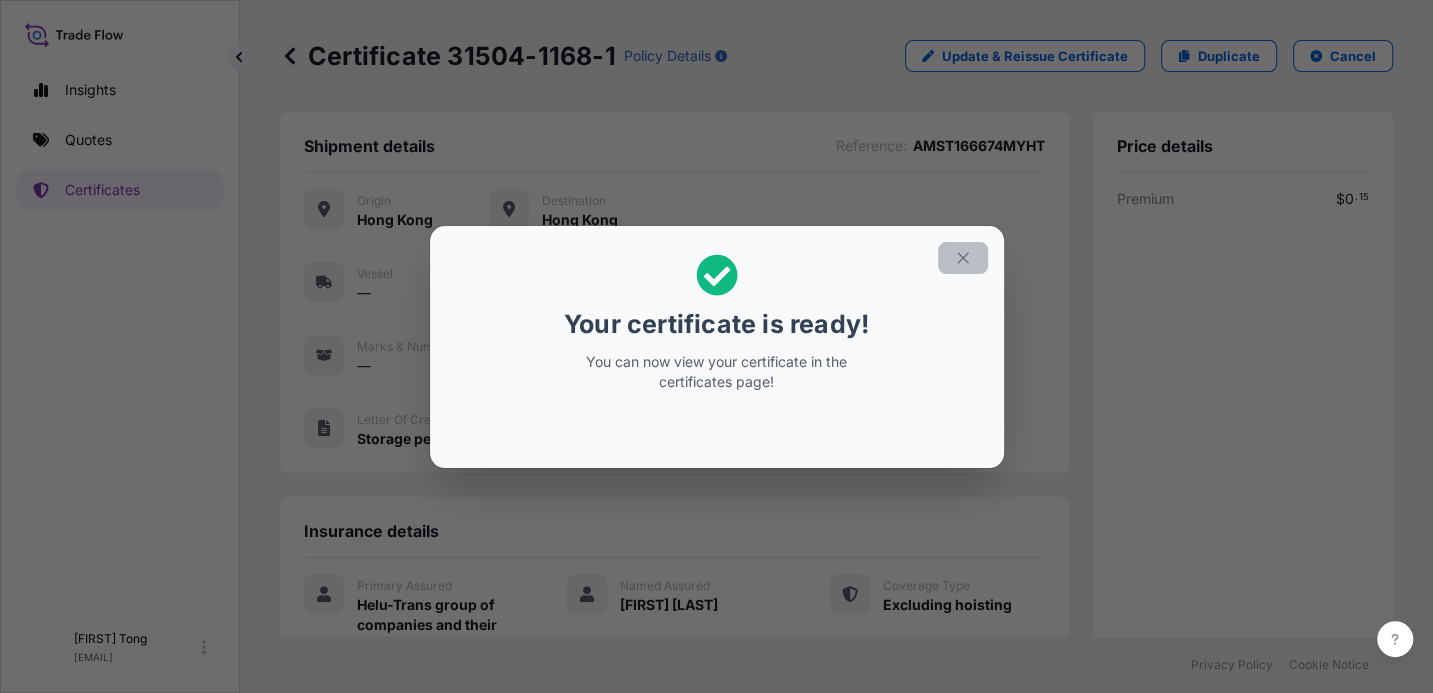 click 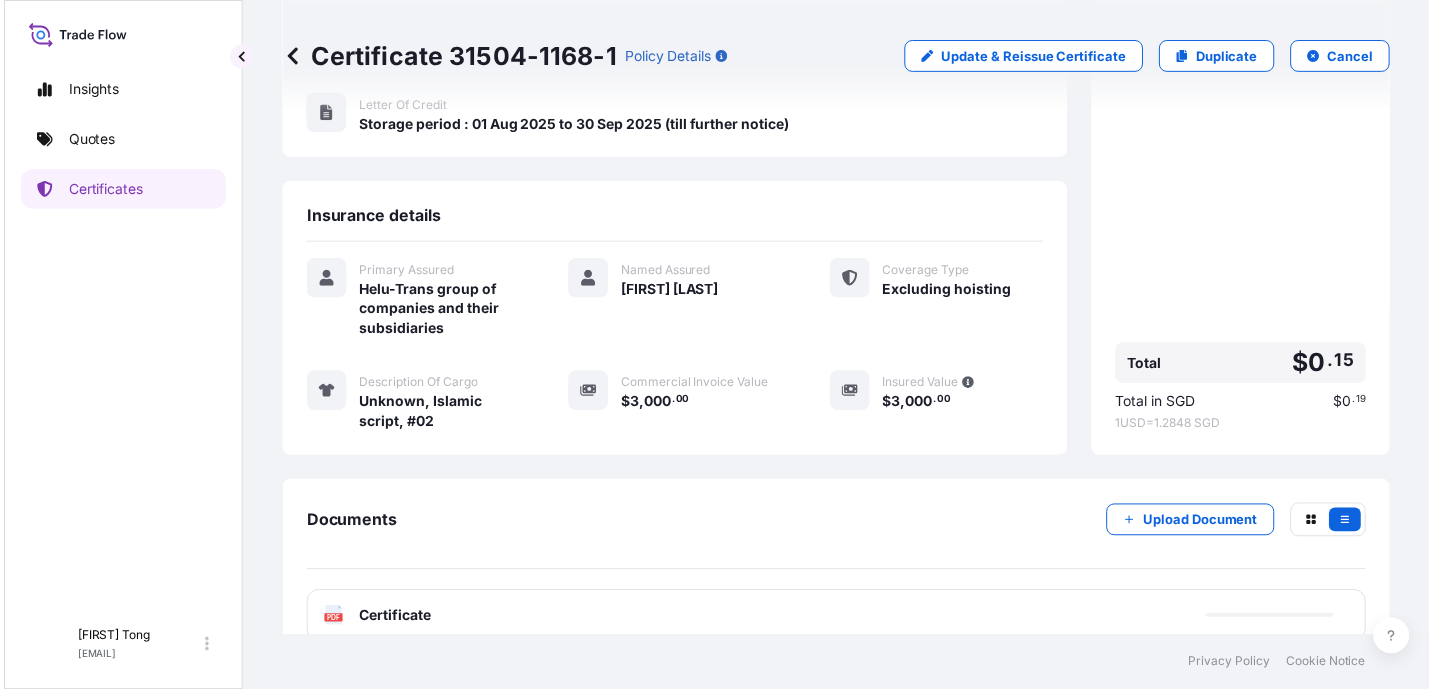 scroll, scrollTop: 345, scrollLeft: 0, axis: vertical 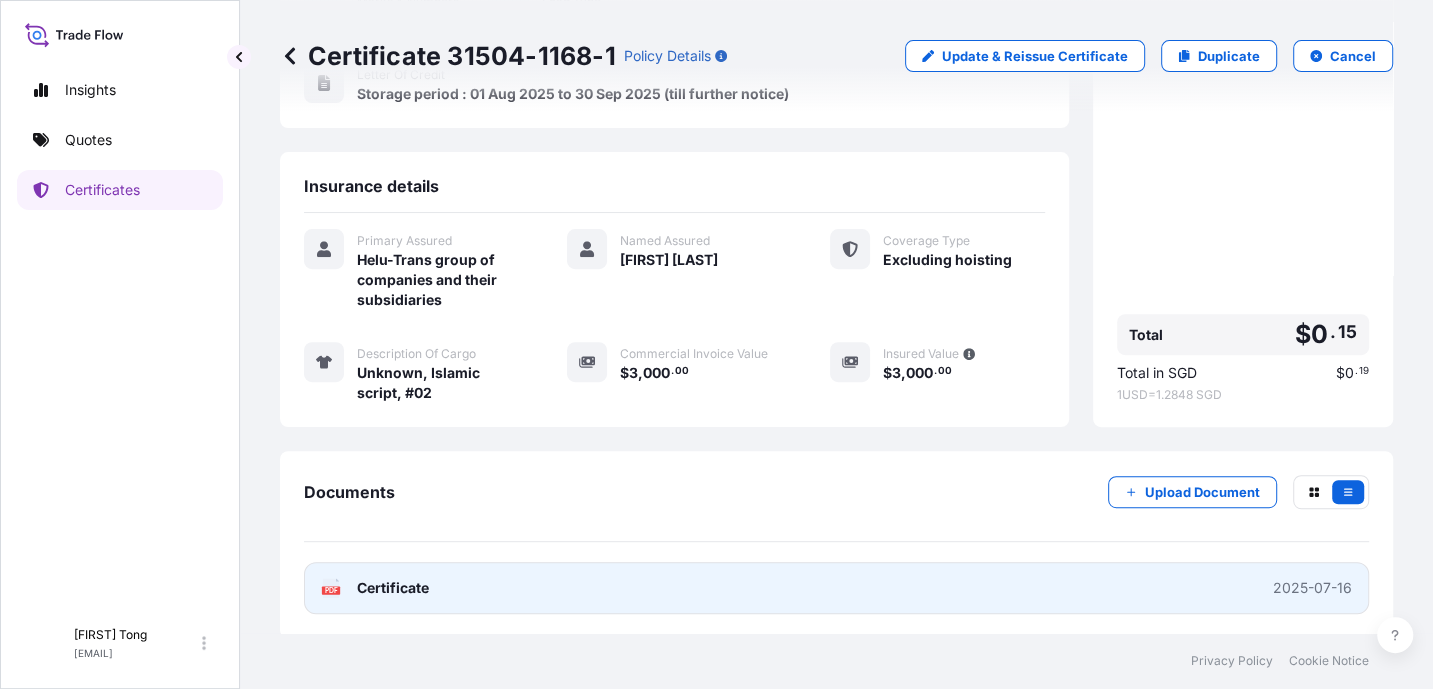 click on "PDF Certificate 2025-07-16" at bounding box center [836, 588] 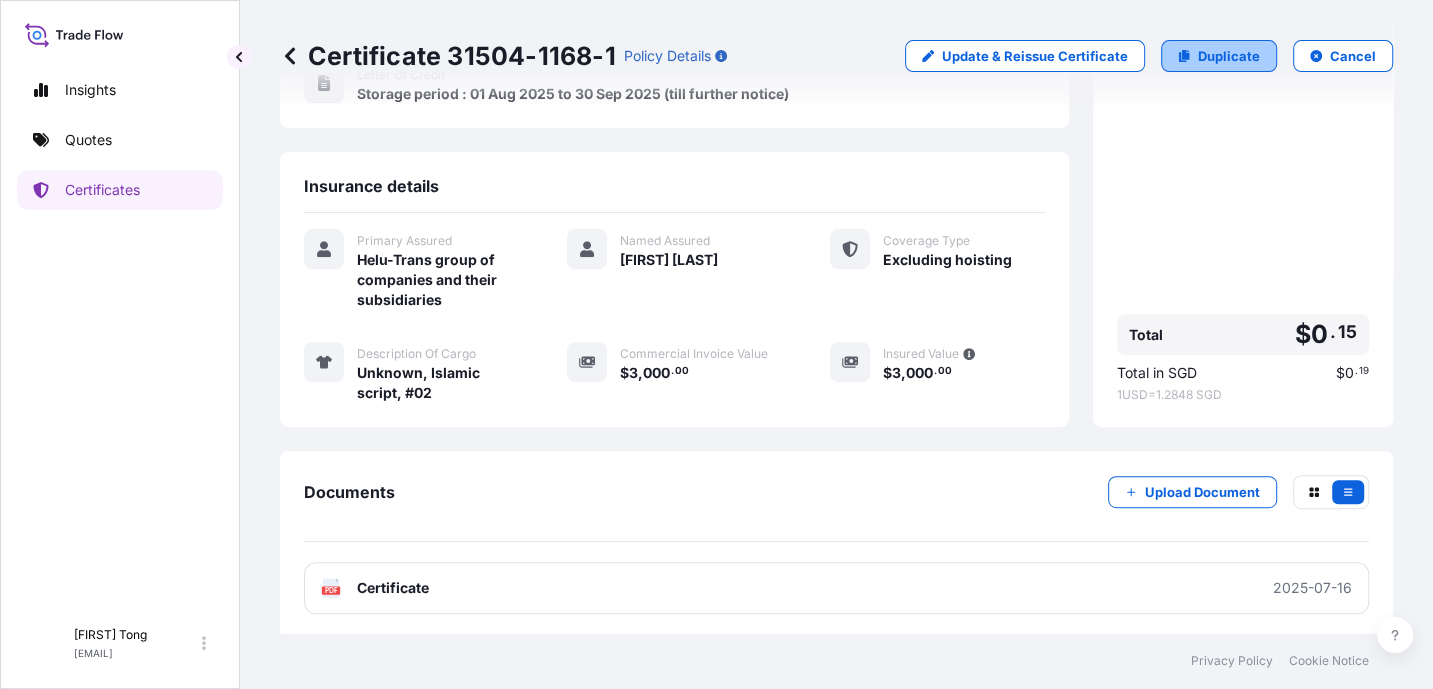 click on "Duplicate" at bounding box center (1229, 56) 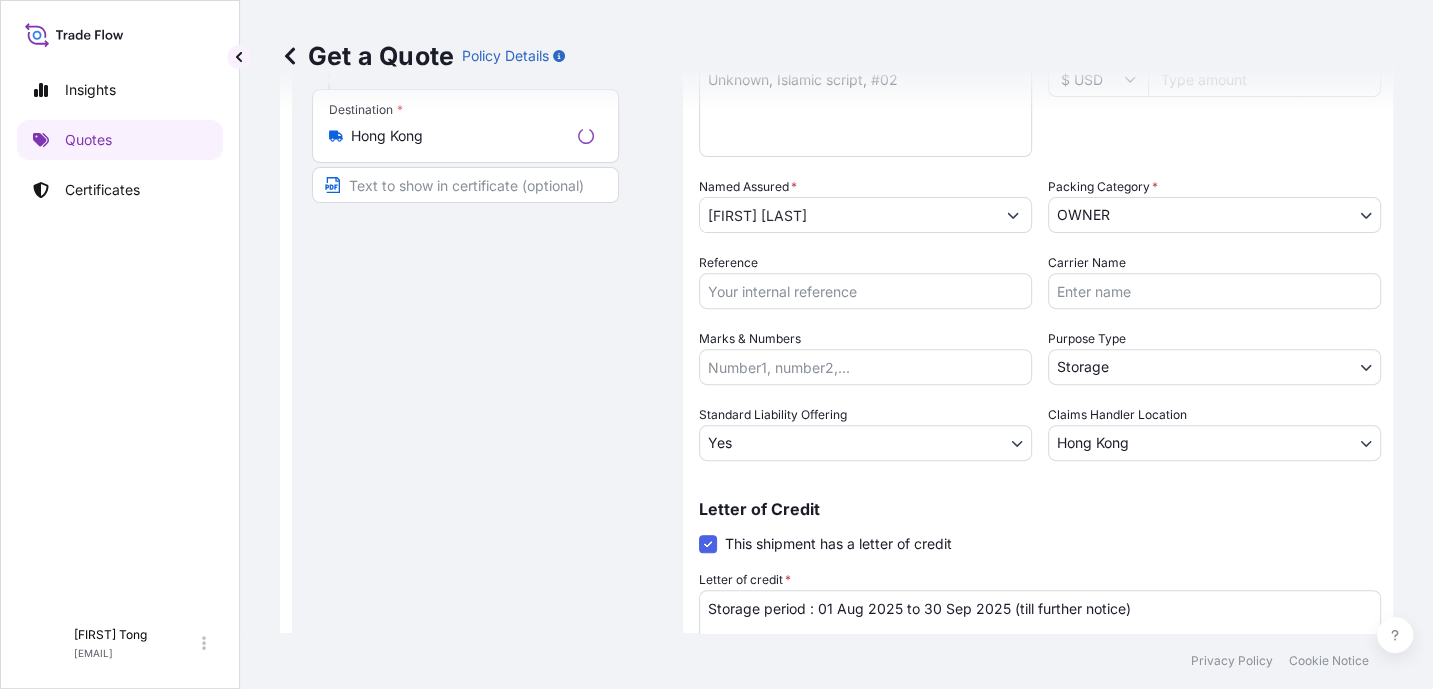 scroll, scrollTop: 31, scrollLeft: 0, axis: vertical 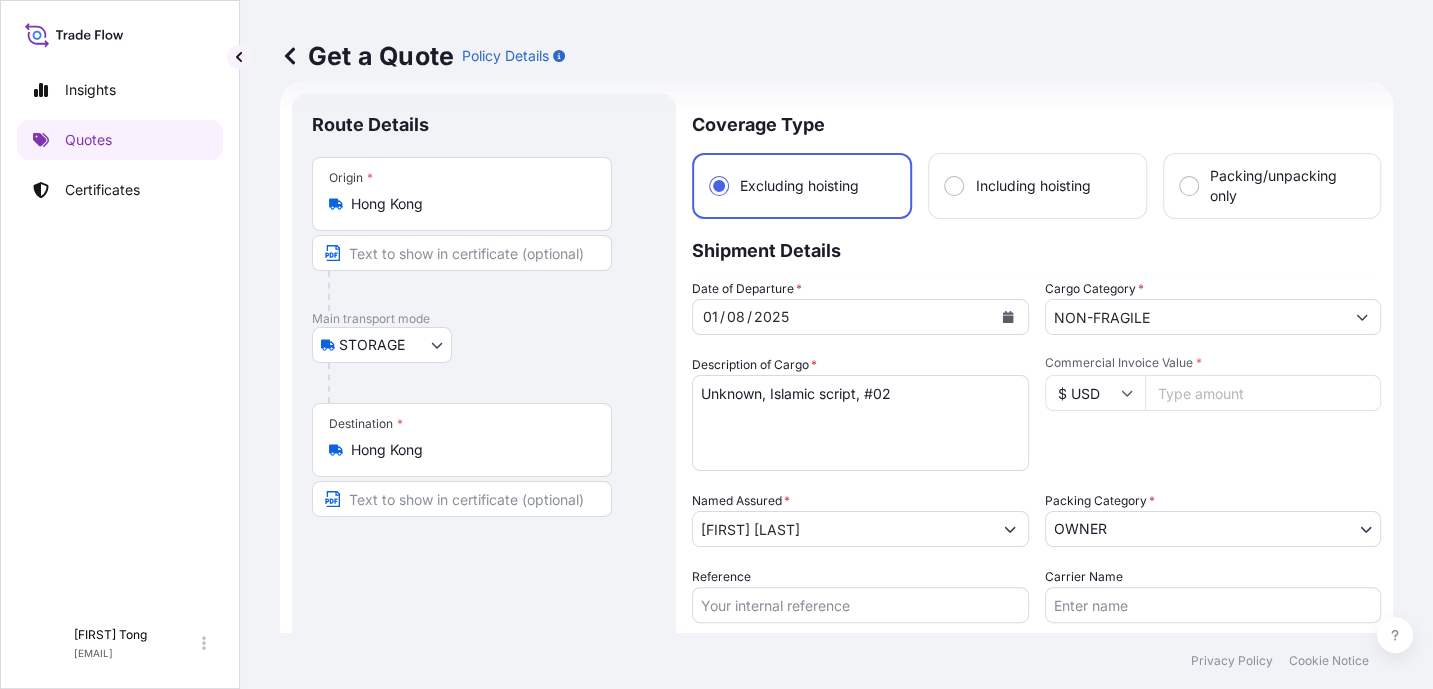 drag, startPoint x: 879, startPoint y: 431, endPoint x: 807, endPoint y: 418, distance: 73.1642 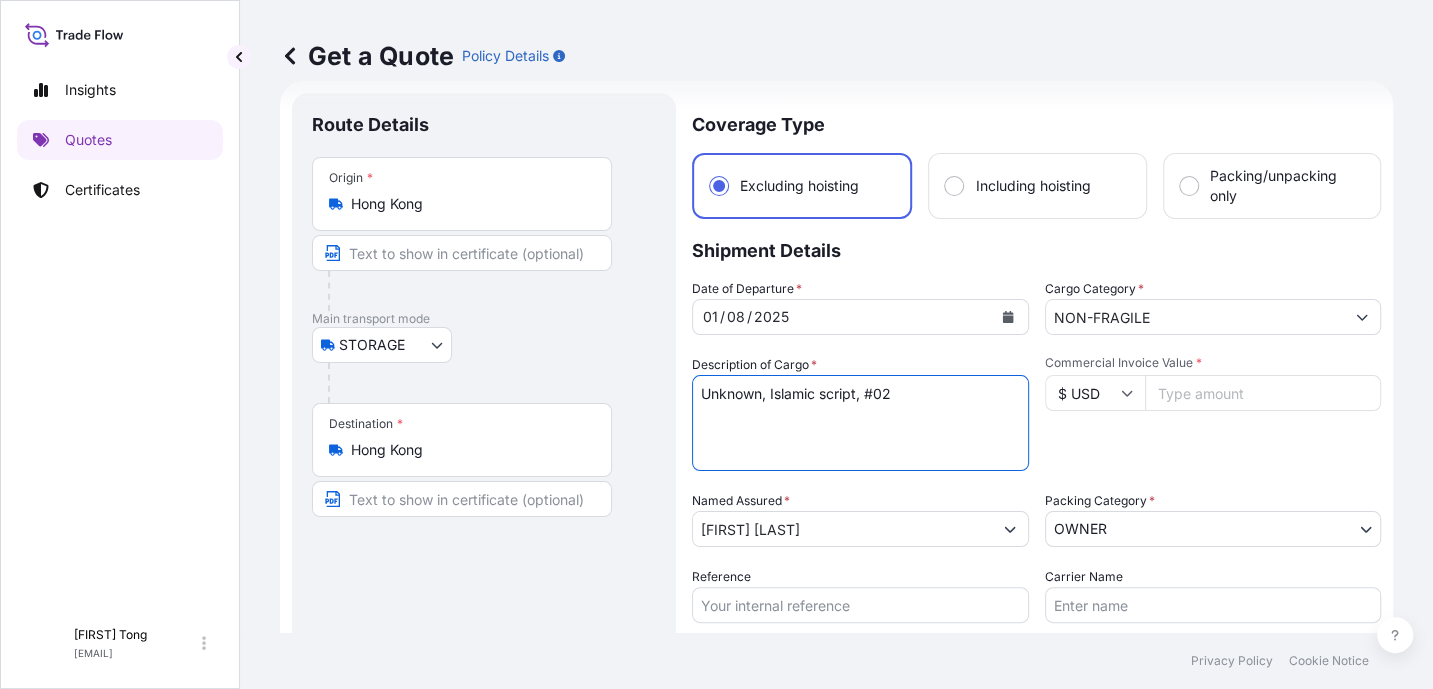 drag, startPoint x: 767, startPoint y: 391, endPoint x: 968, endPoint y: 392, distance: 201.00249 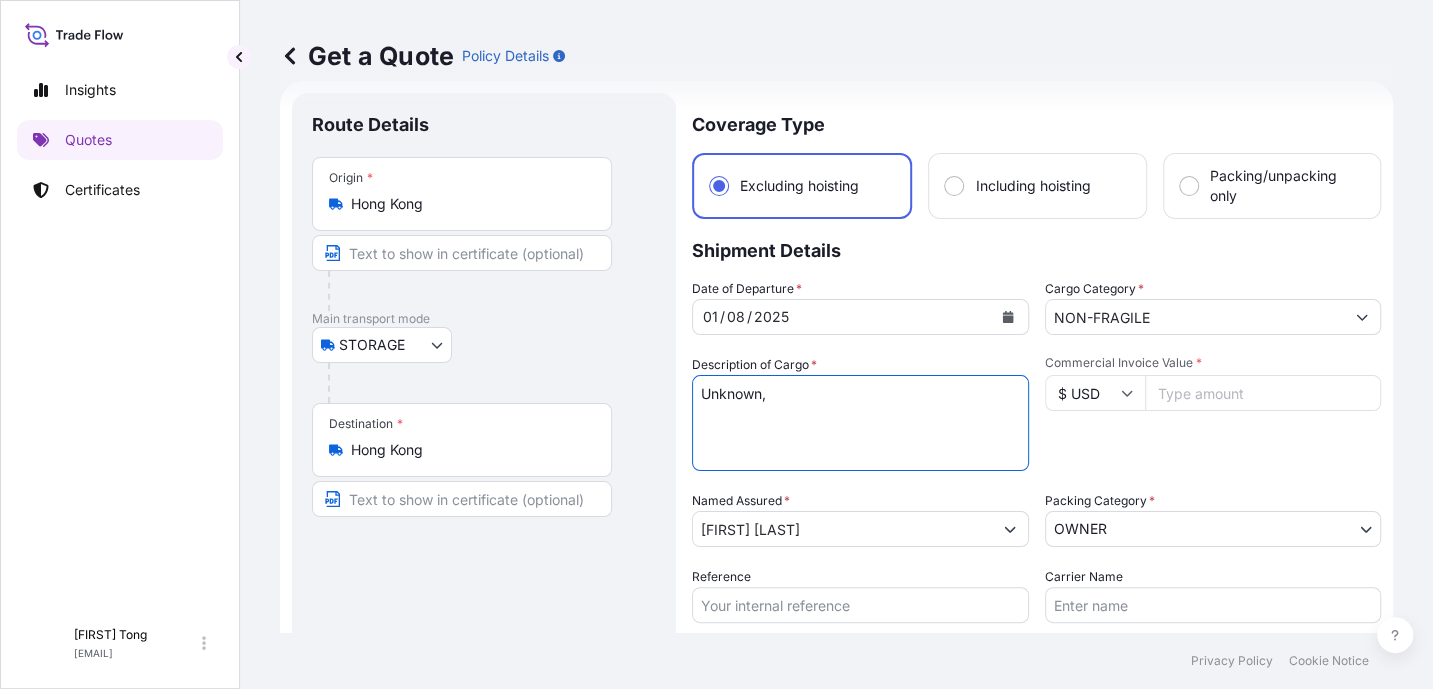 paste on "Photo" 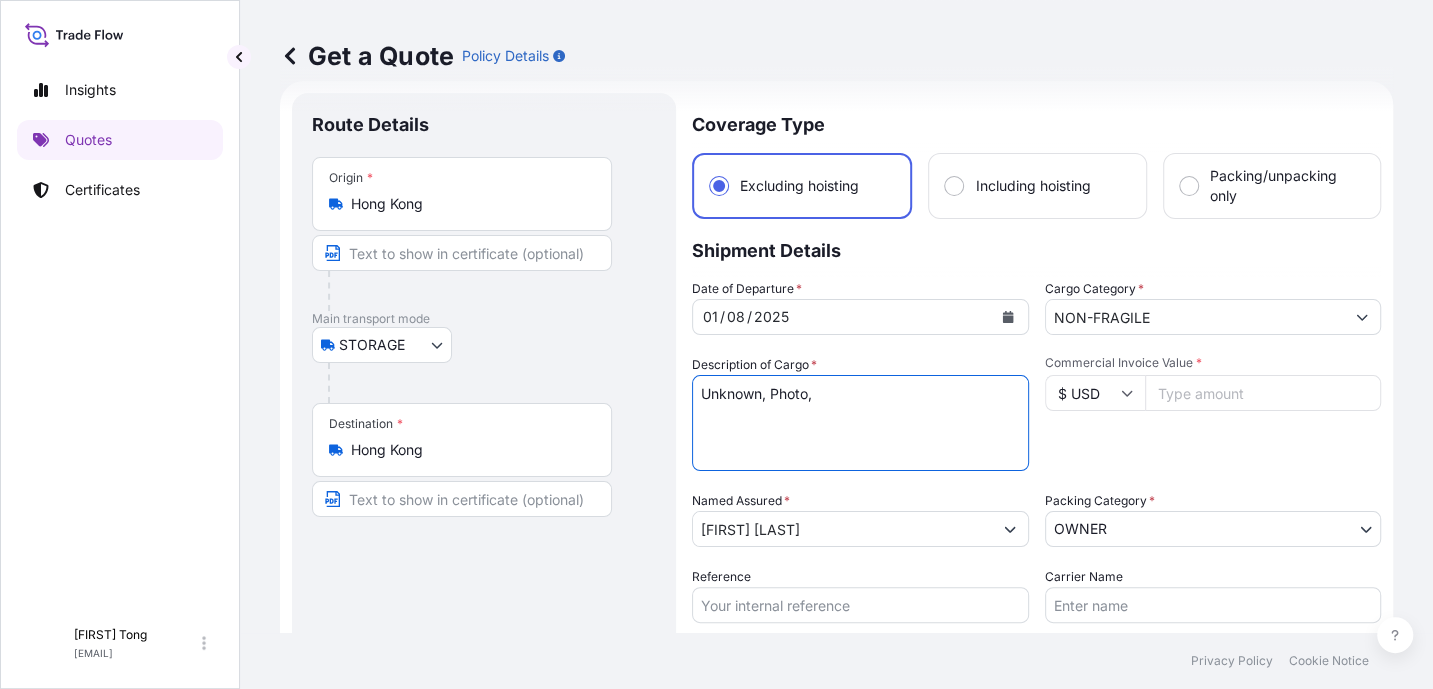 click on "Unknown, Islamic script, #02" at bounding box center [860, 423] 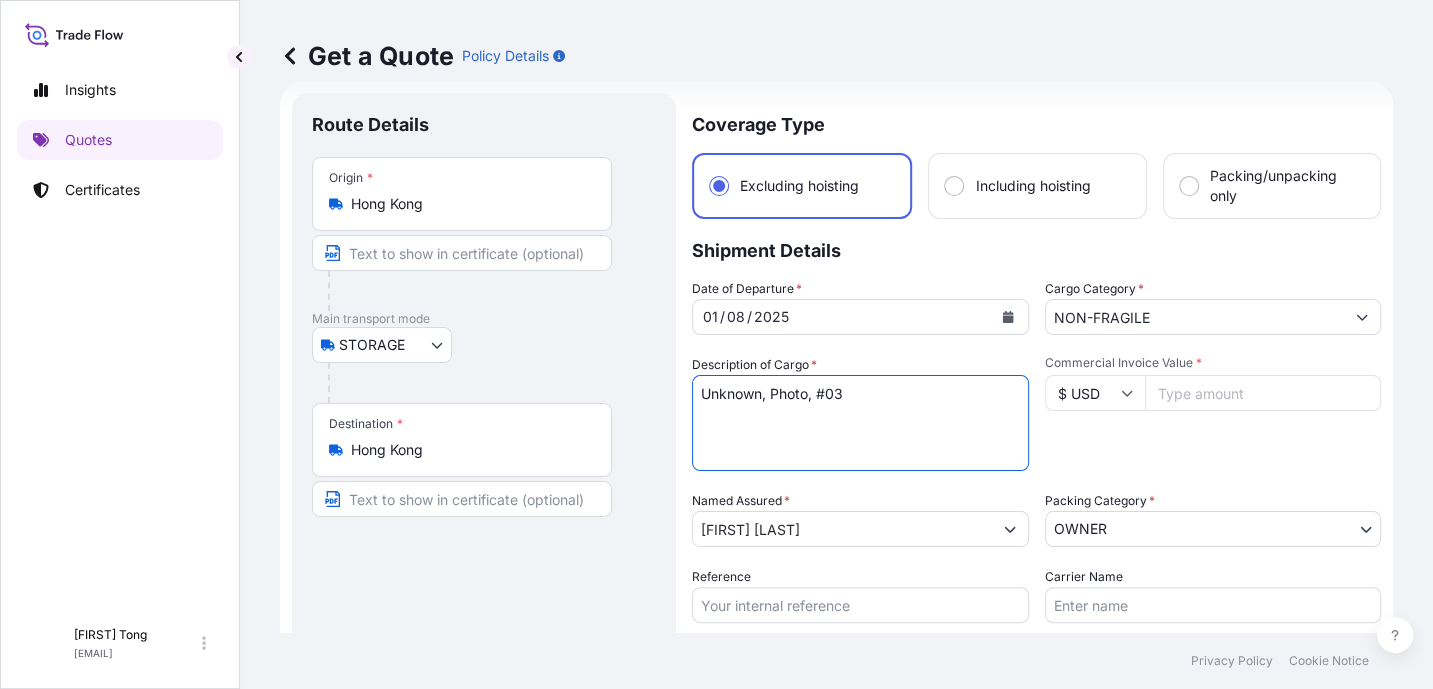 type on "Unknown, Photo, #03" 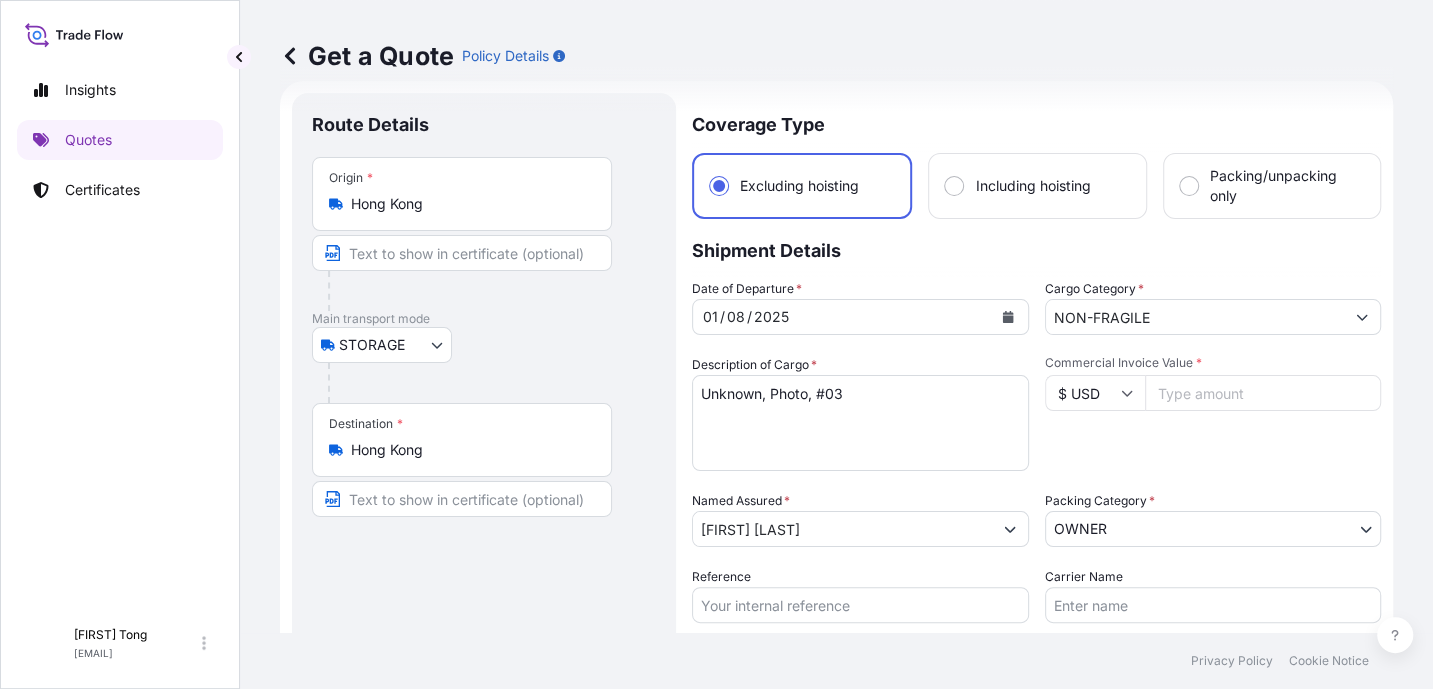 click on "Commercial Invoice Value   *" at bounding box center (1263, 393) 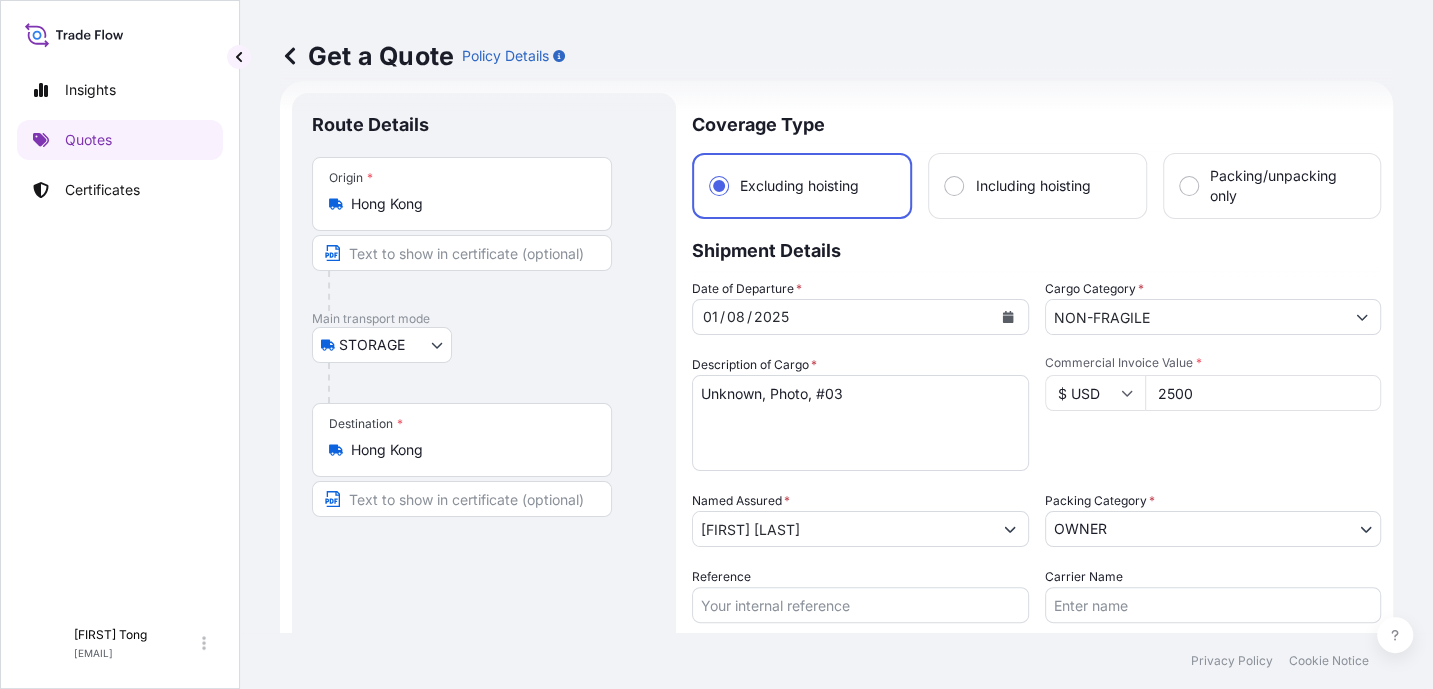 type on "2500" 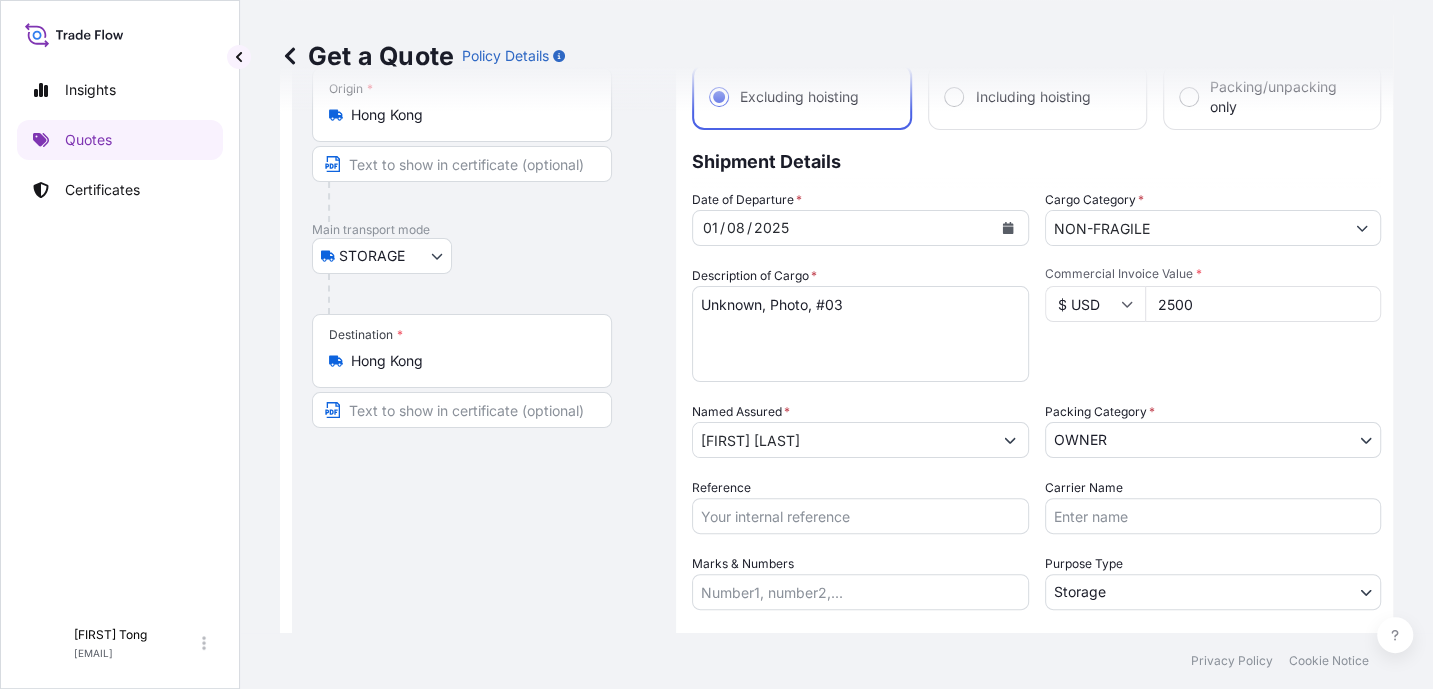 scroll, scrollTop: 156, scrollLeft: 0, axis: vertical 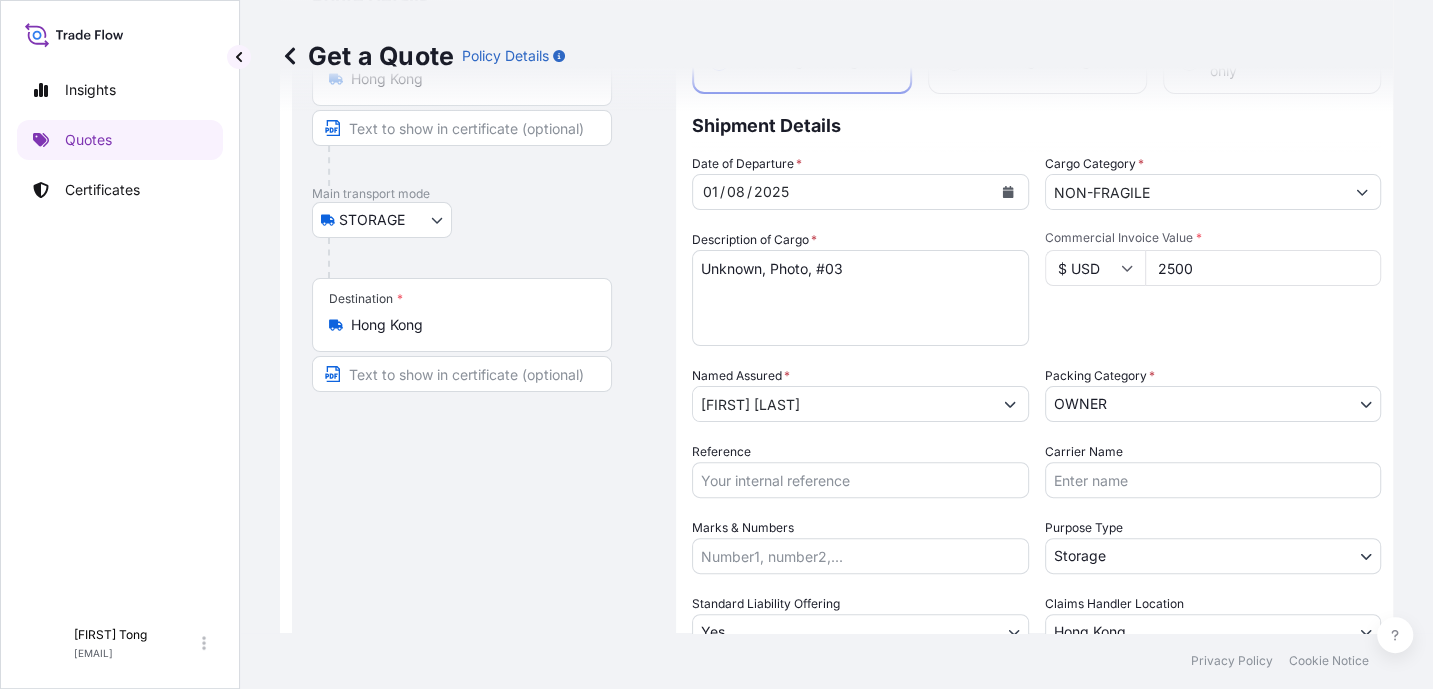 click on "Reference" at bounding box center [860, 480] 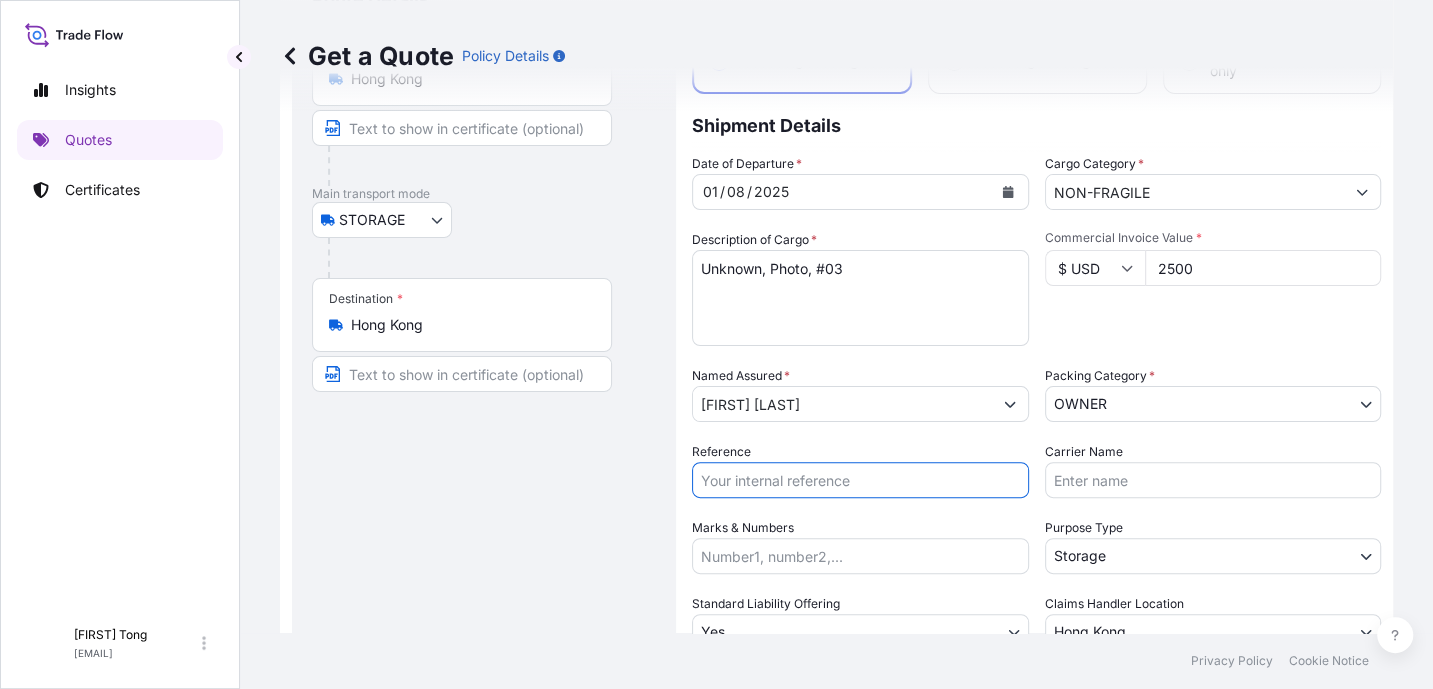 paste on "AMST166674MYHT" 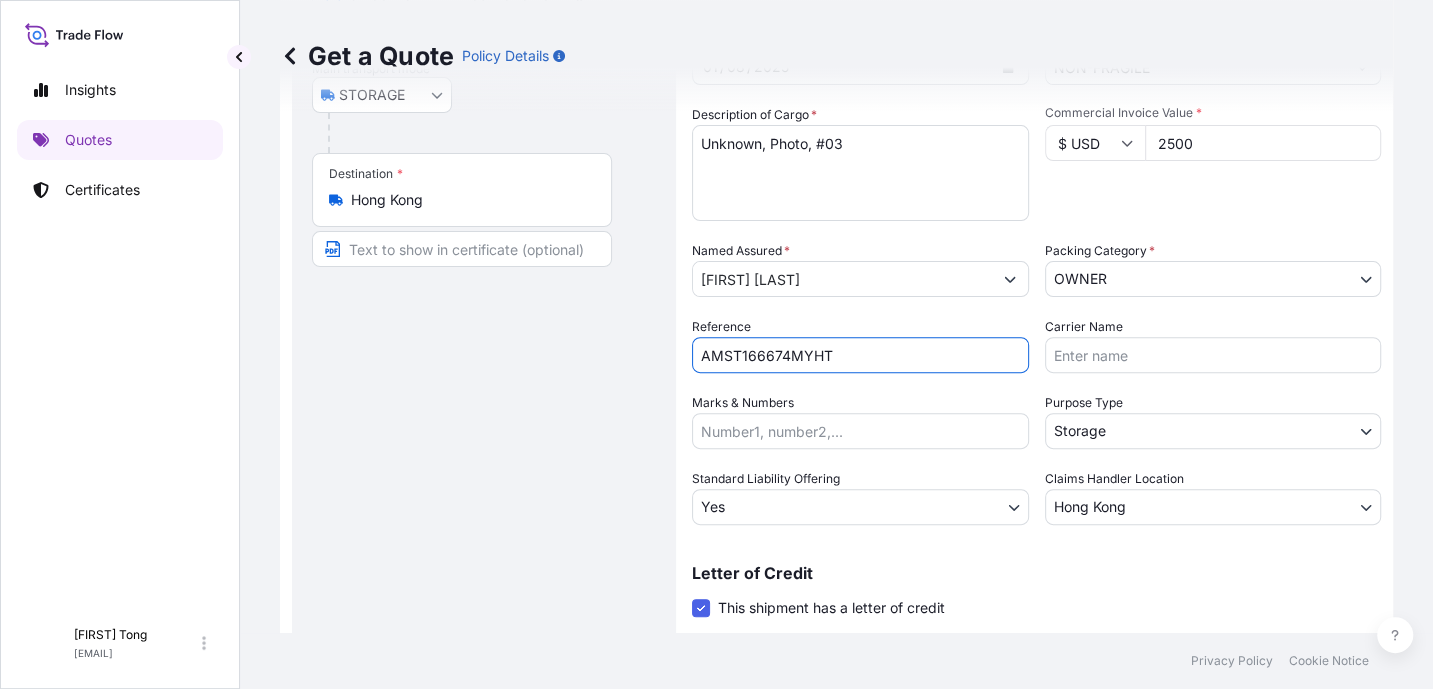 scroll, scrollTop: 406, scrollLeft: 0, axis: vertical 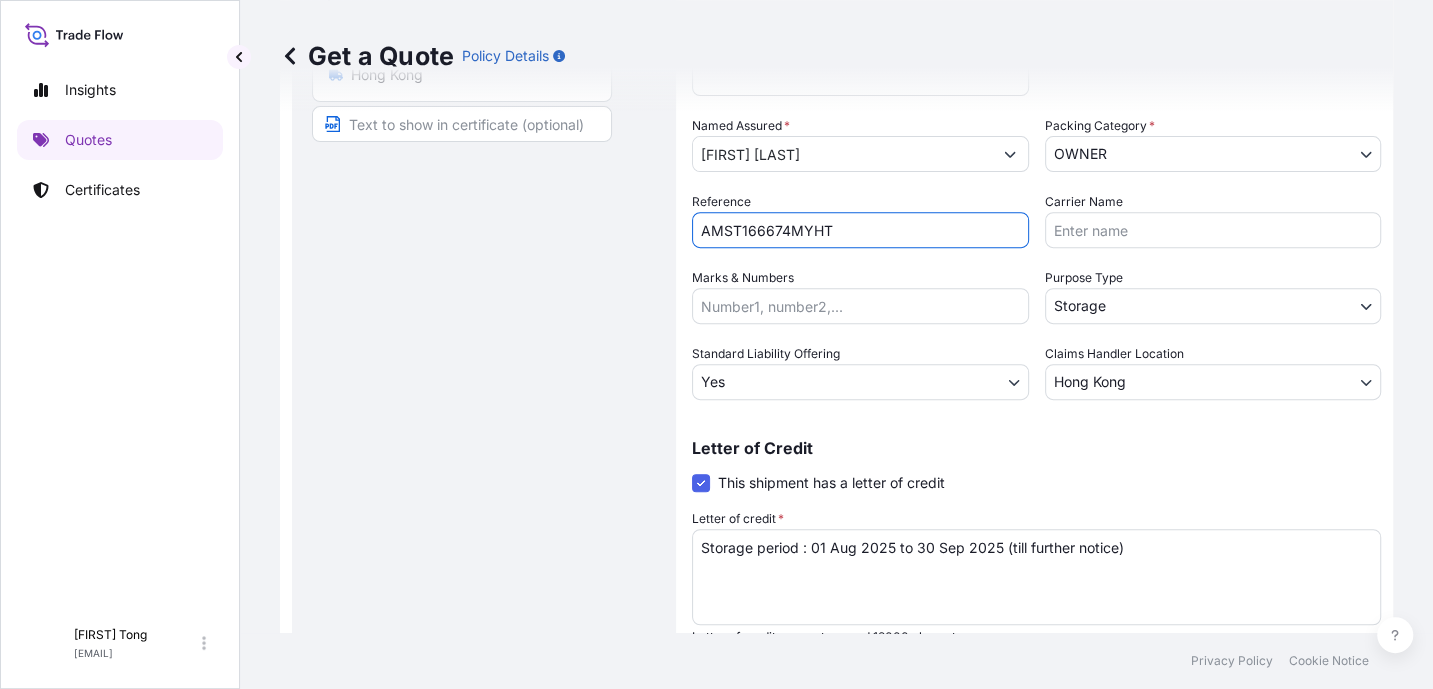 type on "AMST166674MYHT" 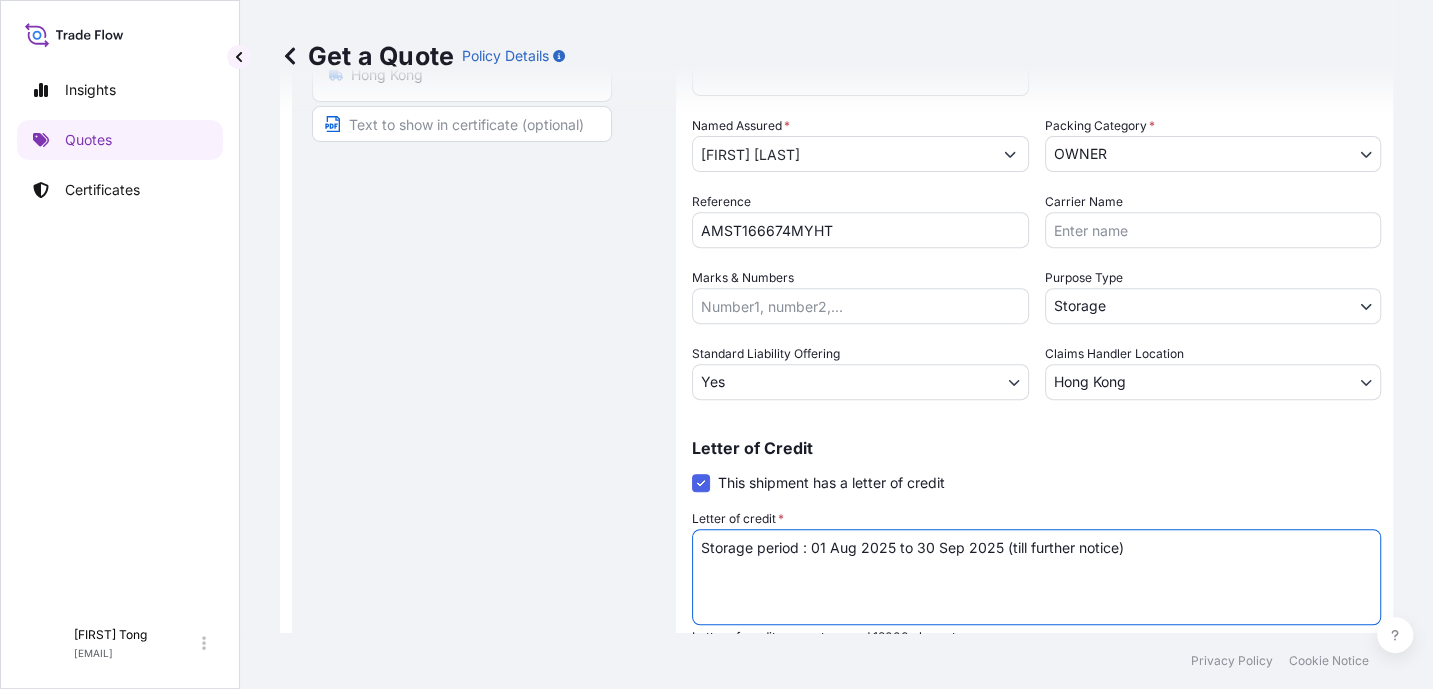 drag, startPoint x: 829, startPoint y: 525, endPoint x: 634, endPoint y: 522, distance: 195.02307 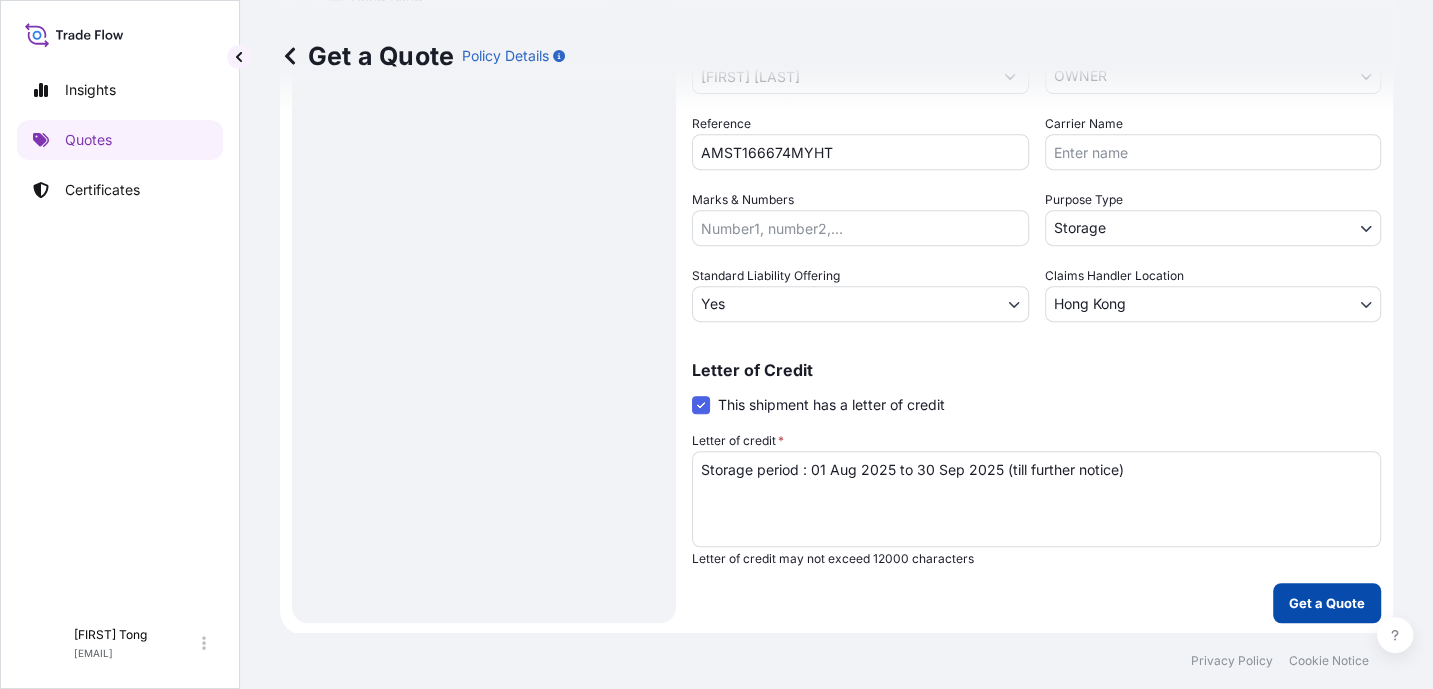 click on "Get a Quote" at bounding box center [1327, 603] 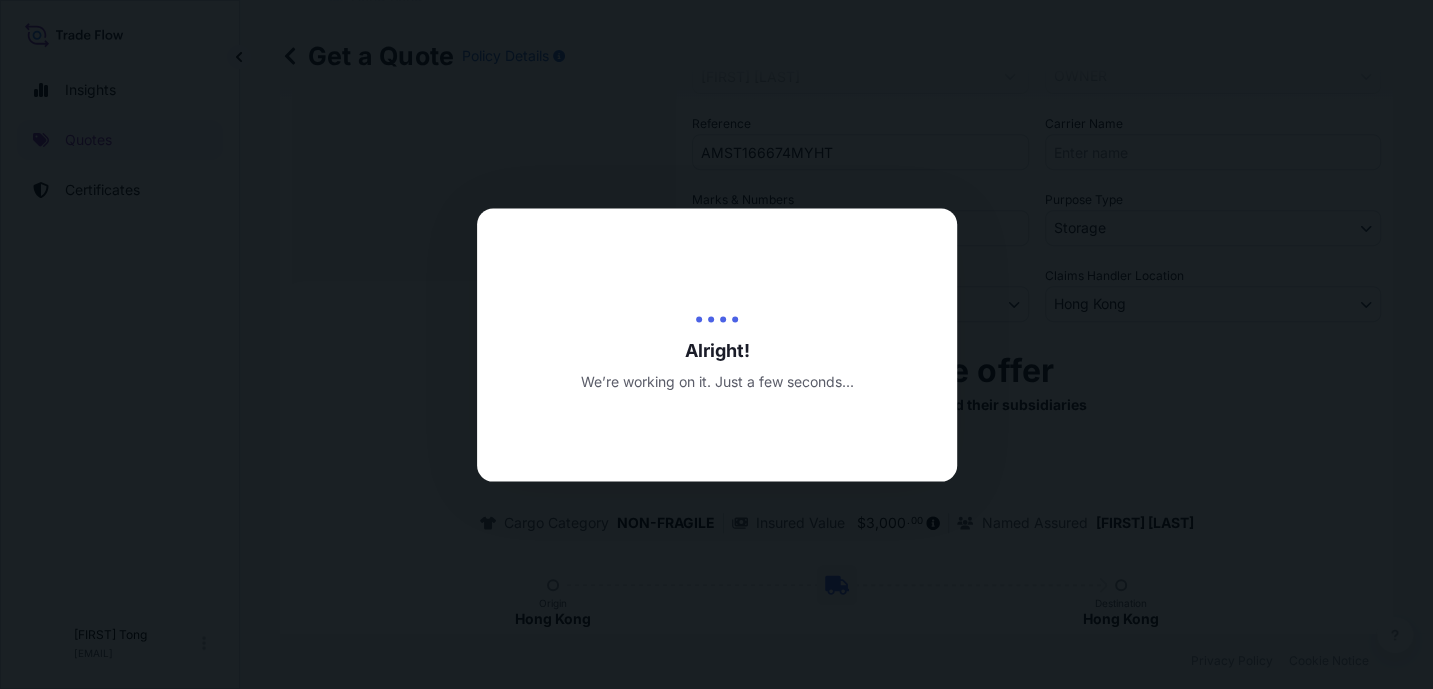 scroll, scrollTop: 0, scrollLeft: 0, axis: both 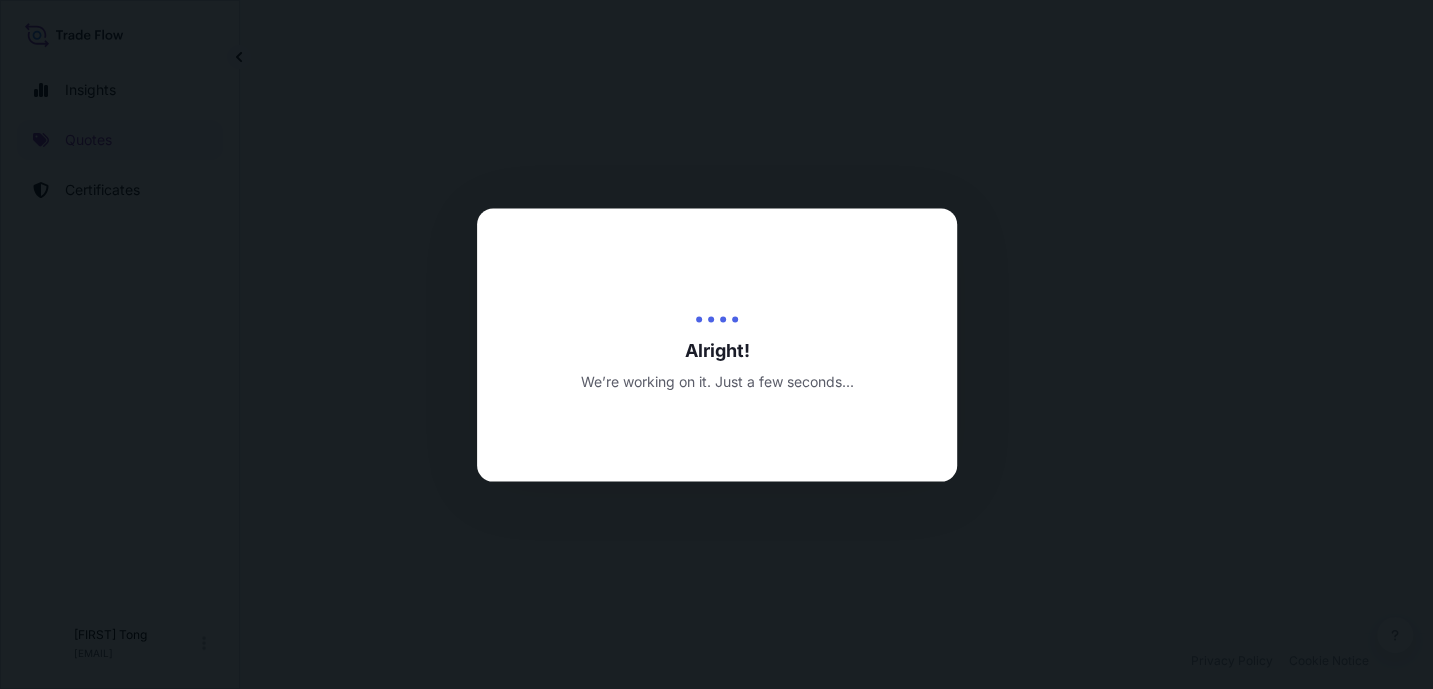 select on "STORAGE" 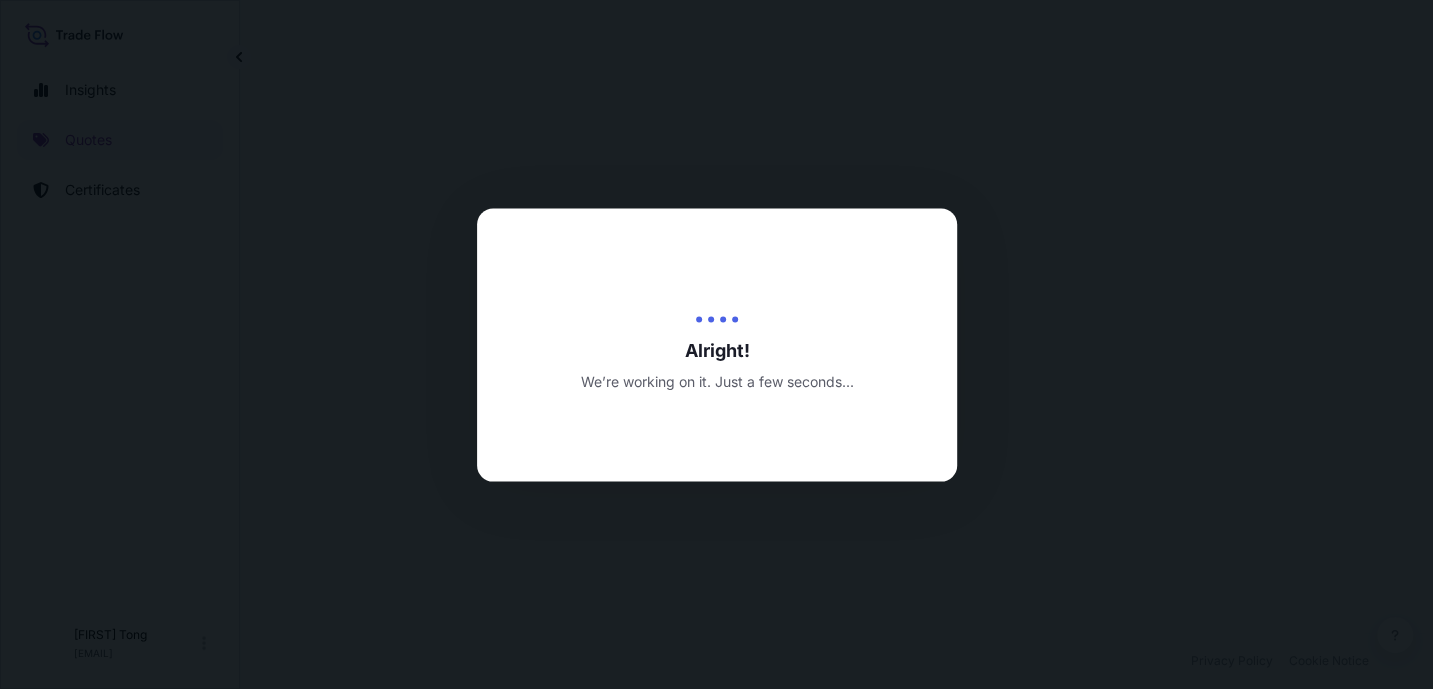 select on "27" 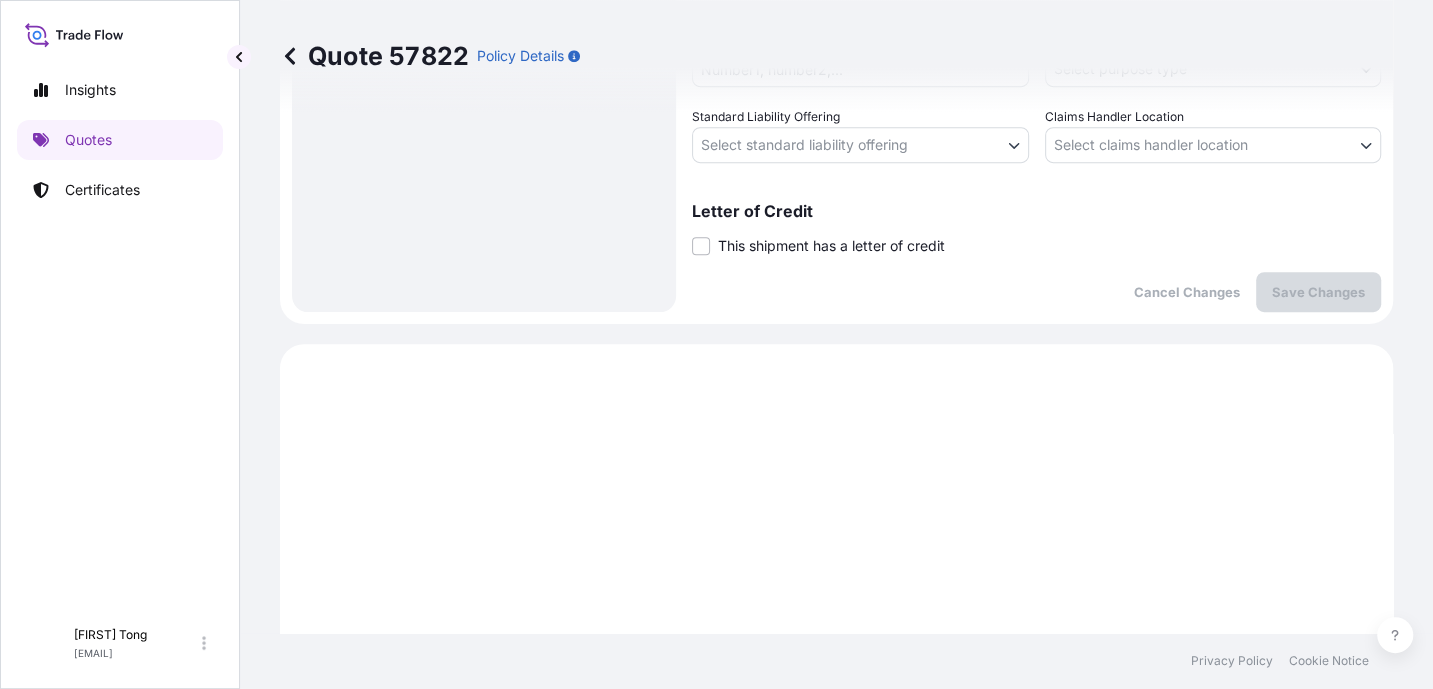 scroll, scrollTop: 636, scrollLeft: 0, axis: vertical 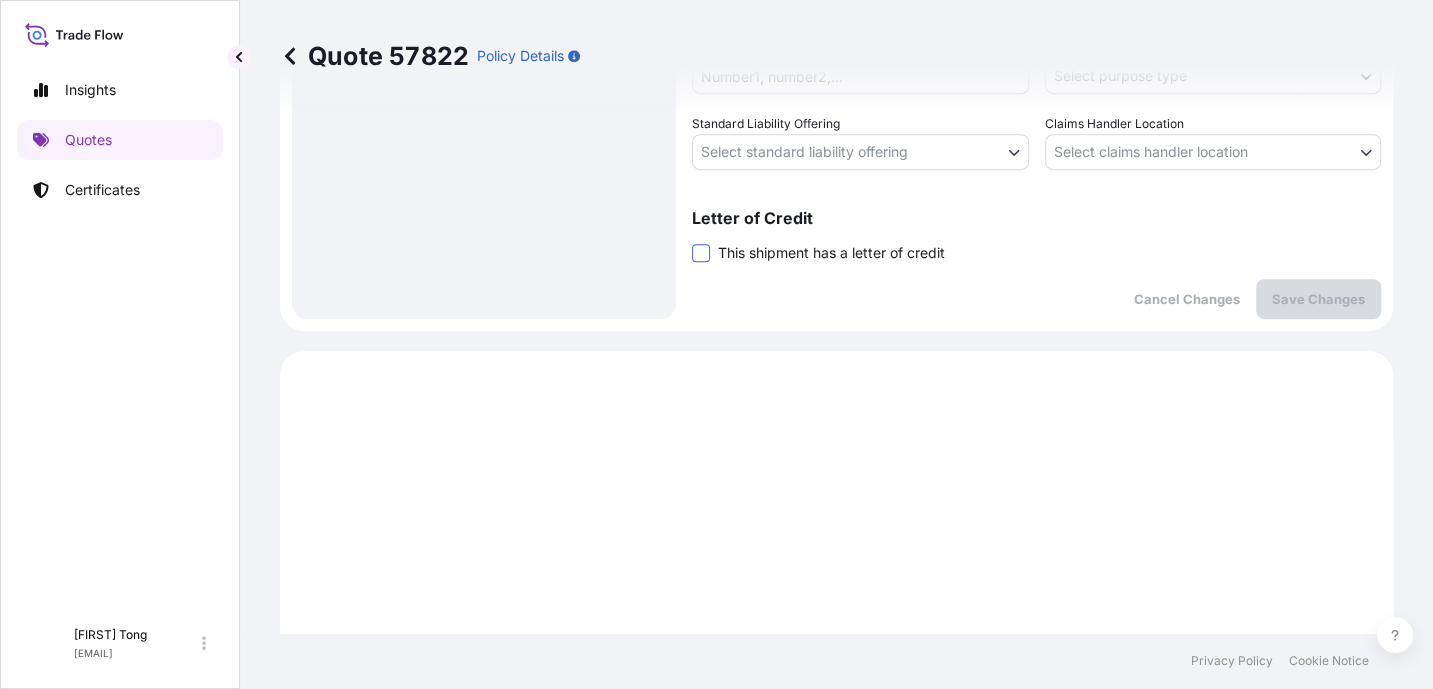 click at bounding box center [701, 253] 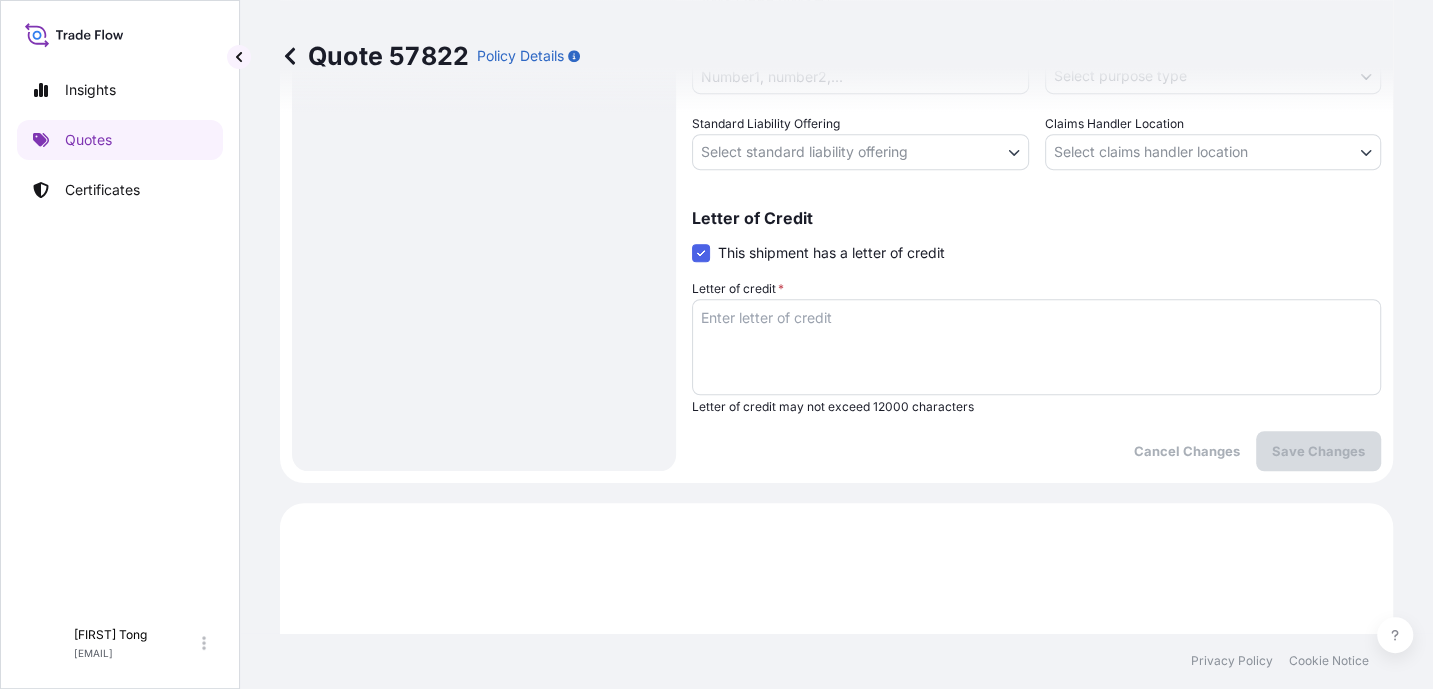 click on "Letter of credit *" at bounding box center [1036, 347] 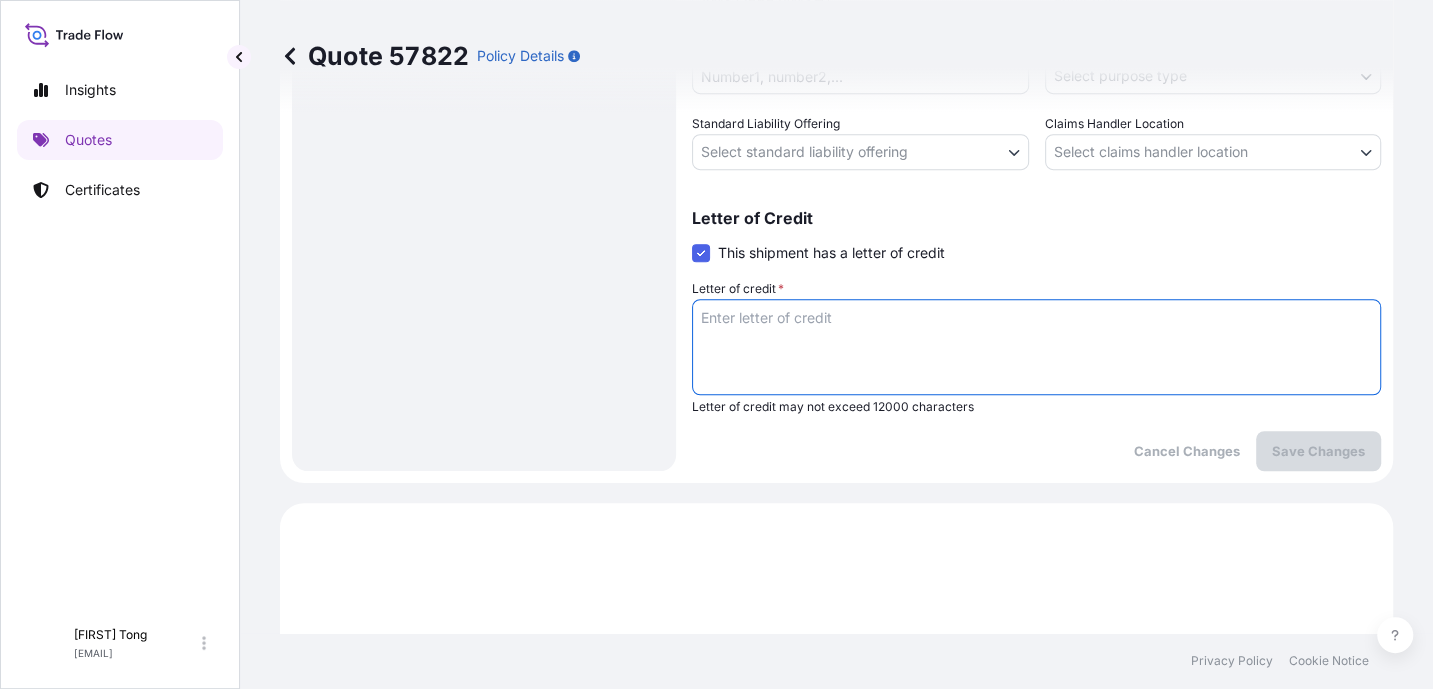 paste on "Storage period : 01 Aug 2025 to 30 Sep 2025 (till further notice)" 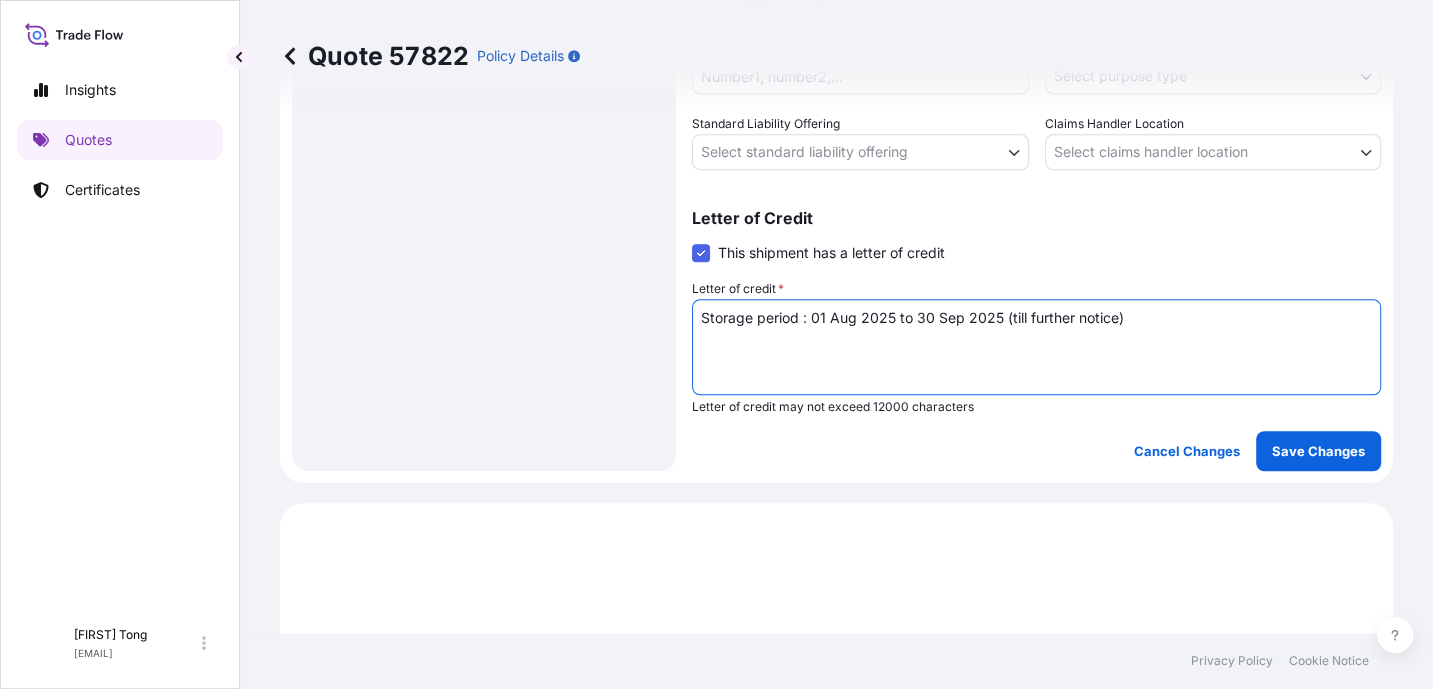 type on "Storage period : 01 Aug 2025 to 30 Sep 2025 (till further notice)" 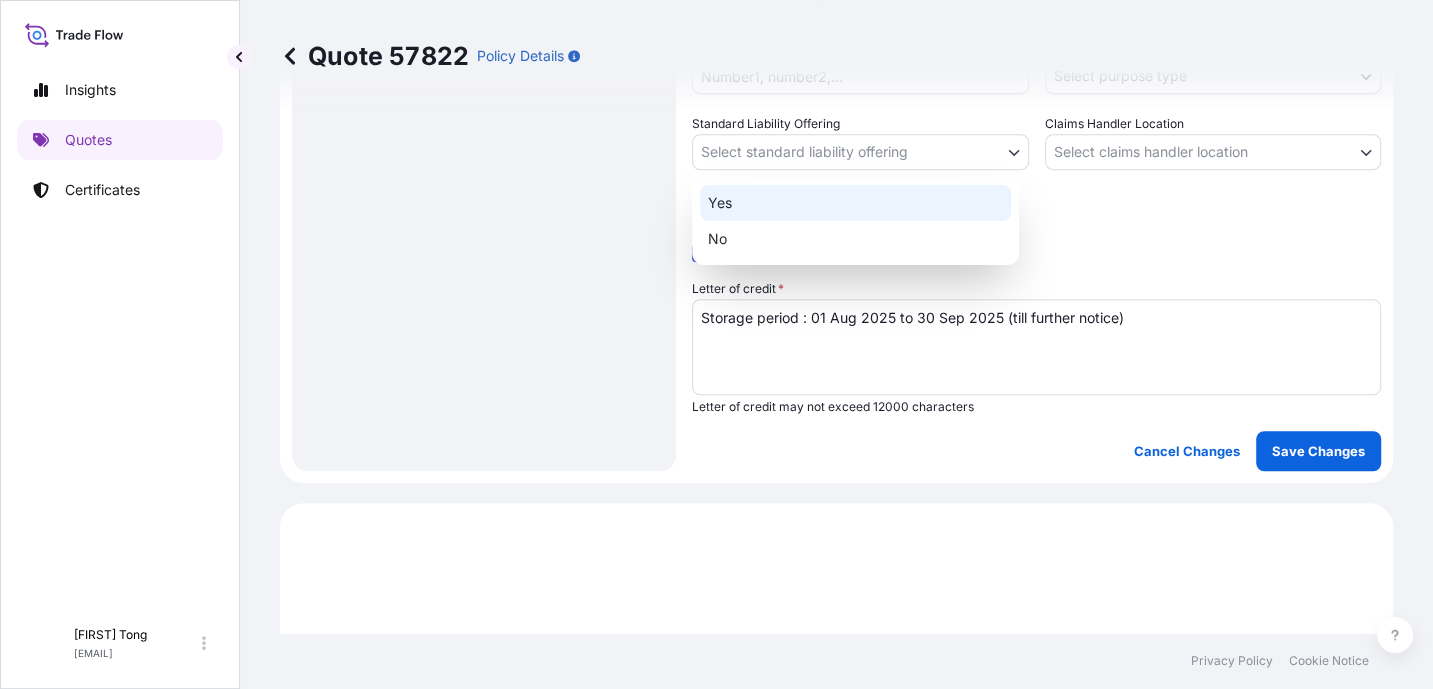 click on "Yes" at bounding box center [855, 203] 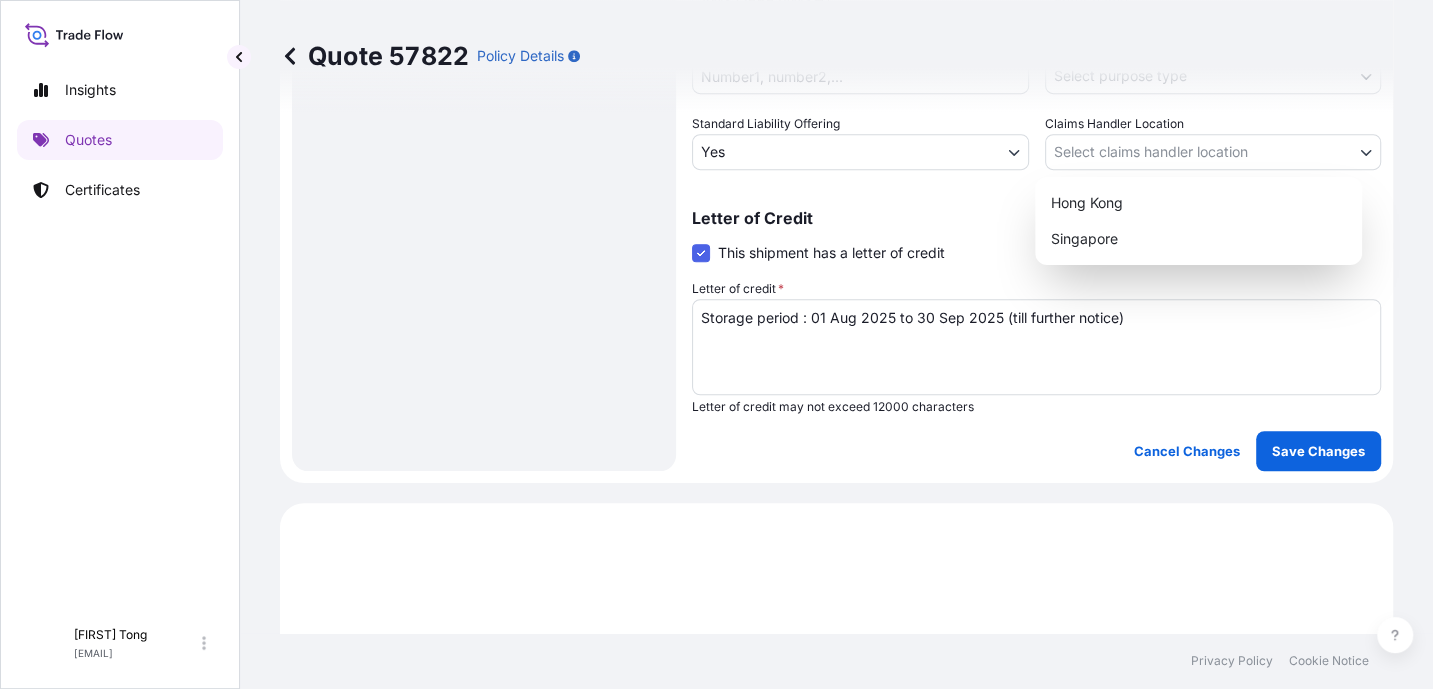 click on "Insights Quotes Certificates C [FIRST]   [LAST] [EMAIL] Quote 57822 Policy Details Route Details Place of loading Road / Inland Road / Inland Origin * [LOCATION] Main transport mode STORAGE COURIER INSTALLATION LAND SEA AIR STORAGE Destination * [LOCATION] Road / Inland Road / Inland Place of Discharge Coverage Type Excluding hoisting Including hoisting Packing/unpacking only Shipment Details Date of Departure * [DATE] Cargo Category * NON-FRAGILE Description of Cargo * Unknown, Photo, #03
Commercial Invoice Value   * $ USD 2500 Named Assured * [FIRST] [LAST] Packing Category * OWNER AGENT CO-OWNER OWNER Various Reference AMST166674MYHT Carrier Name Marks & Numbers Purpose Type Select purpose type Transit Storage Installation Conservation Standard Liability Offering Yes Yes No Claims Handler Location Select claims handler location [LOCATION] [LOCATION] Letter of Credit This shipment has a letter of credit Letter of credit * Letter of credit may not exceed 12000 characters Cancel Changes" at bounding box center (716, 344) 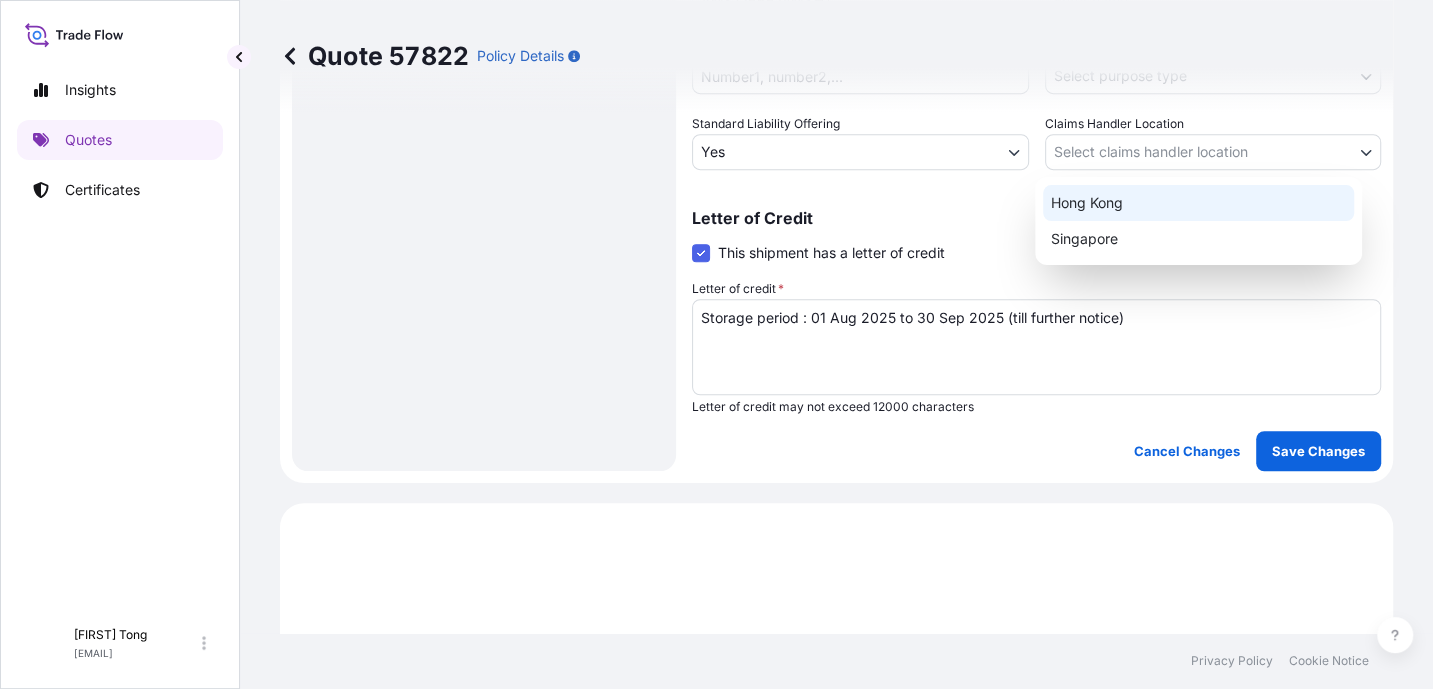 click on "Hong Kong" at bounding box center [1198, 203] 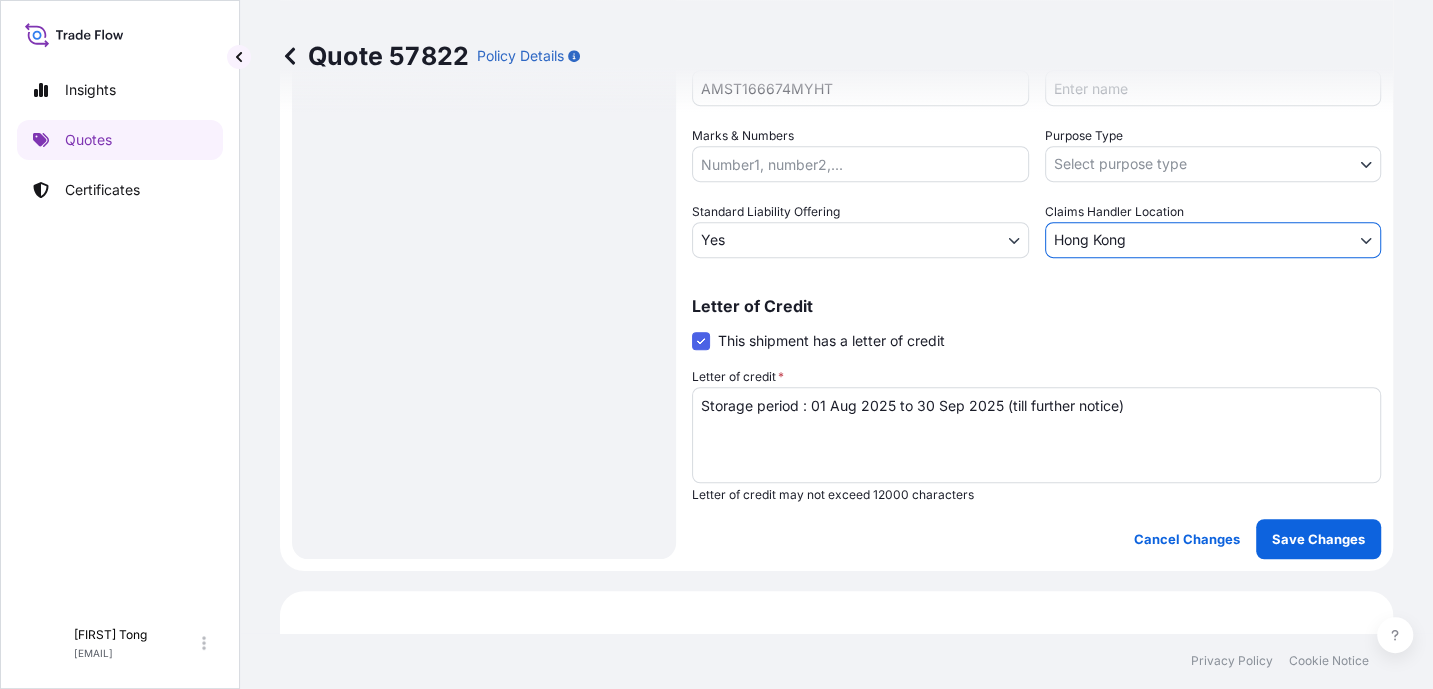scroll, scrollTop: 511, scrollLeft: 0, axis: vertical 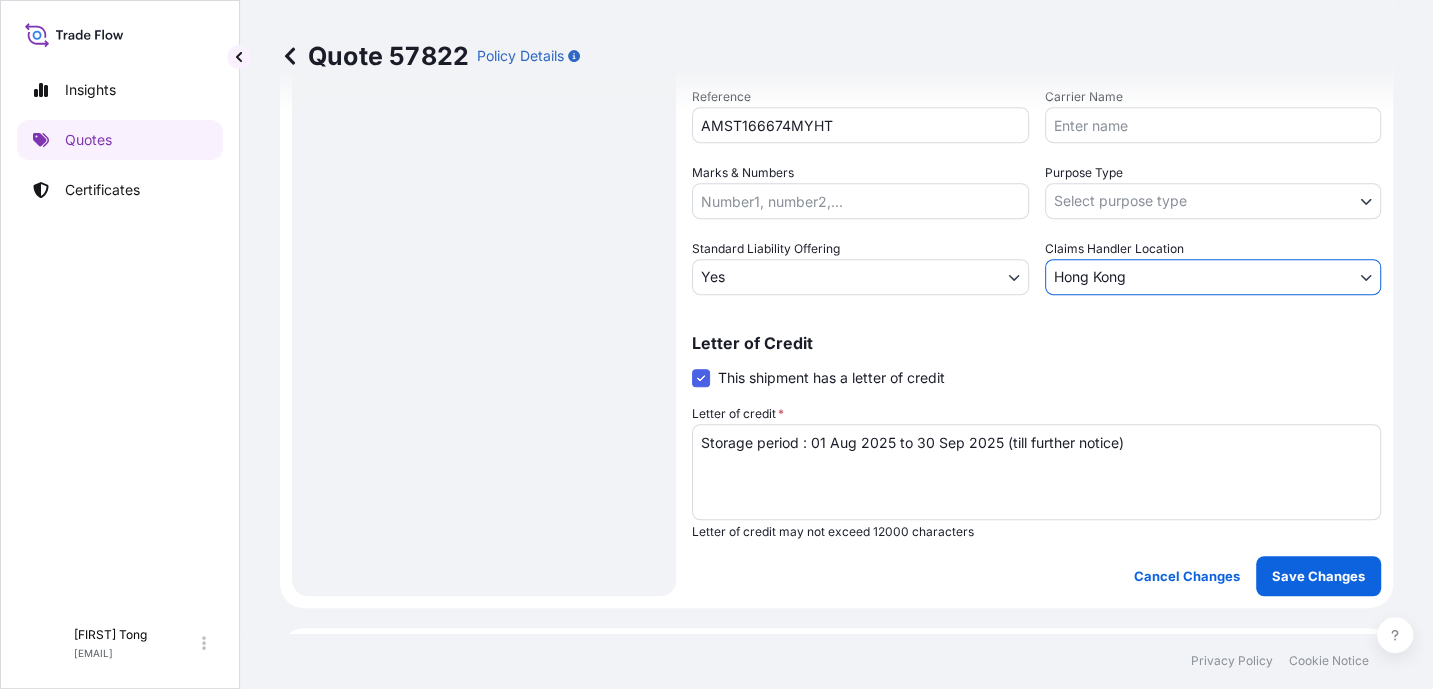 click on "Insights Quotes Certificates C Cathy   Tong cathytong@helutrans.com Quote 57822 Policy Details Route Details Place of loading Road / Inland Road / Inland Origin * Hong Kong Main transport mode STORAGE COURIER INSTALLATION LAND SEA AIR STORAGE Destination * Hong Kong Road / Inland Road / Inland Place of Discharge Coverage Type Excluding hoisting Including hoisting Packing/unpacking only Shipment Details Date of Departure * 01 / 08 / 2025 Cargo Category * NON-FRAGILE Description of Cargo * Unknown, Photo, #03
Commercial Invoice Value   * $ USD 2500 Named Assured * [FIRST] [LAST] Packing Category * OWNER AGENT CO-OWNER OWNER Various Reference AMST166674MYHT Carrier Name Marks & Numbers Purpose Type Select purpose type Transit Storage Installation Conservation Standard Liability Offering Yes Yes No Claims Handler Location Hong Kong Hong Kong Singapore Letter of Credit This shipment has a letter of credit Letter of credit * Storage period : 01 Aug 2025 to 30 Sep 2025 (till further notice) Cancel Changes $ 2" at bounding box center [716, 344] 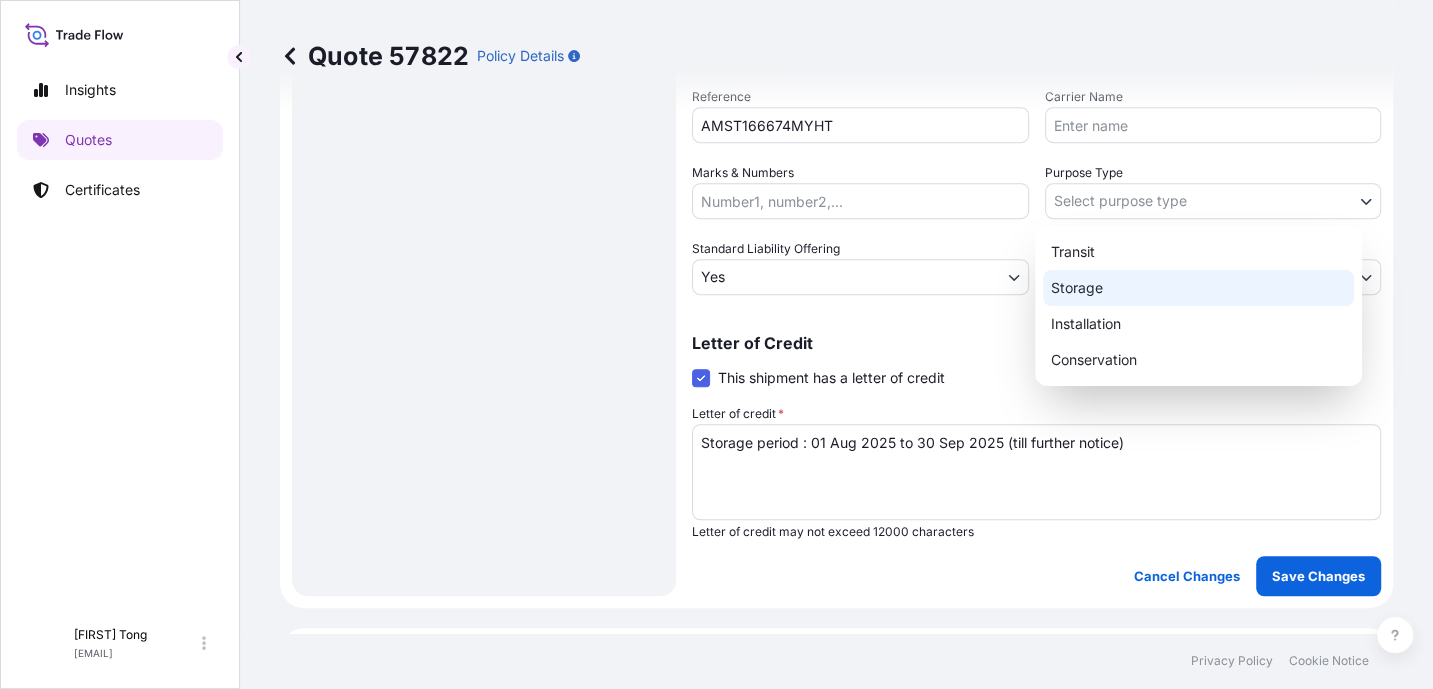 click on "Storage" at bounding box center (1198, 288) 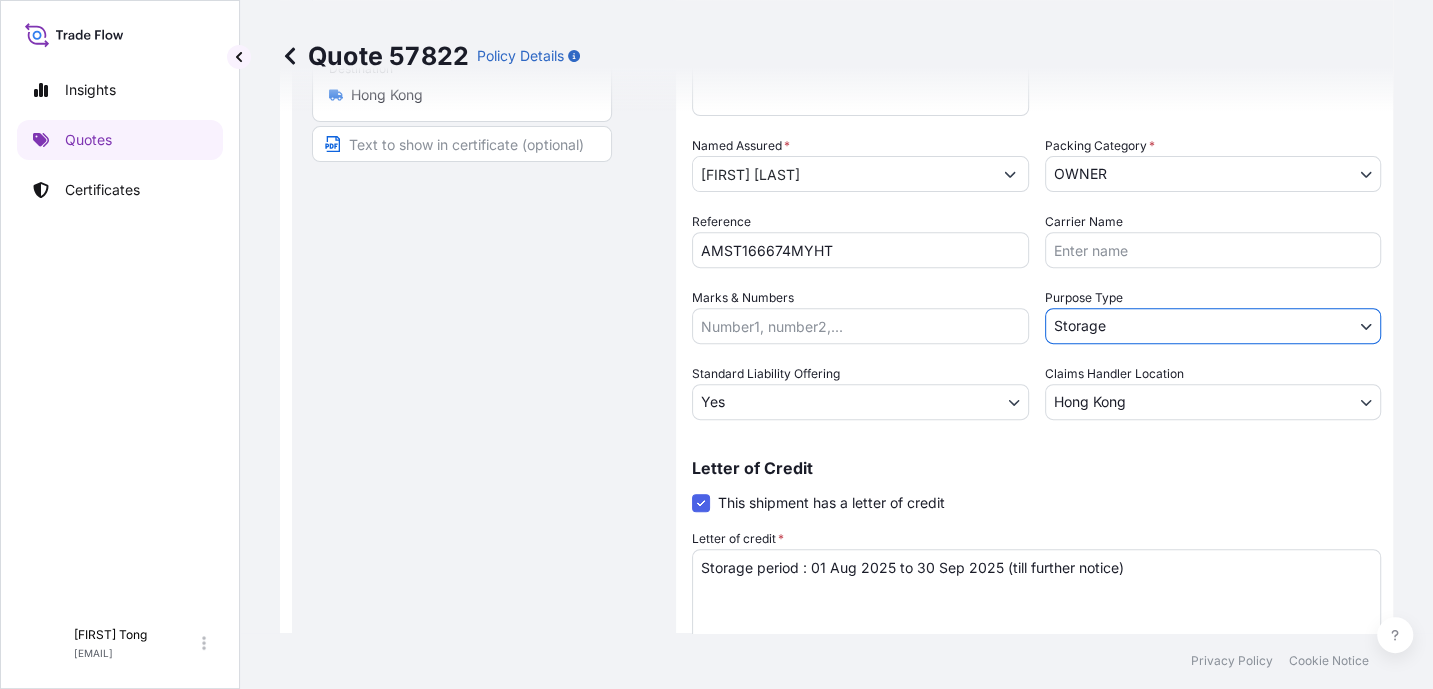 scroll, scrollTop: 511, scrollLeft: 0, axis: vertical 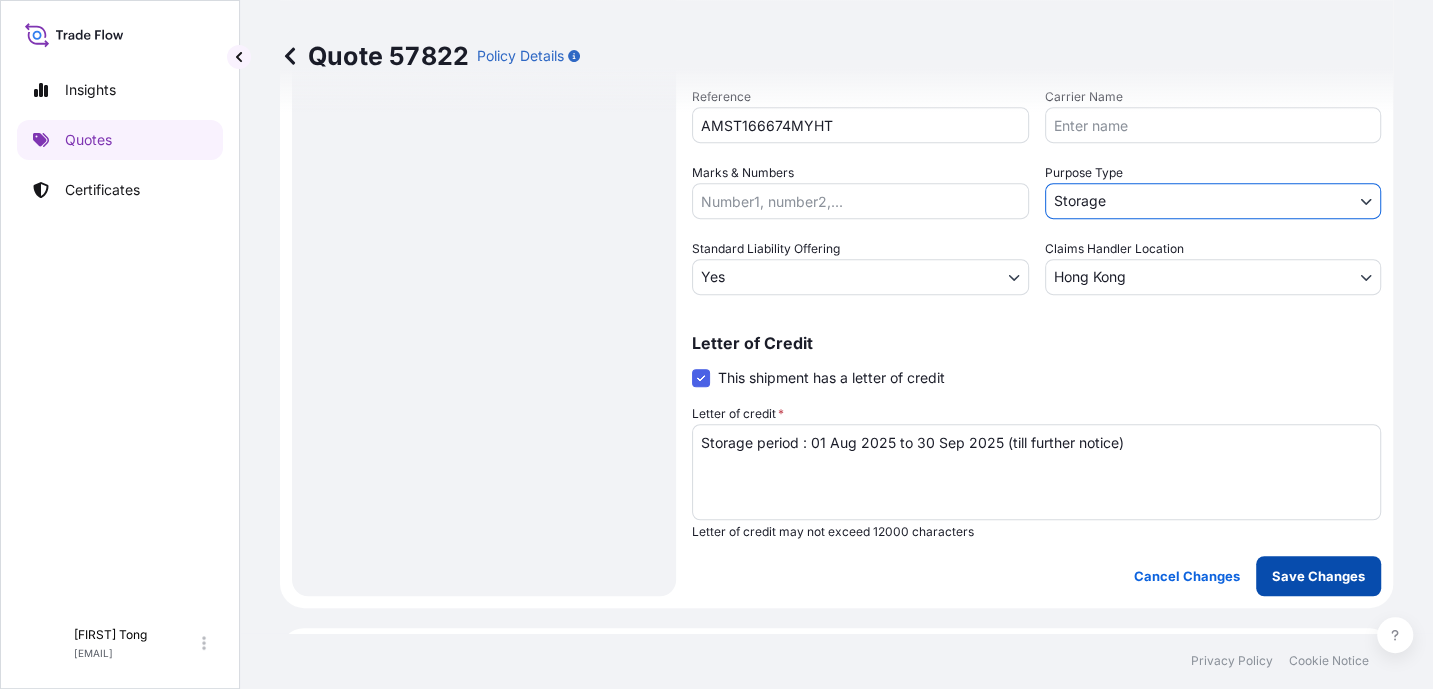 click on "Save Changes" at bounding box center (1318, 576) 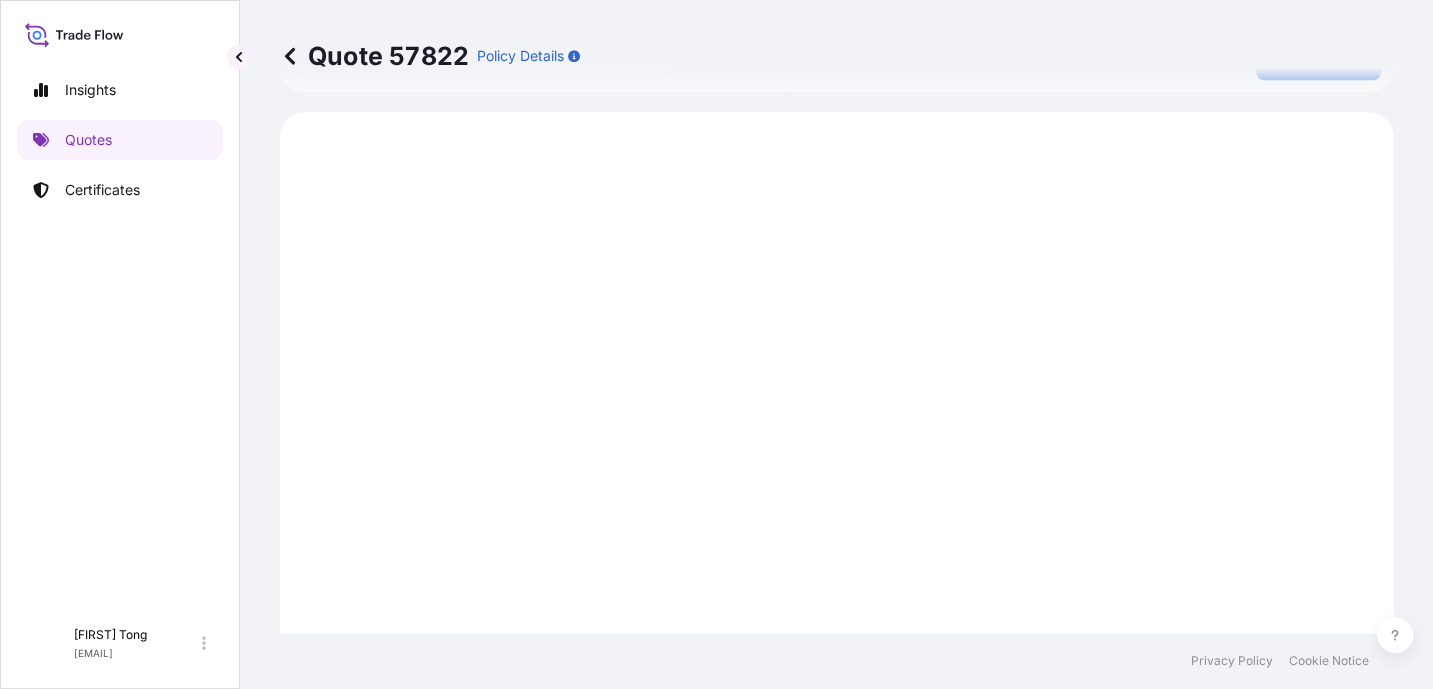 scroll, scrollTop: 1038, scrollLeft: 0, axis: vertical 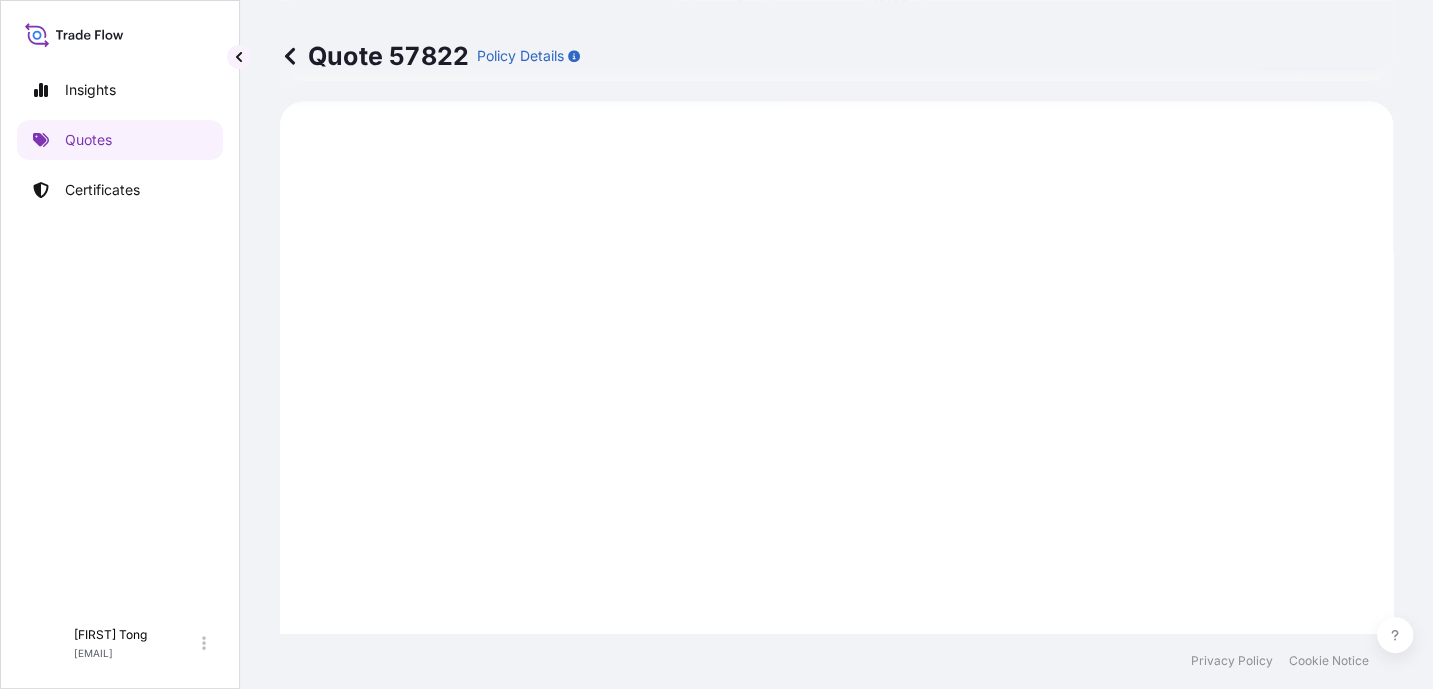 click on "Insights Quotes Certificates" at bounding box center [120, 333] 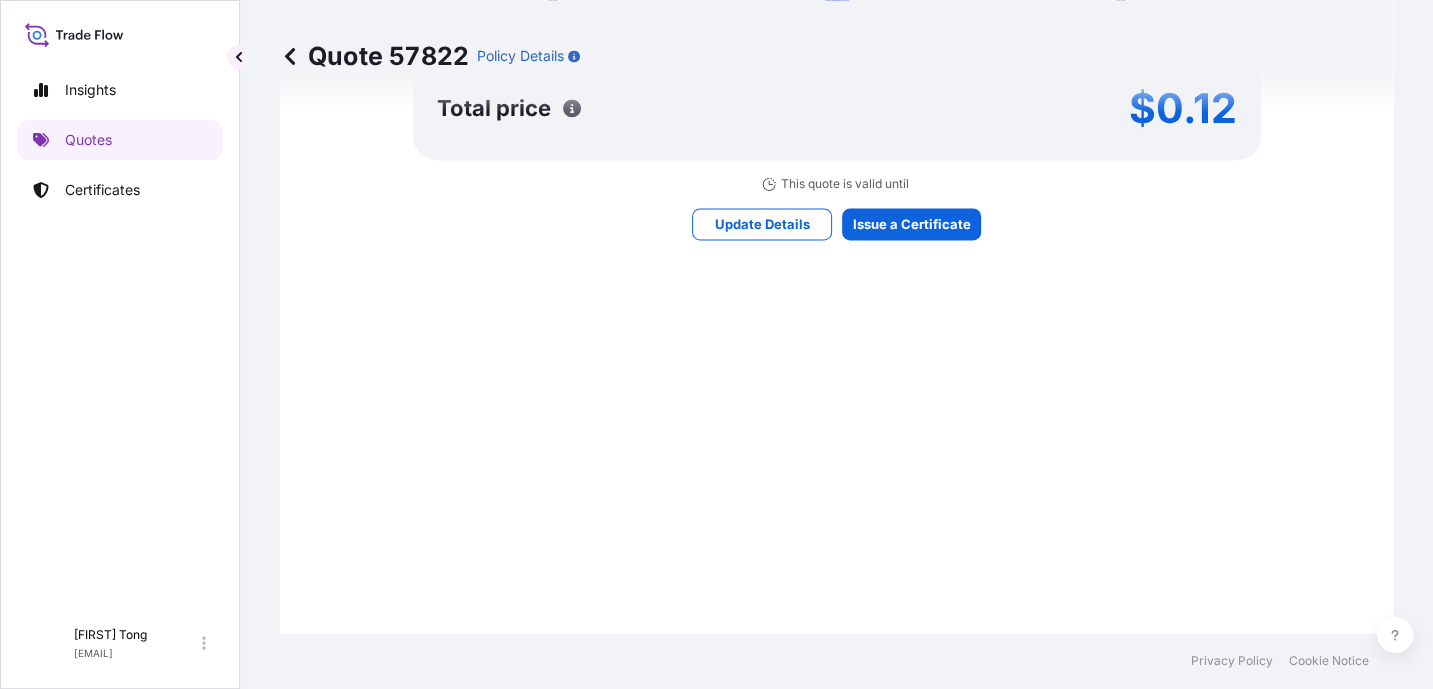 scroll, scrollTop: 2049, scrollLeft: 0, axis: vertical 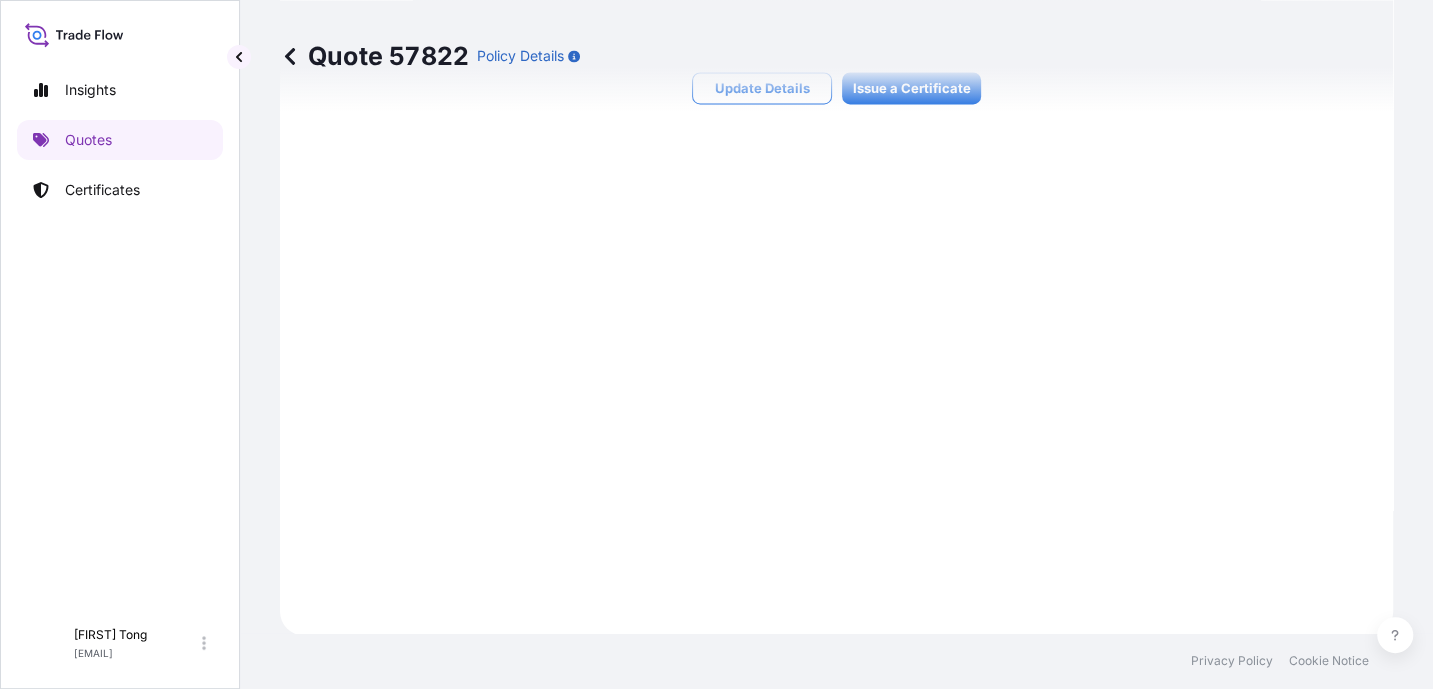 click on "Quote 57822 Policy Details" at bounding box center [836, 56] 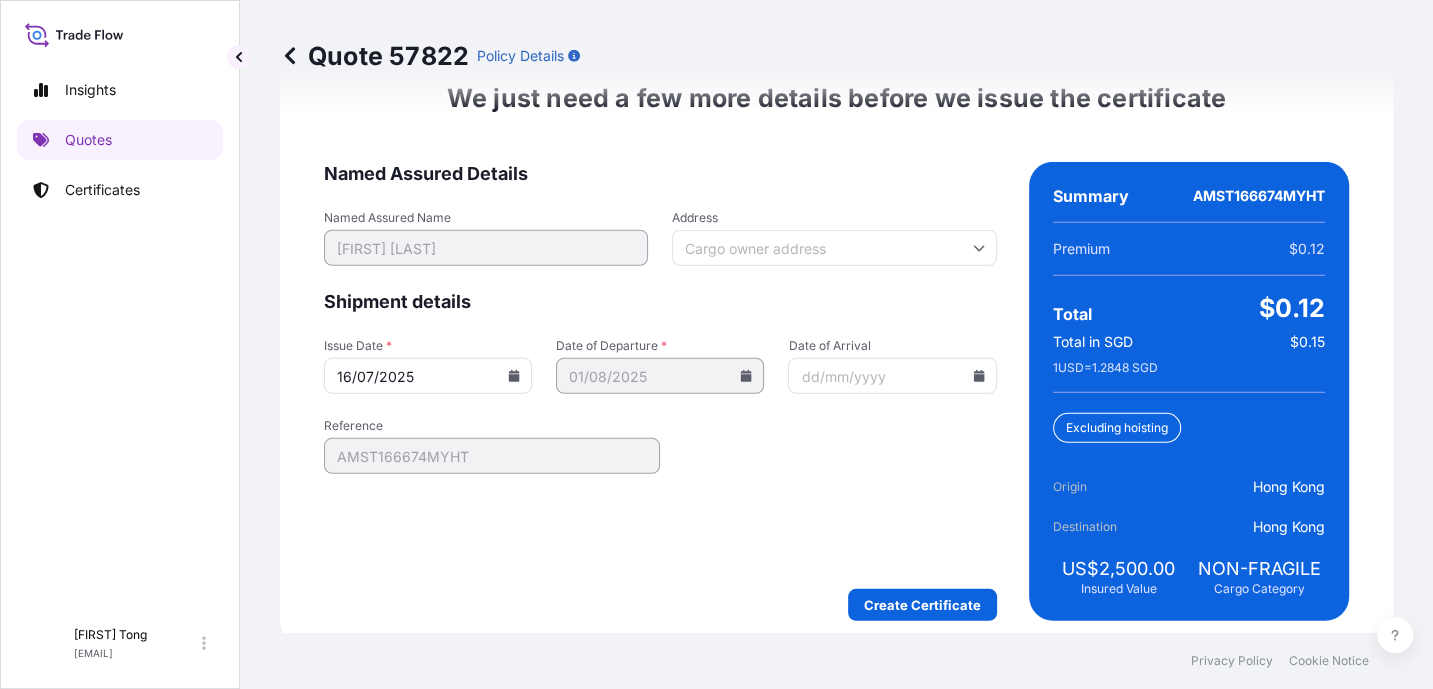 scroll, scrollTop: 3278, scrollLeft: 0, axis: vertical 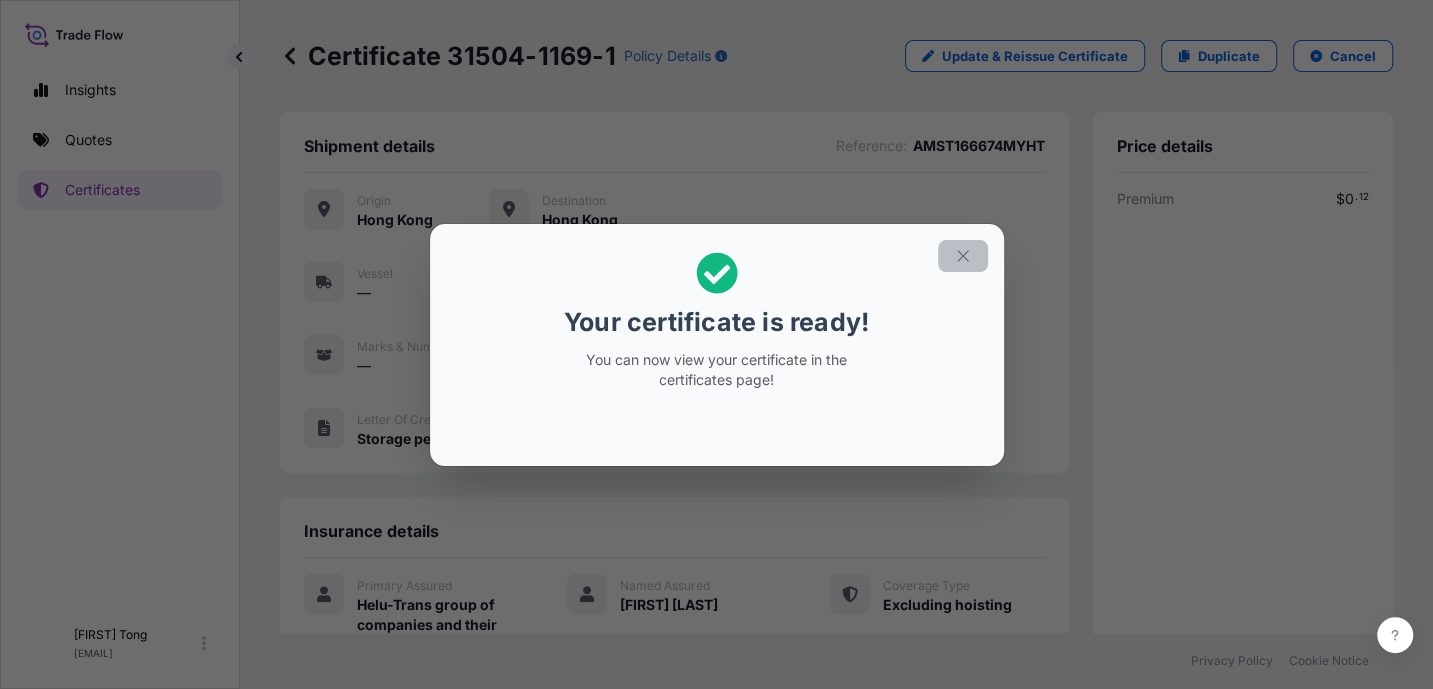 click 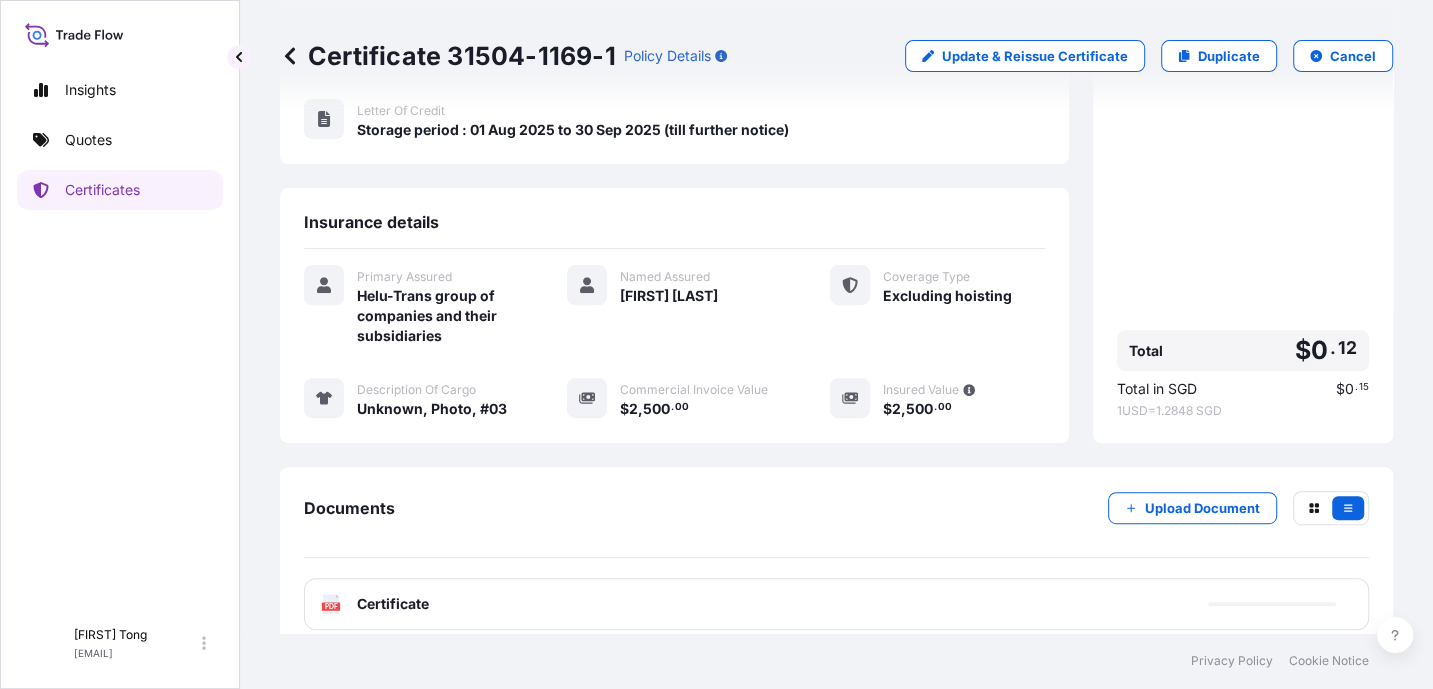 scroll, scrollTop: 328, scrollLeft: 0, axis: vertical 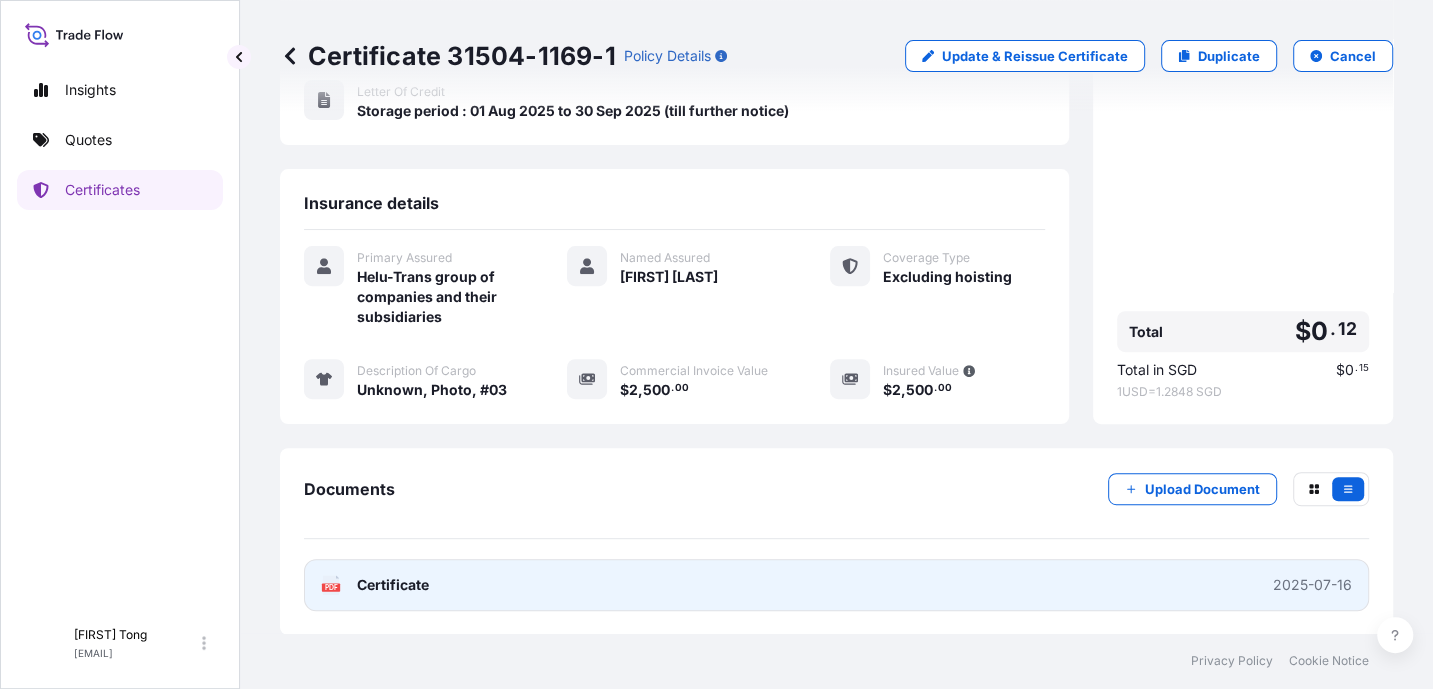 click on "PDF Certificate 2025-07-16" at bounding box center (836, 585) 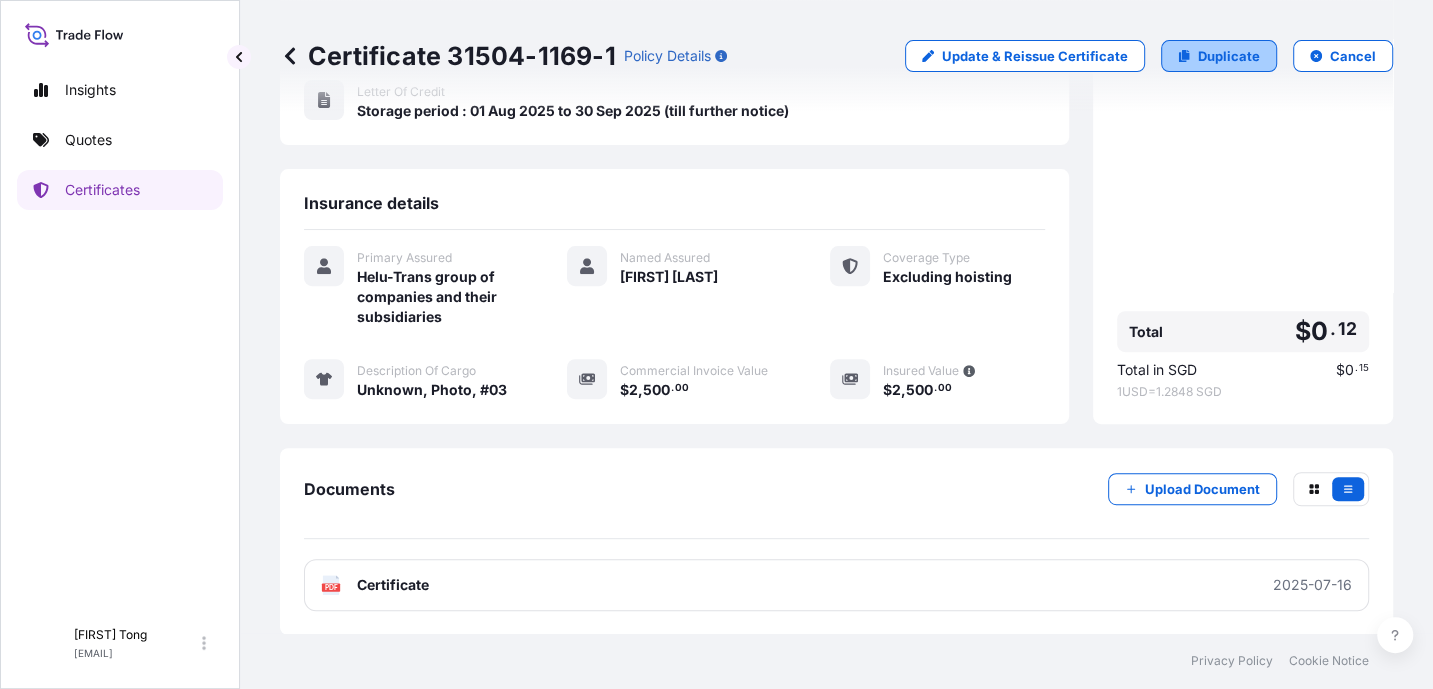 click on "Duplicate" at bounding box center [1229, 56] 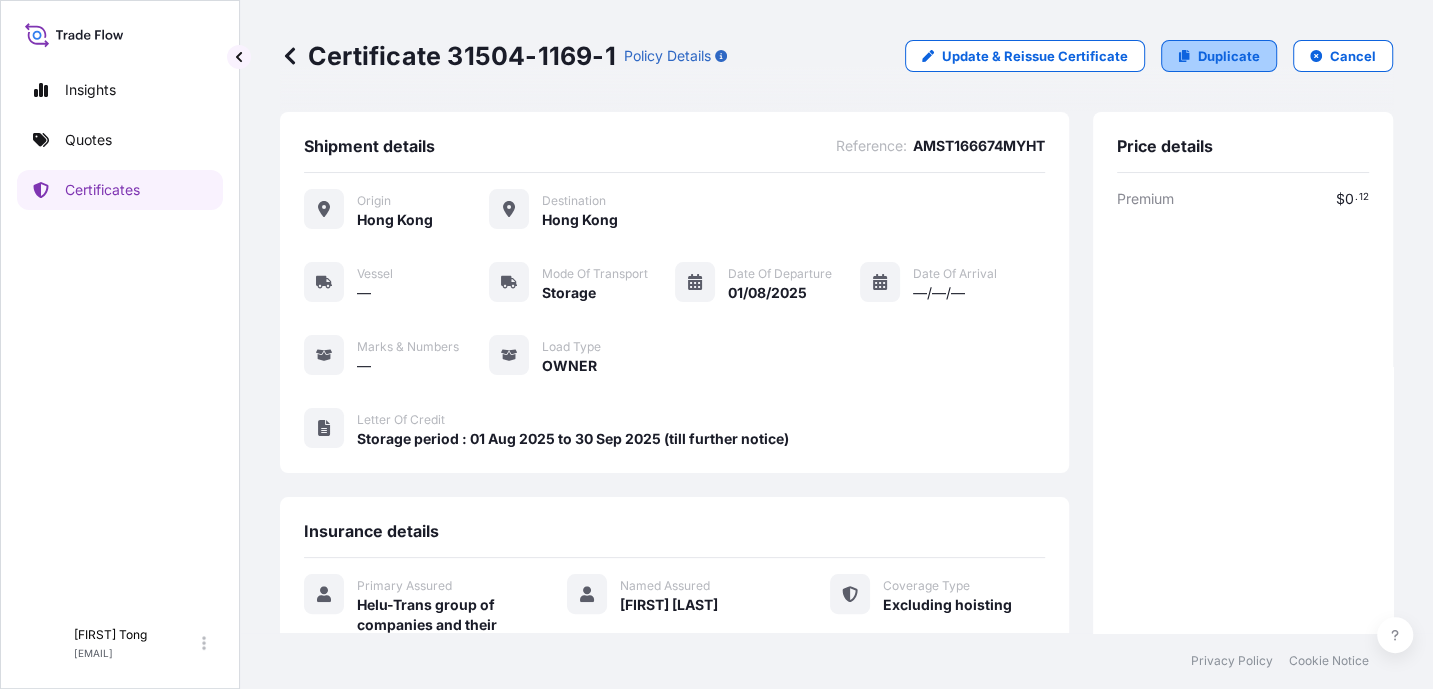 select on "STORAGE" 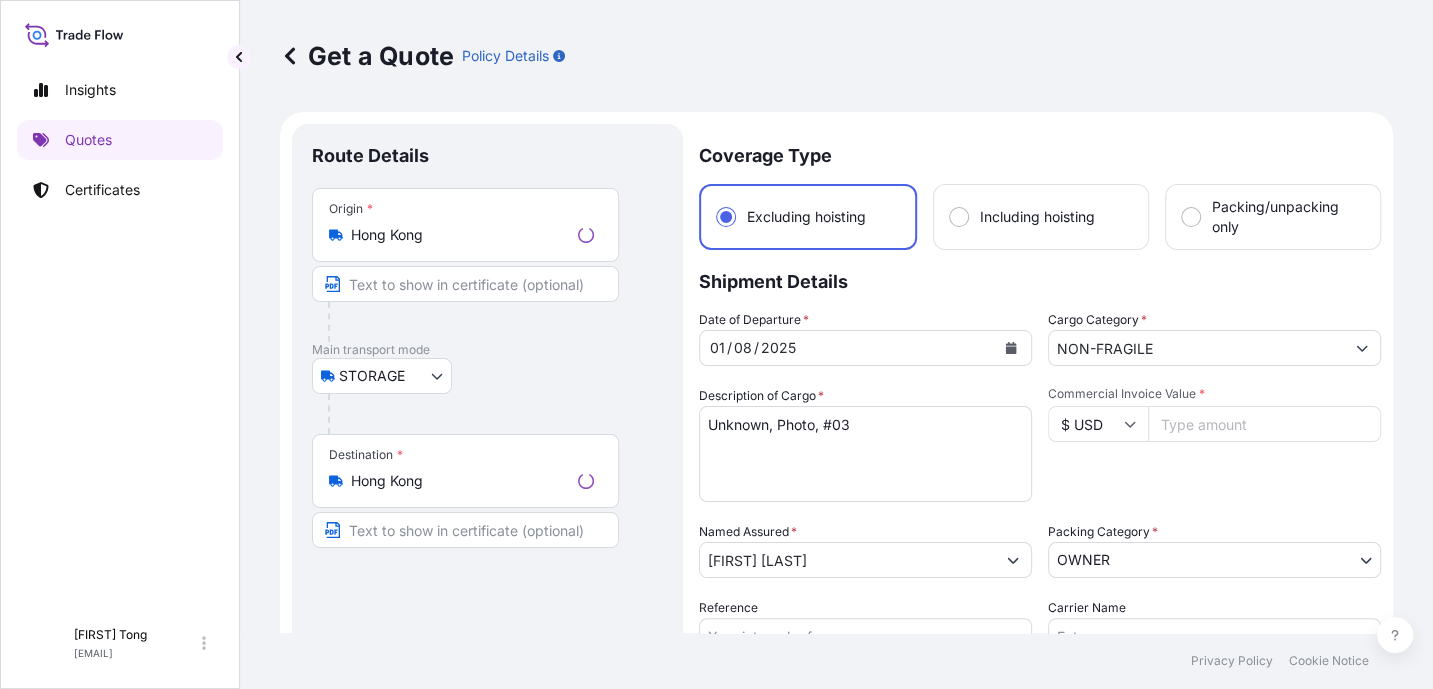 scroll, scrollTop: 31, scrollLeft: 0, axis: vertical 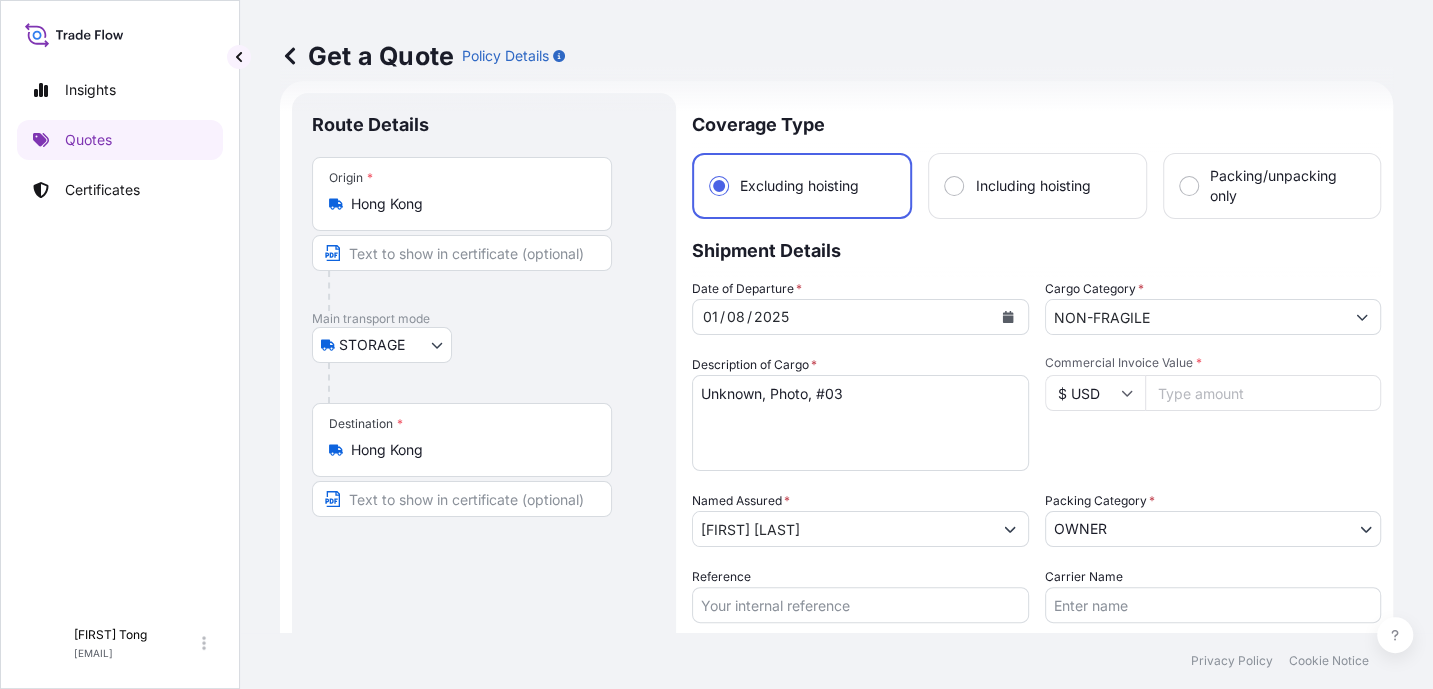 click on "Insights Quotes Certificates" at bounding box center (120, 333) 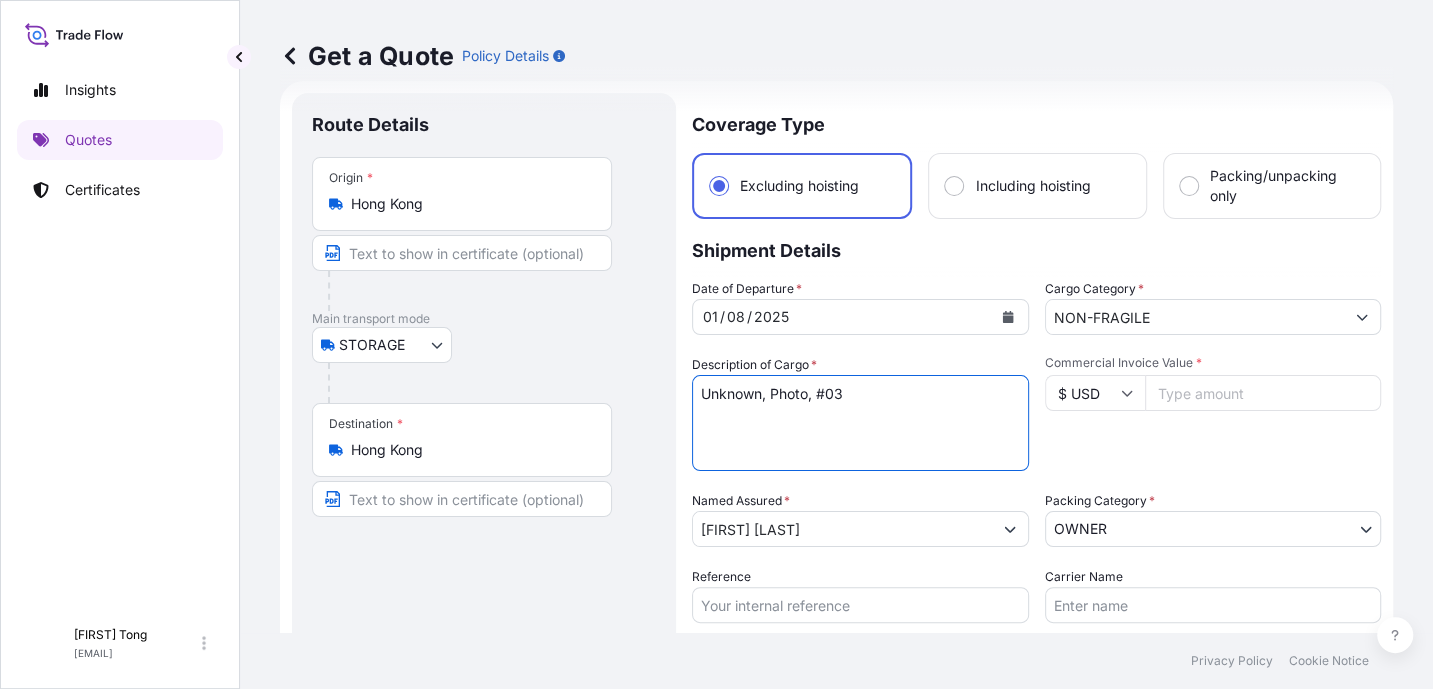 drag, startPoint x: 866, startPoint y: 395, endPoint x: 821, endPoint y: 396, distance: 45.01111 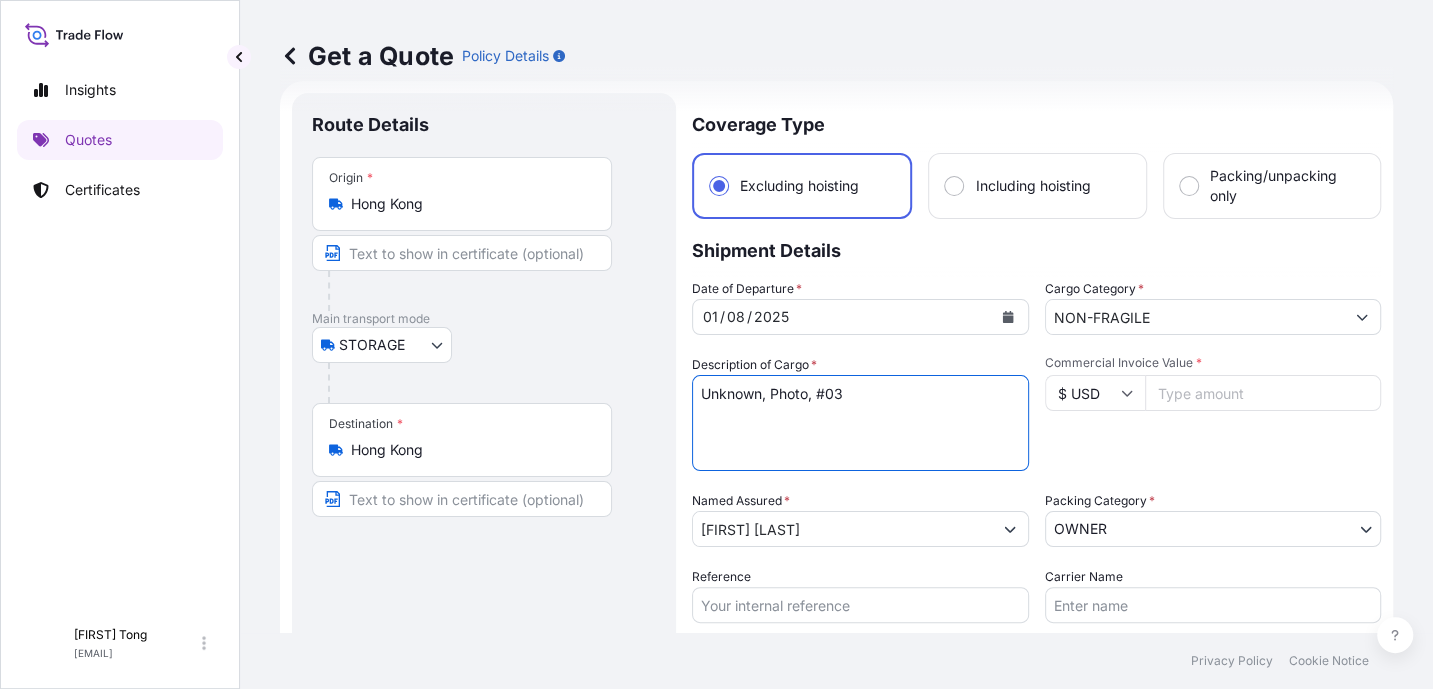 click on "Unknown, Photo, #03" at bounding box center [860, 423] 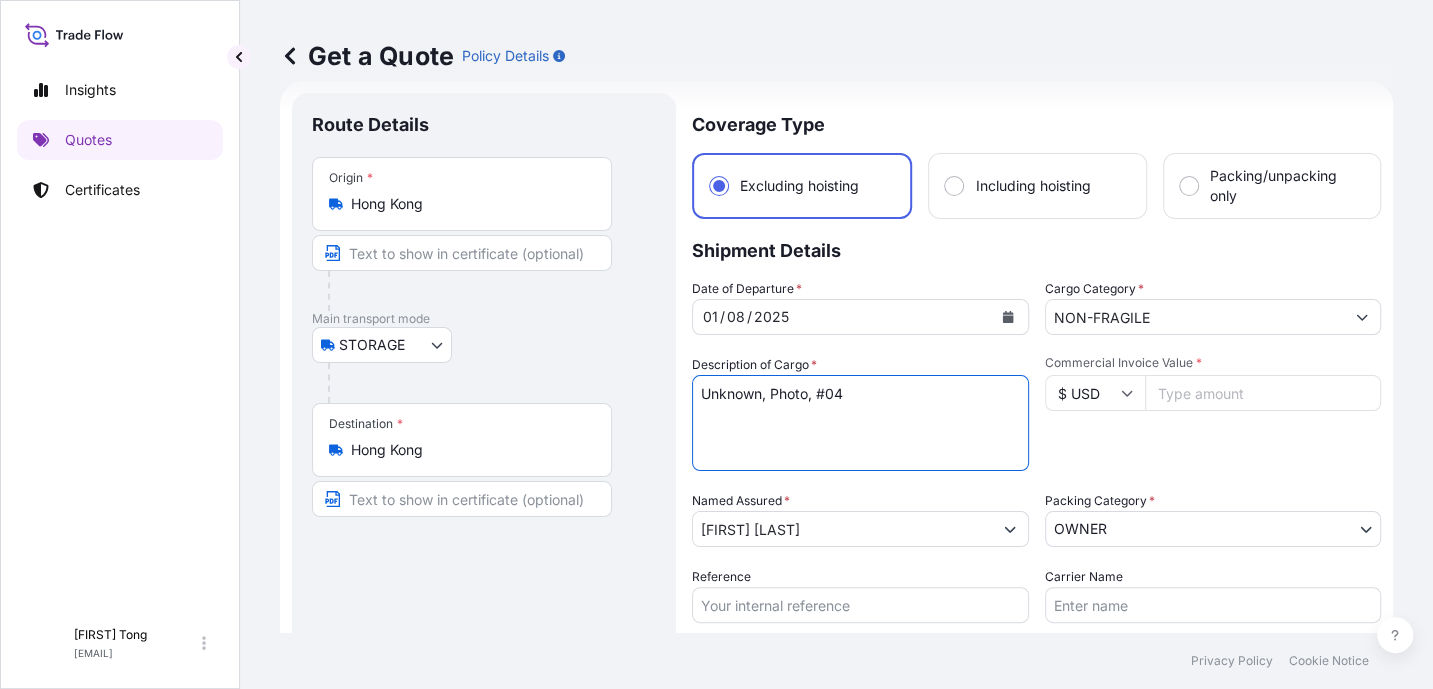 type on "Unknown, Photo, #04" 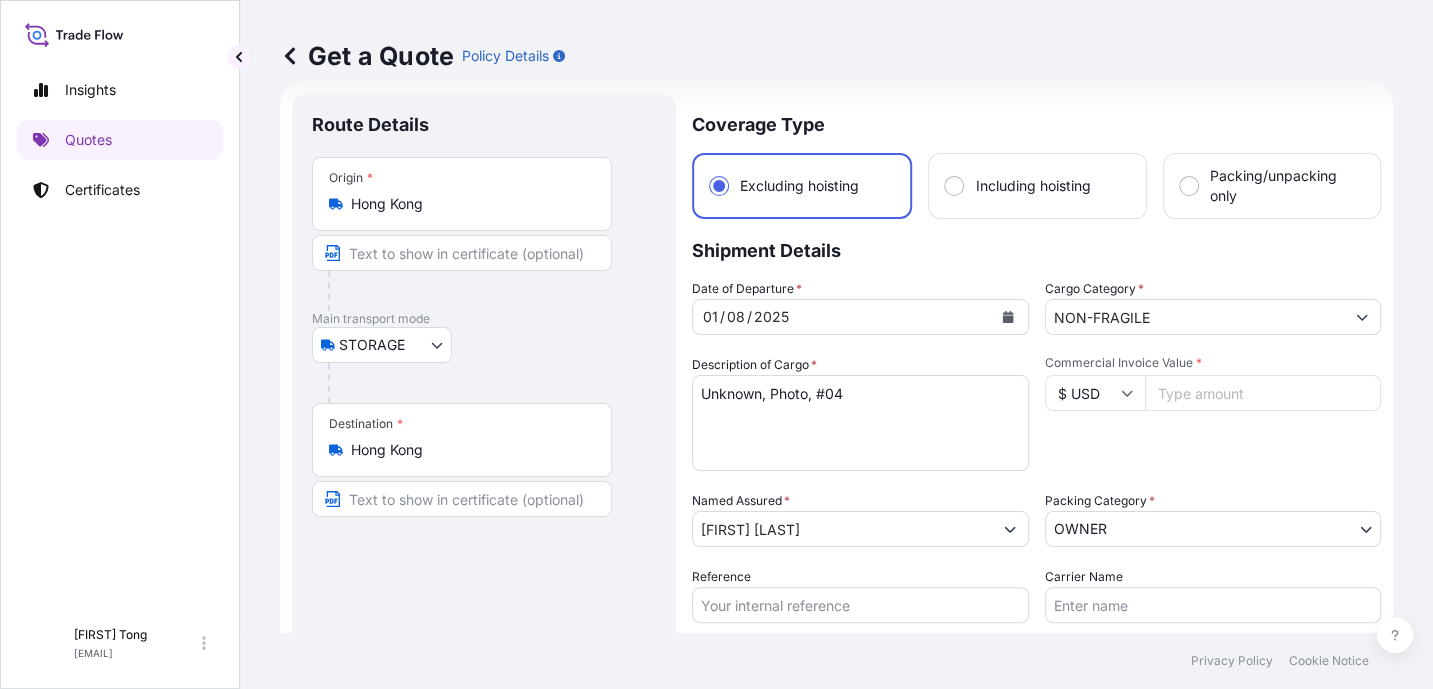 click on "Commercial Invoice Value   *" at bounding box center [1263, 393] 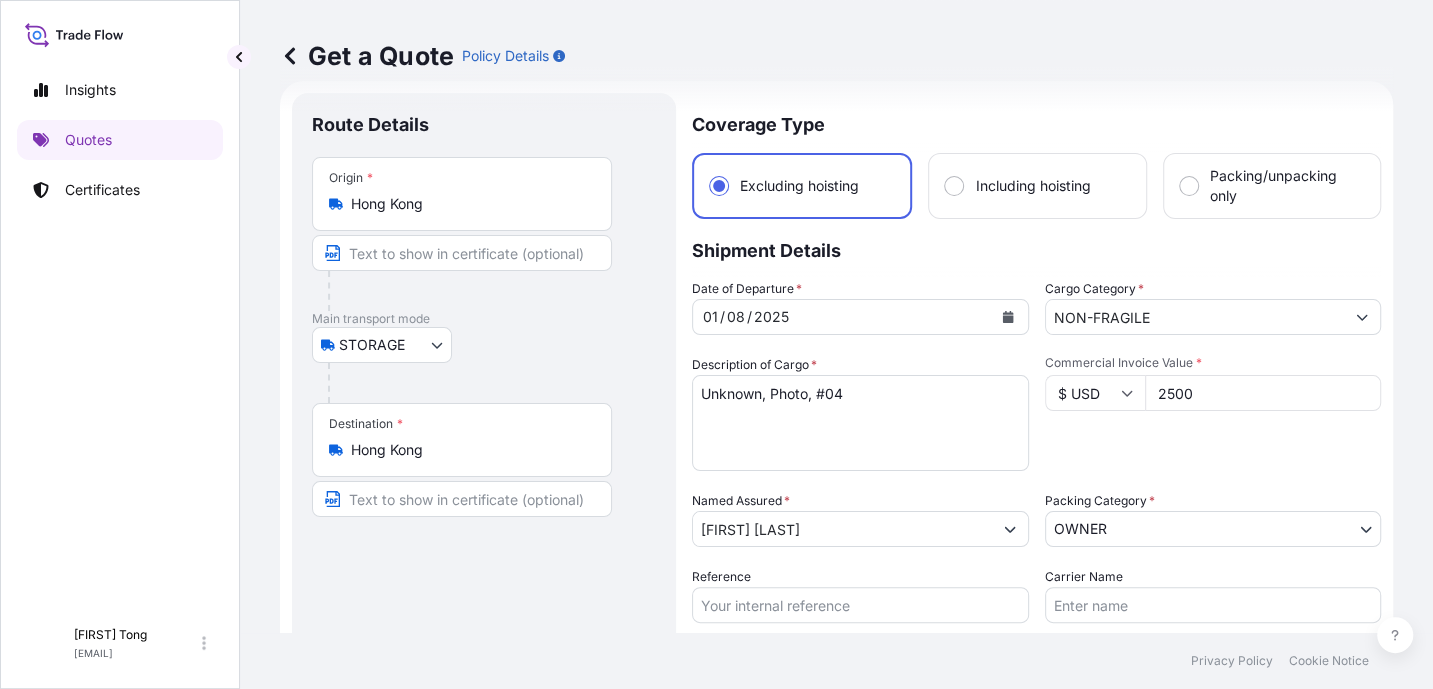 type on "2500" 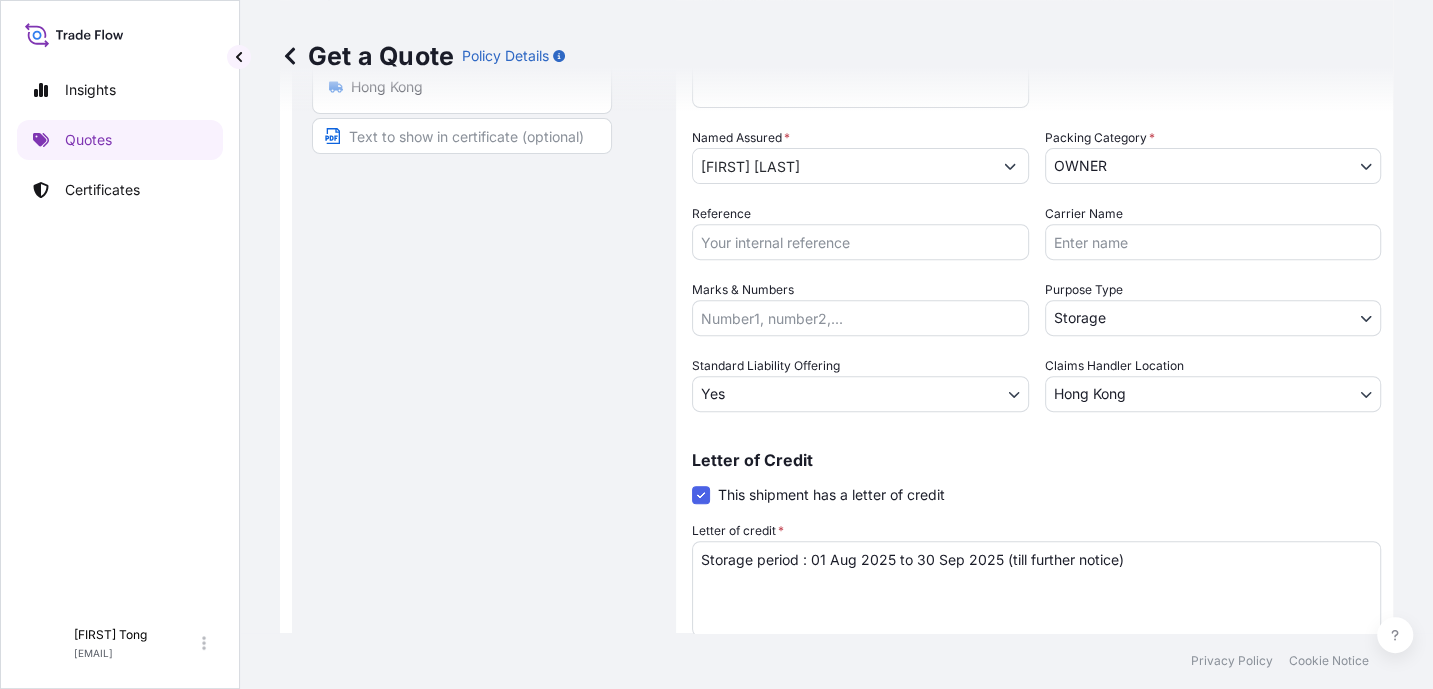 scroll, scrollTop: 406, scrollLeft: 0, axis: vertical 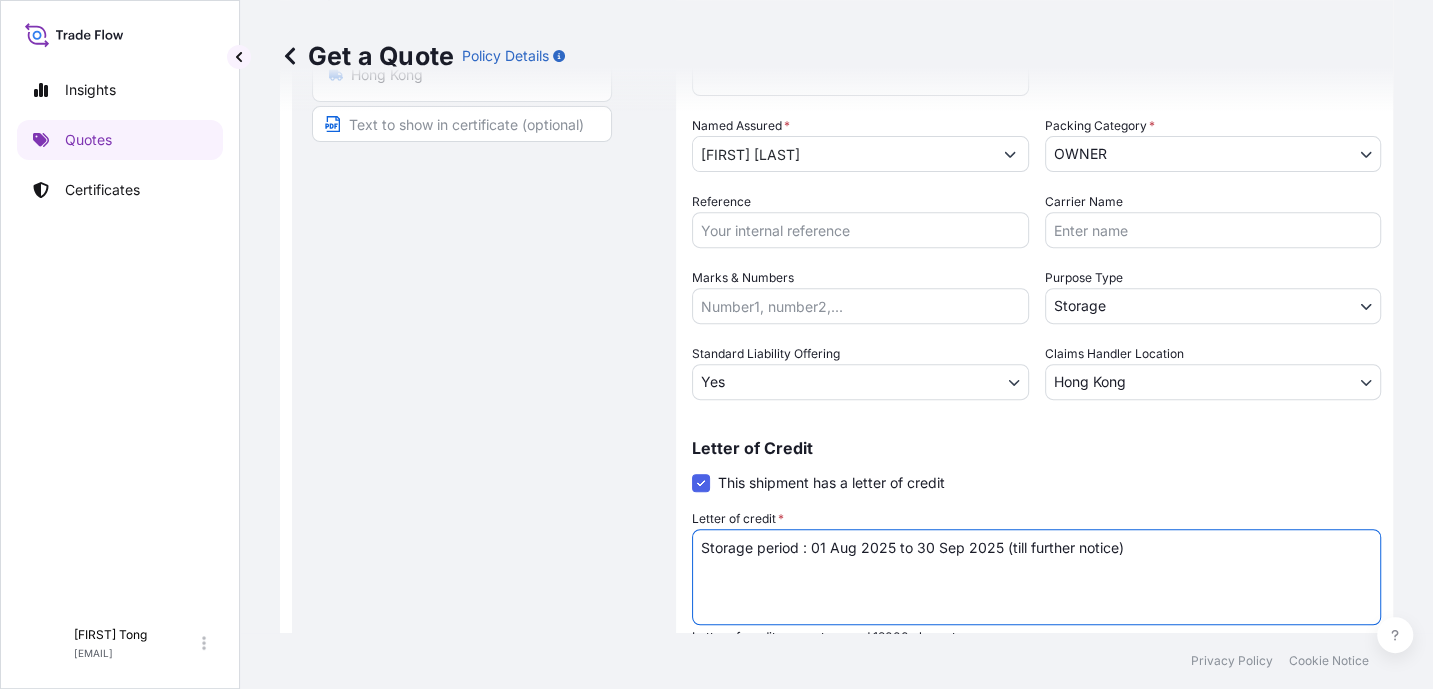 drag, startPoint x: 1175, startPoint y: 546, endPoint x: 464, endPoint y: 544, distance: 711.0028 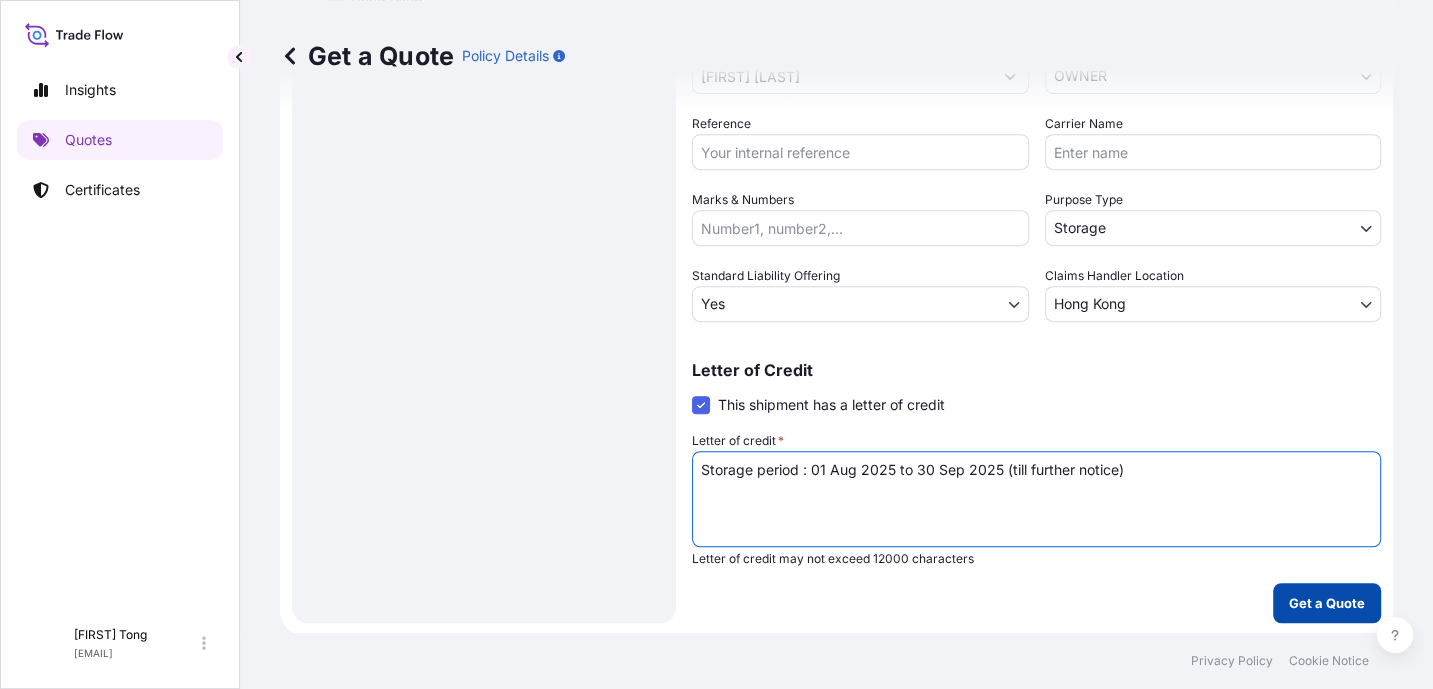 click on "Get a Quote" at bounding box center [1327, 603] 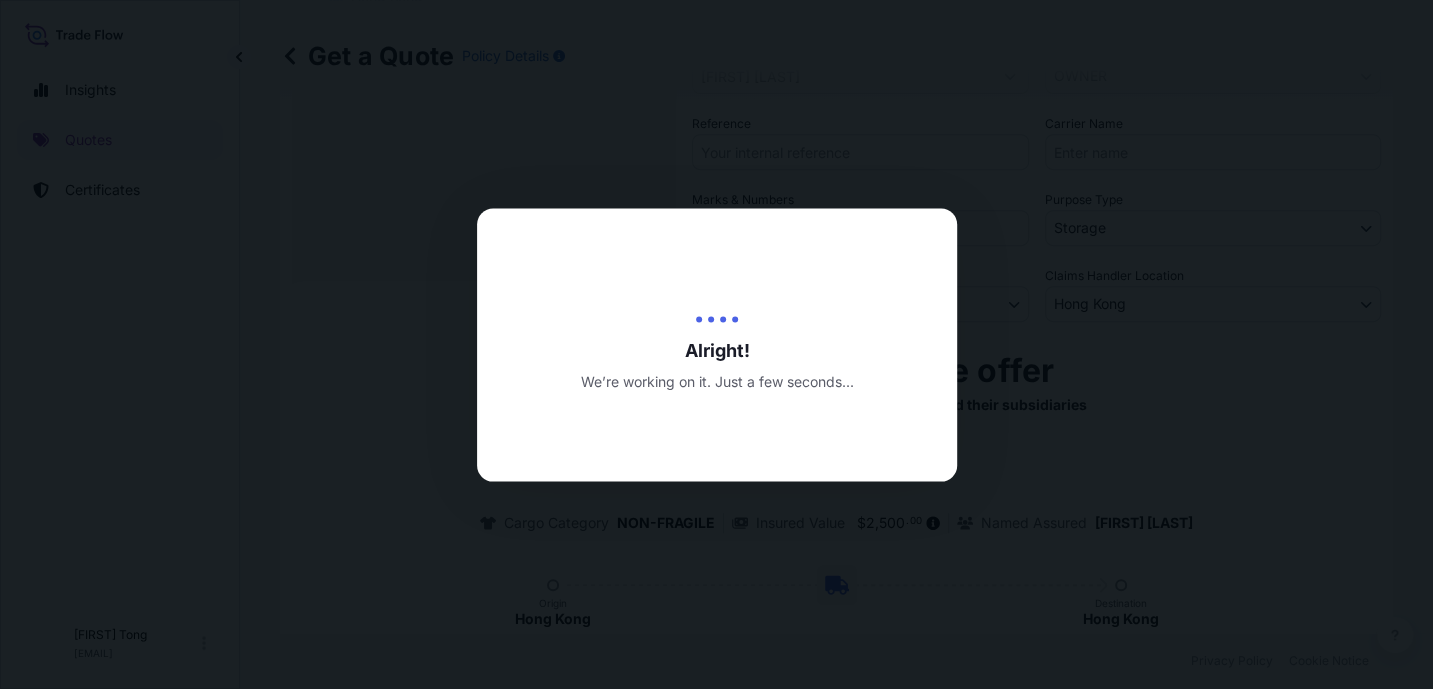 type on "16/07/2025" 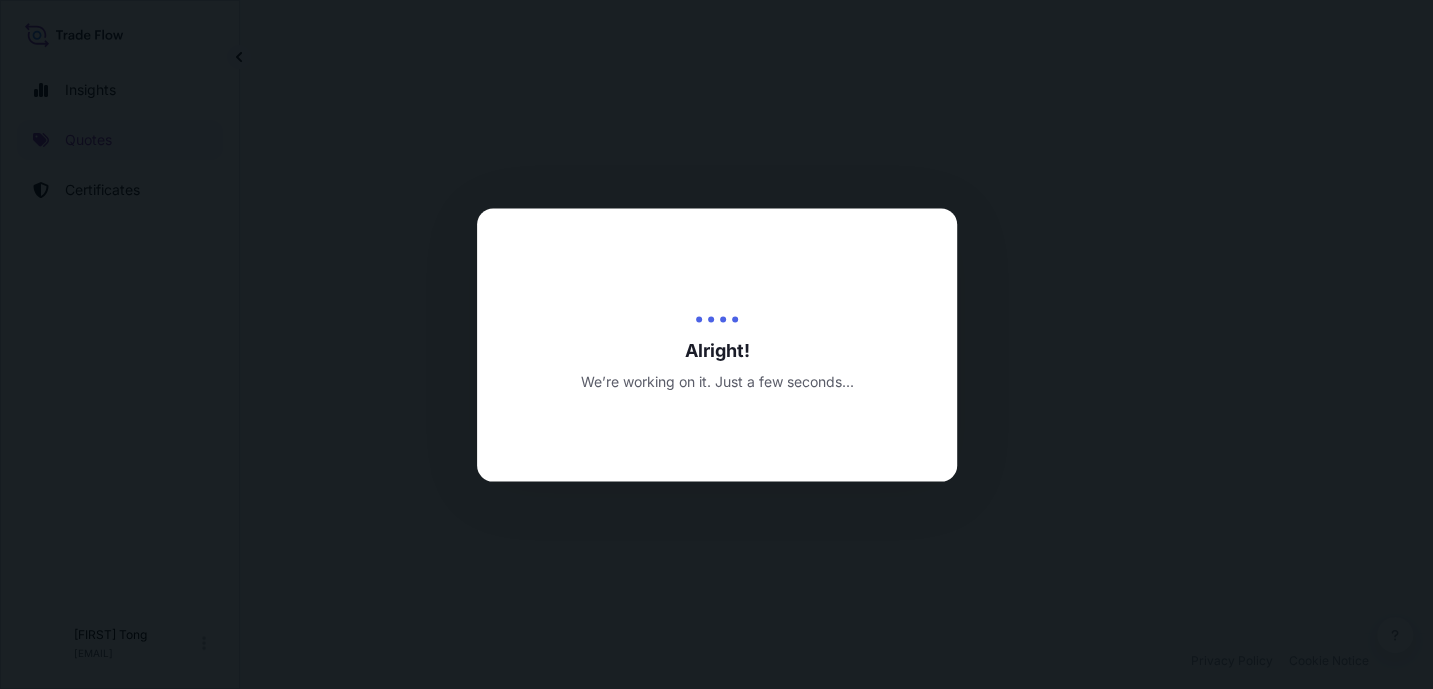 scroll, scrollTop: 0, scrollLeft: 0, axis: both 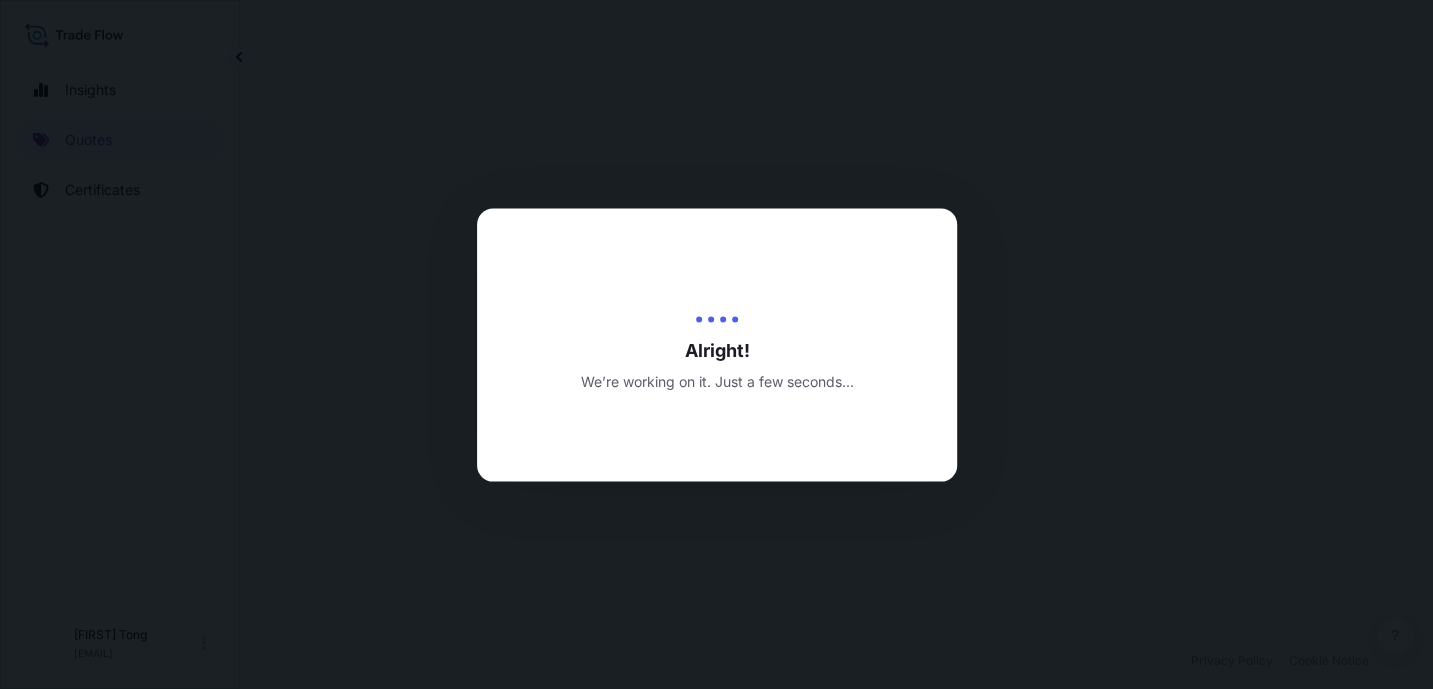 select on "STORAGE" 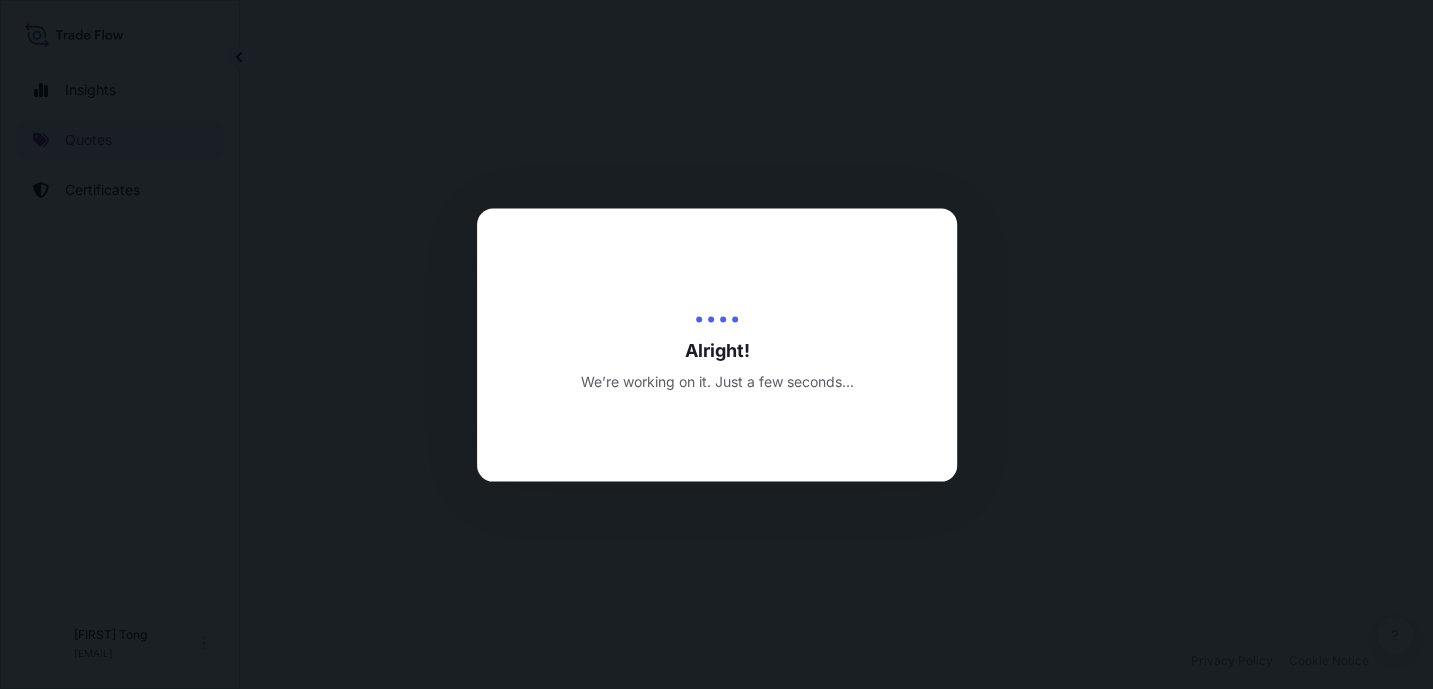 select on "27" 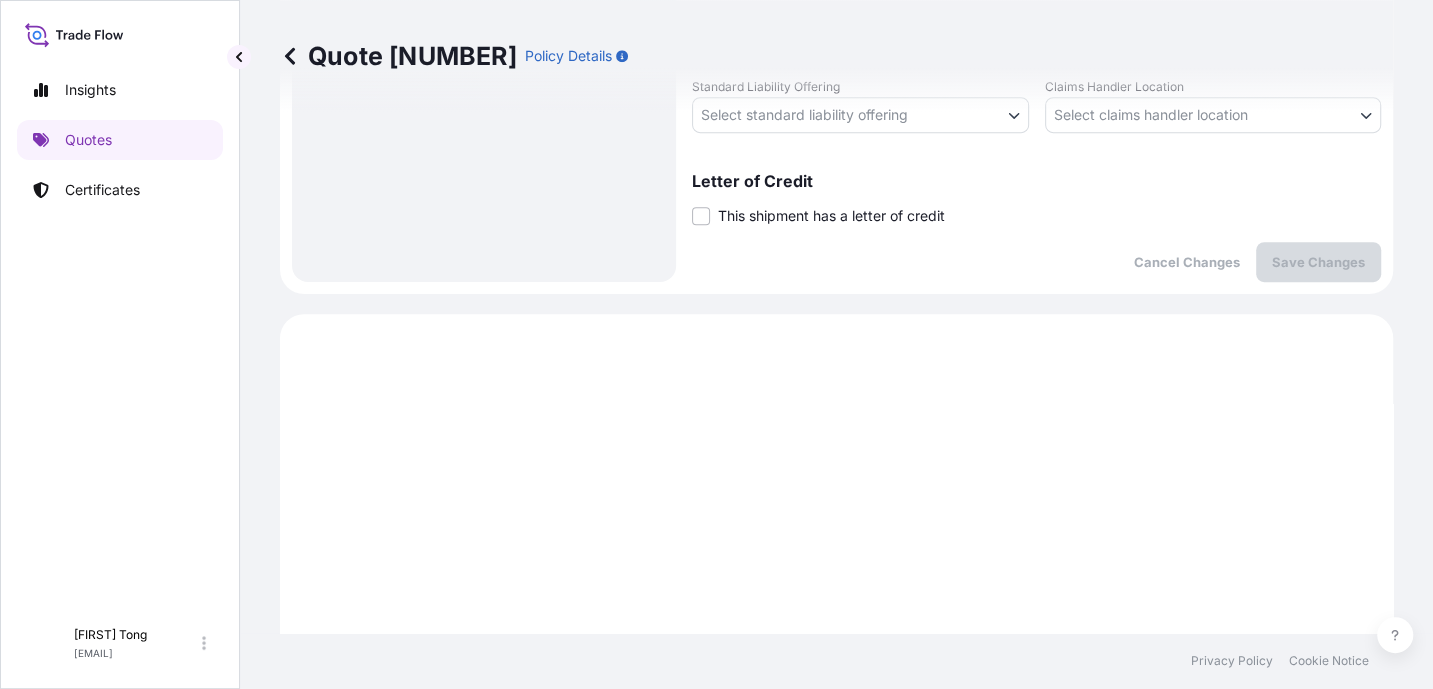 scroll, scrollTop: 636, scrollLeft: 0, axis: vertical 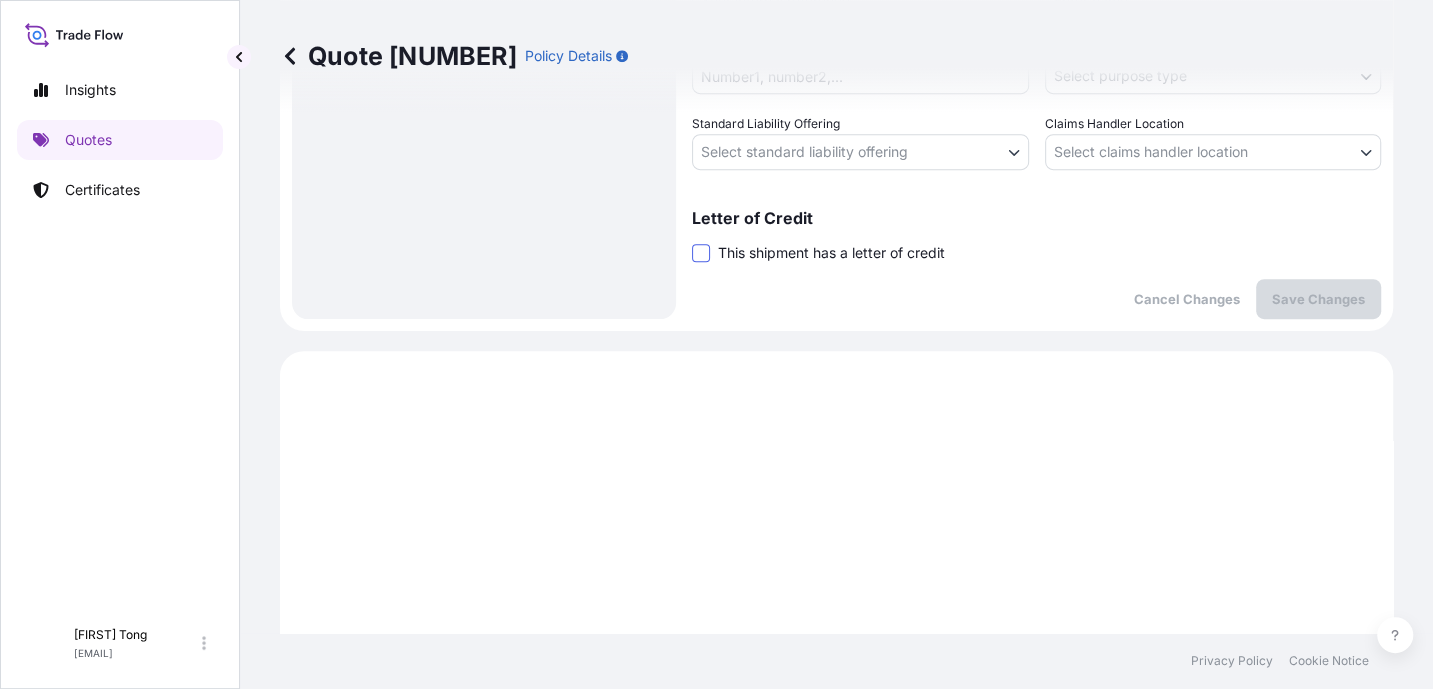 click at bounding box center (701, 253) 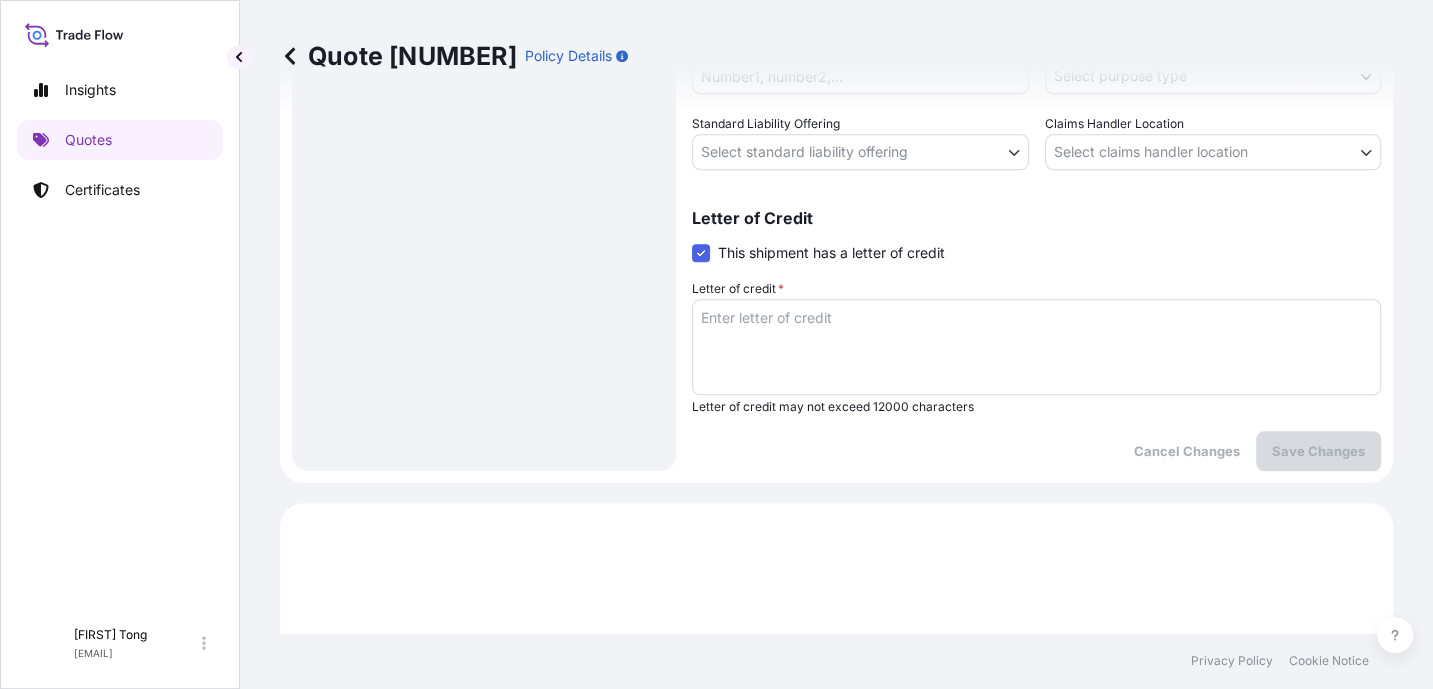 click on "Letter of credit *" at bounding box center [1036, 347] 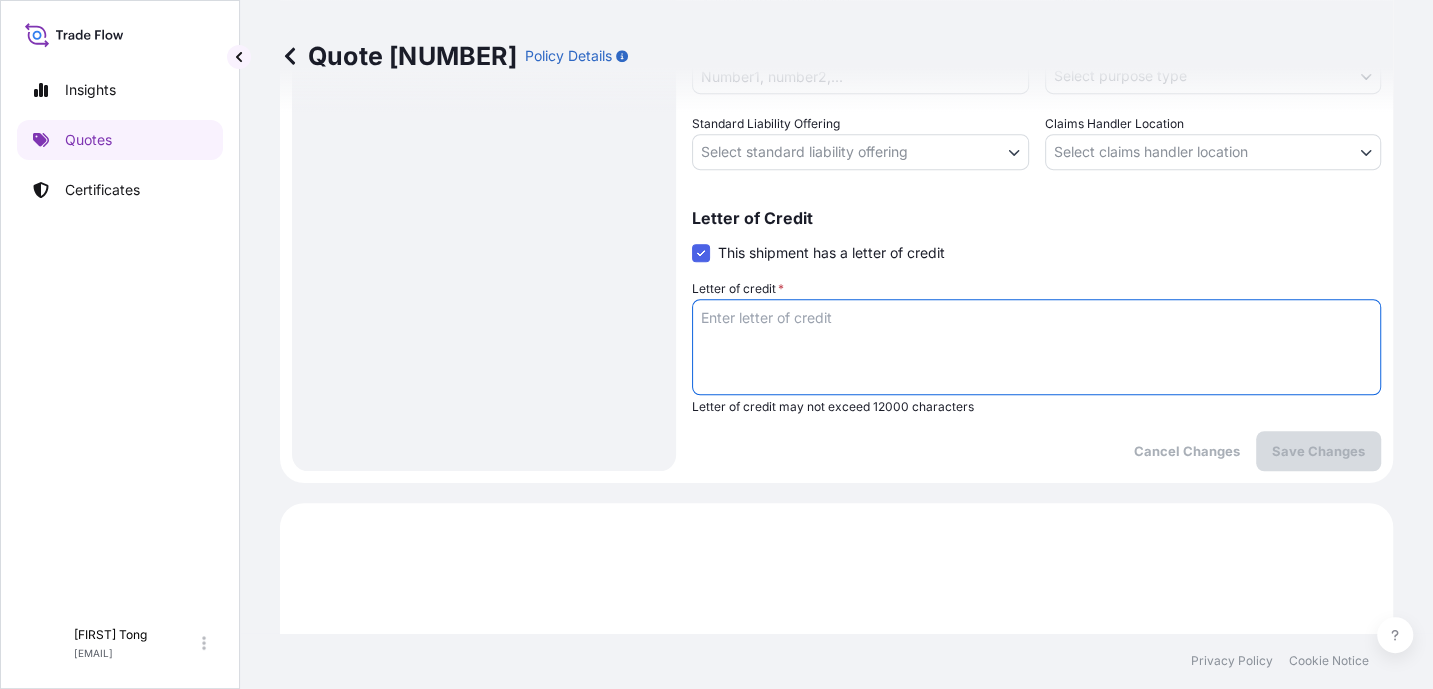 paste on "Storage period : 01 Aug 2025 to 30 Sep 2025 (till further notice)" 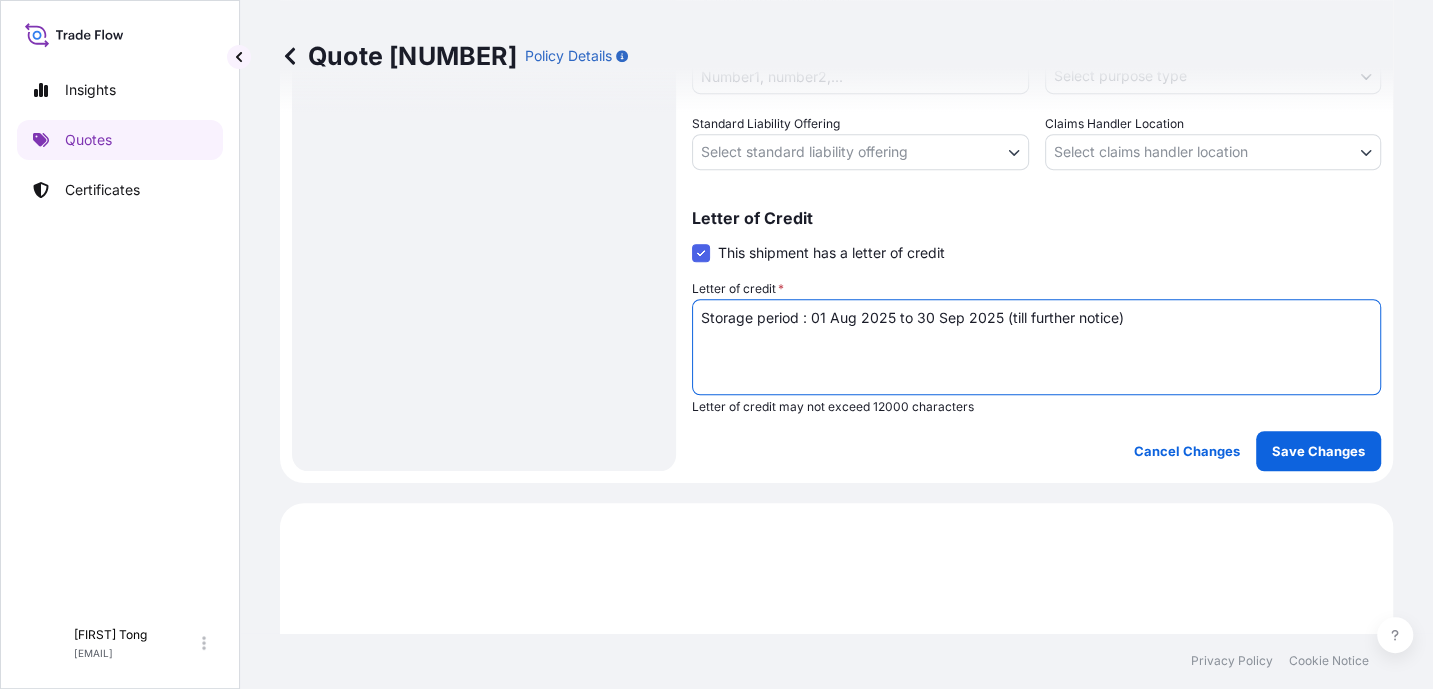 type on "Storage period : 01 Aug 2025 to 30 Sep 2025 (till further notice)" 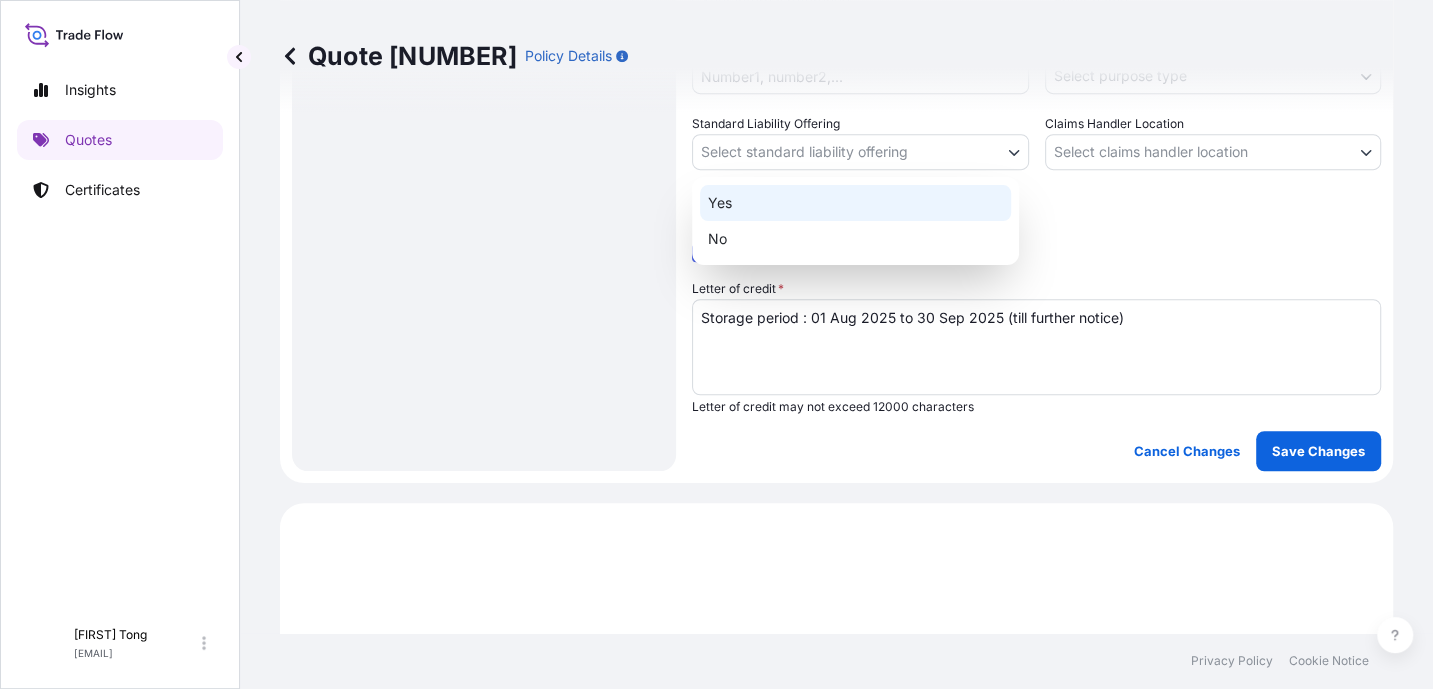click on "Yes" at bounding box center (855, 203) 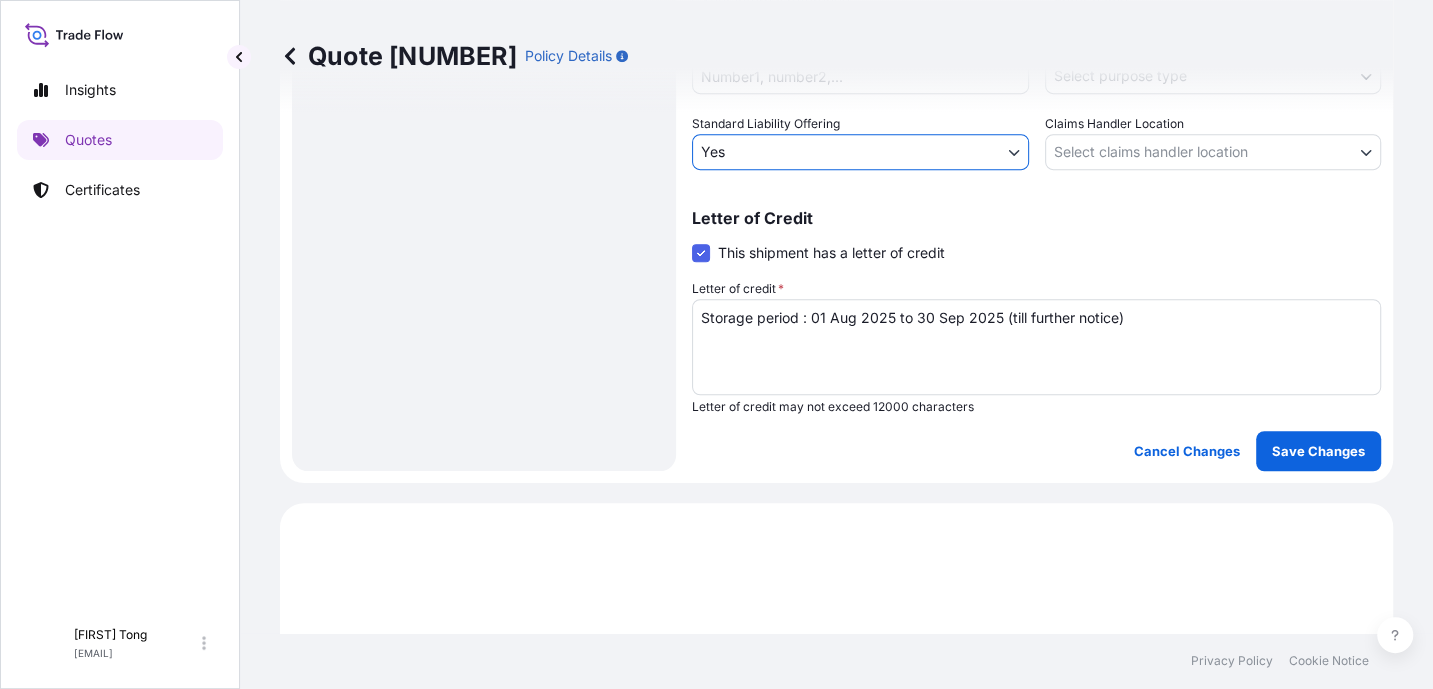 click on "Insights Quotes Certificates C [FIRST] [LAST] [EMAIL] Quote 57825 Policy Details Route Details Place of loading Road / Inland Road / Inland Origin * [COUNTRY] Main transport mode STORAGE COURIER INSTALLATION LAND SEA AIR STORAGE Destination * [COUNTRY] Road / Inland Road / Inland Place of Discharge Coverage Type Excluding hoisting Including hoisting Packing/unpacking only Shipment Details Date of Departure * 01 / 08 / 2025 Cargo Category * NON-FRAGILE Description of Cargo * Unknown, Photo, #04
Commercial Invoice Value   * $ USD 2500 Named Assured * [FIRST] [LAST] Packing Category * OWNER AGENT CO-OWNER OWNER Various Reference Carrier Name Marks & Numbers Purpose Type Select purpose type Transit Storage Installation Conservation Standard Liability Offering Yes Yes No Claims Handler Location [COUNTRY] [COUNTRY] Letter of Credit This shipment has a letter of credit Letter of credit * Storage period : 01 Aug 2025 to 30 Sep 2025 (till further notice) Save Changes" at bounding box center (716, 344) 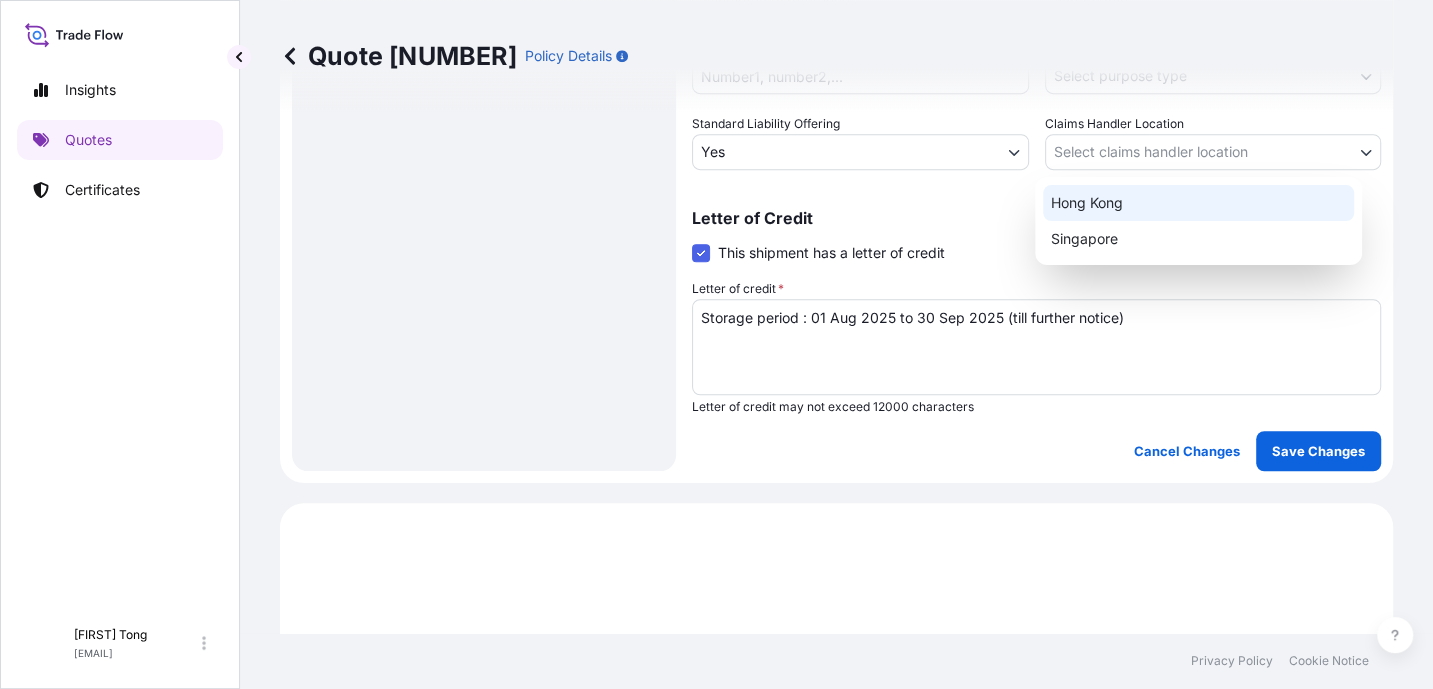 click on "Hong Kong" at bounding box center [1198, 203] 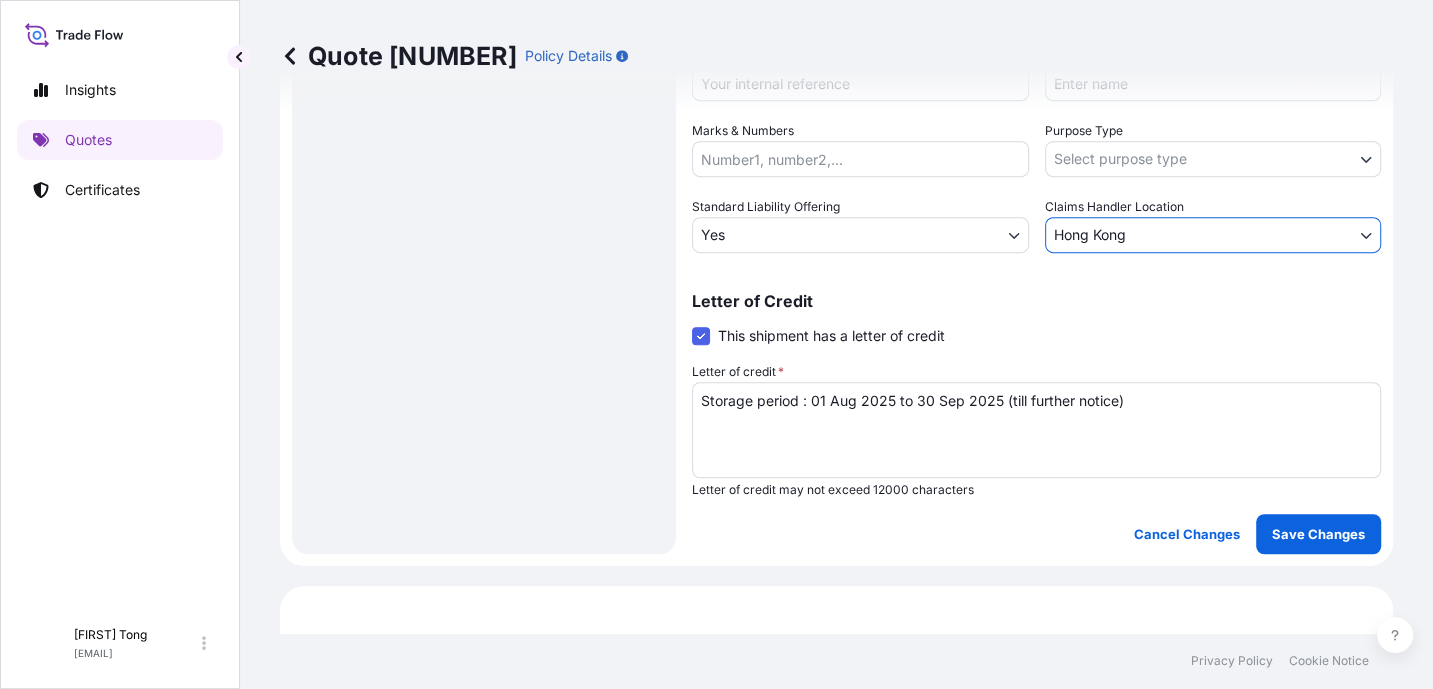 scroll, scrollTop: 511, scrollLeft: 0, axis: vertical 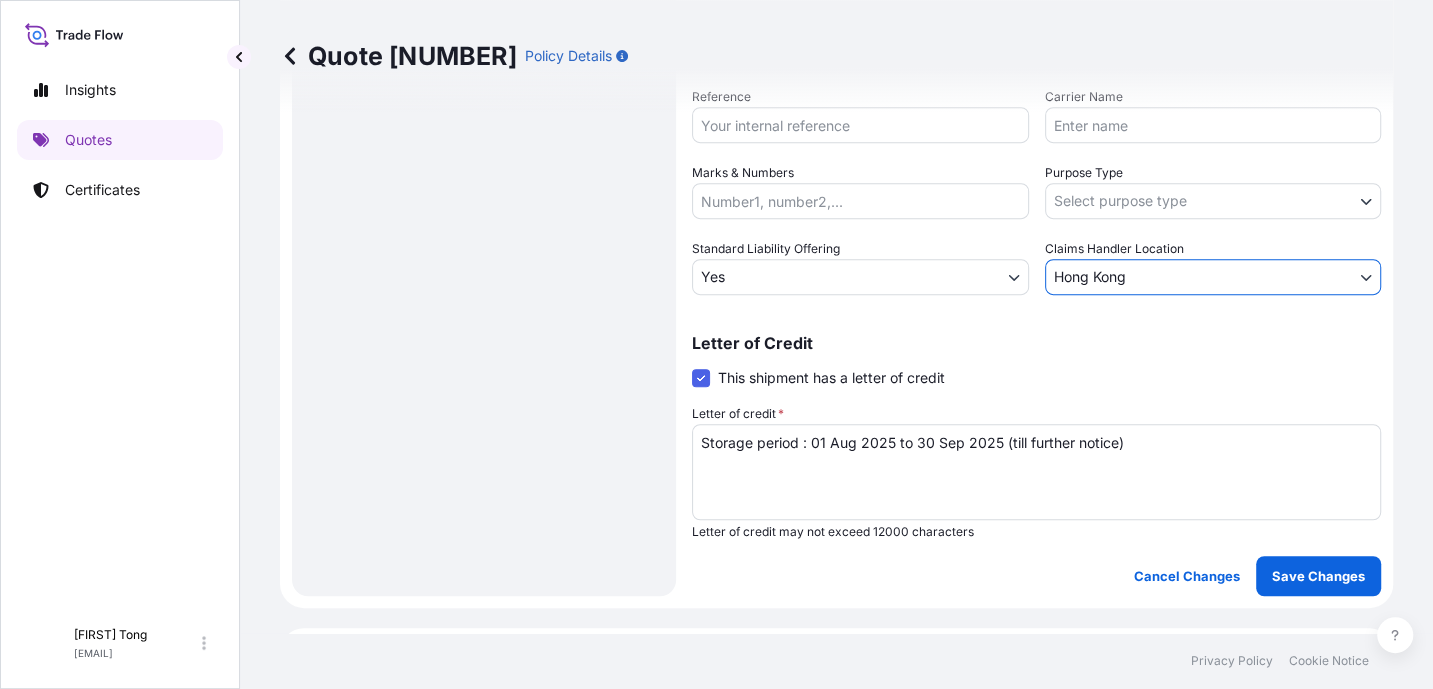 click on "Insights Quotes Certificates C [FIRST] [LAST] [EMAIL] Quote 57825 Policy Details Route Details Place of loading Road / Inland Road / Inland Origin * [COUNTRY] Main transport mode STORAGE COURIER INSTALLATION LAND SEA AIR STORAGE Destination * [COUNTRY] Road / Inland Road / Inland Place of Discharge Coverage Type Excluding hoisting Including hoisting Packing/unpacking only Shipment Details Date of Departure * 01 / 08 / 2025 Cargo Category * NON-FRAGILE Description of Cargo * Unknown, Photo, #04
Commercial Invoice Value   * $ USD 2500 Named Assured * [FIRST] [LAST] Packing Category * OWNER AGENT CO-OWNER OWNER Various Reference Carrier Name Marks & Numbers Purpose Type Select purpose type Transit Storage Installation Conservation Standard Liability Offering Yes Yes No Claims Handler Location [COUNTRY] [COUNTRY] Letter of Credit This shipment has a letter of credit Letter of credit * Storage period : 01 Aug 2025 to 30 Sep 2025 (till further notice) Cancel Changes Save Changes $ 2 ," at bounding box center [716, 344] 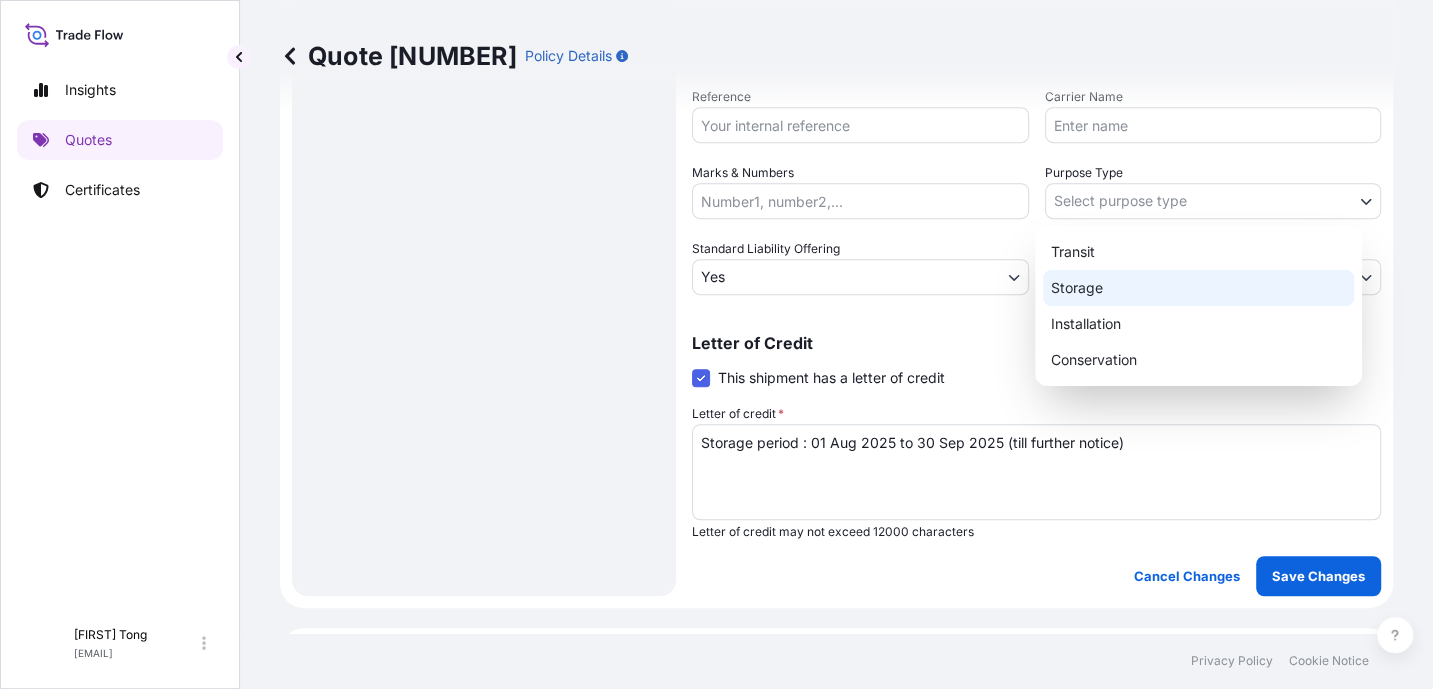 click on "Storage" at bounding box center (1198, 288) 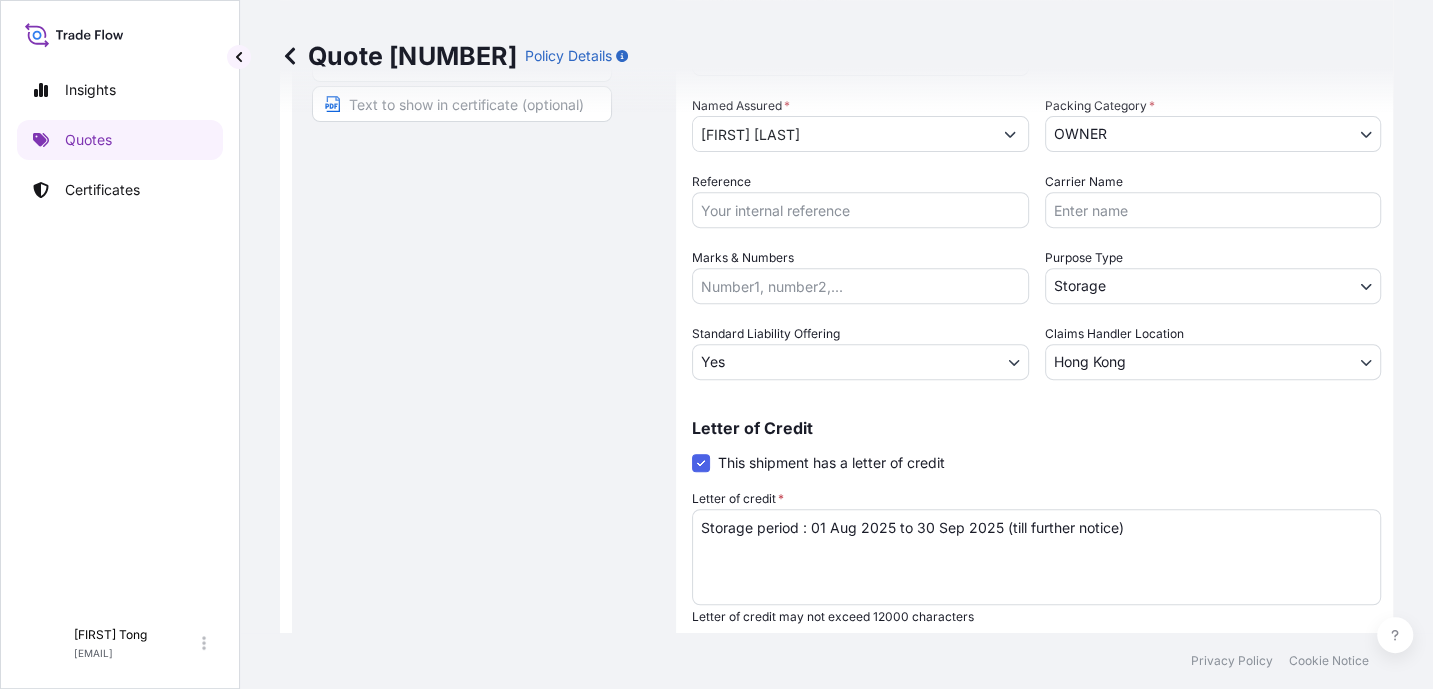 scroll, scrollTop: 386, scrollLeft: 0, axis: vertical 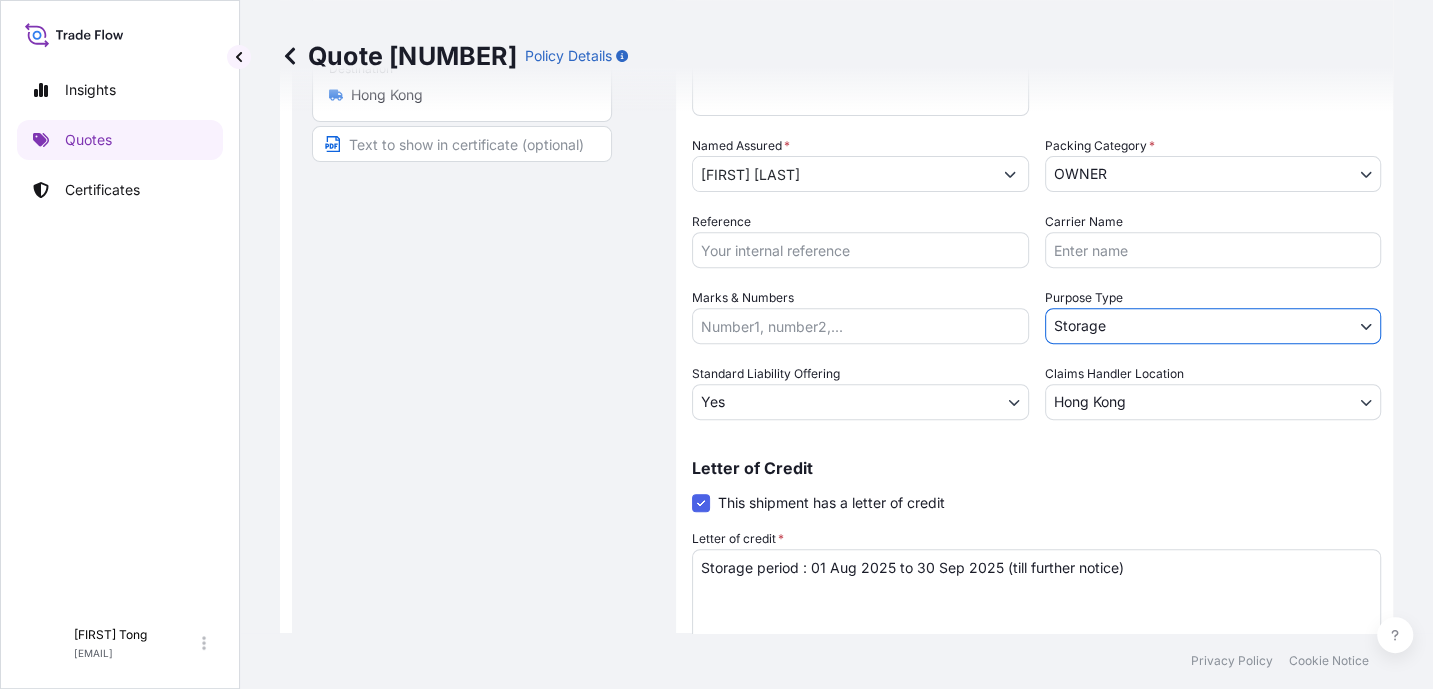 click on "Reference" at bounding box center [860, 250] 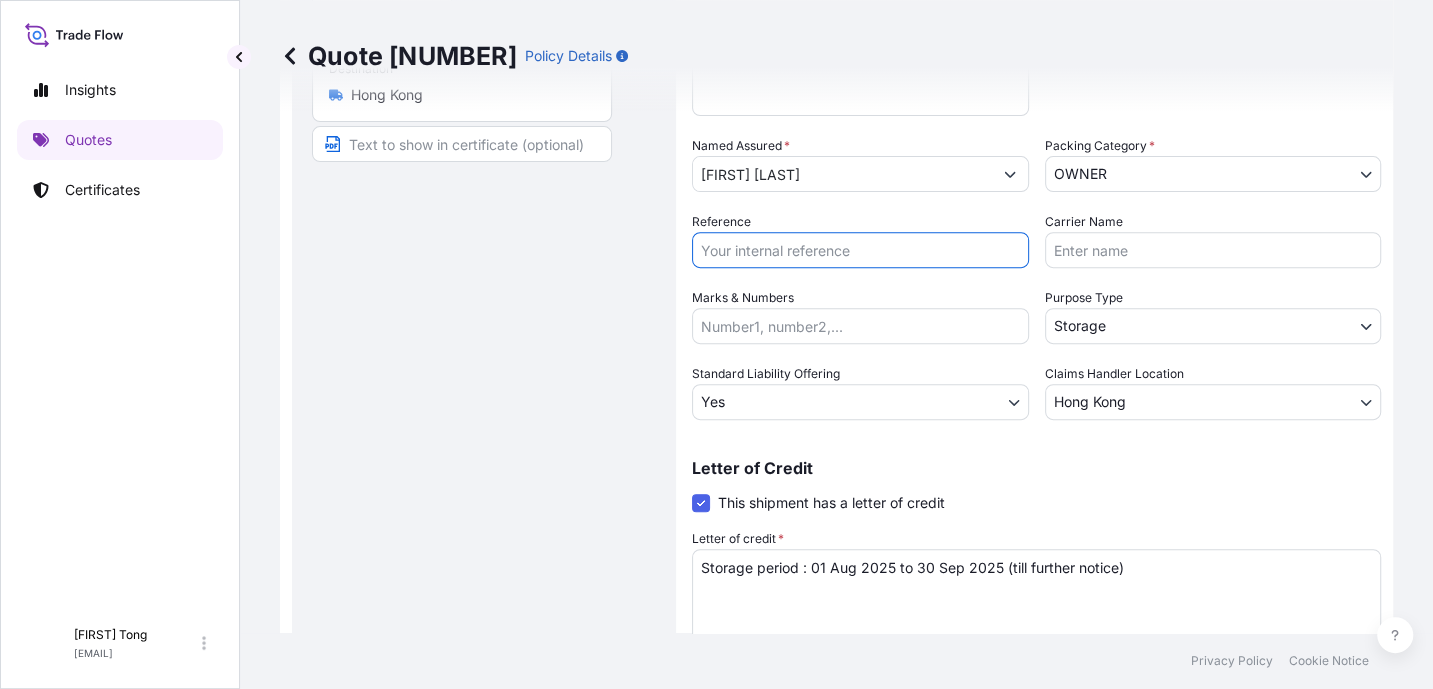 paste on "AMST166674MYHT" 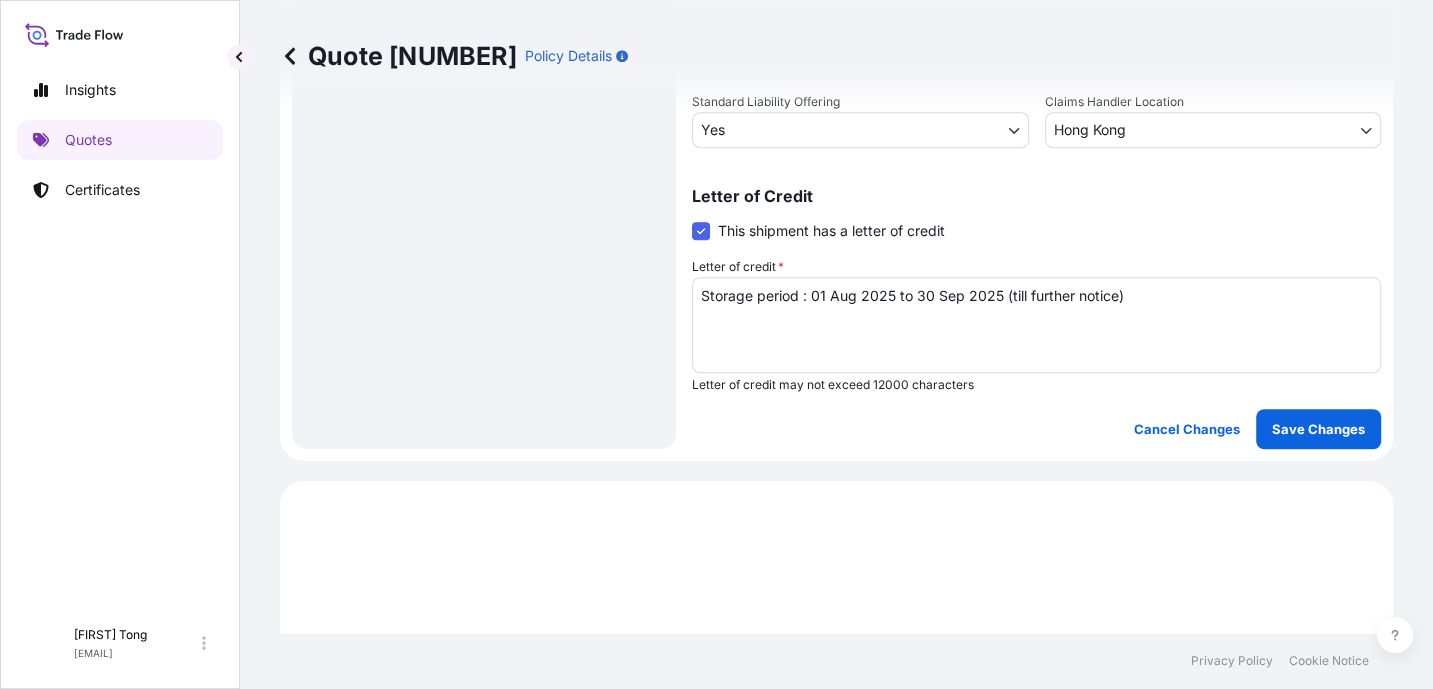 scroll, scrollTop: 761, scrollLeft: 0, axis: vertical 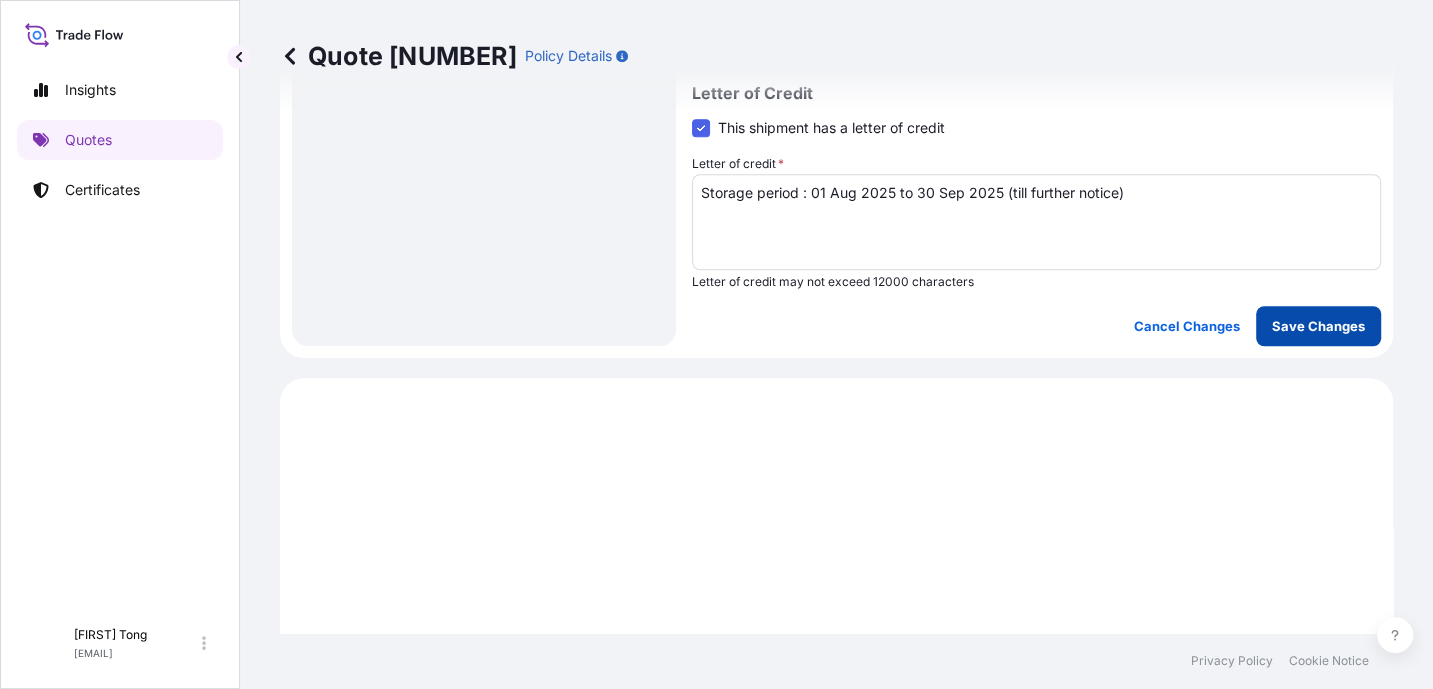 type on "AMST166674MYHT" 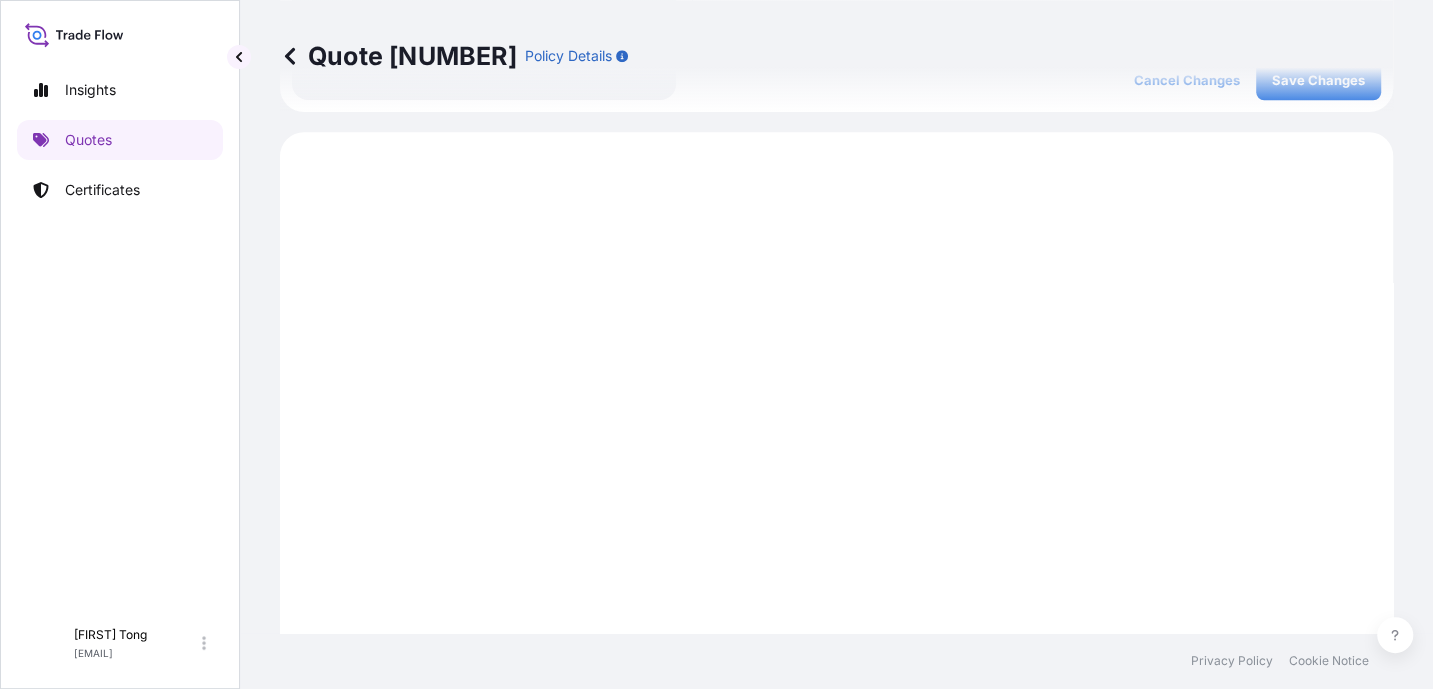 scroll, scrollTop: 1038, scrollLeft: 0, axis: vertical 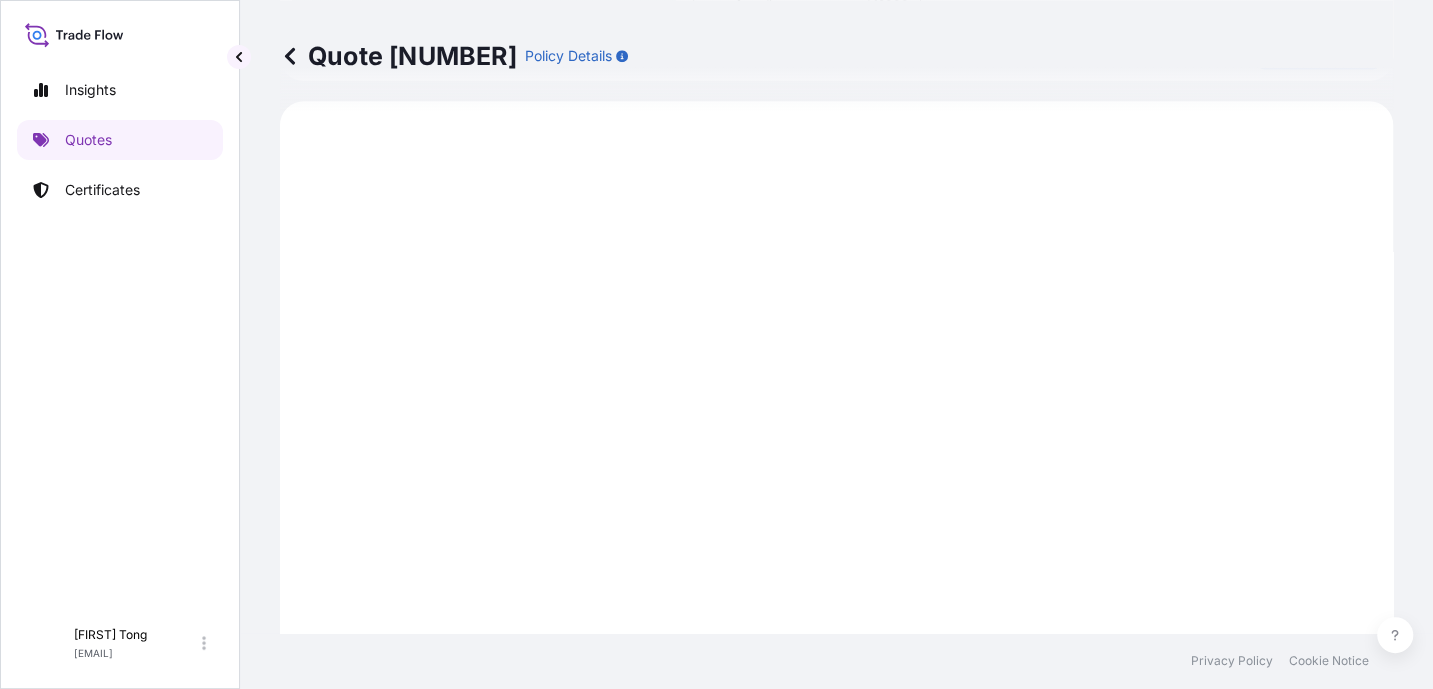 select on "STORAGE" 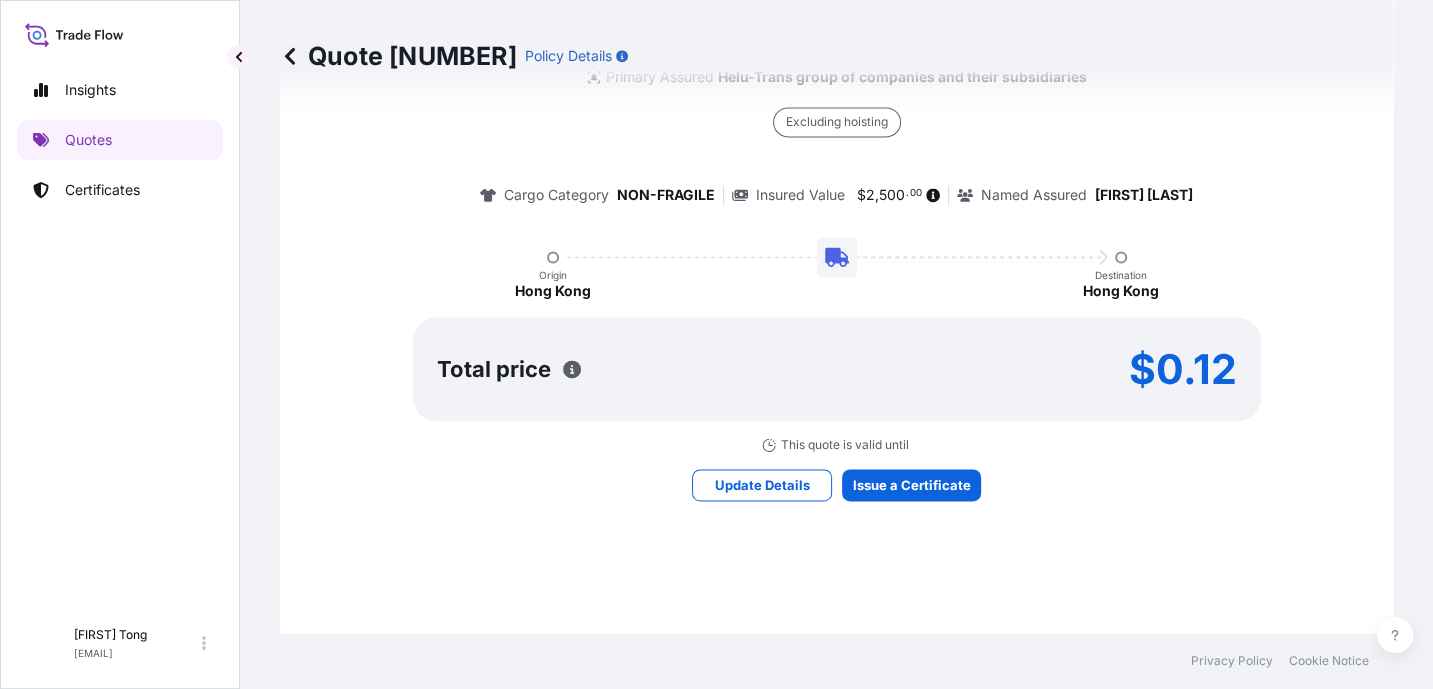 scroll, scrollTop: 1788, scrollLeft: 0, axis: vertical 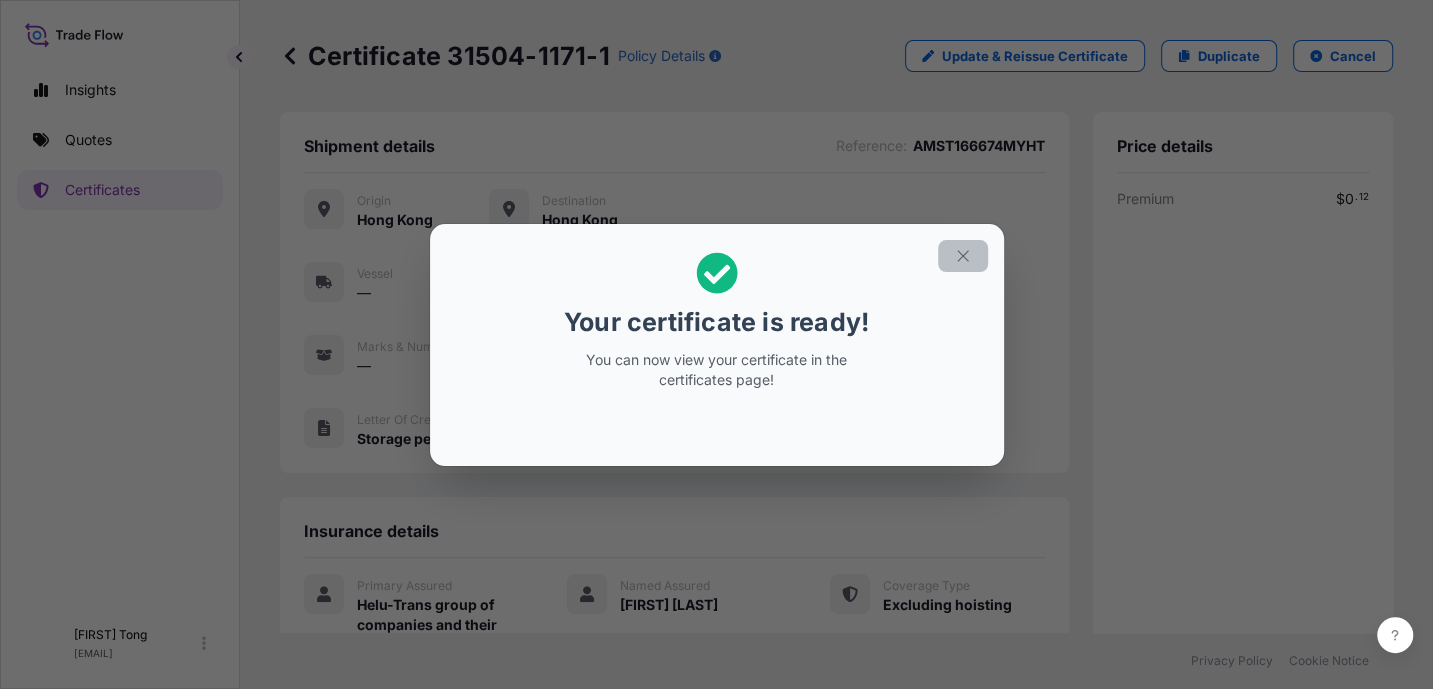click 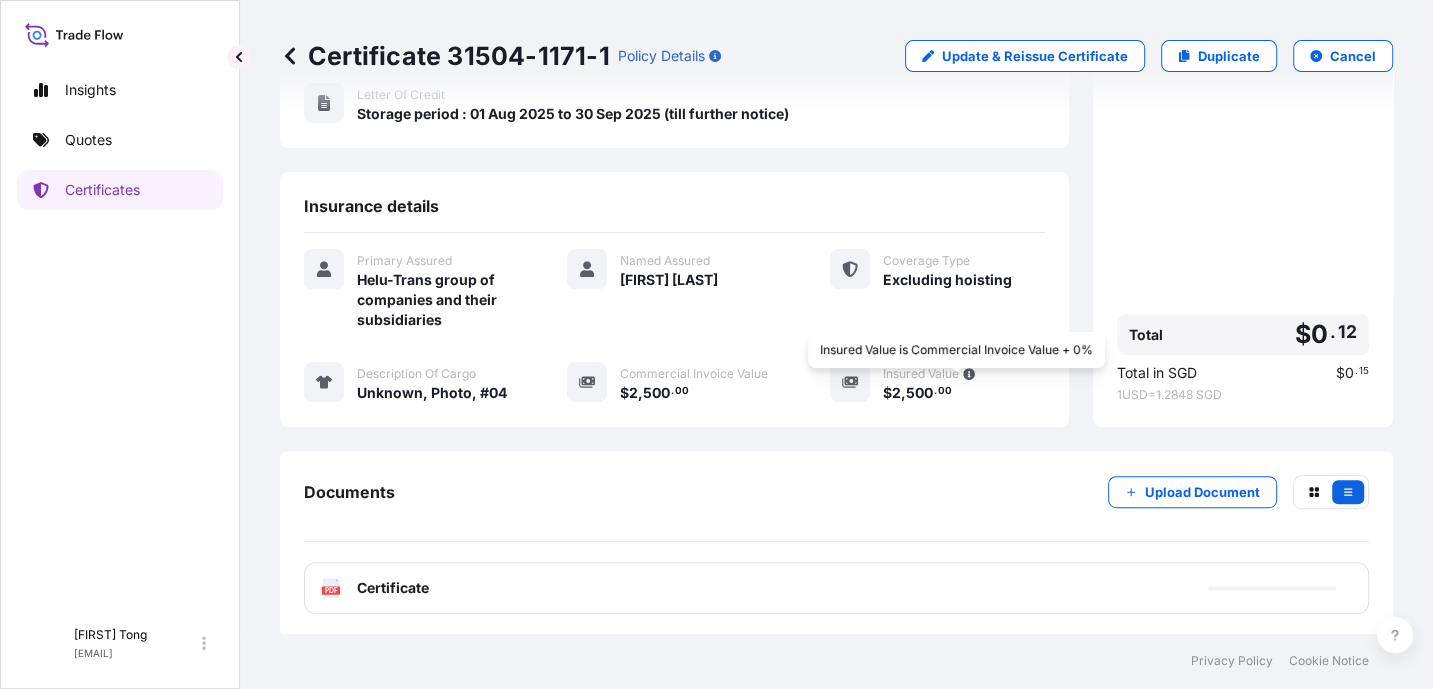 scroll, scrollTop: 328, scrollLeft: 0, axis: vertical 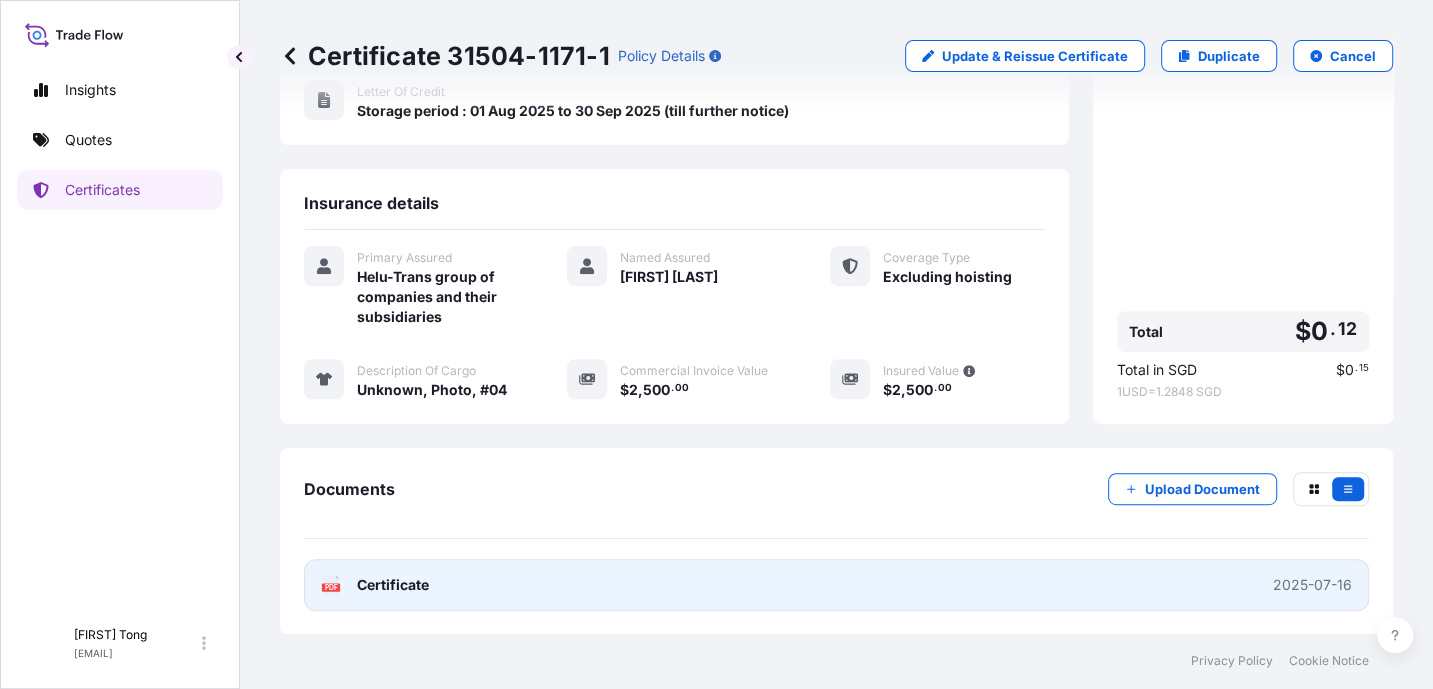 click on "PDF Certificate 2025-07-16" at bounding box center [836, 585] 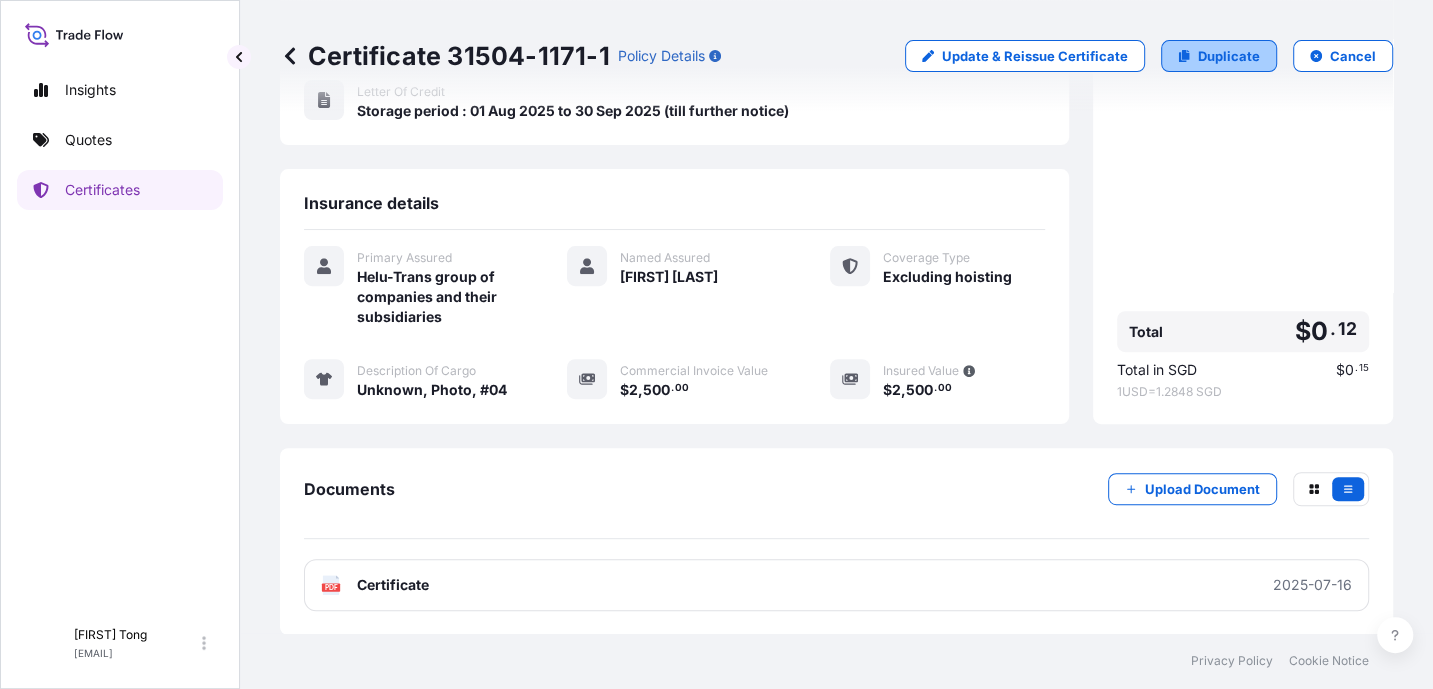 click on "Duplicate" at bounding box center (1219, 56) 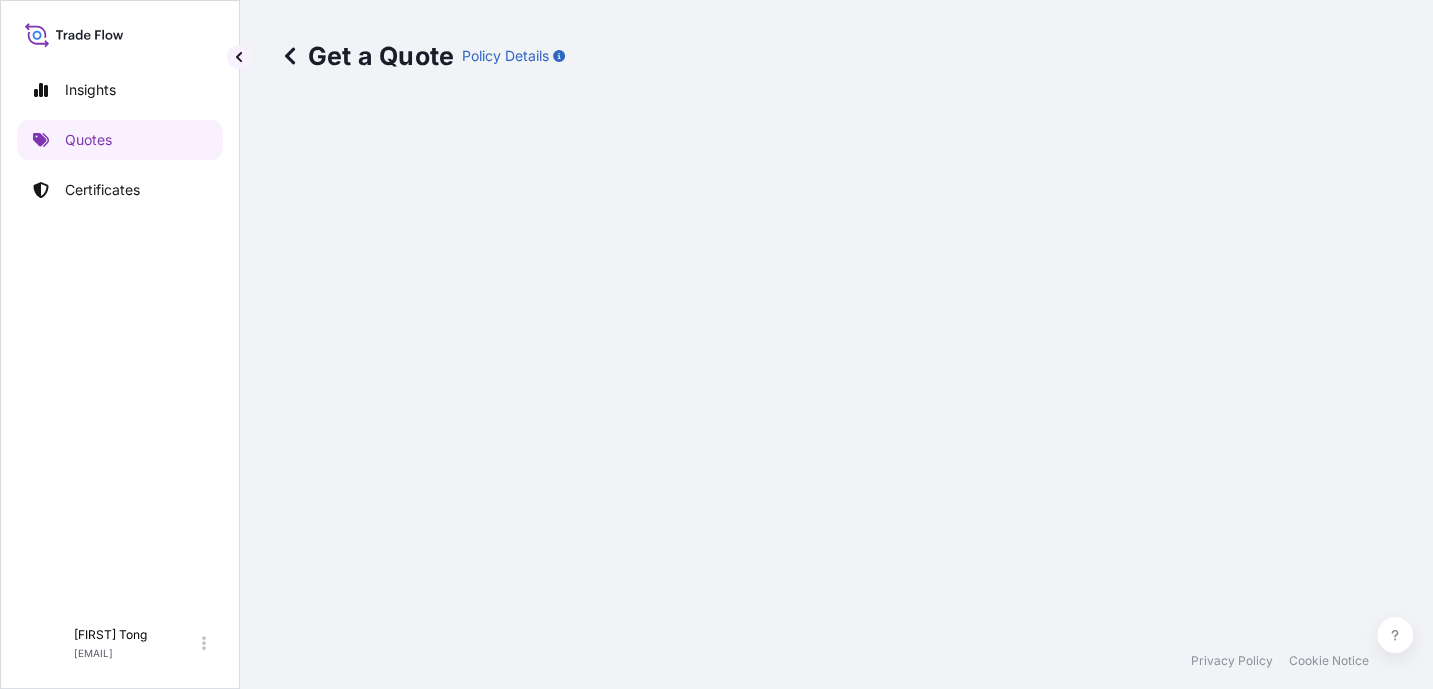 scroll, scrollTop: 0, scrollLeft: 0, axis: both 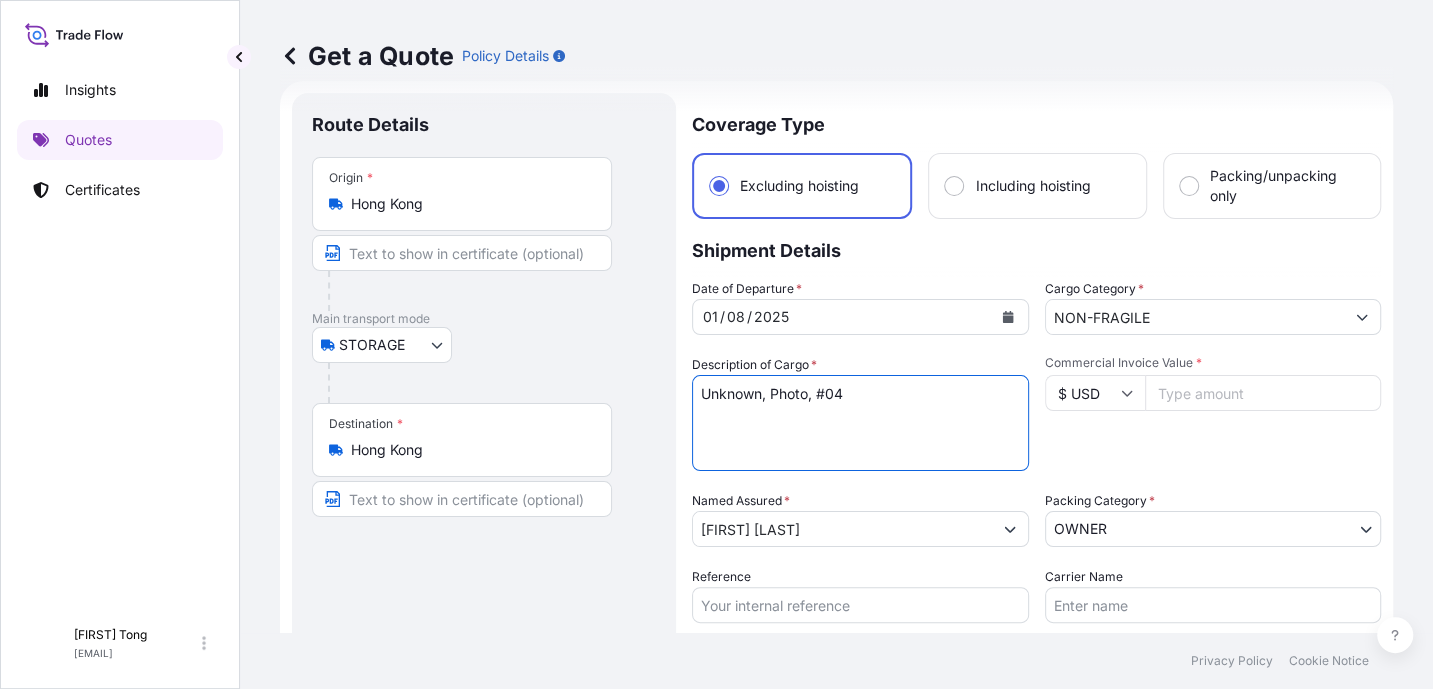 drag, startPoint x: 817, startPoint y: 395, endPoint x: 858, endPoint y: 397, distance: 41.04875 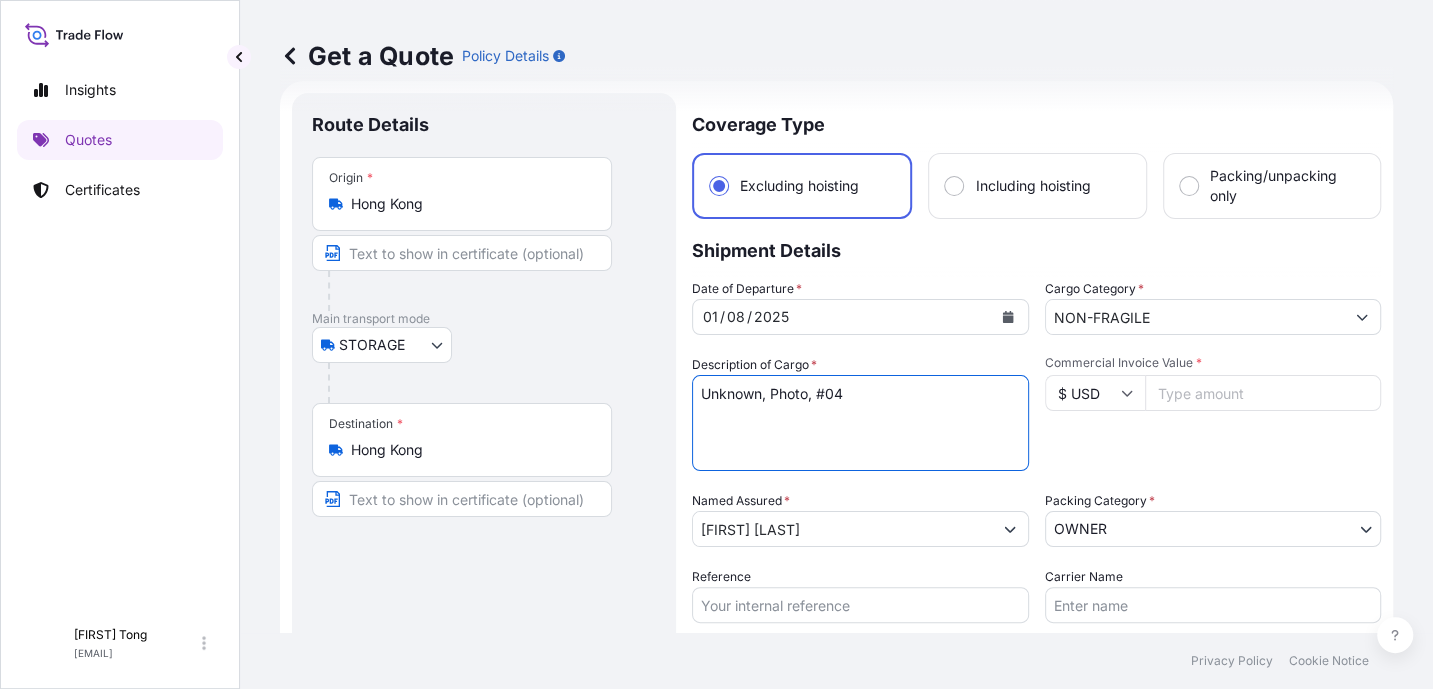 click on "Unknown, Photo, #04" at bounding box center [860, 423] 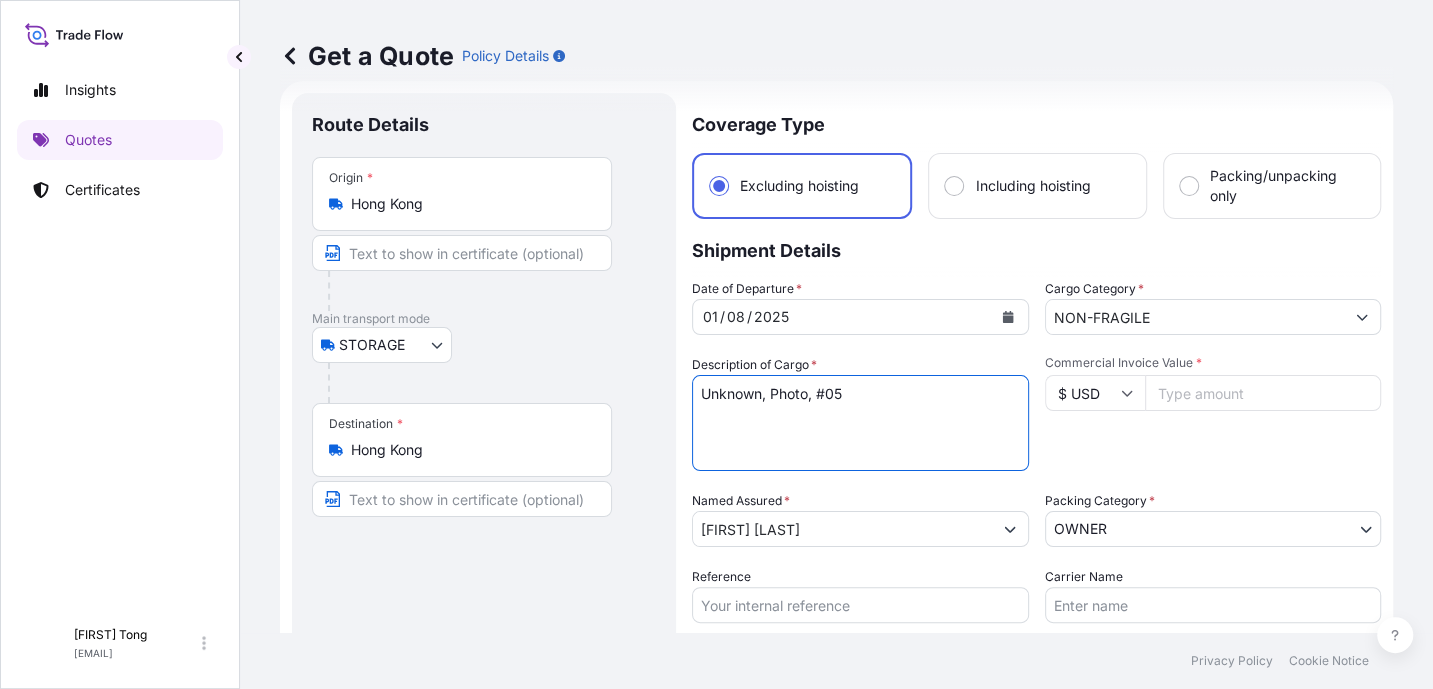 type on "Unknown, Photo, #05" 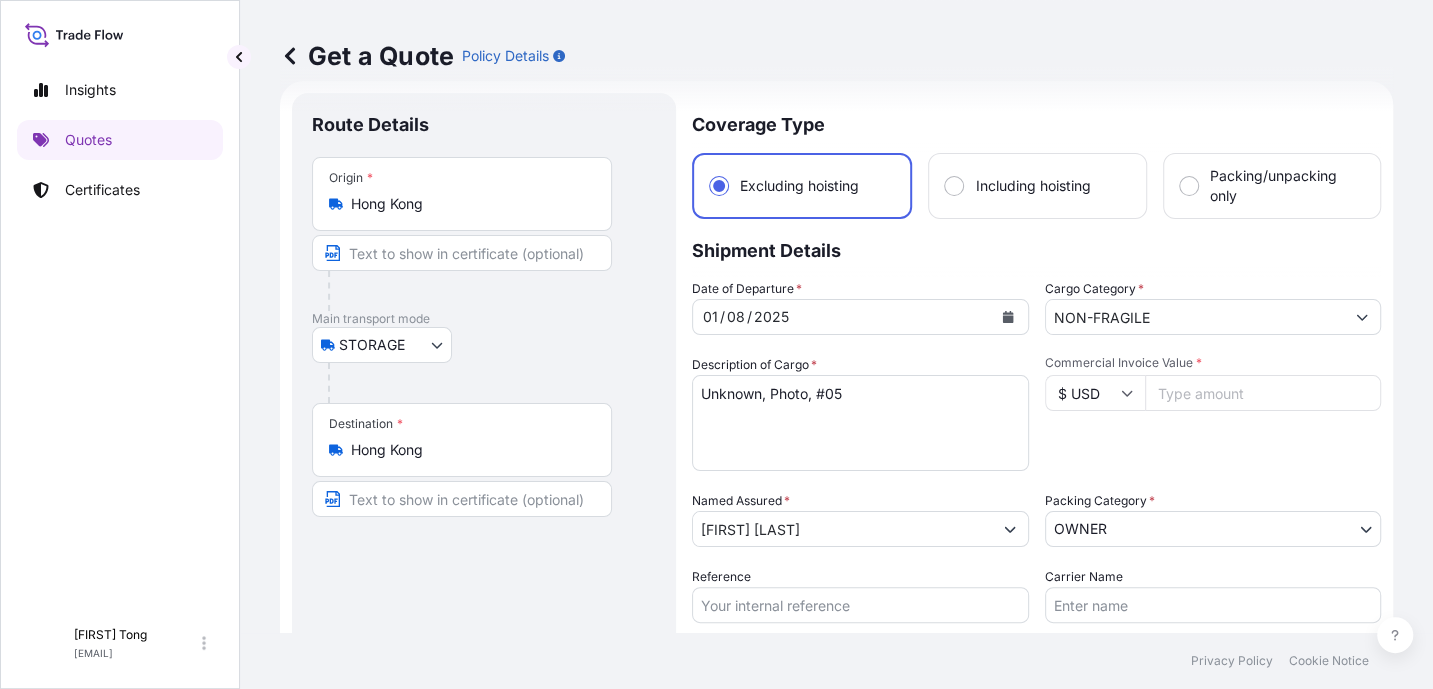 click on "Commercial Invoice Value   *" at bounding box center [1263, 393] 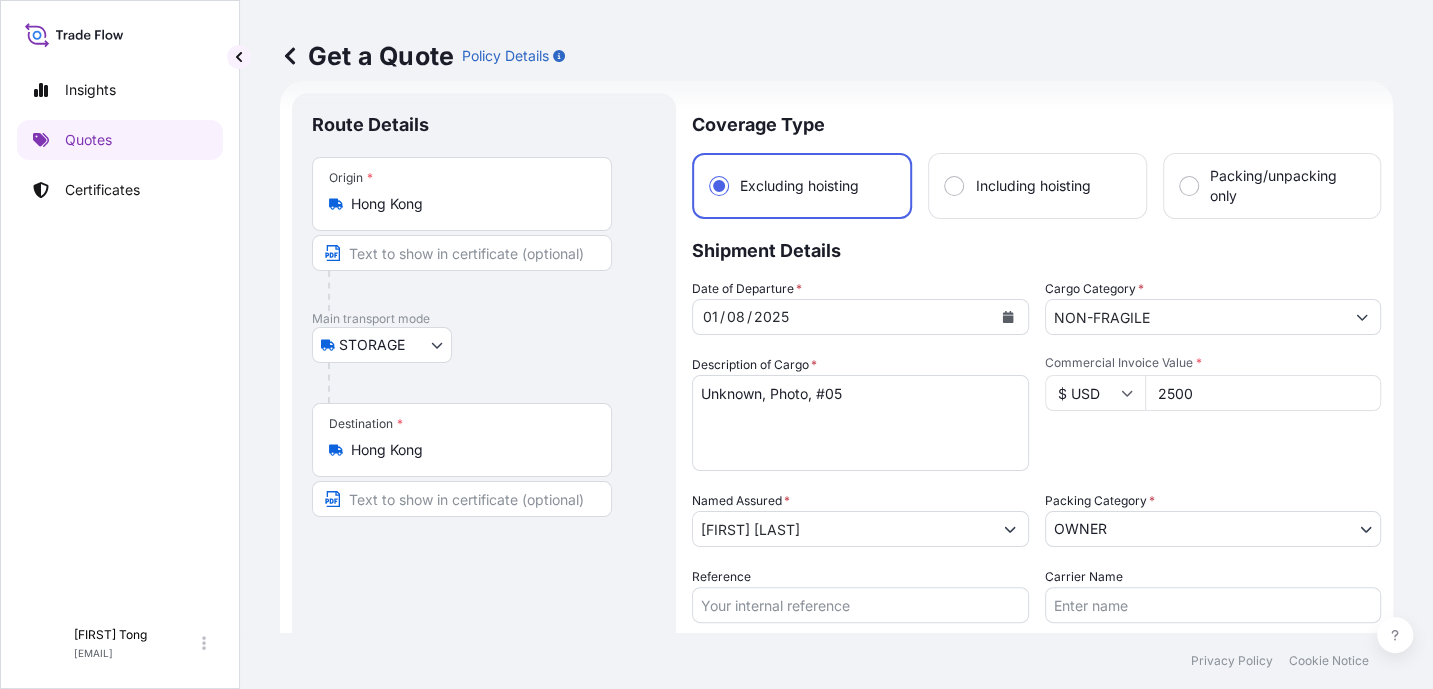 type on "2500" 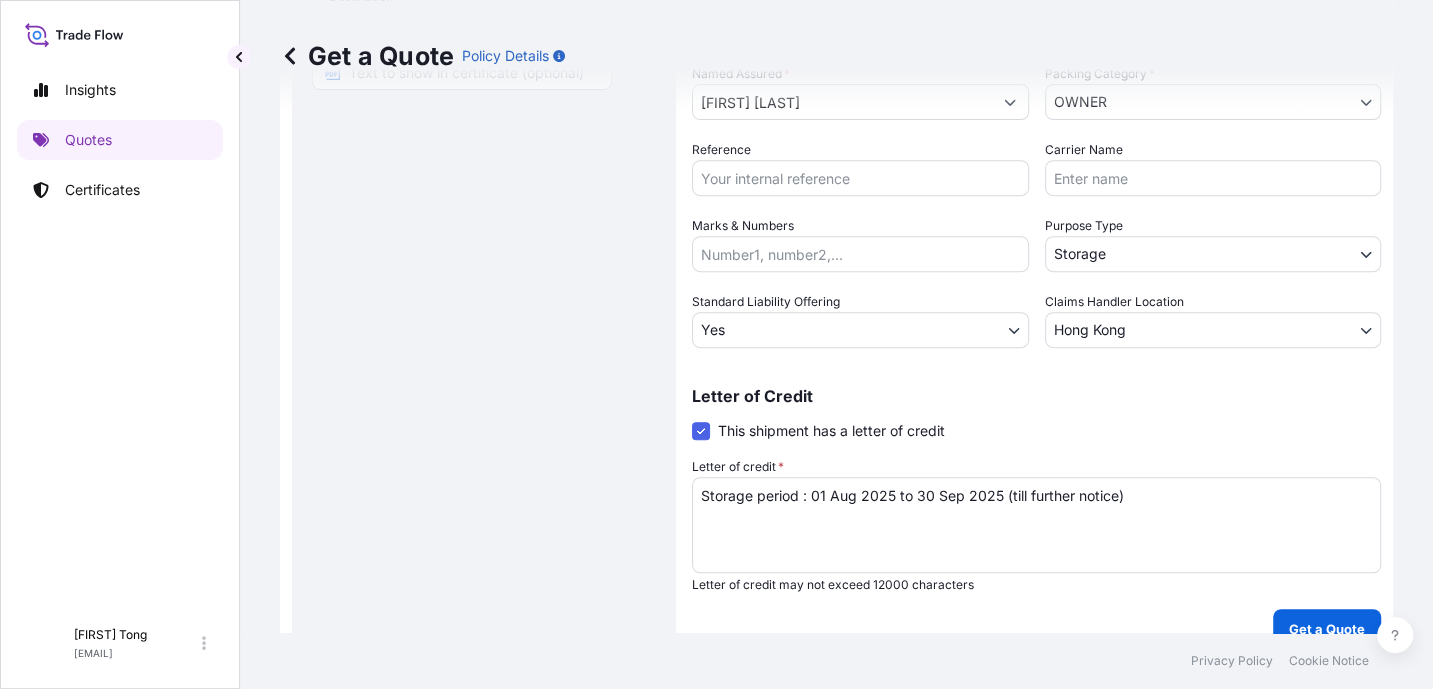 scroll, scrollTop: 484, scrollLeft: 0, axis: vertical 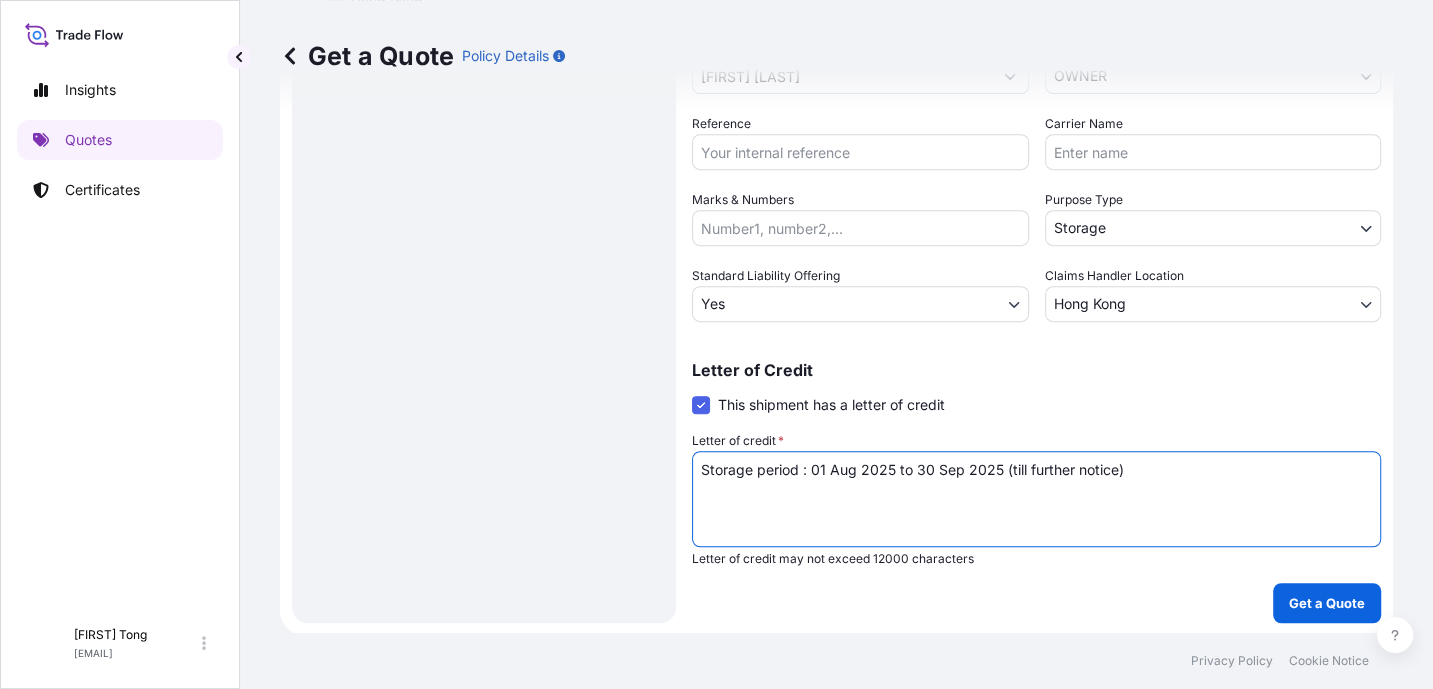 drag, startPoint x: 1145, startPoint y: 474, endPoint x: 641, endPoint y: 464, distance: 504.09918 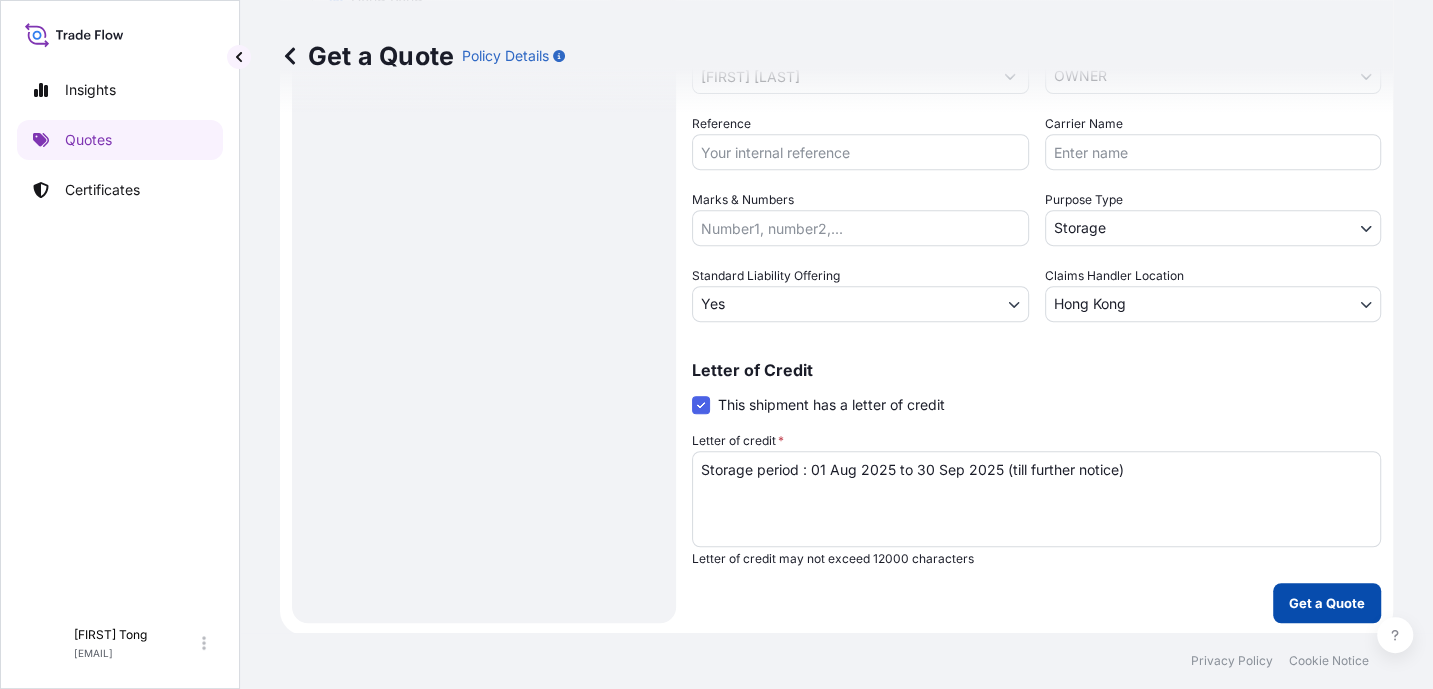 click on "Get a Quote" at bounding box center (1327, 603) 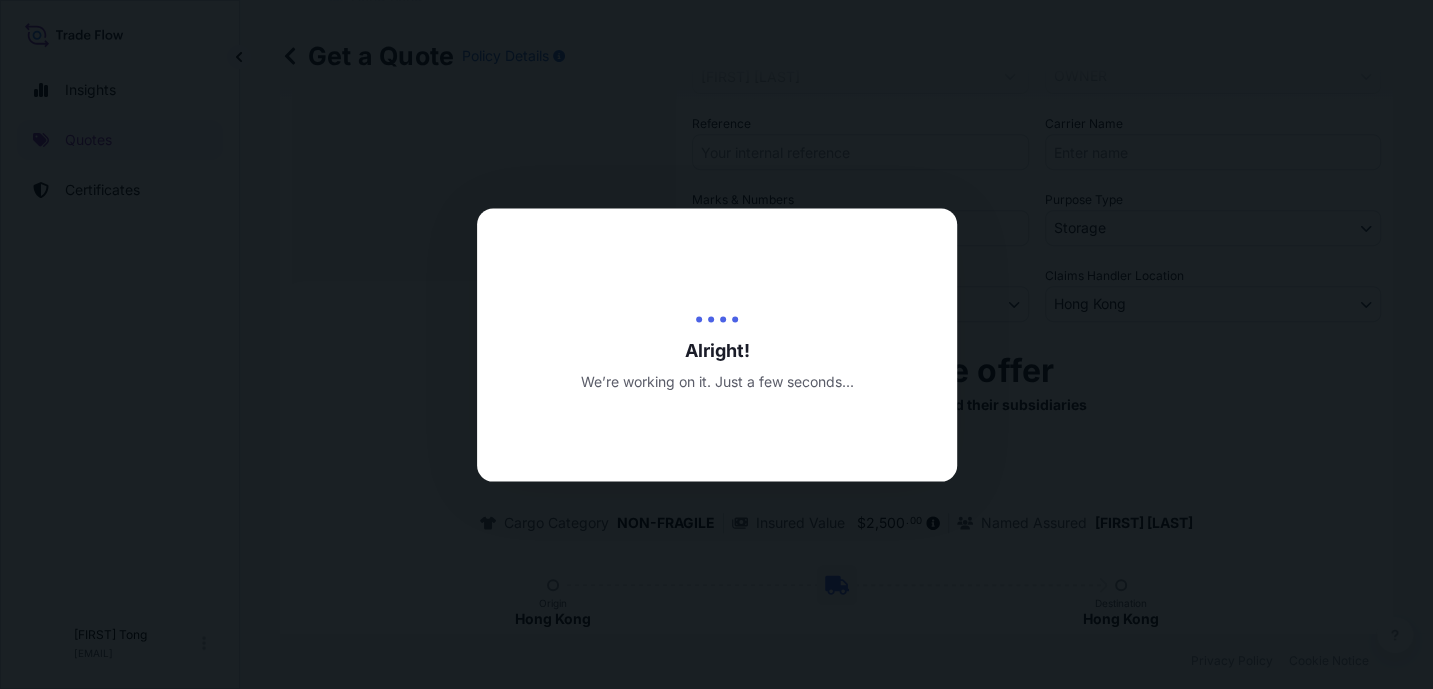 type on "16/07/2025" 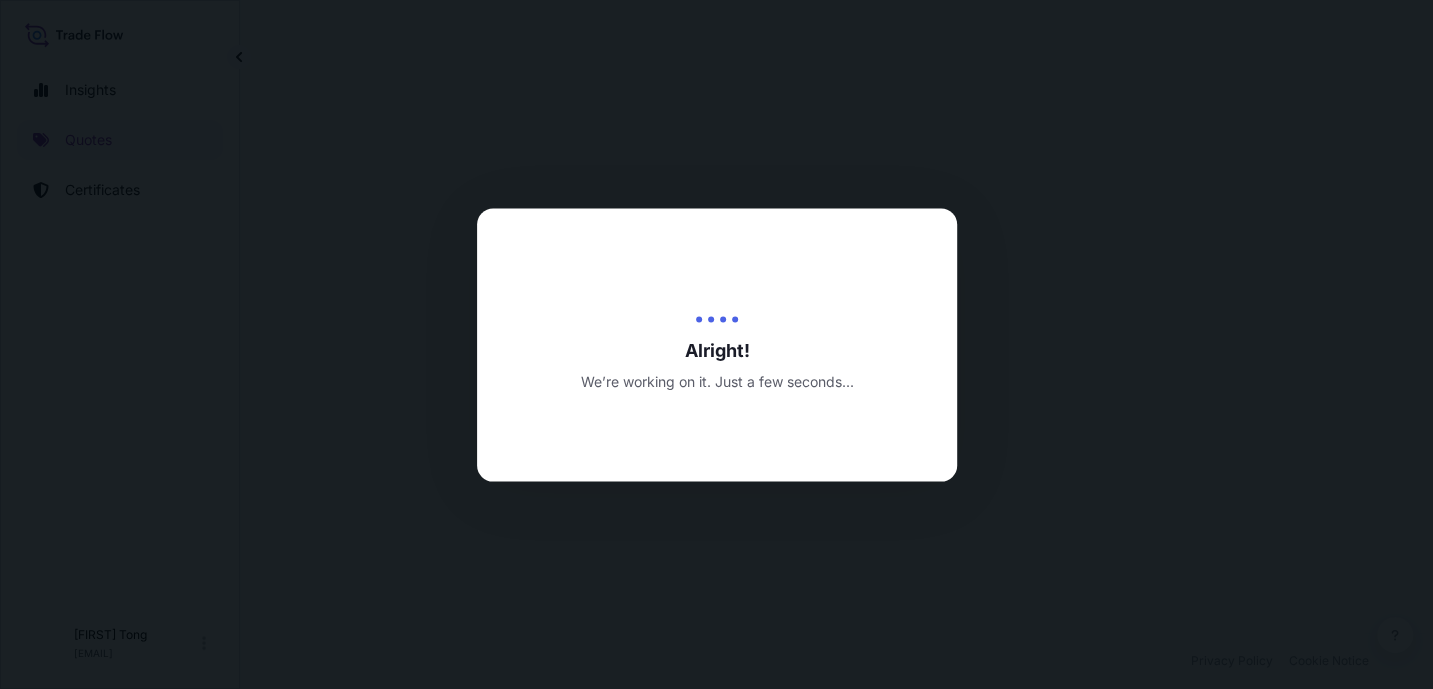 select on "STORAGE" 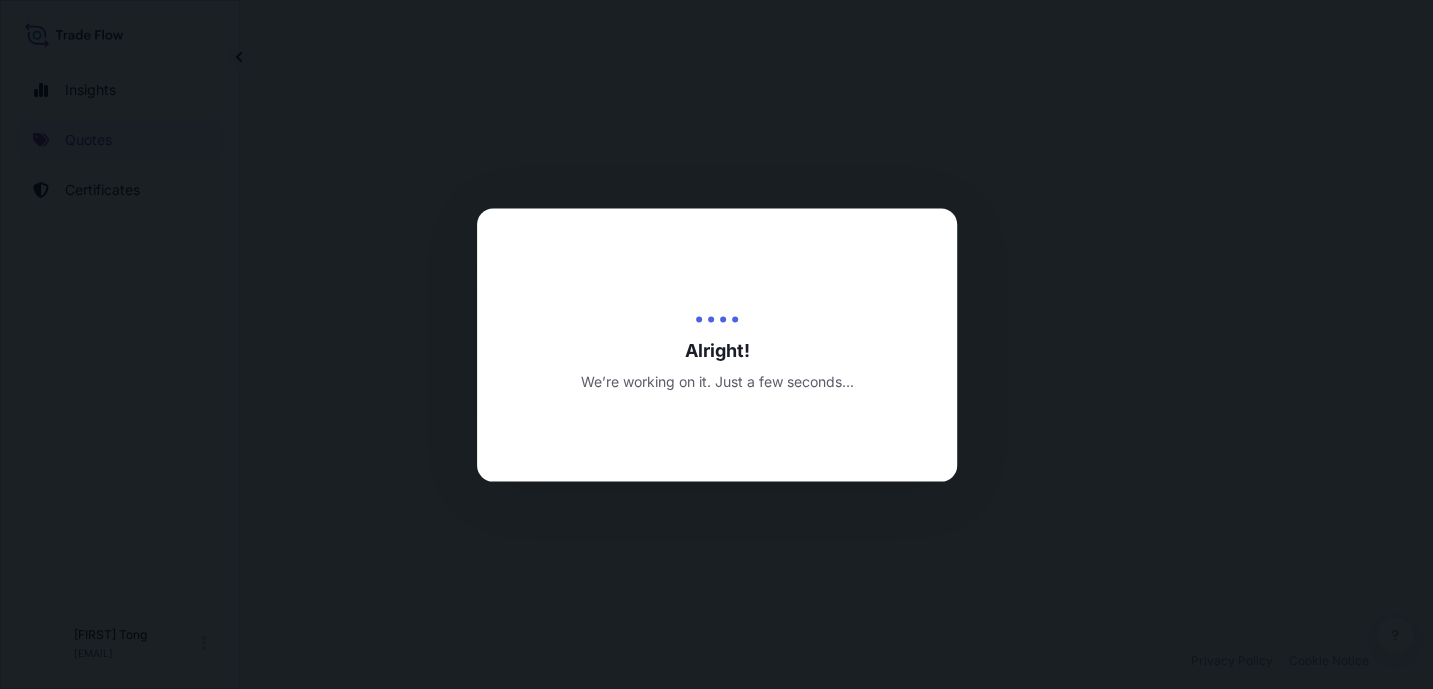 select on "27" 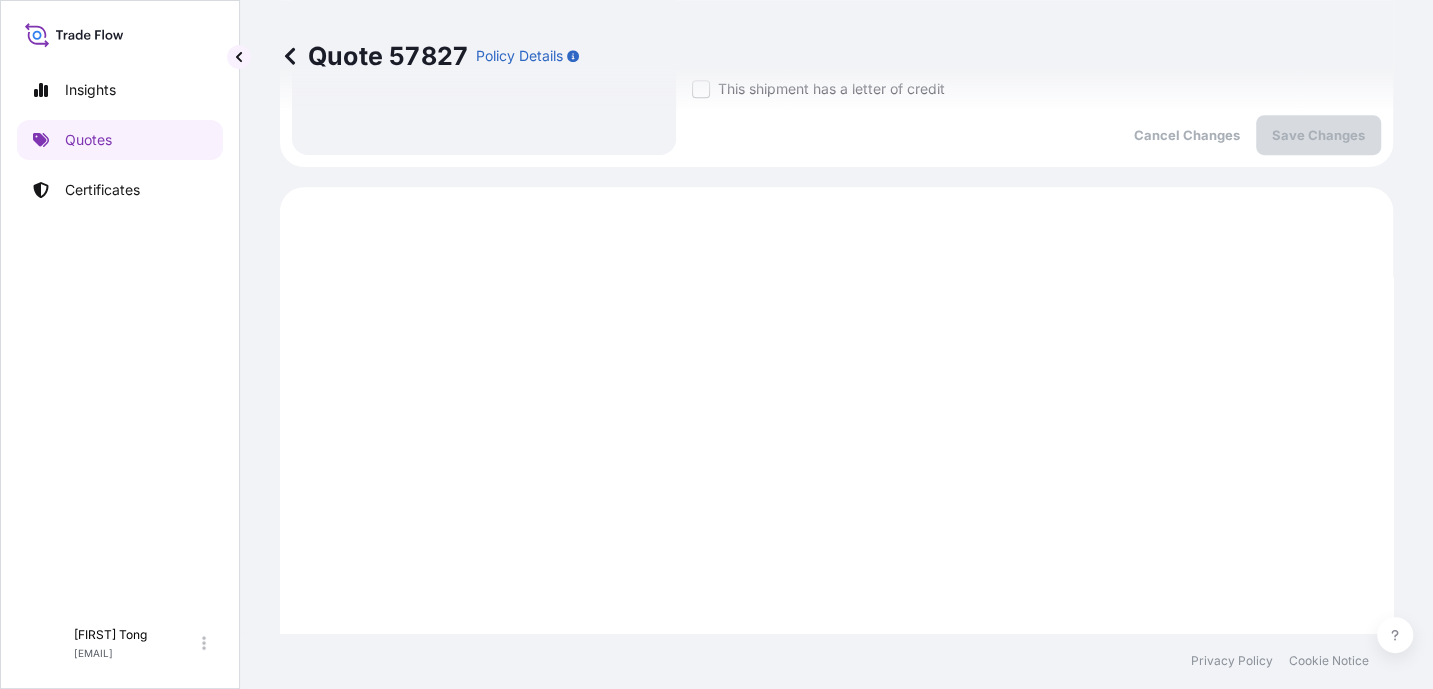 scroll, scrollTop: 636, scrollLeft: 0, axis: vertical 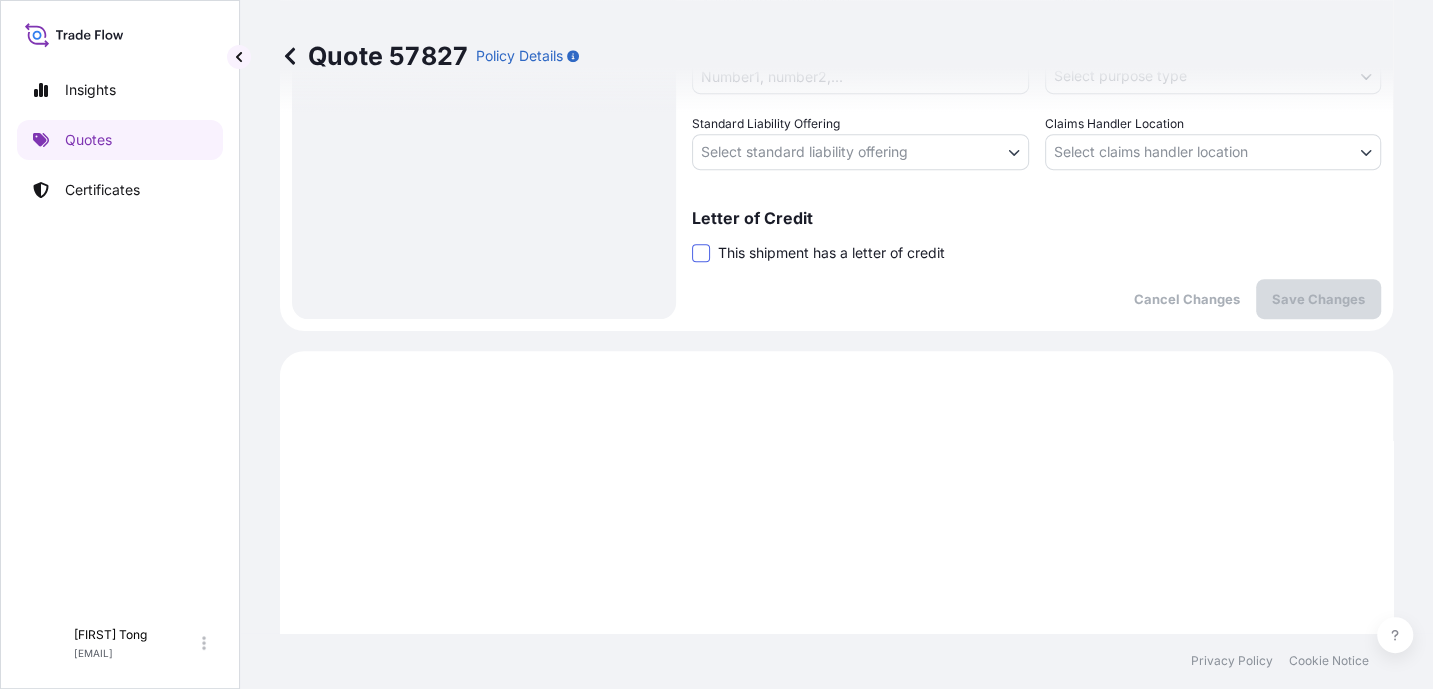click at bounding box center [701, 253] 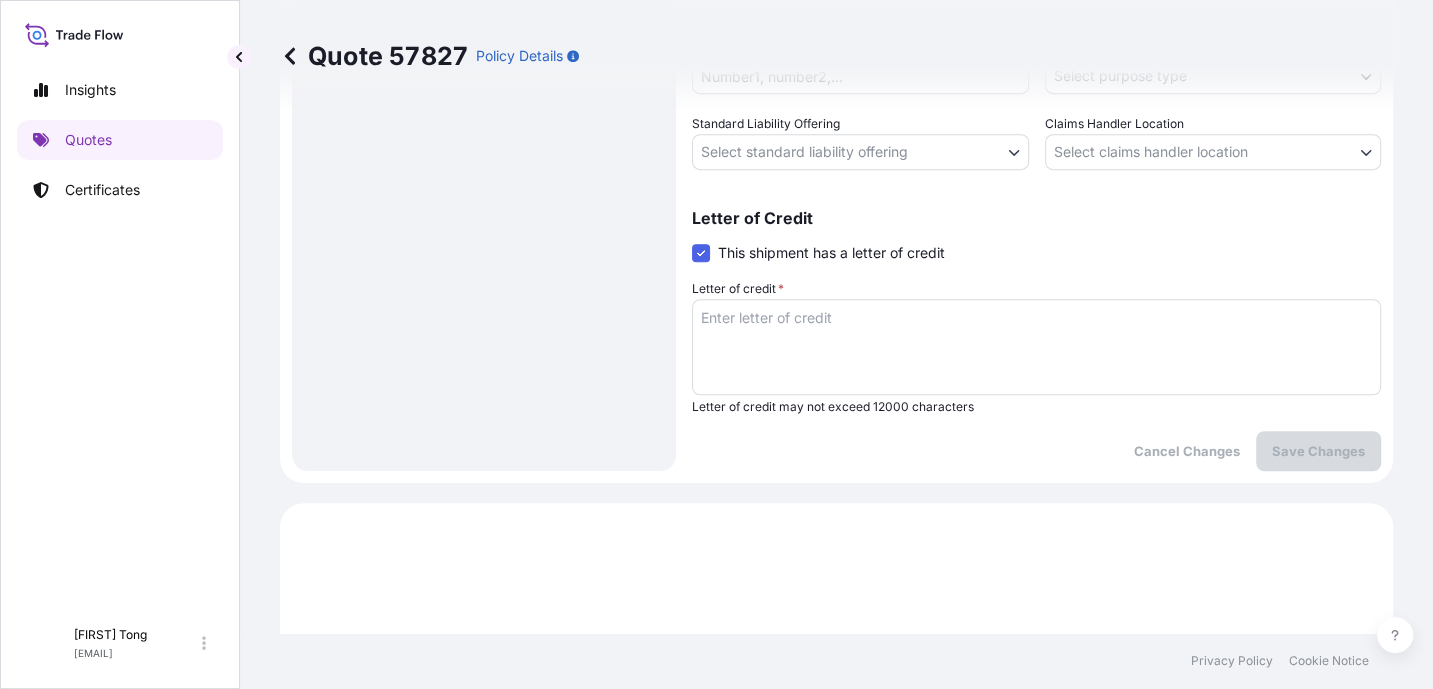 click on "Letter of credit *" at bounding box center (1036, 347) 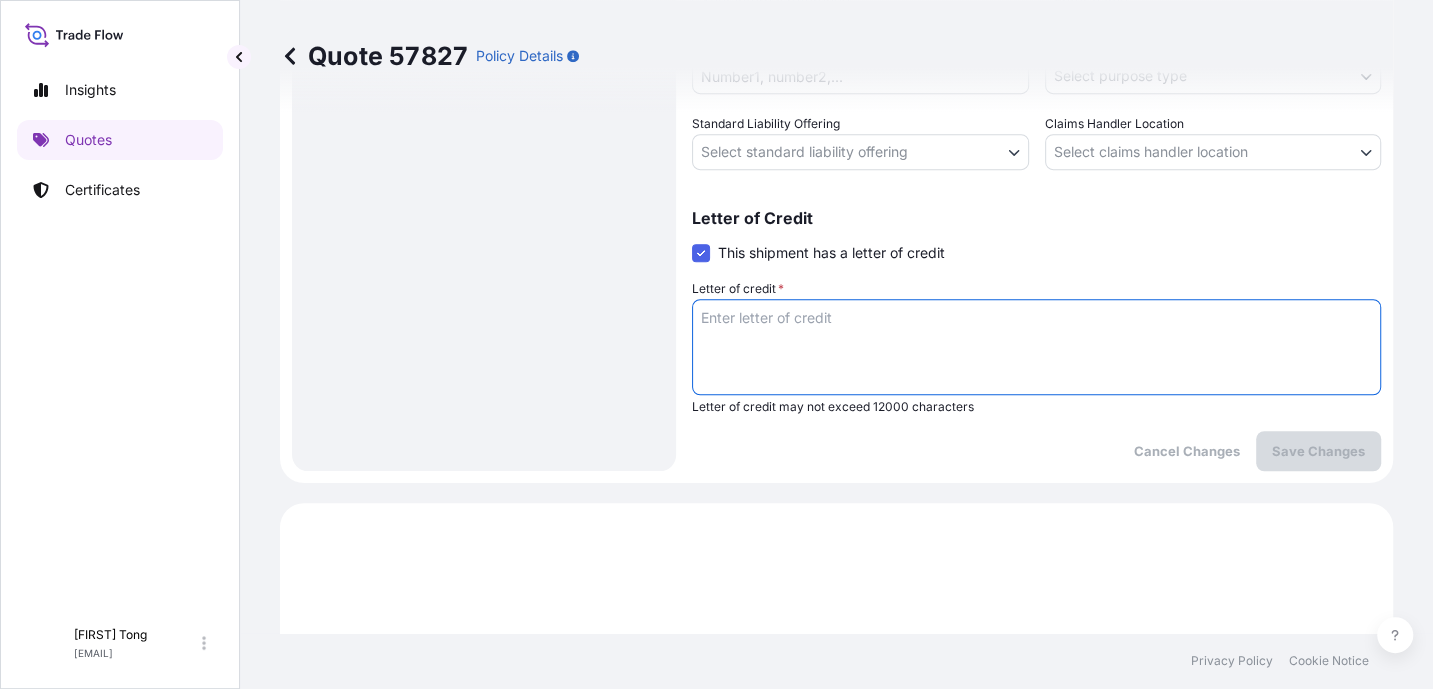 scroll, scrollTop: 386, scrollLeft: 0, axis: vertical 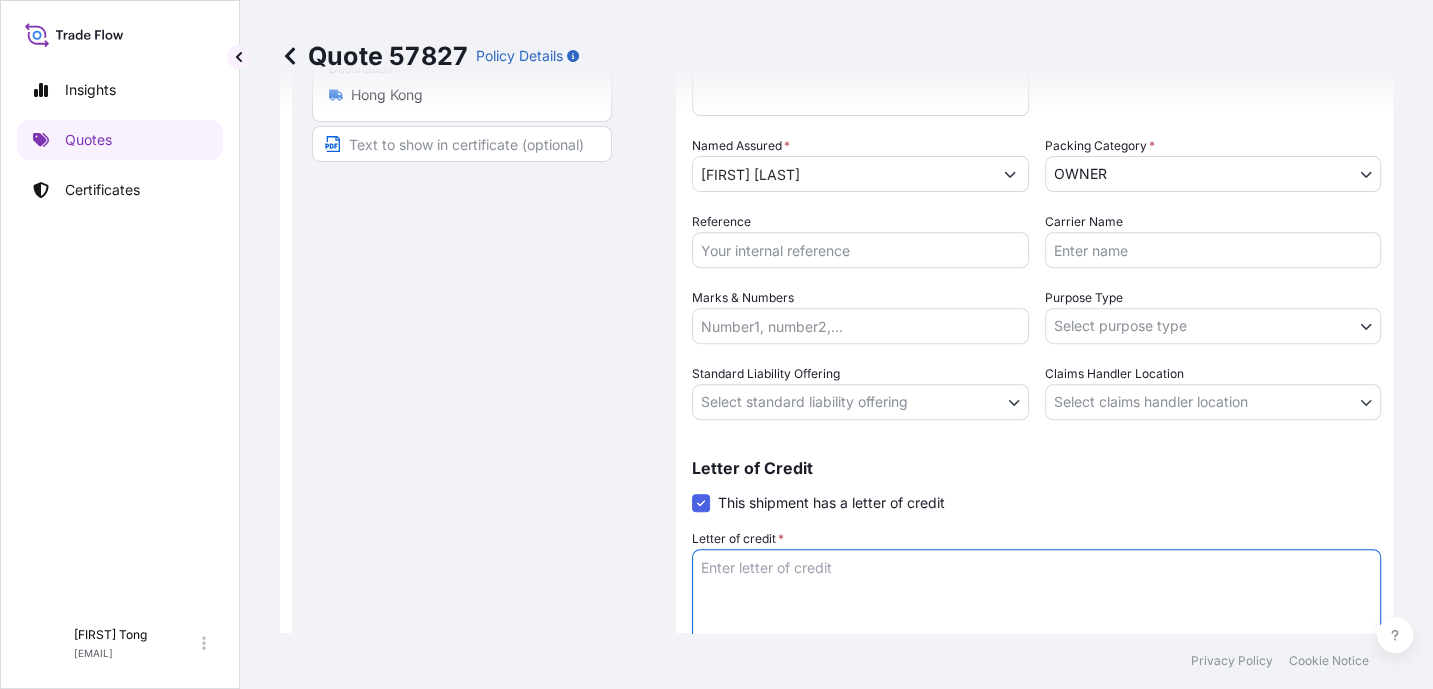 paste on "Storage period : 01 Aug 2025 to 30 Sep 2025 (till further notice)" 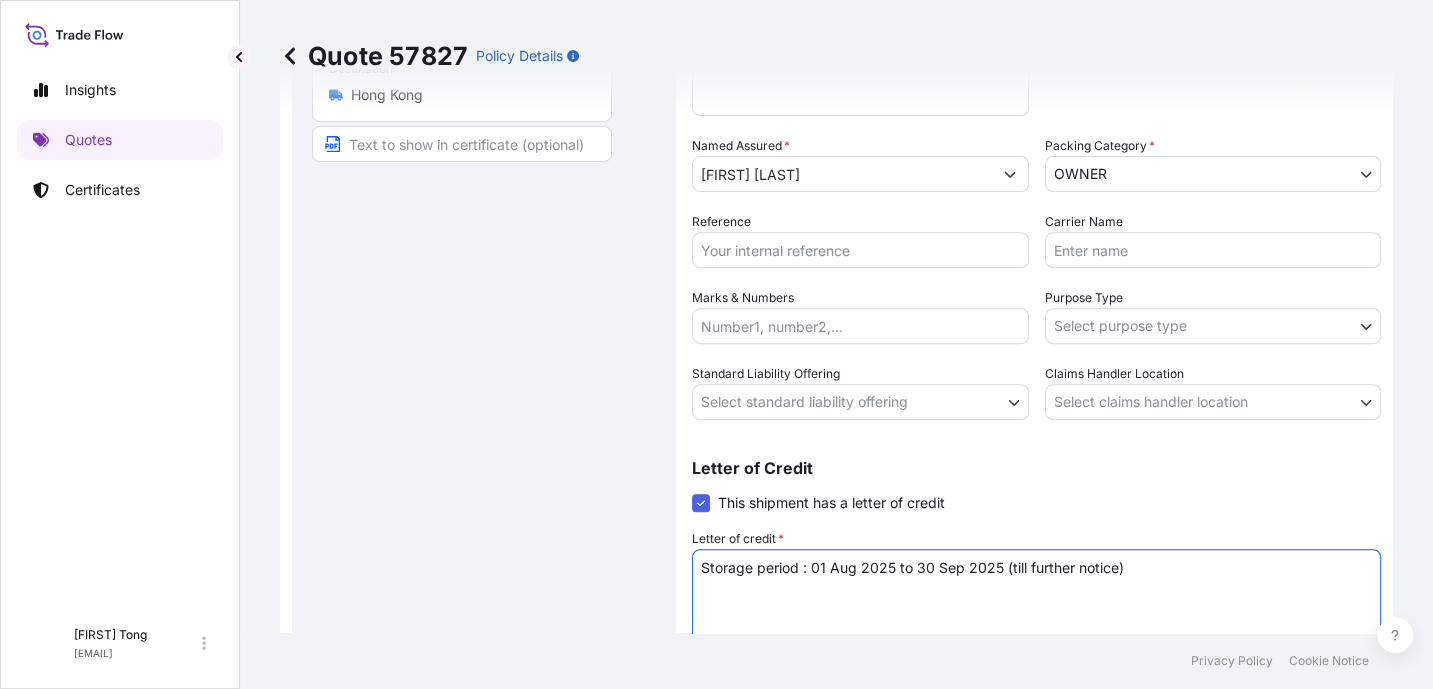 type on "Storage period : 01 Aug 2025 to 30 Sep 2025 (till further notice)" 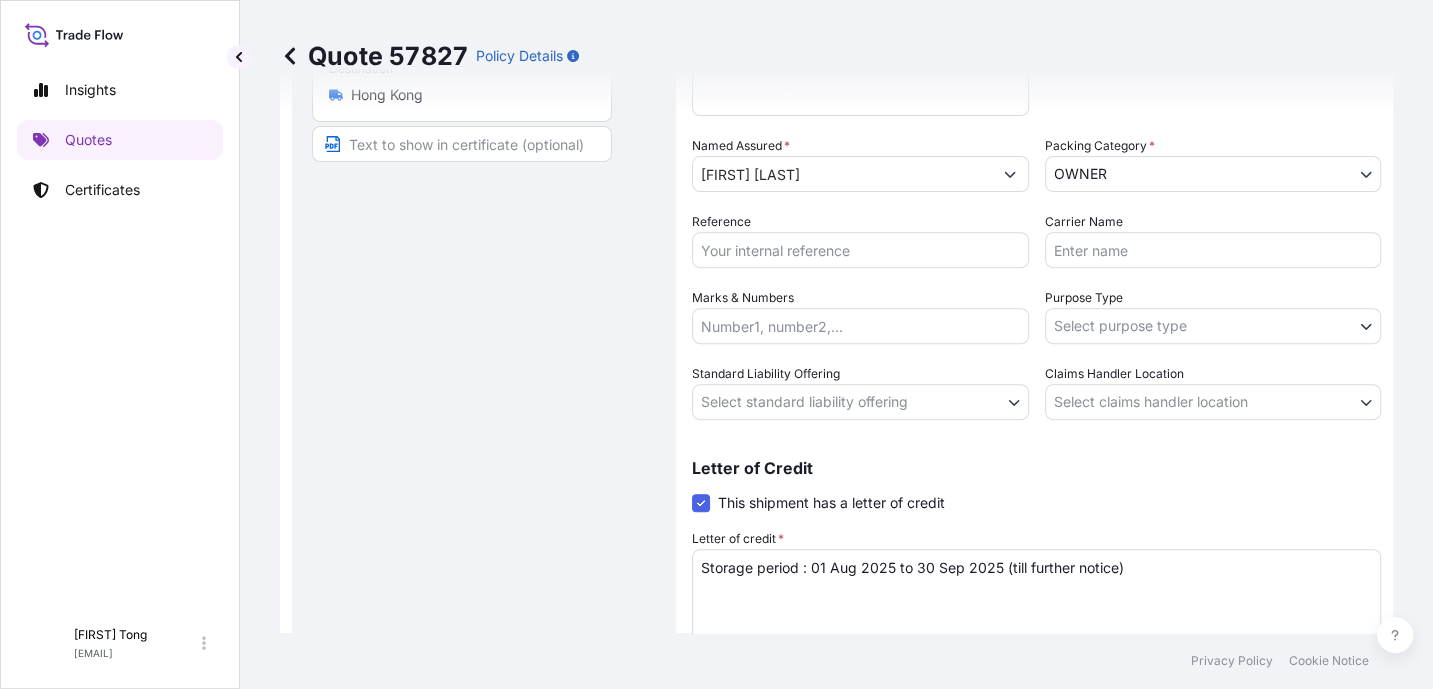 click on "Standard Liability Offering Select standard liability offering" at bounding box center (860, 392) 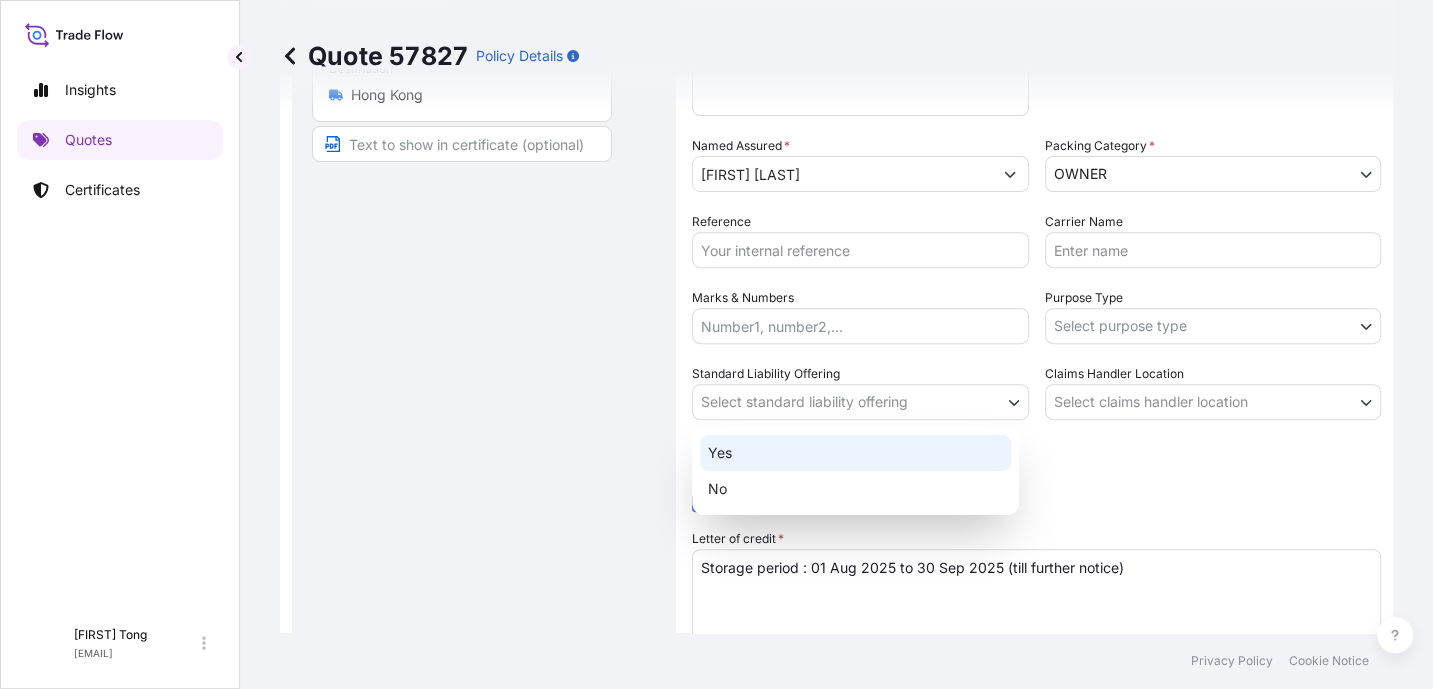 click on "Yes" at bounding box center [855, 453] 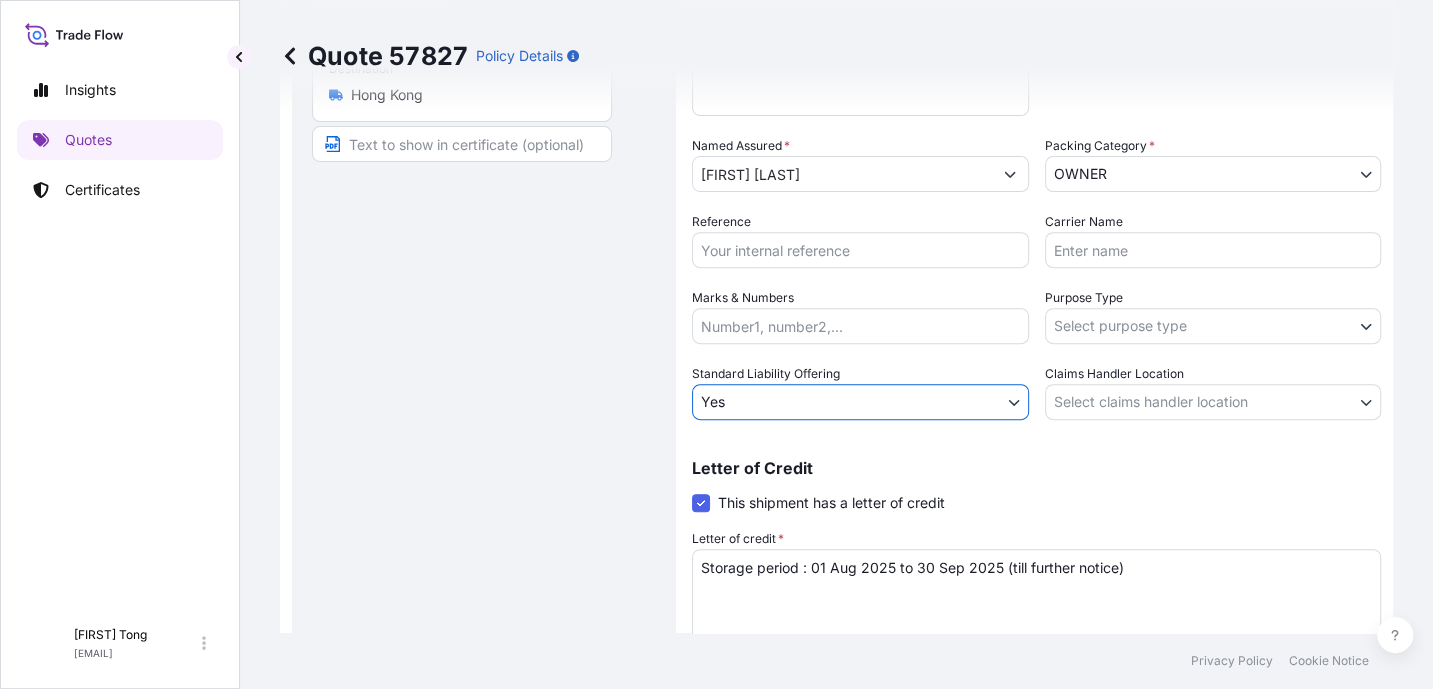 click on "Insights Quotes Certificates C Cathy   Tong cathytong@helutrans.com Quote 57827 Policy Details Route Details Place of loading Road / Inland Road / Inland Origin * Hong Kong Main transport mode STORAGE COURIER INSTALLATION LAND SEA AIR STORAGE Destination * Hong Kong Road / Inland Road / Inland Place of Discharge Coverage Type Excluding hoisting Including hoisting Packing/unpacking only Shipment Details Date of Departure * 01 / 08 / 2025 Cargo Category * NON-FRAGILE Description of Cargo * Unknown, Photo, #05
Commercial Invoice Value   * $ USD 2500 Named Assured * [FIRST] [LAST] Packing Category * OWNER AGENT CO-OWNER OWNER Various Reference Carrier Name Marks & Numbers Purpose Type Select purpose type Transit Storage Installation Conservation Standard Liability Offering Yes Yes No Claims Handler Location Select claims handler location Hong Kong Singapore Letter of Credit This shipment has a letter of credit Letter of credit * Storage period : 01 Aug 2025 to 30 Sep 2025 (till further notice) Save Changes" at bounding box center (716, 344) 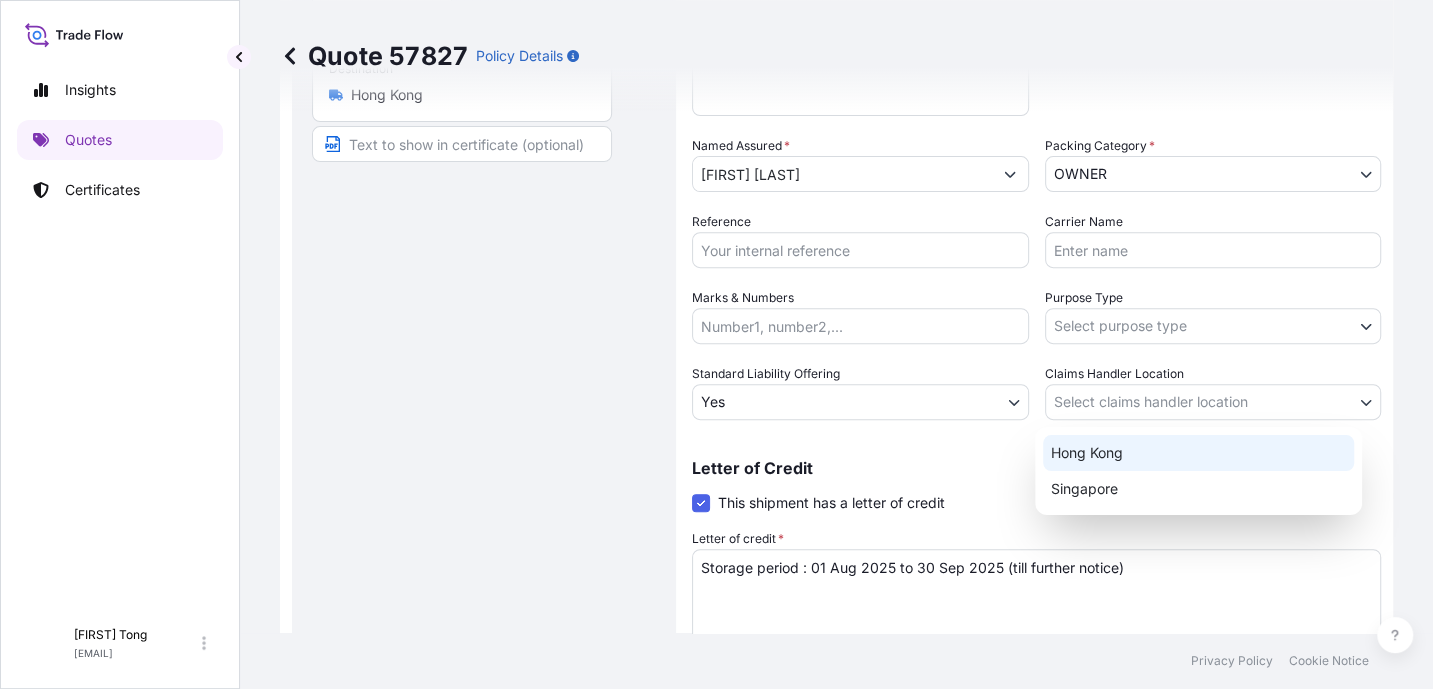 click on "Hong Kong" at bounding box center (1198, 453) 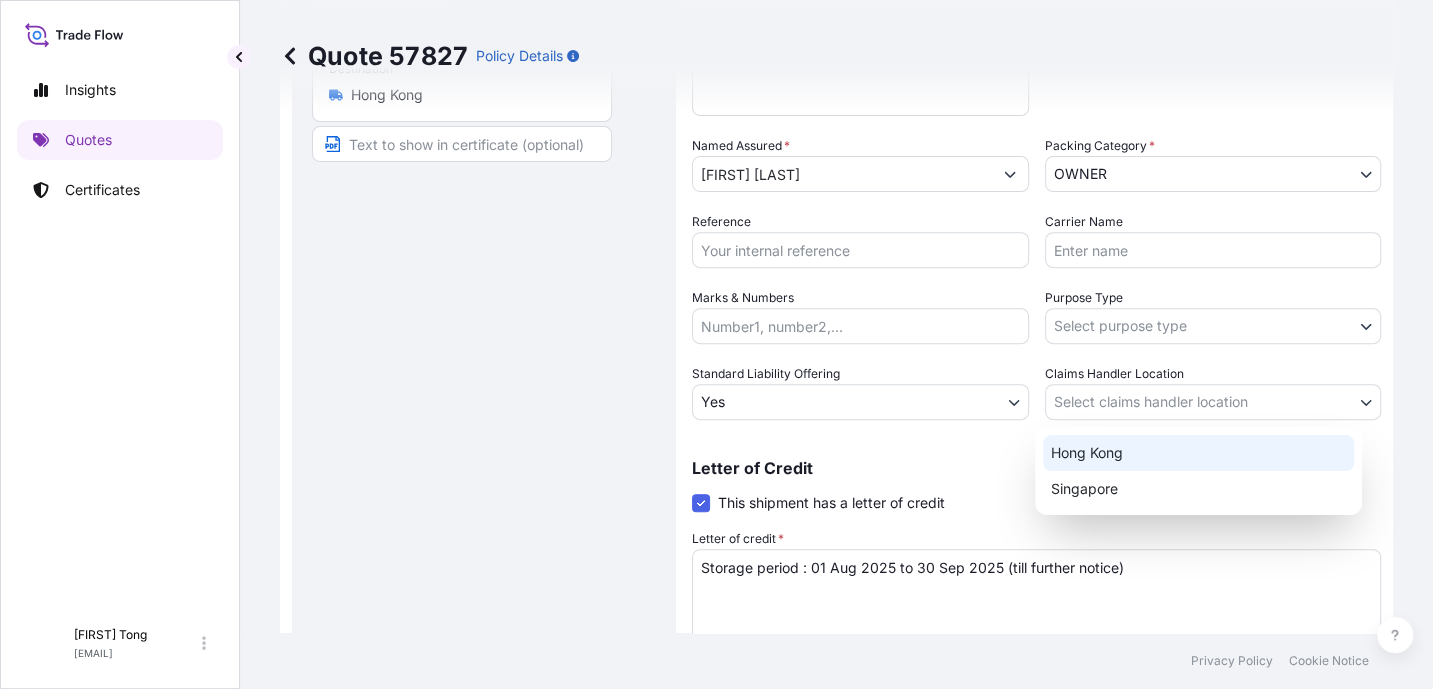 select on "Hong Kong" 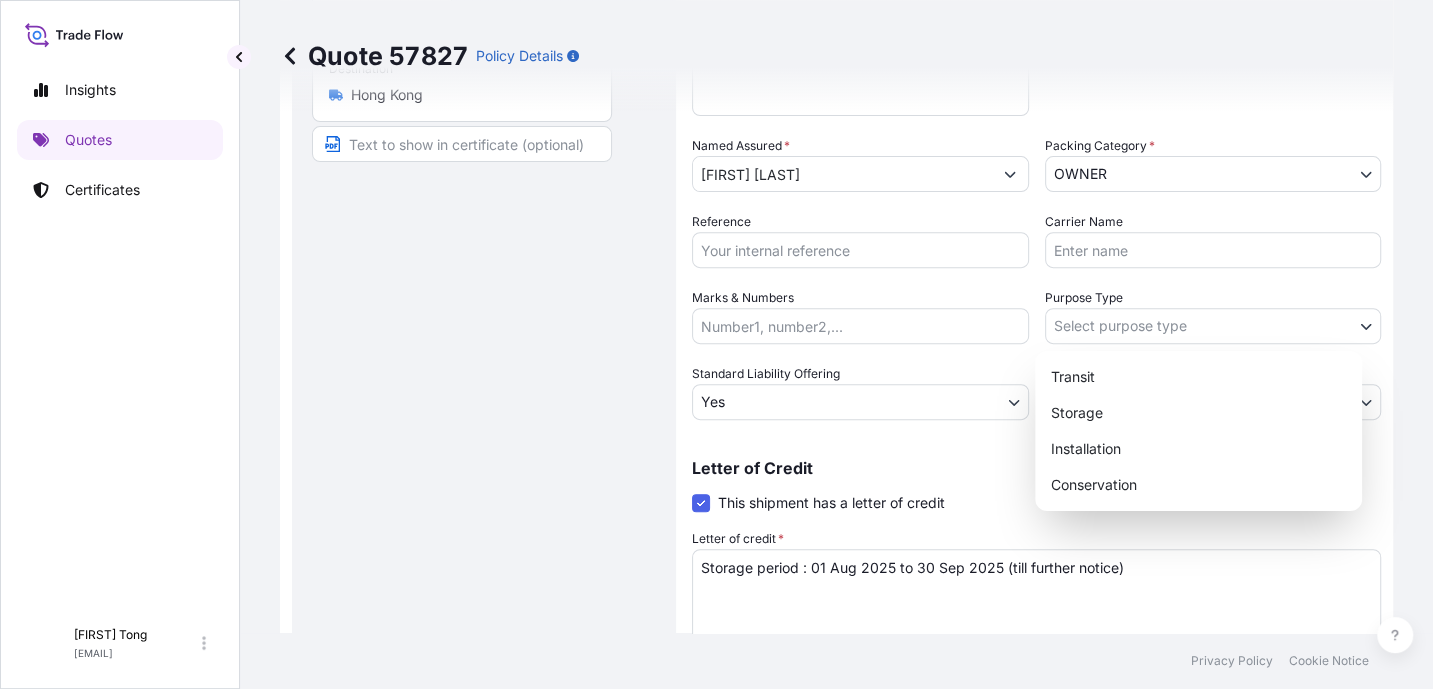 click on "Insights Quotes Certificates C [FIRST]   [LAST] [EMAIL] Quote 57827 Policy Details Route Details Place of loading Road / Inland Road / Inland Origin * [LOCATION] Main transport mode STORAGE COURIER INSTALLATION LAND SEA AIR STORAGE Destination * [LOCATION] Road / Inland Road / Inland Place of Discharge Coverage Type Excluding hoisting Including hoisting Packing/unpacking only Shipment Details Date of Departure * [DATE] Cargo Category * NON-FRAGILE Description of Cargo * Unknown, Photo, #05
Commercial Invoice Value   * $ USD 2500 Named Assured * [FULL_NAME] Packing Category * OWNER AGENT CO-OWNER OWNER Various Reference Carrier Name Marks & Numbers Purpose Type Select purpose type Transit Storage Installation Conservation Standard Liability Offering Yes Yes No Claims Handler Location [LOCATION] [LOCATION] Letter of Credit This shipment has a letter of credit Letter of credit * Storage period : [DATE] to [DATE] (till further notice) Cancel Changes Save Changes $ 2 ," at bounding box center [716, 344] 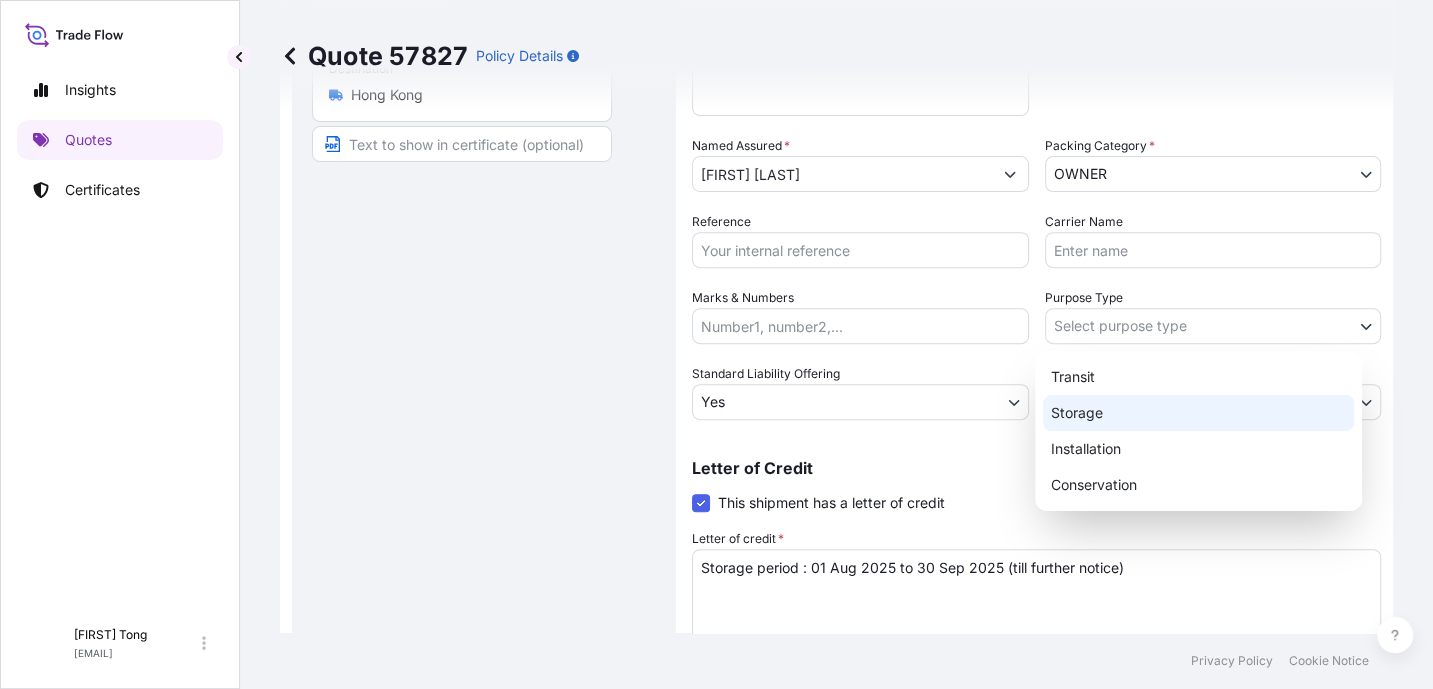 click on "Storage" at bounding box center (1198, 413) 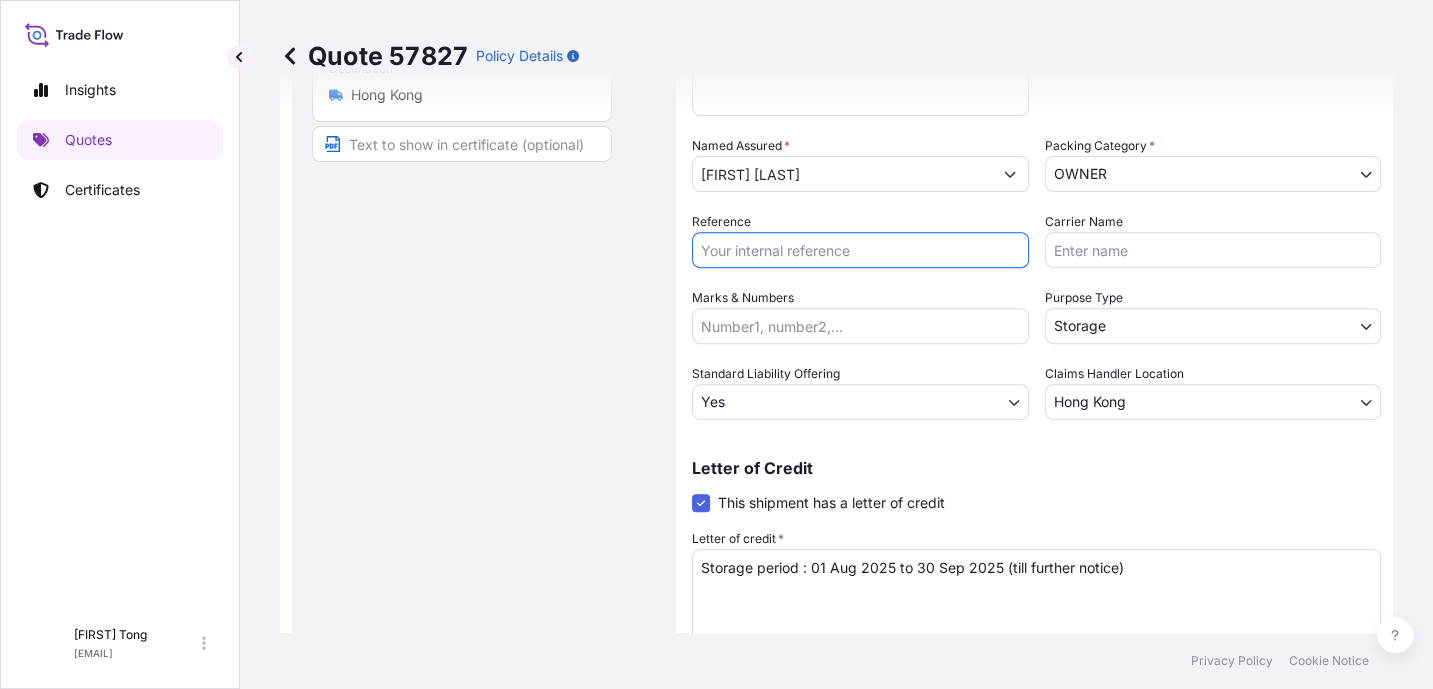 click on "Reference" at bounding box center (860, 250) 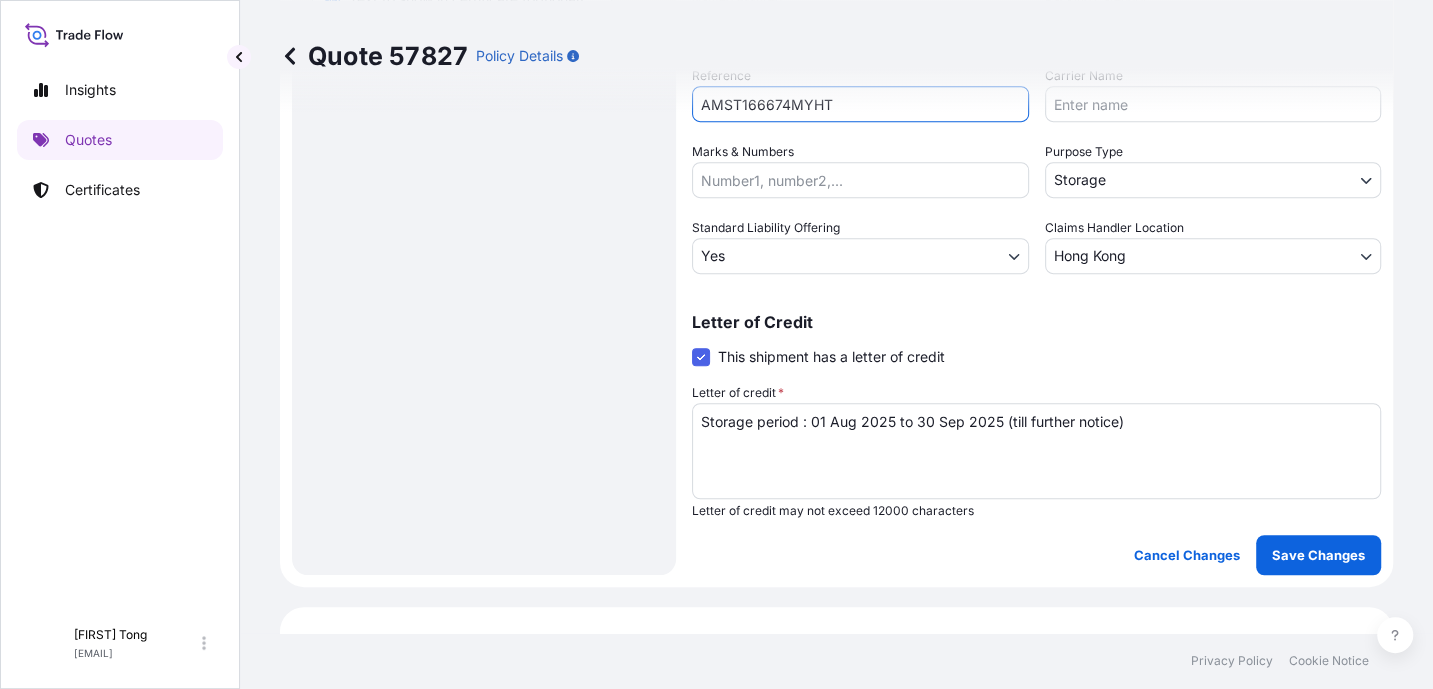 scroll, scrollTop: 636, scrollLeft: 0, axis: vertical 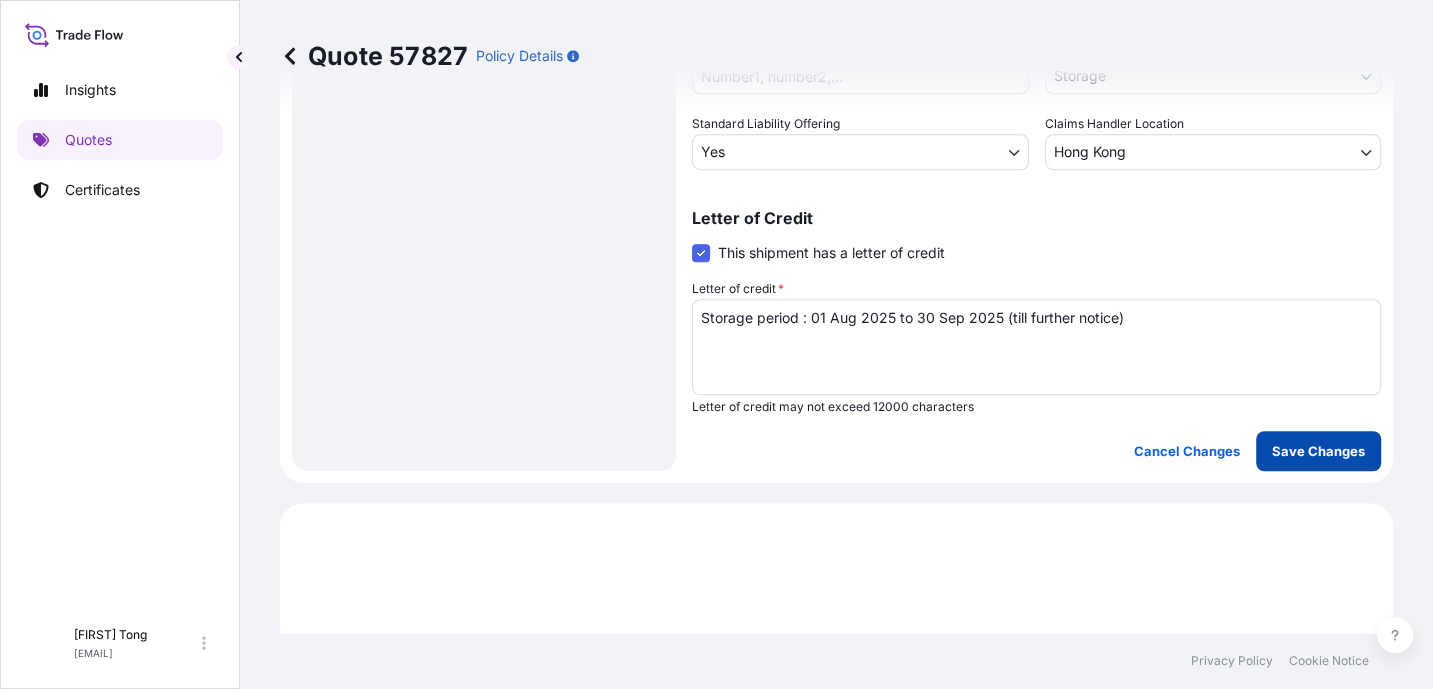 type on "AMST166674MYHT" 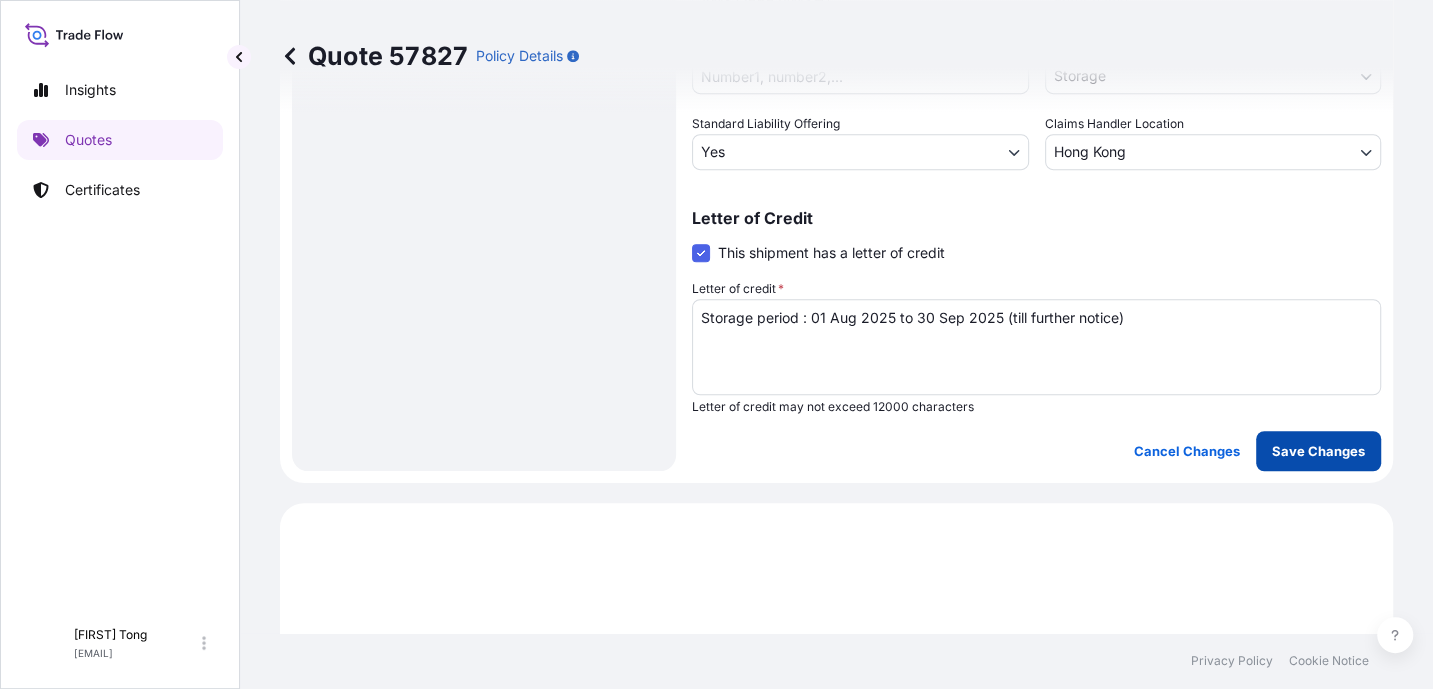 click on "Save Changes" at bounding box center (1318, 451) 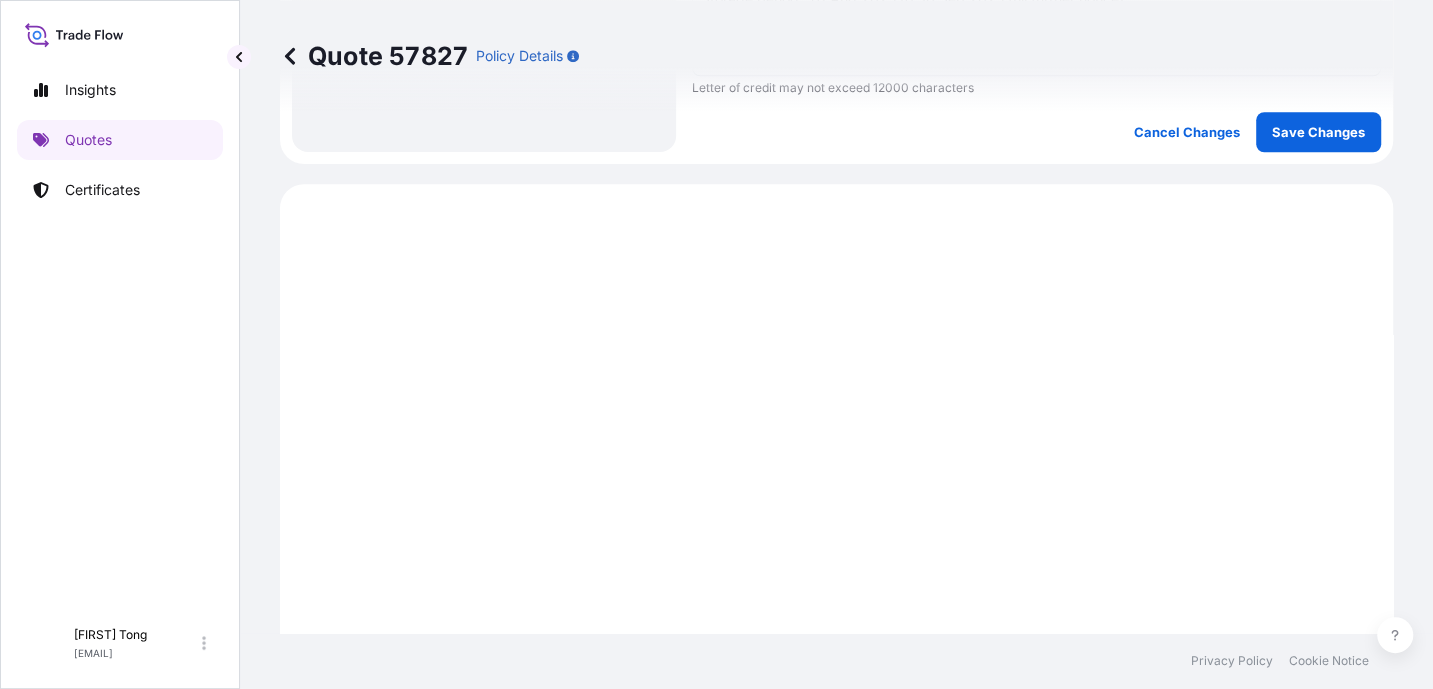 scroll, scrollTop: 1038, scrollLeft: 0, axis: vertical 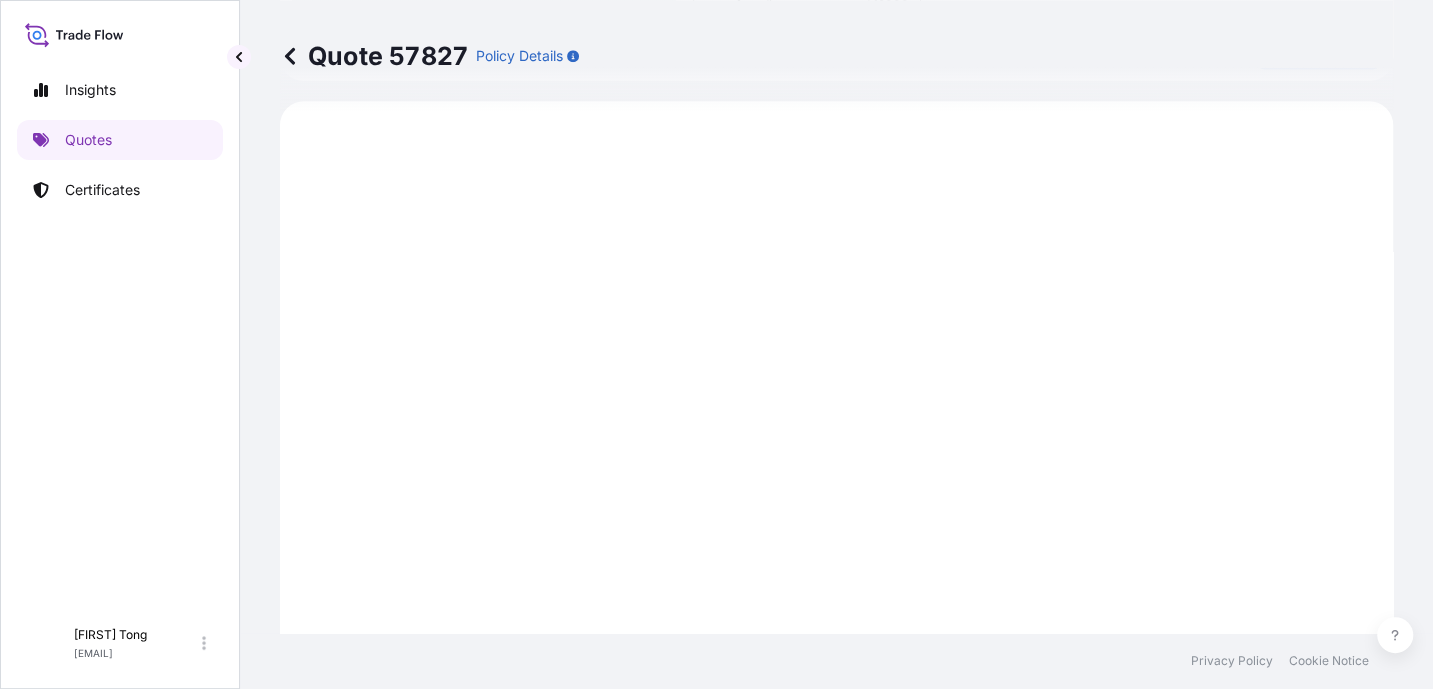 select on "STORAGE" 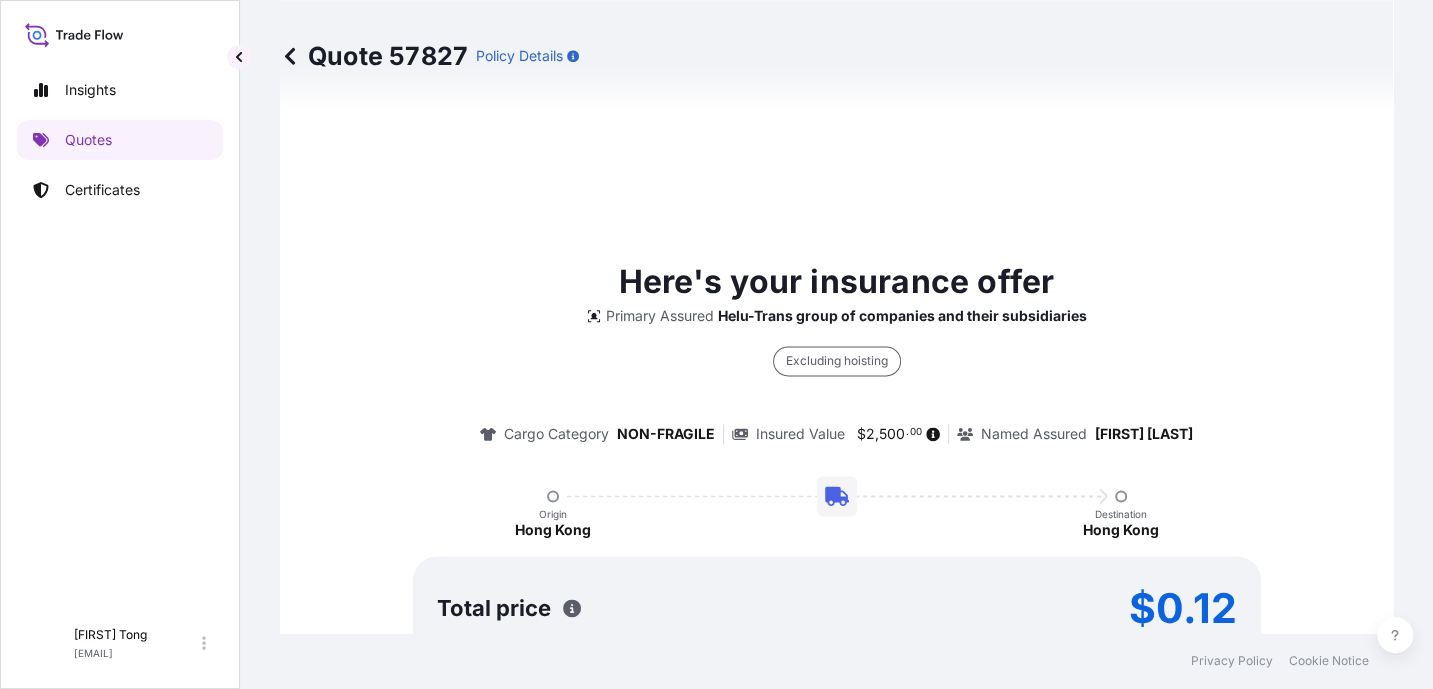 scroll, scrollTop: 1913, scrollLeft: 0, axis: vertical 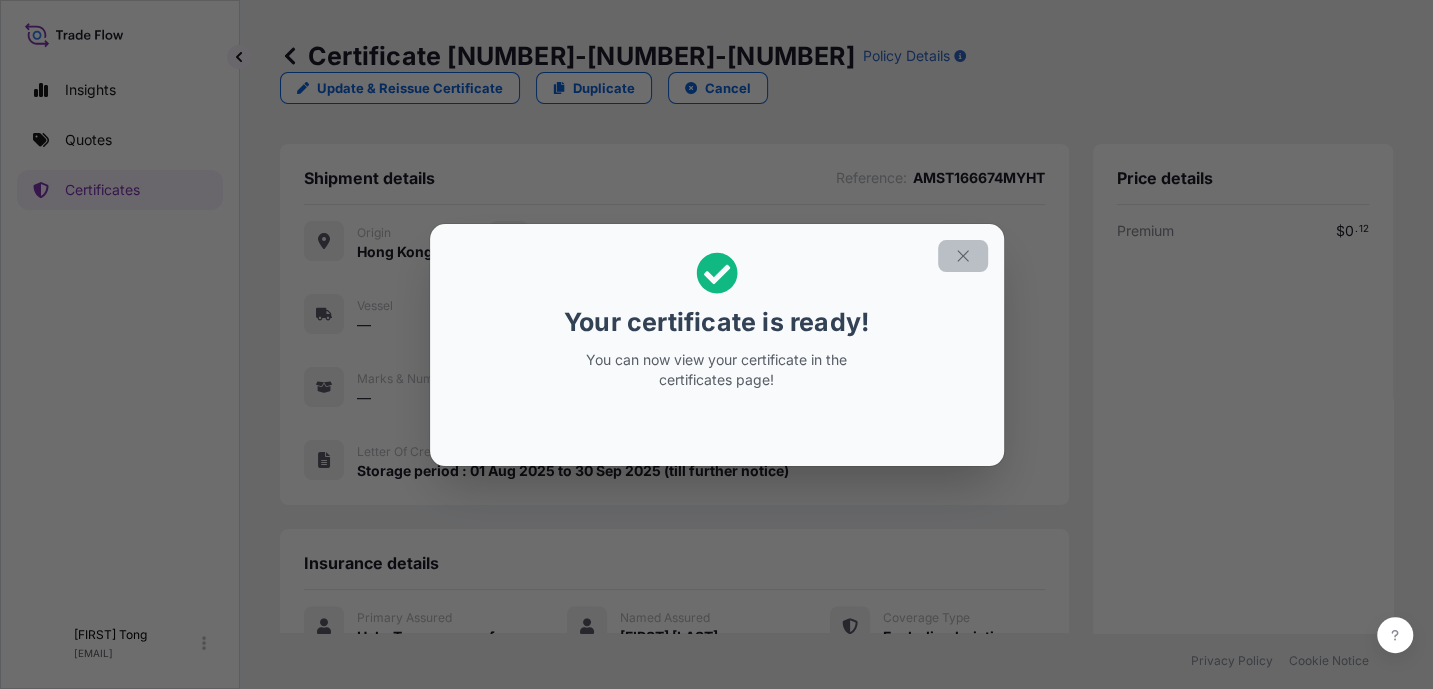 click 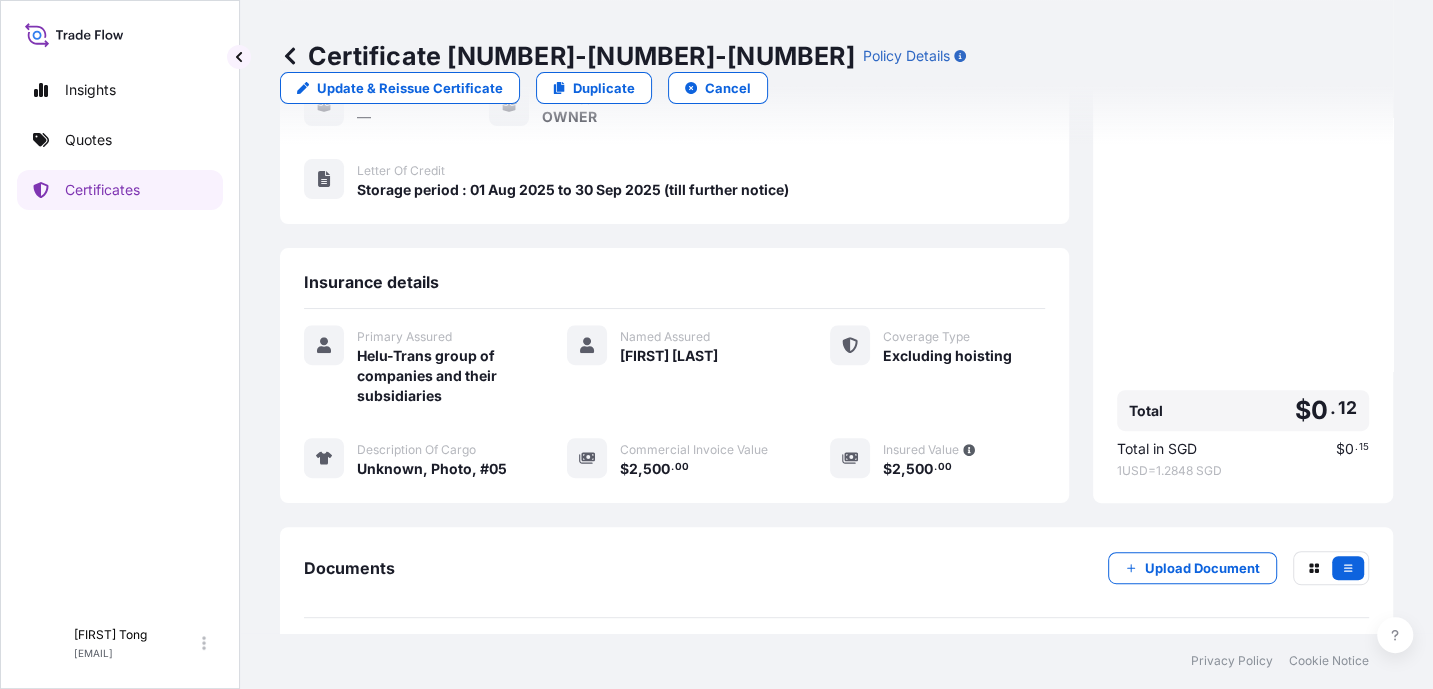 scroll, scrollTop: 328, scrollLeft: 0, axis: vertical 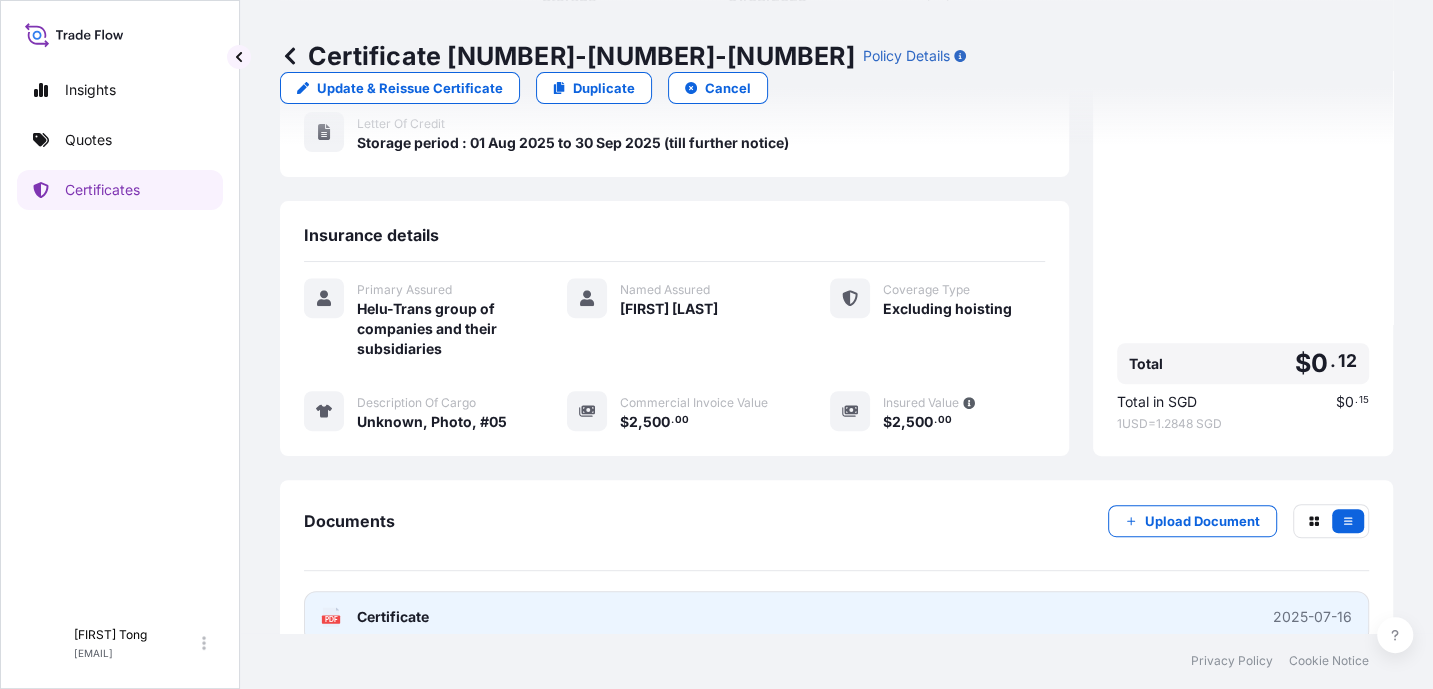 click on "PDF Certificate 2025-07-16" at bounding box center (836, 617) 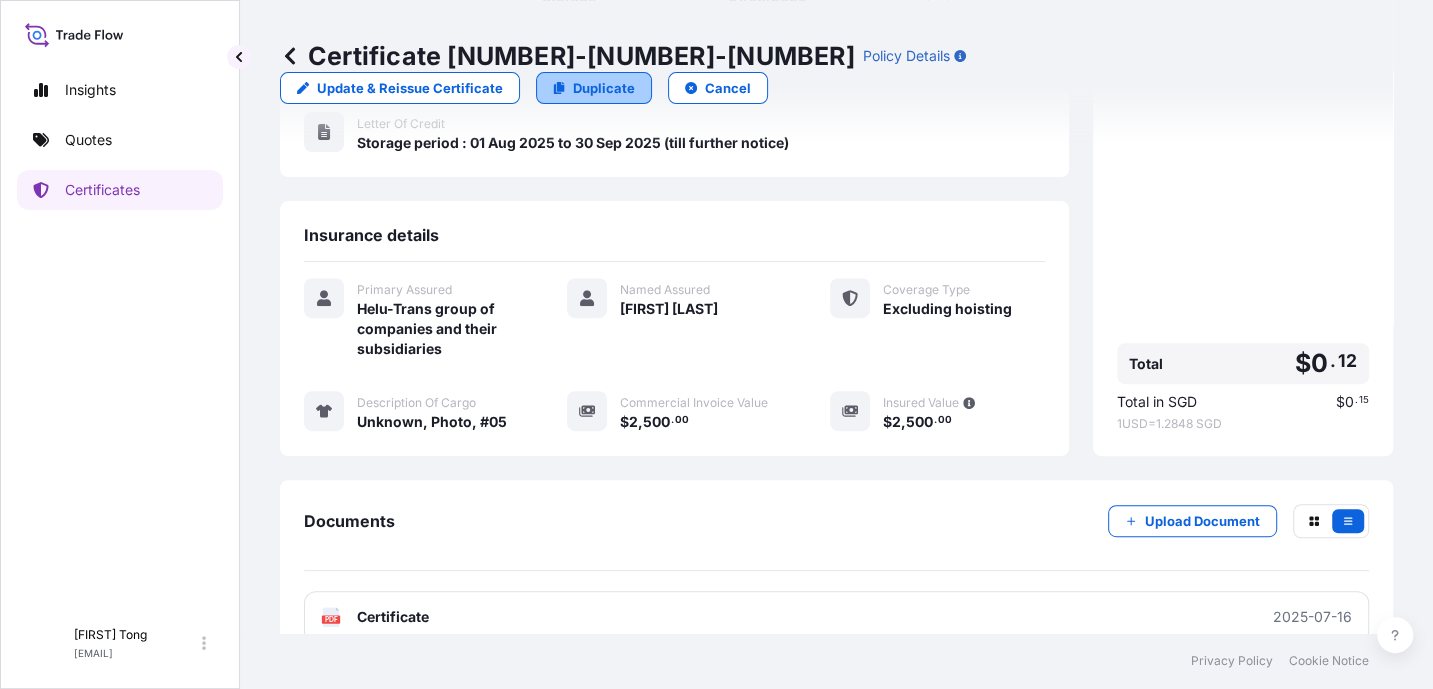 click on "Duplicate" at bounding box center (594, 88) 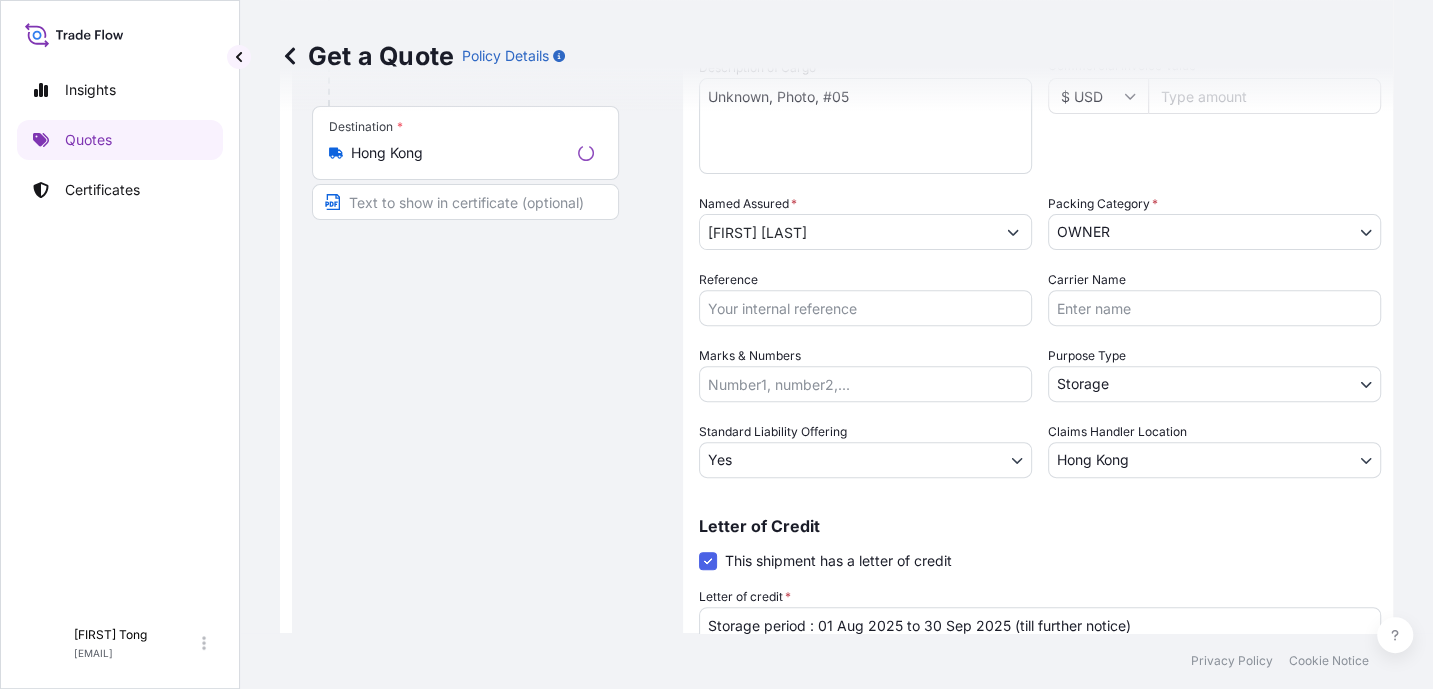 scroll, scrollTop: 31, scrollLeft: 0, axis: vertical 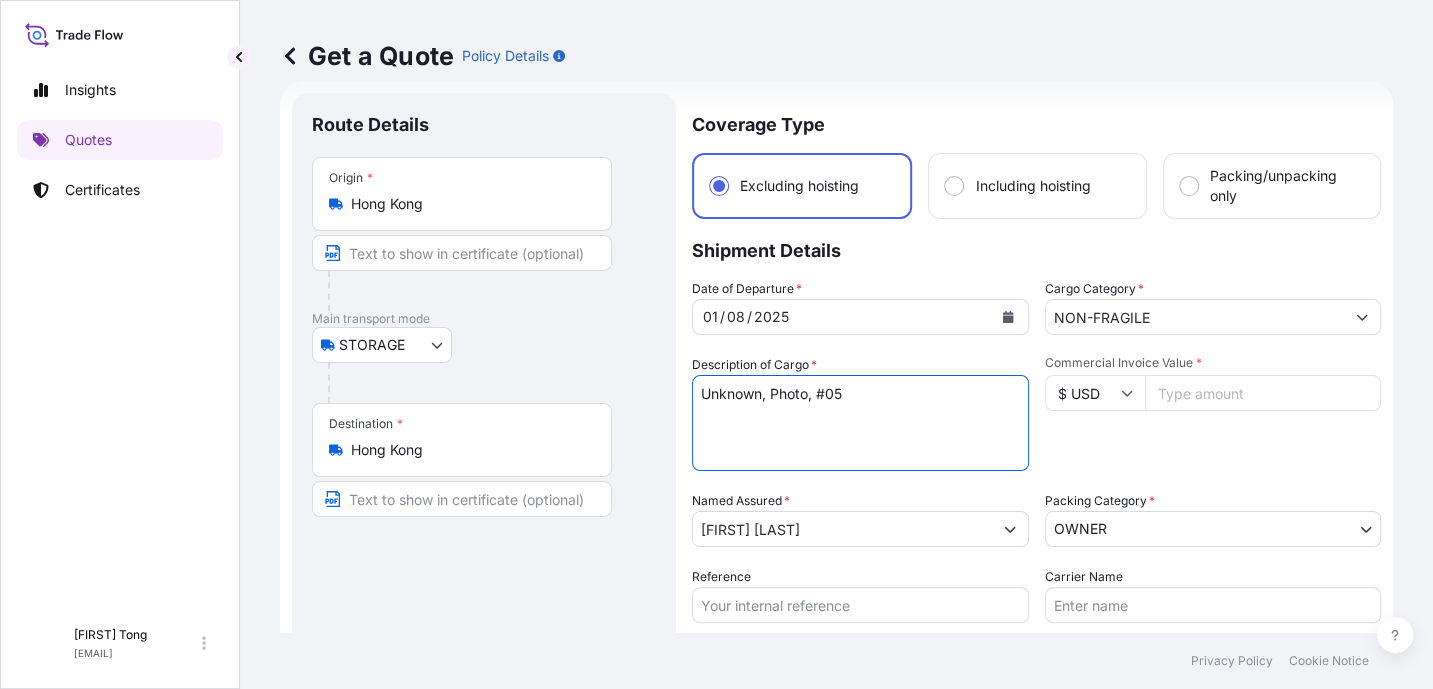 drag, startPoint x: 857, startPoint y: 395, endPoint x: 822, endPoint y: 395, distance: 35 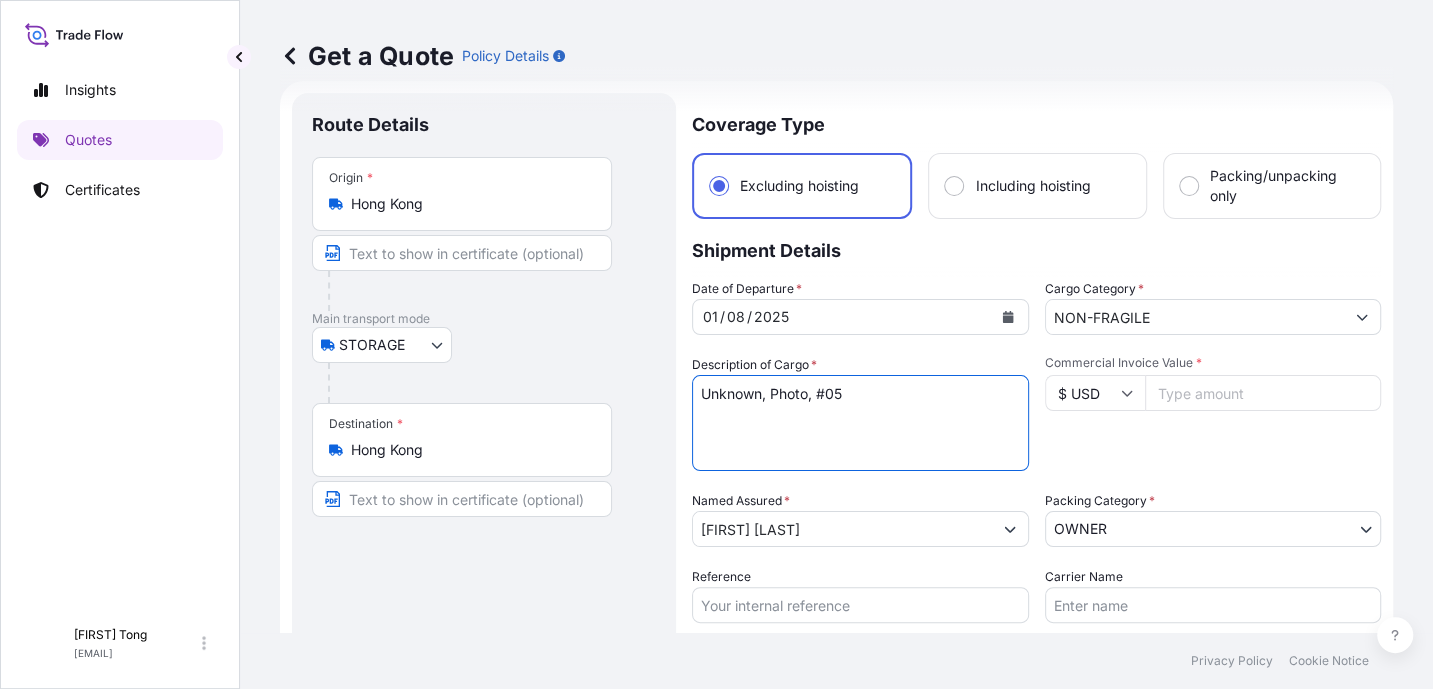click on "Unknown, Photo, #05" at bounding box center [860, 423] 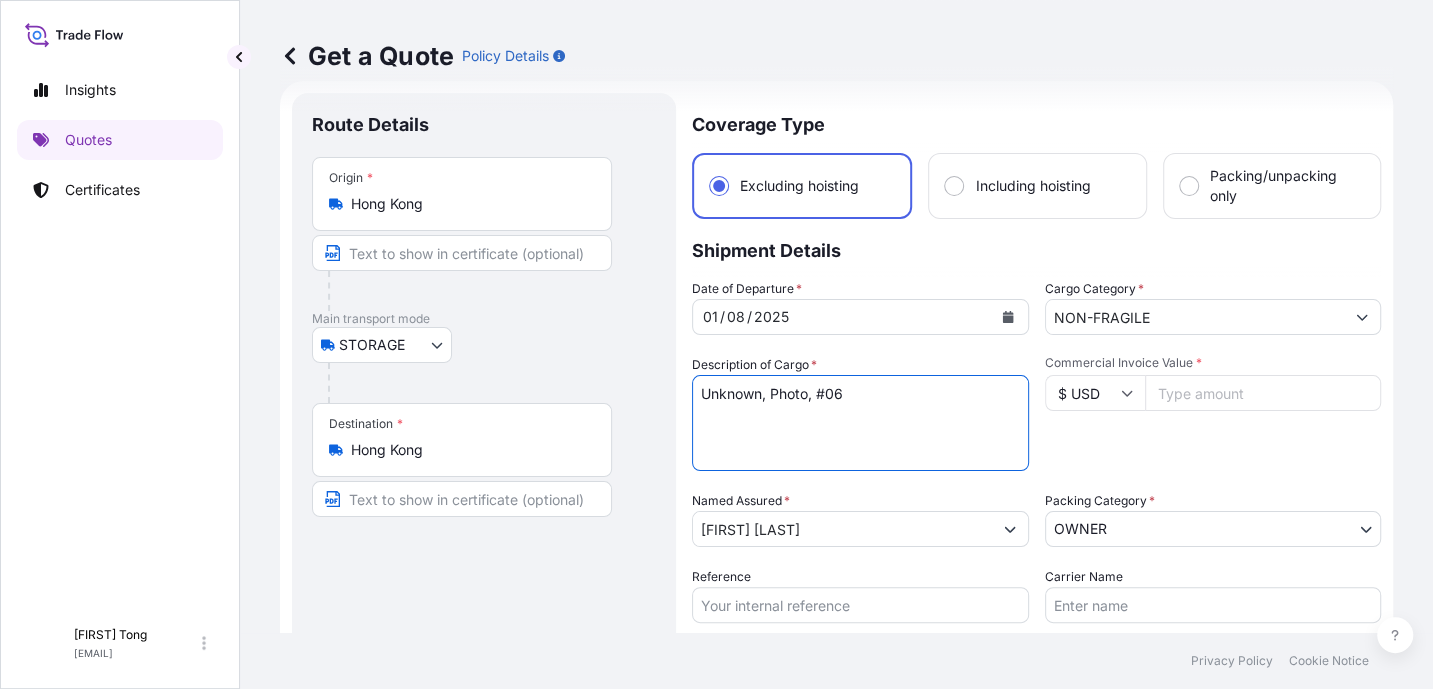 type on "Unknown, Photo, #06" 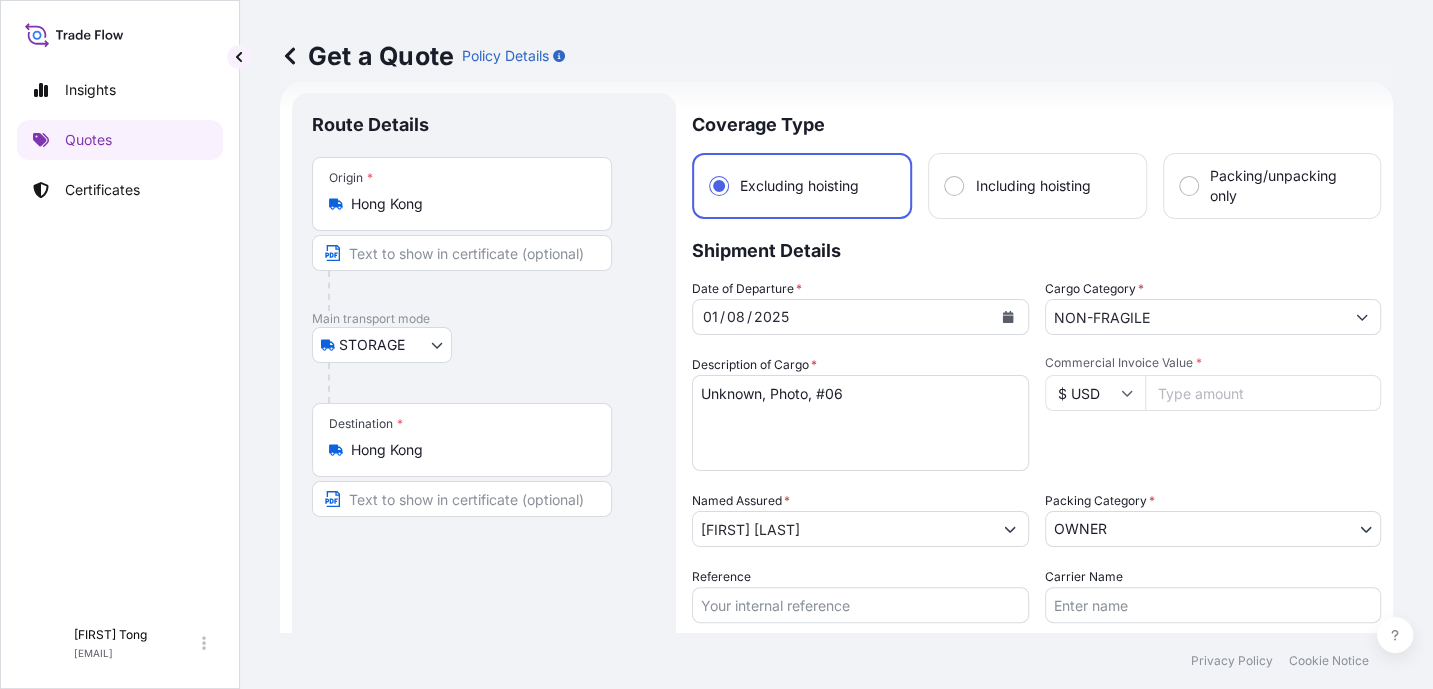click on "Commercial Invoice Value   *" at bounding box center (1263, 393) 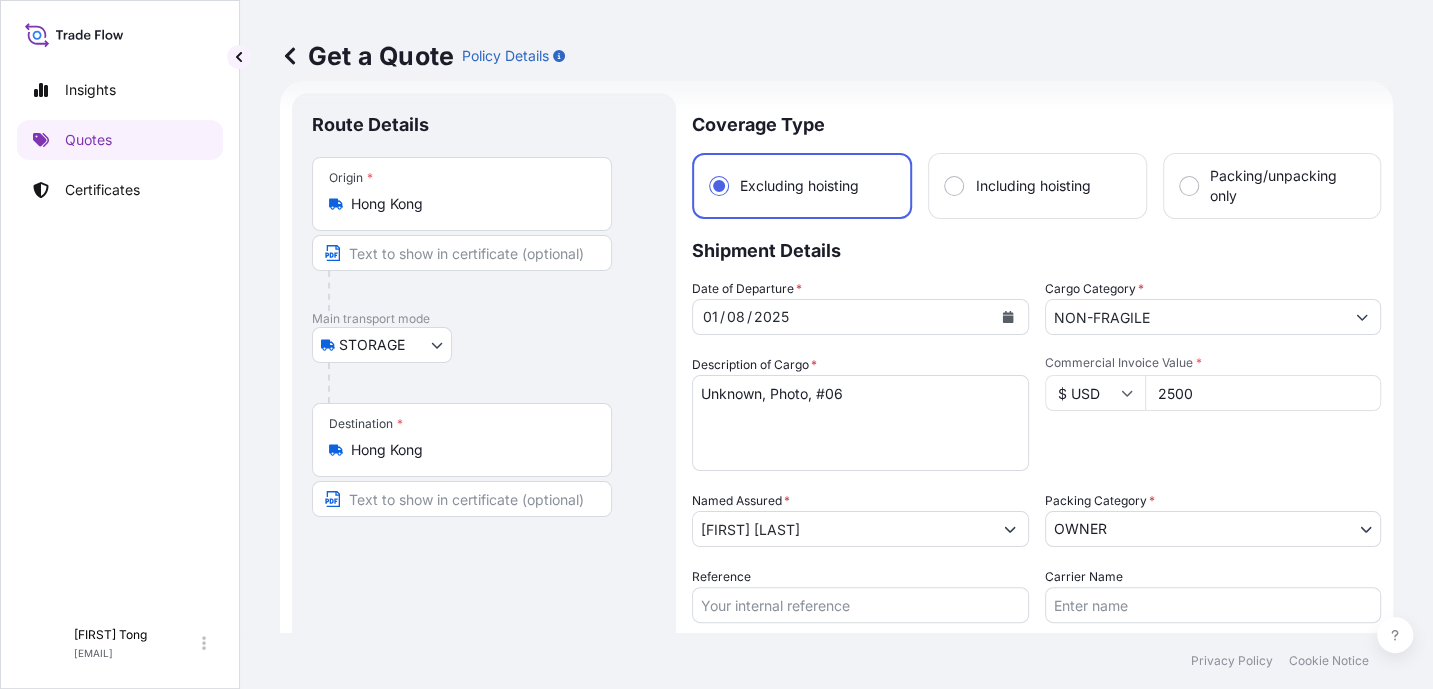type on "2500" 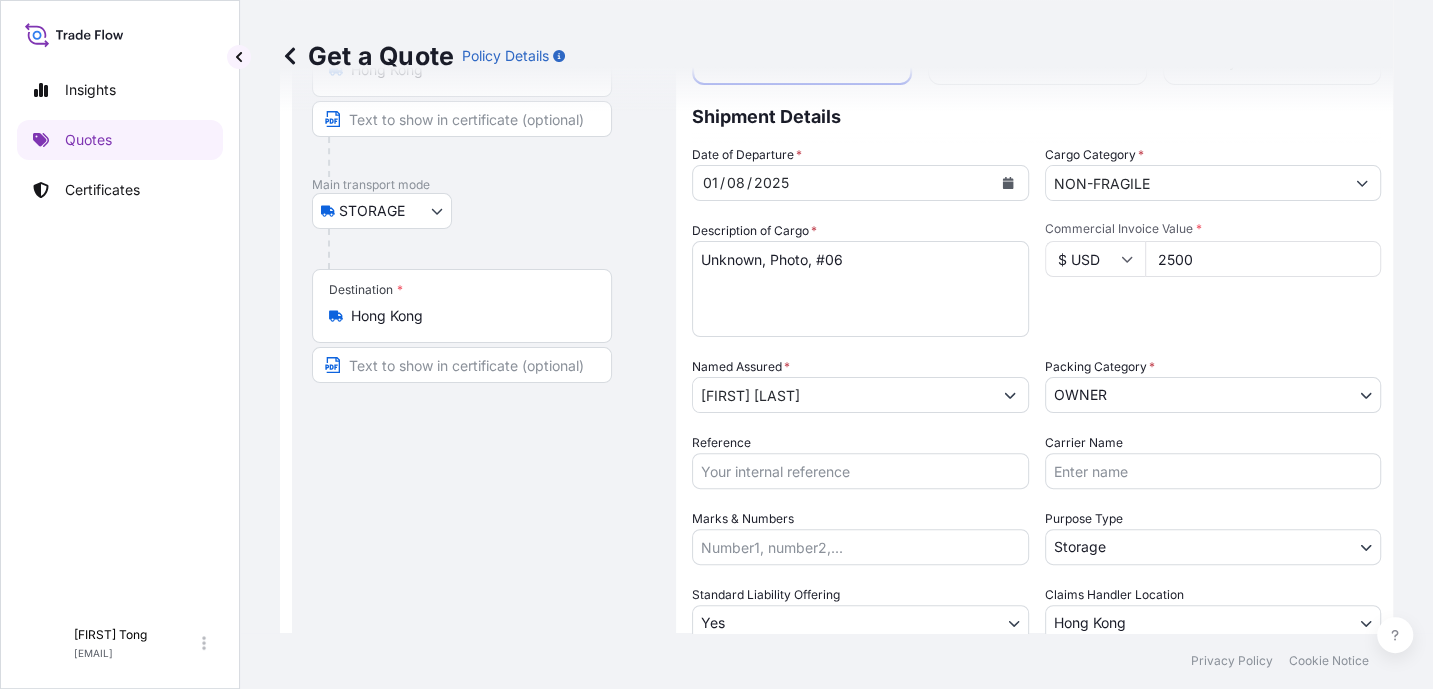 scroll, scrollTop: 484, scrollLeft: 0, axis: vertical 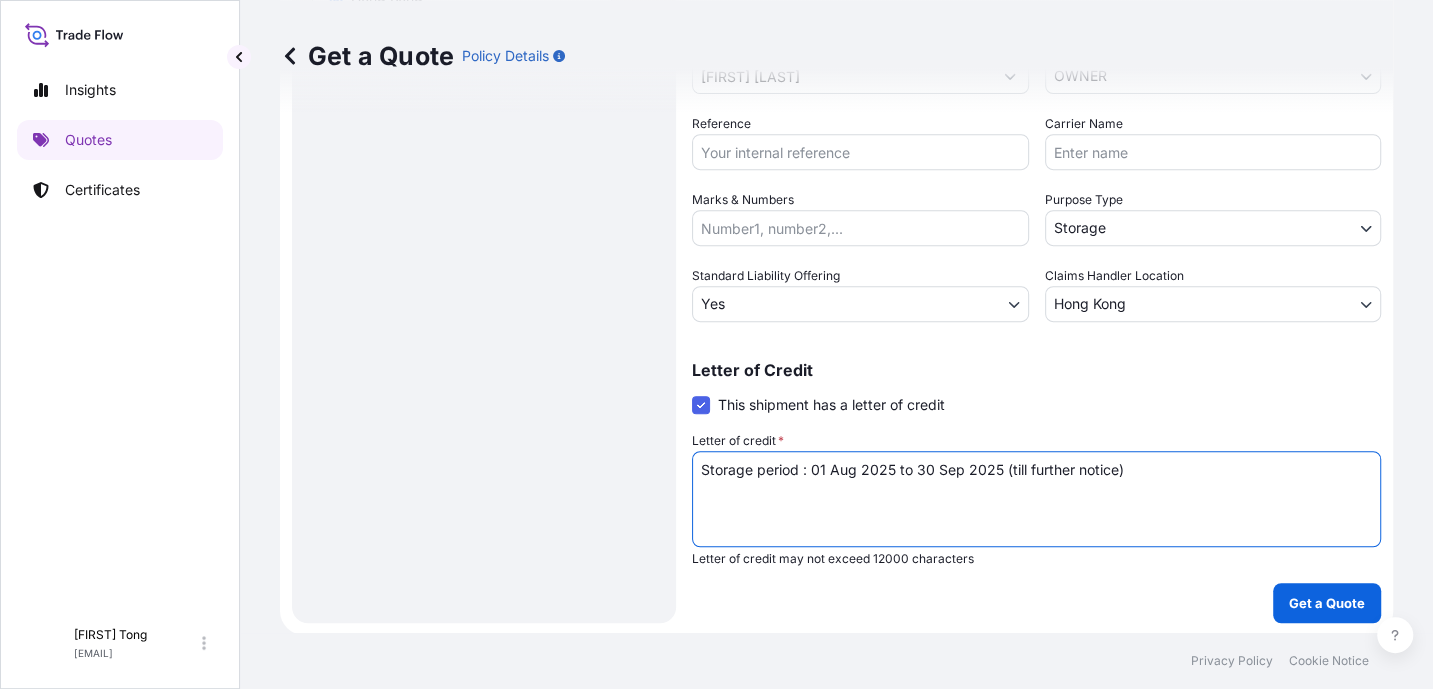 drag, startPoint x: 1147, startPoint y: 463, endPoint x: 570, endPoint y: 478, distance: 577.19495 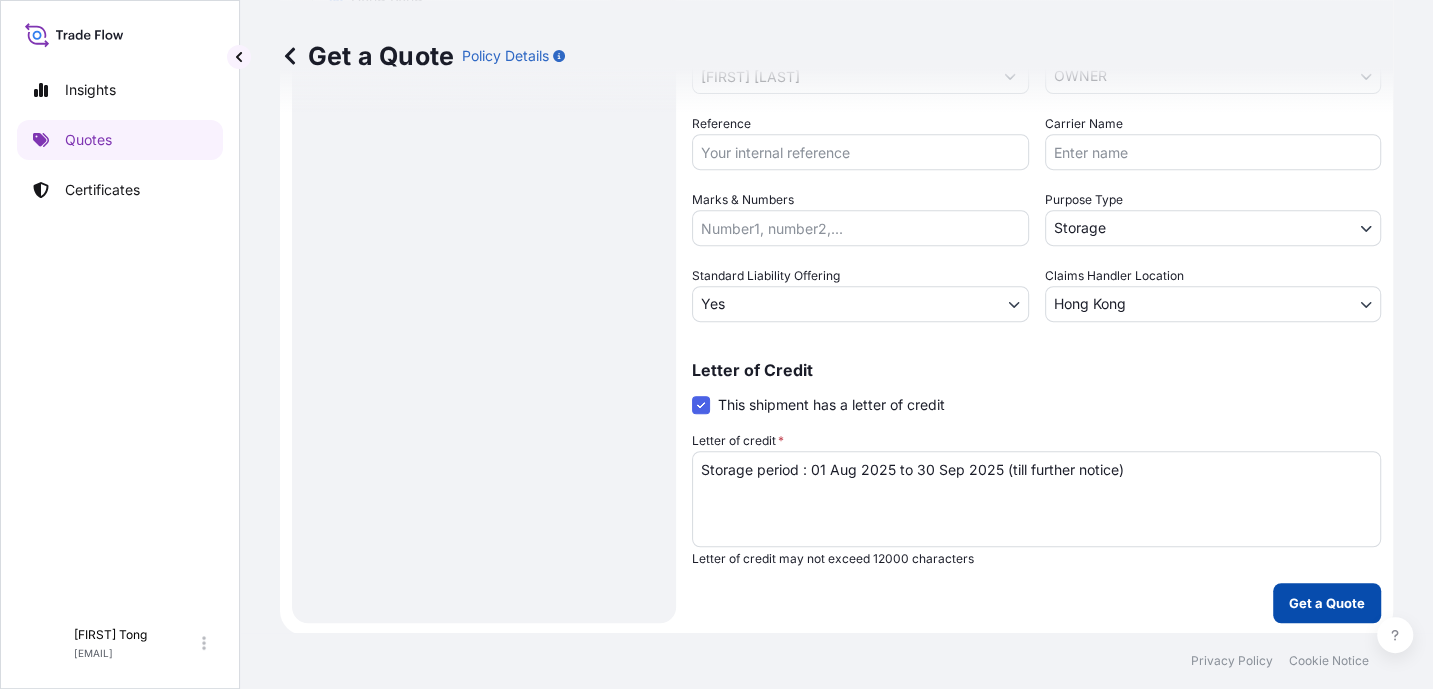 click on "Get a Quote" at bounding box center [1327, 603] 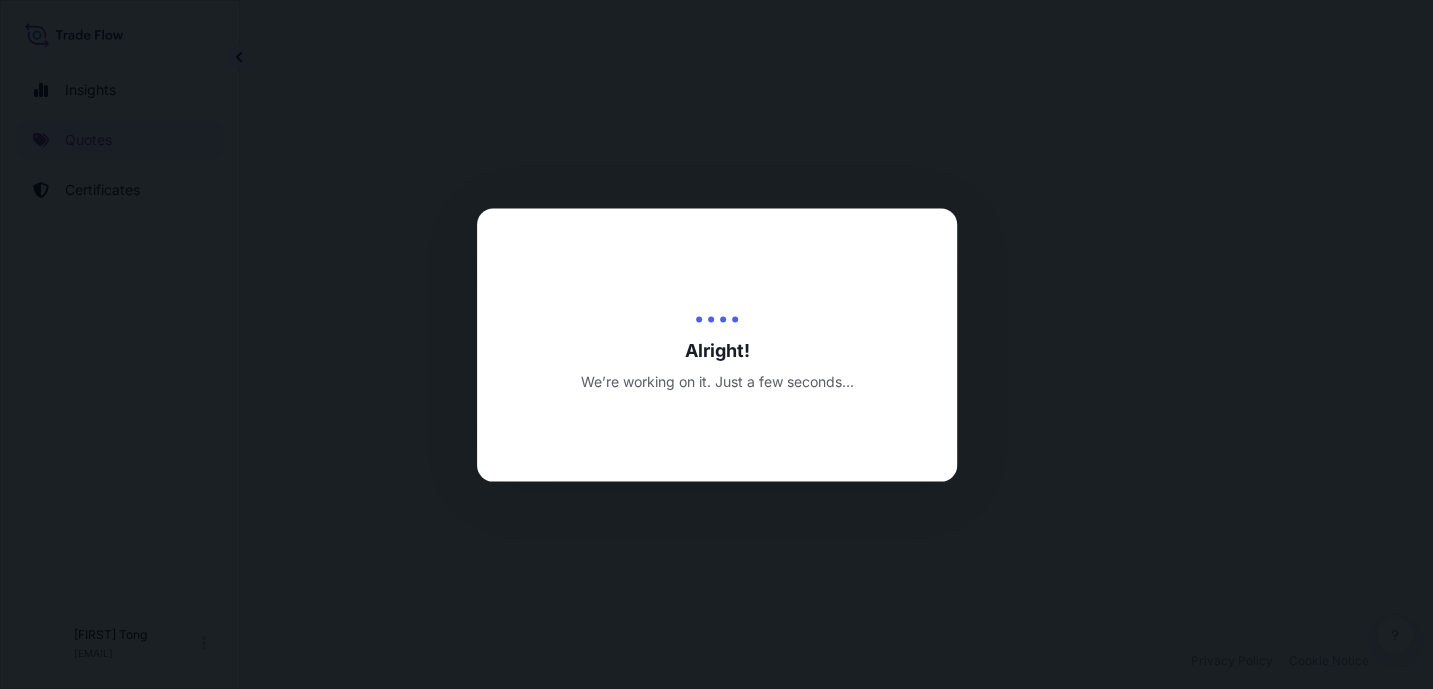 scroll, scrollTop: 0, scrollLeft: 0, axis: both 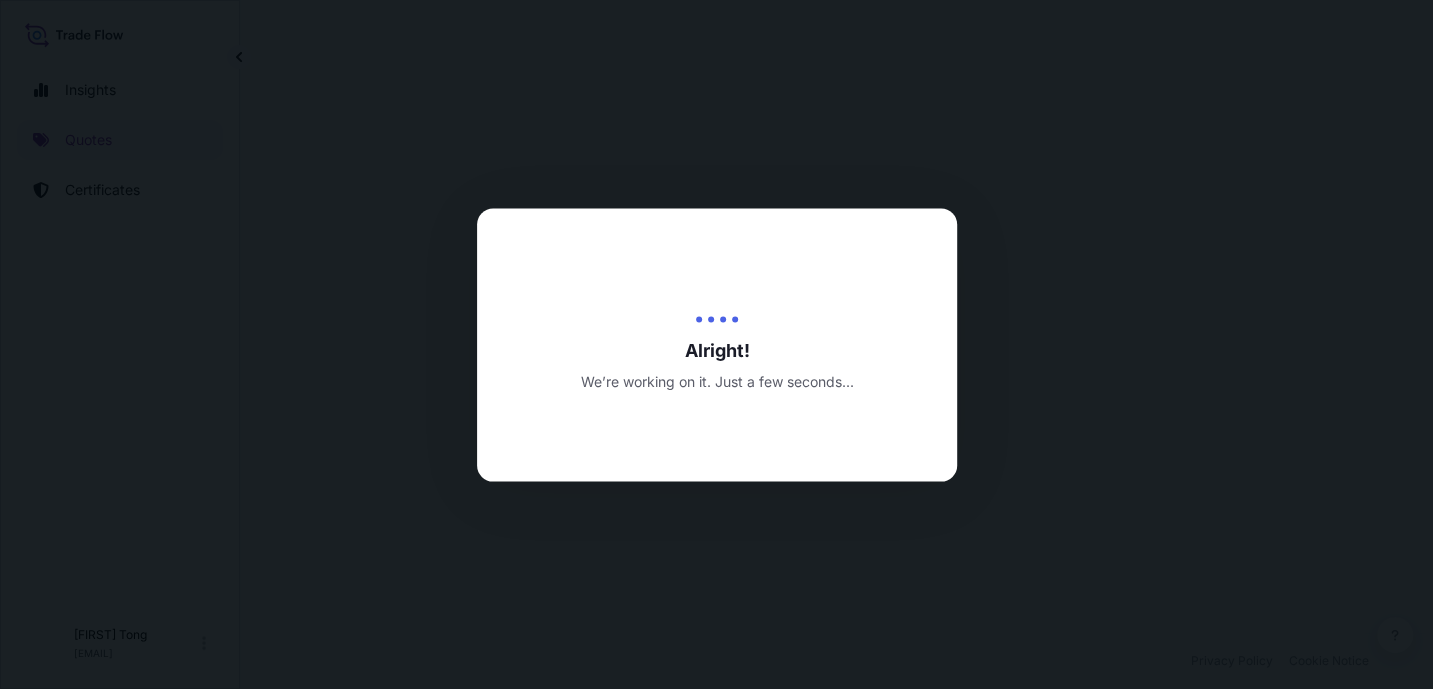 select on "27" 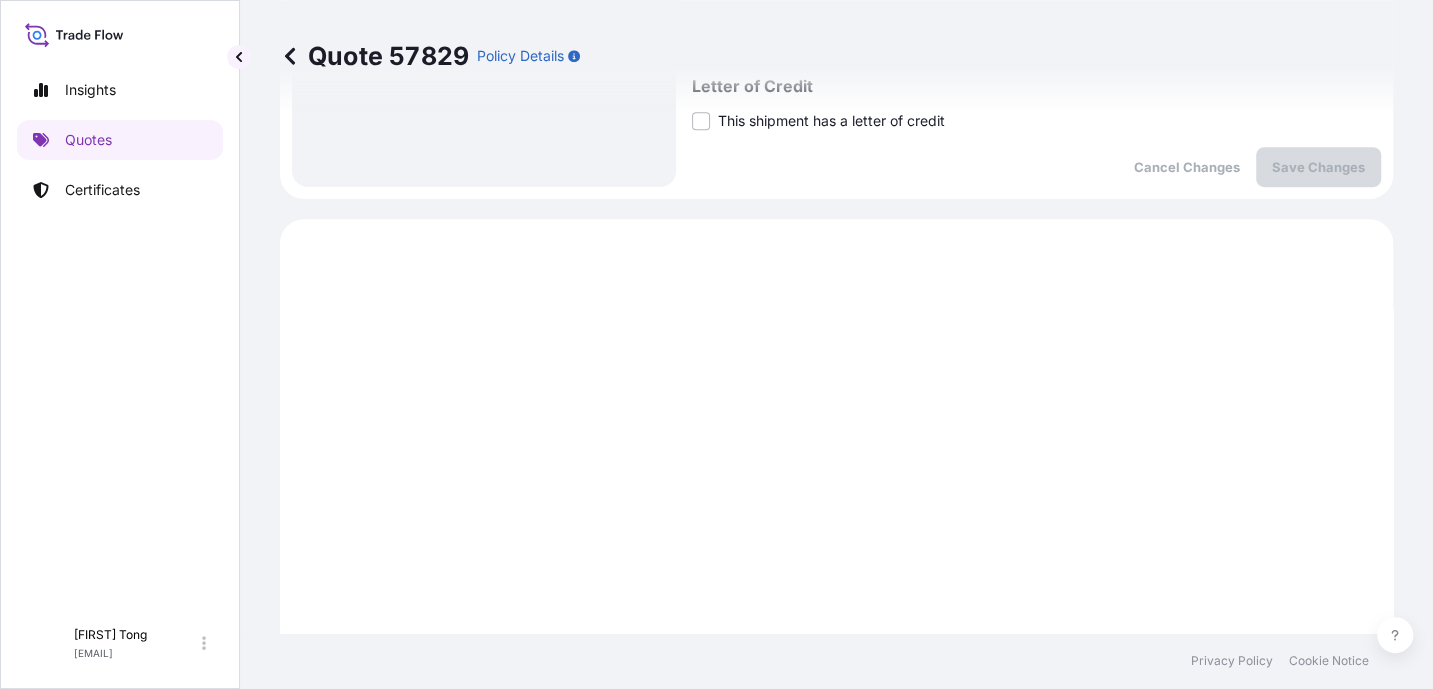 scroll, scrollTop: 636, scrollLeft: 0, axis: vertical 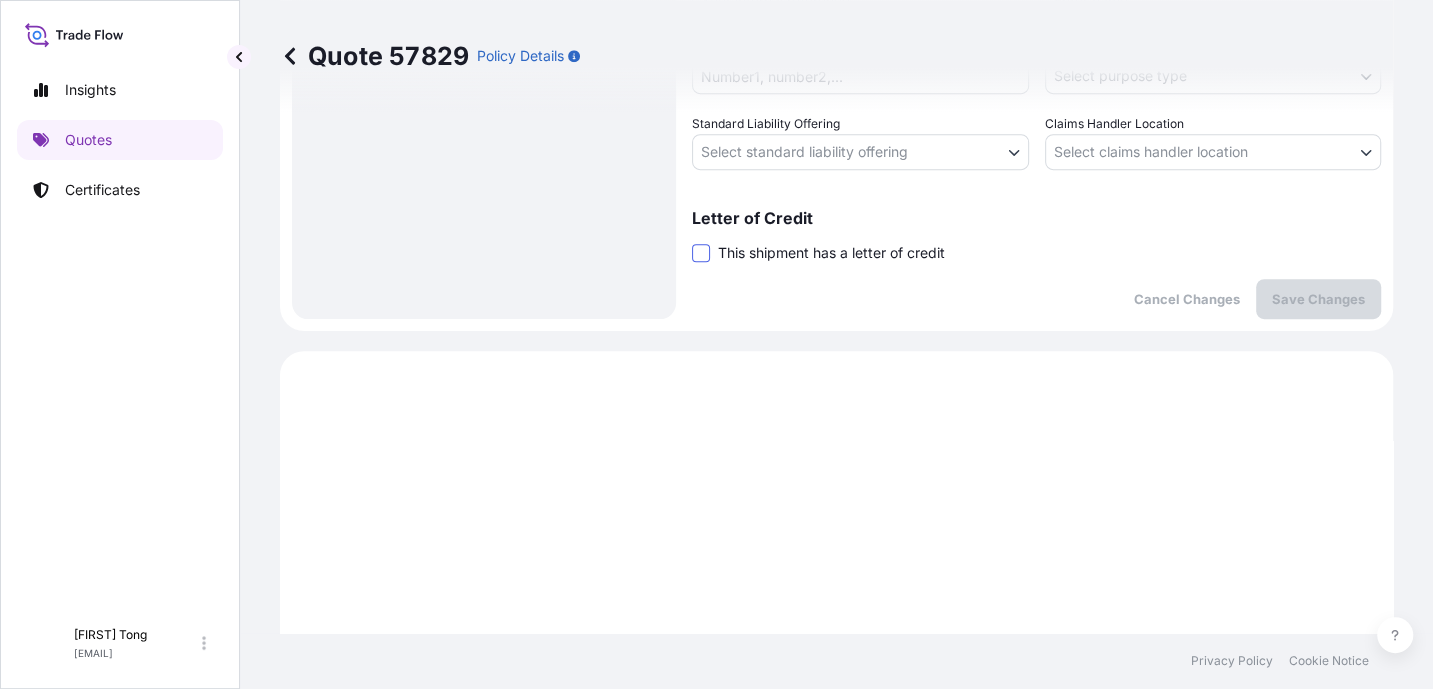 click at bounding box center [701, 253] 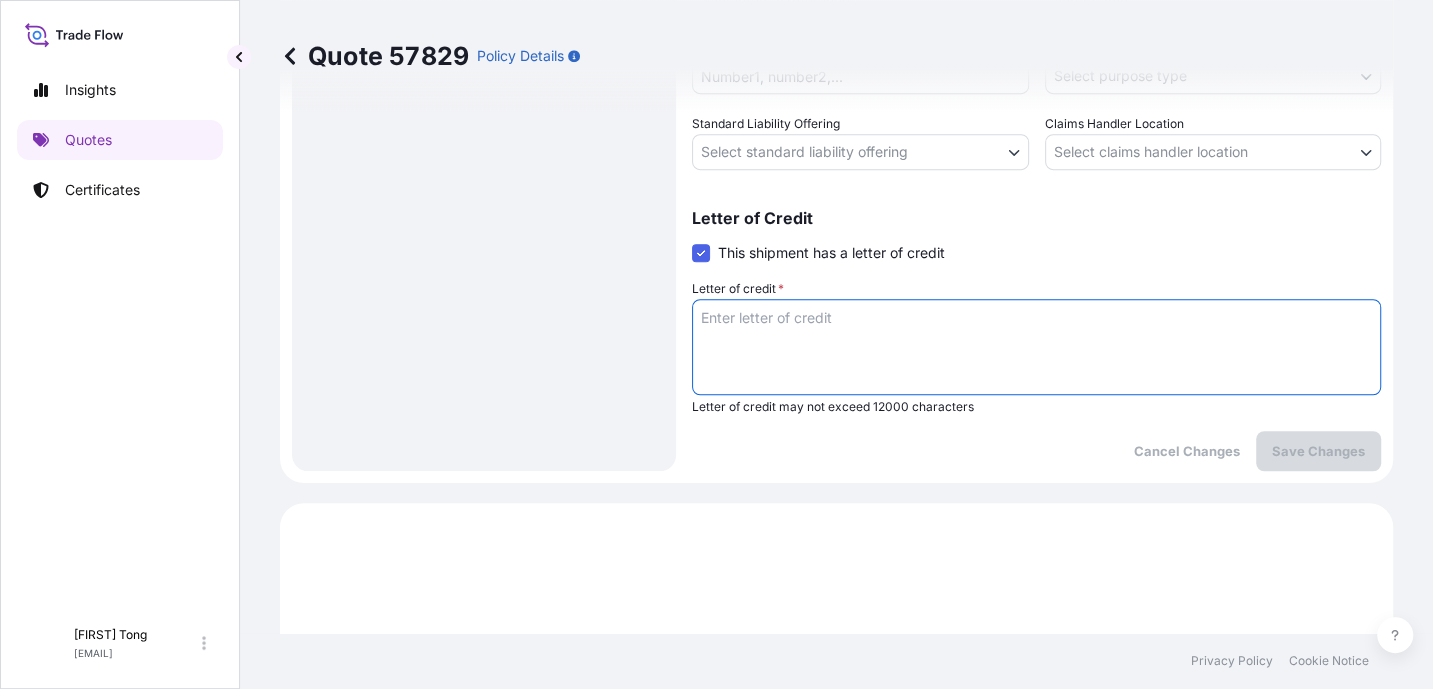 click on "Letter of credit *" at bounding box center [1036, 347] 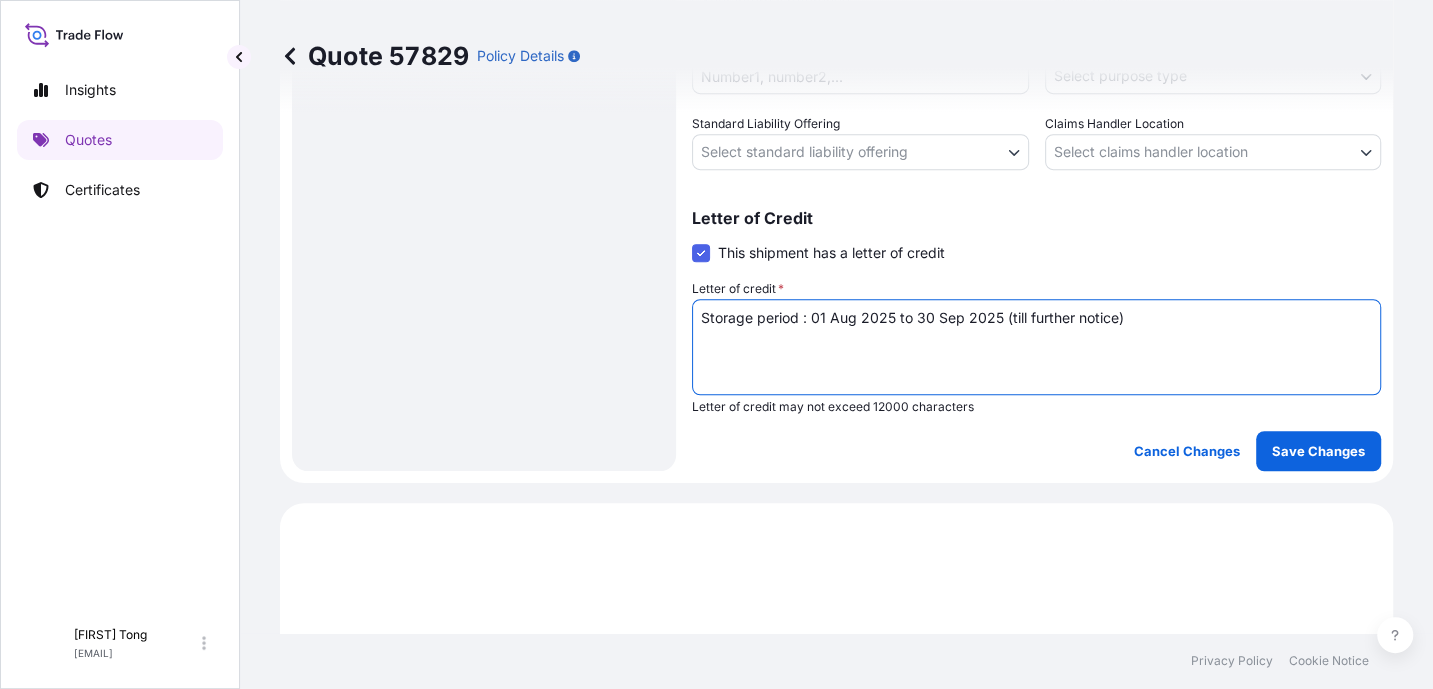 scroll, scrollTop: 386, scrollLeft: 0, axis: vertical 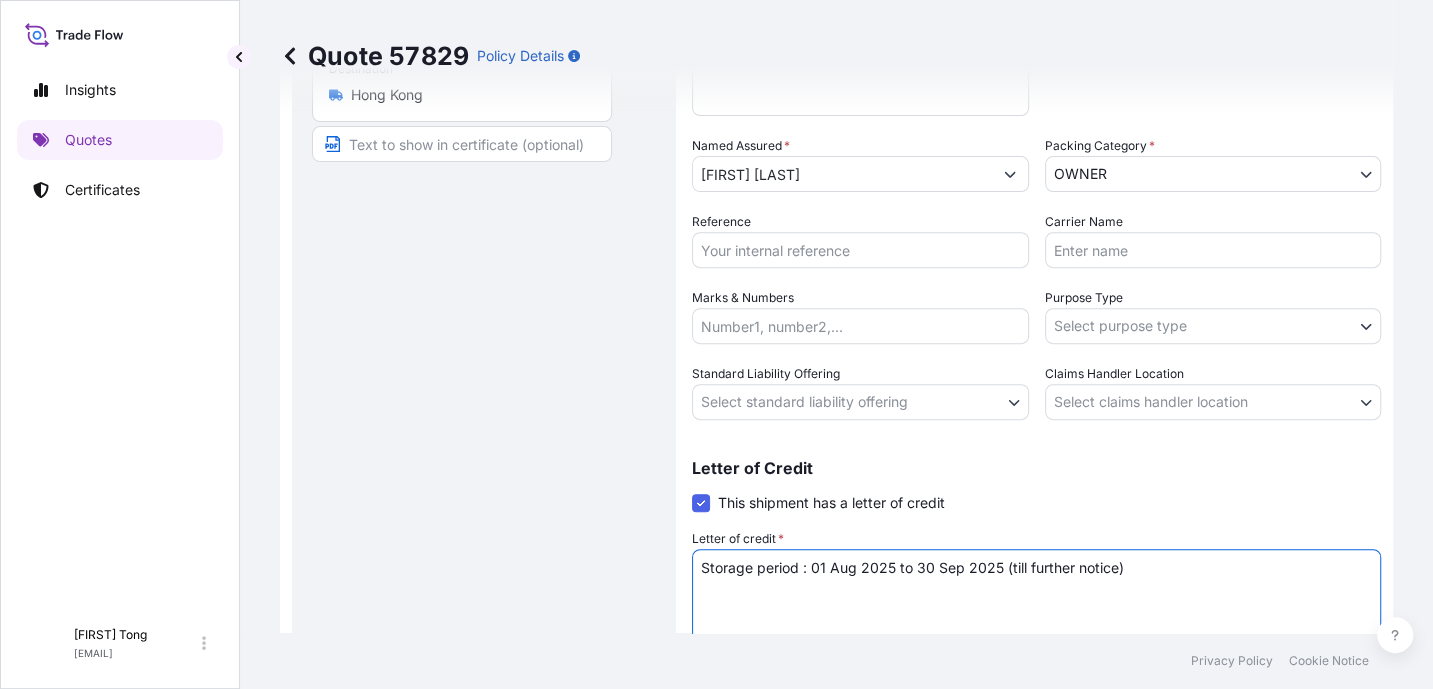 type on "Storage period : 01 Aug 2025 to 30 Sep 2025 (till further notice)" 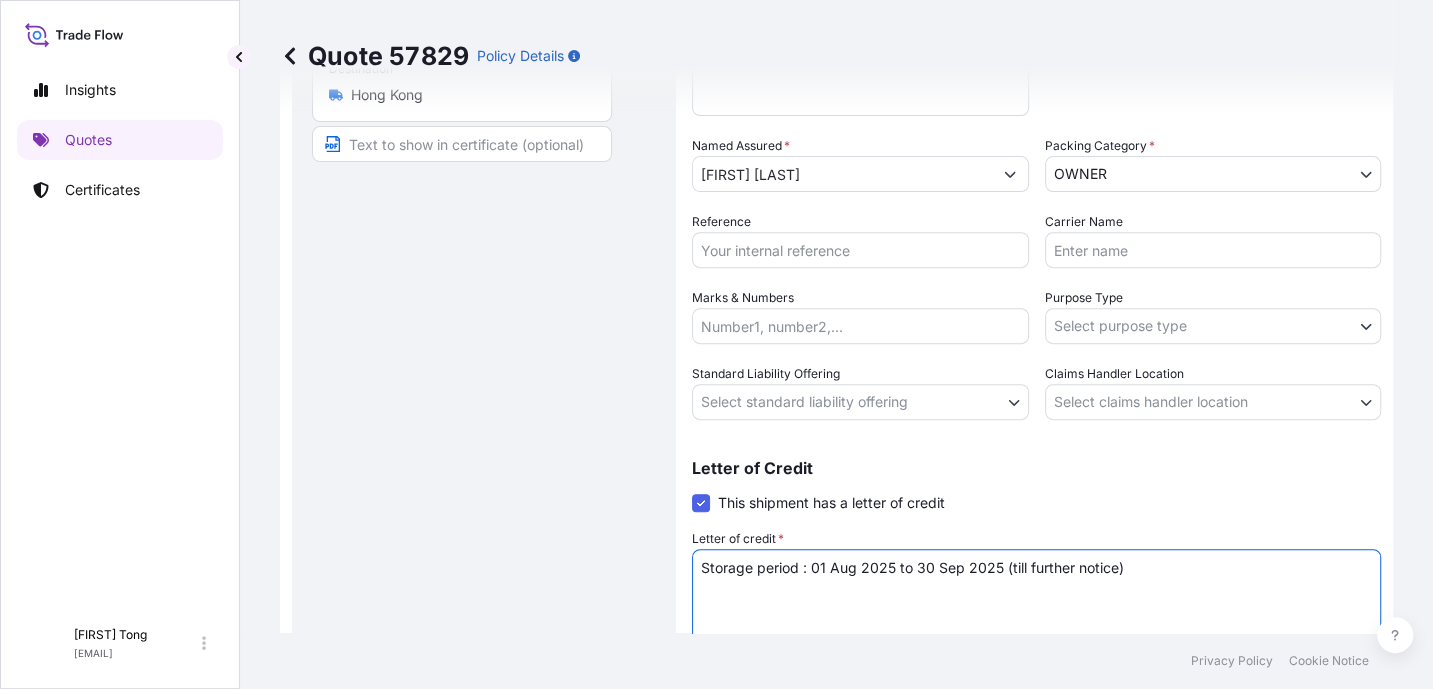 click on "Insights Quotes Certificates C [FIRST]   [LAST] [EMAIL] Quote 57829 Policy Details Route Details Place of loading Road / Inland Road / Inland Origin * [LOCATION] Main transport mode STORAGE COURIER INSTALLATION LAND SEA AIR STORAGE Destination * [LOCATION] Road / Inland Road / Inland Place of Discharge Coverage Type Excluding hoisting Including hoisting Packing/unpacking only Shipment Details Date of Departure * [DATE] Cargo Category * NON-FRAGILE Description of Cargo * Unknown, Photo, #06
Commercial Invoice Value   * $ USD 2500 Named Assured * [FIRST] [LAST] Packing Category * OWNER AGENT CO-OWNER OWNER Various Reference Carrier Name Marks & Numbers Purpose Type Select purpose type Transit Storage Installation Conservation Standard Liability Offering Select standard liability offering Yes No Claims Handler Location Select claims handler location [LOCATION] [LOCATION] Letter of Credit This shipment has a letter of credit Letter of credit * Cancel Changes Save Changes Primary Assured $ 2" at bounding box center (716, 344) 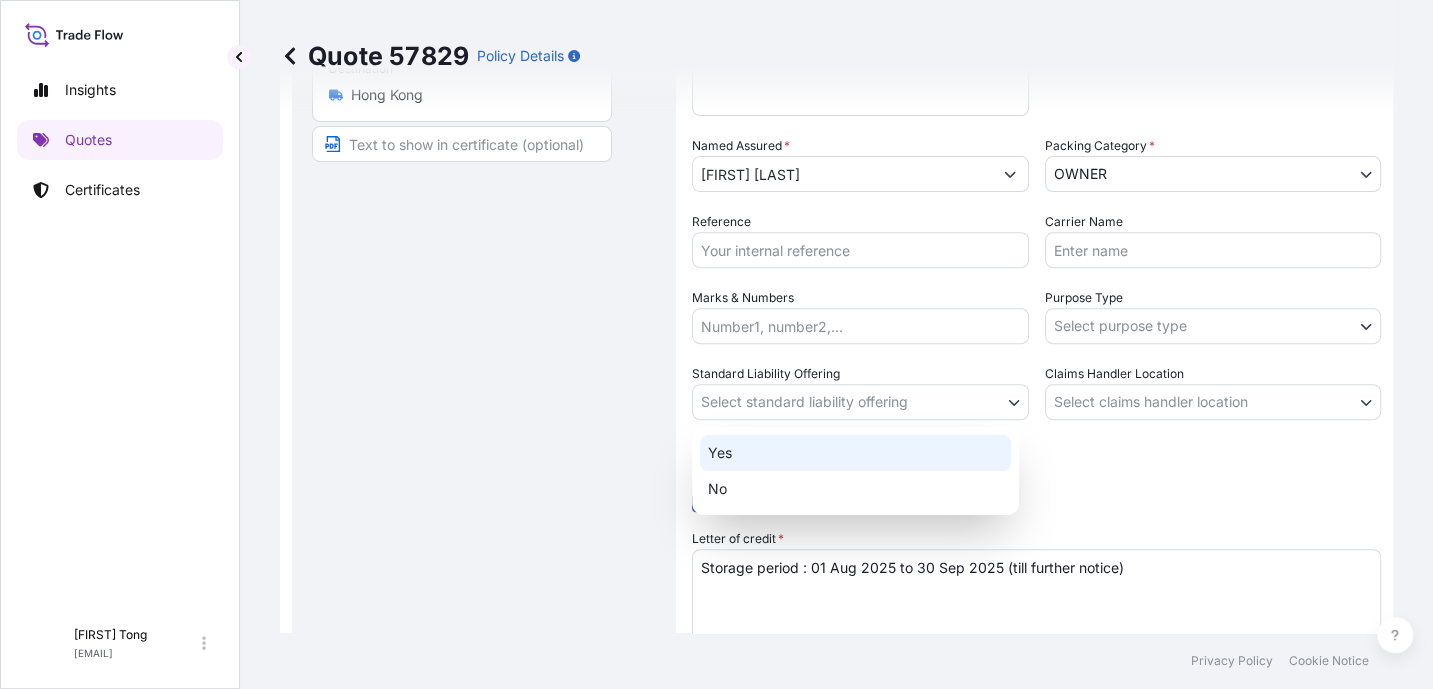 click on "Yes" at bounding box center [855, 453] 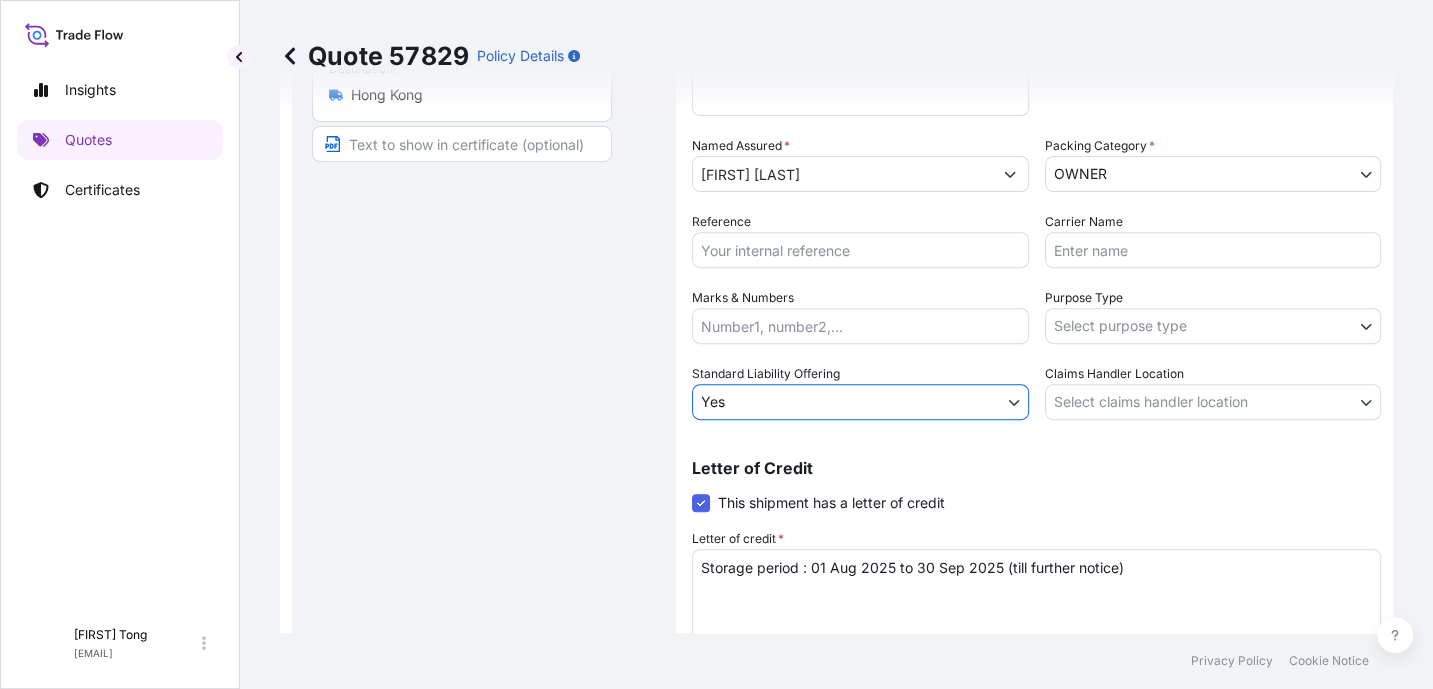 click on "Insights Quotes Certificates C [FIRST]   [LAST] [EMAIL] Quote 57829 Policy Details Route Details Place of loading Road / Inland Road / Inland Origin * [LOCATION] Main transport mode STORAGE COURIER INSTALLATION LAND SEA AIR STORAGE Destination * [LOCATION] Road / Inland Road / Inland Place of Discharge Coverage Type Excluding hoisting Including hoisting Packing/unpacking only Shipment Details Date of Departure * [DATE] Cargo Category * NON-FRAGILE Description of Cargo * Unknown, Photo, #06
Commercial Invoice Value   * $ USD 2500 Named Assured * [FIRST] [LAST] Packing Category * OWNER AGENT CO-OWNER OWNER Various Reference Carrier Name Marks & Numbers Purpose Type Select purpose type Transit Storage Installation Conservation Standard Liability Offering Yes Yes No Claims Handler Location Select claims handler location [LOCATION] [LOCATION] Letter of Credit This shipment has a letter of credit Letter of credit * Storage period : [DATE] to [DATE] (till further notice) Save Changes" at bounding box center (716, 344) 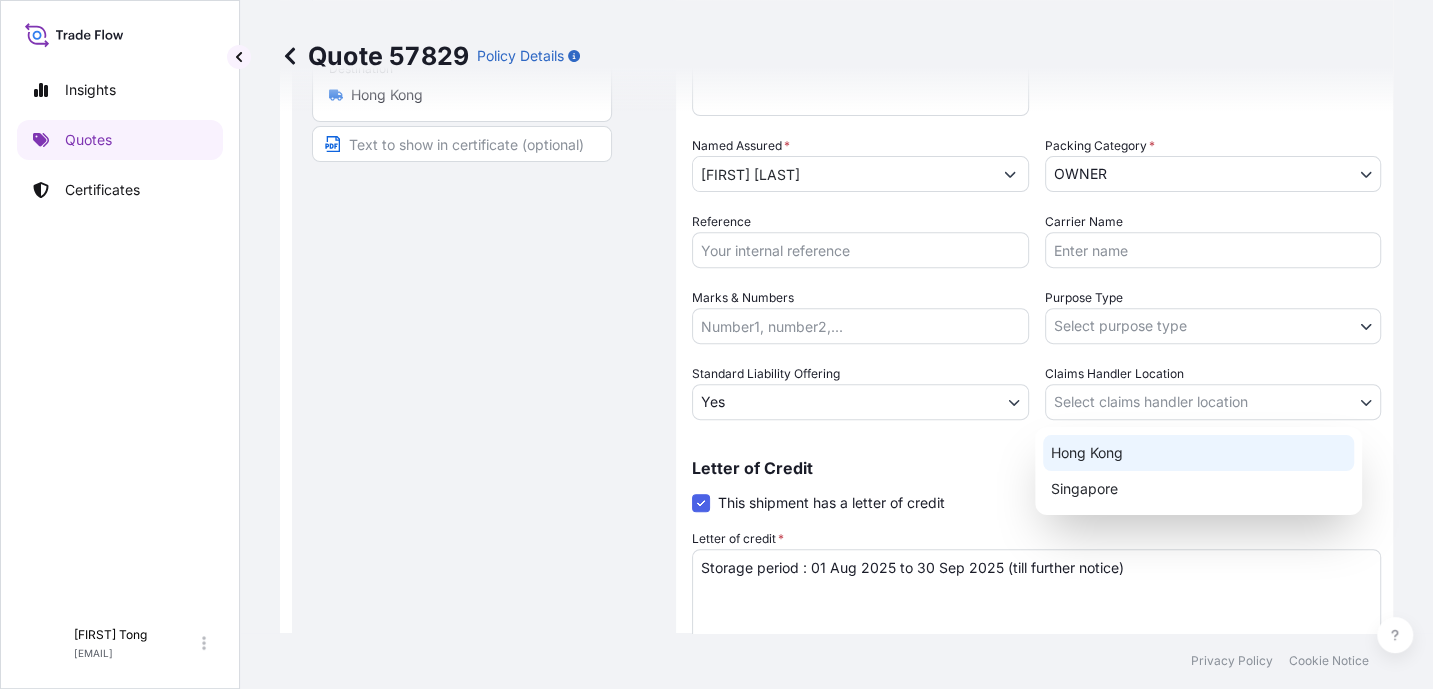 click on "Hong Kong" at bounding box center (1198, 453) 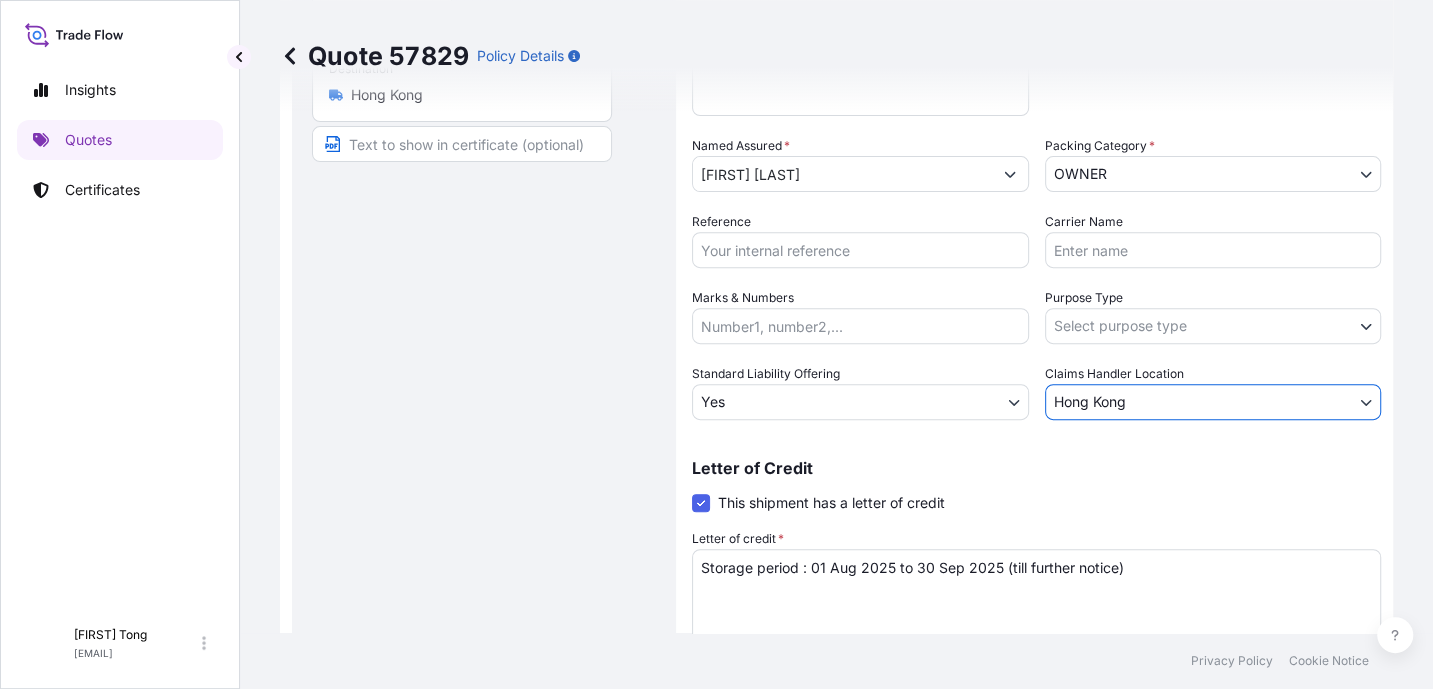 click on "Insights Quotes Certificates C [FIRST]   [LAST] [EMAIL] Quote [NUMBER] Policy Details Route Details Place of loading Road / Inland Road / Inland Origin * Hong Kong Main transport mode STORAGE COURIER INSTALLATION LAND SEA AIR STORAGE Destination * Hong Kong Road / Inland Road / Inland Place of Discharge Coverage Type Excluding hoisting Including hoisting Packing/unpacking only Shipment Details Date of Departure * [DATE] Cargo Category * NON-FRAGILE Description of Cargo * Unknown, Photo, #06
Commercial Invoice Value   * $ USD [NUMBER] Named Assured * [FIRST] [LAST] Packing Category * OWNER AGENT CO-OWNER OWNER Various Reference Carrier Name Marks & Numbers Purpose Type Select purpose type Transit Storage Installation Conservation Standard Liability Offering Yes Yes No Claims Handler Location Hong Kong Hong Kong Singapore Letter of Credit This shipment has a letter of credit Letter of credit * Storage period : [DATE] to [DATE] (till further notice) Cancel Changes Save Changes $ [NUMBER] ," at bounding box center [716, 344] 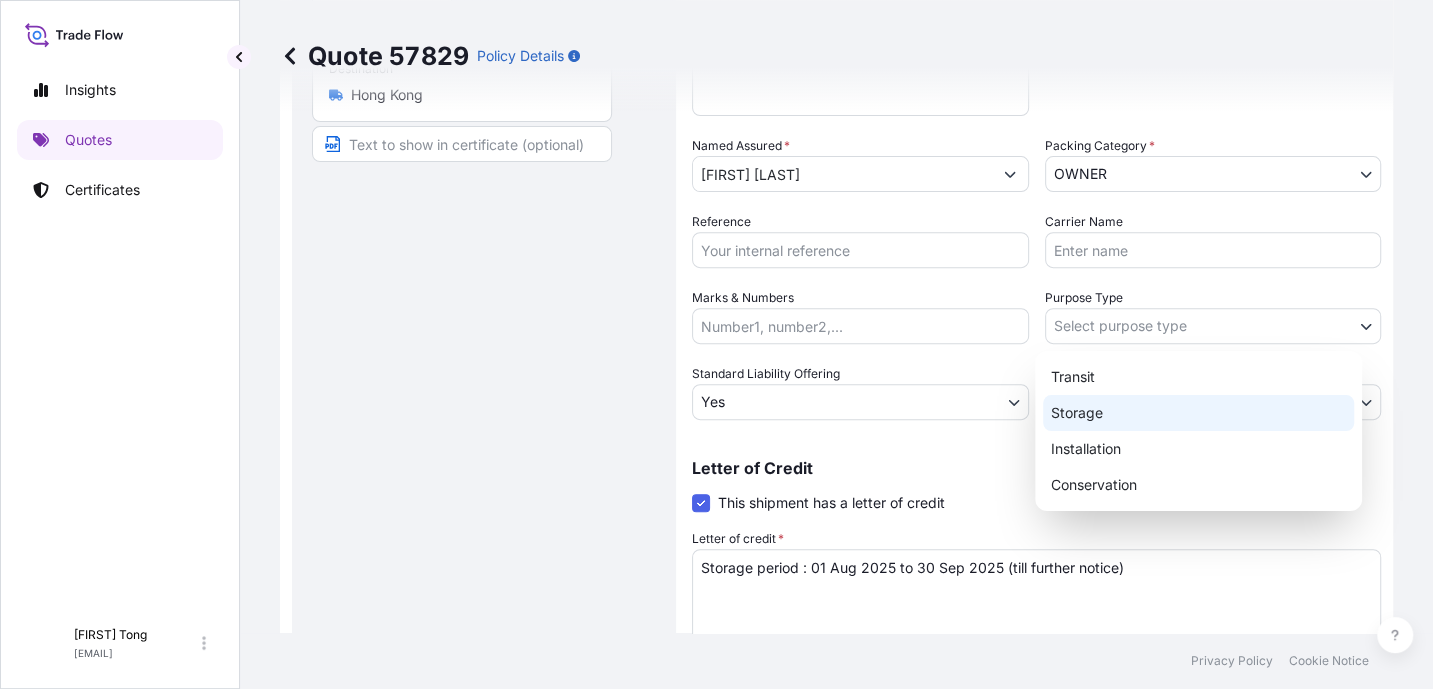 click on "Storage" at bounding box center [1198, 413] 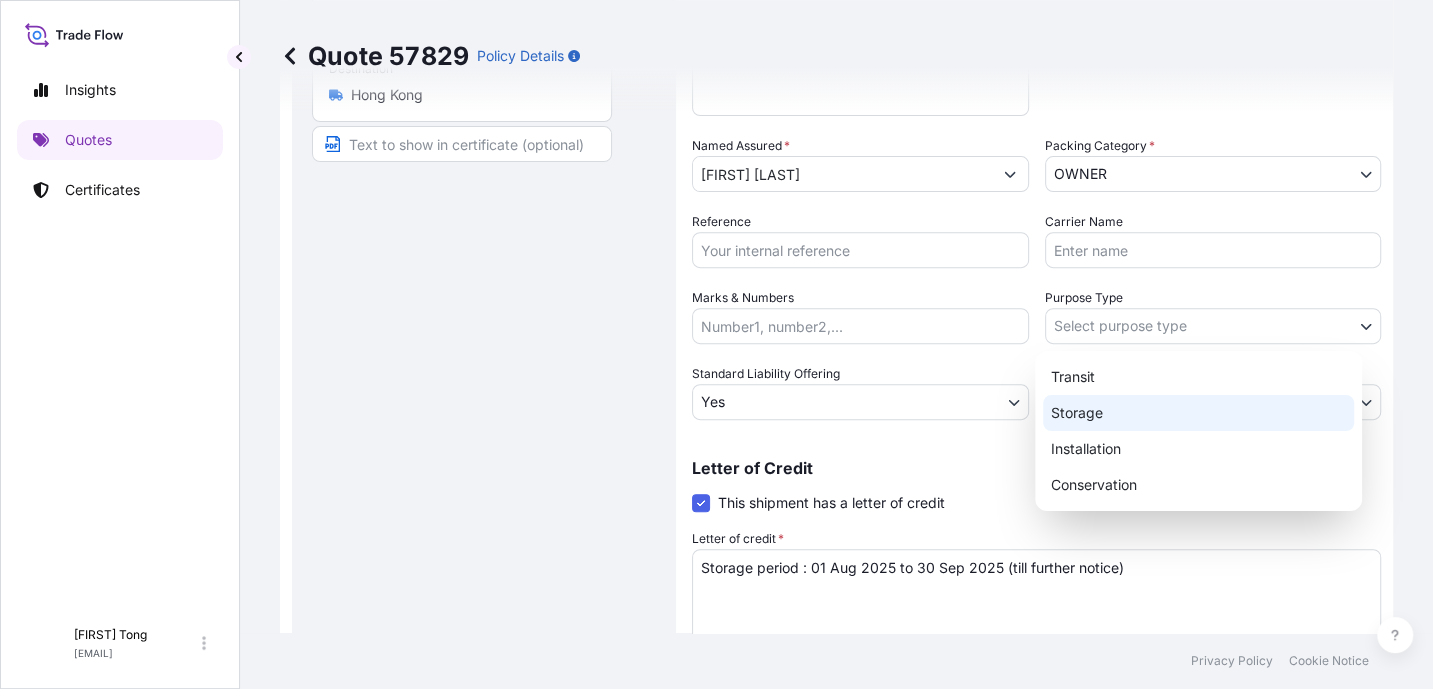 select on "Storage" 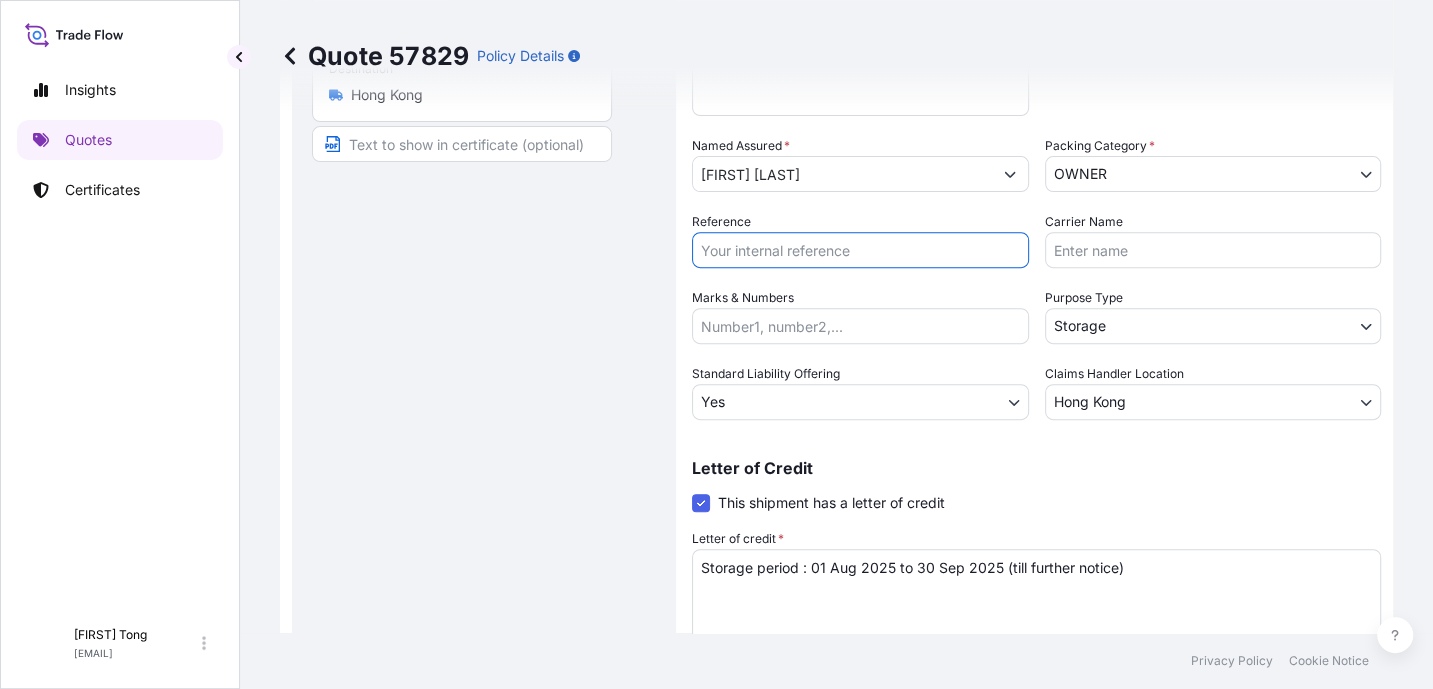 click on "Reference" at bounding box center (860, 250) 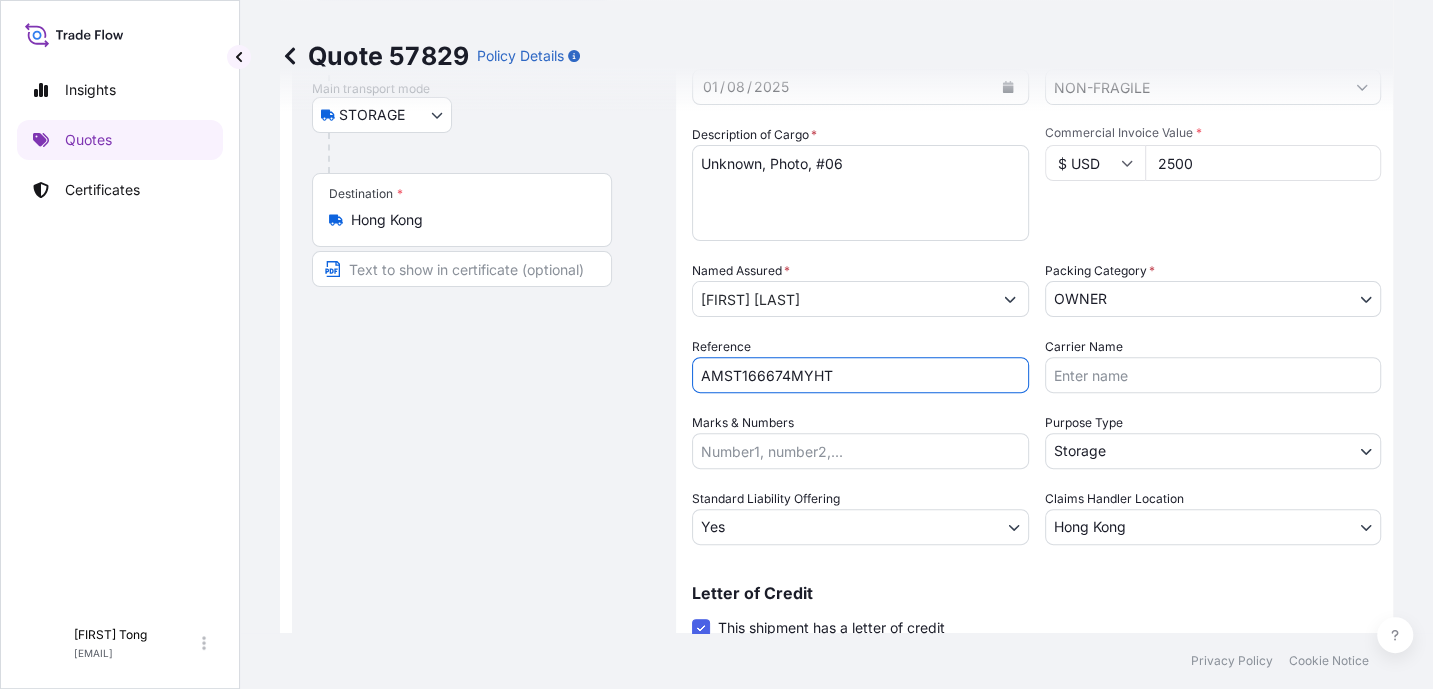 scroll, scrollTop: 511, scrollLeft: 0, axis: vertical 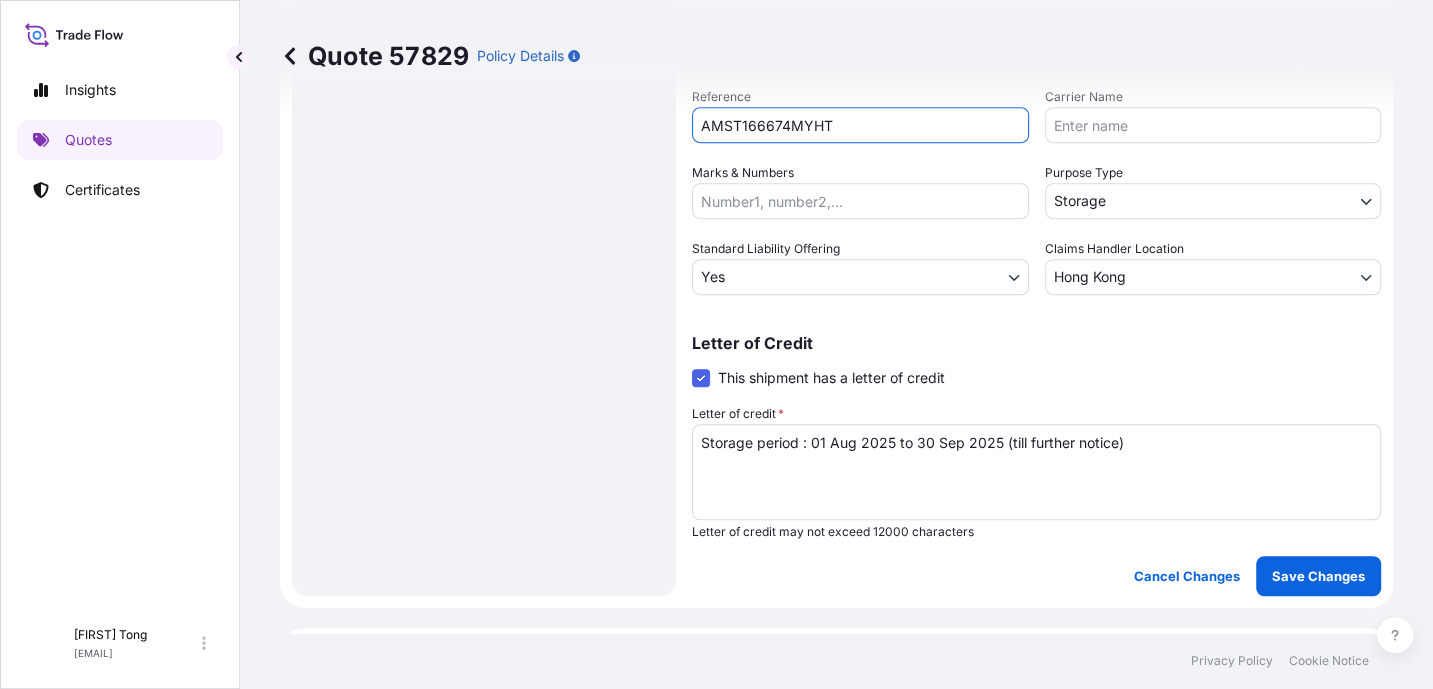 type on "AMST166674MYHT" 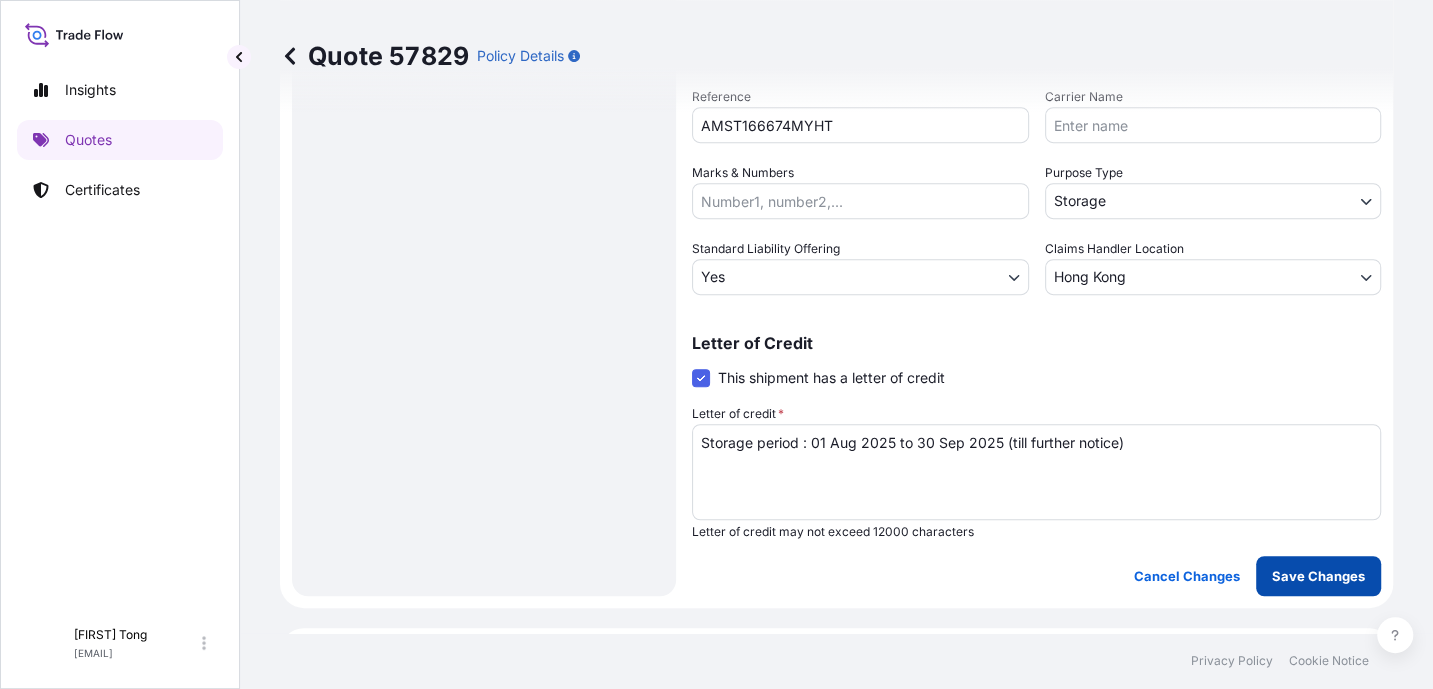 click on "Save Changes" at bounding box center [1318, 576] 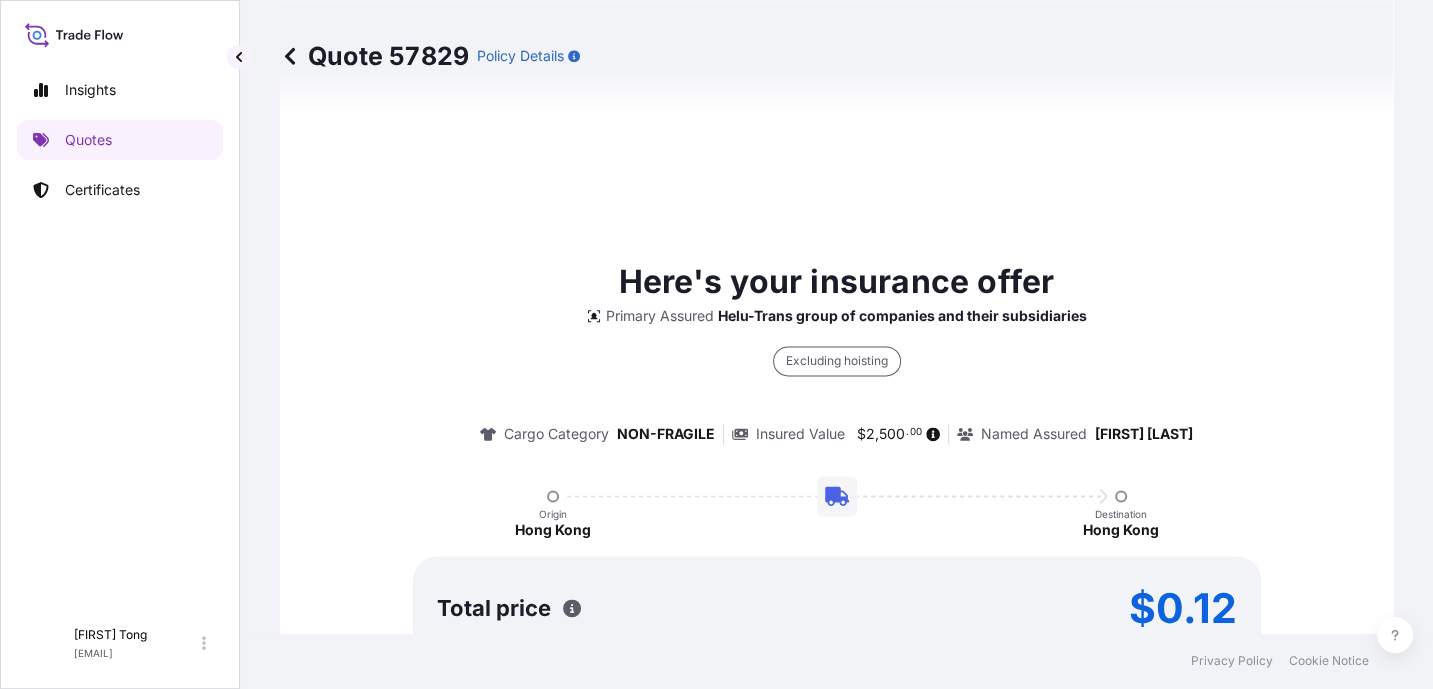 select on "STORAGE" 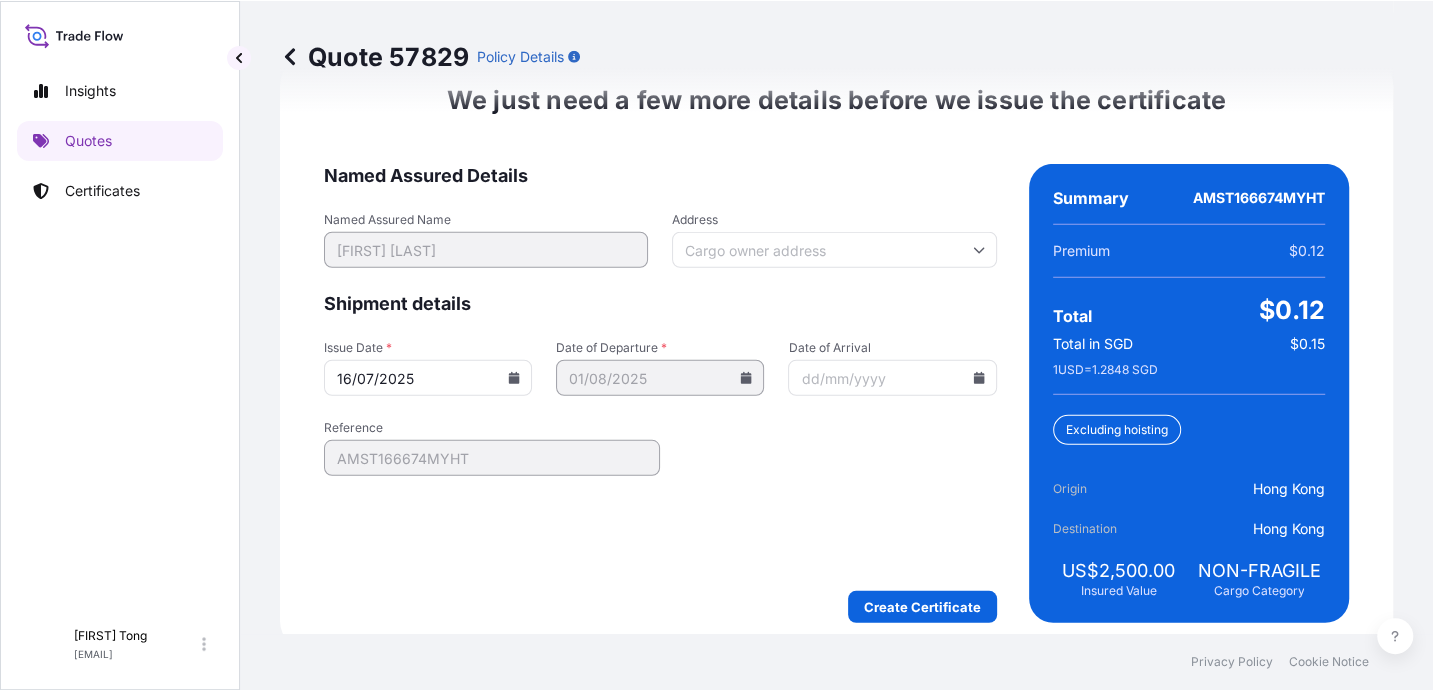 scroll, scrollTop: 3278, scrollLeft: 0, axis: vertical 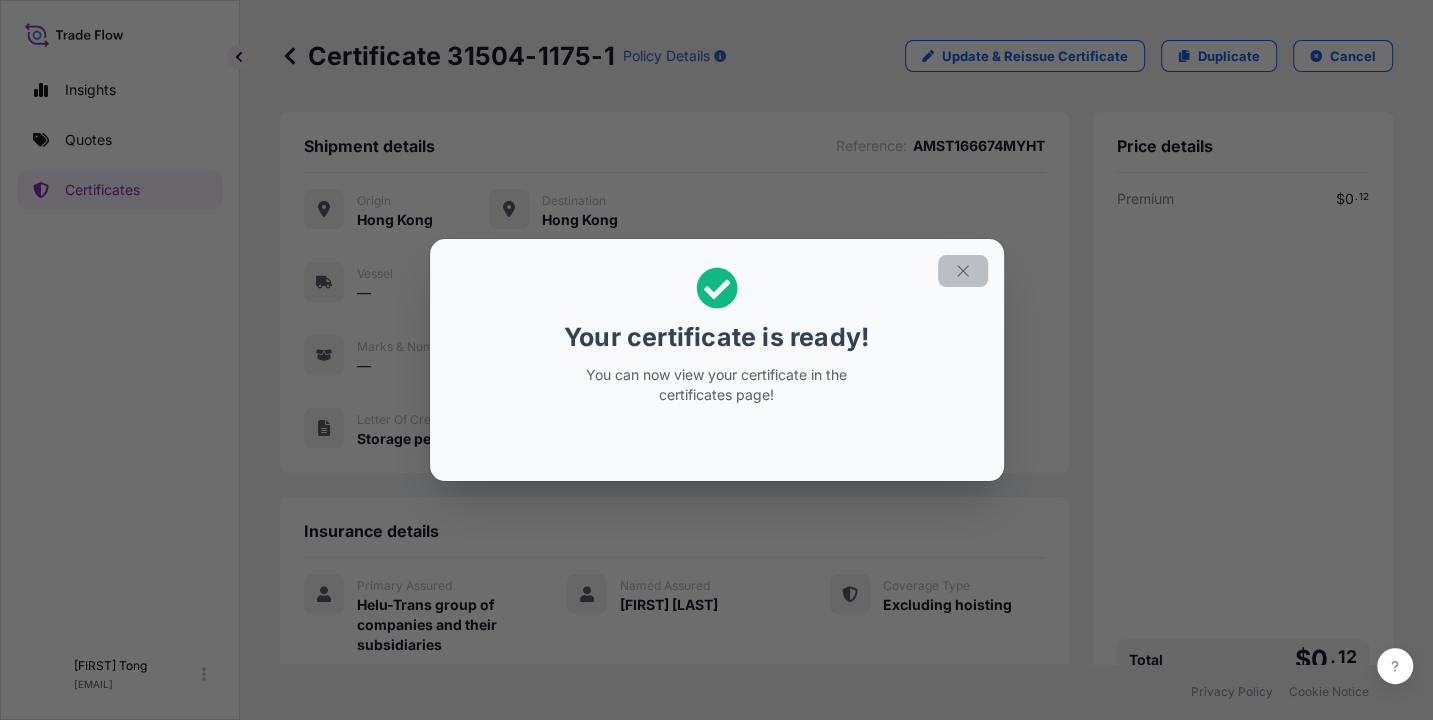 click 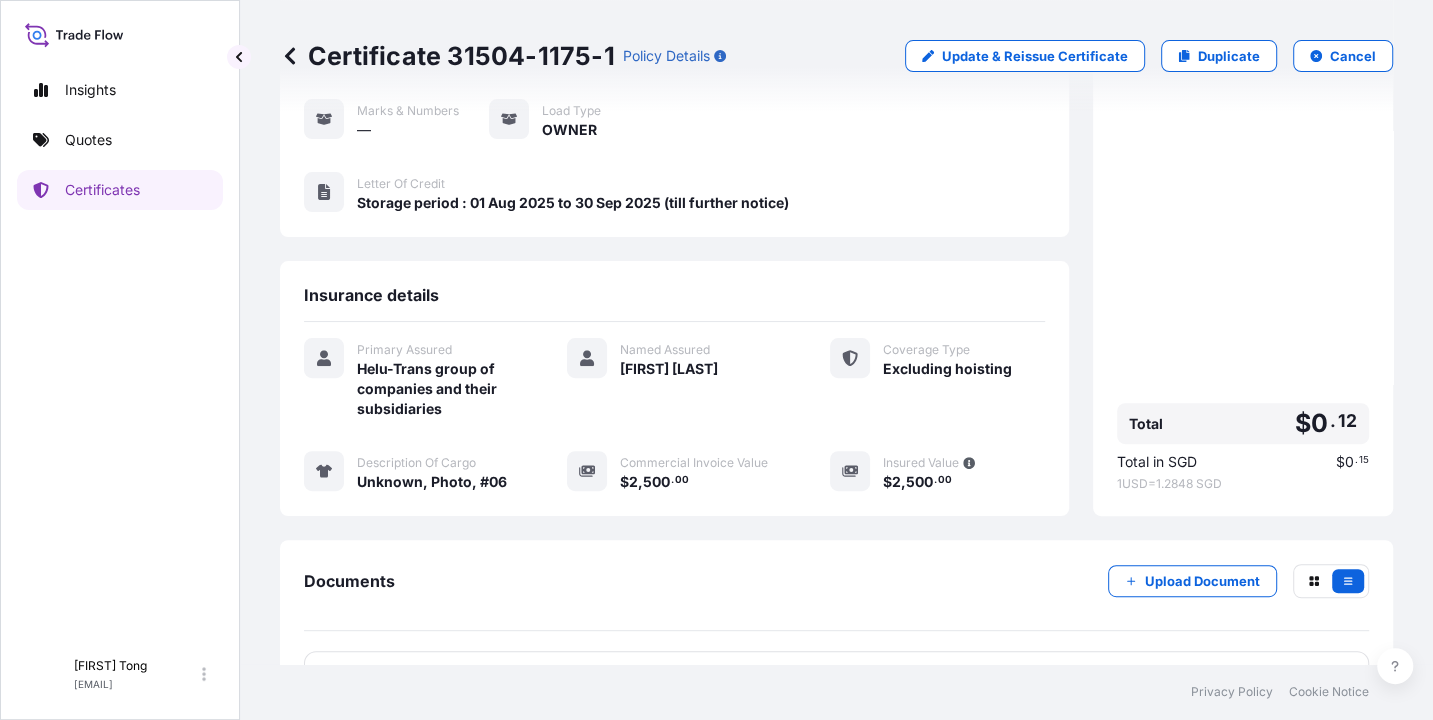 scroll, scrollTop: 298, scrollLeft: 0, axis: vertical 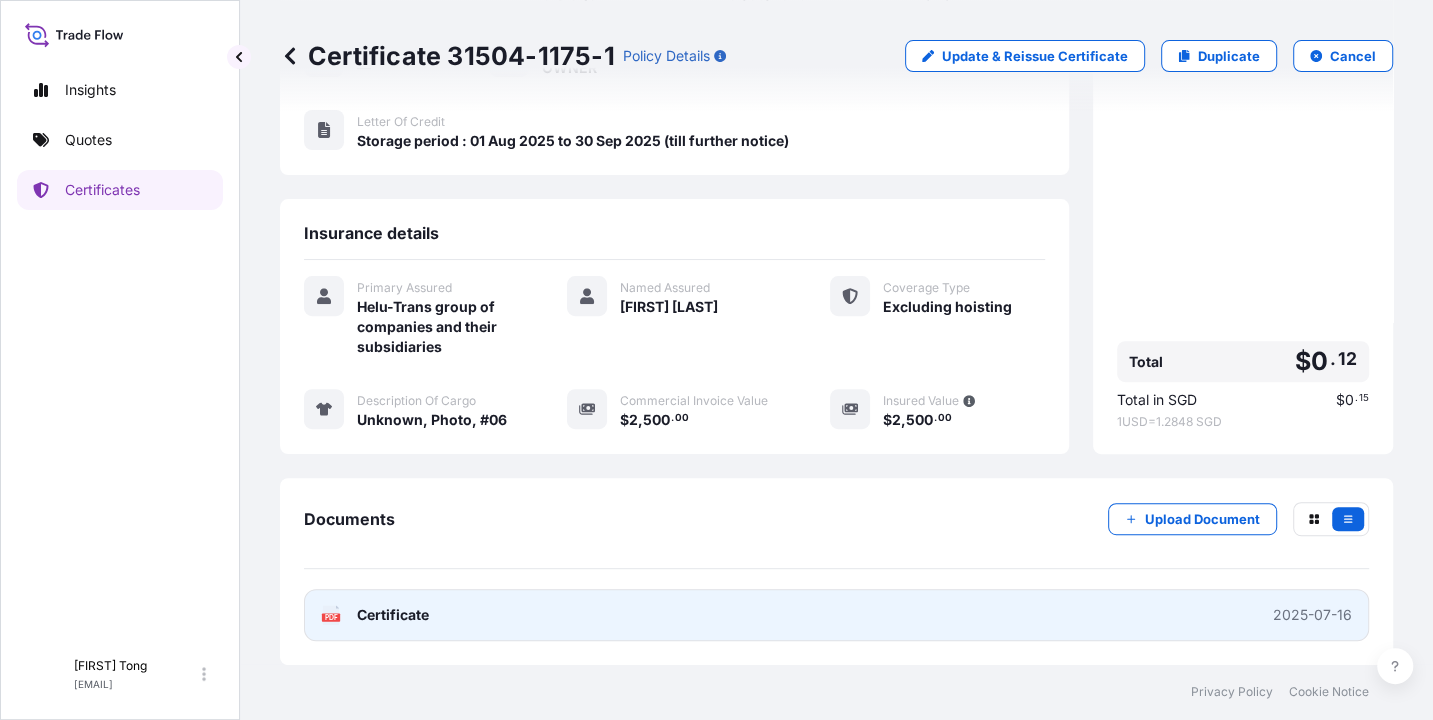 click on "PDF Certificate 2025-07-16" at bounding box center [836, 615] 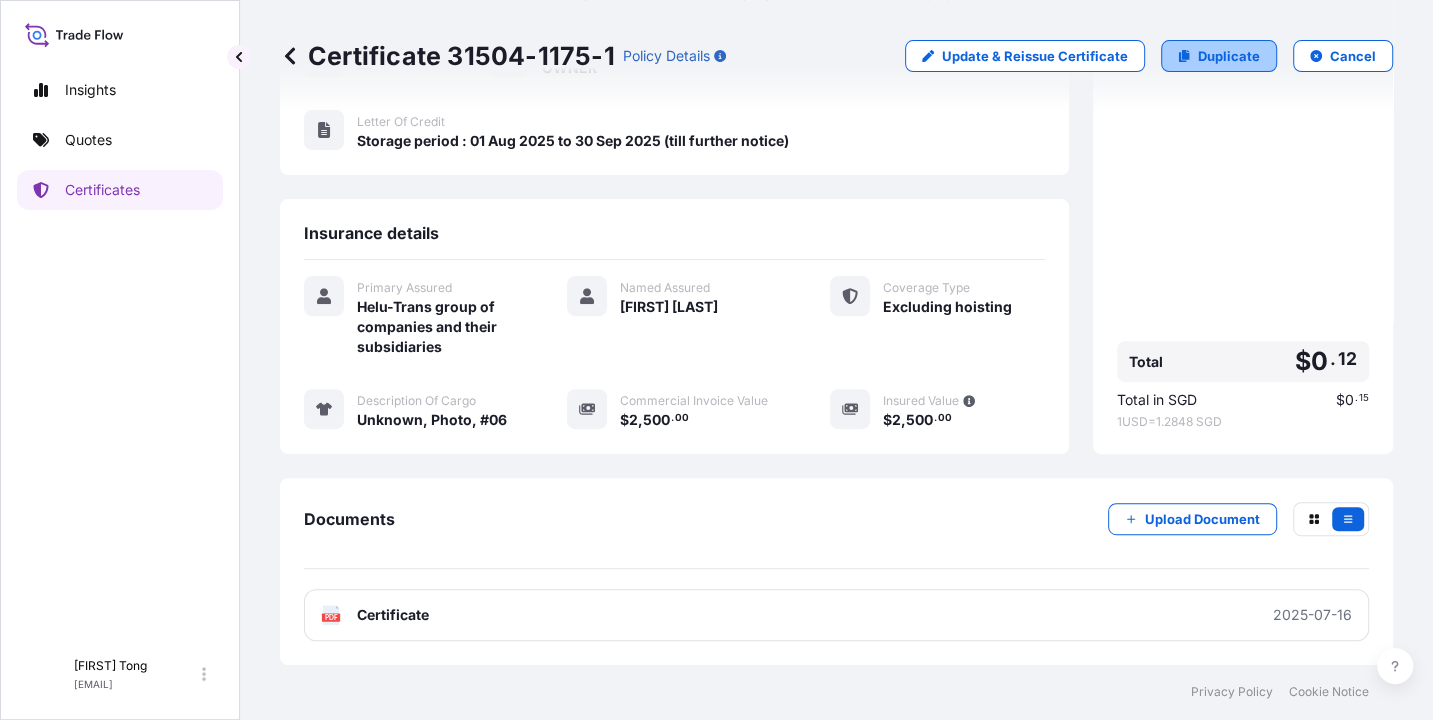 click on "Duplicate" at bounding box center (1219, 56) 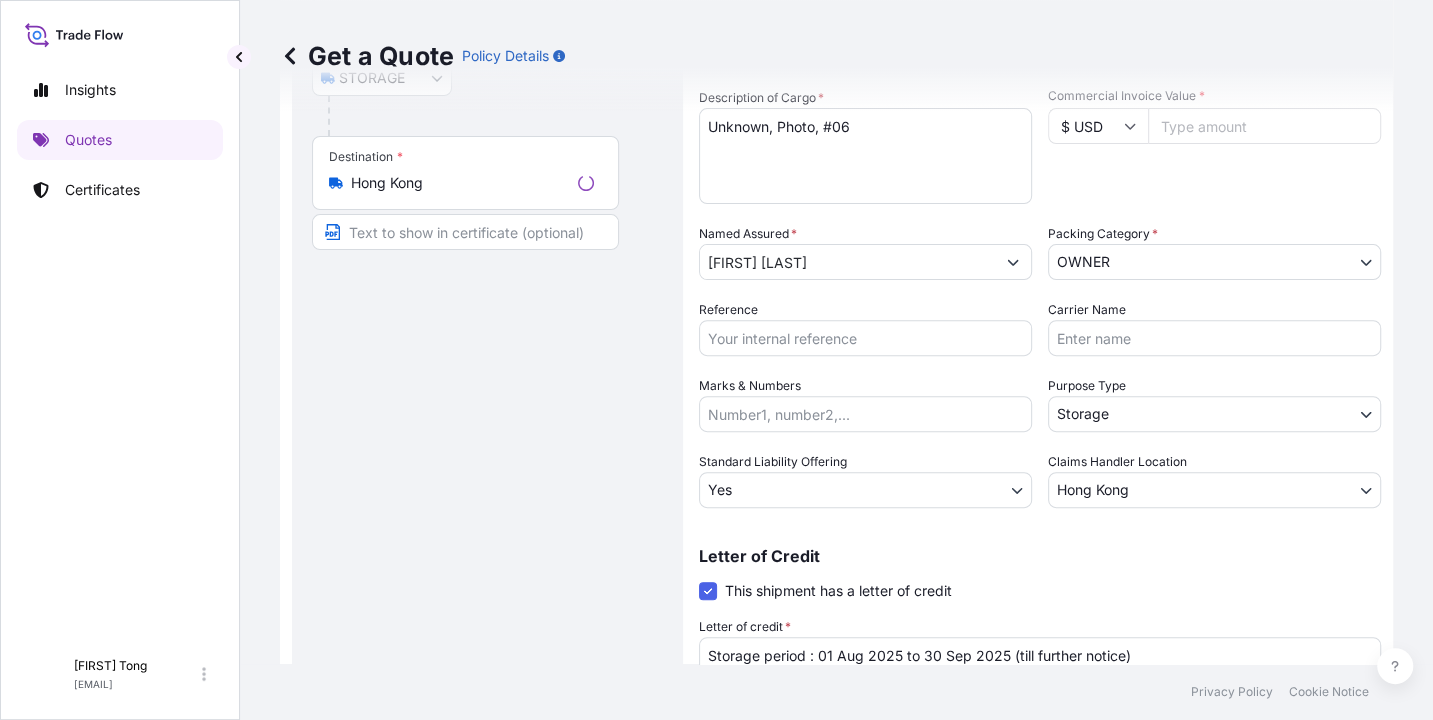 scroll, scrollTop: 31, scrollLeft: 0, axis: vertical 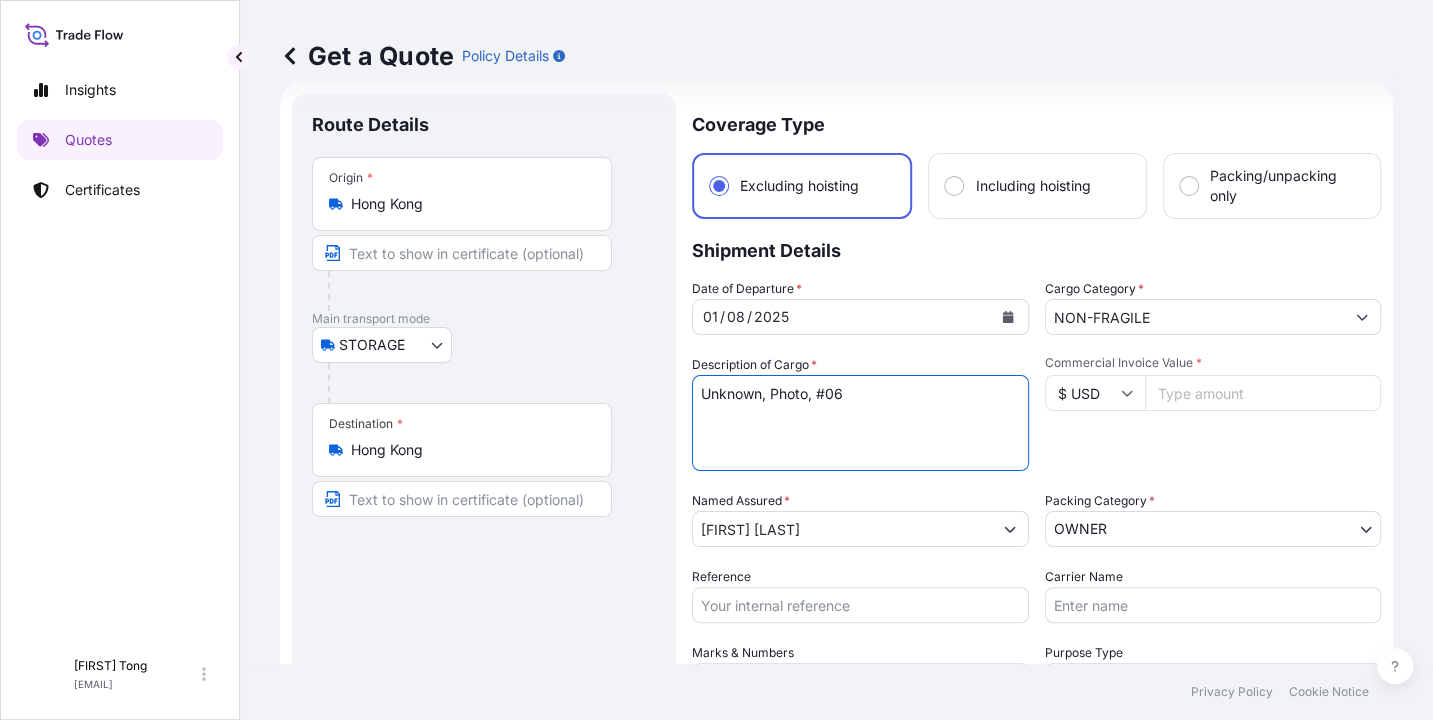 drag, startPoint x: 905, startPoint y: 387, endPoint x: 817, endPoint y: 393, distance: 88.20431 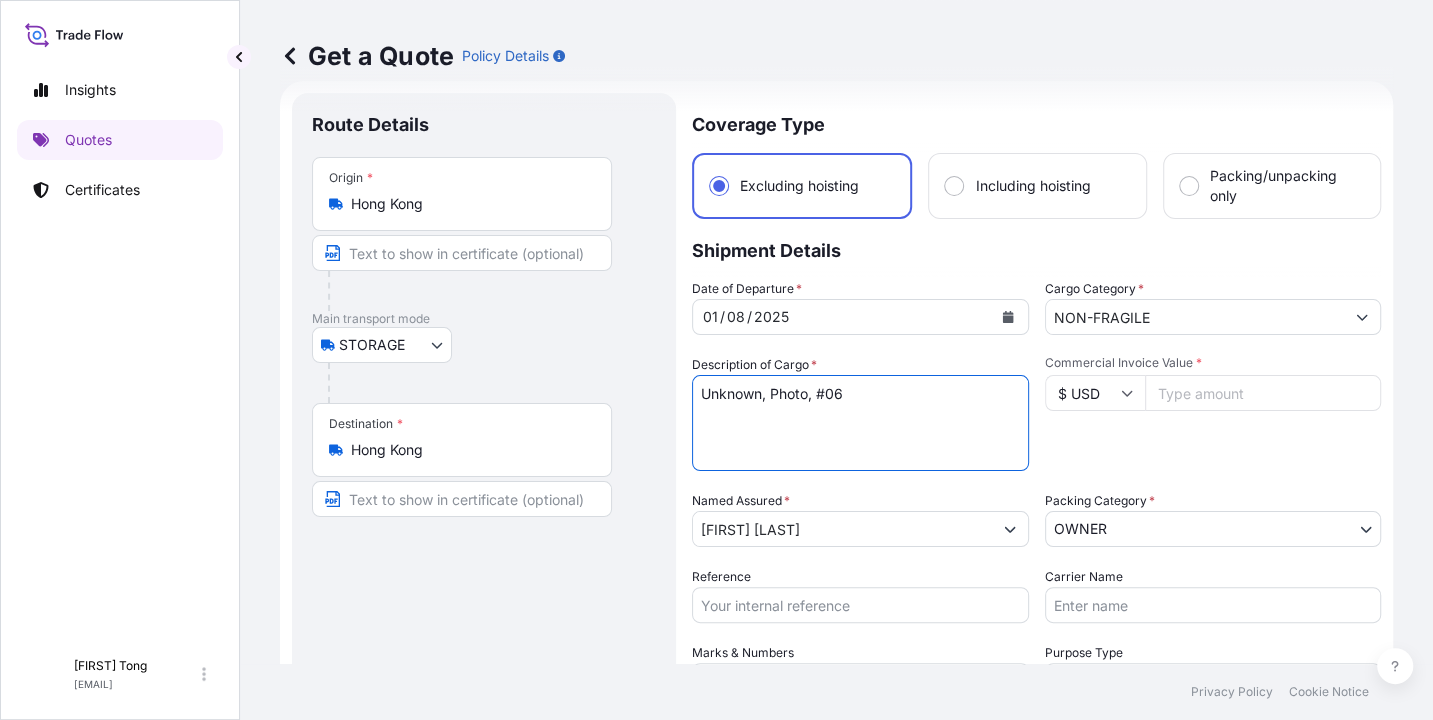 click on "Unknown, Photo, #06" at bounding box center [860, 423] 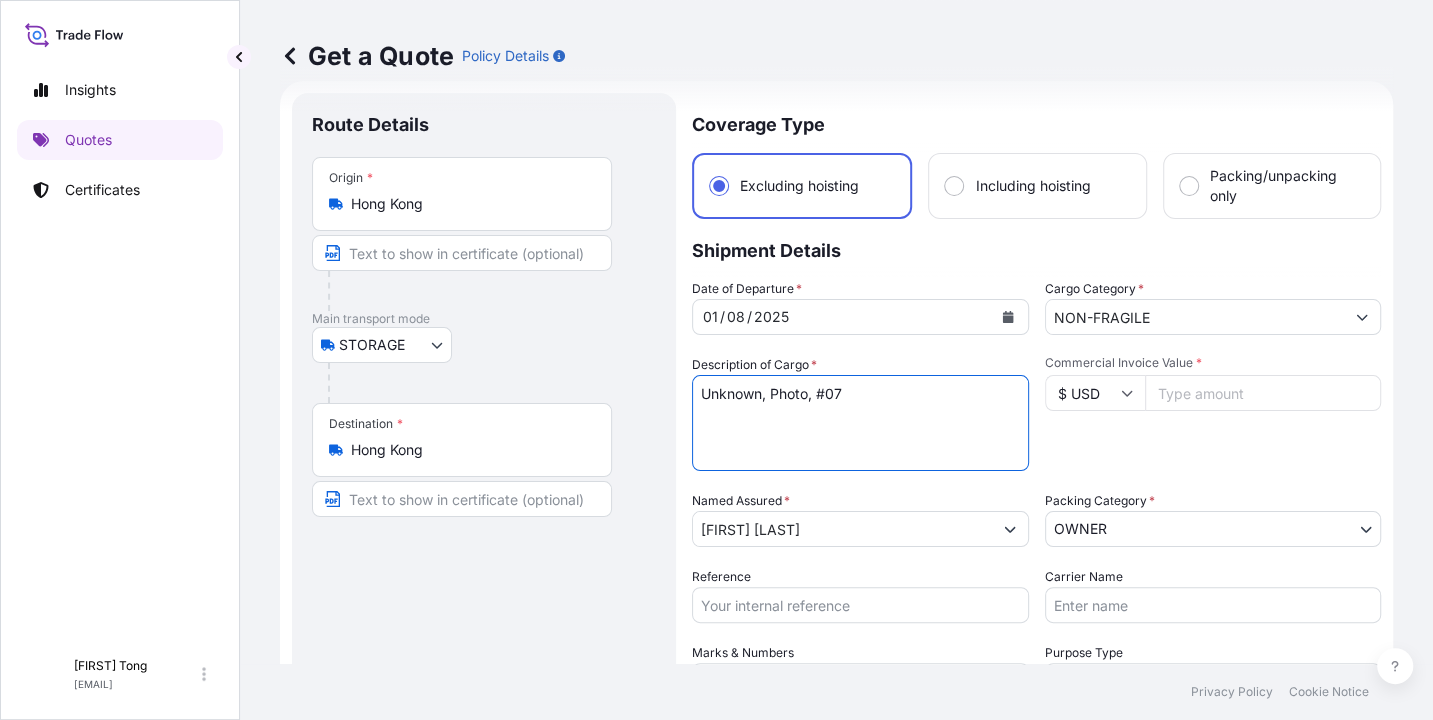type on "Unknown, Photo, #07" 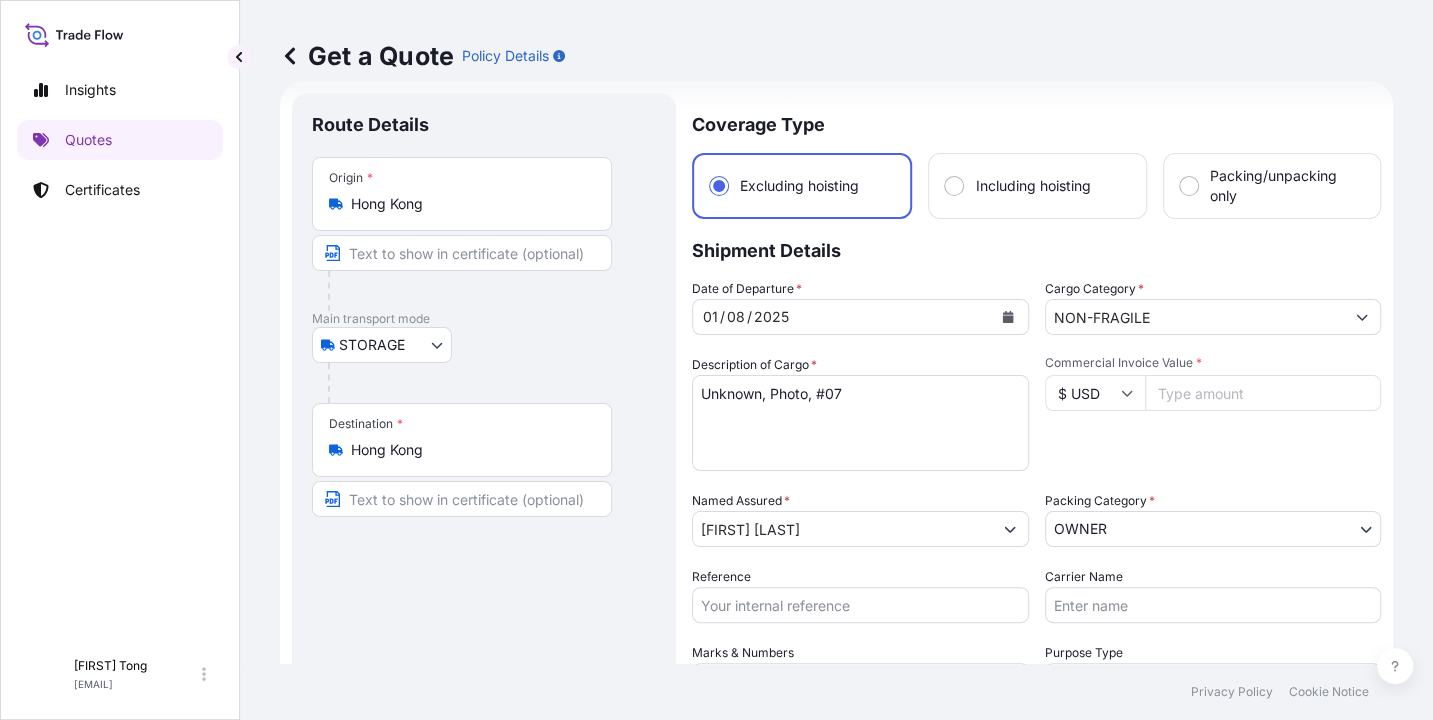 click on "Commercial Invoice Value   *" at bounding box center [1263, 393] 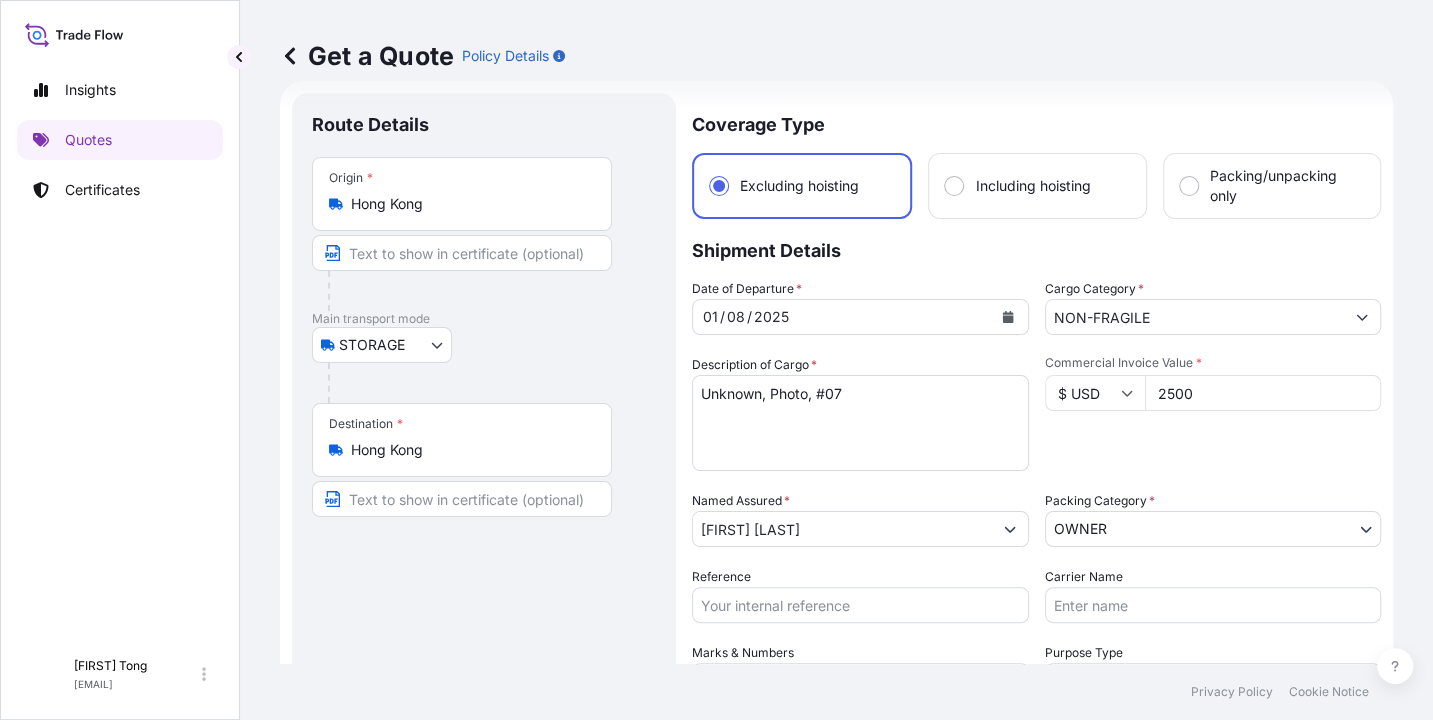 type on "2500" 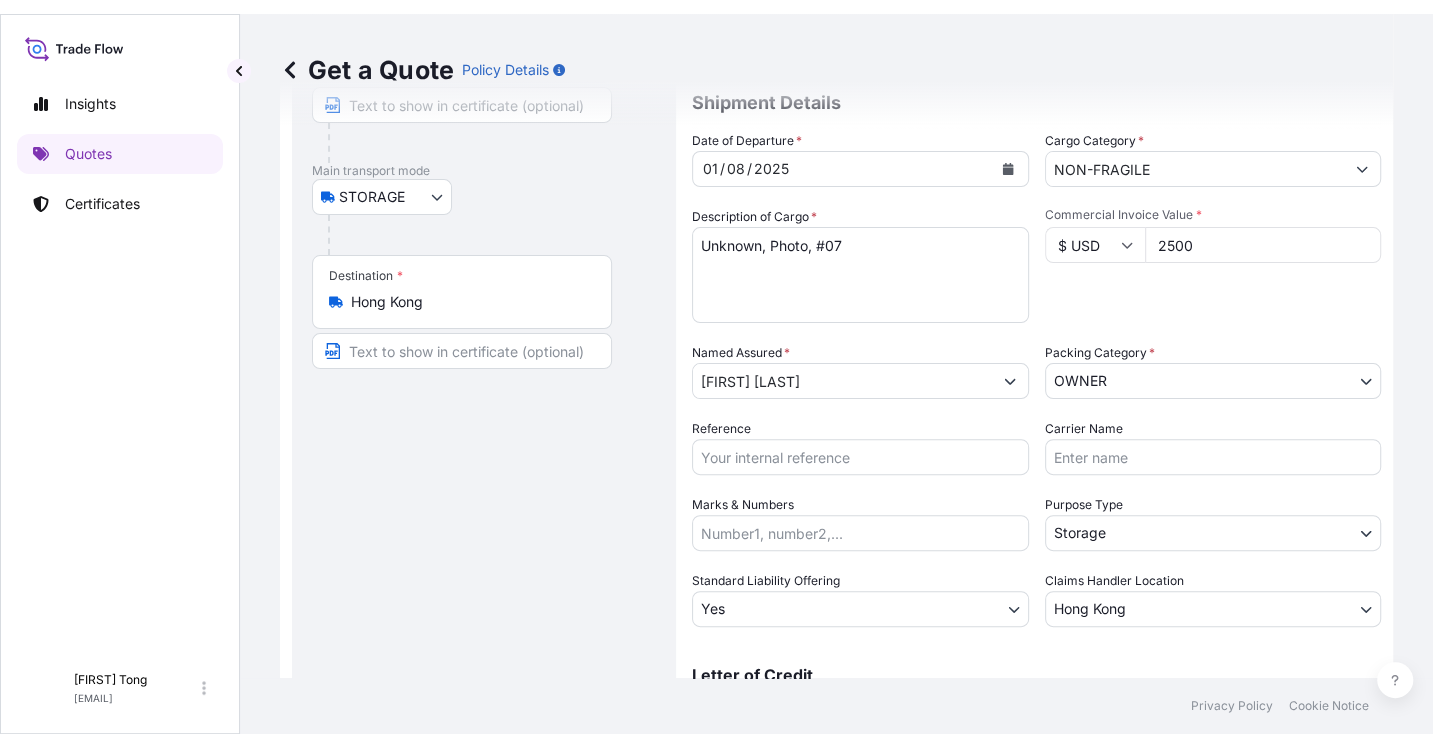 scroll, scrollTop: 453, scrollLeft: 0, axis: vertical 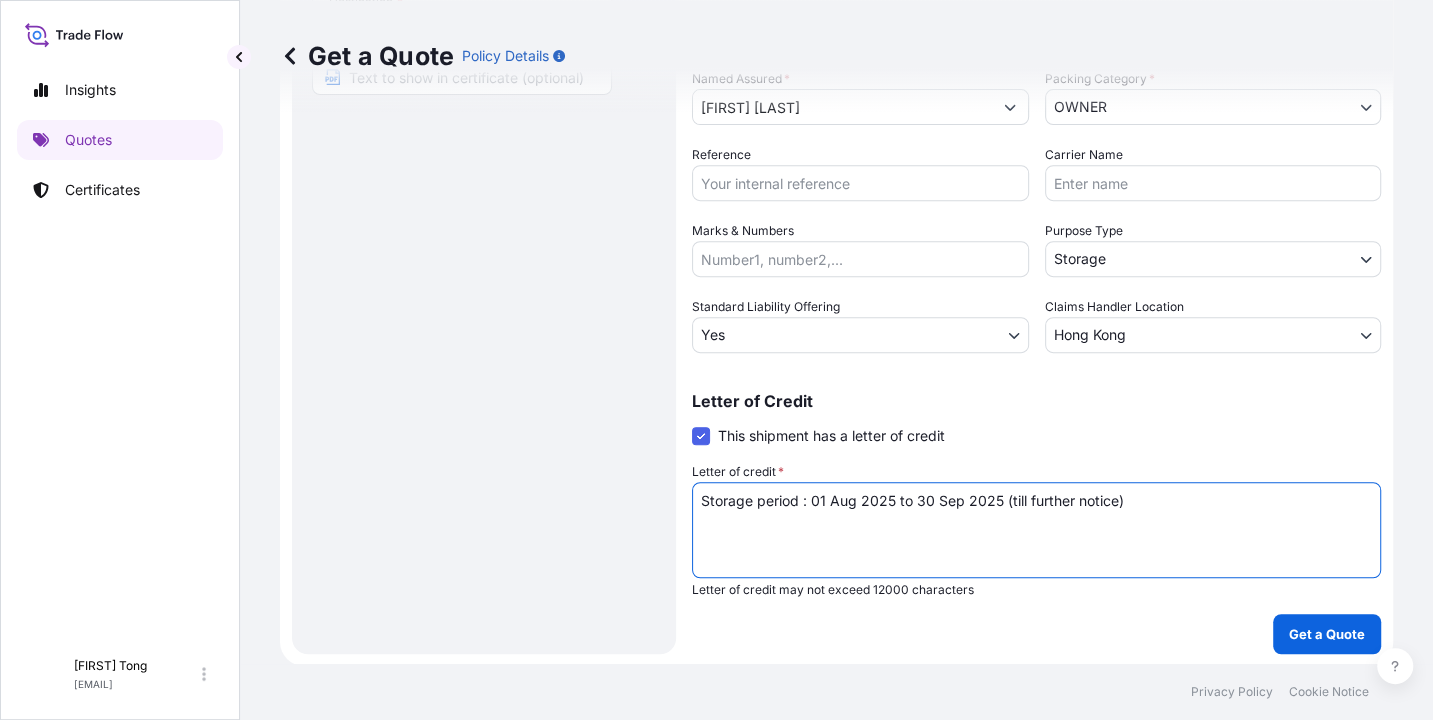 drag, startPoint x: 1142, startPoint y: 507, endPoint x: 546, endPoint y: 492, distance: 596.1887 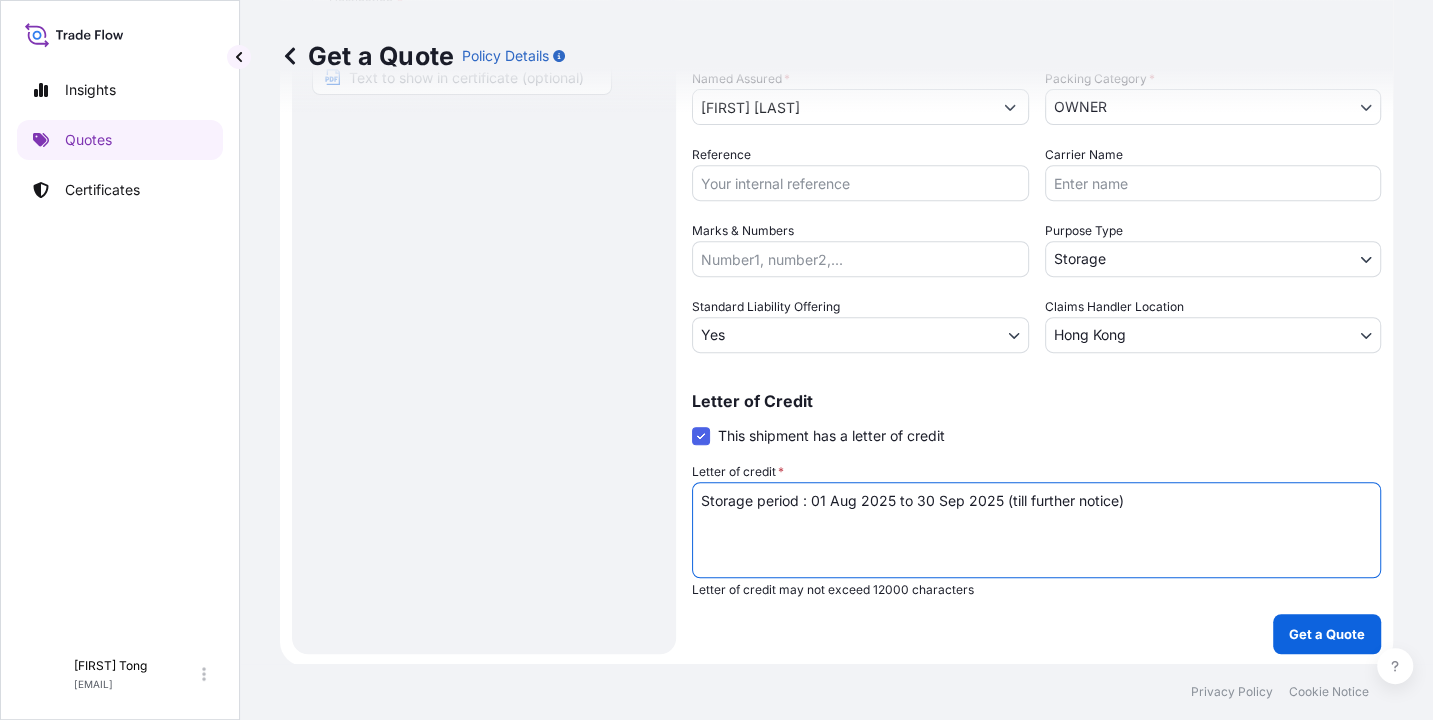 click on "Route Details Place of loading Road / Inland Road / Inland Origin * [LOCATION] Main transport mode STORAGE COURIER INSTALLATION LAND SEA AIR STORAGE Destination * [LOCATION] Road / Inland Road / Inland Place of Discharge Coverage Type Excluding hoisting Including hoisting Packing/unpacking only Shipment Details Date of Departure * [DATE] Cargo Category * NON-FRAGILE Description of Cargo * Unknown, Photo, #06
Commercial Invoice Value   * $ USD 2500 Named Assured * [FIRST] [LAST] Packing Category * OWNER AGENT CO-OWNER OWNER Various Reference Carrier Name Marks & Numbers Purpose Type Storage Transit Storage Installation Conservation Standard Liability Offering Yes Yes No Claims Handler Location [LOCATION] [LOCATION] [LOCATION] Letter of Credit This shipment has a letter of credit Letter of credit * Storage period : [DATE] to [DATE] (till further notice) Letter of credit may not exceed 12000 characters Get a Quote" at bounding box center (836, 162) 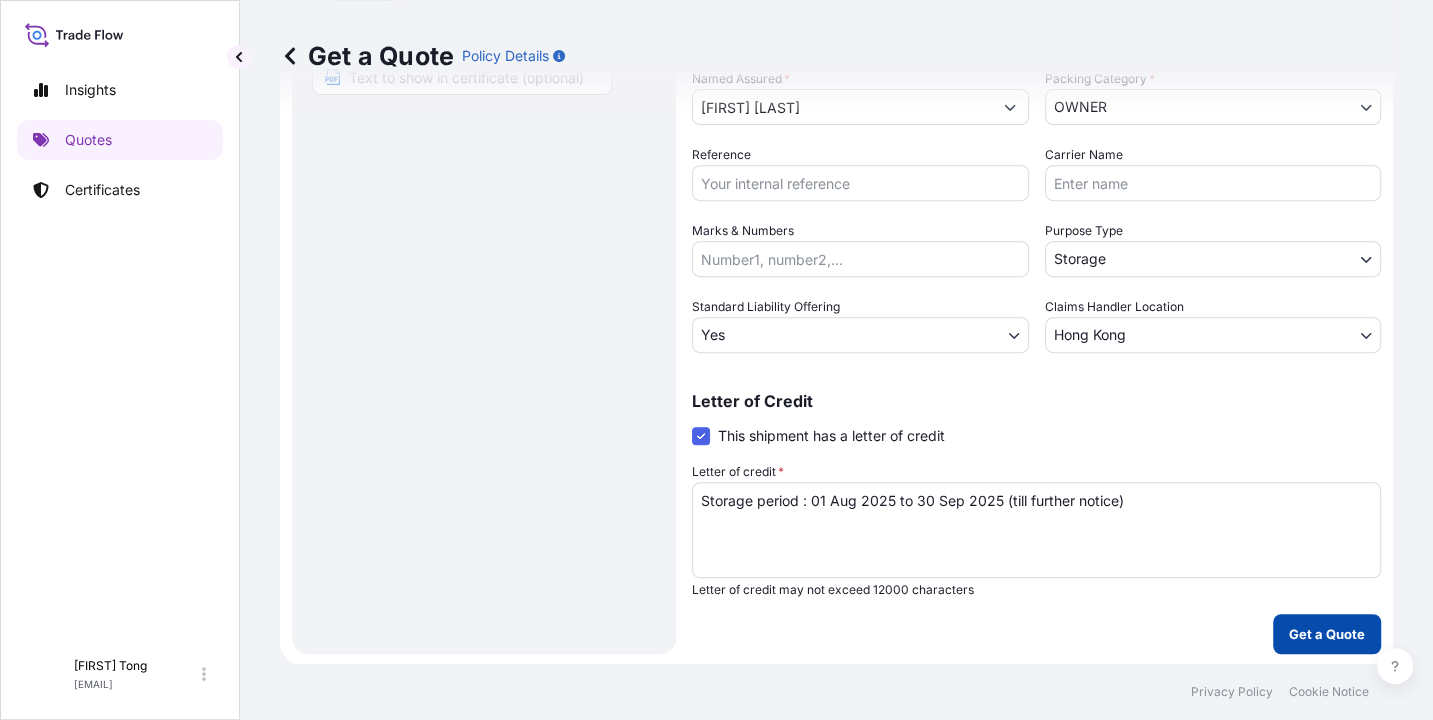 click on "Get a Quote" at bounding box center (1327, 634) 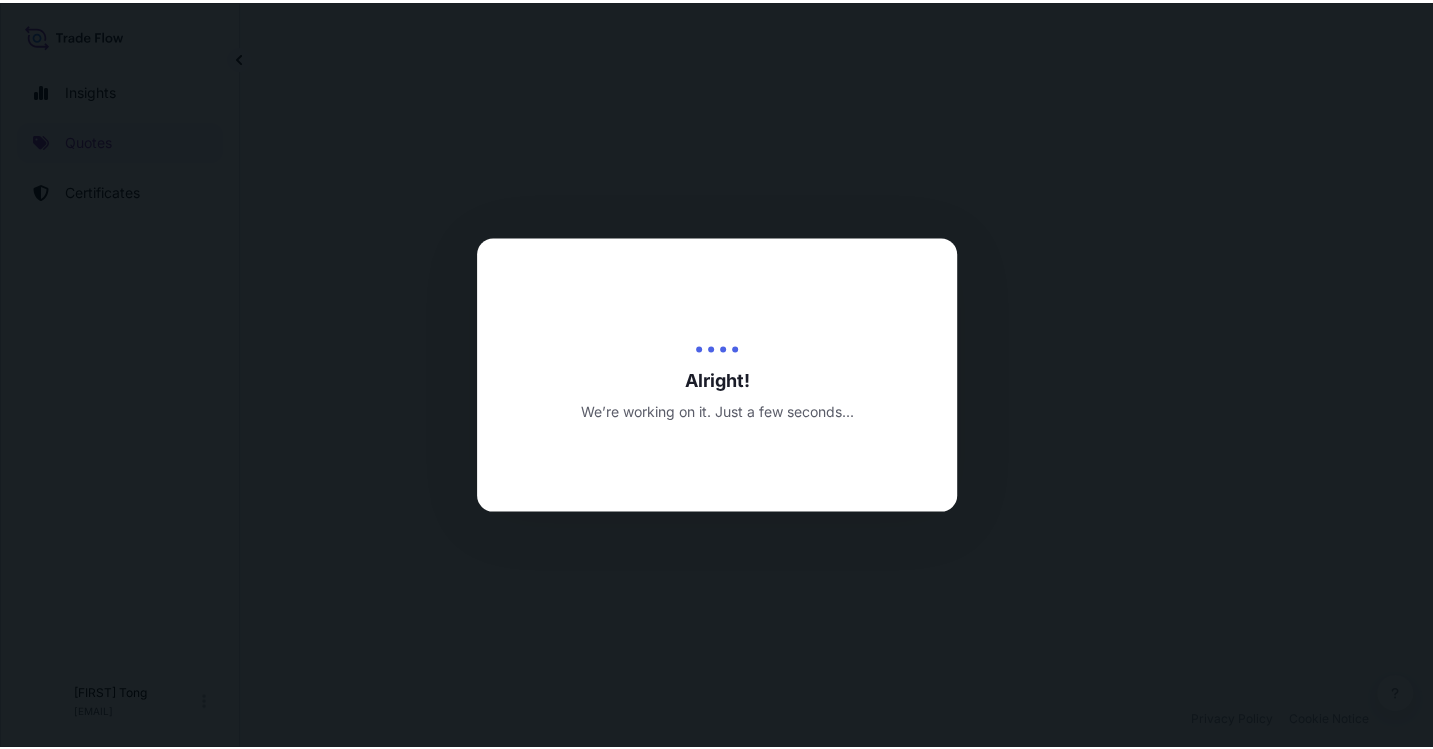 scroll, scrollTop: 0, scrollLeft: 0, axis: both 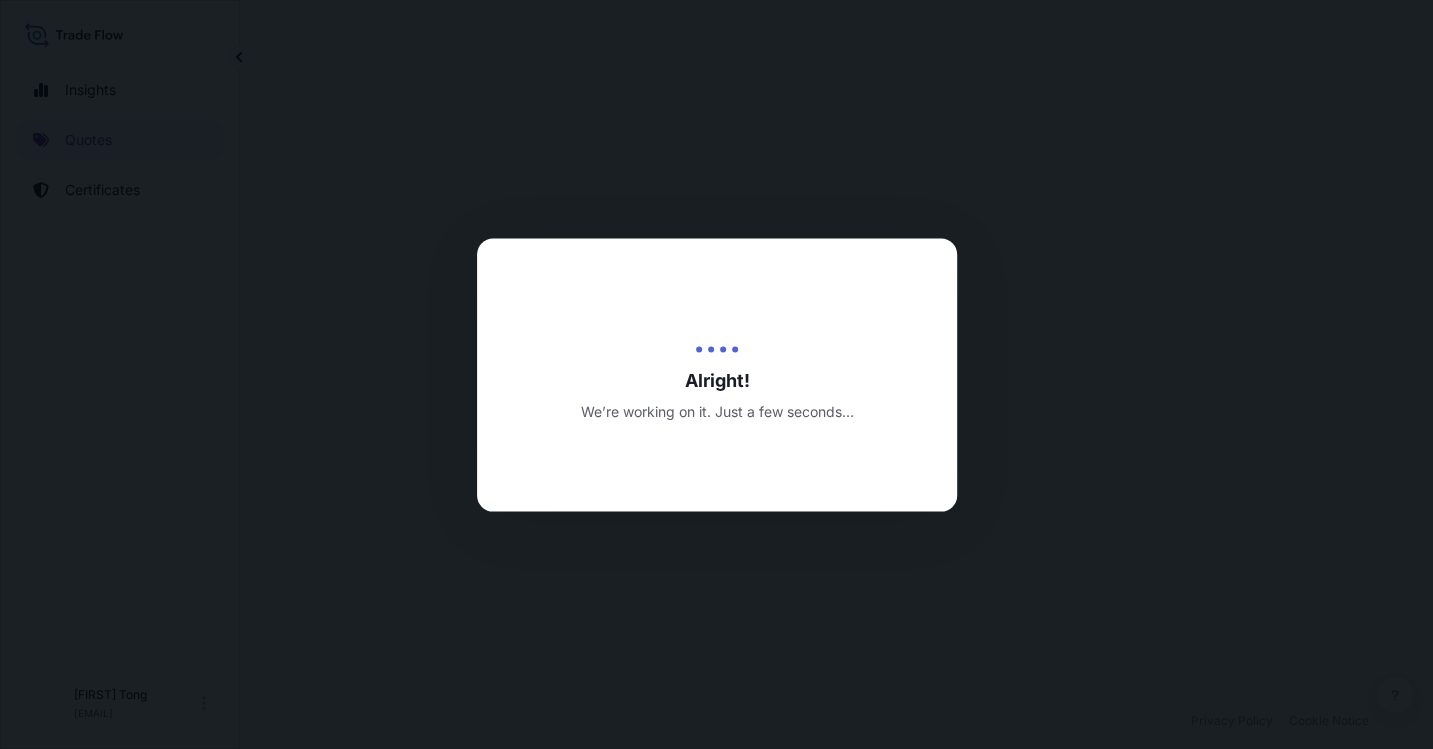 select on "STORAGE" 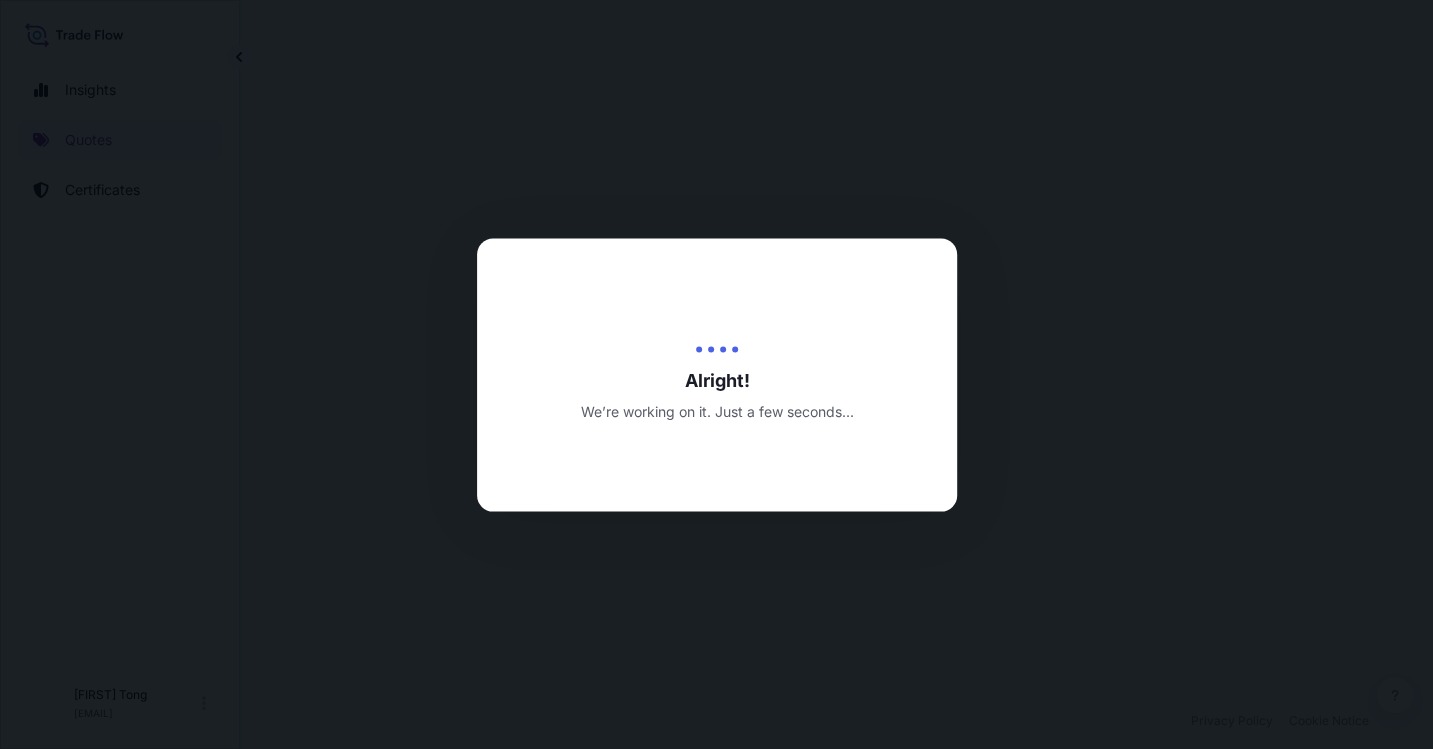 select on "27" 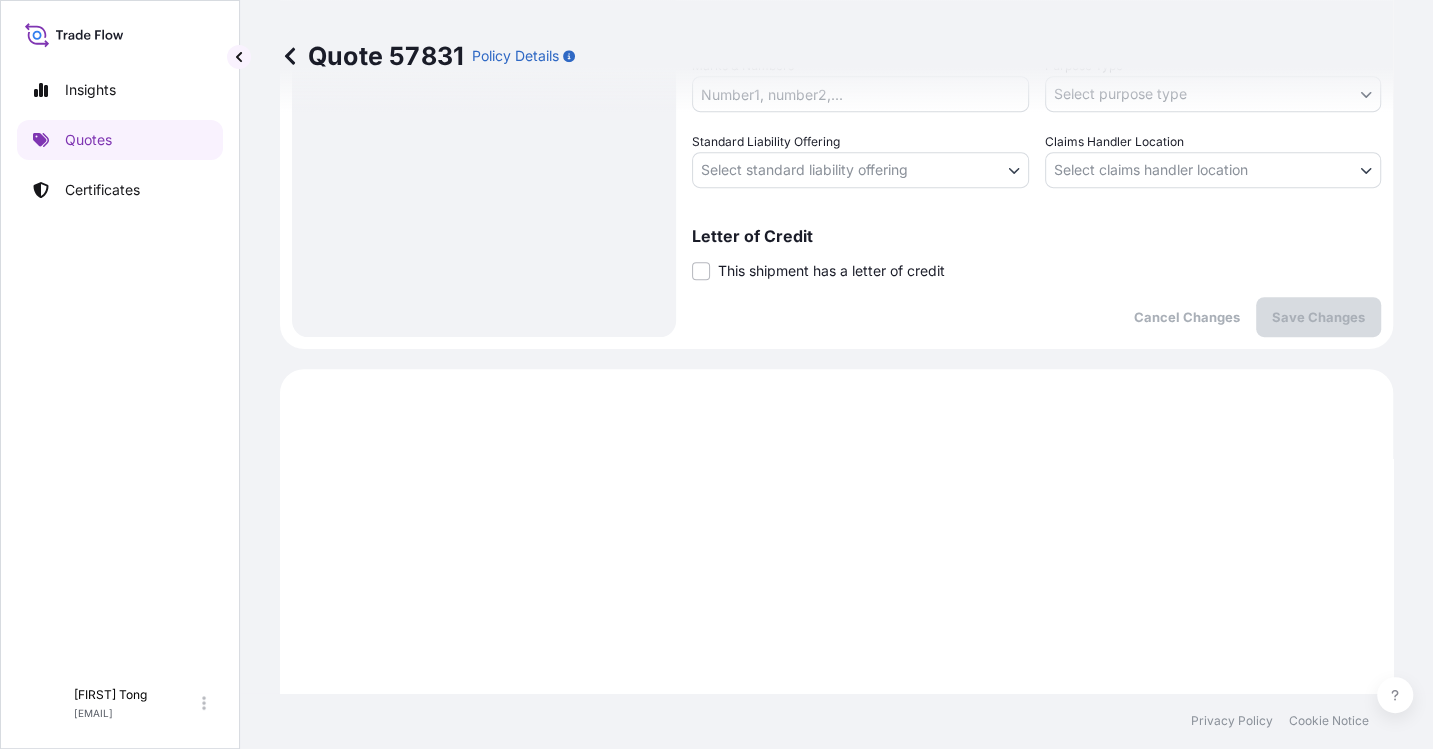 scroll, scrollTop: 386, scrollLeft: 0, axis: vertical 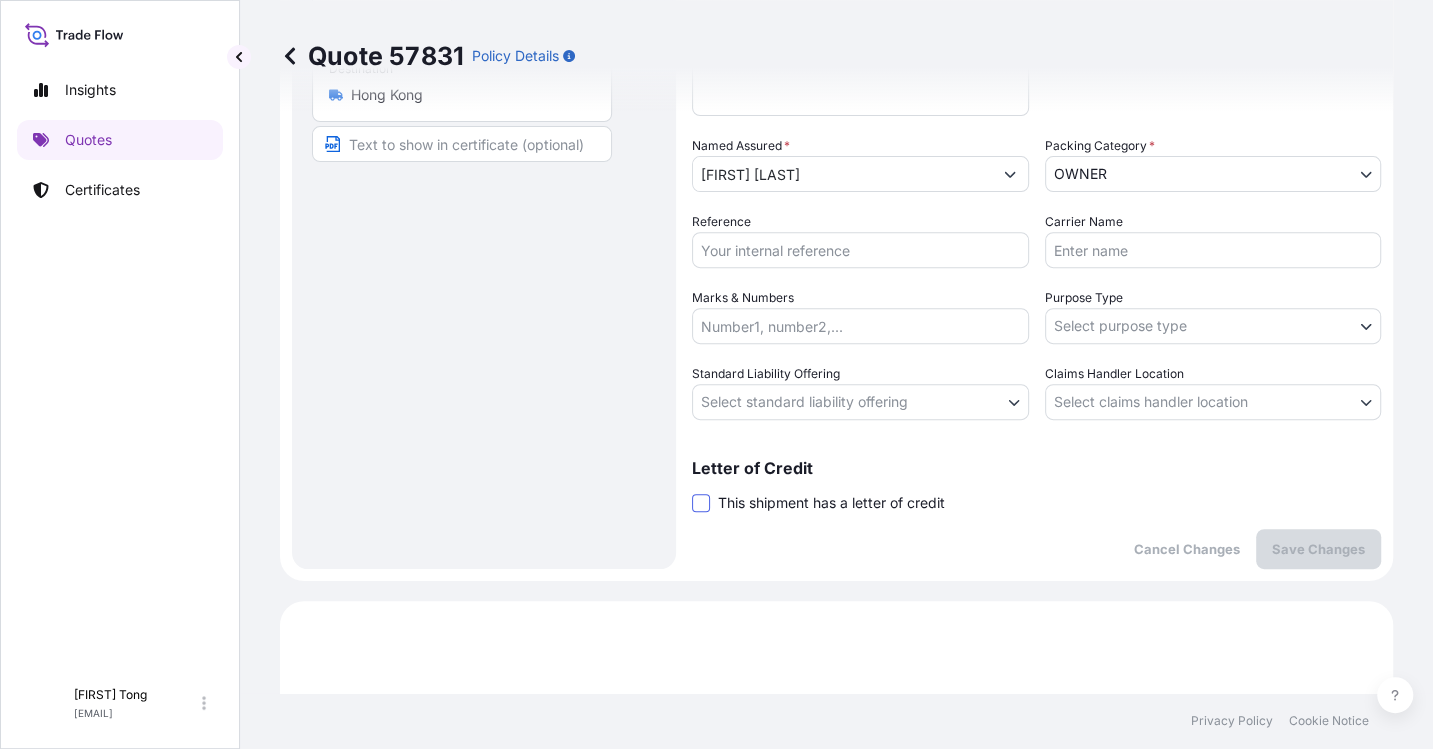 click at bounding box center [701, 503] 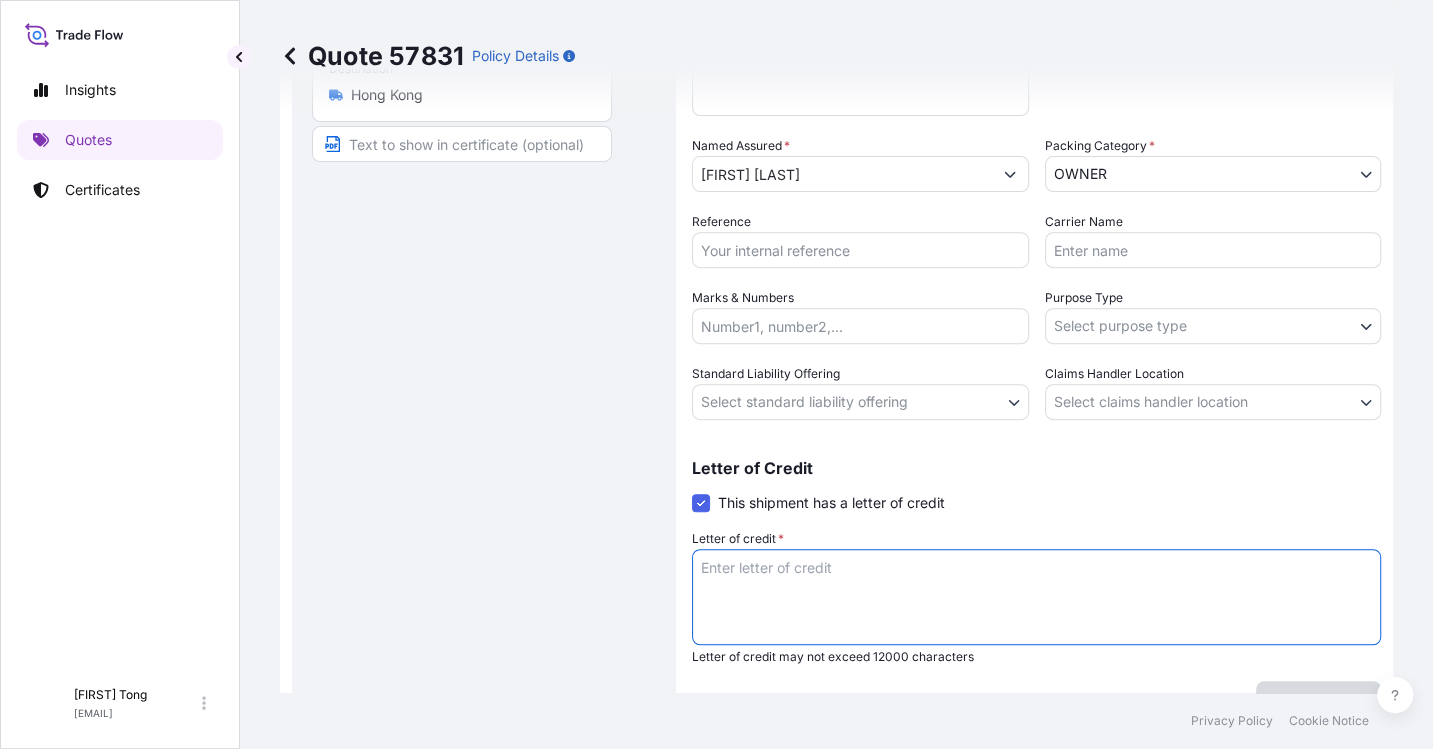 click on "Letter of credit *" at bounding box center (1036, 597) 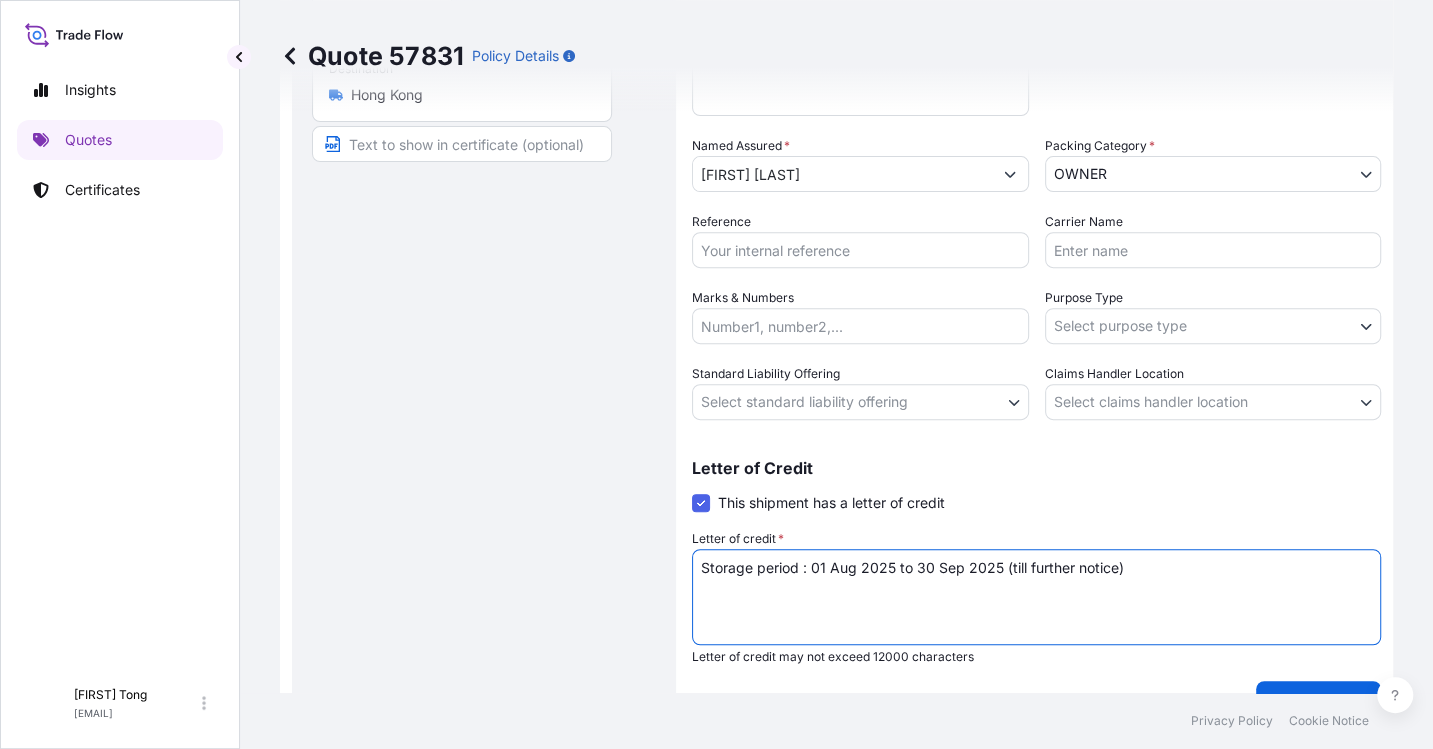 type on "Storage period : 01 Aug 2025 to 30 Sep 2025 (till further notice)" 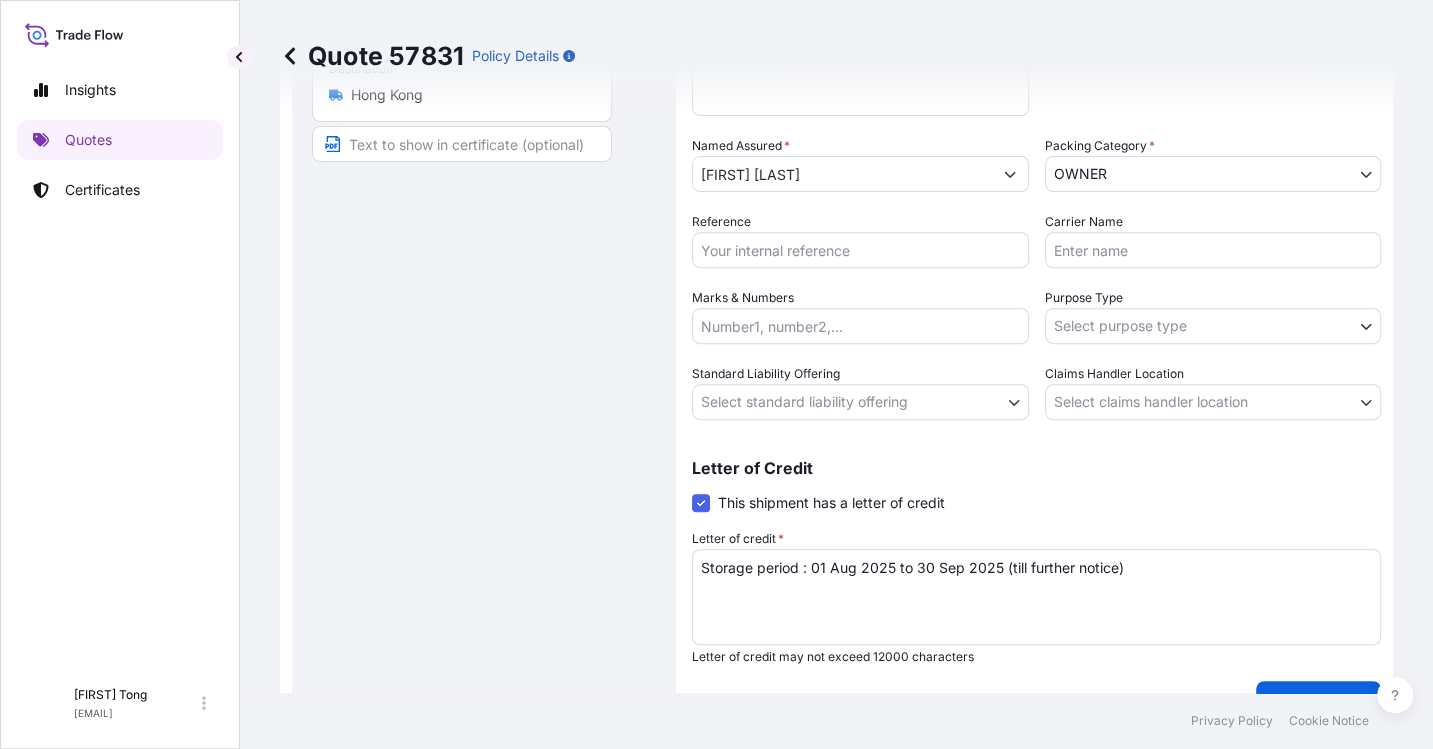 click on "Insights Quotes Certificates C [FIRST] [LAST] [EMAIL] Quote 57831 Policy Details Route Details Place of loading Road / Inland Road / Inland Origin * Hong Kong Main transport mode STORAGE COURIER INSTALLATION LAND SEA AIR STORAGE Destination * Hong Kong Road / Inland Road / Inland Place of Discharge Coverage Type Excluding hoisting Including hoisting Packing/unpacking only Shipment Details Date of Departure * 01 / 08 / 2025 Cargo Category * NON-FRAGILE Description of Cargo * Unknown, Photo, #07
Commercial Invoice Value   * $ USD 2500 Named Assured * [FIRST] [LAST] Packing Category * OWNER AGENT CO-OWNER OWNER Various Reference Carrier Name Marks & Numbers Purpose Type Select purpose type Transit Storage Installation Conservation Standard Liability Offering Select standard liability offering Yes No Claims Handler Location Select claims handler location Hong Kong Singapore Letter of Credit This shipment has a letter of credit Letter of credit * Cancel Changes Save Changes Primary Assured $ 2" at bounding box center [716, 374] 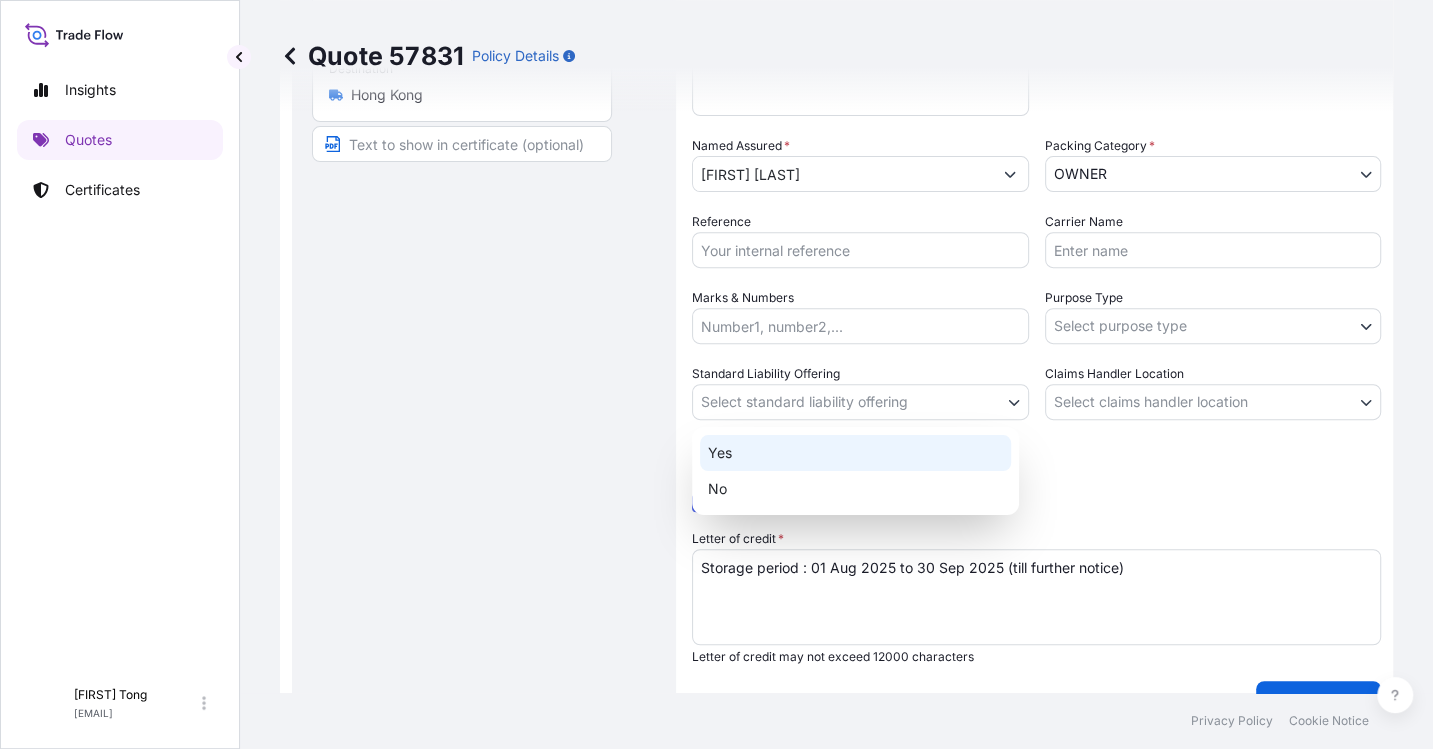 click on "Yes" at bounding box center (855, 453) 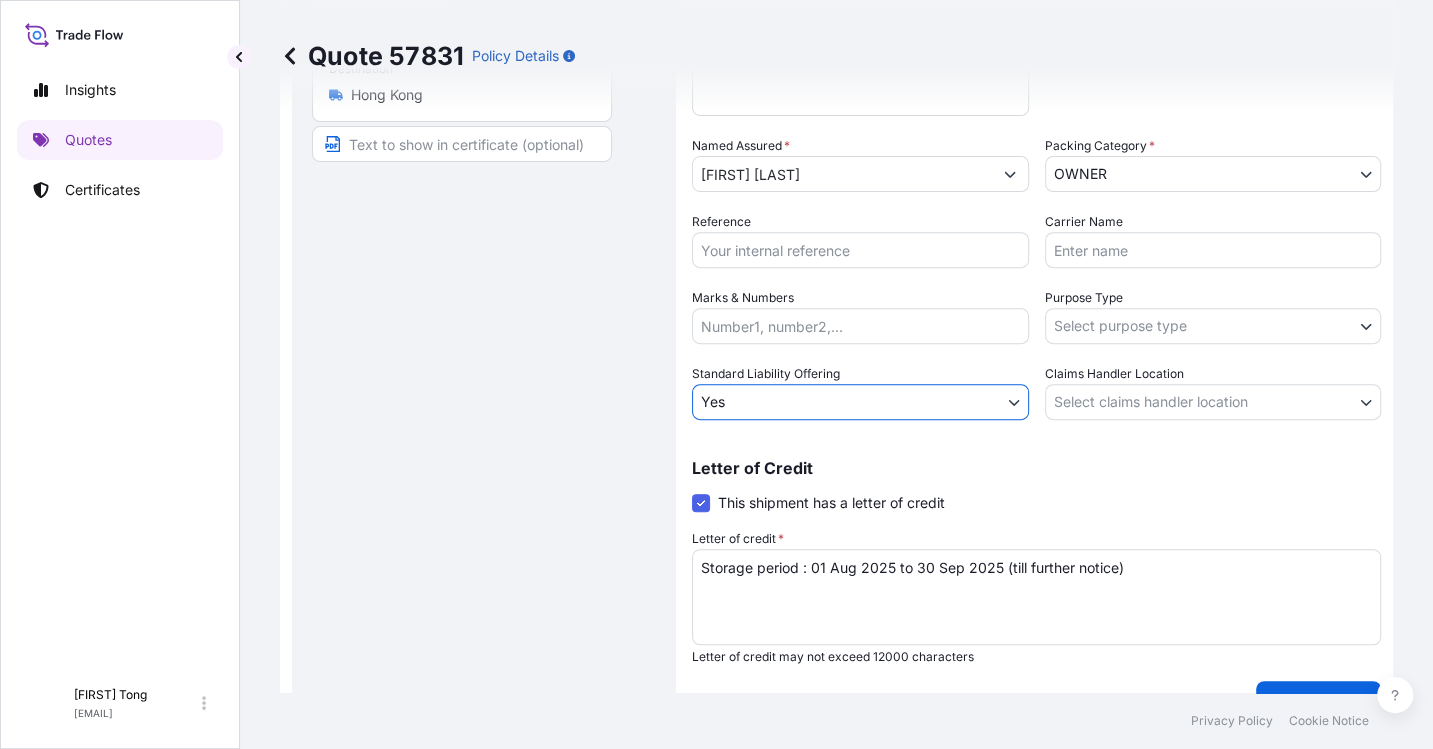 click on "Insights Quotes Certificates C [FIRST] [LAST] [EMAIL] Quote 57831 Policy Details Route Details Place of loading Road / Inland Road / Inland Origin * [COUNTRY] Main transport mode STORAGE COURIER INSTALLATION LAND SEA AIR STORAGE Destination * [COUNTRY] Road / Inland Road / Inland Place of Discharge Coverage Type Excluding hoisting Including hoisting Packing/unpacking only Shipment Details Date of Departure * 01 / 08 / 2025 Cargo Category * NON-FRAGILE Description of Cargo * Unknown, Photo, #07
Commercial Invoice Value   * $ USD 2500 Named Assured * [FIRST] [LAST] Packing Category * OWNER AGENT CO-OWNER OWNER Various Reference Carrier Name Marks & Numbers Purpose Type Select purpose type Transit Storage Installation Conservation Standard Liability Offering Yes Yes No Claims Handler Location Select claims handler location [COUNTRY] [COUNTRY] Letter of Credit This shipment has a letter of credit Letter of credit * Storage period : 01 Aug 2025 to 30 Sep 2025 (till further notice) Save Changes" at bounding box center (716, 374) 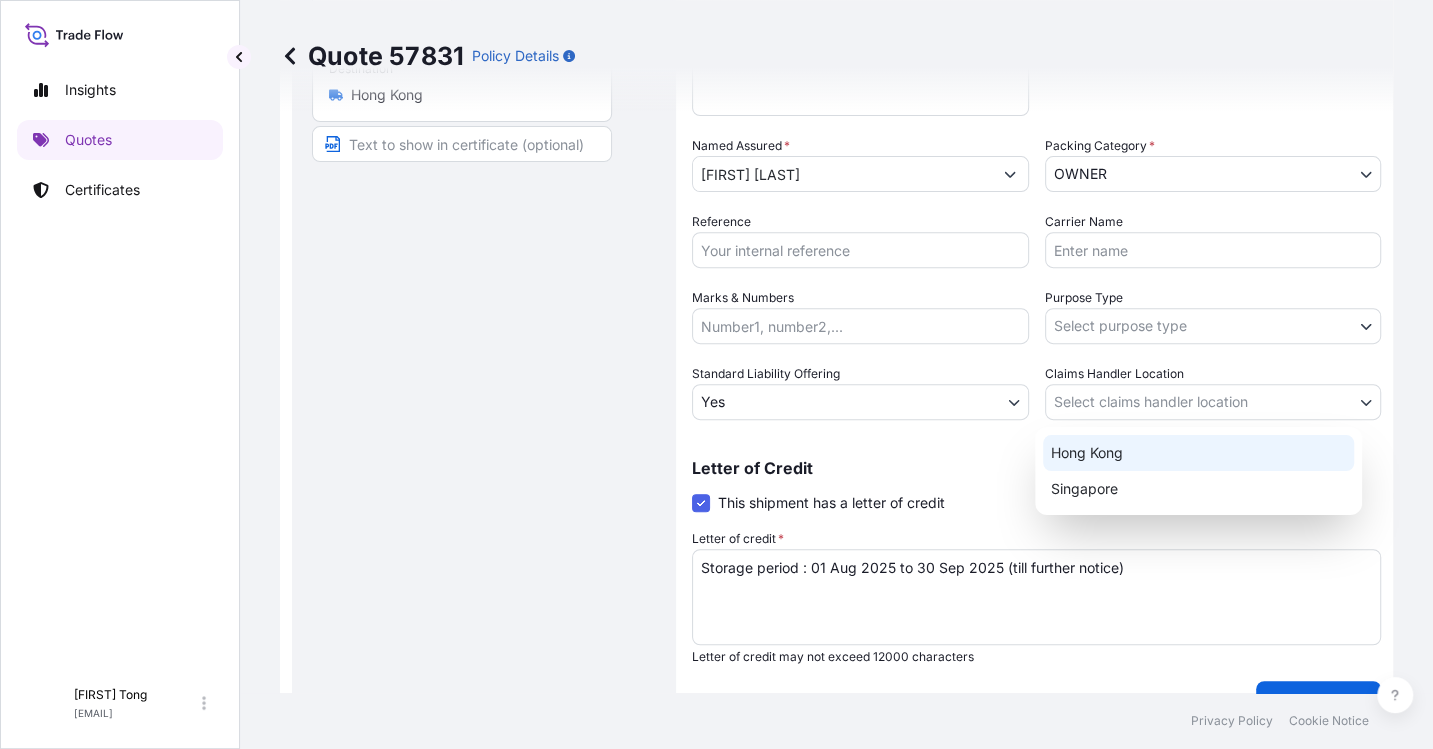 click on "Hong Kong" at bounding box center [1198, 453] 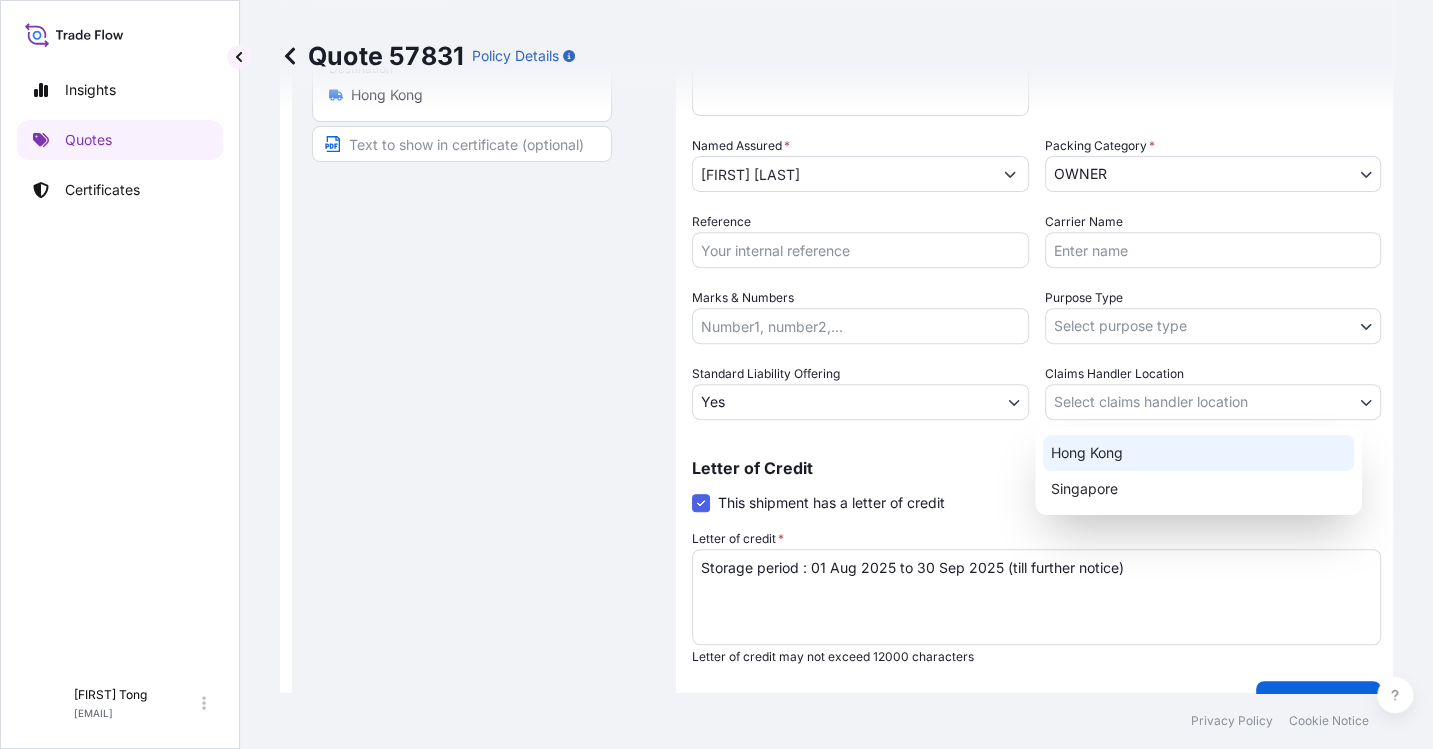 select on "Hong Kong" 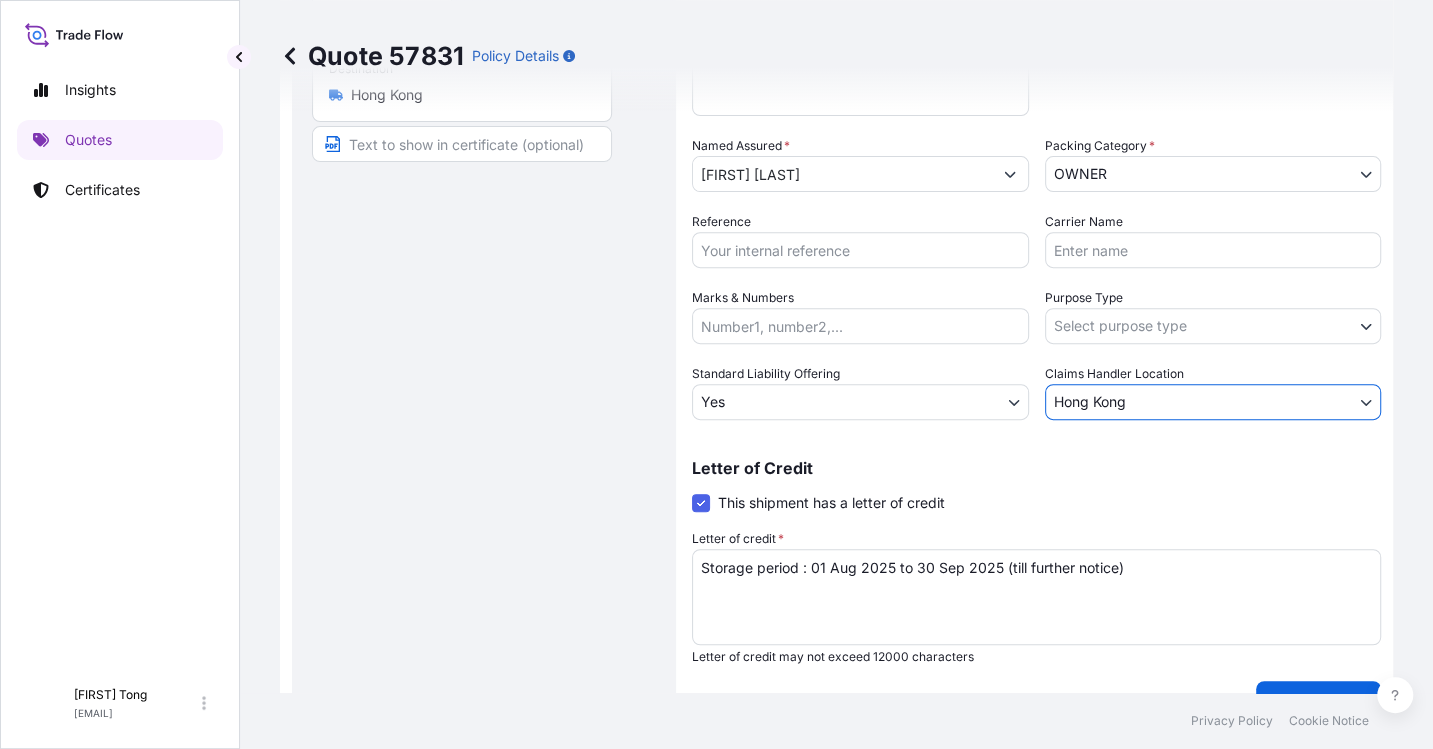click on "Insights Quotes Certificates C Cathy   Tong cathytong@helutrans.com Quote 57831 Policy Details Route Details Place of loading Road / Inland Road / Inland Origin * Hong Kong Main transport mode STORAGE COURIER INSTALLATION LAND SEA AIR STORAGE Destination * Hong Kong Road / Inland Road / Inland Place of Discharge Coverage Type Excluding hoisting Including hoisting Packing/unpacking only Shipment Details Date of Departure * 01 / 08 / 2025 Cargo Category * NON-FRAGILE Description of Cargo * Unknown, Photo, #07
Commercial Invoice Value   * $ USD 2500 Named Assured * [FIRST] [LAST] Packing Category * OWNER AGENT CO-OWNER OWNER Various Reference Carrier Name Marks & Numbers Purpose Type Select purpose type Transit Storage Installation Conservation Standard Liability Offering Yes Yes No Claims Handler Location Hong Kong Hong Kong Singapore Letter of Credit This shipment has a letter of credit Letter of credit * Storage period : 01 Aug 2025 to 30 Sep 2025 (till further notice) Cancel Changes Save Changes $ 2 ," at bounding box center [716, 374] 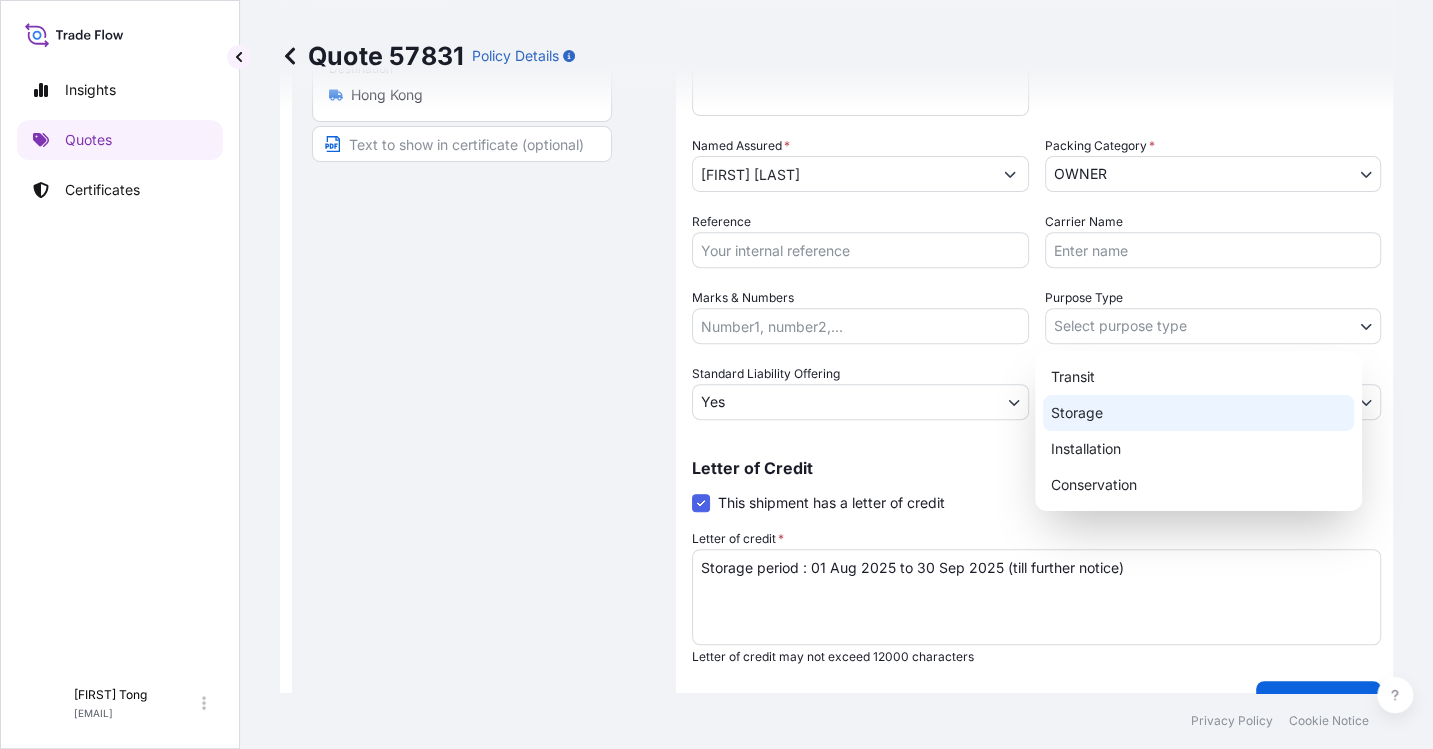 click on "Storage" at bounding box center [1198, 413] 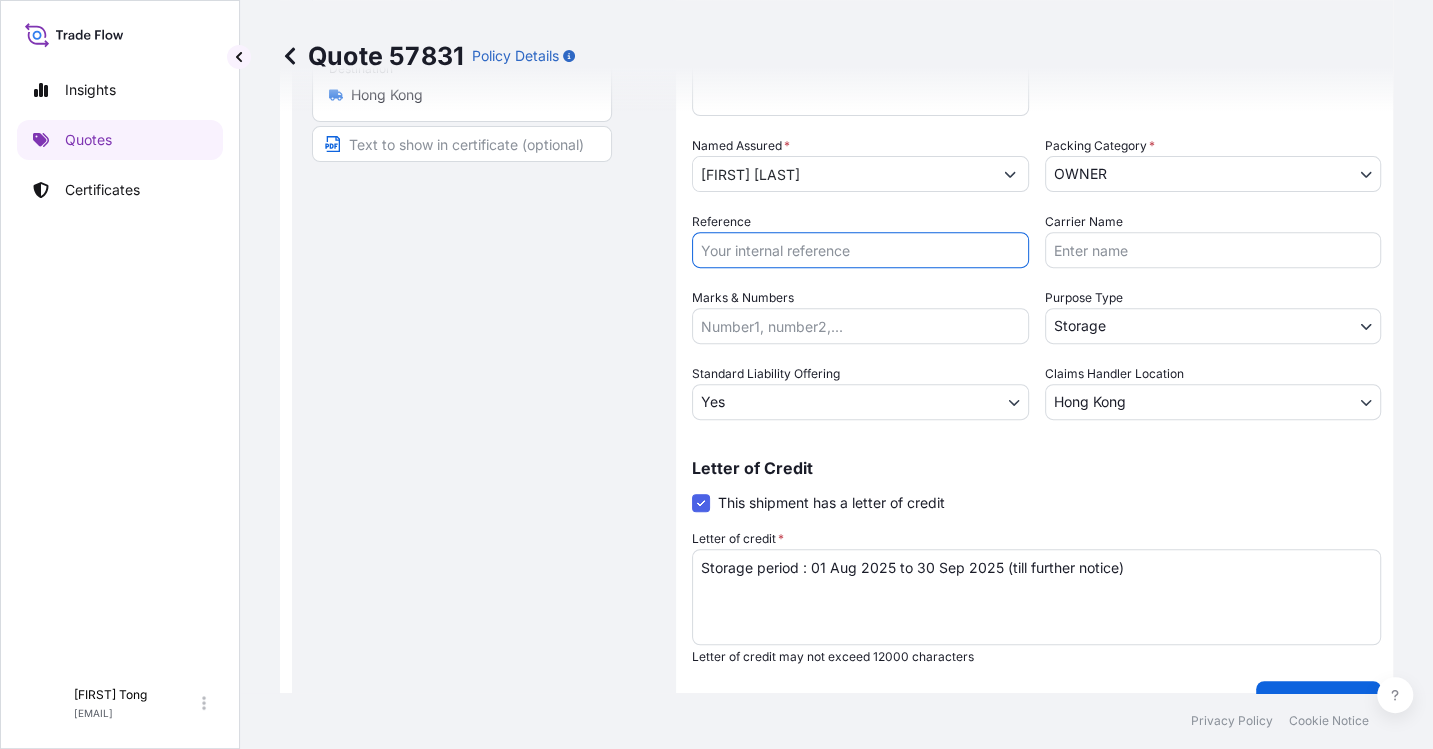 click on "Reference" at bounding box center [860, 250] 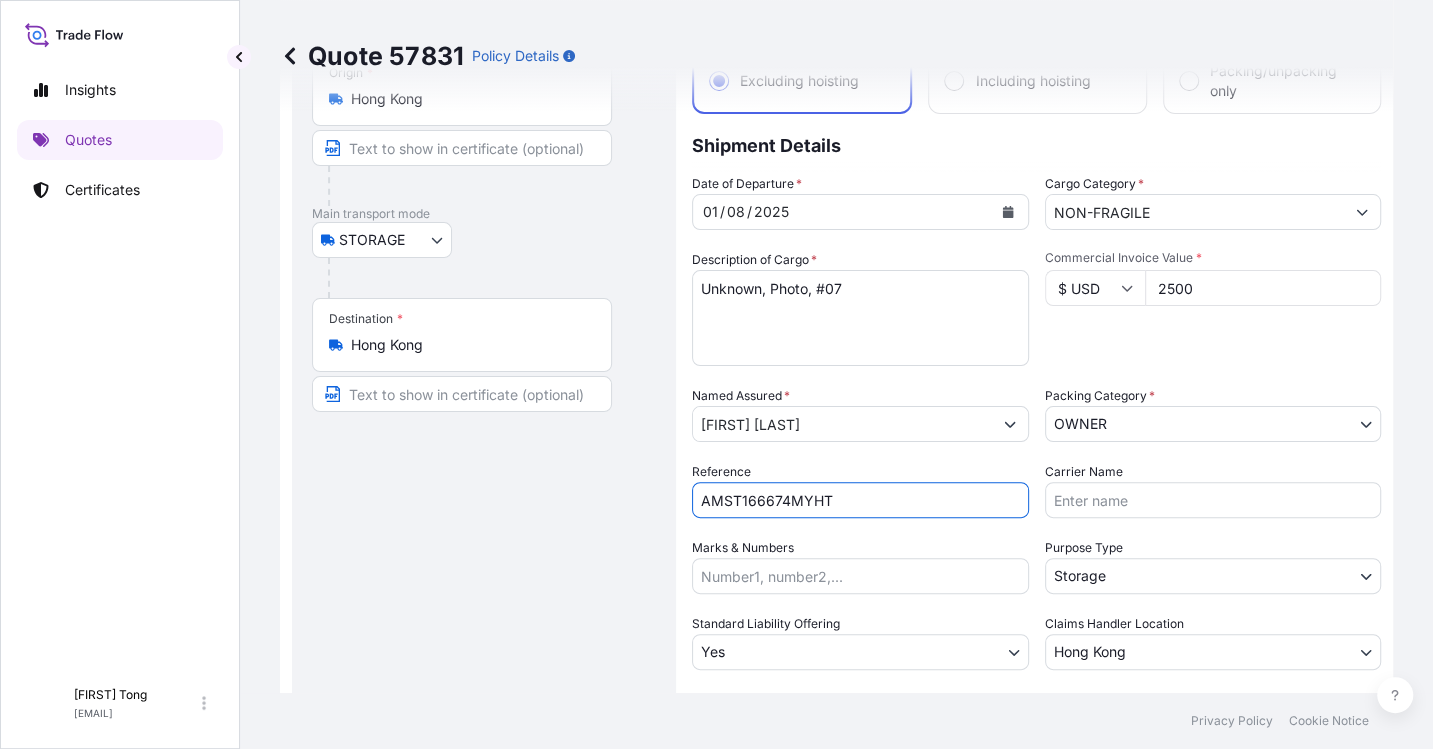 scroll, scrollTop: 511, scrollLeft: 0, axis: vertical 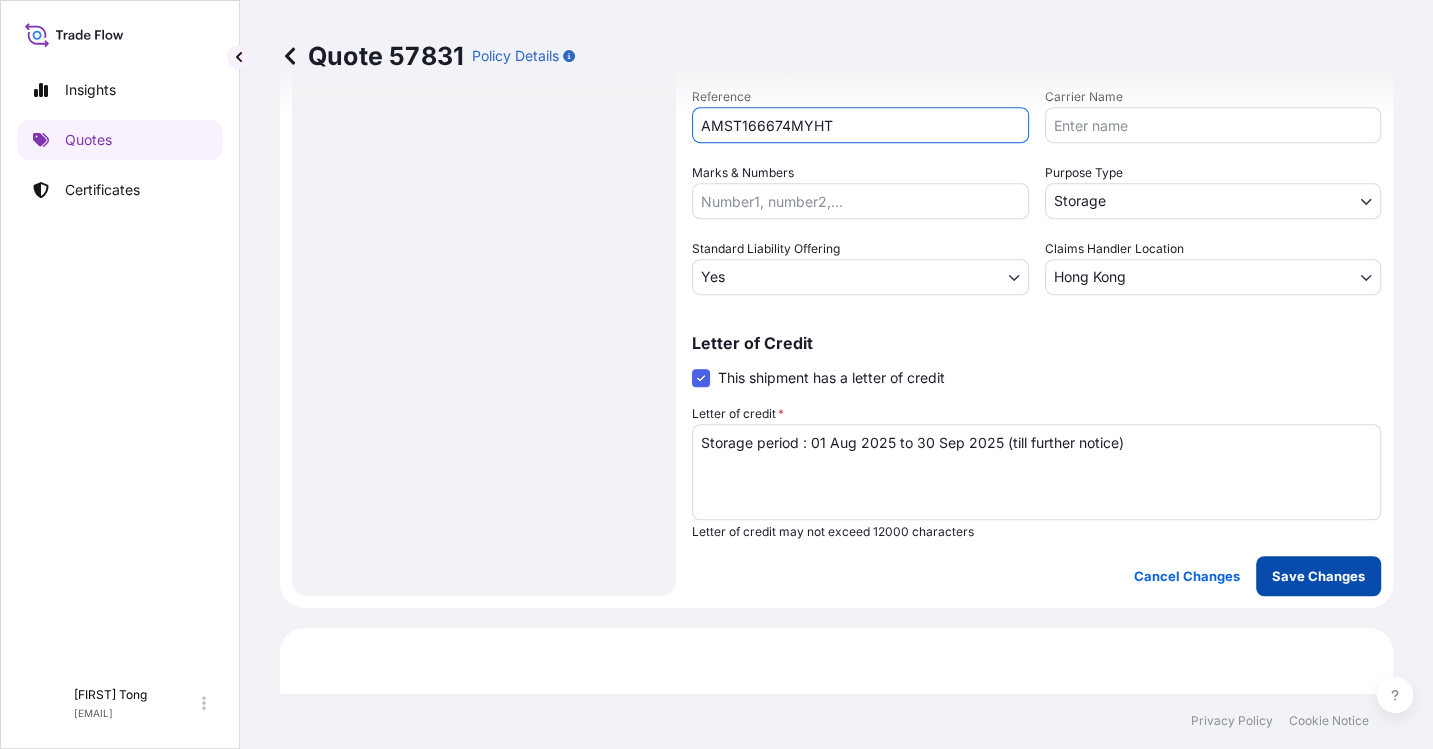 type on "AMST166674MYHT" 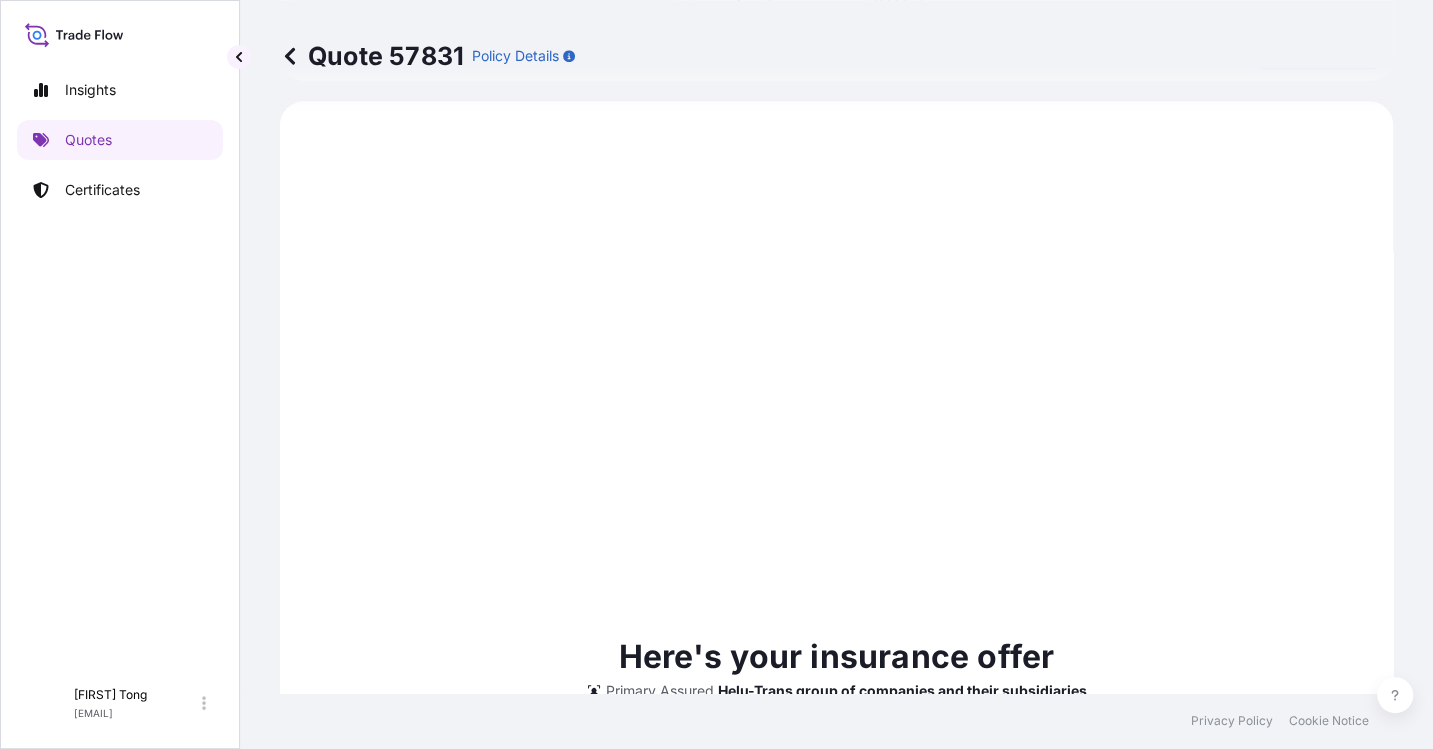select on "STORAGE" 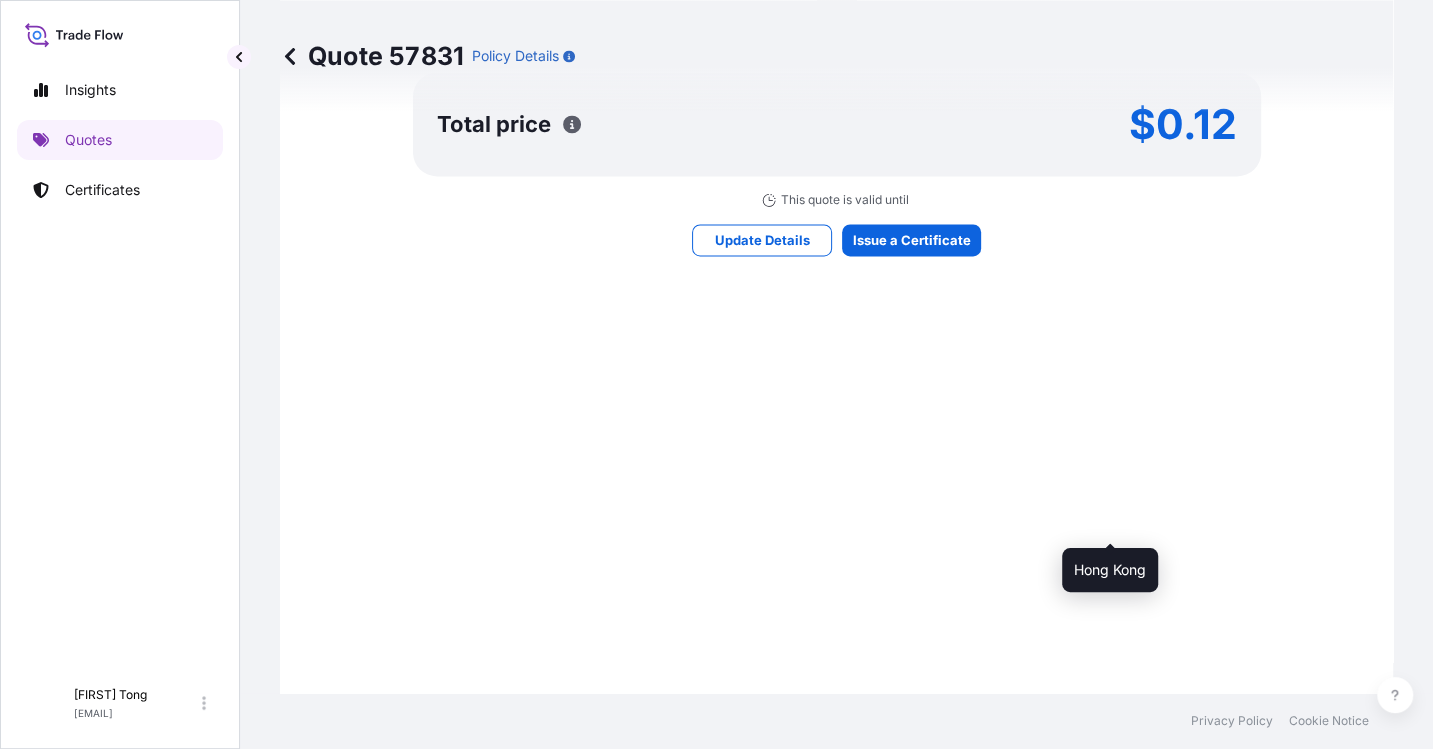 scroll, scrollTop: 1913, scrollLeft: 0, axis: vertical 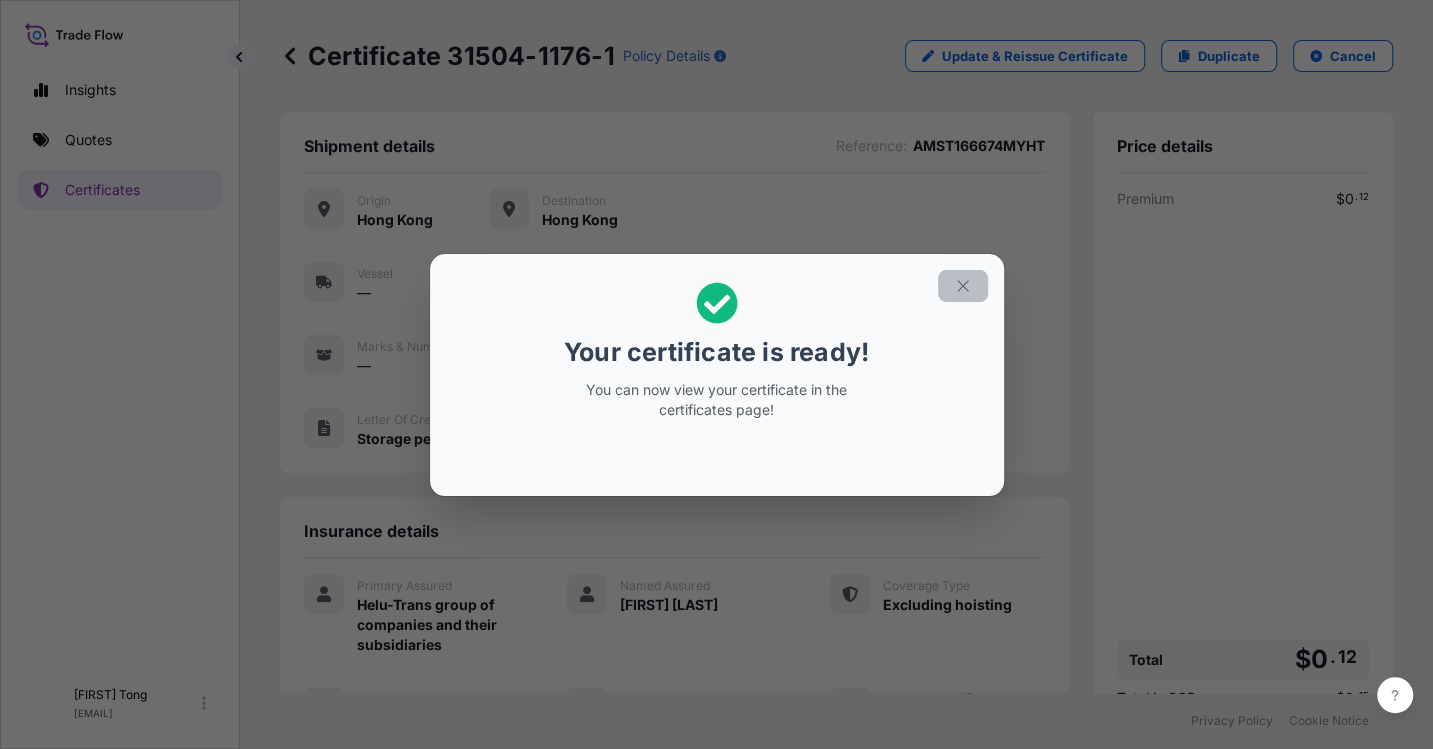 click 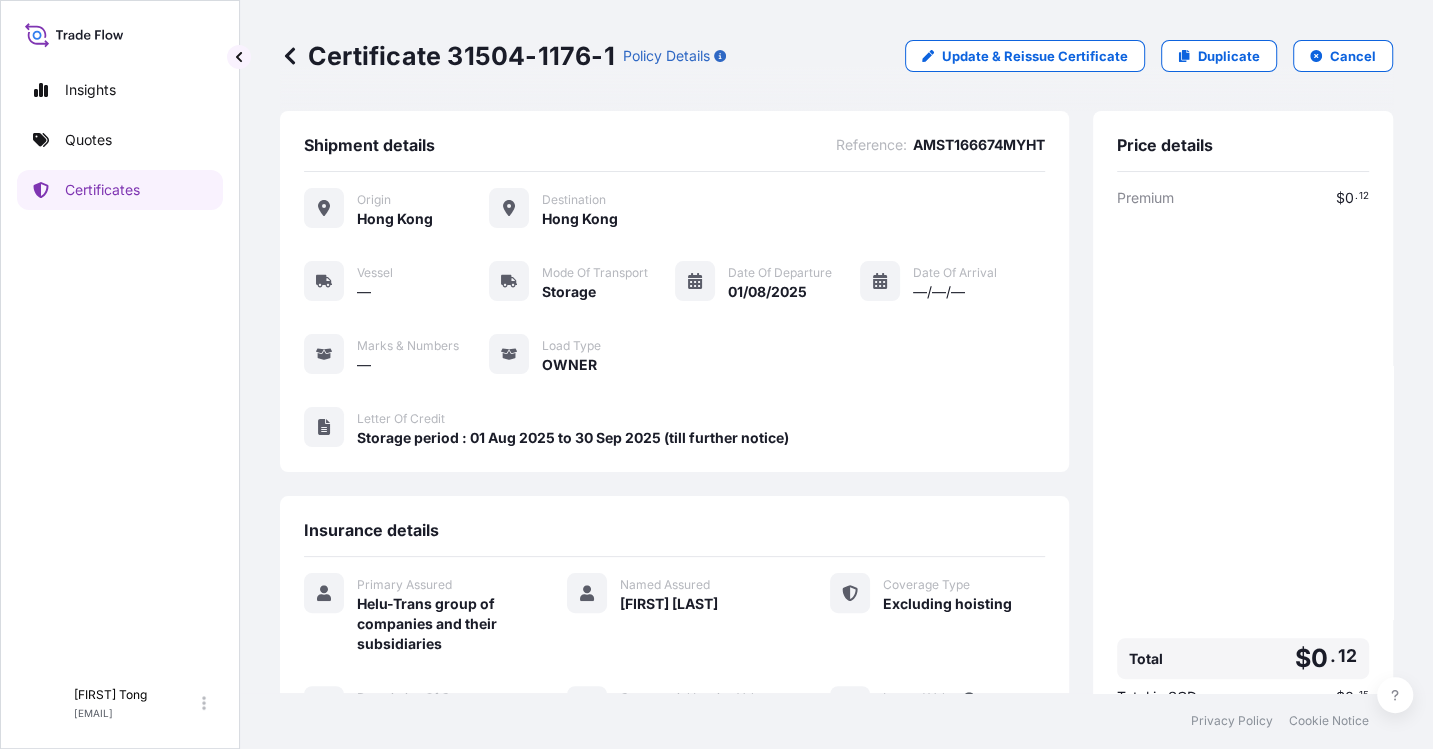 scroll, scrollTop: 0, scrollLeft: 0, axis: both 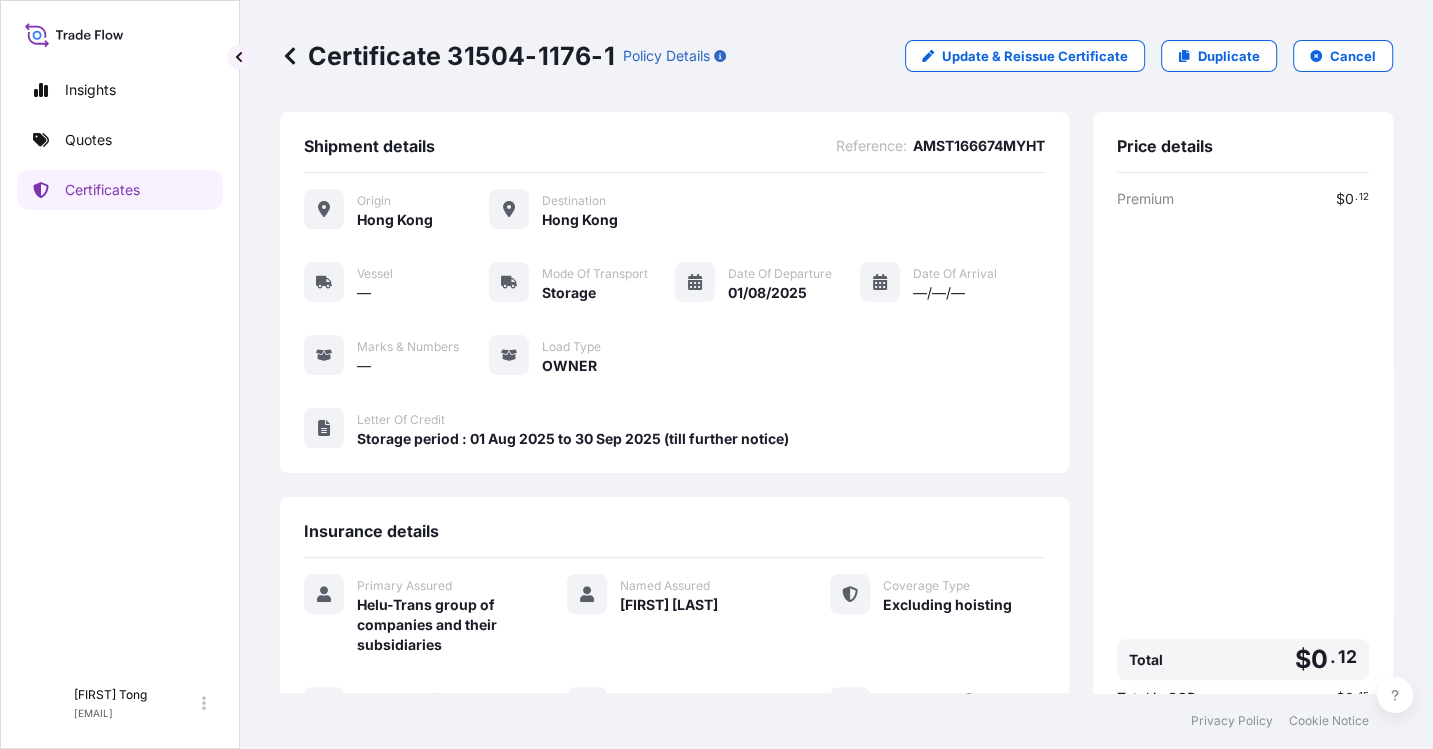 drag, startPoint x: 449, startPoint y: 64, endPoint x: 609, endPoint y: 60, distance: 160.04999 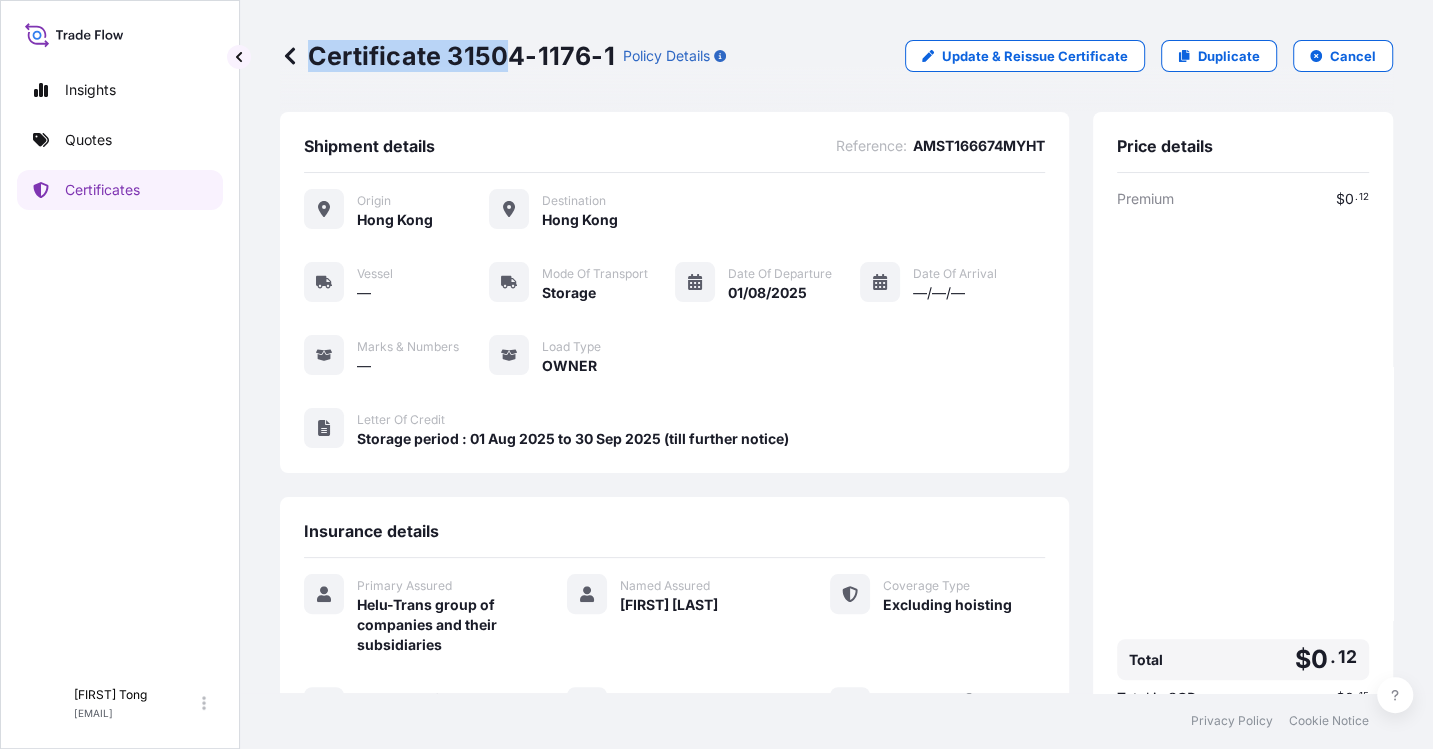 drag, startPoint x: 610, startPoint y: 59, endPoint x: 511, endPoint y: 61, distance: 99.0202 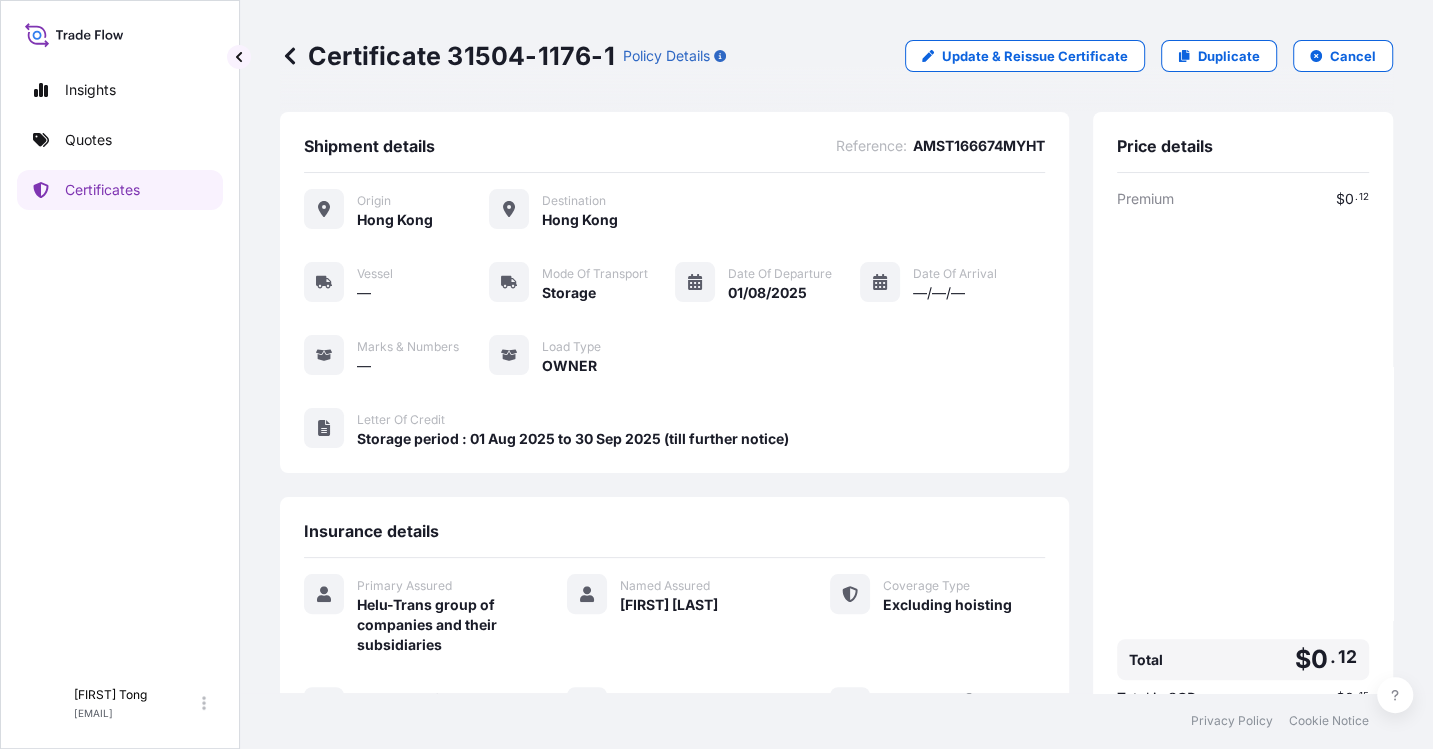 scroll, scrollTop: 269, scrollLeft: 0, axis: vertical 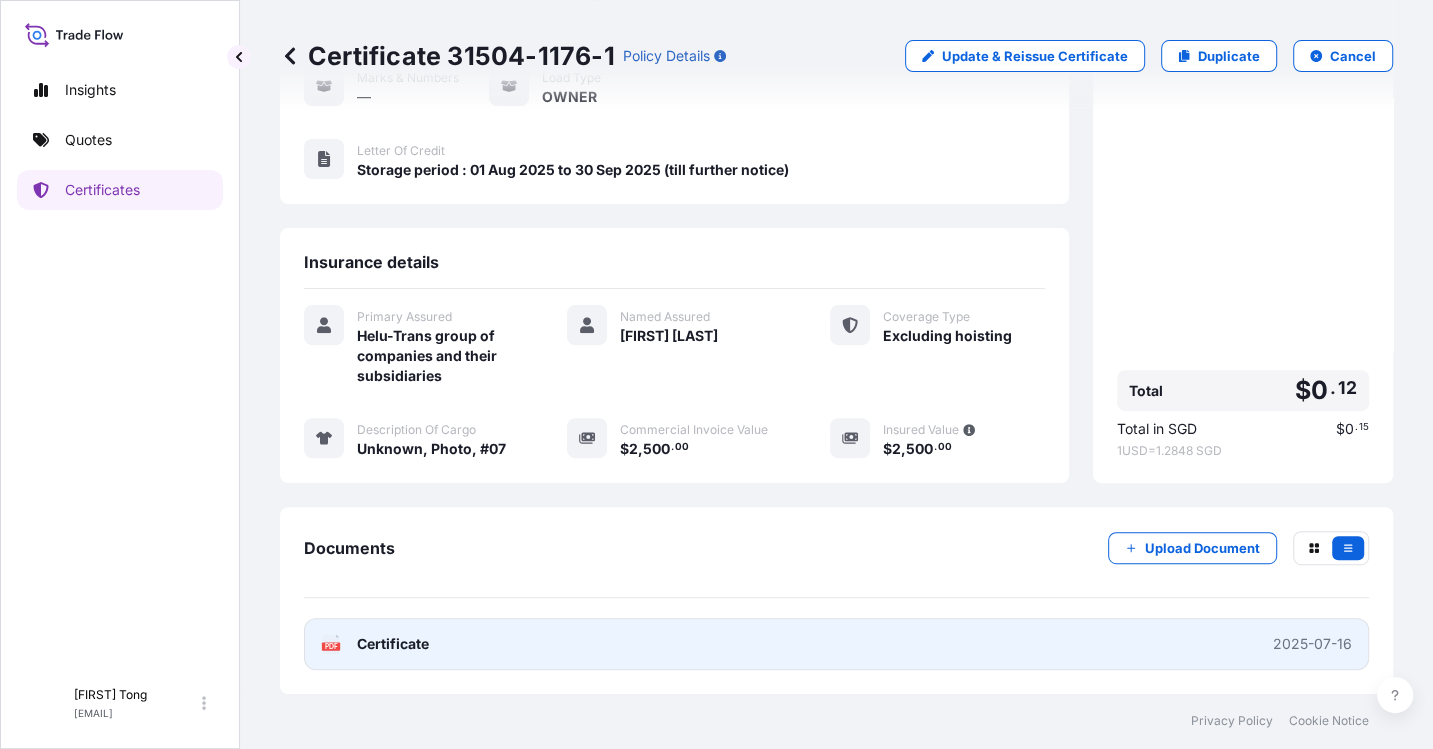 click on "PDF Certificate 2025-07-16" at bounding box center [836, 644] 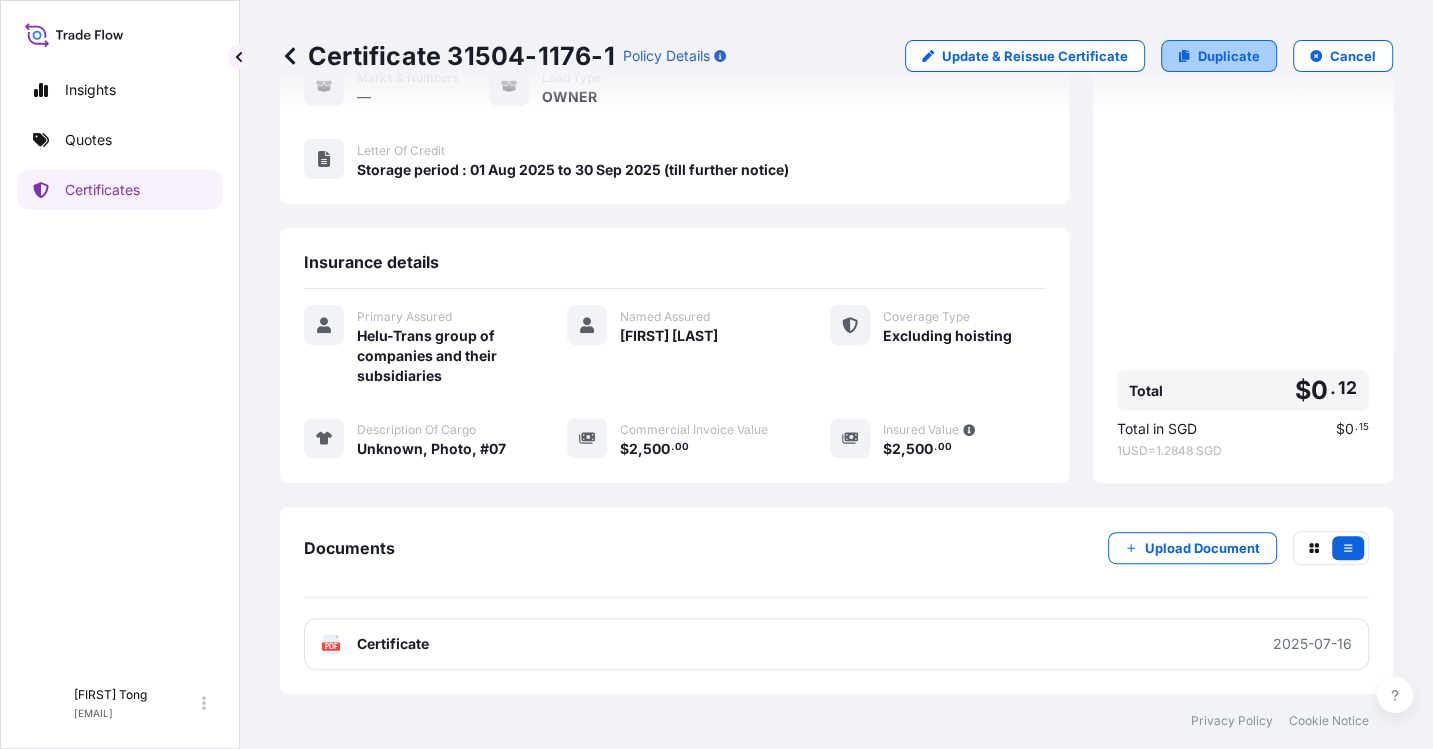 click on "Duplicate" at bounding box center [1229, 56] 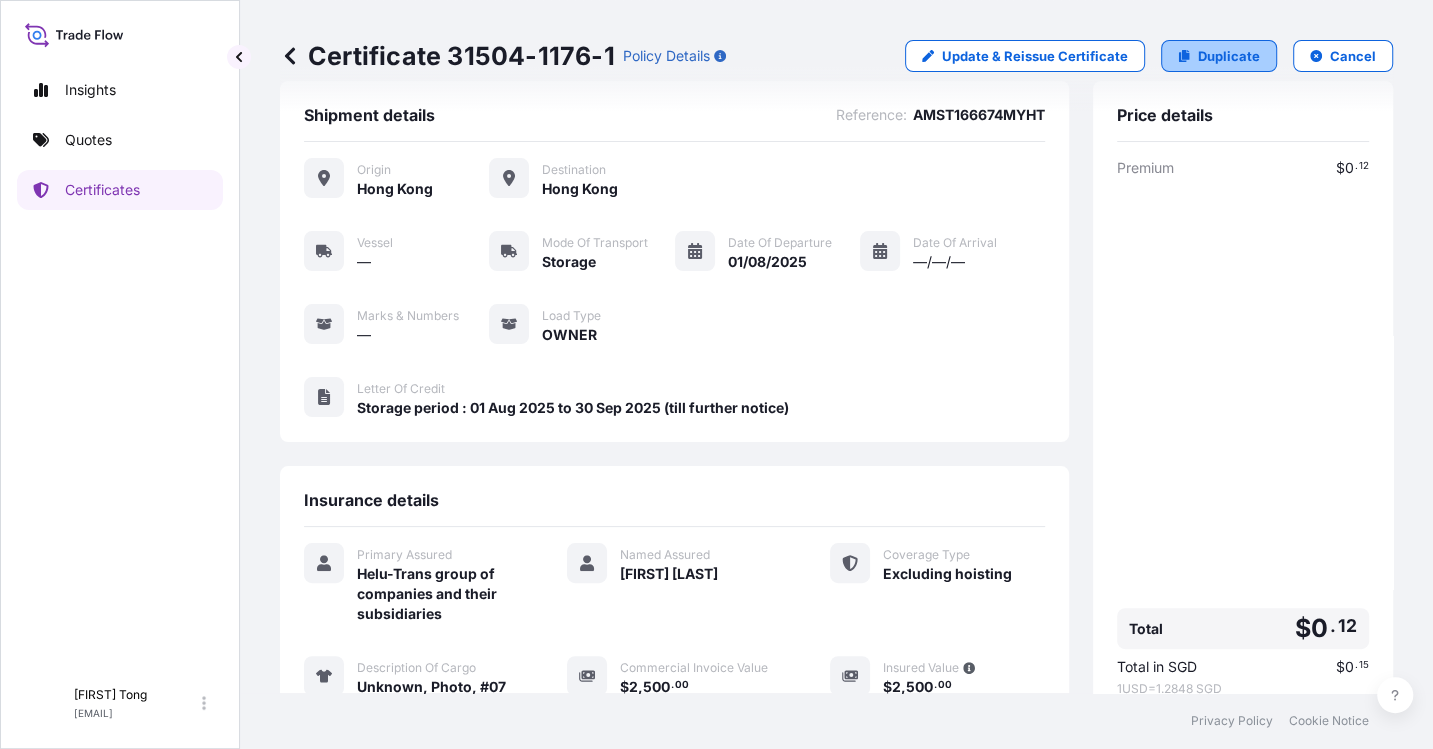 select on "STORAGE" 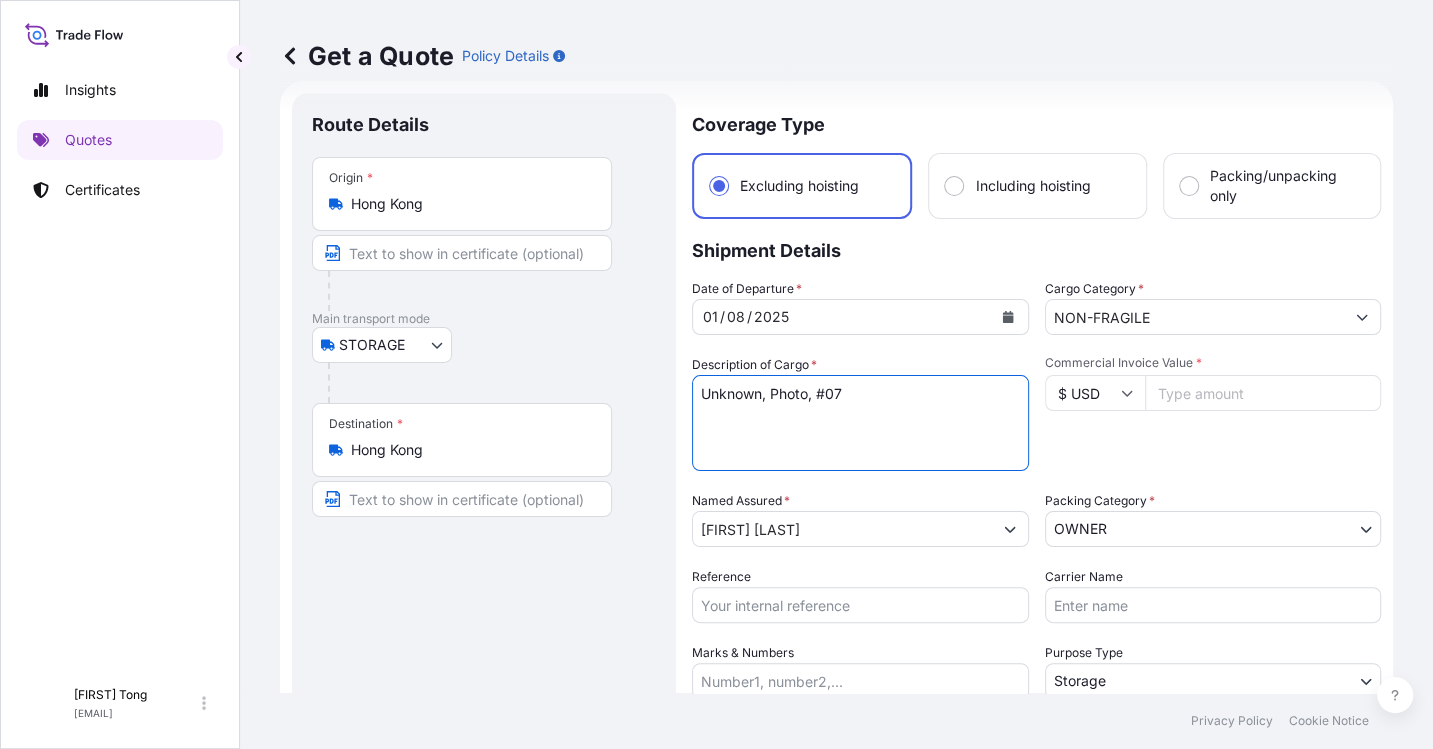 click on "Unknown, Photo, #07" at bounding box center (860, 423) 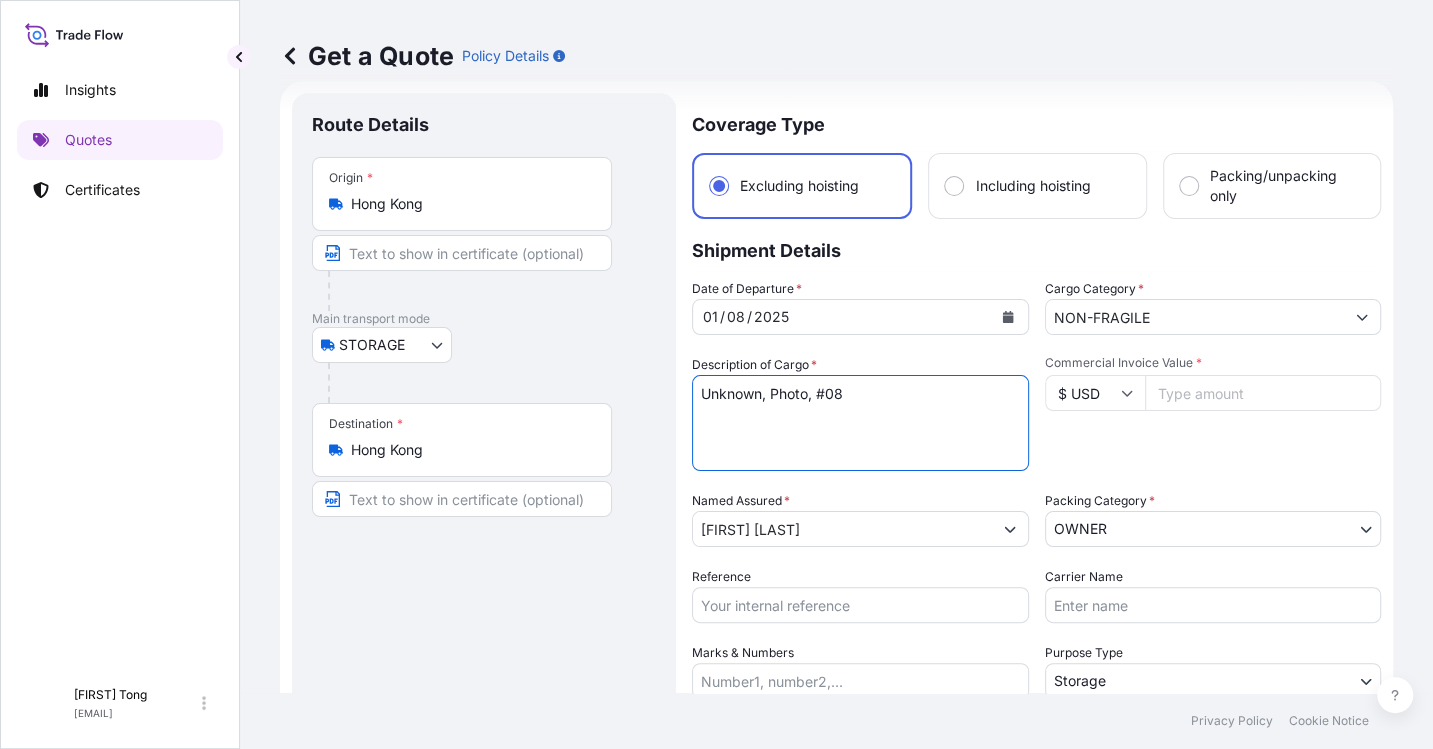 type on "Unknown, Photo, #08" 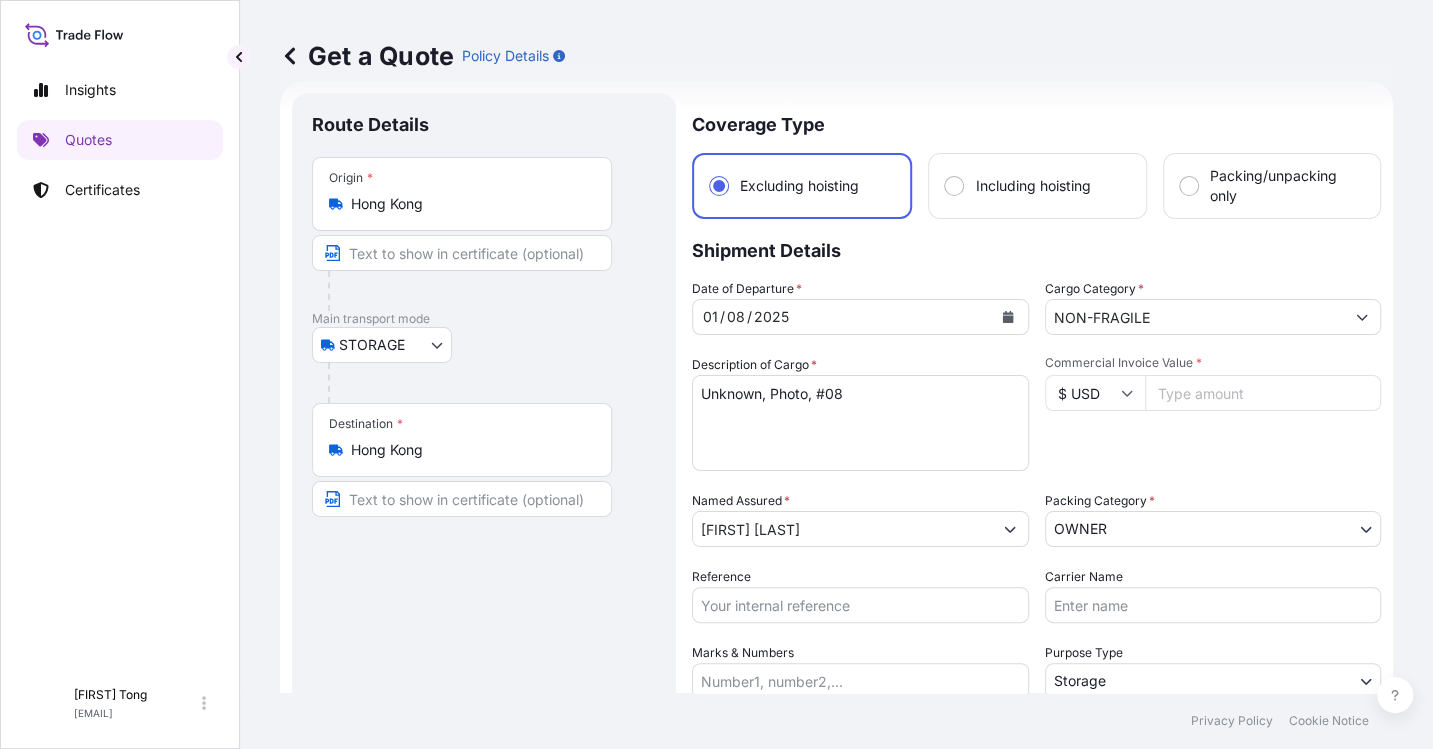 click on "Commercial Invoice Value   *" at bounding box center (1263, 393) 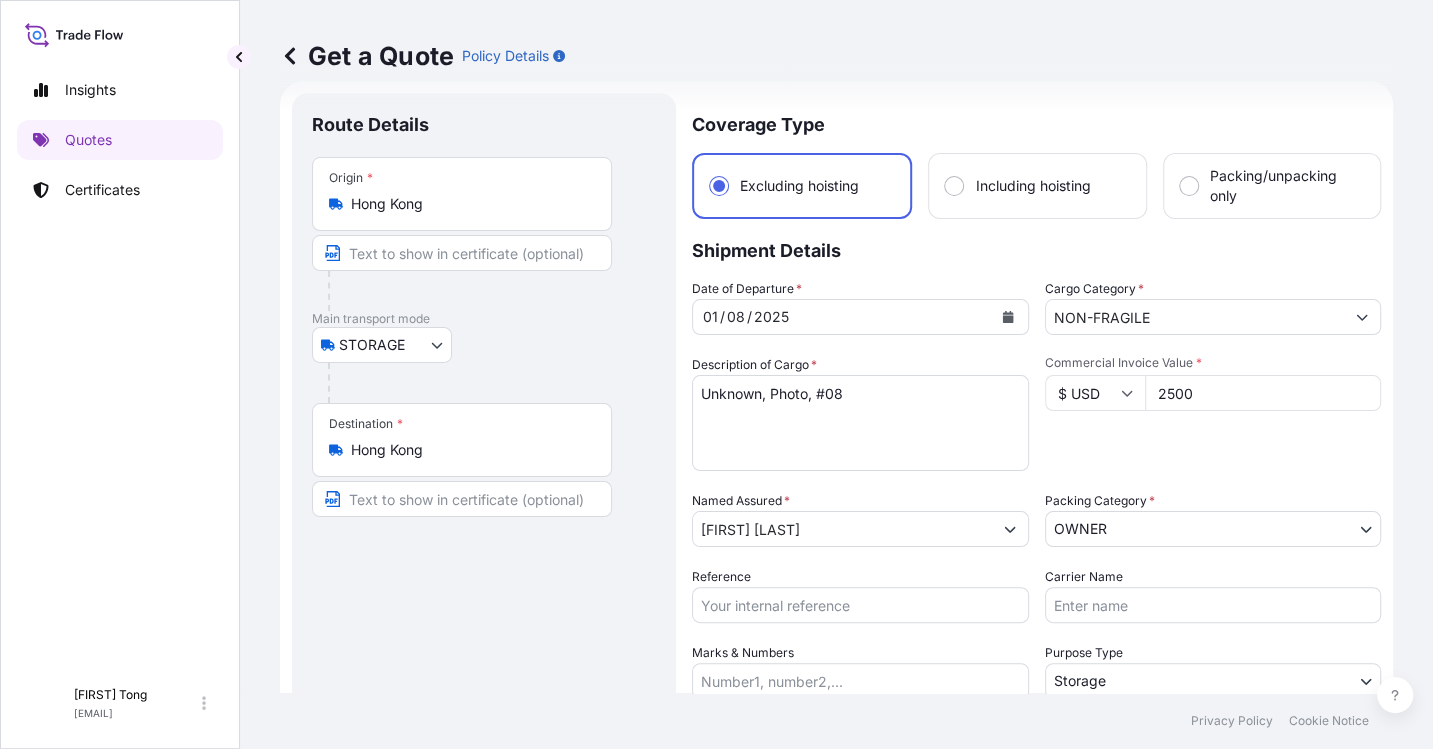 type on "2500" 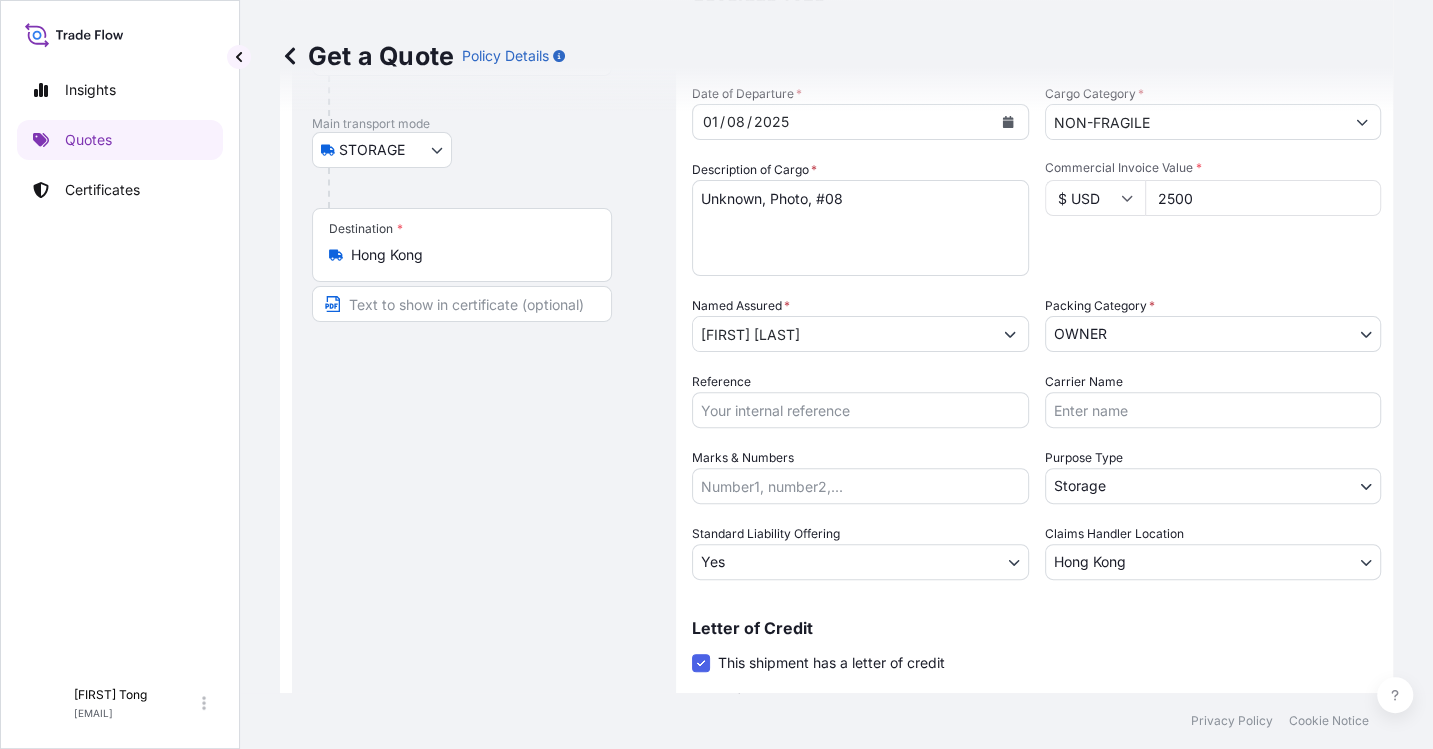 scroll, scrollTop: 406, scrollLeft: 0, axis: vertical 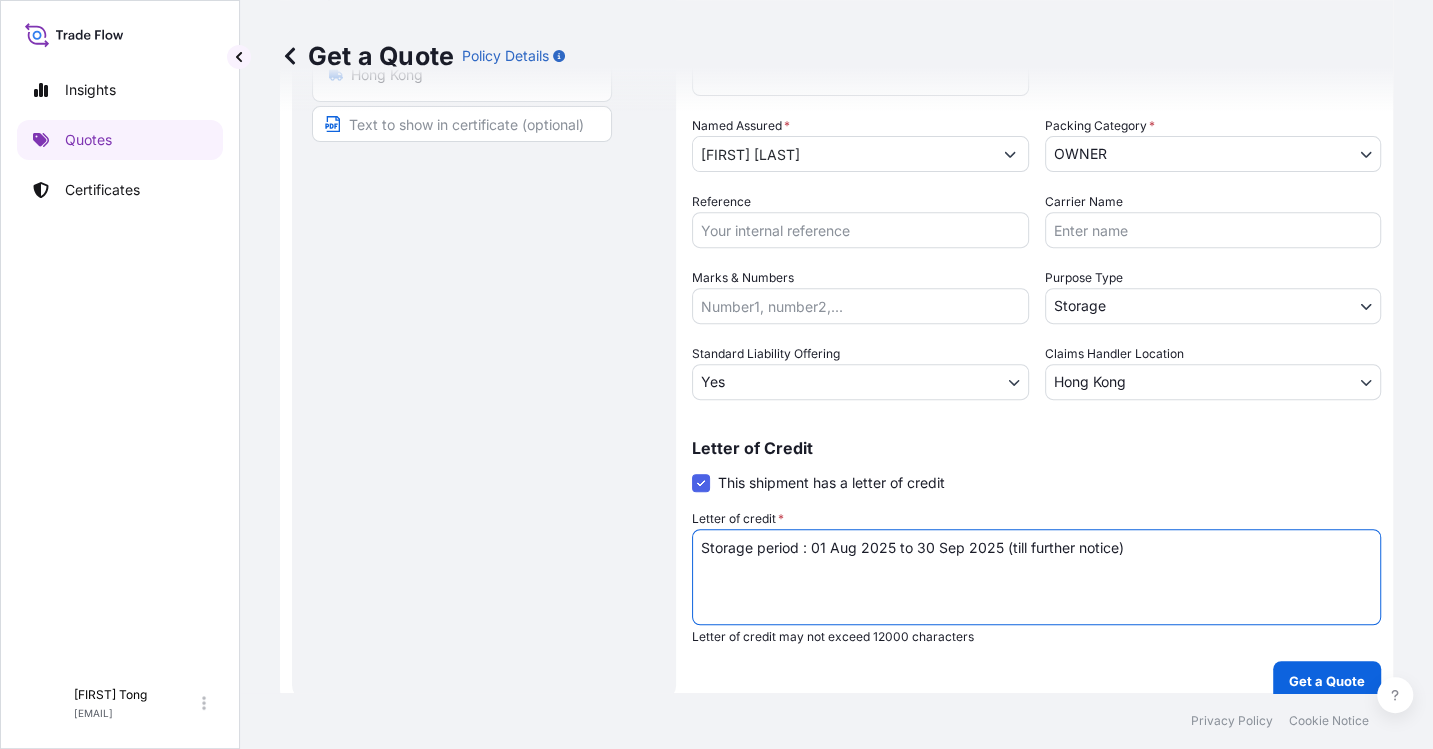 drag, startPoint x: 1057, startPoint y: 550, endPoint x: 434, endPoint y: 546, distance: 623.0128 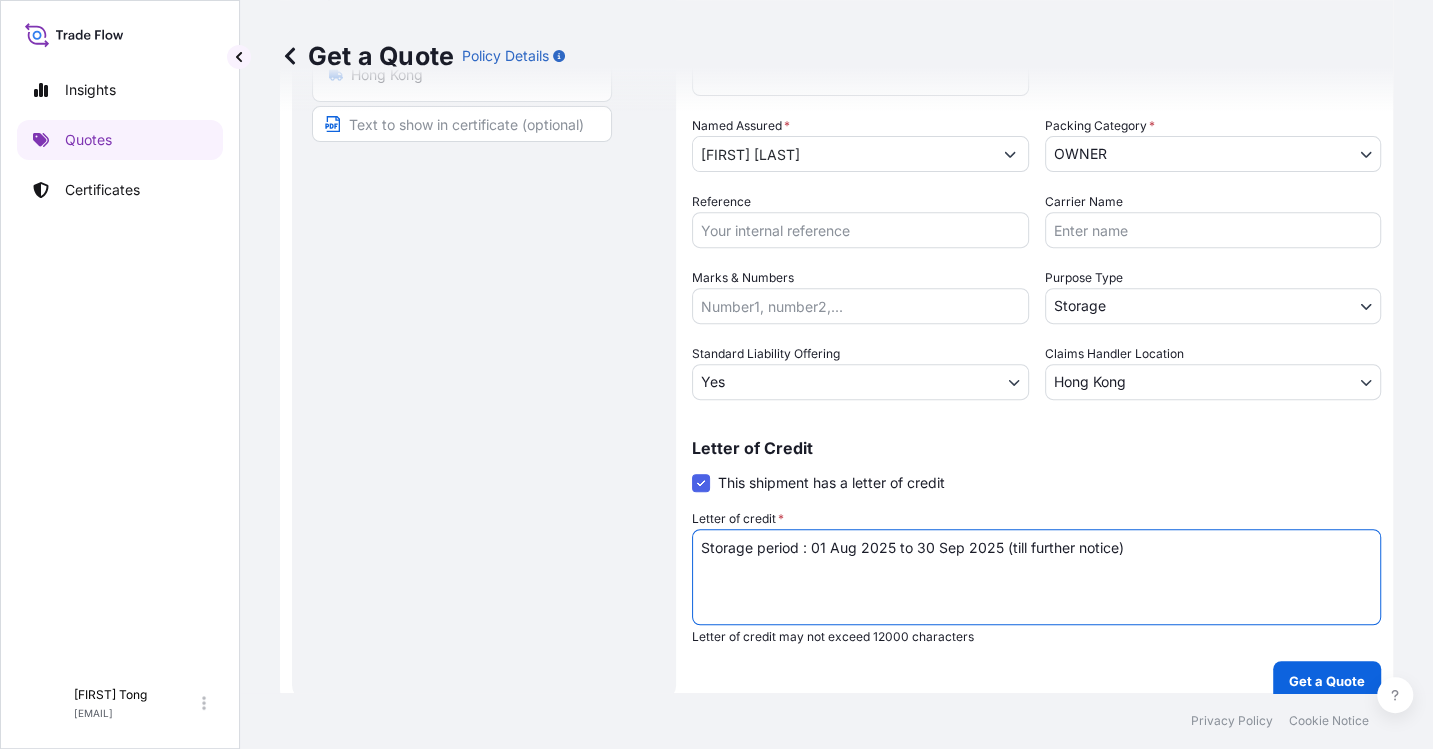 click on "Route Details Place of loading Road / Inland Road / Inland Origin * Hong Kong Main transport mode STORAGE COURIER INSTALLATION LAND SEA AIR STORAGE Destination * Hong Kong Road / Inland Road / Inland Place of Discharge Coverage Type Excluding hoisting Including hoisting Packing/unpacking only Shipment Details Date of Departure * 01 / 08 / 2025 Cargo Category * NON-FRAGILE Description of Cargo * Unknown, Photo, #07
Commercial Invoice Value   * $ USD 2500 Named Assured * [FIRST] [LAST] Packing Category * OWNER AGENT CO-OWNER OWNER Various Reference Carrier Name Marks & Numbers Purpose Type Storage Transit Storage Installation Conservation Standard Liability Offering Yes Yes No Claims Handler Location Hong Kong Hong Kong Singapore Letter of Credit This shipment has a letter of credit Letter of credit * Storage period : 01 Aug 2025 to 30 Sep 2025 (till further notice) Letter of credit may not exceed 12000 characters Get a Quote" at bounding box center (836, 209) 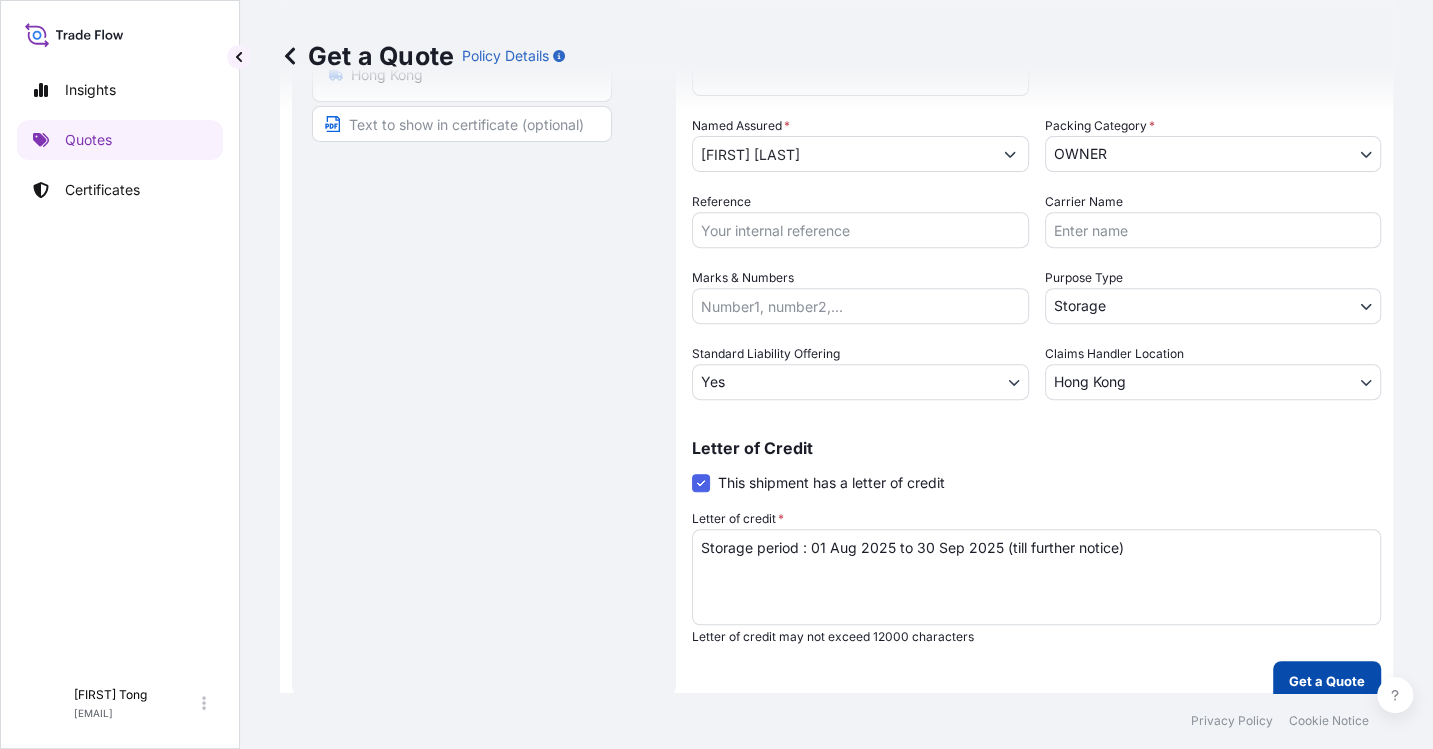 click on "Get a Quote" at bounding box center (1327, 681) 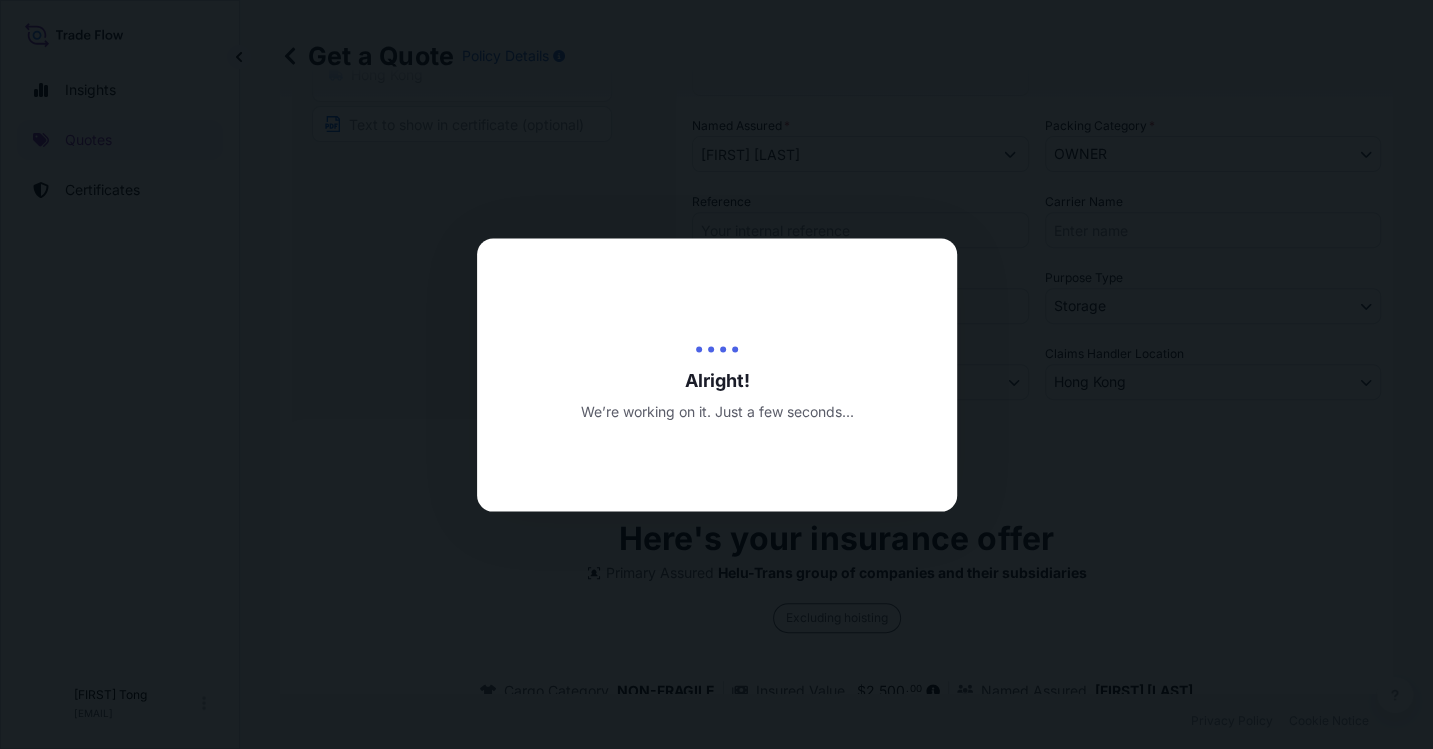 scroll, scrollTop: 0, scrollLeft: 0, axis: both 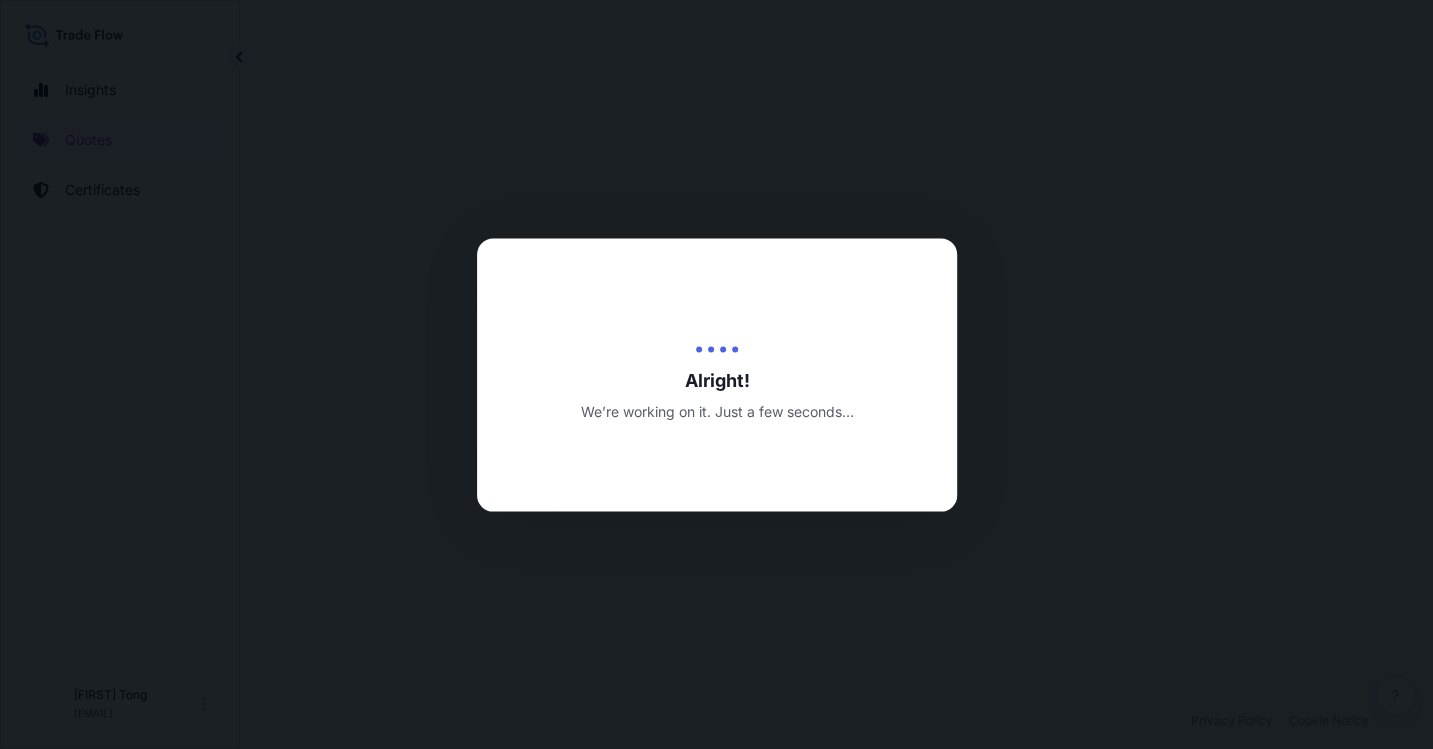 select on "STORAGE" 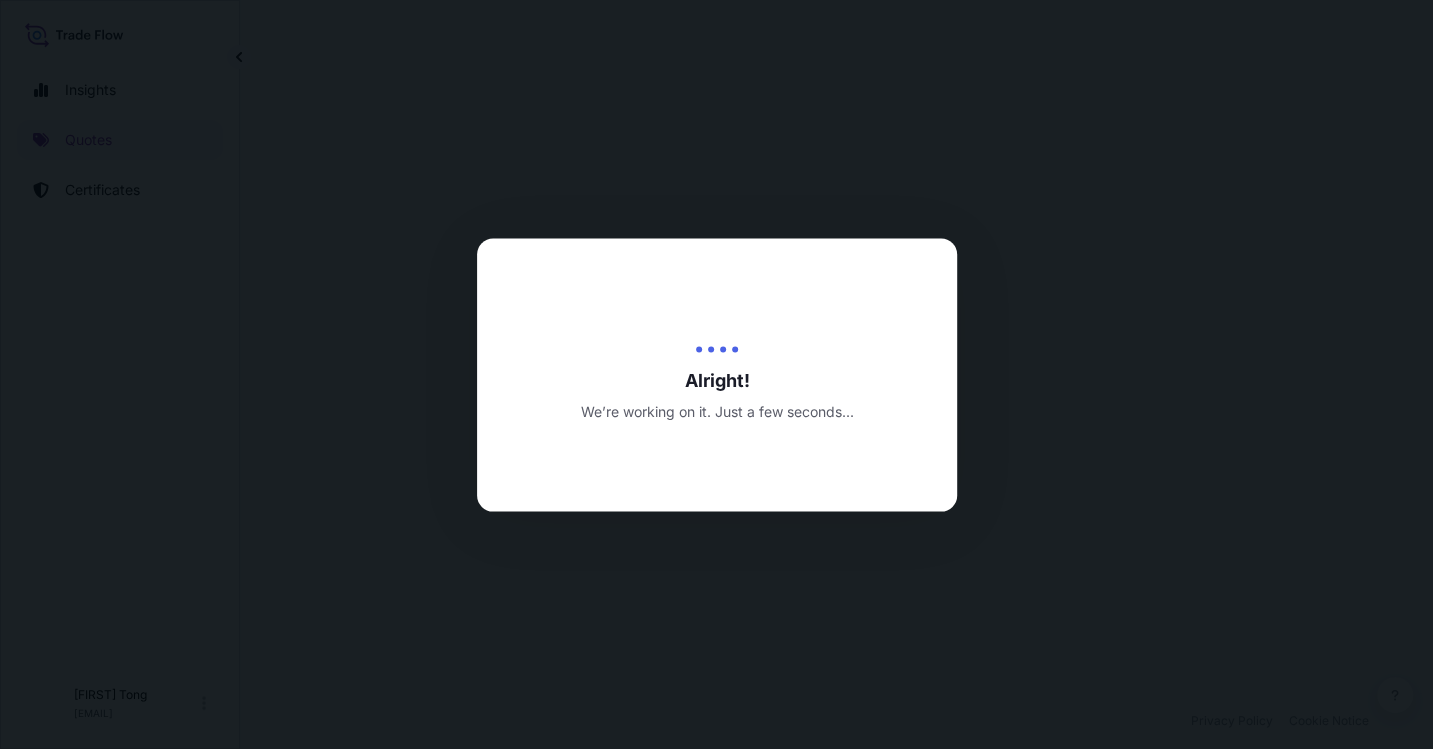 select on "27" 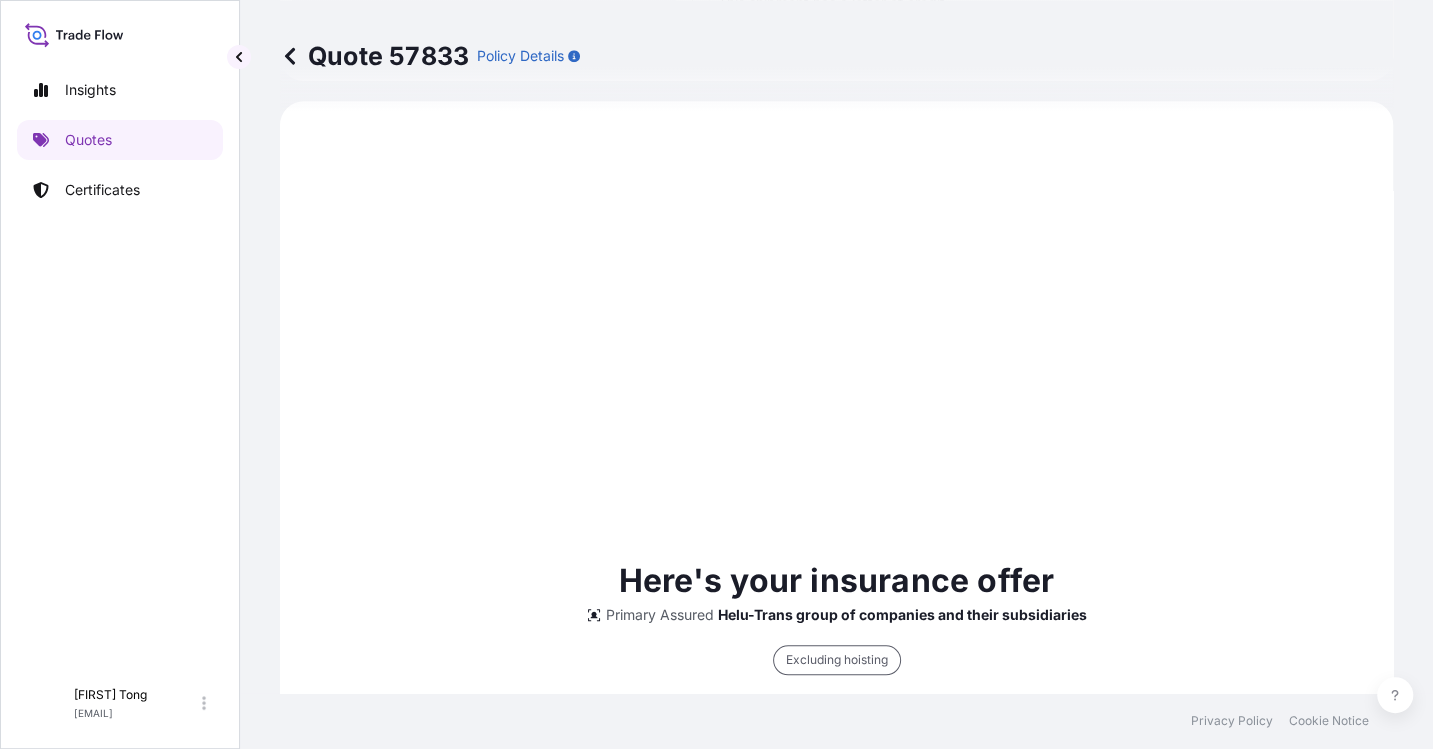 scroll, scrollTop: 636, scrollLeft: 0, axis: vertical 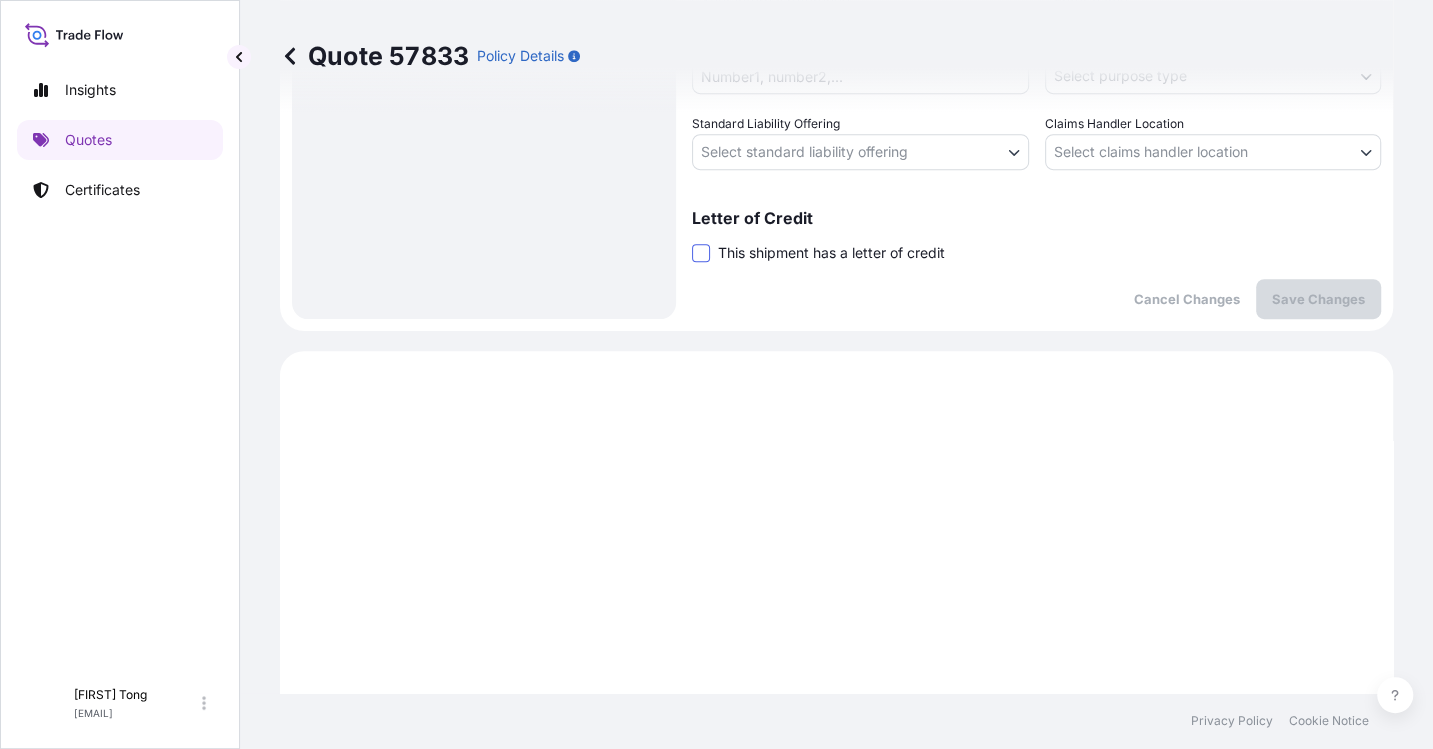 click at bounding box center (701, 253) 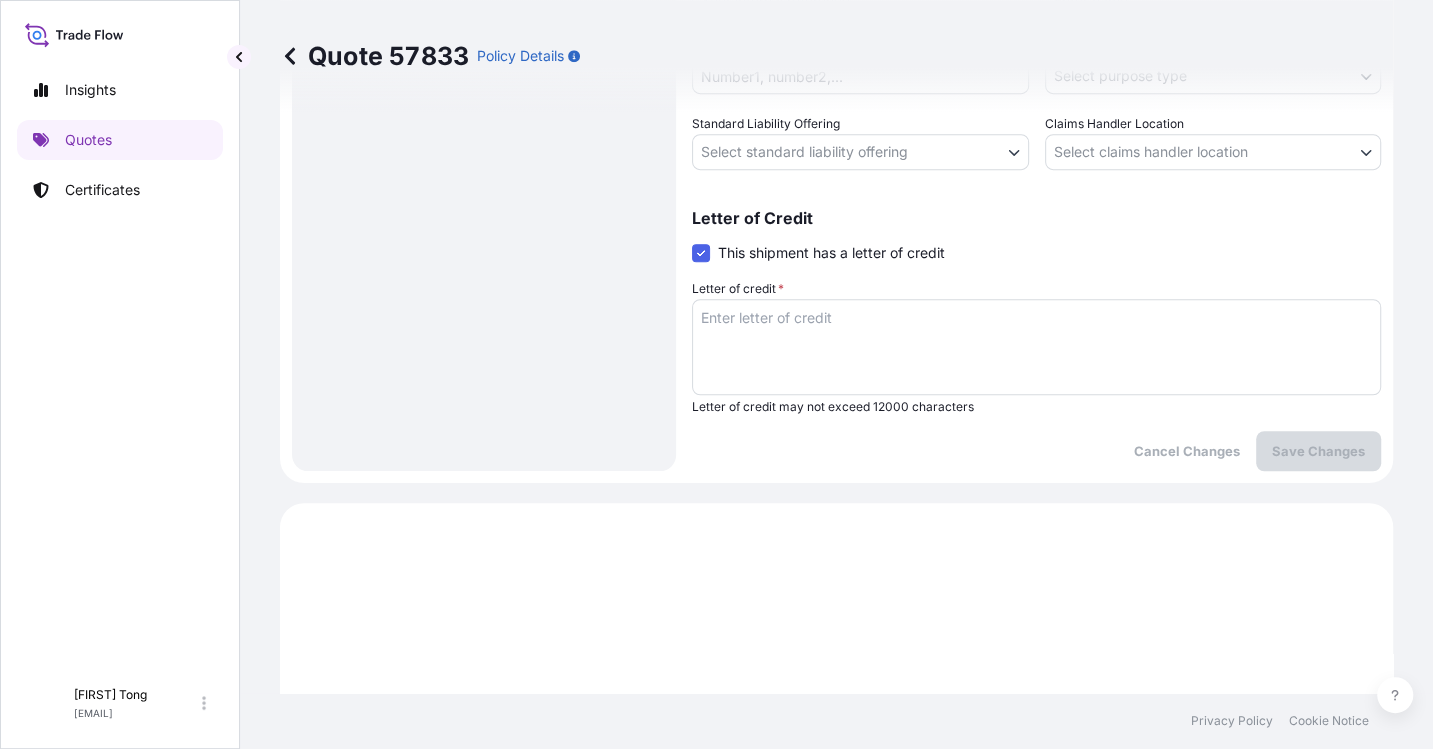click on "Letter of credit *" at bounding box center (1036, 347) 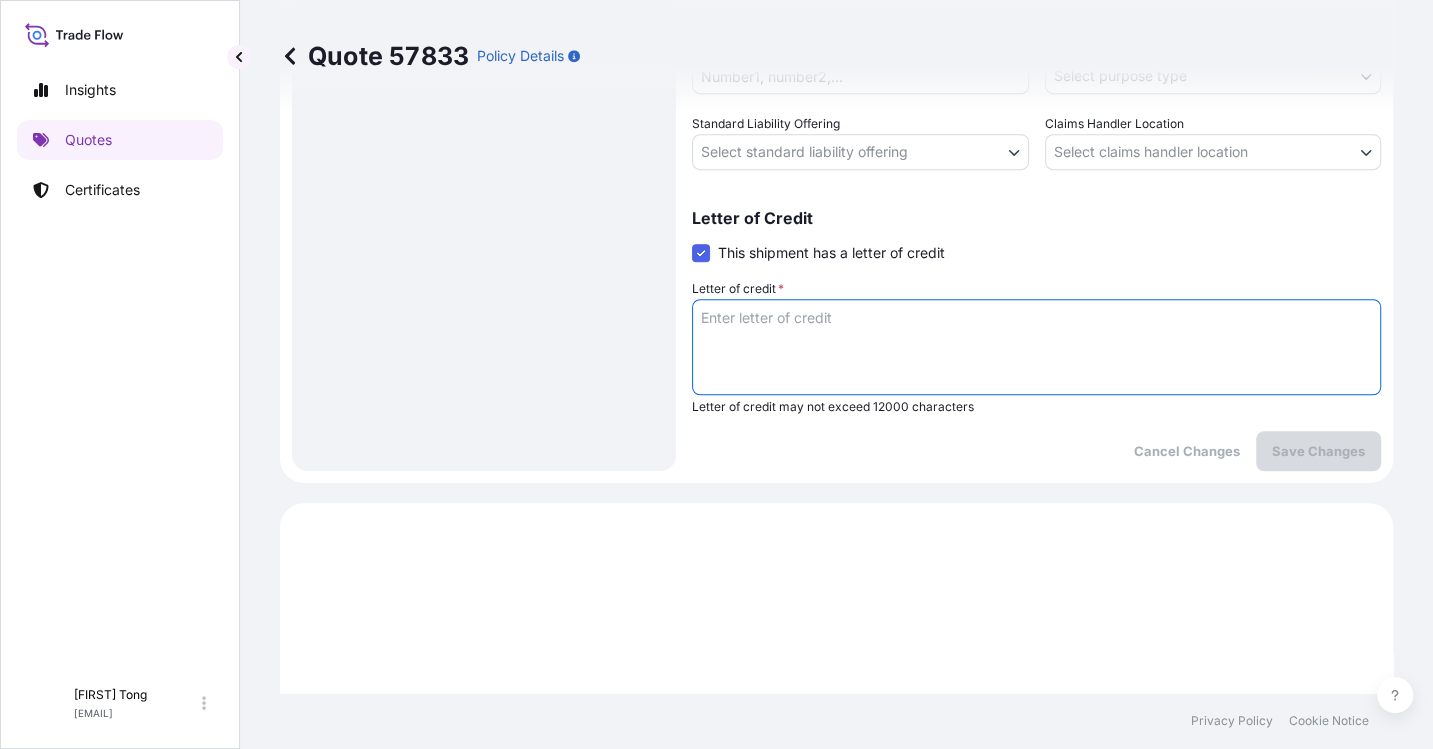 paste on "Storage period : 01 Aug 2025 to 30 Sep 2025 (till further notice)" 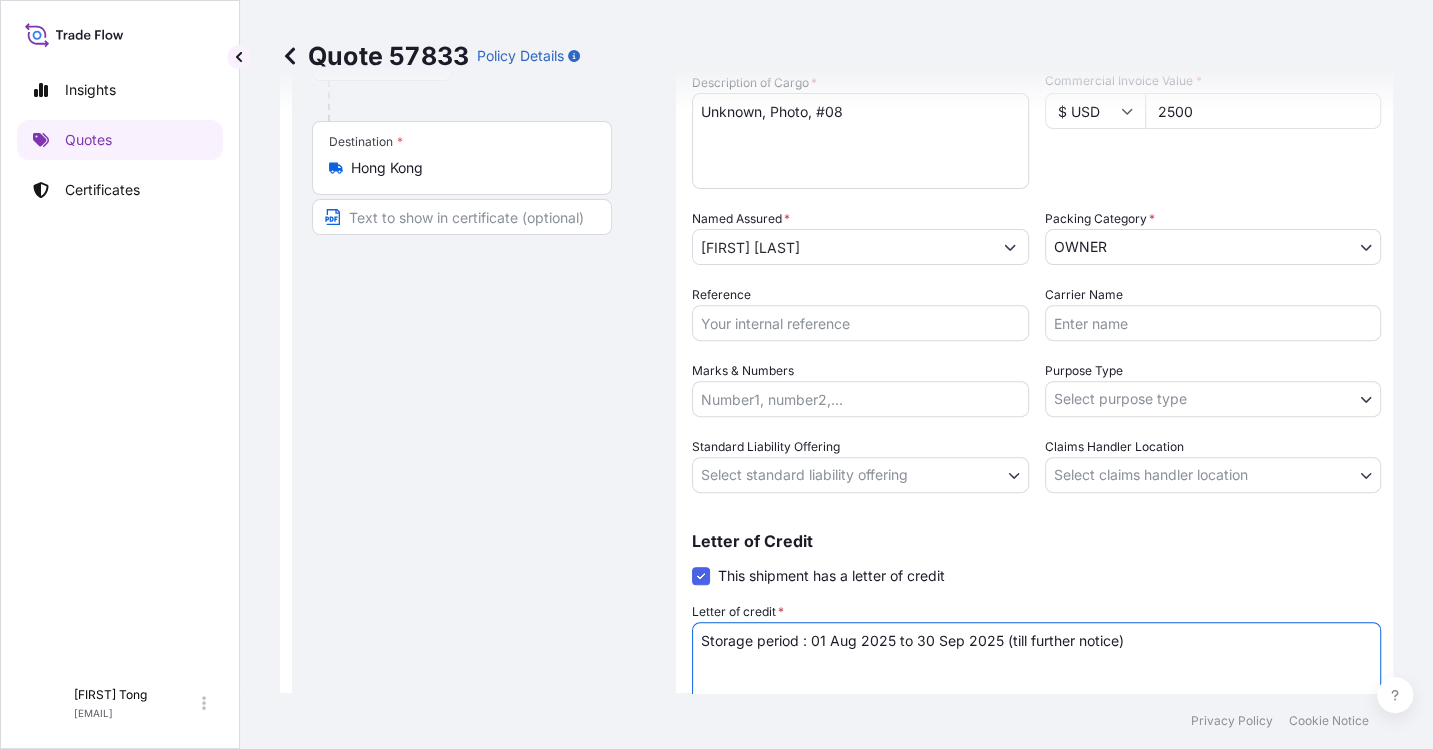 scroll, scrollTop: 261, scrollLeft: 0, axis: vertical 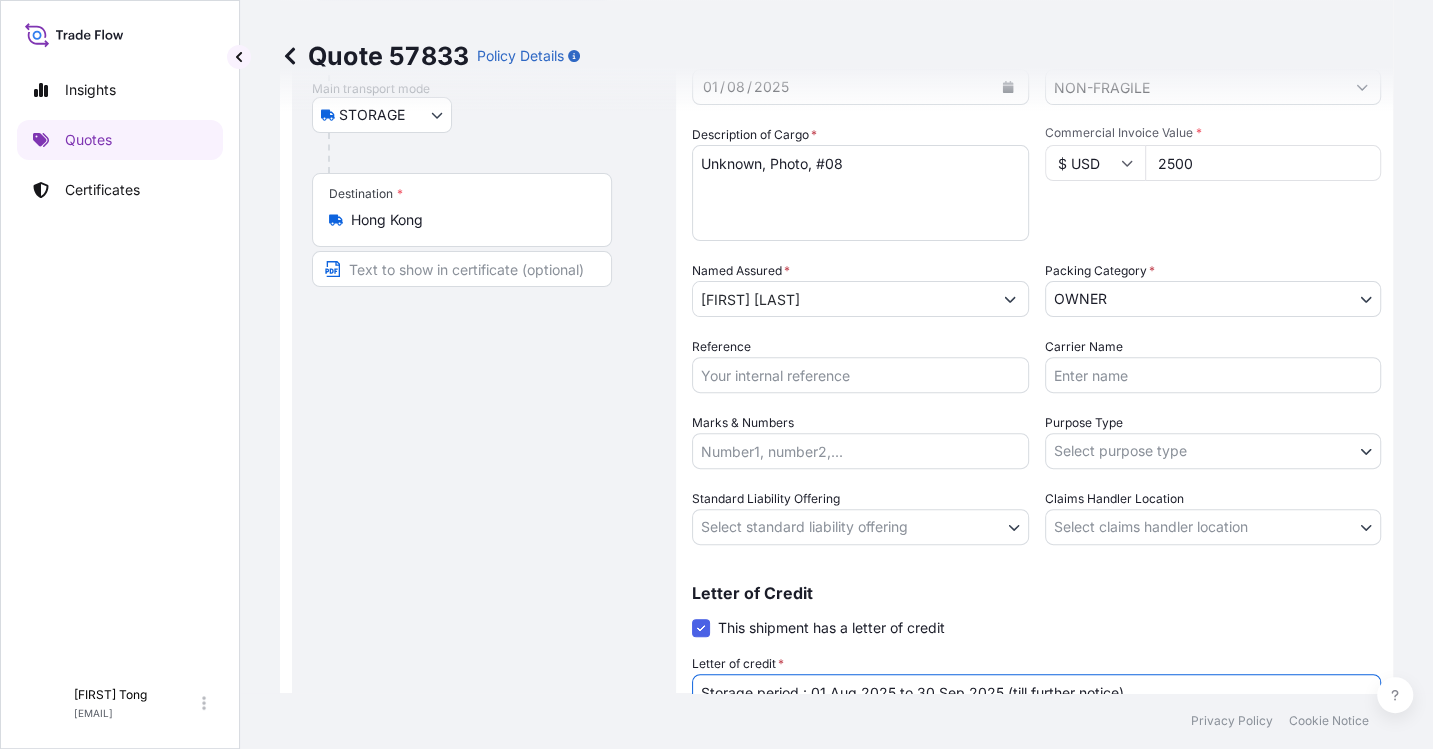 type on "Storage period : 01 Aug 2025 to 30 Sep 2025 (till further notice)" 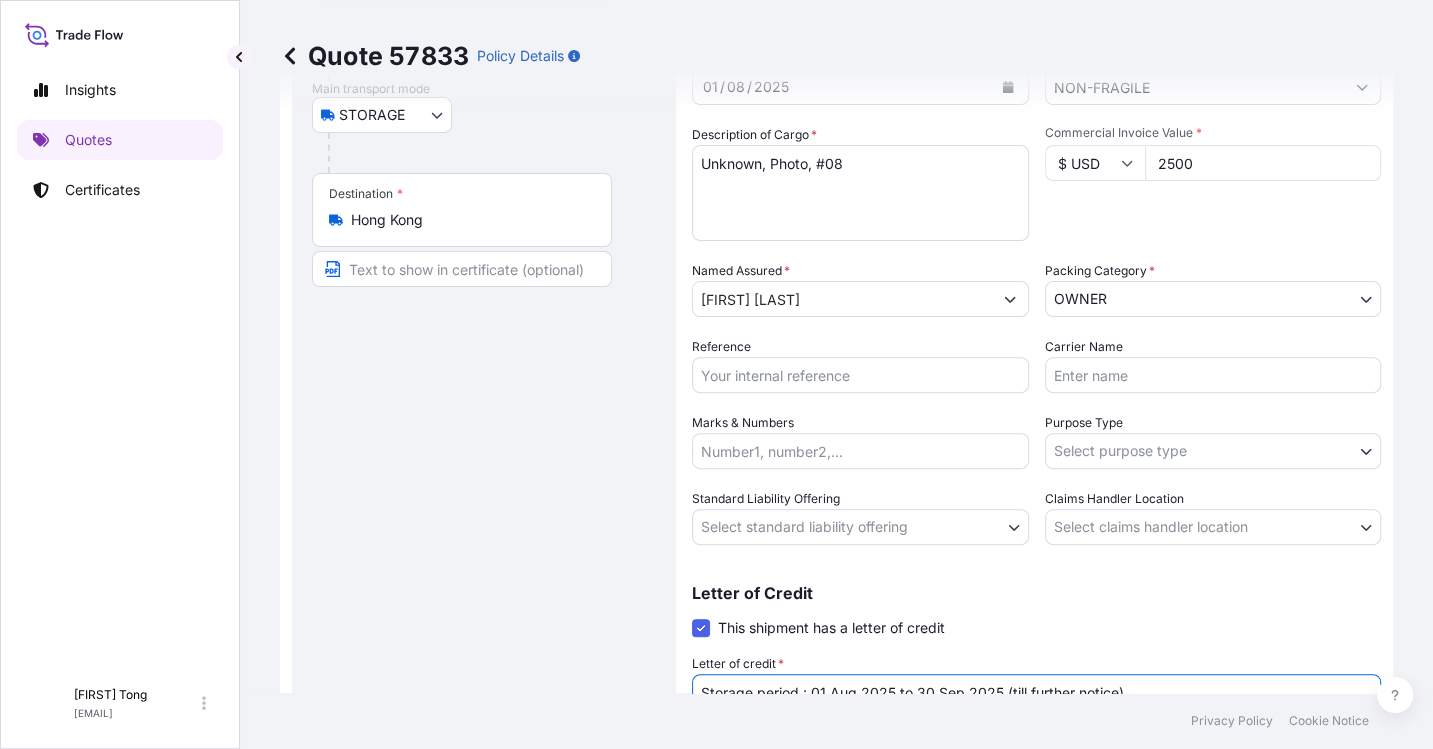 click on "Insights Quotes Certificates C Cathy   Tong cathytong@[DOMAIN].com Quote 57833 Policy Details Route Details Place of loading Road / Inland Road / Inland Origin * Hong Kong Main transport mode STORAGE COURIER INSTALLATION LAND SEA AIR STORAGE Destination * Hong Kong Road / Inland Road / Inland Place of Discharge Coverage Type Excluding hoisting Including hoisting Packing/unpacking only Shipment Details Date of Departure * 01 / 08 / 2025 Cargo Category * NON-FRAGILE Description of Cargo * Unknown, Photo, #08
Commercial Invoice Value   * $ USD 2500 Named Assured * [FIRST] [LAST] Packing Category * OWNER AGENT CO-OWNER OWNER Various Reference Carrier Name Marks & Numbers Purpose Type Select purpose type Transit Storage Installation Conservation Standard Liability Offering Select standard liability offering Yes No Claims Handler Location Select claims handler location [CITY] [CITY] Letter of Credit This shipment has a letter of credit Letter of credit * Cancel Changes Save Changes Primary Assured $ 2" at bounding box center [716, 374] 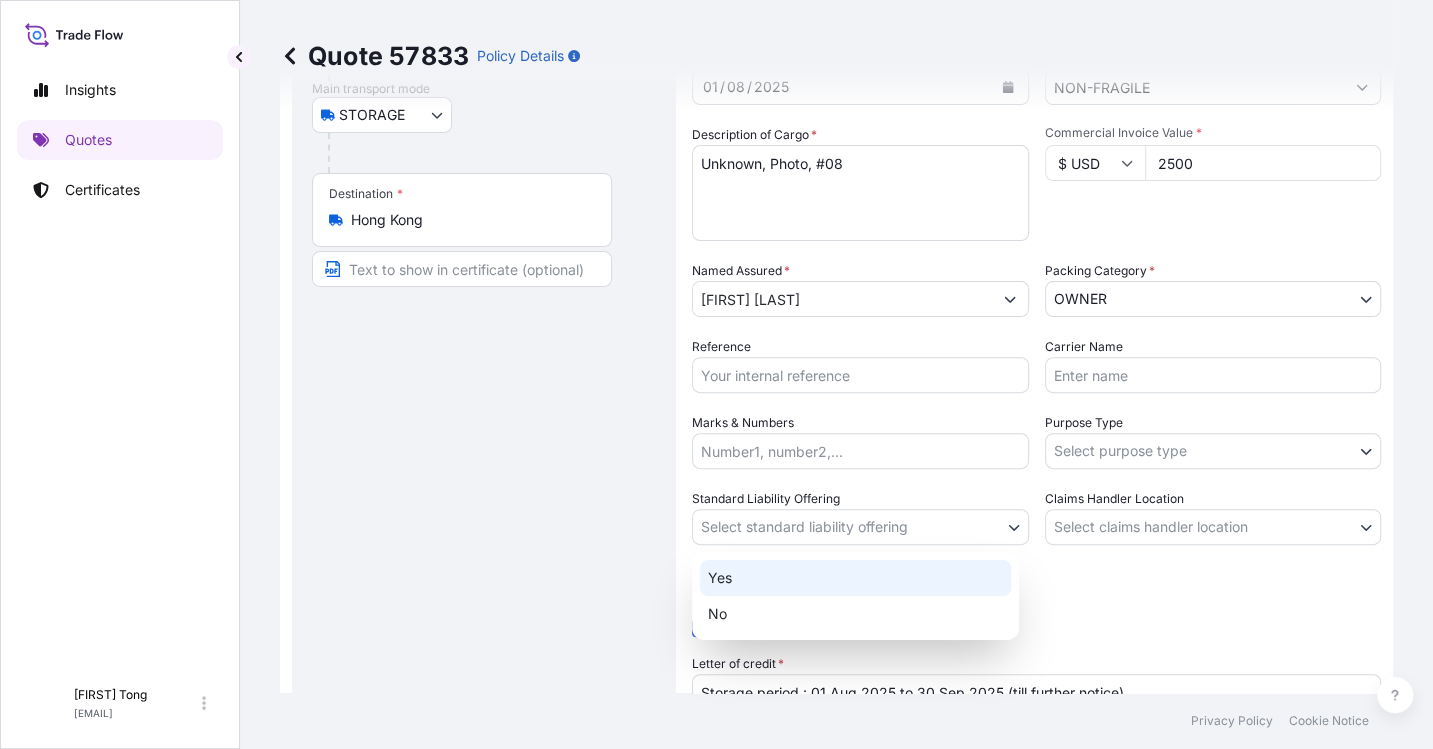 click on "Yes" at bounding box center (855, 578) 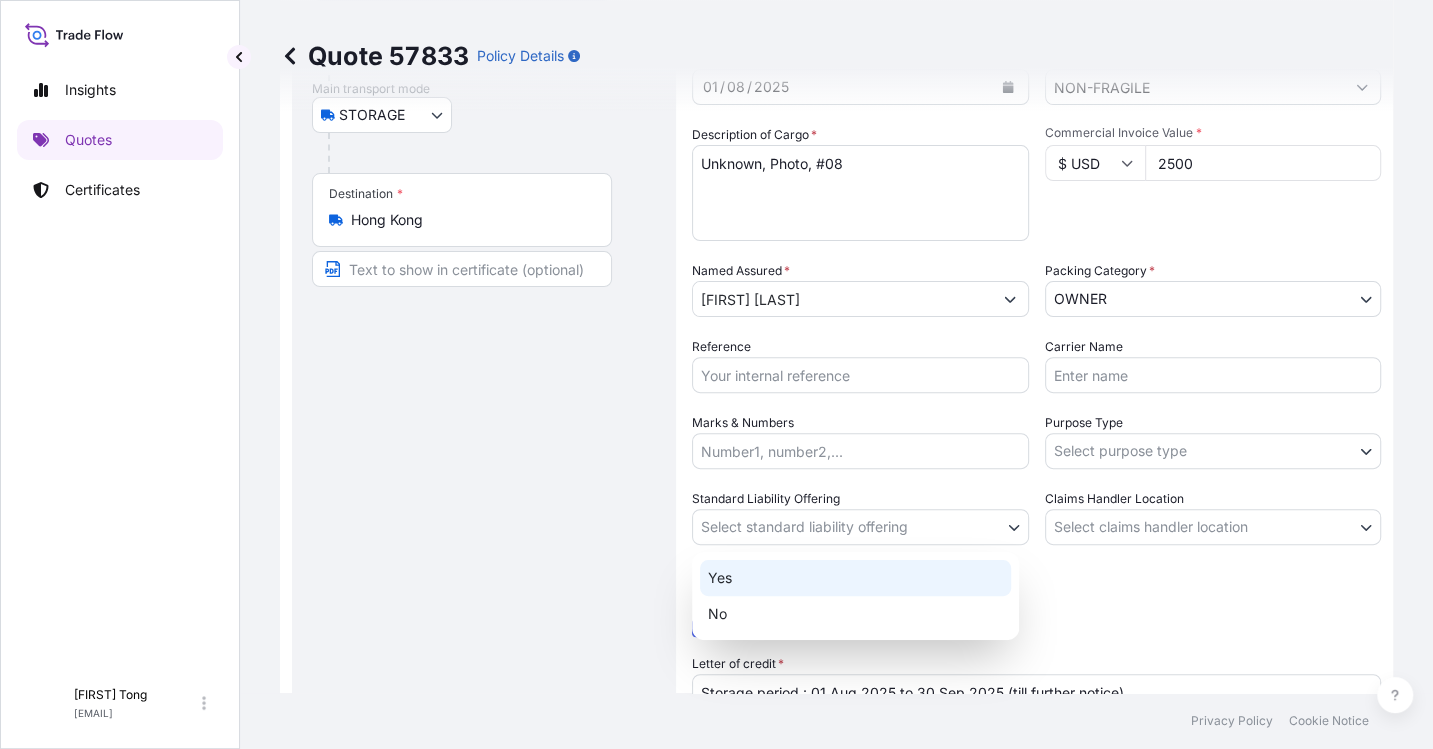 select on "Yes" 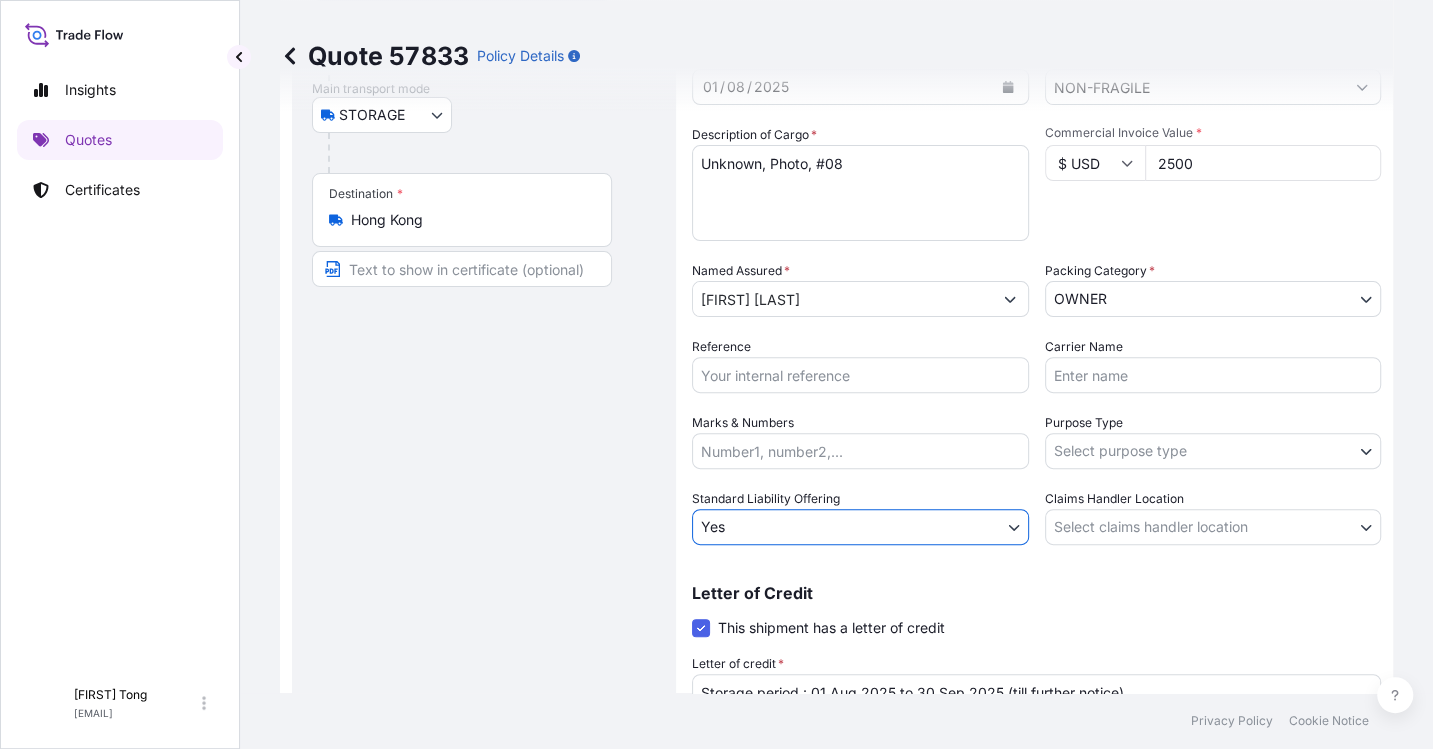 click on "Insights Quotes Certificates C [FIRST] [LAST] [EMAIL] Quote 57833 Policy Details Route Details Place of loading Road / Inland Road / Inland Origin * Hong Kong Main transport mode STORAGE COURIER INSTALLATION LAND SEA AIR STORAGE Destination * Hong Kong Road / Inland Road / Inland Place of Discharge Coverage Type Excluding hoisting Including hoisting Packing/unpacking only Shipment Details Date of Departure * 01 / 08 / 2025 Cargo Category * NON-FRAGILE Description of Cargo * Unknown, Photo, #08
Commercial Invoice Value   * $ USD 2500 Named Assured * [FIRST] [LAST] Packing Category * OWNER AGENT CO-OWNER OWNER Various Reference Carrier Name Marks & Numbers Purpose Type Select purpose type Transit Storage Installation Conservation Standard Liability Offering Yes Yes No Claims Handler Location Select claims handler location Hong Kong Singapore Letter of Credit This shipment has a letter of credit Letter of credit * Storage period : 01 Aug 2025 to 30 Sep 2025 (till further notice) Save Changes" at bounding box center (716, 374) 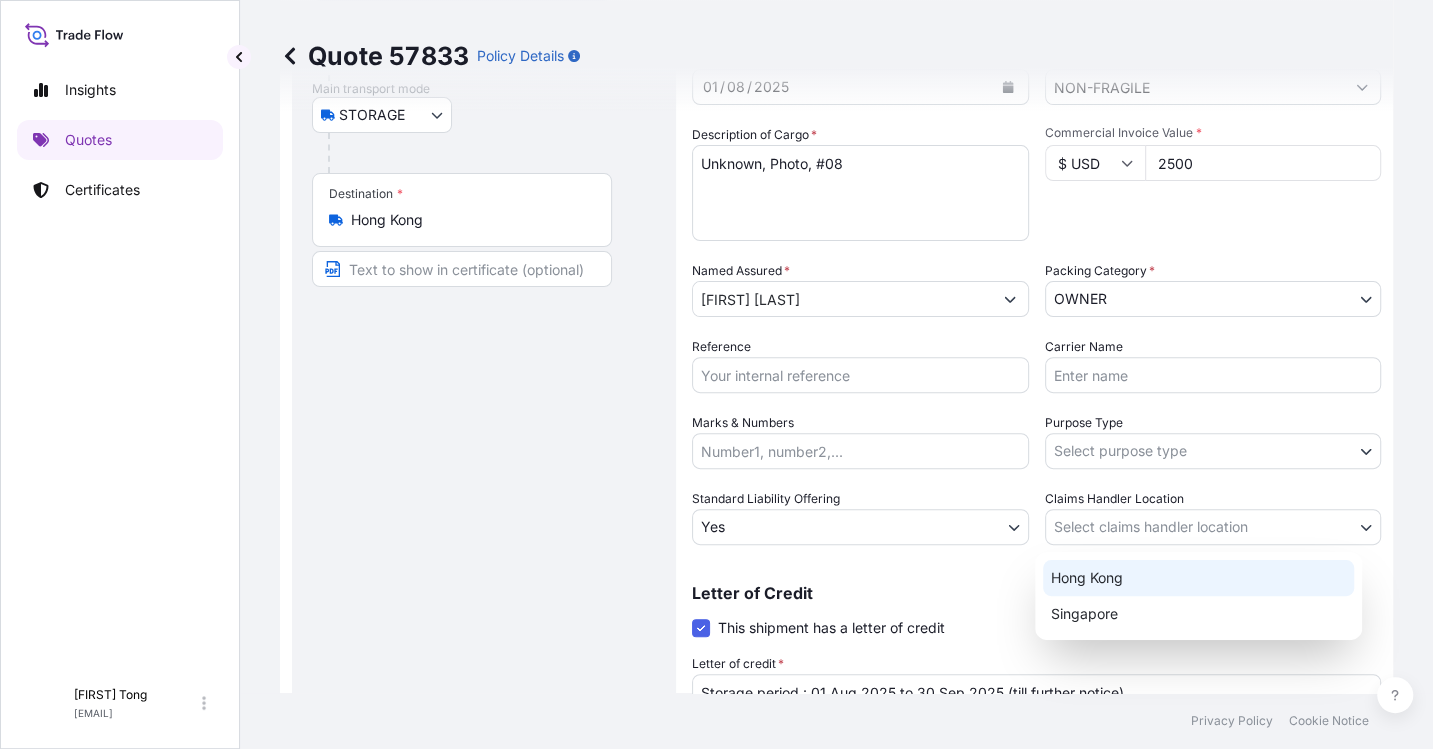 click on "Hong Kong" at bounding box center [1198, 578] 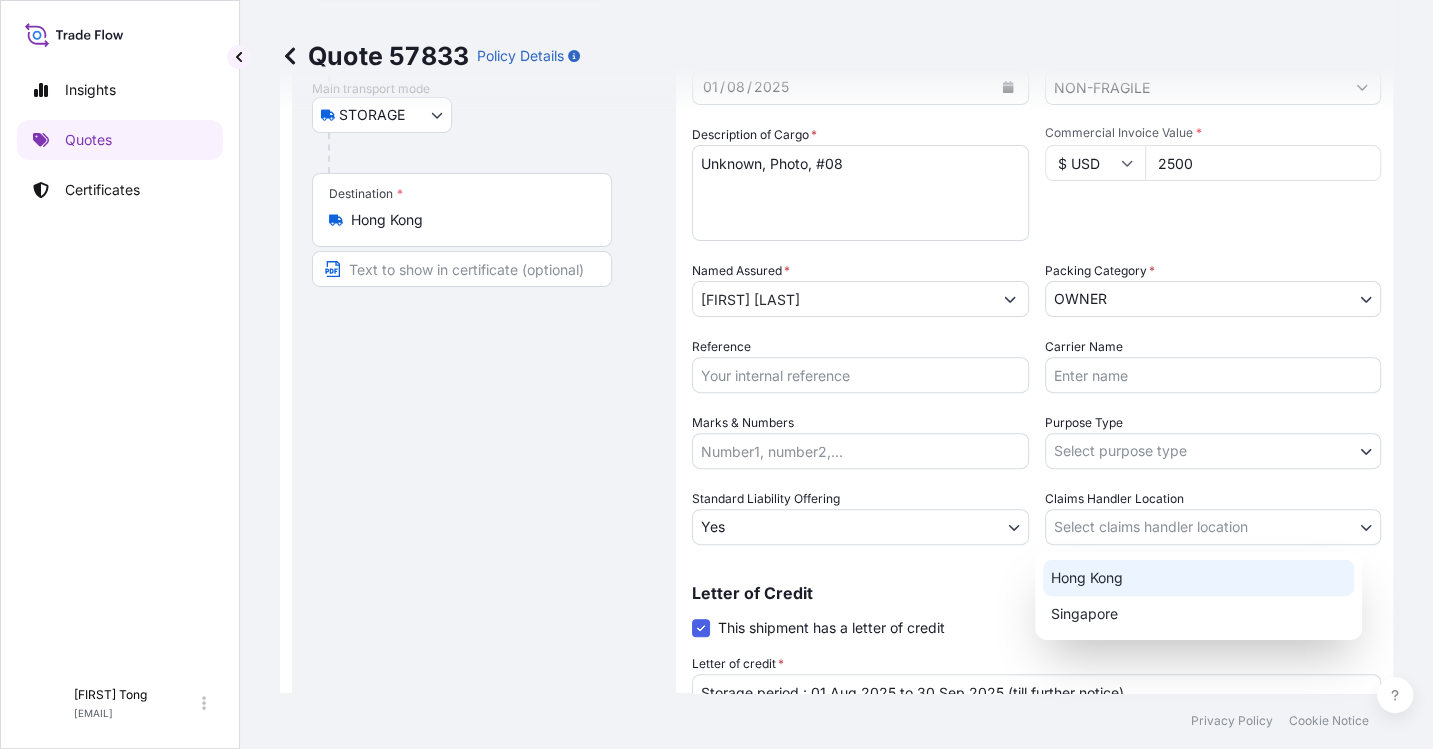 select on "Hong Kong" 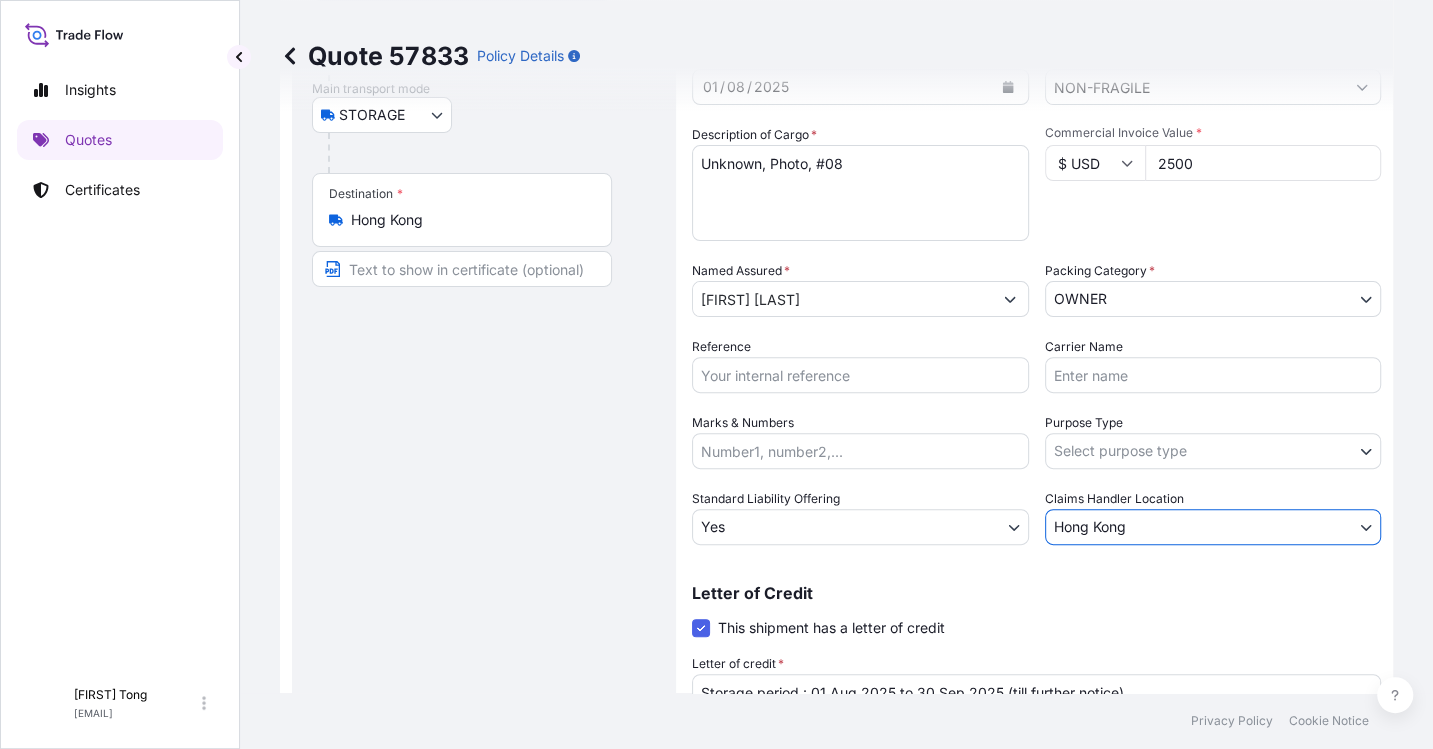 click on "Insights Quotes Certificates C [FIRST]   [LAST] [EMAIL] Quote [NUMBER] Policy Details Route Details Place of loading Road / Inland Road / Inland Origin * Hong Kong Main transport mode STORAGE COURIER INSTALLATION LAND SEA AIR STORAGE Destination * Hong Kong Road / Inland Road / Inland Place of Discharge Coverage Type Excluding hoisting Including hoisting Packing/unpacking only Shipment Details Date of Departure * [DATE] Cargo Category * NON-FRAGILE Description of Cargo * Unknown, Photo, #08
Commercial Invoice Value   * $ USD [NUMBER] Named Assured * [FIRST] [LAST] Packing Category * OWNER AGENT CO-OWNER OWNER Various Reference Carrier Name Marks & Numbers Purpose Type Select purpose type Transit Storage Installation Conservation Standard Liability Offering Yes Yes No Claims Handler Location Hong Kong Hong Kong Singapore Letter of Credit This shipment has a letter of credit Letter of credit * Storage period : [DATE] to [DATE] (till further notice) Cancel Changes Save Changes $ [NUMBER] ," at bounding box center (716, 374) 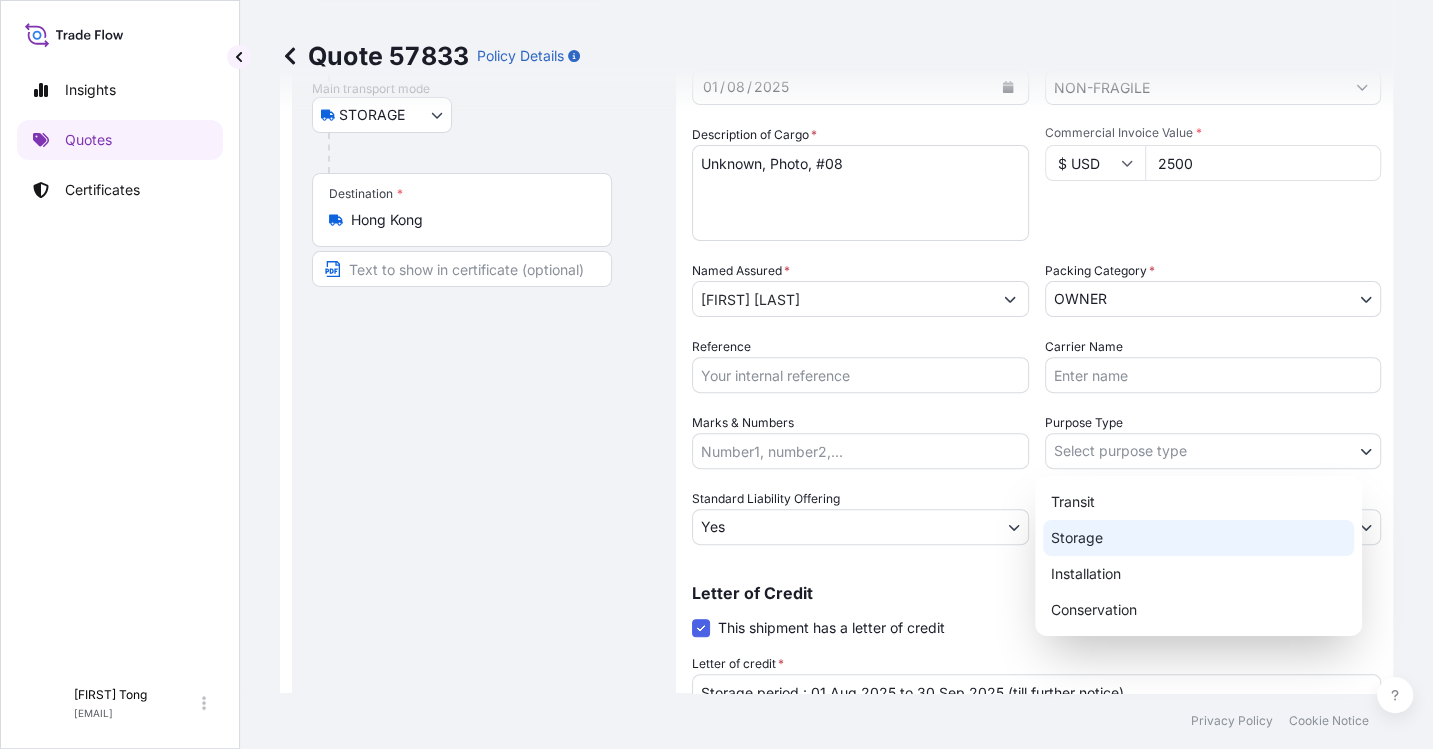 click on "Storage" at bounding box center [1198, 538] 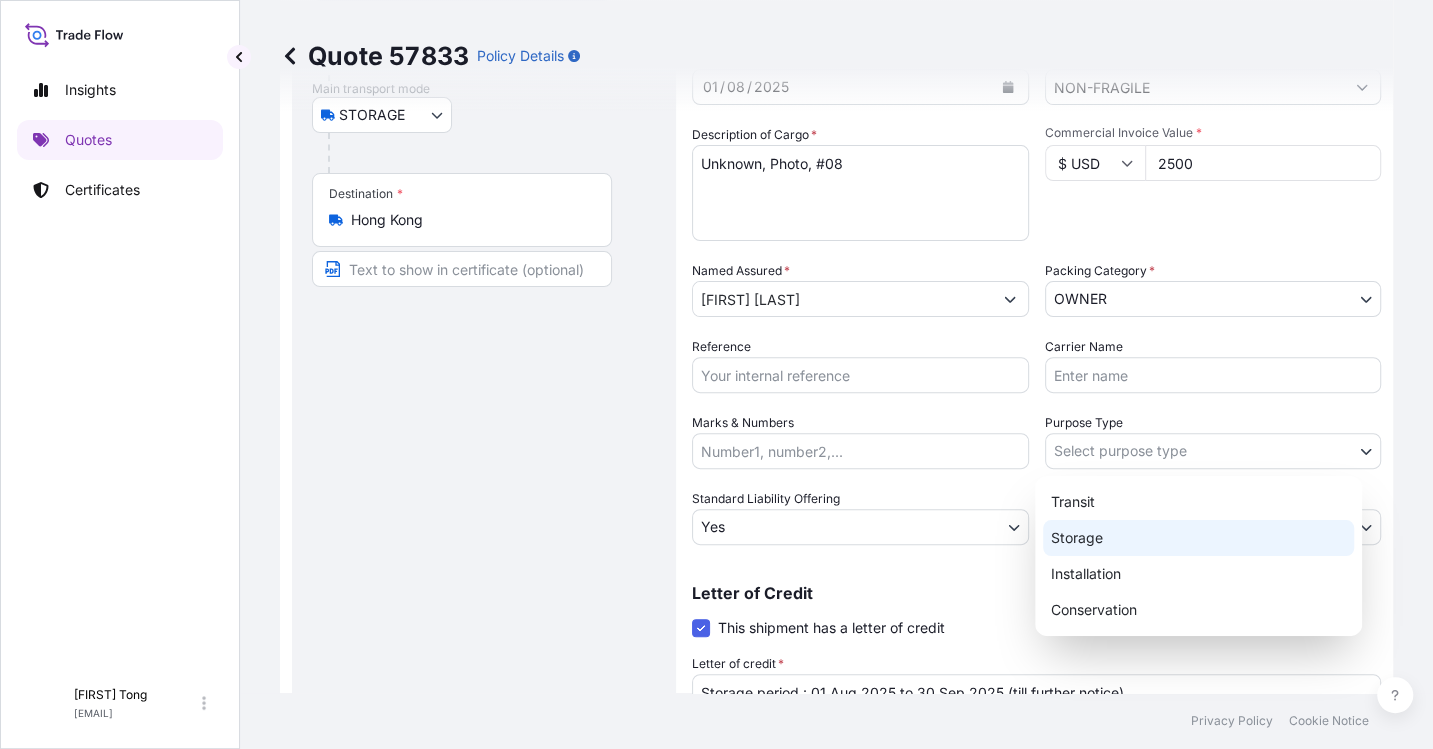 select on "Storage" 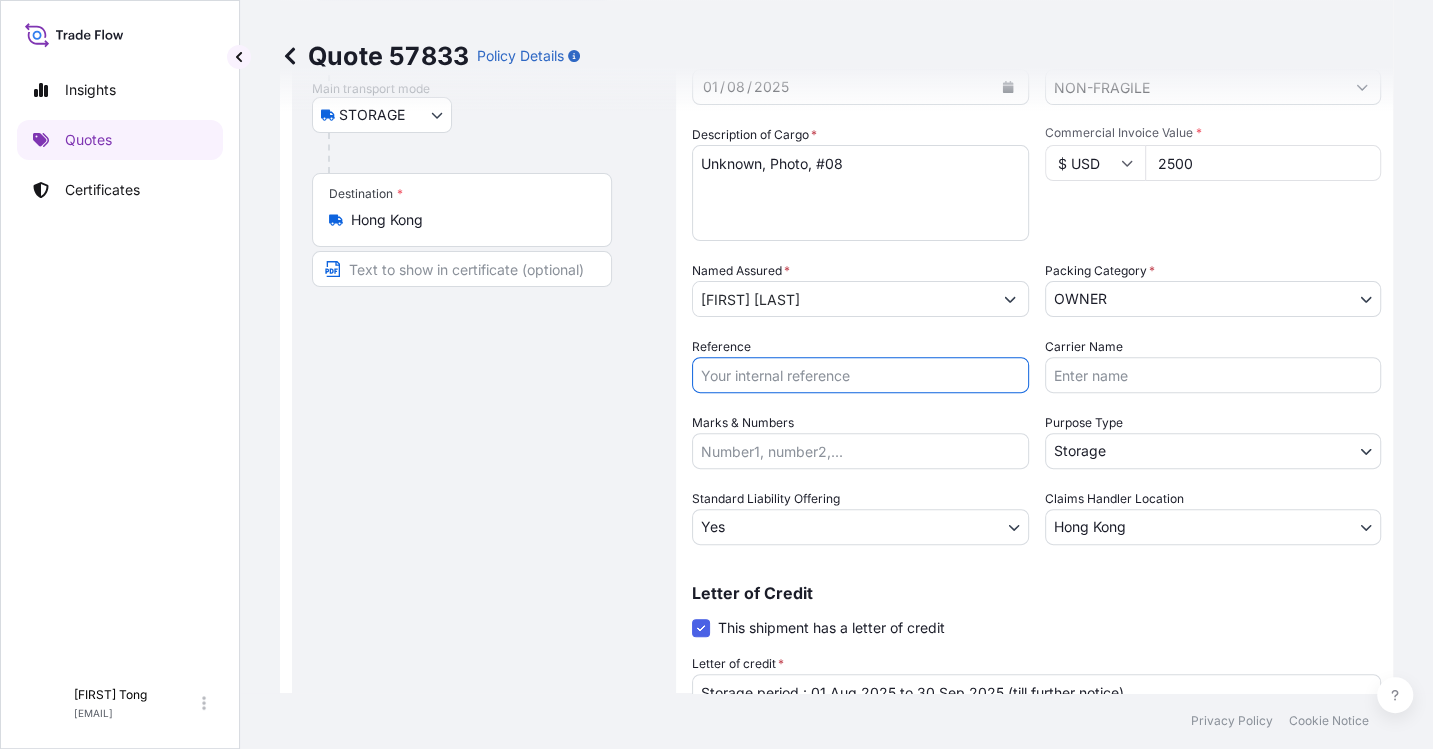 click on "Reference" at bounding box center (860, 375) 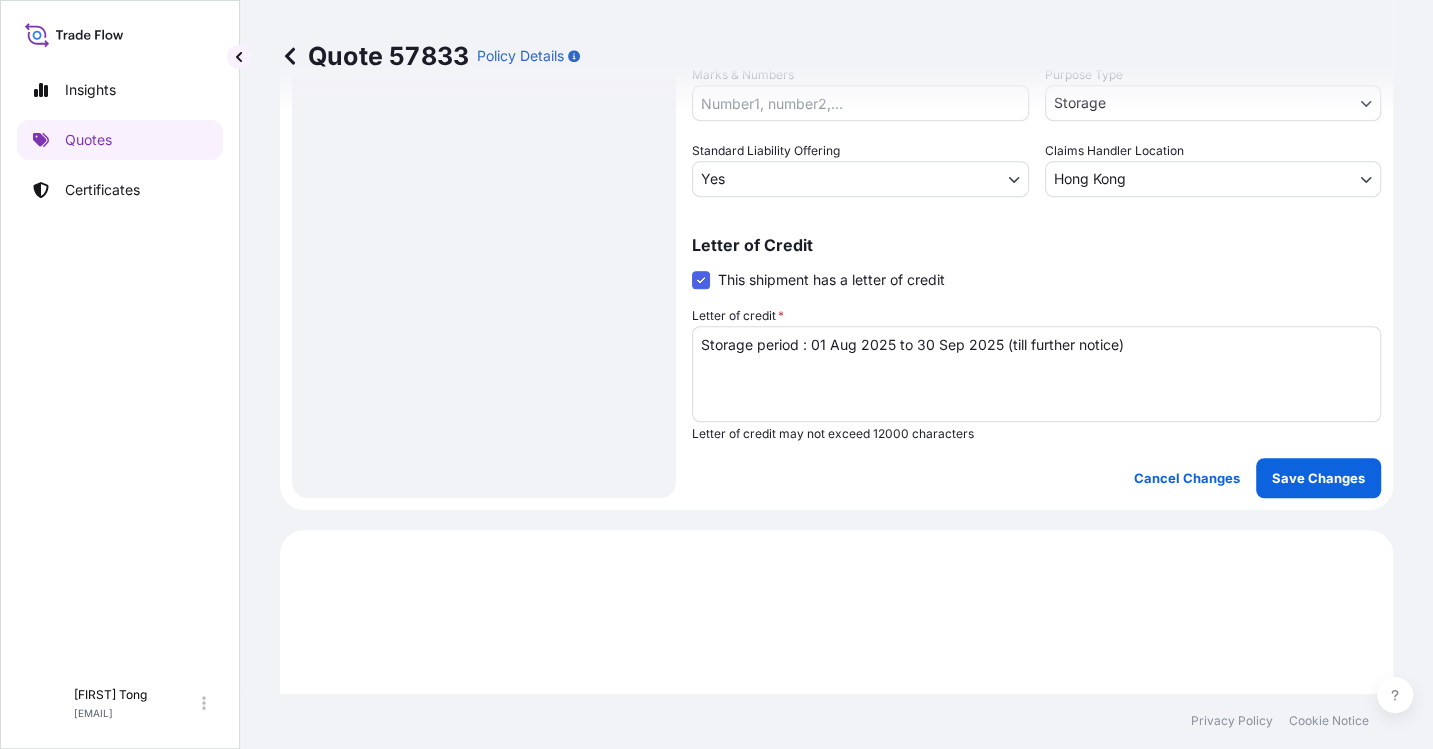 scroll, scrollTop: 636, scrollLeft: 0, axis: vertical 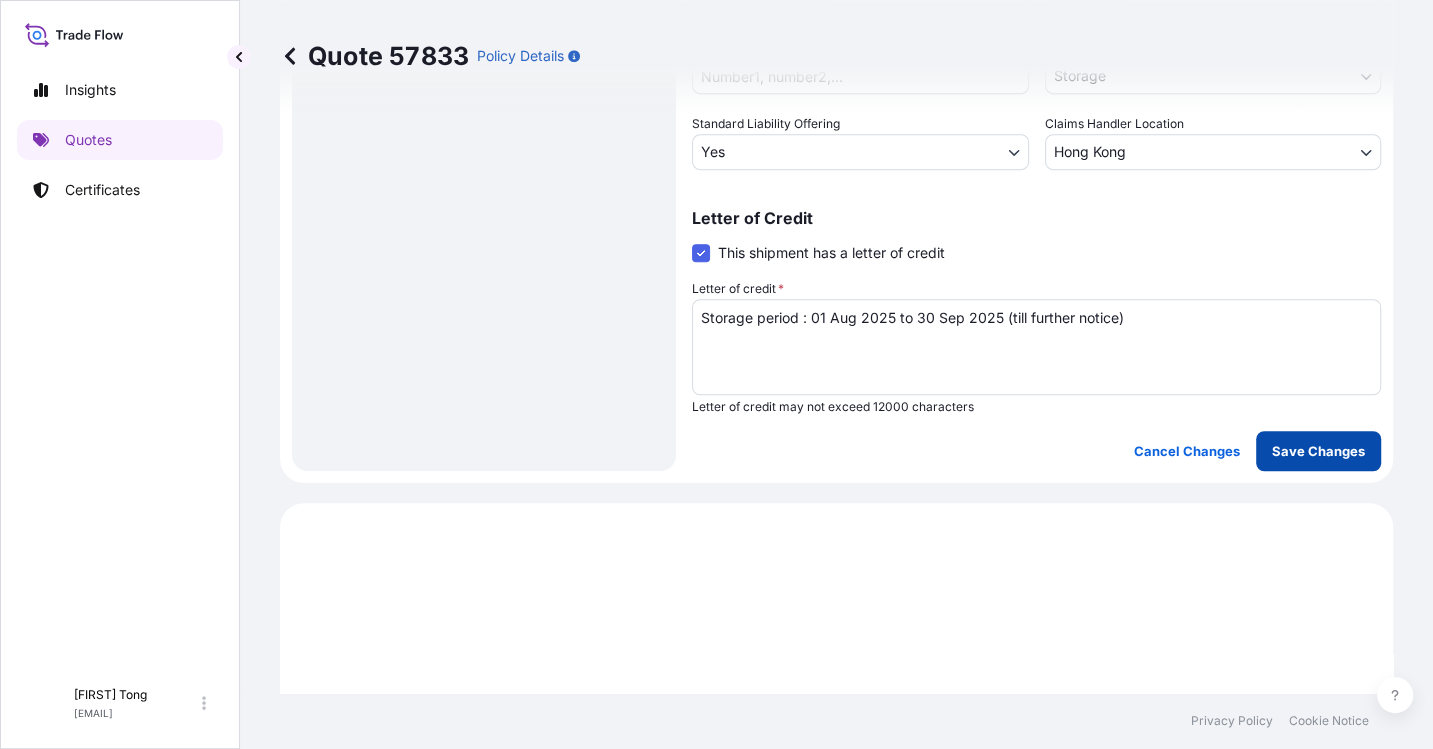 type on "AMST166674MYHT" 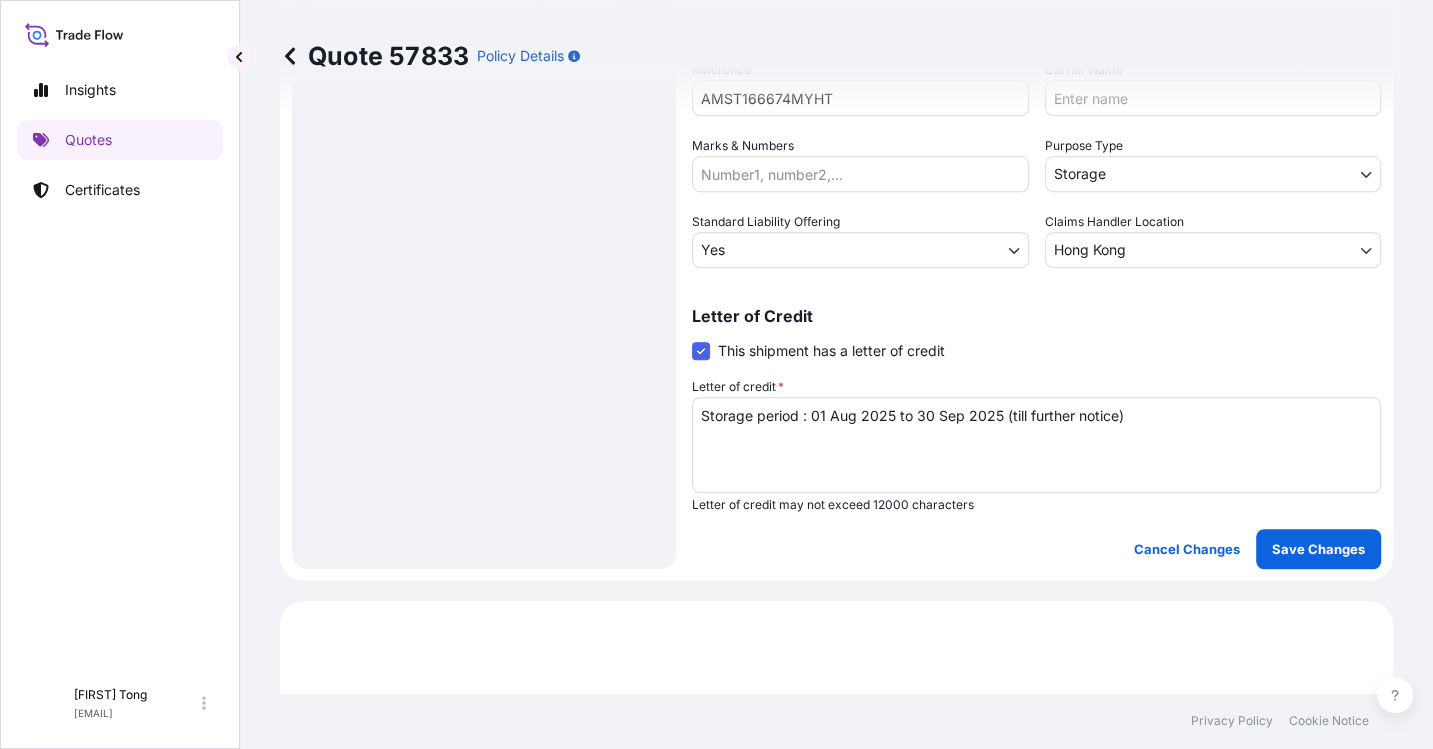 select on "STORAGE" 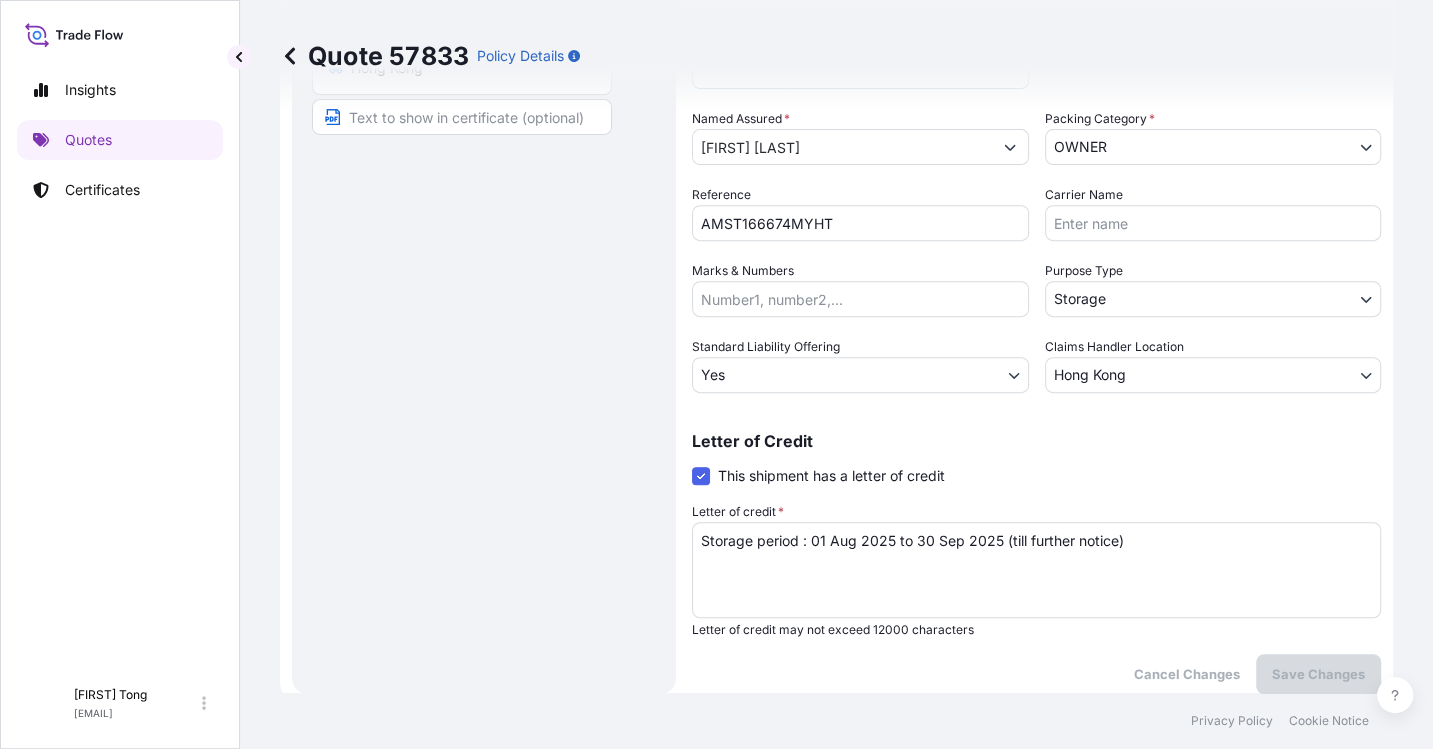 scroll, scrollTop: 288, scrollLeft: 0, axis: vertical 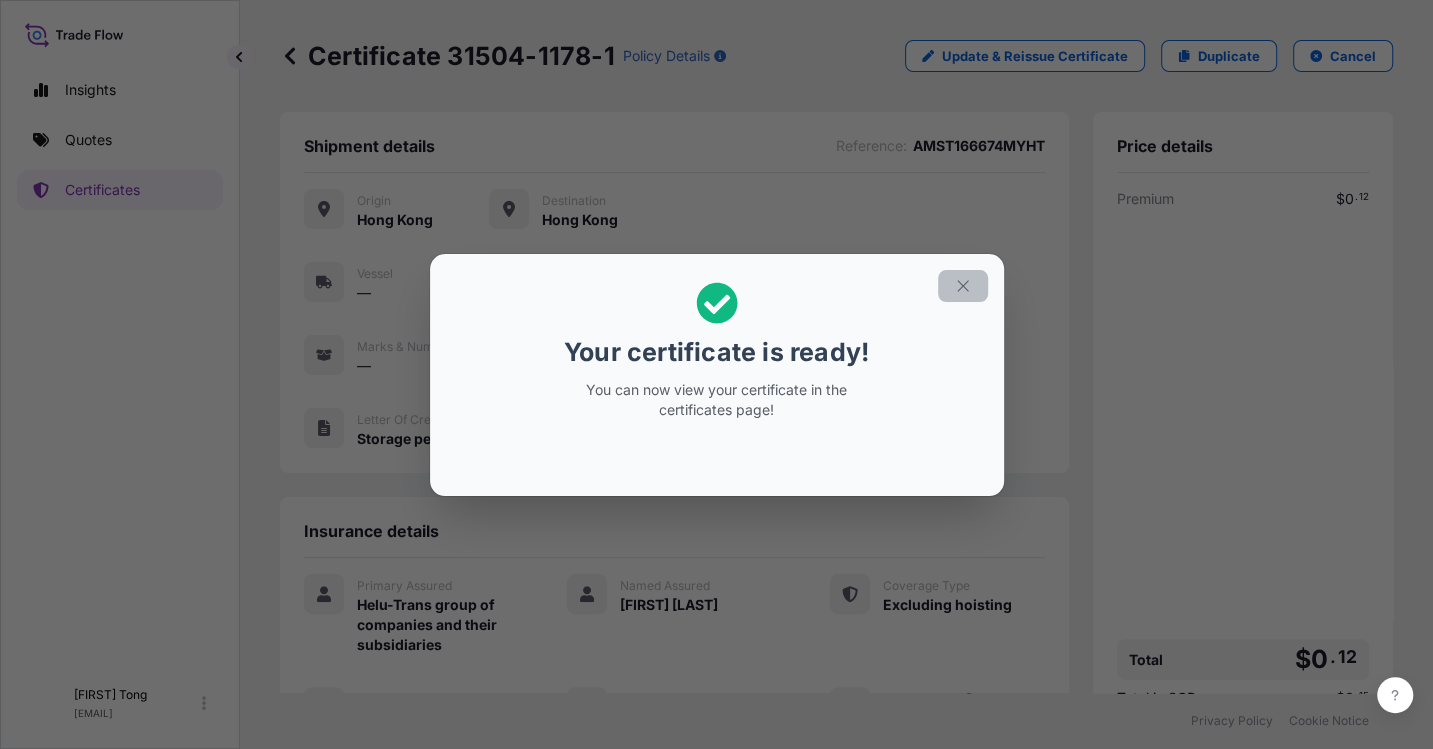 click 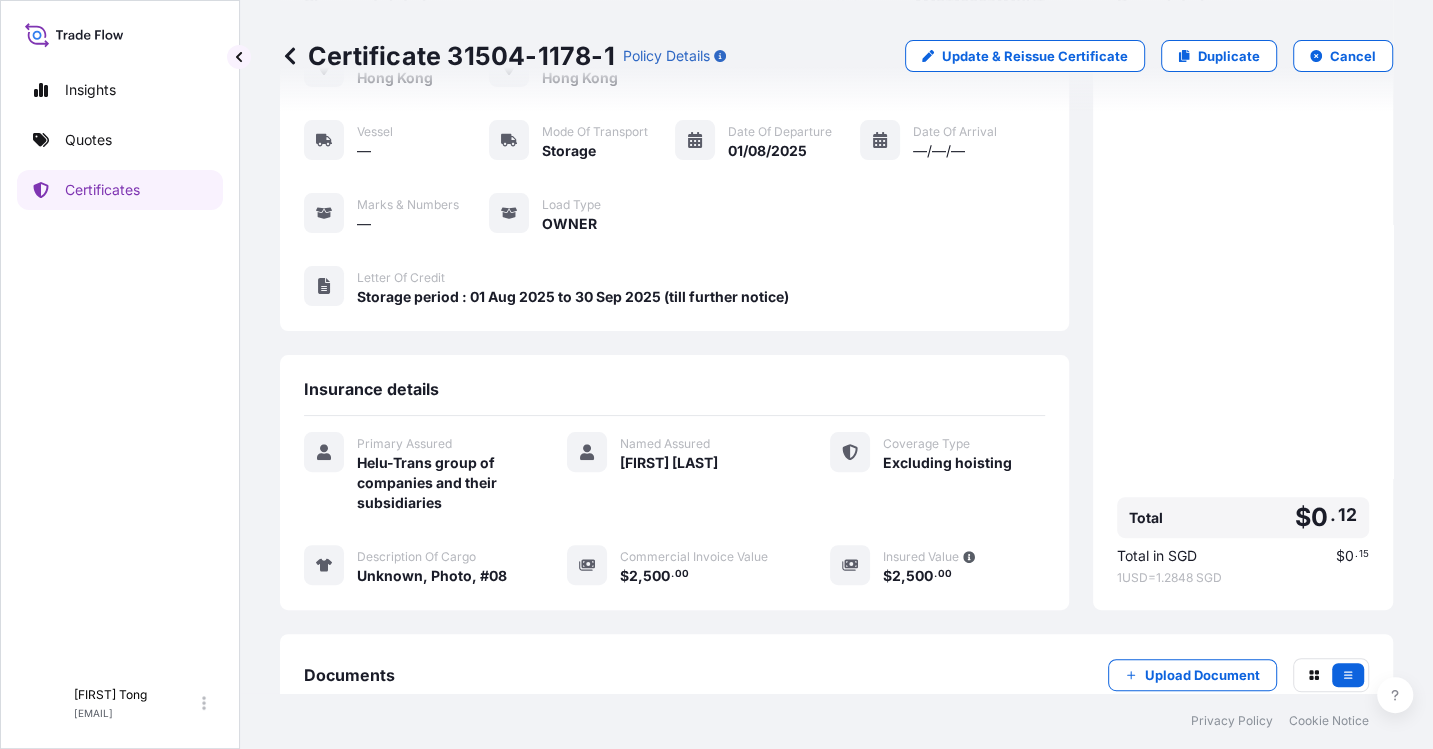 scroll, scrollTop: 269, scrollLeft: 0, axis: vertical 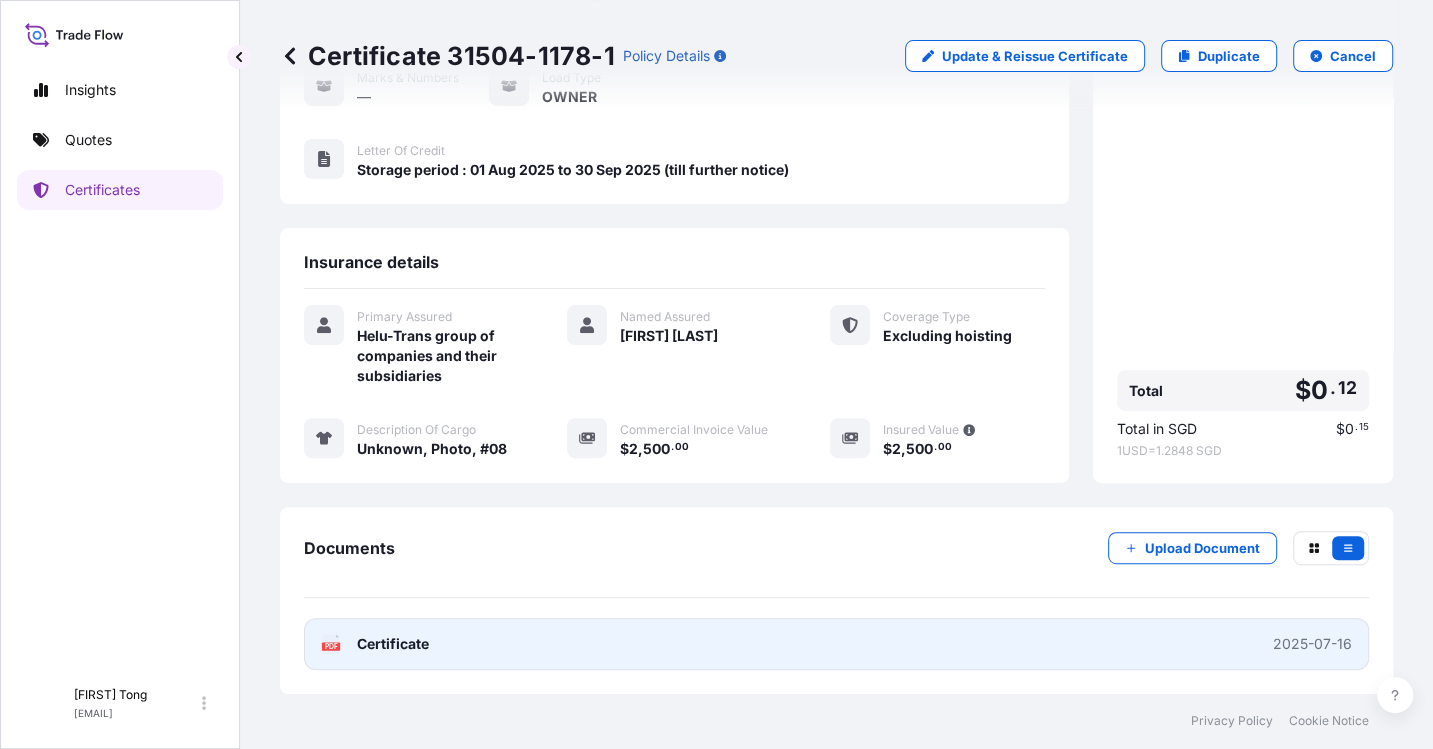 click on "PDF Certificate 2025-07-16" at bounding box center (836, 644) 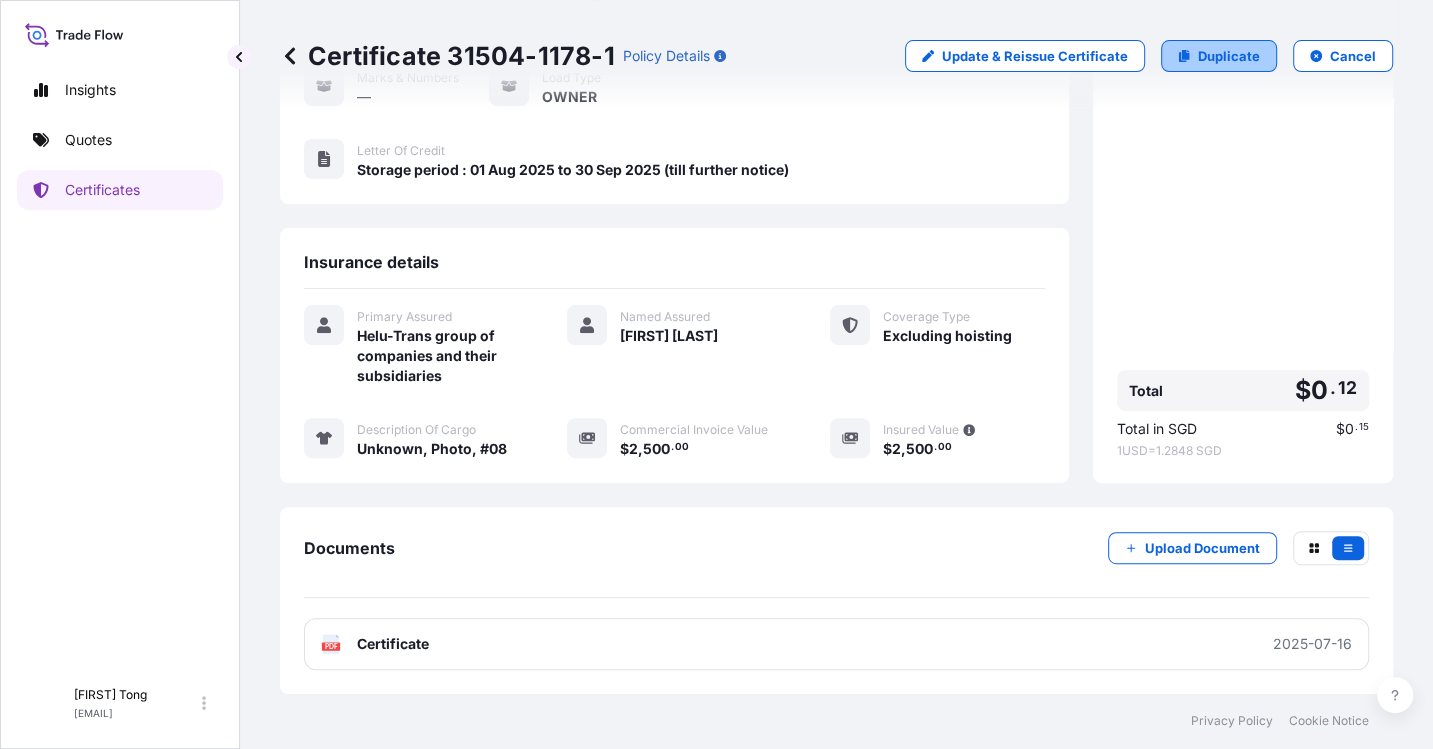 click on "Duplicate" at bounding box center [1229, 56] 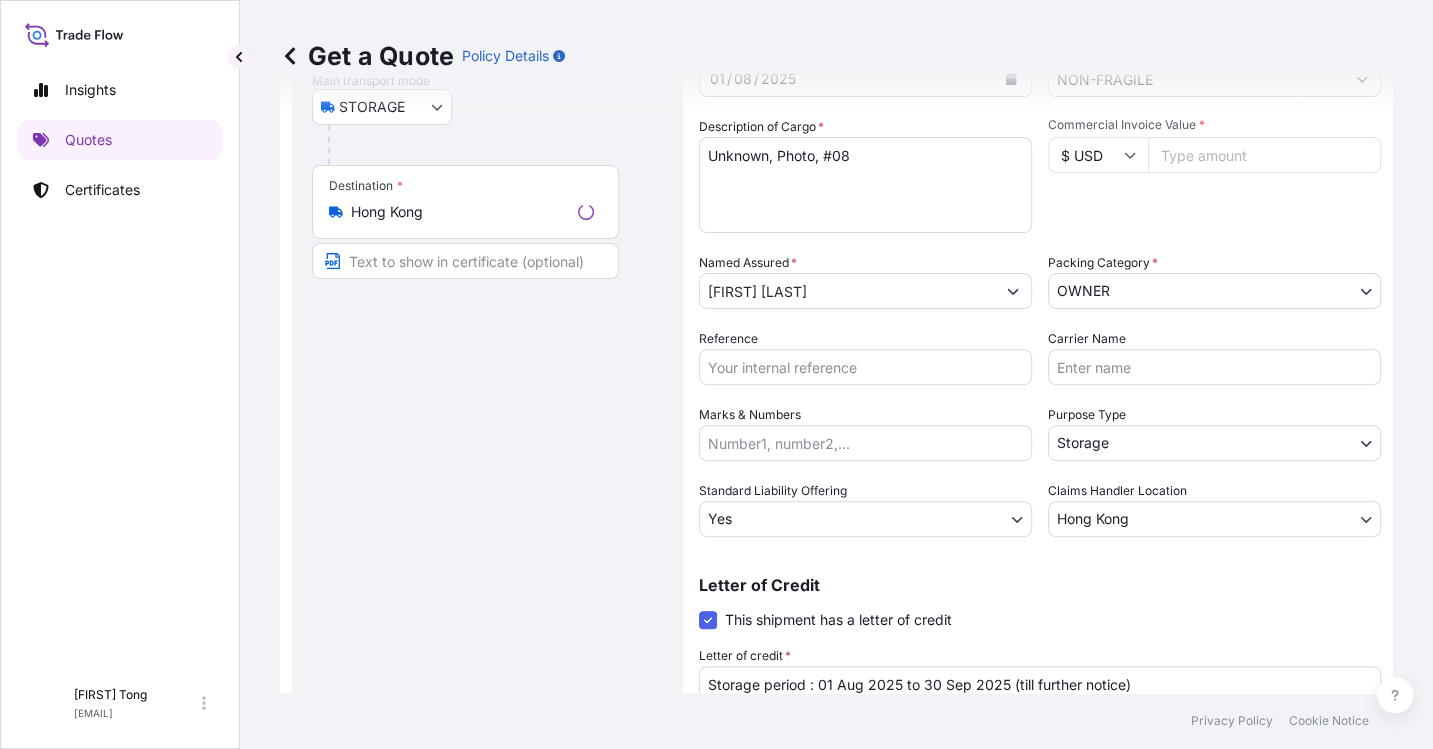 scroll, scrollTop: 31, scrollLeft: 0, axis: vertical 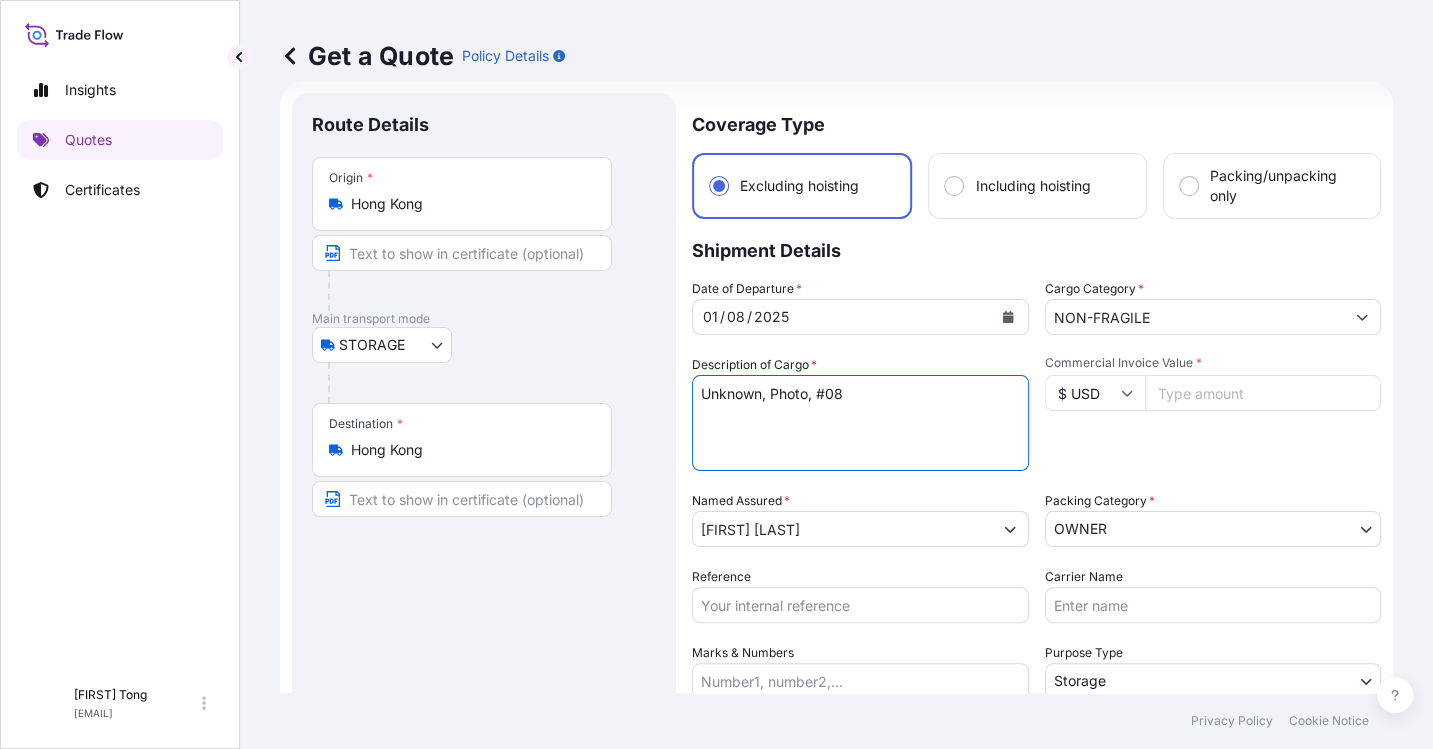 drag, startPoint x: 774, startPoint y: 389, endPoint x: 902, endPoint y: 391, distance: 128.01562 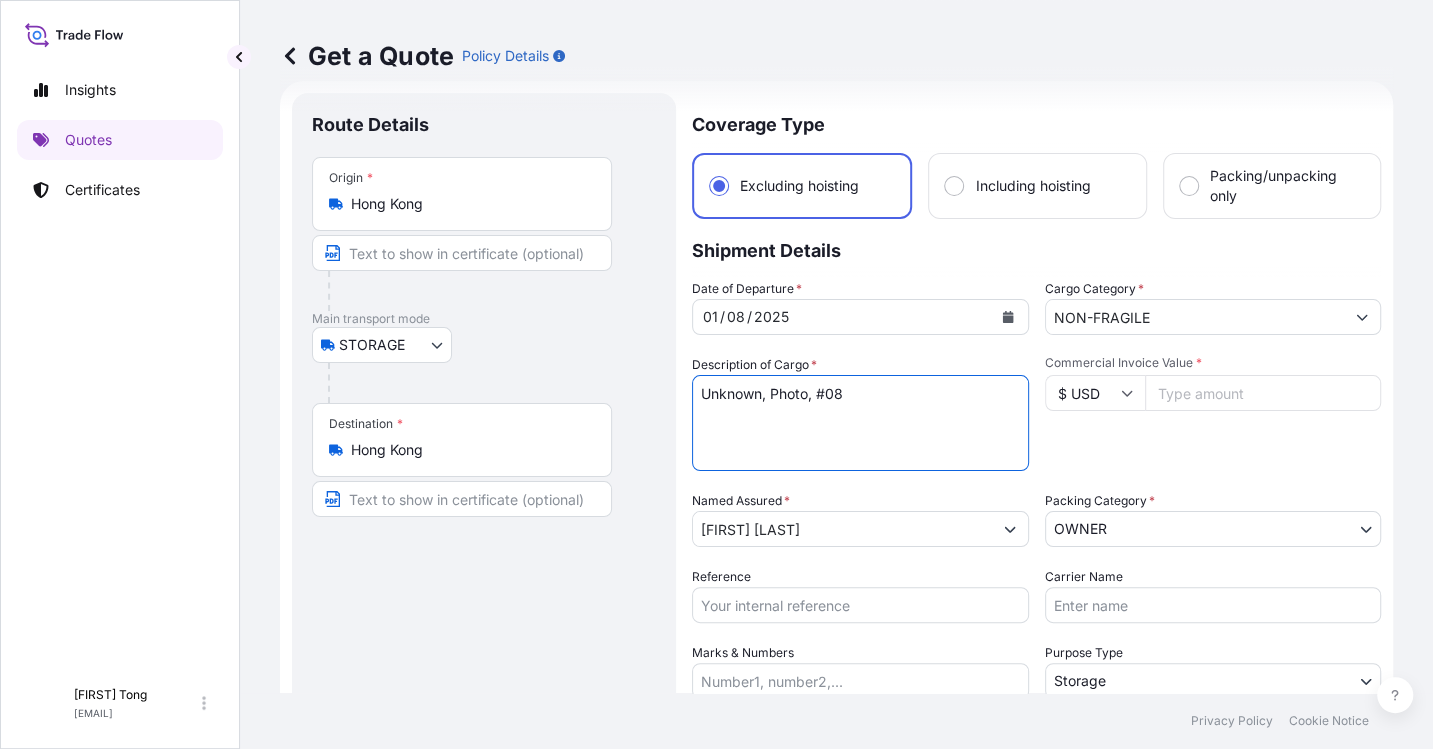 click on "Unknown, Photo, #08" at bounding box center [860, 423] 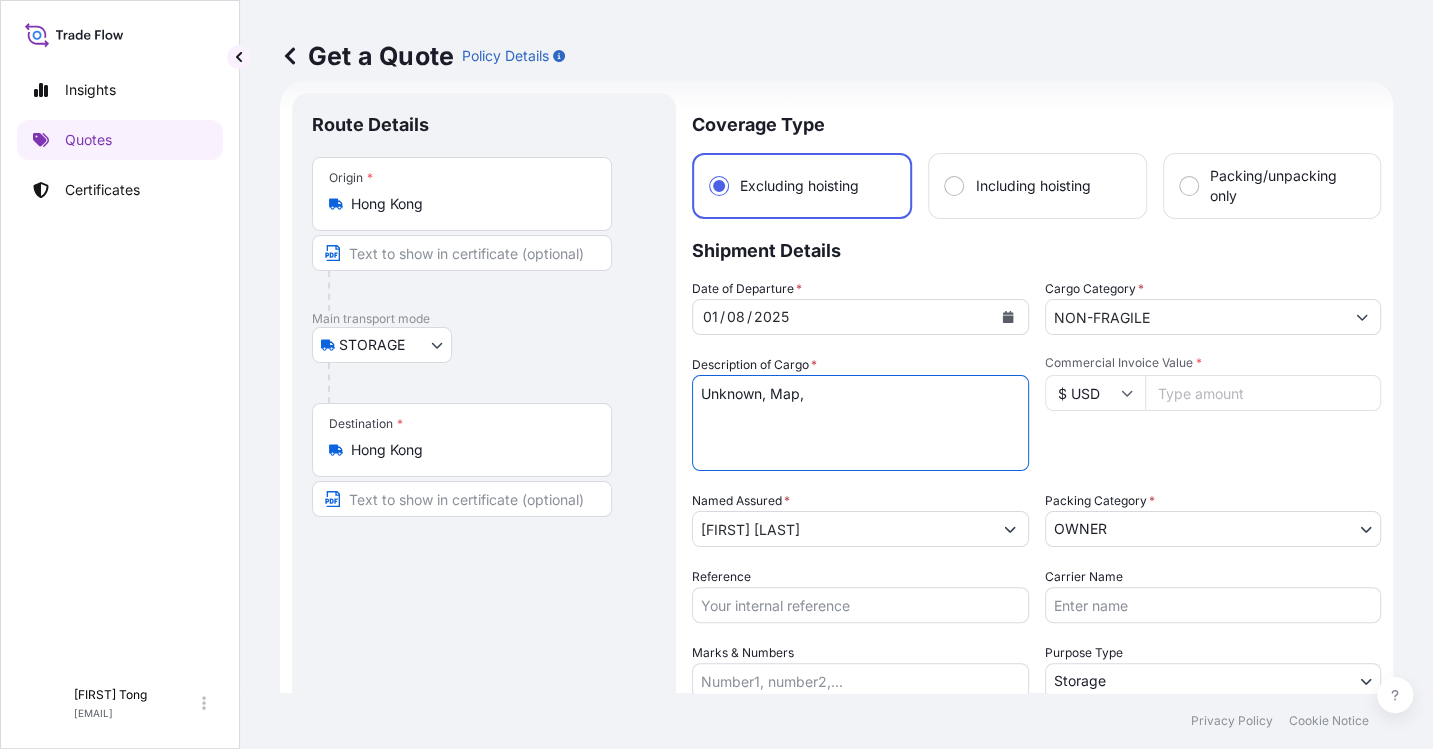 click on "Unknown, Photo, #08" at bounding box center (860, 423) 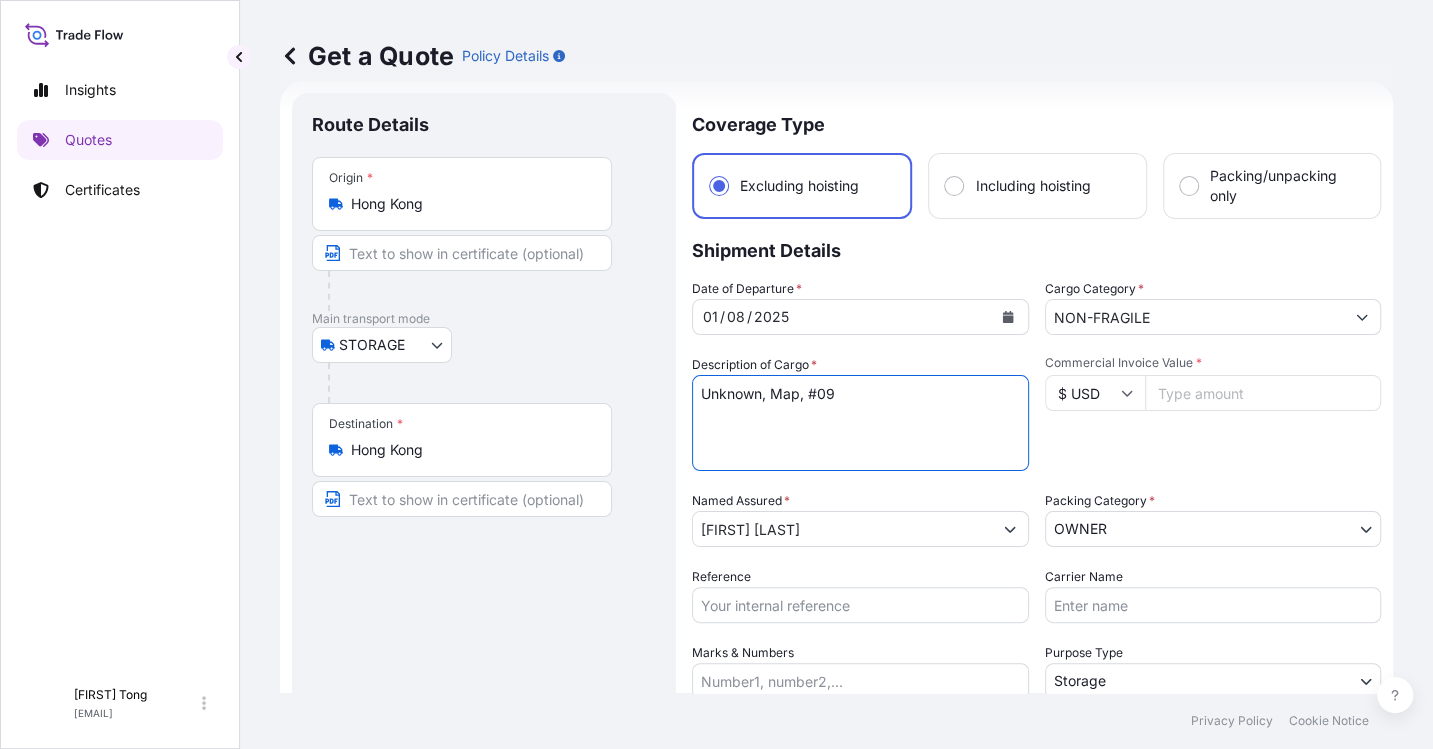 type on "Unknown, Map, #09" 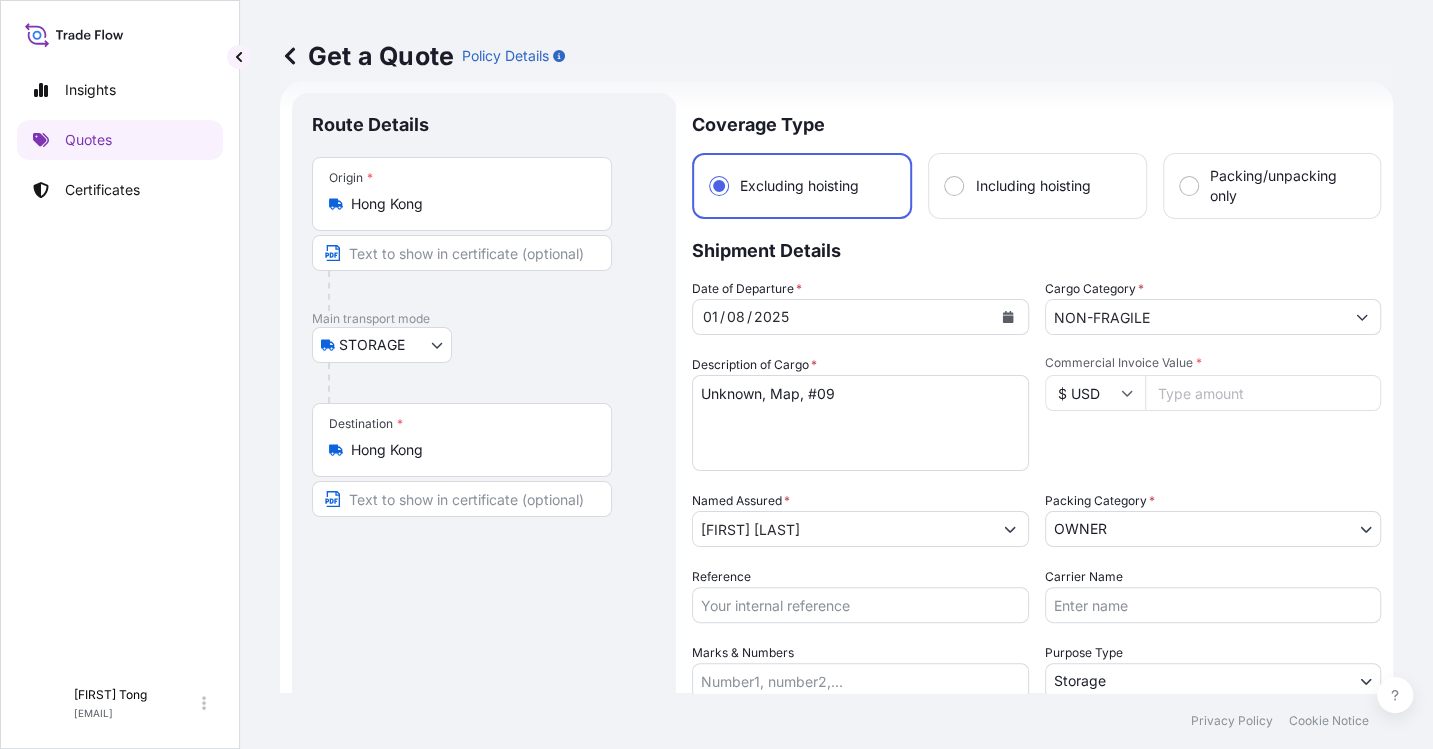 click on "Commercial Invoice Value   *" at bounding box center (1263, 393) 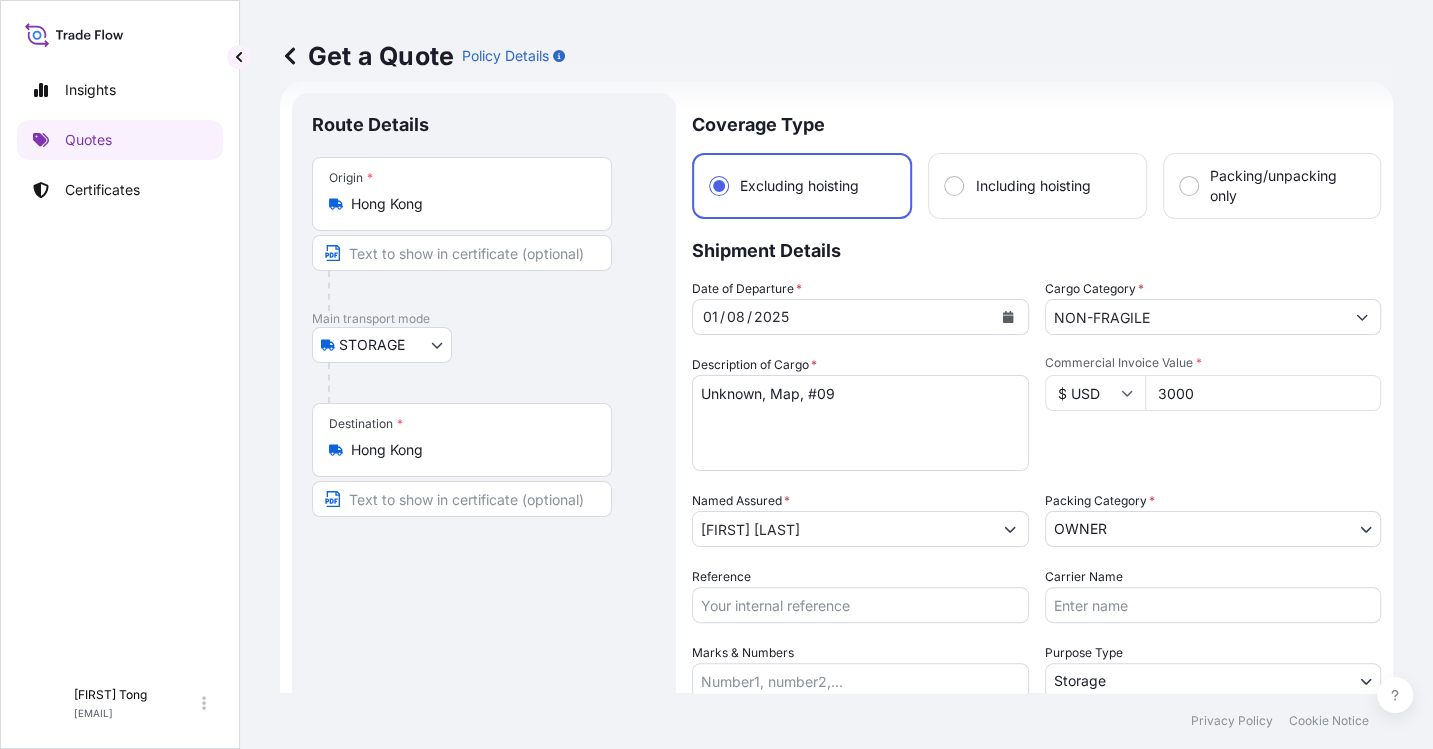 type on "3000" 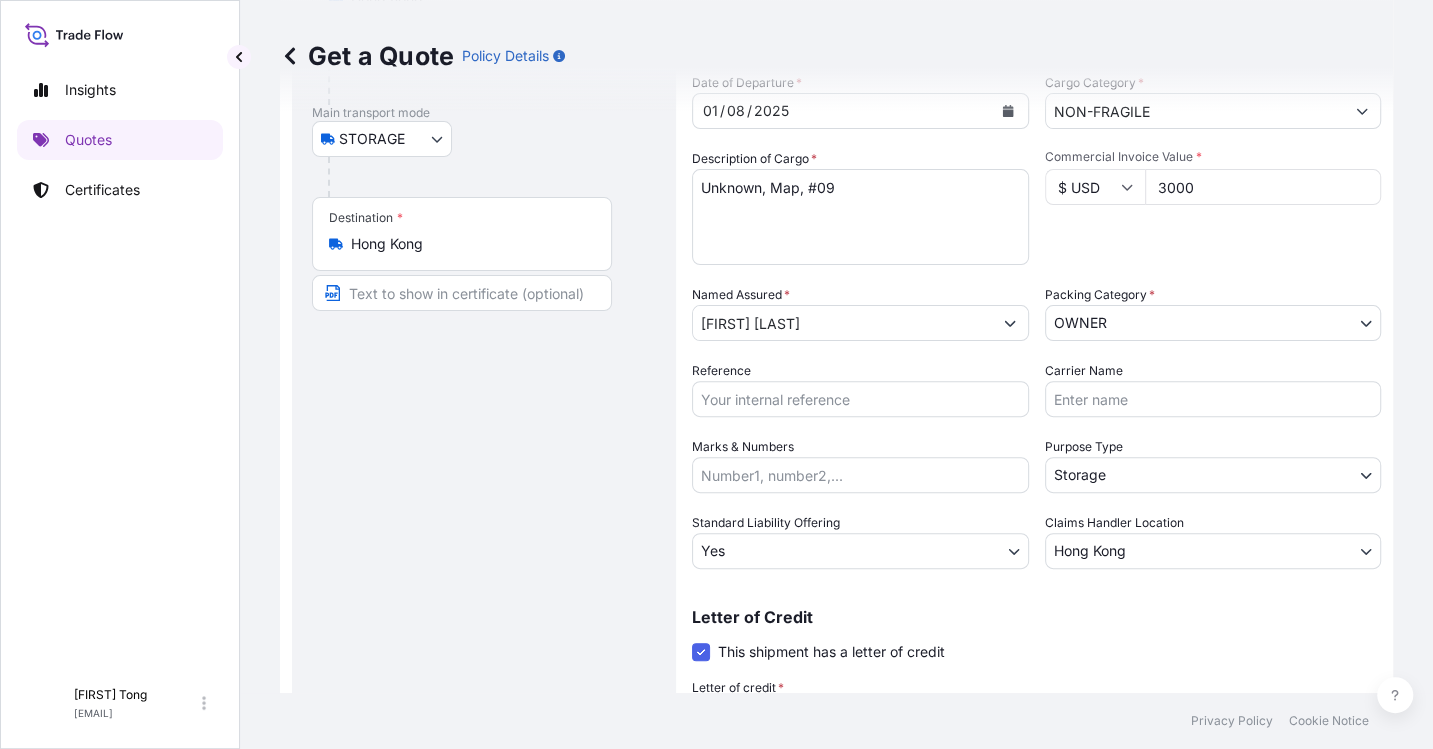 scroll, scrollTop: 425, scrollLeft: 0, axis: vertical 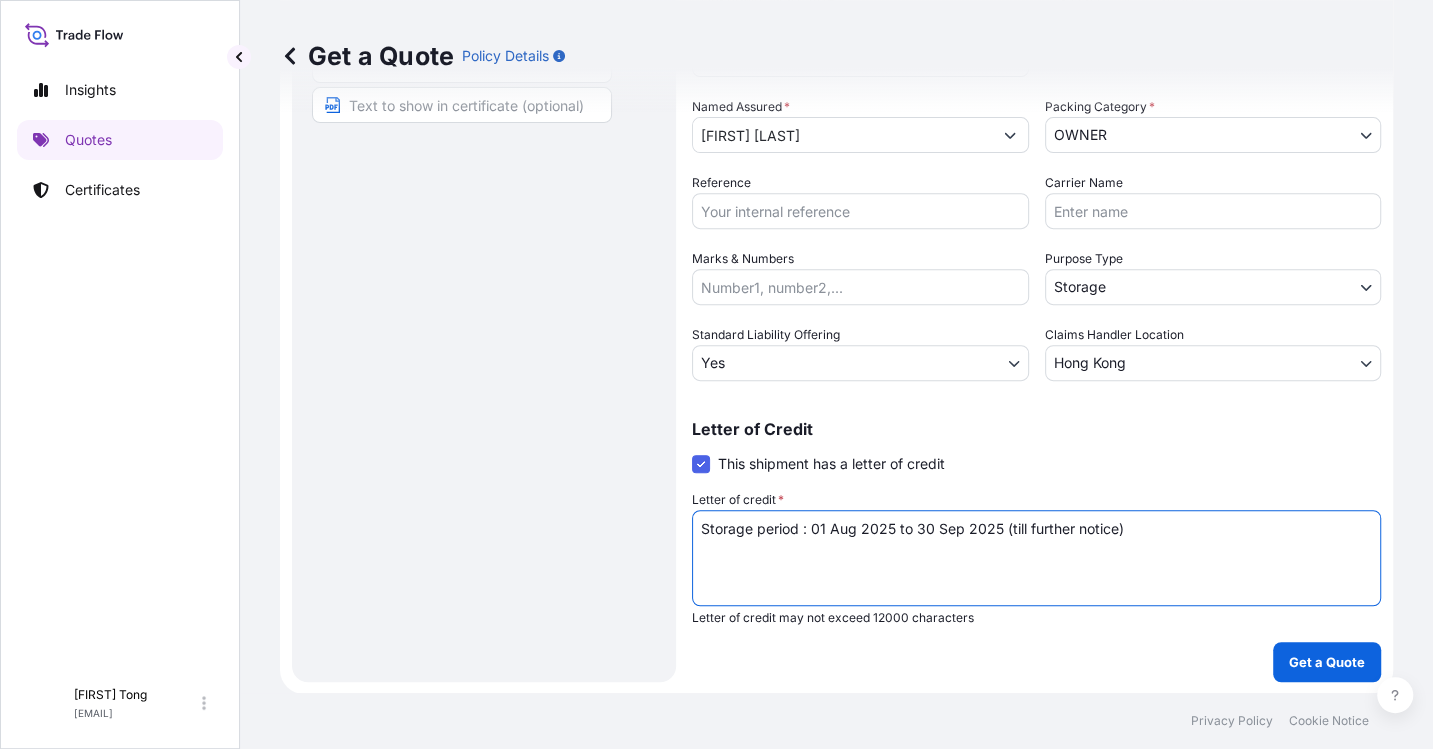 drag, startPoint x: 1165, startPoint y: 532, endPoint x: 535, endPoint y: 526, distance: 630.02856 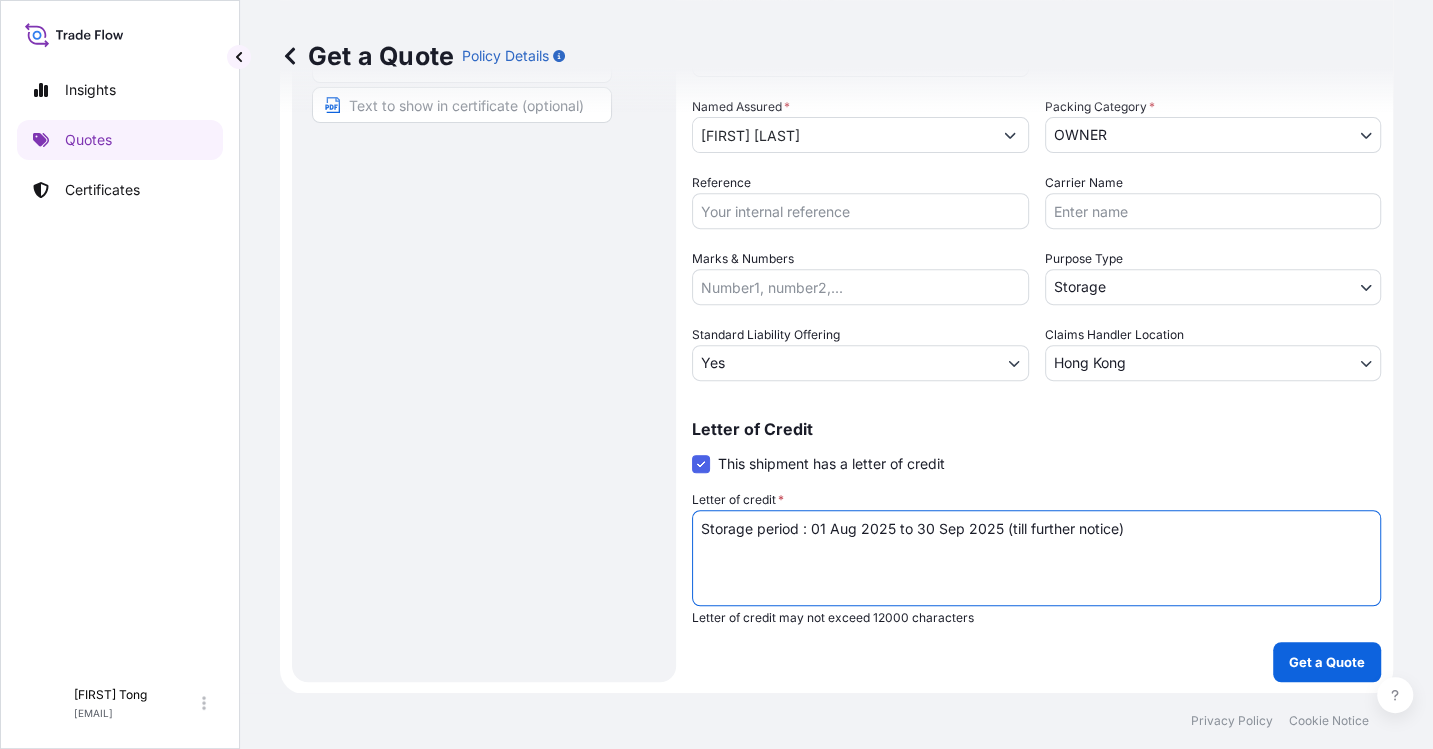 click on "Route Details Place of loading Road / Inland Road / Inland Origin * Hong Kong Main transport mode STORAGE COURIER INSTALLATION LAND SEA AIR STORAGE Destination * Hong Kong Road / Inland Road / Inland Place of Discharge Coverage Type Excluding hoisting Including hoisting Packing/unpacking only Shipment Details Date of Departure * 01 / 08 / 2025 Cargo Category * NON-FRAGILE Description of Cargo * Unknown, Photo, #08
Commercial Invoice Value   * $ USD 3000 Named Assured * [FIRST] [LAST] Packing Category * OWNER AGENT CO-OWNER OWNER Various Reference Carrier Name Marks & Numbers Purpose Type Storage Transit Storage Installation Conservation Standard Liability Offering Yes Yes No Claims Handler Location [CITY] [CITY] [CITY] Letter of Credit This shipment has a letter of credit Letter of credit * Storage period : 01 Aug 2025 to 30 Sep 2025 (till further notice) Letter of credit may not exceed 12000 characters Get a Quote" at bounding box center (836, 190) 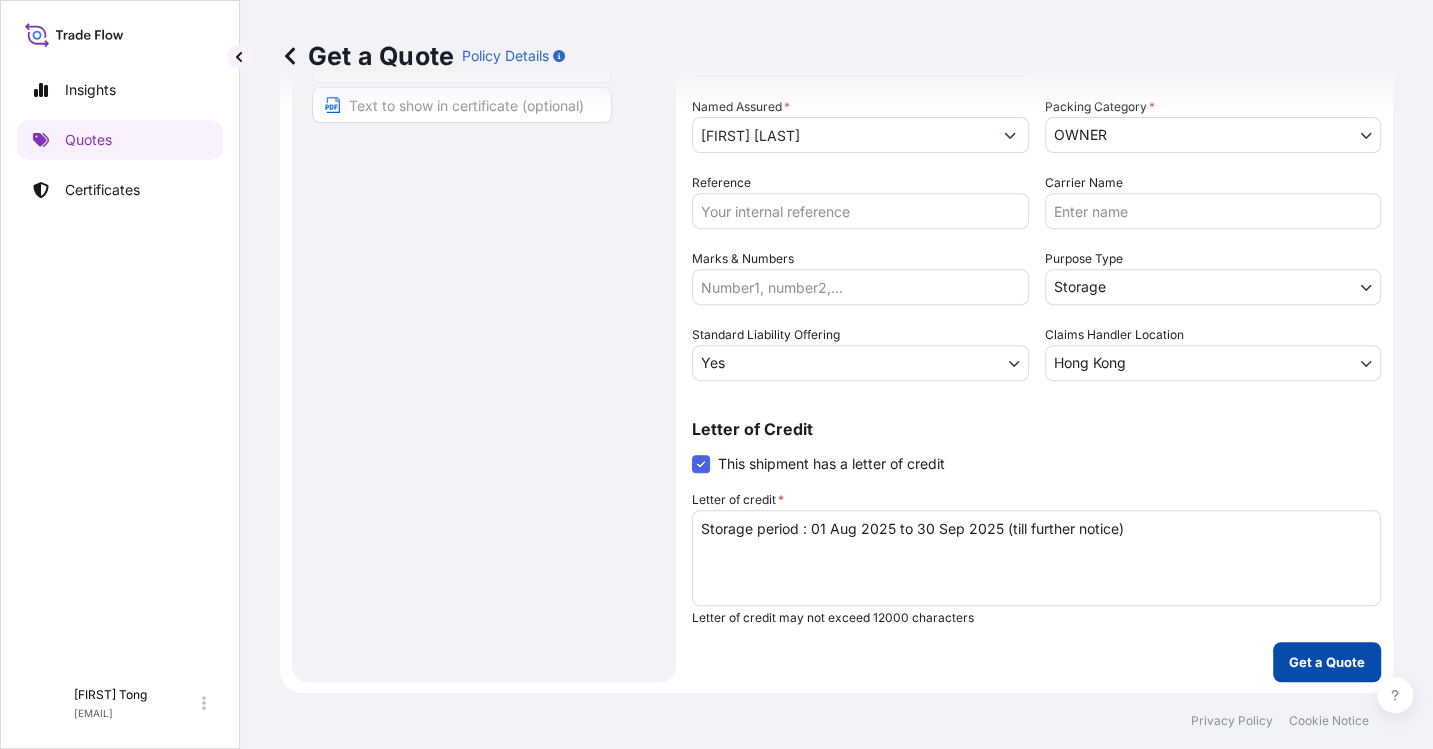 click on "Get a Quote" at bounding box center (1327, 662) 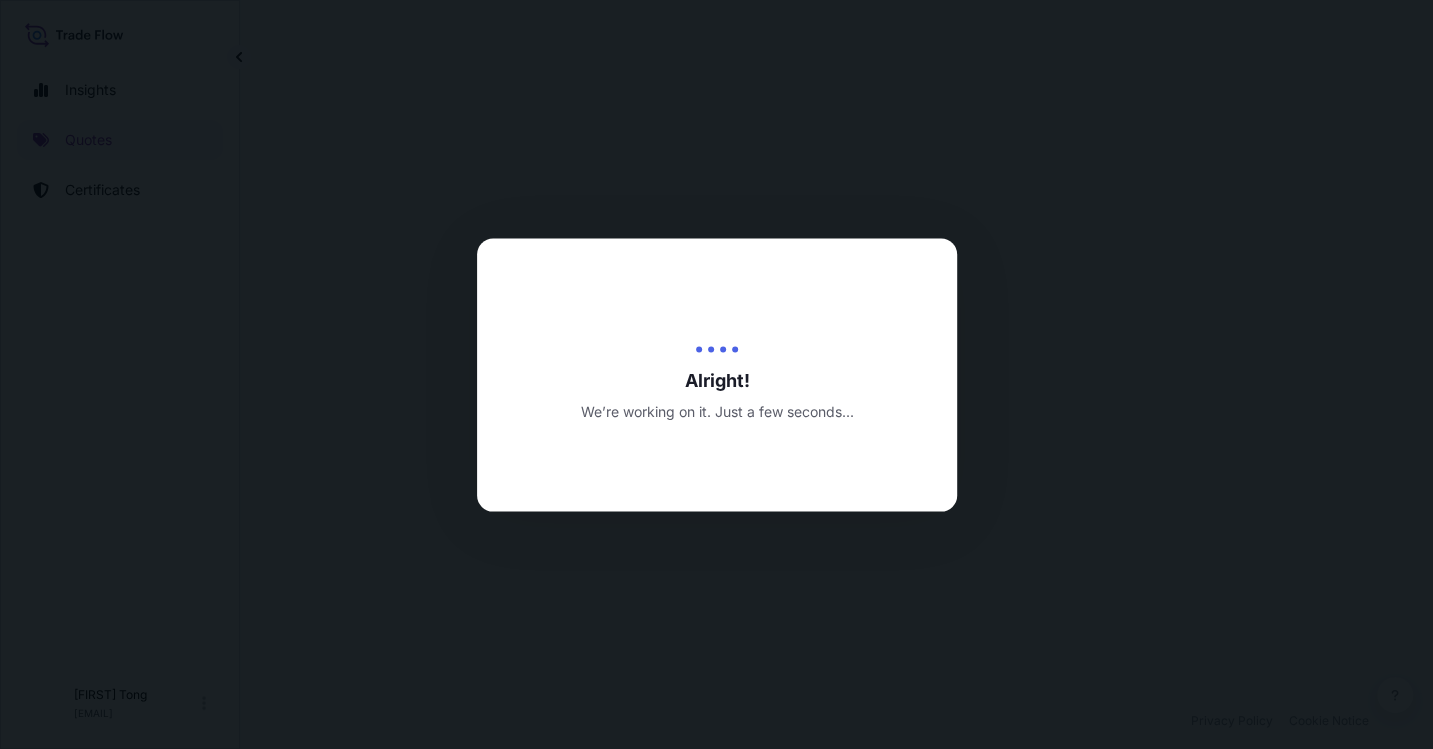 scroll, scrollTop: 0, scrollLeft: 0, axis: both 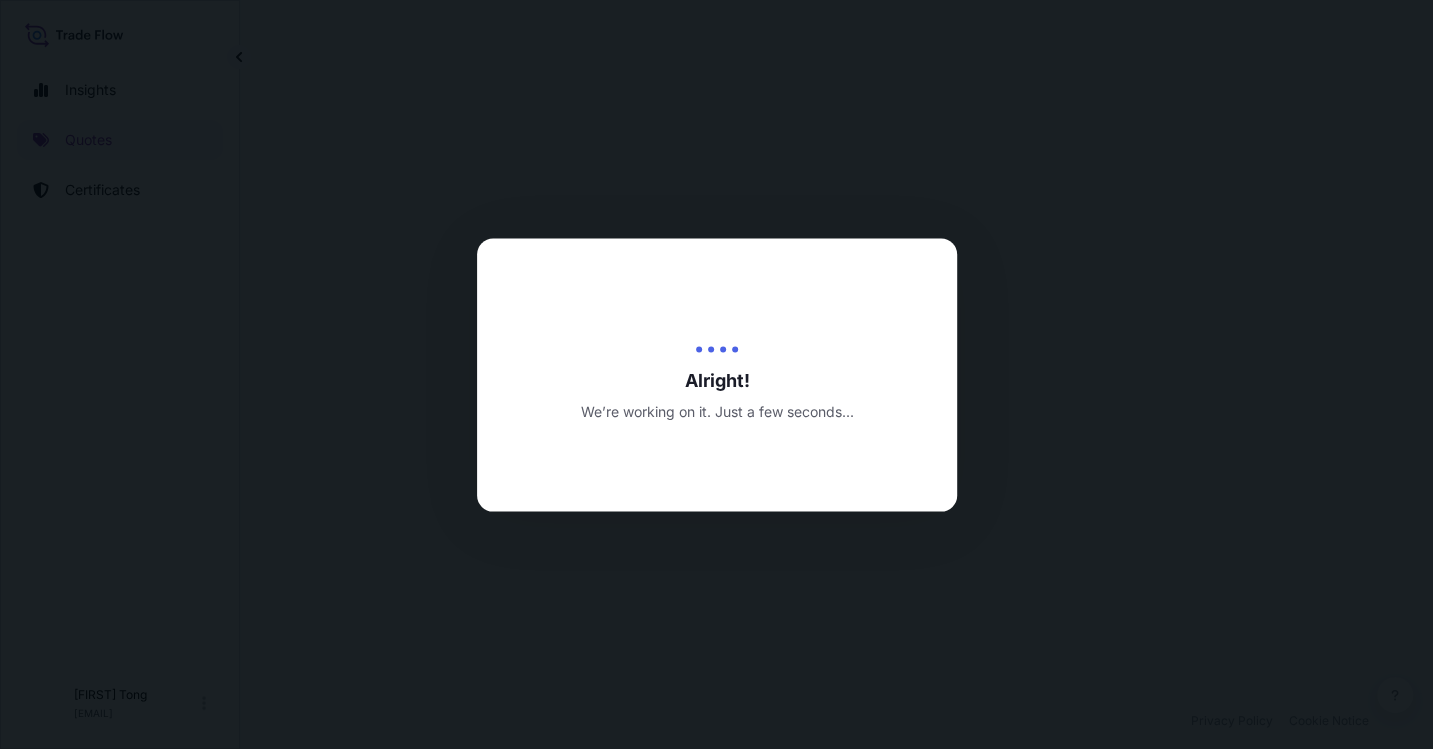 select on "STORAGE" 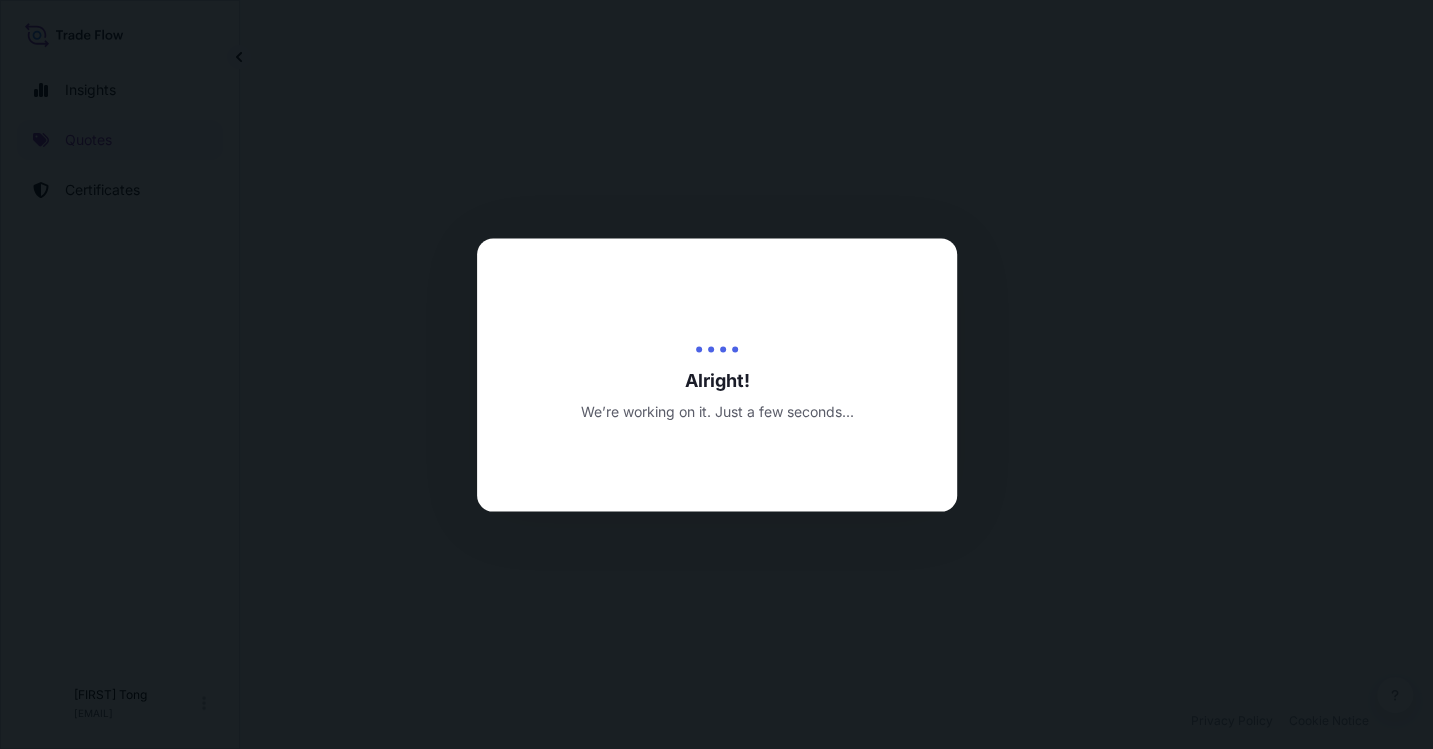 select on "27" 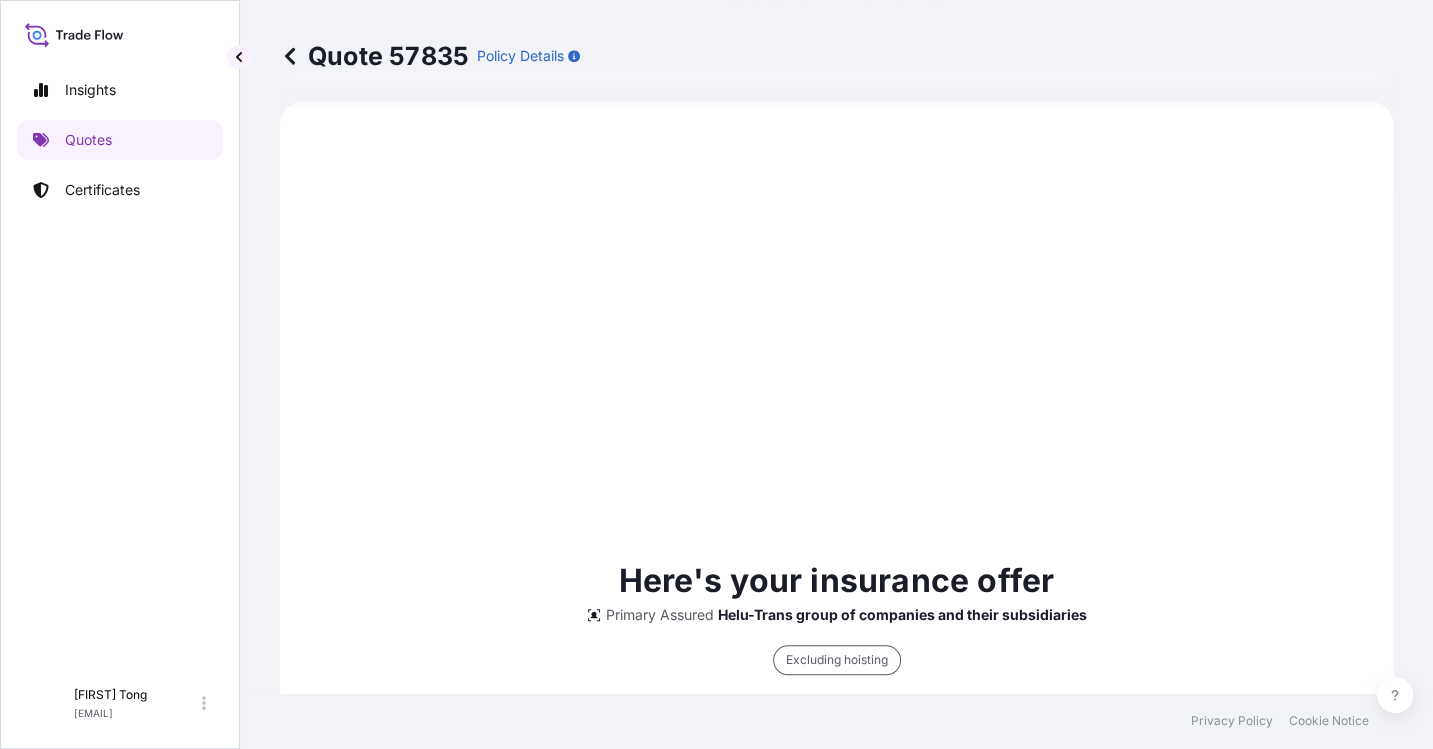 scroll, scrollTop: 511, scrollLeft: 0, axis: vertical 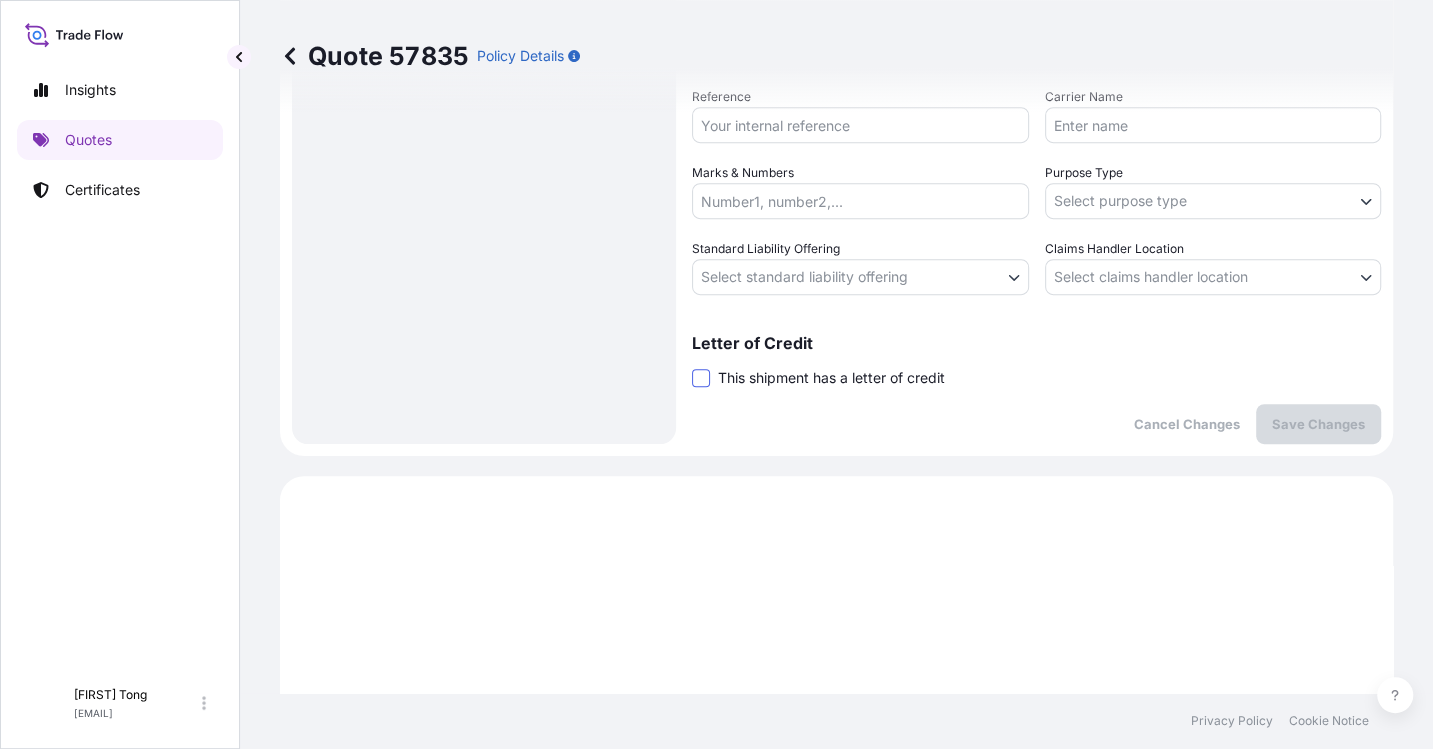 click at bounding box center [701, 378] 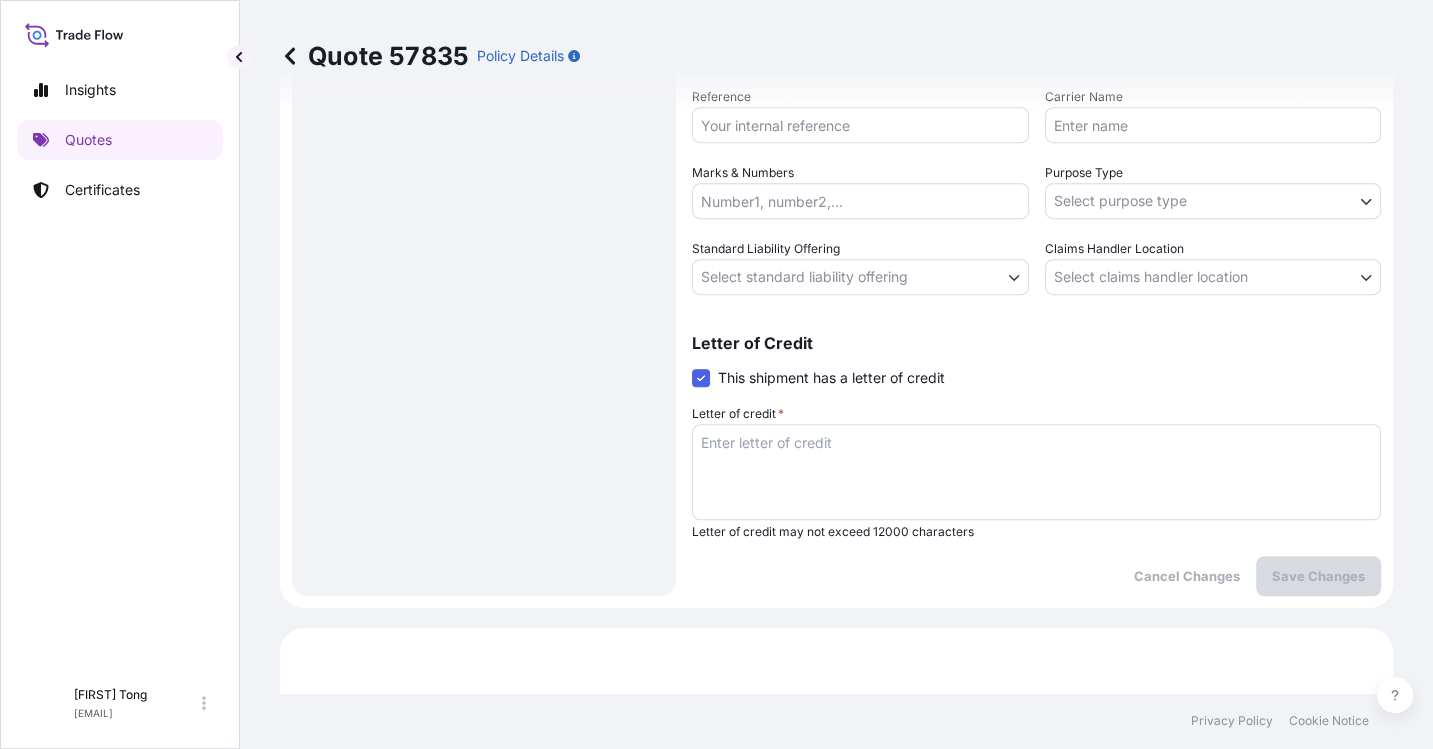 click on "Letter of credit *" at bounding box center (1036, 472) 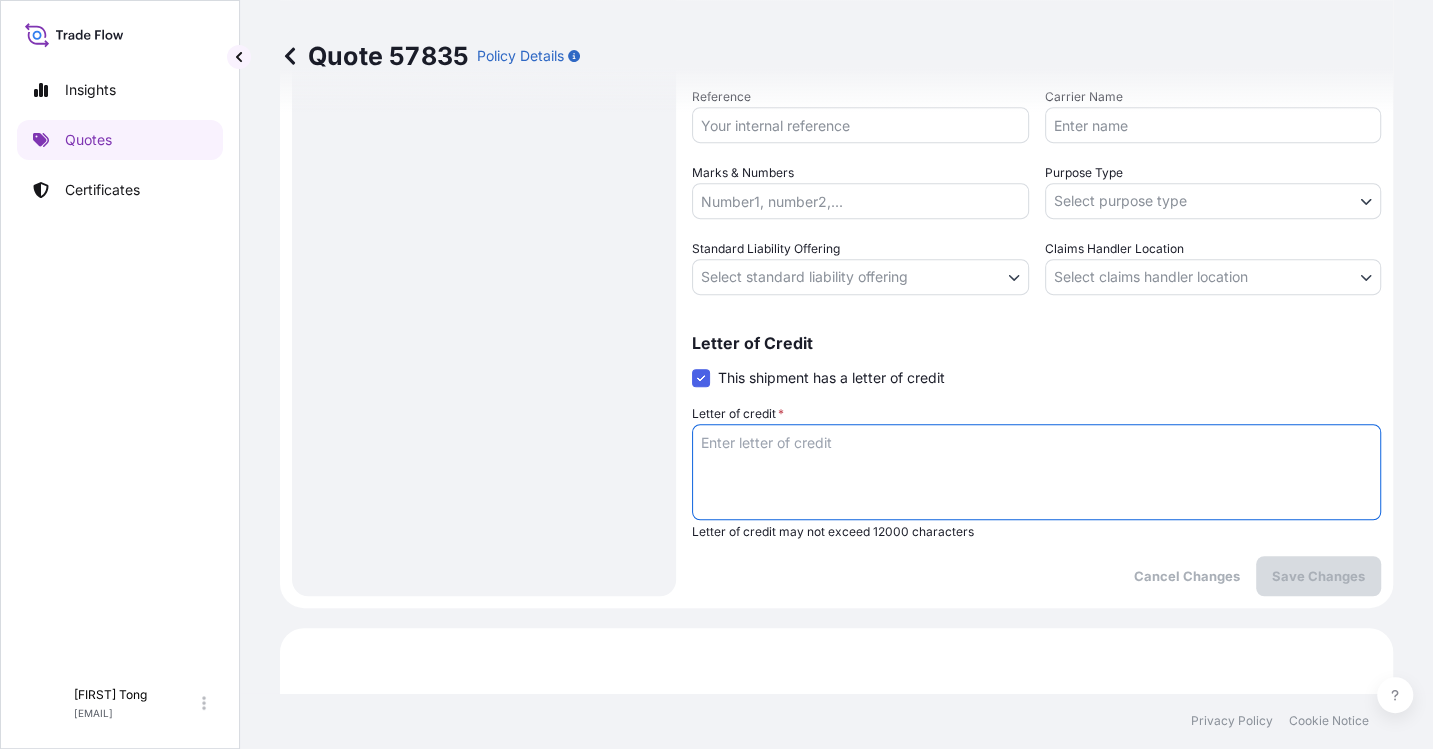 paste on "Storage period : 01 Aug 2025 to 30 Sep 2025 (till further notice)" 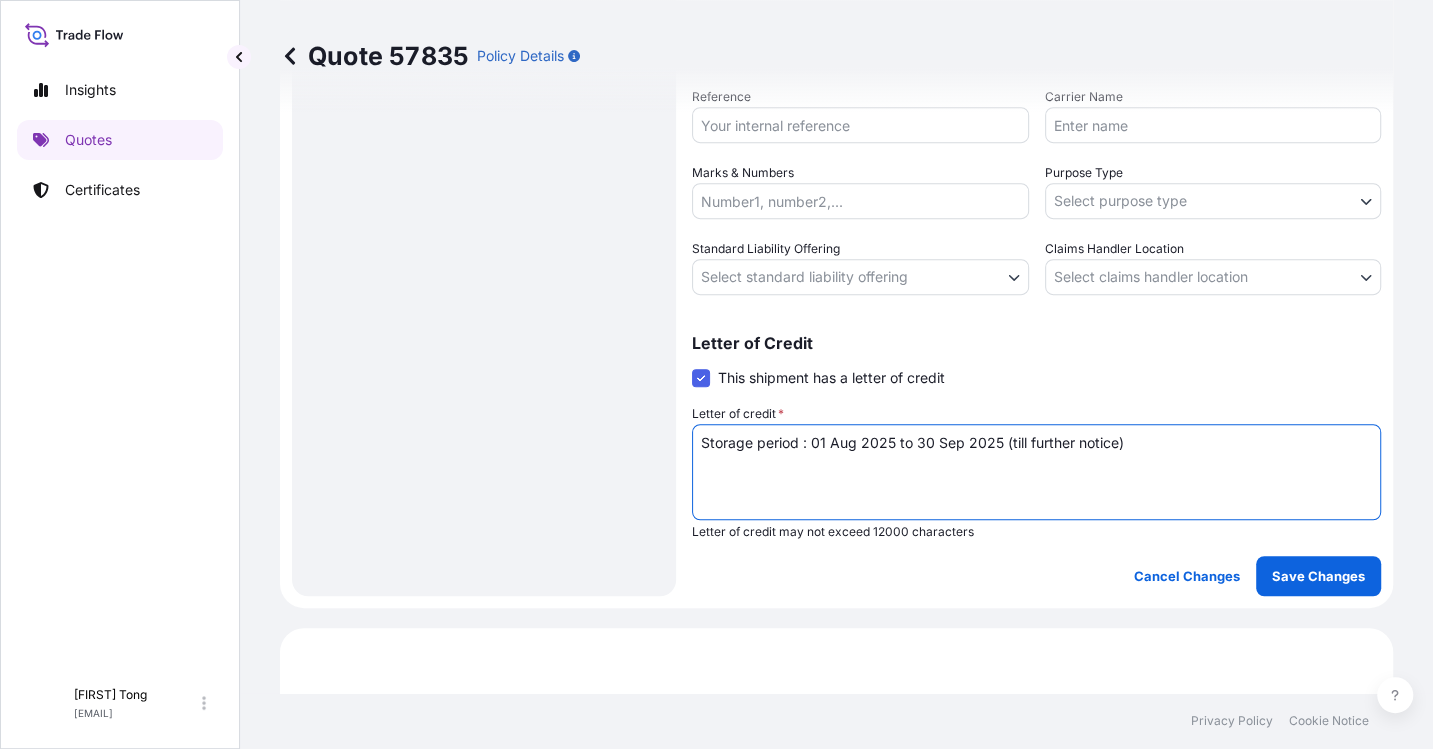type on "Storage period : 01 Aug 2025 to 30 Sep 2025 (till further notice)" 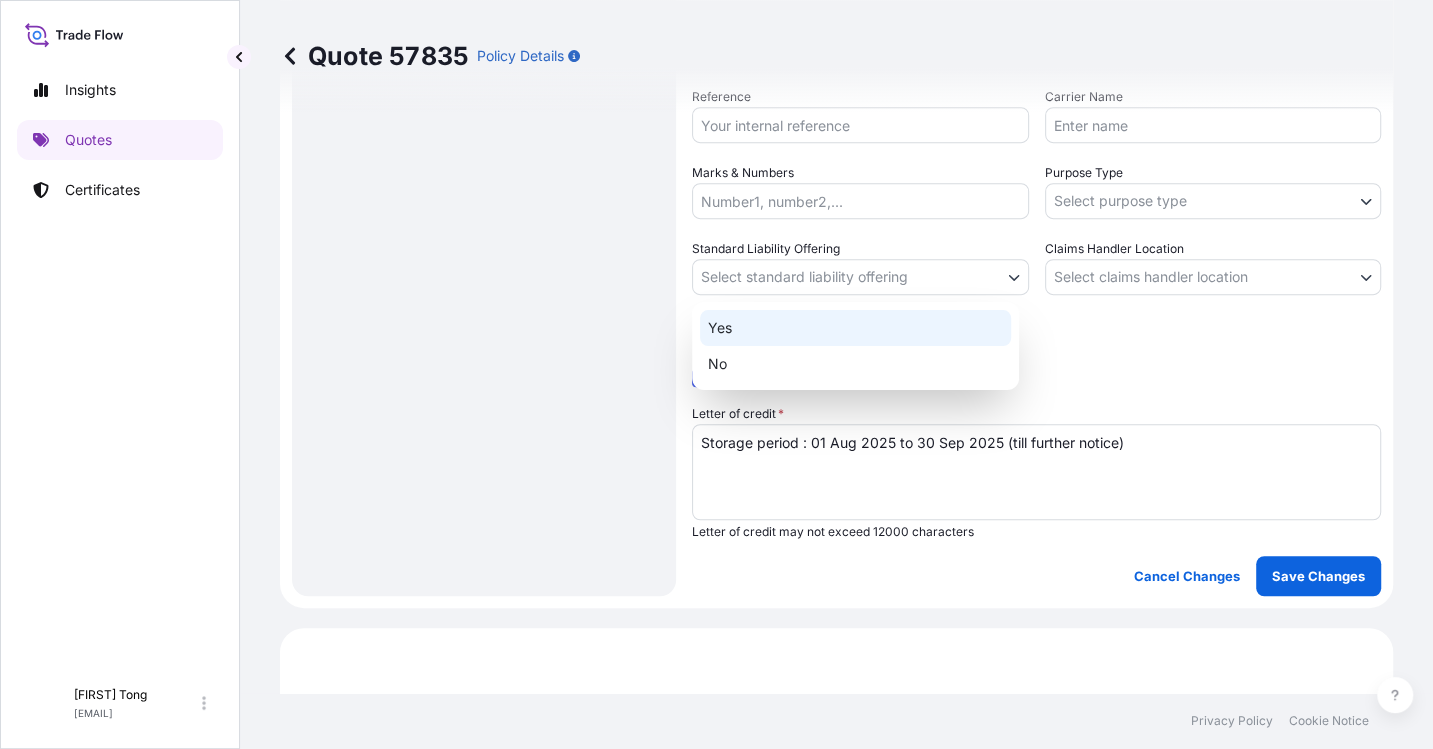 click on "Yes" at bounding box center (855, 328) 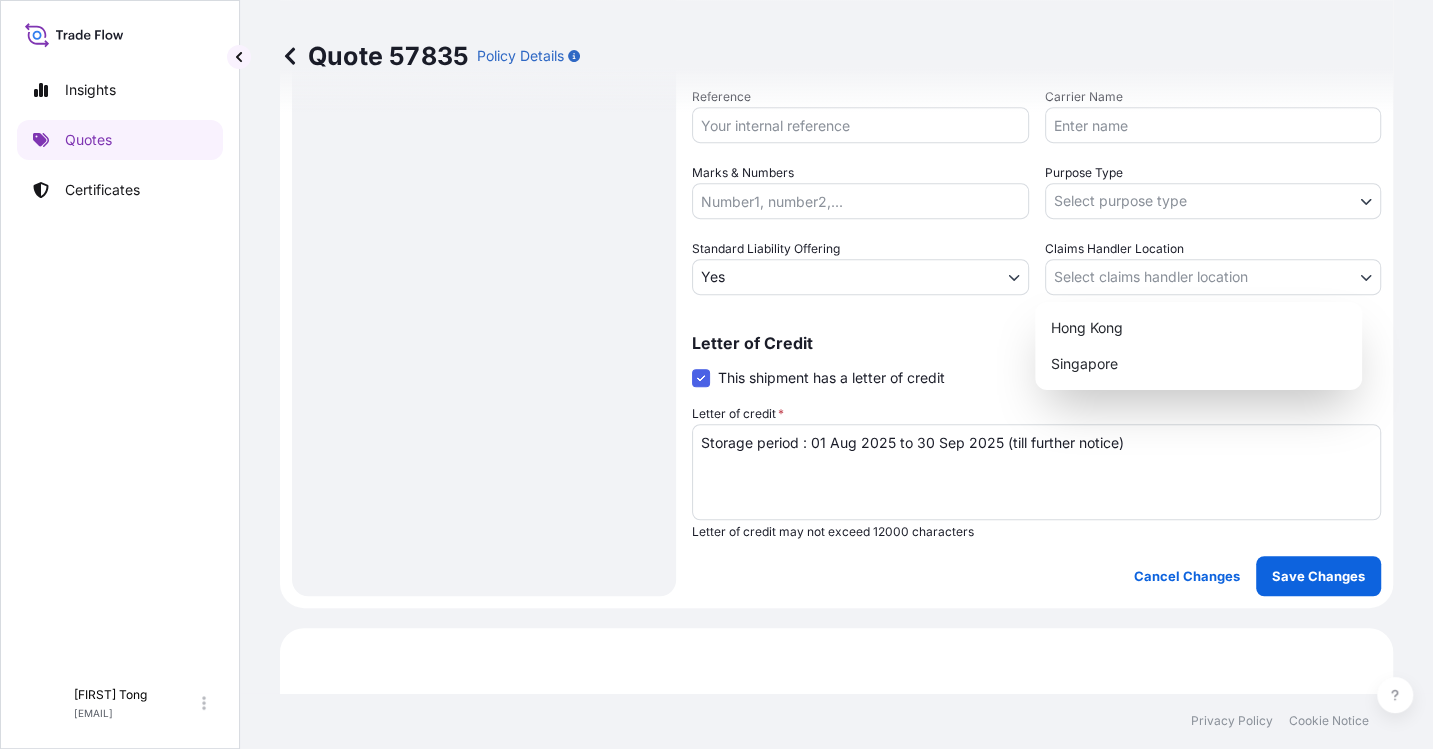 click on "Insights Quotes Certificates C [FIRST]   [LAST] [EMAIL] Quote 57835 Policy Details Route Details Place of loading Road / Inland Road / Inland Origin * Hong Kong Main transport mode STORAGE COURIER INSTALLATION LAND SEA AIR STORAGE Destination * Hong Kong Road / Inland Road / Inland Place of Discharge Coverage Type Excluding hoisting Including hoisting Packing/unpacking only Shipment Details Date of Departure * 01 / 08 / 2025 Cargo Category * NON-FRAGILE Description of Cargo * Unknown, Map, #09
Commercial Invoice Value   * $ USD 3000 Named Assured * [FIRST] [LAST] Packing Category * OWNER AGENT CO-OWNER OWNER Various Reference Carrier Name Marks & Numbers Purpose Type Select purpose type Transit Storage Installation Conservation Standard Liability Offering Yes Yes No Claims Handler Location Select claims handler location Hong Kong Singapore Letter of Credit This shipment has a letter of credit Letter of credit * Storage period : 01 Aug 2025 to 30 Sep 2025 (till further notice) Cancel Changes" at bounding box center (716, 374) 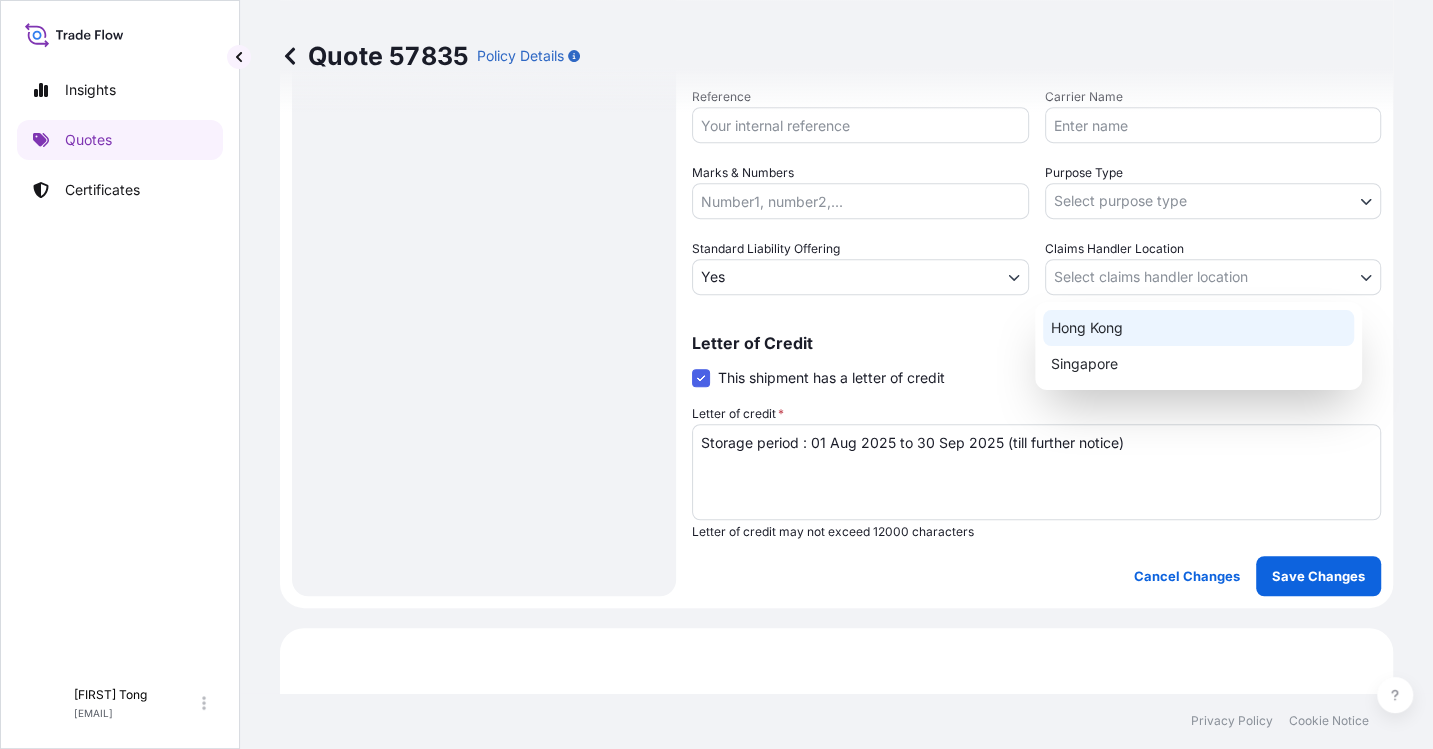 click on "Hong Kong" at bounding box center [1198, 328] 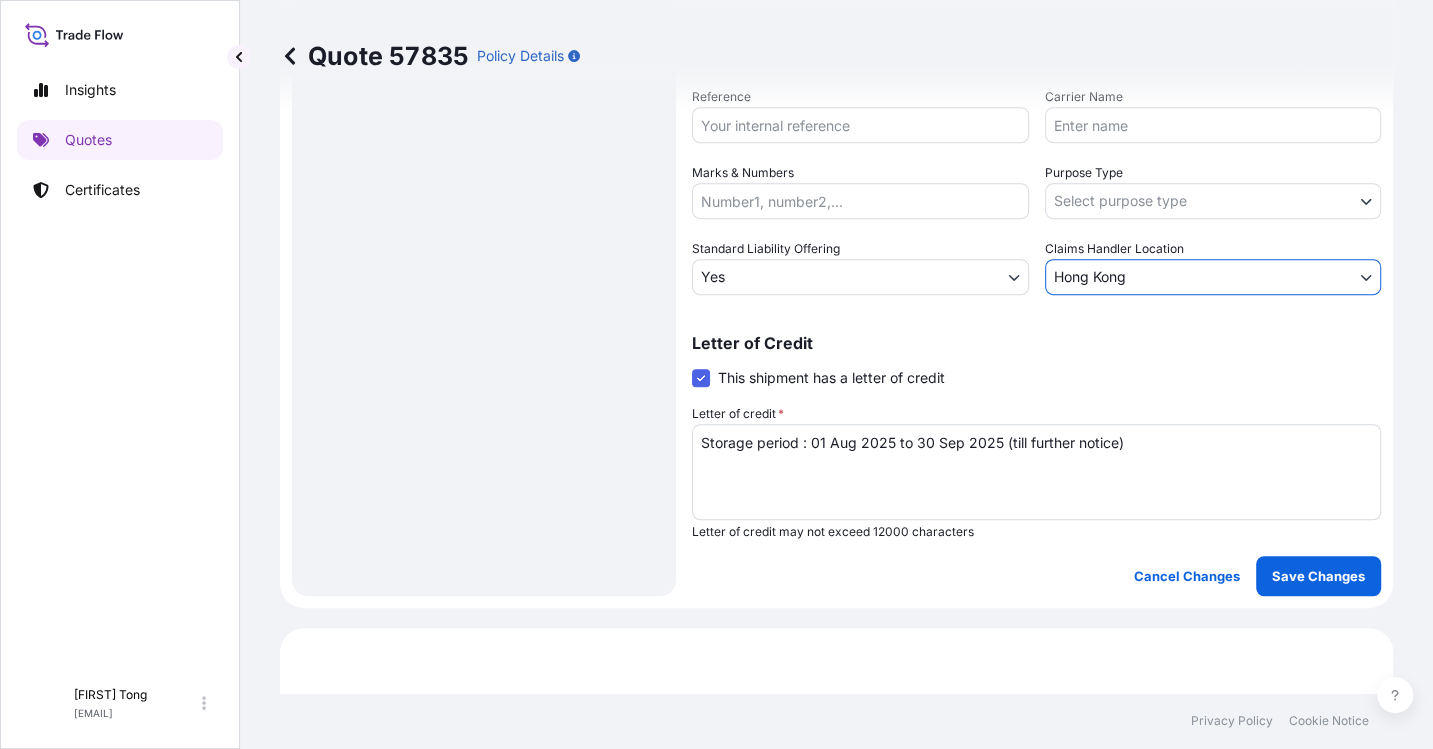 click on "Insights Quotes Certificates C Cathy   Tong cathytong@helutrans.com Quote 57835 Policy Details Route Details Place of loading Road / Inland Road / Inland Origin * Hong Kong Main transport mode STORAGE COURIER INSTALLATION LAND SEA AIR STORAGE Destination * Hong Kong Road / Inland Road / Inland Place of Discharge Coverage Type Excluding hoisting Including hoisting Packing/unpacking only Shipment Details Date of Departure * 01 / 08 / 2025 Cargo Category * NON-FRAGILE Description of Cargo * Unknown, Map, #09
Commercial Invoice Value   * $ USD 3000 Named Assured * [FIRST] [LAST] Packing Category * OWNER AGENT CO-OWNER OWNER Various Reference Carrier Name Marks & Numbers Purpose Type Select purpose type Transit Storage Installation Conservation Standard Liability Offering Yes Yes No Claims Handler Location Hong Kong Hong Kong Singapore Letter of Credit This shipment has a letter of credit Letter of credit * Storage period : 01 Aug 2025 to 30 Sep 2025 (till further notice) Cancel Changes Save Changes $ 3 ," at bounding box center (716, 374) 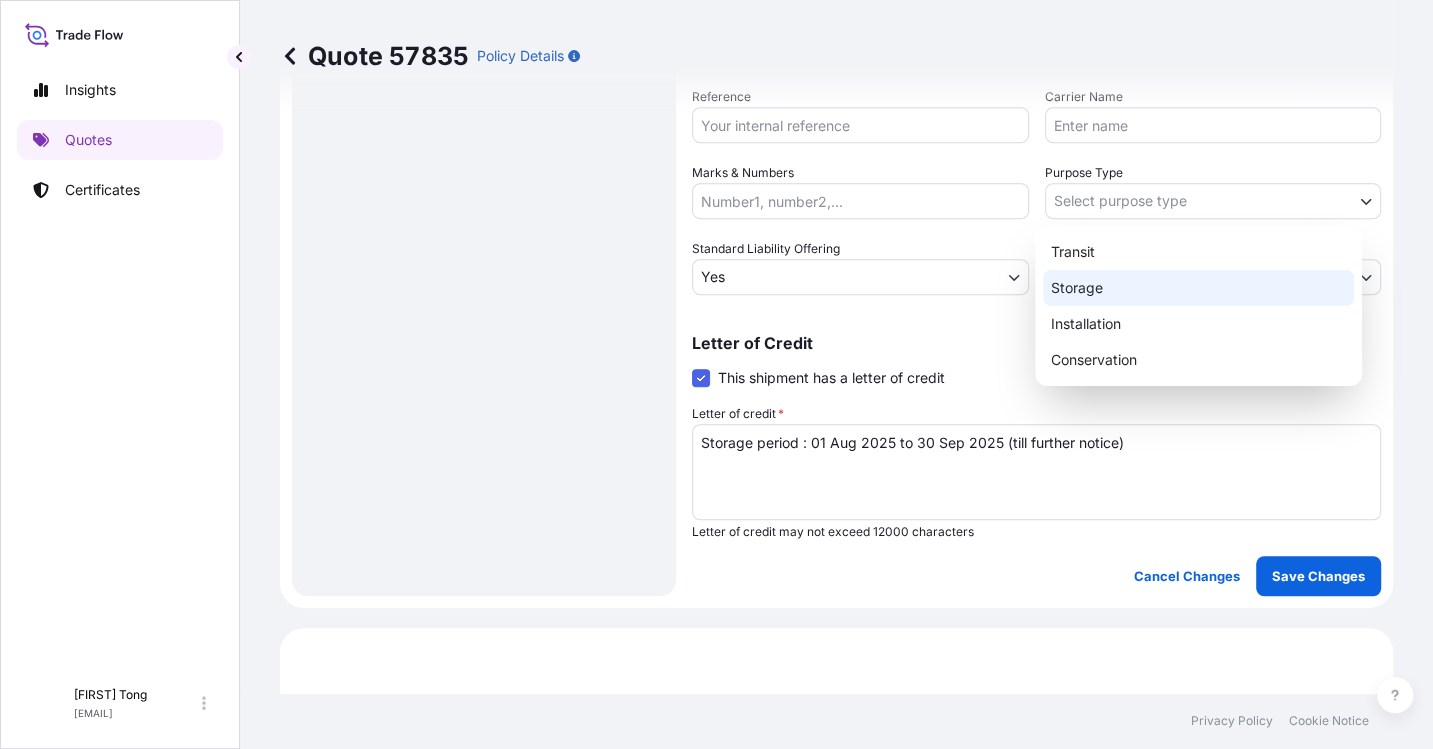 click on "Storage" at bounding box center (1198, 288) 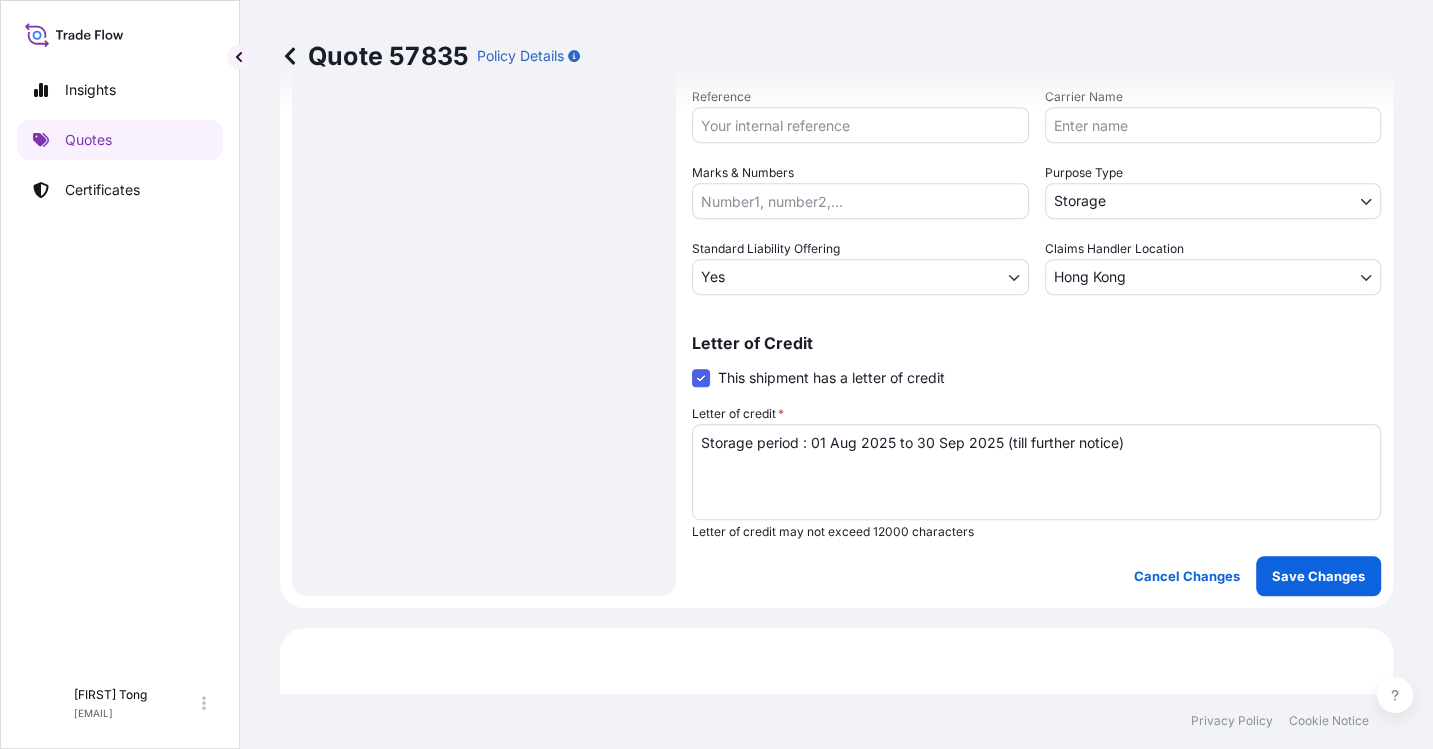 click on "Reference" at bounding box center (860, 125) 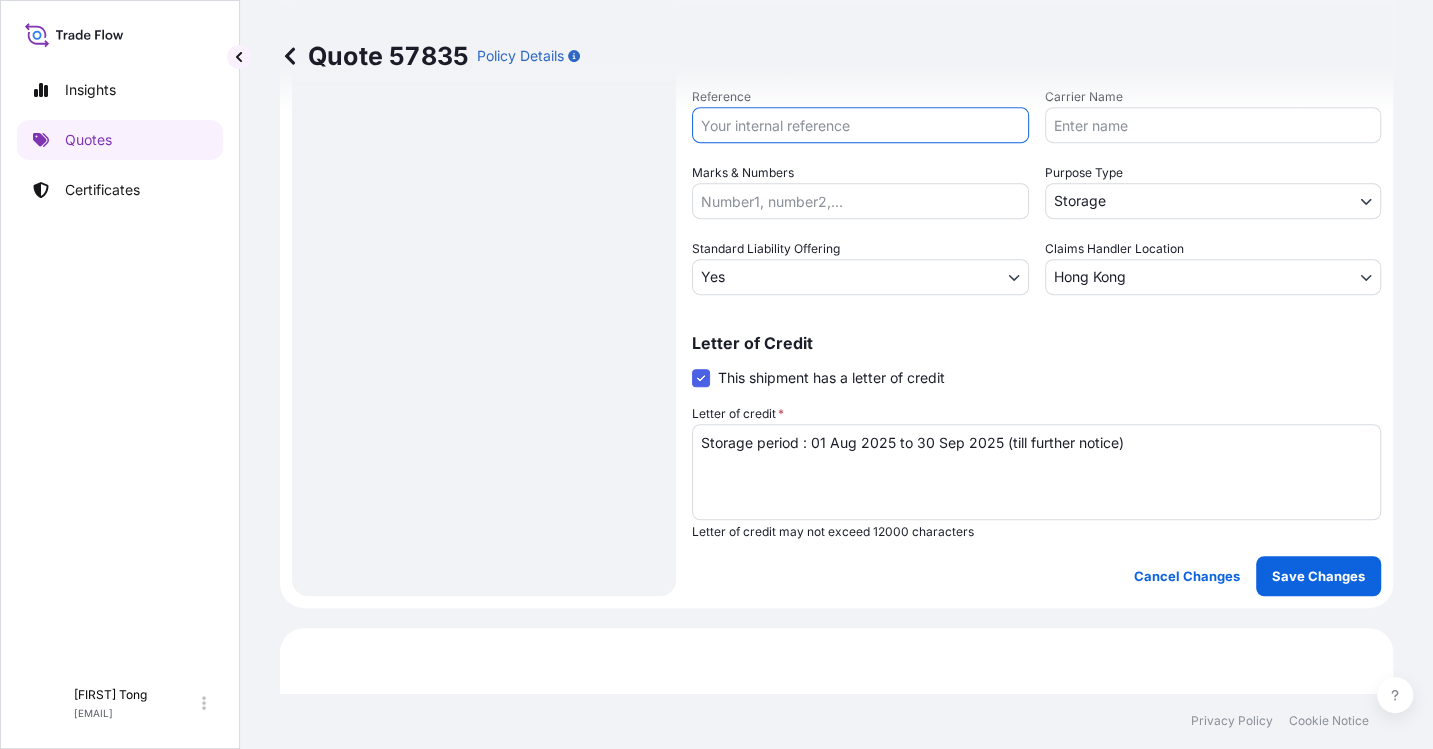 paste on "AMST166674MYHT" 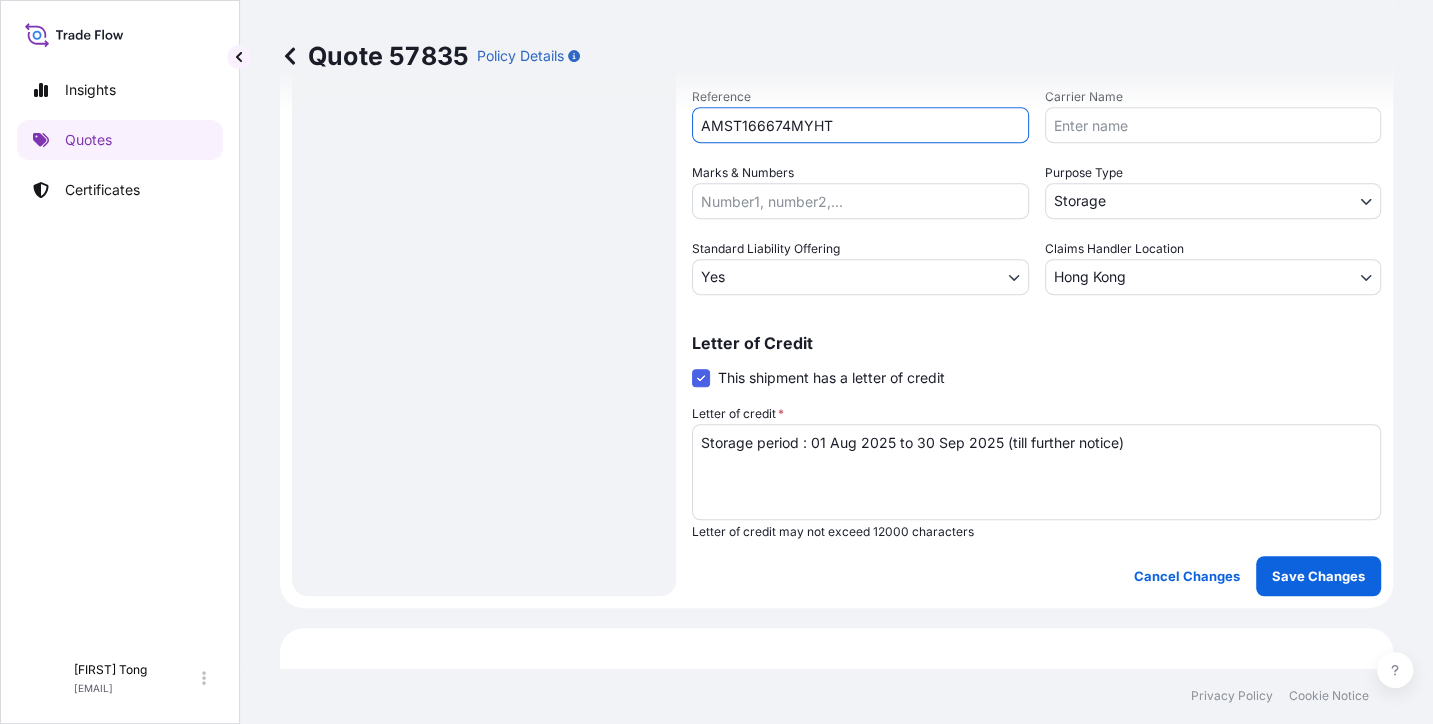 scroll, scrollTop: 636, scrollLeft: 0, axis: vertical 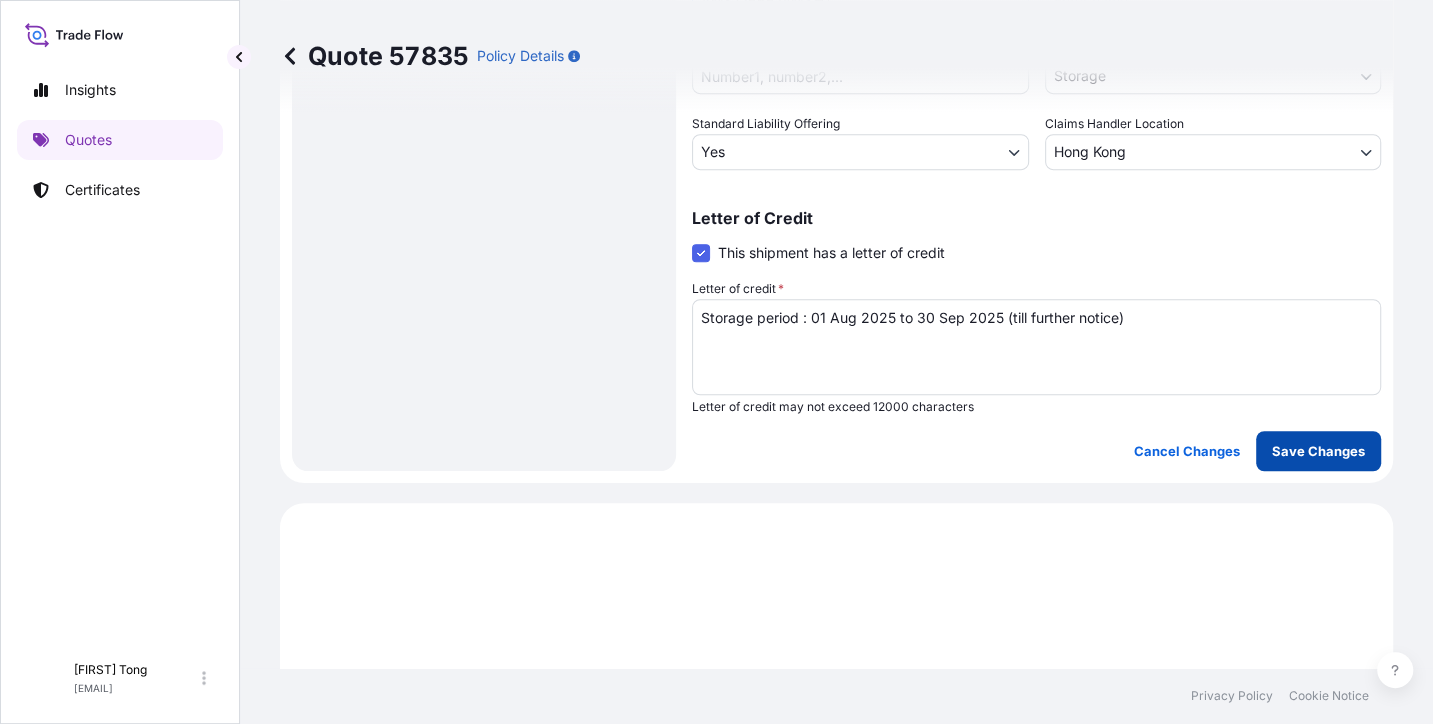 type on "AMST166674MYHT" 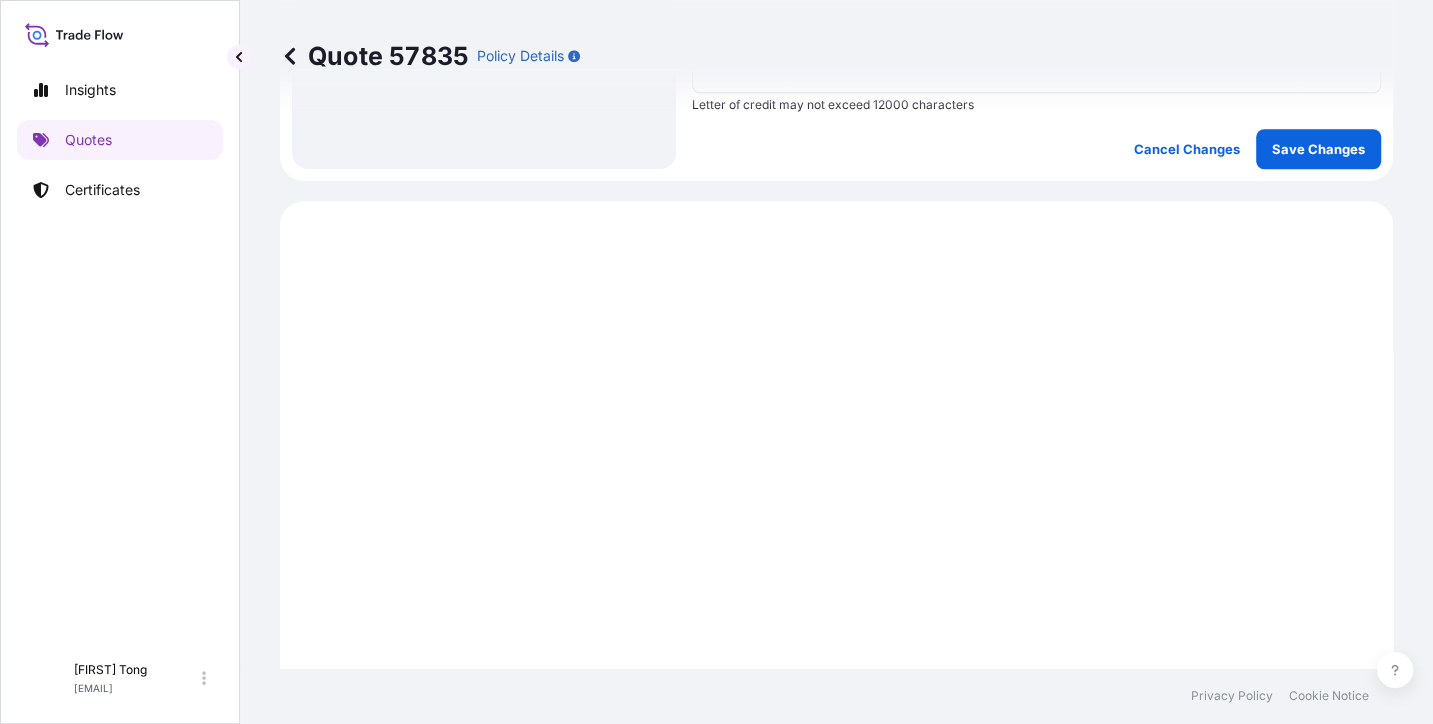 select on "STORAGE" 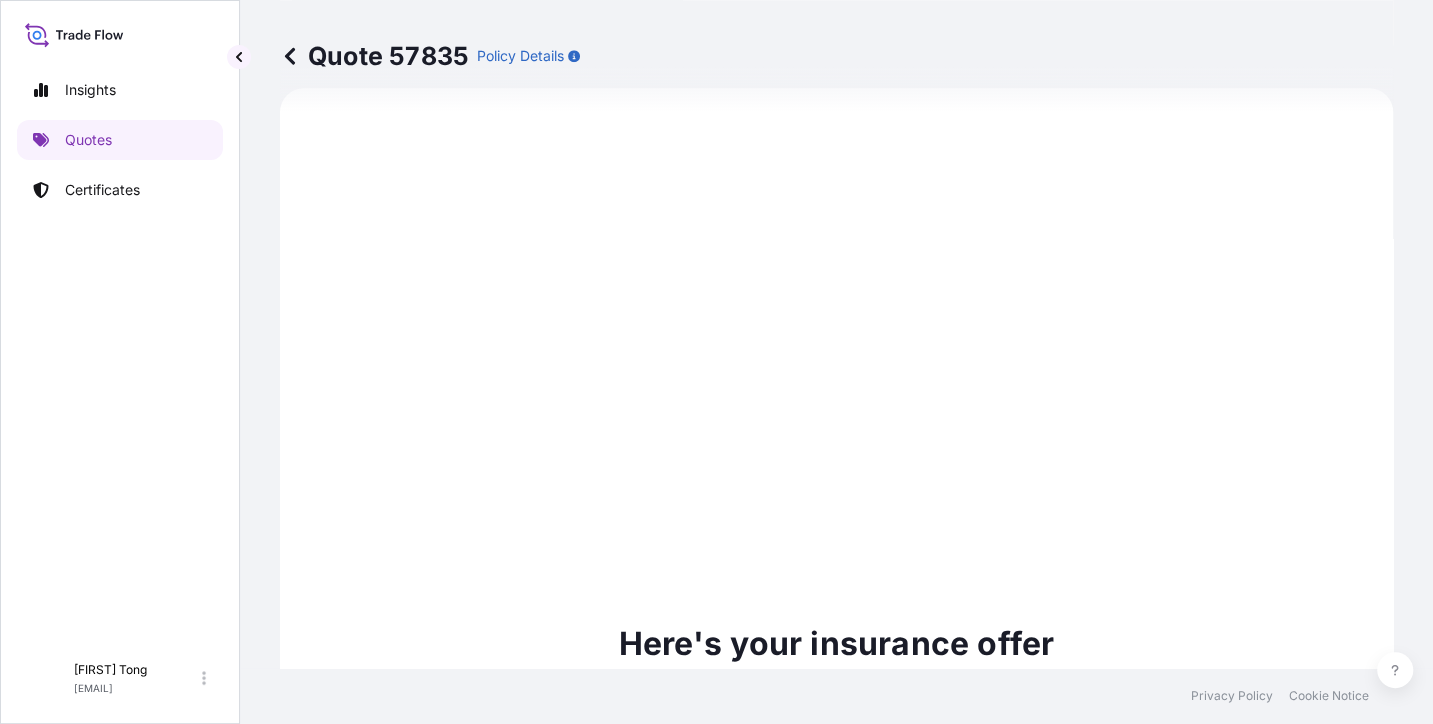 scroll, scrollTop: 1612, scrollLeft: 0, axis: vertical 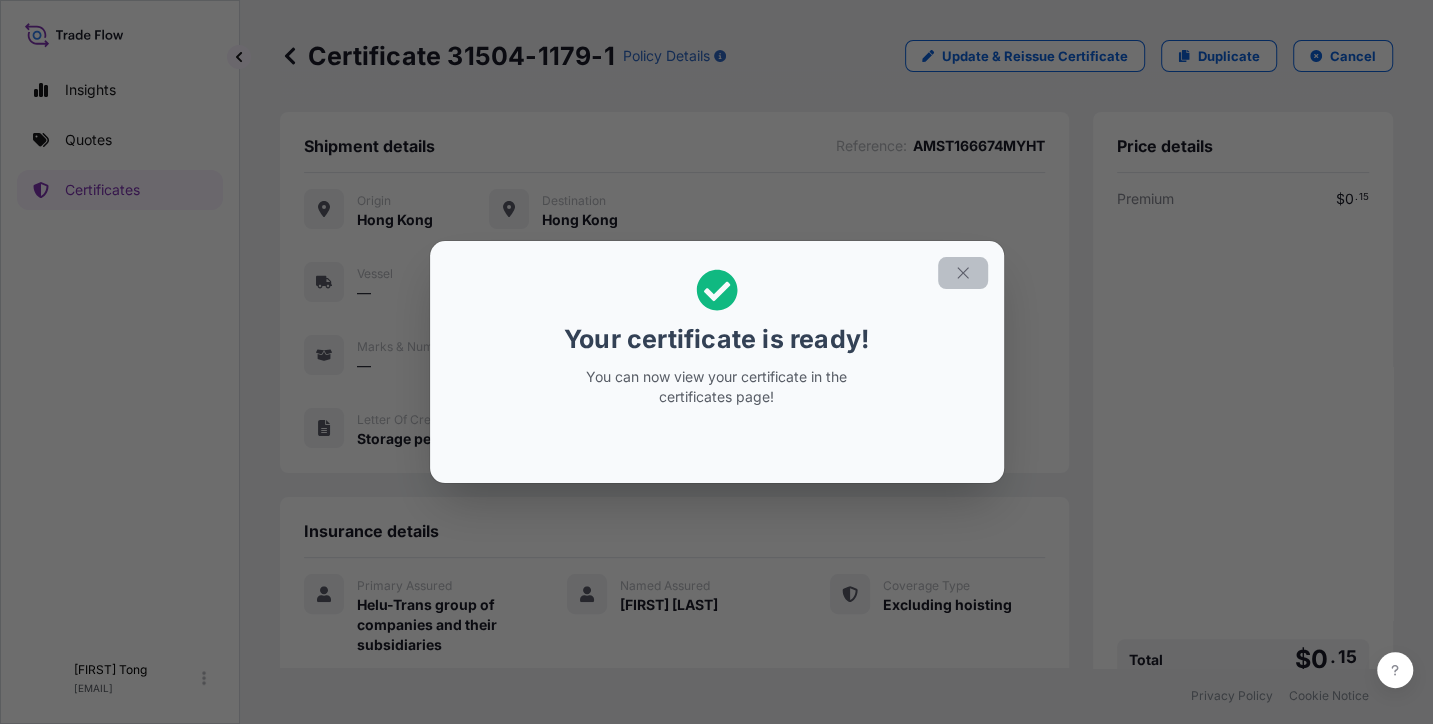 click 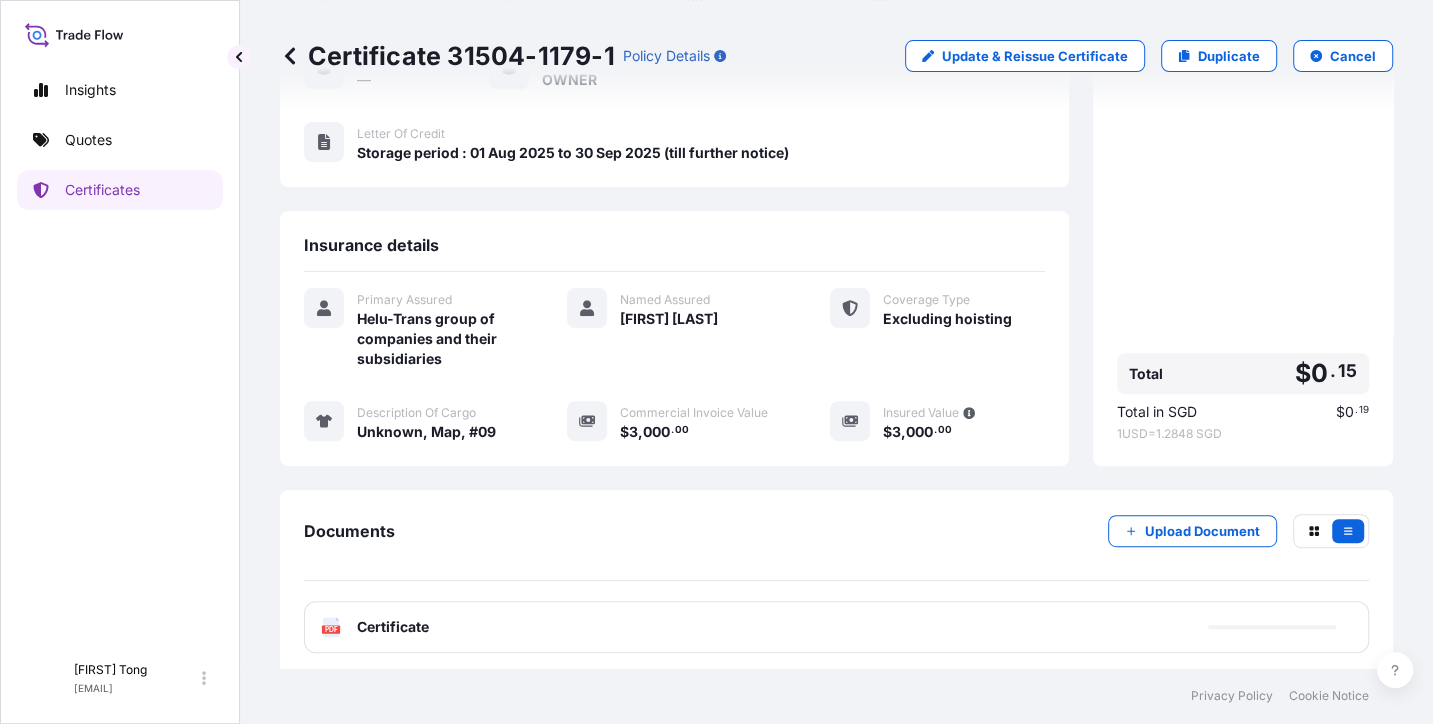 scroll, scrollTop: 294, scrollLeft: 0, axis: vertical 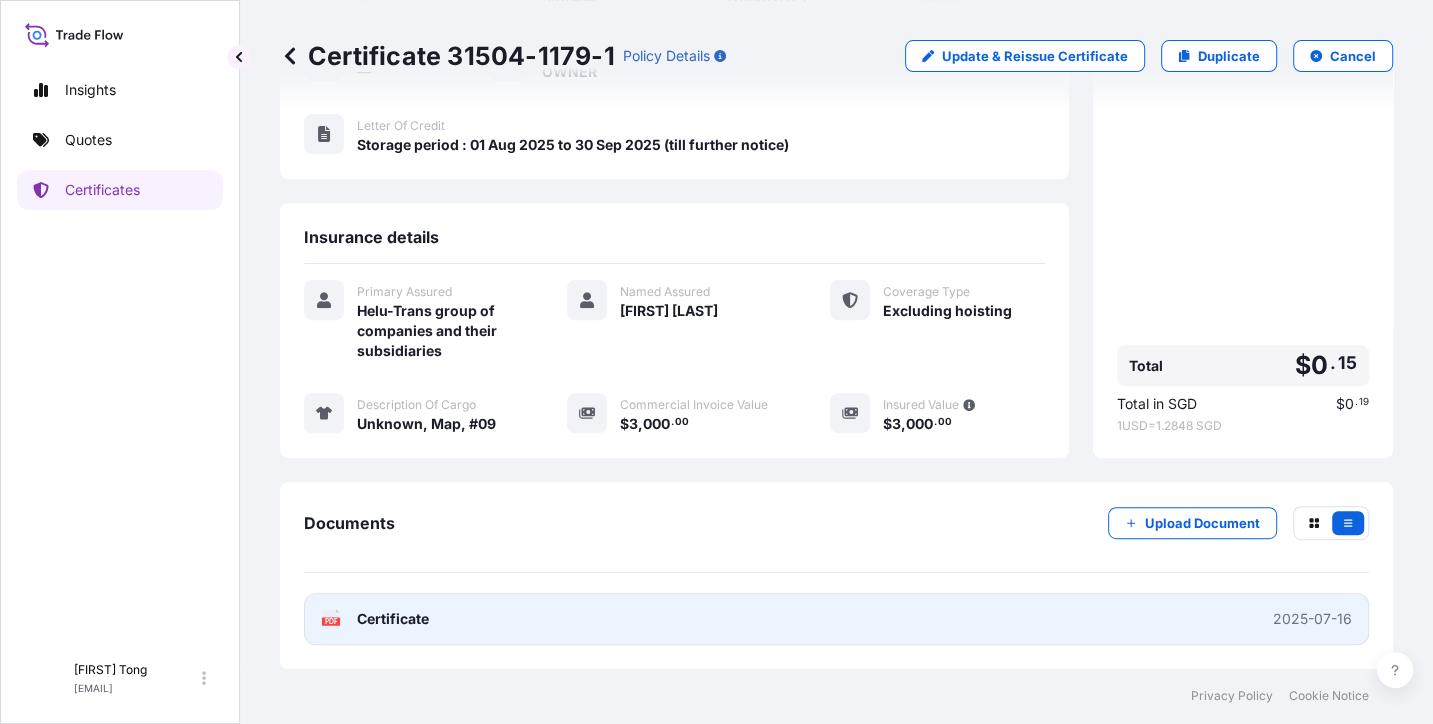 click on "Certificate" at bounding box center [393, 619] 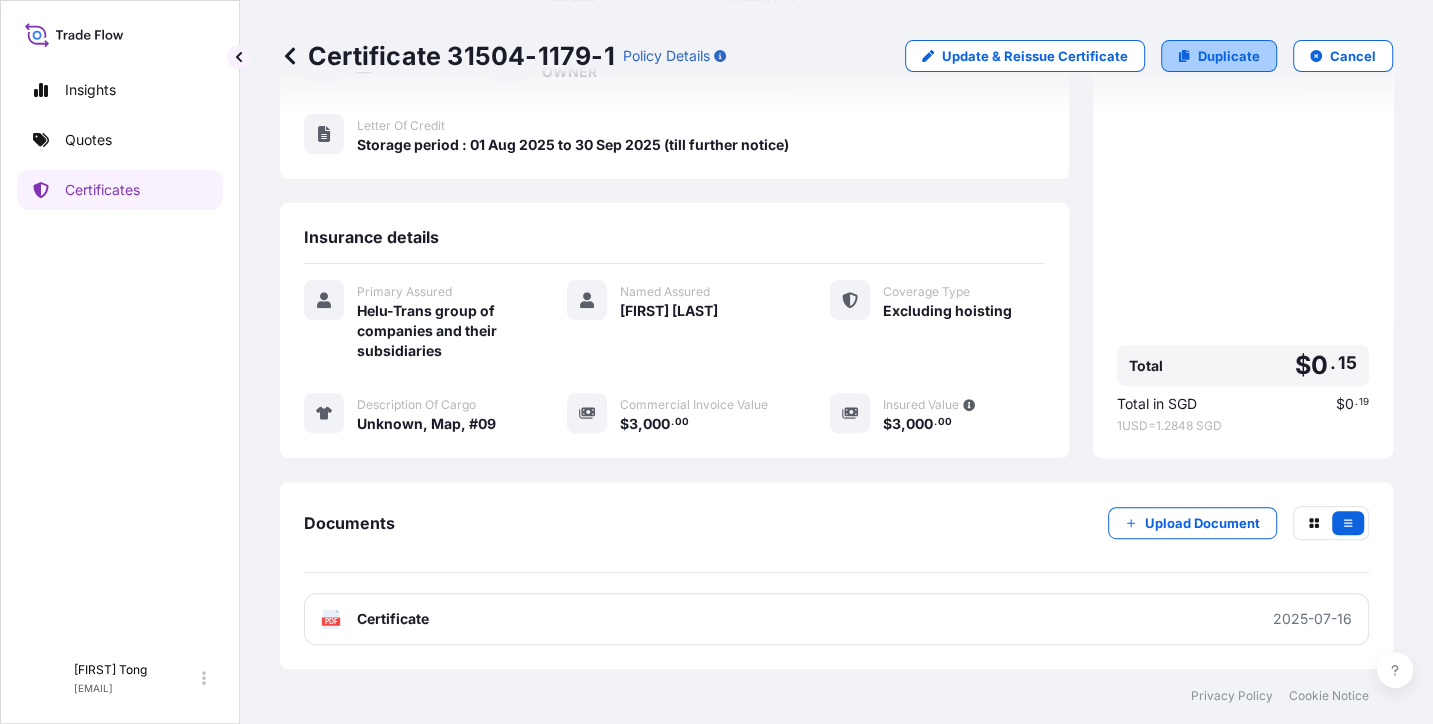 click on "Duplicate" at bounding box center [1229, 56] 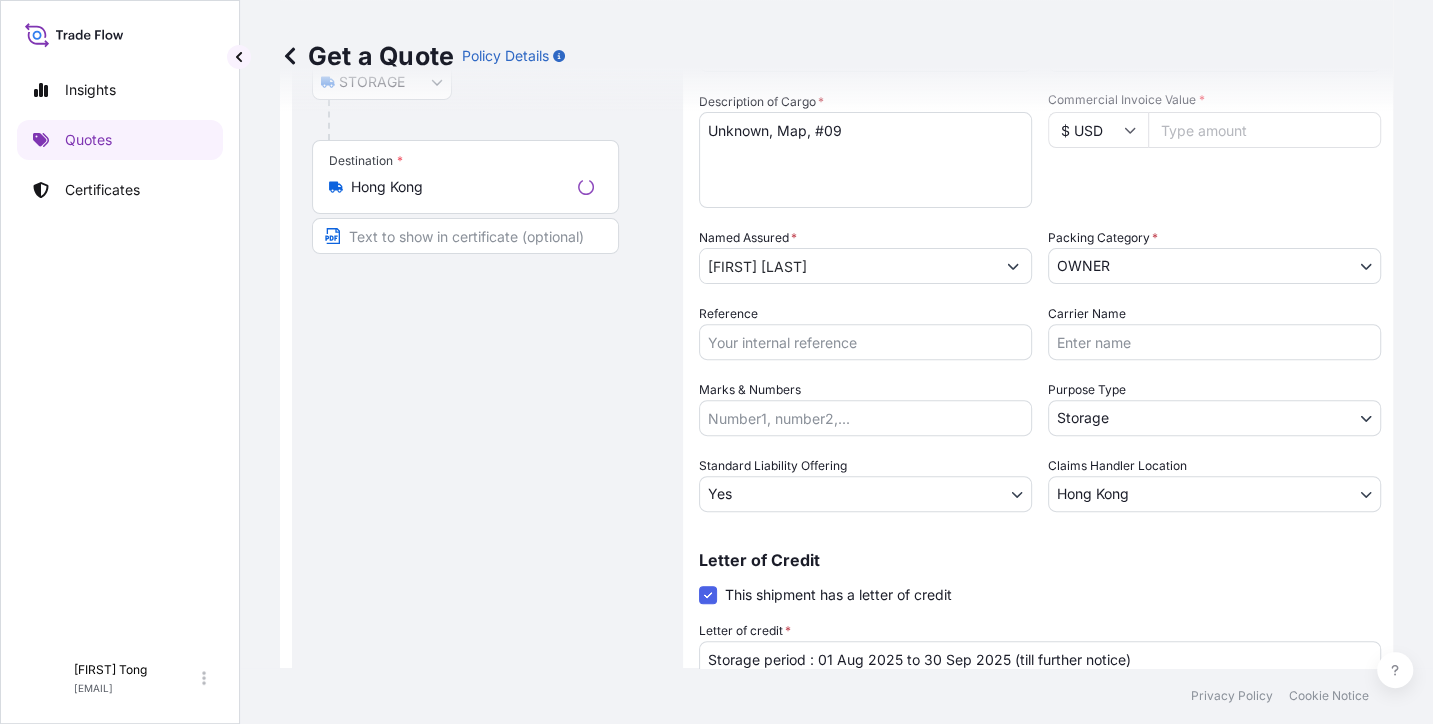scroll, scrollTop: 31, scrollLeft: 0, axis: vertical 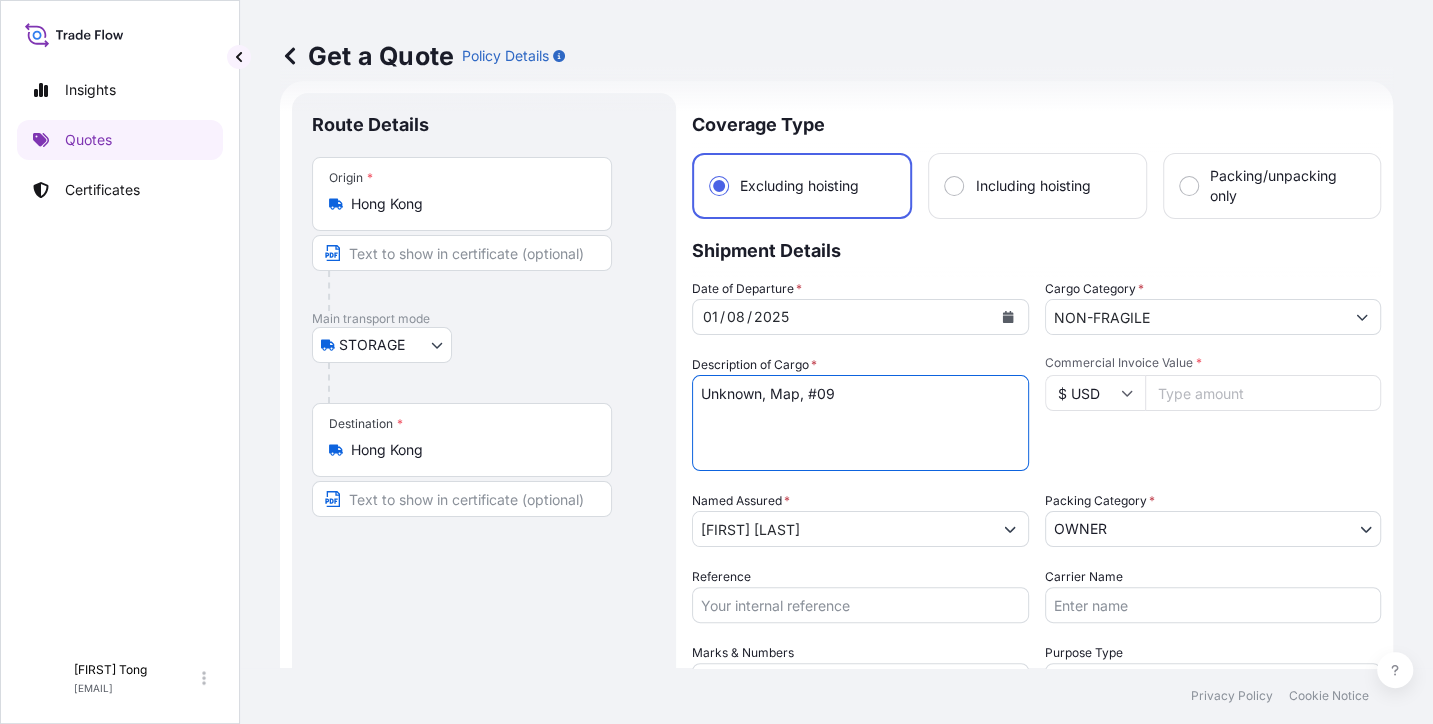 drag, startPoint x: 770, startPoint y: 392, endPoint x: 916, endPoint y: 393, distance: 146.00342 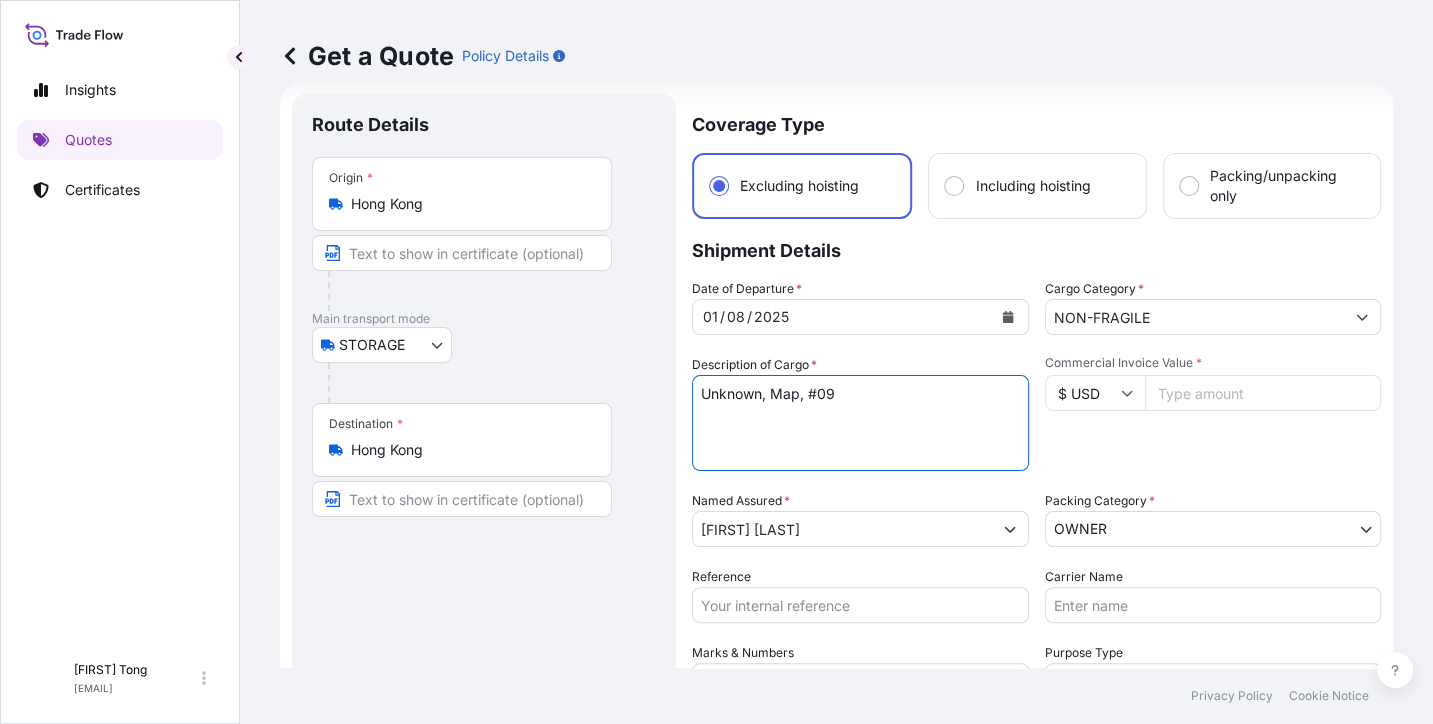 click on "Unknown, Map, #09" at bounding box center (860, 423) 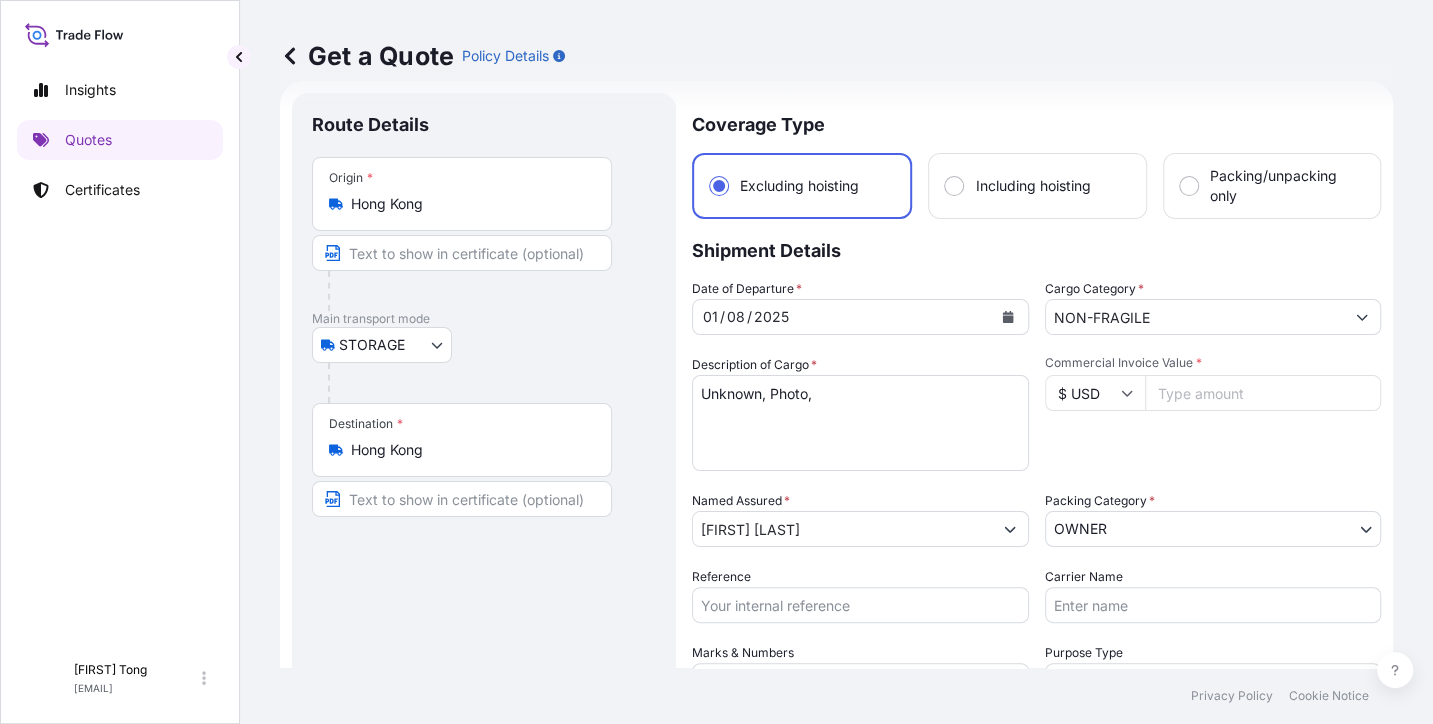click on "Unknown, Map, #09" at bounding box center (860, 423) 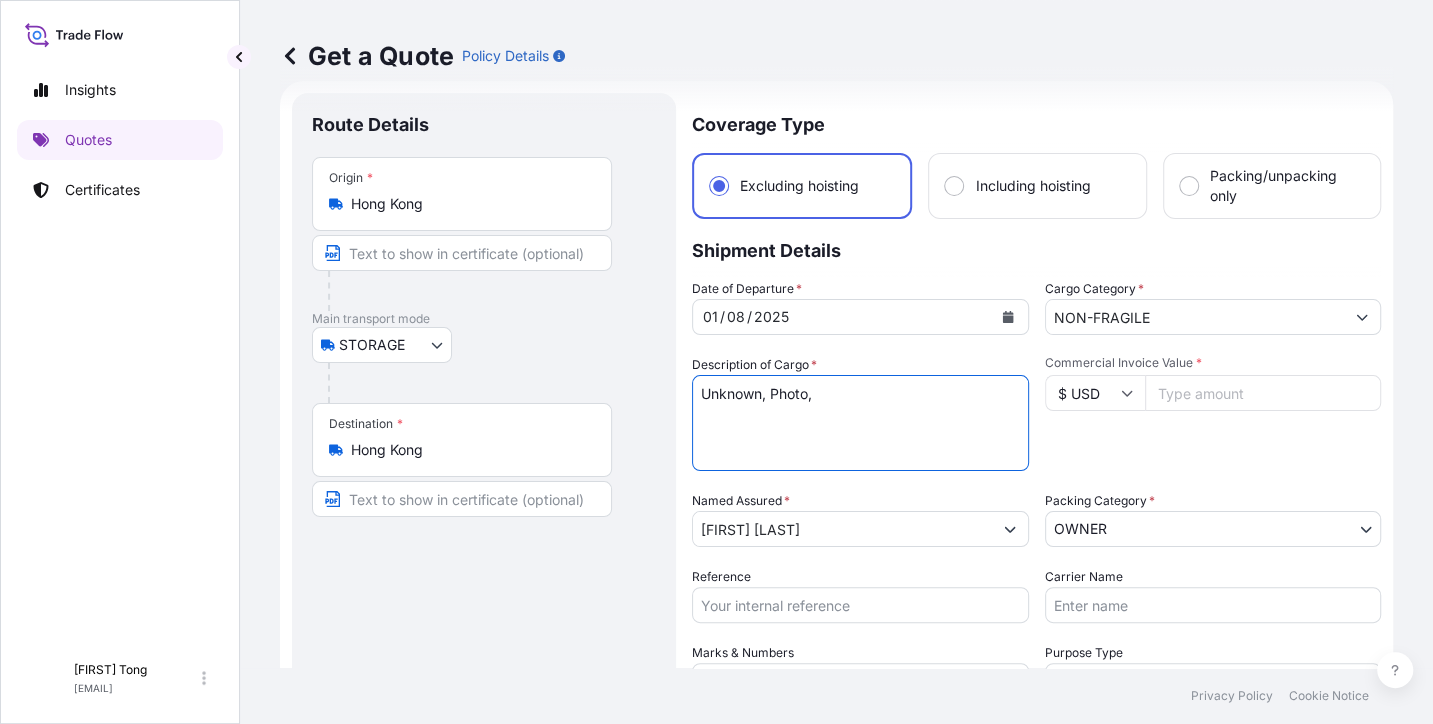 paste on "#10" 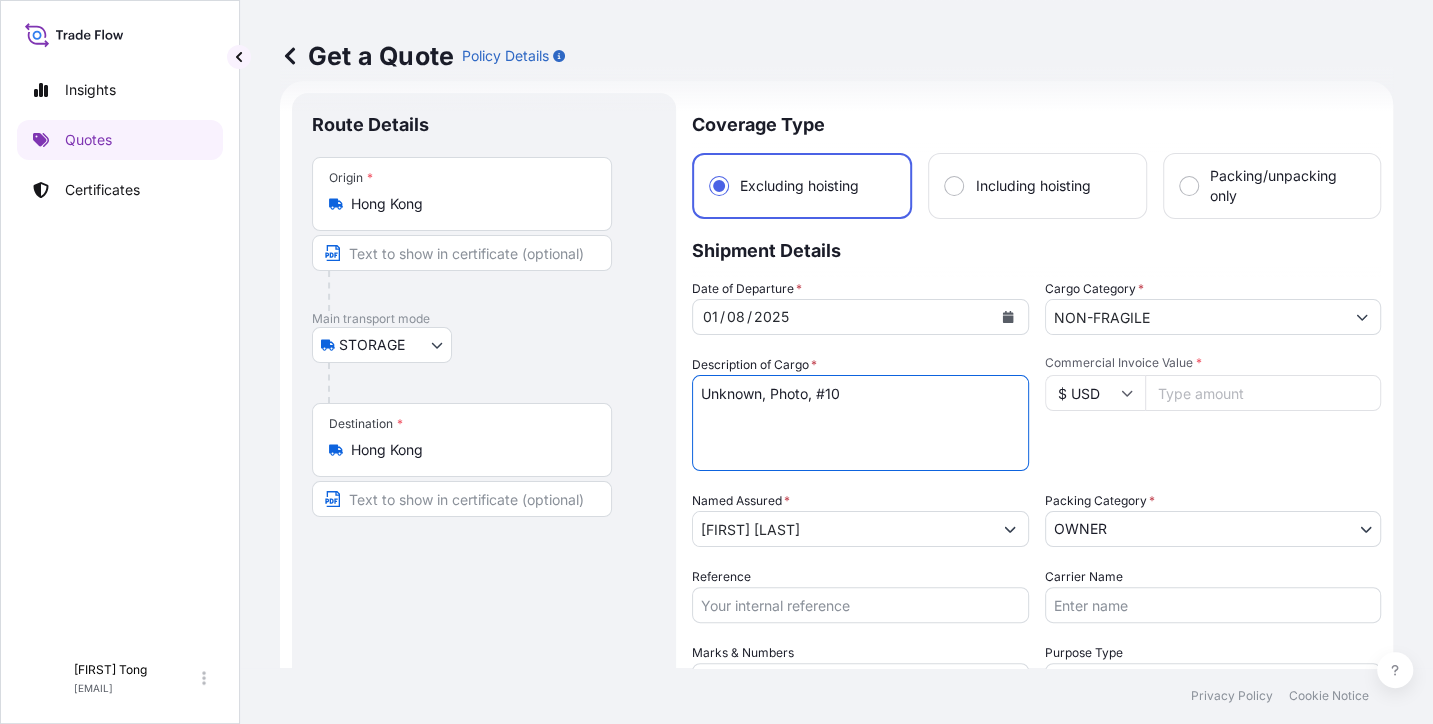 type on "Unknown, Photo, #10" 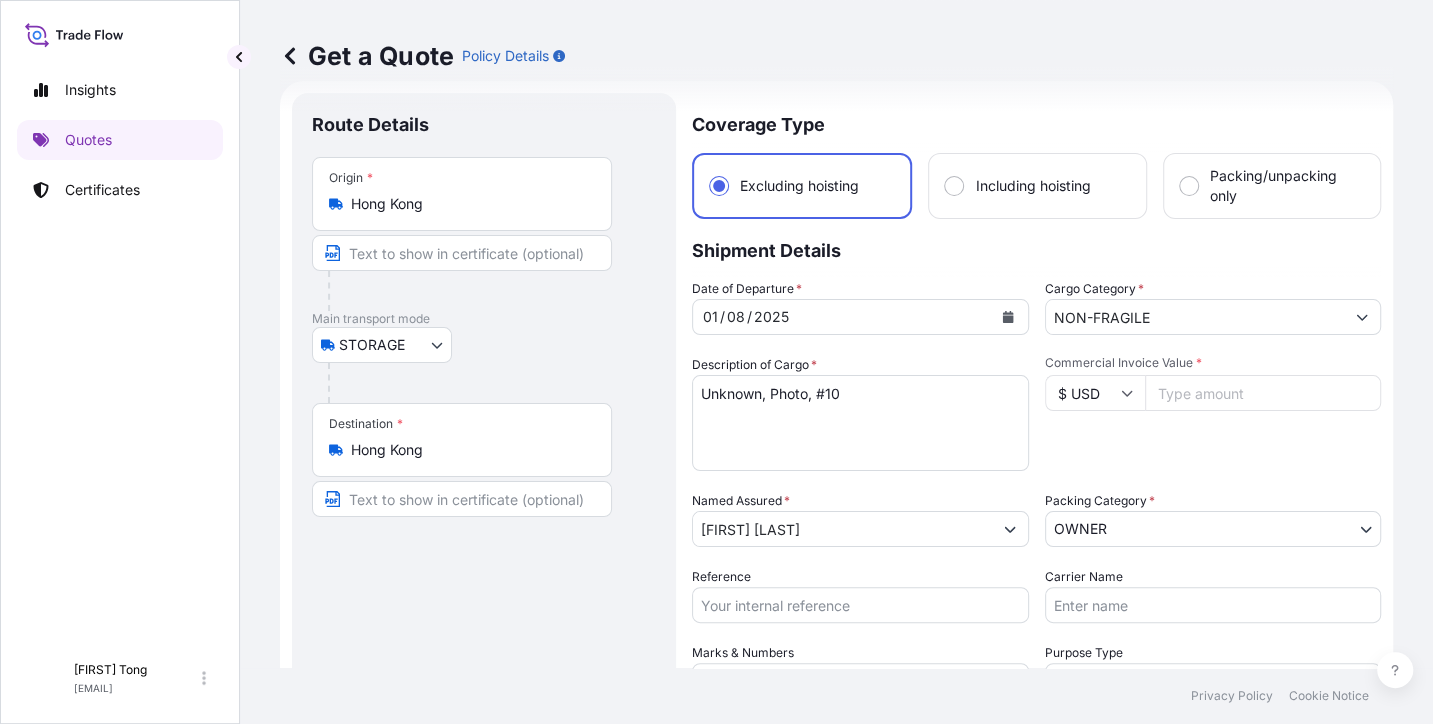 click on "Commercial Invoice Value   * $ USD" at bounding box center (1213, 413) 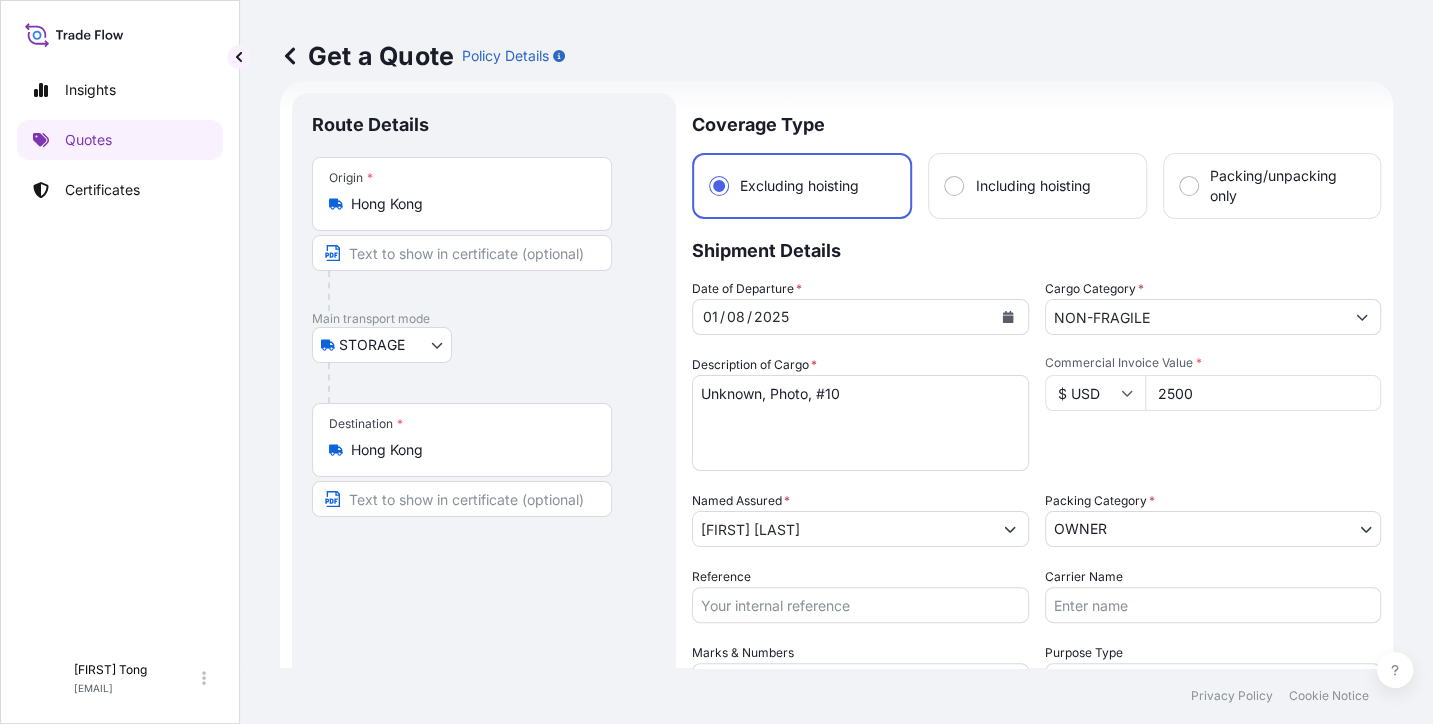 type on "2500" 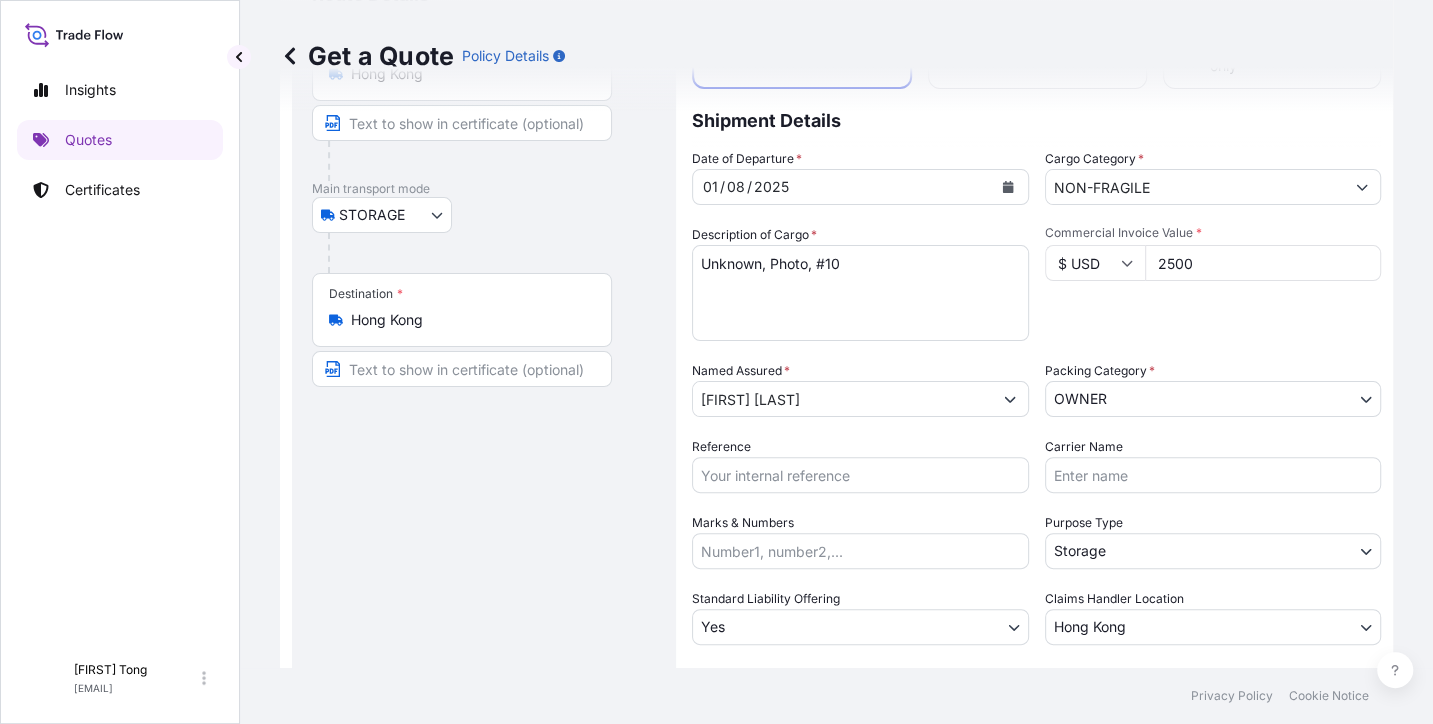 scroll, scrollTop: 406, scrollLeft: 0, axis: vertical 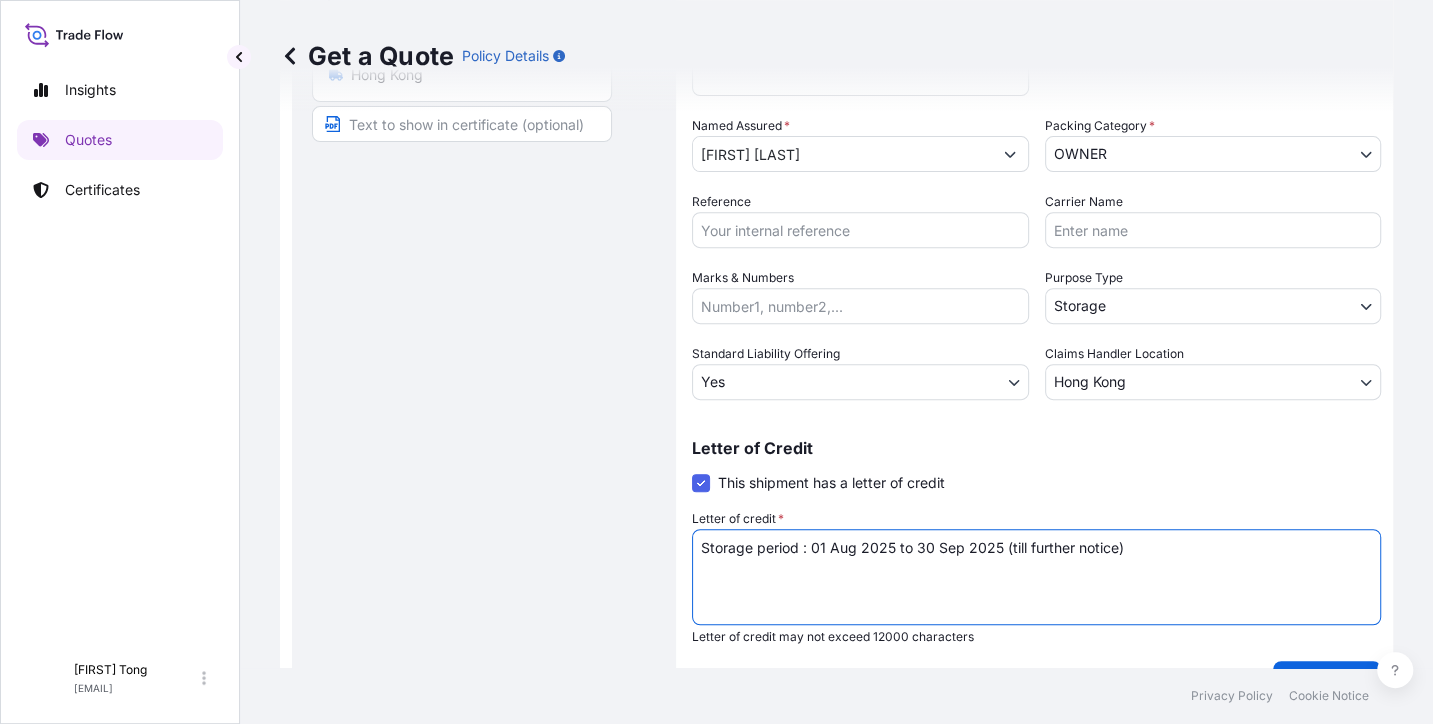 drag, startPoint x: 1115, startPoint y: 548, endPoint x: 526, endPoint y: 563, distance: 589.191 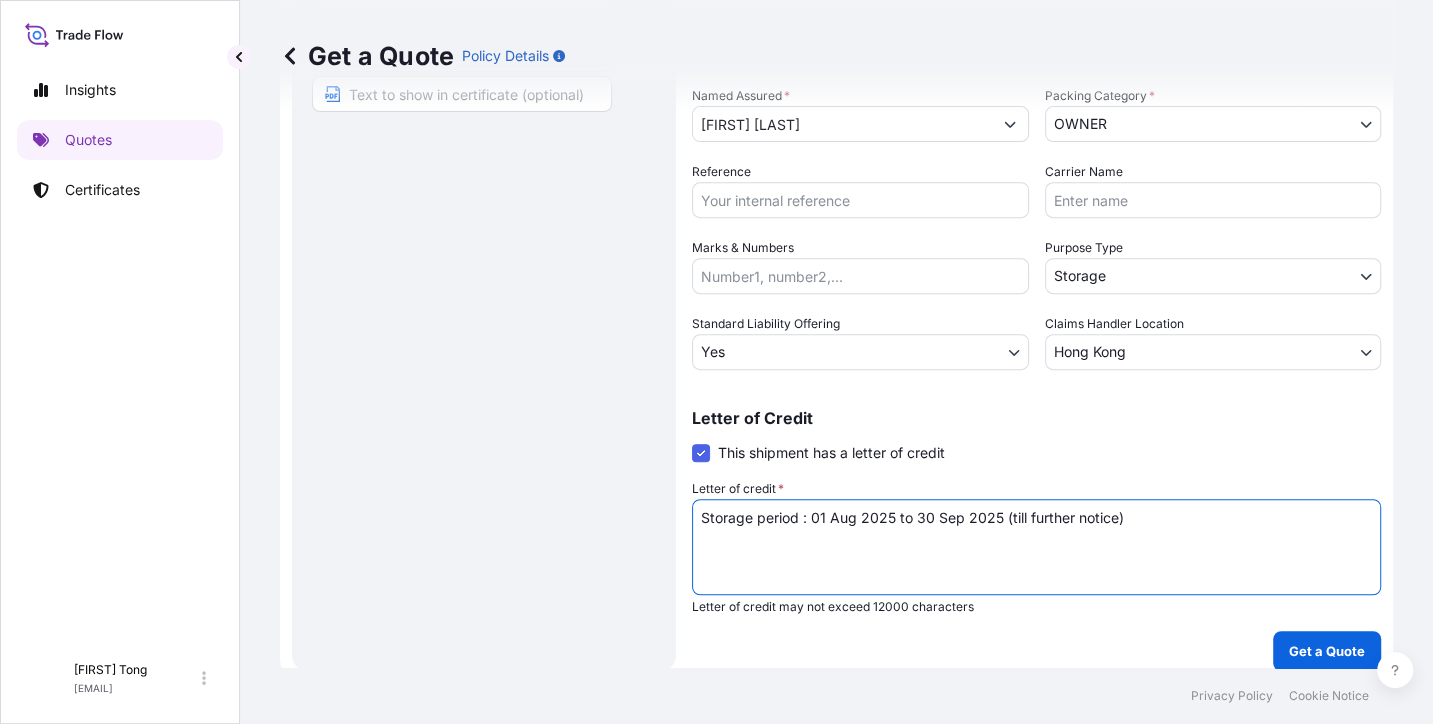 scroll, scrollTop: 450, scrollLeft: 0, axis: vertical 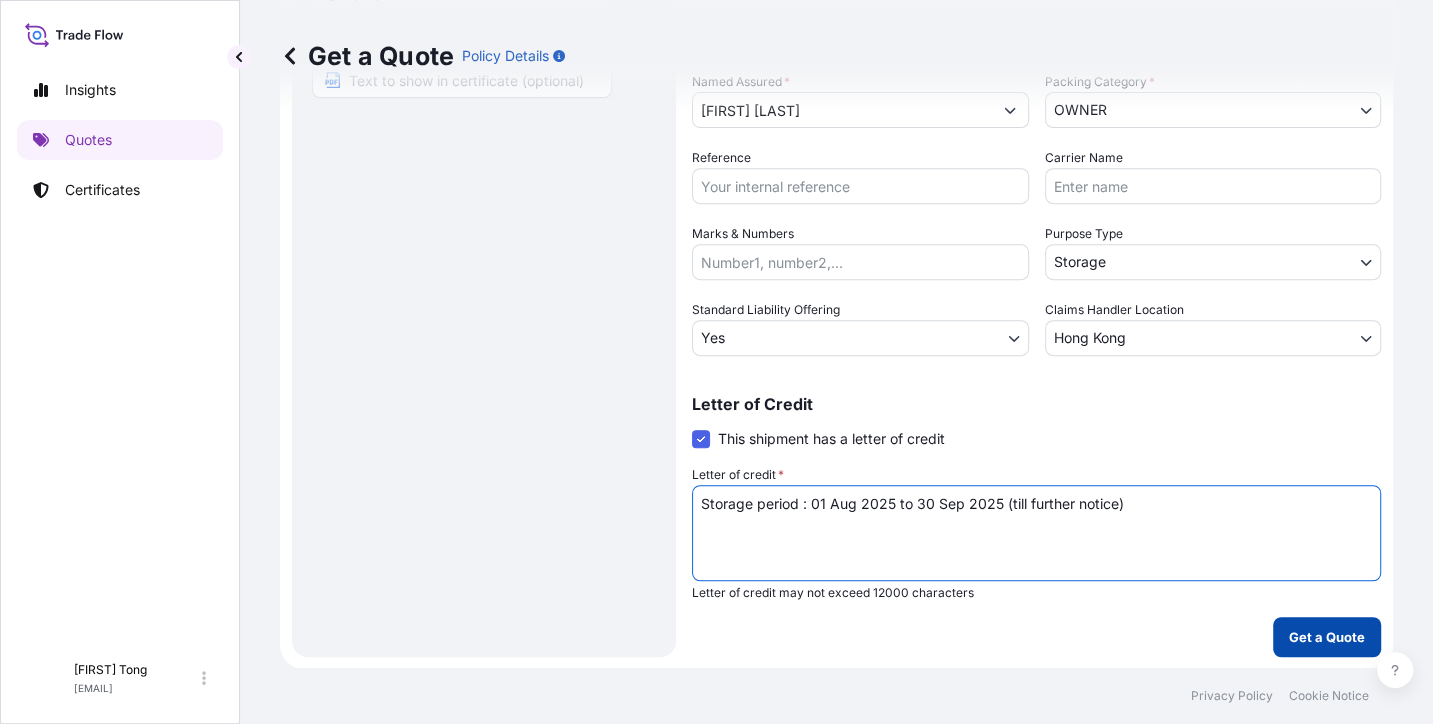 click on "Get a Quote" at bounding box center (1327, 637) 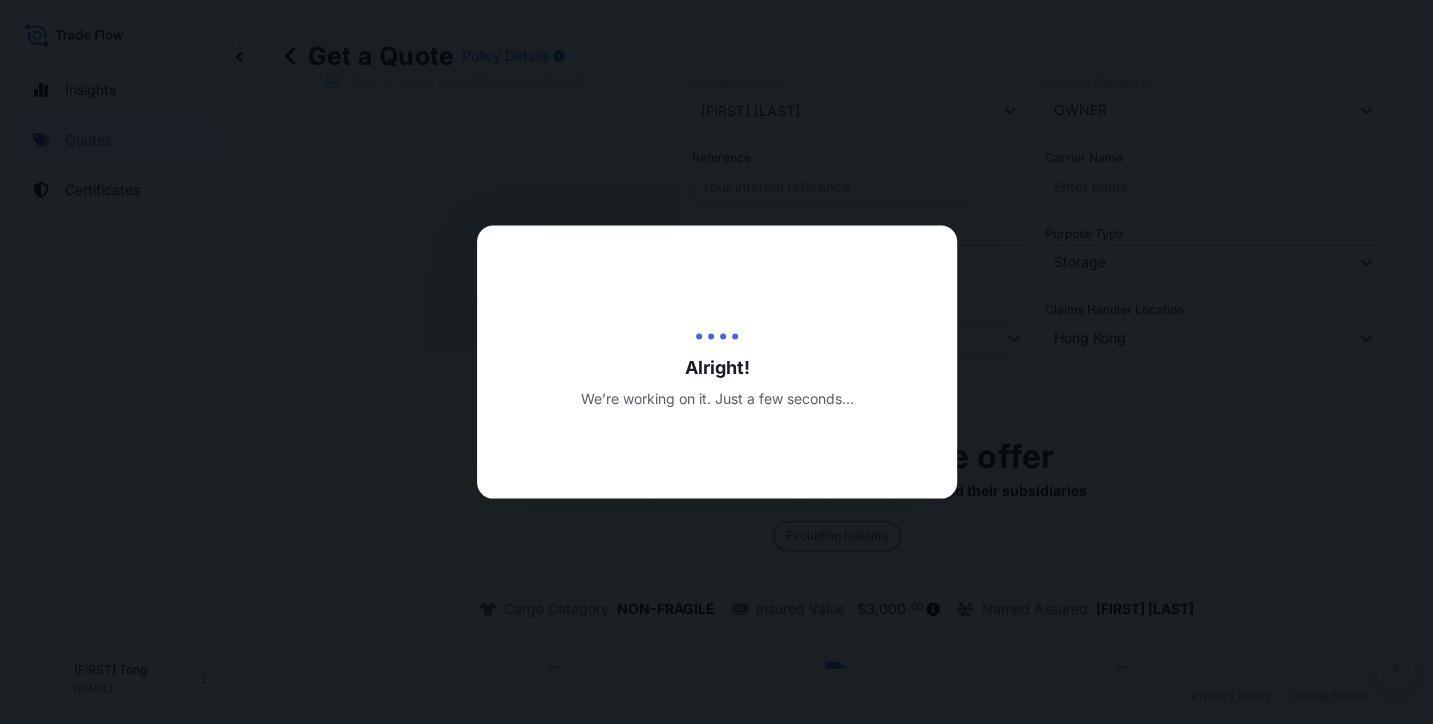type on "16/07/2025" 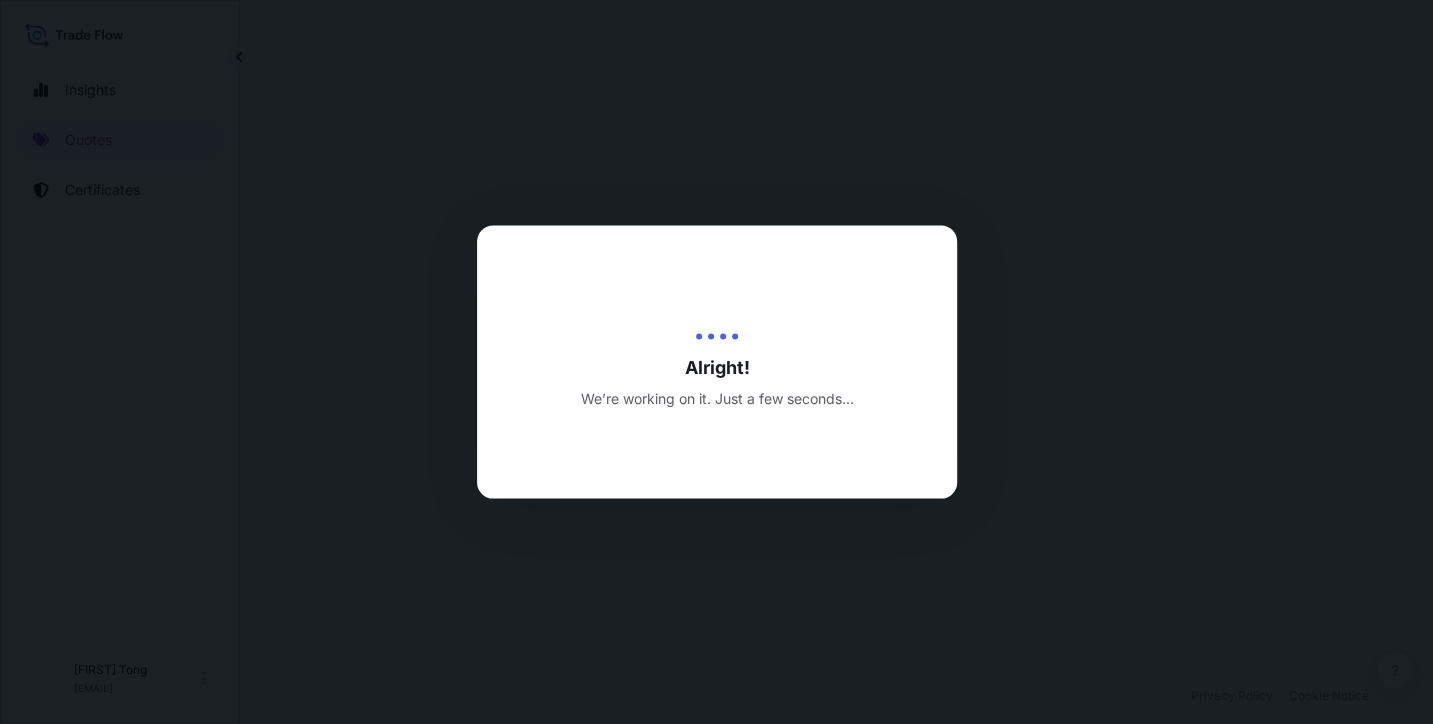 select on "STORAGE" 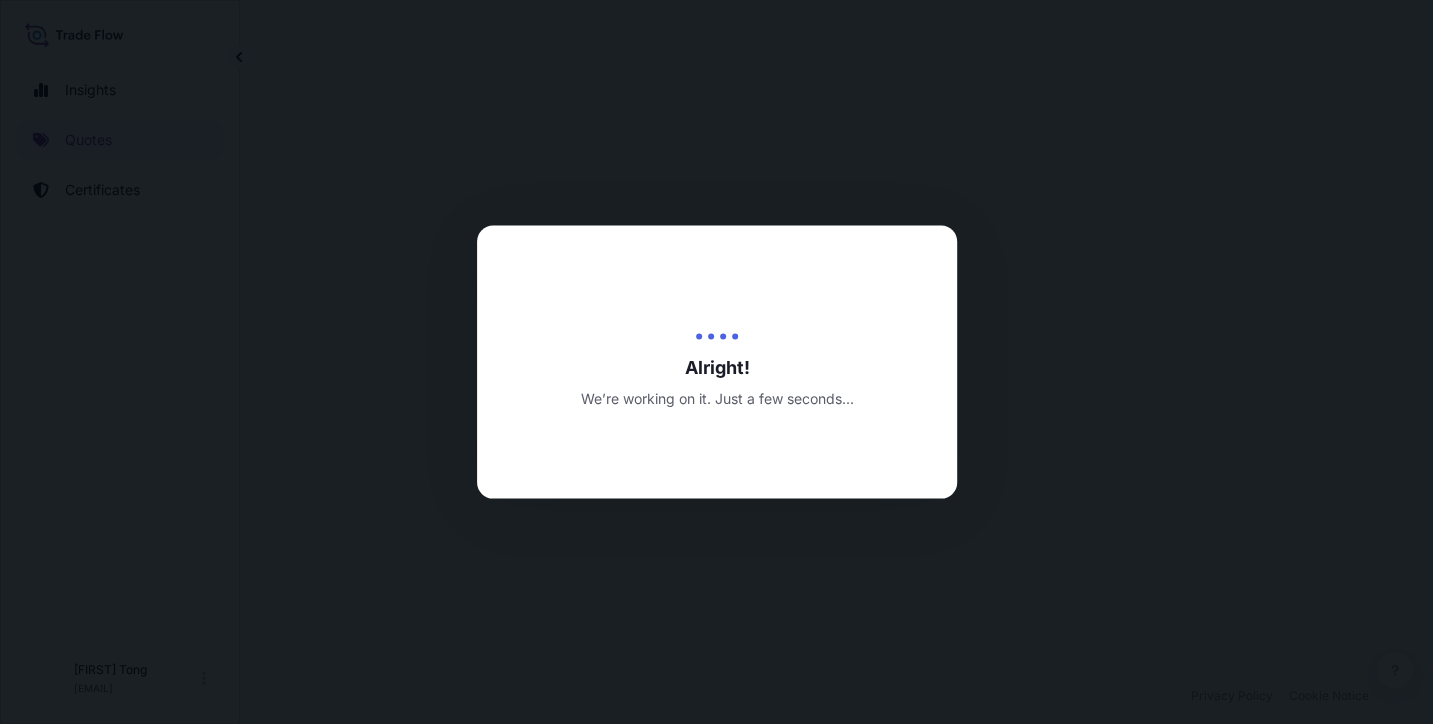 select on "27" 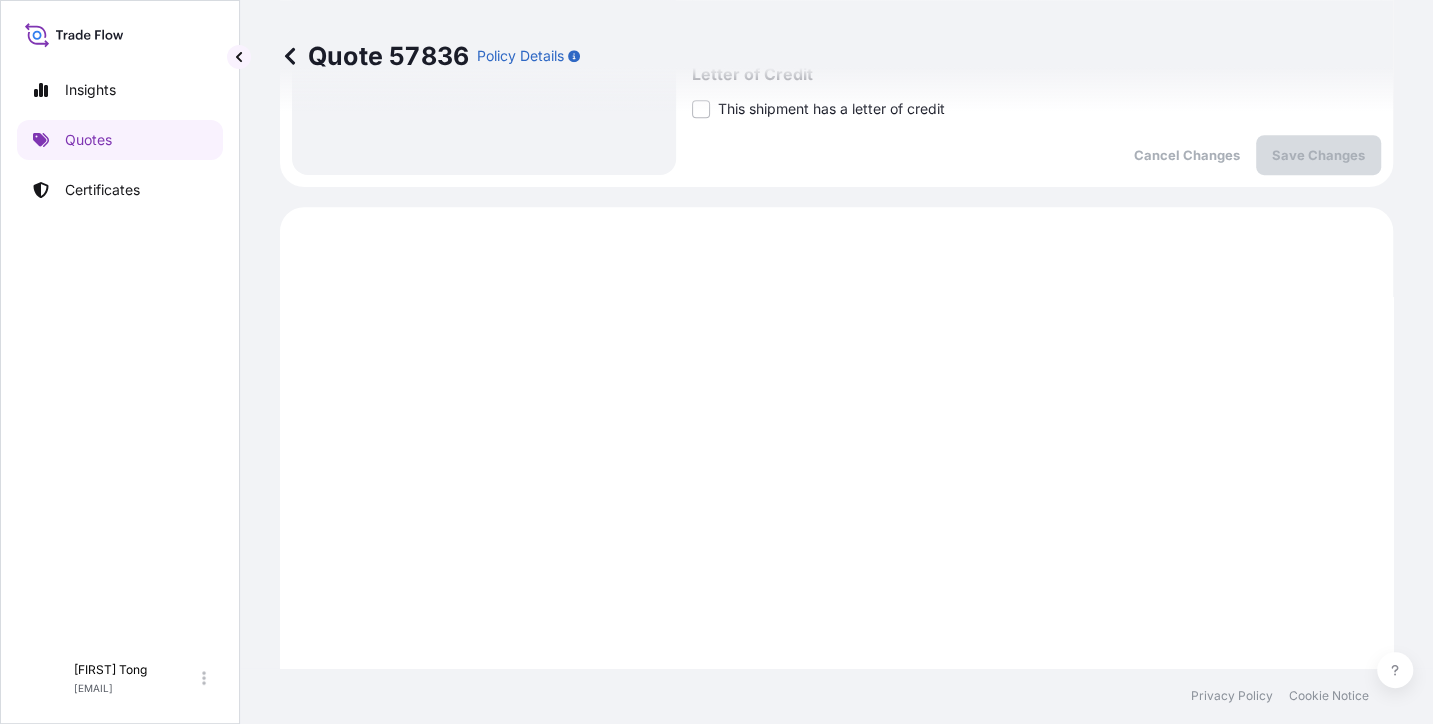 scroll, scrollTop: 636, scrollLeft: 0, axis: vertical 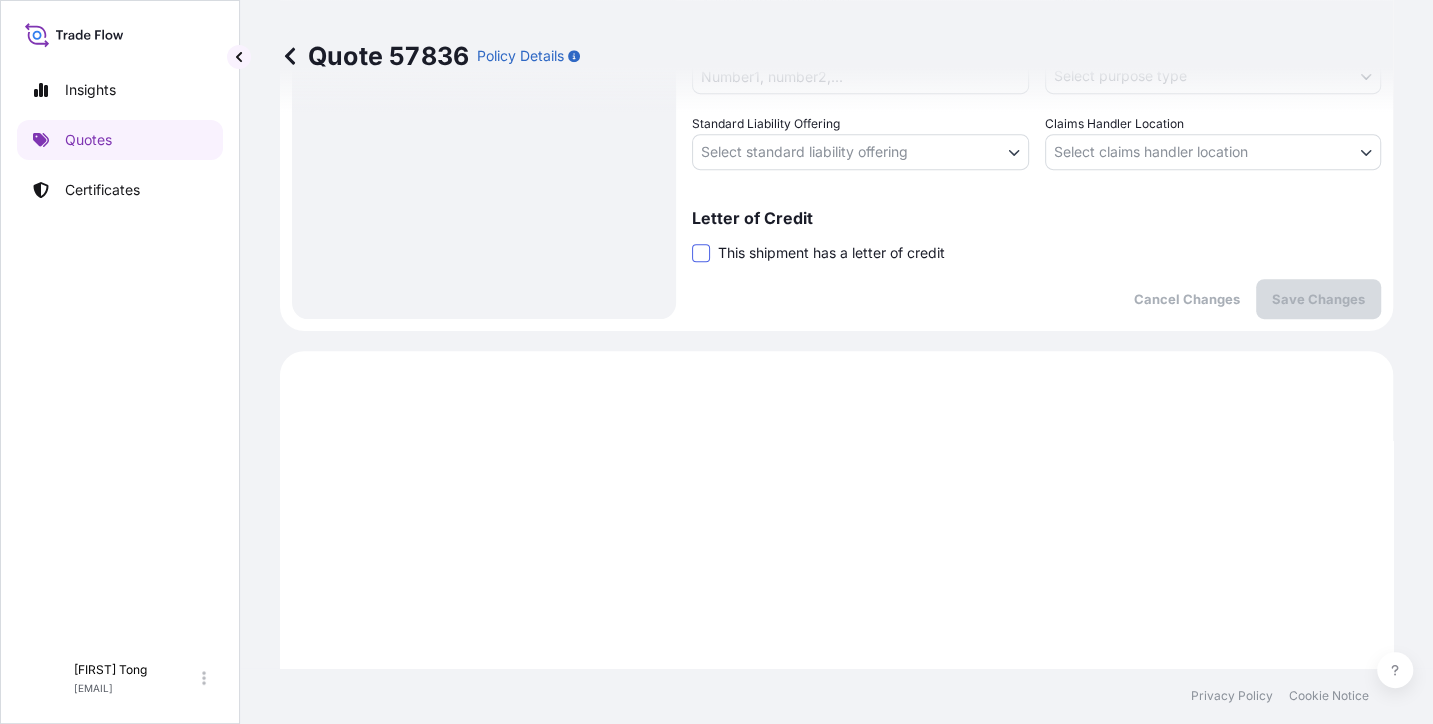 click at bounding box center [701, 253] 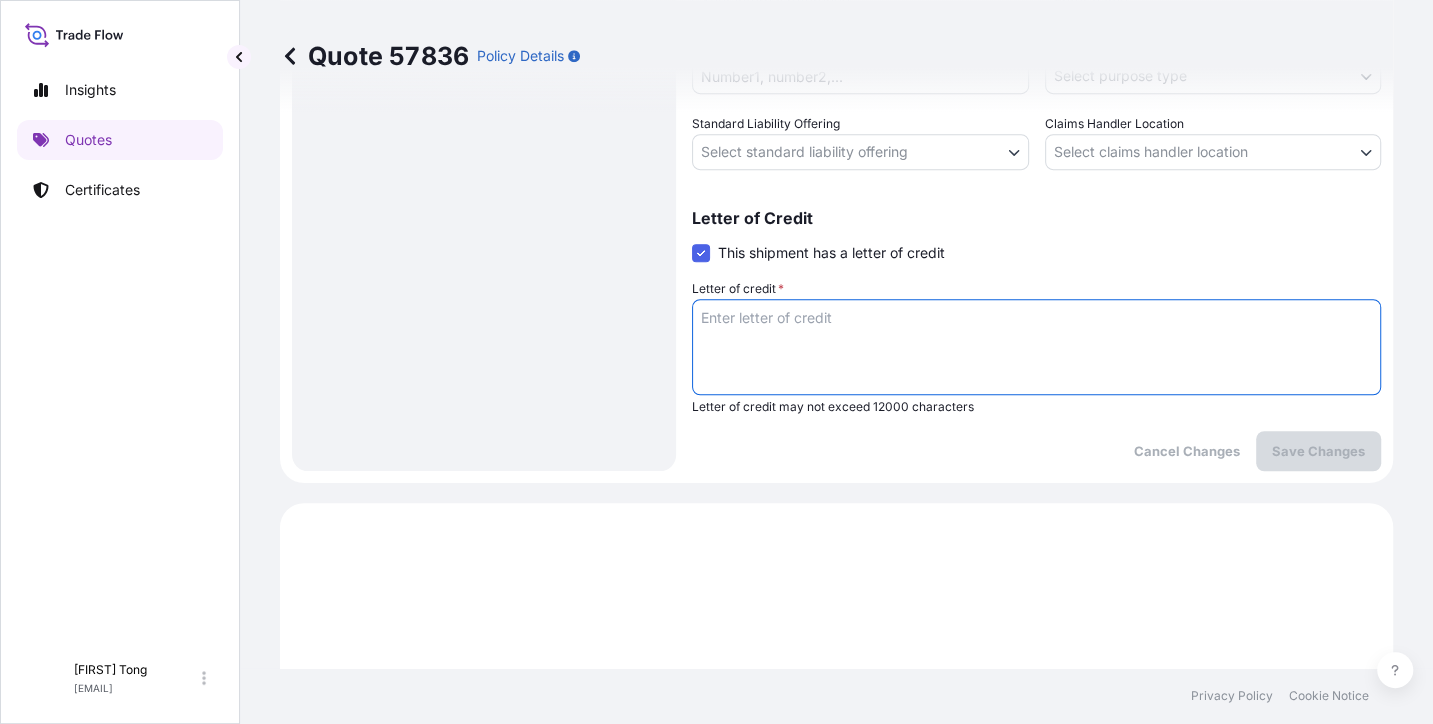 drag, startPoint x: 745, startPoint y: 333, endPoint x: 734, endPoint y: 329, distance: 11.7046995 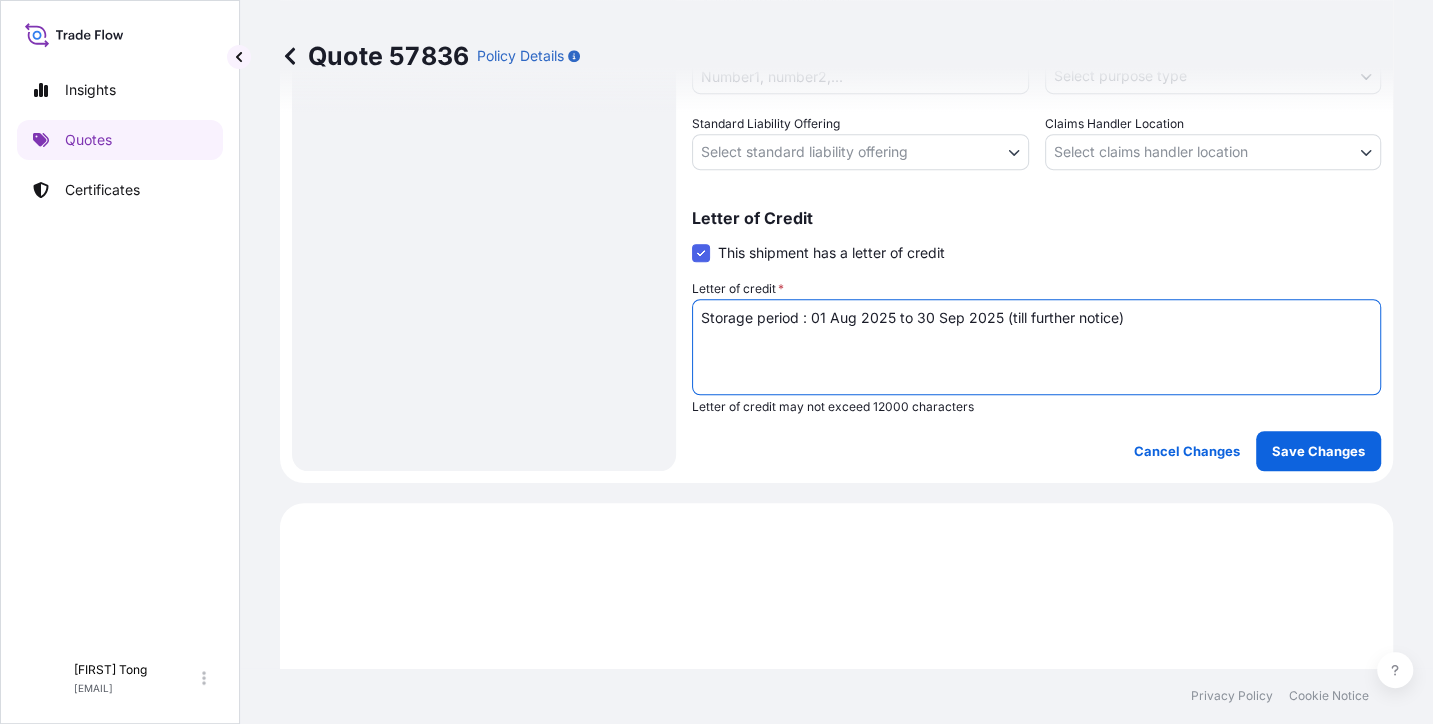 type on "Storage period : 01 Aug 2025 to 30 Sep 2025 (till further notice)" 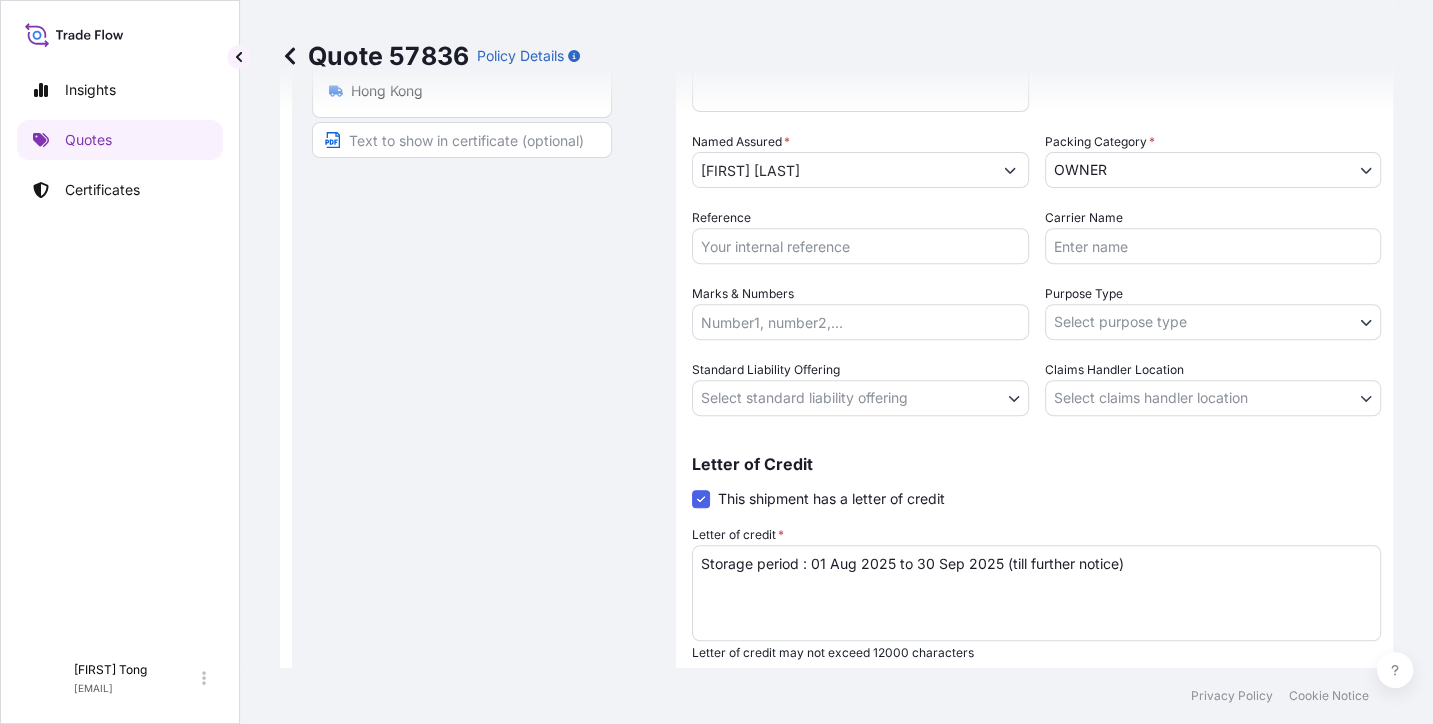 scroll, scrollTop: 386, scrollLeft: 0, axis: vertical 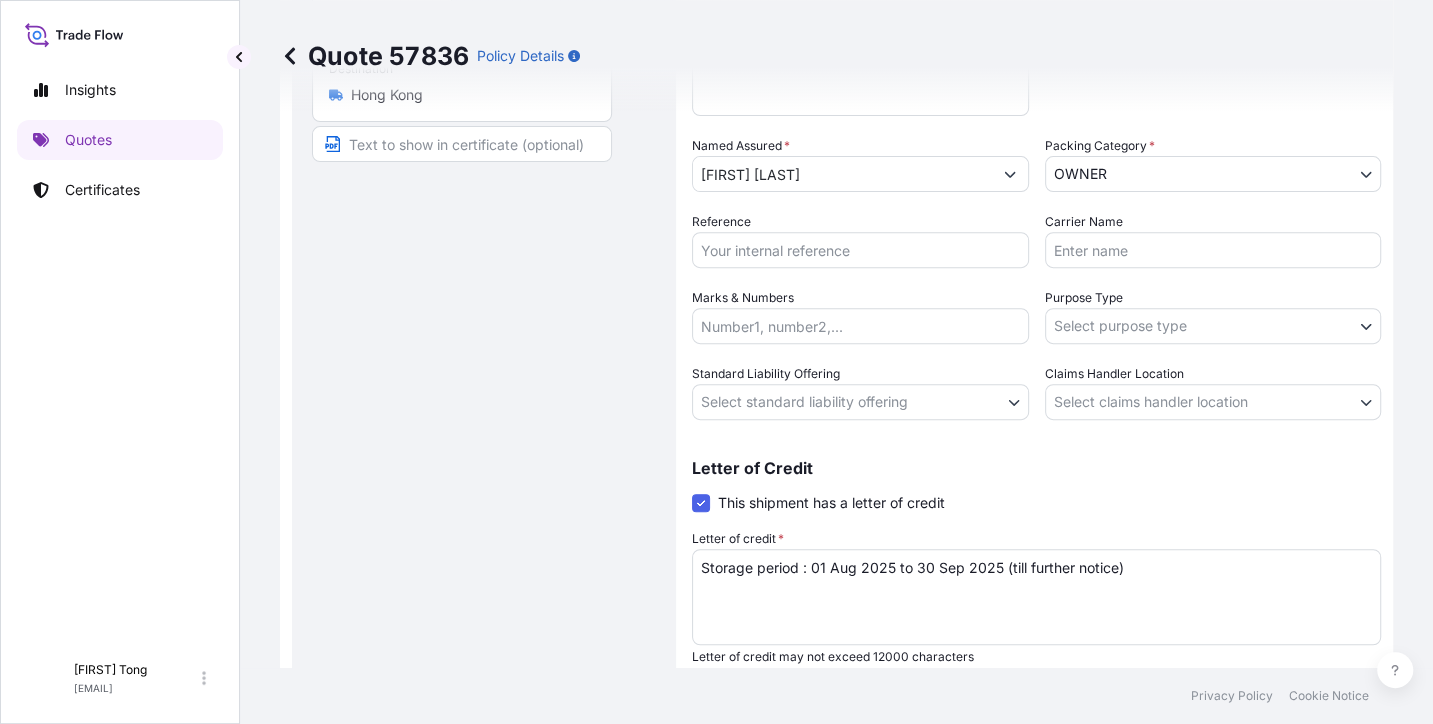 click on "Reference" at bounding box center (860, 250) 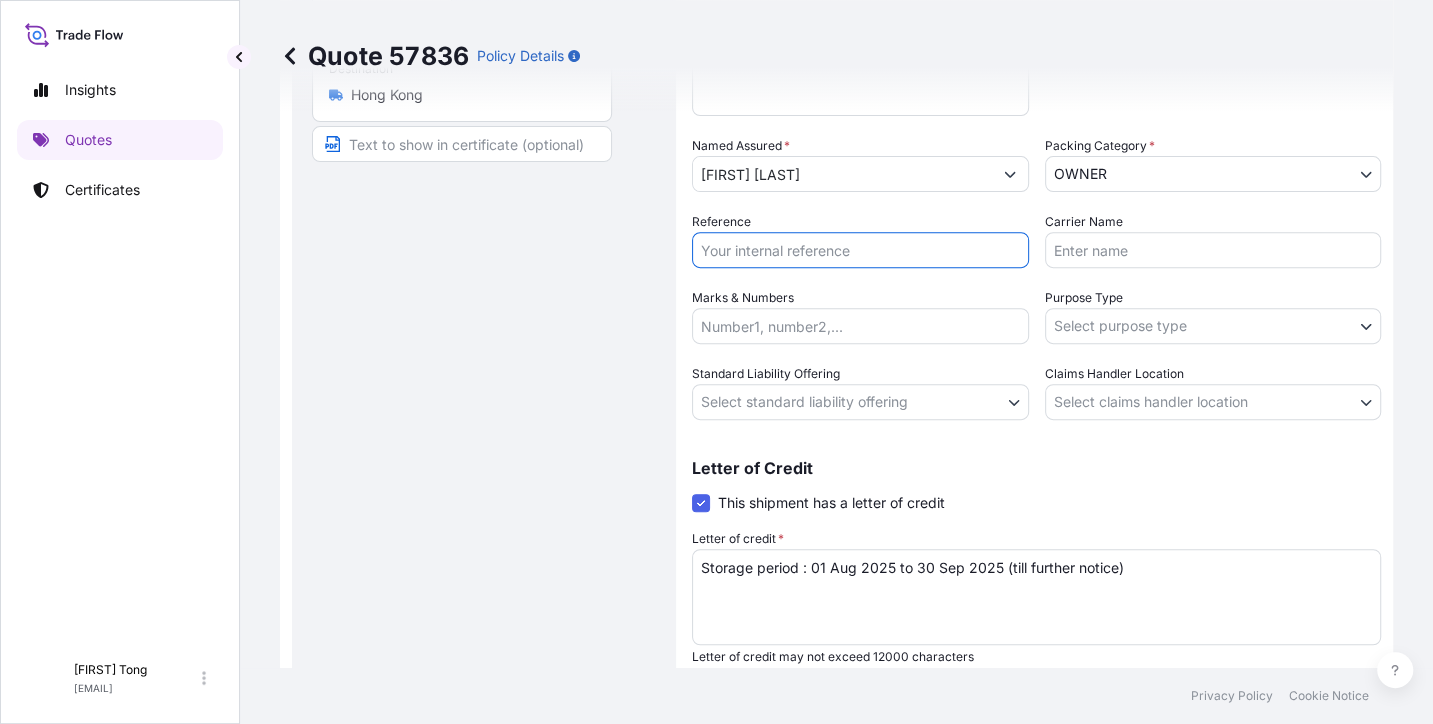 paste on "AMST166674MYHT" 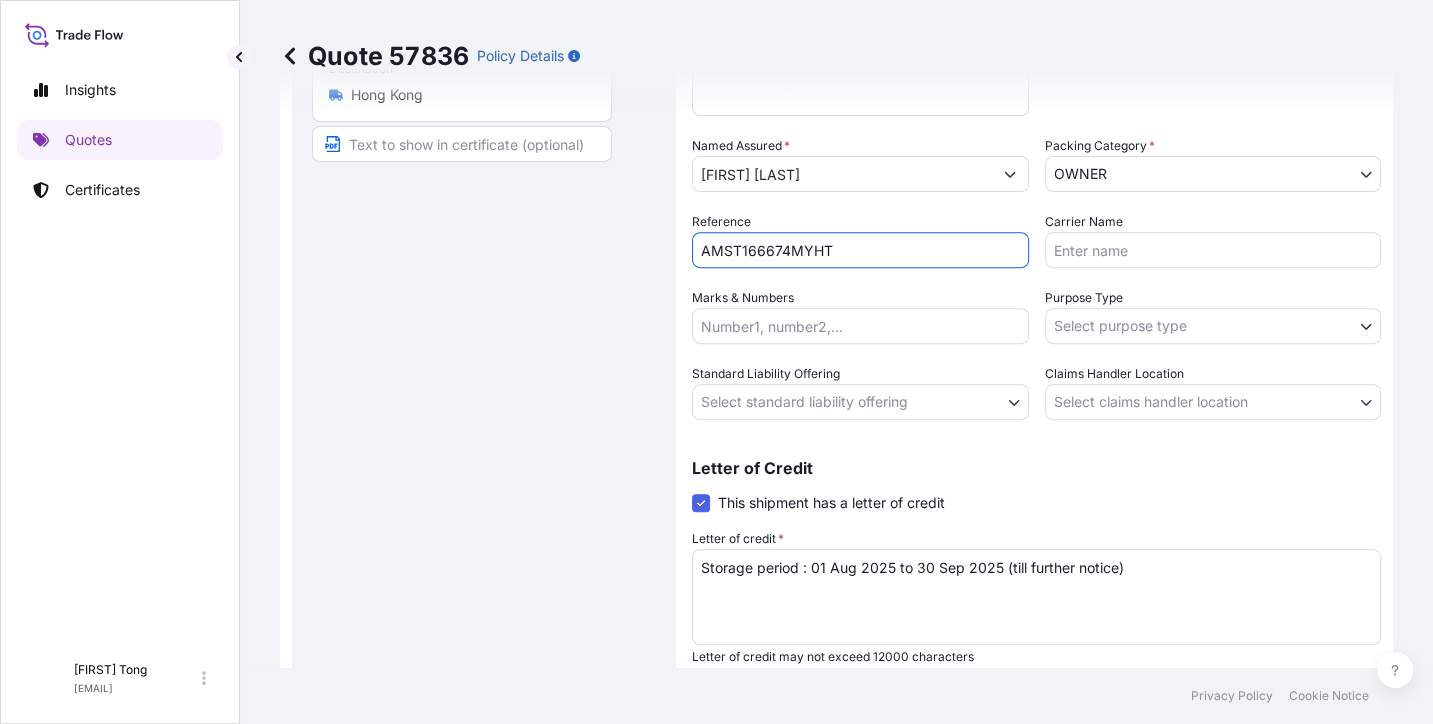 type on "AMST166674MYHT" 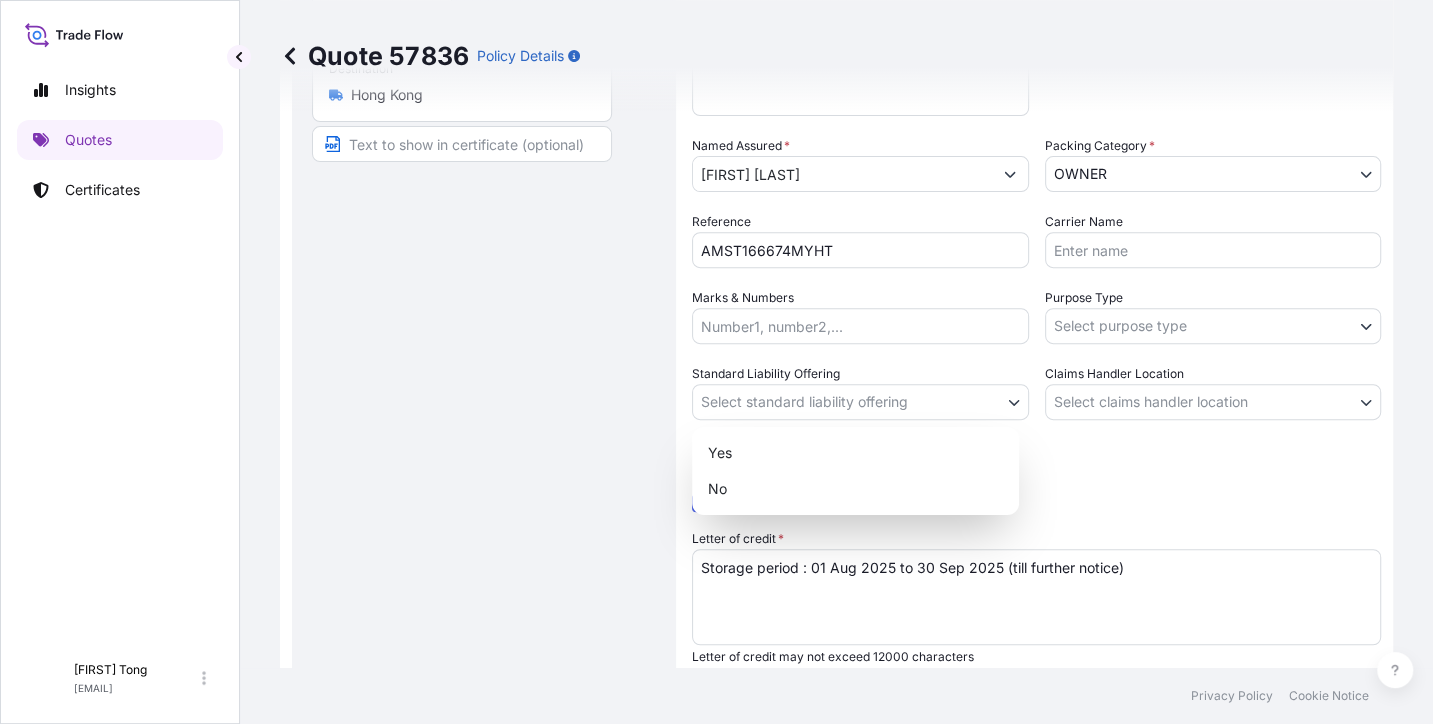 click on "Insights Quotes Certificates C [FIRST] [LAST] [EMAIL] Quote 57836 Policy Details Route Details Place of loading Road / Inland Road / Inland Origin * Hong Kong Main transport mode STORAGE COURIER INSTALLATION LAND SEA AIR STORAGE Destination * Hong Kong Road / Inland Road / Inland Place of Discharge Coverage Type Excluding hoisting Including hoisting Packing/unpacking only Shipment Details Date of Departure * 01 / 08 / 2025 Cargo Category * NON-FRAGILE Description of Cargo * Unknown, Photo, #10
Commercial Invoice Value   * $ USD 2500 Named Assured * [FIRST] [LAST] Packing Category * OWNER AGENT CO-OWNER OWNER Various Reference AMST166674MYHT Carrier Name Marks & Numbers Purpose Type Select purpose type Transit Storage Installation Conservation Standard Liability Offering Select standard liability offering Yes No Claims Handler Location Select claims handler location Hong Kong Singapore Letter of Credit This shipment has a letter of credit Letter of credit * Cancel Changes Save Changes $ 2" at bounding box center [716, 362] 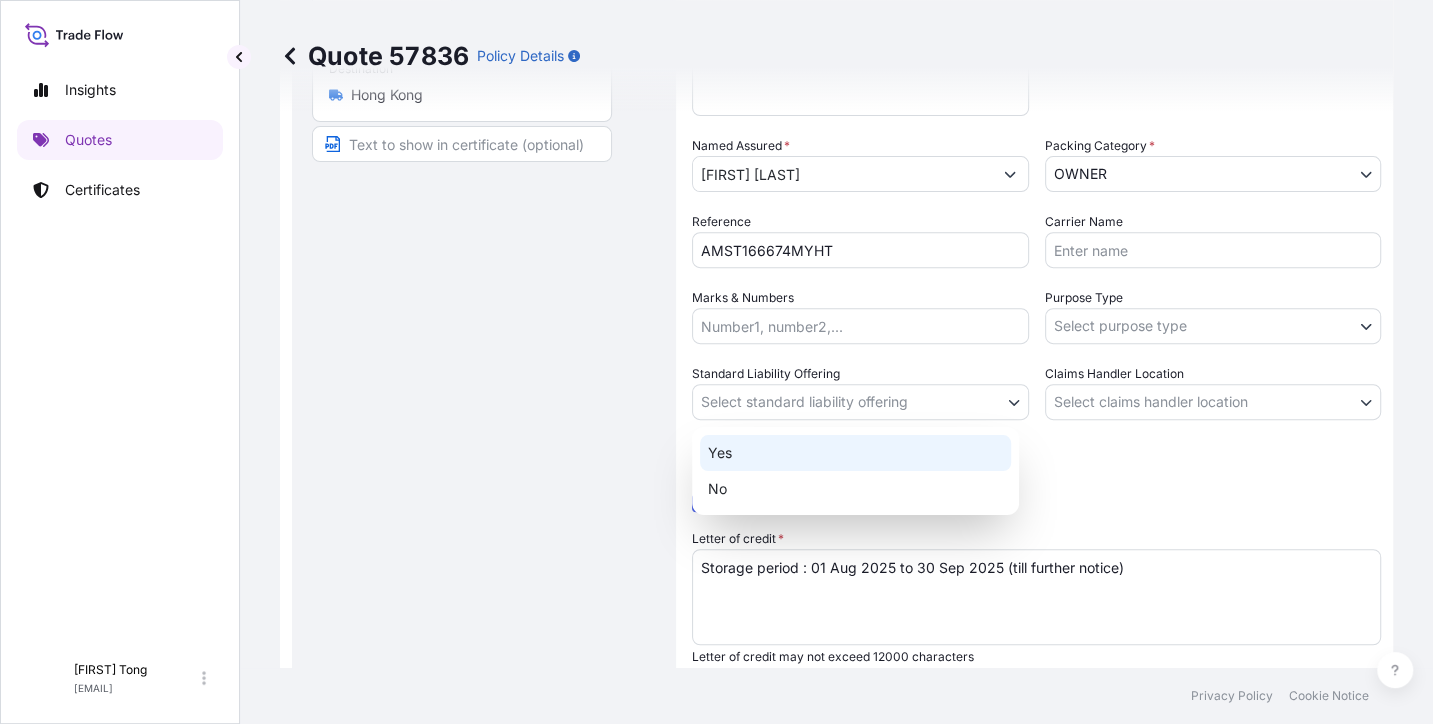 click on "Yes" at bounding box center [855, 453] 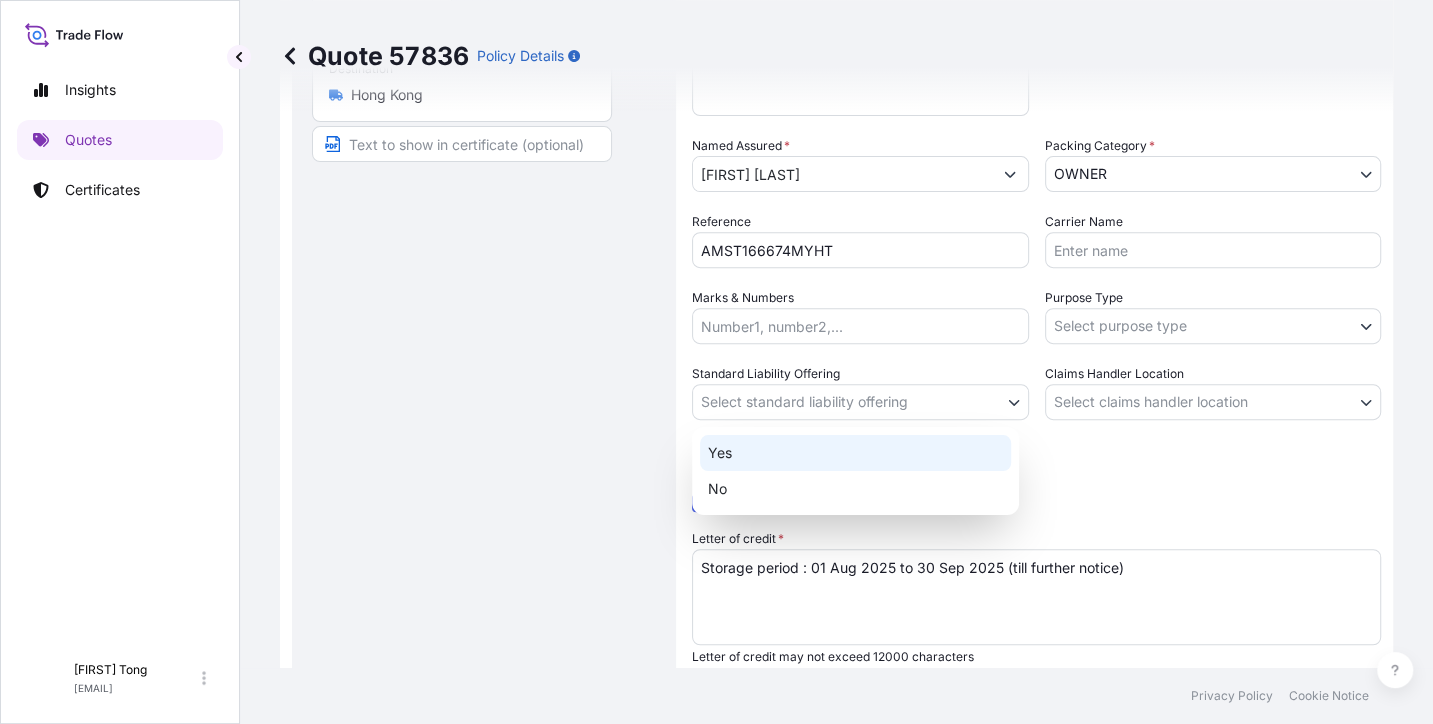 select on "Yes" 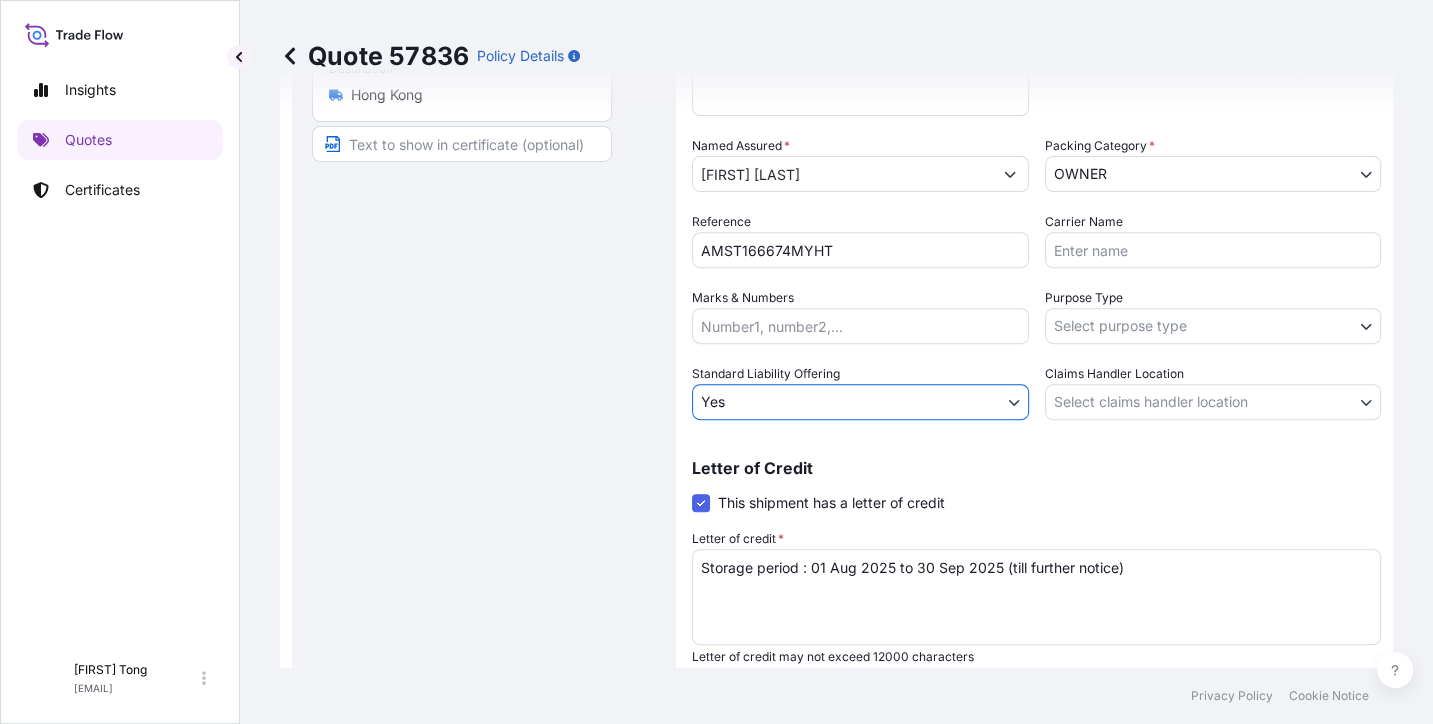 click on "Insights Quotes Certificates C [FIRST] [LAST] [EMAIL] Quote 57836 Policy Details Route Details Place of loading Road / Inland Road / Inland Origin * [COUNTRY] Main transport mode STORAGE COURIER INSTALLATION LAND SEA AIR STORAGE Destination * [COUNTRY] Road / Inland Road / Inland Place of Discharge Coverage Type Excluding hoisting Including hoisting Packing/unpacking only Shipment Details Date of Departure * 01 / 08 / 2025 Cargo Category * NON-FRAGILE Description of Cargo * Unknown, Photo, #10
Commercial Invoice Value   * $ USD 2500 Named Assured * [FIRST] [LAST] Packing Category * OWNER AGENT CO-OWNER OWNER Various Reference AMST166674MYHT Carrier Name Marks & Numbers Purpose Type Select purpose type Transit Storage Installation Conservation Standard Liability Offering Yes Yes No Claims Handler Location Select claims handler location [COUNTRY] [COUNTRY] Letter of Credit This shipment has a letter of credit Letter of credit * Letter of credit may not exceed 12000 characters Cancel Changes" at bounding box center [716, 362] 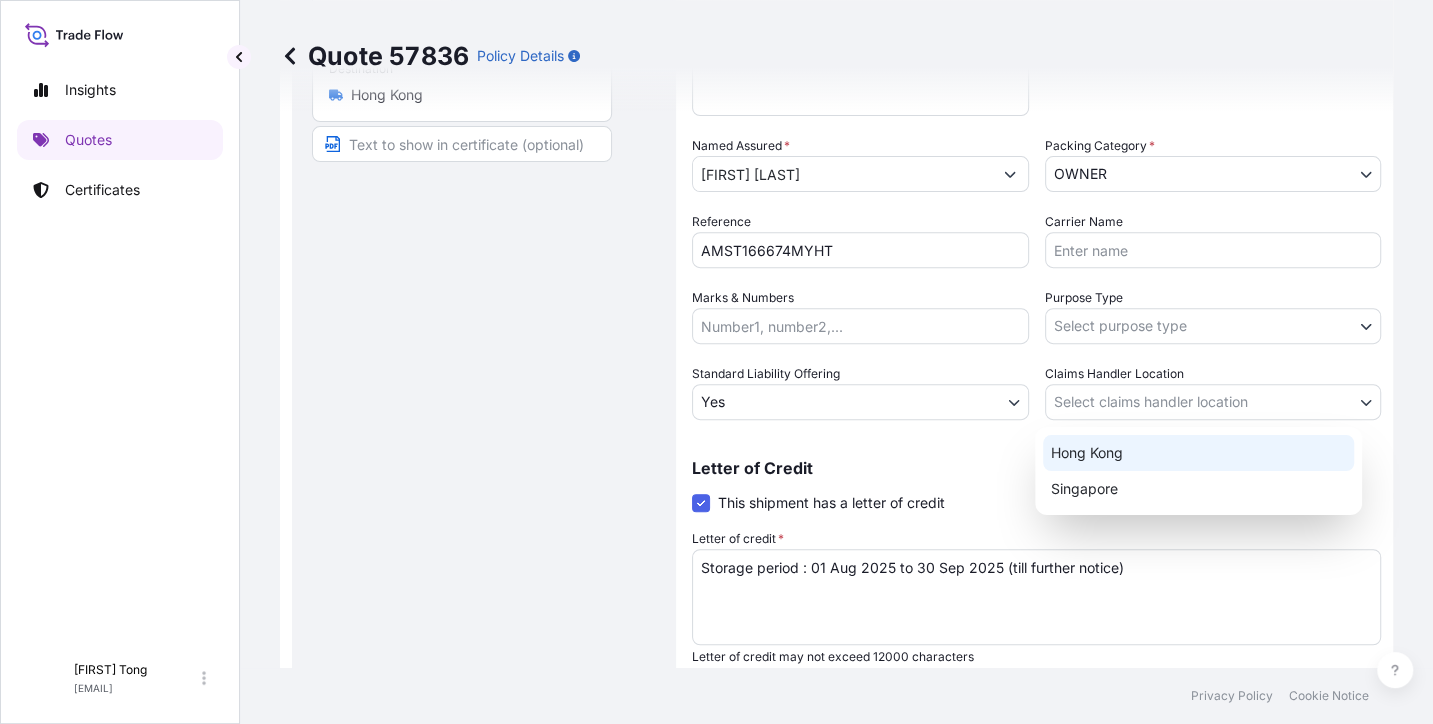 click on "Hong Kong" at bounding box center [1198, 453] 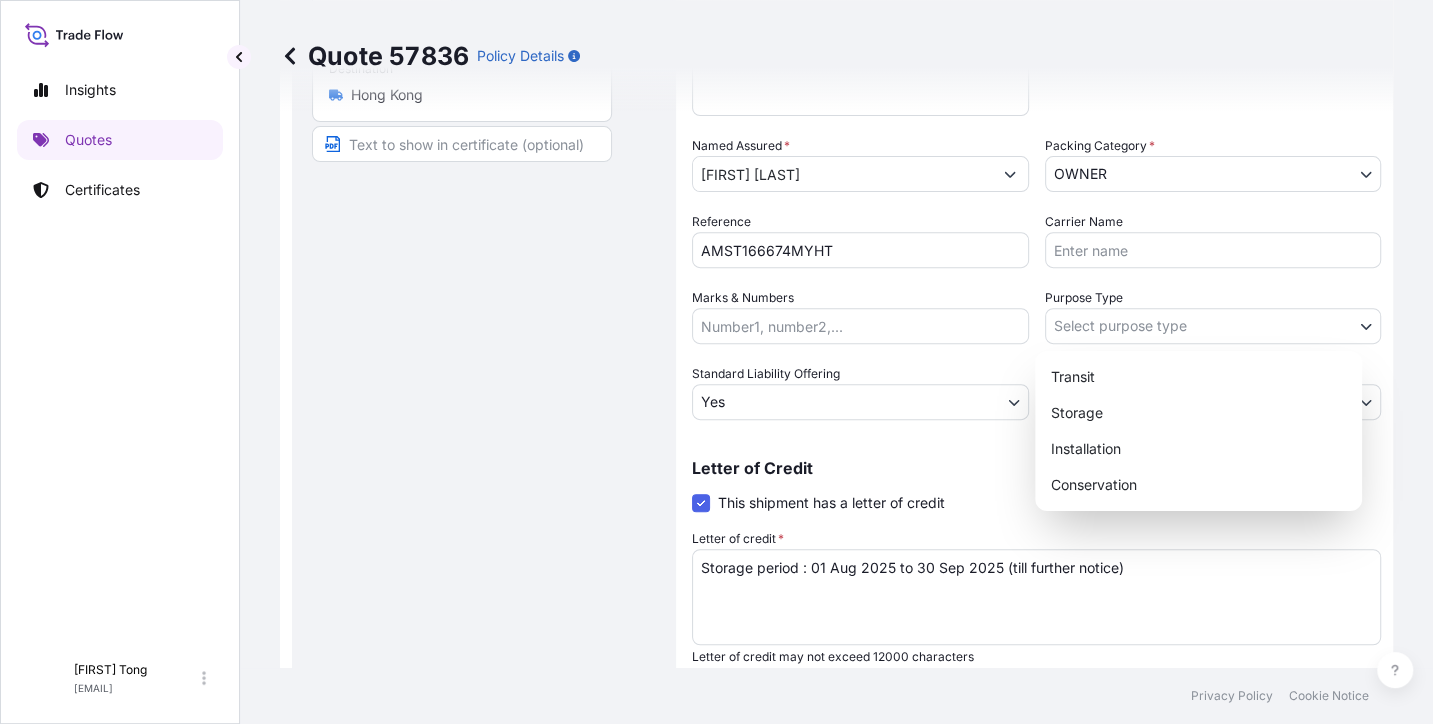click on "Insights Quotes Certificates C Cathy   Tong cathytong@[DOMAIN].com Quote 57836 Policy Details Route Details Place of loading Road / Inland Road / Inland Origin * Hong Kong Main transport mode STORAGE COURIER INSTALLATION LAND SEA AIR STORAGE Destination * Hong Kong Road / Inland Road / Inland Place of Discharge Coverage Type Excluding hoisting Including hoisting Packing/unpacking only Shipment Details Date of Departure * 01 / 08 / 2025 Cargo Category * NON-FRAGILE Description of Cargo * Unknown, Photo, #10
Commercial Invoice Value   * $ USD 2500 Named Assured * [FIRST] [LAST] Packing Category * OWNER AGENT CO-OWNER OWNER Various Reference AMST166674MYHT Carrier Name Marks & Numbers Purpose Type Select purpose type Transit Storage Installation Conservation Standard Liability Offering Yes Yes No Claims Handler Location [CITY] [CITY] Letter of Credit This shipment has a letter of credit Letter of credit * Storage period : 01 Aug 2025 to 30 Sep 2025 (till further notice) Cancel Changes $ 2" at bounding box center [716, 362] 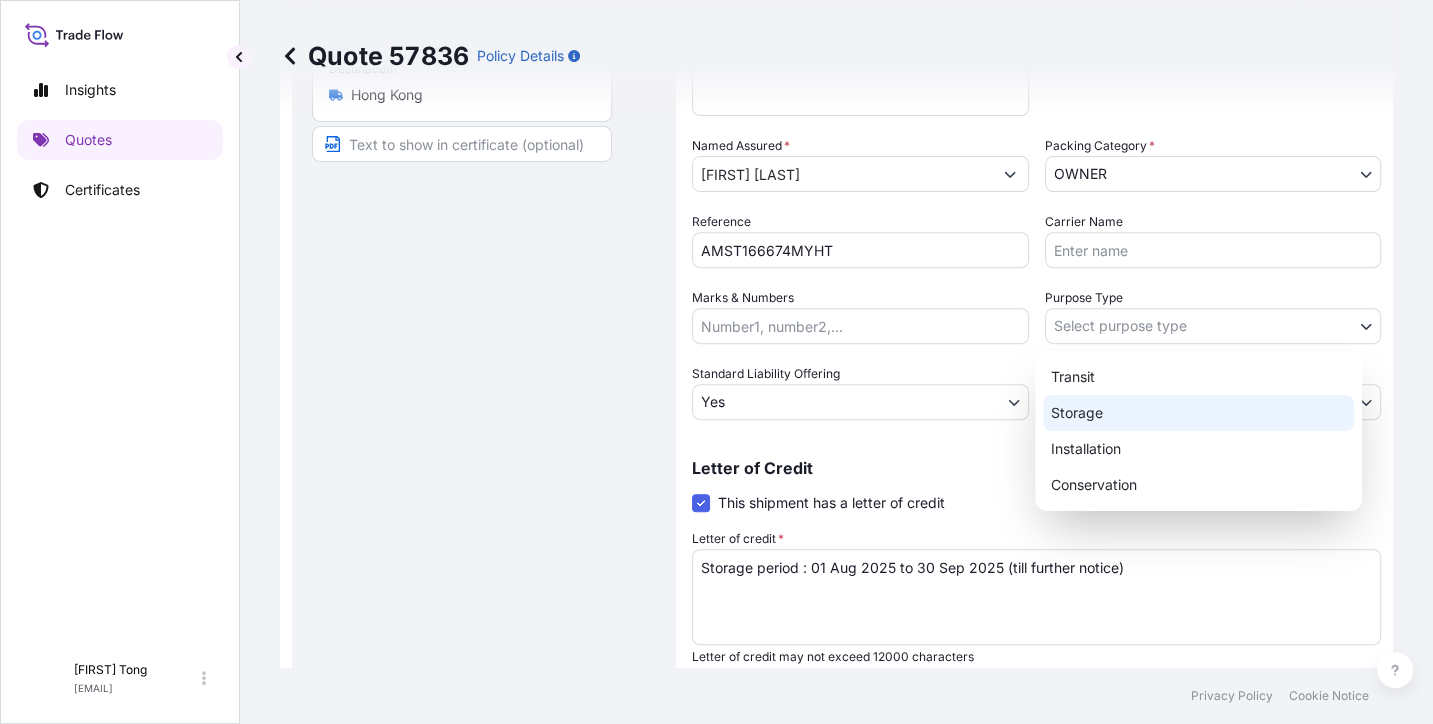 click on "Storage" at bounding box center [1198, 413] 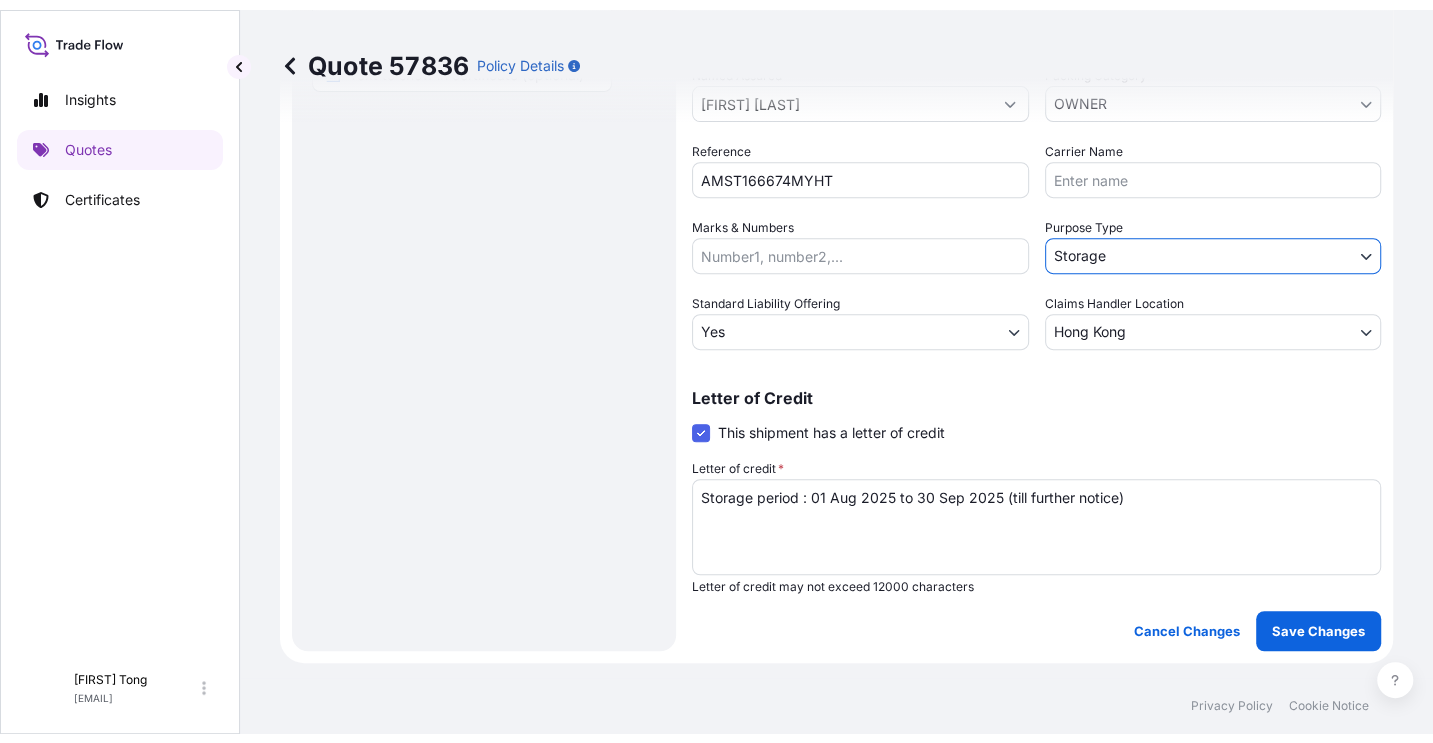 scroll, scrollTop: 761, scrollLeft: 0, axis: vertical 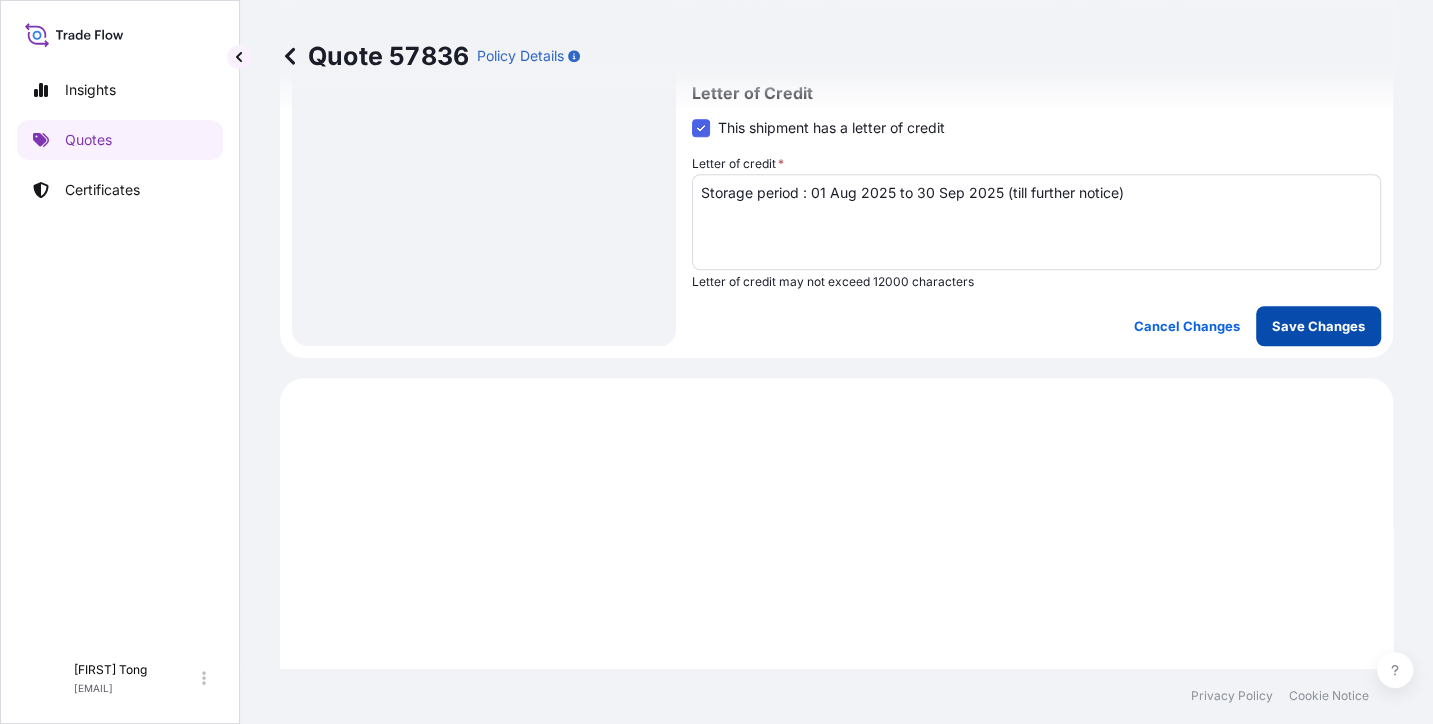 click on "Save Changes" at bounding box center (1318, 326) 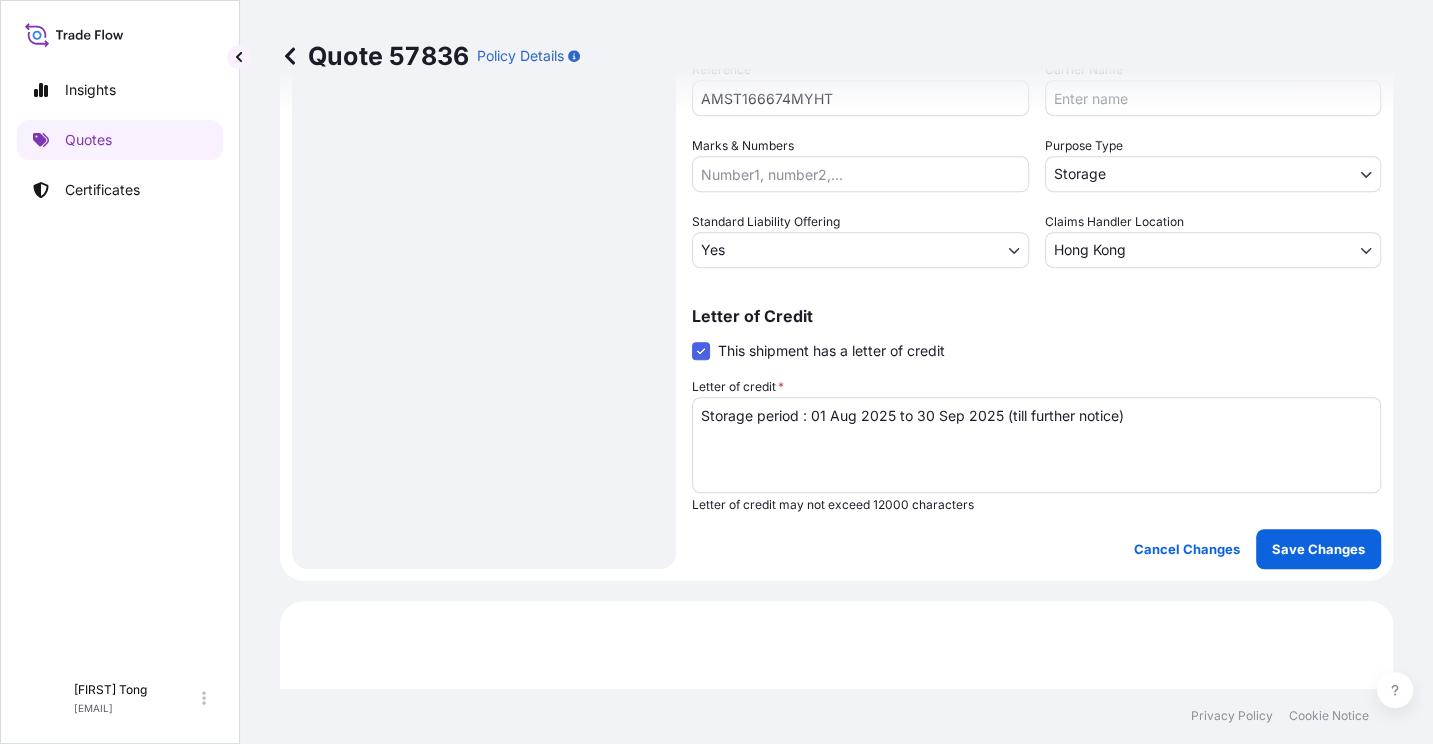 select on "STORAGE" 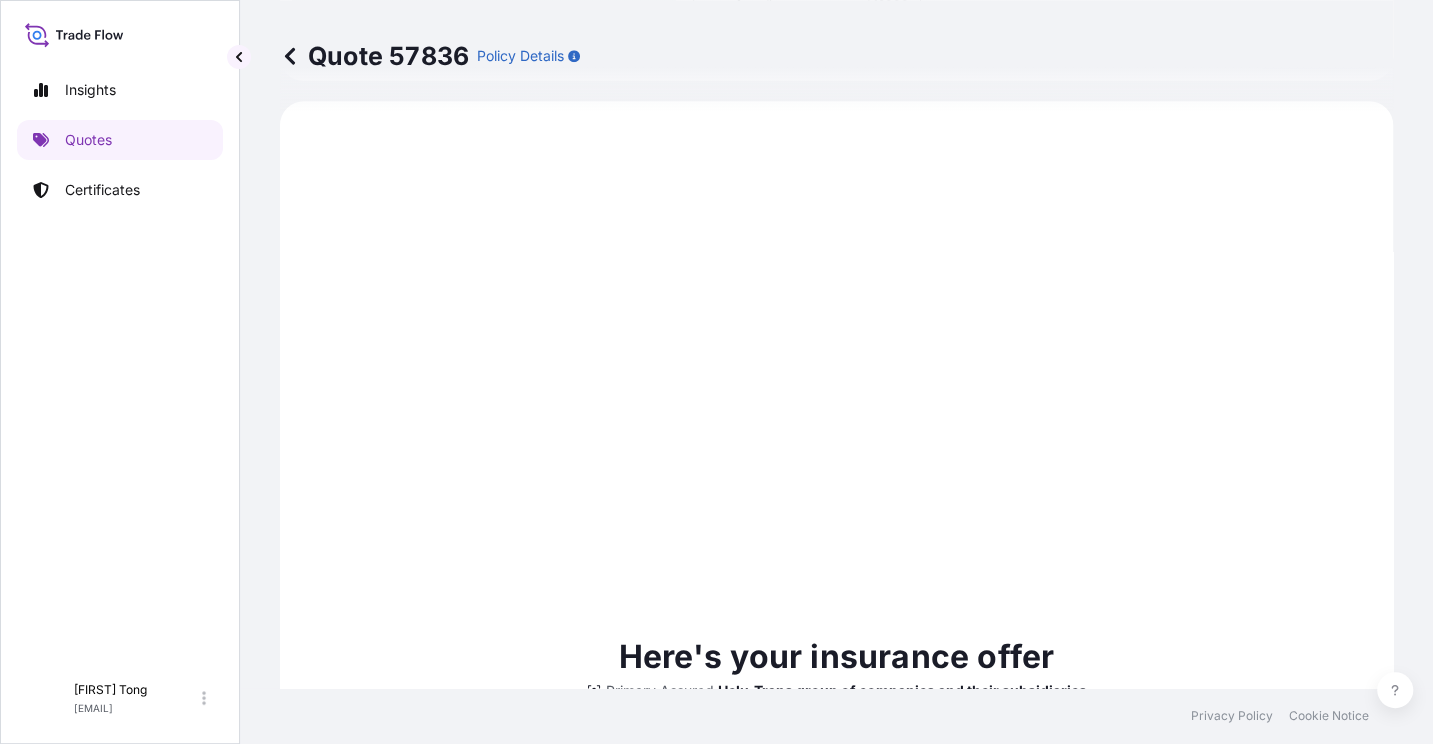 scroll, scrollTop: 413, scrollLeft: 0, axis: vertical 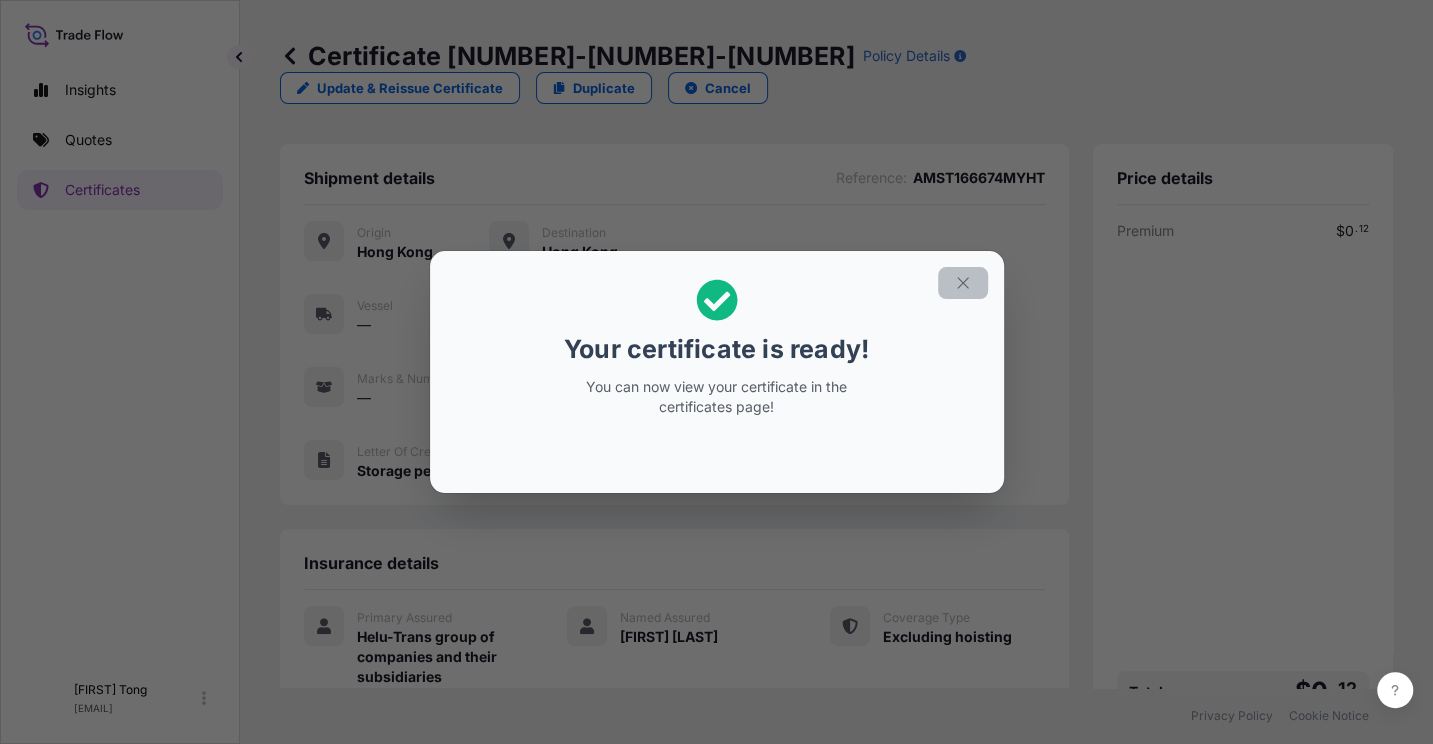 click 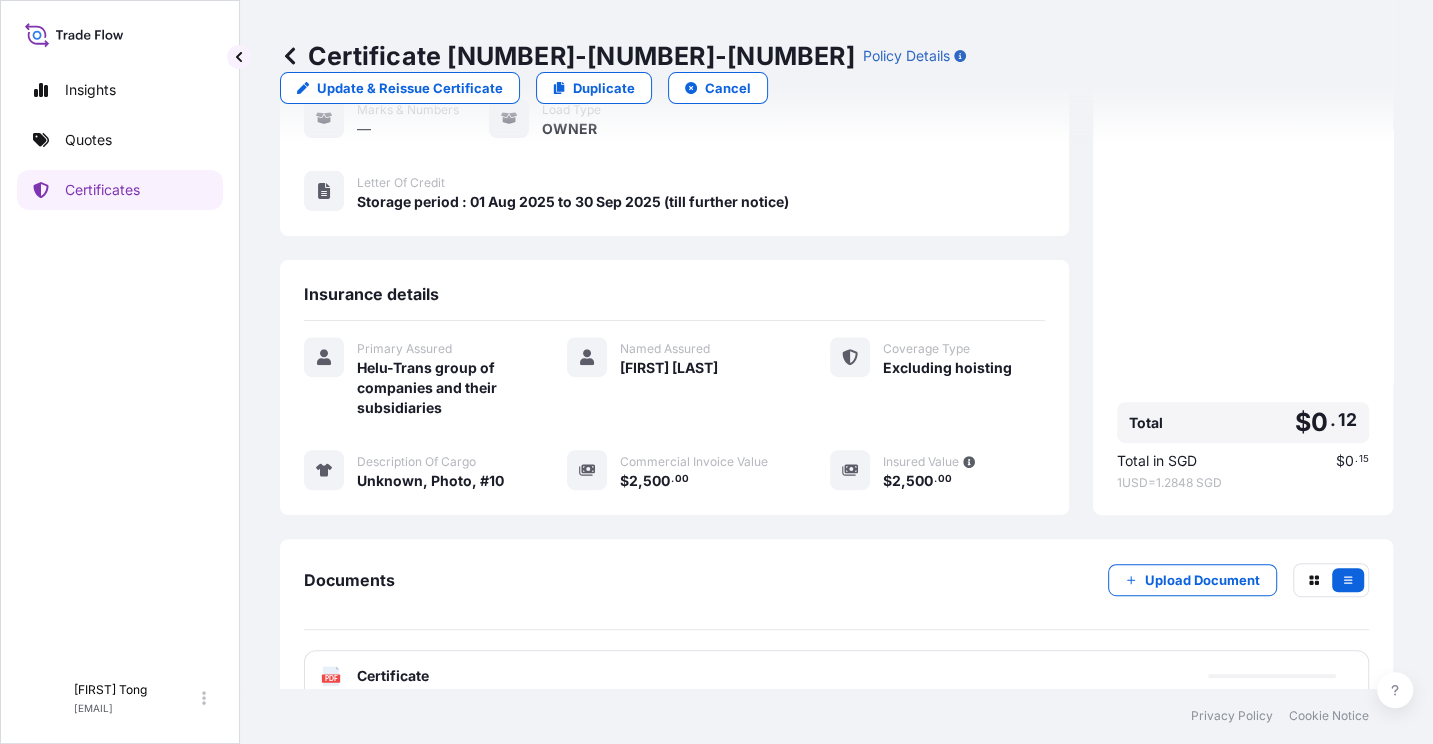 scroll, scrollTop: 274, scrollLeft: 0, axis: vertical 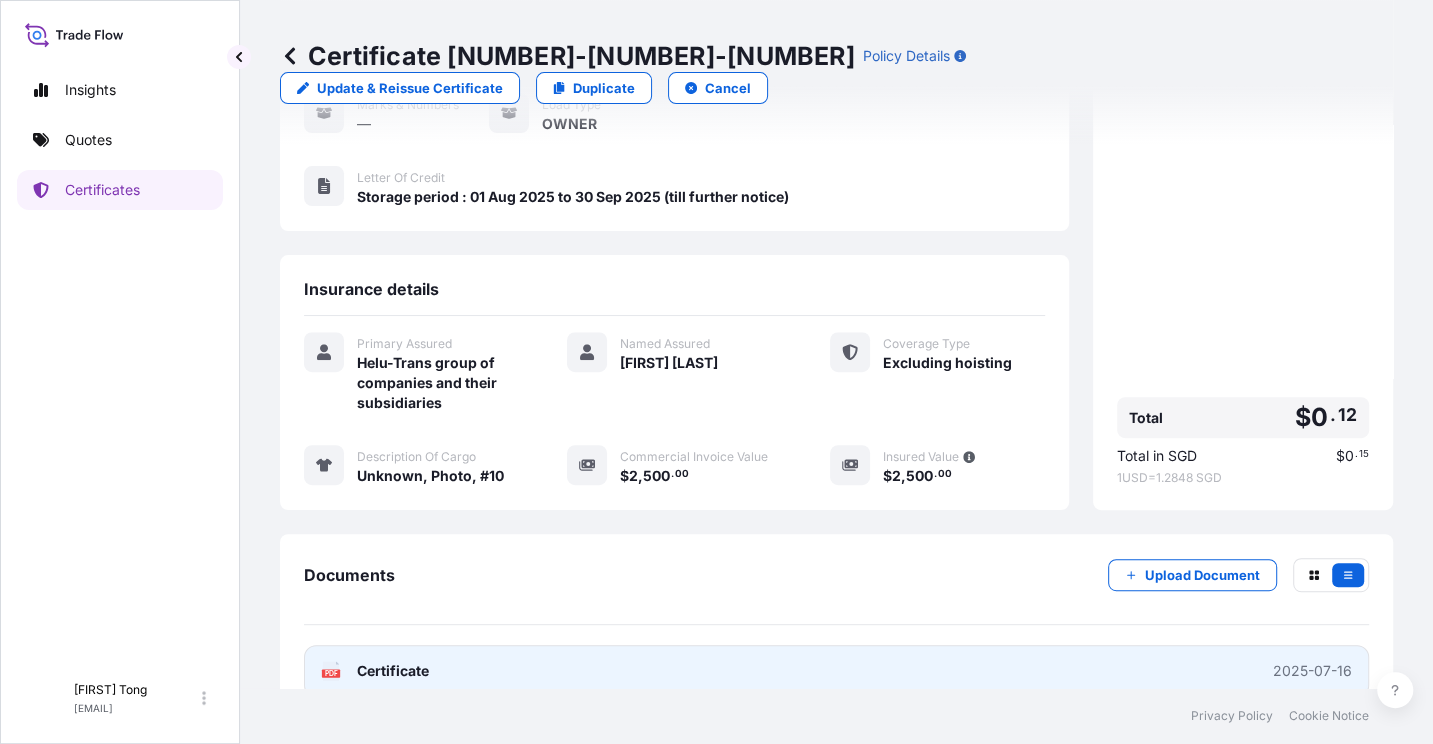 click on "PDF Certificate 2025-07-16" at bounding box center [836, 671] 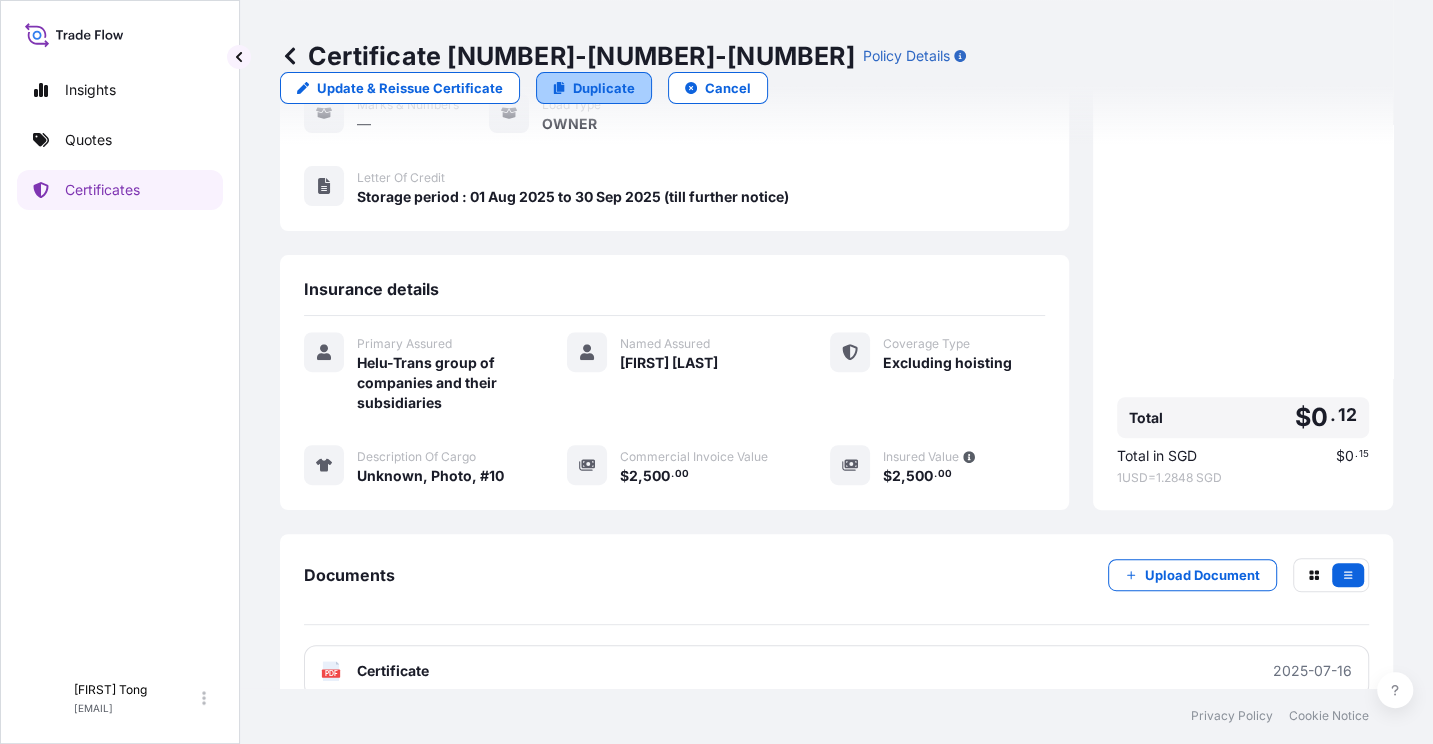 click on "Duplicate" at bounding box center [594, 88] 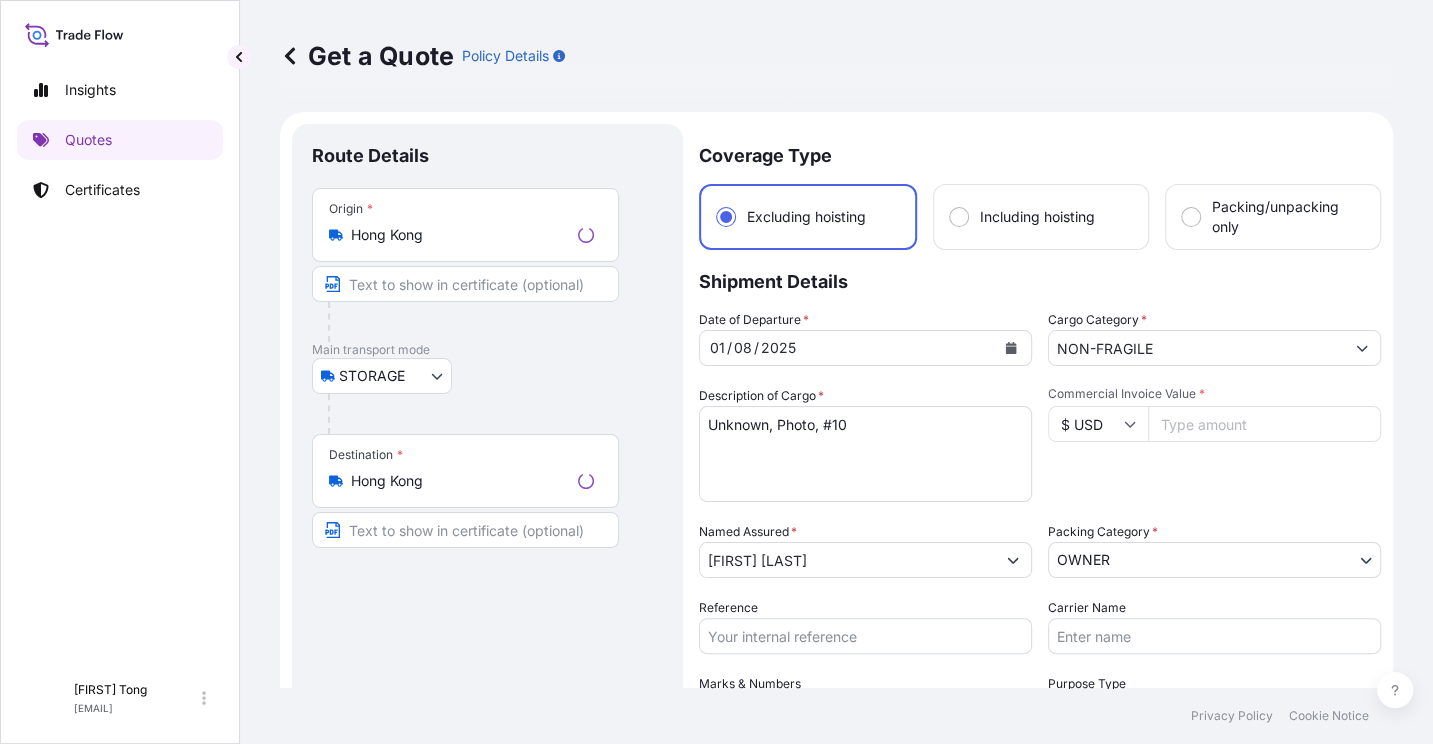 scroll, scrollTop: 31, scrollLeft: 0, axis: vertical 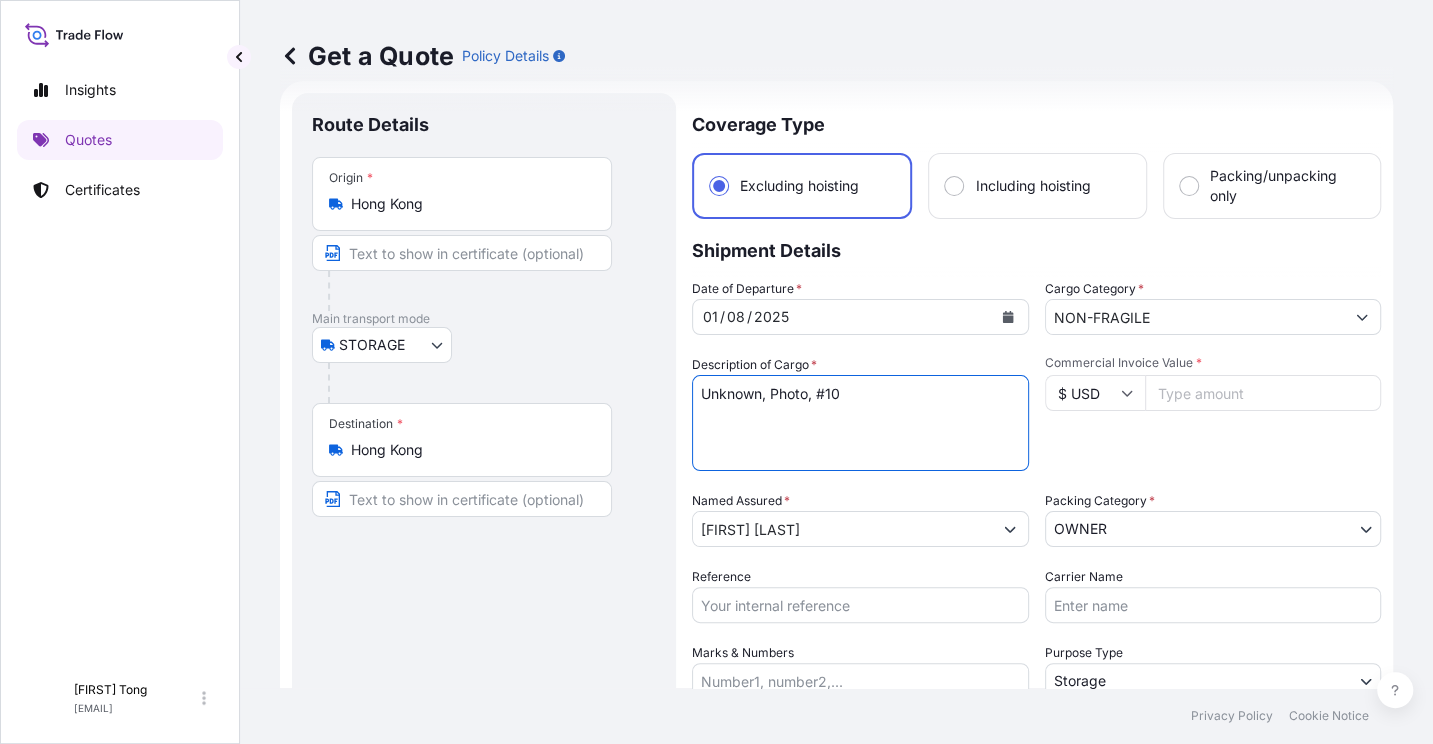 drag, startPoint x: 868, startPoint y: 392, endPoint x: 830, endPoint y: 394, distance: 38.052597 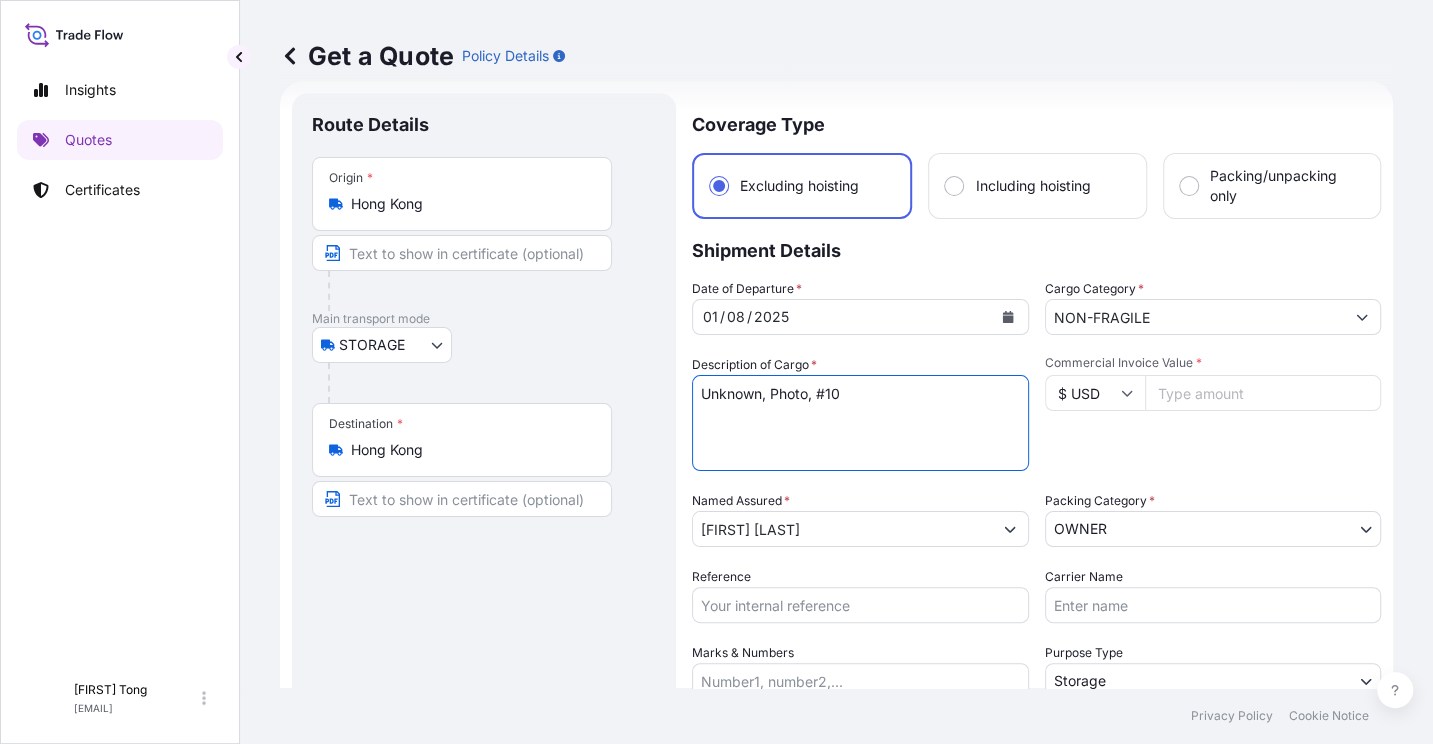 click on "Unknown, Photo, #10" at bounding box center (860, 423) 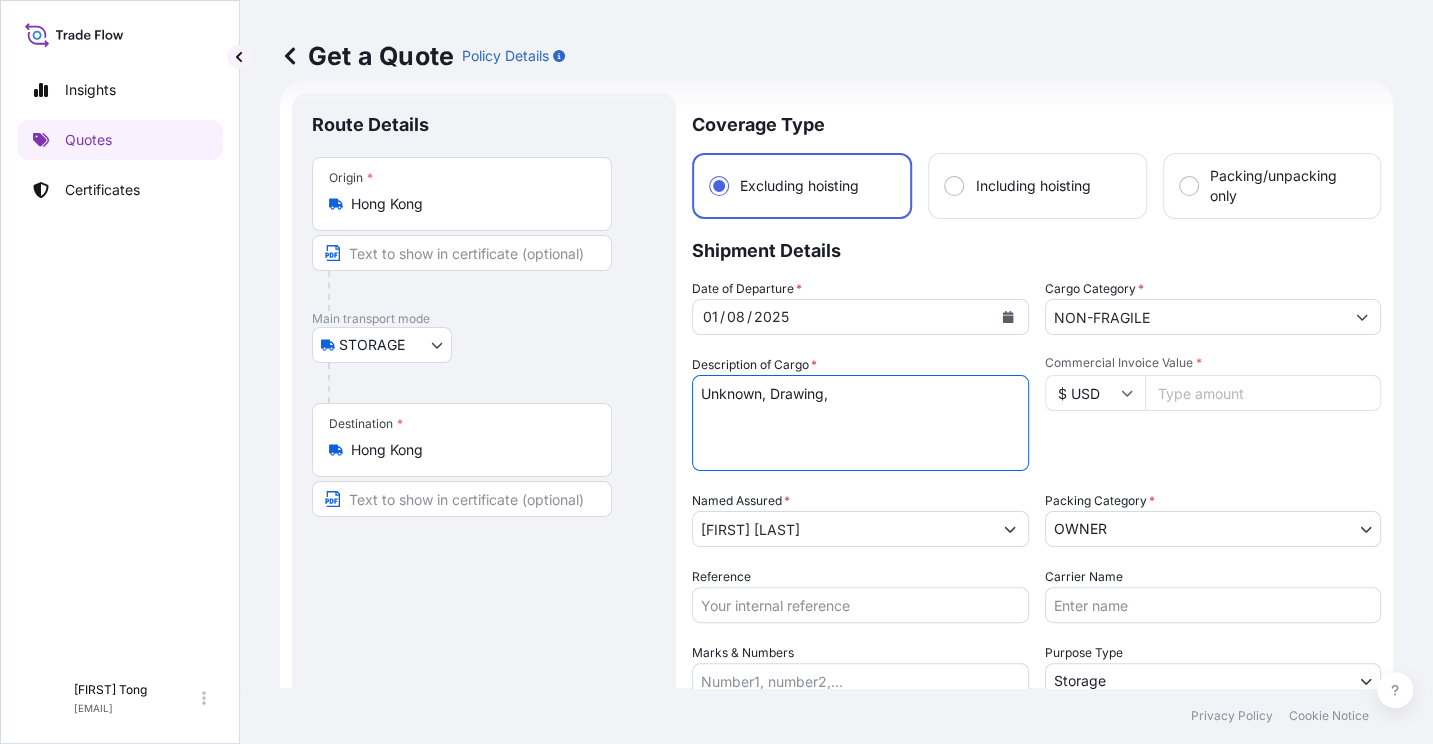 click on "Unknown, Photo, #10" at bounding box center (860, 423) 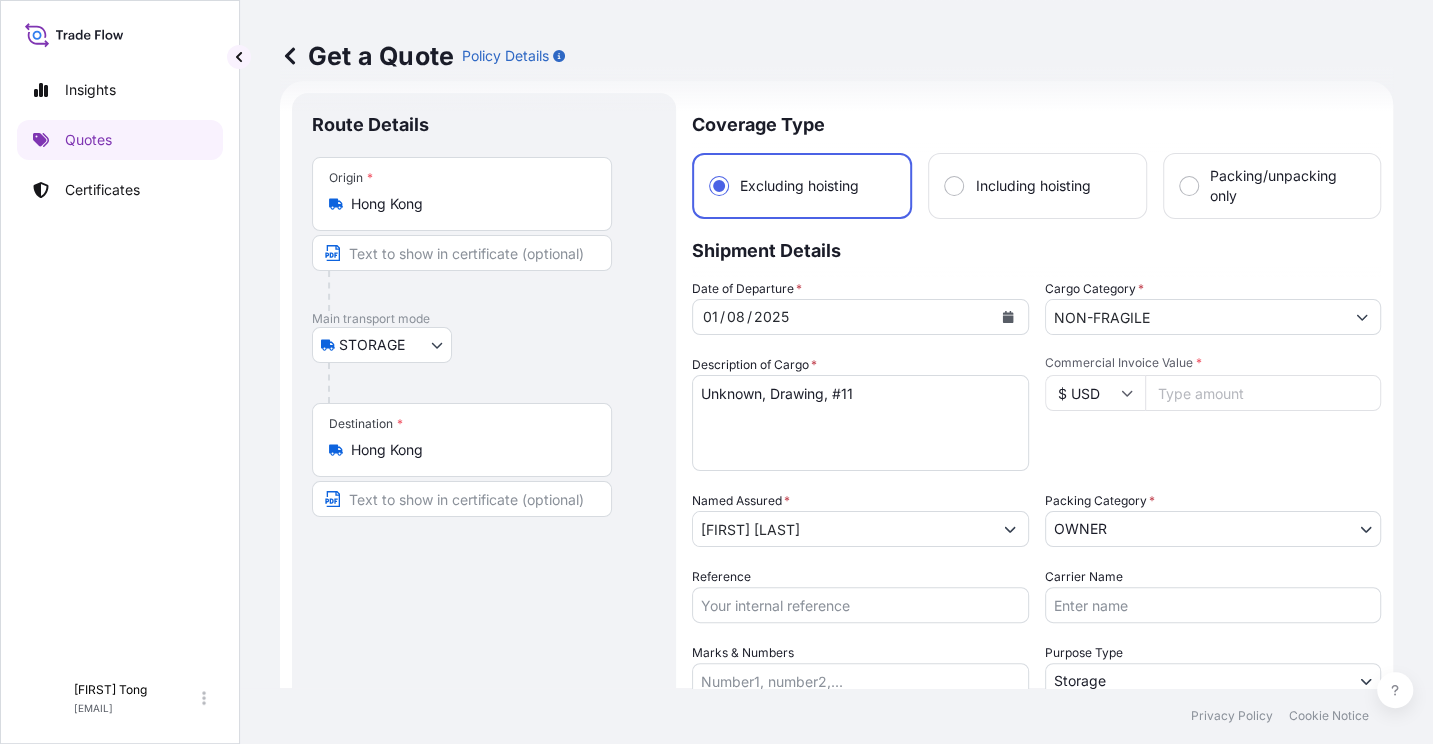 click on "Commercial Invoice Value   *" at bounding box center [1263, 393] 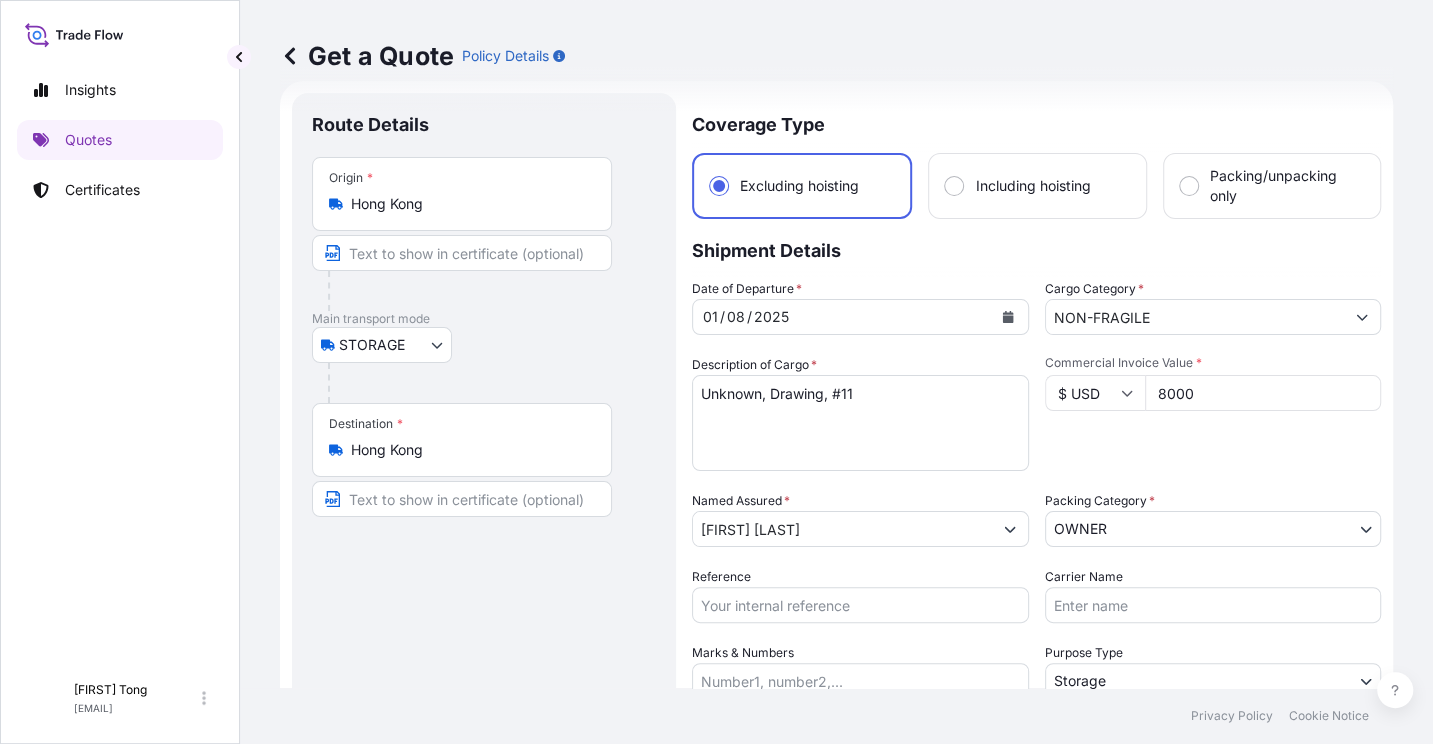 click on "Commercial Invoice Value   * $ USD 8000" at bounding box center (1213, 413) 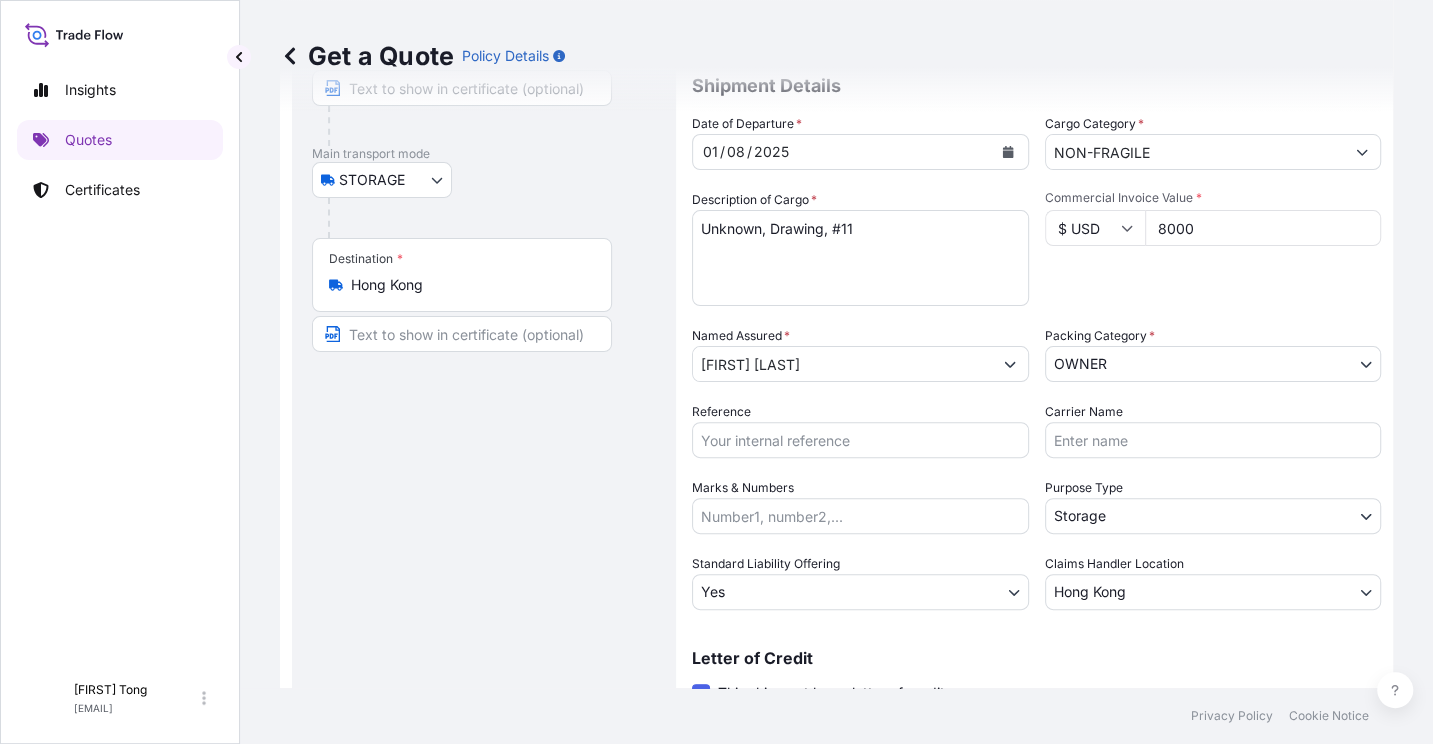 scroll, scrollTop: 406, scrollLeft: 0, axis: vertical 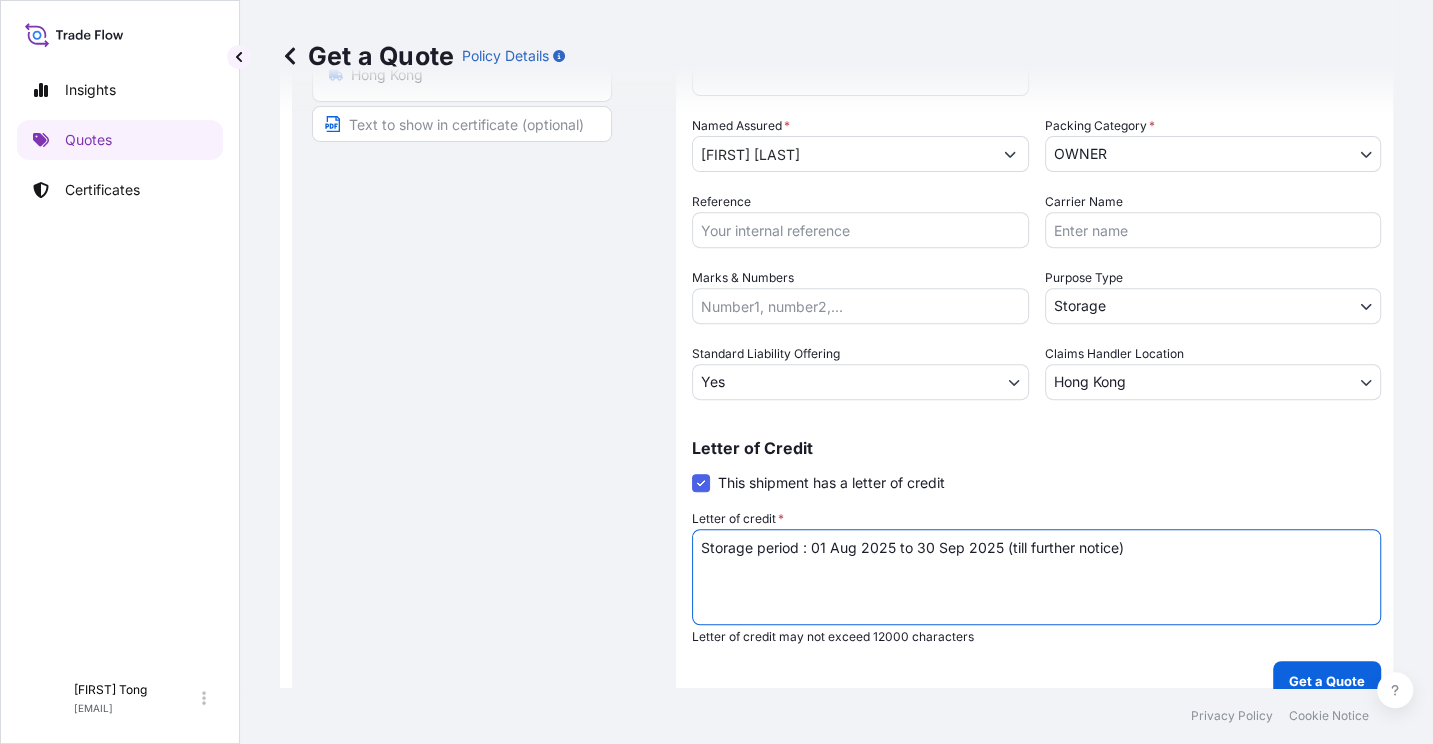 drag, startPoint x: 1069, startPoint y: 557, endPoint x: 525, endPoint y: 571, distance: 544.1801 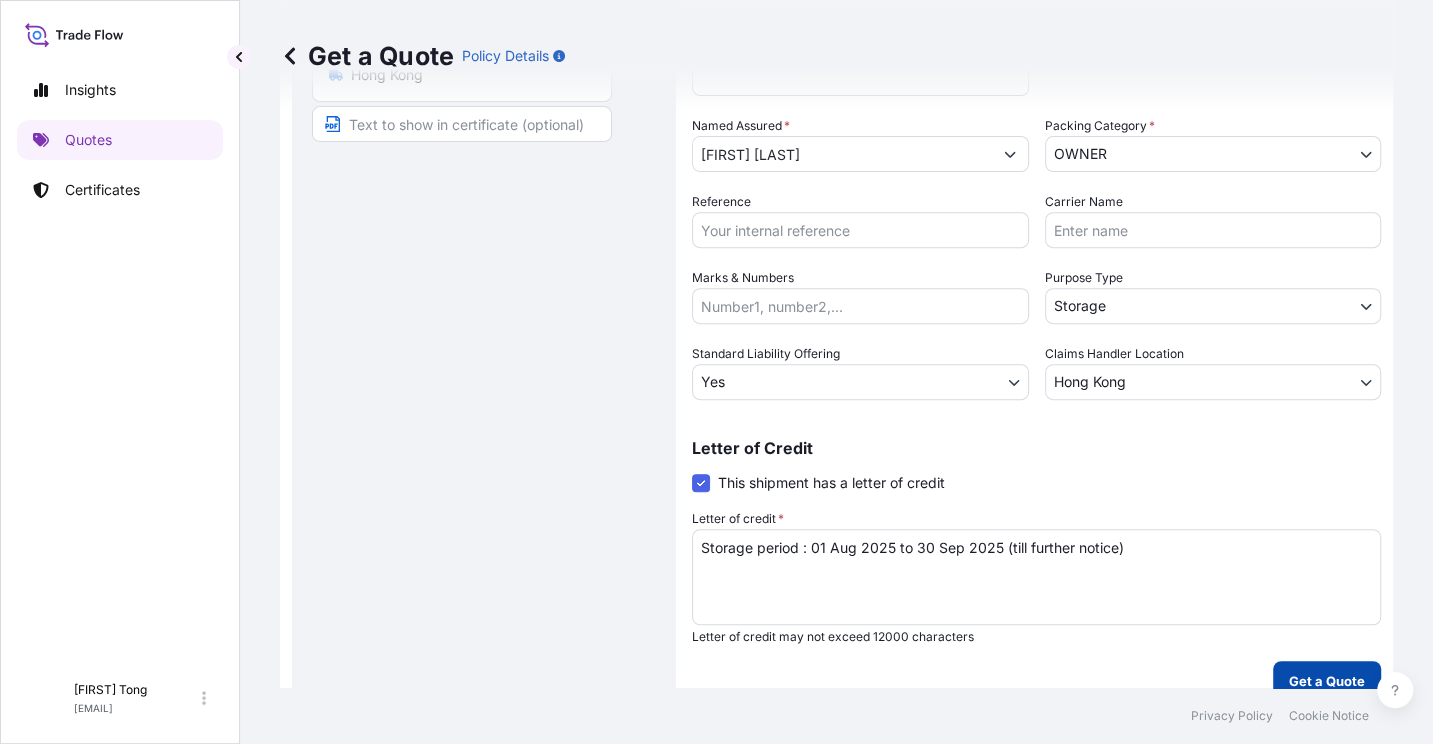 click on "Get a Quote" at bounding box center [1327, 681] 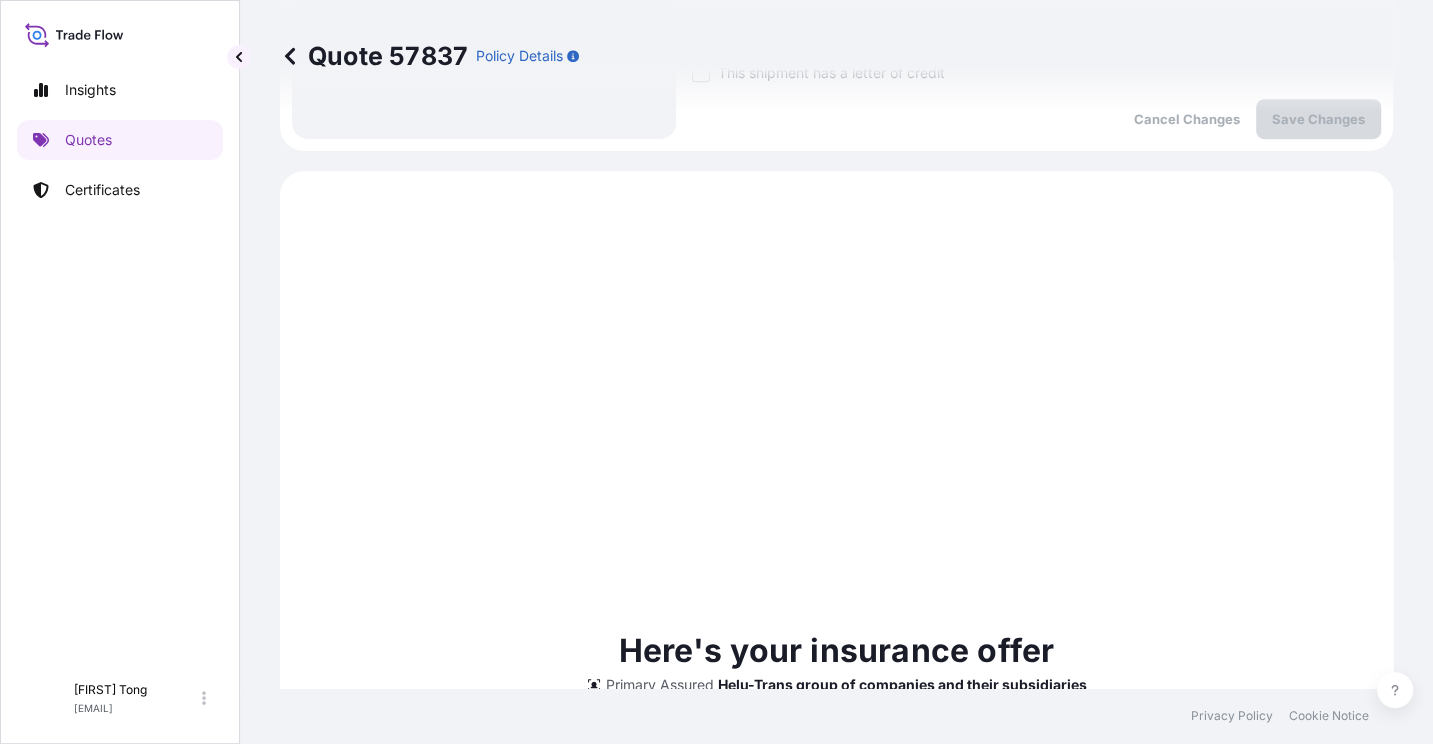 scroll, scrollTop: 761, scrollLeft: 0, axis: vertical 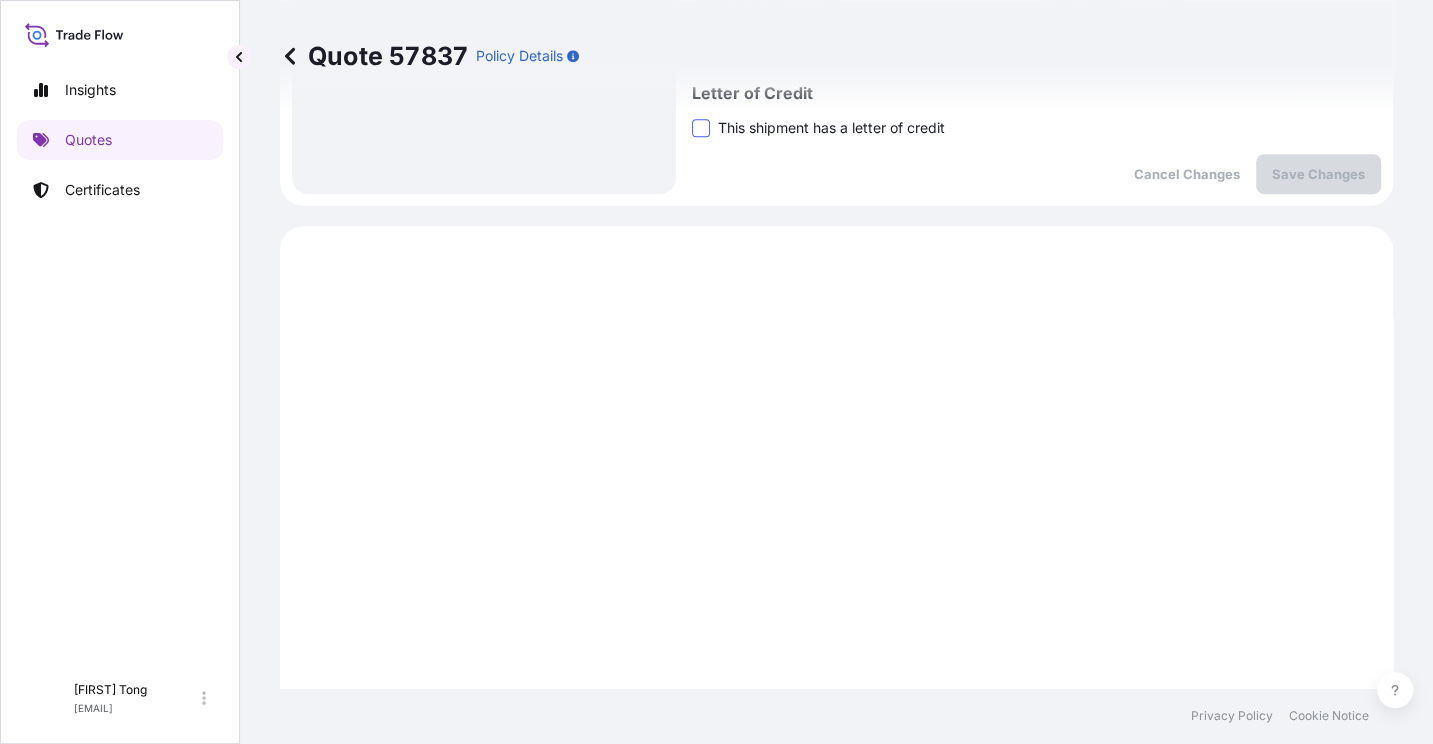 click at bounding box center (701, 128) 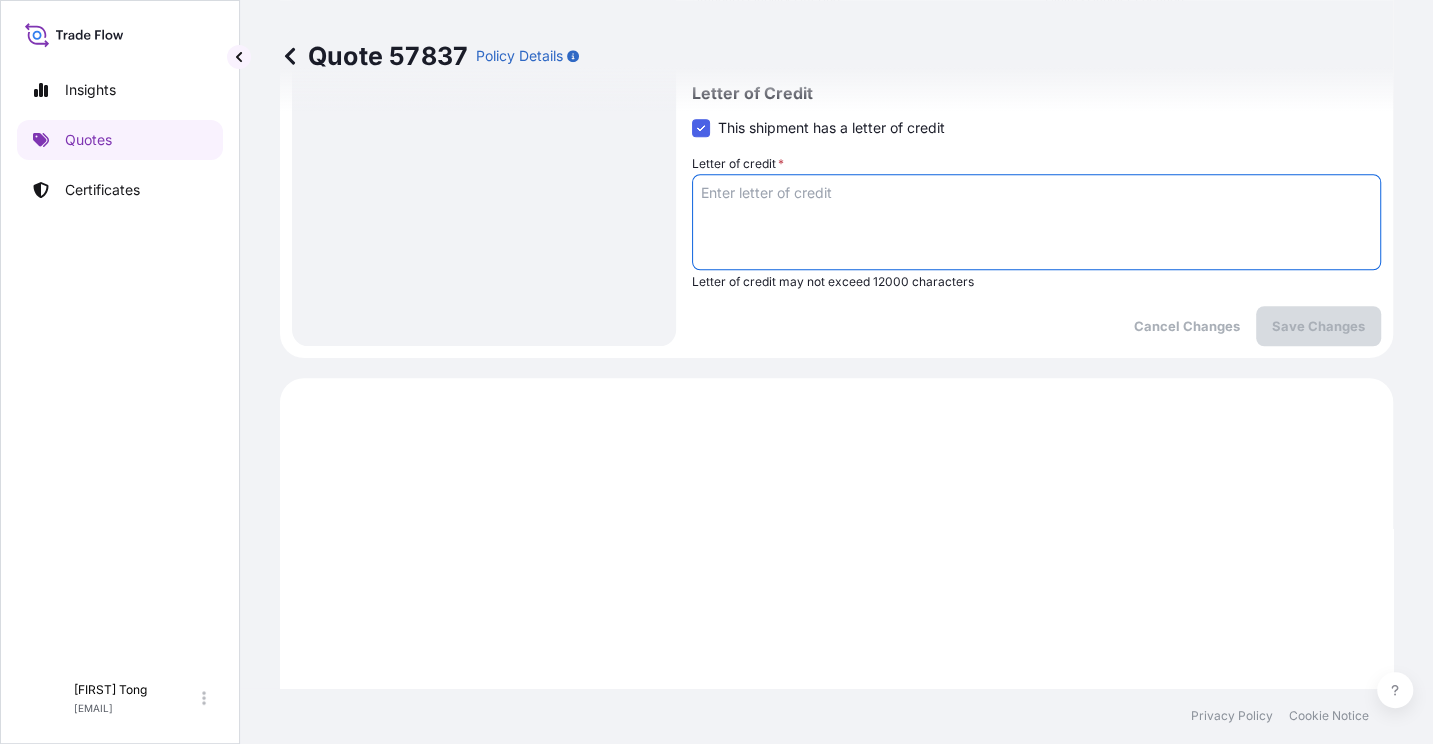 click on "Letter of credit *" at bounding box center [1036, 222] 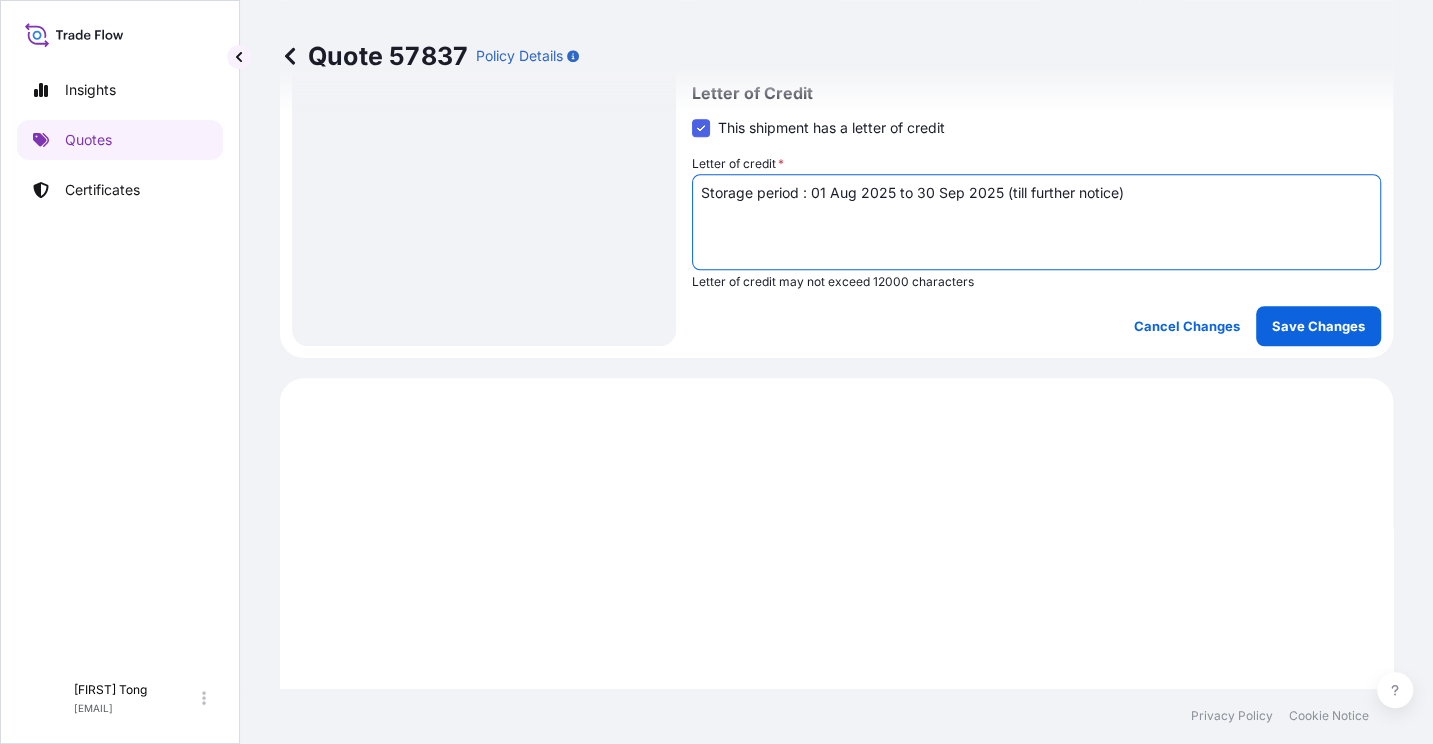 scroll, scrollTop: 386, scrollLeft: 0, axis: vertical 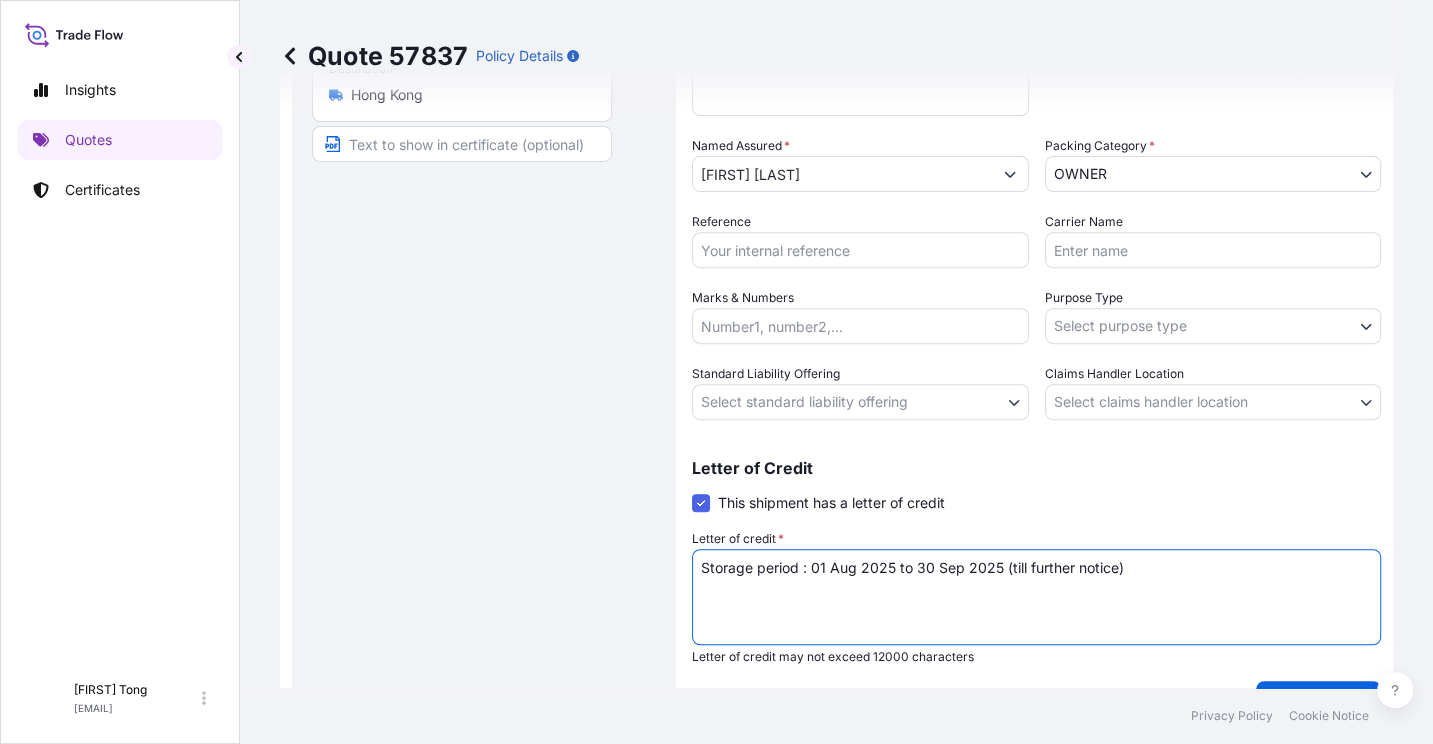 click on "Insights Quotes Certificates C [FIRST]   [LAST] [EMAIL] Quote 57837 Policy Details Route Details Place of loading Road / Inland Road / Inland Origin * Hong Kong Main transport mode STORAGE COURIER INSTALLATION LAND SEA AIR STORAGE Destination * Hong Kong Road / Inland Road / Inland Place of Discharge Coverage Type Excluding hoisting Including hoisting Packing/unpacking only Shipment Details Date of Departure * 01 / 08 / 2025 Cargo Category * NON-FRAGILE Description of Cargo * Unknown, Drawing, #11
Commercial Invoice Value   * $ USD 8000 Named Assured * [FIRST] [LAST] Packing Category * OWNER AGENT CO-OWNER OWNER Various Reference Carrier Name Marks & Numbers Purpose Type Select purpose type Transit Storage Installation Conservation Standard Liability Offering Select standard liability offering Yes No Claims Handler Location Select claims handler location Hong Kong Singapore Letter of Credit This shipment has a letter of credit Letter of credit * Cancel Changes Save Changes Primary Assured $" at bounding box center (716, 372) 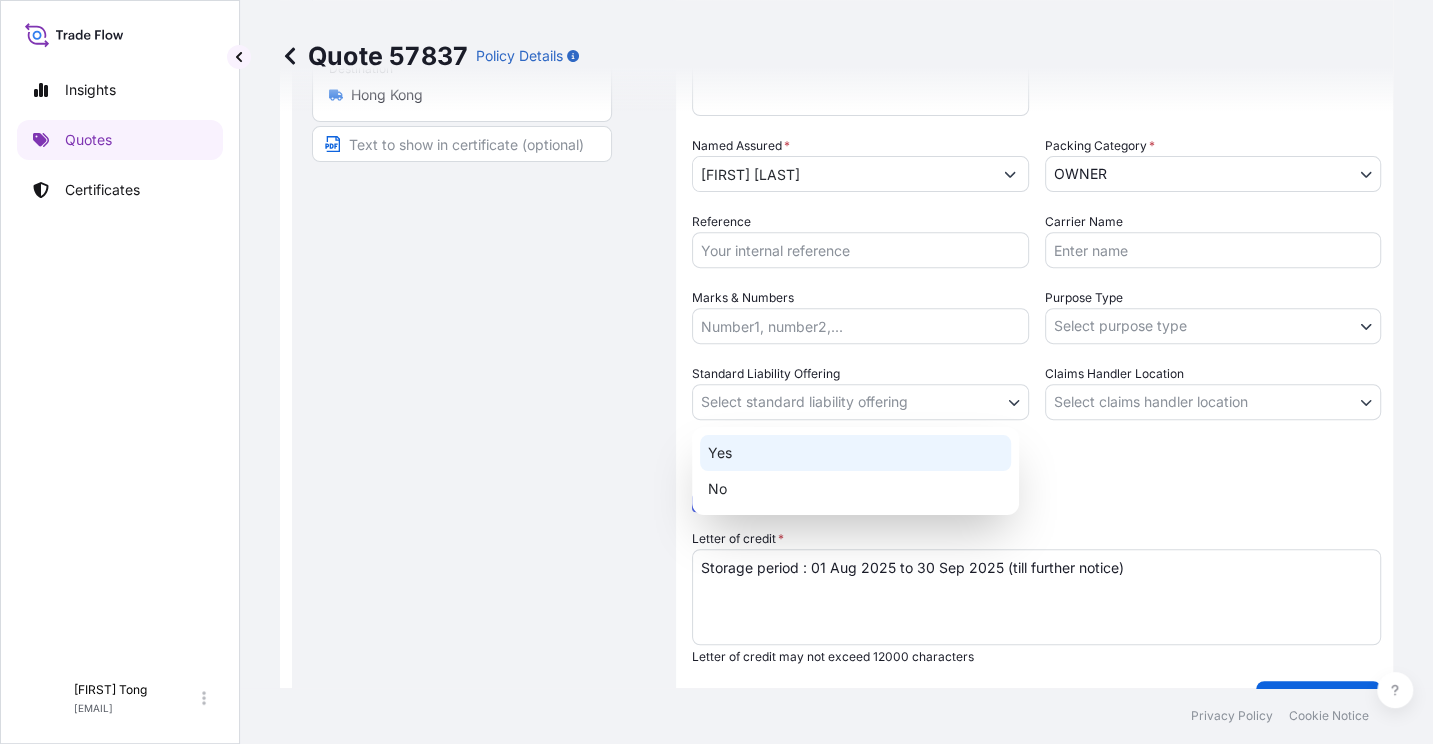 click on "Yes" at bounding box center [855, 453] 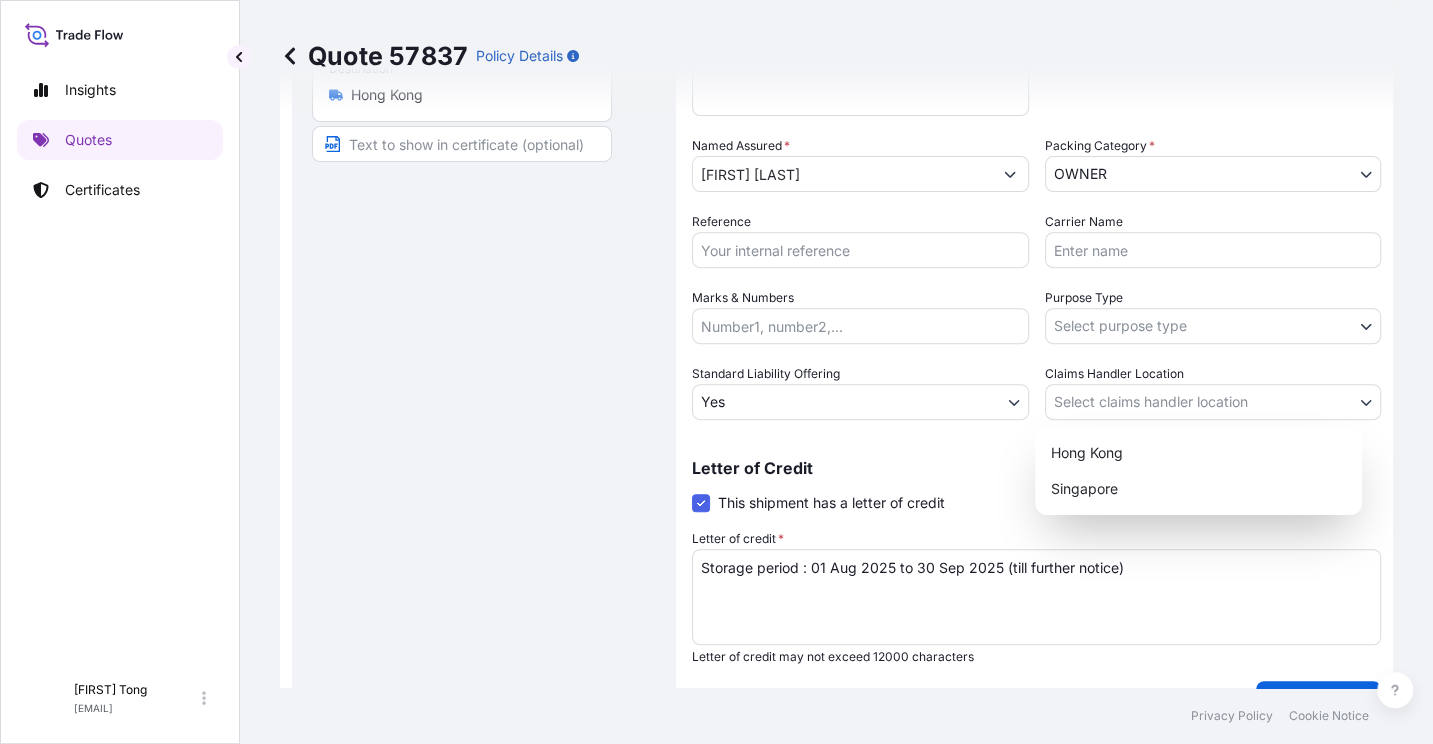 click on "Insights Quotes Certificates C Cathy   Tong cathytong@[DOMAIN].com Quote 57837 Policy Details Route Details Place of loading Road / Inland Road / Inland Origin * Hong Kong Main transport mode STORAGE COURIER INSTALLATION LAND SEA AIR STORAGE Destination * Hong Kong Road / Inland Road / Inland Place of Discharge Coverage Type Excluding hoisting Including hoisting Packing/unpacking only Shipment Details Date of Departure * 01 / 08 / 2025 Cargo Category * NON-FRAGILE Description of Cargo * Unknown, Drawing, #11
Commercial Invoice Value   * $ USD 8000 Named Assured * [FIRST] [LAST] Packing Category * OWNER AGENT CO-OWNER OWNER Various Reference Carrier Name Marks & Numbers Purpose Type Select purpose type Transit Storage Installation Conservation Standard Liability Offering Yes Yes No Claims Handler Location Select claims handler location [CITY] [CITY] Letter of Credit This shipment has a letter of credit Letter of credit * Storage period : 01 Aug 2025 to 30 Sep 2025 (till further notice) $ 8 , 000" at bounding box center (716, 372) 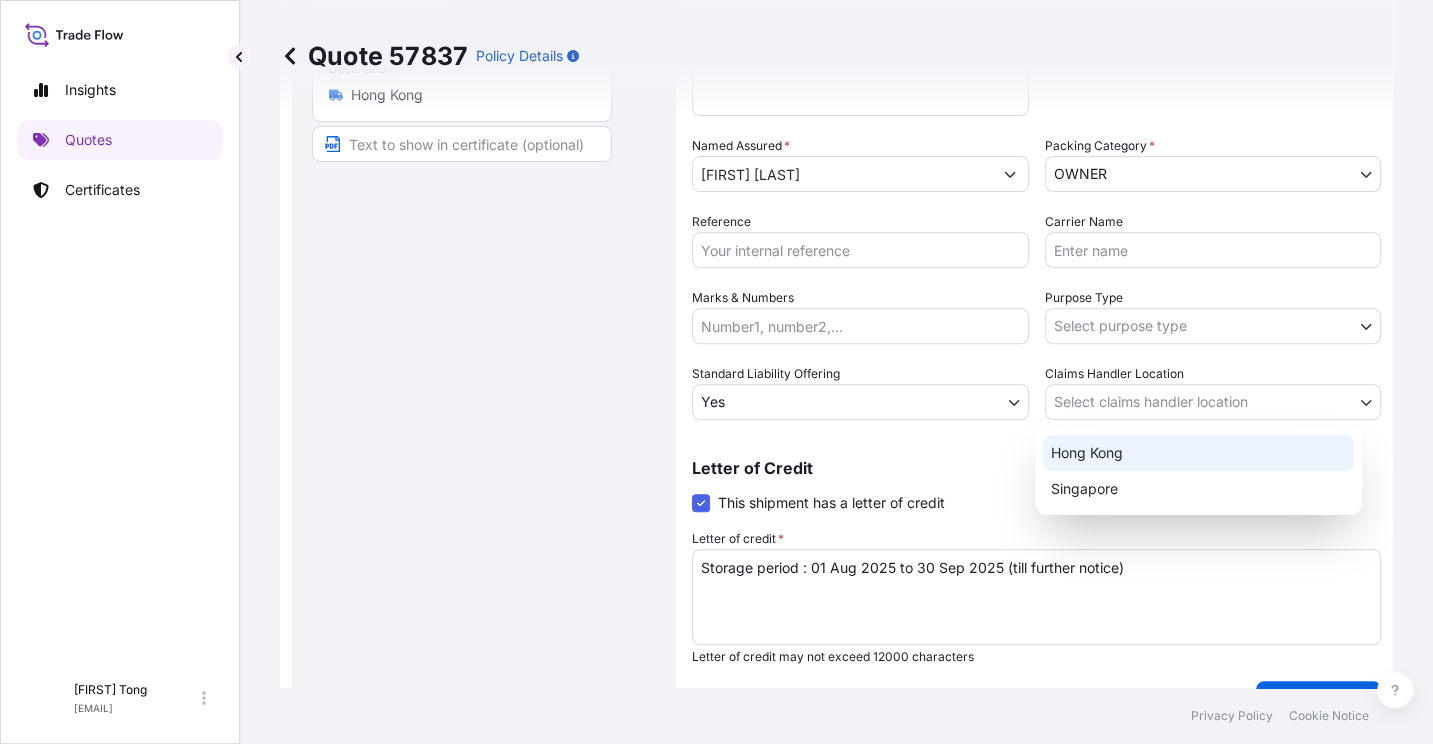 click on "Hong Kong" at bounding box center (1198, 453) 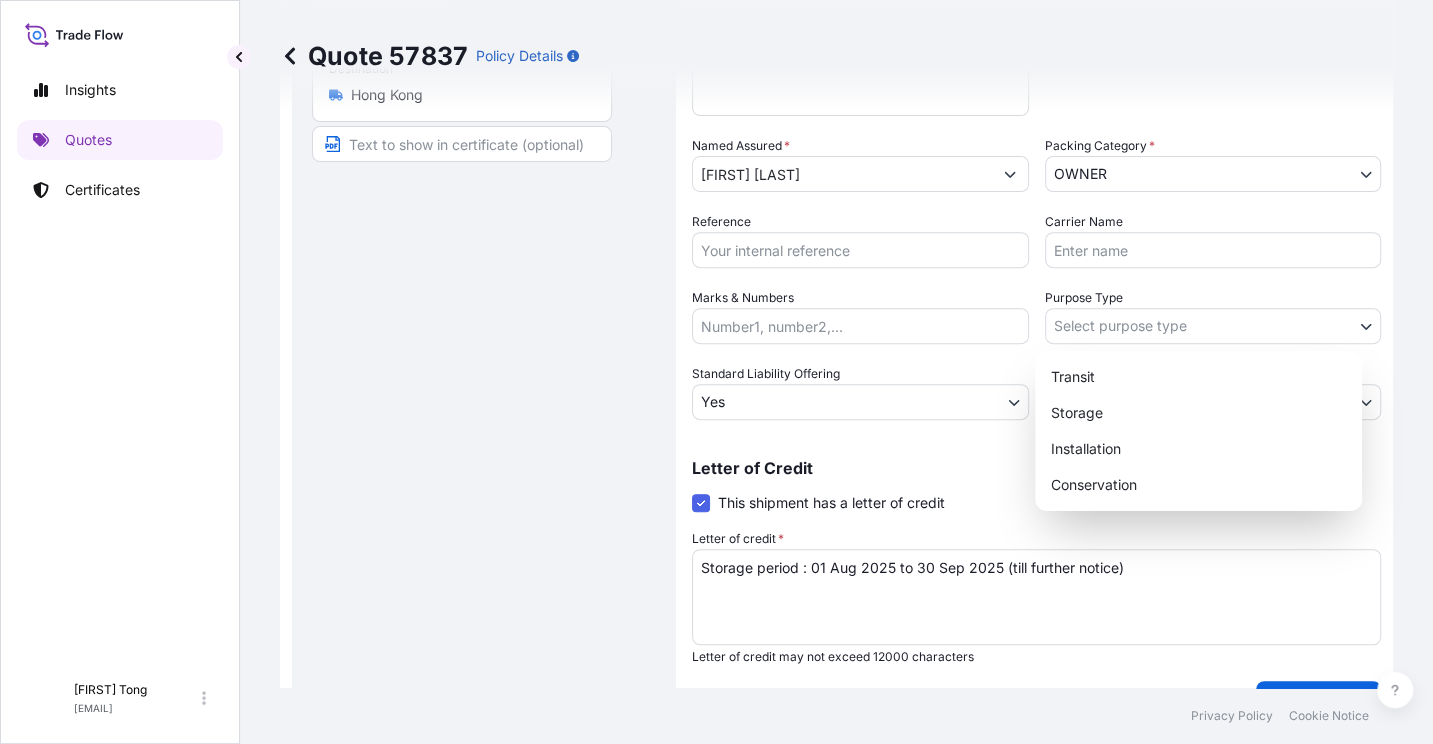 click on "Insights Quotes Certificates C [FIRST] [LAST] [EMAIL] Quote 57837 Policy Details Route Details Place of loading Road / Inland Road / Inland Origin * [COUNTRY] Main transport mode STORAGE COURIER INSTALLATION LAND SEA AIR STORAGE Destination * [COUNTRY] Road / Inland Road / Inland Place of Discharge Coverage Type Excluding hoisting Including hoisting Packing/unpacking only Shipment Details Date of Departure * 01 / 08 / 2025 Cargo Category * NON-FRAGILE Description of Cargo * Unknown, Drawing, #11
Commercial Invoice Value   * $ USD 8000 Named Assured * [FIRST] [LAST] Packing Category * OWNER AGENT CO-OWNER OWNER Various Reference Carrier Name Marks & Numbers Purpose Type Select purpose type Transit Storage Installation Conservation Standard Liability Offering Yes Yes No Claims Handler Location [COUNTRY] [COUNTRY] Letter of Credit This shipment has a letter of credit Letter of credit * Storage period : 01 Aug 2025 to 30 Sep 2025 (till further notice) Cancel Changes Save Changes $ 8" at bounding box center [716, 372] 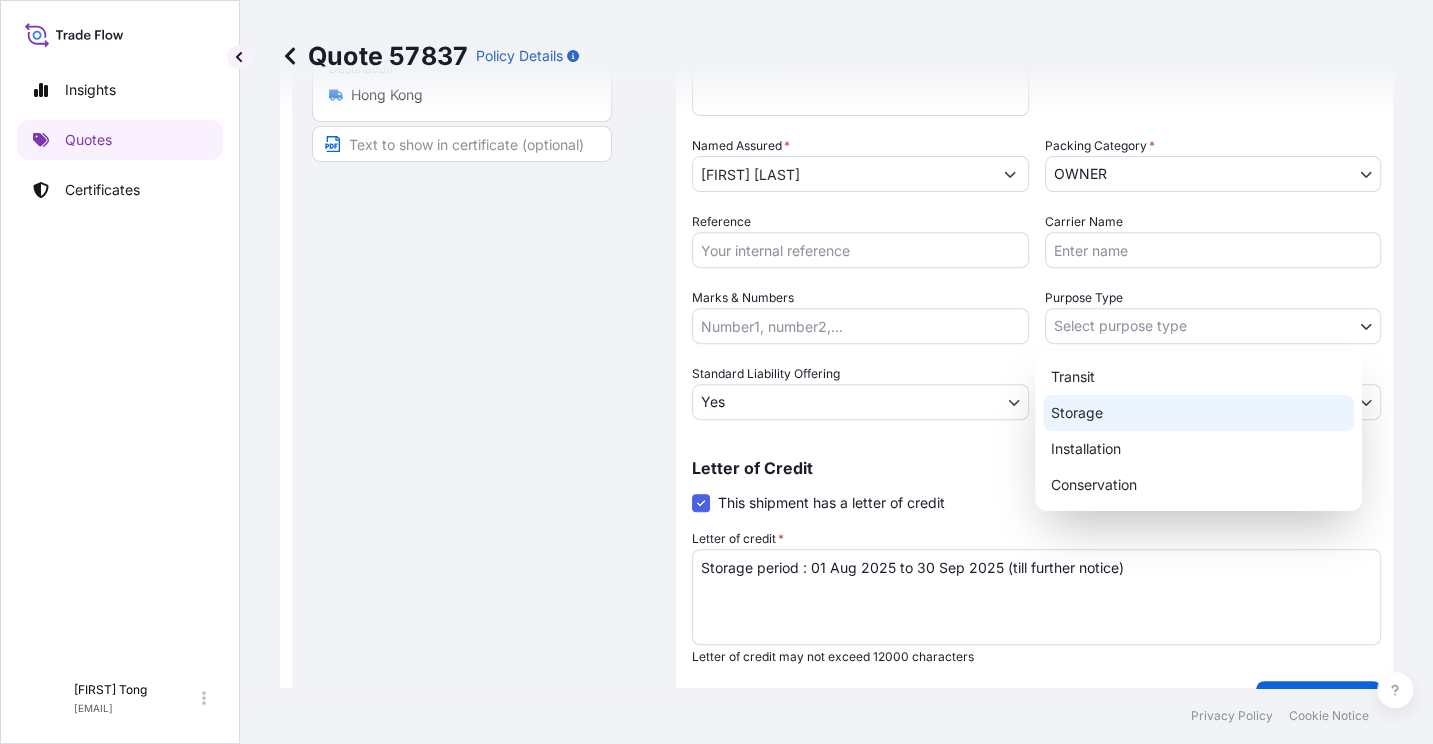 click on "Transit Storage Installation Conservation" at bounding box center (1198, 431) 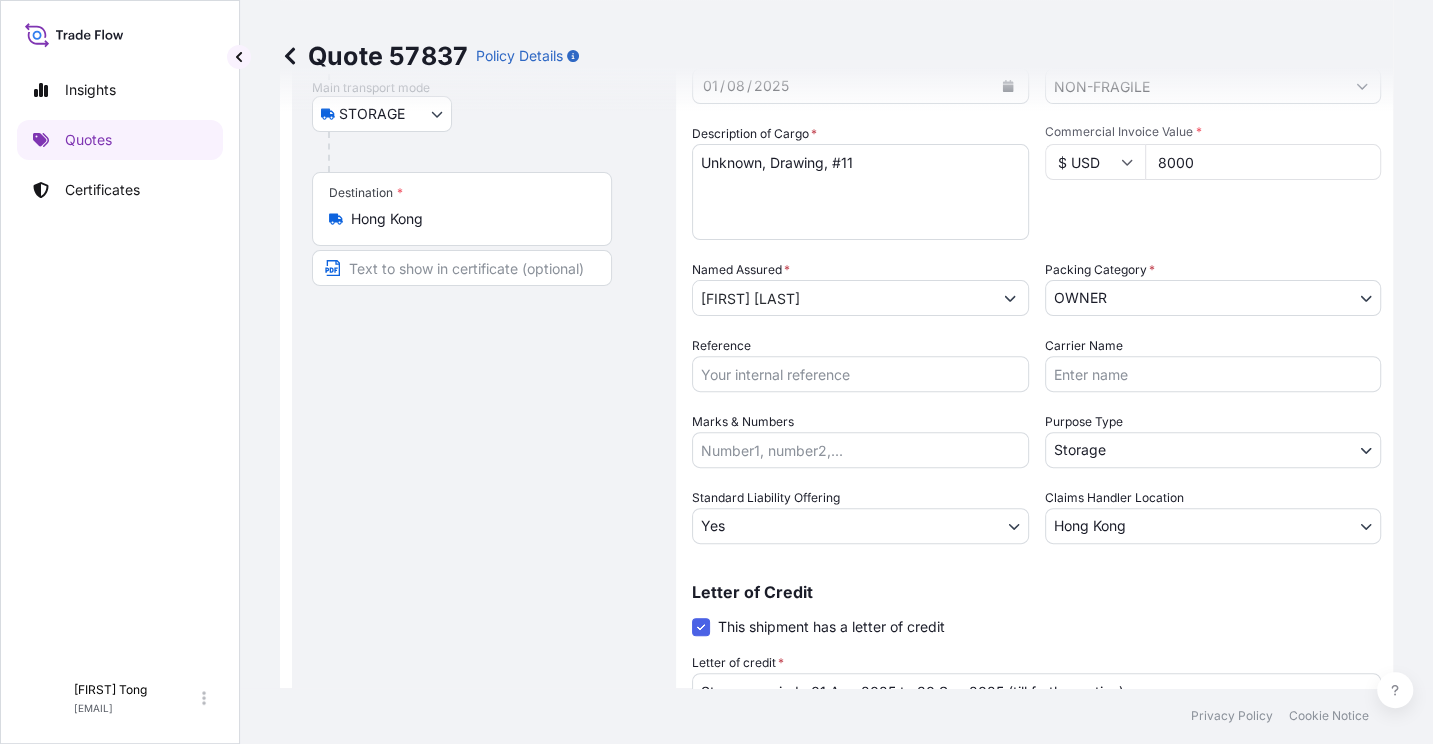 scroll, scrollTop: 261, scrollLeft: 0, axis: vertical 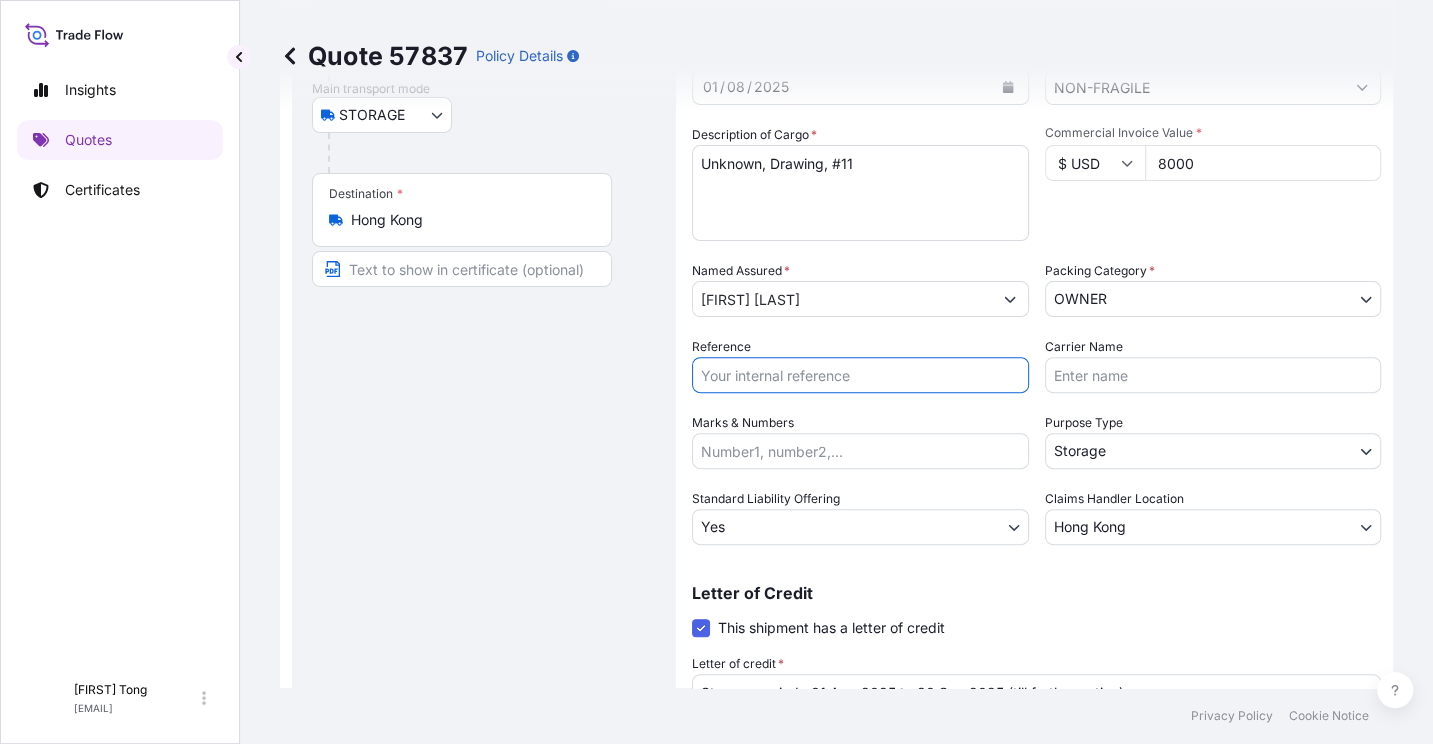 click on "Reference" at bounding box center [860, 375] 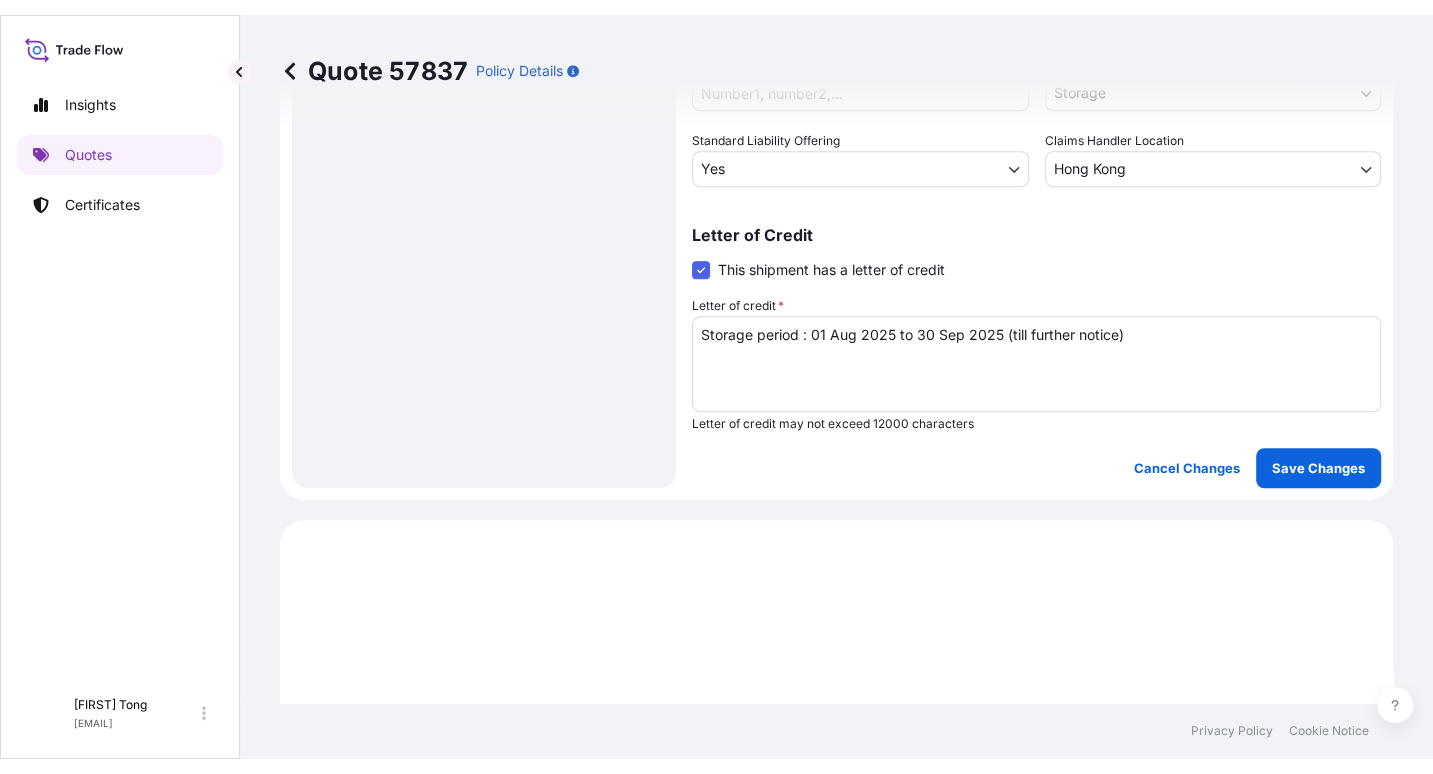scroll, scrollTop: 636, scrollLeft: 0, axis: vertical 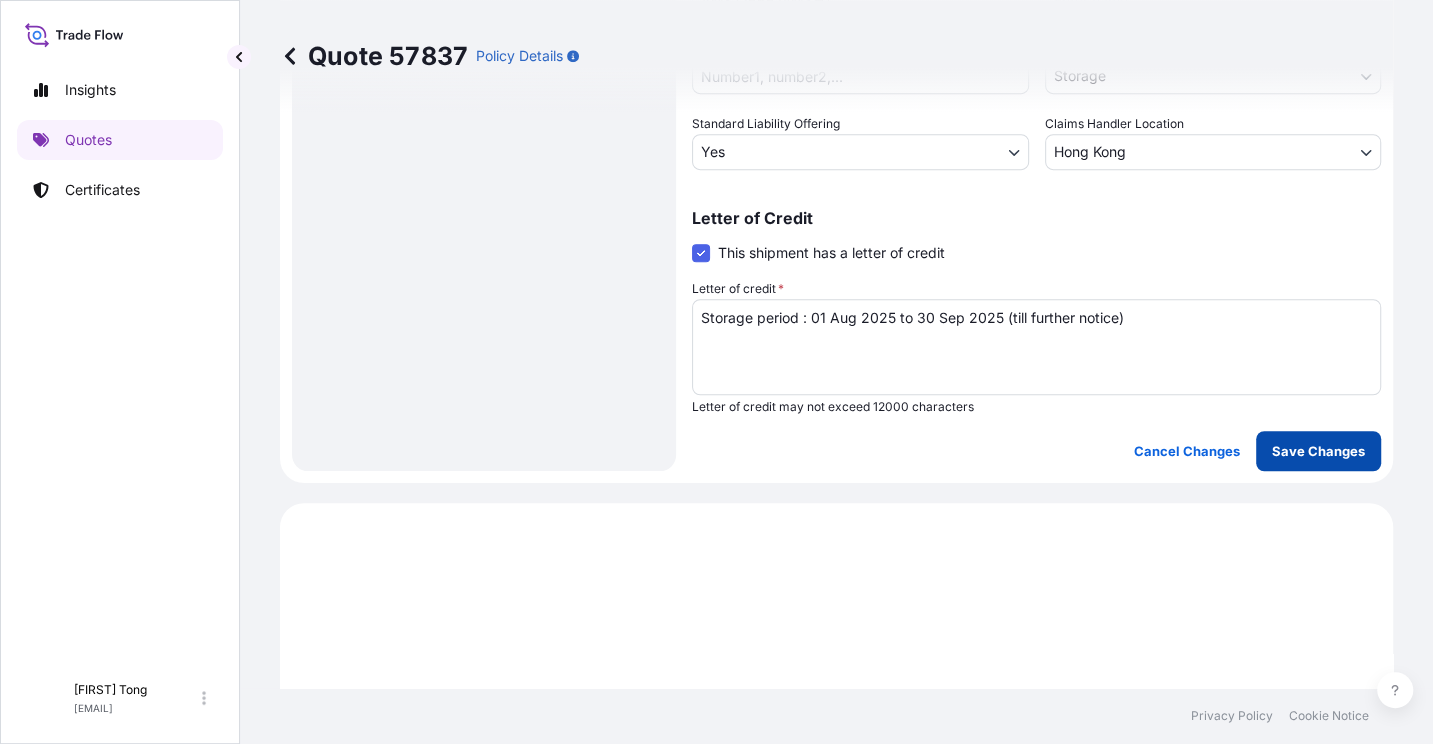 click on "Save Changes" at bounding box center [1318, 451] 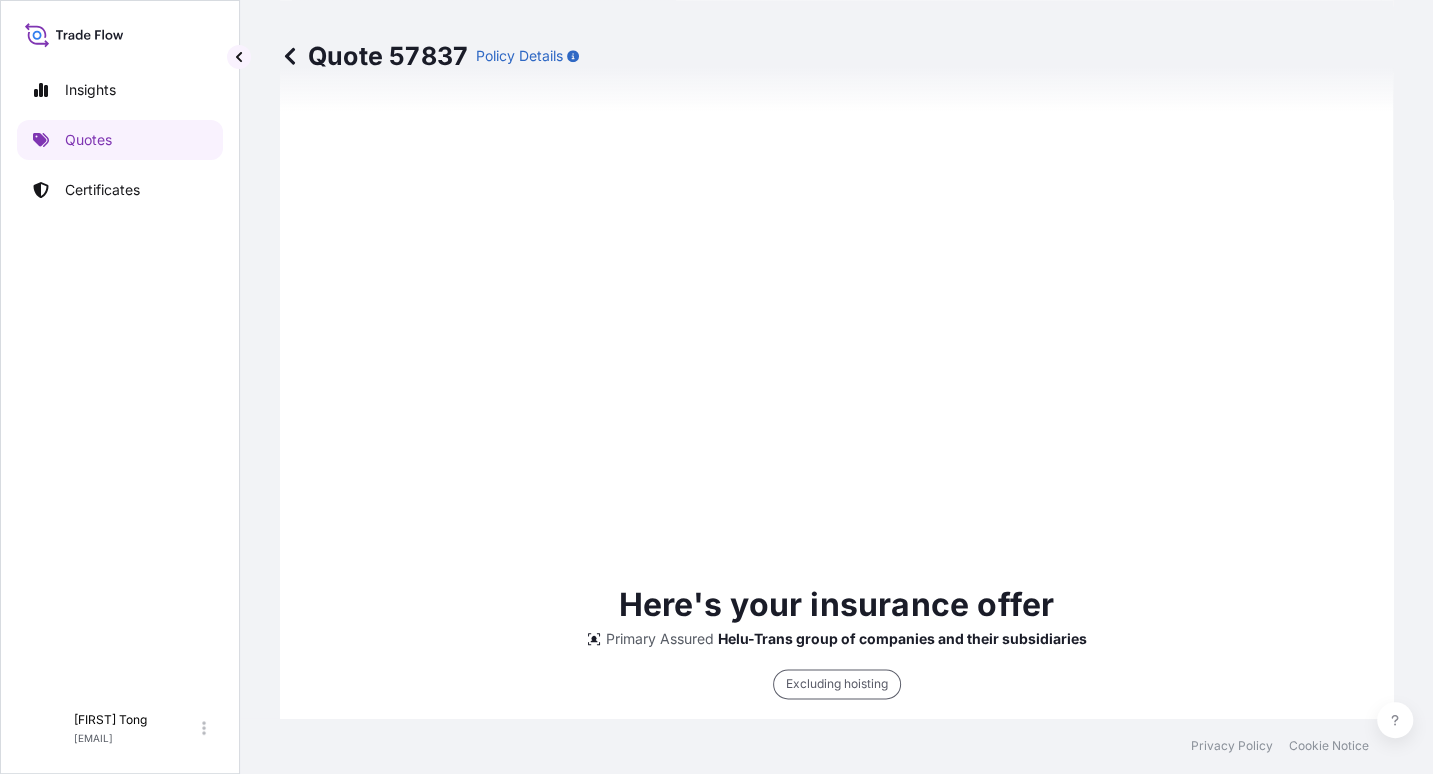 scroll, scrollTop: 1038, scrollLeft: 0, axis: vertical 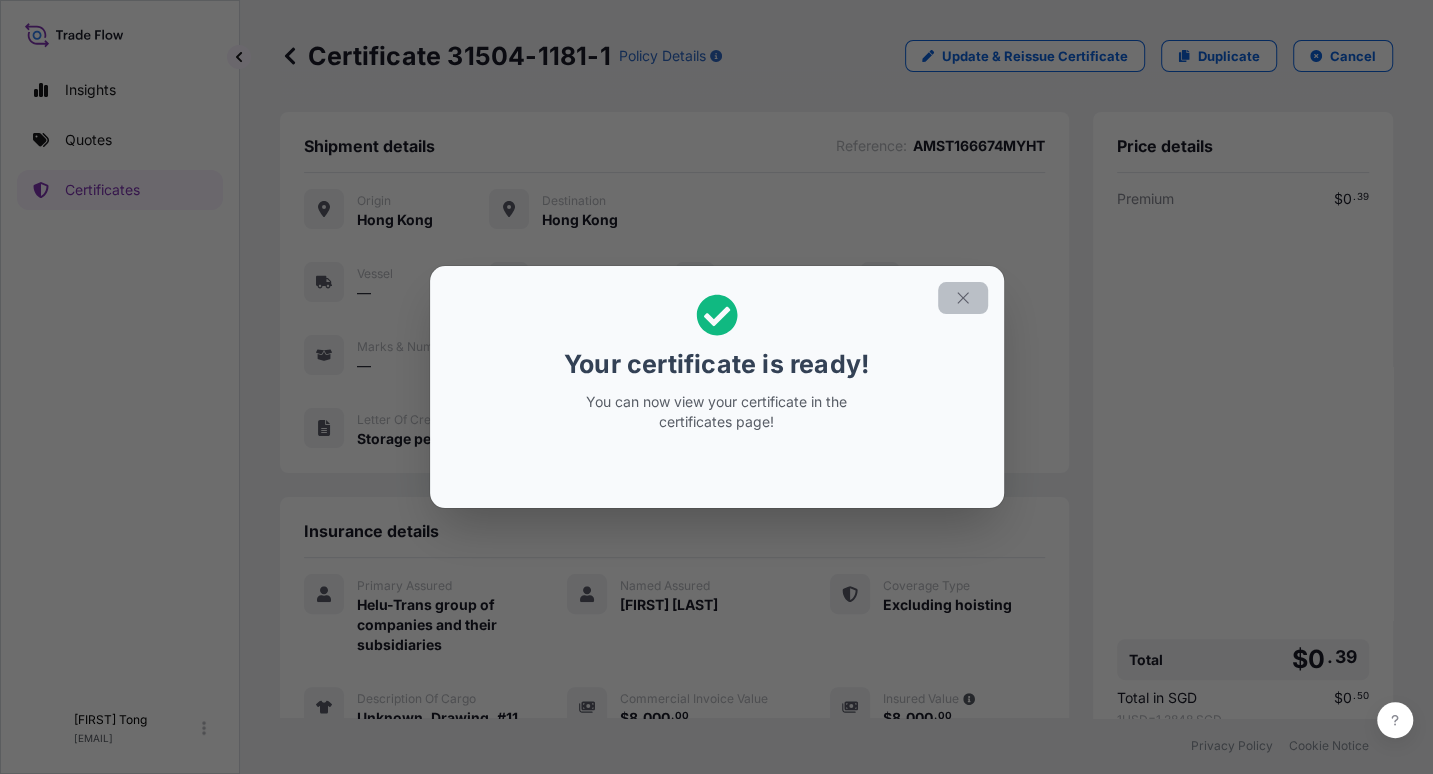 click 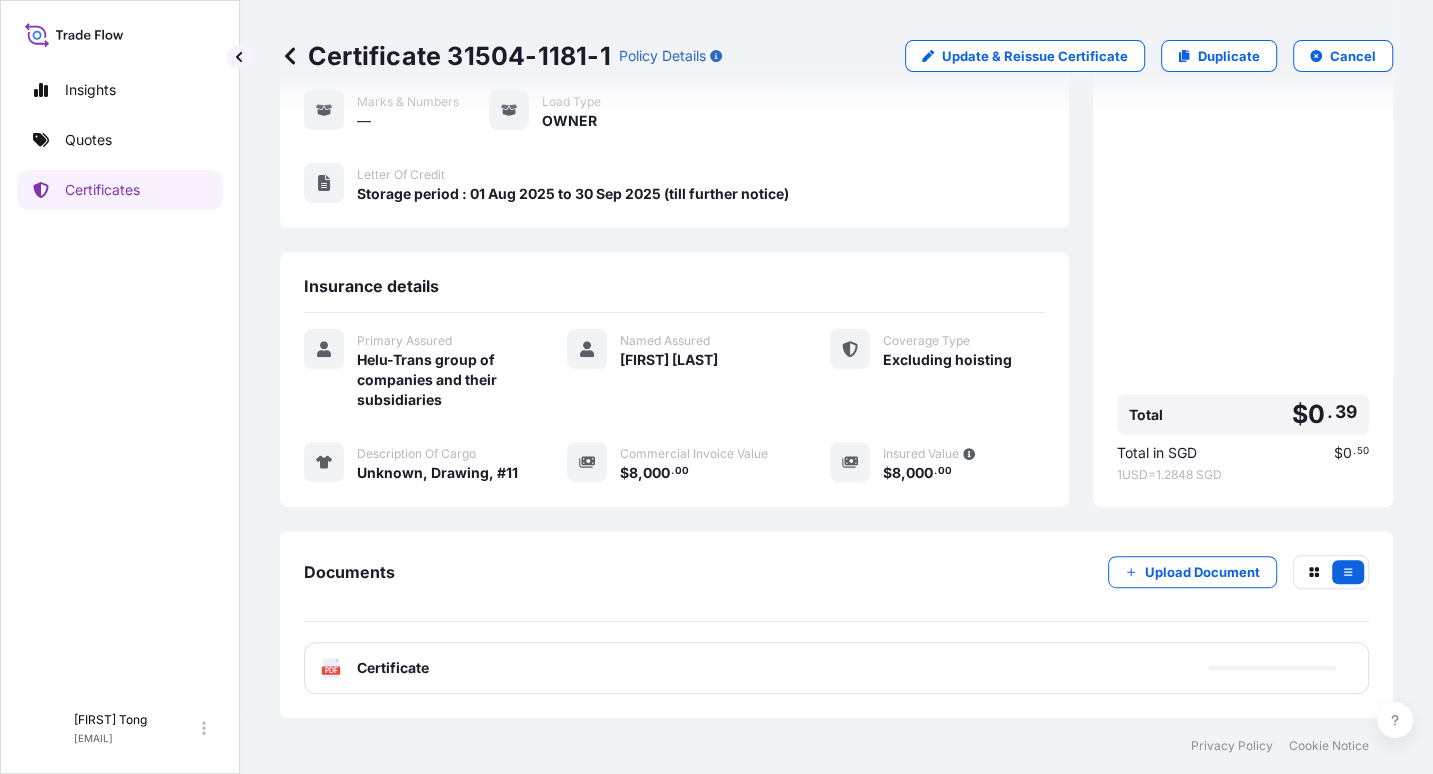 scroll, scrollTop: 264, scrollLeft: 0, axis: vertical 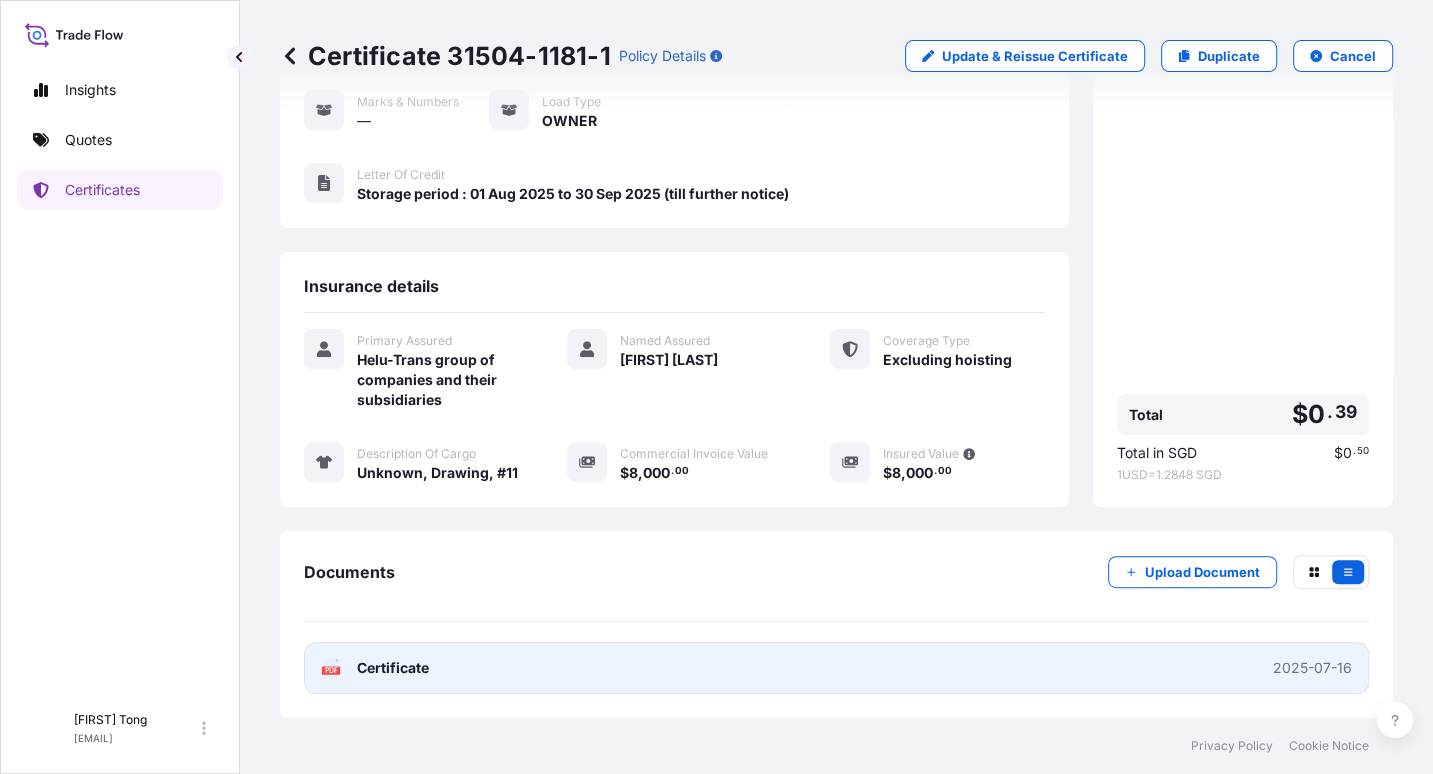 click on "PDF Certificate 2025-07-16" at bounding box center (836, 668) 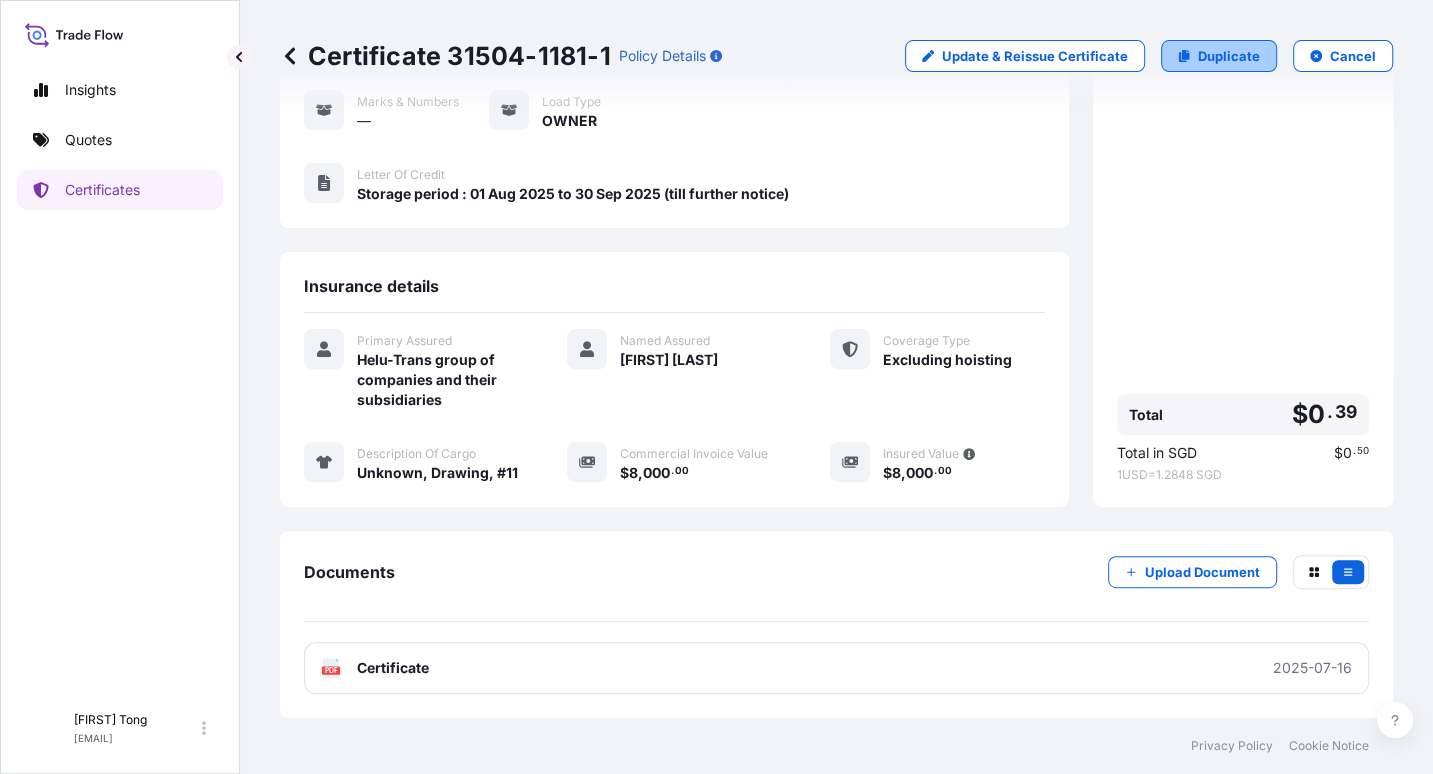 click on "Duplicate" at bounding box center (1229, 56) 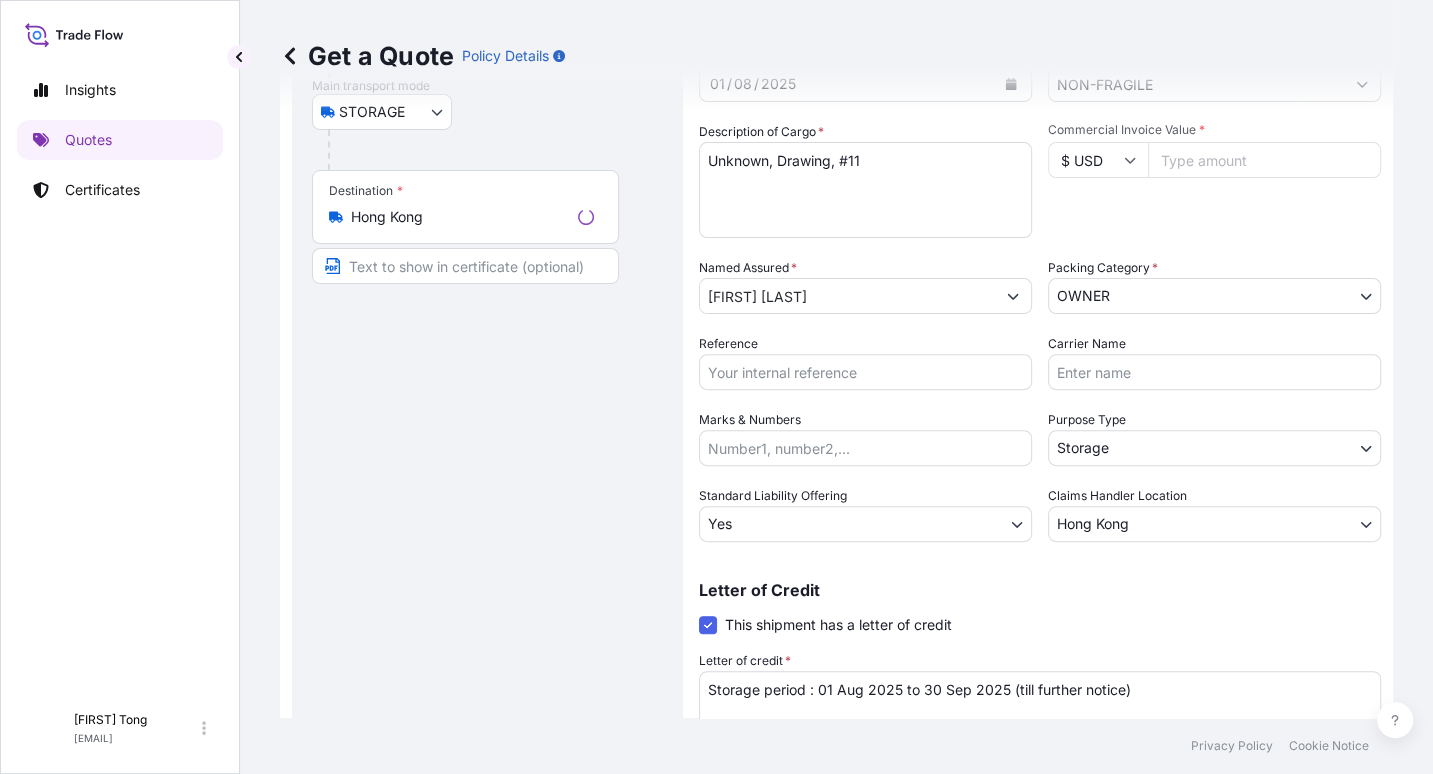 scroll, scrollTop: 31, scrollLeft: 0, axis: vertical 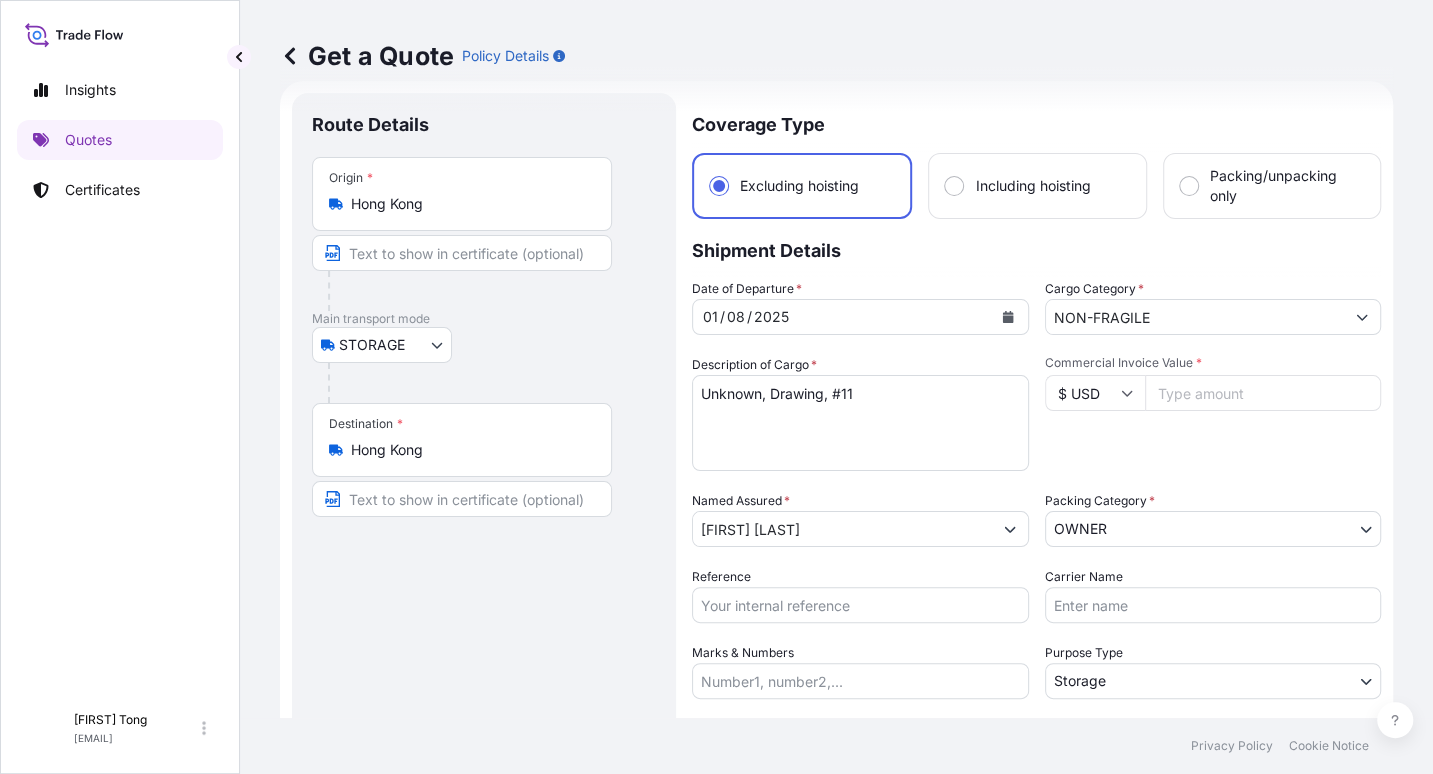 drag, startPoint x: 886, startPoint y: 396, endPoint x: 866, endPoint y: 396, distance: 20 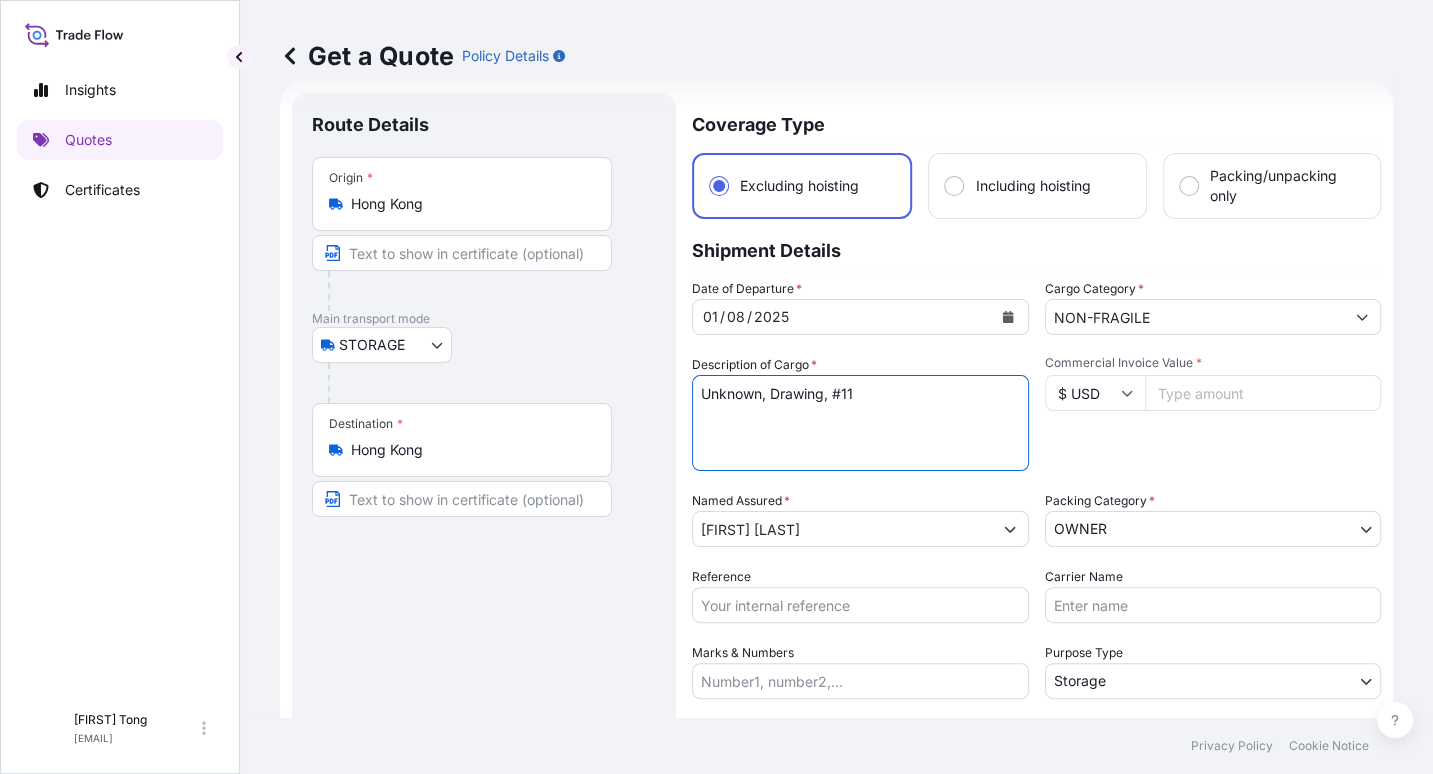 click on "Unknown, Drawing, #11" at bounding box center (860, 423) 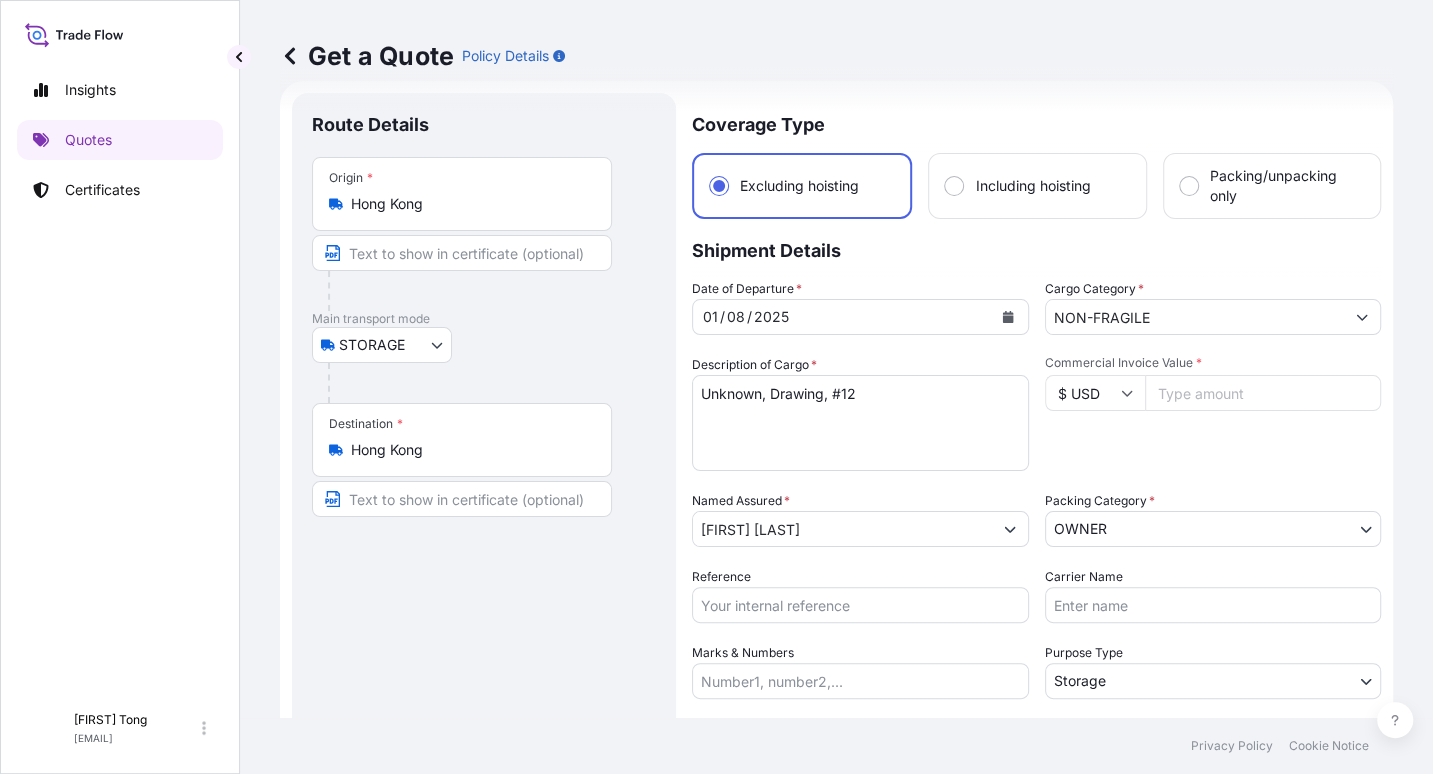 click on "Commercial Invoice Value   *" at bounding box center (1263, 393) 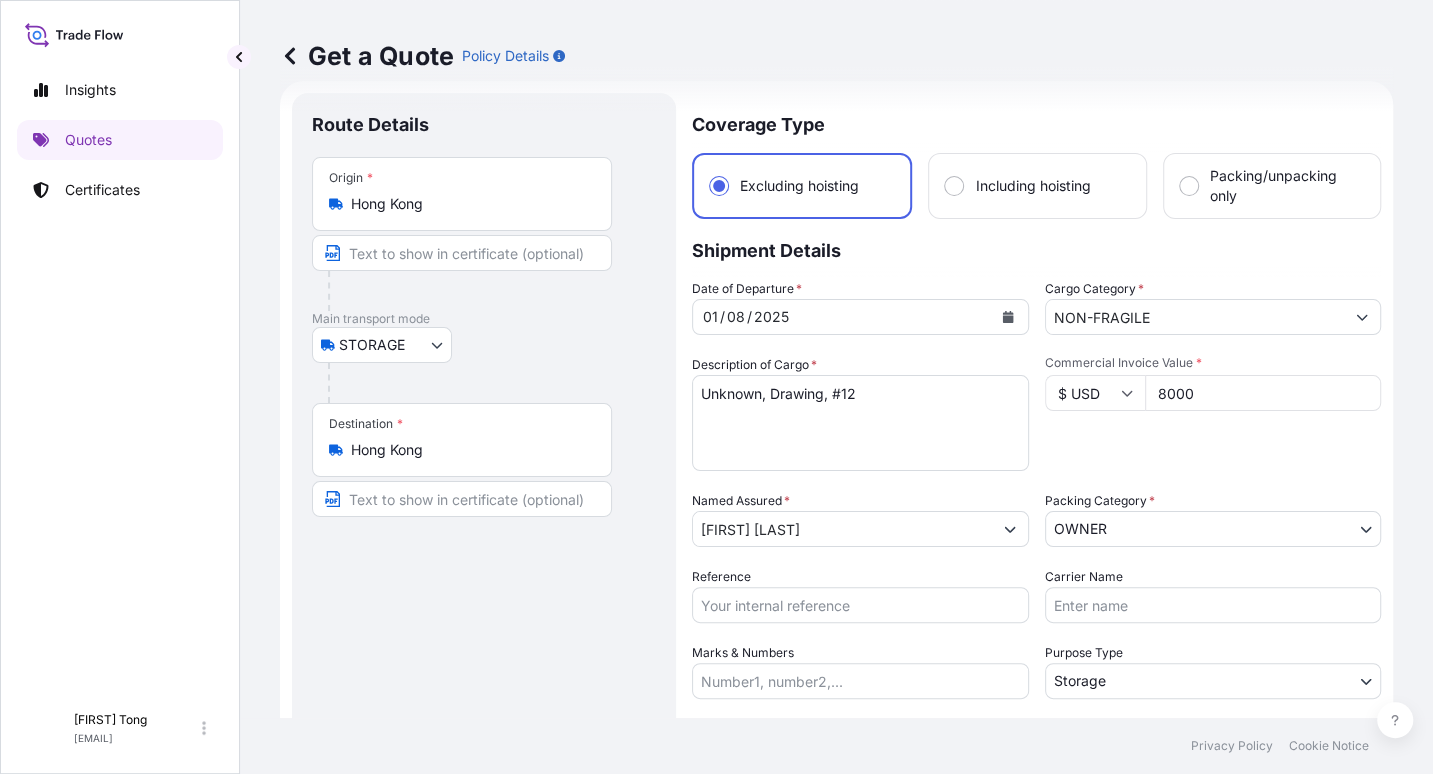 click on "Commercial Invoice Value   * $ USD 8000" at bounding box center [1213, 413] 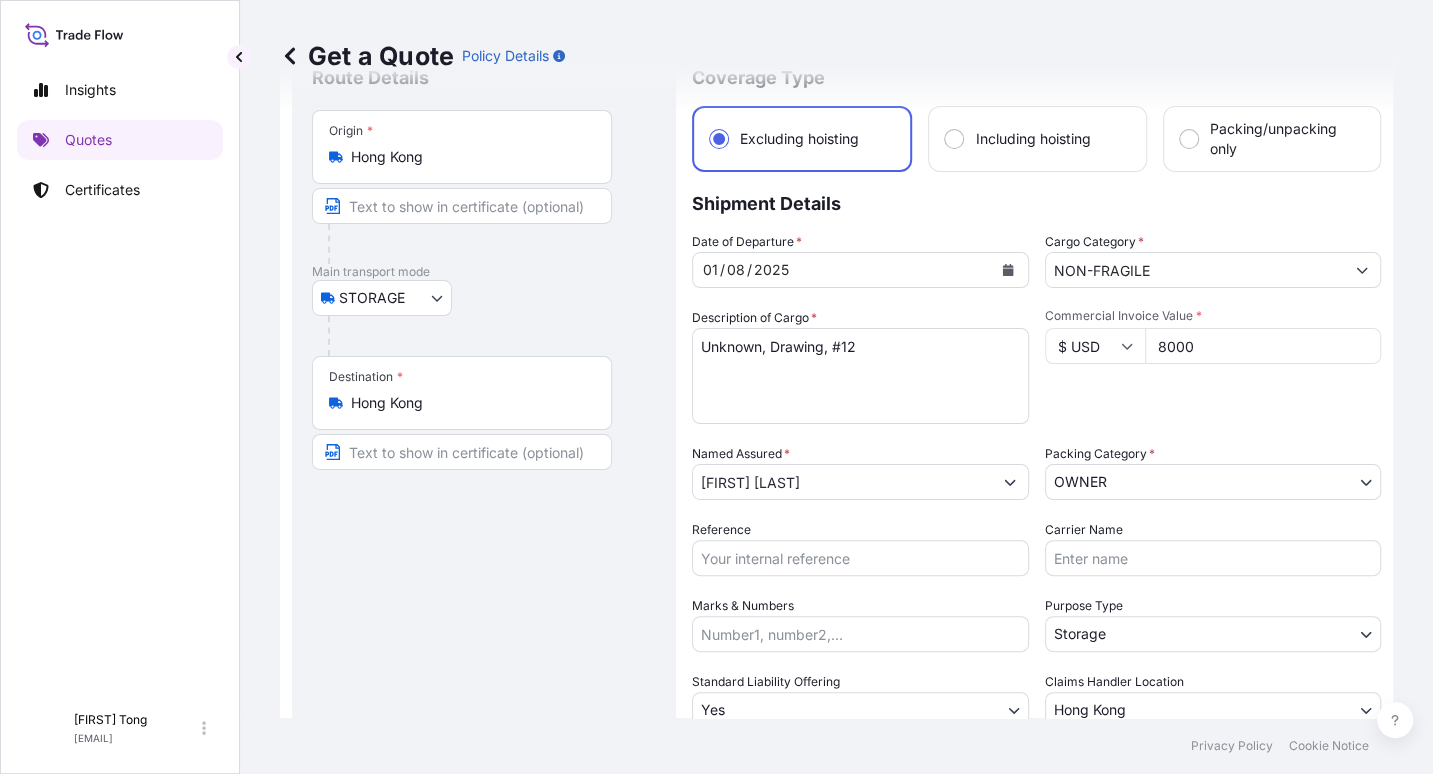 scroll, scrollTop: 400, scrollLeft: 0, axis: vertical 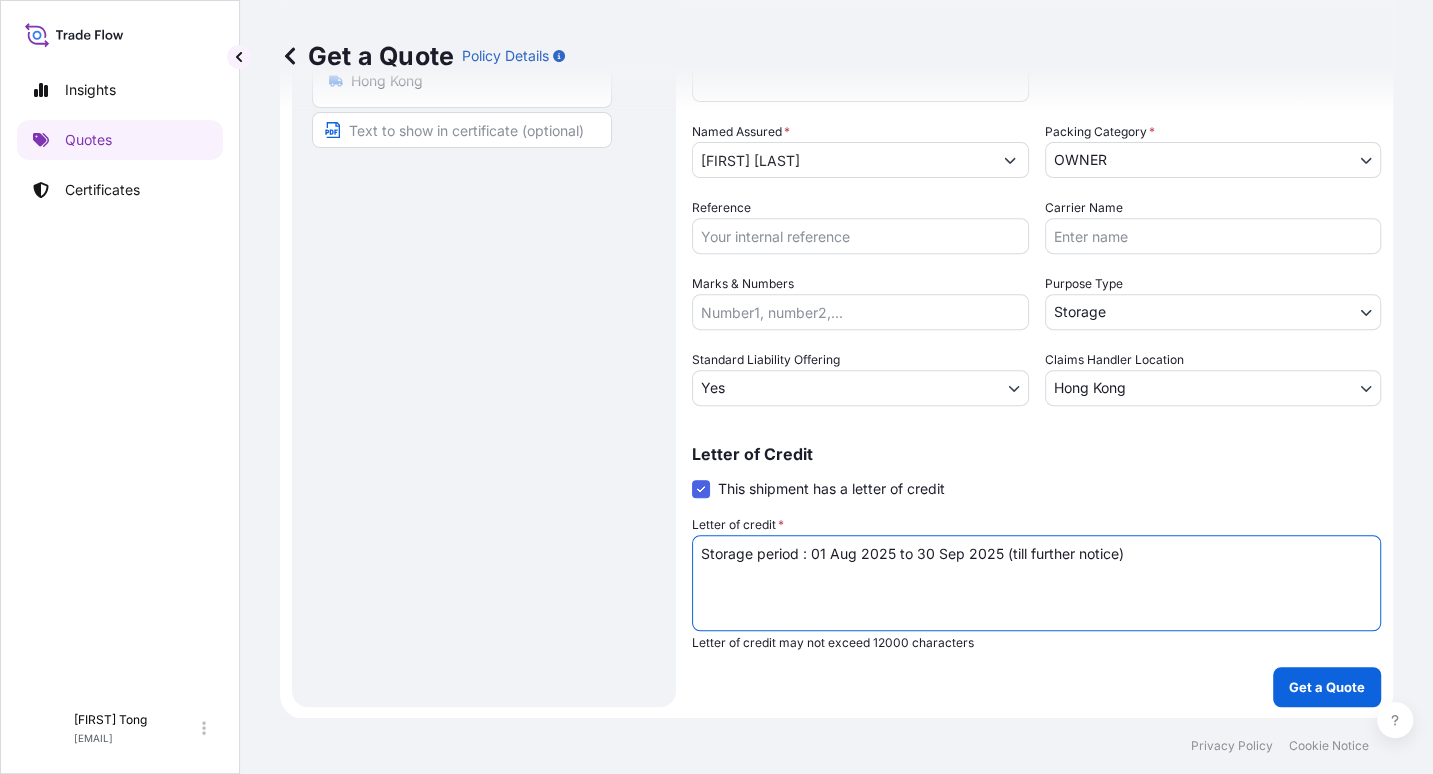 drag, startPoint x: 728, startPoint y: 563, endPoint x: 376, endPoint y: 565, distance: 352.00568 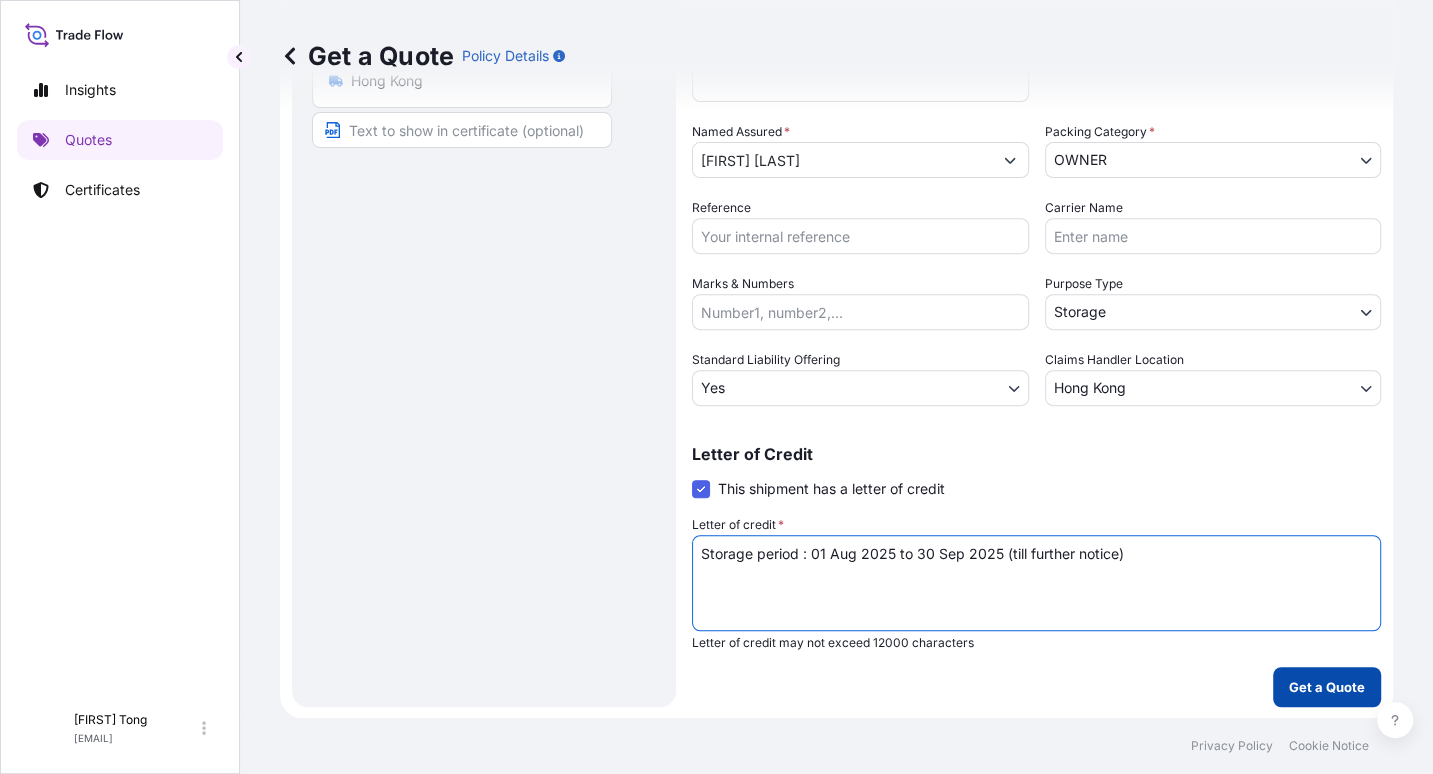 click on "Get a Quote" at bounding box center [1327, 687] 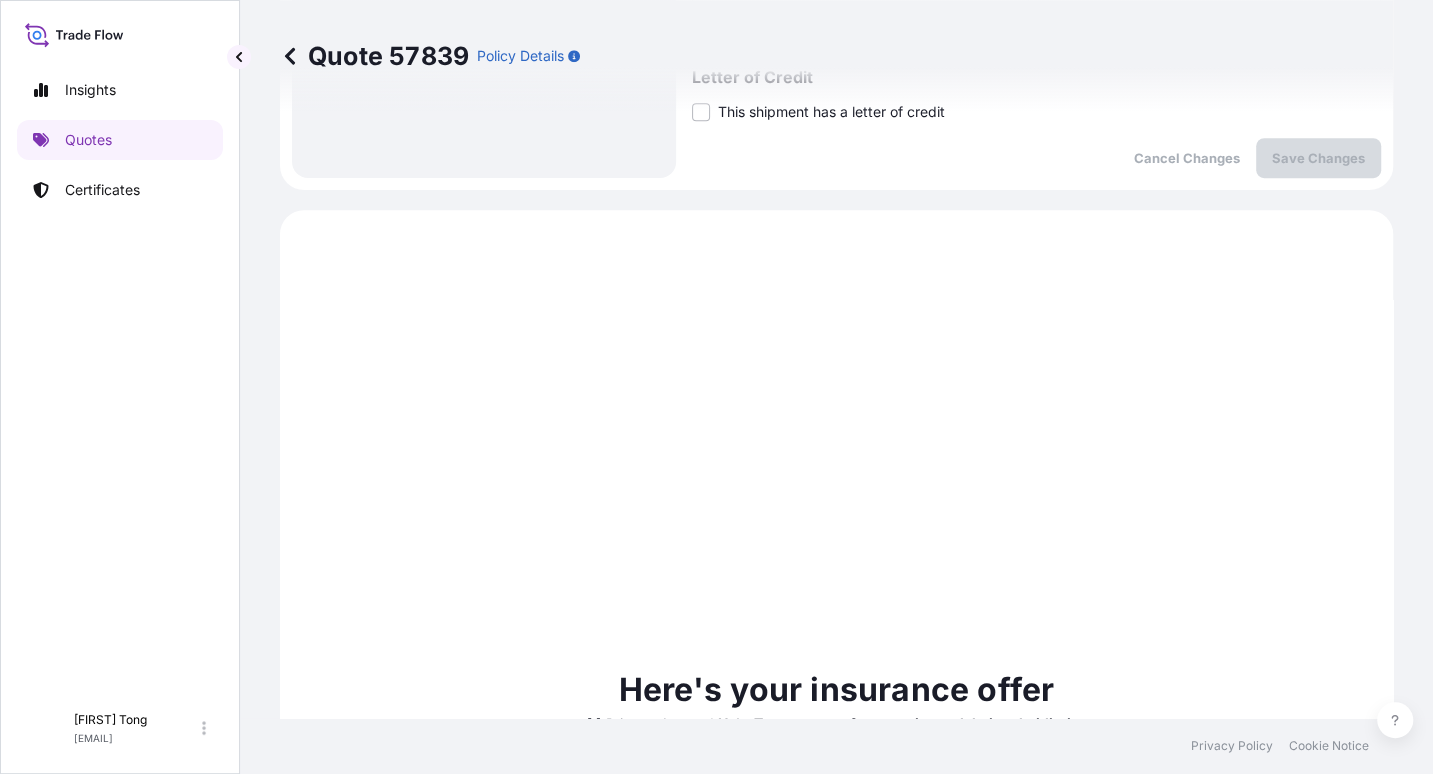 scroll, scrollTop: 636, scrollLeft: 0, axis: vertical 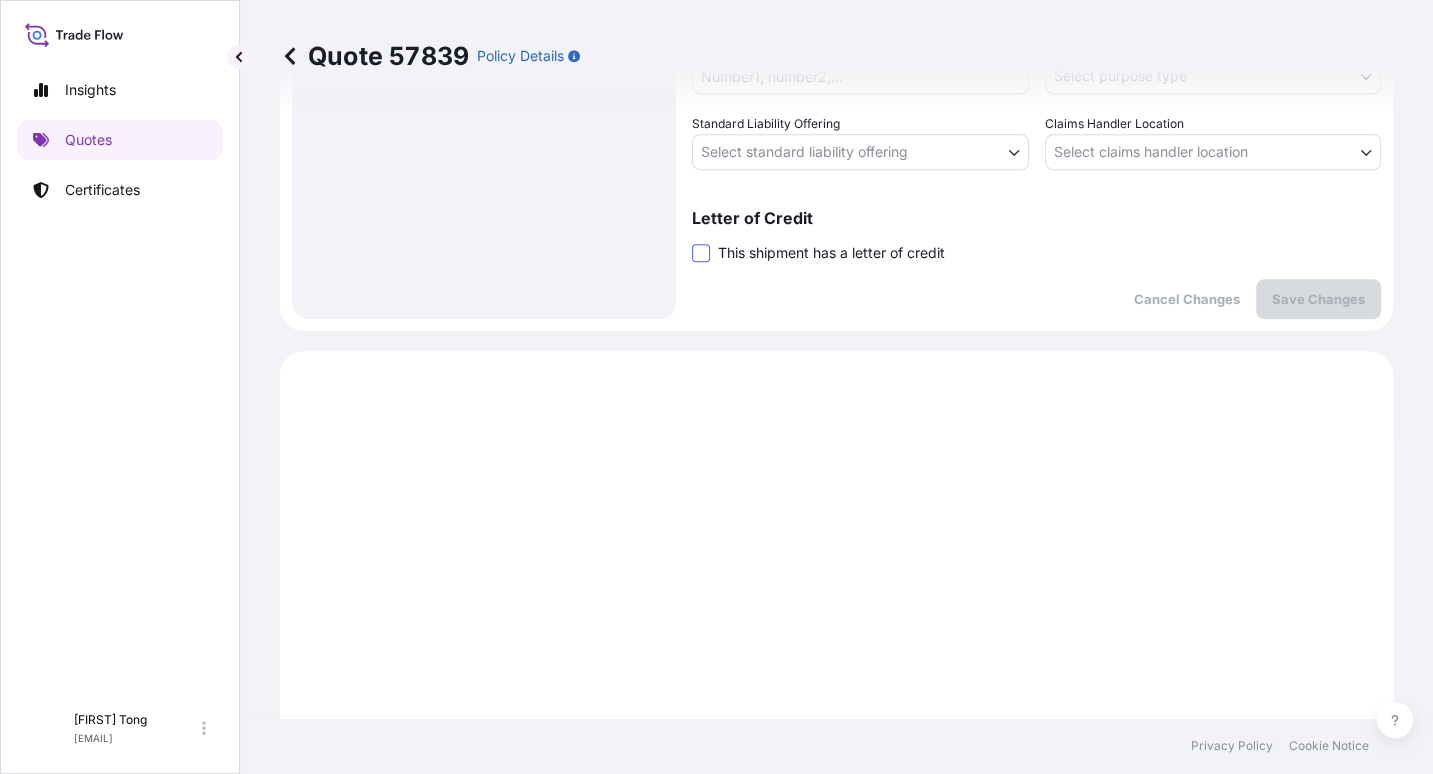 click at bounding box center [701, 253] 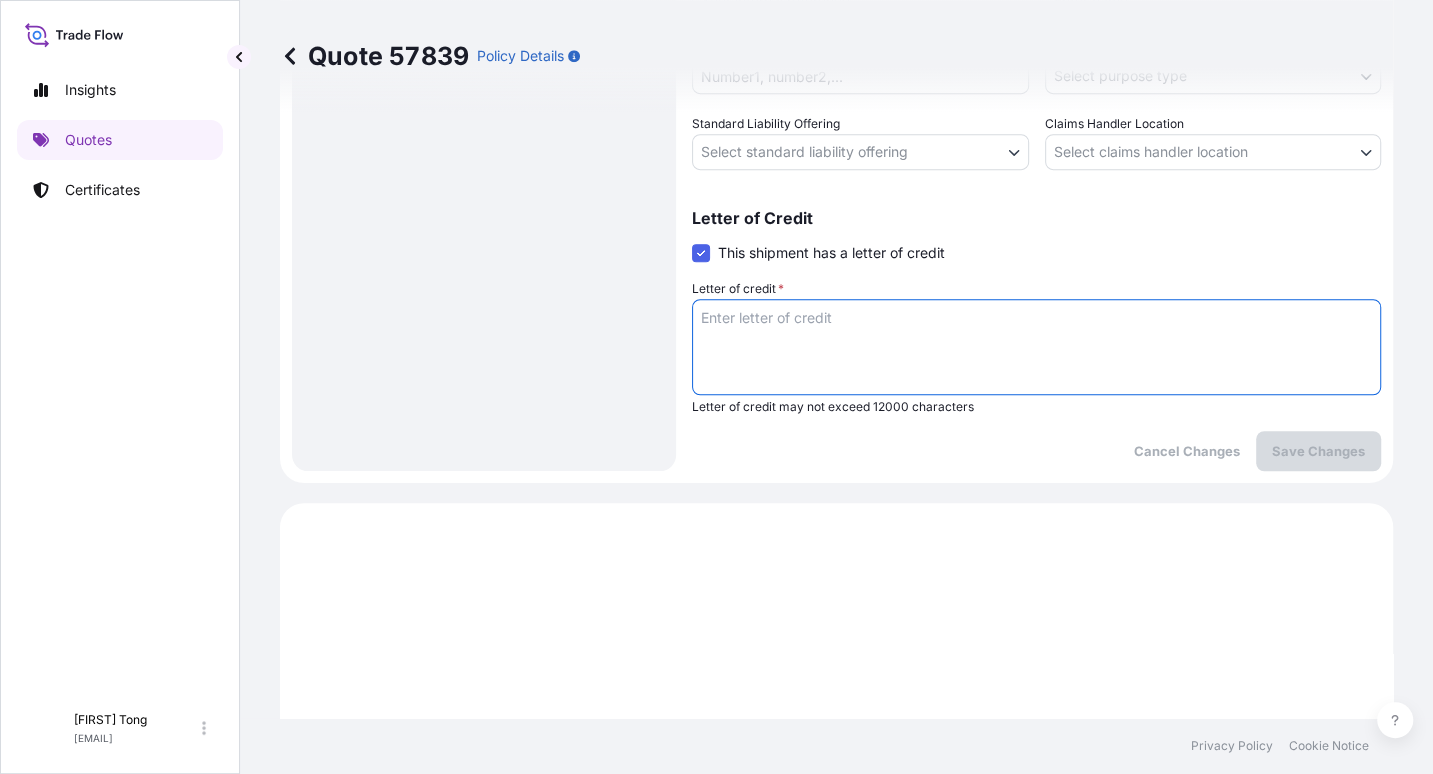 click on "Letter of credit *" at bounding box center [1036, 347] 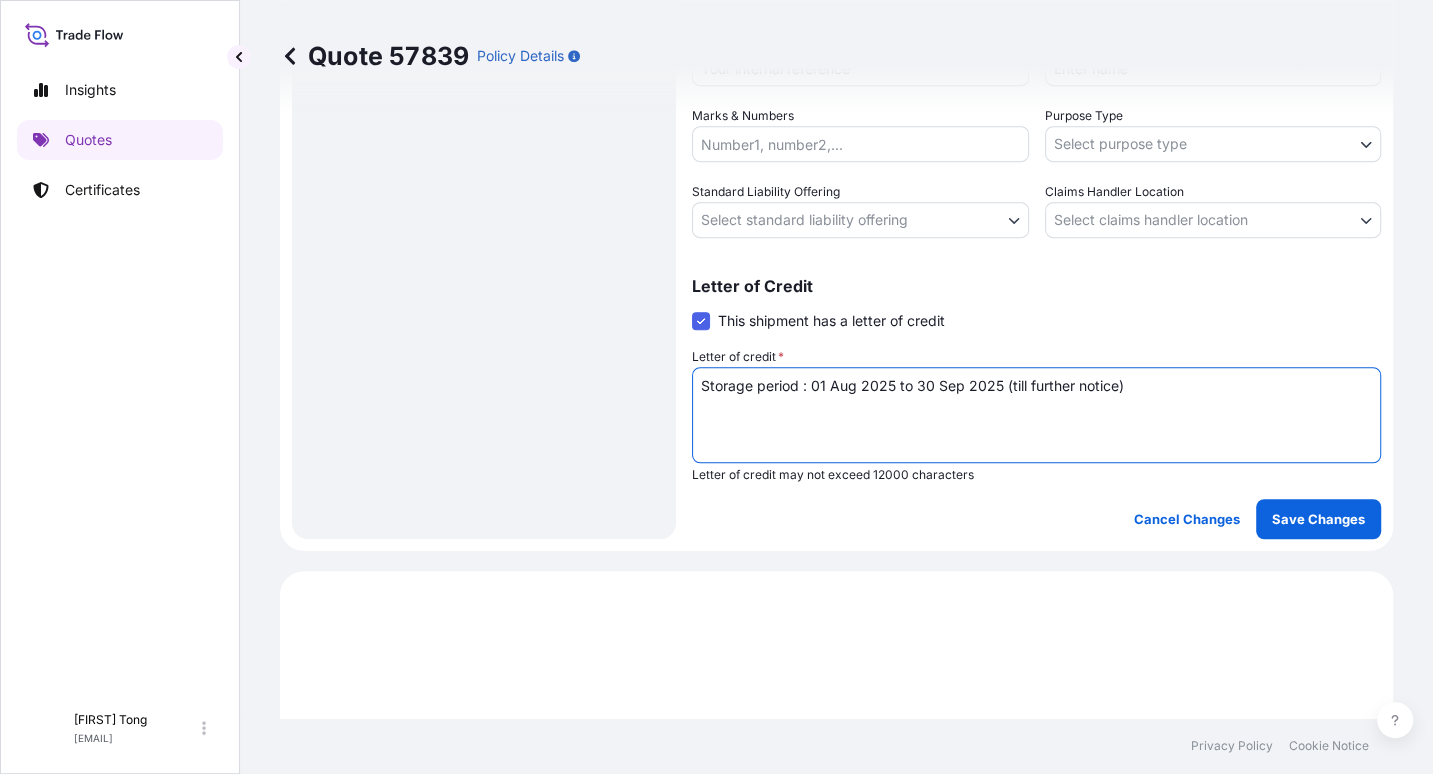 scroll, scrollTop: 511, scrollLeft: 0, axis: vertical 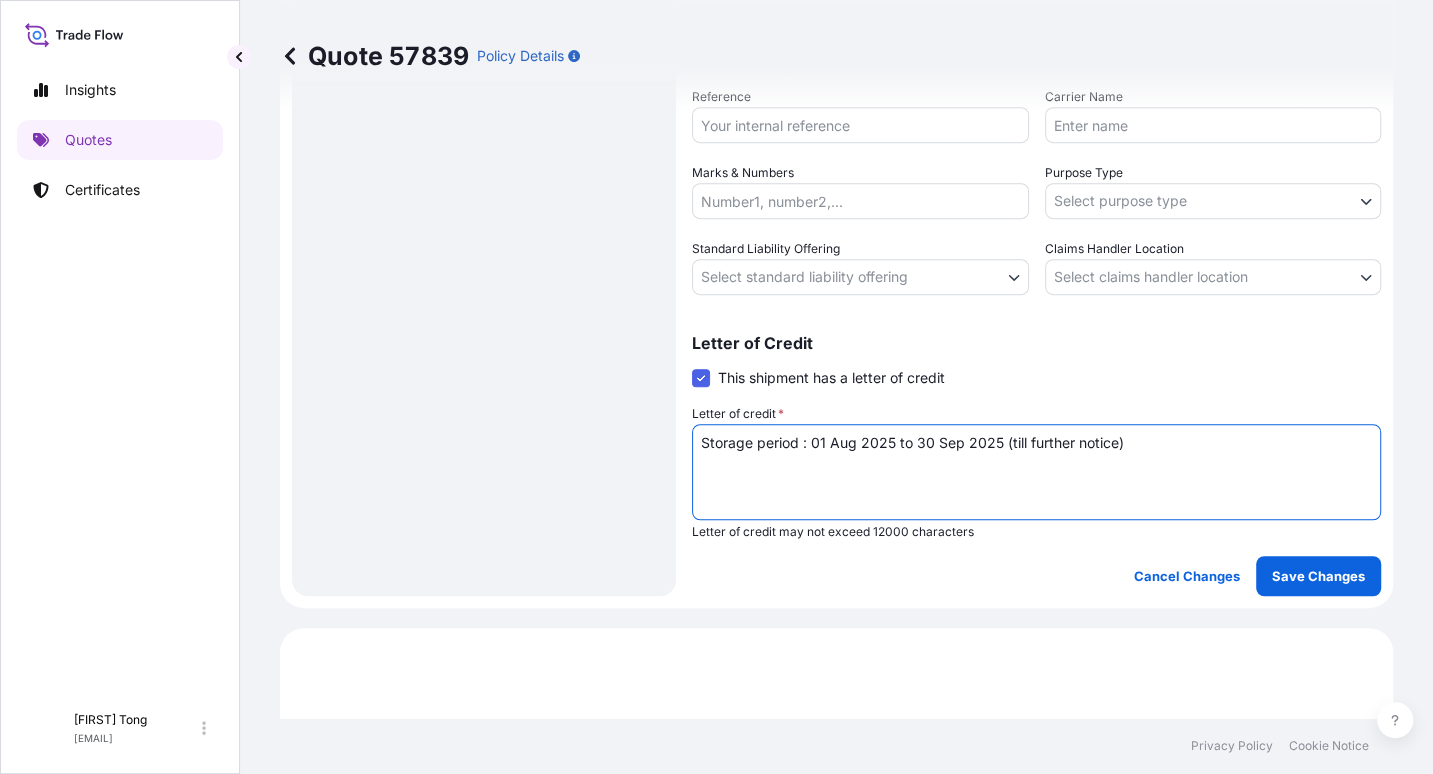 click on "Insights Quotes Certificates C [FIRST] [LAST] [EMAIL] Quote 57839 Policy Details Route Details Place of loading Road / Inland Road / Inland Origin * Hong Kong Main transport mode STORAGE COURIER INSTALLATION LAND SEA AIR STORAGE Destination * Hong Kong Road / Inland Road / Inland Place of Discharge Coverage Type Excluding hoisting Including hoisting Packing/unpacking only Shipment Details Date of Departure * 01 / 08 / 2025 Cargo Category * NON-FRAGILE Description of Cargo * Unknown, Drawing, #12
Commercial Invoice Value   * $ USD 8000 Named Assured * [FIRST] [LAST] Packing Category * OWNER AGENT CO-OWNER OWNER Various Reference Carrier Name Marks & Numbers Purpose Type Select purpose type Transit Storage Installation Conservation Standard Liability Offering Select standard liability offering Yes No Claims Handler Location Select claims handler location Hong Kong Singapore Letter of Credit This shipment has a letter of credit Letter of credit * Cancel Changes Save Changes Primary Assured $" at bounding box center [716, 387] 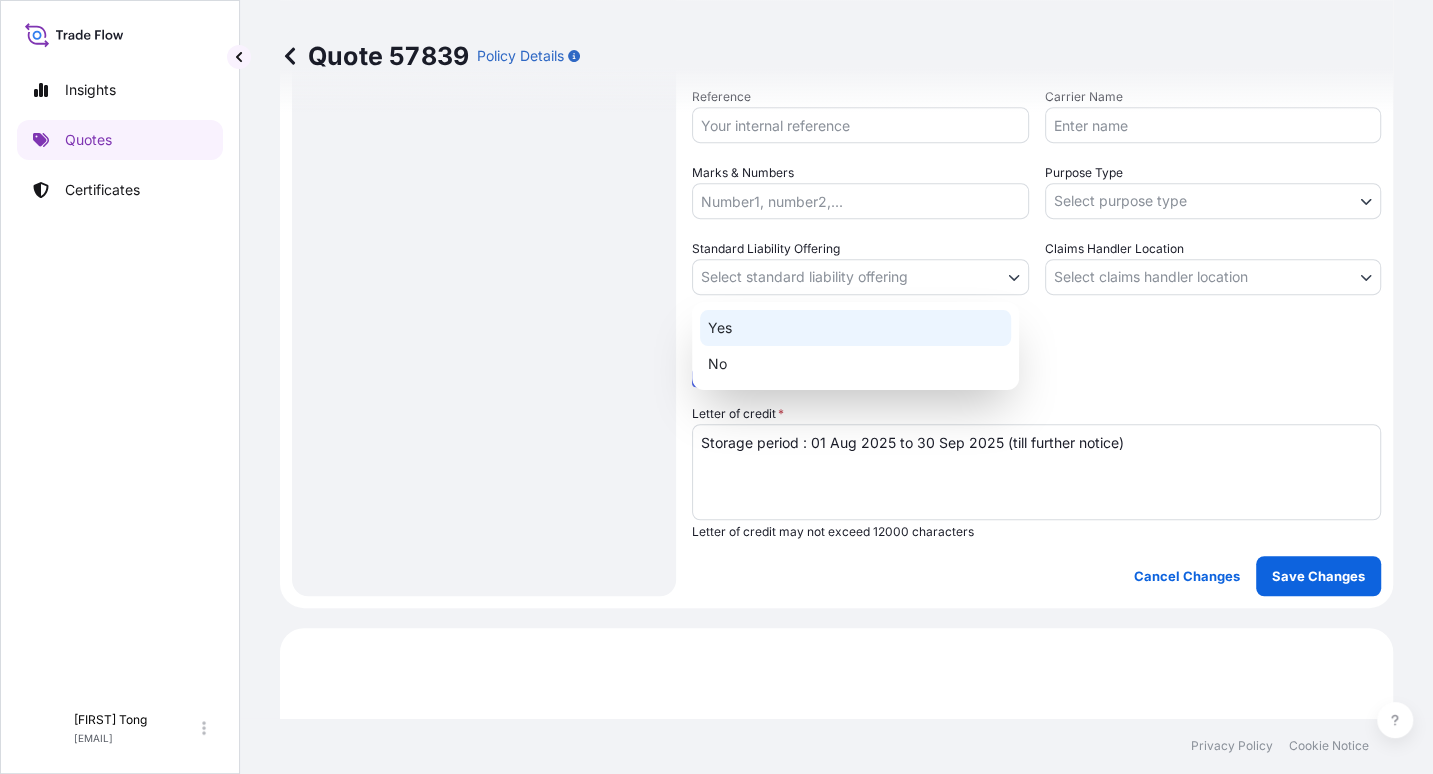 click on "Yes" at bounding box center [855, 328] 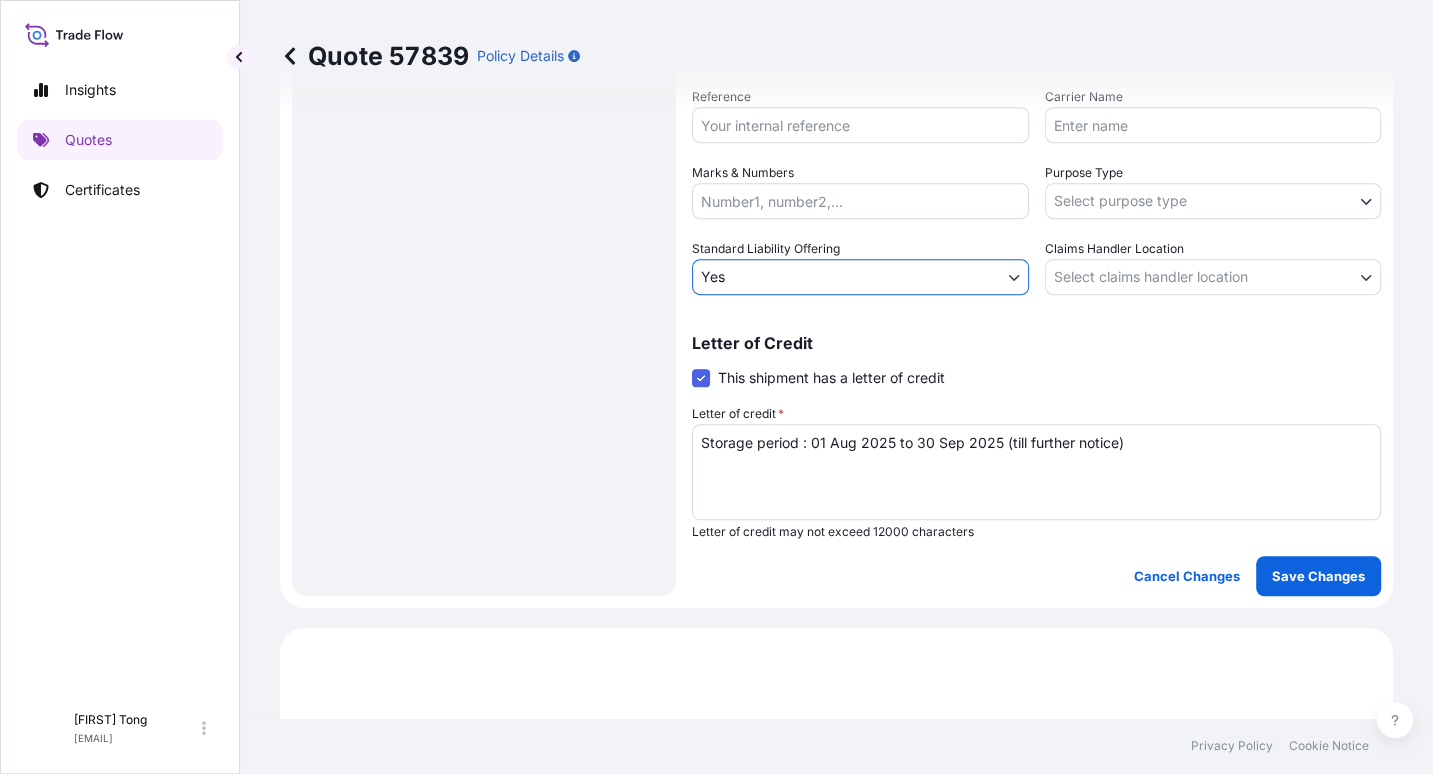 click on "Insights Quotes Certificates C [FIRST]   [LAST] [EMAIL] Quote 57839 Policy Details Route Details Place of loading Road / Inland Road / Inland Origin * [LOCATION] Main transport mode STORAGE COURIER INSTALLATION LAND SEA AIR STORAGE Destination * [LOCATION] Road / Inland Road / Inland Place of Discharge Coverage Type Excluding hoisting Including hoisting Packing/unpacking only Shipment Details Date of Departure * [DATE] Cargo Category * NON-FRAGILE Description of Cargo * Unknown, Drawing, #12
Commercial Invoice Value   * $ USD 8000 Named Assured * [FIRST] [LAST] Packing Category * OWNER AGENT CO-OWNER OWNER Various Reference Carrier Name Marks & Numbers Purpose Type Select purpose type Transit Storage Installation Conservation Standard Liability Offering Yes Yes No Claims Handler Location Select claims handler location [LOCATION] [LOCATION] Letter of Credit This shipment has a letter of credit Letter of credit * Storage period : [DATE] to [DATE] (till further notice) $ 8 , 000" at bounding box center [716, 387] 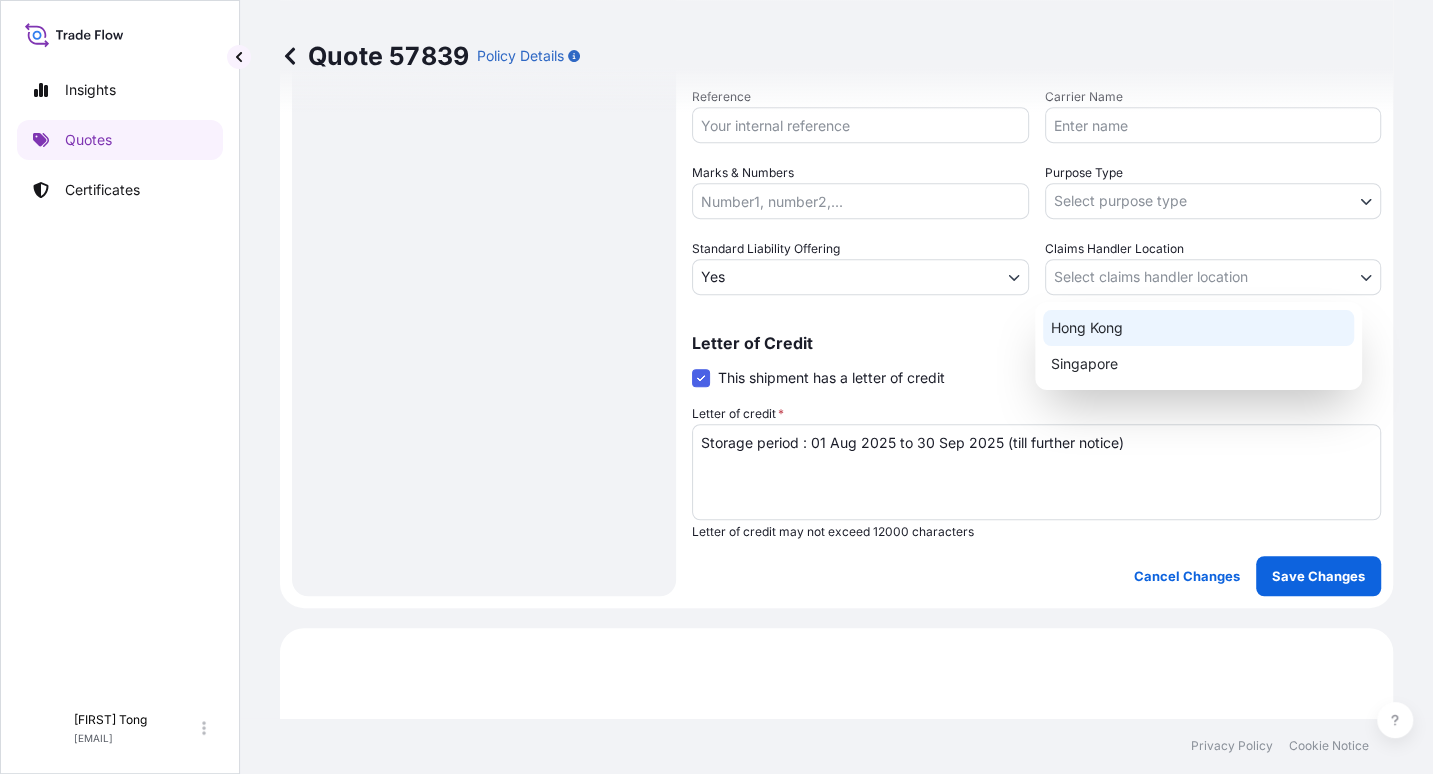 click on "Hong Kong" at bounding box center (1198, 328) 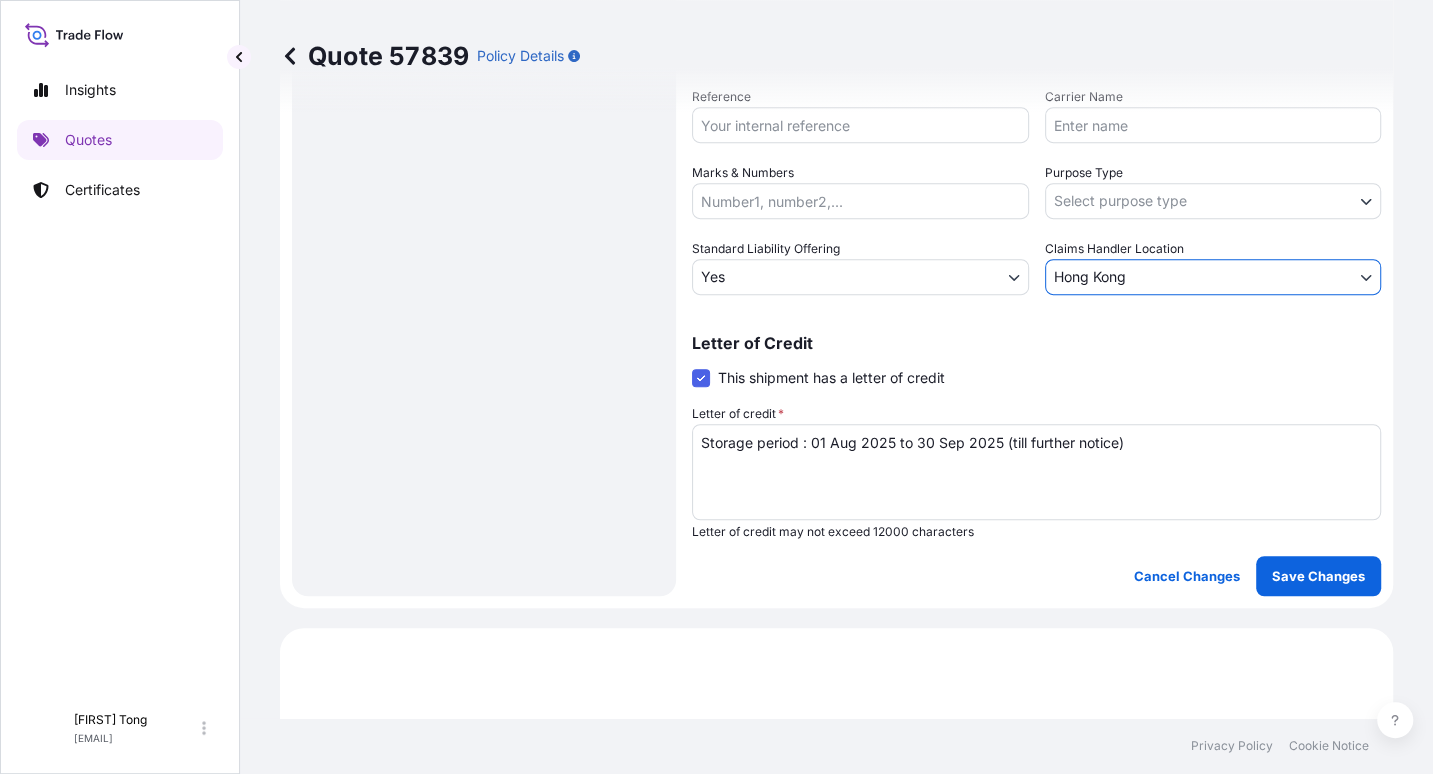 click on "Insights Quotes Certificates C [FIRST] [LAST] [EMAIL] Quote 57839 Policy Details Route Details Place of loading Road / Inland Road / Inland Origin * Hong Kong Main transport mode STORAGE COURIER INSTALLATION LAND SEA AIR STORAGE Destination * Hong Kong Road / Inland Road / Inland Place of Discharge Coverage Type Excluding hoisting Including hoisting Packing/unpacking only Shipment Details Date of Departure * 01 / 08 / 2025 Cargo Category * NON-FRAGILE Description of Cargo * Unknown, Drawing, #12
Commercial Invoice Value   * $ USD 8000 Named Assured * [FIRST] [LAST] Packing Category * OWNER AGENT CO-OWNER OWNER Various Reference Carrier Name Marks & Numbers Purpose Type Select purpose type Transit Storage Installation Conservation Standard Liability Offering Yes Yes No Claims Handler Location Hong Kong Hong Kong Singapore Letter of Credit This shipment has a letter of credit Letter of credit * Storage period : 01 Aug 2025 to 30 Sep 2025 (till further notice) Cancel Changes Save Changes $ 8" at bounding box center [716, 387] 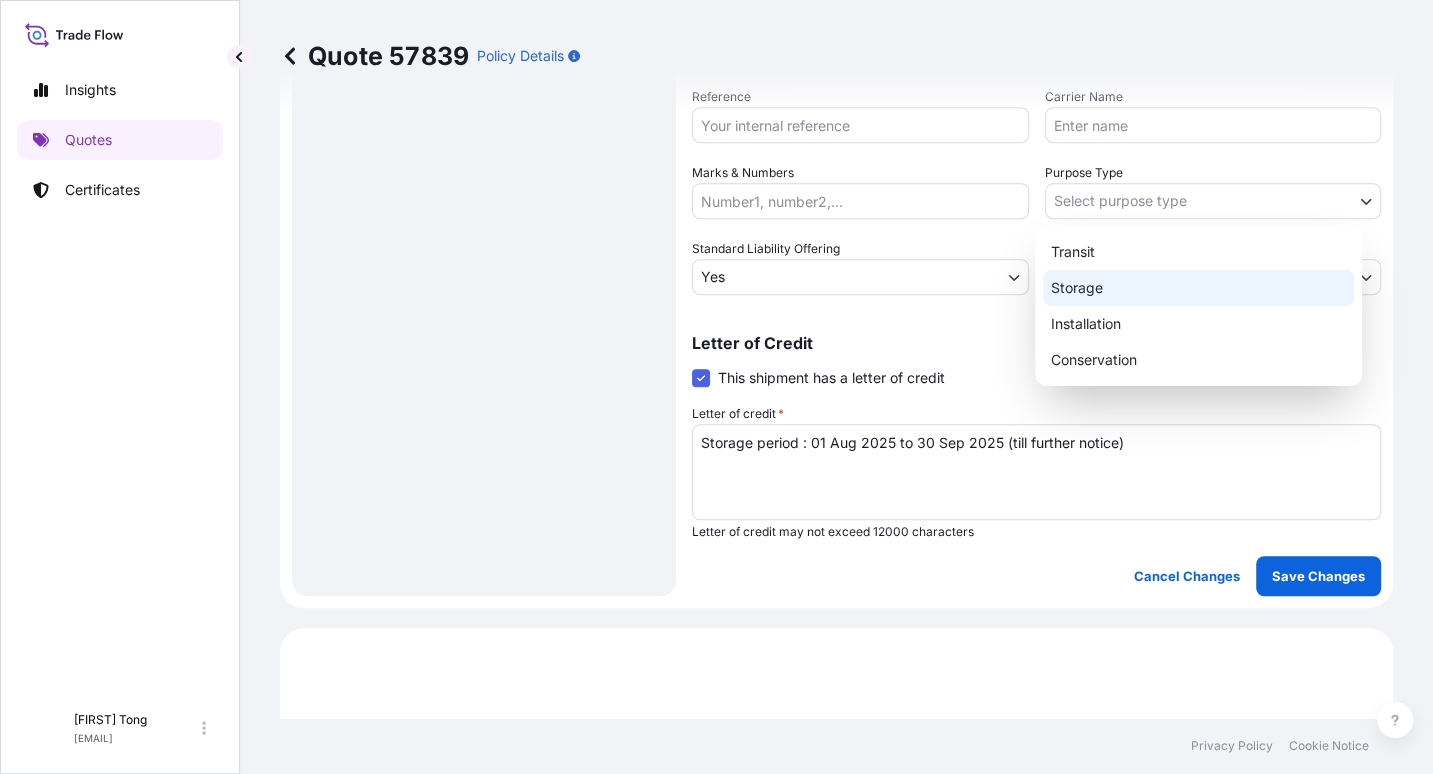 click on "Storage" at bounding box center (1198, 288) 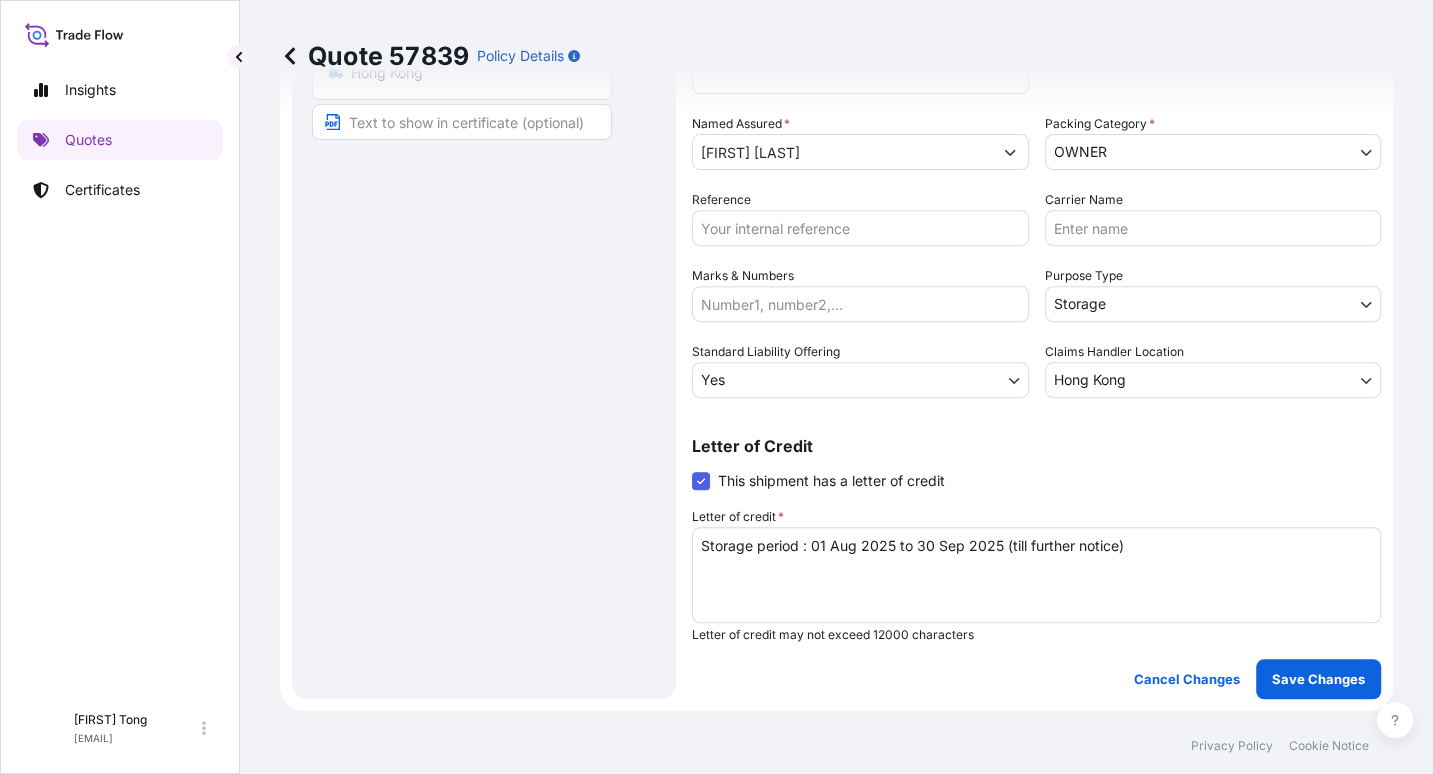 scroll, scrollTop: 261, scrollLeft: 0, axis: vertical 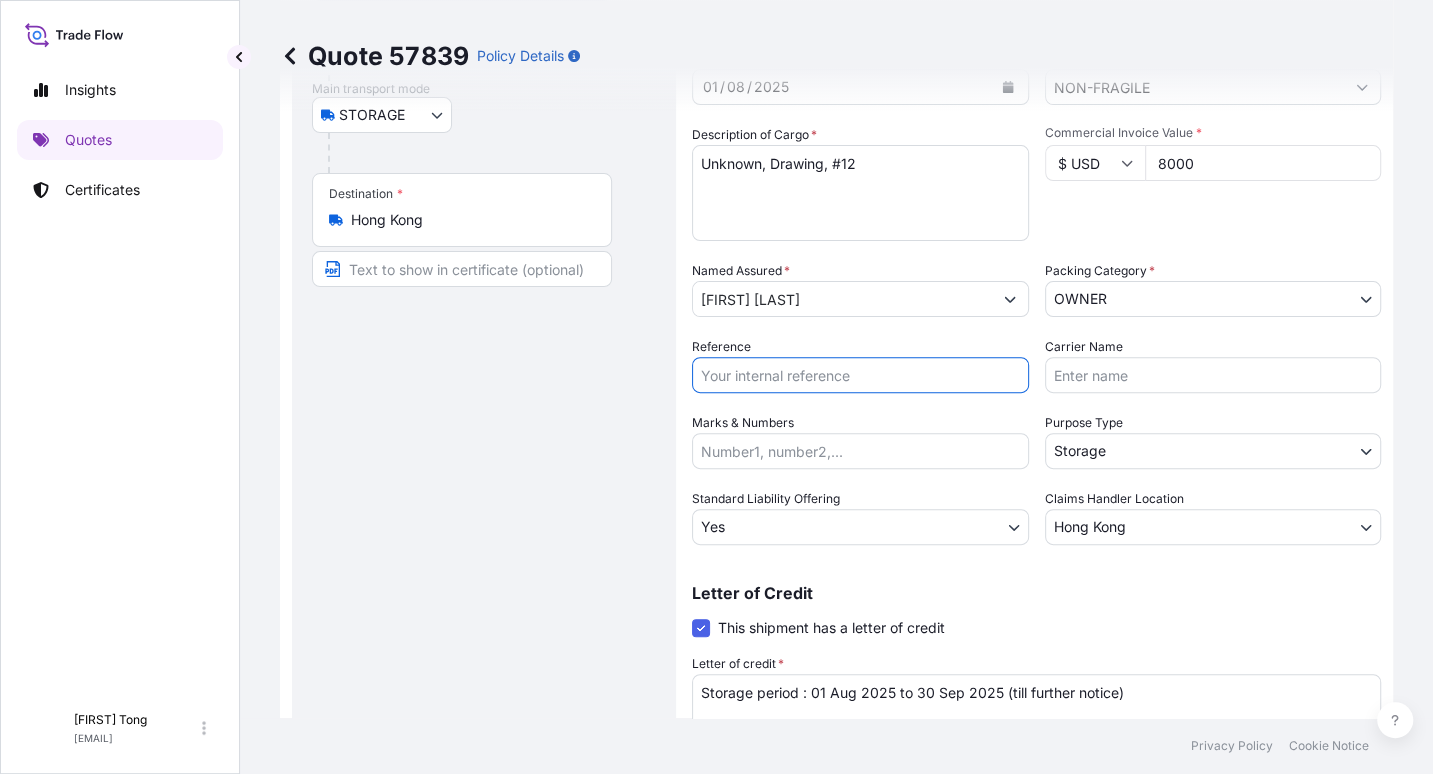 click on "Reference" at bounding box center [860, 375] 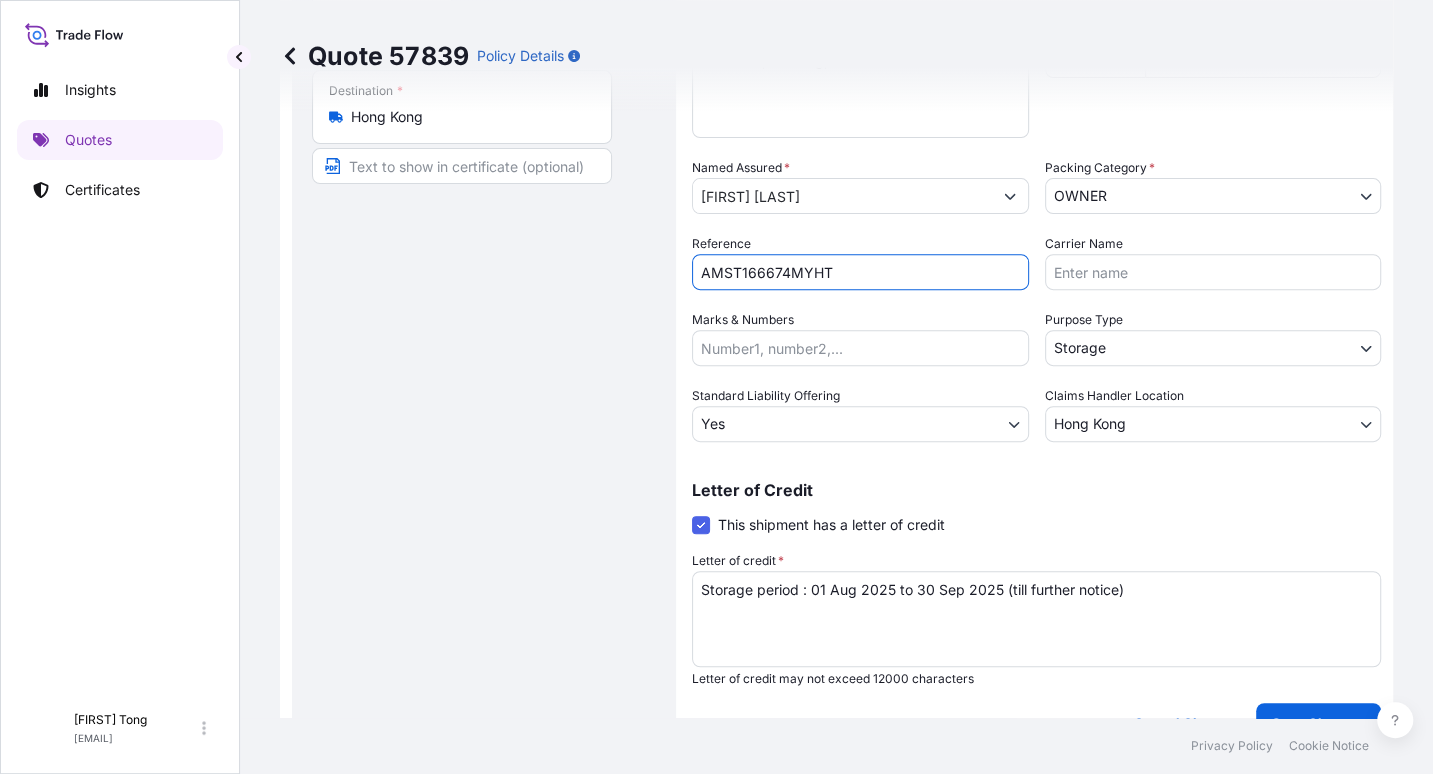 scroll, scrollTop: 511, scrollLeft: 0, axis: vertical 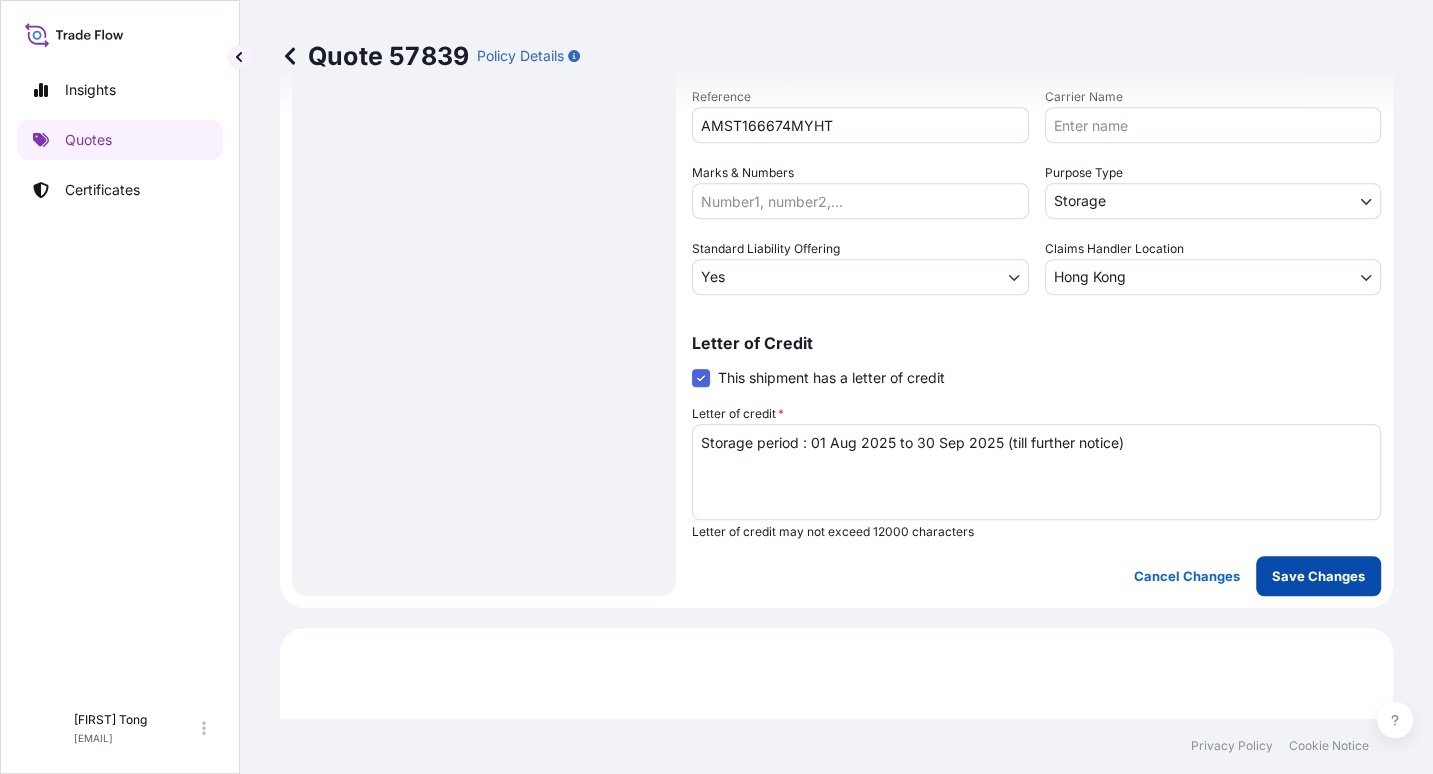 click on "Save Changes" at bounding box center [1318, 576] 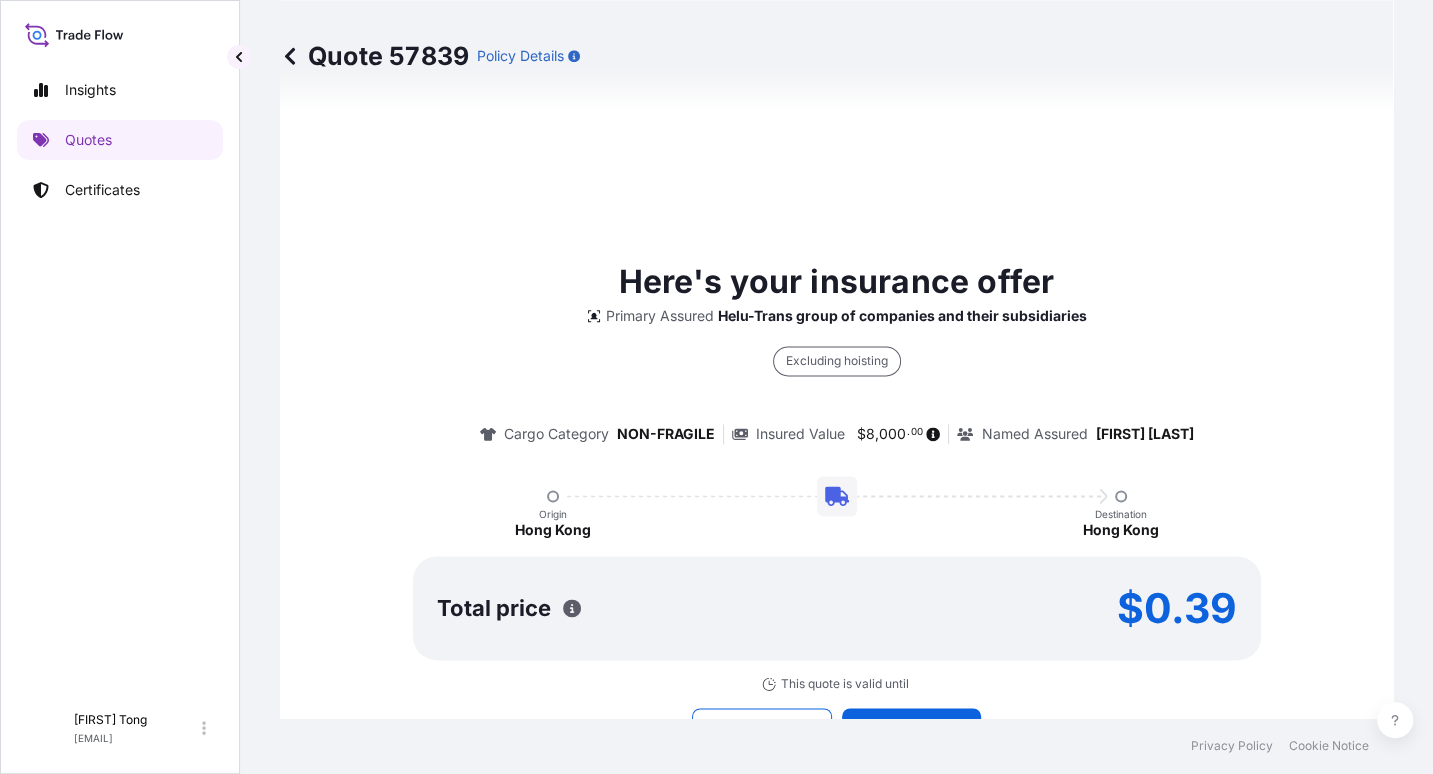 scroll, scrollTop: 1538, scrollLeft: 0, axis: vertical 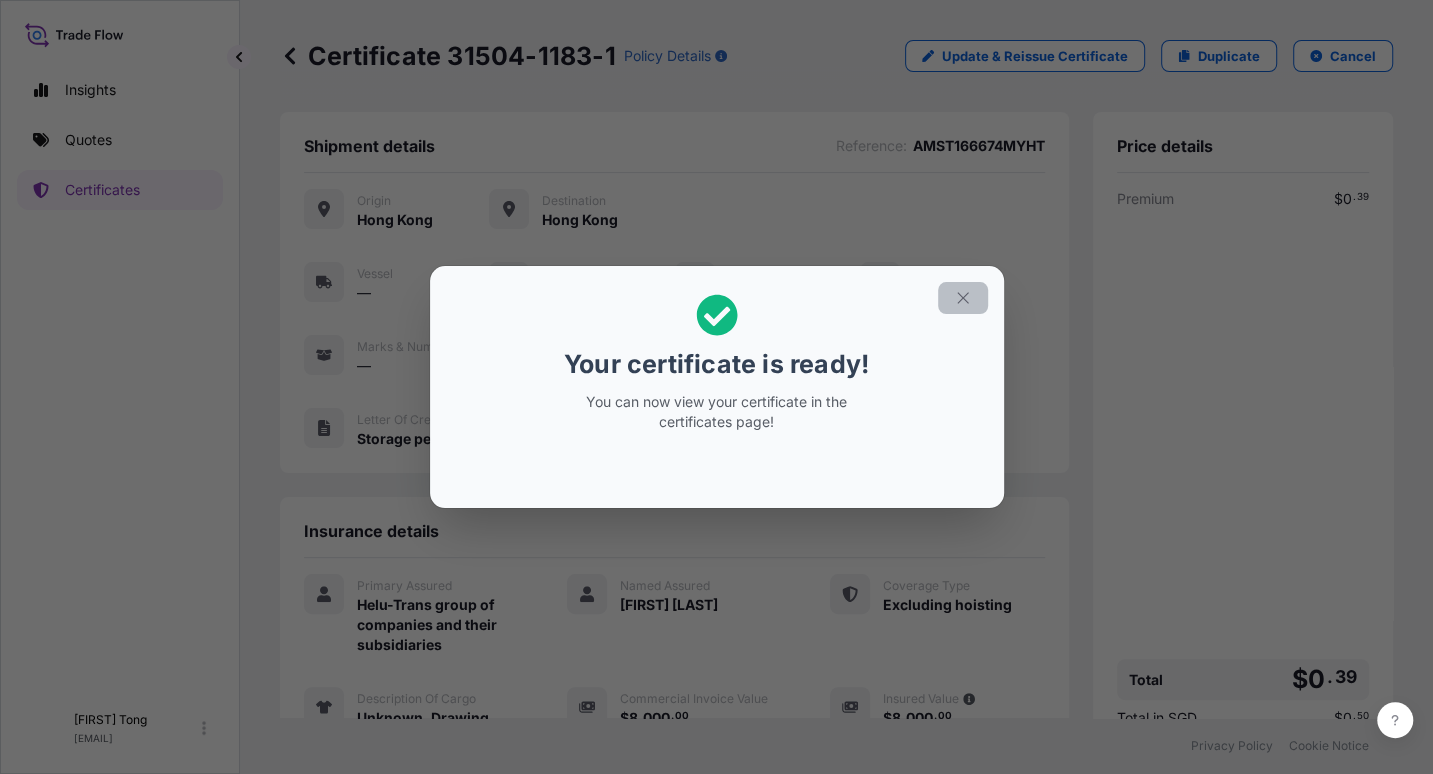 click 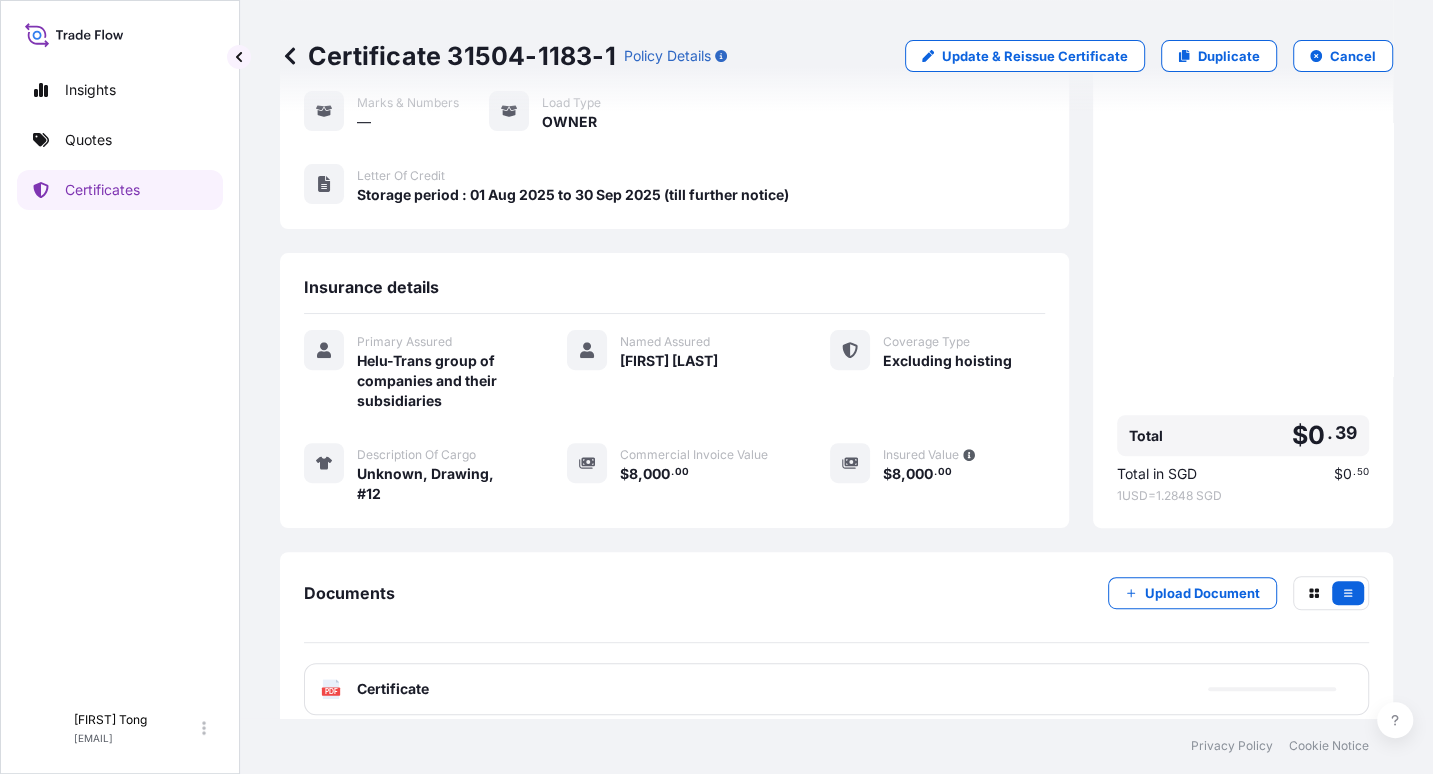 scroll, scrollTop: 264, scrollLeft: 0, axis: vertical 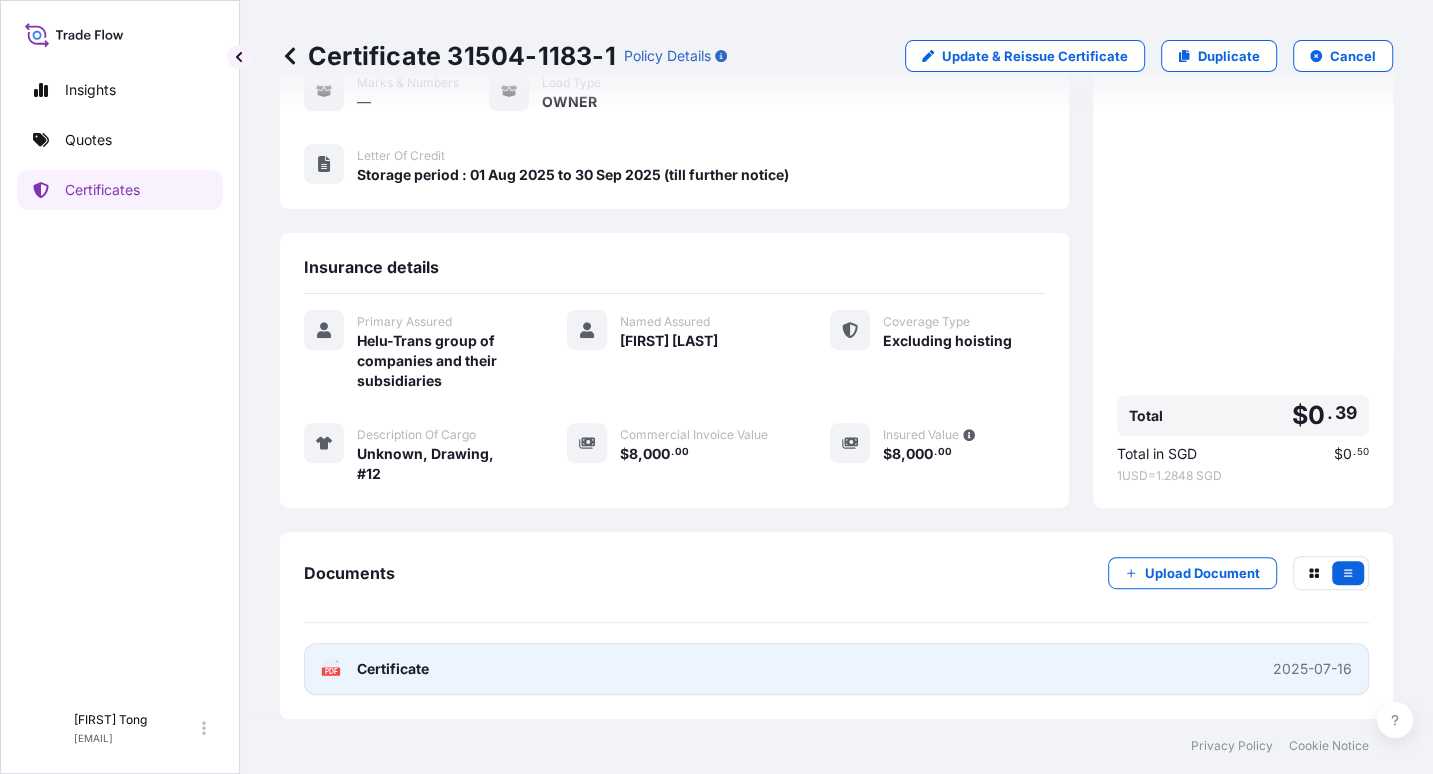 click on "PDF Certificate 2025-07-16" at bounding box center [836, 669] 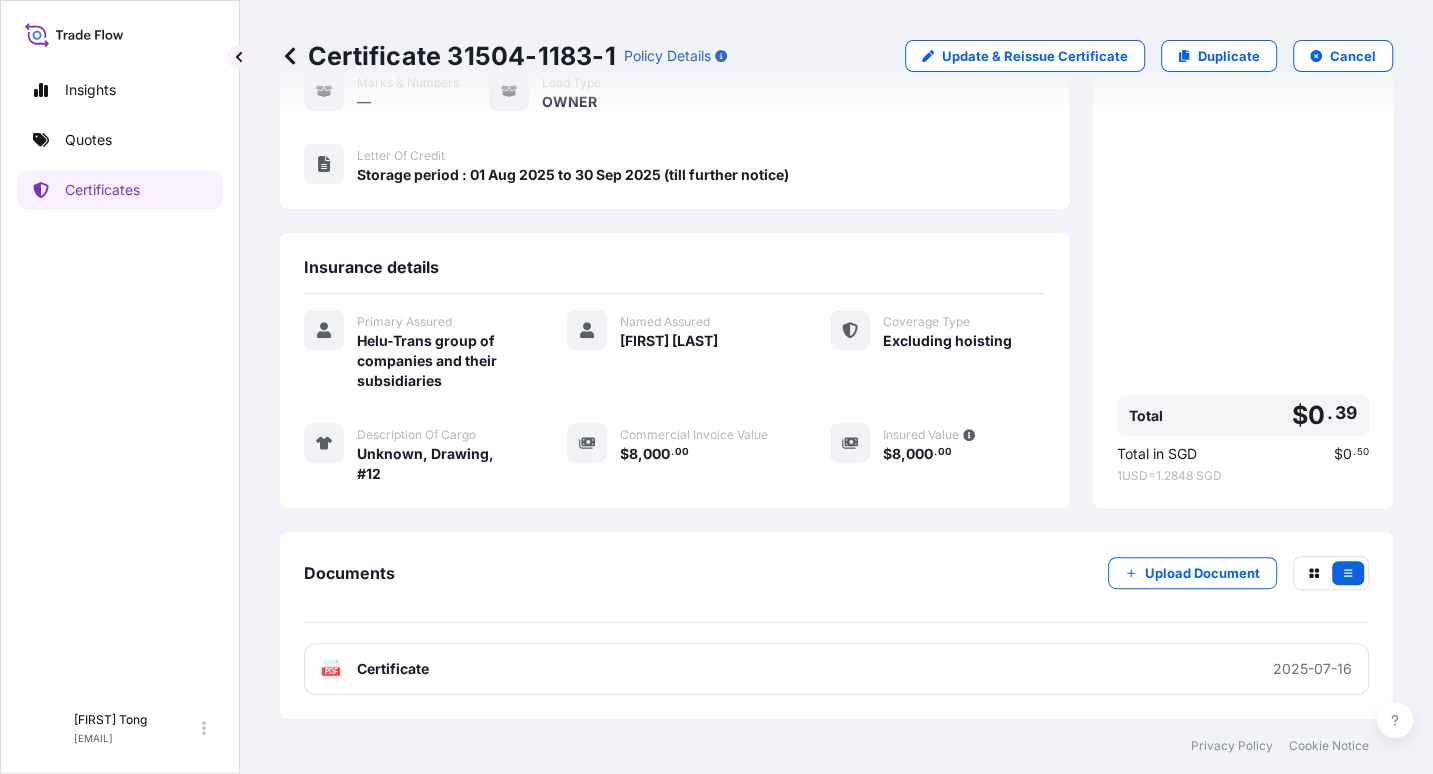 click on "Insights Quotes Certificates" at bounding box center [120, 375] 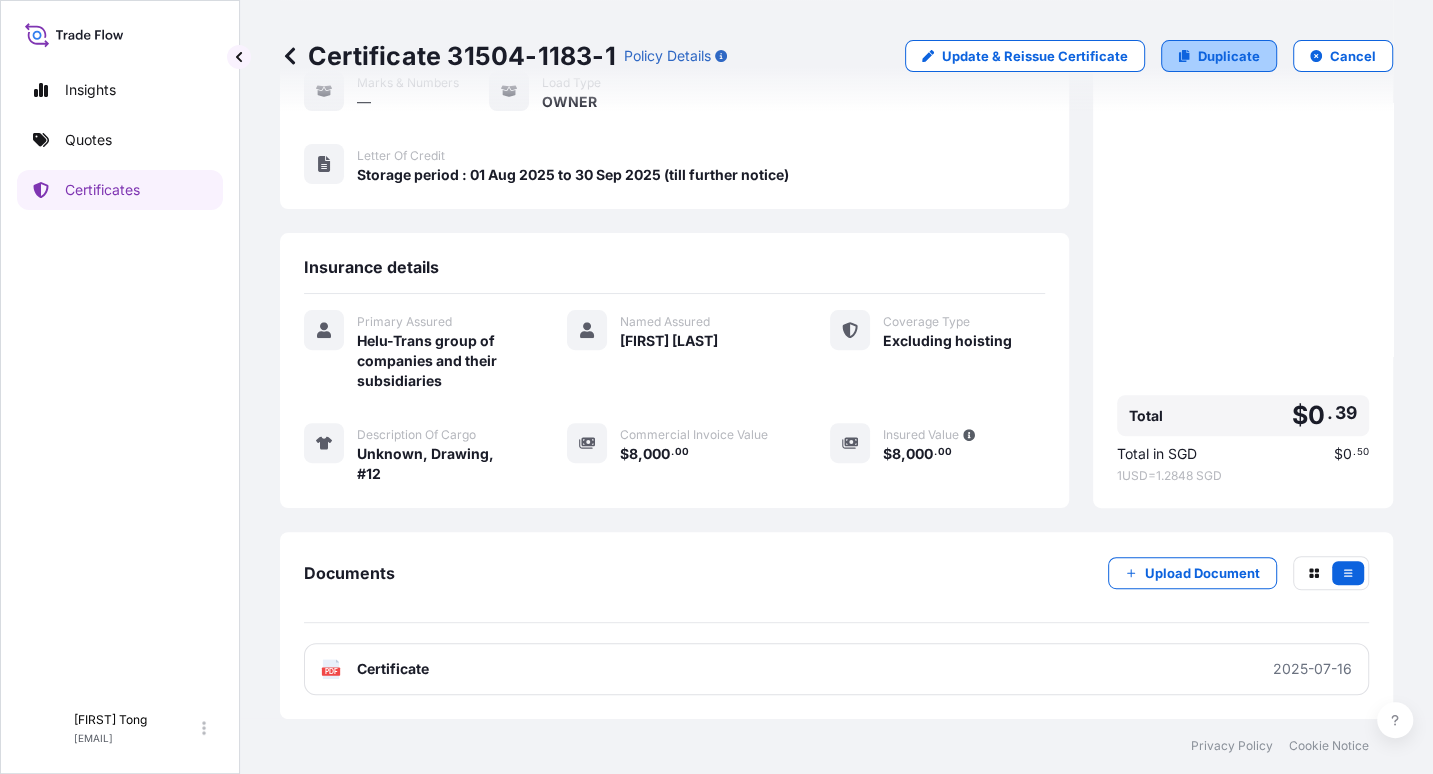 click on "Duplicate" at bounding box center (1229, 56) 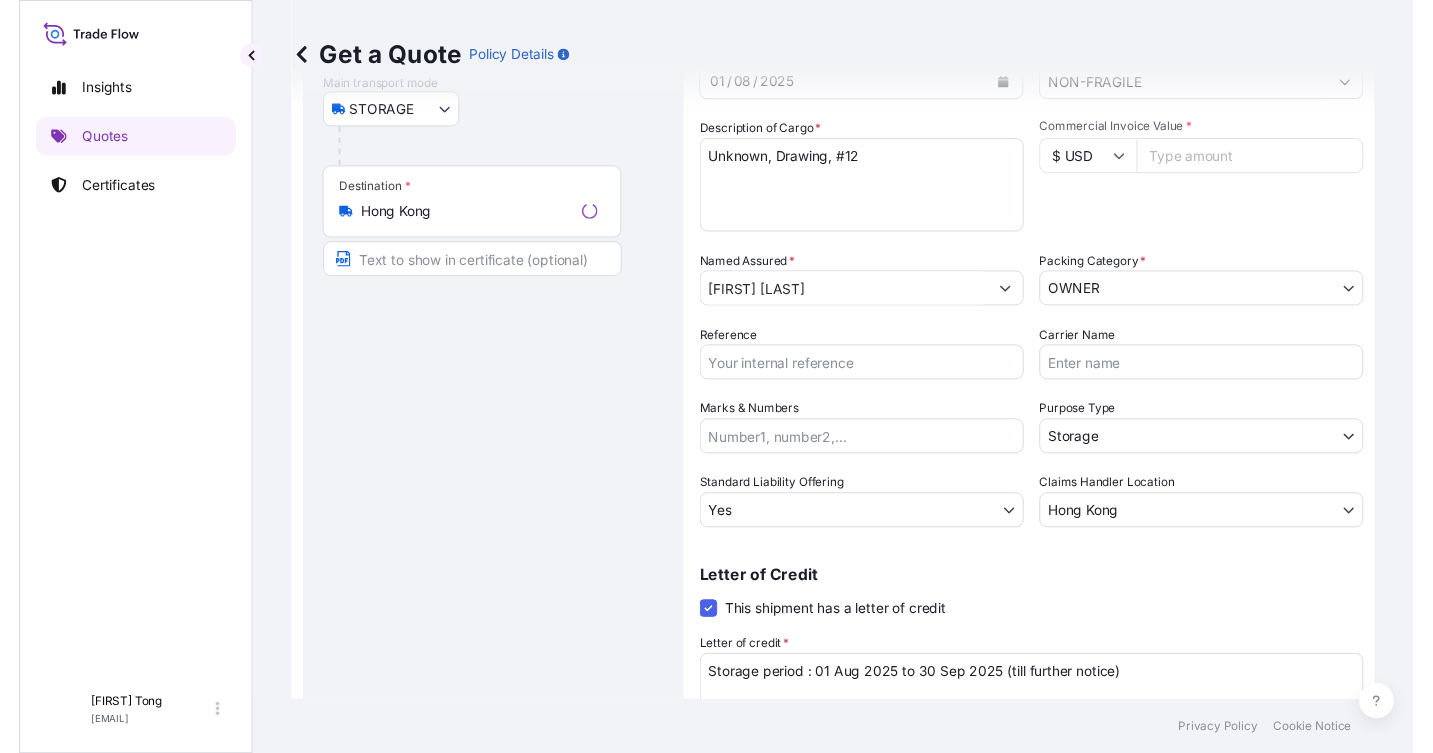 scroll, scrollTop: 31, scrollLeft: 0, axis: vertical 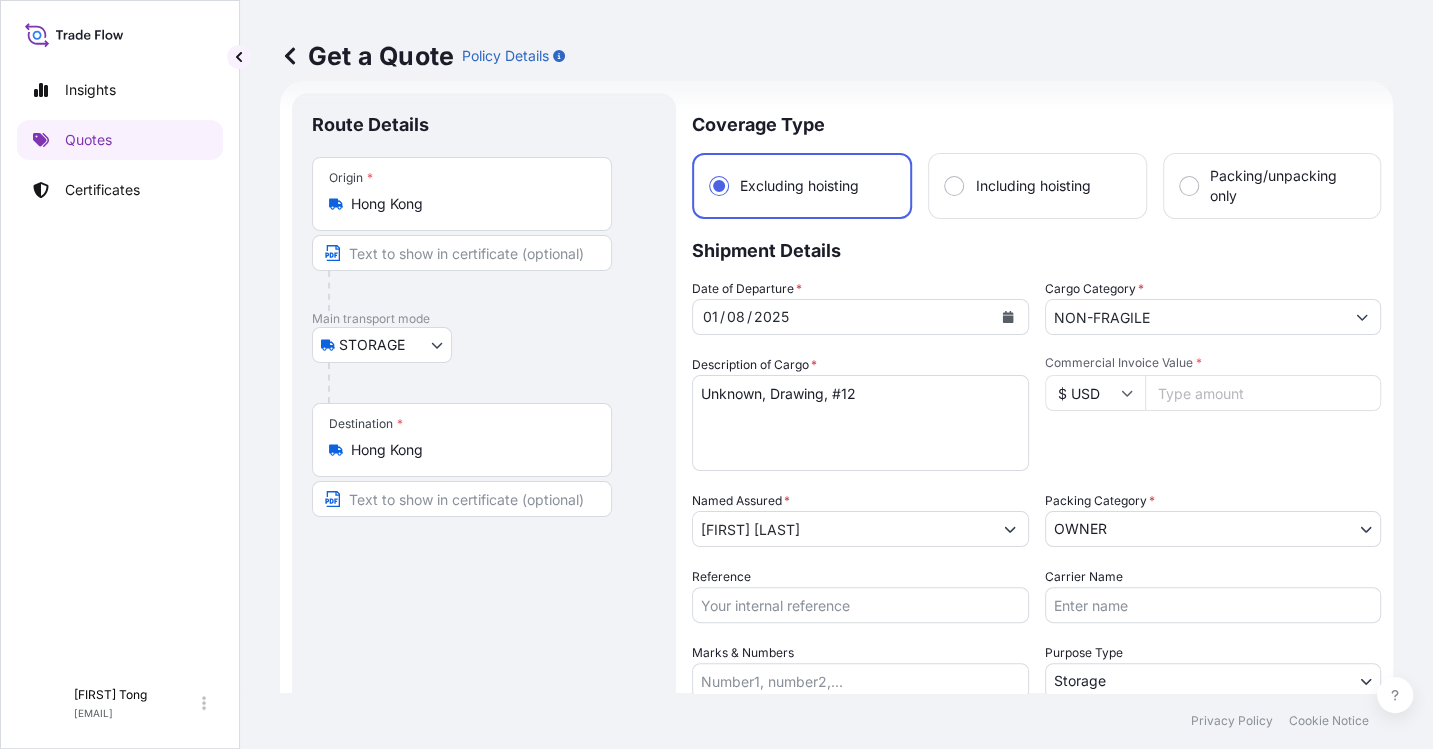 drag, startPoint x: 809, startPoint y: 411, endPoint x: 792, endPoint y: 404, distance: 18.384777 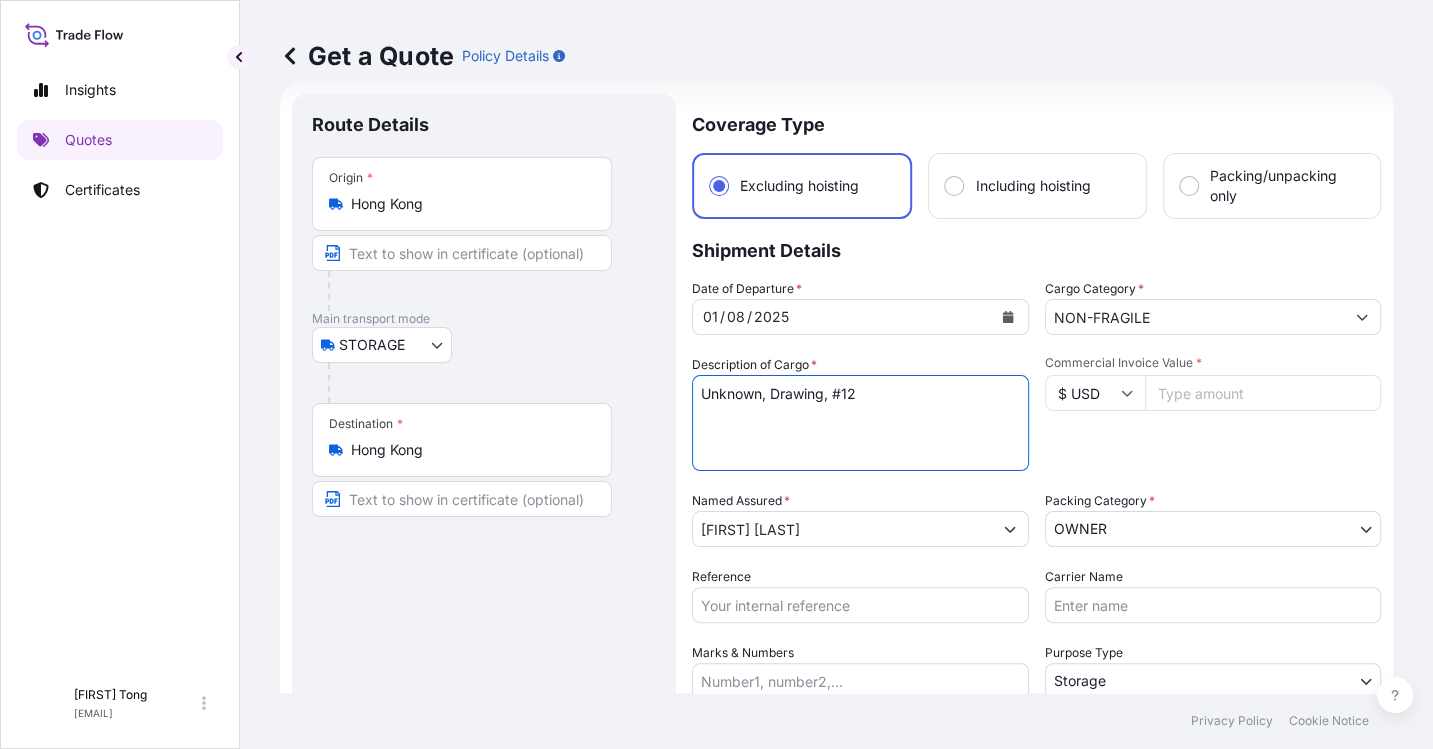 drag, startPoint x: 772, startPoint y: 394, endPoint x: 930, endPoint y: 392, distance: 158.01266 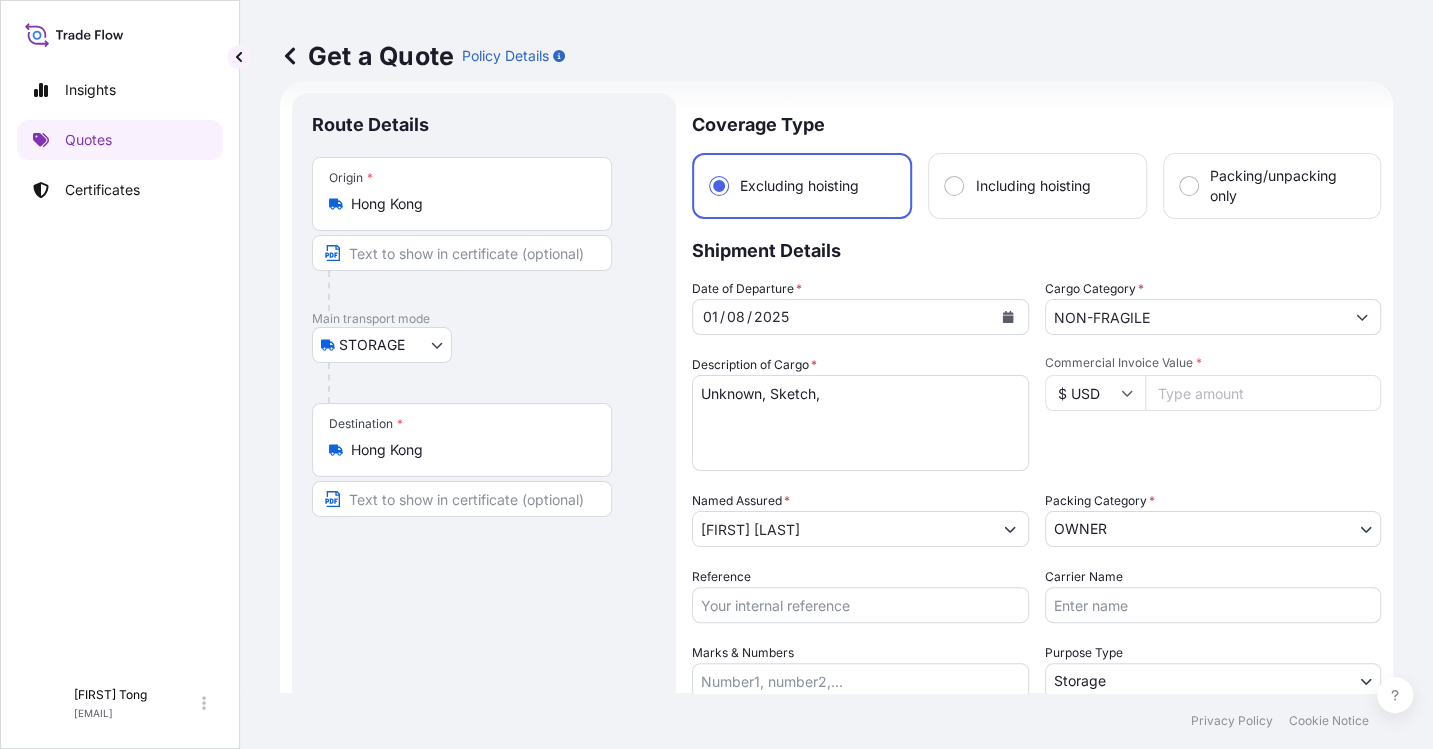click on "Unknown, Drawing, #12" at bounding box center [860, 423] 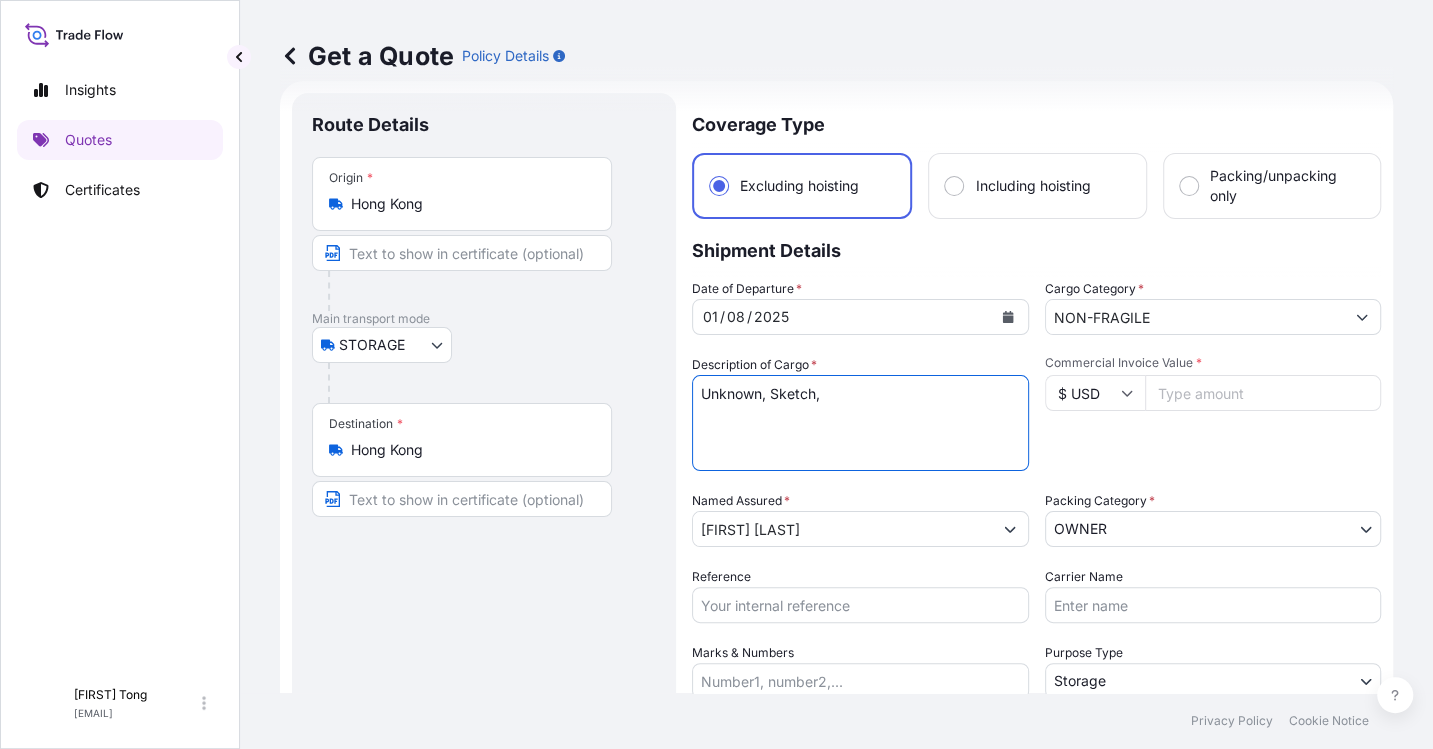 paste on "#[NUMBER]" 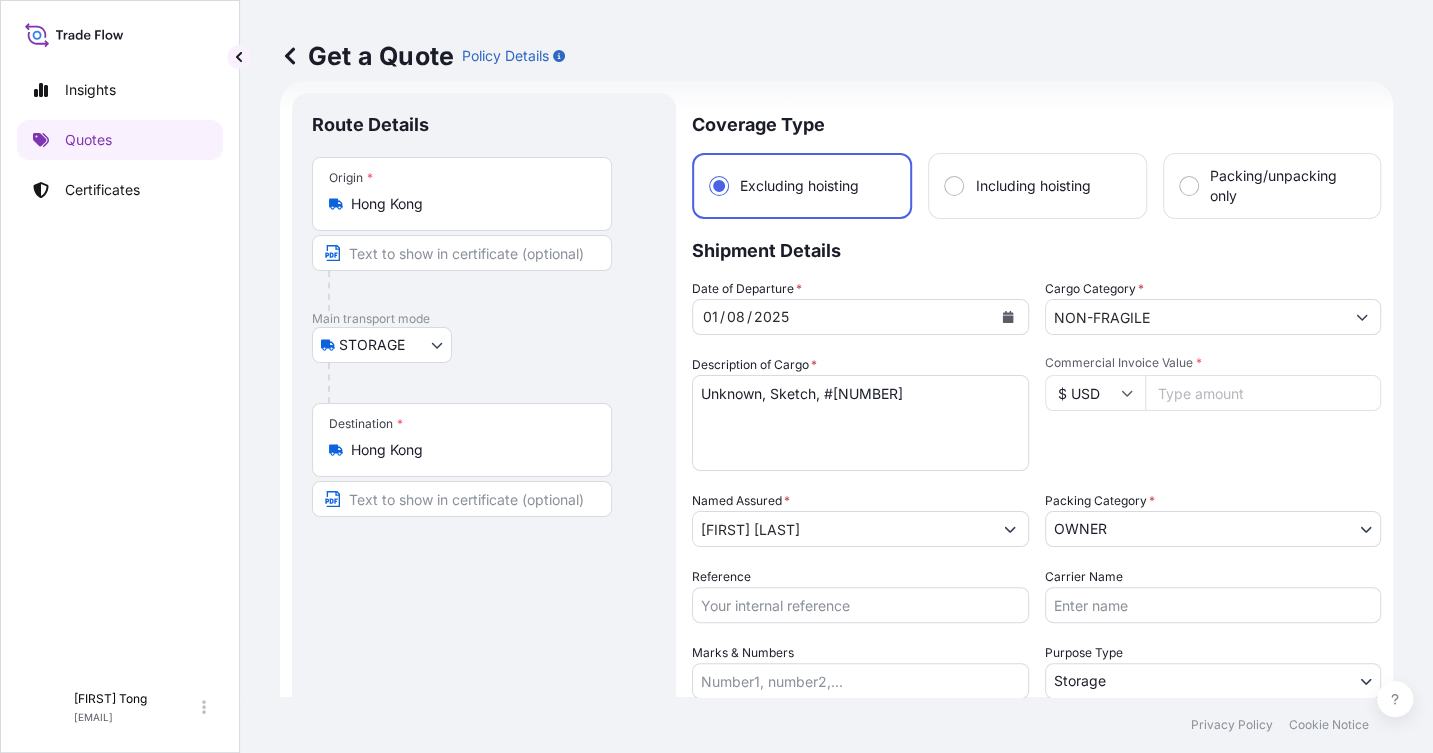 click on "Commercial Invoice Value   *" at bounding box center (1263, 393) 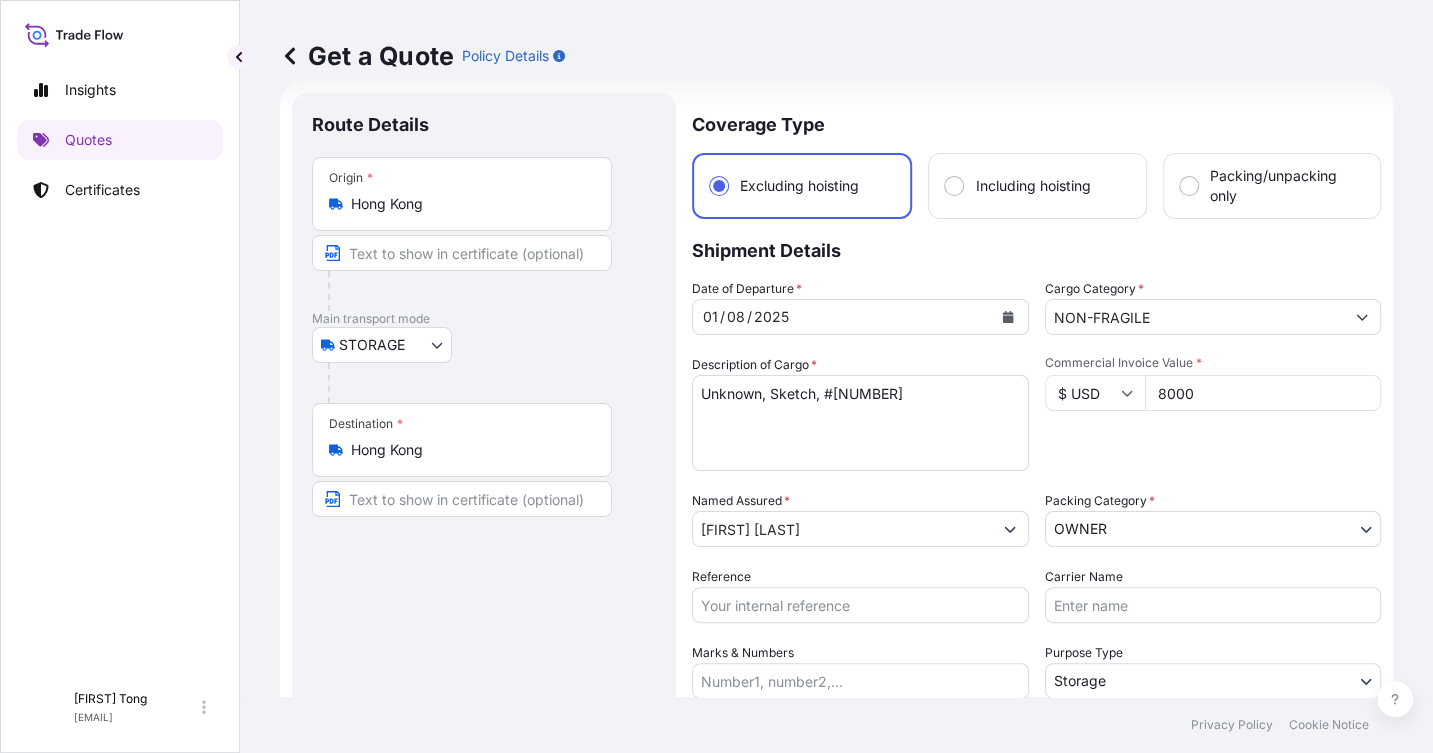 click on "Commercial Invoice Value   * $ USD 8000" at bounding box center [1213, 413] 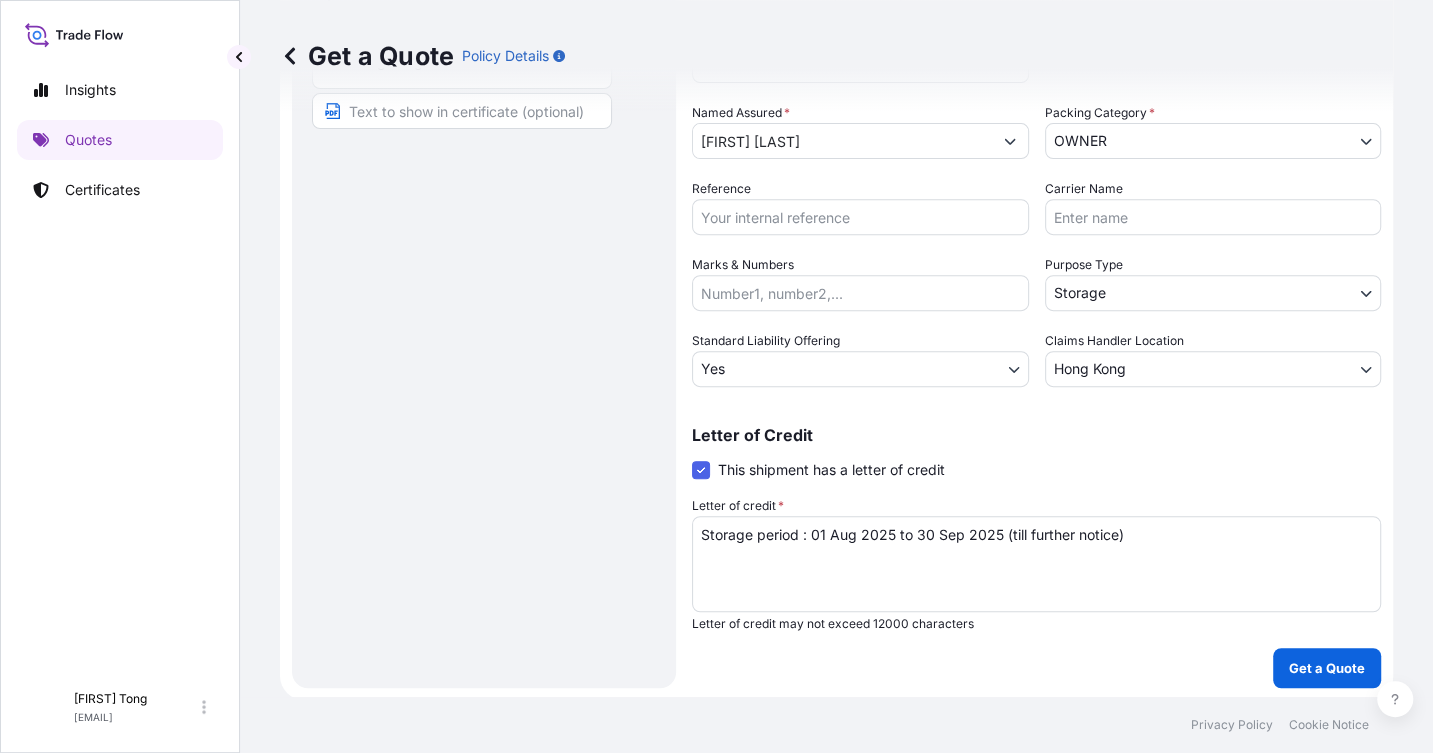 scroll, scrollTop: 421, scrollLeft: 0, axis: vertical 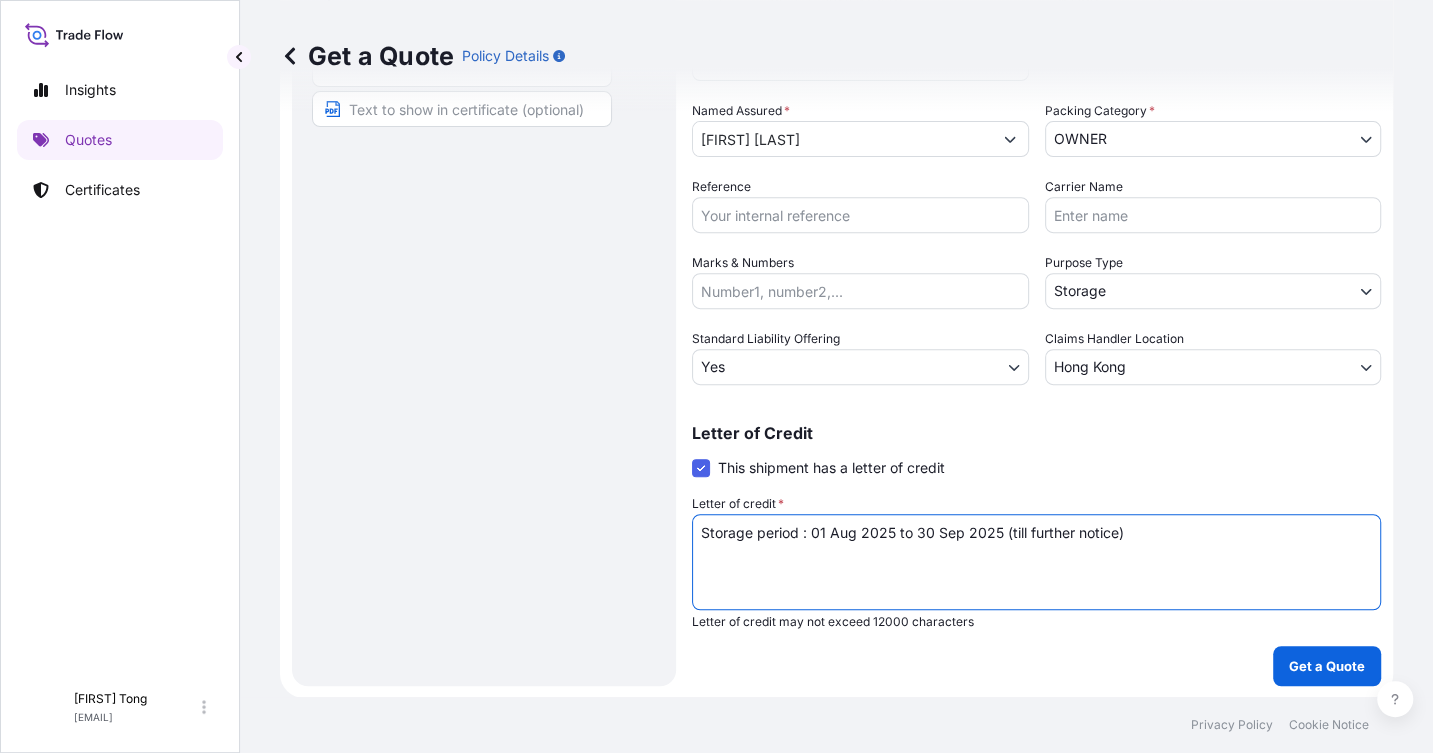 drag, startPoint x: 904, startPoint y: 534, endPoint x: 640, endPoint y: 545, distance: 264.22906 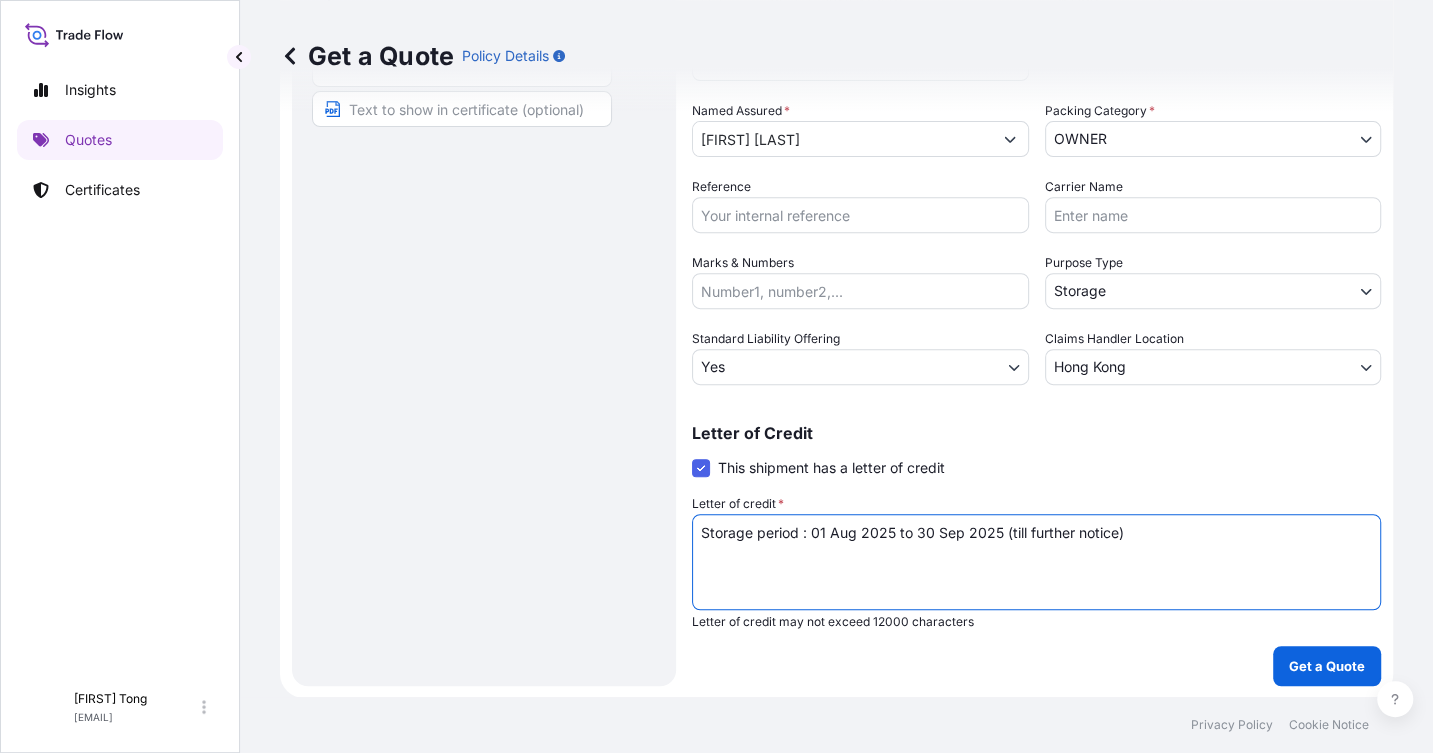 click on "Route Details Place of loading Road / Inland Road / Inland Origin * [COUNTRY] Main transport mode STORAGE COURIER INSTALLATION LAND SEA AIR STORAGE Destination * [COUNTRY] Road / Inland Road / Inland Place of Discharge Coverage Type Excluding hoisting Including hoisting Packing/unpacking only Shipment Details Date of Departure * 01 / 08 / 2025 Cargo Category * NON-FRAGILE Description of Cargo * Unknown, Drawing, #12
Commercial Invoice Value   * $ USD 8000 Named Assured * [FIRST] [LAST] Packing Category * OWNER AGENT CO-OWNER OWNER Various Reference Carrier Name Marks & Numbers Purpose Type Storage Transit Storage Installation Conservation Standard Liability Offering Yes Yes No Claims Handler Location [COUNTRY] [COUNTRY] Letter of Credit This shipment has a letter of credit Letter of credit * Storage period : 01 Aug 2025 to 30 Sep 2025 (till further notice) Letter of credit may not exceed 12000 characters Get a Quote" at bounding box center [836, 194] 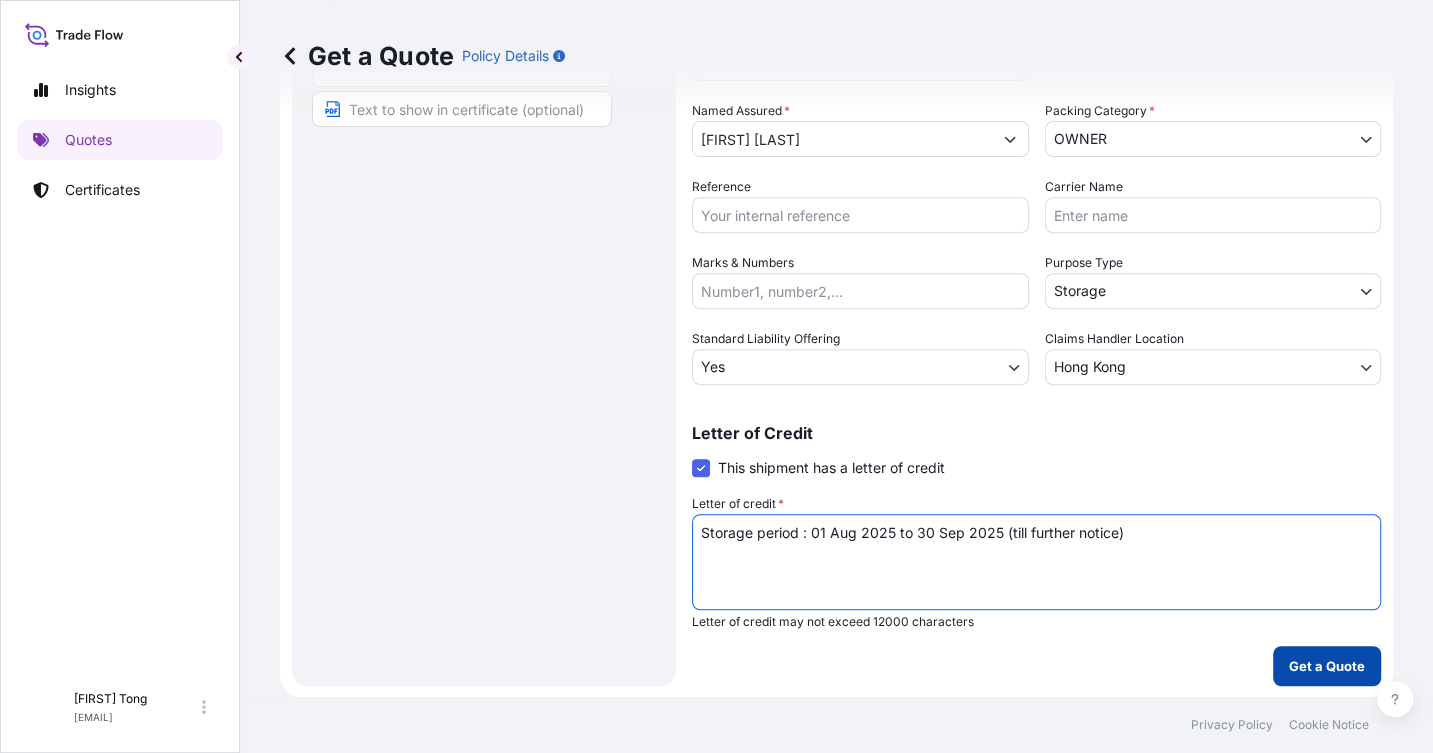 click on "Get a Quote" at bounding box center [1327, 666] 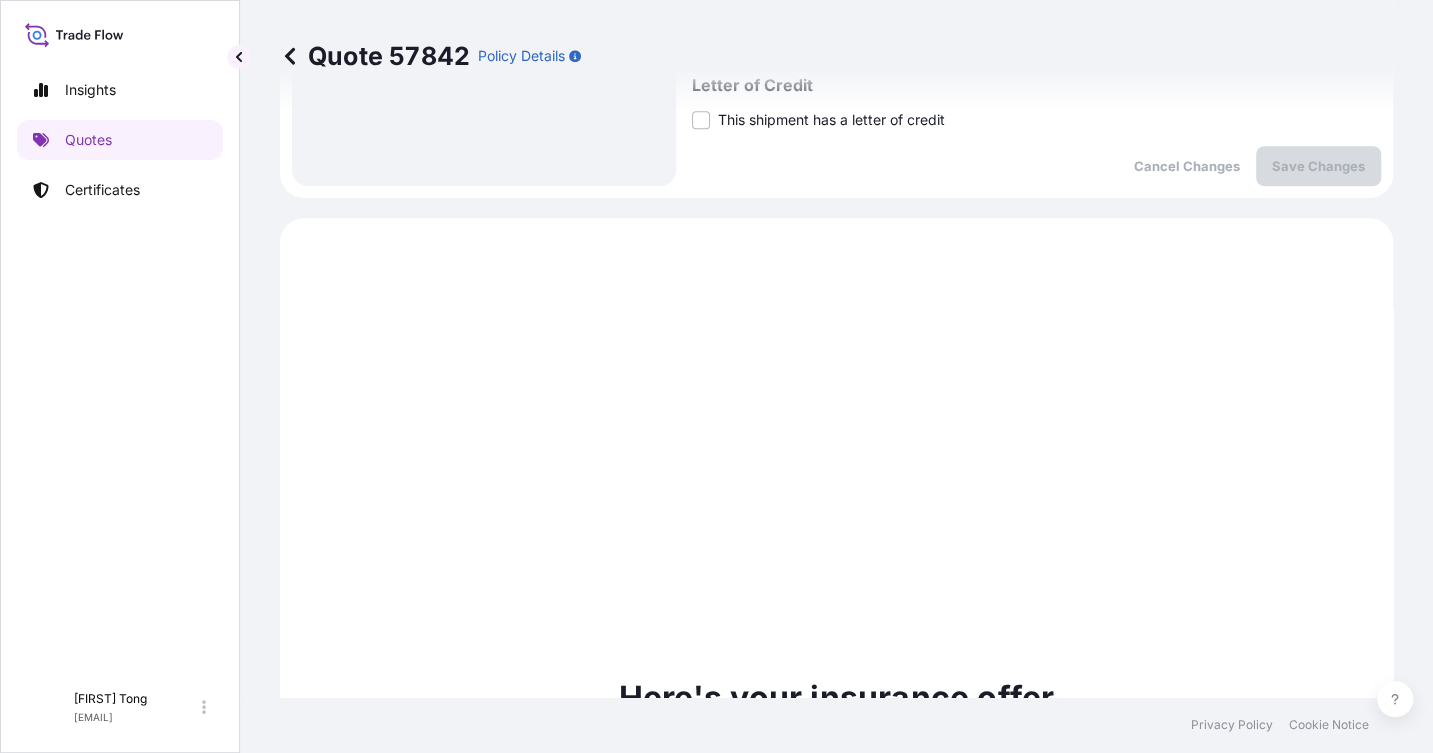 scroll, scrollTop: 636, scrollLeft: 0, axis: vertical 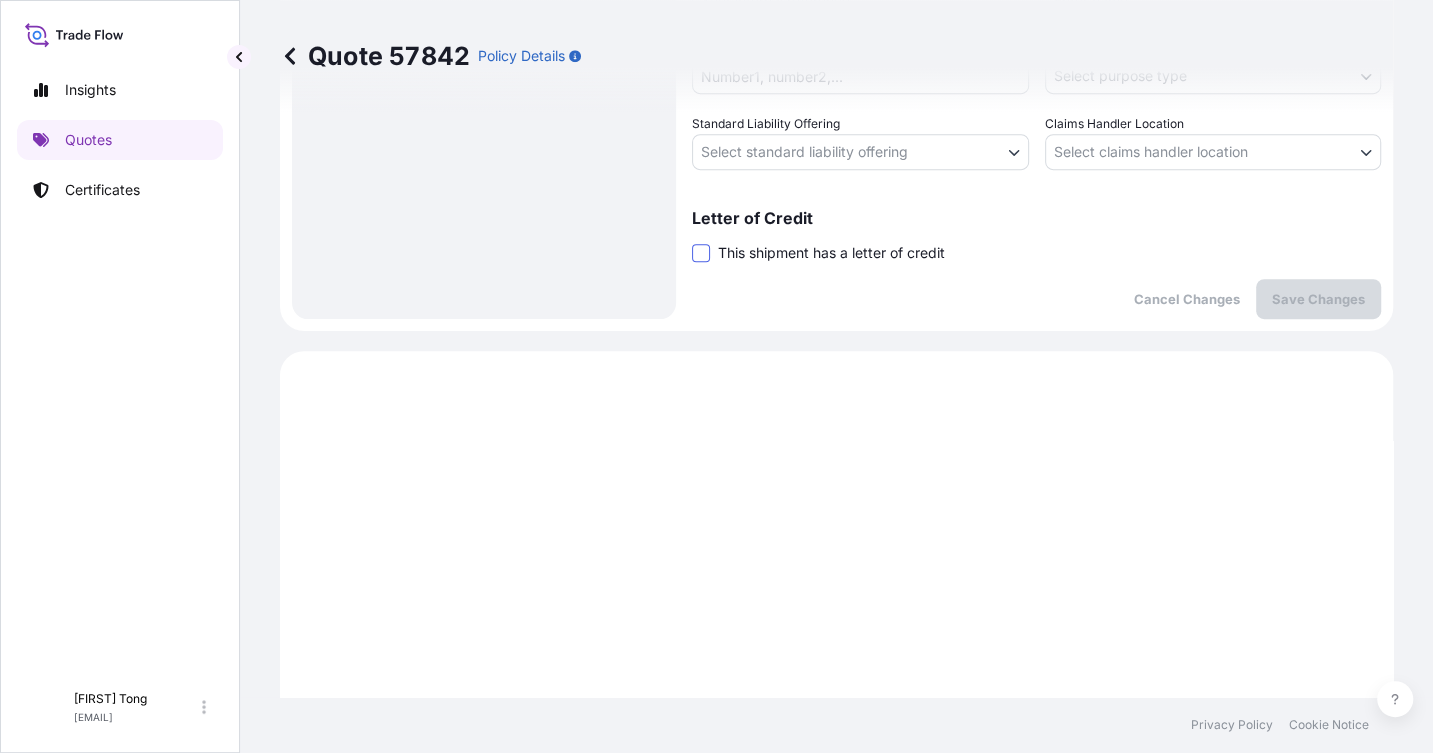 click on "Letter of Credit This shipment has a letter of credit Letter of credit * Letter of credit may not exceed 12000 characters" at bounding box center (1036, 236) 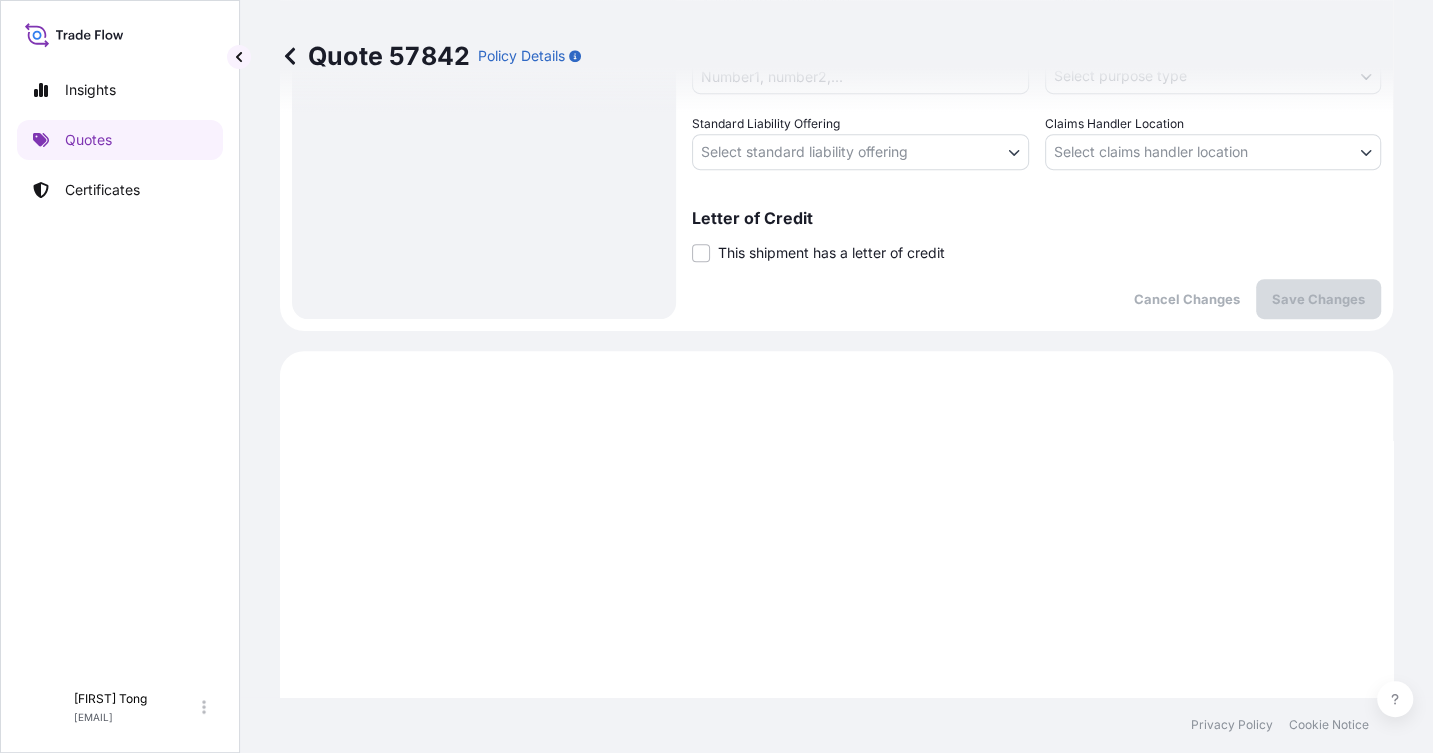 drag, startPoint x: 704, startPoint y: 250, endPoint x: 711, endPoint y: 284, distance: 34.713108 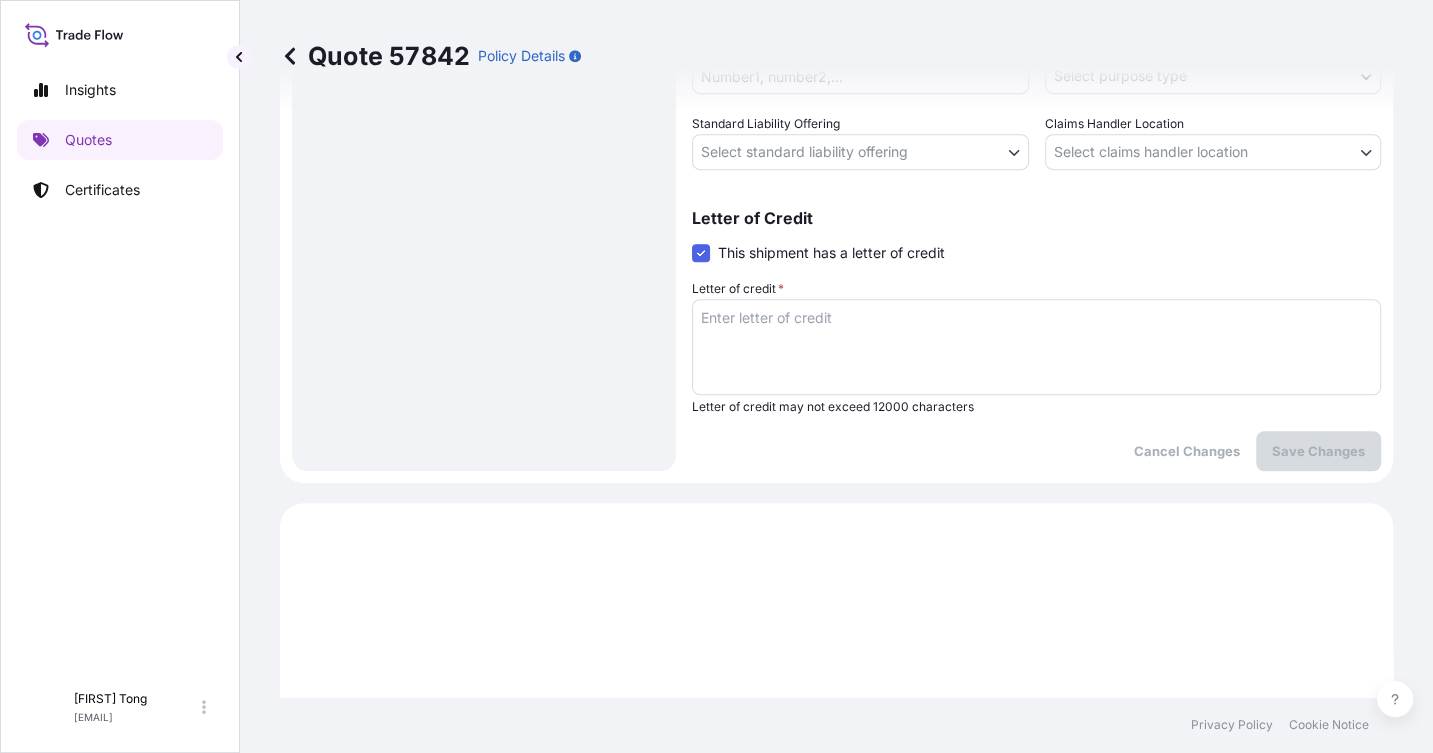 click on "Letter of credit *" at bounding box center (1036, 347) 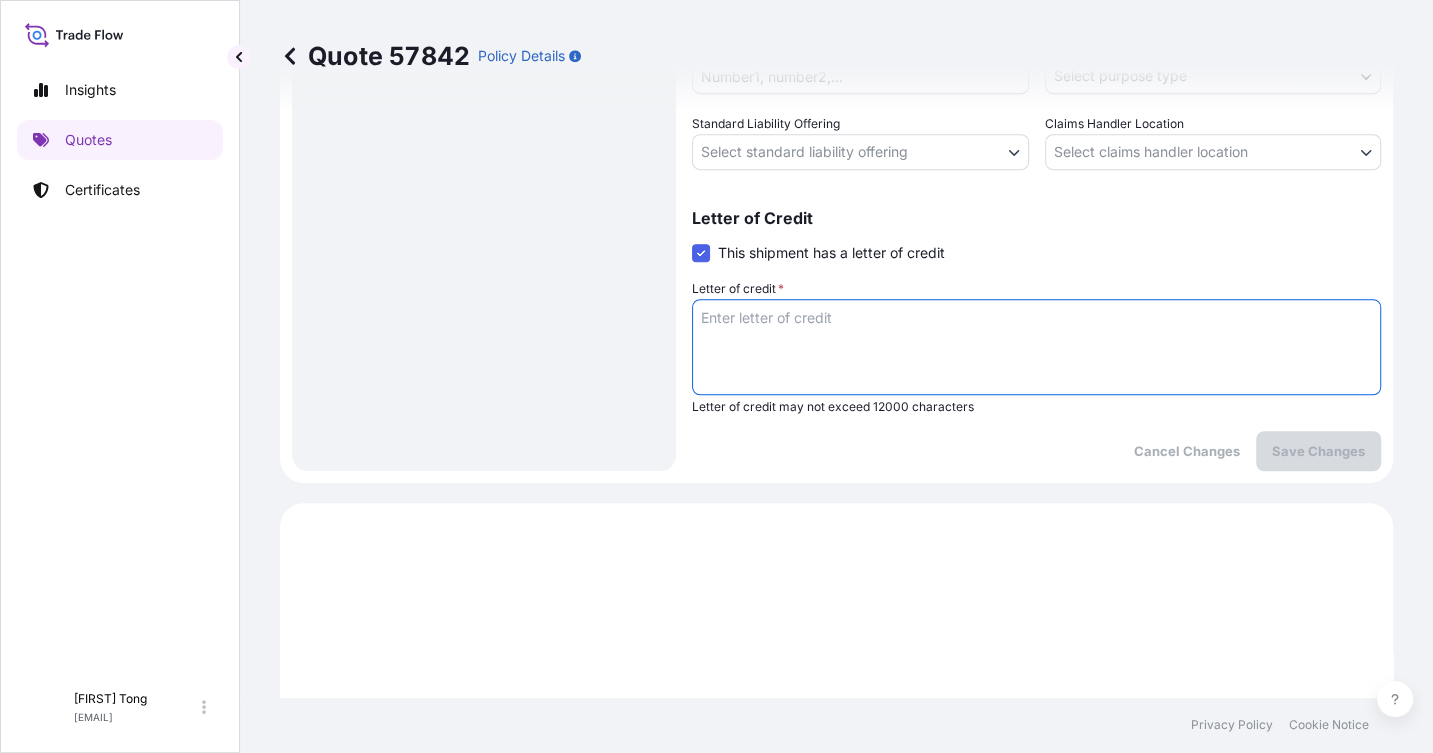 paste on "Storage period : 01 Aug 2025 to 30 Sep 2025 (till further notice)" 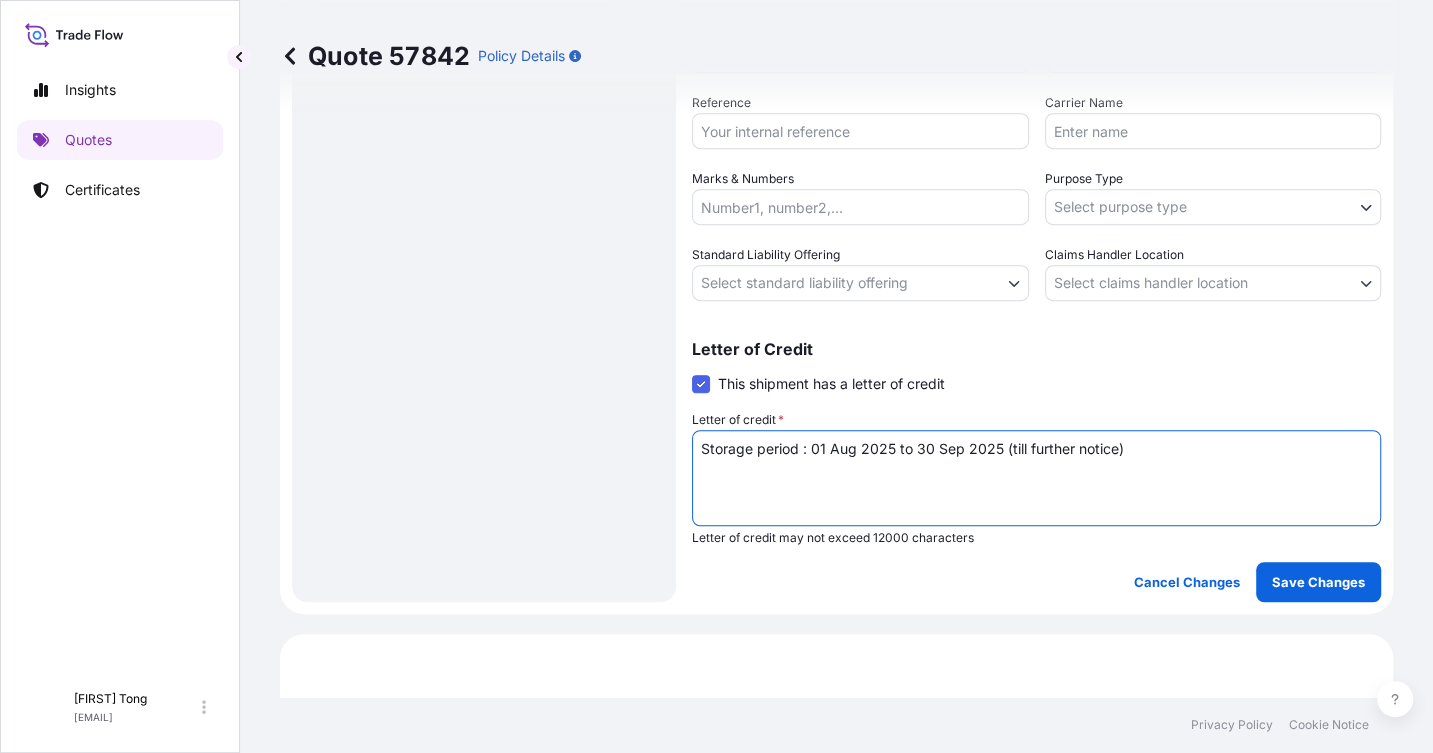 scroll, scrollTop: 386, scrollLeft: 0, axis: vertical 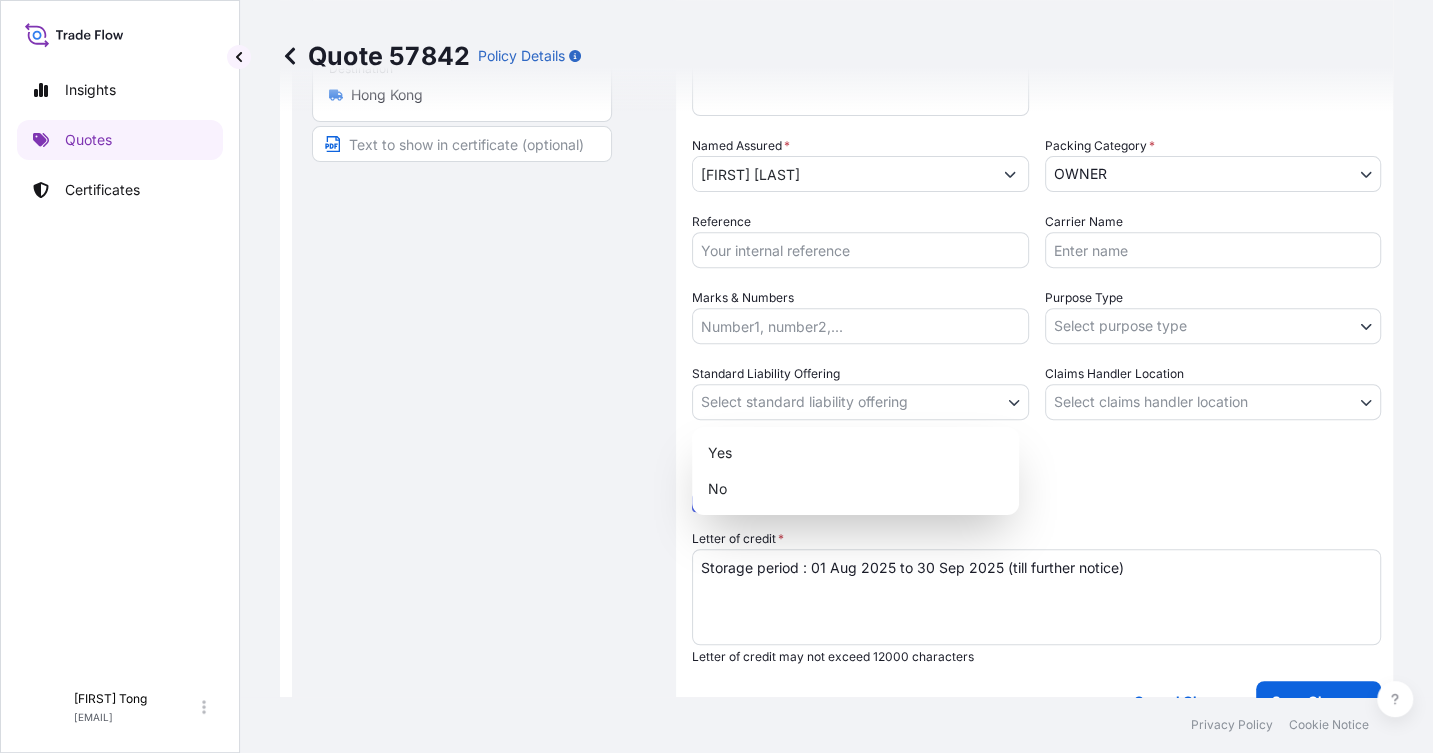 click on "Insights Quotes Certificates C [FIRST] [LAST] [EMAIL] Quote 57842 Policy Details Route Details Place of loading Road / Inland Road / Inland Origin * Hong Kong Main transport mode STORAGE COURIER INSTALLATION LAND SEA AIR STORAGE Destination * Hong Kong Road / Inland Road / Inland Place of Discharge Coverage Type Excluding hoisting Including hoisting Packing/unpacking only Shipment Details Date of Departure * 01 / 08 / 2025 Cargo Category * NON-FRAGILE Description of Cargo * Unknown, Sketch, #13
Commercial Invoice Value   * $ USD 8000 Named Assured * [FIRST] [LAST] Packing Category * OWNER AGENT CO-OWNER OWNER Various Reference Carrier Name Marks & Numbers Purpose Type Select purpose type Transit Storage Installation Conservation Standard Liability Offering Select standard liability offering Yes No Claims Handler Location Select claims handler location Hong Kong Singapore Letter of Credit This shipment has a letter of credit Letter of credit * Cancel Changes Save Changes Primary Assured $" at bounding box center [716, 376] 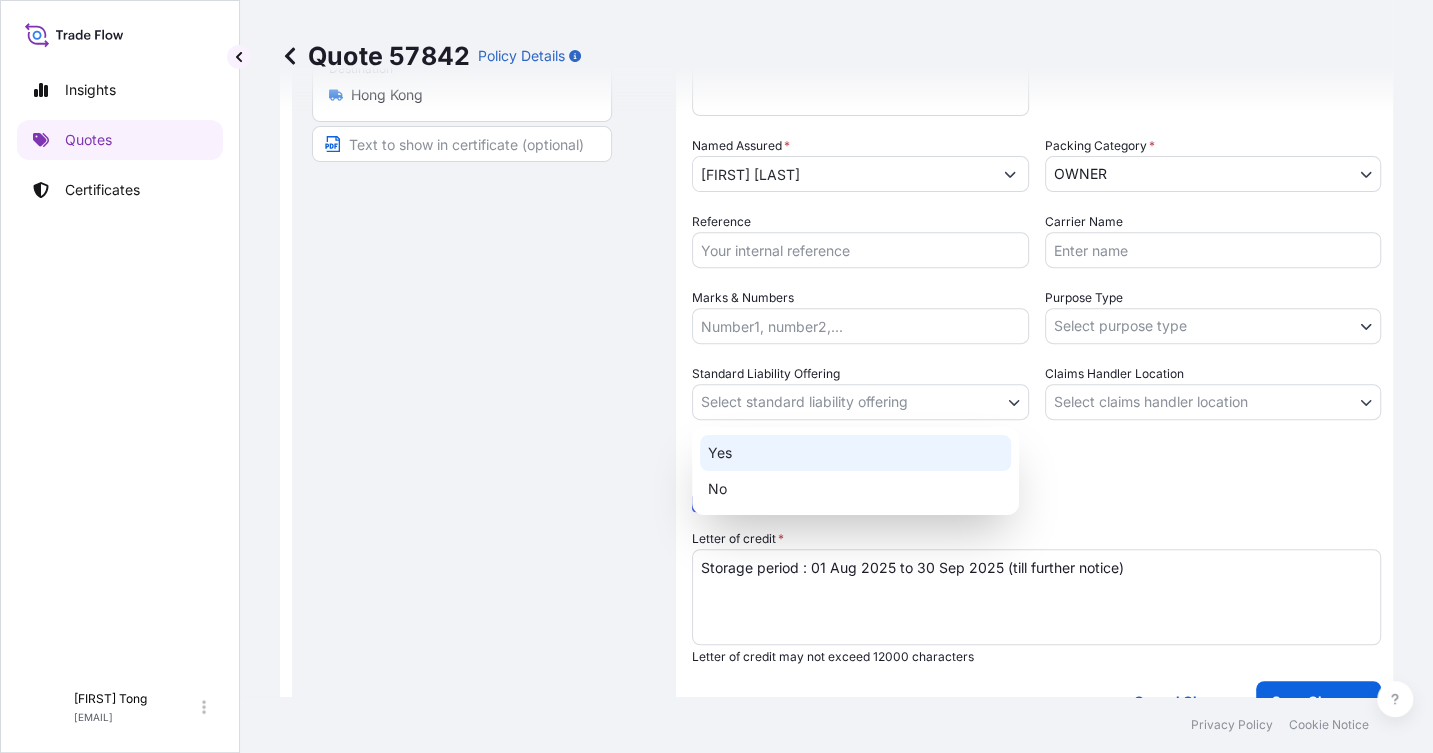 click on "Yes" at bounding box center [855, 453] 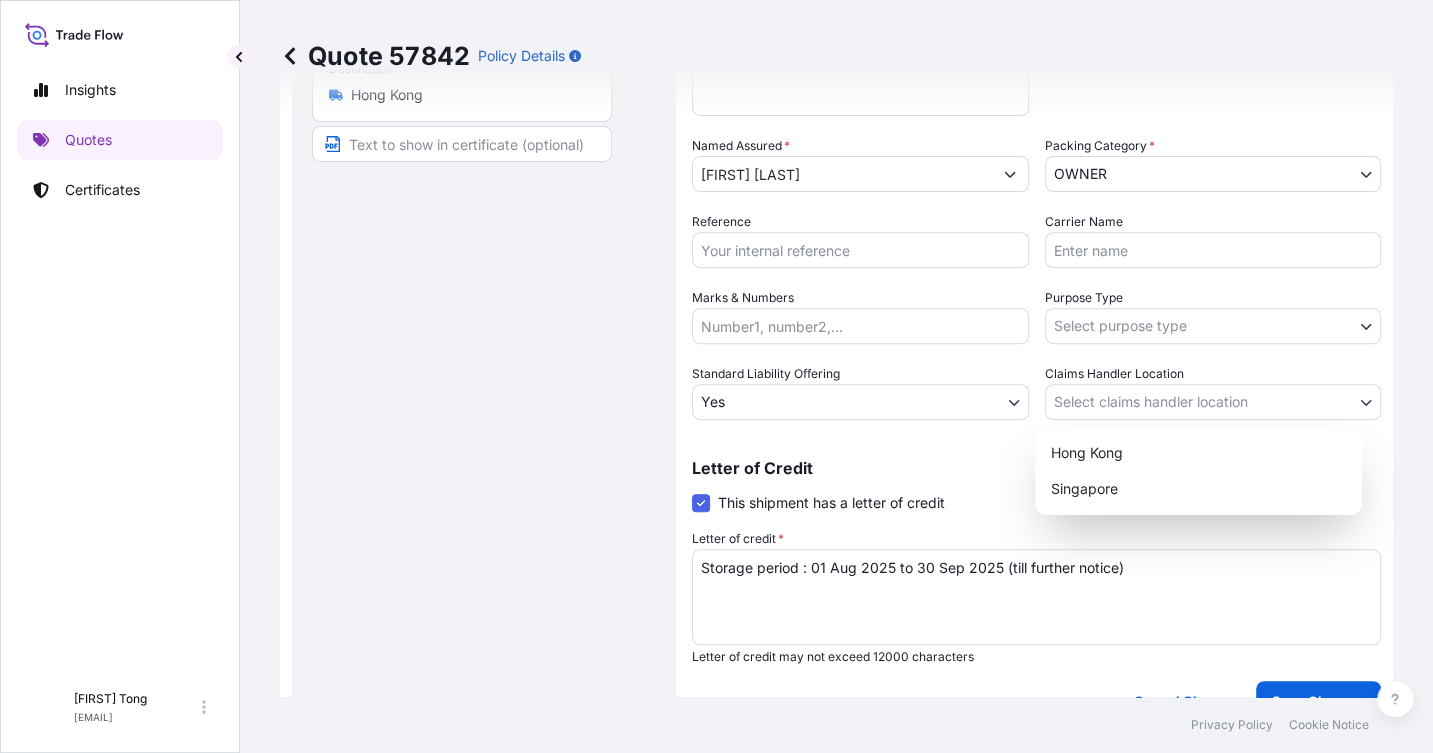 click on "Insights Quotes Certificates C [FIRST]   [LAST] [EMAIL] Quote 57842 Policy Details Route Details Place of loading Road / Inland Road / Inland Origin * [LOCATION] Main transport mode STORAGE COURIER INSTALLATION LAND SEA AIR STORAGE Destination * [LOCATION] Road / Inland Road / Inland Place of Discharge Coverage Type Excluding hoisting Including hoisting Packing/unpacking only Shipment Details Date of Departure * [DATE] Cargo Category * NON-FRAGILE Description of Cargo * Unknown, Sketch, #13
Commercial Invoice Value   * $ USD 8000 Named Assured * [FIRST] [LAST] Packing Category * OWNER AGENT CO-OWNER OWNER Various Reference Carrier Name Marks & Numbers Purpose Type Select purpose type Transit Storage Installation Conservation Standard Liability Offering Yes Yes No Claims Handler Location Select claims handler location [LOCATION] [LOCATION] Letter of Credit This shipment has a letter of credit Letter of credit * Storage period : [DATE] to [DATE] (till further notice) NON-FRAGILE" at bounding box center [716, 376] 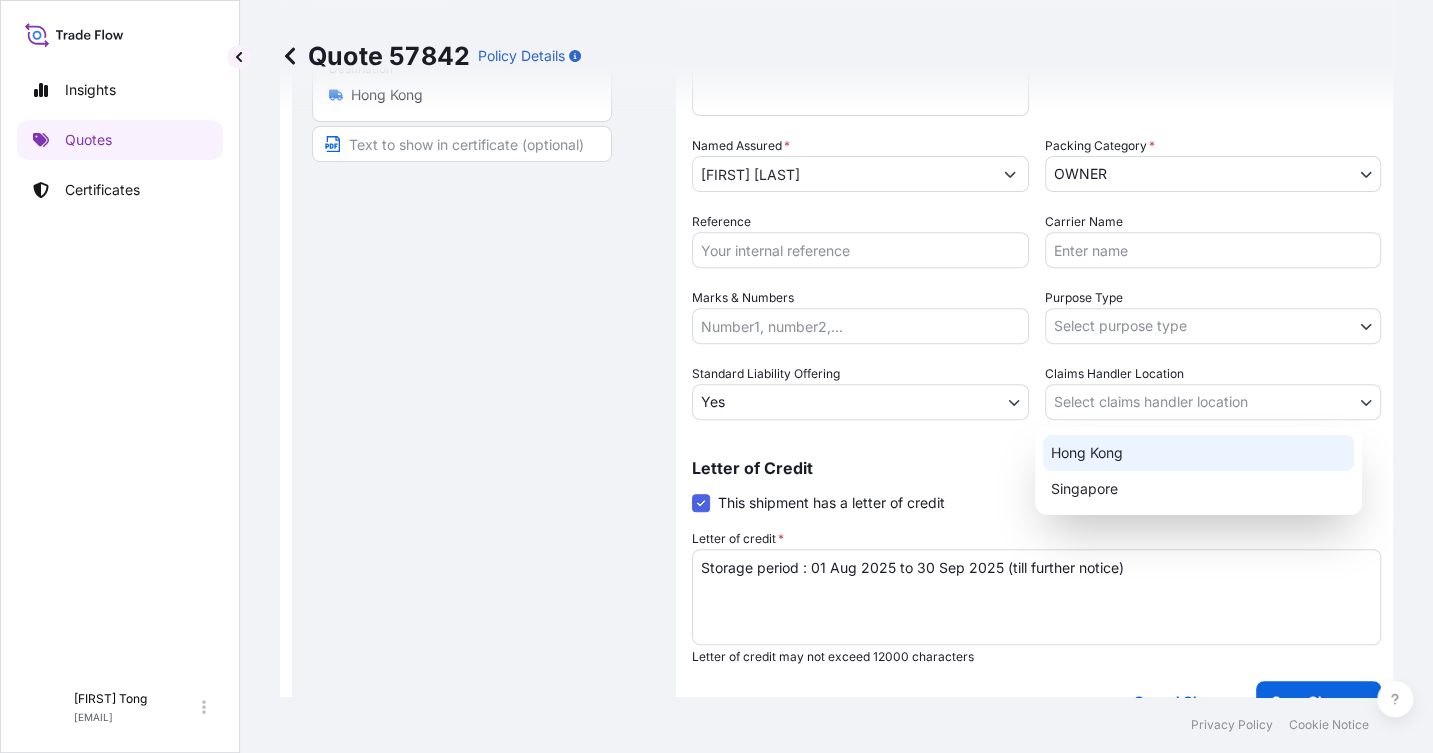 click on "Hong Kong" at bounding box center [1198, 453] 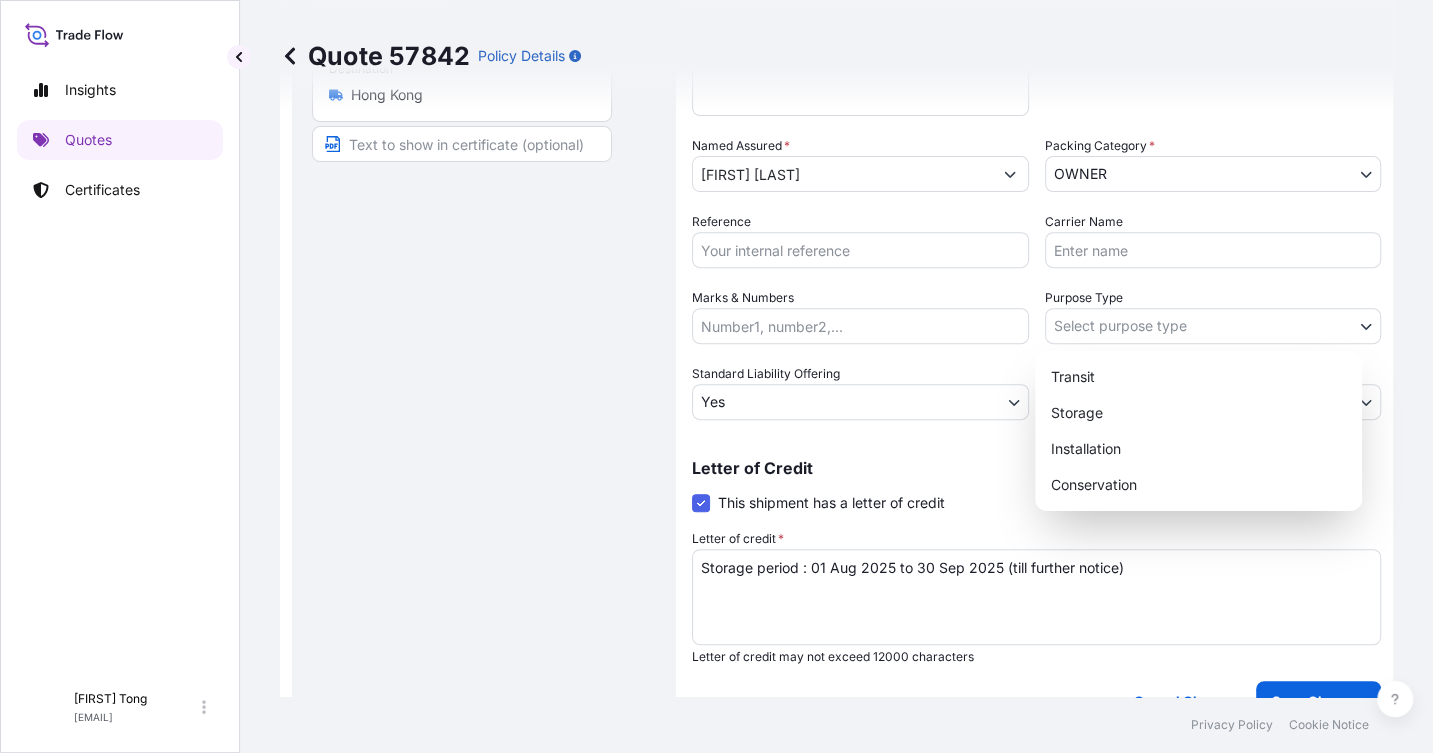 click on "Insights Quotes Certificates C [FIRST]   [LAST] [EMAIL] Quote 57842 Policy Details Route Details Place of loading Road / Inland Road / Inland Origin * [LOCATION] Main transport mode STORAGE COURIER INSTALLATION LAND SEA AIR STORAGE Destination * [LOCATION] Road / Inland Road / Inland Place of Discharge Coverage Type Excluding hoisting Including hoisting Packing/unpacking only Shipment Details Date of Departure * [DATE] Cargo Category * NON-FRAGILE Description of Cargo * Unknown, Sketch, #13
Commercial Invoice Value   * $ USD 8000 Named Assured * [FULL_NAME] Packing Category * OWNER AGENT CO-OWNER OWNER Various Reference Carrier Name Marks & Numbers Purpose Type Select purpose type Transit Storage Installation Conservation Standard Liability Offering Yes Yes No Claims Handler Location [LOCATION] [LOCATION] Letter of Credit This shipment has a letter of credit Letter of credit * Storage period : [DATE] to [DATE] (till further notice) Cancel Changes Save Changes $ 8" at bounding box center [716, 376] 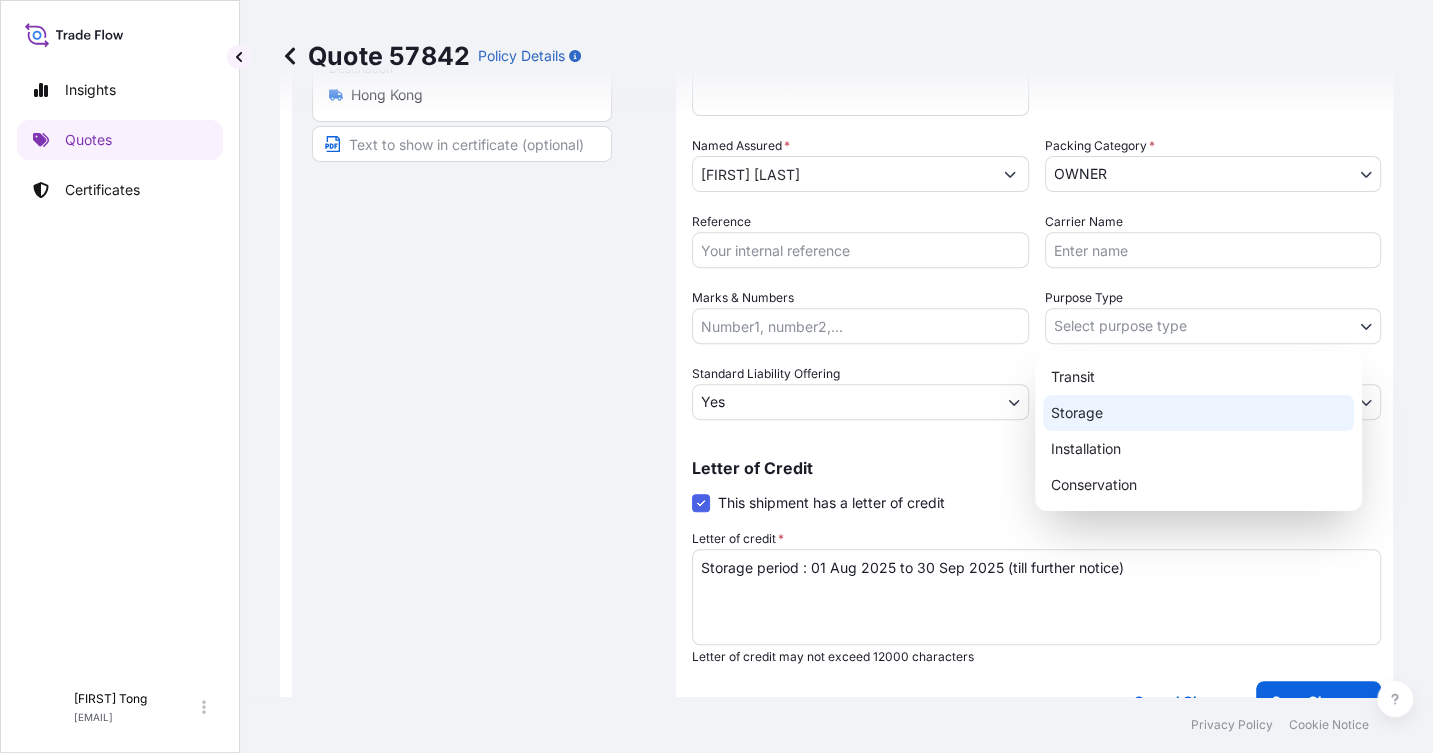 click on "Storage" at bounding box center [1198, 413] 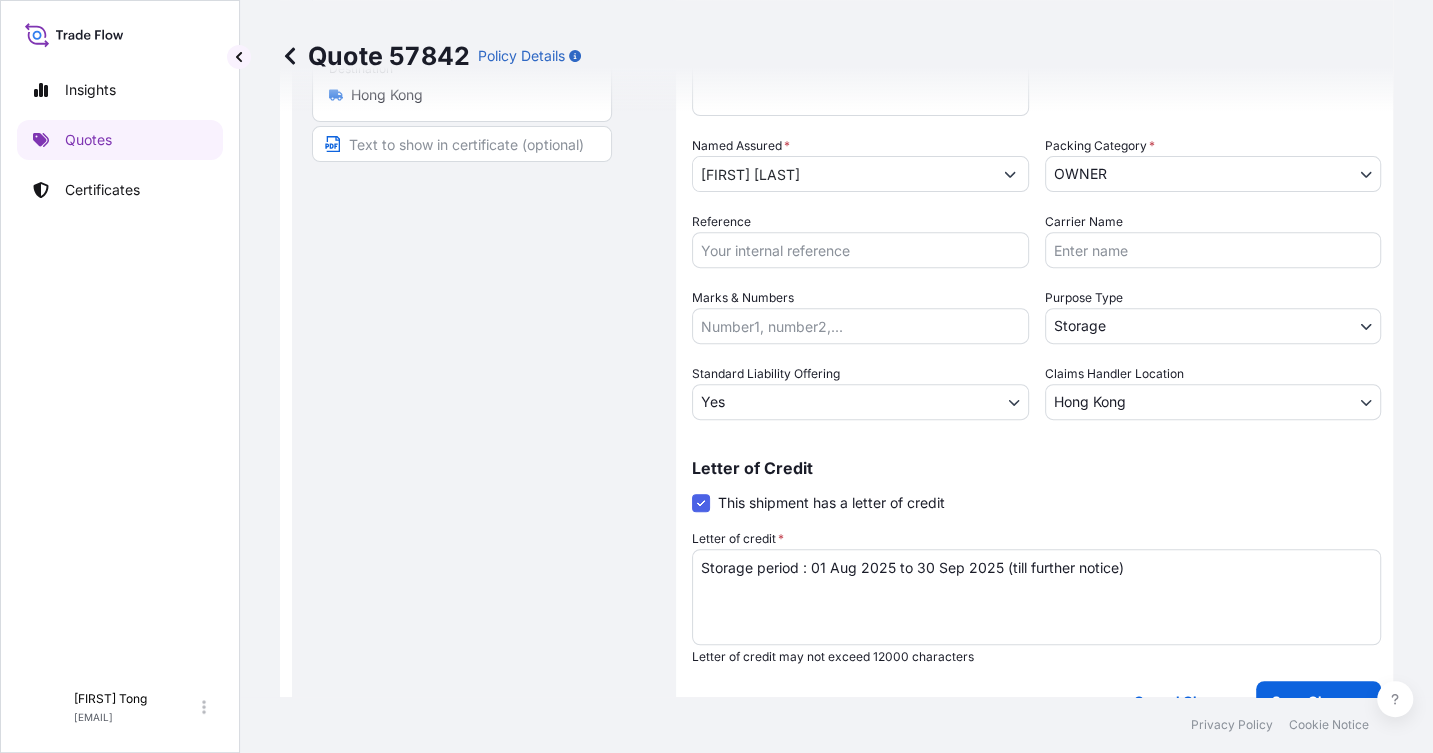 click on "Reference" at bounding box center (860, 250) 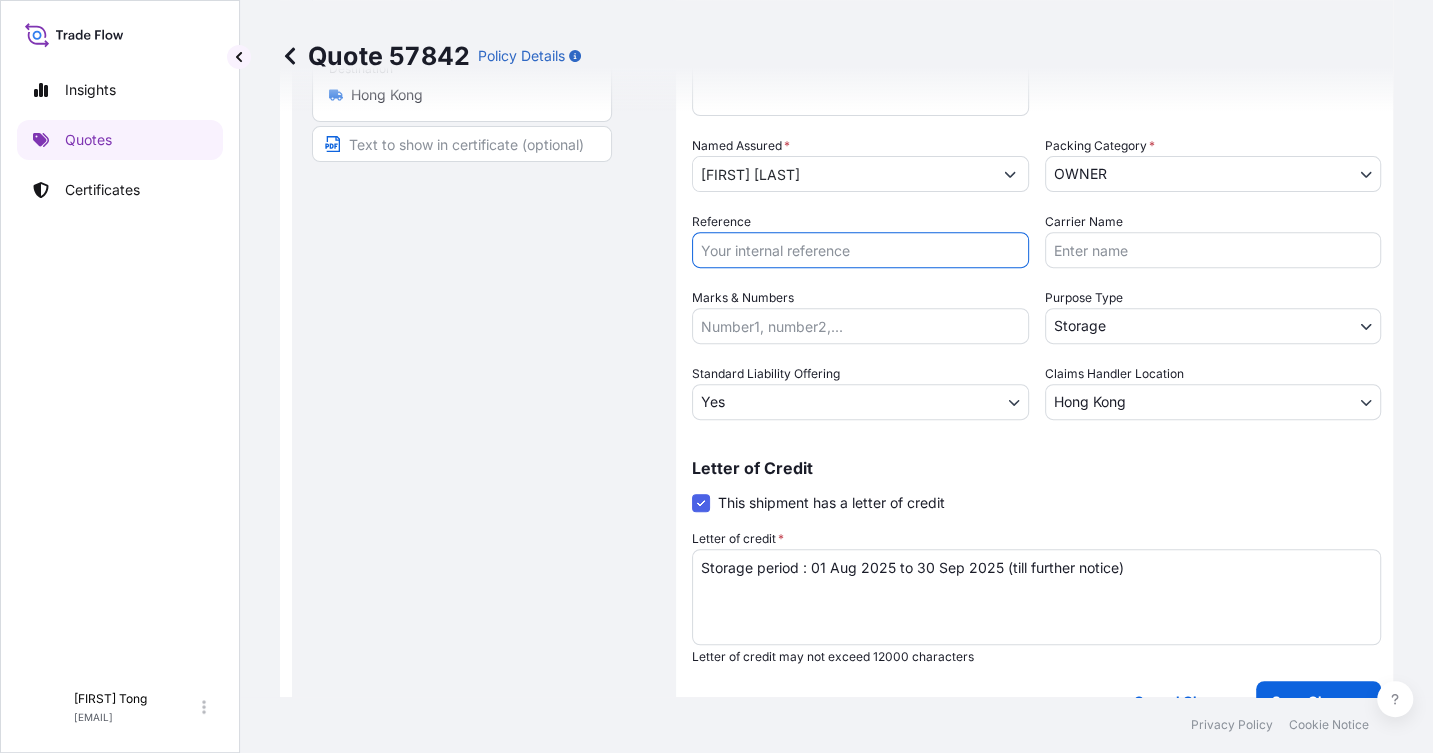 paste on "AMST166674MYHT" 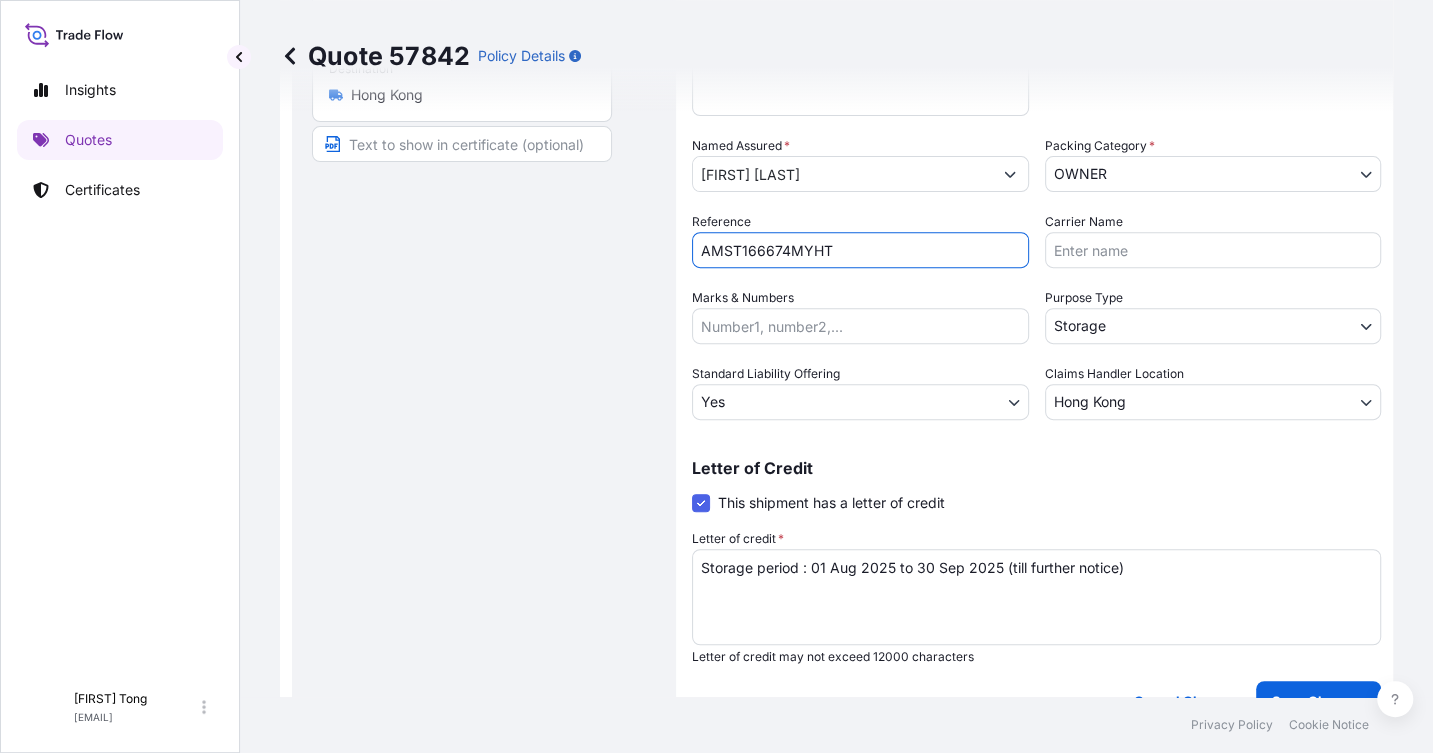 click on "Route Details Place of loading Road / Inland Road / Inland Origin * Hong Kong Main transport mode STORAGE COURIER INSTALLATION LAND SEA AIR STORAGE Destination * Hong Kong Road / Inland Road / Inland Place of Discharge" at bounding box center [484, 229] 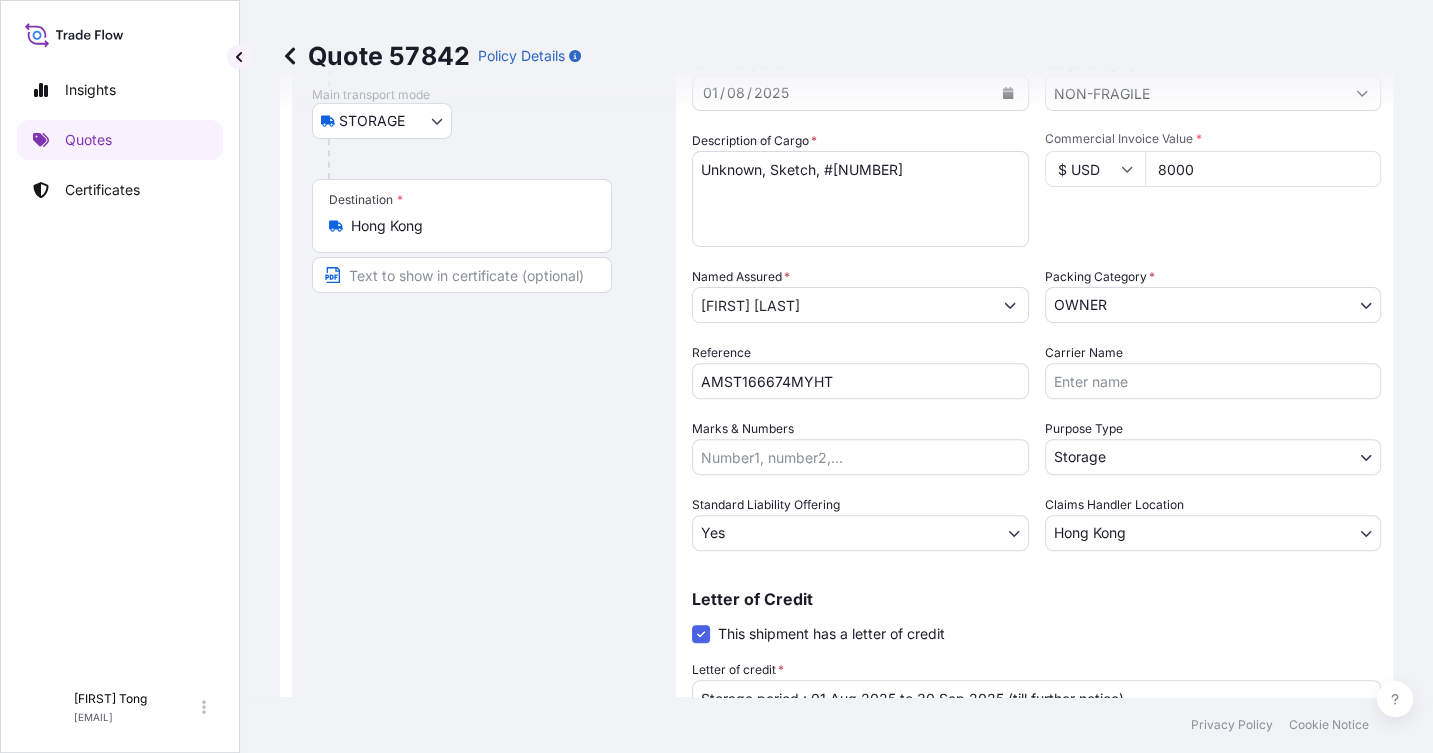 scroll, scrollTop: 511, scrollLeft: 0, axis: vertical 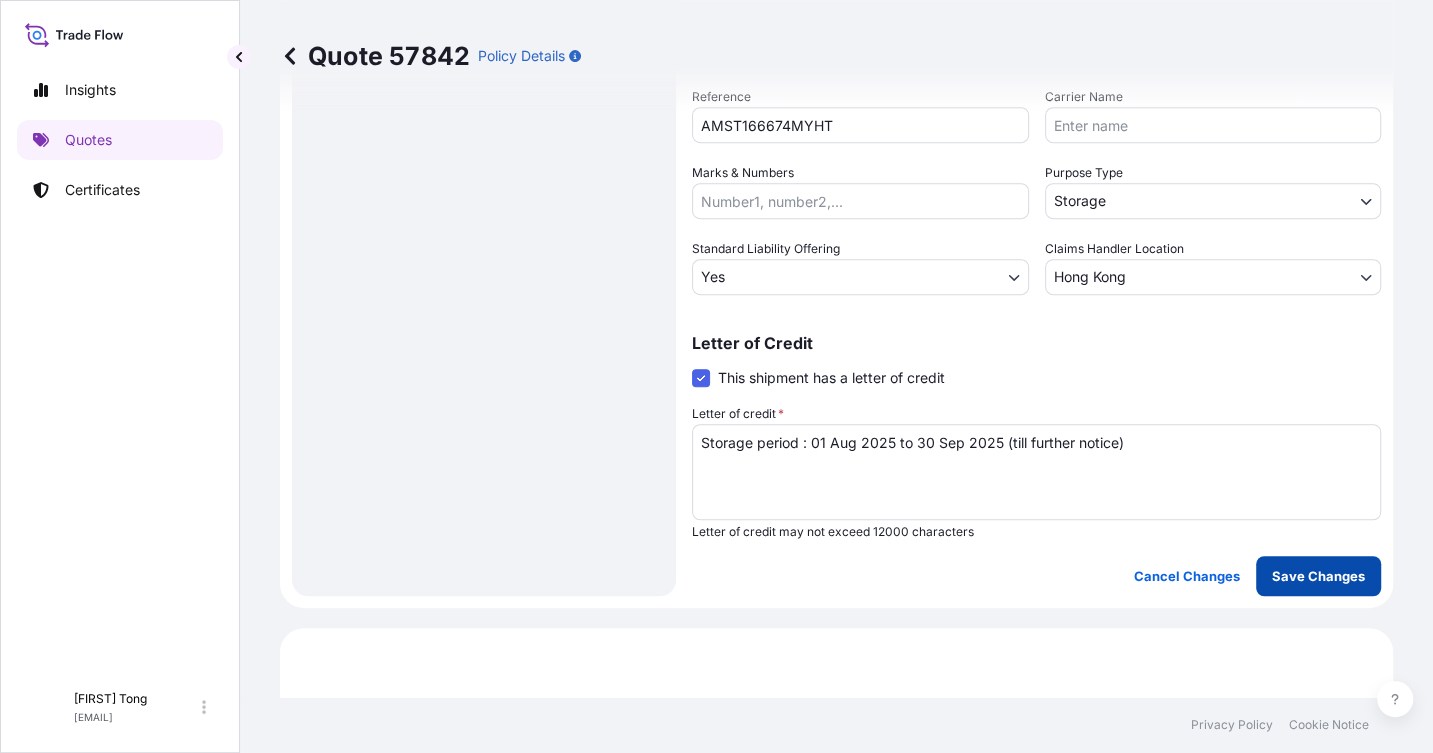 click on "Save Changes" at bounding box center [1318, 576] 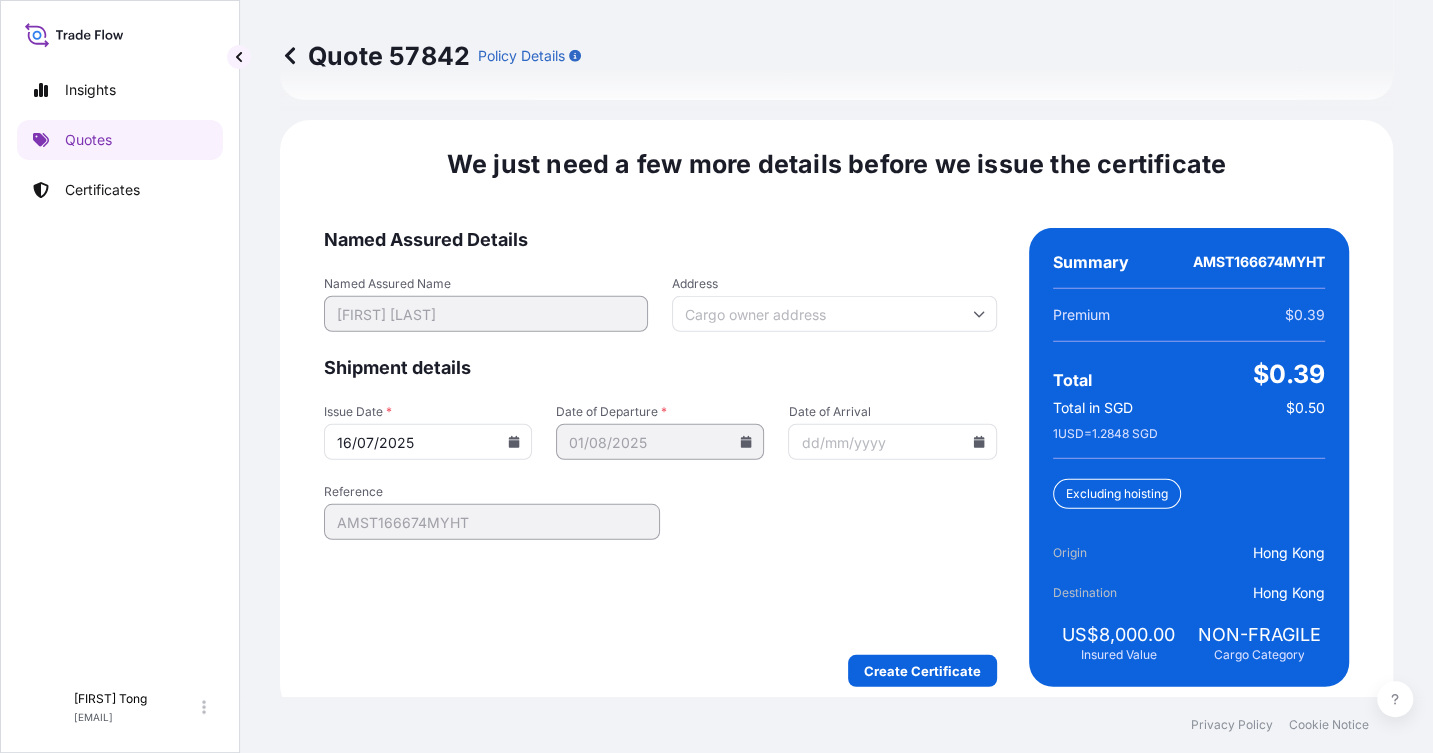 scroll, scrollTop: 3215, scrollLeft: 0, axis: vertical 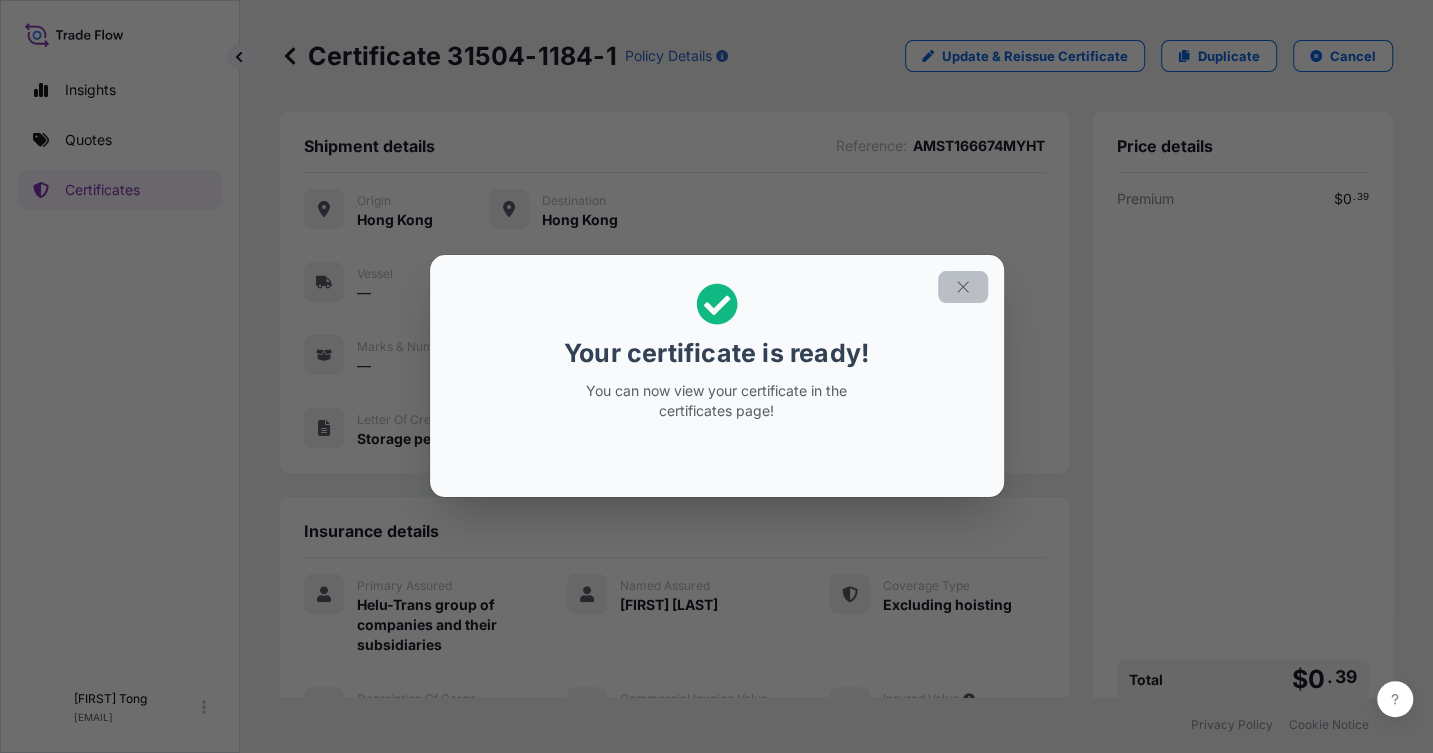 click 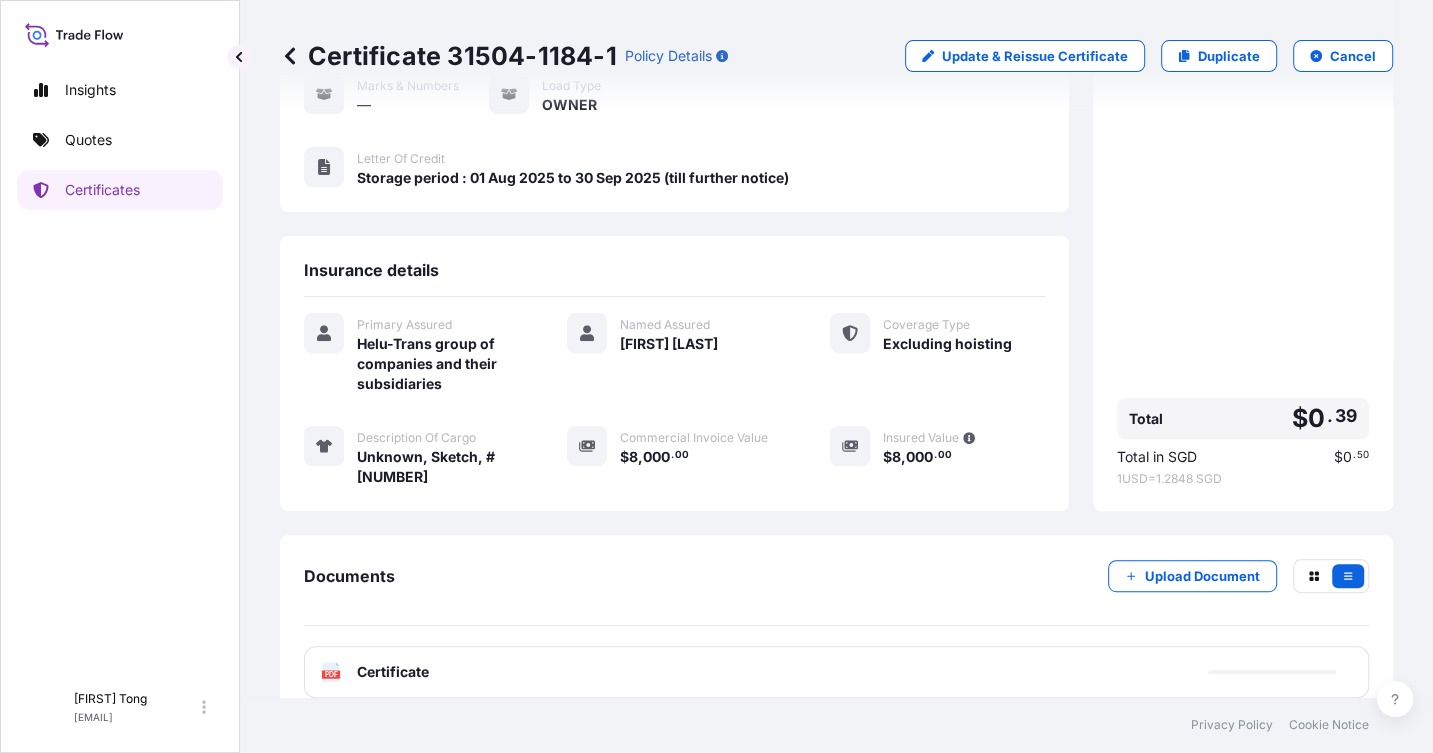 scroll, scrollTop: 265, scrollLeft: 0, axis: vertical 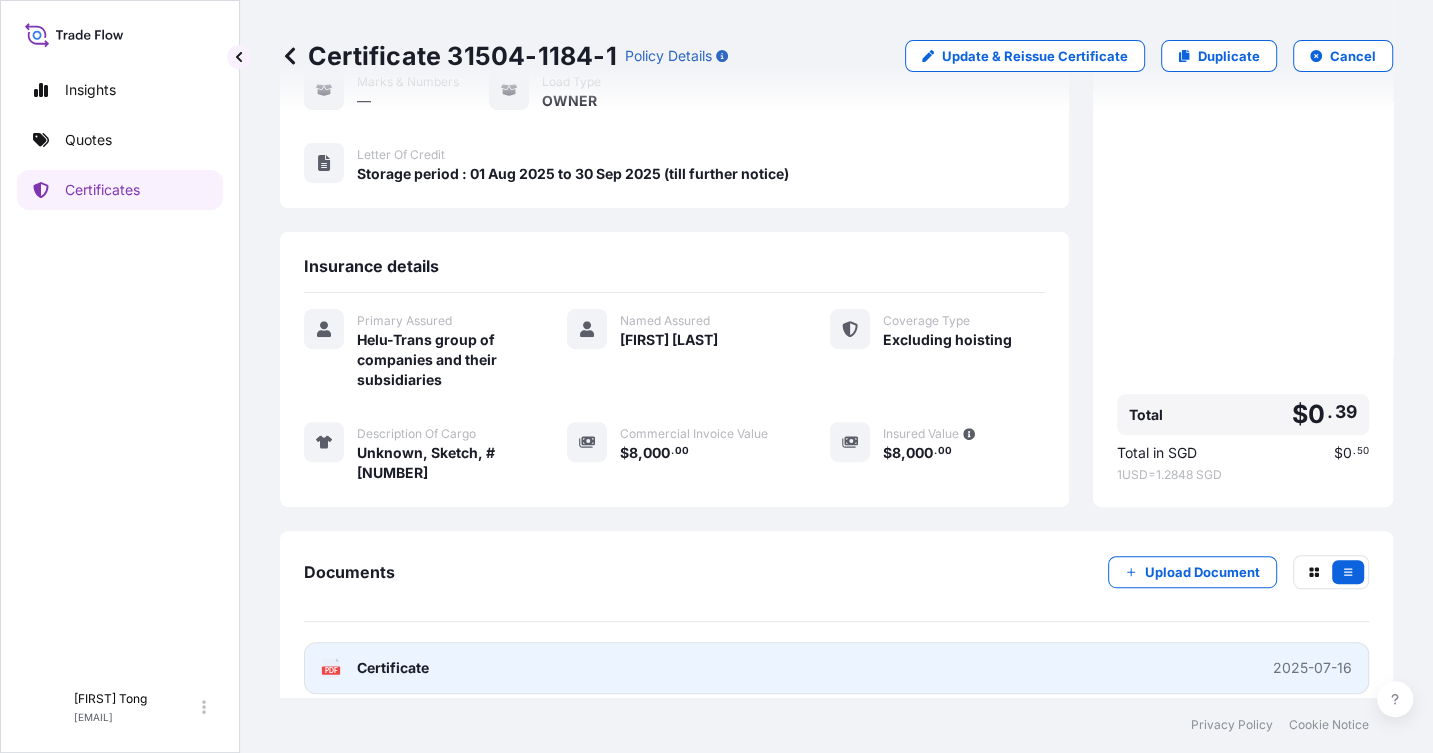 click on "PDF Certificate 2025-07-16" at bounding box center (836, 668) 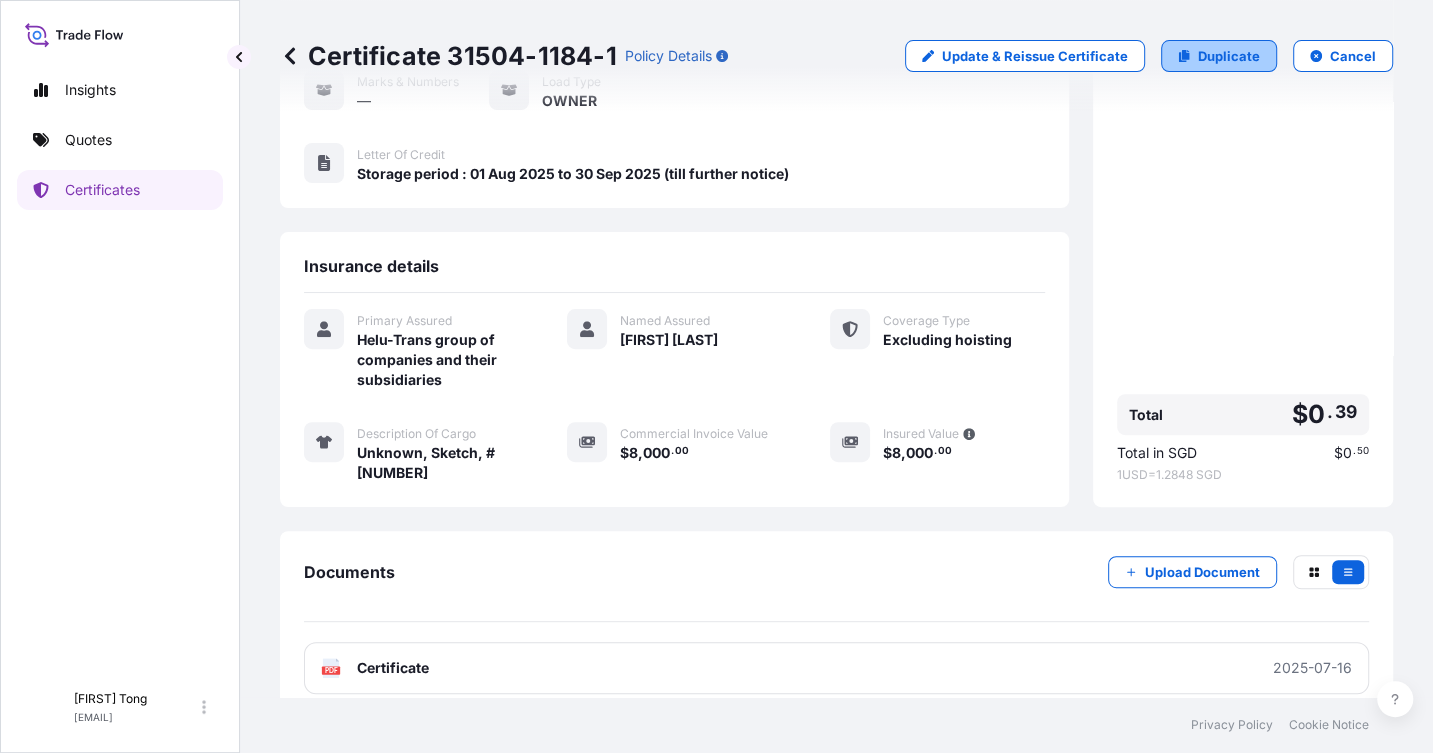 click on "Duplicate" at bounding box center [1229, 56] 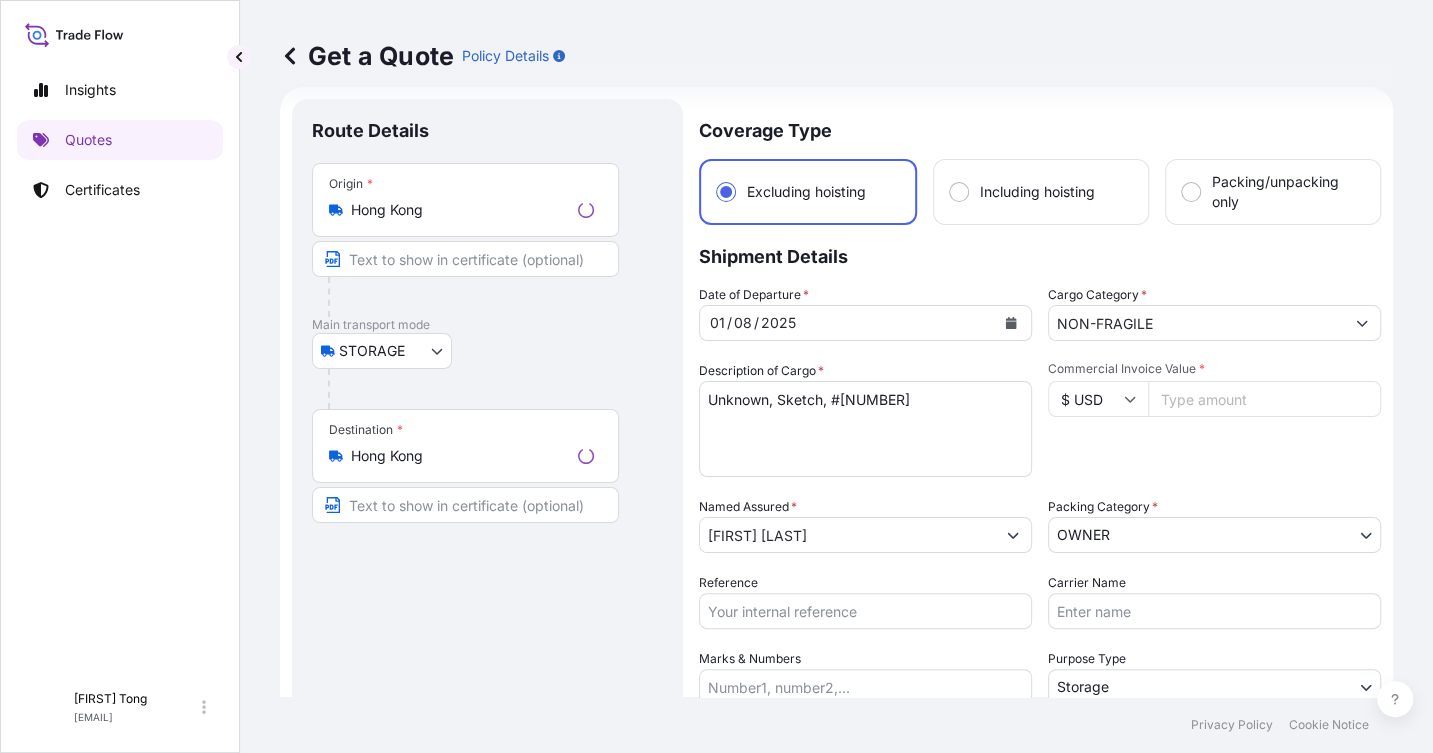 scroll, scrollTop: 31, scrollLeft: 0, axis: vertical 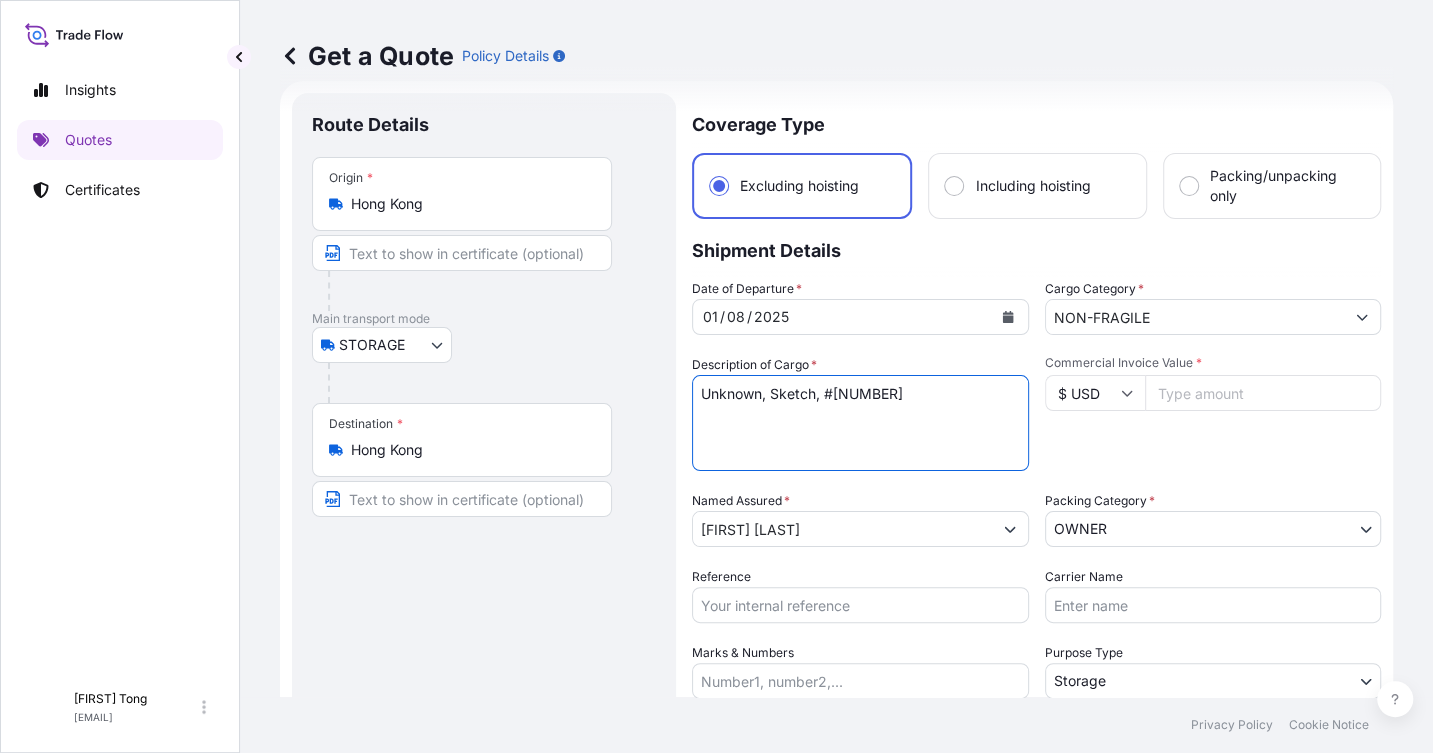 drag, startPoint x: 772, startPoint y: 396, endPoint x: 911, endPoint y: 395, distance: 139.0036 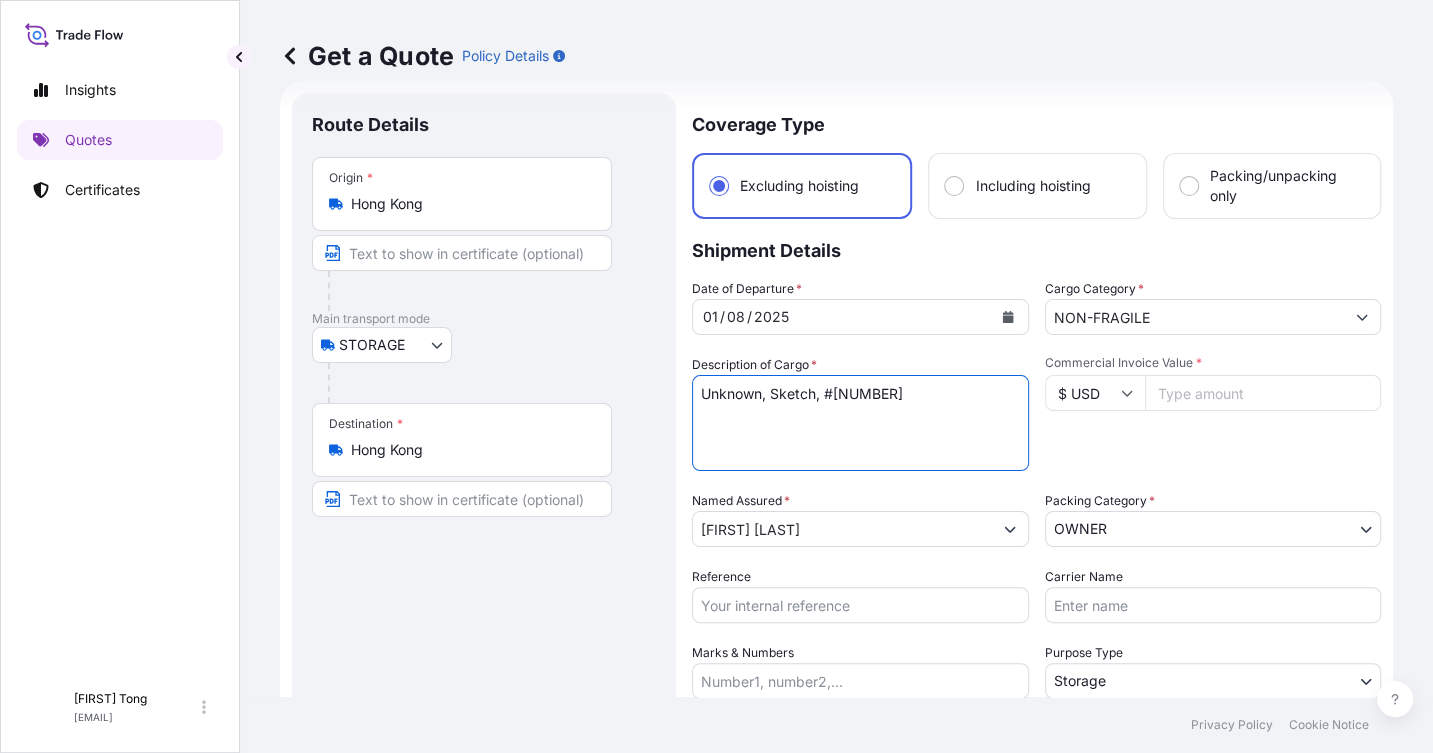 click on "Unknown, Sketch, #[NUMBER]" at bounding box center [860, 423] 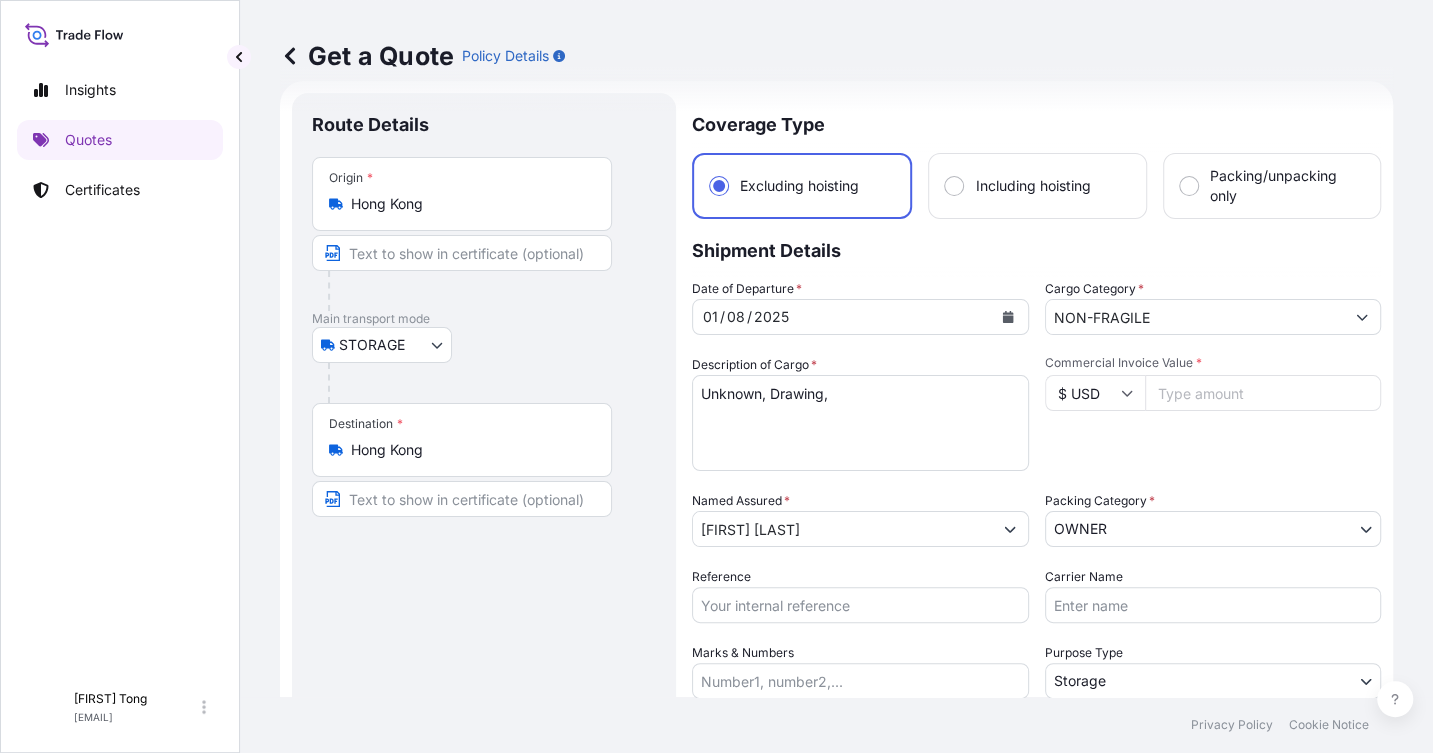 click on "Unknown, Sketch, #[NUMBER]" at bounding box center (860, 423) 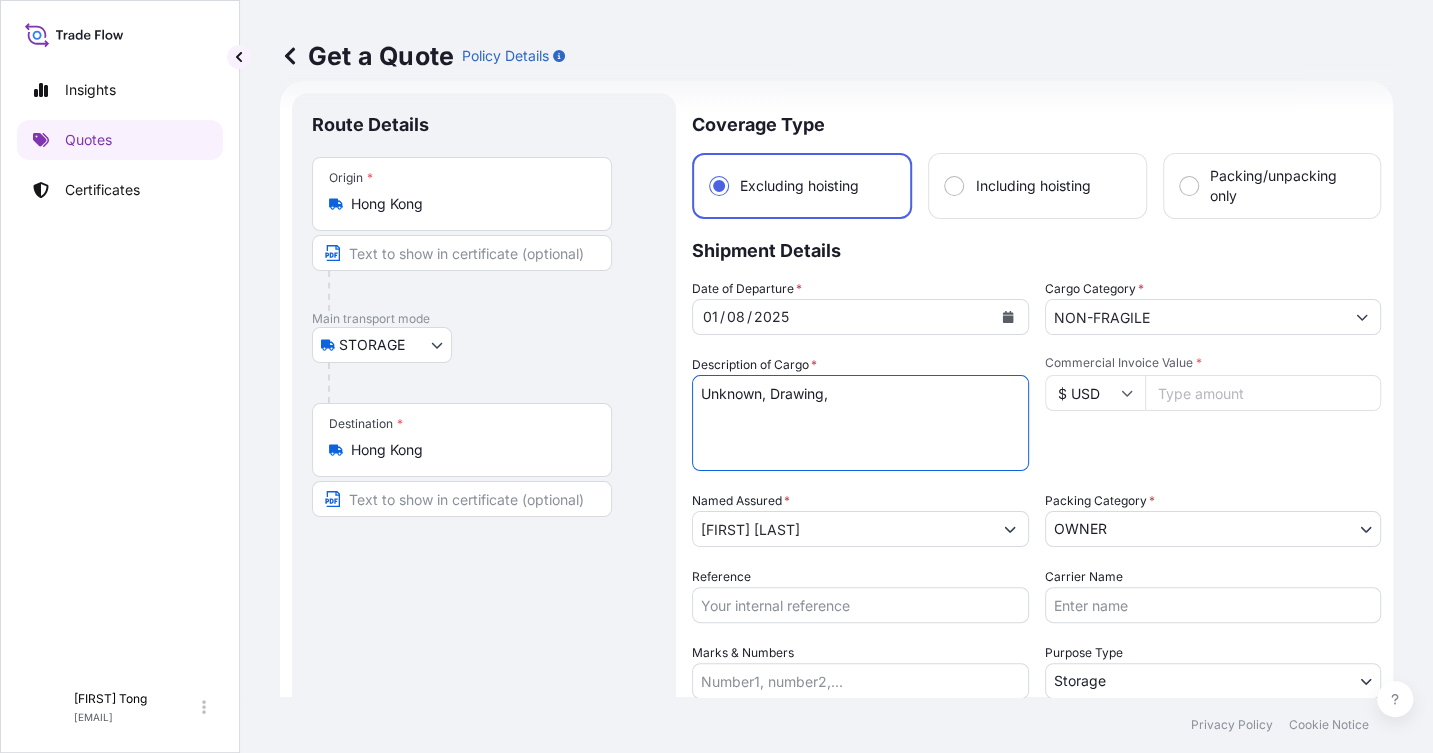 paste on "#14" 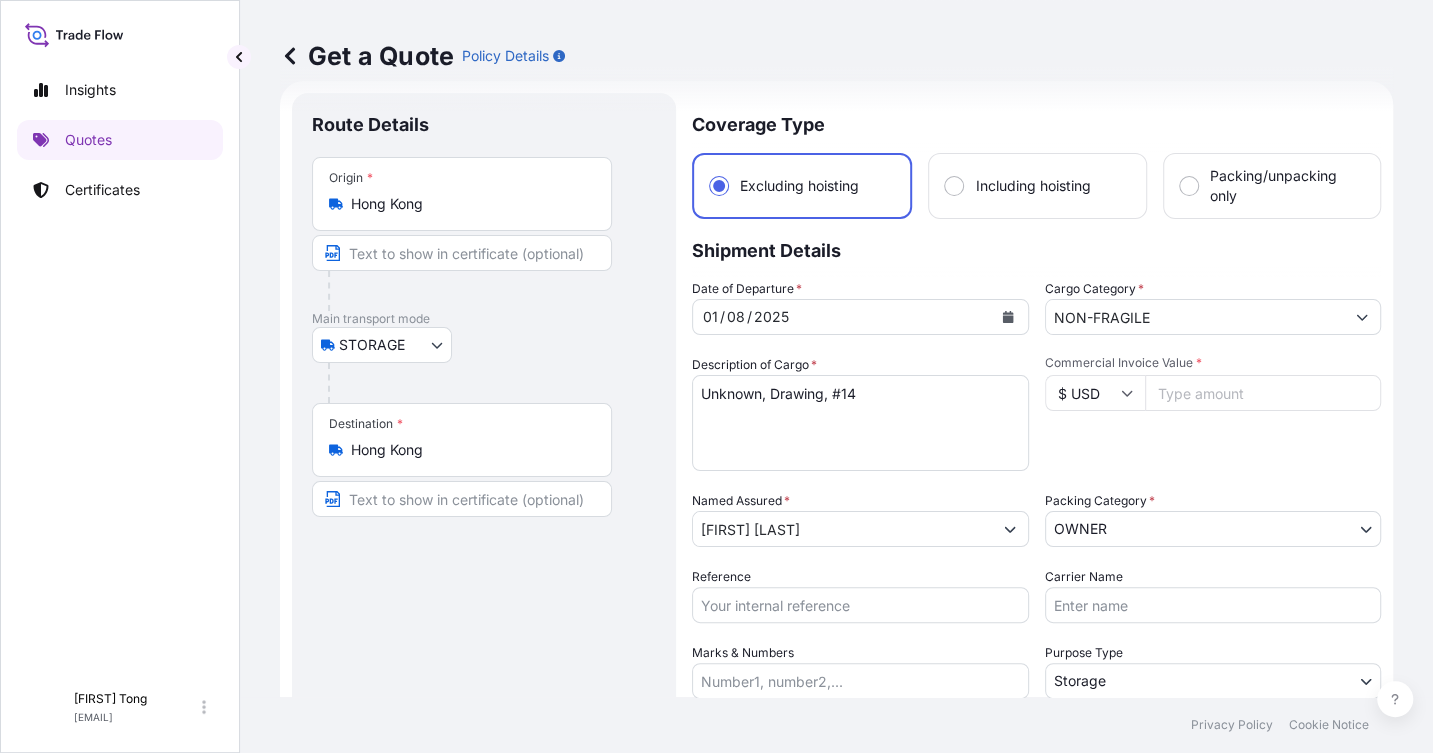 click on "Commercial Invoice Value   *" at bounding box center (1263, 393) 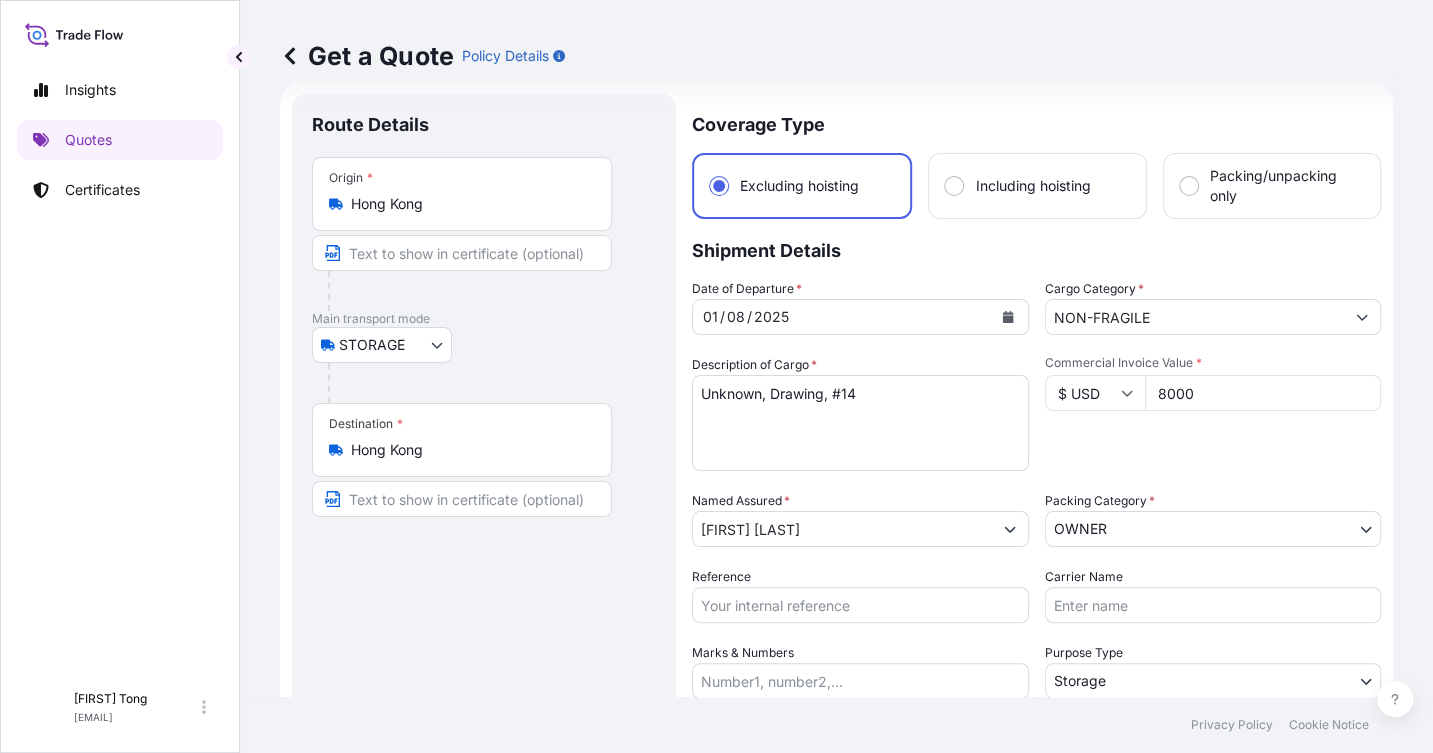 click on "Commercial Invoice Value   * $ USD 8000" at bounding box center (1213, 413) 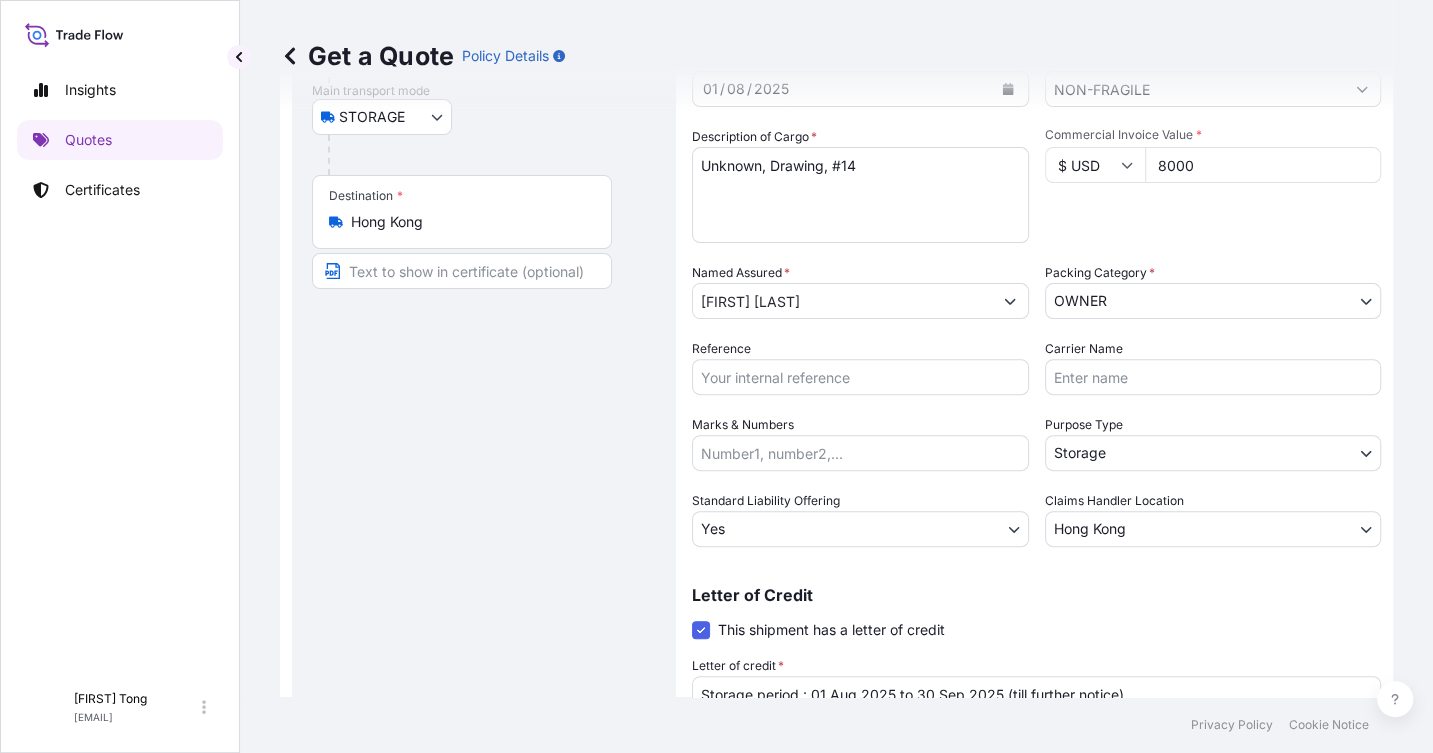 scroll, scrollTop: 421, scrollLeft: 0, axis: vertical 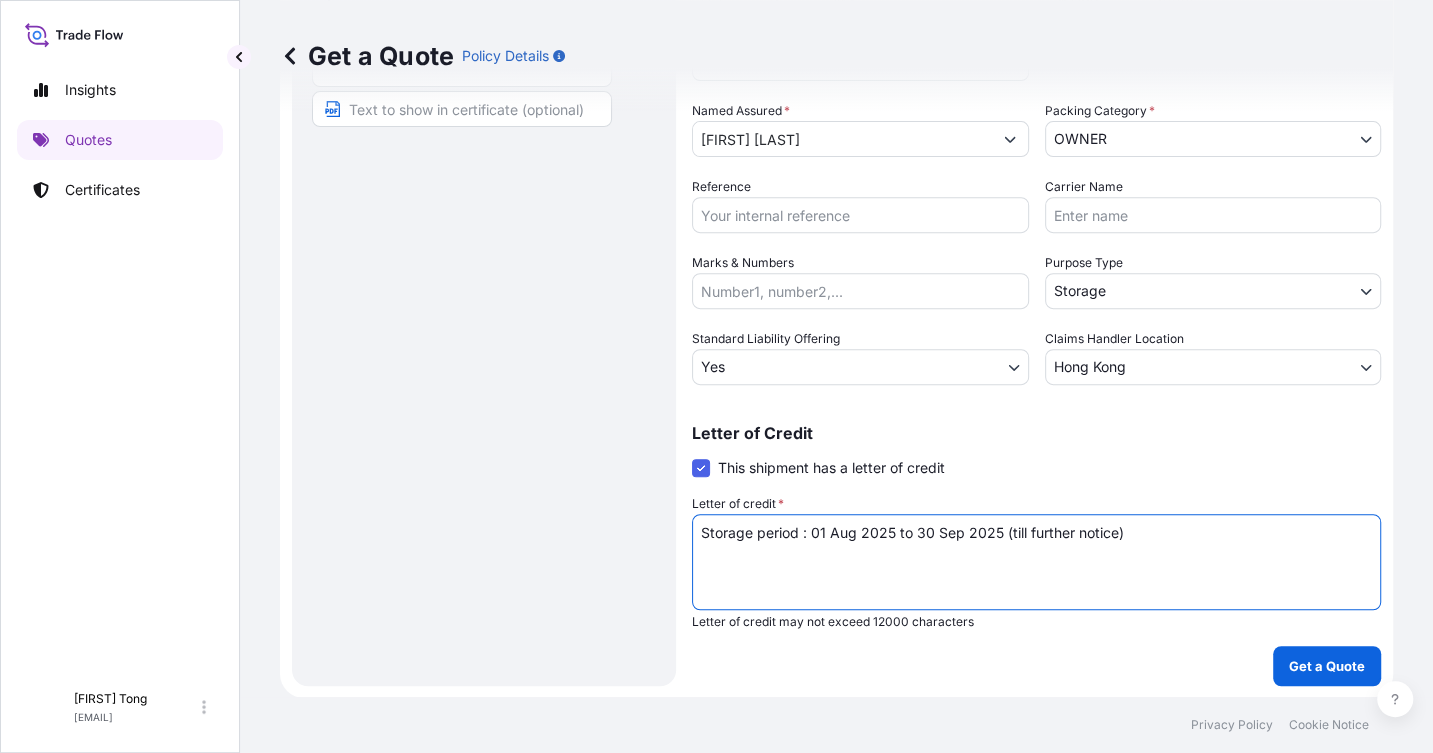 drag, startPoint x: 1153, startPoint y: 537, endPoint x: 496, endPoint y: 522, distance: 657.1712 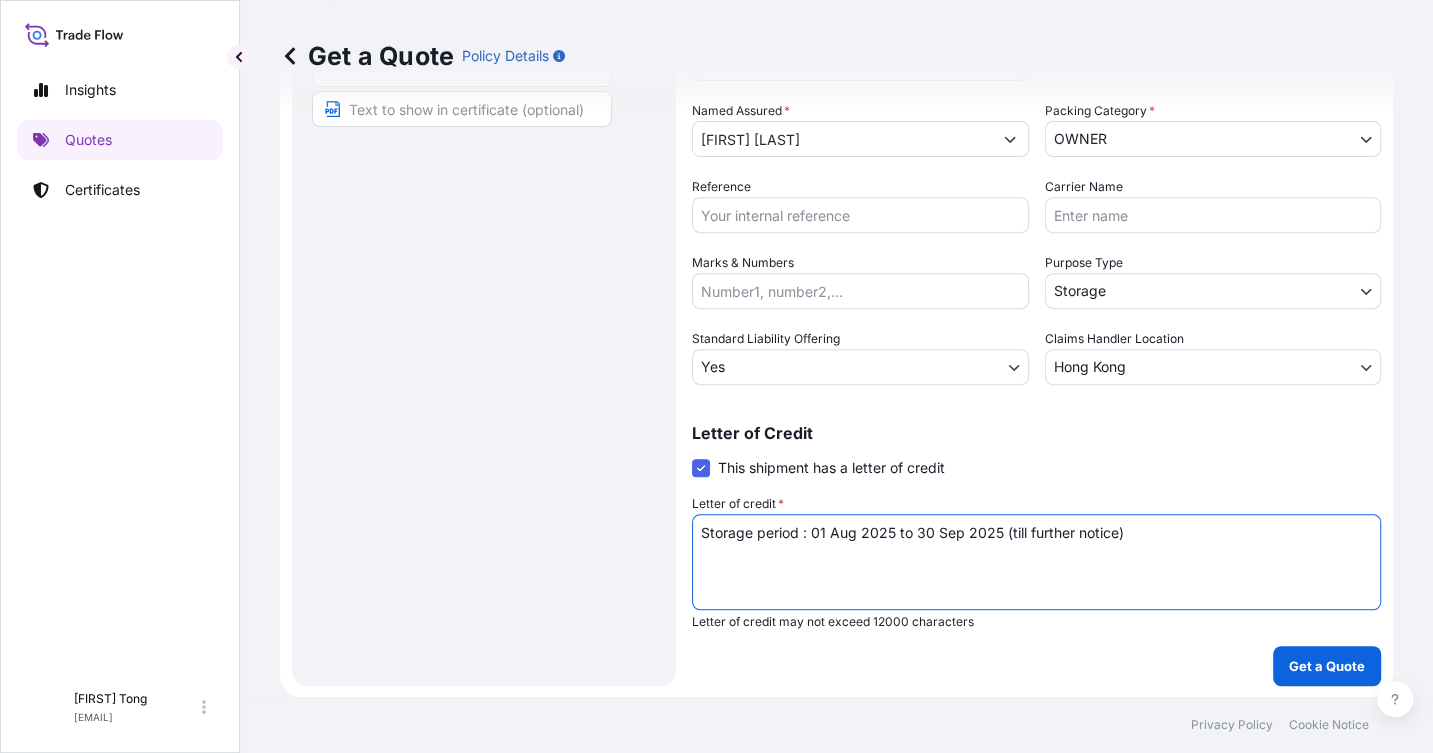 click on "Route Details Place of loading Road / Inland Road / Inland Origin * [LOCATION] Main transport mode STORAGE COURIER INSTALLATION LAND SEA AIR STORAGE Destination * [LOCATION] Road / Inland Road / Inland Place of Discharge Coverage Type Excluding hoisting Including hoisting Packing/unpacking only Shipment Details Date of Departure * [DATE] Cargo Category * NON-FRAGILE Description of Cargo * Unknown, Sketch, #13
Commercial Invoice Value   * $ USD 8000 Named Assured * [FIRST] [LAST] Packing Category * OWNER AGENT CO-OWNER OWNER Various Reference Carrier Name Marks & Numbers Purpose Type Storage Transit Storage Installation Conservation Standard Liability Offering Yes Yes No Claims Handler Location [LOCATION] [LOCATION] [LOCATION] Letter of Credit This shipment has a letter of credit Letter of credit * Storage period : [DATE] to [DATE] (till further notice) Letter of credit may not exceed 12000 characters Get a Quote" at bounding box center (836, 194) 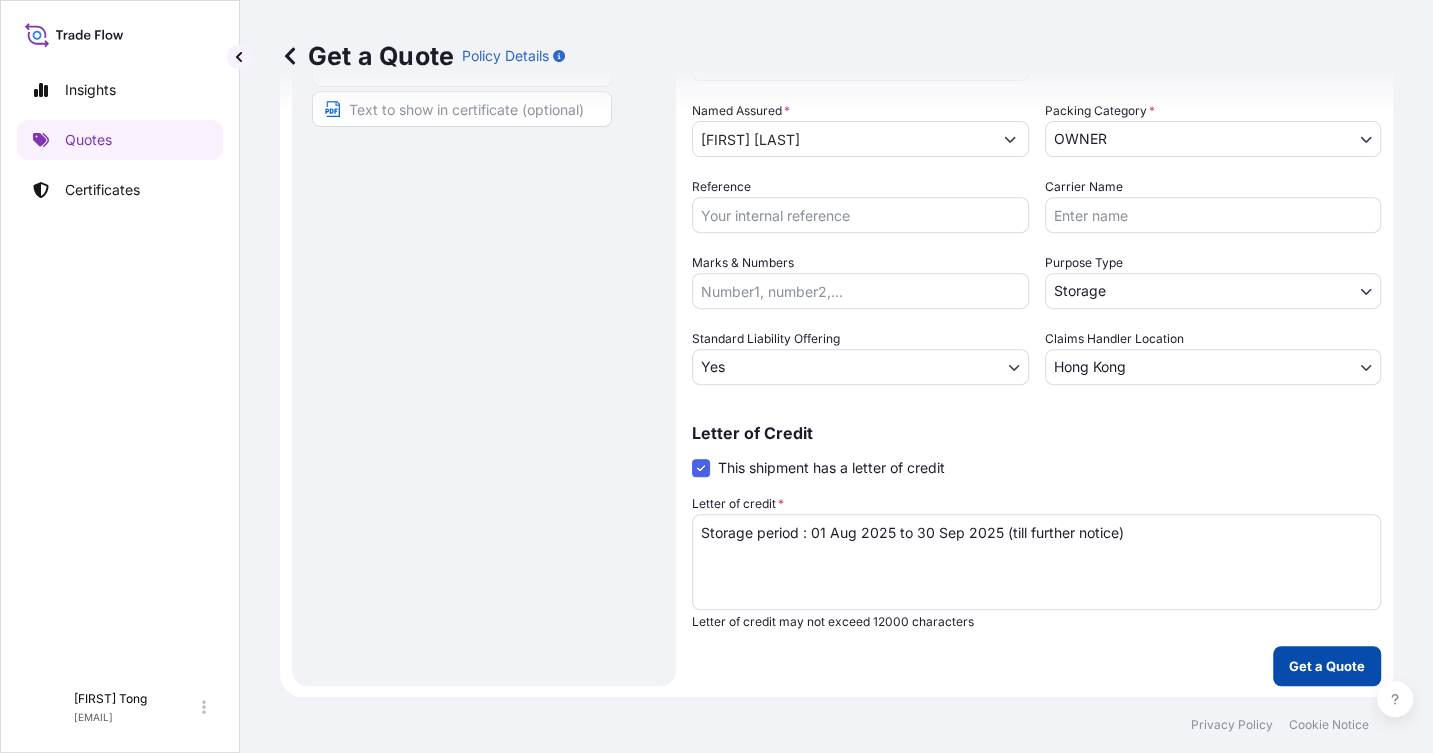 click on "Get a Quote" at bounding box center (1327, 666) 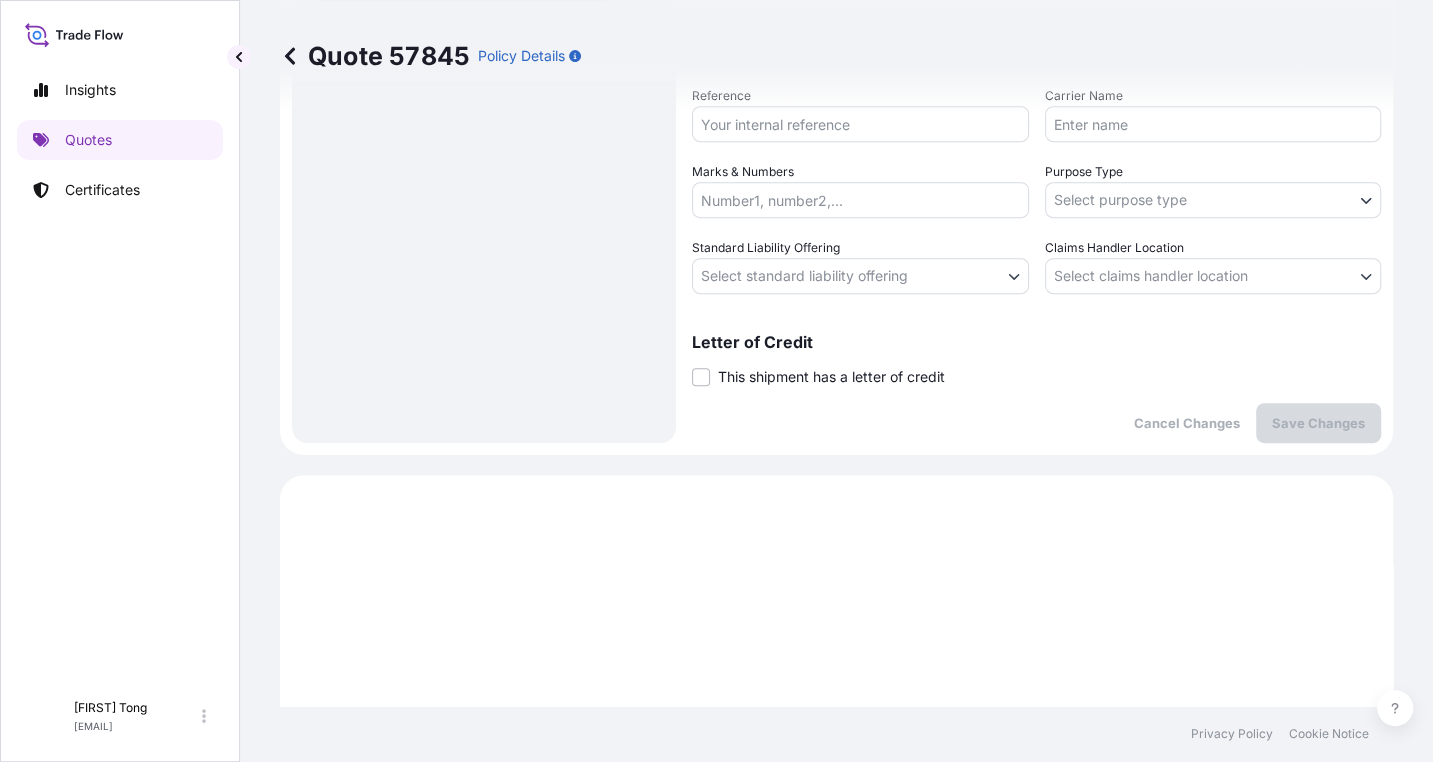 scroll, scrollTop: 511, scrollLeft: 0, axis: vertical 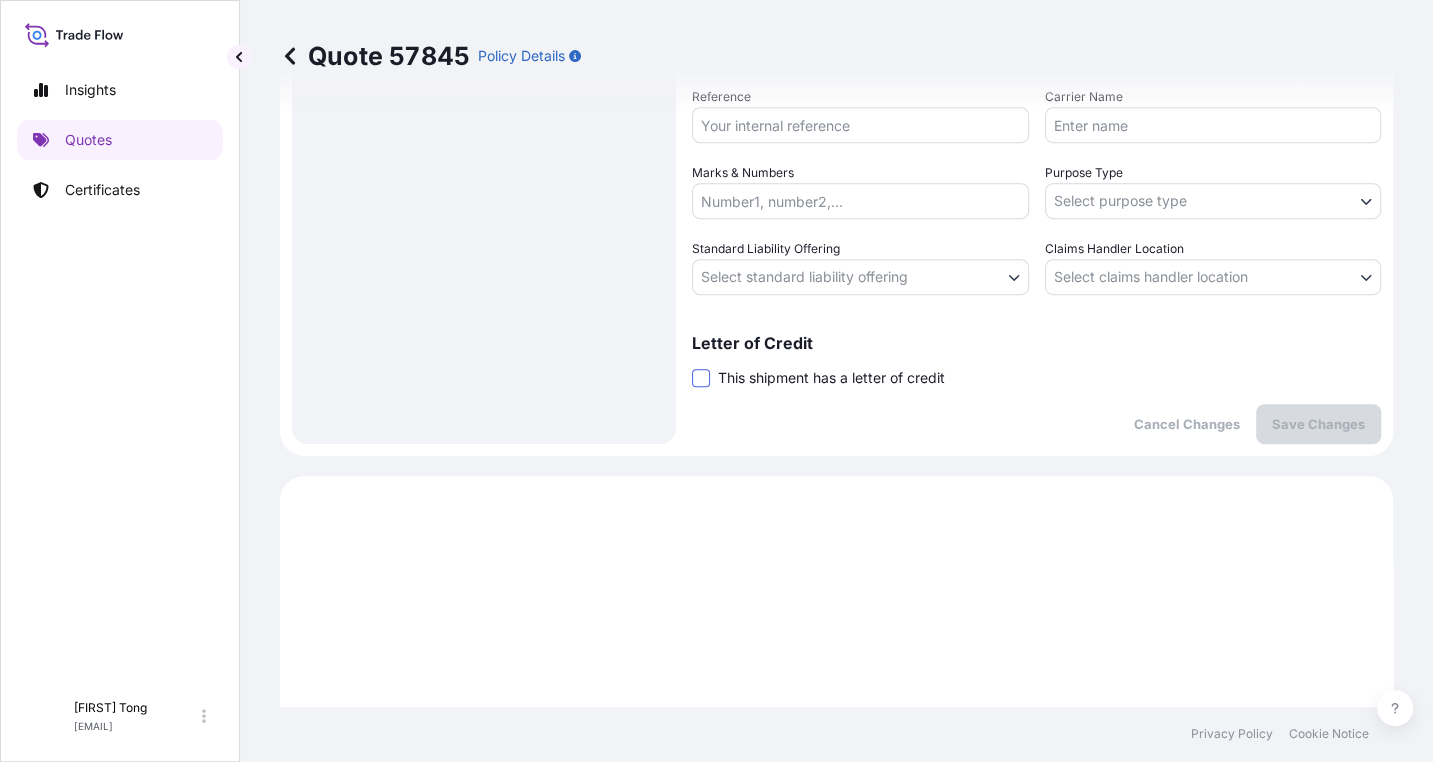click at bounding box center (701, 378) 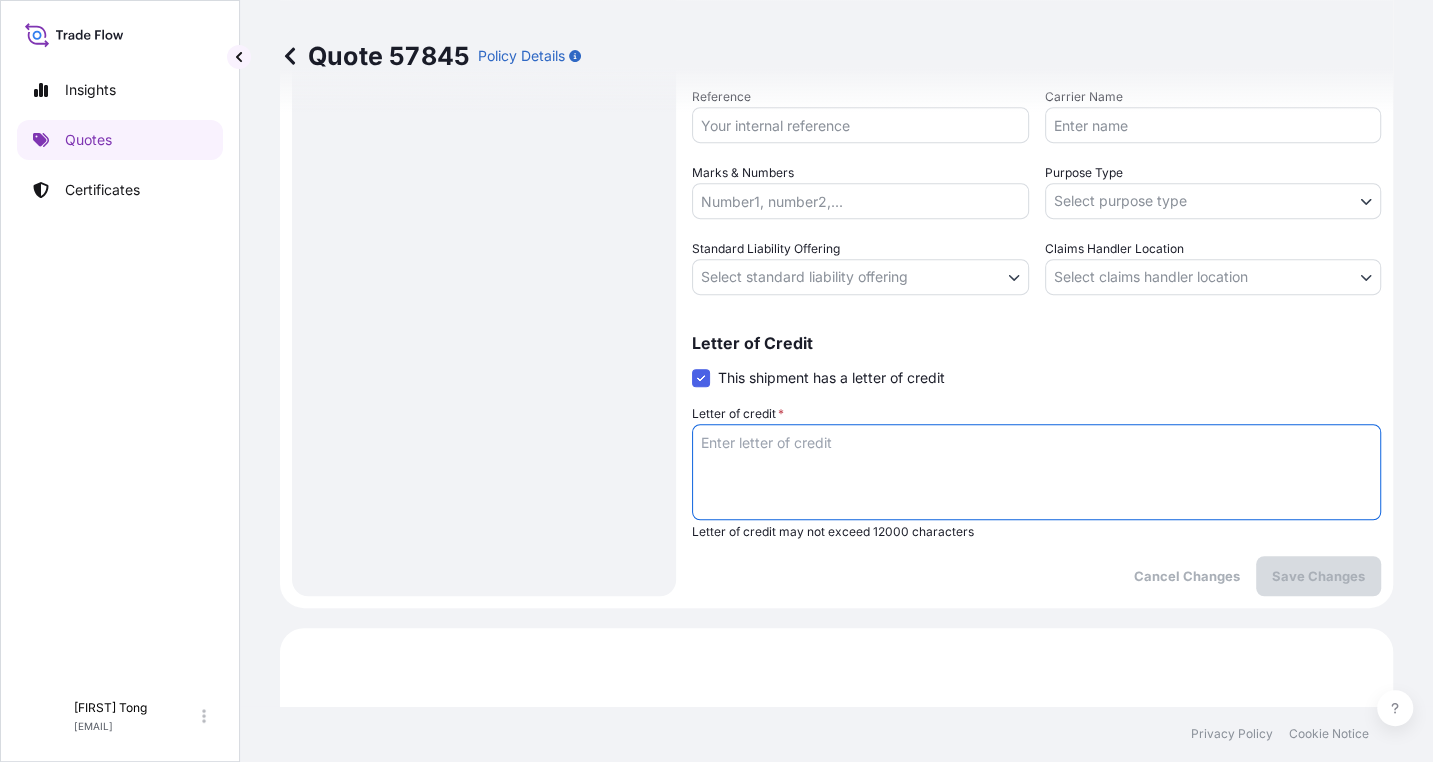 click on "Letter of credit *" at bounding box center [1036, 472] 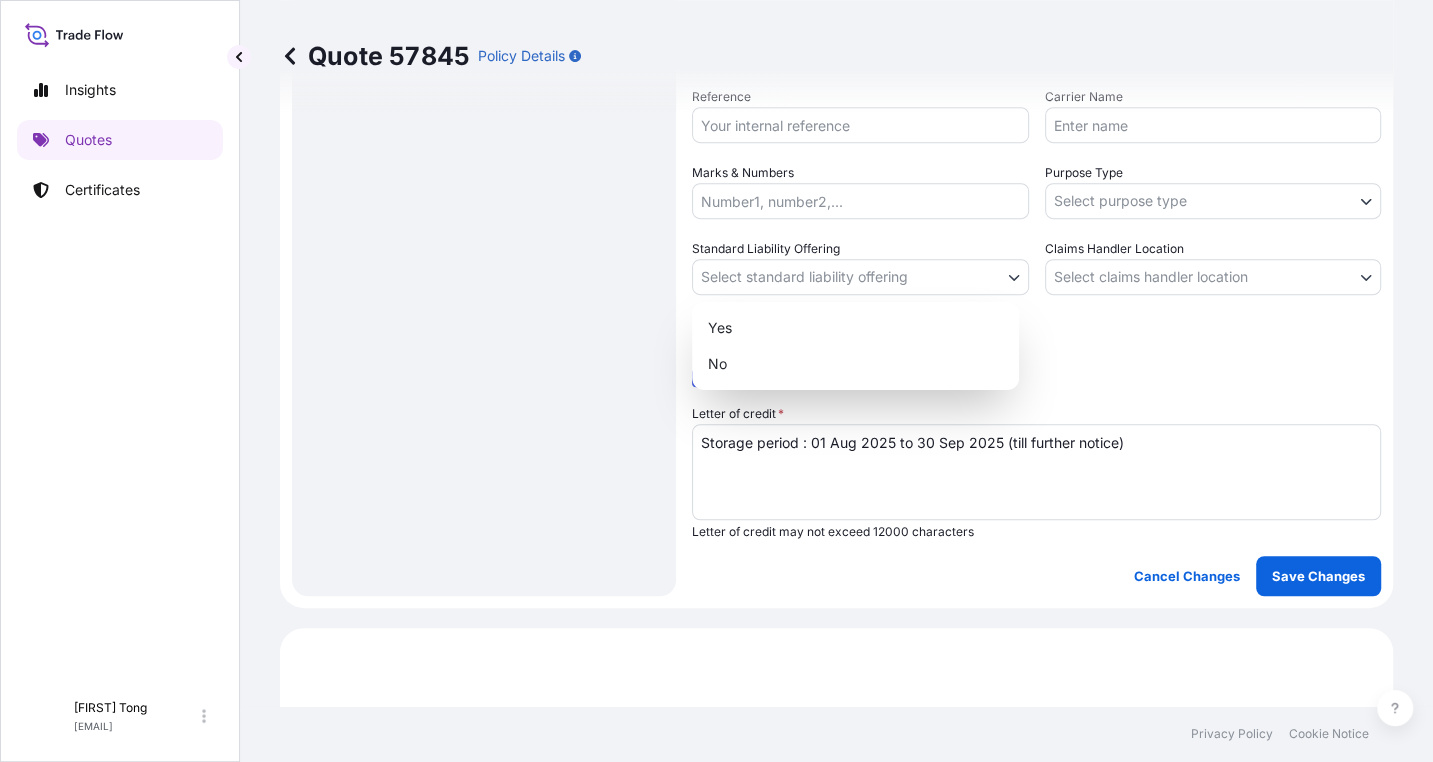 click on "Insights Quotes Certificates C [FIRST] [LAST] [EMAIL] Quote 57845 Policy Details Route Details Place of loading Road / Inland Road / Inland Origin * Hong Kong Main transport mode STORAGE COURIER INSTALLATION LAND SEA AIR STORAGE Destination * Hong Kong Road / Inland Road / Inland Place of Discharge Coverage Type Excluding hoisting Including hoisting Packing/unpacking only Shipment Details Date of Departure * 01 / 08 / 2025 Cargo Category * NON-FRAGILE Description of Cargo * Unknown, Drawing, #14
Commercial Invoice Value   * $ USD 8000 Named Assured * [FIRST] [LAST] Packing Category * OWNER AGENT CO-OWNER OWNER Various Reference Carrier Name Marks & Numbers Purpose Type Select purpose type Transit Storage Installation Conservation Standard Liability Offering Select standard liability offering Yes No Claims Handler Location Select claims handler location Hong Kong Singapore Letter of Credit This shipment has a letter of credit Letter of credit * Cancel Changes Save Changes Primary Assured $" at bounding box center (716, 381) 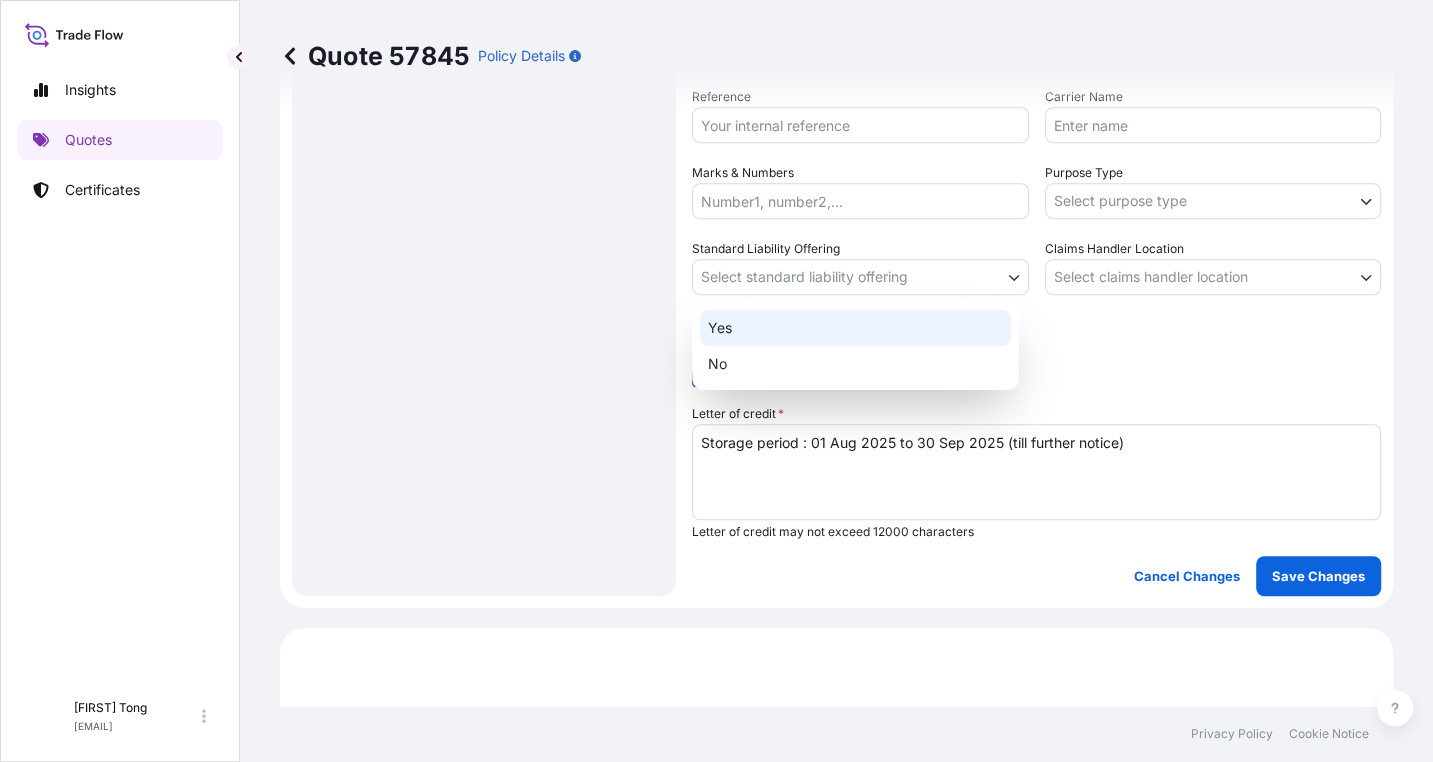 click on "Yes" at bounding box center [855, 328] 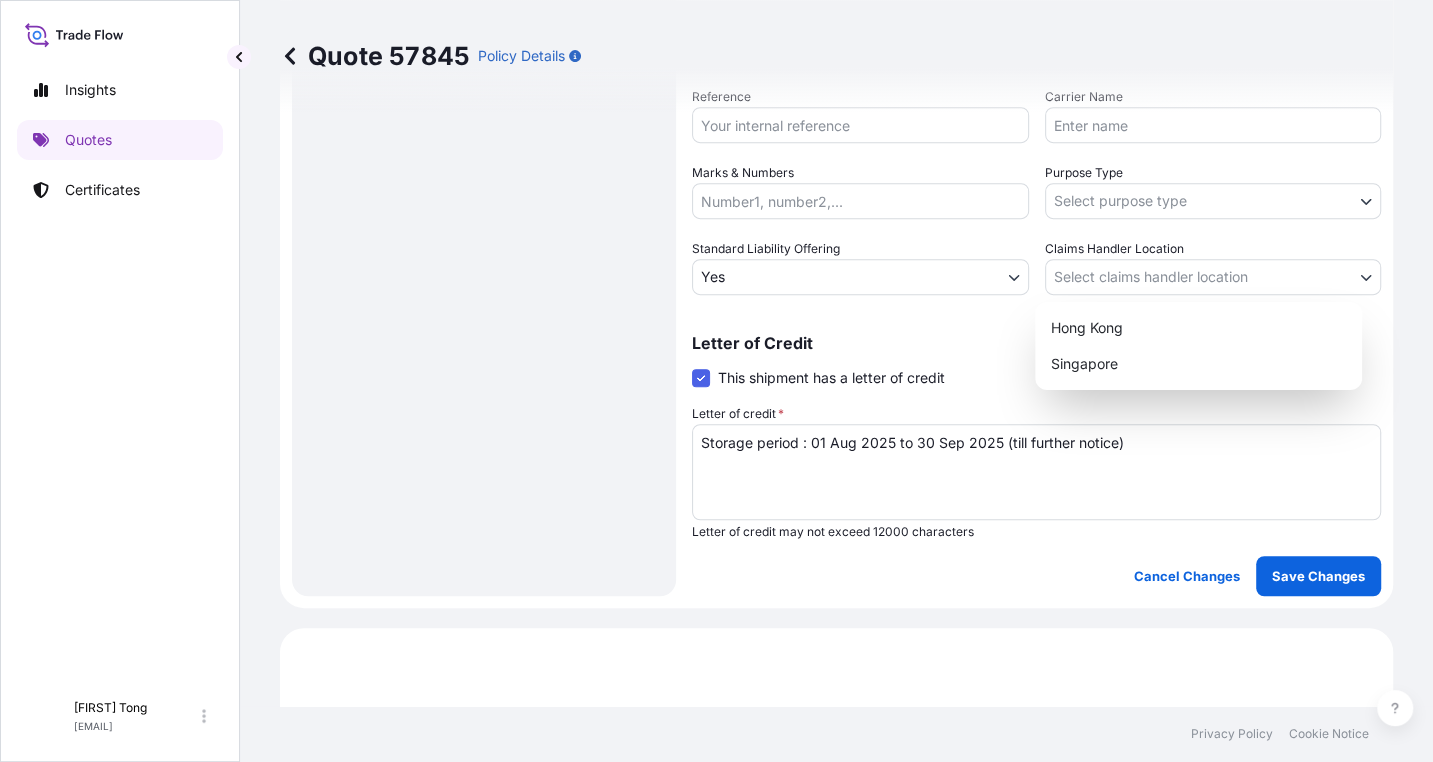 click on "Insights Quotes Certificates C Cathy   Tong cathytong@helutrans.com Quote 57845 Policy Details Route Details Place of loading Road / Inland Road / Inland Origin * Hong Kong Main transport mode STORAGE COURIER INSTALLATION LAND SEA AIR STORAGE Destination * Hong Kong Road / Inland Road / Inland Place of Discharge Coverage Type Excluding hoisting Including hoisting Packing/unpacking only Shipment Details Date of Departure * 01 / 08 / 2025 Cargo Category * NON-FRAGILE Description of Cargo * Unknown, Drawing, #14
Commercial Invoice Value   * $ USD 8000 Named Assured * [FIRST] [LAST] Packing Category * OWNER AGENT CO-OWNER OWNER Various Reference Carrier Name Marks & Numbers Purpose Type Select purpose type Transit Storage Installation Conservation Standard Liability Offering Yes Yes No Claims Handler Location Select claims handler location Hong Kong Singapore Letter of Credit This shipment has a letter of credit Letter of credit * Storage period : 01 Aug 2025 to 30 Sep 2025 (till further notice) $ 8 ," at bounding box center (716, 381) 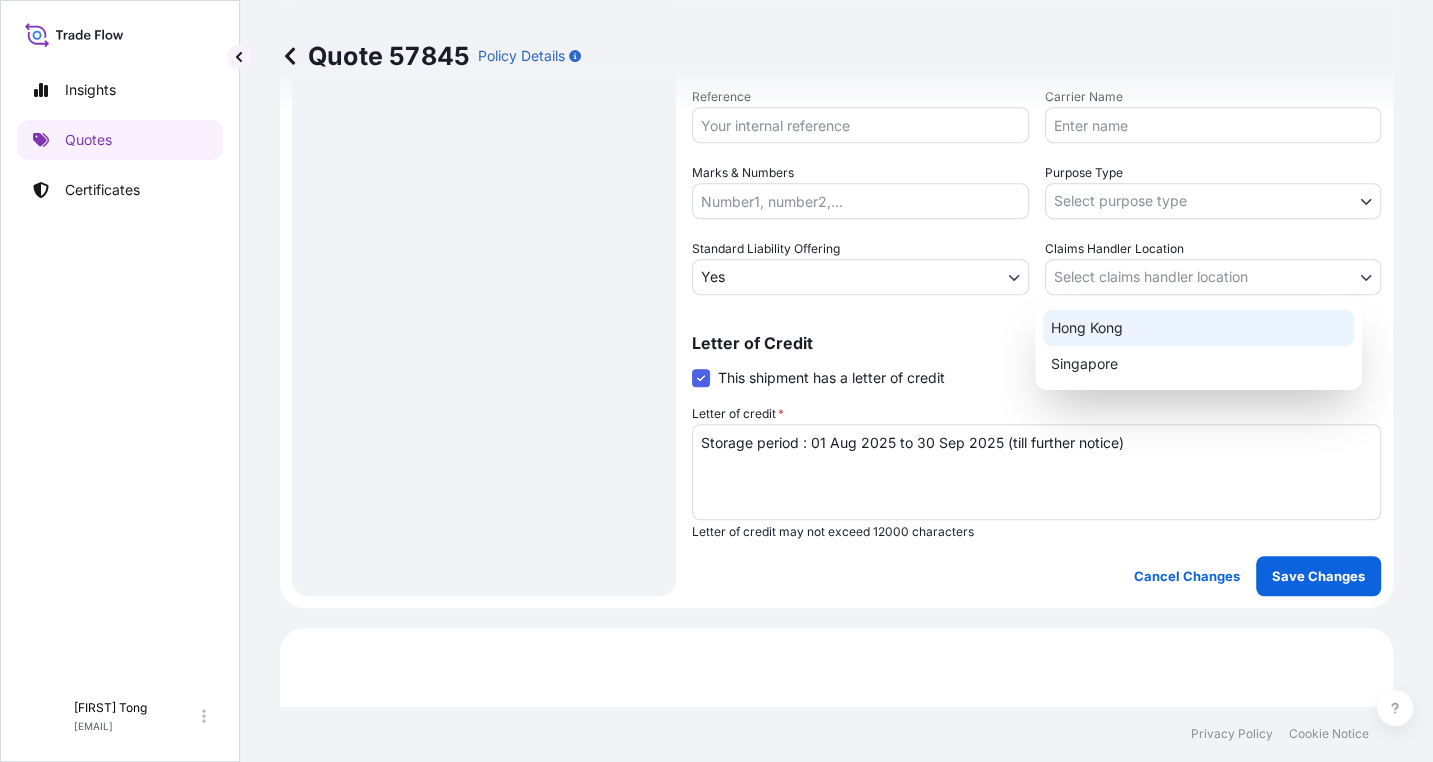 click on "Hong Kong" at bounding box center [1198, 328] 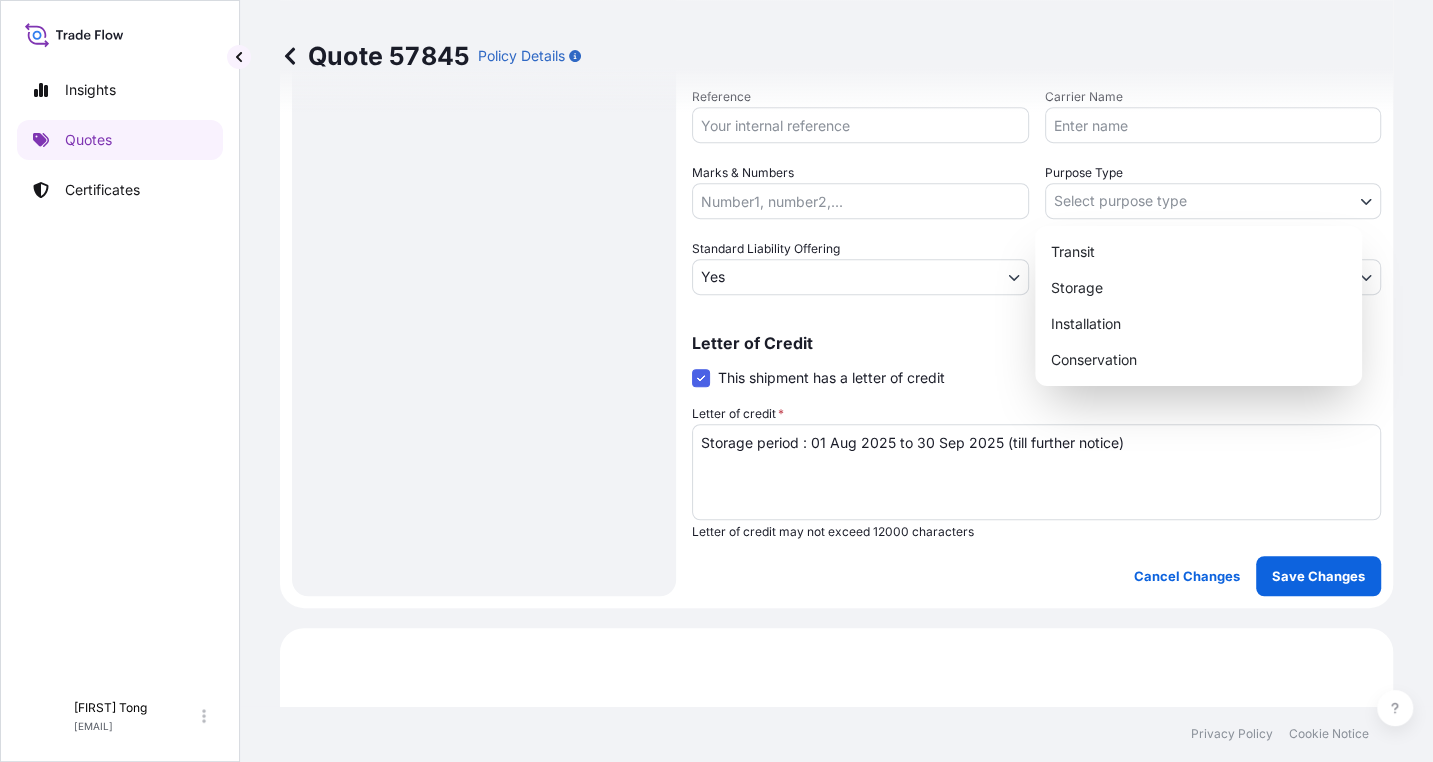 click on "Insights Quotes Certificates C [FIRST]   [LAST] [EMAIL] Quote 57845 Policy Details Route Details Place of loading Road / Inland Road / Inland Origin * [LOCATION] Main transport mode STORAGE COURIER INSTALLATION LAND SEA AIR STORAGE Destination * [LOCATION] Road / Inland Road / Inland Place of Discharge Coverage Type Excluding hoisting Including hoisting Packing/unpacking only Shipment Details Date of Departure * [DATE] Cargo Category * NON-FRAGILE Description of Cargo * Unknown, Drawing, #14
Commercial Invoice Value   * $ USD 8000 Named Assured * [FIRST] [LAST] Packing Category * OWNER AGENT CO-OWNER OWNER Various Reference Carrier Name Marks & Numbers Purpose Type Select purpose type Transit Storage Installation Conservation Standard Liability Offering Yes Yes No Claims Handler Location [LOCATION] [LOCATION] [LOCATION] Letter of Credit This shipment has a letter of credit Letter of credit * Storage period : [DATE] to [DATE] (till further notice) Cancel Changes Save Changes $ 8" at bounding box center [716, 381] 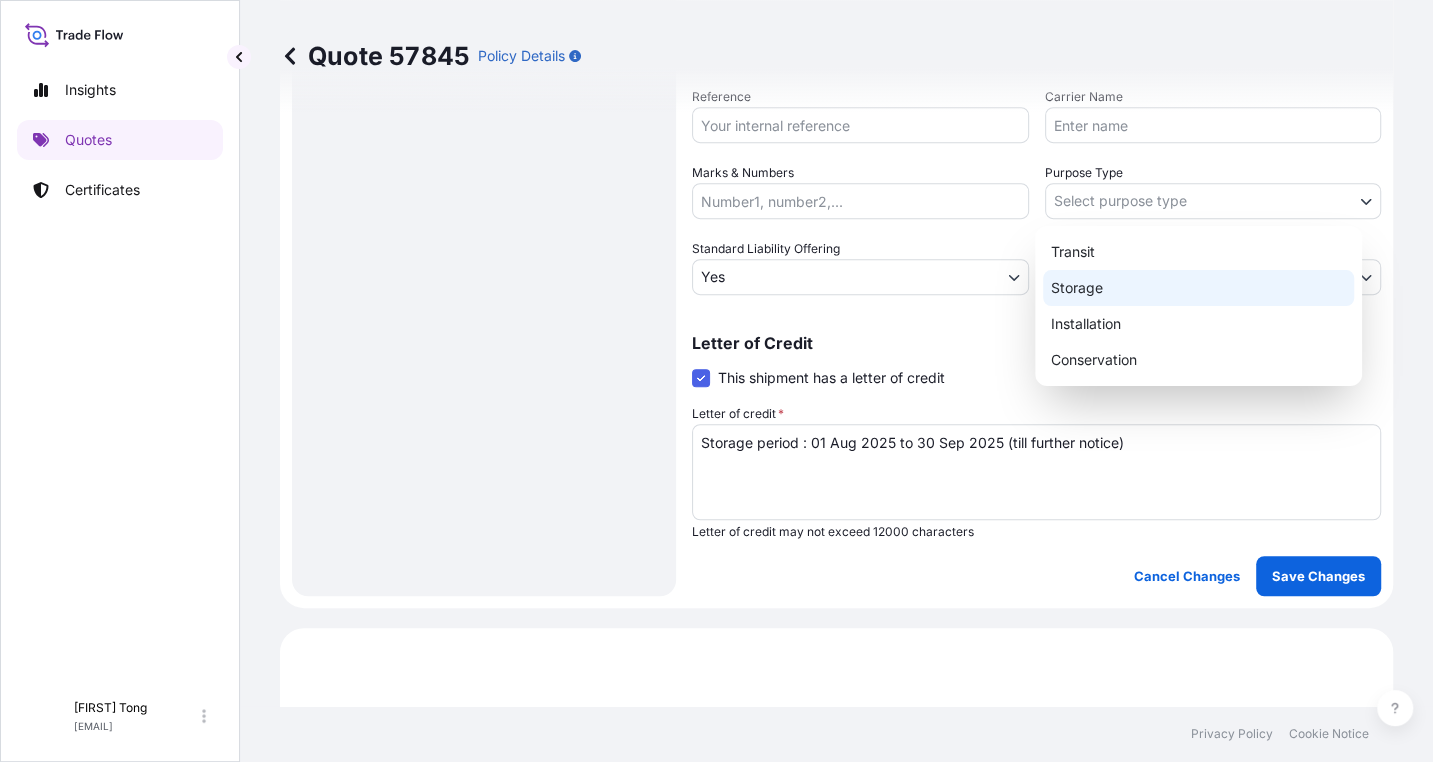 click on "Storage" at bounding box center [1198, 288] 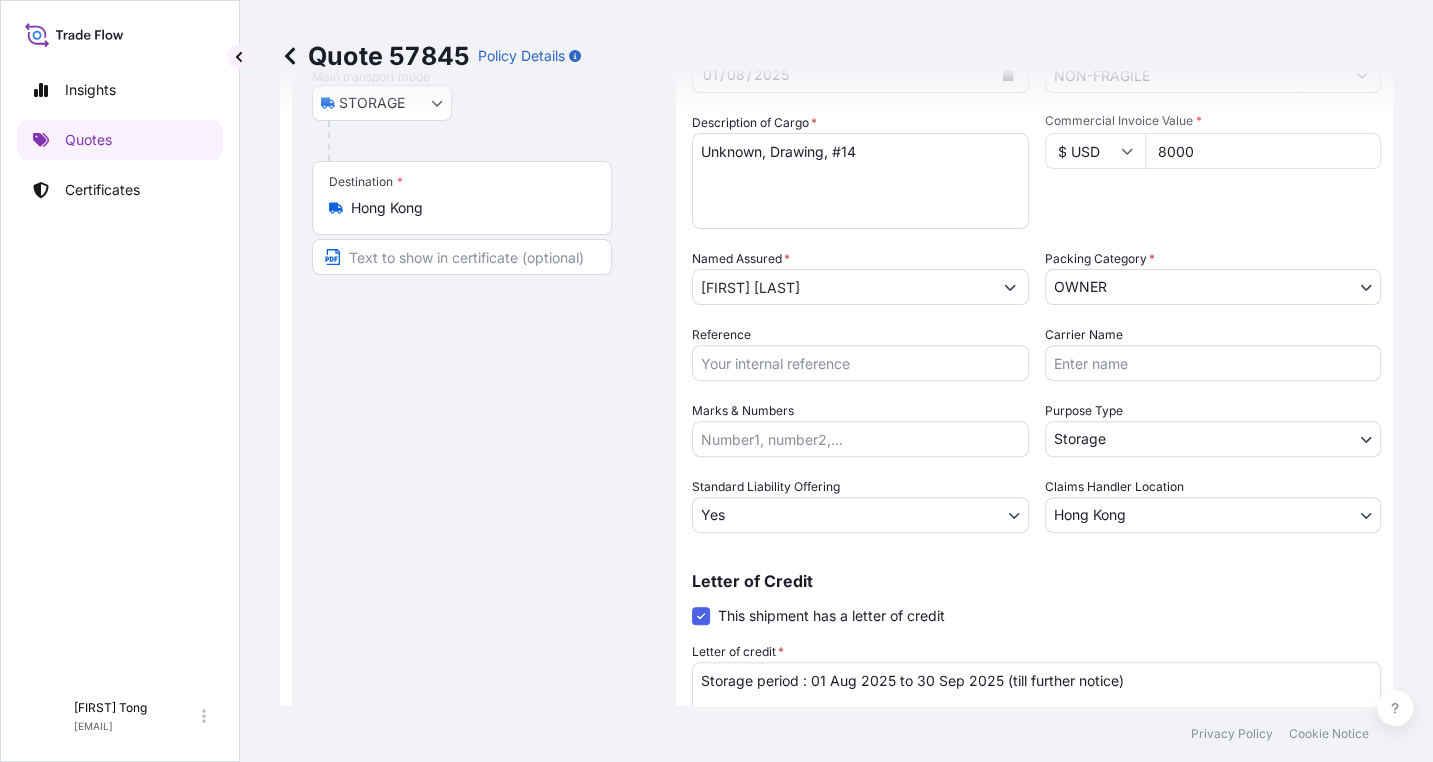 scroll, scrollTop: 261, scrollLeft: 0, axis: vertical 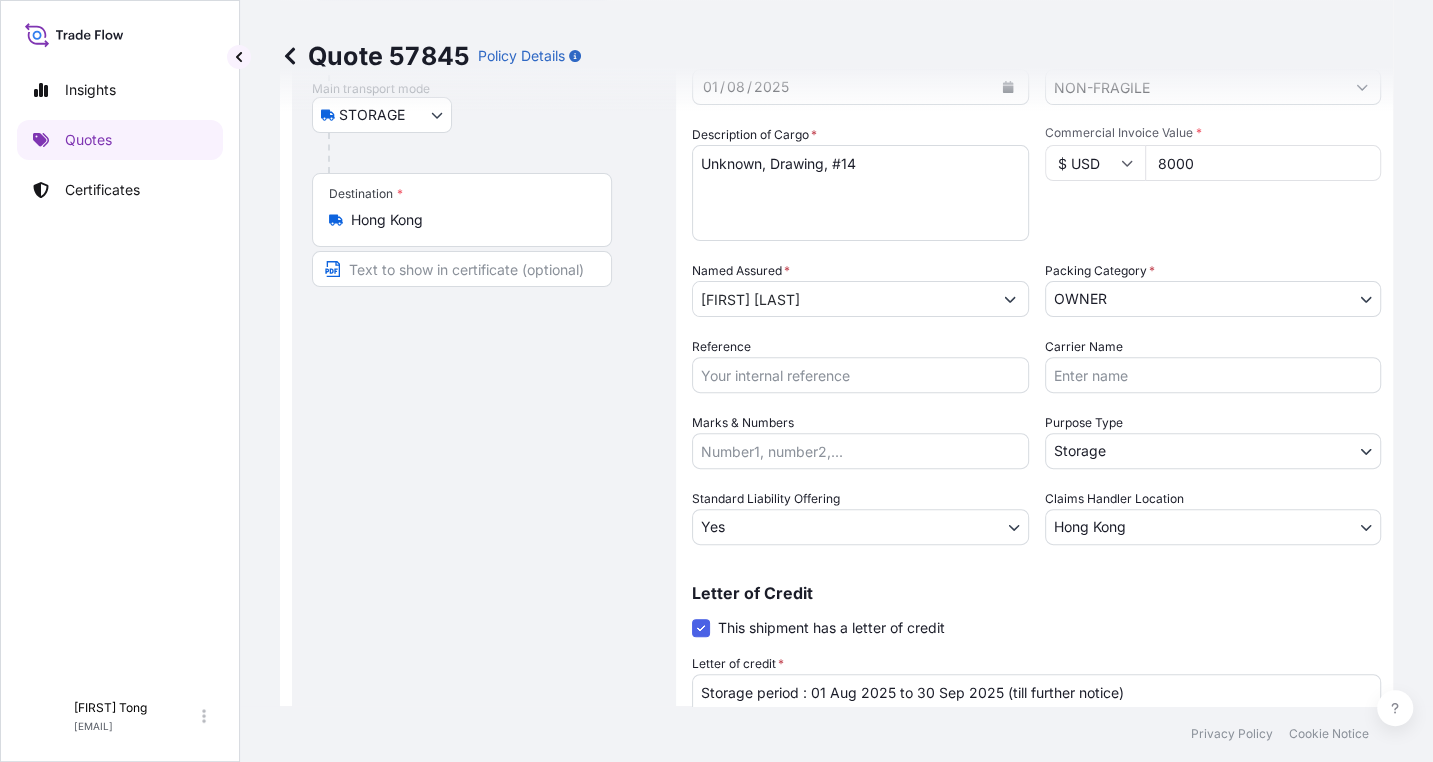 click on "Reference" at bounding box center [860, 375] 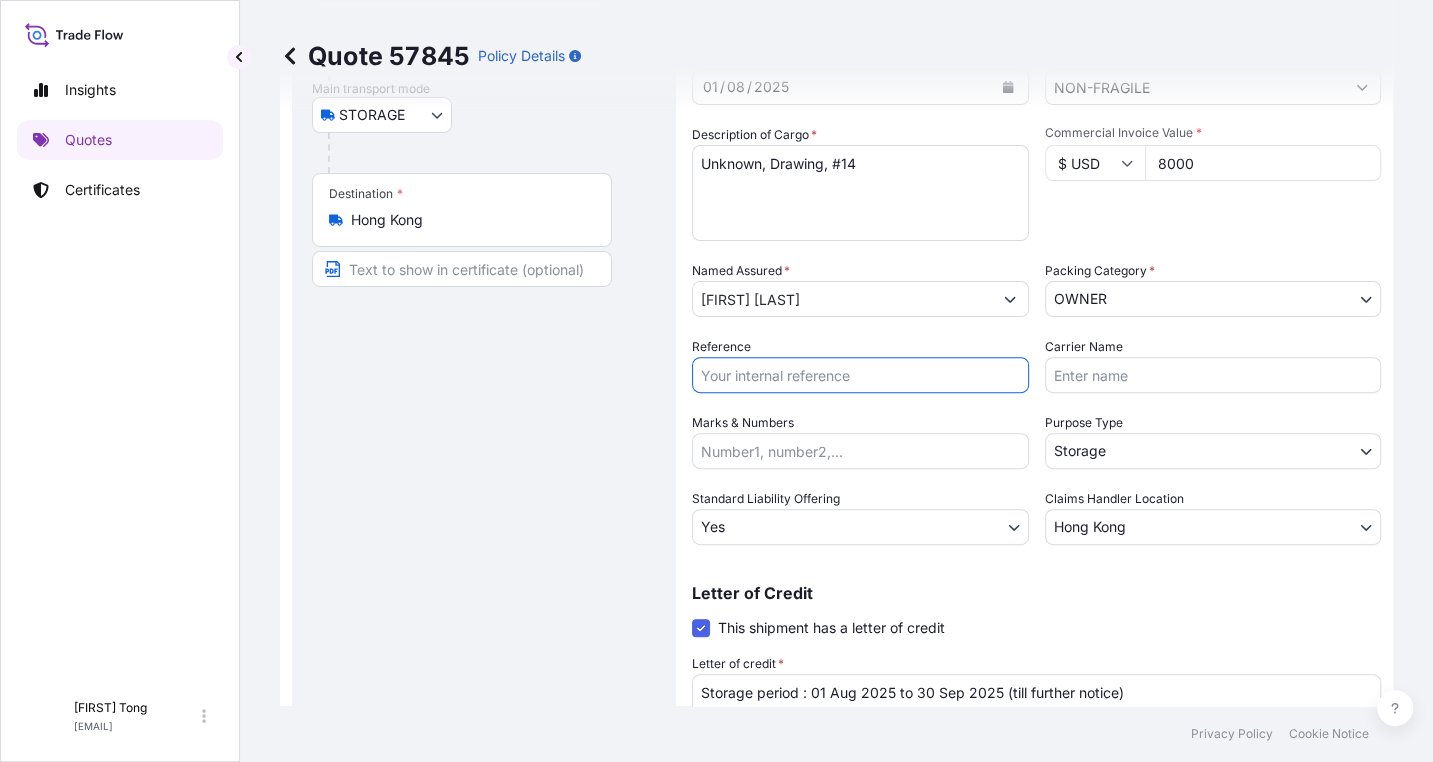 paste on "AMST166674MYHT" 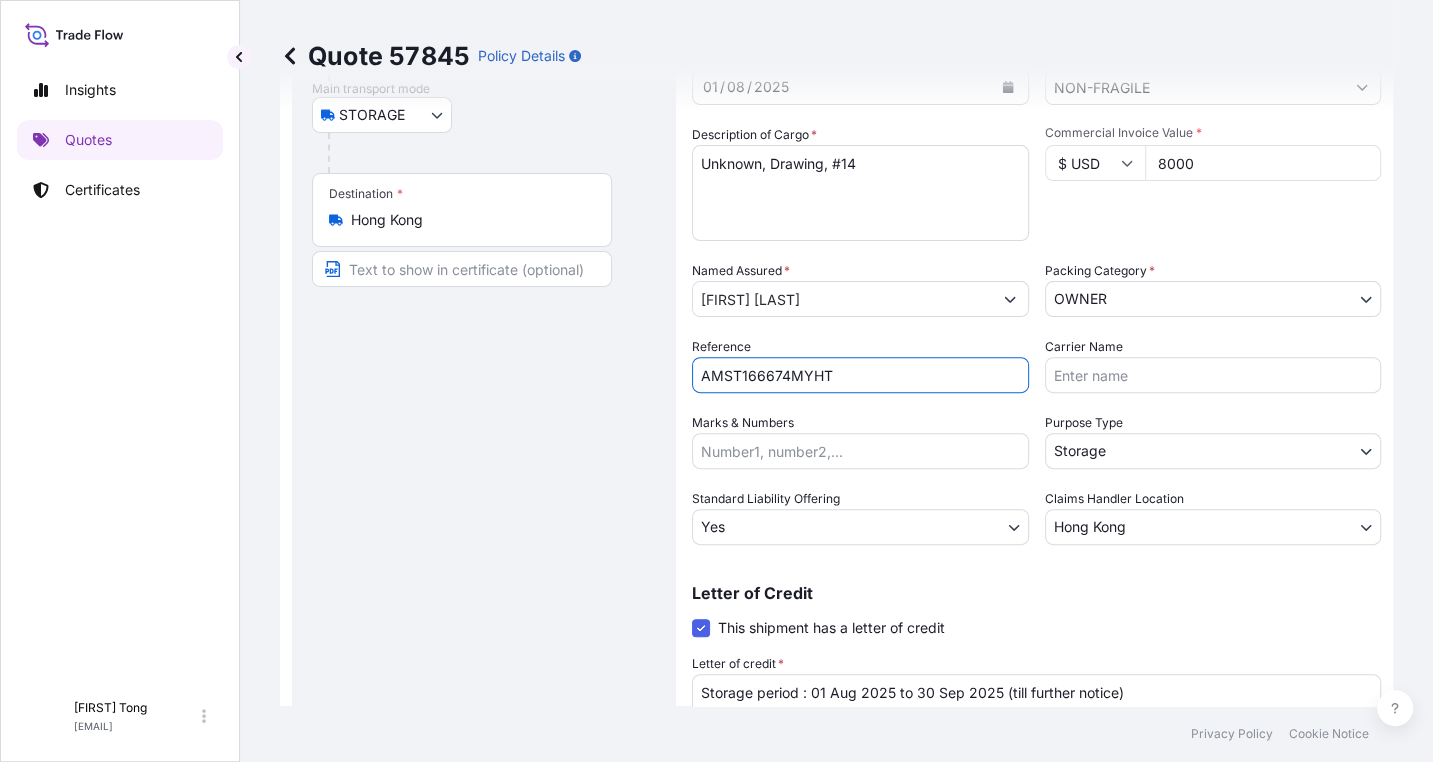 scroll, scrollTop: 636, scrollLeft: 0, axis: vertical 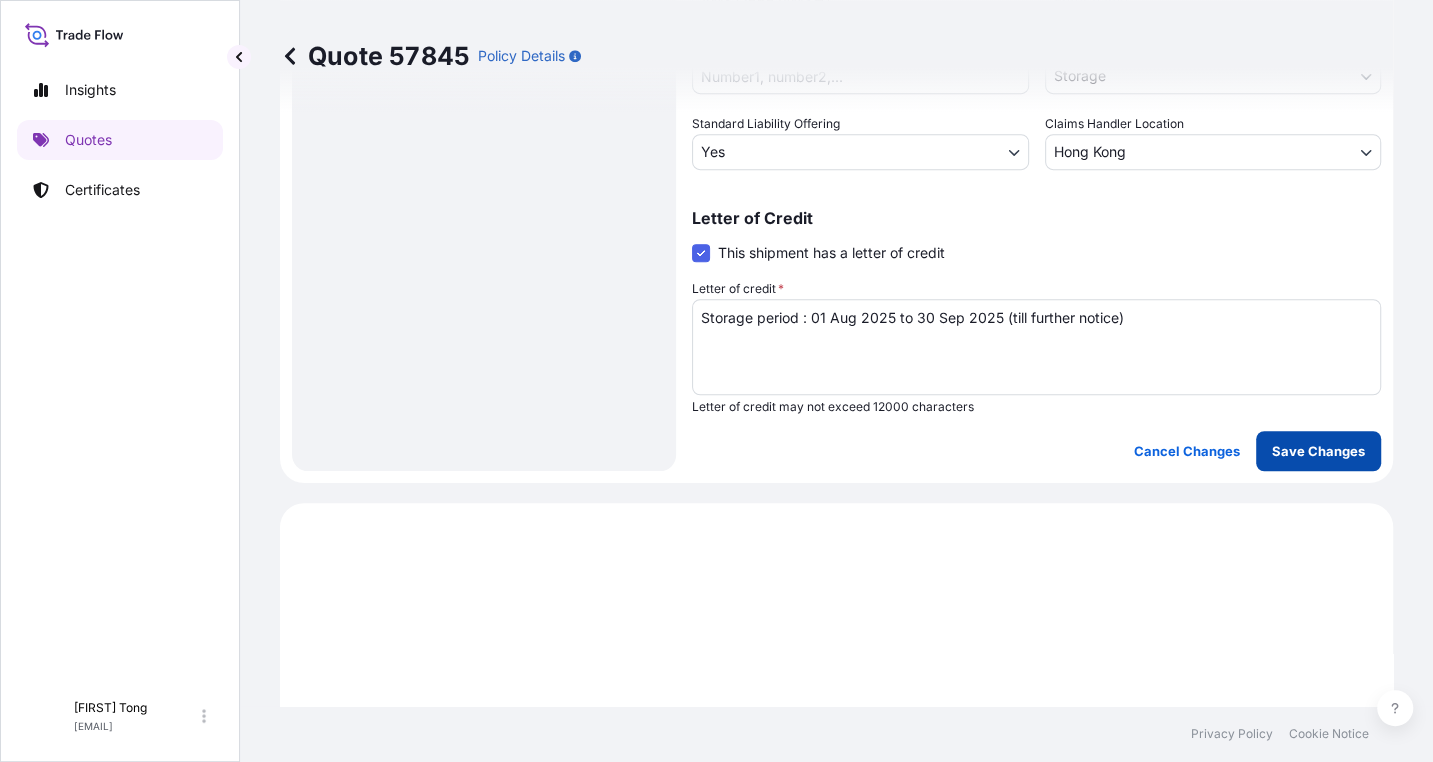 click on "Save Changes" at bounding box center (1318, 451) 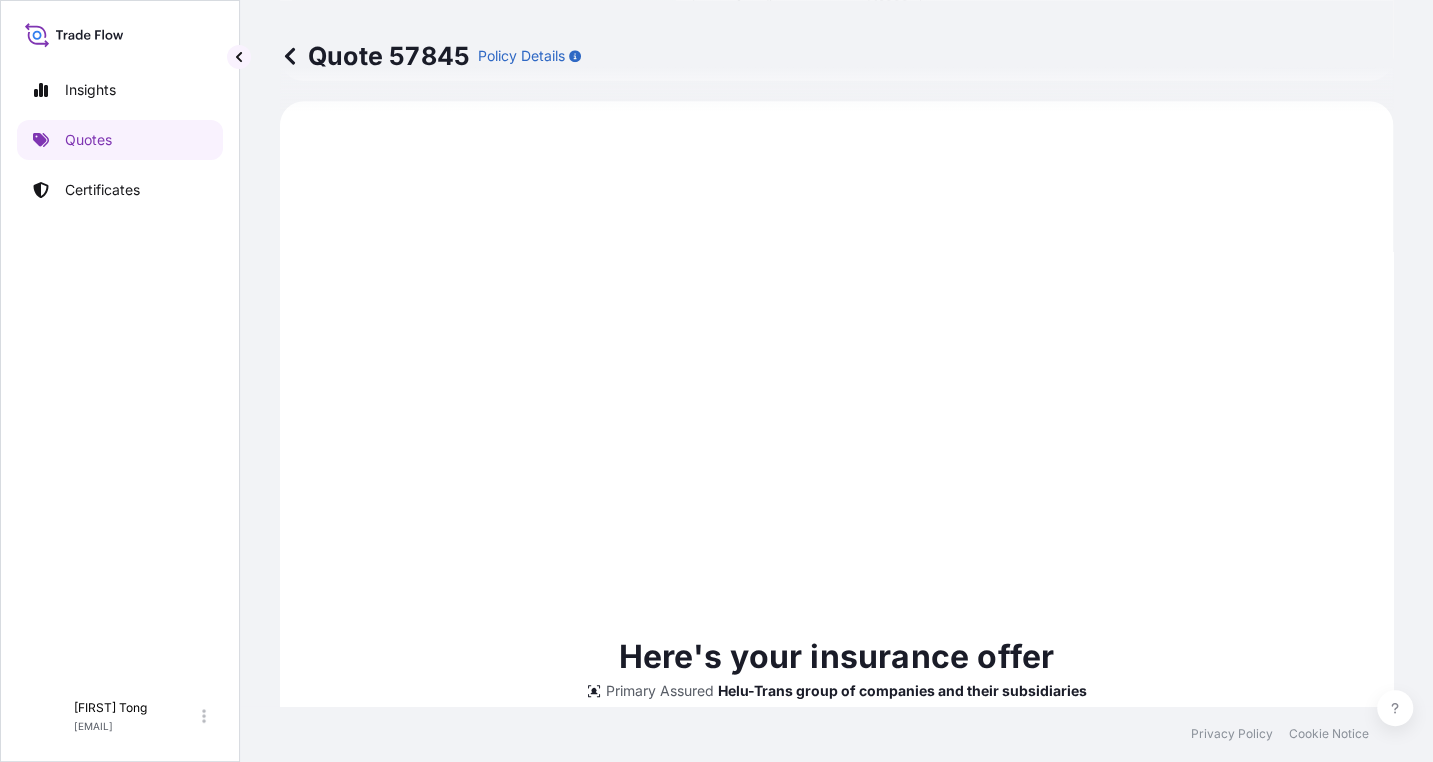 scroll, scrollTop: 1413, scrollLeft: 0, axis: vertical 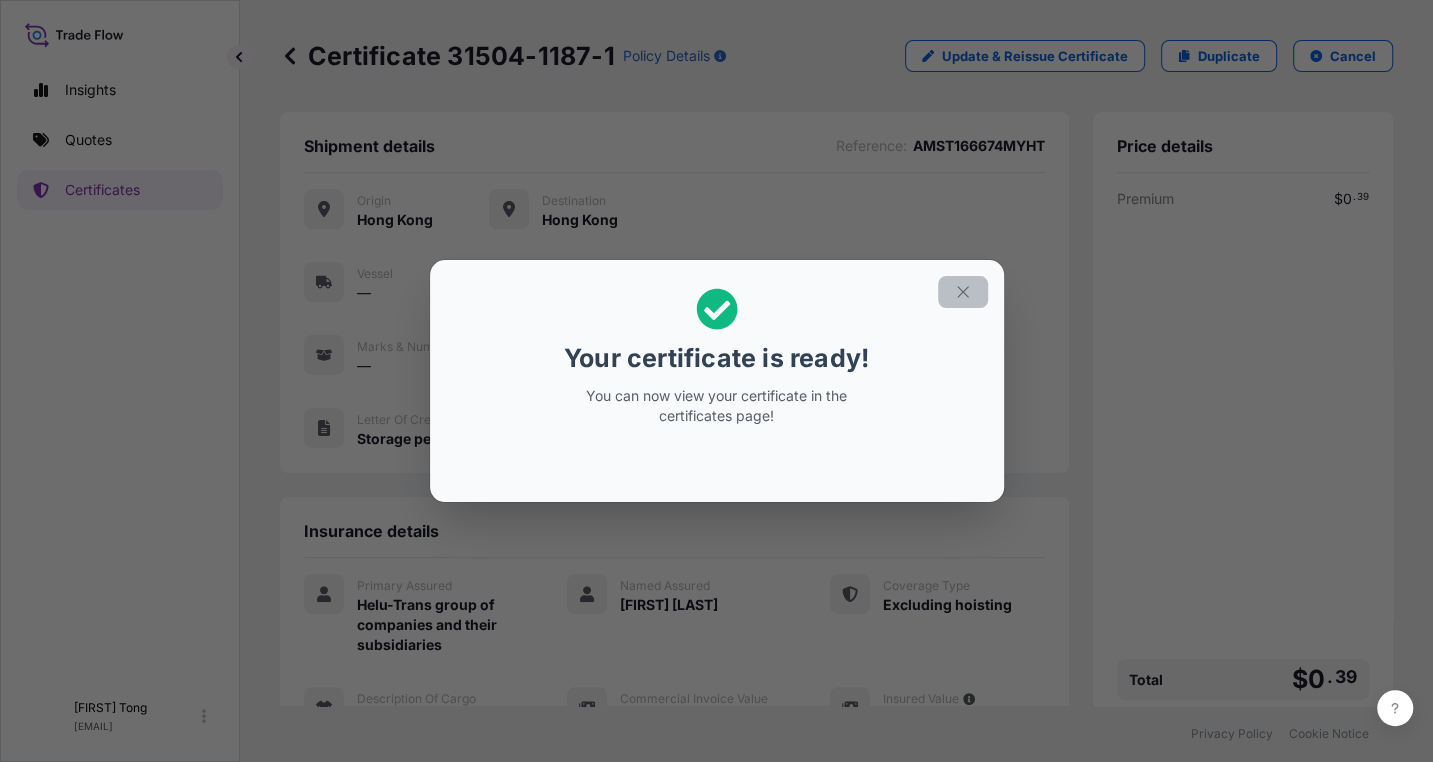 click 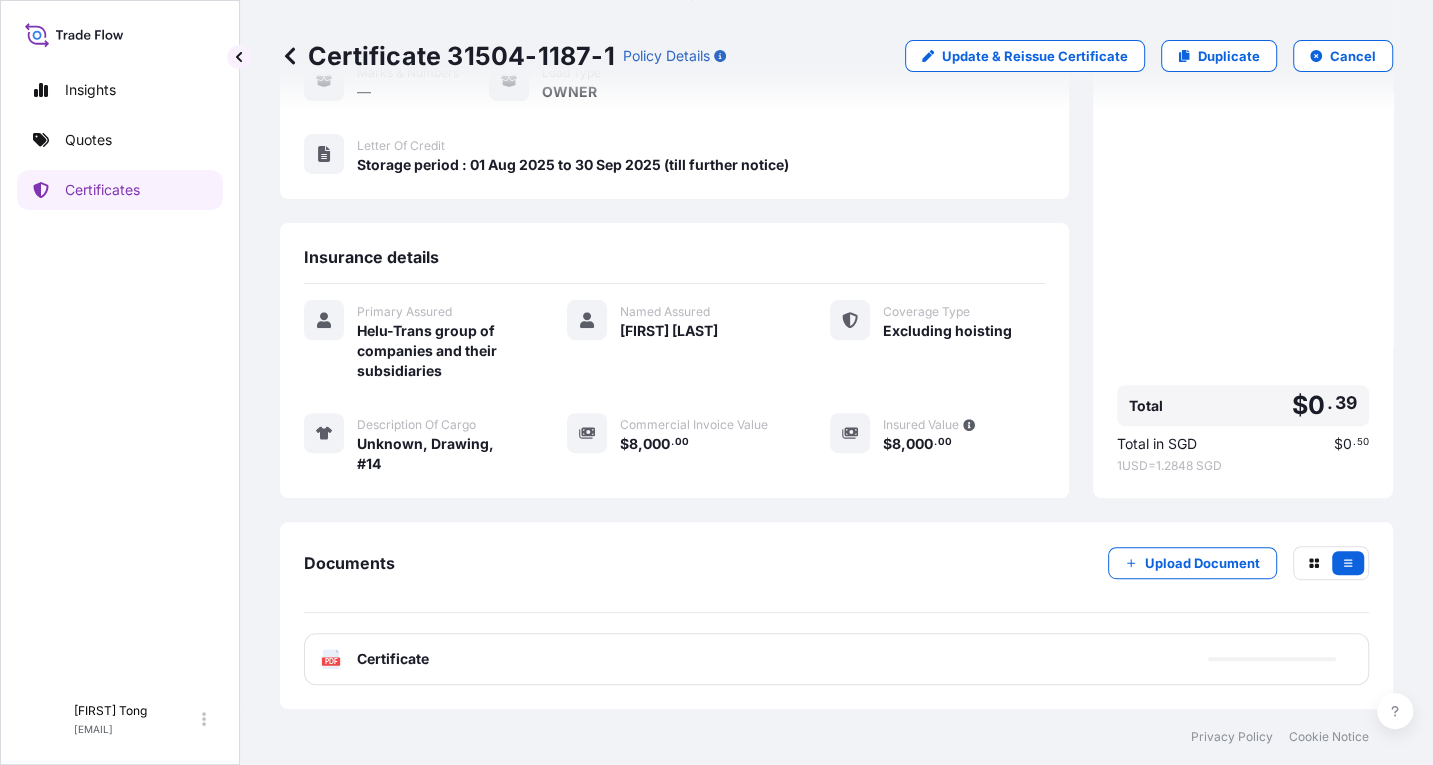 scroll, scrollTop: 273, scrollLeft: 0, axis: vertical 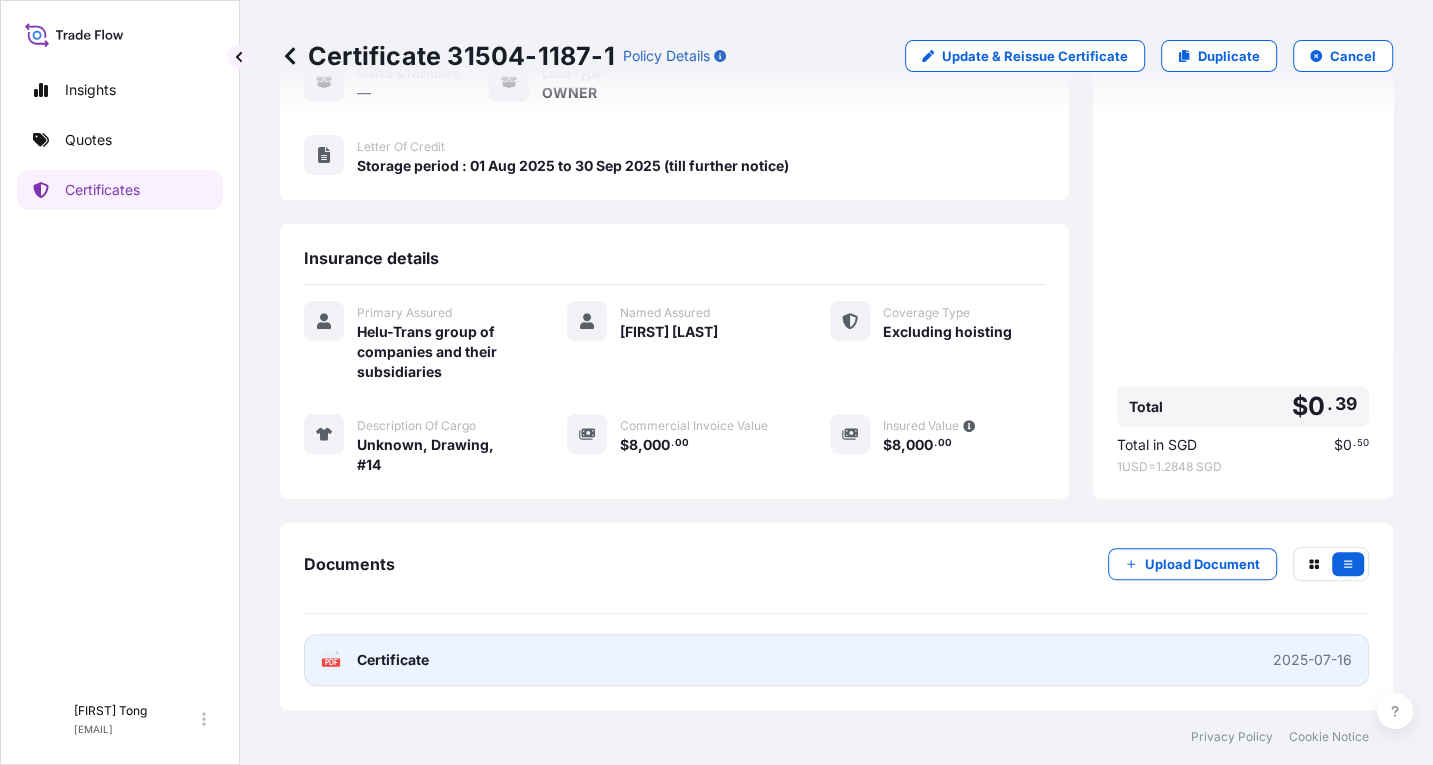 click on "PDF Certificate 2025-07-16" at bounding box center [836, 660] 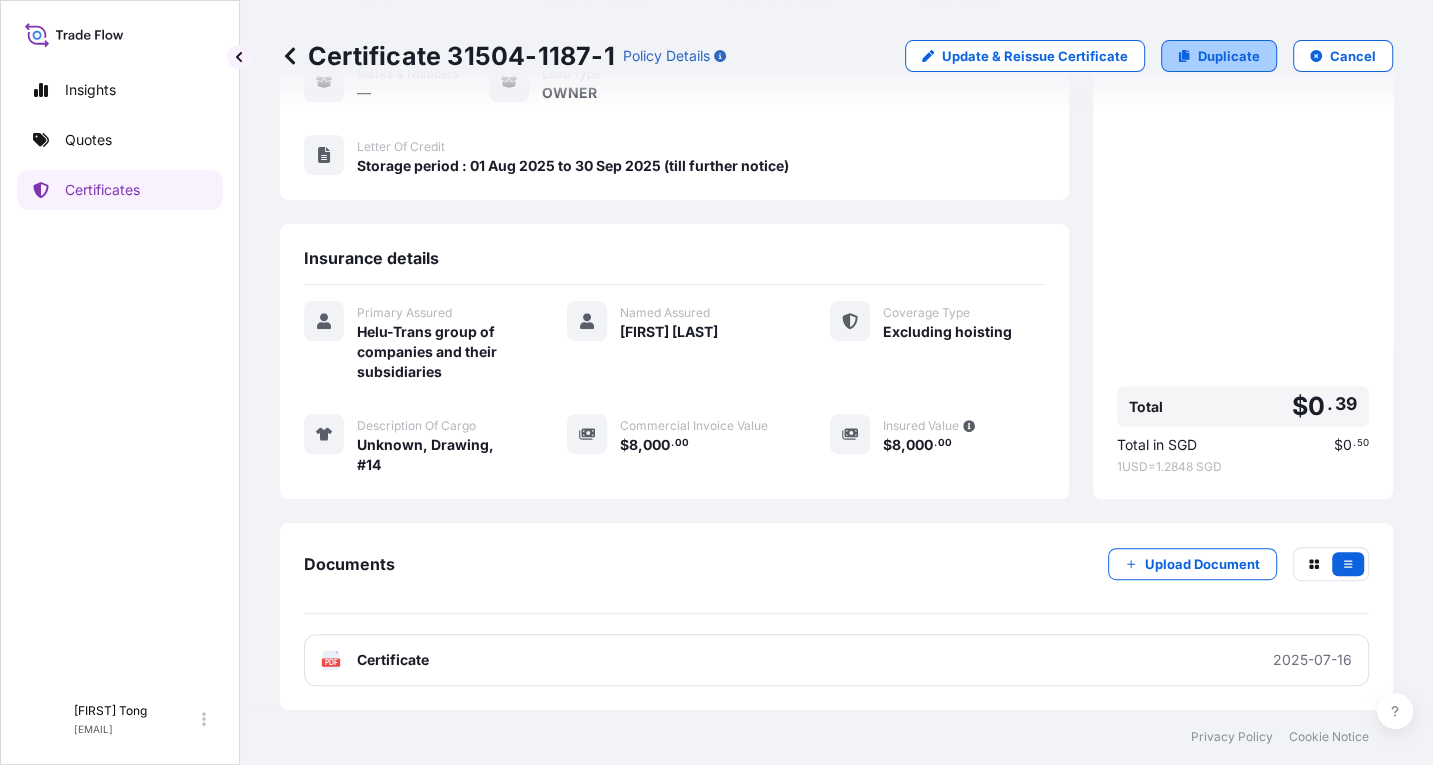 click on "Duplicate" at bounding box center (1229, 56) 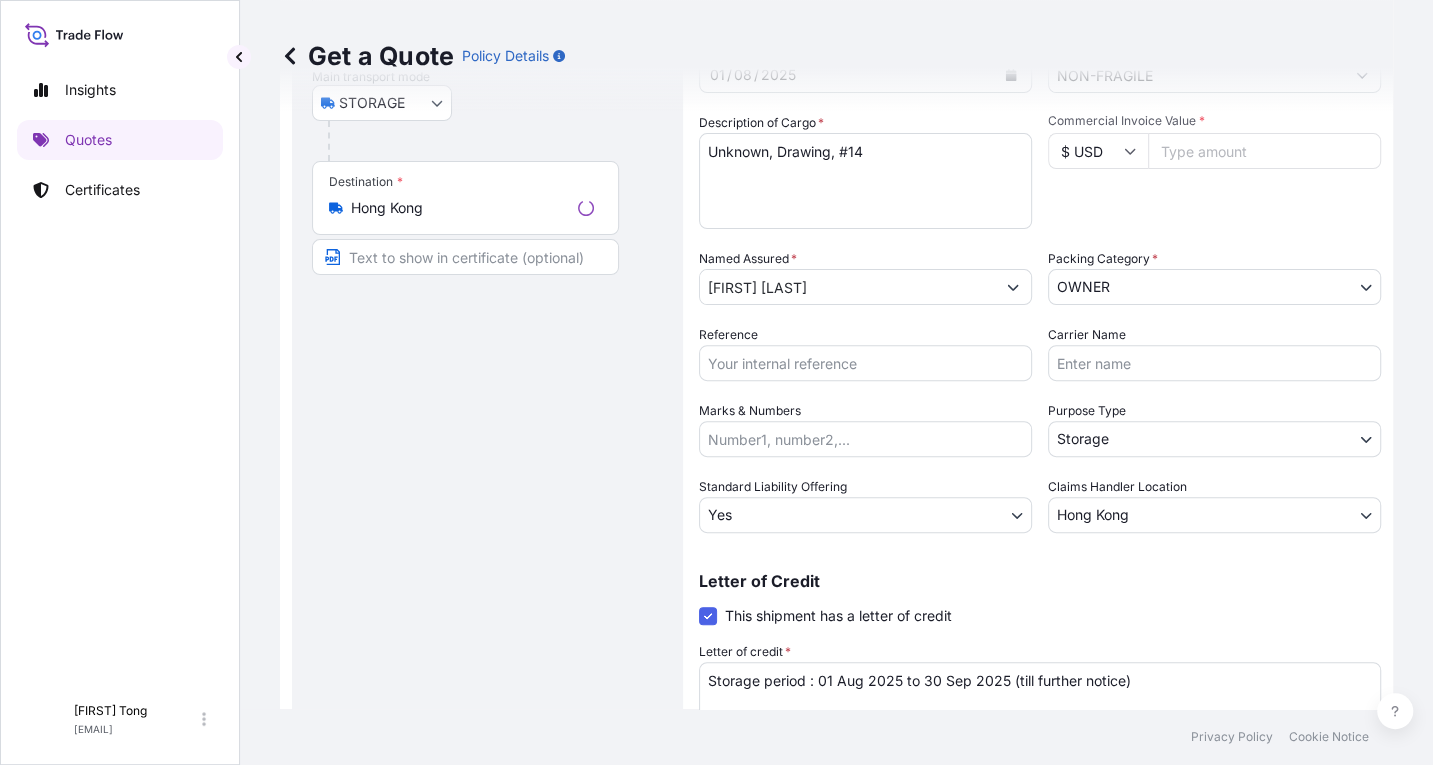 scroll, scrollTop: 31, scrollLeft: 0, axis: vertical 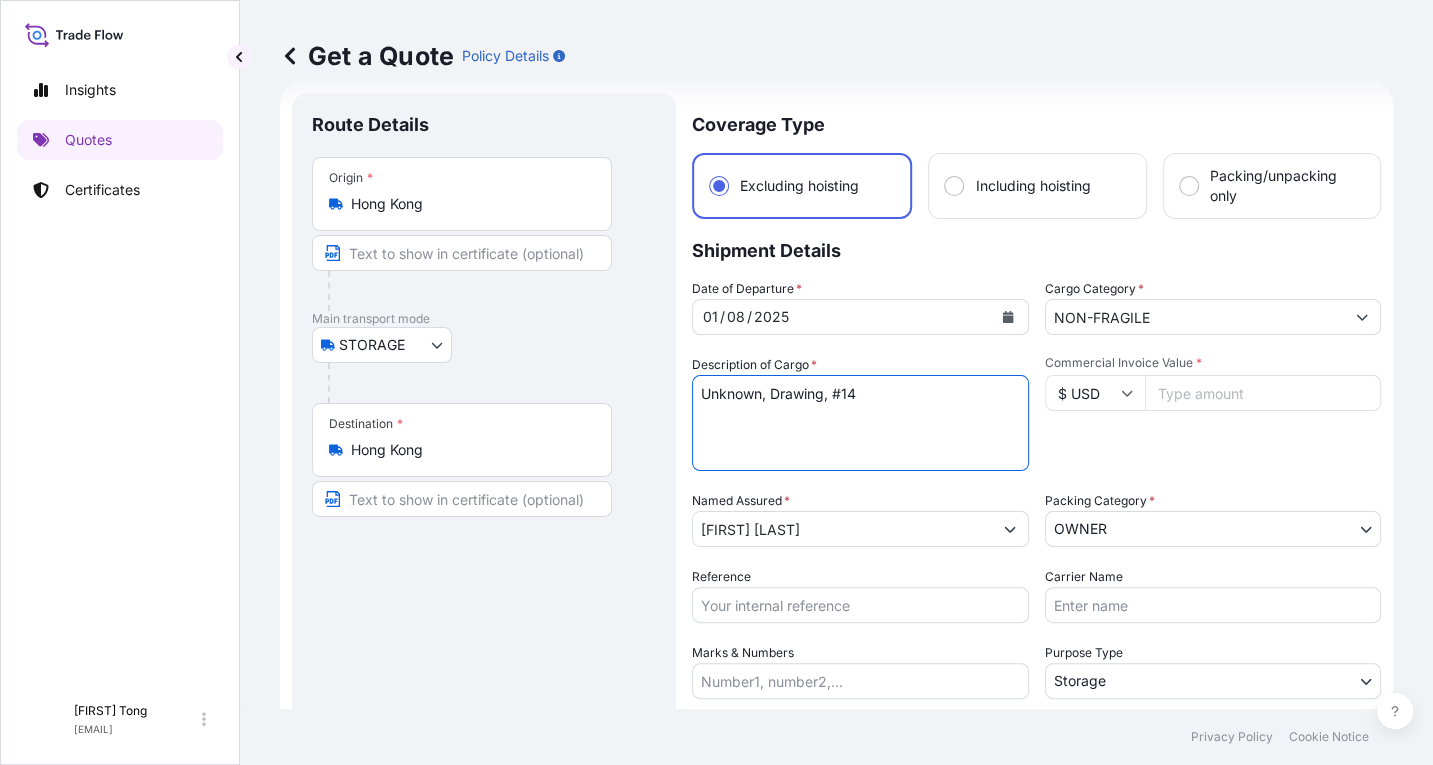 drag, startPoint x: 806, startPoint y: 400, endPoint x: 771, endPoint y: 401, distance: 35.014282 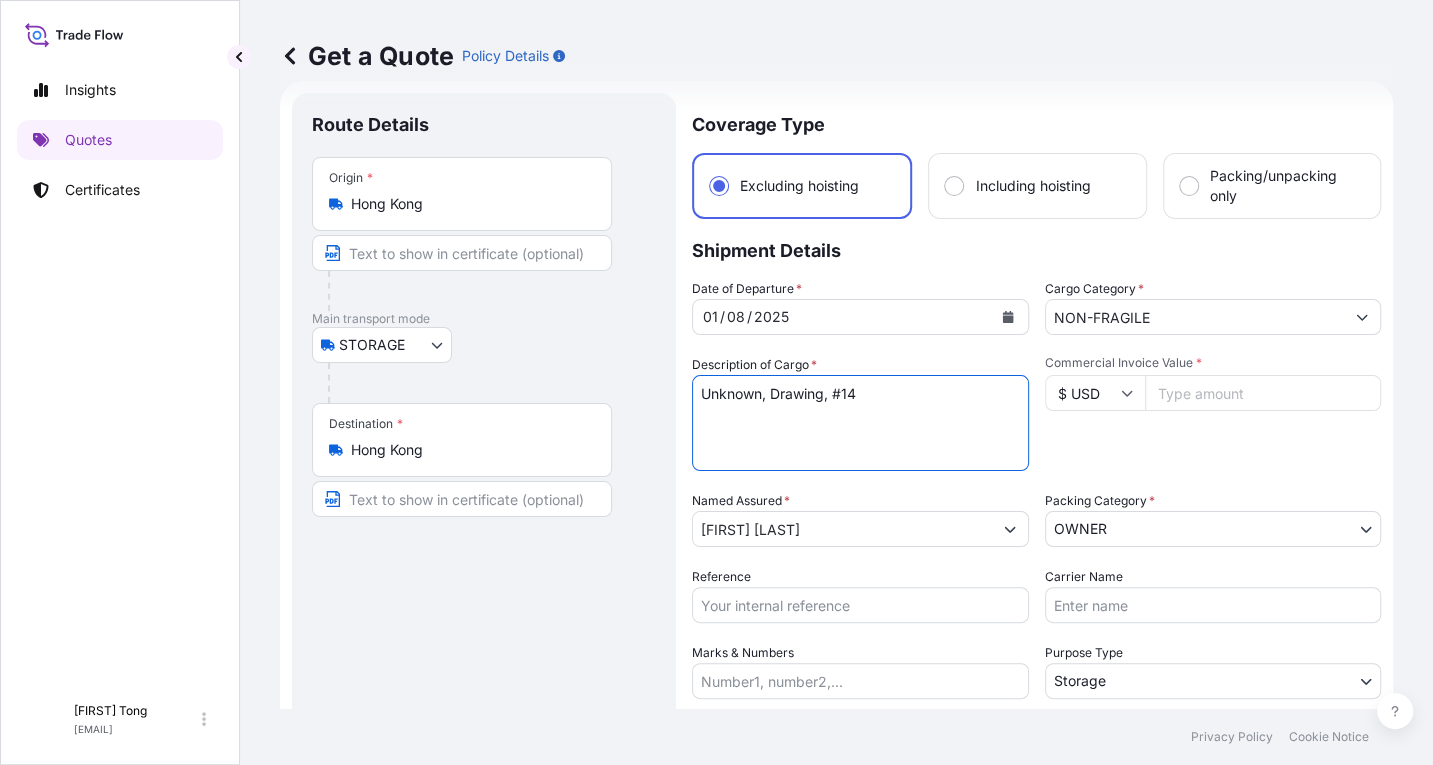 click on "Unknown, Drawing, #14" at bounding box center (860, 423) 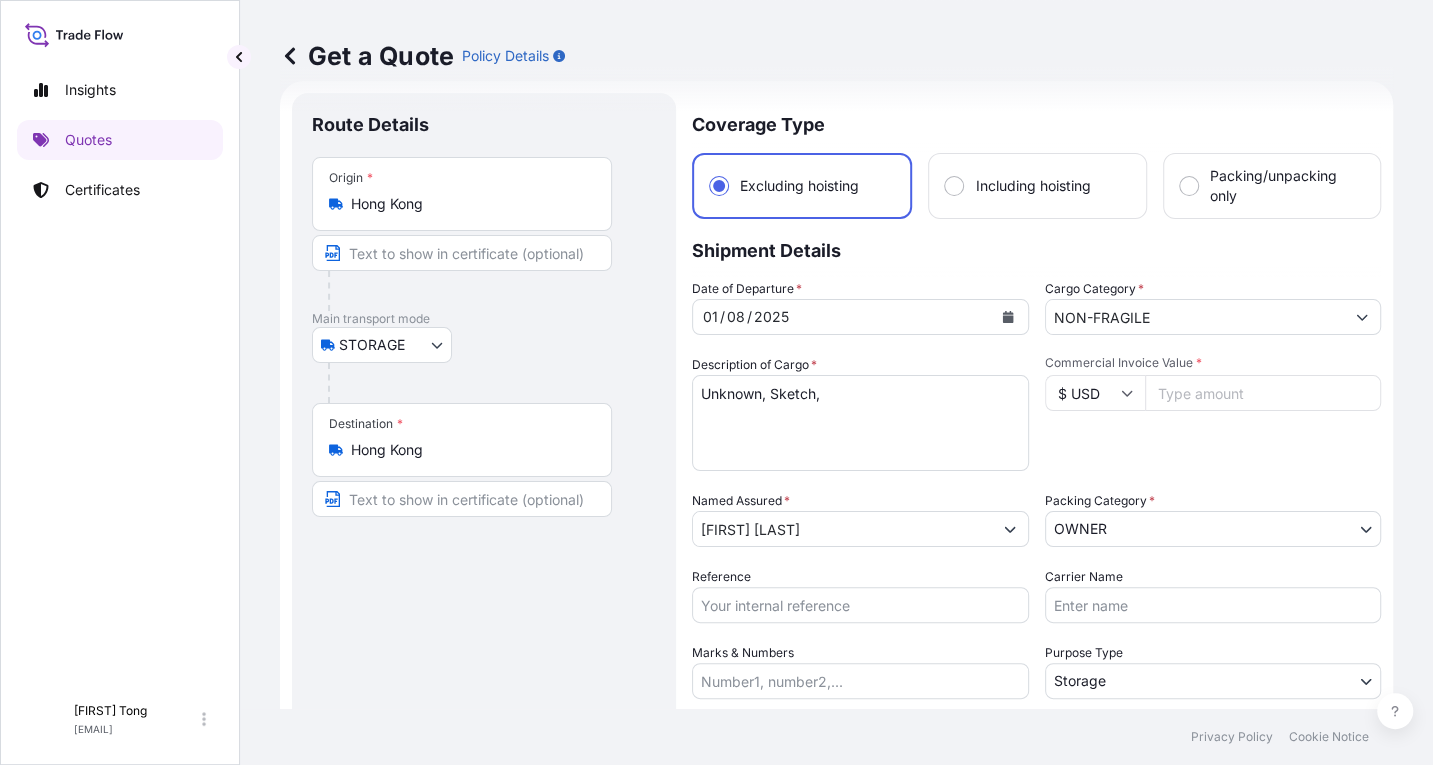 click on "Unknown, Drawing, #14" at bounding box center (860, 423) 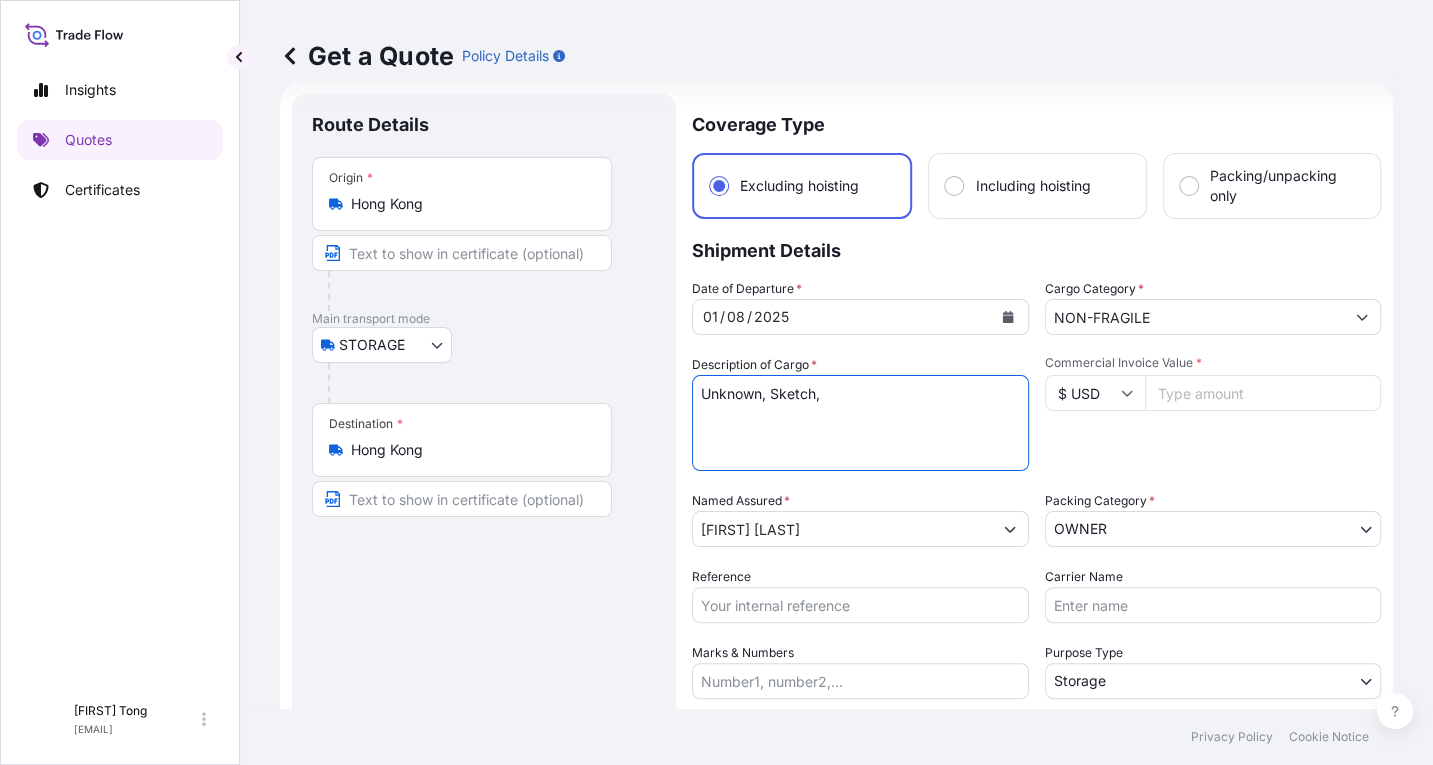 paste on "#15" 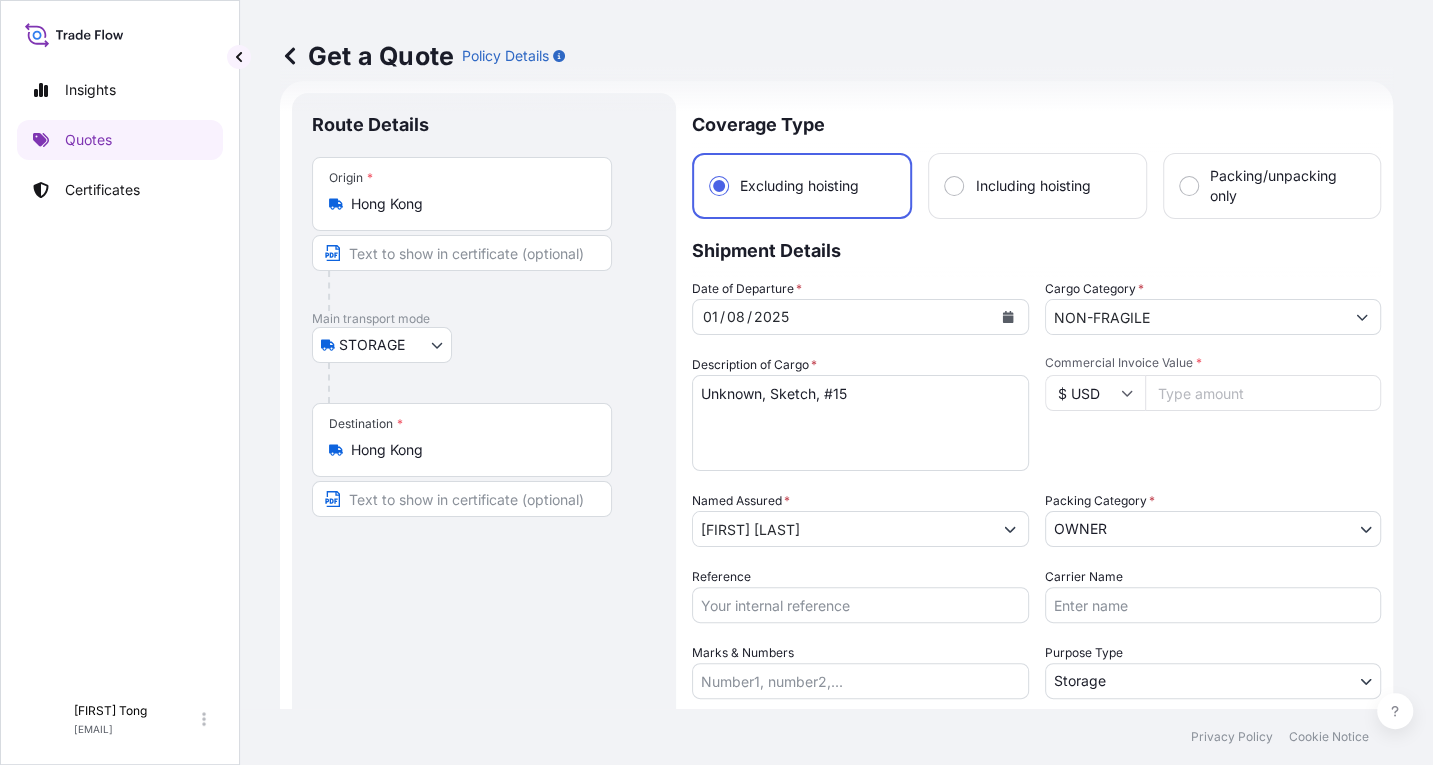 click on "Commercial Invoice Value   *" at bounding box center [1263, 393] 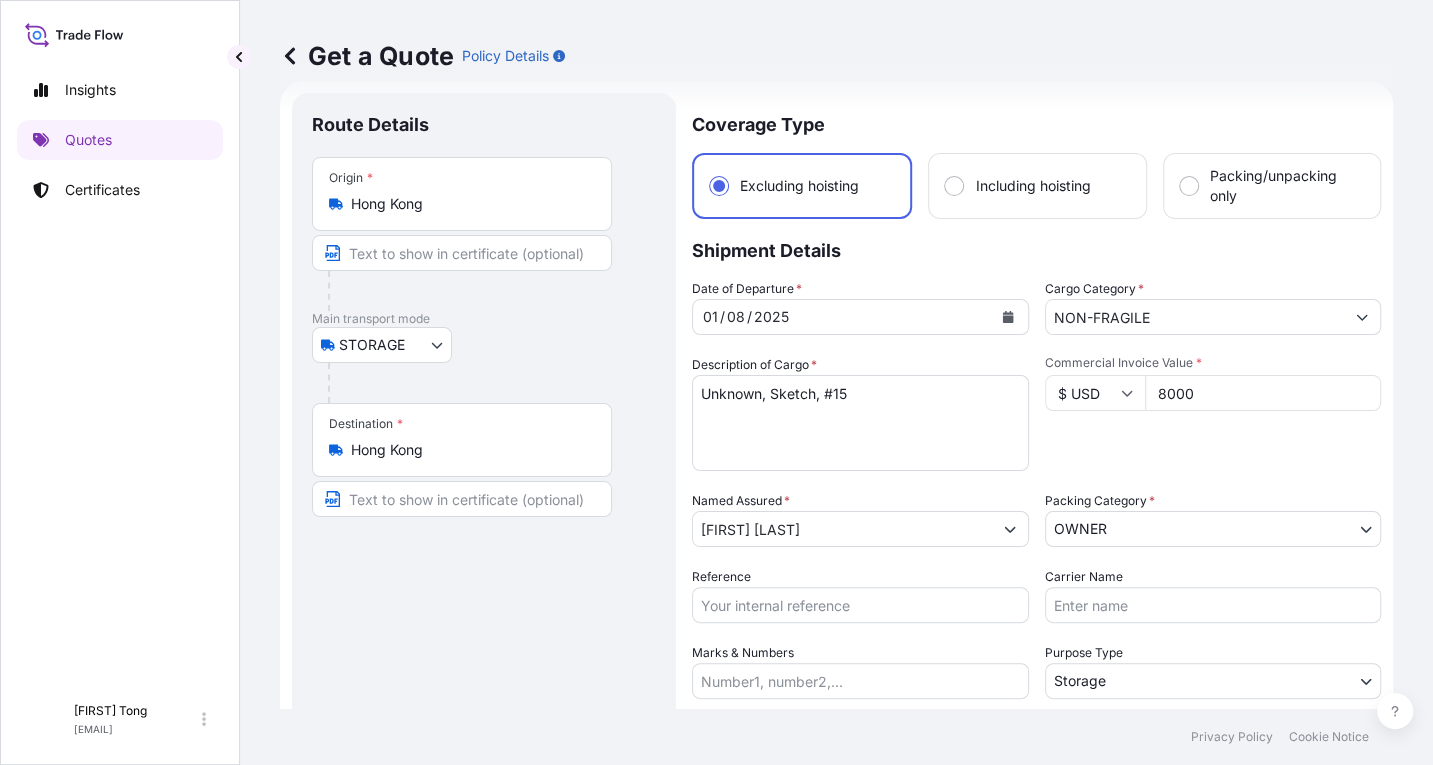 click on "Commercial Invoice Value   * $ USD 8000" at bounding box center (1213, 413) 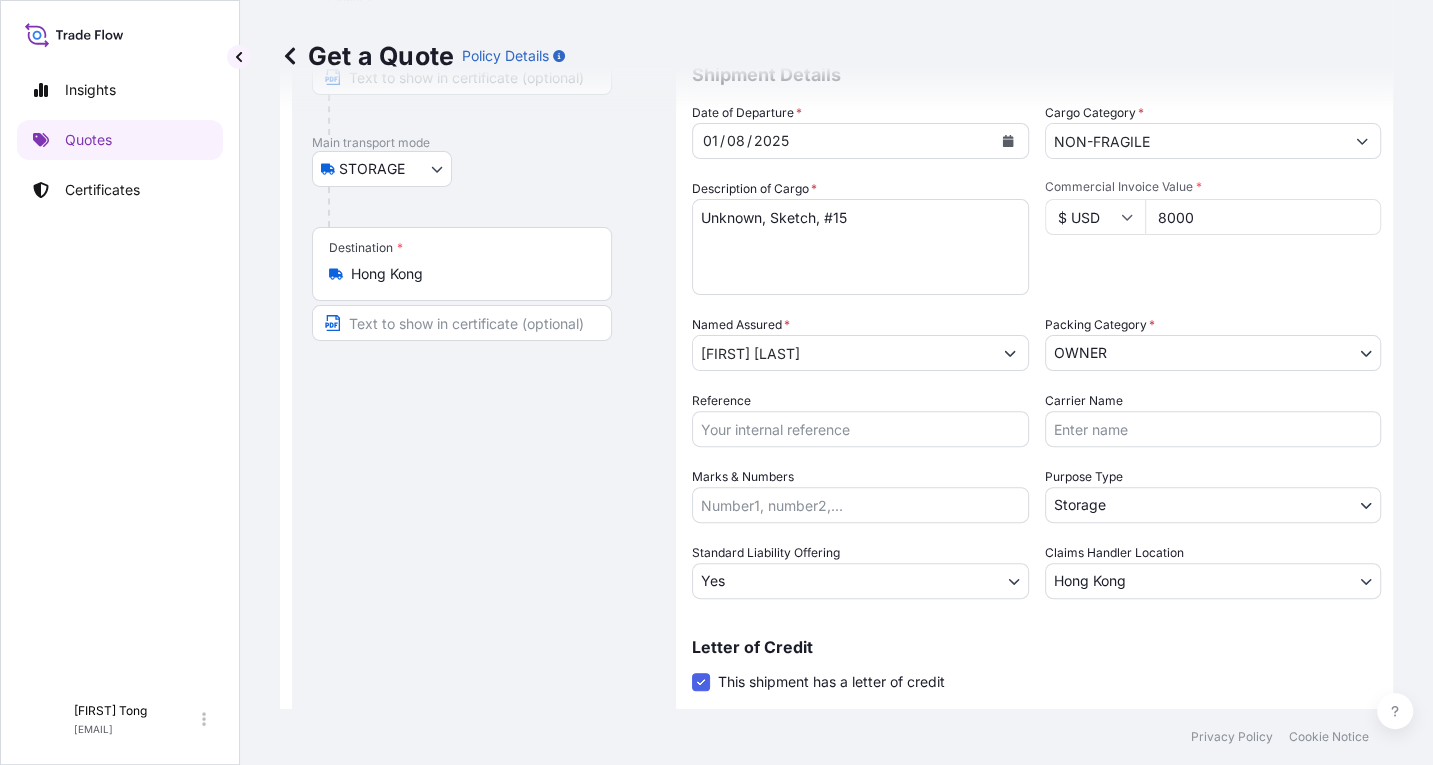 scroll, scrollTop: 408, scrollLeft: 0, axis: vertical 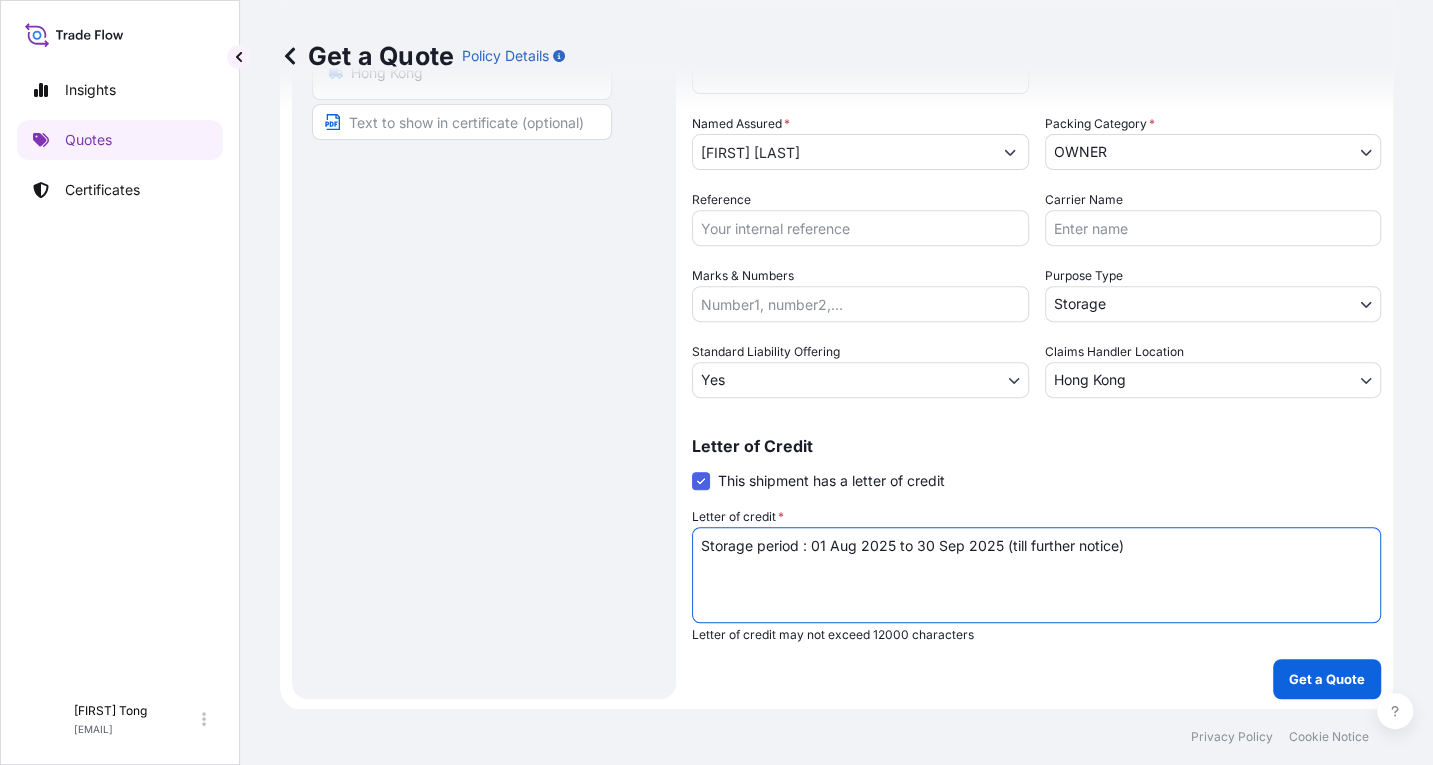 drag, startPoint x: 1109, startPoint y: 548, endPoint x: 503, endPoint y: 544, distance: 606.0132 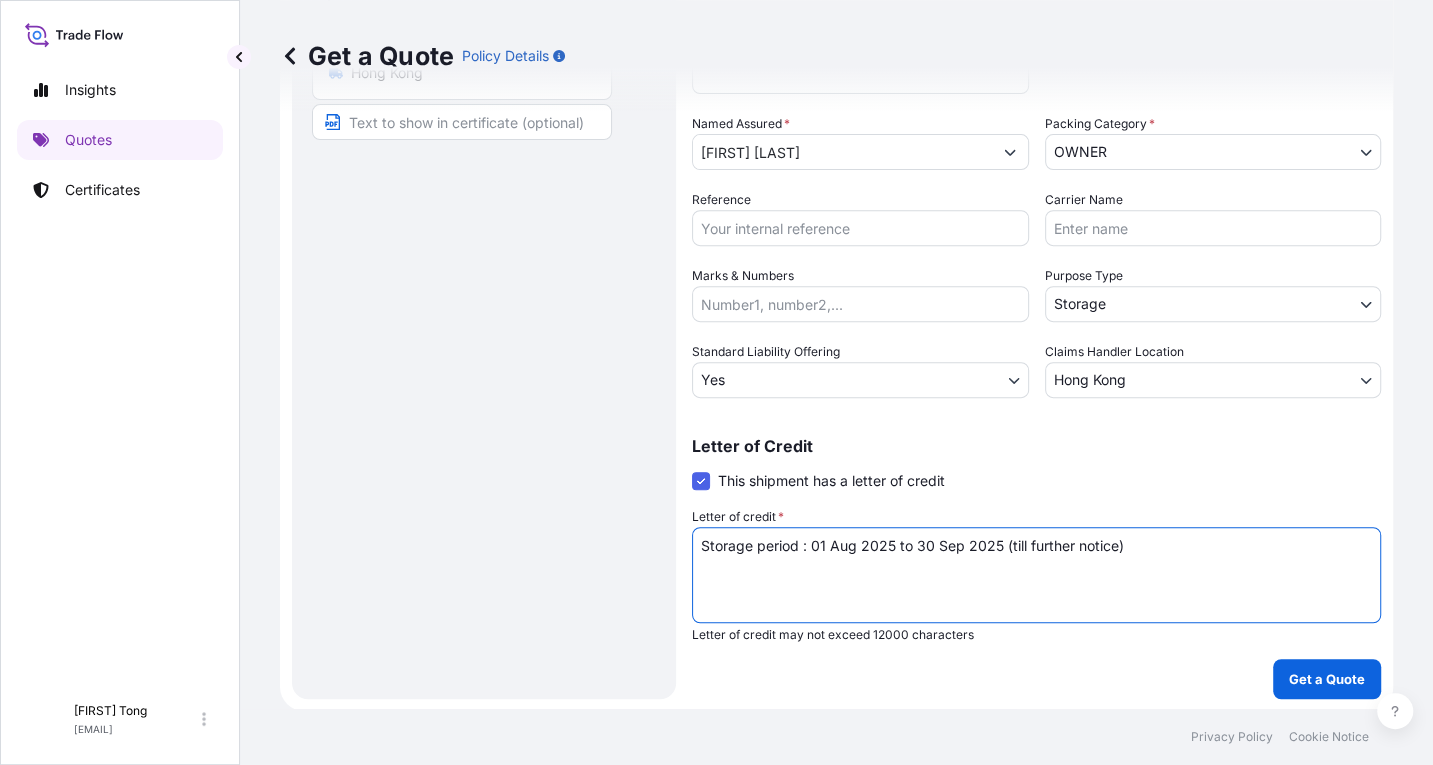 click on "Route Details Place of loading Road / Inland Road / Inland Origin * [CITY] Main transport mode STORAGE COURIER INSTALLATION LAND SEA AIR STORAGE Destination * [CITY] Road / Inland Road / Inland Place of Discharge Coverage Type Excluding hoisting Including hoisting Packing/unpacking only Shipment Details Date of Departure * 01 / 08 / 2025 Cargo Category * NON-FRAGILE Description of Cargo * Unknown, Drawing, #14
Commercial Invoice Value   * $ USD 8000 Named Assured * [FIRST] [LAST] Packing Category * OWNER AGENT CO-OWNER OWNER Various Reference Carrier Name Marks & Numbers Purpose Type Storage Transit Storage Installation Conservation Standard Liability Offering Yes Yes No Claims Handler Location [CITY] [CITY] [CITY] Letter of Credit This shipment has a letter of credit Letter of credit * Storage period : 01 Aug 2025 to 30 Sep 2025 (till further notice) Letter of credit may not exceed 12000 characters Get a Quote" at bounding box center [836, 207] 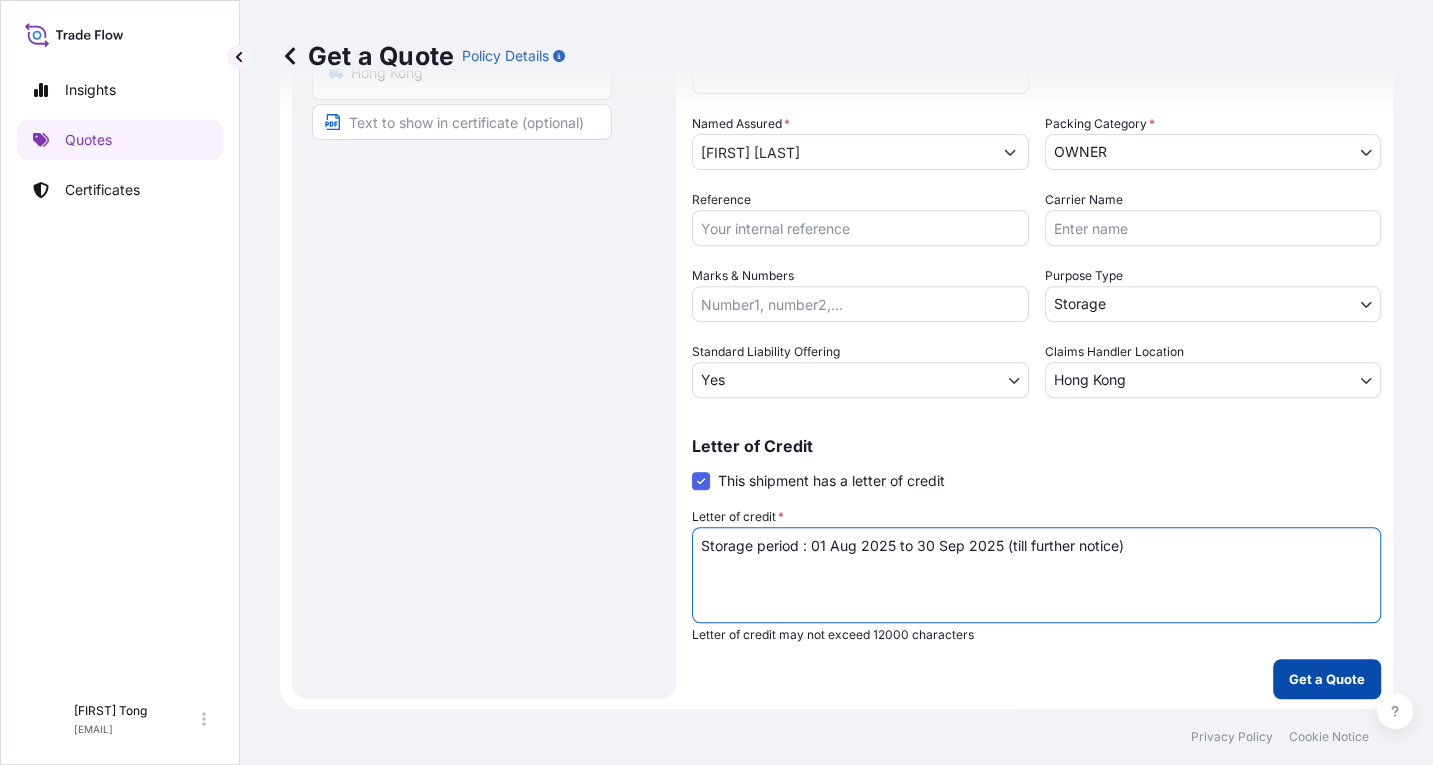 click on "Get a Quote" at bounding box center (1327, 679) 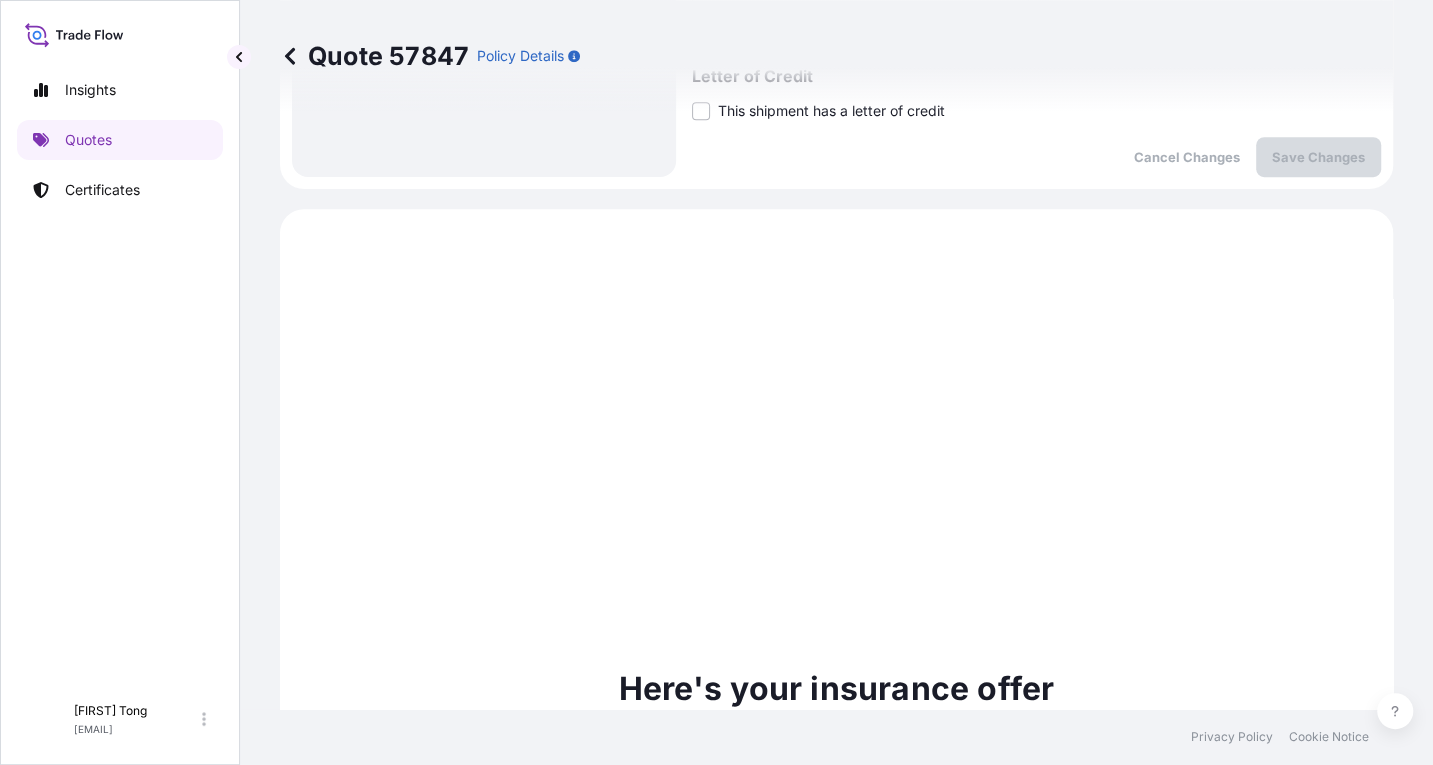 scroll, scrollTop: 636, scrollLeft: 0, axis: vertical 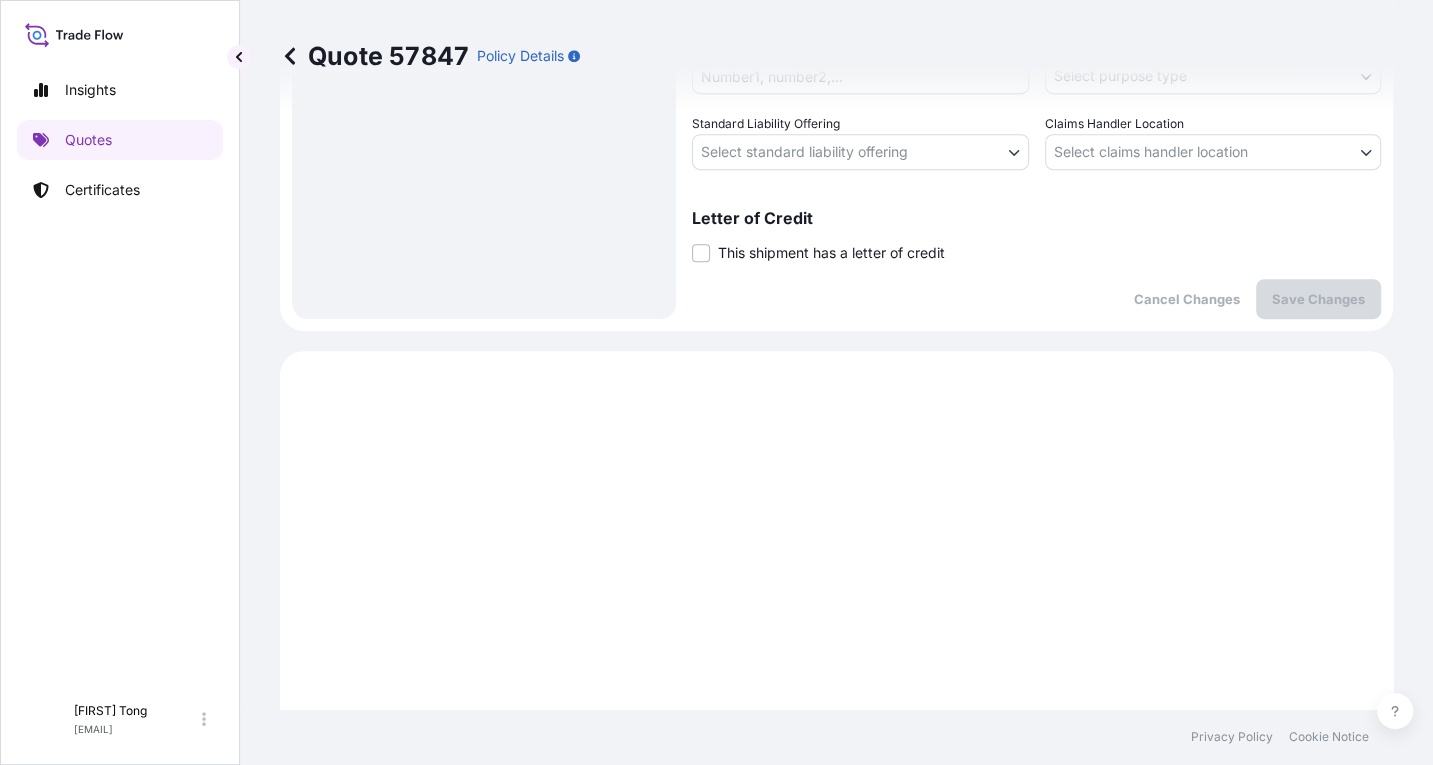 click at bounding box center [701, 253] 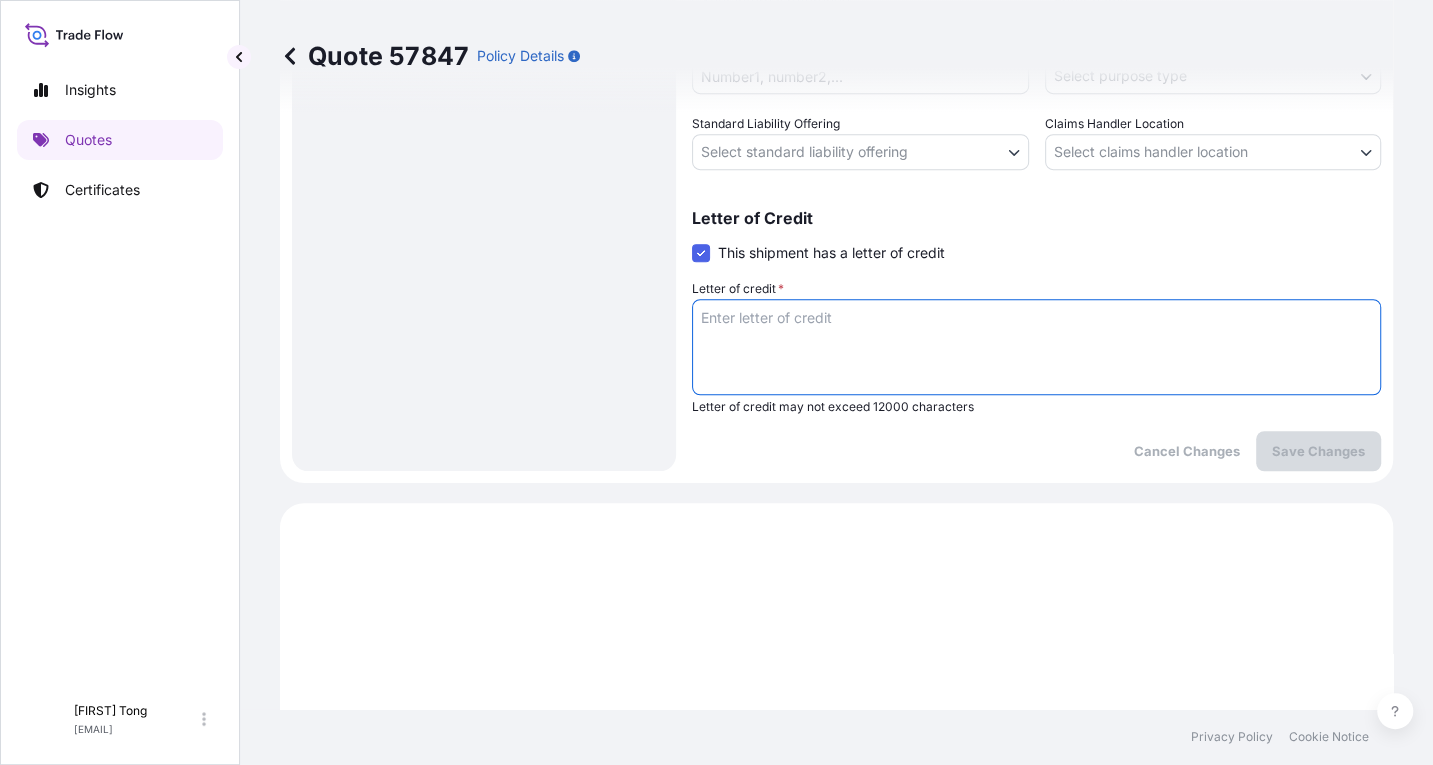click on "Letter of credit *" at bounding box center [1036, 347] 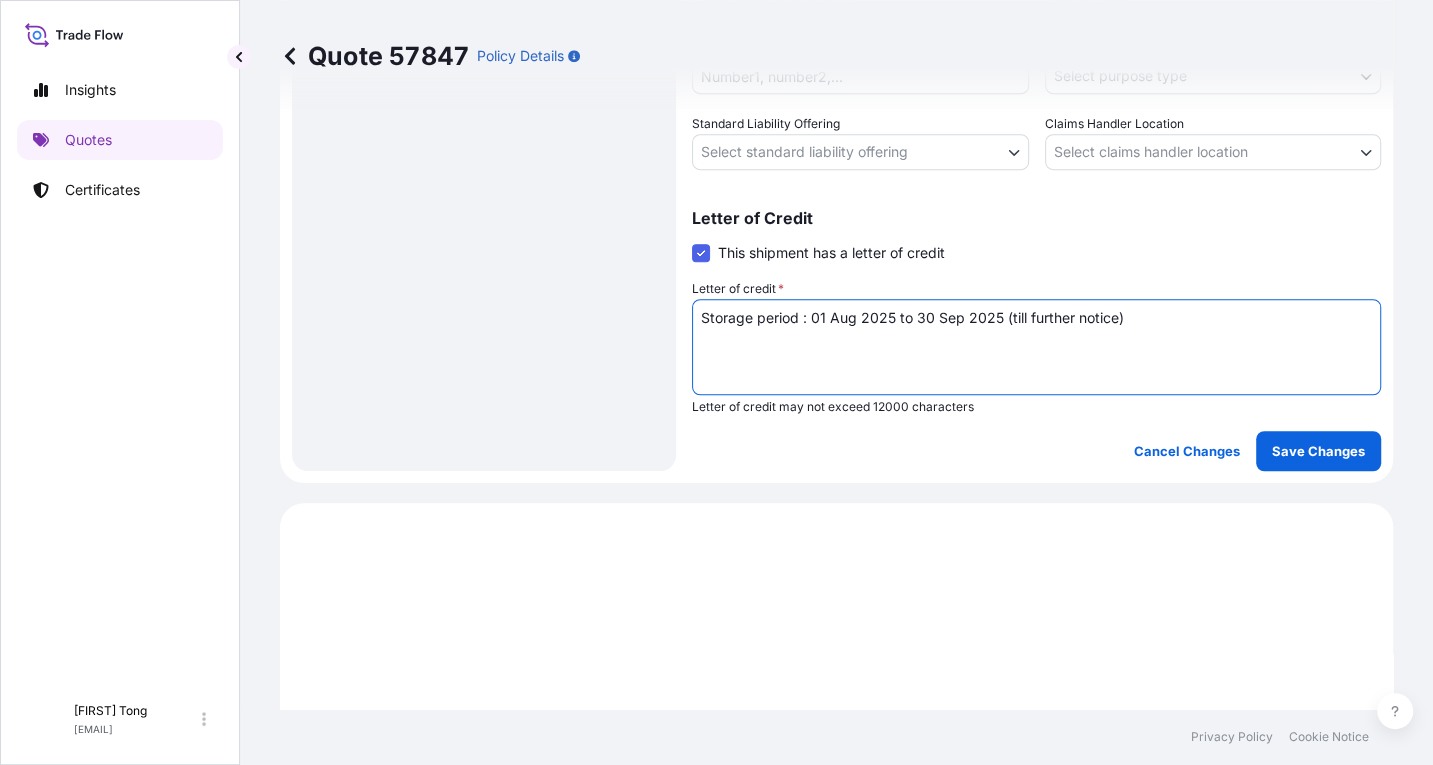 click on "Insights Quotes Certificates C Cathy   Tong cathytong@helutrans.com Quote 57847 Policy Details Route Details Place of loading Road / Inland Road / Inland Origin * Hong Kong Main transport mode STORAGE COURIER INSTALLATION LAND SEA AIR STORAGE Destination * Hong Kong Road / Inland Road / Inland Place of Discharge Coverage Type Excluding hoisting Including hoisting Packing/unpacking only Shipment Details Date of Departure * 01 / 08 / 2025 Cargo Category * NON-FRAGILE Description of Cargo * Unknown, Sketch, #15
Commercial Invoice Value   * $ USD 8000 Named Assured * [FIRST] [LAST] Packing Category * OWNER AGENT CO-OWNER OWNER Various Reference Carrier Name Marks & Numbers Purpose Type Select purpose type Transit Storage Installation Conservation Standard Liability Offering Yes Yes No Claims Handler Location Select claims handler location Hong Kong Singapore Letter of Credit This shipment has a letter of credit Letter of credit * Cancel Changes Save Changes Primary Assured $" at bounding box center (716, 382) 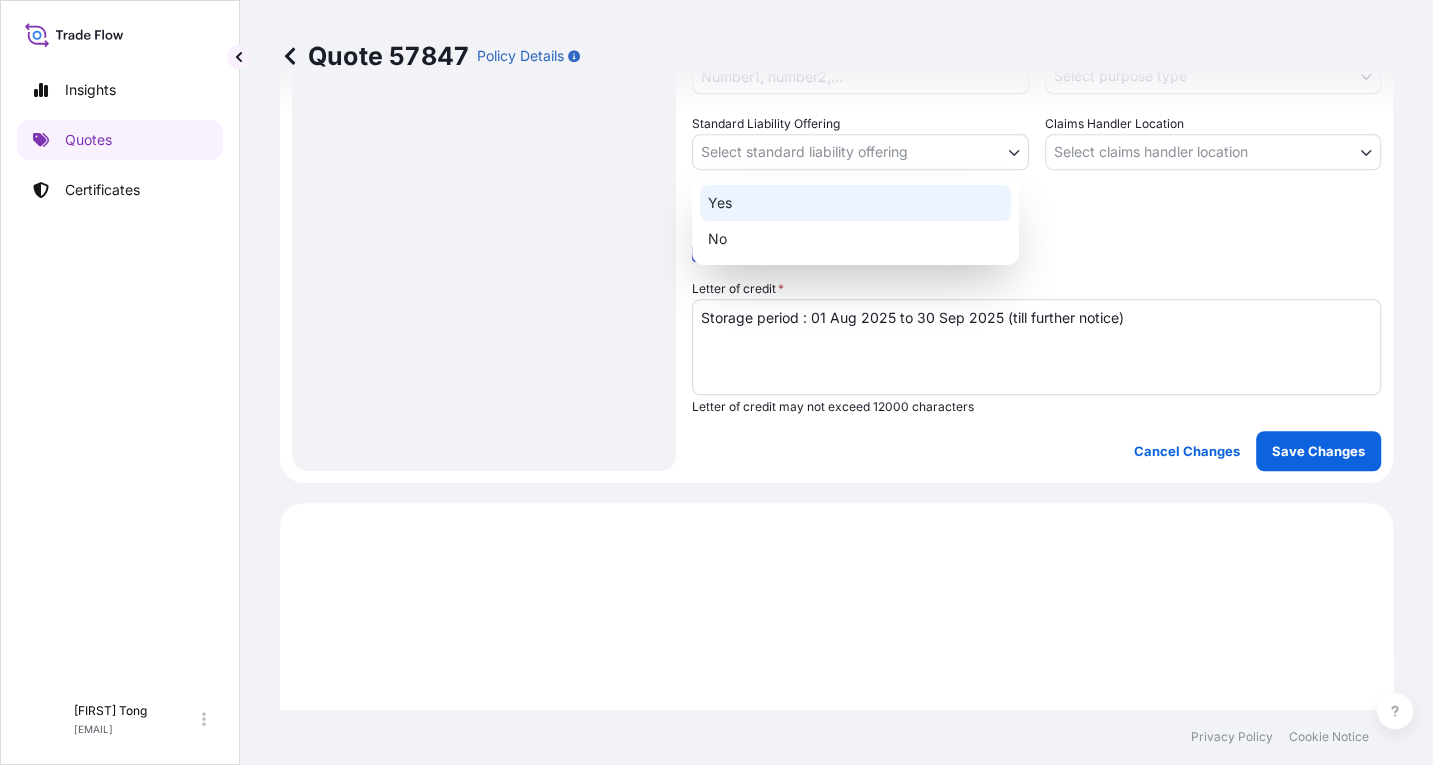 click on "Yes" at bounding box center (855, 203) 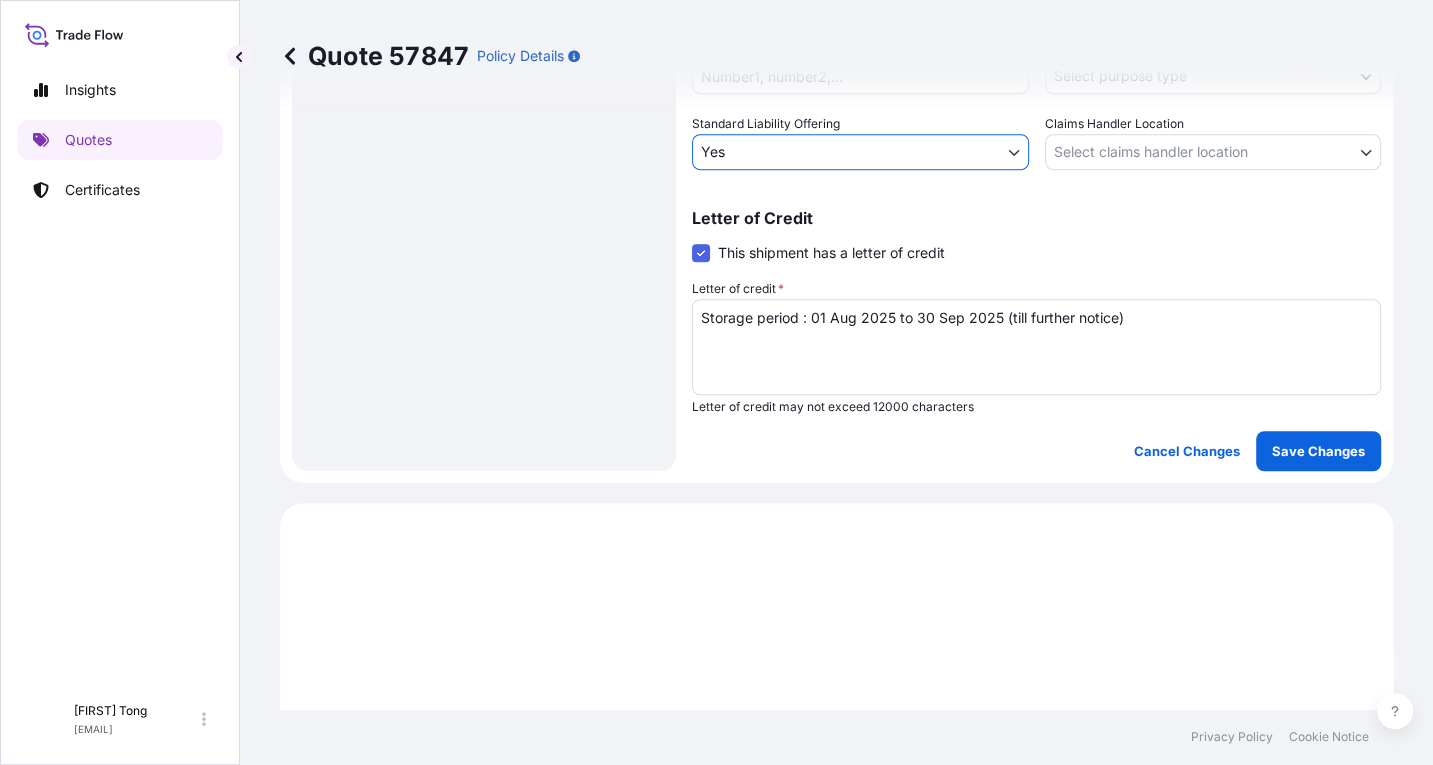 click on "Insights Quotes Certificates C Cathy   Tong cathytong@helutrans.com Quote 57847 Policy Details Route Details Place of loading Road / Inland Road / Inland Origin * Hong Kong Main transport mode STORAGE COURIER INSTALLATION LAND SEA AIR STORAGE Destination * Hong Kong Road / Inland Road / Inland Place of Discharge Coverage Type Excluding hoisting Including hoisting Packing/unpacking only Shipment Details Date of Departure * 01 / 08 / 2025 Cargo Category * NON-FRAGILE Description of Cargo * Unknown, Sketch, #15
Commercial Invoice Value   * $ USD 8000 Named Assured * [FIRST] [LAST] Packing Category * OWNER AGENT CO-OWNER OWNER Various Reference Carrier Name Marks & Numbers Purpose Type Select purpose type Transit Storage Installation Conservation Standard Liability Offering Yes Yes No Claims Handler Location Select claims handler location Hong Kong Singapore Letter of Credit This shipment has a letter of credit Letter of credit * Storage period : 01 Aug 2025 to 30 Sep 2025 (till further notice) NON-FRAGILE" at bounding box center [716, 382] 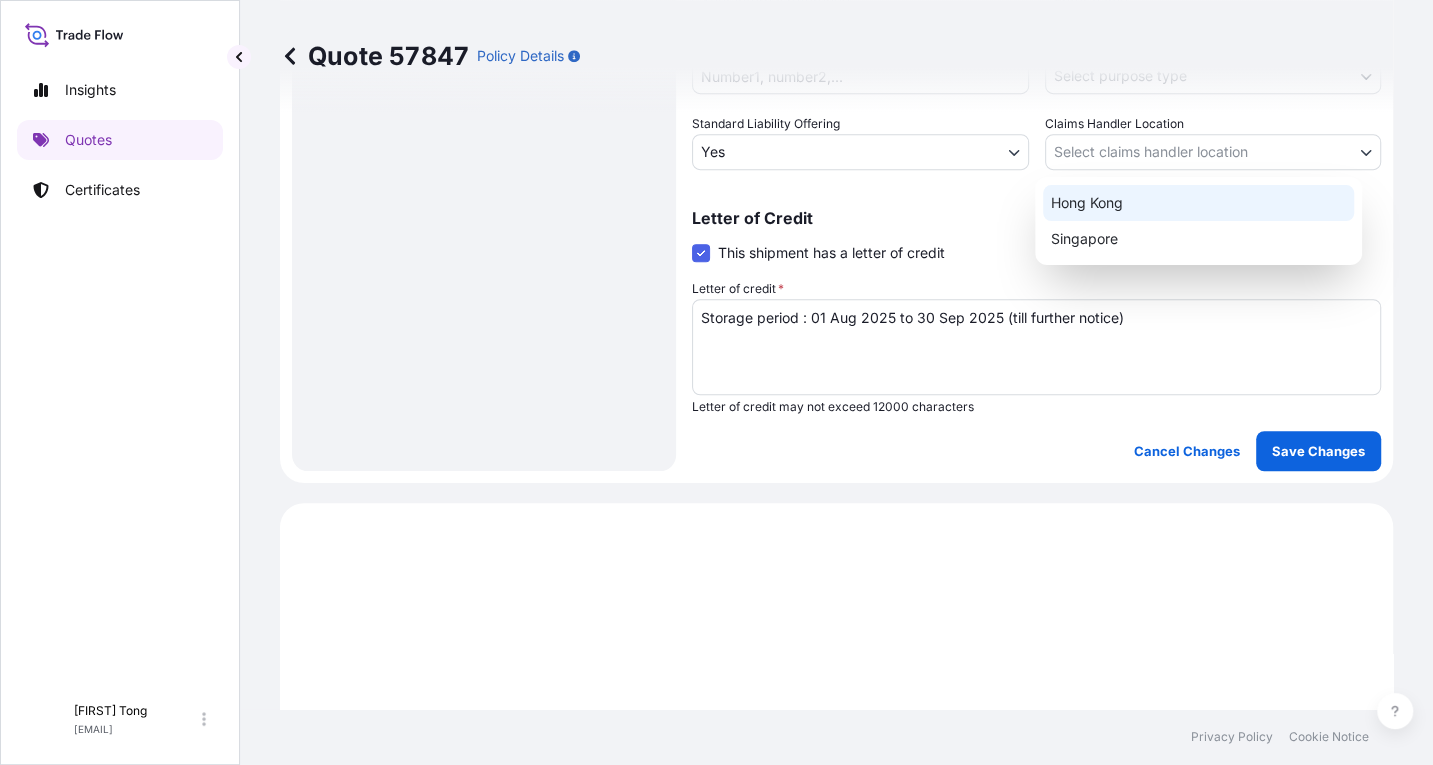 click on "Hong Kong" at bounding box center [1198, 203] 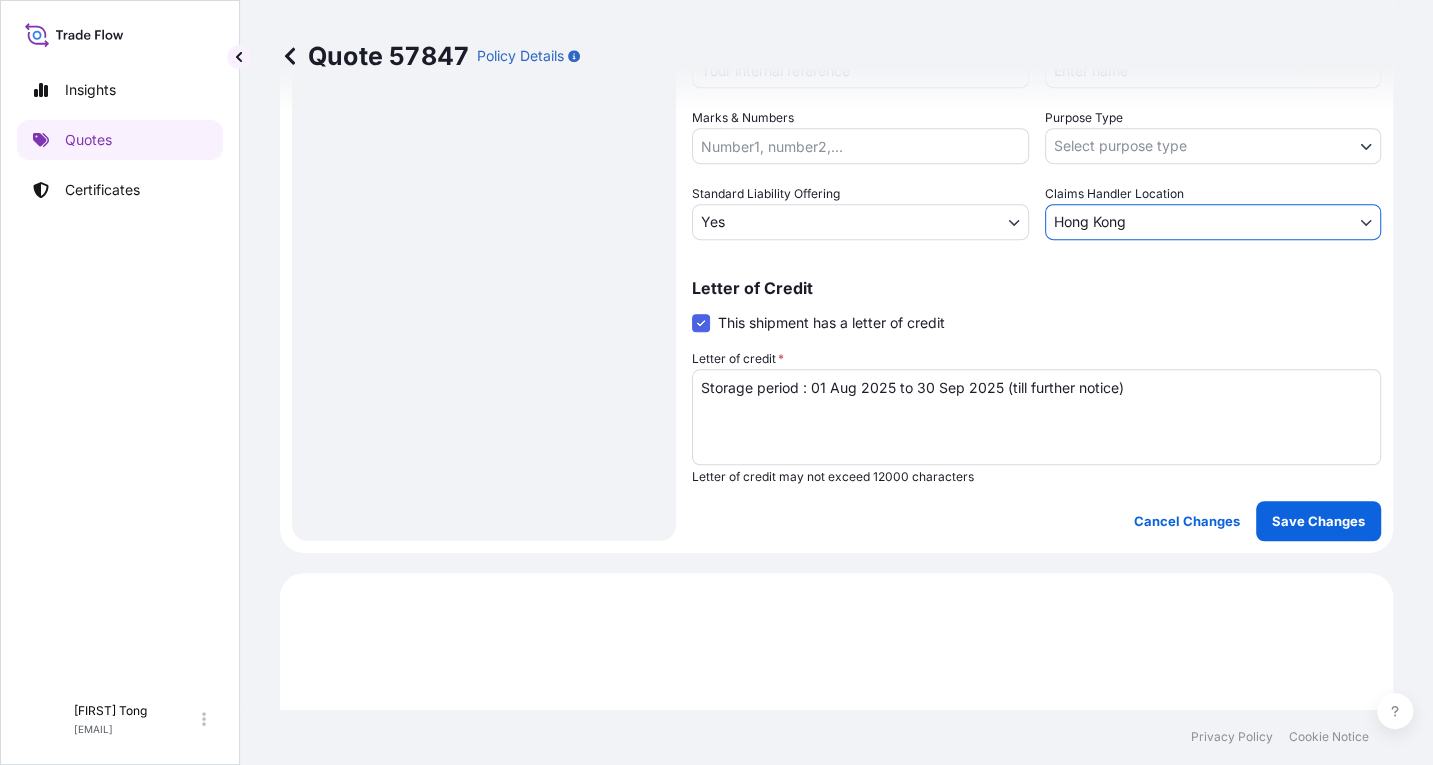 scroll, scrollTop: 511, scrollLeft: 0, axis: vertical 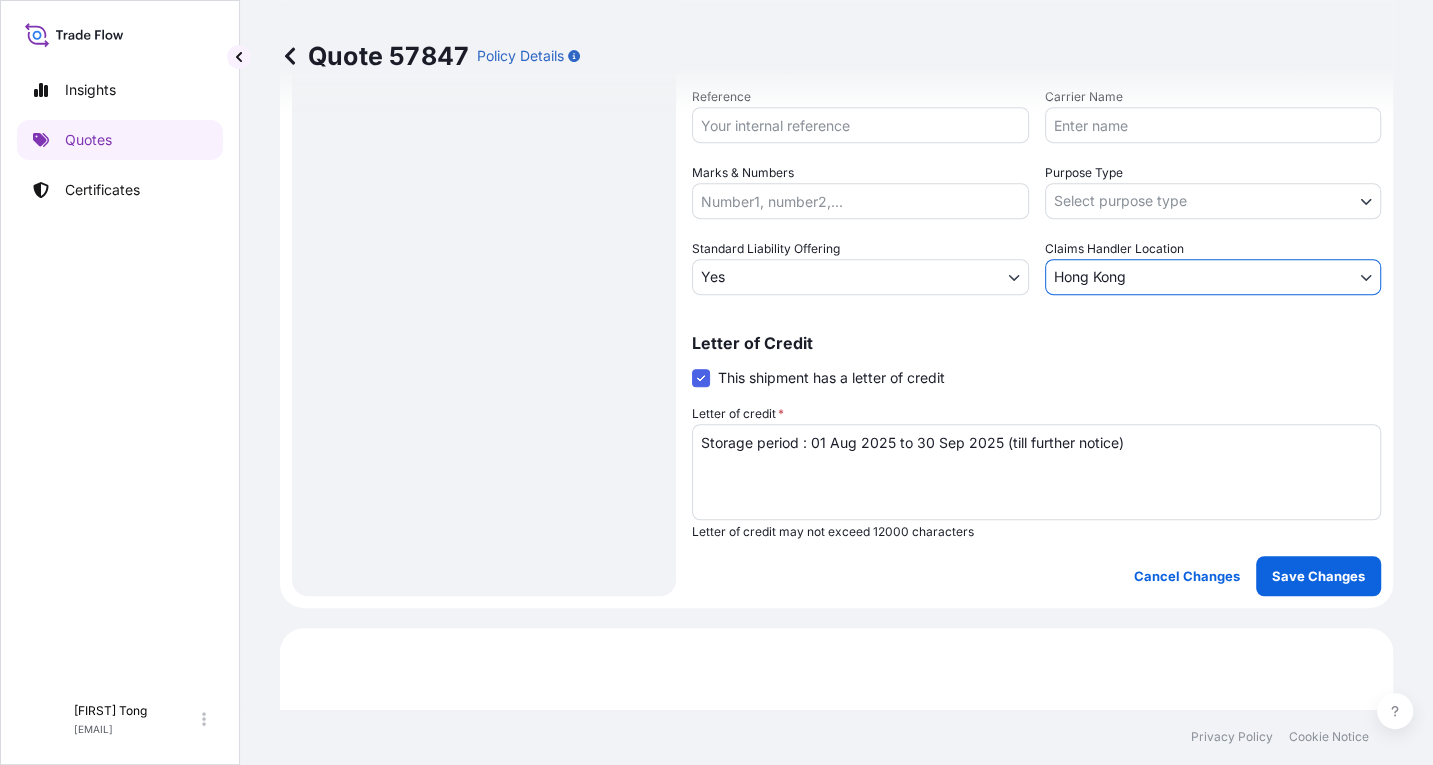 click on "Insights Quotes Certificates C [FIRST]   [LAST] [EMAIL] Quote 57847 Policy Details Route Details Place of loading Road / Inland Road / Inland Origin * Hong Kong Main transport mode STORAGE COURIER INSTALLATION LAND SEA AIR STORAGE Destination * Hong Kong Road / Inland Road / Inland Place of Discharge Coverage Type Excluding hoisting Including hoisting Packing/unpacking only Shipment Details Date of Departure * 01 / 08 / 2025 Cargo Category * NON-FRAGILE Description of Cargo * Unknown, Sketch, #15
Commercial Invoice Value   * $ USD 8000 Named Assured * [FIRST] [LAST] Packing Category * OWNER AGENT CO-OWNER OWNER Various Reference Carrier Name Marks & Numbers Purpose Type Select purpose type Transit Storage Installation Conservation Standard Liability Offering Yes Yes No Claims Handler Location Hong Kong Hong Kong Singapore Letter of Credit This shipment has a letter of credit Letter of credit * Storage period : 01 Aug 2025 to 30 Sep 2025 (till further notice) Cancel Changes Save Changes $ 8" at bounding box center [716, 382] 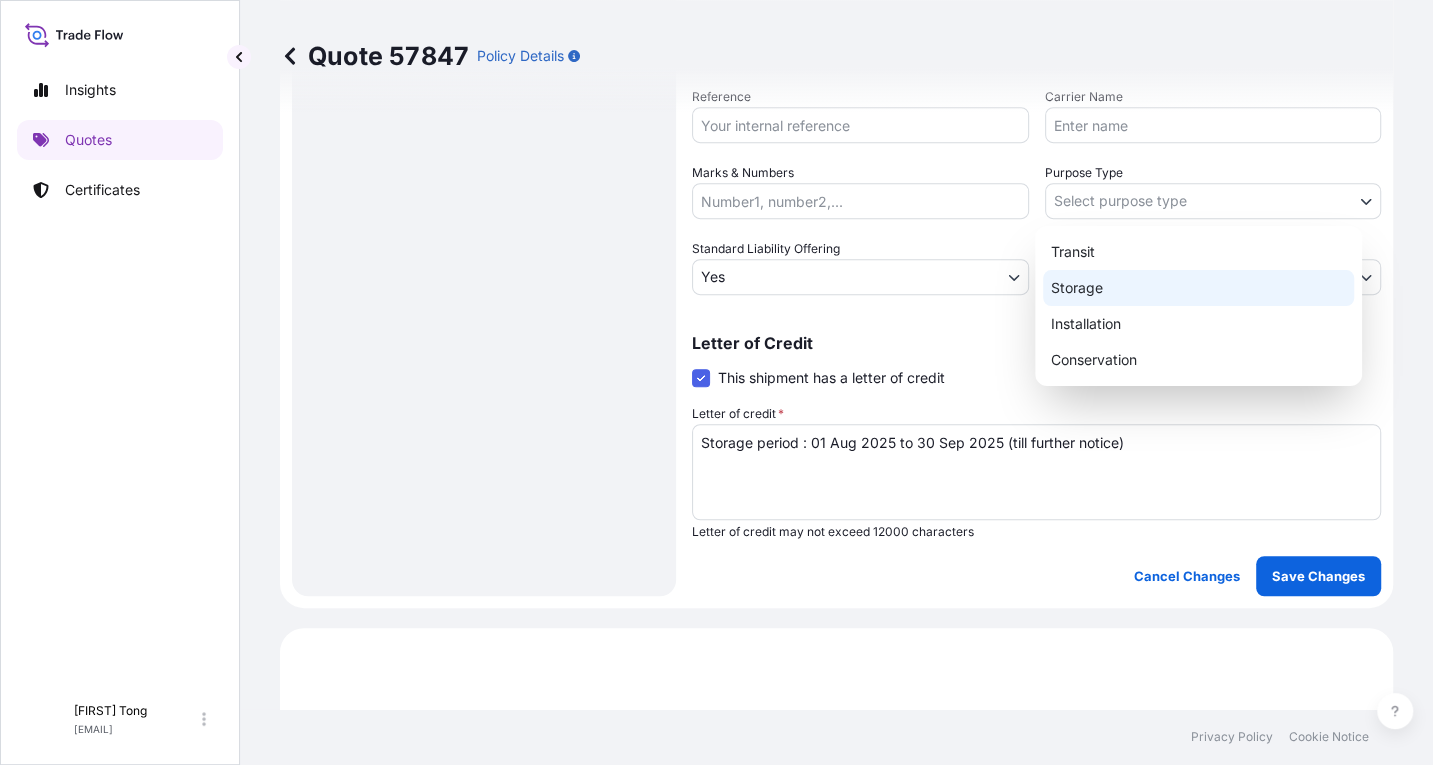 click on "Storage" at bounding box center [1198, 288] 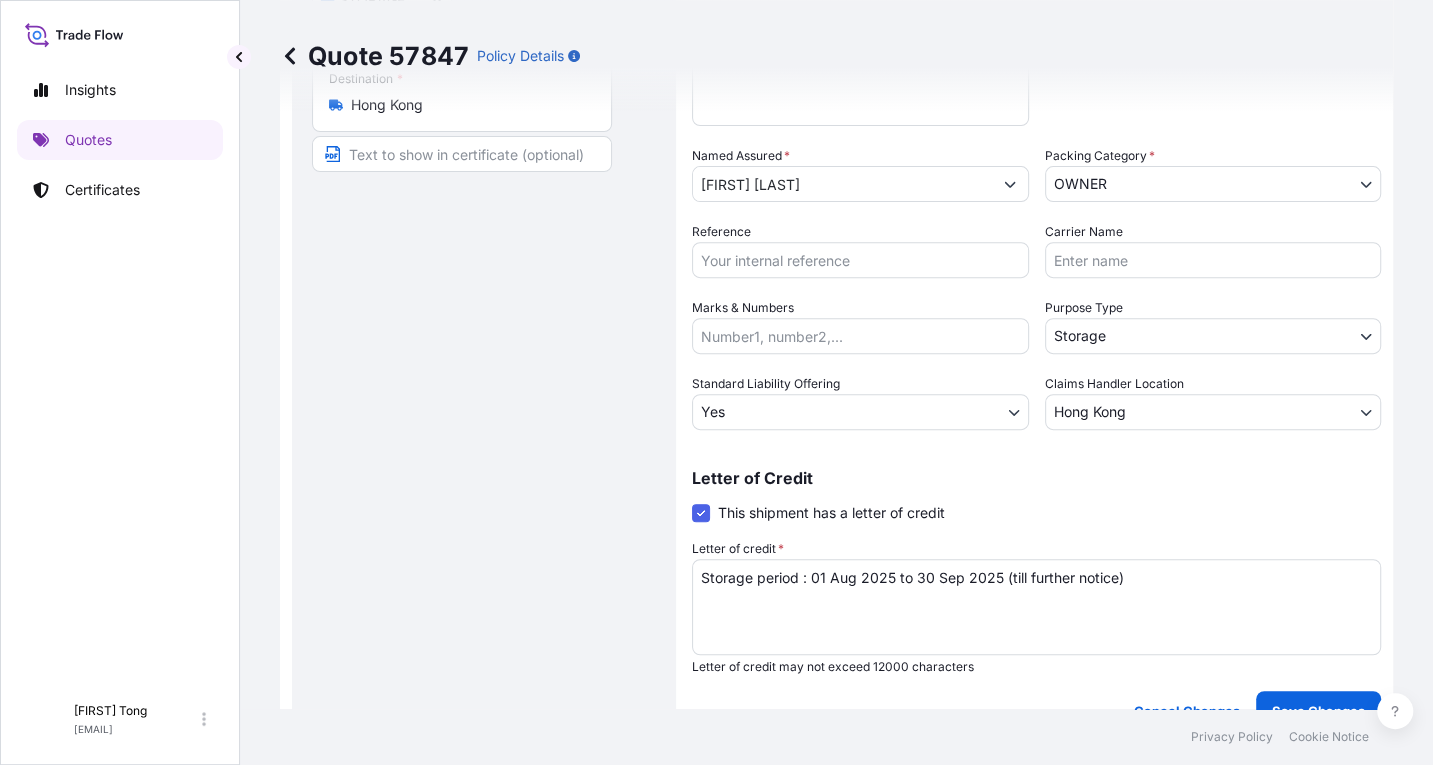 scroll, scrollTop: 136, scrollLeft: 0, axis: vertical 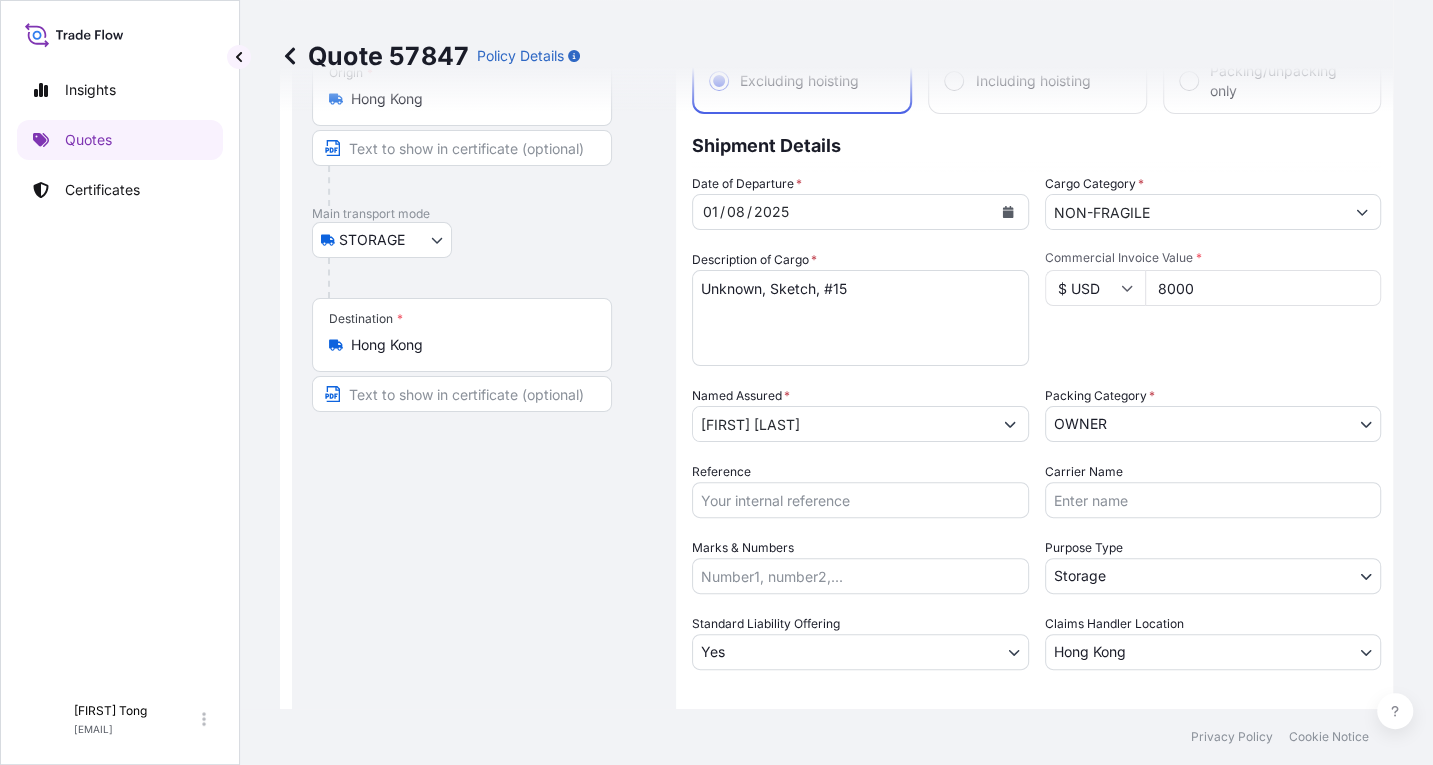 click on "Reference" at bounding box center (860, 500) 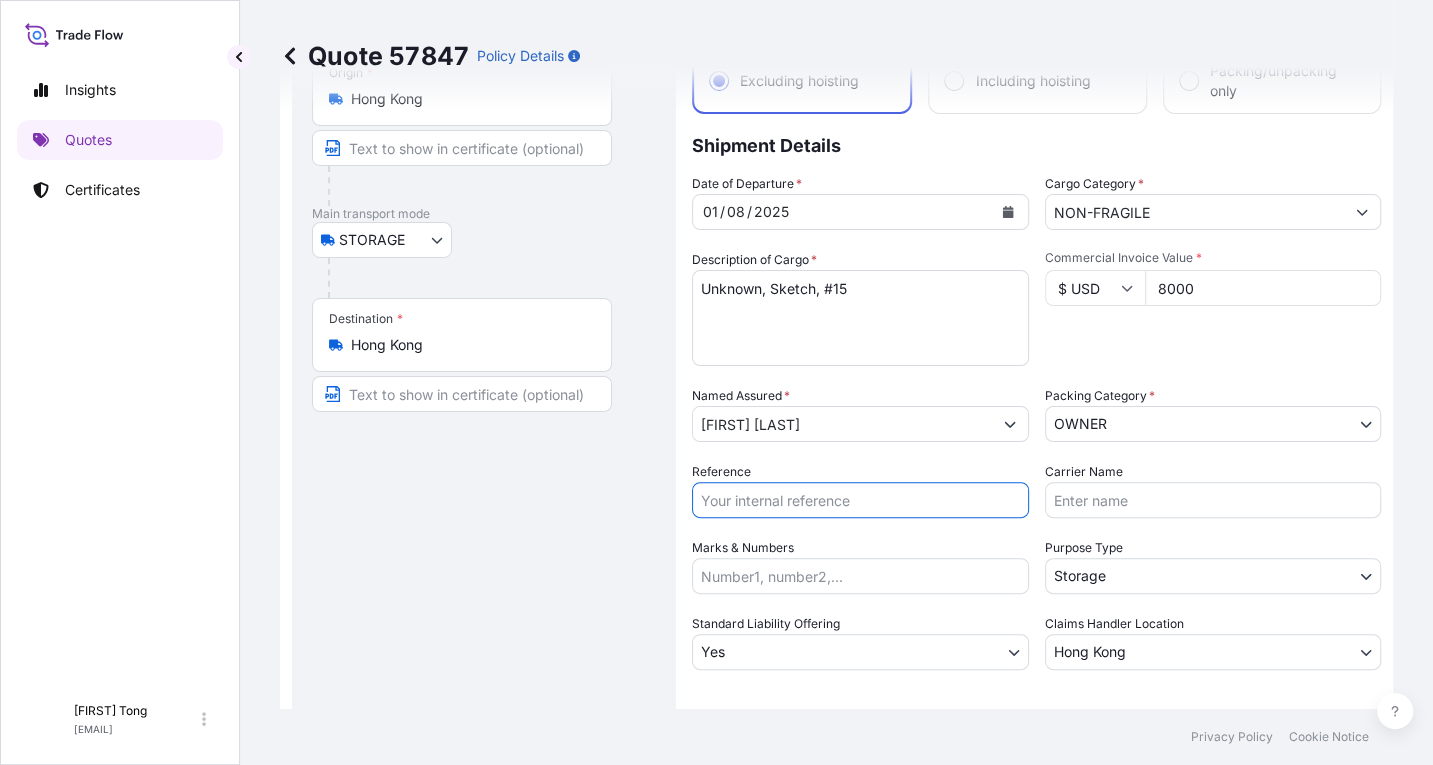 paste on "AMST166674MYHT" 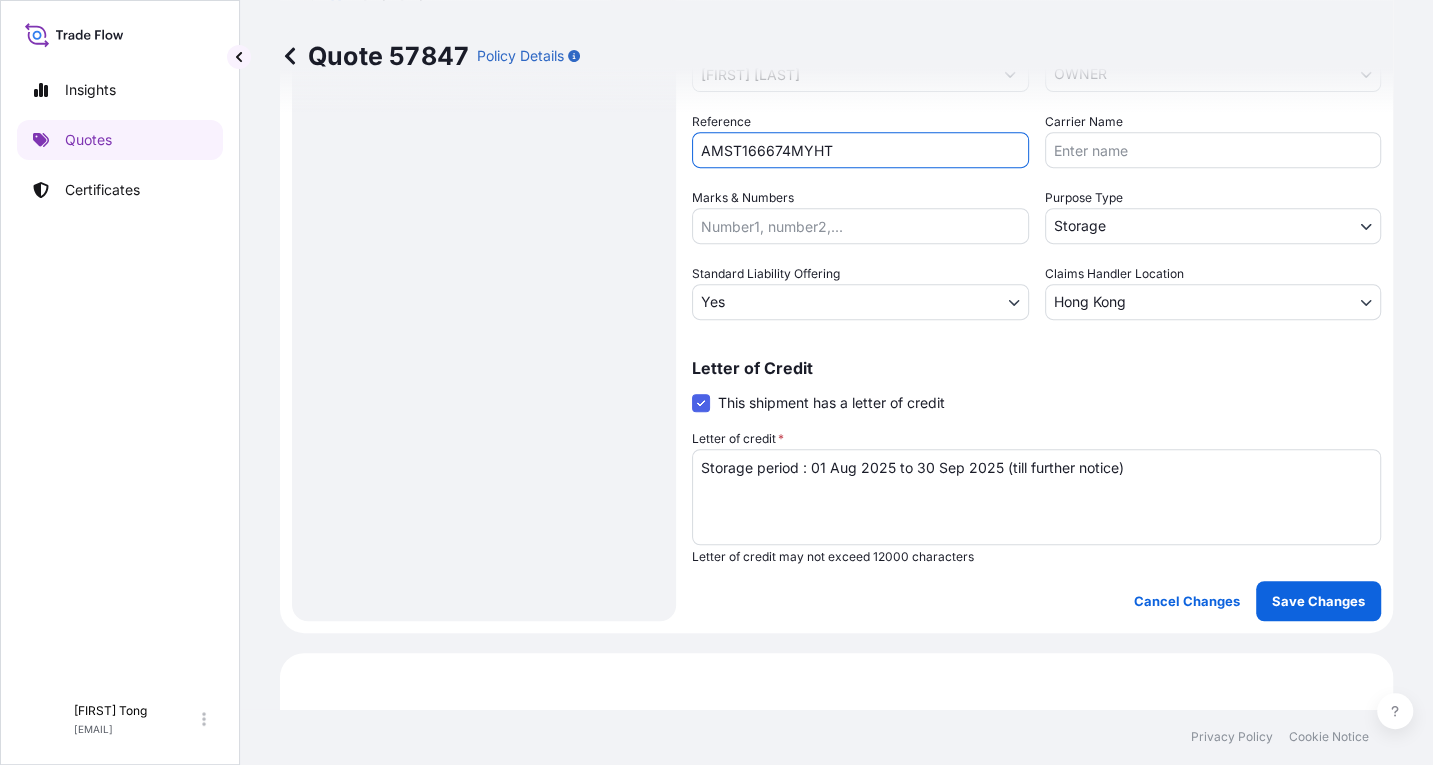 scroll, scrollTop: 511, scrollLeft: 0, axis: vertical 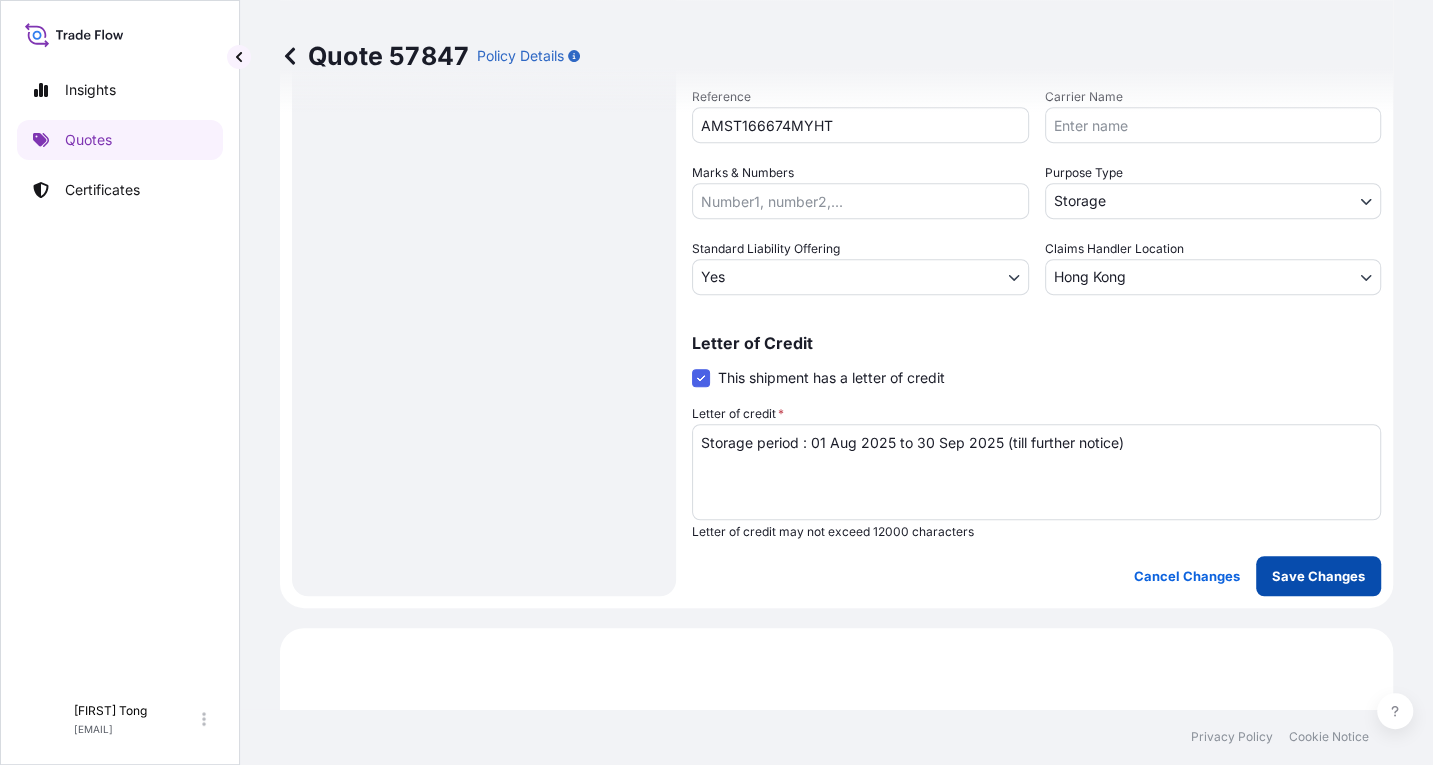 click on "Save Changes" at bounding box center (1318, 576) 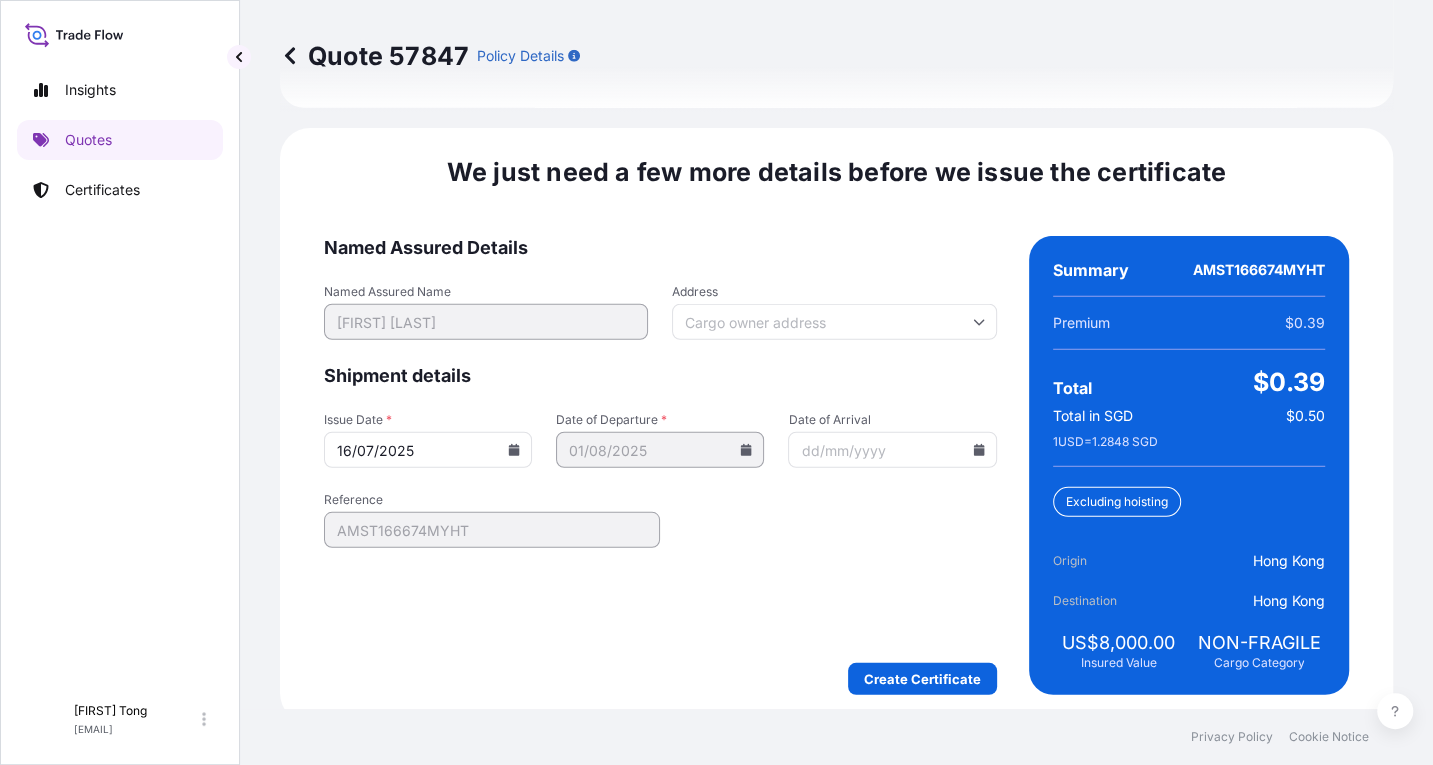 scroll, scrollTop: 3202, scrollLeft: 0, axis: vertical 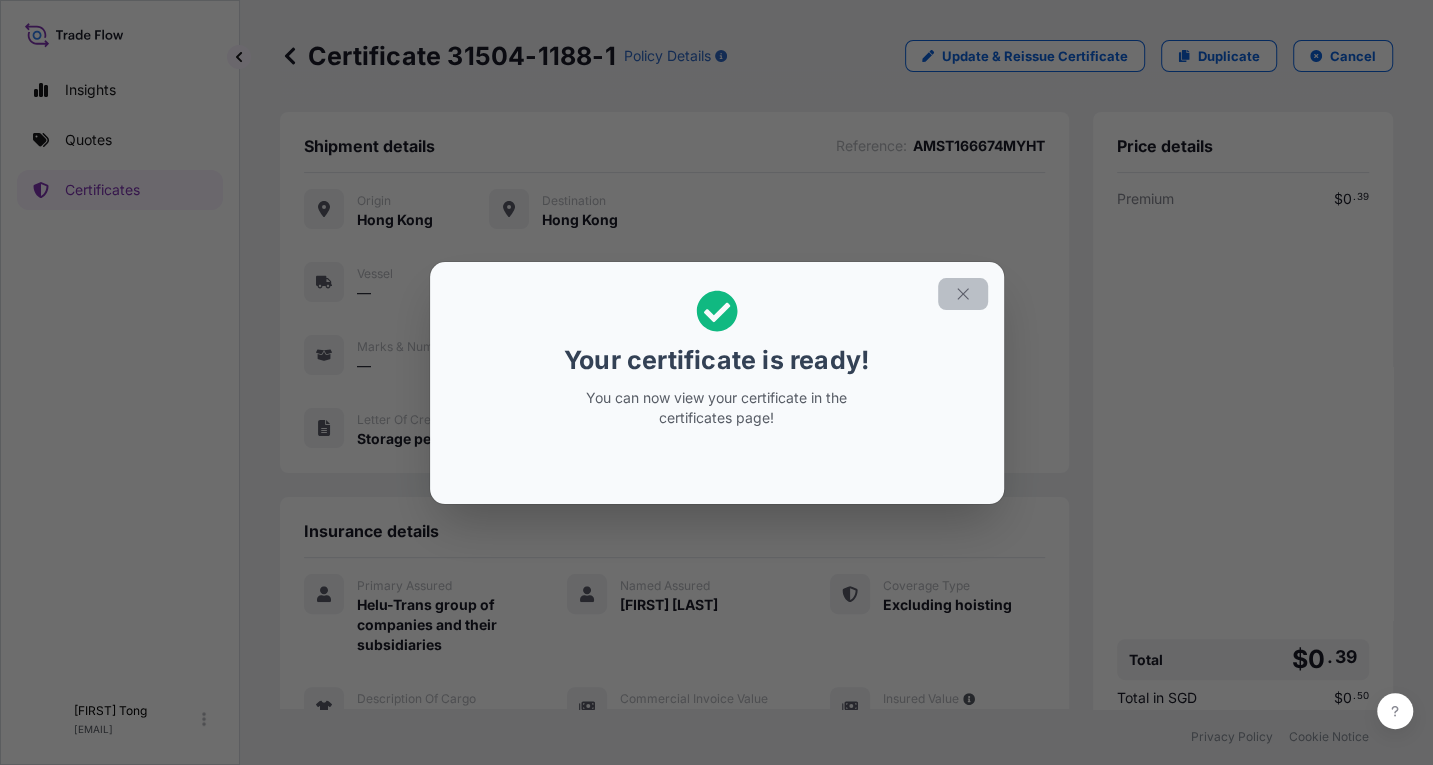click 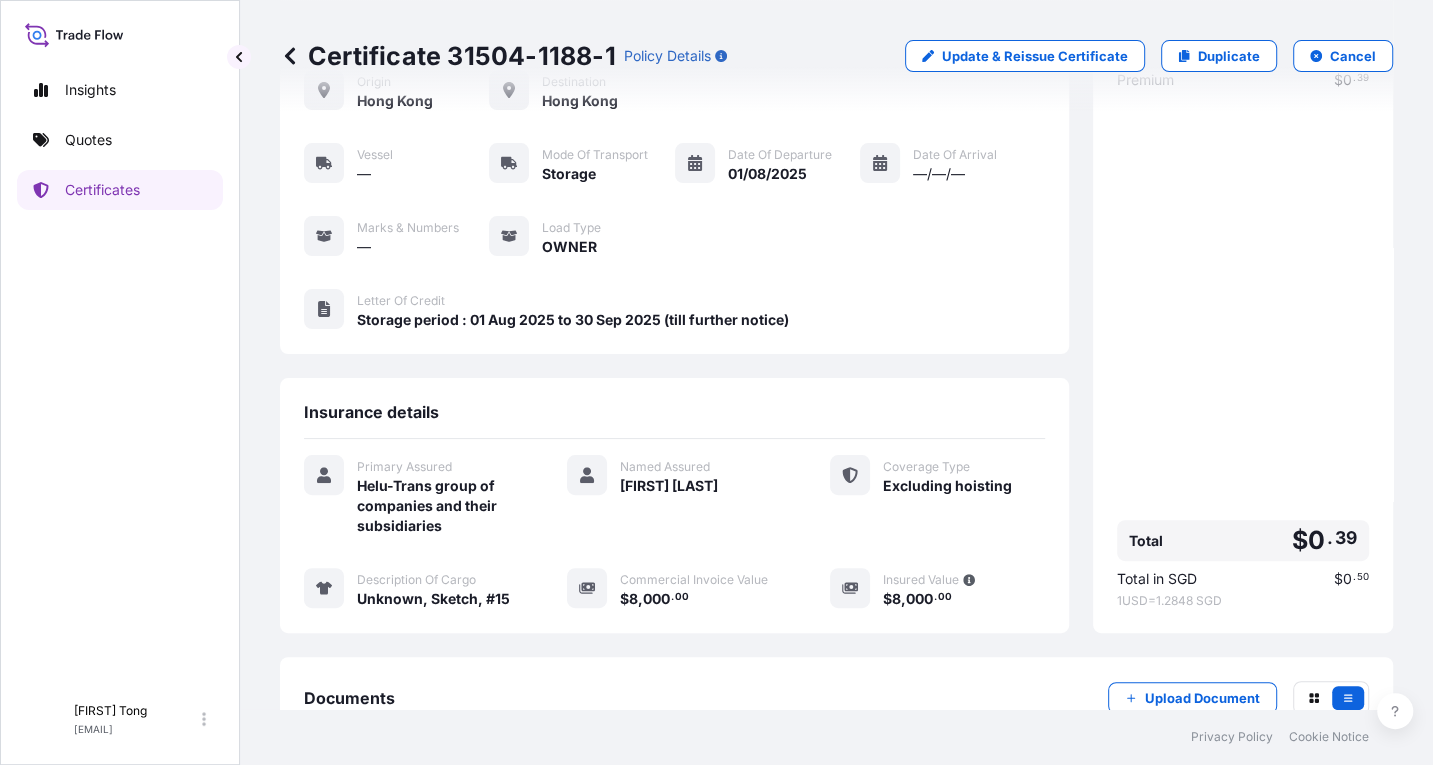 scroll, scrollTop: 252, scrollLeft: 0, axis: vertical 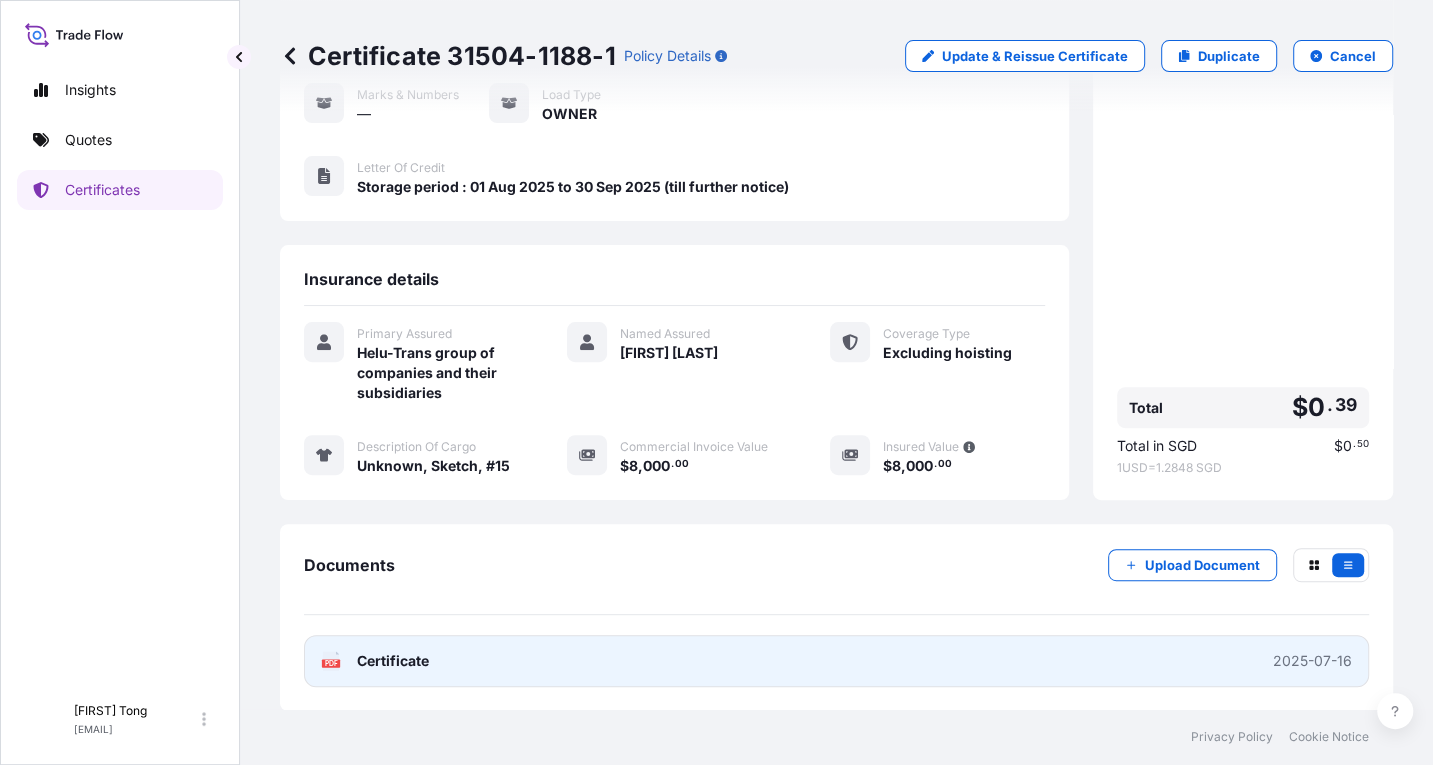 click on "PDF Certificate 2025-07-16" at bounding box center [836, 661] 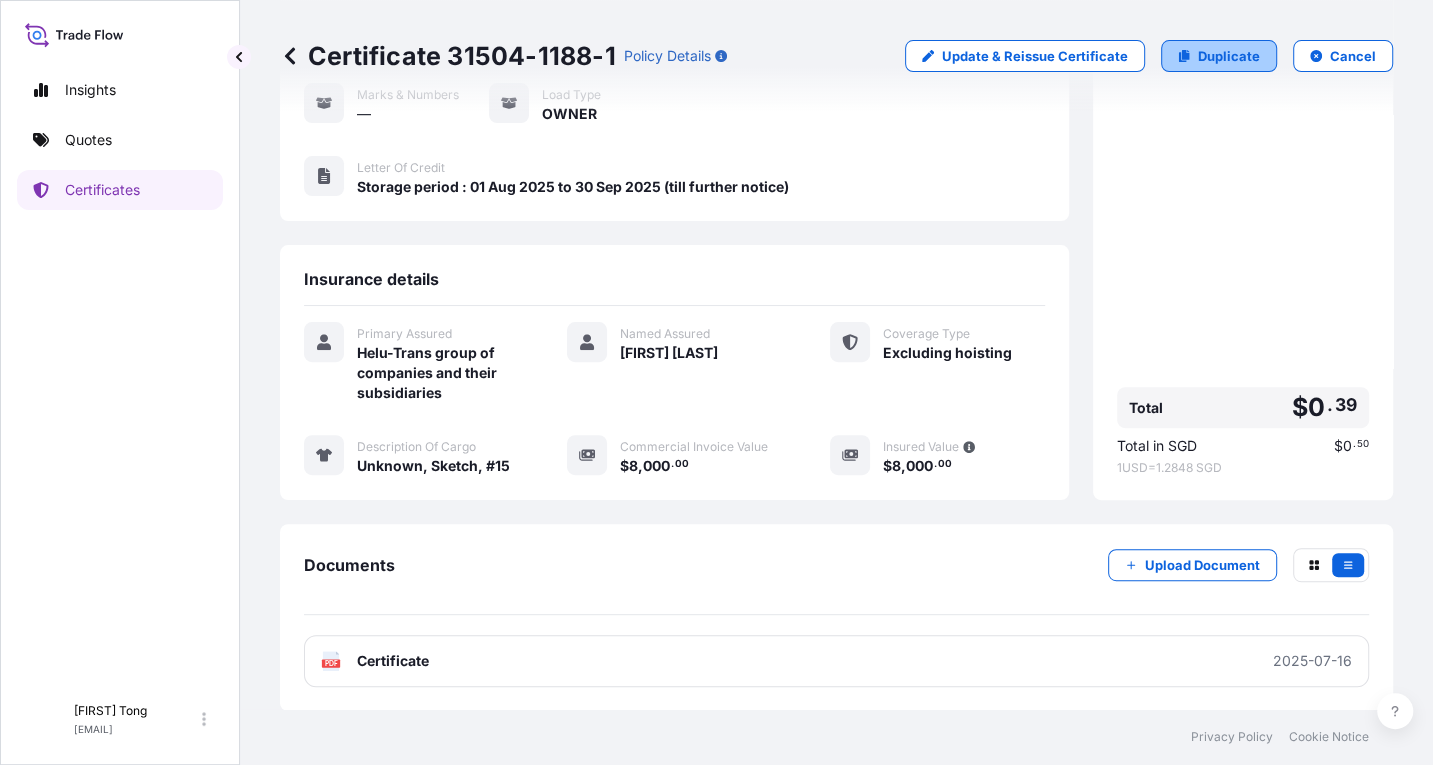 click on "Duplicate" at bounding box center (1219, 56) 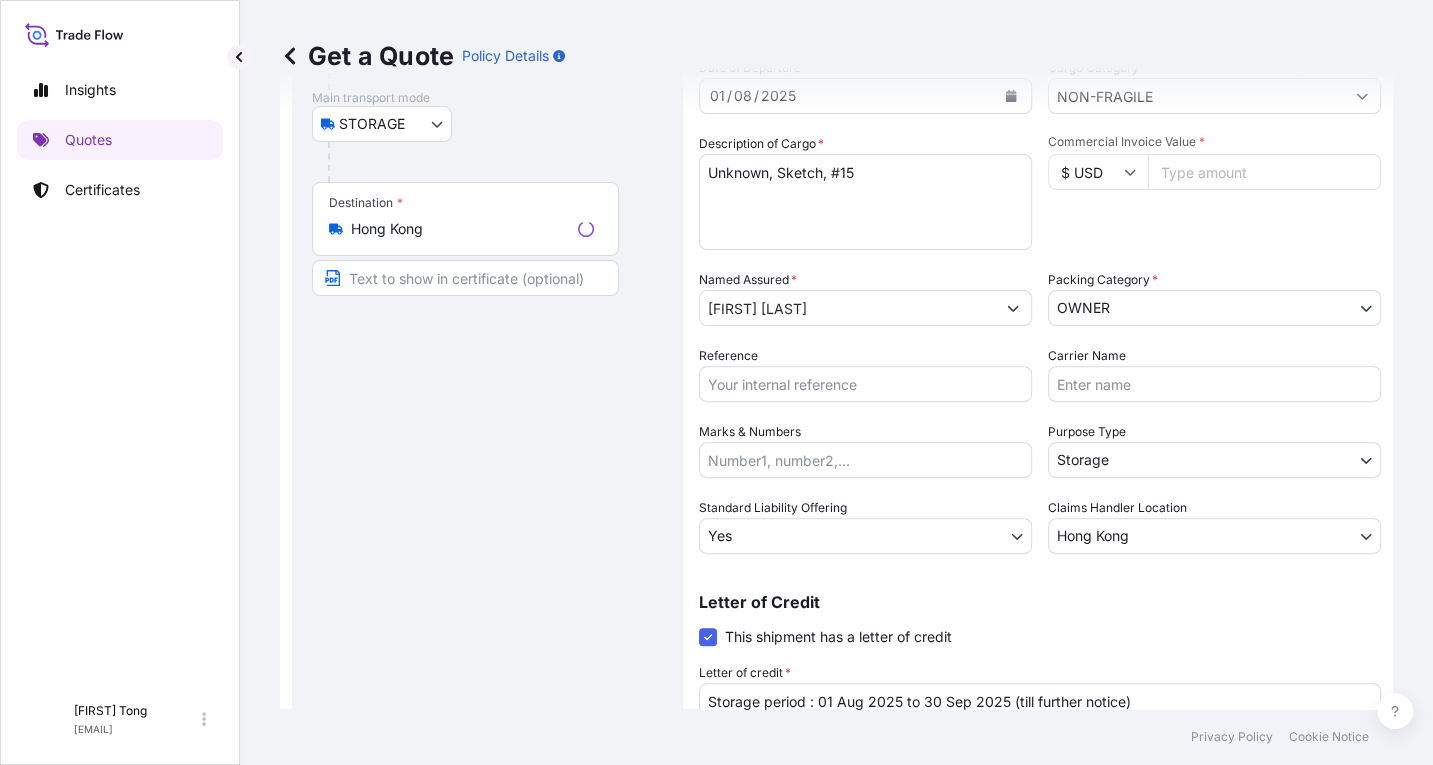 scroll, scrollTop: 31, scrollLeft: 0, axis: vertical 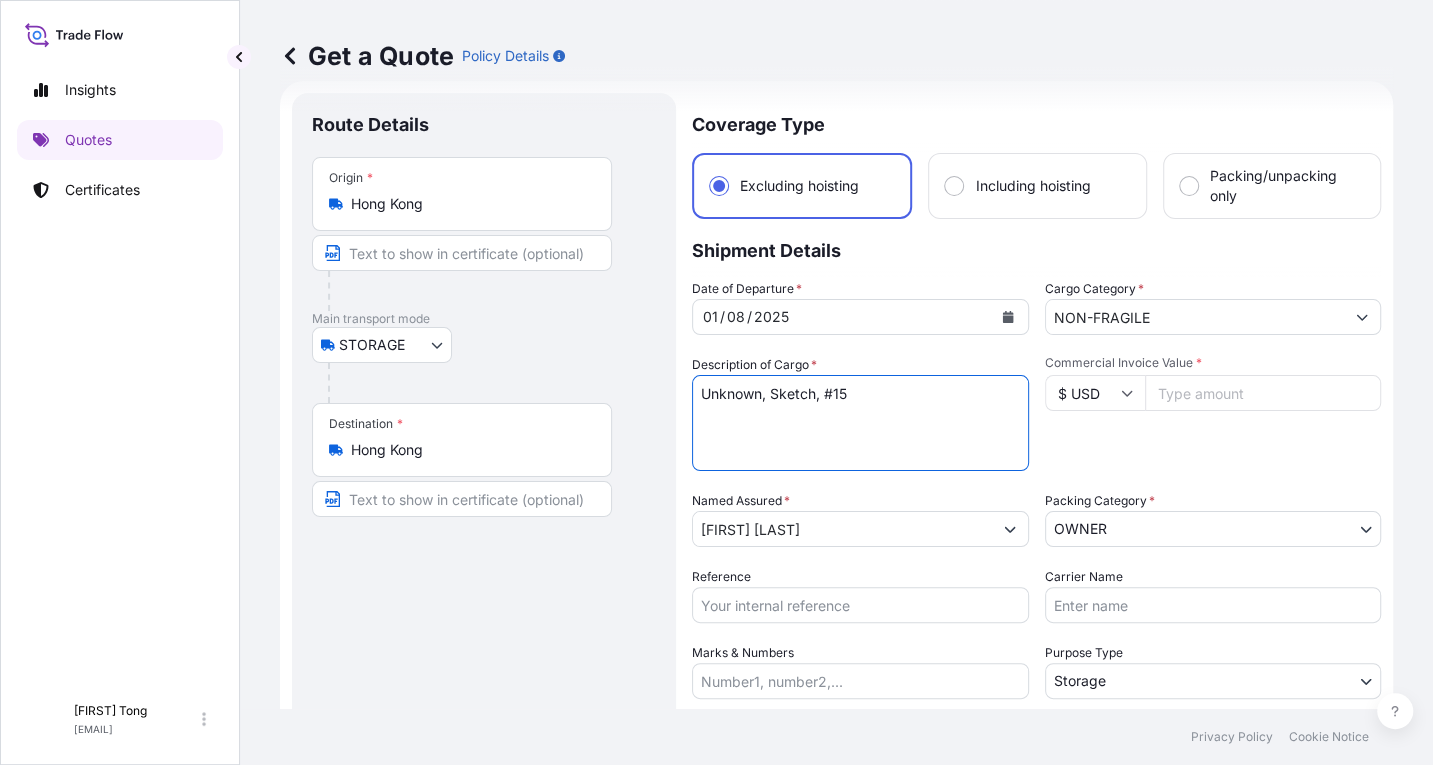 drag, startPoint x: 835, startPoint y: 392, endPoint x: 852, endPoint y: 391, distance: 17.029387 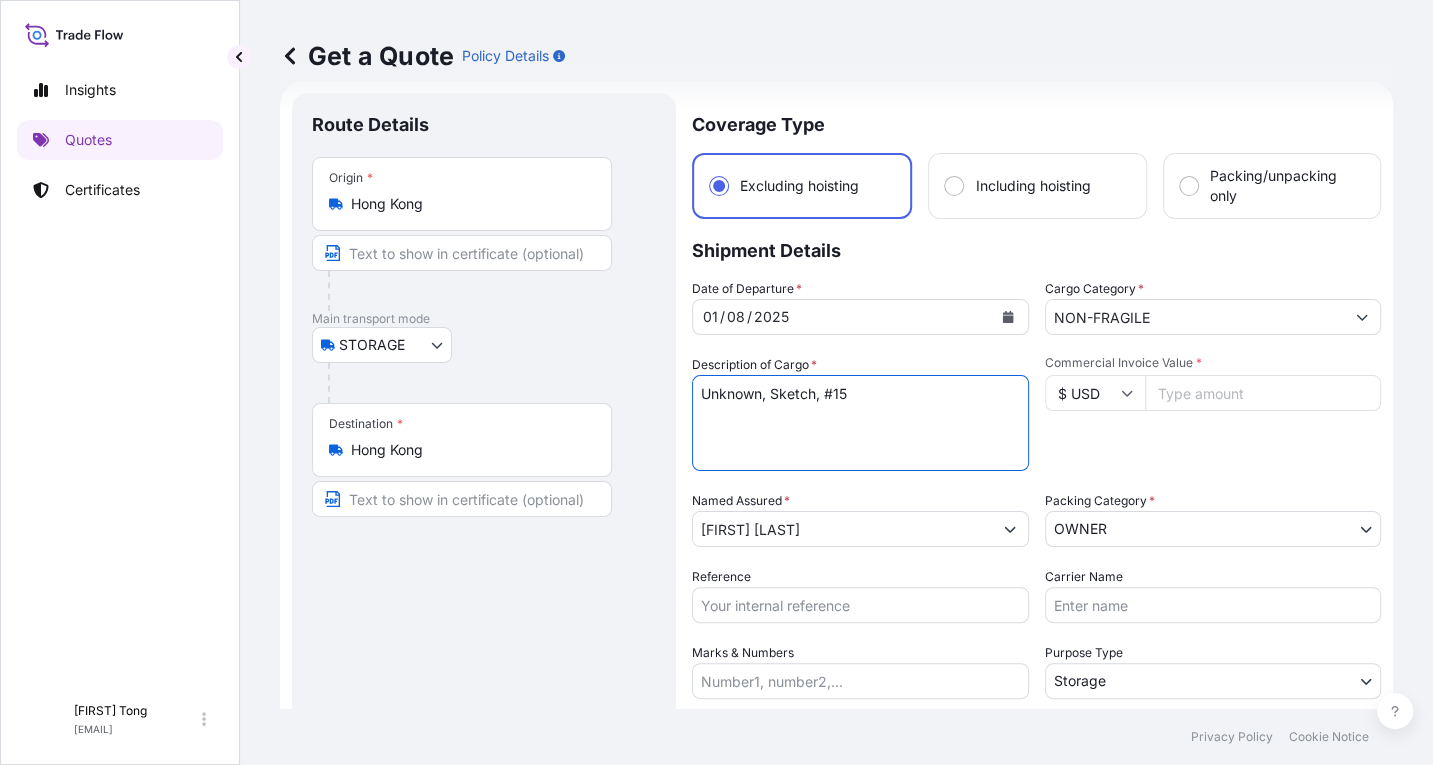click on "Unknown, Sketch, #15" at bounding box center [860, 423] 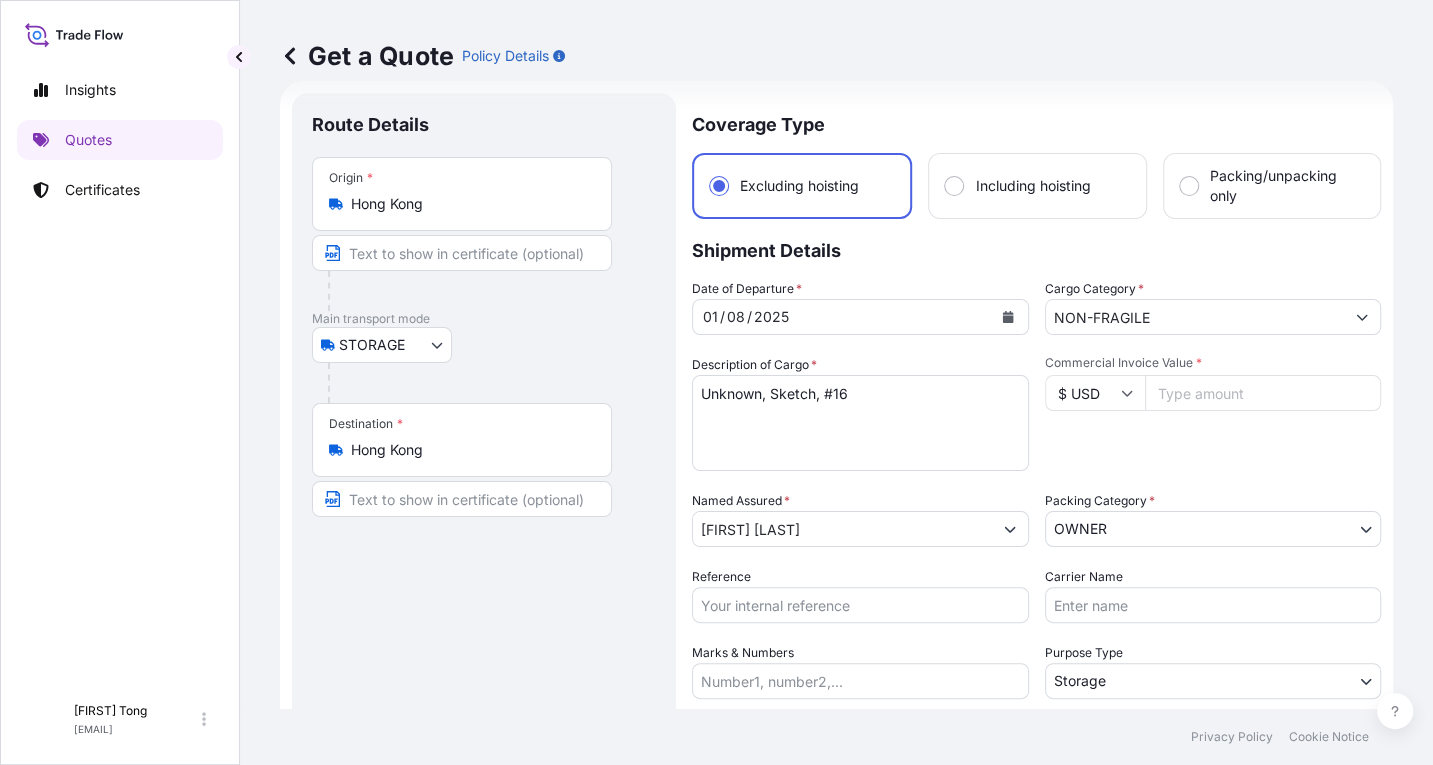 click on "Commercial Invoice Value   *" at bounding box center [1263, 393] 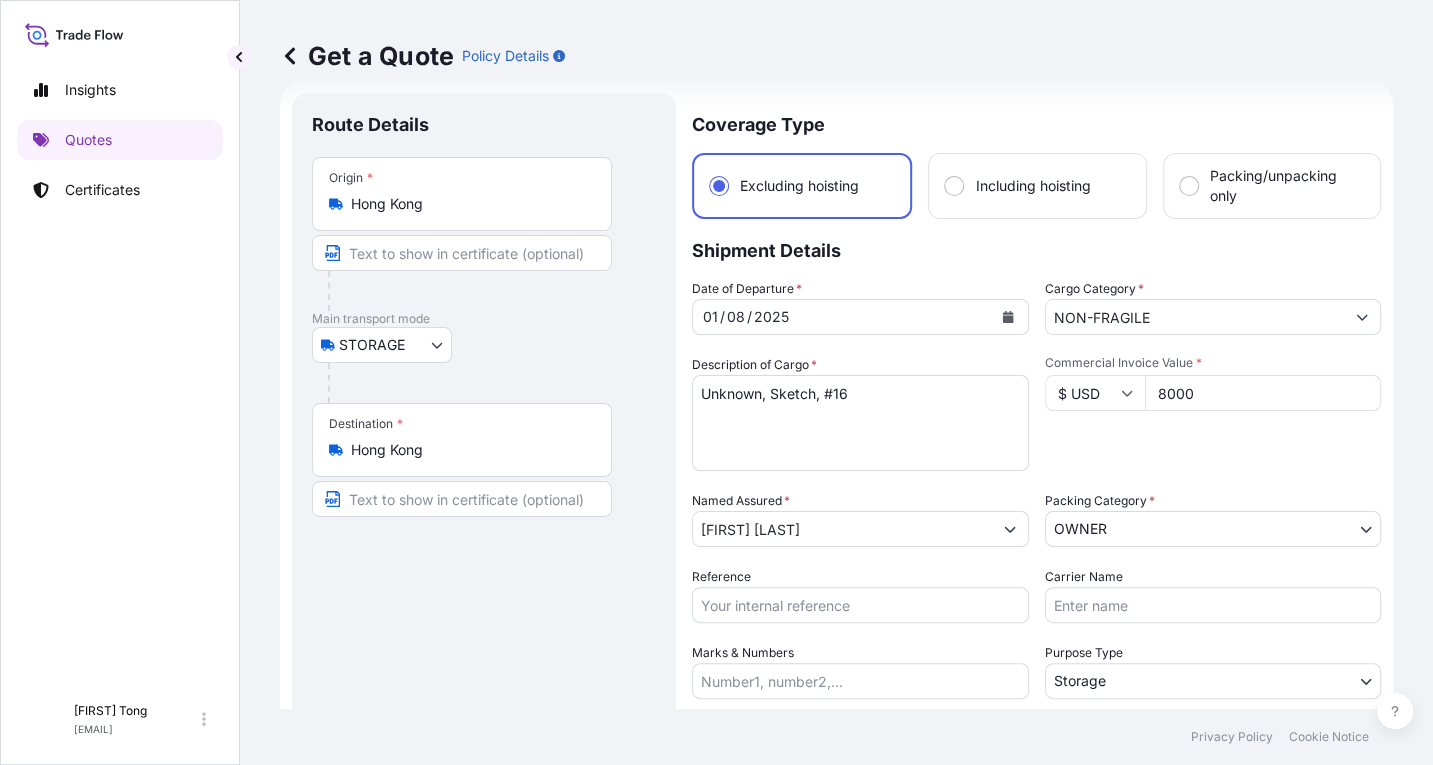 click on "Date of Departure * [DATE] Cargo Category * NON-FRAGILE Description of Cargo * Unknown, Sketch, #15
Commercial Invoice Value   * $ USD 8000 Named Assured * [FULL_NAME] Packing Category * OWNER AGENT CO-OWNER OWNER Various Reference Carrier Name Marks & Numbers Purpose Type Storage Transit Storage Installation Conservation Standard Liability Offering Yes Yes No Claims Handler Location [LOCATION] [LOCATION]" at bounding box center [1036, 527] 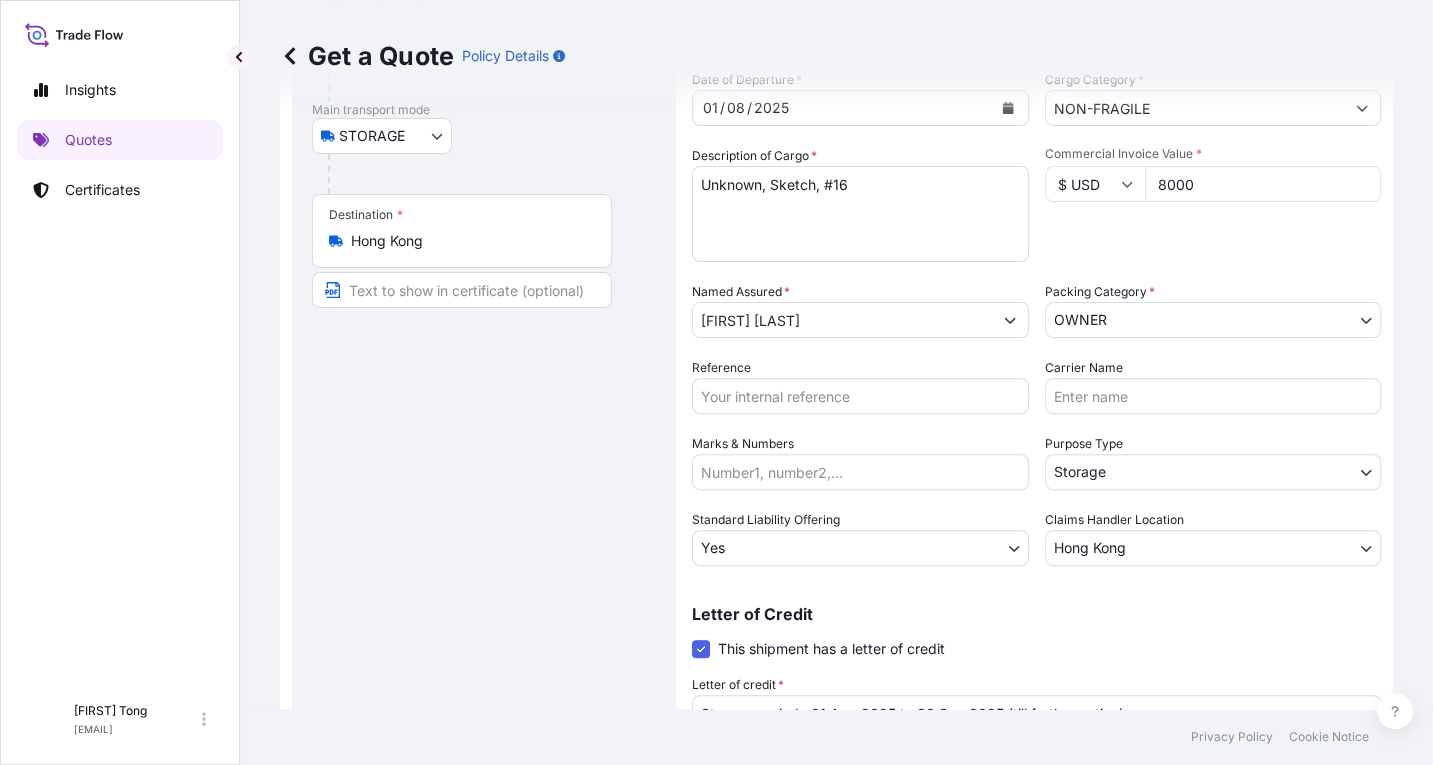 scroll, scrollTop: 408, scrollLeft: 0, axis: vertical 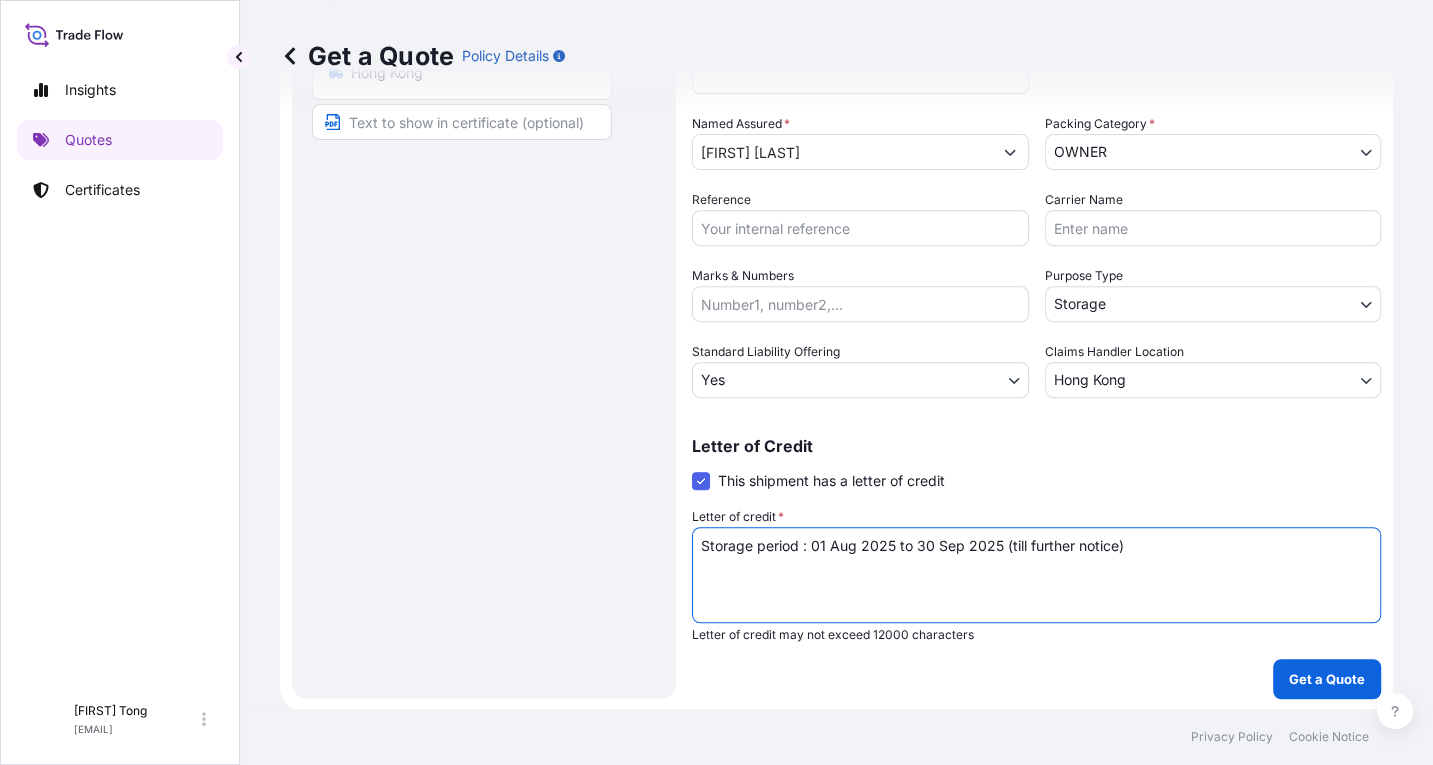 drag, startPoint x: 1149, startPoint y: 546, endPoint x: 434, endPoint y: 544, distance: 715.0028 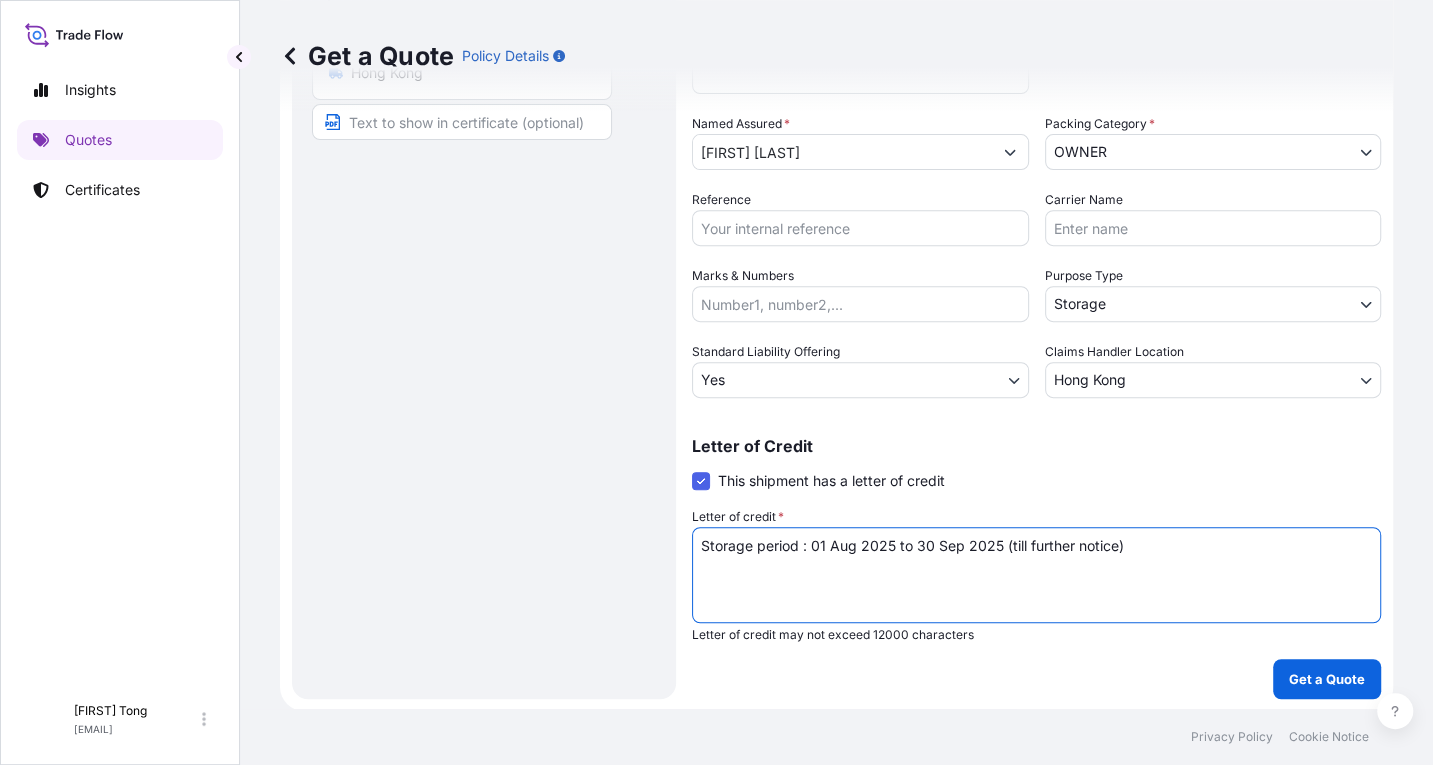 click on "Route Details Place of loading Road / Inland Road / Inland Origin * Hong Kong Main transport mode STORAGE COURIER INSTALLATION LAND SEA AIR STORAGE Destination * Hong Kong Road / Inland Road / Inland Place of Discharge Coverage Type Excluding hoisting Including hoisting Packing/unpacking only Shipment Details Date of Departure * [DATE] Cargo Category * NON-FRAGILE Description of Cargo * Unknown, Sketch, #15
Commercial Invoice Value   * $ USD [NUMBER] Named Assured * [FIRST] [LAST] Packing Category * OWNER AGENT CO-OWNER OWNER Various Reference Carrier Name Marks & Numbers Purpose Type Storage Transit Storage Installation Conservation Standard Liability Offering Yes Yes No Claims Handler Location Hong Kong Hong Kong Singapore Letter of Credit This shipment has a letter of credit Letter of credit * Storage period : [DATE] to [DATE] (till further notice) Letter of credit may not exceed 12000 characters Get a Quote" at bounding box center (836, 207) 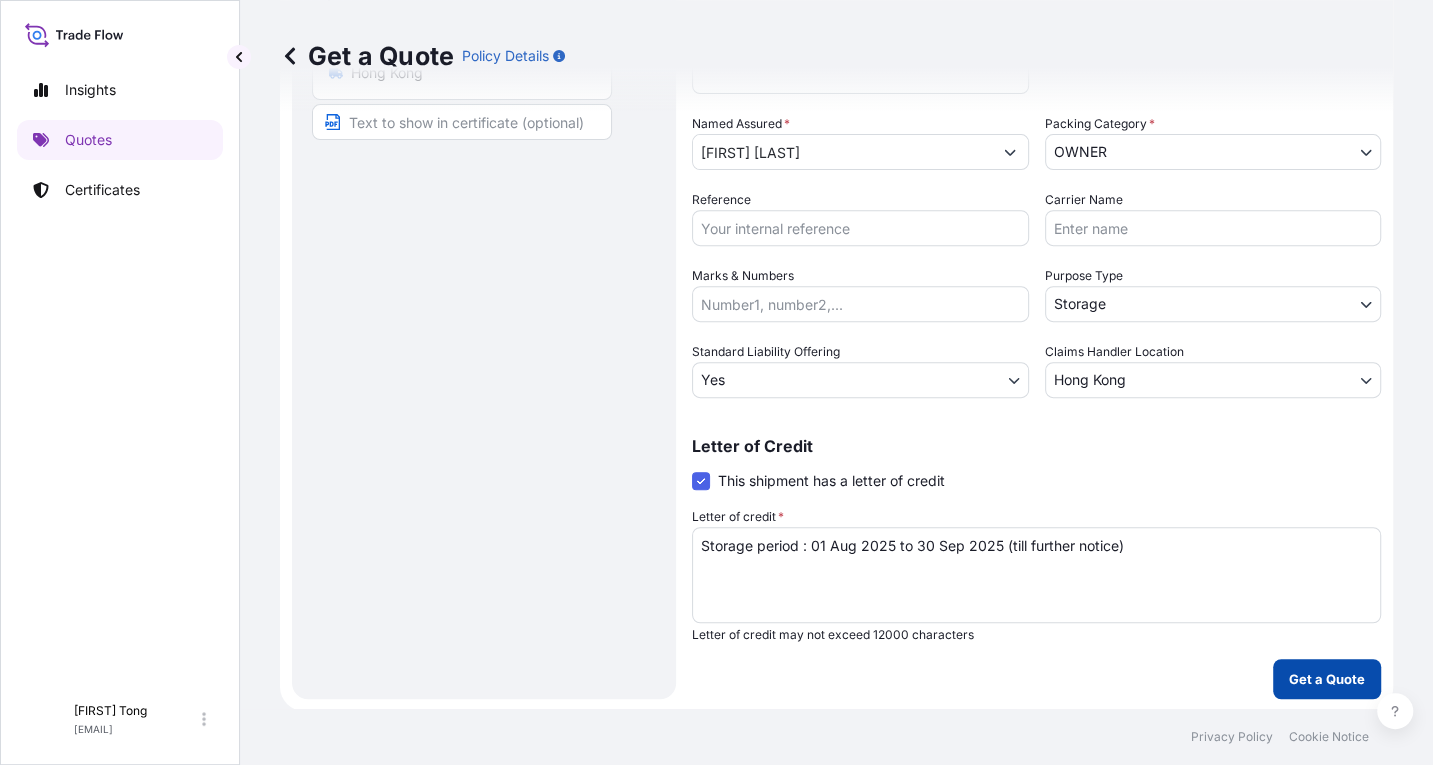 click on "Get a Quote" at bounding box center [1327, 679] 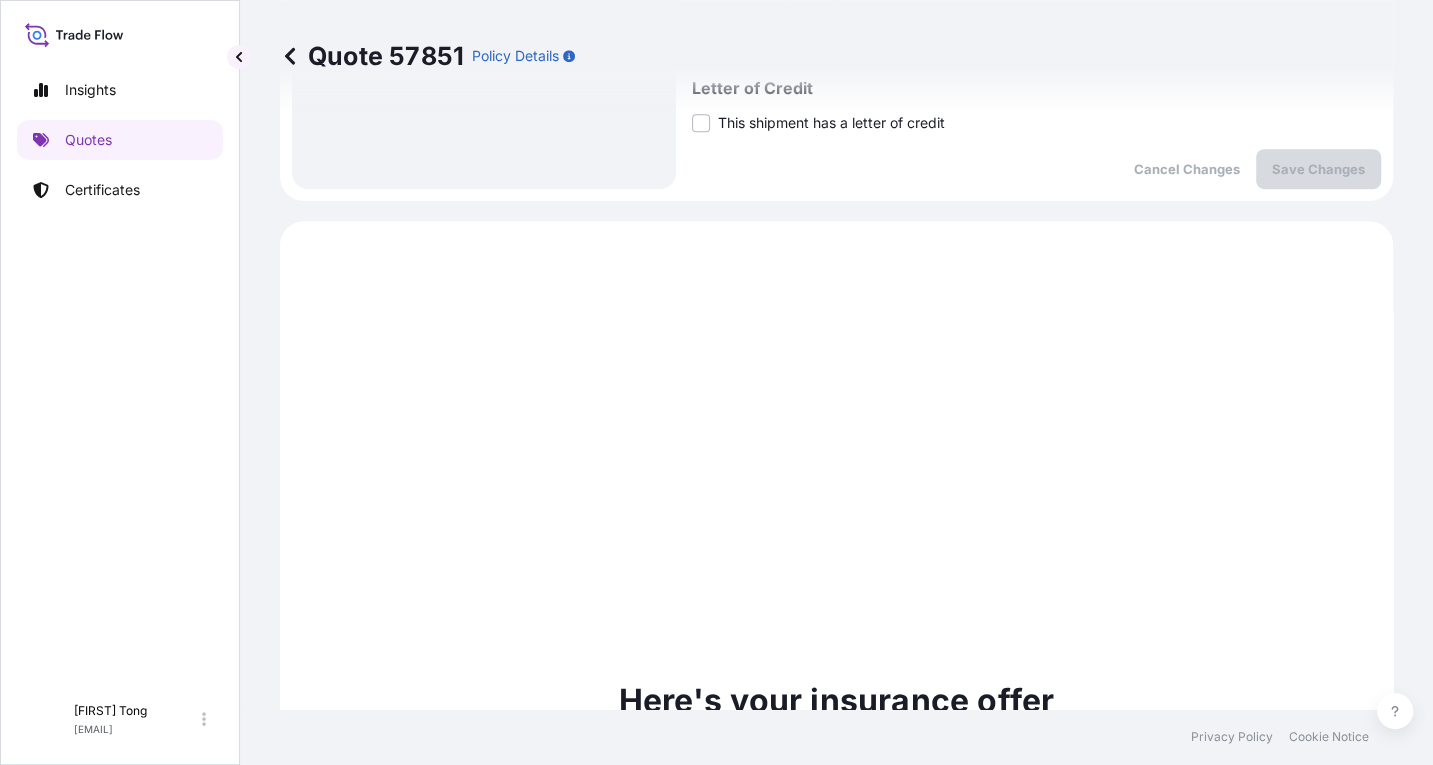scroll, scrollTop: 636, scrollLeft: 0, axis: vertical 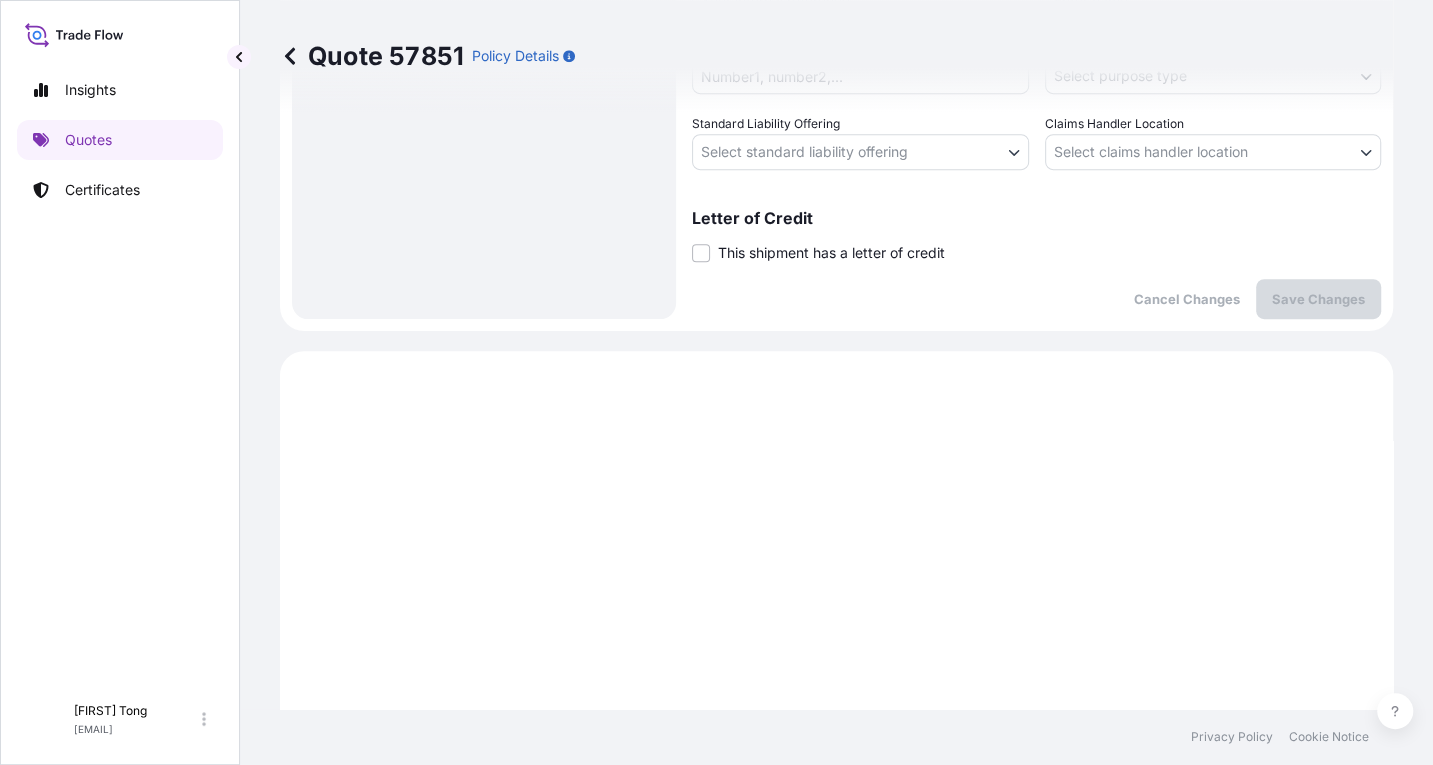 drag, startPoint x: 701, startPoint y: 254, endPoint x: 723, endPoint y: 286, distance: 38.832977 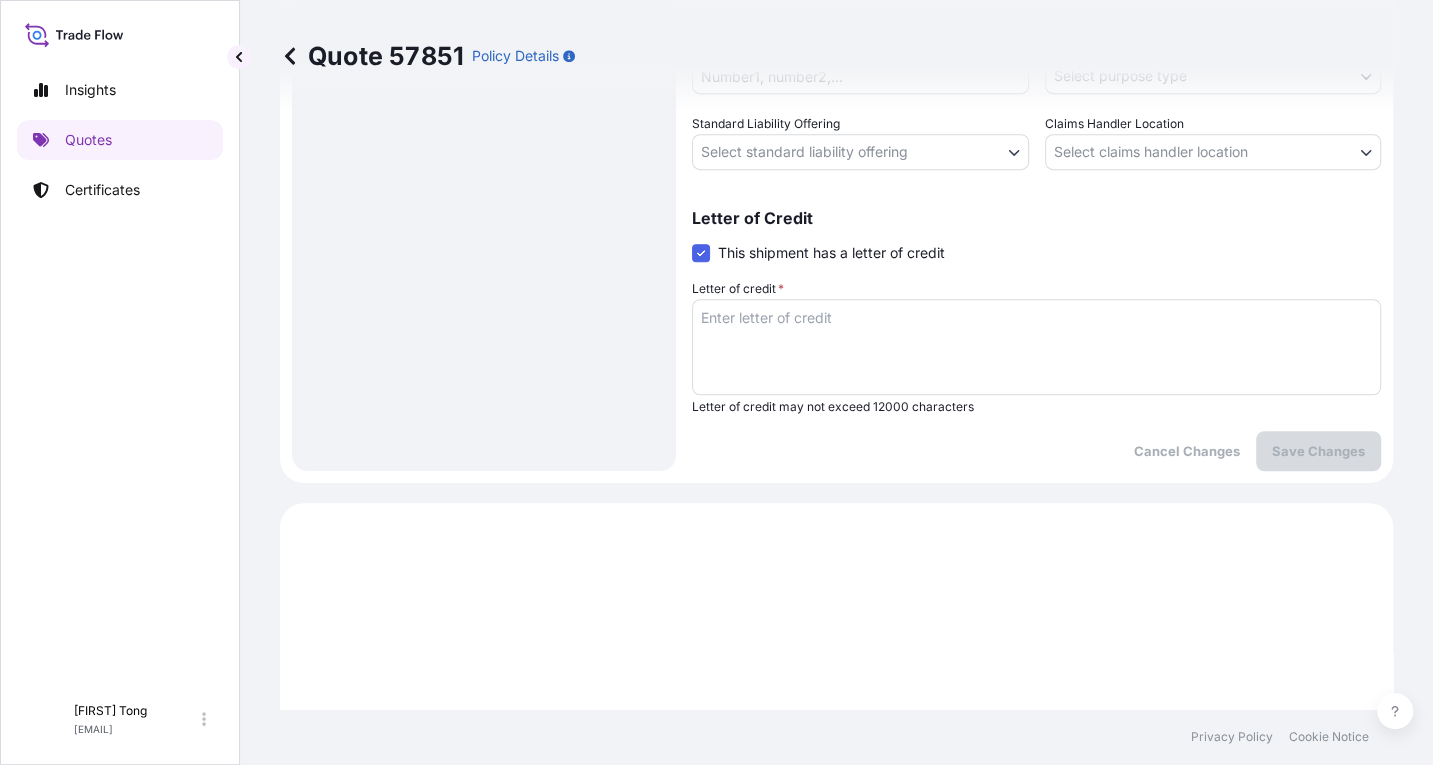 click on "Letter of credit *" at bounding box center (1036, 347) 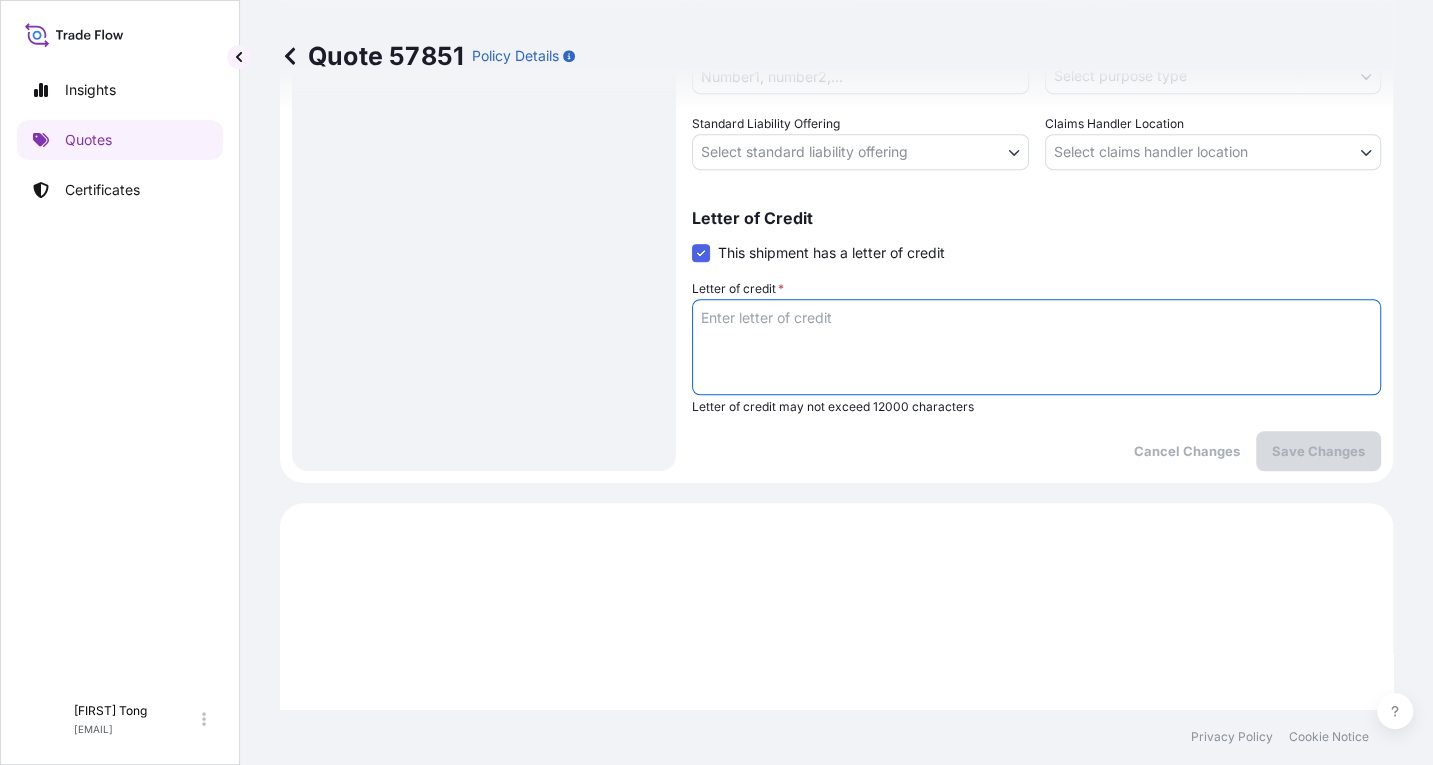 paste on "Storage period : 01 Aug 2025 to 30 Sep 2025 (till further notice)" 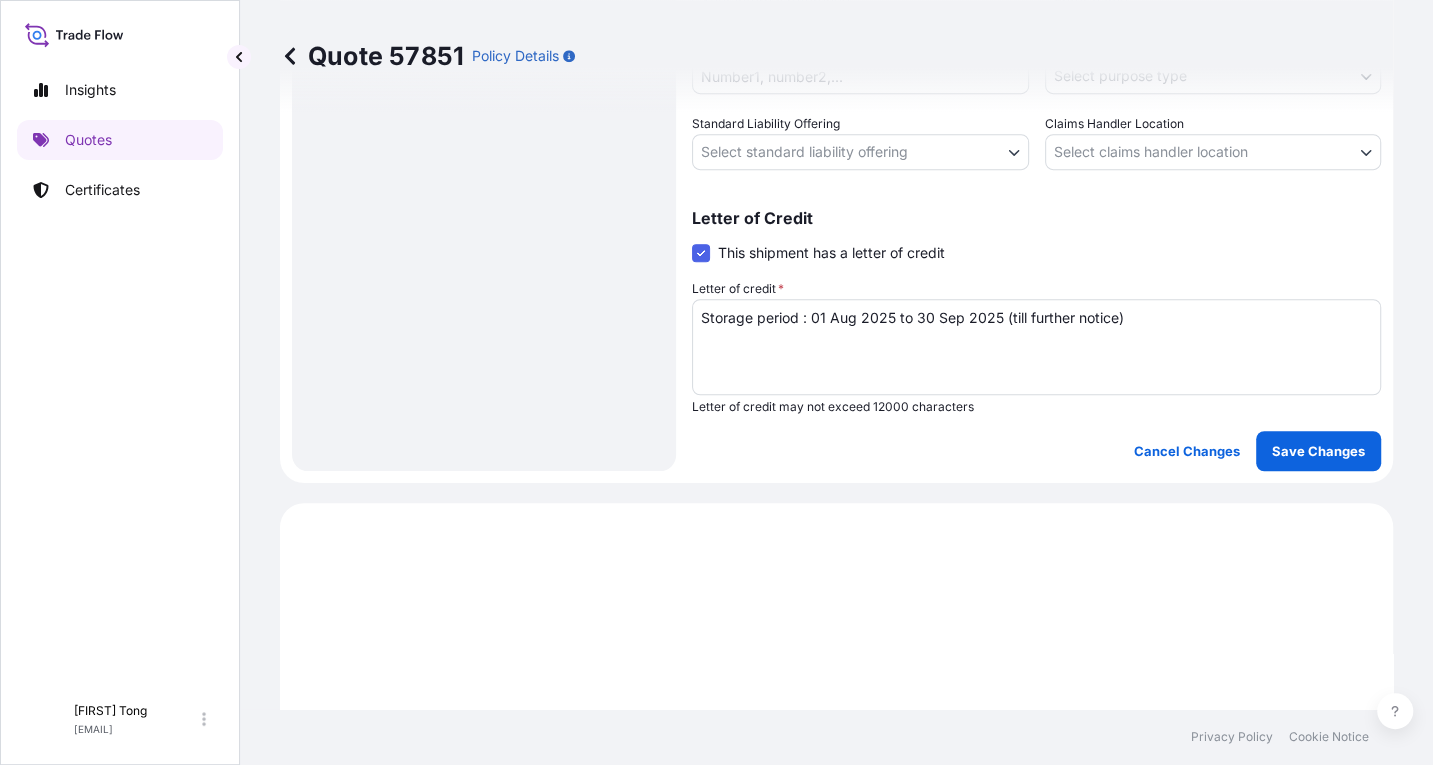 click on "Standard Liability Offering" at bounding box center (766, 124) 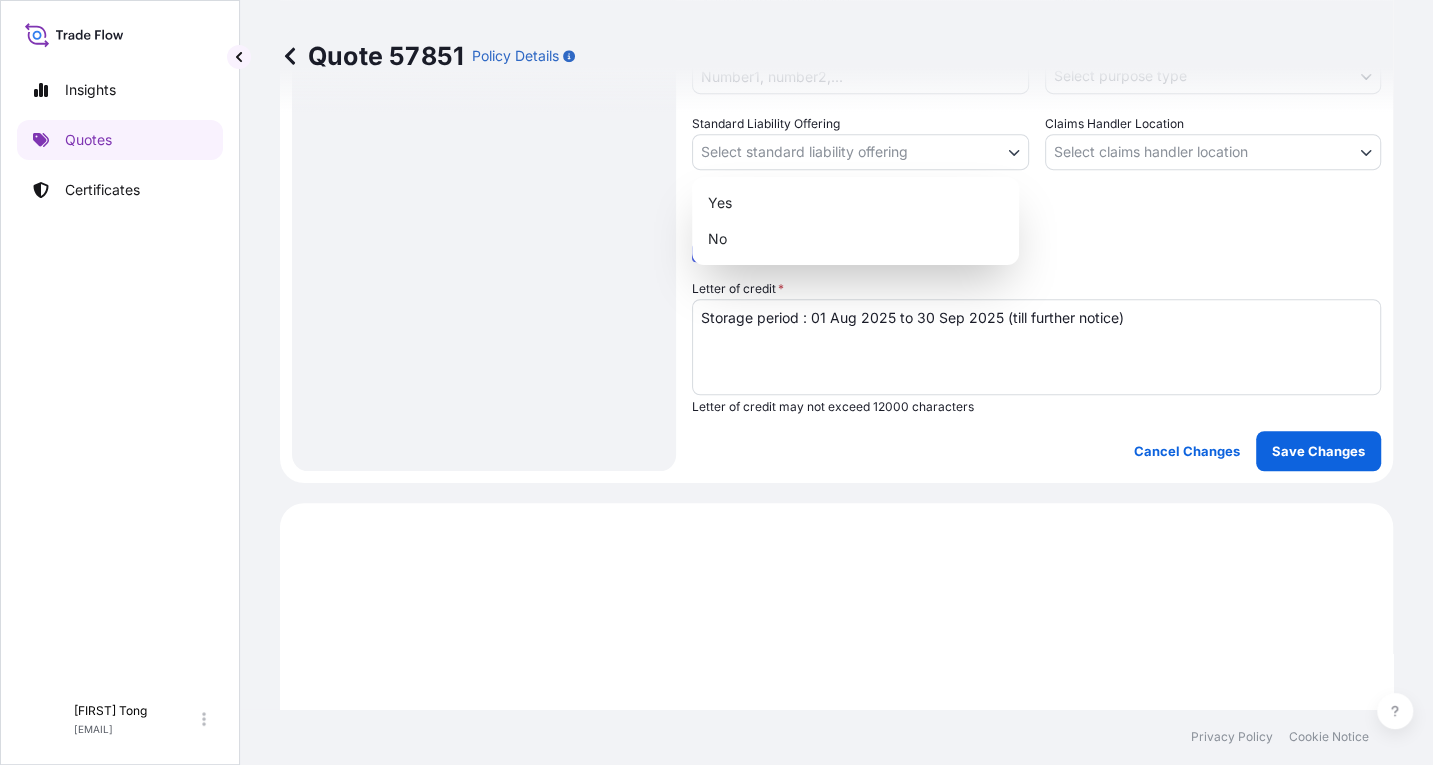 click on "Insights Quotes Certificates C [FIRST] [LAST] [EMAIL] Quote 57851 Policy Details Route Details Place of loading Road / Inland Road / Inland Origin * Hong Kong Main transport mode STORAGE COURIER INSTALLATION LAND SEA AIR STORAGE Destination * Hong Kong Road / Inland Road / Inland Place of Discharge Coverage Type Excluding hoisting Including hoisting Packing/unpacking only Shipment Details Date of Departure * 01 / 08 / 2025 Cargo Category * NON-FRAGILE Description of Cargo * Unknown, Sketch, #16
Commercial Invoice Value   * $ USD 8000 Named Assured * [FIRST] [LAST] Packing Category * OWNER AGENT CO-OWNER OWNER Various Reference Carrier Name Marks & Numbers Purpose Type Select purpose type Transit Storage Installation Conservation Standard Liability Offering Select standard liability offering Yes No Claims Handler Location Select claims handler location Hong Kong Singapore Letter of Credit This shipment has a letter of credit Letter of credit * Cancel Changes Save Changes Primary Assured $" at bounding box center [716, 382] 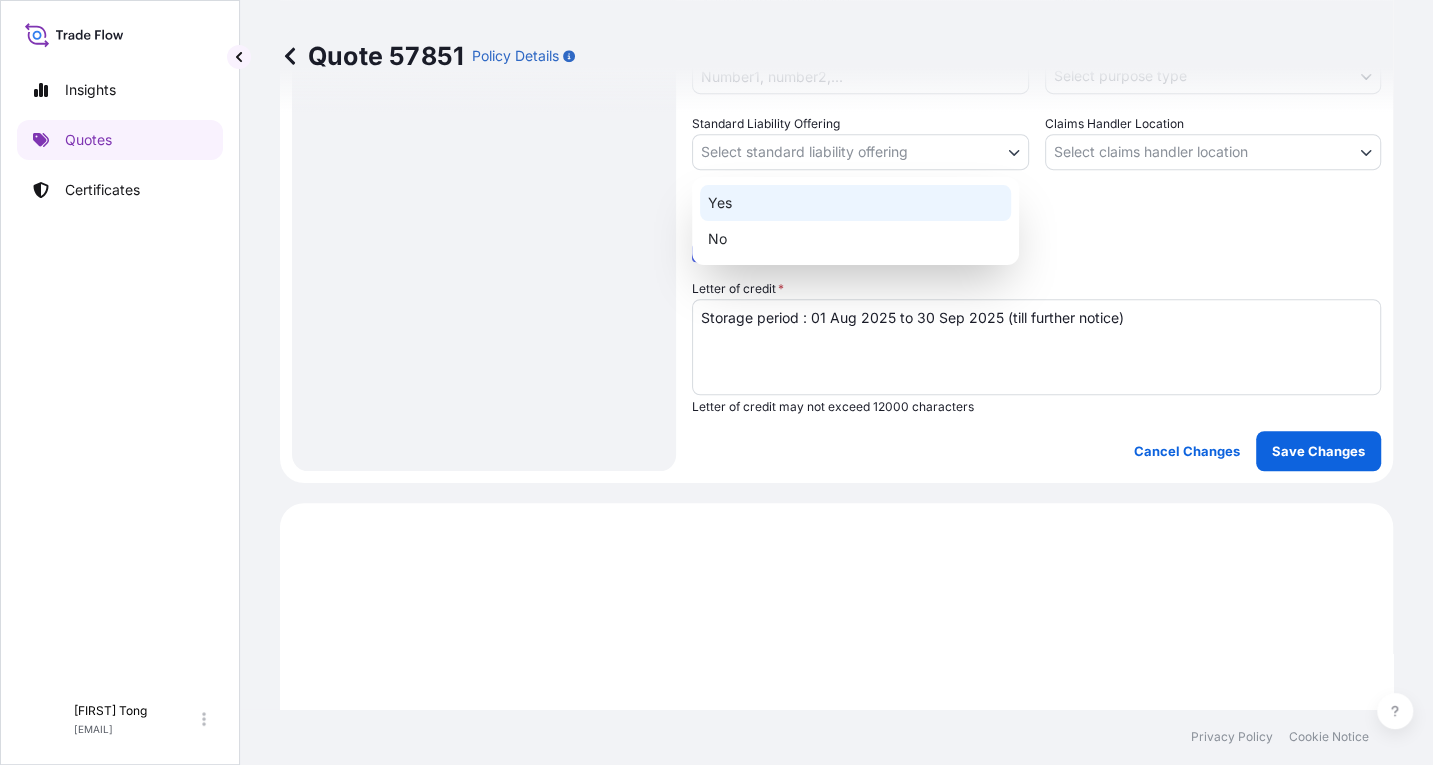 click on "Yes" at bounding box center (855, 203) 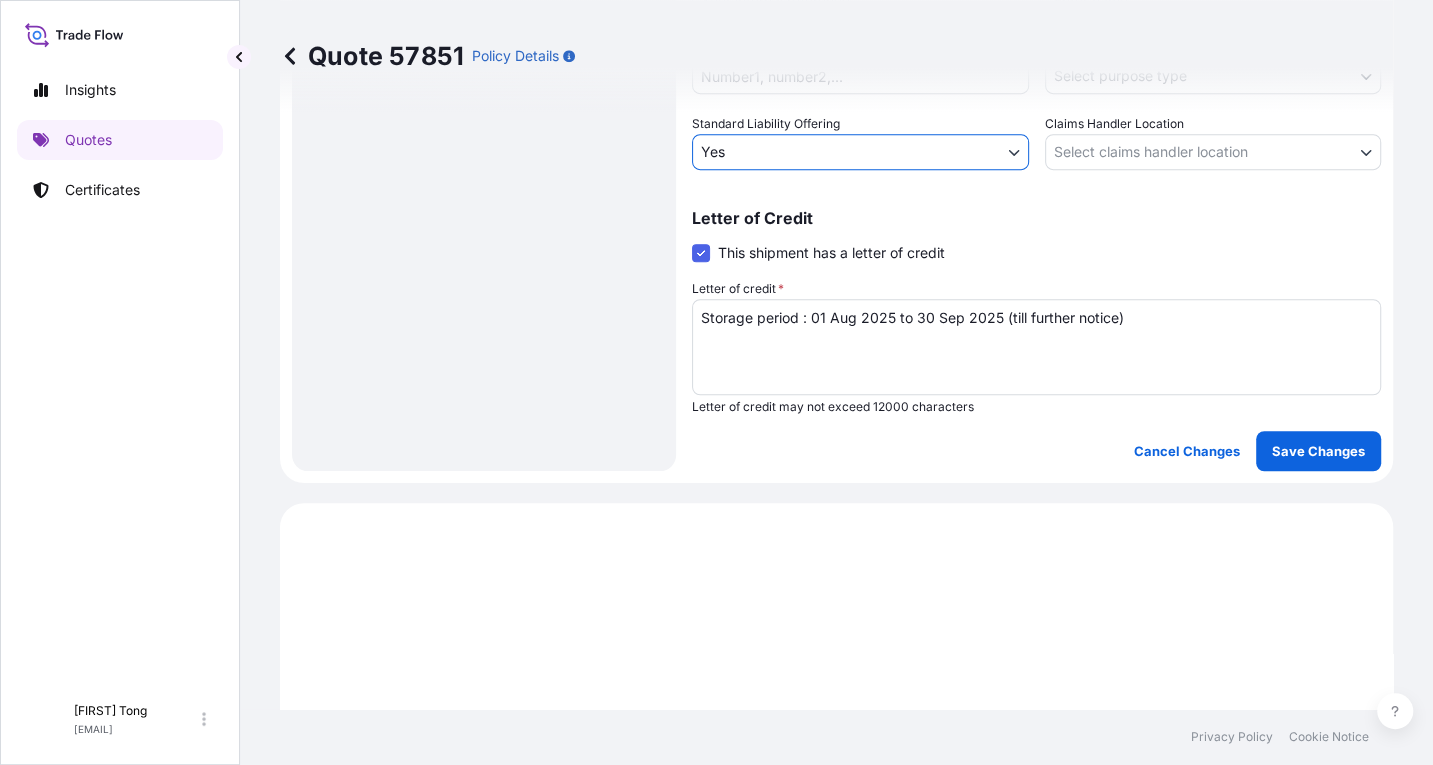 click on "Insights Quotes Certificates C [FIRST] [LAST] [EMAIL] Quote 57851 Policy Details Route Details Place of loading Road / Inland Road / Inland Origin * [COUNTRY] Main transport mode STORAGE COURIER INSTALLATION LAND SEA AIR STORAGE Destination * [COUNTRY] Road / Inland Road / Inland Place of Discharge Coverage Type Excluding hoisting Including hoisting Packing/unpacking only Shipment Details Date of Departure * 01 / 08 / 2025 Cargo Category * NON-FRAGILE Description of Cargo * Unknown, Sketch, #16
Commercial Invoice Value   * $ USD 8000 Named Assured * [FIRST] [LAST] Packing Category * OWNER AGENT CO-OWNER OWNER Various Reference Carrier Name Marks & Numbers Purpose Type Select purpose type Transit Storage Installation Conservation Standard Liability Offering Yes Yes No Claims Handler Location Select claims handler location [COUNTRY] [COUNTRY] Letter of Credit This shipment has a letter of credit Letter of credit * Storage period : 01 Aug 2025 to 30 Sep 2025 (till further notice) NON-FRAGILE" at bounding box center [716, 382] 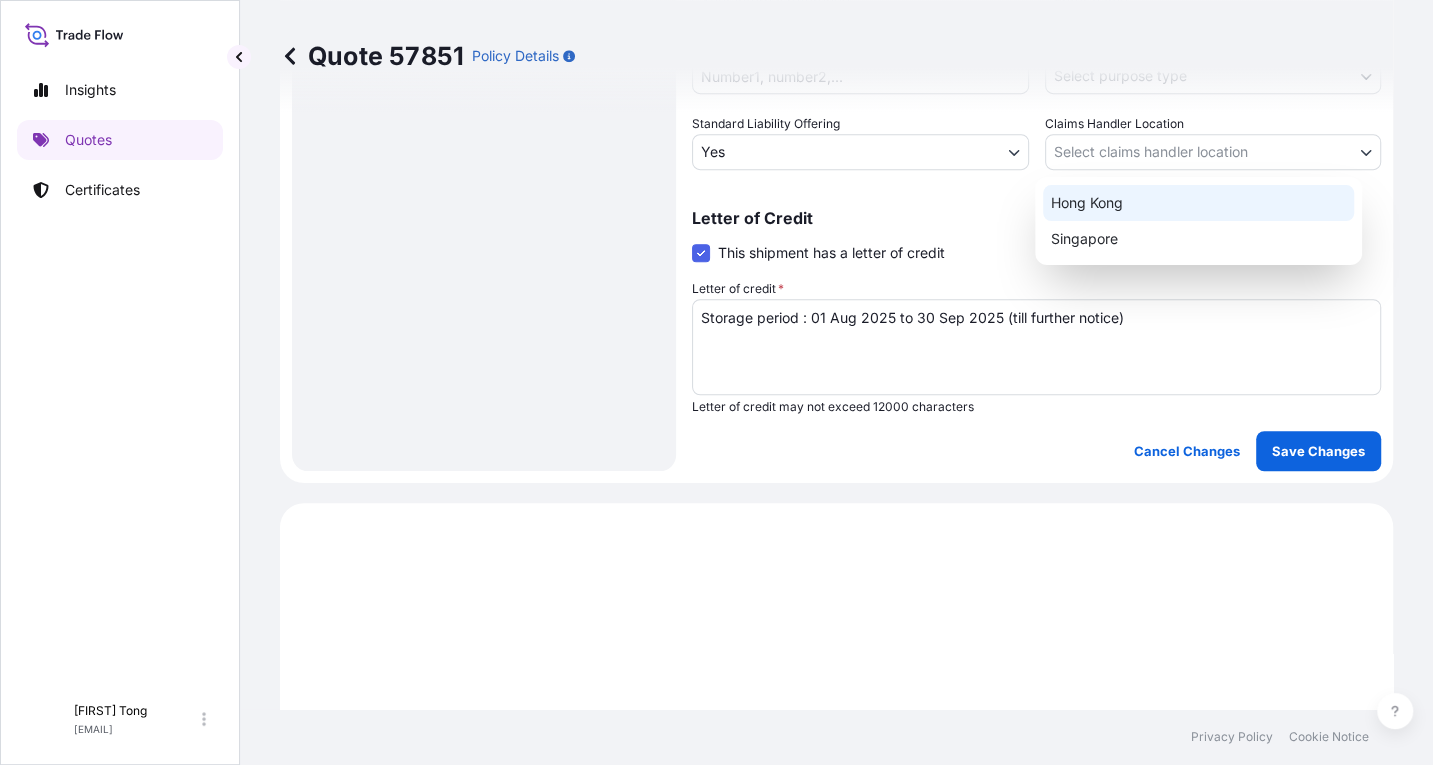 click on "Hong Kong" at bounding box center (1198, 203) 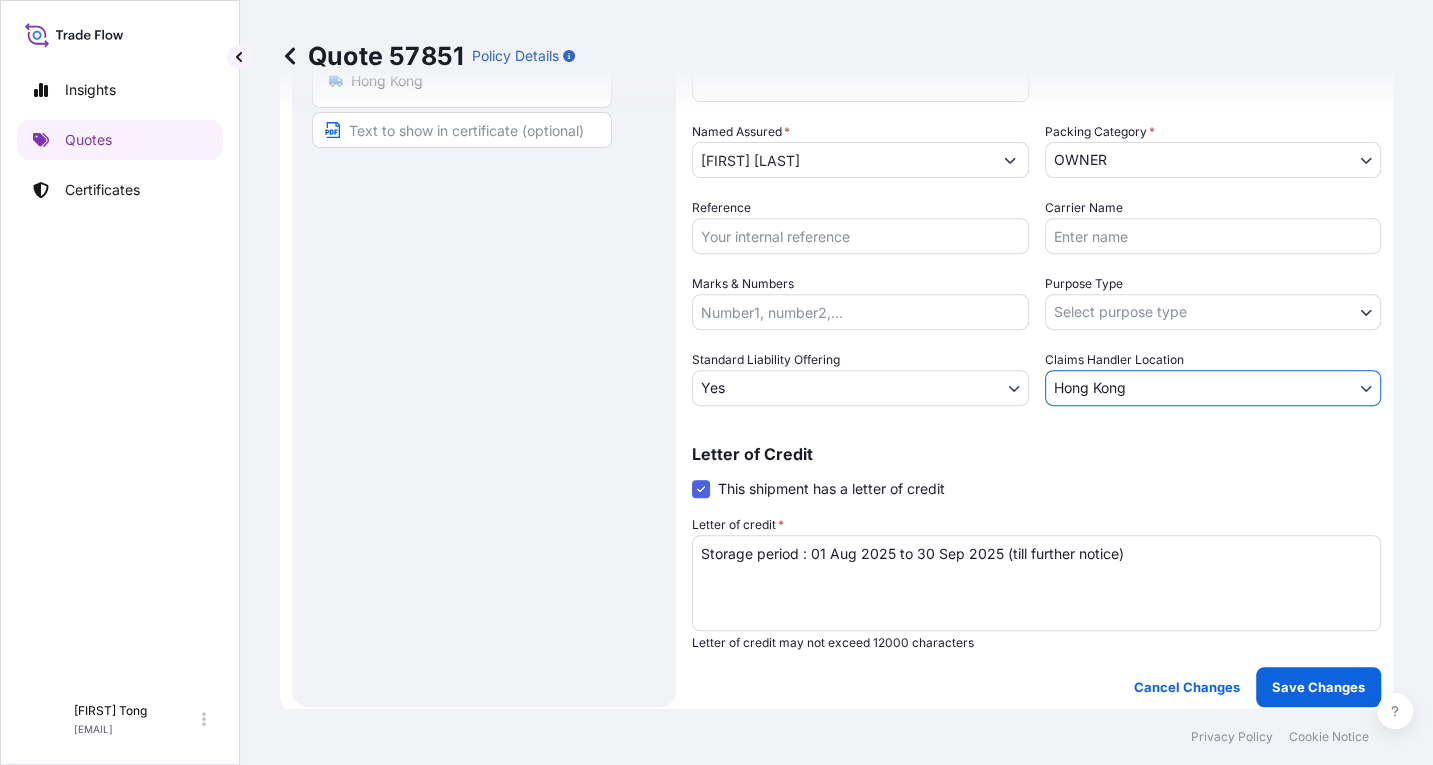 scroll, scrollTop: 386, scrollLeft: 0, axis: vertical 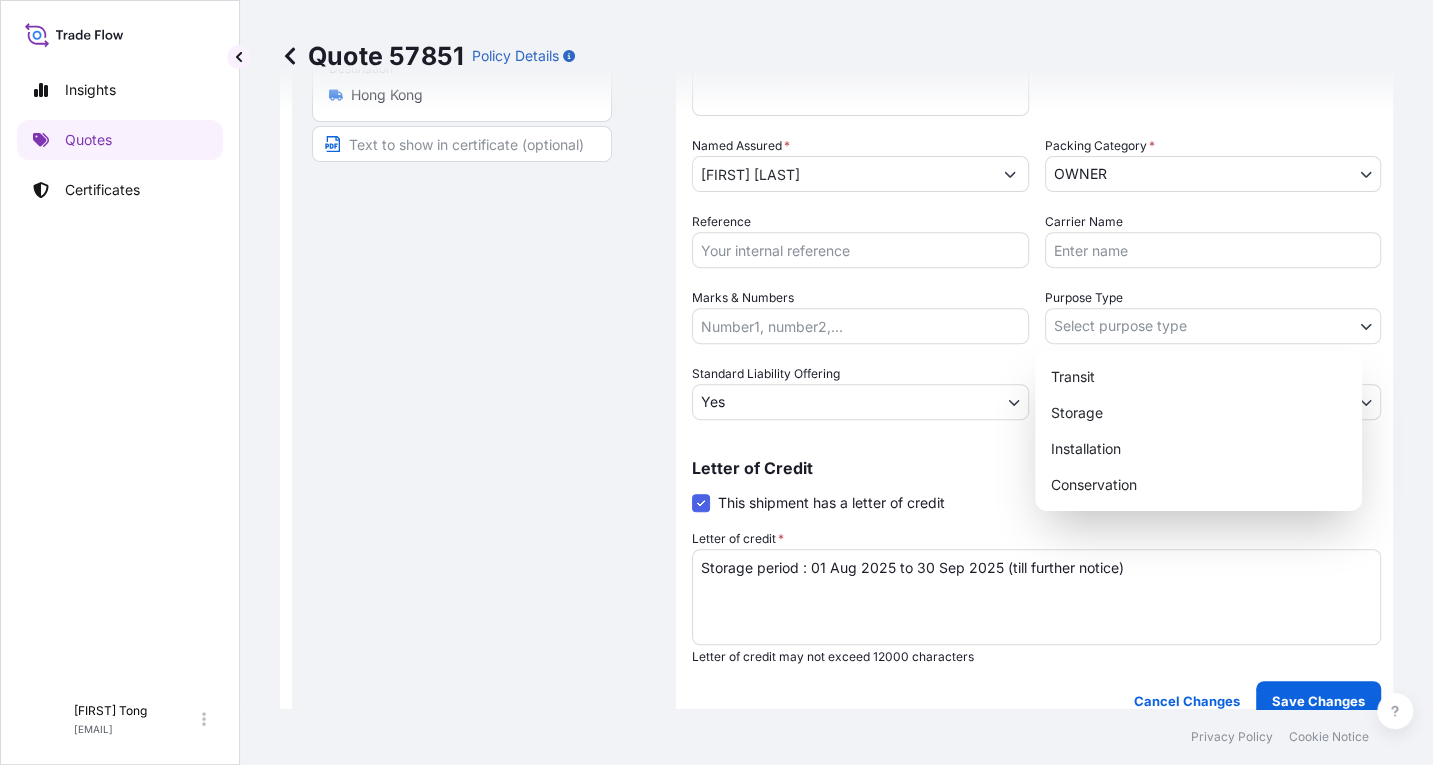 click on "Insights Quotes Certificates C [FIRST]   [LAST] [EMAIL] Quote [NUMBER] Policy Details Route Details Place of loading Road / Inland Road / Inland Origin * Hong Kong Main transport mode STORAGE COURIER INSTALLATION LAND SEA AIR STORAGE Destination * Hong Kong Road / Inland Road / Inland Place of Discharge Coverage Type Excluding hoisting Including hoisting Packing/unpacking only Shipment Details Date of Departure * [DATE] Cargo Category * NON-FRAGILE Description of Cargo * Unknown, Sketch, #16
Commercial Invoice Value   * $ USD [NUMBER] Named Assured * [FIRST] [LAST] Packing Category * OWNER AGENT CO-OWNER OWNER Various Reference Carrier Name Marks & Numbers Purpose Type Select purpose type Transit Storage Installation Conservation Standard Liability Offering Yes Yes No Claims Handler Location Hong Kong Hong Kong Singapore Letter of Credit This shipment has a letter of credit Letter of credit * Storage period : [DATE] to [DATE] (till further notice) Cancel Changes Save Changes $ [NUMBER]" at bounding box center (716, 382) 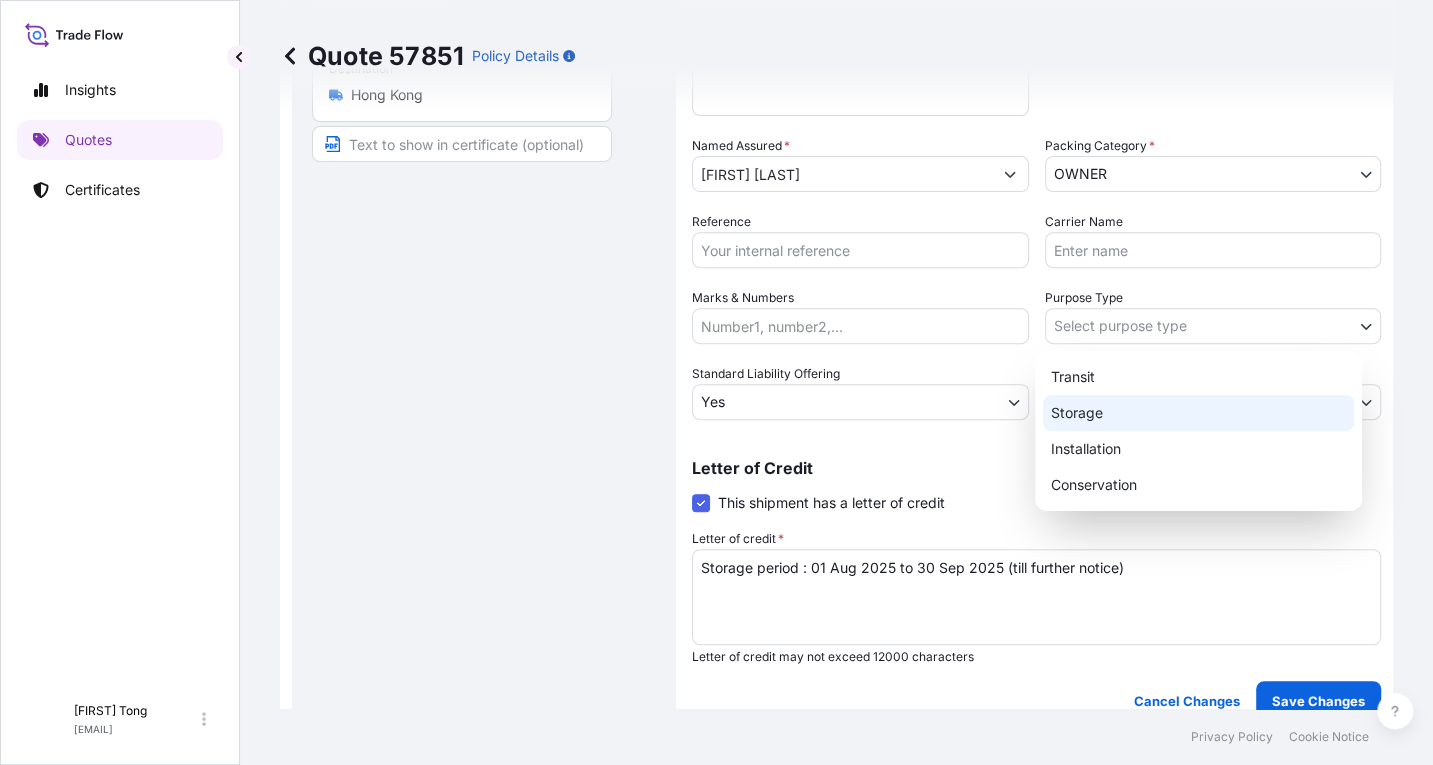 click on "Storage" at bounding box center [1198, 413] 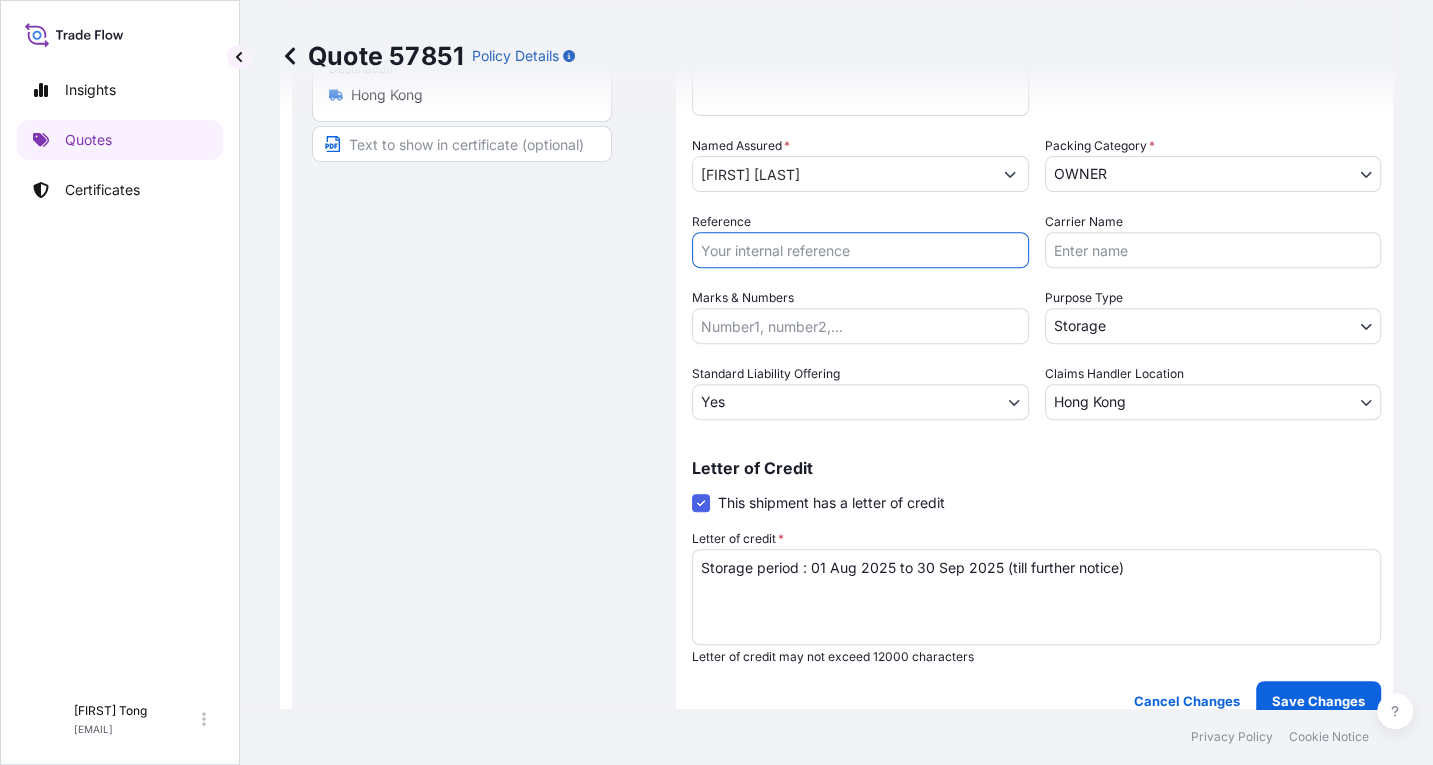 click on "Reference" at bounding box center (860, 250) 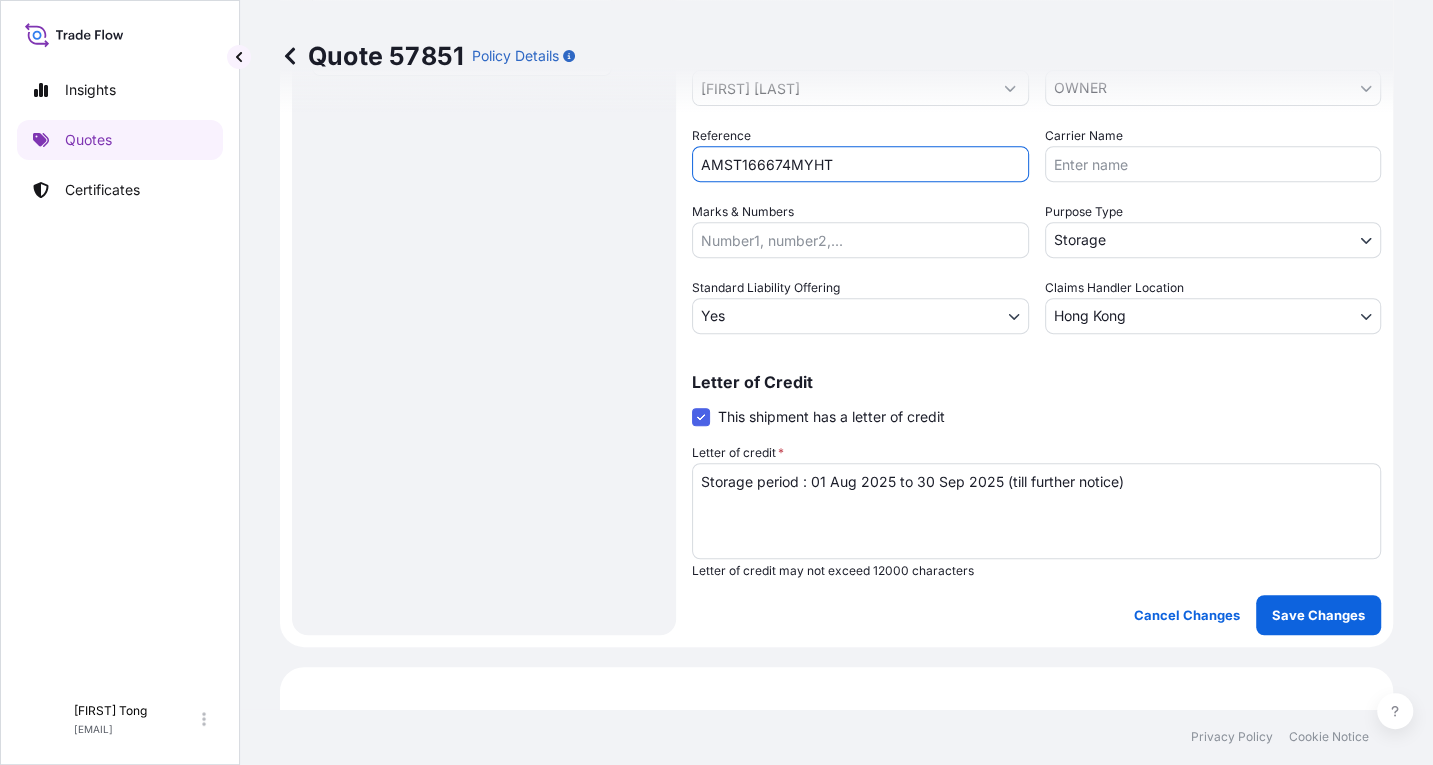scroll, scrollTop: 636, scrollLeft: 0, axis: vertical 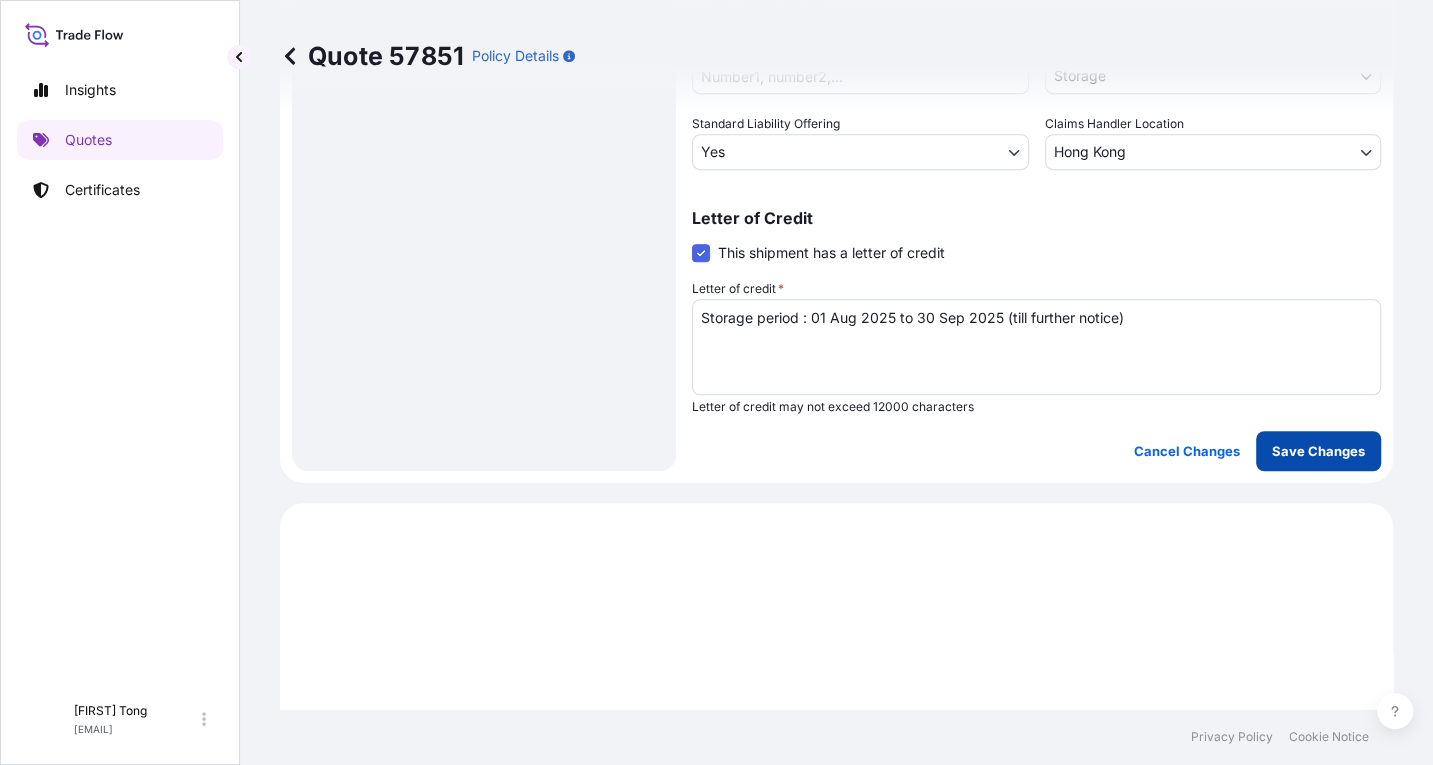 click on "Save Changes" at bounding box center [1318, 451] 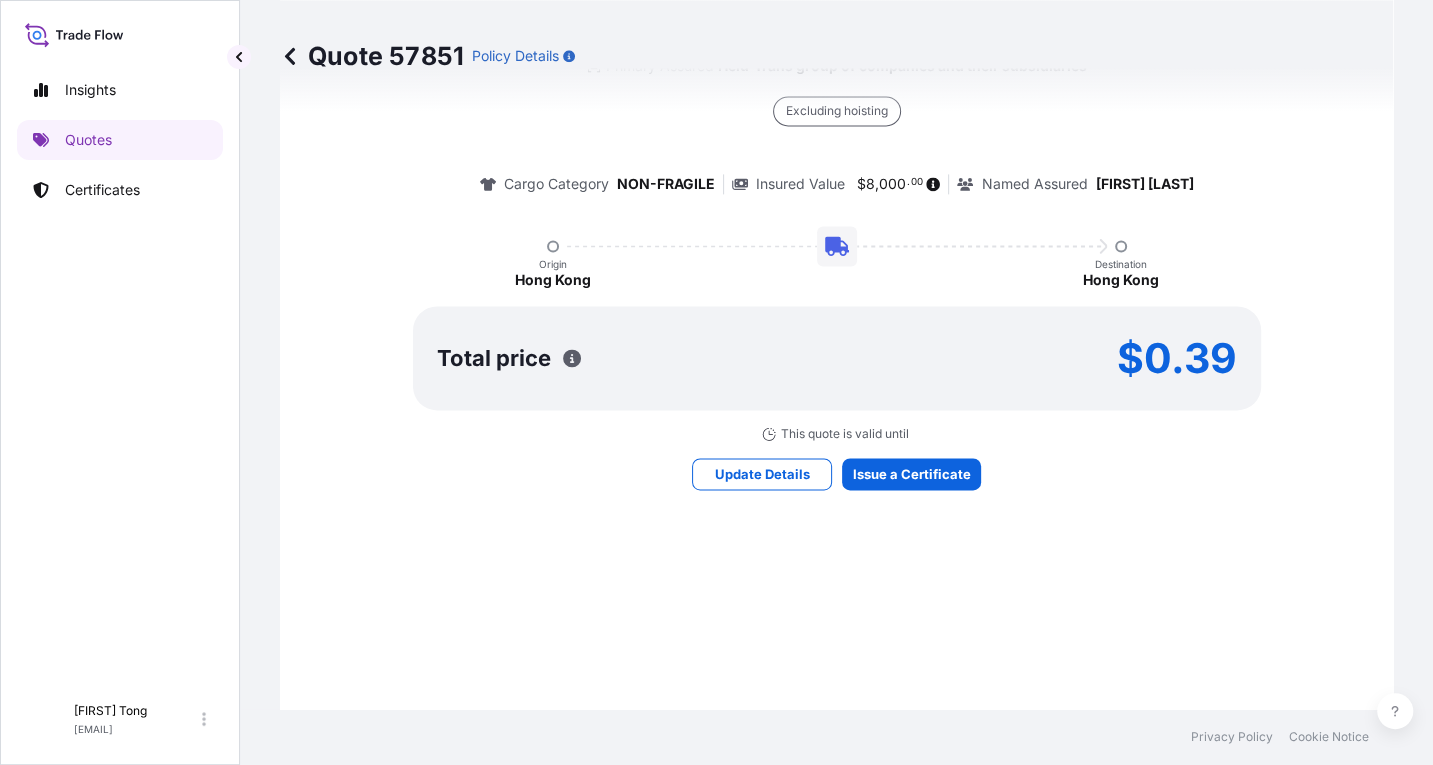 click on "Here's your insurance offer Primary Assured Helu-Trans group of companies and their subsidiaries Excluding hoisting Cargo Category NON-FRAGILE Insured Value $ 8 , 000 . 00 Named Assured [FIRST] [LAST] Origin [LOCATION] Destination [LOCATION] Total price $0.39 This quote is valid until Update Details Issue a Certificate" at bounding box center (836, 248) 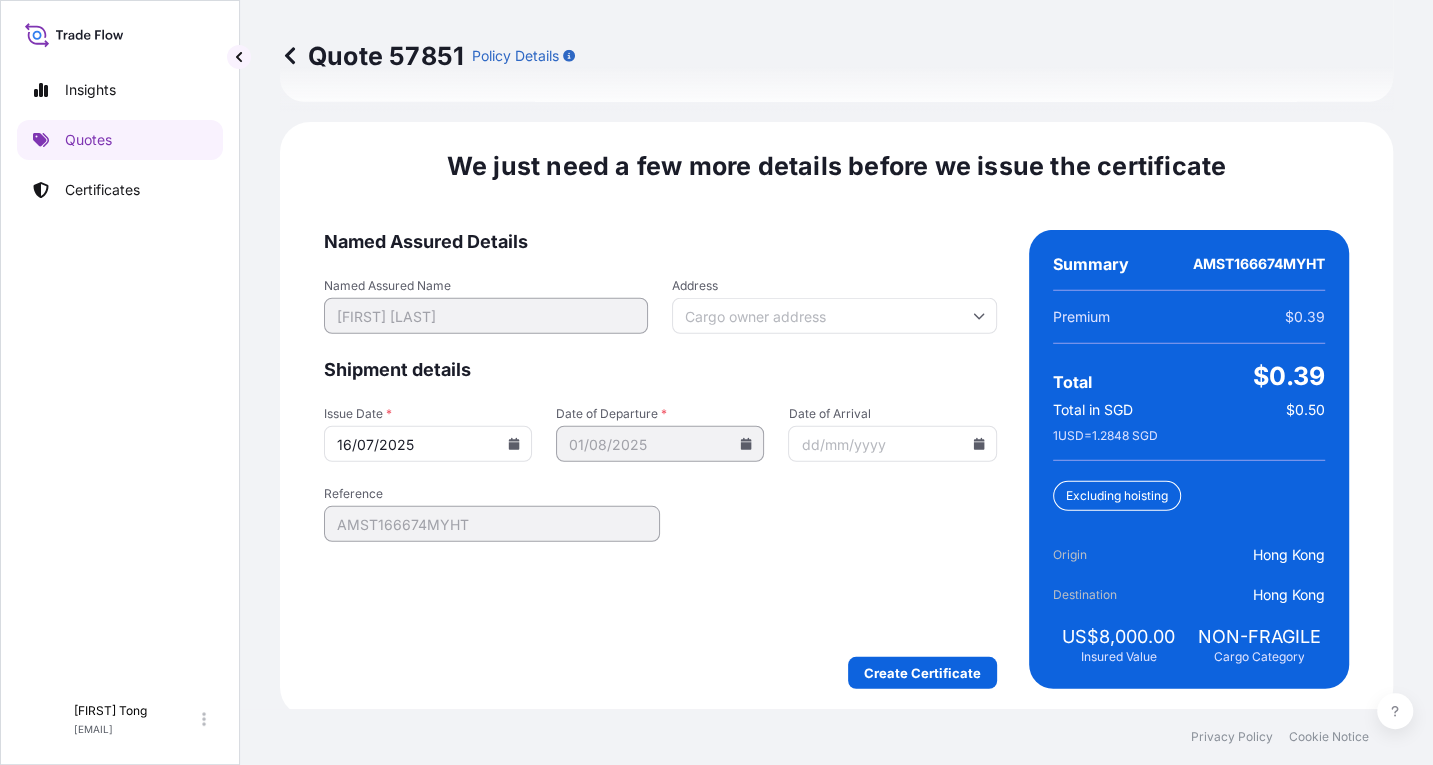 scroll, scrollTop: 3202, scrollLeft: 0, axis: vertical 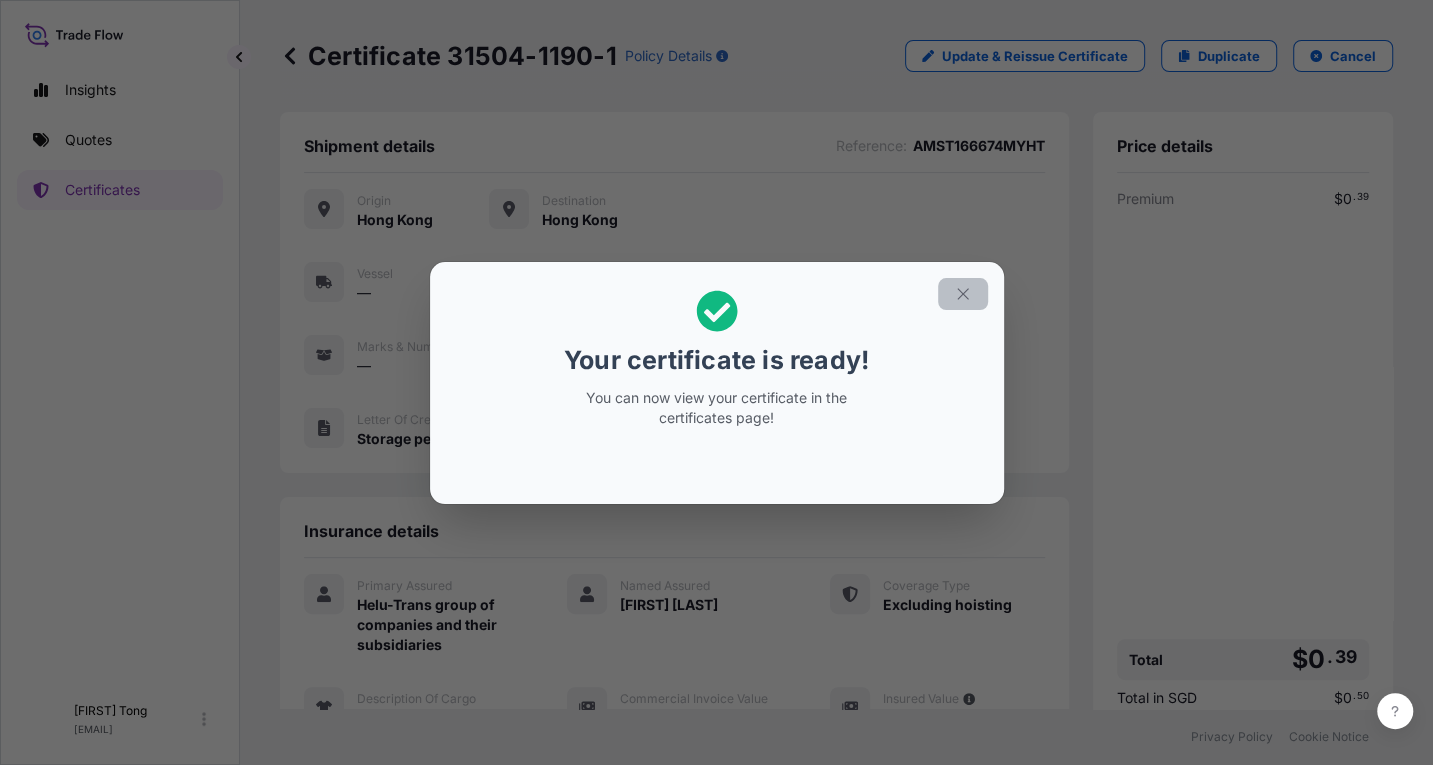 click 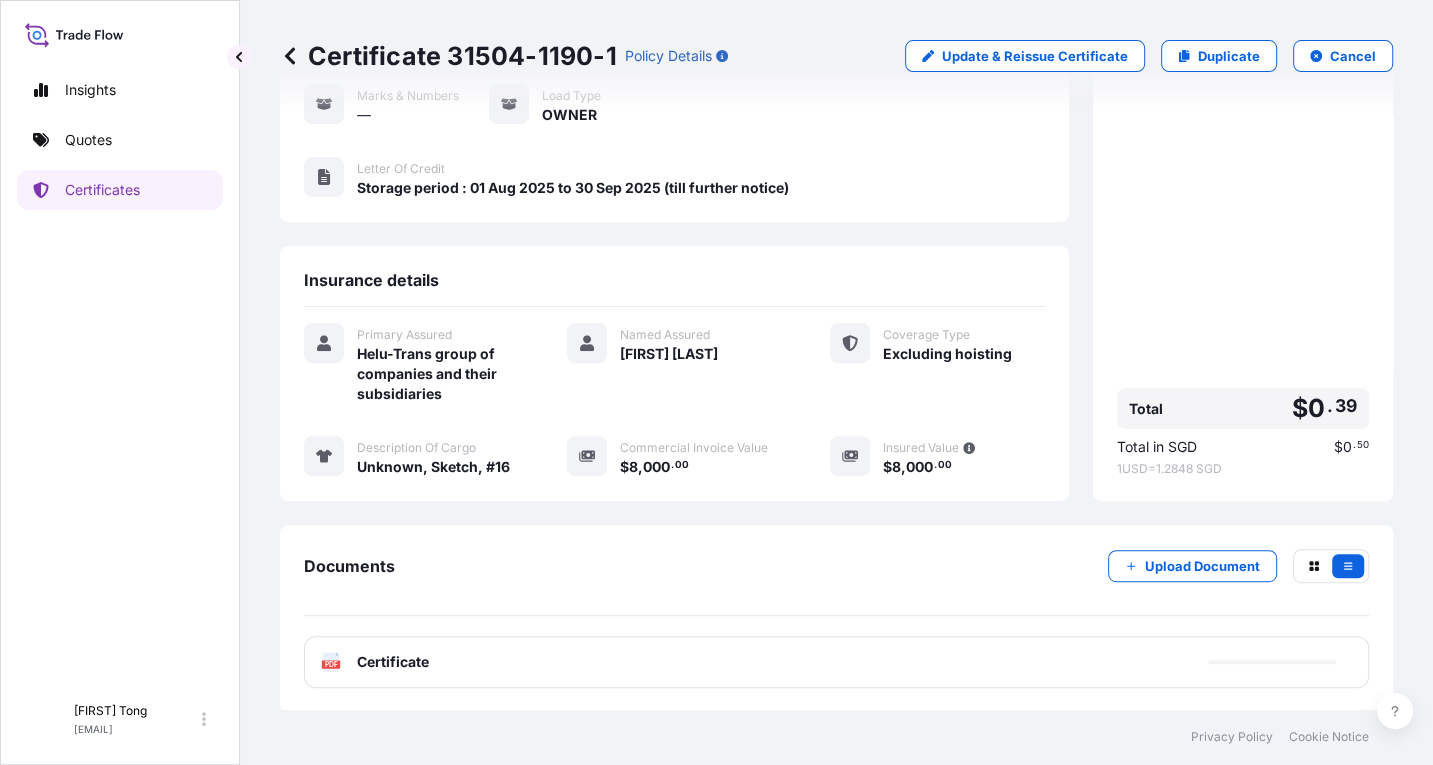 scroll, scrollTop: 252, scrollLeft: 0, axis: vertical 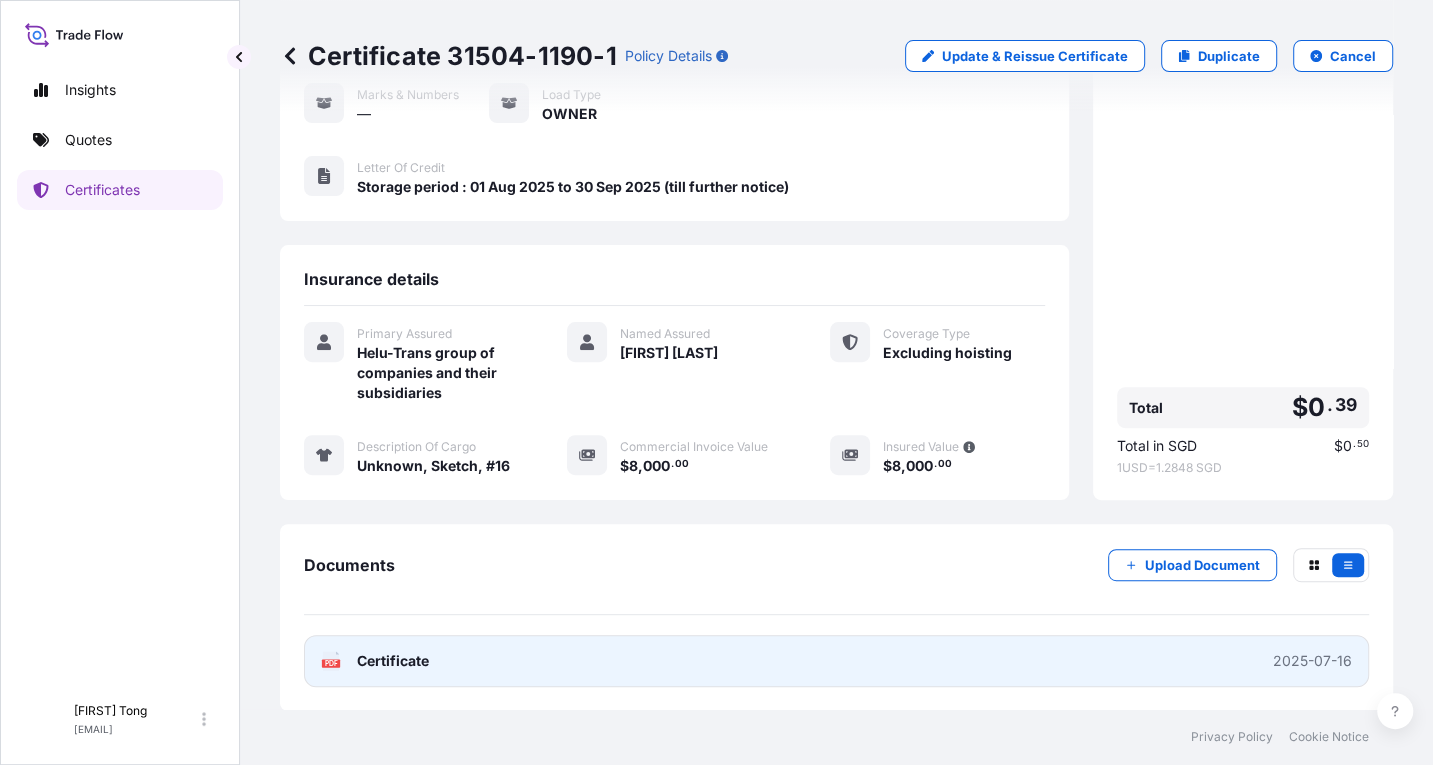 click on "PDF Certificate 2025-07-16" at bounding box center [836, 661] 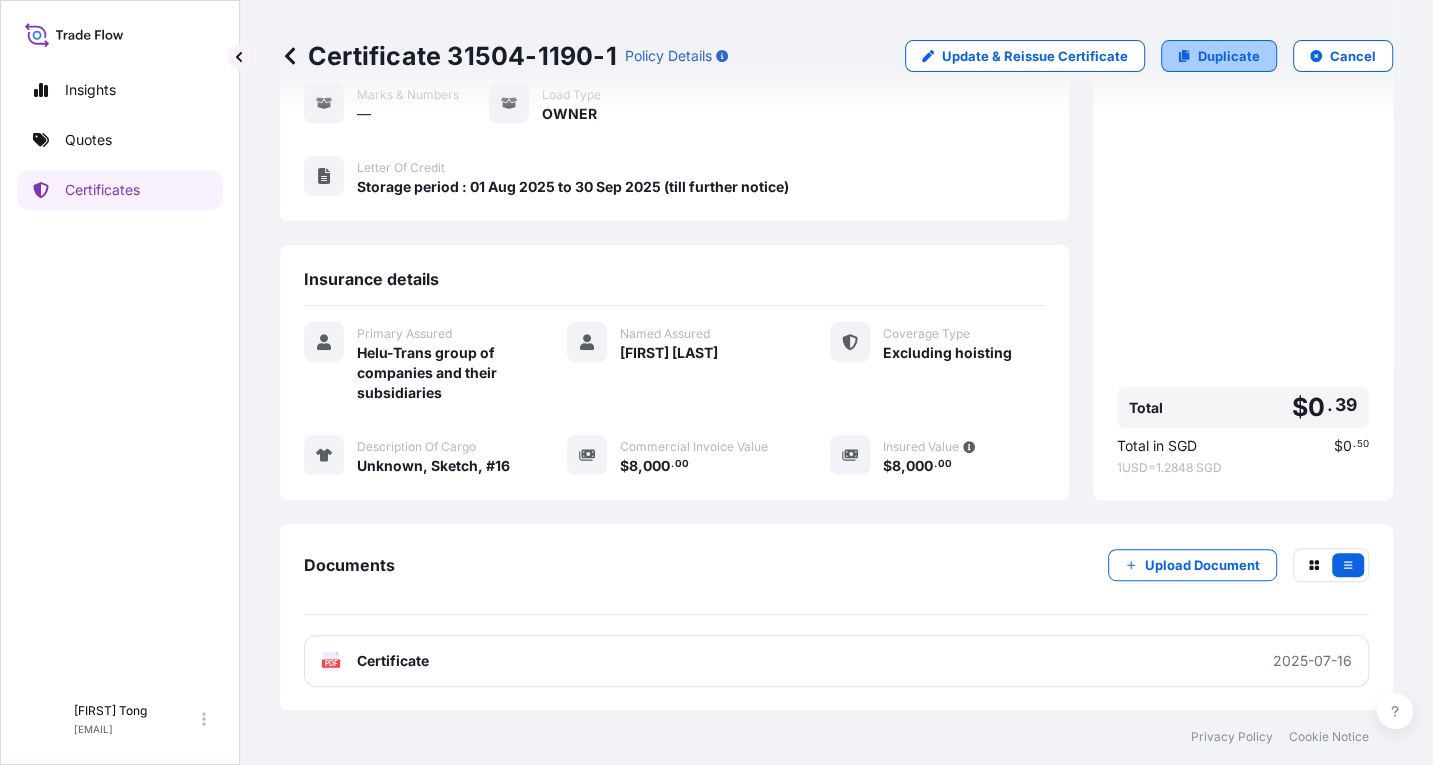 click on "Duplicate" at bounding box center (1229, 56) 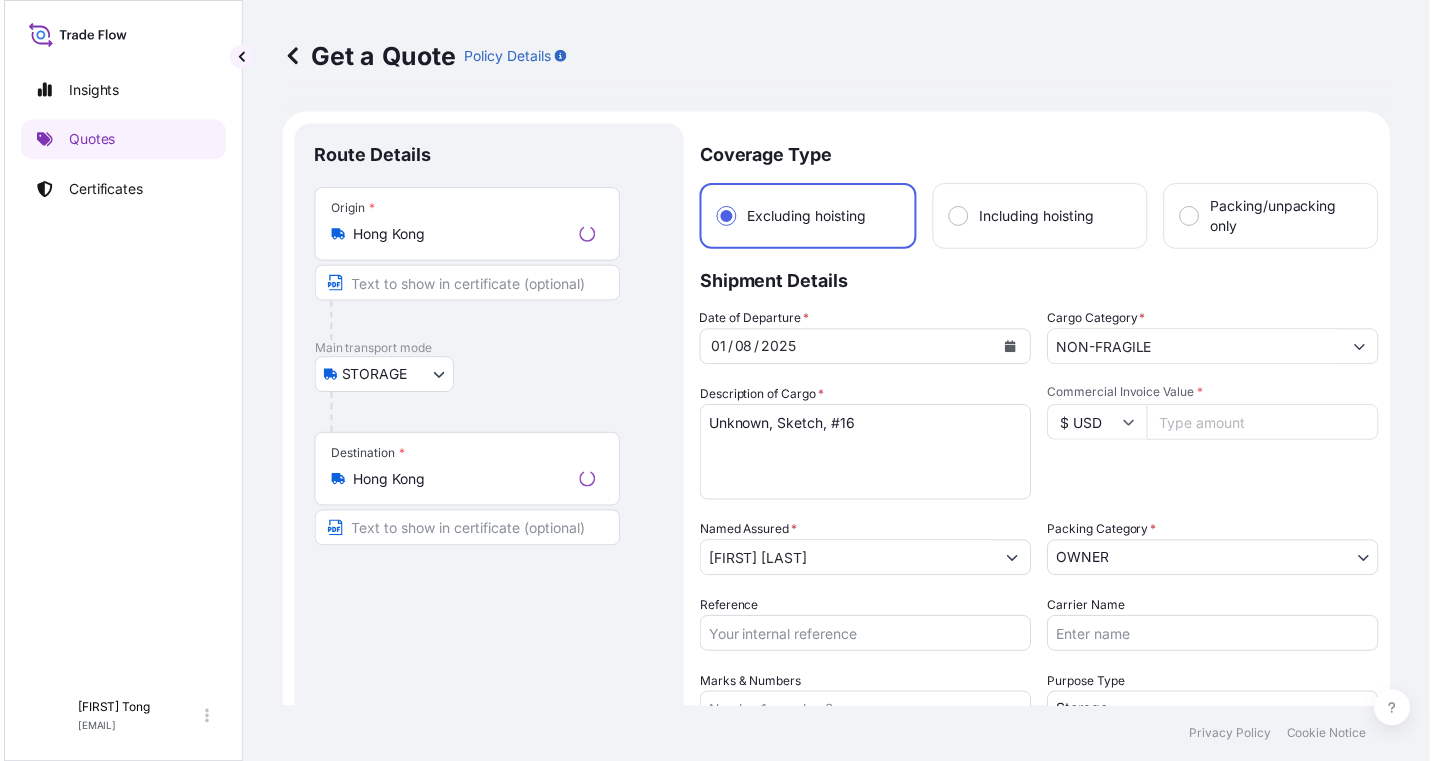 scroll, scrollTop: 31, scrollLeft: 0, axis: vertical 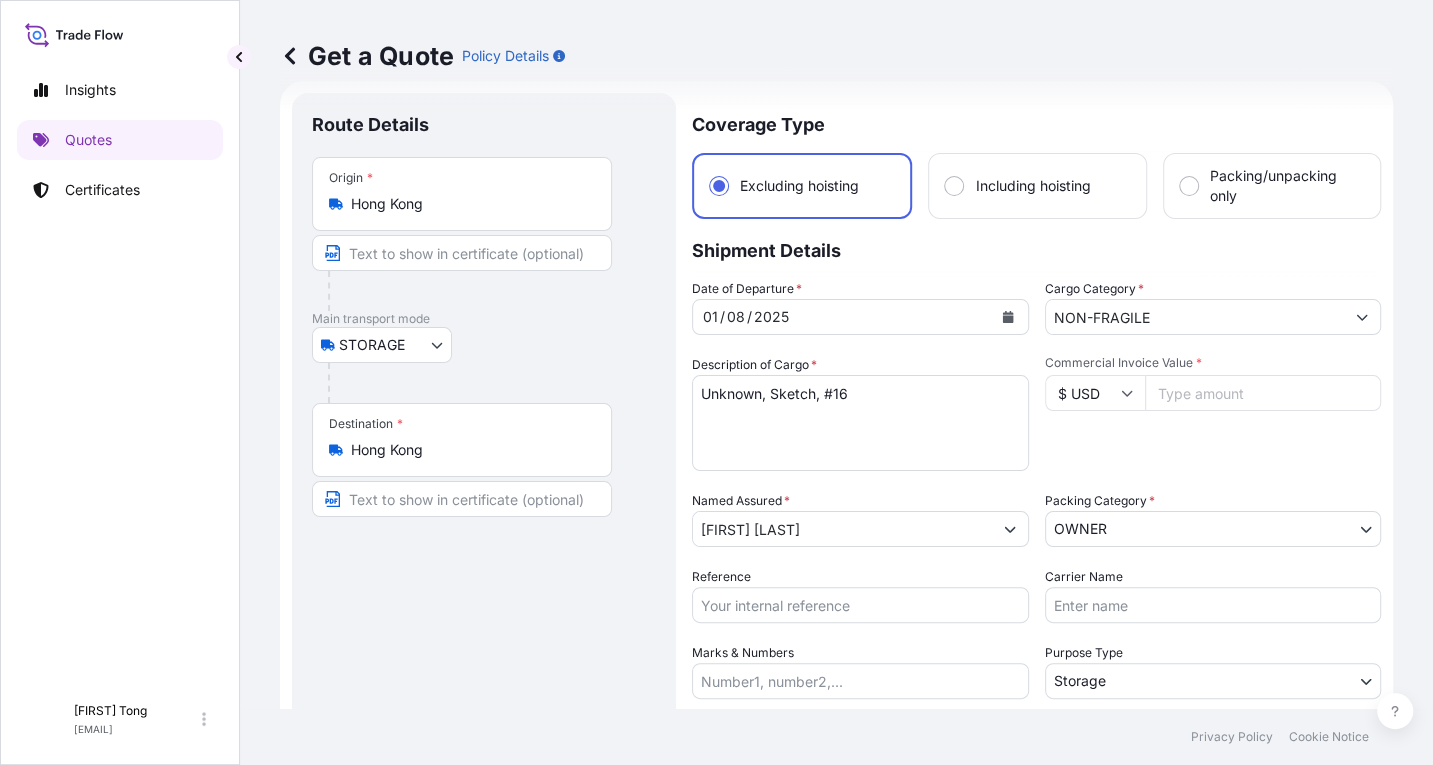 click on "Insights Quotes Certificates" at bounding box center (120, 371) 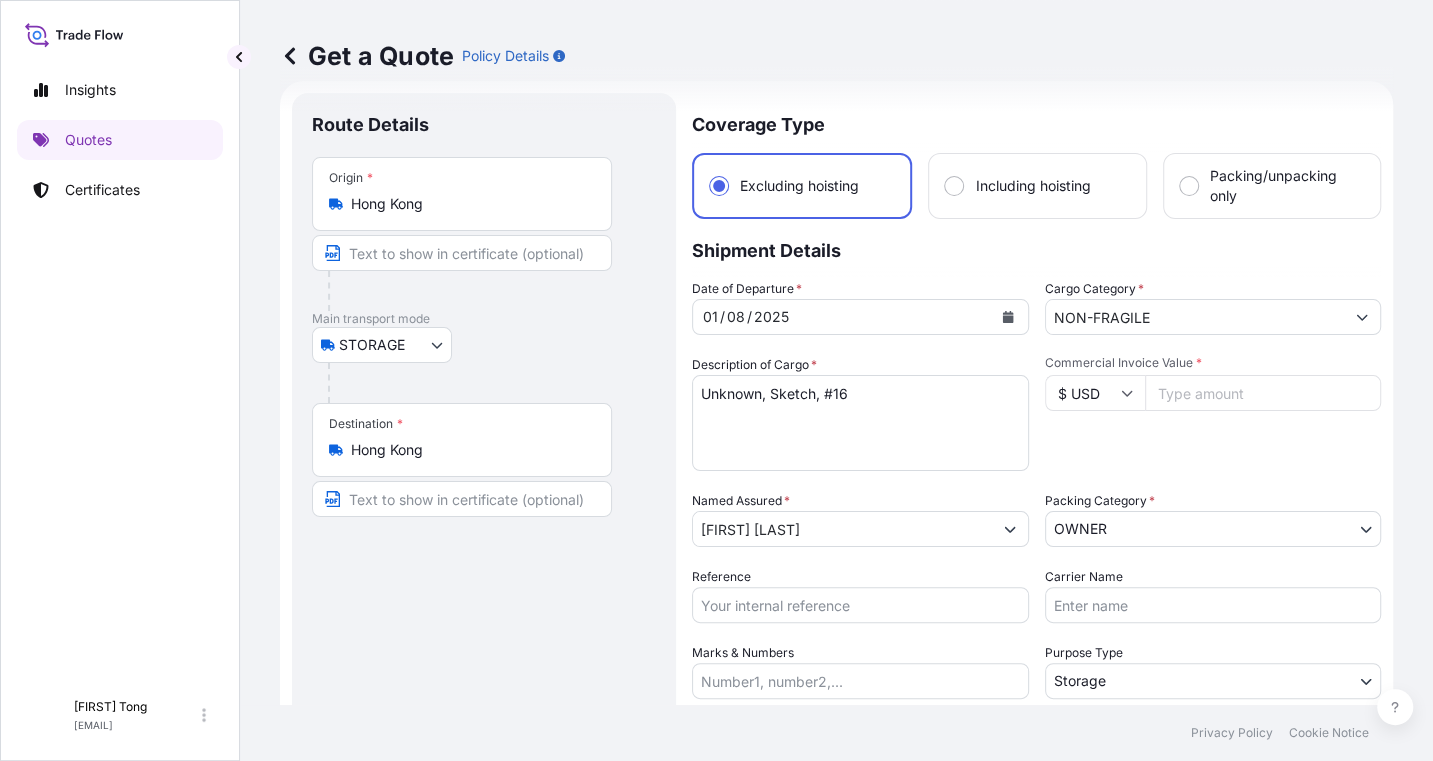 drag, startPoint x: 72, startPoint y: 476, endPoint x: 91, endPoint y: 468, distance: 20.615528 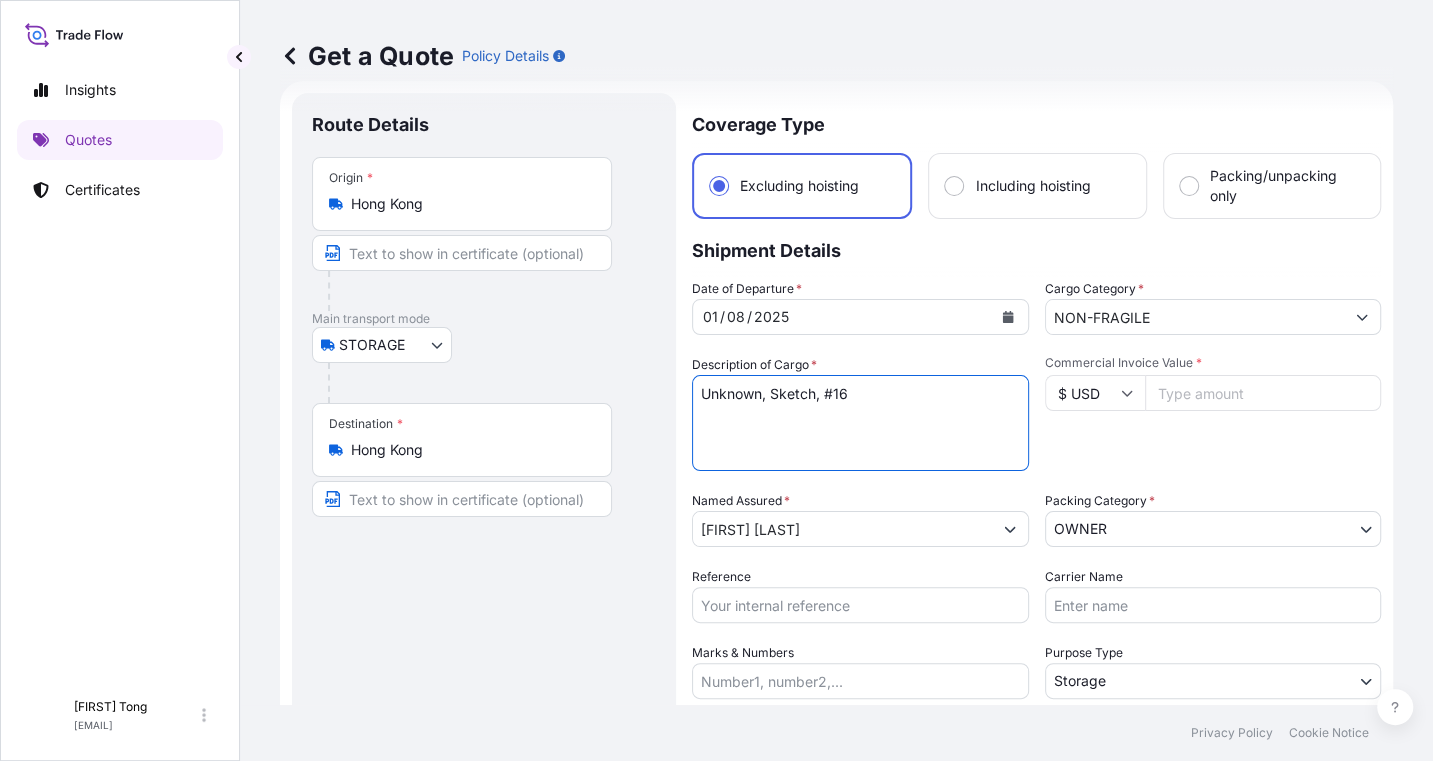 drag, startPoint x: 825, startPoint y: 399, endPoint x: 873, endPoint y: 394, distance: 48.259712 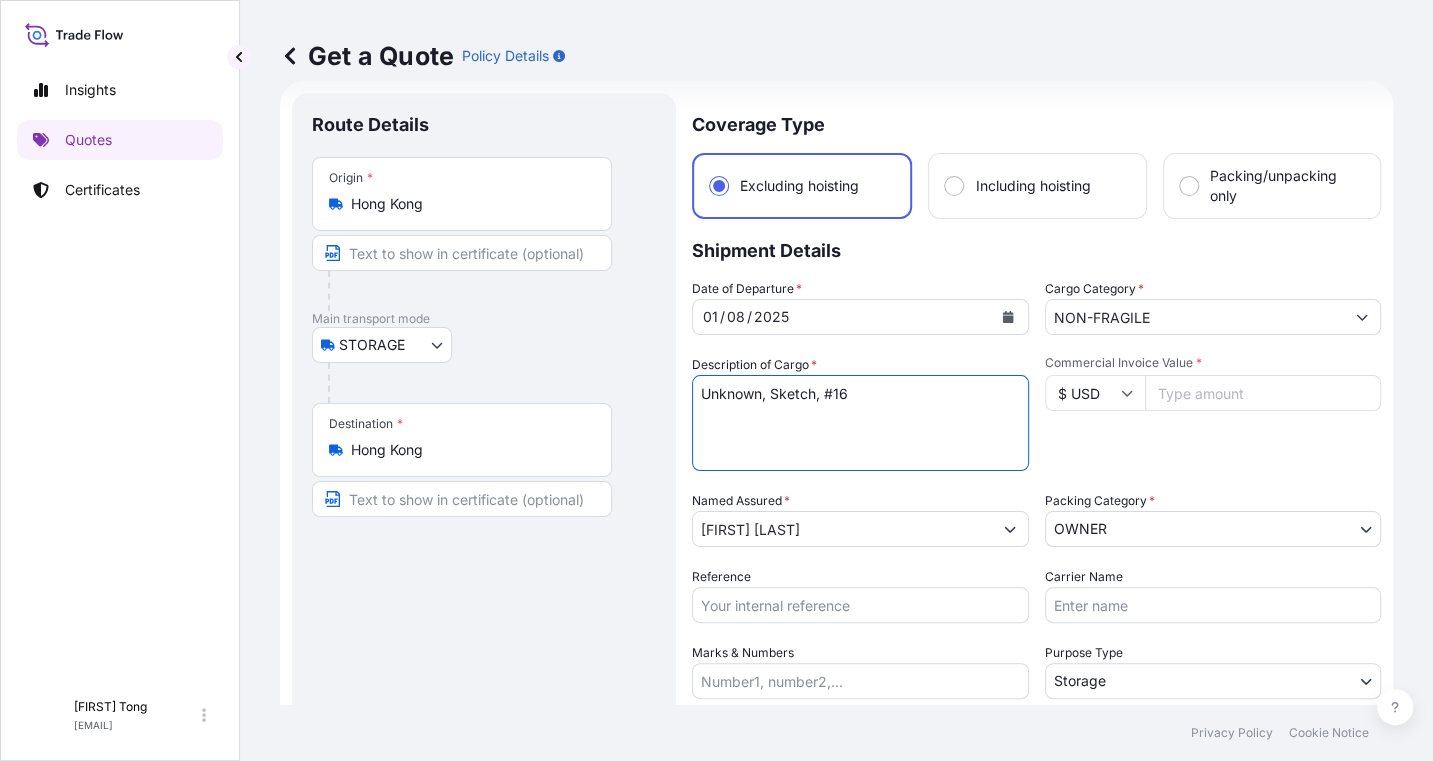 click on "Unknown, Sketch, #16" at bounding box center [860, 423] 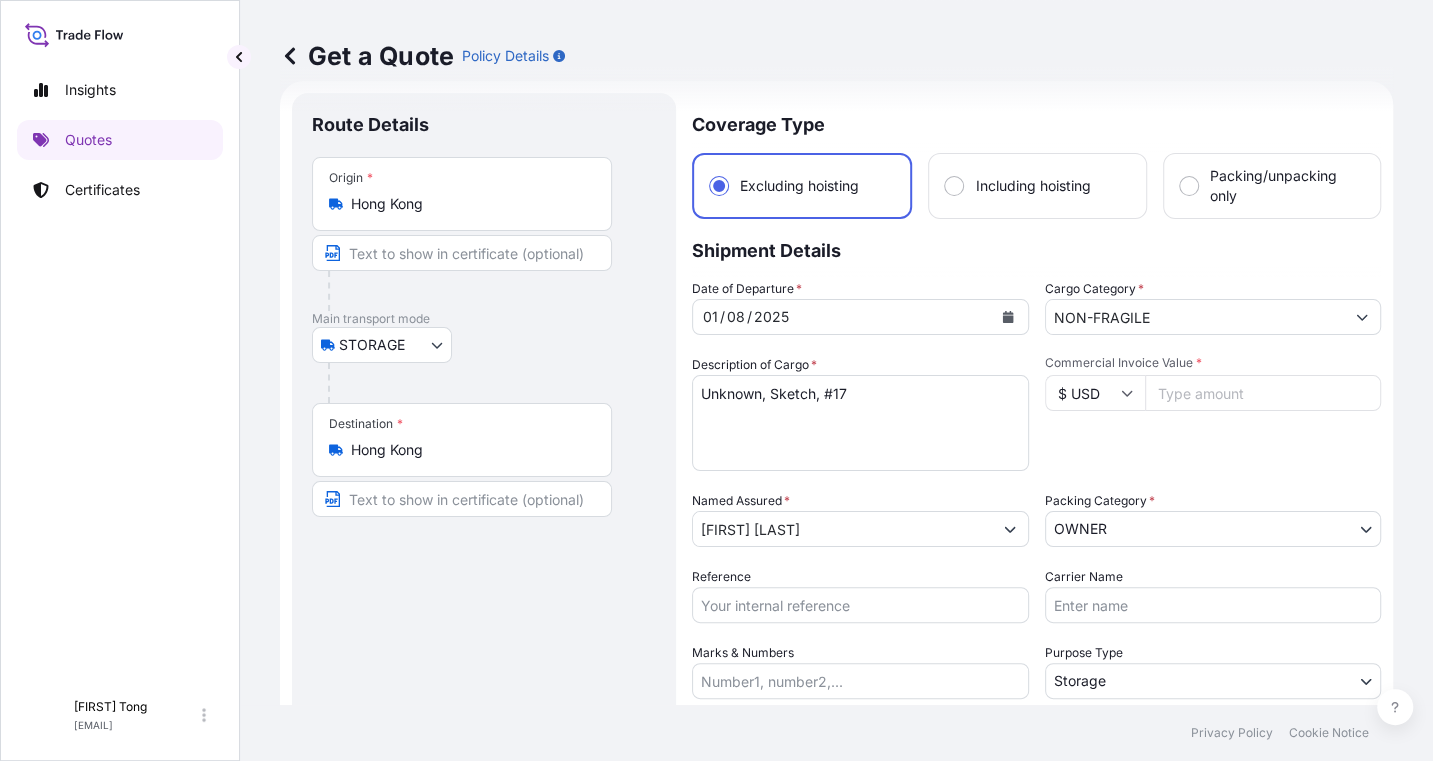 click on "Commercial Invoice Value   *" at bounding box center [1263, 393] 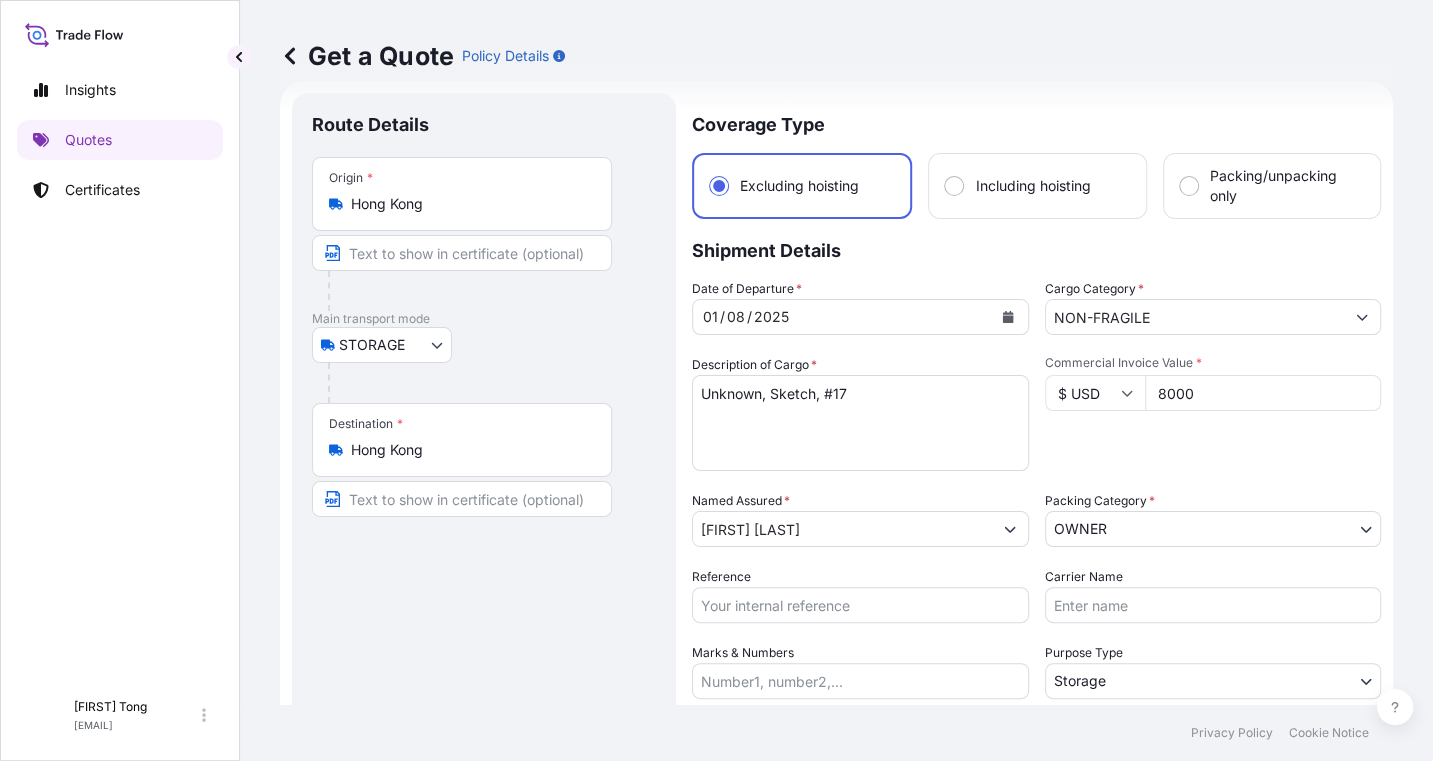 click on "Commercial Invoice Value   * $ USD 8000" at bounding box center [1213, 413] 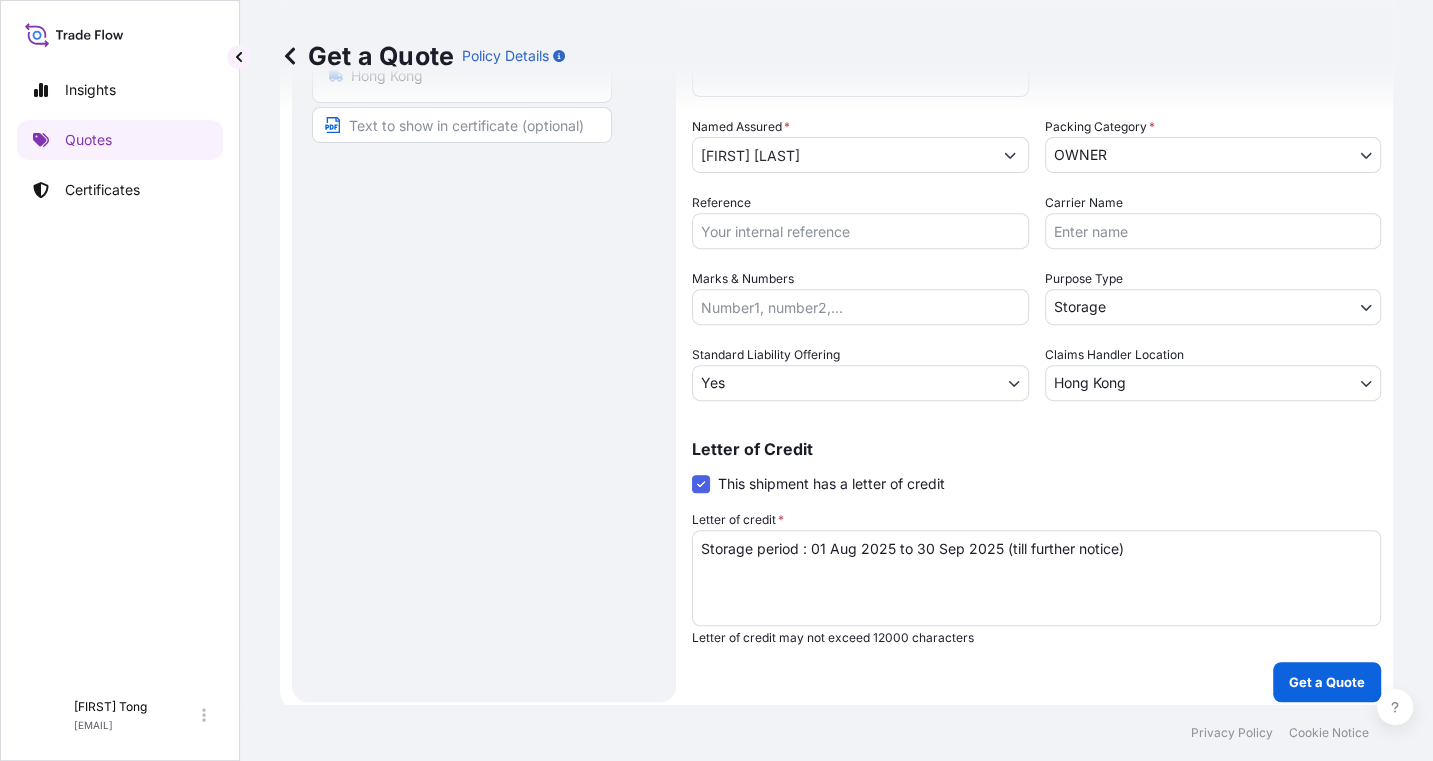 scroll, scrollTop: 413, scrollLeft: 0, axis: vertical 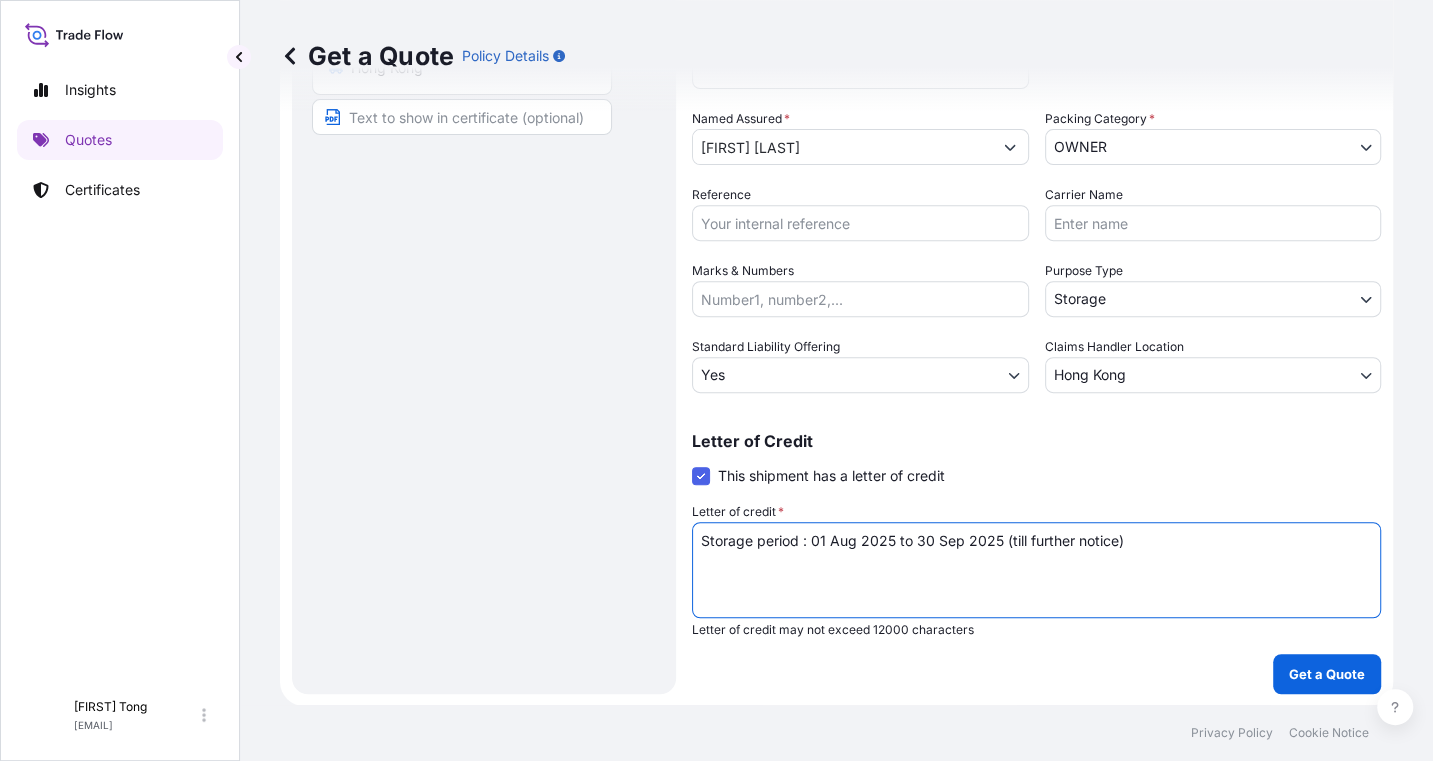drag, startPoint x: 854, startPoint y: 541, endPoint x: 512, endPoint y: 539, distance: 342.00586 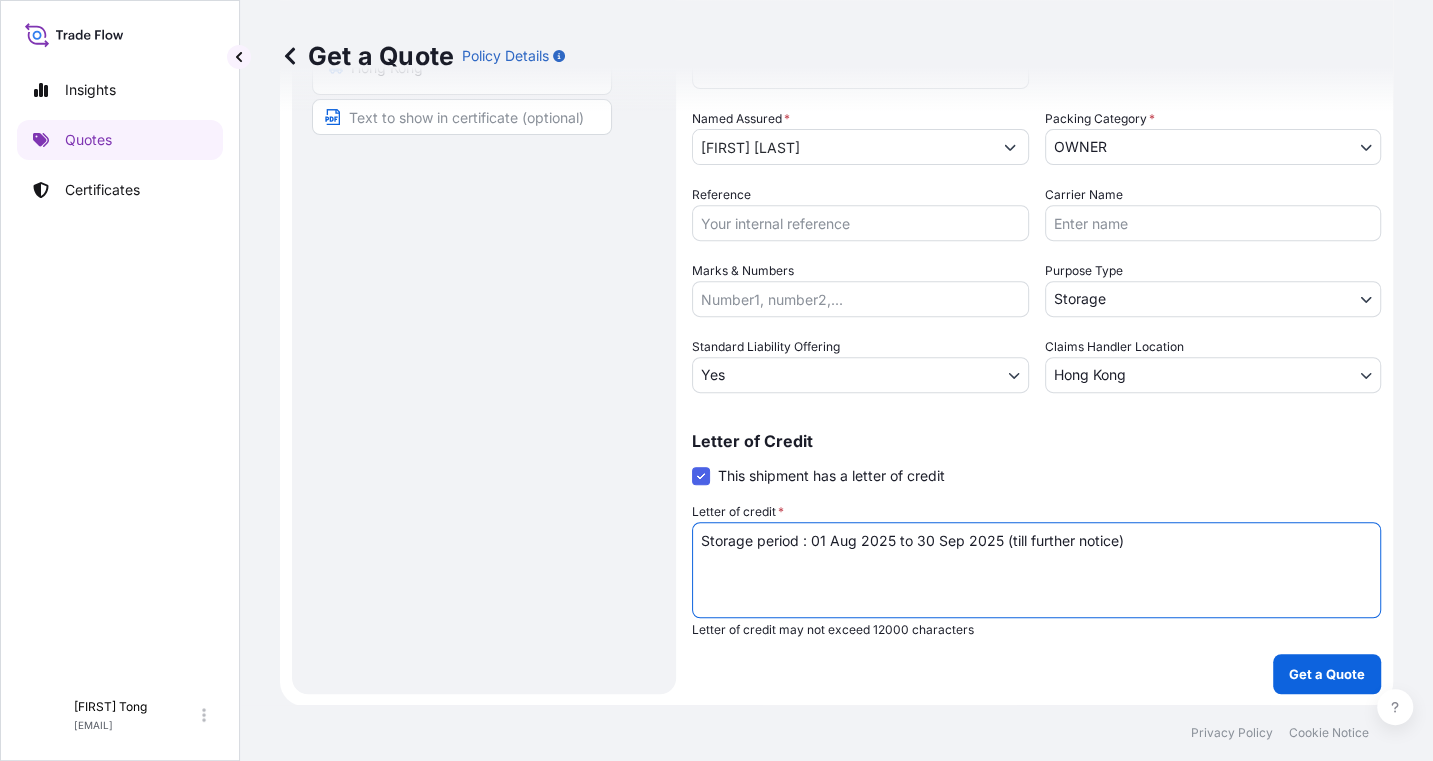 click on "Route Details Place of loading Road / Inland Road / Inland Origin * Hong Kong Main transport mode STORAGE COURIER INSTALLATION LAND SEA AIR STORAGE Destination * Hong Kong Road / Inland Road / Inland Place of Discharge Coverage Type Excluding hoisting Including hoisting Packing/unpacking only Shipment Details Date of Departure * 01 / 08 / 2025 Cargo Category * NON-FRAGILE Description of Cargo * Unknown, Sketch, #16
Commercial Invoice Value   * $ USD 8000 Named Assured * Ronald Arculli Packing Category * OWNER AGENT CO-OWNER OWNER Various Reference Carrier Name Marks & Numbers Purpose Type Storage Transit Storage Installation Conservation Standard Liability Offering Yes Yes No Claims Handler Location [CITY] [CITY] [CITY] Letter of Credit This shipment has a letter of credit Letter of credit * Storage period : 01 Aug 2025 to 30 Sep 2025 (till further notice) Letter of credit may not exceed 12000 characters Get a Quote" at bounding box center [836, 202] 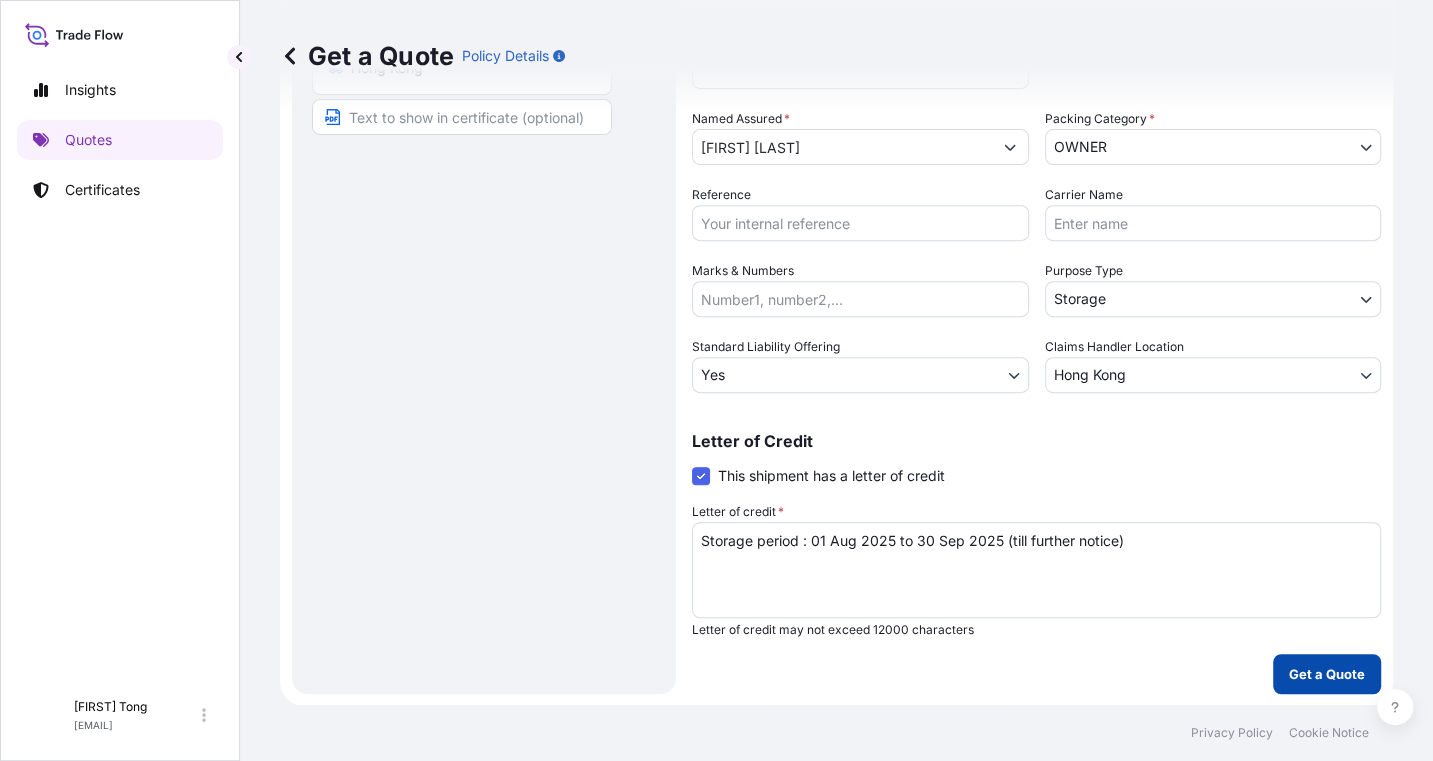 click on "Get a Quote" at bounding box center [1327, 674] 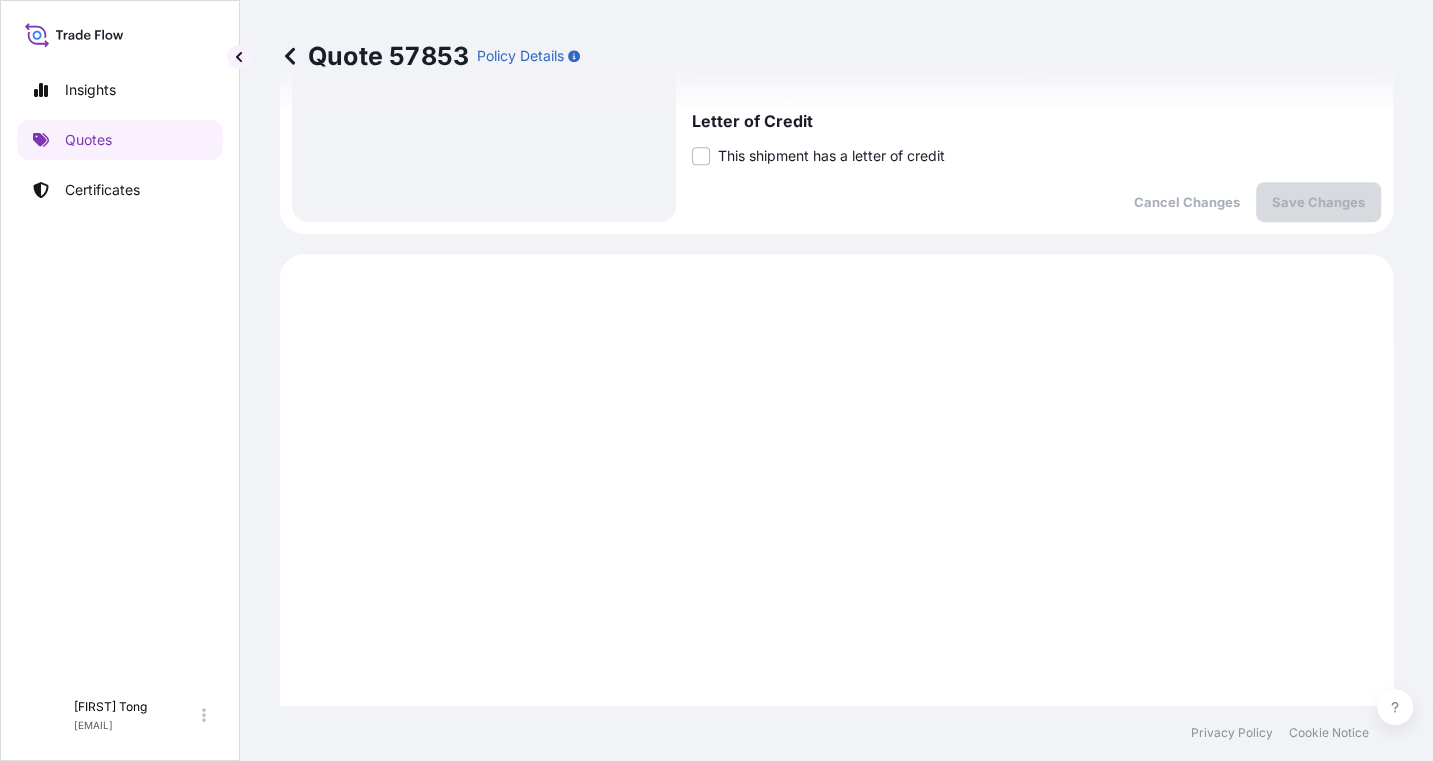 scroll, scrollTop: 511, scrollLeft: 0, axis: vertical 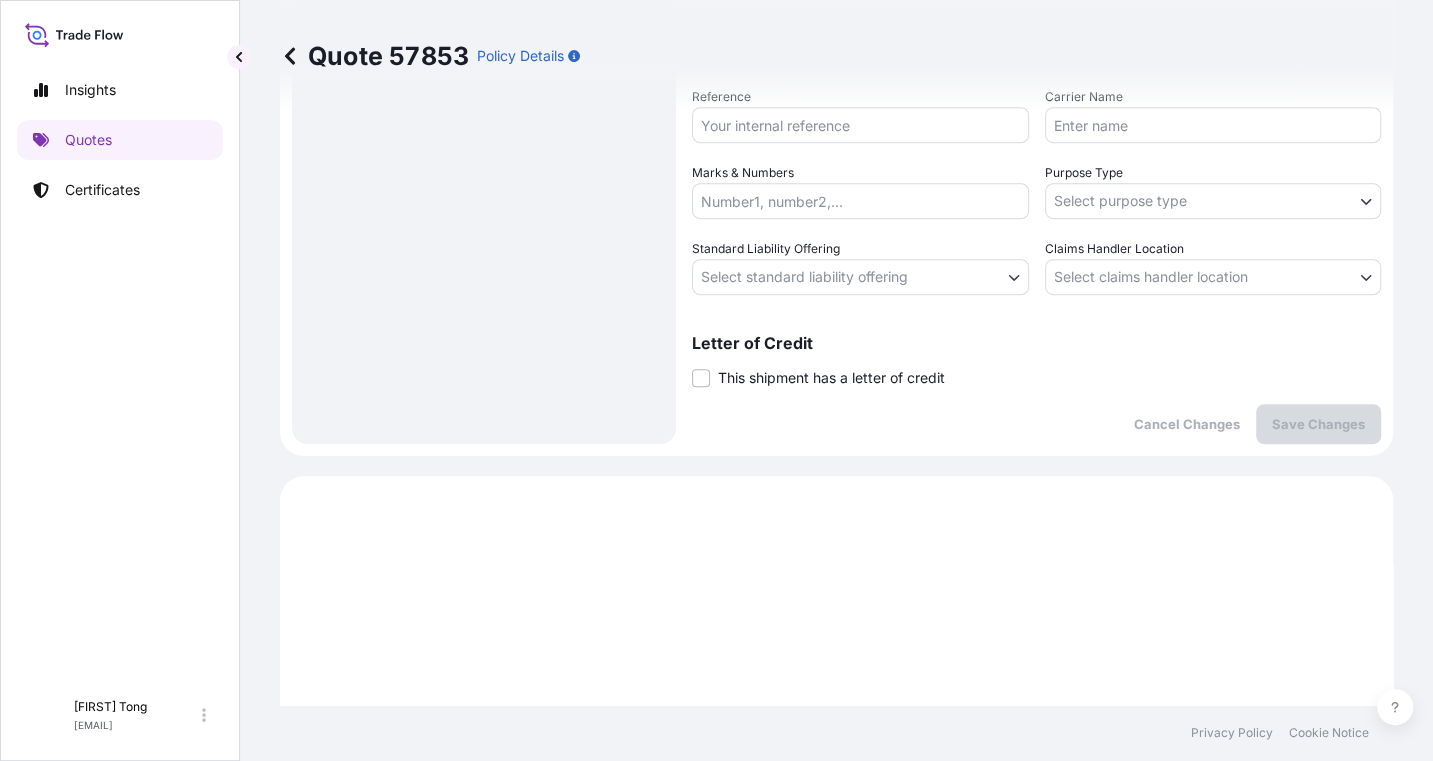 drag, startPoint x: 707, startPoint y: 371, endPoint x: 714, endPoint y: 382, distance: 13.038404 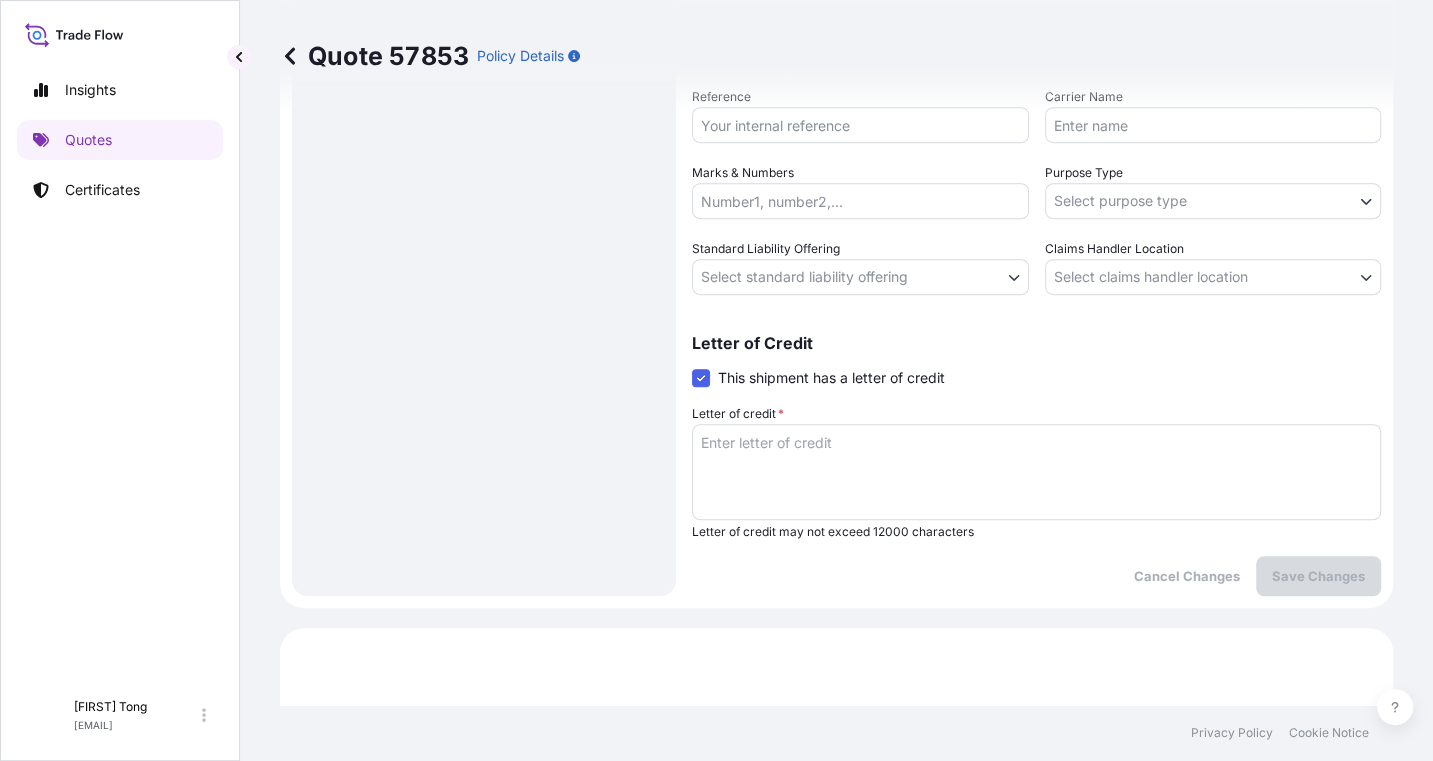 click on "Letter of credit *" at bounding box center (1036, 472) 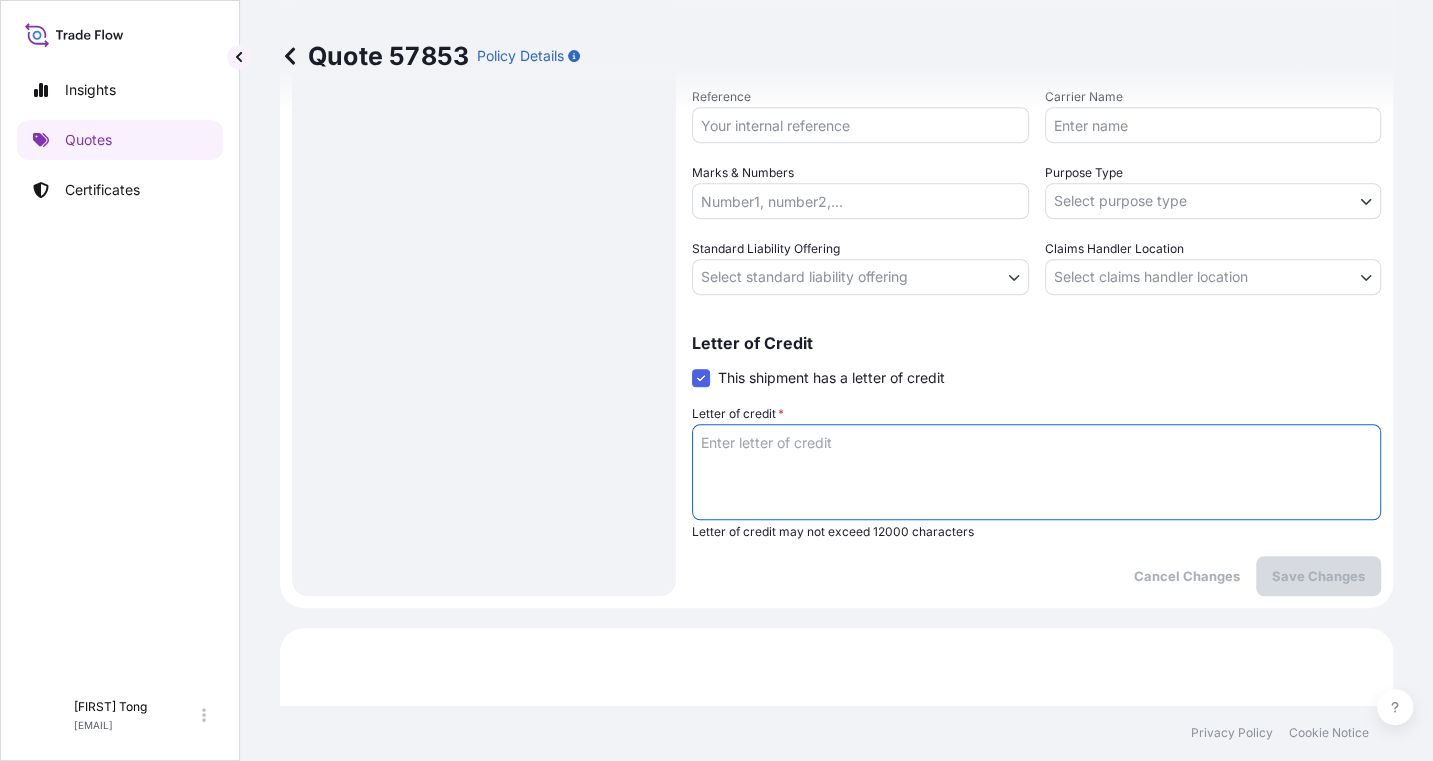 paste on "Storage period : 01 Aug 2025 to 30 Sep 2025 (till further notice)" 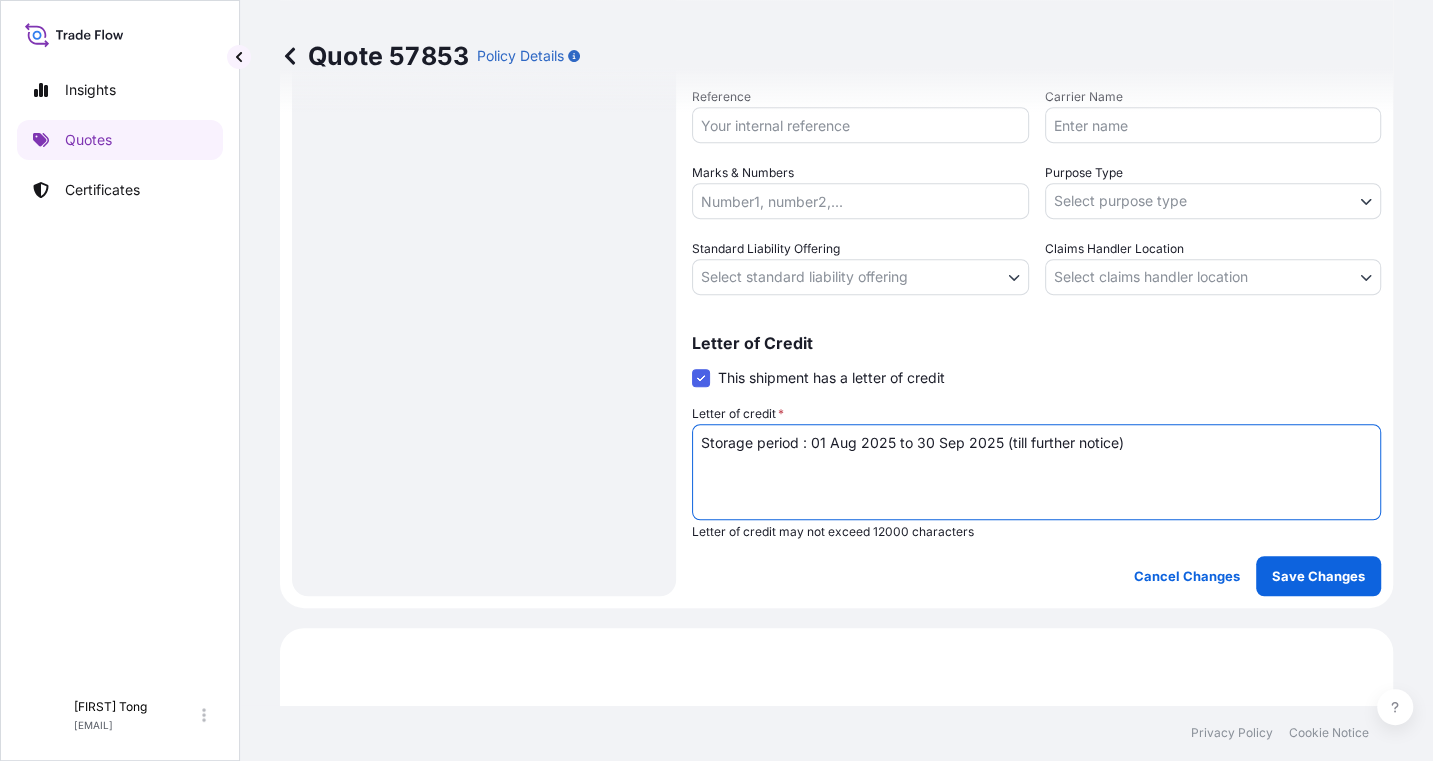 click on "Insights Quotes Certificates C Cathy   Tong cathytong@[DOMAIN].com Quote 57853 Policy Details Route Details Place of loading Road / Inland Road / Inland Origin * Hong Kong Main transport mode STORAGE COURIER INSTALLATION LAND SEA AIR STORAGE Destination * Hong Kong Road / Inland Road / Inland Place of Discharge Coverage Type Excluding hoisting Including hoisting Packing/unpacking only Shipment Details Date of Departure * 01 / 08 / 2025 Cargo Category * NON-FRAGILE Description of Cargo * Unknown, Sketch, #17
Commercial Invoice Value   * $ USD 8000 Named Assured * [FIRST] [LAST] Packing Category * OWNER AGENT CO-OWNER OWNER Various Reference Carrier Name Marks & Numbers Purpose Type Select purpose type Transit Storage Installation Conservation Standard Liability Offering Select standard liability offering Yes No Claims Handler Location Select claims handler location [CITY] [CITY] Letter of Credit This shipment has a letter of credit Letter of credit * Cancel Changes Save Changes Primary Assured $" at bounding box center (716, 380) 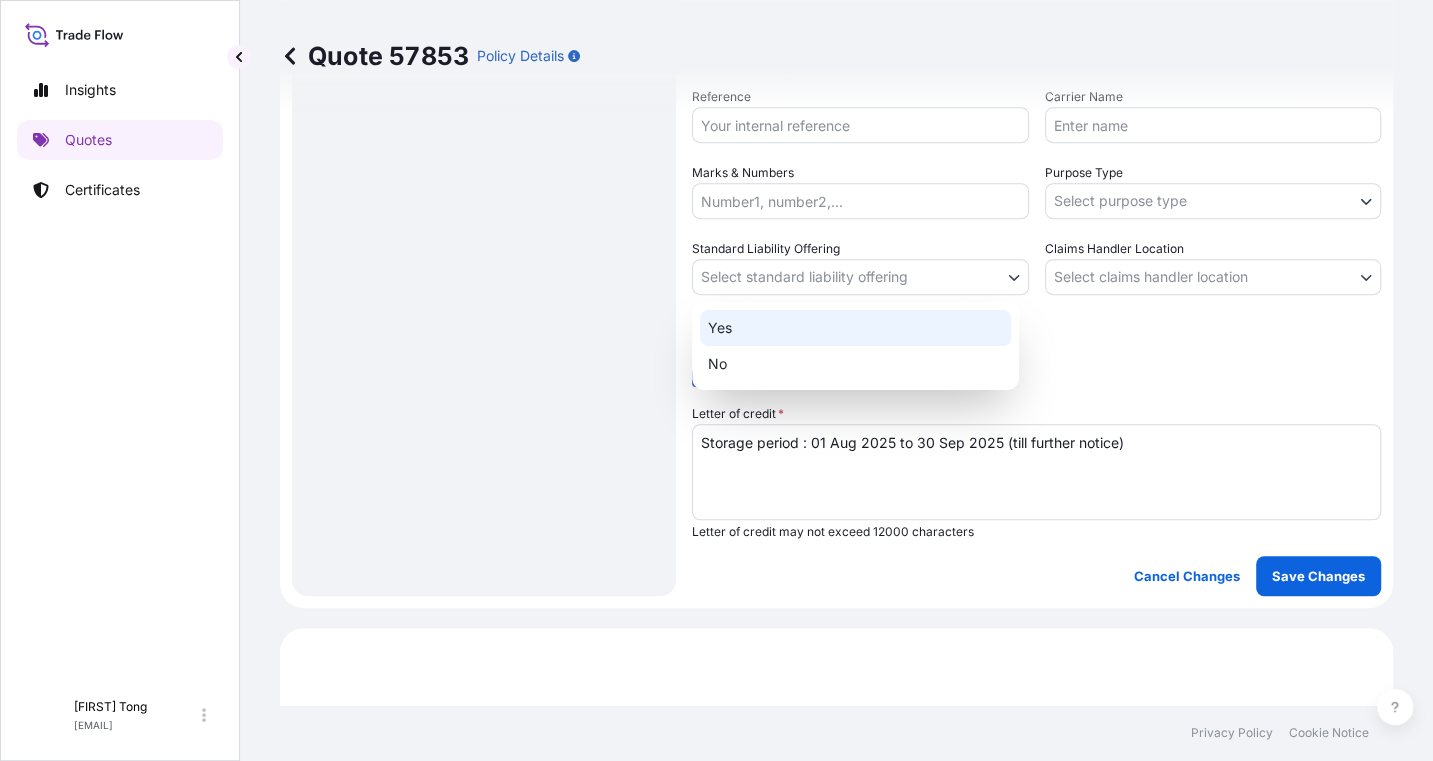 click on "Yes" at bounding box center (855, 328) 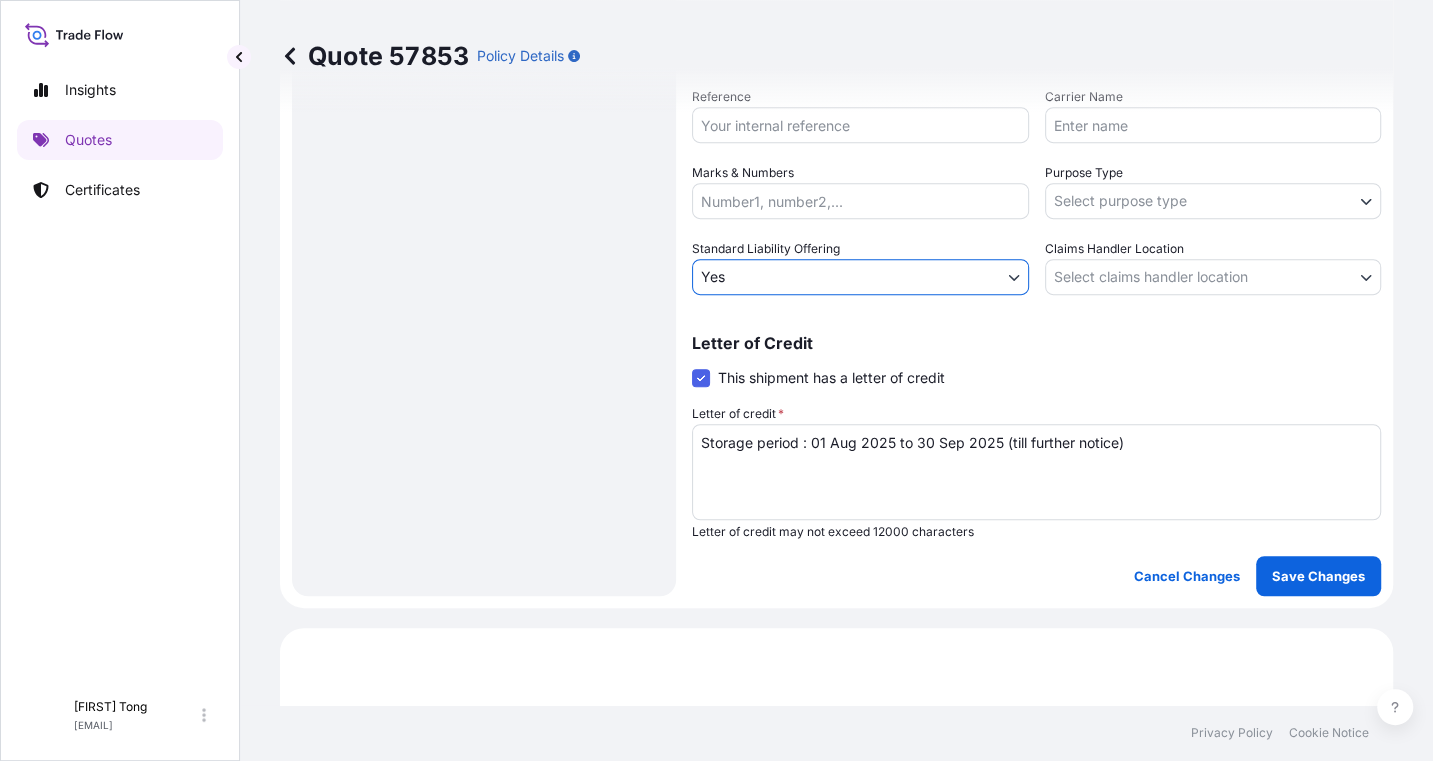 click on "Insights Quotes Certificates C Cathy   Tong cathytong@helutrans.com Quote 57853 Policy Details Route Details Place of loading Road / Inland Road / Inland Origin * Hong Kong Main transport mode STORAGE COURIER INSTALLATION LAND SEA AIR STORAGE Destination * Hong Kong Road / Inland Road / Inland Place of Discharge Coverage Type Excluding hoisting Including hoisting Packing/unpacking only Shipment Details Date of Departure * 01 / 08 / 2025 Cargo Category * NON-FRAGILE Description of Cargo * Unknown, Sketch, #17
Commercial Invoice Value   * $ USD 8000 Named Assured * [FIRST] [LAST] Packing Category * OWNER AGENT CO-OWNER OWNER Various Reference Carrier Name Marks & Numbers Purpose Type Select purpose type Transit Storage Installation Conservation Standard Liability Offering Yes Yes No Claims Handler Location Select claims handler location Hong Kong Singapore Letter of Credit This shipment has a letter of credit Letter of credit * Storage period : 01 Aug 2025 to 30 Sep 2025 (till further notice) NON-FRAGILE" at bounding box center (716, 380) 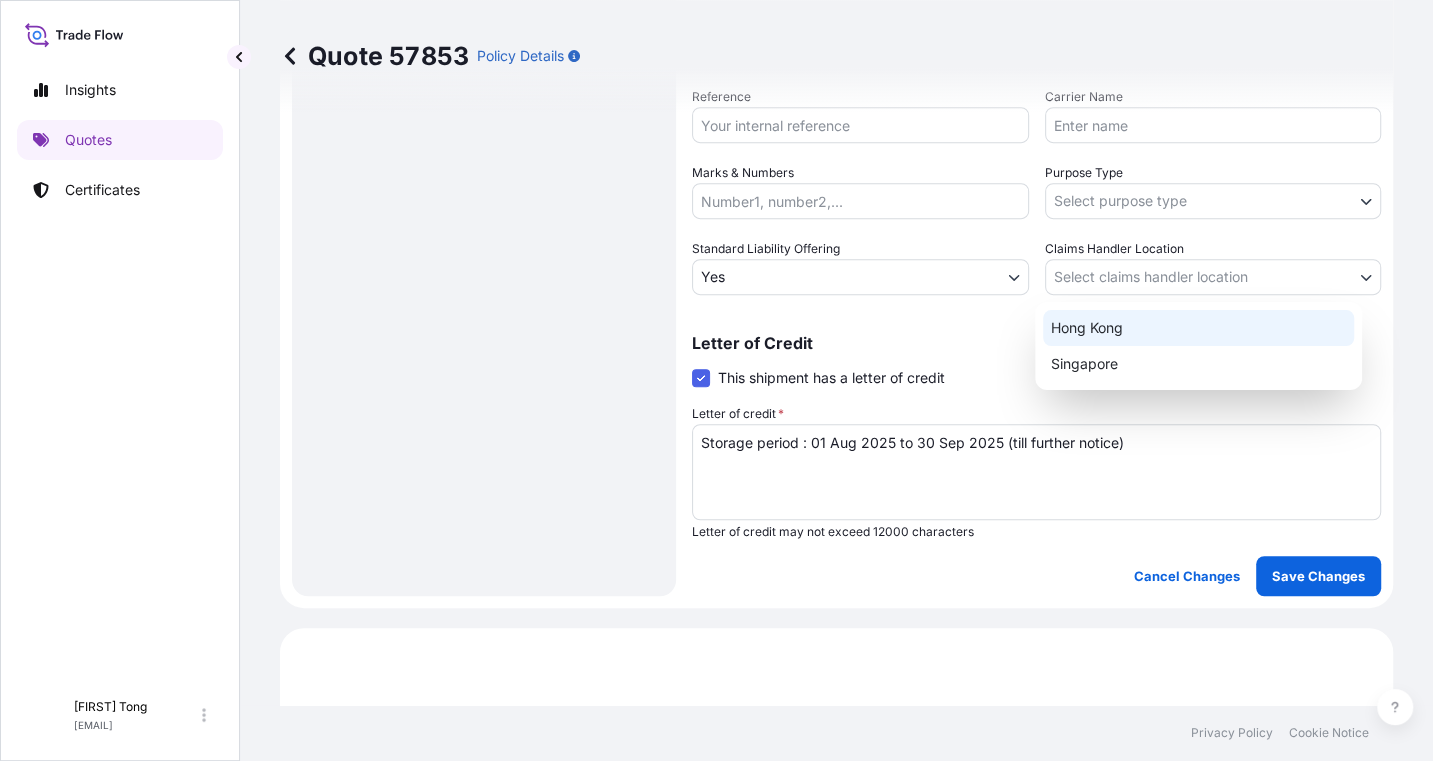 click on "Hong Kong" at bounding box center [1198, 328] 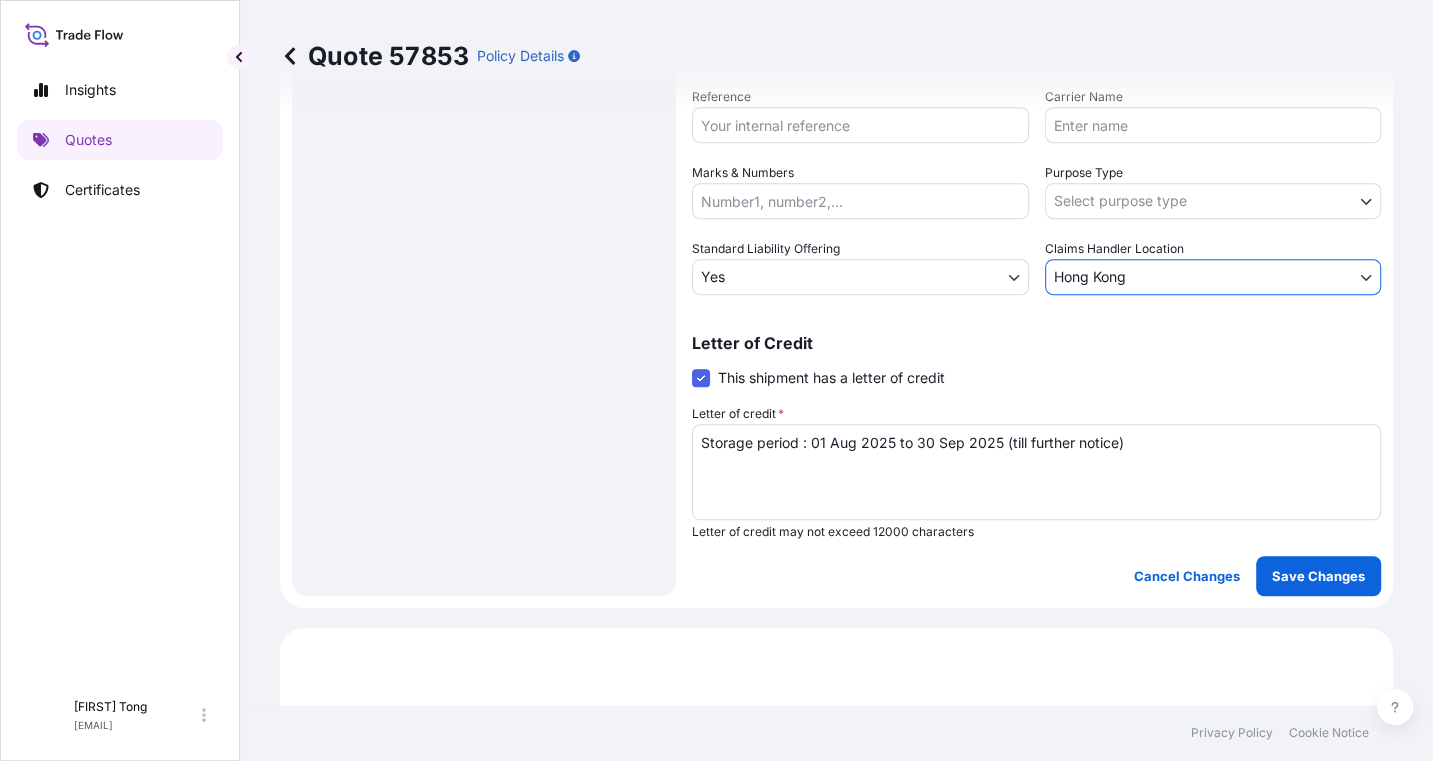 click on "Insights Quotes Certificates C [FIRST]   [LAST] [EMAIL] Quote [NUMBER] Policy Details Route Details Place of loading Road / Inland Road / Inland Origin * Hong Kong Main transport mode STORAGE COURIER INSTALLATION LAND SEA AIR STORAGE Destination * Hong Kong Road / Inland Road / Inland Place of Discharge Coverage Type Excluding hoisting Including hoisting Packing/unpacking only Shipment Details Date of Departure * [DATE] Cargo Category * NON-FRAGILE Description of Cargo * Unknown, Sketch, #17
Commercial Invoice Value   * $ USD [NUMBER] Named Assured * [FIRST] [LAST] Packing Category * OWNER AGENT CO-OWNER OWNER Various Reference Carrier Name Marks & Numbers Purpose Type Select purpose type Transit Storage Installation Conservation Standard Liability Offering Yes Yes No Claims Handler Location Hong Kong Hong Kong Singapore Letter of Credit This shipment has a letter of credit Letter of credit * Storage period : [DATE] to [DATE] (till further notice) Cancel Changes Save Changes $ [NUMBER]" at bounding box center (716, 380) 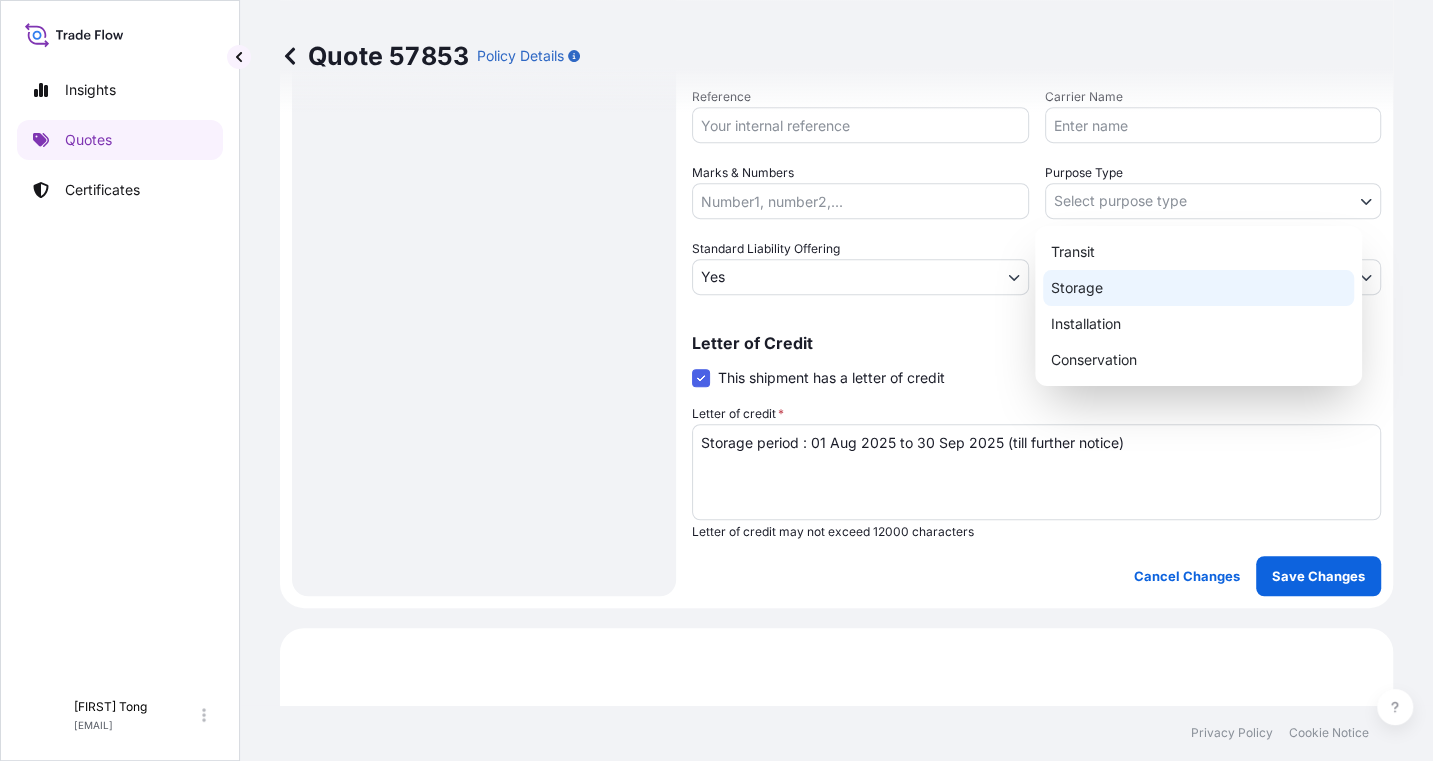 click on "Storage" at bounding box center (1198, 288) 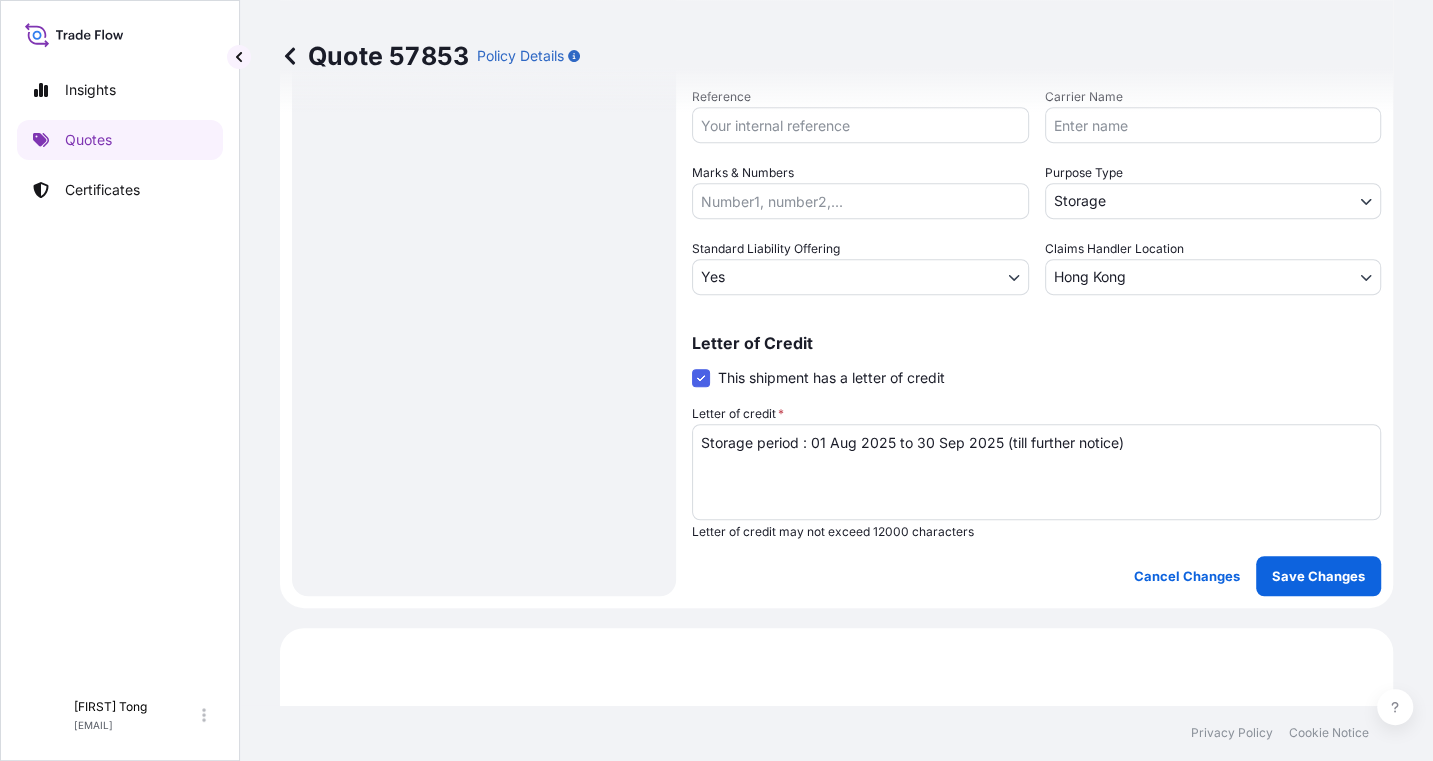 scroll, scrollTop: 261, scrollLeft: 0, axis: vertical 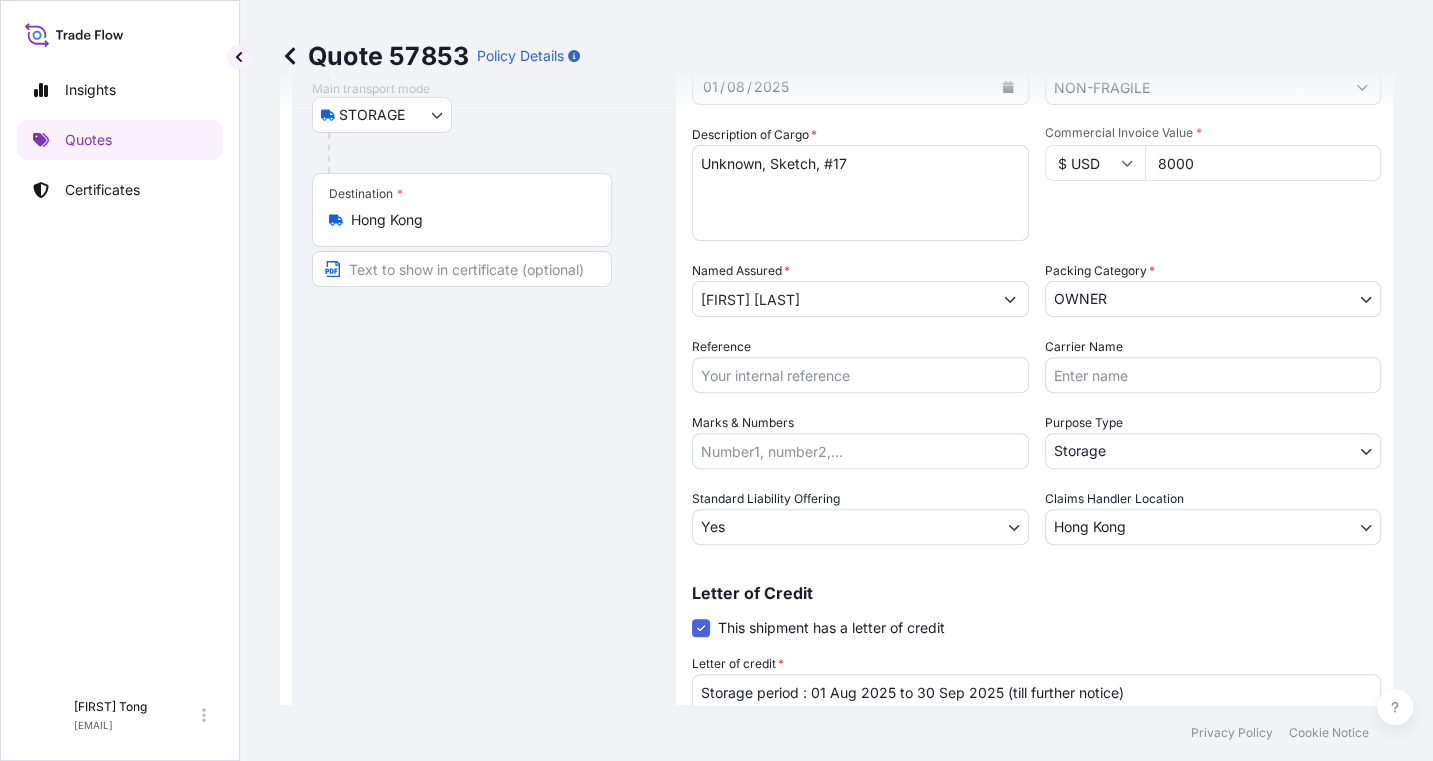 click on "Reference" at bounding box center [860, 375] 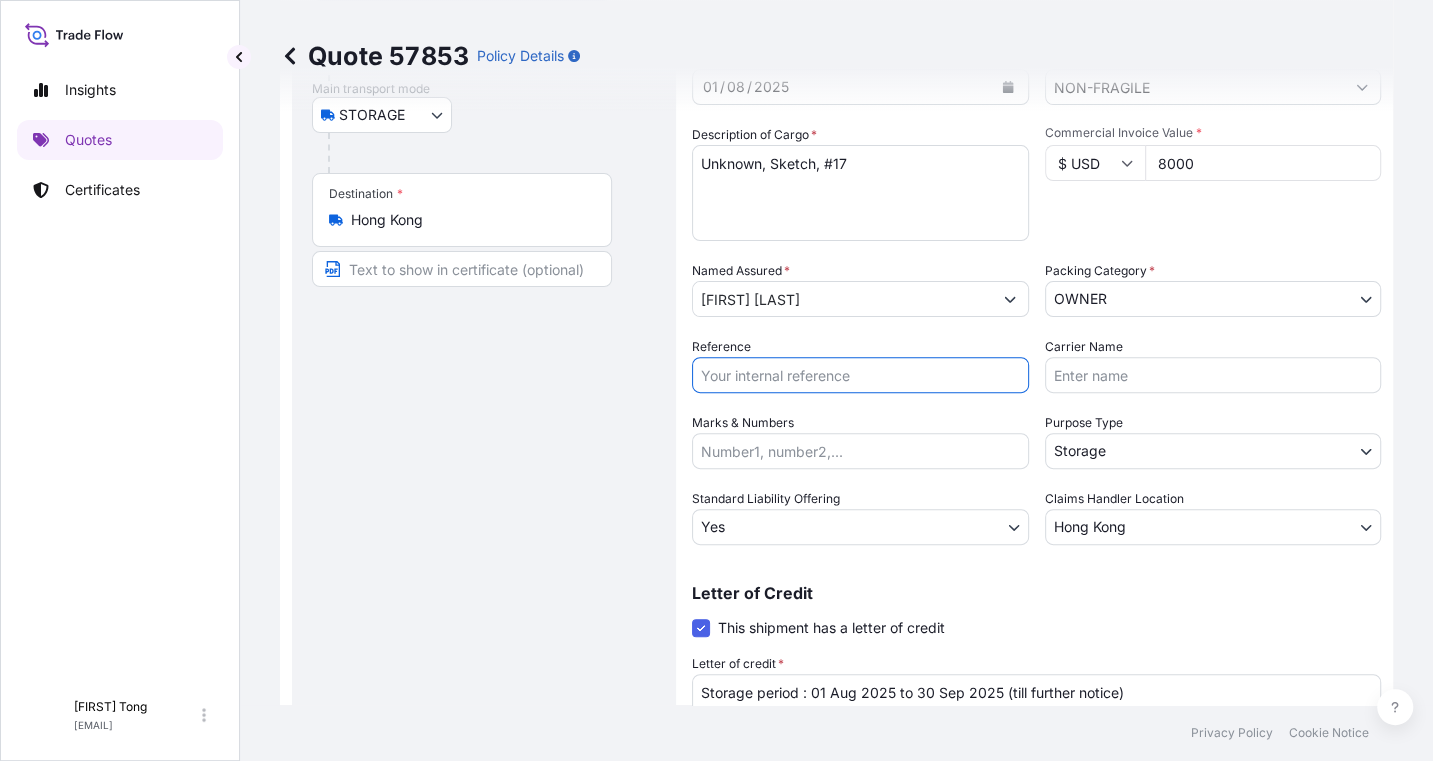 paste on "AMST166674MYHT" 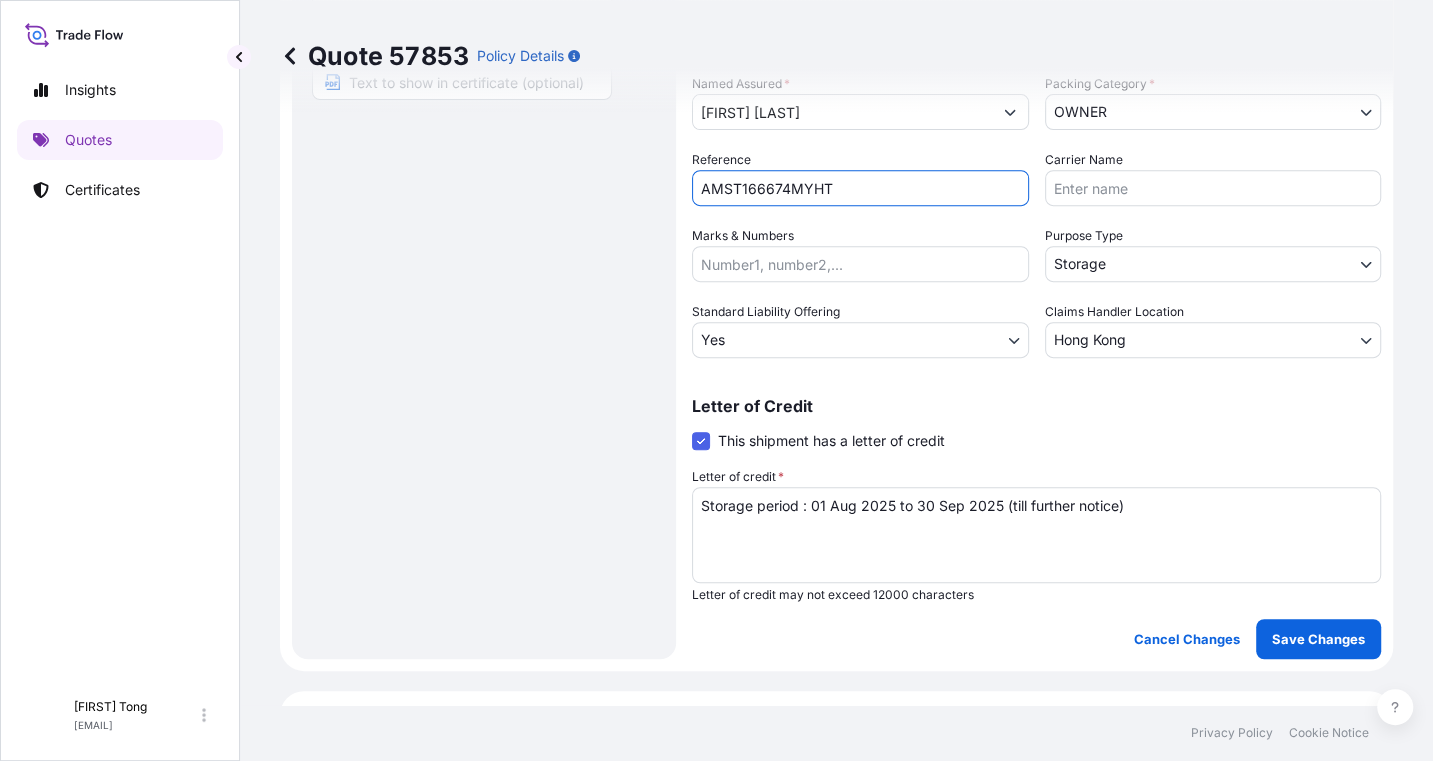 scroll, scrollTop: 636, scrollLeft: 0, axis: vertical 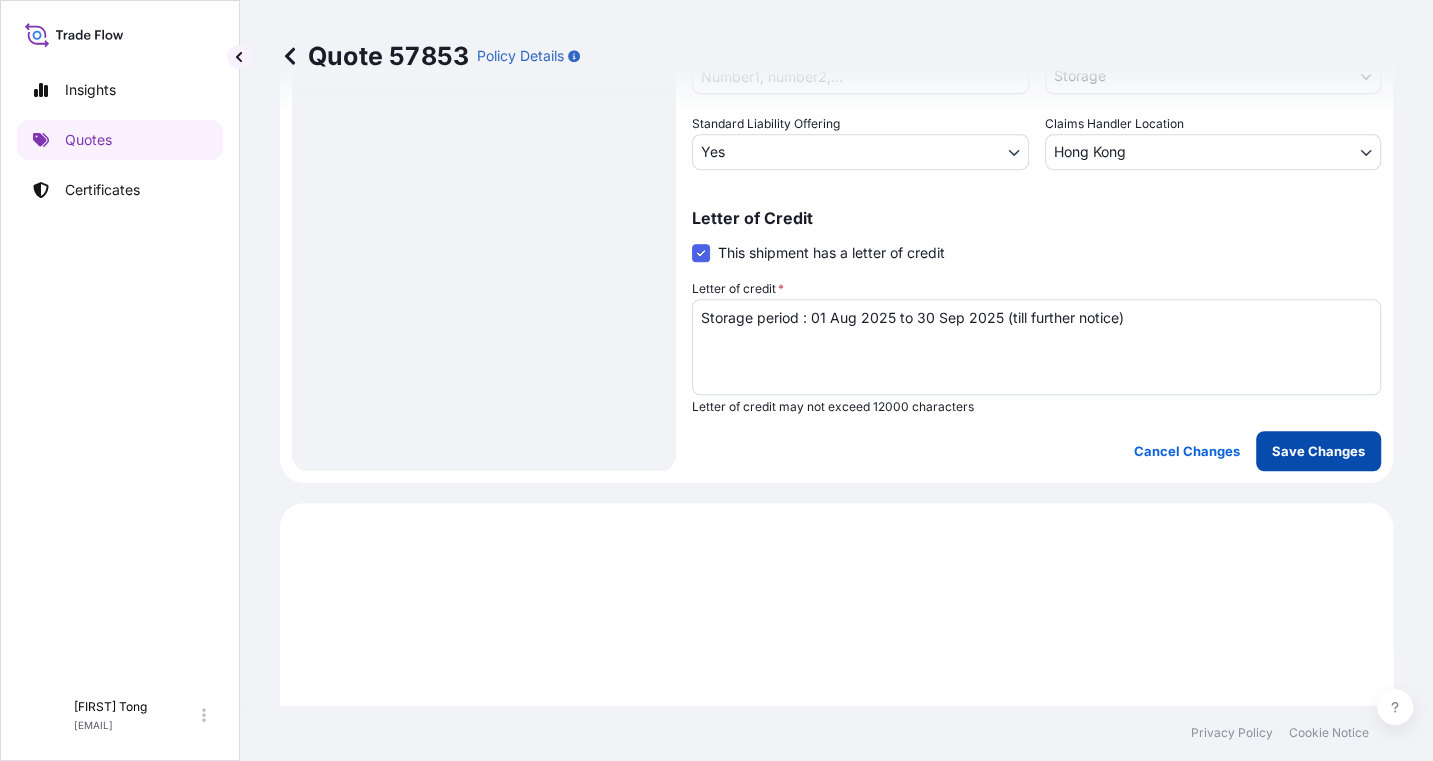 click on "Save Changes" at bounding box center [1318, 451] 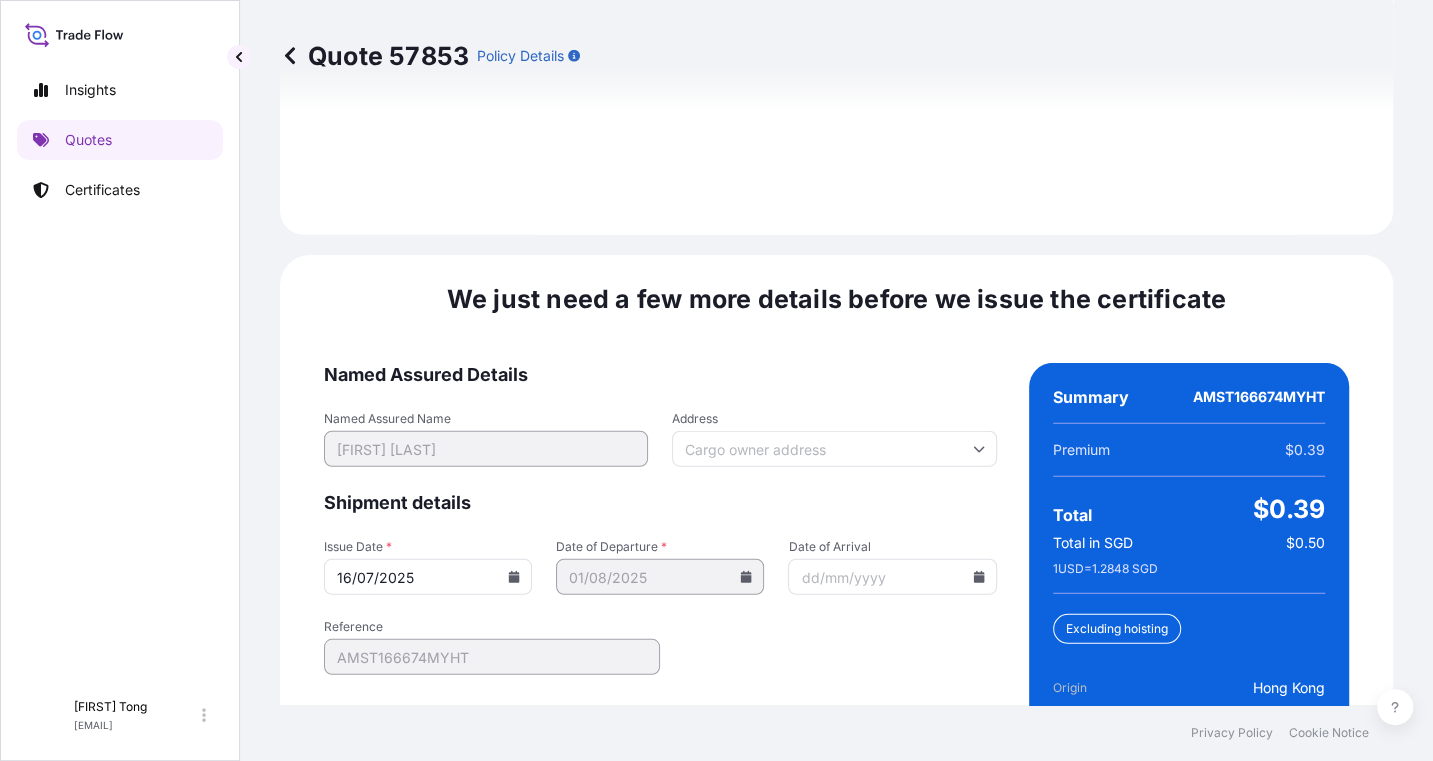scroll, scrollTop: 3207, scrollLeft: 0, axis: vertical 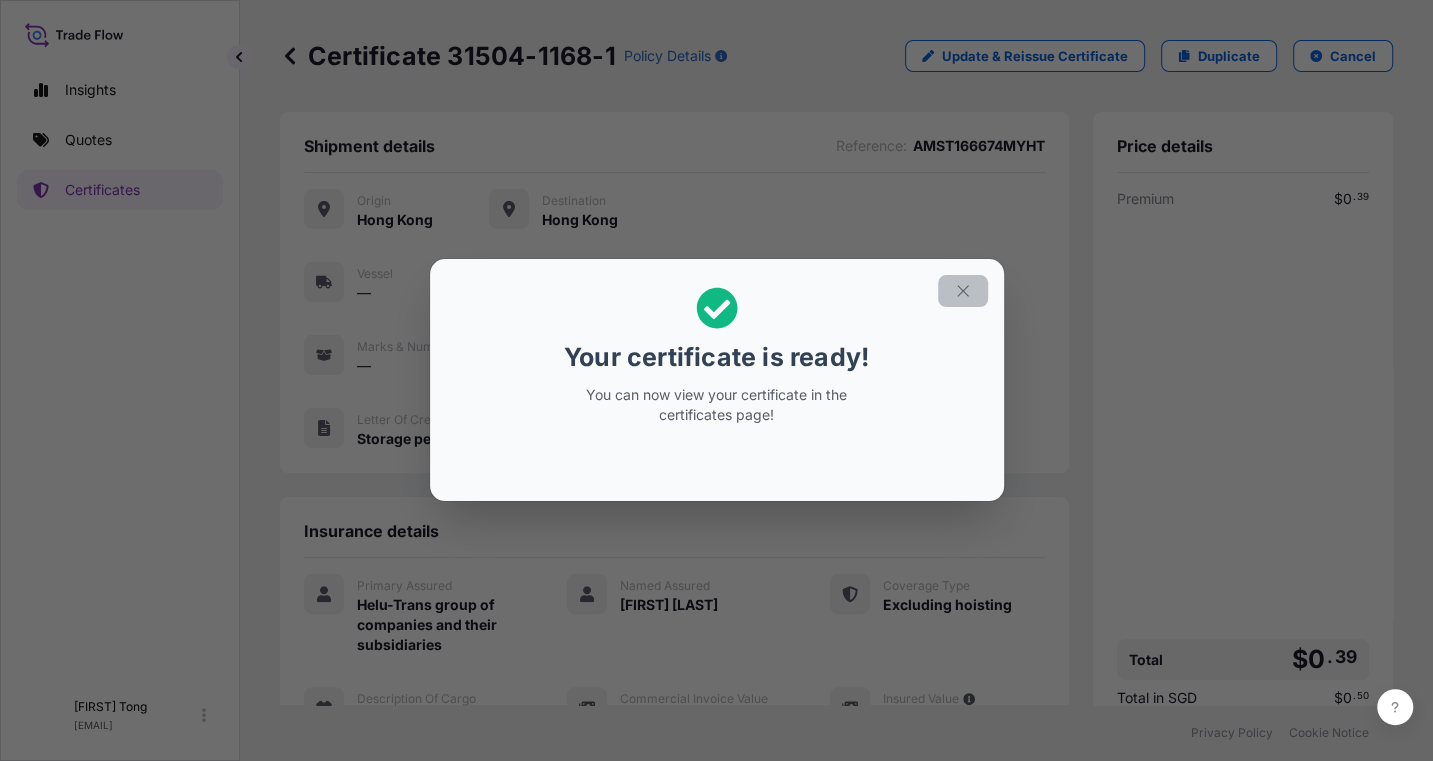 click at bounding box center [963, 291] 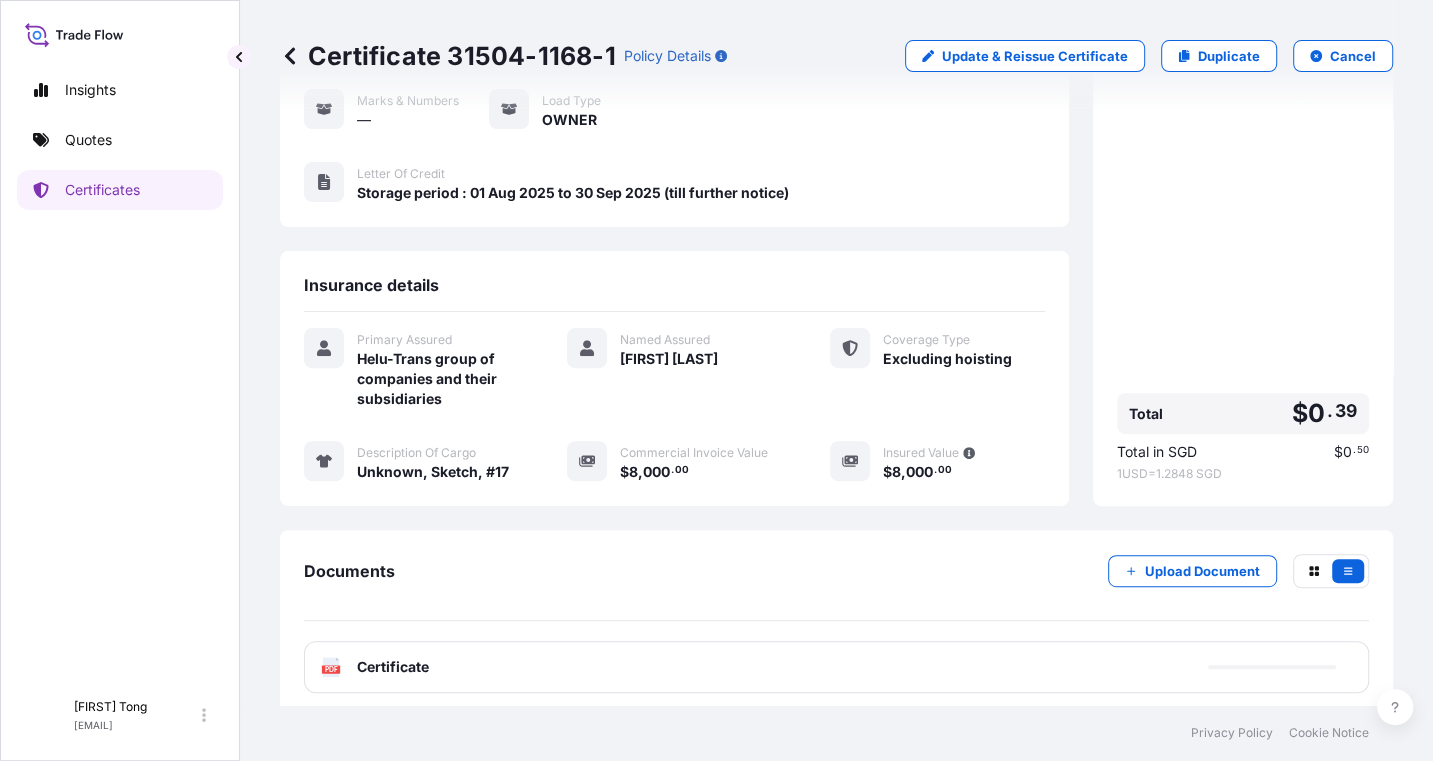 scroll, scrollTop: 257, scrollLeft: 0, axis: vertical 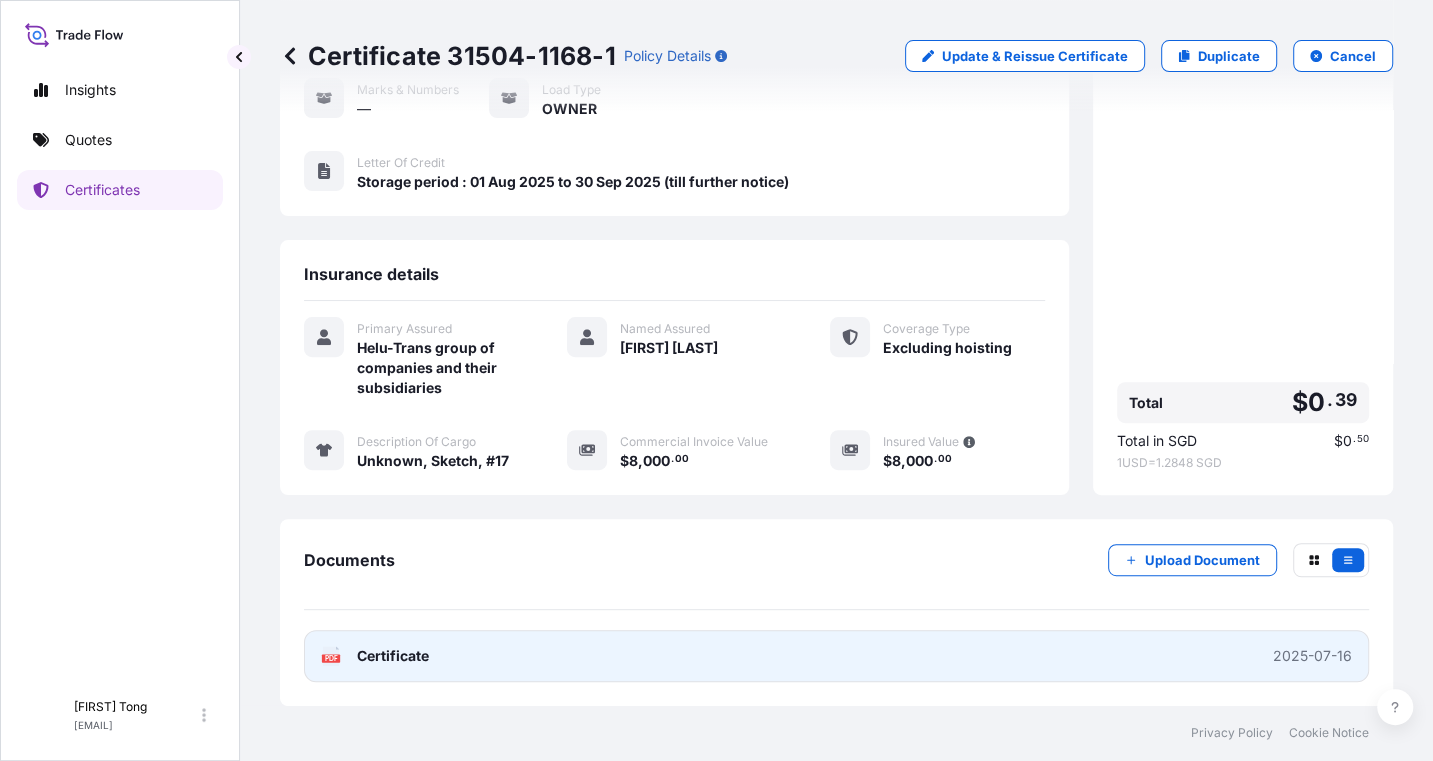 click on "Certificate" at bounding box center (393, 656) 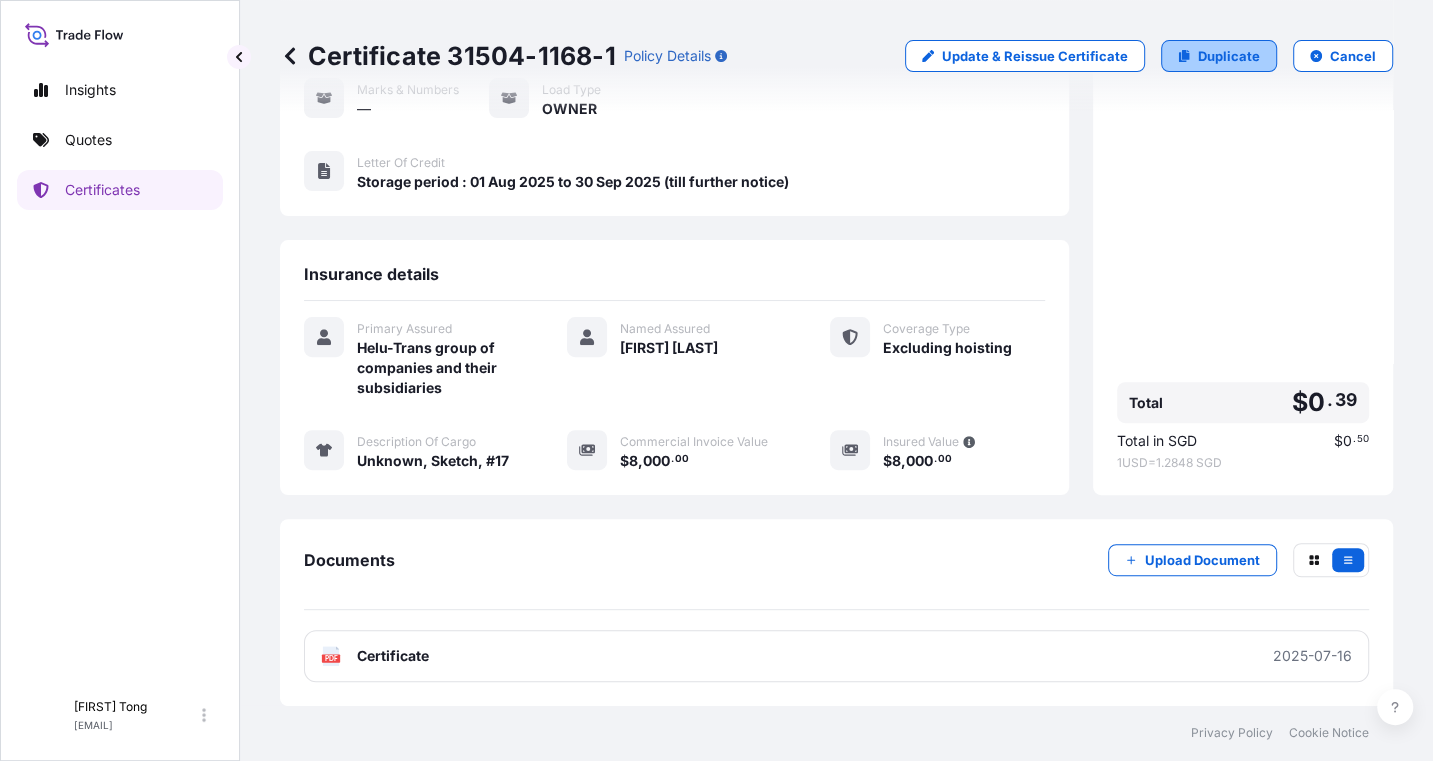 click on "Duplicate" at bounding box center (1229, 56) 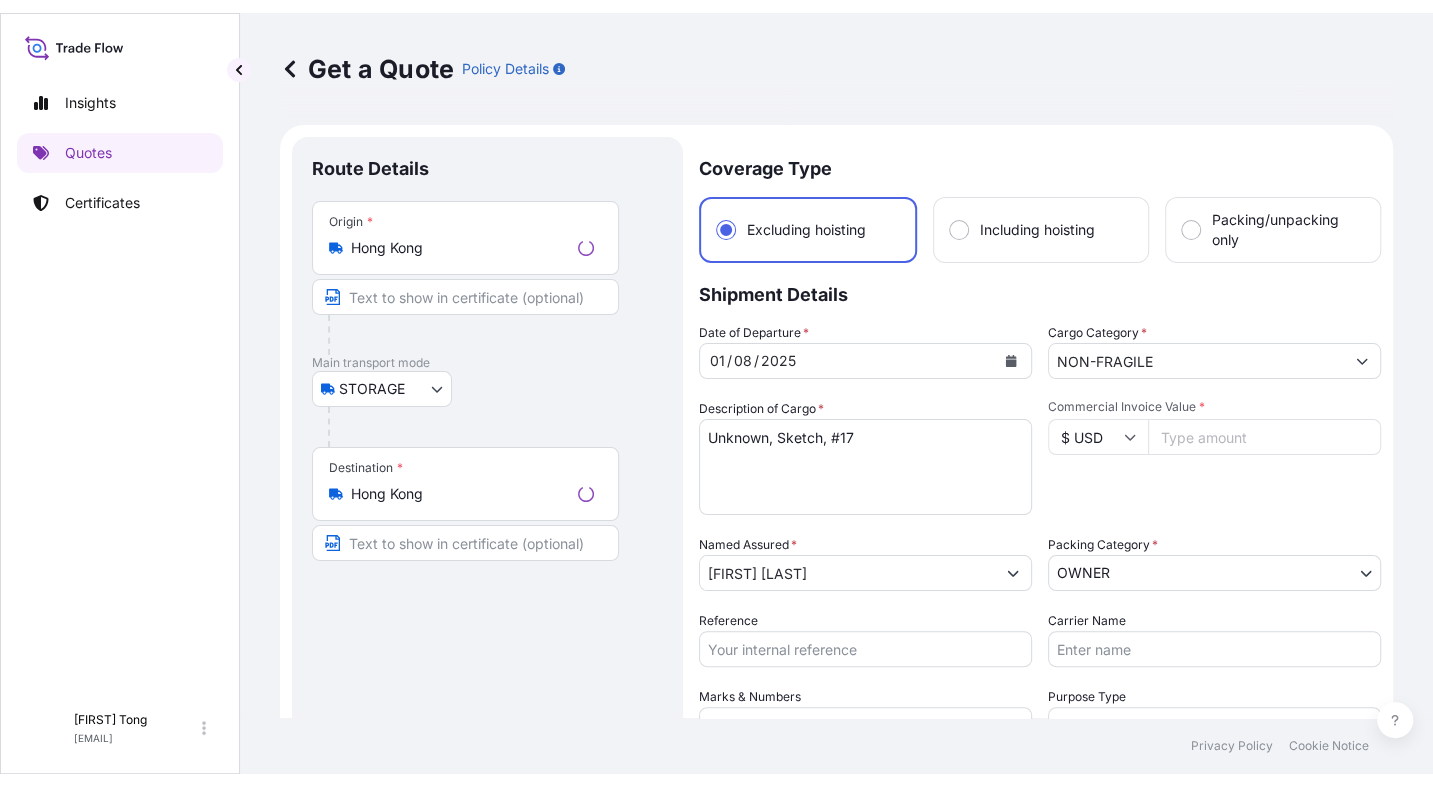 scroll, scrollTop: 31, scrollLeft: 0, axis: vertical 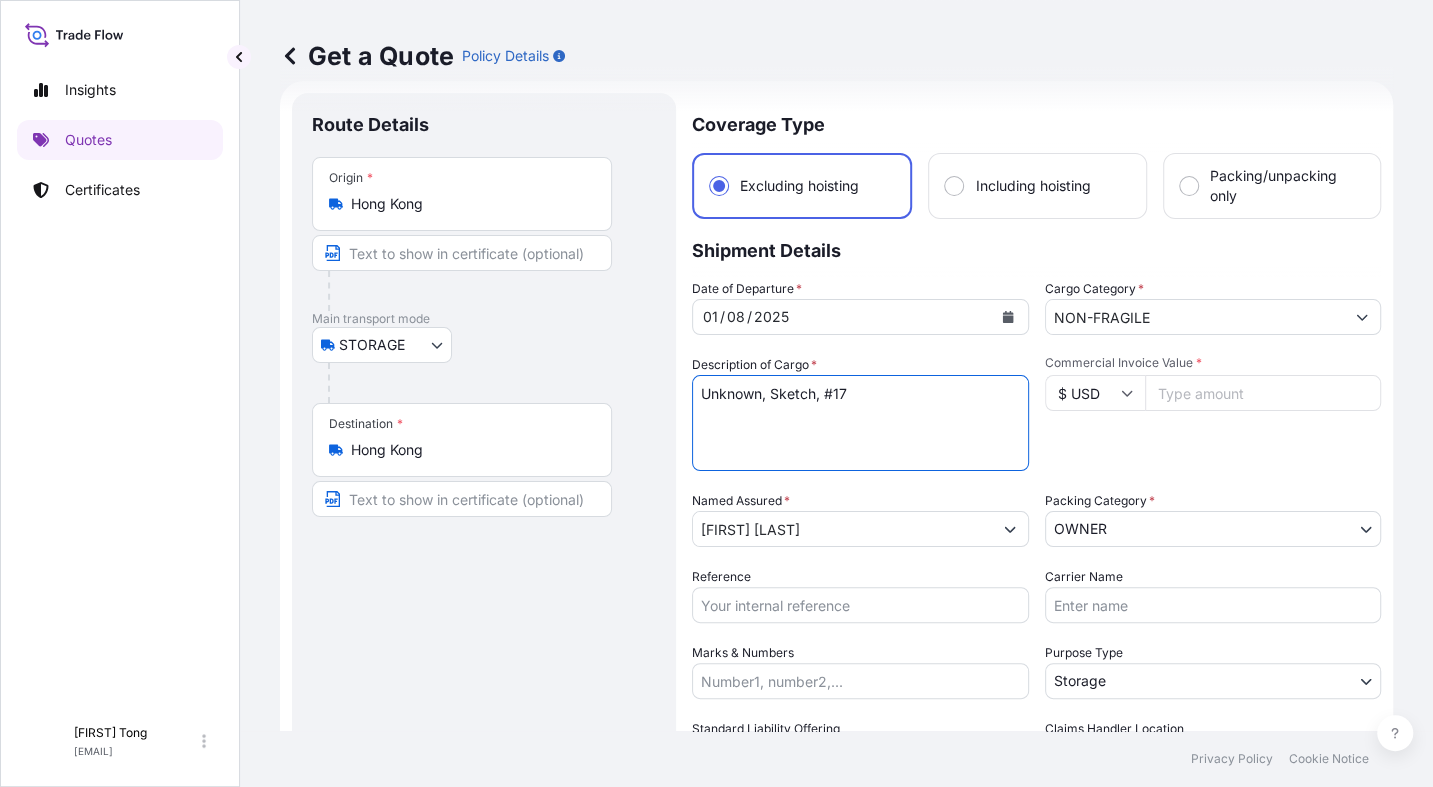 drag, startPoint x: 774, startPoint y: 392, endPoint x: 884, endPoint y: 392, distance: 110 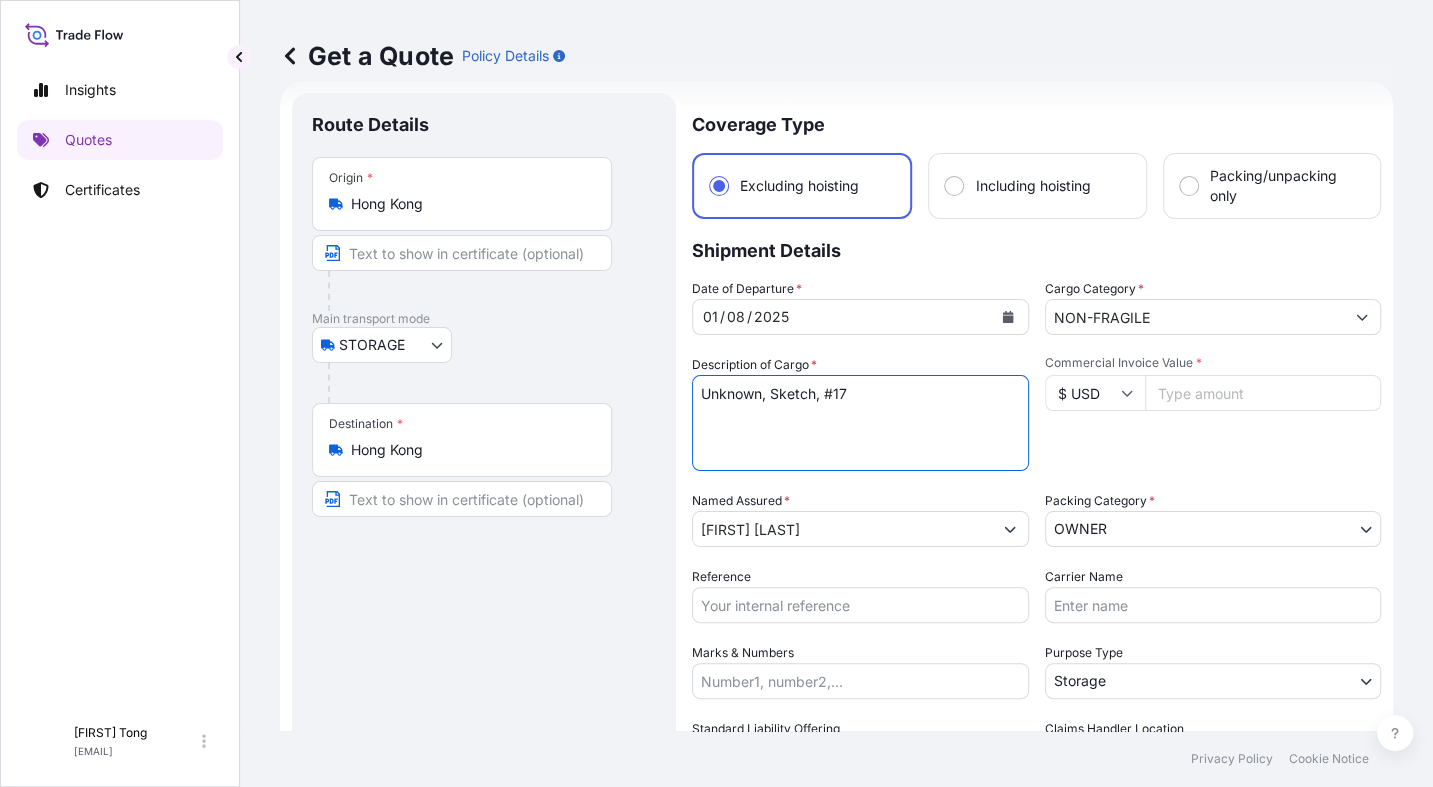 click on "Unknown, Sketch, #17" at bounding box center [860, 423] 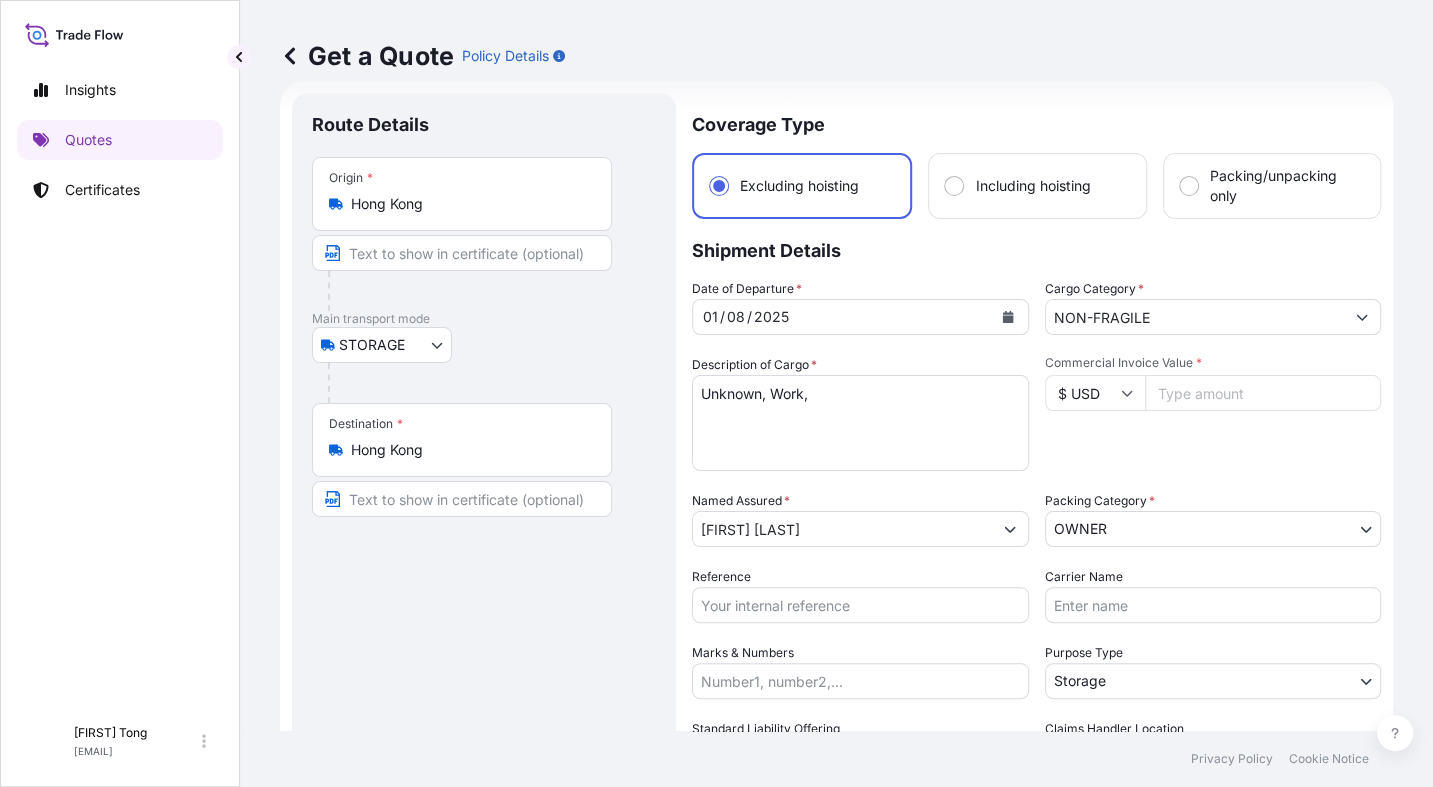 click on "Unknown, Sketch, #17" at bounding box center [860, 423] 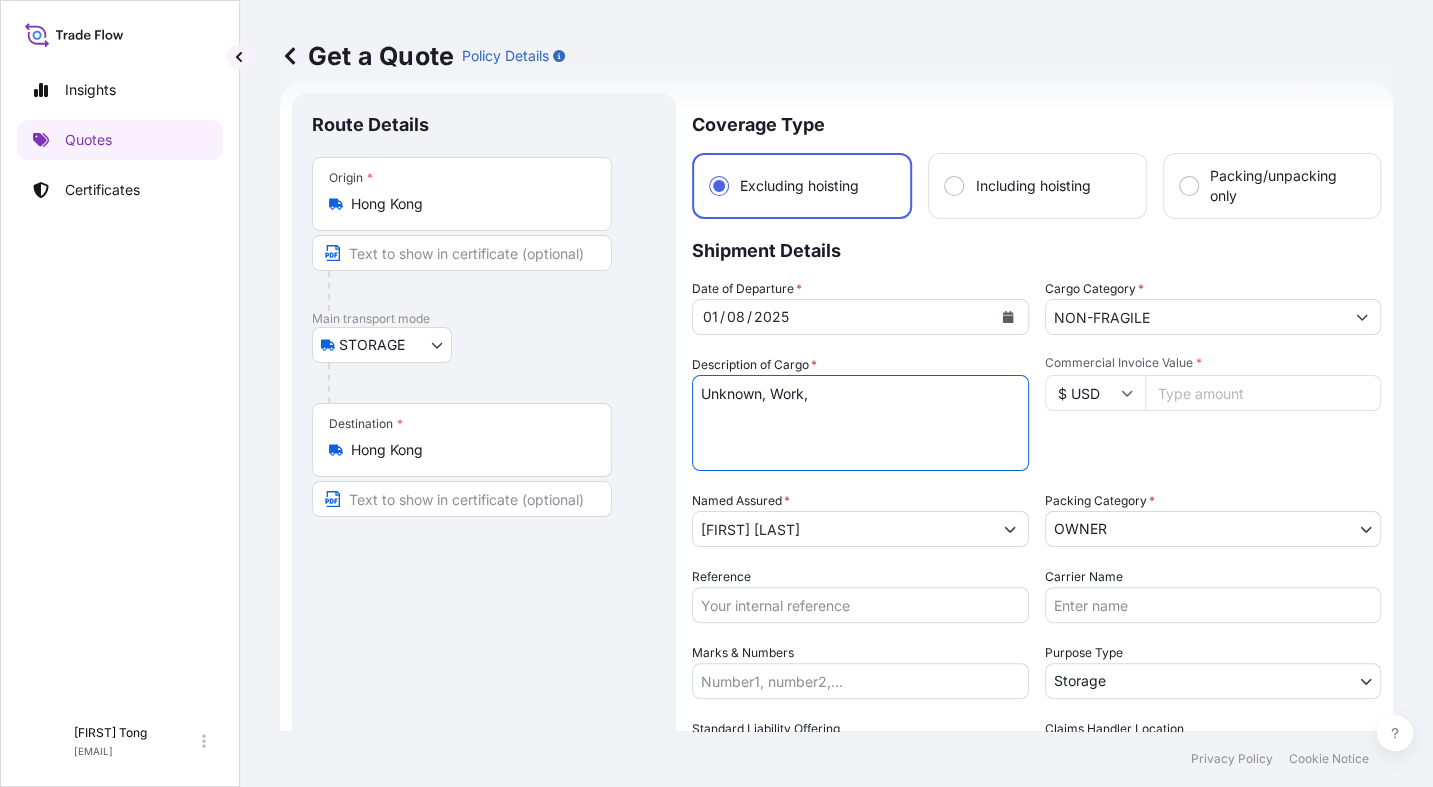 paste on "#18" 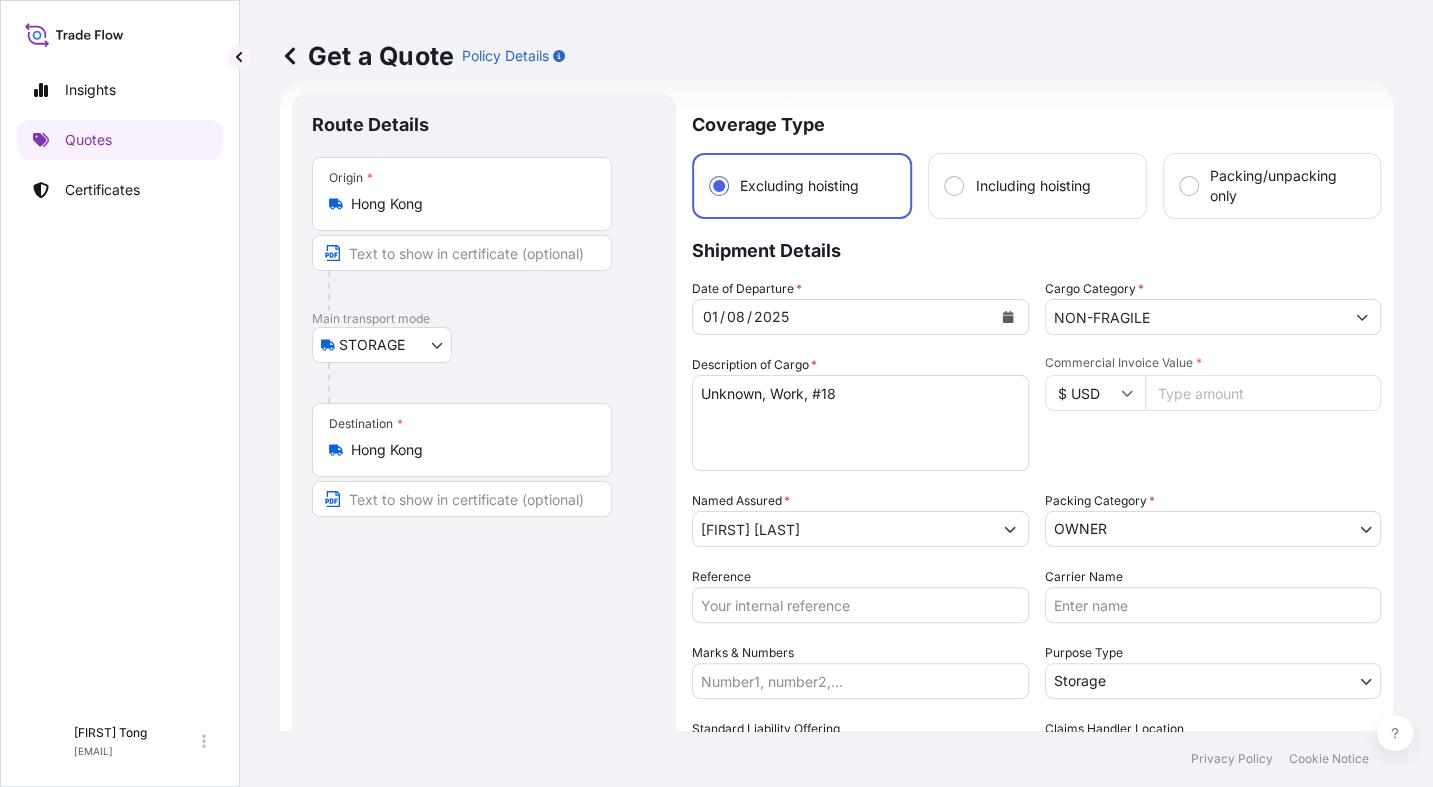 click on "Commercial Invoice Value   *" at bounding box center [1263, 393] 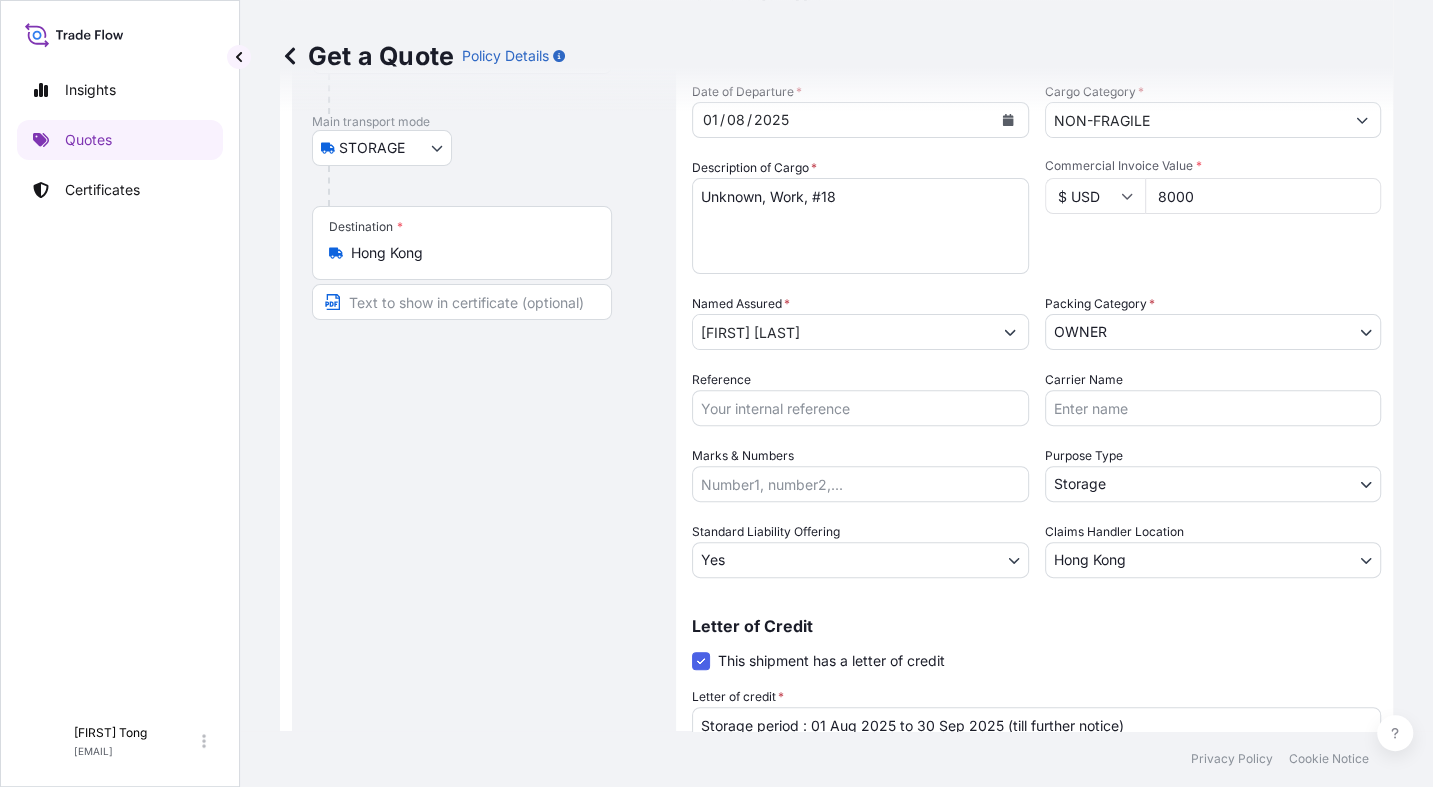 scroll, scrollTop: 281, scrollLeft: 0, axis: vertical 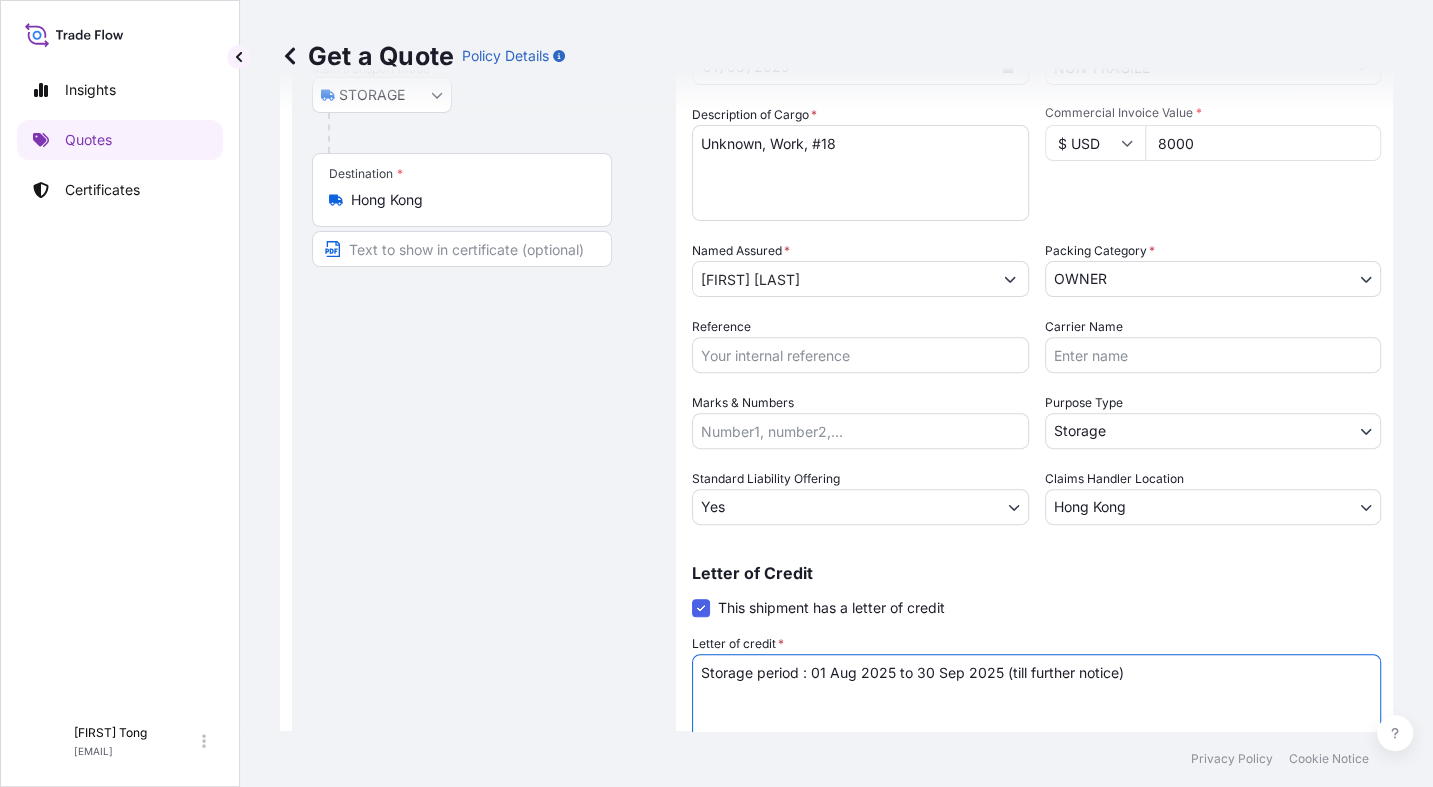 drag, startPoint x: 846, startPoint y: 675, endPoint x: 547, endPoint y: 665, distance: 299.16718 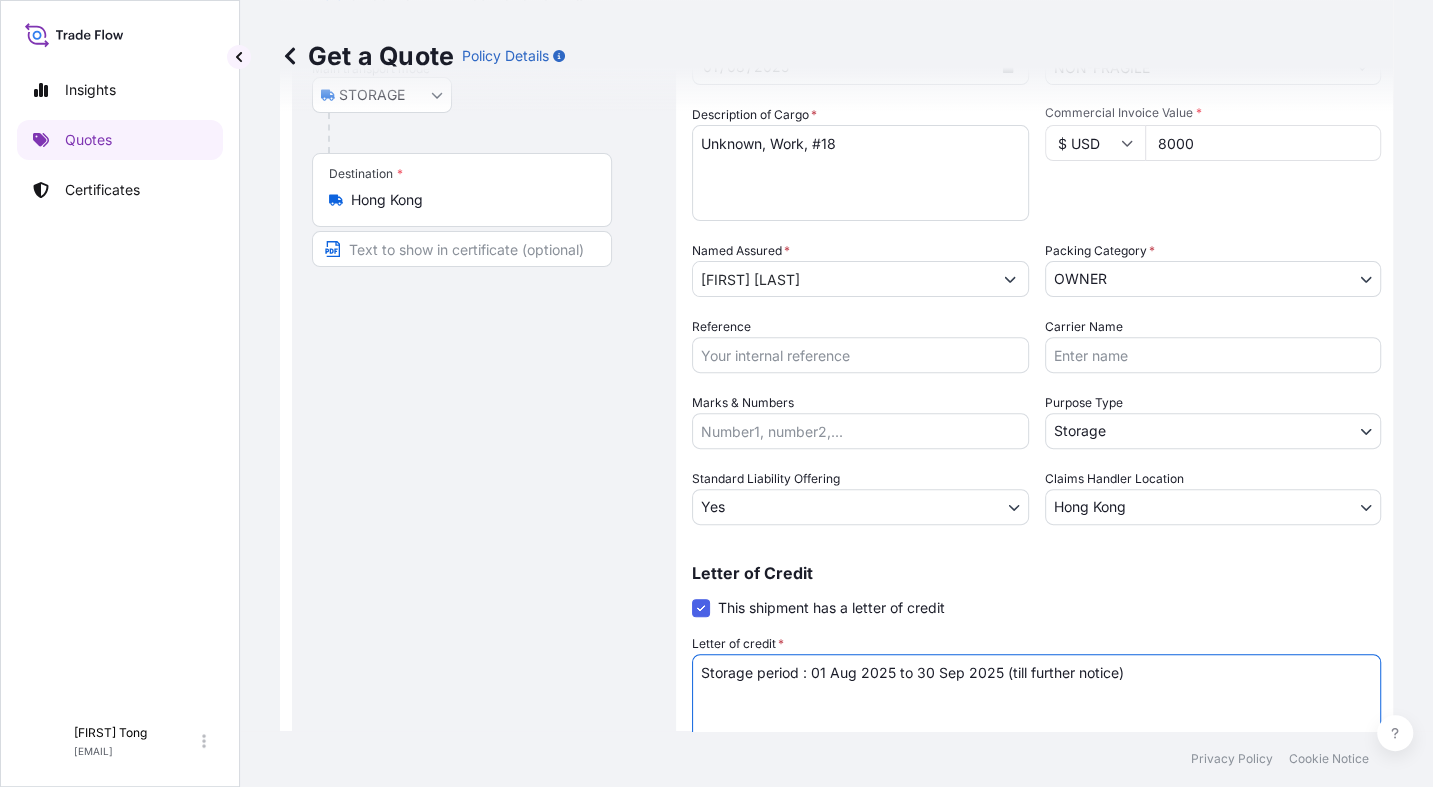click on "Route Details Place of loading Road / Inland Road / Inland Origin * [LOCATION] Main transport mode STORAGE COURIER INSTALLATION LAND SEA AIR STORAGE Destination * [LOCATION] Road / Inland Road / Inland Place of Discharge Coverage Type Excluding hoisting Including hoisting Packing/unpacking only Shipment Details Date of Departure * 01 / 08 / 2025 Cargo Category * NON-FRAGILE Description of Cargo * Unknown, Sketch, #17
Commercial Invoice Value   * $ USD 8000 Named Assured * [FIRST] [LAST] Packing Category * OWNER AGENT CO-OWNER OWNER Various Reference Carrier Name Marks & Numbers Purpose Type Storage Transit Storage Installation Conservation Standard Liability Offering Yes Yes No Claims Handler Location [LOCATION] [LOCATION] [LOCATION] Letter of Credit This shipment has a letter of credit Letter of credit * Storage period : 01 Aug 2025 to 30 Sep 2025 (till further notice) Letter of credit may not exceed 12000 characters Get a Quote" at bounding box center (836, 334) 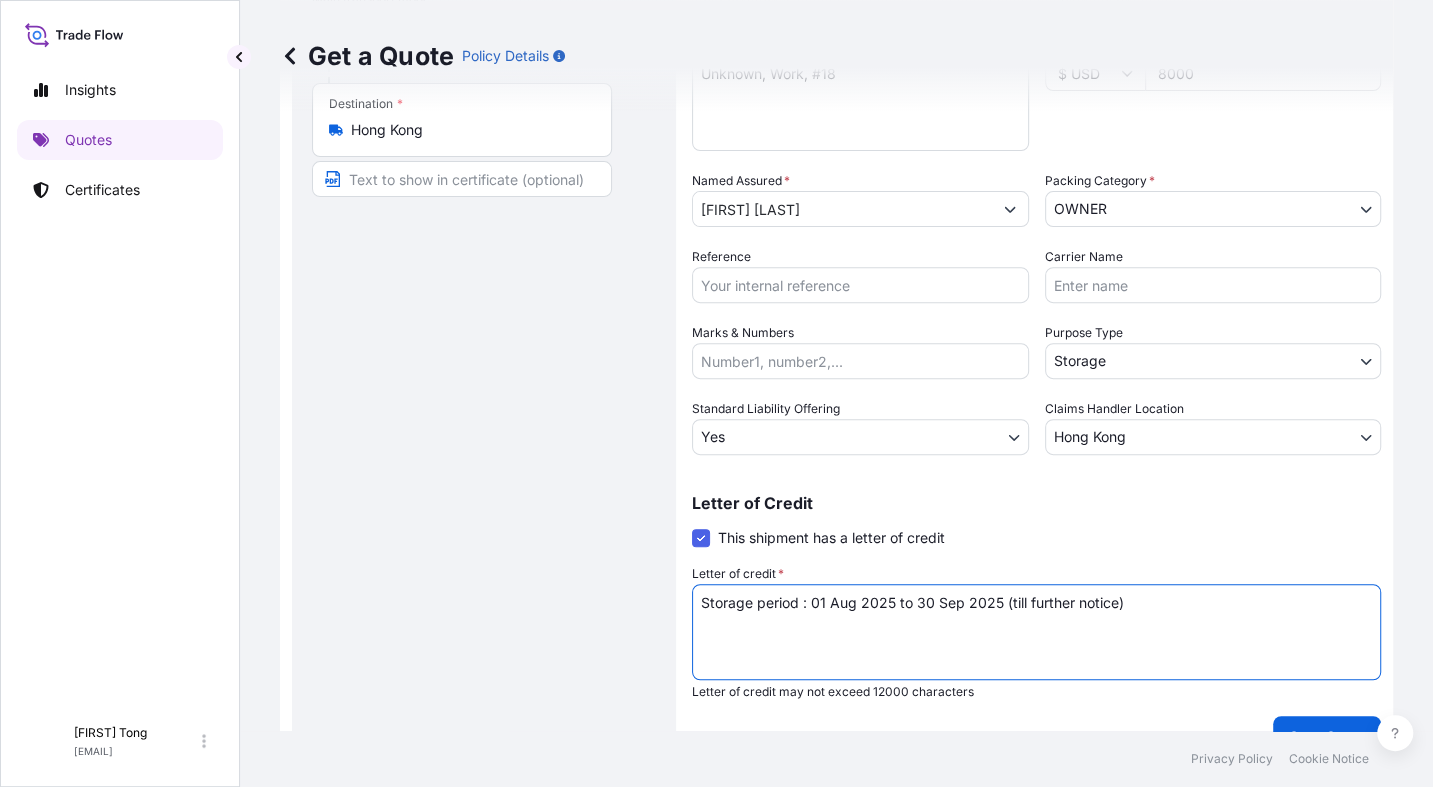 scroll, scrollTop: 387, scrollLeft: 0, axis: vertical 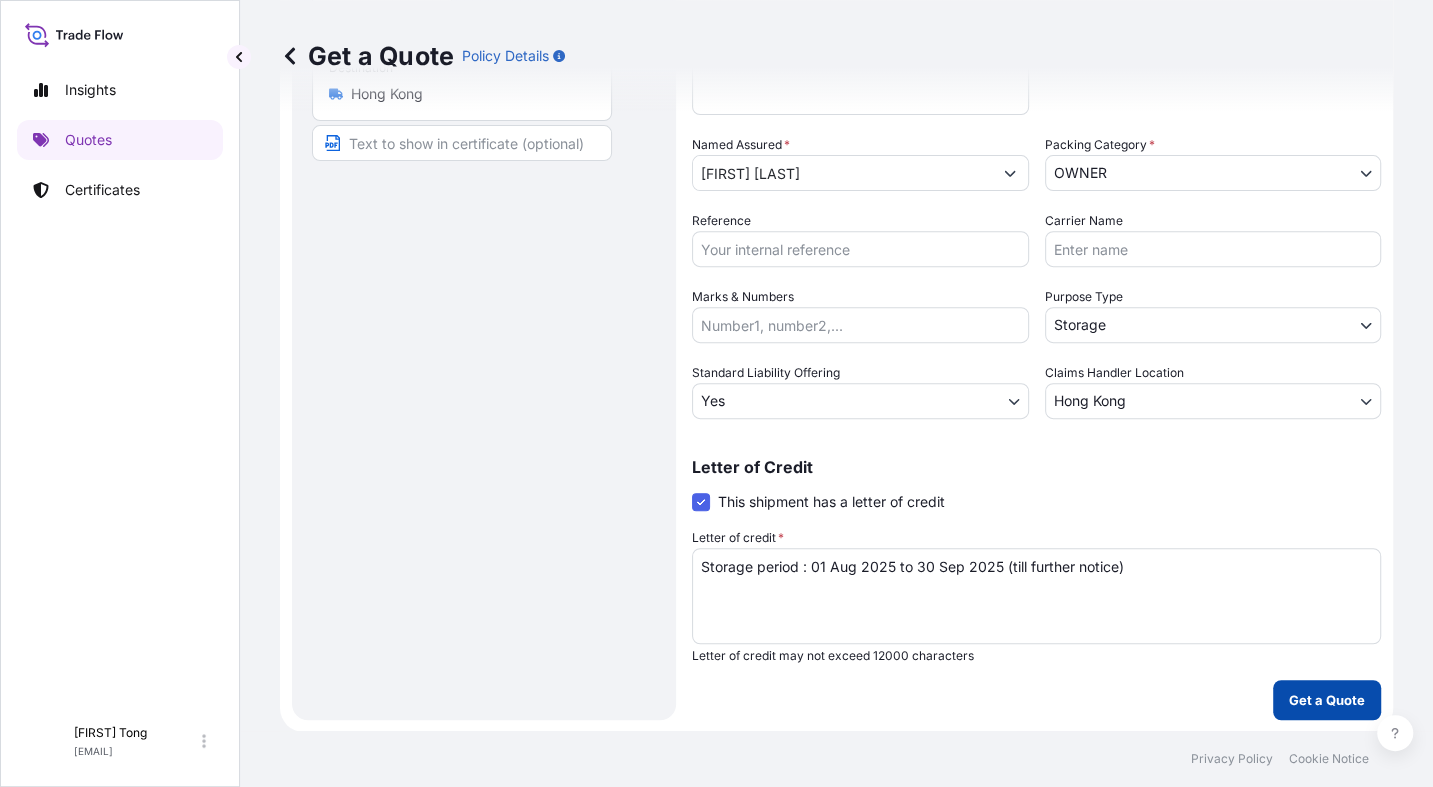 click on "Get a Quote" at bounding box center (1327, 700) 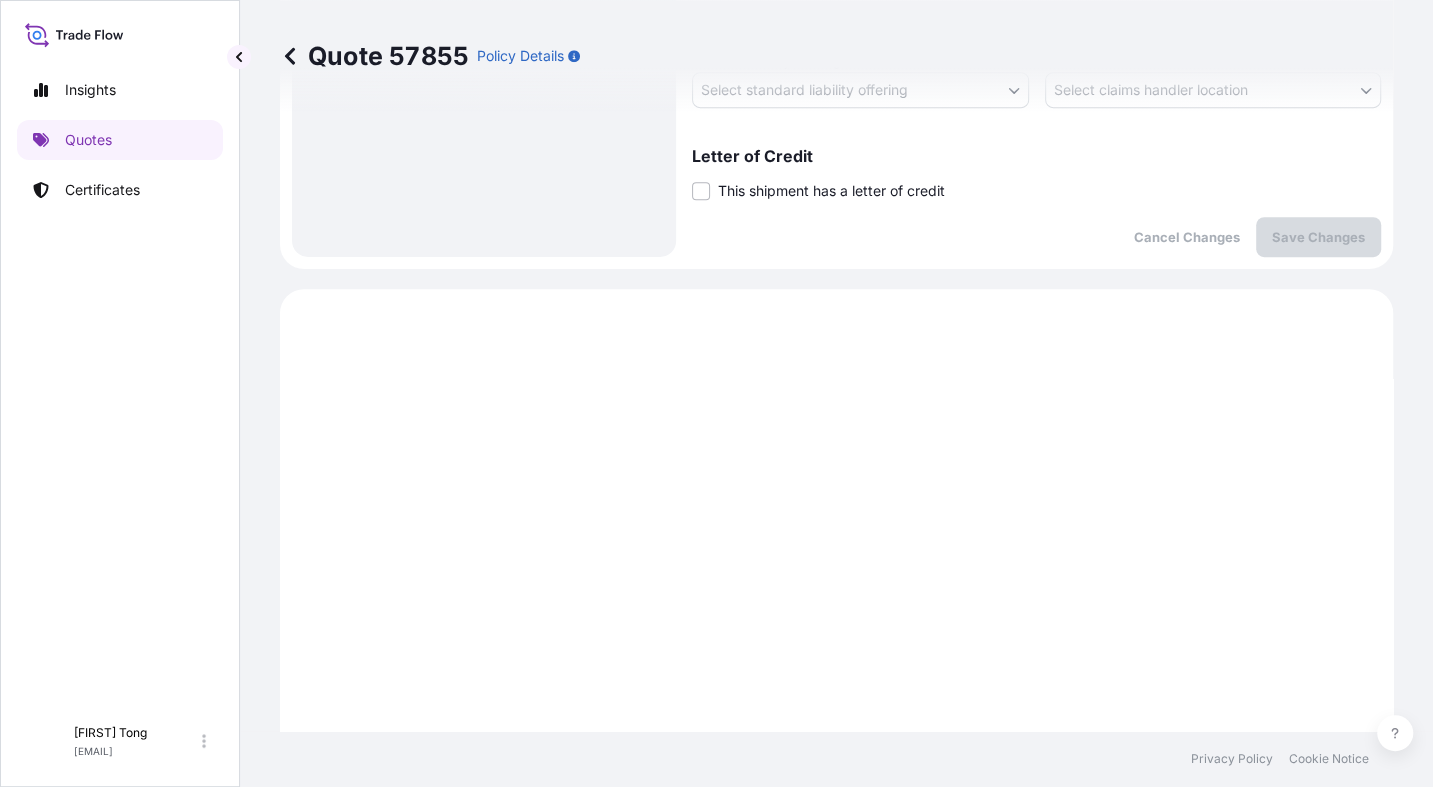 scroll, scrollTop: 511, scrollLeft: 0, axis: vertical 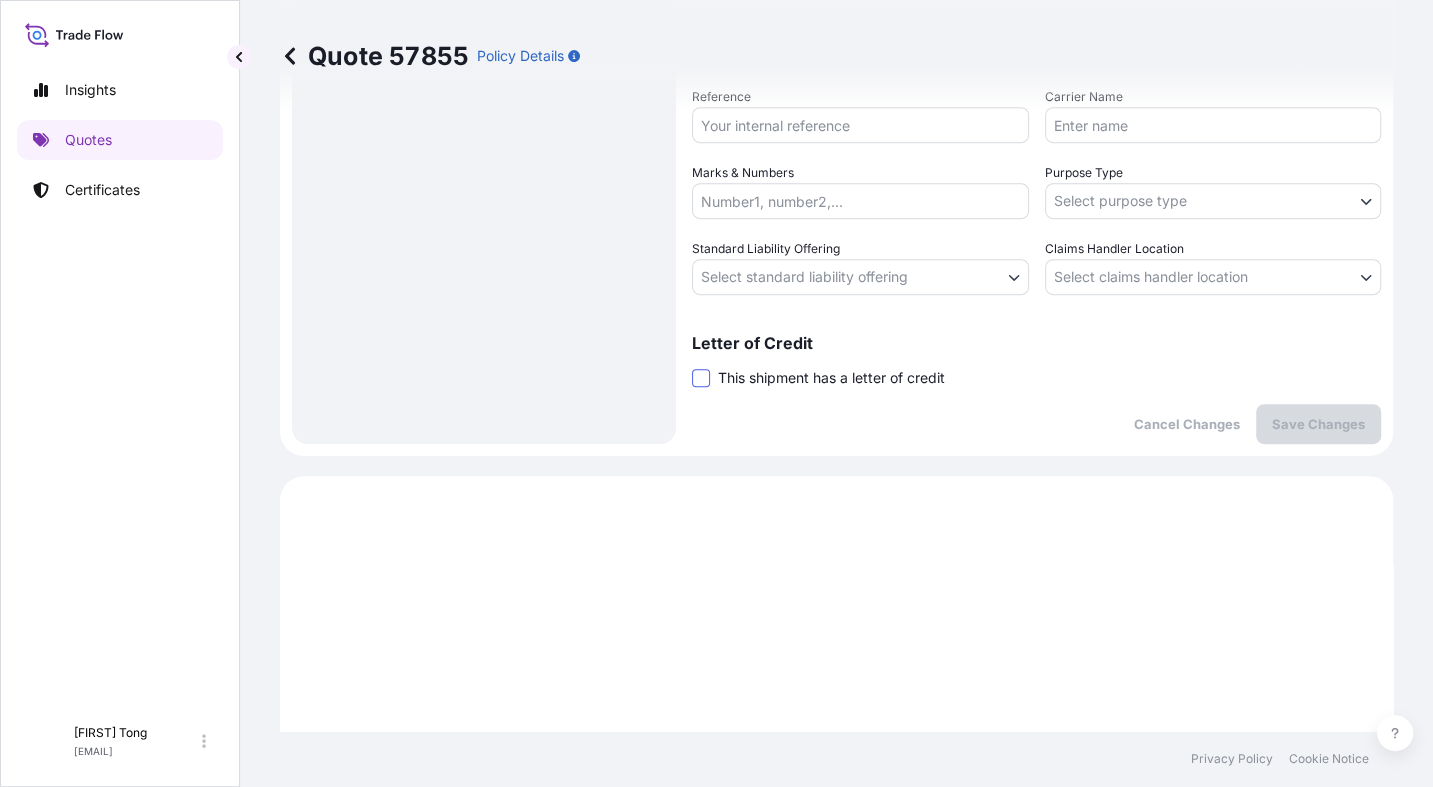 drag, startPoint x: 698, startPoint y: 374, endPoint x: 752, endPoint y: 429, distance: 77.07788 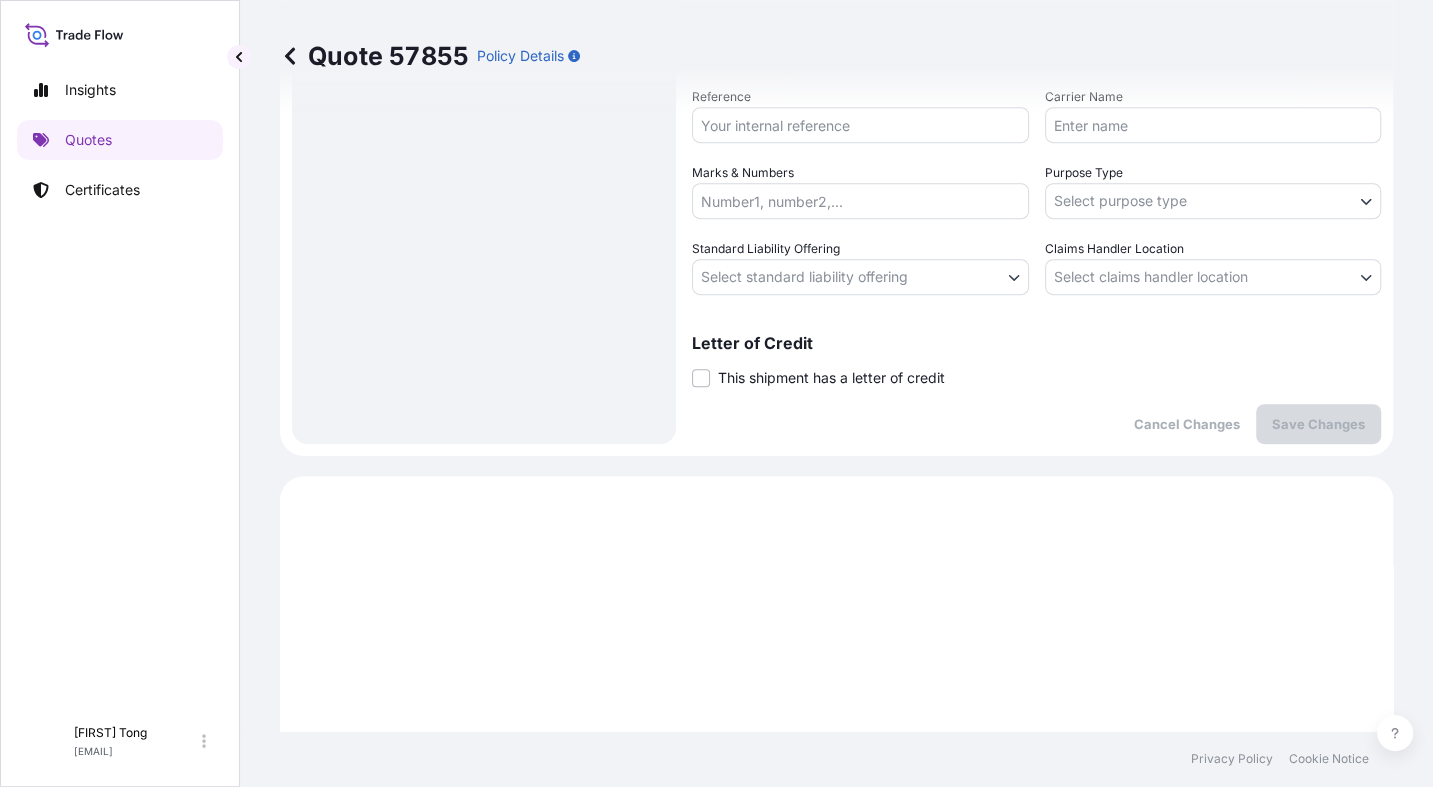 click at bounding box center [701, 378] 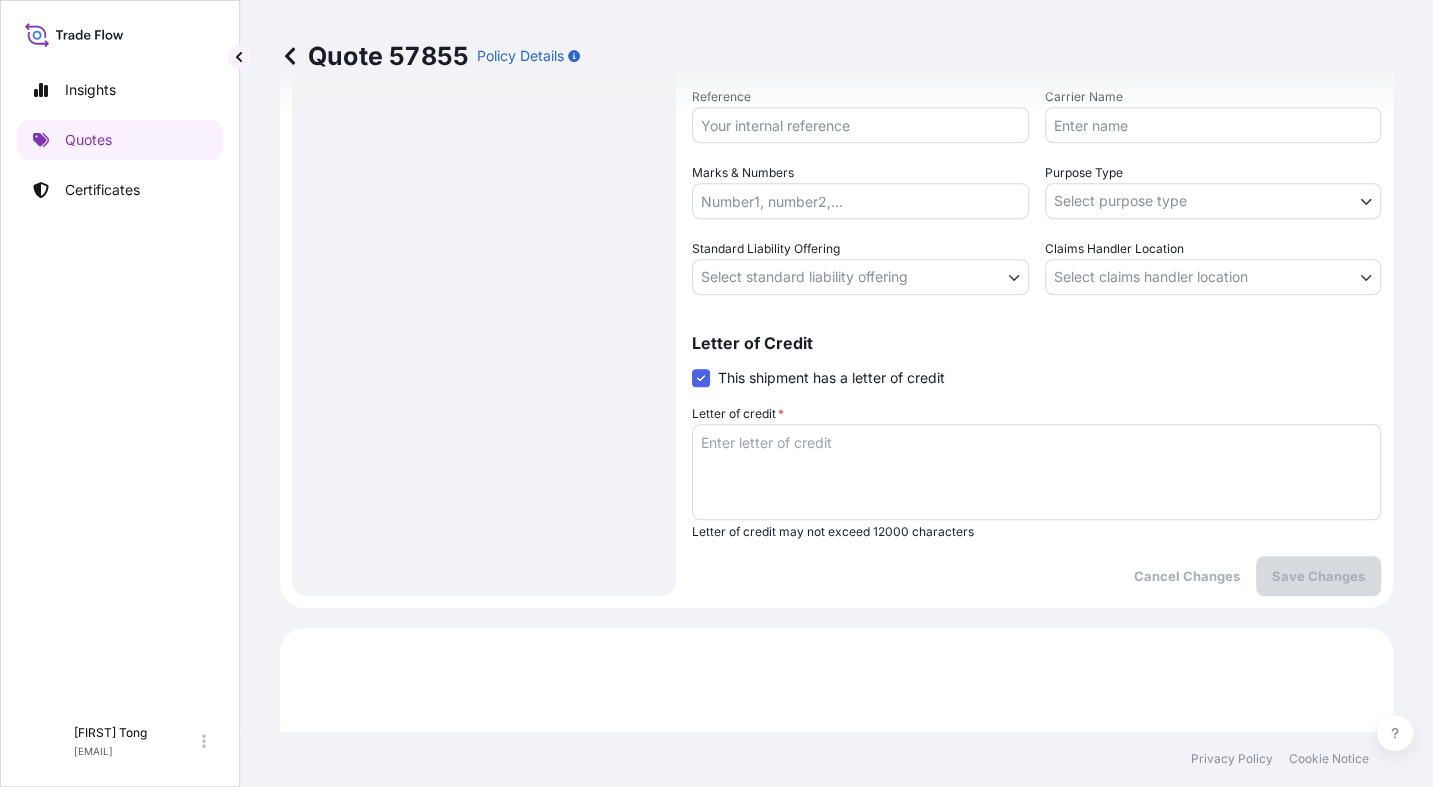 drag, startPoint x: 752, startPoint y: 429, endPoint x: 757, endPoint y: 439, distance: 11.18034 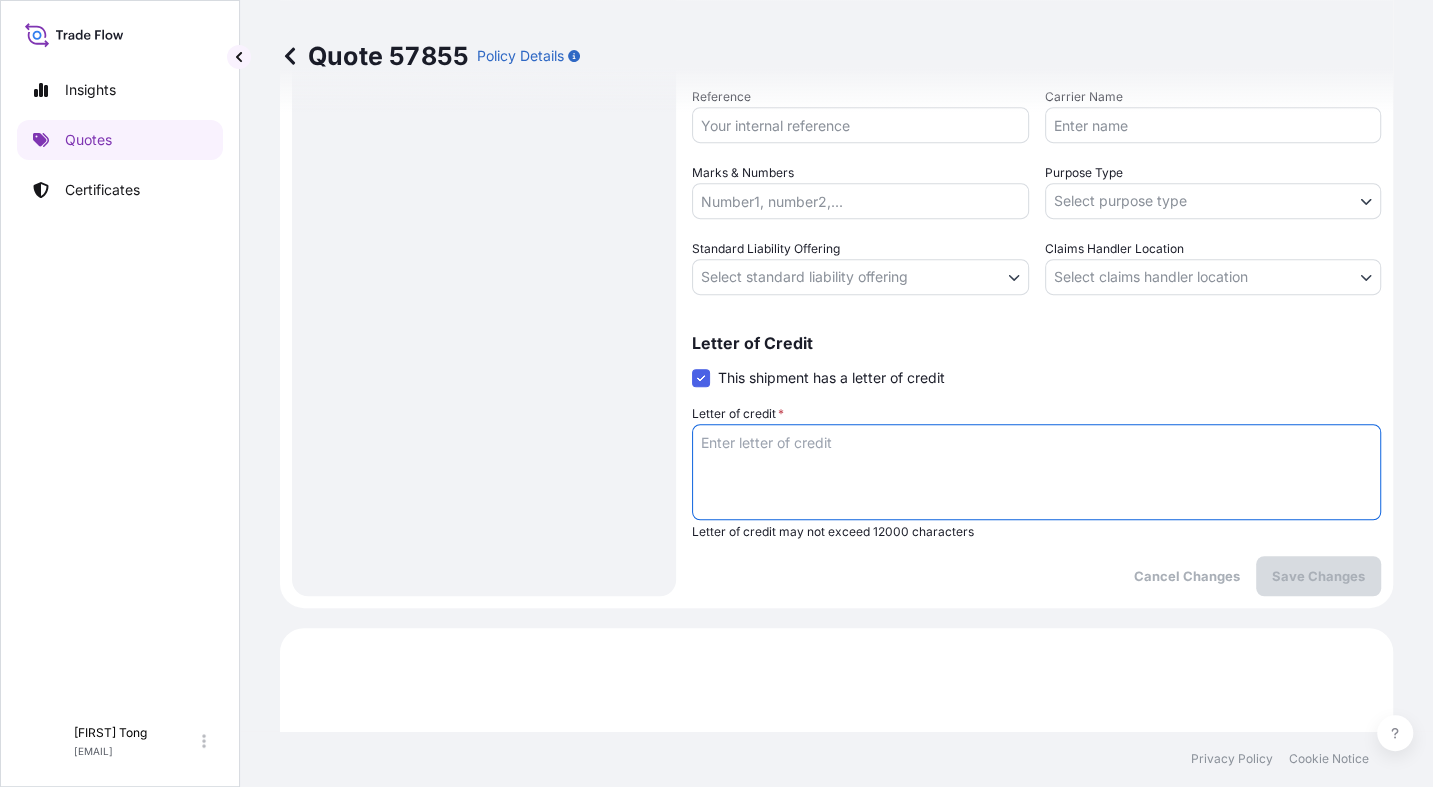 paste on "Storage period : 01 Aug 2025 to 30 Sep 2025 (till further notice)" 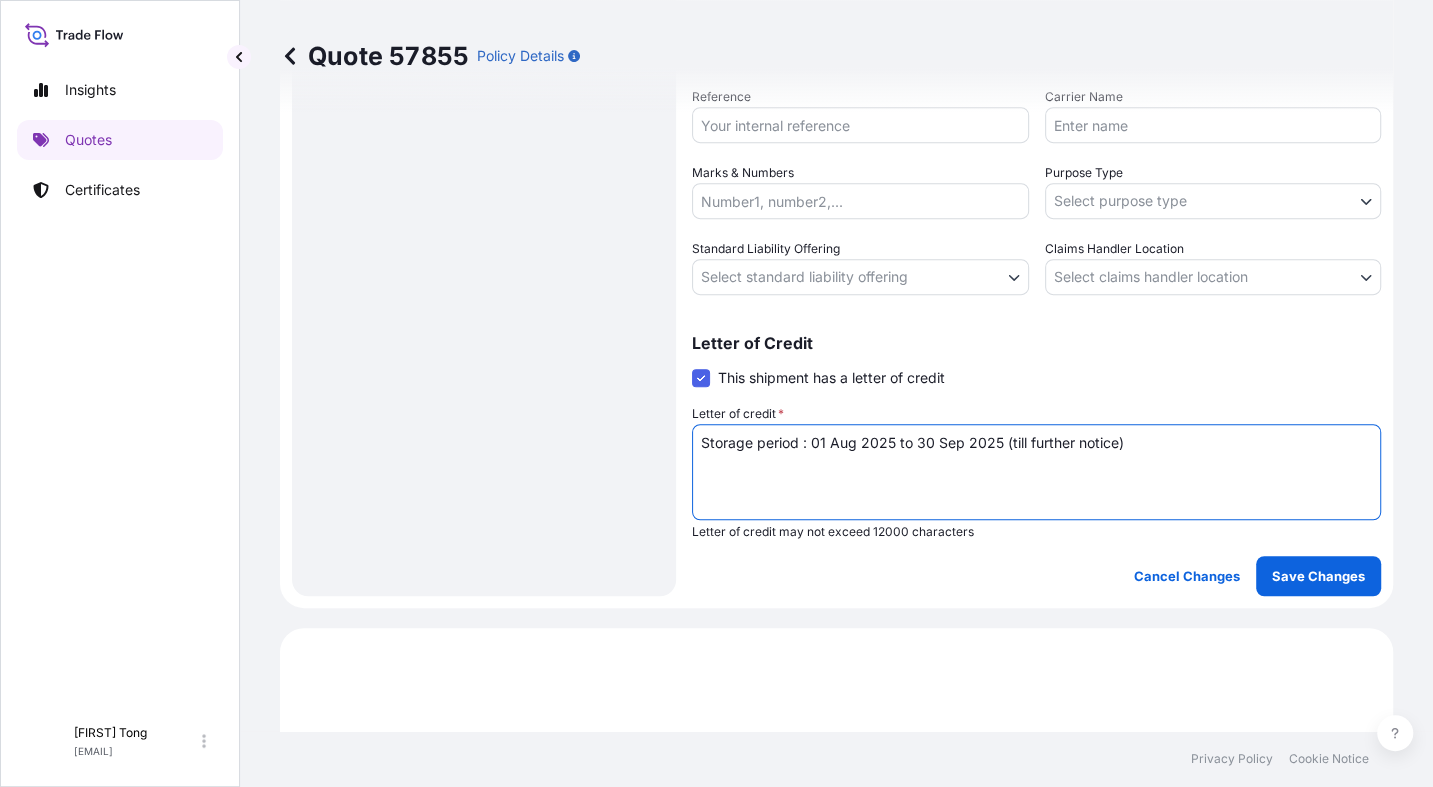 click on "Insights Quotes Certificates C Cathy   Tong cathytong@[DOMAIN].com Quote 57855 Policy Details Route Details Place of loading Road / Inland Road / Inland Origin * Hong Kong Main transport mode STORAGE COURIER INSTALLATION LAND SEA AIR STORAGE Destination * Hong Kong Road / Inland Road / Inland Place of Discharge Coverage Type Excluding hoisting Including hoisting Packing/unpacking only Shipment Details Date of Departure * 01 / 08 / 2025 Cargo Category * NON-FRAGILE Description of Cargo * Unknown, Work, #18
Commercial Invoice Value   * $ USD 8000 Named Assured * [FIRST] [LAST] Packing Category * OWNER AGENT CO-OWNER OWNER Various Reference Carrier Name Marks & Numbers Purpose Type Select purpose type Transit Storage Installation Conservation Standard Liability Offering Select standard liability offering Yes No Claims Handler Location Select claims handler location [CITY] [CITY] Letter of Credit This shipment has a letter of credit Letter of credit * Letter of credit may not exceed 12000 characters" at bounding box center (716, 393) 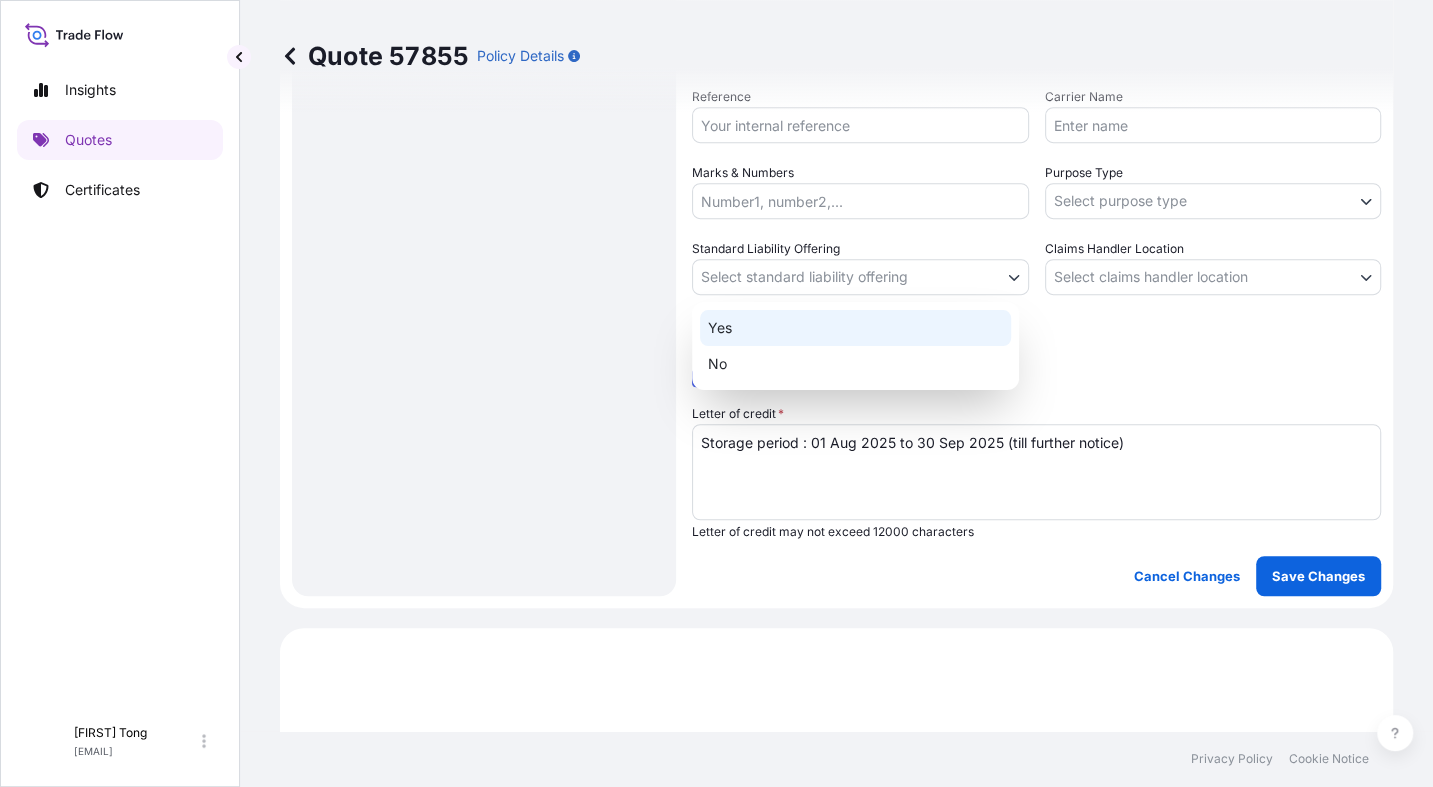 click on "Yes" at bounding box center [855, 328] 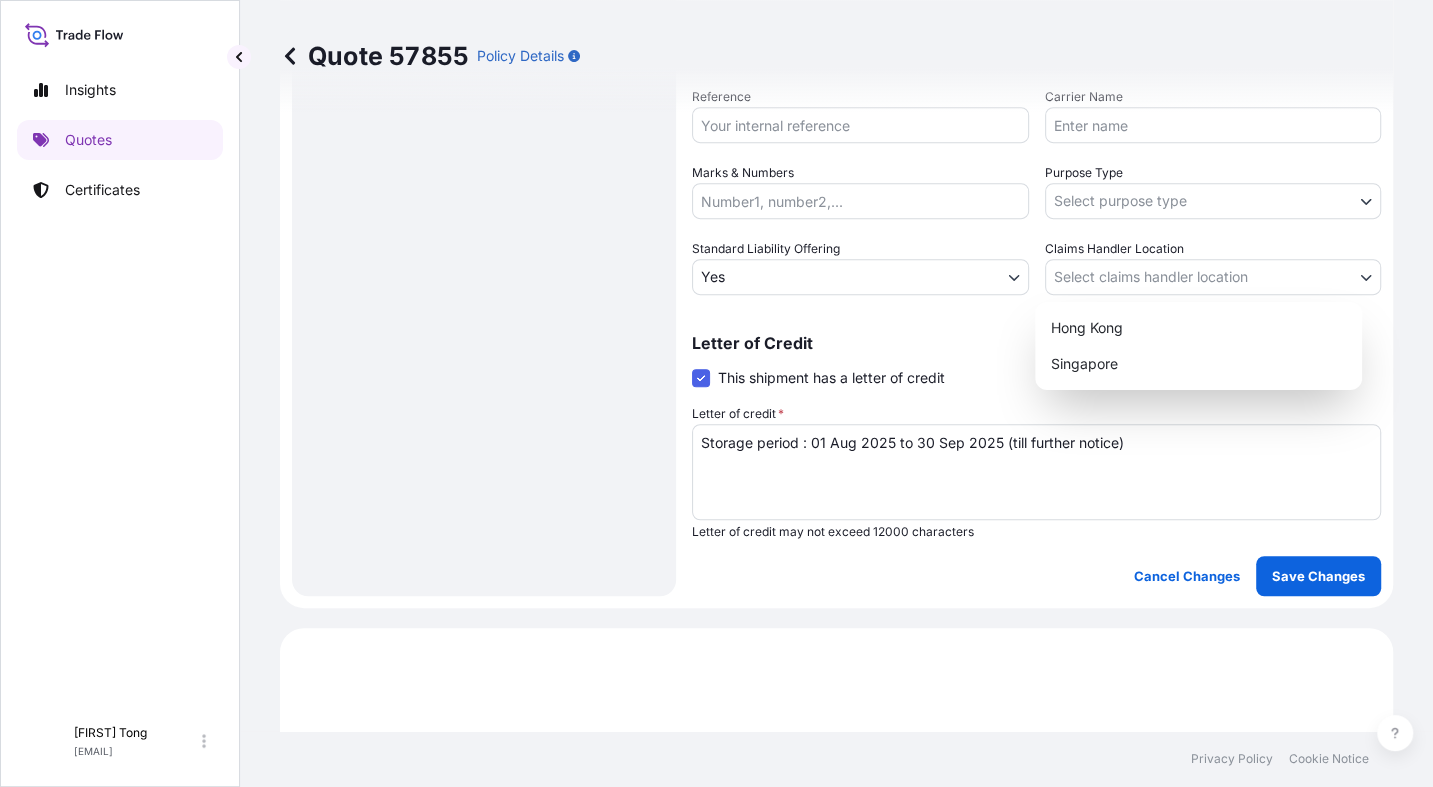 click on "Insights Quotes Certificates C [FIRST] [LAST] [EMAIL] Quote 57855 Policy Details Route Details Place of loading Road / Inland Road / Inland Origin * Hong Kong Main transport mode STORAGE COURIER INSTALLATION LAND SEA AIR STORAGE Destination * Hong Kong Road / Inland Road / Inland Place of Discharge Coverage Type Excluding hoisting Including hoisting Packing/unpacking only Shipment Details Date of Departure * 01 / 08 / 2025 Cargo Category * NON-FRAGILE Description of Cargo * Unknown, Work, #18
Commercial Invoice Value   * $ USD 8000 Named Assured * [FIRST] [LAST] Packing Category * OWNER AGENT CO-OWNER OWNER Various Reference Carrier Name Marks & Numbers Purpose Type Select purpose type Transit Storage Installation Conservation Standard Liability Offering Yes Yes No Claims Handler Location Select claims handler location Hong Kong Singapore Letter of Credit This shipment has a letter of credit Letter of credit * Storage period : 01 Aug 2025 to 30 Sep 2025 (till further notice) Save Changes" at bounding box center (716, 393) 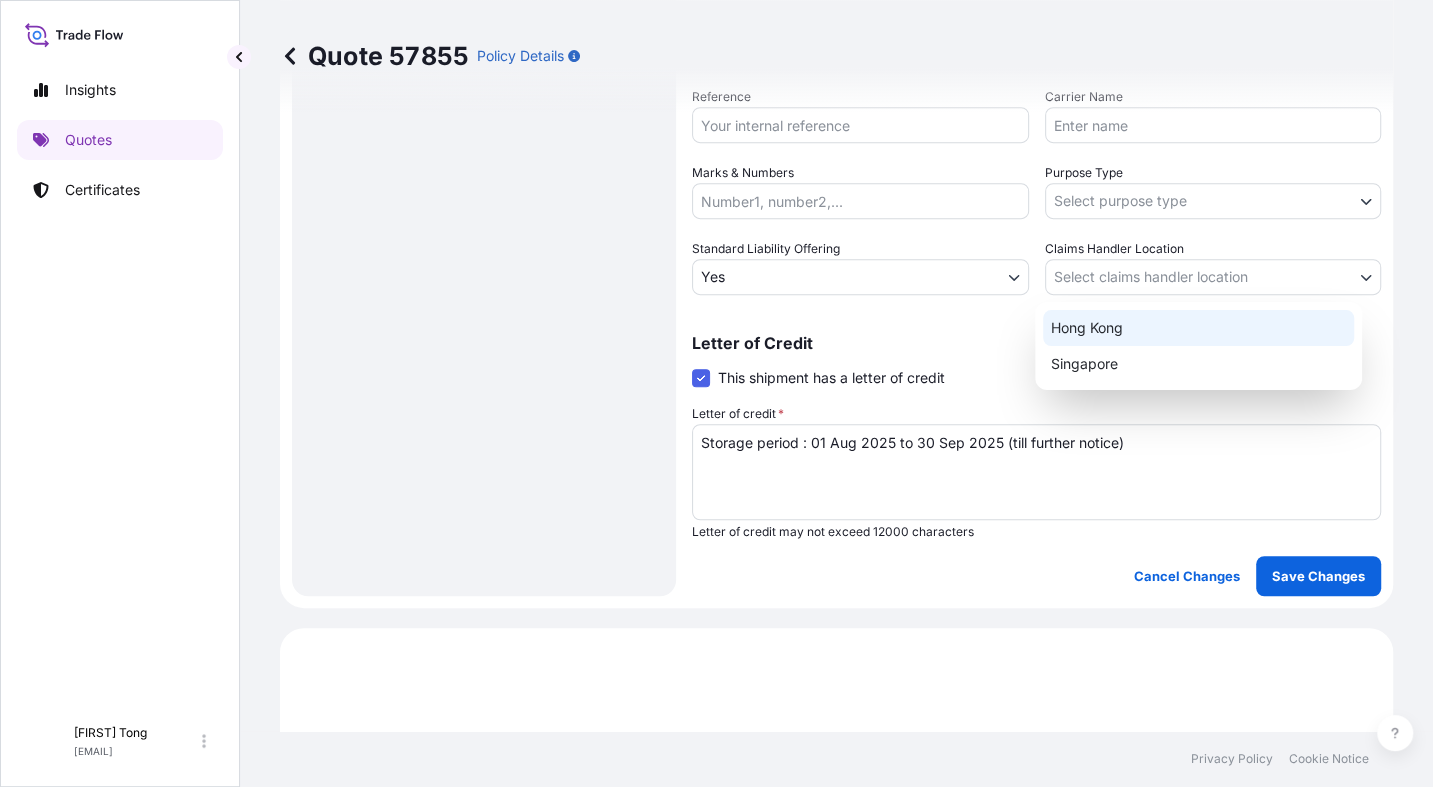 click on "Hong Kong" at bounding box center [1198, 328] 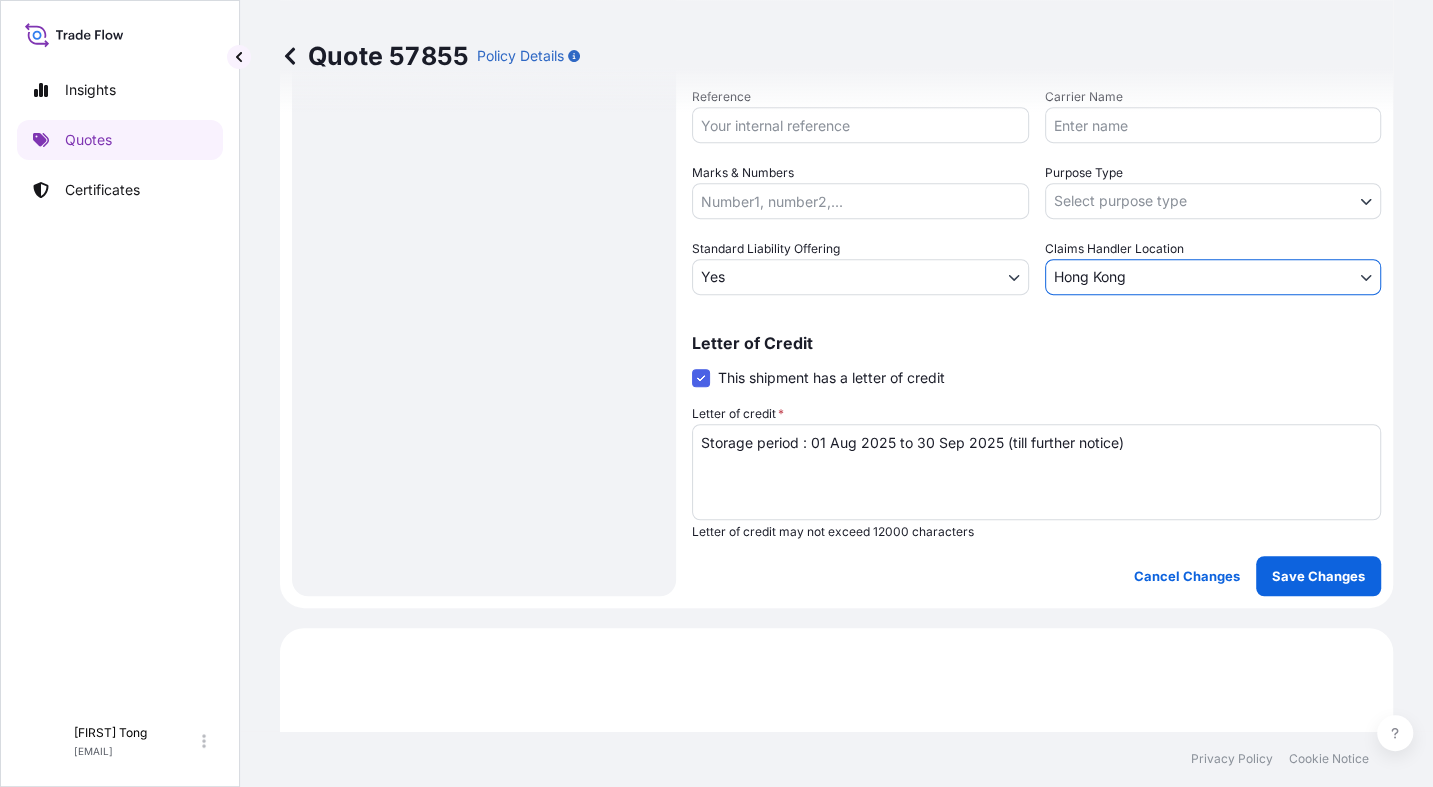 click on "Insights Quotes Certificates C [FIRST] [LAST] [EMAIL] Quote 57855 Policy Details Route Details Place of loading Road / Inland Road / Inland Origin * [CITY] Main transport mode STORAGE COURIER INSTALLATION LAND SEA AIR STORAGE Destination * [CITY] Road / Inland Road / Inland Place of Discharge Coverage Type Excluding hoisting Including hoisting Packing/unpacking only Shipment Details Date of Departure * 01 / 08 / 2025 Cargo Category * NON-FRAGILE Description of Cargo * Unknown, Work, #18
Commercial Invoice Value   * $ USD 8000 Named Assured * [FIRST] [LAST] Packing Category * OWNER AGENT CO-OWNER OWNER Various Reference Carrier Name Marks & Numbers Purpose Type Select purpose type Transit Storage Installation Conservation Standard Liability Offering Yes Yes No Claims Handler Location [CITY] [CITY] [CITY] Letter of Credit This shipment has a letter of credit Letter of credit * Storage period : 01 Aug 2025 to 30 Sep 2025 (till further notice) Cancel Changes Save Changes $ 8 ," at bounding box center (716, 393) 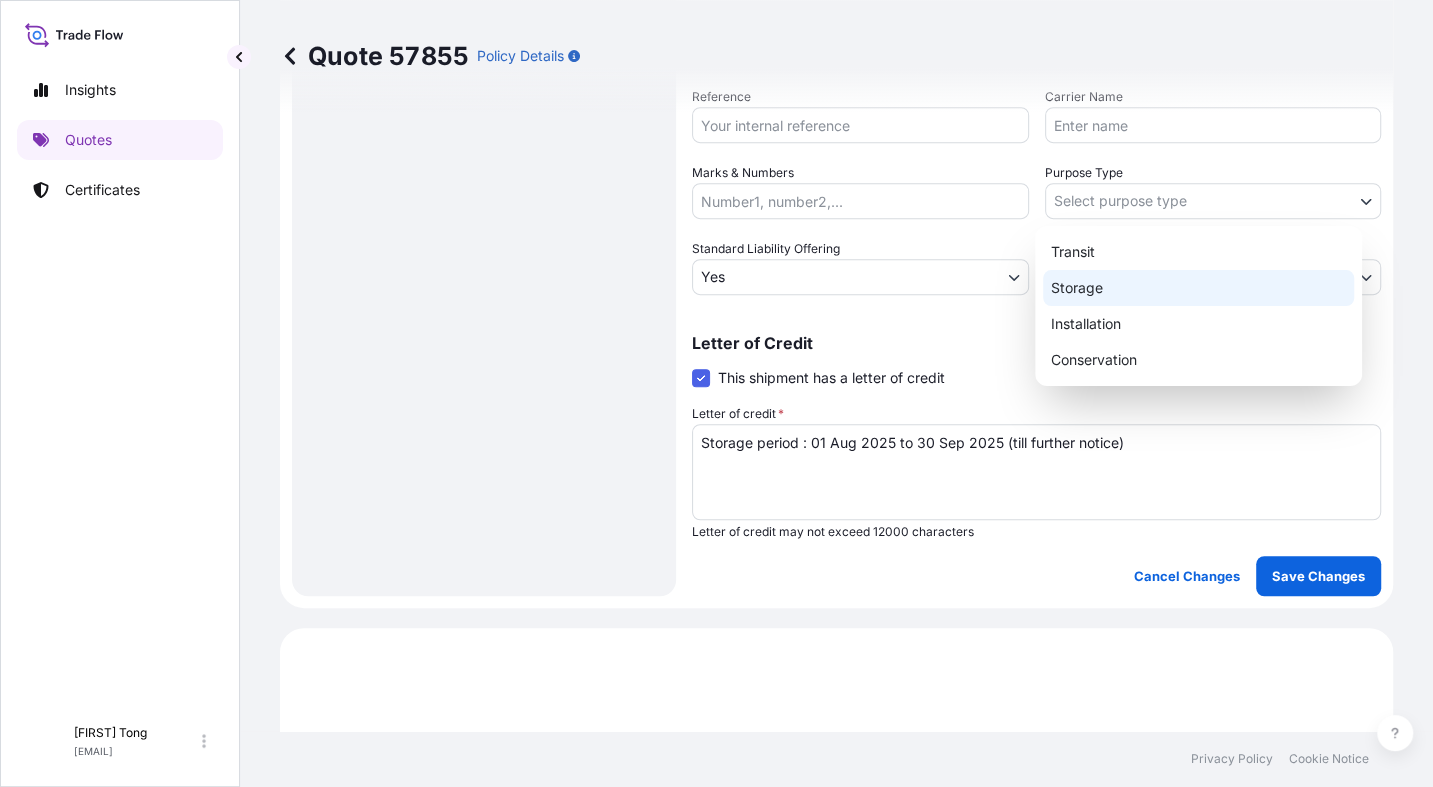 click on "Storage" at bounding box center [1198, 288] 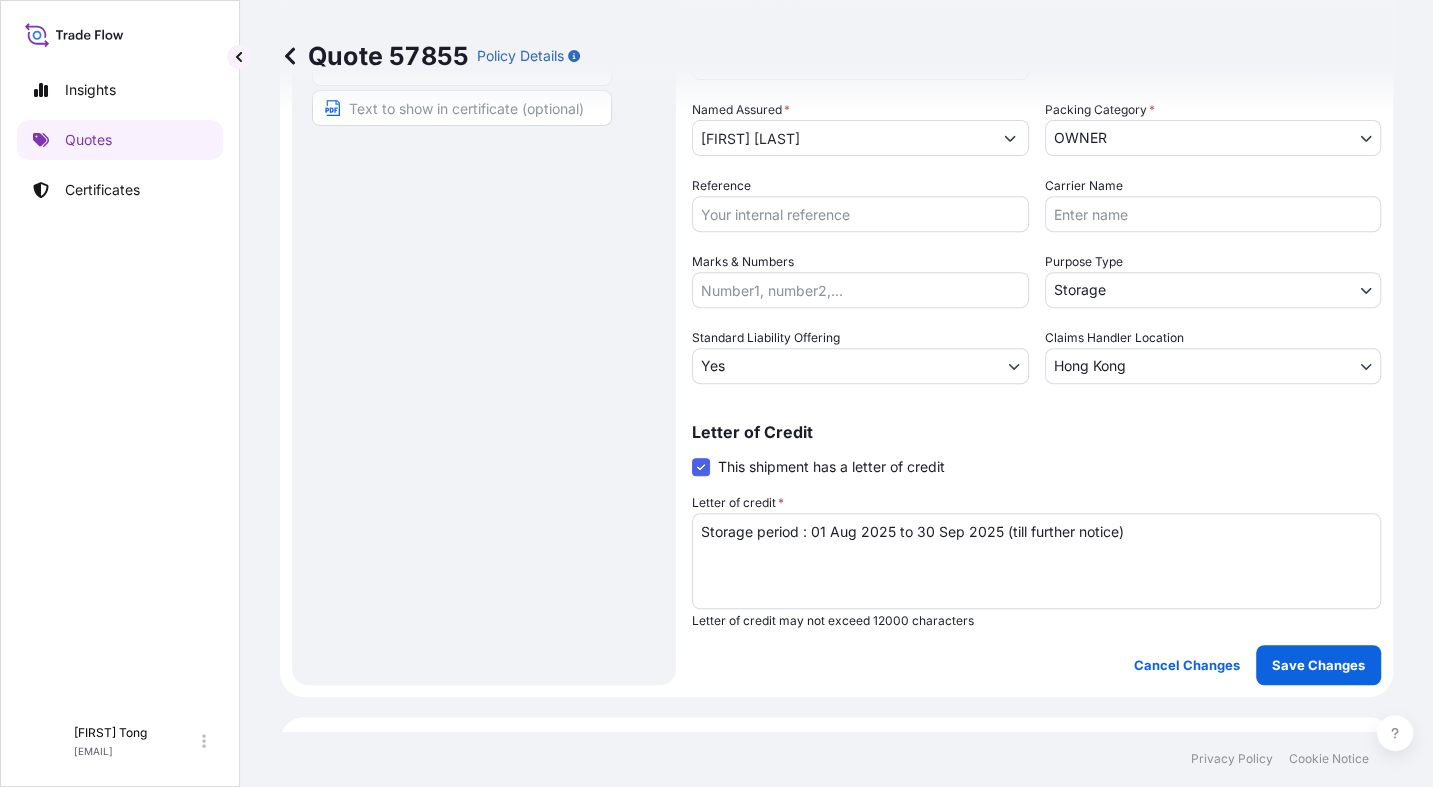 scroll, scrollTop: 386, scrollLeft: 0, axis: vertical 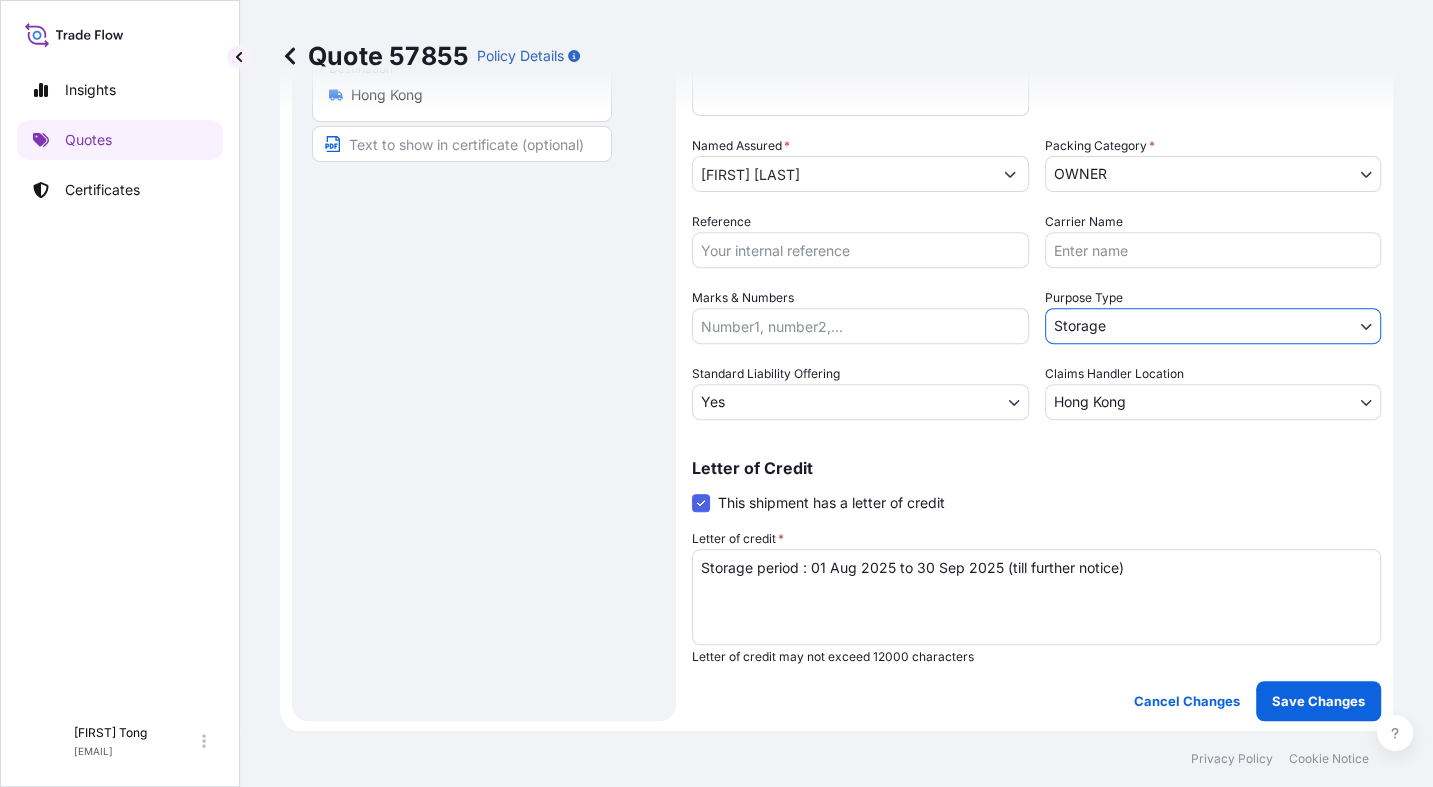 click on "Reference" at bounding box center (860, 250) 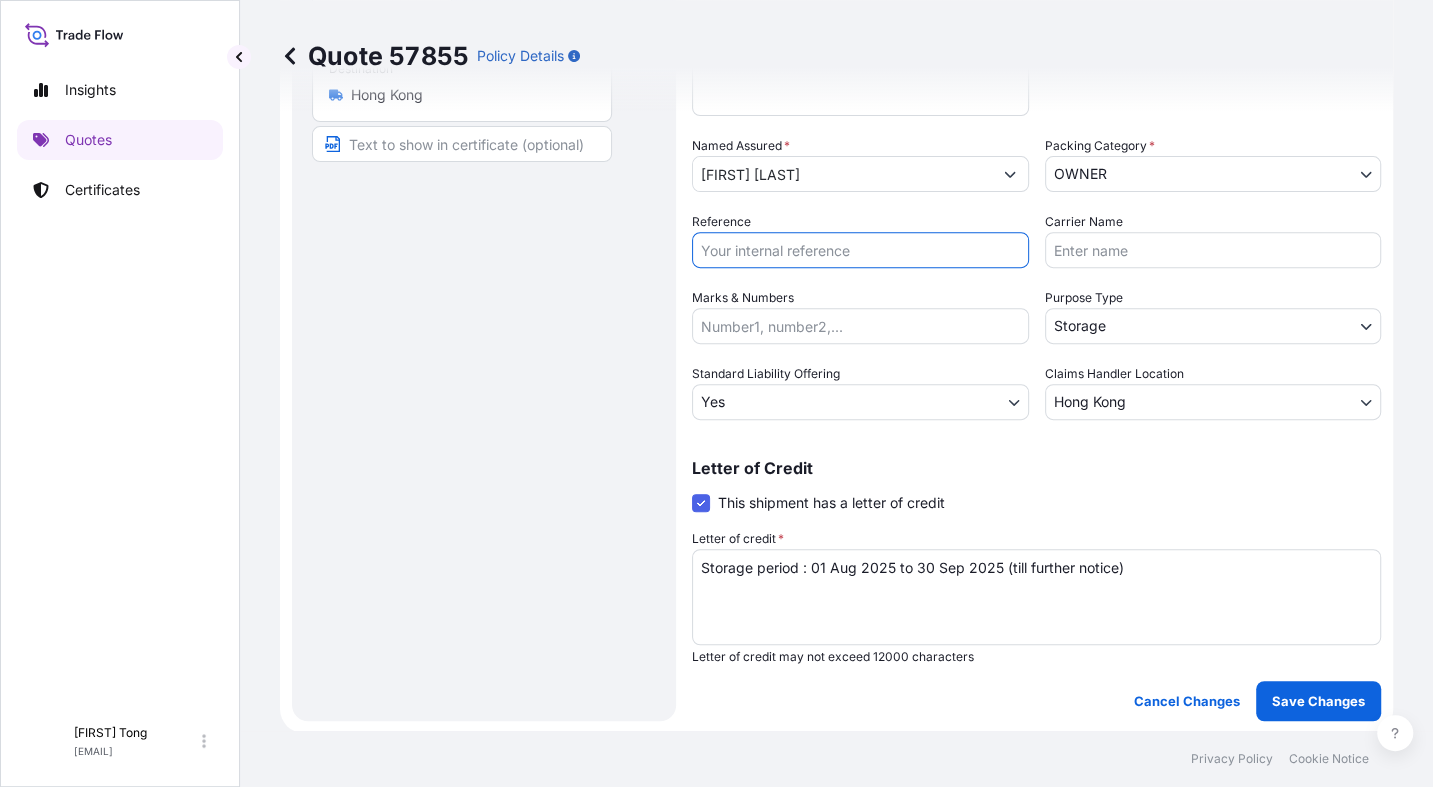 paste on "AMST166674MYHT" 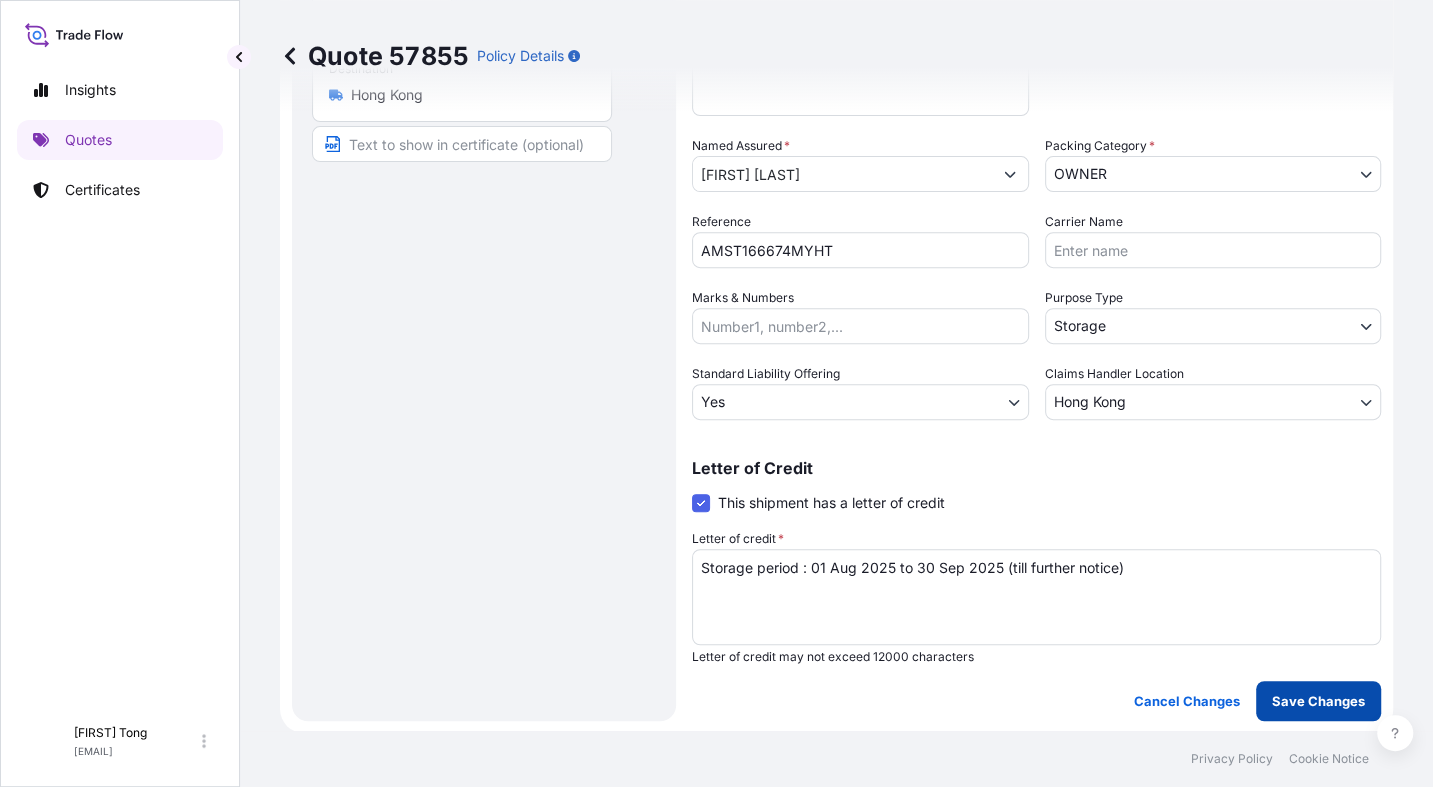 click on "Save Changes" at bounding box center [1318, 701] 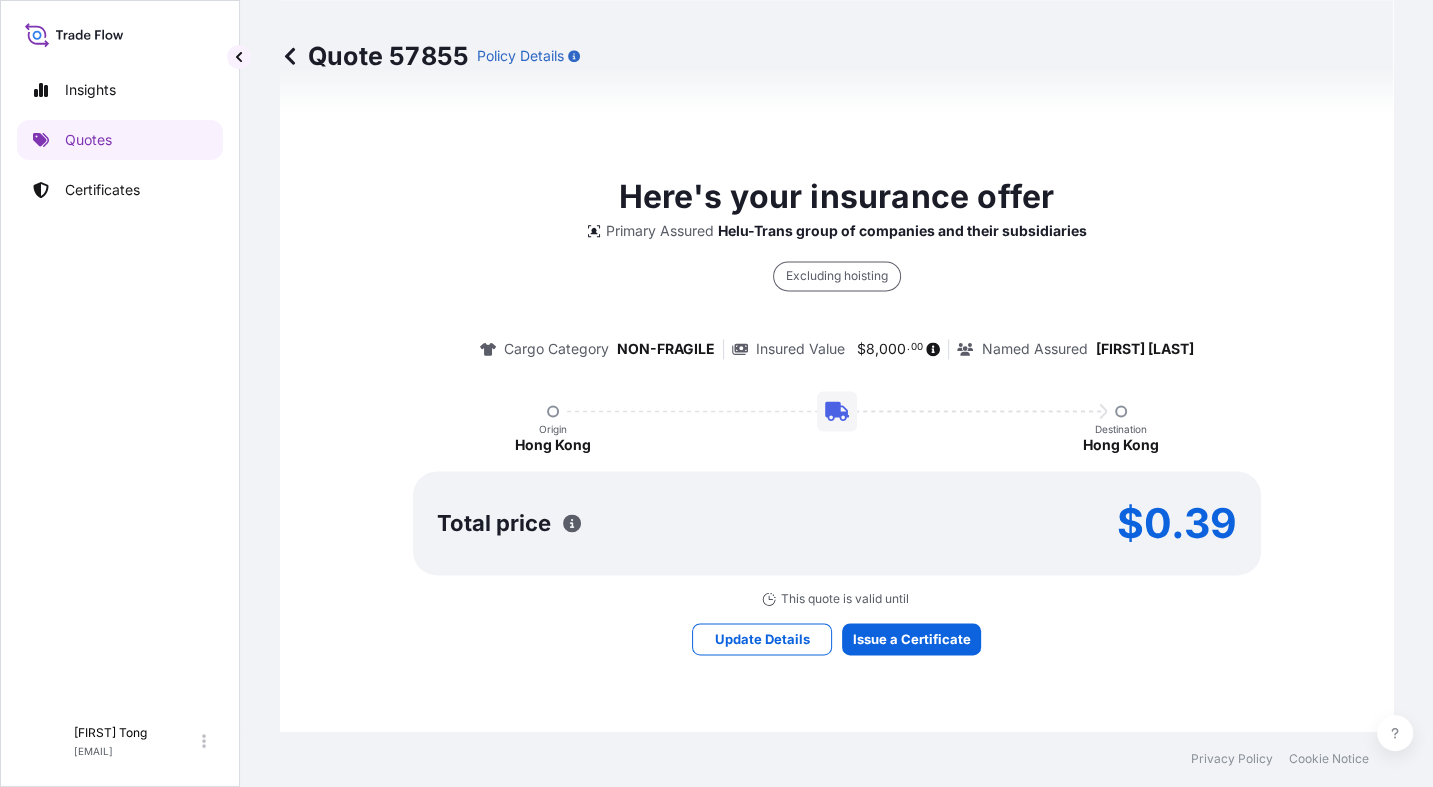 scroll, scrollTop: 1663, scrollLeft: 0, axis: vertical 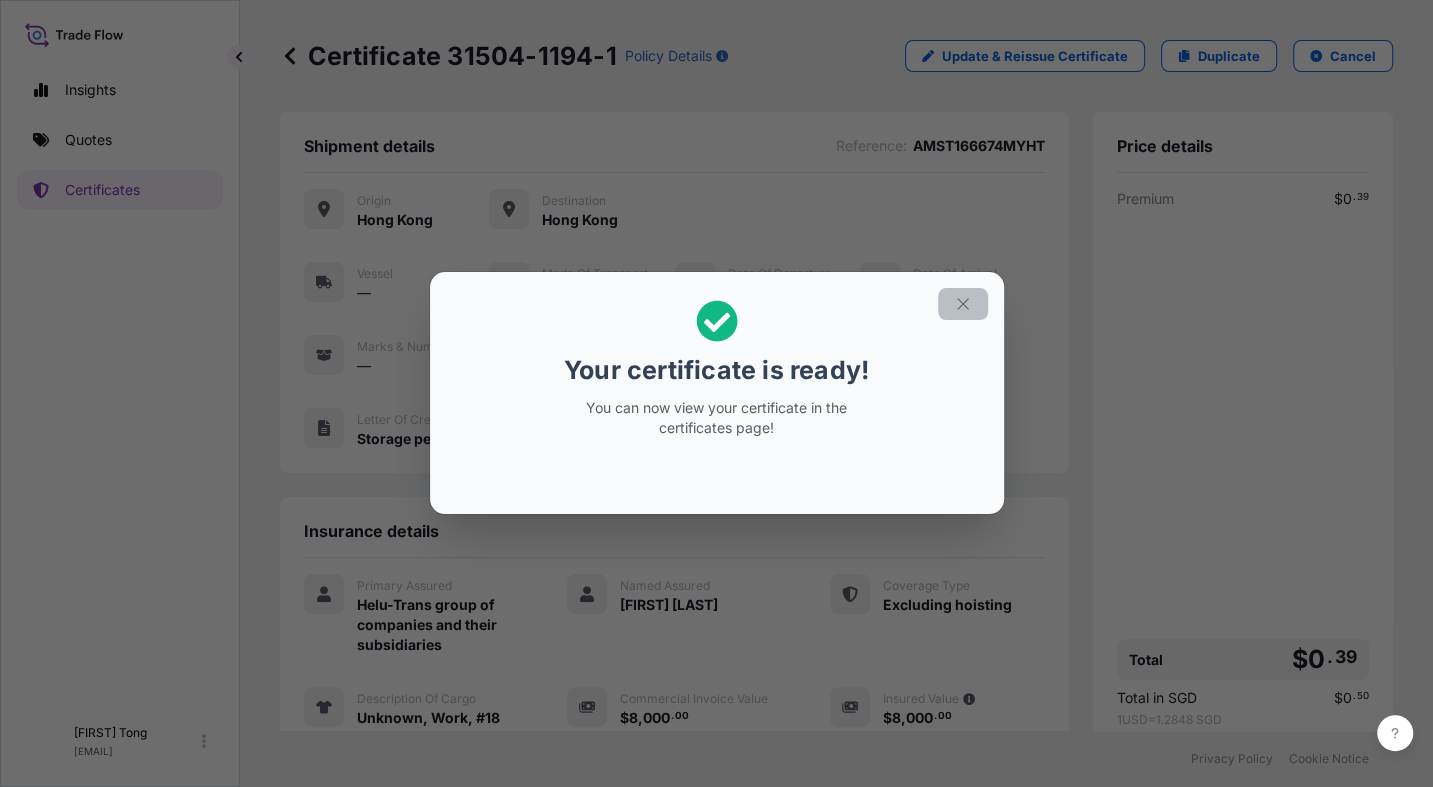 click 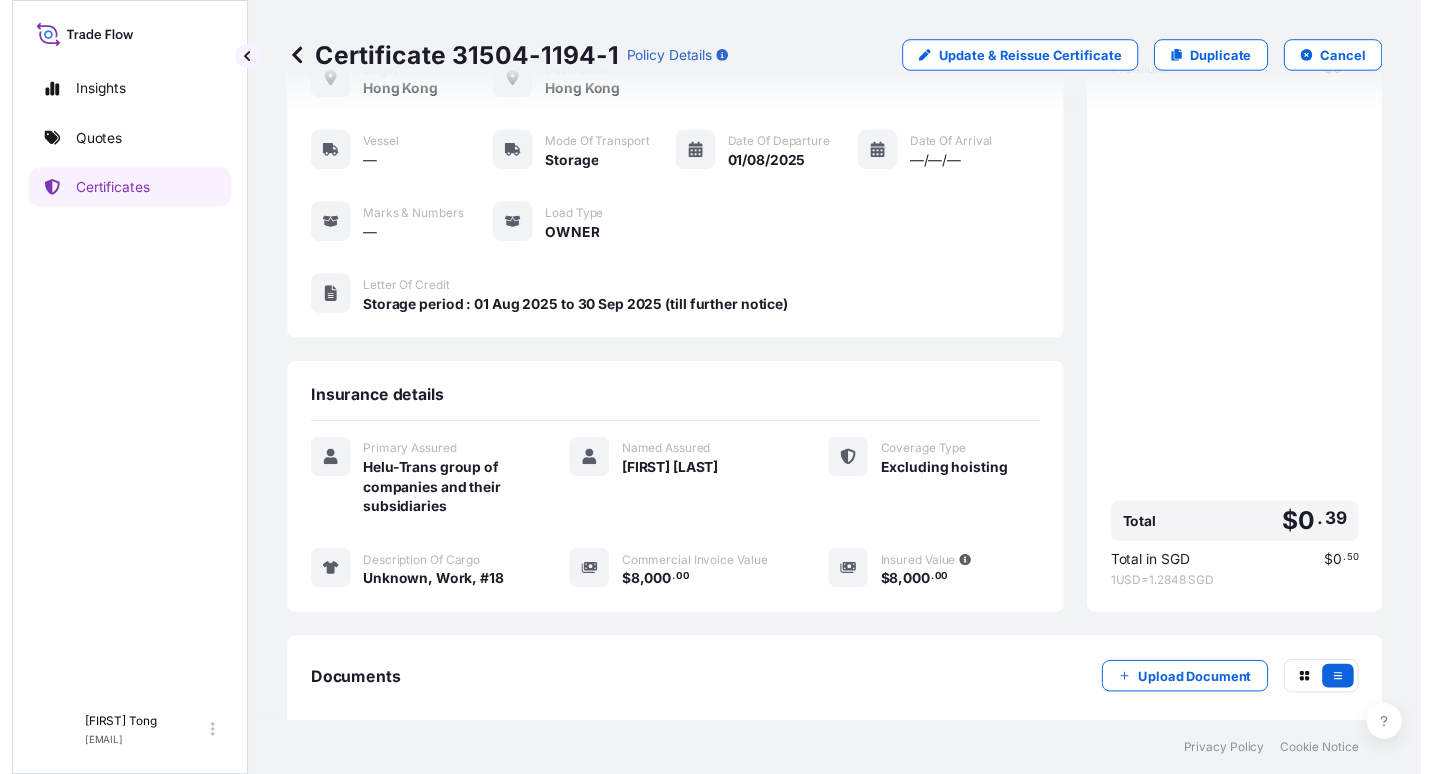 scroll, scrollTop: 231, scrollLeft: 0, axis: vertical 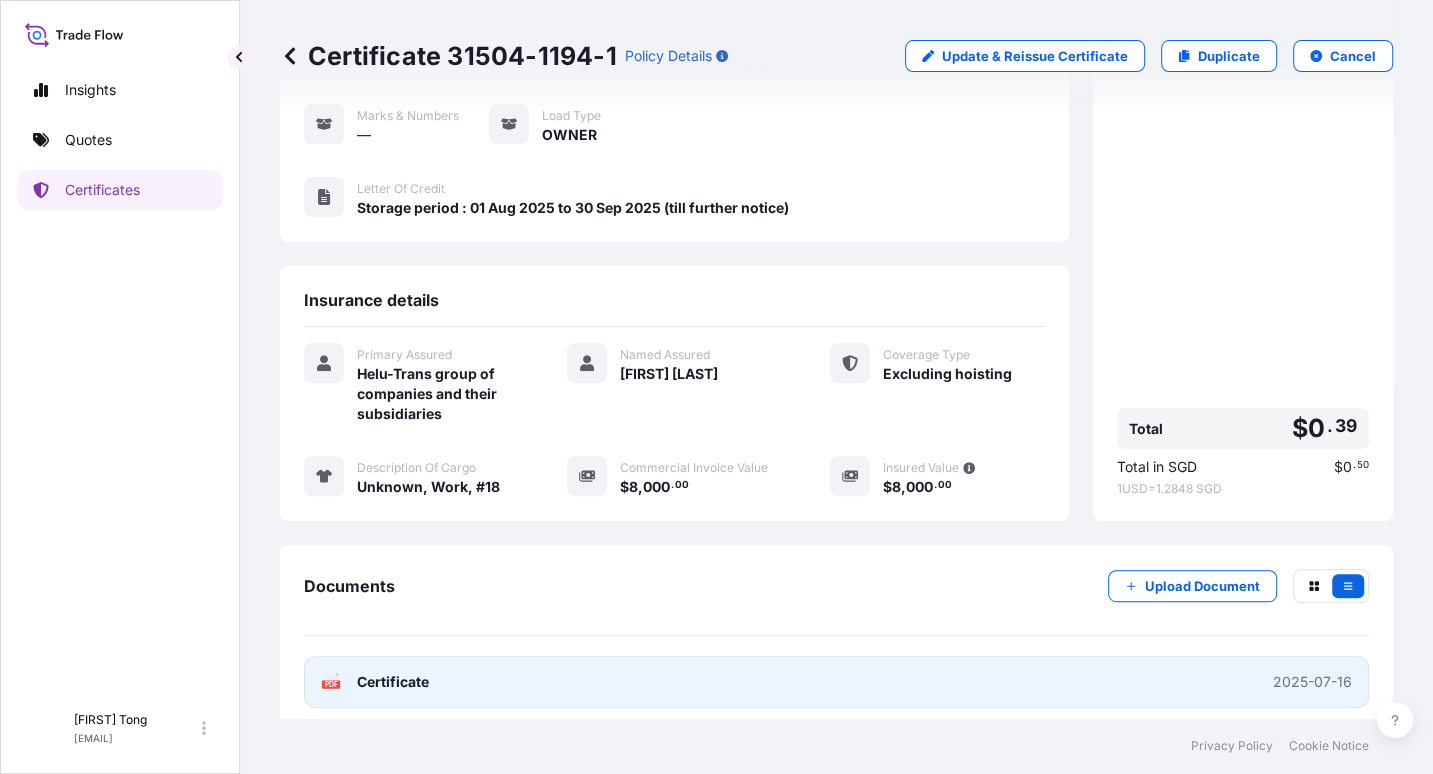 click on "PDF Certificate 2025-07-16" at bounding box center (836, 682) 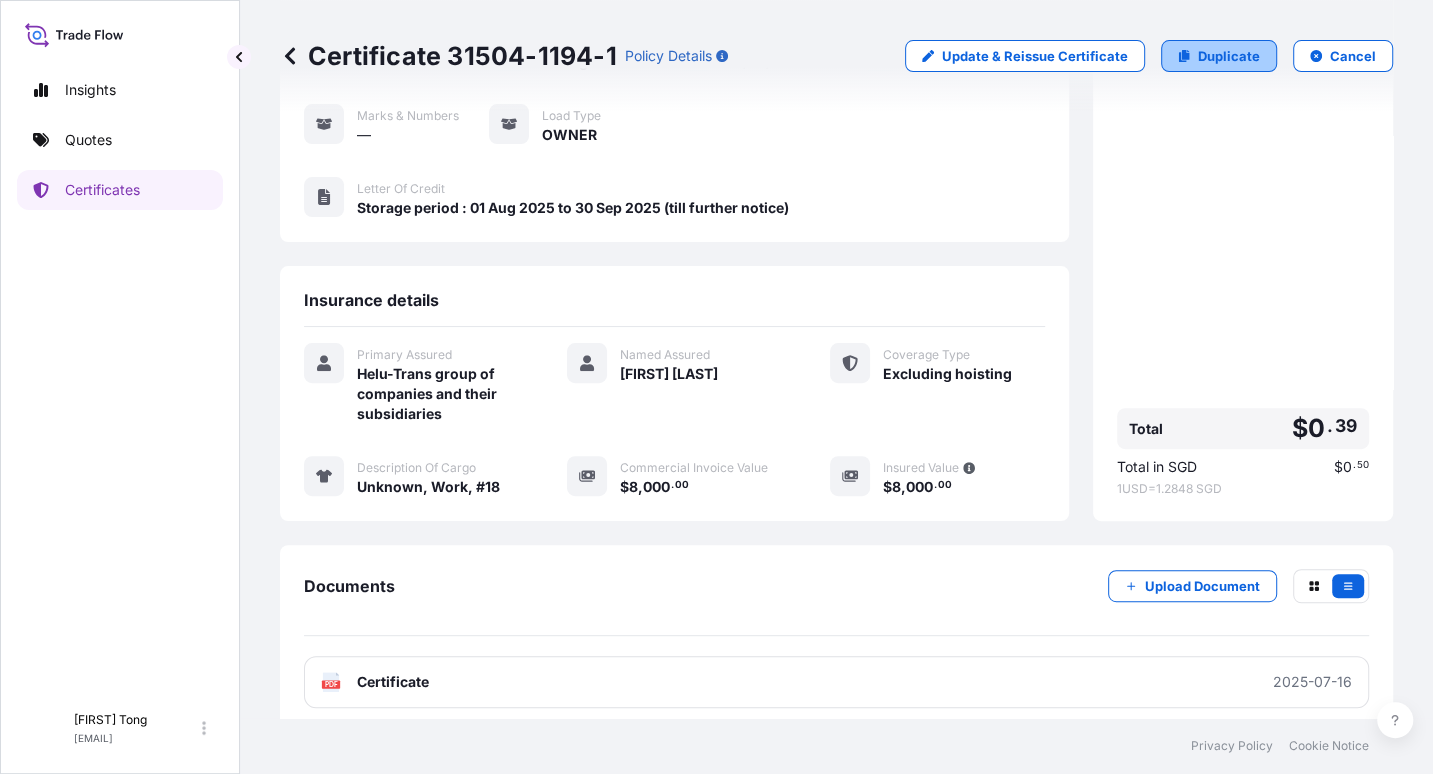 click on "Duplicate" at bounding box center (1229, 56) 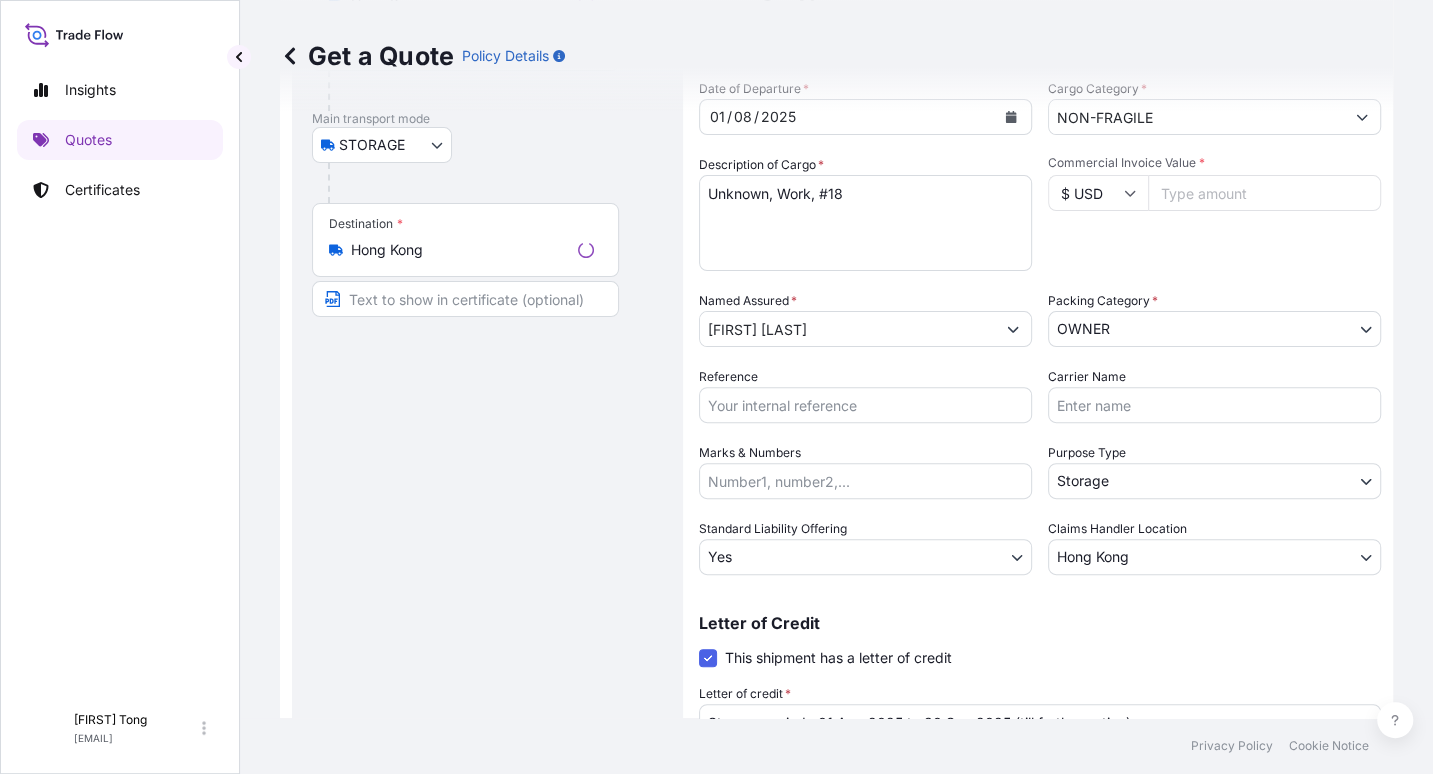 scroll, scrollTop: 31, scrollLeft: 0, axis: vertical 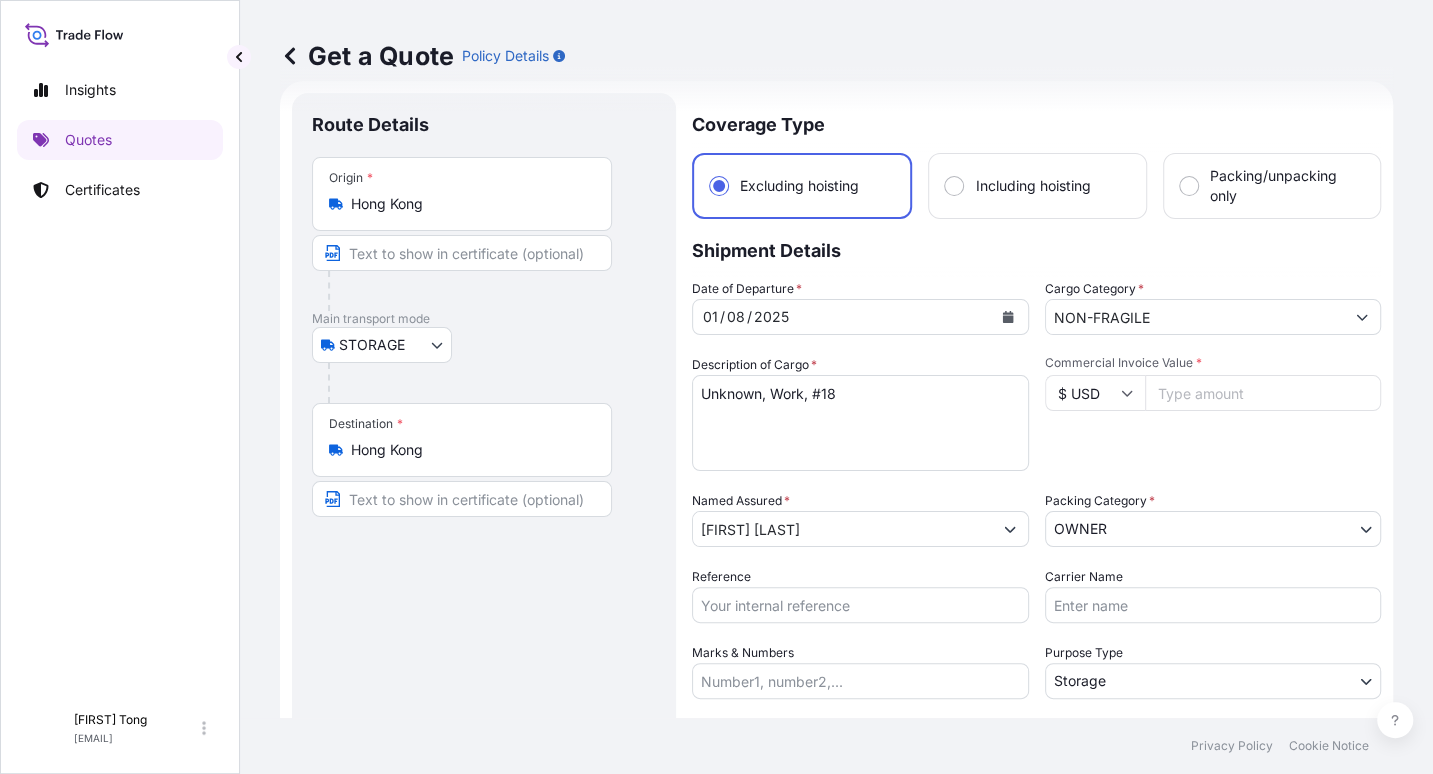 drag, startPoint x: 795, startPoint y: 394, endPoint x: 770, endPoint y: 394, distance: 25 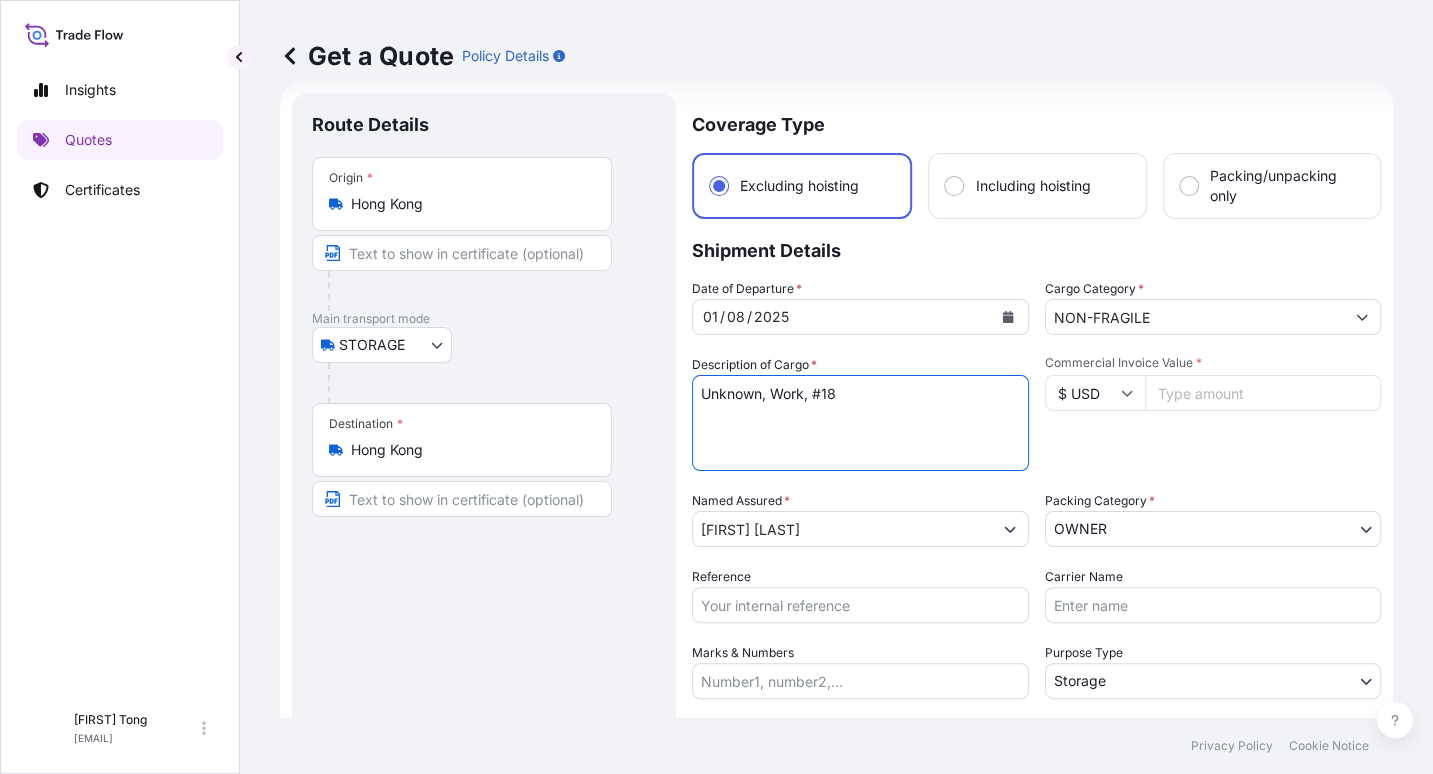drag, startPoint x: 770, startPoint y: 394, endPoint x: 906, endPoint y: 393, distance: 136.00368 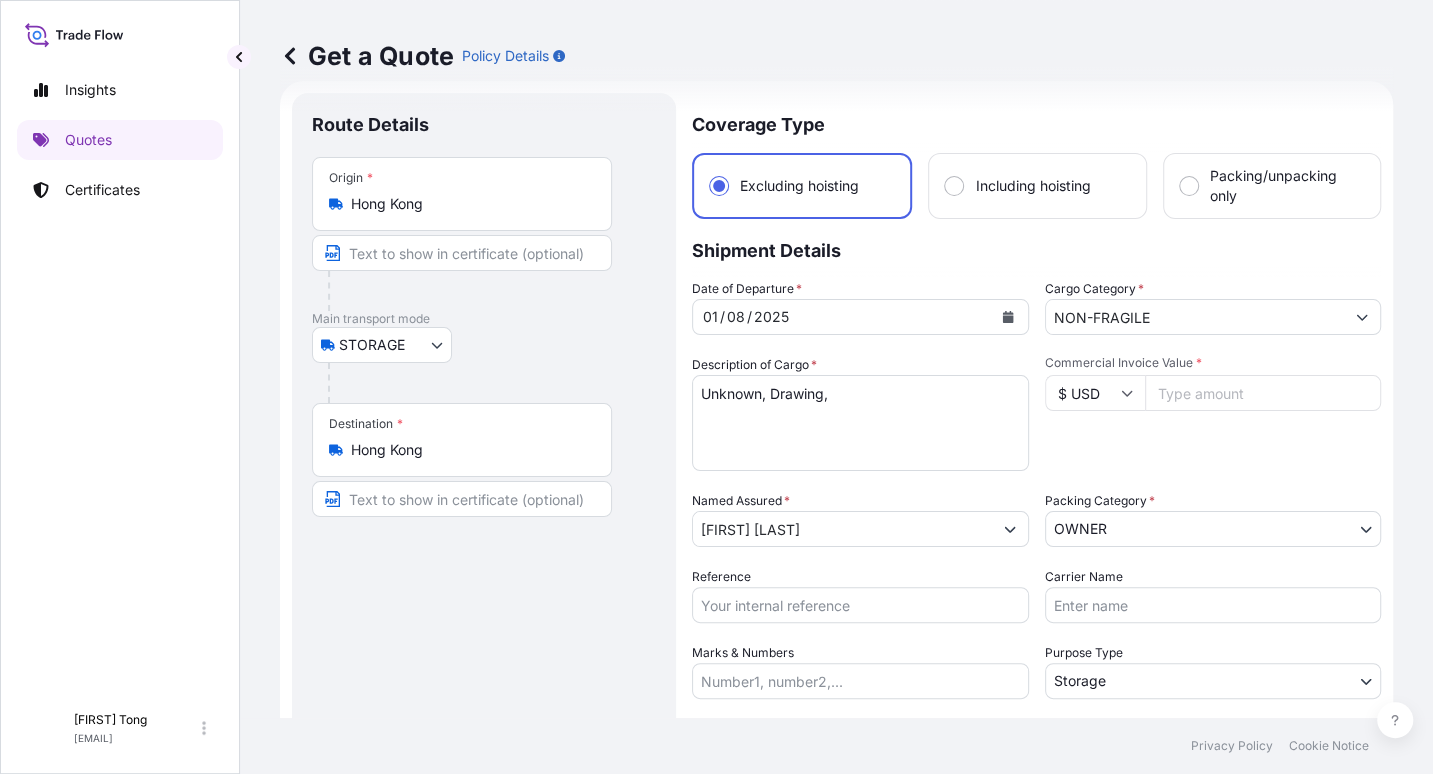 click on "Unknown, Work, #18" at bounding box center [860, 423] 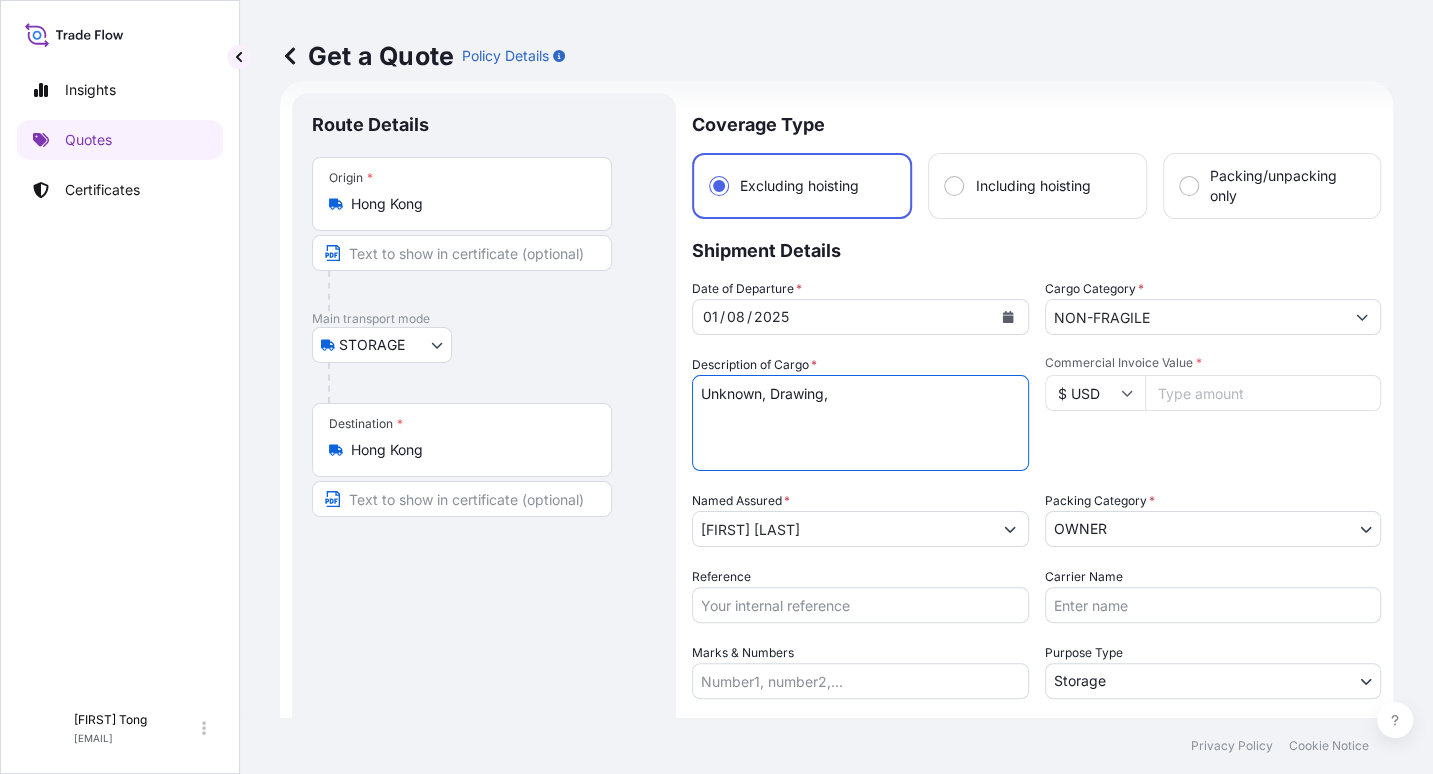 paste on "#19" 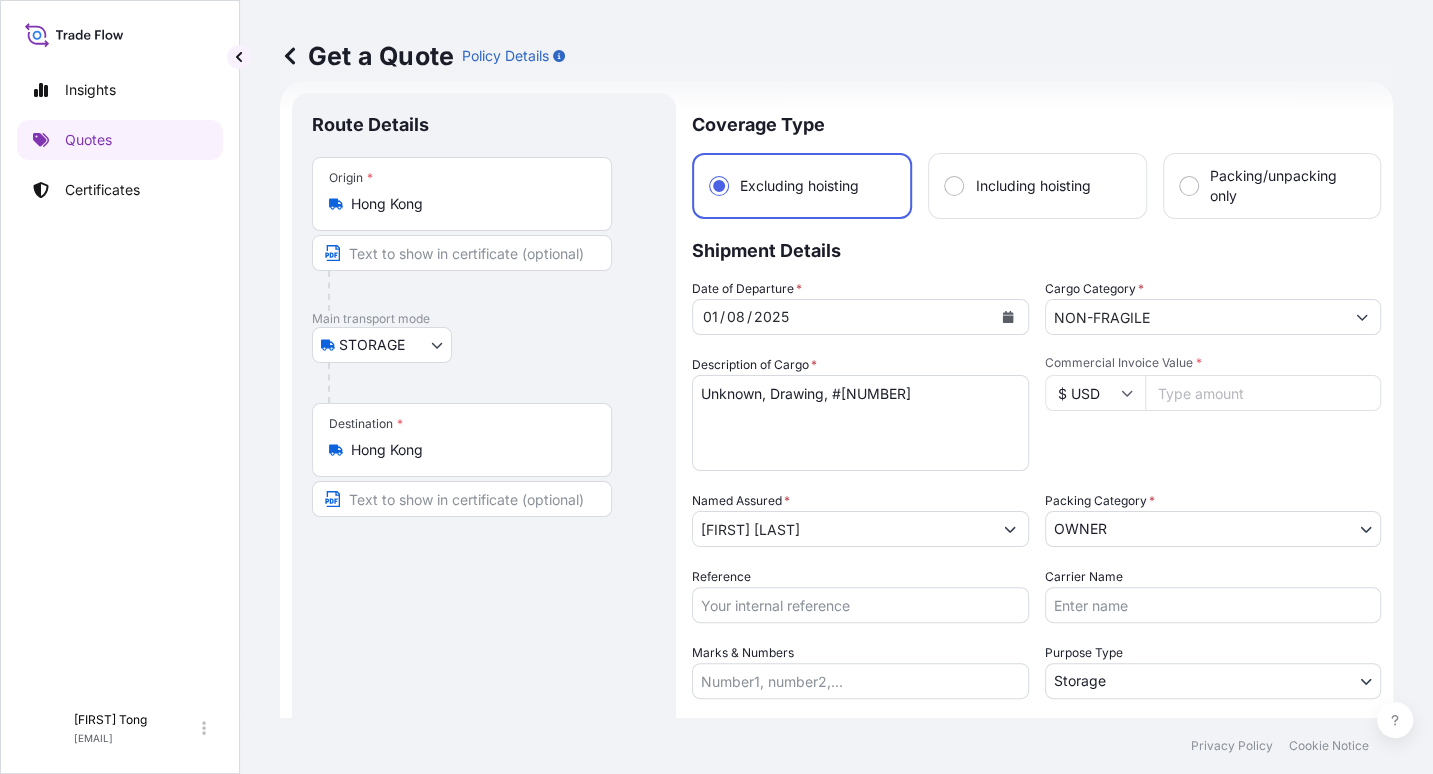 drag, startPoint x: 1214, startPoint y: 392, endPoint x: 1208, endPoint y: 412, distance: 20.880613 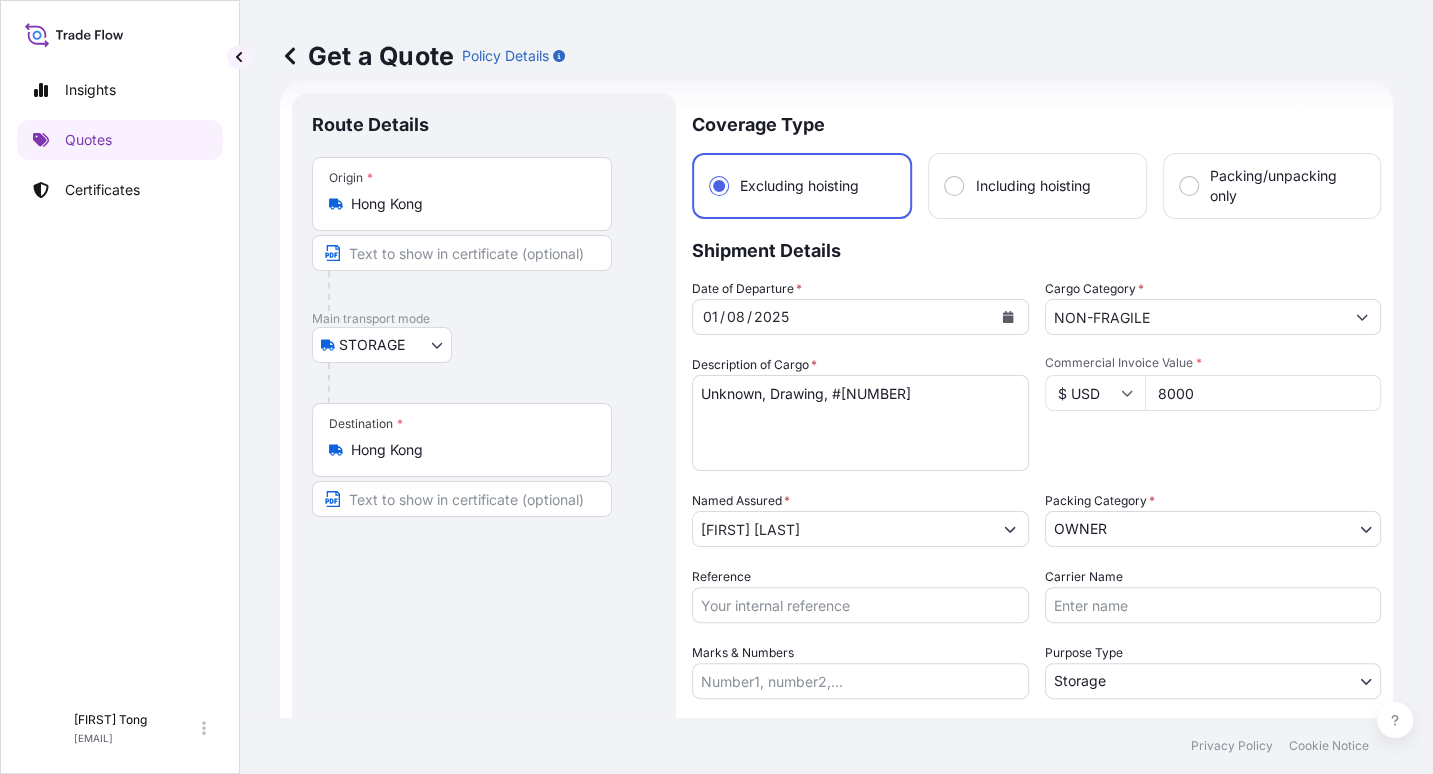 click on "Commercial Invoice Value   * $ USD 8000" at bounding box center (1213, 413) 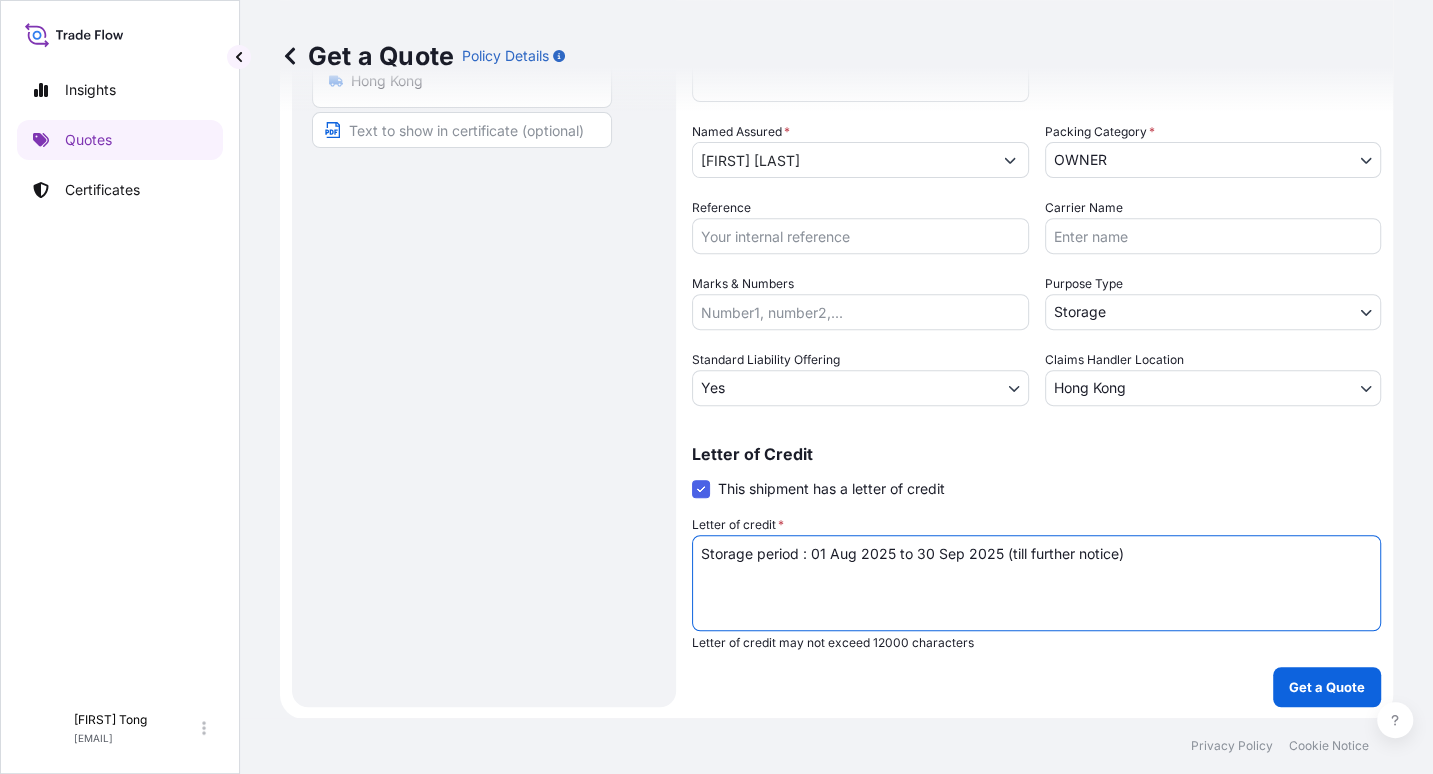 drag, startPoint x: 1113, startPoint y: 543, endPoint x: 295, endPoint y: 574, distance: 818.5872 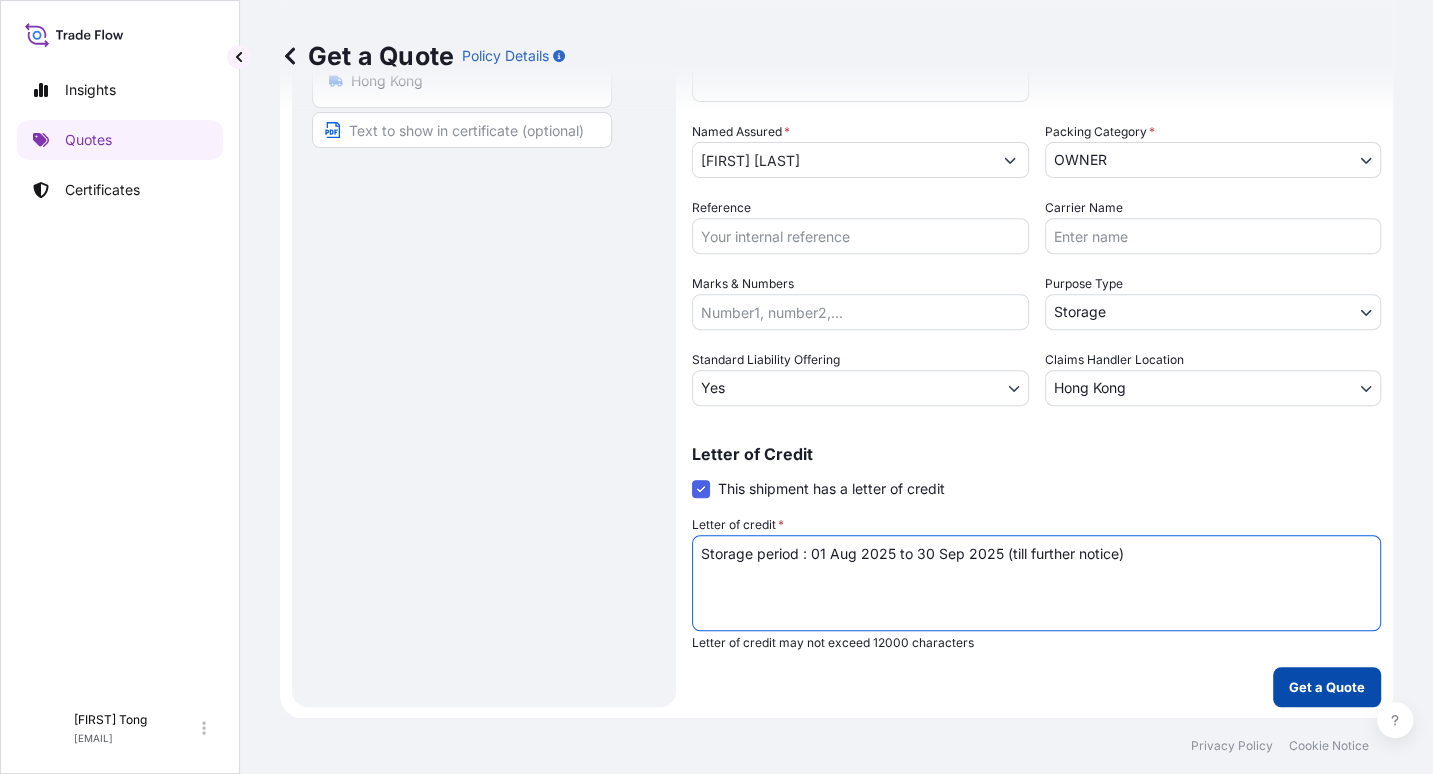 click on "Get a Quote" at bounding box center [1327, 687] 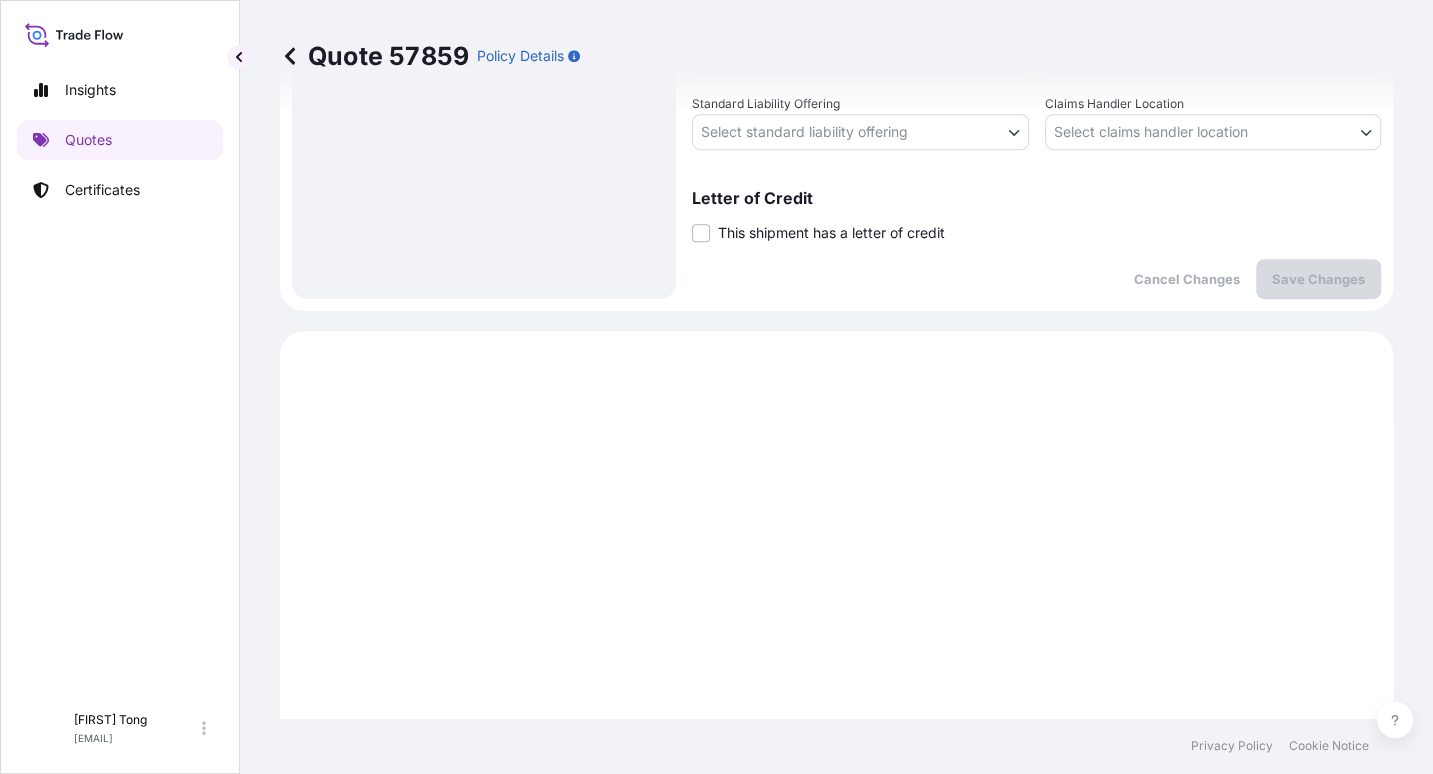 scroll, scrollTop: 511, scrollLeft: 0, axis: vertical 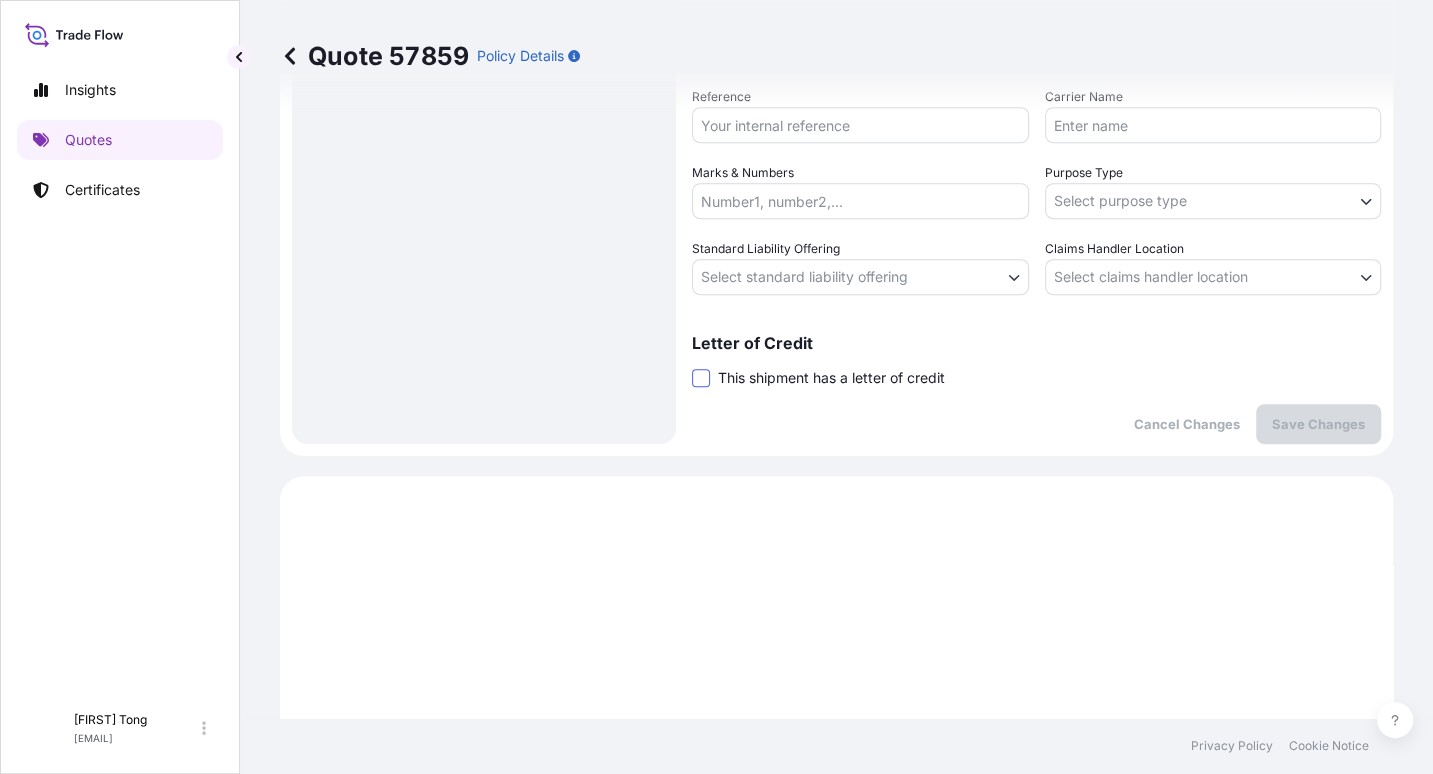 click at bounding box center [701, 378] 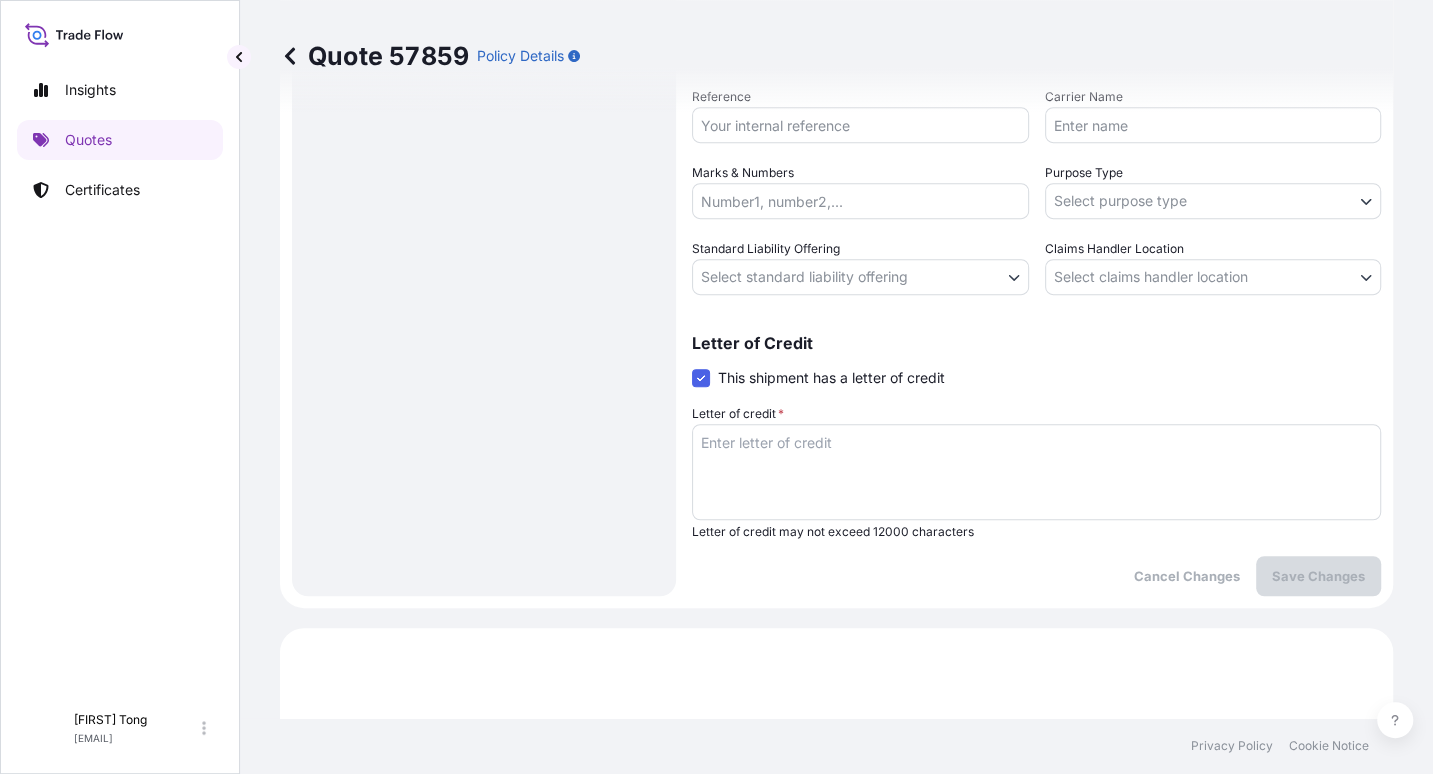 click on "Letter of credit *" at bounding box center (1036, 472) 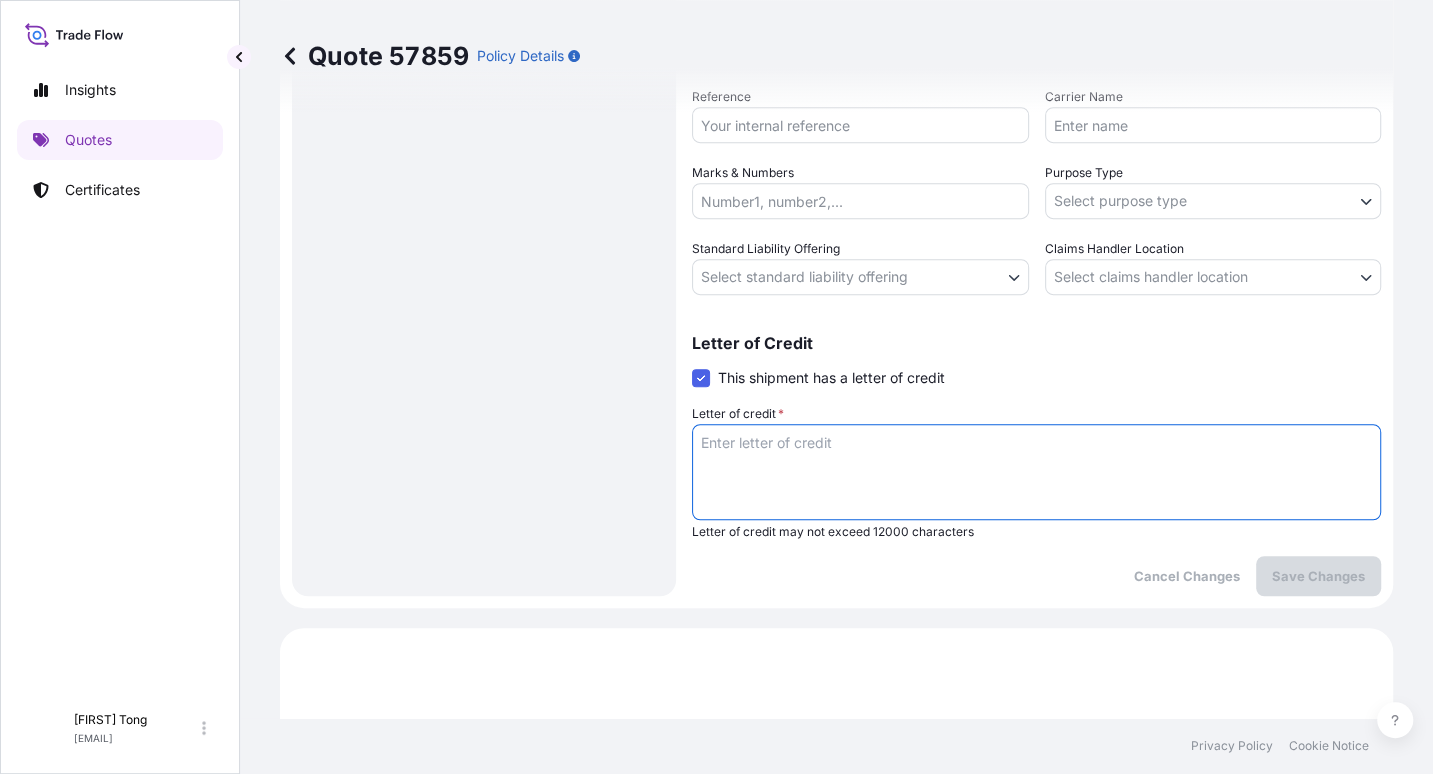 paste on "Storage period : 01 Aug 2025 to 30 Sep 2025 (till further notice)" 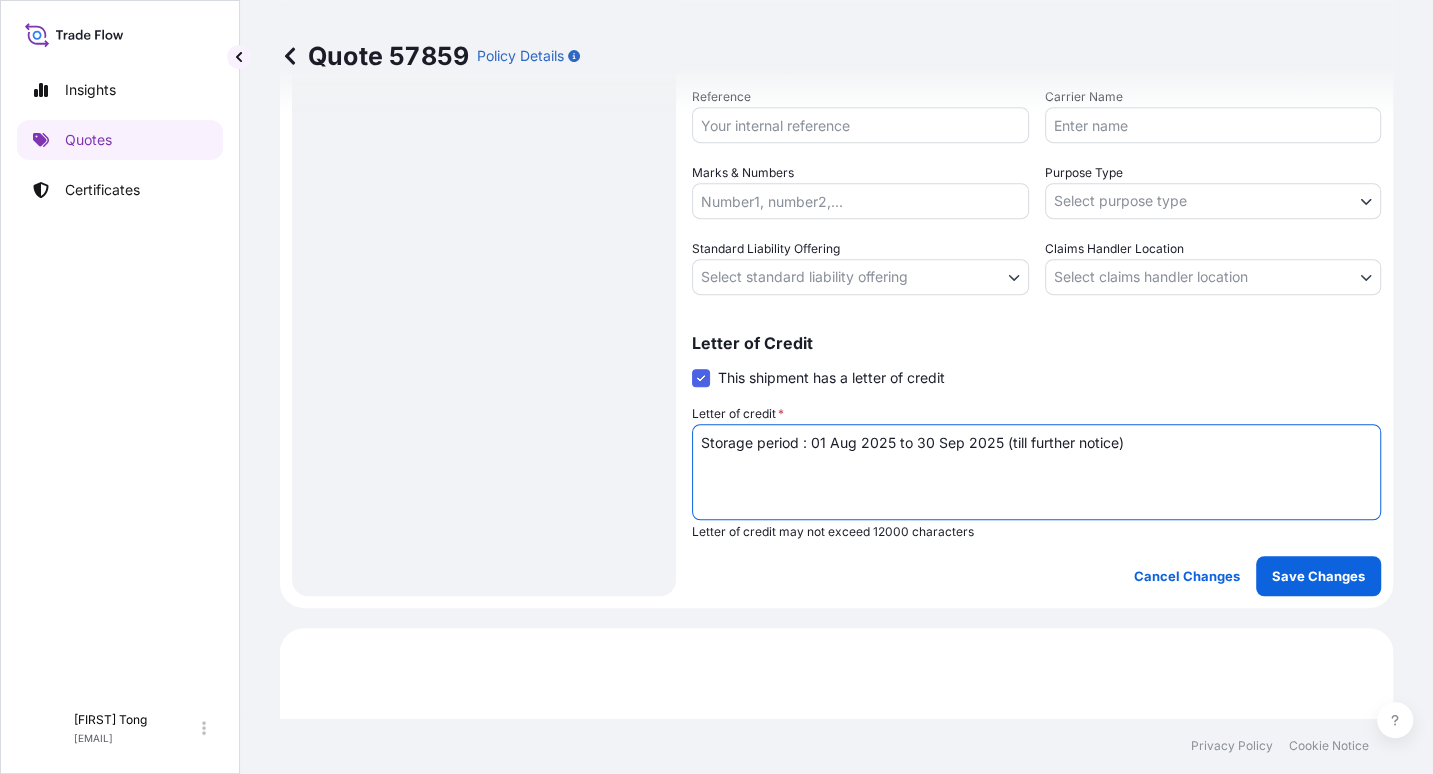 click on "Insights Quotes Certificates C Cathy   Tong cathytong@helutrans.com Quote 57859 Policy Details Route Details Place of loading Road / Inland Road / Inland Origin * Hong Kong Main transport mode STORAGE COURIER INSTALLATION LAND SEA AIR STORAGE Destination * Hong Kong Road / Inland Road / Inland Place of Discharge Coverage Type Excluding hoisting Including hoisting Packing/unpacking only Shipment Details Date of Departure * 01 / 08 / 2025 Cargo Category * NON-FRAGILE Description of Cargo * Unknown, Drawing, #19
Commercial Invoice Value   * $ USD 8000 Named Assured * [FIRST] [LAST] Packing Category * OWNER AGENT CO-OWNER OWNER Various Reference Carrier Name Marks & Numbers Purpose Type Select purpose type Transit Storage Installation Conservation Standard Liability Offering Yes Yes No Claims Handler Location Select claims handler location Hong Kong Singapore Letter of Credit This shipment has a letter of credit Letter of credit * Cancel Changes Save Changes Primary Assured $" at bounding box center [716, 387] 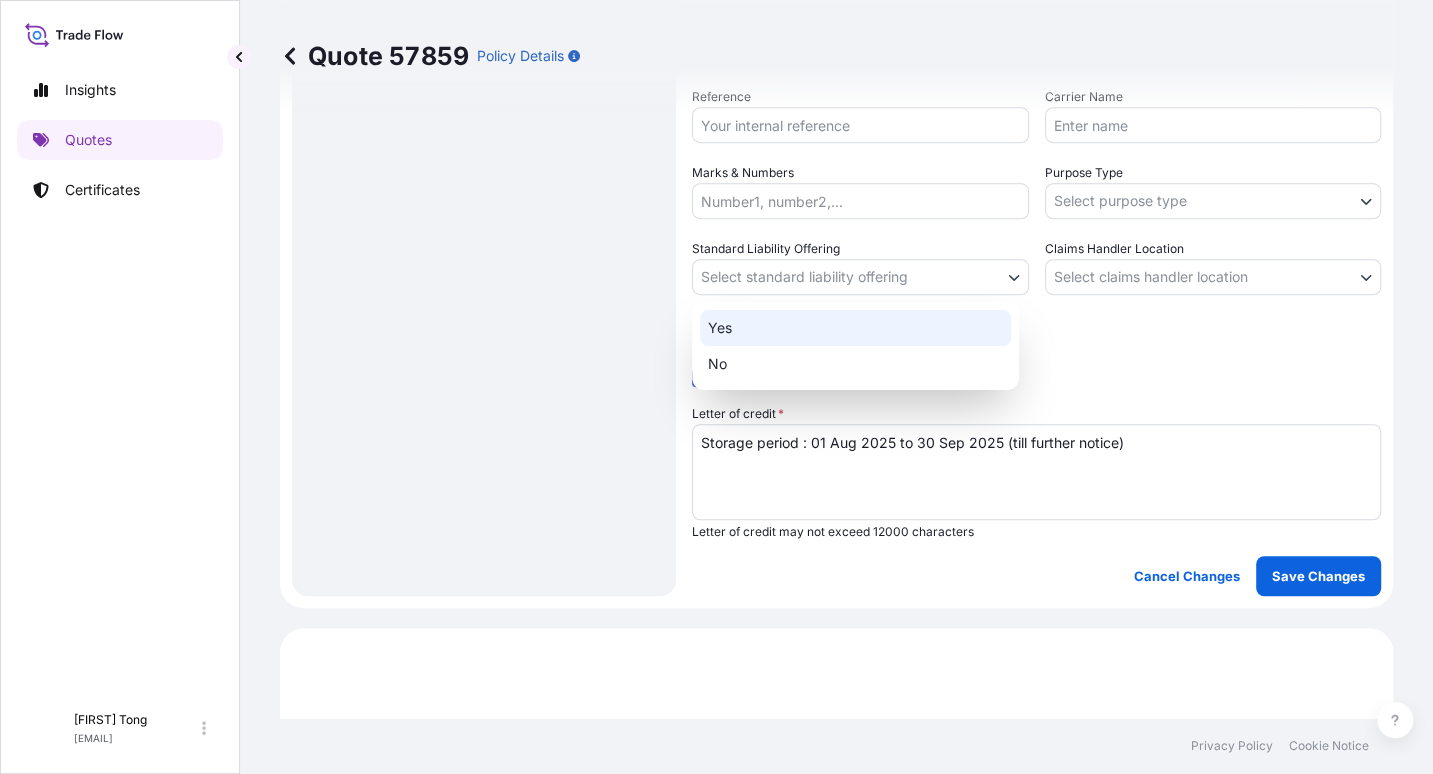 click on "Yes" at bounding box center [855, 328] 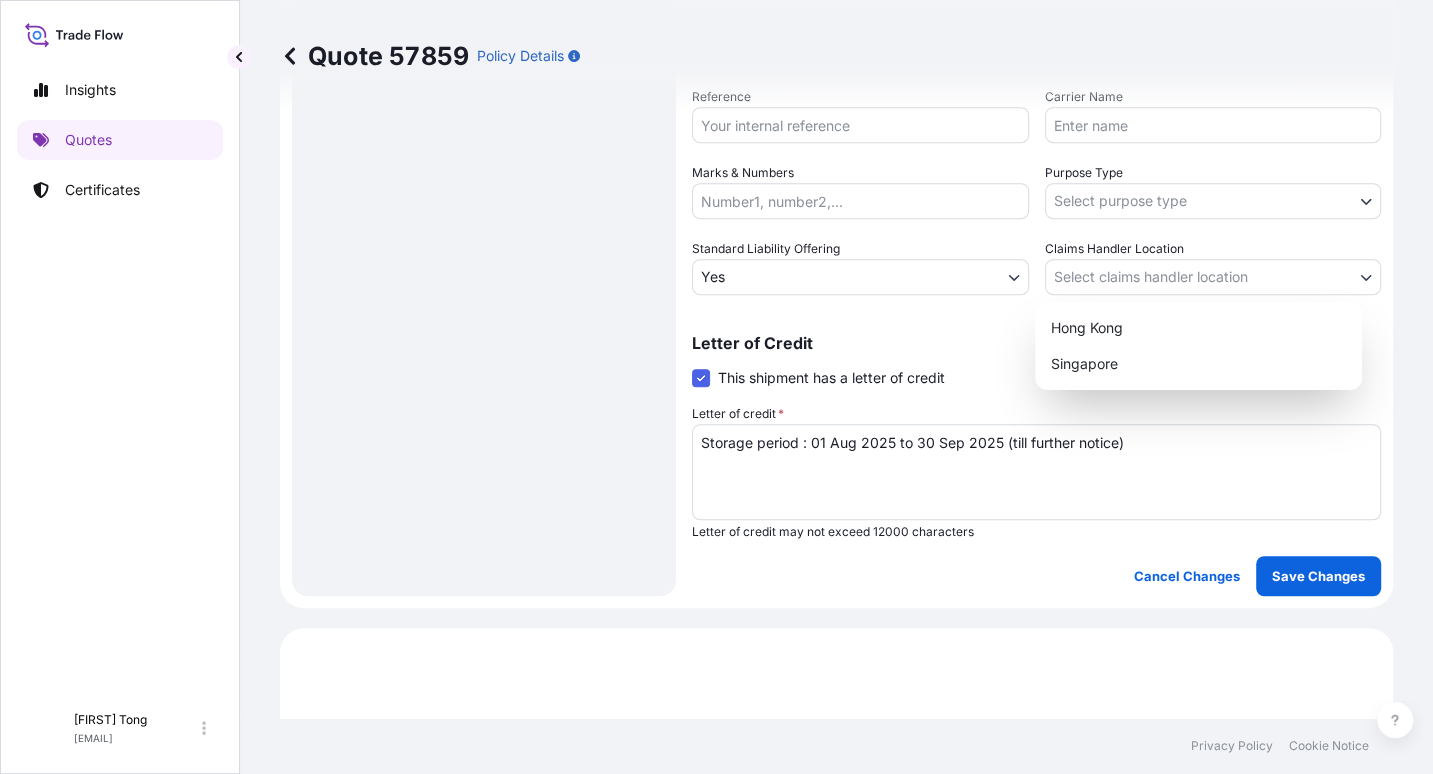 click on "Insights Quotes Certificates C Cathy   Tong cathytong@[DOMAIN].com Quote 57859 Policy Details Route Details Place of loading Road / Inland Road / Inland Origin * Hong Kong Main transport mode STORAGE COURIER INSTALLATION LAND SEA AIR STORAGE Destination * Hong Kong Road / Inland Road / Inland Place of Discharge Coverage Type Excluding hoisting Including hoisting Packing/unpacking only Shipment Details Date of Departure * 01 / 08 / 2025 Cargo Category * NON-FRAGILE Description of Cargo * Unknown, Drawing, #19
Commercial Invoice Value   * $ USD 8000 Named Assured * [FIRST] [LAST] Packing Category * OWNER AGENT CO-OWNER OWNER Various Reference Carrier Name Marks & Numbers Purpose Type Select purpose type Transit Storage Installation Conservation Standard Liability Offering Yes Yes No Claims Handler Location [CITY] [CITY] Letter of Credit This shipment has a letter of credit Letter of credit * Storage period : 01 Aug 2025 to 30 Sep 2025 (till further notice) $ 8 , 000" at bounding box center (716, 387) 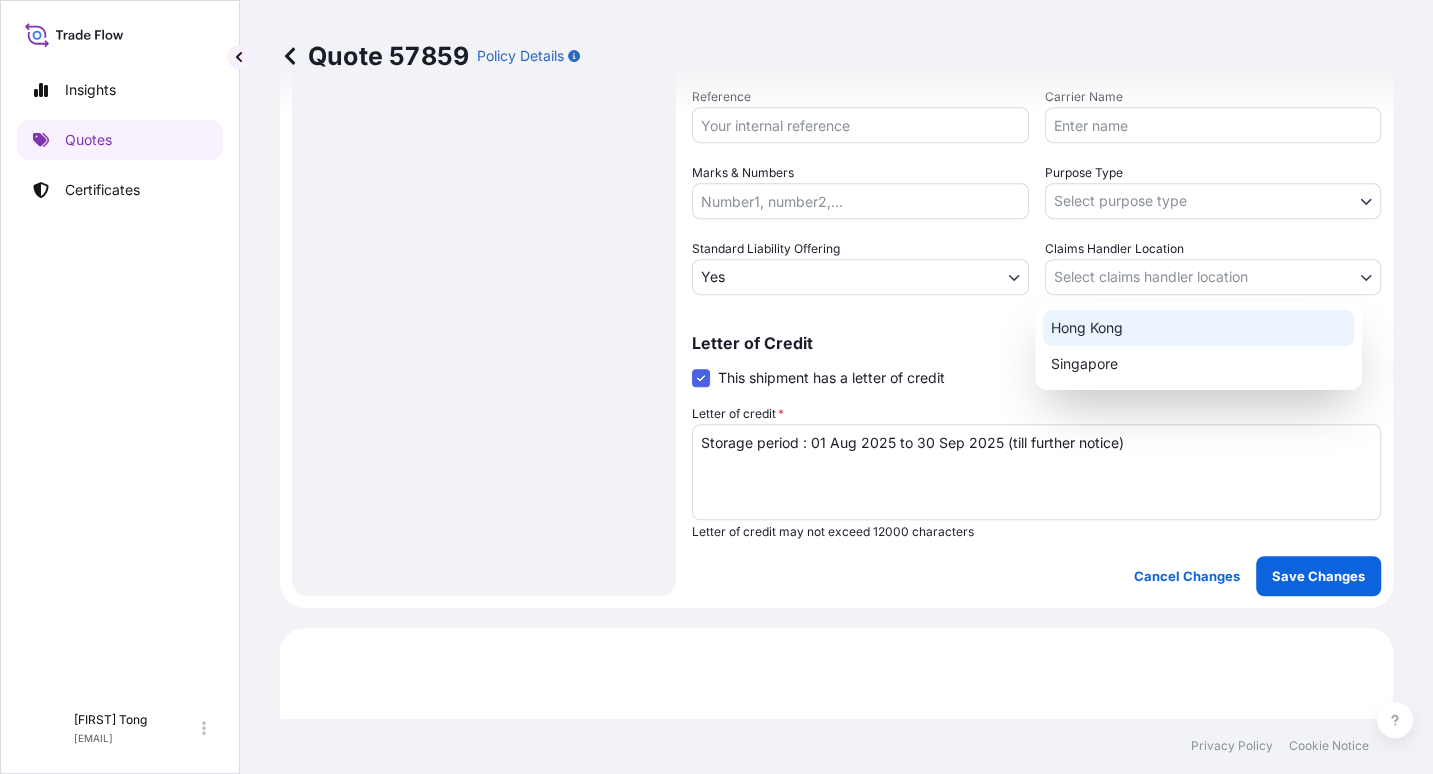 click on "Hong Kong" at bounding box center [1198, 328] 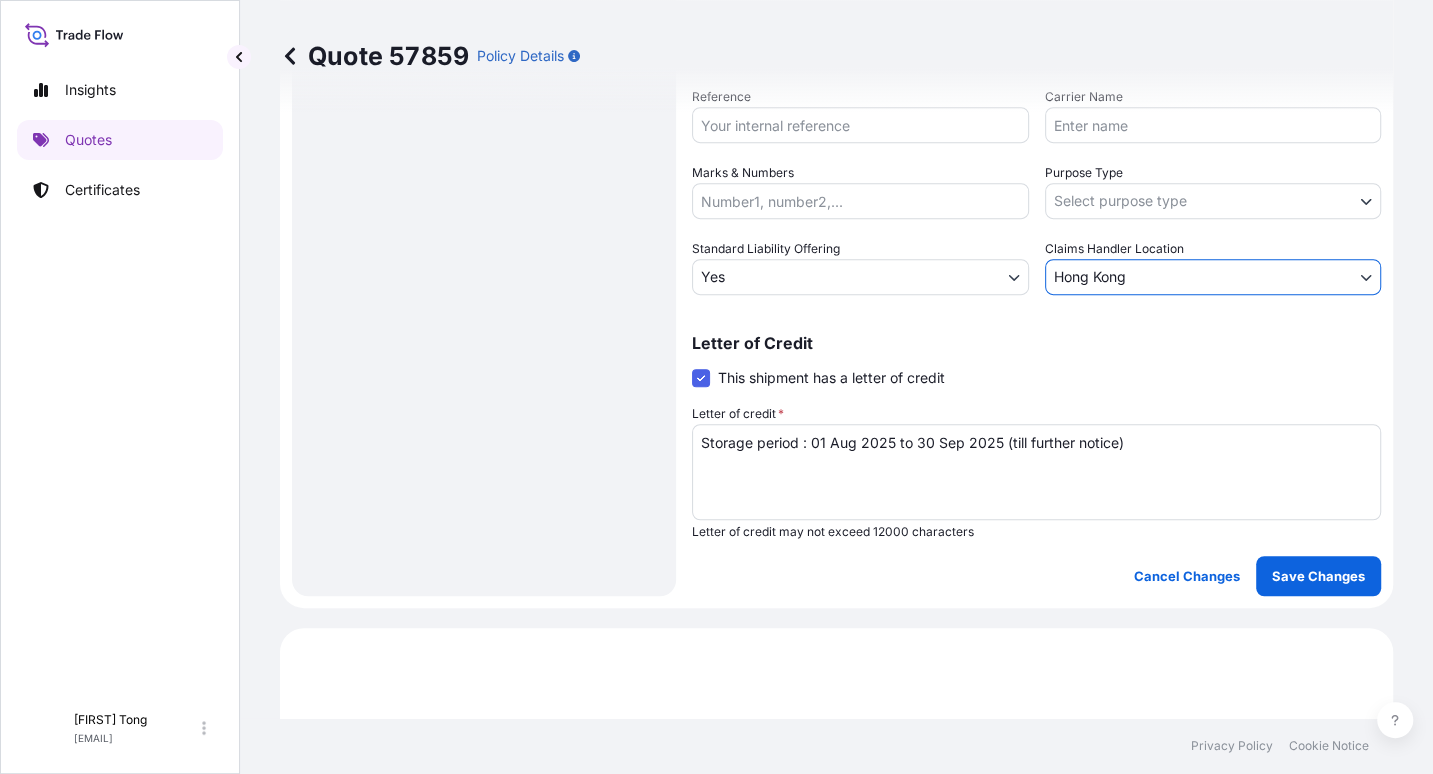 click on "Insights Quotes Certificates C [FIRST] [LAST] [EMAIL] Quote 57859 Policy Details Route Details Place of loading Road / Inland Road / Inland Origin * Hong Kong Main transport mode STORAGE COURIER INSTALLATION LAND SEA AIR STORAGE Destination * Hong Kong Road / Inland Road / Inland Place of Discharge Coverage Type Excluding hoisting Including hoisting Packing/unpacking only Shipment Details Date of Departure * 01 / 08 / 2025 Cargo Category * NON-FRAGILE Description of Cargo * Unknown, Drawing, #19
Commercial Invoice Value   * $ USD 8000 Named Assured * [FIRST] [LAST] Packing Category * OWNER AGENT CO-OWNER OWNER Various Reference Carrier Name Marks & Numbers Purpose Type Select purpose type Transit Storage Installation Conservation Standard Liability Offering Yes Yes No Claims Handler Location Hong Kong Hong Kong Singapore Letter of Credit This shipment has a letter of credit Letter of credit * Storage period : 01 Aug 2025 to 30 Sep 2025 (till further notice) Cancel Changes Save Changes $ 8" at bounding box center [716, 387] 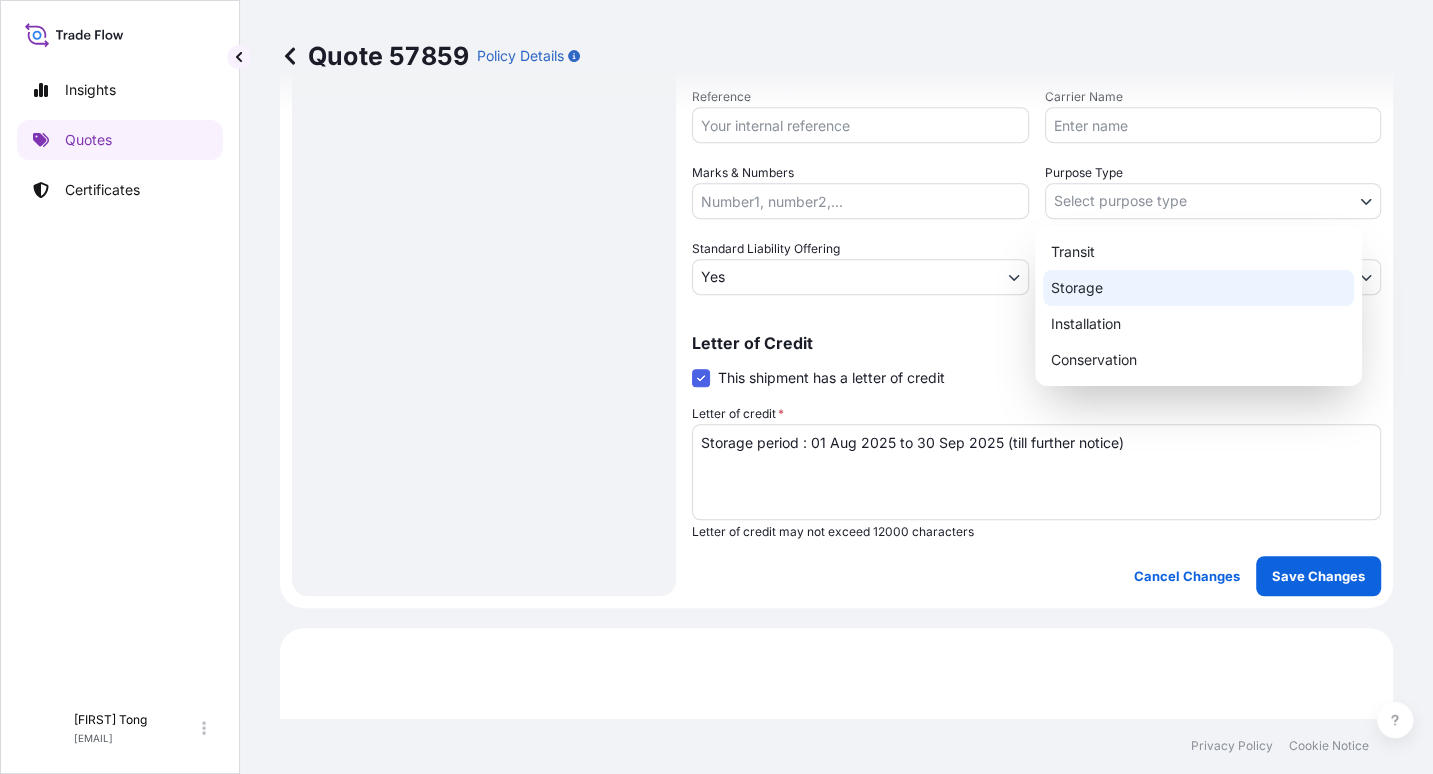 click on "Storage" at bounding box center (1198, 288) 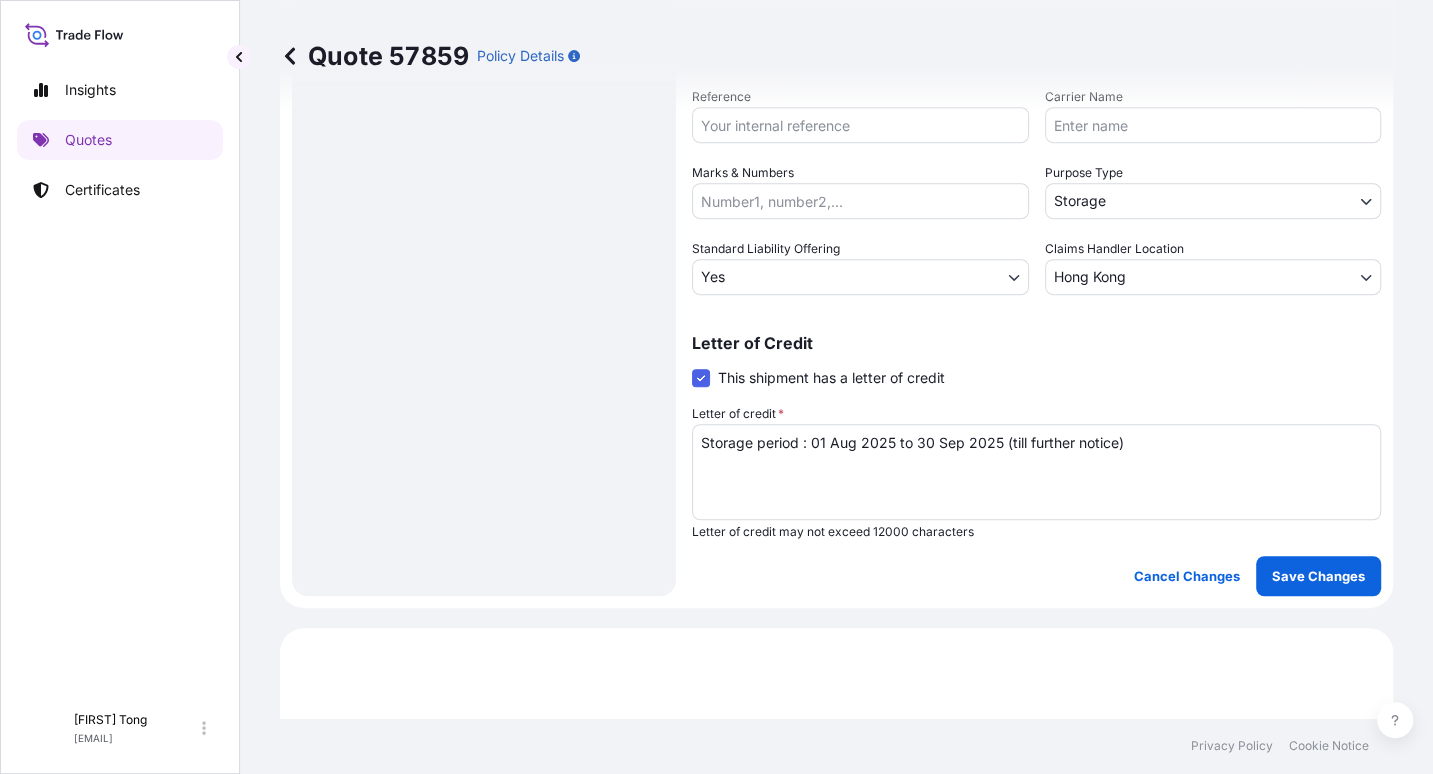scroll, scrollTop: 261, scrollLeft: 0, axis: vertical 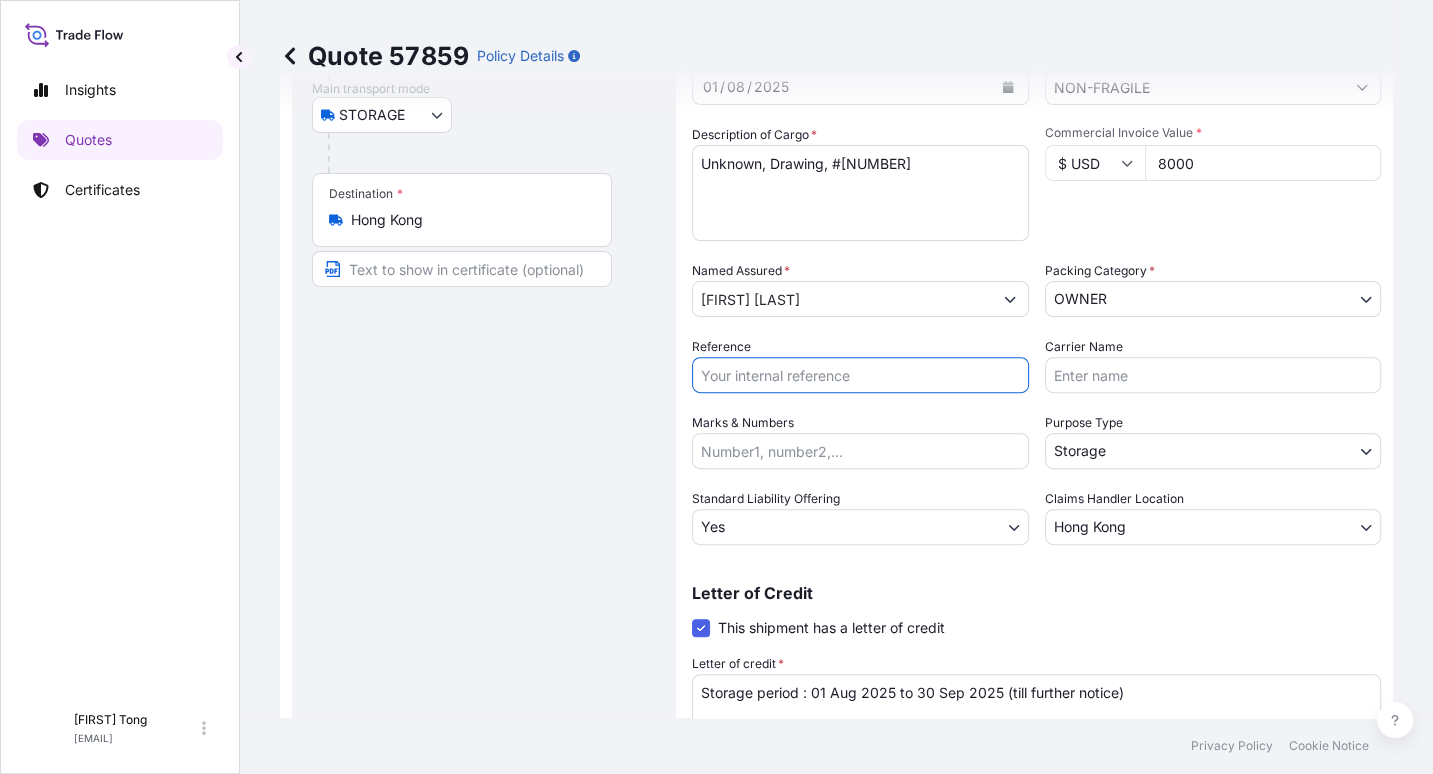 click on "Reference" at bounding box center (860, 375) 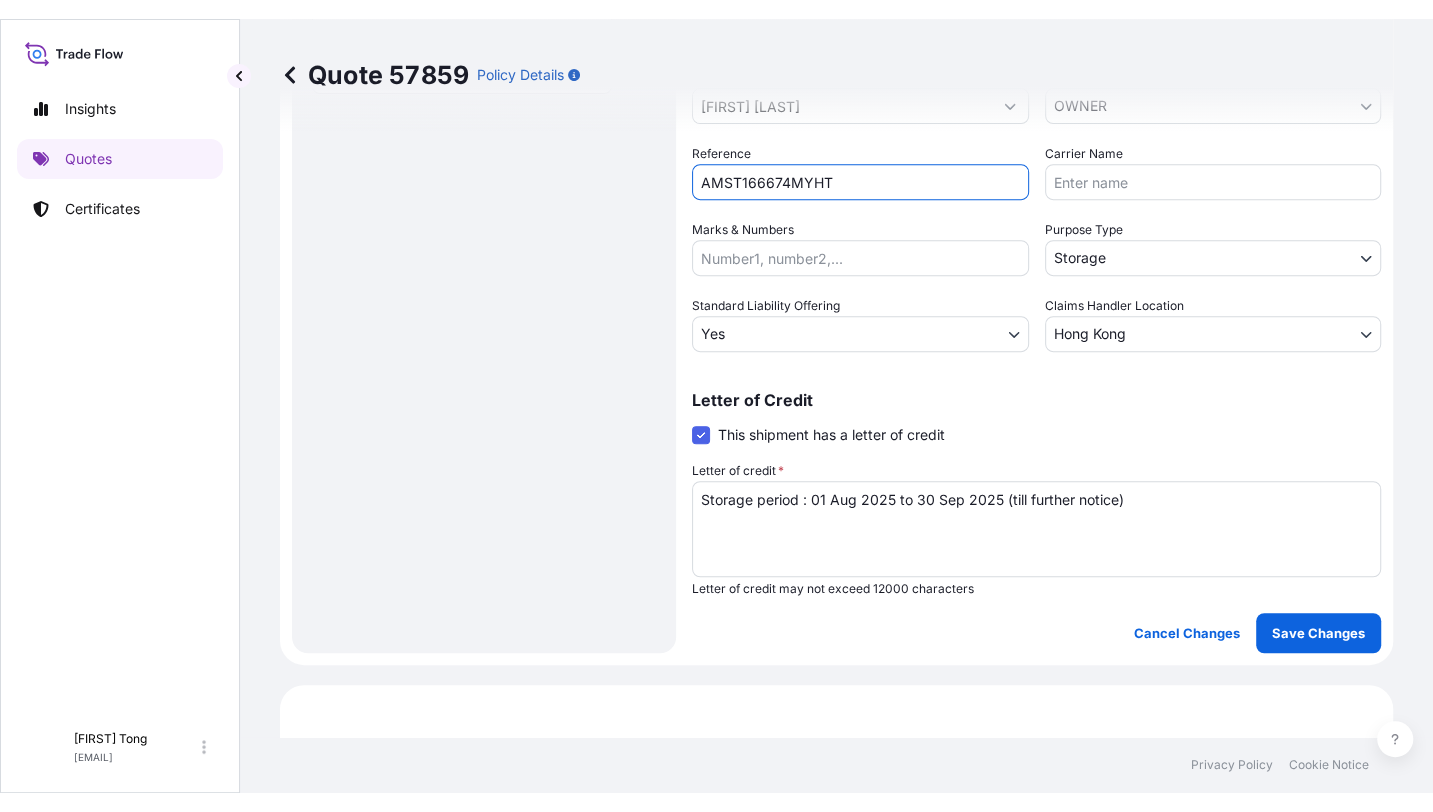 scroll, scrollTop: 636, scrollLeft: 0, axis: vertical 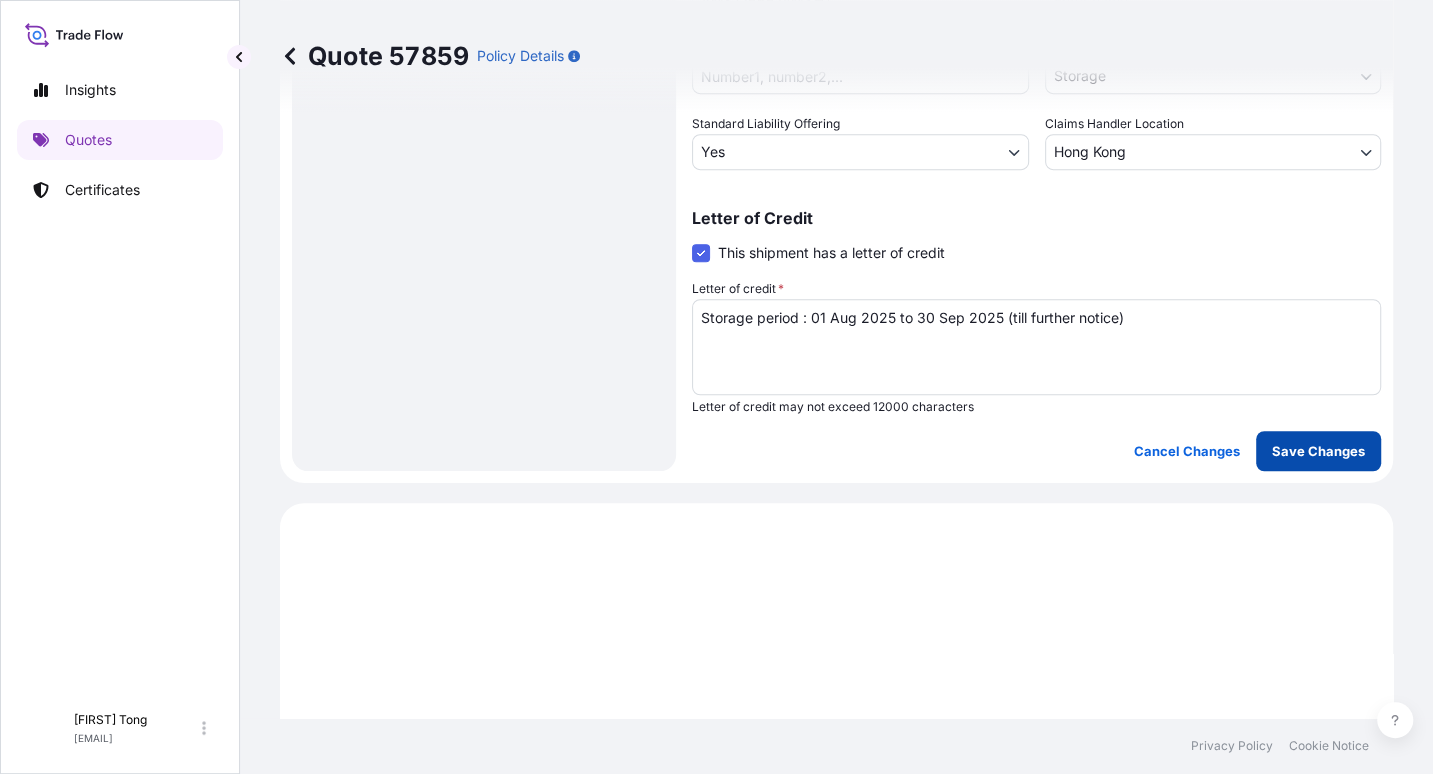 click on "Save Changes" at bounding box center (1318, 451) 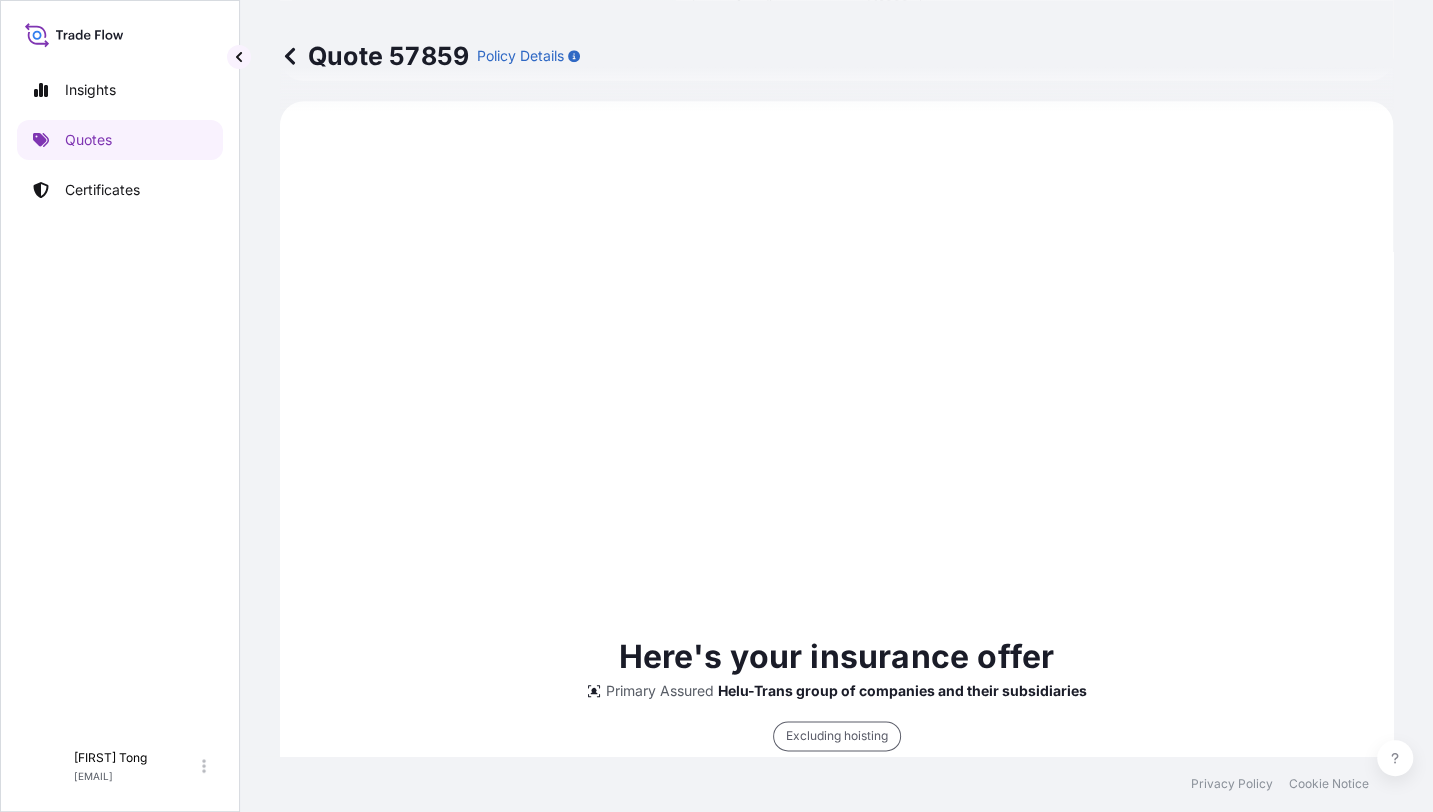 scroll, scrollTop: 1413, scrollLeft: 0, axis: vertical 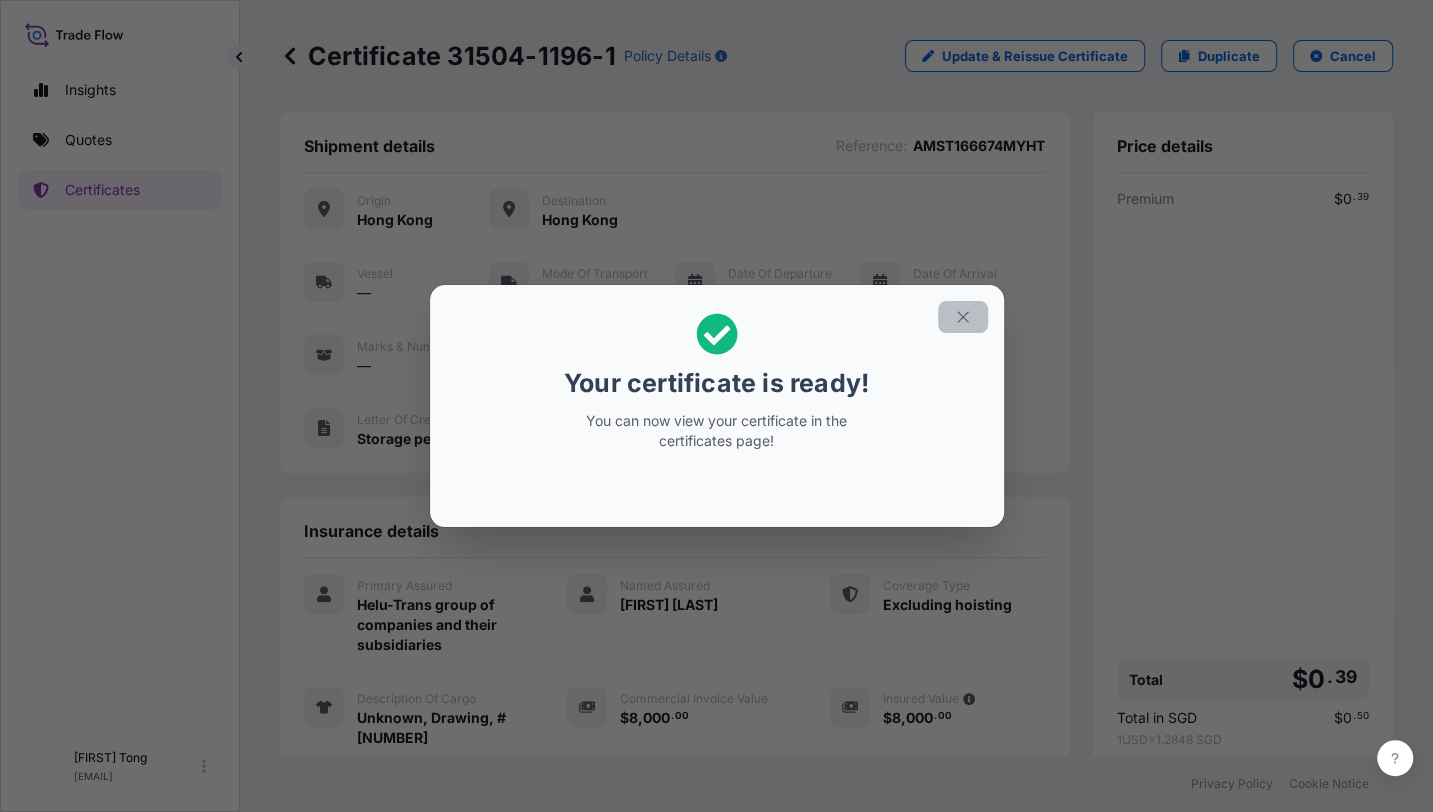 click at bounding box center [963, 317] 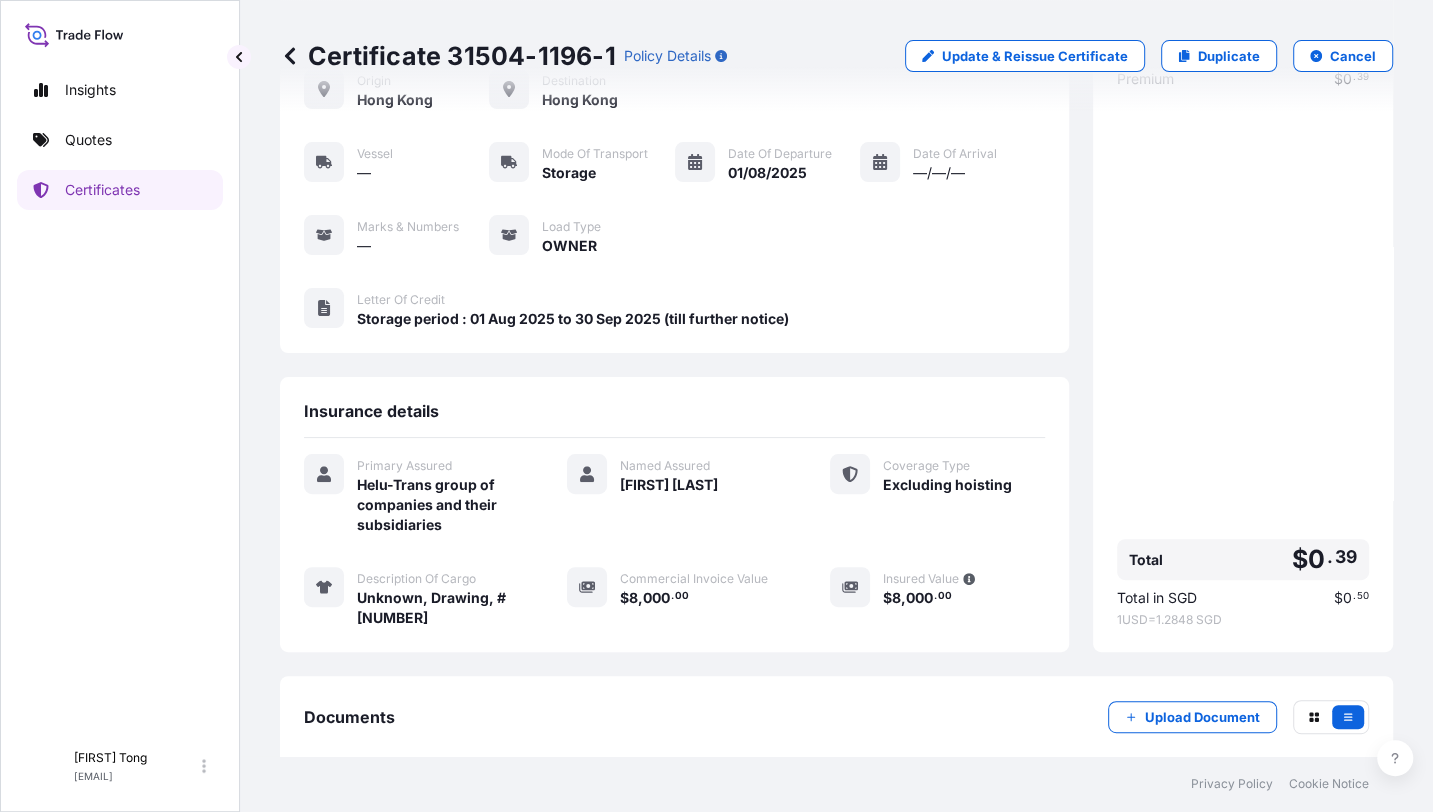 scroll, scrollTop: 226, scrollLeft: 0, axis: vertical 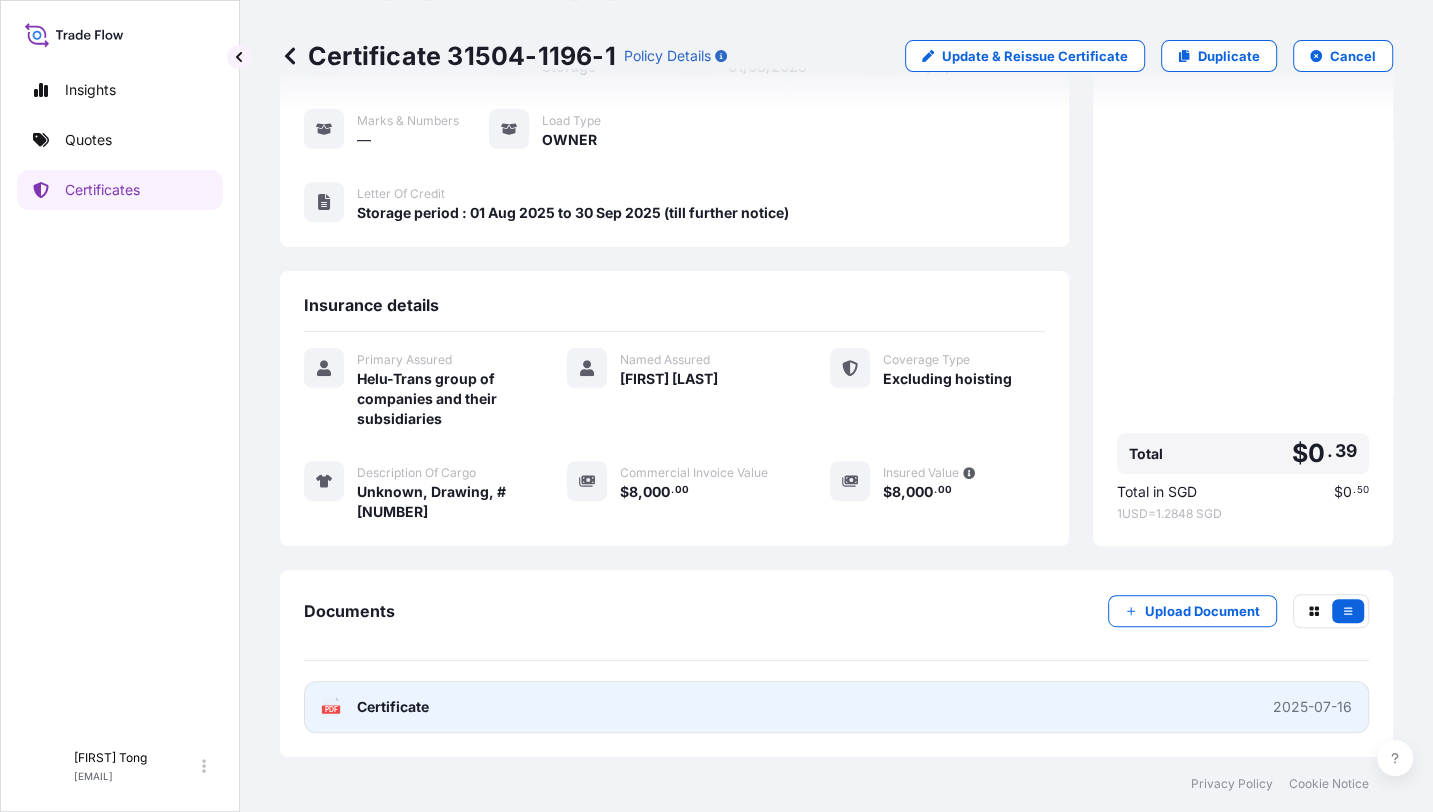 click on "PDF Certificate 2025-07-16" at bounding box center (836, 707) 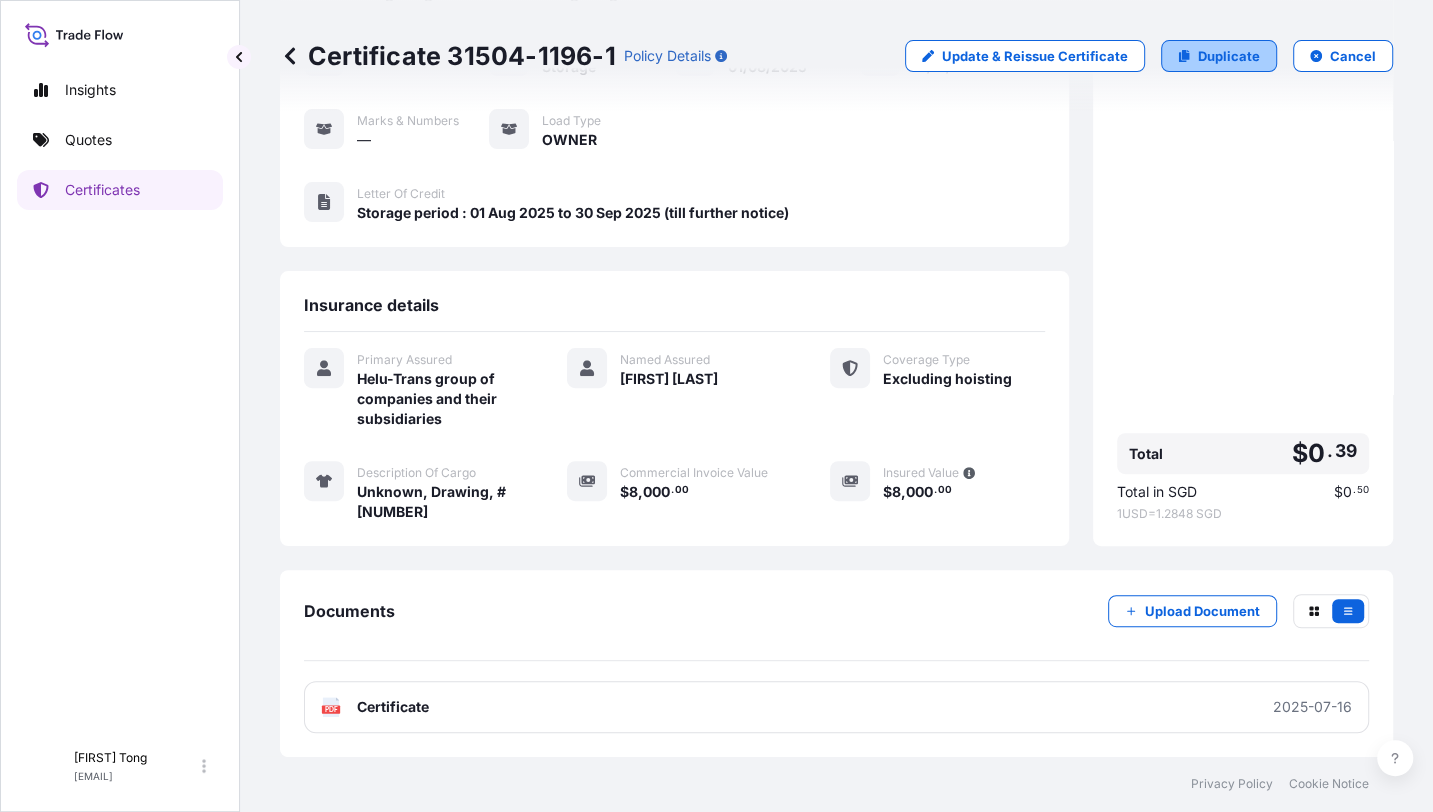 click on "Duplicate" at bounding box center [1229, 56] 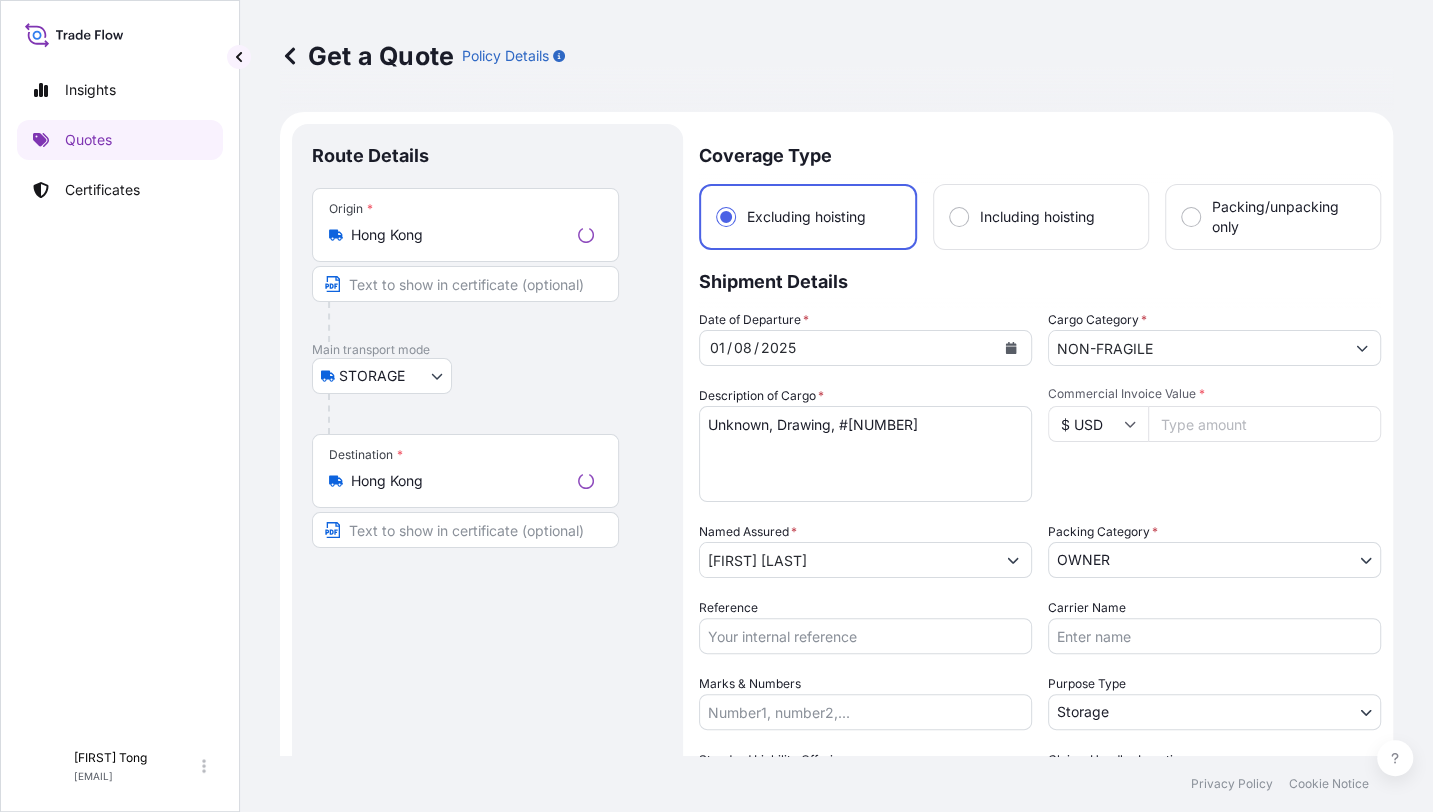 scroll, scrollTop: 31, scrollLeft: 0, axis: vertical 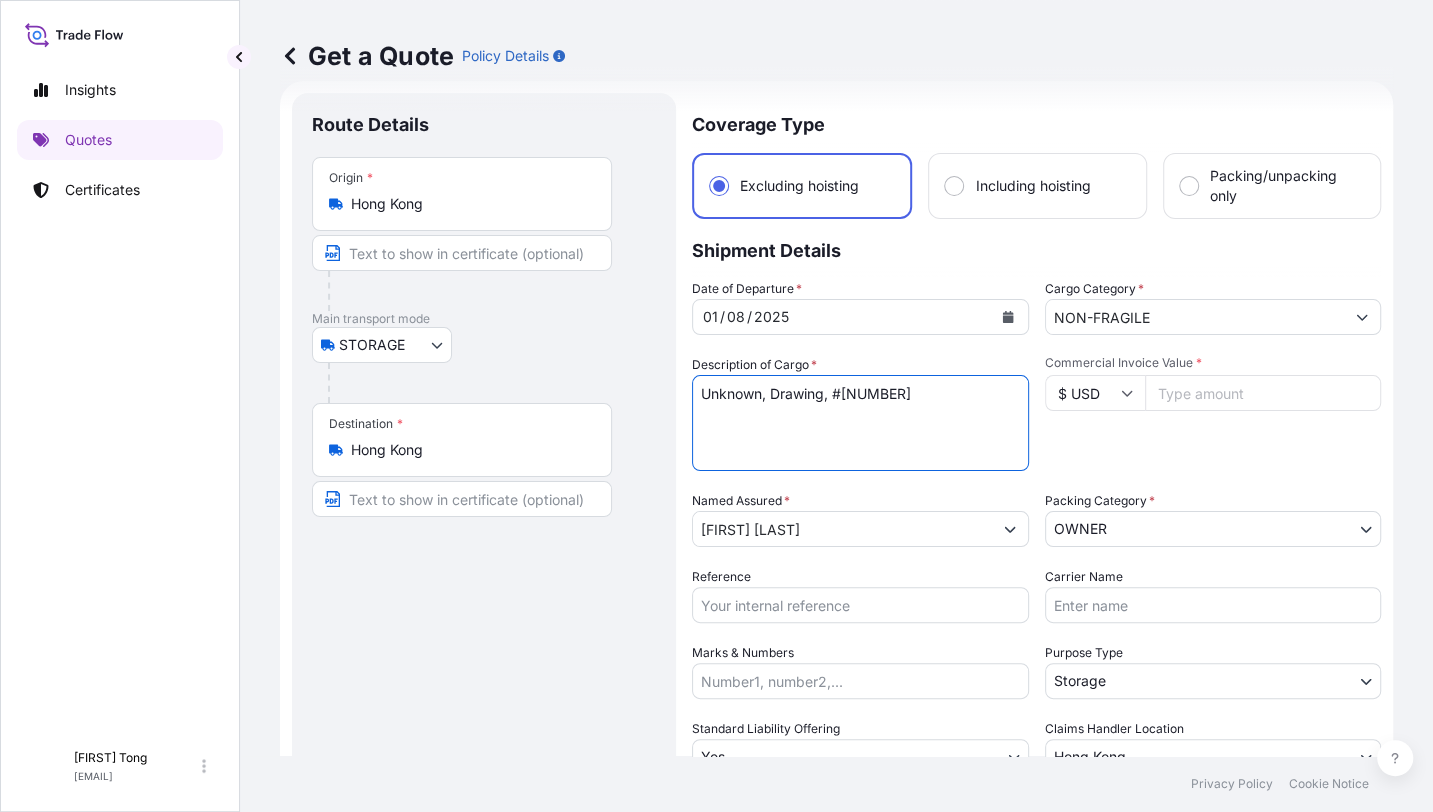 drag, startPoint x: 832, startPoint y: 390, endPoint x: 866, endPoint y: 392, distance: 34.058773 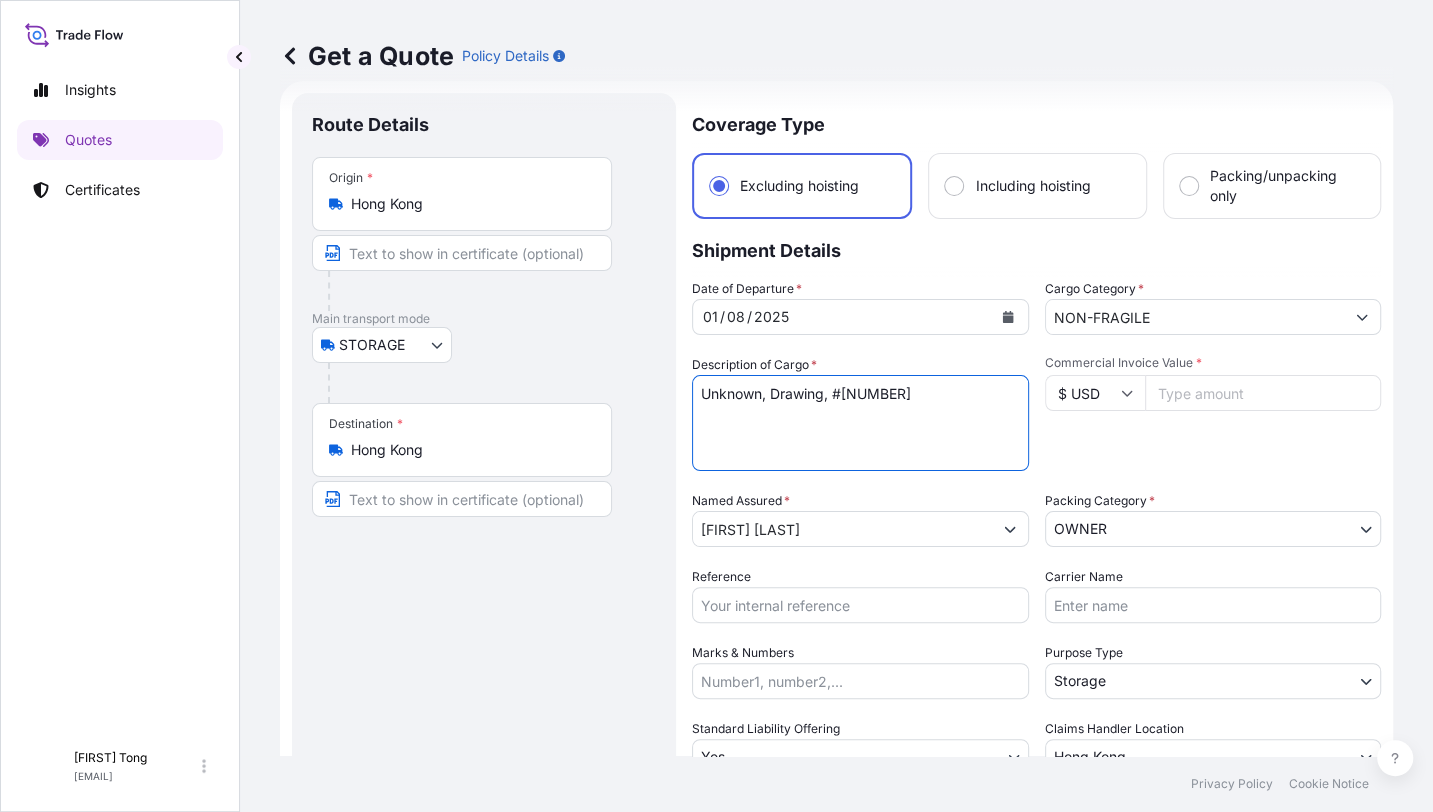 click on "Unknown, Drawing, #[NUMBER]" at bounding box center [860, 423] 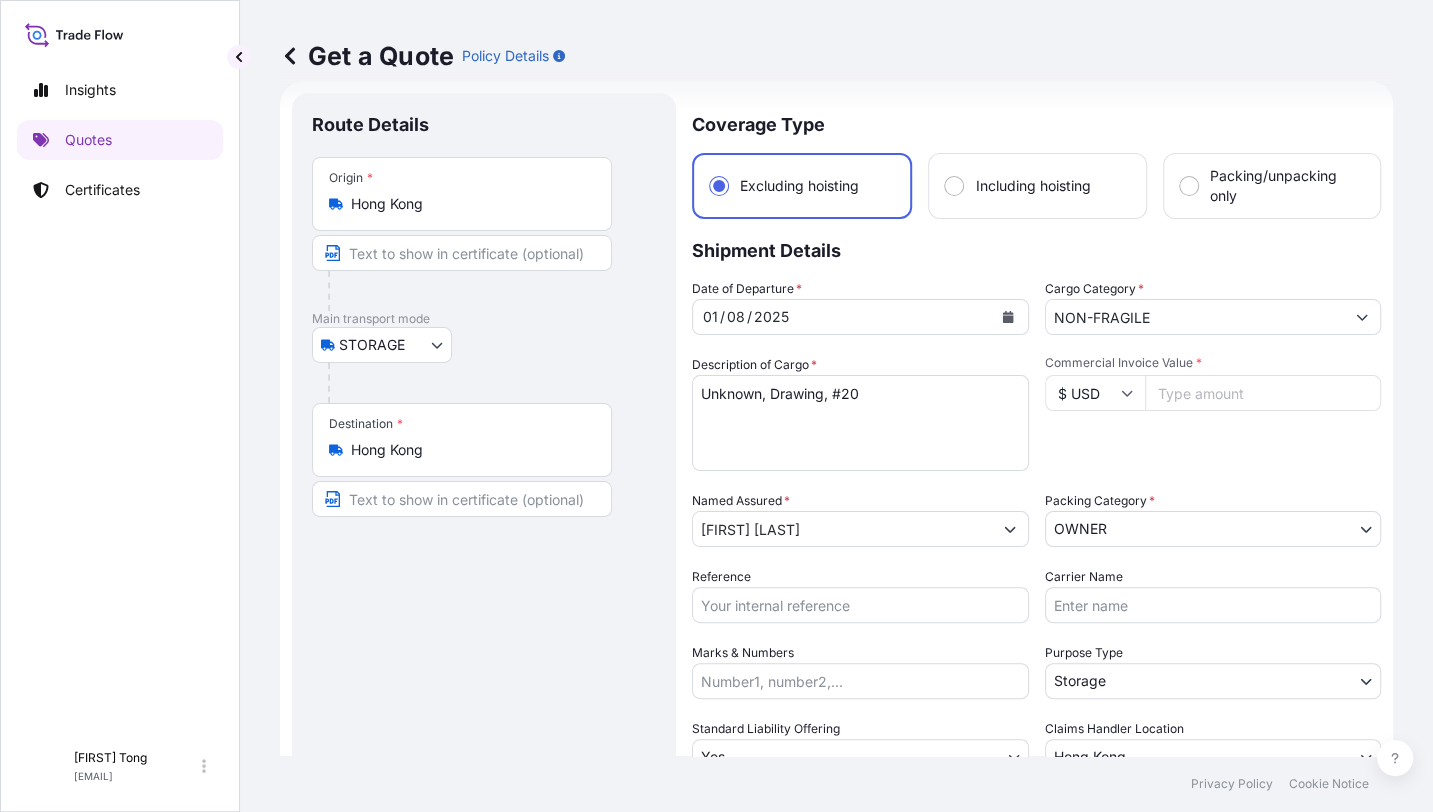 click on "Commercial Invoice Value   *" at bounding box center (1263, 393) 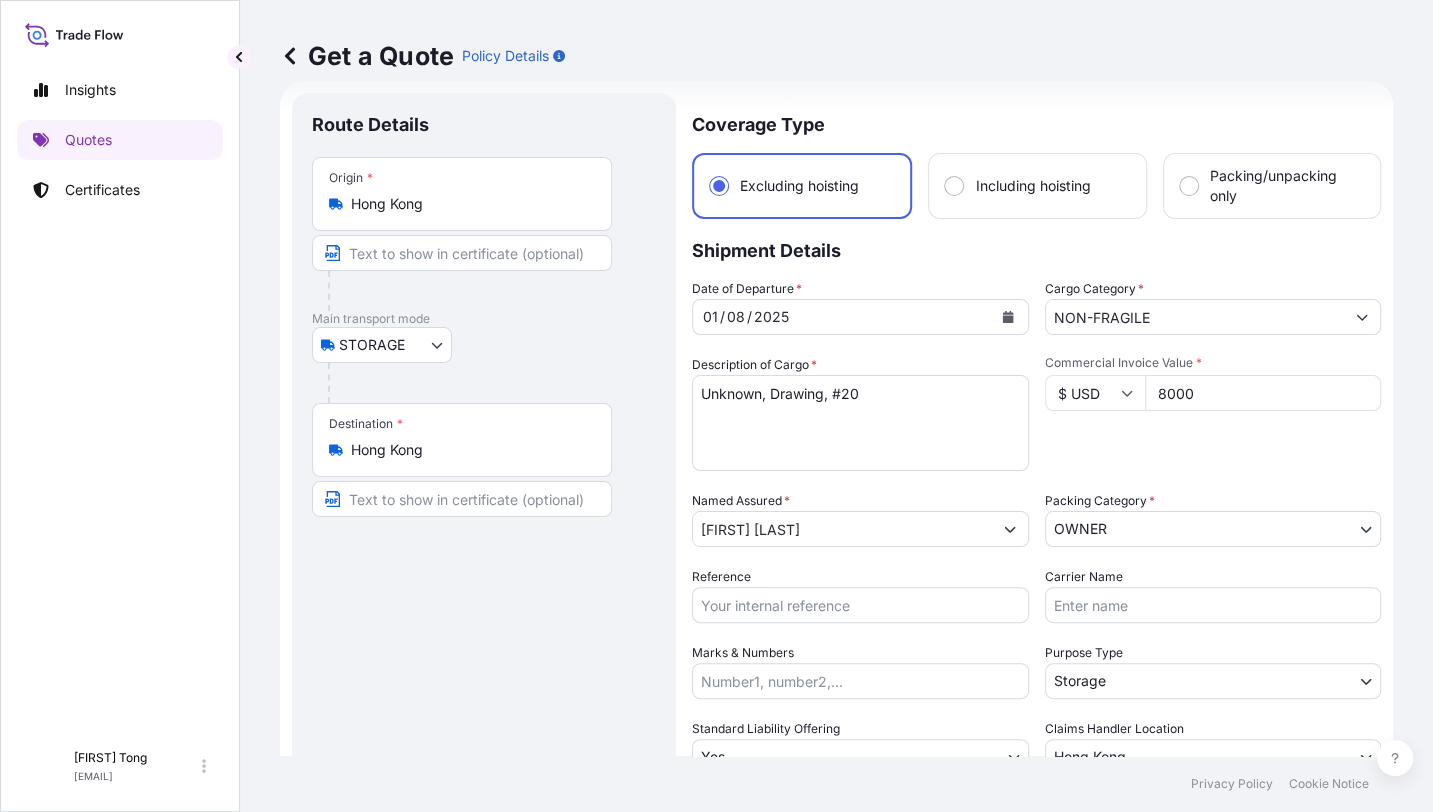 click on "Commercial Invoice Value   * $ USD 8000" at bounding box center (1213, 413) 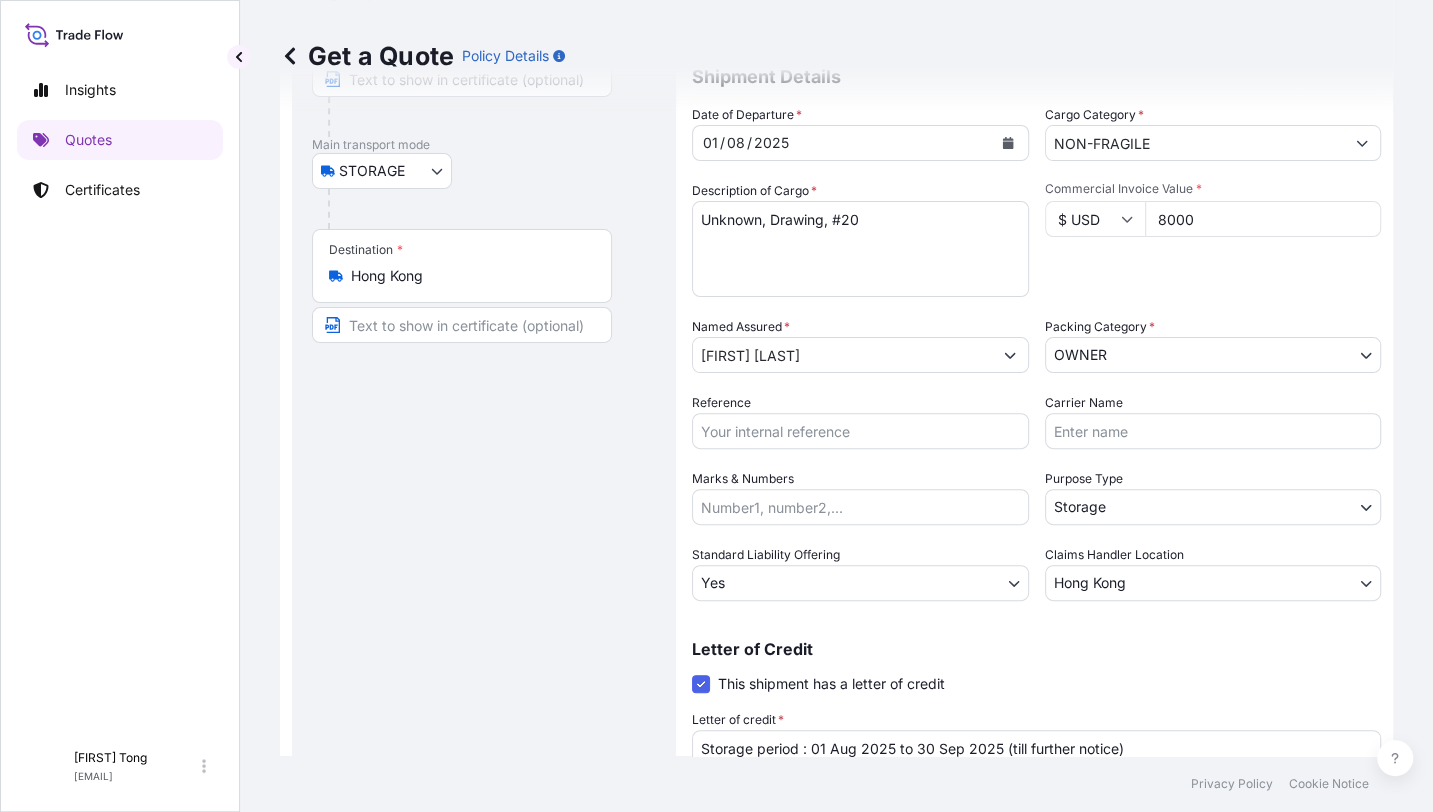 scroll, scrollTop: 362, scrollLeft: 0, axis: vertical 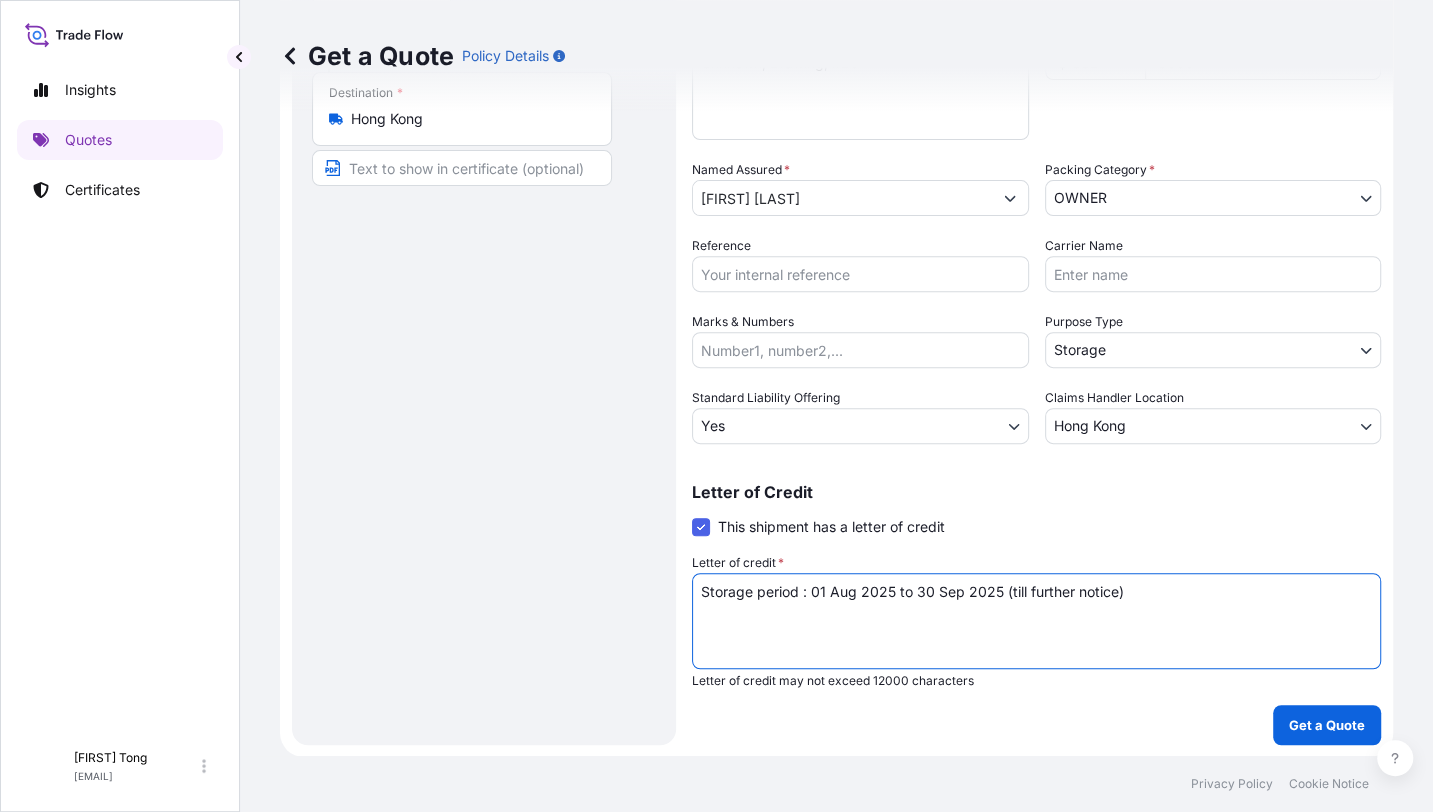 drag, startPoint x: 919, startPoint y: 575, endPoint x: 498, endPoint y: 594, distance: 421.42853 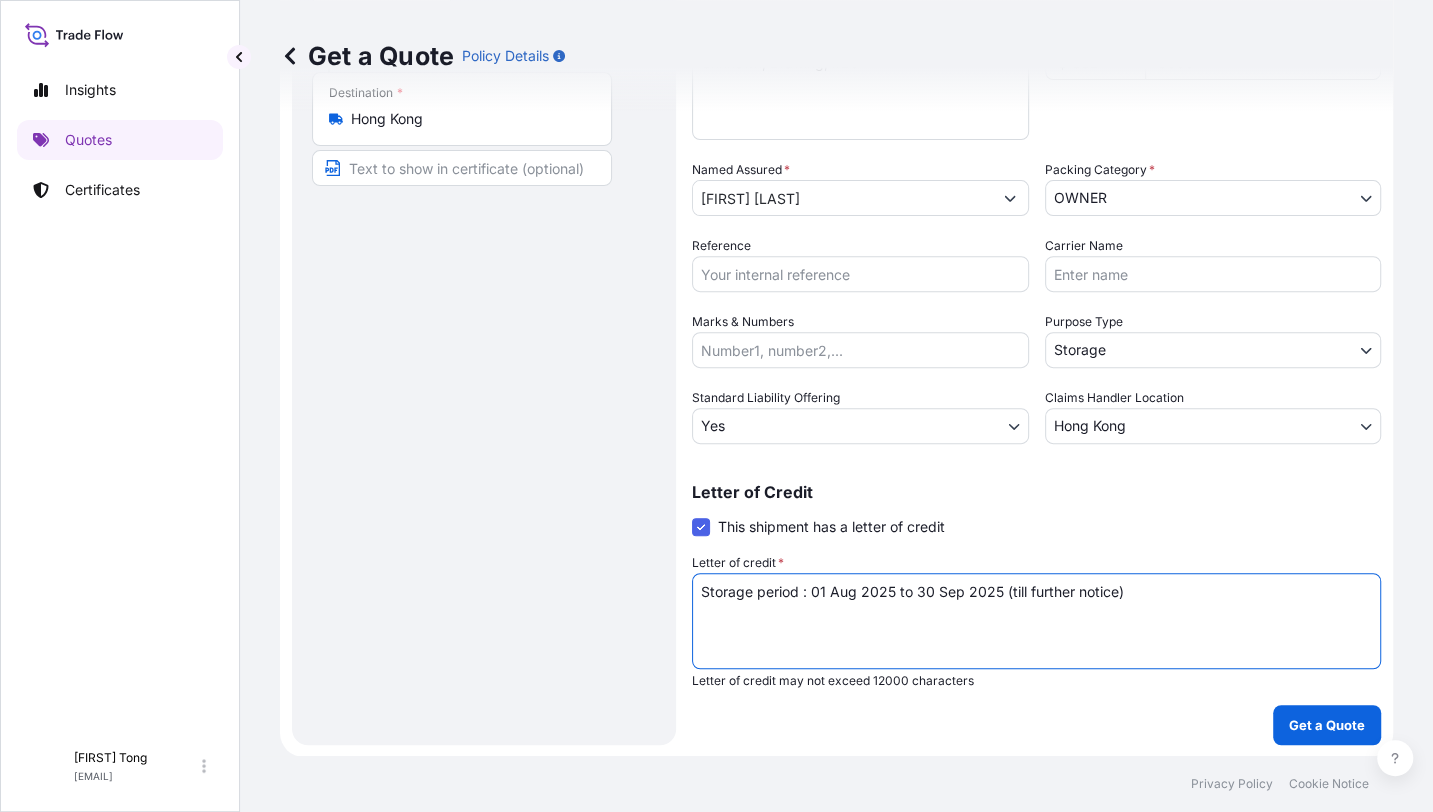 click on "Route Details Place of loading Road / Inland Road / Inland Origin * Hong Kong Main transport mode STORAGE COURIER INSTALLATION LAND SEA AIR STORAGE Destination * Hong Kong Road / Inland Road / Inland Place of Discharge Coverage Type Excluding hoisting Including hoisting Packing/unpacking only Shipment Details Date of Departure * 01 / 08 / 2025 Cargo Category * NON-FRAGILE Description of Cargo * Unknown, Drawing, #19
Commercial Invoice Value   * $ USD 8000 Named Assured * [FIRST] [LAST] Packing Category * OWNER AGENT CO-OWNER OWNER Various Reference Carrier Name Marks & Numbers Purpose Type Storage Transit Storage Installation Conservation Standard Liability Offering Yes Yes No Claims Handler Location Hong Kong Hong Kong Singapore Letter of Credit This shipment has a letter of credit Letter of credit * Storage period : 01 Aug 2025 to 30 Sep 2025 (till further notice) Letter of credit may not exceed 12000 characters Get a Quote" at bounding box center [836, 253] 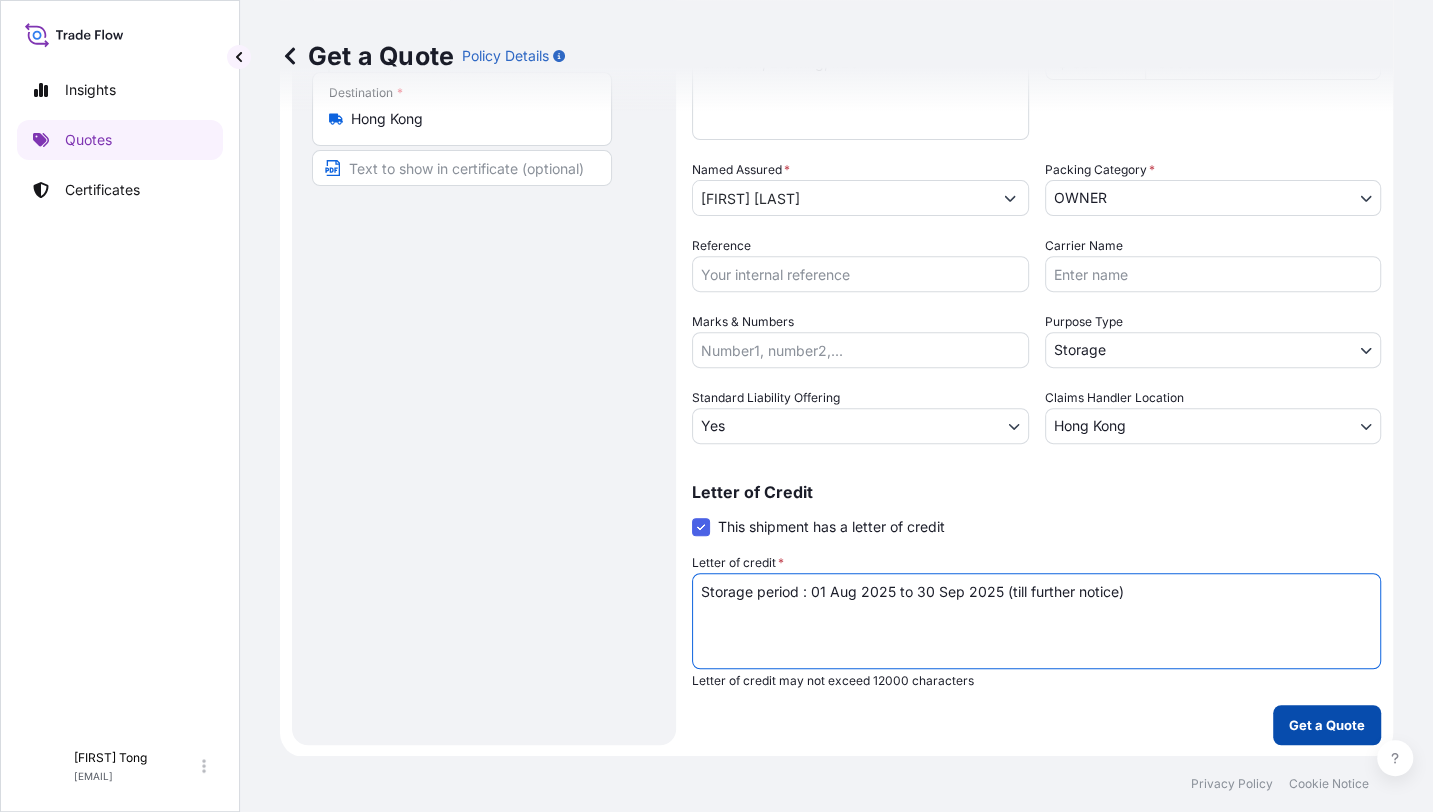 click on "Get a Quote" at bounding box center (1327, 725) 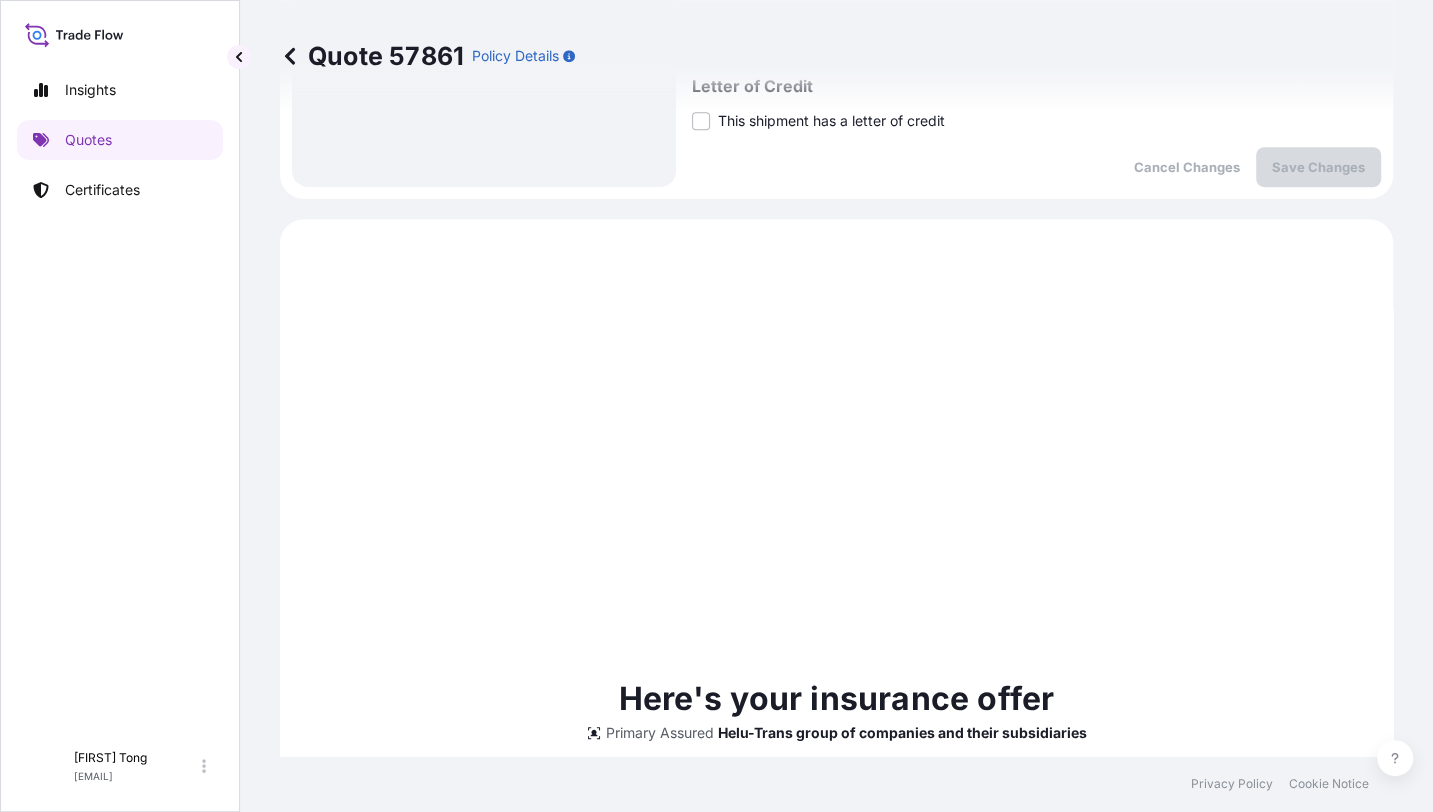 scroll, scrollTop: 636, scrollLeft: 0, axis: vertical 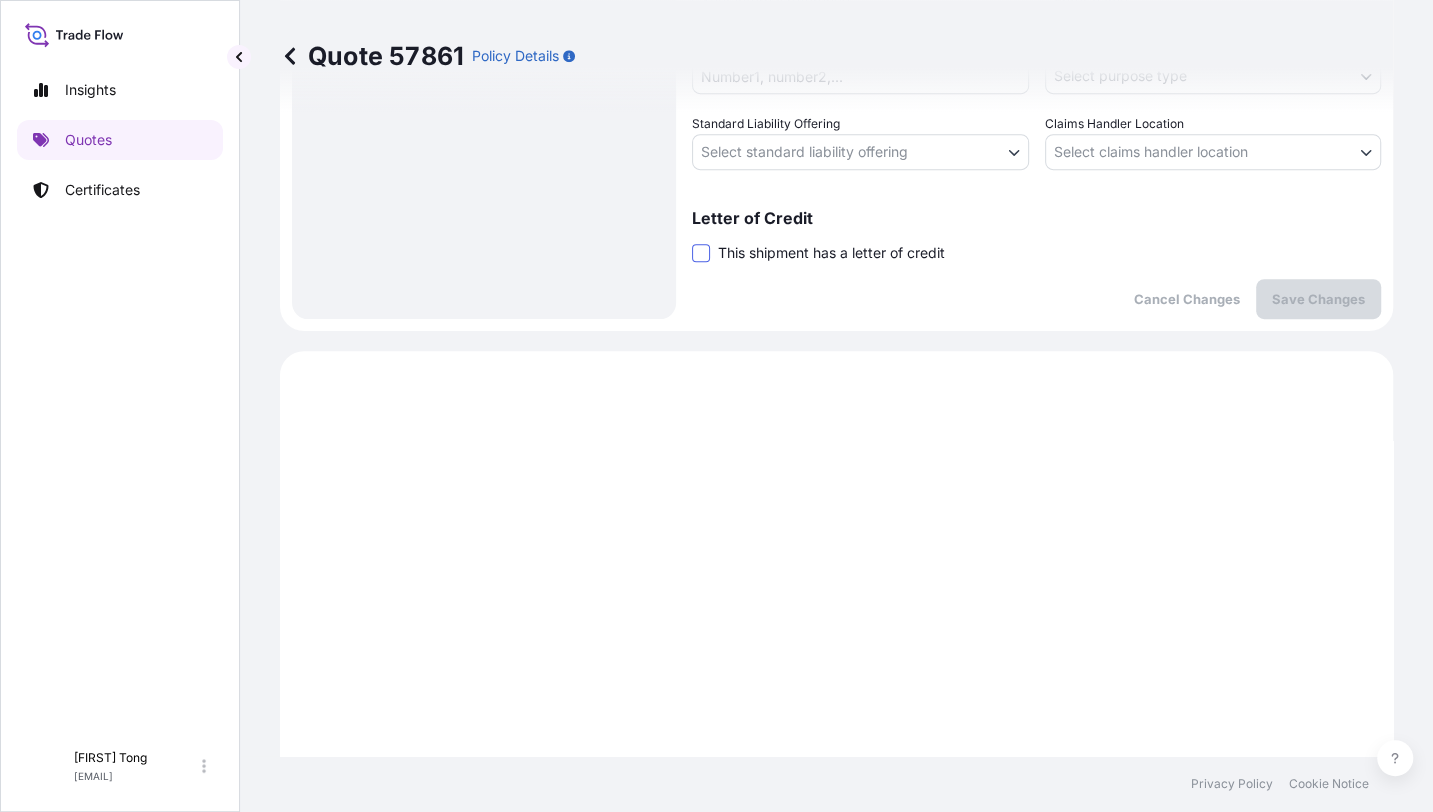 click at bounding box center [701, 253] 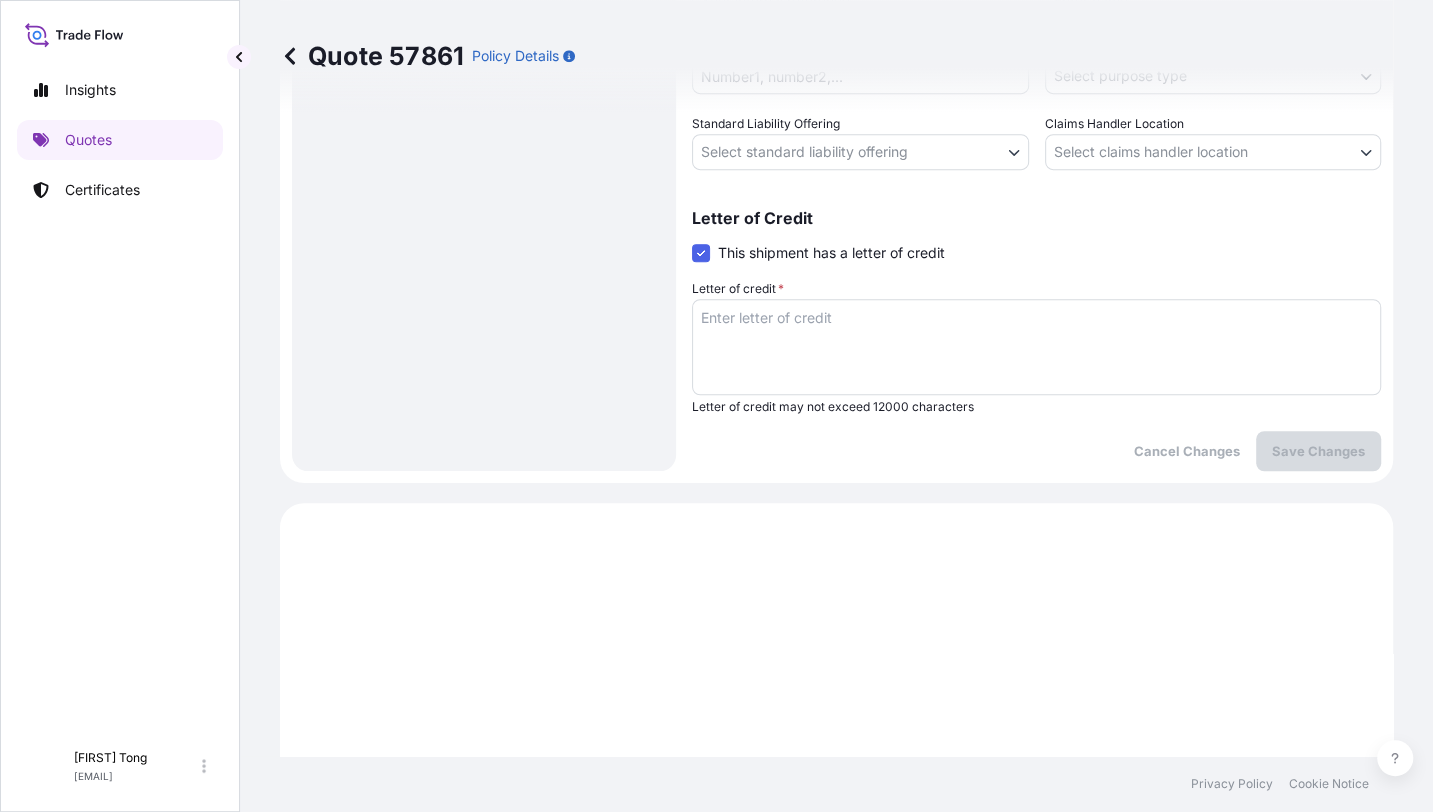 click on "Letter of credit *" at bounding box center (1036, 347) 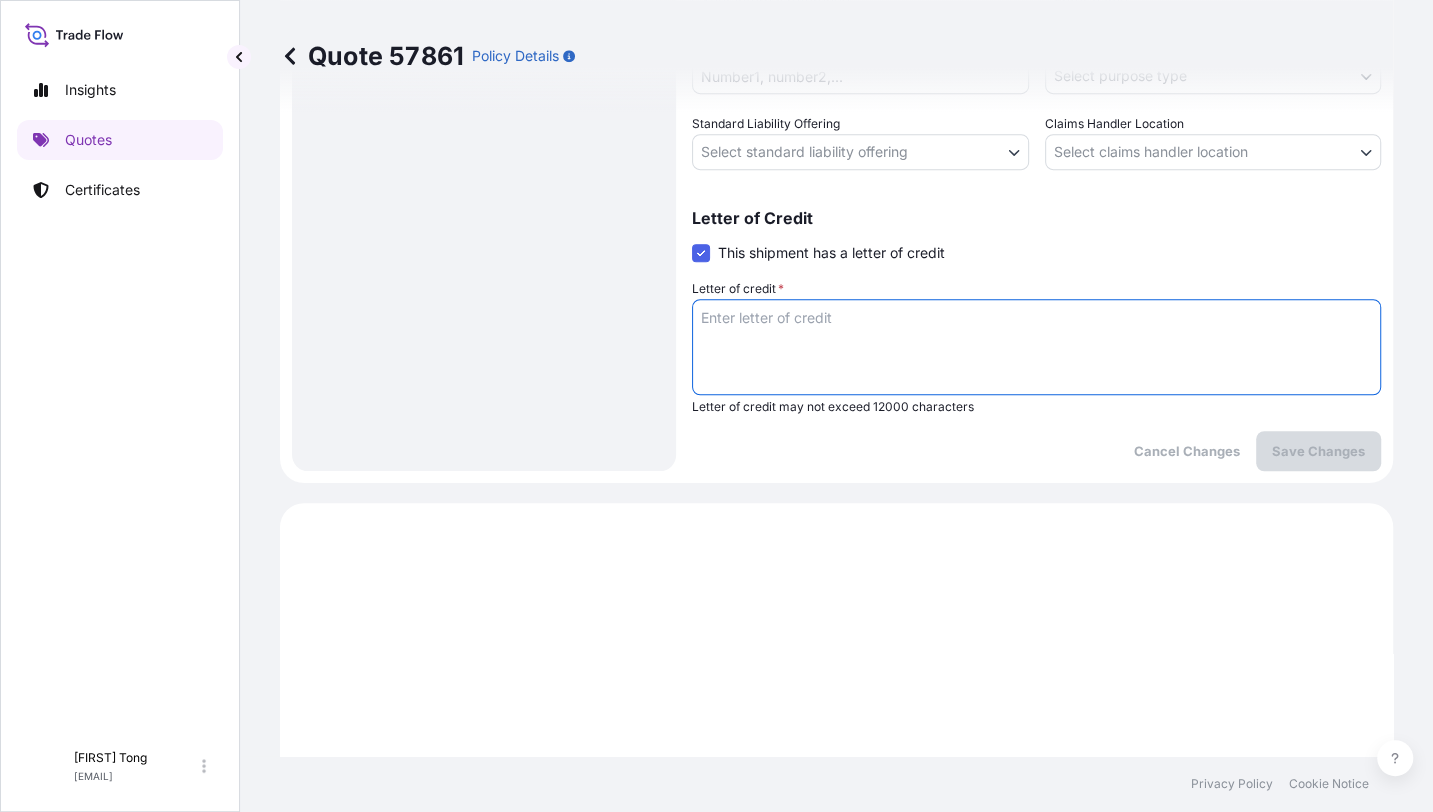 paste on "Storage period : 01 Aug 2025 to 30 Sep 2025 (till further notice)" 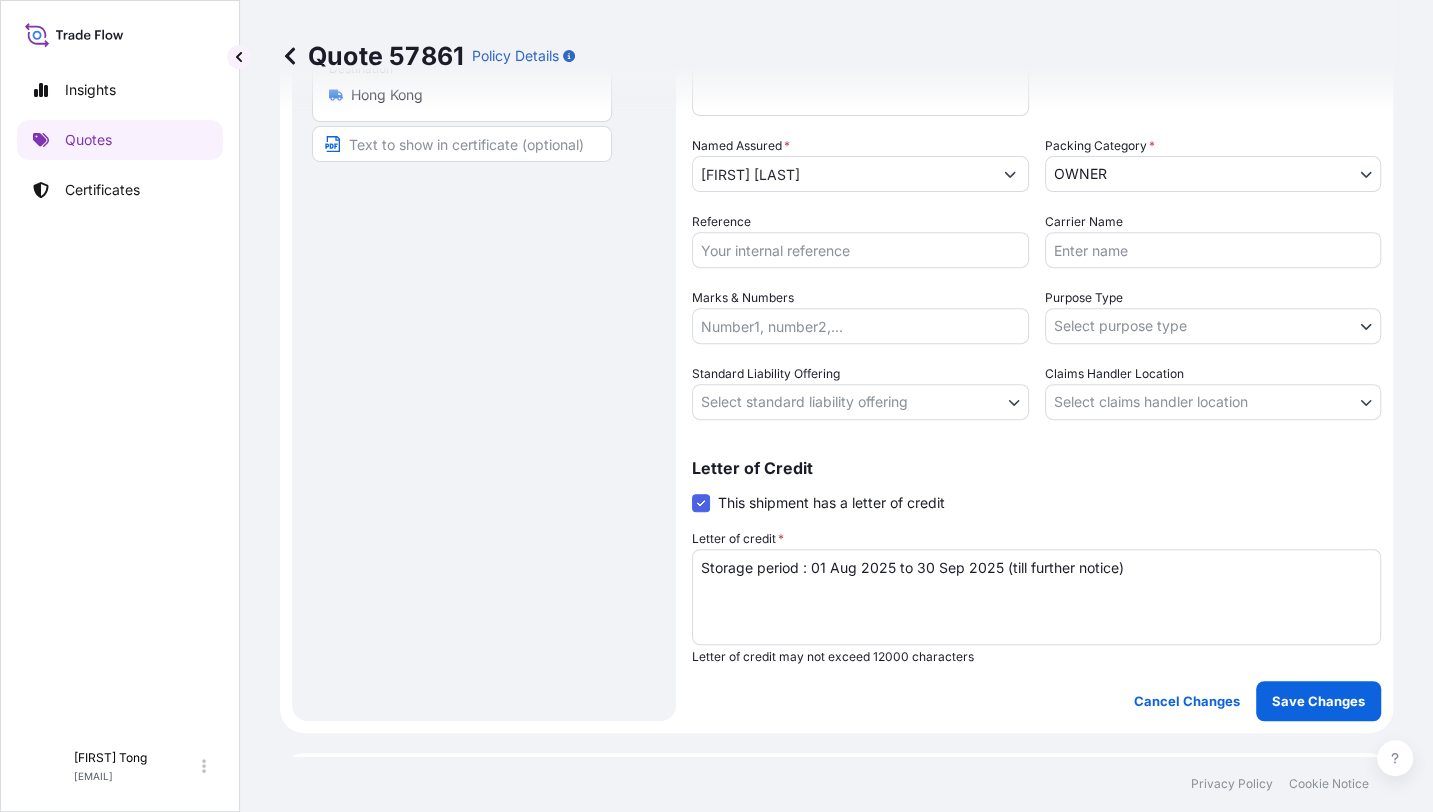 scroll, scrollTop: 261, scrollLeft: 0, axis: vertical 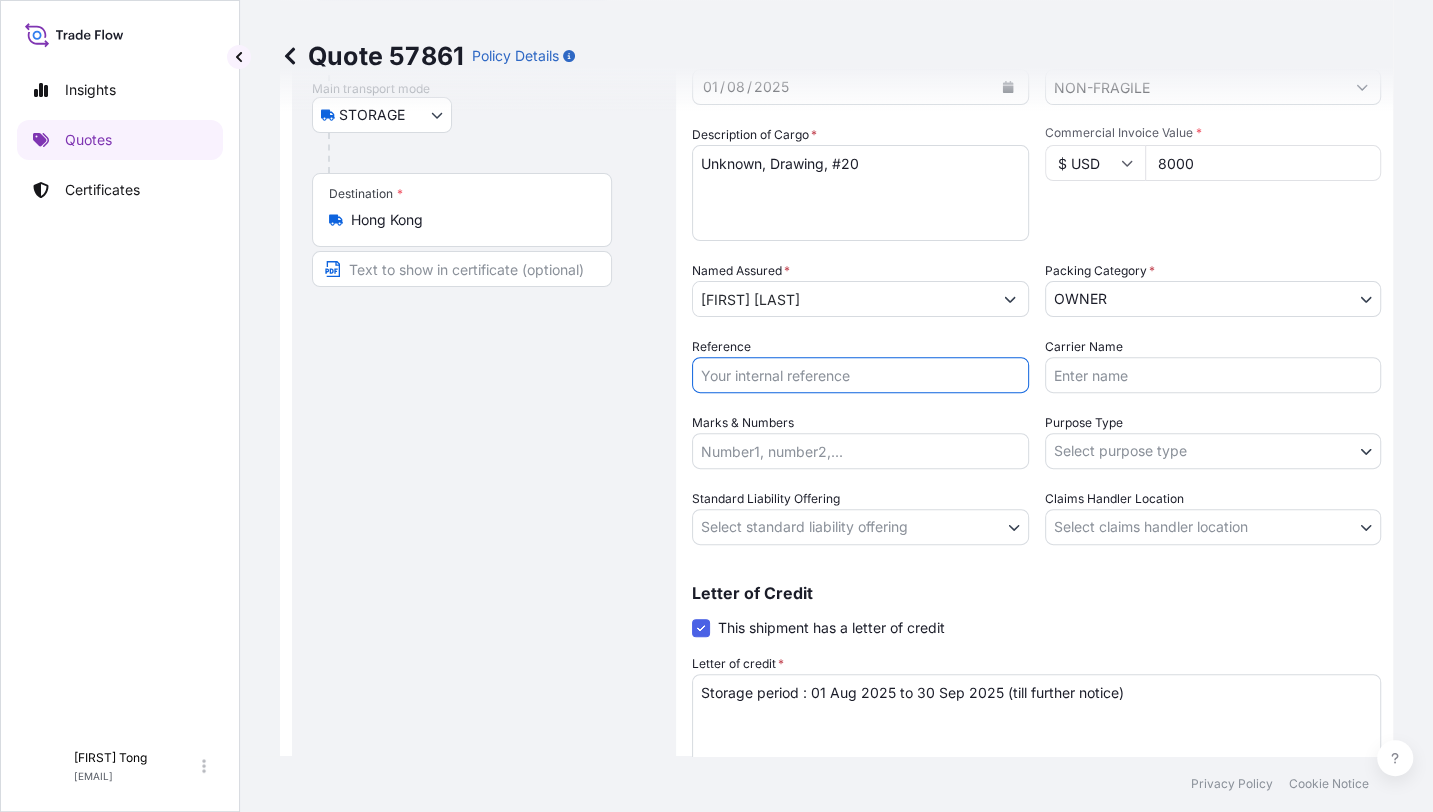 drag, startPoint x: 759, startPoint y: 363, endPoint x: 761, endPoint y: 378, distance: 15.132746 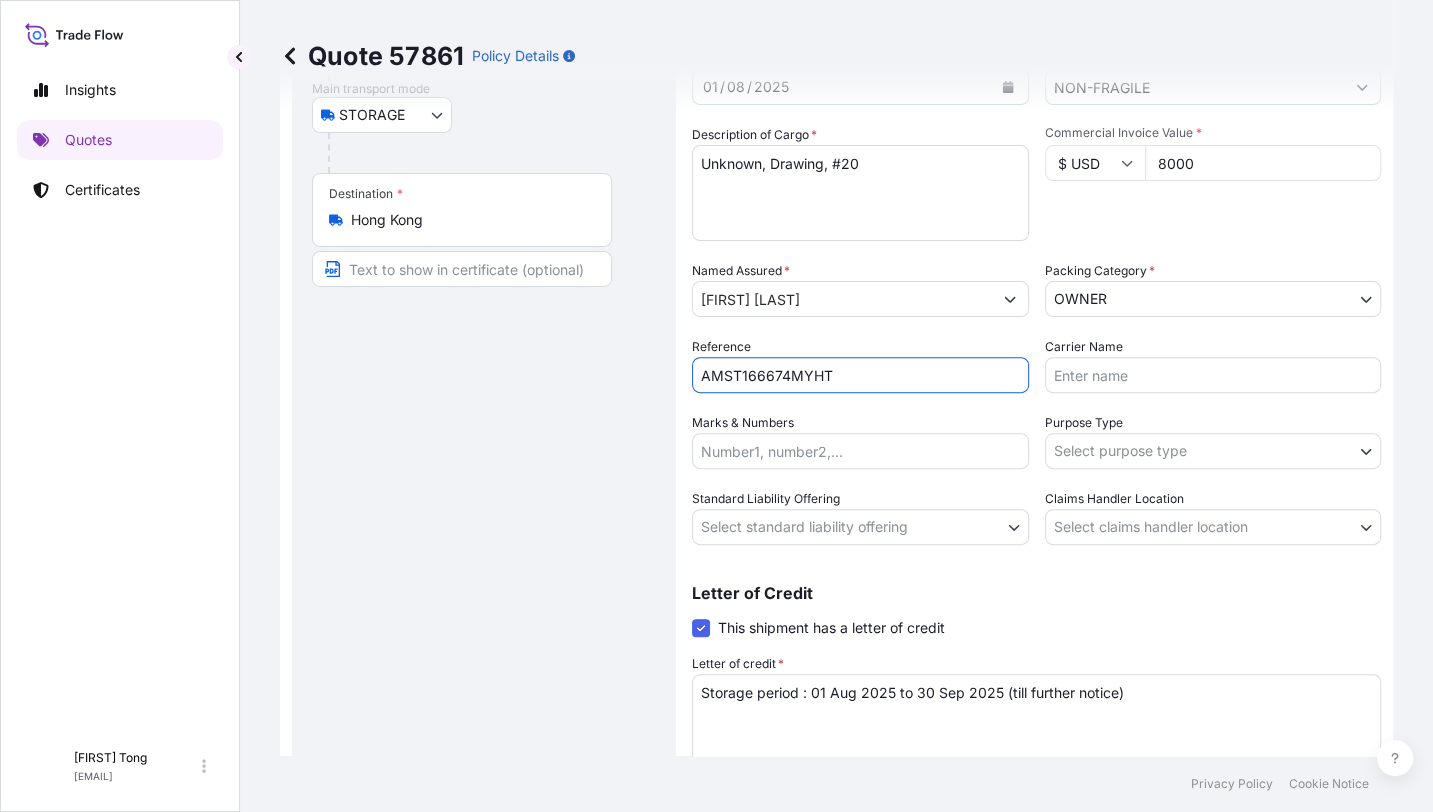 click on "Route Details Place of loading Road / Inland Road / Inland Origin * Hong Kong Main transport mode STORAGE COURIER INSTALLATION LAND SEA AIR STORAGE Destination * Hong Kong Road / Inland Road / Inland Place of Discharge" at bounding box center (484, 354) 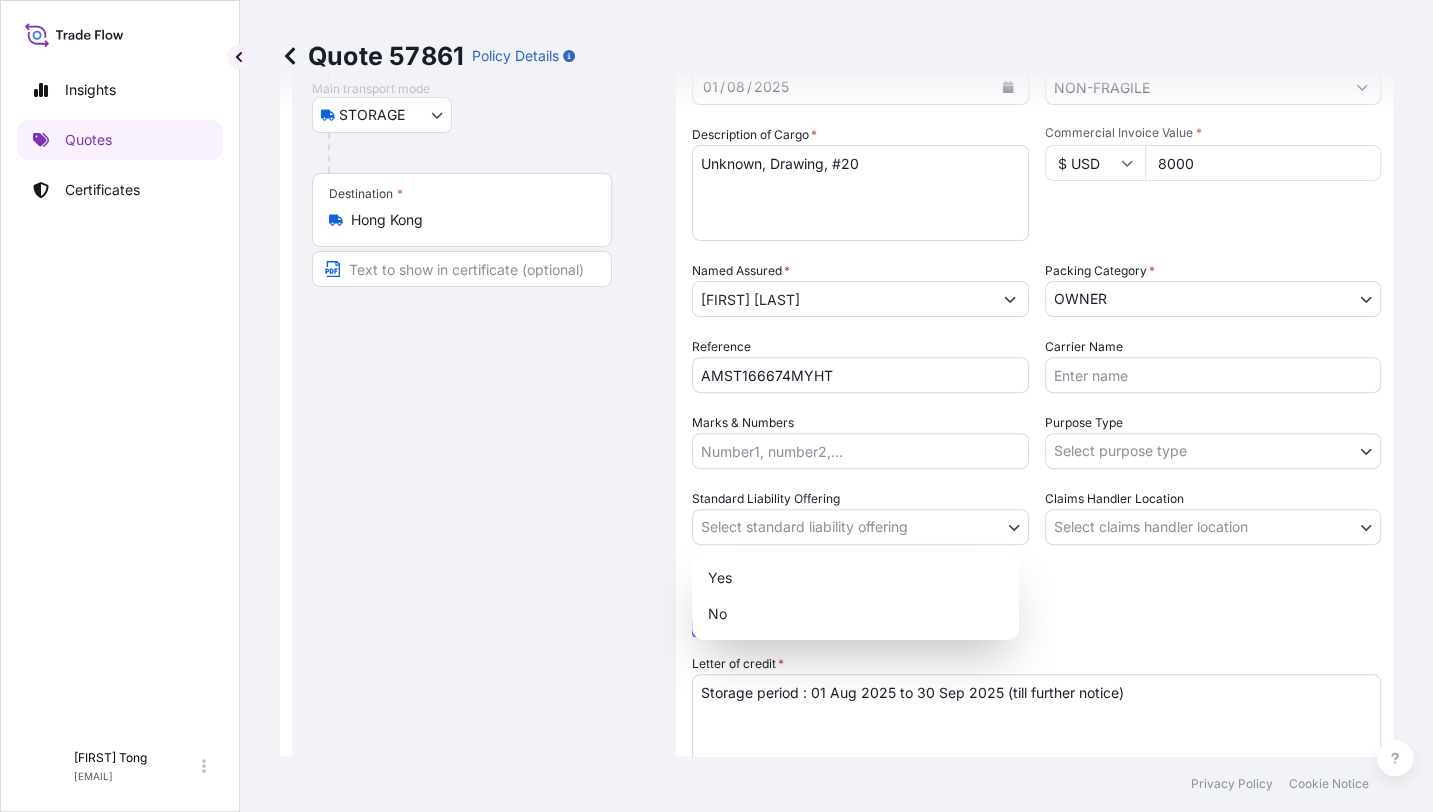 click on "Insights Quotes Certificates C [FIRST]   [LAST] [EMAIL] Quote [NUMBER] Policy Details Route Details Place of loading Road / Inland Road / Inland Origin * Hong Kong Main transport mode STORAGE COURIER INSTALLATION LAND SEA AIR STORAGE Destination * Hong Kong Road / Inland Road / Inland Place of Discharge Coverage Type Excluding hoisting Including hoisting Packing/unpacking only Shipment Details Date of Departure * [DATE] Cargo Category * NON-FRAGILE Description of Cargo * Unknown, Drawing, #20
Commercial Invoice Value   * $ USD [NUMBER] Named Assured * [FIRST] [LAST] Packing Category * OWNER AGENT CO-OWNER OWNER Various Reference [CARRIER] Carrier Name Marks & Numbers Purpose Type Select purpose type Transit Storage Installation Conservation Standard Liability Offering Select standard liability offering Yes No Claims Handler Location Select claims handler location Hong Kong Singapore Letter of Credit This shipment has a letter of credit Letter of credit * Cancel Changes Save Changes $" at bounding box center (716, 406) 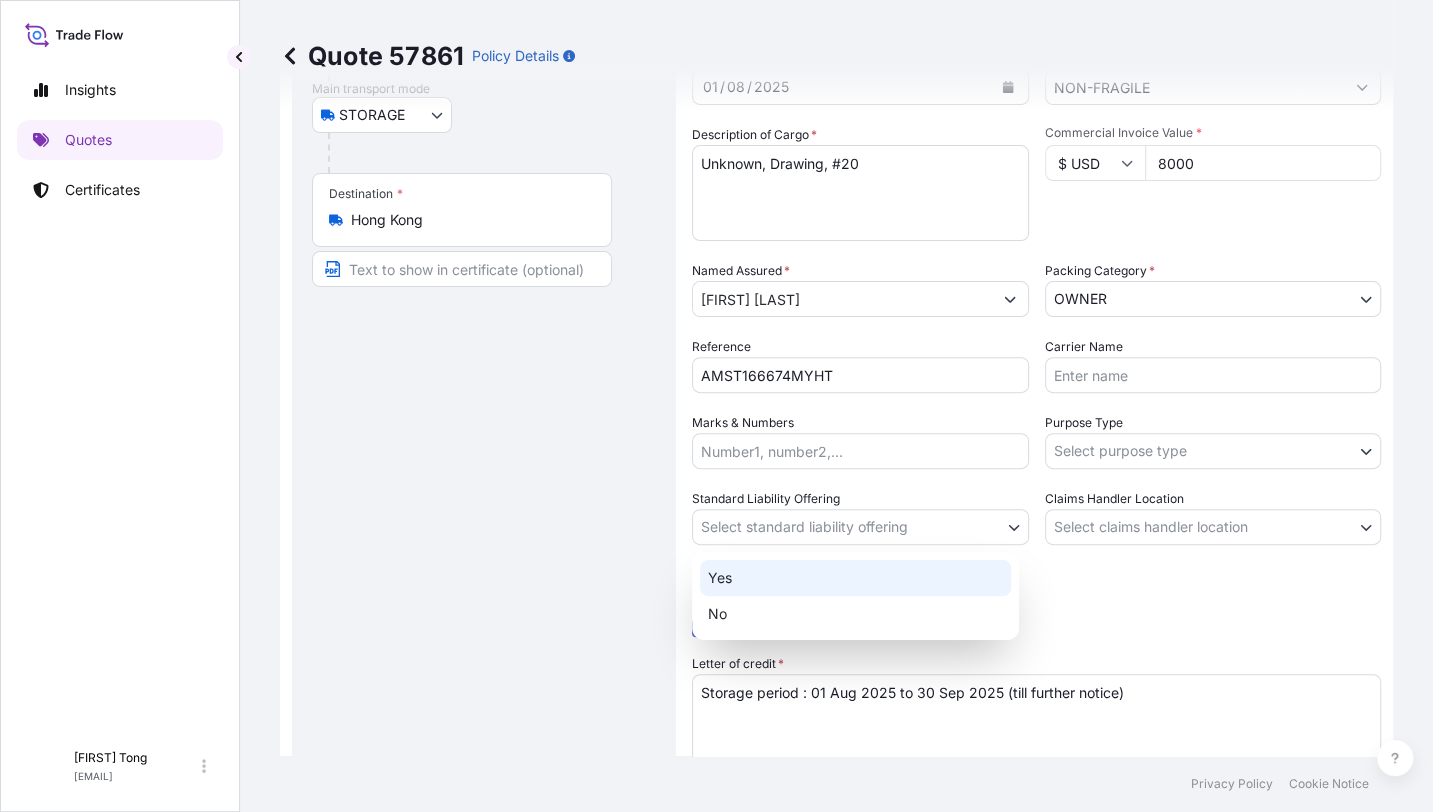 click on "Yes" at bounding box center [855, 578] 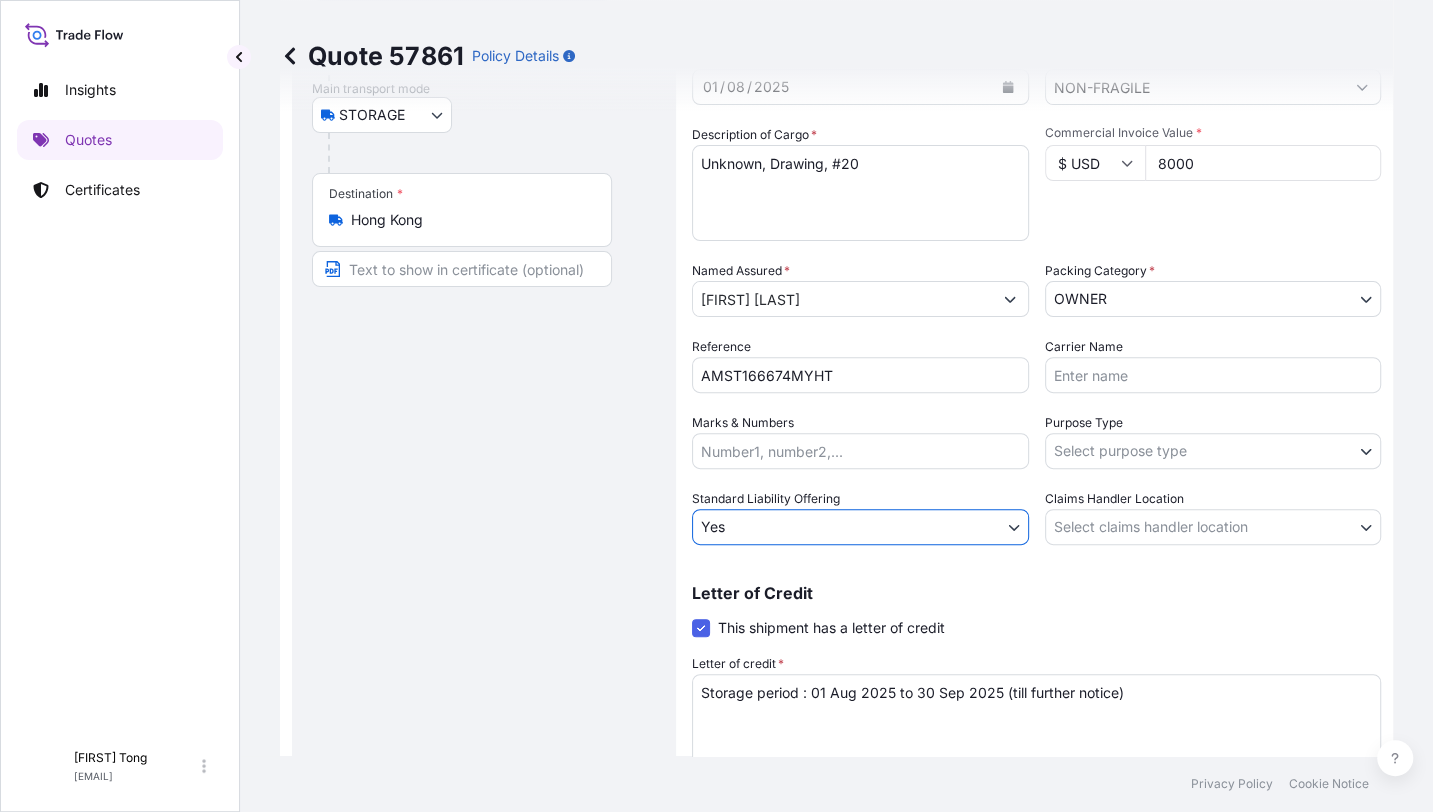 click on "Insights Quotes Certificates C [FIRST] [LAST] [EMAIL] Quote 57861 Policy Details Route Details Place of loading Road / Inland Road / Inland Origin * [CITY] Main transport mode STORAGE COURIER INSTALLATION LAND SEA AIR STORAGE Destination * [CITY] Road / Inland Road / Inland Place of Discharge Coverage Type Excluding hoisting Including hoisting Packing/unpacking only Shipment Details Date of Departure * 01 / 08 / 2025 Cargo Category * NON-FRAGILE Description of Cargo * Unknown, Drawing, #20
Commercial Invoice Value   * $ USD 8000 Named Assured * [FIRST] [LAST] Packing Category * OWNER AGENT CO-OWNER OWNER Various Reference AMST166674MYHT Carrier Name Marks & Numbers Purpose Type Select purpose type Transit Storage Installation Conservation Standard Liability Offering Yes Yes No Claims Handler Location Select claims handler location [CITY] [CITY] Letter of Credit This shipment has a letter of credit Letter of credit * Letter of credit may not exceed 12000 characters Save Changes" at bounding box center (716, 406) 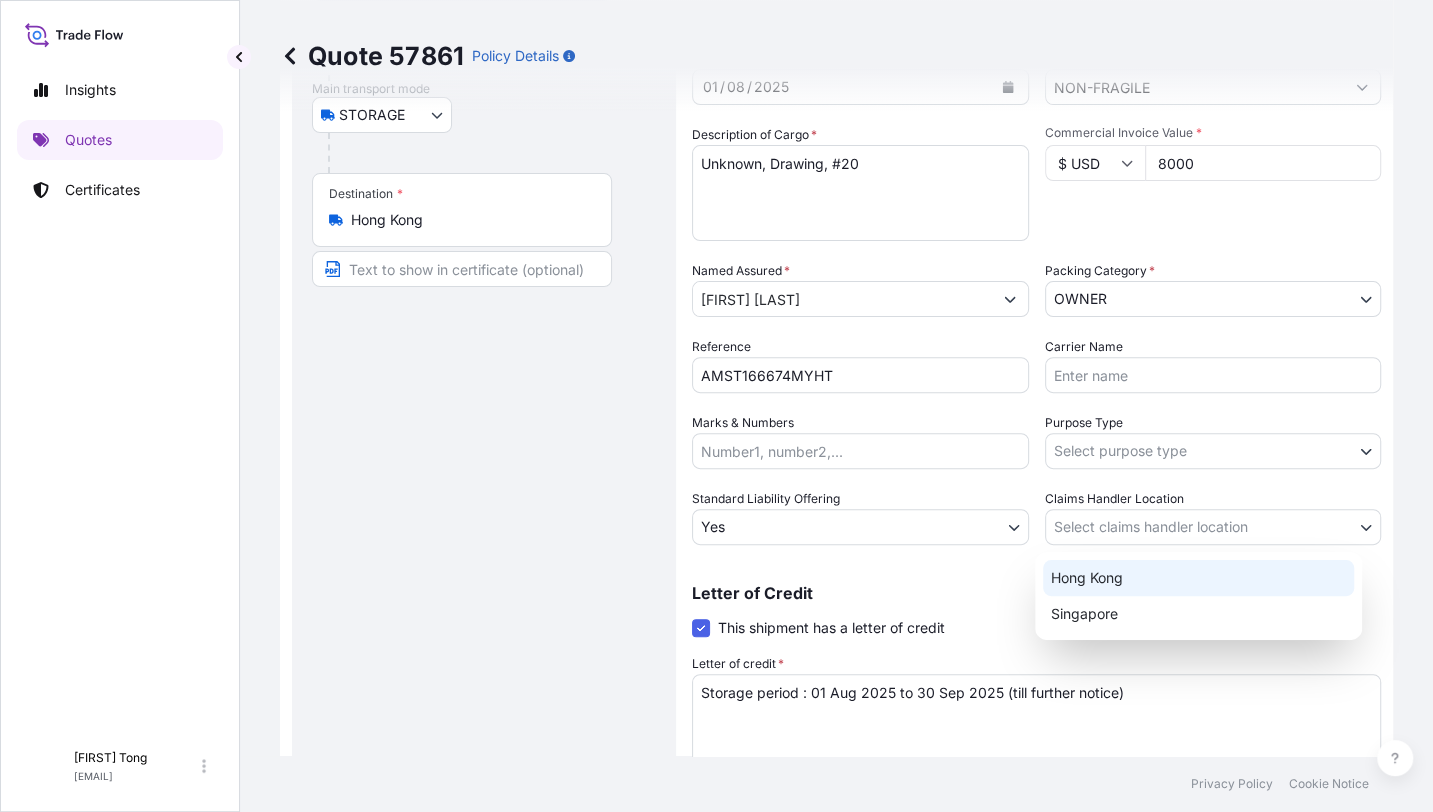 click on "Hong Kong" at bounding box center [1198, 578] 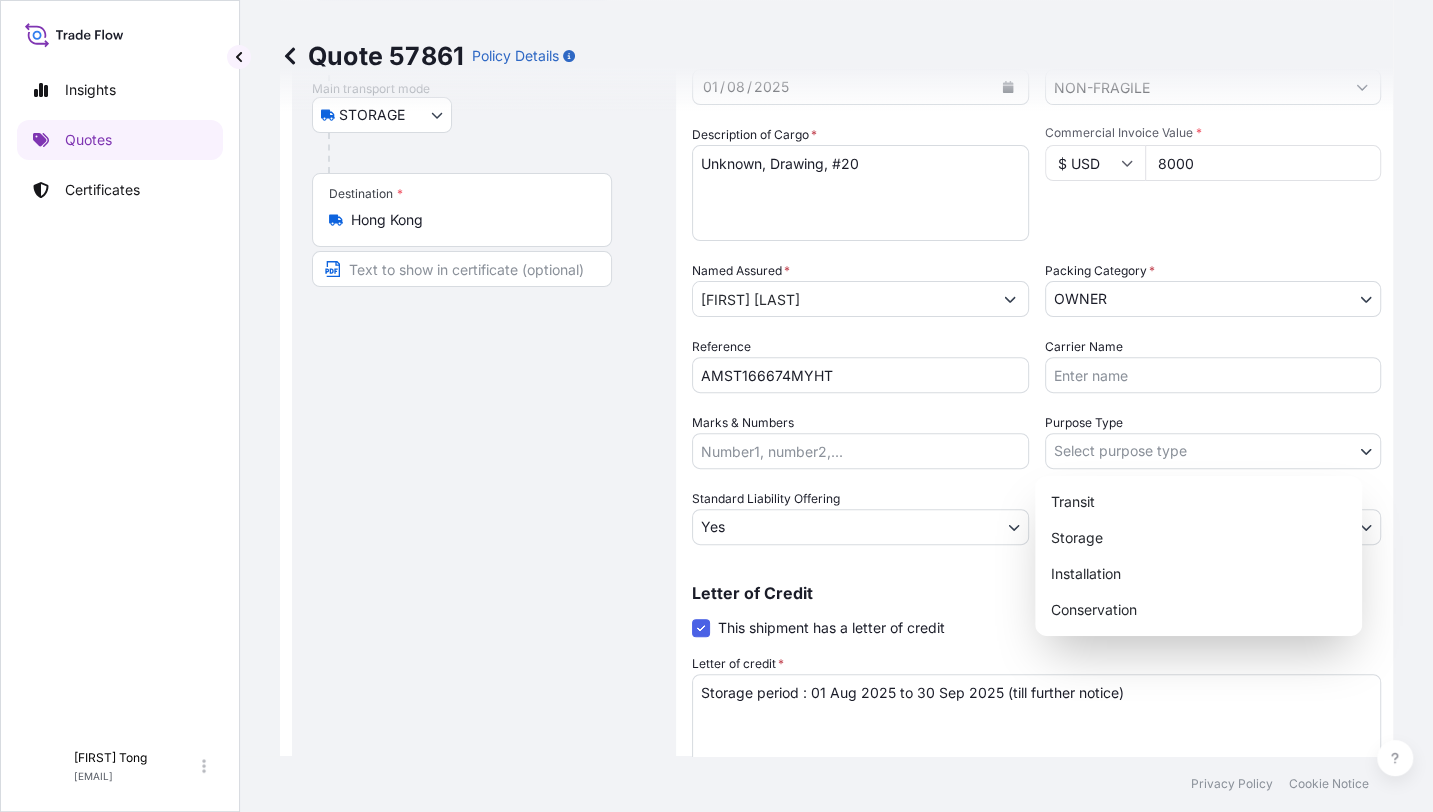 click on "Insights Quotes Certificates C [FIRST]   [LAST] [EMAIL] Quote 57861 Policy Details Route Details Place of loading Road / Inland Road / Inland Origin * [LOCATION] Main transport mode STORAGE COURIER INSTALLATION LAND SEA AIR STORAGE Destination * [LOCATION] Road / Inland Road / Inland Place of Discharge Coverage Type Excluding hoisting Including hoisting Packing/unpacking only Shipment Details Date of Departure * [DATE] Cargo Category * NON-FRAGILE Description of Cargo * Unknown, Drawing, #20
Commercial Invoice Value   * $ USD 8000 Named Assured * [FIRST] [LAST] Packing Category * OWNER AGENT CO-OWNER OWNER Various Reference AMST166674MYHT Carrier Name Marks & Numbers Purpose Type Select purpose type Transit Storage Installation Conservation Standard Liability Offering Yes Yes No Claims Handler Location [LOCATION] [LOCATION] [LOCATION] Letter of Credit This shipment has a letter of credit Letter of credit * Storage period : [DATE] to [DATE] (till further notice) Cancel Changes $" at bounding box center [716, 406] 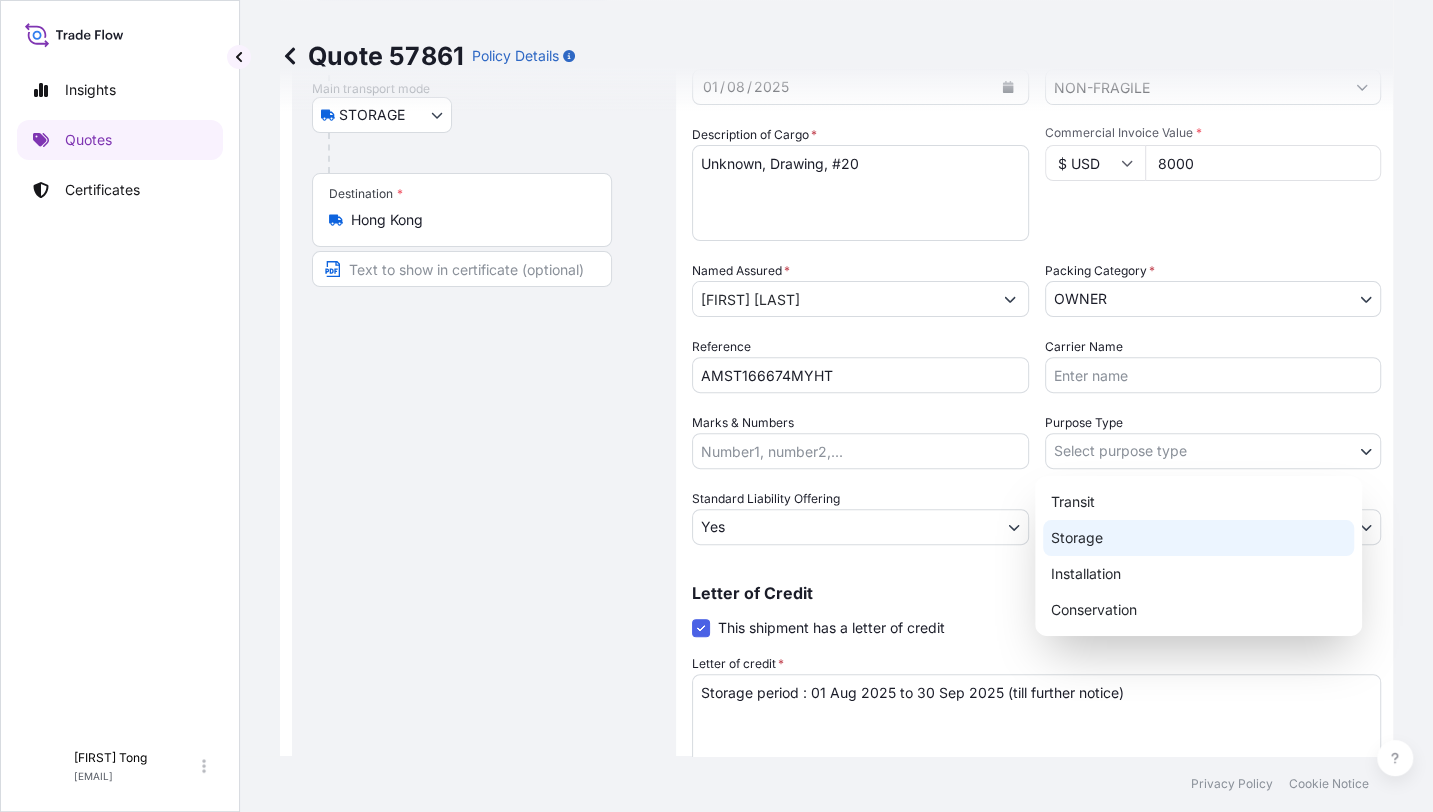 click on "Storage" at bounding box center [1198, 538] 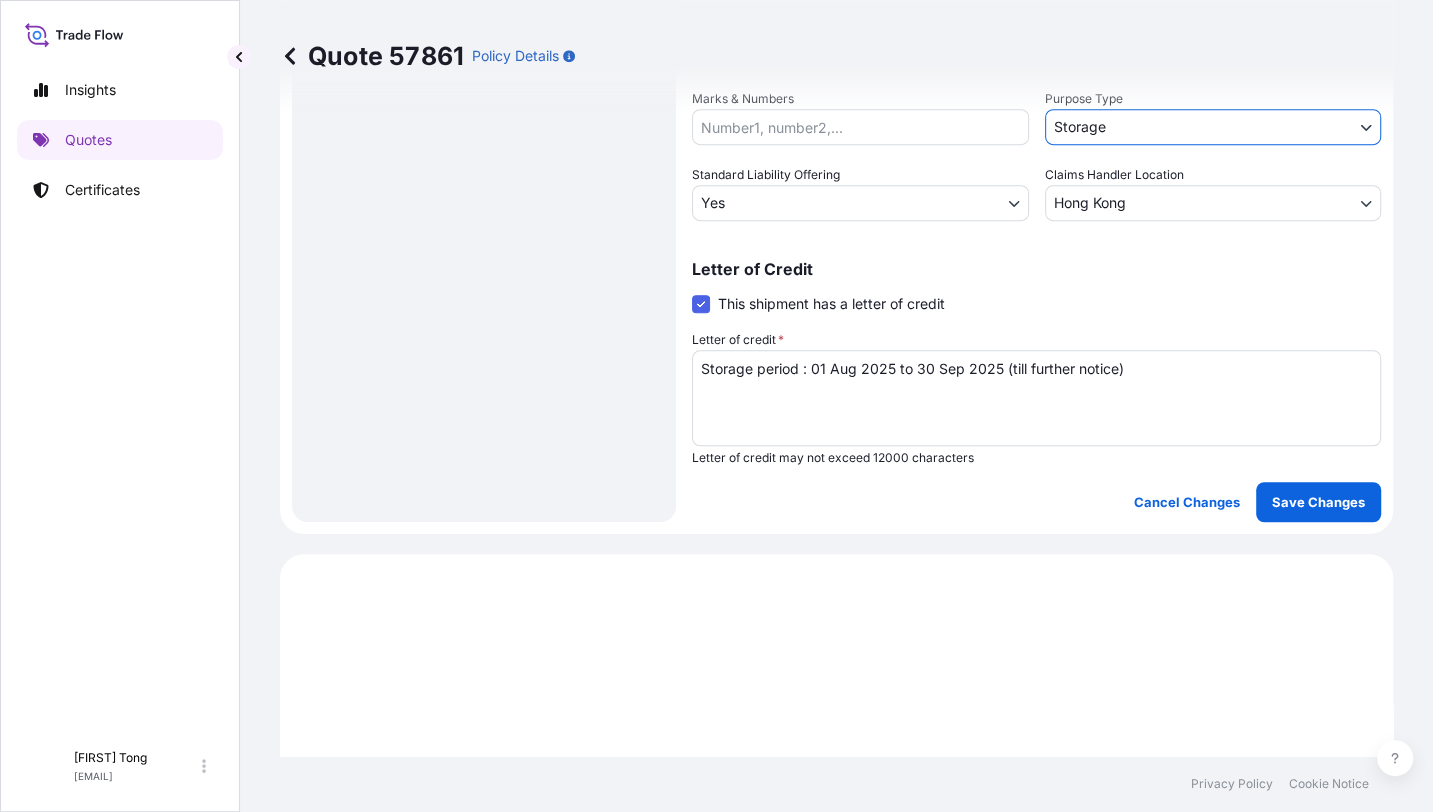 scroll, scrollTop: 636, scrollLeft: 0, axis: vertical 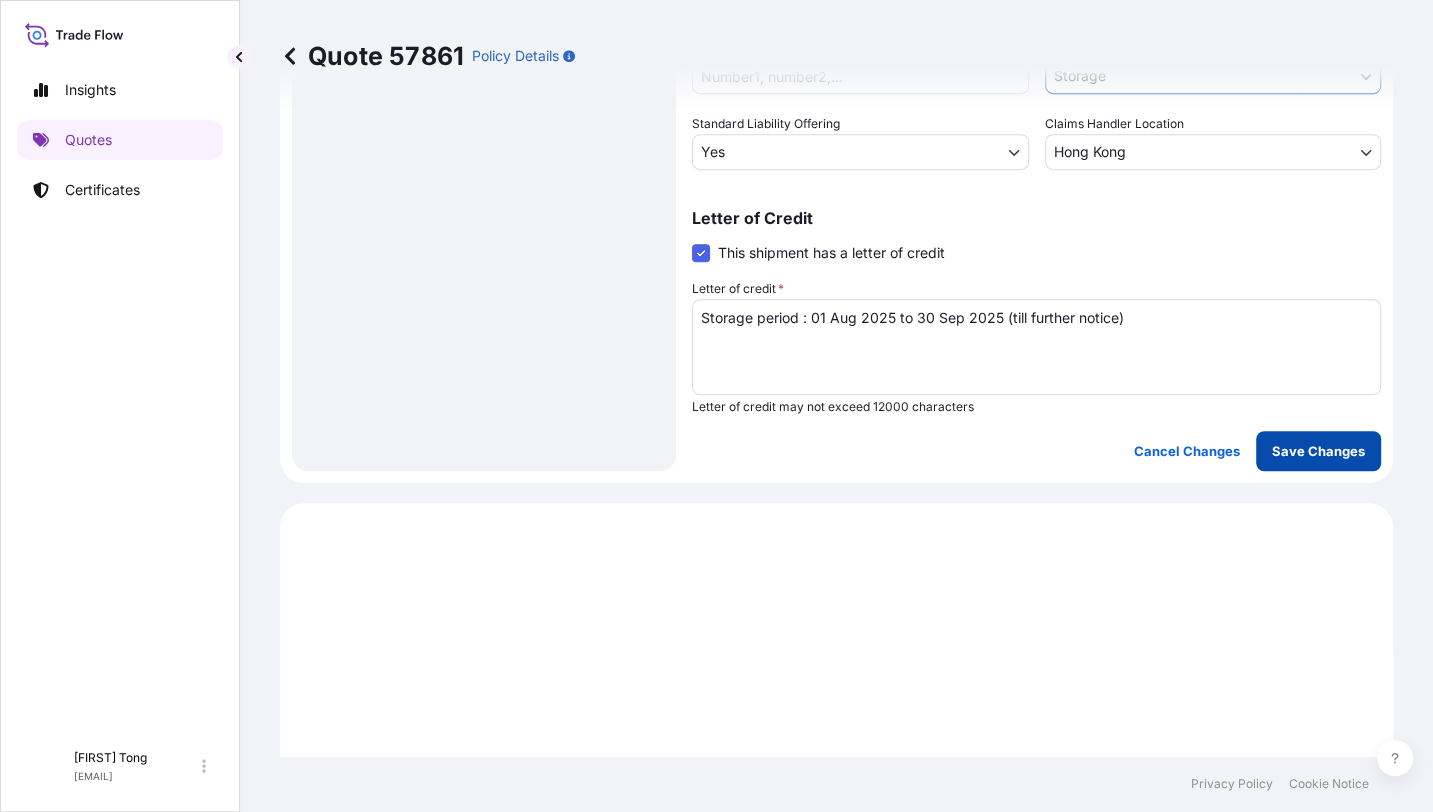 click on "Save Changes" at bounding box center [1318, 451] 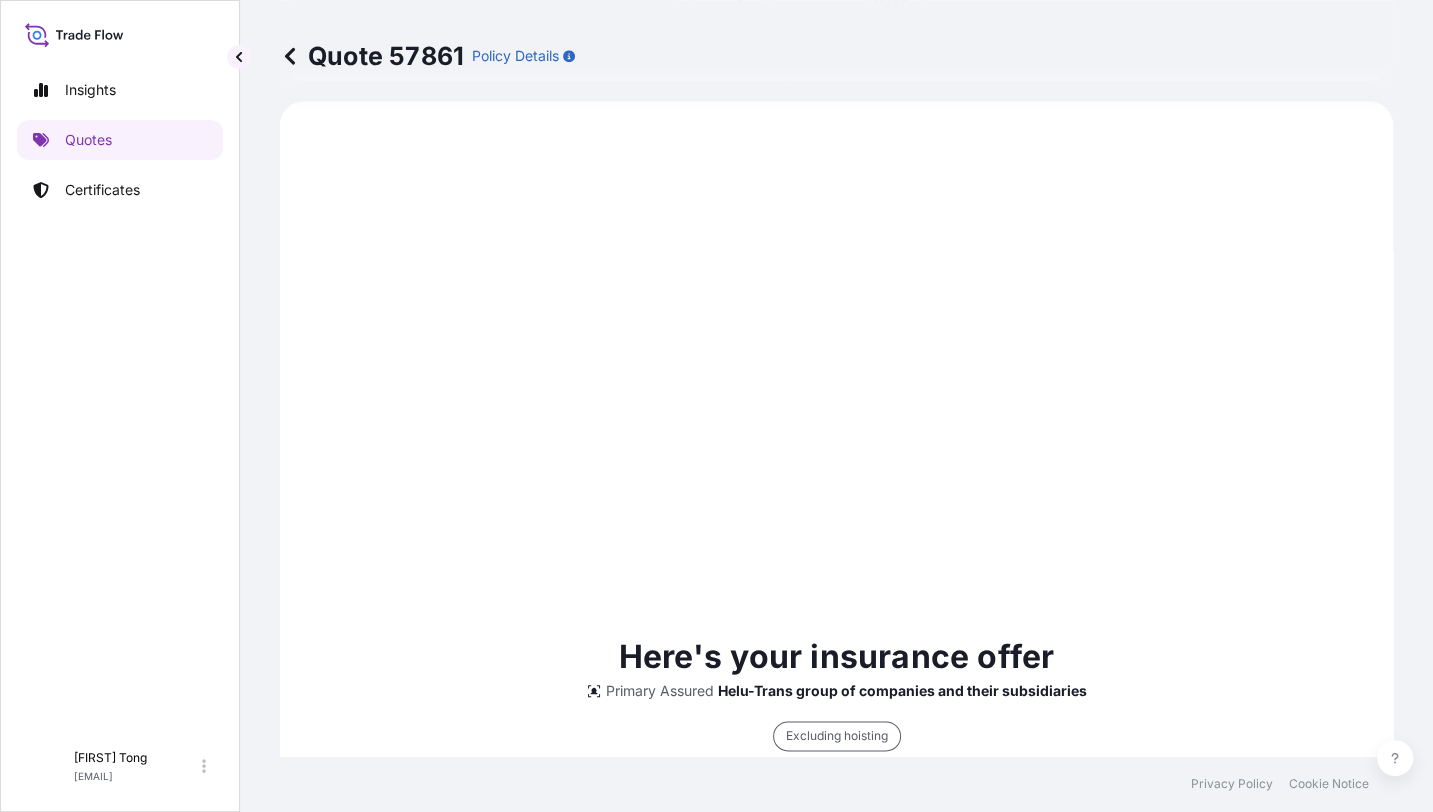 scroll, scrollTop: 1413, scrollLeft: 0, axis: vertical 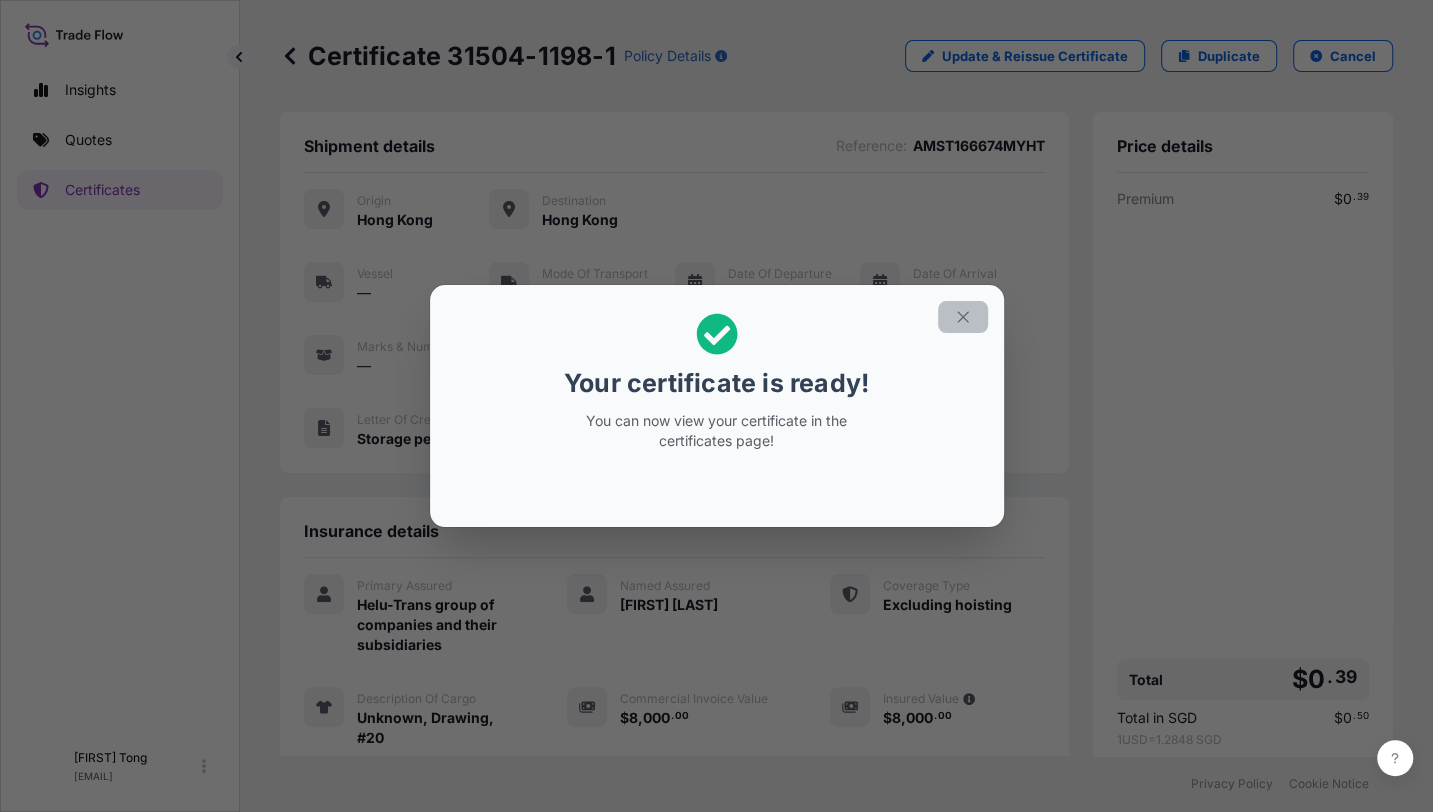 click at bounding box center [963, 317] 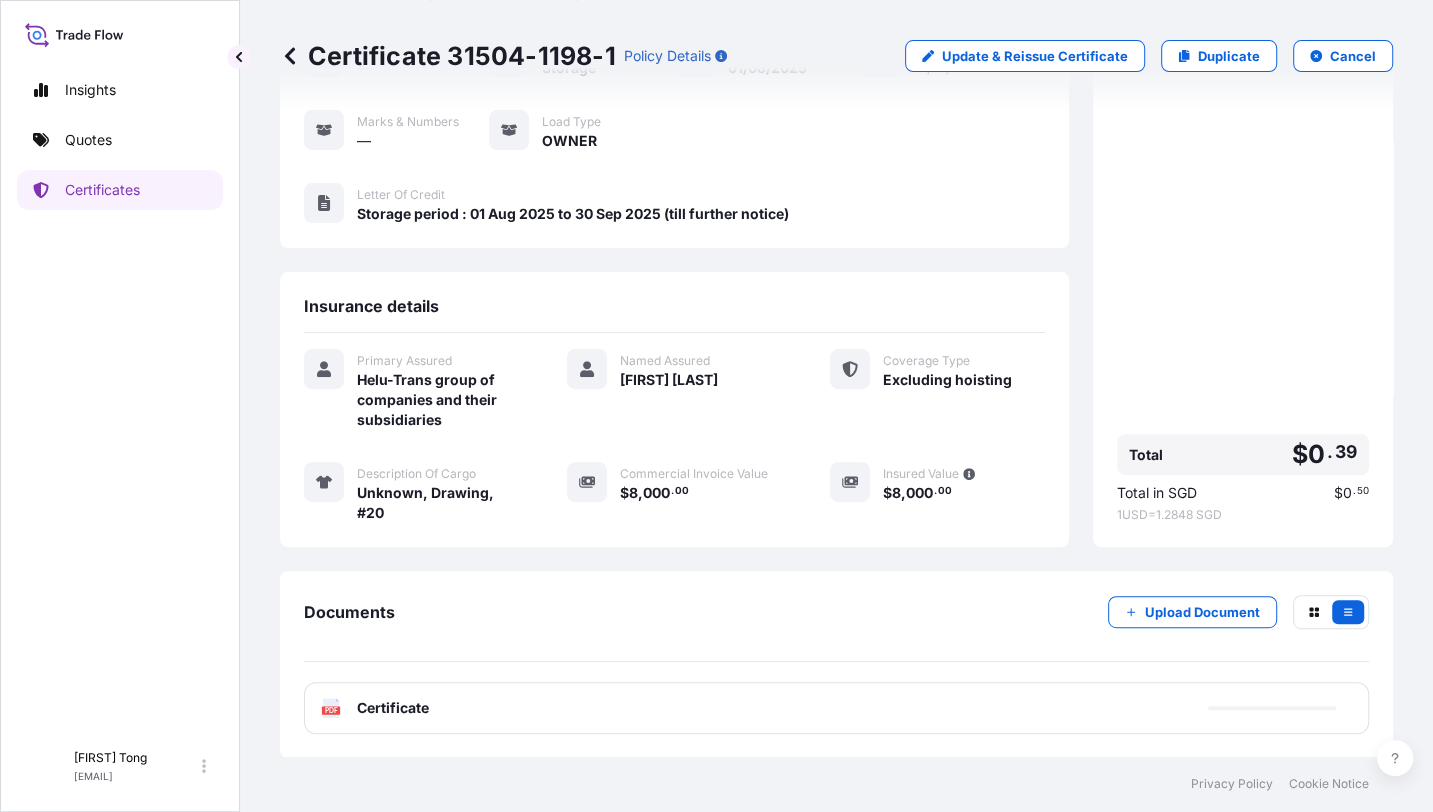scroll, scrollTop: 226, scrollLeft: 0, axis: vertical 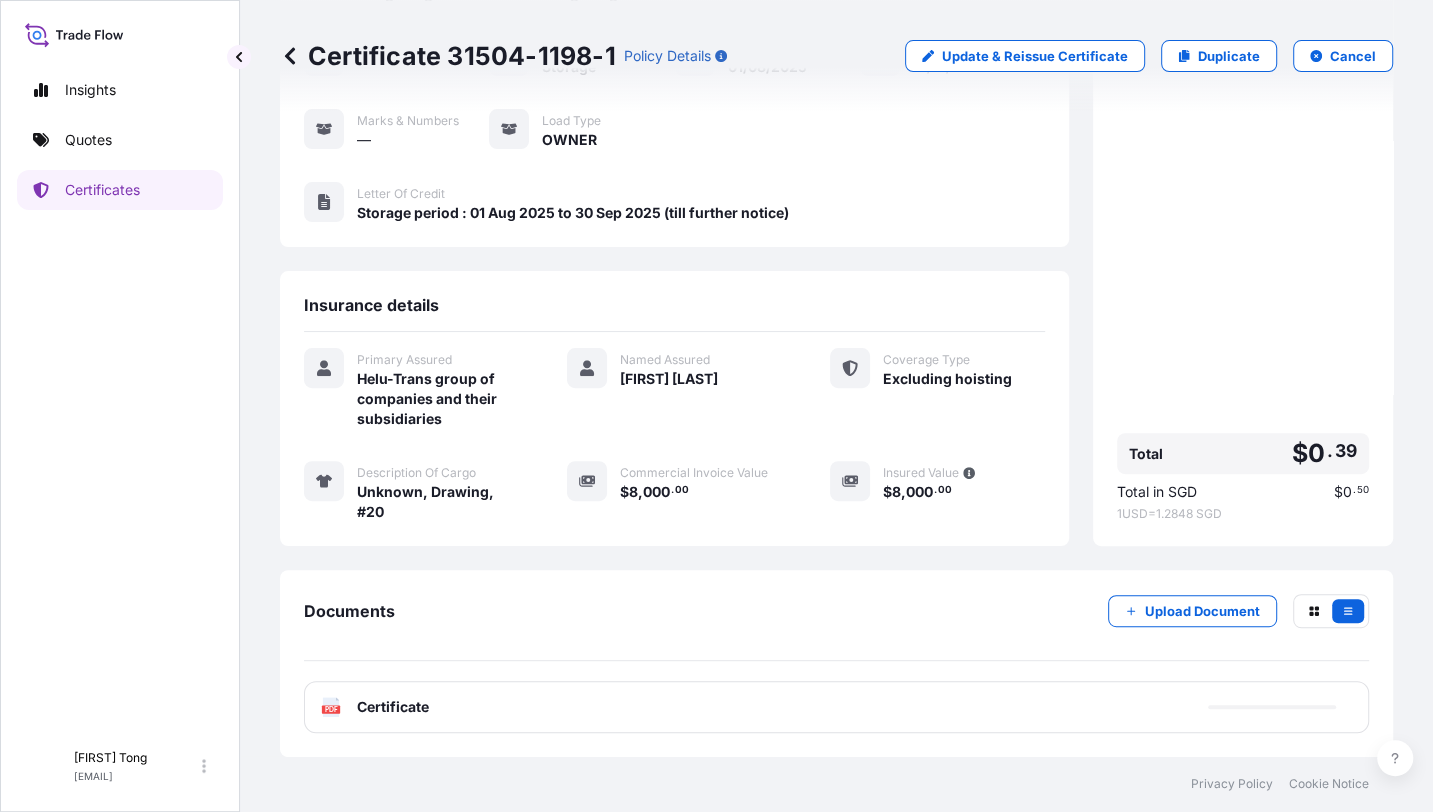 click on "PDF Certificate" at bounding box center (836, 707) 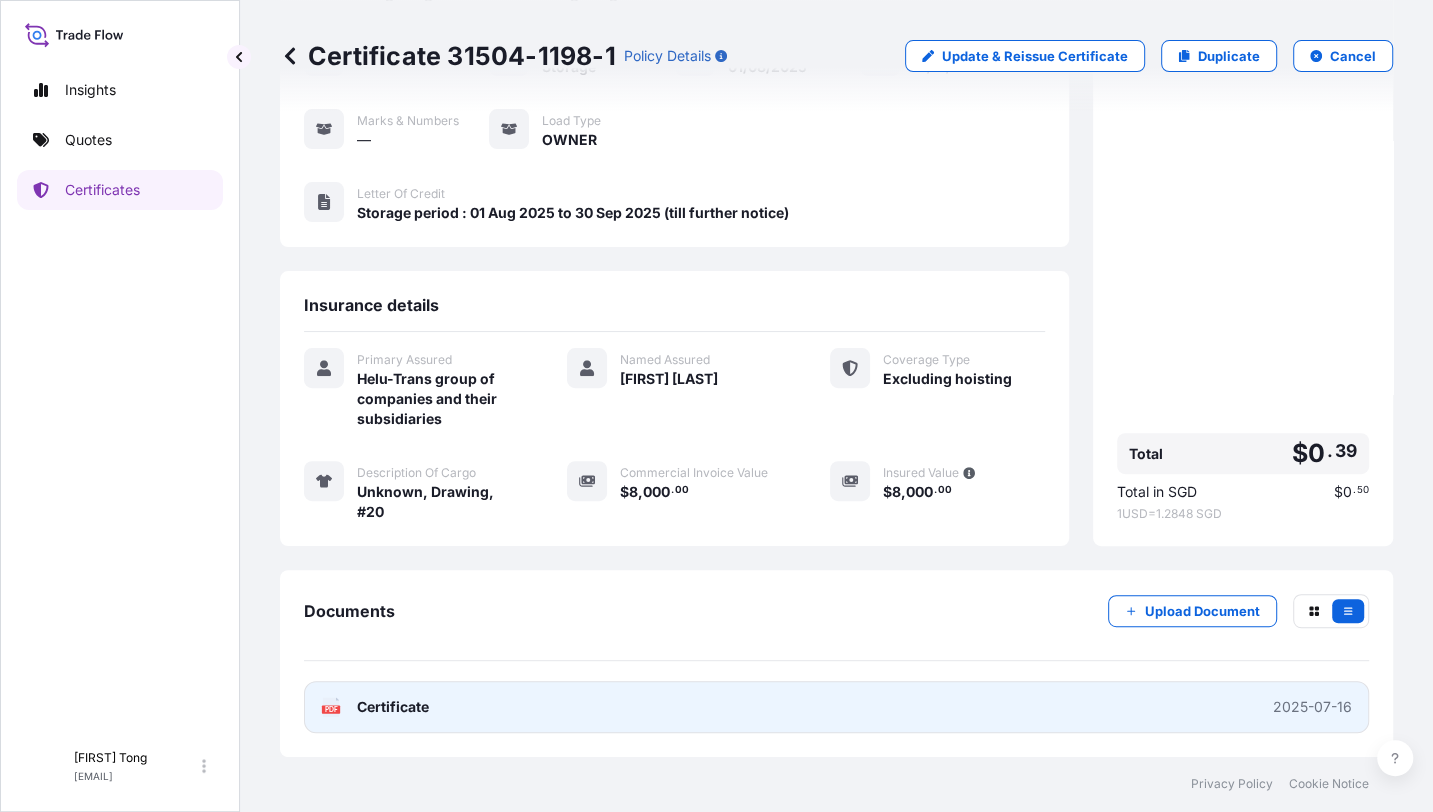 click on "PDF Certificate 2025-07-16" at bounding box center [836, 707] 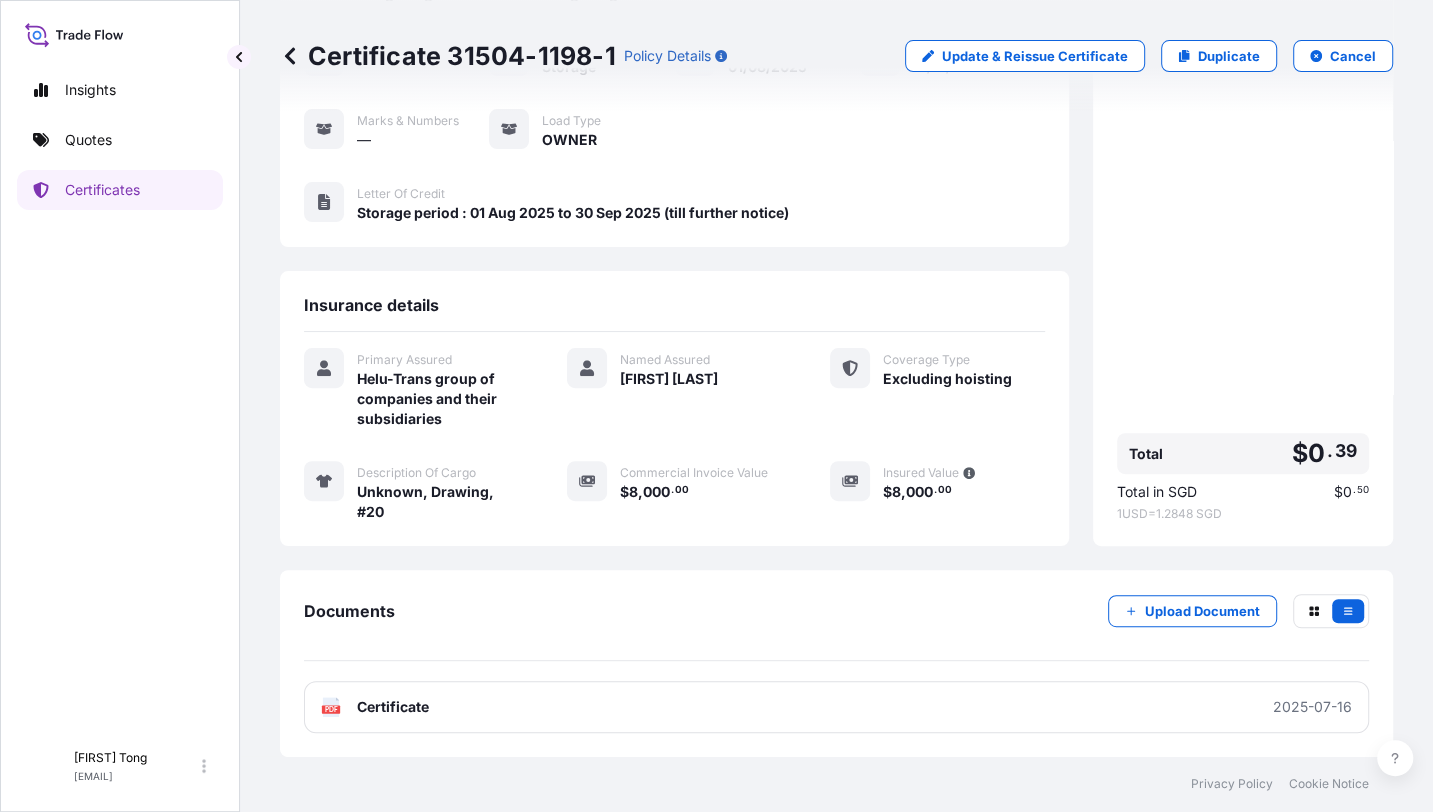 drag, startPoint x: 124, startPoint y: 317, endPoint x: 287, endPoint y: 398, distance: 182.01648 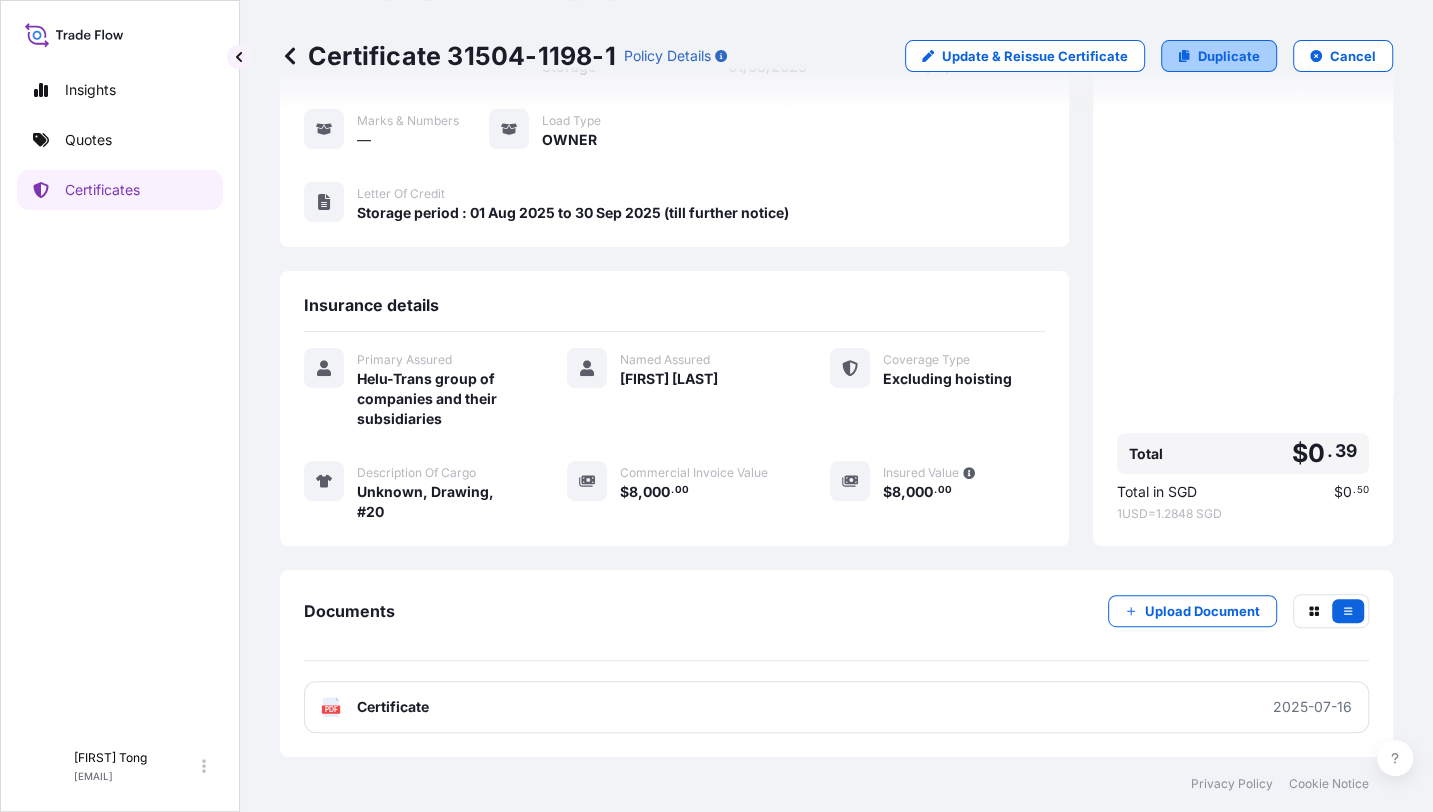 click on "Duplicate" at bounding box center [1229, 56] 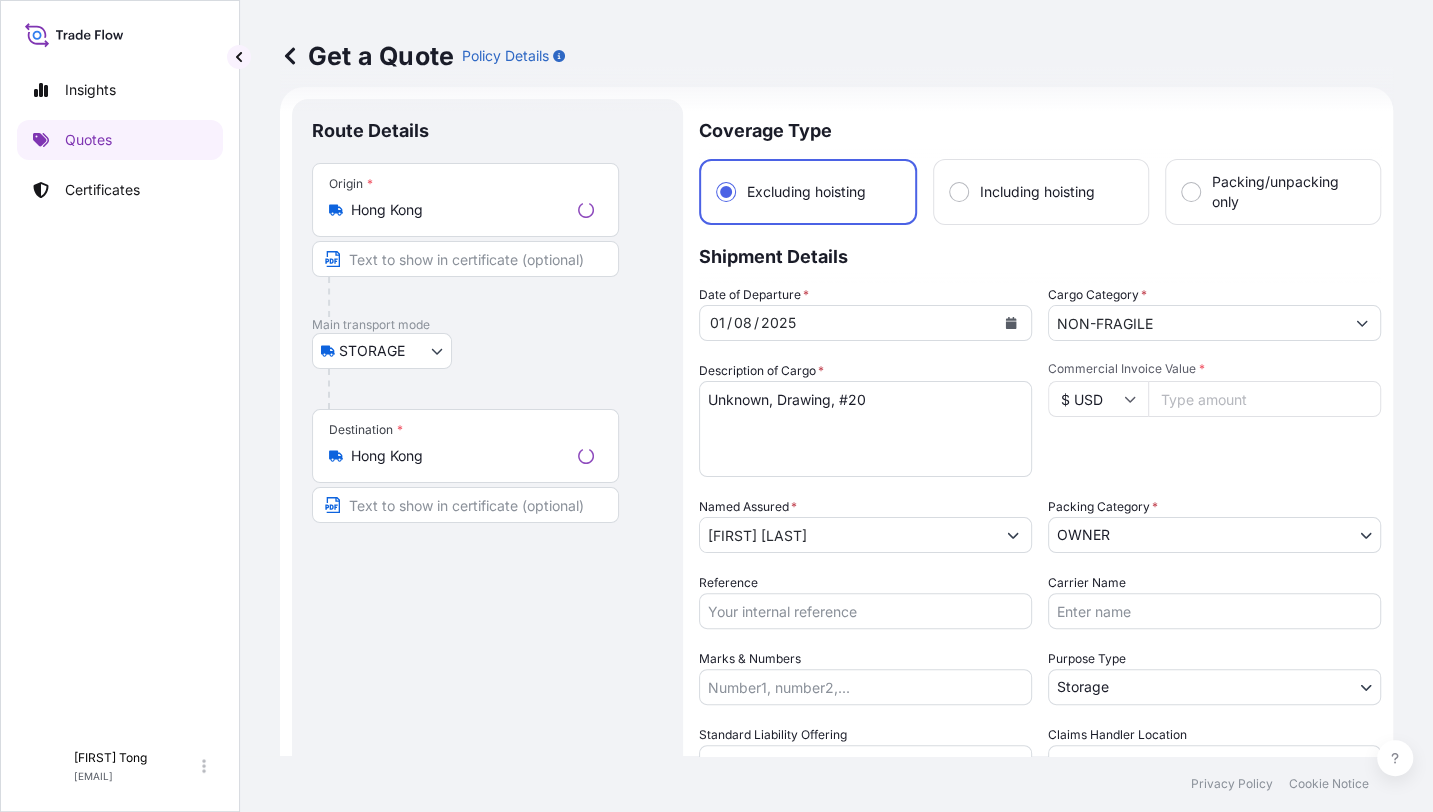 scroll, scrollTop: 31, scrollLeft: 0, axis: vertical 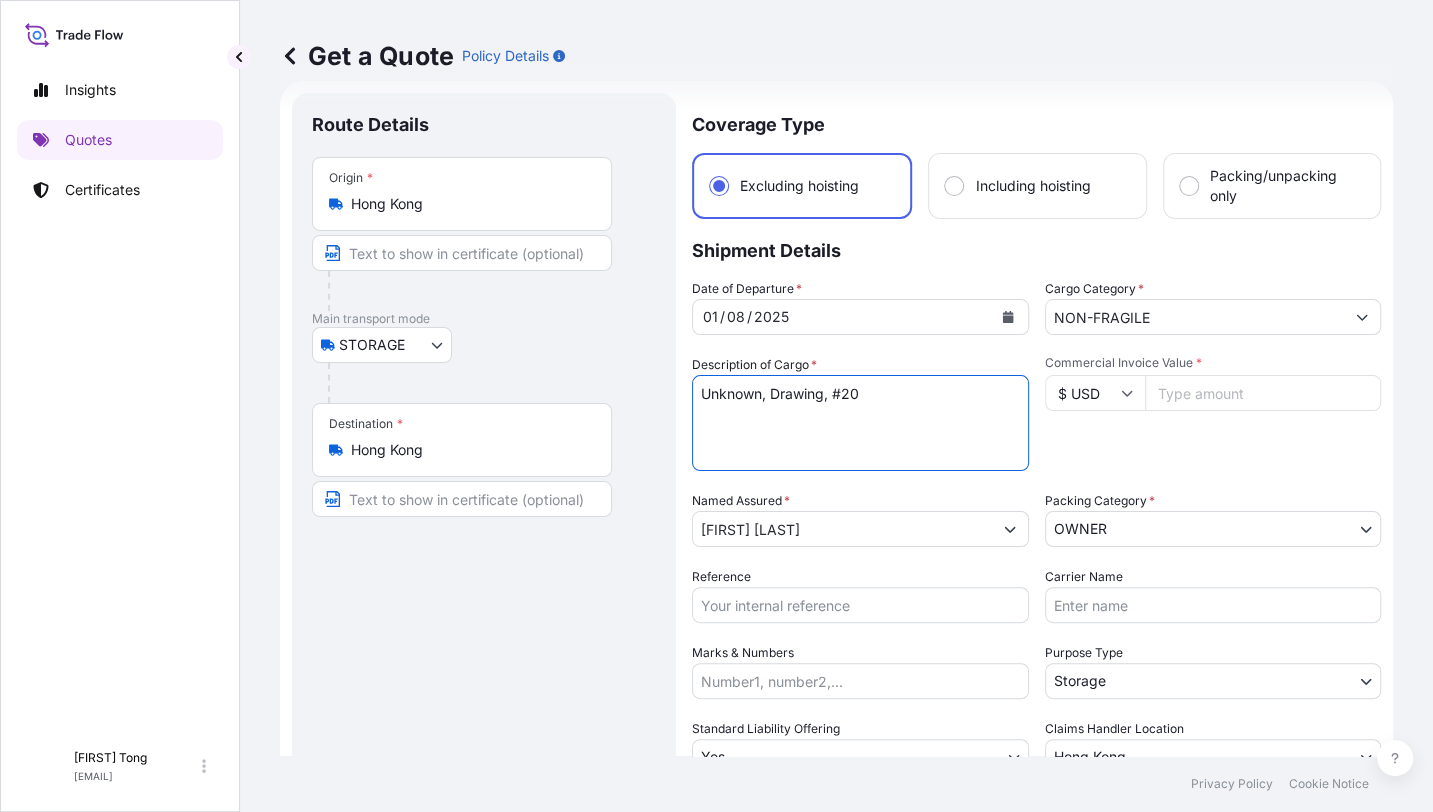 drag, startPoint x: 774, startPoint y: 392, endPoint x: 914, endPoint y: 391, distance: 140.00357 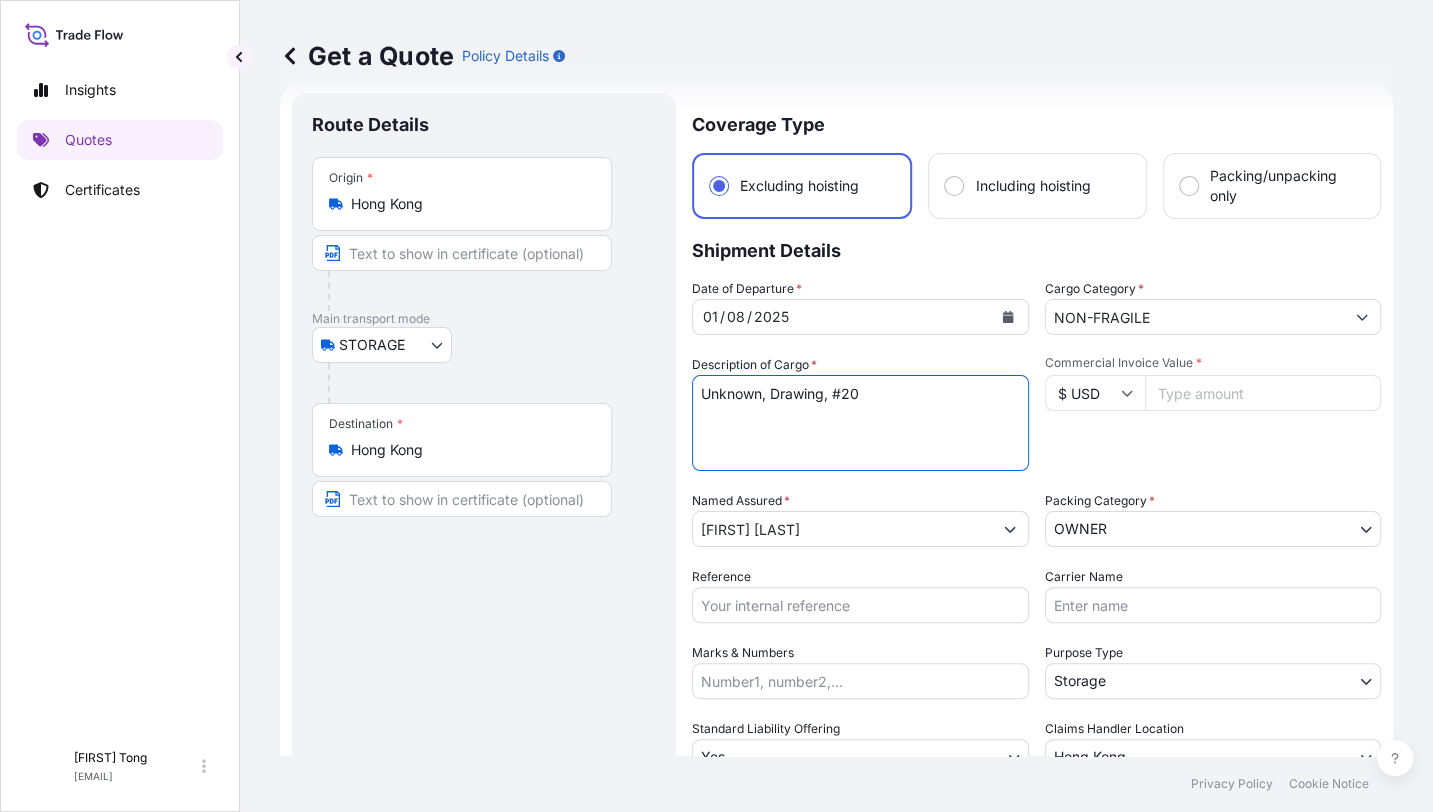 click on "Unknown, Drawing, #20" at bounding box center (860, 423) 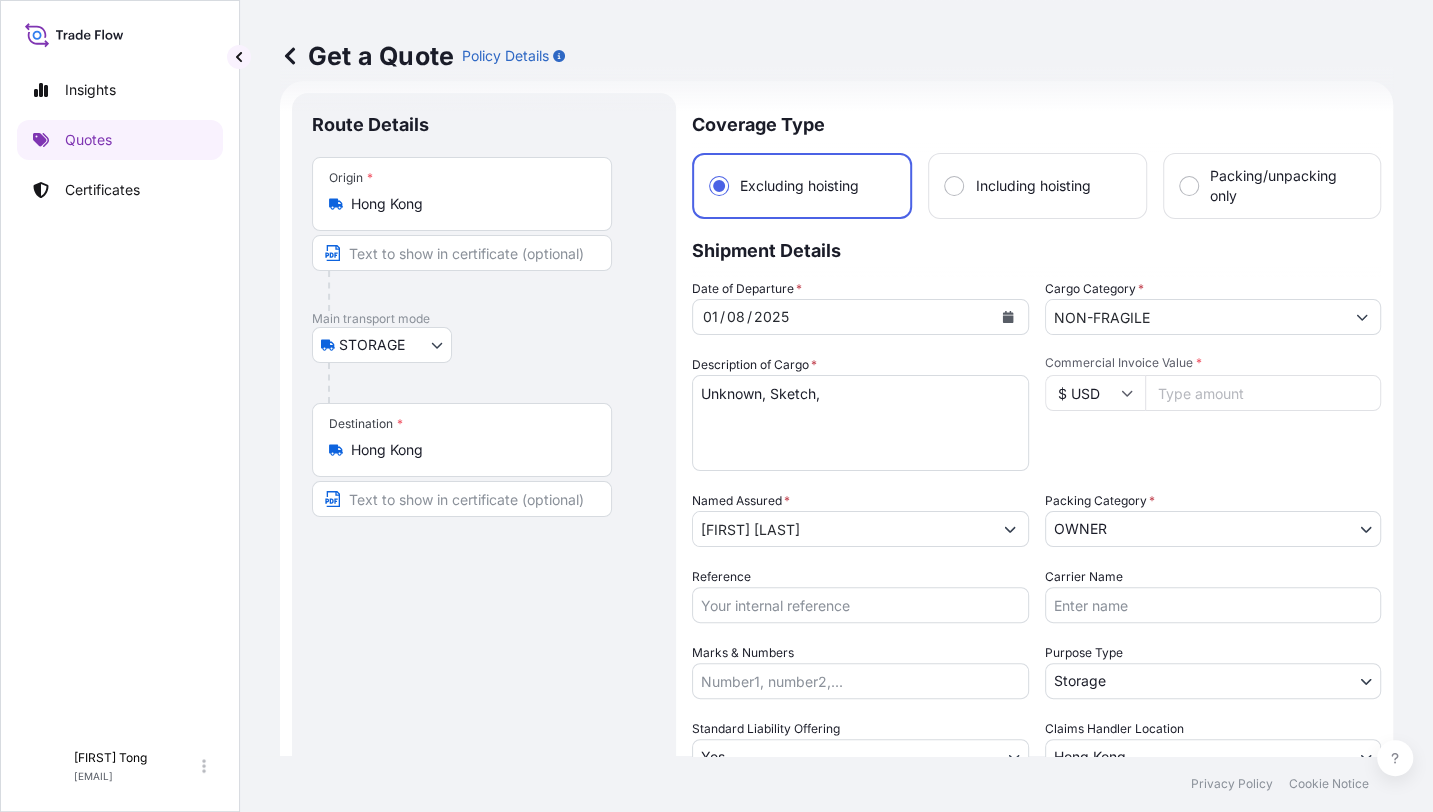 click on "Unknown, Drawing, #20" at bounding box center [860, 423] 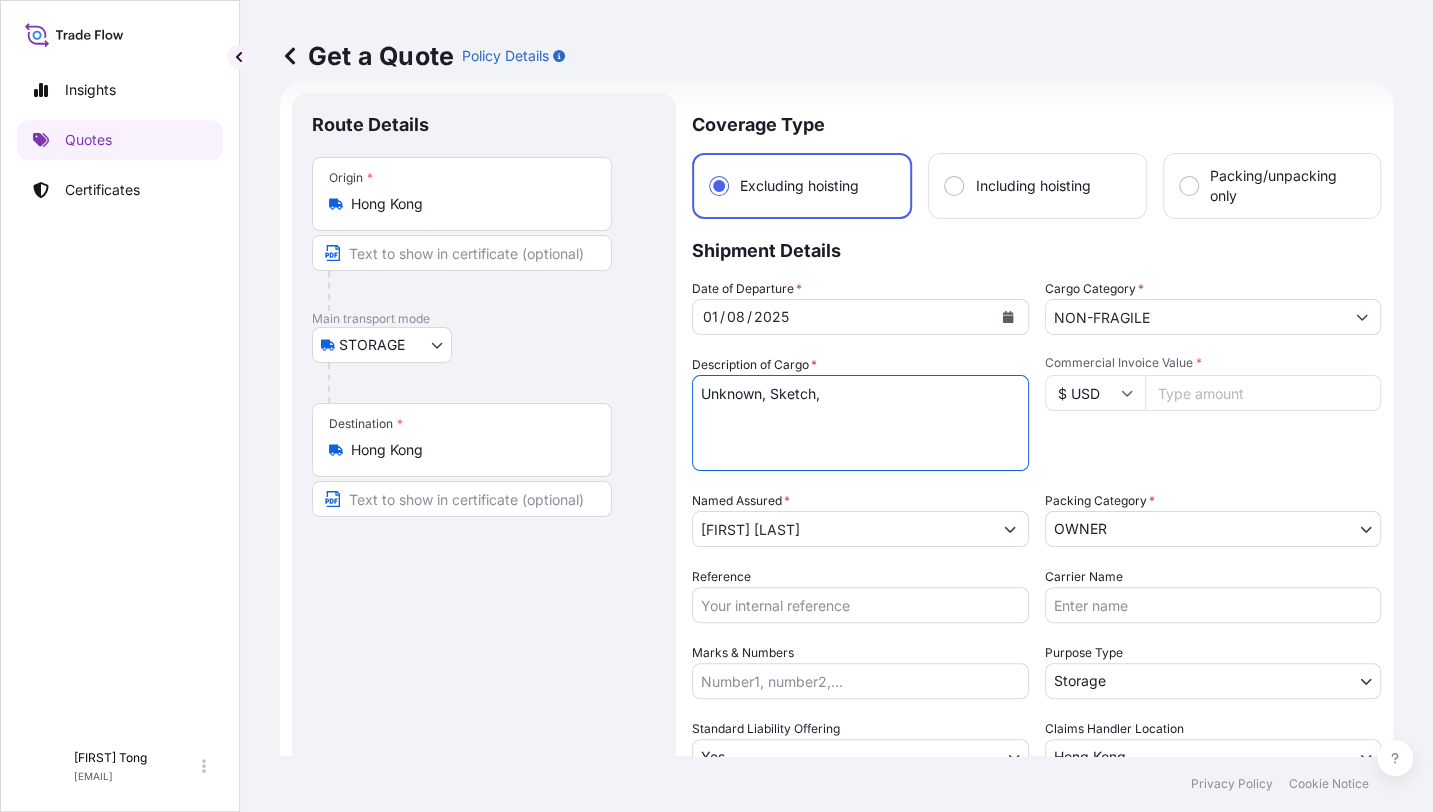 paste on "#21" 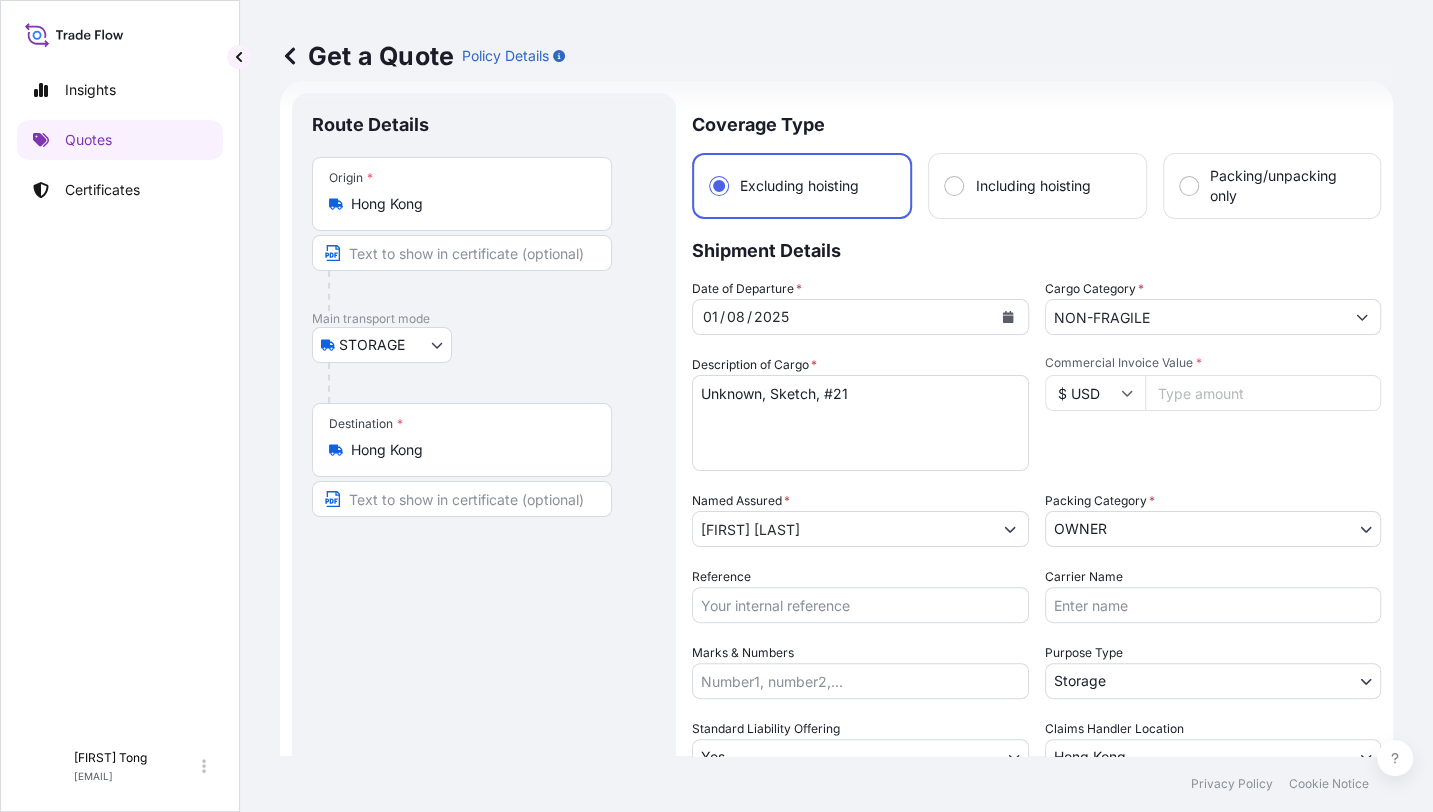 drag, startPoint x: 606, startPoint y: 324, endPoint x: 1030, endPoint y: 407, distance: 432.04745 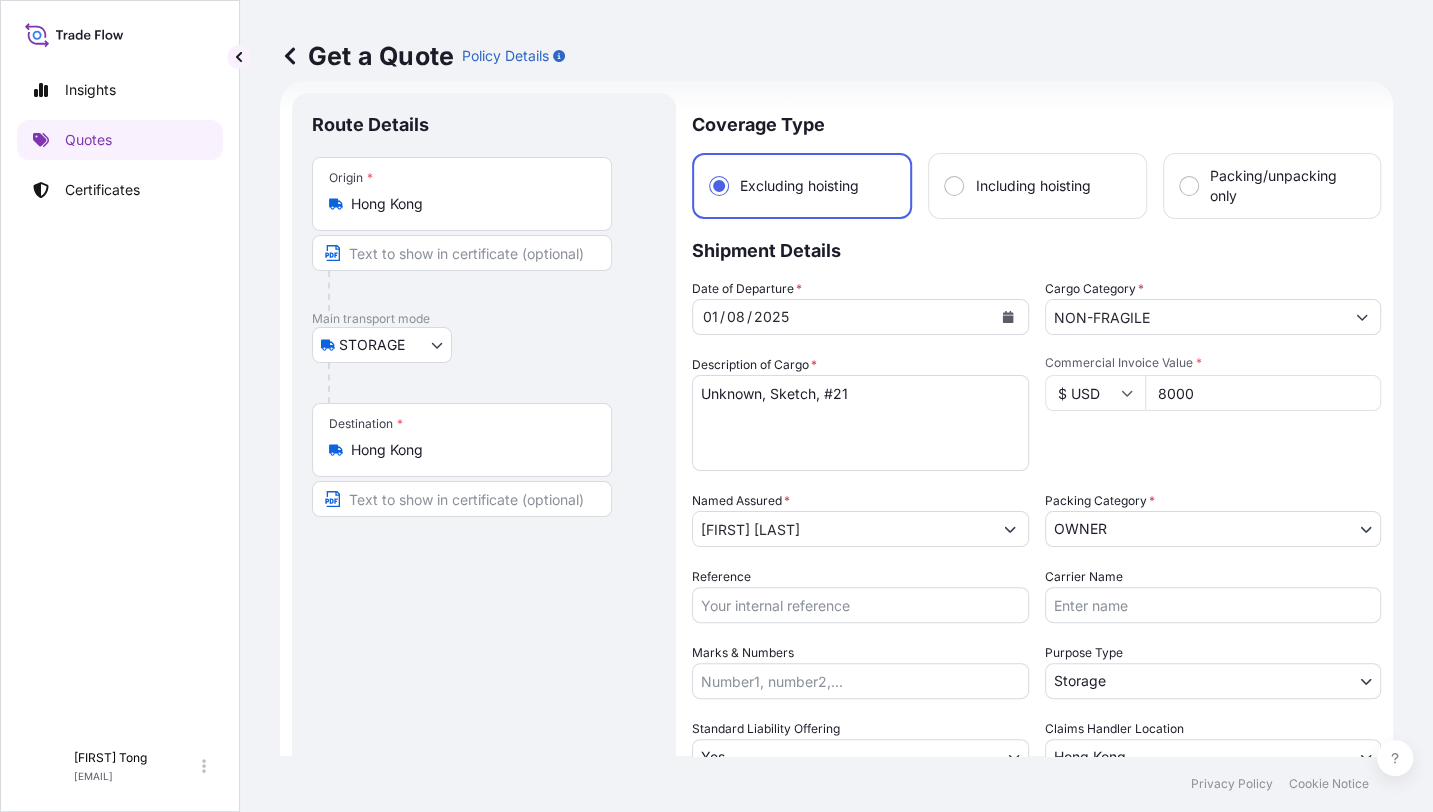 scroll, scrollTop: 362, scrollLeft: 0, axis: vertical 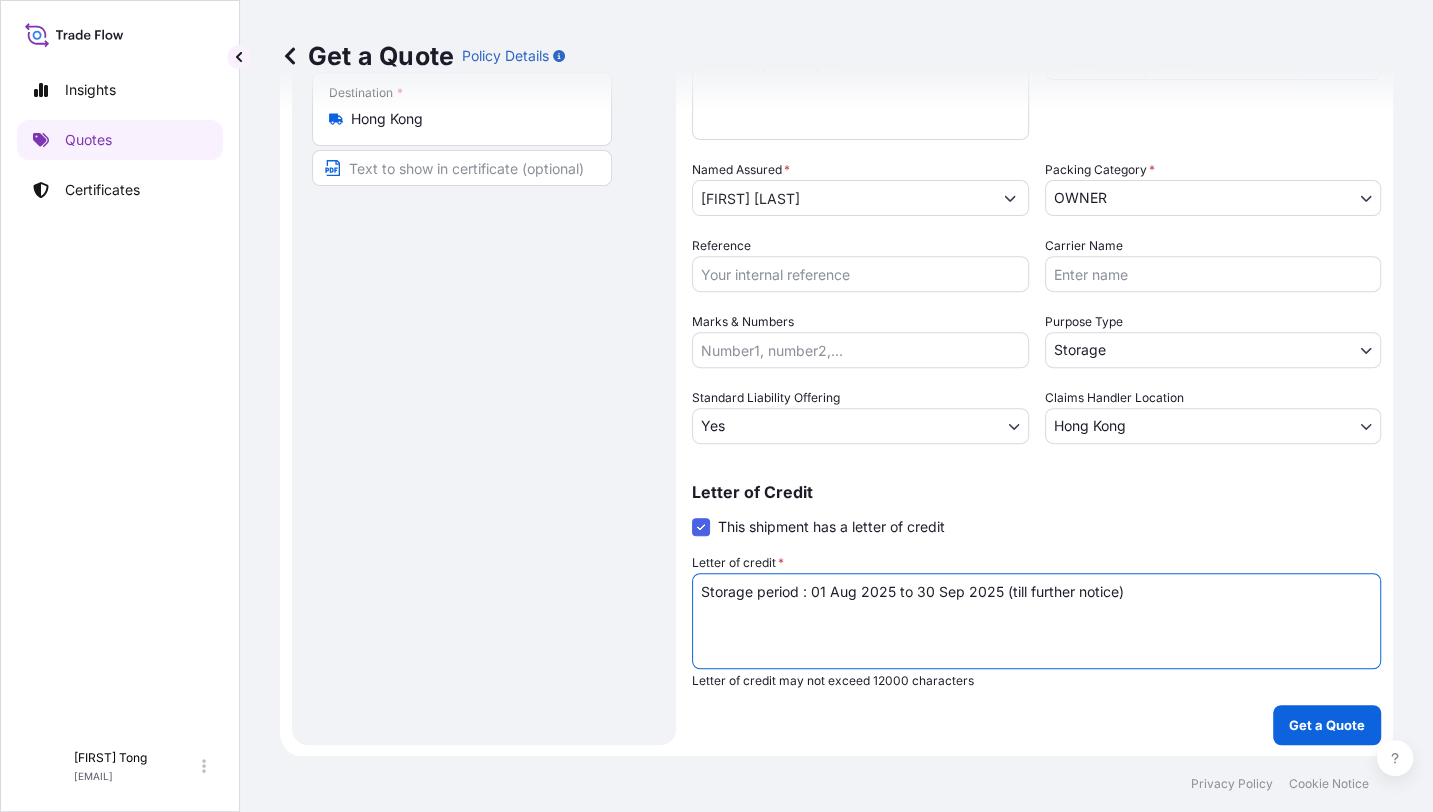 drag, startPoint x: 756, startPoint y: 597, endPoint x: 678, endPoint y: 599, distance: 78.025635 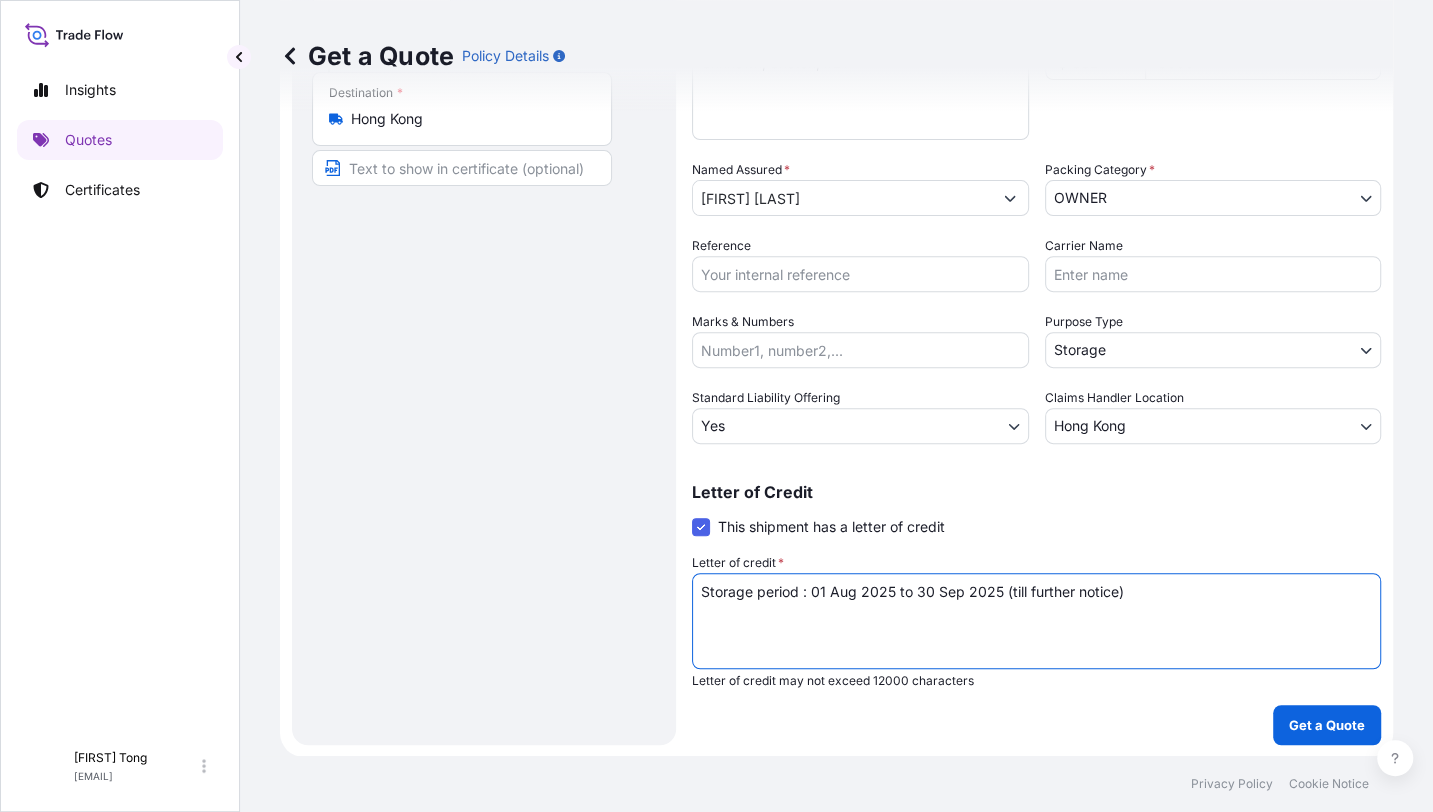 click on "Route Details Place of loading Road / Inland Road / Inland Origin * Hong Kong Main transport mode STORAGE COURIER INSTALLATION LAND SEA AIR STORAGE Destination * Hong Kong Road / Inland Road / Inland Place of Discharge Coverage Type Excluding hoisting Including hoisting Packing/unpacking only Shipment Details Date of Departure * 01 / 08 / 2025 Cargo Category * NON-FRAGILE Description of Cargo * Unknown, Drawing, #20
Commercial Invoice Value   * $ USD 8000 Named Assured * [FIRST] [LAST] Packing Category * OWNER AGENT CO-OWNER OWNER Various Reference Carrier Name Marks & Numbers Purpose Type Storage Transit Storage Installation Conservation Standard Liability Offering Yes Yes No Claims Handler Location Hong Kong Hong Kong Singapore Letter of Credit This shipment has a letter of credit Letter of credit * Storage period : 01 Aug 2025 to 30 Sep 2025 (till further notice) Letter of credit may not exceed 12000 characters Get a Quote" at bounding box center (836, 253) 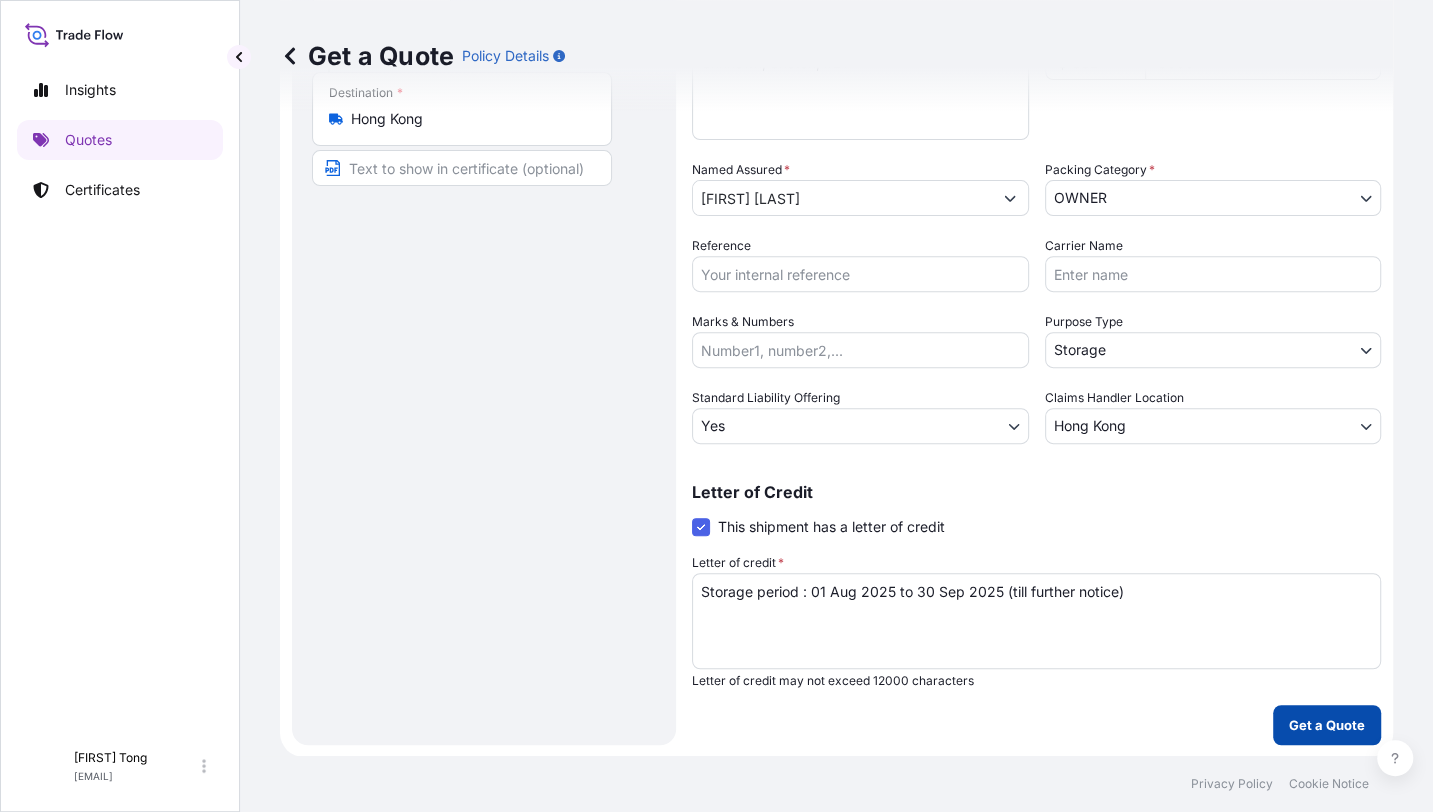 click on "Get a Quote" at bounding box center (1327, 725) 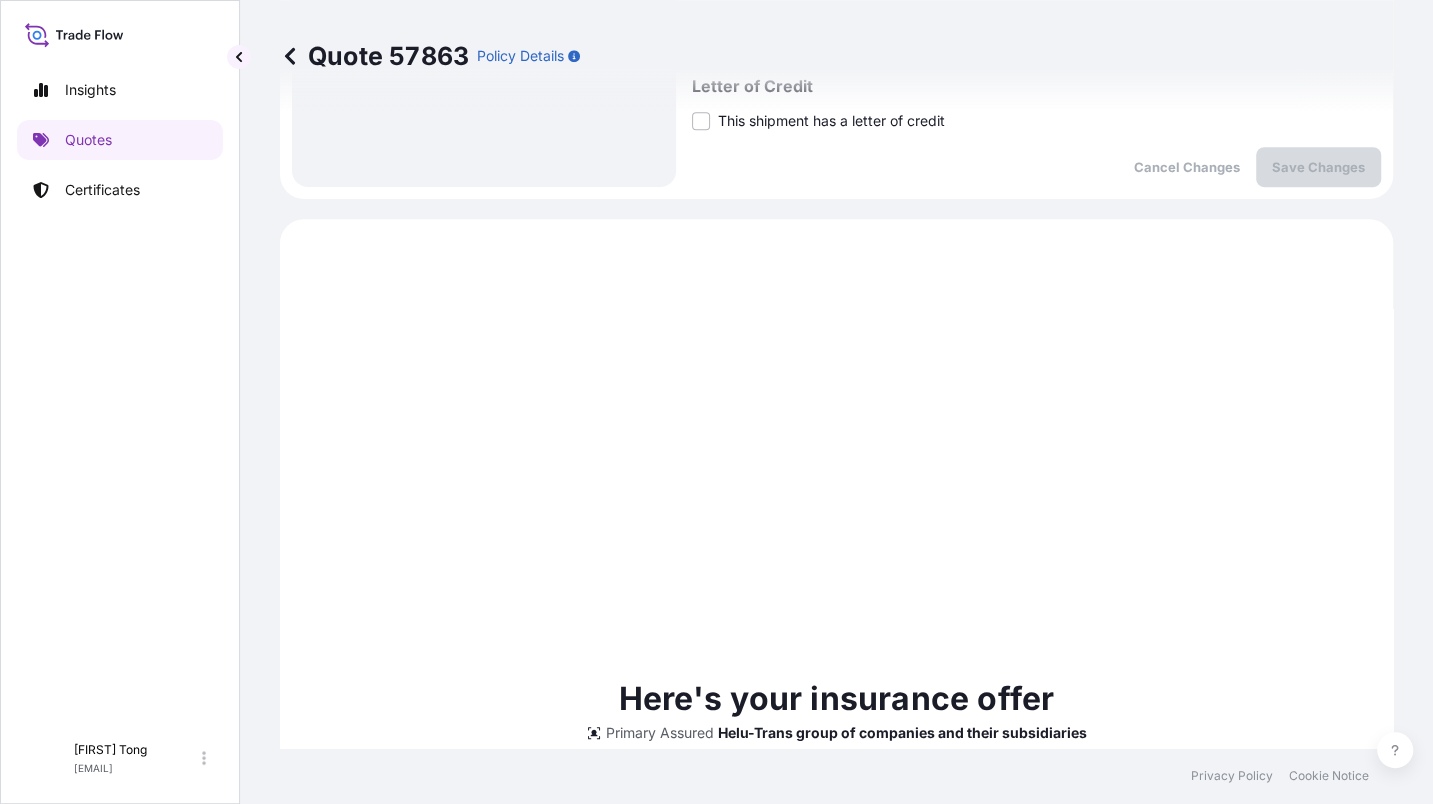 scroll, scrollTop: 636, scrollLeft: 0, axis: vertical 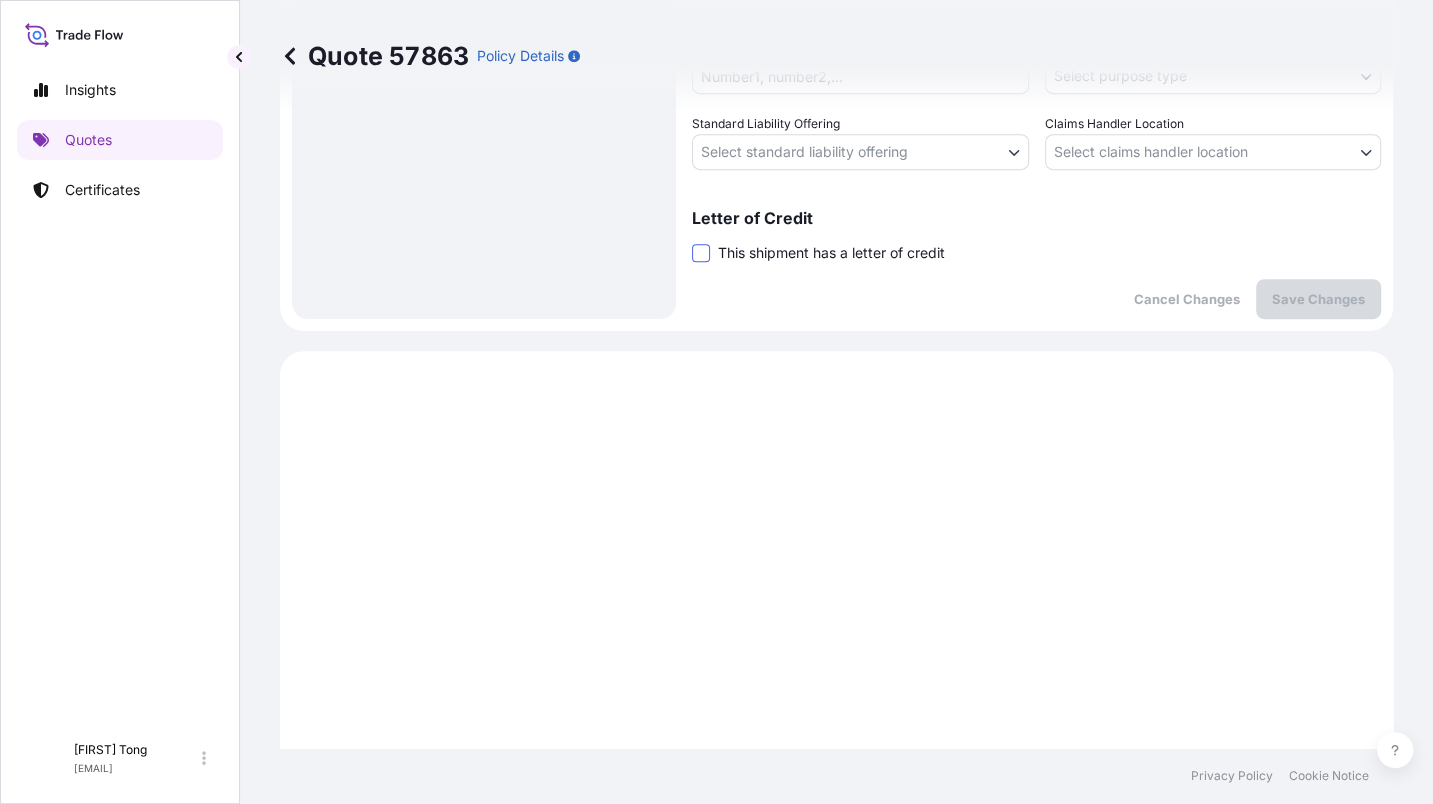 click at bounding box center [701, 253] 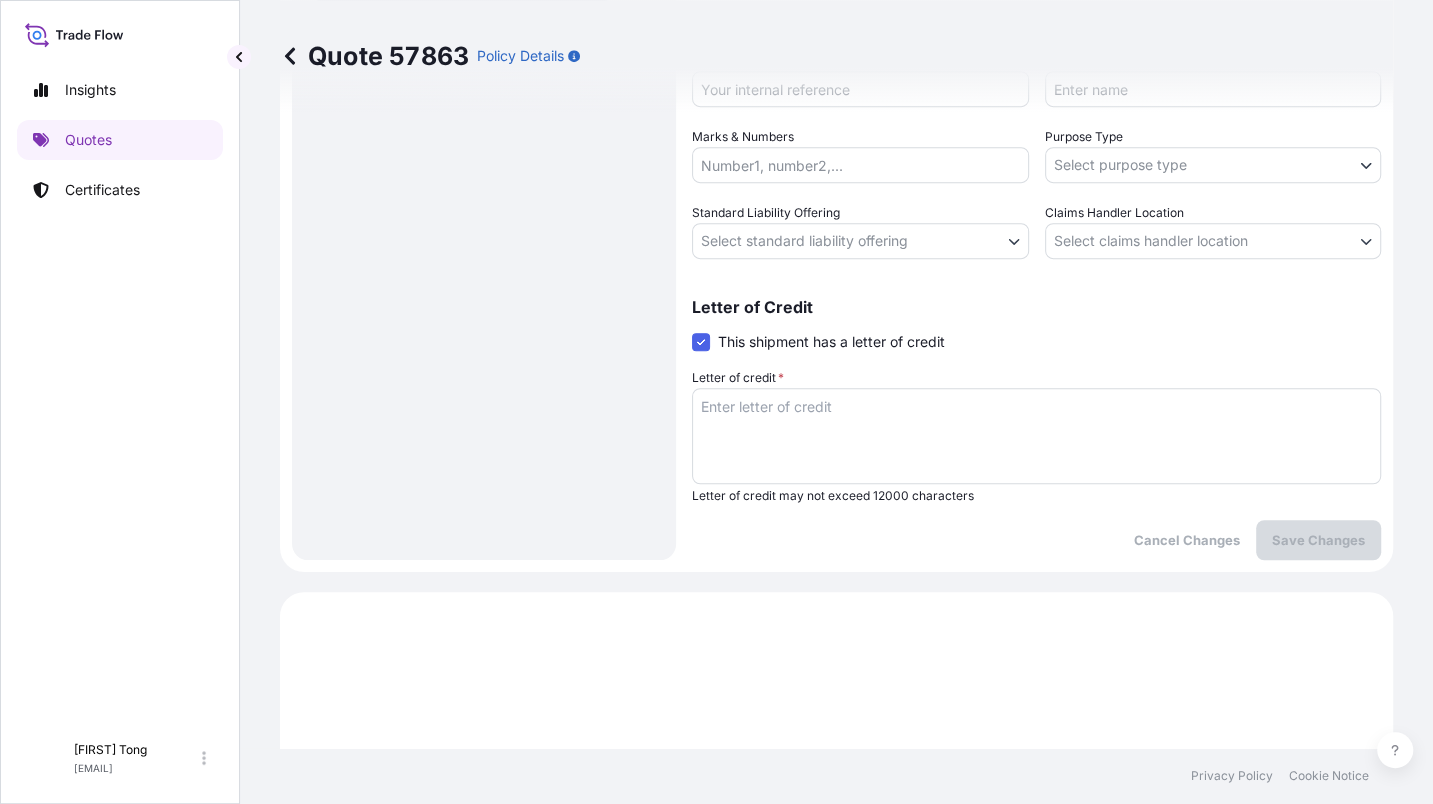 scroll, scrollTop: 511, scrollLeft: 0, axis: vertical 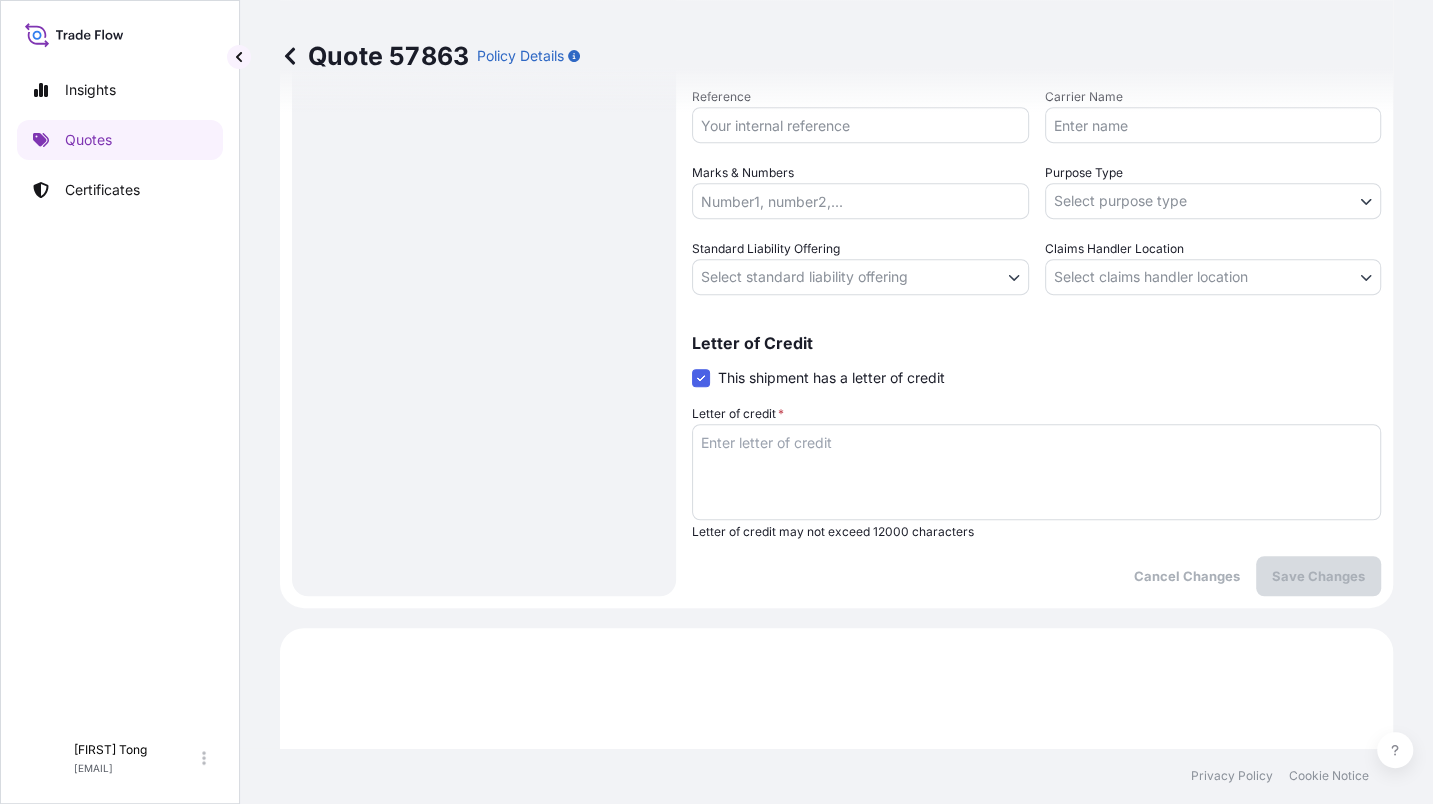 click on "Letter of credit *" at bounding box center (1036, 472) 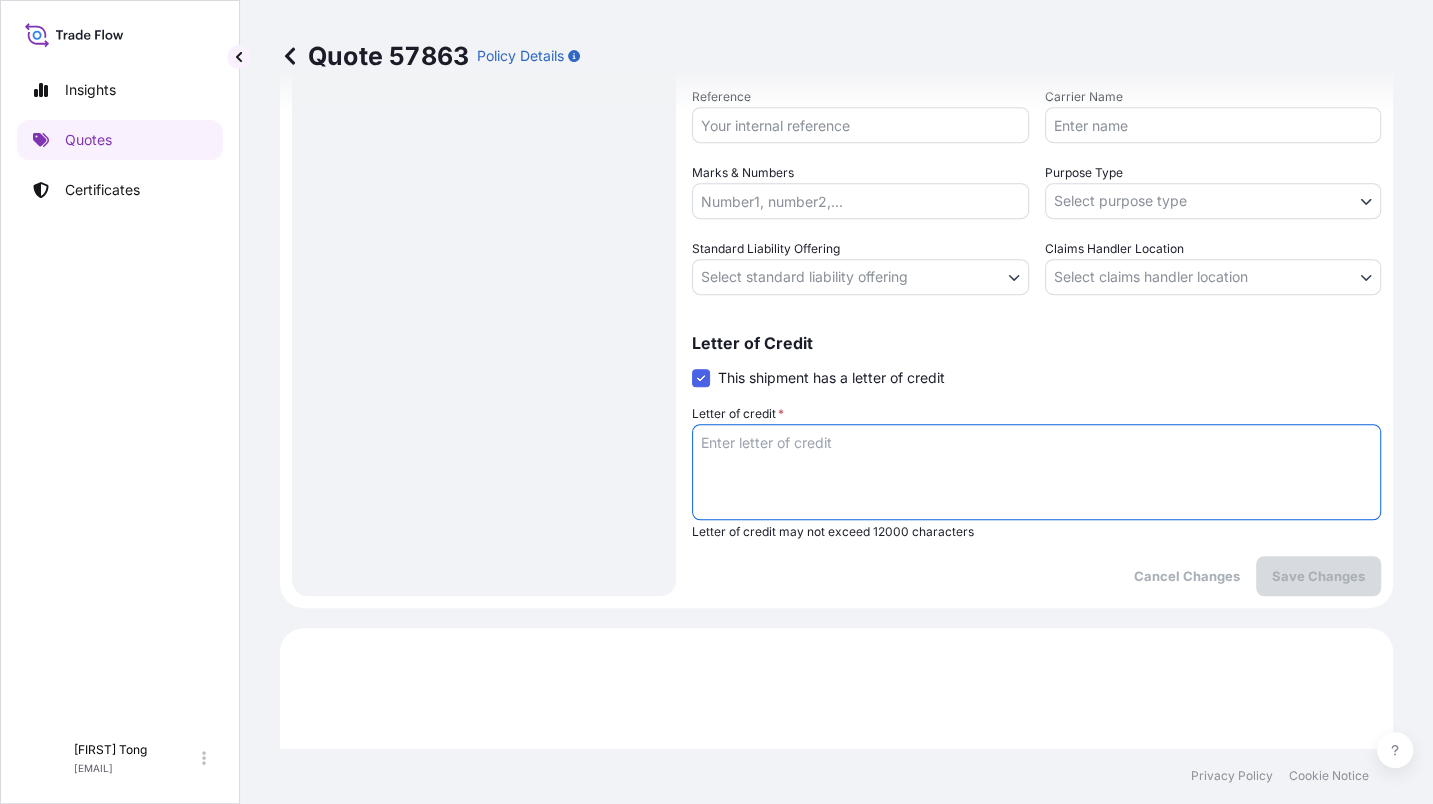 paste on "Storage period : 01 Aug 2025 to 30 Sep 2025 (till further notice)" 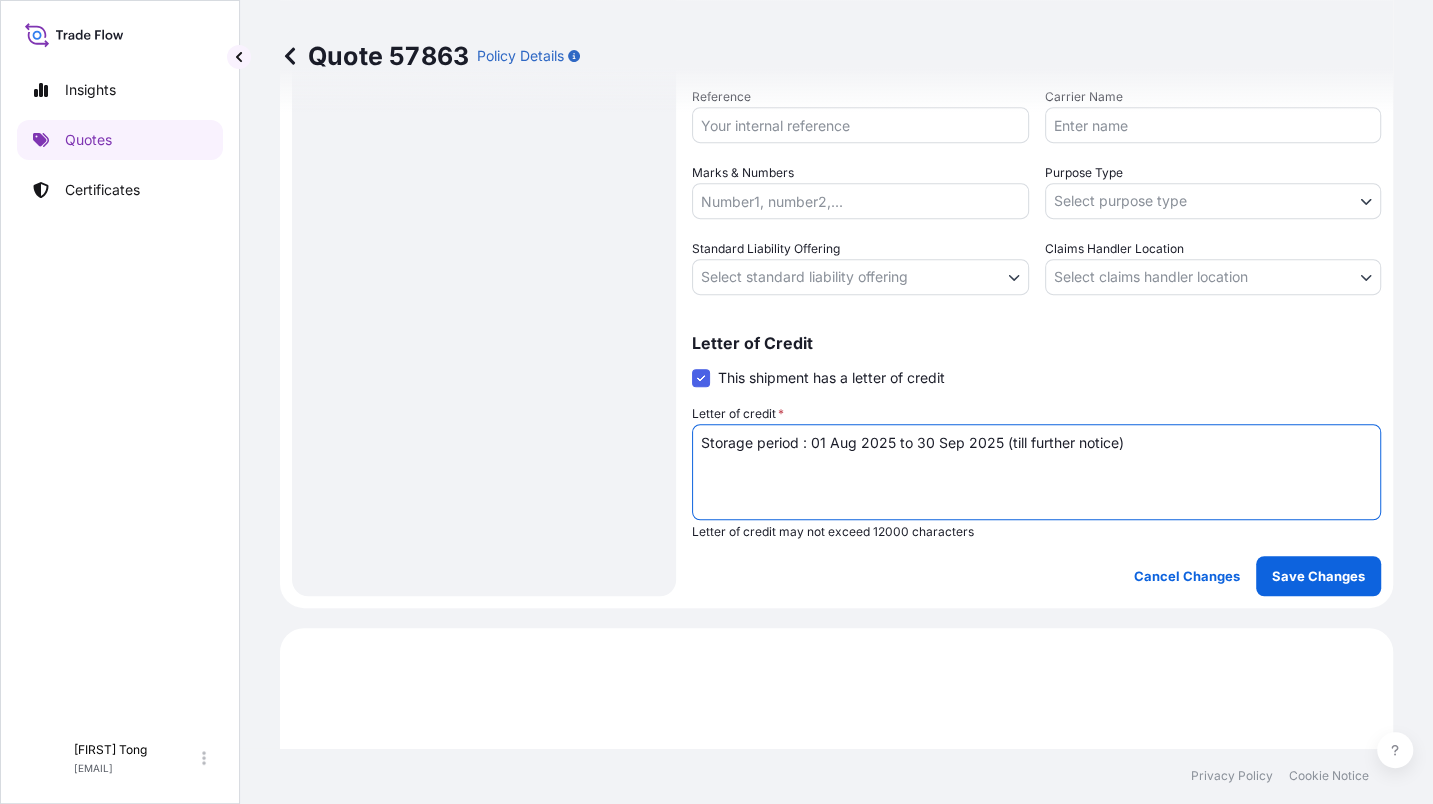 click on "Insights Quotes Certificates C [FIRST]   [LAST] [EMAIL] Quote 57863 Policy Details Route Details Place of loading Road / Inland Road / Inland Origin * Hong Kong Main transport mode STORAGE COURIER INSTALLATION LAND SEA AIR STORAGE Destination * Hong Kong Road / Inland Road / Inland Place of Discharge Coverage Type Excluding hoisting Including hoisting Packing/unpacking only Shipment Details Date of Departure * 01 / 08 / 2025 Cargo Category * NON-FRAGILE Description of Cargo * Unknown, Sketch, #21
Commercial Invoice Value   * $ USD 8000 Named Assured * [FIRST] [LAST] Packing Category * OWNER AGENT CO-OWNER OWNER Various Reference Carrier Name Marks & Numbers Purpose Type Select purpose type Transit Storage Installation Conservation Standard Liability Offering Select standard liability offering Yes No Claims Handler Location Select claims handler location Hong Kong Singapore Letter of Credit This shipment has a letter of credit Letter of credit * Cancel Changes Save Changes Primary Assured $" at bounding box center [716, 402] 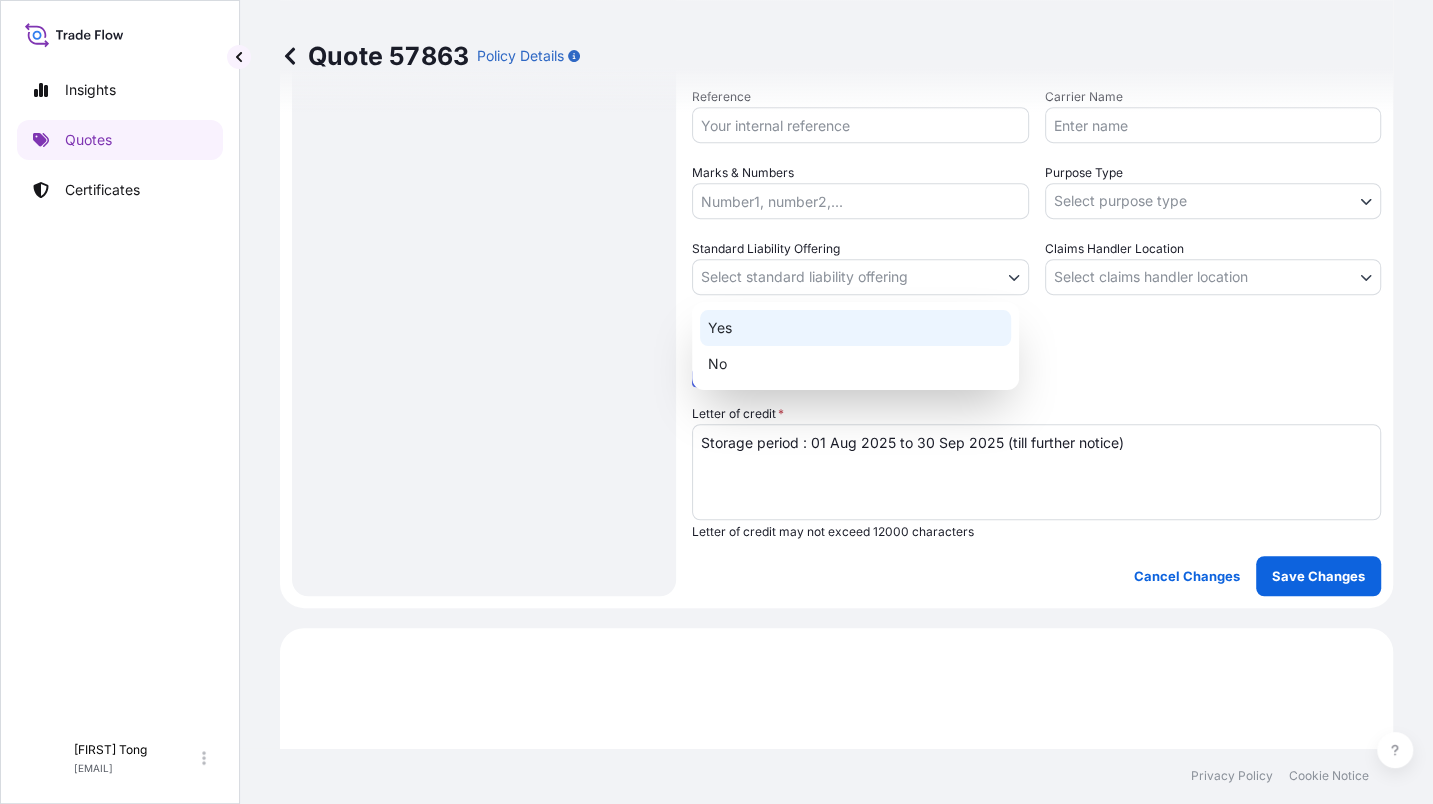 click on "Yes" at bounding box center (855, 328) 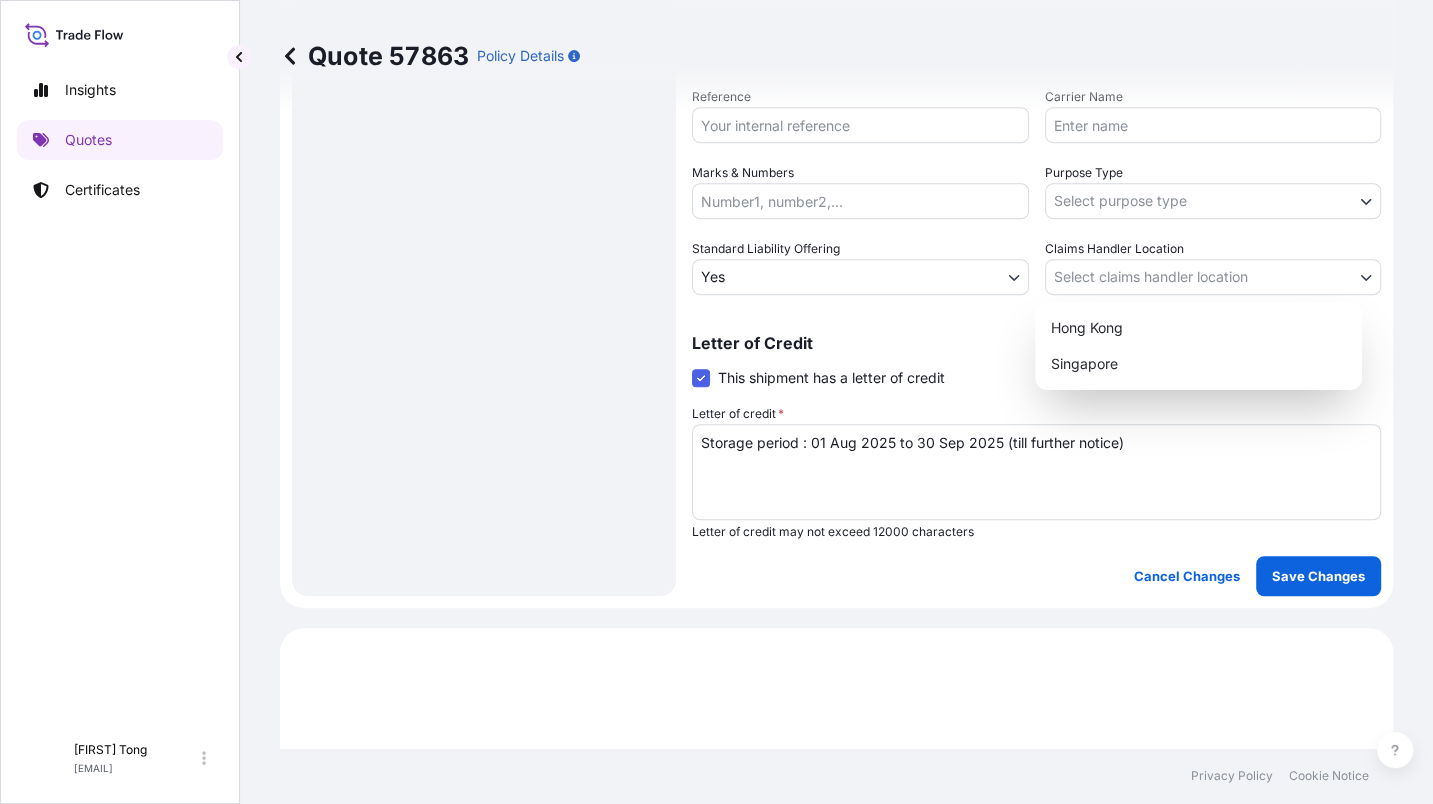 click on "Insights Quotes Certificates C [FIRST] [LAST] [EMAIL] Quote 57863 Policy Details Route Details Place of loading Road / Inland Road / Inland Origin * [CITY] Main transport mode STORAGE COURIER INSTALLATION LAND SEA AIR STORAGE Destination * [CITY] Road / Inland Road / Inland Place of Discharge Coverage Type Excluding hoisting Including hoisting Packing/unpacking only Shipment Details Date of Departure * 01 / 08 / 2025 Cargo Category * NON-FRAGILE Description of Cargo * Unknown, Sketch, #21
Commercial Invoice Value   * $ USD 8000 Named Assured * [FIRST] [LAST] Packing Category * OWNER AGENT CO-OWNER OWNER Various Reference Carrier Name Marks & Numbers Purpose Type Select purpose type Transit Storage Installation Conservation Standard Liability Offering Yes Yes No Claims Handler Location Select claims handler location [CITY] [CITY] Letter of Credit This shipment has a letter of credit Letter of credit * Storage period : 01 Aug 2025 to 30 Sep 2025 (till further notice) NON-FRAGILE" at bounding box center [716, 402] 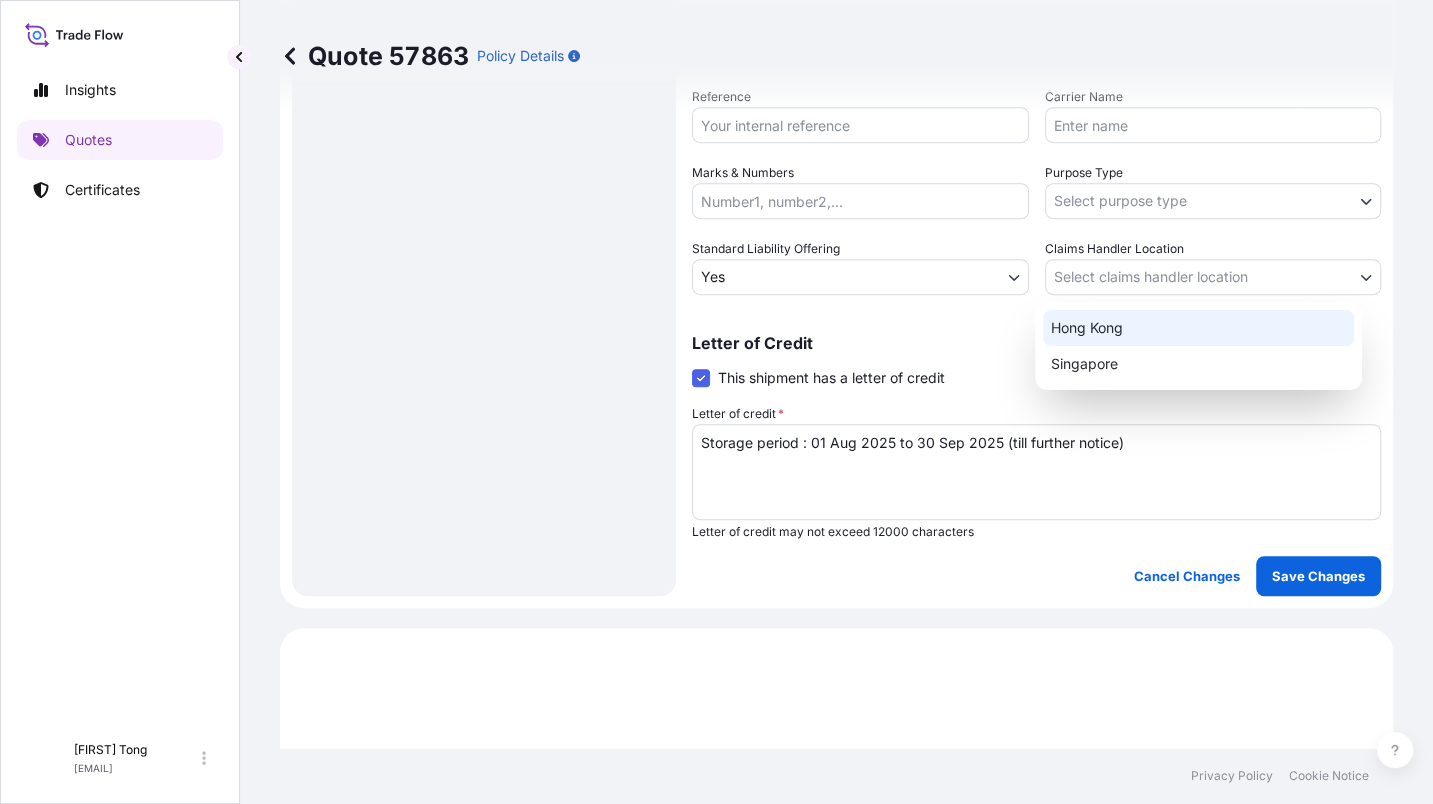 click on "Hong Kong" at bounding box center (1198, 328) 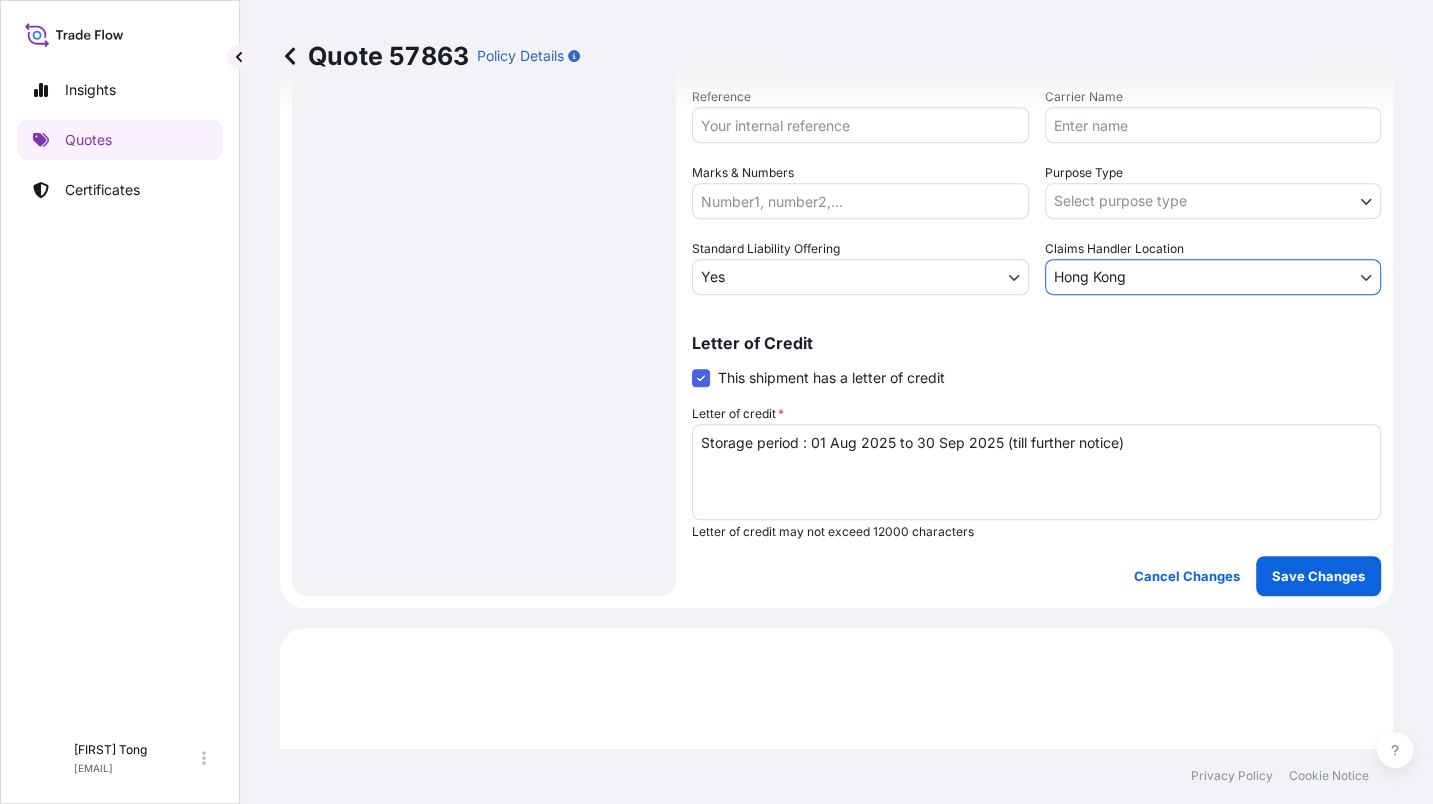 click on "Insights Quotes Certificates C [FIRST] [LAST] [EMAIL] Quote 57863 Policy Details Route Details Place of loading Road / Inland Road / Inland Origin * Hong Kong Main transport mode STORAGE COURIER INSTALLATION LAND SEA AIR STORAGE Destination * Hong Kong Road / Inland Road / Inland Place of Discharge Coverage Type Excluding hoisting Including hoisting Packing/unpacking only Shipment Details Date of Departure * 01 / 08 / 2025 Cargo Category * NON-FRAGILE Description of Cargo * Unknown, Sketch, #21
Commercial Invoice Value   * $ USD 8000 Named Assured * [FIRST] [LAST] Packing Category * OWNER AGENT CO-OWNER OWNER Various Reference Carrier Name Marks & Numbers Purpose Type Select purpose type Transit Storage Installation Conservation Standard Liability Offering Yes Yes No Claims Handler Location Hong Kong Hong Kong Singapore Letter of Credit This shipment has a letter of credit Letter of credit * Storage period : 01 Aug 2025 to 30 Sep 2025 (till further notice) Cancel Changes Save Changes $ 8" at bounding box center [716, 402] 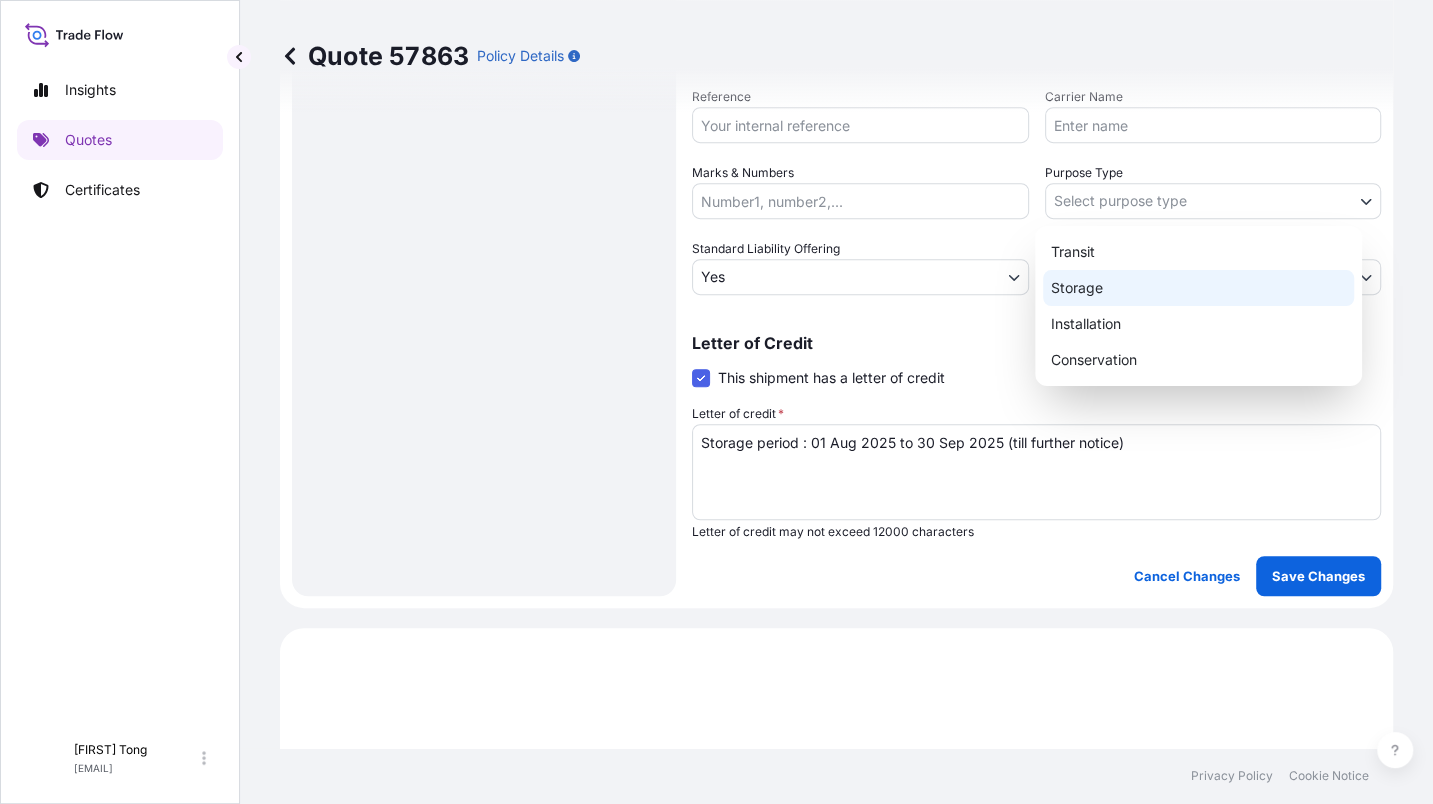 click on "Storage" at bounding box center [1198, 288] 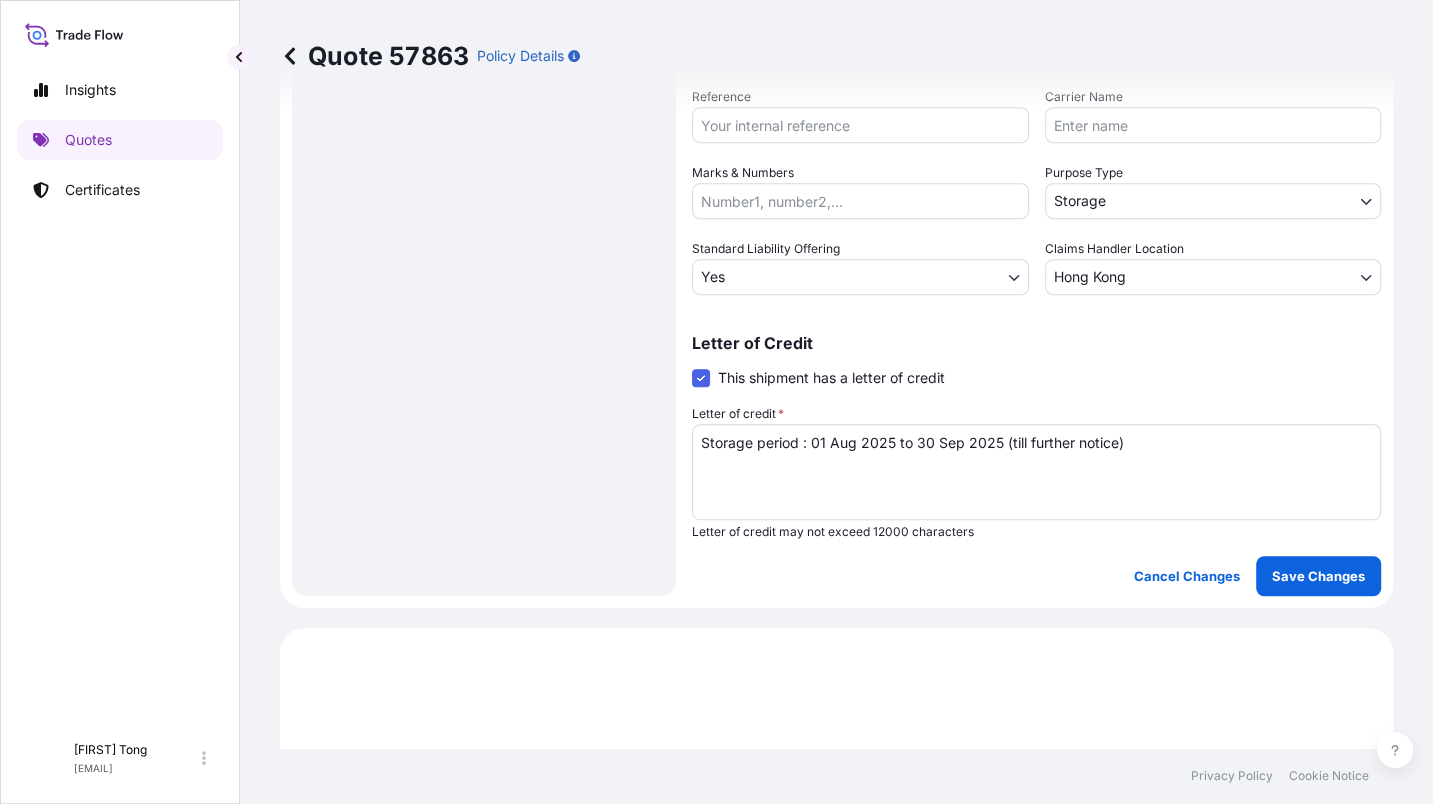 click on "Route Details Place of loading Road / Inland Road / Inland Origin * Hong Kong Main transport mode STORAGE COURIER INSTALLATION LAND SEA AIR STORAGE Destination * Hong Kong Road / Inland Road / Inland Place of Discharge" at bounding box center [484, 104] 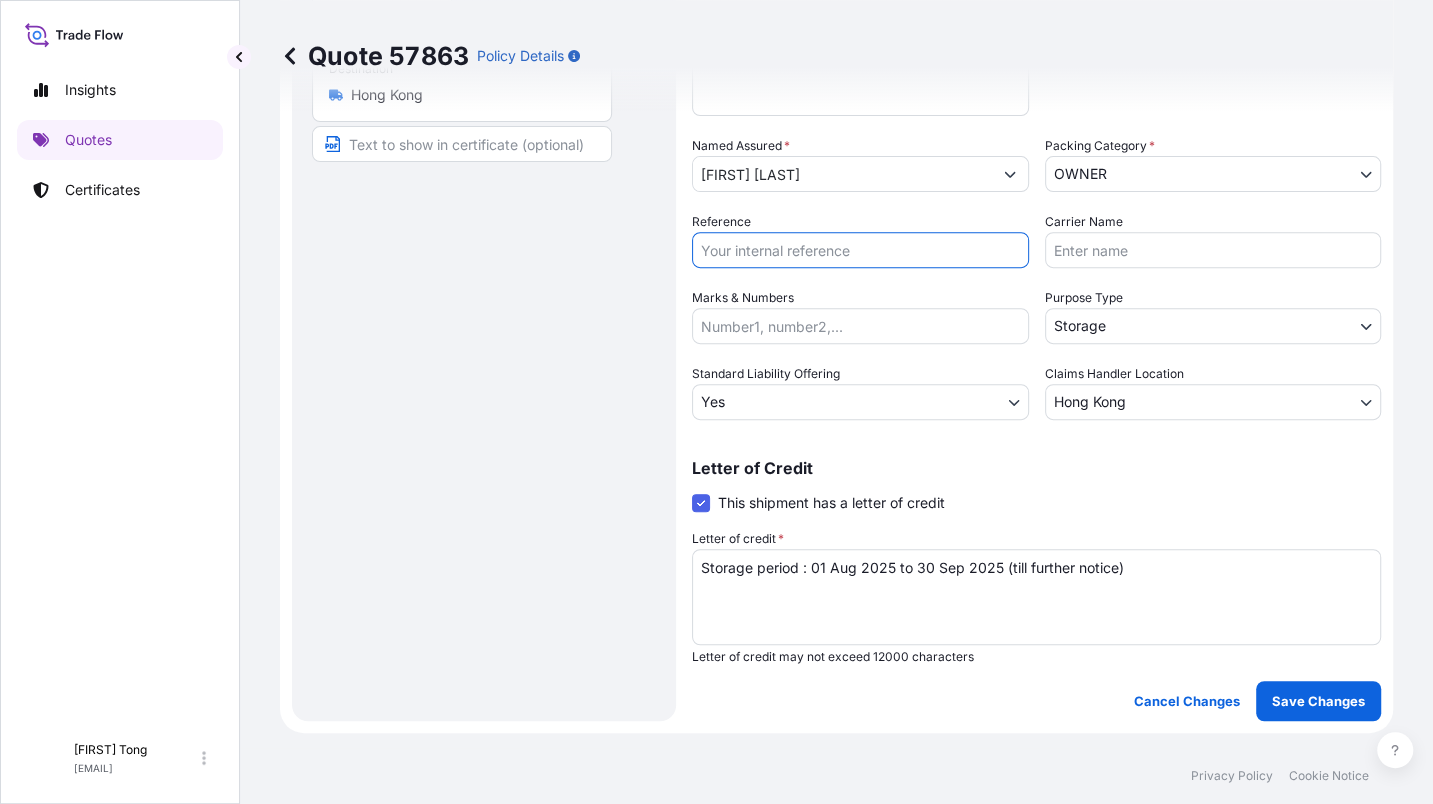 click on "Reference" at bounding box center (860, 250) 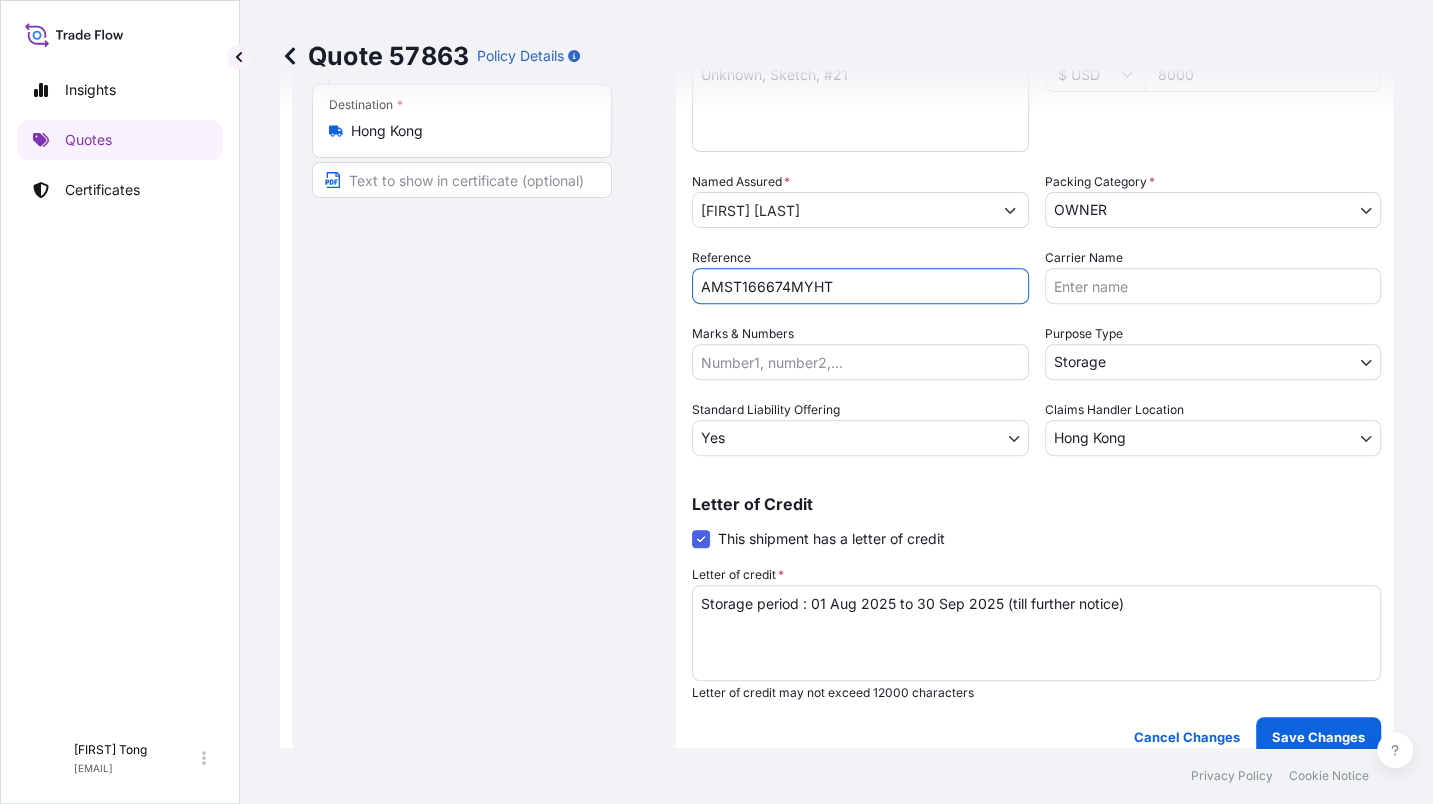 scroll, scrollTop: 636, scrollLeft: 0, axis: vertical 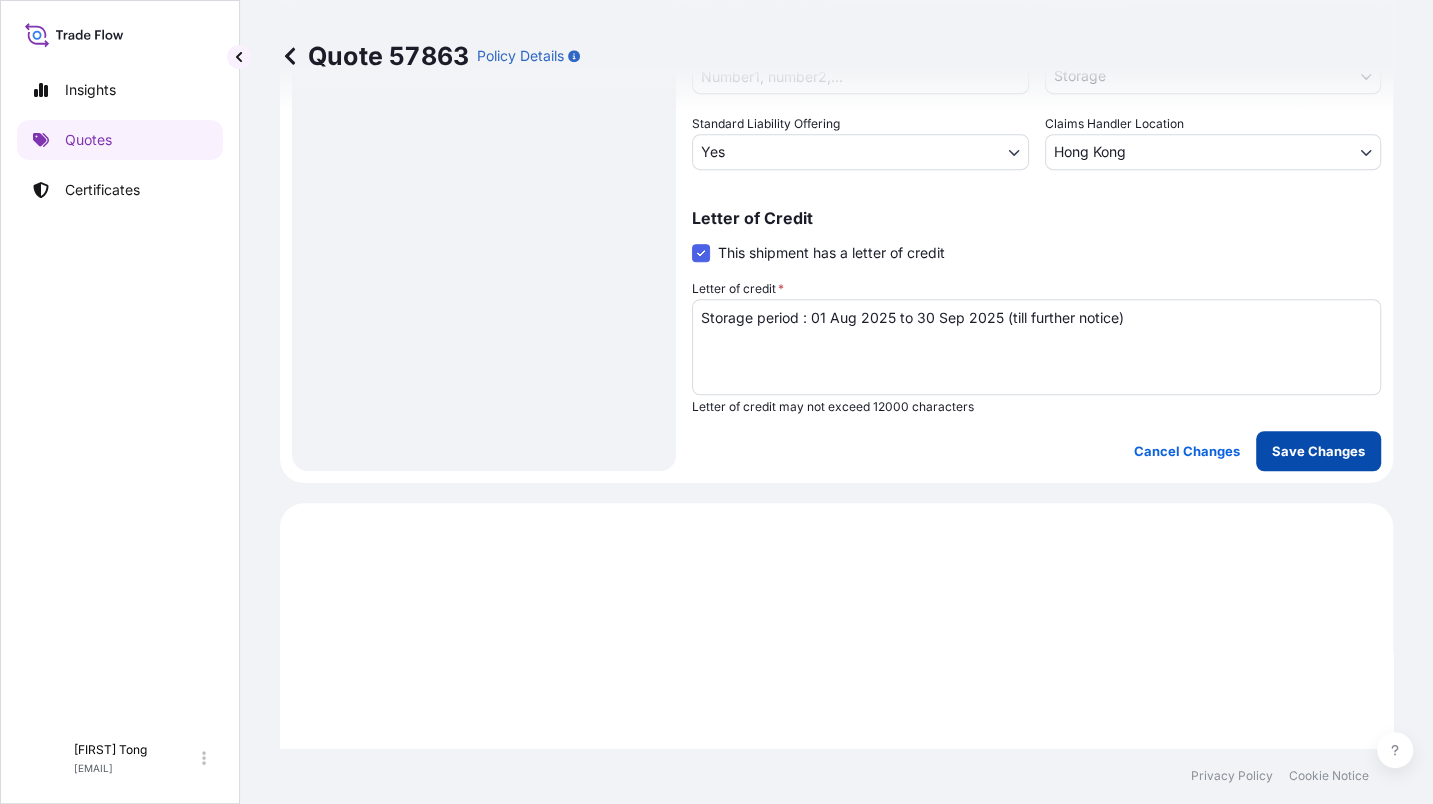 click on "Save Changes" at bounding box center [1318, 451] 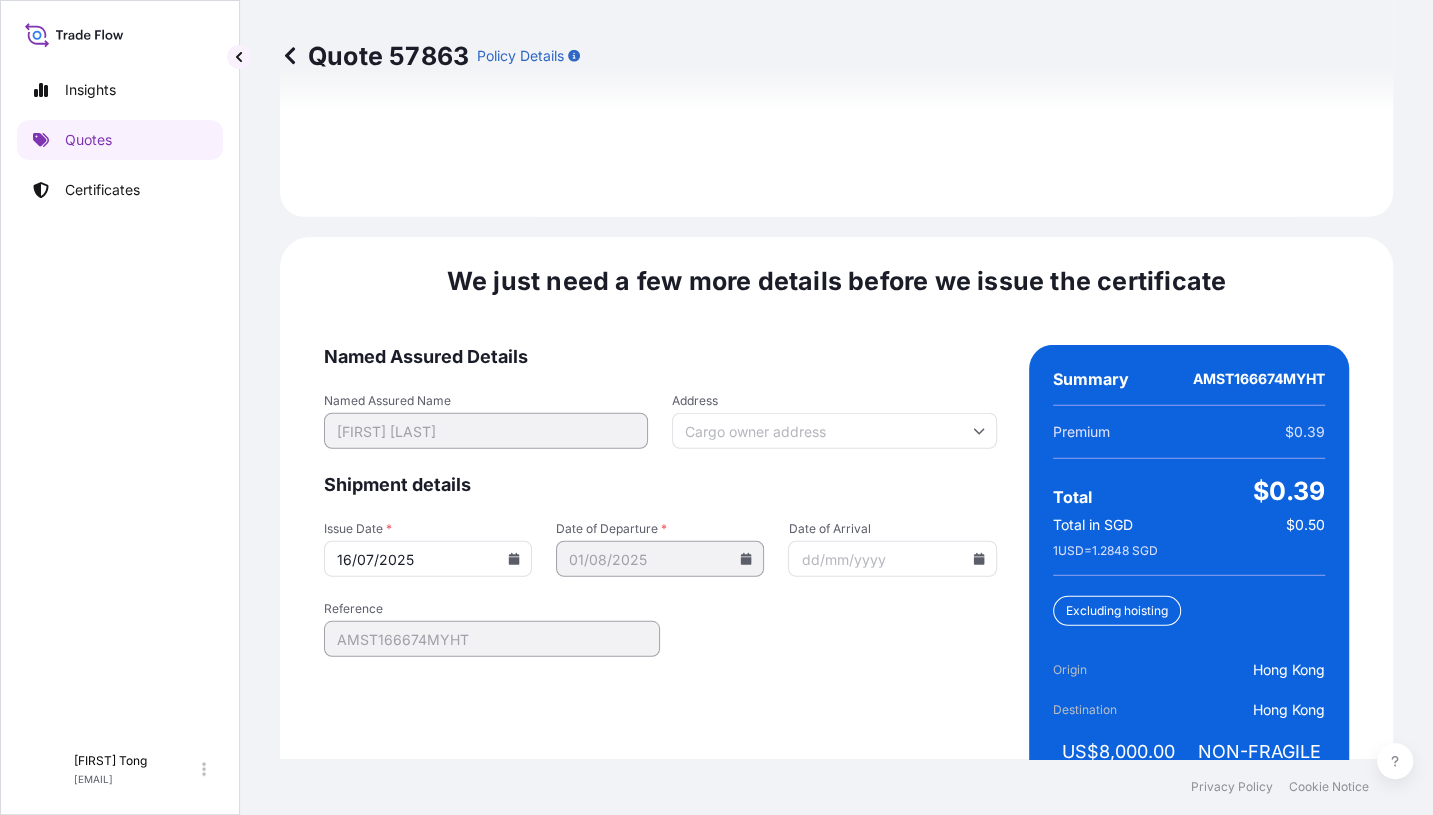 scroll, scrollTop: 3152, scrollLeft: 0, axis: vertical 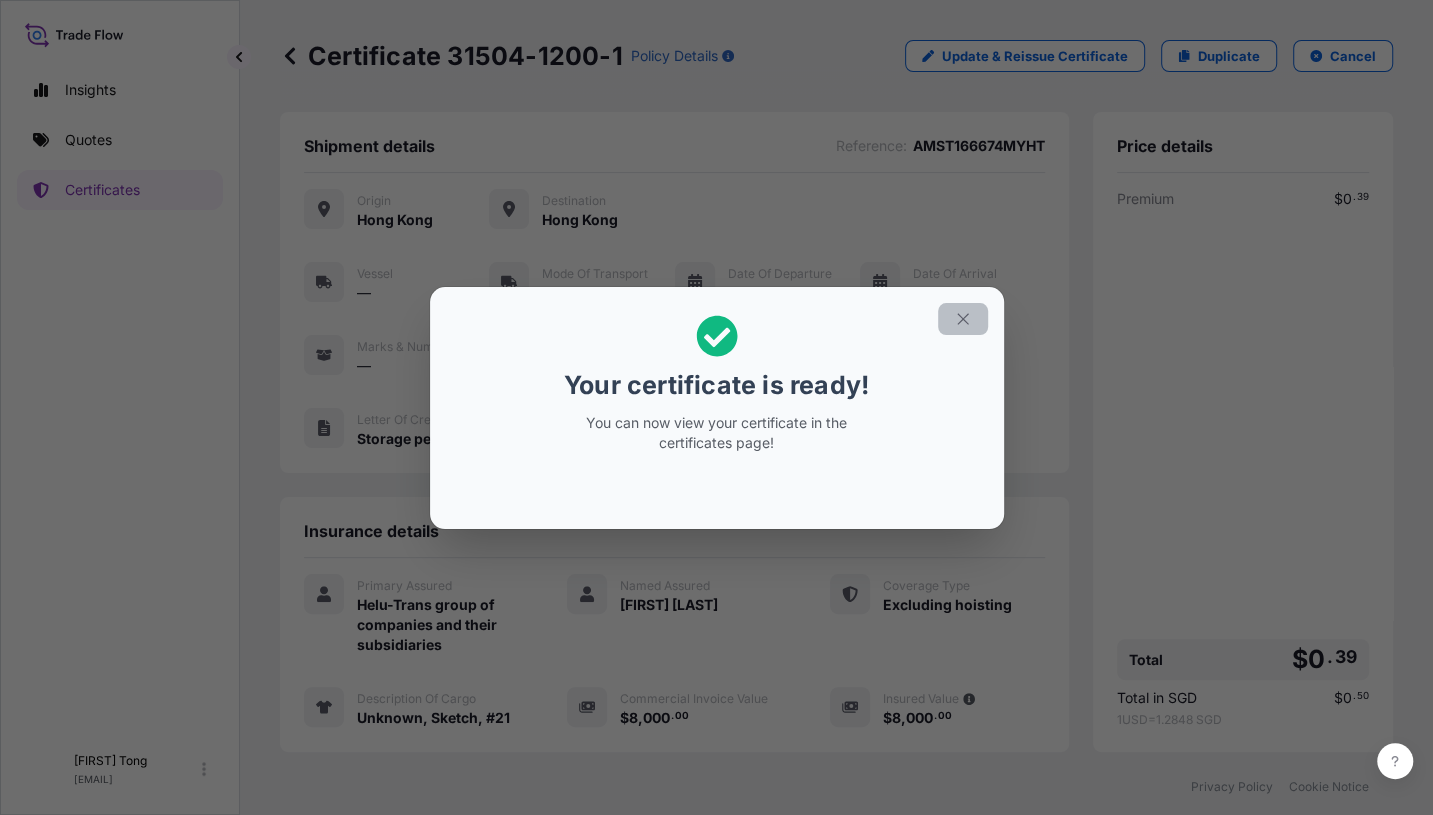 click 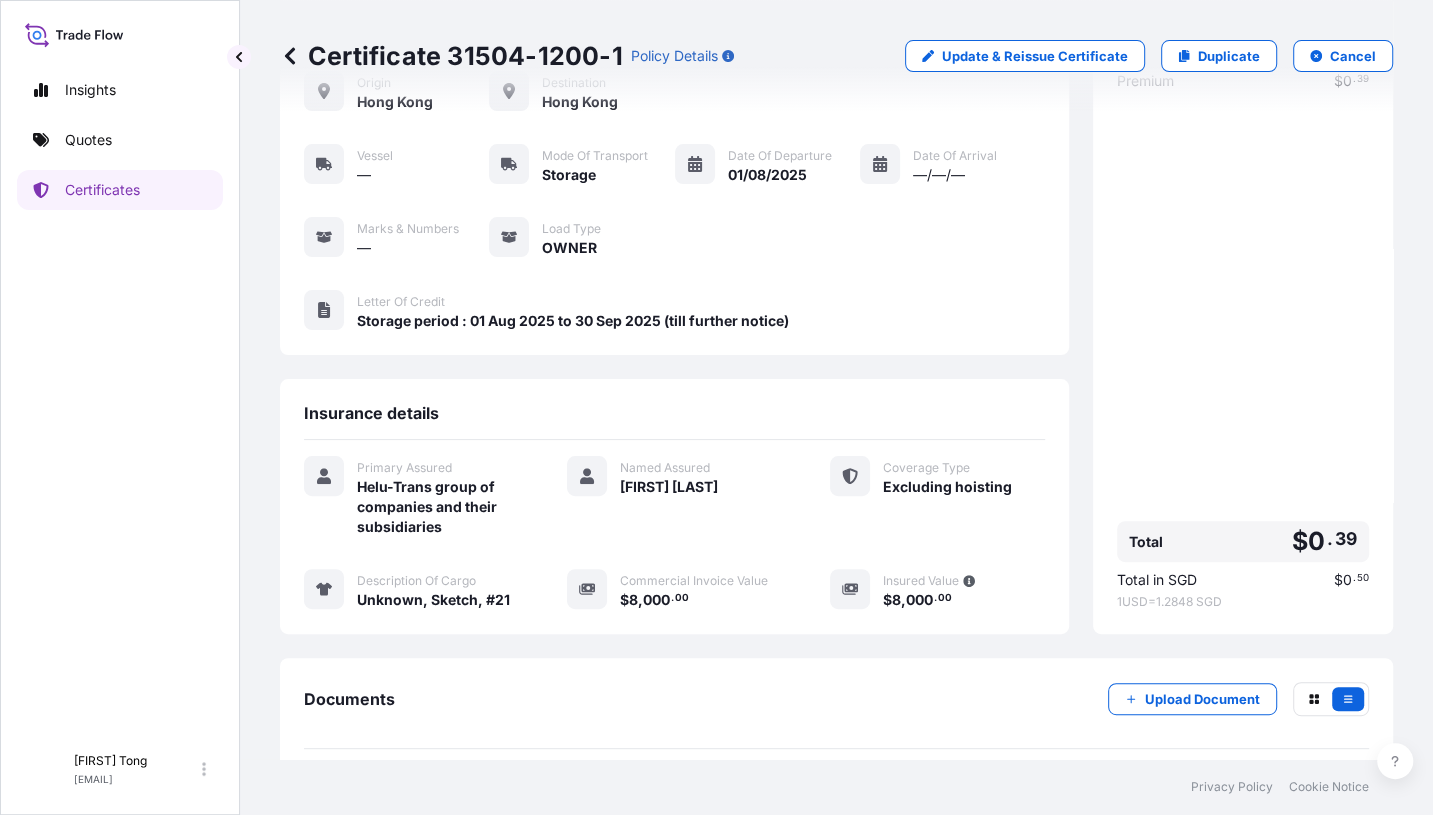 scroll, scrollTop: 202, scrollLeft: 0, axis: vertical 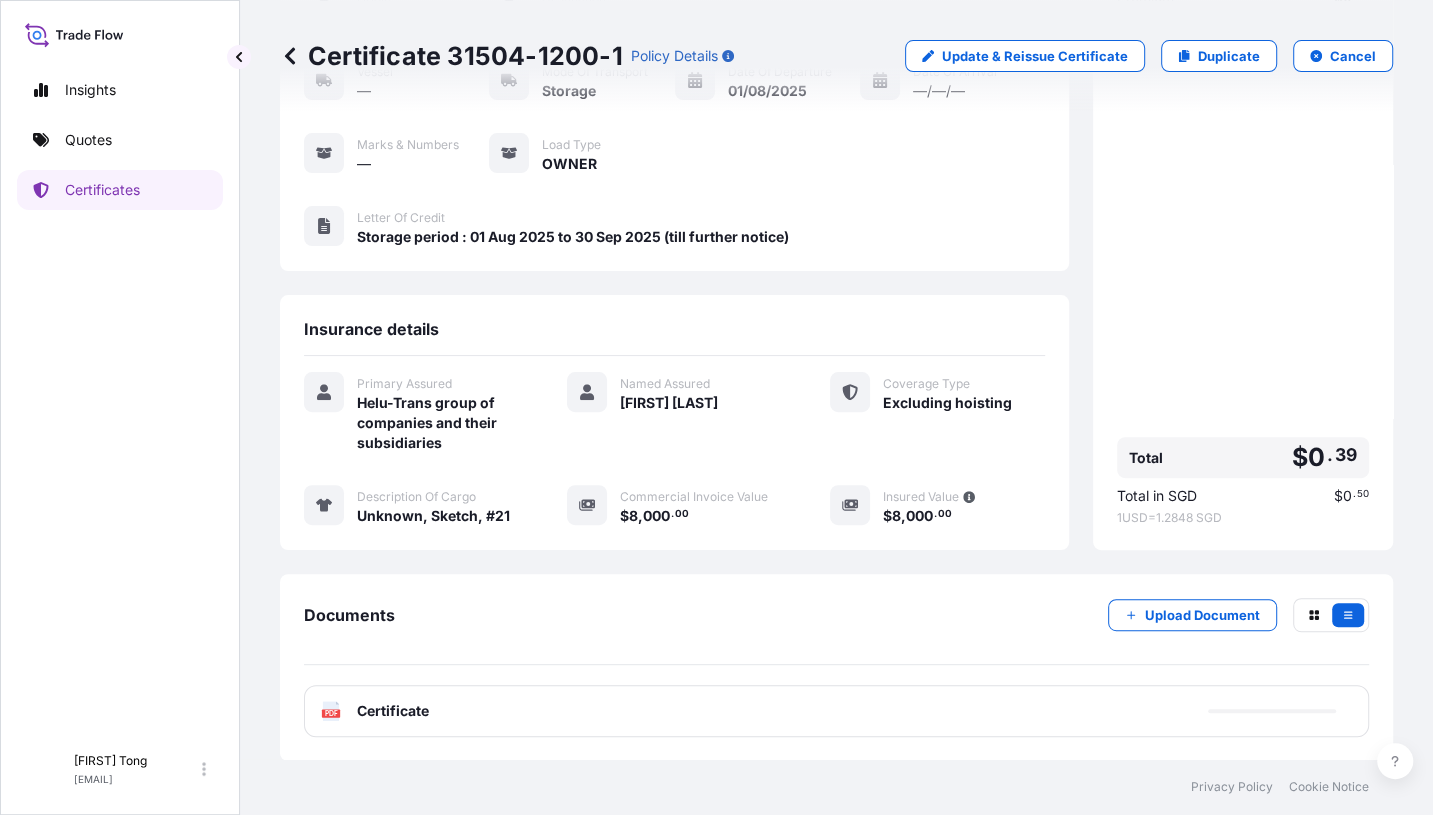 click on "PDF Certificate" at bounding box center [836, 711] 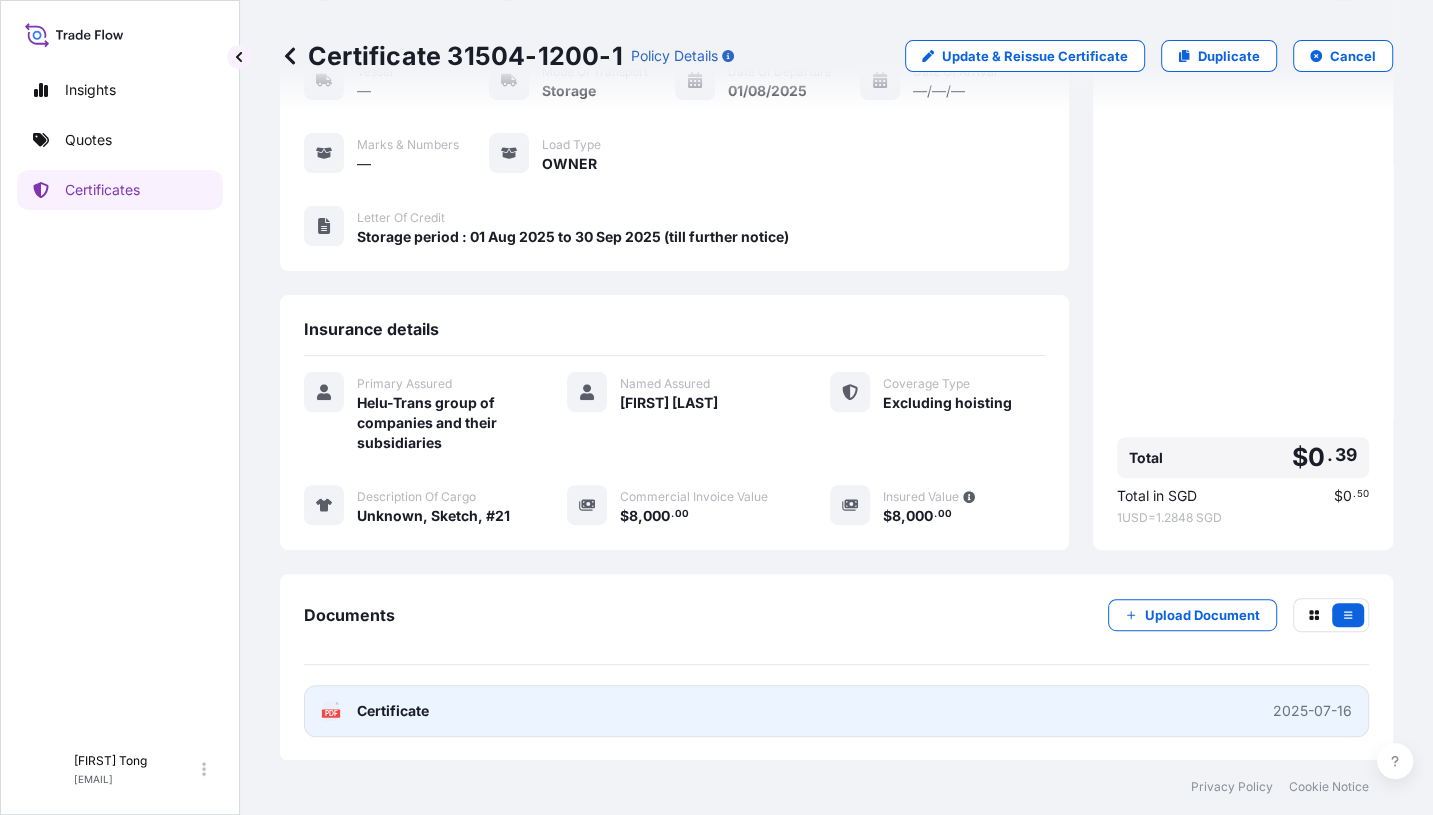 click on "PDF Certificate 2025-07-16" at bounding box center [836, 711] 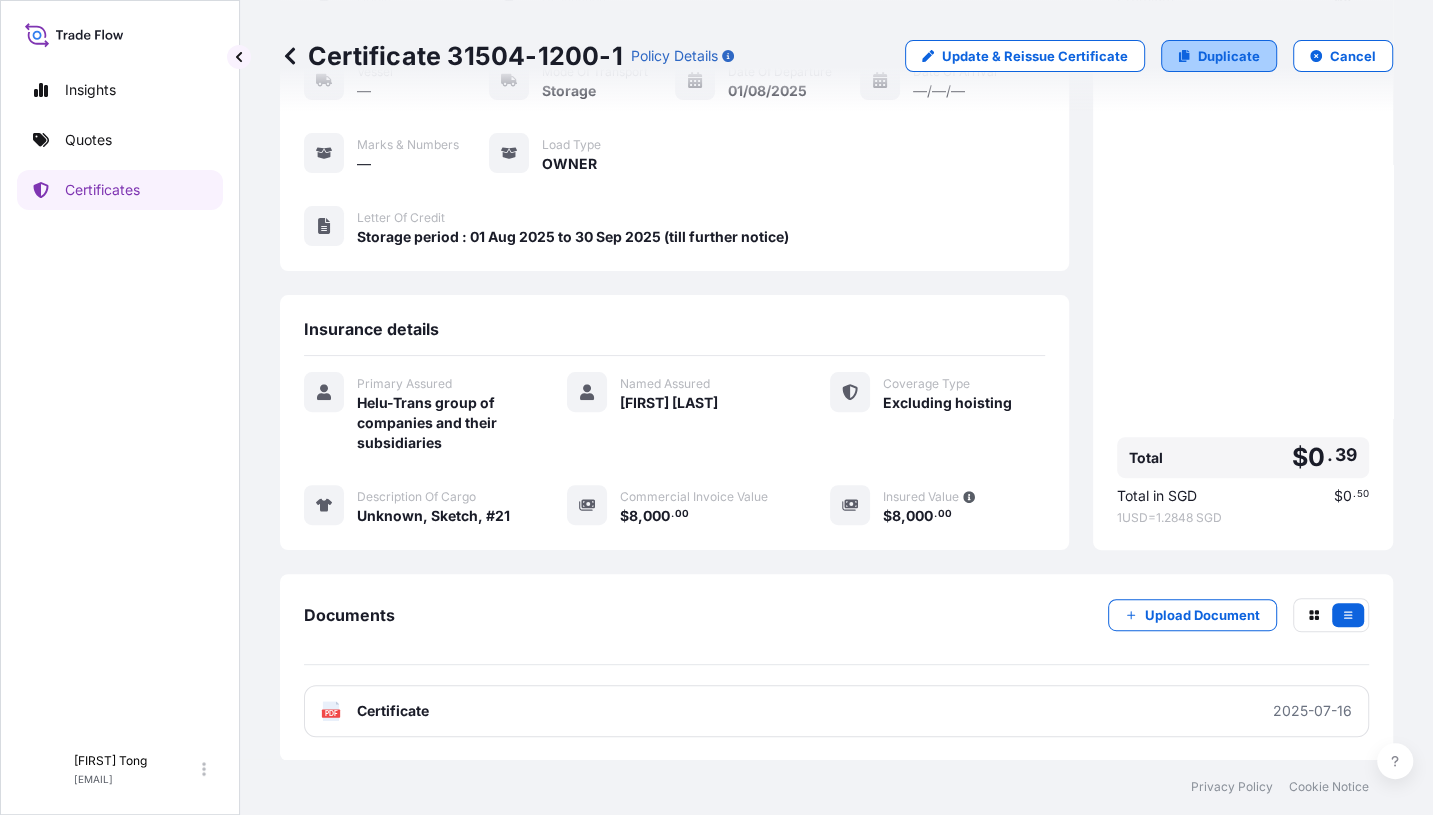 click on "Duplicate" at bounding box center [1229, 56] 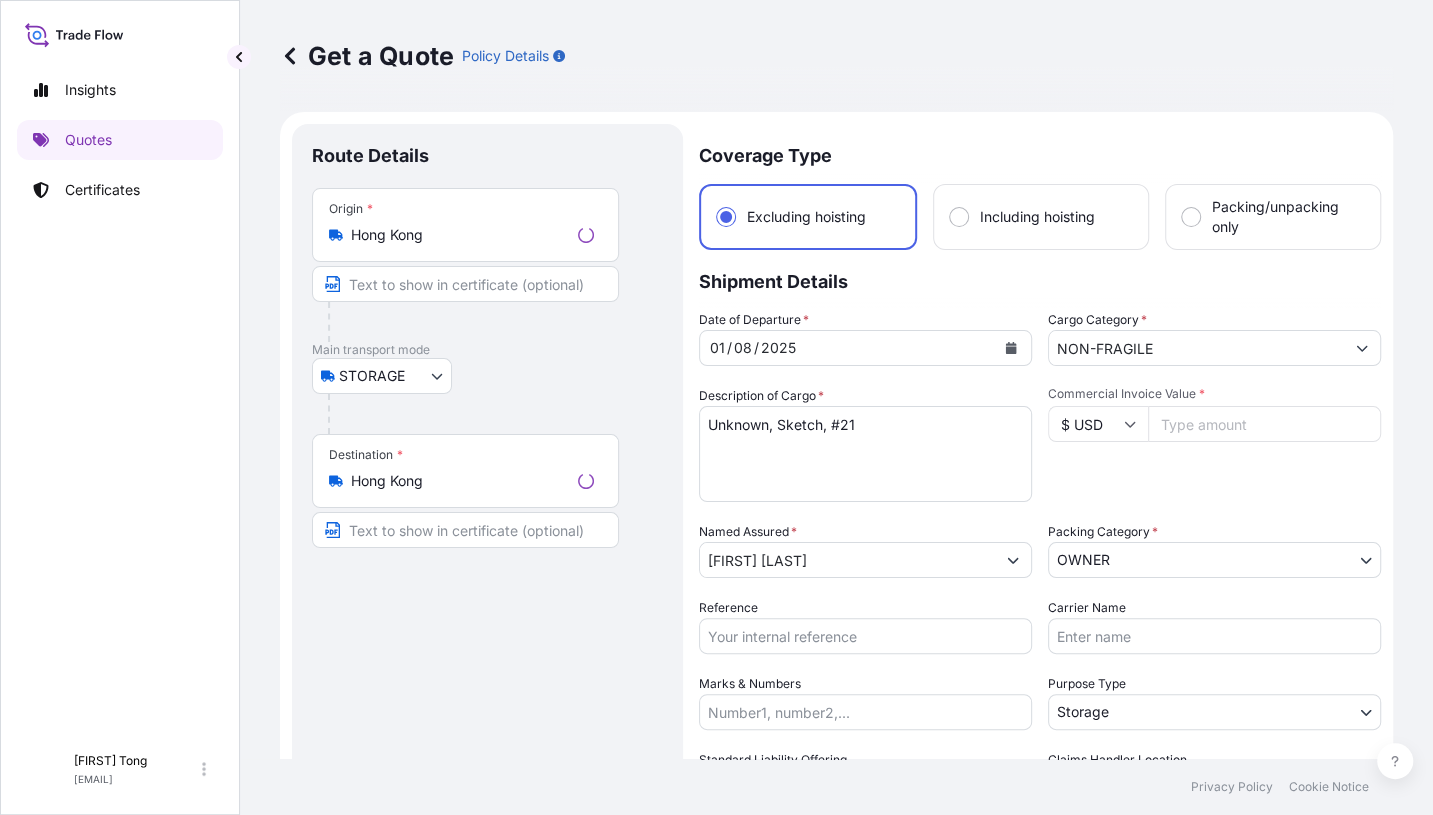 scroll, scrollTop: 31, scrollLeft: 0, axis: vertical 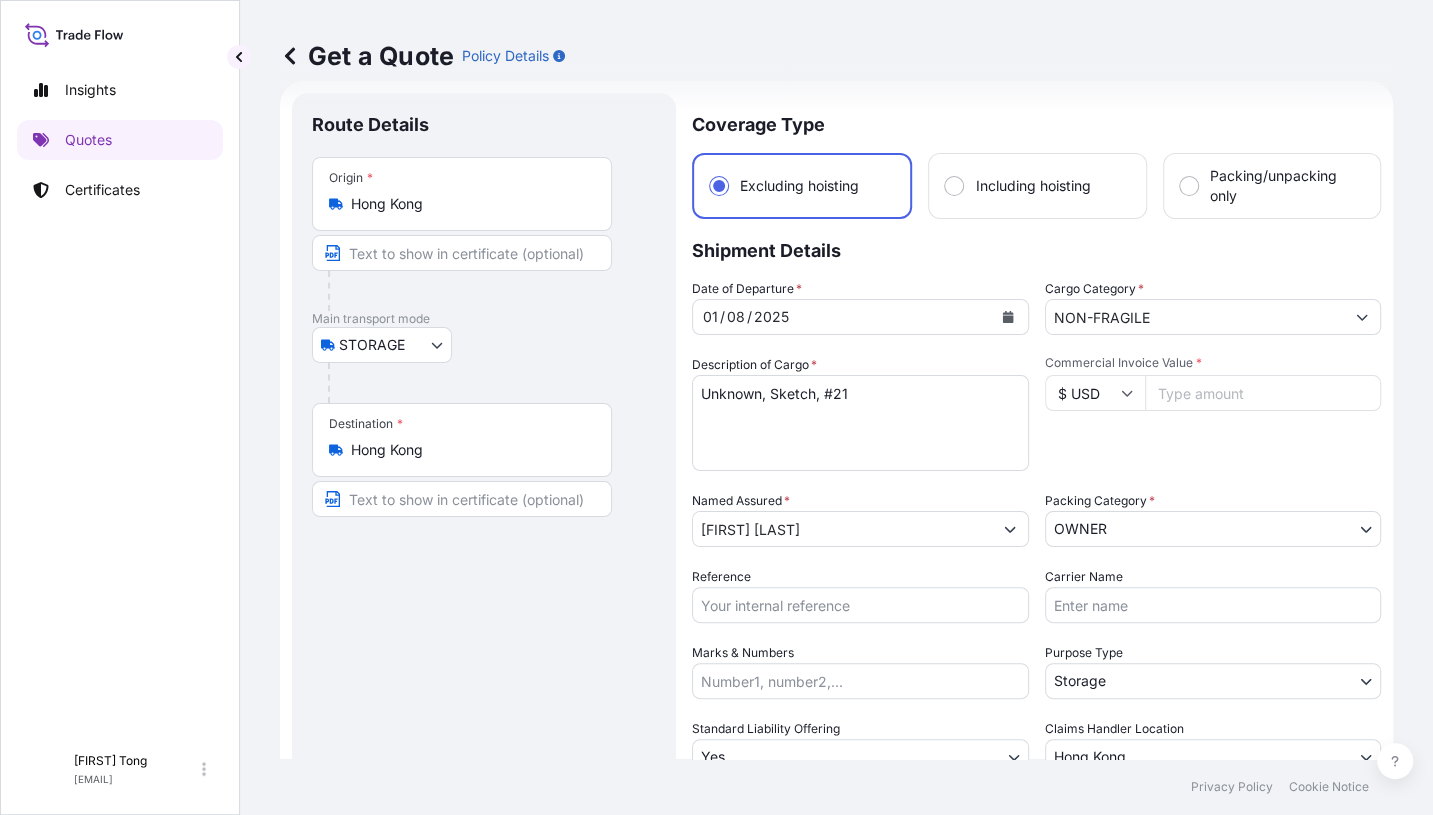 drag, startPoint x: 521, startPoint y: 367, endPoint x: 683, endPoint y: 367, distance: 162 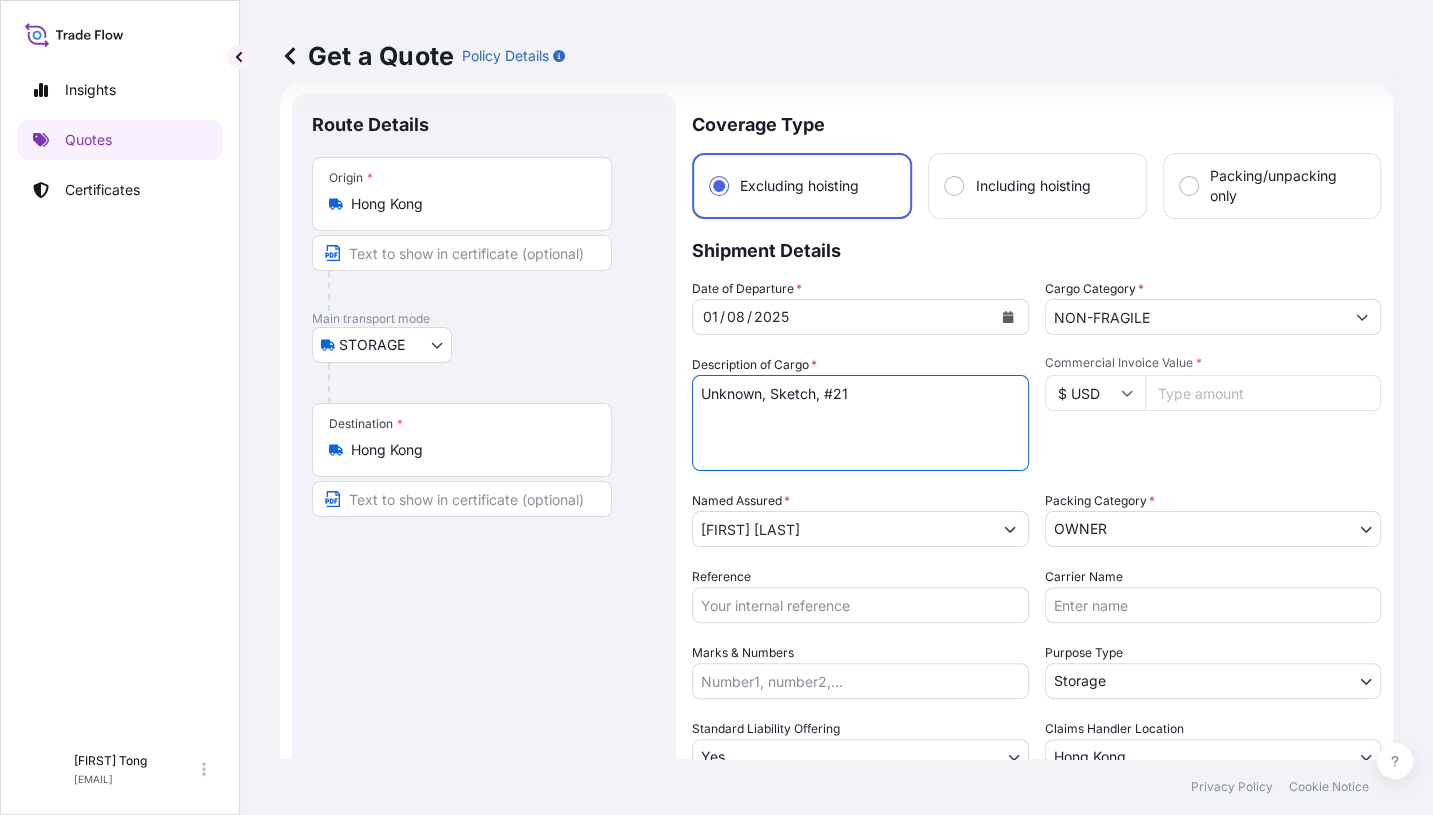 drag, startPoint x: 835, startPoint y: 392, endPoint x: 863, endPoint y: 392, distance: 28 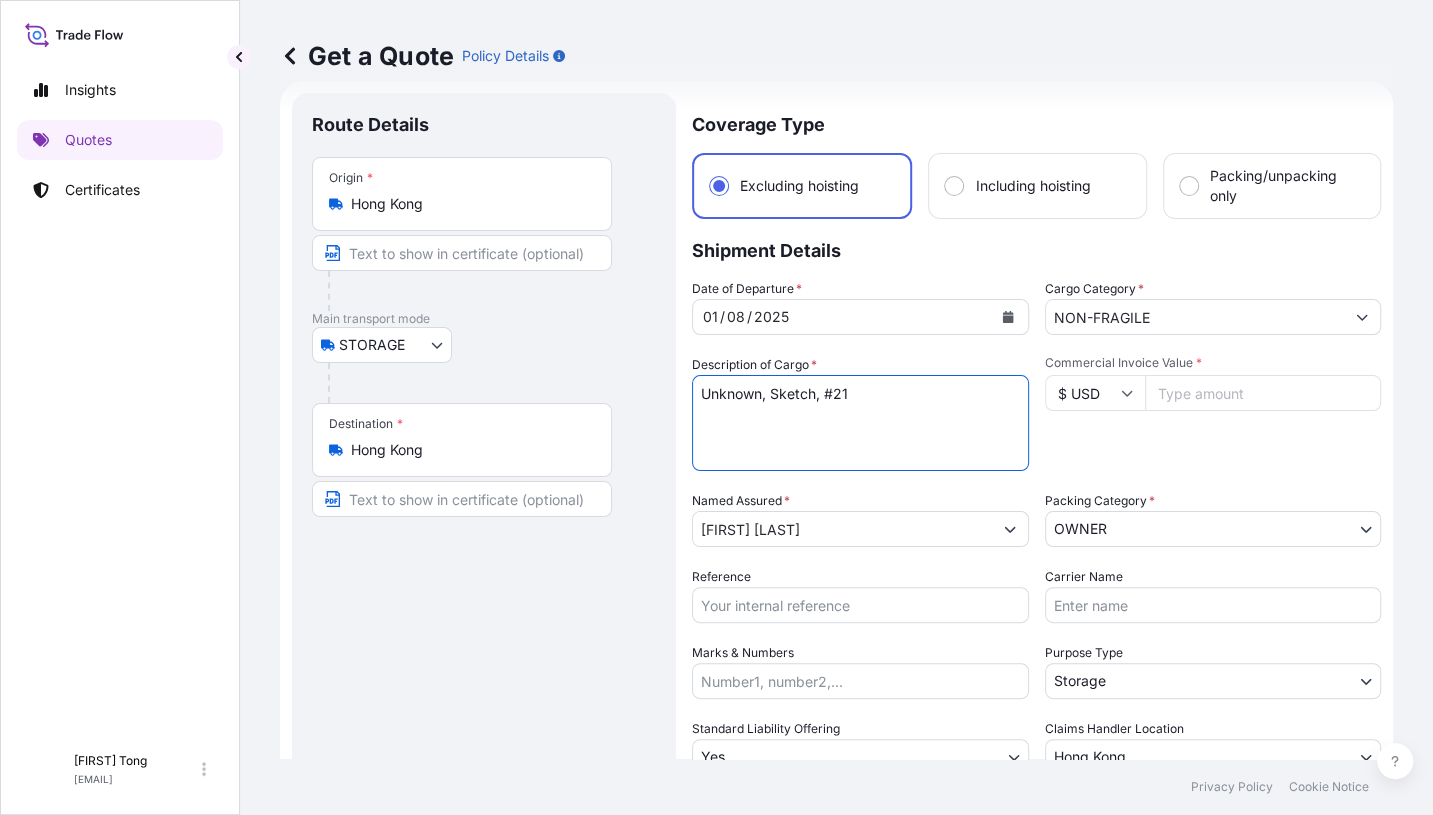 click on "Unknown, Sketch, #21" at bounding box center (860, 423) 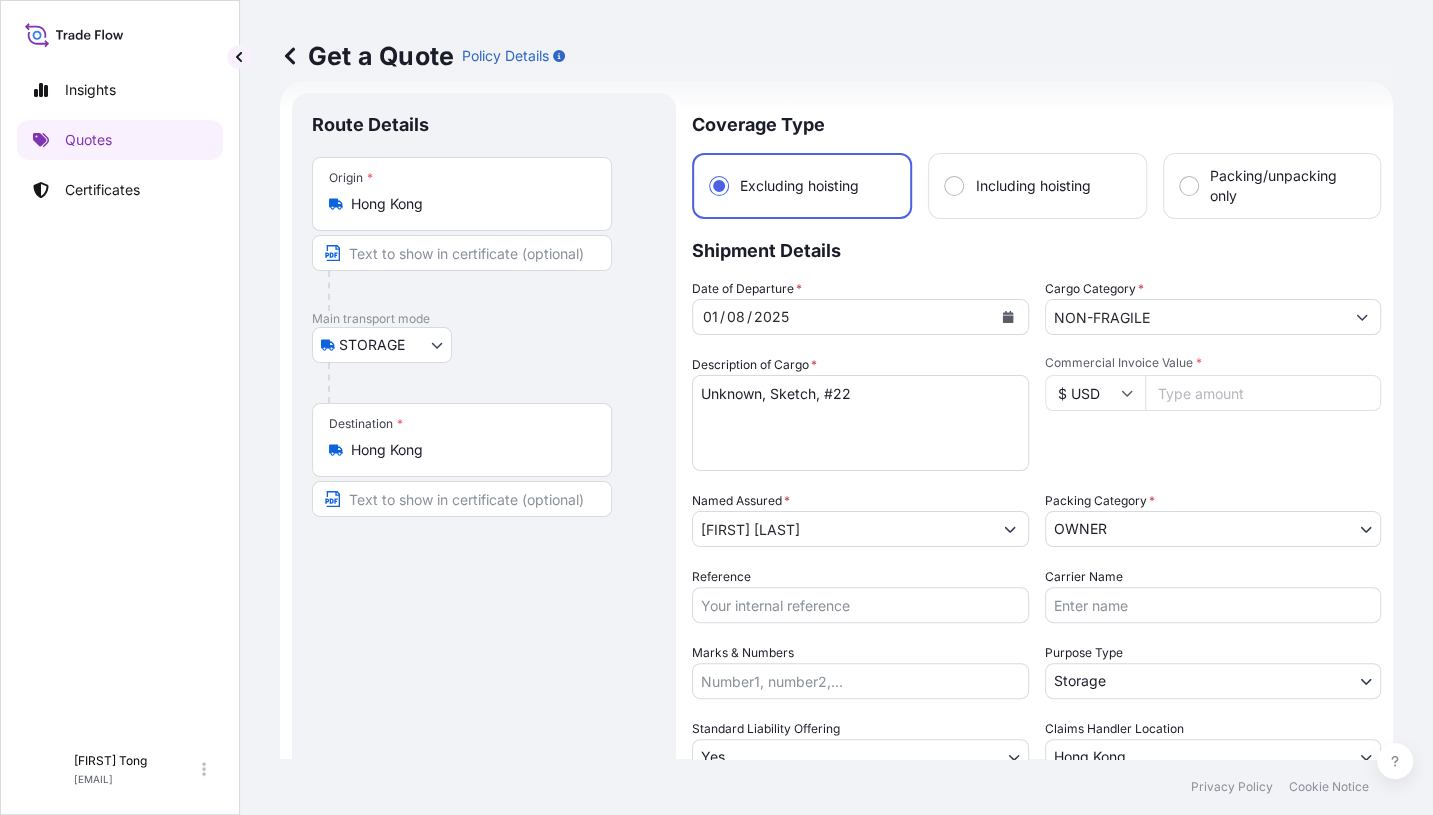 click on "Commercial Invoice Value   *" at bounding box center (1263, 393) 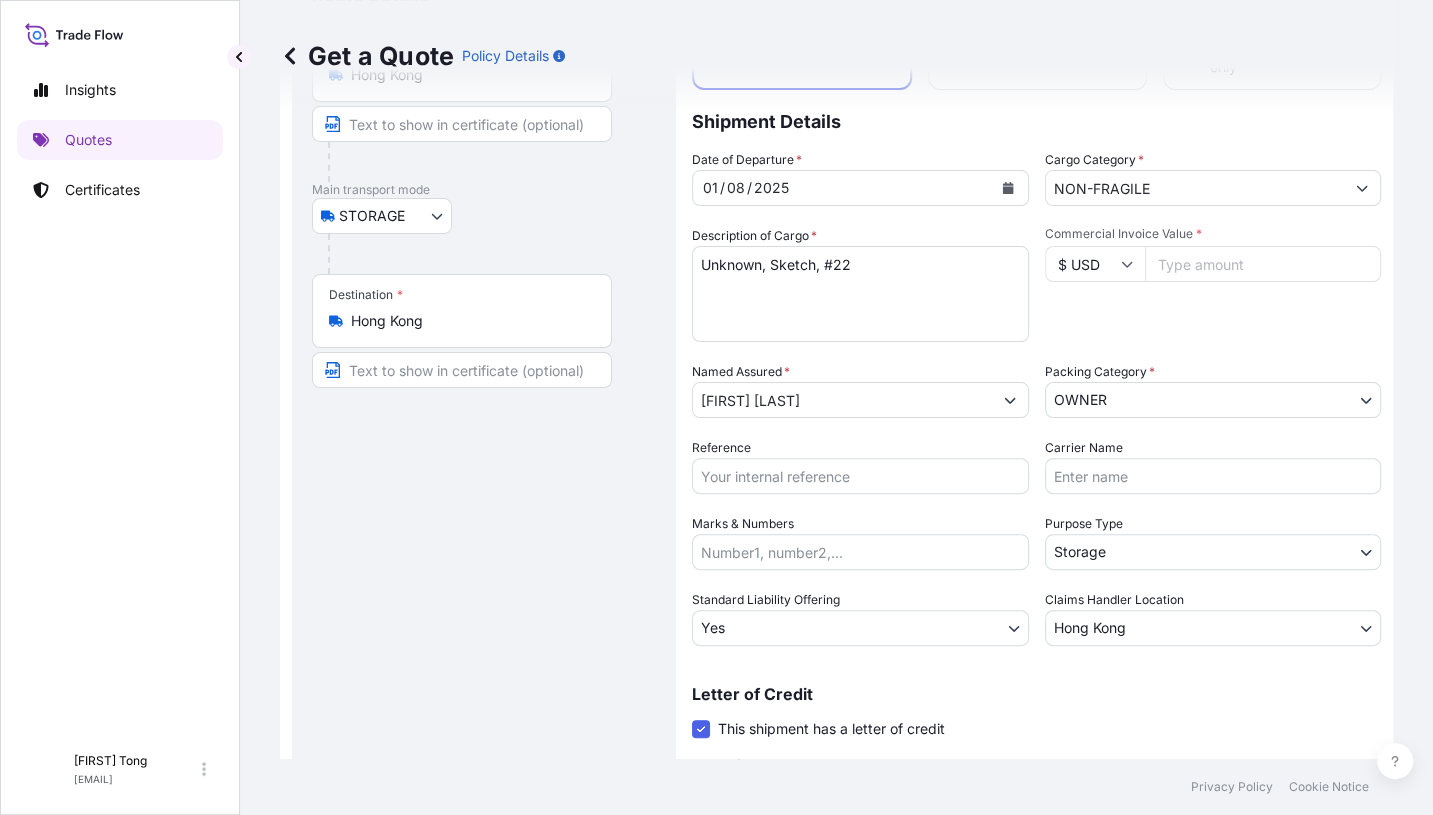 scroll, scrollTop: 358, scrollLeft: 0, axis: vertical 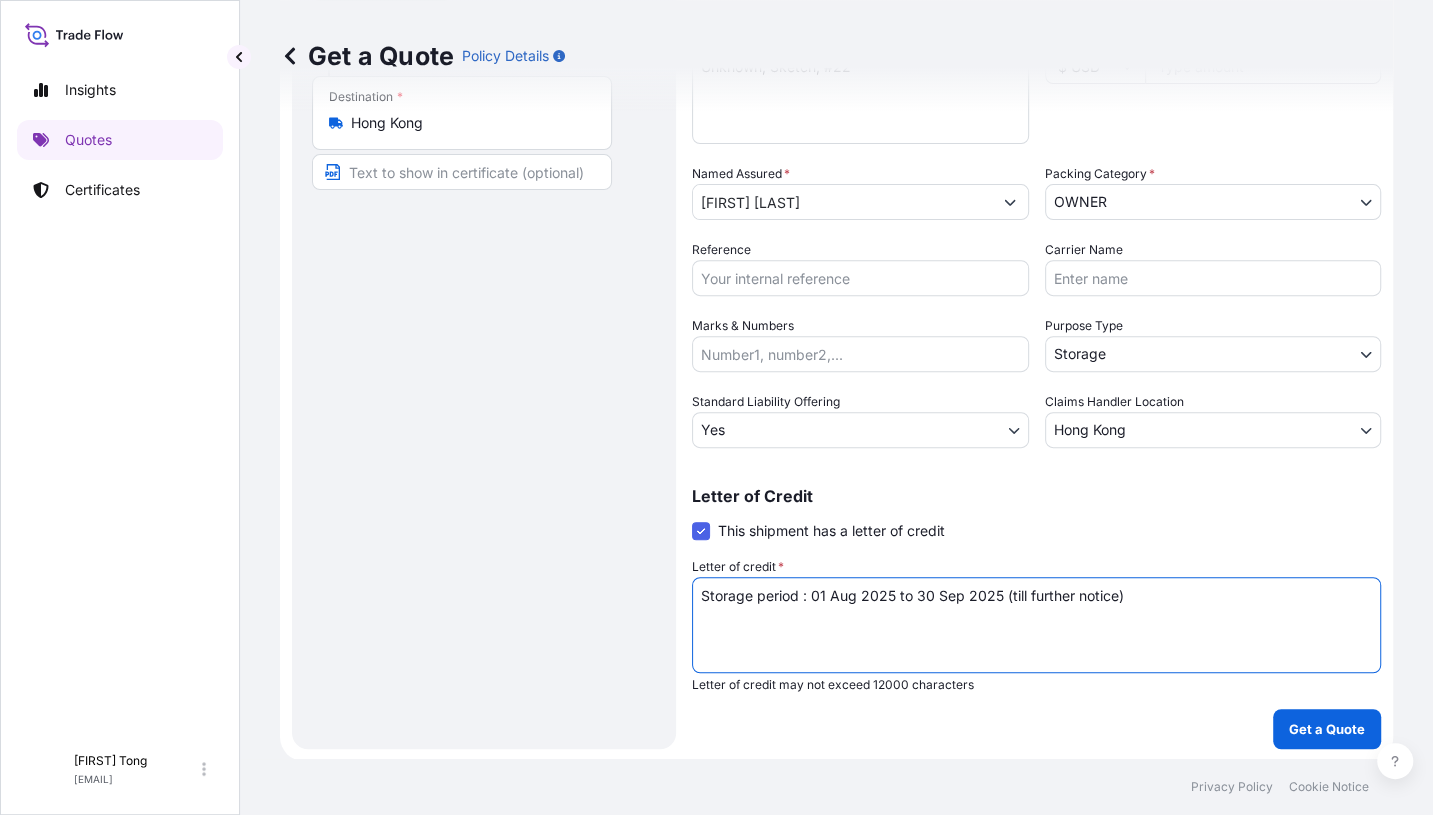 drag, startPoint x: 1148, startPoint y: 601, endPoint x: 435, endPoint y: 621, distance: 713.28046 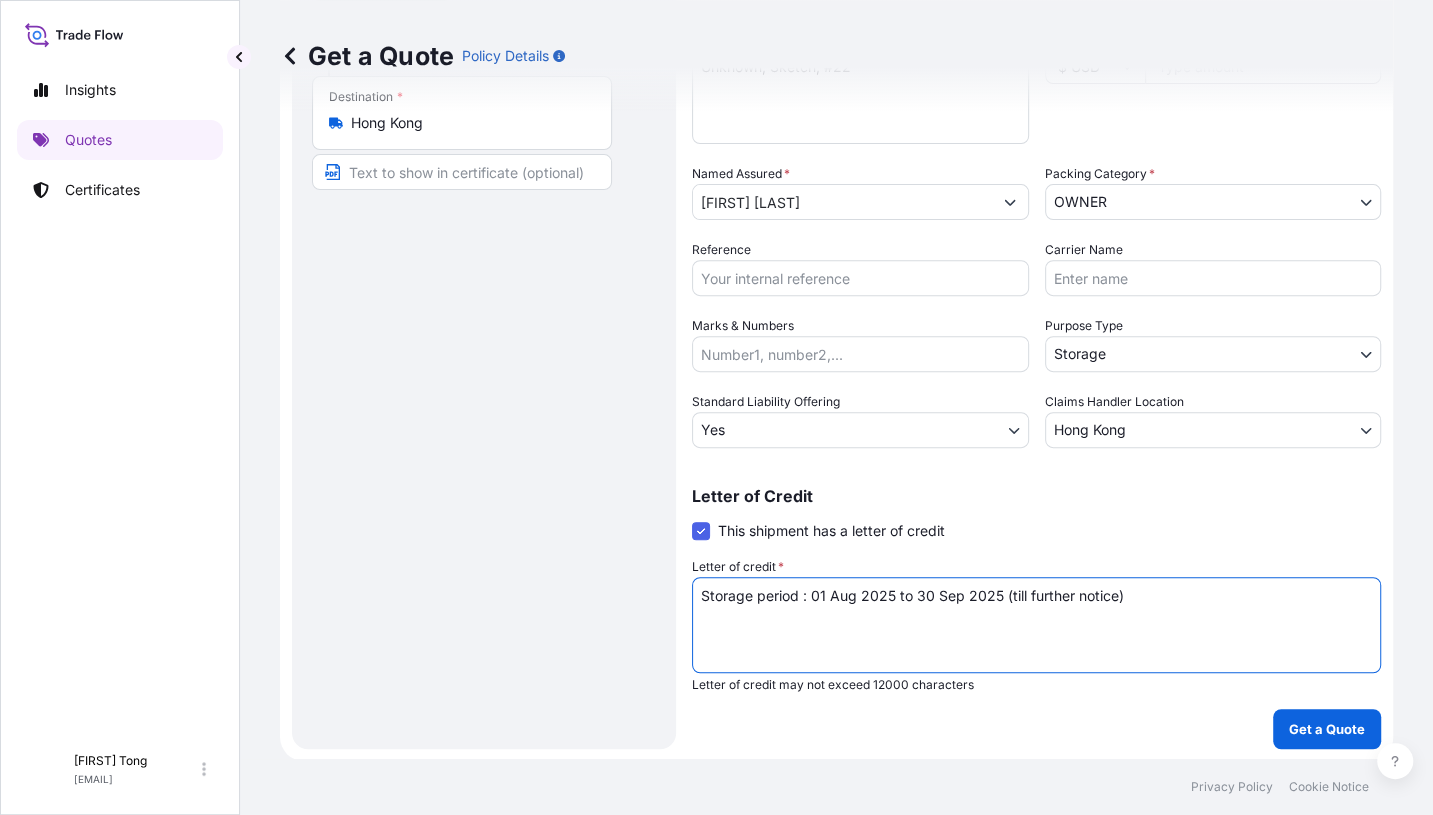 click on "Route Details Place of loading Road / Inland Road / Inland Origin * Hong Kong Main transport mode STORAGE COURIER INSTALLATION LAND SEA AIR STORAGE Destination * Hong Kong Road / Inland Road / Inland Place of Discharge Coverage Type Excluding hoisting Including hoisting Packing/unpacking only Shipment Details Date of Departure * 01 / 08 / 2025 Cargo Category * NON-FRAGILE Description of Cargo * Unknown, Sketch, #21
Commercial Invoice Value   * $ USD 5000 Named Assured * [FIRST] [LAST] Packing Category * OWNER AGENT CO-OWNER OWNER Various Reference Carrier Name Marks & Numbers Purpose Type Storage Transit Storage Installation Conservation Standard Liability Offering Yes Yes No Claims Handler Location Hong Kong Hong Kong Singapore Letter of Credit This shipment has a letter of credit Letter of credit * Storage period : 01 Aug 2025 to 30 Sep 2025 (till further notice) Letter of credit may not exceed 12000 characters Get a Quote" at bounding box center (836, 257) 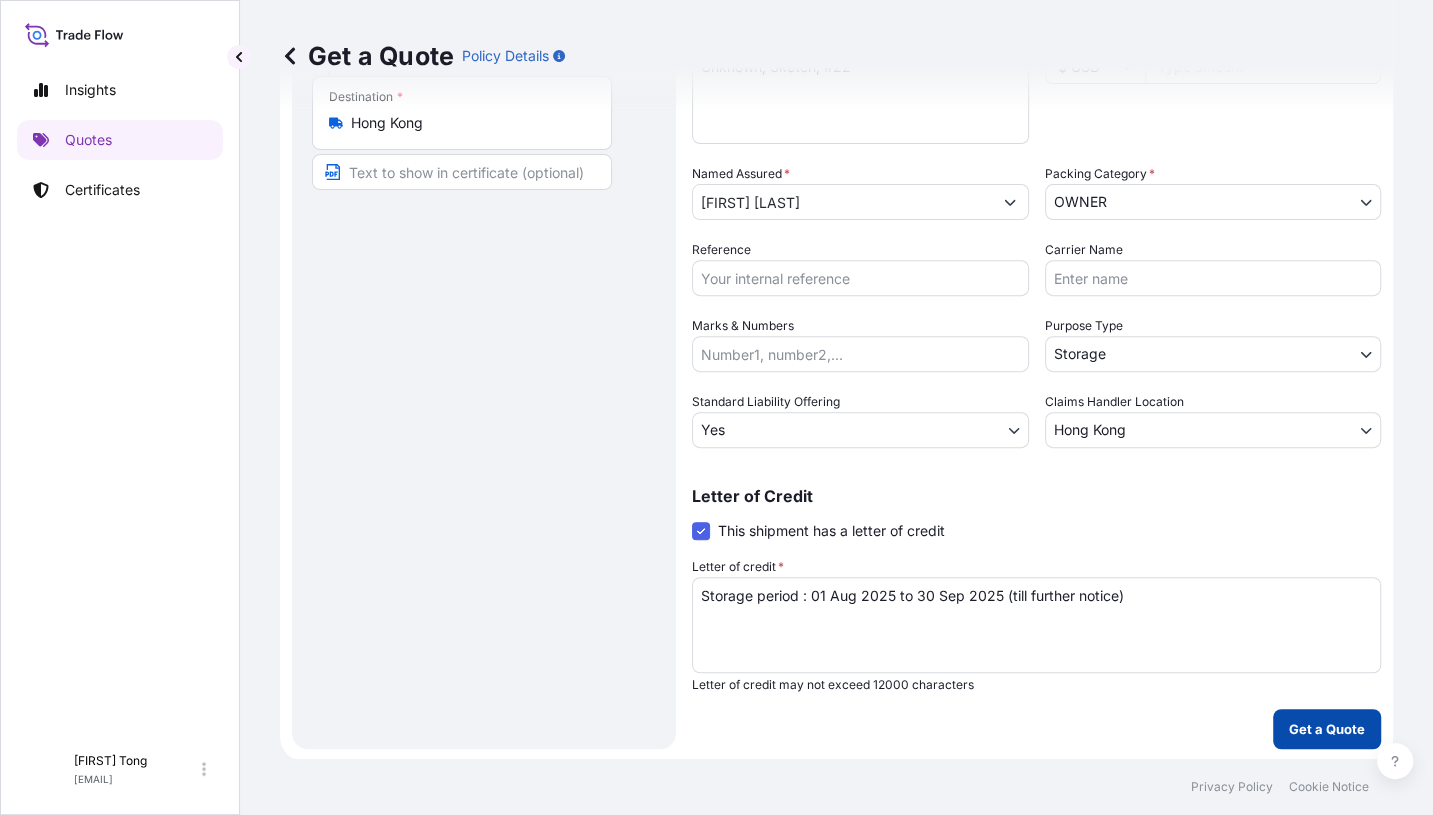 click on "Get a Quote" at bounding box center (1327, 729) 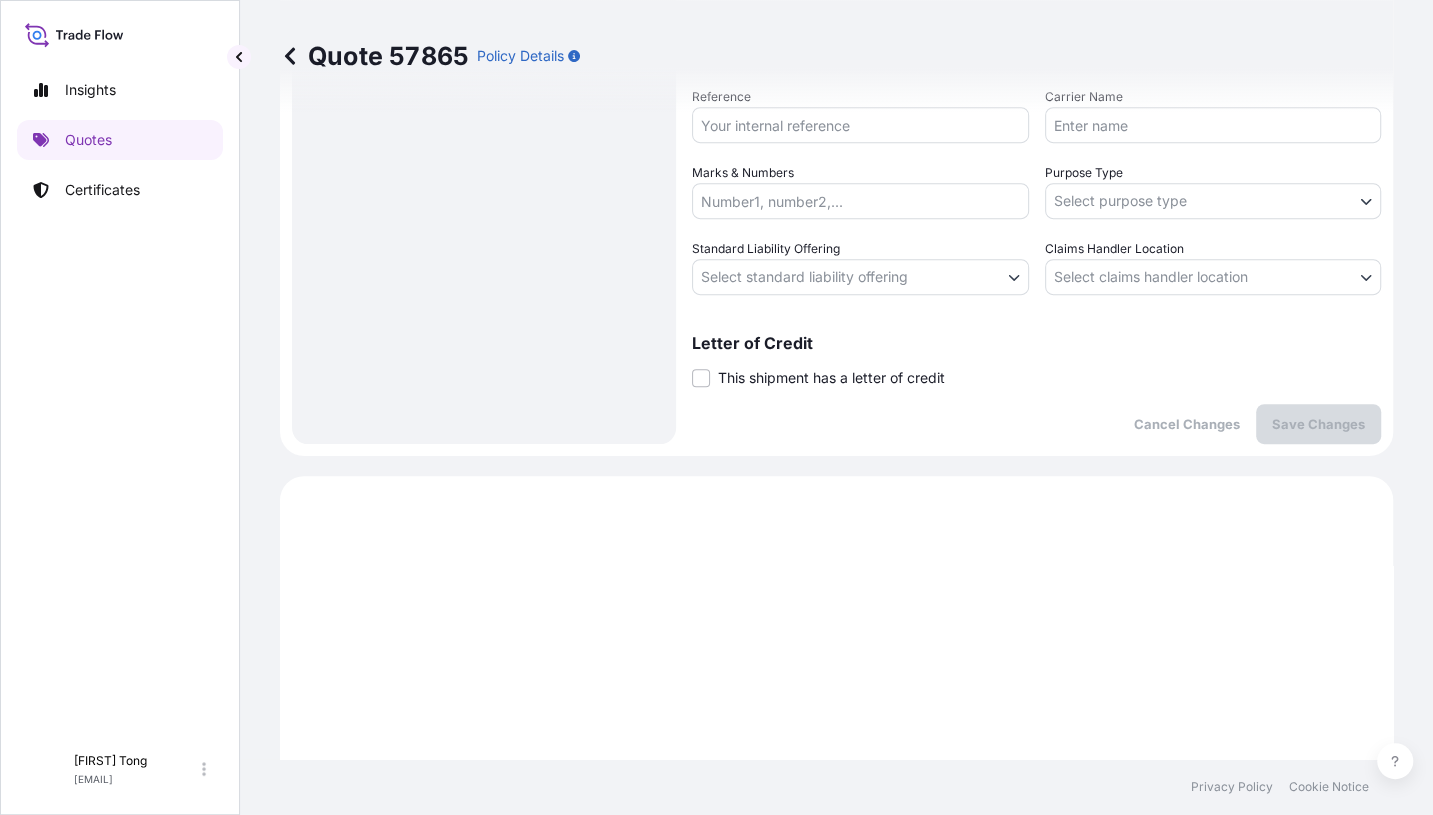 scroll, scrollTop: 261, scrollLeft: 0, axis: vertical 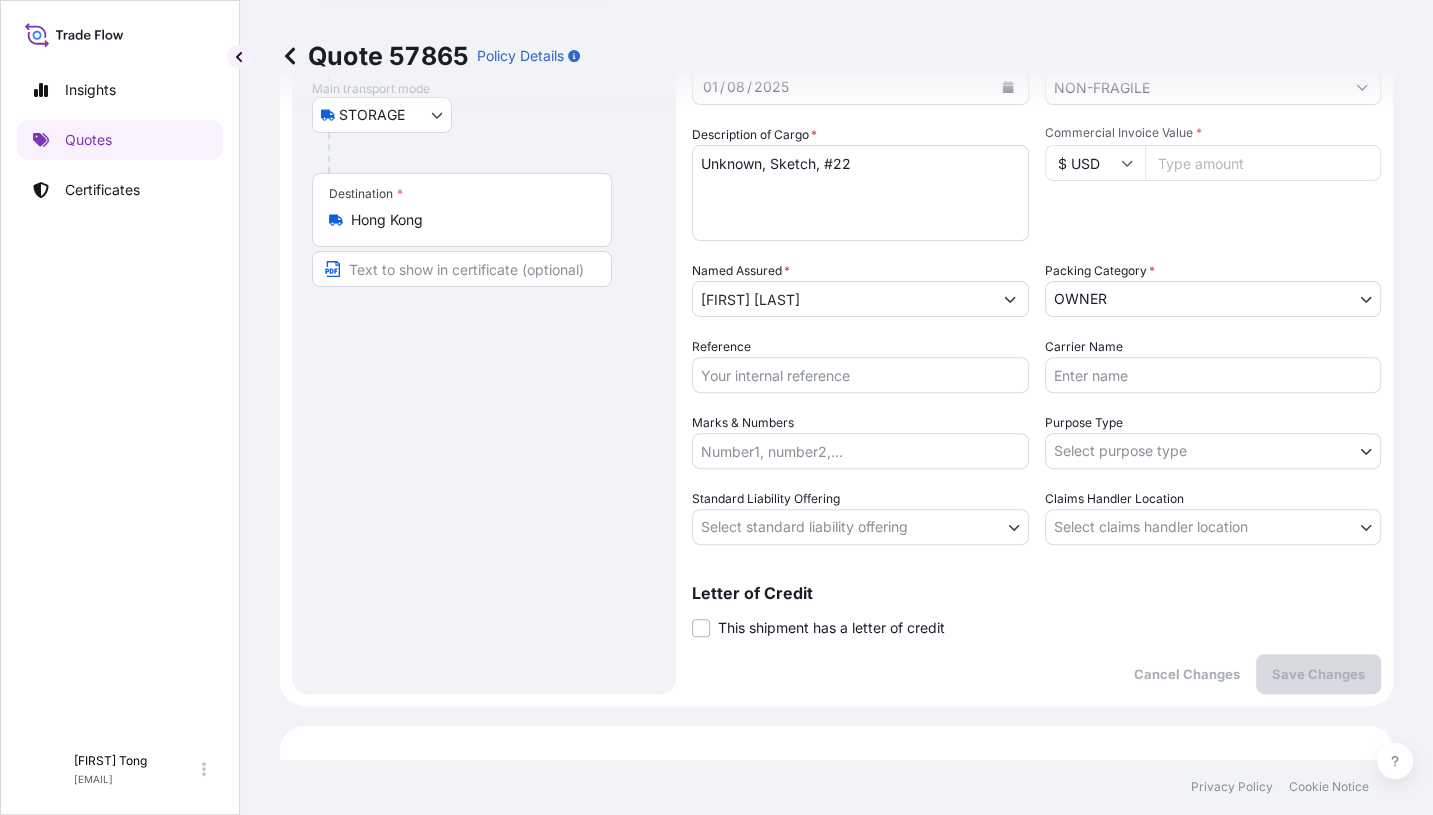 click on "Route Details Place of loading Road / Inland Road / Inland Origin * Hong Kong Main transport mode STORAGE COURIER INSTALLATION LAND SEA AIR STORAGE Destination * Hong Kong Road / Inland Road / Inland Place of Discharge Coverage Type Excluding hoisting Including hoisting Packing/unpacking only Shipment Details Date of Departure * 01 / 08 / 2025 Cargo Category * NON-FRAGILE Description of Cargo * Unknown, Sketch, #22
Commercial Invoice Value   * $ USD 5000 Named Assured * [FIRST] [LAST] Packing Category * OWNER AGENT CO-OWNER OWNER Various Reference Carrier Name Marks & Numbers Purpose Type Select standard liability offering Yes No Claims Handler Location Select claims handler location Hong Kong Singapore Letter of Credit This shipment has a letter of credit Letter of credit * Letter of credit may not exceed 12000 characters Cancel Changes Save Changes" at bounding box center [836, 278] 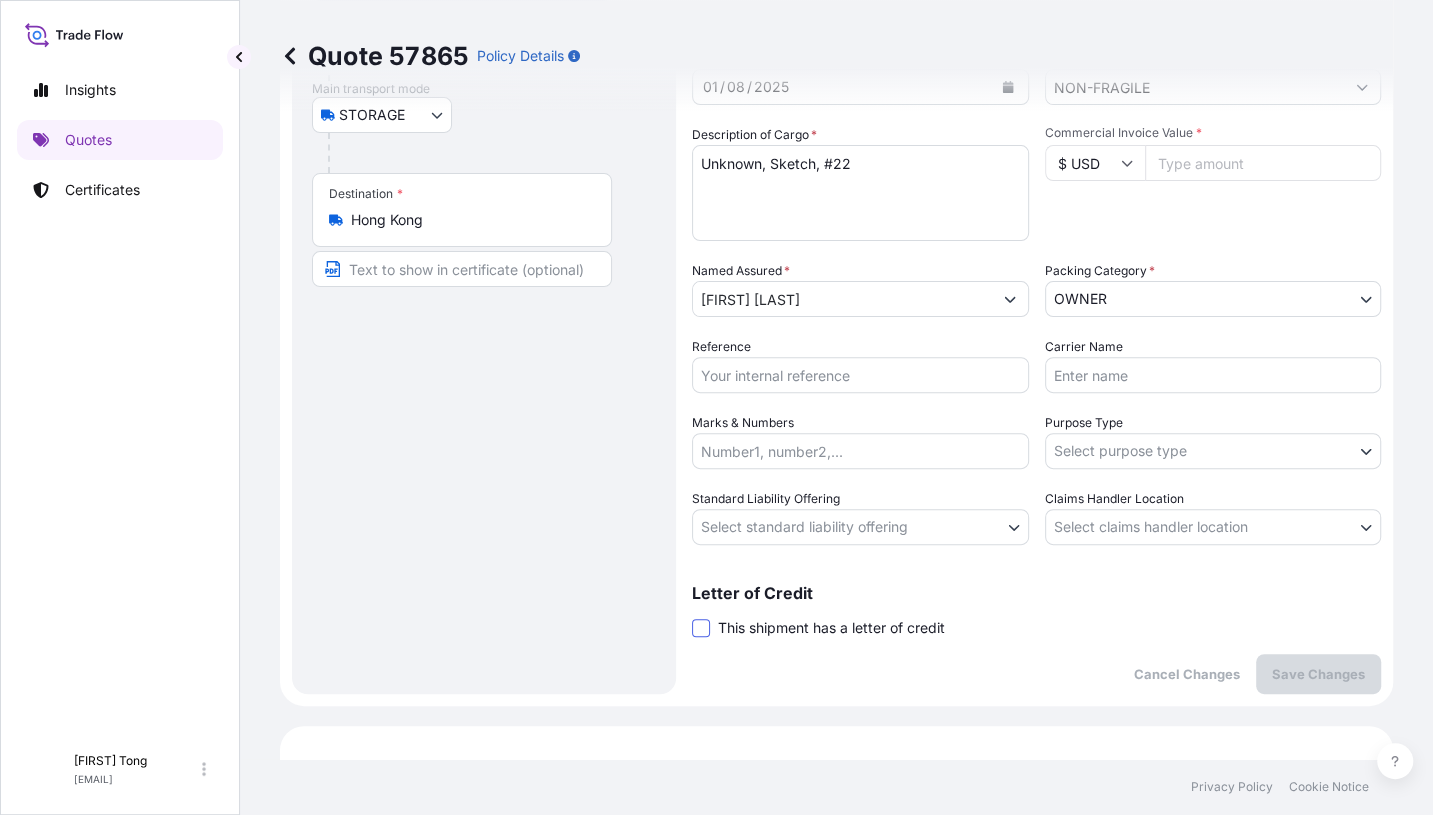 click at bounding box center [701, 628] 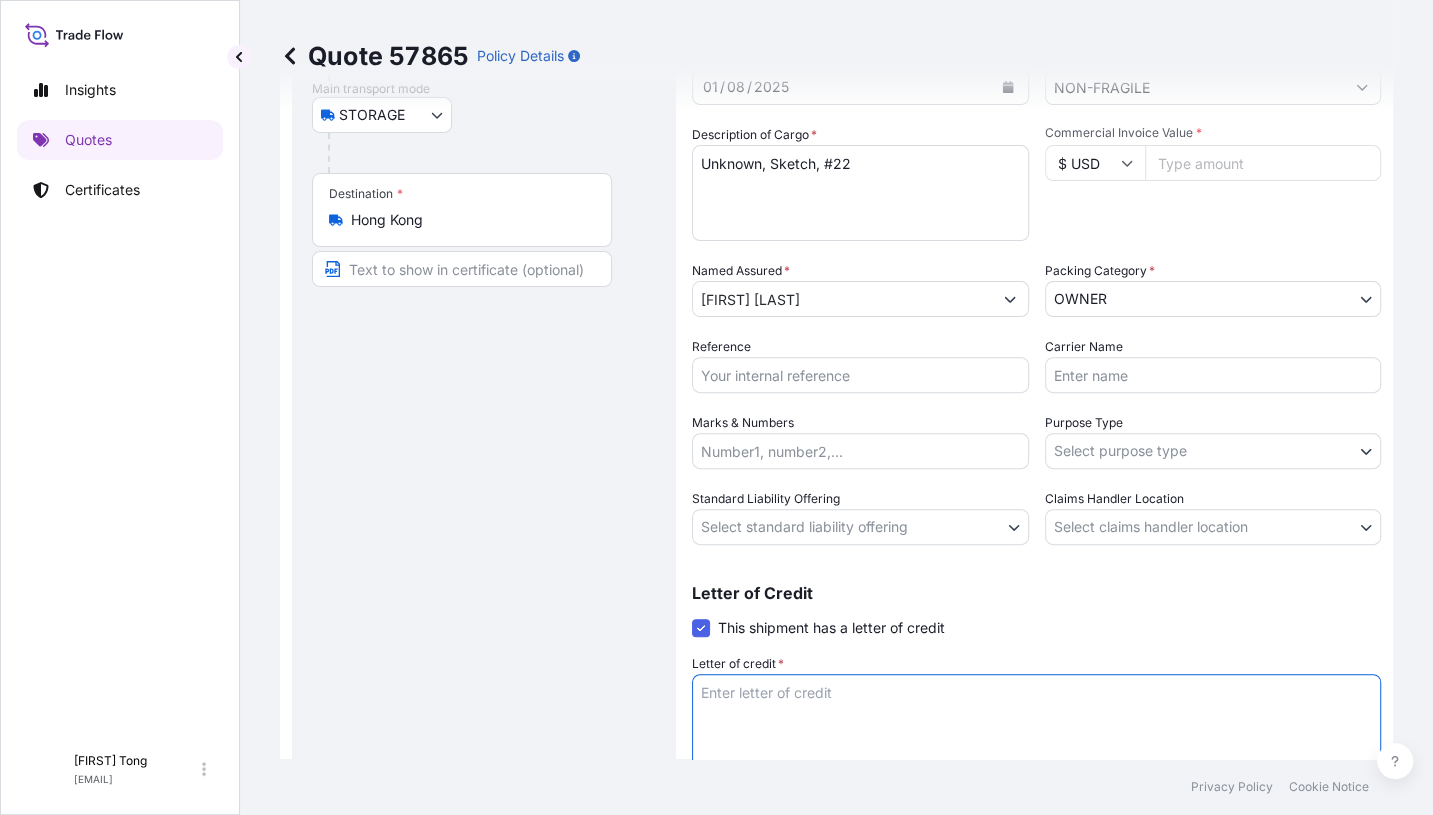 click on "Letter of credit *" at bounding box center (1036, 722) 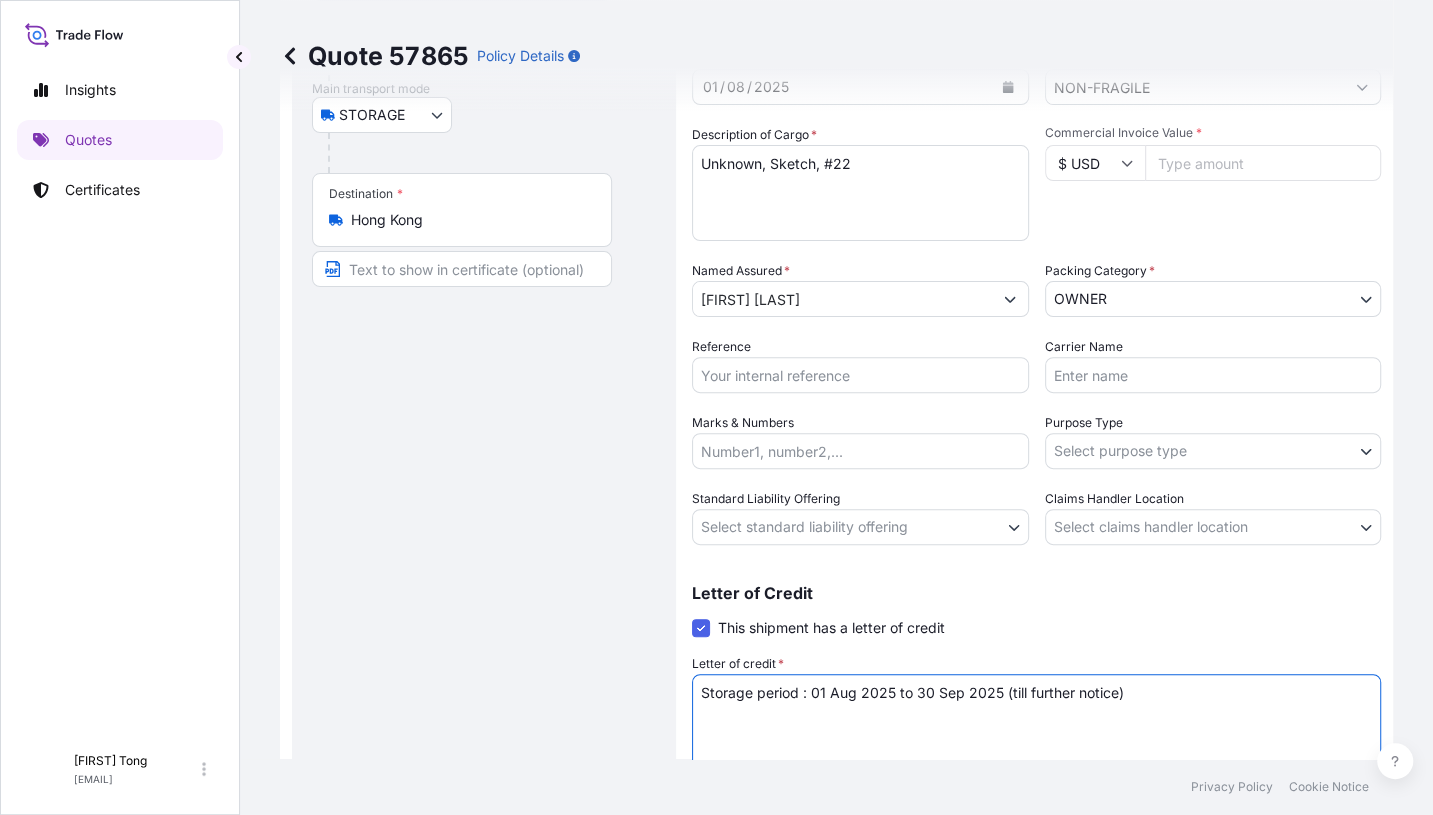 click on "Insights Quotes Certificates C [FIRST]   [LAST] [EMAIL] Quote 57865 Policy Details Route Details Place of loading Road / Inland Road / Inland Origin * [LOCATION] Main transport mode STORAGE COURIER INSTALLATION LAND SEA AIR STORAGE Destination * [LOCATION] Road / Inland Road / Inland Place of Discharge Coverage Type Excluding hoisting Including hoisting Packing/unpacking only Shipment Details Date of Departure * 01 / 08 / 2025 Cargo Category * NON-FRAGILE Description of Cargo * Unknown, Sketch, #22
Commercial Invoice Value   * $ USD 5000 Named Assured * [FIRST] [LAST] Packing Category * OWNER AGENT CO-OWNER OWNER Various Reference Carrier Name Marks & Numbers Purpose Type Select standard liability offering Yes No Claims Handler Location [LOCATION] [LOCATION] Letter of Credit This shipment has a letter of credit Letter of credit * Cancel Changes Save Changes Primary Assured $" at bounding box center (716, 407) 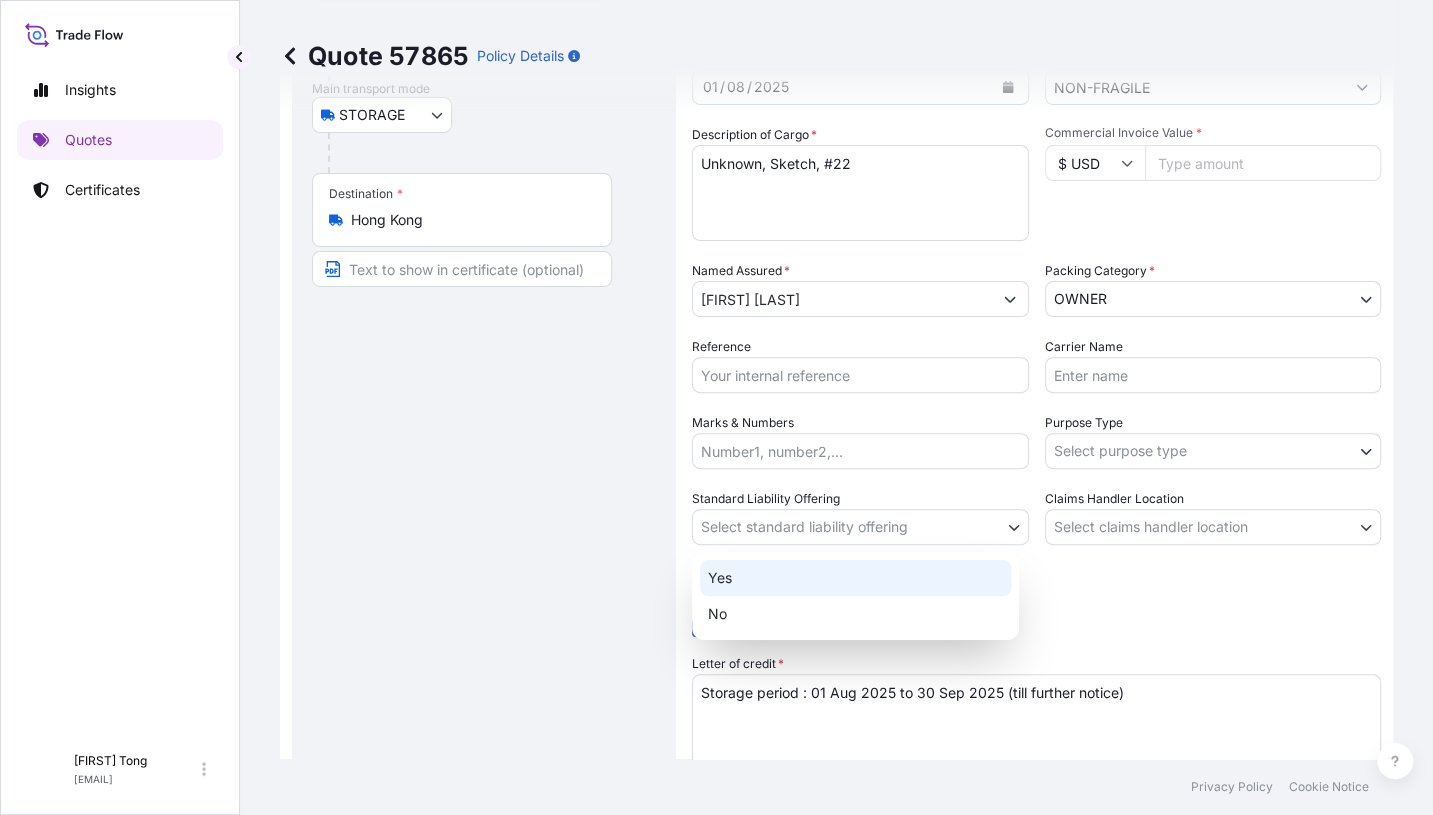 click on "Yes" at bounding box center [855, 578] 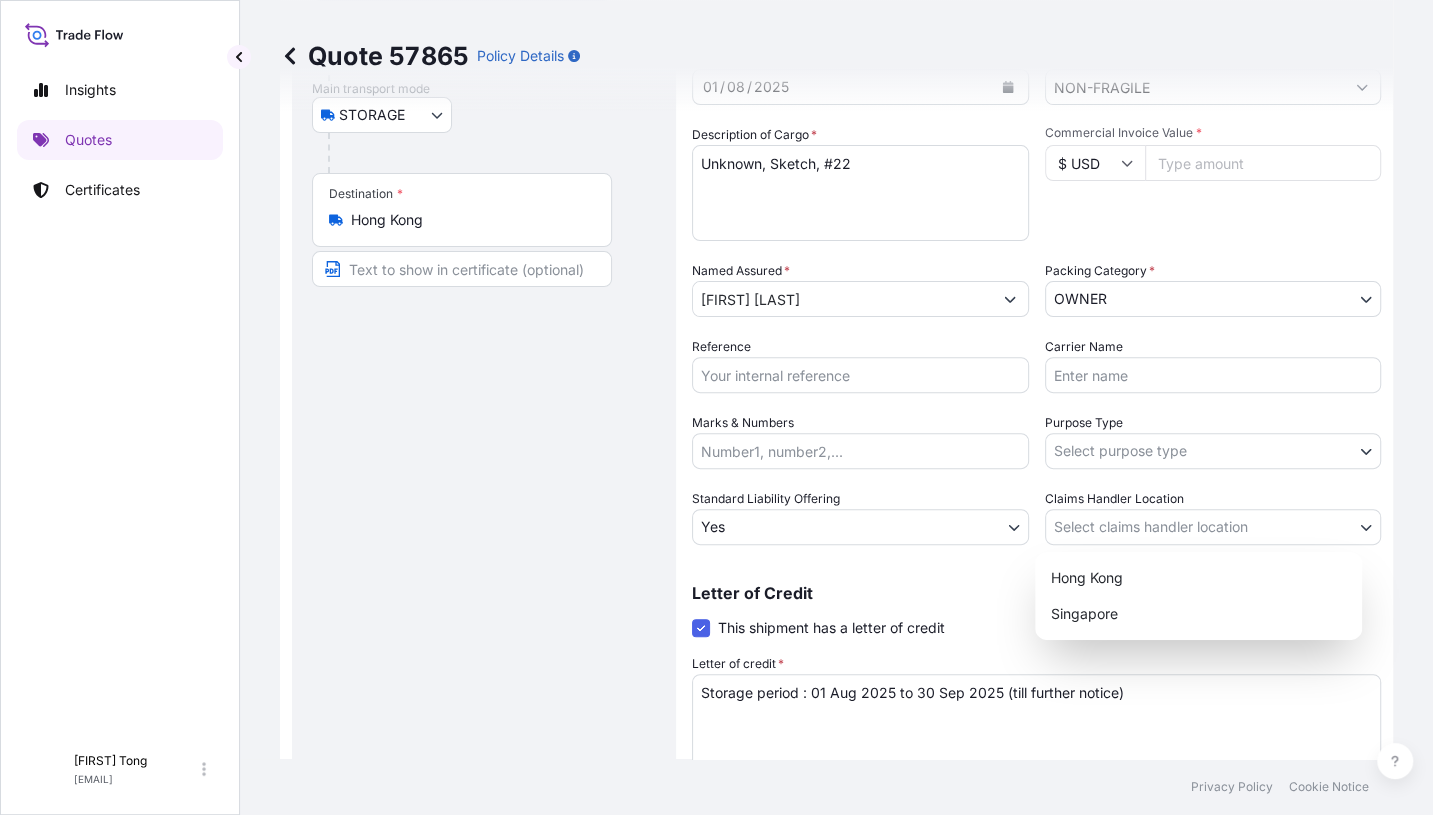 click on "Insights Quotes Certificates C [FIRST]   [LAST] [EMAIL] Quote 57865 Policy Details Route Details Place of loading Road / Inland Road / Inland Origin * Hong Kong Main transport mode STORAGE COURIER INSTALLATION LAND SEA AIR STORAGE Destination * Hong Kong Road / Inland Road / Inland Place of Discharge Coverage Type Excluding hoisting Including hoisting Packing/unpacking only Shipment Details Date of Departure * 01 / 08 / 2025 Cargo Category * NON-FRAGILE Description of Cargo * Unknown, Sketch, #22
Commercial Invoice Value   * $ USD 5000 Named Assured * [FIRST] [LAST] Packing Category * OWNER AGENT CO-OWNER OWNER Various Reference Carrier Name Marks & Numbers Purpose Type Select purpose type Transit Storage Installation Conservation Standard Liability Offering Yes Yes No Claims Handler Location Select claims handler location Hong Kong Singapore Letter of Credit This shipment has a letter of credit Letter of credit * Storage period : 01 Aug 2025 to 30 Sep 2025 (till further notice) NON-FRAGILE" at bounding box center [716, 407] 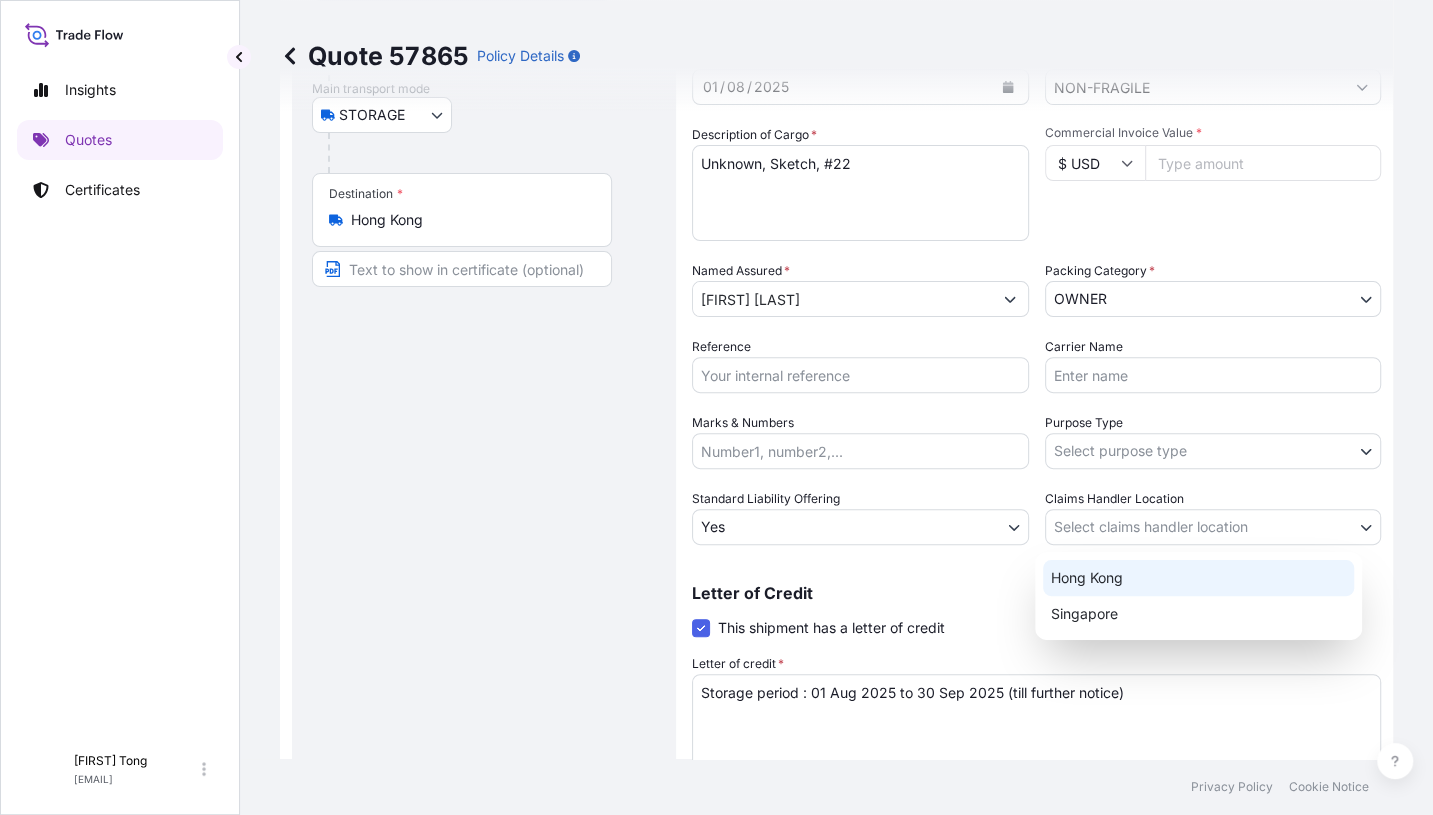 click on "Hong Kong" at bounding box center [1198, 578] 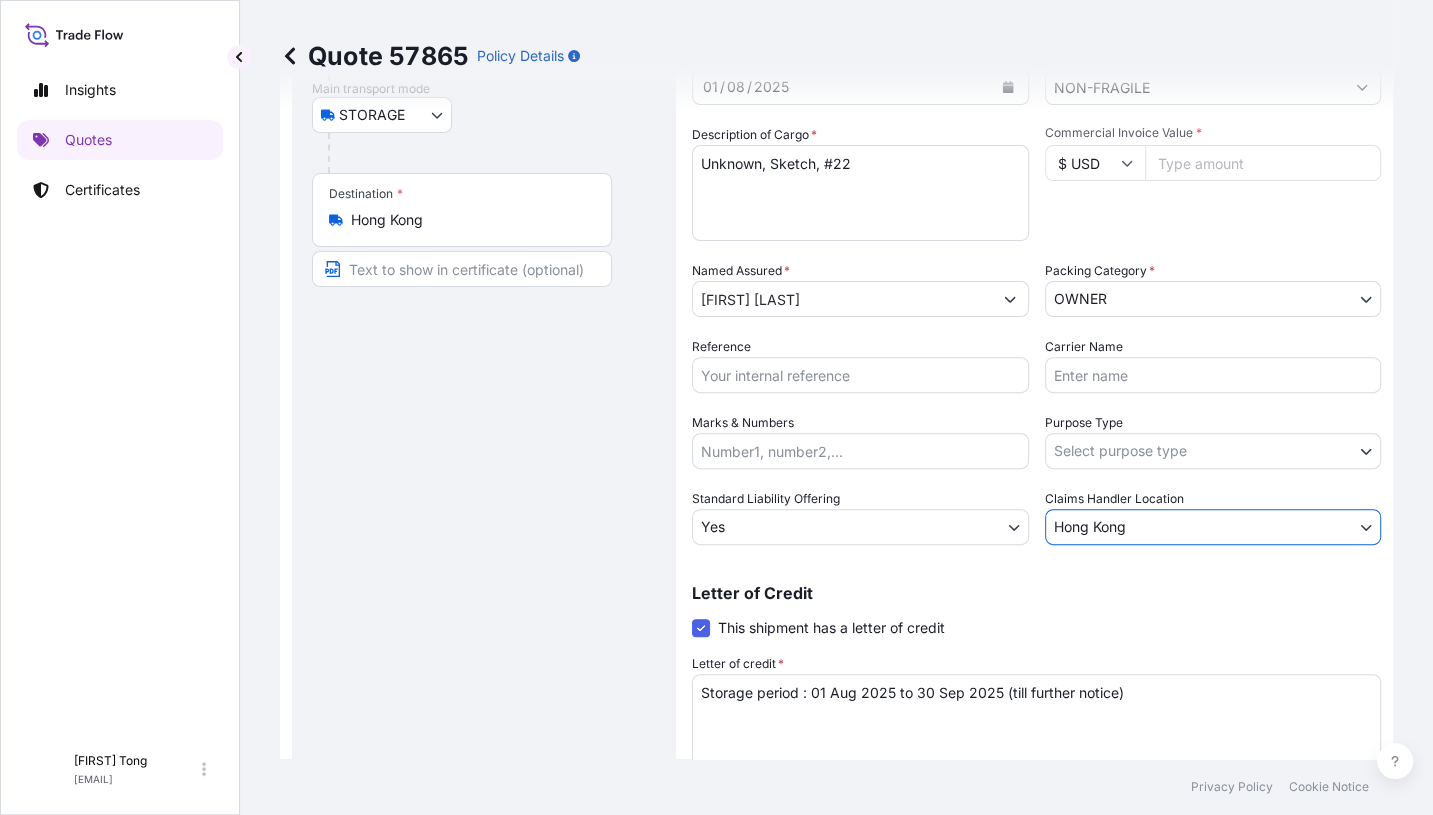 click on "Insights Quotes Certificates C [FIRST] [LAST] [EMAIL] Quote 57865 Policy Details Route Details Place of loading Road / Inland Road / Inland Origin * Hong Kong Main transport mode STORAGE COURIER INSTALLATION LAND SEA AIR STORAGE Destination * Hong Kong Road / Inland Road / Inland Place of Discharge Coverage Type Excluding hoisting Including hoisting Packing/unpacking only Shipment Details Date of Departure * 01 / 08 / 2025 Cargo Category * NON-FRAGILE Description of Cargo * Unknown, Sketch, #22
Commercial Invoice Value   * $ USD 5000 Named Assured * [FIRST] [LAST] Packing Category * OWNER AGENT CO-OWNER OWNER Various Reference Carrier Name Marks & Numbers Purpose Type Select purpose type Transit Storage Installation Conservation Standard Liability Offering Yes Yes No Claims Handler Location Hong Kong Hong Kong Singapore Letter of Credit This shipment has a letter of credit Letter of credit * Storage period : 01 Aug 2025 to 30 Sep 2025 (till further notice) Cancel Changes Save Changes $ 5" at bounding box center (716, 407) 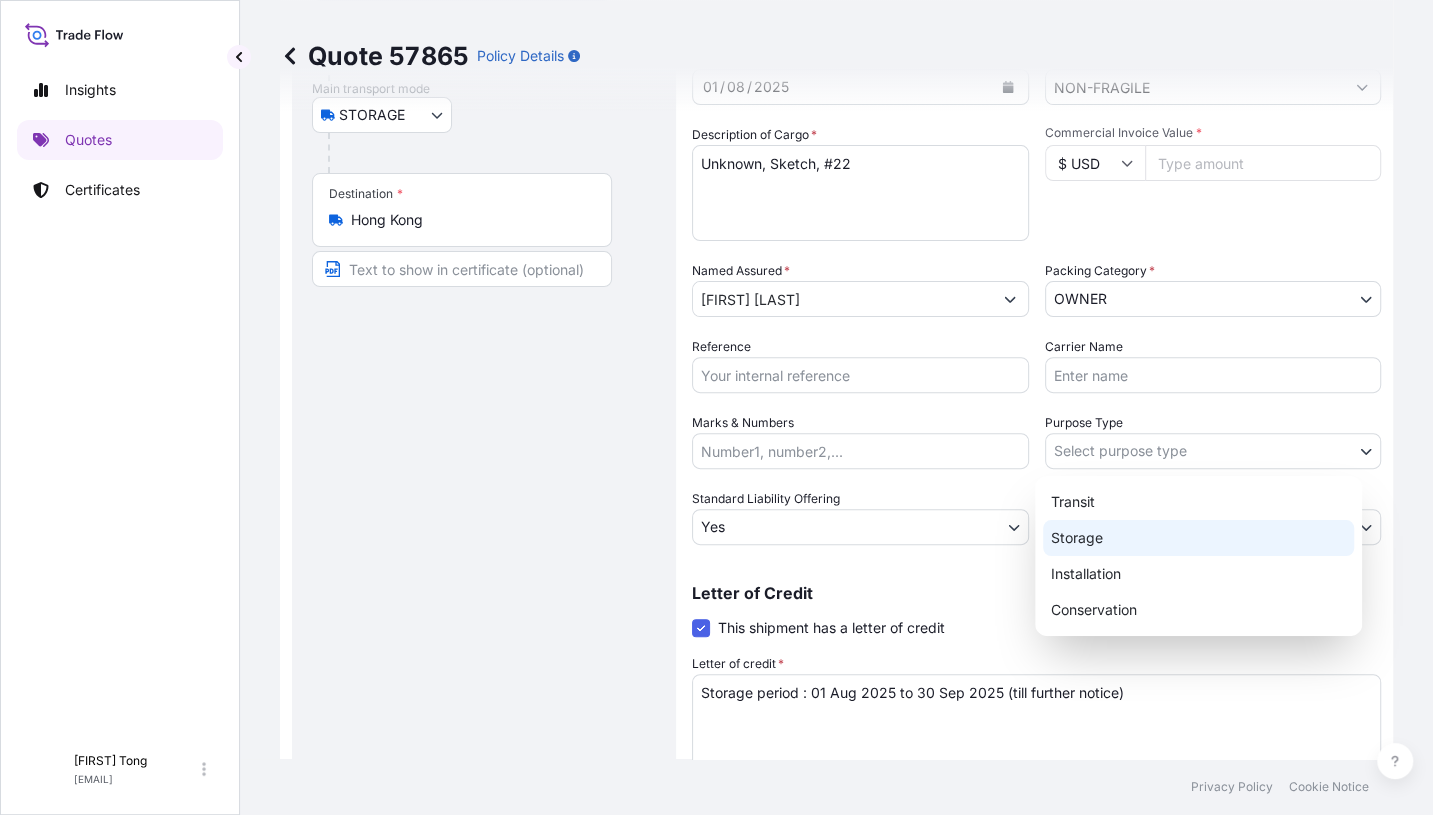 click on "Storage" at bounding box center (1198, 538) 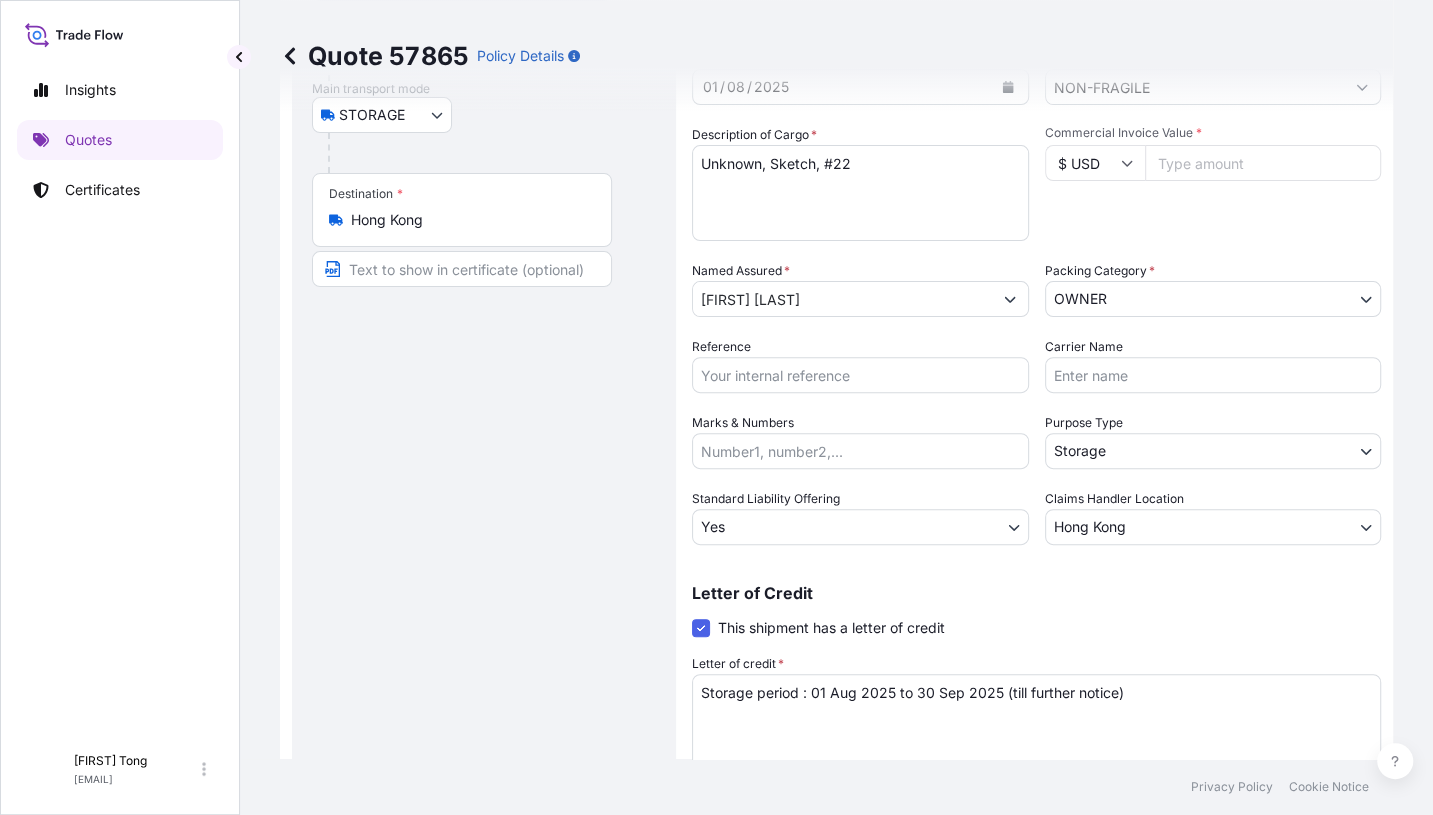 click on "Route Details Place of loading Road / Inland Road / Inland Origin * Hong Kong Main transport mode STORAGE COURIER INSTALLATION LAND SEA AIR STORAGE Destination * Hong Kong Road / Inland Road / Inland Place of Discharge" at bounding box center [484, 354] 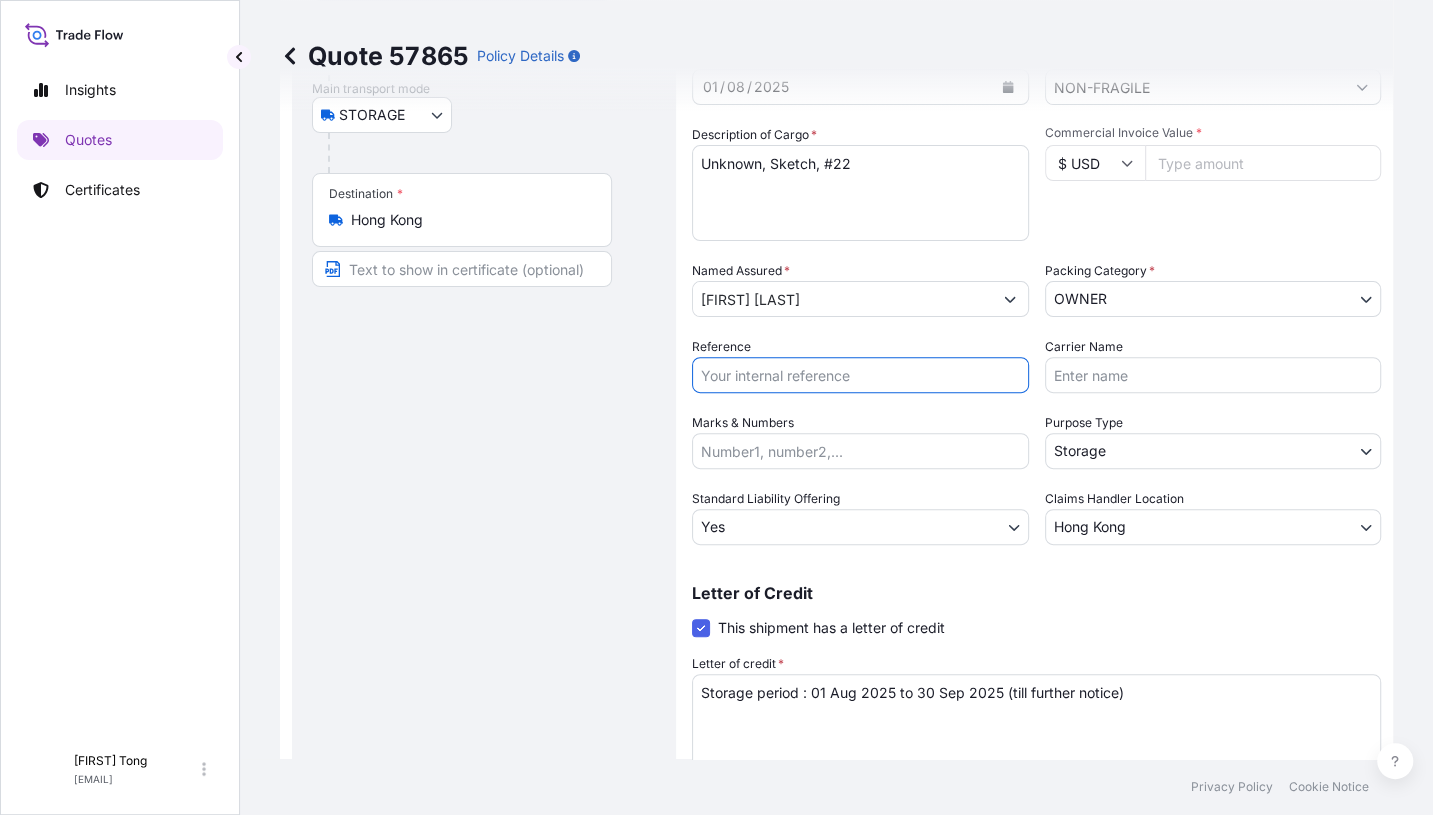 click on "Reference" at bounding box center (860, 375) 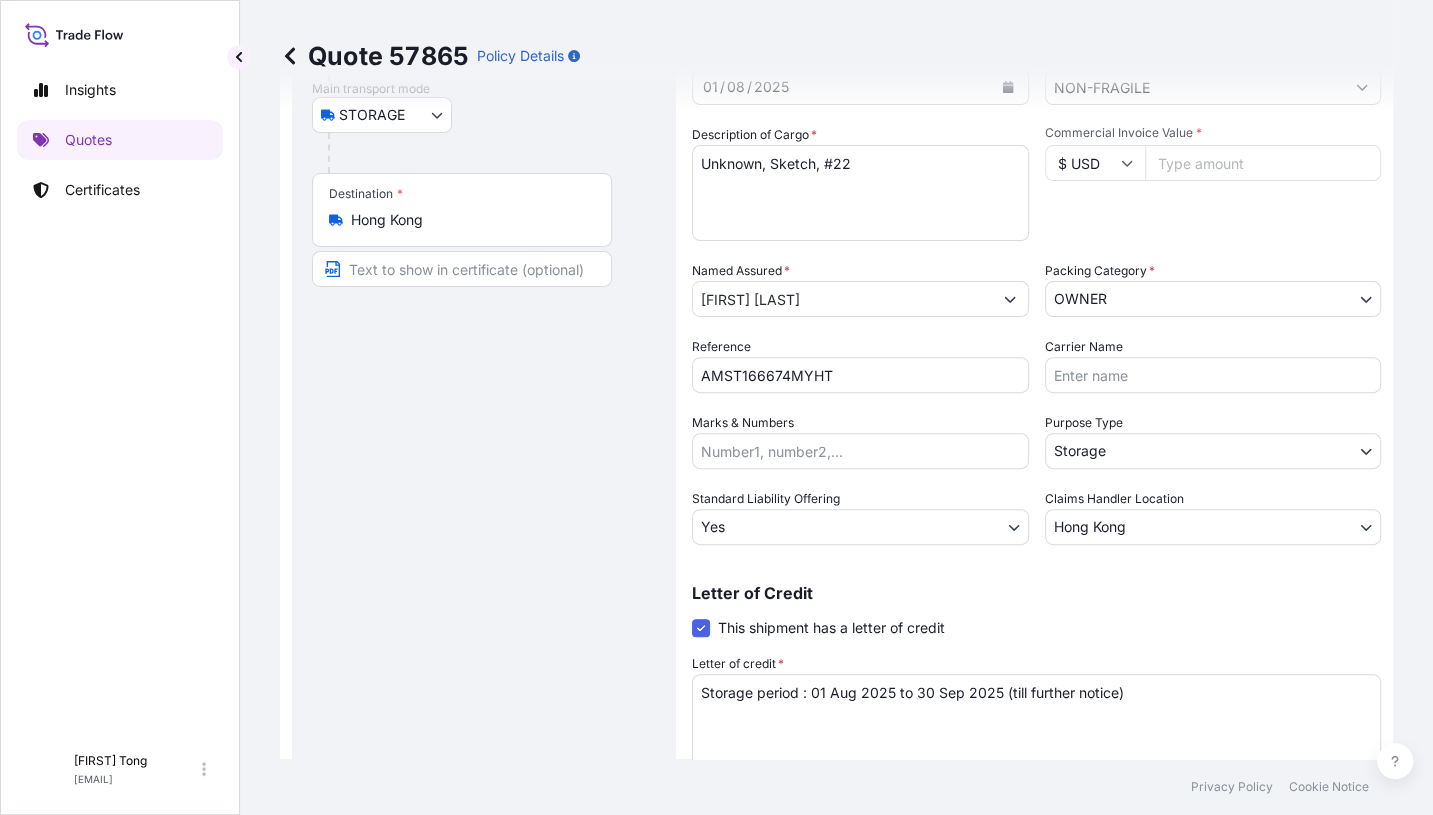 click on "Route Details Place of loading Road / Inland Road / Inland Origin * Hong Kong Main transport mode STORAGE COURIER INSTALLATION LAND SEA AIR STORAGE Destination * Hong Kong Road / Inland Road / Inland Place of Discharge" at bounding box center (484, 354) 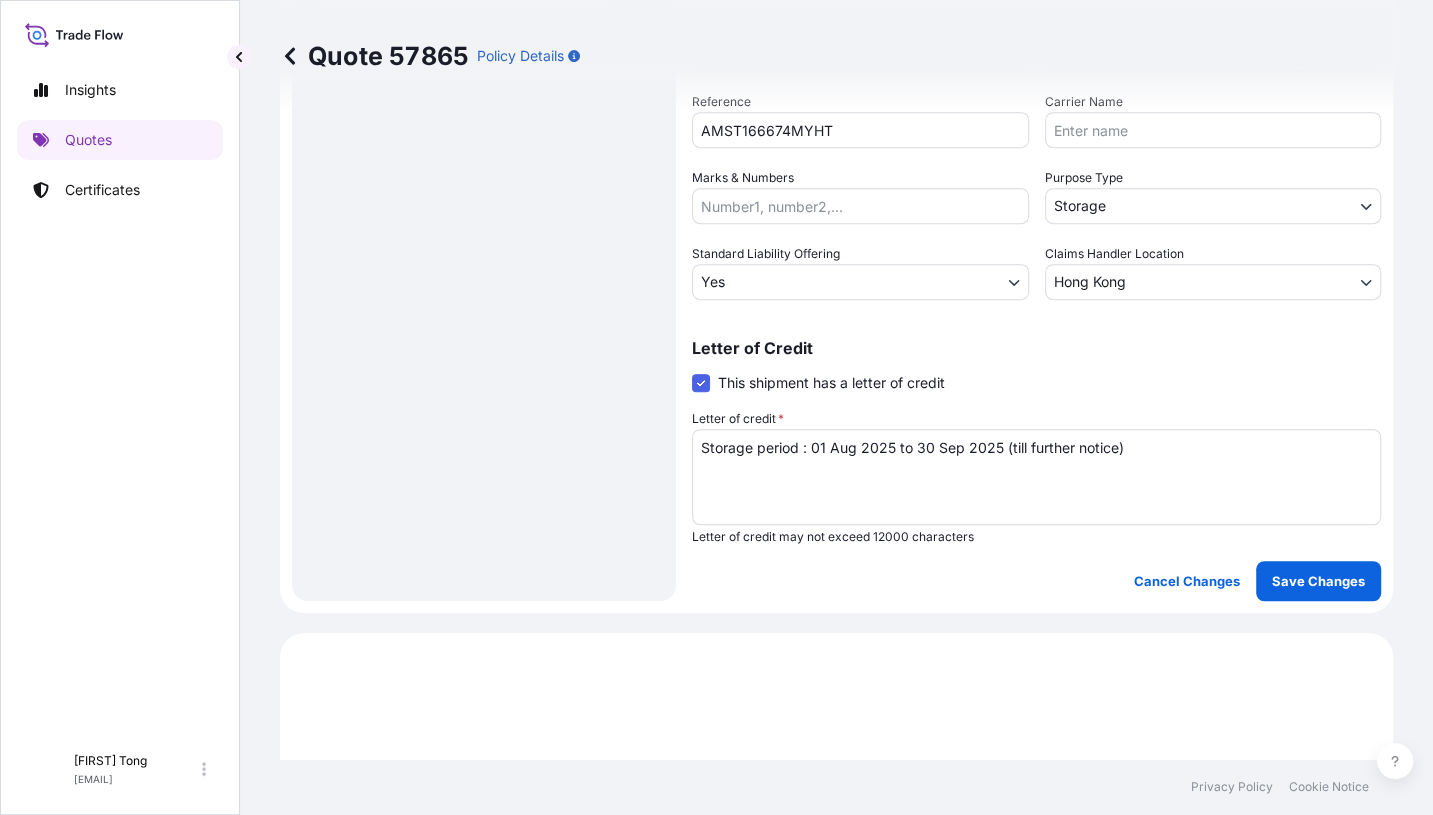 scroll, scrollTop: 636, scrollLeft: 0, axis: vertical 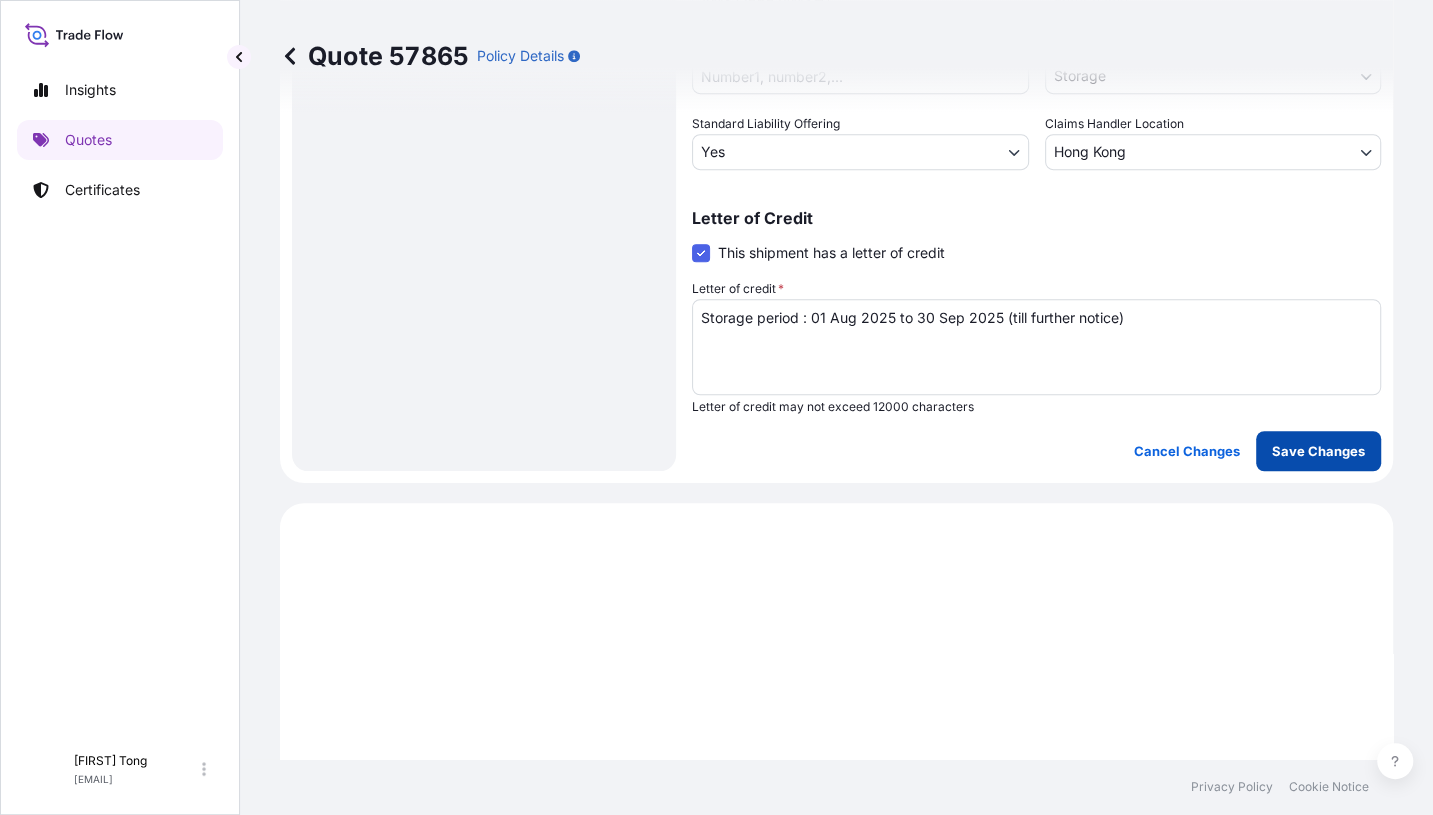 click on "Save Changes" at bounding box center [1318, 451] 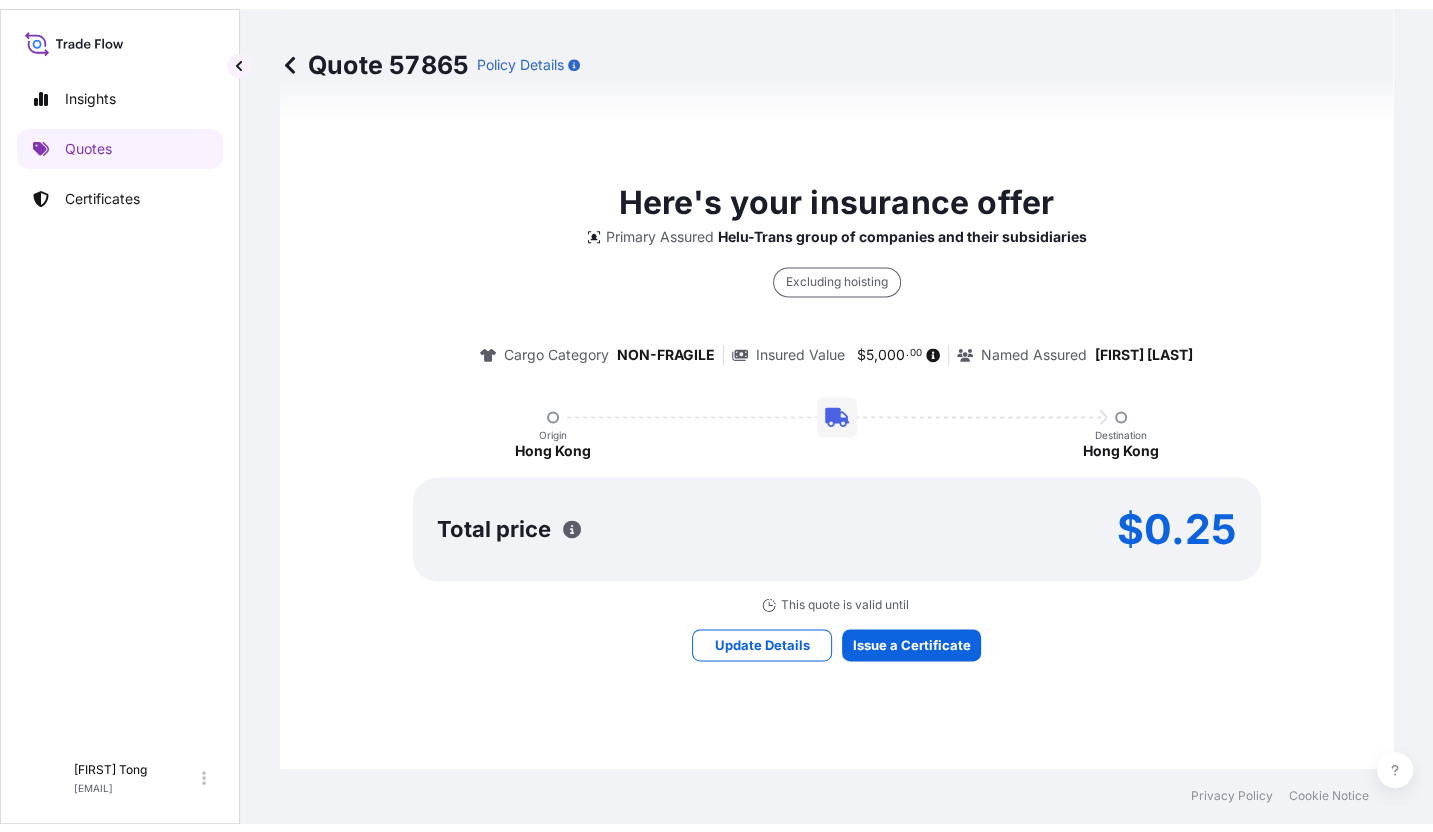 scroll, scrollTop: 1538, scrollLeft: 0, axis: vertical 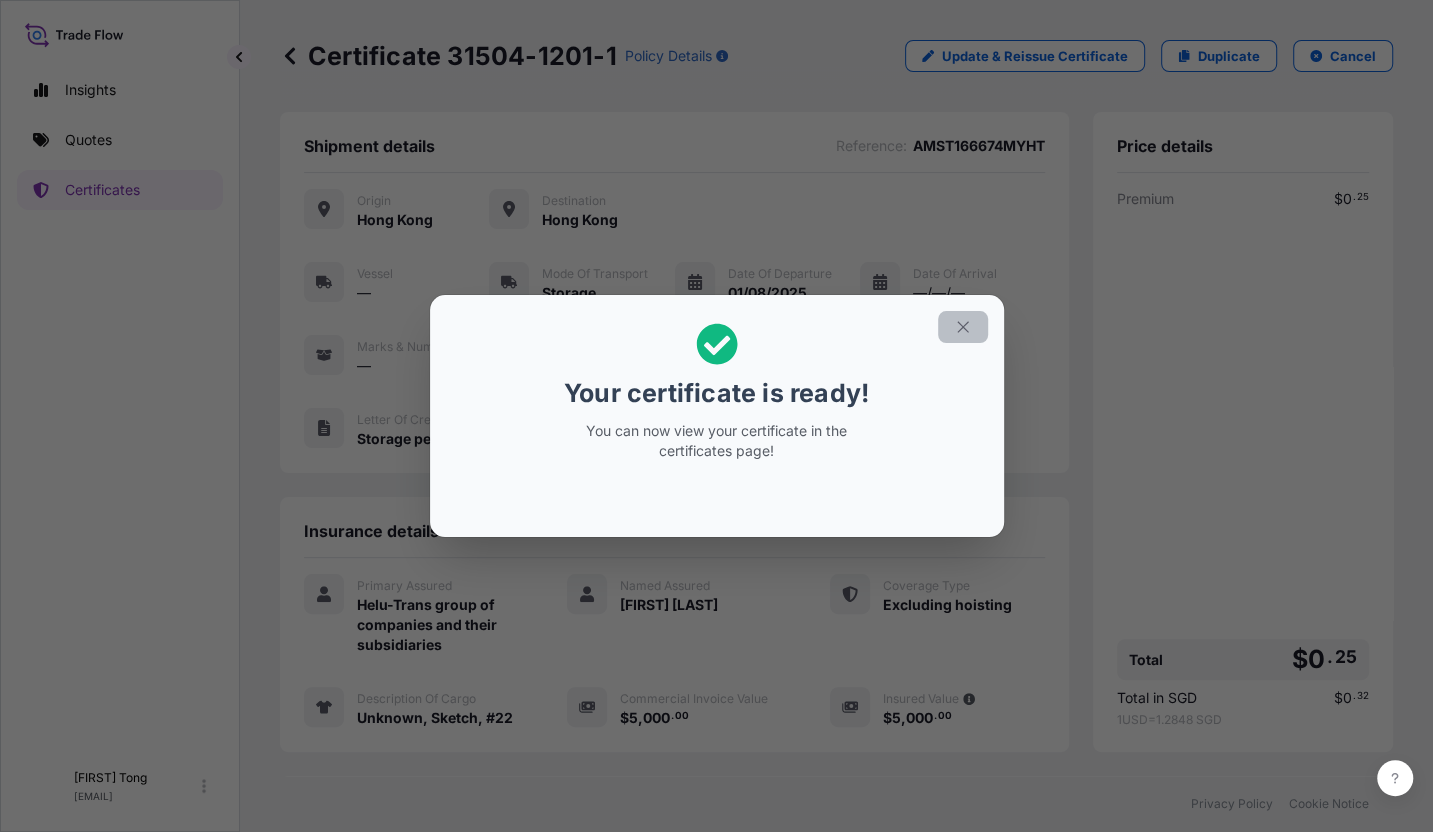 click 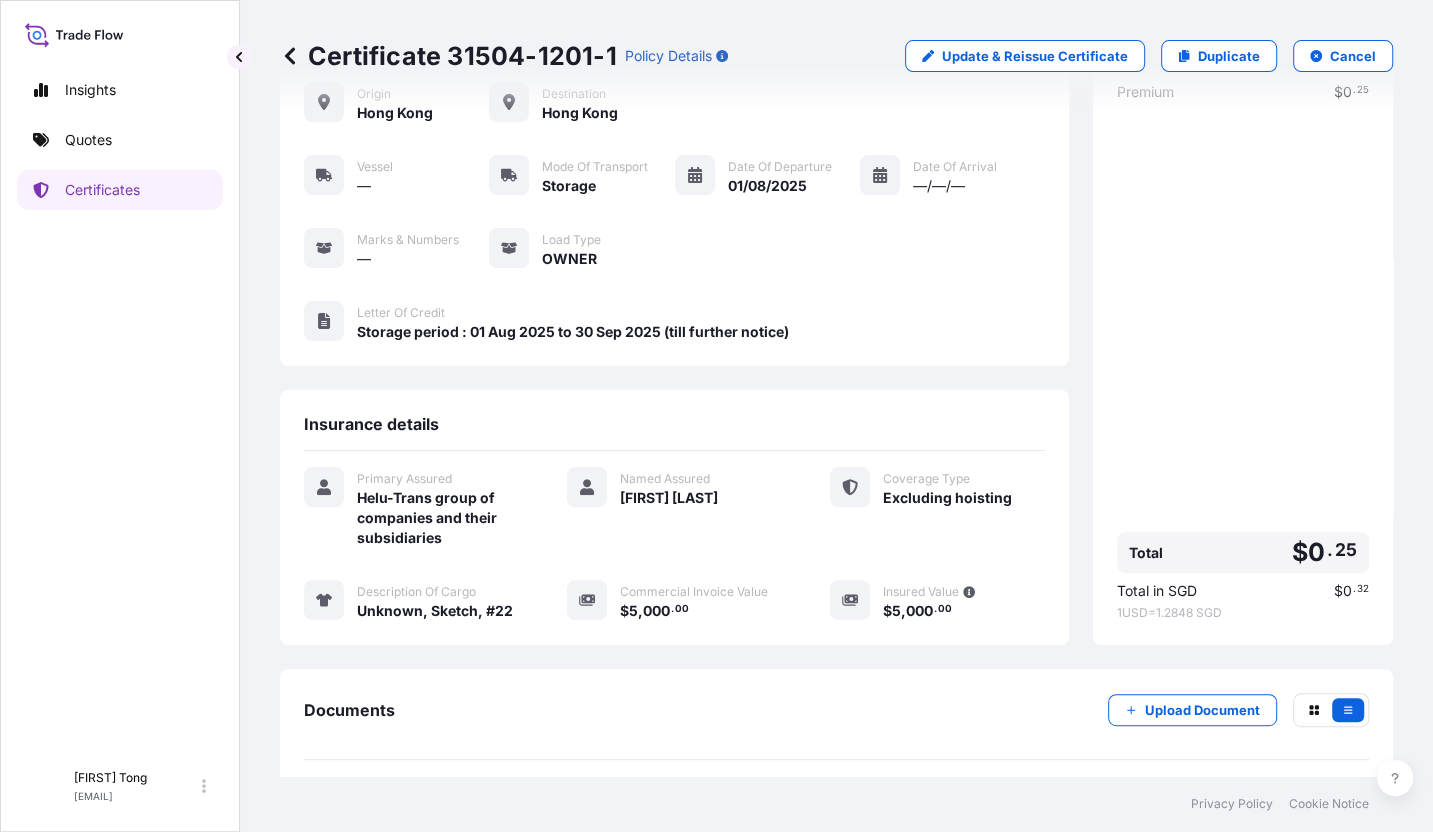 scroll, scrollTop: 186, scrollLeft: 0, axis: vertical 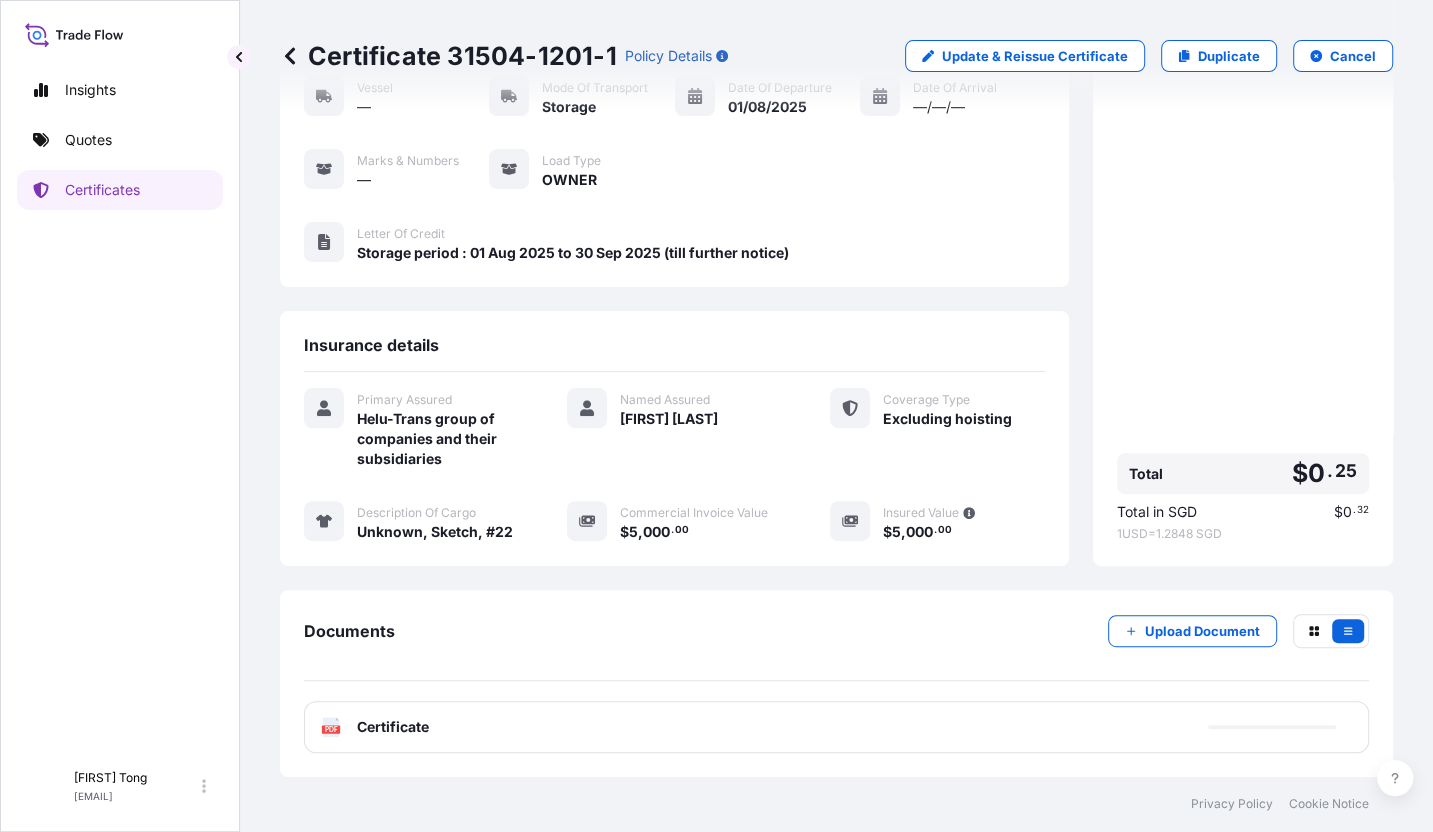 click on "PDF Certificate" at bounding box center [836, 727] 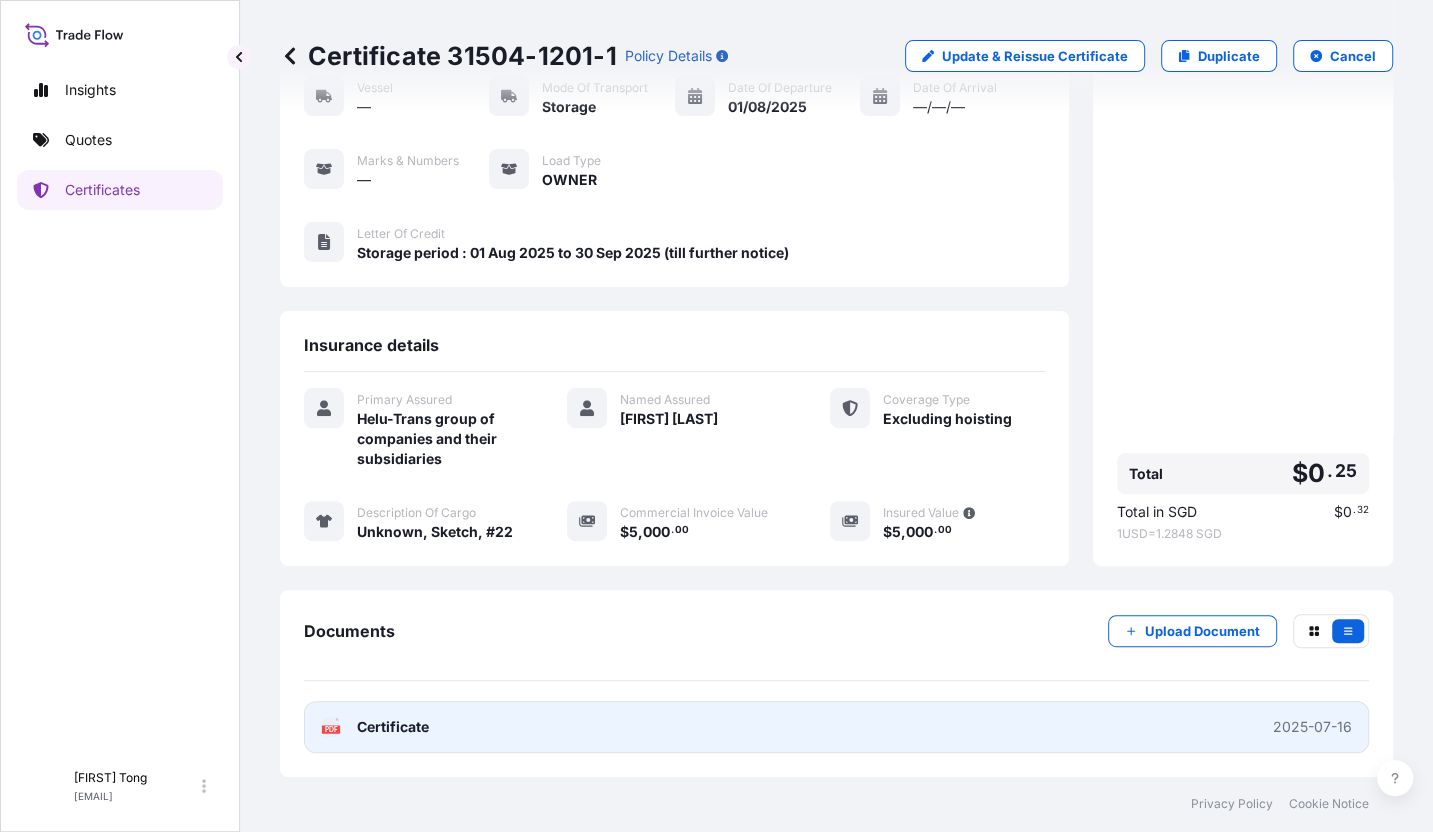 click on "Certificate" at bounding box center [393, 727] 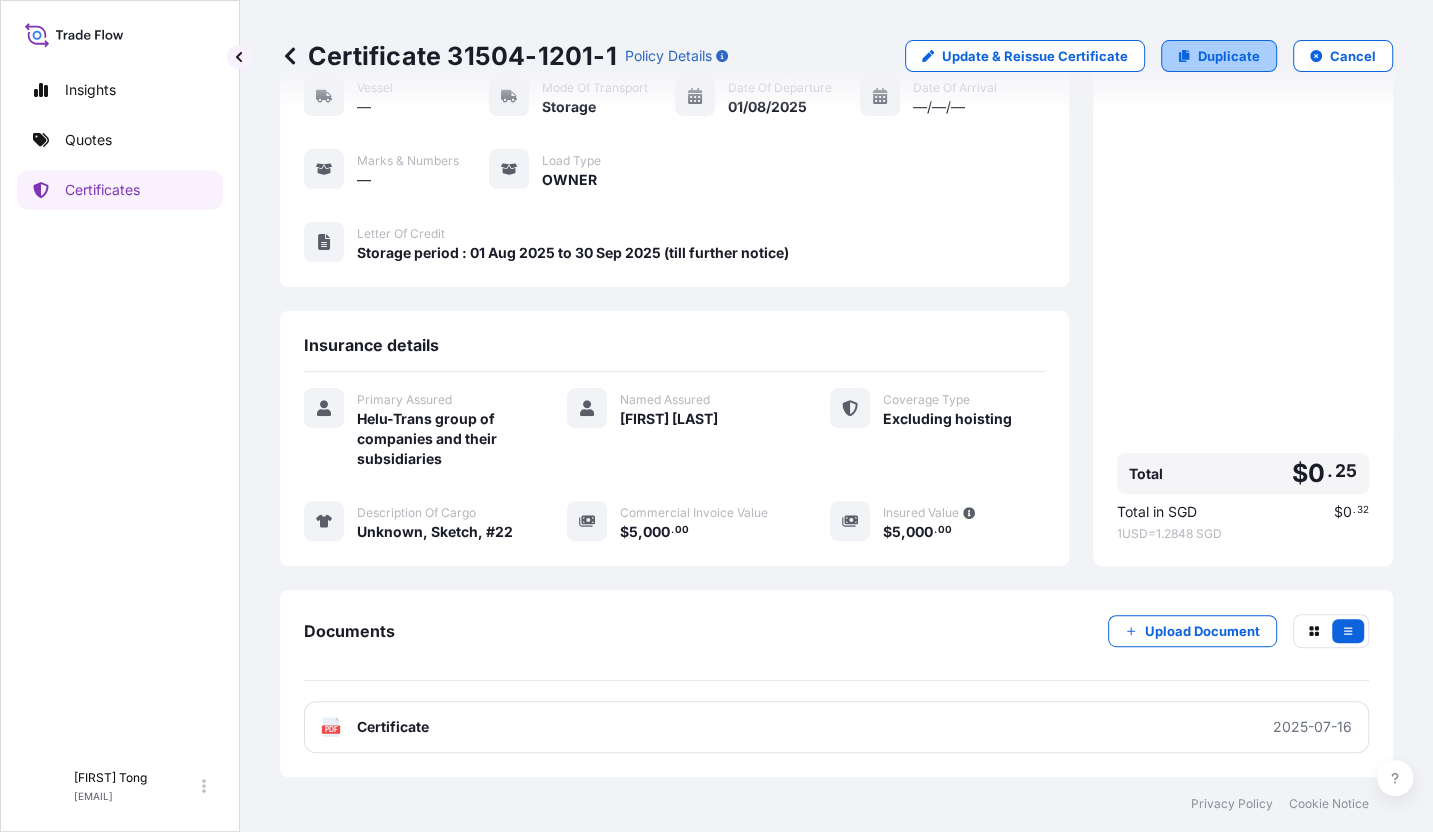 click on "Duplicate" at bounding box center (1229, 56) 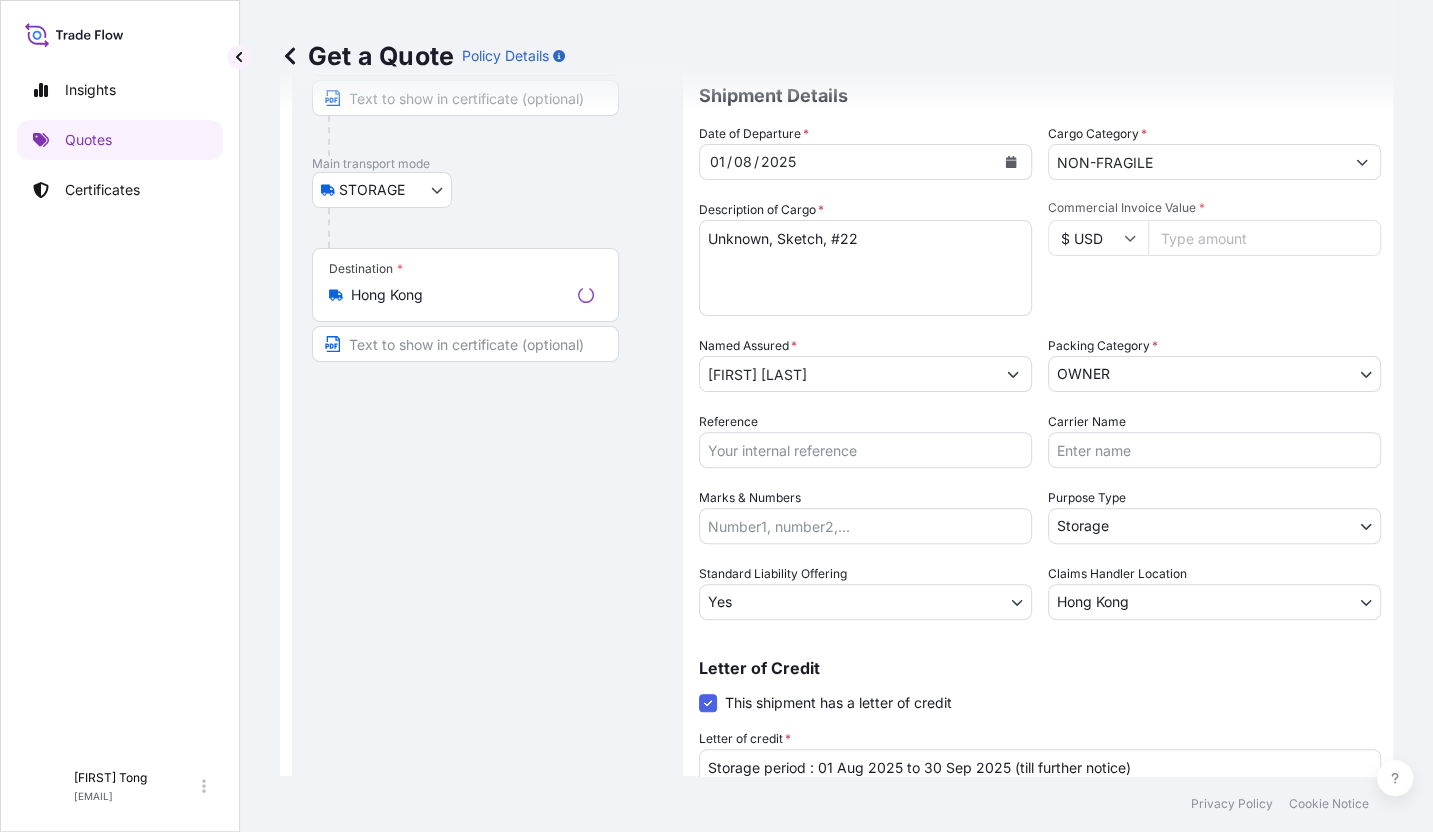 scroll, scrollTop: 31, scrollLeft: 0, axis: vertical 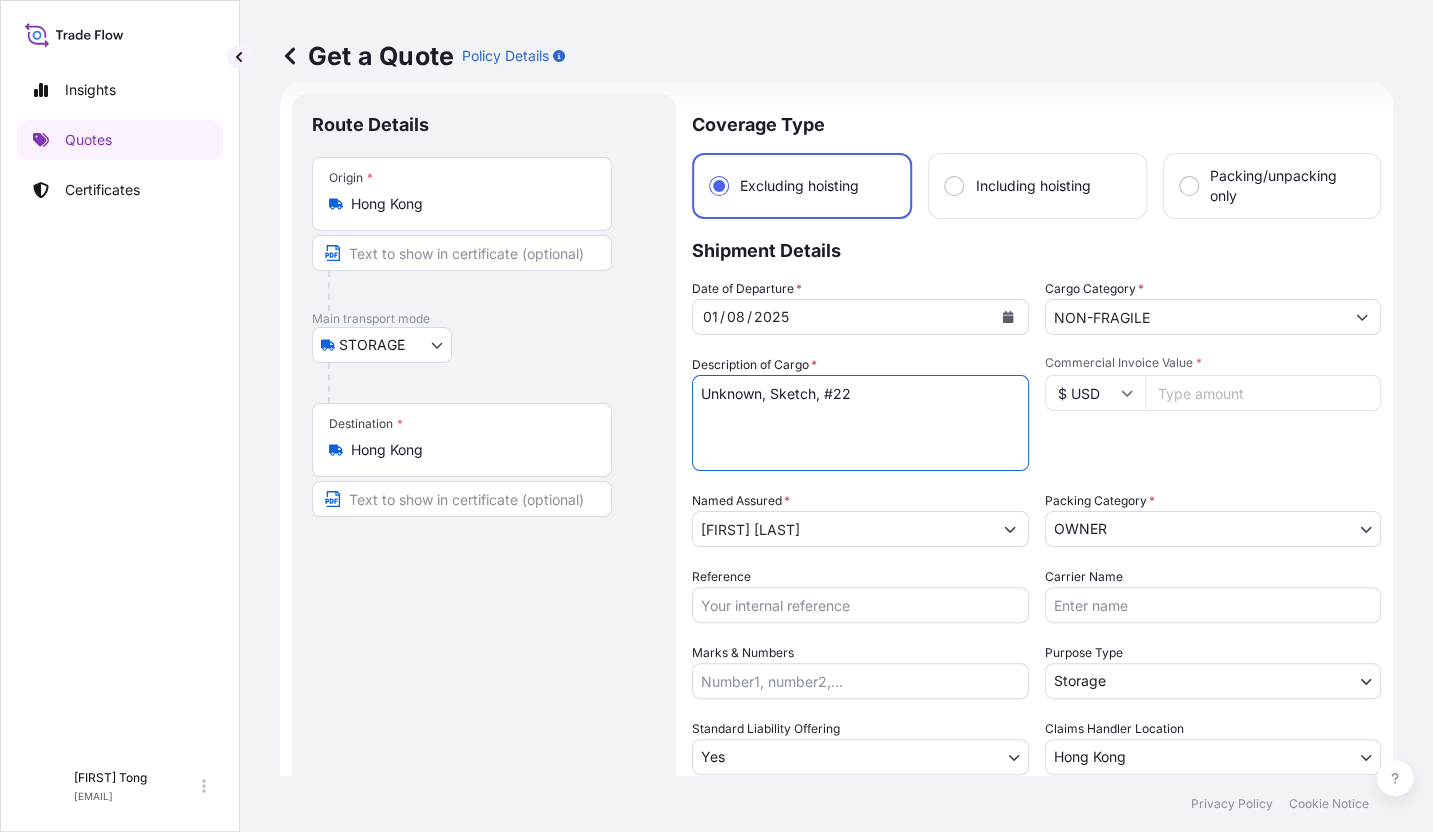 drag, startPoint x: 771, startPoint y: 394, endPoint x: 939, endPoint y: 392, distance: 168.0119 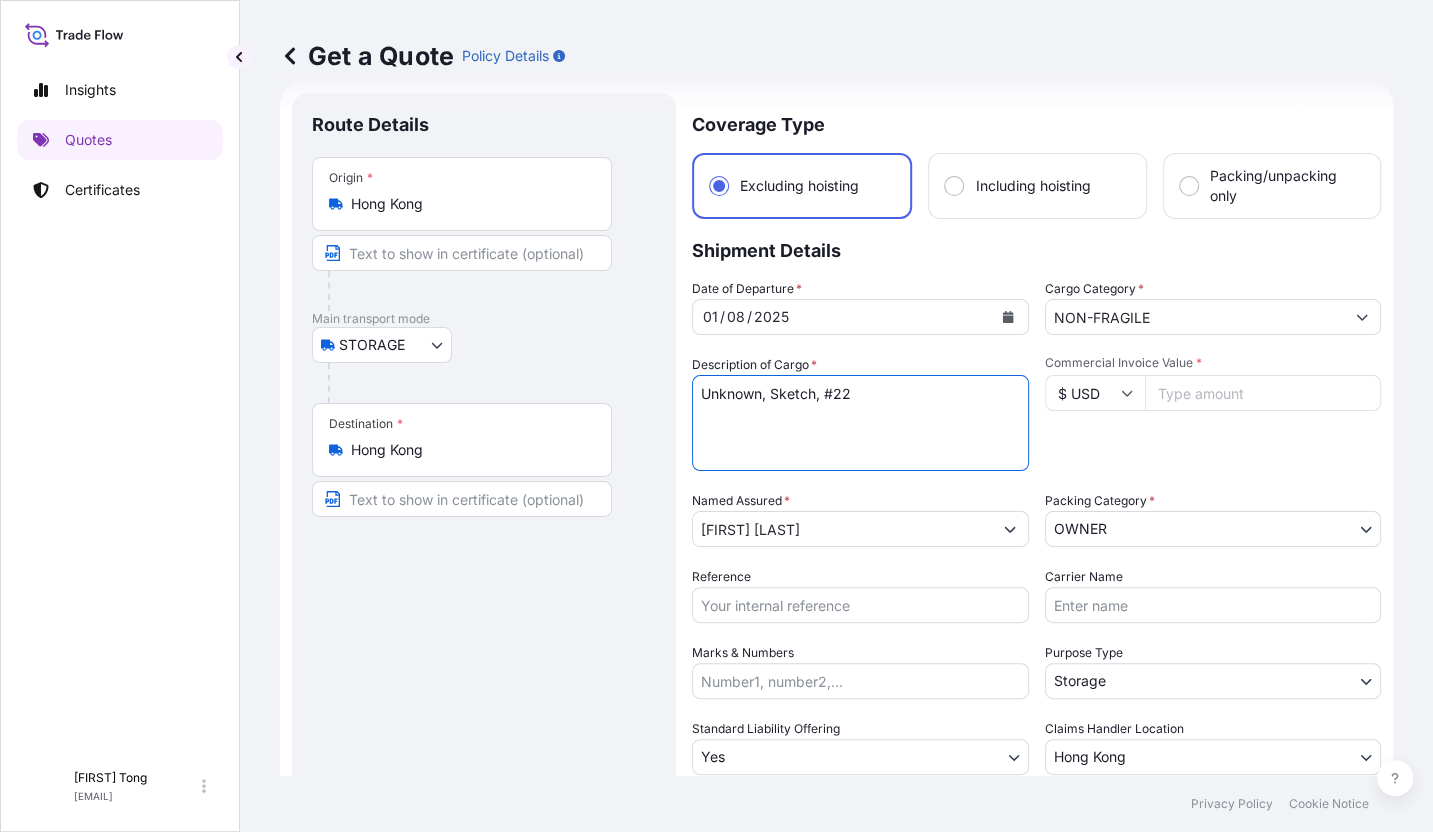 click on "Unknown, Sketch, #22" at bounding box center [860, 423] 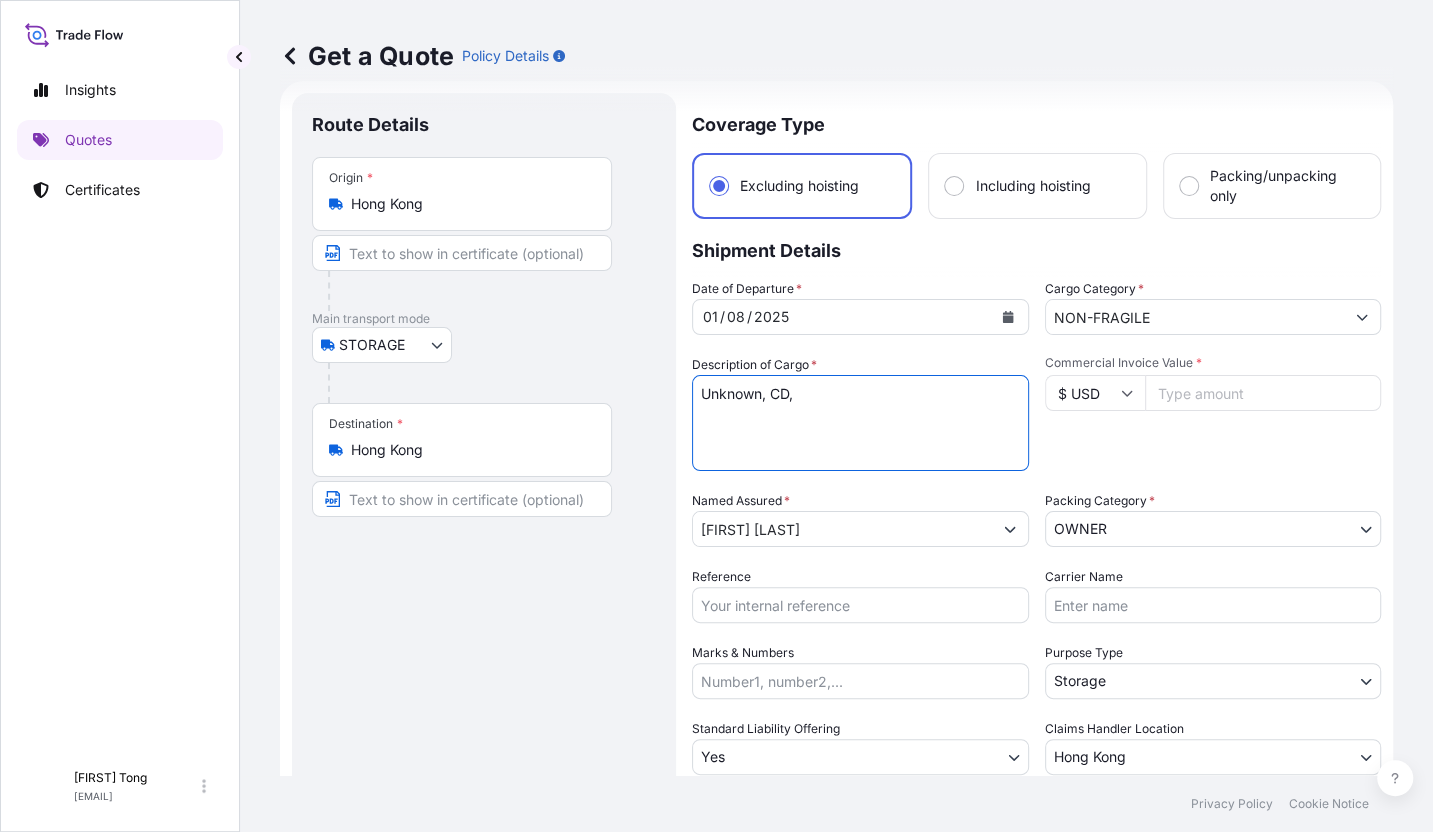 click on "Unknown, Sketch, #22" at bounding box center [860, 423] 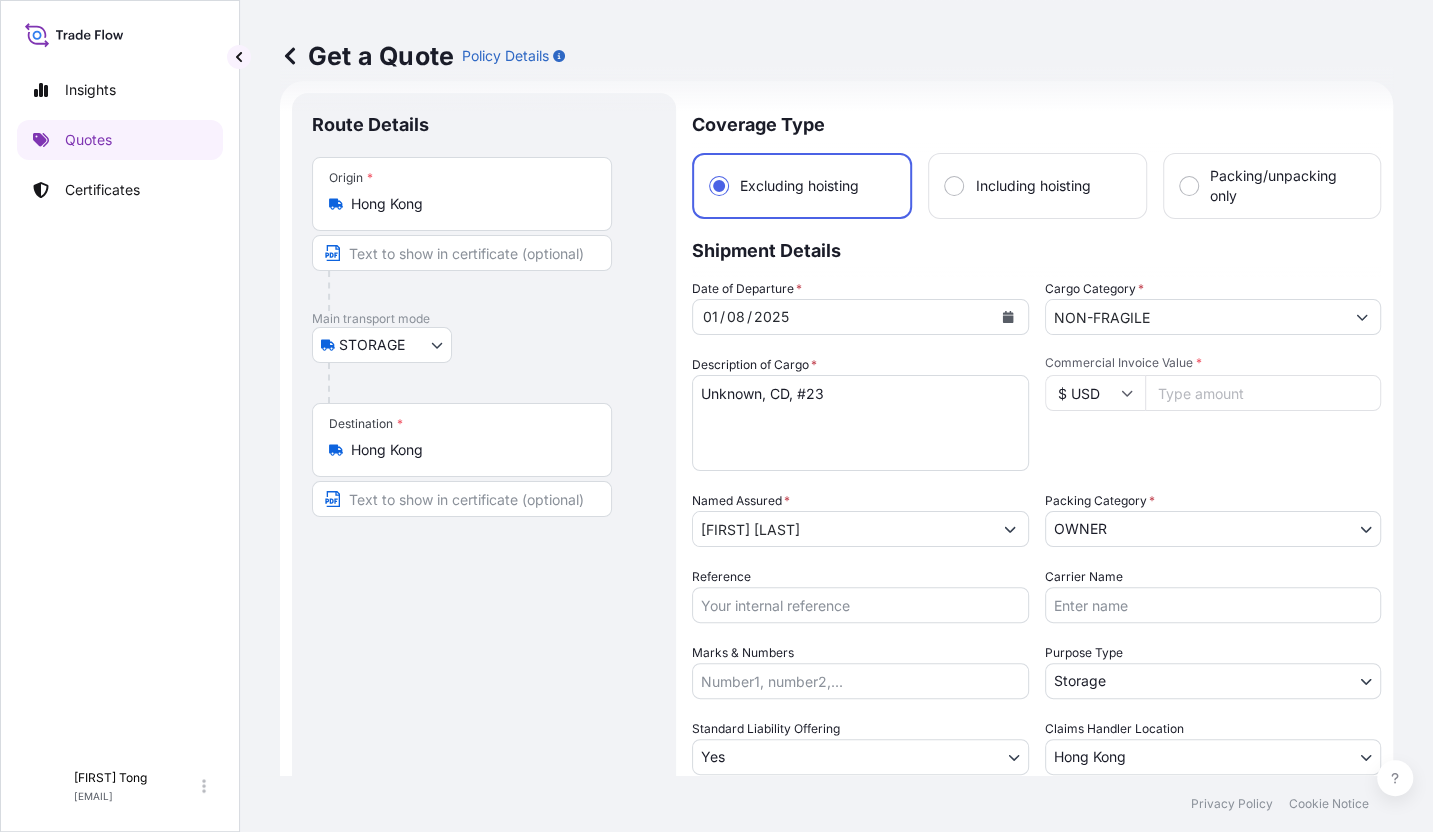 click on "Commercial Invoice Value   *" at bounding box center [1263, 393] 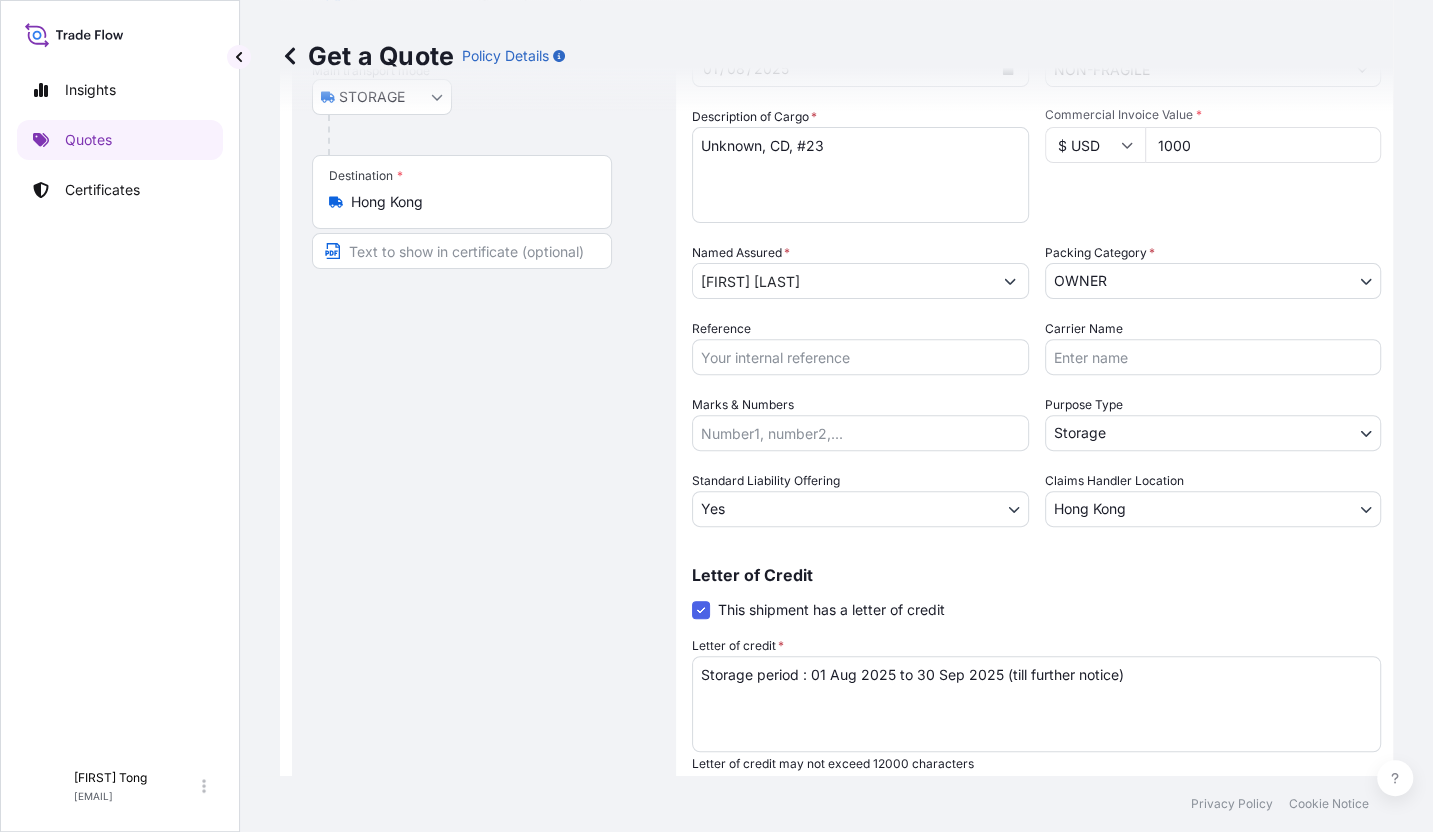 scroll, scrollTop: 342, scrollLeft: 0, axis: vertical 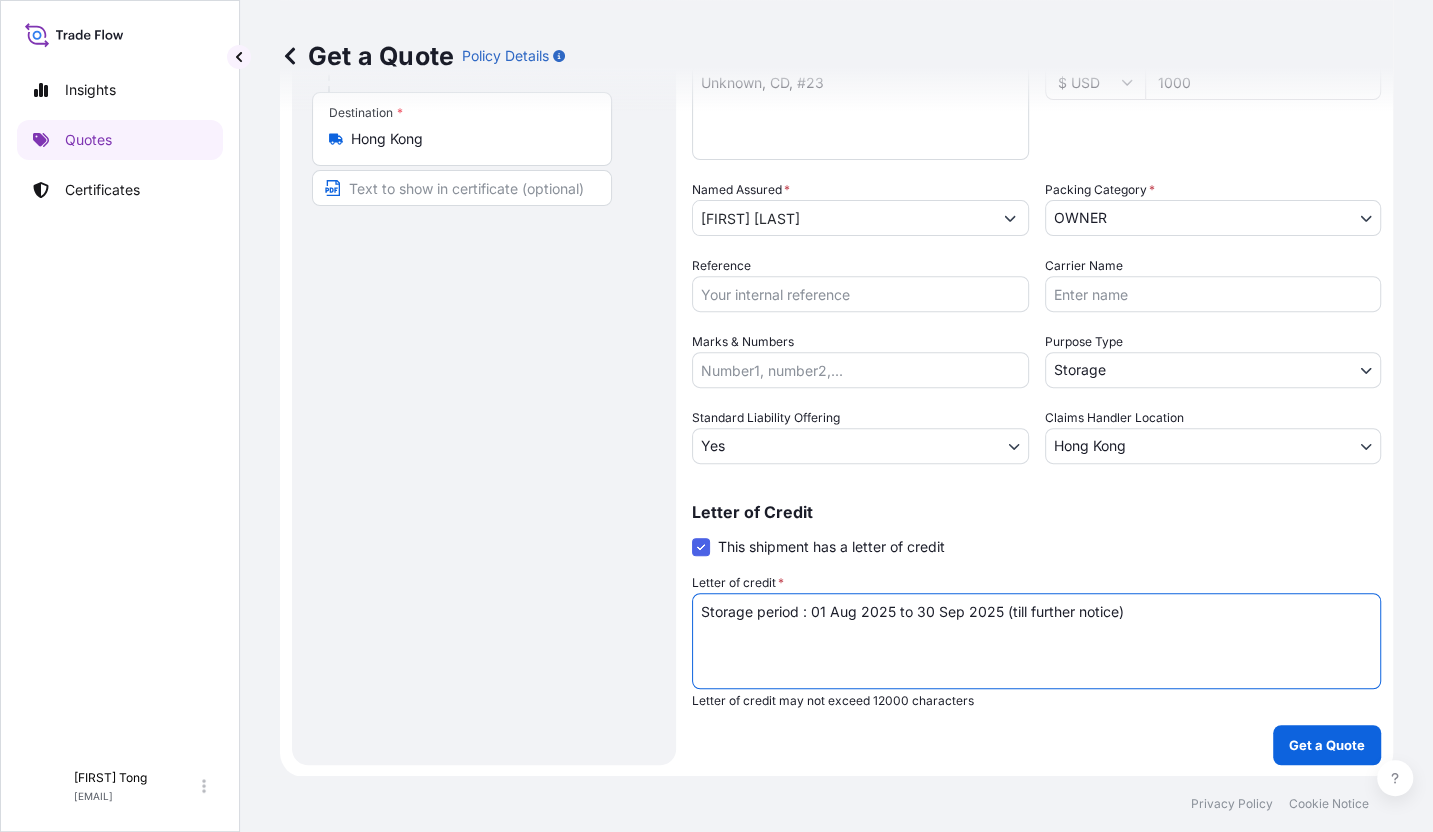 drag, startPoint x: 824, startPoint y: 611, endPoint x: 441, endPoint y: 619, distance: 383.08353 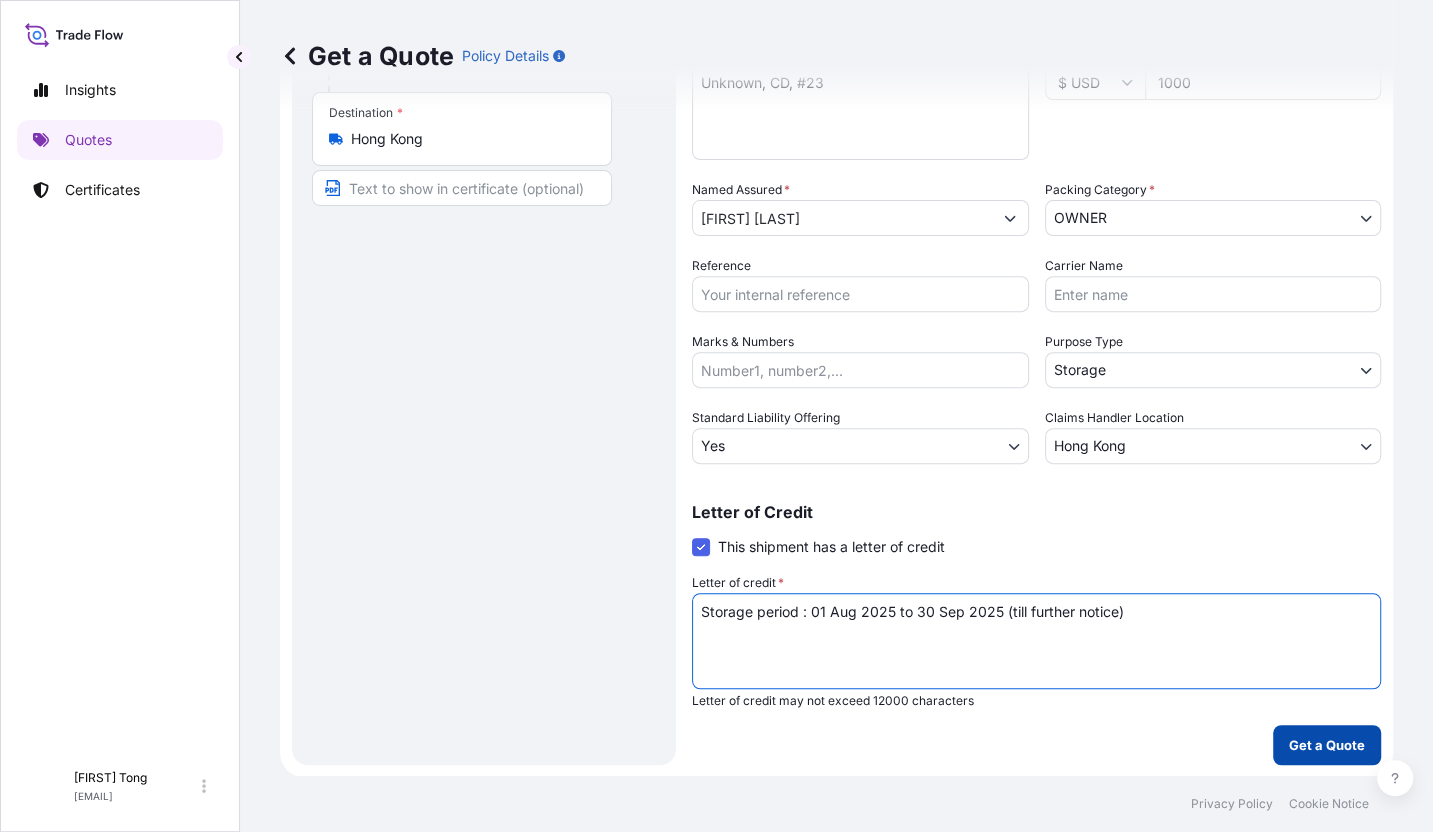 click on "Get a Quote" at bounding box center (1327, 745) 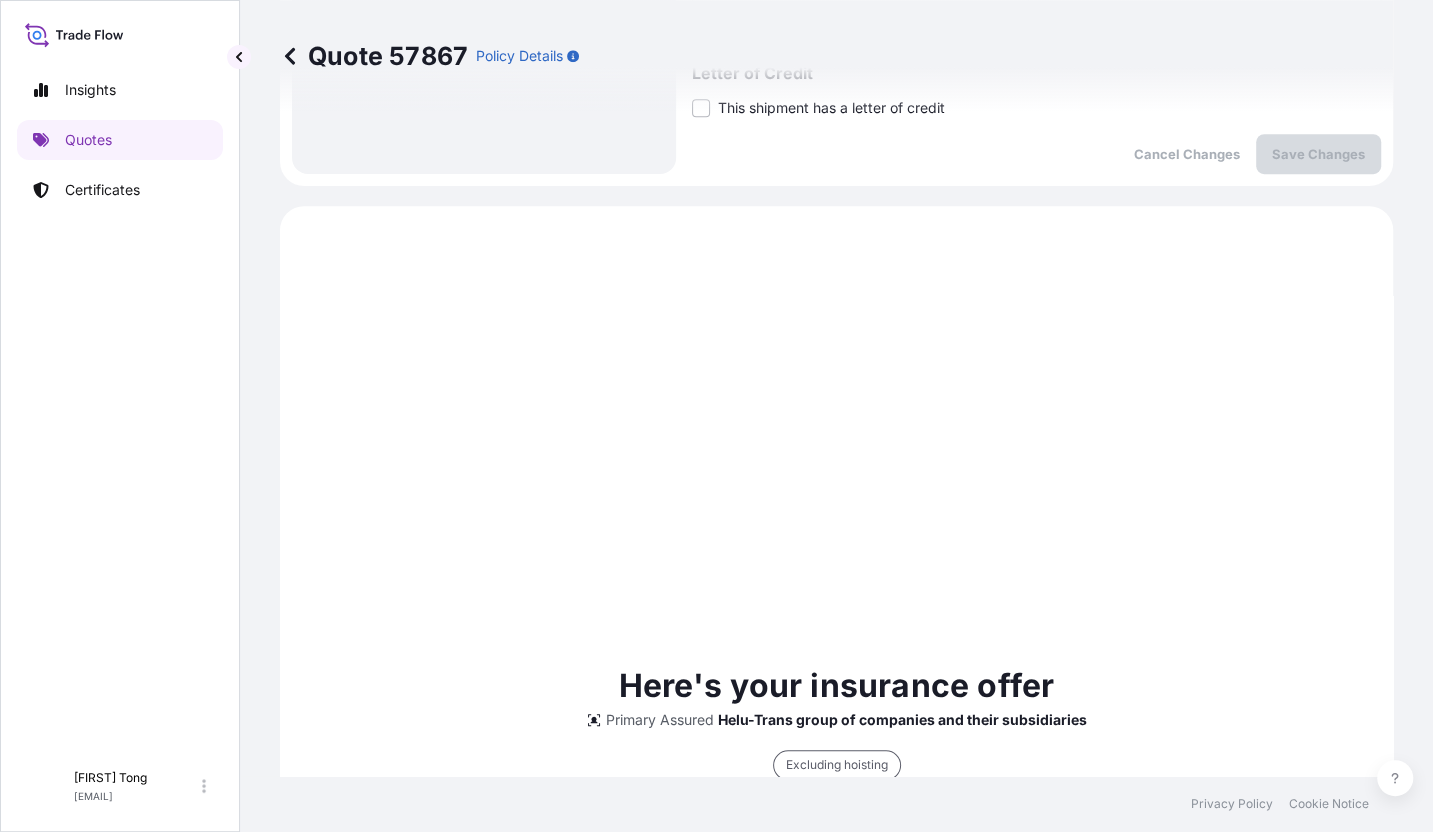 scroll, scrollTop: 636, scrollLeft: 0, axis: vertical 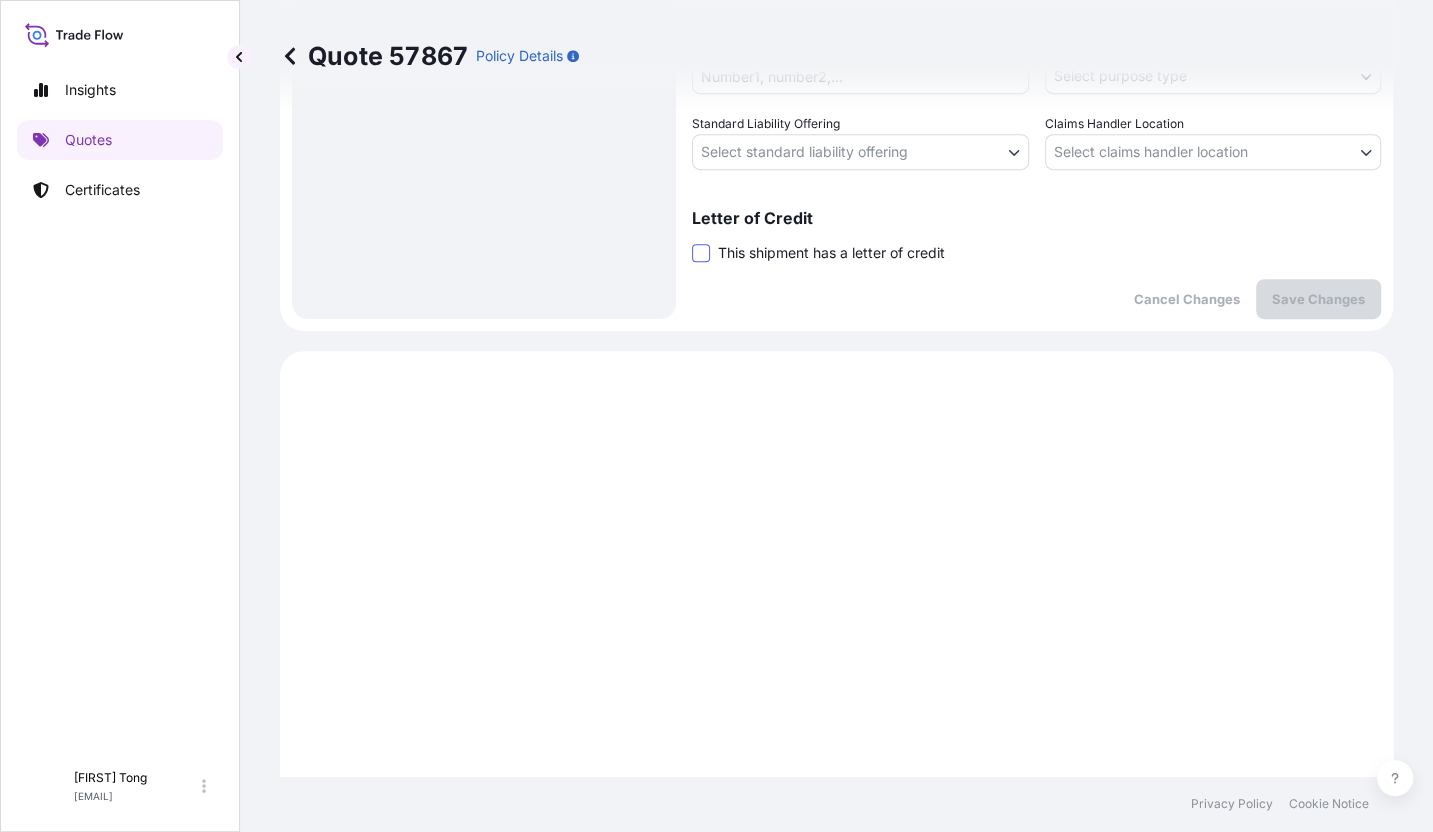 click at bounding box center (701, 253) 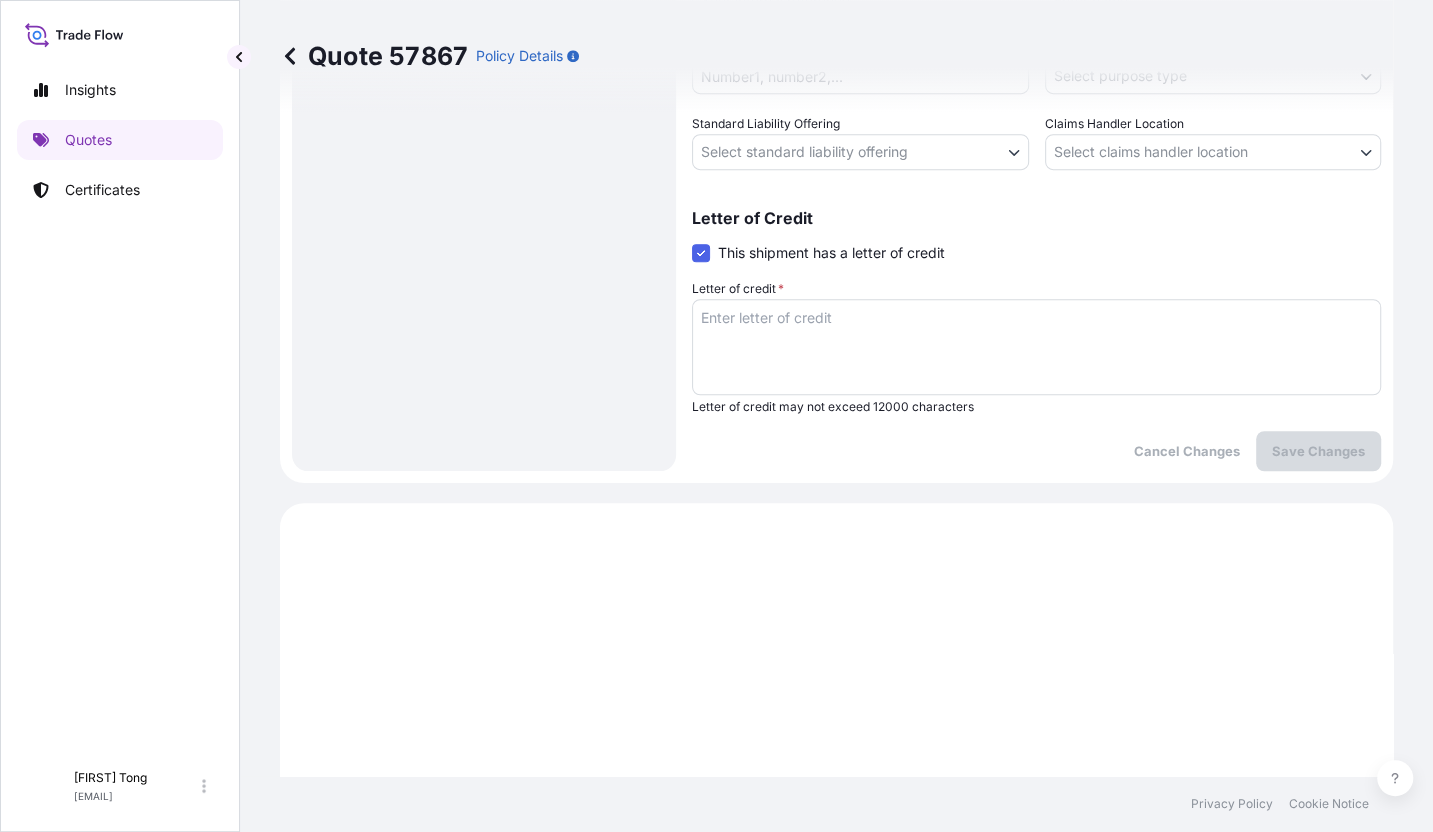 click on "Letter of credit *" at bounding box center [1036, 347] 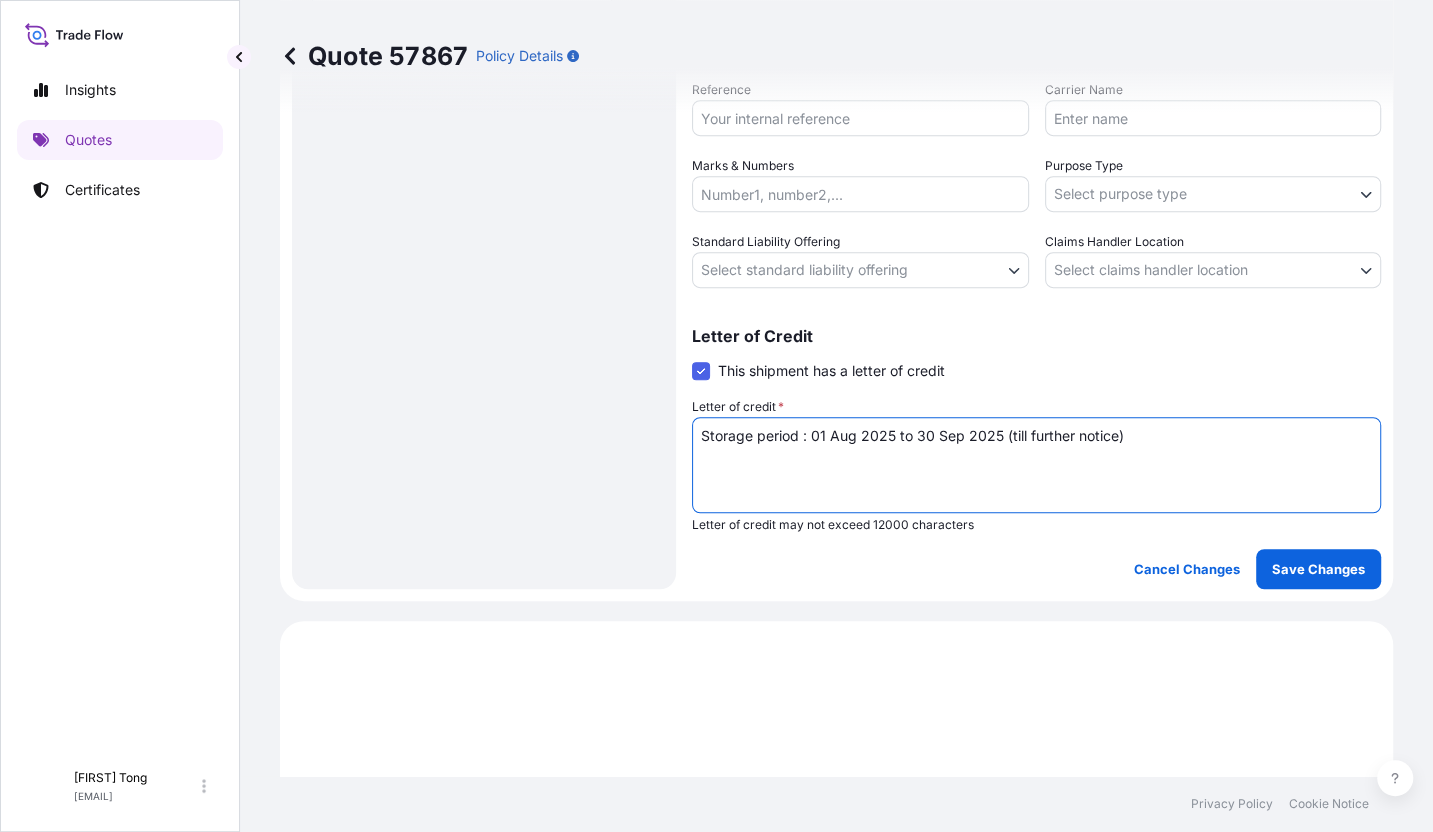 scroll, scrollTop: 386, scrollLeft: 0, axis: vertical 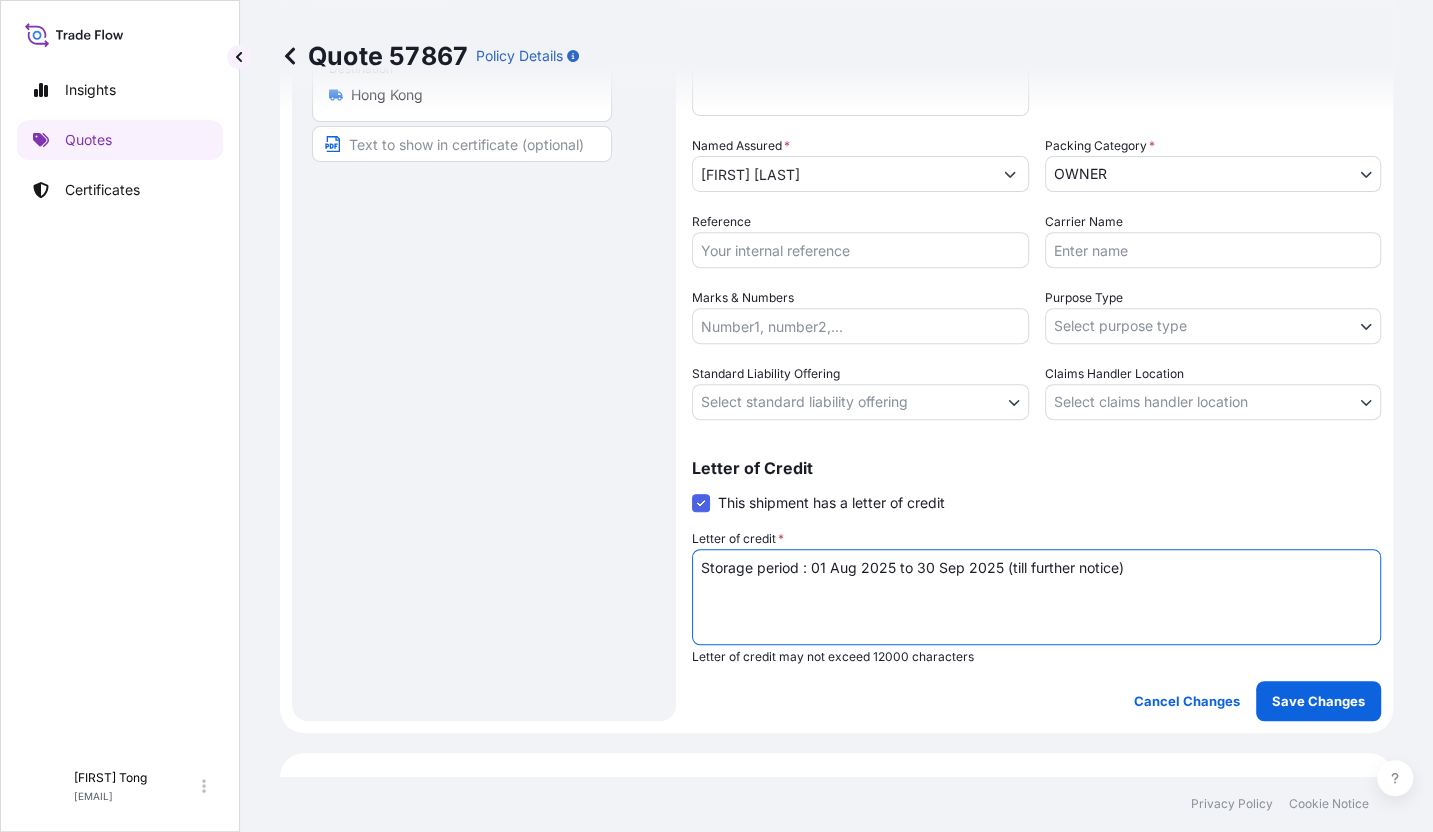 click on "Insights Quotes Certificates C [FIRST]   [LAST] [EMAIL] Quote 57867 Policy Details Route Details Place of loading Road / Inland Road / Inland Origin * [LOCATION] Main transport mode STORAGE COURIER INSTALLATION LAND SEA AIR STORAGE Destination * [LOCATION] Road / Inland Road / Inland Place of Discharge Coverage Type Excluding hoisting Including hoisting Packing/unpacking only Shipment Details Date of Departure * [DATE] Cargo Category * NON-FRAGILE Description of Cargo * Unknown, CD, #23
Commercial Invoice Value   * $ USD 1000 Named Assured * [FULL_NAME] Packing Category * OWNER AGENT CO-OWNER OWNER Various Reference Carrier Name Marks & Numbers Purpose Type Select purpose type Transit Storage Installation Conservation Standard Liability Offering Select standard liability offering Yes No Claims Handler Location Select claims handler location [LOCATION] [LOCATION] Letter of Credit This shipment has a letter of credit Letter of credit * Letter of credit may not exceed 12000 characters $" at bounding box center (716, 416) 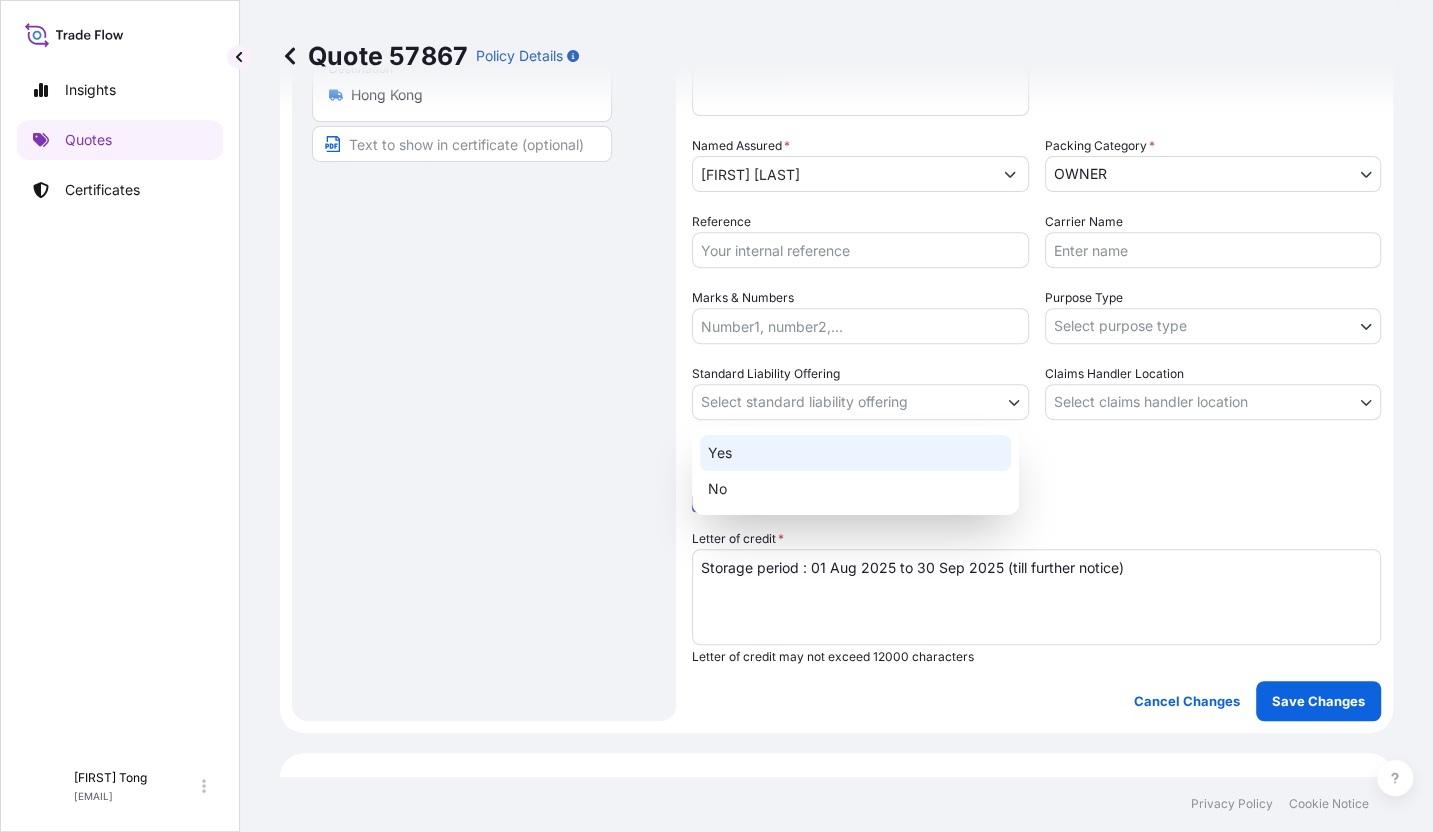 click on "Yes" at bounding box center [855, 453] 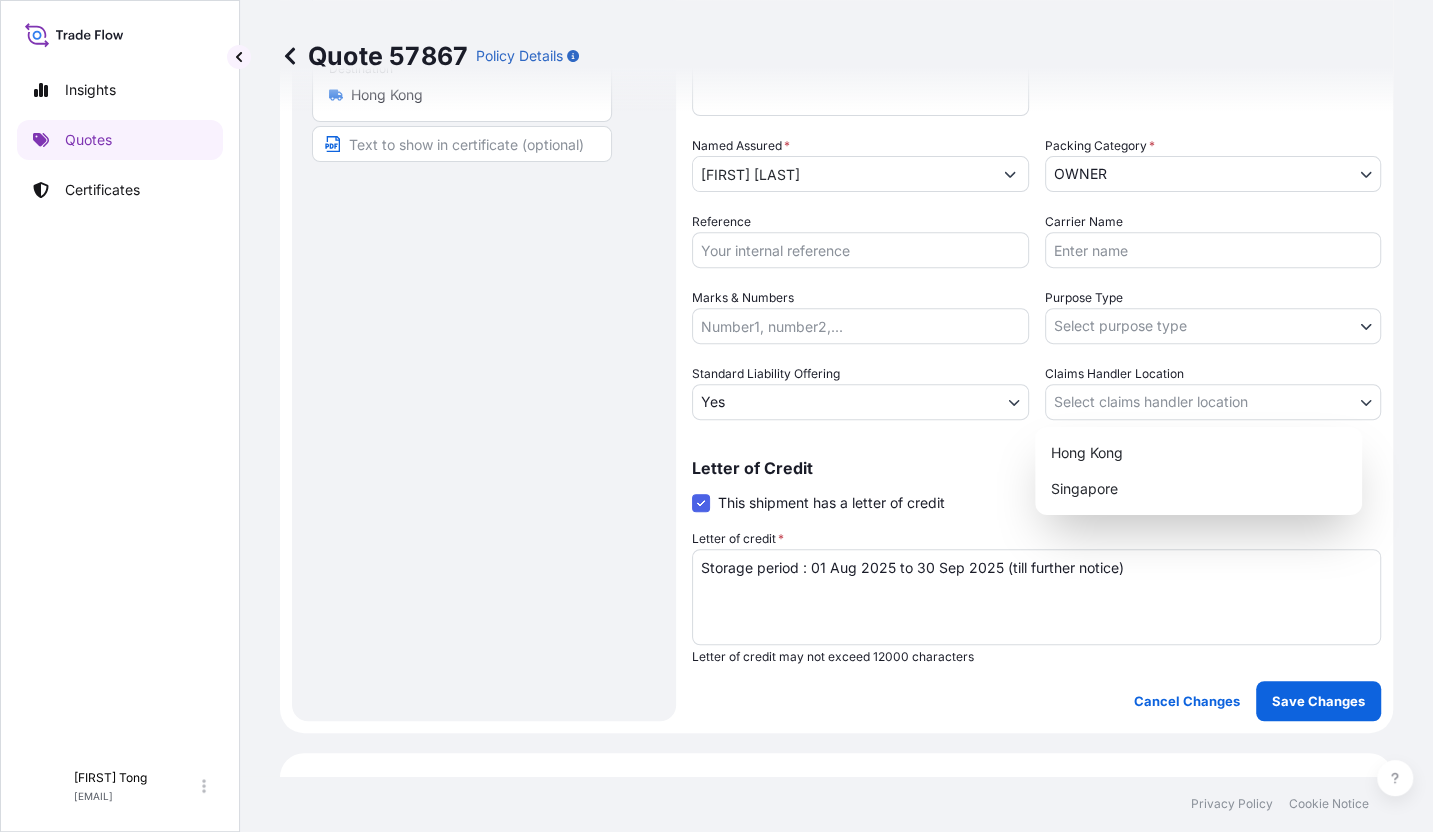 click on "Insights Quotes Certificates C [FIRST]   [LAST] [EMAIL] Quote 57867 Policy Details Route Details Place of loading Road / Inland Road / Inland Origin * [LOCATION] Main transport mode STORAGE COURIER INSTALLATION LAND SEA AIR STORAGE Destination * [LOCATION] Road / Inland Road / Inland Place of Discharge Coverage Type Excluding hoisting Including hoisting Packing/unpacking only Shipment Details Date of Departure * [DATE] Cargo Category * NON-FRAGILE Description of Cargo * Unknown, CD, #23
Commercial Invoice Value   * $ USD 1000 Named Assured * [FULL_NAME] Packing Category * OWNER AGENT CO-OWNER OWNER Various Reference Carrier Name Marks & Numbers Purpose Type Select purpose type Transit Storage Installation Conservation Standard Liability Offering Yes Yes No Claims Handler Location Select claims handler location [LOCATION] [LOCATION] Letter of Credit This shipment has a letter of credit Letter of credit * Storage period : [DATE] to [DATE] (till further notice) Cancel Changes" at bounding box center [716, 416] 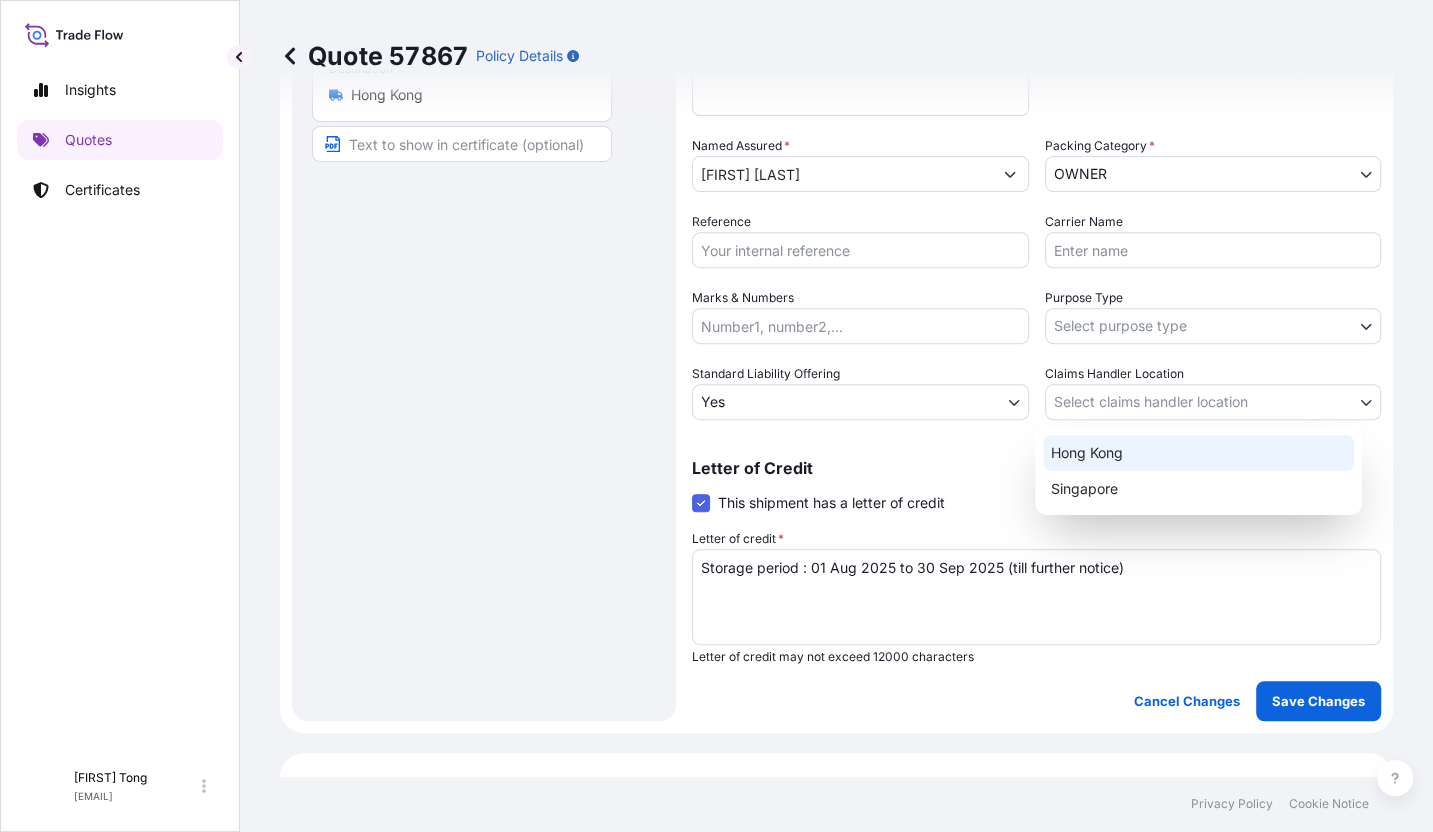 click on "Hong Kong" at bounding box center (1198, 453) 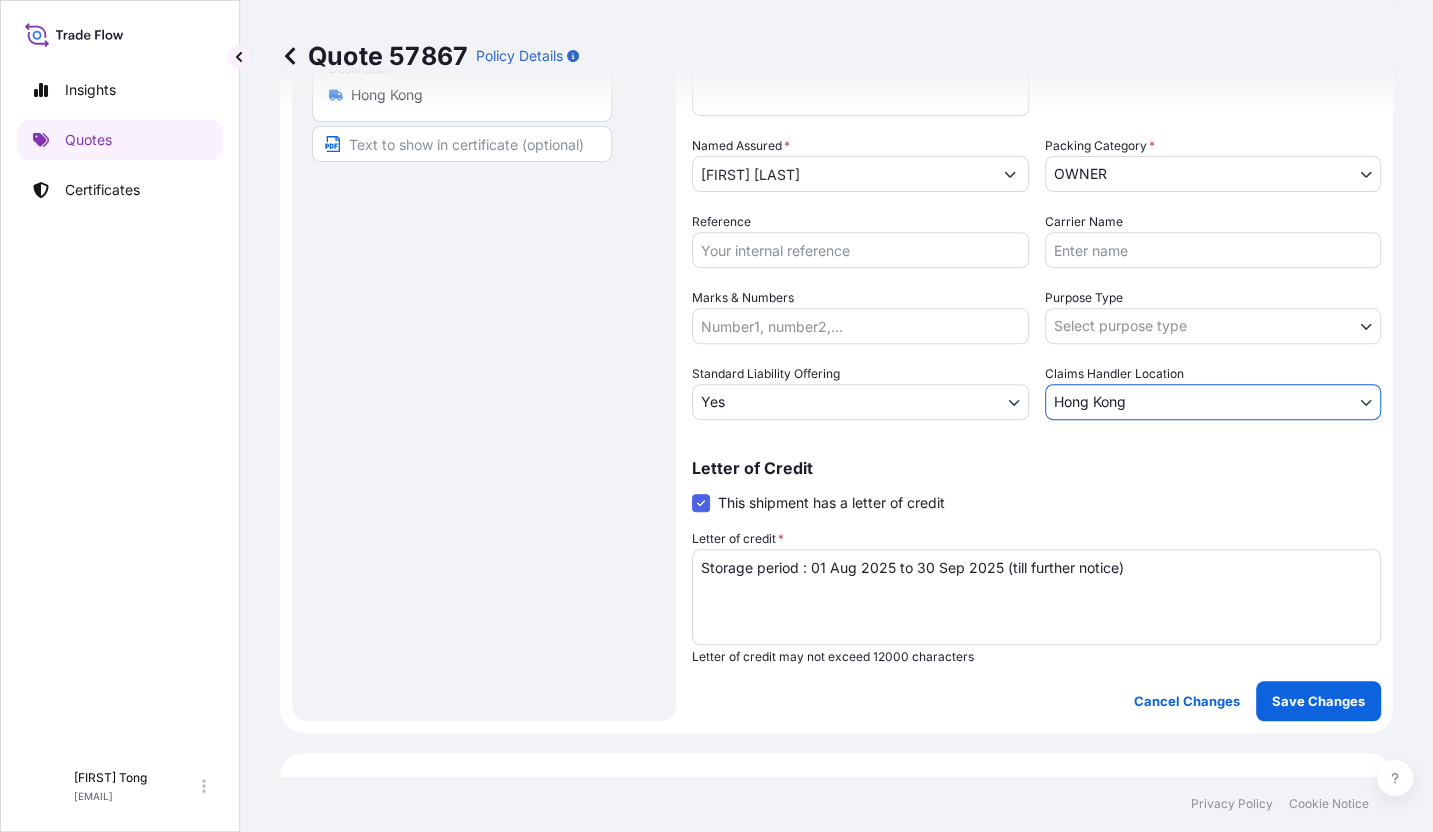 click on "Insights Quotes Certificates C [FIRST]   [LAST] [EMAIL] Quote 57867 Policy Details Route Details Place of loading Road / Inland Road / Inland Origin * Hong Kong Main transport mode STORAGE COURIER INSTALLATION LAND SEA AIR STORAGE Destination * Hong Kong Road / Inland Road / Inland Place of Discharge Coverage Type Excluding hoisting Including hoisting Packing/unpacking only Shipment Details Date of Departure * 01 / 08 / 2025 Cargo Category * NON-FRAGILE Description of Cargo * Unknown, CD, #23
Commercial Invoice Value   * $ USD 1000 Named Assured * [FIRST] [LAST] Packing Category * OWNER AGENT CO-OWNER OWNER Various Reference Carrier Name Marks & Numbers Purpose Type Select purpose type Transit Storage Installation Conservation Standard Liability Offering Yes Yes No Claims Handler Location Hong Kong Hong Kong Singapore Letter of Credit This shipment has a letter of credit Letter of credit * Storage period : 01 Aug 2025 to 30 Sep 2025 (till further notice) Cancel Changes Save Changes $ 1 , ." at bounding box center [716, 416] 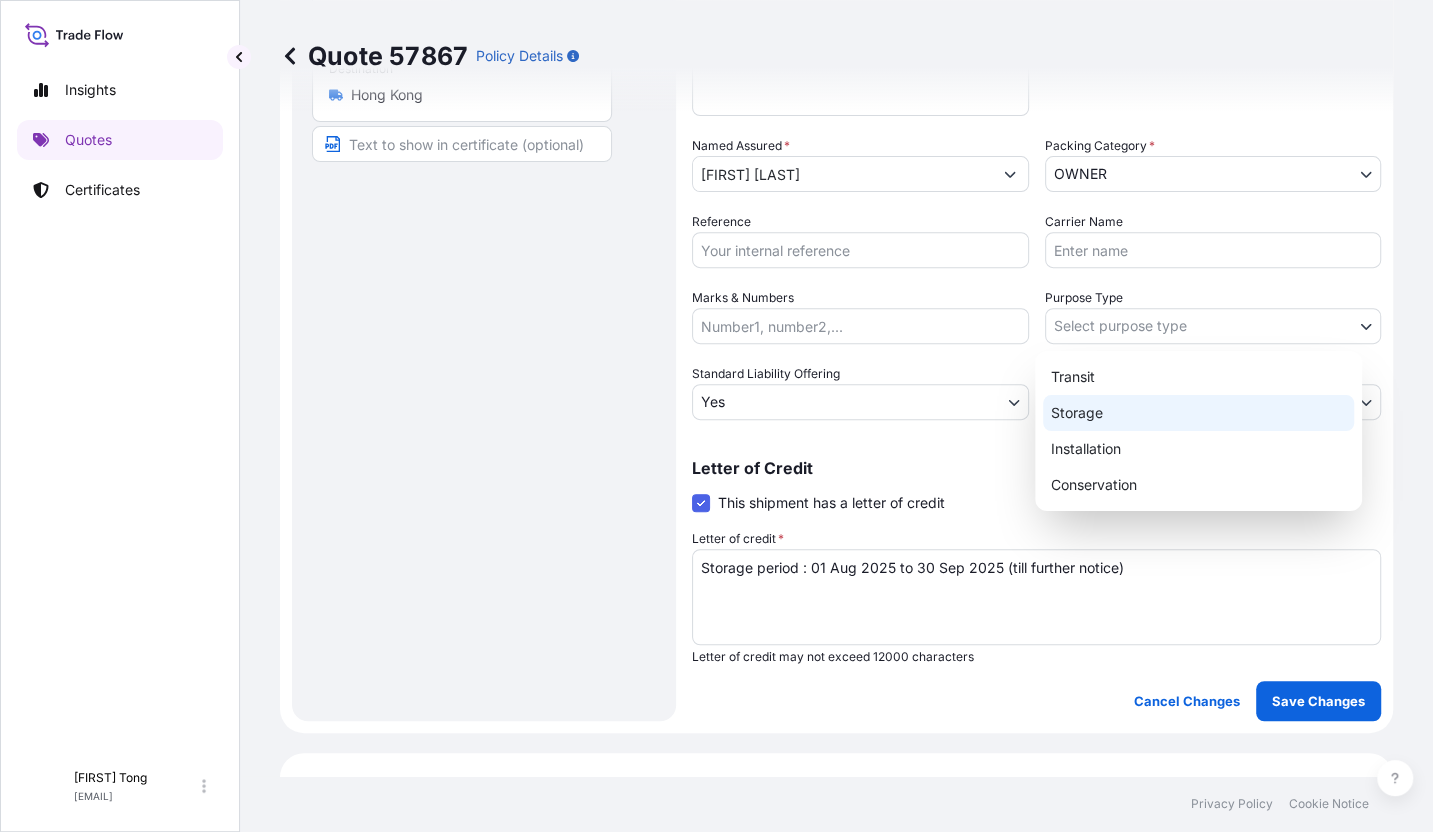 click on "Storage" at bounding box center [1198, 413] 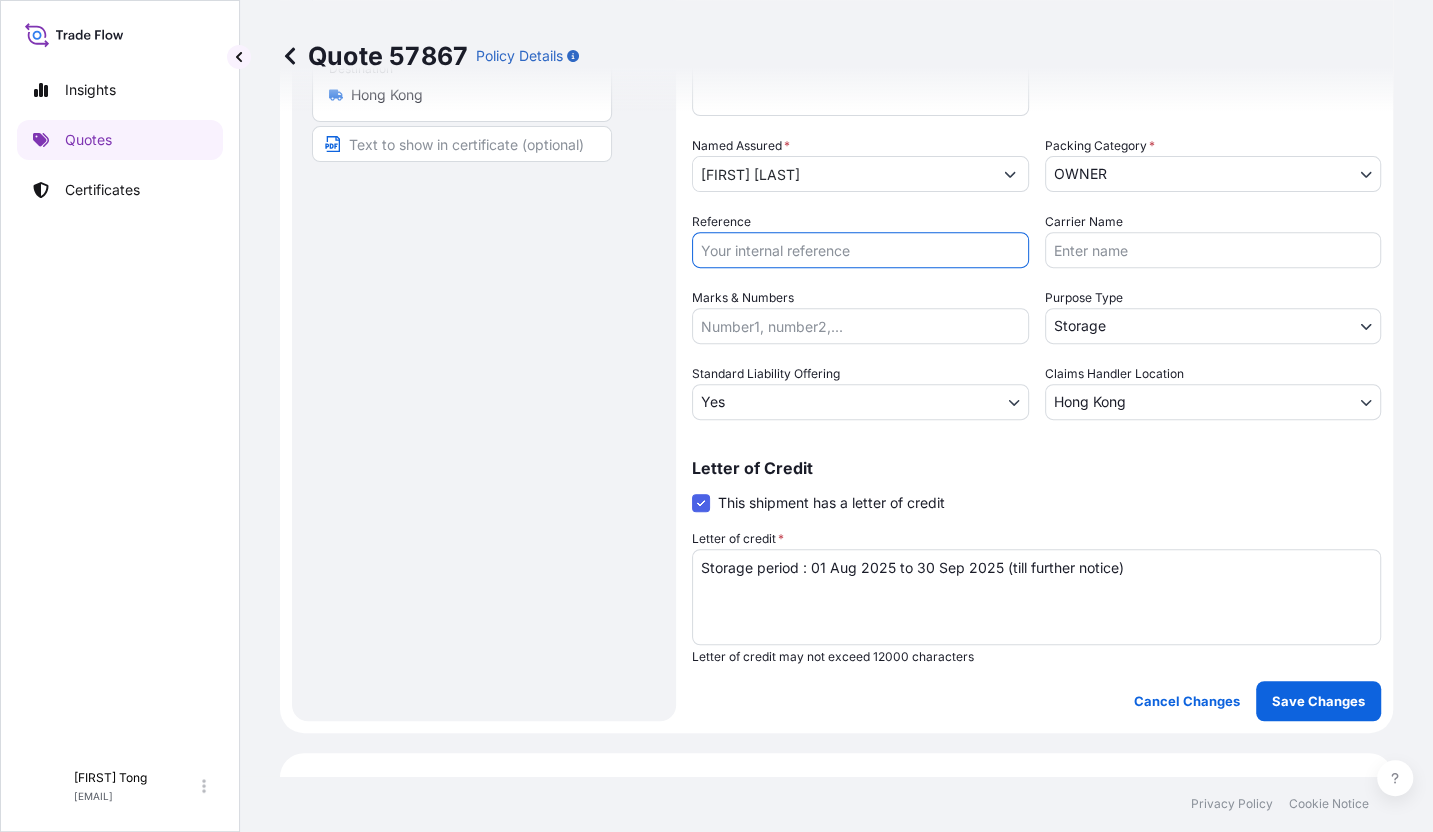 drag, startPoint x: 763, startPoint y: 241, endPoint x: 768, endPoint y: 254, distance: 13.928389 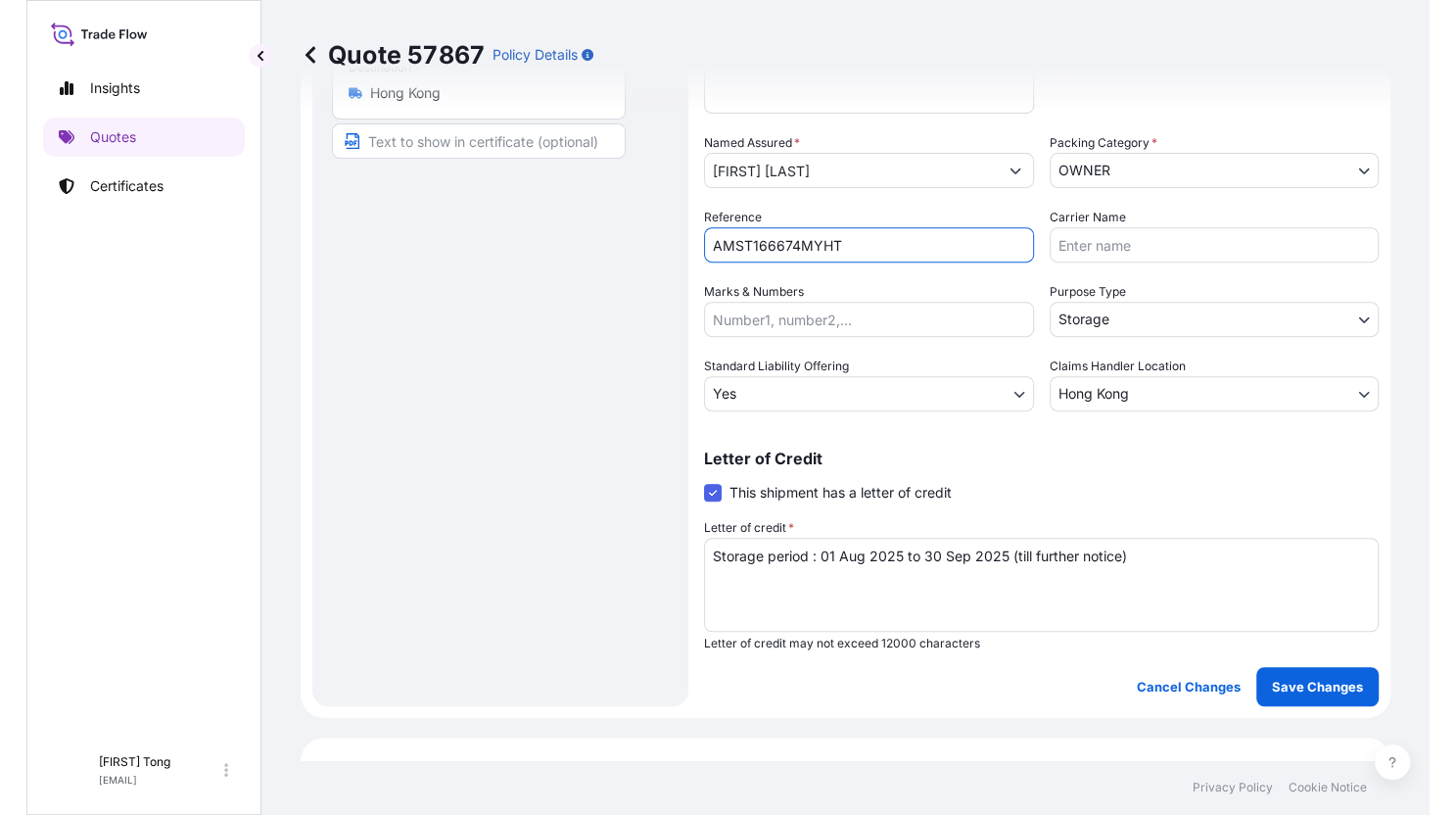 scroll, scrollTop: 133, scrollLeft: 0, axis: vertical 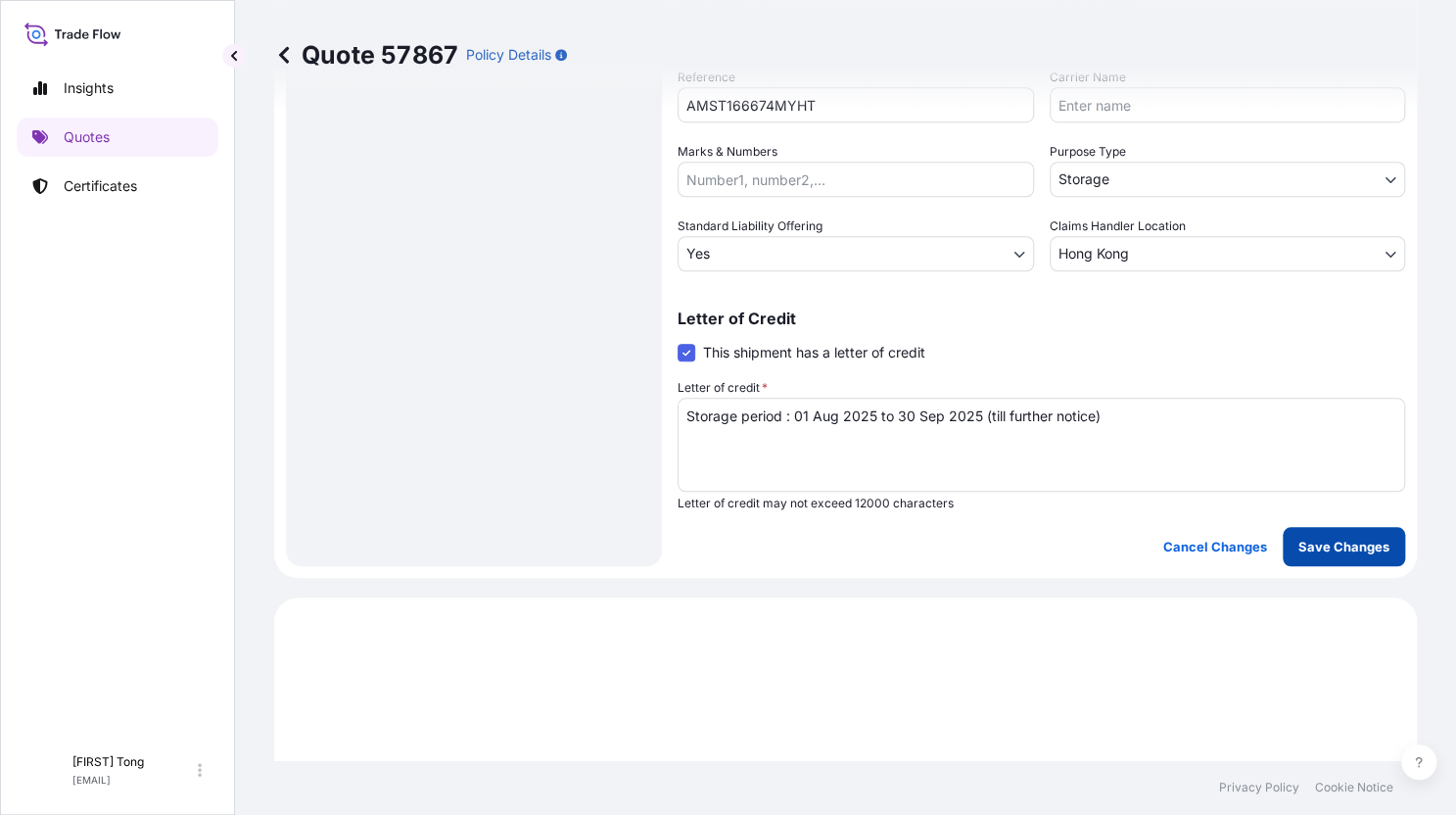 click on "Save Changes" at bounding box center (1343, 547) 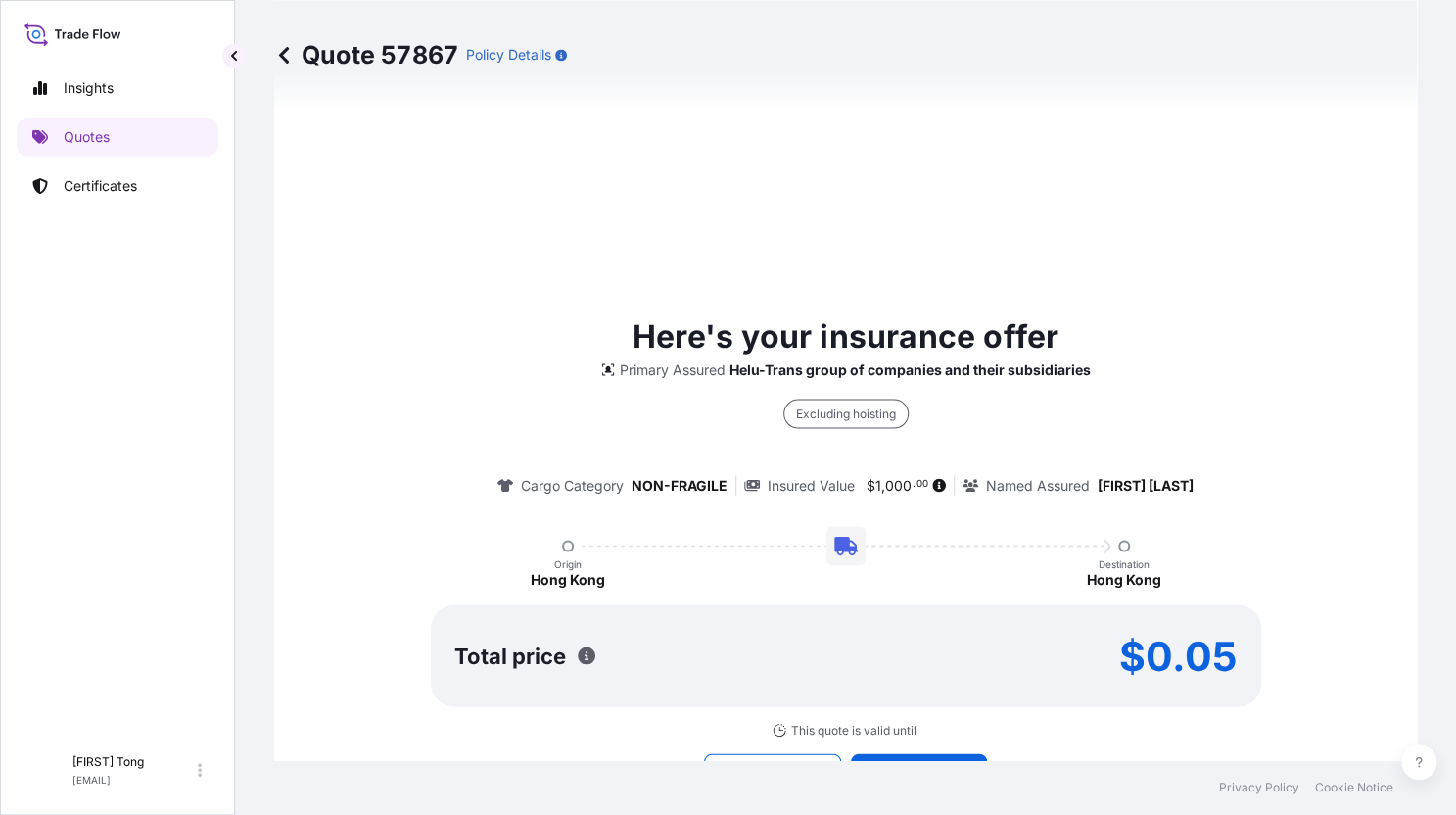 scroll, scrollTop: 1611, scrollLeft: 0, axis: vertical 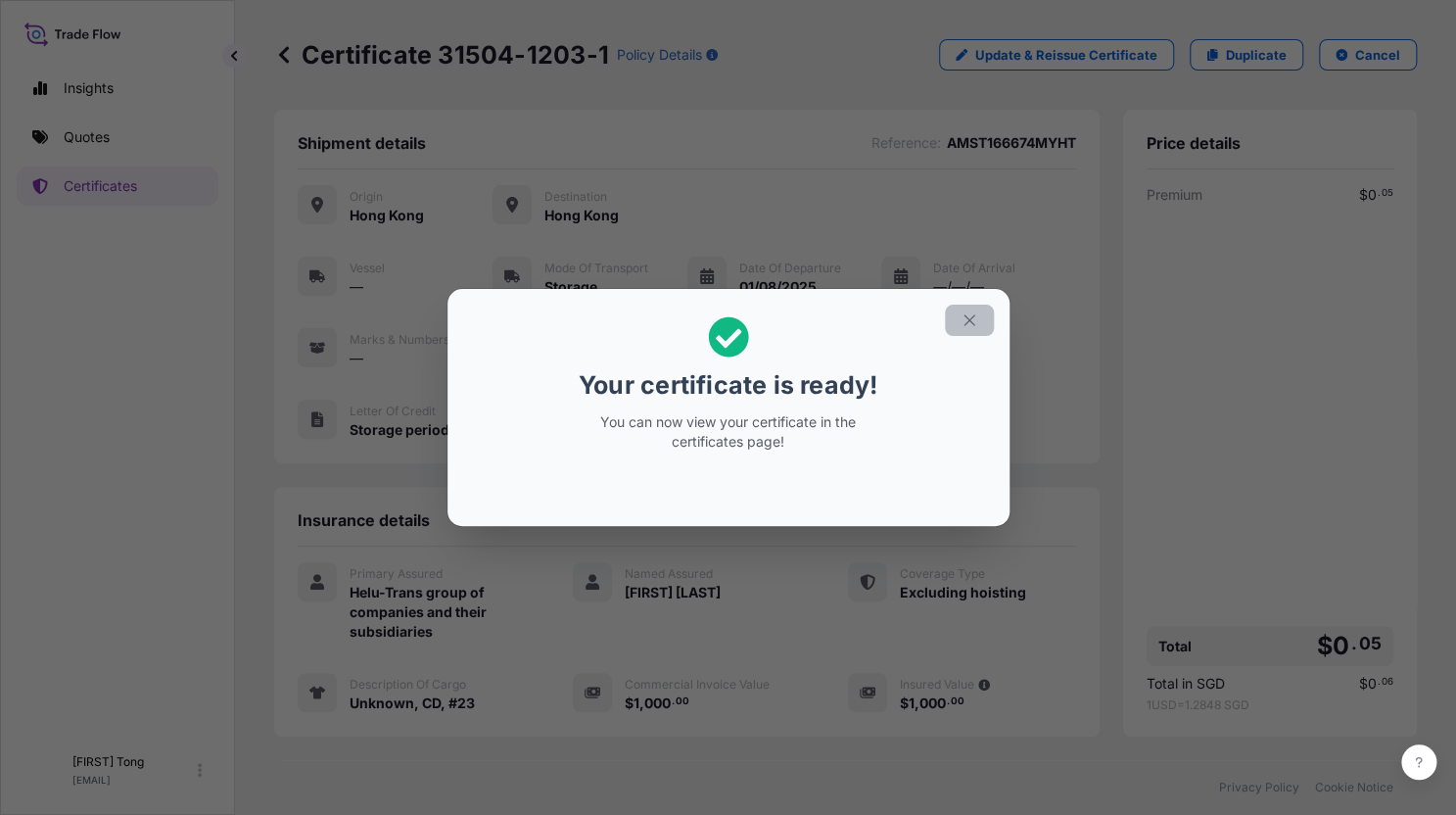 click at bounding box center (969, 320) 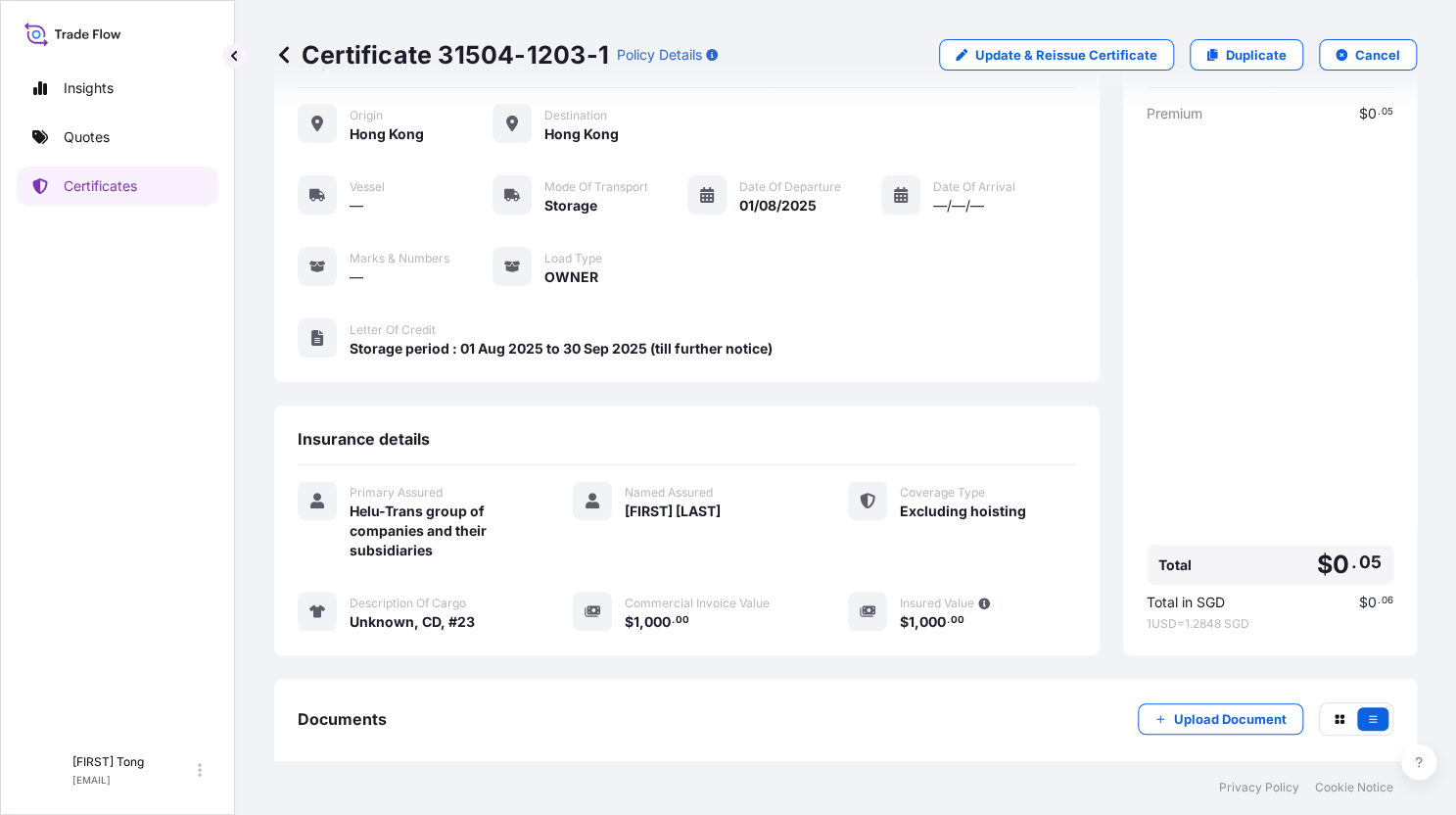 scroll, scrollTop: 182, scrollLeft: 0, axis: vertical 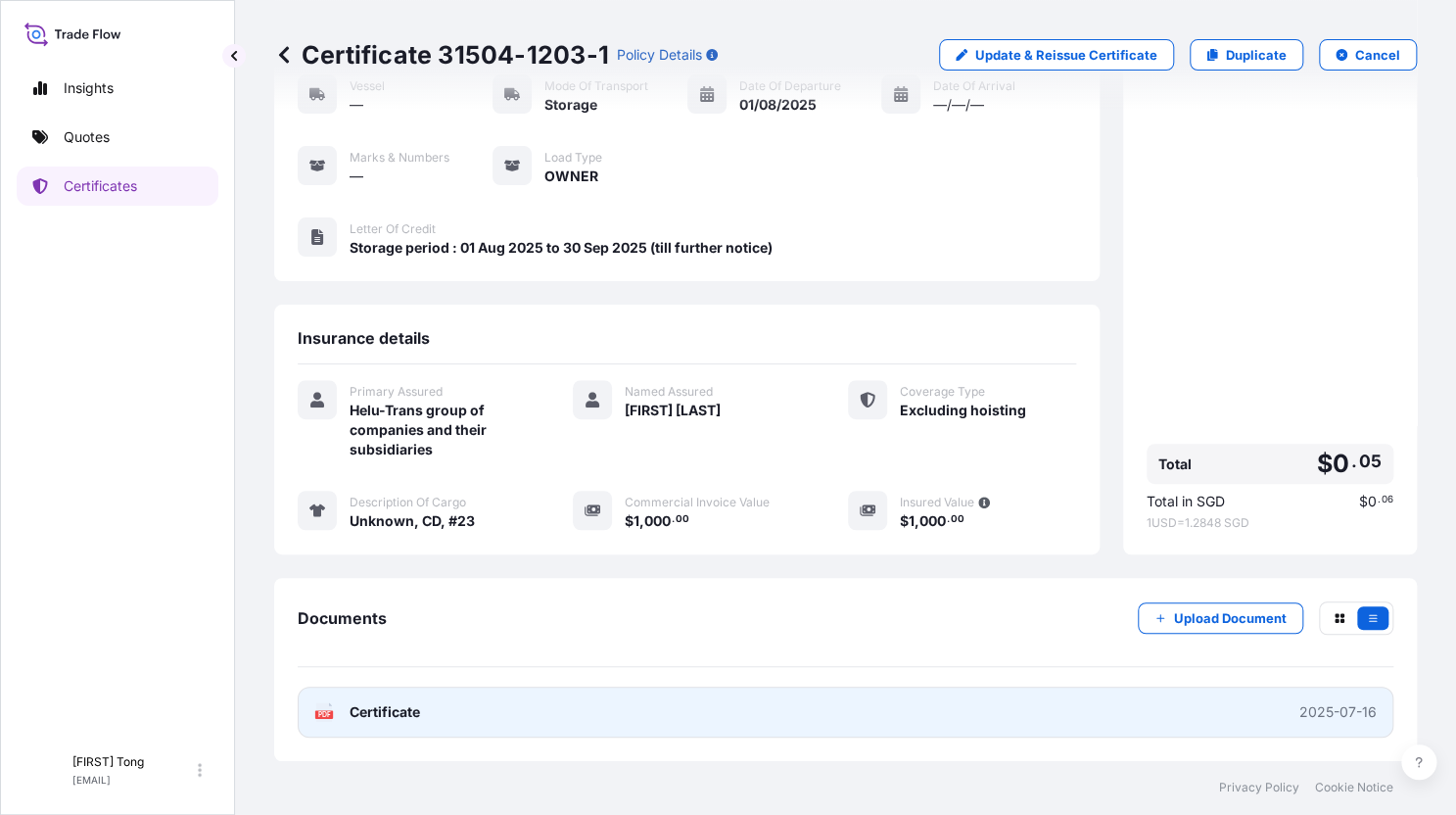 click on "PDF Certificate 2025-07-16" at bounding box center [845, 712] 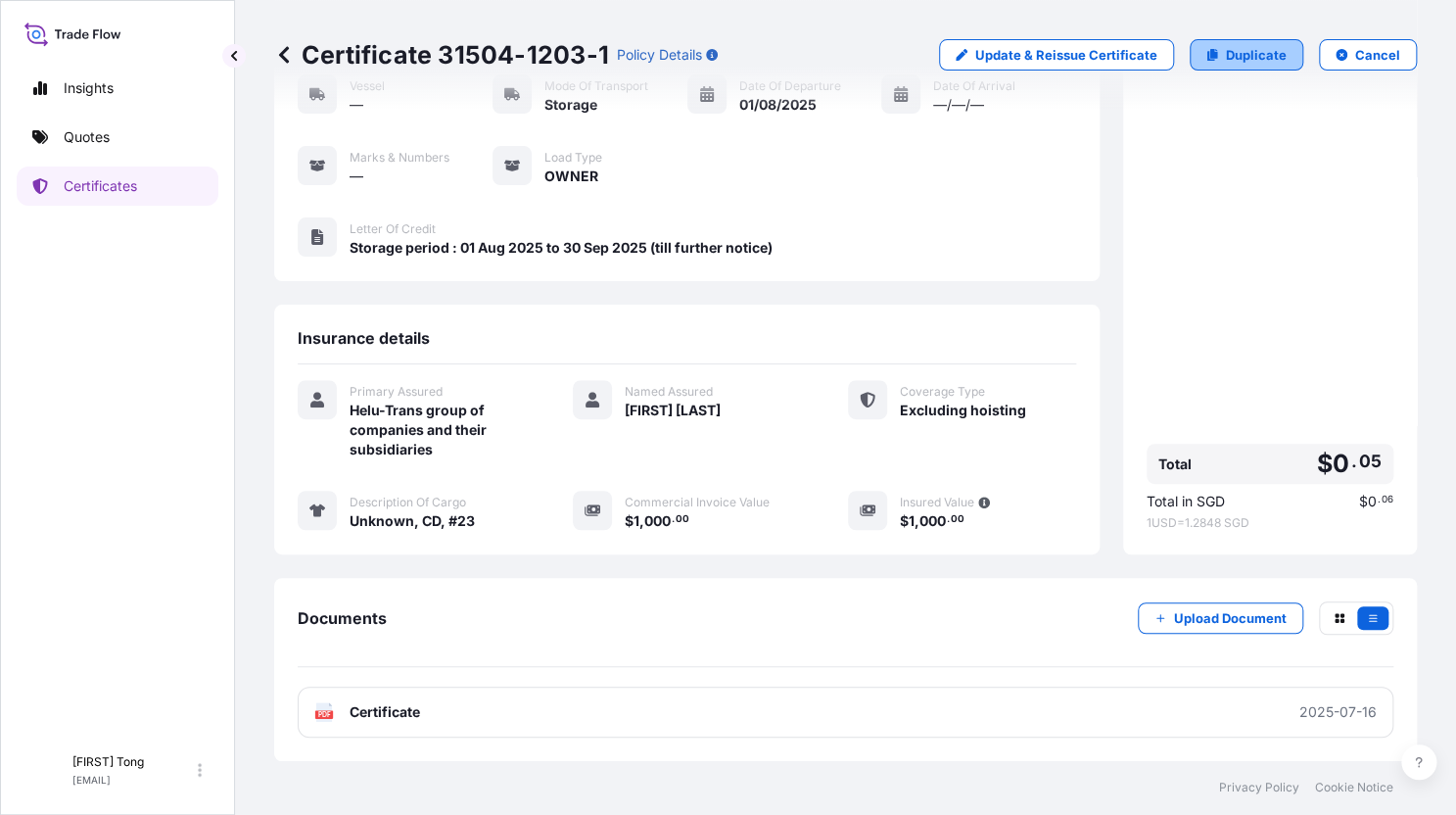 click 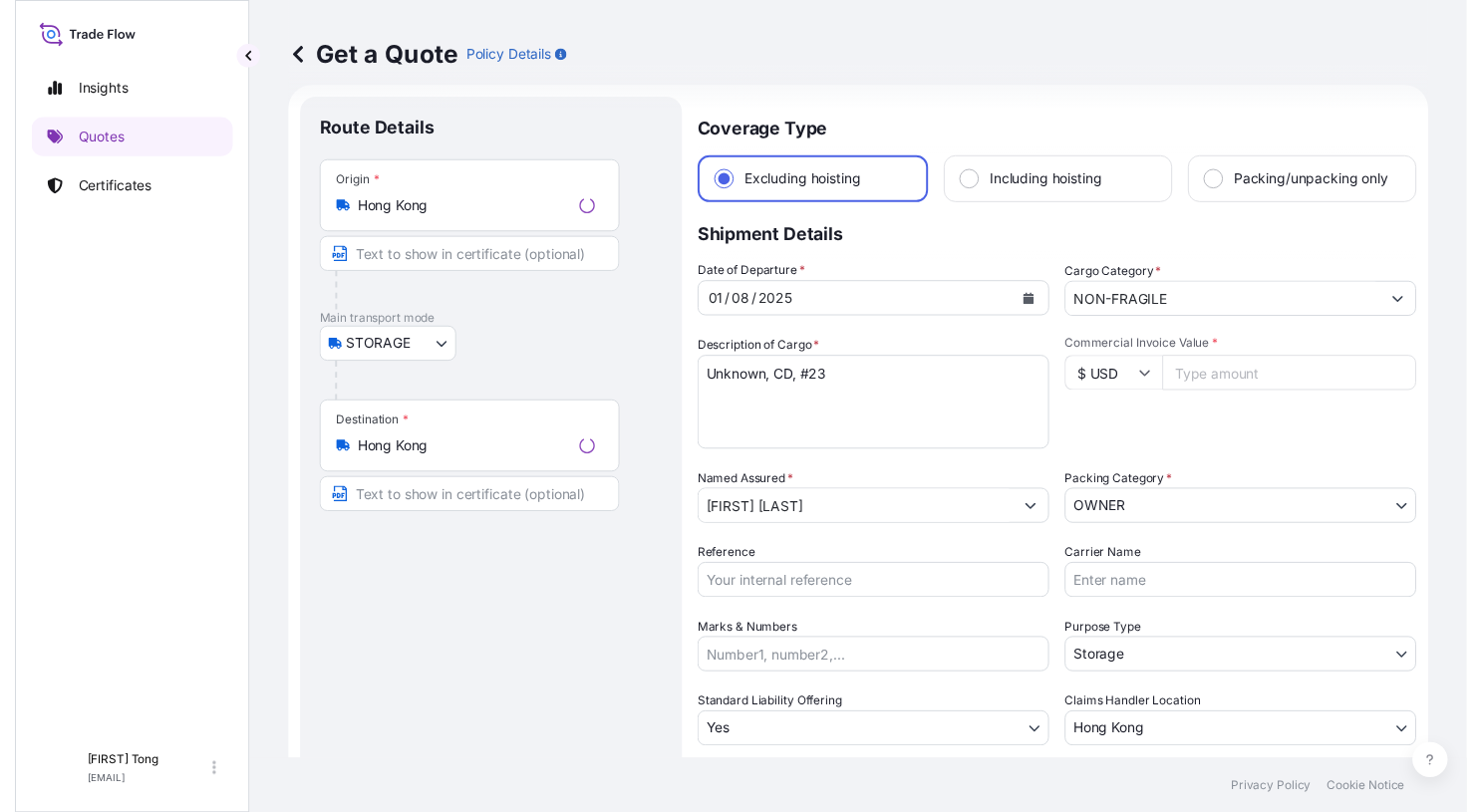 scroll, scrollTop: 31, scrollLeft: 0, axis: vertical 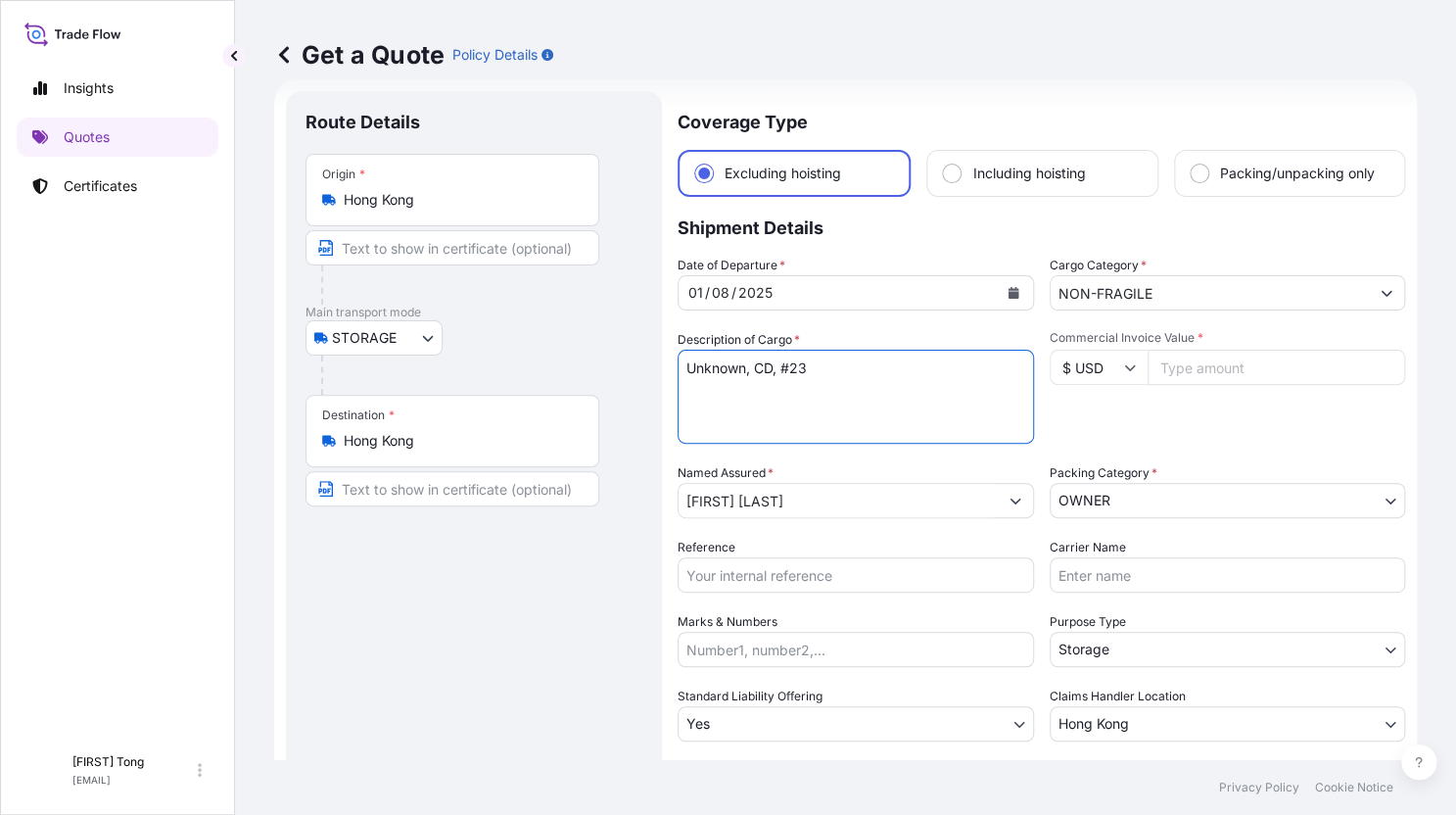 drag, startPoint x: 754, startPoint y: 371, endPoint x: 837, endPoint y: 371, distance: 83 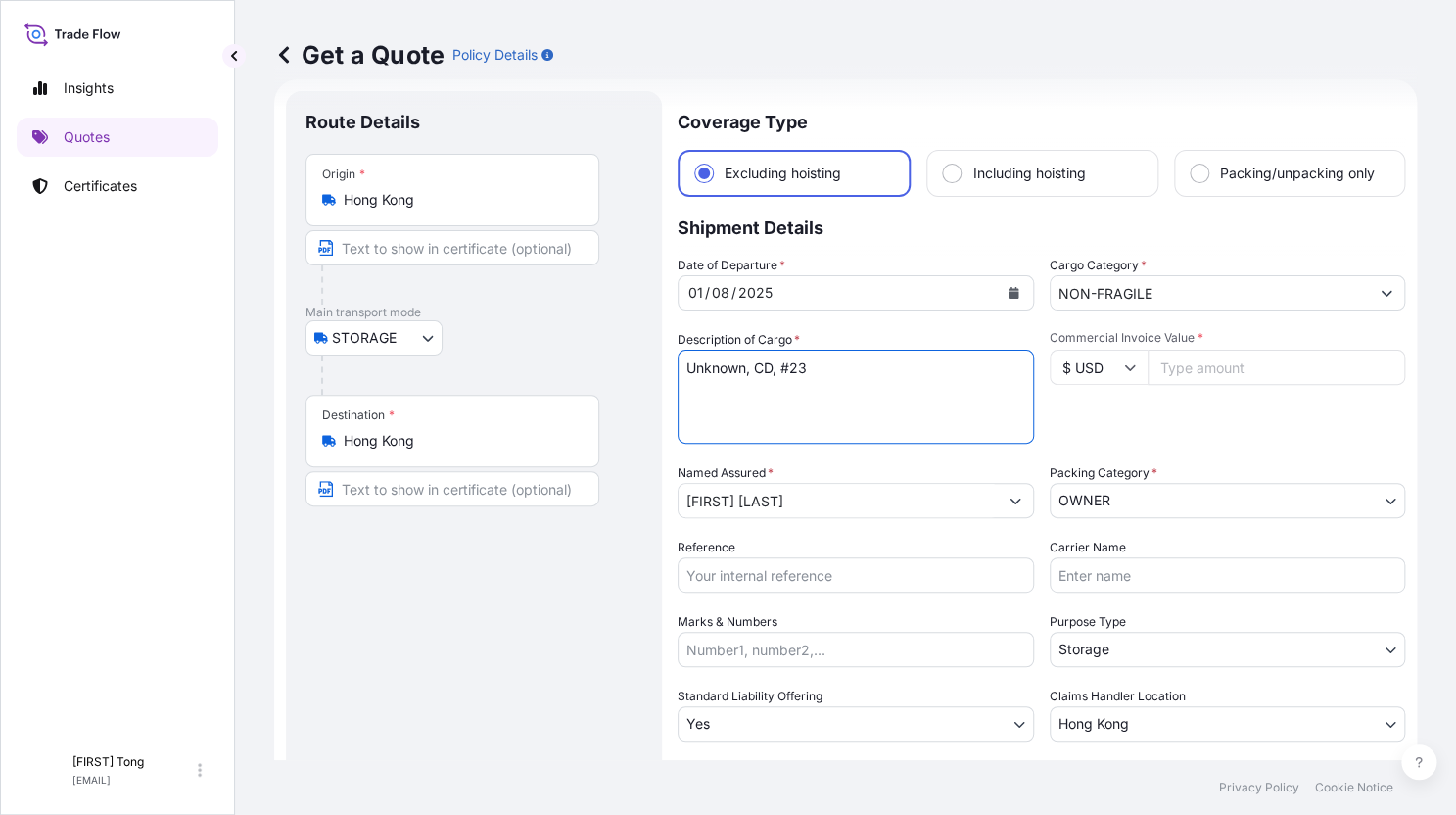 click on "Unknown, CD, #23" at bounding box center [856, 397] 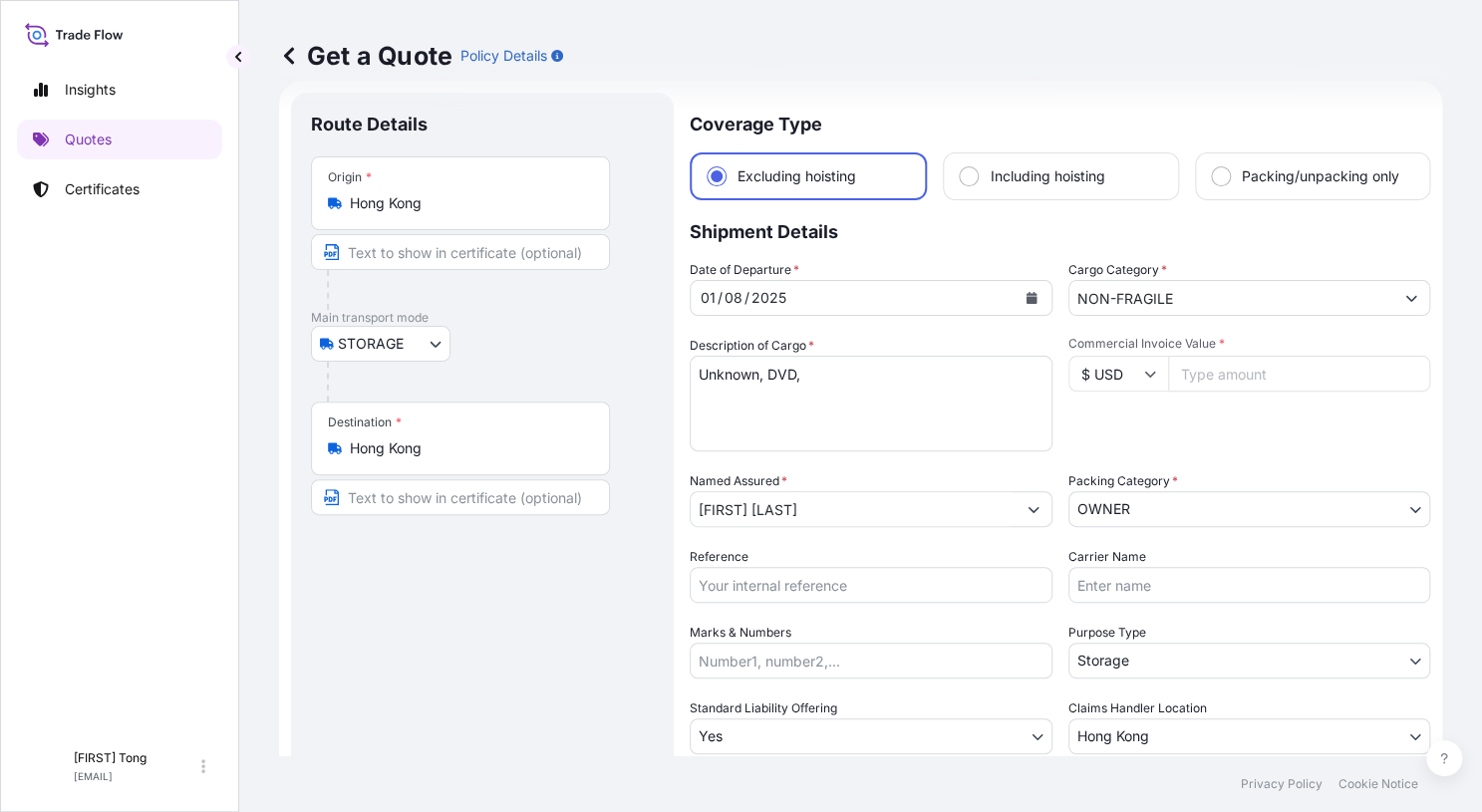 click on "Unknown, CD, #23" at bounding box center [871, 404] 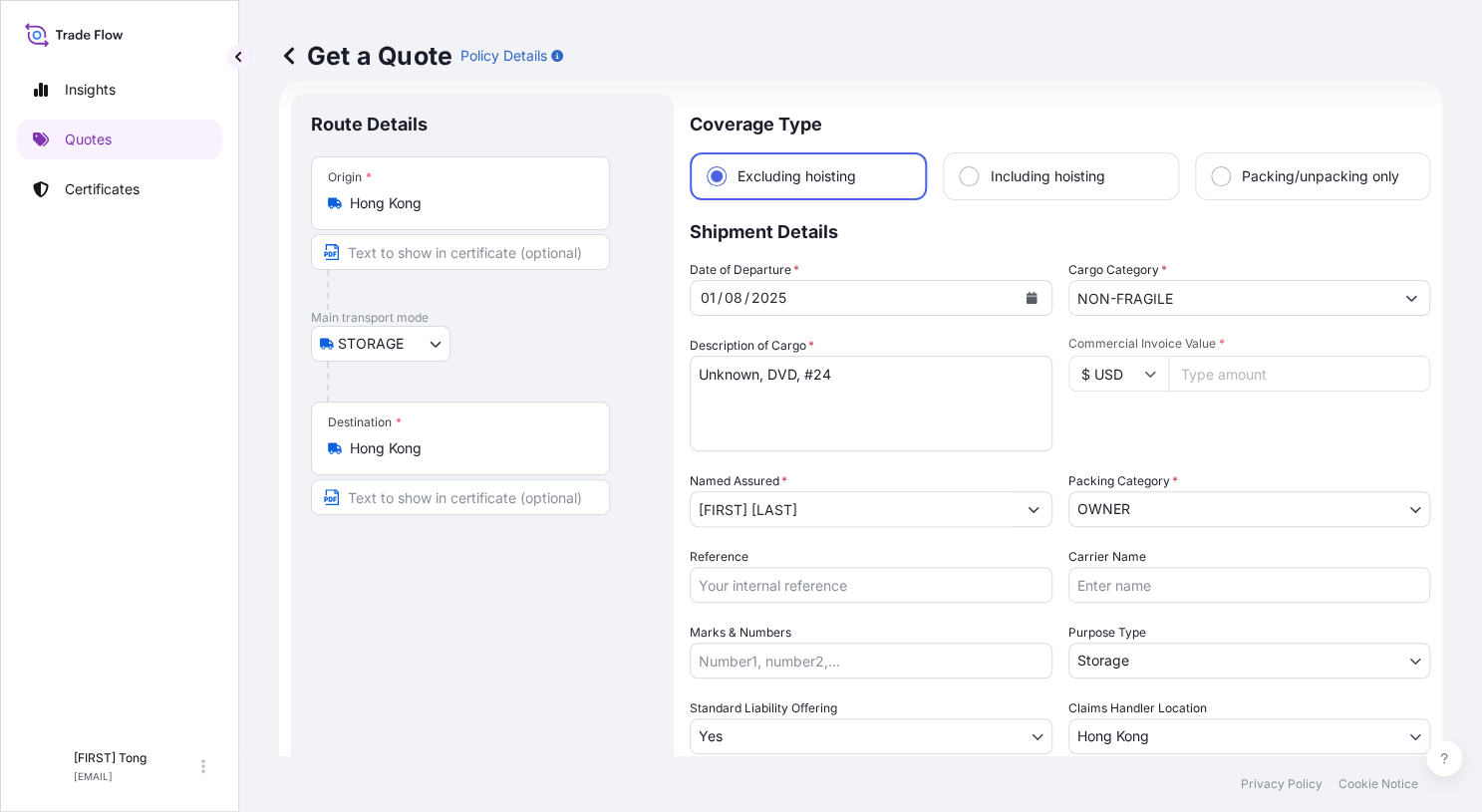 click on "Commercial Invoice Value   *" at bounding box center (1300, 374) 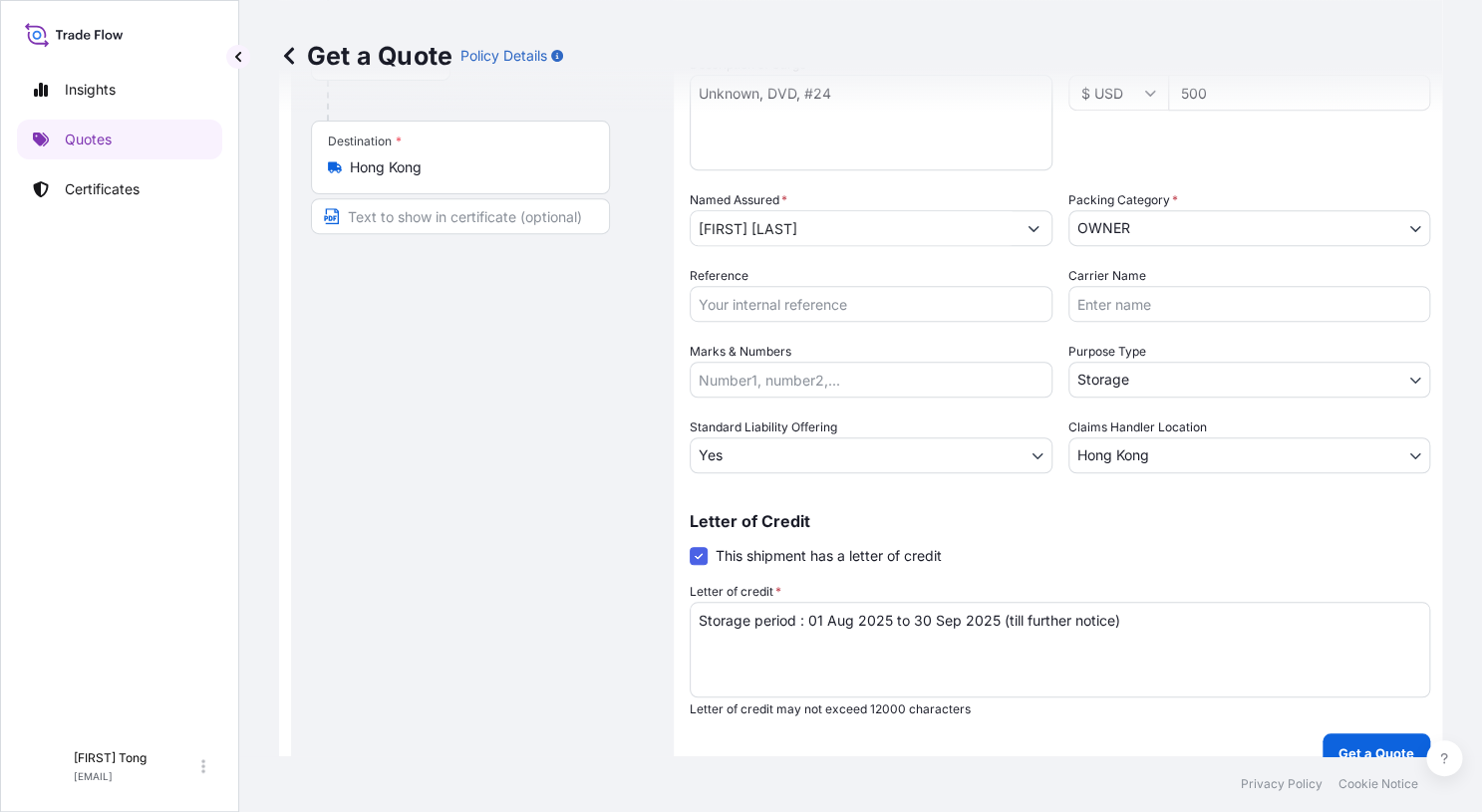 scroll, scrollTop: 340, scrollLeft: 0, axis: vertical 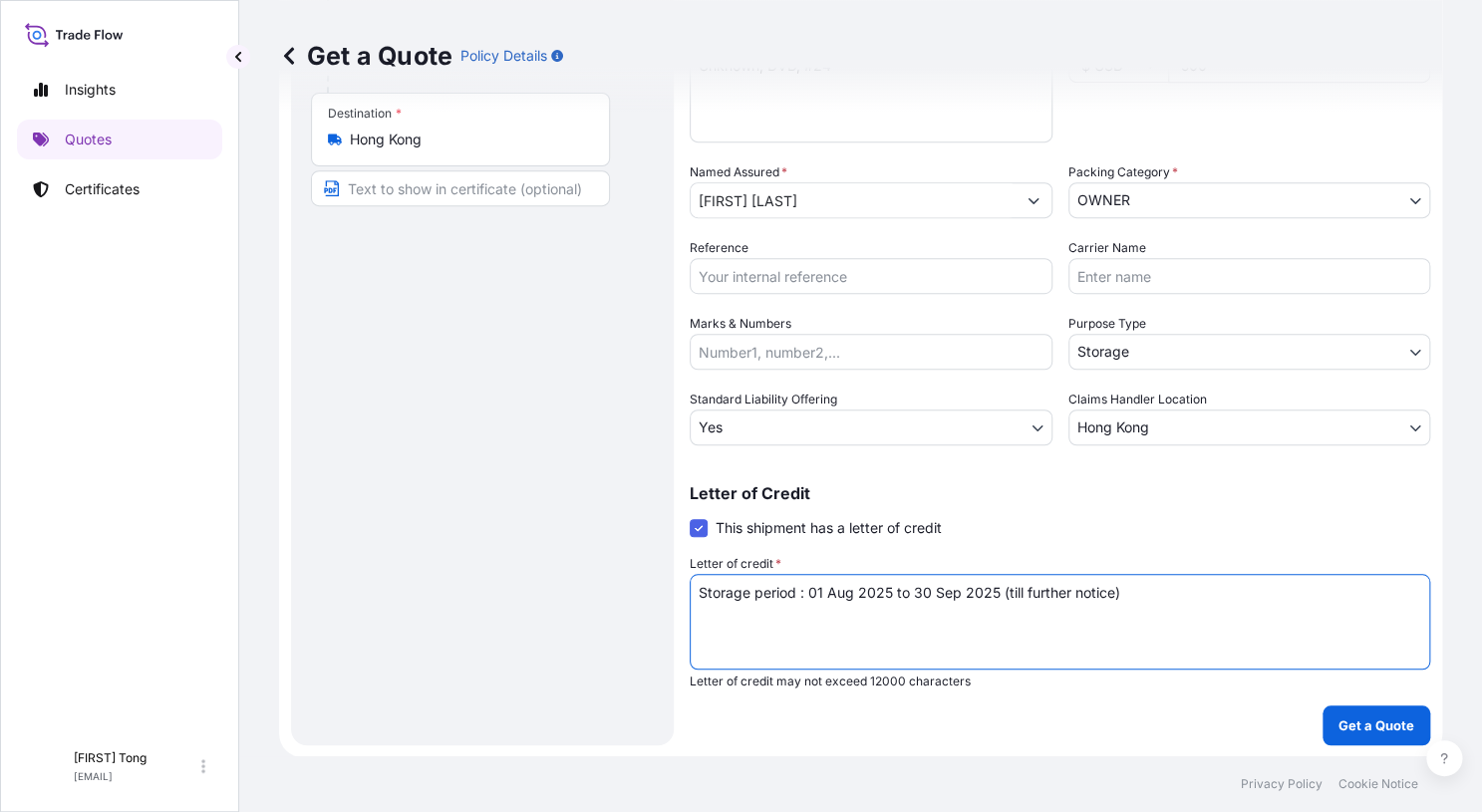 drag, startPoint x: 1142, startPoint y: 596, endPoint x: 534, endPoint y: 595, distance: 608.0008 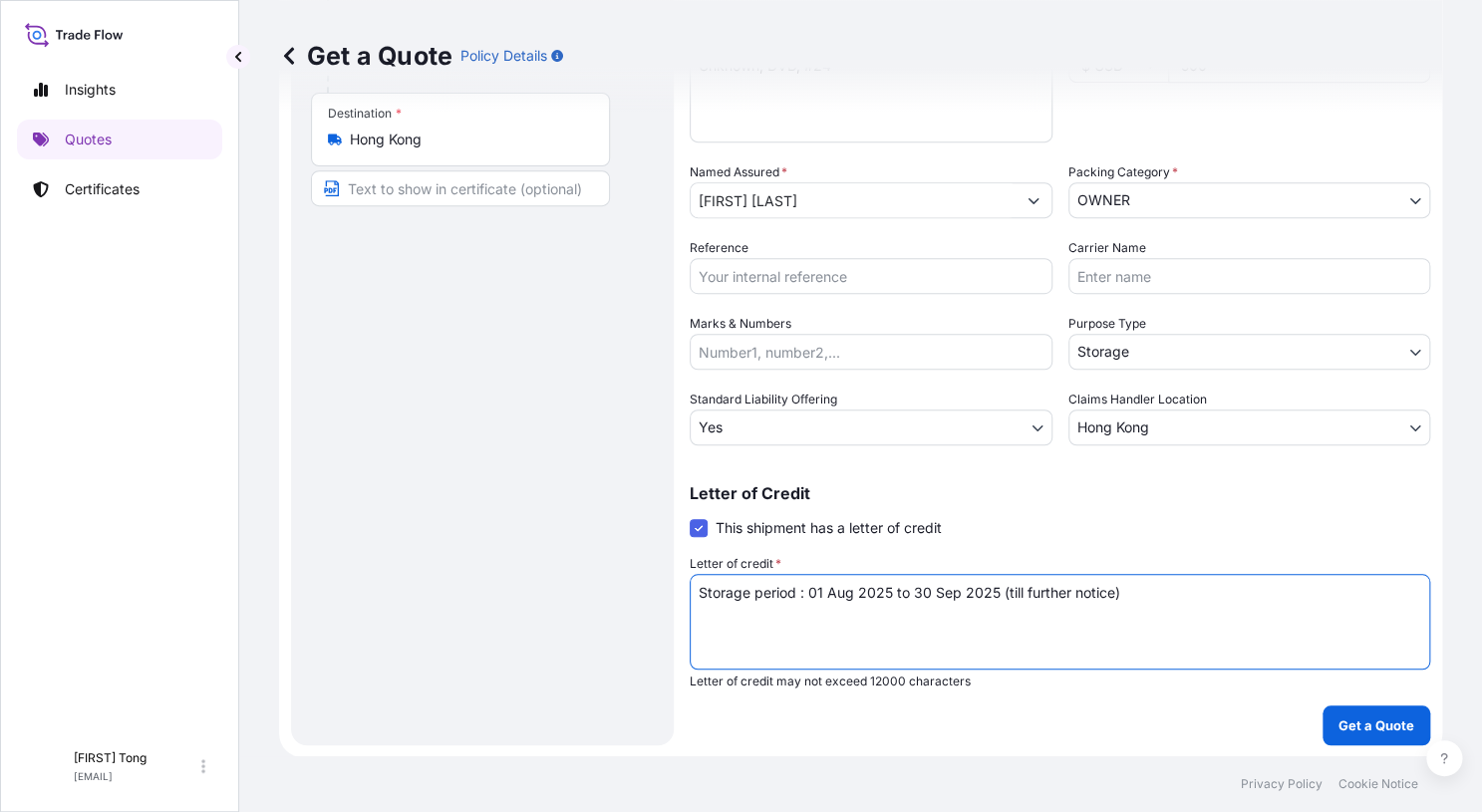 click on "Route Details Place of loading Road / Inland Road / Inland Origin * [LOCATION] Main transport mode STORAGE COURIER INSTALLATION LAND SEA AIR STORAGE Destination * [LOCATION] Road / Inland Road / Inland Place of Discharge Coverage Type Excluding hoisting Including hoisting Packing/unpacking only Shipment Details Date of Departure * [DATE] Cargo Category * NON-FRAGILE Description of Cargo * Unknown, CD, #23
Commercial Invoice Value   * $ USD 500 Named Assured * [FULL_NAME] Packing Category * OWNER AGENT CO-OWNER OWNER Various Reference Carrier Name Marks & Numbers Purpose Type Storage Transit Storage Installation Conservation Standard Liability Offering Yes Yes No Claims Handler Location [LOCATION] [LOCATION] Letter of Credit This shipment has a letter of credit Letter of credit * Storage period : [DATE] to [DATE] (till further notice) Letter of credit may not exceed 12000 characters Get a Quote" at bounding box center [860, 264] 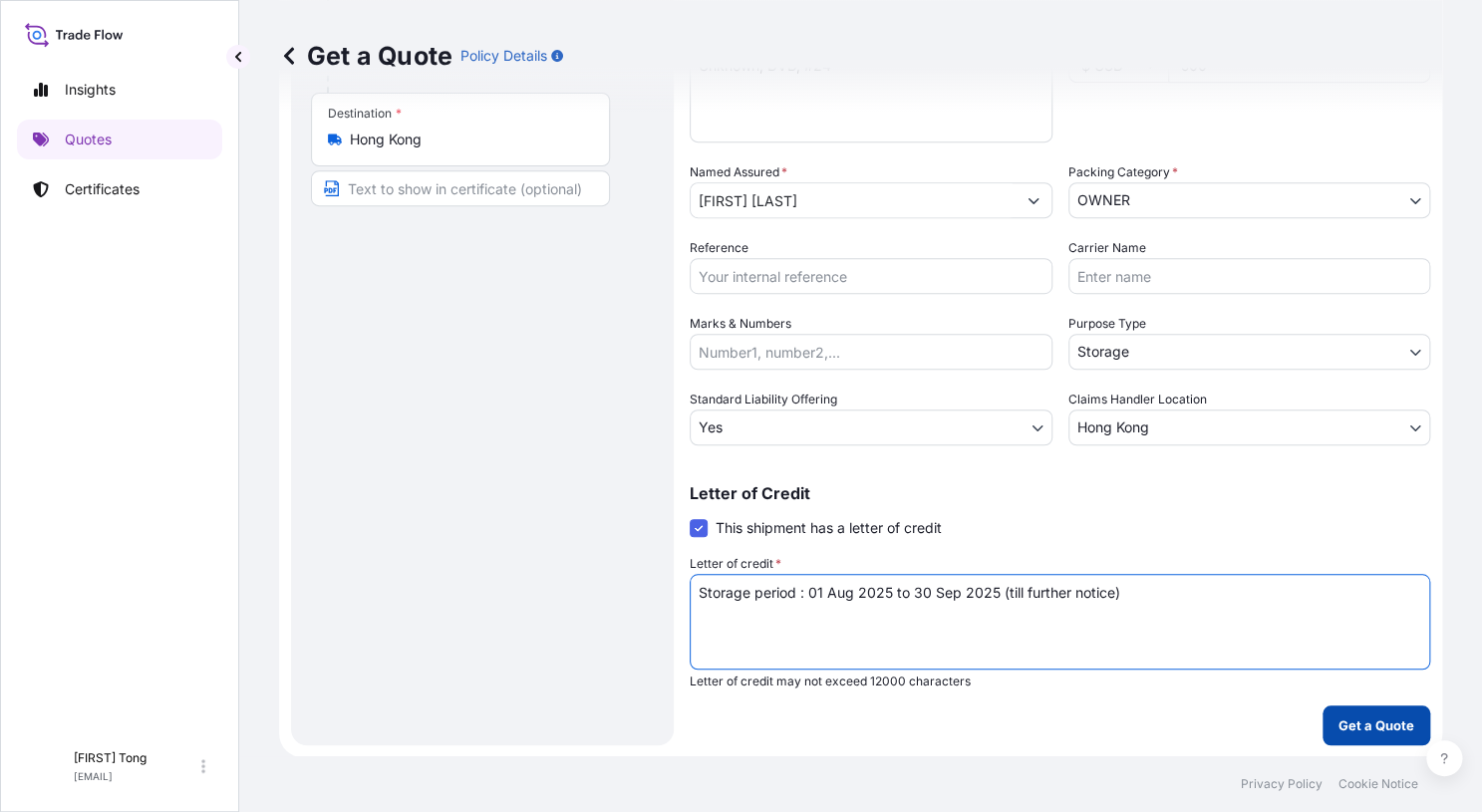 click on "Get a Quote" at bounding box center (1376, 725) 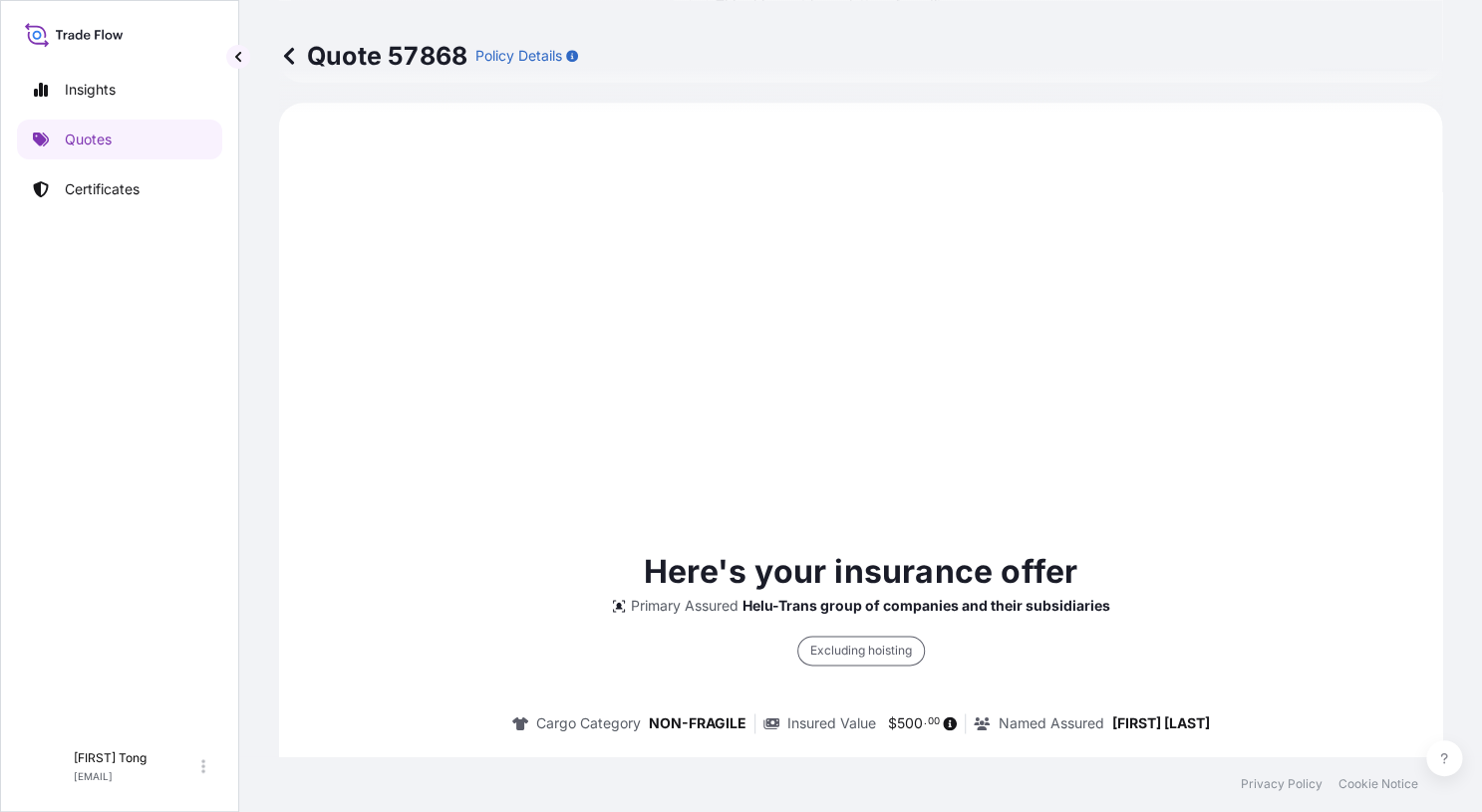 scroll, scrollTop: 865, scrollLeft: 0, axis: vertical 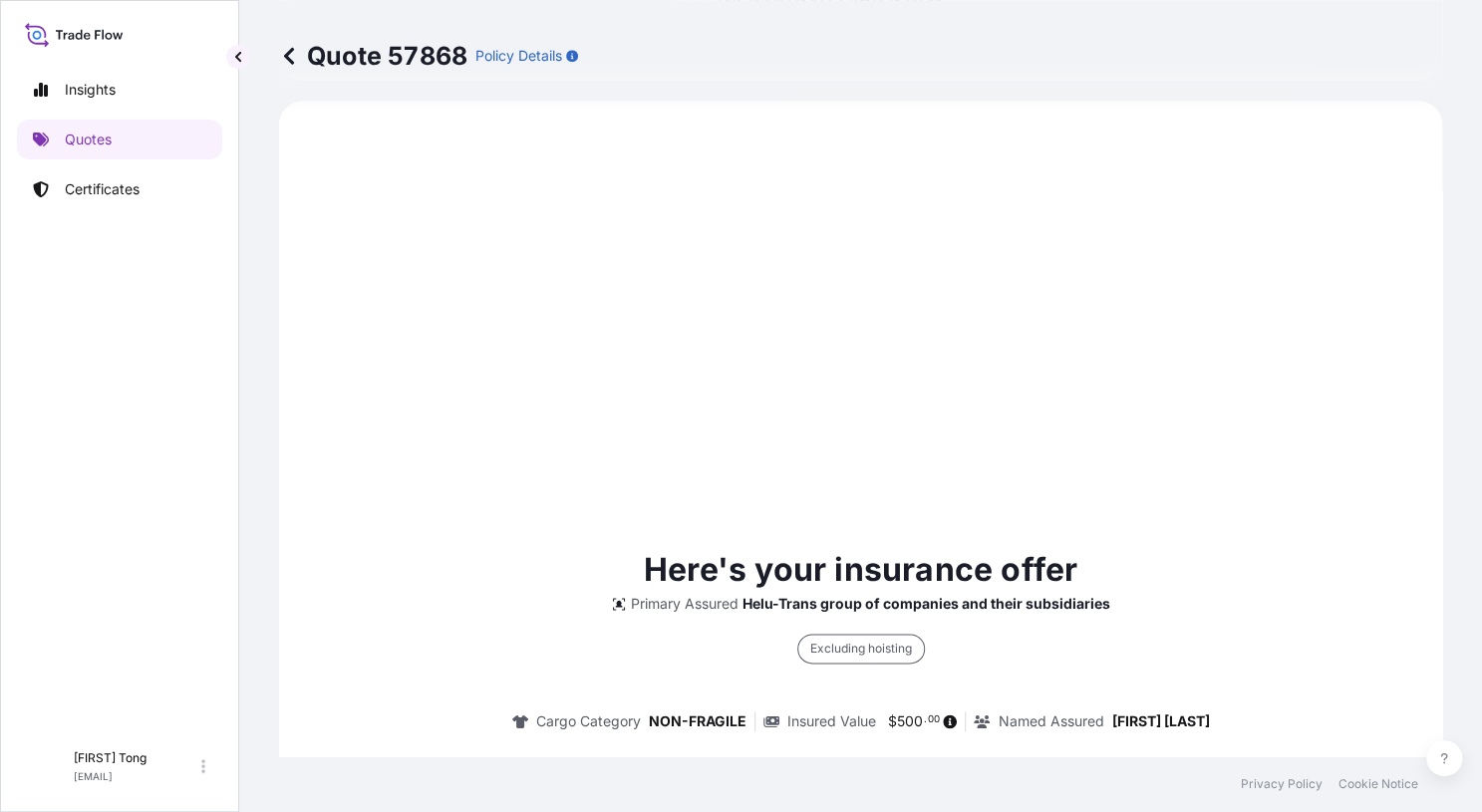 click on "Insights Quotes Certificates" at bounding box center [120, 395] 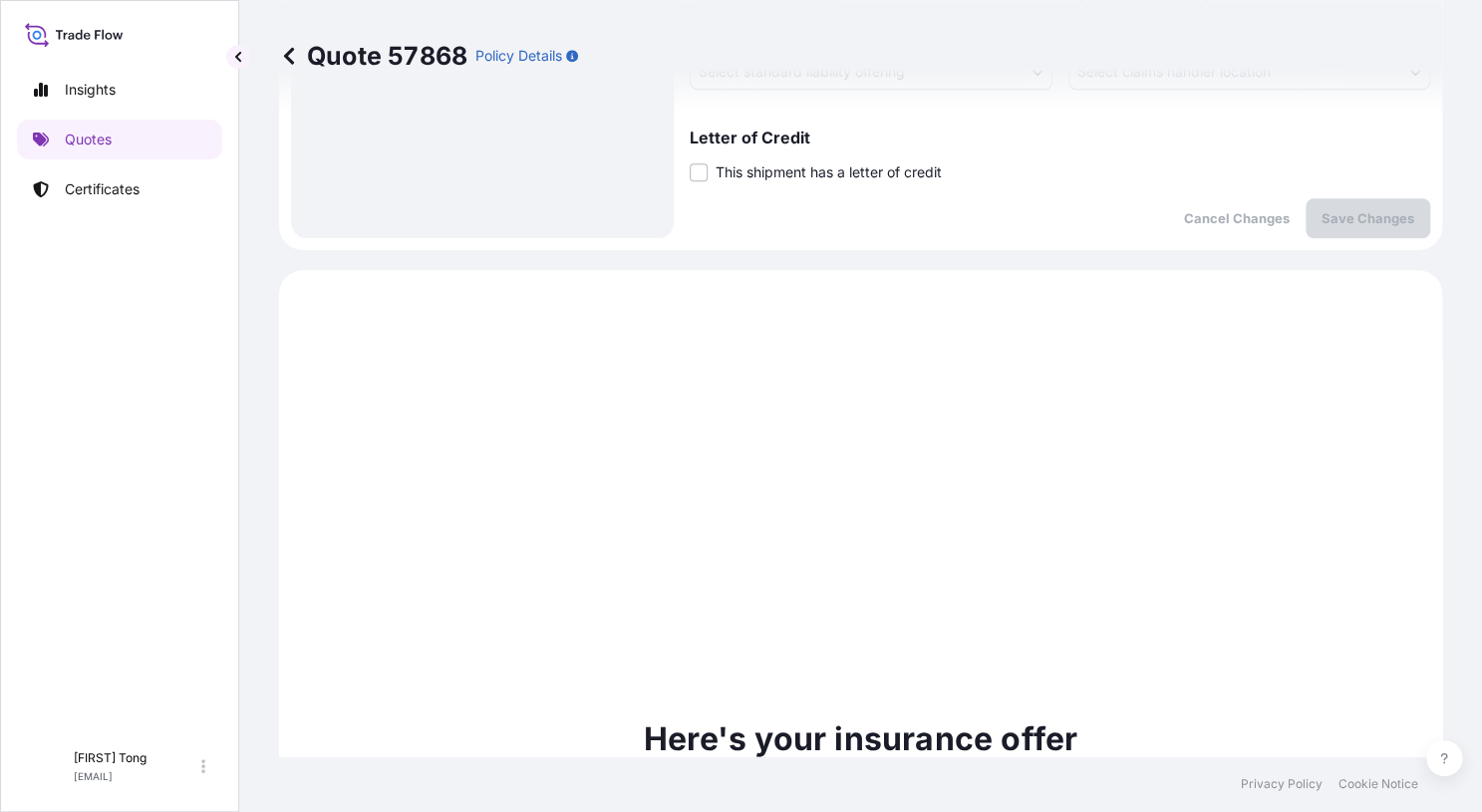 scroll, scrollTop: 367, scrollLeft: 0, axis: vertical 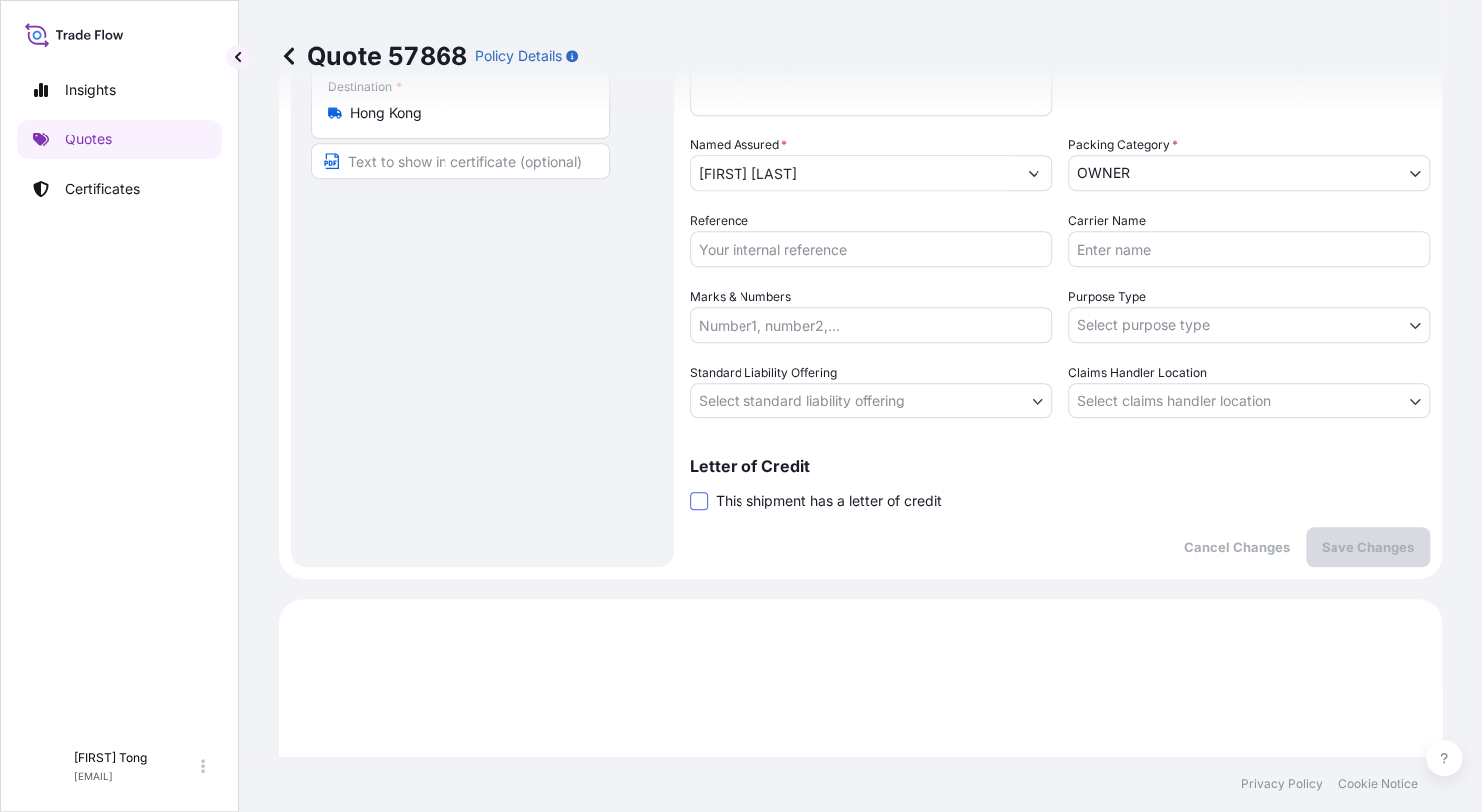 click at bounding box center (699, 501) 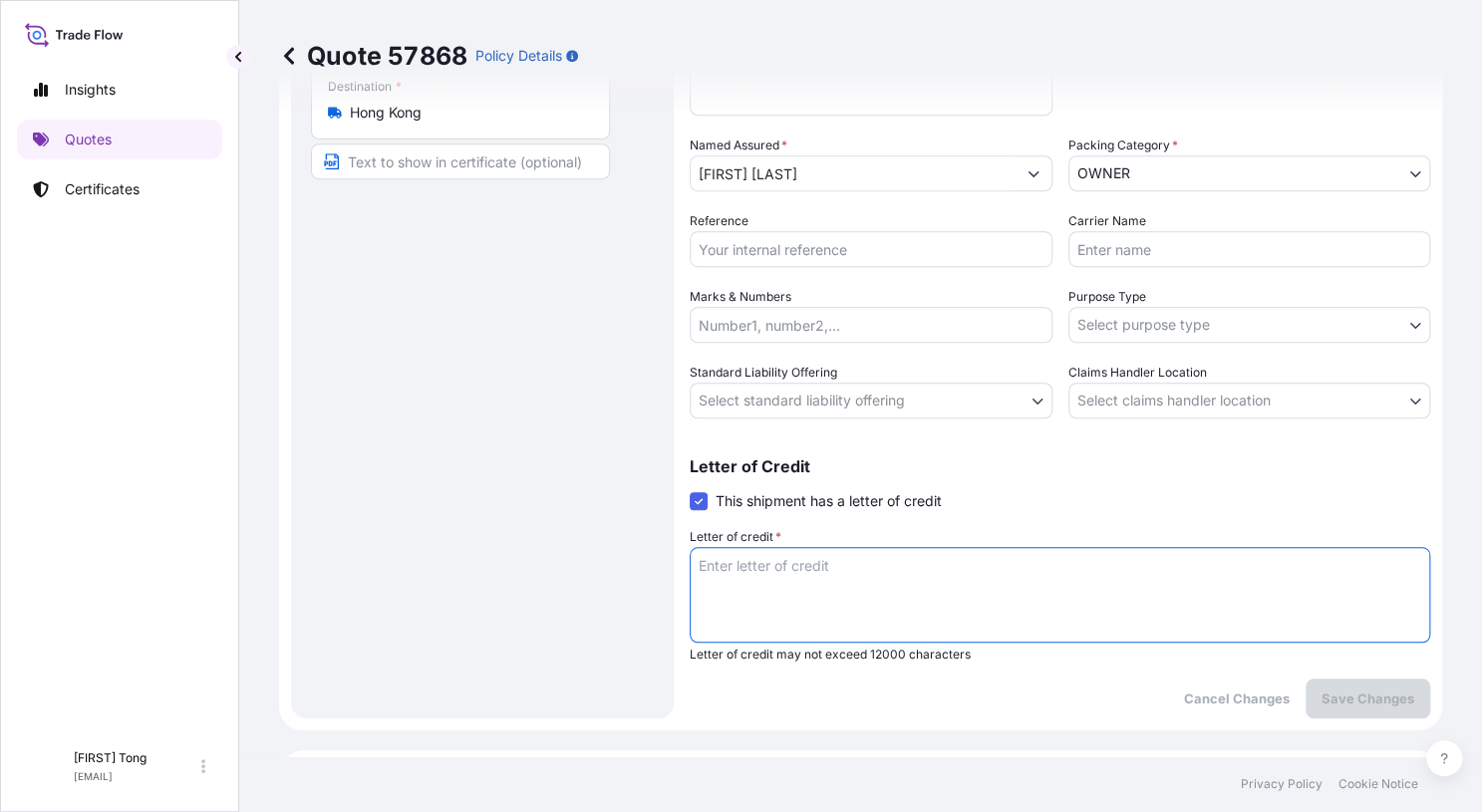 click on "Letter of credit *" at bounding box center (1059, 595) 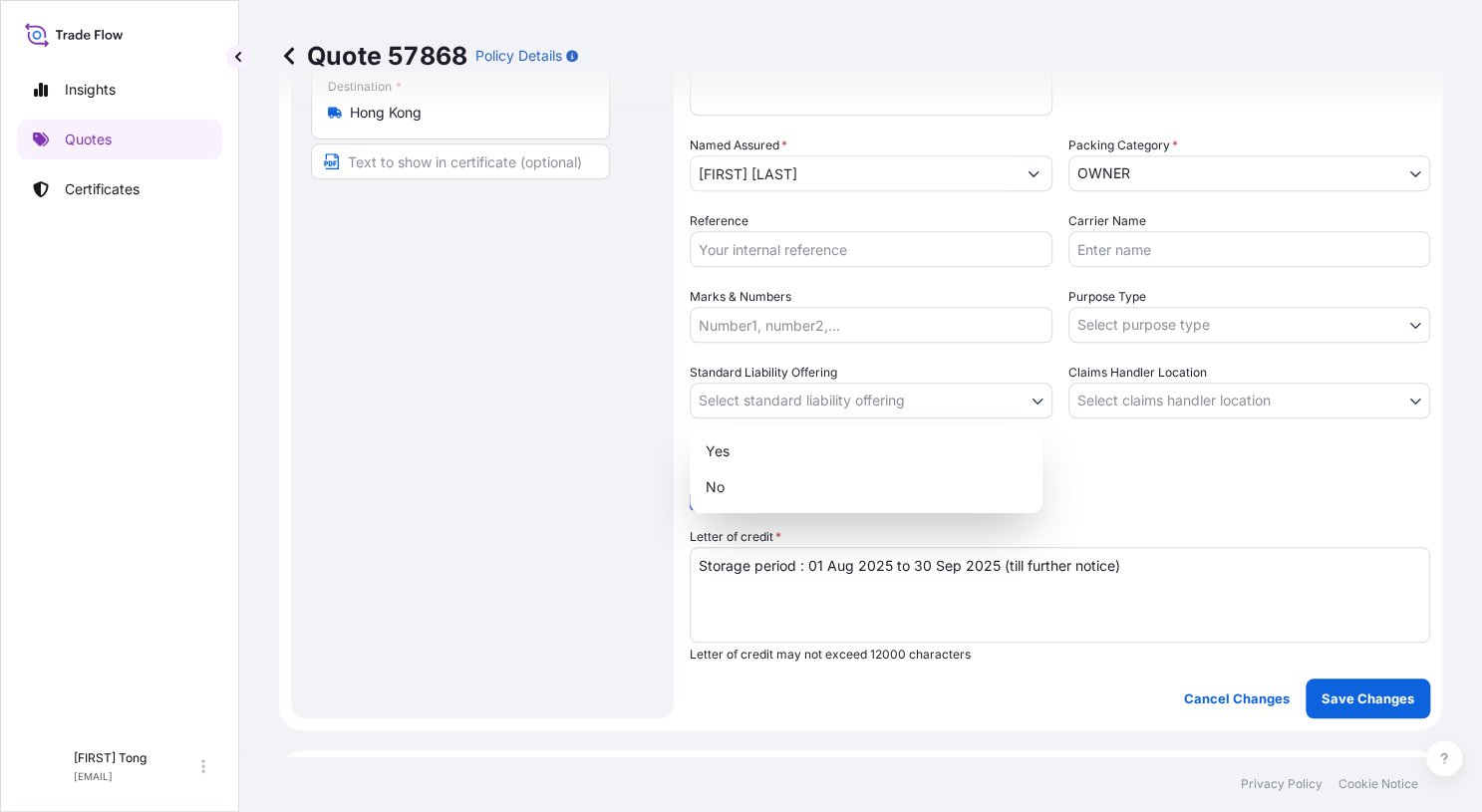 click on "Insights Quotes Certificates C [FIRST] [LAST] [EMAIL] Quote 57868 Policy Details Route Details Place of loading Road / Inland Road / Inland Origin * Hong Kong Main transport mode STORAGE COURIER INSTALLATION LAND SEA AIR STORAGE Destination * Hong Kong Road / Inland Road / Inland Place of Discharge Coverage Type Excluding hoisting Including hoisting Packing/unpacking only Shipment Details Date of Departure * 01 / 08 / 2025 Cargo Category * NON-FRAGILE Description of Cargo * Unknown, DVD, #24
Commercial Invoice Value   * $ USD 500 Named Assured * [FIRST] [LAST] Packing Category * OWNER AGENT CO-OWNER OWNER Various Reference Carrier Name Marks & Numbers Purpose Type Select purpose type Transit Storage Installation Conservation Standard Liability Offering Select standard liability offering Yes No Claims Handler Location Select claims handler location Hong Kong Singapore Letter of Credit This shipment has a letter of credit Letter of credit * Letter of credit may not exceed 12000 characters $" at bounding box center [741, 406] 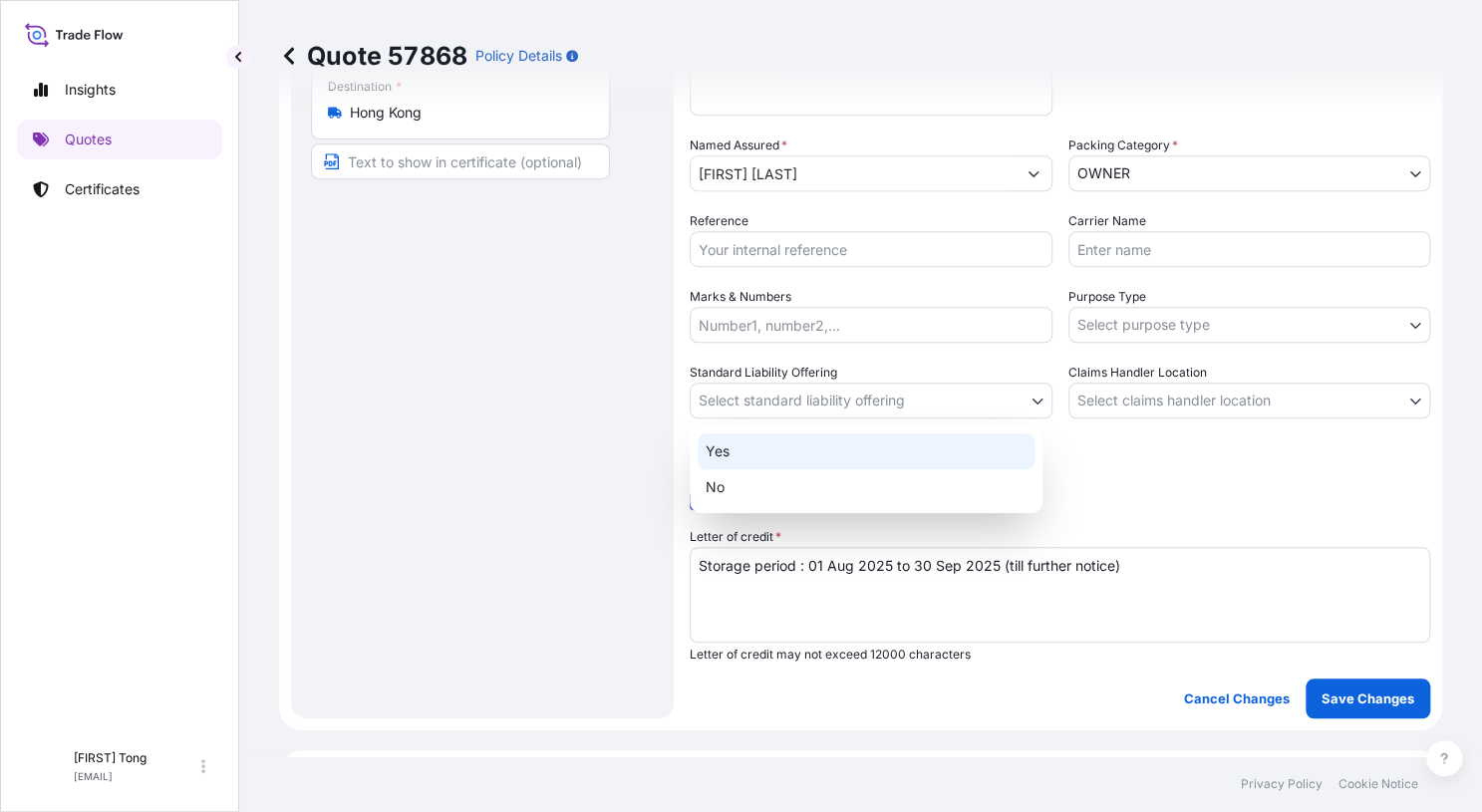 click on "Yes" at bounding box center [866, 451] 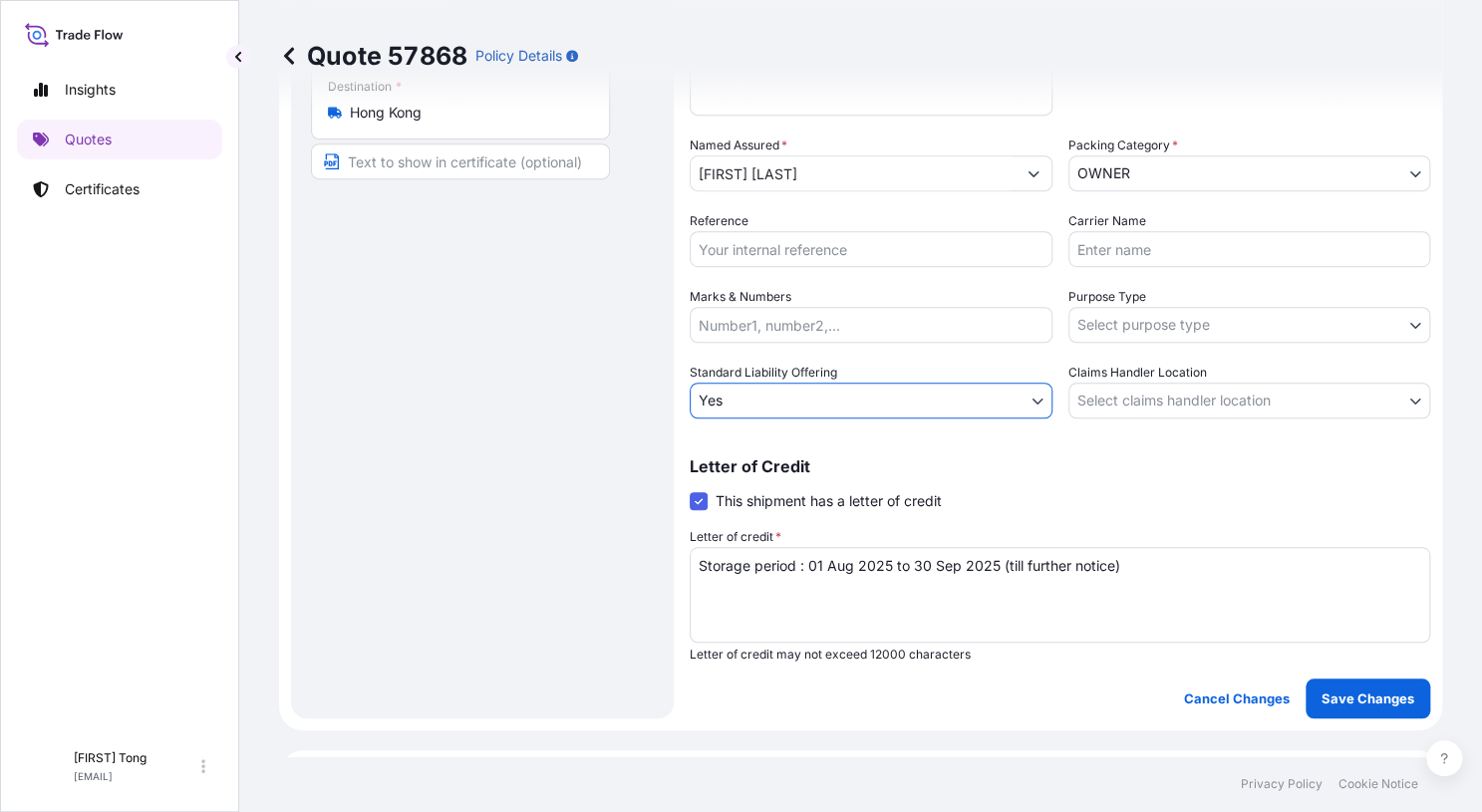 click on "Insights Quotes Certificates C [FIRST] [LAST] [EMAIL] Quote 57868 Policy Details Route Details Place of loading Road / Inland Road / Inland Origin * Hong Kong Main transport mode STORAGE COURIER INSTALLATION LAND SEA AIR STORAGE Destination * Hong Kong Road / Inland Road / Inland Place of Discharge Coverage Type Excluding hoisting Including hoisting Packing/unpacking only Shipment Details Date of Departure * 01 / 08 / 2025 Cargo Category * NON-FRAGILE Description of Cargo * Unknown, DVD, #24
Commercial Invoice Value   * $ USD 500 Named Assured * [FIRST] [LAST] Packing Category * OWNER AGENT CO-OWNER OWNER Various Reference Carrier Name Marks & Numbers Purpose Type Select purpose type Transit Storage Installation Conservation Standard Liability Offering Select standard liability offering Yes No Claims Handler Location Select claims handler location Hong Kong Singapore Letter of Credit This shipment has a letter of credit Letter of credit * Storage period : 01 Aug 2025 to 30 Sep 2025 (till further notice) Cancel Changes" at bounding box center (741, 406) 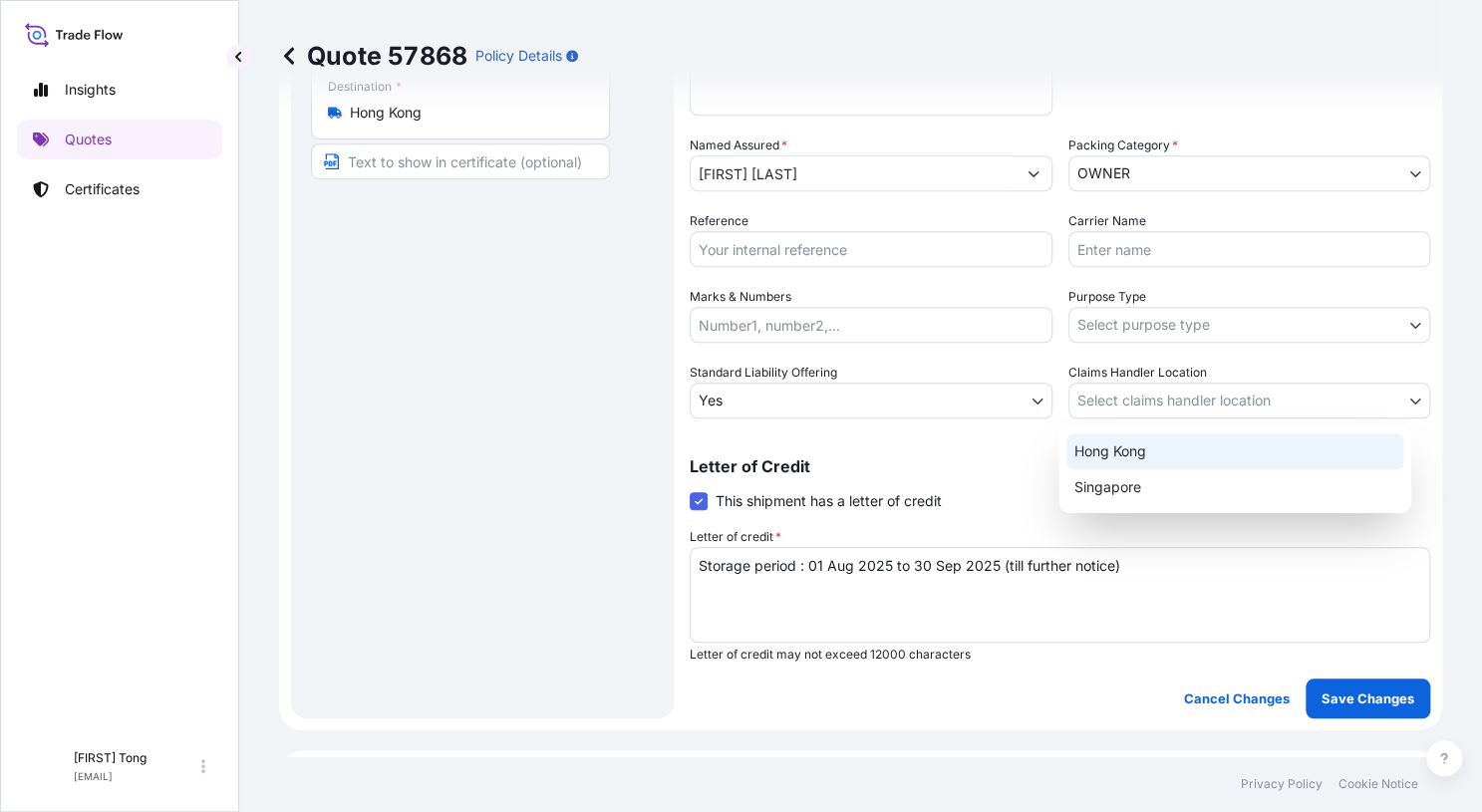 click on "Hong Kong" at bounding box center [1235, 451] 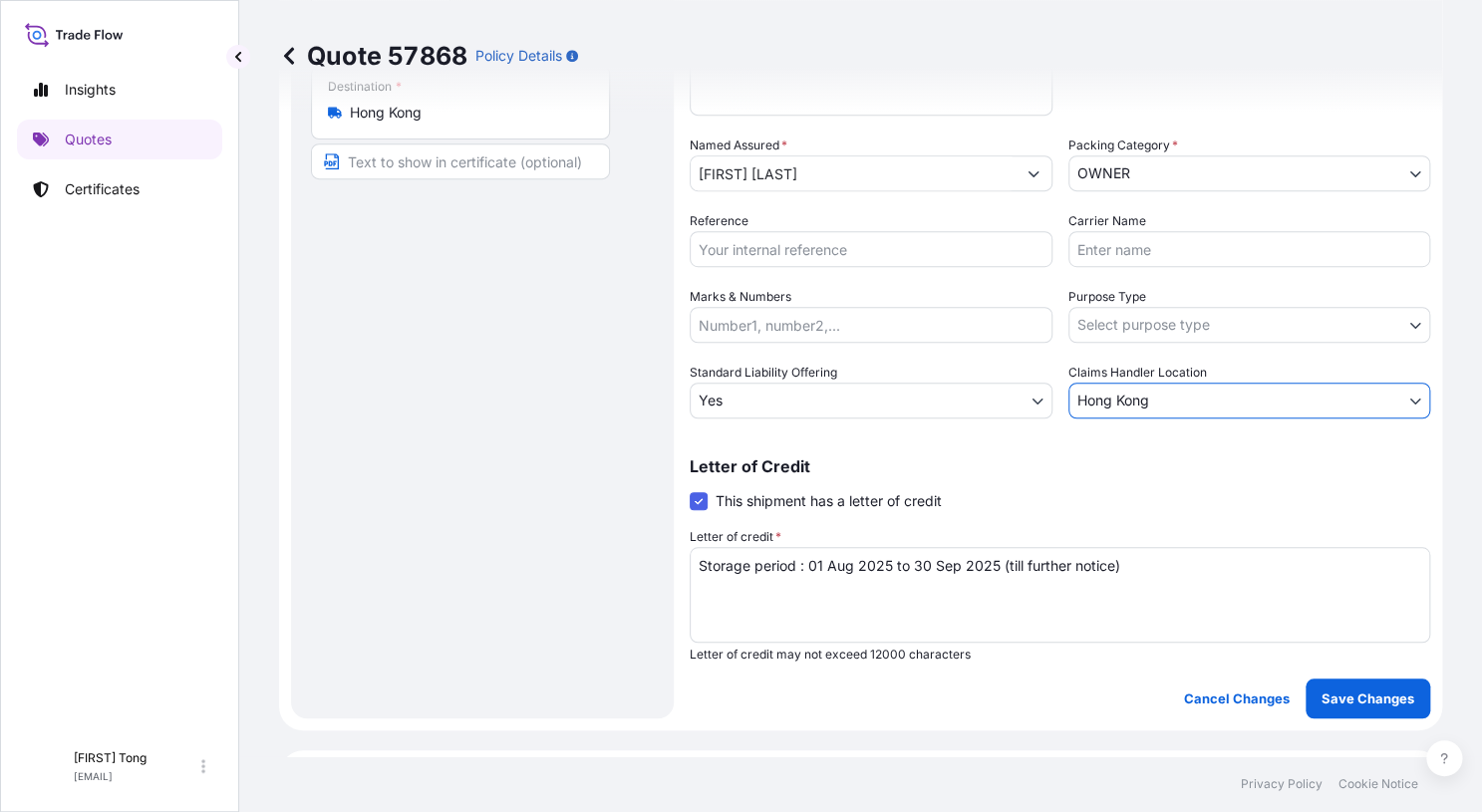 click on "Insights Quotes Certificates C [FIRST]   [LAST] [EMAIL] Quote 57868 Policy Details Route Details Place of loading Road / Inland Road / Inland Origin * [LOCATION] Main transport mode STORAGE COURIER INSTALLATION LAND SEA AIR STORAGE Destination * [LOCATION] Road / Inland Road / Inland Place of Discharge Coverage Type Excluding hoisting Including hoisting Packing/unpacking only Shipment Details Date of Departure * 01 / 08 / 2025 Cargo Category * NON-FRAGILE Description of Cargo * Unknown, DVD, #24
Commercial Invoice Value   * $ USD 500 Named Assured * [FIRST] [LAST] Packing Category * OWNER AGENT CO-OWNER OWNER Various Reference Carrier Name Marks & Numbers Purpose Type Select purpose type Transit Storage Installation Conservation Standard Liability Offering Yes Yes No Claims Handler Location [LOCATION] [LOCATION] [LOCATION] Letter of Credit This shipment has a letter of credit Letter of credit * Storage period : 01 Aug 2025 to 30 Sep 2025 (till further notice) Cancel Changes Save Changes $ 500 ." at bounding box center [741, 406] 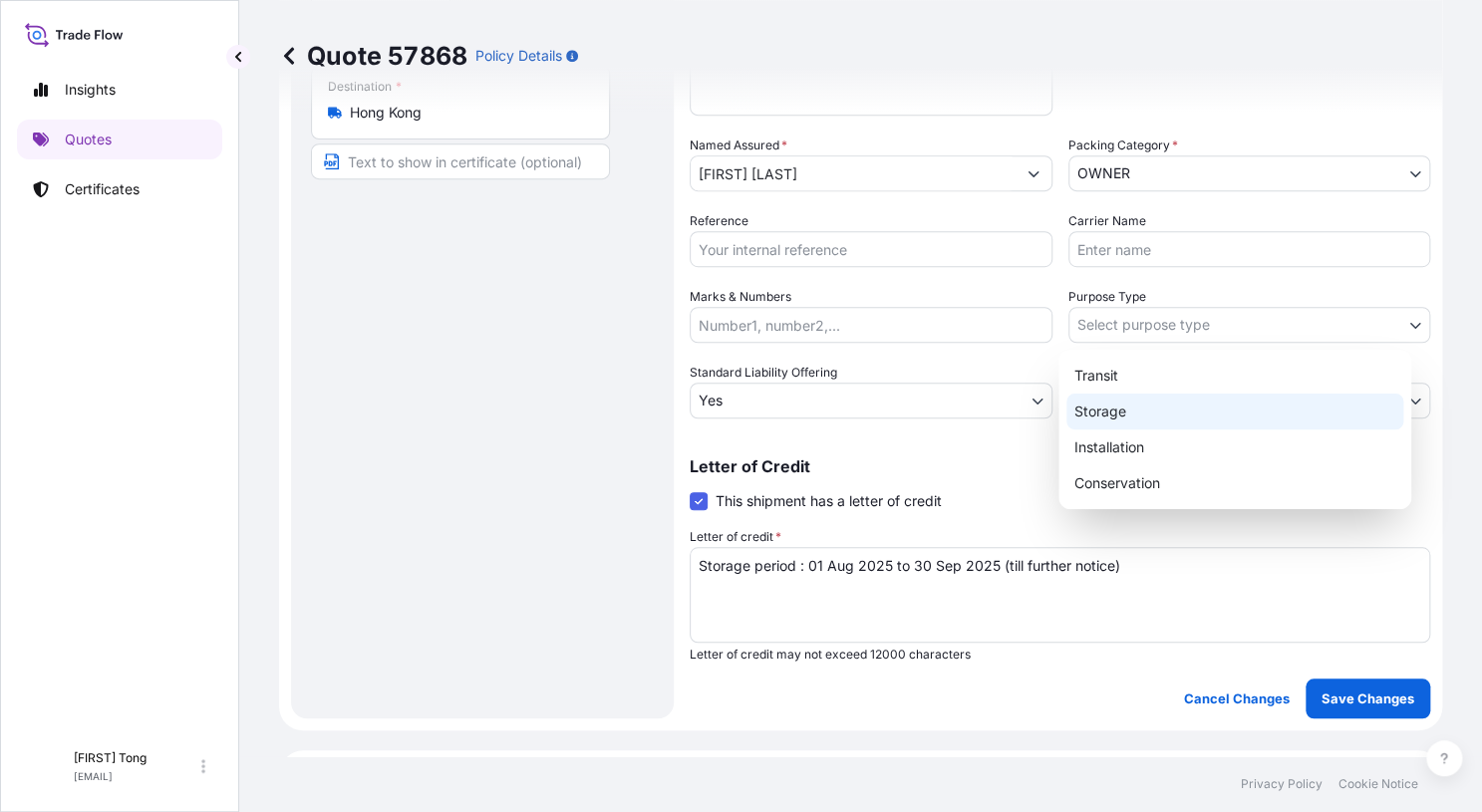 click on "Storage" at bounding box center [1235, 411] 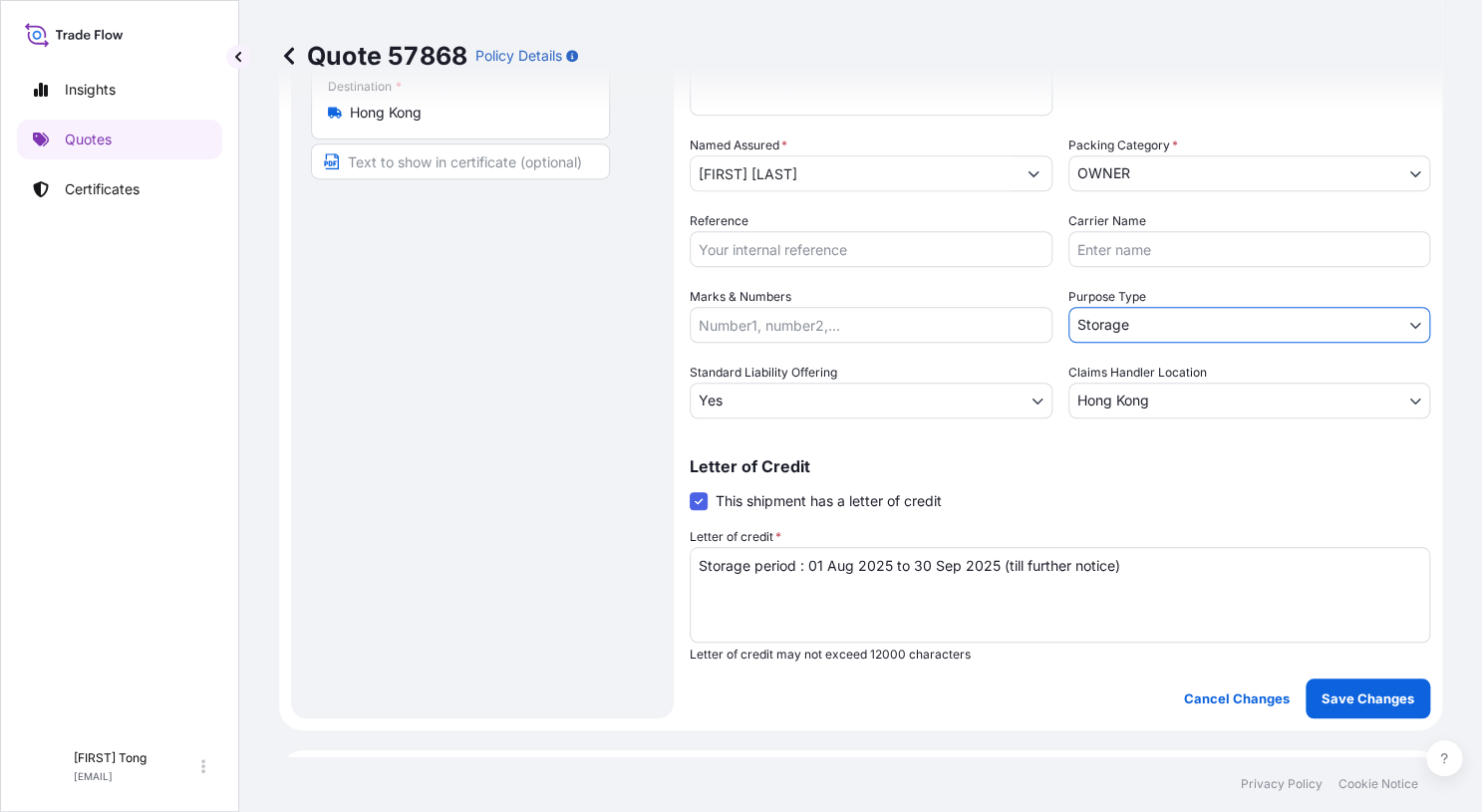click on "Reference" at bounding box center [871, 249] 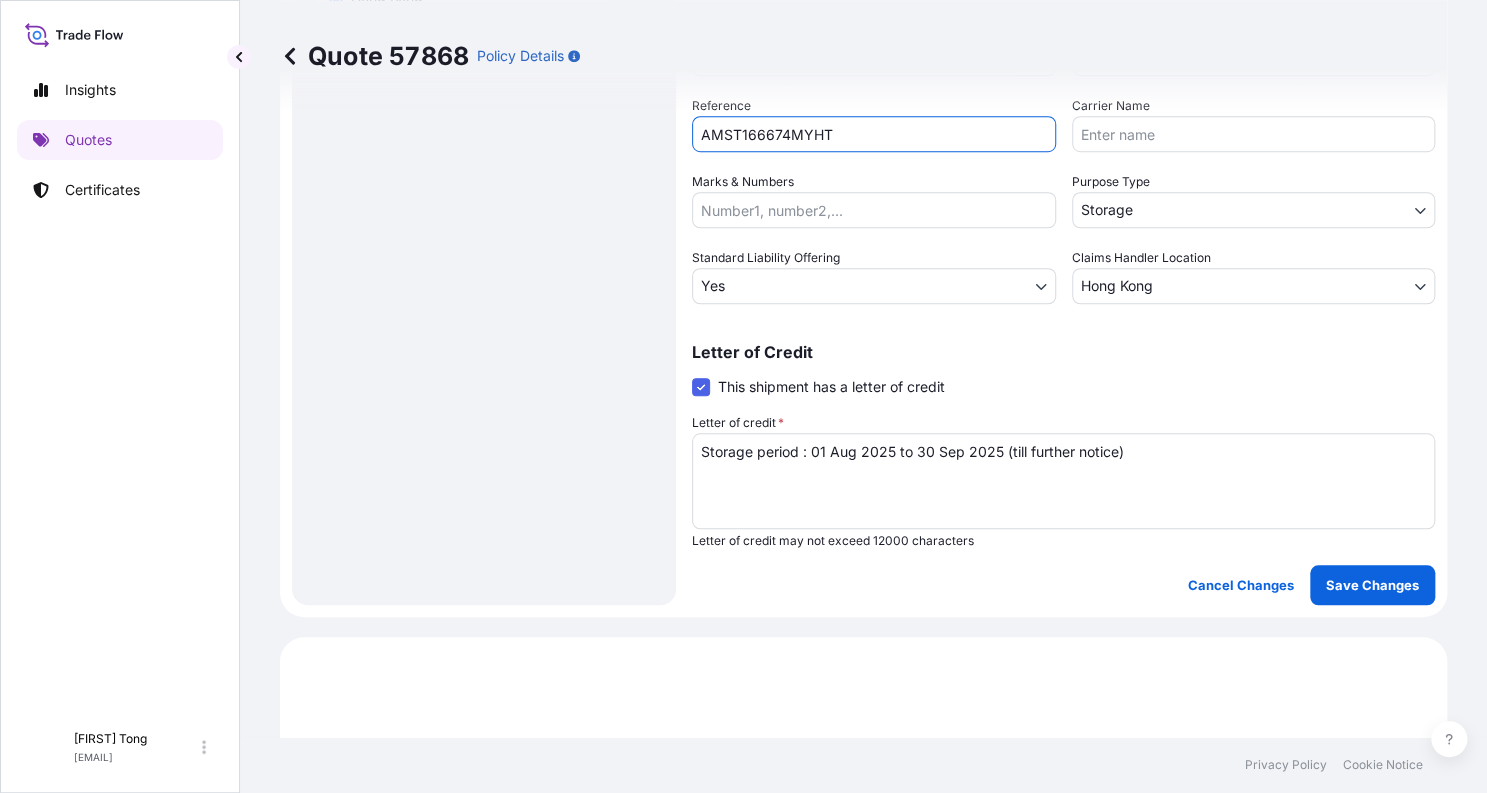 scroll, scrollTop: 618, scrollLeft: 0, axis: vertical 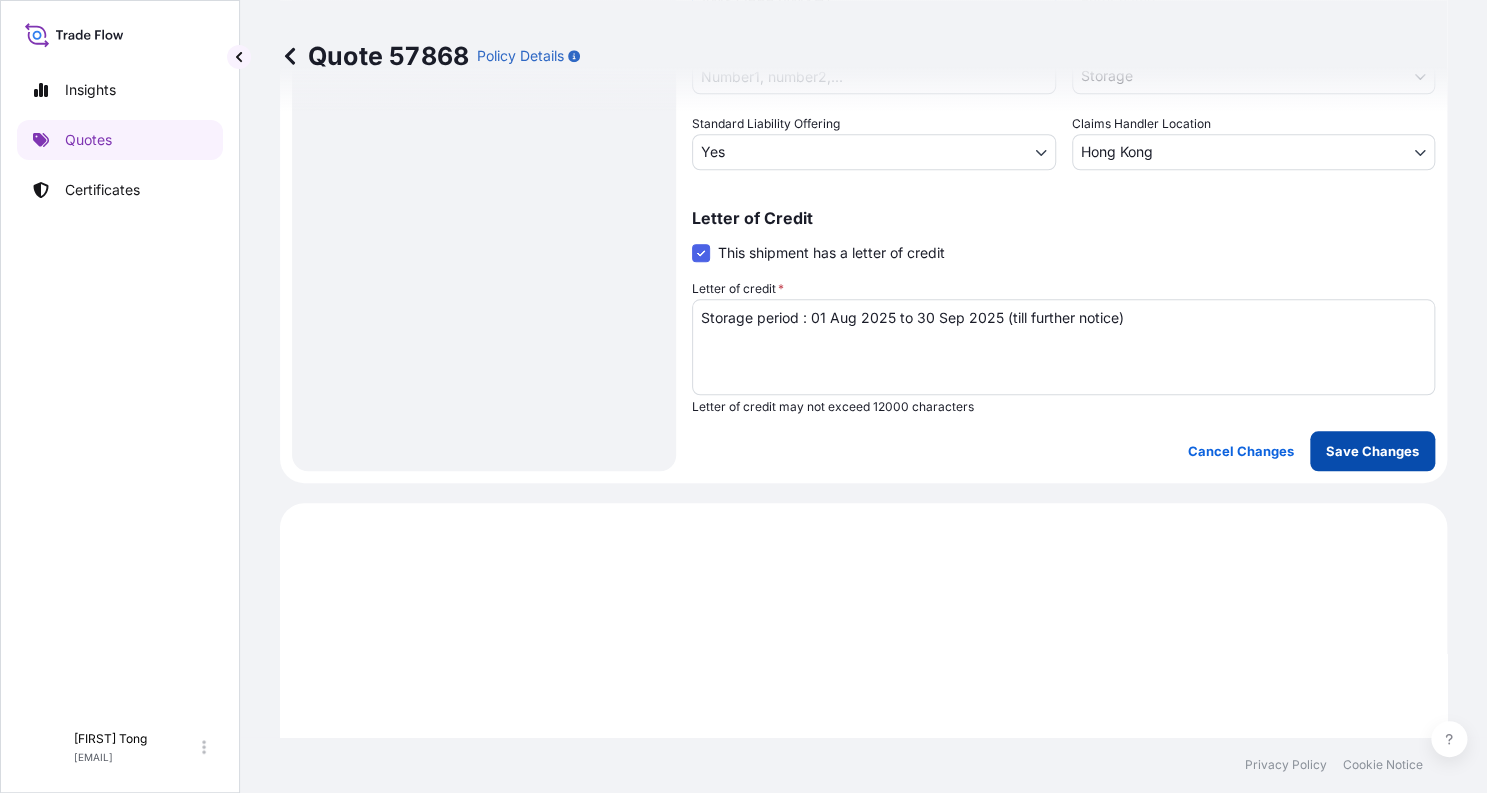 click on "Save Changes" at bounding box center (1372, 451) 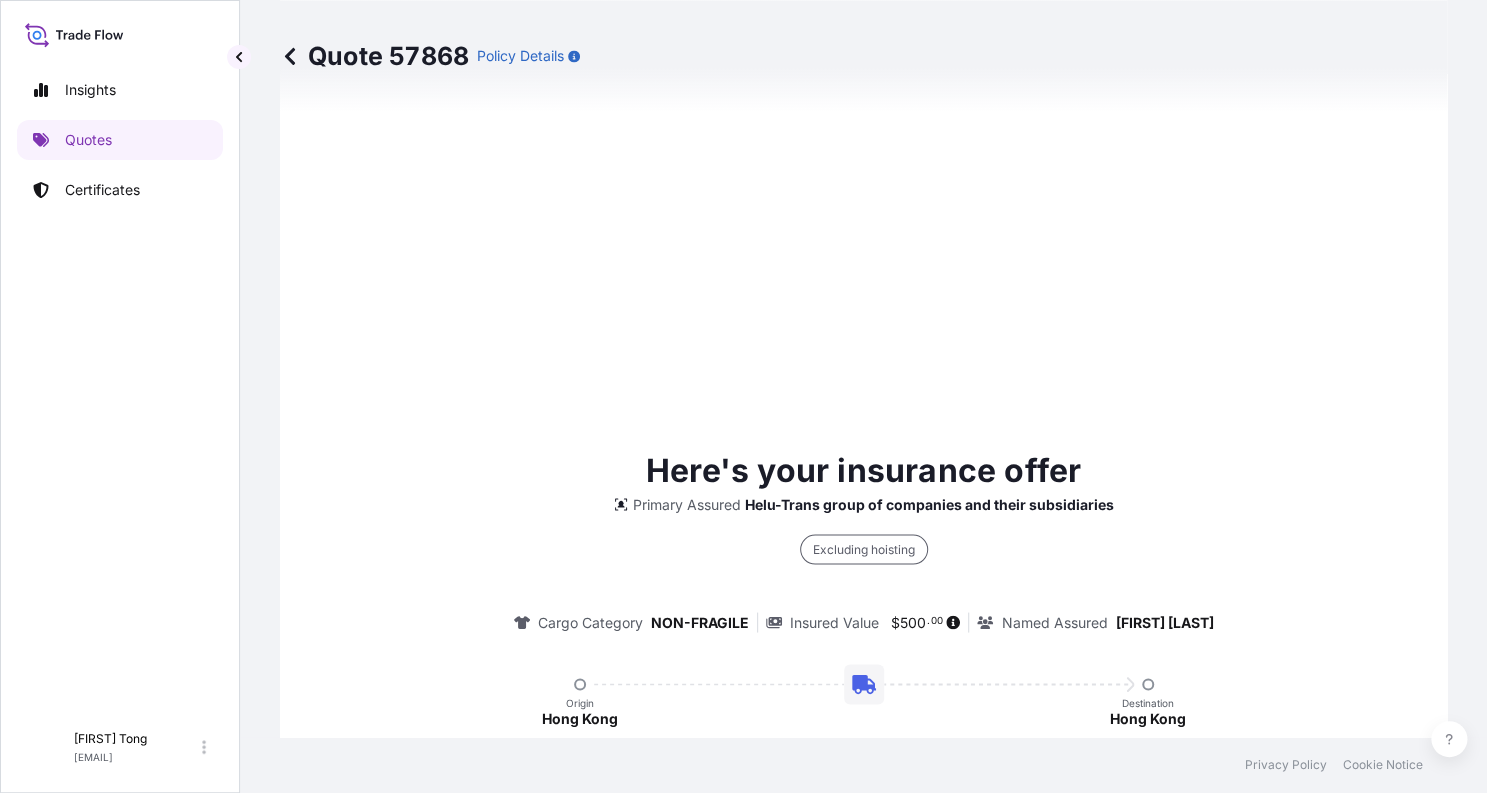 scroll, scrollTop: 1520, scrollLeft: 0, axis: vertical 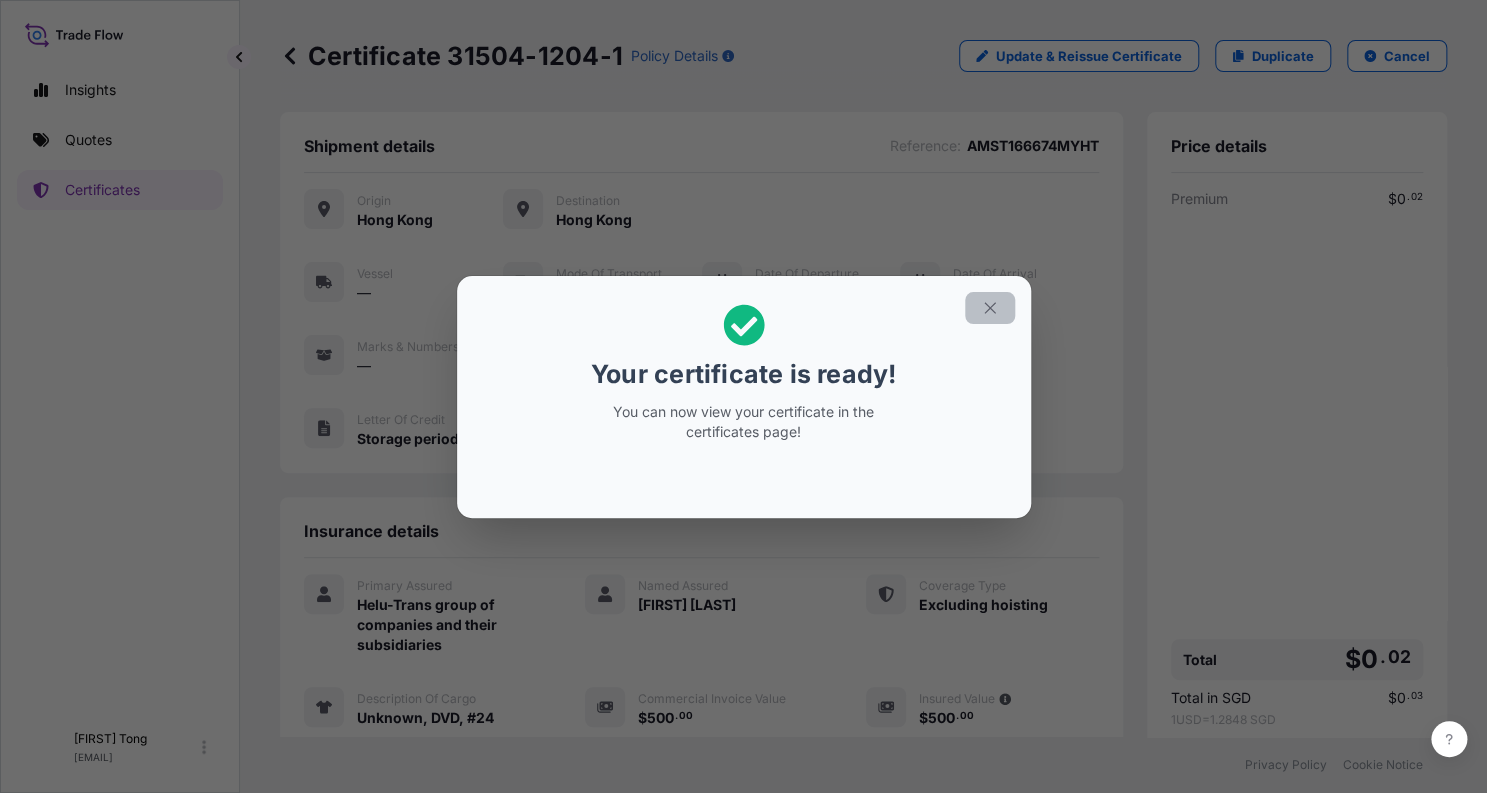 click 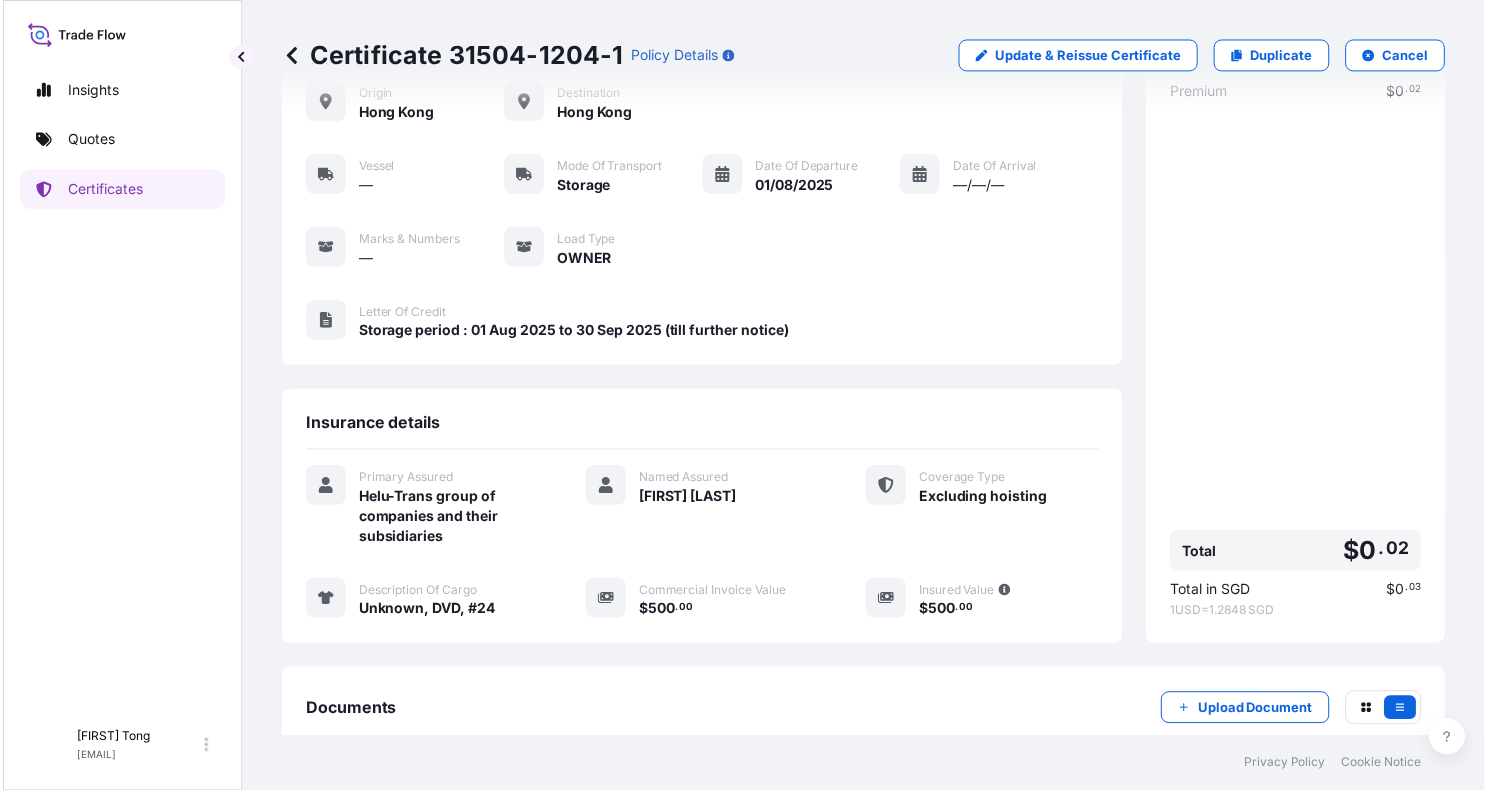 scroll, scrollTop: 225, scrollLeft: 0, axis: vertical 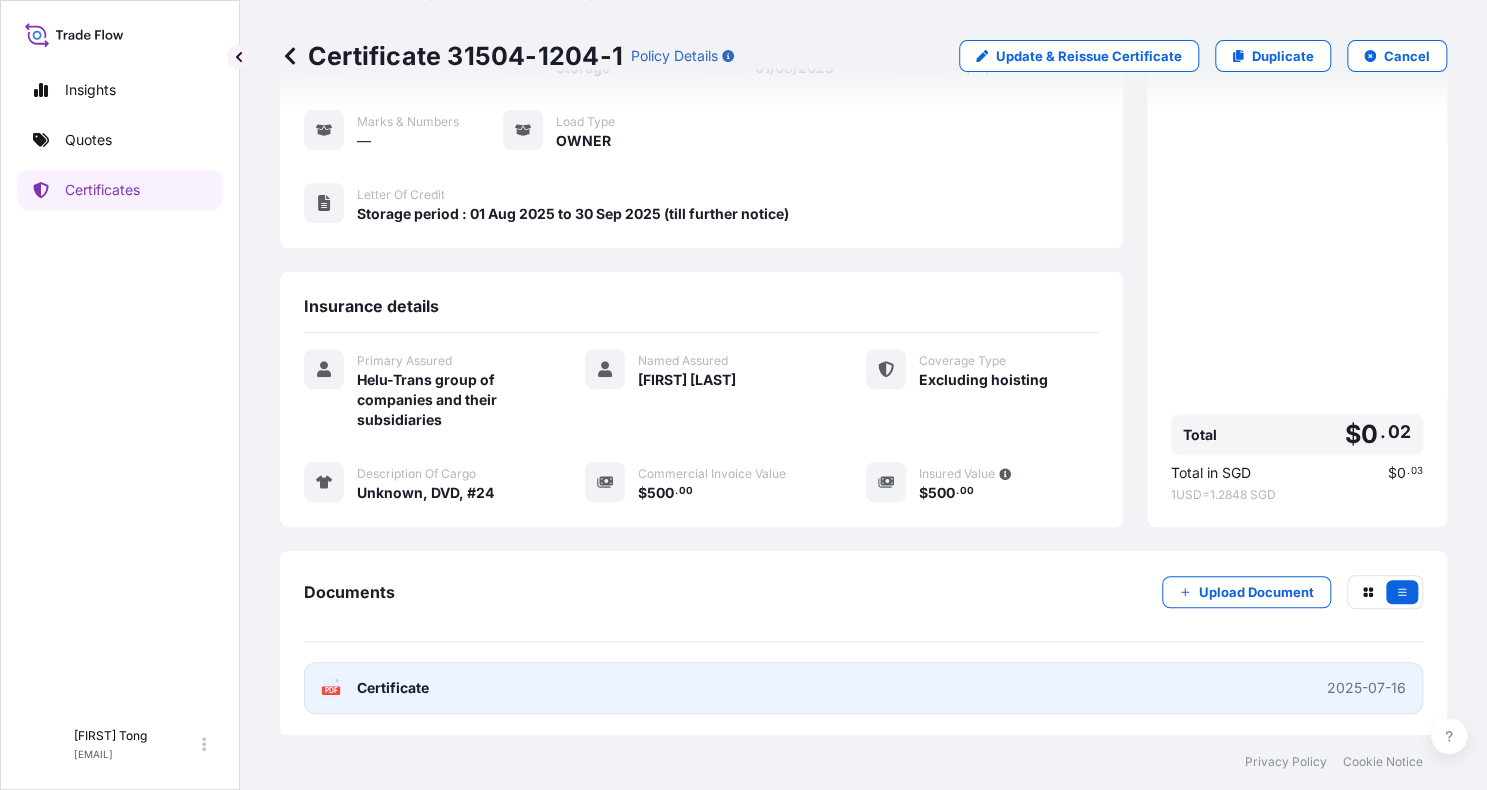 click on "PDF Certificate 2025-07-16" at bounding box center (863, 688) 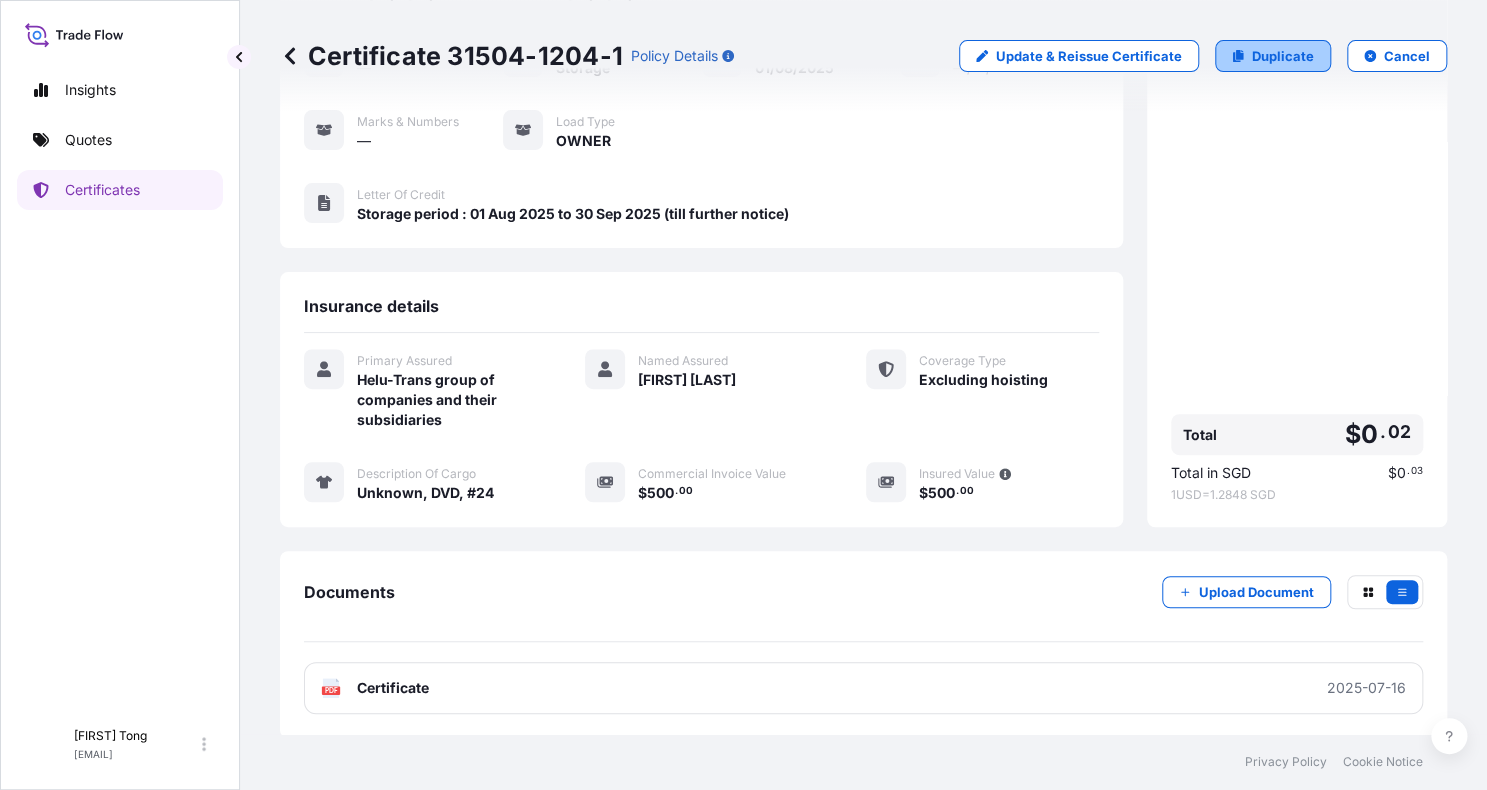 click on "Duplicate" at bounding box center (1283, 56) 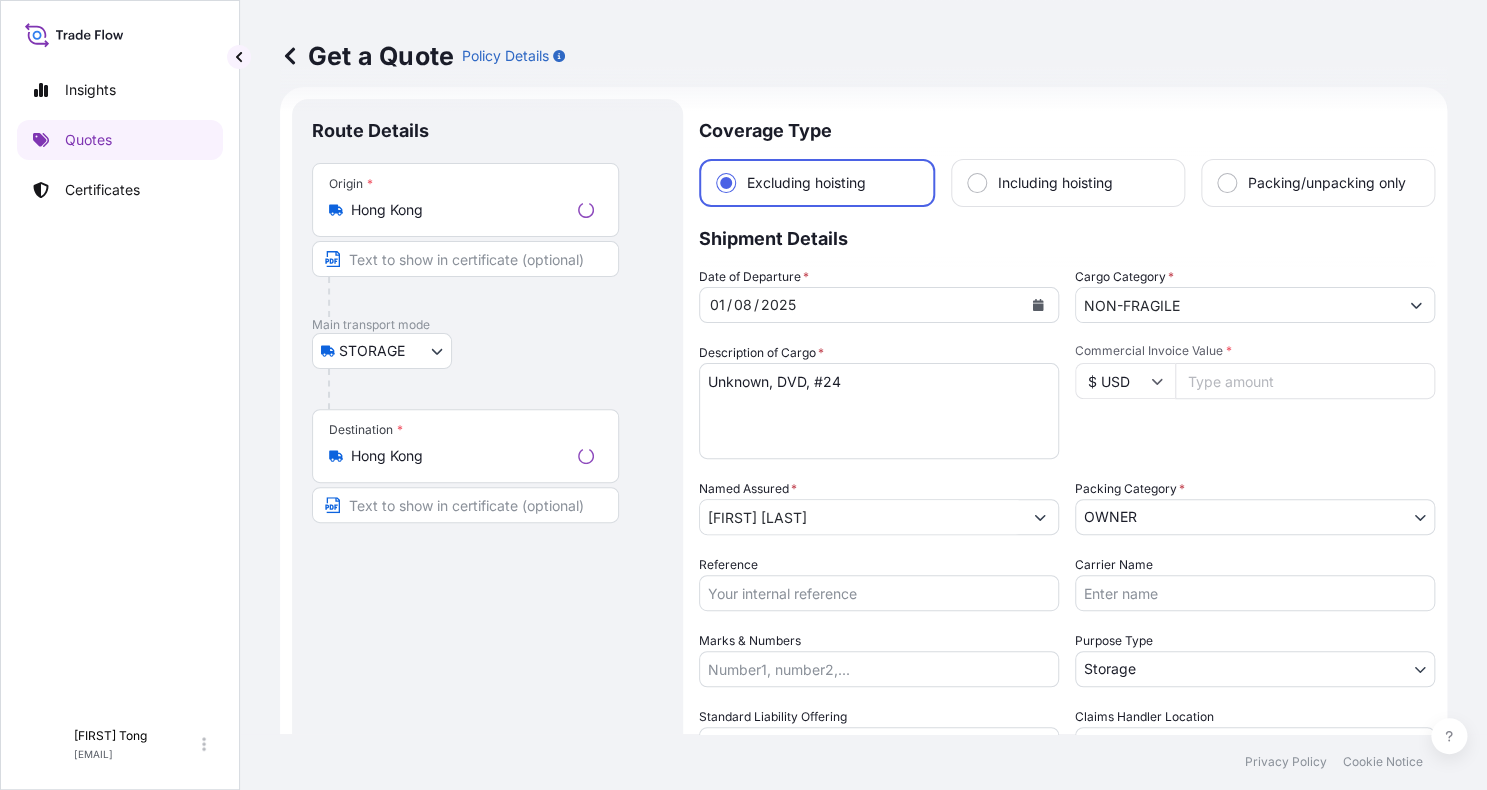 scroll, scrollTop: 31, scrollLeft: 0, axis: vertical 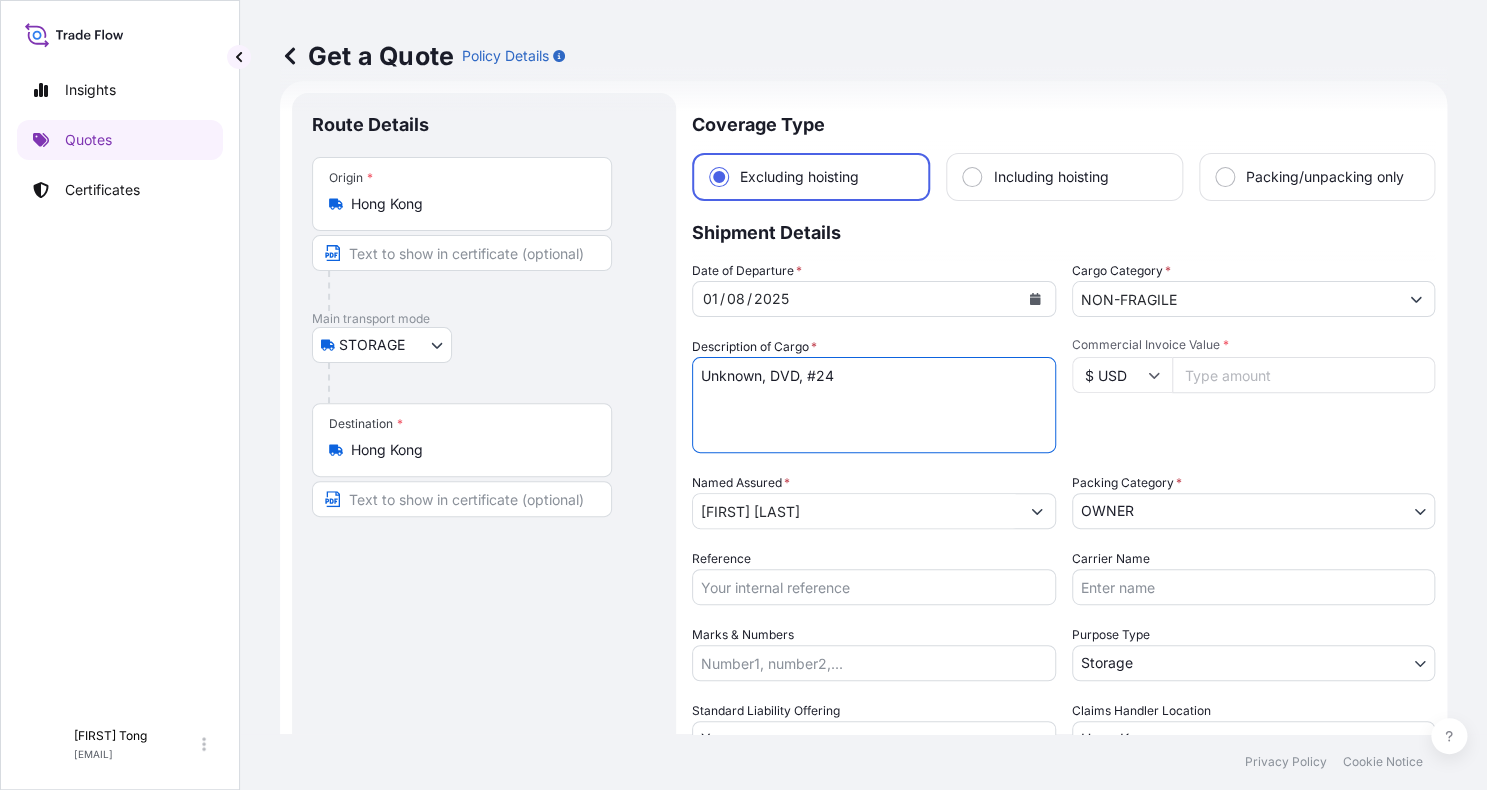drag, startPoint x: 775, startPoint y: 378, endPoint x: 903, endPoint y: 377, distance: 128.0039 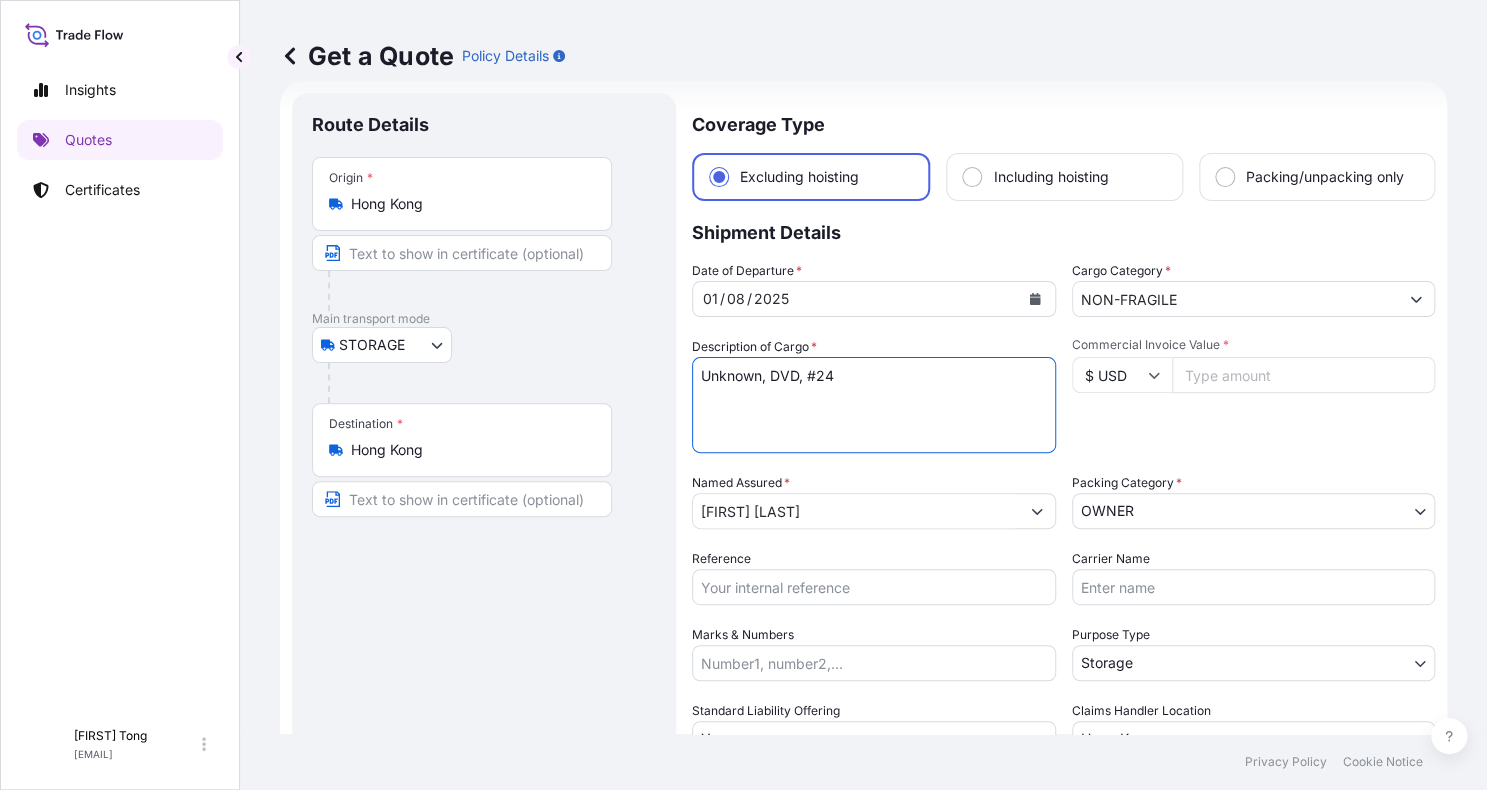 click on "Unknown, DVD, #24" at bounding box center [874, 405] 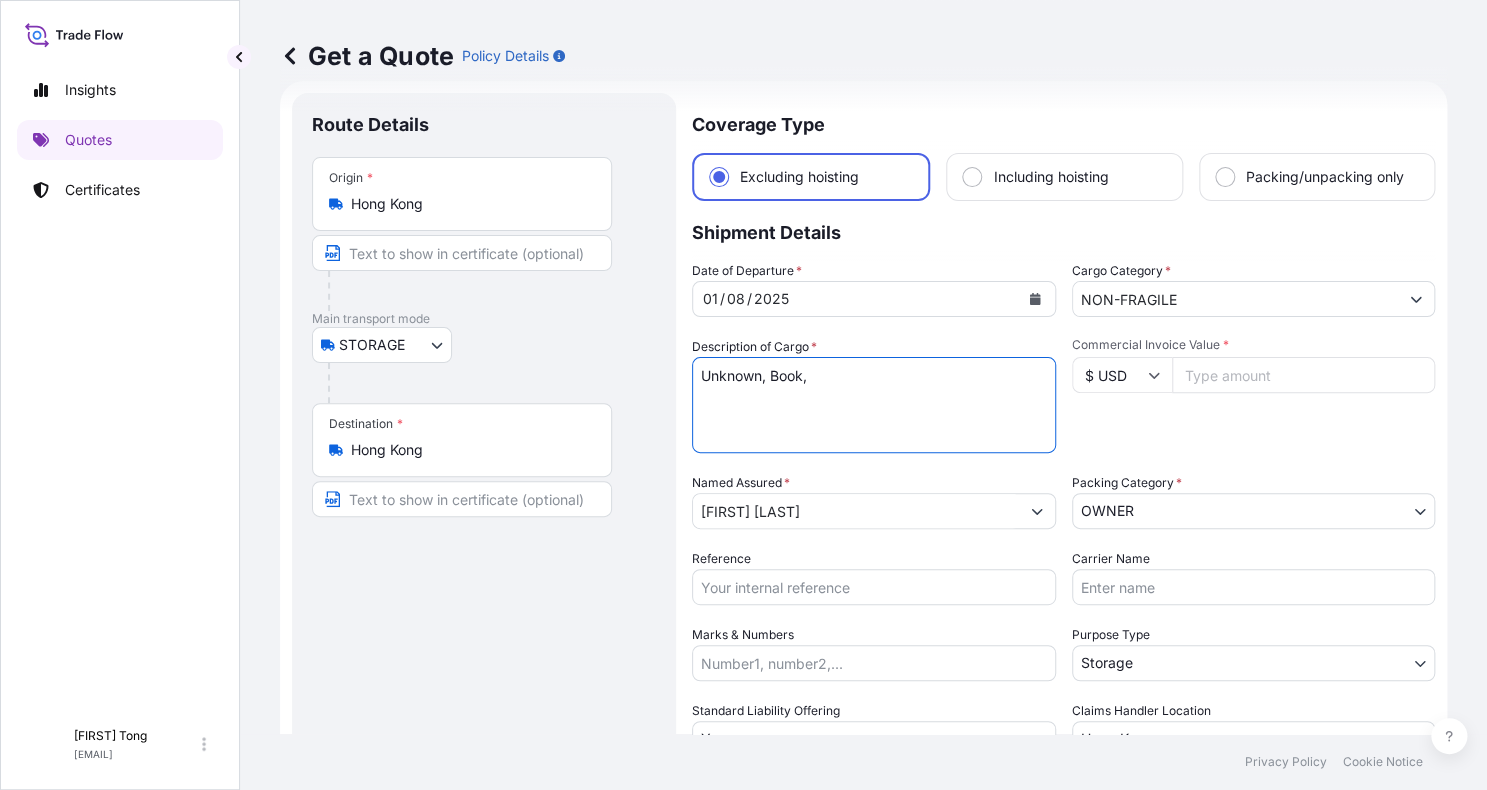 click on "Unknown, DVD, #24" at bounding box center (874, 405) 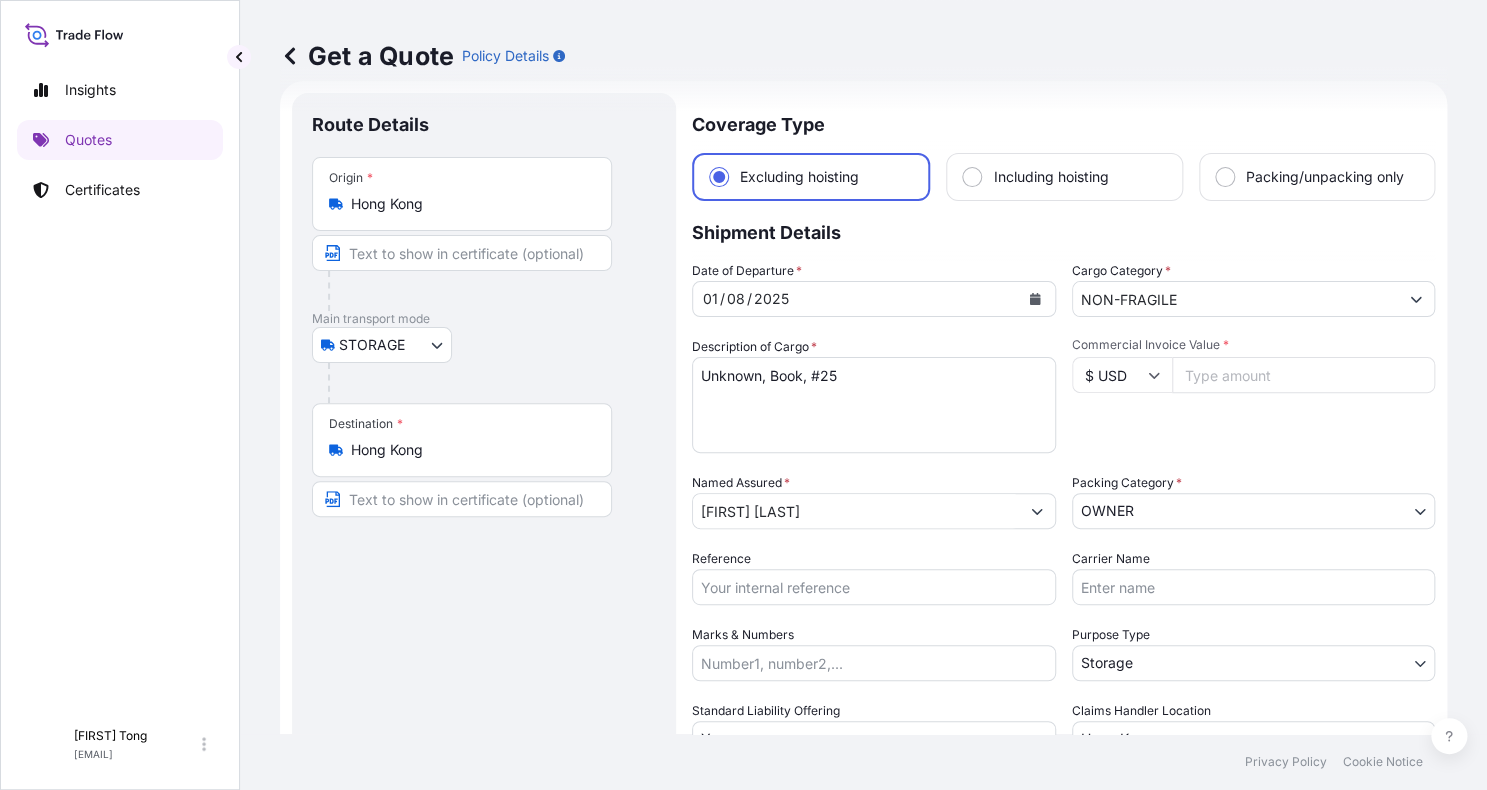 click on "Commercial Invoice Value   *" at bounding box center (1304, 375) 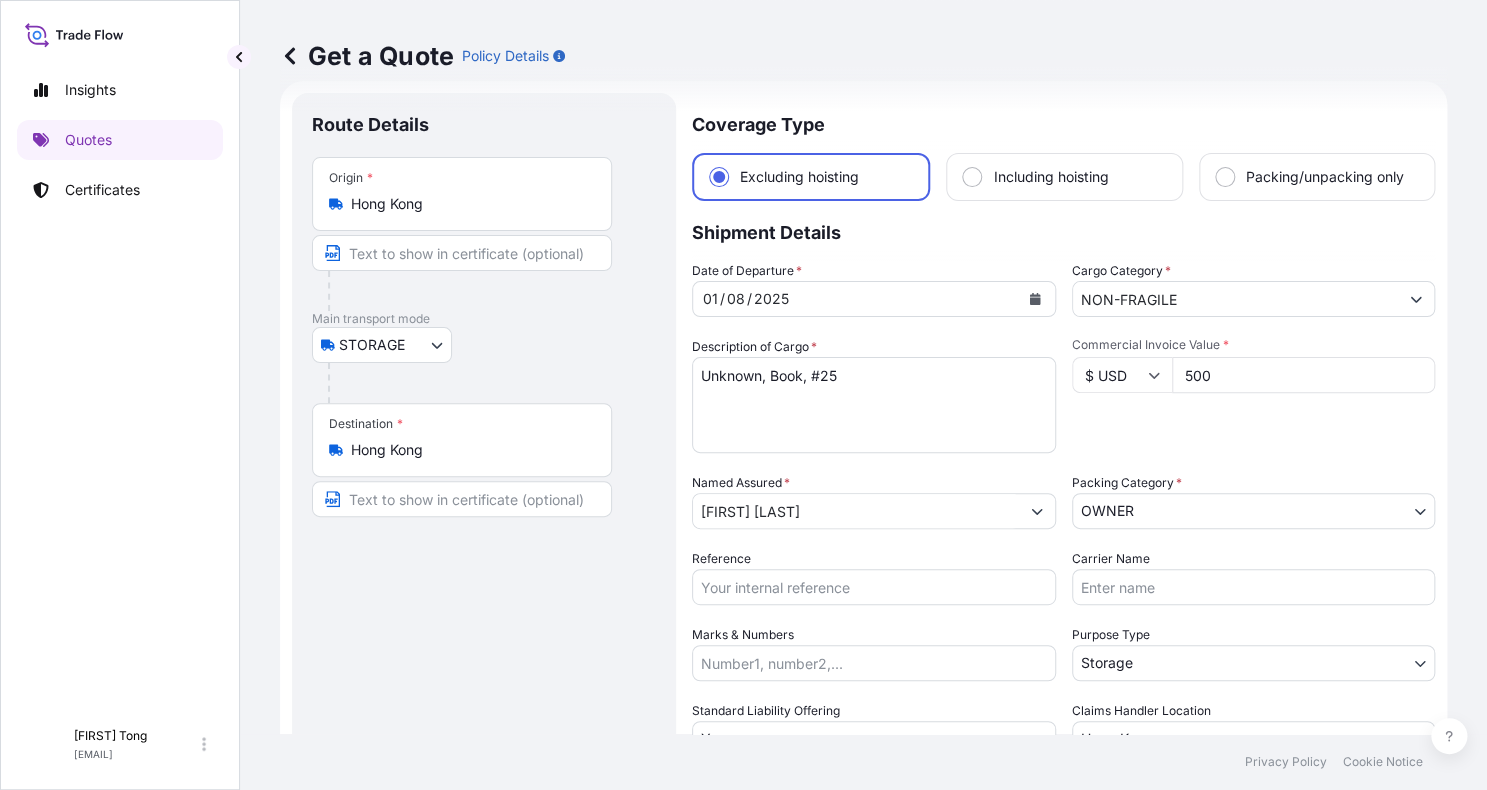 click on "Commercial Invoice Value   * $ USD 500" at bounding box center [1254, 395] 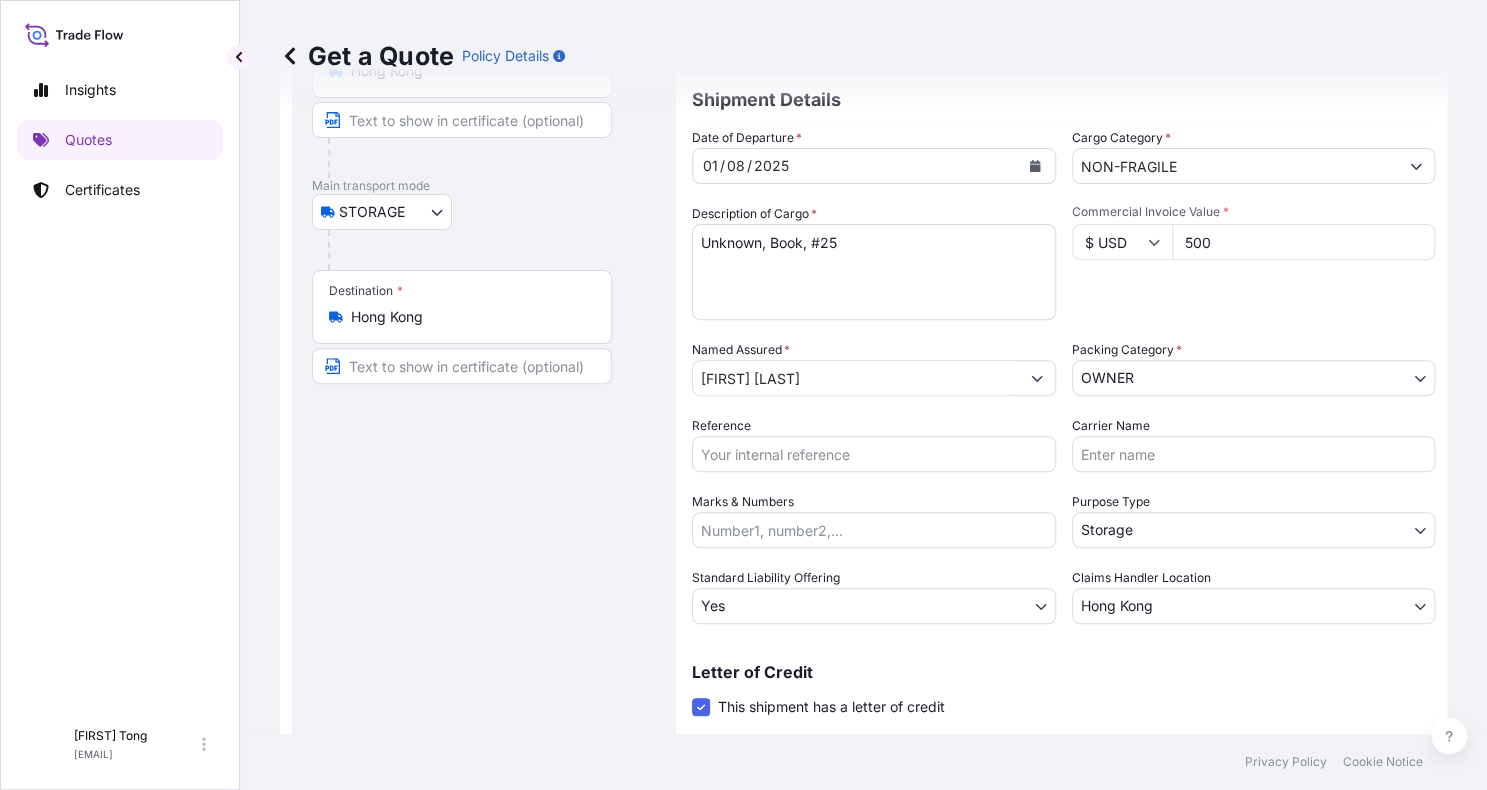 scroll, scrollTop: 366, scrollLeft: 0, axis: vertical 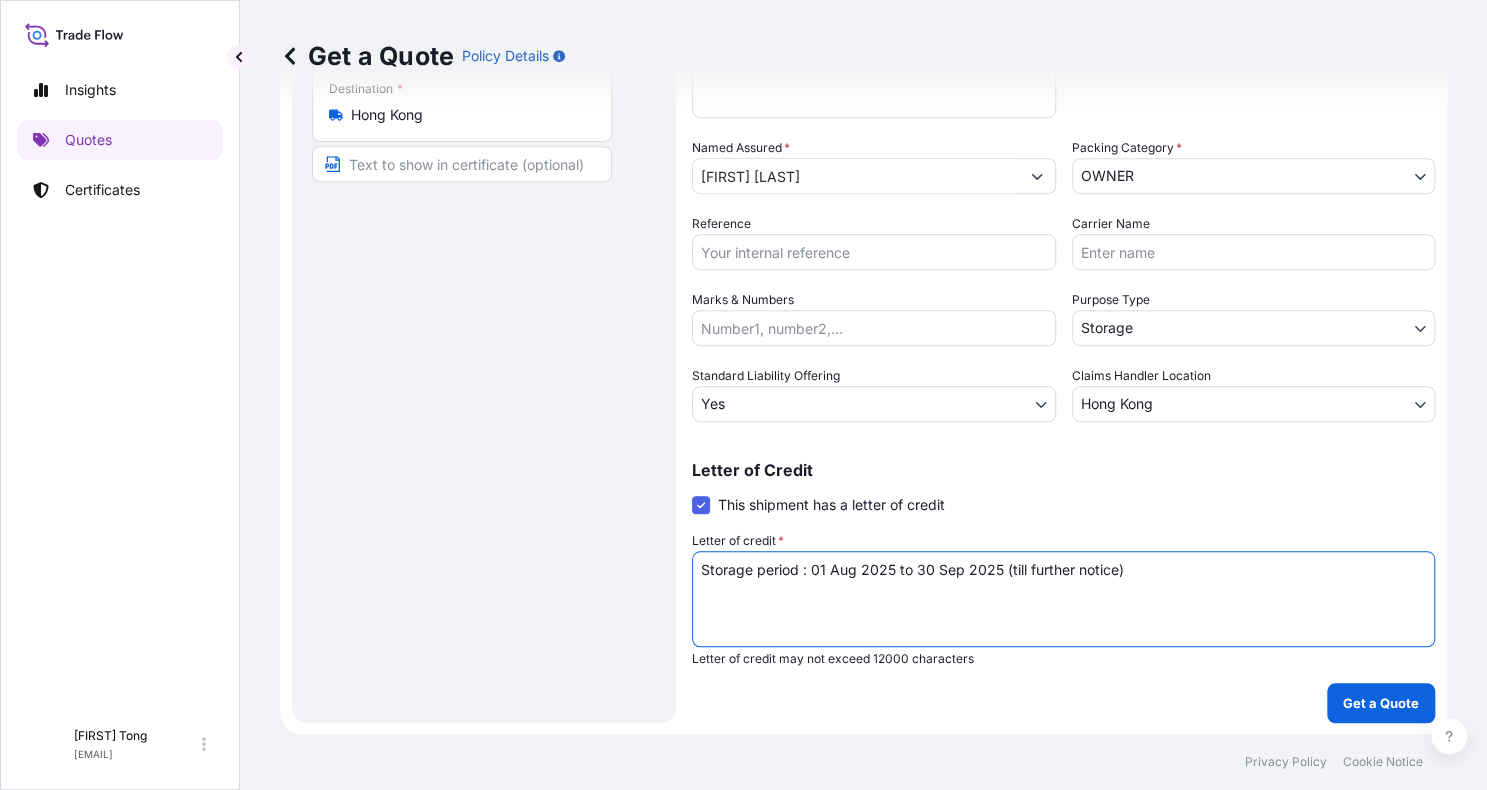 drag, startPoint x: 908, startPoint y: 569, endPoint x: 345, endPoint y: 560, distance: 563.07196 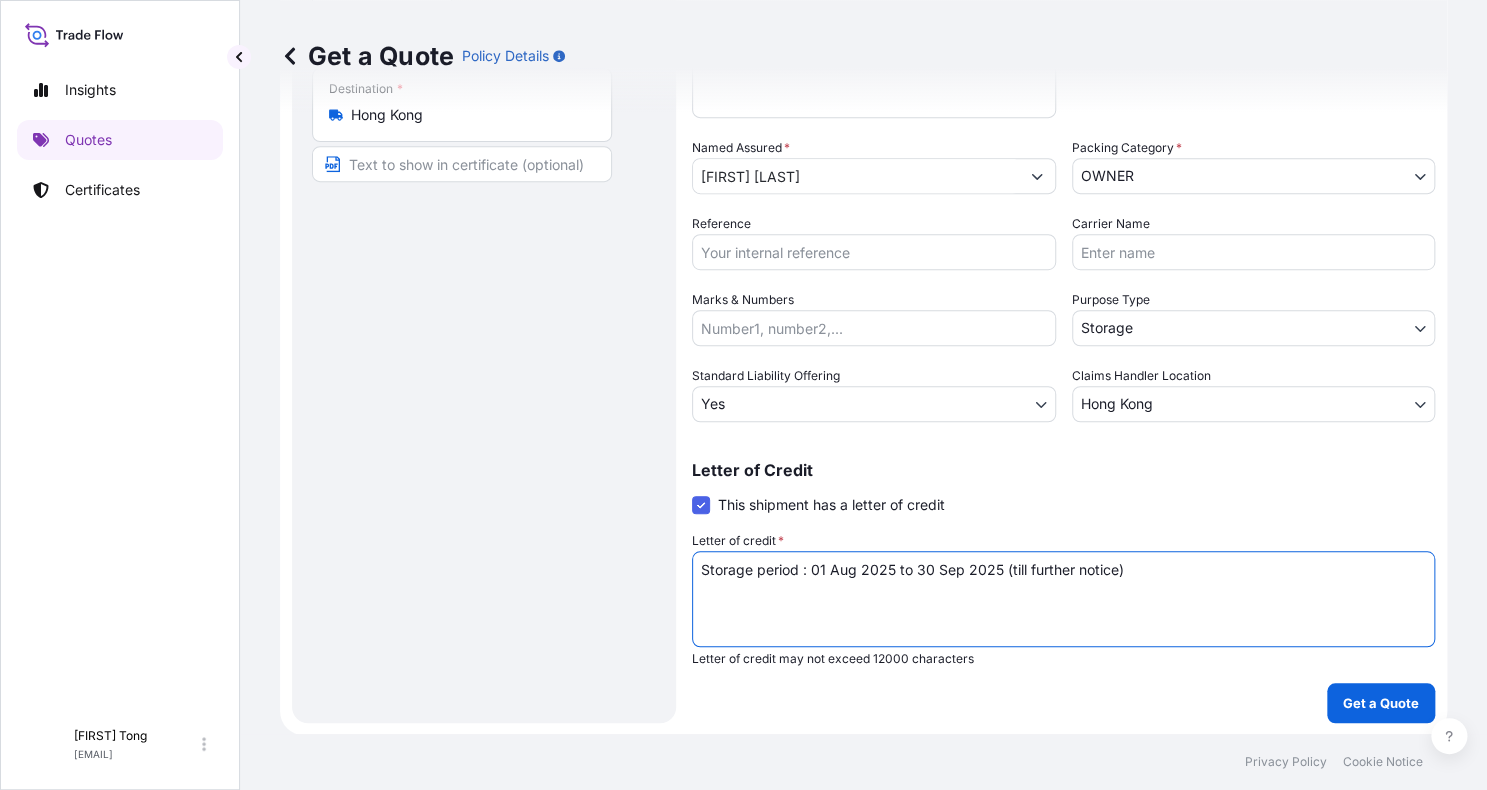click on "Route Details Place of loading Road / Inland Road / Inland Origin * Hong Kong Main transport mode STORAGE COURIER INSTALLATION LAND SEA AIR STORAGE Destination * Hong Kong Road / Inland Road / Inland Place of Discharge Coverage Type Excluding hoisting Including hoisting Packing/unpacking only Shipment Details Date of Departure * [DATE] Cargo Category * NON-FRAGILE Description of Cargo * Unknown, DVD, #24
Commercial Invoice Value   * $ USD [NUMBER] Named Assured * [FIRST] [LAST] Packing Category * OWNER AGENT CO-OWNER OWNER Various Reference Carrier Name Marks & Numbers Purpose Type Storage Transit Storage Installation Conservation Standard Liability Offering Yes Yes No Claims Handler Location Hong Kong Hong Kong Singapore Letter of Credit This shipment has a letter of credit Letter of credit * Storage period : [DATE] to [DATE] (till further notice) Letter of credit may not exceed 12000 characters Get a Quote" at bounding box center [863, 240] 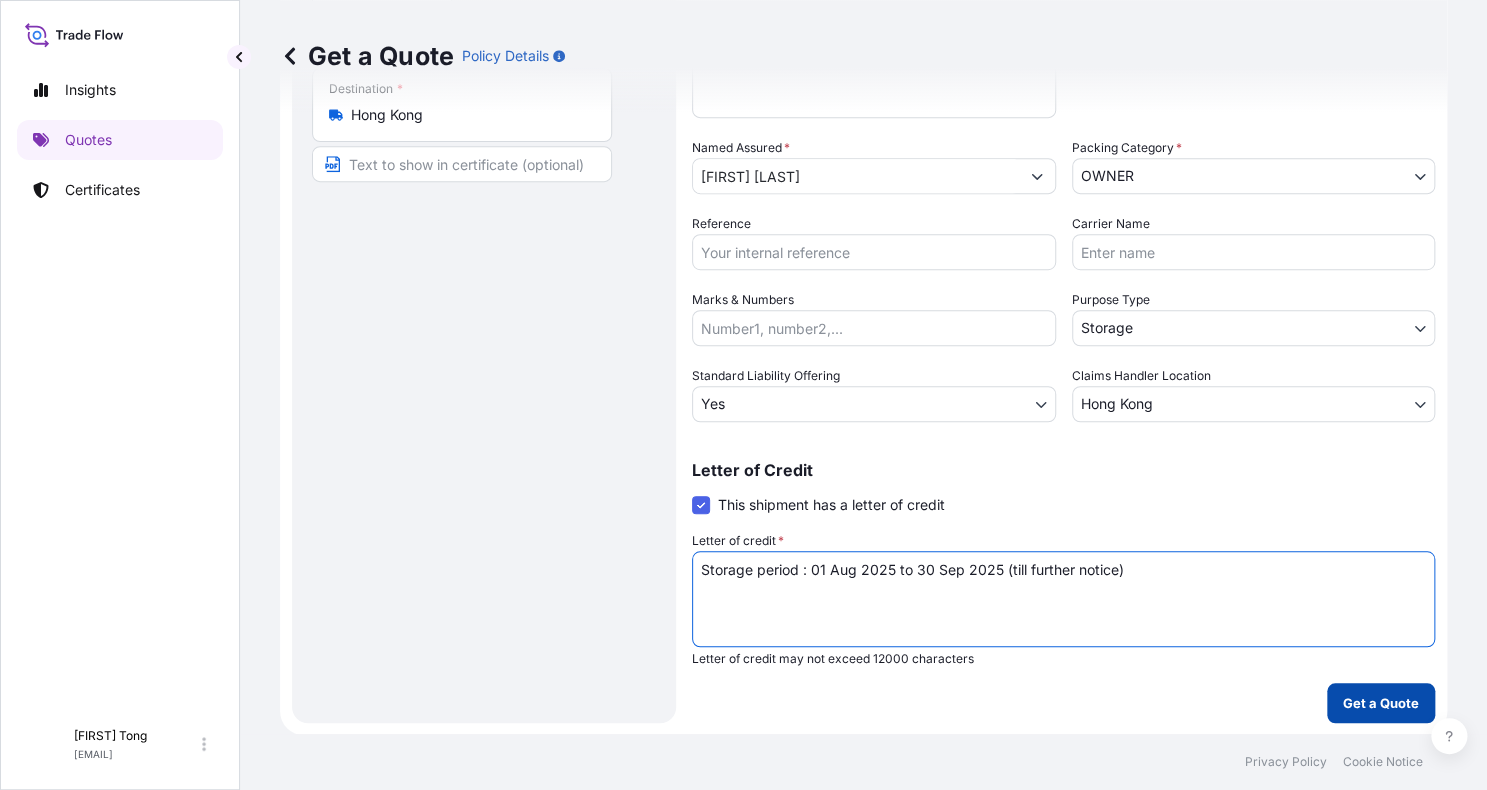 click on "Get a Quote" at bounding box center (1381, 703) 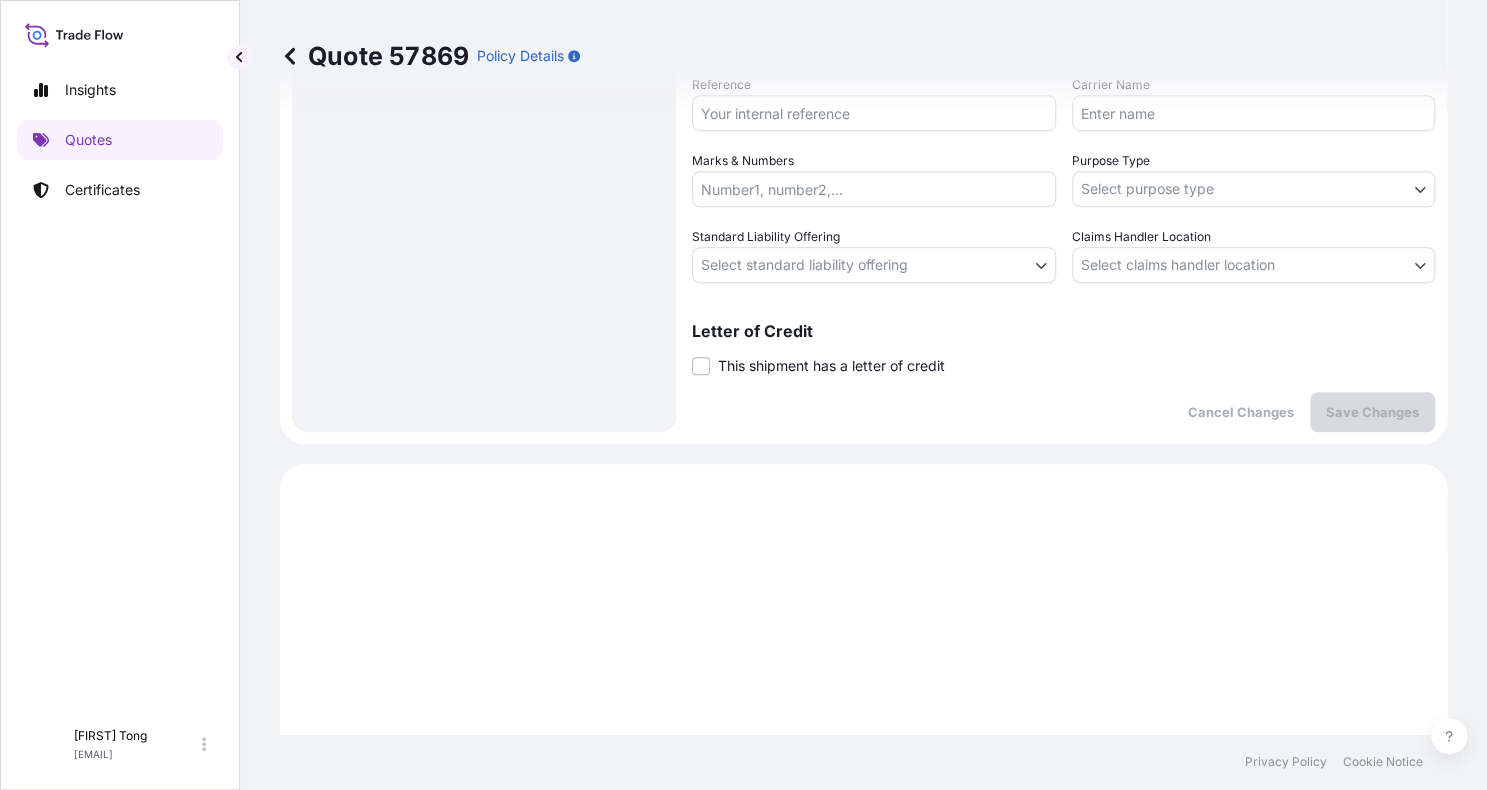 scroll, scrollTop: 493, scrollLeft: 0, axis: vertical 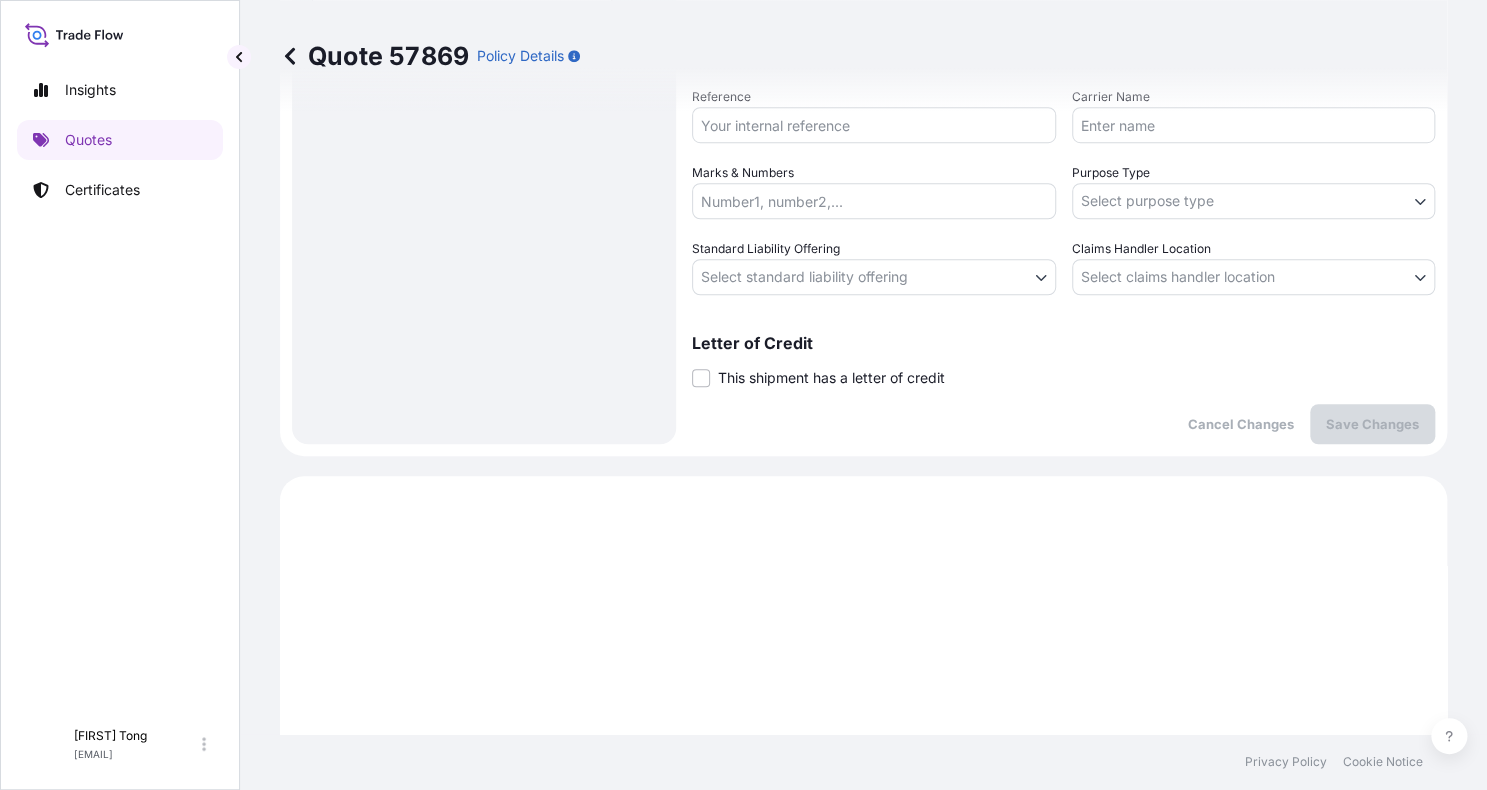 click at bounding box center [701, 378] 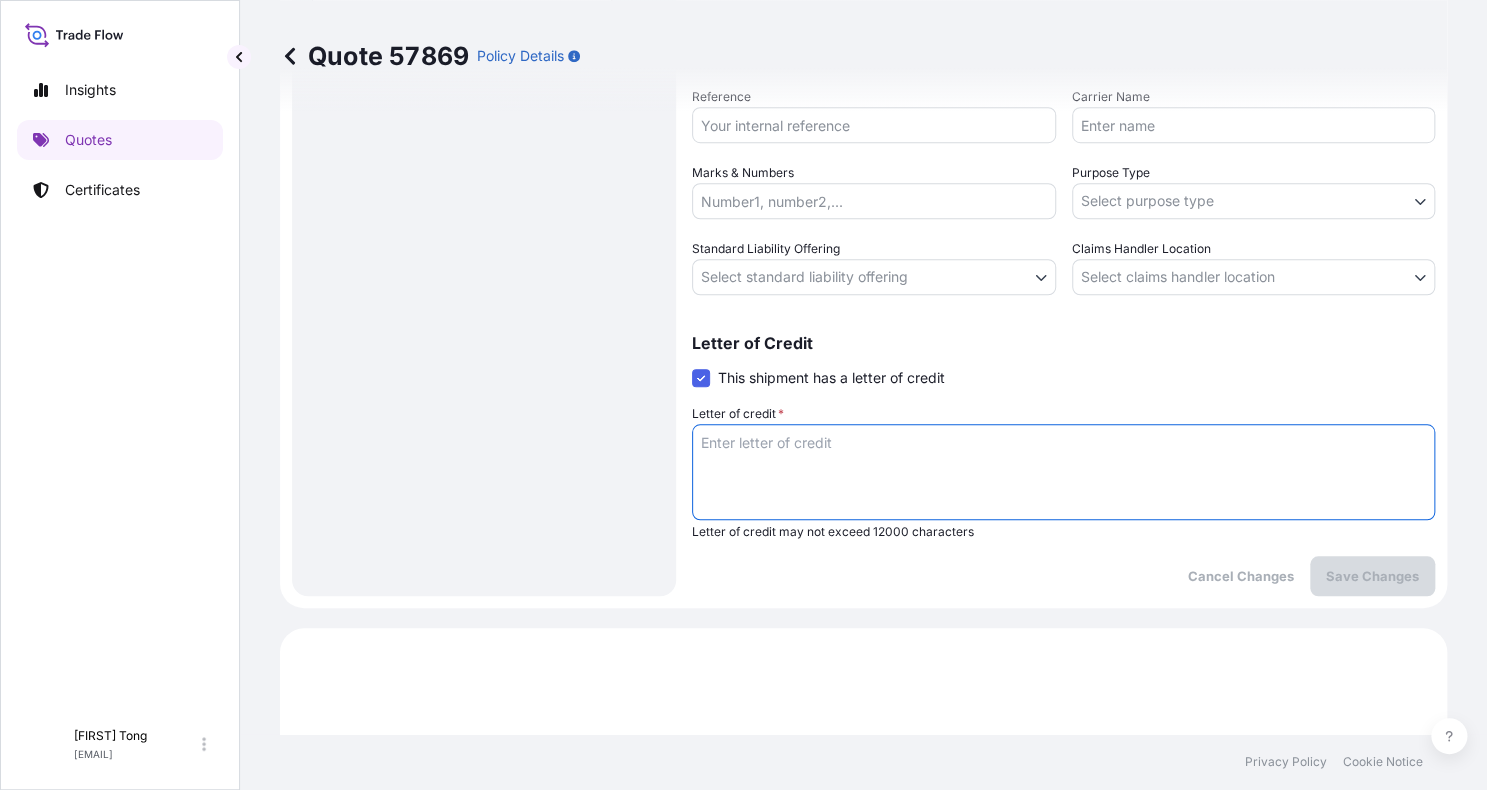 click on "Letter of credit *" at bounding box center (1063, 472) 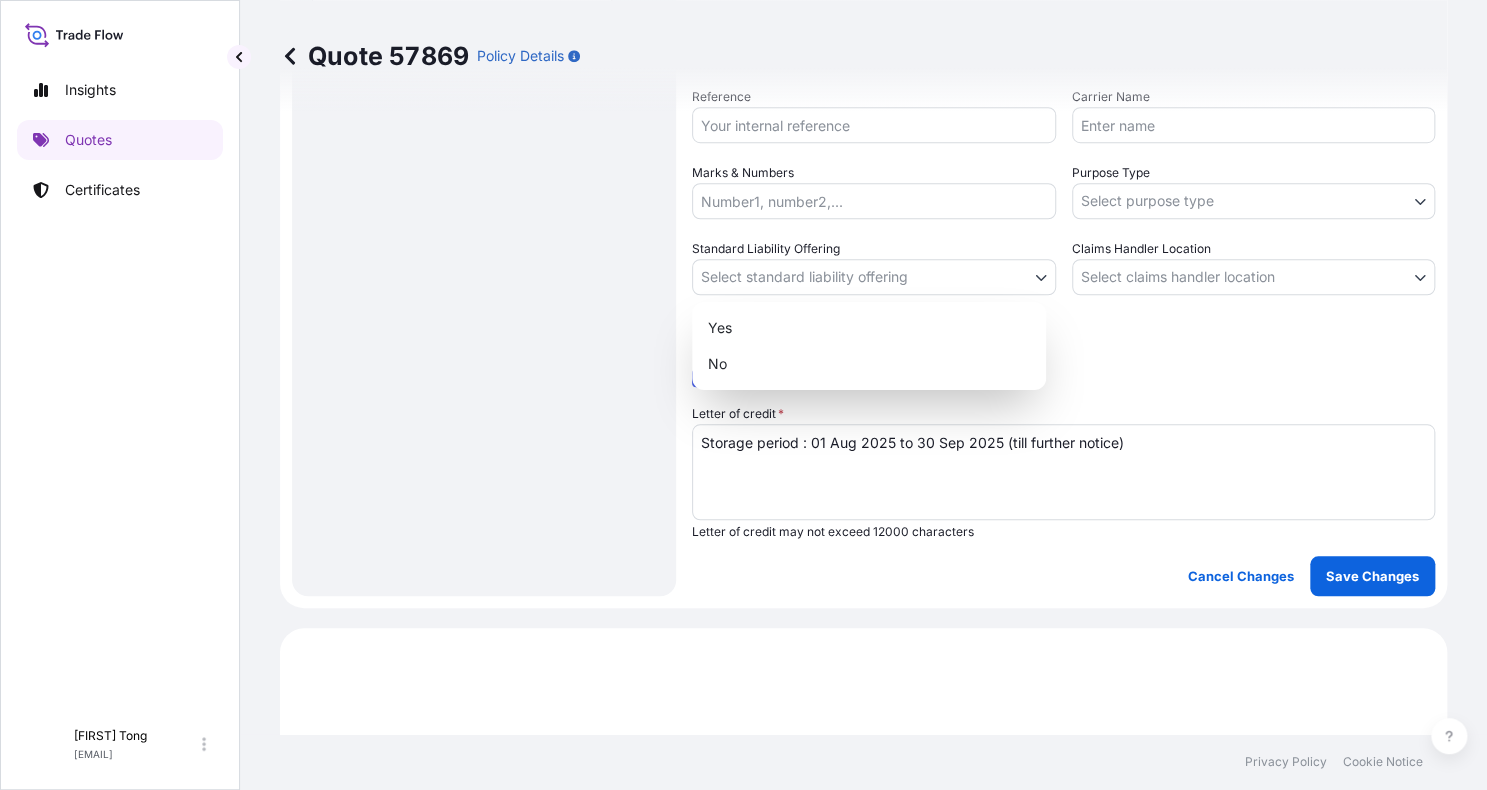 click on "Insights Quotes Certificates C [FIRST]   [LAST] [EMAIL] Quote 57869 Policy Details Route Details Place of loading Road / Inland Road / Inland Origin * [LOCATION] Main transport mode STORAGE COURIER INSTALLATION LAND SEA AIR STORAGE Destination * [LOCATION] Road / Inland Road / Inland Place of Discharge Coverage Type Excluding hoisting Including hoisting Packing/unpacking only Shipment Details Date of Departure * [DATE] Cargo Category * NON-FRAGILE Description of Cargo * Unknown, Book, #25
Commercial Invoice Value   * $ USD 500 Named Assured * [FULL_NAME] Packing Category * OWNER AGENT CO-OWNER OWNER Various Reference Carrier Name Marks & Numbers Purpose Type Select purpose type Transit Storage Installation Conservation Standard Liability Offering Select standard liability offering Yes No Claims Handler Location Select claims handler location [LOCATION] [LOCATION] Letter of Credit This shipment has a letter of credit Letter of credit * Letter of credit may not exceed 12000 characters" at bounding box center [743, 395] 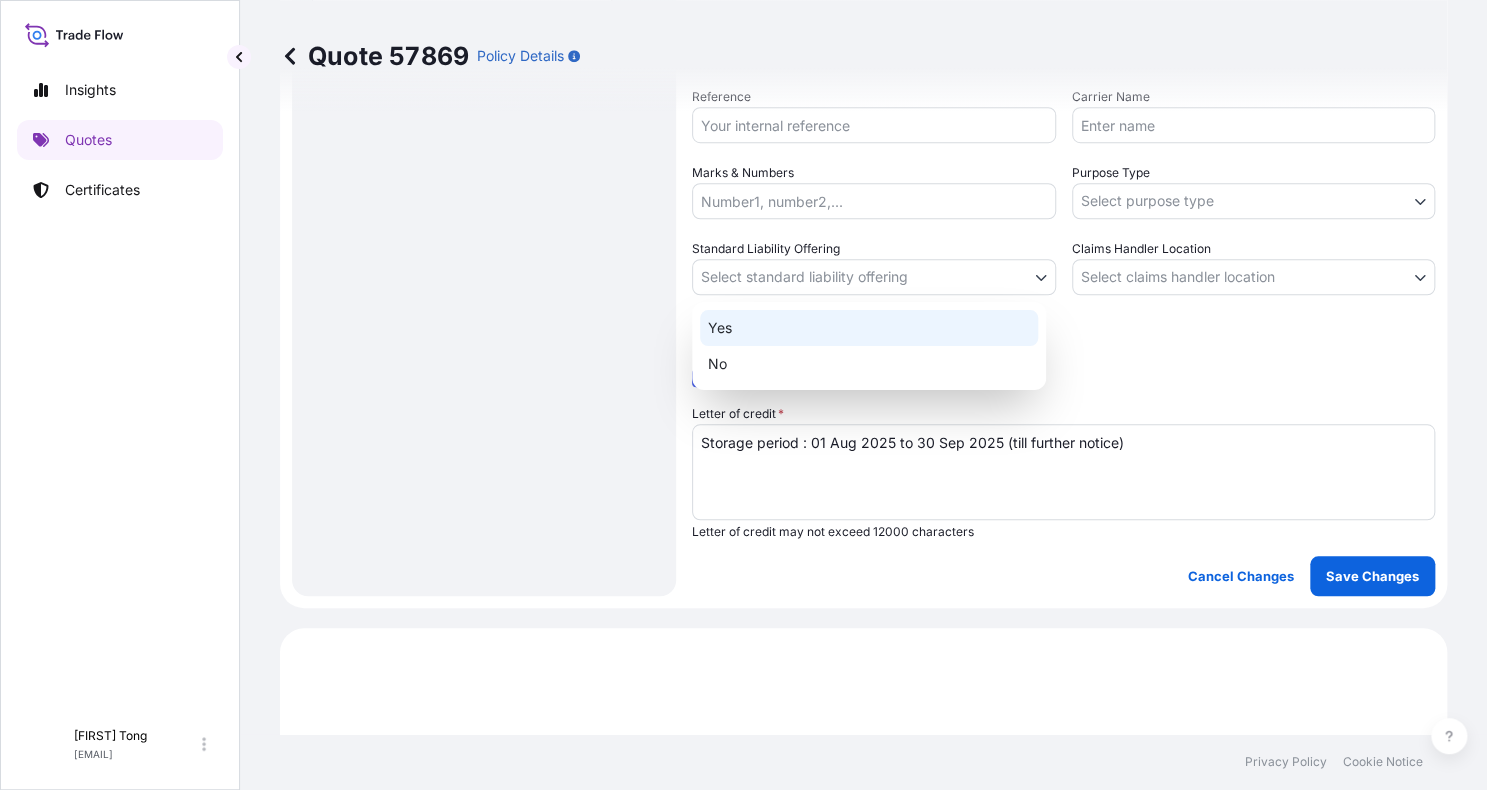 click on "Yes" at bounding box center (869, 328) 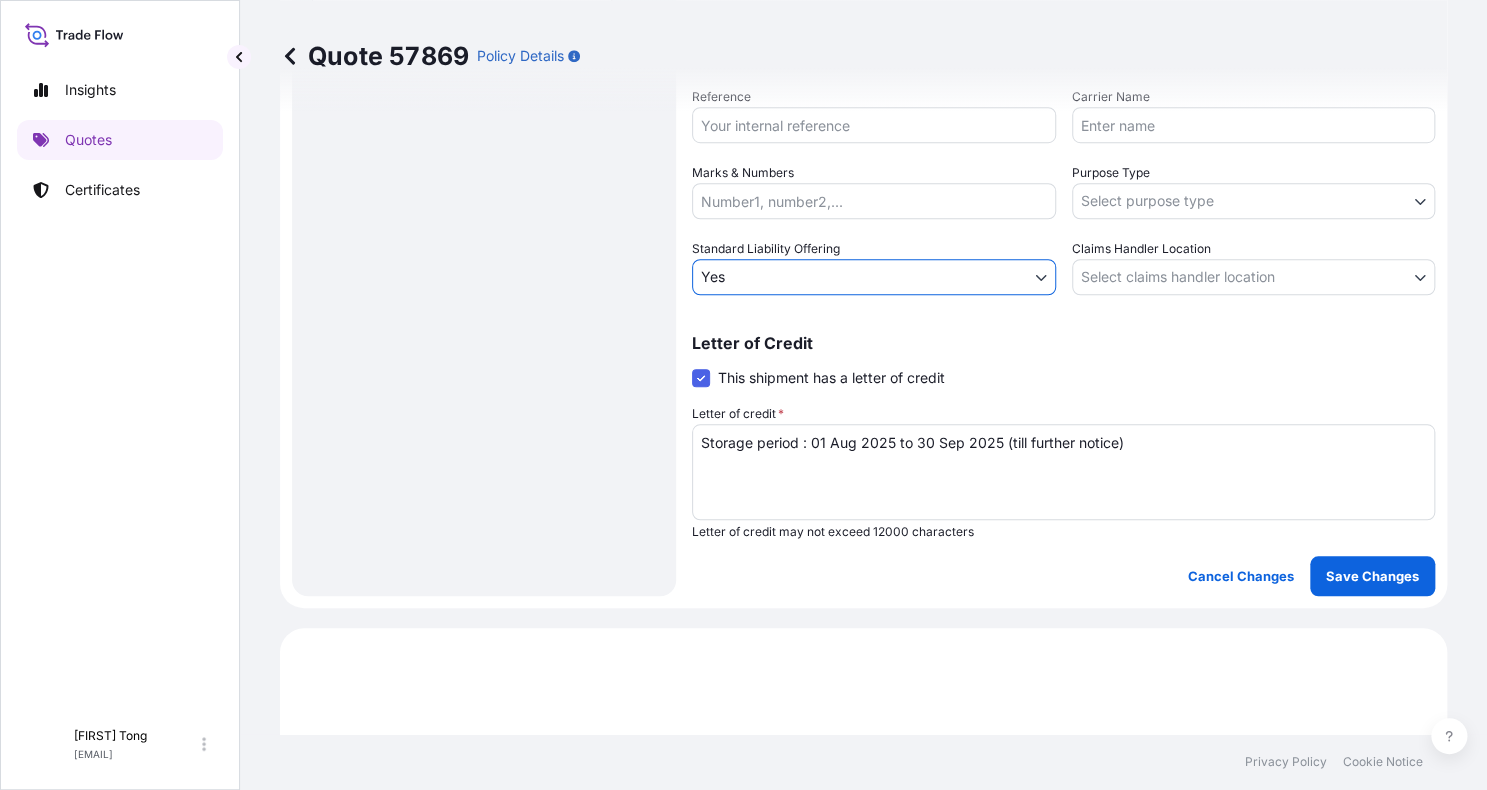 click on "Insights Quotes Certificates C [FIRST]   [LAST] [EMAIL] Quote 57869 Policy Details Route Details Place of loading Road / Inland Road / Inland Origin * [LOCATION] Main transport mode STORAGE COURIER INSTALLATION LAND SEA AIR STORAGE Destination * [LOCATION] Road / Inland Road / Inland Place of Discharge Coverage Type Excluding hoisting Including hoisting Packing/unpacking only Shipment Details Date of Departure * [DATE] Cargo Category * NON-FRAGILE Description of Cargo * Unknown, Book, #25
Commercial Invoice Value   * $ USD 500 Named Assured * [FIRST] [LAST] Packing Category * OWNER AGENT CO-OWNER OWNER Various Reference Carrier Name Marks & Numbers Purpose Type Select purpose type Transit Storage Installation Conservation Standard Liability Offering Yes Yes No Claims Handler Location Select claims handler location [LOCATION] [LOCATION] Letter of Credit This shipment has a letter of credit Letter of credit * Storage period : [DATE] to [DATE] (till further notice) Cancel Changes" at bounding box center (743, 395) 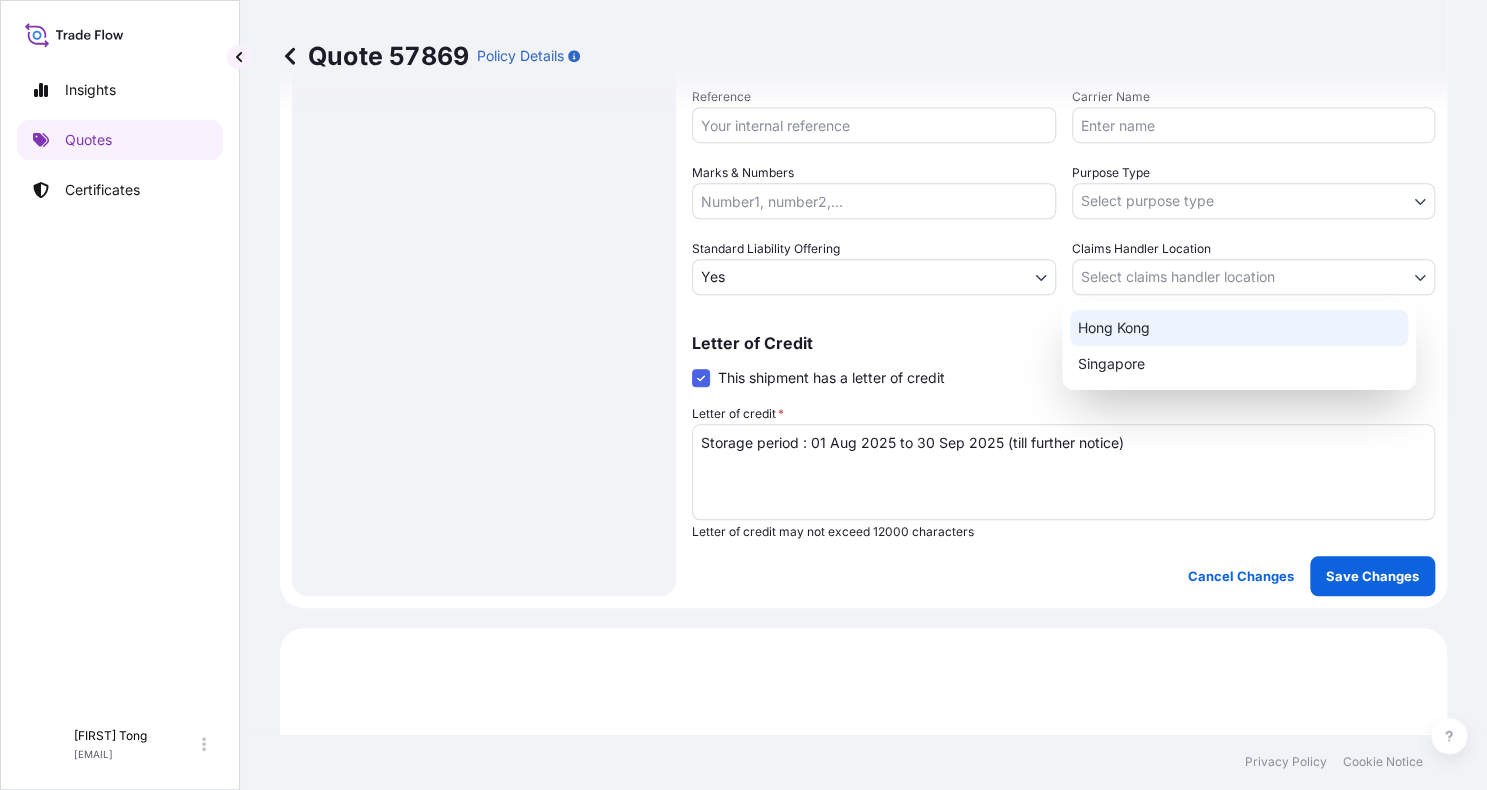 click on "Hong Kong" at bounding box center [1239, 328] 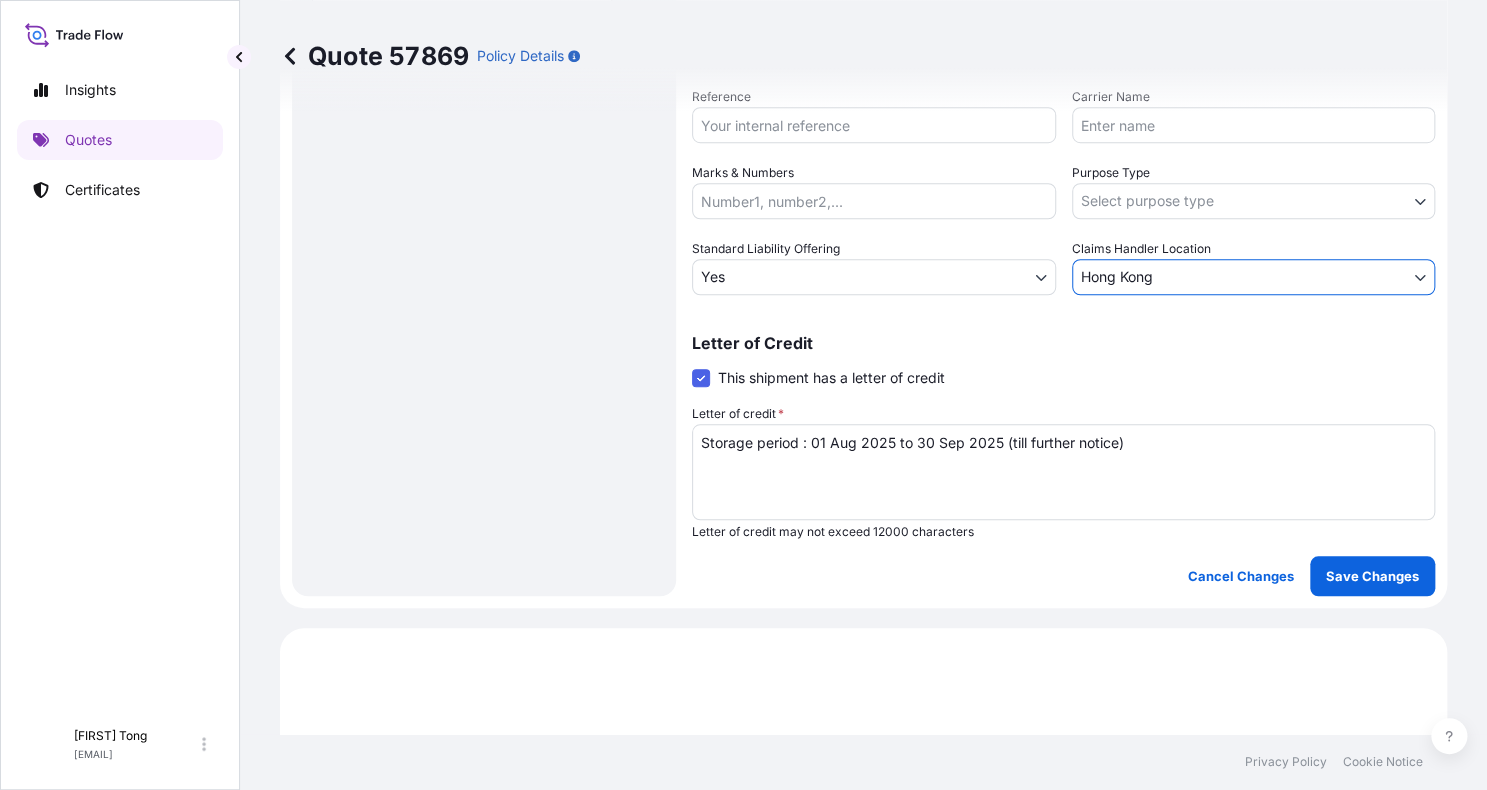 click on "Insights Quotes Certificates C [FIRST] [LAST] [EMAIL] Quote 57869 Policy Details Route Details Place of loading Road / Inland Road / Inland Origin * [CITY] Main transport mode STORAGE COURIER INSTALLATION LAND SEA AIR STORAGE Destination * [CITY] Road / Inland Road / Inland Place of Discharge Coverage Type Excluding hoisting Including hoisting Packing/unpacking only Shipment Details Date of Departure * 01 / 08 / 2025 Cargo Category * NON-FRAGILE Description of Cargo * Unknown, Book, #25
Commercial Invoice Value   * $ USD 500 Named Assured * [FIRST] [LAST] Packing Category * OWNER AGENT CO-OWNER OWNER Various Reference Carrier Name Marks & Numbers Purpose Type Select purpose type Transit Storage Installation Conservation Standard Liability Offering Yes Yes No Claims Handler Location [CITY] [CITY] [CITY] Letter of Credit This shipment has a letter of credit Letter of credit * Storage period : 01 Aug 2025 to 30 Sep 2025 (till further notice) Cancel Changes Save Changes $ 500 ." at bounding box center [743, 395] 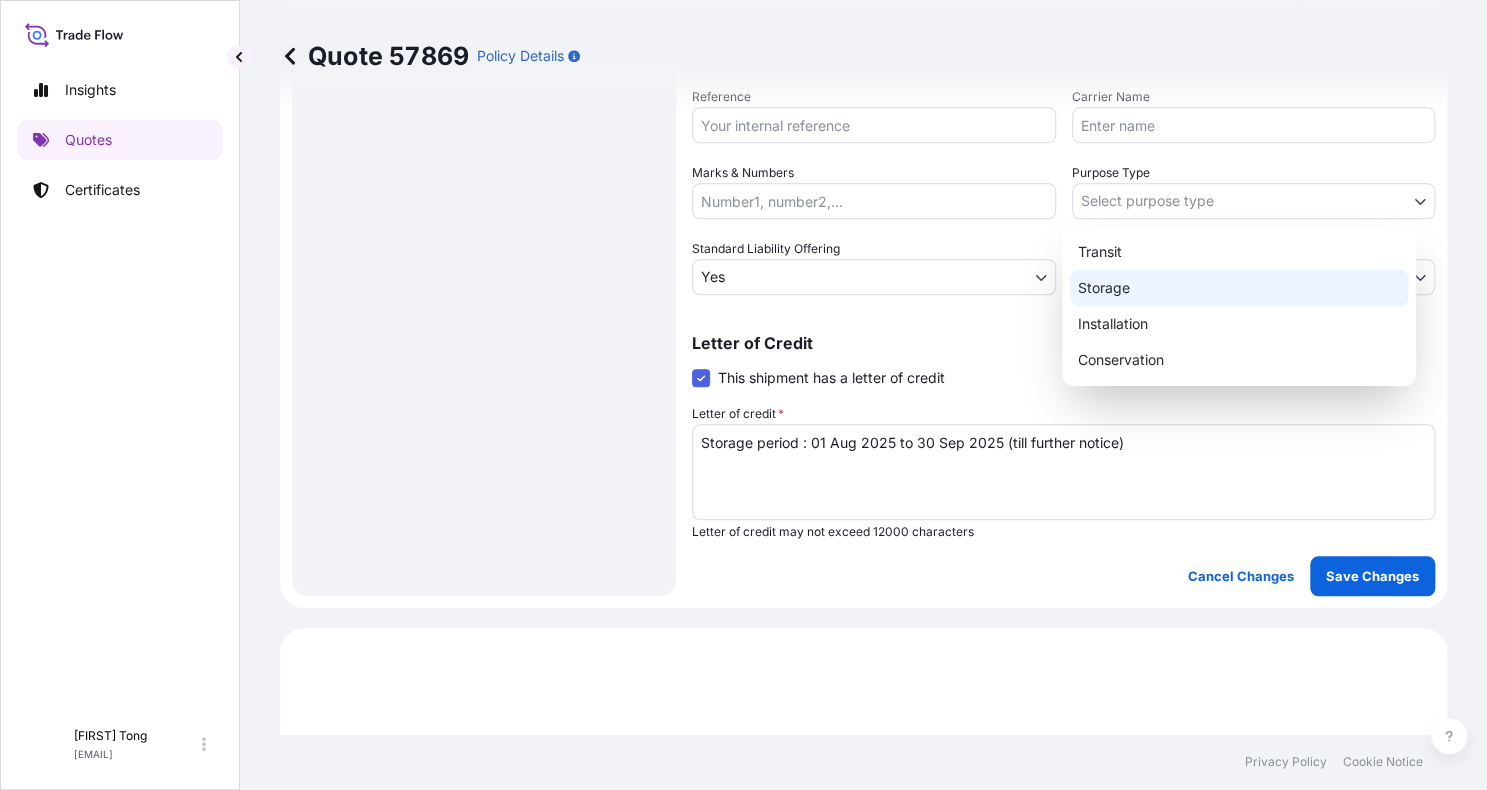 click on "Storage" at bounding box center (1239, 288) 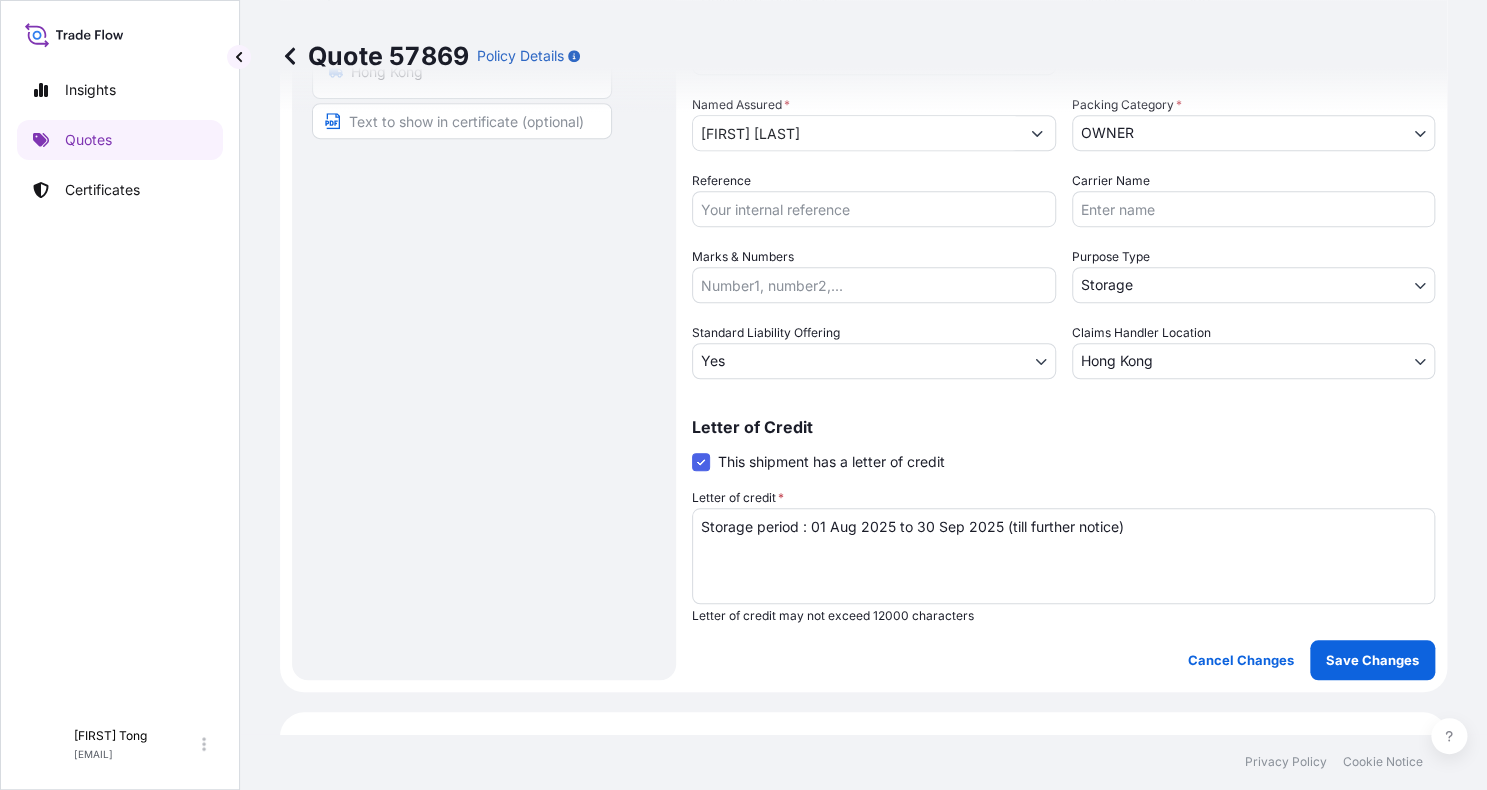 scroll, scrollTop: 243, scrollLeft: 0, axis: vertical 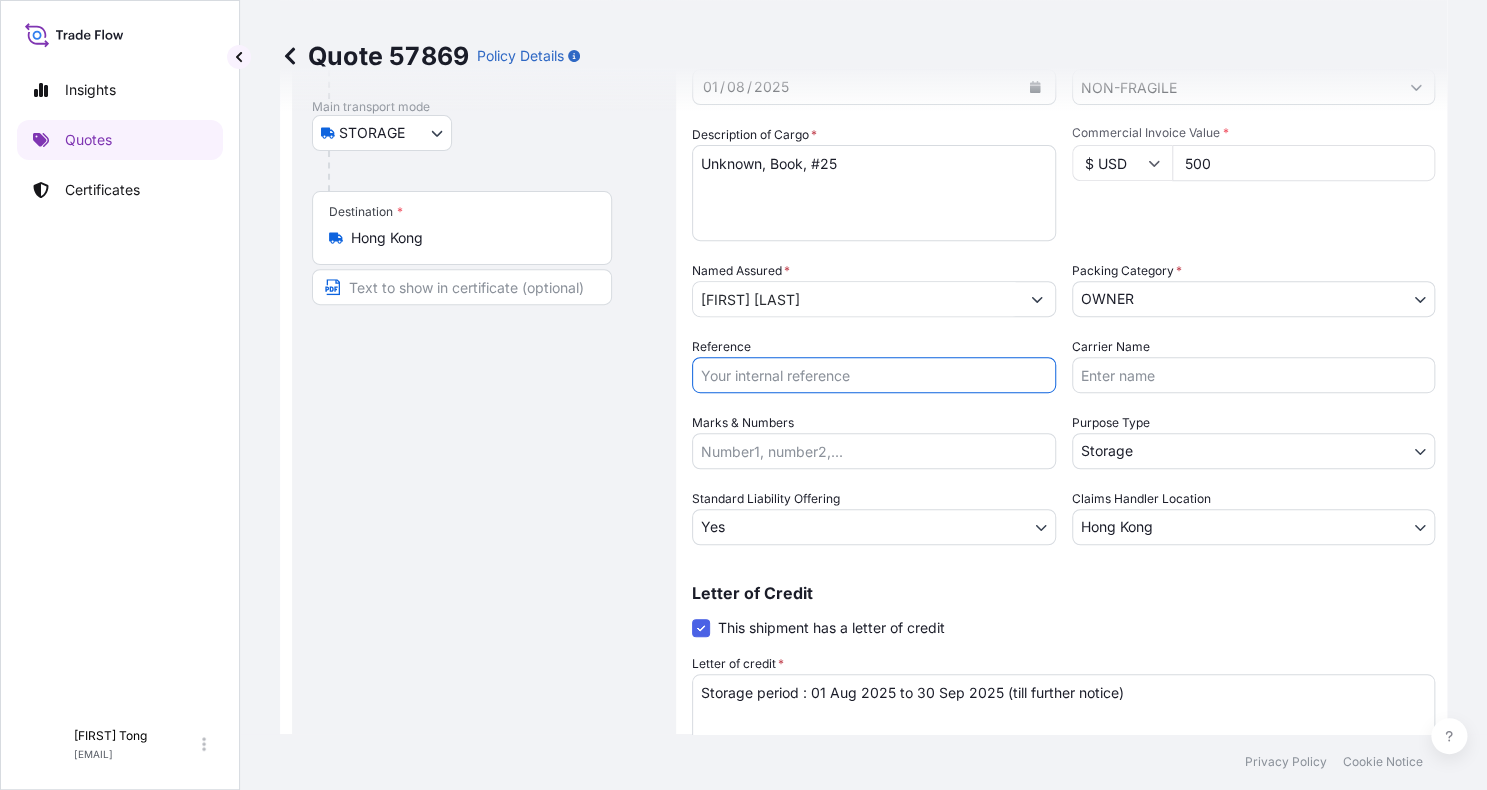 click on "Reference" at bounding box center [874, 375] 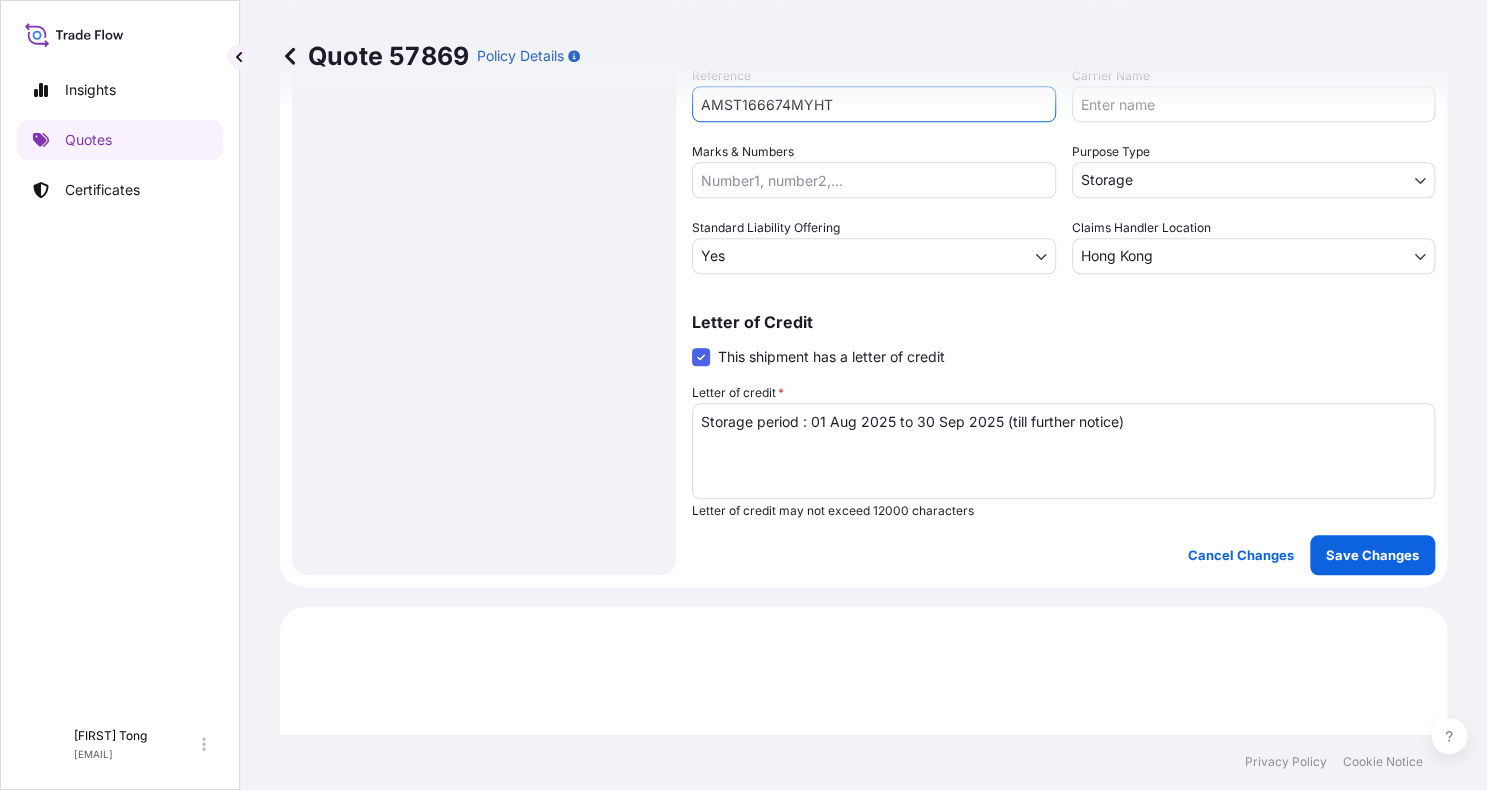 scroll, scrollTop: 618, scrollLeft: 0, axis: vertical 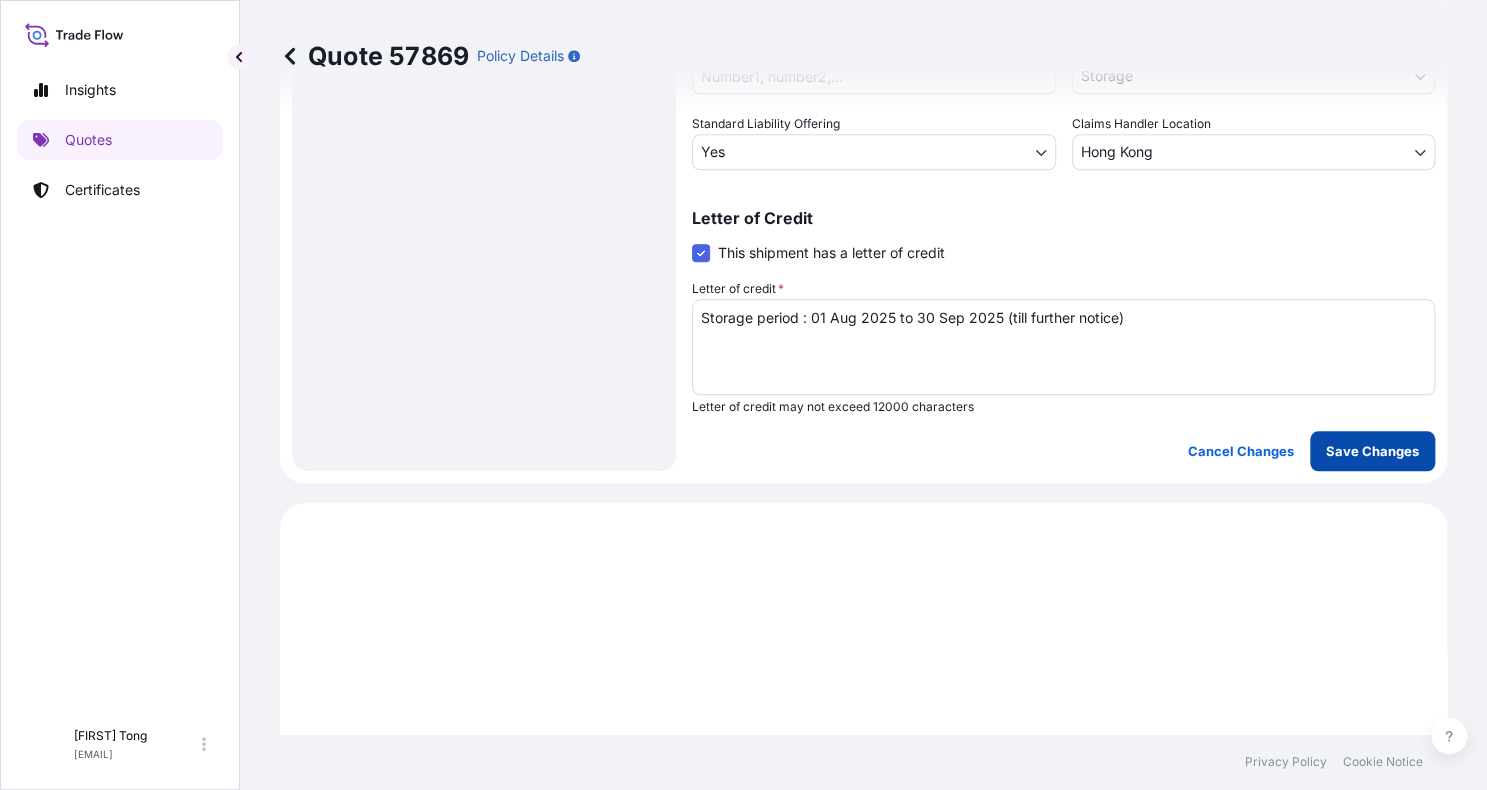 click on "Save Changes" at bounding box center [1372, 451] 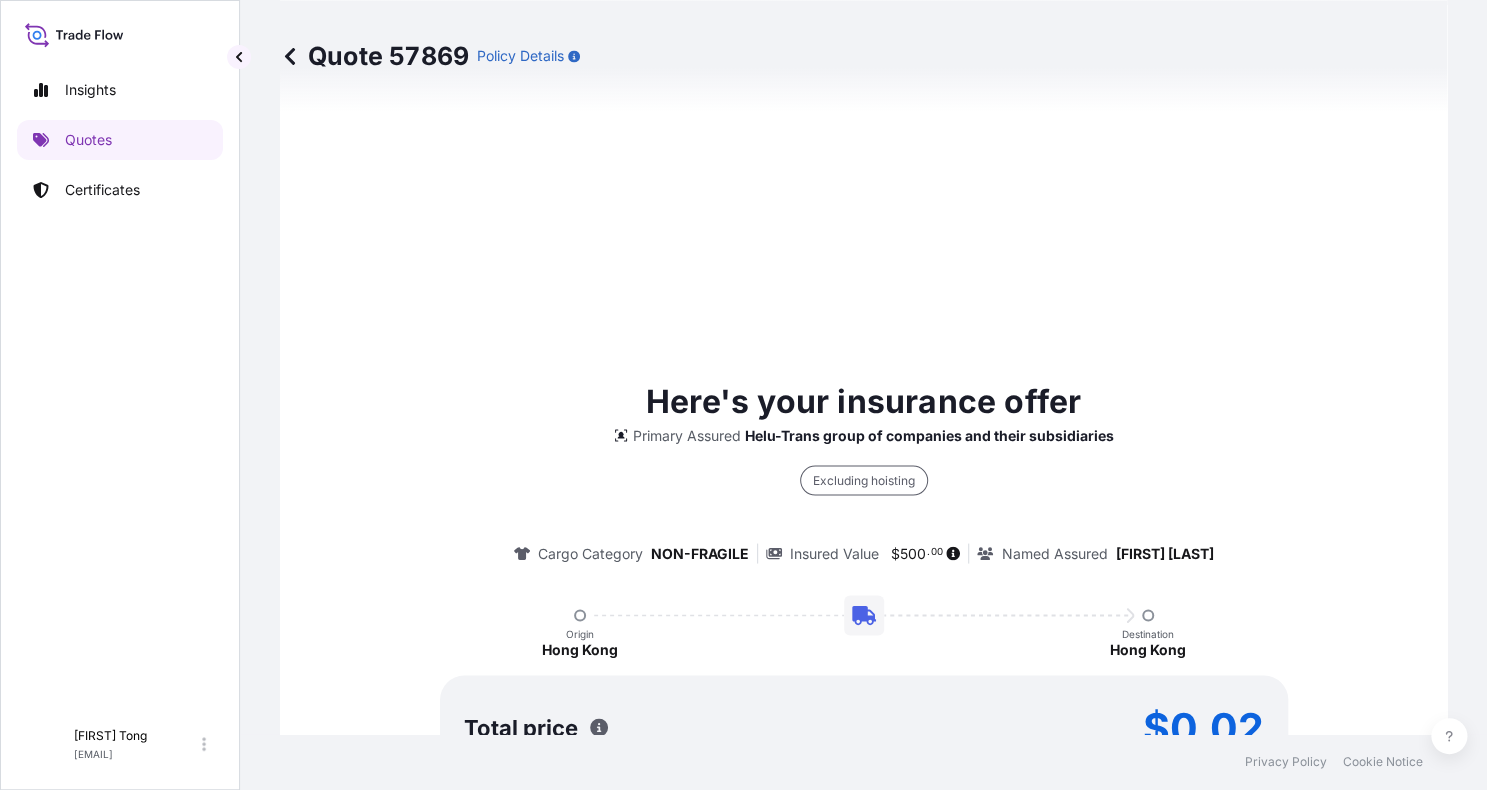 click on "Here's your insurance offer Primary Assured Helu-Trans group of companies and their subsidiaries Excluding hoisting Cargo Category NON-FRAGILE Insured Value $ 500 . 00 Named Assured [FULL_NAME] Origin [LOCATION] Destination [LOCATION] Total price $0.02 This quote is valid until" at bounding box center (863, 594) 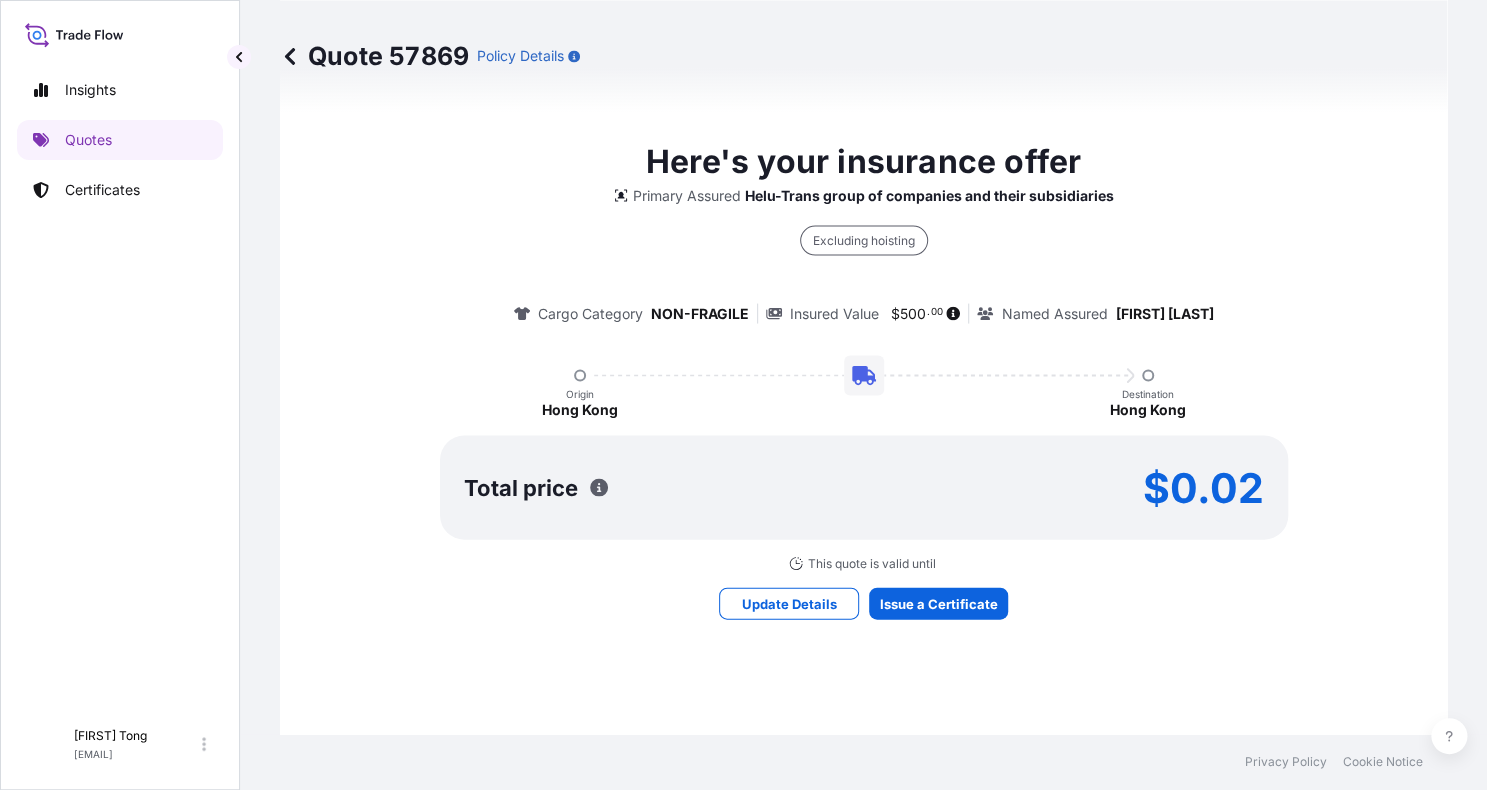 scroll, scrollTop: 1520, scrollLeft: 0, axis: vertical 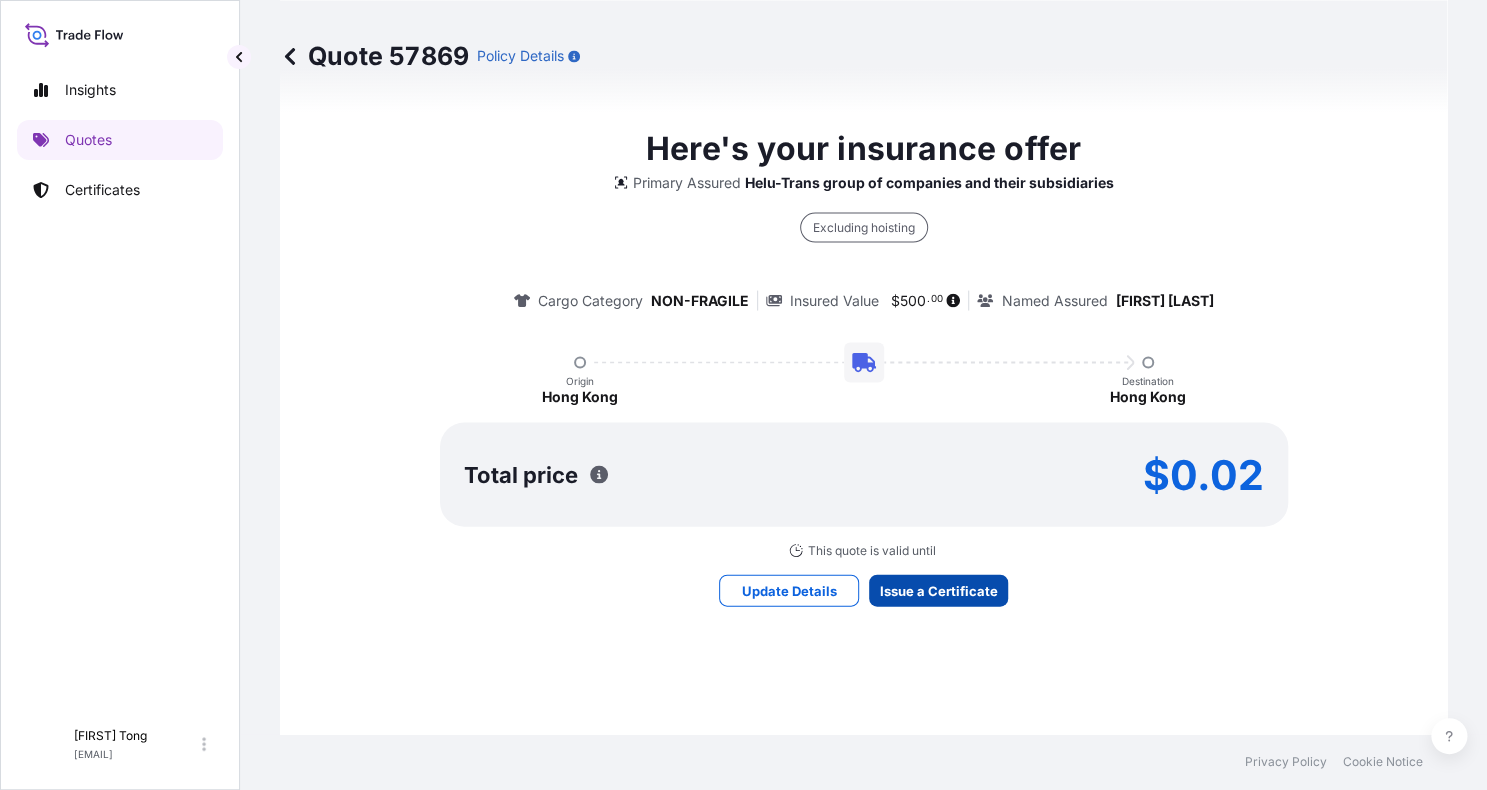 click on "Issue a Certificate" at bounding box center (938, 590) 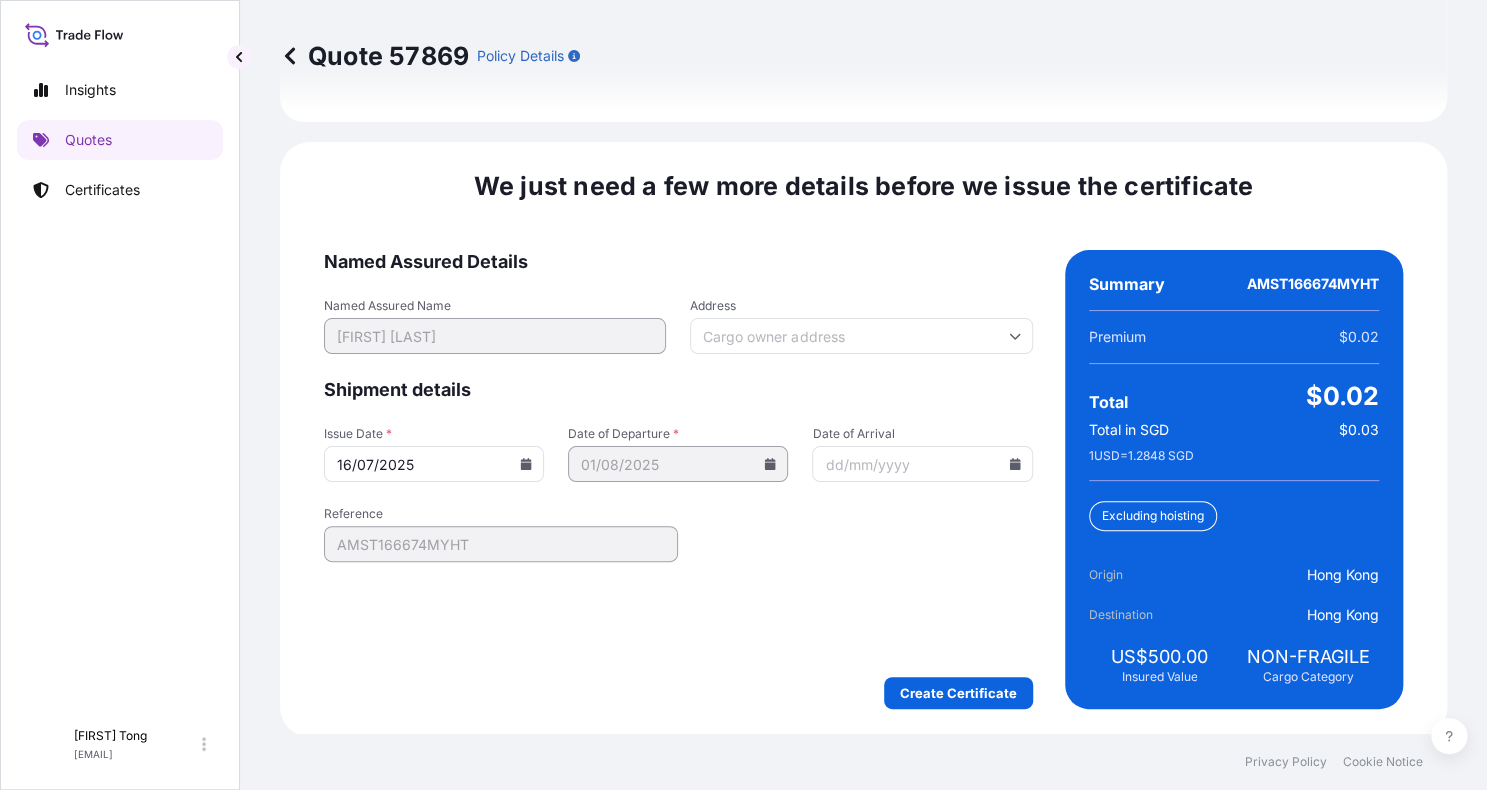 scroll, scrollTop: 3141, scrollLeft: 0, axis: vertical 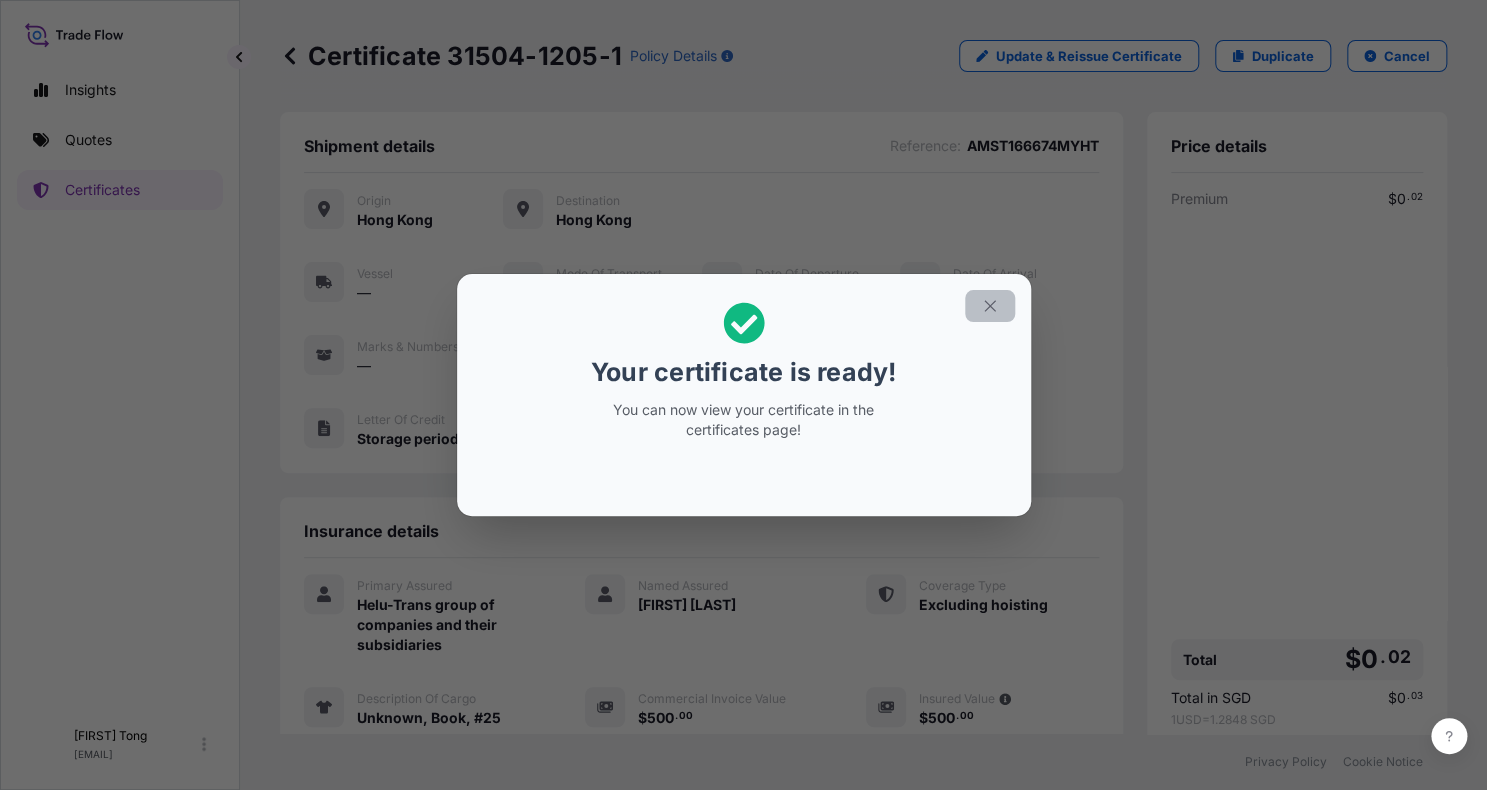 click at bounding box center [990, 306] 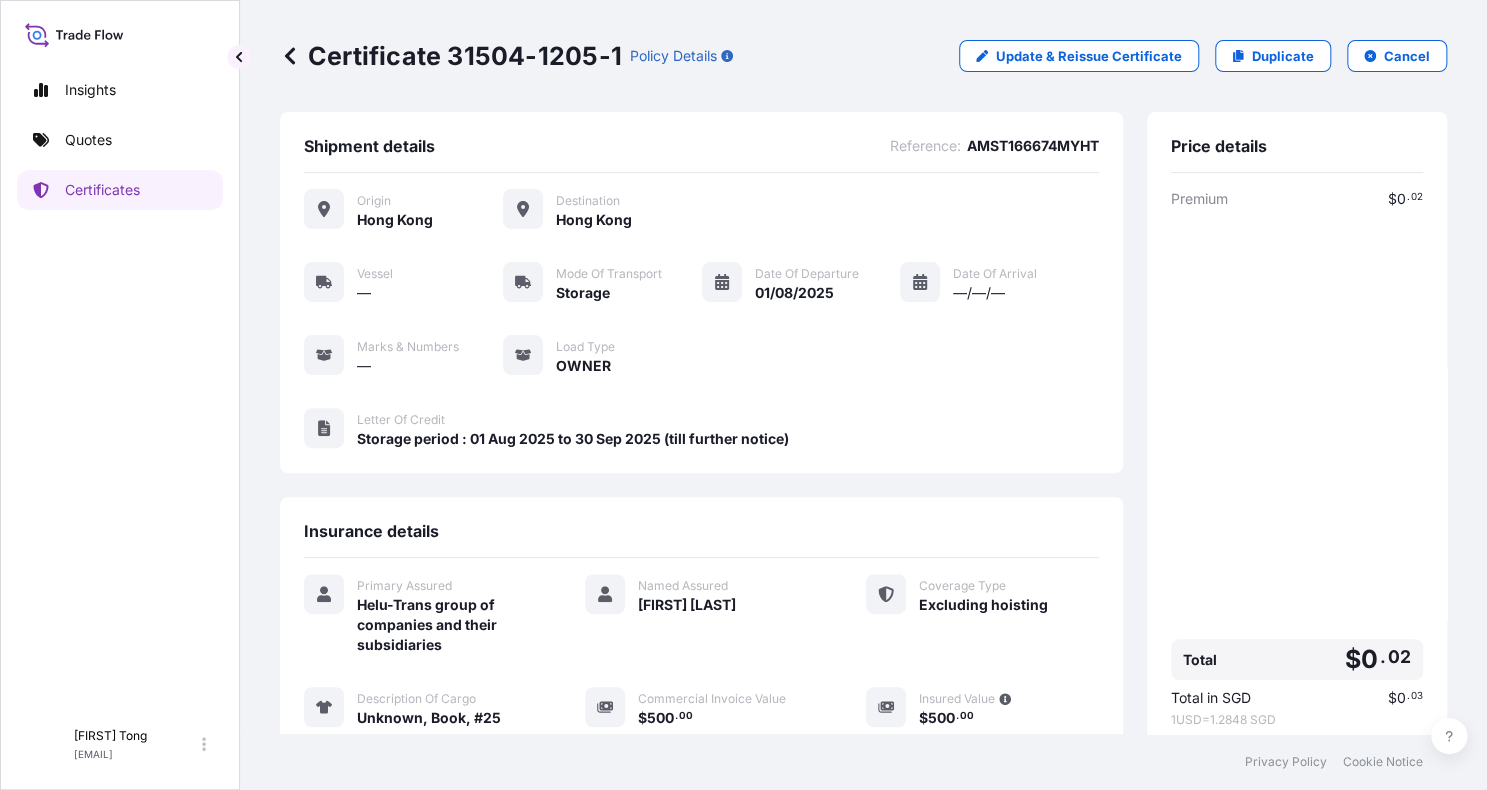 drag, startPoint x: 1218, startPoint y: 300, endPoint x: 1202, endPoint y: 351, distance: 53.450912 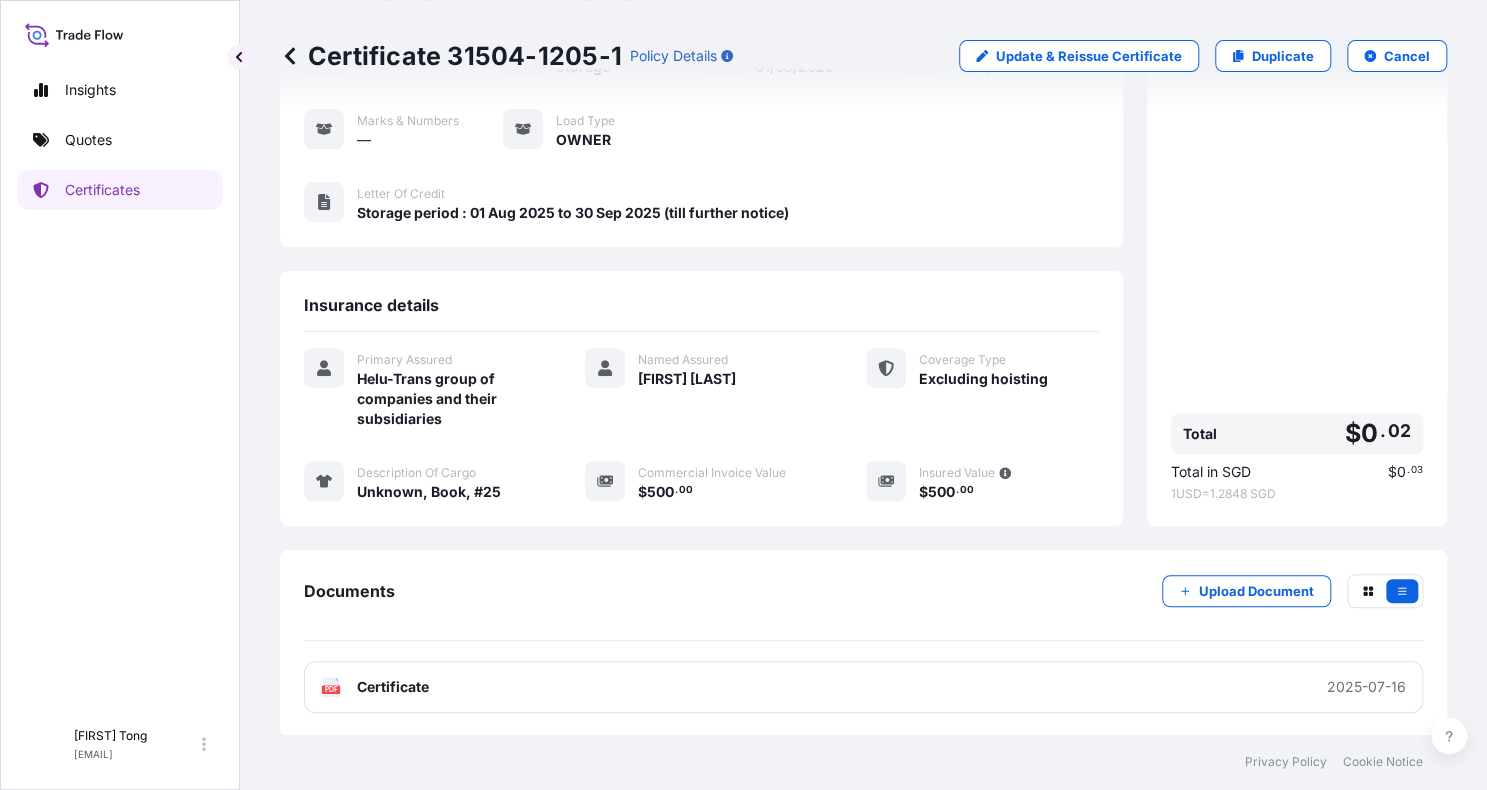 scroll, scrollTop: 227, scrollLeft: 0, axis: vertical 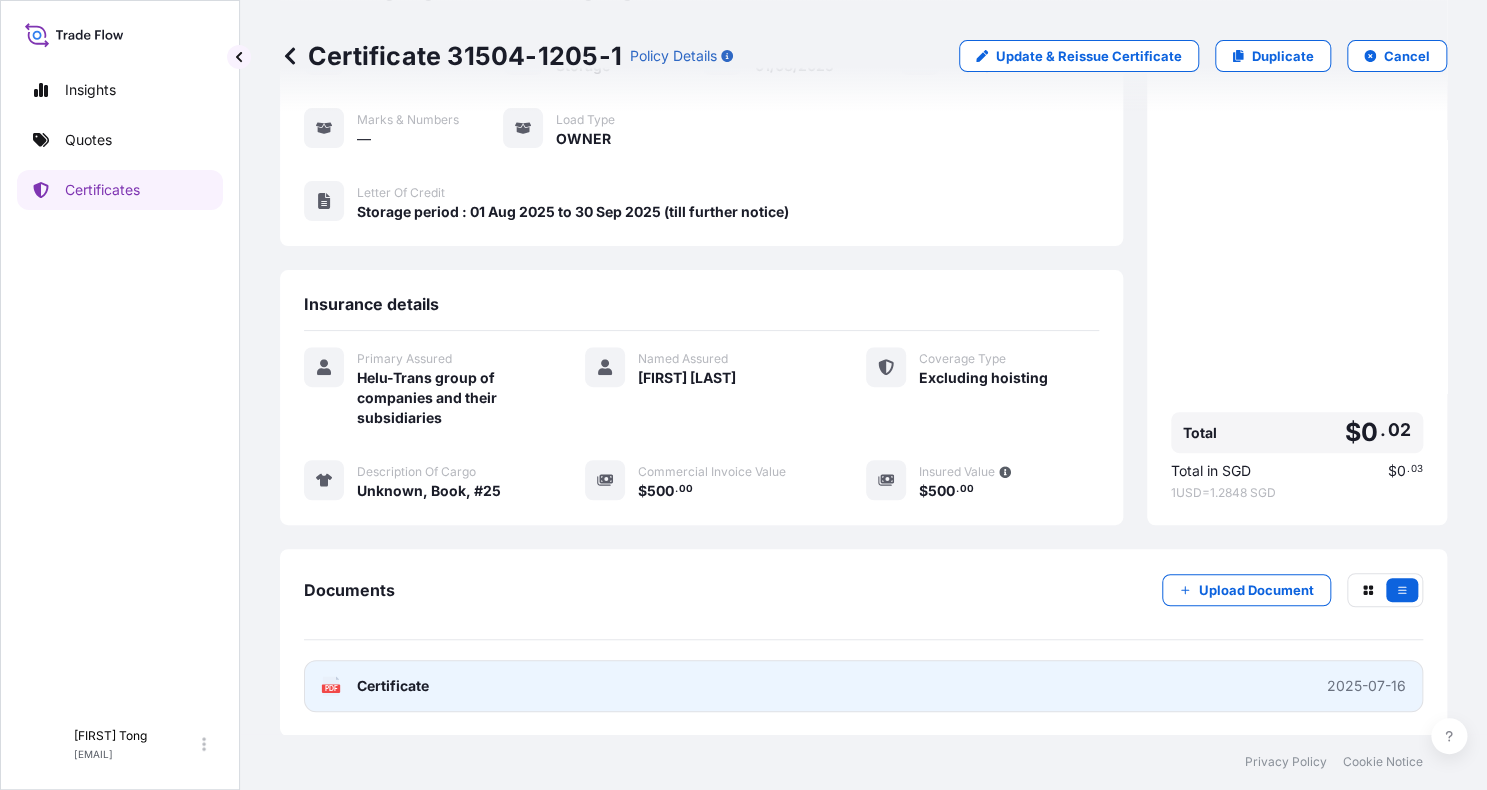click on "PDF Certificate 2025-07-16" at bounding box center [863, 686] 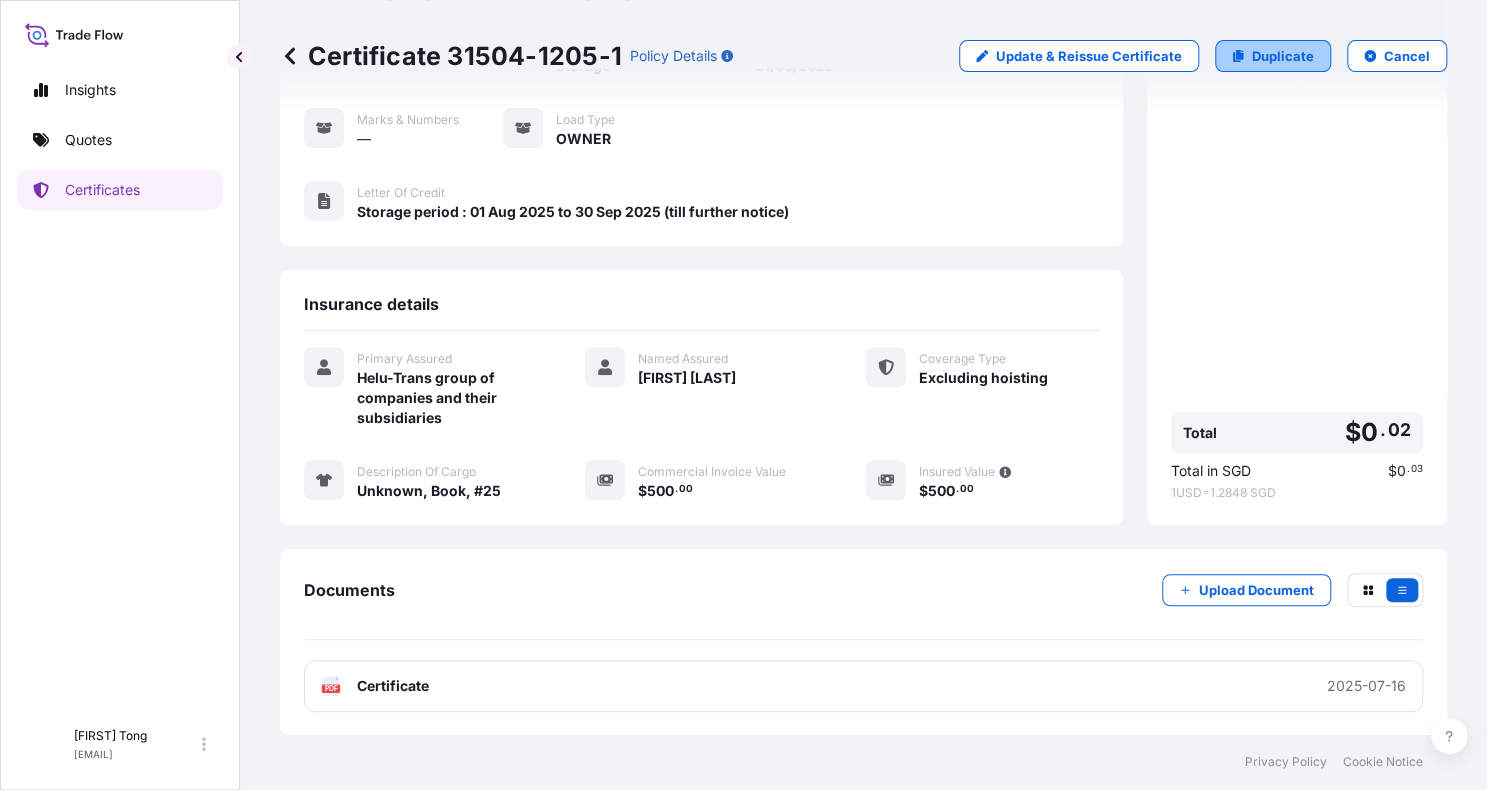 click on "Duplicate" at bounding box center [1283, 56] 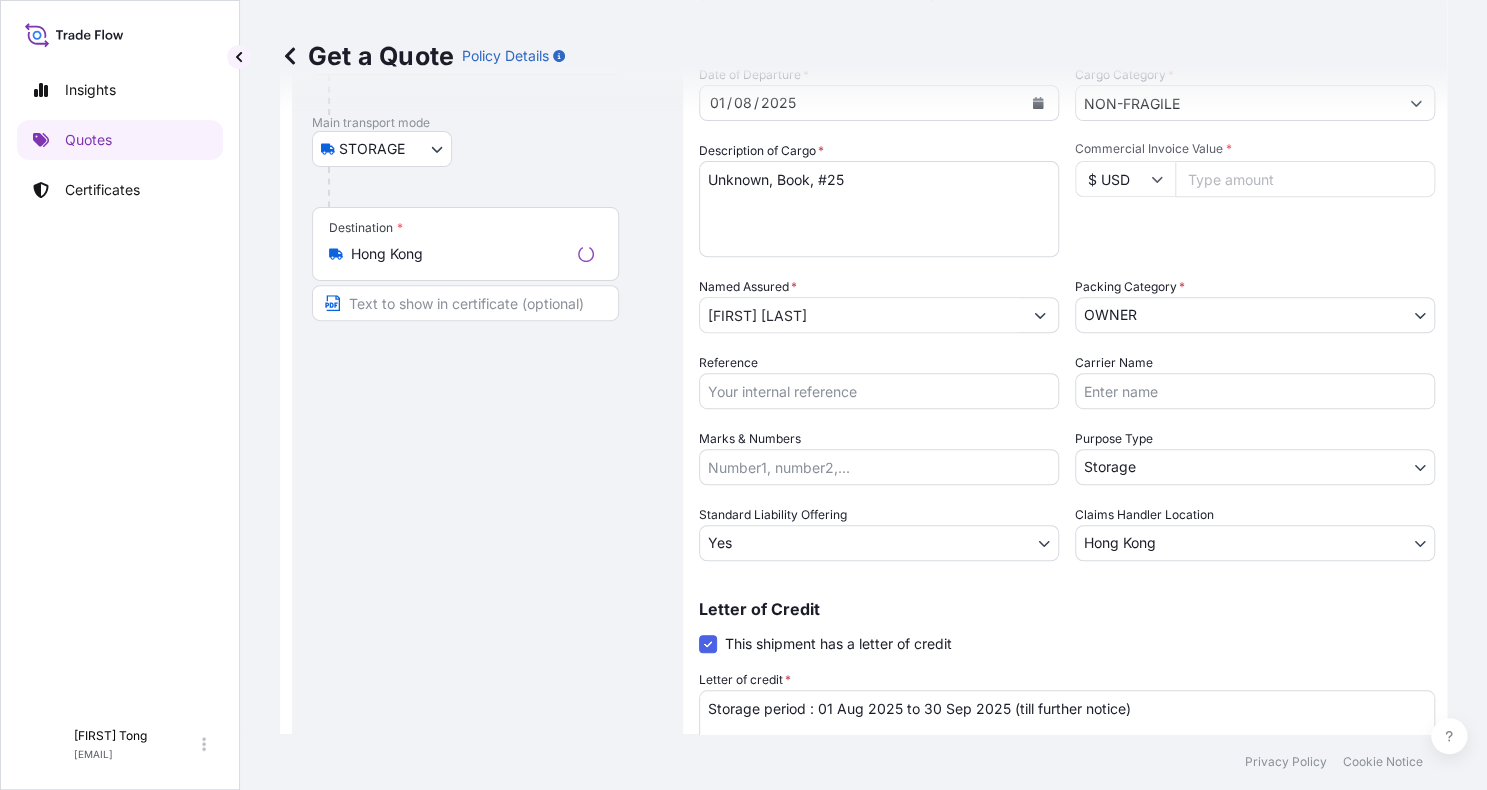 scroll, scrollTop: 31, scrollLeft: 0, axis: vertical 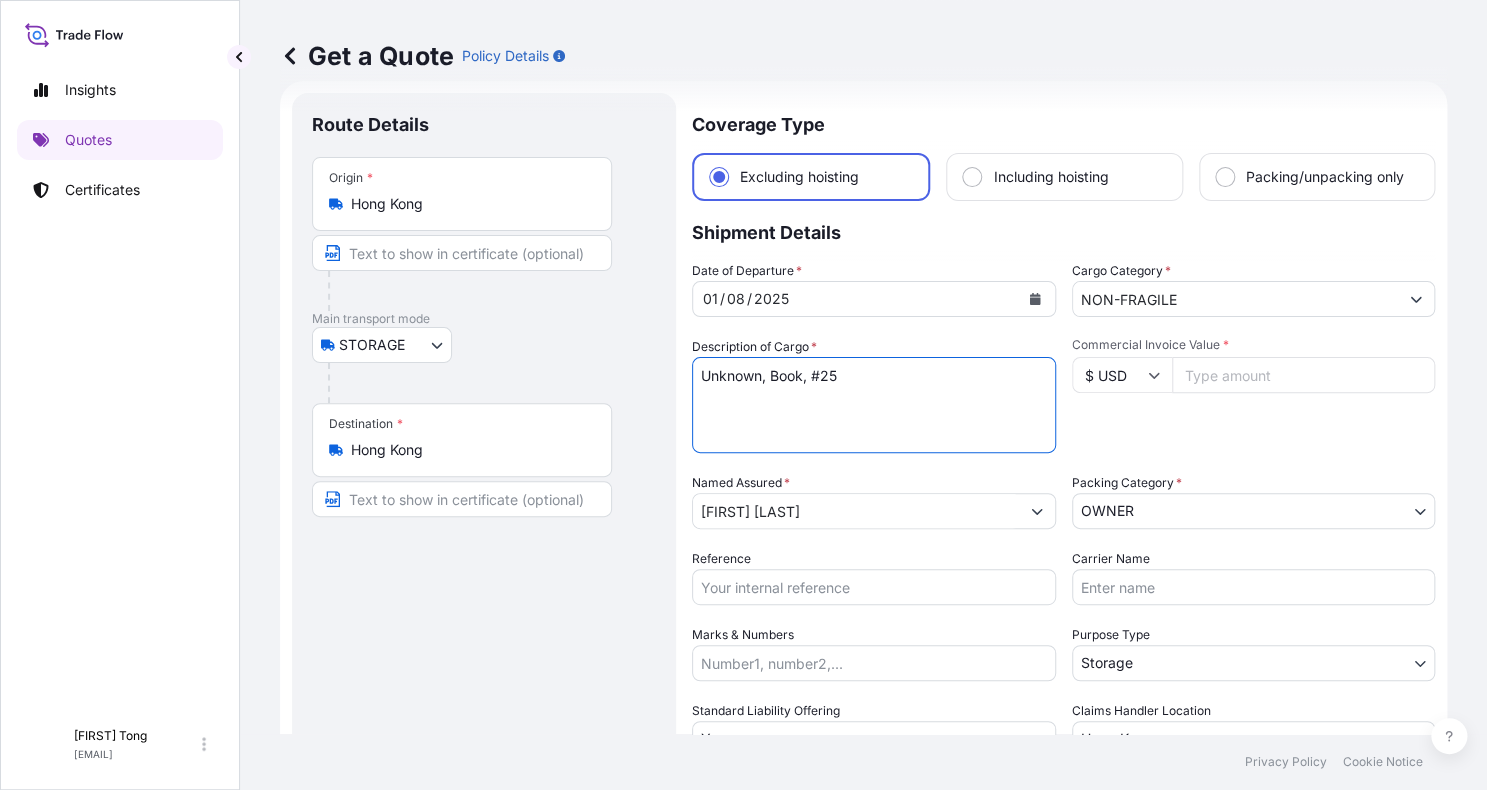 drag, startPoint x: 772, startPoint y: 376, endPoint x: 911, endPoint y: 376, distance: 139 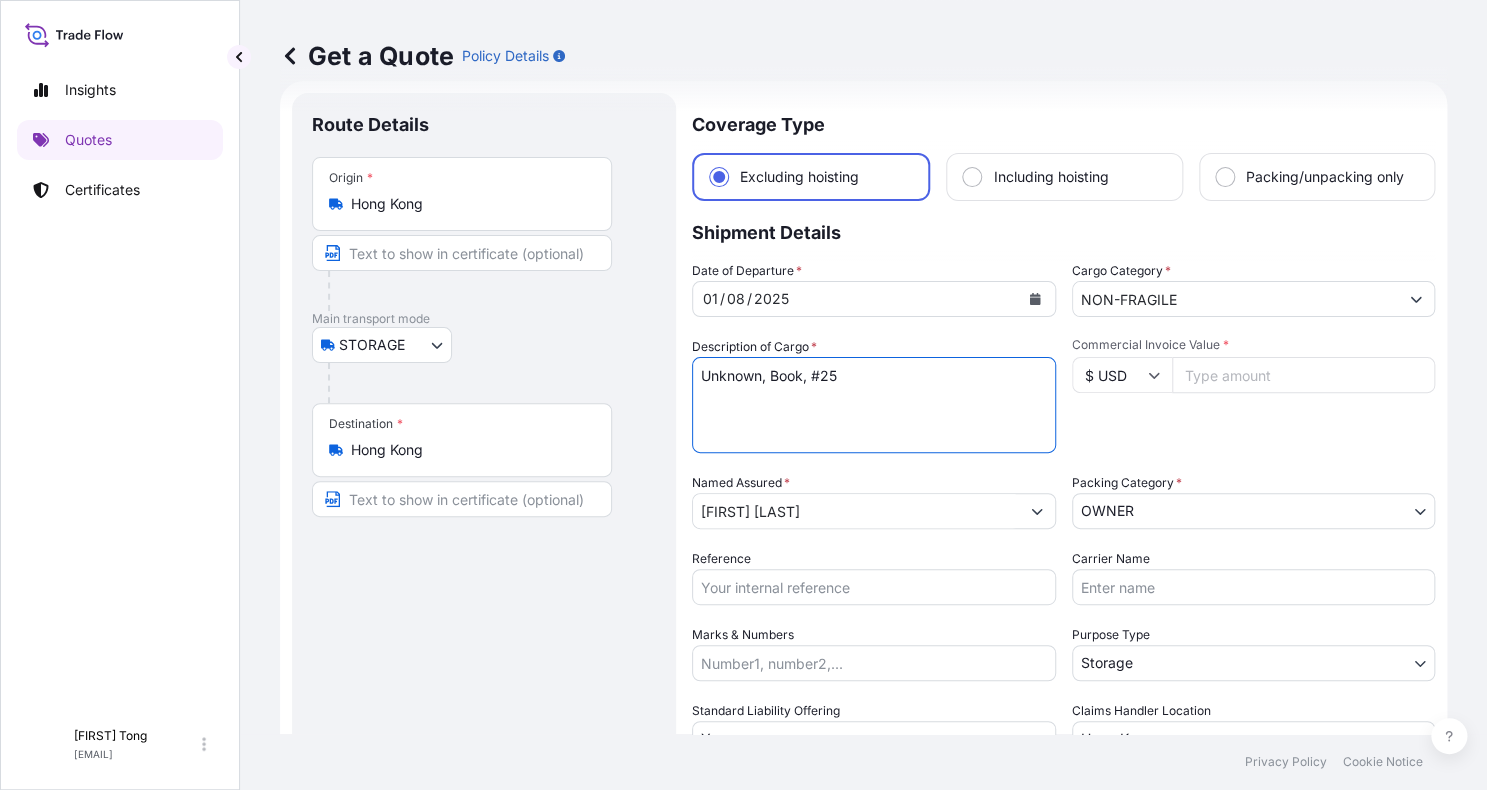 click on "Unknown, Book, #25" at bounding box center (874, 405) 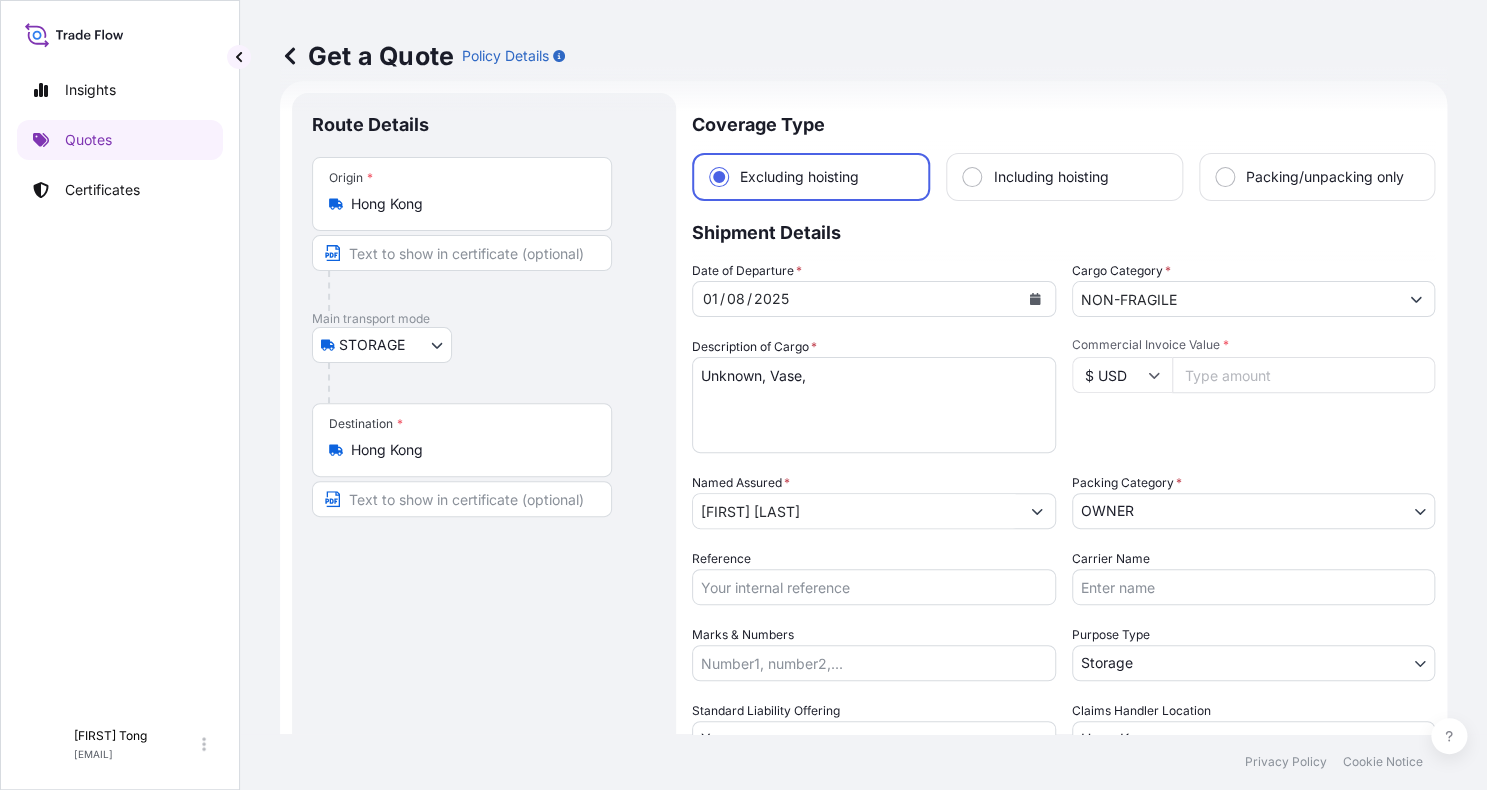 click on "Unknown, Book, #25" at bounding box center (874, 405) 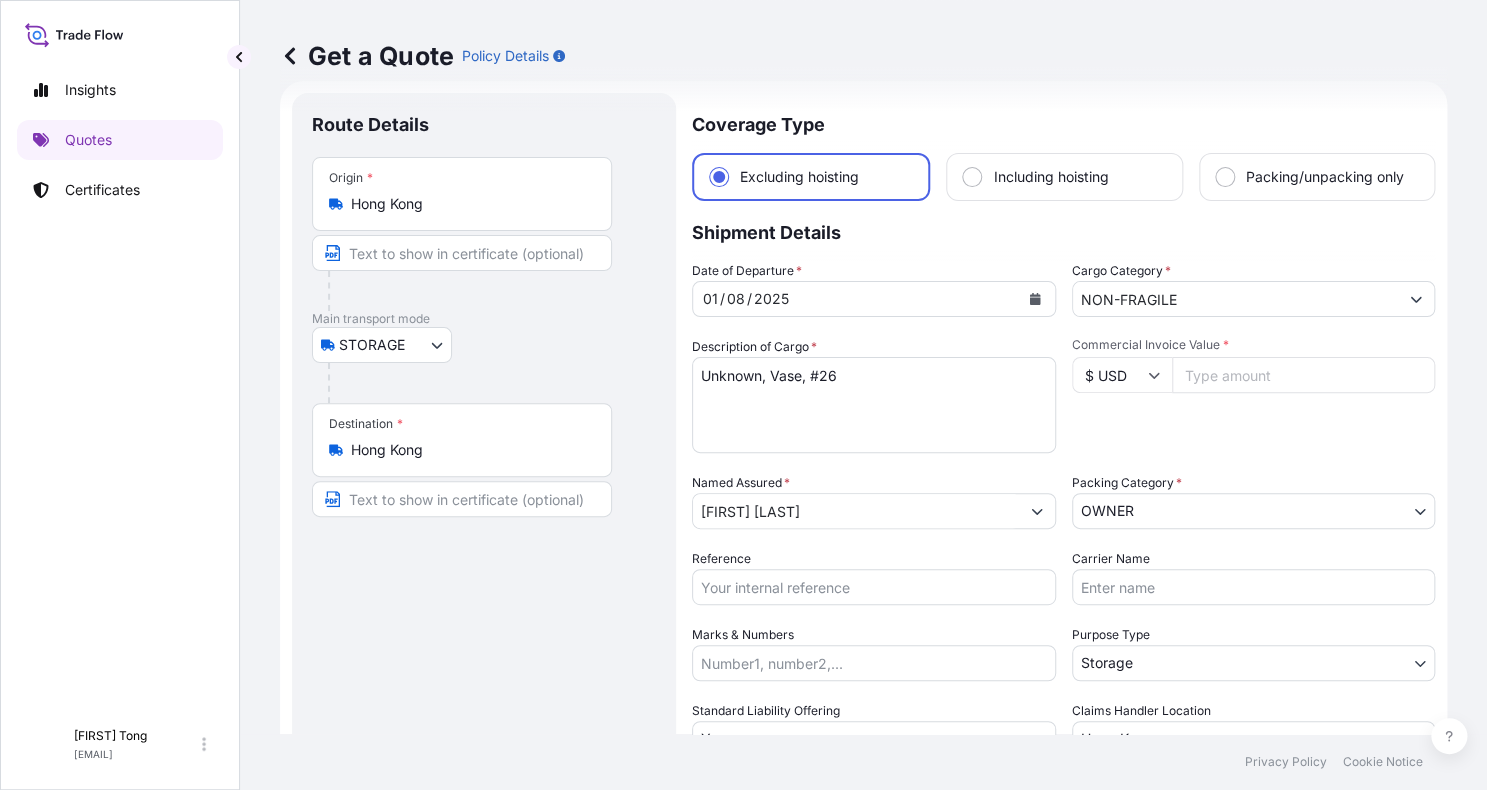 click on "Commercial Invoice Value   *" at bounding box center [1304, 375] 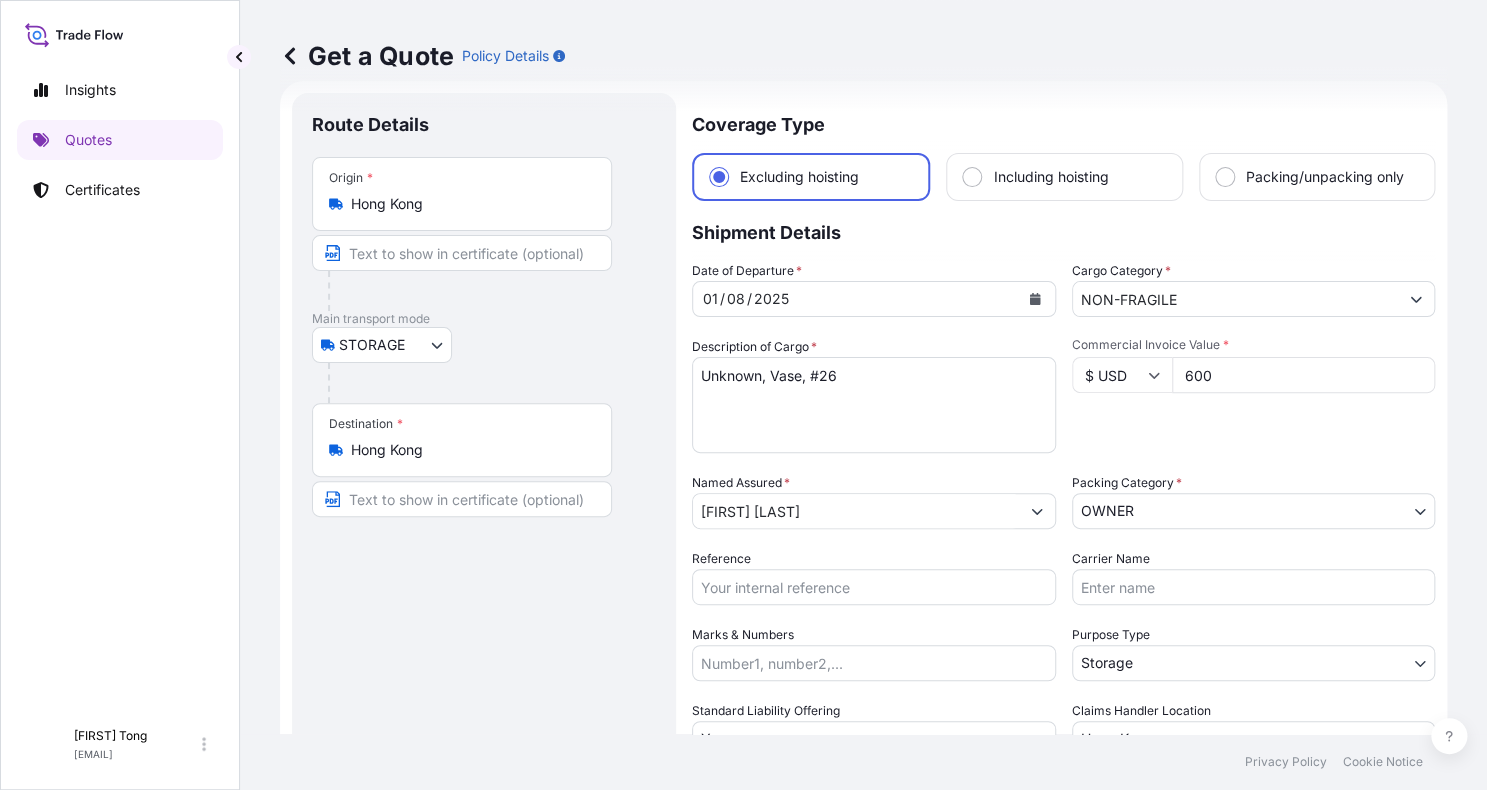 click on "Commercial Invoice Value   * $ USD 600" at bounding box center (1254, 395) 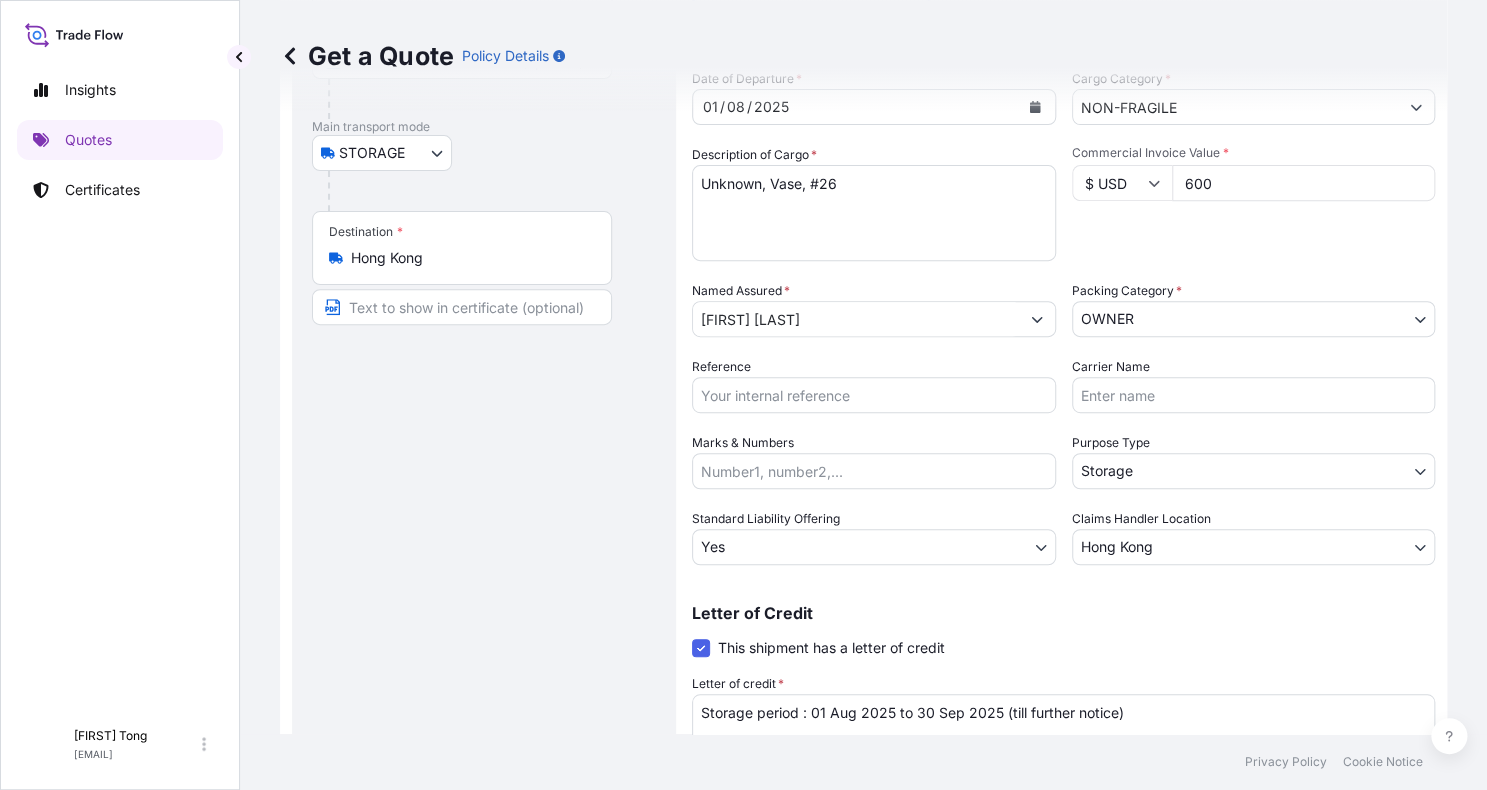 scroll, scrollTop: 366, scrollLeft: 0, axis: vertical 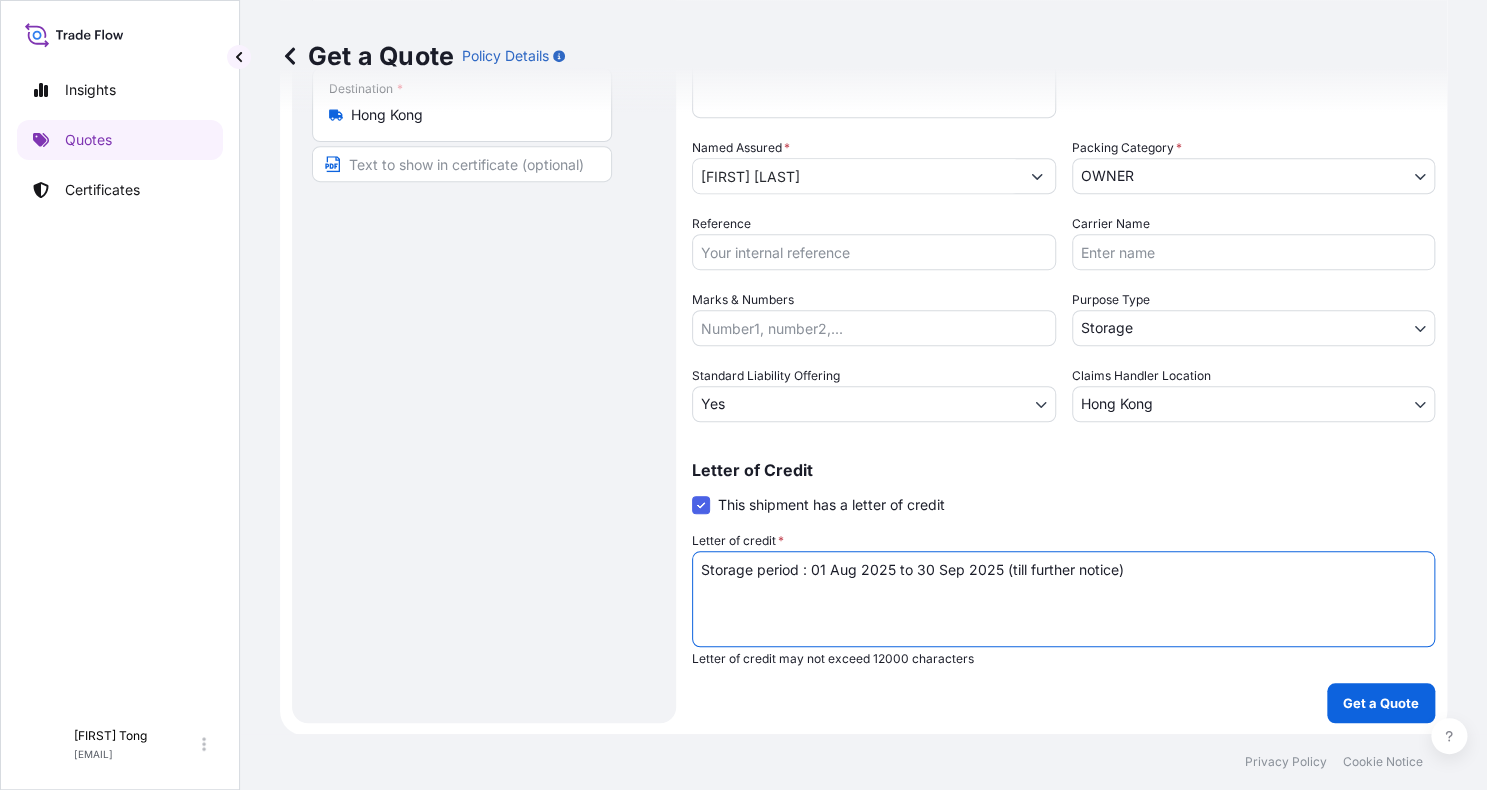 drag, startPoint x: 1164, startPoint y: 567, endPoint x: 430, endPoint y: 579, distance: 734.0981 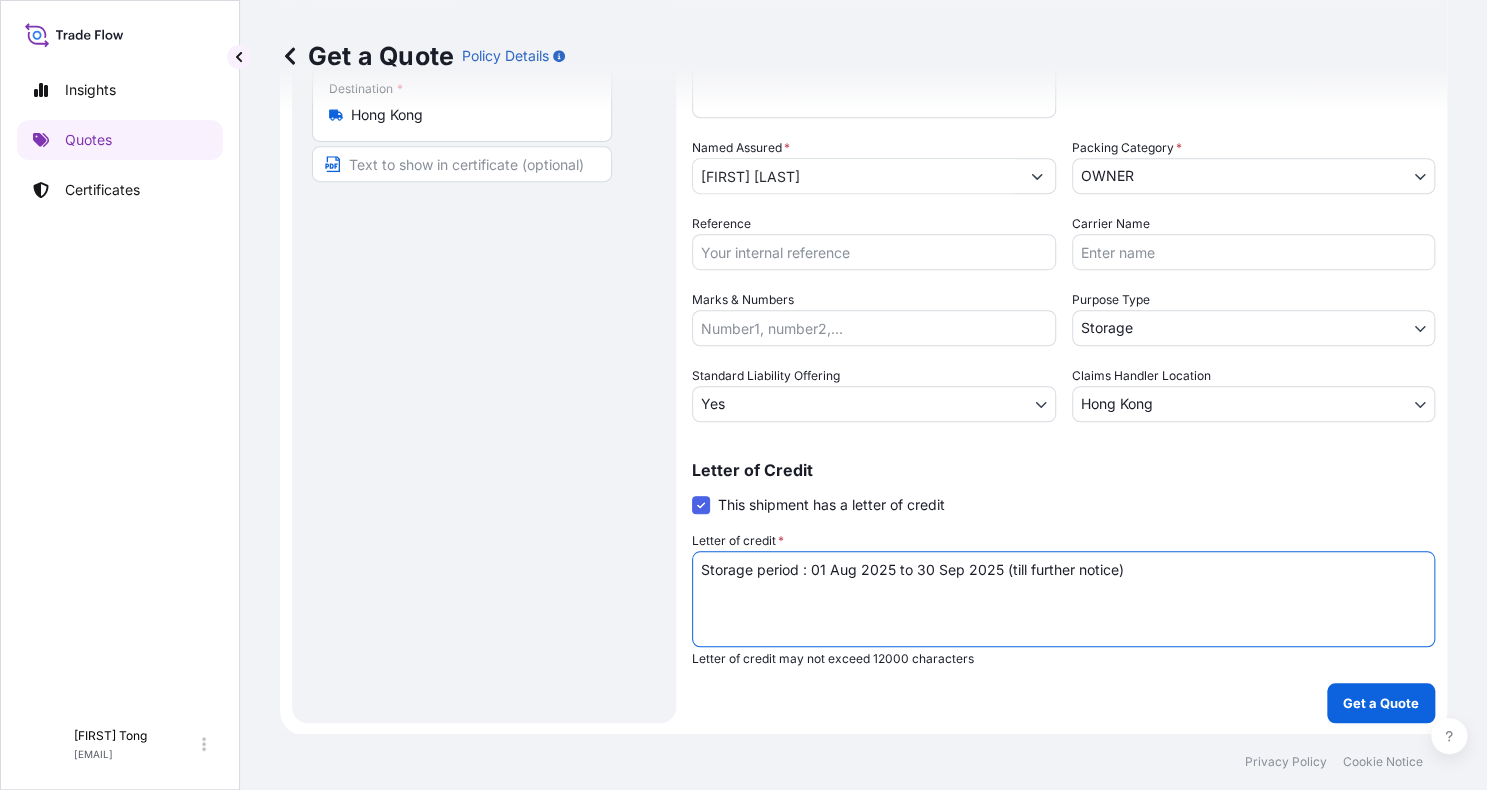 click on "Route Details Place of loading Road / Inland Road / Inland Origin * Hong Kong Main transport mode STORAGE COURIER INSTALLATION LAND SEA AIR STORAGE Destination * Hong Kong Road / Inland Road / Inland Place of Discharge Coverage Type Excluding hoisting Including hoisting Packing/unpacking only Shipment Details Date of Departure * [DATE] Cargo Category * NON-FRAGILE Description of Cargo * Unknown, Book, #25
Commercial Invoice Value   * $ USD [NUMBER] Named Assured * [FIRST] [LAST] Packing Category * OWNER AGENT CO-OWNER OWNER Various Reference Carrier Name Marks & Numbers Purpose Type Storage Transit Storage Installation Conservation Standard Liability Offering Yes Yes No Claims Handler Location Hong Kong Hong Kong Singapore Letter of Credit This shipment has a letter of credit Letter of credit * Storage period : [DATE] to [DATE] (till further notice) Letter of credit may not exceed 12000 characters Get a Quote" at bounding box center [863, 240] 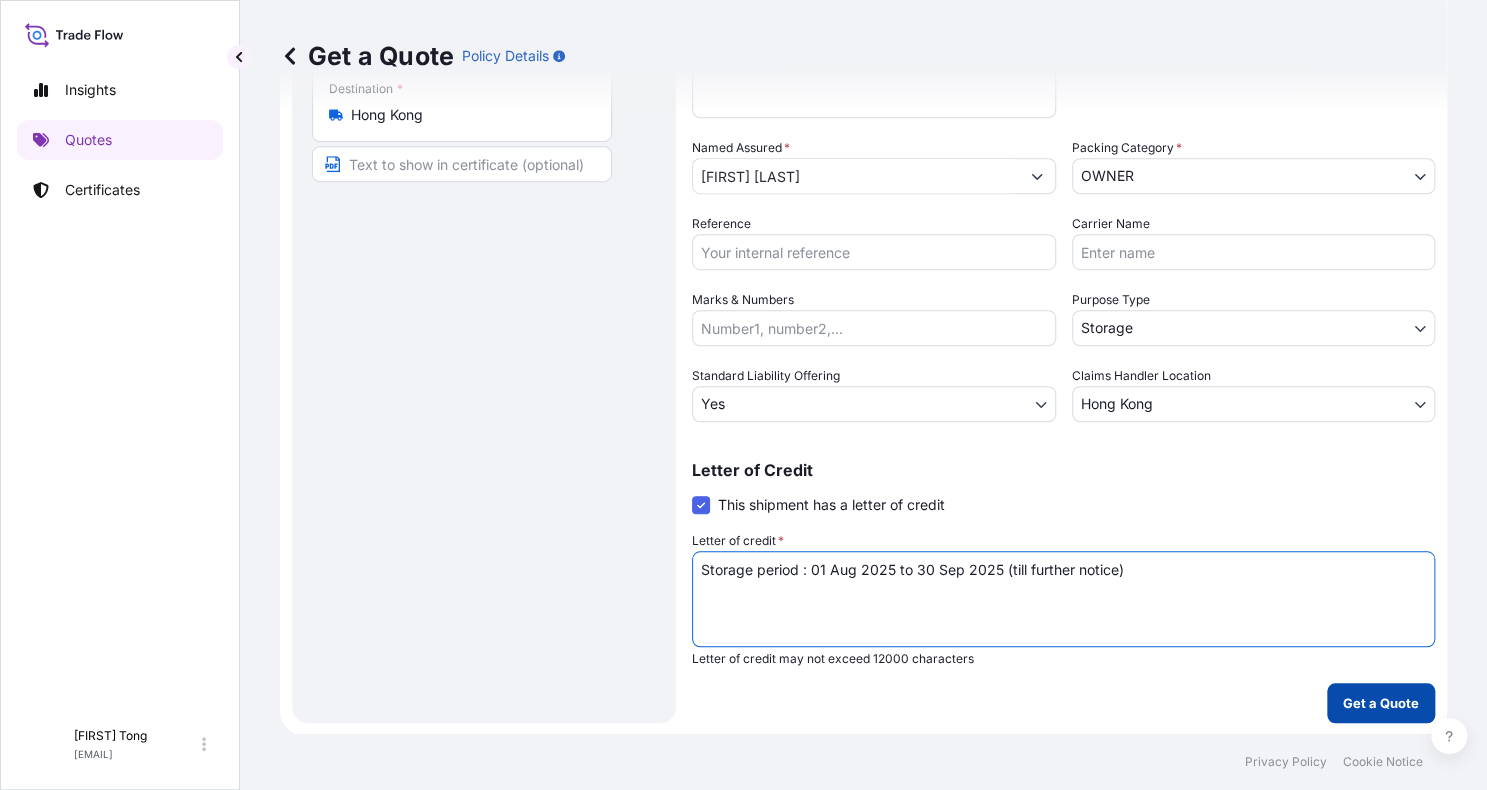 click on "Get a Quote" at bounding box center [1381, 703] 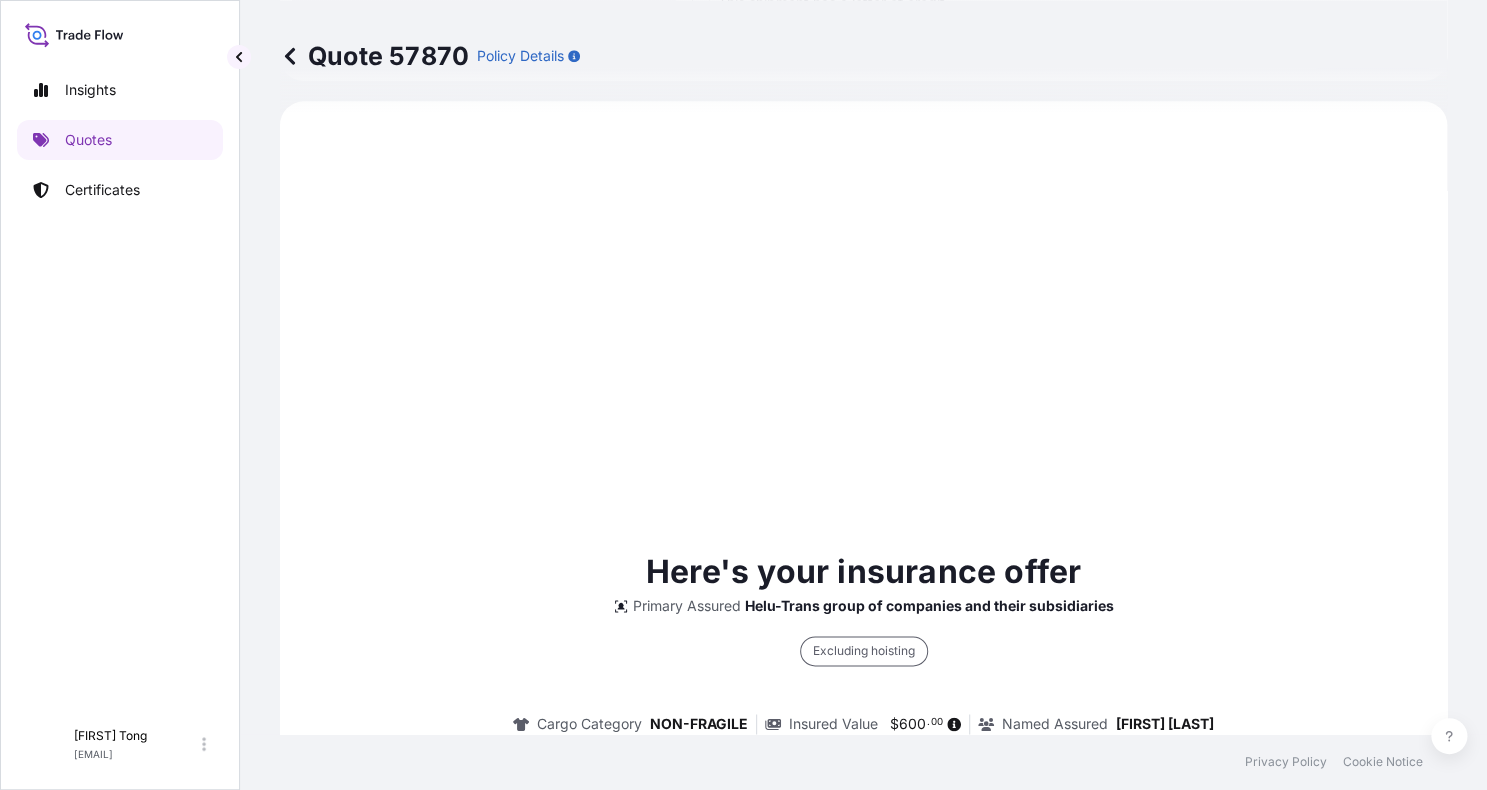scroll, scrollTop: 368, scrollLeft: 0, axis: vertical 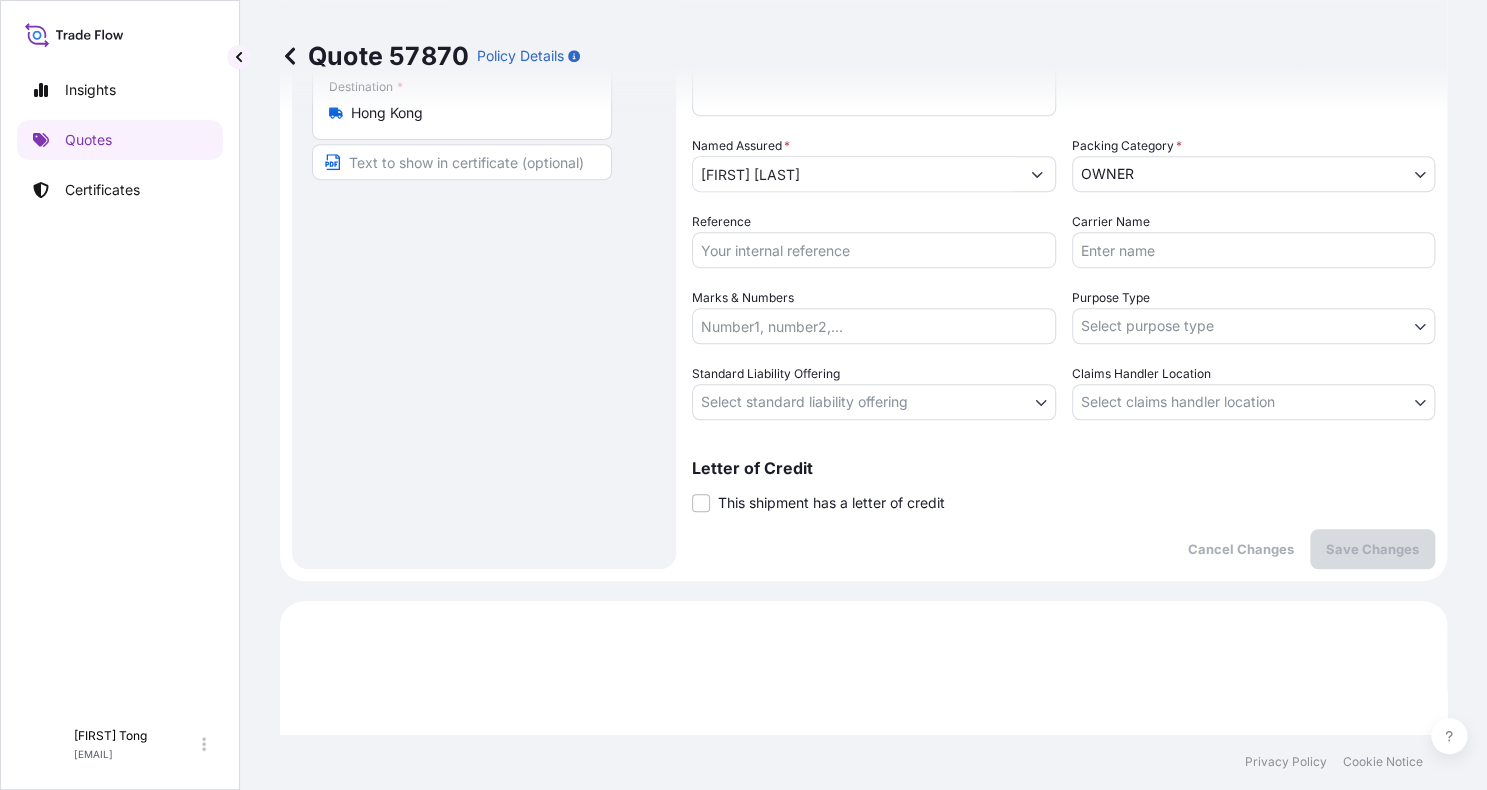 click on "This shipment has a letter of credit" at bounding box center [818, 502] 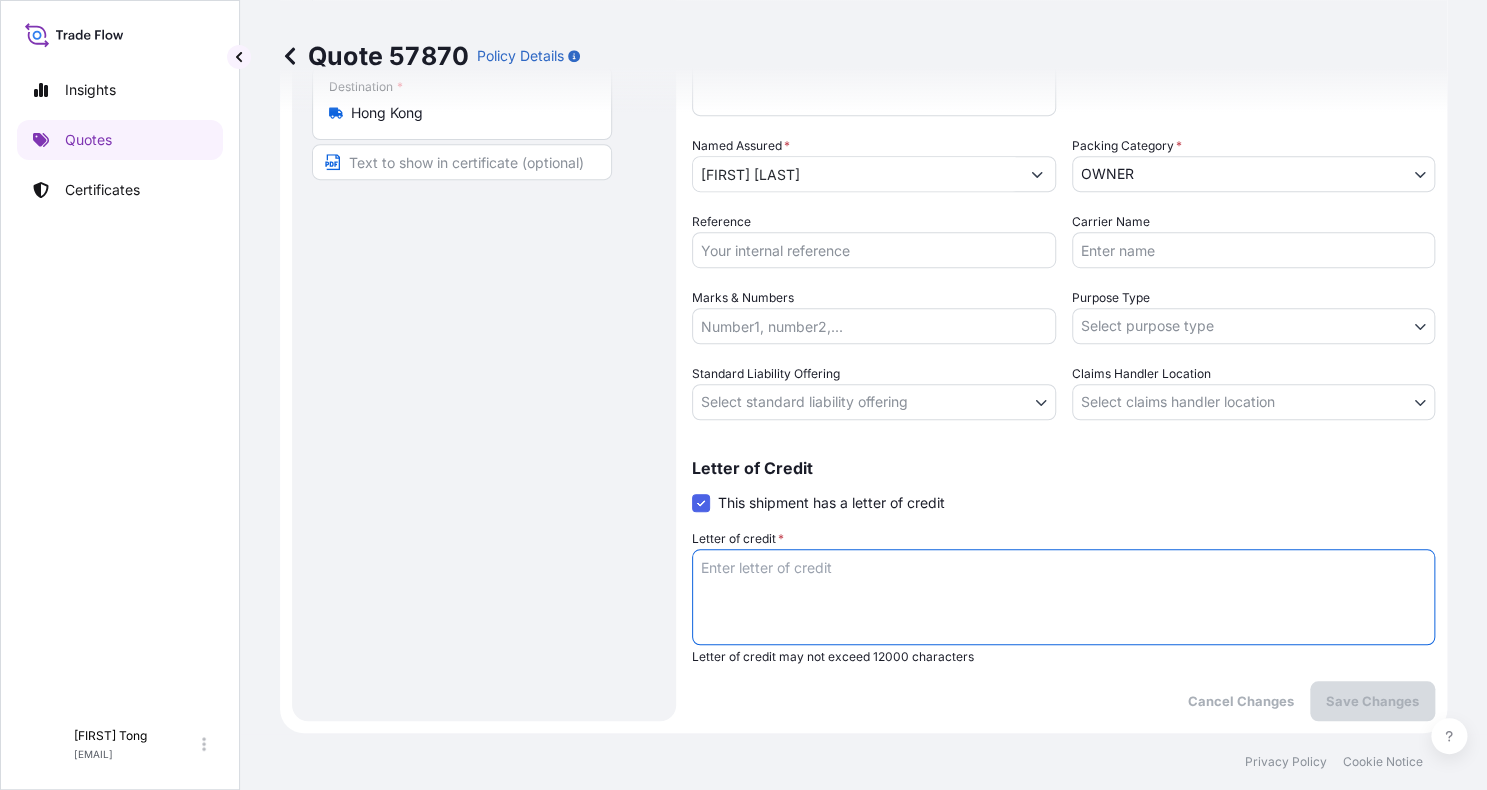 click on "Letter of credit *" at bounding box center [1063, 597] 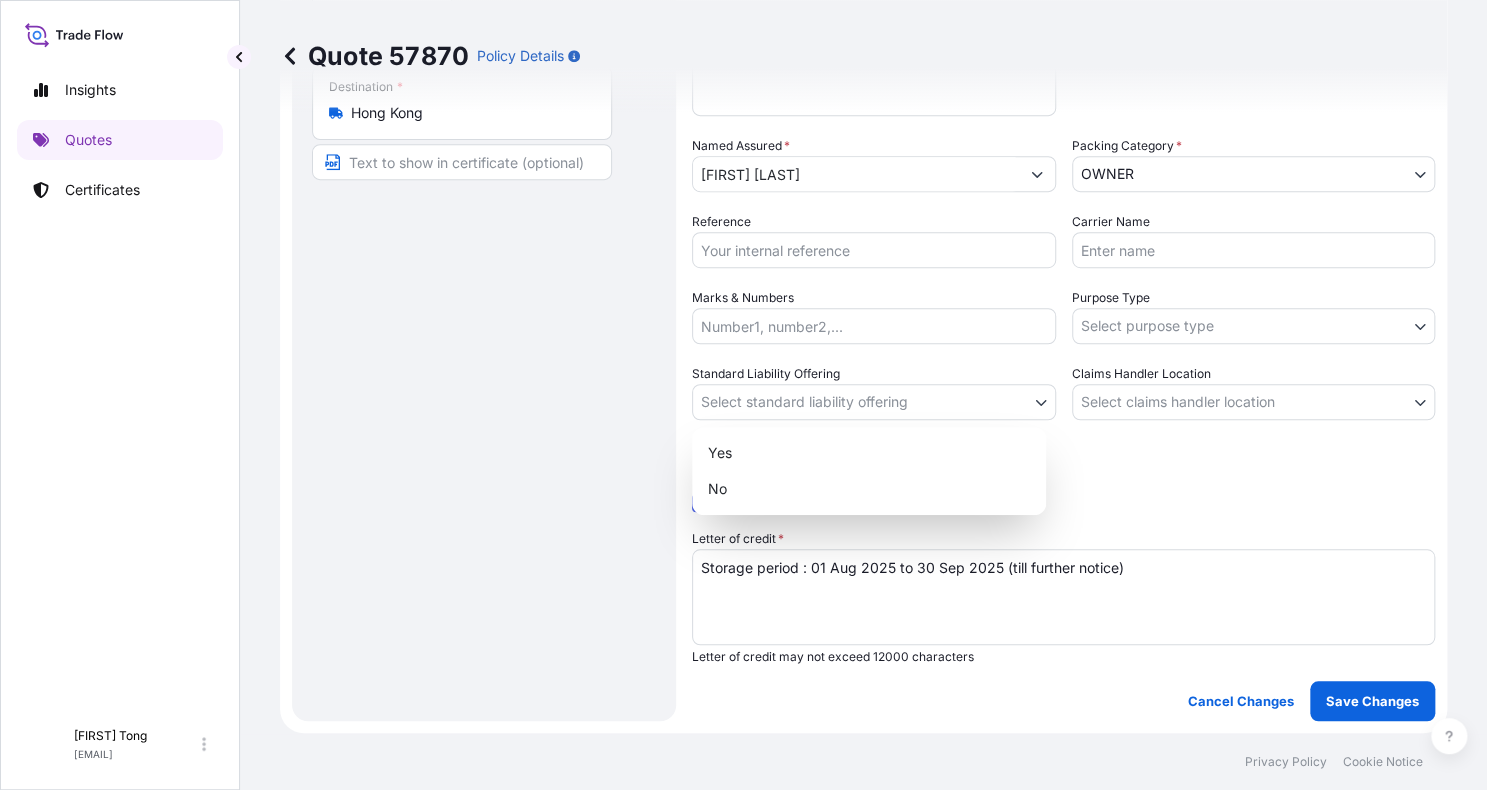 click on "Insights Quotes Certificates C [FIRST]   [LAST] [EMAIL] Quote 57870 Policy Details Route Details Place of loading Road / Inland Road / Inland Origin * [LOCATION] Main transport mode STORAGE COURIER INSTALLATION LAND SEA AIR STORAGE Destination * [LOCATION] Road / Inland Road / Inland Place of Discharge Coverage Type Excluding hoisting Including hoisting Packing/unpacking only Shipment Details Date of Departure * [DATE] Cargo Category * NON-FRAGILE Description of Cargo * Unknown, Vase, #26
Commercial Invoice Value   * $ USD 600 Named Assured * [FULL_NAME] Packing Category * OWNER AGENT CO-OWNER OWNER Various Reference Carrier Name Marks & Numbers Purpose Type Select purpose type Transit Storage Installation Conservation Standard Liability Offering Select standard liability offering Yes No Claims Handler Location Select claims handler location [LOCATION] [LOCATION] Letter of Credit This shipment has a letter of credit Letter of credit * Letter of credit may not exceed 12000 characters" at bounding box center (743, 395) 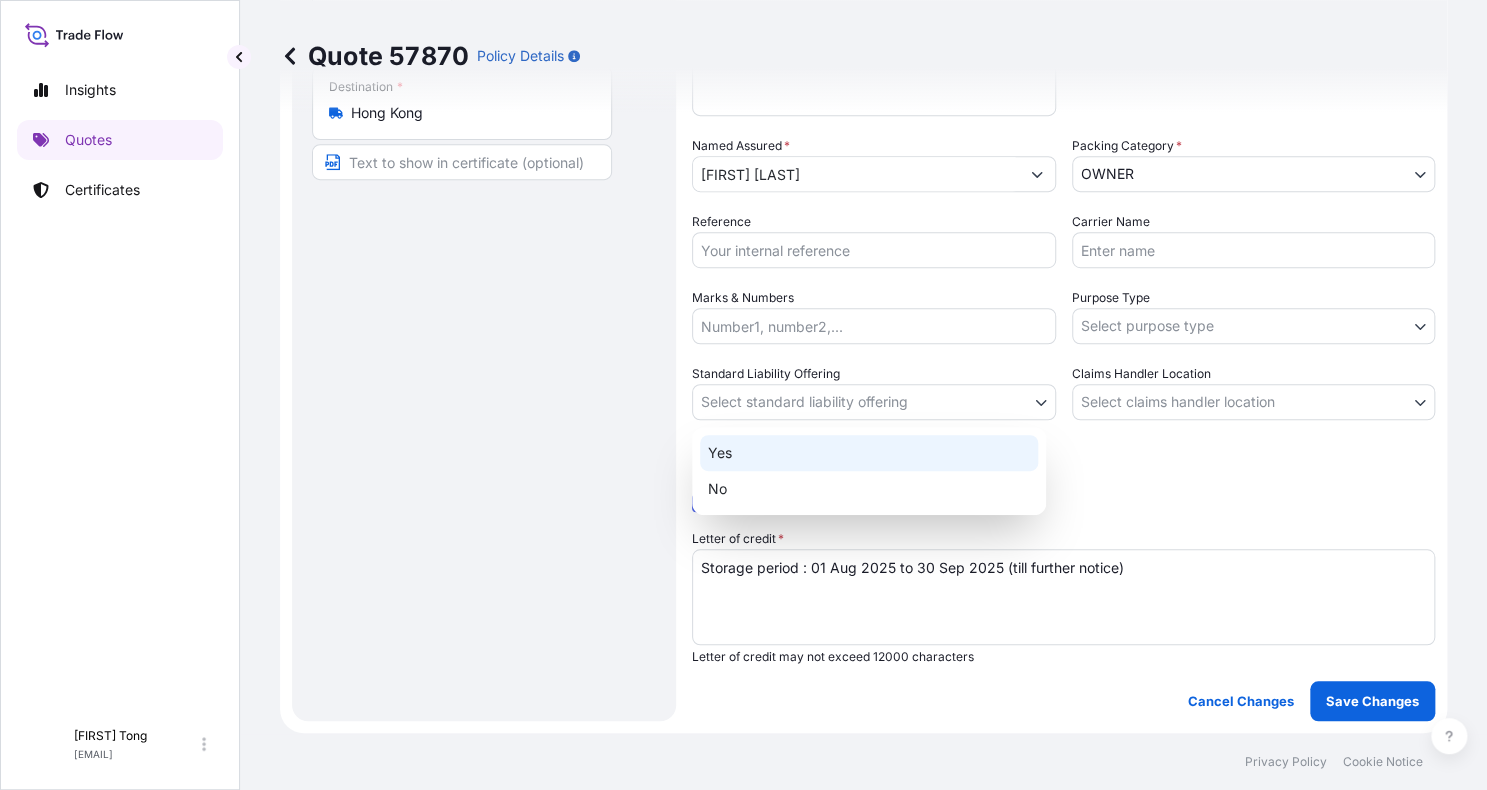 click on "Yes" at bounding box center (869, 453) 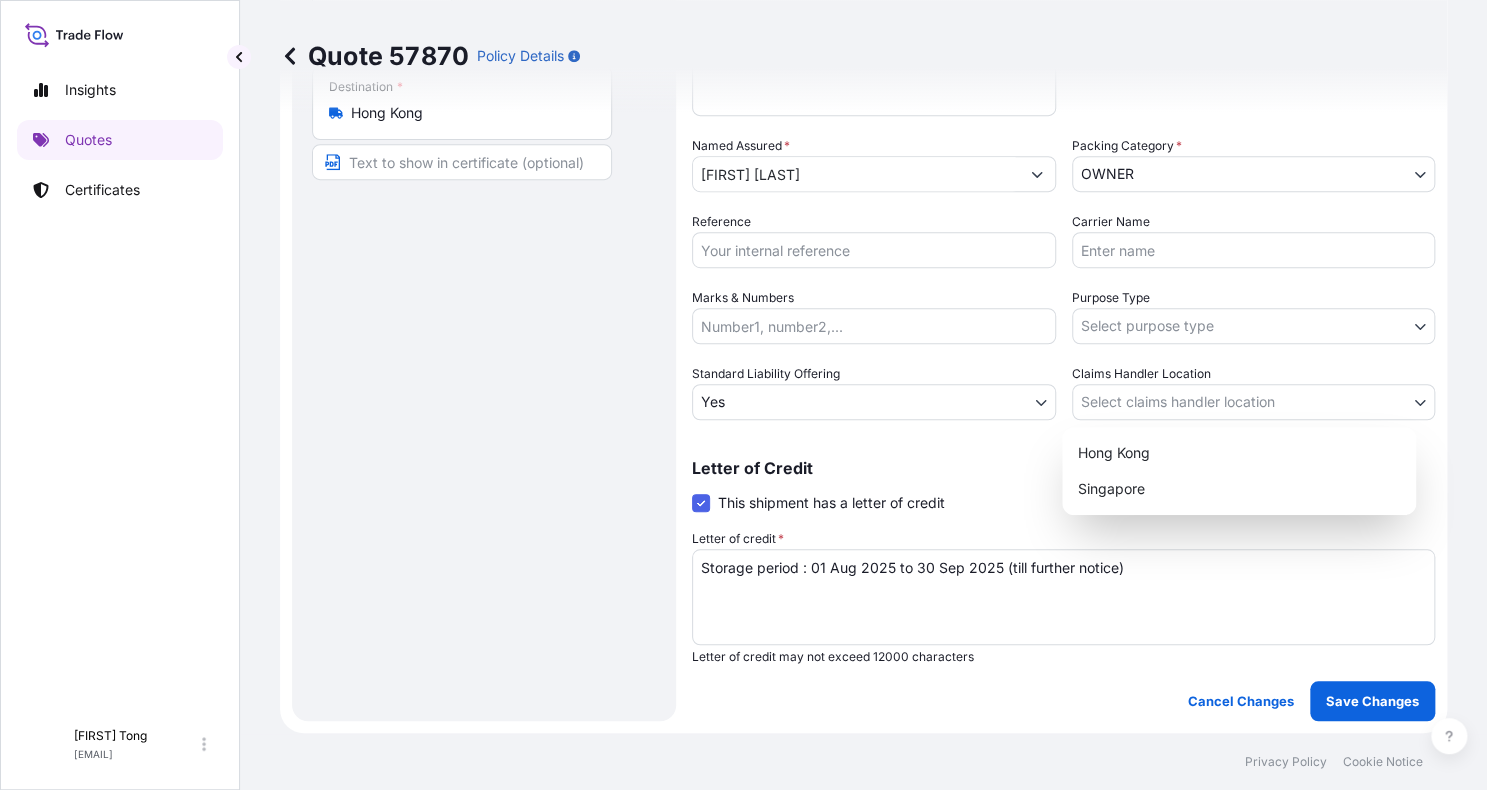 click on "Insights Quotes Certificates C [FIRST]   [LAST] [EMAIL] Quote [NUMBER] Policy Details Route Details Place of loading Road / Inland Road / Inland Origin * Hong Kong Main transport mode STORAGE COURIER INSTALLATION LAND SEA AIR STORAGE Destination * Hong Kong Road / Inland Road / Inland Place of Discharge Coverage Type Excluding hoisting Including hoisting Packing/unpacking only Shipment Details Date of Departure * [DATE] Cargo Category * NON-FRAGILE Description of Cargo * Unknown, Vase, #26
Commercial Invoice Value   * $ USD [NUMBER] Named Assured * [FIRST] [LAST] Packing Category * OWNER AGENT CO-OWNER OWNER Various Reference Carrier Name Marks & Numbers Purpose Type Select purpose type Transit Storage Installation Conservation Standard Liability Offering Yes Yes No Claims Handler Location Select claims handler location Hong Kong Singapore Letter of Credit This shipment has a letter of credit Letter of credit * Storage period : [DATE] to [DATE] (till further notice) Cancel Changes" at bounding box center [743, 395] 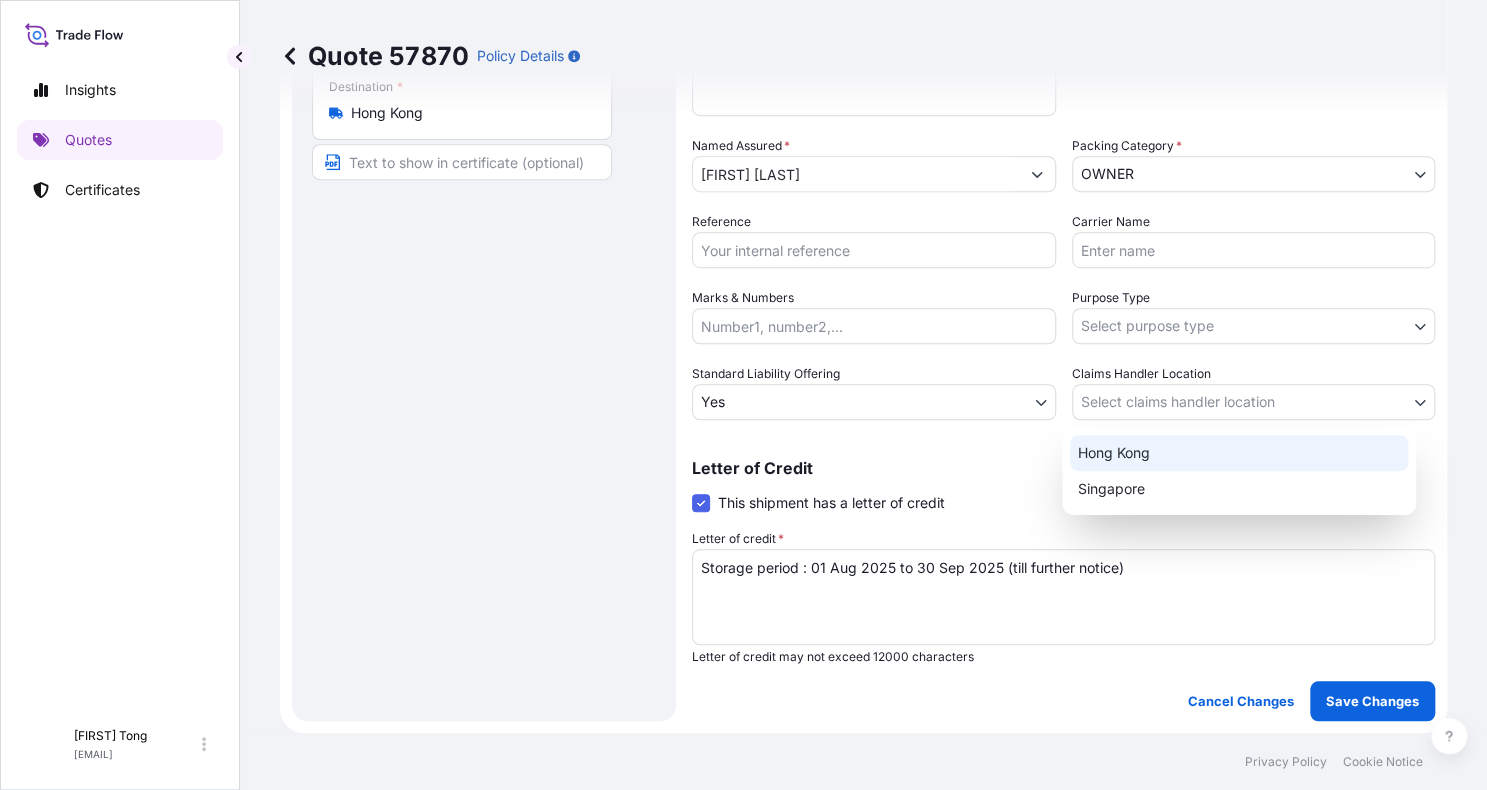 click on "Hong Kong" at bounding box center [1239, 453] 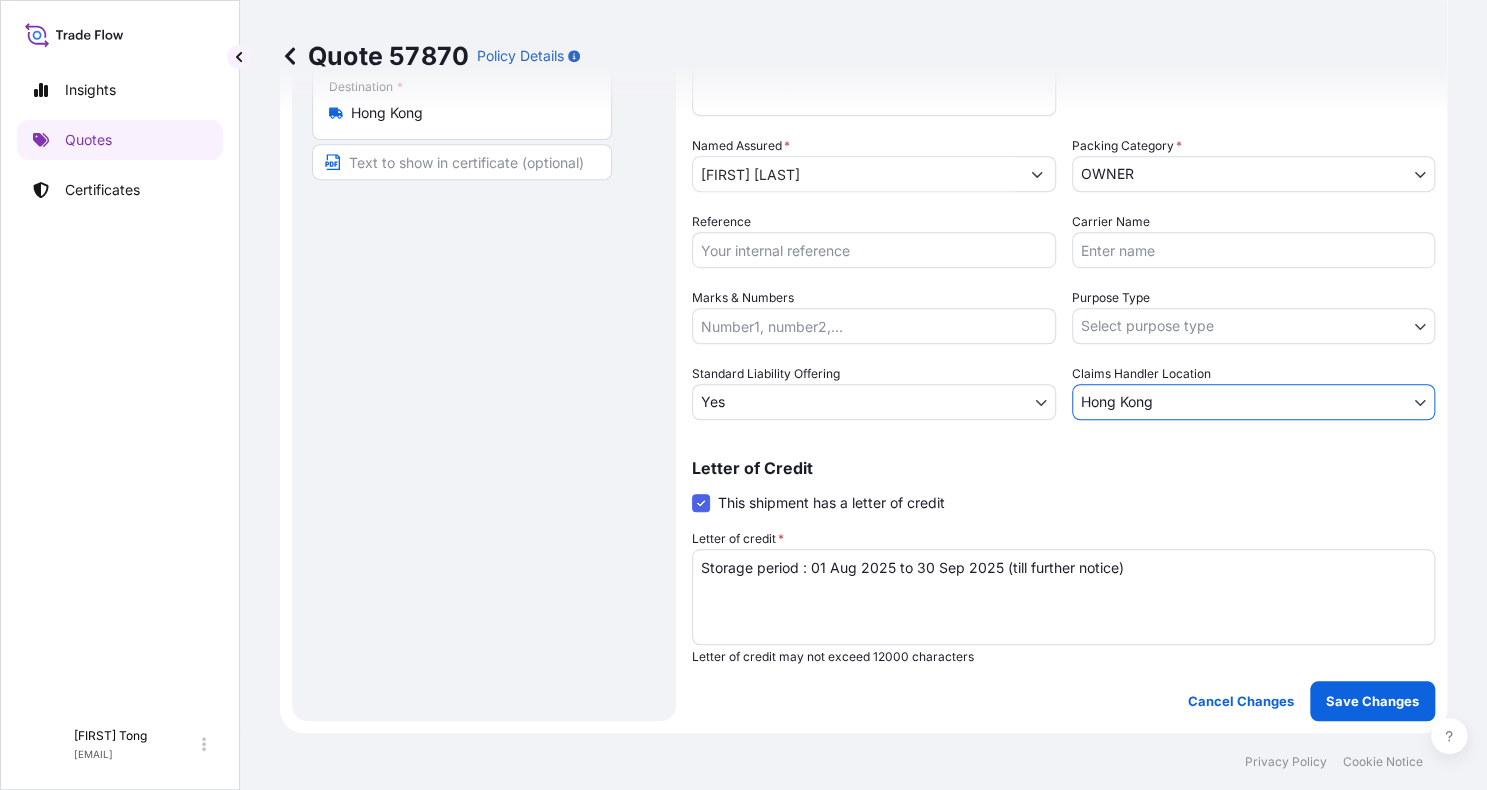 click on "Insights Quotes Certificates C [FIRST] [LAST] [EMAIL] Quote 57870 Policy Details Route Details Place of loading Road / Inland Road / Inland Origin * Hong Kong Main transport mode STORAGE COURIER INSTALLATION LAND SEA AIR STORAGE Destination * Hong Kong Road / Inland Road / Inland Place of Discharge Coverage Type Excluding hoisting Including hoisting Packing/unpacking only Shipment Details Date of Departure * 01 / 08 / 2025 Cargo Category * NON-FRAGILE Description of Cargo * Unknown, Vase, #26
Commercial Invoice Value   * $ USD 600 Named Assured * [FIRST] [LAST] Packing Category * OWNER AGENT CO-OWNER OWNER Various Reference Carrier Name Marks & Numbers Purpose Type Select purpose type Transit Storage Installation Conservation Standard Liability Offering Yes Yes No Claims Handler Location Hong Kong Hong Kong Singapore Letter of Credit This shipment has a letter of credit Letter of credit * Storage period : 01 Aug 2025 to 30 Sep 2025 (till further notice) Cancel Changes Save Changes $ 600 ." at bounding box center [743, 395] 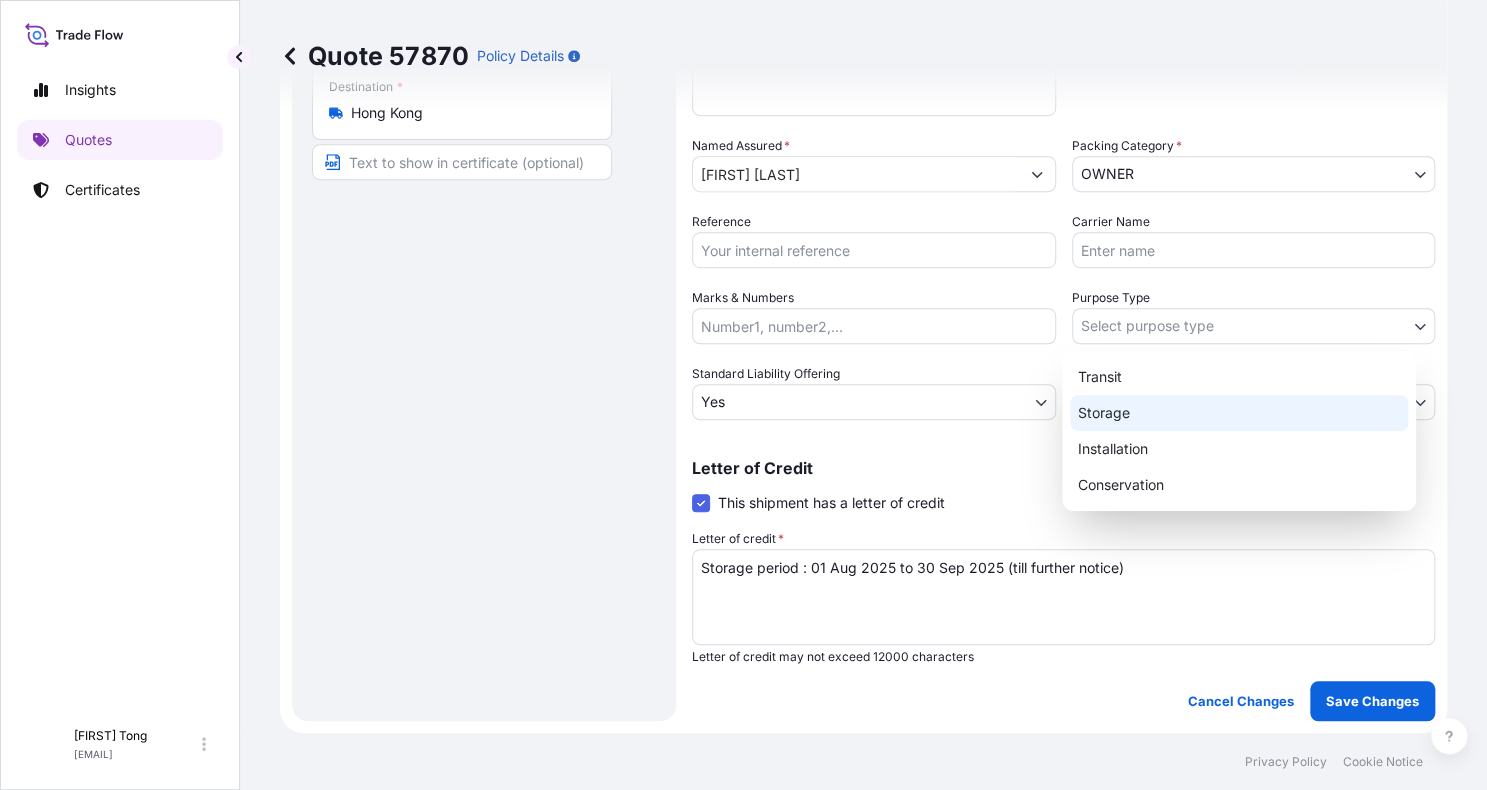 click on "Storage" at bounding box center (1239, 413) 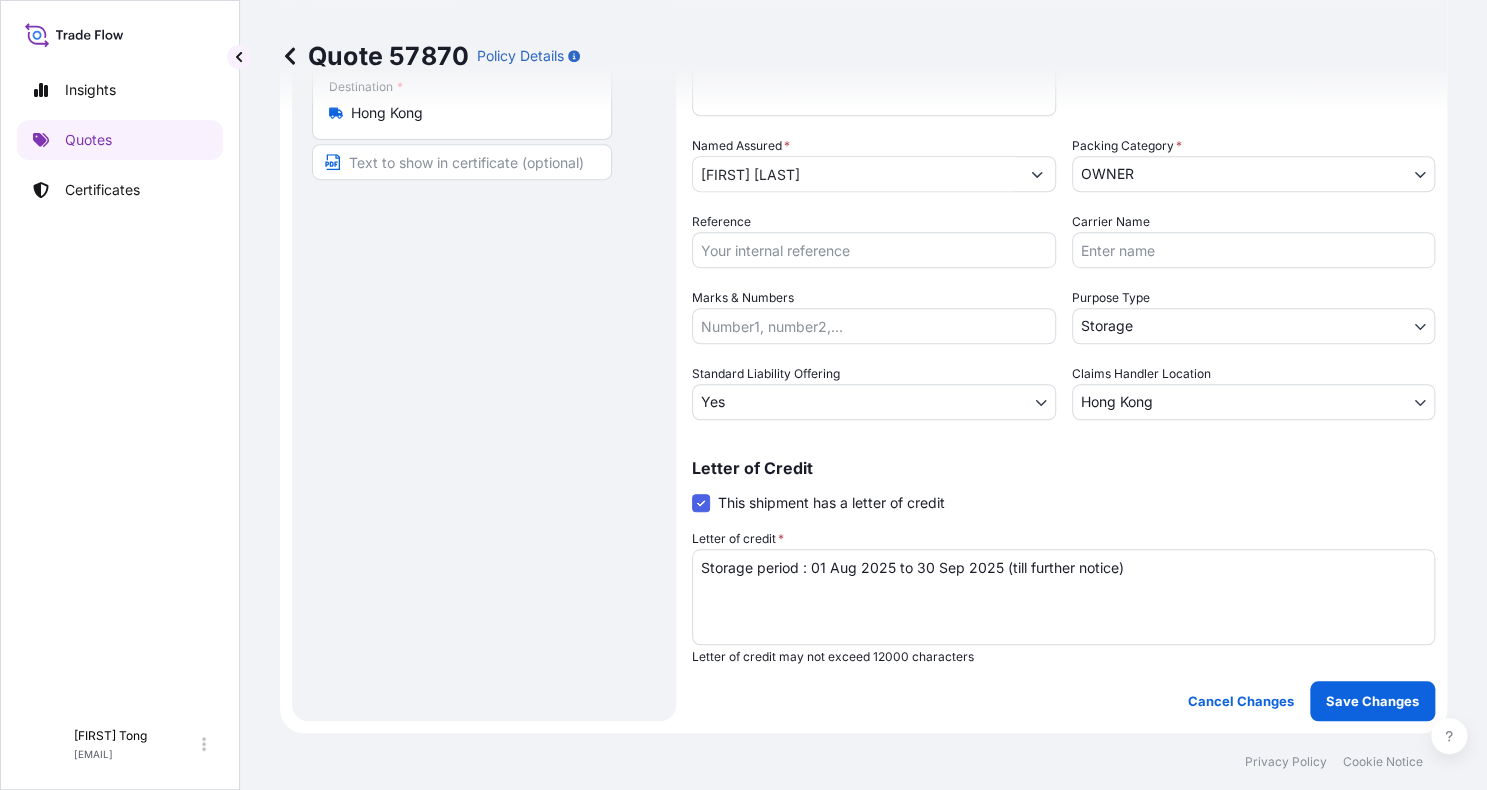 click on "Reference" at bounding box center (874, 240) 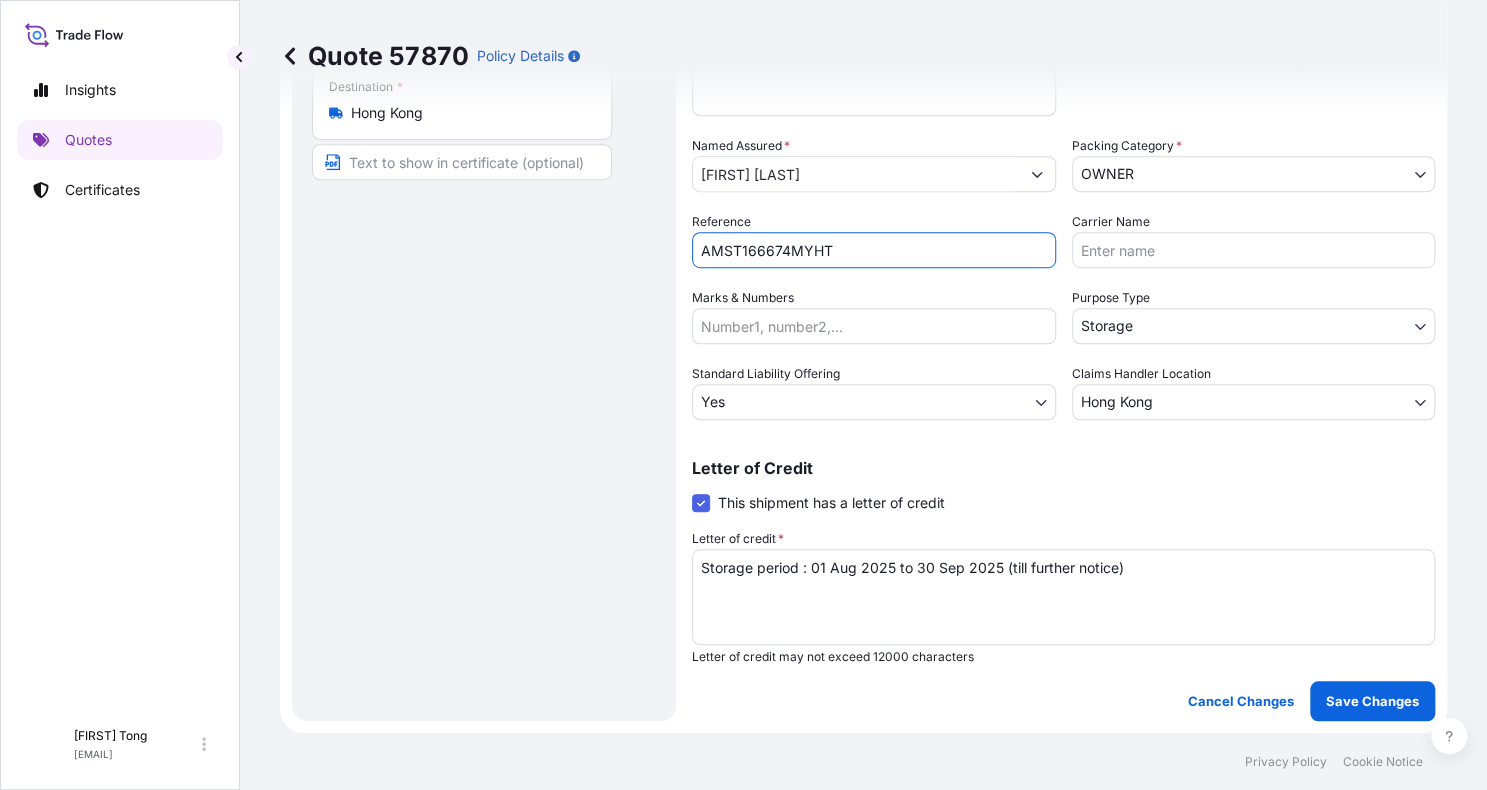 click on "Route Details Place of loading Road / Inland Road / Inland Origin * Hong Kong Main transport mode STORAGE COURIER INSTALLATION LAND SEA AIR STORAGE Destination * Hong Kong Road / Inland Road / Inland Place of Discharge" at bounding box center [484, 238] 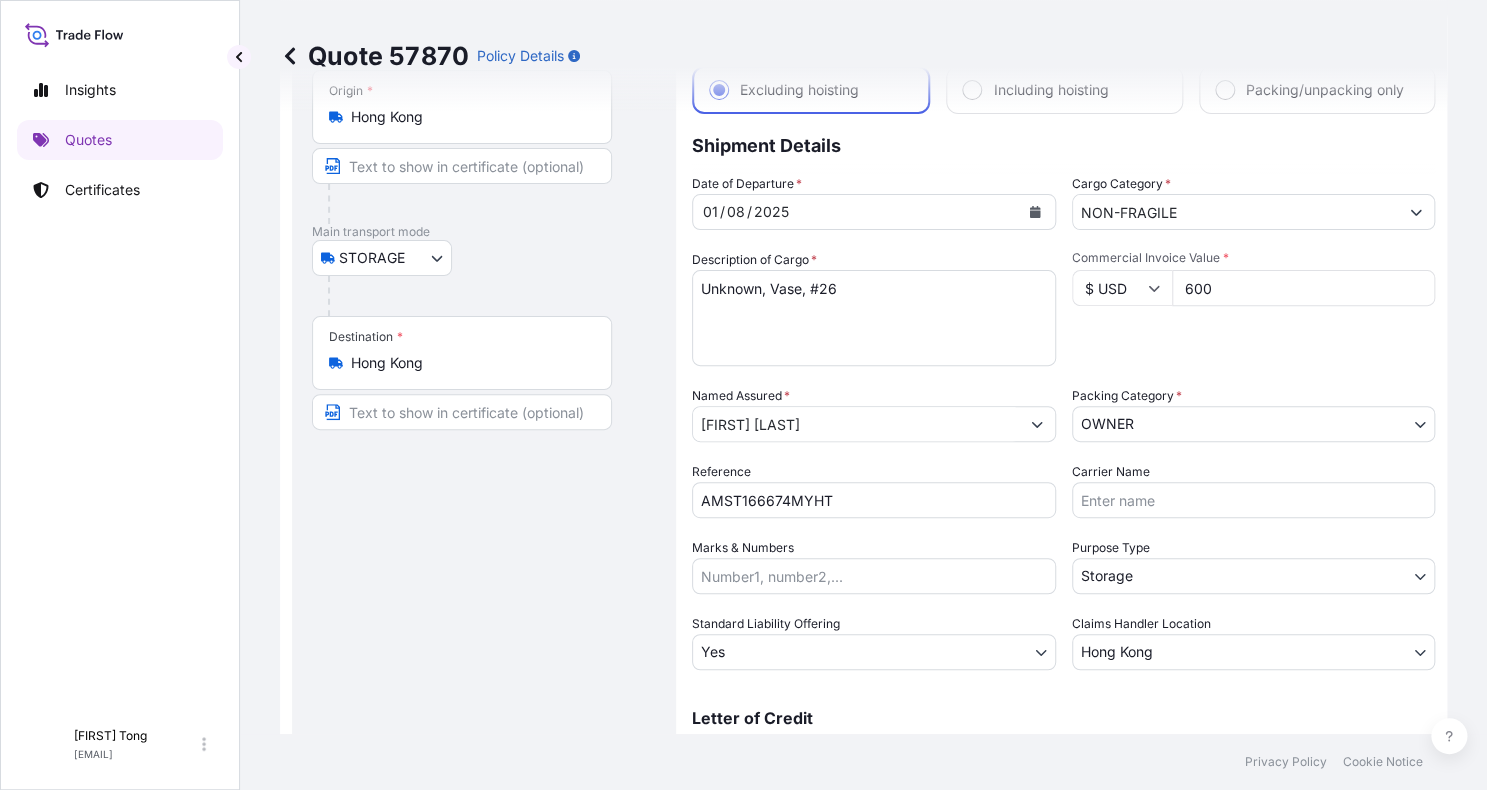 scroll, scrollTop: 493, scrollLeft: 0, axis: vertical 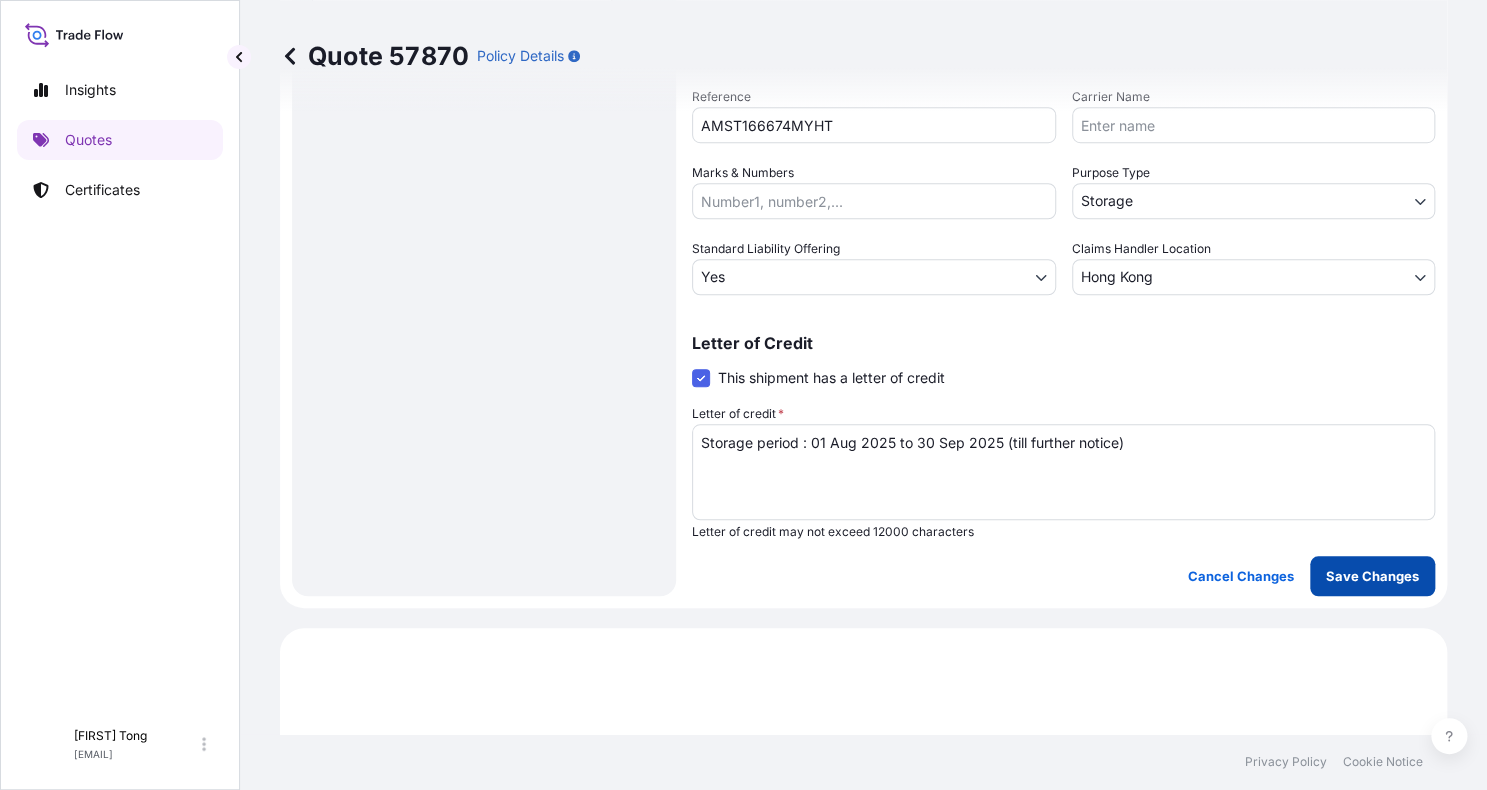 click on "Save Changes" at bounding box center [1372, 576] 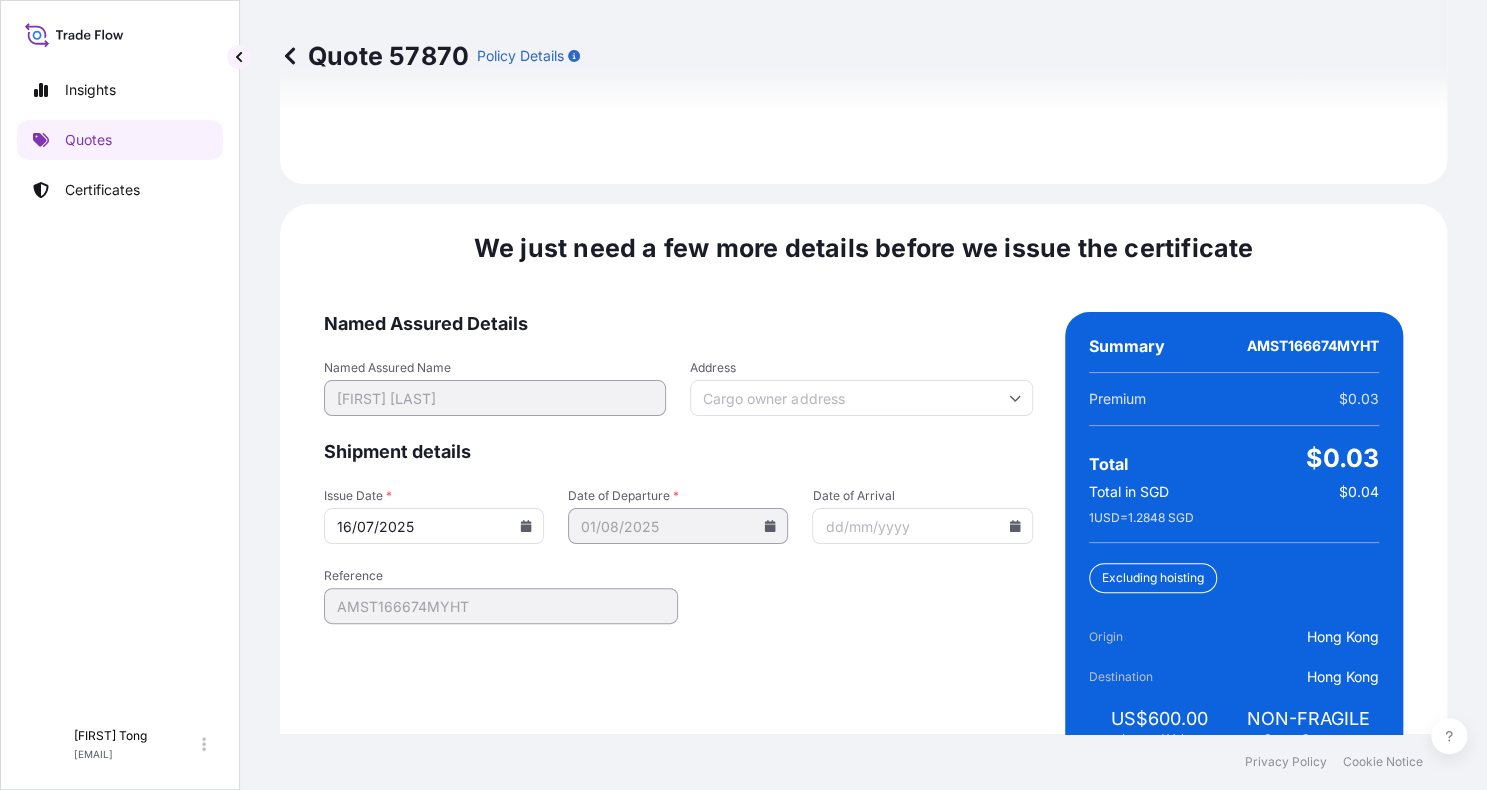 scroll, scrollTop: 3141, scrollLeft: 0, axis: vertical 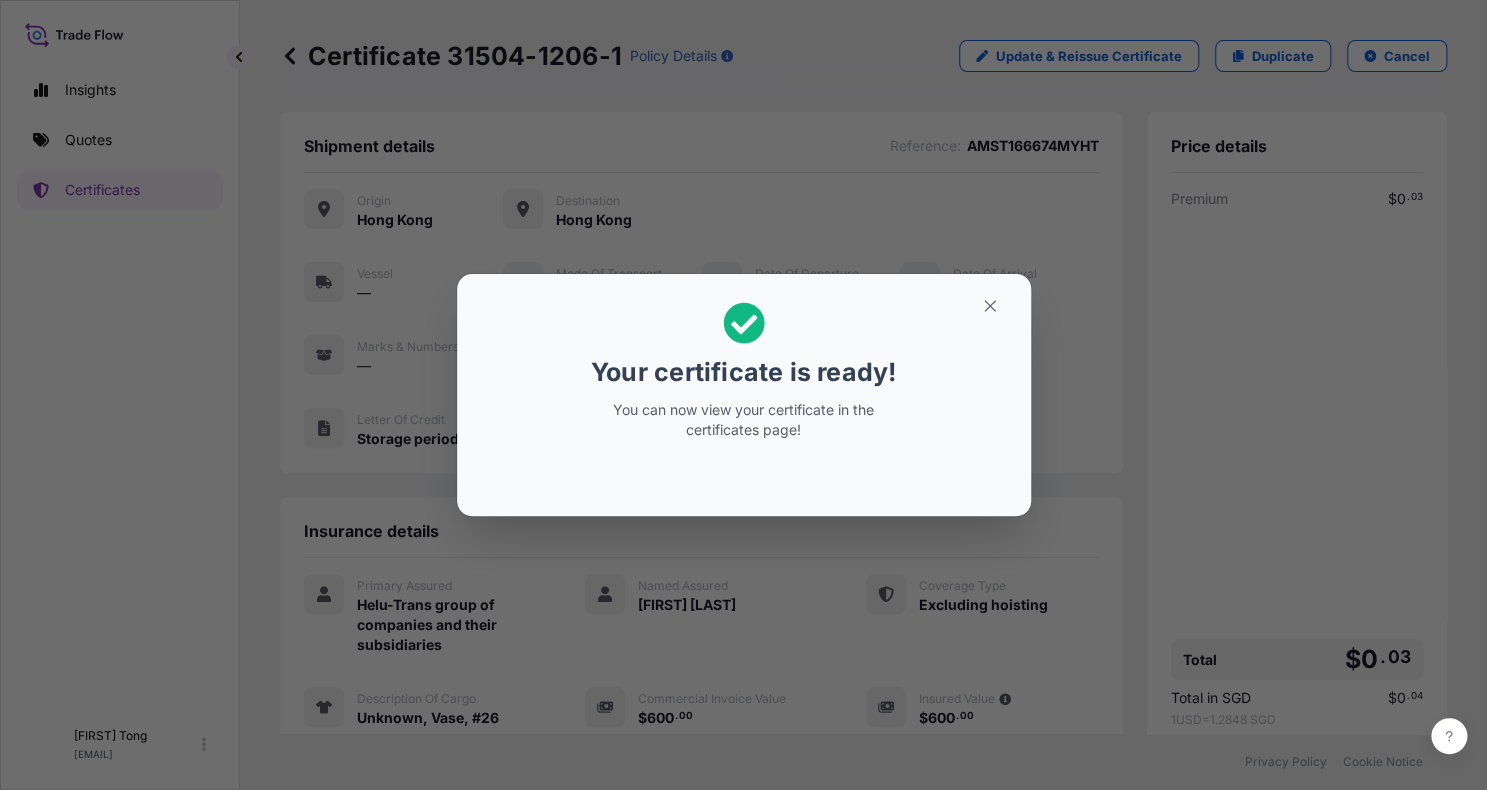 click on "Your certificate is ready! You can now view your certificate in the certificates page!" at bounding box center [743, 395] 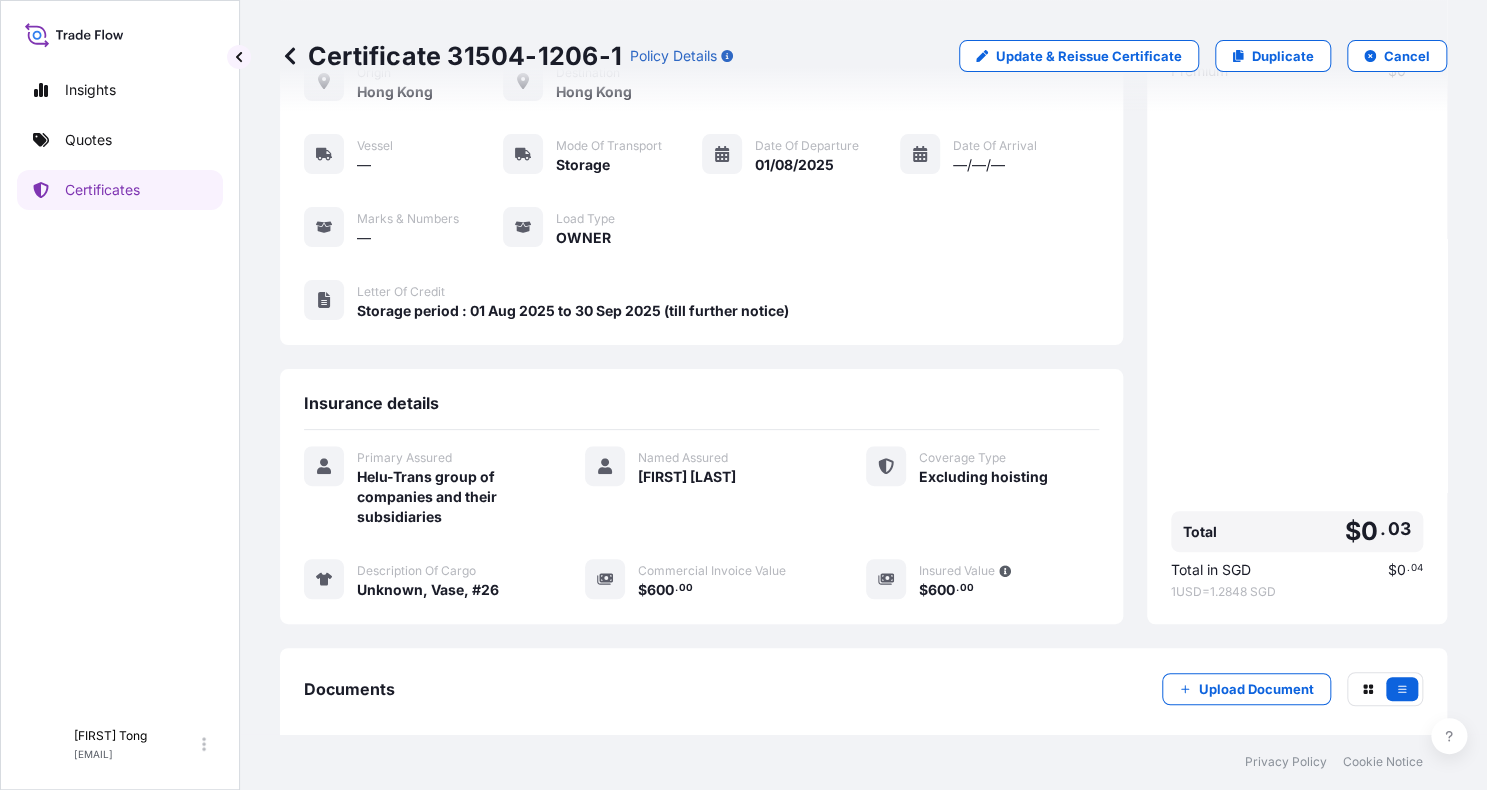 scroll, scrollTop: 227, scrollLeft: 0, axis: vertical 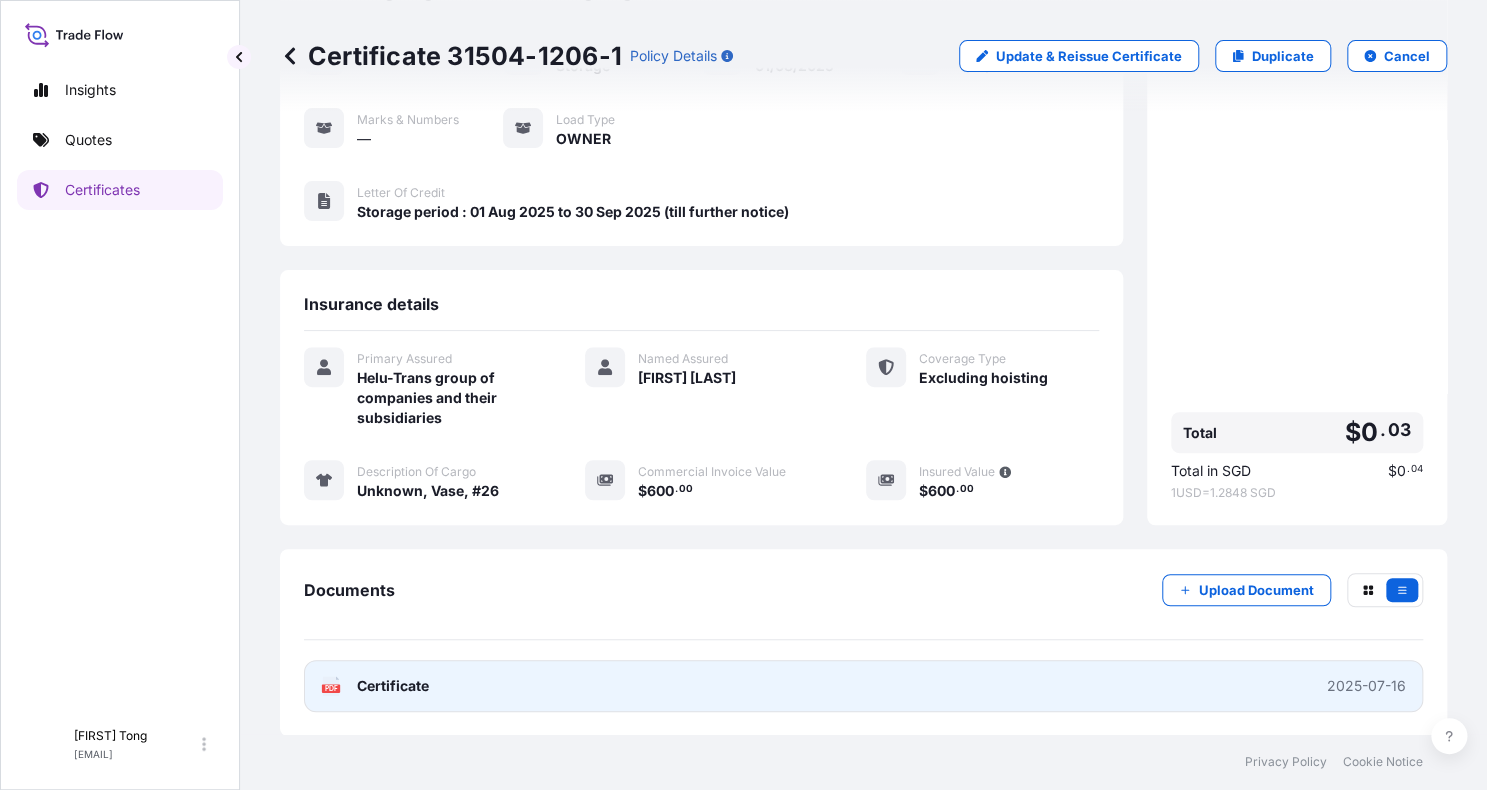 click on "PDF Certificate 2025-07-16" at bounding box center [863, 686] 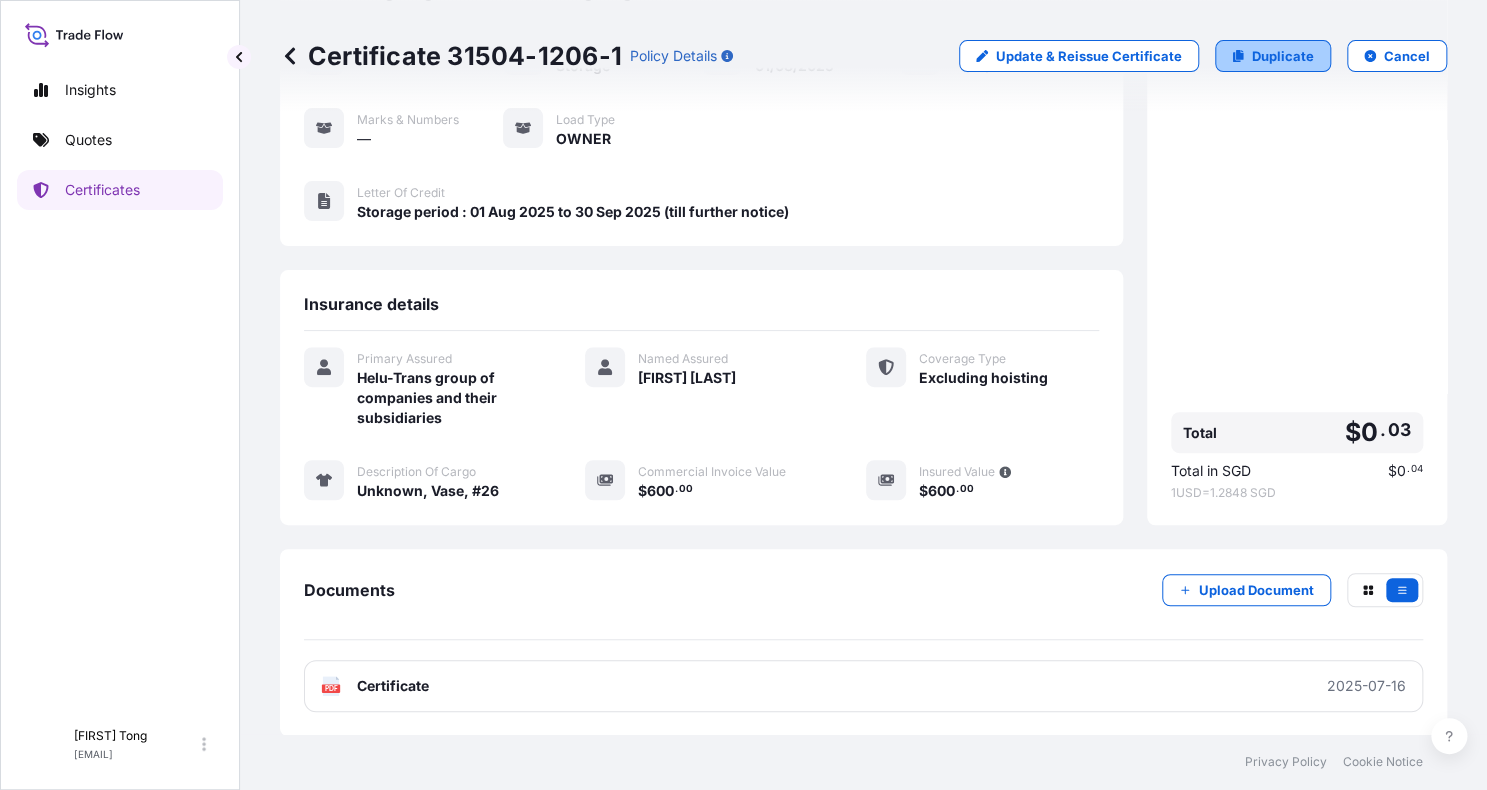 click on "Duplicate" at bounding box center (1283, 56) 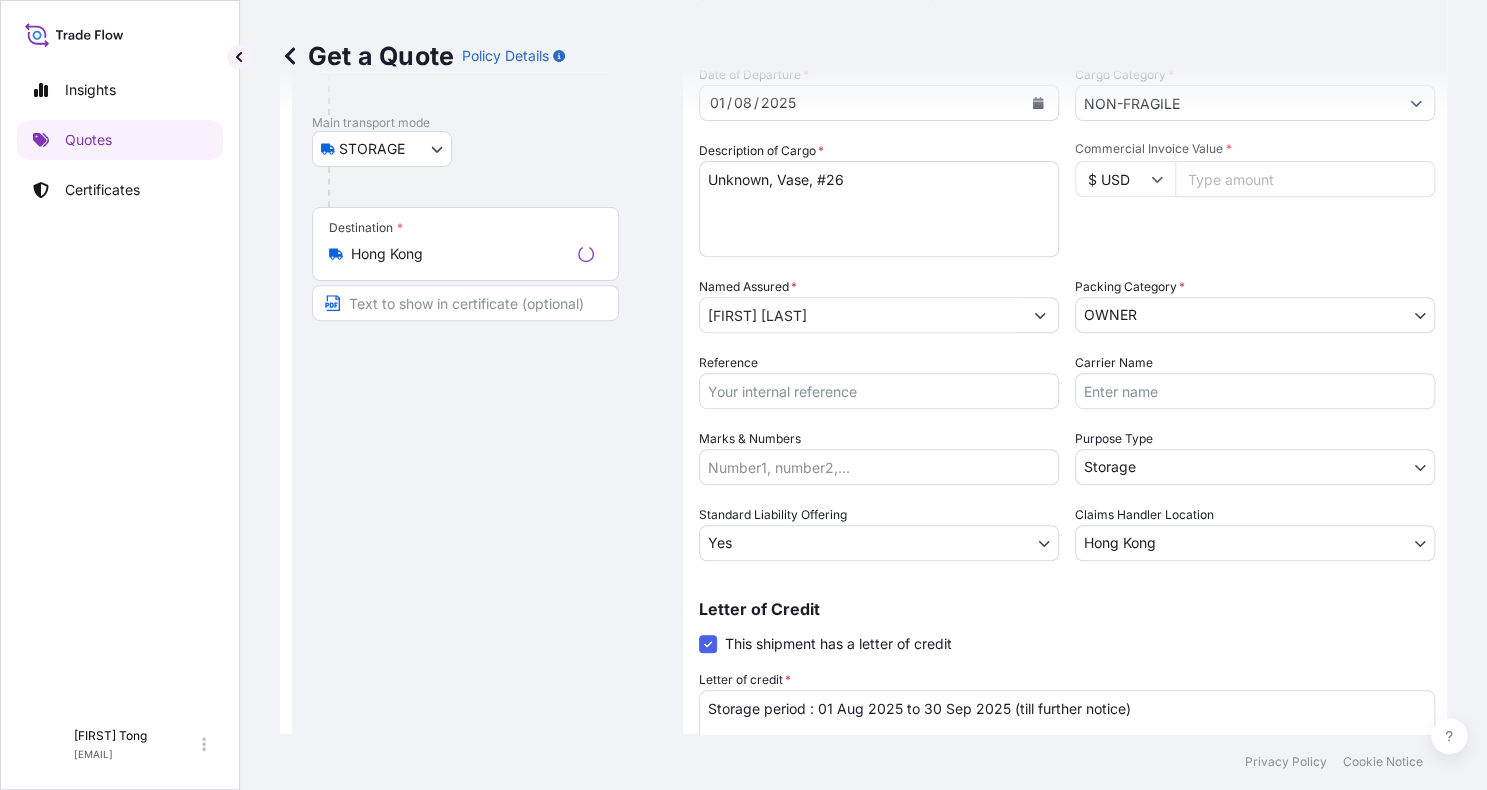 scroll, scrollTop: 31, scrollLeft: 0, axis: vertical 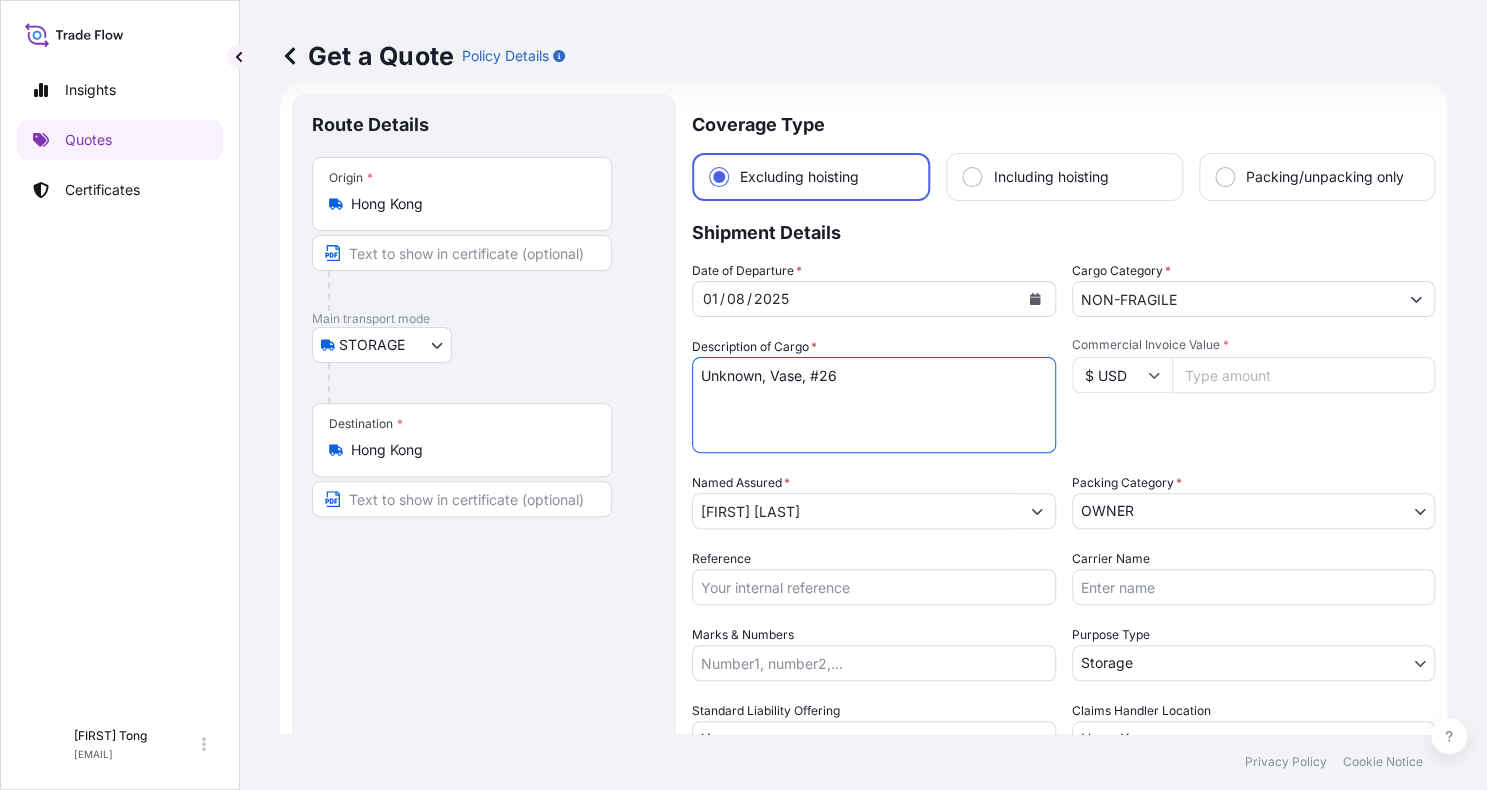drag, startPoint x: 816, startPoint y: 374, endPoint x: 859, endPoint y: 375, distance: 43.011627 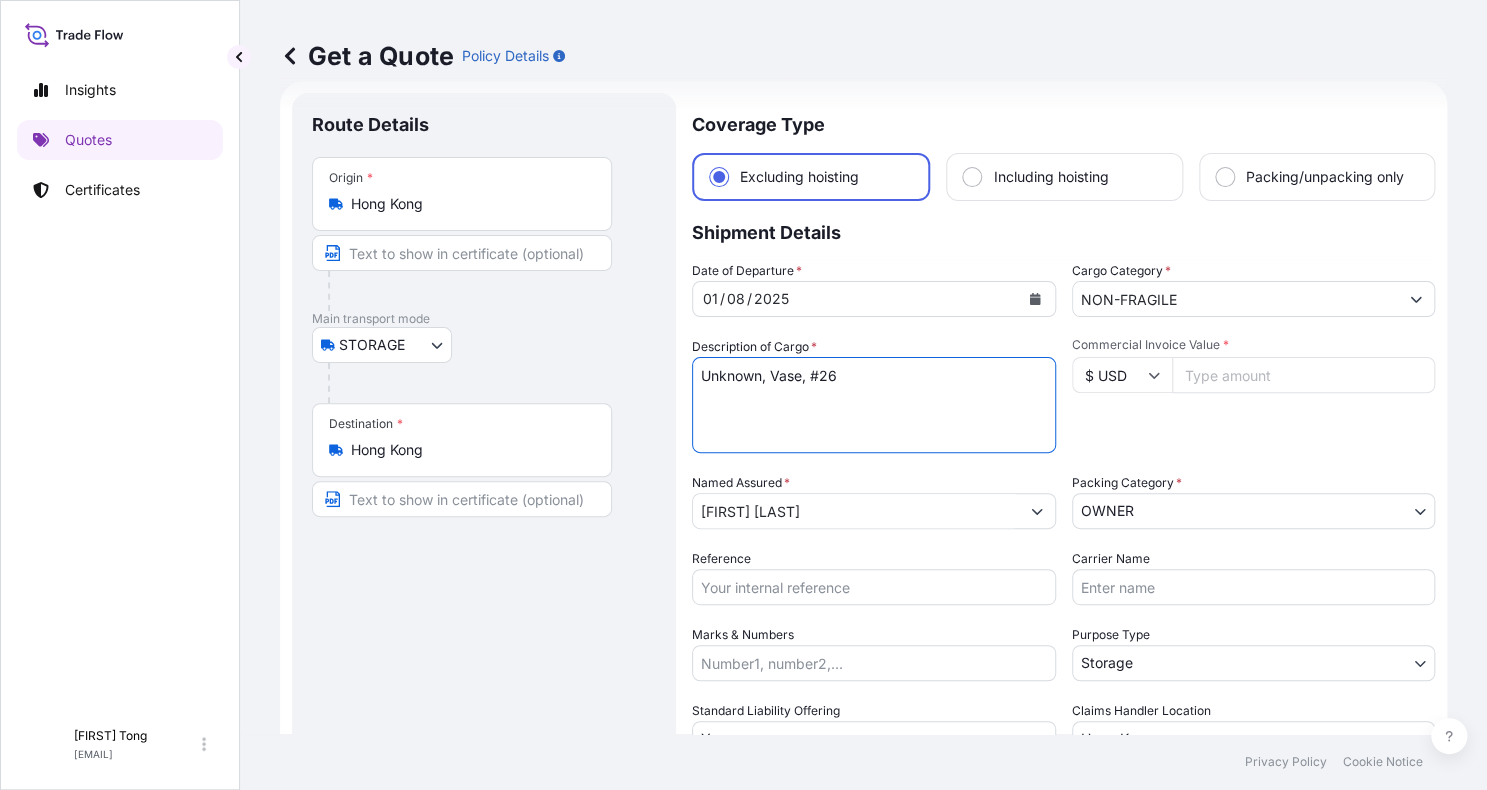 click on "Unknown, Vase, #26" at bounding box center (874, 405) 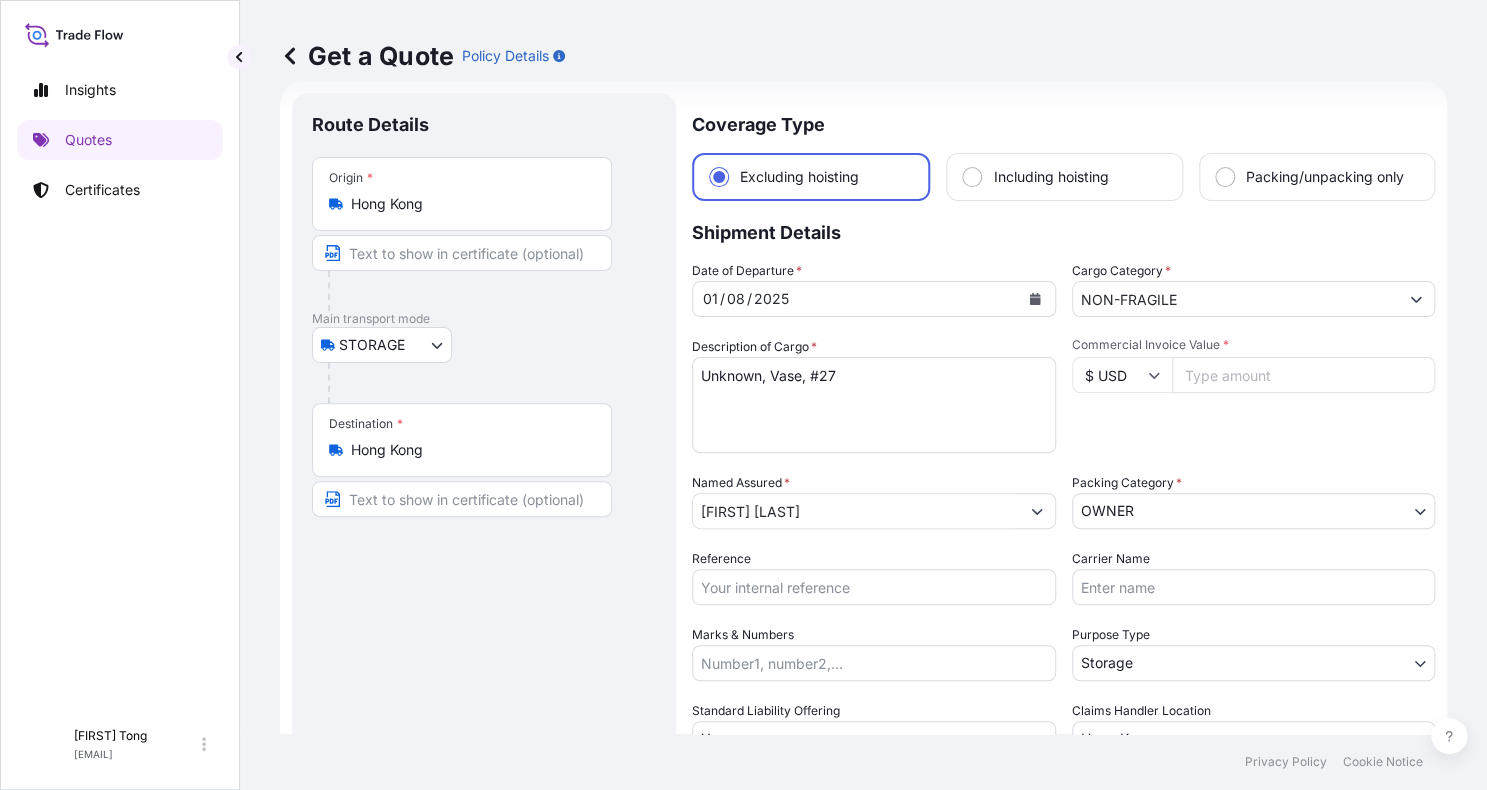 click on "Commercial Invoice Value   *" at bounding box center [1304, 375] 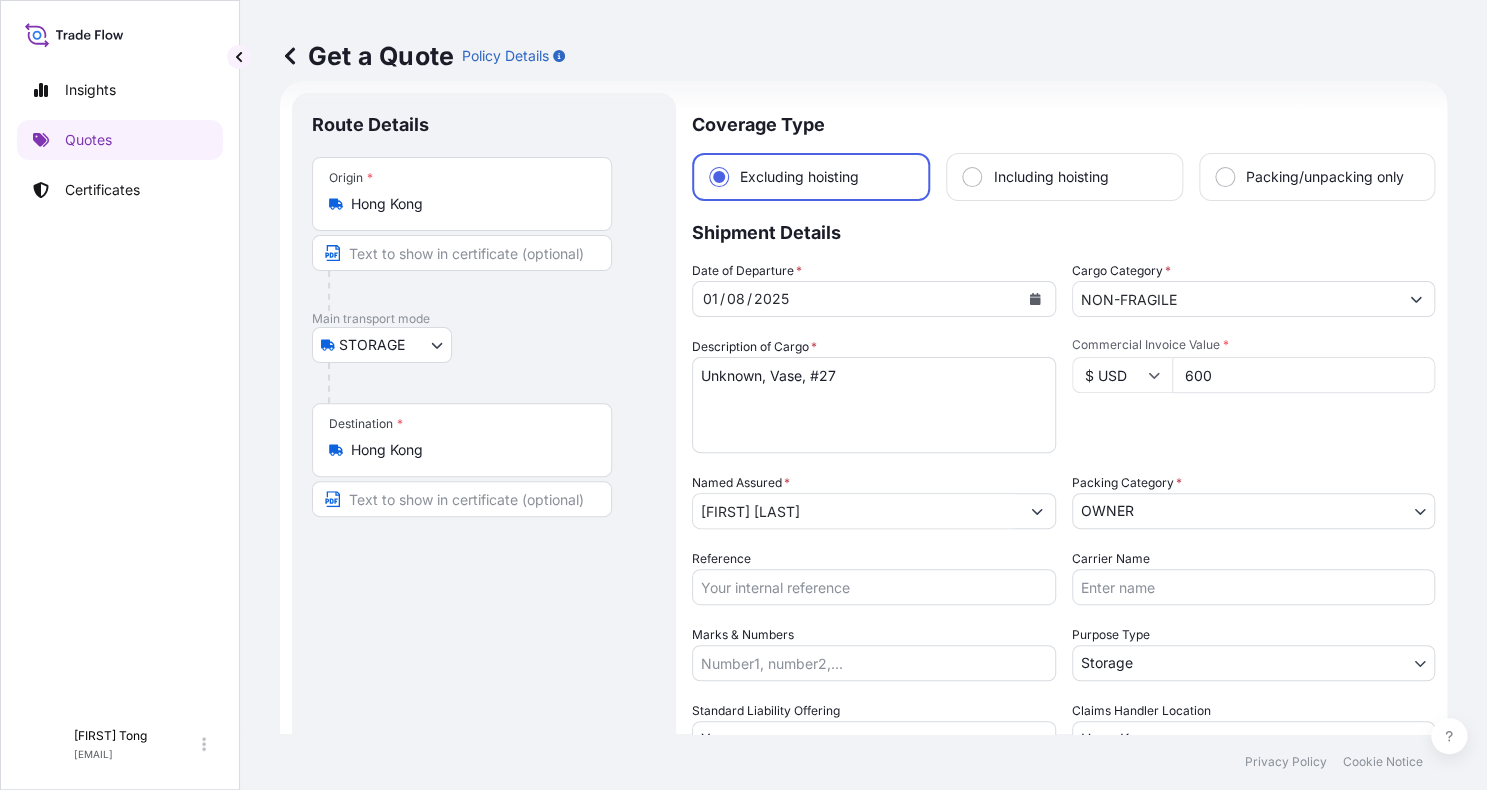 click on "Commercial Invoice Value   * $ USD 600" at bounding box center (1254, 395) 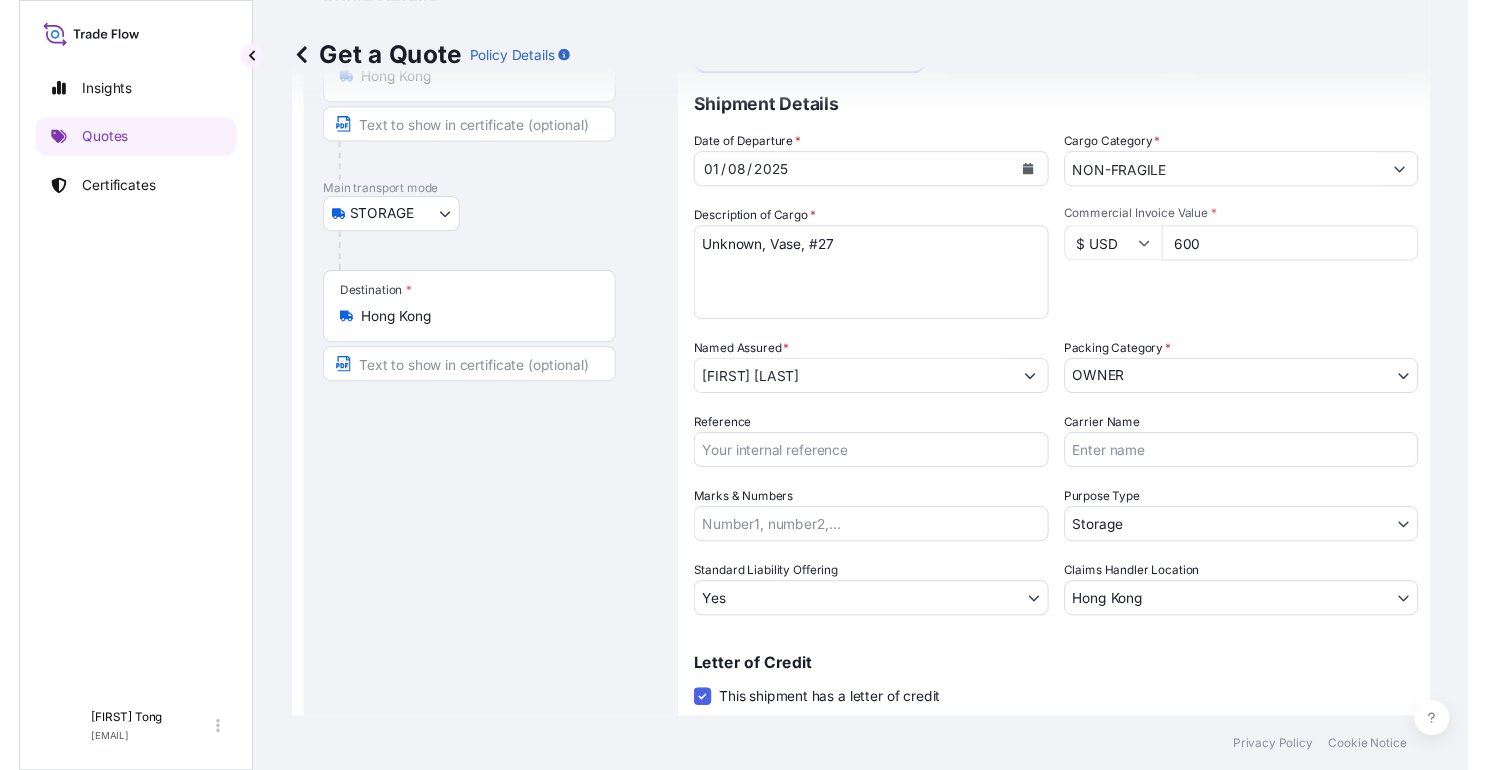 scroll, scrollTop: 366, scrollLeft: 0, axis: vertical 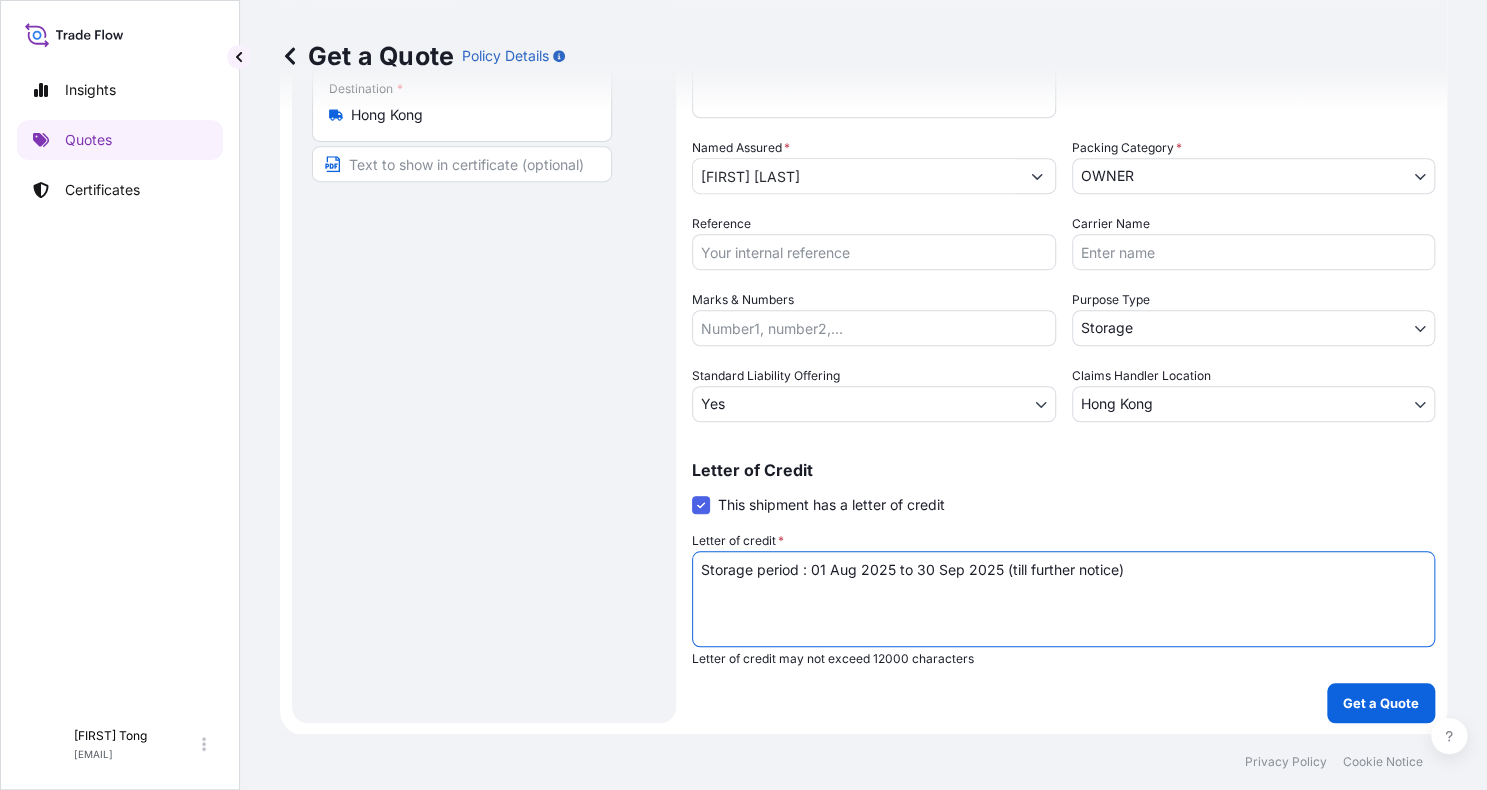 drag, startPoint x: 1120, startPoint y: 579, endPoint x: 533, endPoint y: 585, distance: 587.03064 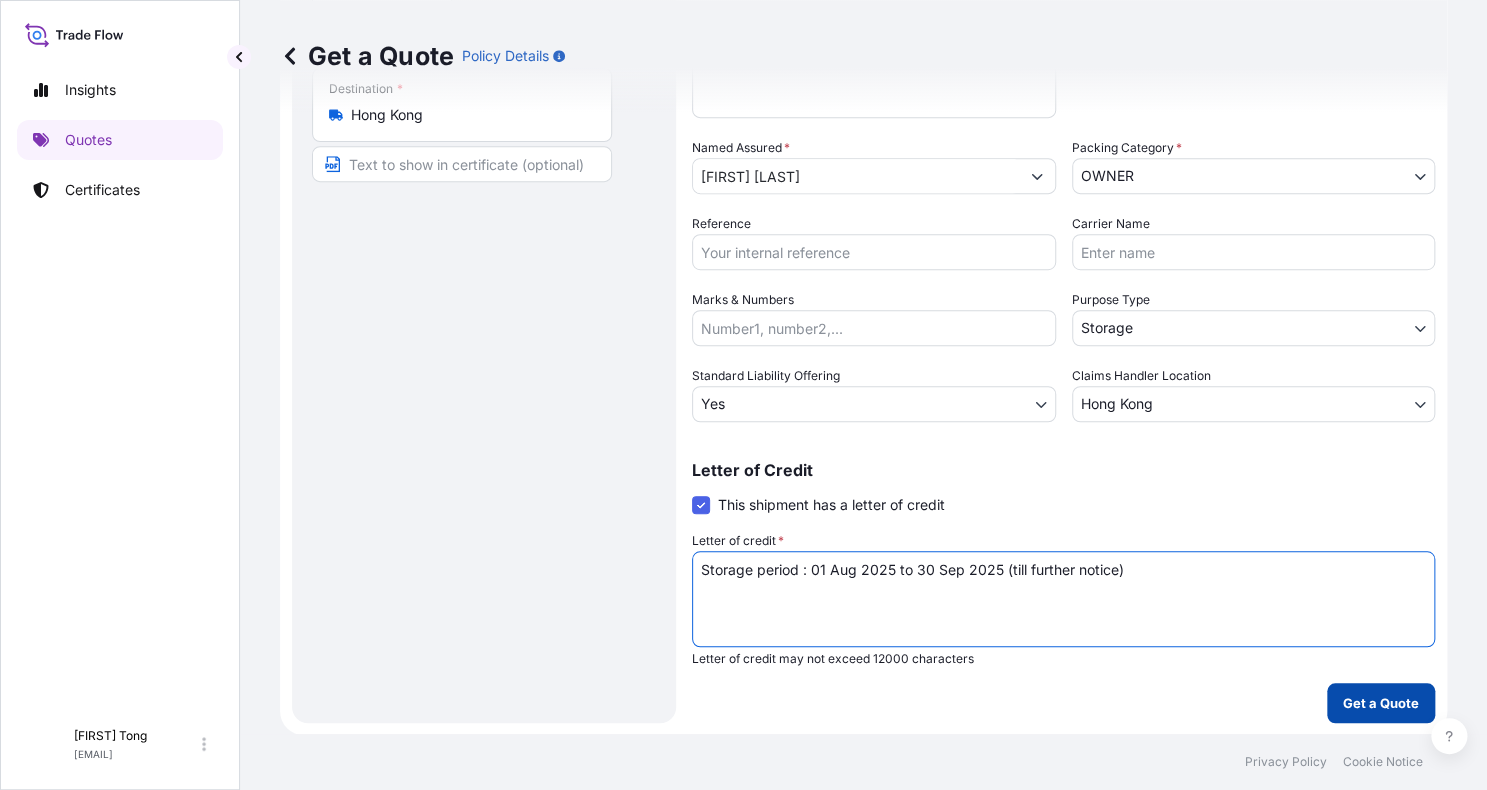 click on "Get a Quote" at bounding box center (1381, 703) 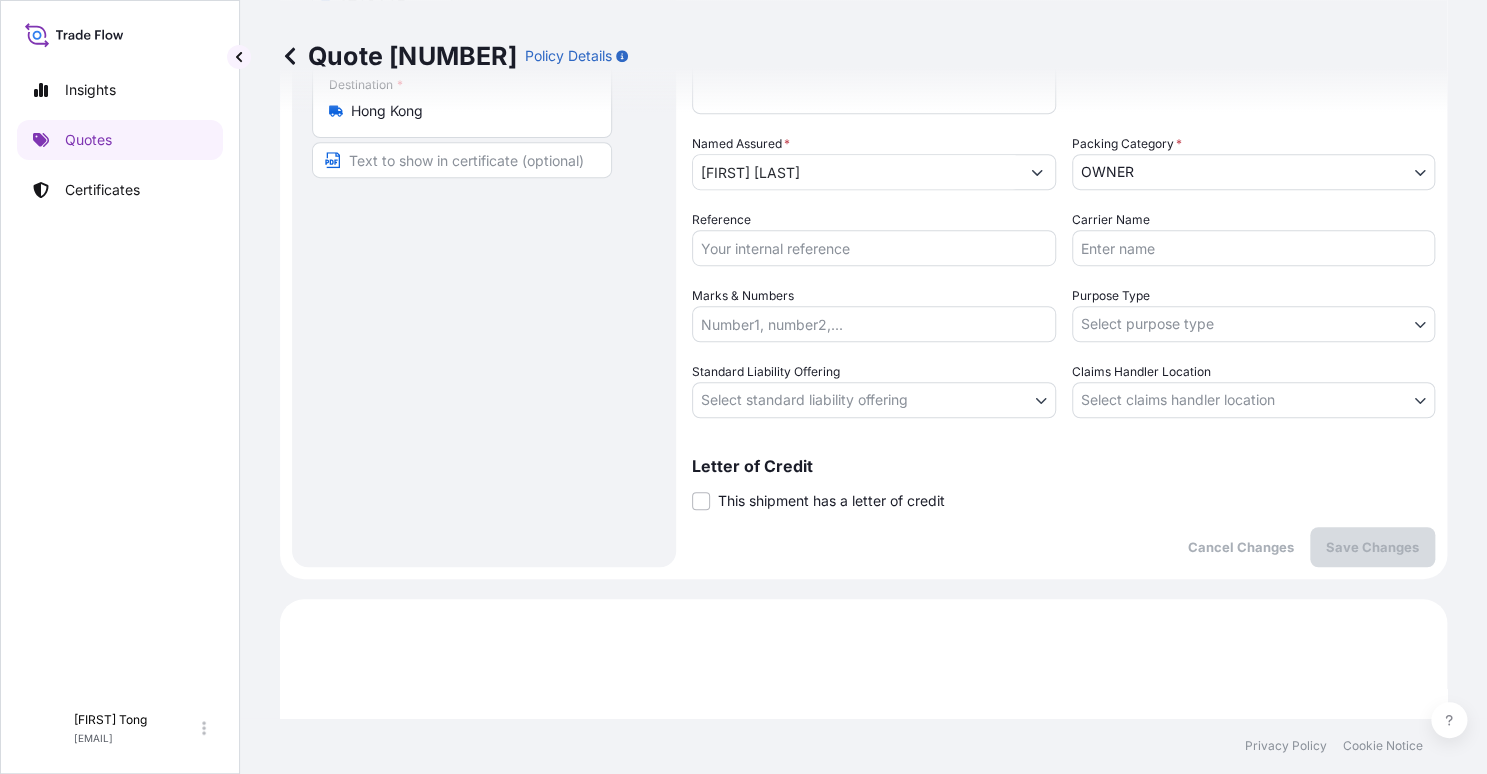 scroll, scrollTop: 368, scrollLeft: 0, axis: vertical 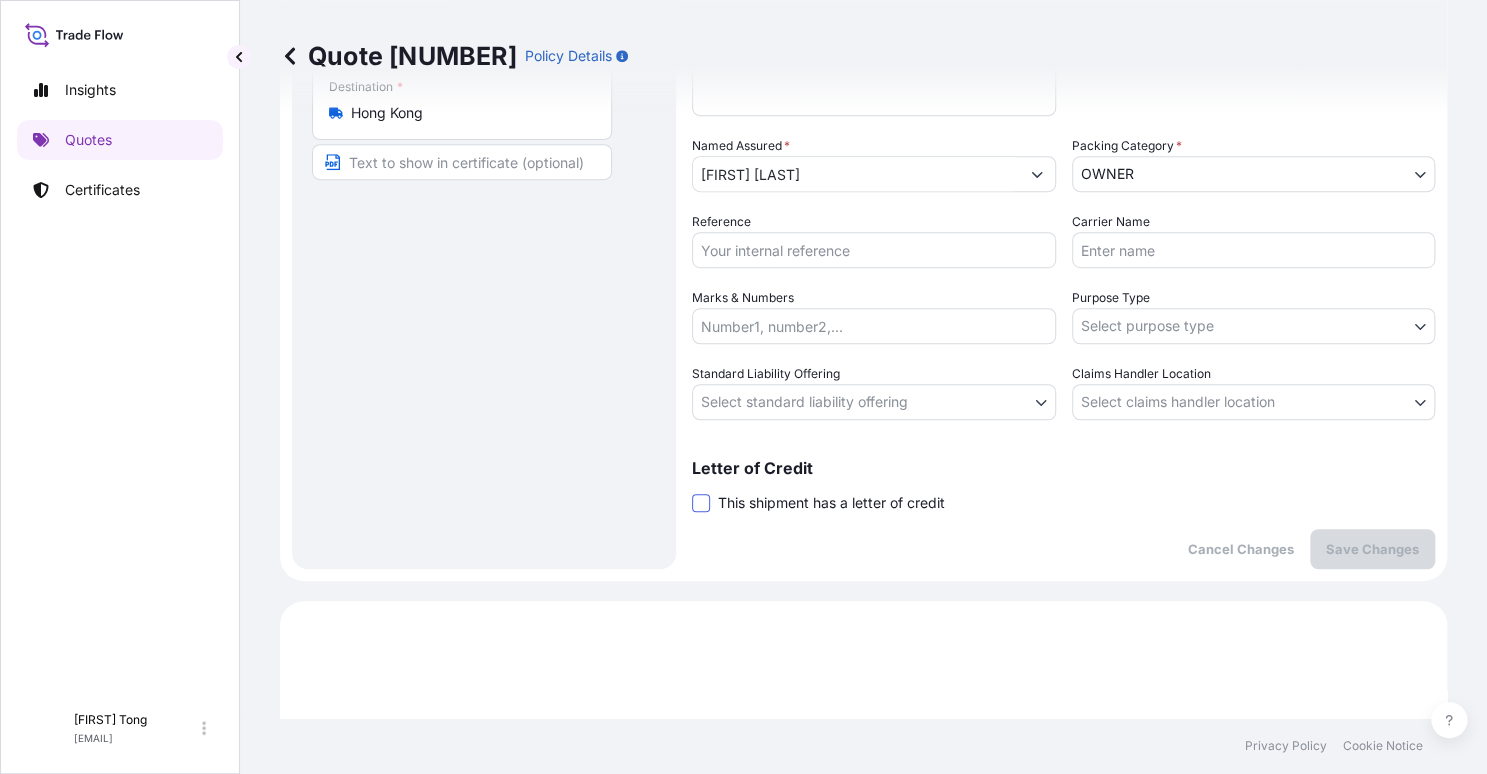 click at bounding box center (701, 503) 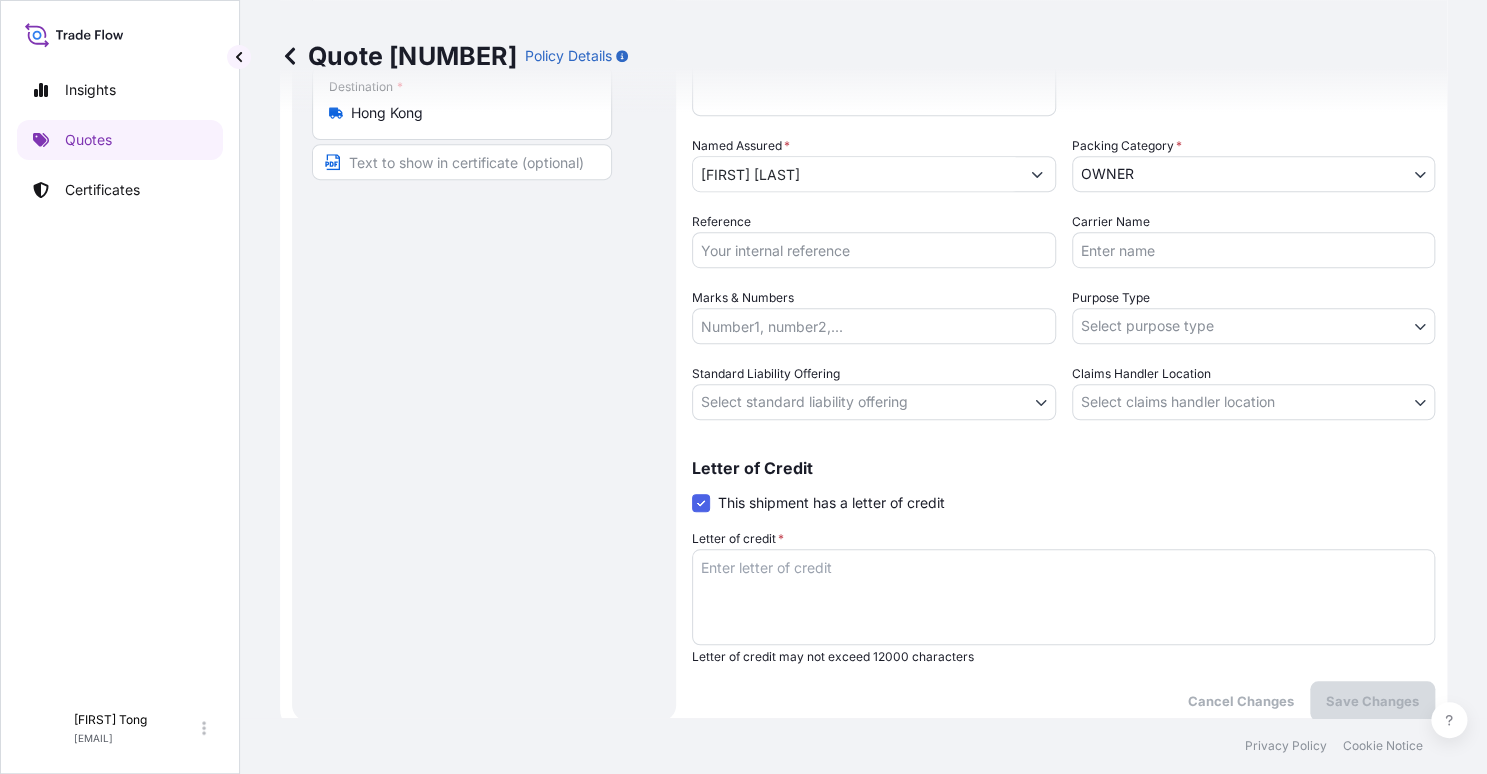 click on "Letter of credit *" at bounding box center [1063, 597] 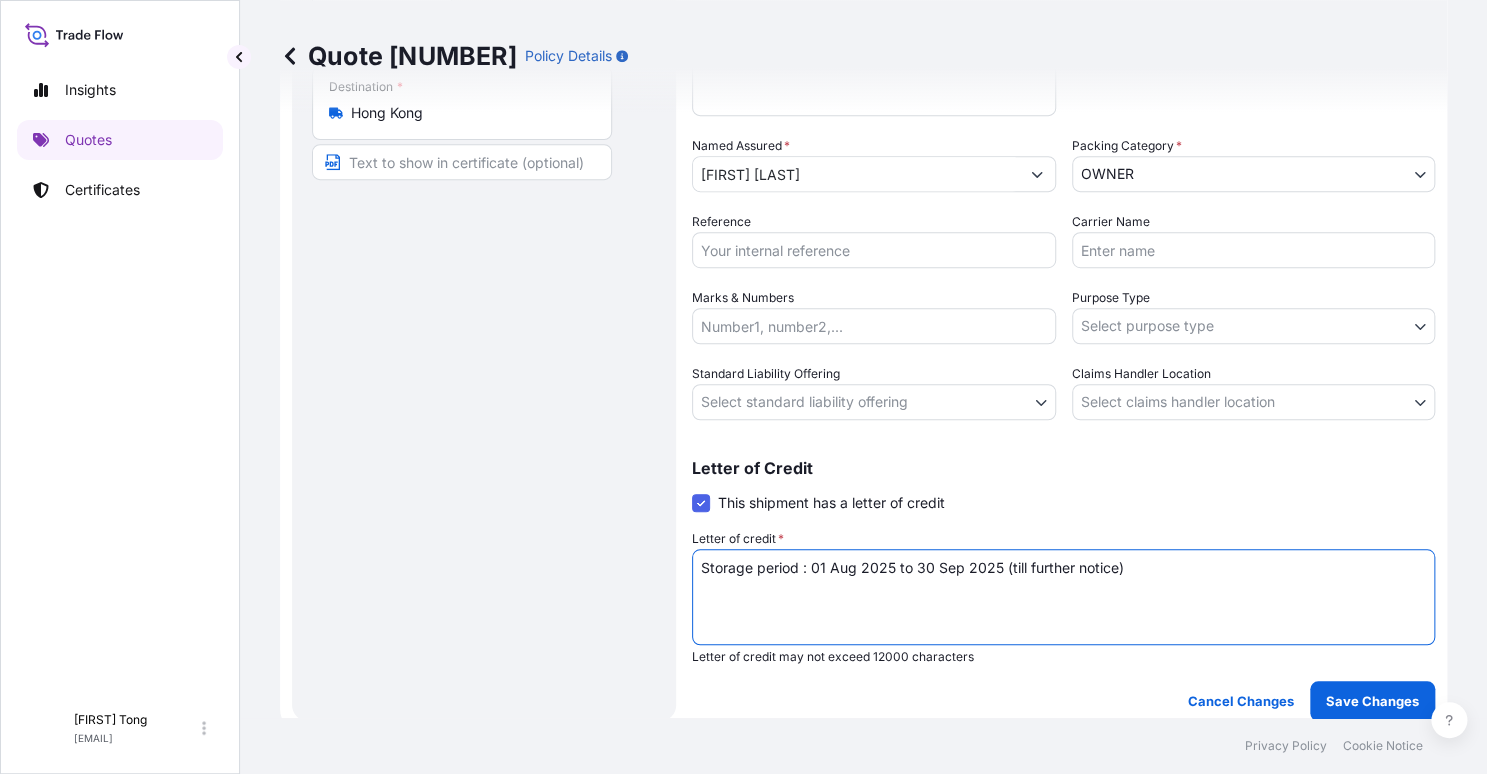 click on "Insights Quotes Certificates C [FIRST] [LAST] [EMAIL] Quote 57872 Policy Details Route Details Place of loading Road / Inland Road / Inland Origin * [CITY] Main transport mode STORAGE COURIER INSTALLATION LAND SEA AIR STORAGE Destination * [CITY] Road / Inland Road / Inland Place of Discharge Coverage Type Excluding hoisting Including hoisting Packing/unpacking only Shipment Details Date of Departure * 01 / 08 / 2025 Cargo Category * NON-FRAGILE Description of Cargo * Unknown, Vase, #27
Commercial Invoice Value   * $ USD 600 Named Assured * [FIRST] [LAST] Packing Category * OWNER AGENT CO-OWNER OWNER Various Reference Carrier Name Marks & Numbers Purpose Type Select purpose type Transit Storage Installation Conservation Standard Liability Offering Select standard liability offering Yes No Claims Handler Location Select claims handler location [CITY] [CITY] Letter of Credit This shipment has a letter of credit Letter of credit * Letter of credit may not exceed 12000 characters" at bounding box center (743, 387) 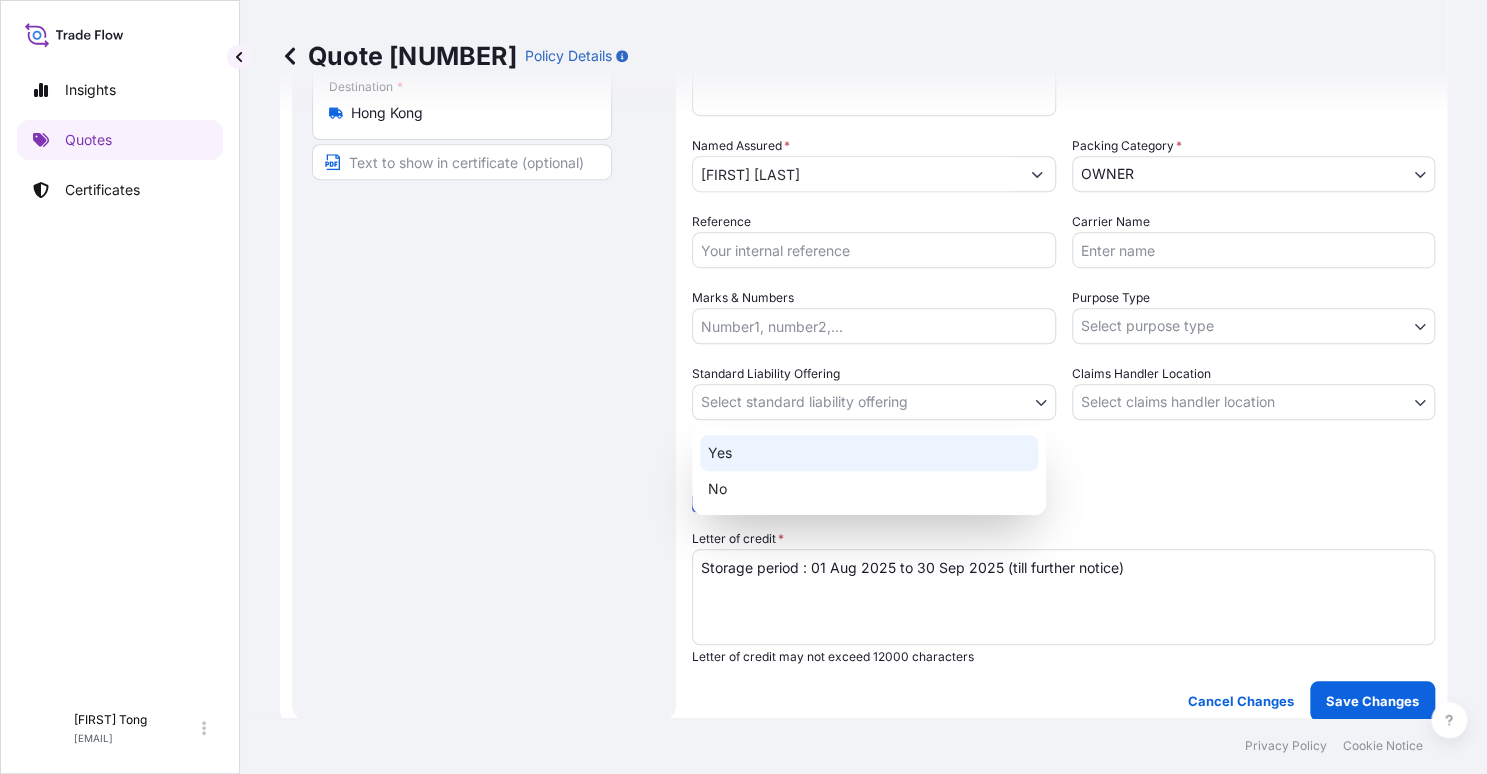click on "Yes" at bounding box center [869, 453] 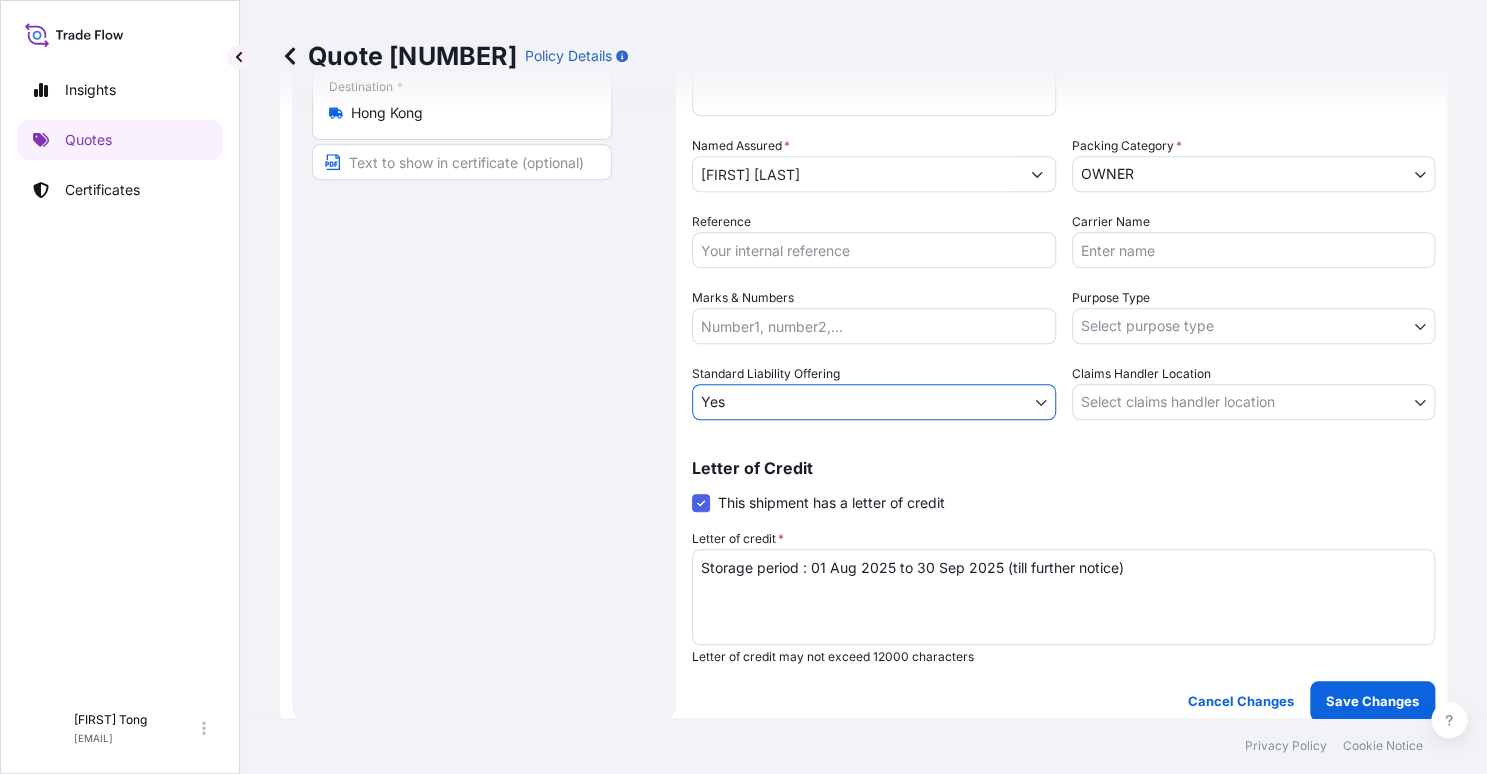 click on "Insights Quotes Certificates C [FIRST]   [LAST] [EMAIL] Quote 57872 Policy Details Route Details Place of loading Road / Inland Road / Inland Origin * [LOCATION] Main transport mode STORAGE COURIER INSTALLATION LAND SEA AIR STORAGE Destination * [LOCATION] Road / Inland Road / Inland Place of Discharge Coverage Type Excluding hoisting Including hoisting Packing/unpacking only Shipment Details Date of Departure * 01 / 08 / 2025 Cargo Category * NON-FRAGILE Description of Cargo * Unknown, Vase, #27
Commercial Invoice Value   * $ USD 600 Named Assured * [FIRST] [LAST] Packing Category * OWNER AGENT CO-OWNER OWNER Various Reference Carrier Name Marks & Numbers Purpose Type Select purpose type Transit Storage Installation Conservation Standard Liability Offering Yes Yes No Claims Handler Location [LOCATION] [LOCATION] Letter of Credit This shipment has a letter of credit Letter of credit * Storage period : 01 Aug 2025 to 30 Sep 2025 (till further notice) Cancel Changes" at bounding box center [743, 387] 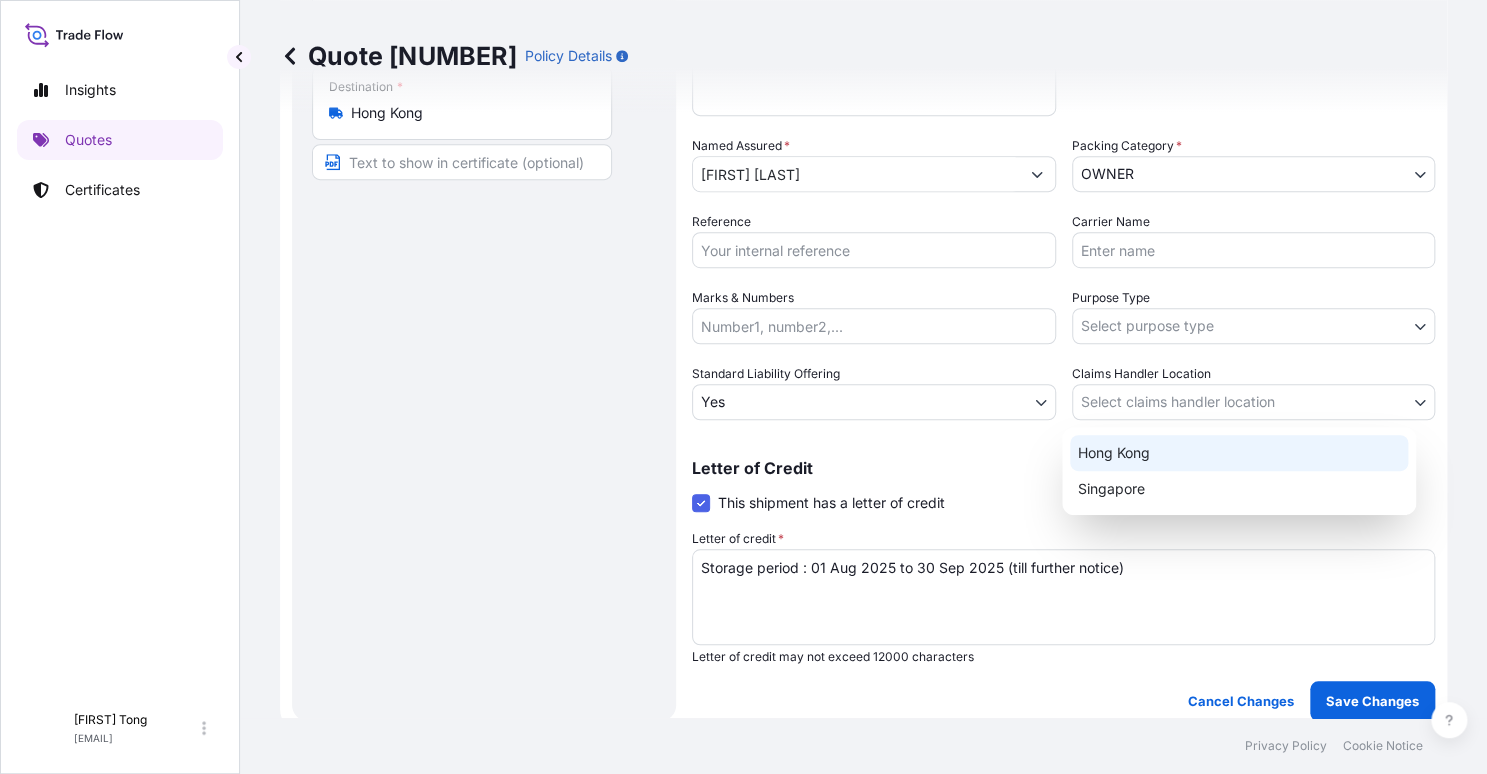 click on "Hong Kong" at bounding box center (1239, 453) 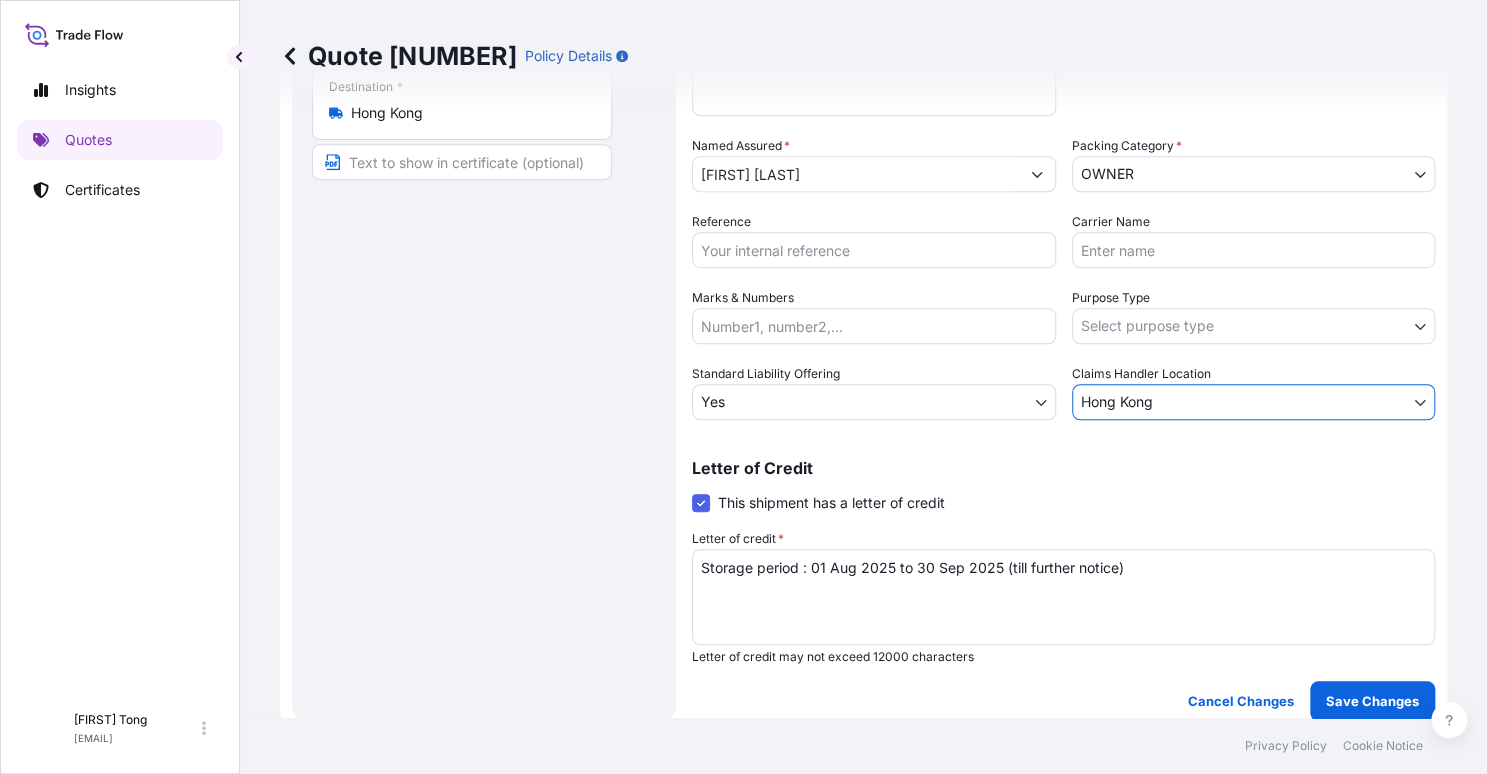 click on "Insights Quotes Certificates C [FIRST]   [LAST] [EMAIL] Quote [NUMBER] Policy Details Route Details Place of loading Road / Inland Road / Inland Origin * Hong Kong Main transport mode STORAGE COURIER INSTALLATION LAND SEA AIR STORAGE Destination * Hong Kong Road / Inland Road / Inland Place of Discharge Coverage Type Excluding hoisting Including hoisting Packing/unpacking only Shipment Details Date of Departure * [DATE] Cargo Category * NON-FRAGILE Description of Cargo * Unknown, Vase, #27
Commercial Invoice Value   * $ USD [NUMBER] Named Assured * [FIRST] [LAST] Packing Category * OWNER AGENT CO-OWNER OWNER Various Reference Carrier Name Marks & Numbers Purpose Type Select purpose type Transit Storage Installation Conservation Standard Liability Offering Yes Yes No Claims Handler Location Hong Kong Hong Kong Singapore Letter of Credit This shipment has a letter of credit Letter of credit * Storage period : [DATE] to [DATE] (till further notice) Cancel Changes Save Changes $ [NUMBER] ." at bounding box center (743, 387) 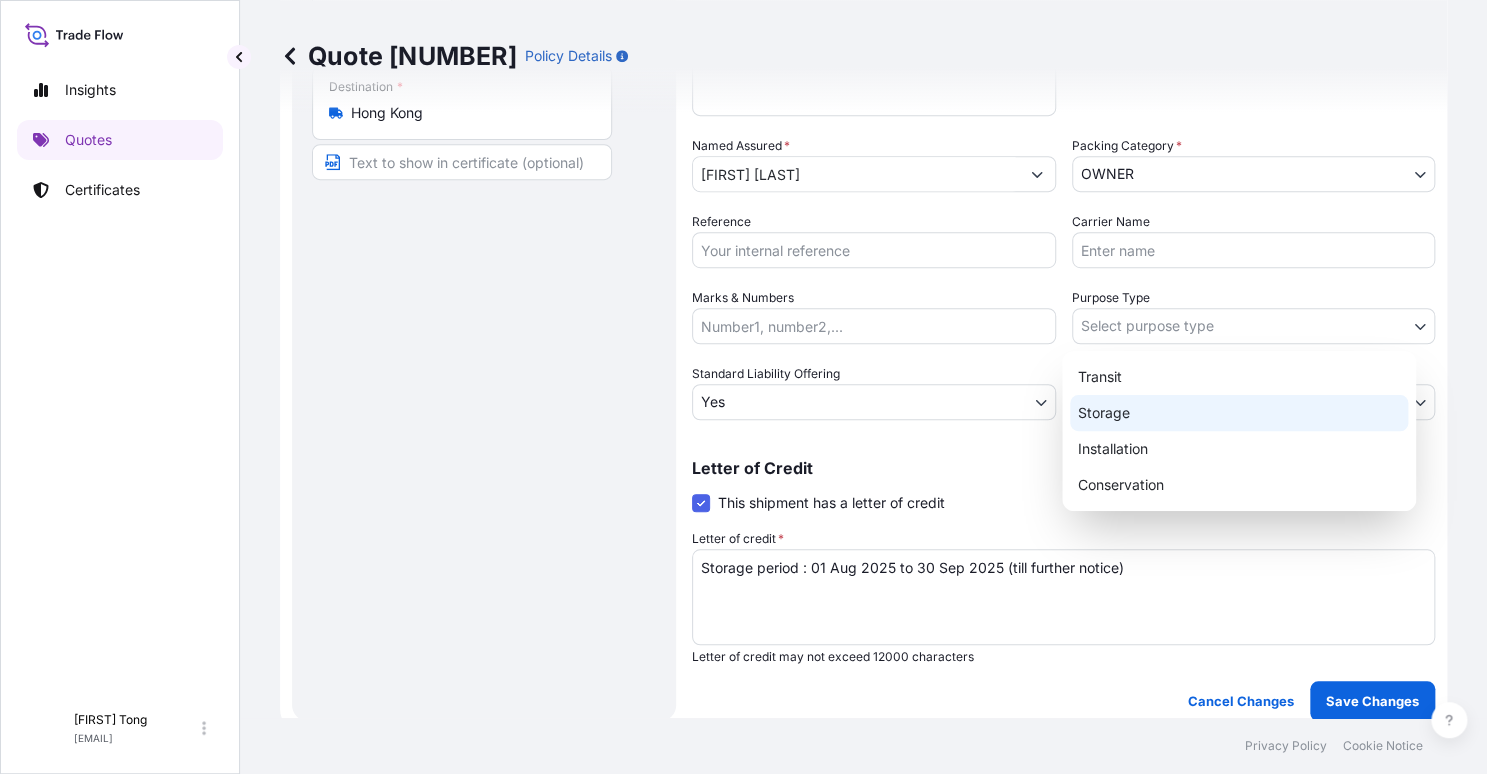 click on "Storage" at bounding box center (1239, 413) 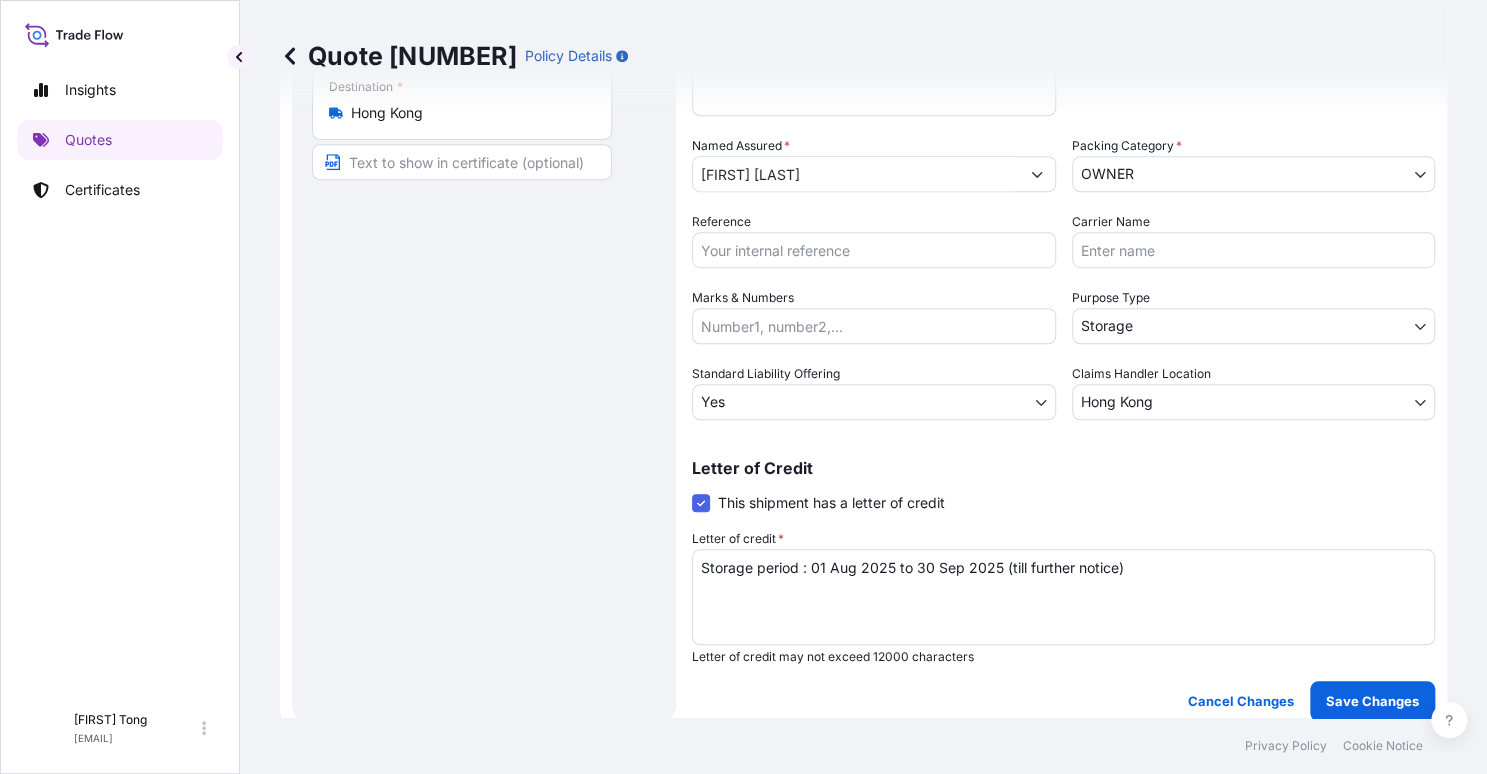 click on "Reference" at bounding box center [874, 250] 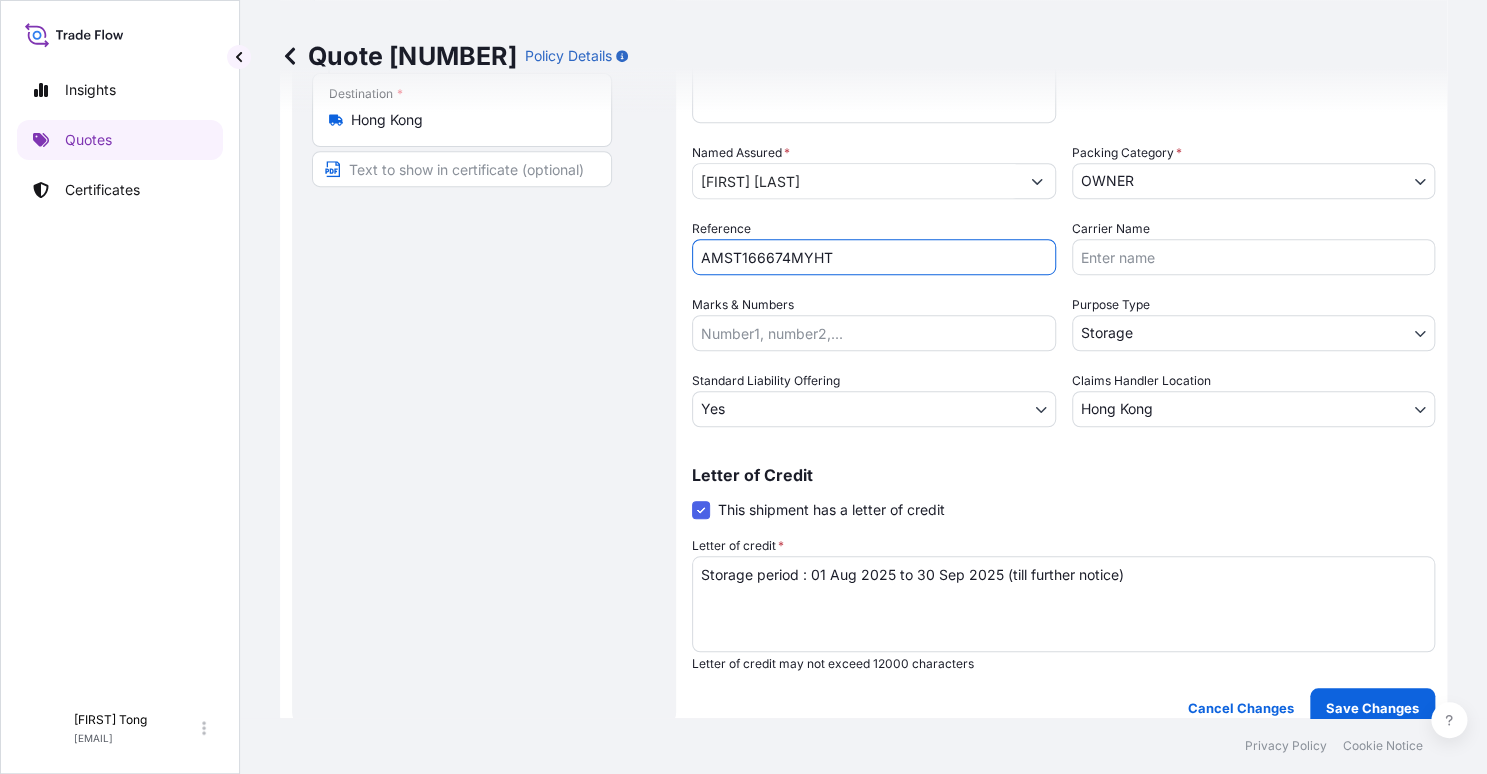 scroll, scrollTop: 368, scrollLeft: 0, axis: vertical 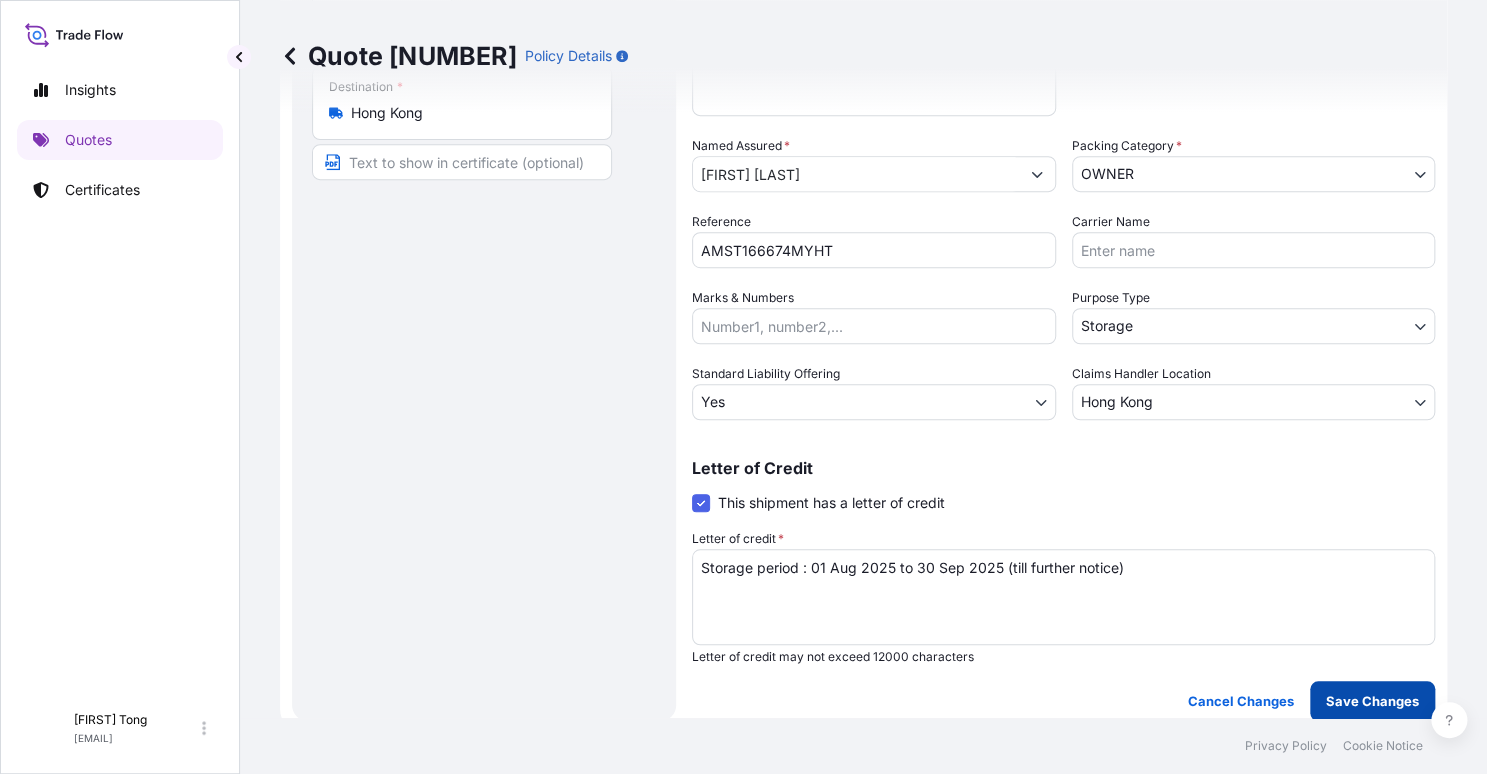 click on "Save Changes" at bounding box center [1372, 701] 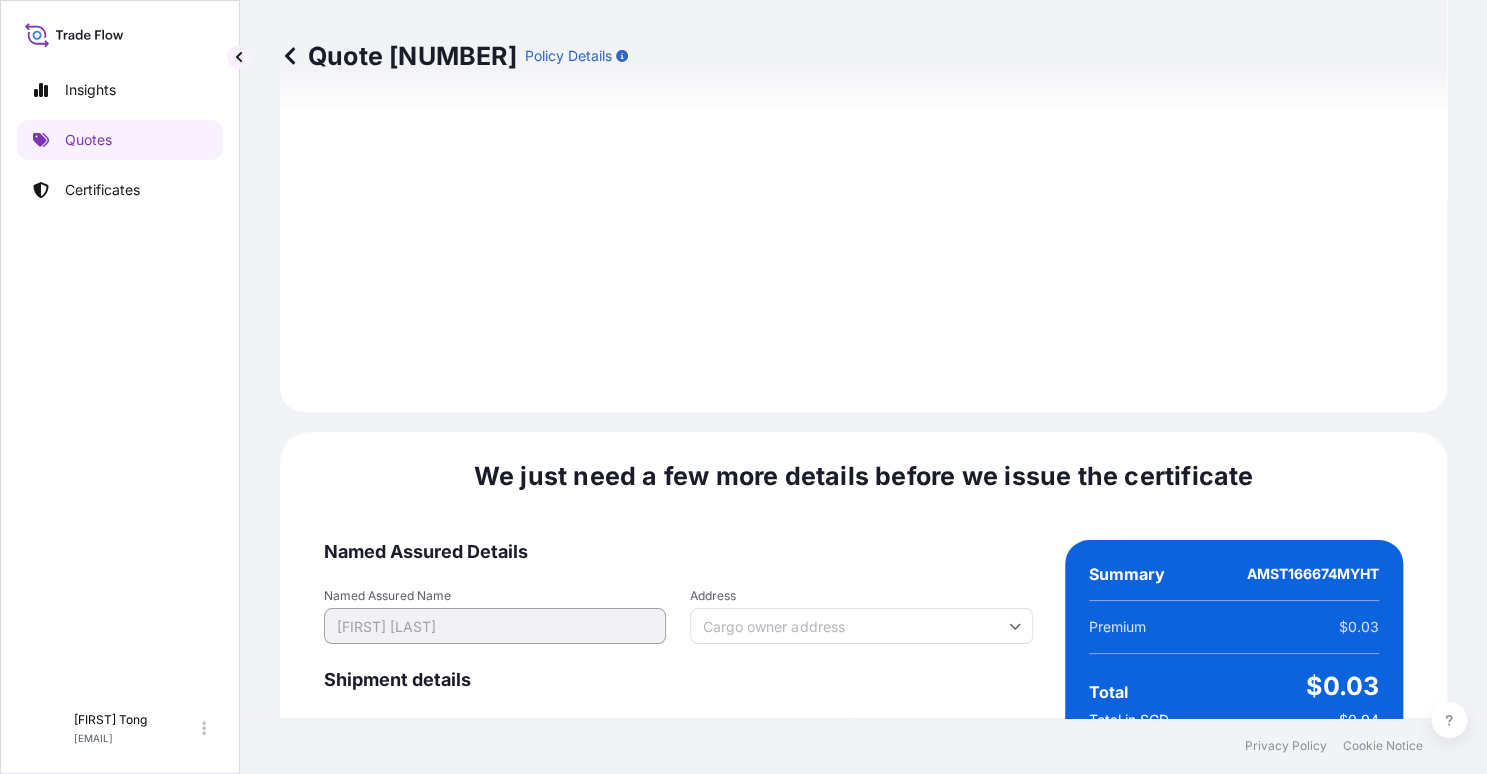 scroll, scrollTop: 3157, scrollLeft: 0, axis: vertical 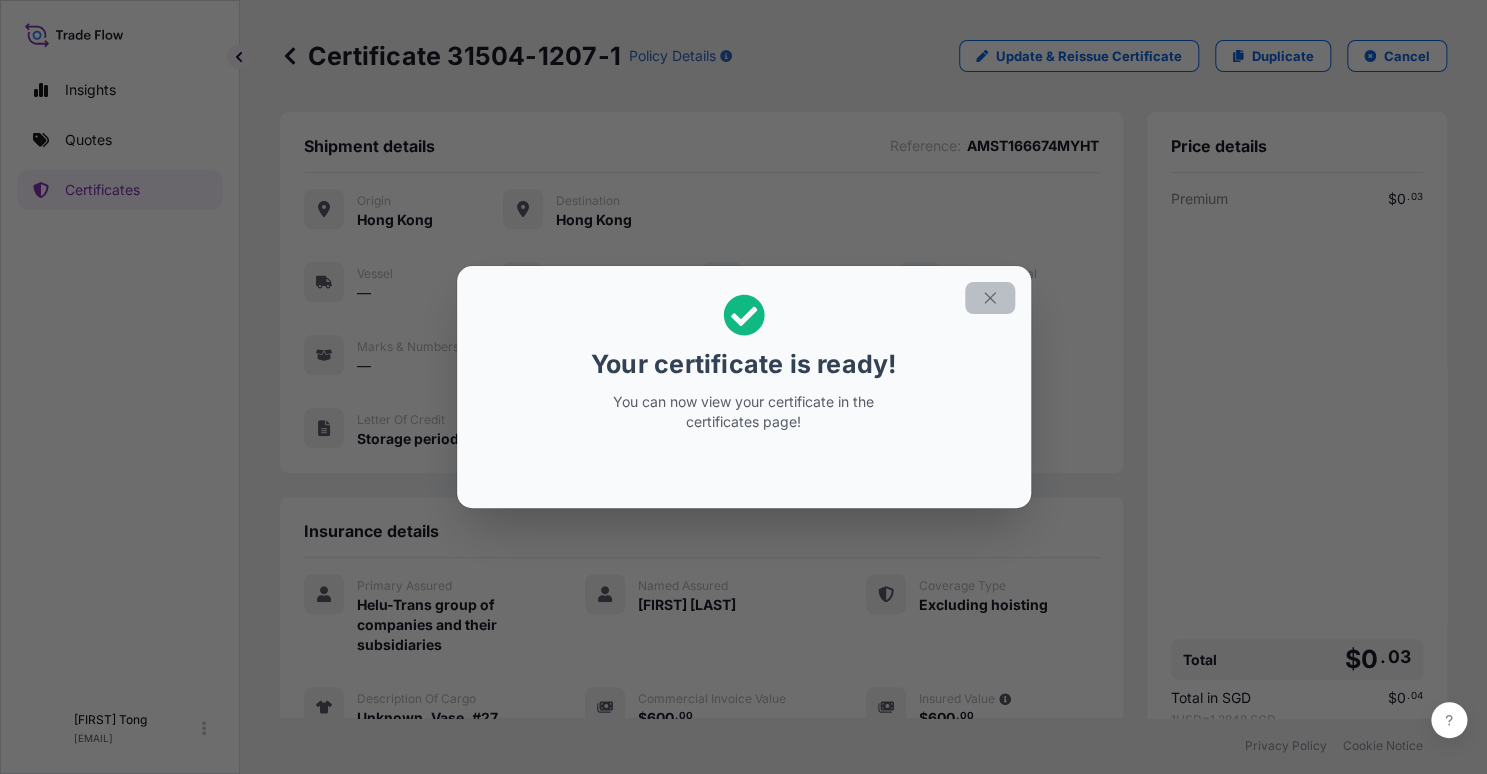click at bounding box center (990, 298) 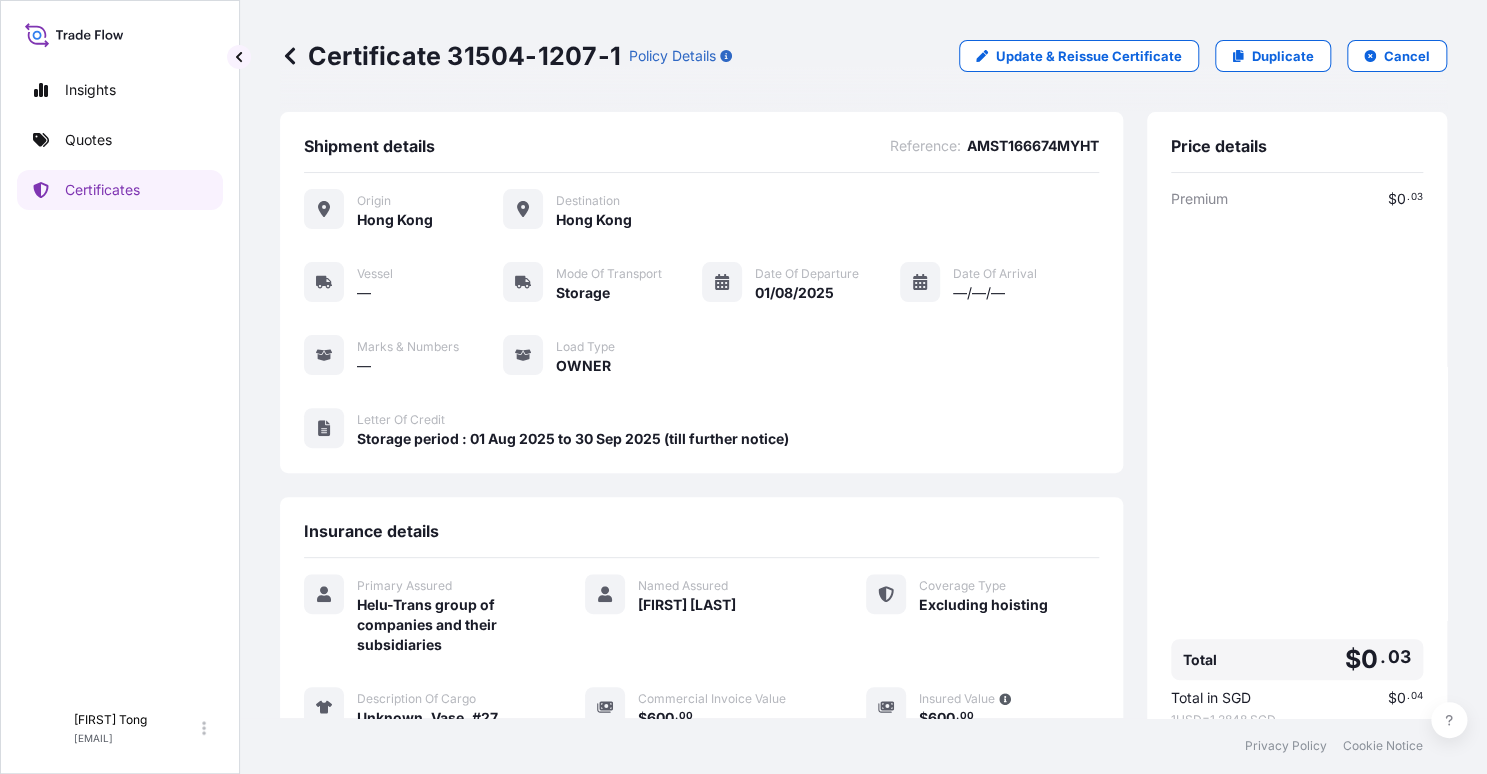 scroll, scrollTop: 244, scrollLeft: 0, axis: vertical 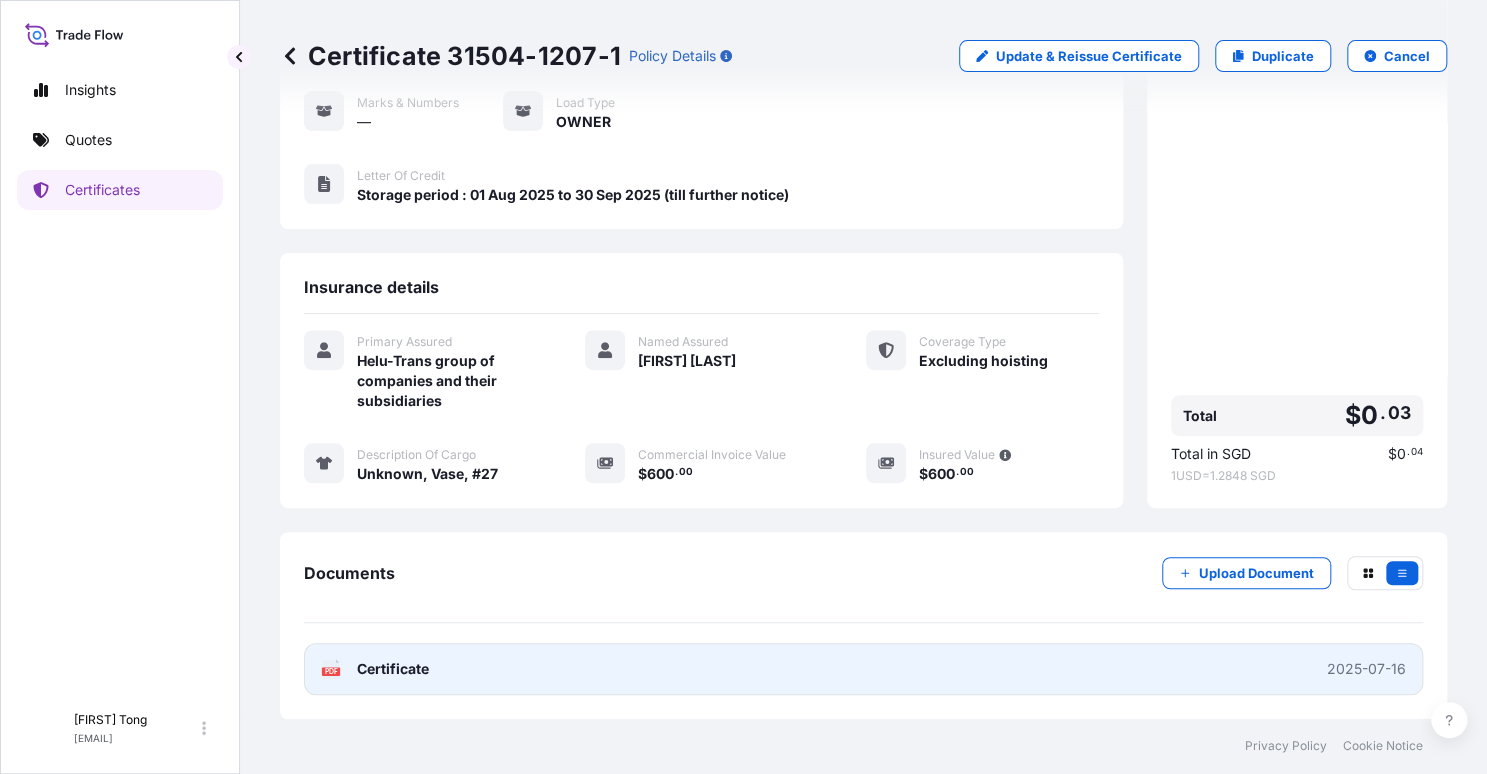 click on "PDF Certificate 2025-07-16" at bounding box center [863, 669] 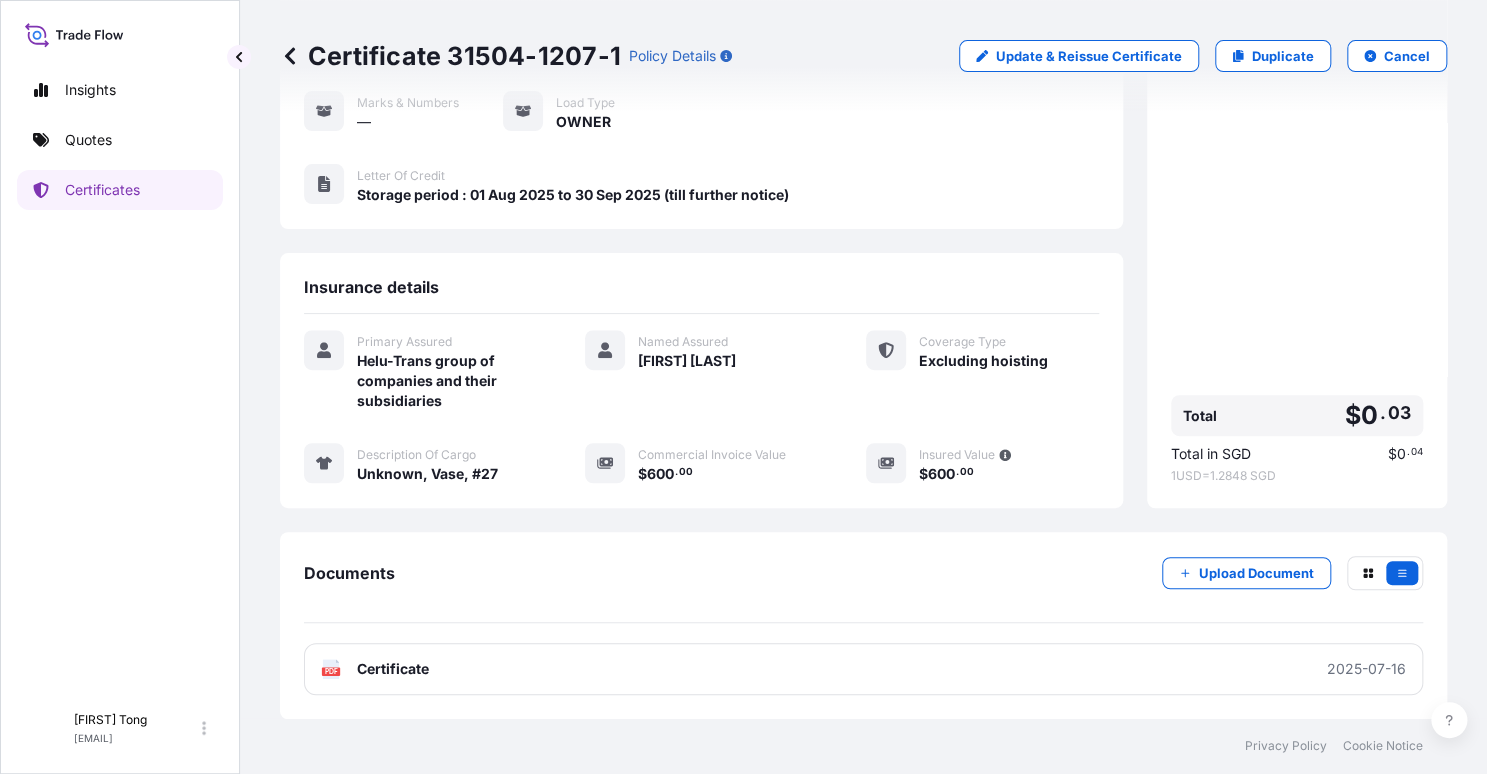 drag, startPoint x: 119, startPoint y: 372, endPoint x: 133, endPoint y: 366, distance: 15.231546 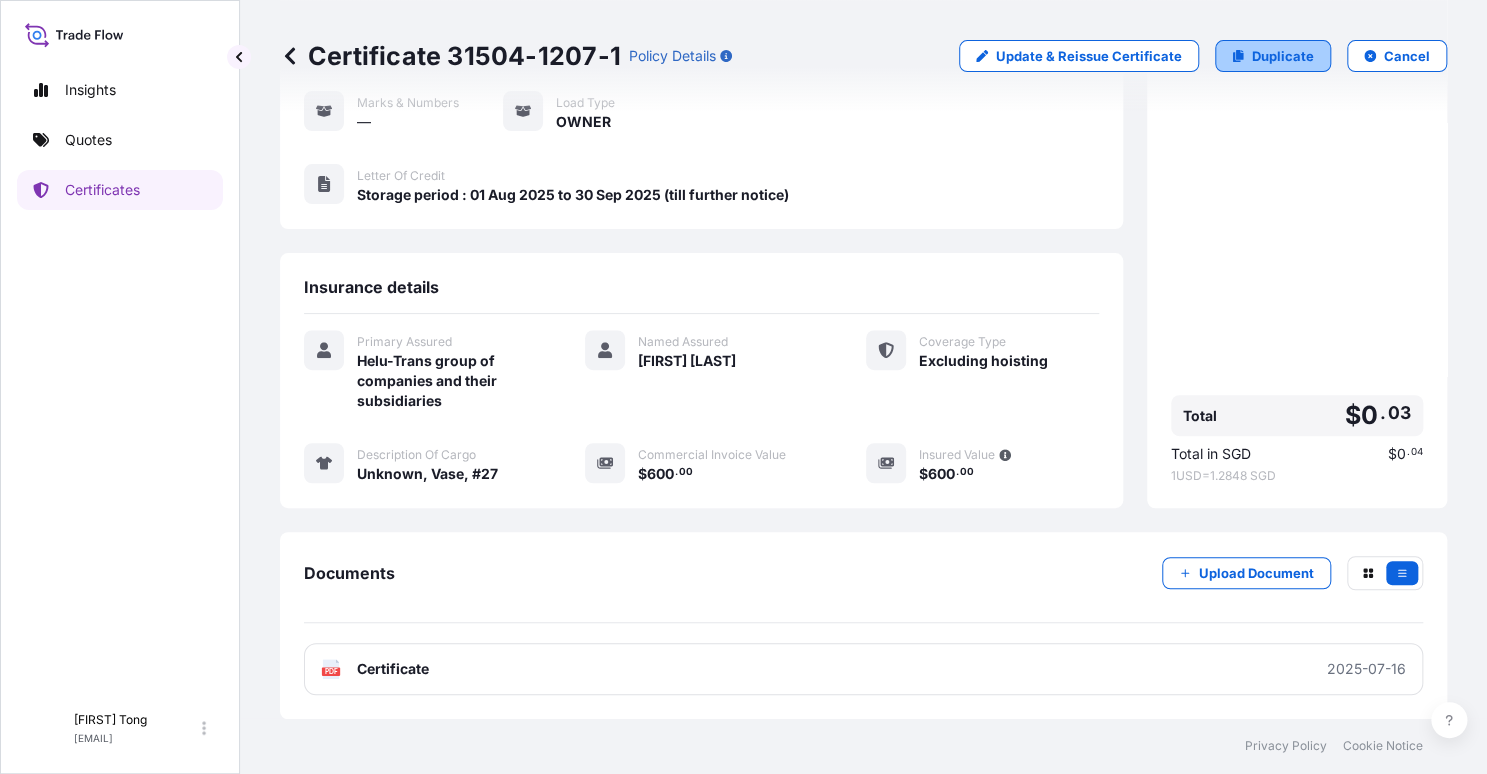 click on "Duplicate" at bounding box center (1283, 56) 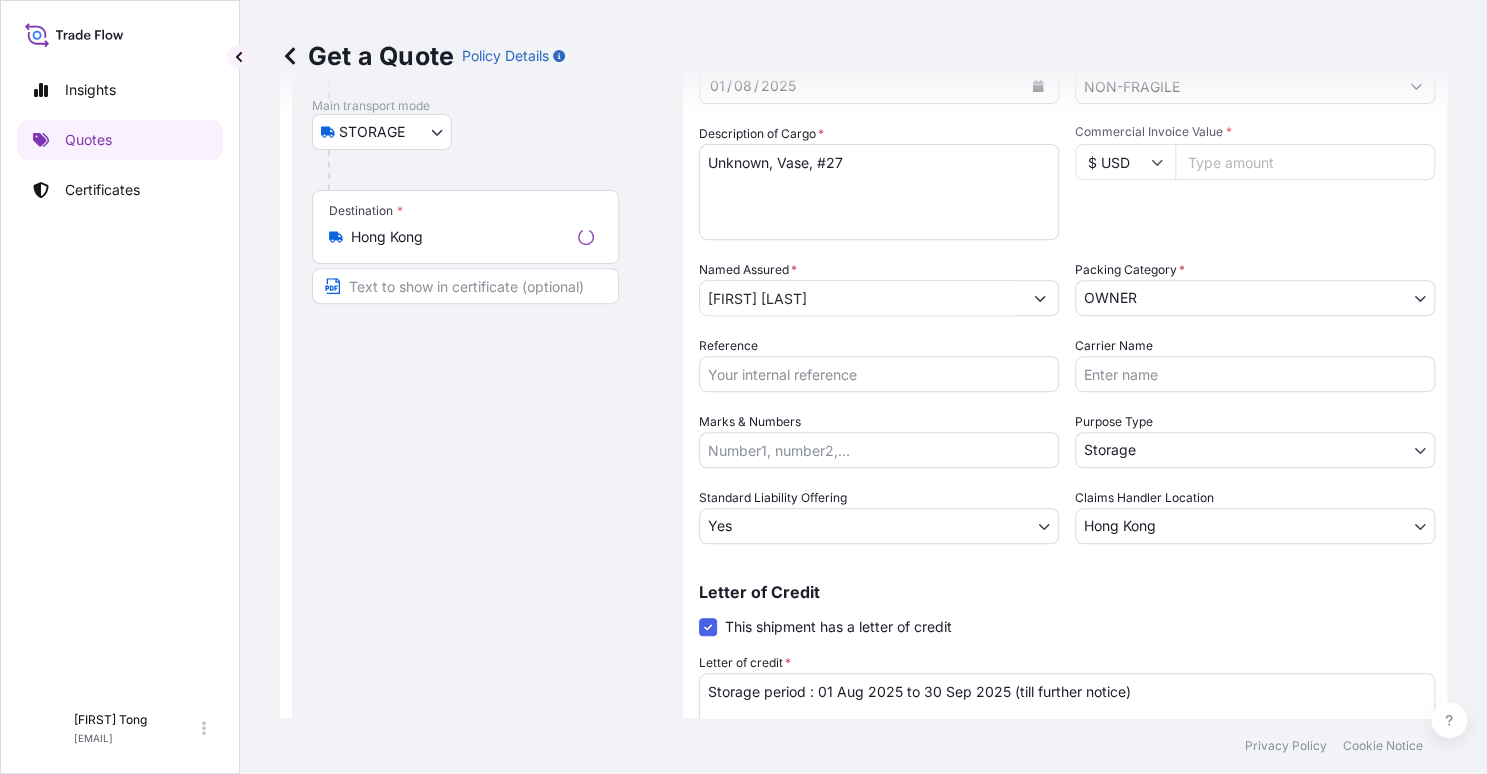 scroll, scrollTop: 31, scrollLeft: 0, axis: vertical 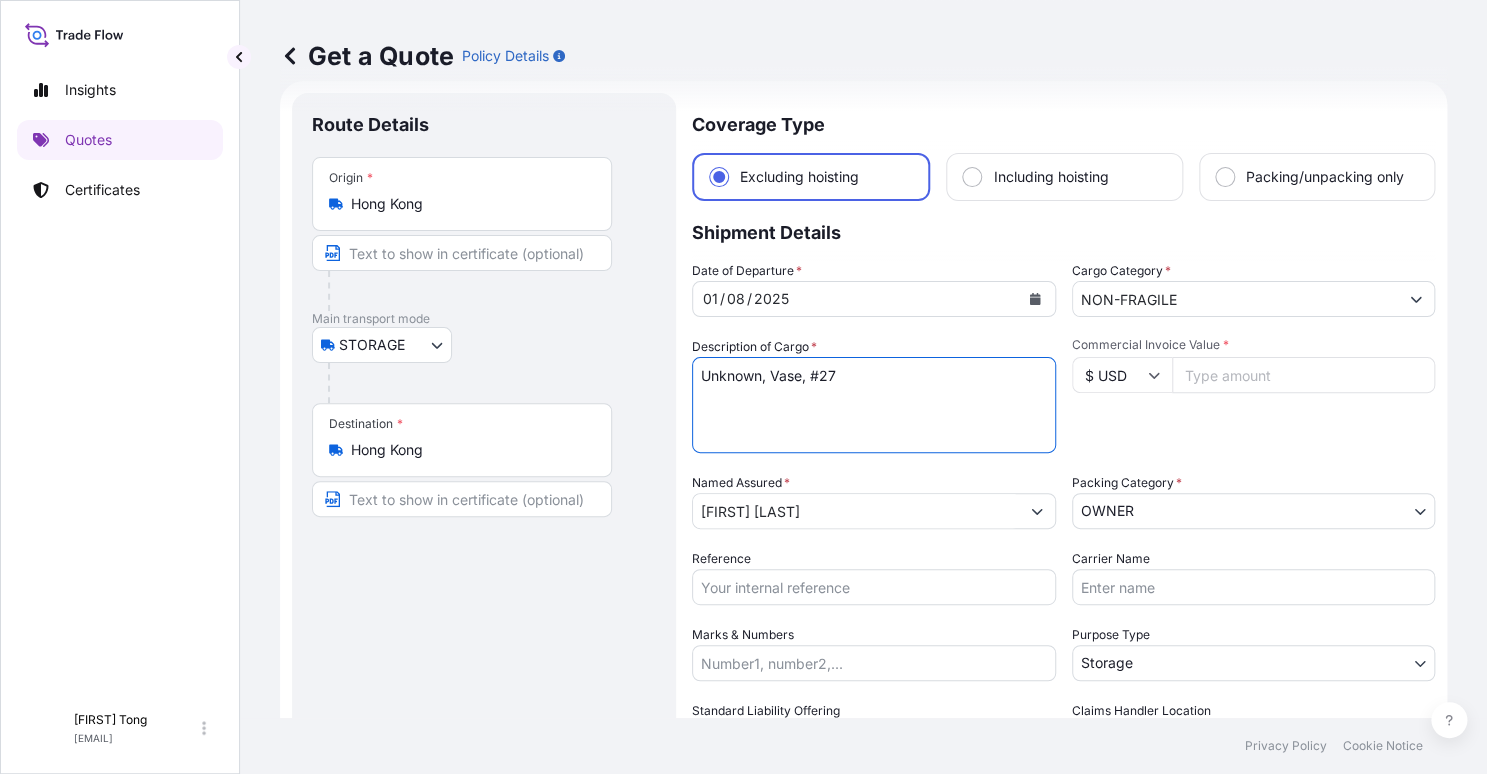 drag, startPoint x: 770, startPoint y: 379, endPoint x: 857, endPoint y: 378, distance: 87.005745 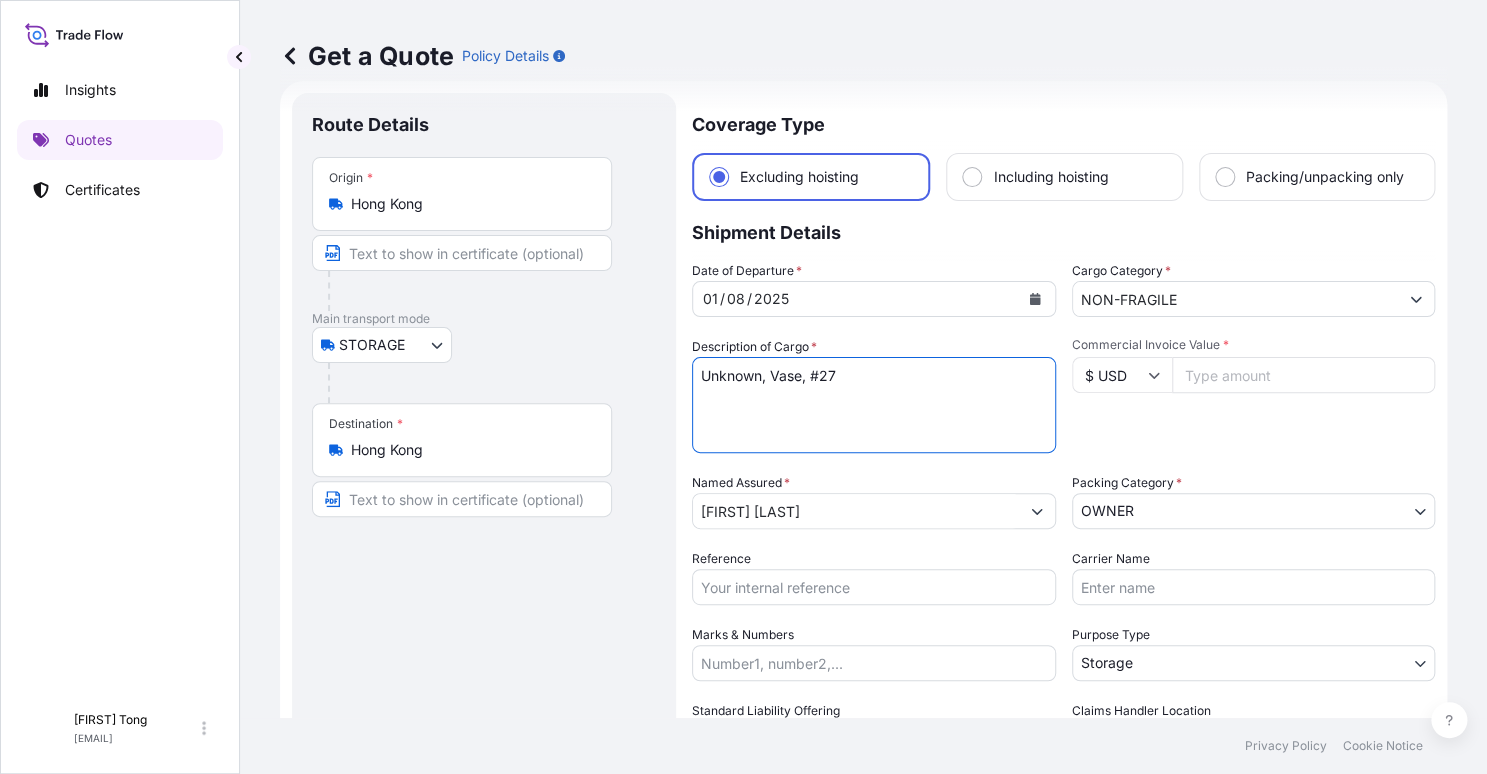 click on "Unknown, Vase, #27" at bounding box center [874, 405] 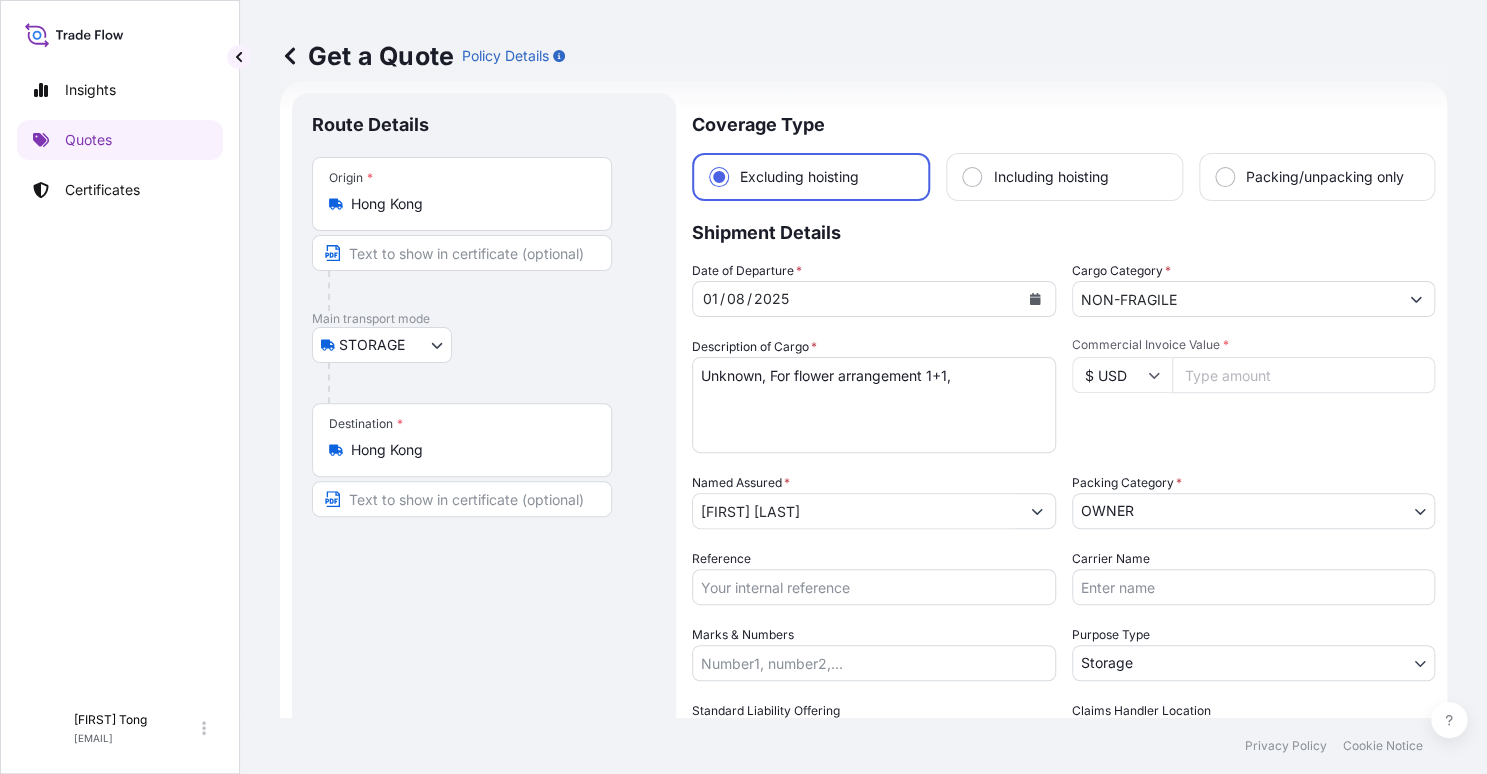 click on "Unknown, Vase, #27" at bounding box center [874, 405] 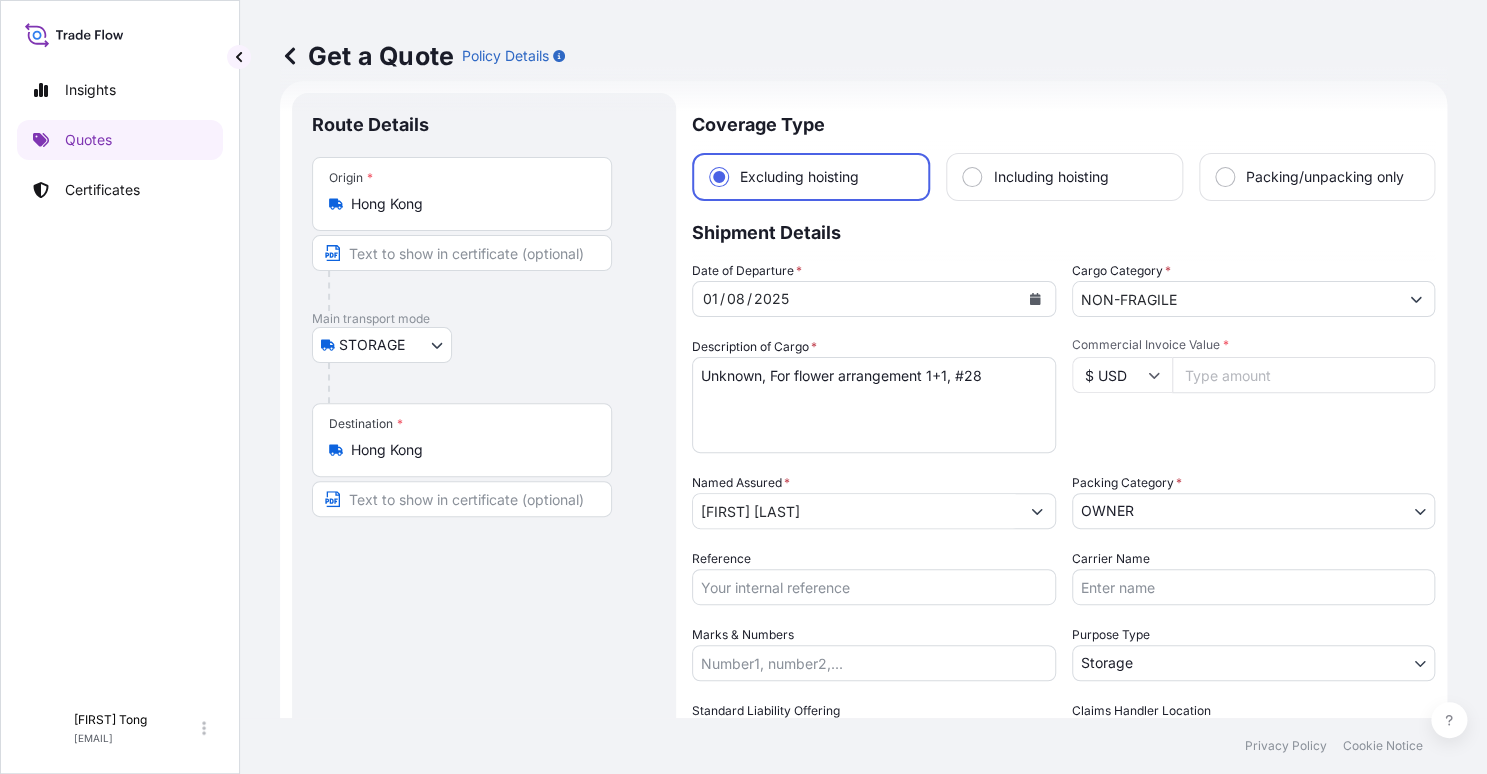 click on "Commercial Invoice Value   * $ USD" at bounding box center [1254, 395] 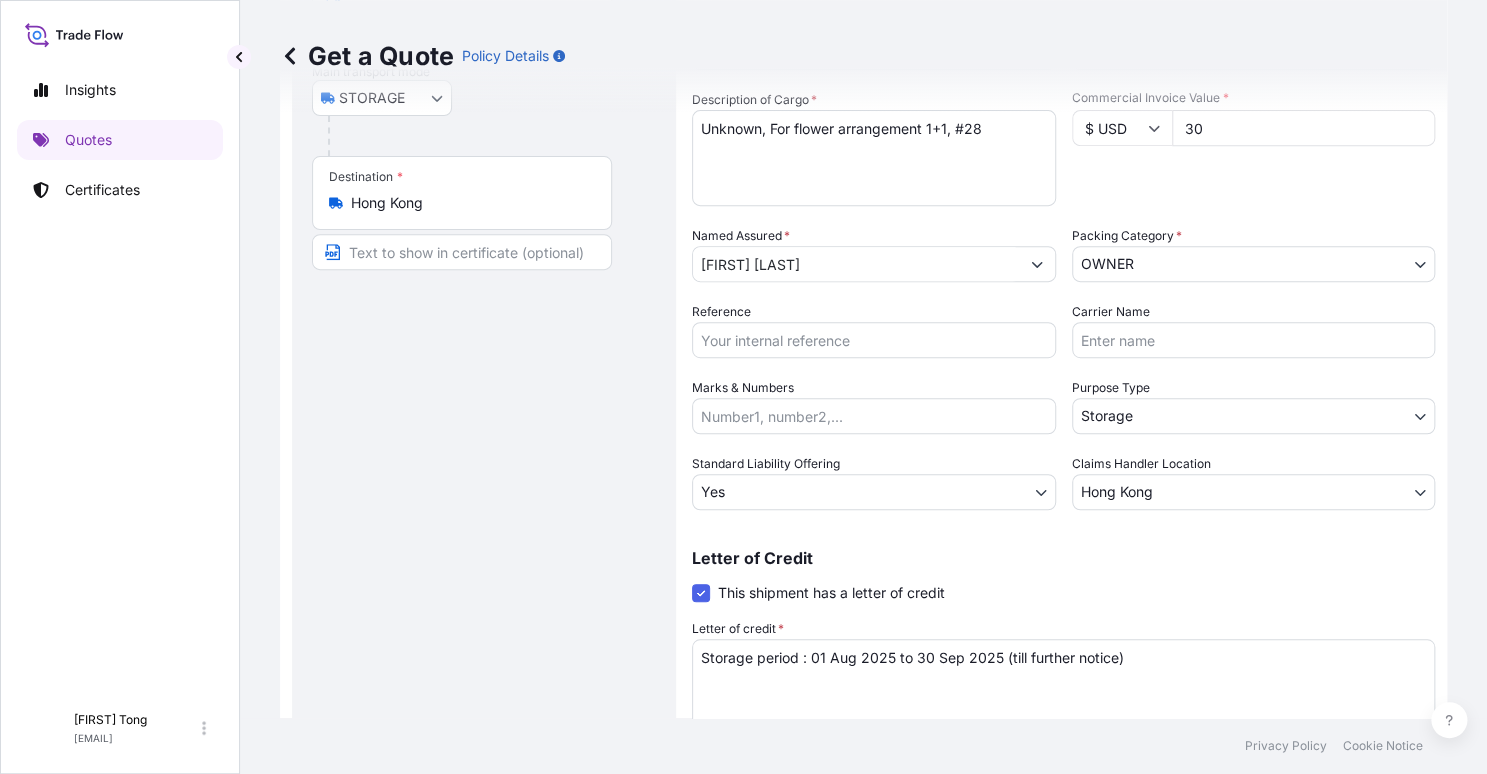scroll, scrollTop: 281, scrollLeft: 0, axis: vertical 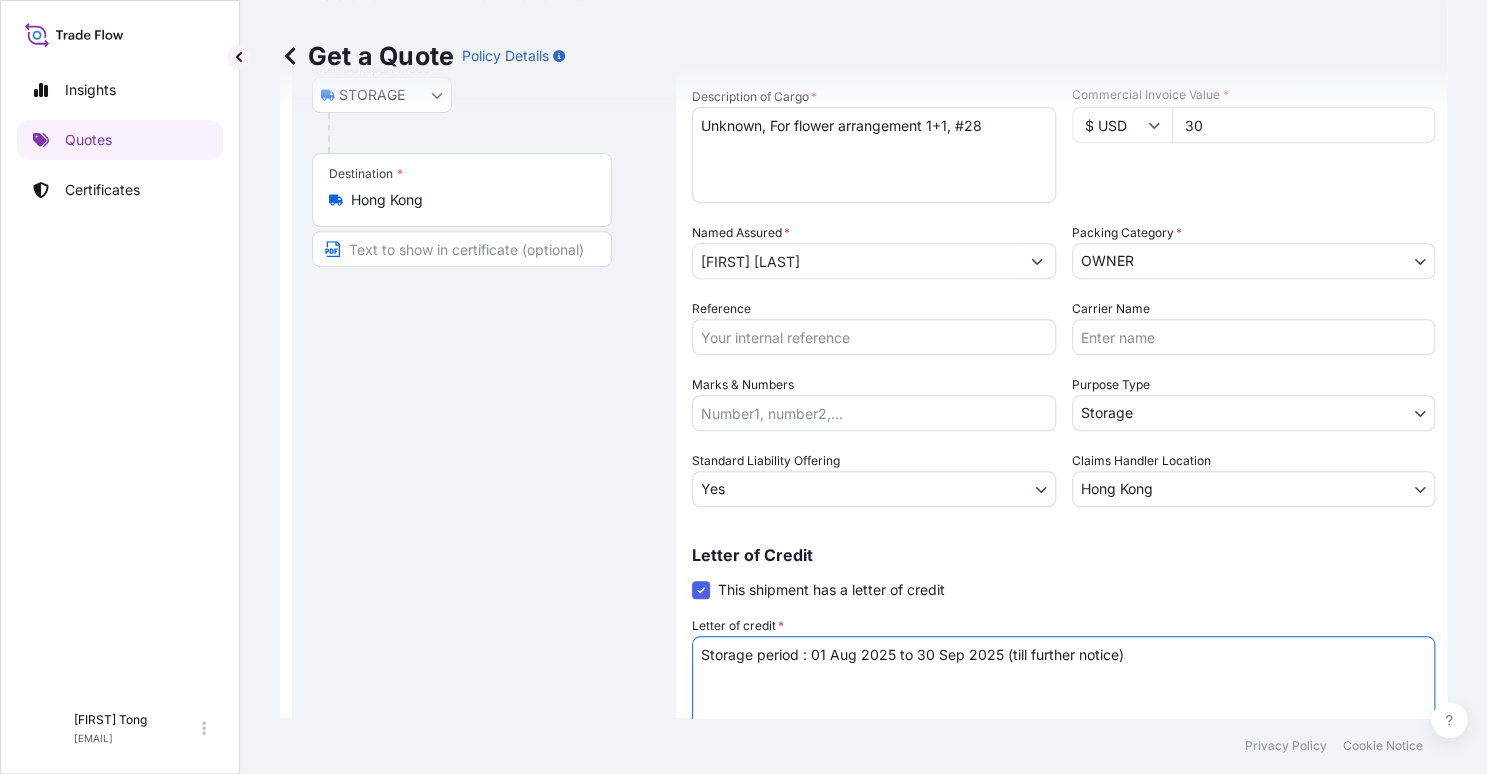 drag, startPoint x: 669, startPoint y: 654, endPoint x: 361, endPoint y: 655, distance: 308.00162 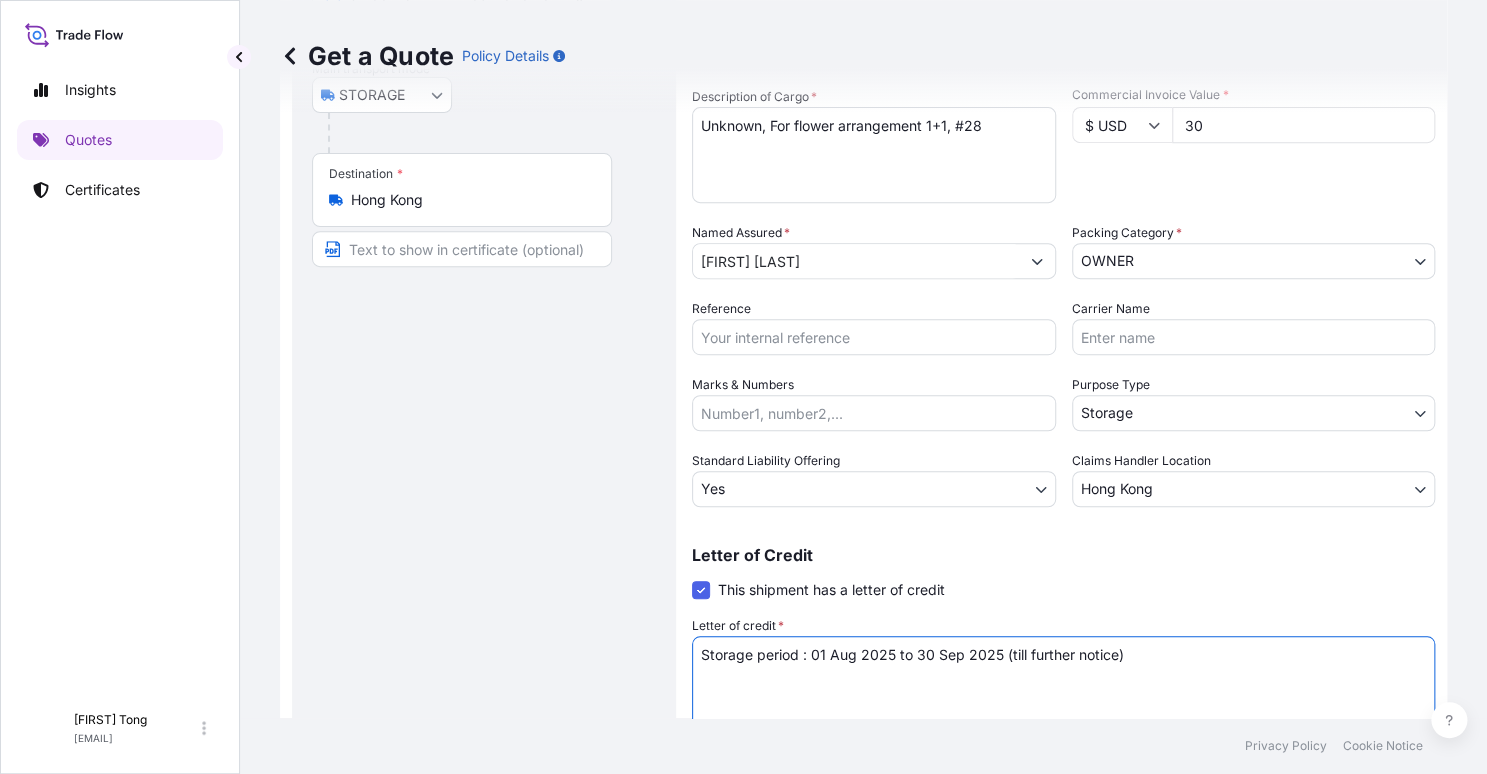 click on "Route Details Place of loading Road / Inland Road / Inland Origin * Hong Kong Main transport mode STORAGE COURIER INSTALLATION LAND SEA AIR STORAGE Destination * Hong Kong Road / Inland Road / Inland Place of Discharge Coverage Type Excluding hoisting Including hoisting Packing/unpacking only Shipment Details Date of Departure * 01 / 08 / 2025 Cargo Category * NON-FRAGILE Description of Cargo * Unknown, Vase, #27
Commercial Invoice Value   * $ USD 30 Named Assured * [FIRST] [LAST] Packing Category * OWNER AGENT CO-OWNER OWNER Various Reference Carrier Name Marks & Numbers Purpose Type Storage Transit Storage Installation Conservation Standard Liability Offering Yes Yes No Claims Handler Location Hong Kong Hong Kong Singapore Letter of Credit This shipment has a letter of credit Letter of credit * Storage period : 01 Aug 2025 to 30 Sep 2025 (till further notice) Letter of credit may not exceed 12000 characters Get a Quote" at bounding box center [863, 325] 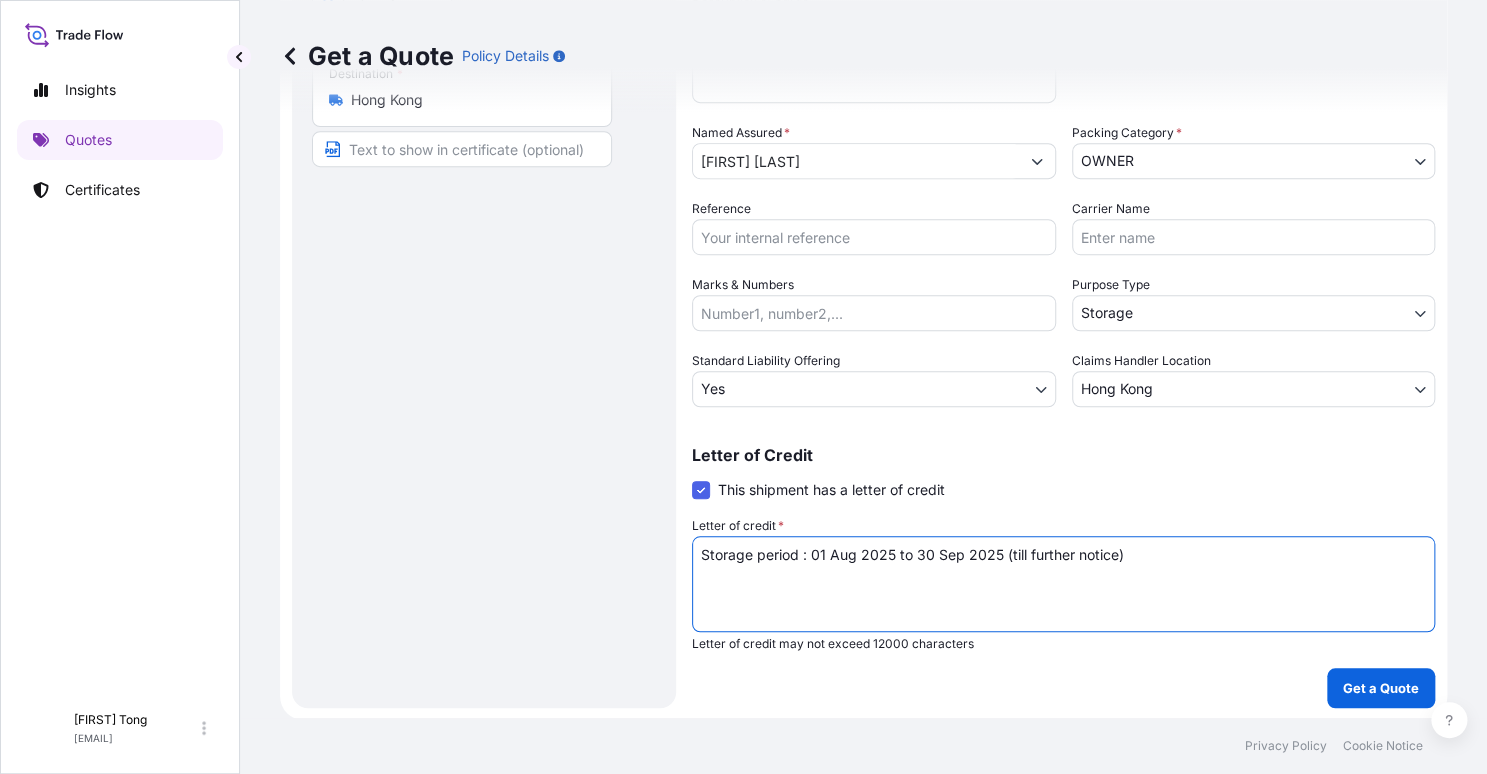 scroll, scrollTop: 382, scrollLeft: 0, axis: vertical 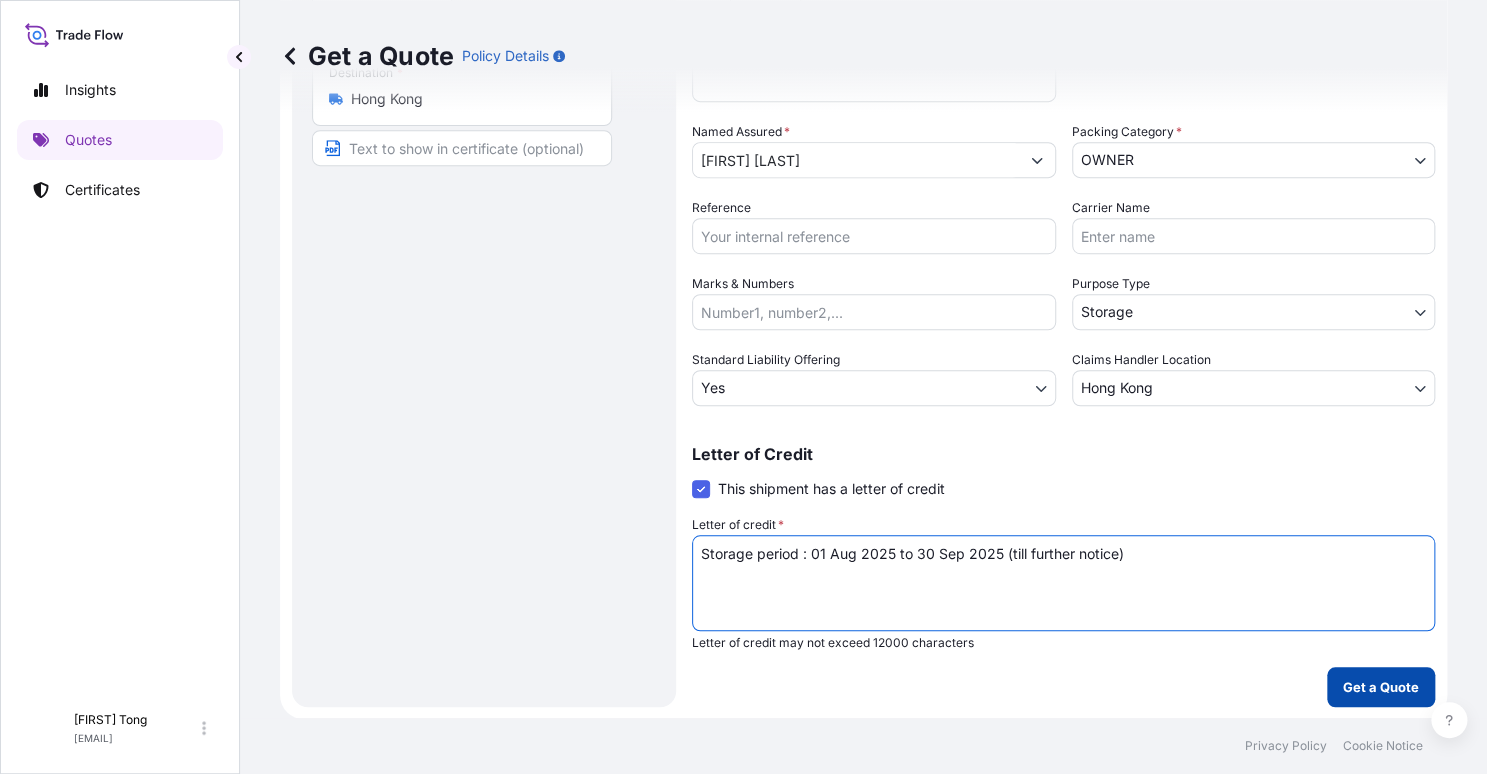 click on "Get a Quote" at bounding box center [1381, 687] 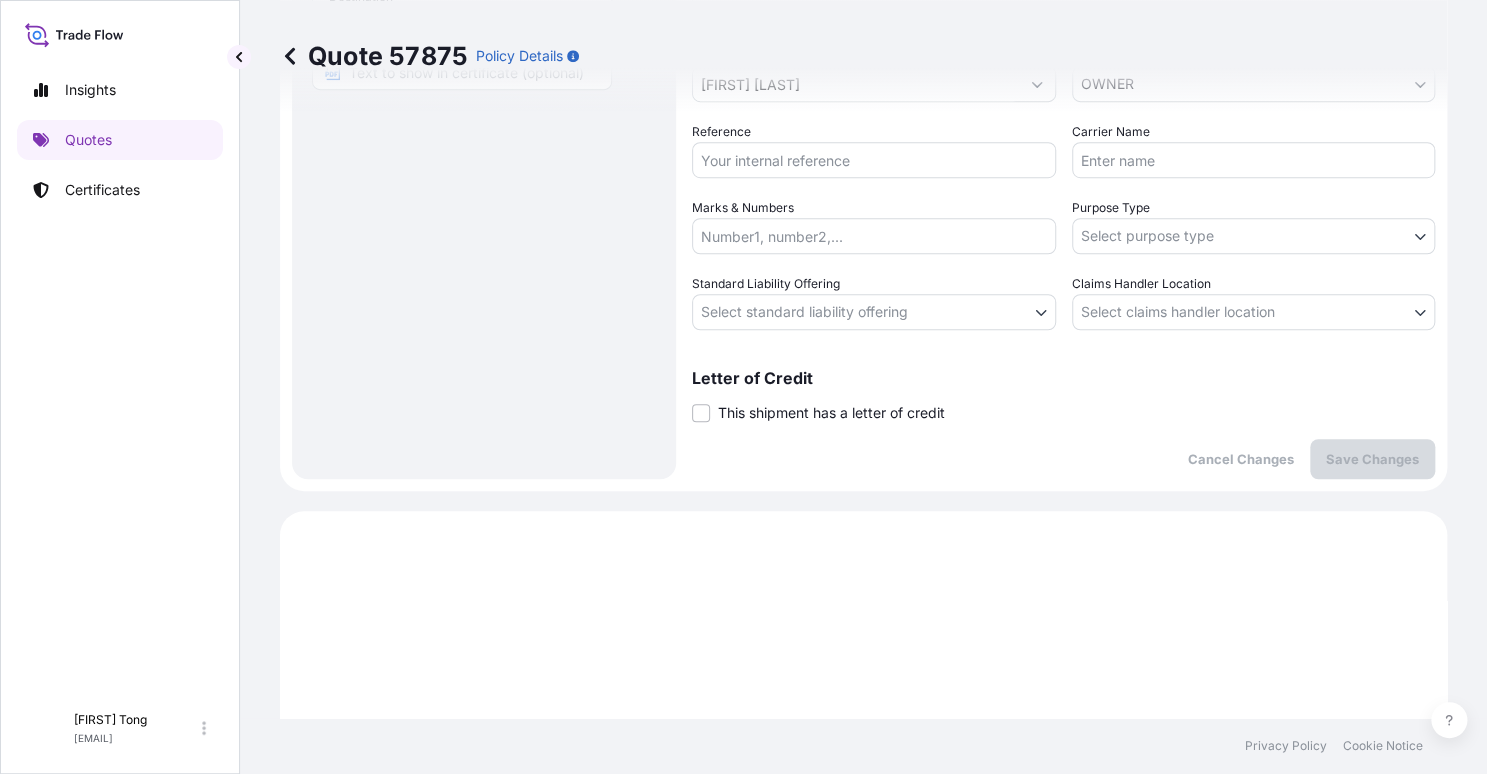 scroll, scrollTop: 368, scrollLeft: 0, axis: vertical 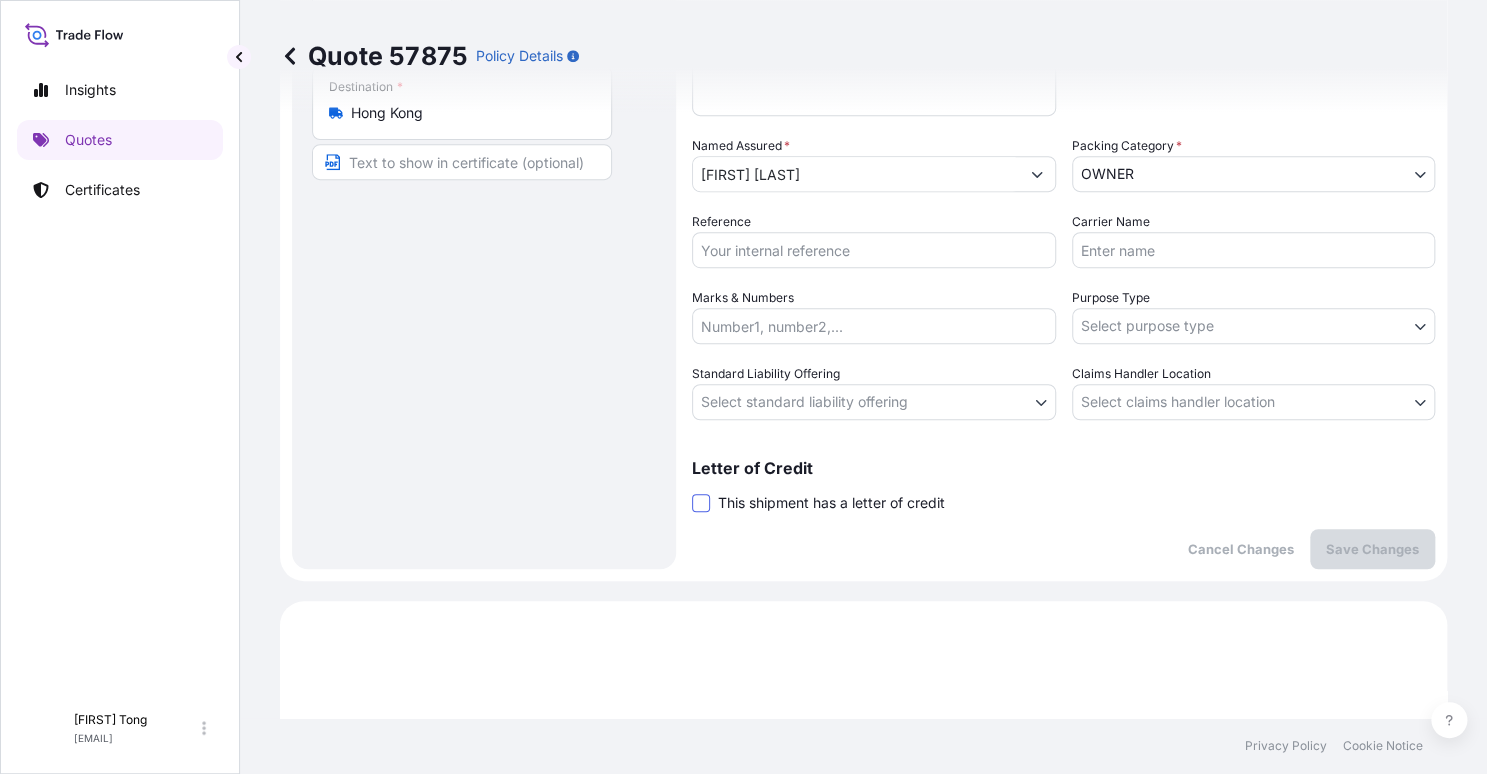 click at bounding box center [701, 503] 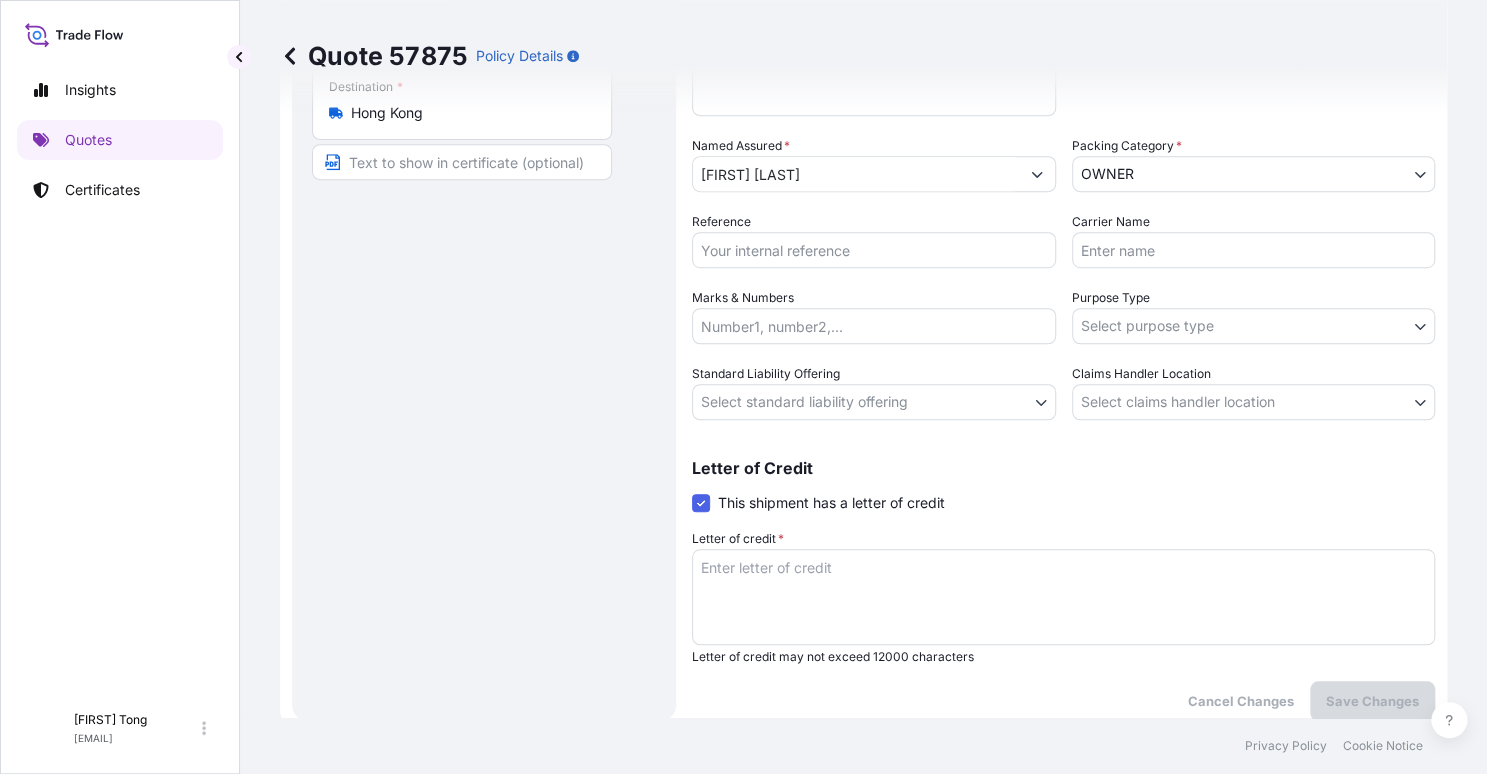 click on "Letter of credit *" at bounding box center [1063, 597] 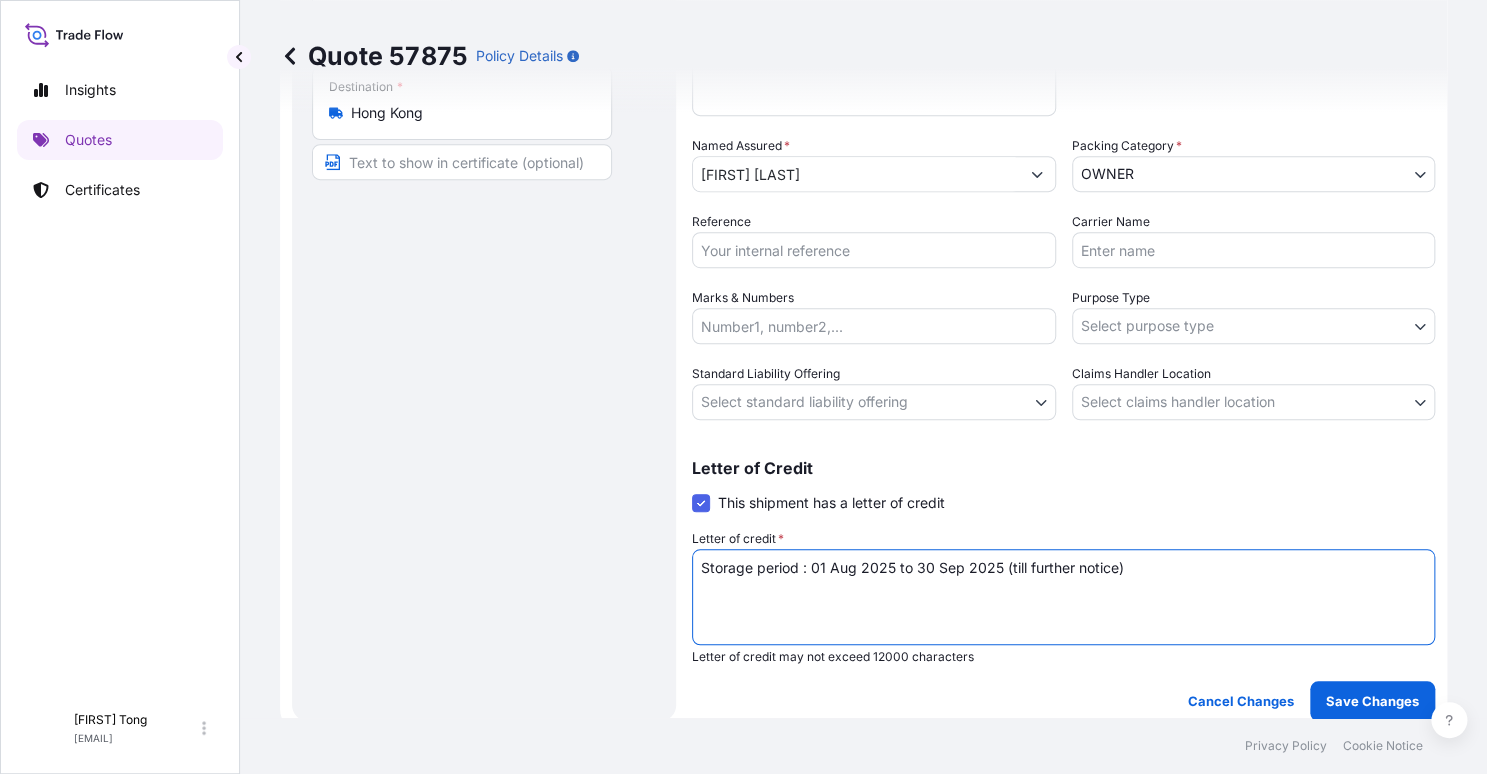 click on "Insights Quotes Certificates C [FIRST] [LAST] [EMAIL] Quote 57875 Policy Details Route Details Place of loading Road / Inland Road / Inland Origin * Hong Kong Main transport mode STORAGE COURIER INSTALLATION LAND SEA AIR STORAGE Destination * Hong Kong Road / Inland Road / Inland Place of Discharge Coverage Type Excluding hoisting Including hoisting Packing/unpacking only Shipment Details Date of Departure * 01 / 08 / 2025 Cargo Category * NON-FRAGILE Description of Cargo * Unknown, For flower arrangement 1+1, #28
Commercial Invoice Value   * $ USD 30 Named Assured * [FIRST] [LAST] Packing Category * OWNER AGENT CO-OWNER OWNER Various Reference Carrier Name Marks & Numbers Purpose Type Select purpose type Transit Storage Installation Conservation Standard Liability Offering Select standard liability offering Yes No Claims Handler Location Select claims handler location Hong Kong Singapore Letter of Credit This shipment has a letter of credit Letter of credit * Cancel Changes Save Changes" at bounding box center [743, 387] 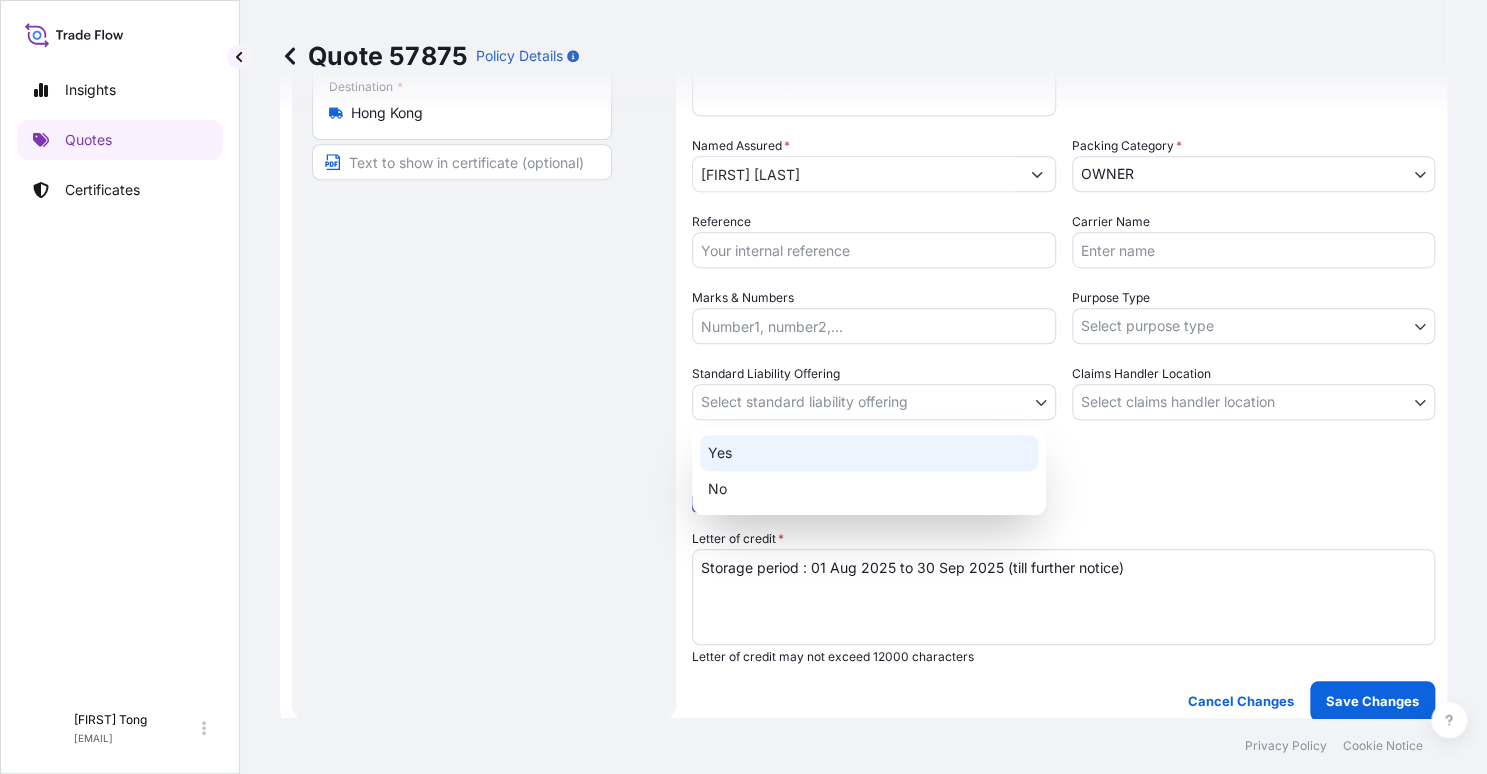 click on "Yes" at bounding box center (869, 453) 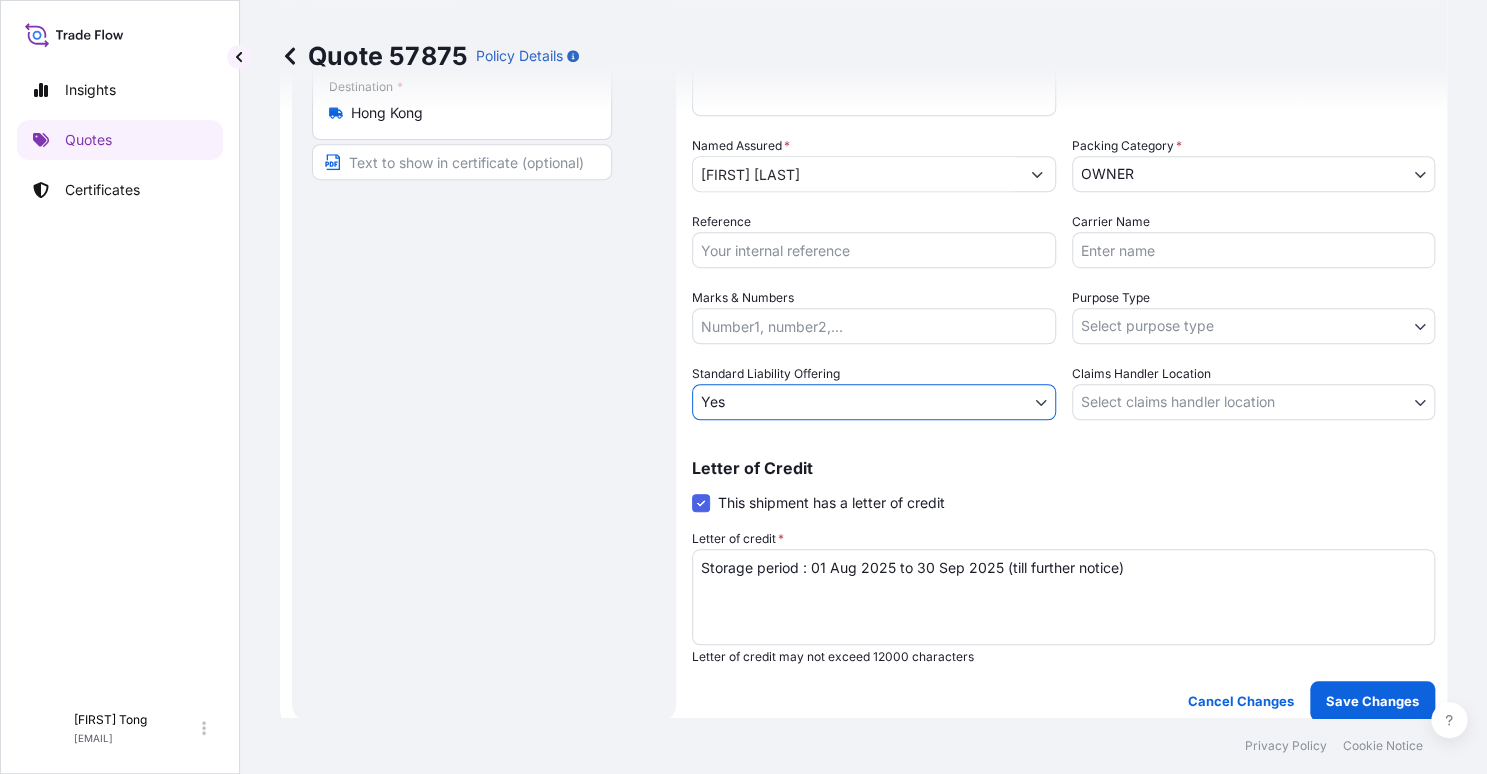 click on "Insights Quotes Certificates C [FIRST]   [LAST] [EMAIL] Quote 57878 Policy Details Route Details Place of loading Road / Inland Road / Inland Origin * Hong Kong Main transport mode STORAGE COURIER INSTALLATION LAND SEA AIR STORAGE Destination * Hong Kong Road / Inland Road / Inland Place of Discharge Coverage Type Excluding hoisting Including hoisting Packing/unpacking only Shipment Details Date of Departure * 01 / 08 / 2025 Cargo Category * NON-FRAGILE Description of Cargo * Unknown, For flower arrangement 1+1, #28
Commercial Invoice Value   * $ USD 30 Named Assured * [FIRST] [LAST] Packing Category * OWNER AGENT CO-OWNER OWNER Various Reference Carrier Name Marks & Numbers Purpose Type Select purpose type Transit Storage Installation Conservation Standard Liability Offering Yes Yes No Claims Handler Location Select claims handler location Hong Kong Singapore Letter of Credit This shipment has a letter of credit Letter of credit * Letter of credit may not exceed 12000 characters $ 30 . 00" at bounding box center [743, 387] 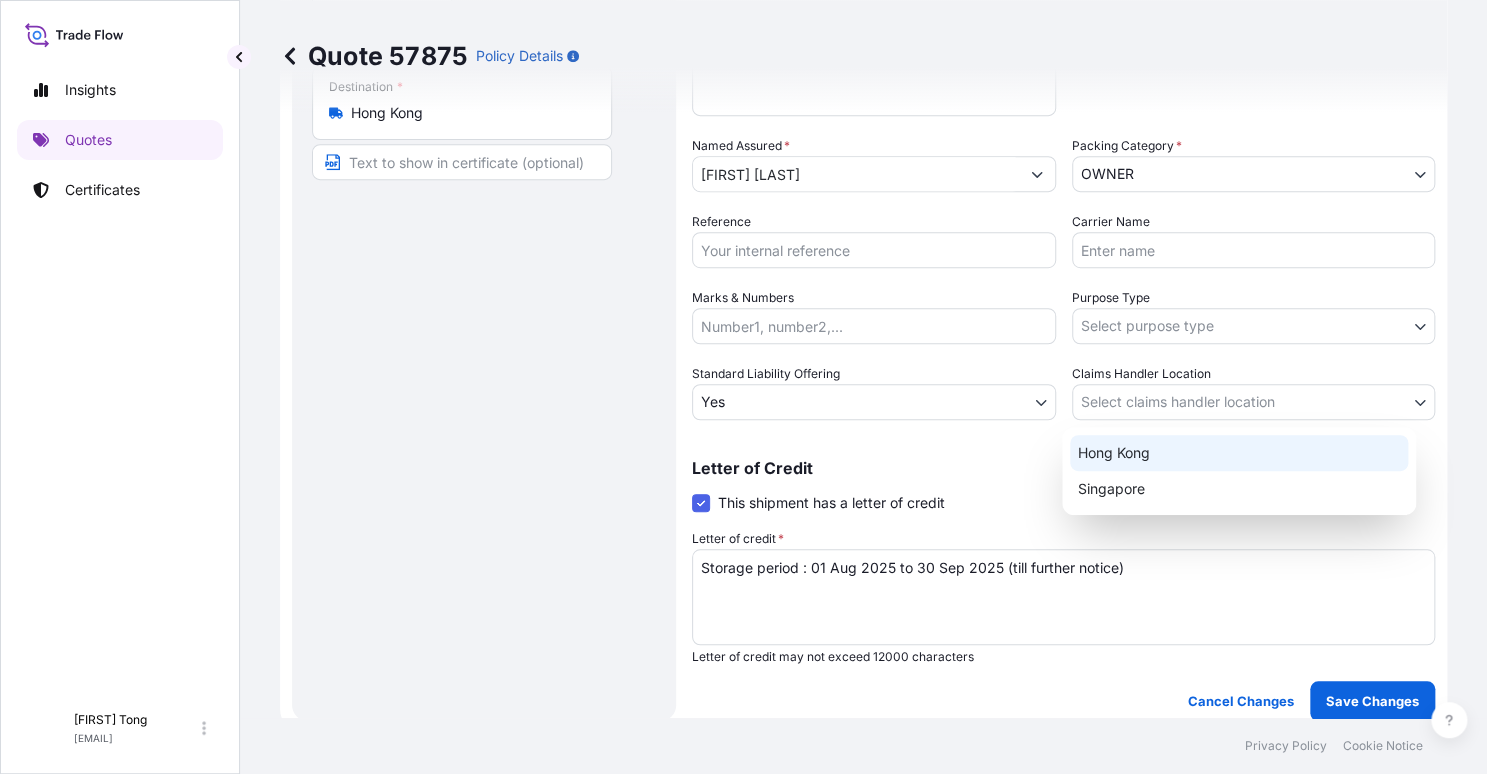 click on "Hong Kong" at bounding box center [1239, 453] 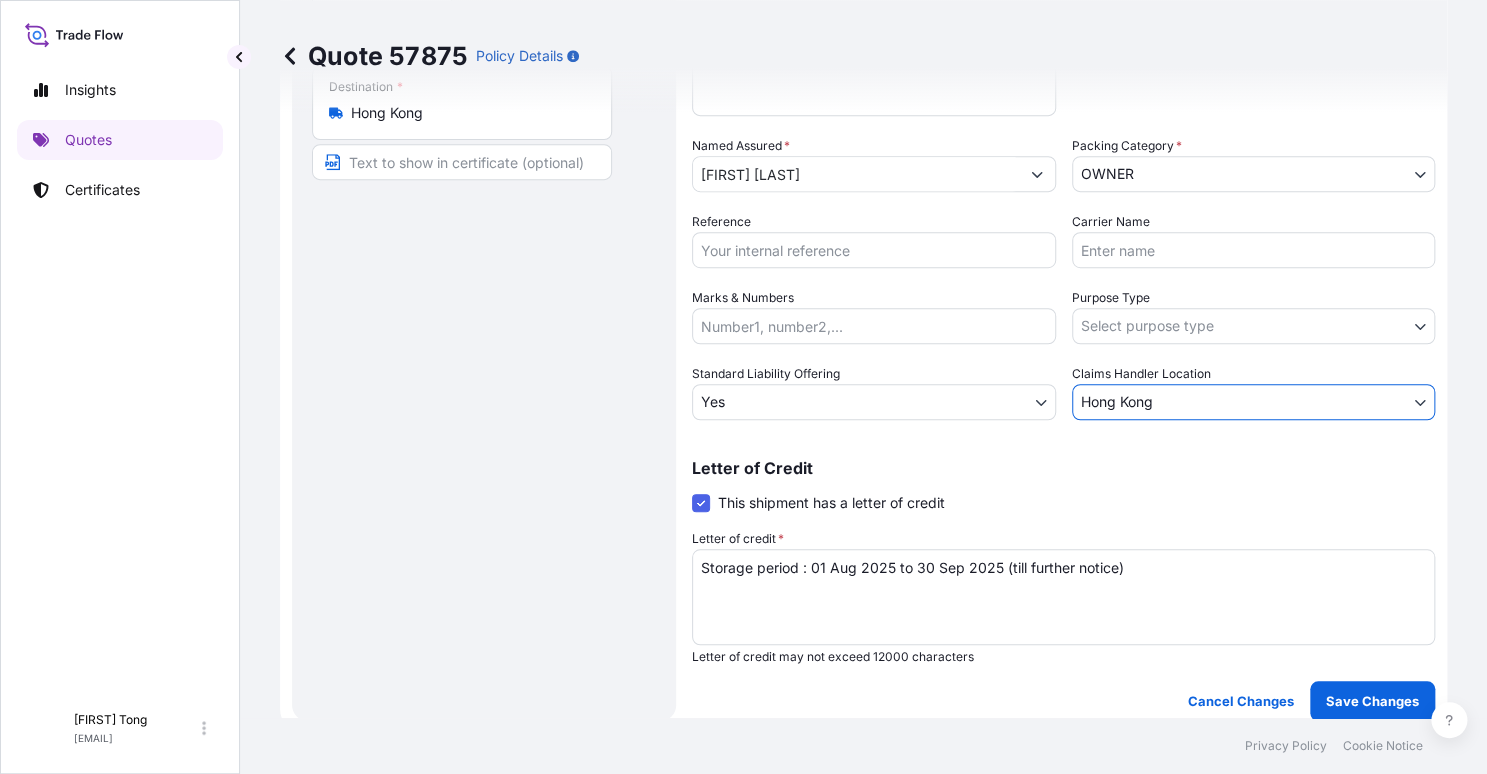 click on "Insights Quotes Certificates C Cathy   Tong cathytong@[DOMAIN].com Quote 57875 Policy Details Route Details Place of loading Road / Inland Road / Inland Origin * Hong Kong Main transport mode STORAGE COURIER INSTALLATION LAND SEA AIR STORAGE Destination * Hong Kong Road / Inland Road / Inland Place of Discharge Coverage Type Excluding hoisting Including hoisting Packing/unpacking only Shipment Details Date of Departure * 01 / 08 / 2025 Cargo Category * NON-FRAGILE Description of Cargo * Unknown, For flower arrangement 1+1, #28
Commercial Invoice Value   * $ USD 30 Named Assured * [FIRST] [LAST] Packing Category * OWNER AGENT CO-OWNER OWNER Various Reference Carrier Name Marks & Numbers Purpose Type Select purpose type Transit Storage Installation Conservation Standard Liability Offering Yes Yes No Claims Handler Location [CITY] [CITY] Letter of Credit This shipment has a letter of credit Letter of credit * Storage period : 01 Aug 2025 to 30 Sep 2025 (till further notice) Cancel Changes" at bounding box center (743, 387) 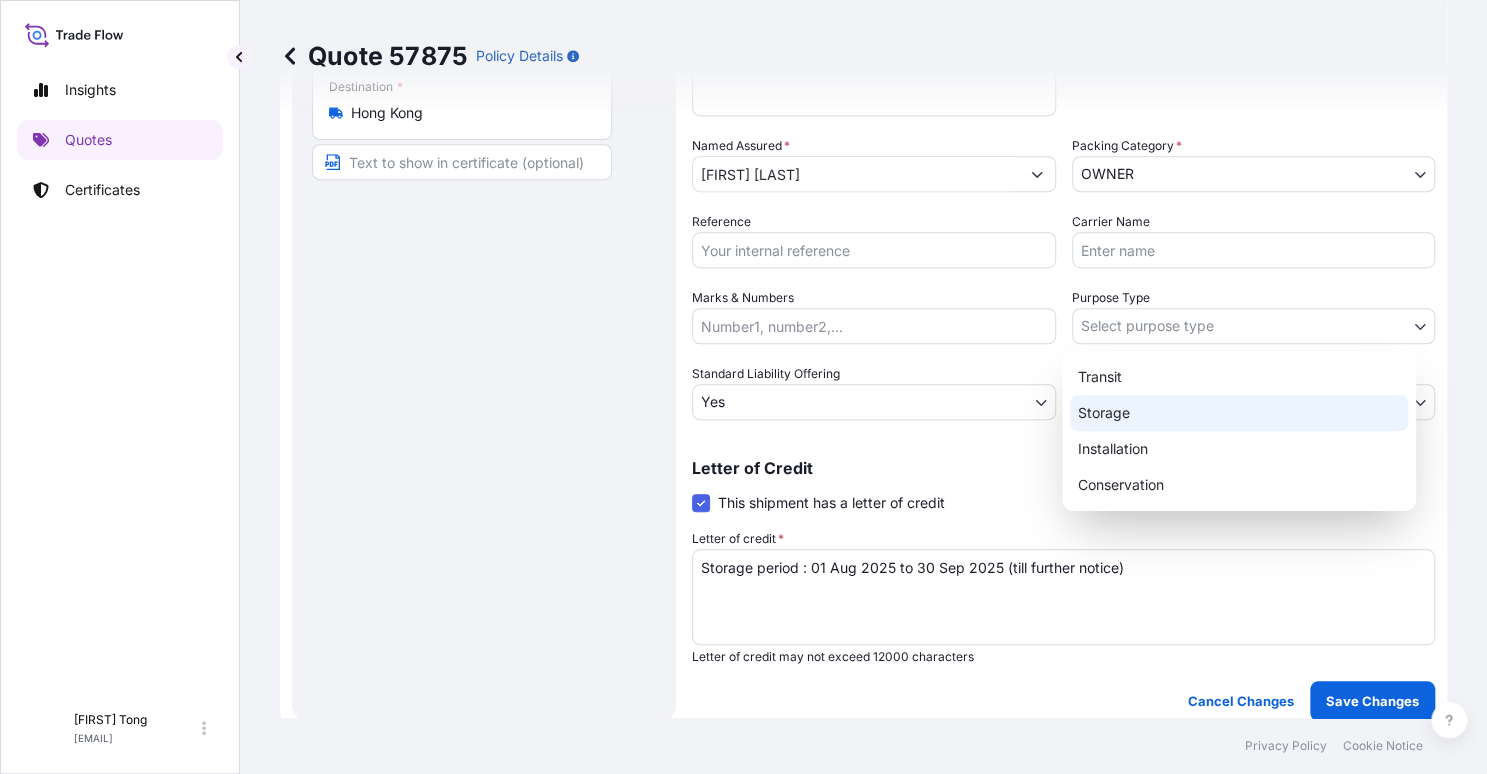 click on "Storage" at bounding box center [1239, 413] 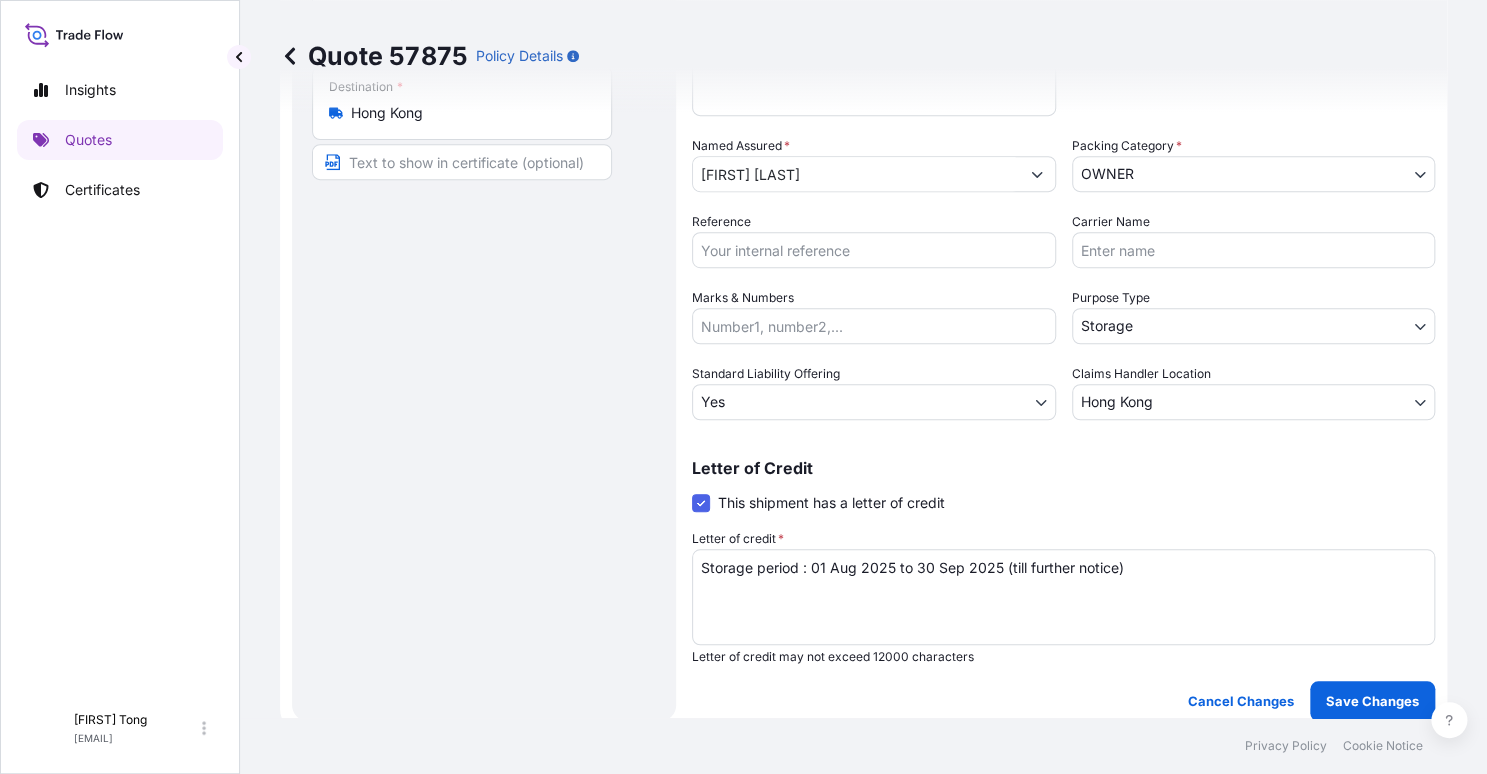 drag, startPoint x: 515, startPoint y: 405, endPoint x: 667, endPoint y: 401, distance: 152.05263 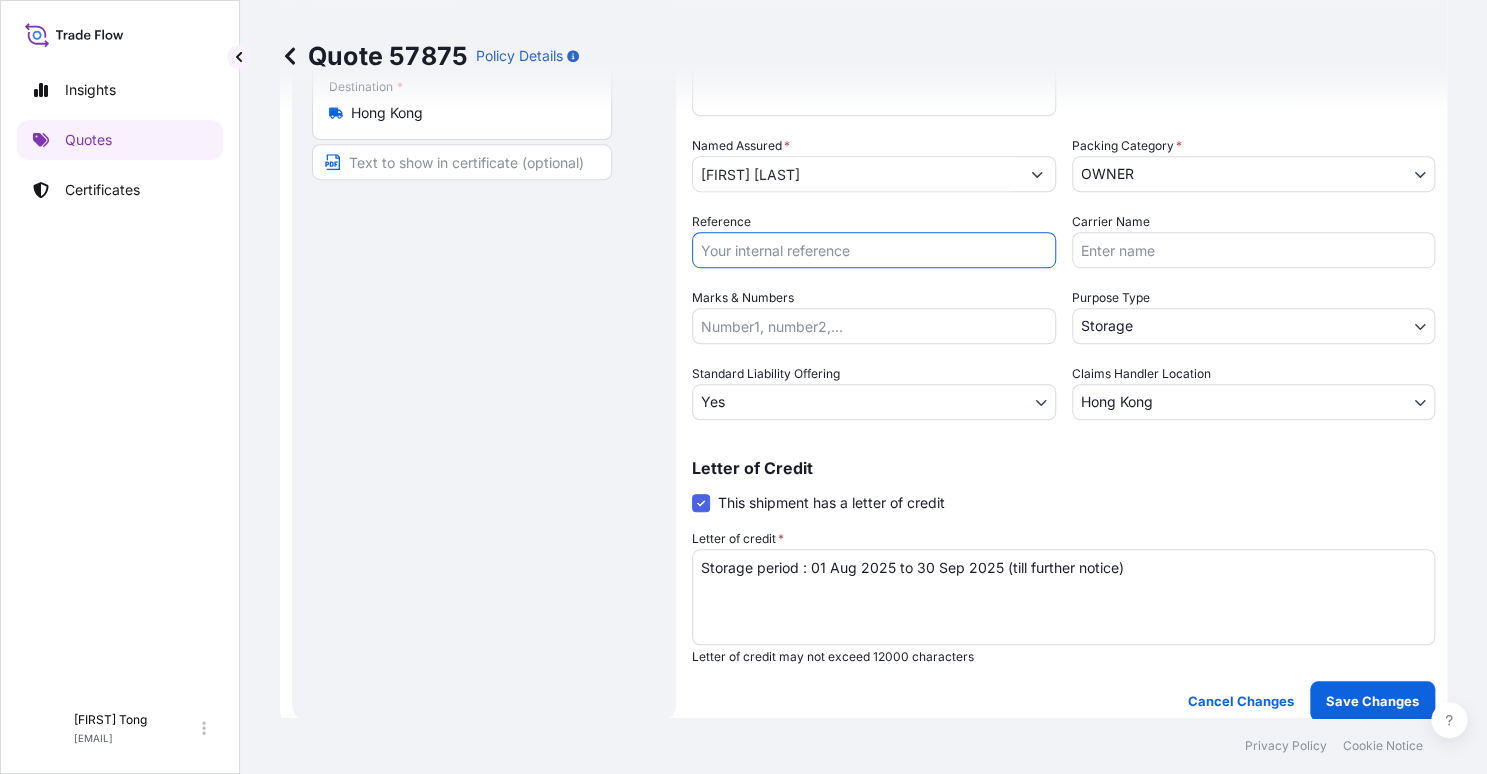 click on "Reference" at bounding box center [874, 250] 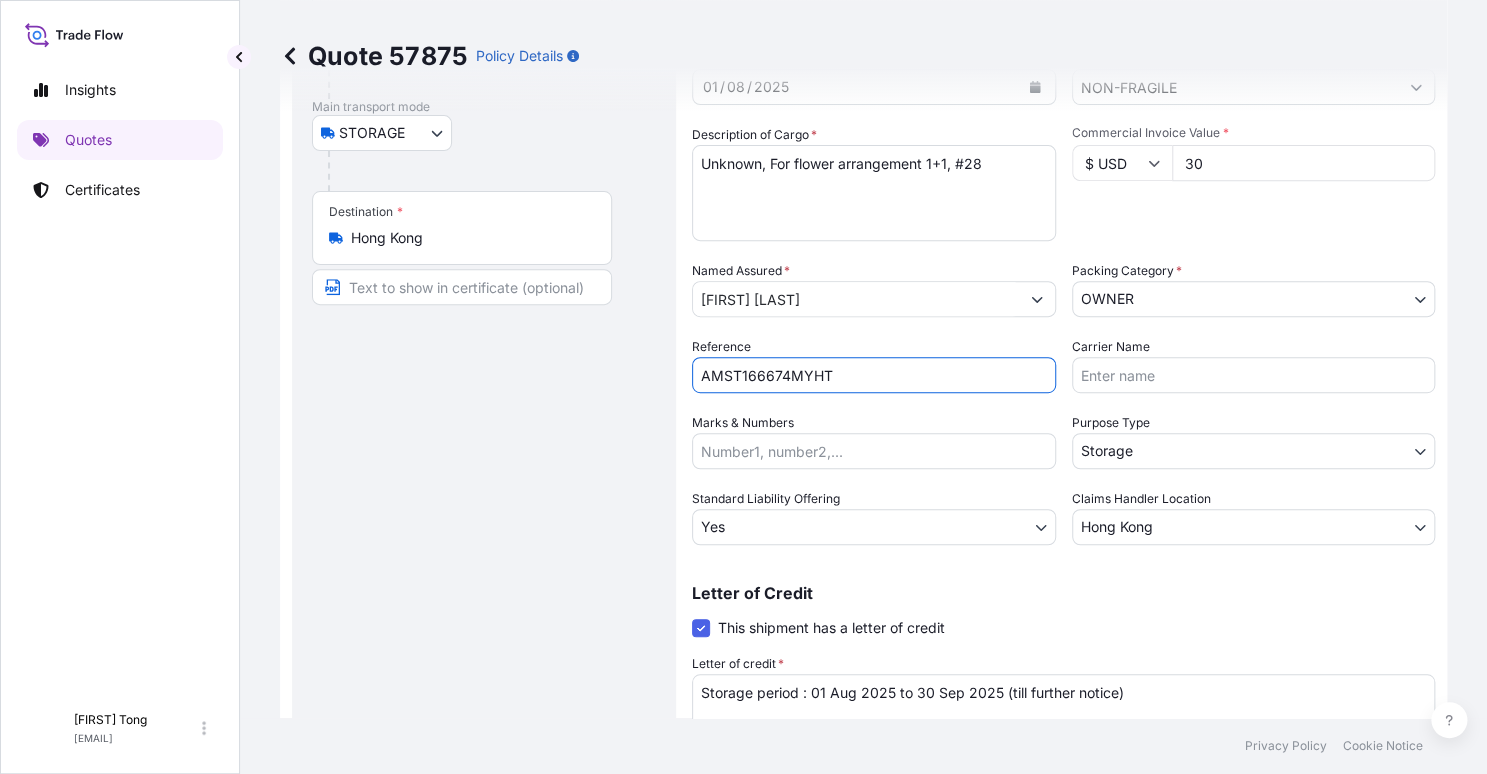scroll, scrollTop: 493, scrollLeft: 0, axis: vertical 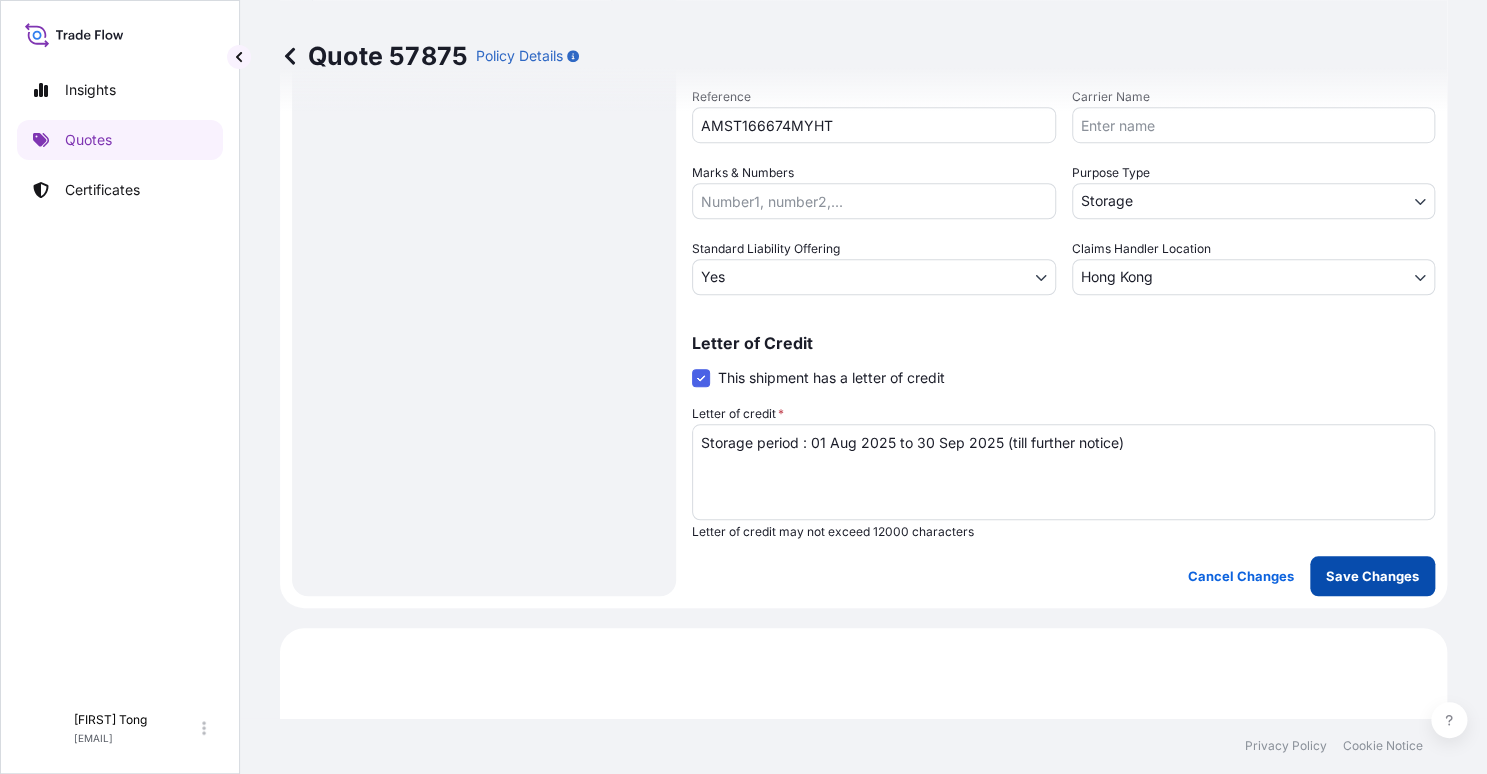 click on "Save Changes" at bounding box center (1372, 576) 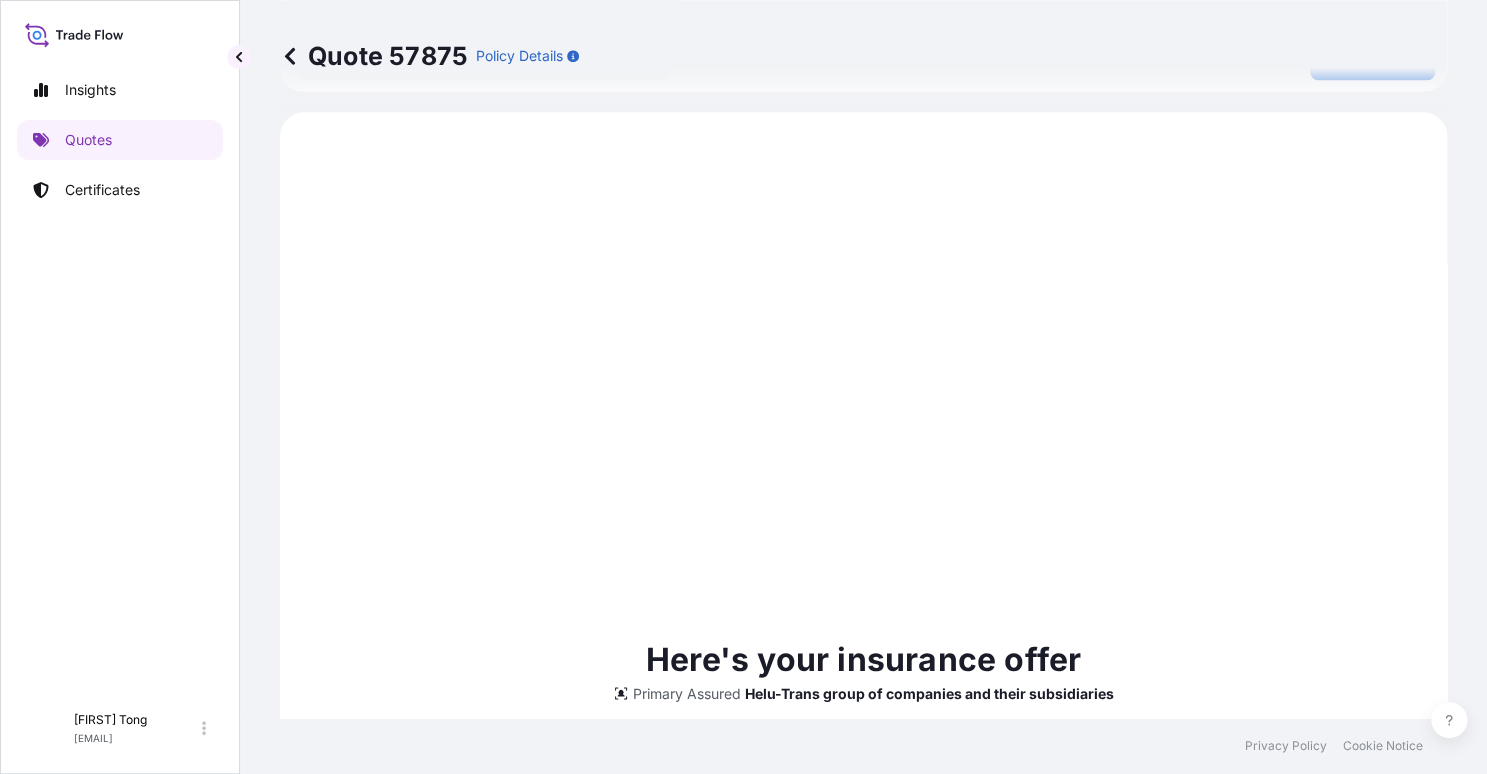 scroll, scrollTop: 1020, scrollLeft: 0, axis: vertical 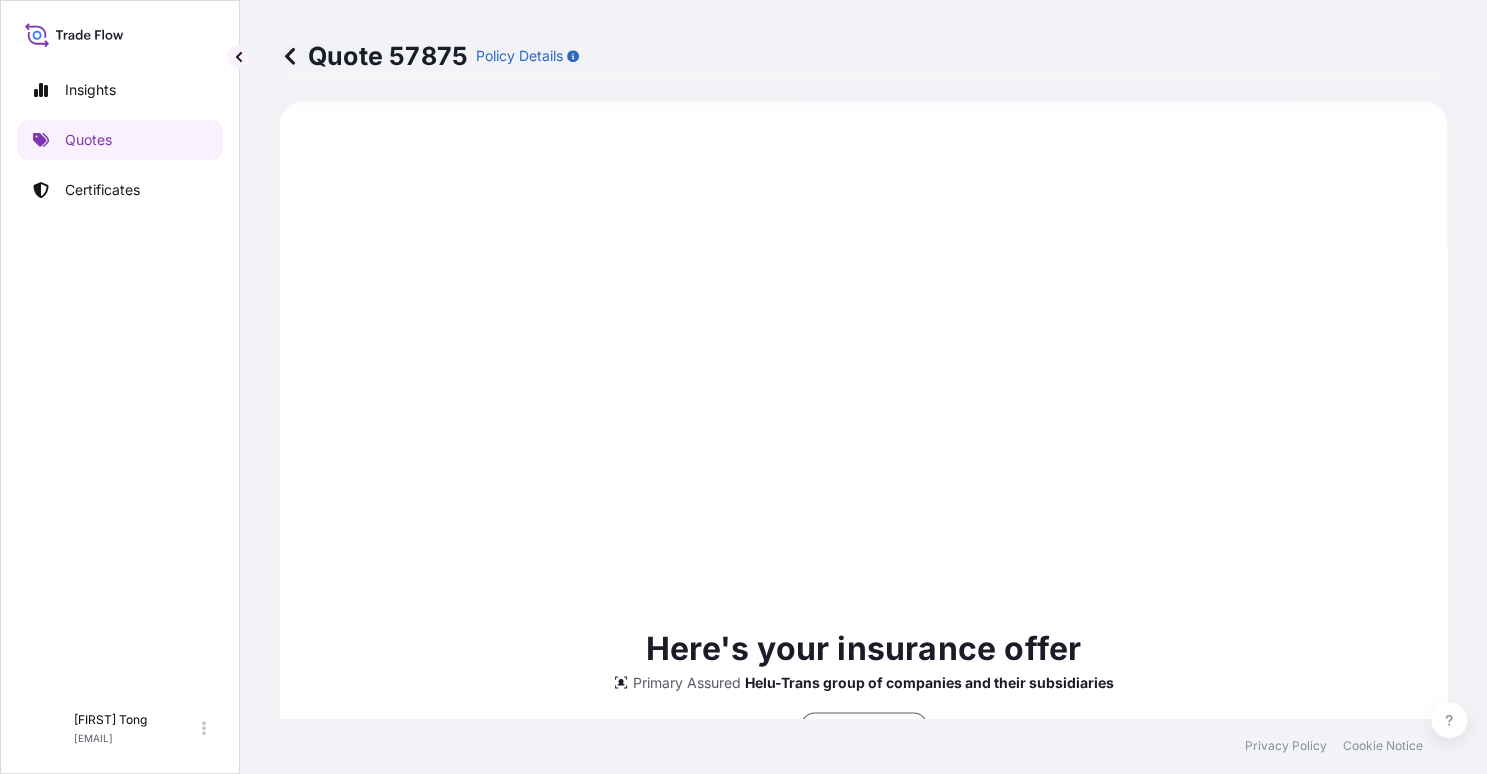 click on "Insights Quotes Certificates" at bounding box center (120, 375) 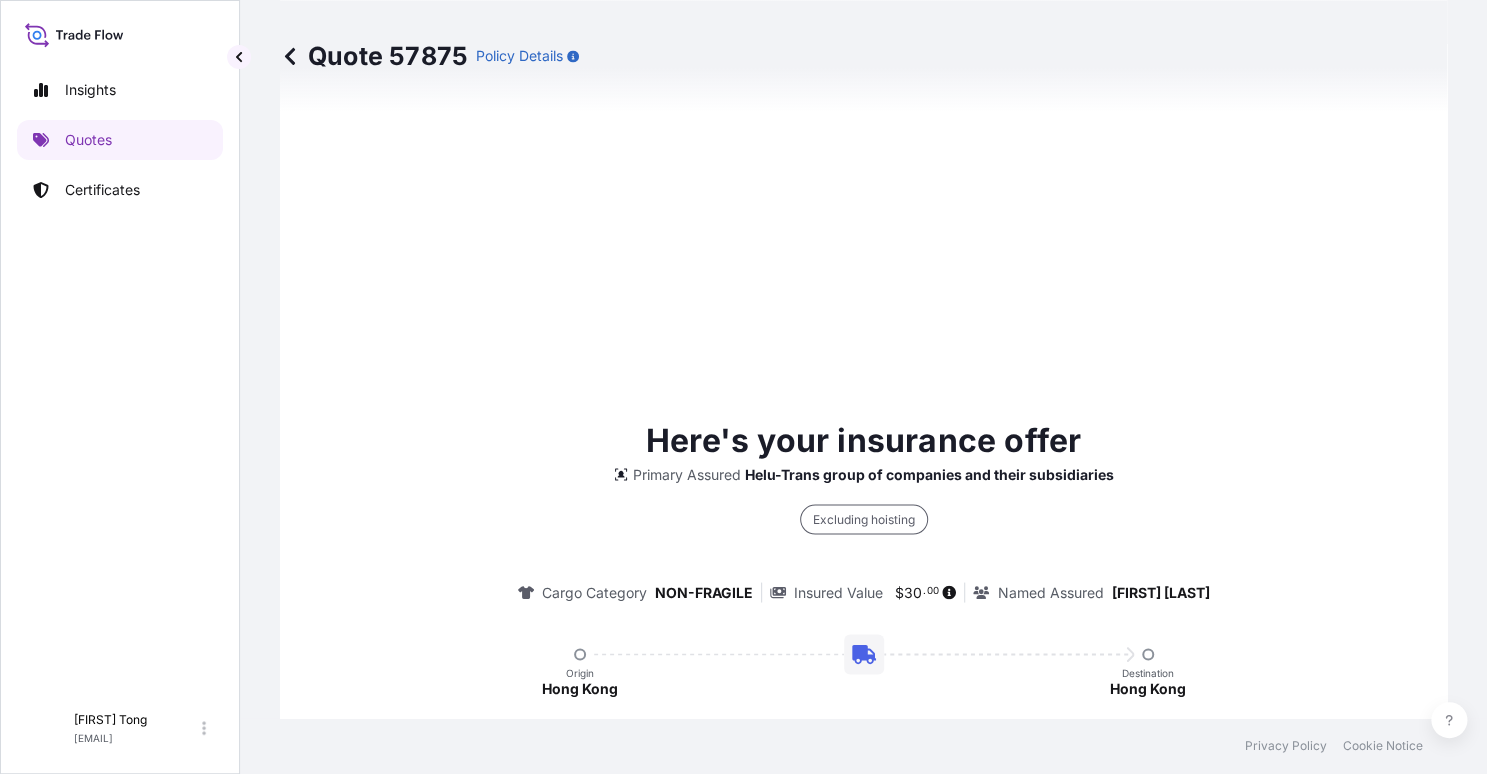scroll, scrollTop: 1520, scrollLeft: 0, axis: vertical 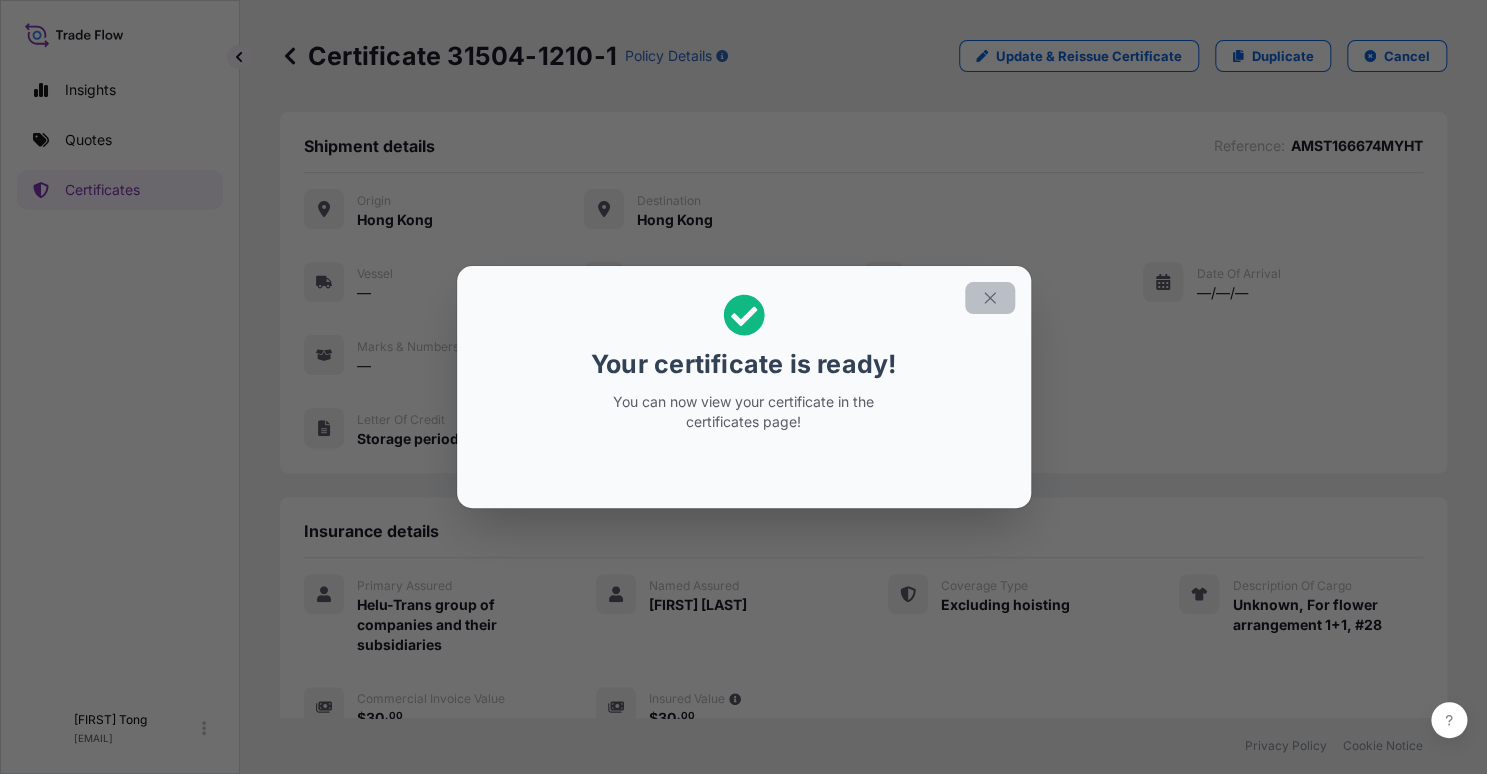 click 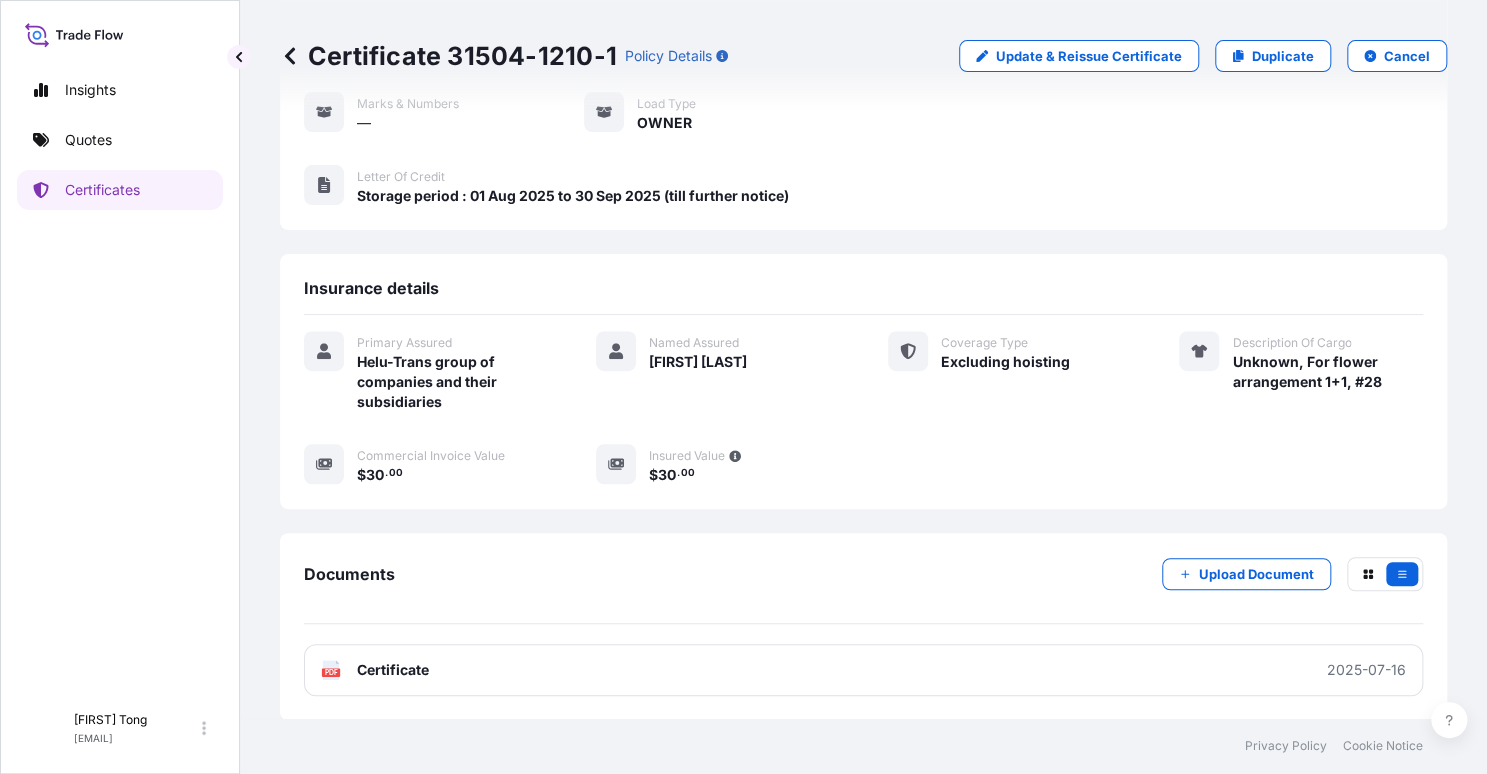 scroll, scrollTop: 244, scrollLeft: 0, axis: vertical 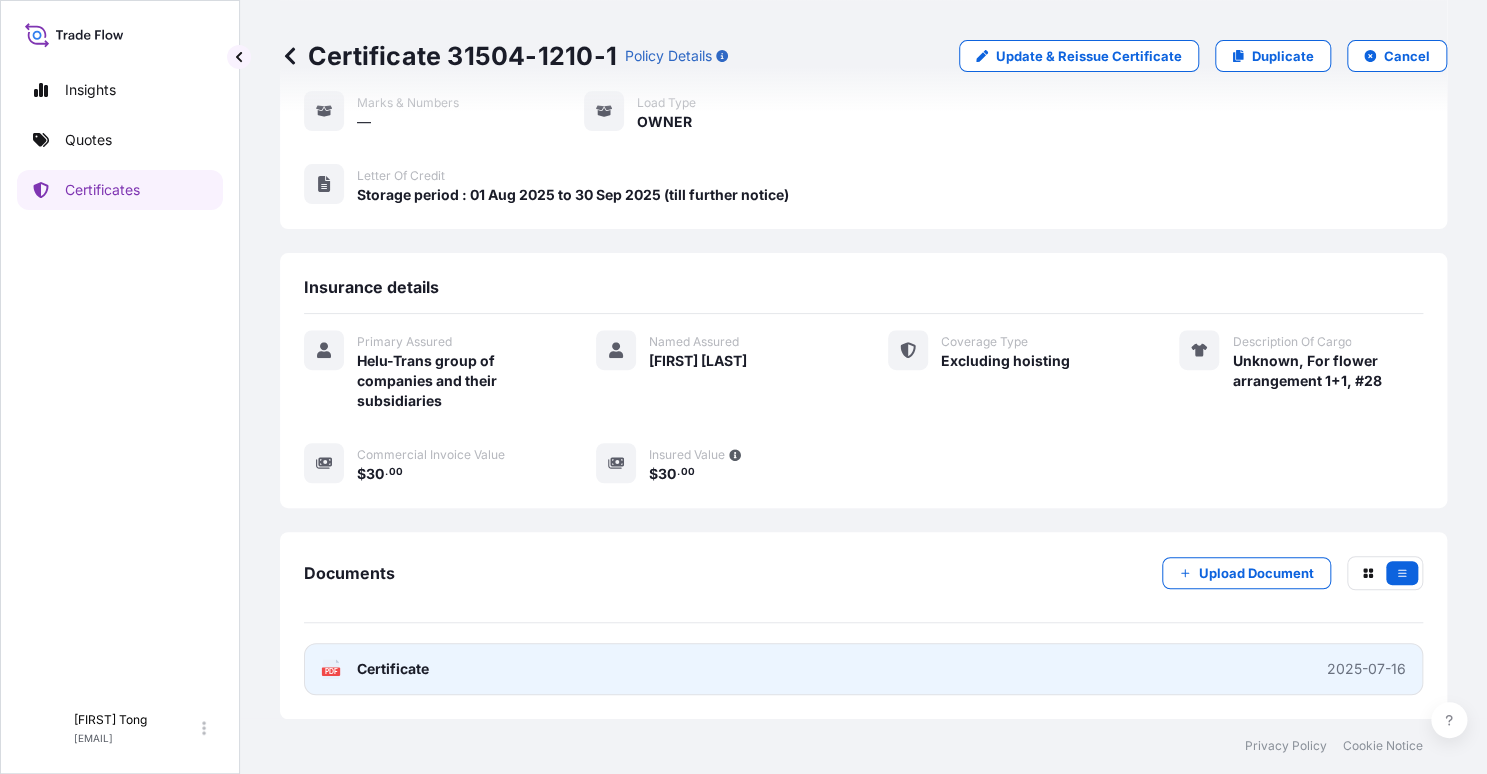 click on "PDF Certificate 2025-07-16" at bounding box center [863, 669] 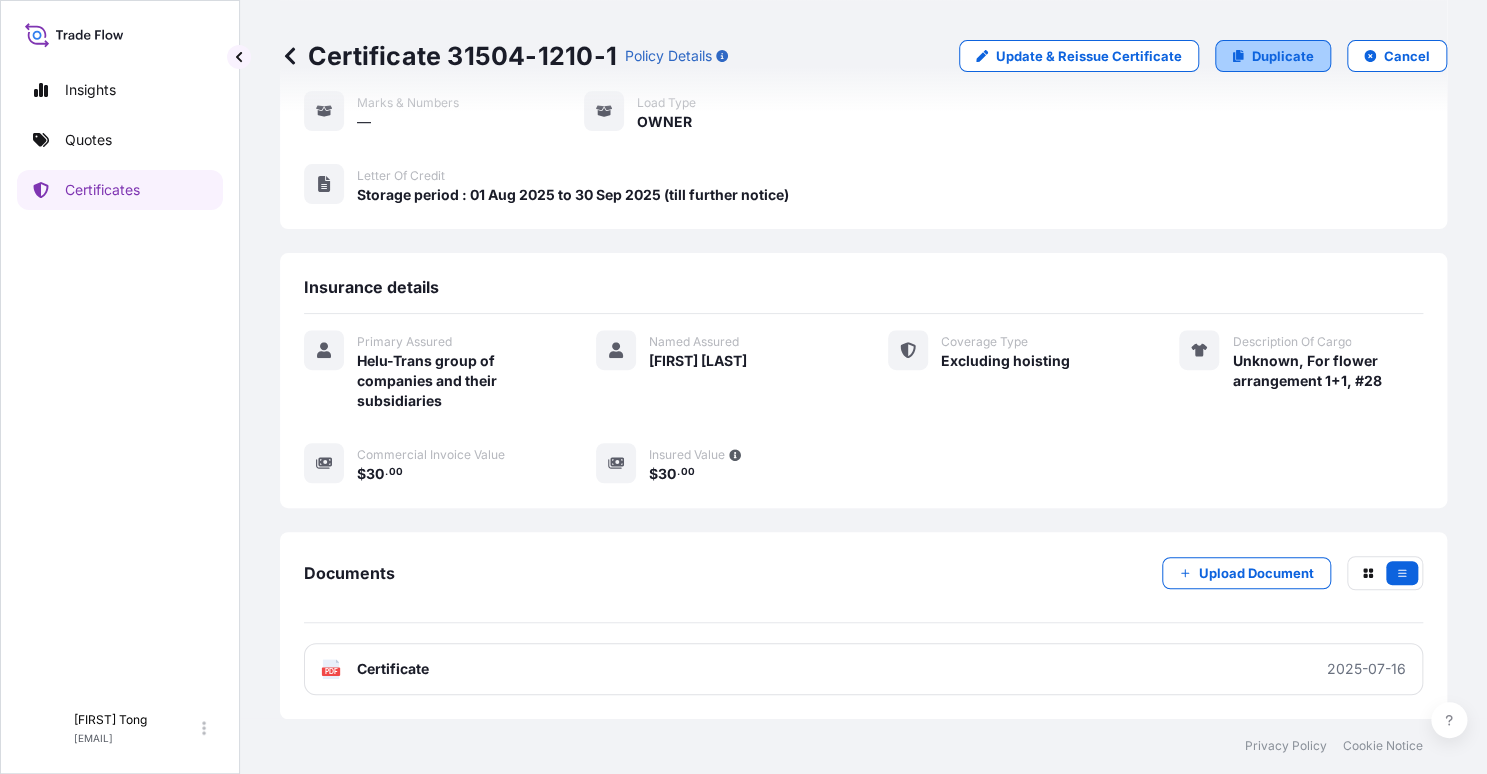 click on "Duplicate" at bounding box center [1283, 56] 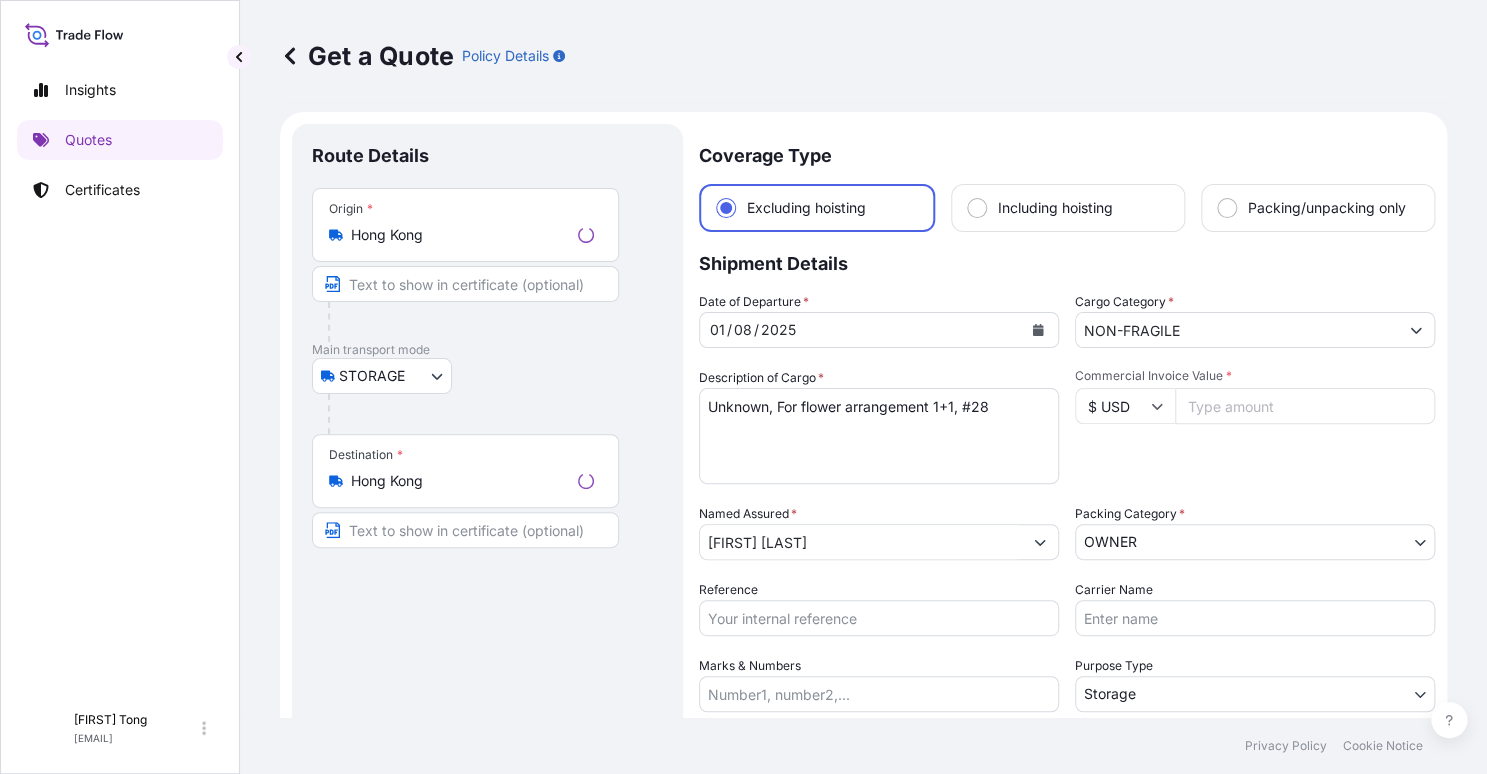 scroll, scrollTop: 31, scrollLeft: 0, axis: vertical 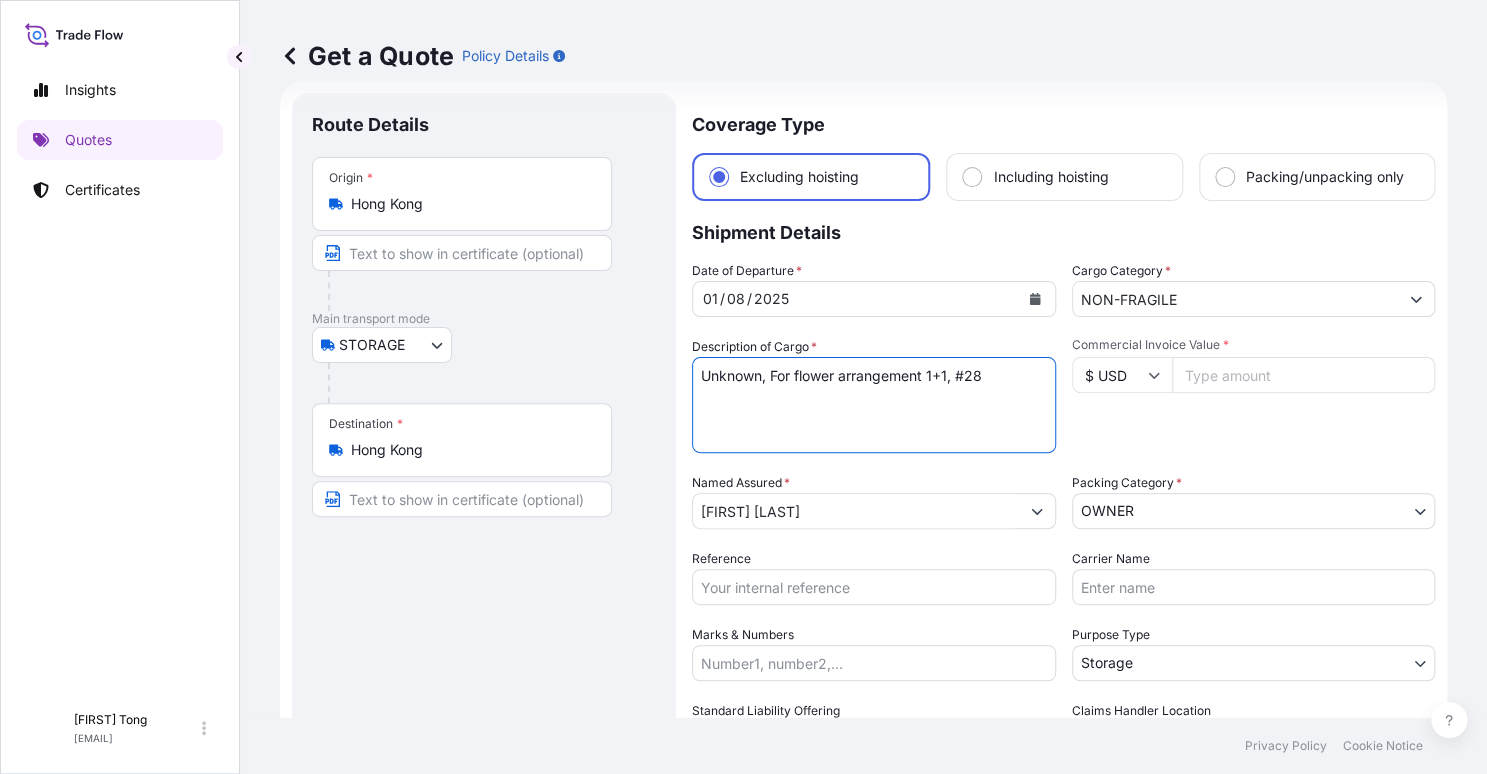 drag, startPoint x: 772, startPoint y: 378, endPoint x: 1035, endPoint y: 378, distance: 263 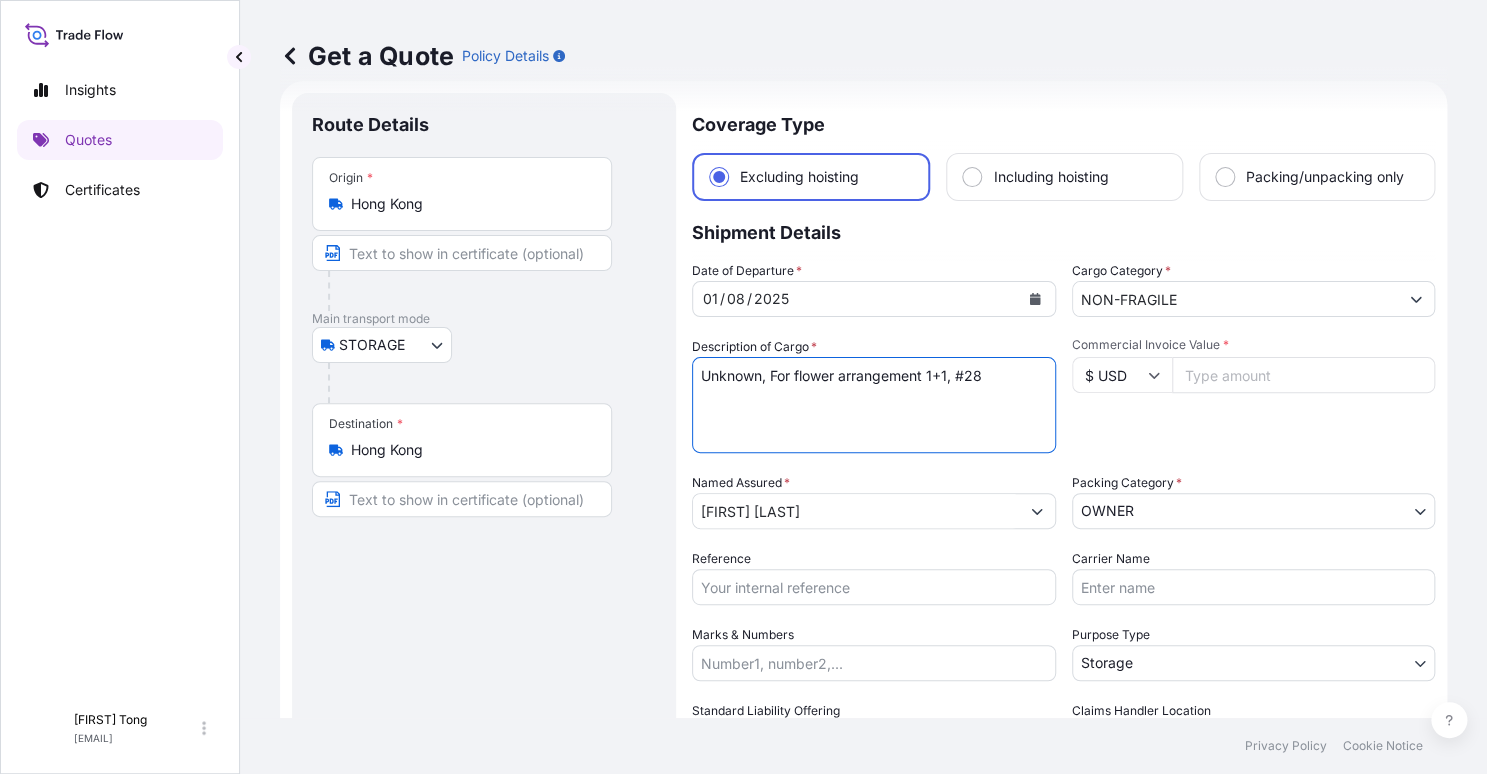 click on "Unknown, For flower arrangement 1+1, #28" at bounding box center [874, 405] 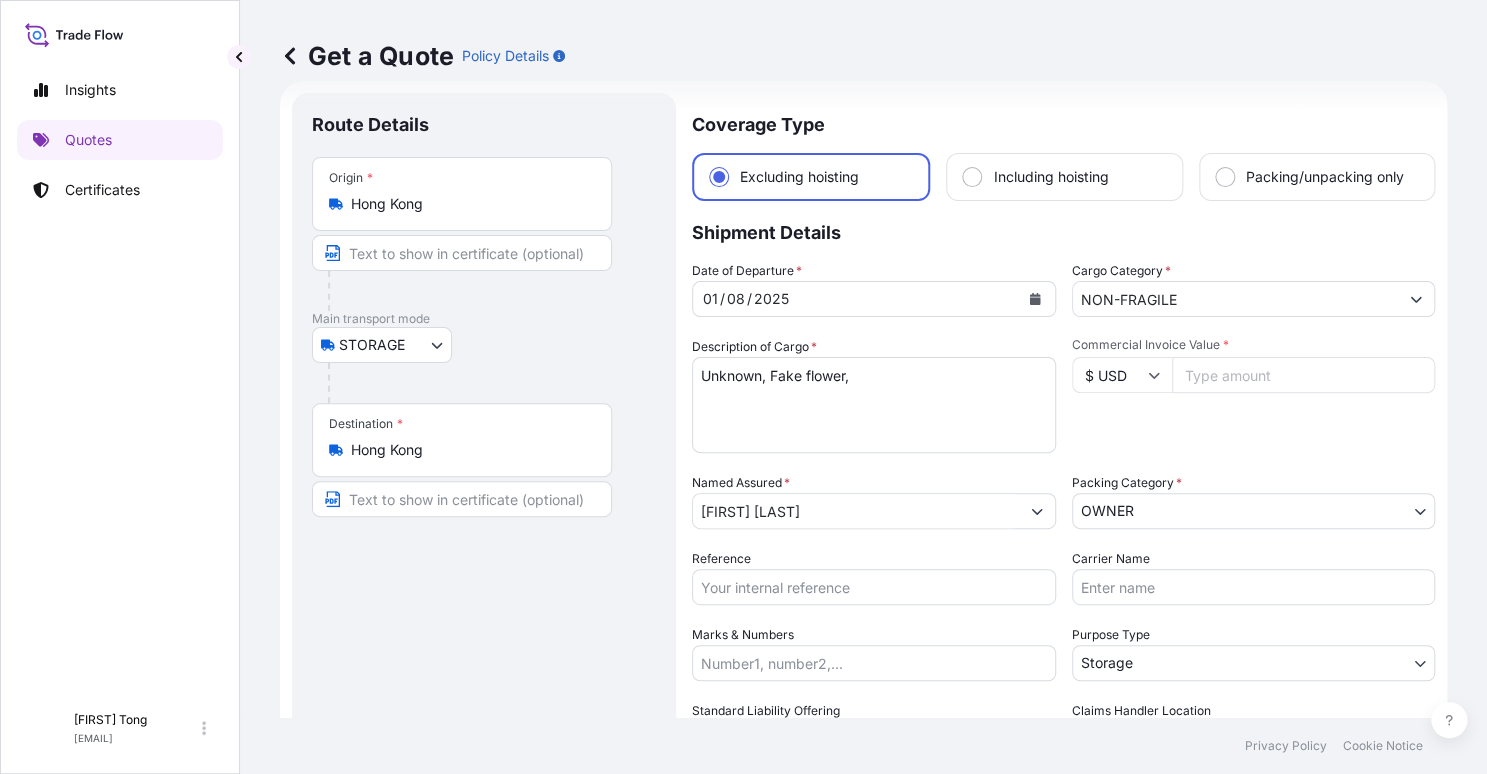 click on "Unknown, For flower arrangement 1+1, #28" at bounding box center [874, 405] 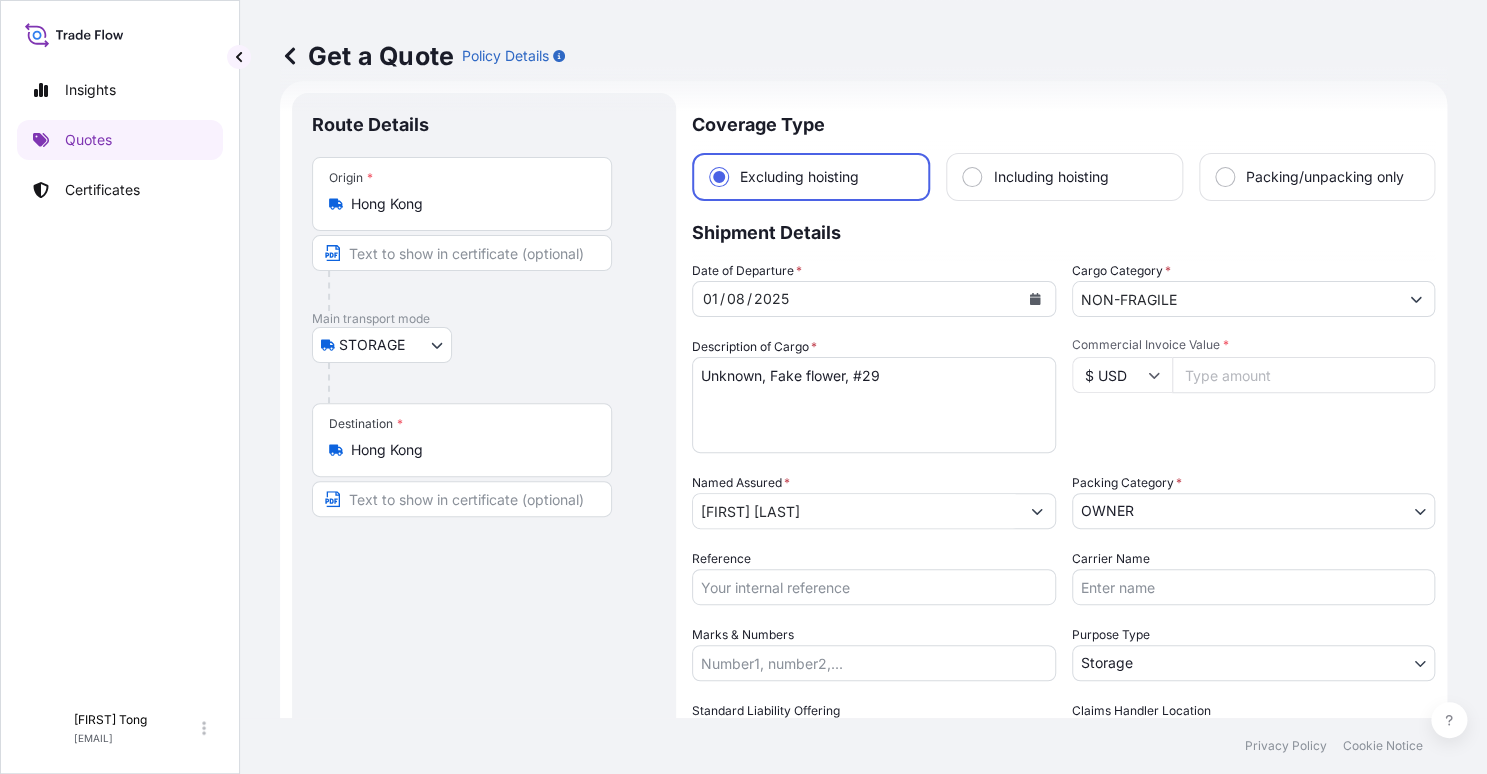 click on "Commercial Invoice Value   *" at bounding box center [1304, 375] 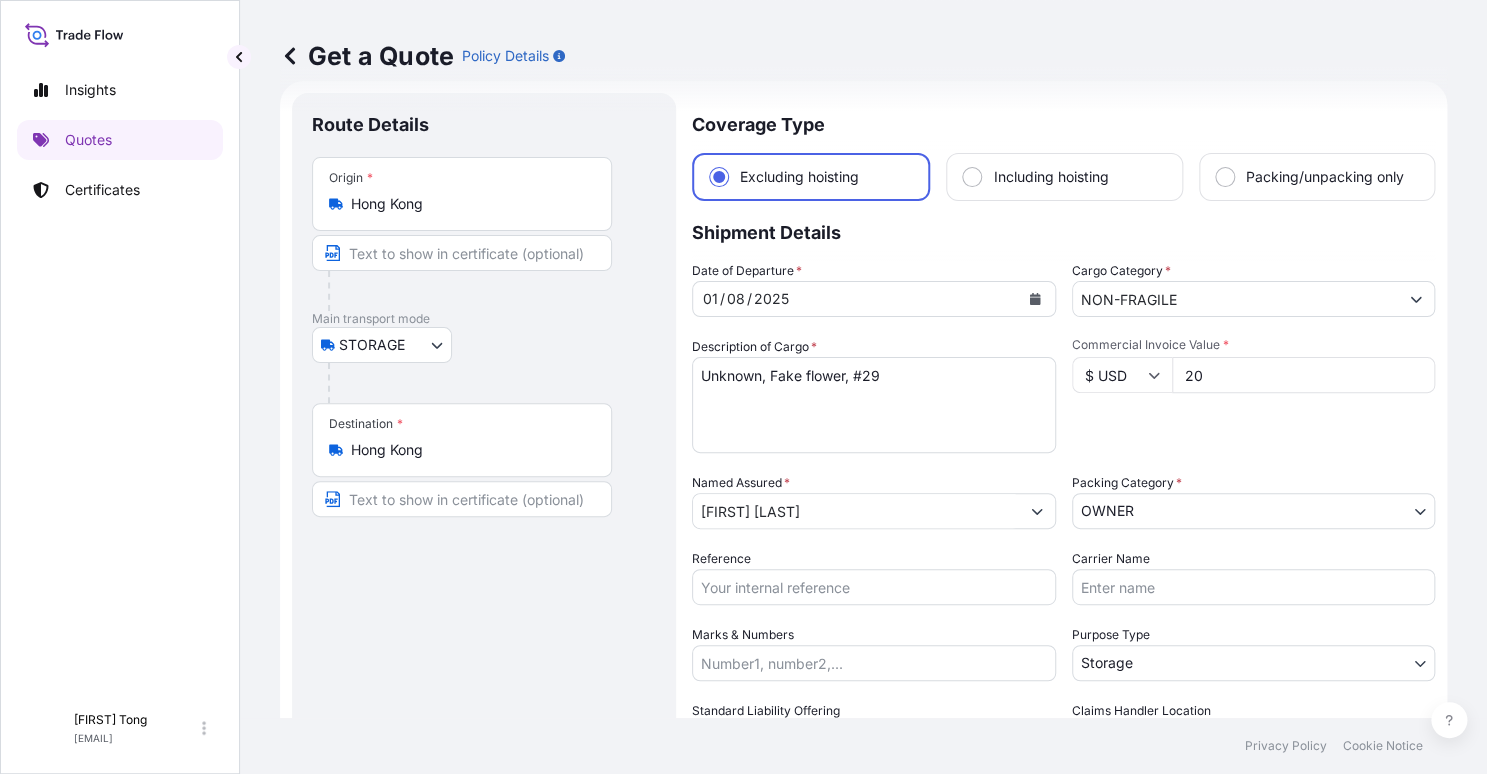 click on "Commercial Invoice Value   * $ USD [NUMBER]" at bounding box center (1254, 395) 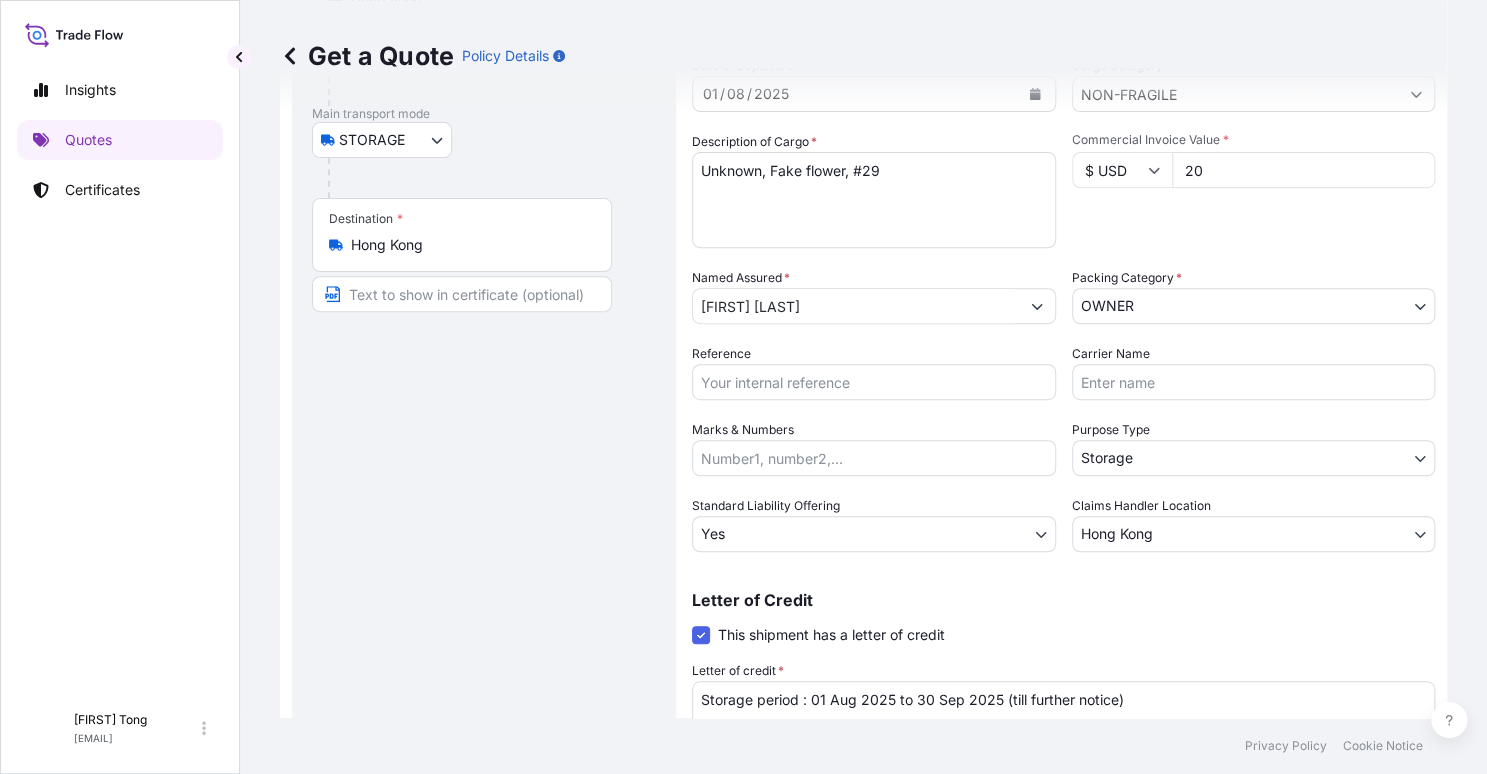scroll, scrollTop: 382, scrollLeft: 0, axis: vertical 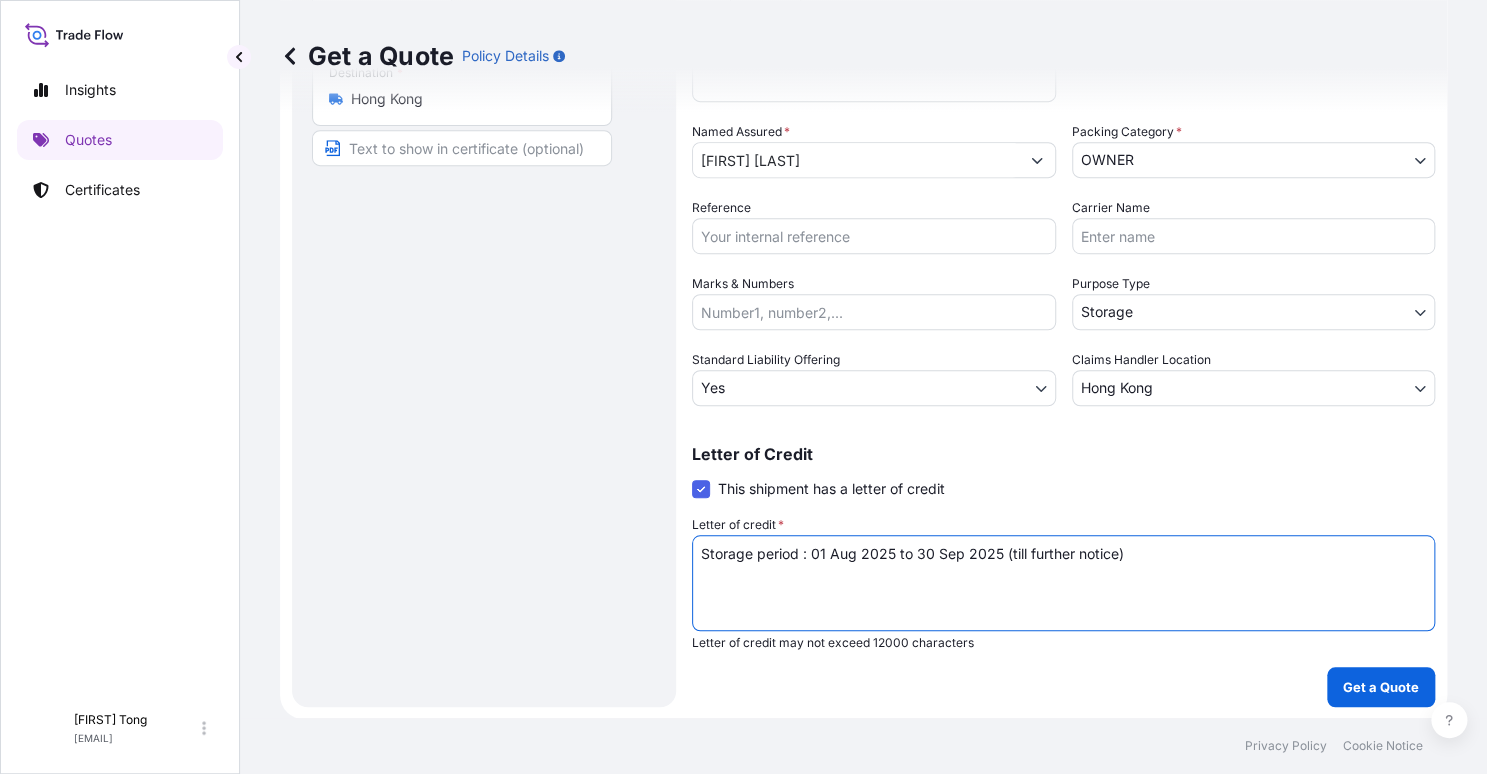 drag, startPoint x: 1190, startPoint y: 542, endPoint x: 364, endPoint y: 584, distance: 827.0671 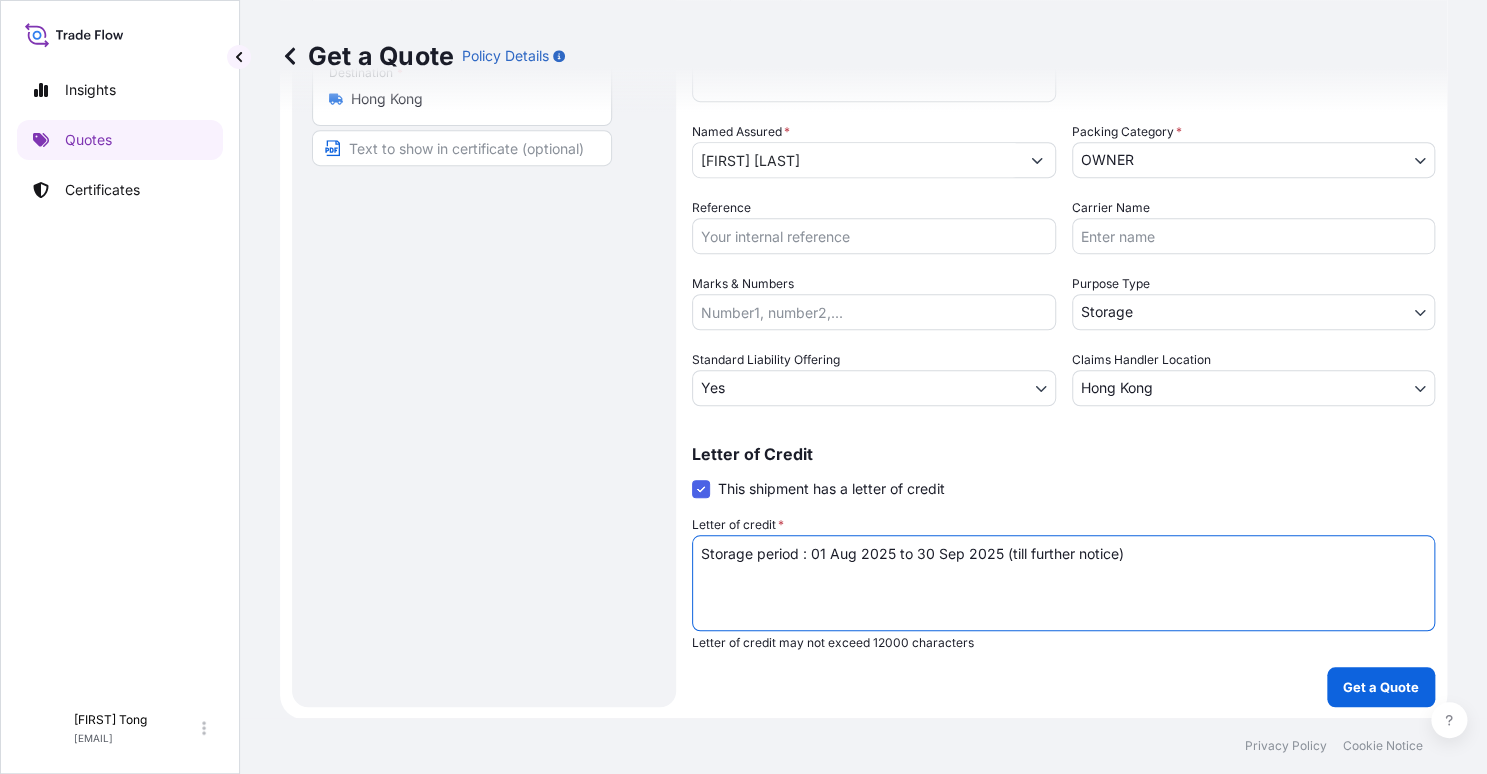 click on "Route Details Place of loading Road / Inland Road / Inland Origin * [LOCATION] Main transport mode STORAGE COURIER INSTALLATION LAND SEA AIR STORAGE Destination * [LOCATION] Road / Inland Road / Inland Place of Discharge Coverage Type Excluding hoisting Including hoisting Packing/unpacking only Shipment Details Date of Departure * [DATE] Cargo Category * NON-FRAGILE Description of Cargo * Unknown, For flower arrangement 1+1, #28
Commercial Invoice Value   * $ USD 20 Named Assured * [FULL_NAME] Packing Category * OWNER AGENT CO-OWNER OWNER Various Reference Carrier Name Marks & Numbers Purpose Type Storage Transit Storage Installation Conservation Standard Liability Offering Yes Yes No Claims Handler Location [LOCATION] [LOCATION] Letter of Credit This shipment has a letter of credit Letter of credit * Storage period : [DATE] to [DATE] (till further notice) Letter of credit may not exceed 12000 characters Get a Quote" at bounding box center (863, 224) 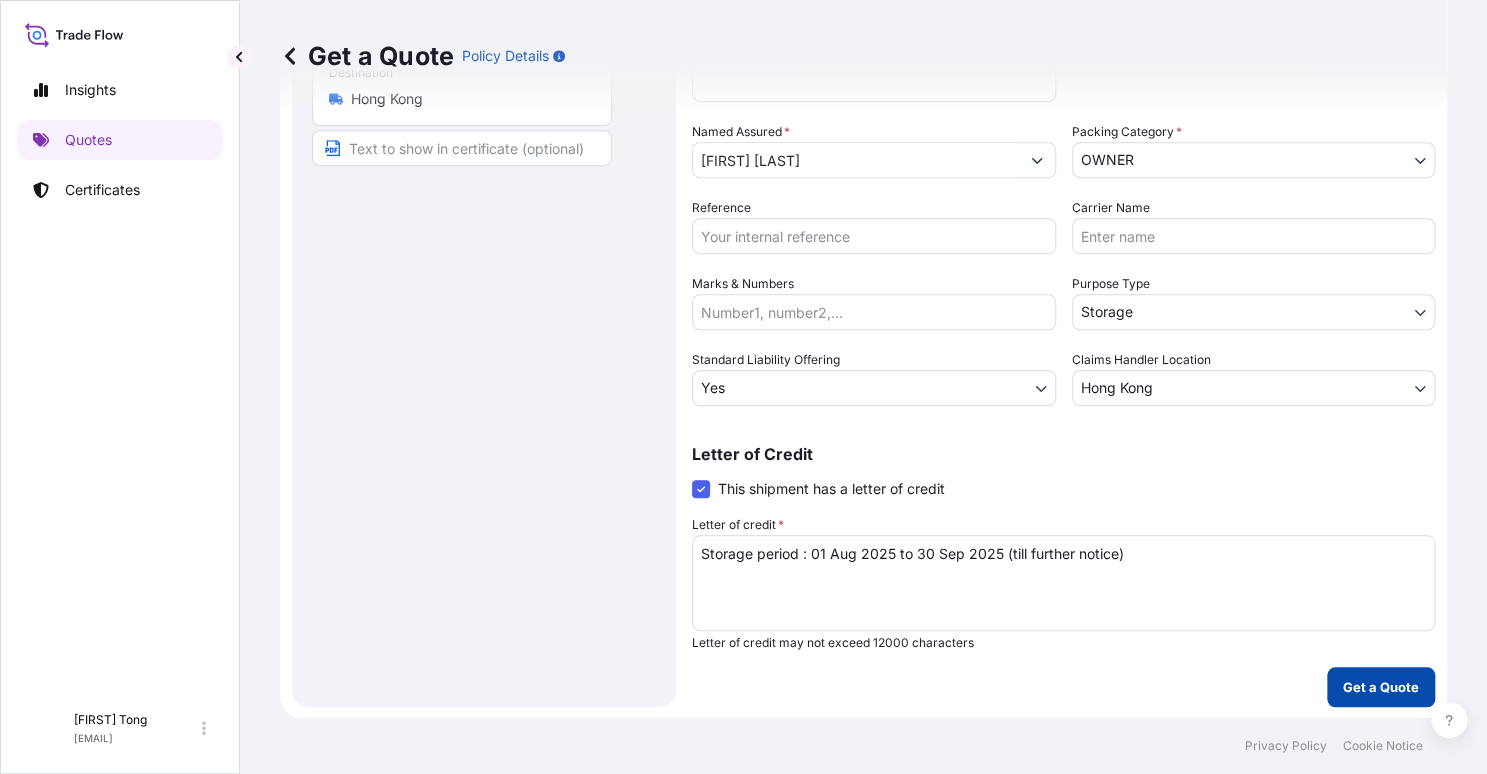 click on "Get a Quote" at bounding box center [1381, 687] 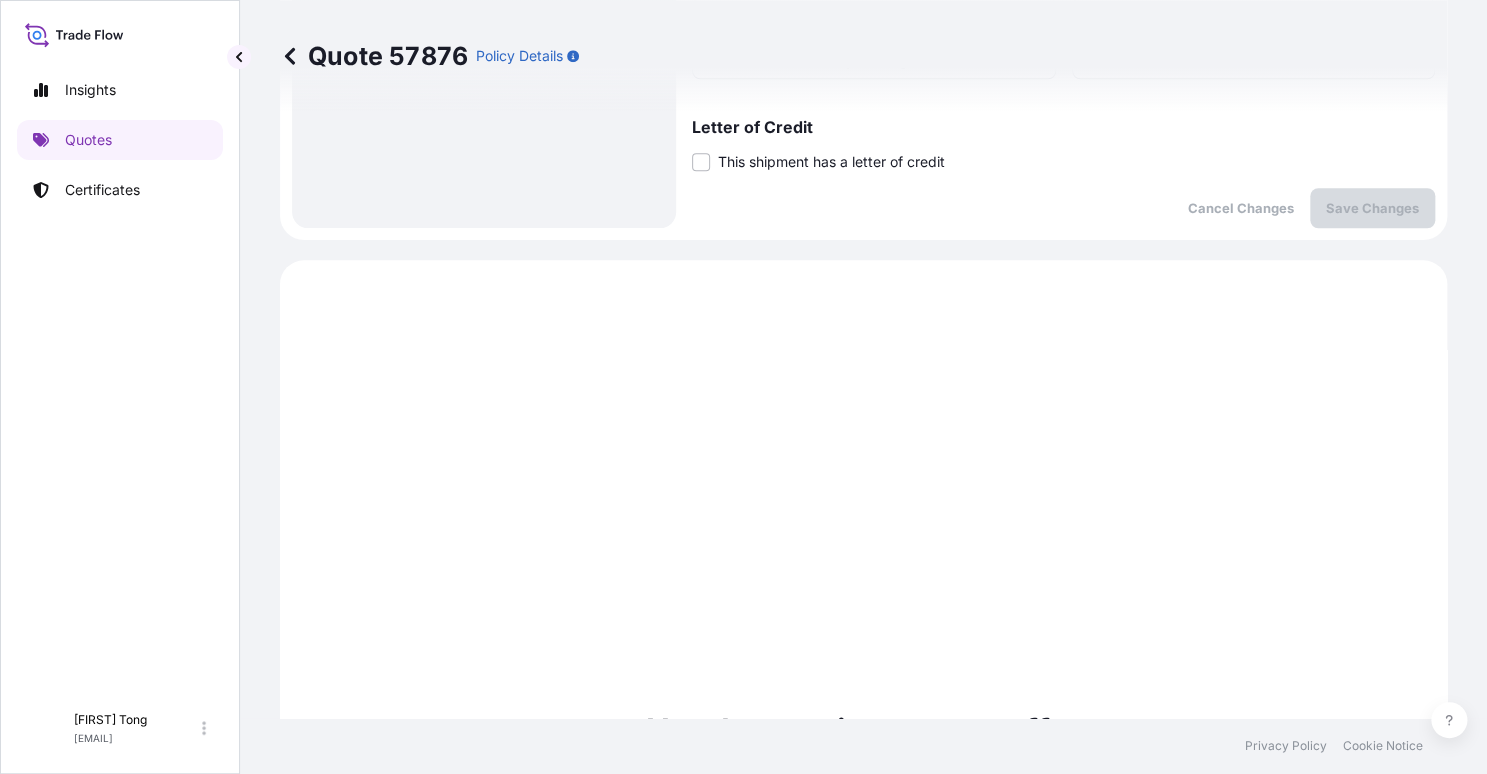 scroll, scrollTop: 618, scrollLeft: 0, axis: vertical 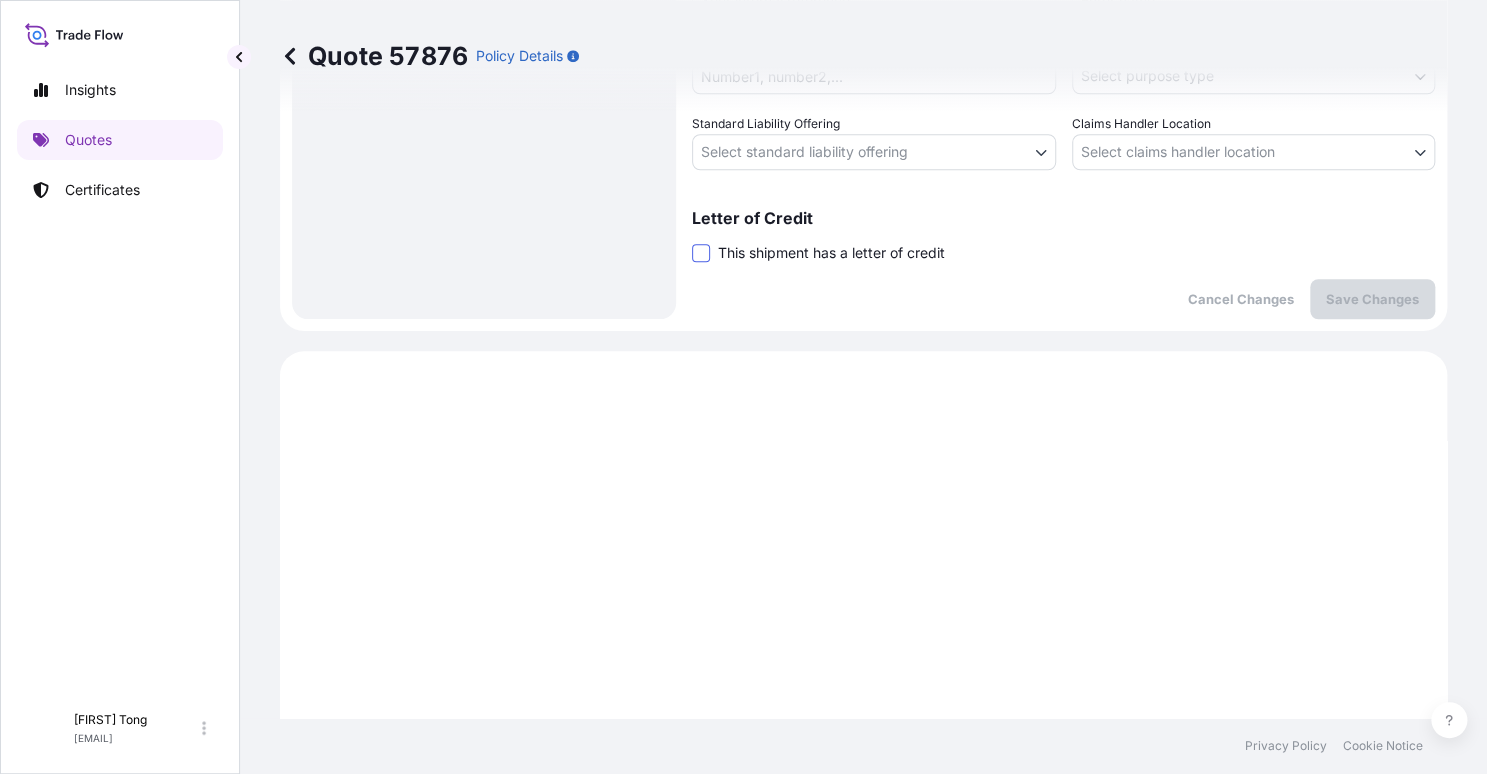 click at bounding box center [701, 253] 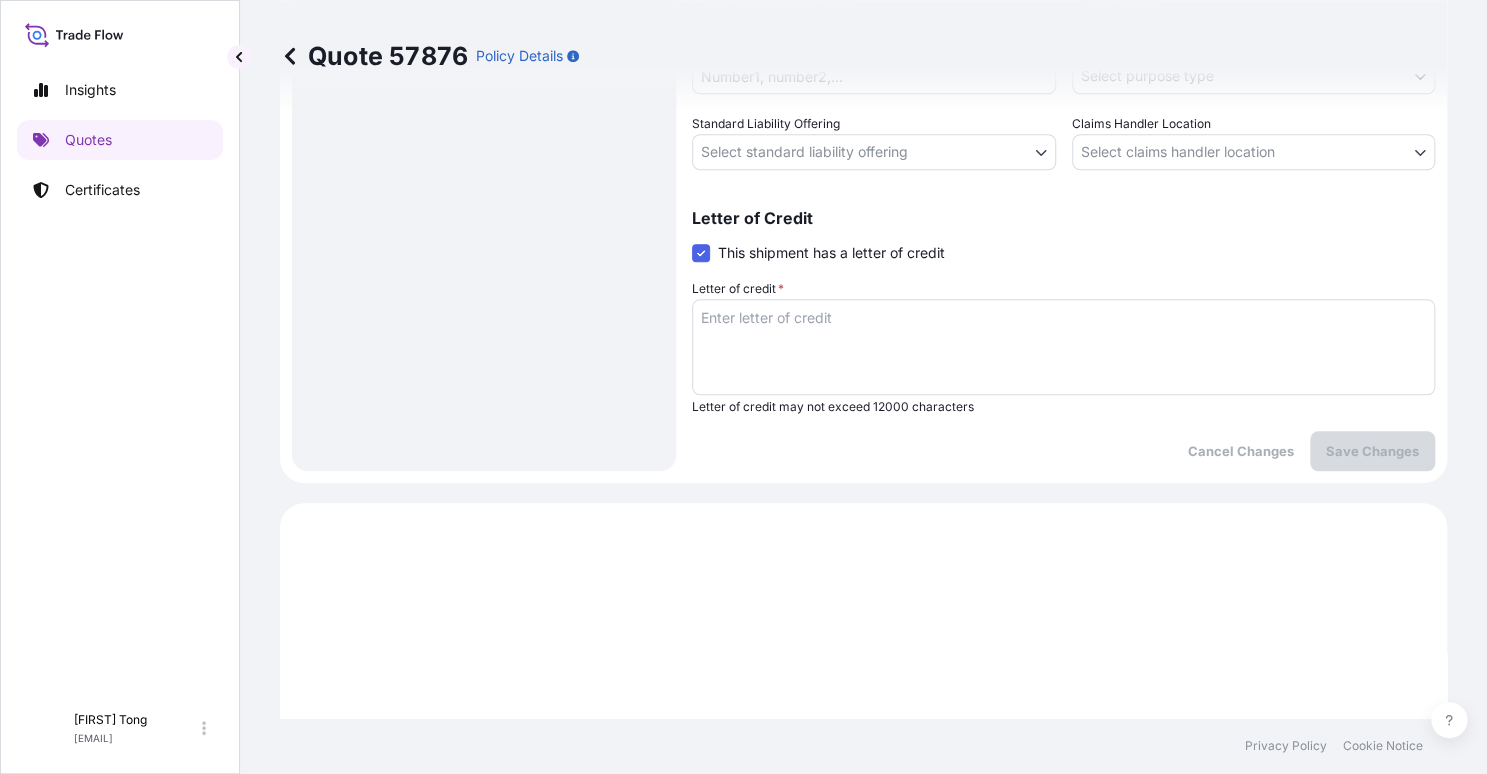 click on "Letter of credit *" at bounding box center [1063, 347] 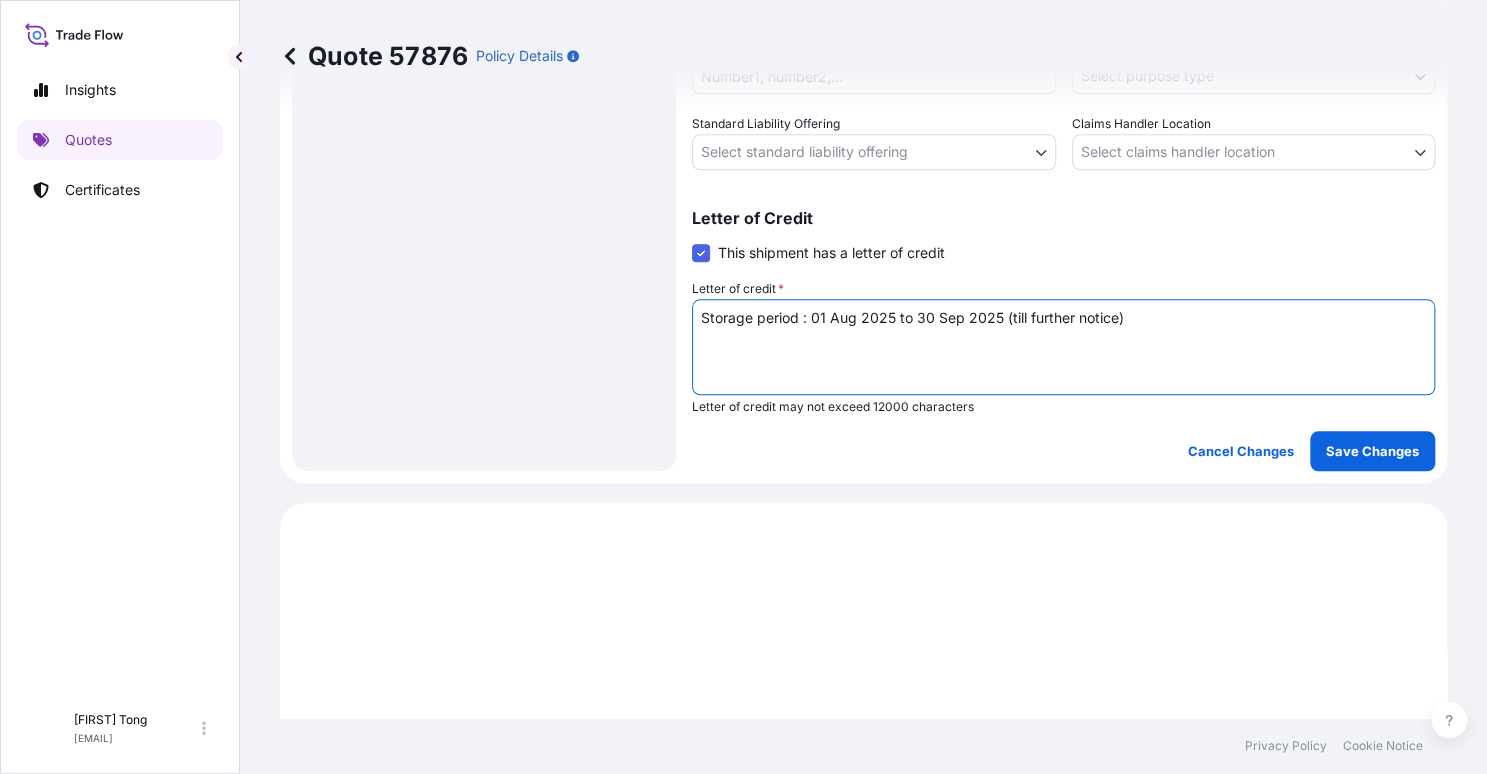 scroll, scrollTop: 368, scrollLeft: 0, axis: vertical 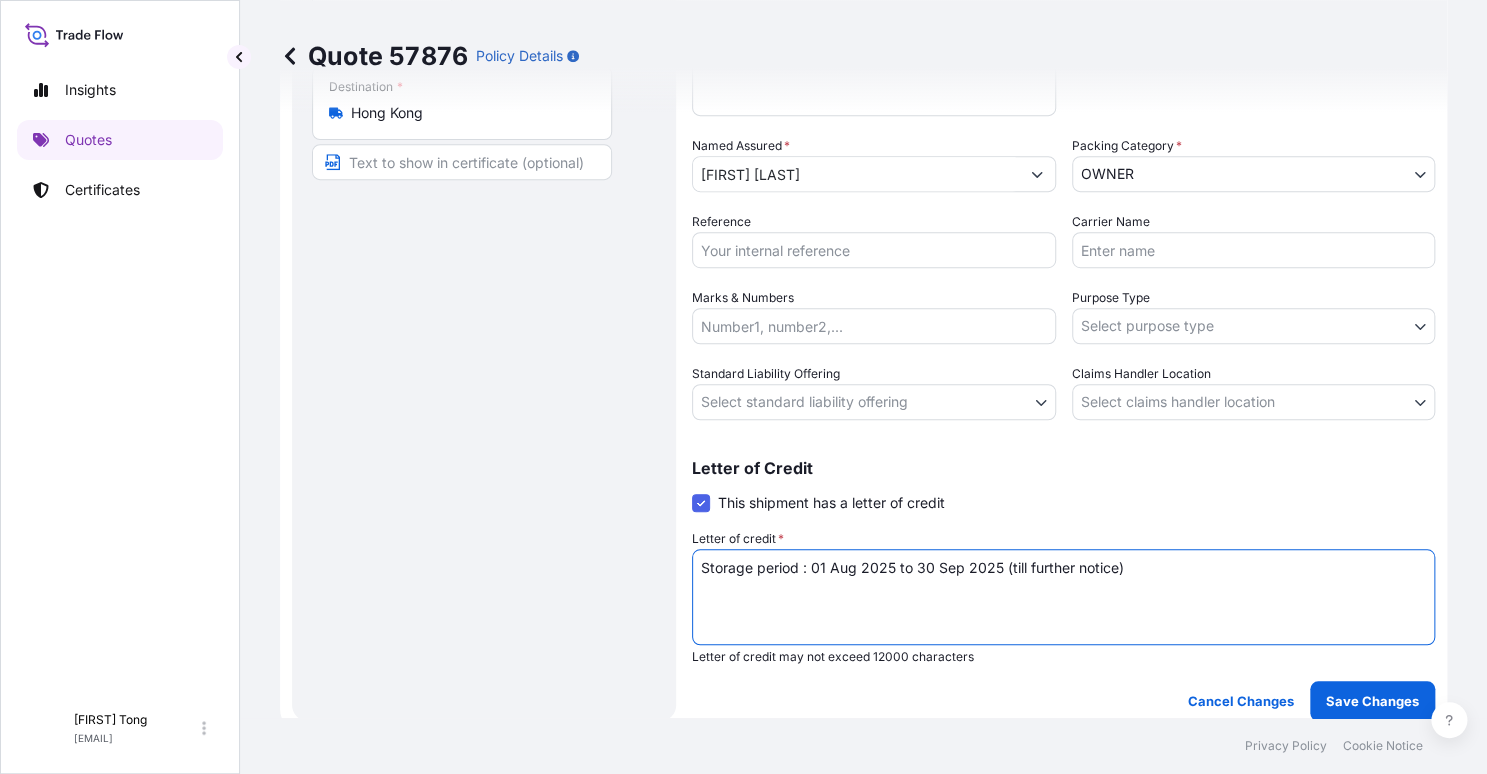 click on "Insights Quotes Certificates C [FIRST] [LAST] [EMAIL] Quote 57876 Policy Details Route Details Place of loading Road / Inland Road / Inland Origin * [CITY] Main transport mode STORAGE COURIER INSTALLATION LAND SEA AIR STORAGE Destination * [CITY] Road / Inland Road / Inland Place of Discharge Coverage Type Excluding hoisting Including hoisting Packing/unpacking only Shipment Details Date of Departure * 01 / 08 / 2025 Cargo Category * NON-FRAGILE Description of Cargo * Unknown, Fake flower, #29
Commercial Invoice Value   * $ USD 20 Named Assured * [FIRST] [LAST] Packing Category * OWNER AGENT CO-OWNER OWNER Various Reference Carrier Name Marks & Numbers Purpose Type Select purpose type Transit Storage Installation Conservation Standard Liability Offering Select standard liability offering Yes No Claims Handler Location Select claims handler location [CITY] [CITY] Letter of Credit This shipment has a letter of credit Letter of credit * Cancel Changes Save Changes Primary Assured" at bounding box center (743, 387) 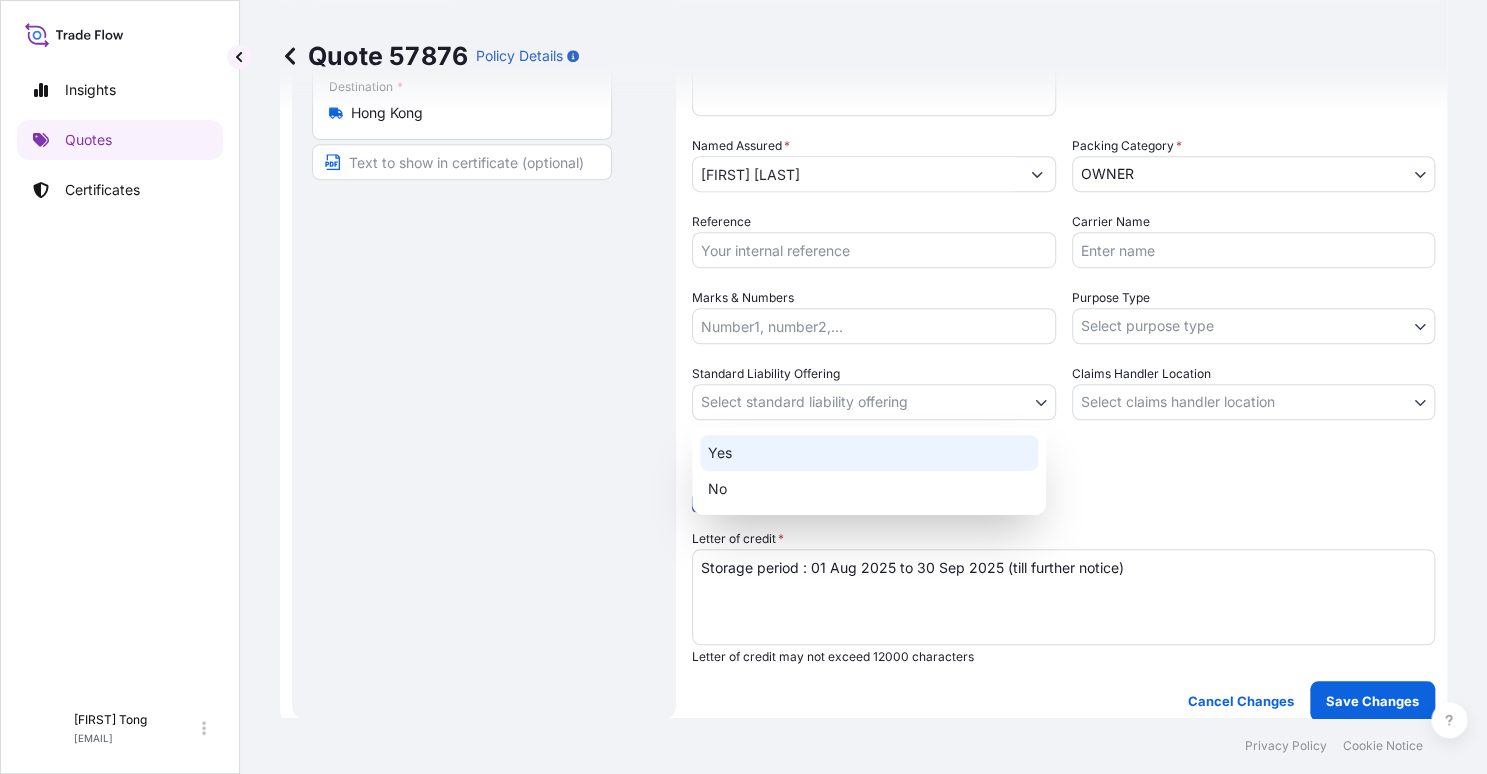 click on "Yes" at bounding box center (869, 453) 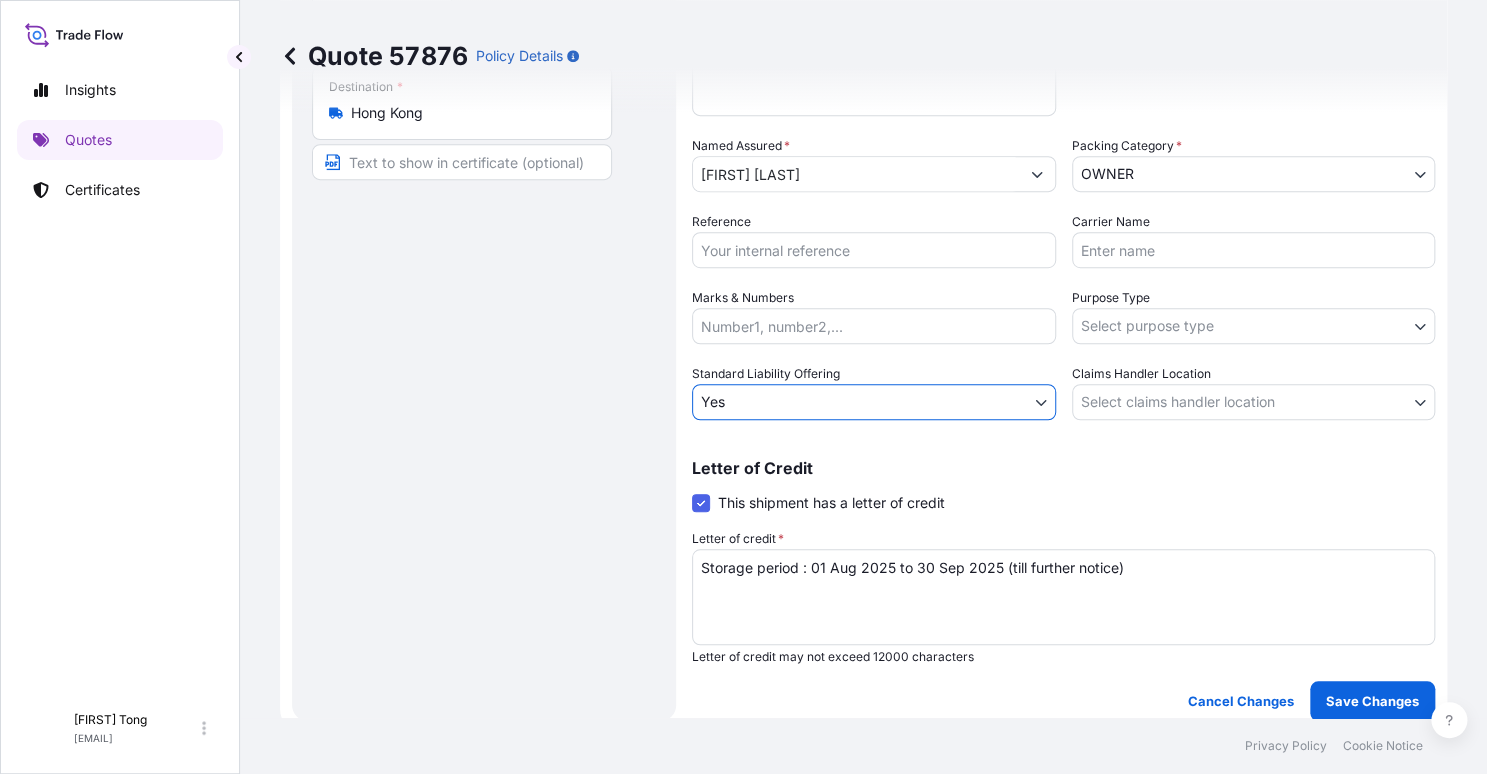 click on "Insights Quotes Certificates C [FIRST]   [LAST] [EMAIL] Quote 57876 Policy Details Route Details Place of loading Road / Inland Road / Inland Origin * [LOCATION] Main transport mode STORAGE COURIER INSTALLATION LAND SEA AIR STORAGE Destination * [LOCATION] Road / Inland Road / Inland Place of Discharge Coverage Type Excluding hoisting Including hoisting Packing/unpacking only Shipment Details Date of Departure * [DATE] Cargo Category * NON-FRAGILE Description of Cargo * Unknown, Fake flower, #29
Commercial Invoice Value   * $ USD 20 Named Assured * [FULL_NAME] Packing Category * OWNER AGENT CO-OWNER OWNER Various Reference Carrier Name Marks & Numbers Purpose Type Select purpose type Transit Storage Installation Conservation Standard Liability Offering Yes Yes No Claims Handler Location Select claims handler location [LOCATION] [LOCATION] Letter of Credit This shipment has a letter of credit Letter of credit * Storage period : [DATE] to [DATE] (till further notice) $ 20 ." at bounding box center (743, 387) 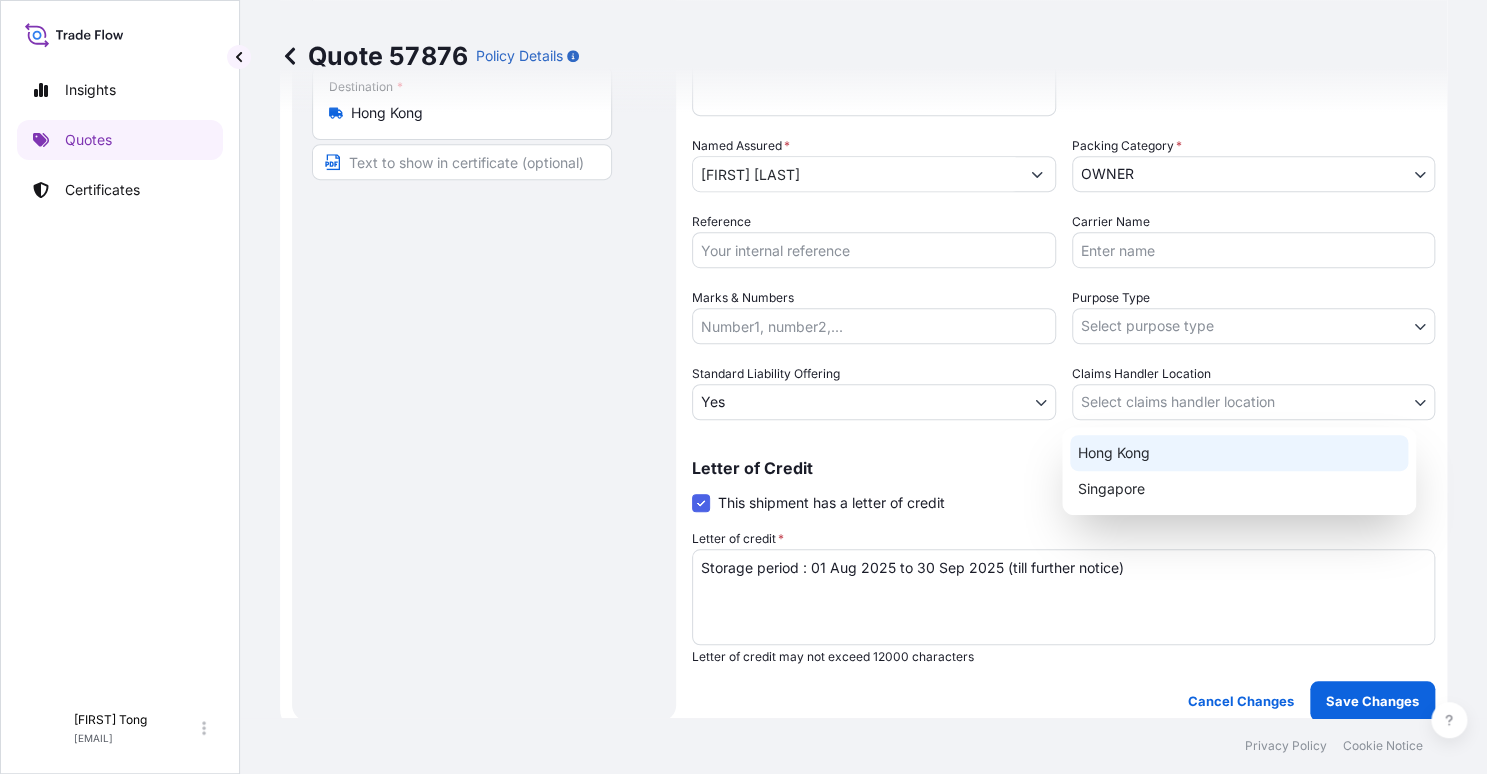 click on "Hong Kong" at bounding box center (1239, 453) 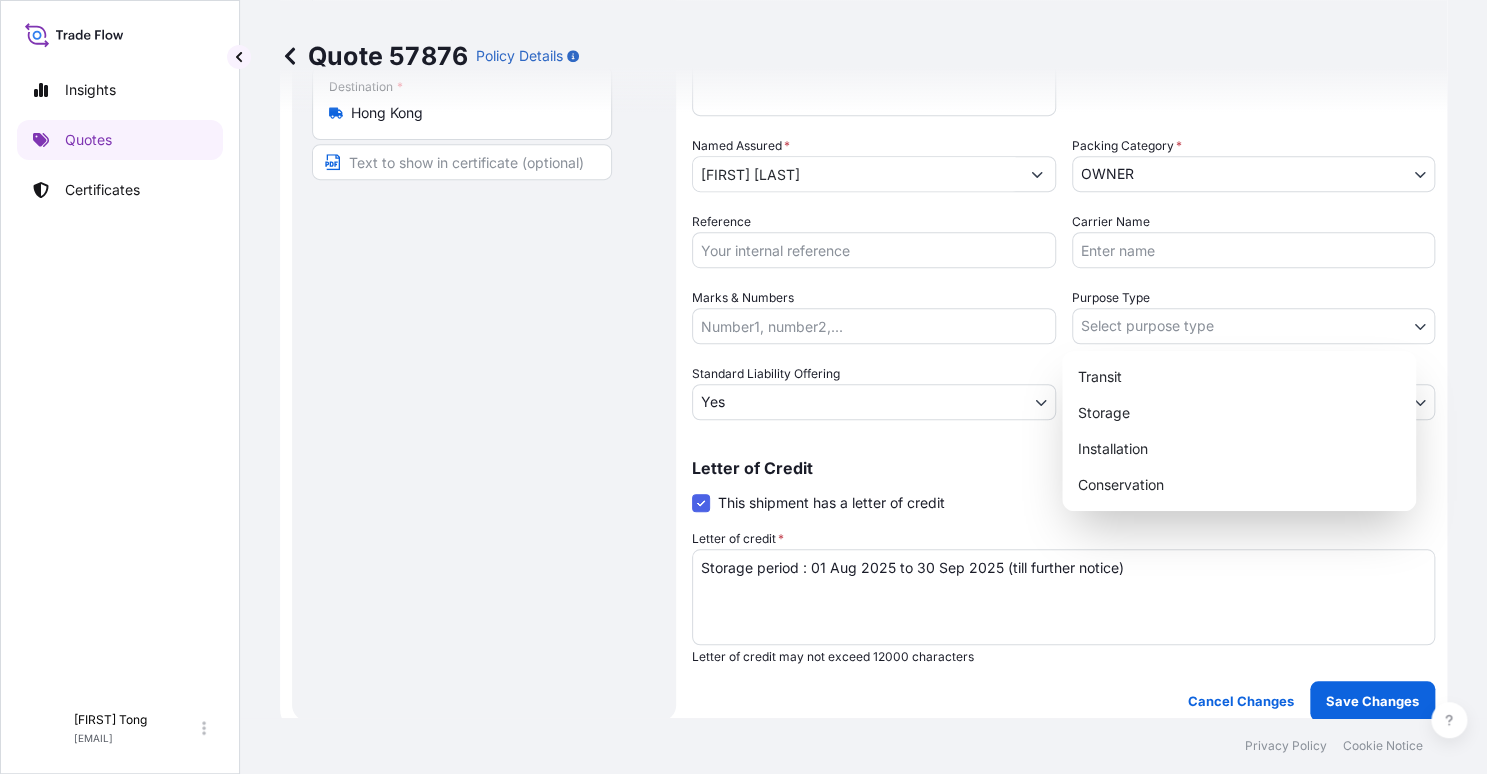 click on "Insights Quotes Certificates C [FIRST] [LAST] [EMAIL] Quote 57876 Policy Details Route Details Place of loading Road / Inland Road / Inland Origin * Hong Kong Main transport mode STORAGE COURIER INSTALLATION LAND SEA AIR STORAGE Destination * Hong Kong Road / Inland Road / Inland Place of Discharge Coverage Type Excluding hoisting Including hoisting Packing/unpacking only Shipment Details Date of Departure * 01 / 08 / 2025 Cargo Category * NON-FRAGILE Description of Cargo * Unknown, Fake flower, #29
Commercial Invoice Value   * $ USD 20 Named Assured * [FIRST] [LAST] Packing Category * OWNER AGENT CO-OWNER OWNER Various Reference Carrier Name Marks & Numbers Purpose Type Select purpose type Transit Storage Installation Conservation Standard Liability Offering Yes Yes No Claims Handler Location Hong Kong Hong Kong Singapore Letter of Credit This shipment has a letter of credit Letter of credit * Storage period : 01 Aug 2025 to 30 Sep 2025 (till further notice) Cancel Changes Save Changes $" at bounding box center (743, 387) 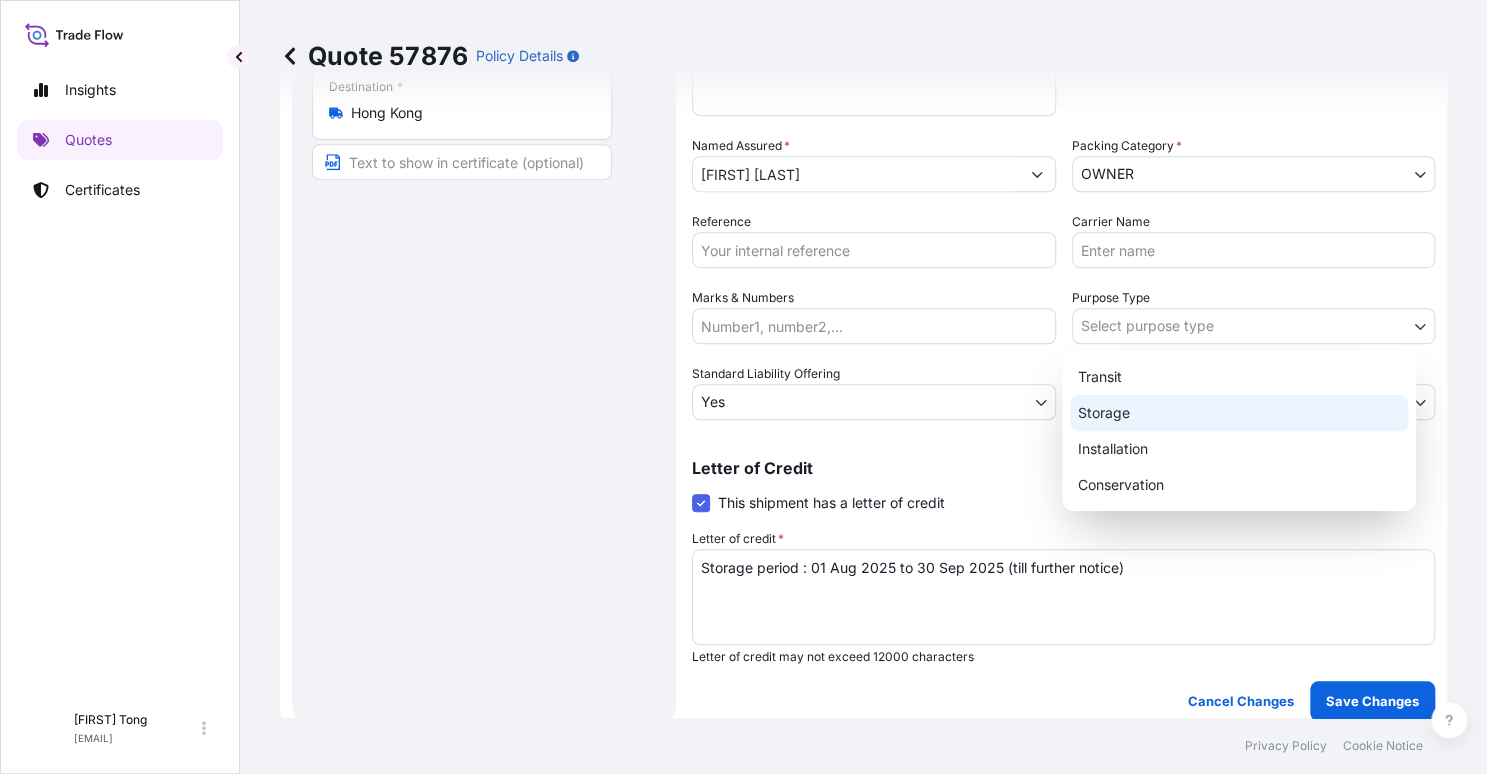 click on "Storage" at bounding box center [1239, 413] 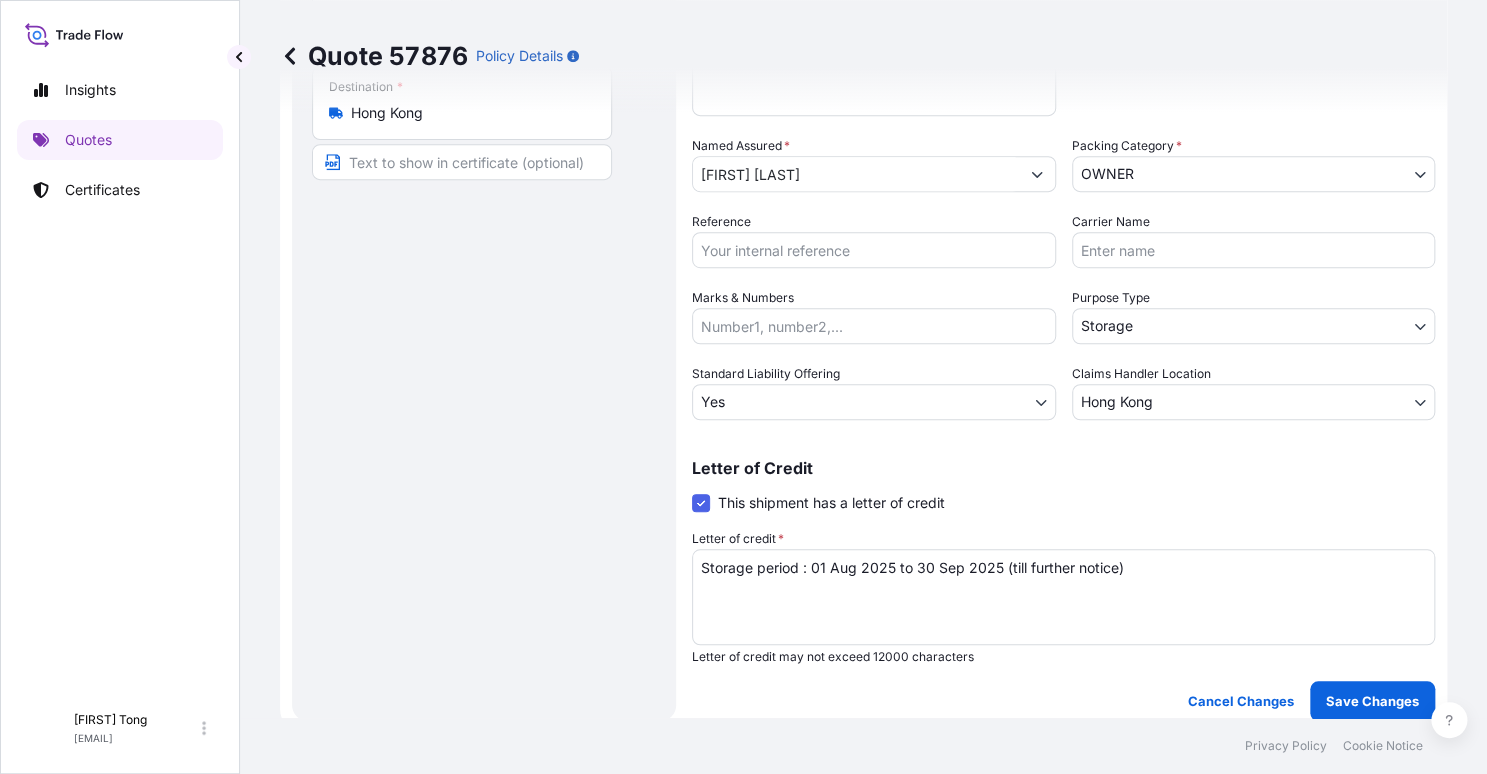 click on "Reference" at bounding box center [874, 250] 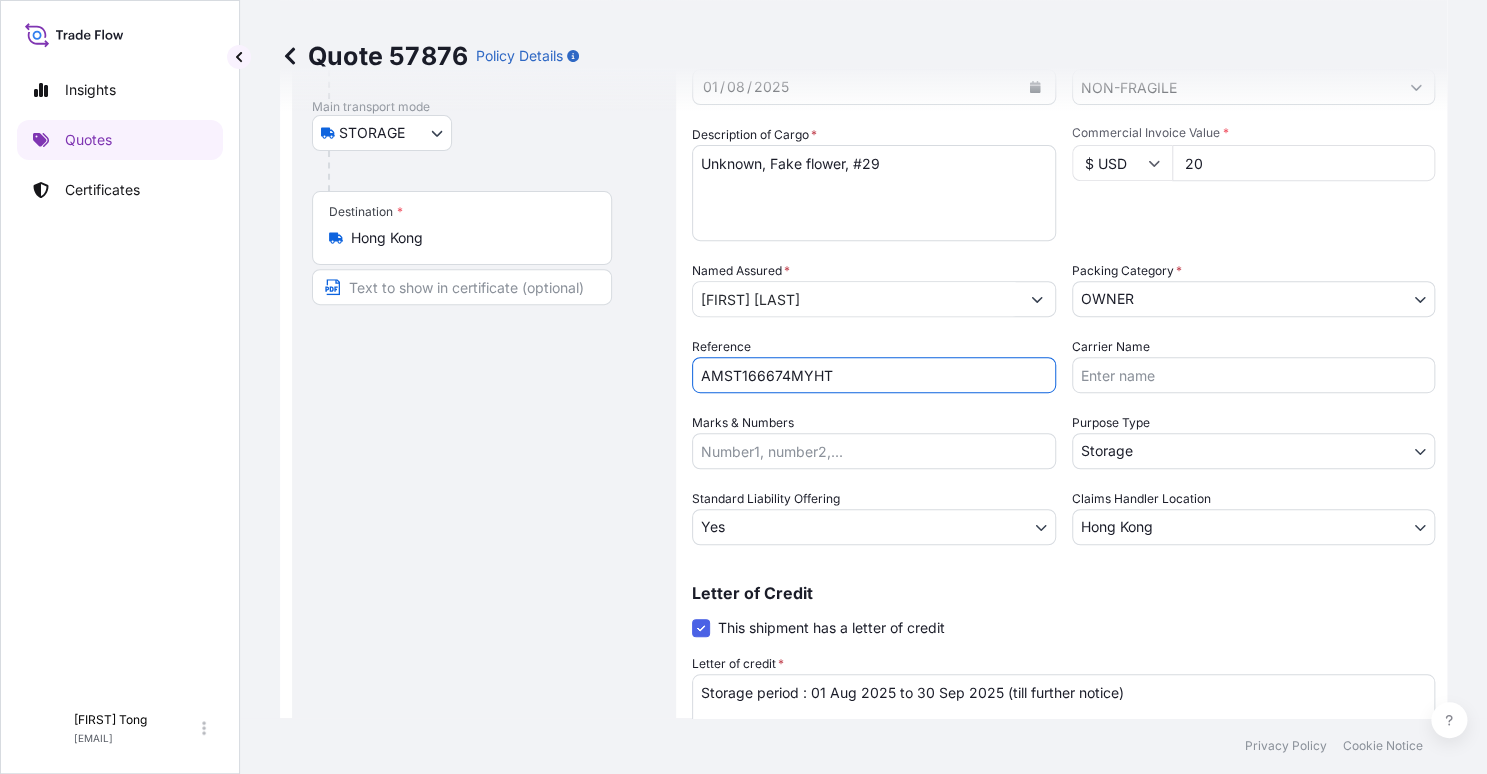 scroll, scrollTop: 493, scrollLeft: 0, axis: vertical 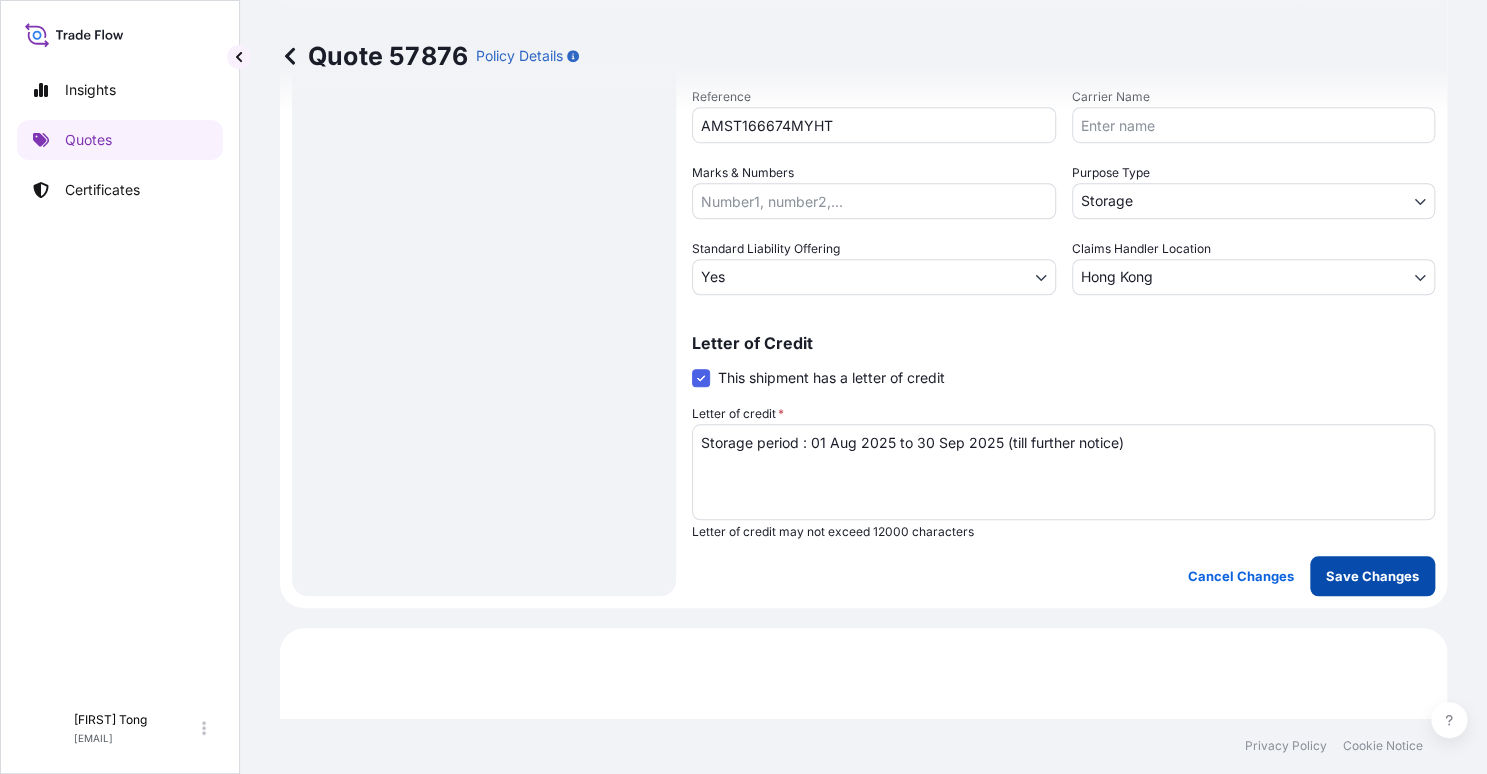 click on "Save Changes" at bounding box center (1372, 576) 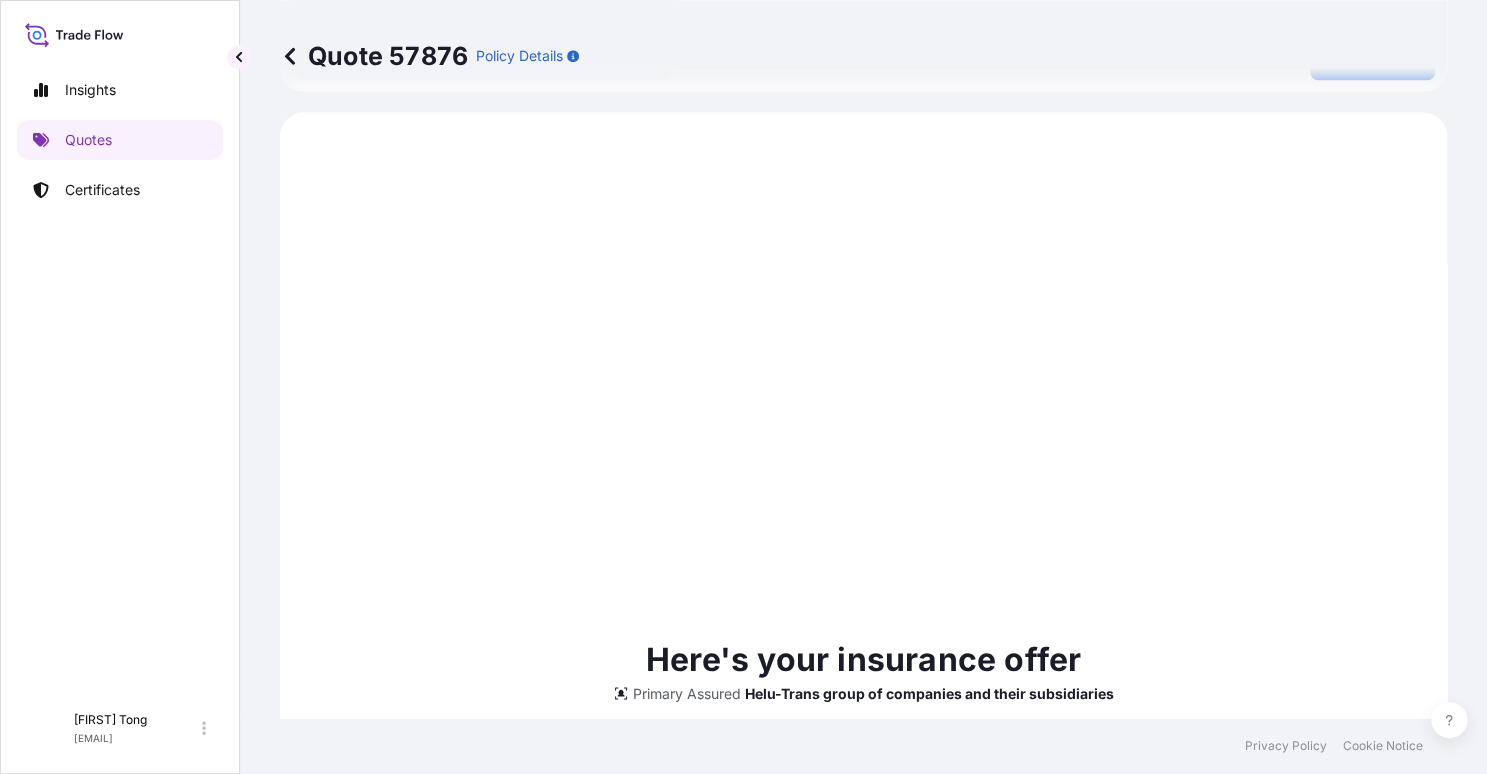 scroll, scrollTop: 1020, scrollLeft: 0, axis: vertical 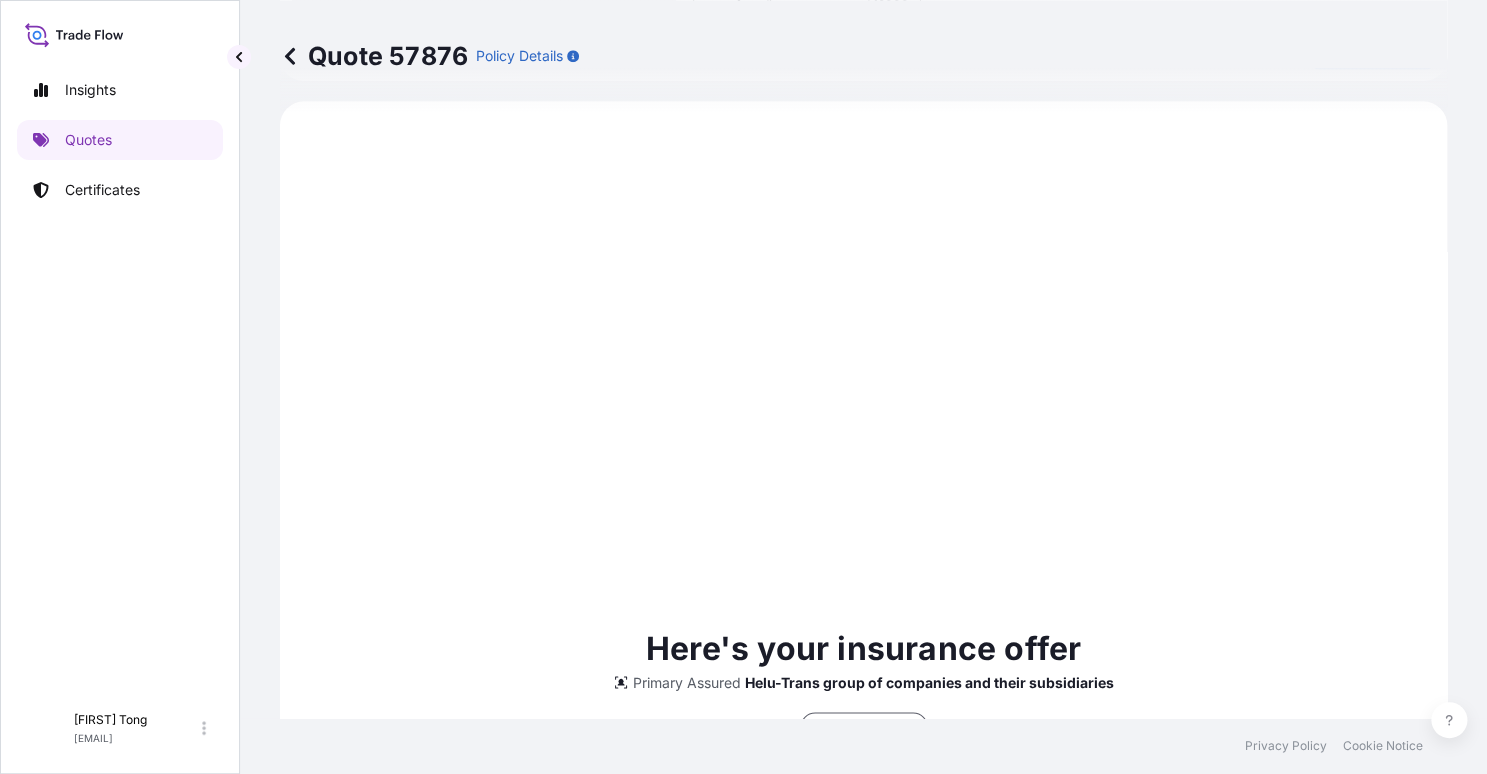 click on "Here's your insurance offer Primary Assured Helu-Trans group of companies and their subsidiaries Excluding hoisting Cargo Category NON-FRAGILE Insured Value $ 20 . 00 Named Assured [FIRST] [LAST] Origin Hong Kong Destination Hong Kong 0 This quote is valid until Update Details Issue a Certificate" at bounding box center [863, 822] 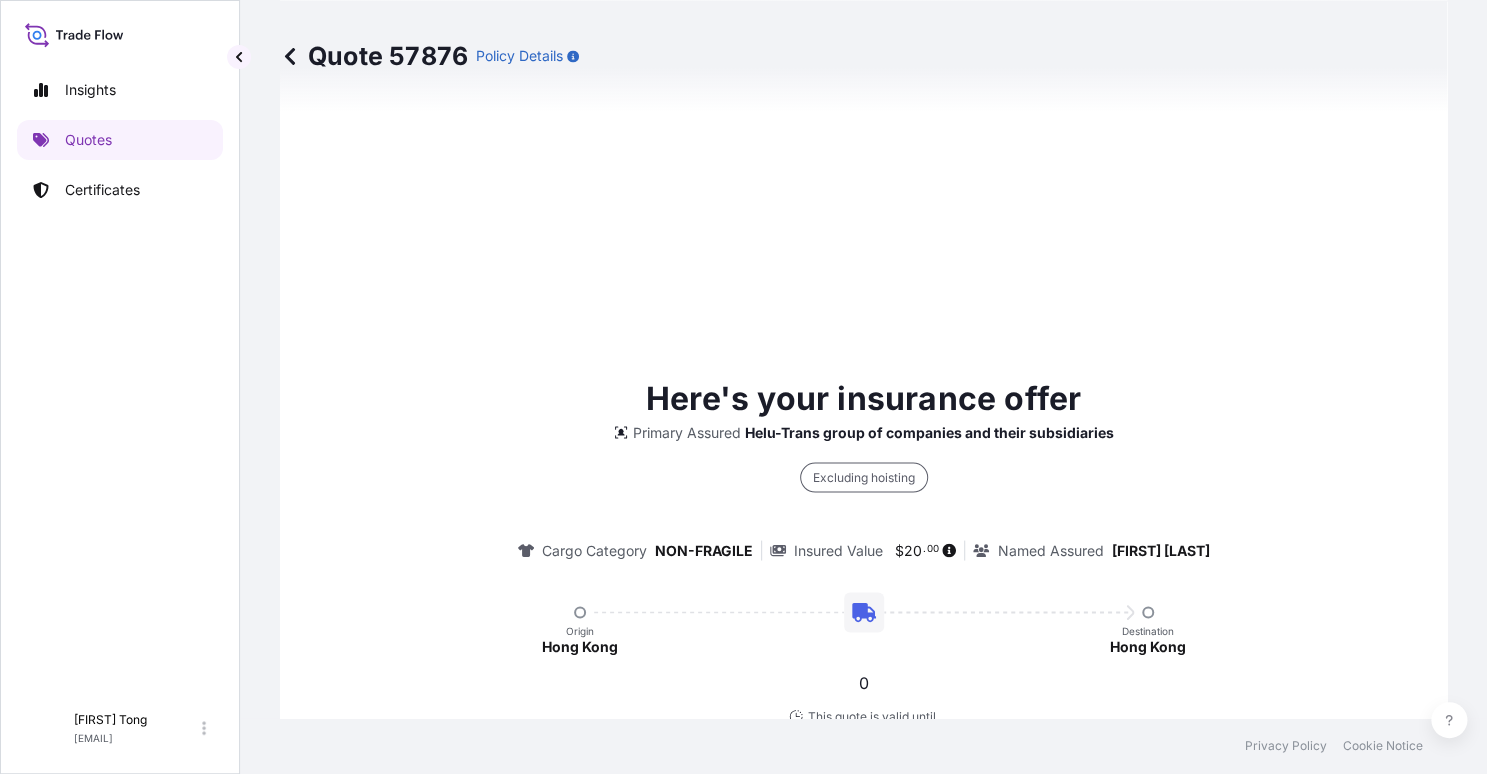 scroll, scrollTop: 1645, scrollLeft: 0, axis: vertical 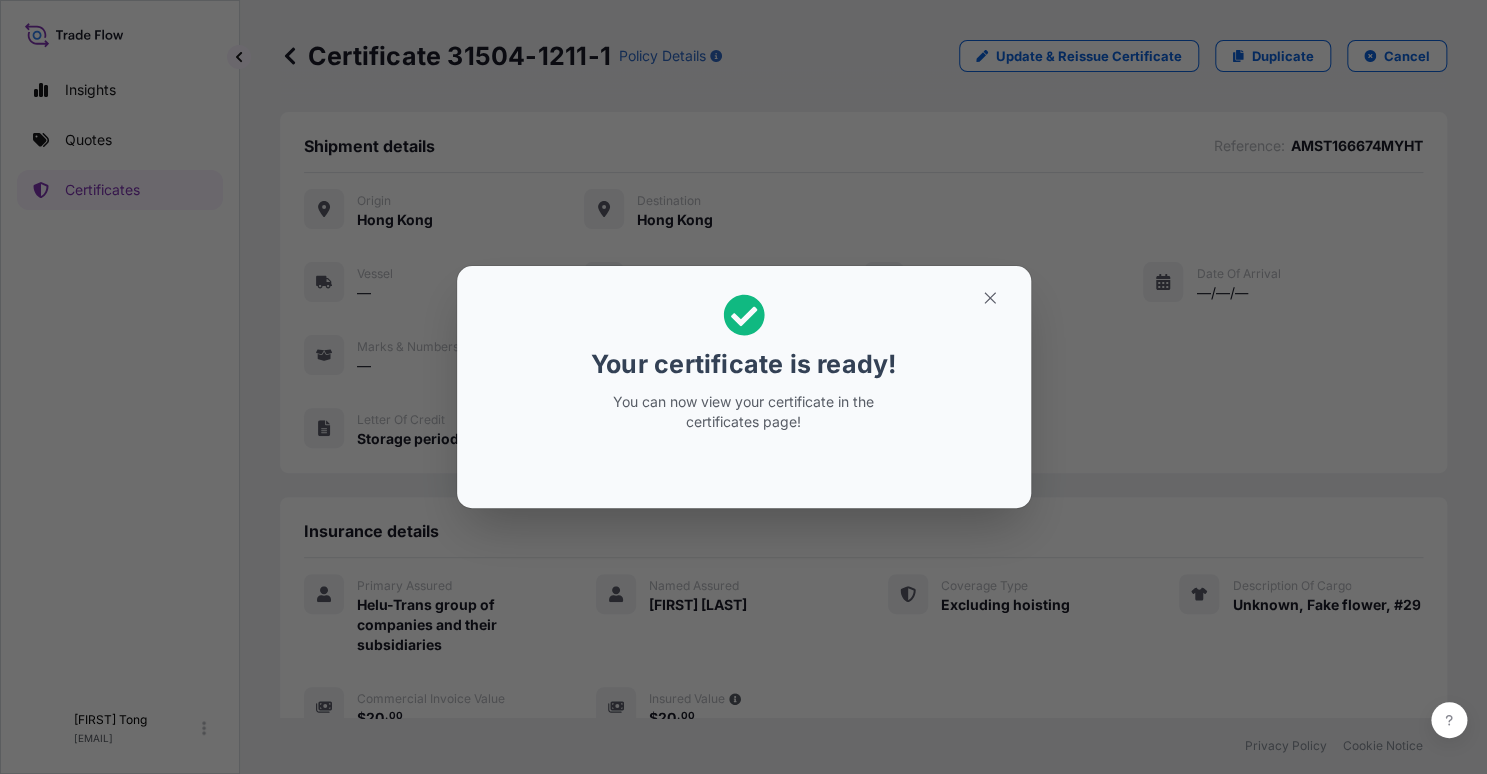 click on "Your certificate is ready! You can now view your certificate in the certificates page!" at bounding box center (743, 387) 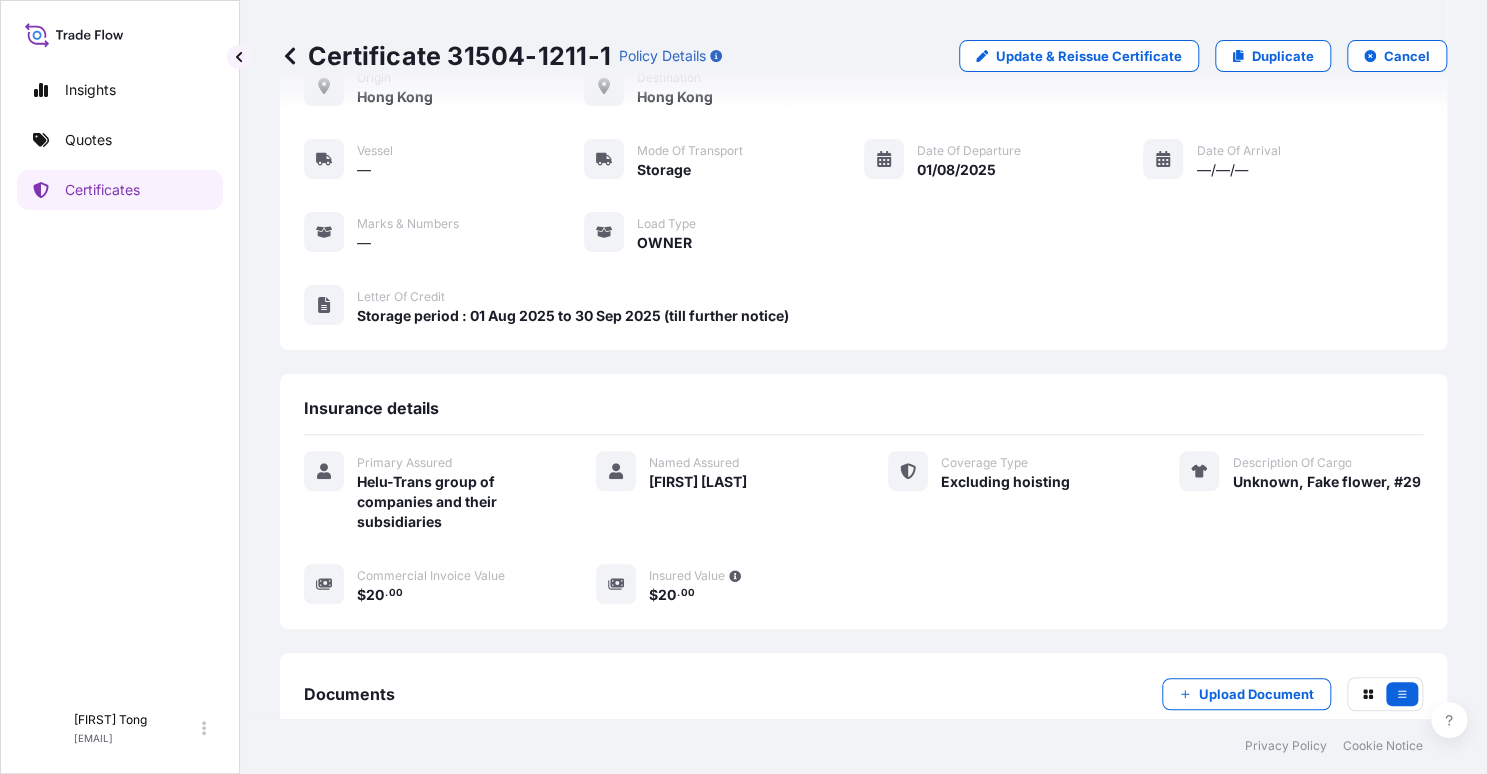 scroll, scrollTop: 244, scrollLeft: 0, axis: vertical 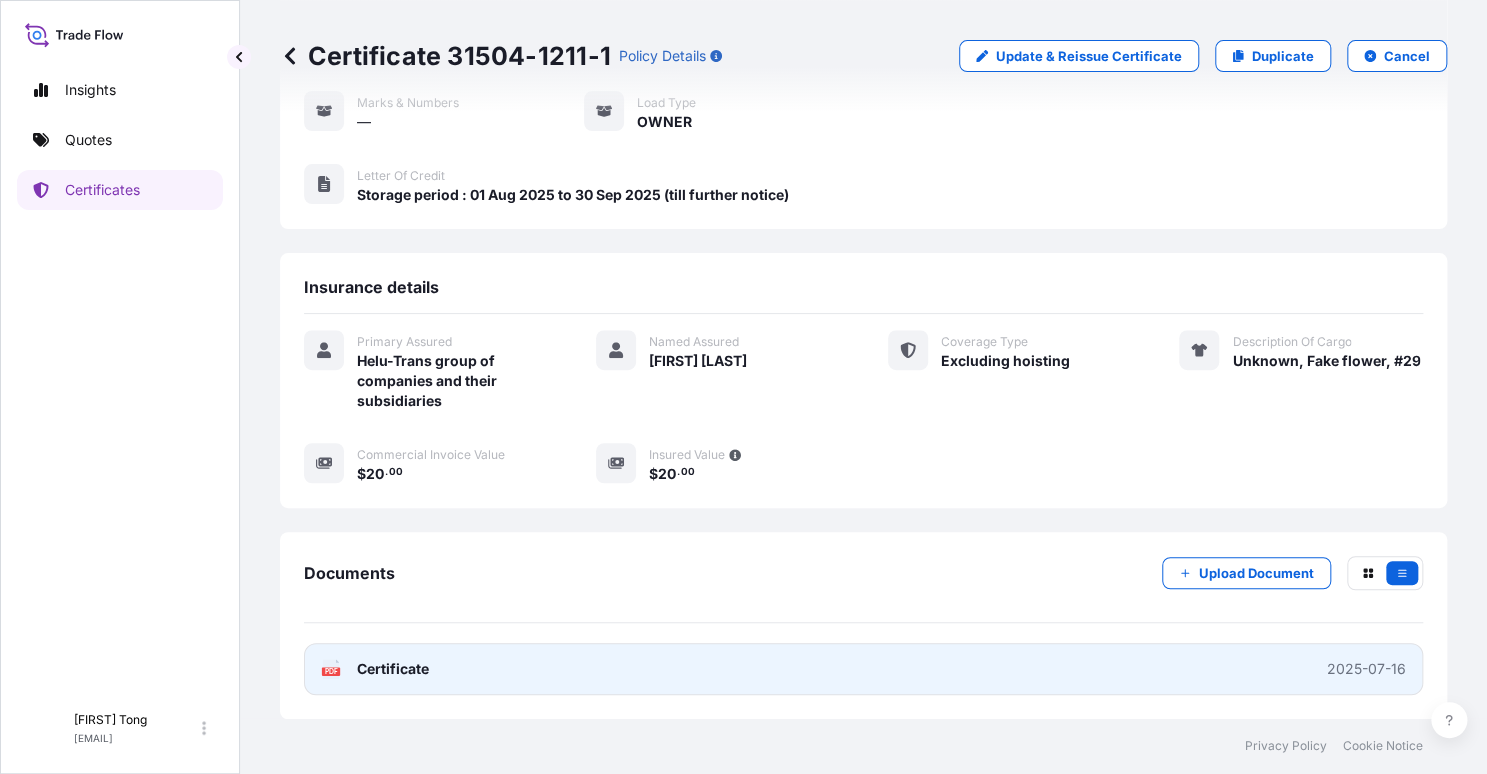 click on "PDF Certificate 2025-07-16" at bounding box center (863, 669) 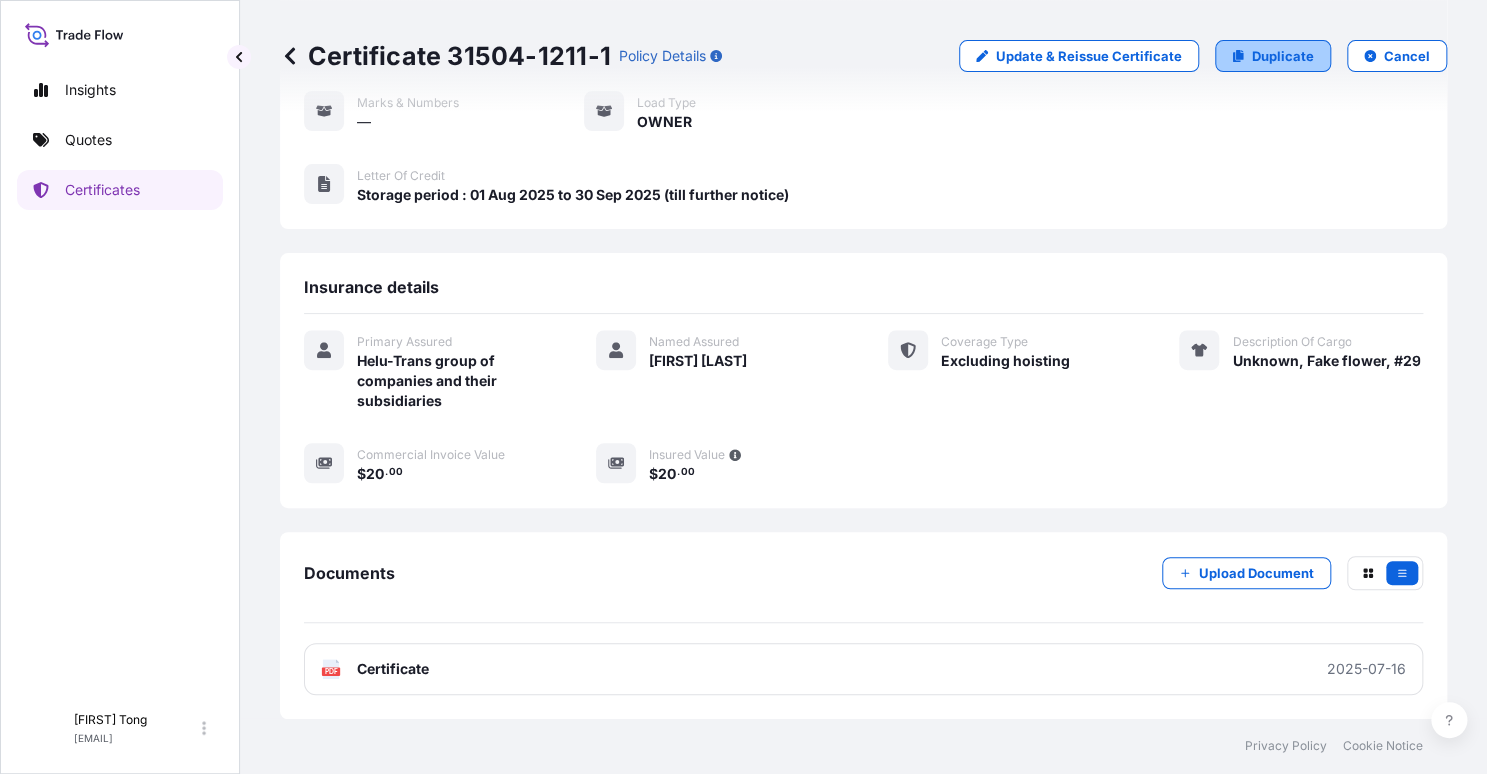 click on "Duplicate" at bounding box center [1283, 56] 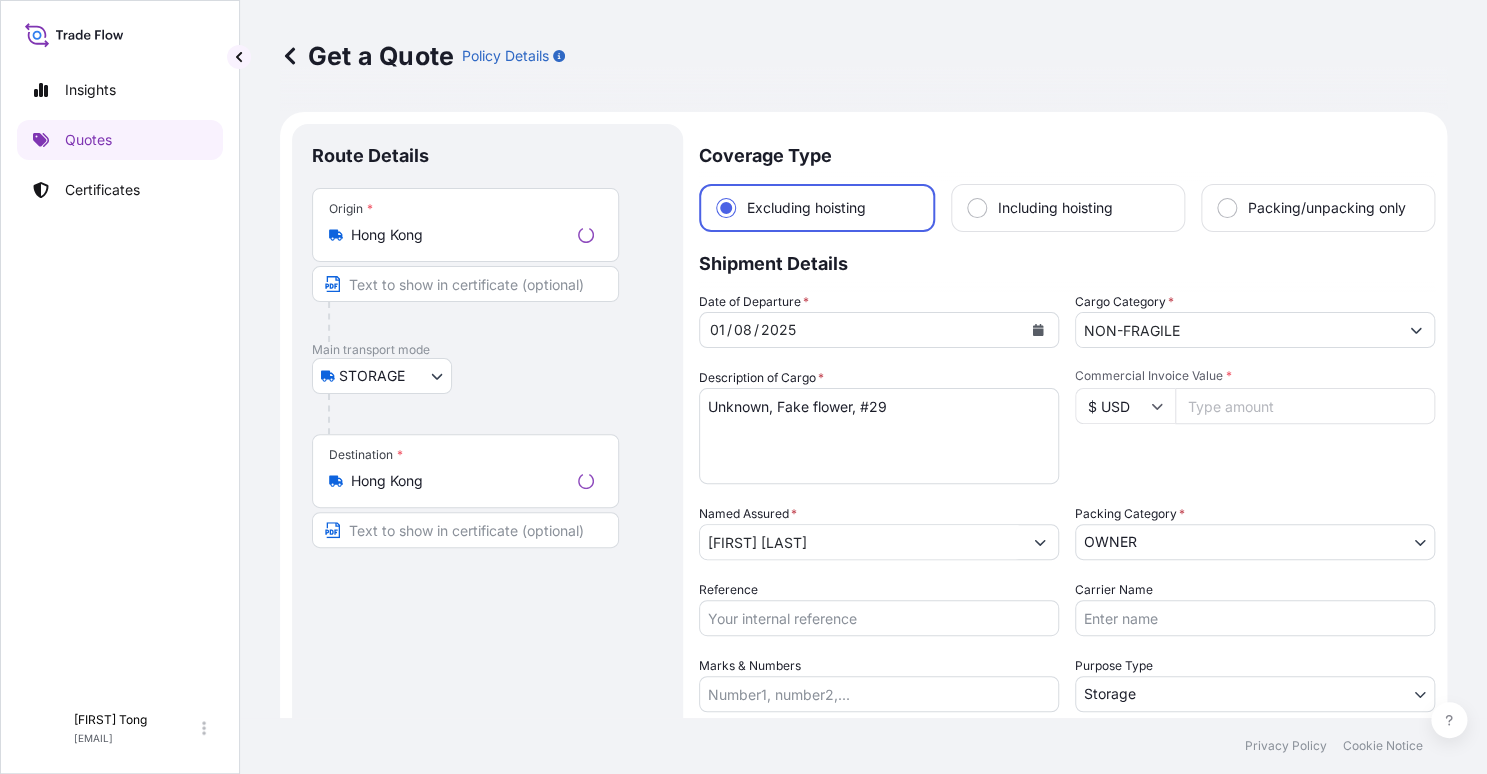scroll, scrollTop: 31, scrollLeft: 0, axis: vertical 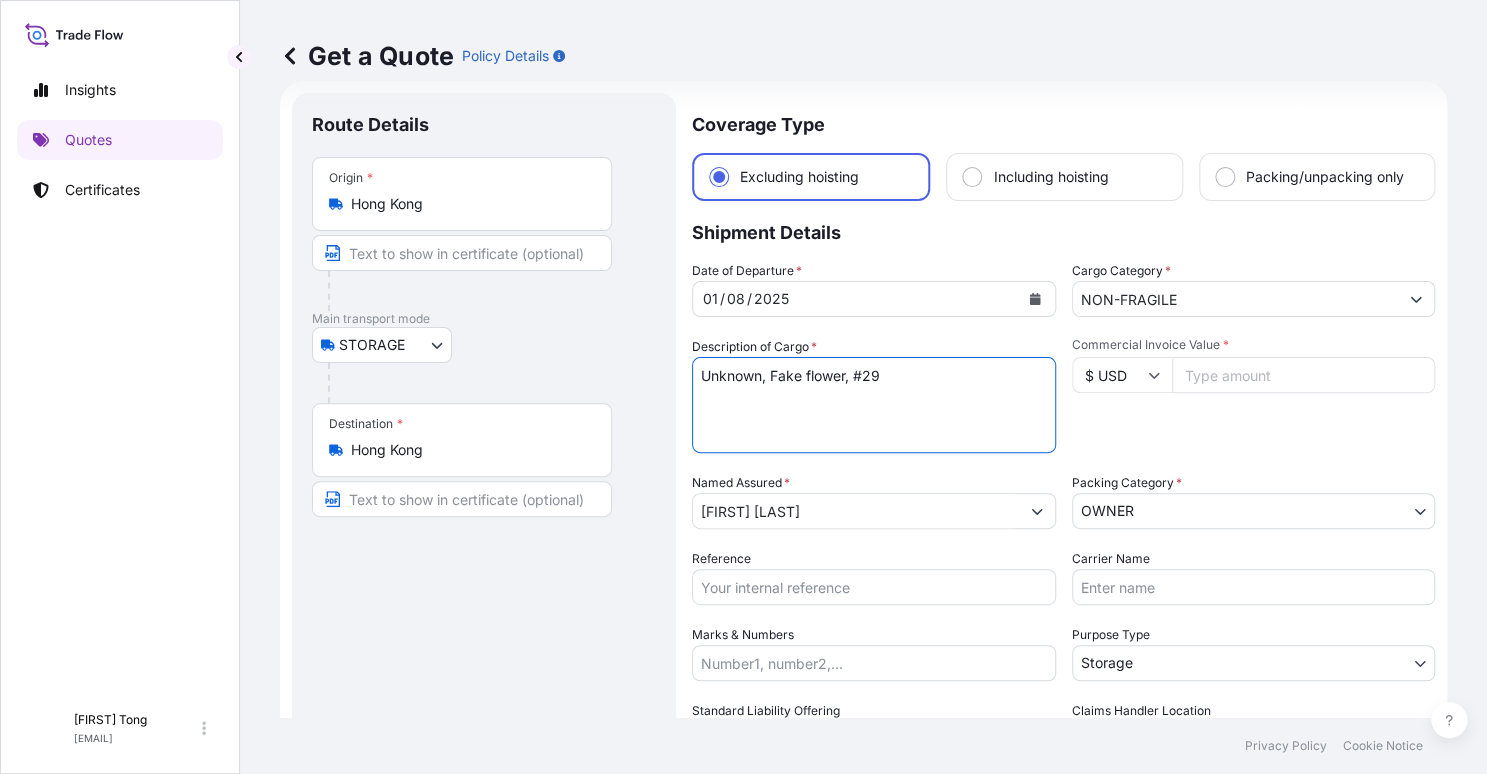 drag, startPoint x: 770, startPoint y: 373, endPoint x: 936, endPoint y: 371, distance: 166.01205 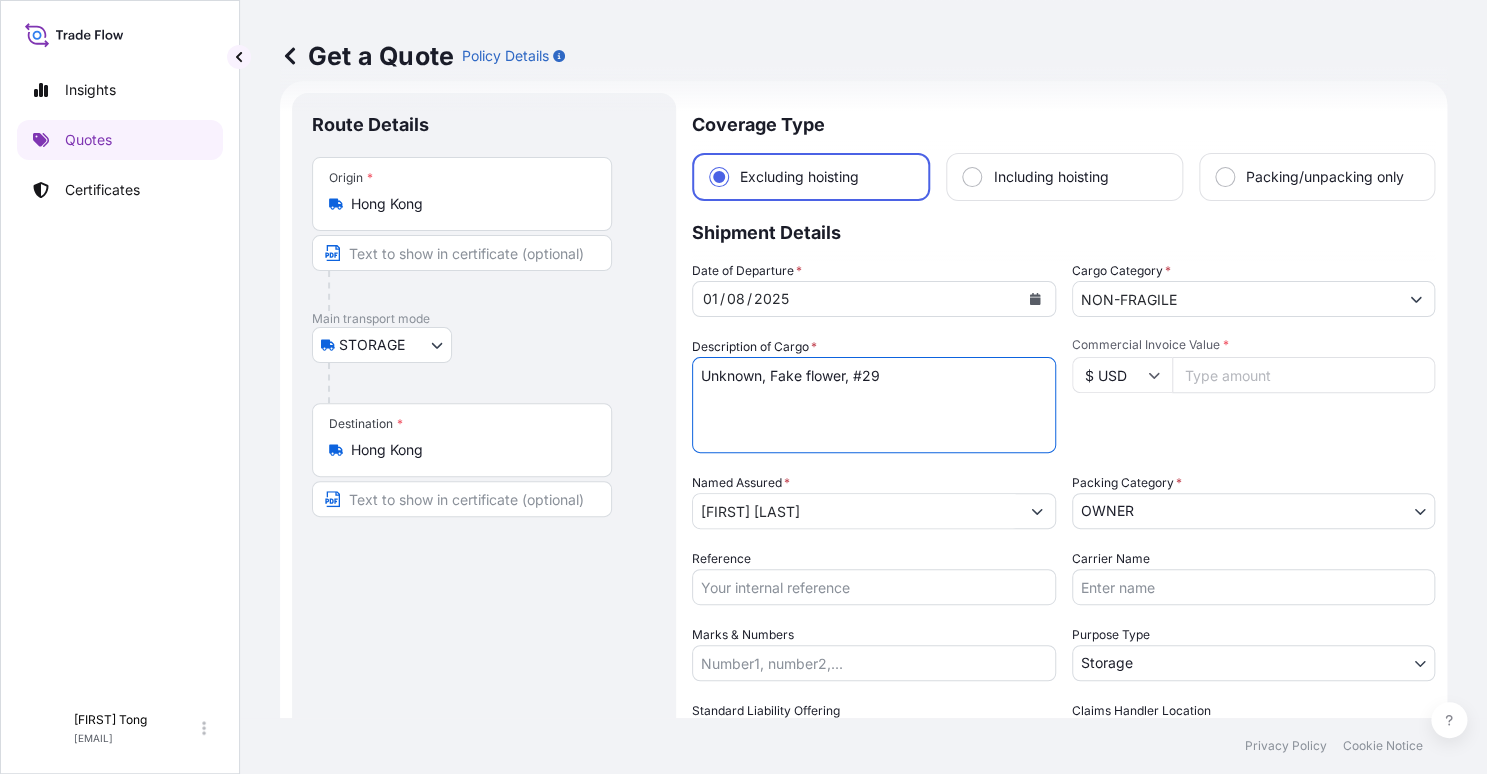click on "Unknown, Fake flower, #29" at bounding box center [874, 405] 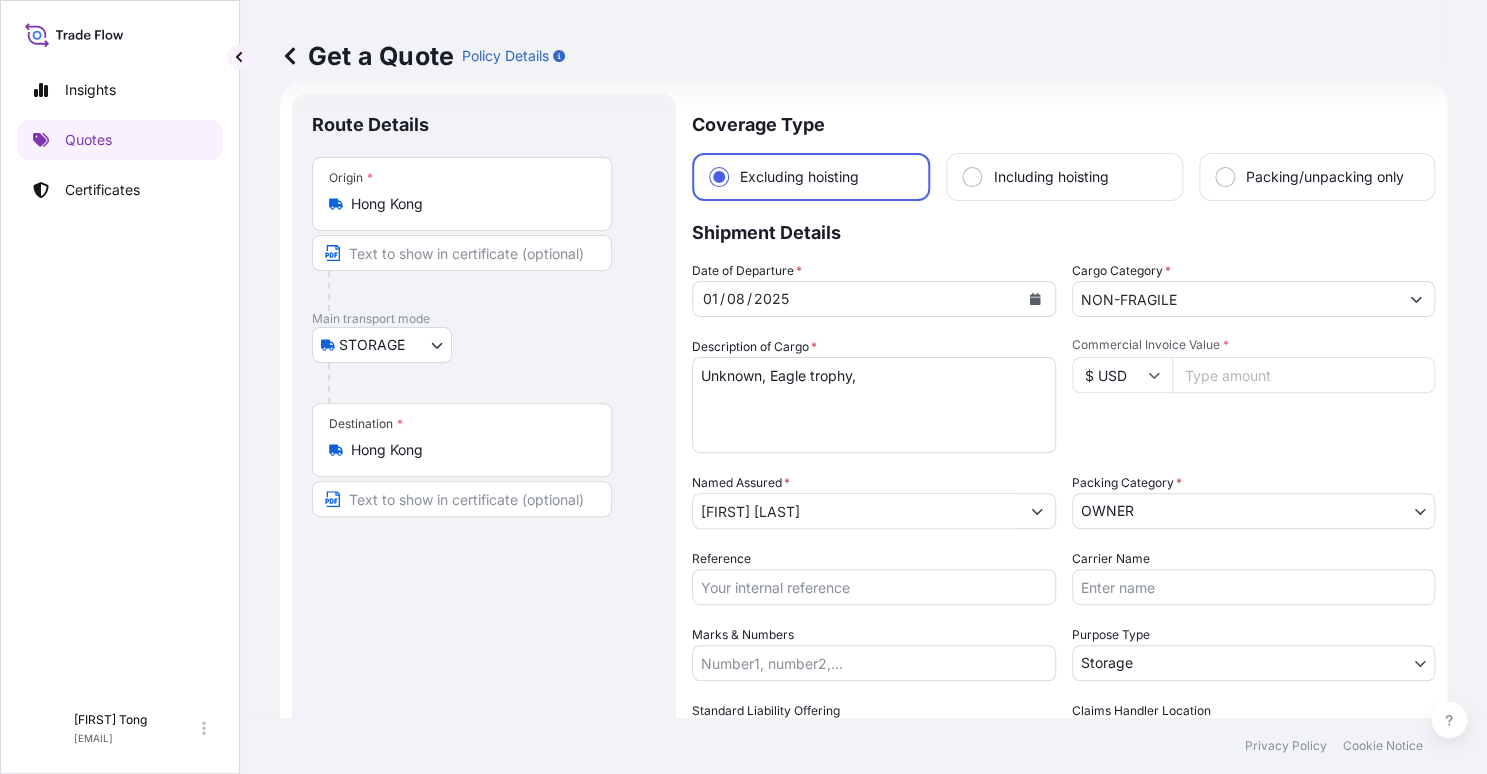 click on "Unknown, Fake flower, #29" at bounding box center (874, 405) 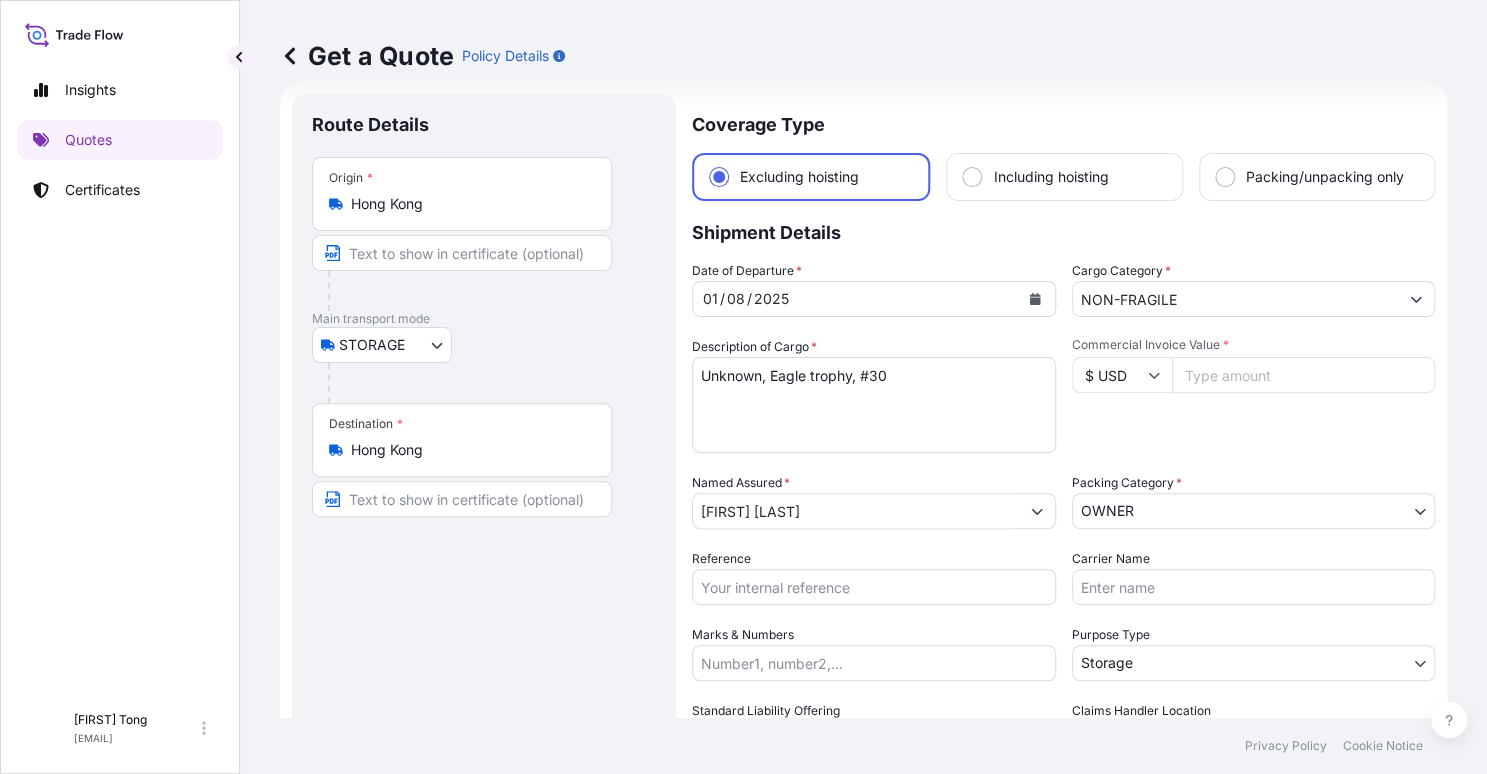 click on "Commercial Invoice Value   *" at bounding box center [1304, 375] 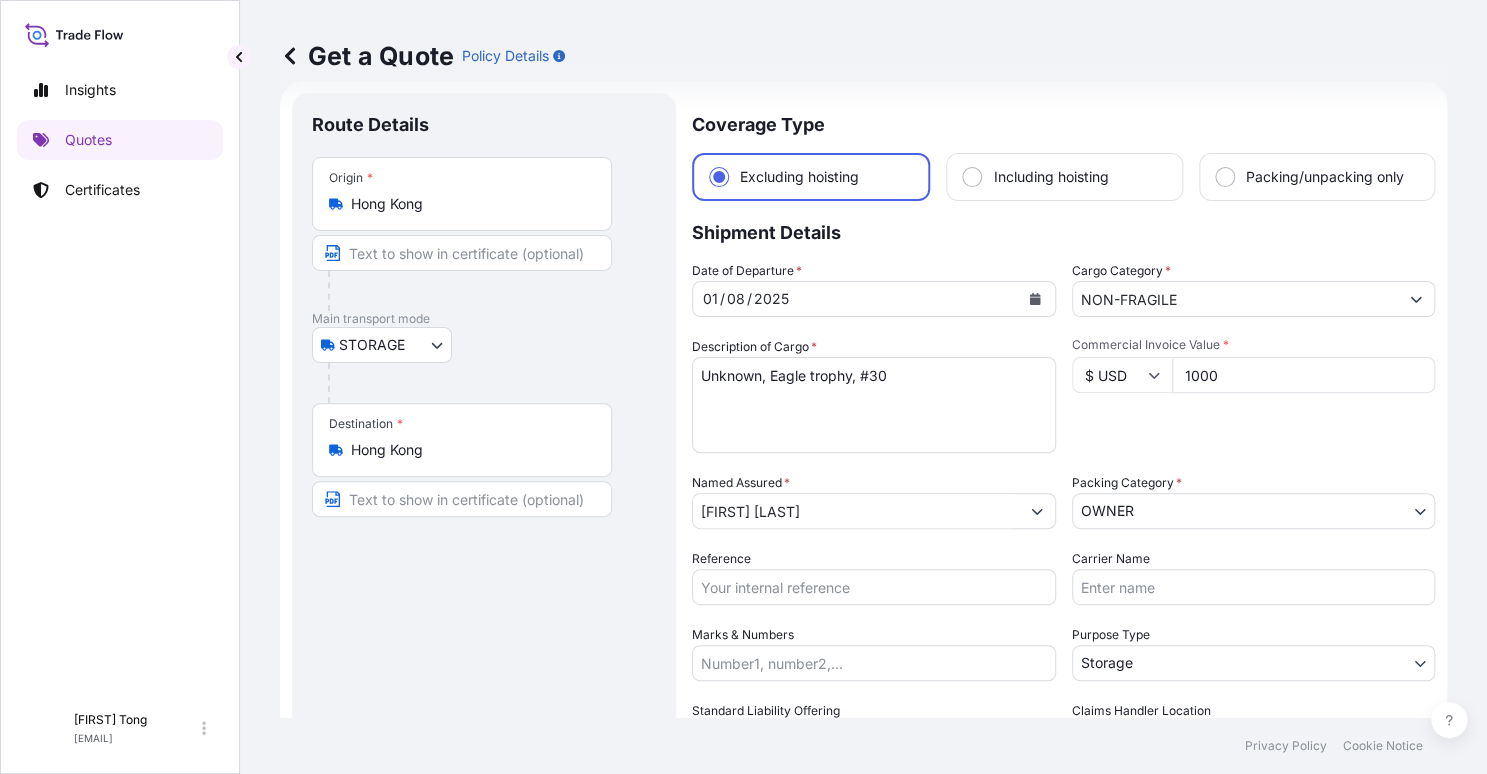 drag, startPoint x: 1249, startPoint y: 421, endPoint x: 1241, endPoint y: 461, distance: 40.792156 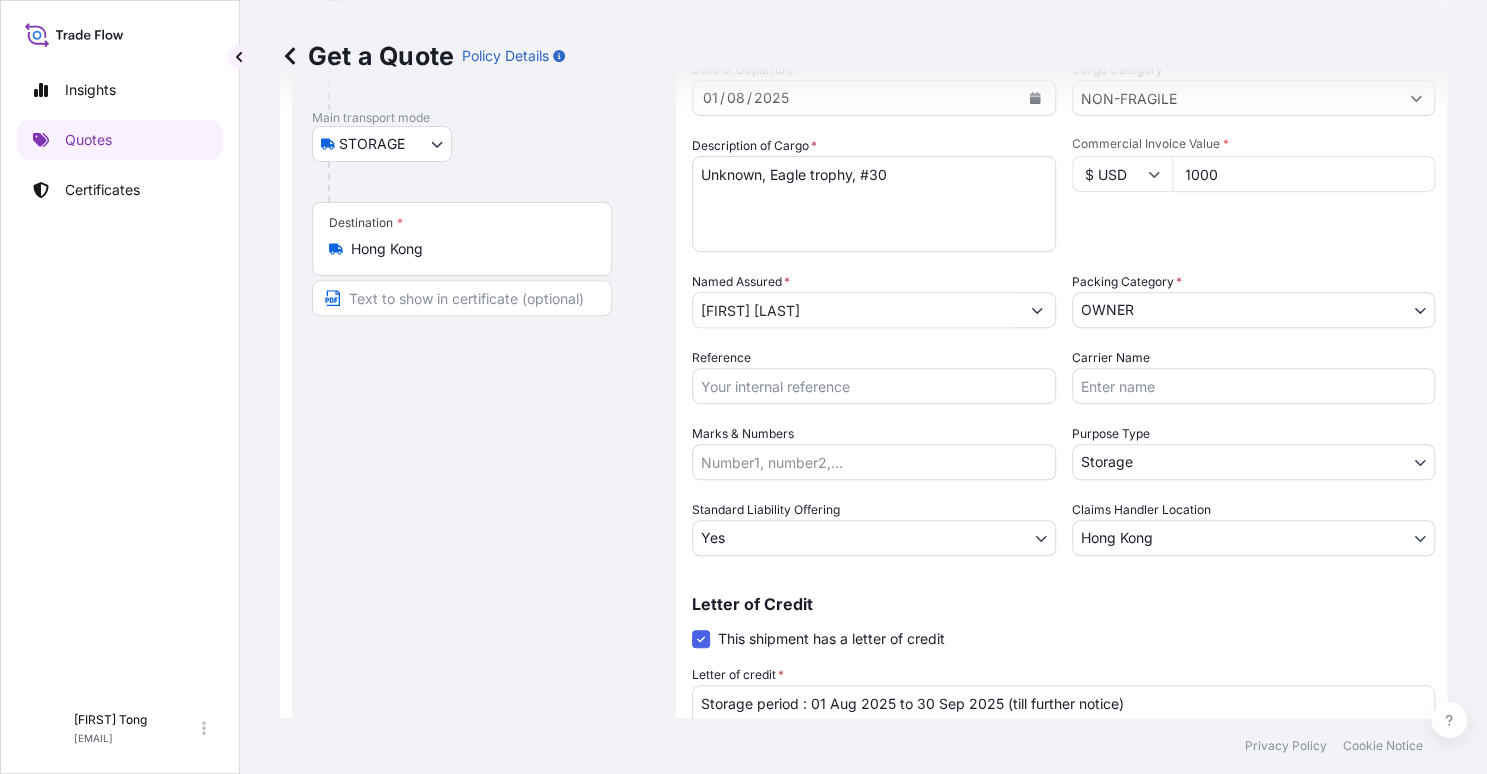 scroll, scrollTop: 382, scrollLeft: 0, axis: vertical 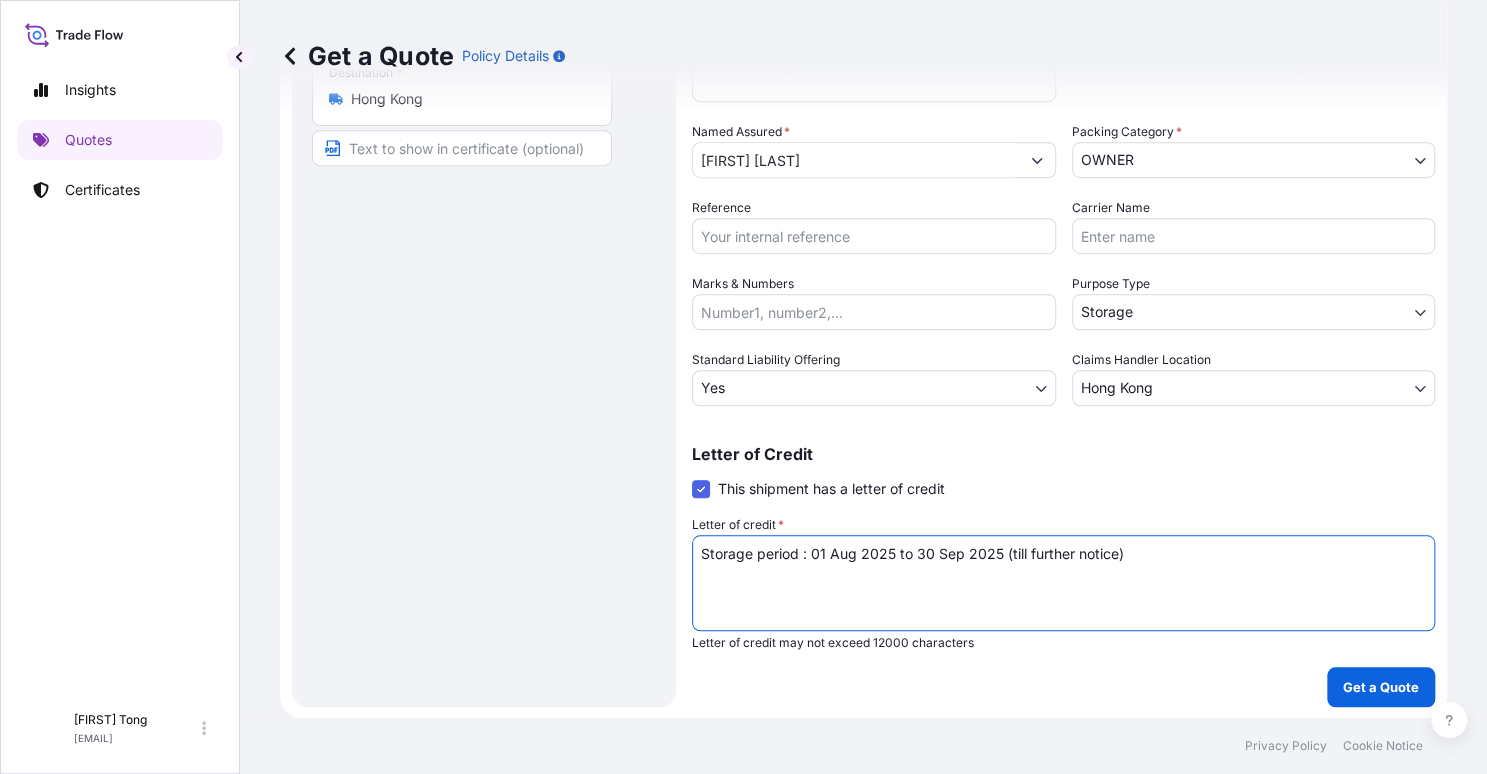 drag, startPoint x: 972, startPoint y: 551, endPoint x: 511, endPoint y: 551, distance: 461 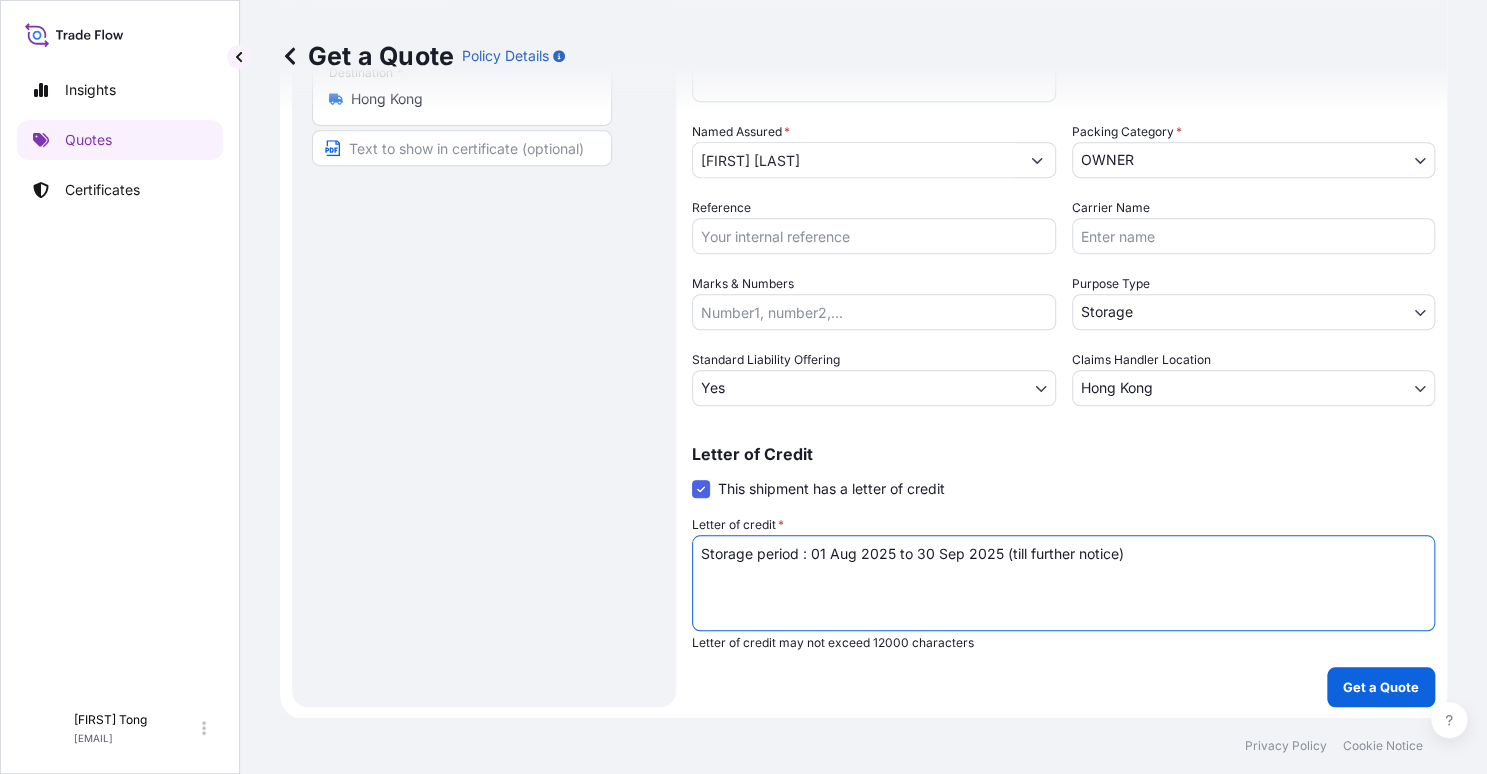 click on "Route Details Place of loading Road / Inland Road / Inland Origin * Hong Kong Main transport mode STORAGE COURIER INSTALLATION LAND SEA AIR STORAGE Destination * Hong Kong Road / Inland Road / Inland Place of Discharge Coverage Type Excluding hoisting Including hoisting Packing/unpacking only Shipment Details Date of Departure * 01 / 08 / 2025 Cargo Category * NON-FRAGILE Description of Cargo * Unknown, Fake flower, #29
Commercial Invoice Value   * $ USD 1000 Named Assured * [FIRST] [LAST] Packing Category * OWNER AGENT CO-OWNER OWNER Various Reference Carrier Name Marks & Numbers Purpose Type Storage Transit Storage Installation Conservation Standard Liability Offering Yes Yes No Claims Handler Location Hong Kong Hong Kong Singapore Letter of Credit This shipment has a letter of credit Letter of credit * Storage period : 01 Aug 2025 to 30 Sep 2025 (till further notice) Letter of credit may not exceed 12000 characters Get a Quote" at bounding box center [863, 224] 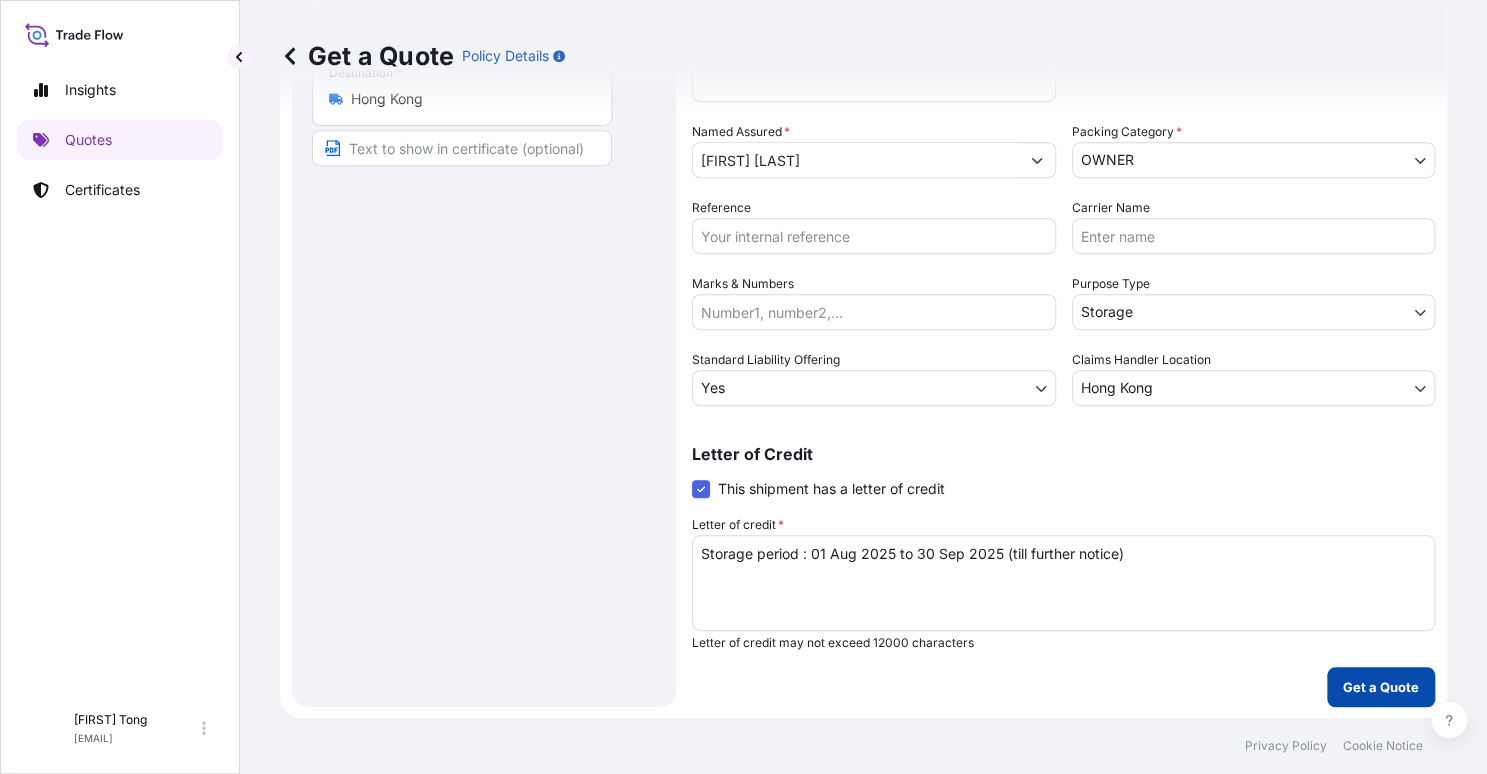 click on "Get a Quote" at bounding box center (1381, 687) 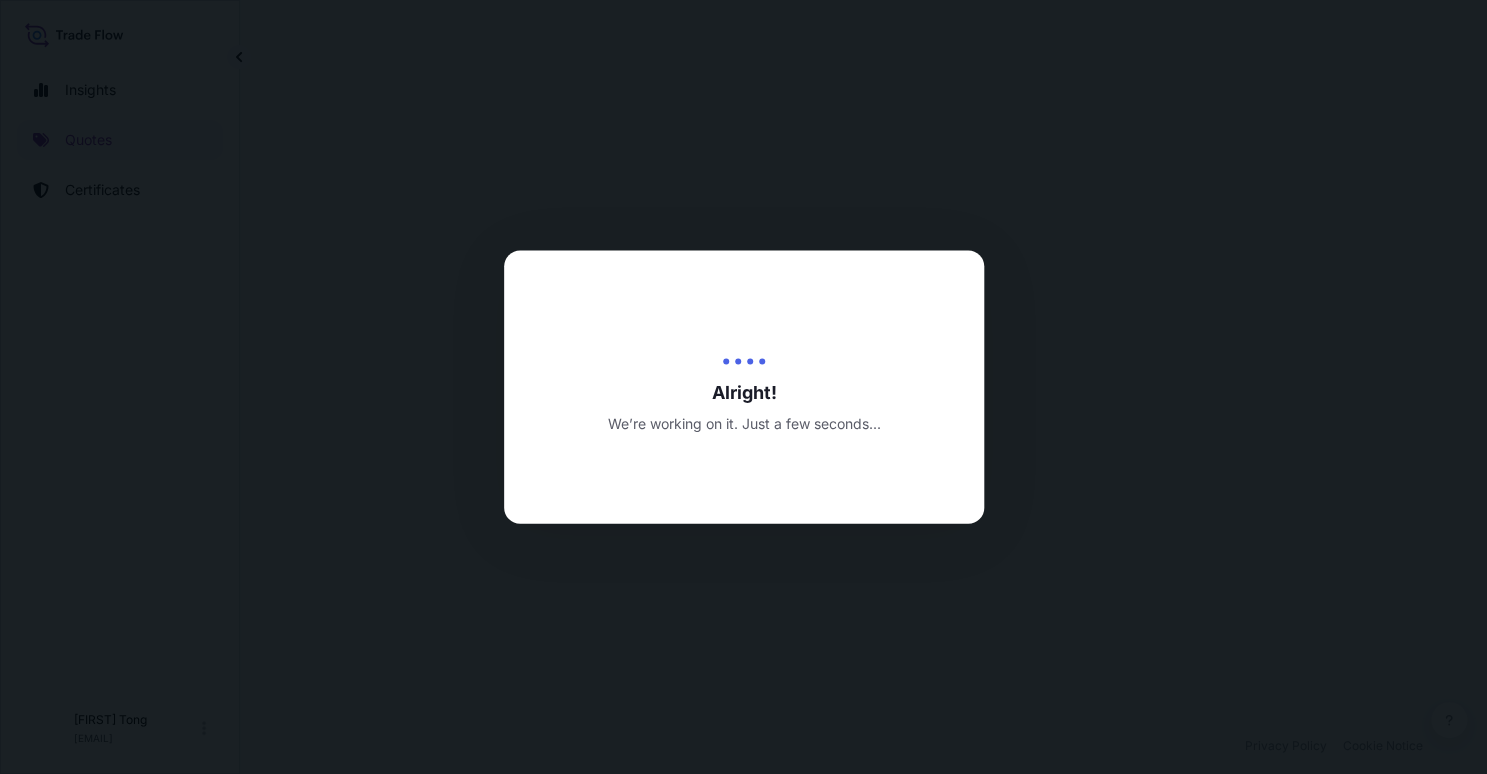 scroll, scrollTop: 0, scrollLeft: 0, axis: both 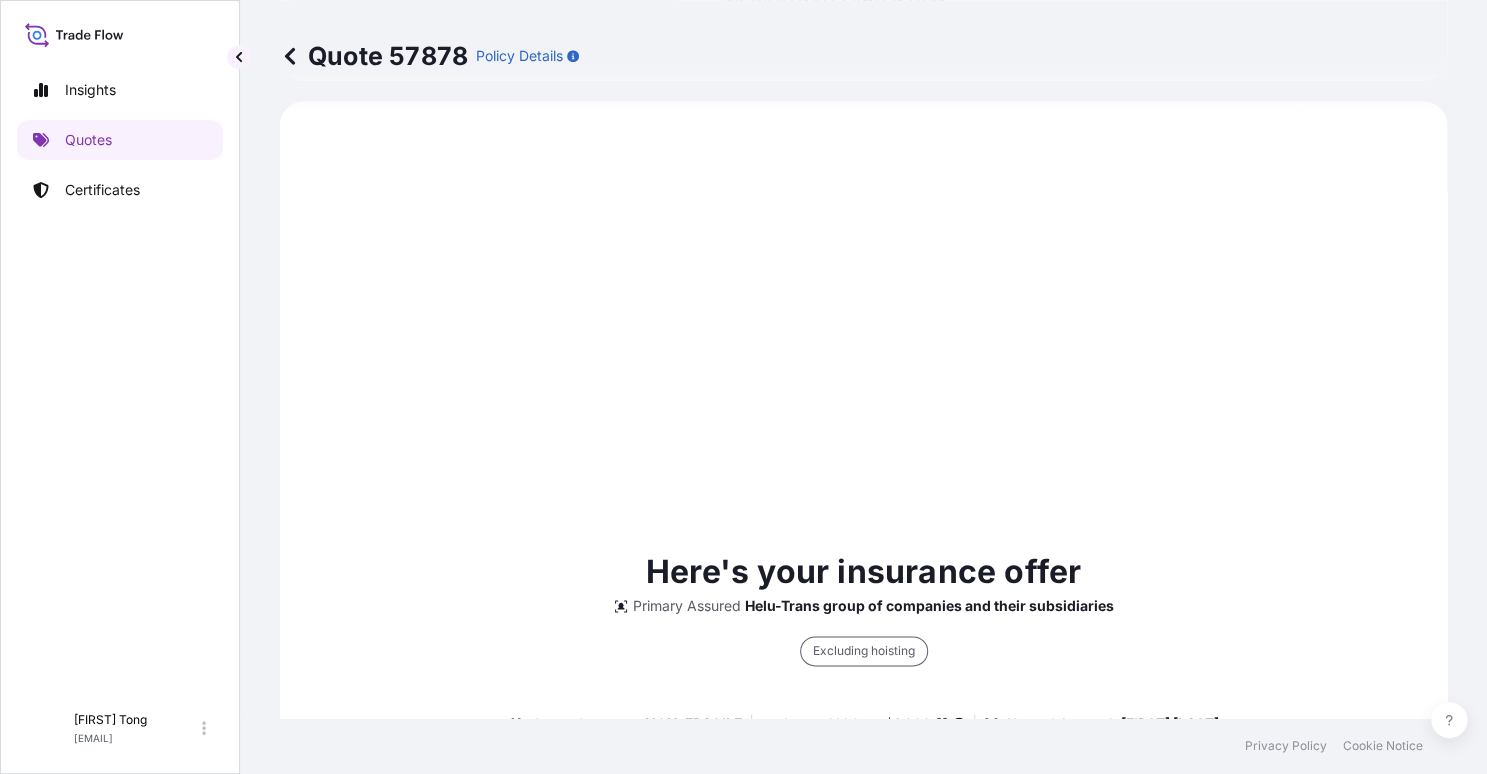 click on "Insights Quotes Certificates" at bounding box center (120, 375) 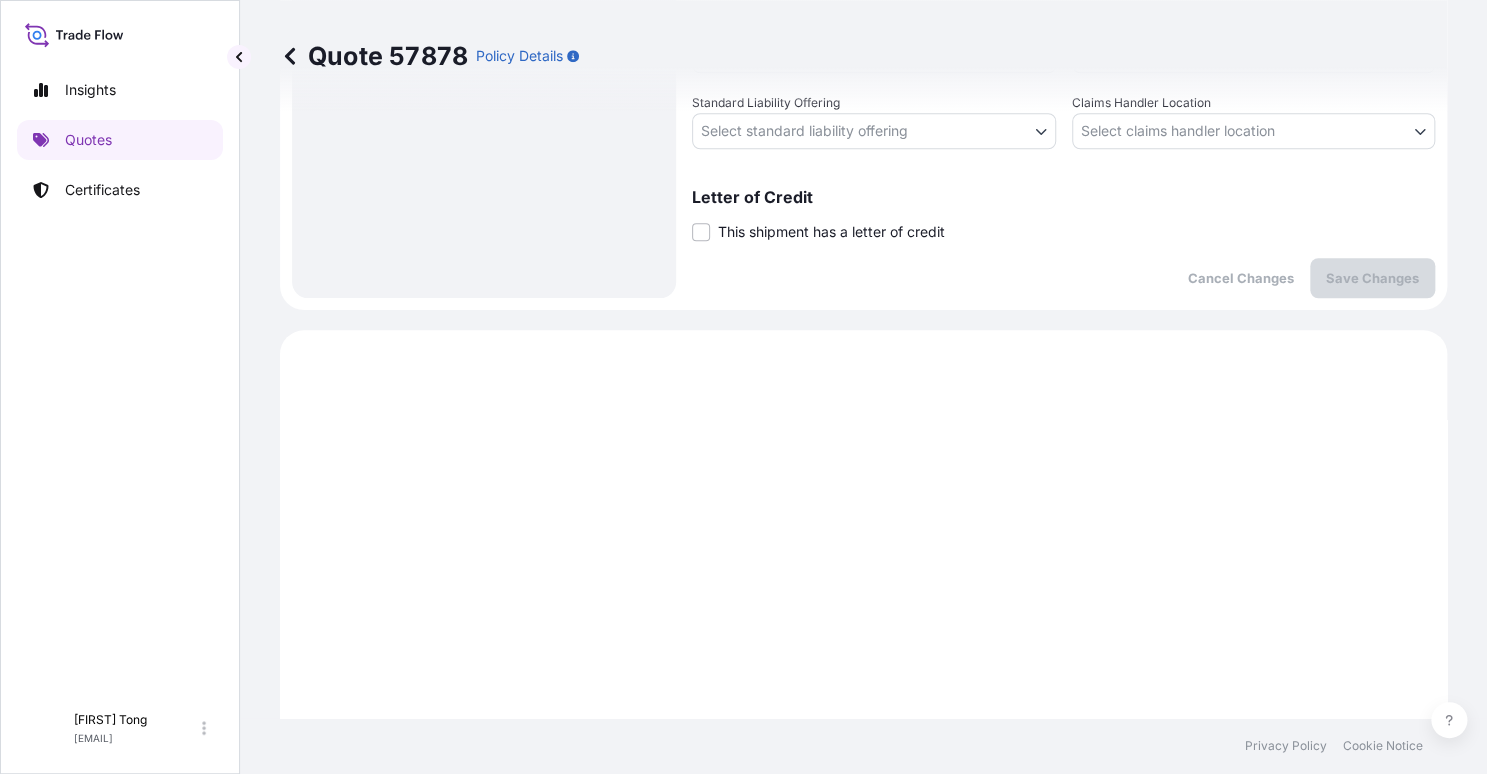 scroll, scrollTop: 493, scrollLeft: 0, axis: vertical 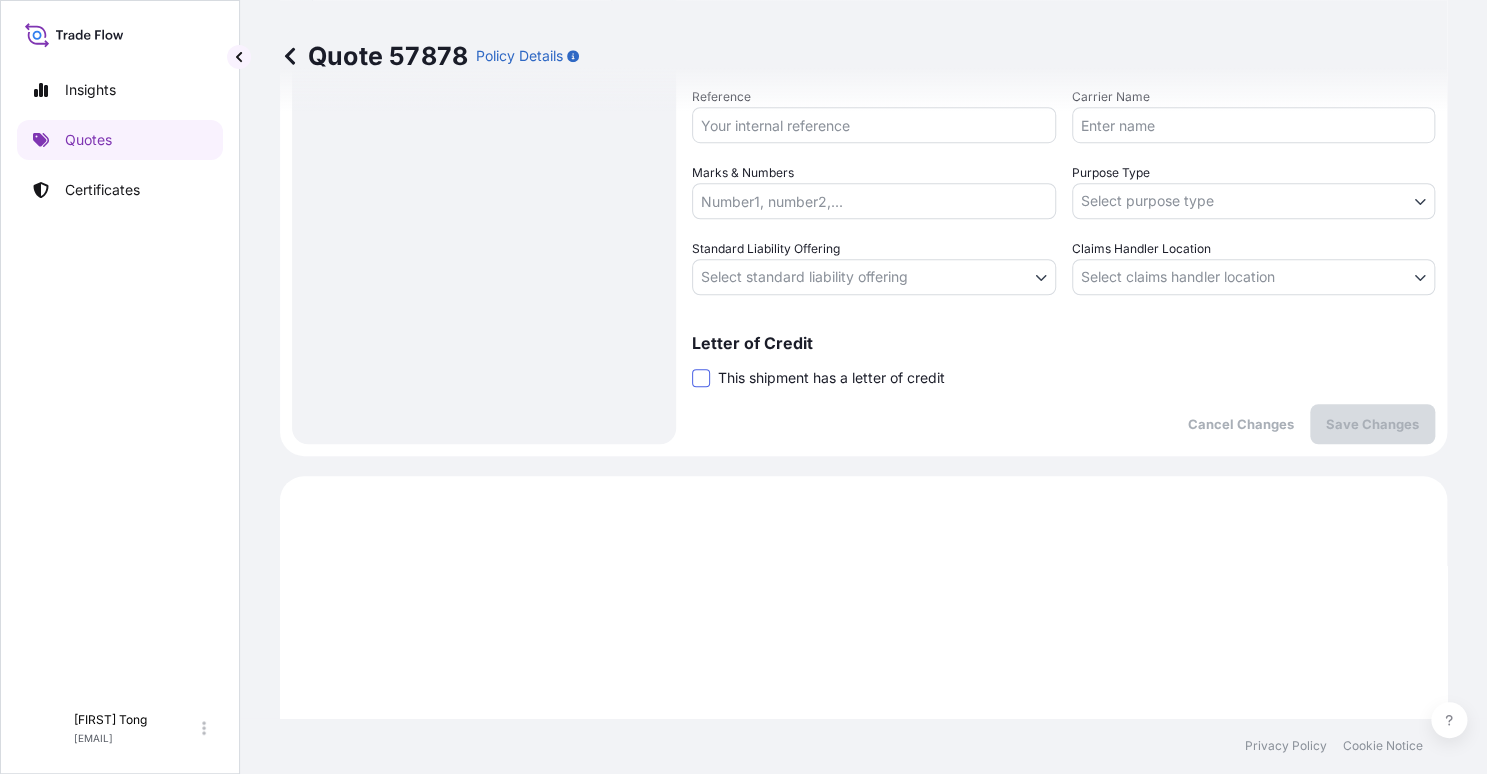 click at bounding box center (701, 378) 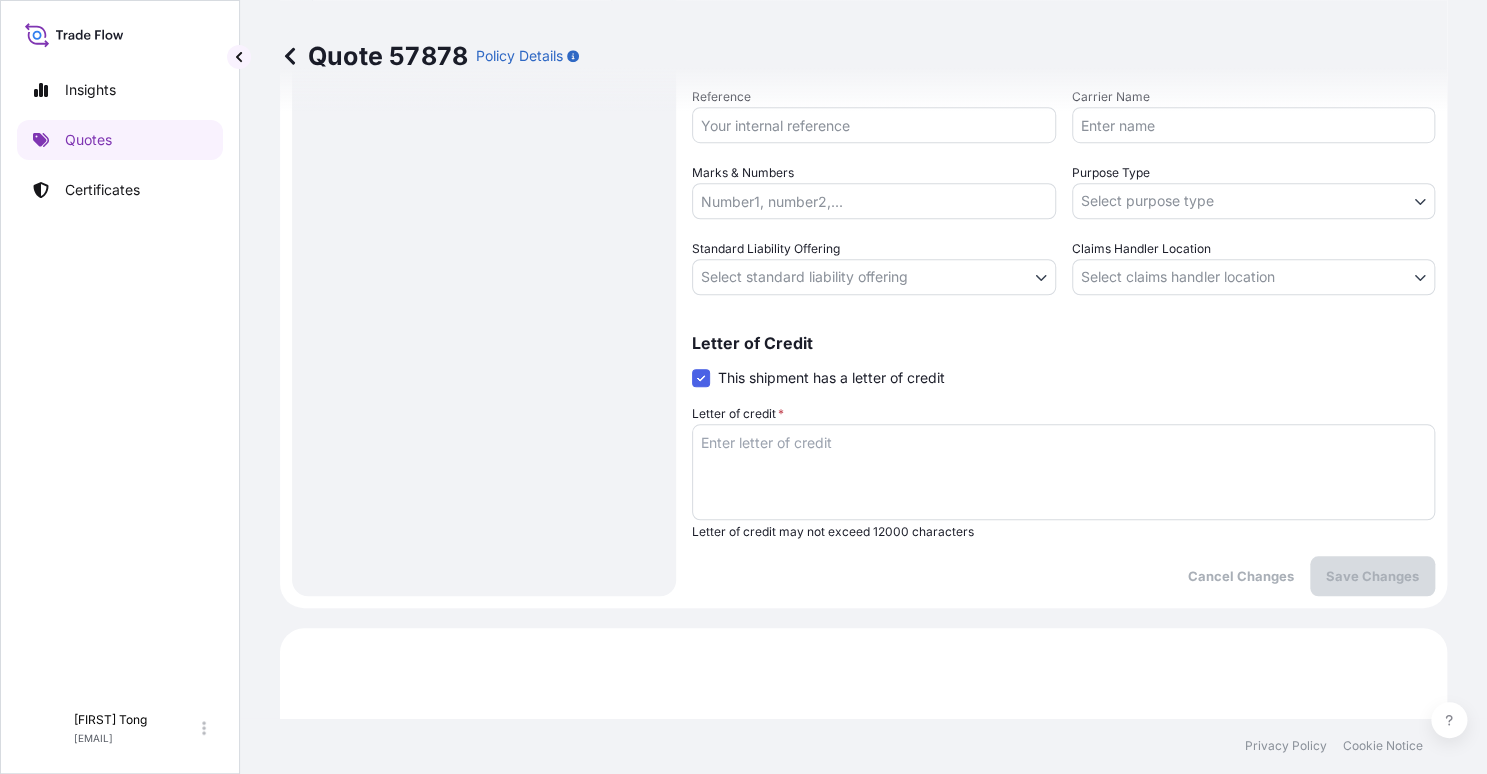 click on "Letter of credit *" at bounding box center [1063, 472] 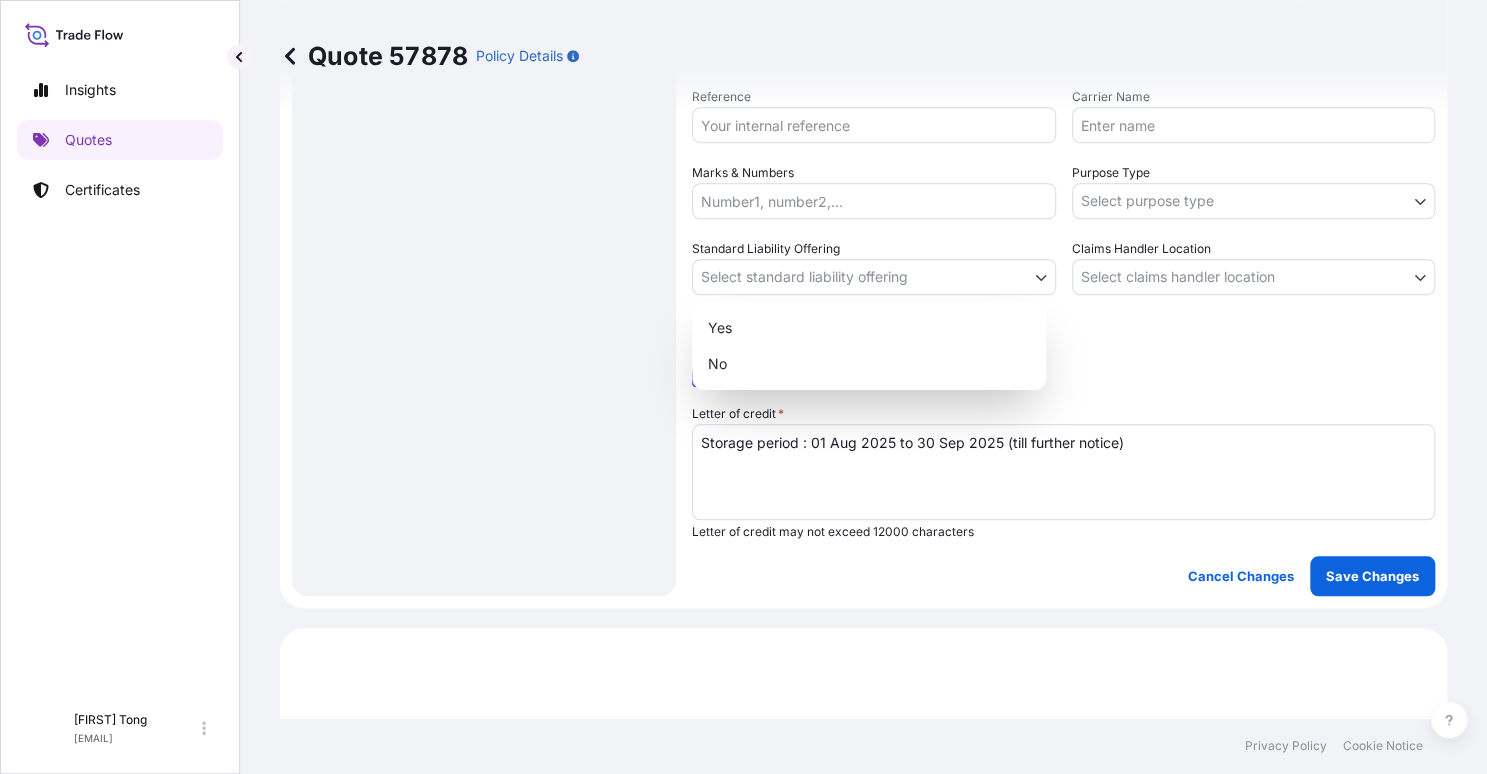 click on "Insights Quotes Certificates C [FIRST] [LAST] [EMAIL] Quote 57878 Policy Details Route Details Place of loading Road / Inland Road / Inland Origin * [CITY] Main transport mode STORAGE COURIER INSTALLATION LAND SEA AIR STORAGE Destination * [CITY] Road / Inland Road / Inland Place of Discharge Coverage Type Excluding hoisting Including hoisting Packing/unpacking only Shipment Details Date of Departure * 01 / 08 / 2025 Cargo Category * NON-FRAGILE Description of Cargo * Unknown, Eagle trophy, #30
Commercial Invoice Value   * $ USD 1000 Named Assured * [FIRST] [LAST] Packing Category * OWNER AGENT CO-OWNER OWNER Various Reference Carrier Name Marks & Numbers Purpose Type Select purpose type Transit Storage Installation Conservation Standard Liability Offering Select standard liability offering Yes No Claims Handler Location Select claims handler location [CITY] [CITY] Letter of Credit This shipment has a letter of credit Letter of credit * Cancel Changes Save Changes NON-FRAGILE" at bounding box center [743, 387] 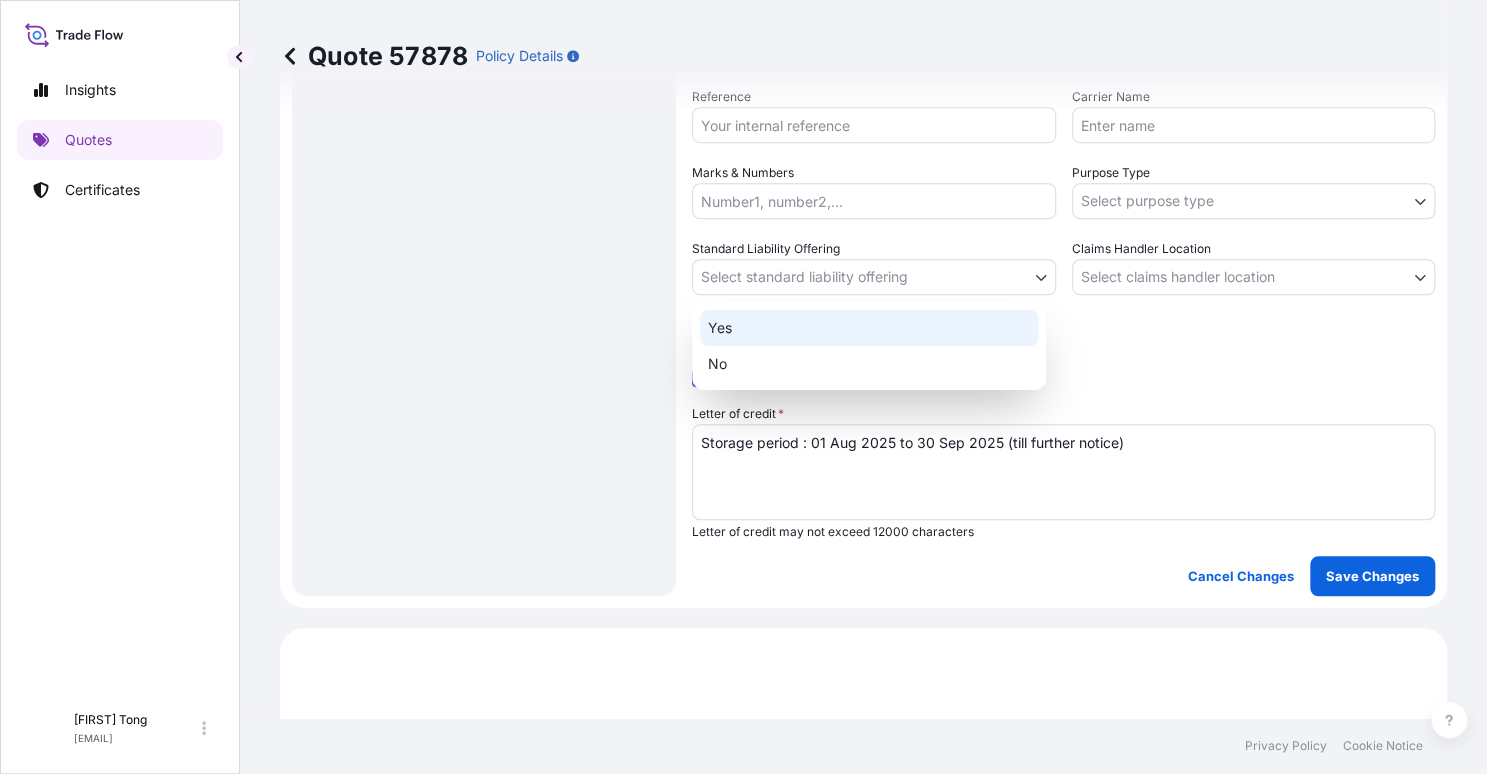 click on "Yes" at bounding box center [869, 328] 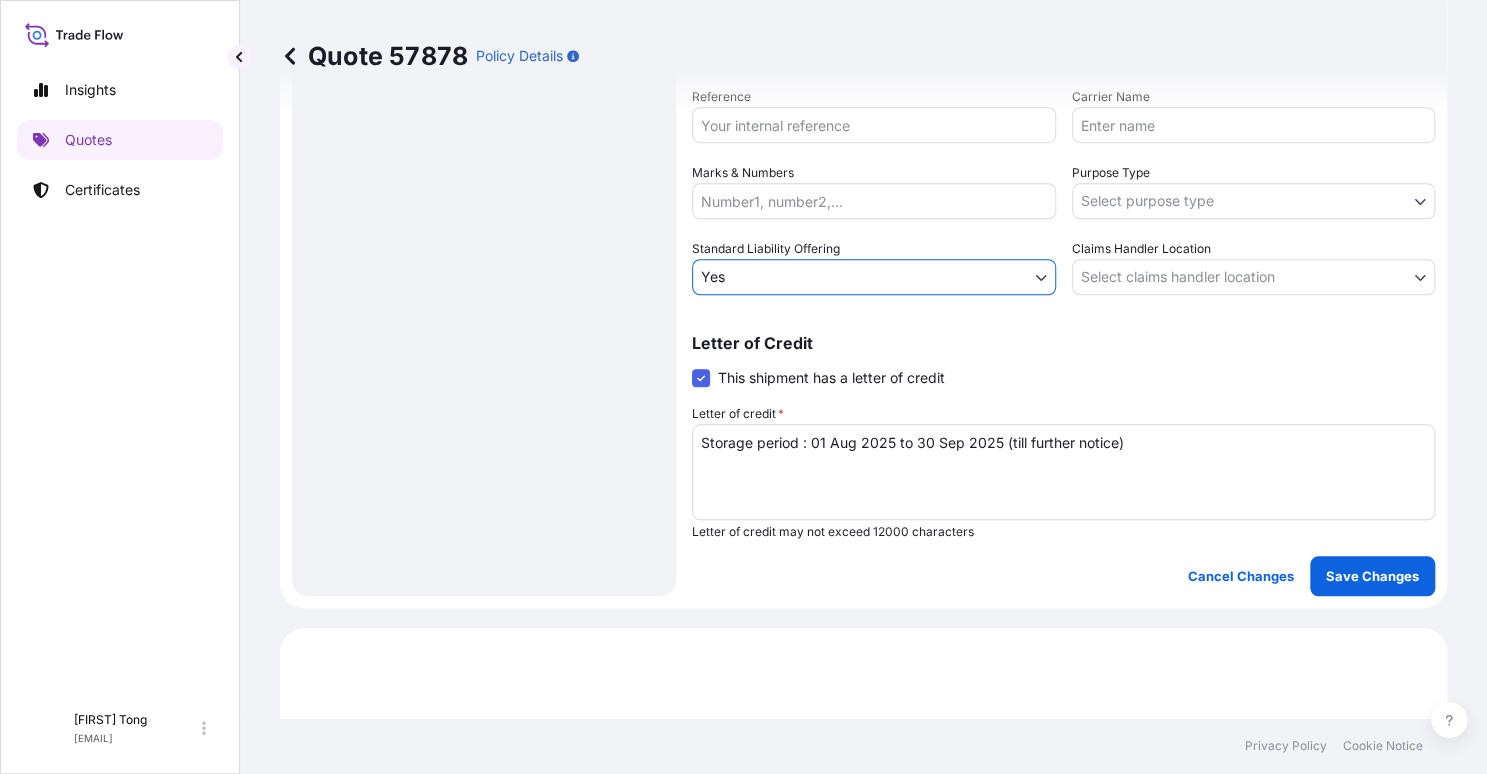 click on "Insights Quotes Certificates C [FIRST]   [LAST] [EMAIL] Quote 57878 Policy Details Route Details Place of loading Road / Inland Road / Inland Origin * [LOCATION] Main transport mode STORAGE COURIER INSTALLATION LAND SEA AIR STORAGE Destination * [LOCATION] Road / Inland Road / Inland Place of Discharge Coverage Type Excluding hoisting Including hoisting Packing/unpacking only Shipment Details Date of Departure * [DATE] Cargo Category * NON-FRAGILE Description of Cargo * Unknown, Eagle trophy, #30
Commercial Invoice Value   * $ USD 1000 Named Assured * [FULL_NAME] Packing Category * OWNER AGENT CO-OWNER OWNER Various Reference Carrier Name Marks & Numbers Purpose Type Select purpose type Transit Storage Installation Conservation Standard Liability Offering Yes Yes No Claims Handler Location [LOCATION] [LOCATION] Letter of Credit This shipment has a letter of credit Letter of credit * Storage period : [DATE] to [DATE] (till further notice) $ 1 ," at bounding box center [743, 387] 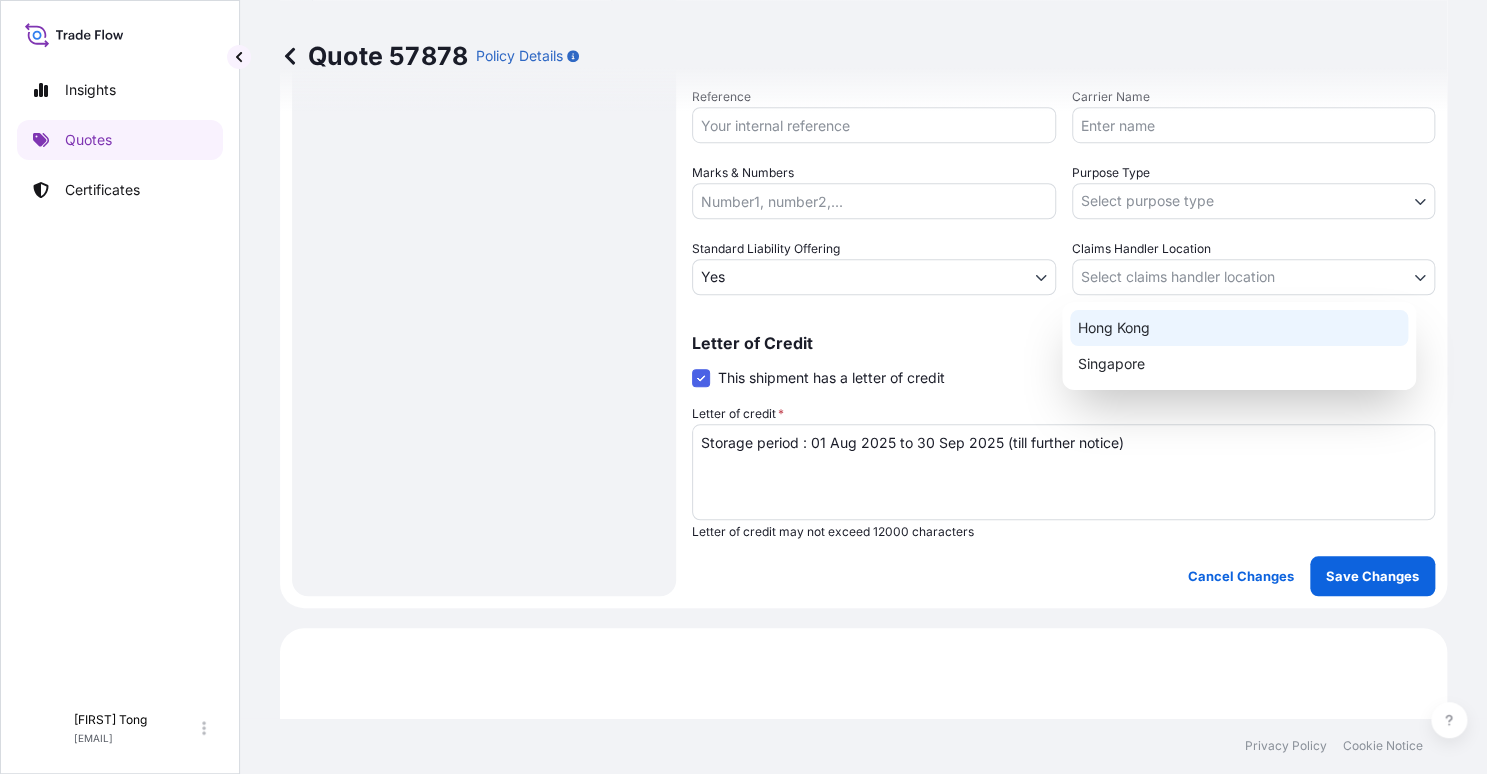 click on "Hong Kong" at bounding box center [1239, 328] 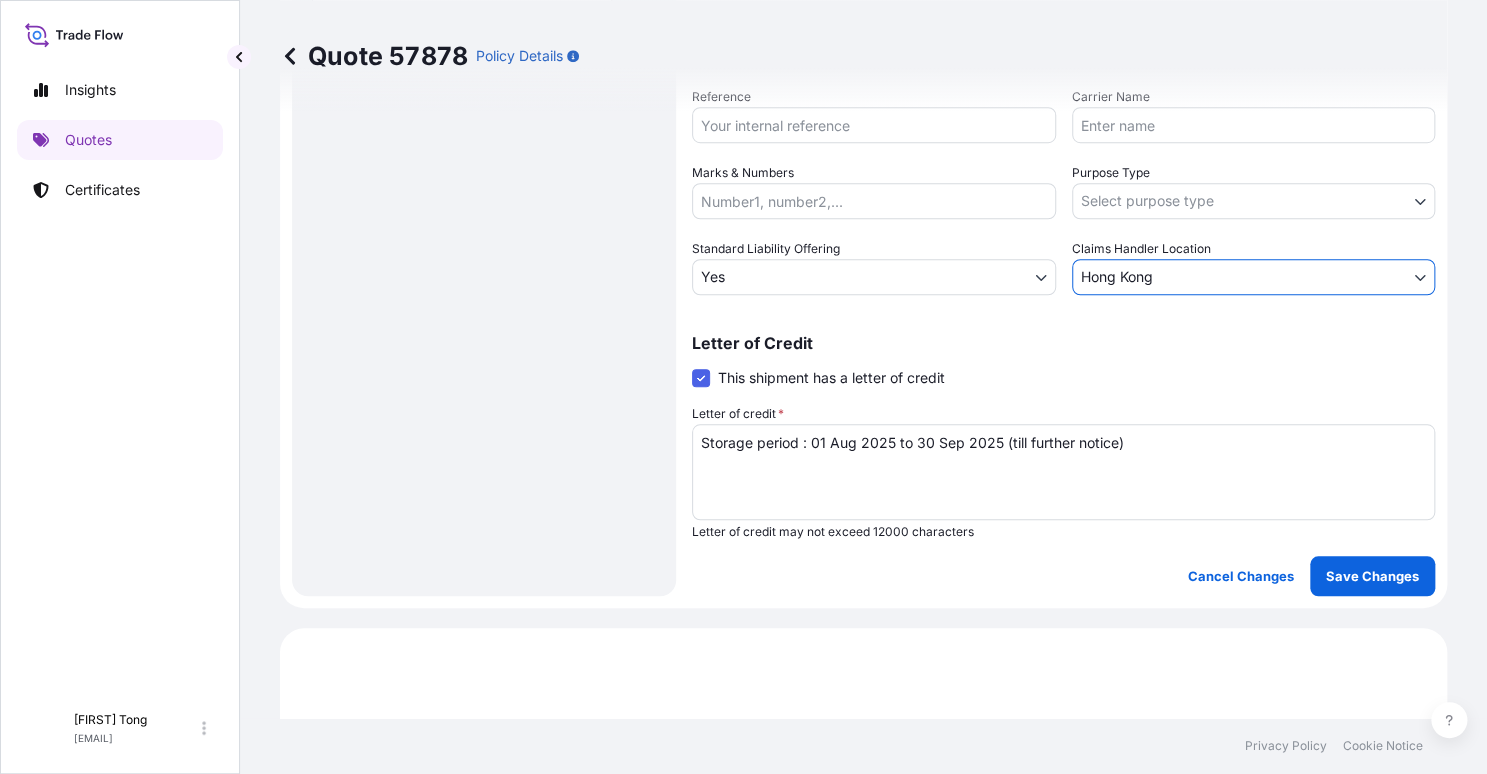 click on "Insights Quotes Certificates C [FIRST]   [LAST] [EMAIL] Quote [NUMBER] Policy Details Route Details Place of loading Road / Inland Road / Inland Origin * Hong Kong Main transport mode STORAGE COURIER INSTALLATION LAND SEA AIR STORAGE Destination * Hong Kong Road / Inland Road / Inland Place of Discharge Coverage Type Excluding hoisting Including hoisting Packing/unpacking only Shipment Details Date of Departure * [DATE] Cargo Category * NON-FRAGILE Description of Cargo * Unknown, Eagle trophy, #30
Commercial Invoice Value   * $ USD [NUMBER] Named Assured * [FIRST] [LAST] Packing Category * OWNER AGENT CO-OWNER OWNER Various Reference Carrier Name Marks & Numbers Purpose Type Select purpose type Transit Storage Installation Conservation Standard Liability Offering Yes Yes No Claims Handler Location Hong Kong Hong Kong Singapore Letter of Credit This shipment has a letter of credit Letter of credit * Storage period : [DATE] to [DATE] (till further notice) Cancel Changes NON-FRAGILE" at bounding box center (743, 387) 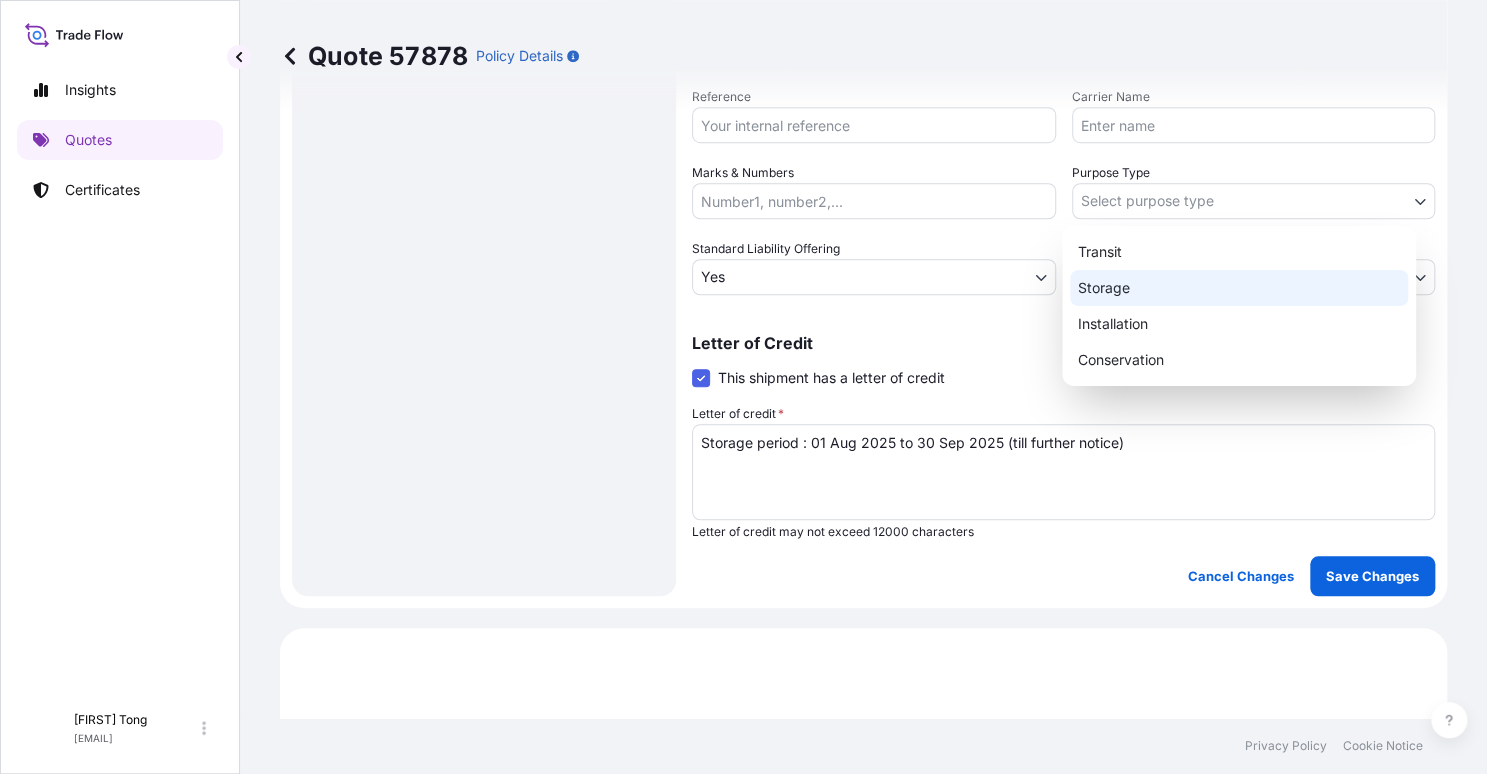 click on "Storage" at bounding box center (1239, 288) 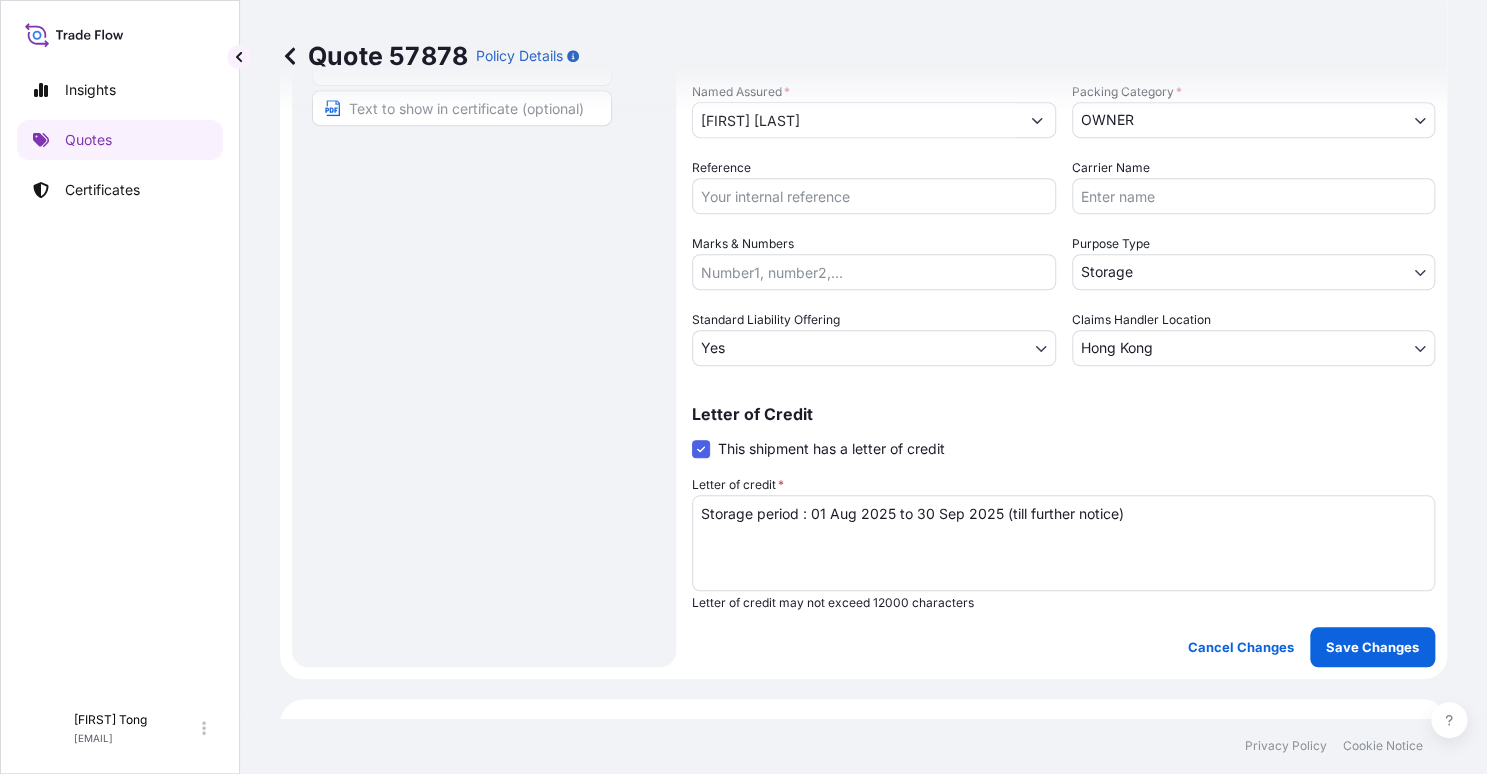 scroll, scrollTop: 368, scrollLeft: 0, axis: vertical 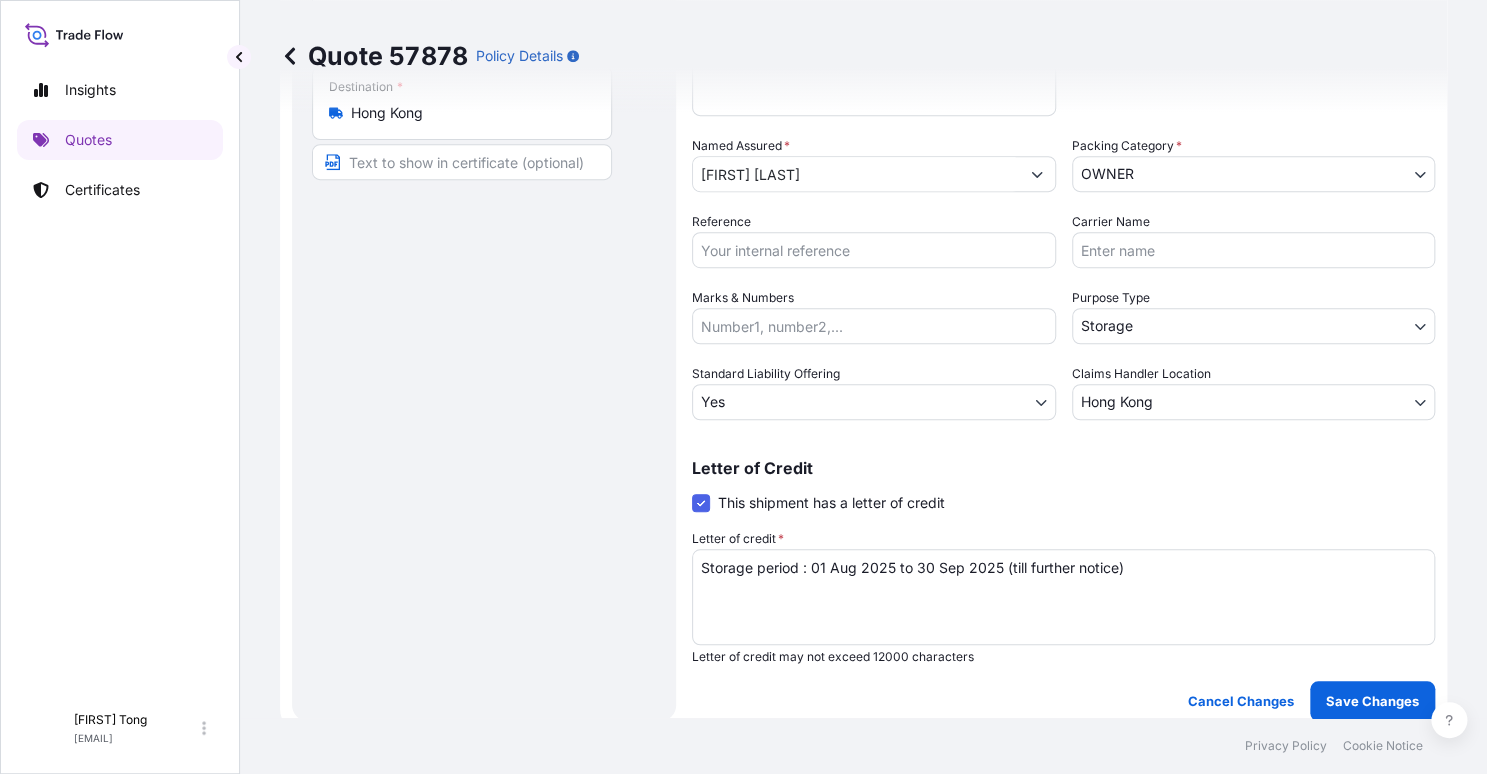 click on "Reference" at bounding box center (874, 250) 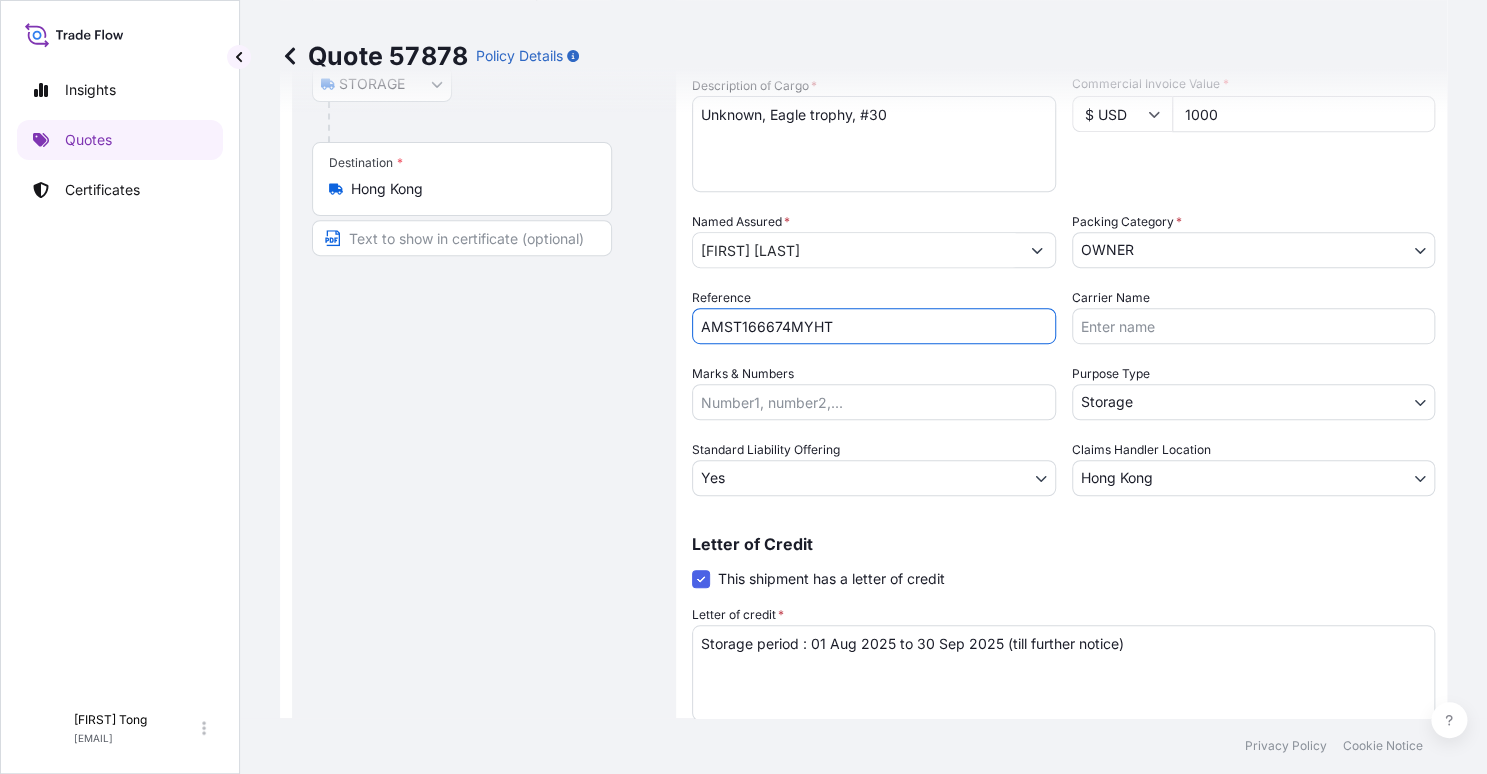scroll, scrollTop: 493, scrollLeft: 0, axis: vertical 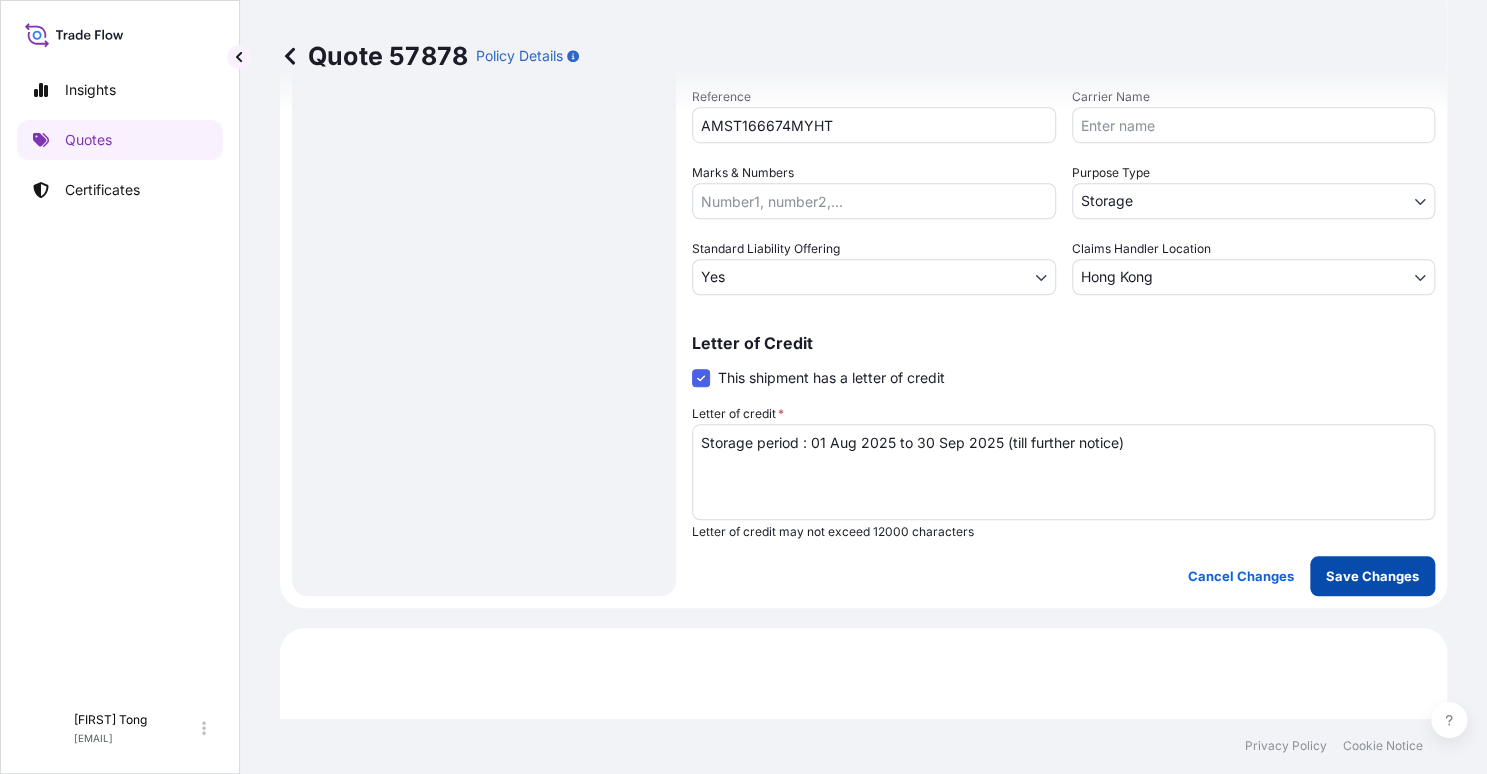click on "Save Changes" at bounding box center [1372, 576] 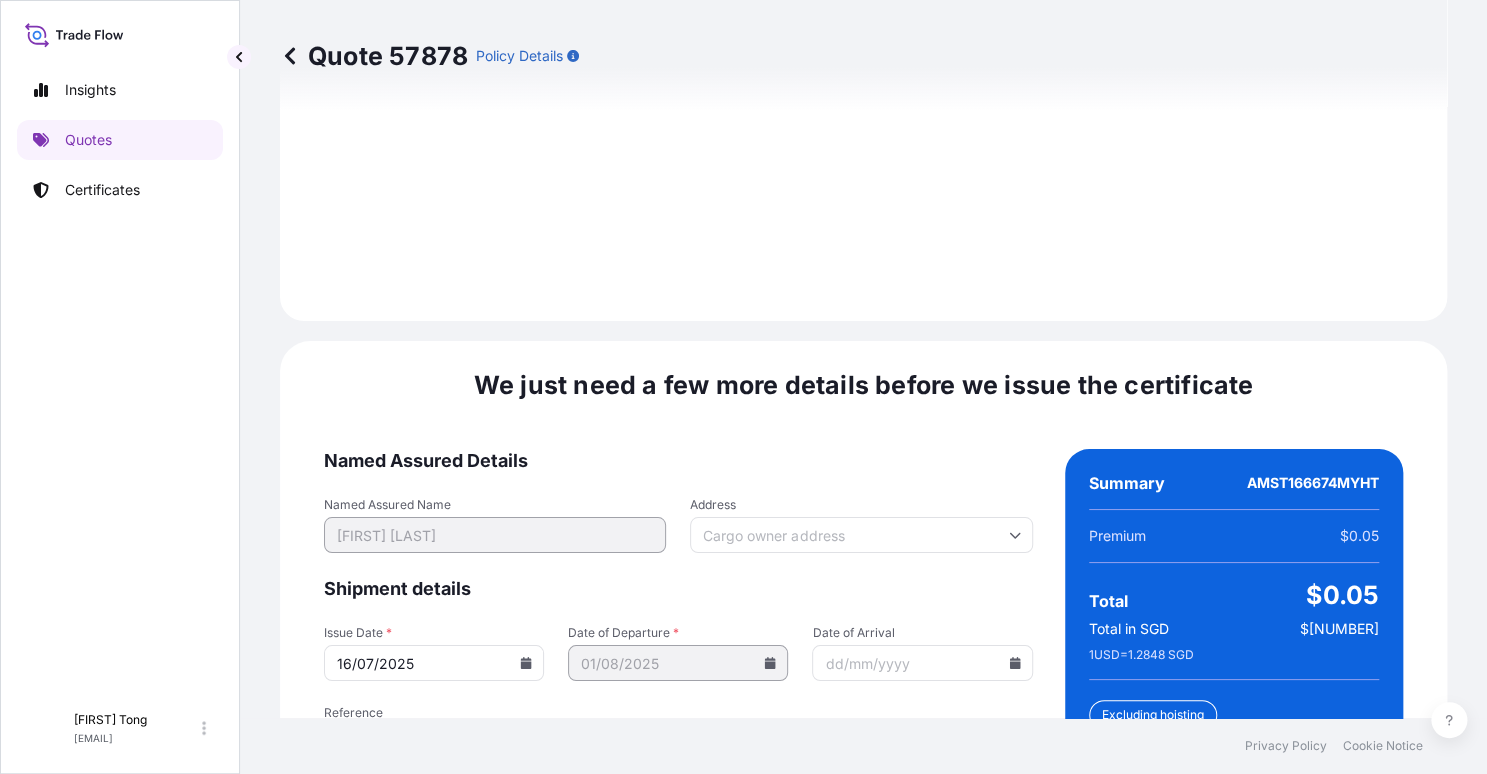scroll, scrollTop: 3157, scrollLeft: 0, axis: vertical 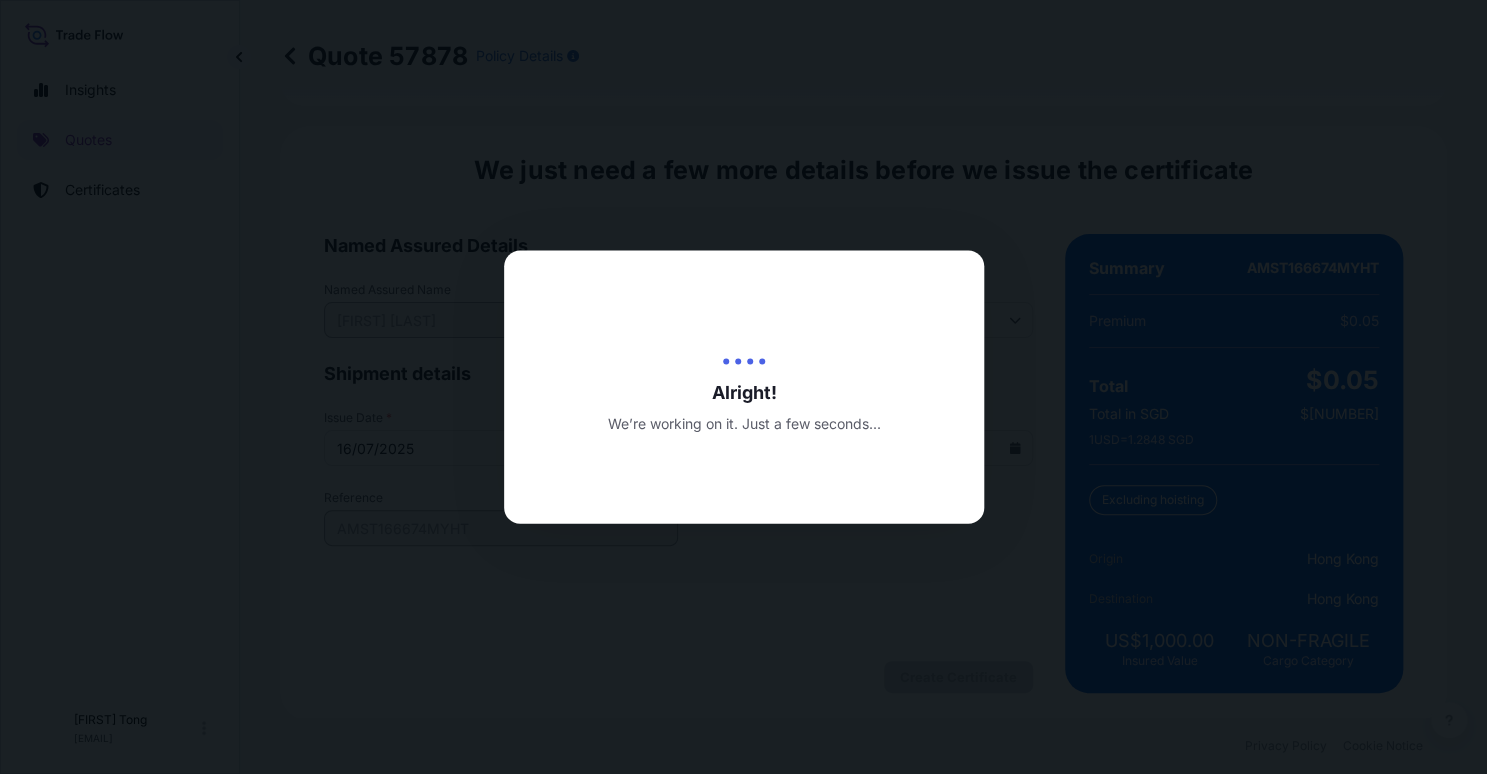 click on "Insights Quotes Certificates C [FIRST]   [LAST] [EMAIL] Quote 57878 Policy Details Route Details Place of loading Road / Inland Road / Inland Origin * Hong Kong Main transport mode STORAGE COURIER INSTALLATION LAND SEA AIR STORAGE Destination * Hong Kong Road / Inland Road / Inland Place of Discharge Coverage Type Excluding hoisting Including hoisting Packing/unpacking only Shipment Details Date of Departure * 01 / 08 / 2025 Cargo Category * NON-FRAGILE Description of Cargo * Unknown, Eagle trophy, #30
Commercial Invoice Value   * $ USD 1000 Named Assured * [FIRST] [LAST] Packing Category * OWNER AGENT CO-OWNER OWNER Various Reference AMST166674MYHT Carrier Name Marks & Numbers Purpose Type Storage Transit Storage Installation Conservation Standard Liability Offering Yes Yes No Claims Handler Location Hong Kong Hong Kong Singapore Letter of Credit This shipment has a letter of credit Letter of credit * Storage period : 01 Aug 2025 to 30 Sep 2025 (till further notice) Cancel Changes $ 1" at bounding box center [743, 387] 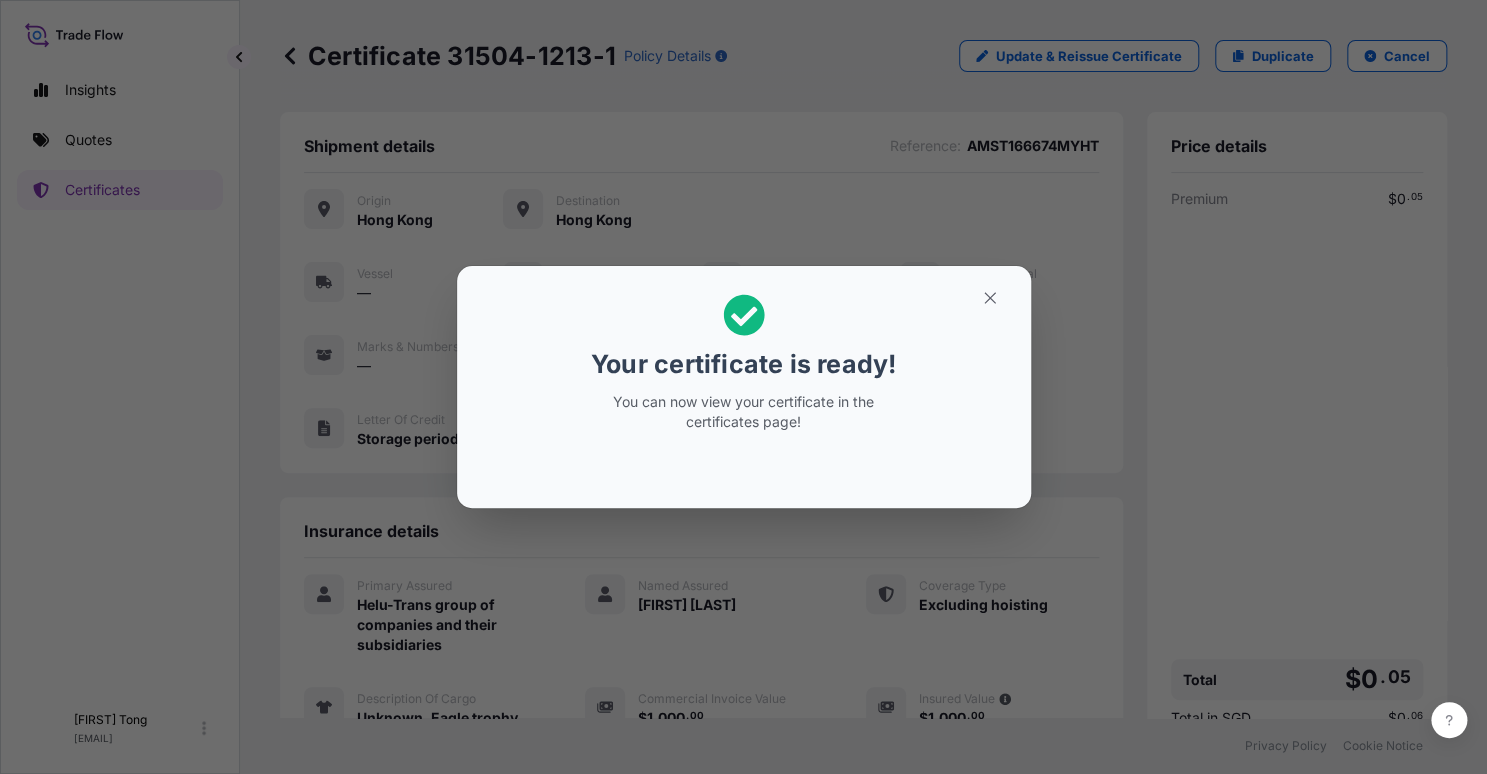 click on "Your certificate is ready! You can now view your certificate in the certificates page!" at bounding box center [743, 387] 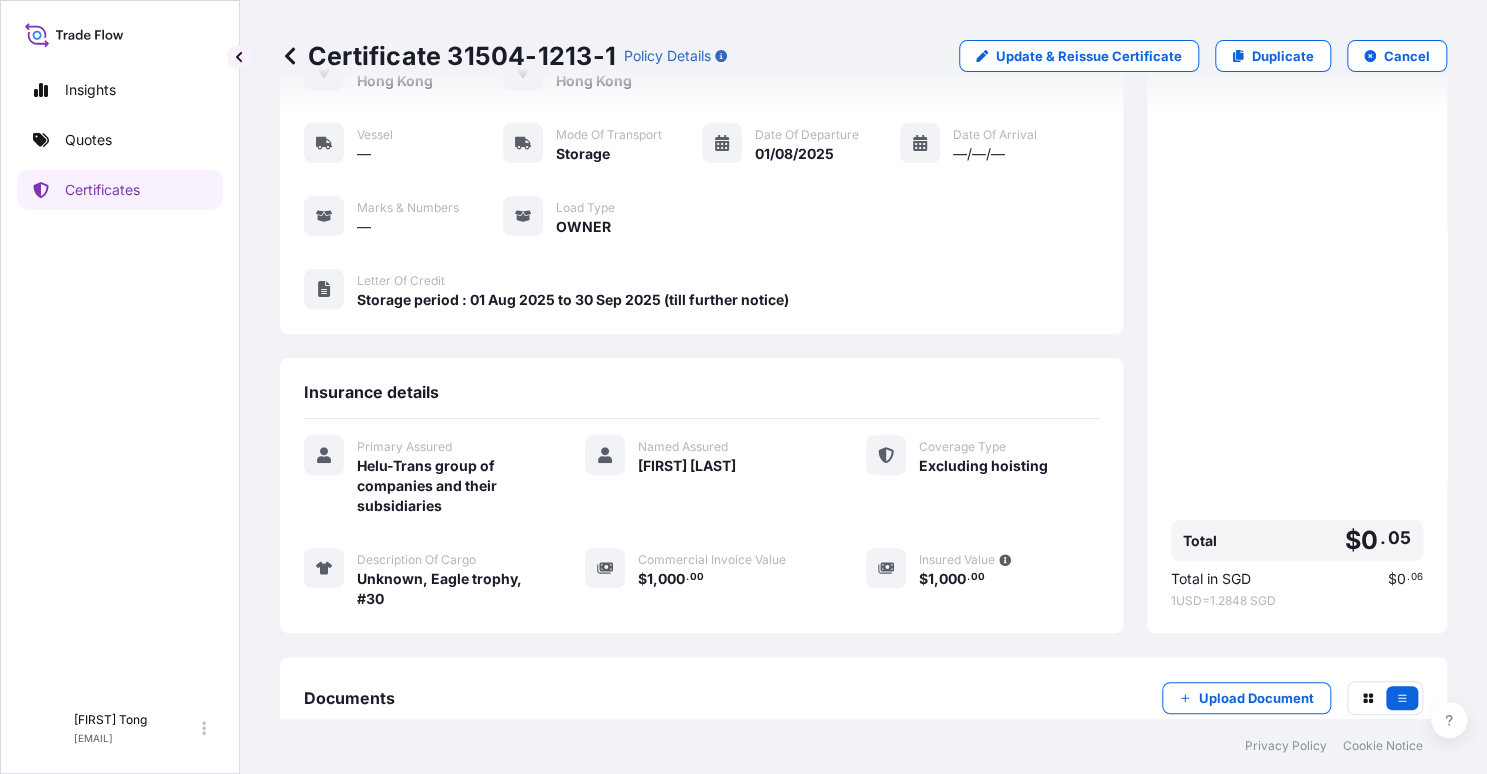 scroll, scrollTop: 264, scrollLeft: 0, axis: vertical 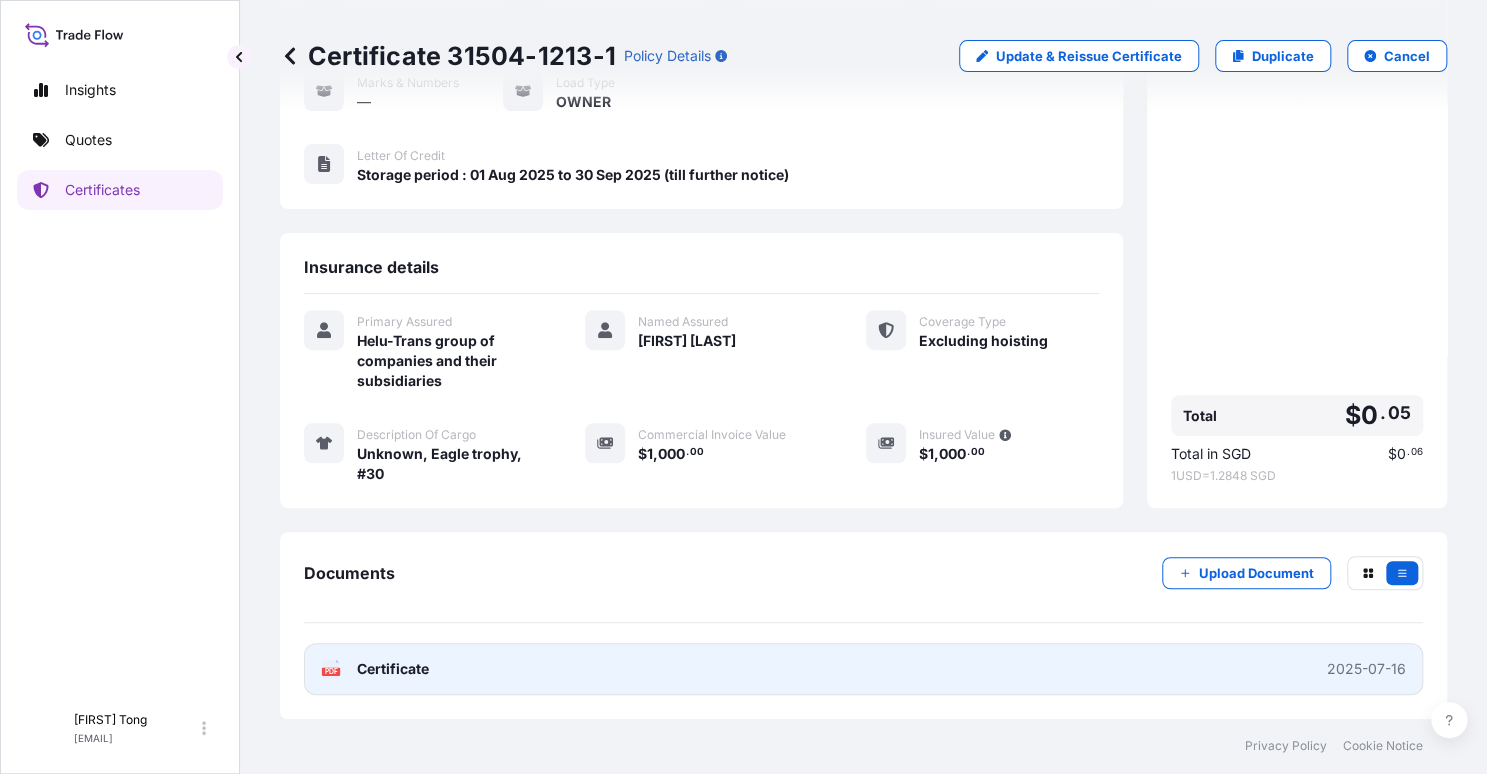 click on "PDF Certificate 2025-07-16" at bounding box center [863, 669] 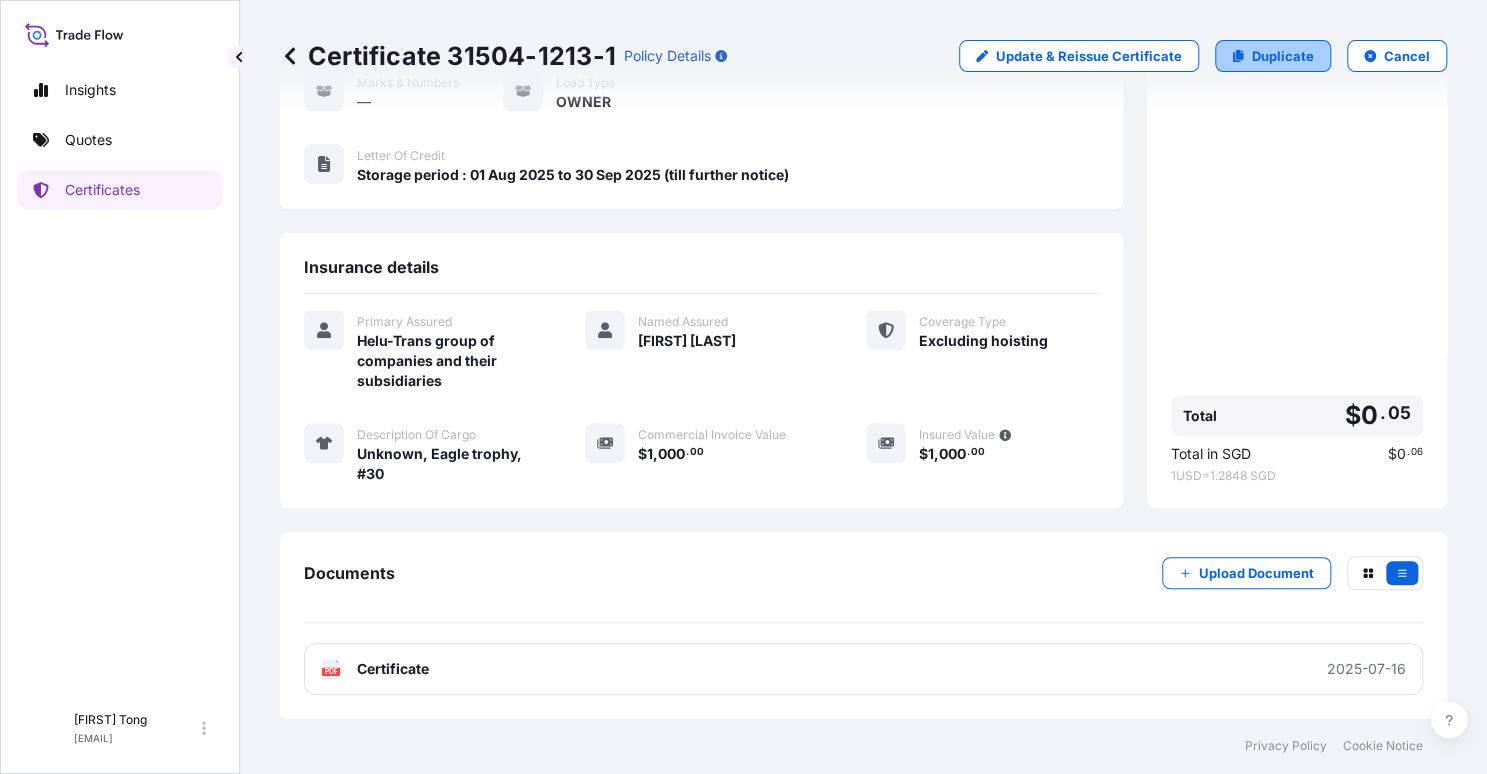 click on "Duplicate" at bounding box center [1283, 56] 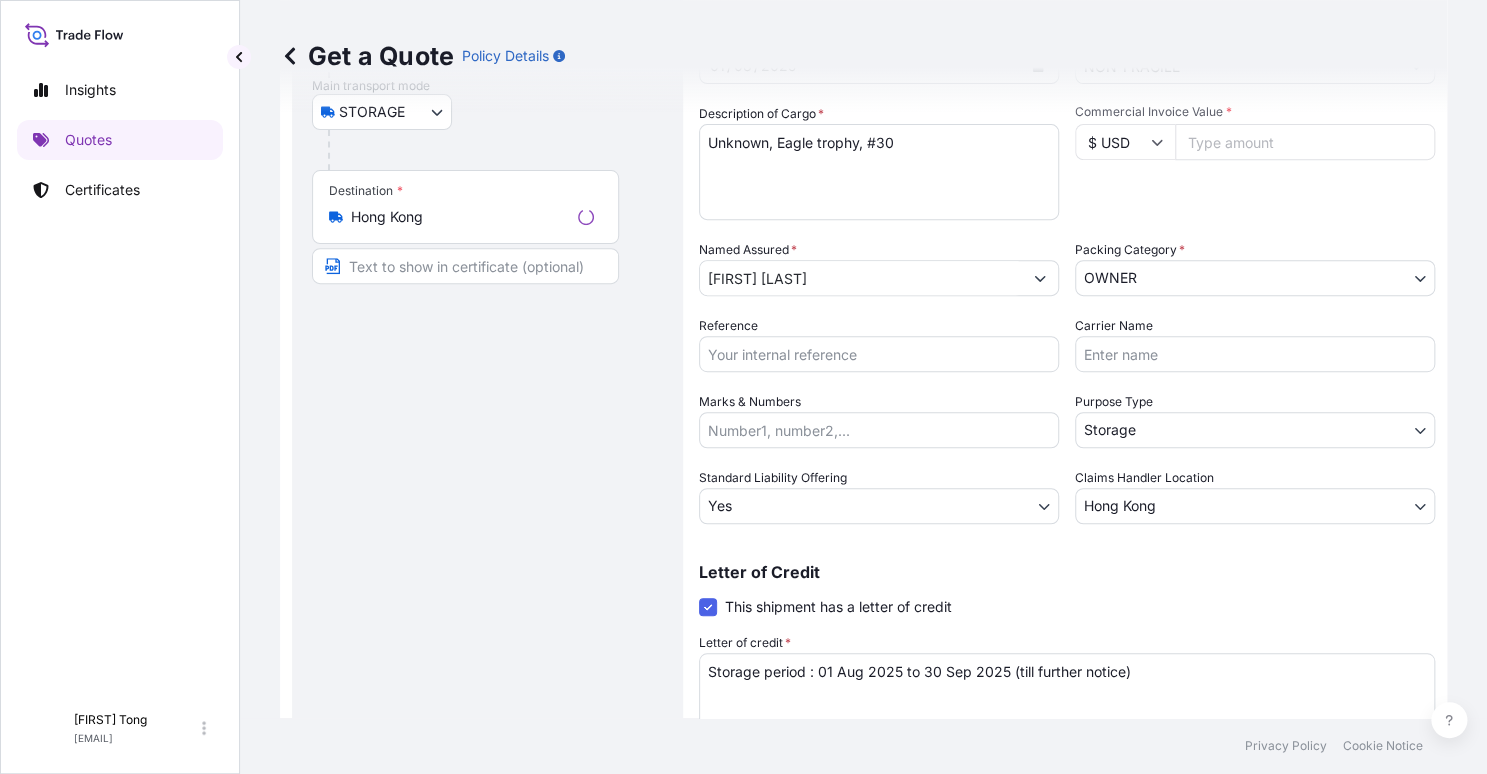 scroll, scrollTop: 31, scrollLeft: 0, axis: vertical 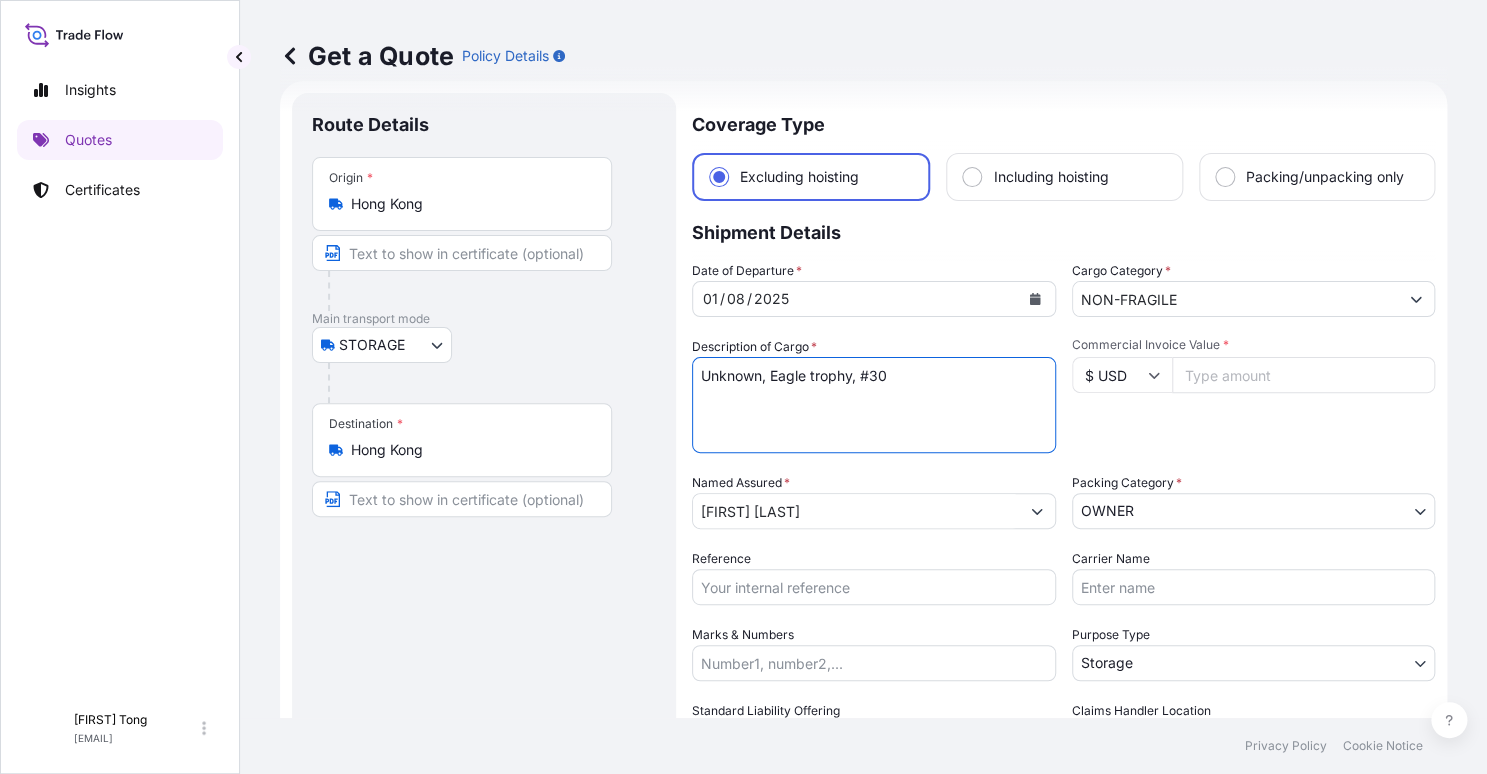 drag, startPoint x: 774, startPoint y: 375, endPoint x: 954, endPoint y: 373, distance: 180.01111 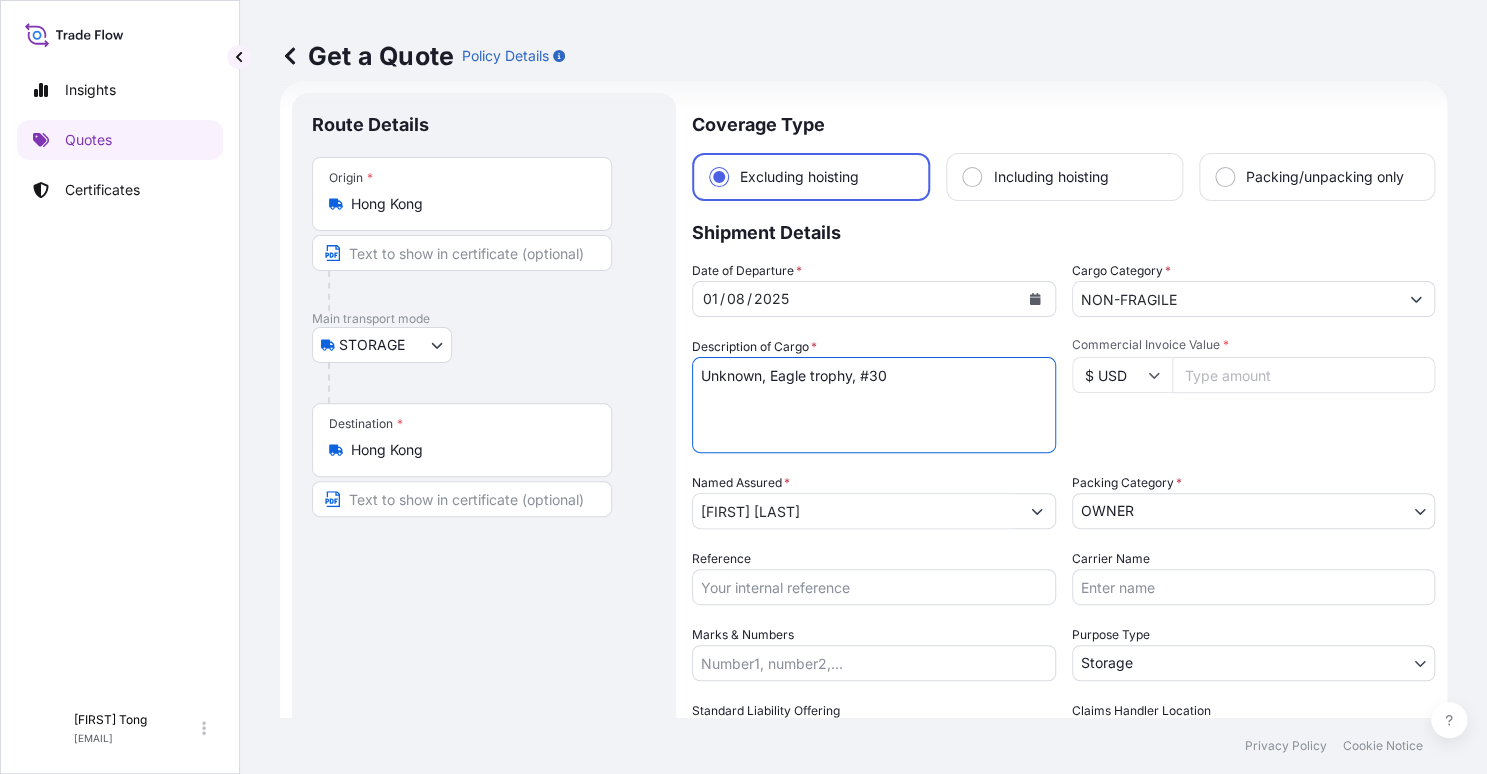 click on "Unknown, Eagle trophy, #30" at bounding box center [874, 405] 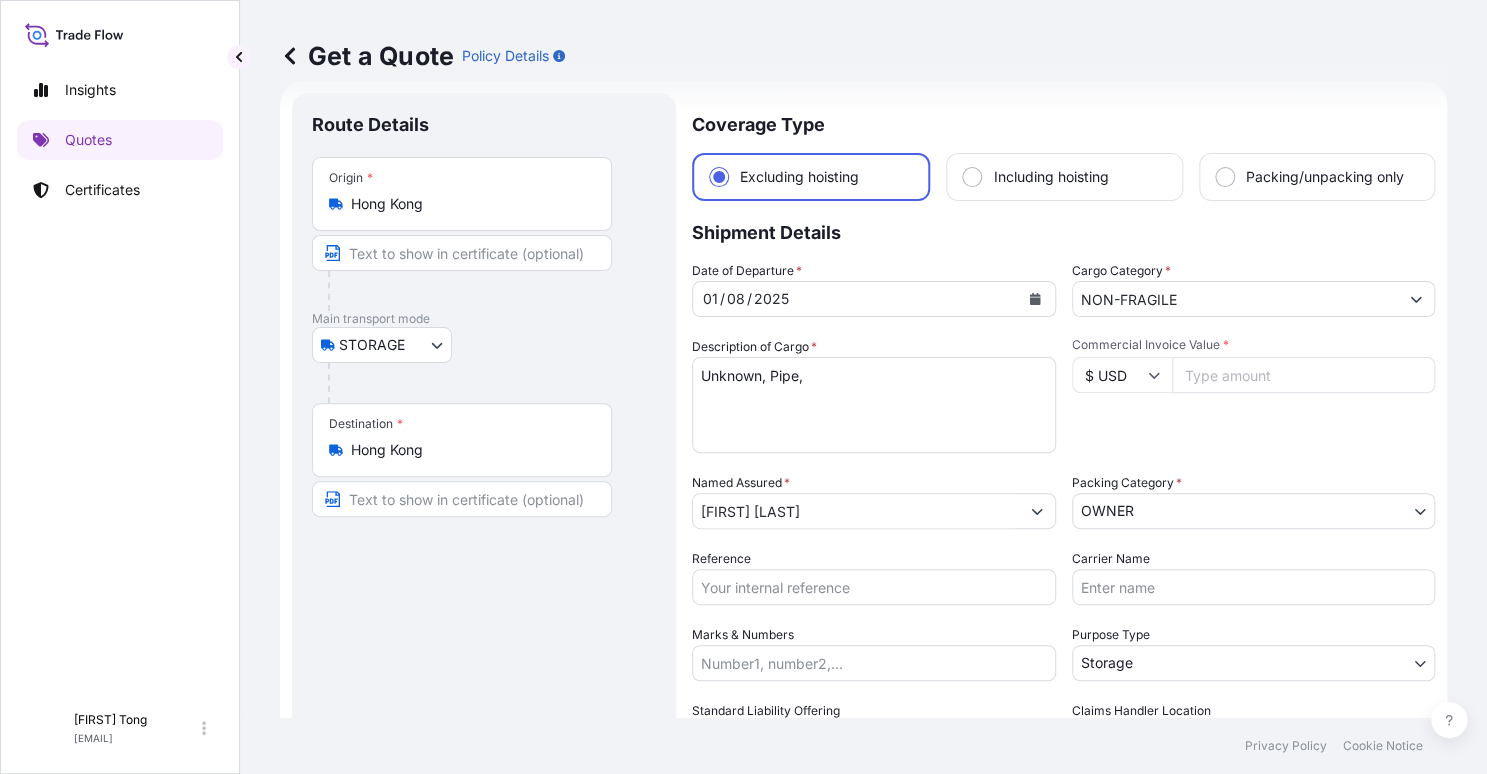 click on "Unknown, Eagle trophy, #30" at bounding box center [874, 405] 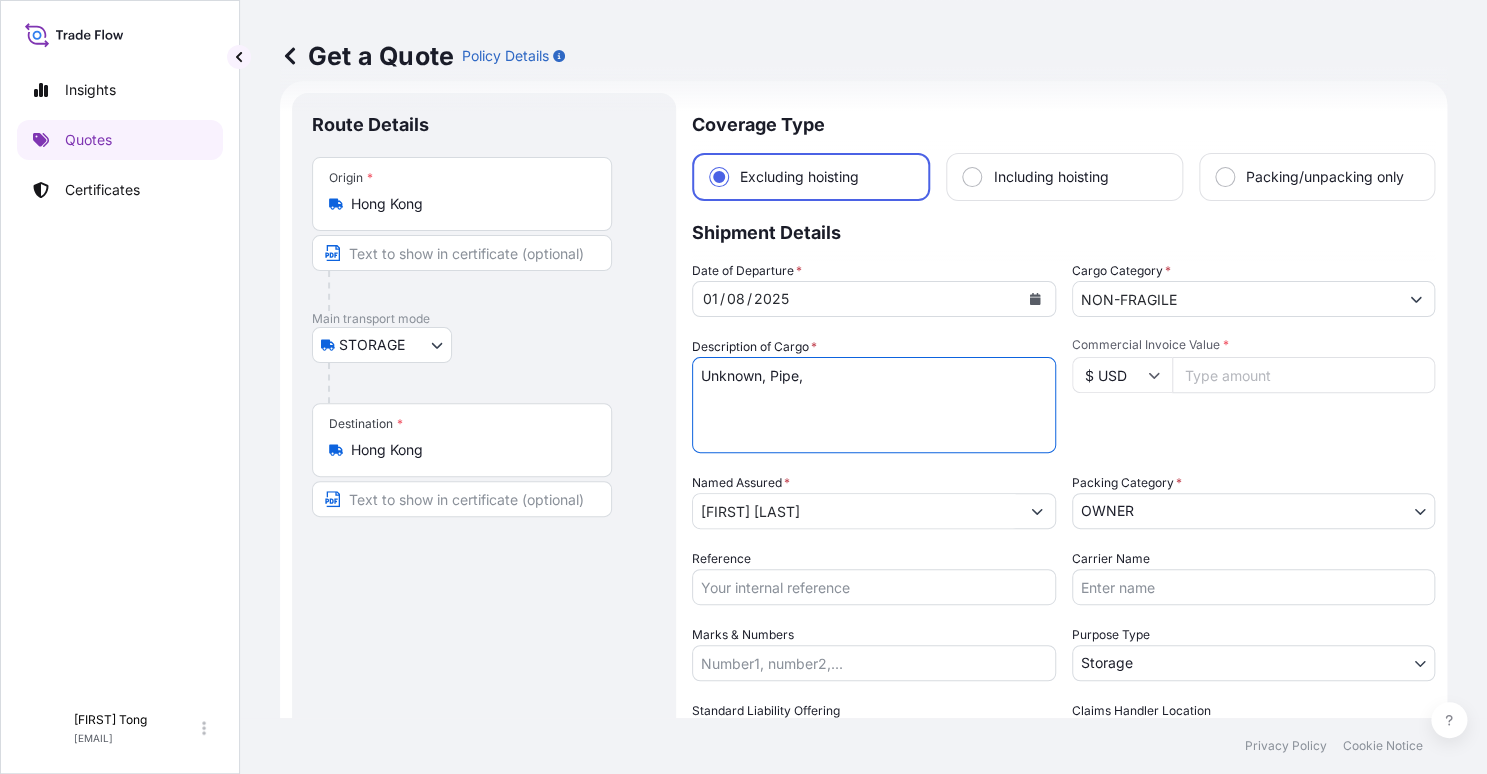 click on "Unknown, Eagle trophy, #30" at bounding box center [874, 405] 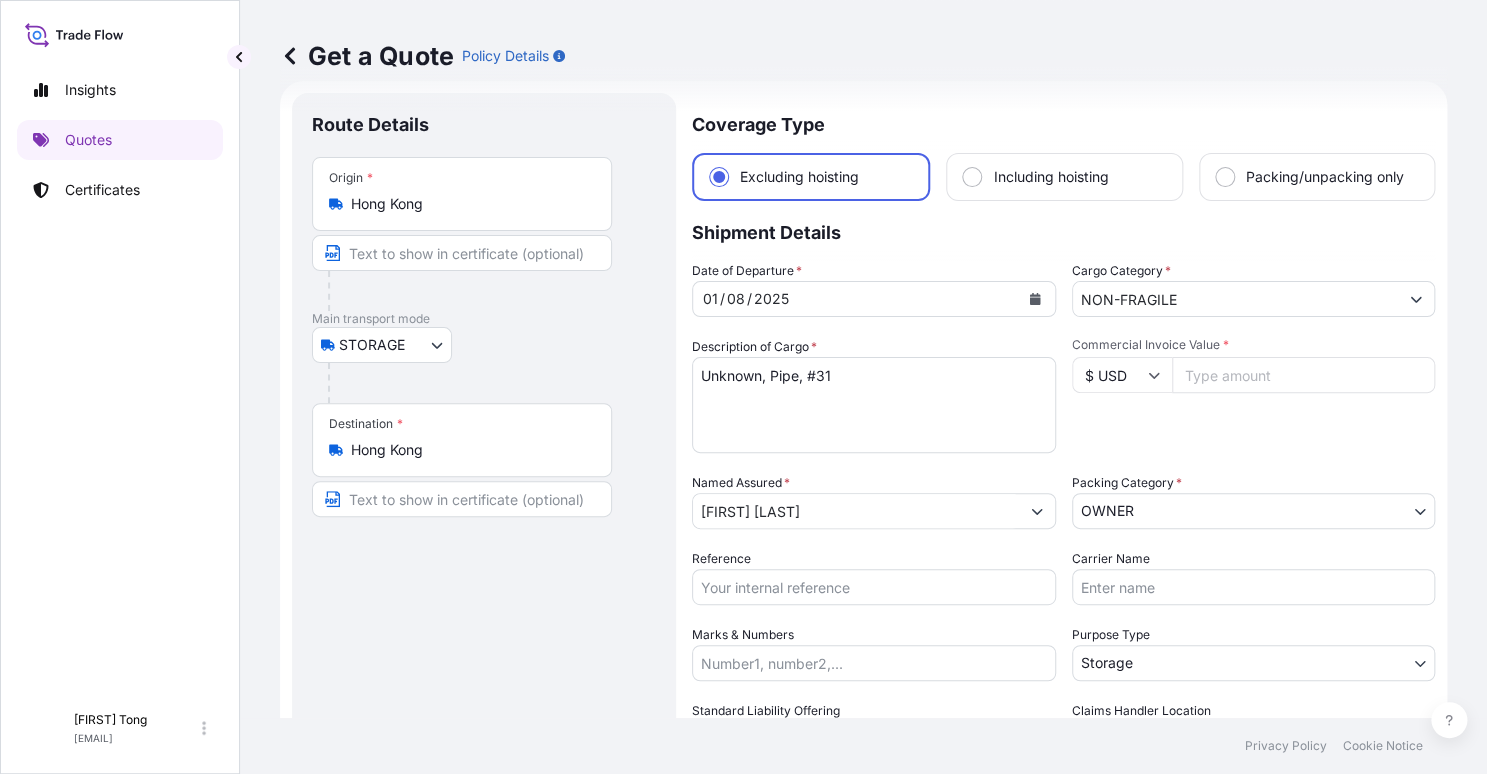 click on "Commercial Invoice Value   *" at bounding box center [1304, 375] 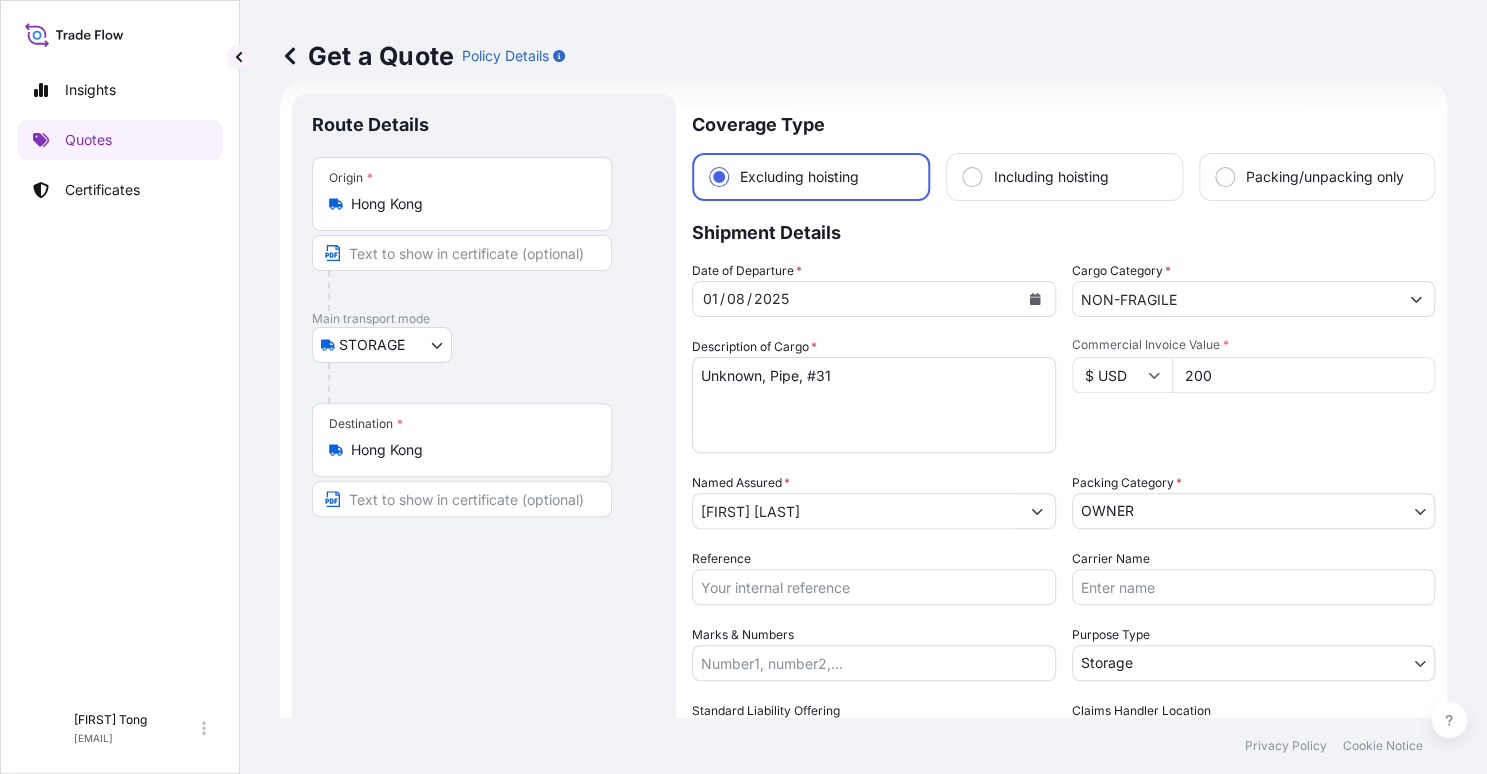 click on "Commercial Invoice Value   * $ USD 200" at bounding box center (1254, 395) 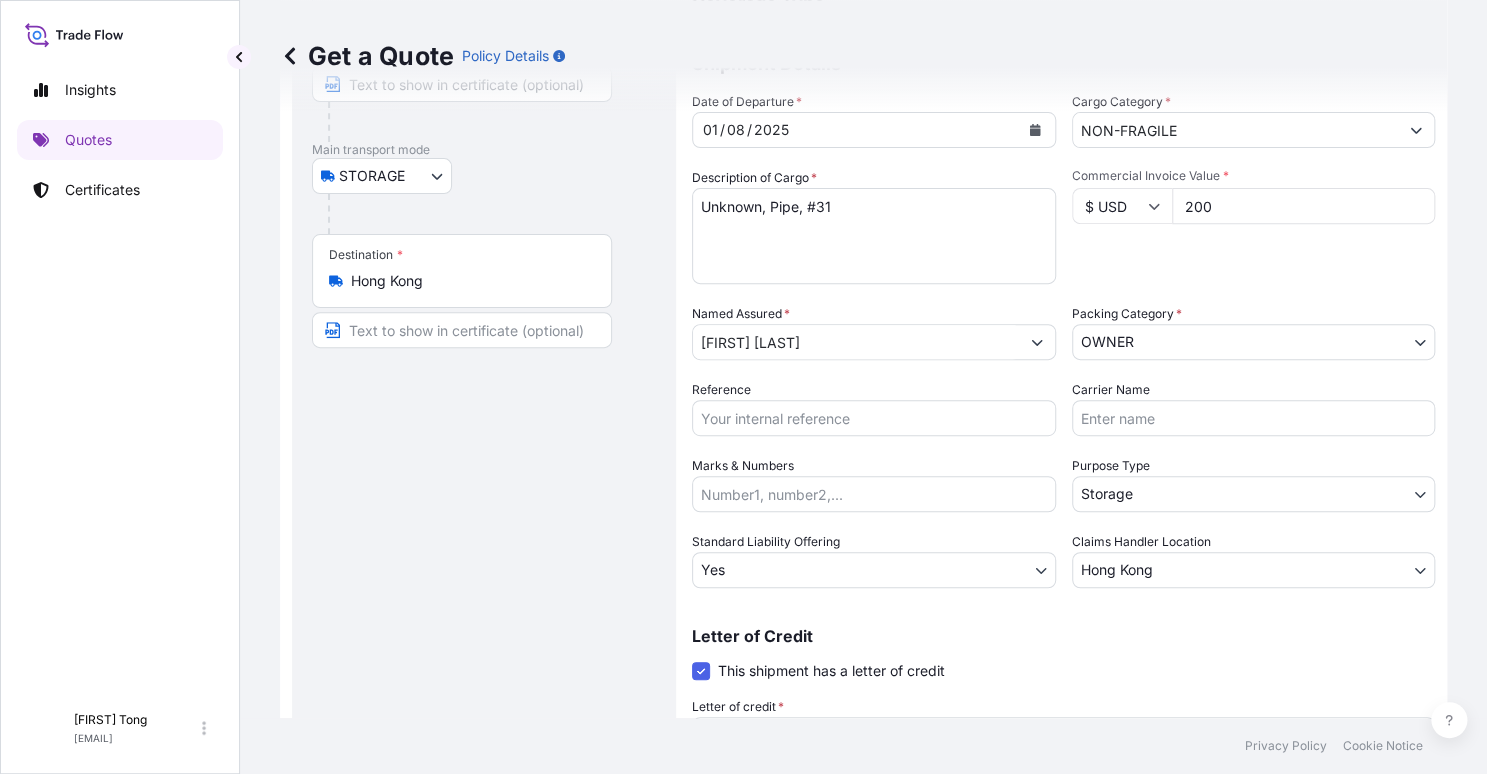 scroll, scrollTop: 382, scrollLeft: 0, axis: vertical 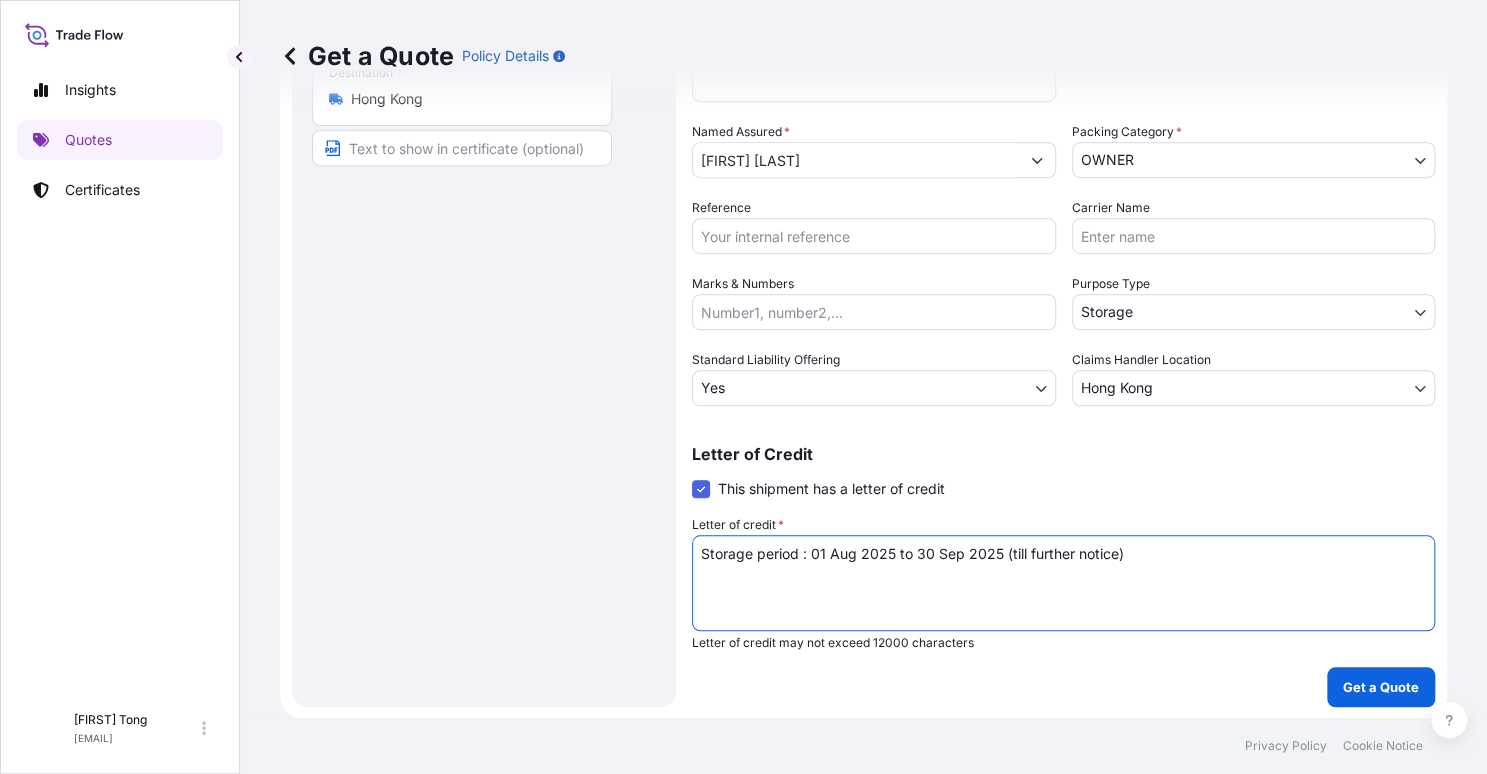 drag, startPoint x: 534, startPoint y: 568, endPoint x: 459, endPoint y: 566, distance: 75.026665 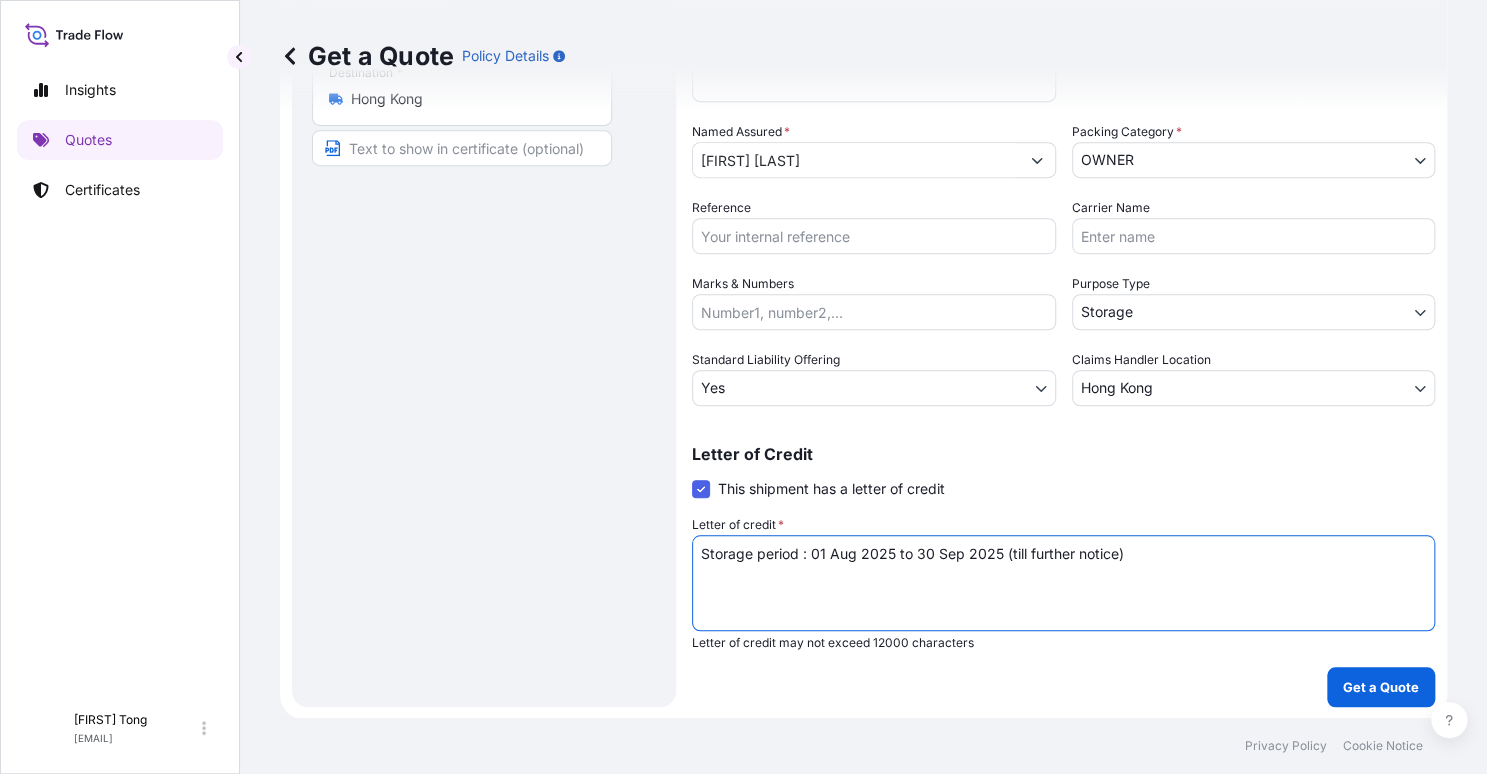 click on "Route Details Place of loading Road / Inland Road / Inland Origin * Hong Kong Main transport mode STORAGE COURIER INSTALLATION LAND SEA AIR STORAGE Destination * Hong Kong Road / Inland Road / Inland Place of Discharge Coverage Type Excluding hoisting Including hoisting Packing/unpacking only Shipment Details Date of Departure * 01 / 08 / 2025 Cargo Category * NON-FRAGILE Description of Cargo * Unknown, Eagle trophy, #30
Commercial Invoice Value   * $ USD 200 Named Assured * [FIRST] [LAST] Packing Category * OWNER AGENT CO-OWNER OWNER Various Reference Carrier Name Marks & Numbers Purpose Type Storage Transit Storage Installation Conservation Standard Liability Offering Yes Yes No Claims Handler Location Hong Kong Hong Kong Singapore Letter of Credit This shipment has a letter of credit Letter of credit * Storage period : 01 Aug 2025 to 30 Sep 2025 (till further notice) Letter of credit may not exceed 12000 characters Get a Quote" at bounding box center [863, 224] 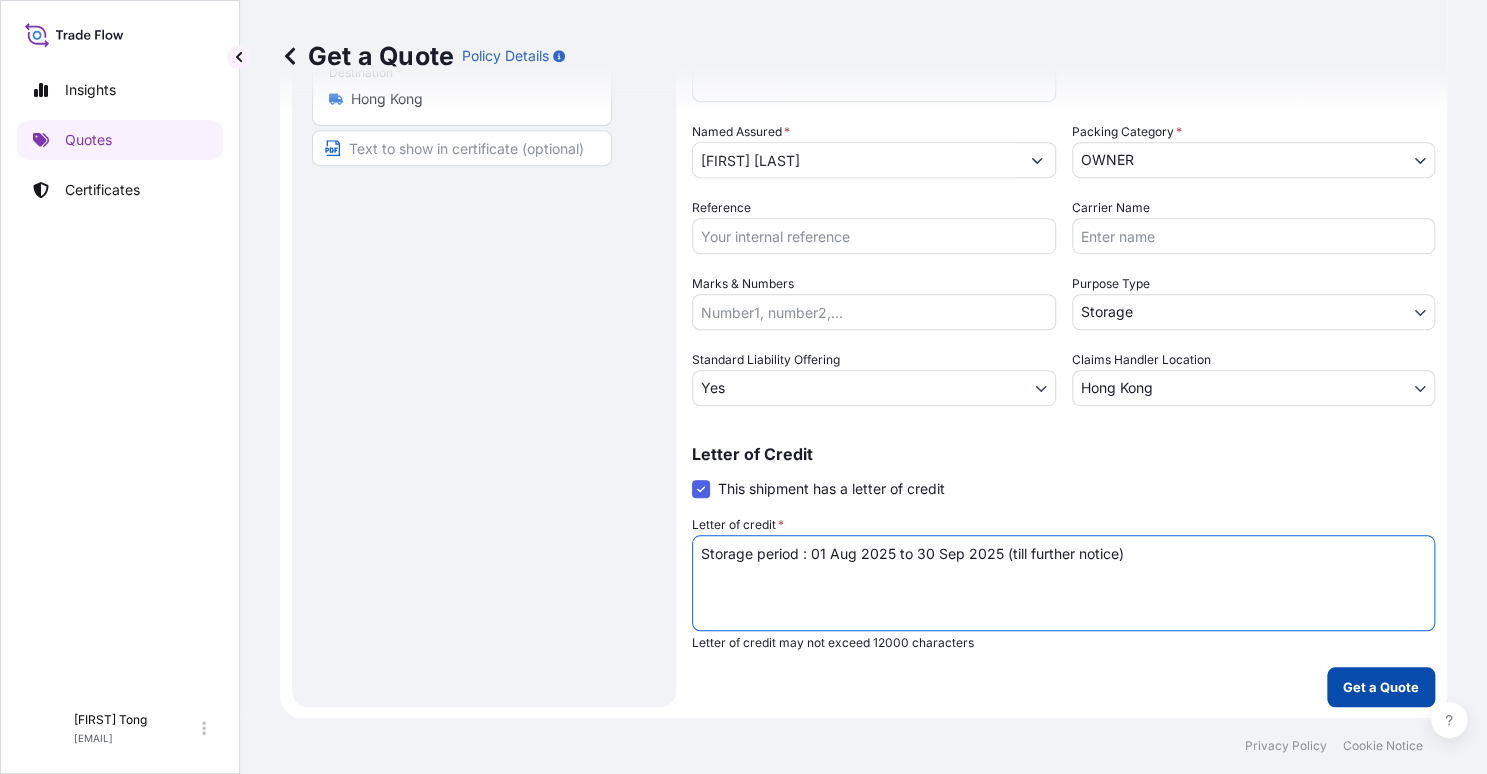 click on "Get a Quote" at bounding box center [1381, 687] 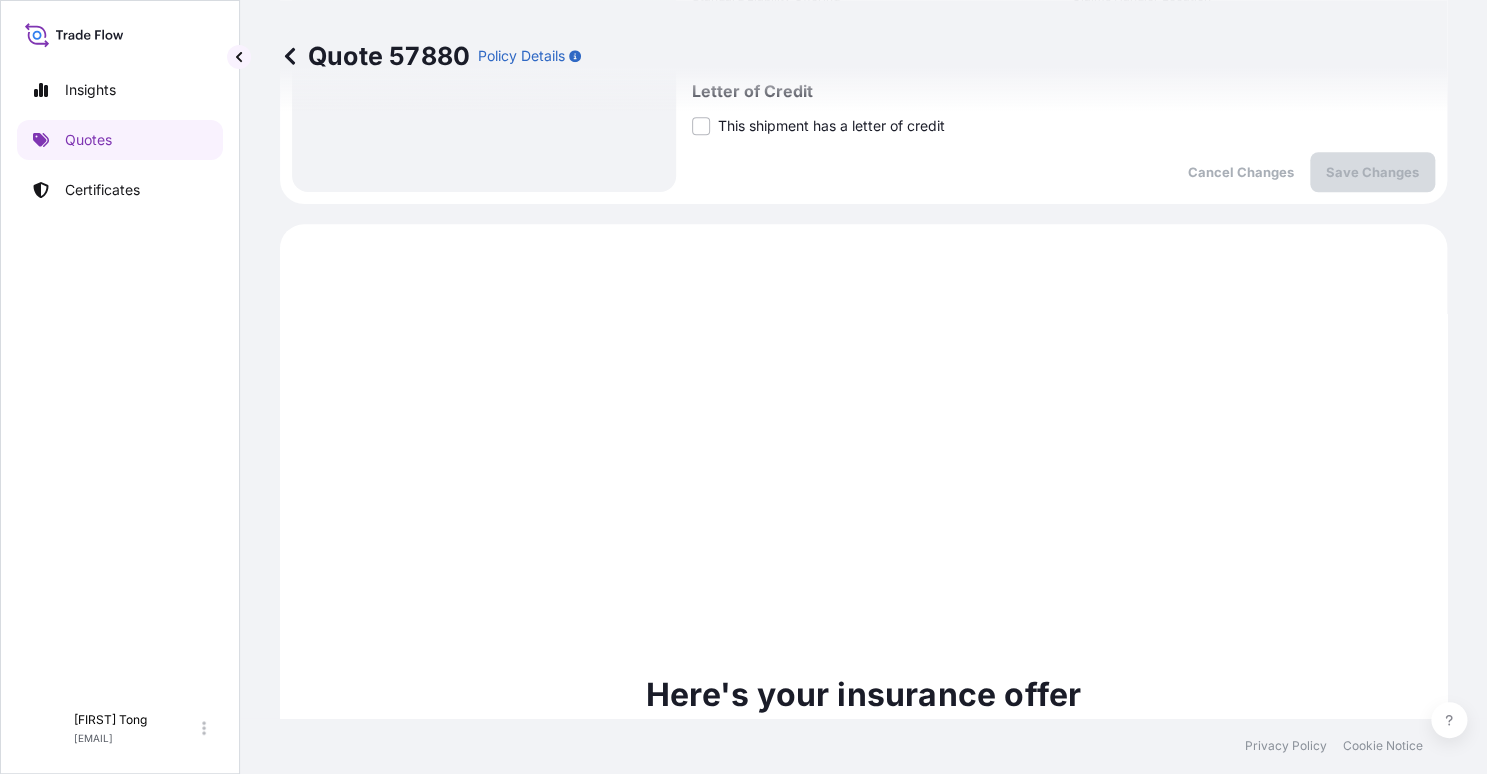 scroll, scrollTop: 618, scrollLeft: 0, axis: vertical 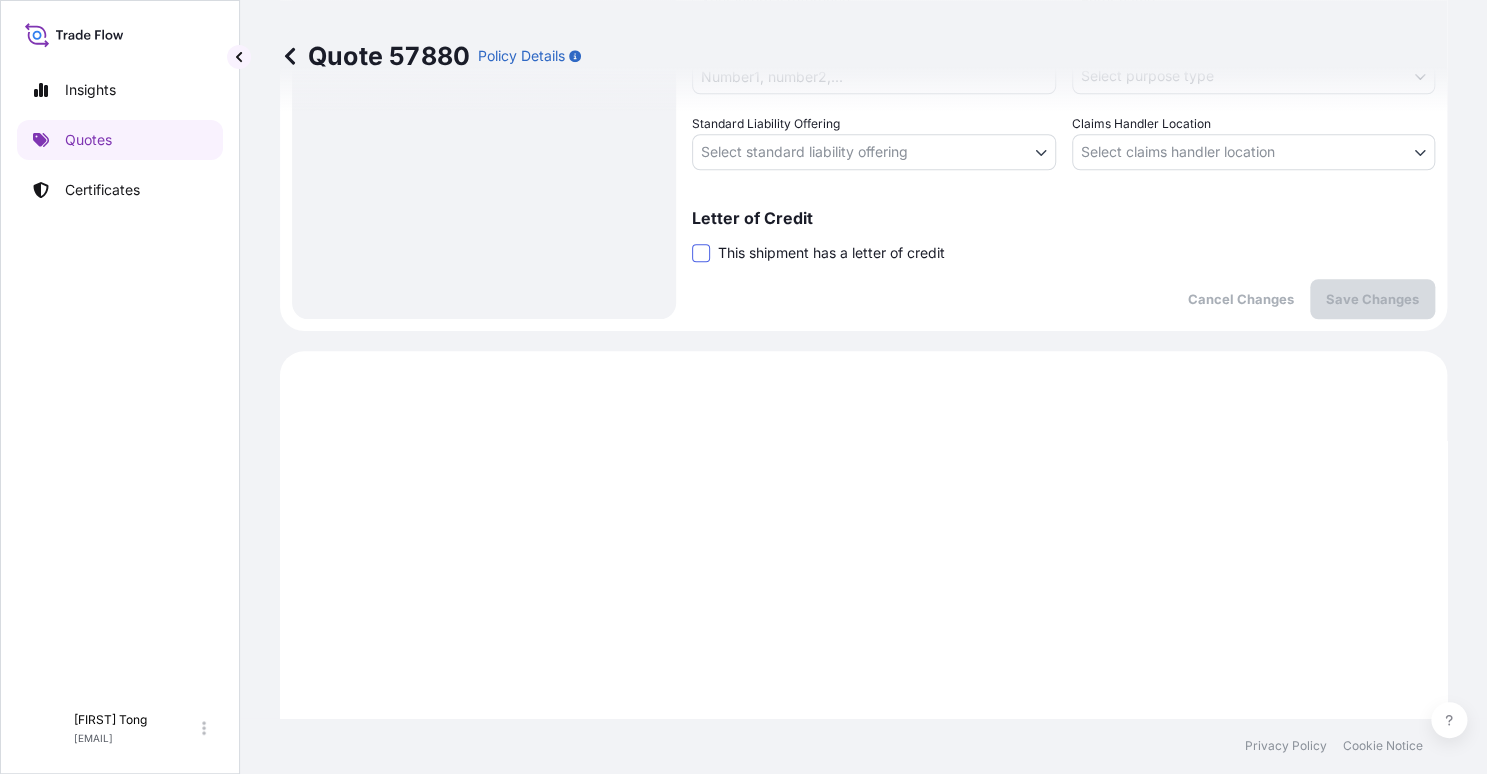 click at bounding box center (701, 253) 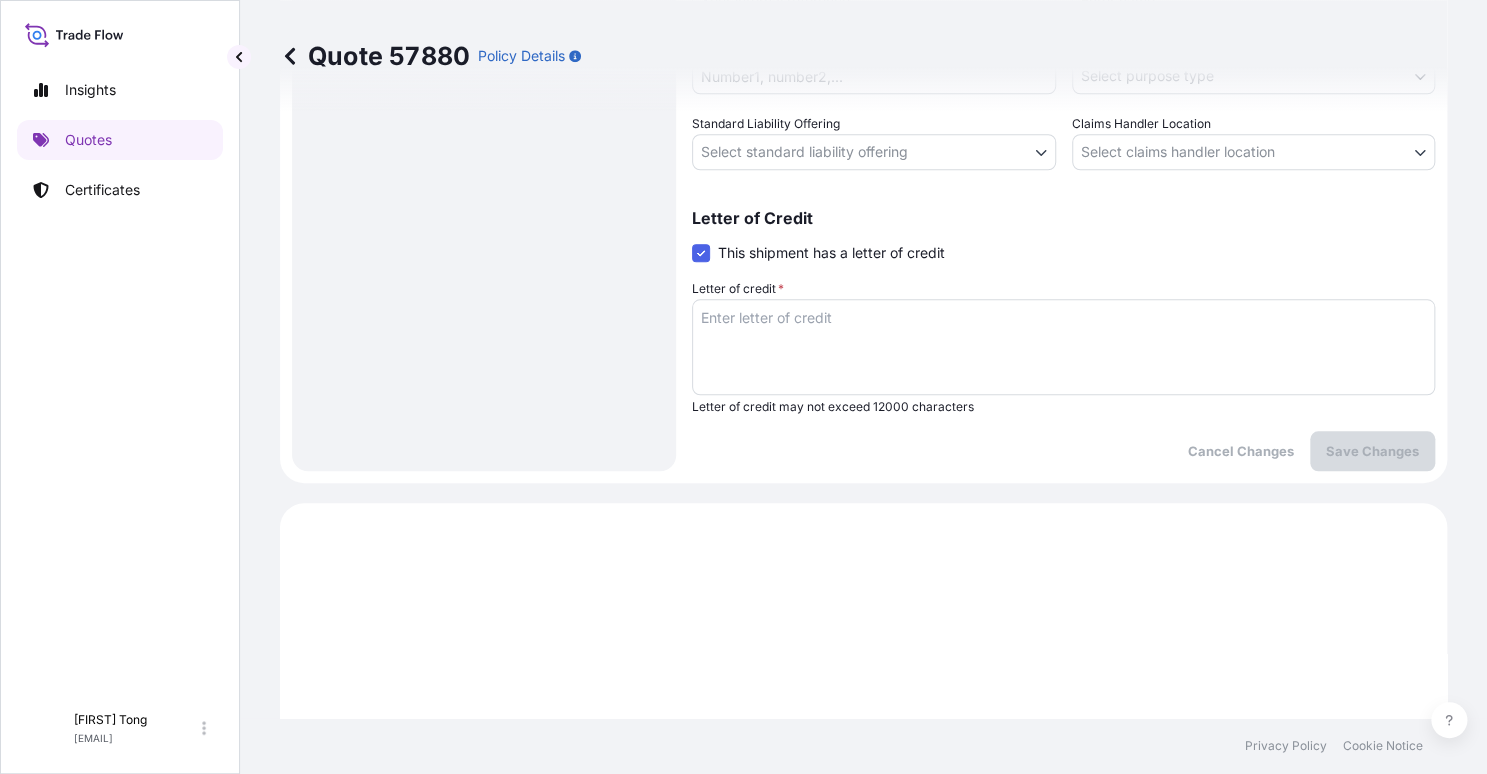 click on "Letter of credit *" at bounding box center [1063, 347] 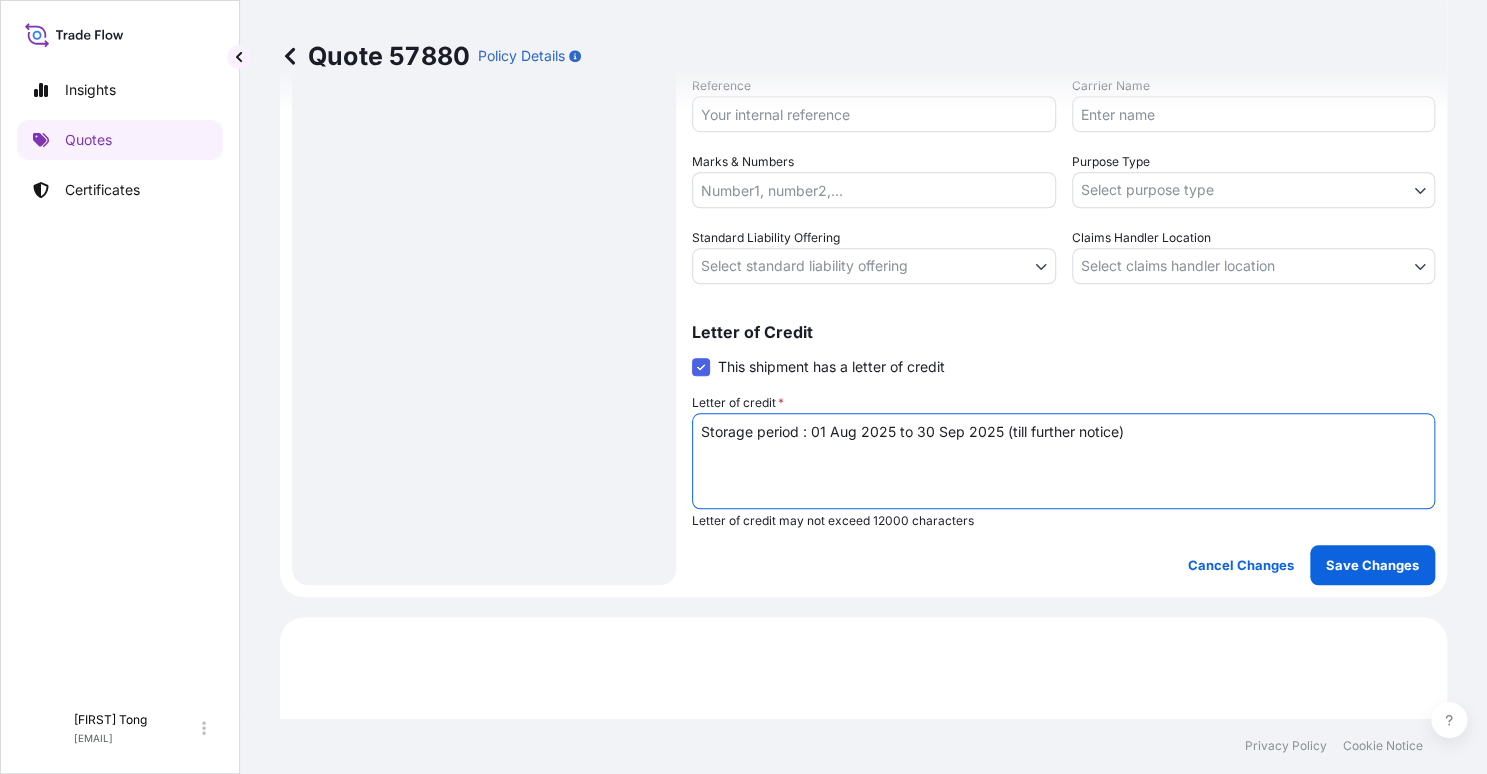 scroll, scrollTop: 368, scrollLeft: 0, axis: vertical 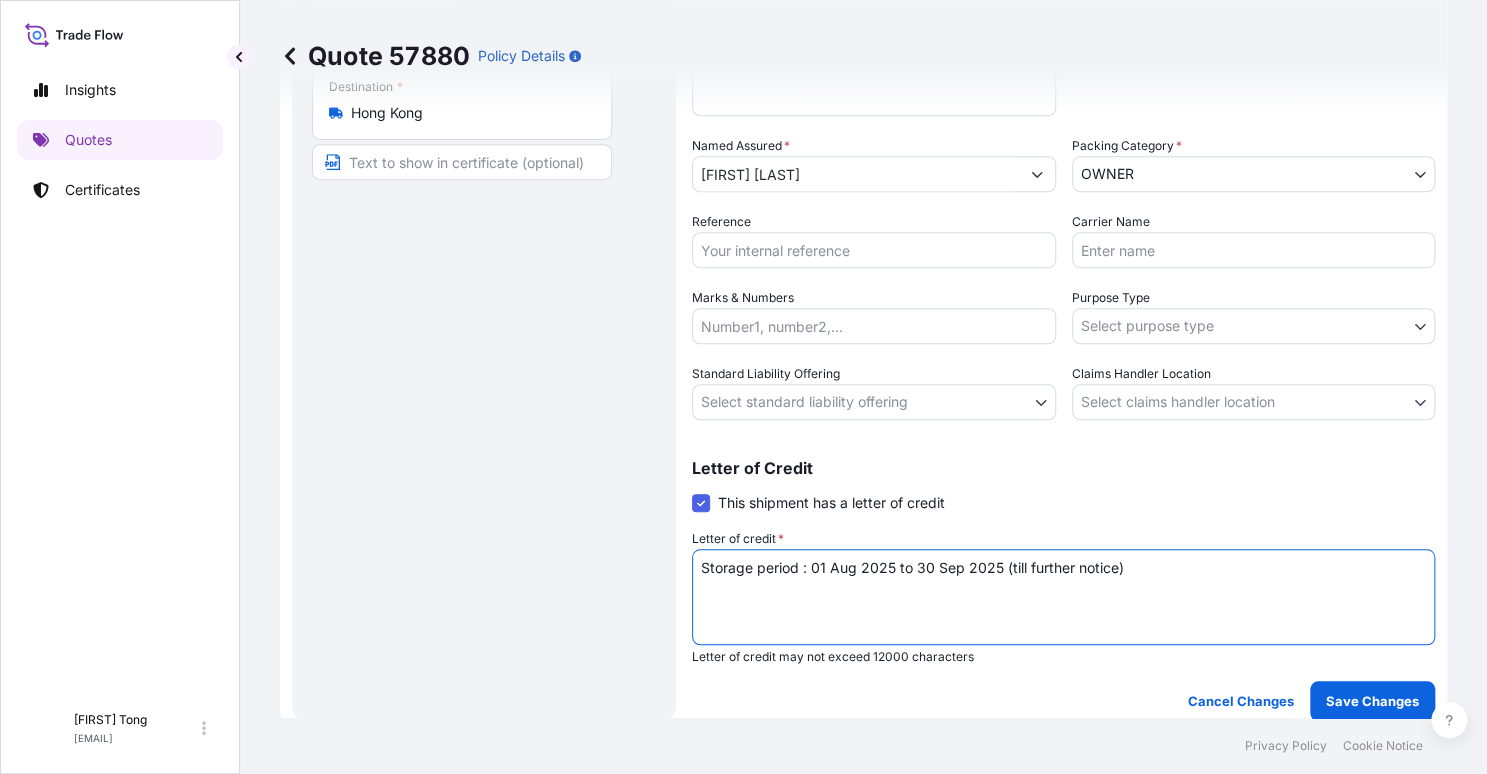 click on "Insights Quotes Certificates C Cathy   Tong cathytong@[DOMAIN].com Quote 57880 Policy Details Route Details Place of loading Road / Inland Road / Inland Origin * Hong Kong Main transport mode STORAGE COURIER INSTALLATION LAND SEA AIR STORAGE Destination * Hong Kong Road / Inland Road / Inland Place of Discharge Coverage Type Excluding hoisting Including hoisting Packing/unpacking only Shipment Details Date of Departure * 01 / 08 / 2025 Cargo Category * NON-FRAGILE Description of Cargo * Unknown, Pipe, #31
Commercial Invoice Value   * $ USD 200 Named Assured * [FIRST] [LAST] Packing Category * OWNER AGENT CO-OWNER OWNER Various Reference Carrier Name Marks & Numbers Purpose Type Select purpose type Transit Storage Installation Conservation Standard Liability Offering Select standard liability offering Yes No Claims Handler Location Select claims handler location [CITY] [CITY] Letter of Credit This shipment has a letter of credit Letter of credit * Letter of credit may not exceed 12000 characters" at bounding box center [743, 387] 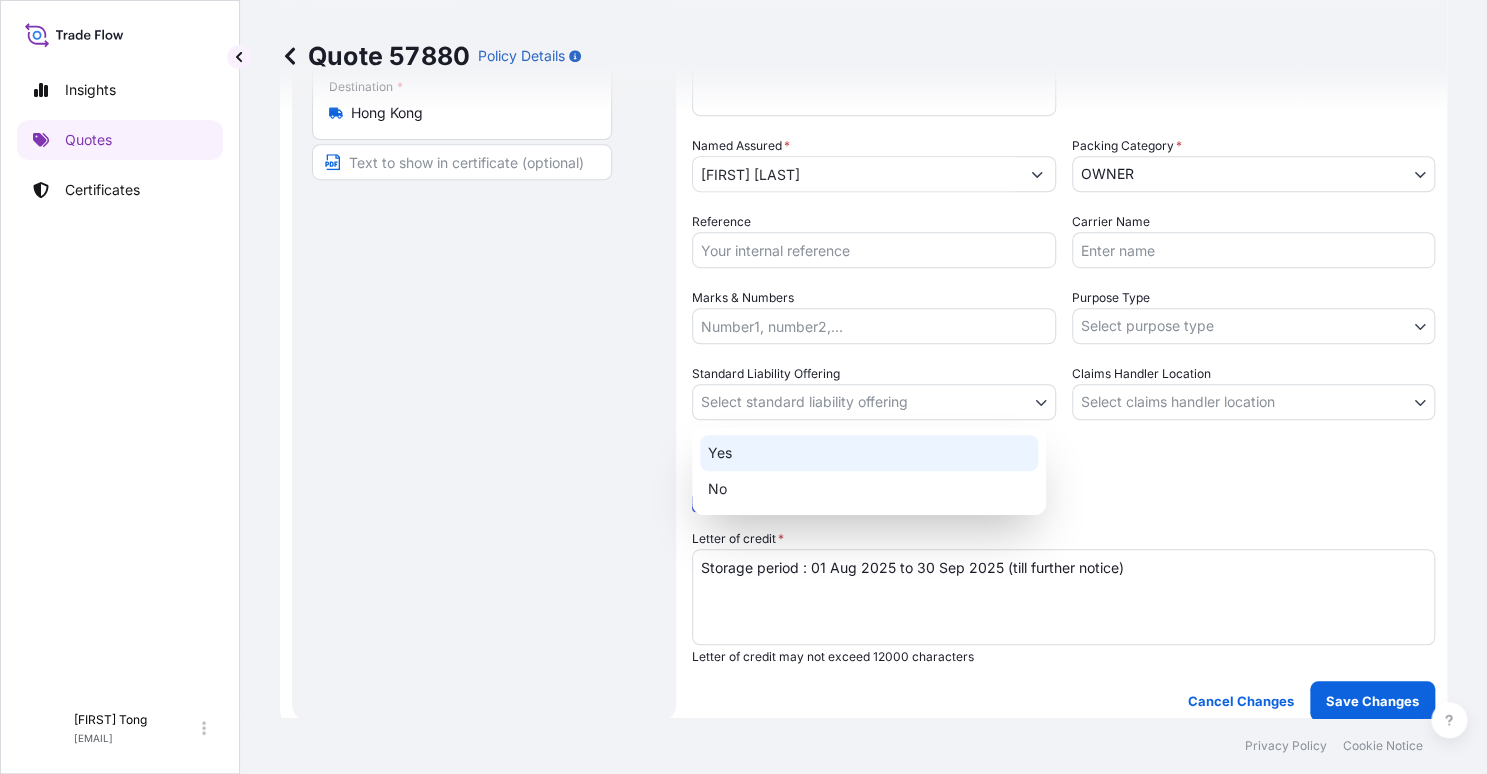 click on "Yes" at bounding box center (869, 453) 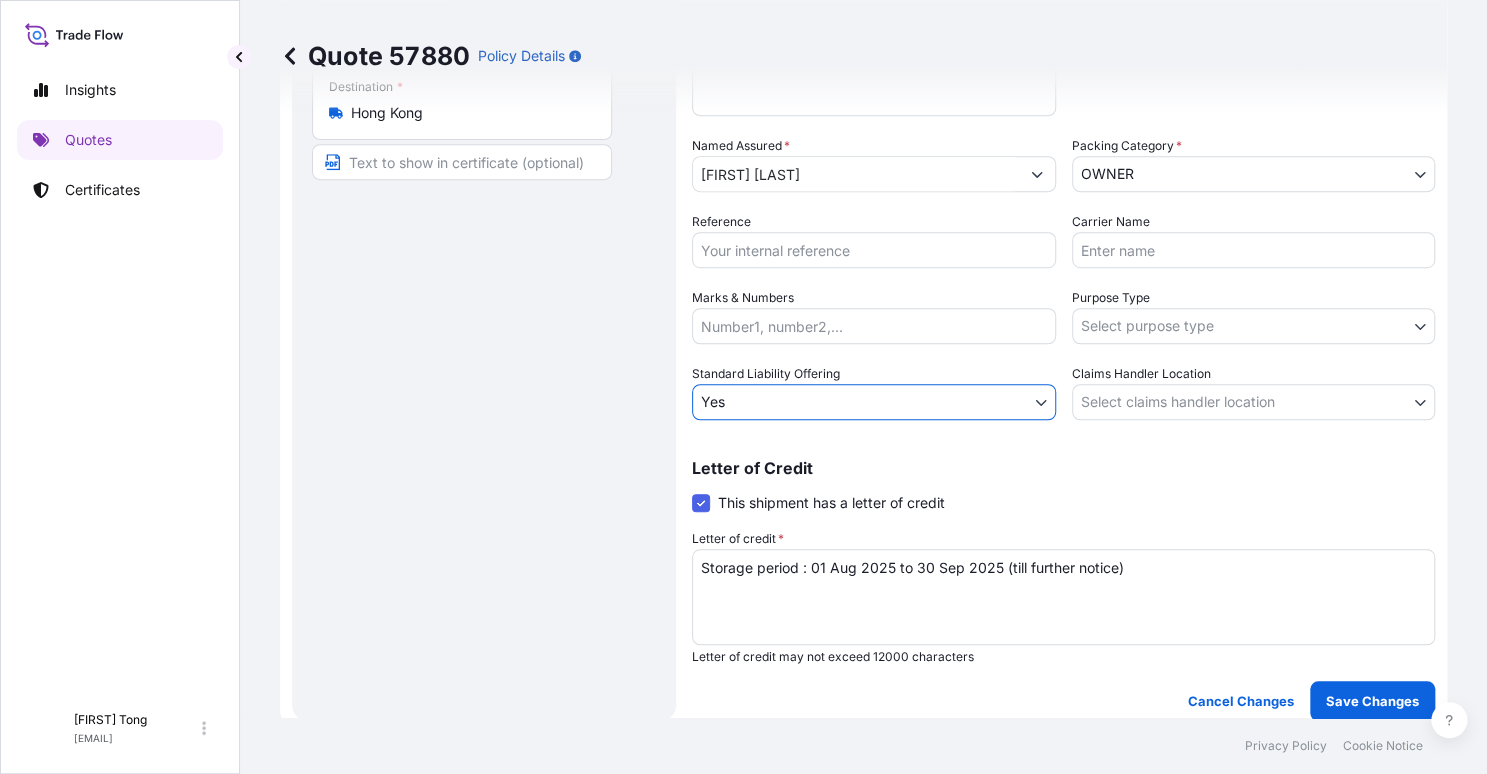 click on "Insights Quotes Certificates C [FIRST] [LAST] [EMAIL] Quote 57880 Policy Details Route Details Place of loading Road / Inland Road / Inland Origin * [CITY] Main transport mode STORAGE COURIER INSTALLATION LAND SEA AIR STORAGE Destination * [CITY] Road / Inland Road / Inland Place of Discharge Coverage Type Excluding hoisting Including hoisting Packing/unpacking only Shipment Details Date of Departure * 01 / 08 / 2025 Cargo Category * NON-FRAGILE Description of Cargo * Unknown, Pipe, #31
Commercial Invoice Value   * $ USD 200 Named Assured * [FIRST] [LAST] Packing Category * OWNER AGENT CO-OWNER OWNER Various Reference Carrier Name Marks & Numbers Purpose Type Select purpose type Transit Storage Installation Conservation Standard Liability Offering Yes Yes No Claims Handler Location Select claims handler location [CITY] [CITY] Letter of Credit This shipment has a letter of credit Letter of credit * Storage period : 01 Aug 2025 to 30 Sep 2025 (till further notice) Cancel Changes" at bounding box center (743, 387) 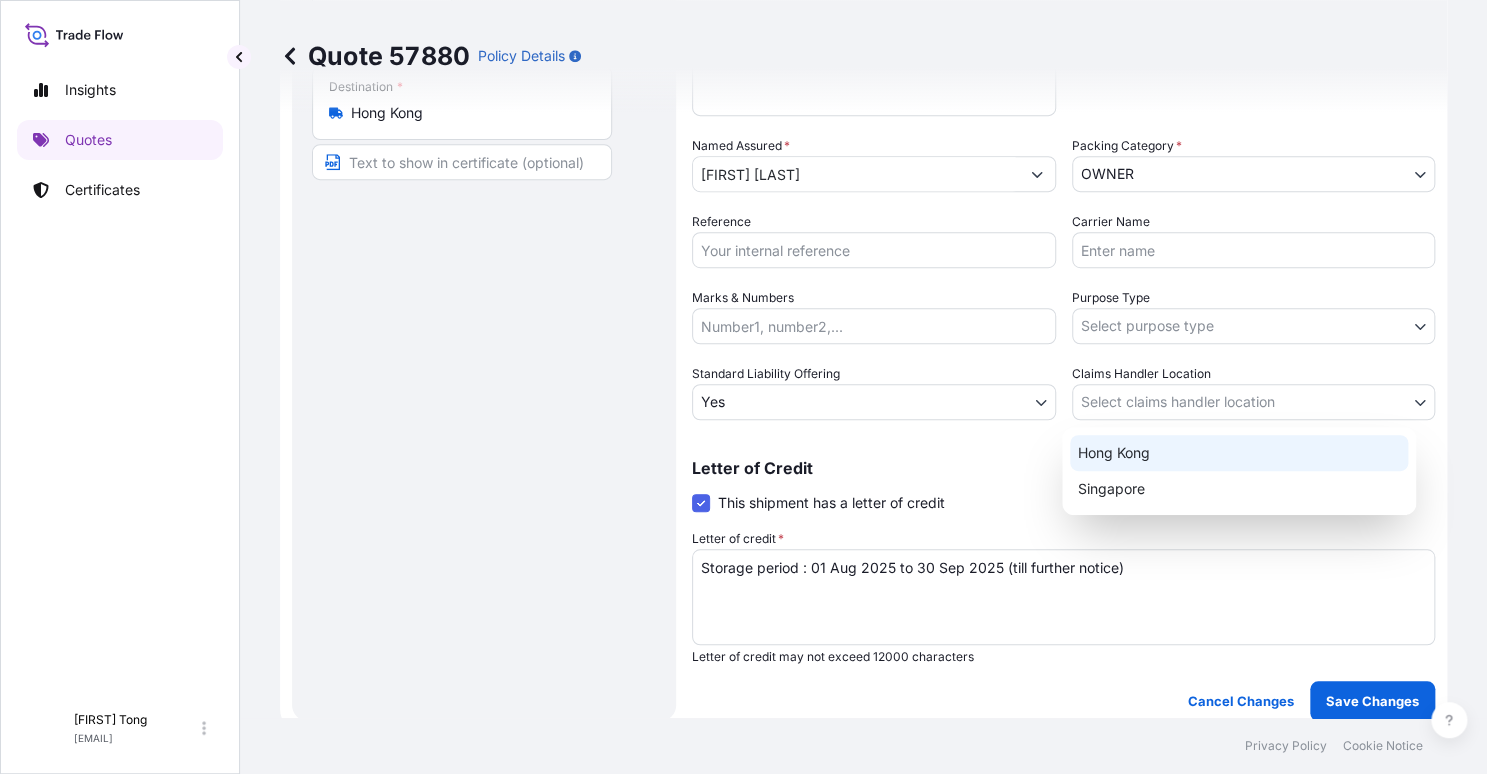 click on "Hong Kong" at bounding box center [1239, 453] 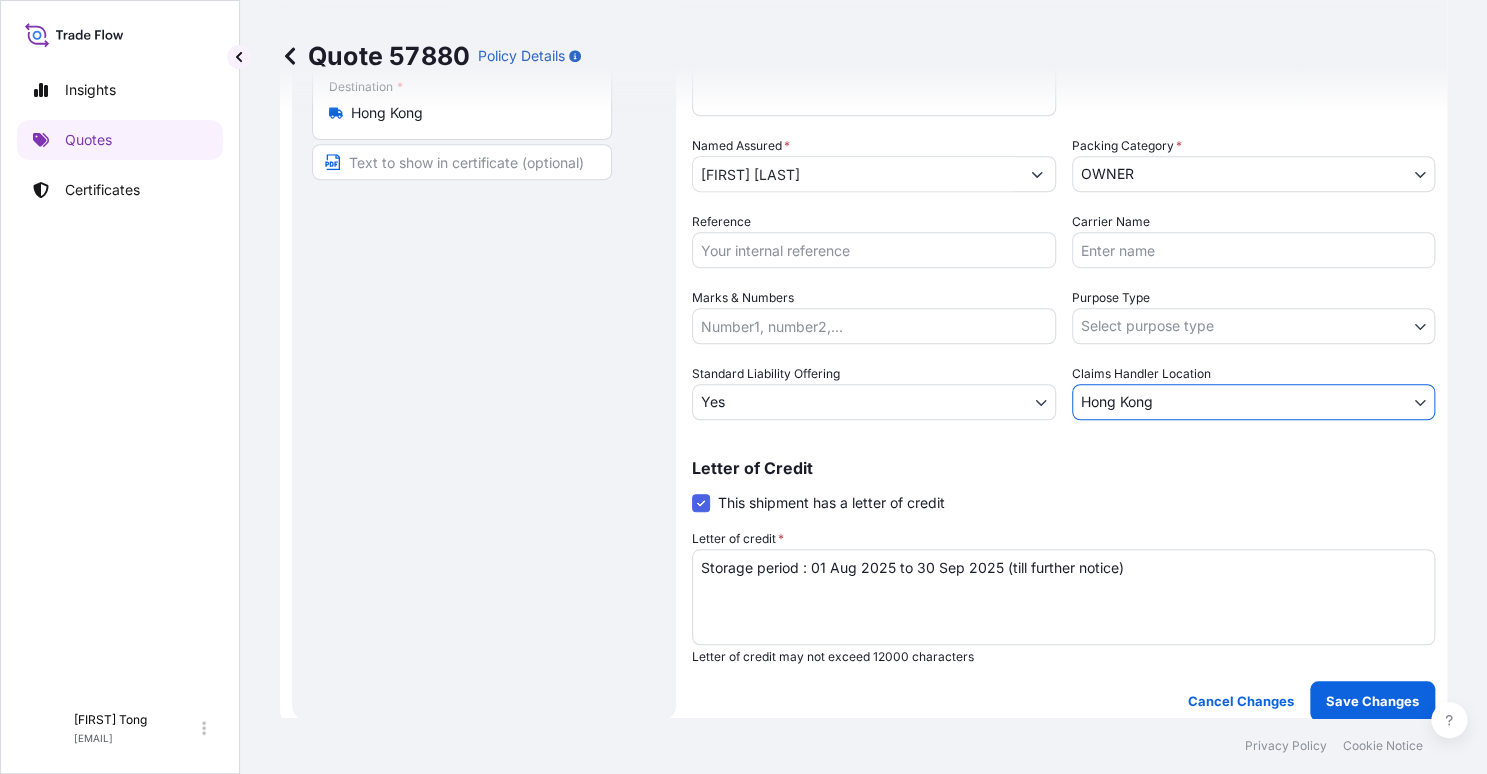 click on "Insights Quotes Certificates C [FIRST]   [LAST] [EMAIL] Quote 57880 Policy Details Route Details Place of loading Road / Inland Road / Inland Origin * [LOCATION] Main transport mode STORAGE COURIER INSTALLATION LAND SEA AIR STORAGE Destination * [LOCATION] Road / Inland Road / Inland Place of Discharge Coverage Type Excluding hoisting Including hoisting Packing/unpacking only Shipment Details Date of Departure * [DATE] Cargo Category * NON-FRAGILE Description of Cargo * Unknown, Pipe, #31
Commercial Invoice Value   * $ USD 200 Named Assured * [FULL_NAME] Packing Category * OWNER AGENT CO-OWNER OWNER Various Reference Carrier Name Marks & Numbers Purpose Type Select purpose type Transit Storage Installation Conservation Standard Liability Offering Yes Yes No Claims Handler Location [LOCATION] [LOCATION] Letter of Credit This shipment has a letter of credit Letter of credit * Storage period : [DATE] to [DATE] (till further notice) Cancel Changes Save Changes $ 200 ." at bounding box center [743, 387] 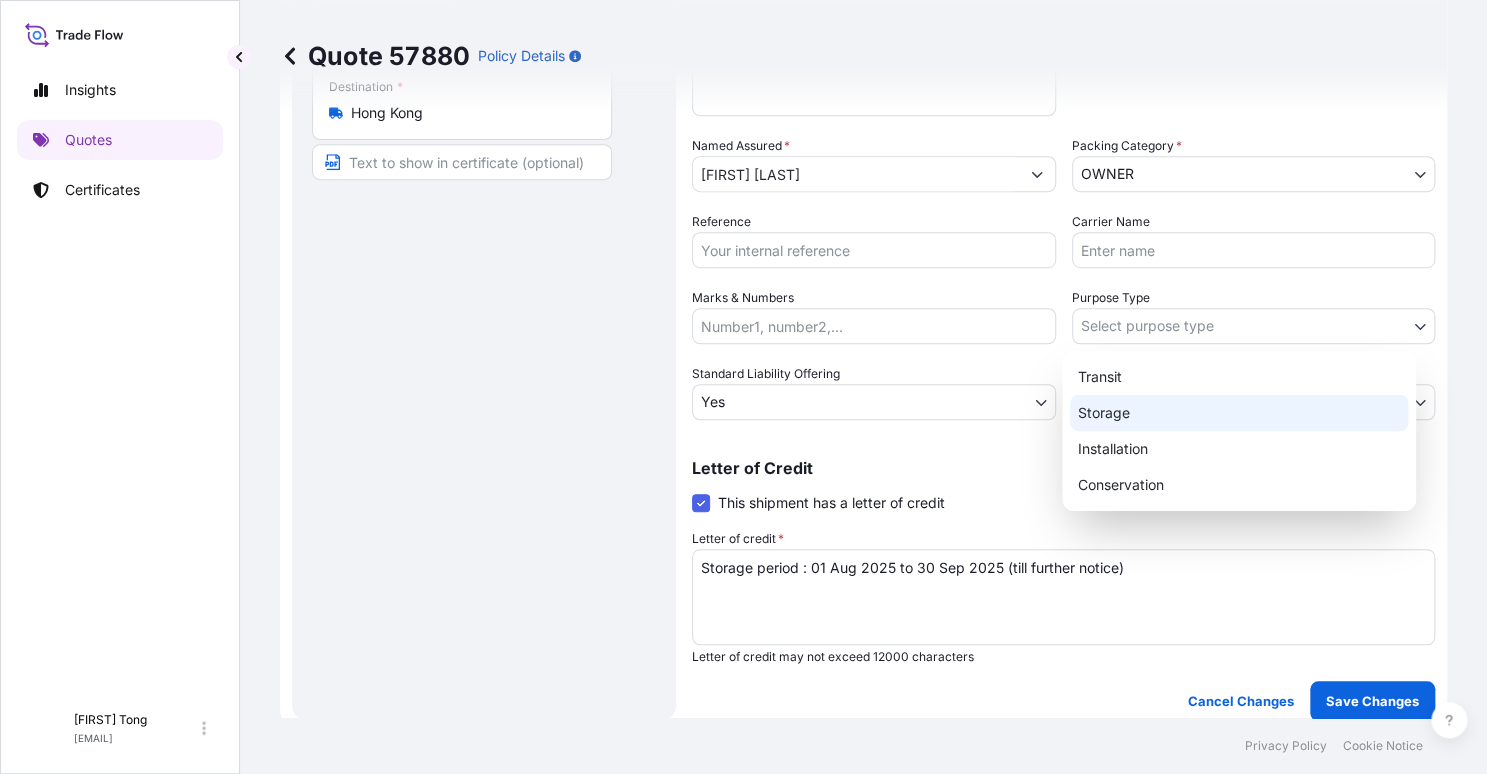 click on "Storage" at bounding box center (1239, 413) 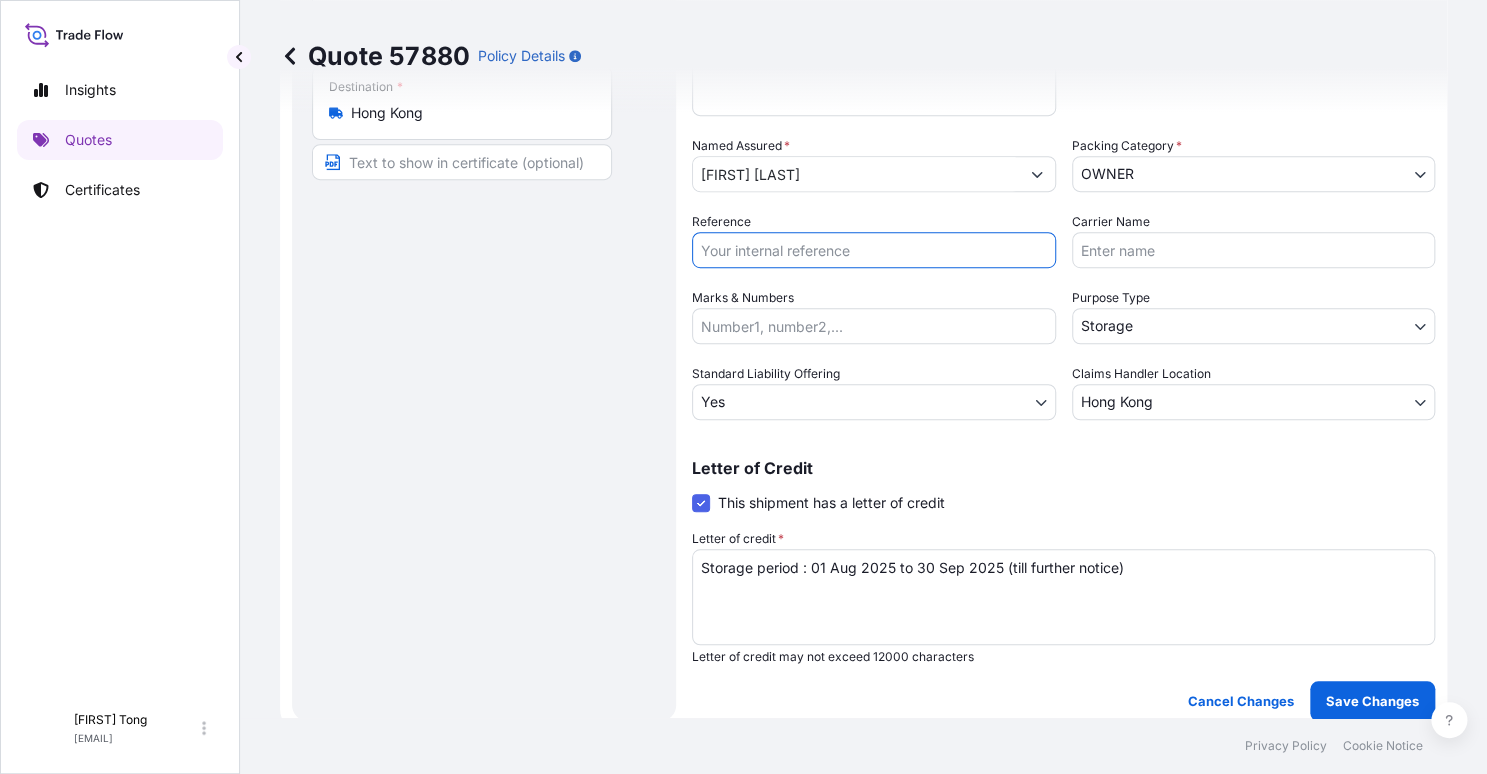 click on "Reference" at bounding box center (874, 250) 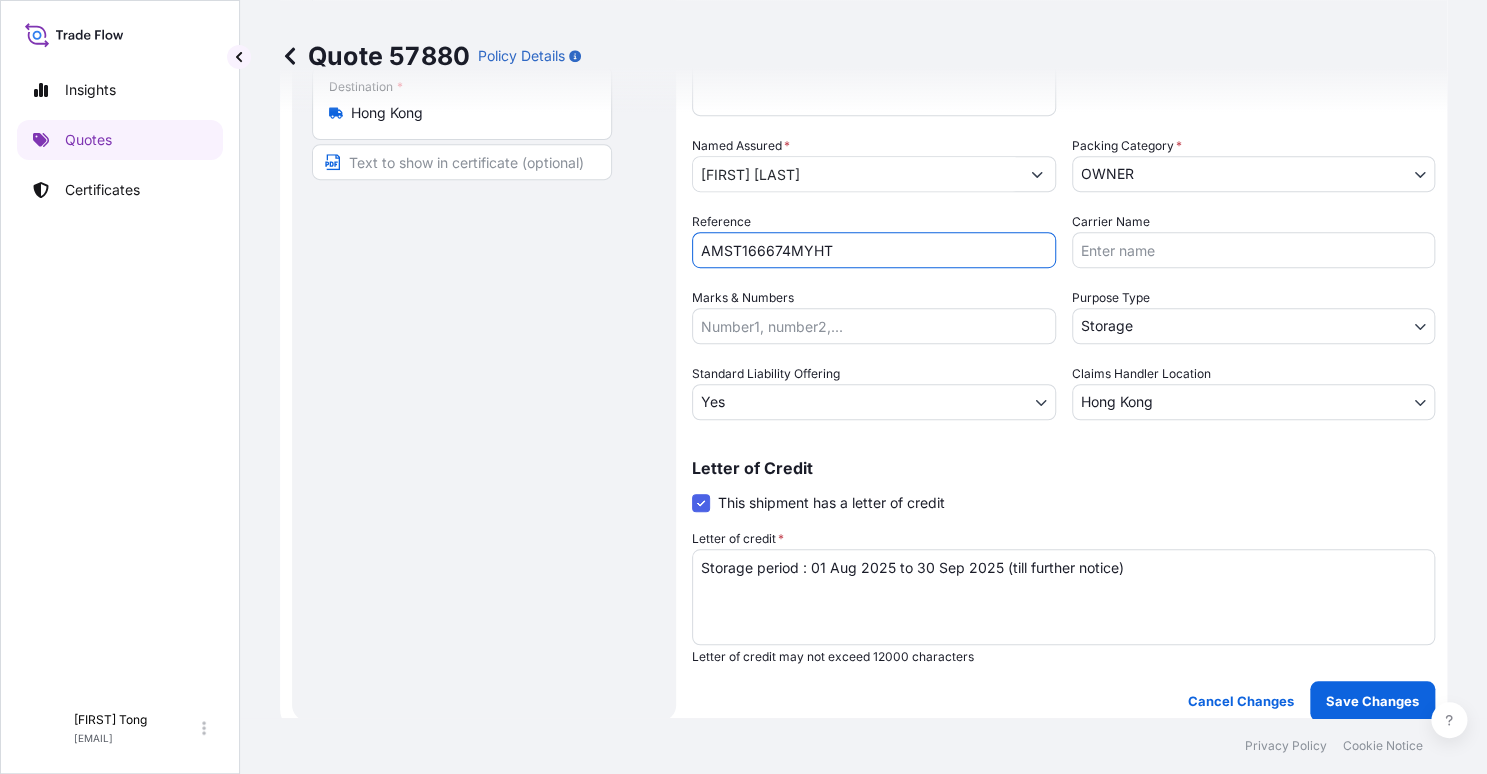 scroll, scrollTop: 493, scrollLeft: 0, axis: vertical 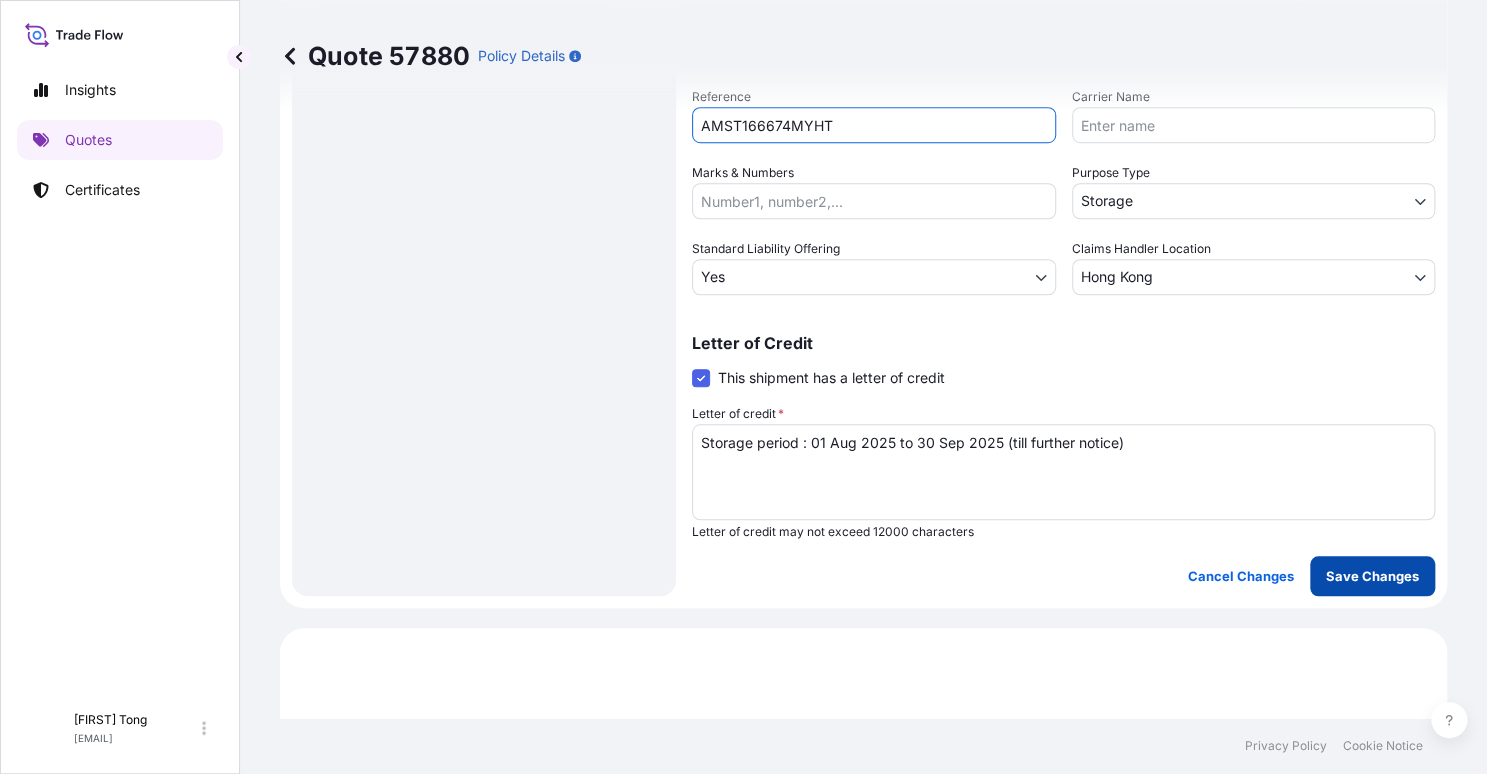 click on "Save Changes" at bounding box center [1372, 576] 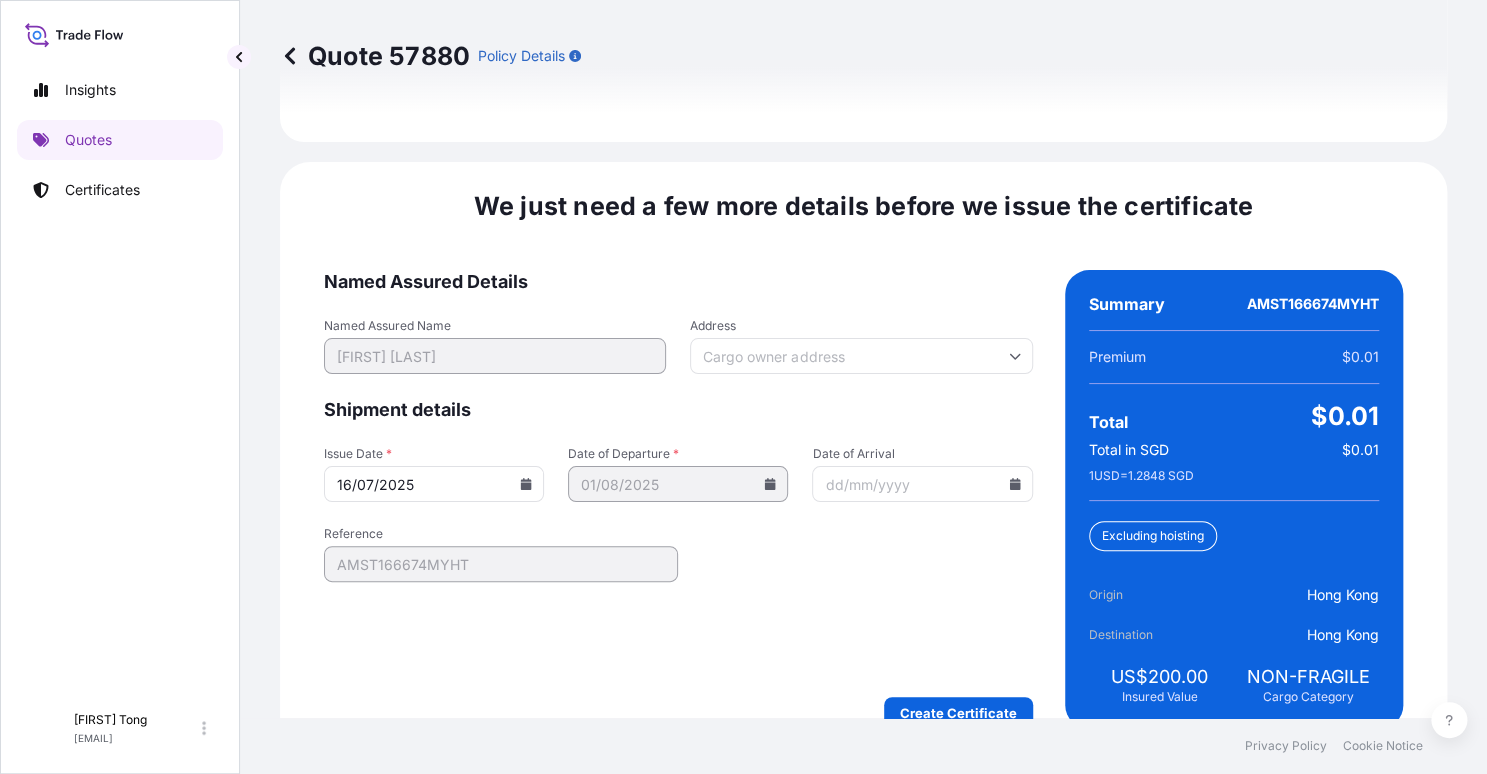 scroll, scrollTop: 3157, scrollLeft: 0, axis: vertical 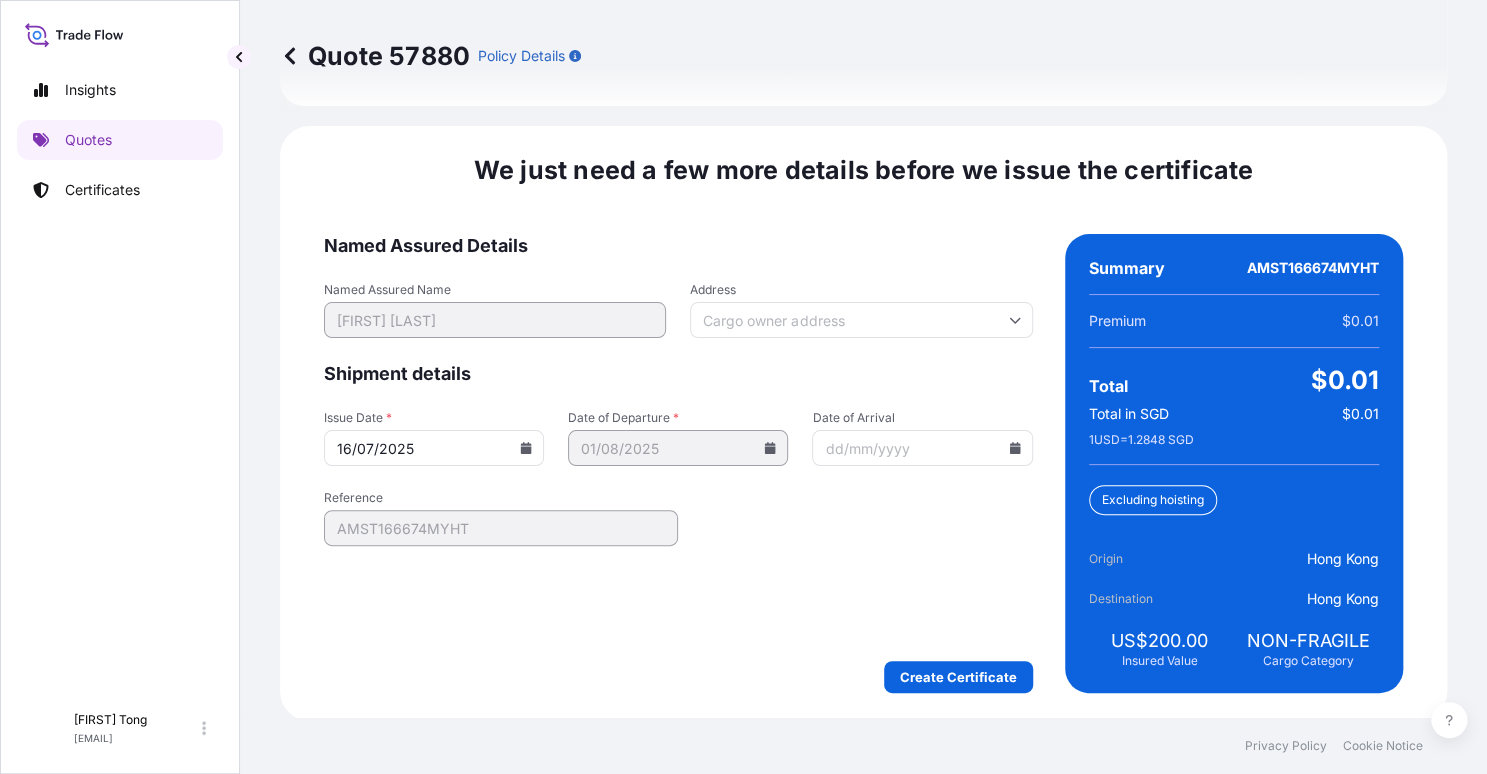 click on "Insights Quotes Certificates" at bounding box center (120, 375) 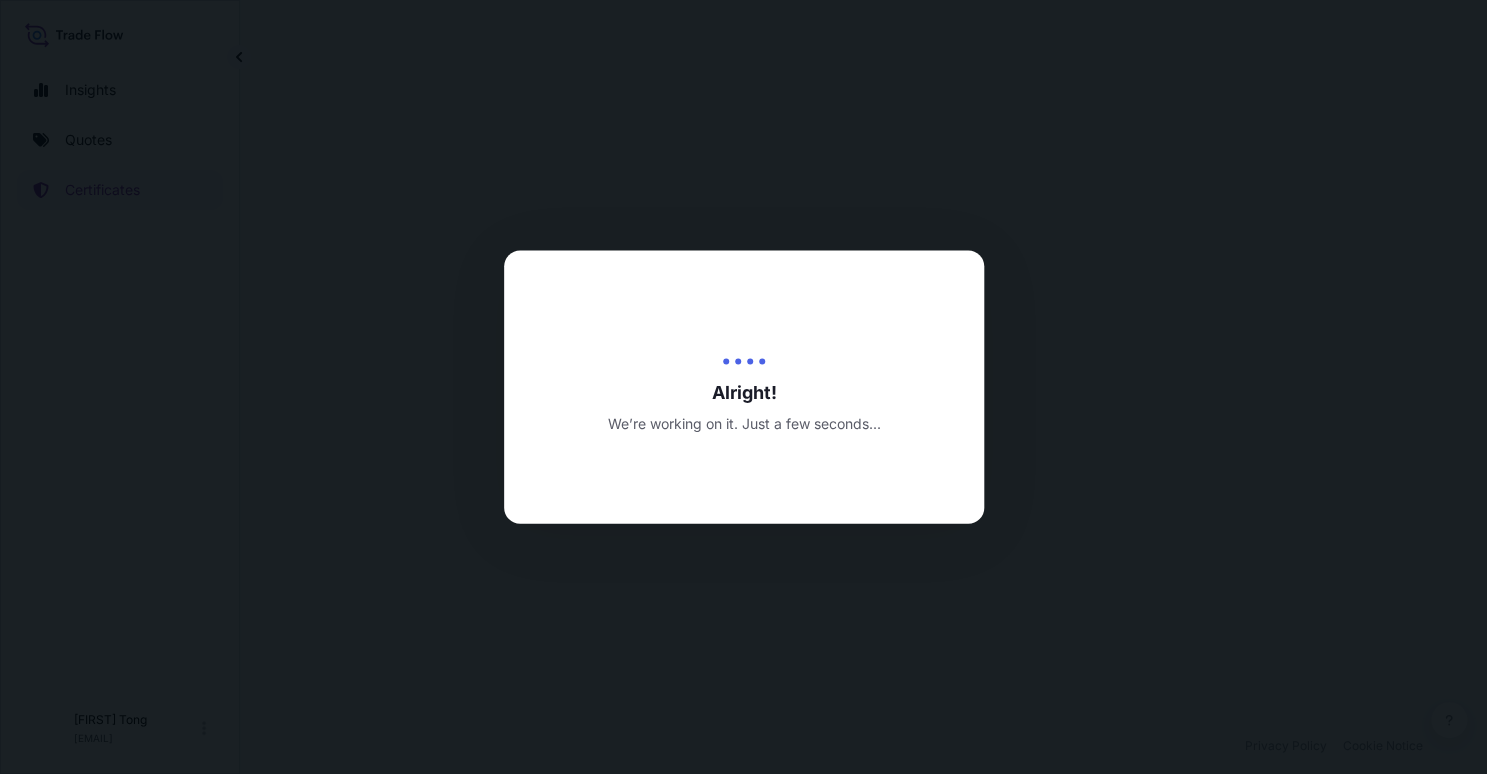 scroll, scrollTop: 0, scrollLeft: 0, axis: both 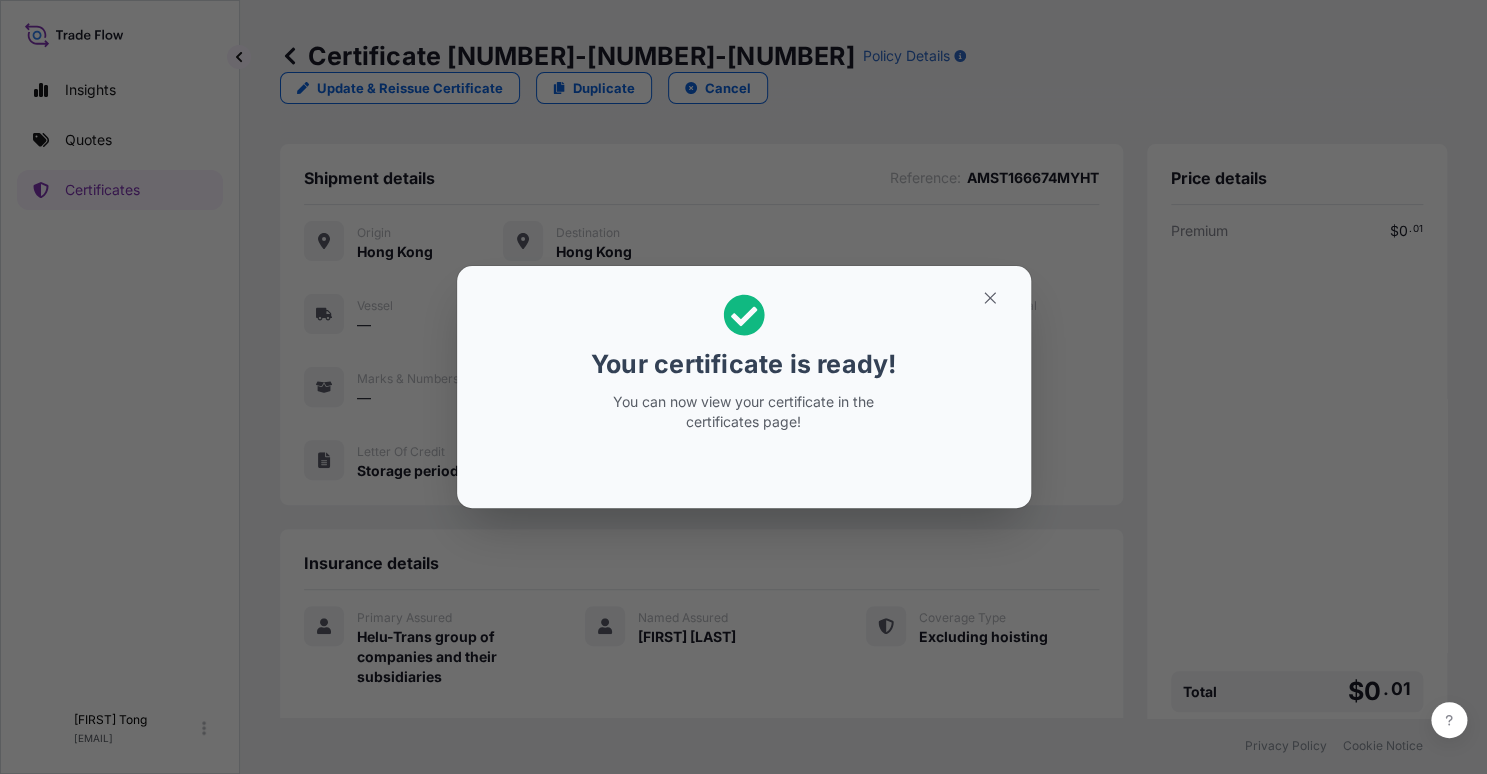 click on "Your certificate is ready! You can now view your certificate in the certificates page!" at bounding box center [743, 387] 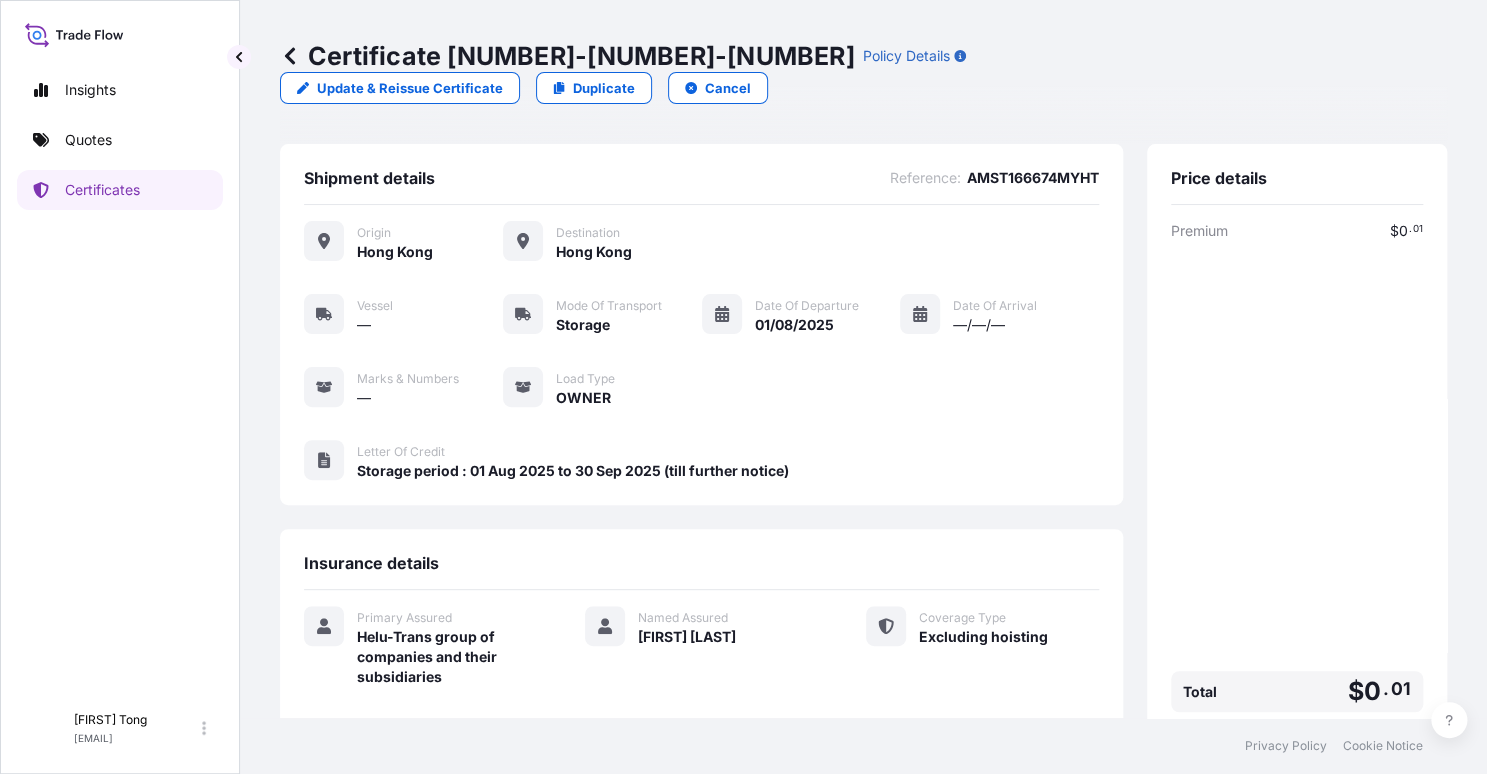 scroll, scrollTop: 244, scrollLeft: 0, axis: vertical 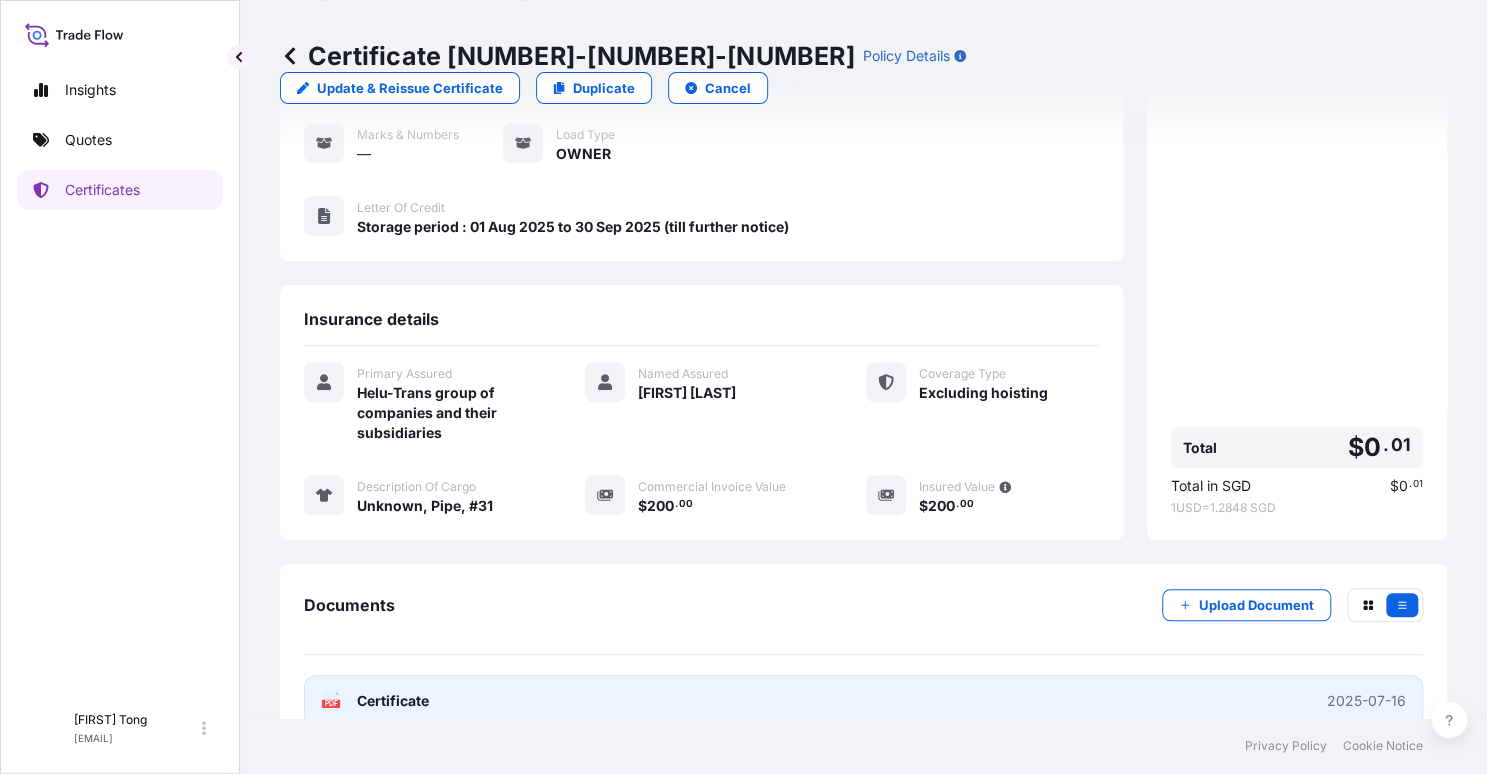 click on "PDF Certificate 2025-07-16" at bounding box center (863, 701) 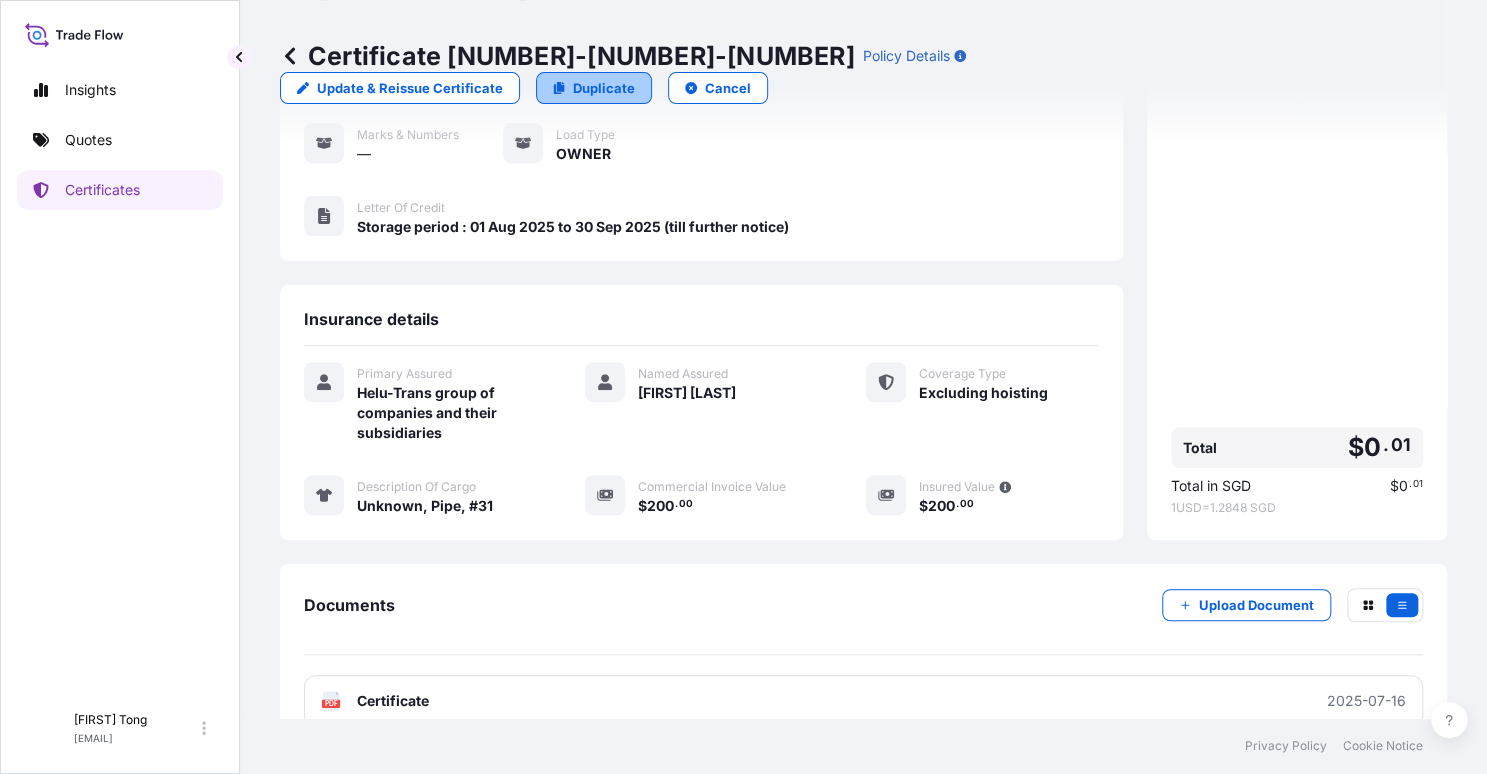 click on "Duplicate" at bounding box center (594, 88) 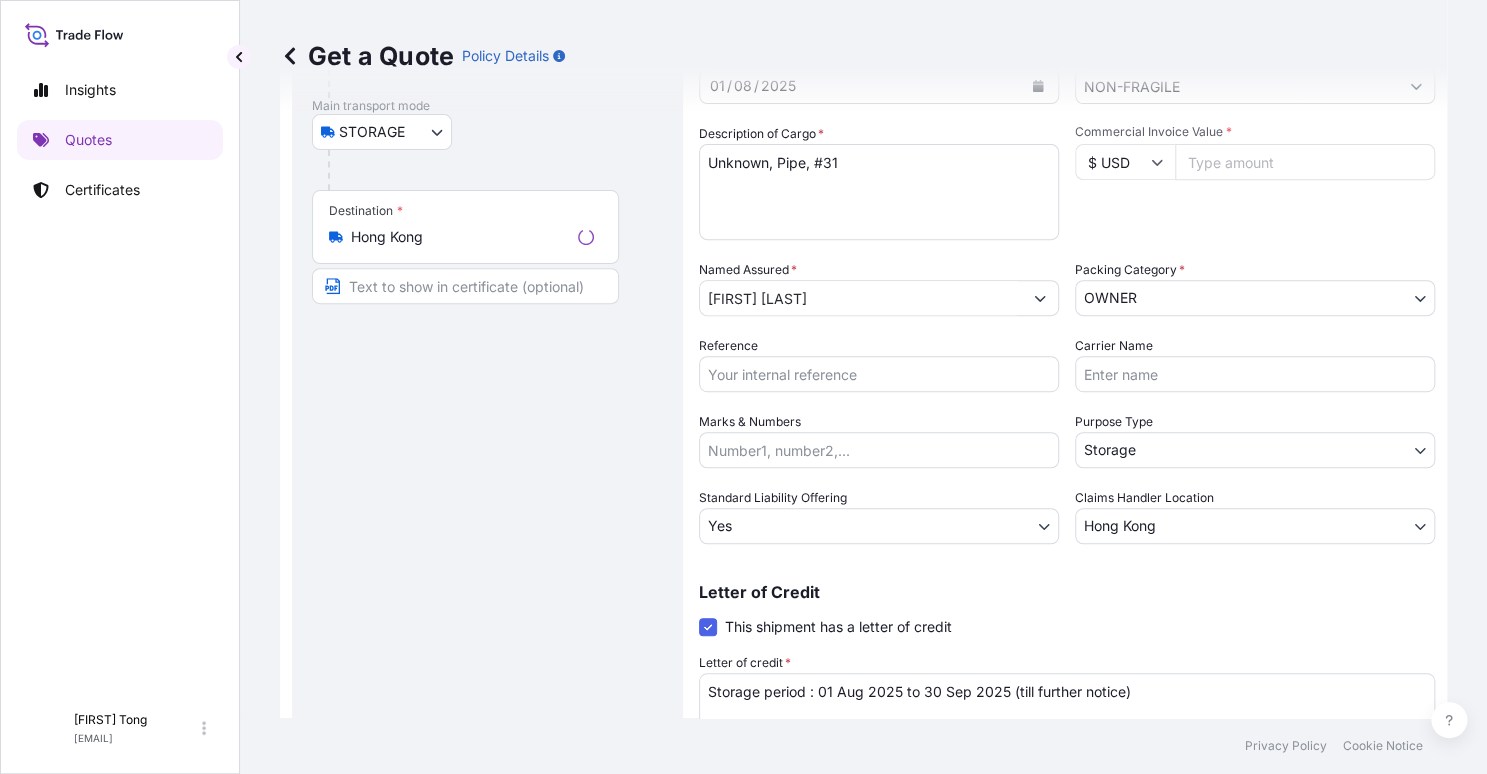 scroll, scrollTop: 31, scrollLeft: 0, axis: vertical 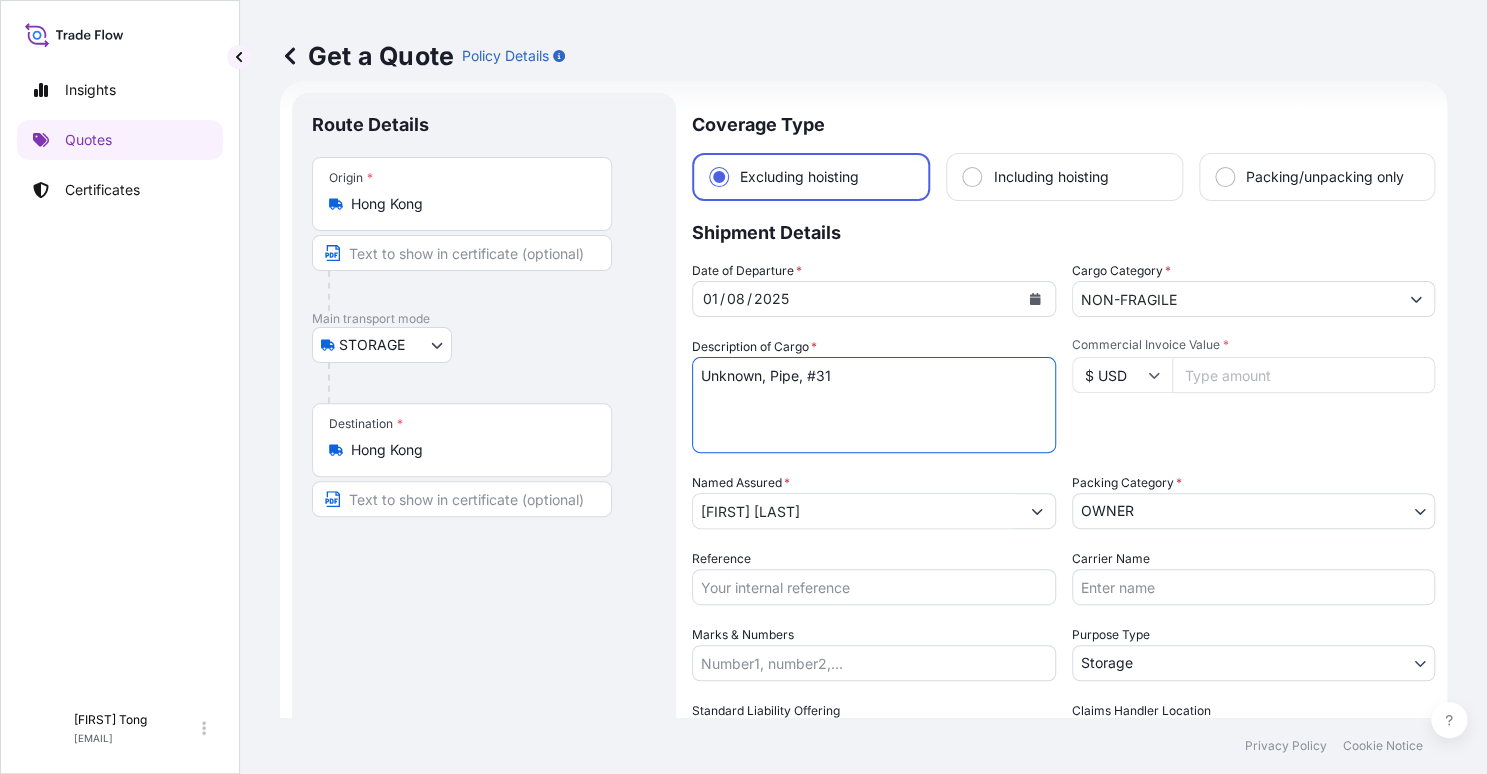 drag, startPoint x: 770, startPoint y: 376, endPoint x: 866, endPoint y: 373, distance: 96.04687 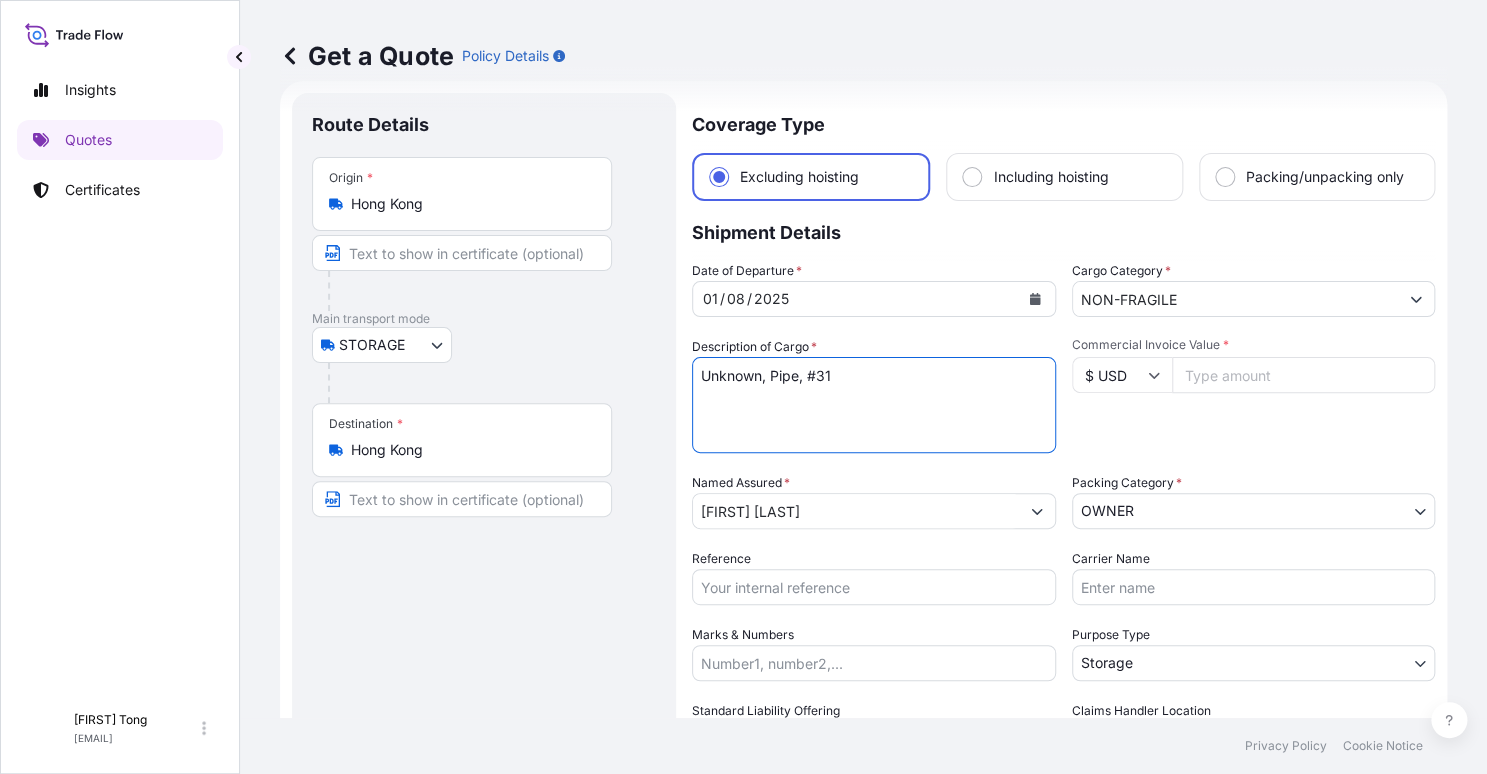 click on "Unknown, Pipe, #31" at bounding box center [874, 405] 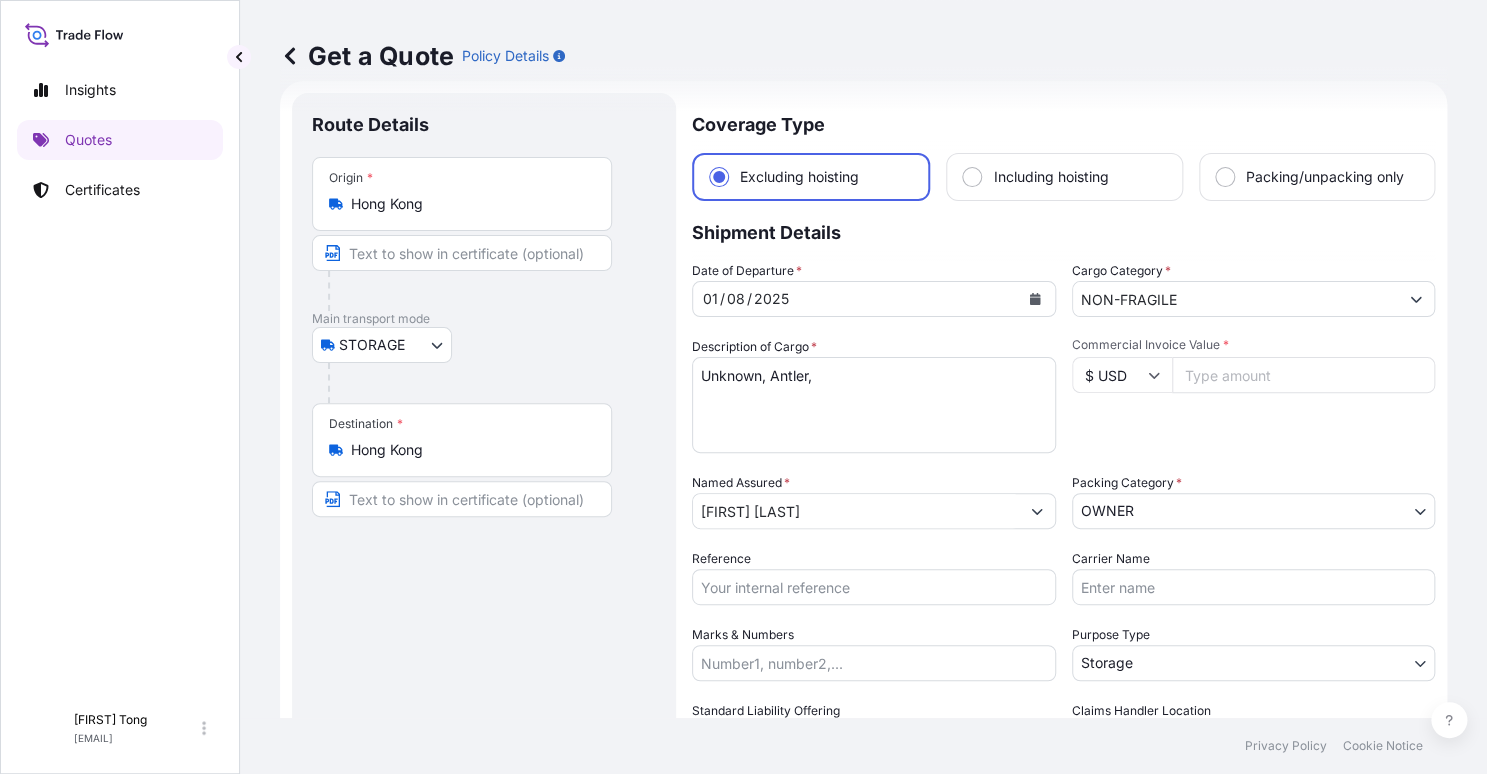 click on "Unknown, Pipe, #31" at bounding box center (874, 405) 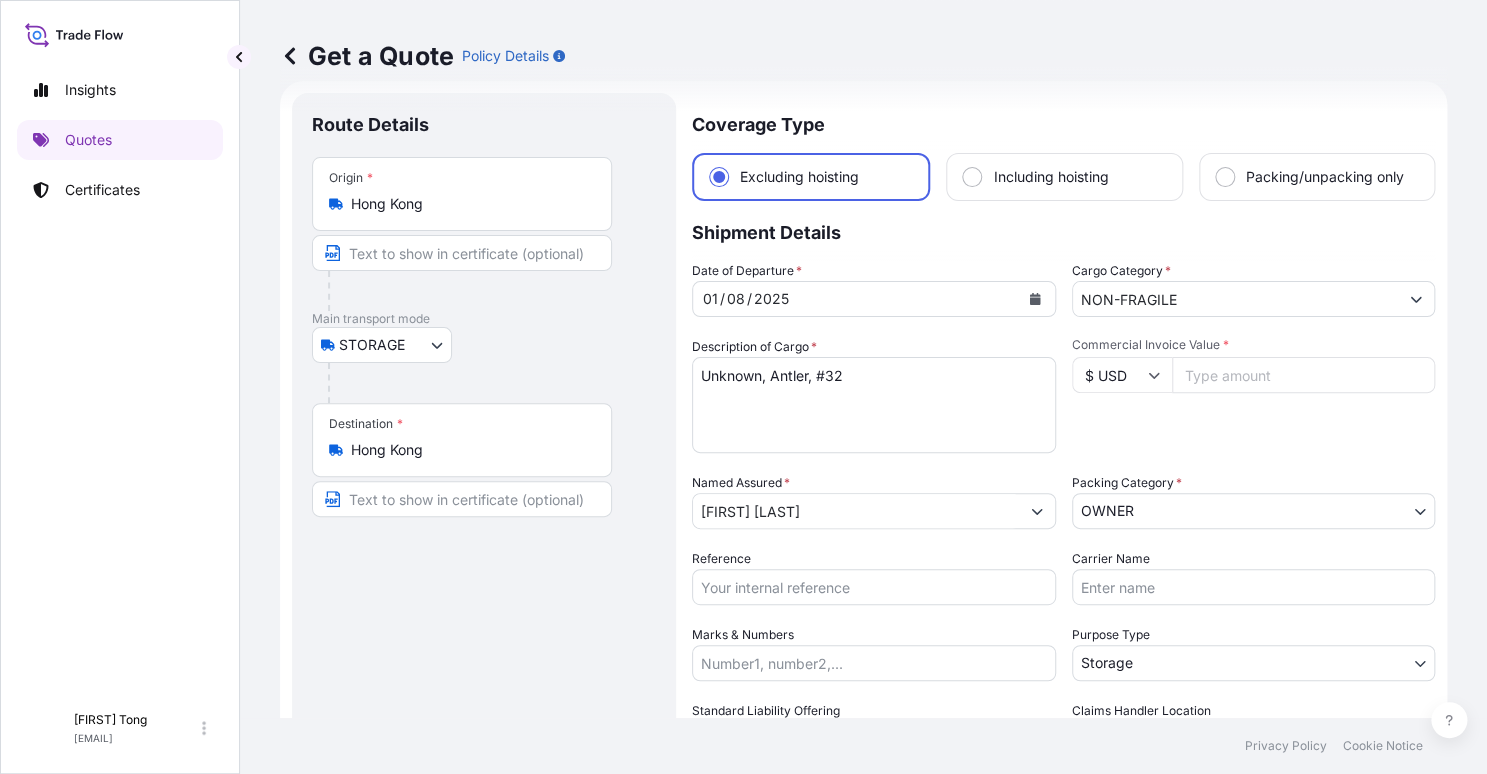 click on "Commercial Invoice Value   *" at bounding box center [1304, 375] 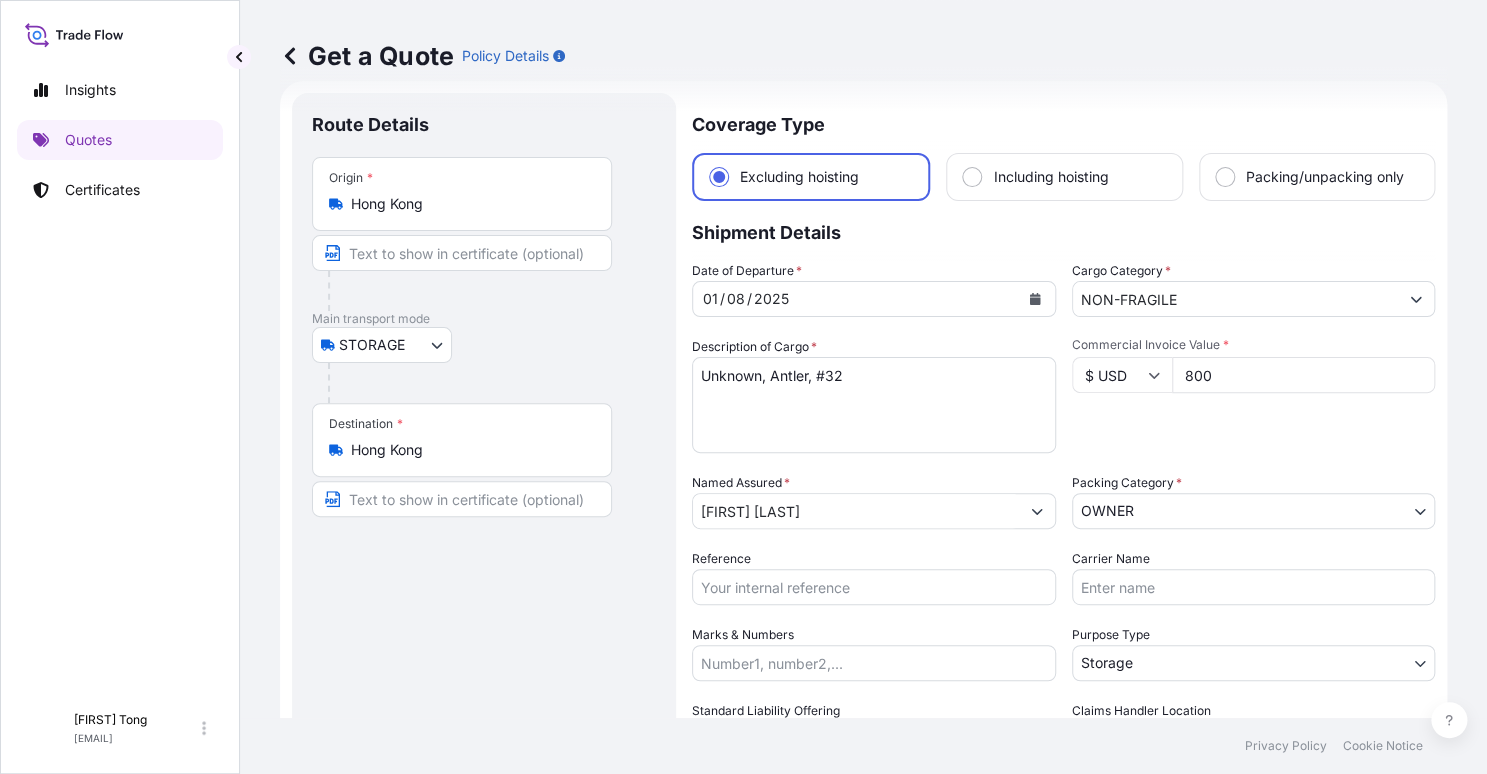 click on "Commercial Invoice Value   * $ USD 800" at bounding box center [1254, 395] 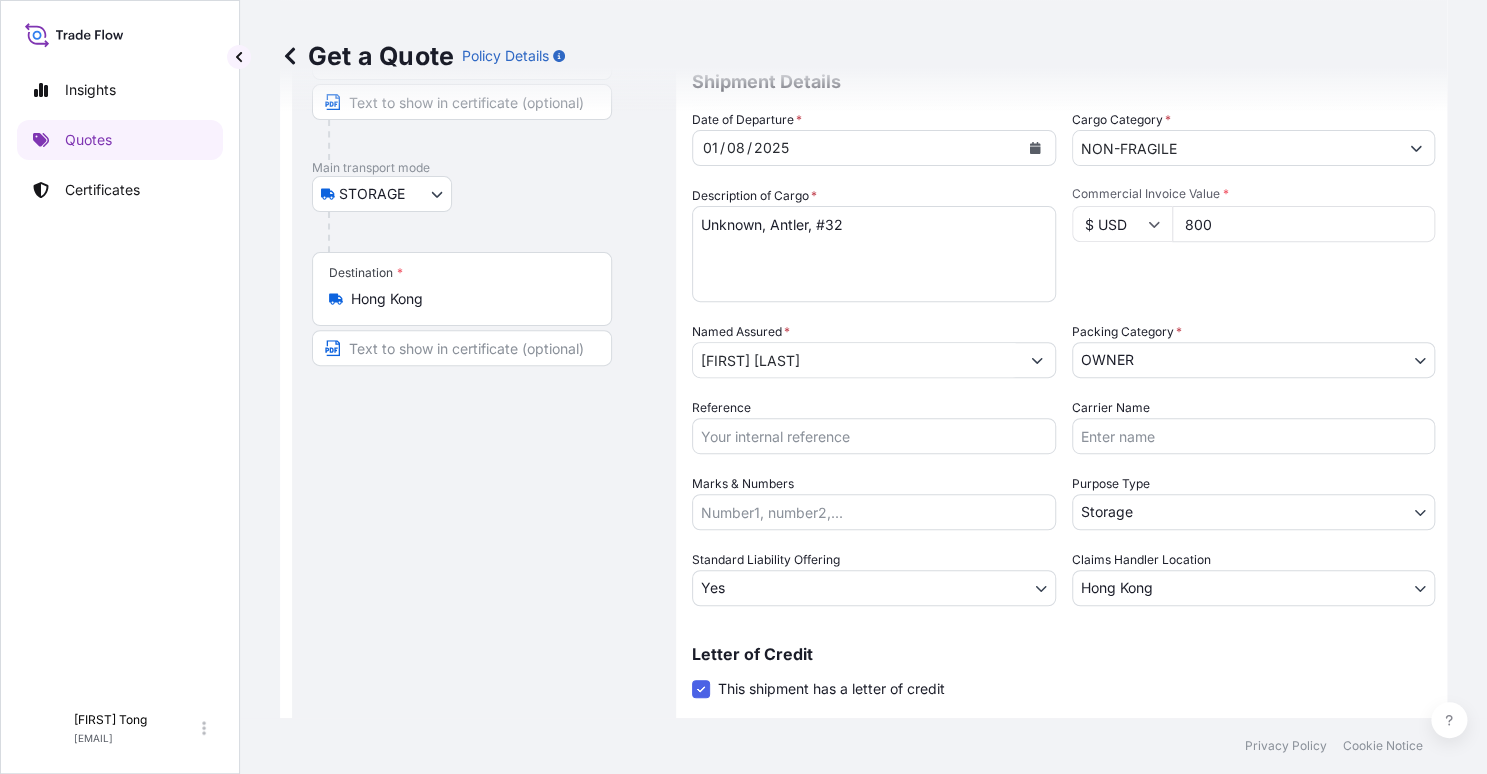 scroll, scrollTop: 382, scrollLeft: 0, axis: vertical 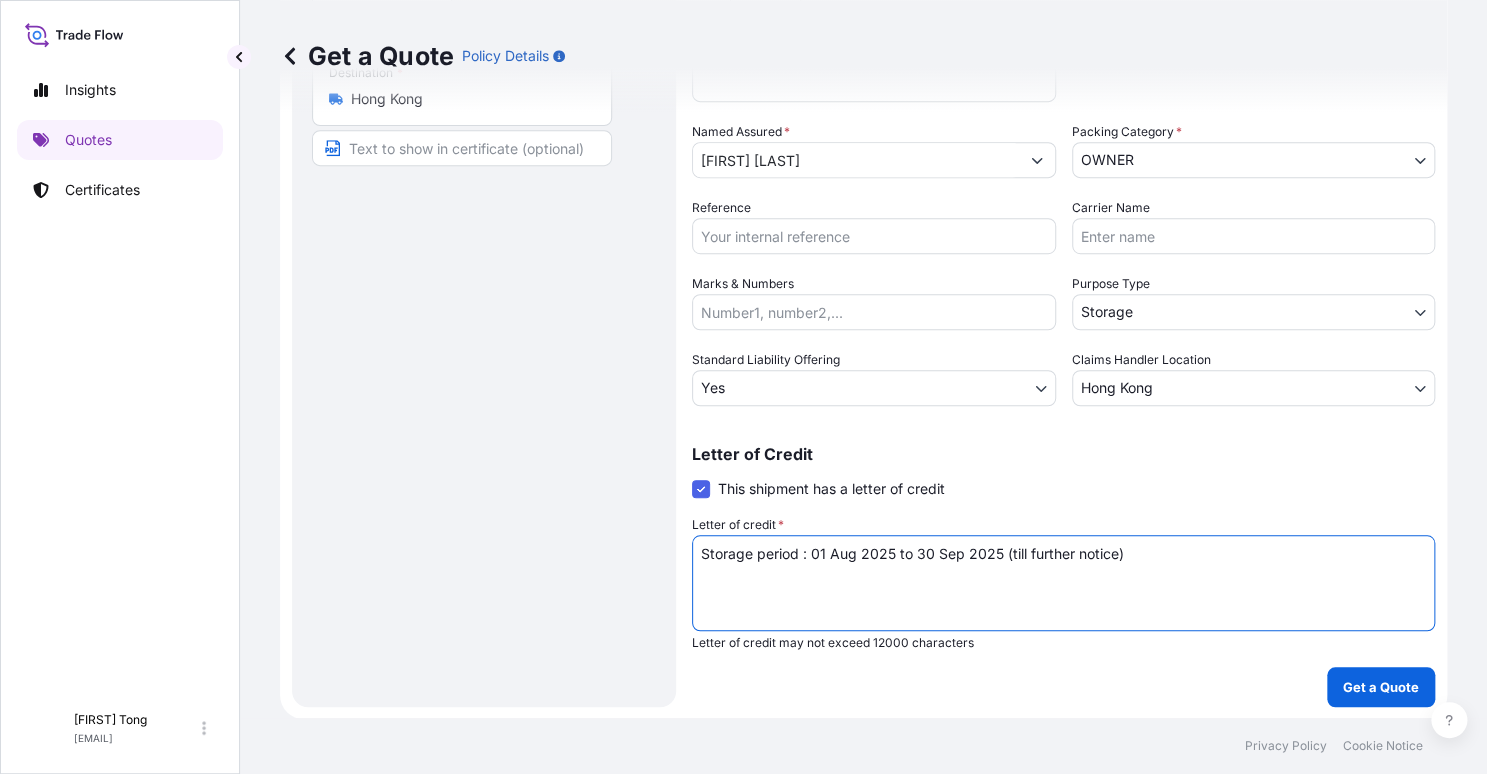 drag, startPoint x: 1058, startPoint y: 569, endPoint x: 431, endPoint y: 576, distance: 627.03906 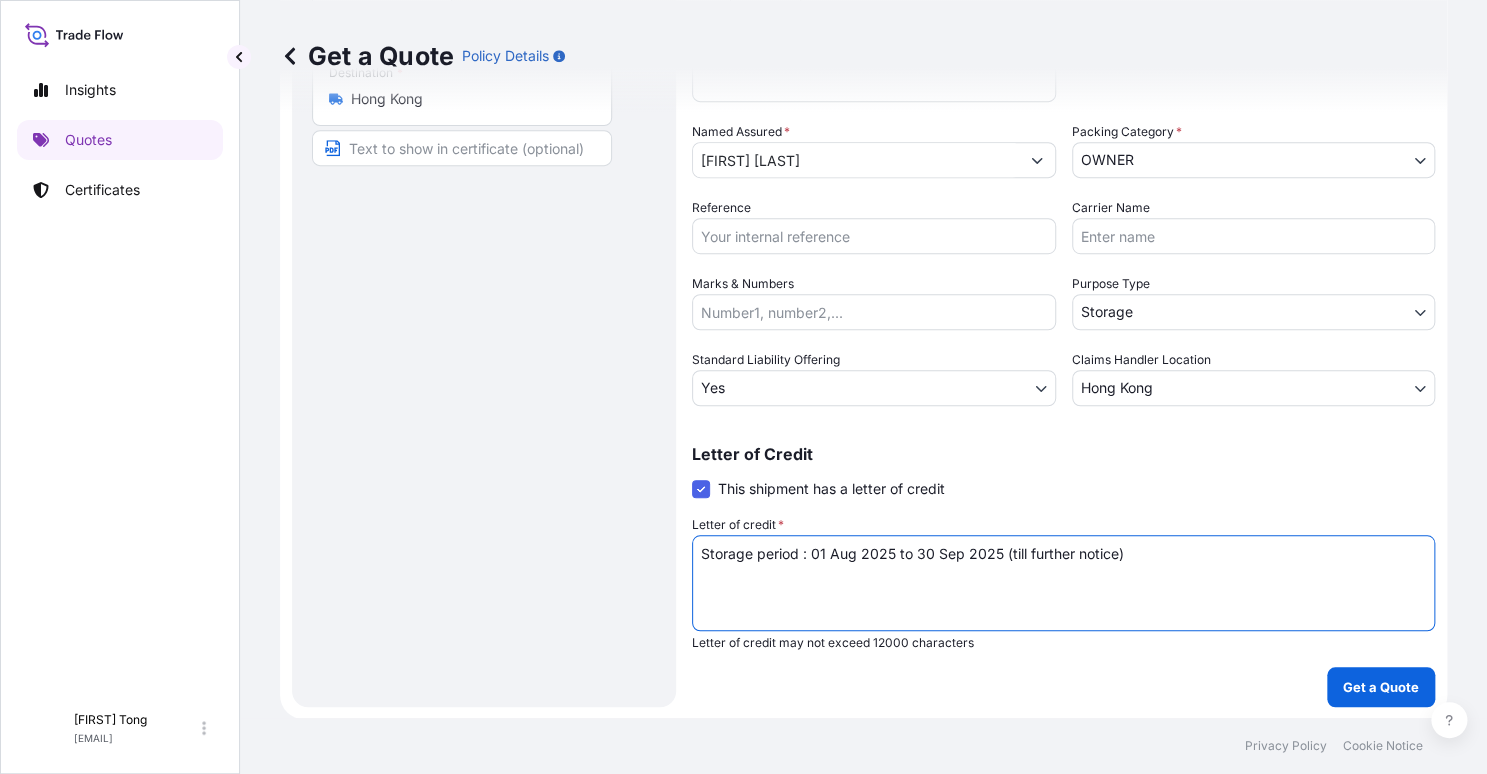 click on "Route Details Place of loading Road / Inland Road / Inland Origin * [LOCATION] Main transport mode STORAGE COURIER INSTALLATION LAND SEA AIR STORAGE Destination * [LOCATION] Road / Inland Road / Inland Place of Discharge Coverage Type Excluding hoisting Including hoisting Packing/unpacking only Shipment Details Date of Departure * [DATE] Cargo Category * NON-FRAGILE Description of Cargo * Unknown, Pipe, #31
Commercial Invoice Value   * $ USD 800 Named Assured * [FIRST] [LAST] Packing Category * OWNER AGENT CO-OWNER OWNER Various Reference Carrier Name Marks & Numbers Purpose Type Storage Transit Storage Installation Conservation Standard Liability Offering Yes Yes No Claims Handler Location [LOCATION] [LOCATION] [LOCATION] Letter of Credit This shipment has a letter of credit Letter of credit * Storage period : [DATE] to [DATE] (till further notice) Letter of credit may not exceed 12000 characters Get a Quote" at bounding box center (863, 224) 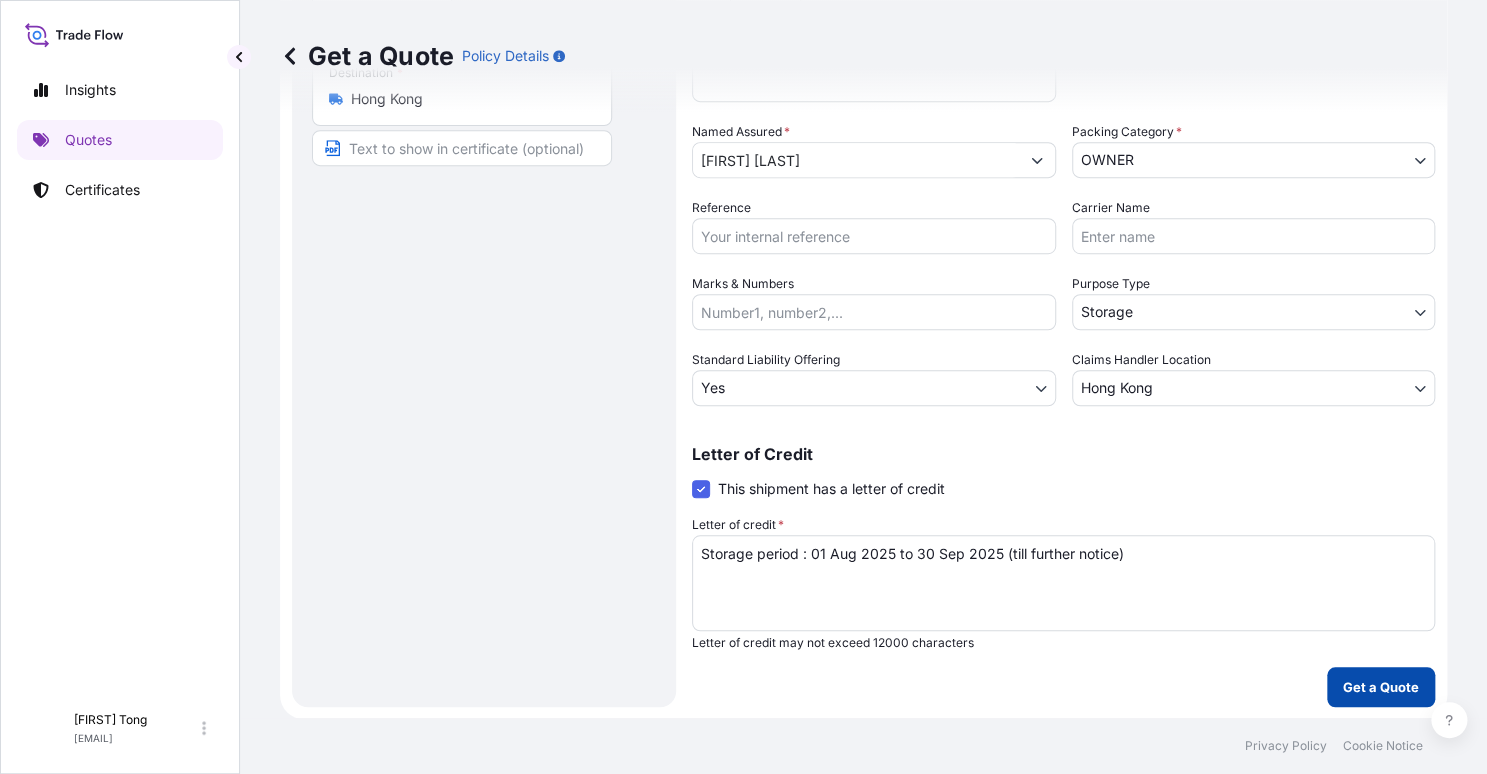click on "Get a Quote" at bounding box center [1381, 687] 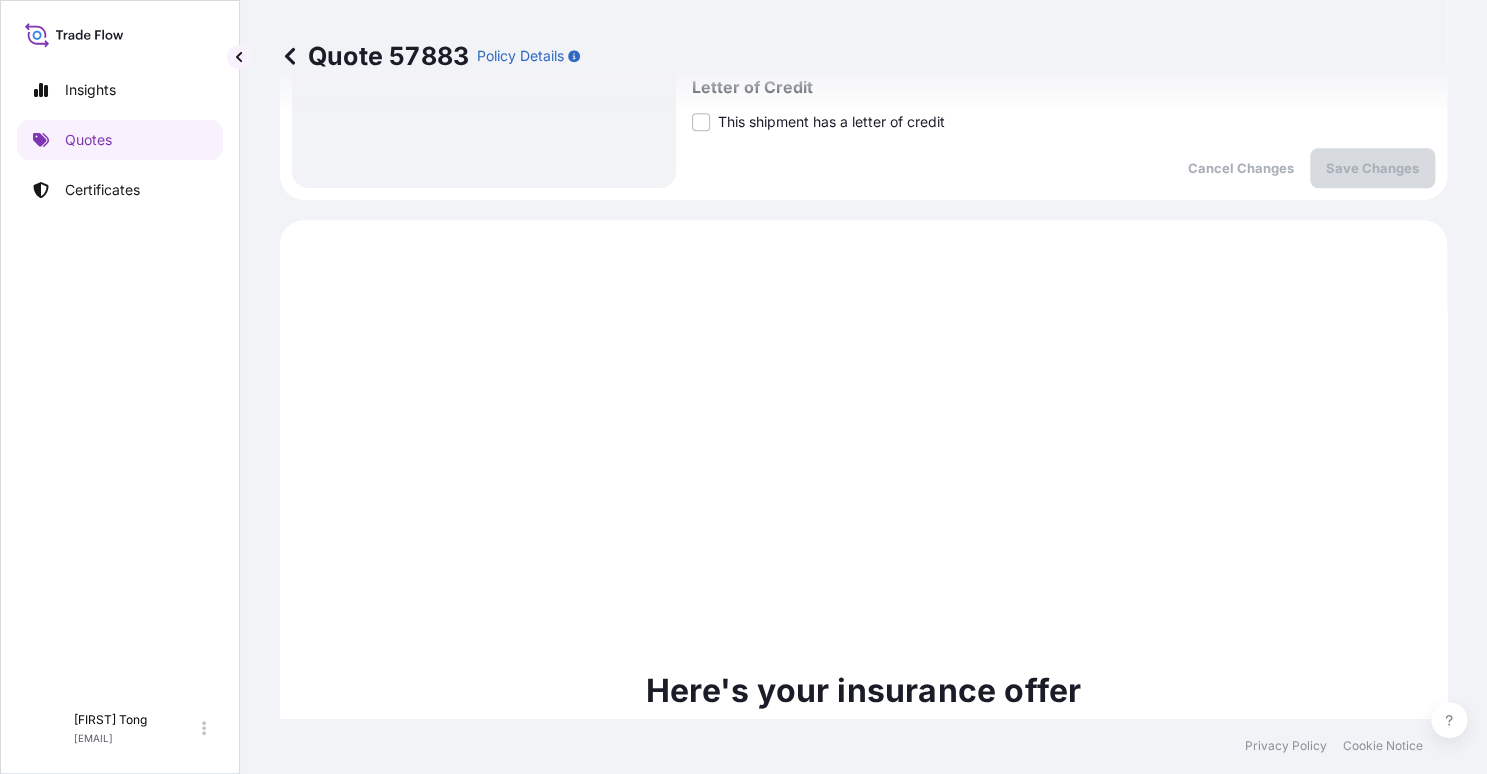 scroll, scrollTop: 618, scrollLeft: 0, axis: vertical 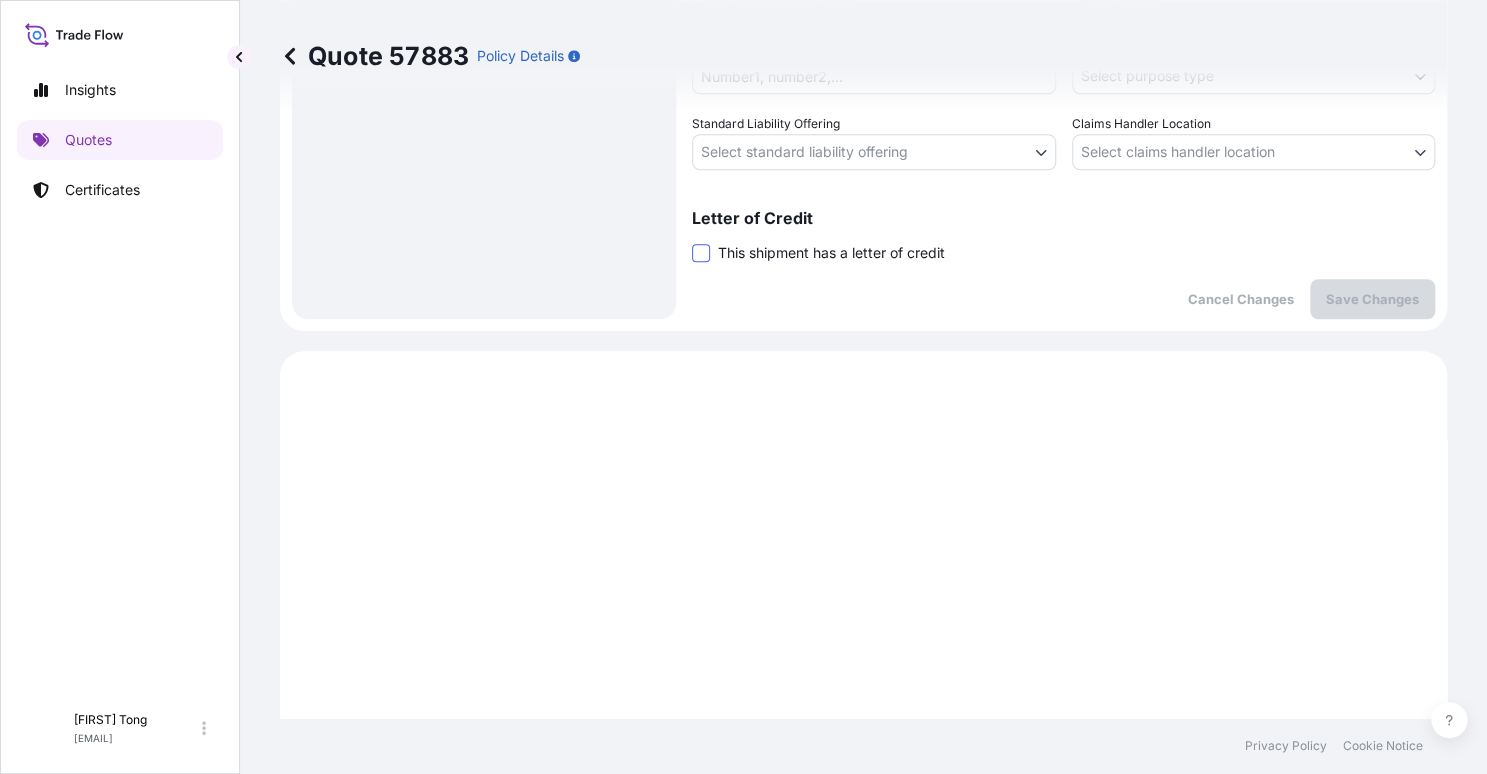 drag, startPoint x: 701, startPoint y: 248, endPoint x: 703, endPoint y: 259, distance: 11.18034 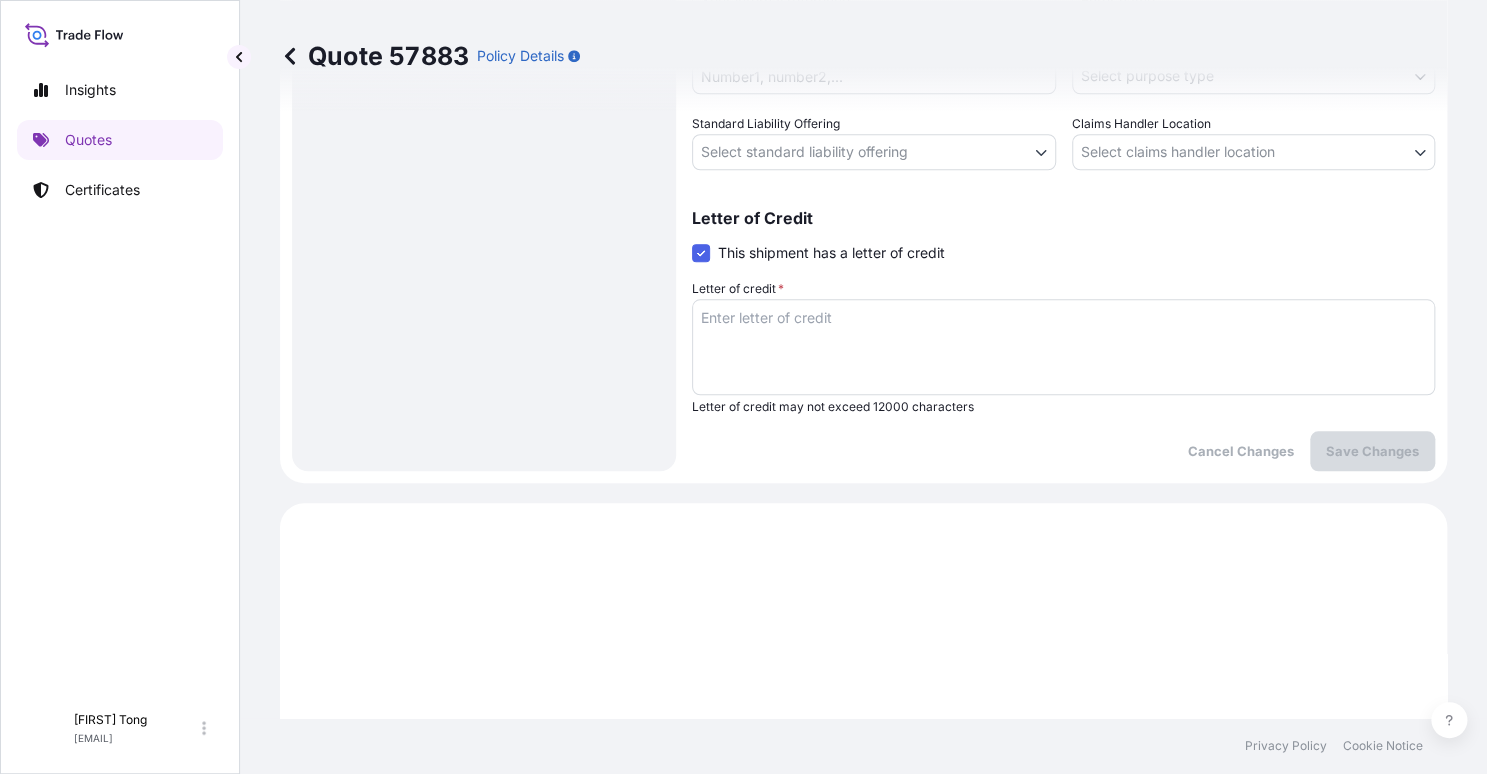 click on "Letter of credit *" at bounding box center (1063, 347) 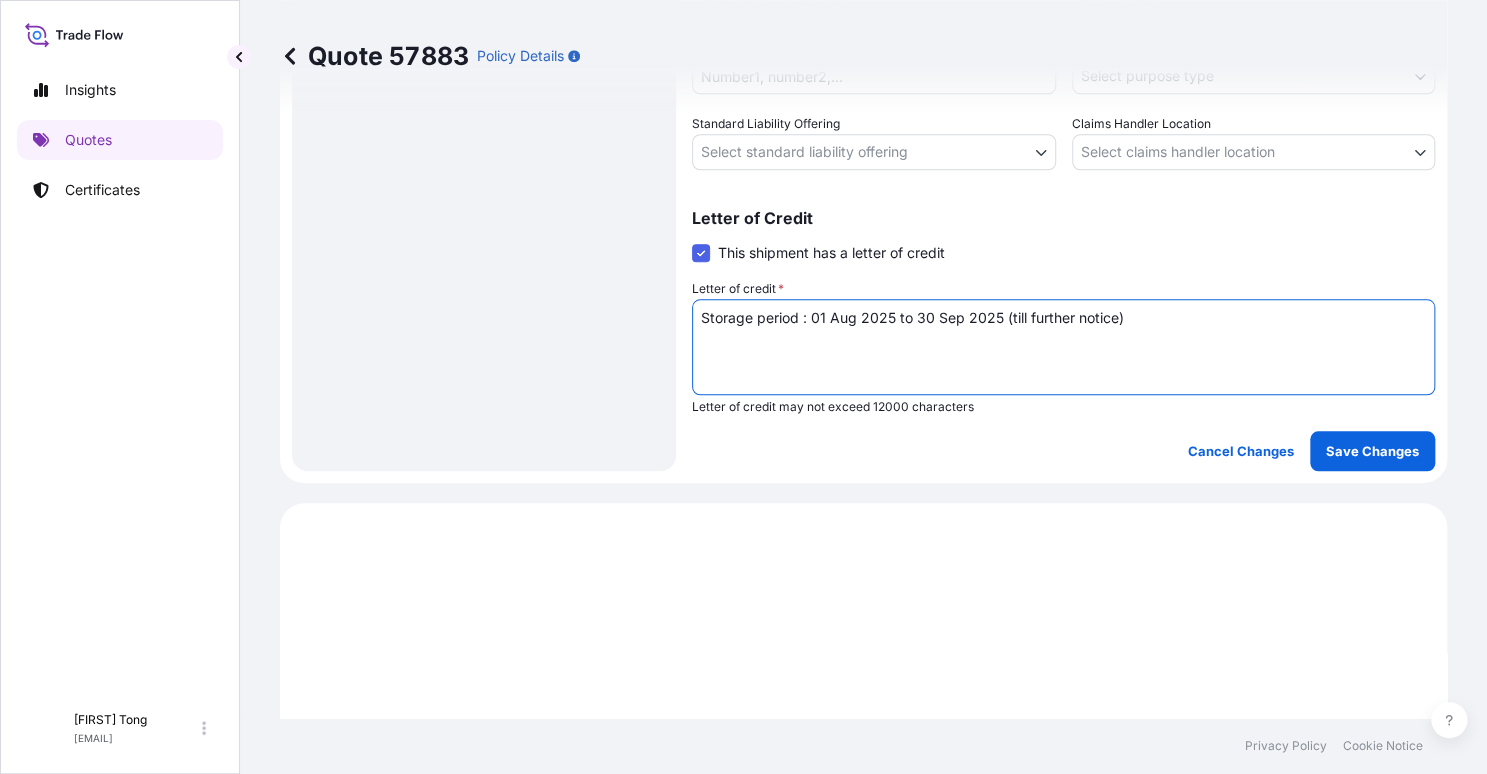 click on "Insights Quotes Certificates C [FIRST] [LAST] [EMAIL] Quote 57883 Policy Details Route Details Place of loading Road / Inland Road / Inland Origin * Hong Kong Main transport mode STORAGE COURIER INSTALLATION LAND SEA AIR STORAGE Destination * Hong Kong Road / Inland Road / Inland Place of Discharge Coverage Type Excluding hoisting Including hoisting Packing/unpacking only Shipment Details Date of Departure * 01 / 08 / 2025 Cargo Category * NON-FRAGILE Description of Cargo * Unknown, Antler, #32
Commercial Invoice Value   * $ USD 800 Named Assured * [FIRST] [LAST] Packing Category * OWNER AGENT CO-OWNER OWNER Various Reference Carrier Name Marks & Numbers Purpose Type Select purpose type Transit Storage Installation Conservation Standard Liability Offering Select standard liability offering Yes No Claims Handler Location Select claims handler location Hong Kong Singapore Letter of Credit This shipment has a letter of credit Letter of credit * Cancel Changes Save Changes Primary Assured $ ." at bounding box center [743, 387] 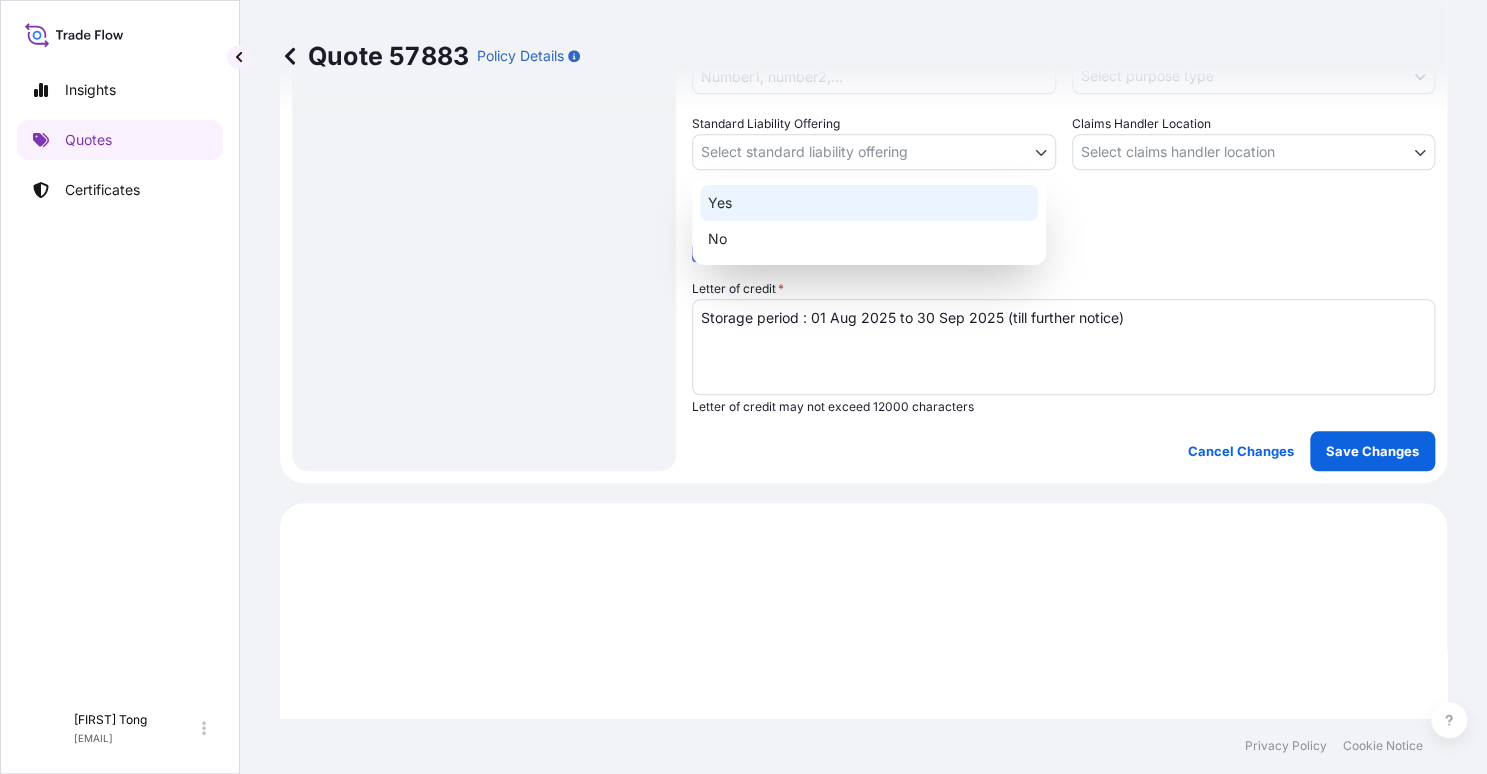 click on "Yes" at bounding box center [869, 203] 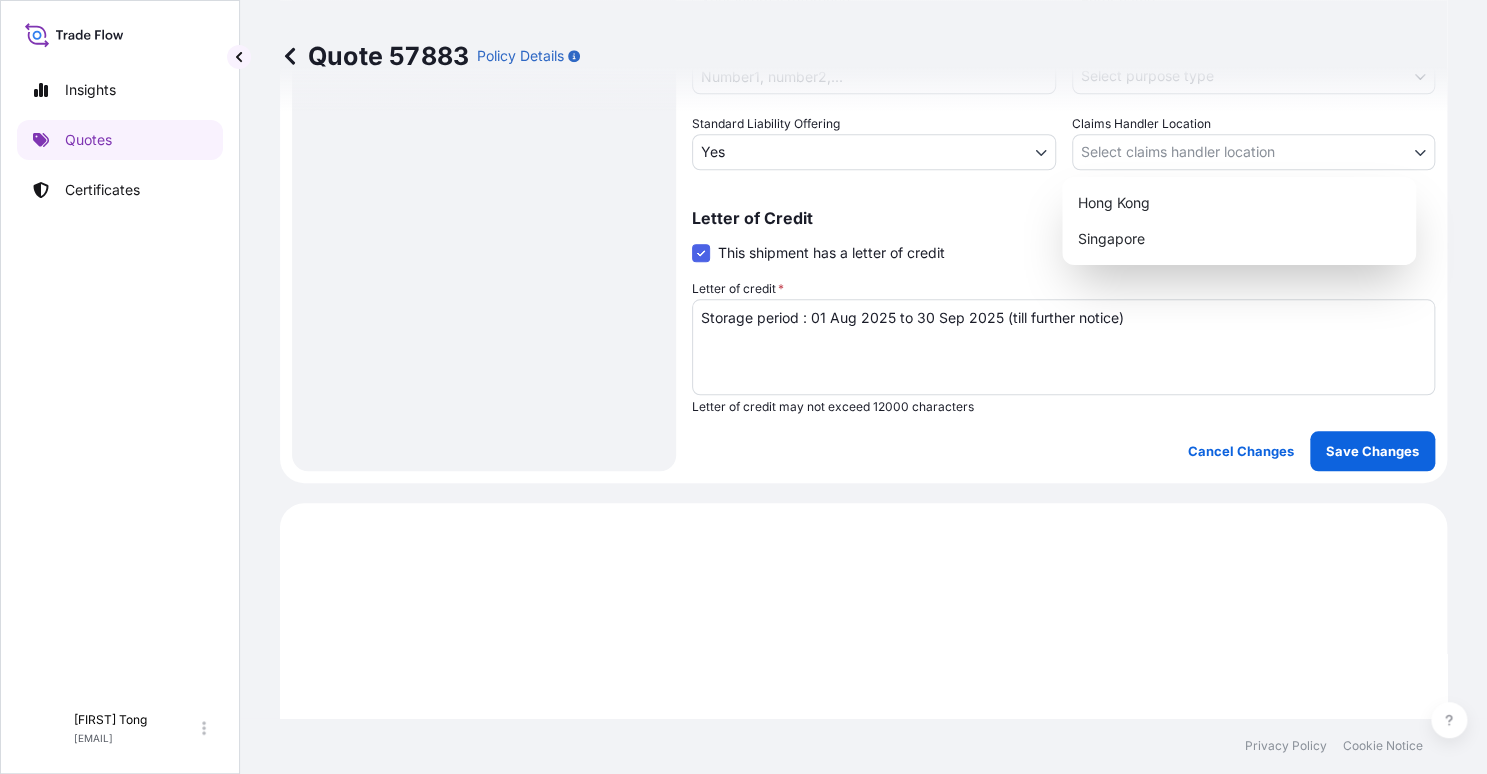 click on "Insights Quotes Certificates C [FIRST]   [LAST] [EMAIL] Quote 57883 Policy Details Route Details Place of loading Road / Inland Road / Inland Origin * Hong Kong Main transport mode STORAGE COURIER INSTALLATION LAND SEA AIR STORAGE Destination * Hong Kong Road / Inland Road / Inland Place of Discharge Coverage Type Excluding hoisting Including hoisting Packing/unpacking only Shipment Details Date of Departure * 01 / 08 / 2025 Cargo Category * NON-FRAGILE Description of Cargo * Unknown, Antler, #32
Commercial Invoice Value   * $ USD 800 Named Assured * [FIRST] [LAST] Packing Category * OWNER AGENT CO-OWNER OWNER Various Reference Carrier Name Marks & Numbers Purpose Type Select purpose type Transit Storage Installation Conservation Standard Liability Offering Yes Yes No Claims Handler Location Select claims handler location Hong Kong Singapore Letter of Credit This shipment has a letter of credit Letter of credit * Storage period : 01 Aug 2025 to 30 Sep 2025 (till further notice) Save Changes" at bounding box center [743, 387] 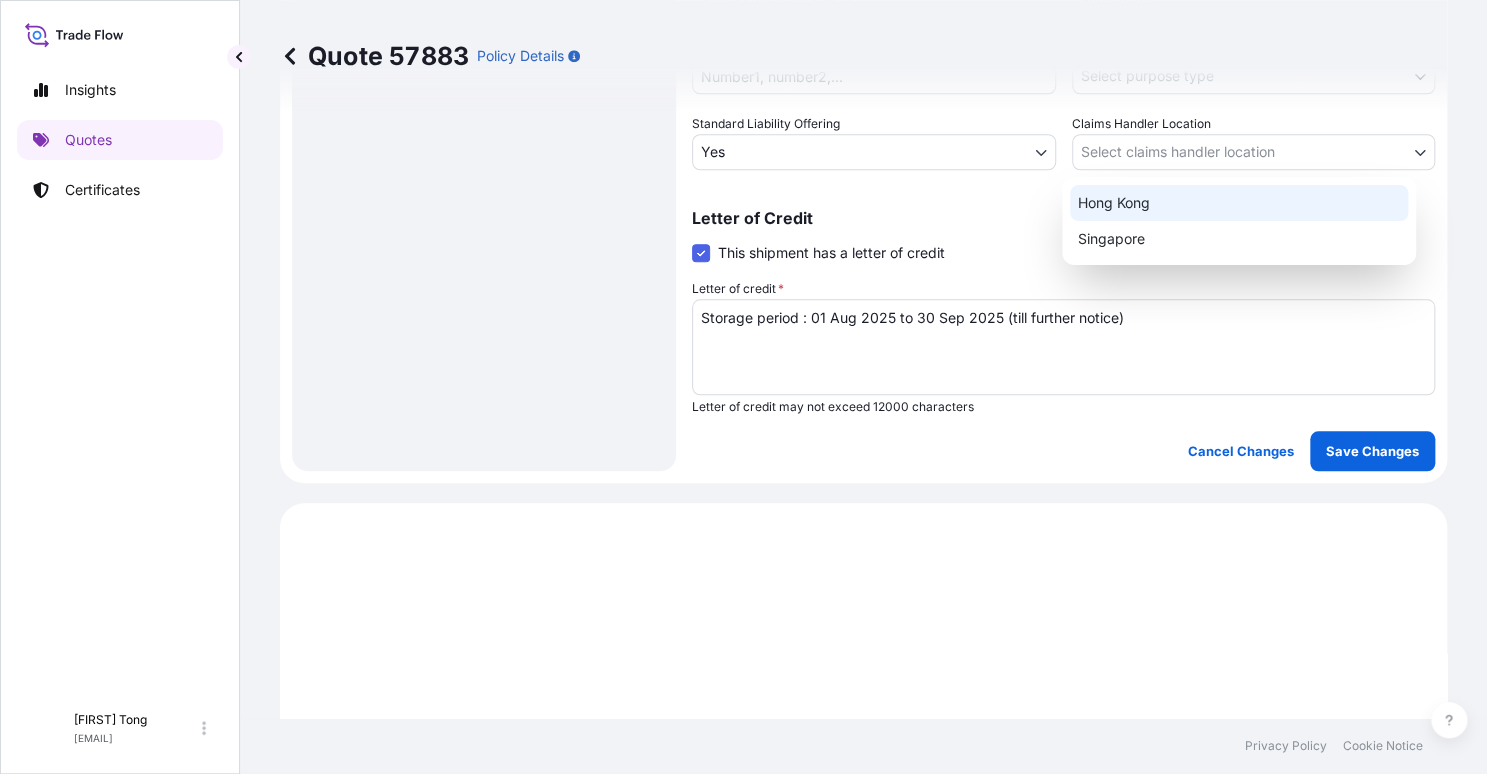 click on "Hong Kong" at bounding box center (1239, 203) 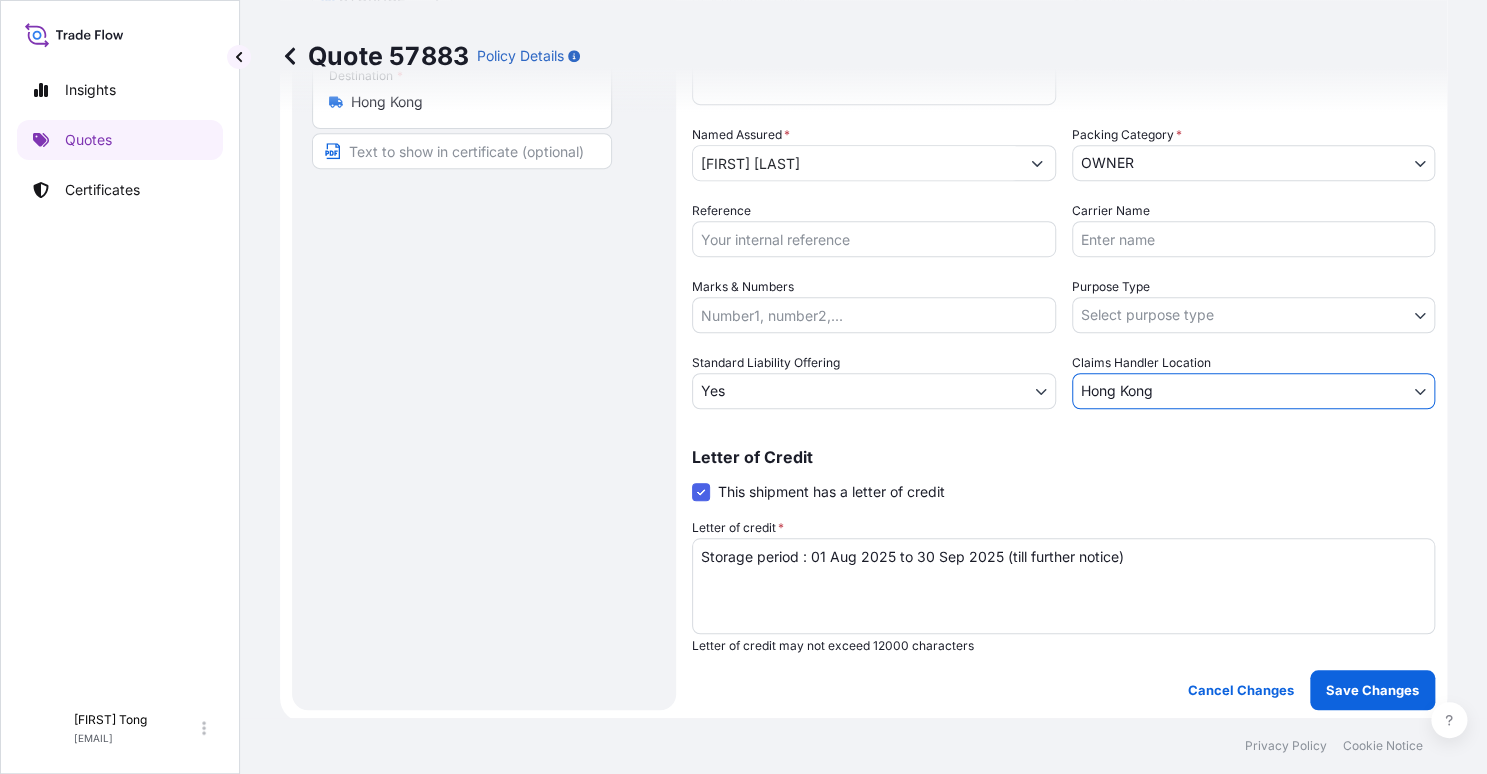 scroll, scrollTop: 368, scrollLeft: 0, axis: vertical 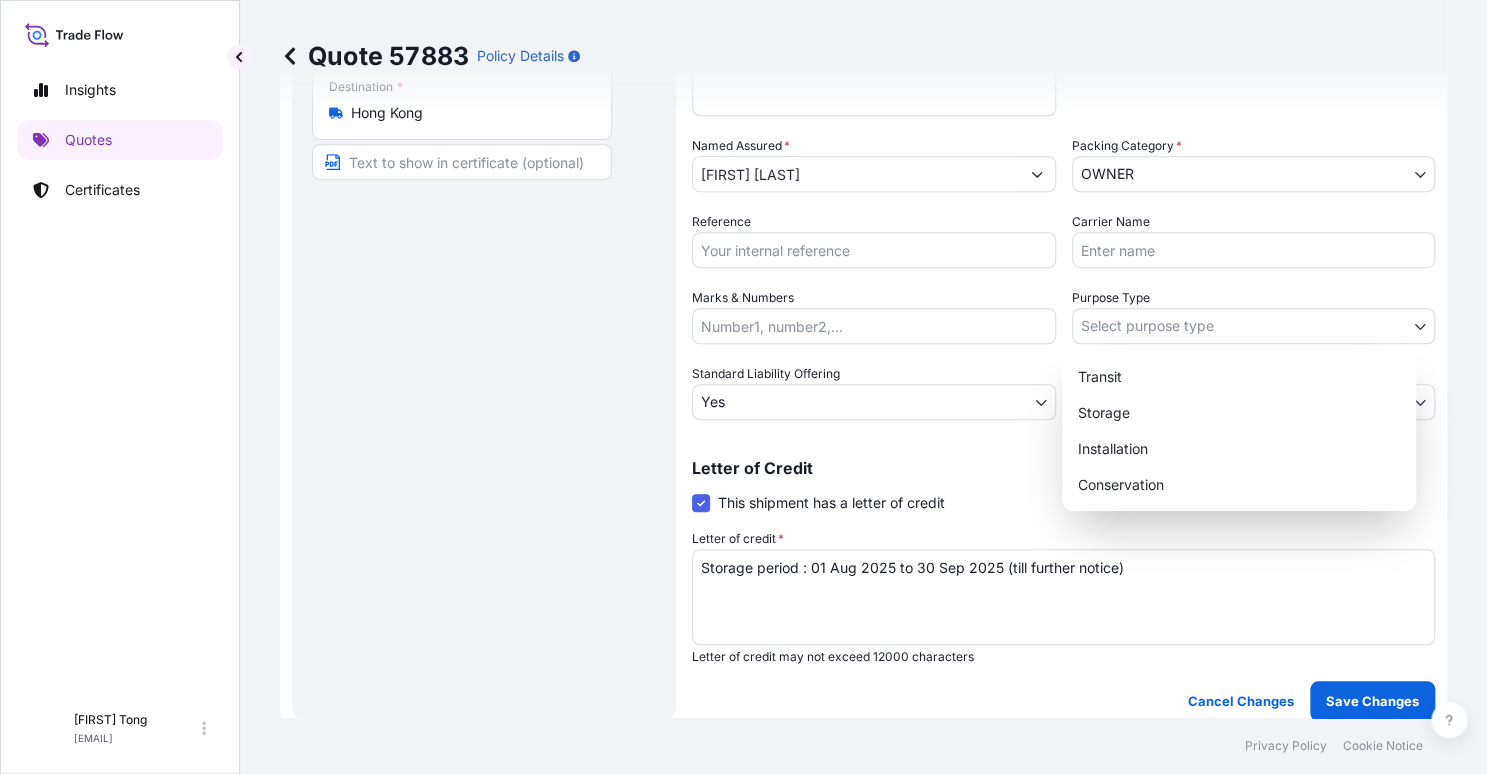 click on "Insights Quotes Certificates C [FIRST]   [LAST] [EMAIL] Quote 57883 Policy Details Route Details Place of loading Road / Inland Road / Inland Origin * [LOCATION] Main transport mode STORAGE COURIER INSTALLATION LAND SEA AIR STORAGE Destination * [LOCATION] Road / Inland Road / Inland Place of Discharge Coverage Type Excluding hoisting Including hoisting Packing/unpacking only Shipment Details Date of Departure * 01 / 08 / 2025 Cargo Category * NON-FRAGILE Description of Cargo * Unknown, Antler, #32
Commercial Invoice Value   * $ USD 800 Named Assured * [FIRST] [LAST] Packing Category * OWNER AGENT CO-OWNER OWNER Various Reference Carrier Name Marks & Numbers Purpose Type Select purpose type Transit Storage Installation Conservation Standard Liability Offering Yes Yes No Claims Handler Location [LOCATION] [LOCATION] [LOCATION] Letter of Credit This shipment has a letter of credit Letter of credit * Storage period : 01 Aug 2025 to 30 Sep 2025 (till further notice) Cancel Changes Save Changes $ 800" at bounding box center (743, 387) 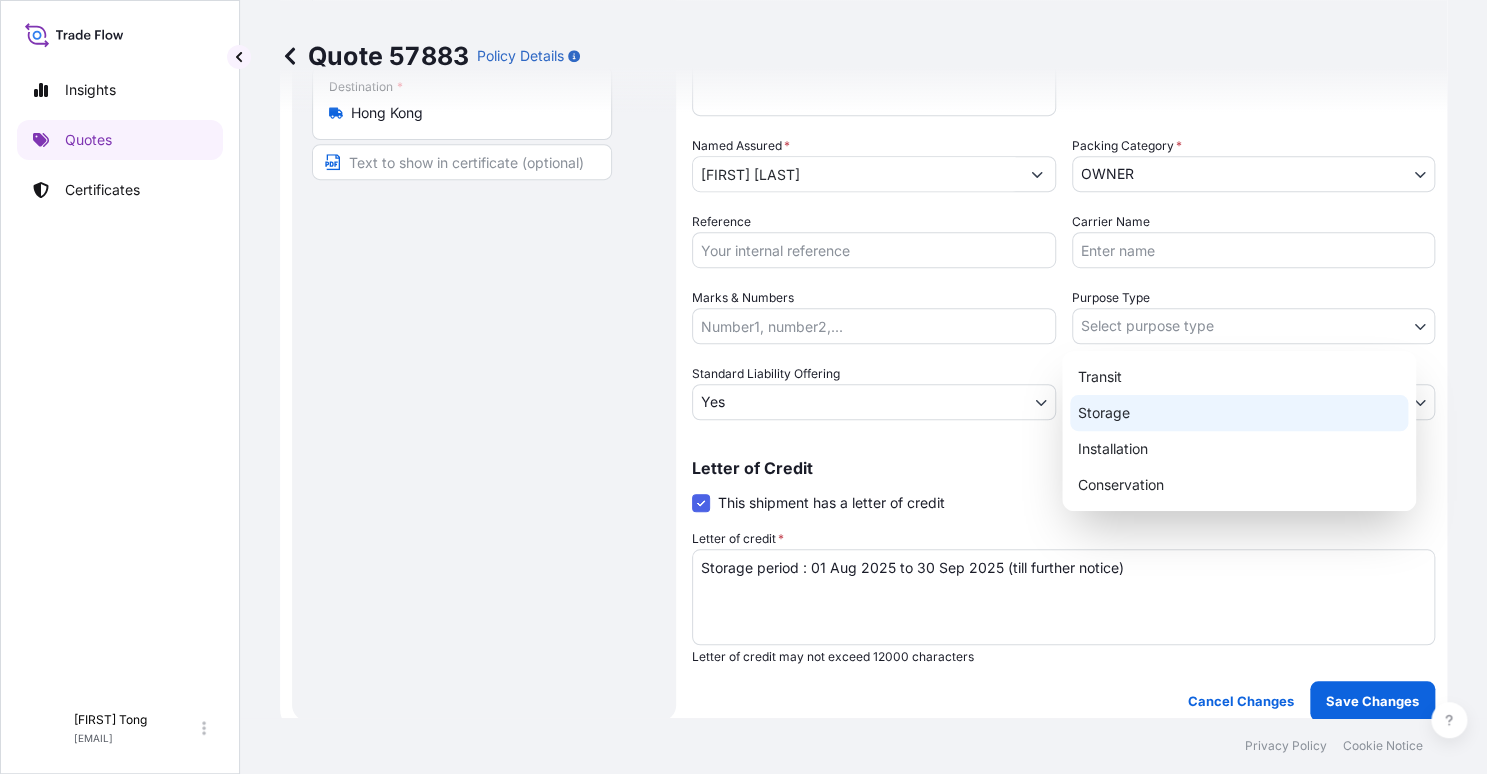 click on "Storage" at bounding box center (1239, 413) 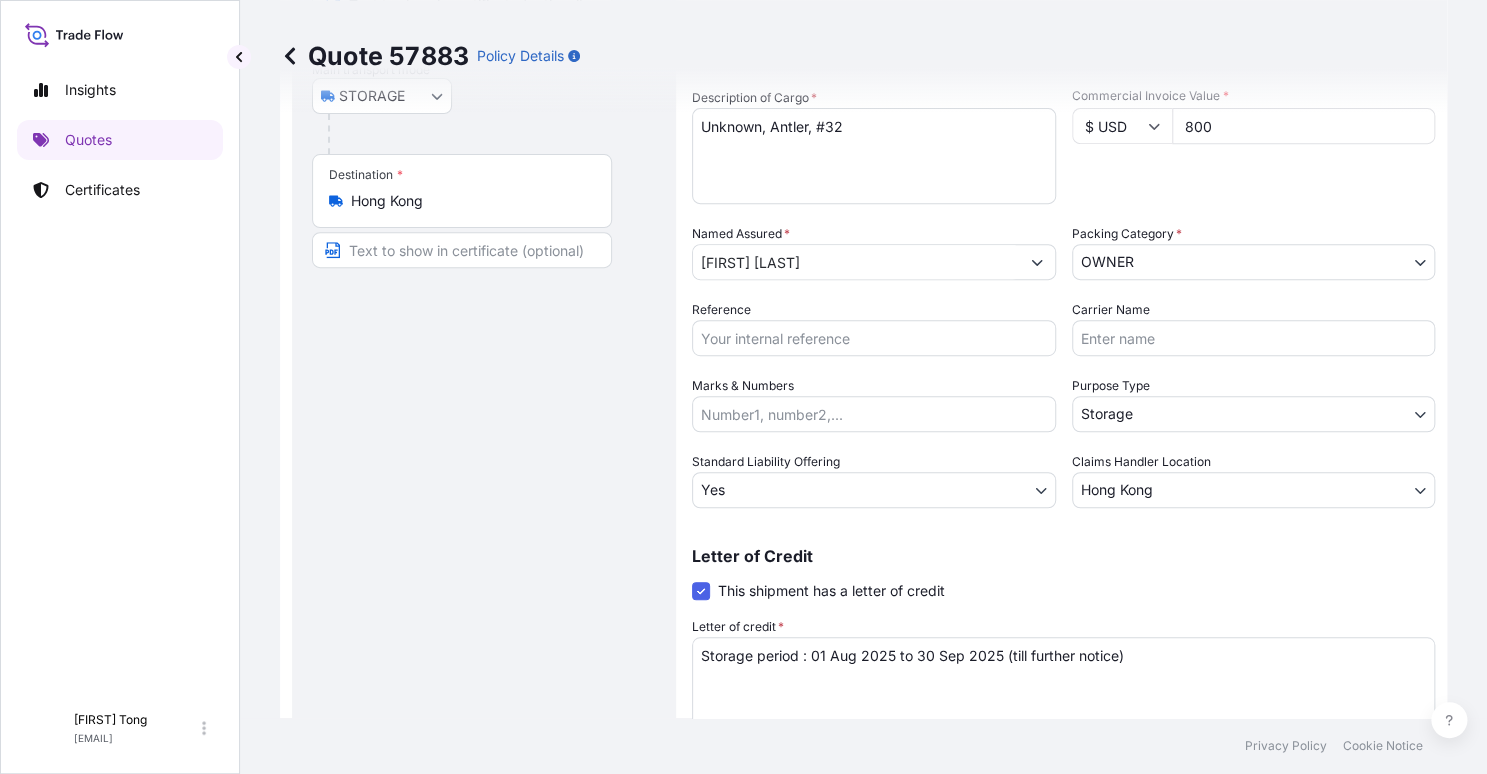 scroll, scrollTop: 243, scrollLeft: 0, axis: vertical 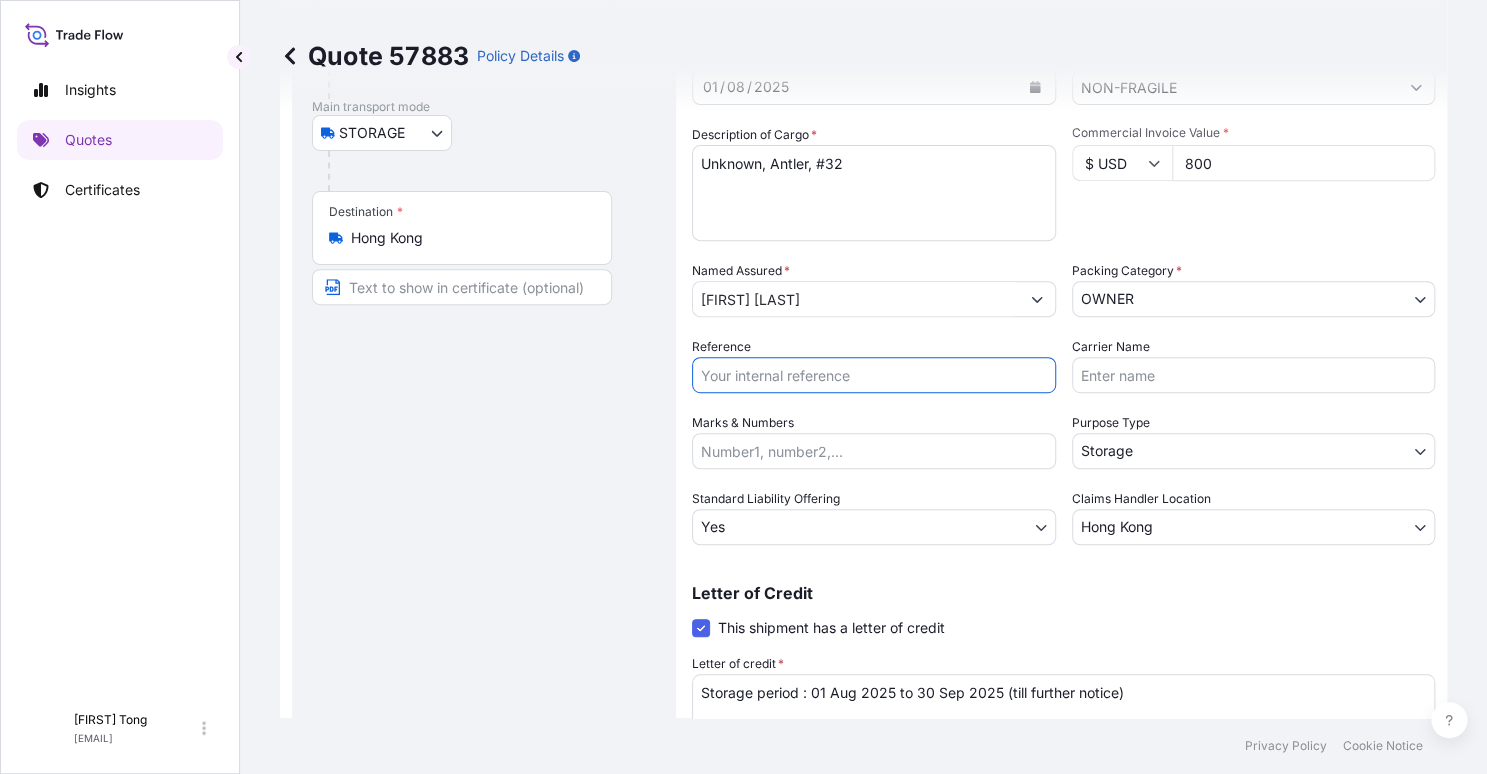 click on "Reference" at bounding box center (874, 375) 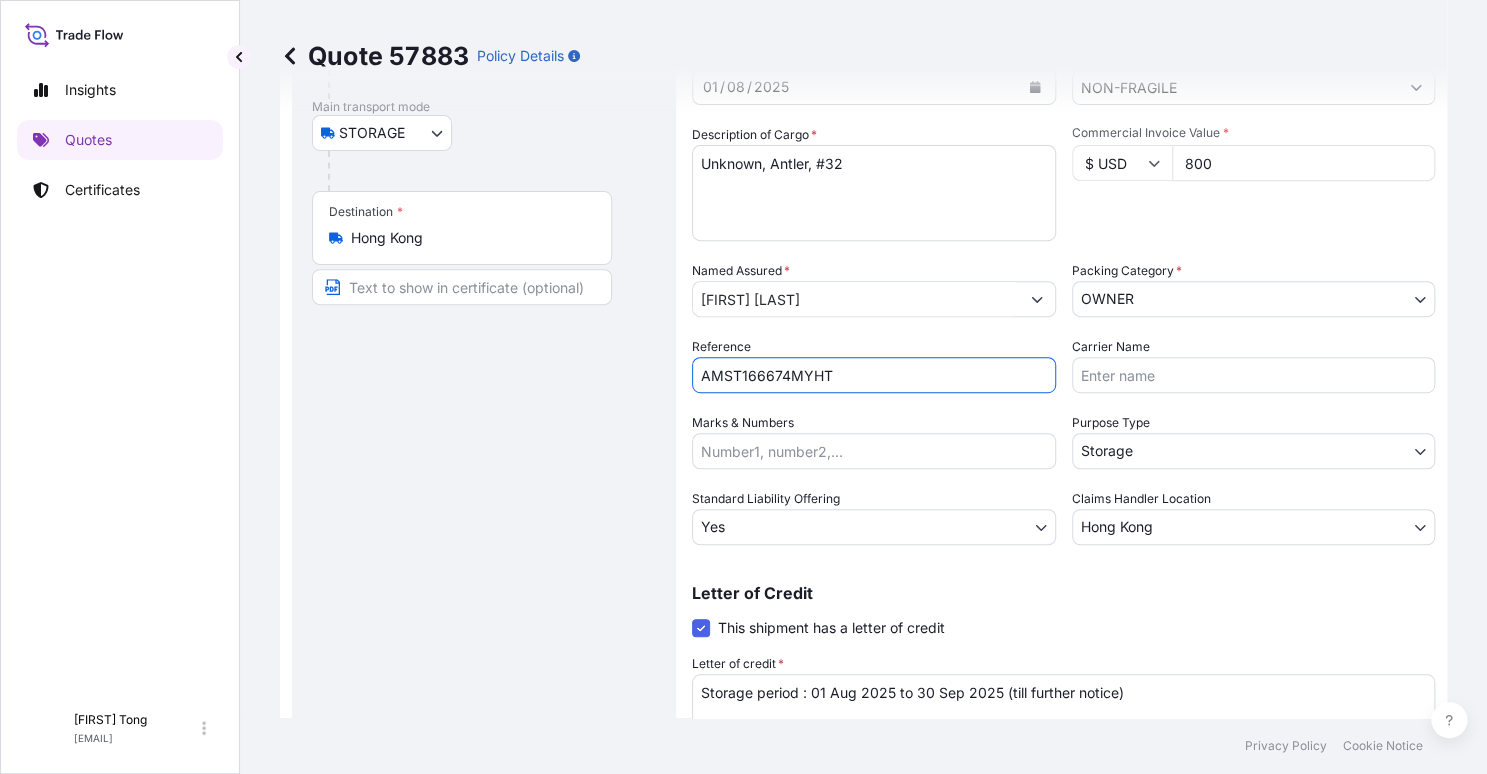 click on "Route Details Place of loading Road / Inland Road / Inland Origin * Hong Kong Main transport mode STORAGE COURIER INSTALLATION LAND SEA AIR STORAGE Destination * Hong Kong Road / Inland Road / Inland Place of Discharge" at bounding box center [484, 363] 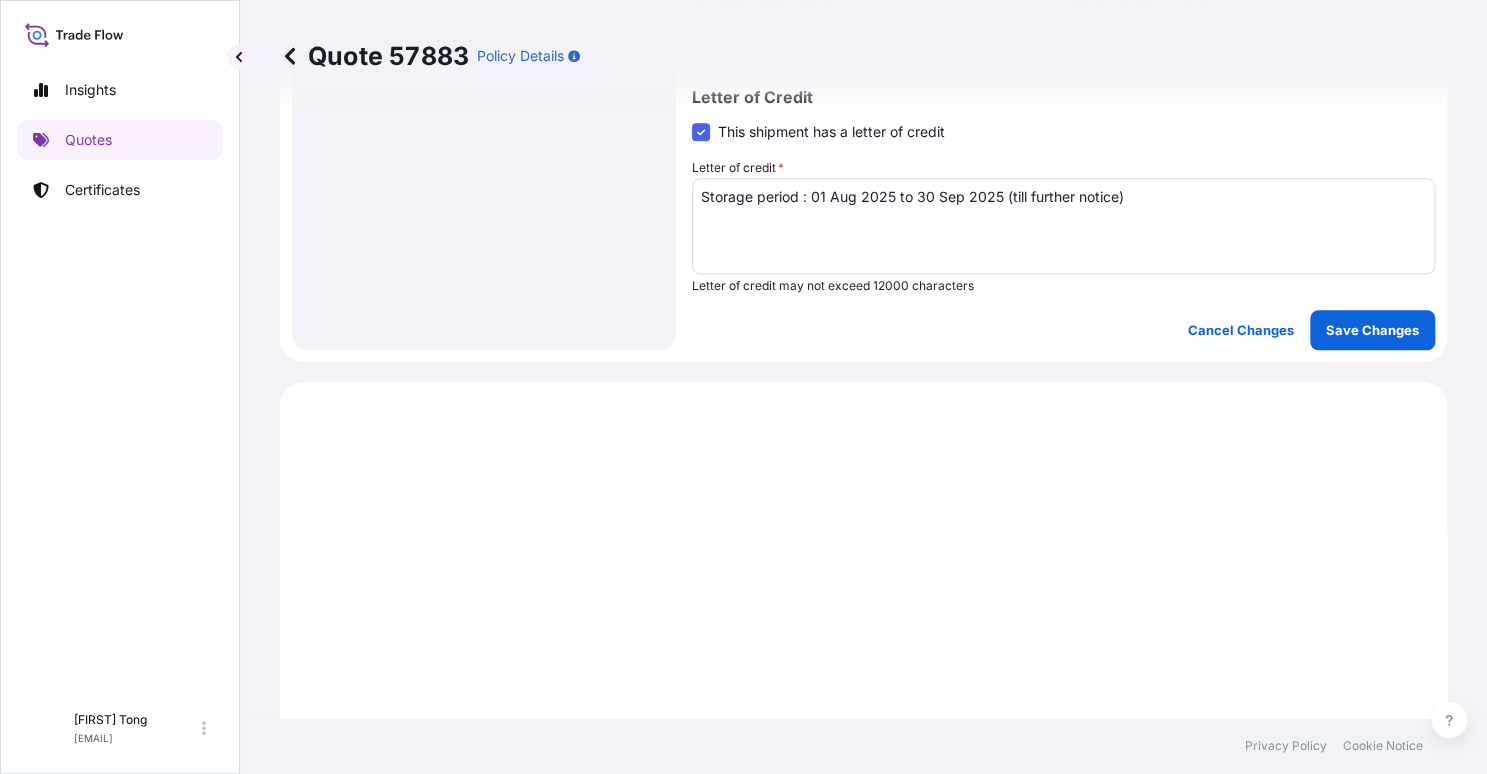 scroll, scrollTop: 743, scrollLeft: 0, axis: vertical 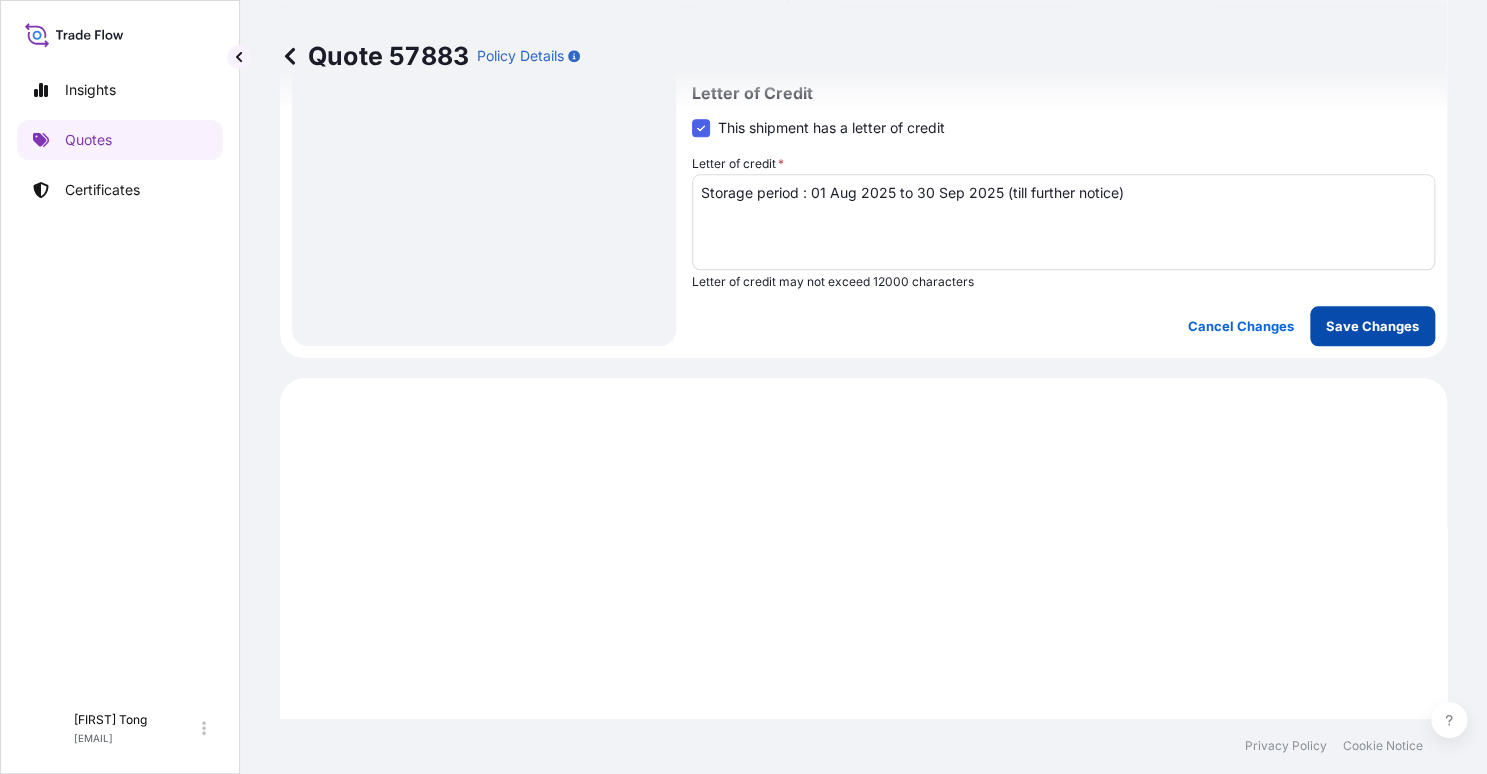 click on "Save Changes" at bounding box center (1372, 326) 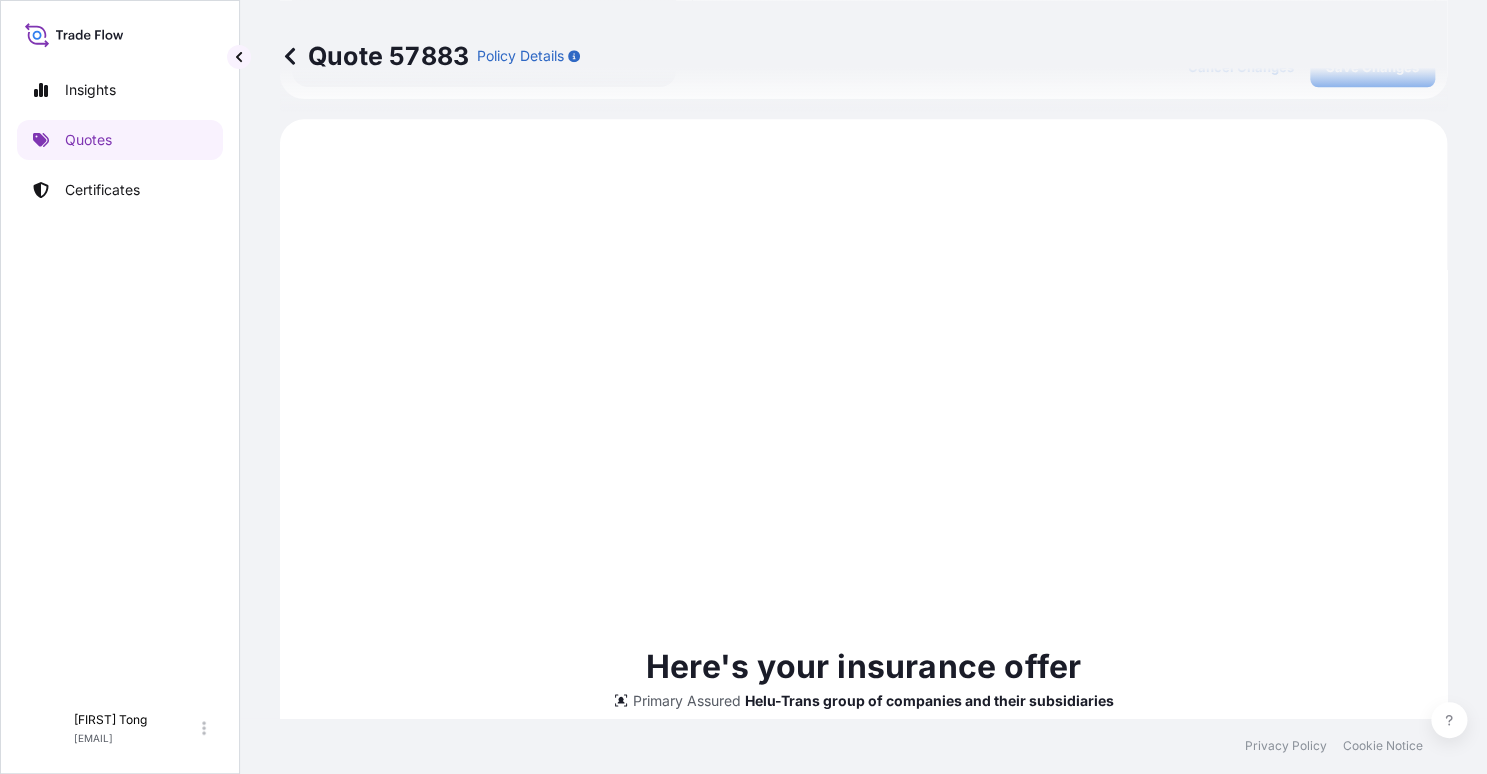 scroll, scrollTop: 1020, scrollLeft: 0, axis: vertical 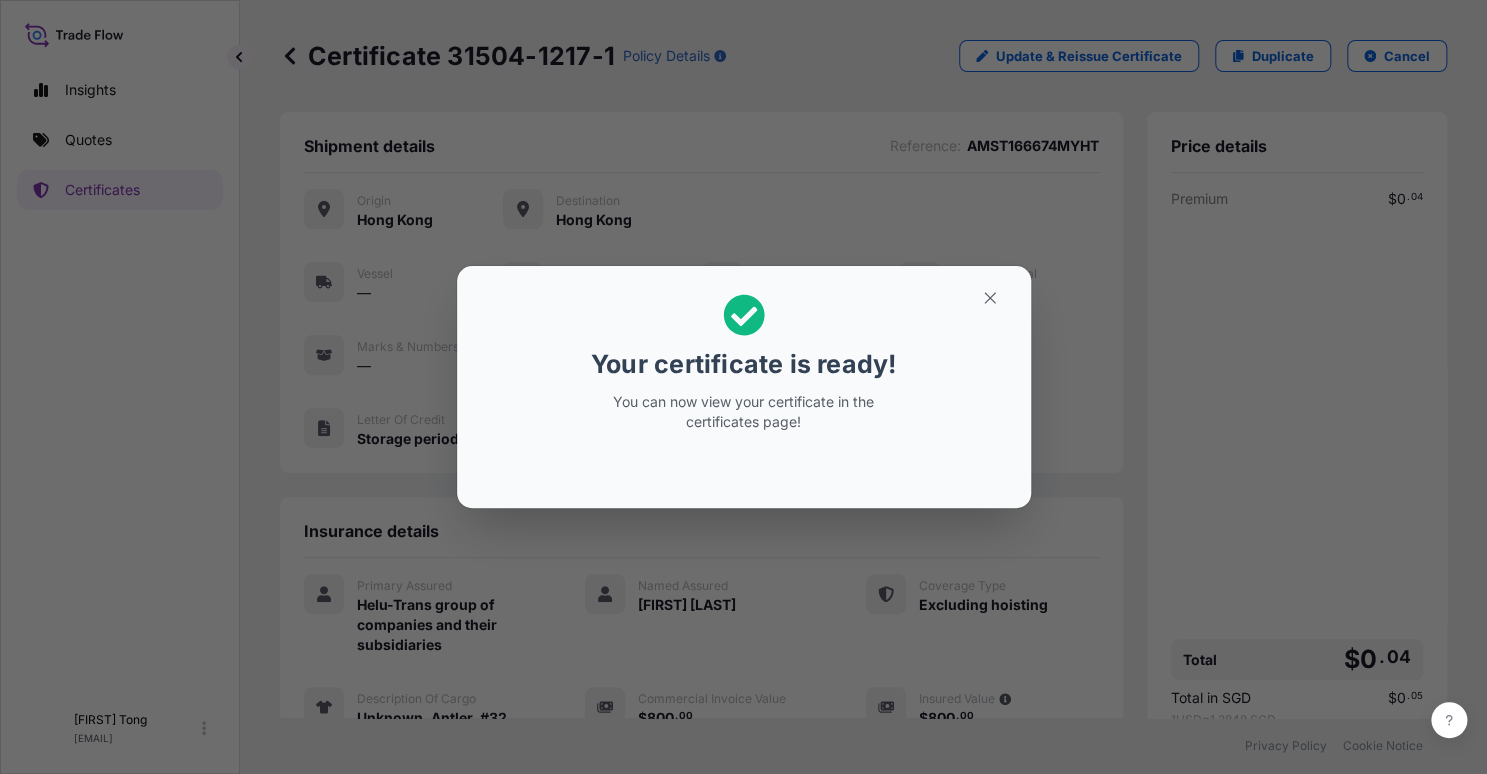 click 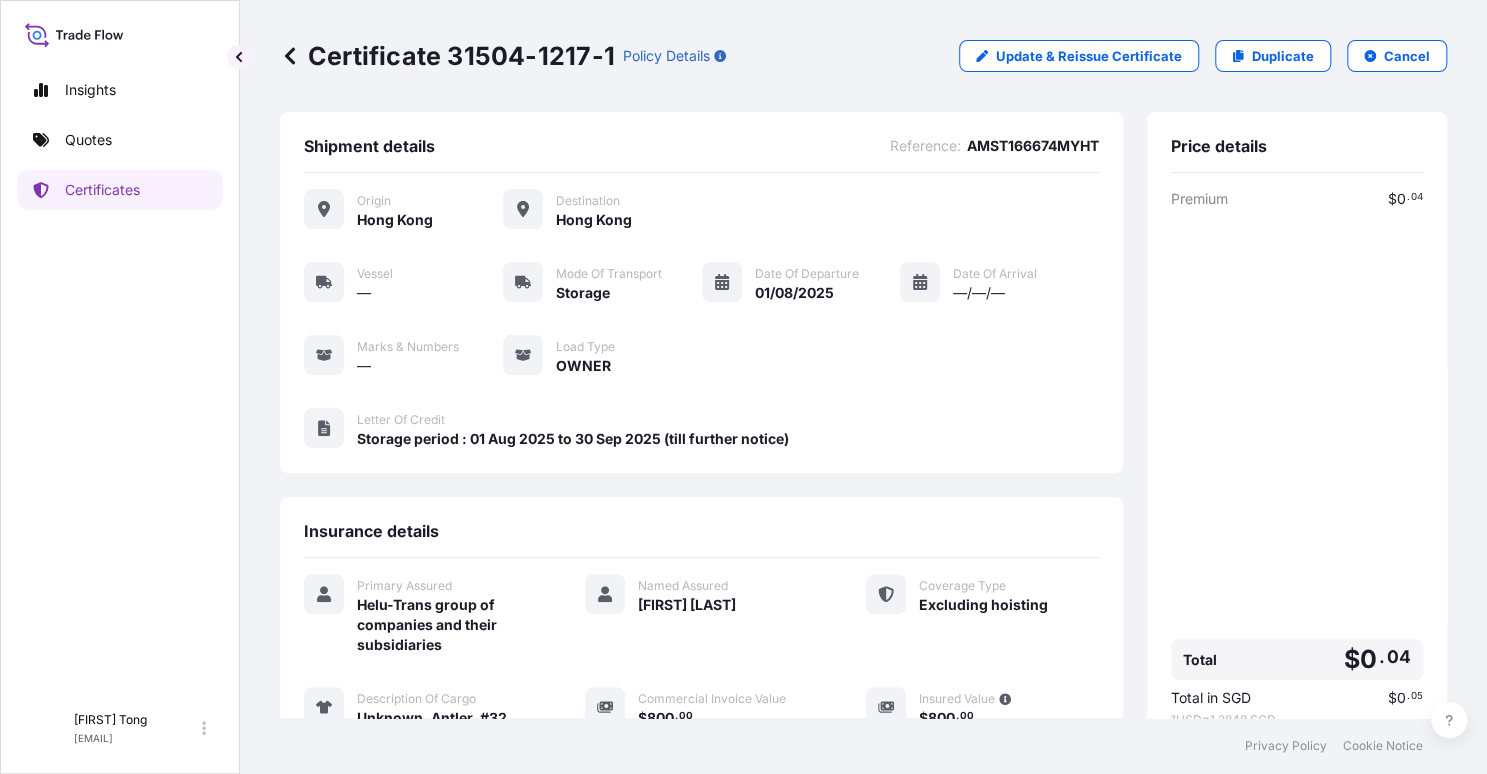 click on "Insurance details Primary Assured Helu-Trans group of companies and their subsidiaries Named Assured [FIRST] [LAST] Coverage Type Excluding hoisting Description Of Cargo Unknown, Antler, #32
Commercial Invoice Value $ 800 . 00 Insured Value $ 800 . 00" at bounding box center (701, 624) 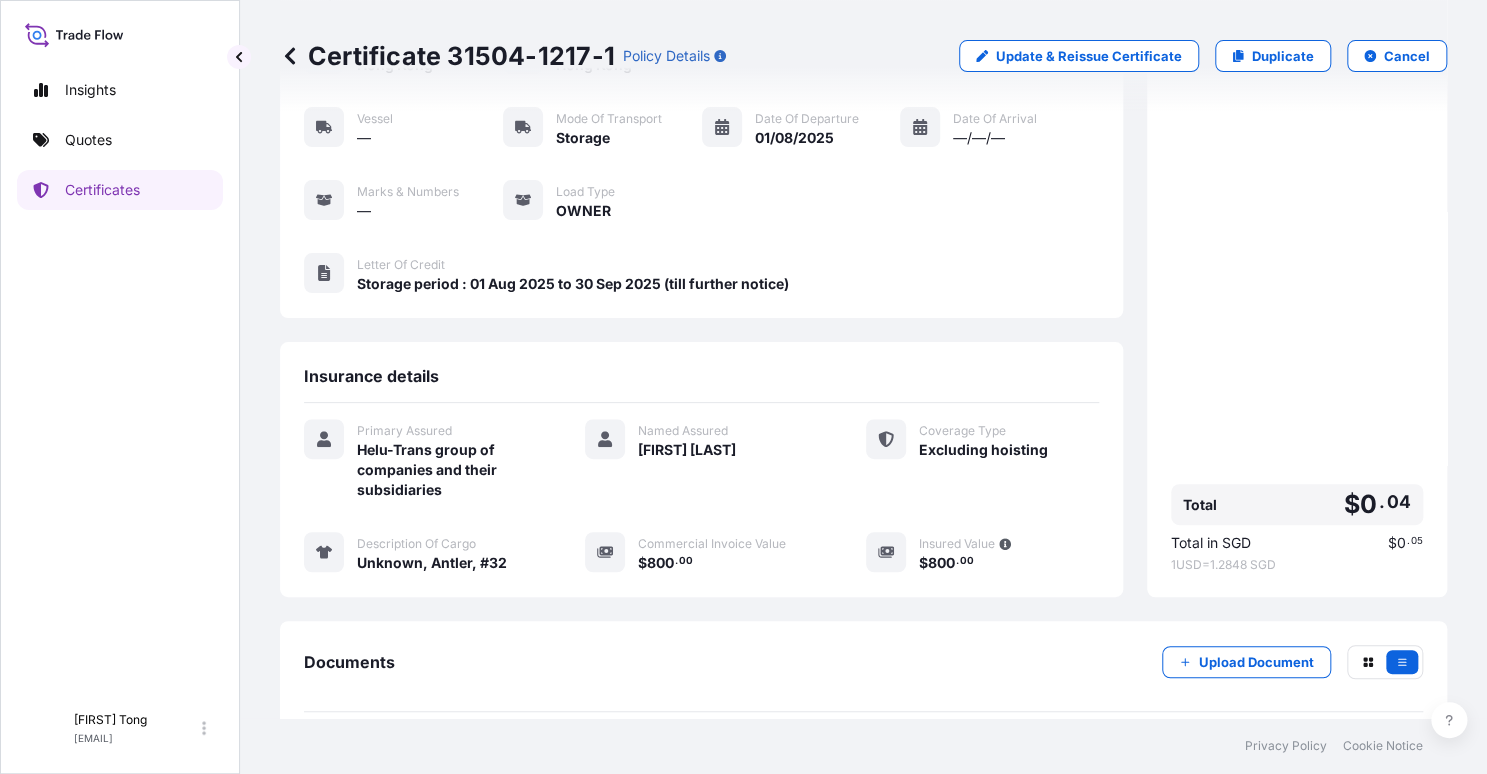 scroll, scrollTop: 244, scrollLeft: 0, axis: vertical 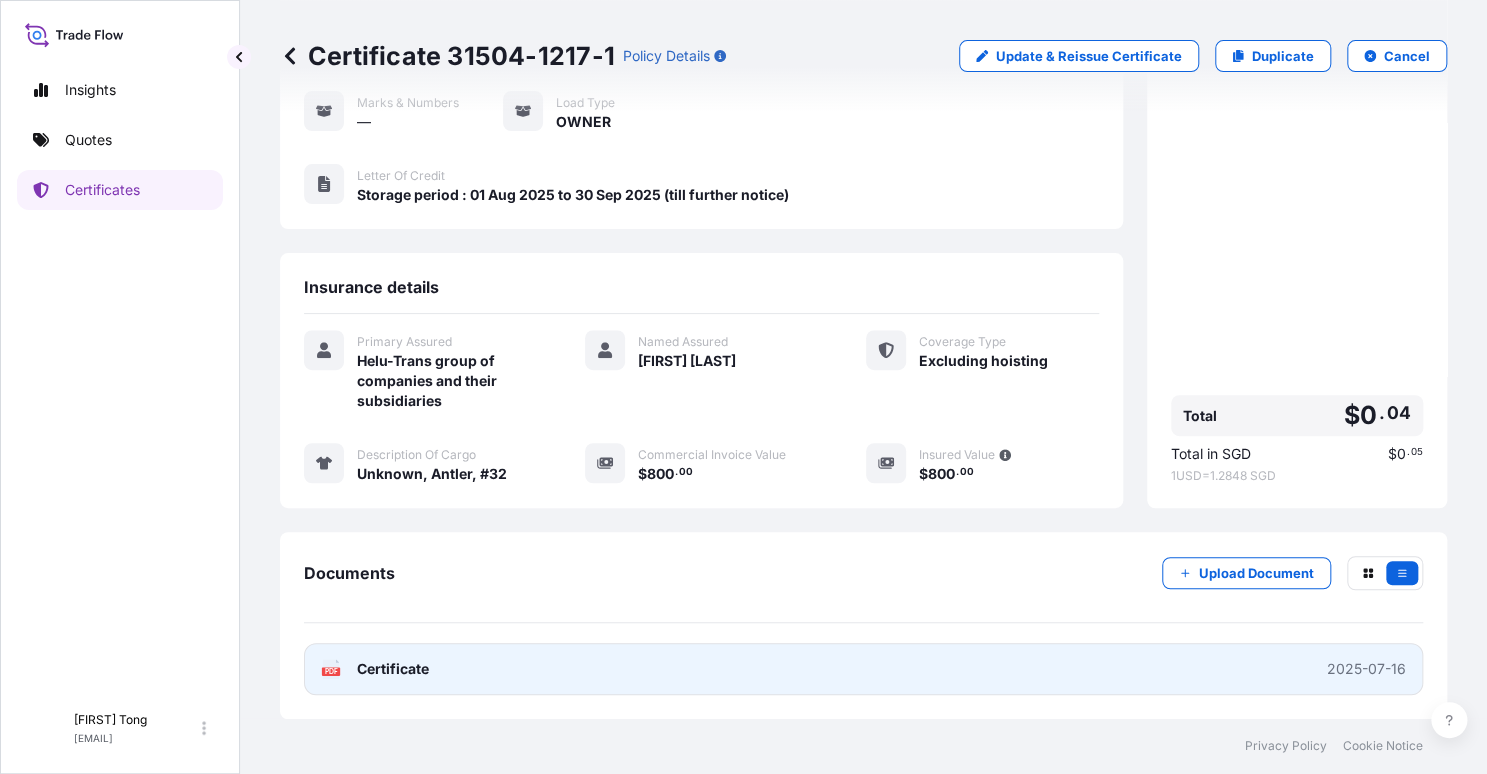 click on "PDF Certificate 2025-07-16" at bounding box center [863, 669] 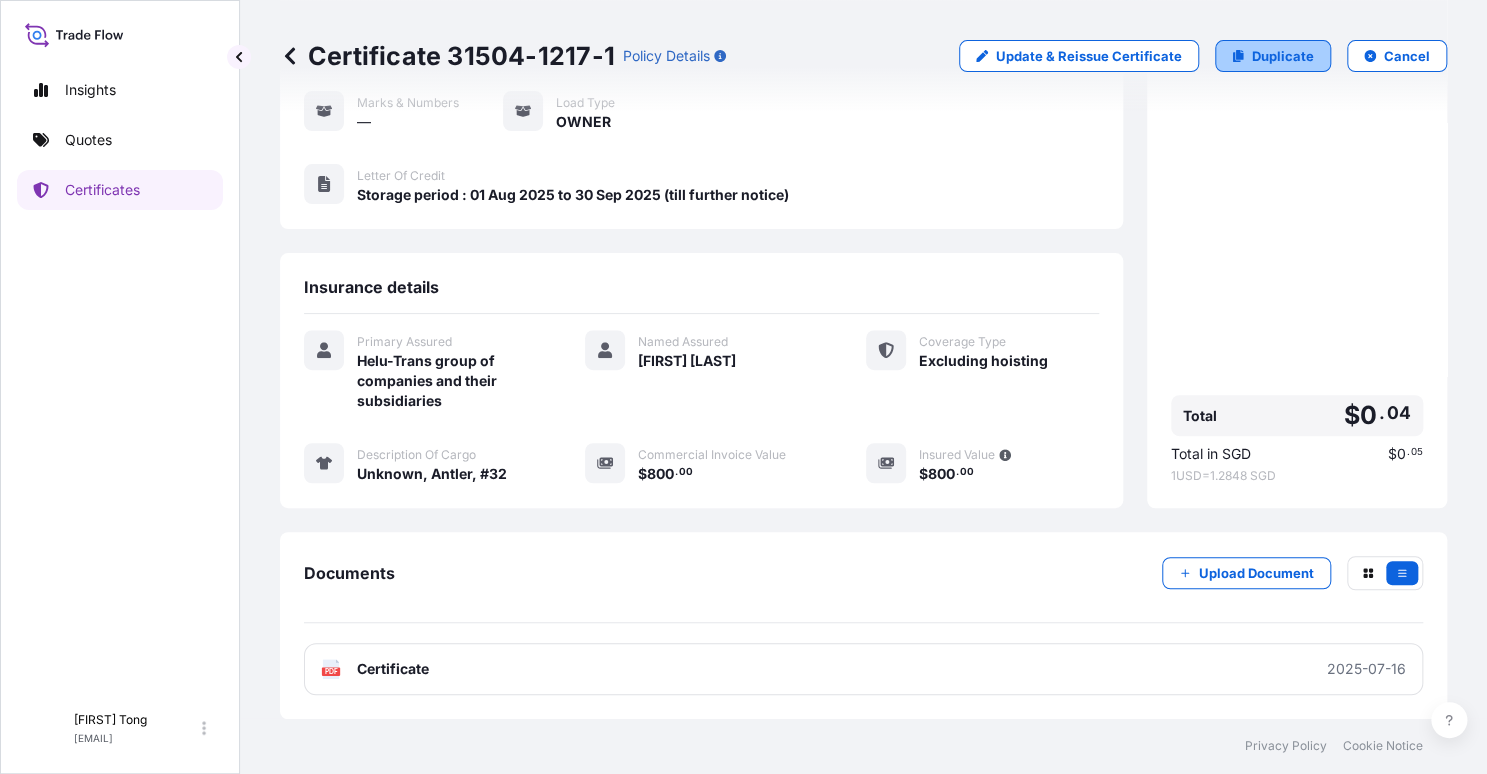 click on "Duplicate" at bounding box center [1283, 56] 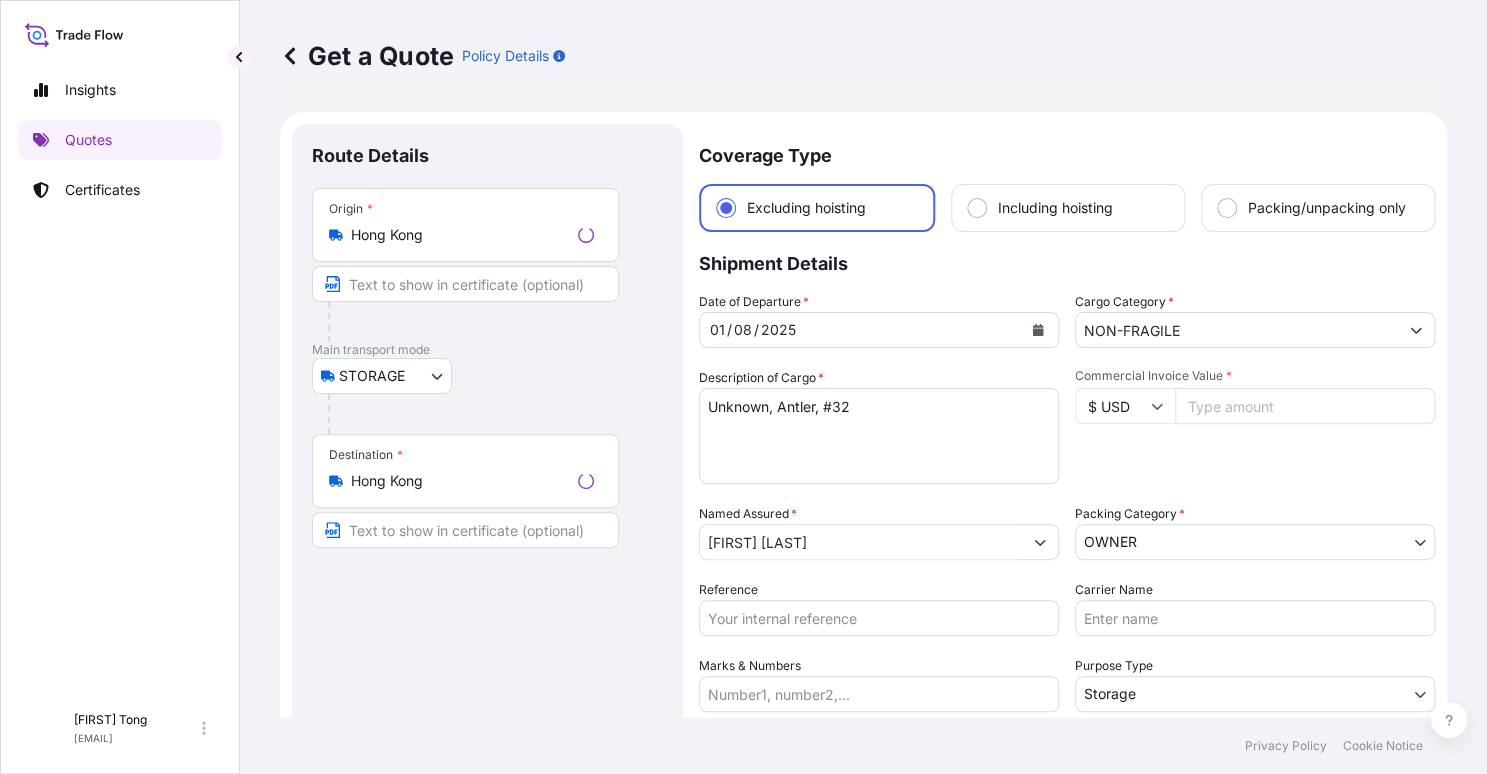 scroll, scrollTop: 31, scrollLeft: 0, axis: vertical 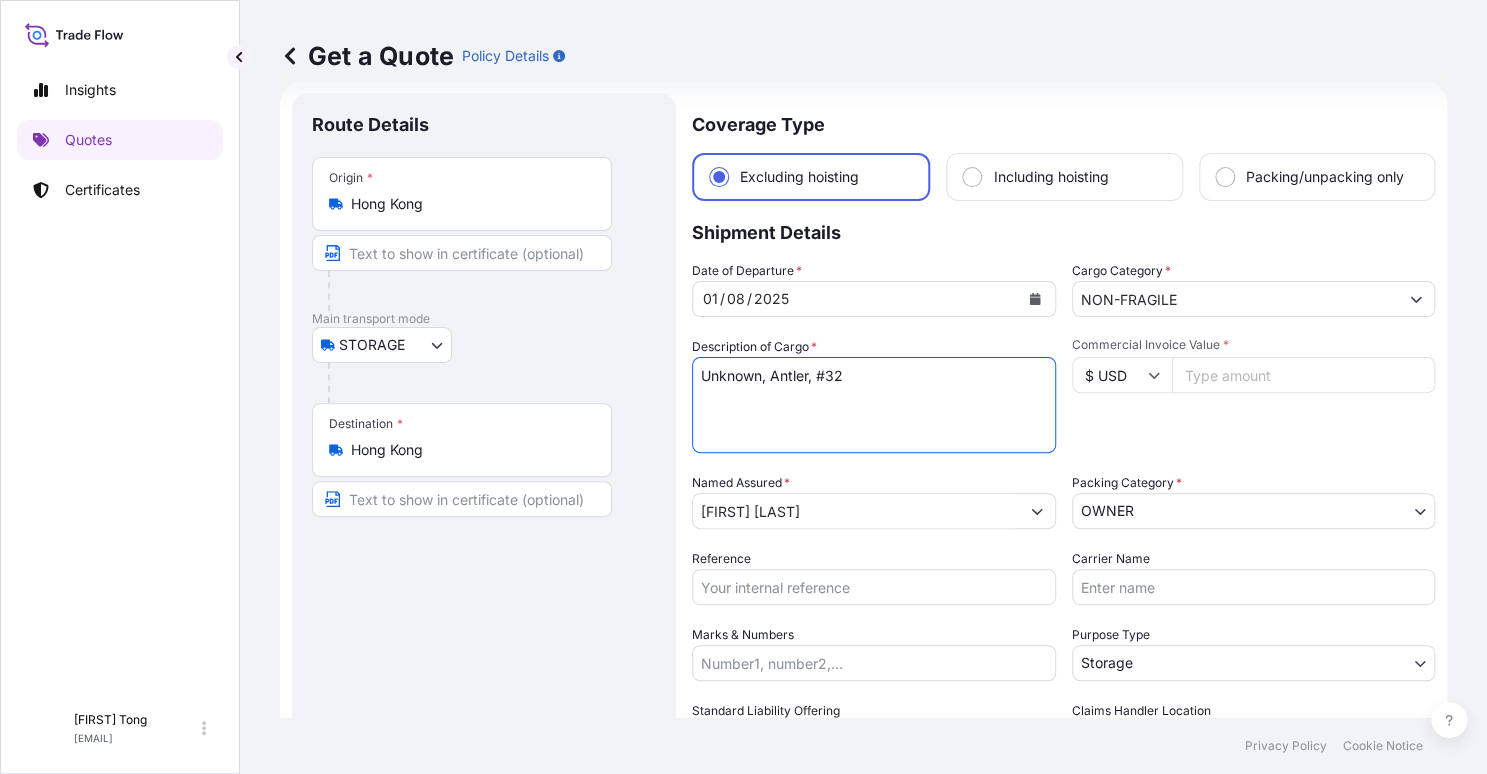 drag, startPoint x: 820, startPoint y: 373, endPoint x: 870, endPoint y: 376, distance: 50.08992 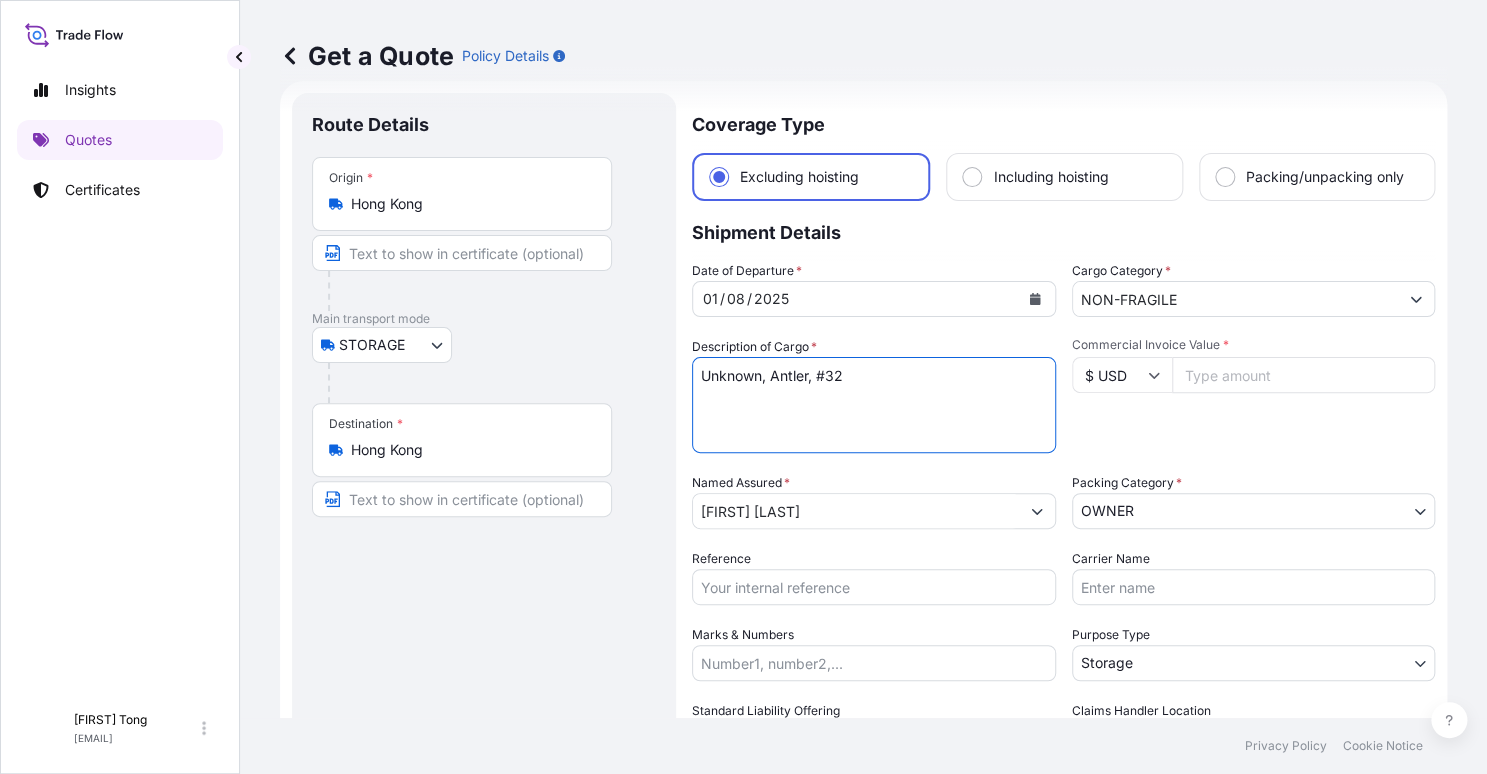 click on "Unknown, Antler, #32" at bounding box center [874, 405] 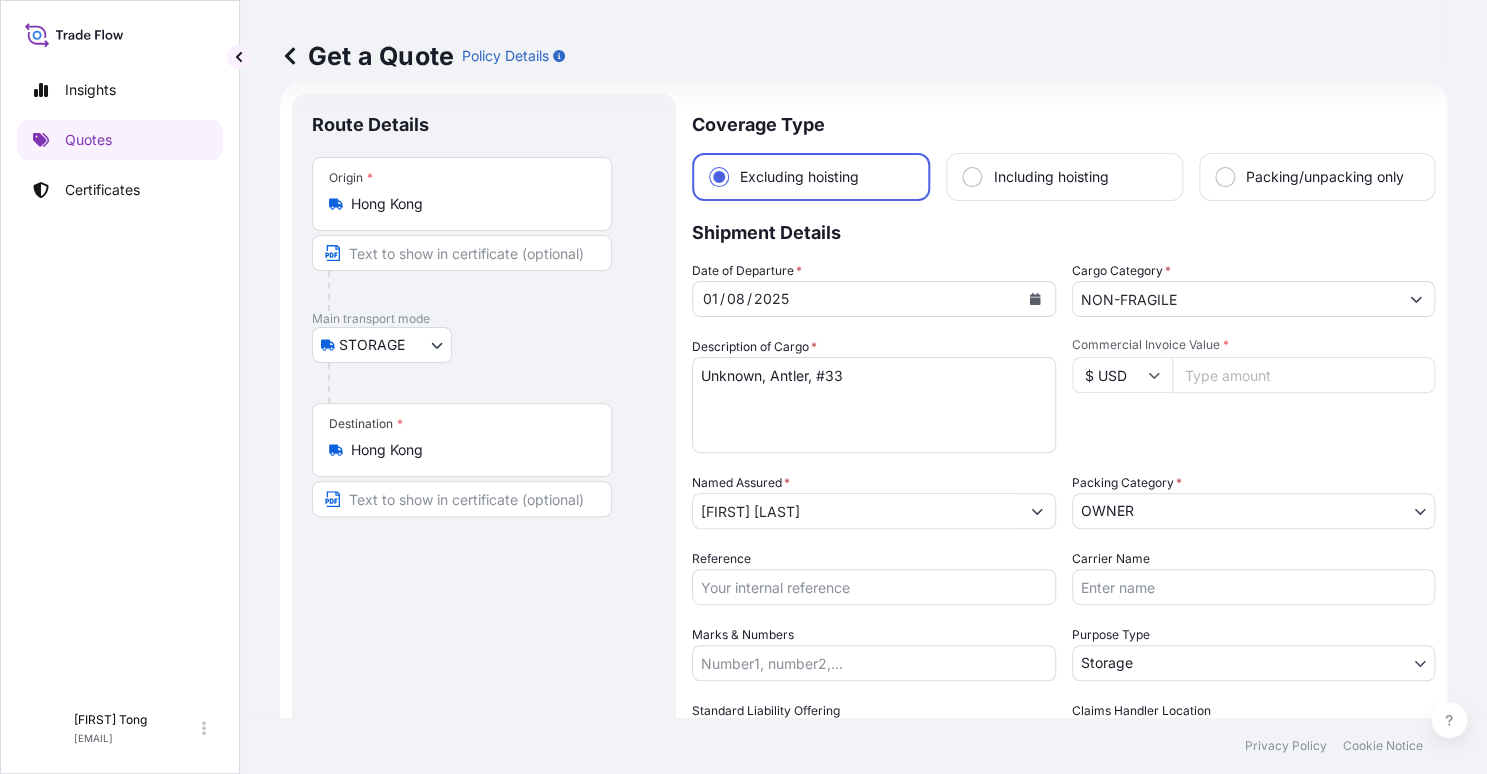 click on "Commercial Invoice Value   *" at bounding box center (1304, 375) 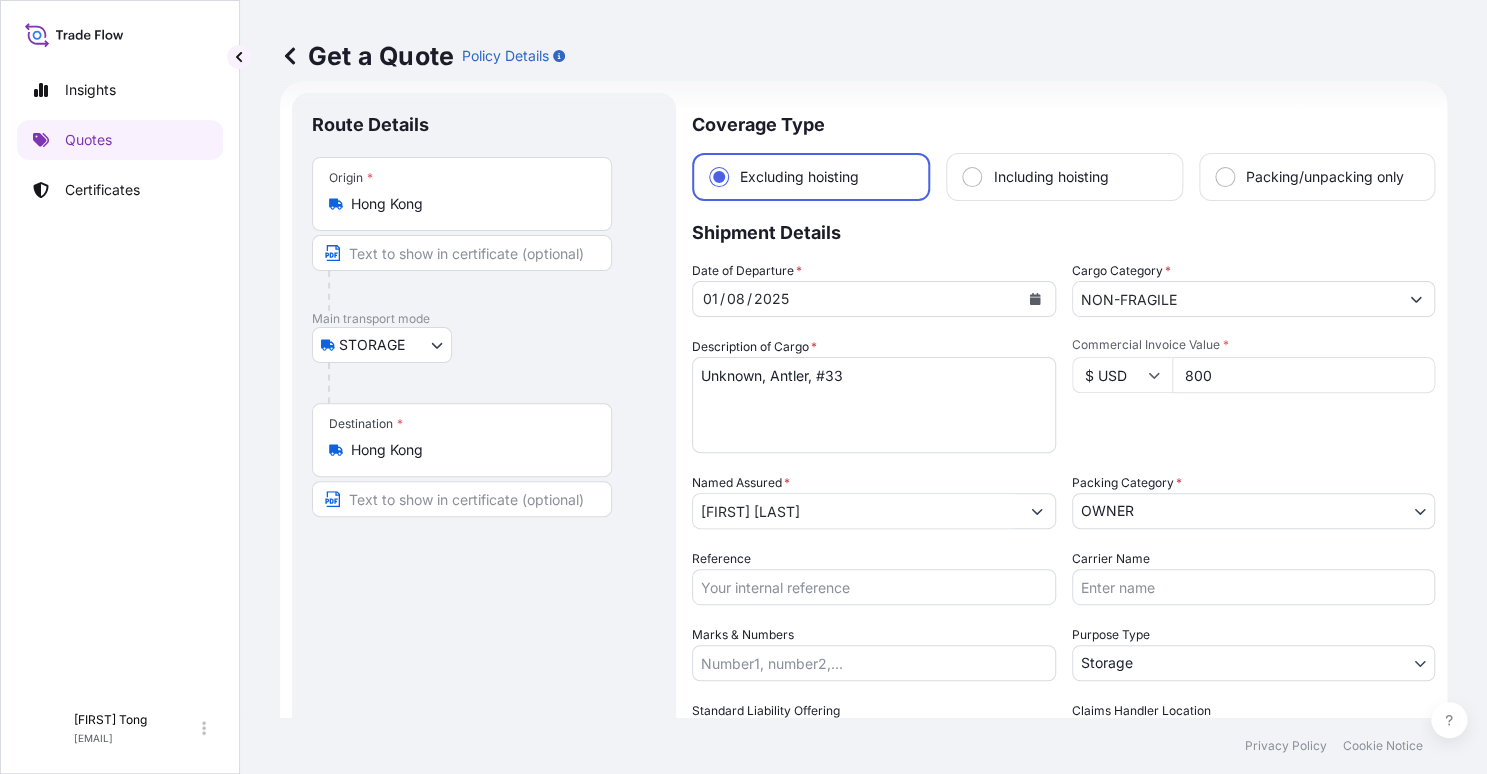 click on "Commercial Invoice Value   * $ USD 800" at bounding box center (1254, 395) 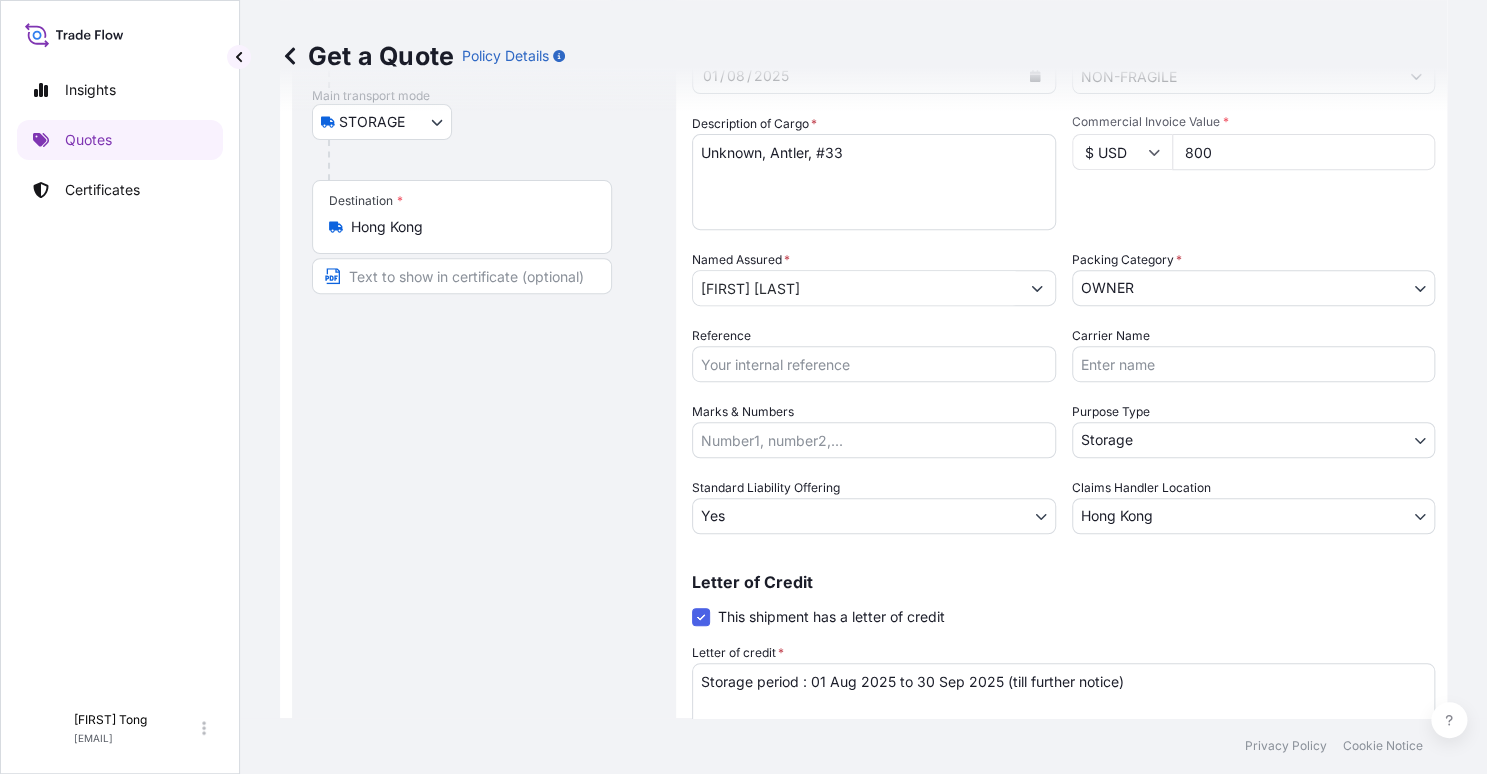 scroll, scrollTop: 382, scrollLeft: 0, axis: vertical 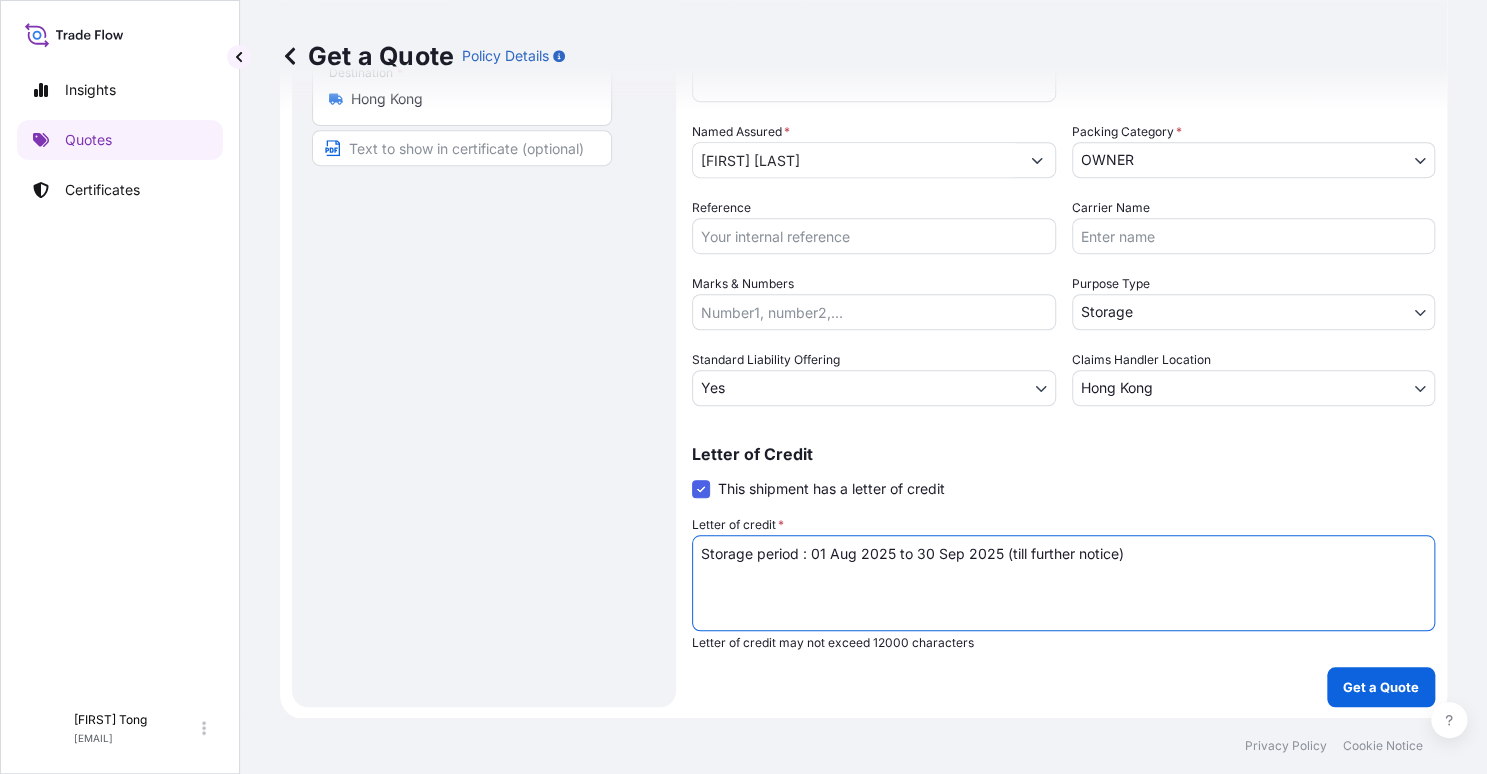 drag, startPoint x: 1153, startPoint y: 547, endPoint x: 545, endPoint y: 540, distance: 608.0403 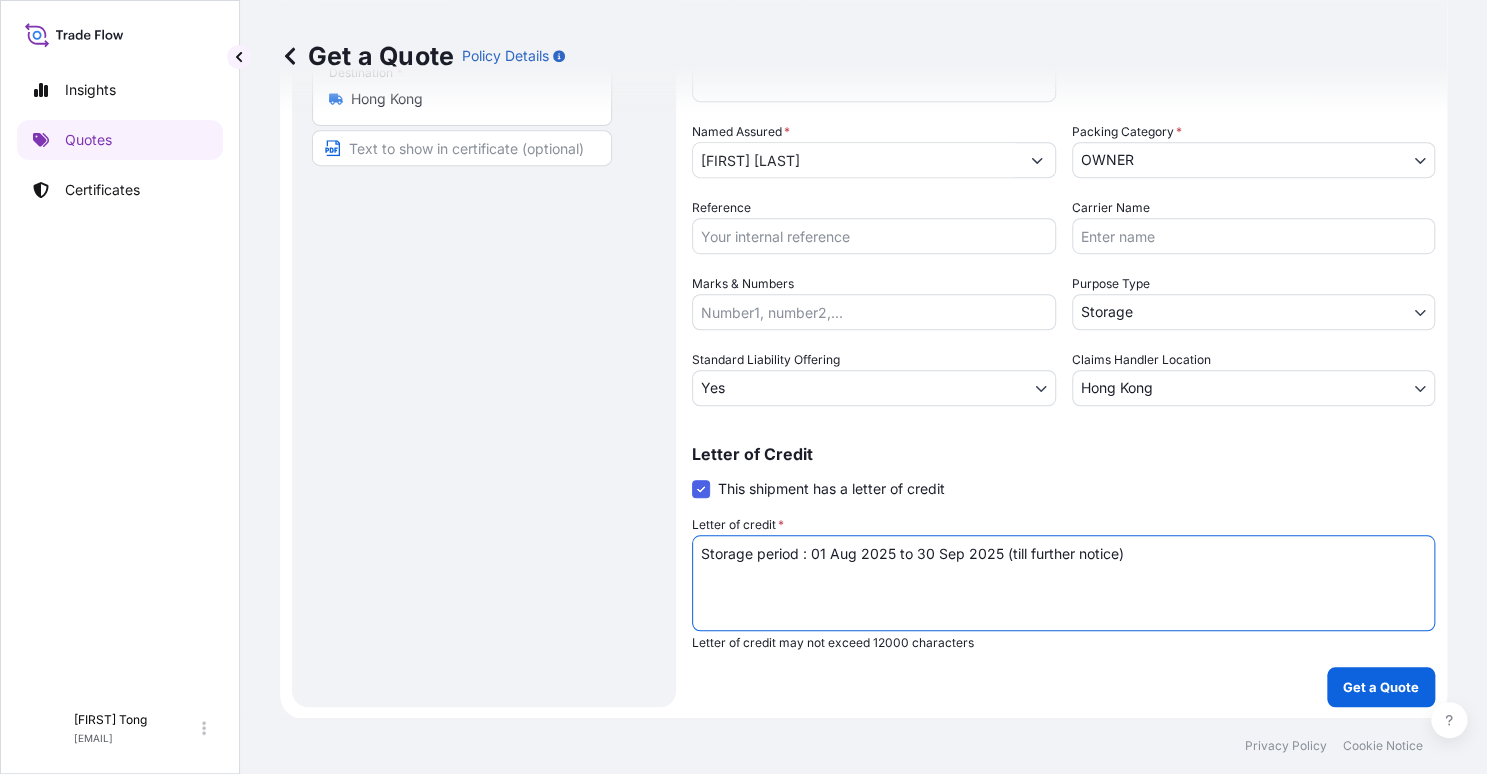 click on "Route Details Place of loading Road / Inland Road / Inland Origin * [COUNTRY] Main transport mode STORAGE COURIER INSTALLATION LAND SEA AIR STORAGE Destination * [COUNTRY] Road / Inland Road / Inland Place of Discharge Coverage Type Excluding hoisting Including hoisting Packing/unpacking only Shipment Details Date of Departure * 01 / 08 / 2025 Cargo Category * NON-FRAGILE Description of Cargo * Unknown, Antler, #32
Commercial Invoice Value   * $ USD 800 Named Assured * [FIRST] [LAST] Packing Category * OWNER AGENT CO-OWNER OWNER Various Reference Carrier Name Marks & Numbers Purpose Type Storage Transit Storage Installation Conservation Standard Liability Offering Yes Yes No Claims Handler Location [COUNTRY] [COUNTRY] Letter of Credit This shipment has a letter of credit Letter of credit * Storage period : 01 Aug 2025 to 30 Sep 2025 (till further notice) Letter of credit may not exceed 12000 characters Get a Quote" at bounding box center [863, 224] 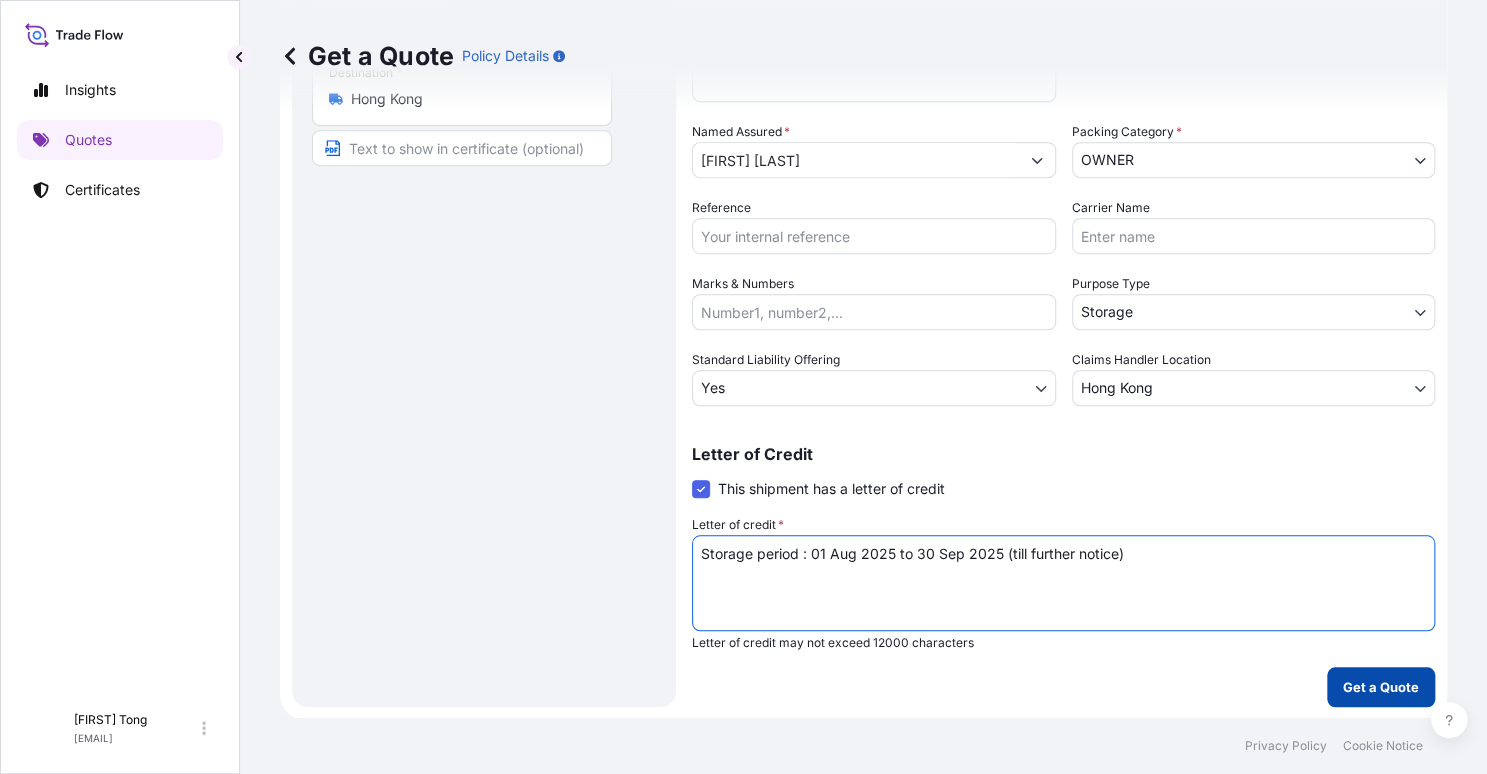 click on "Get a Quote" at bounding box center [1381, 687] 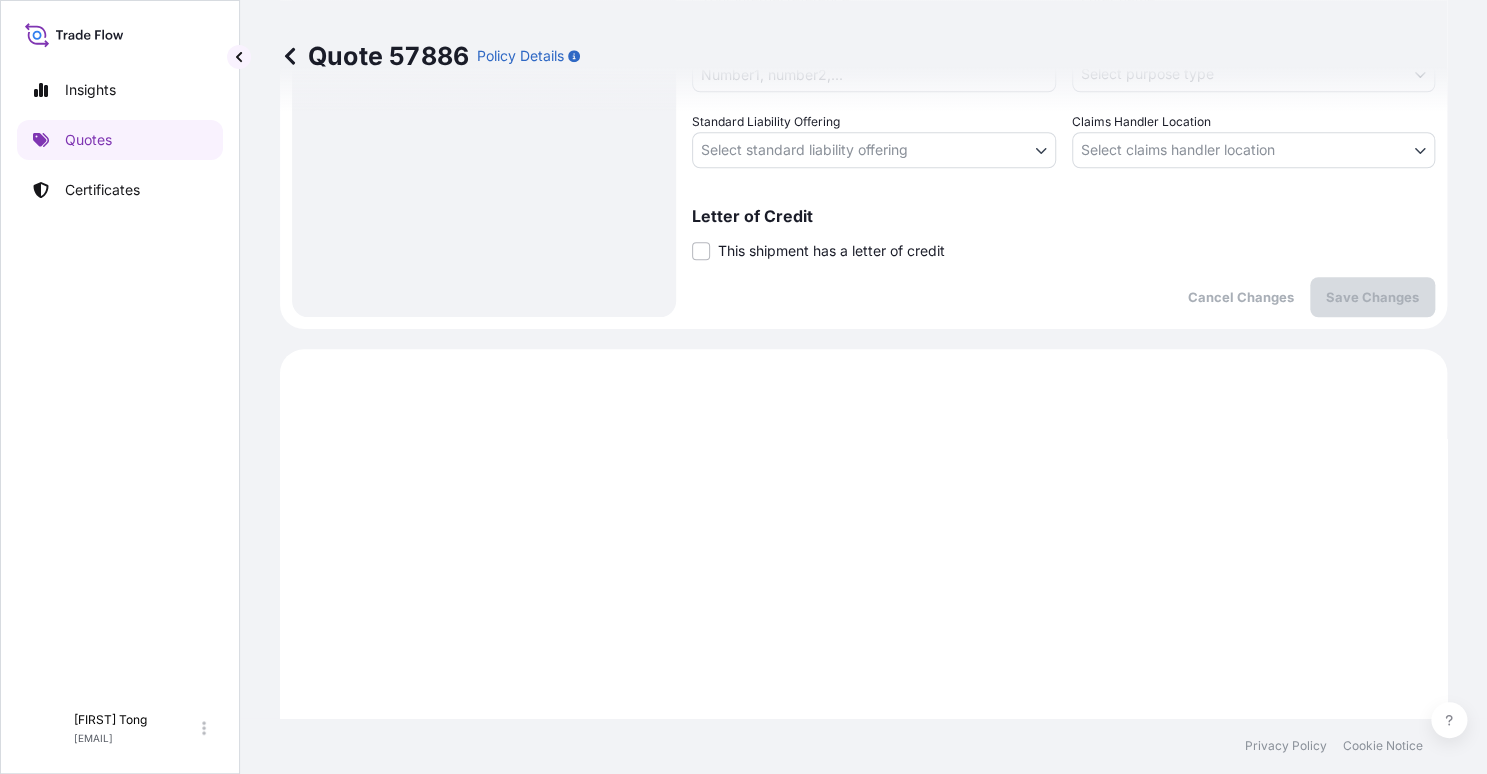 scroll, scrollTop: 618, scrollLeft: 0, axis: vertical 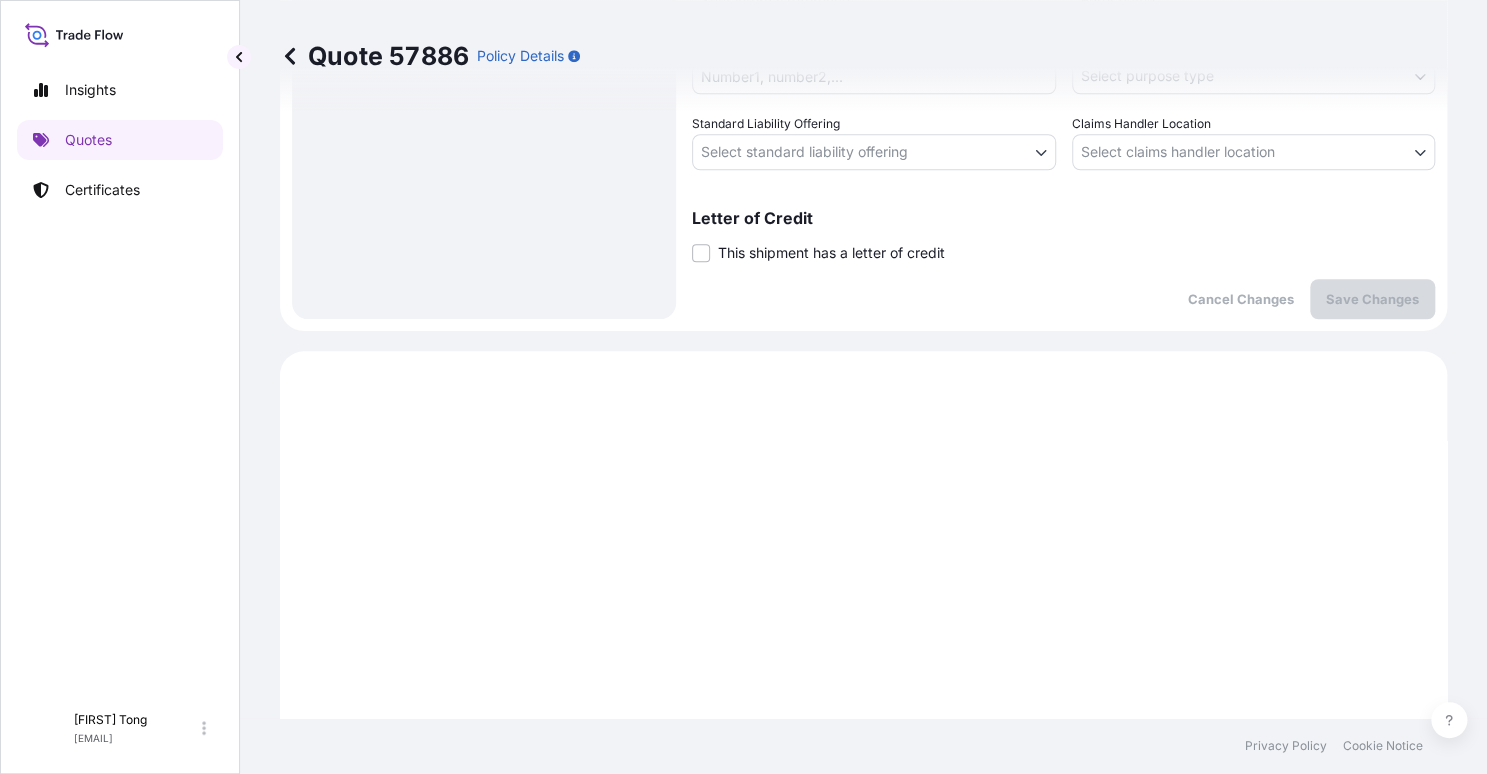 drag, startPoint x: 704, startPoint y: 245, endPoint x: 726, endPoint y: 317, distance: 75.28612 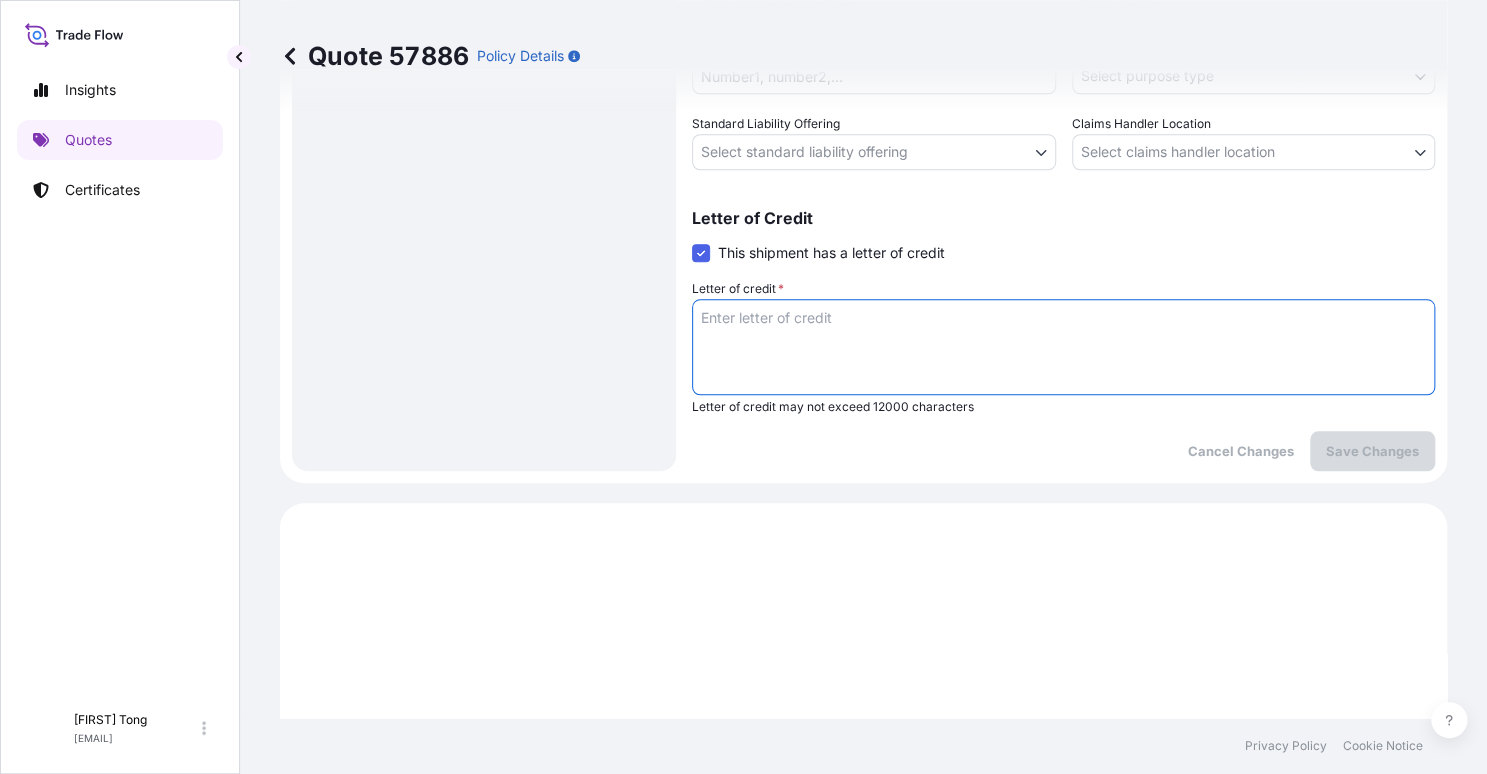 click on "Letter of credit *" at bounding box center (1063, 347) 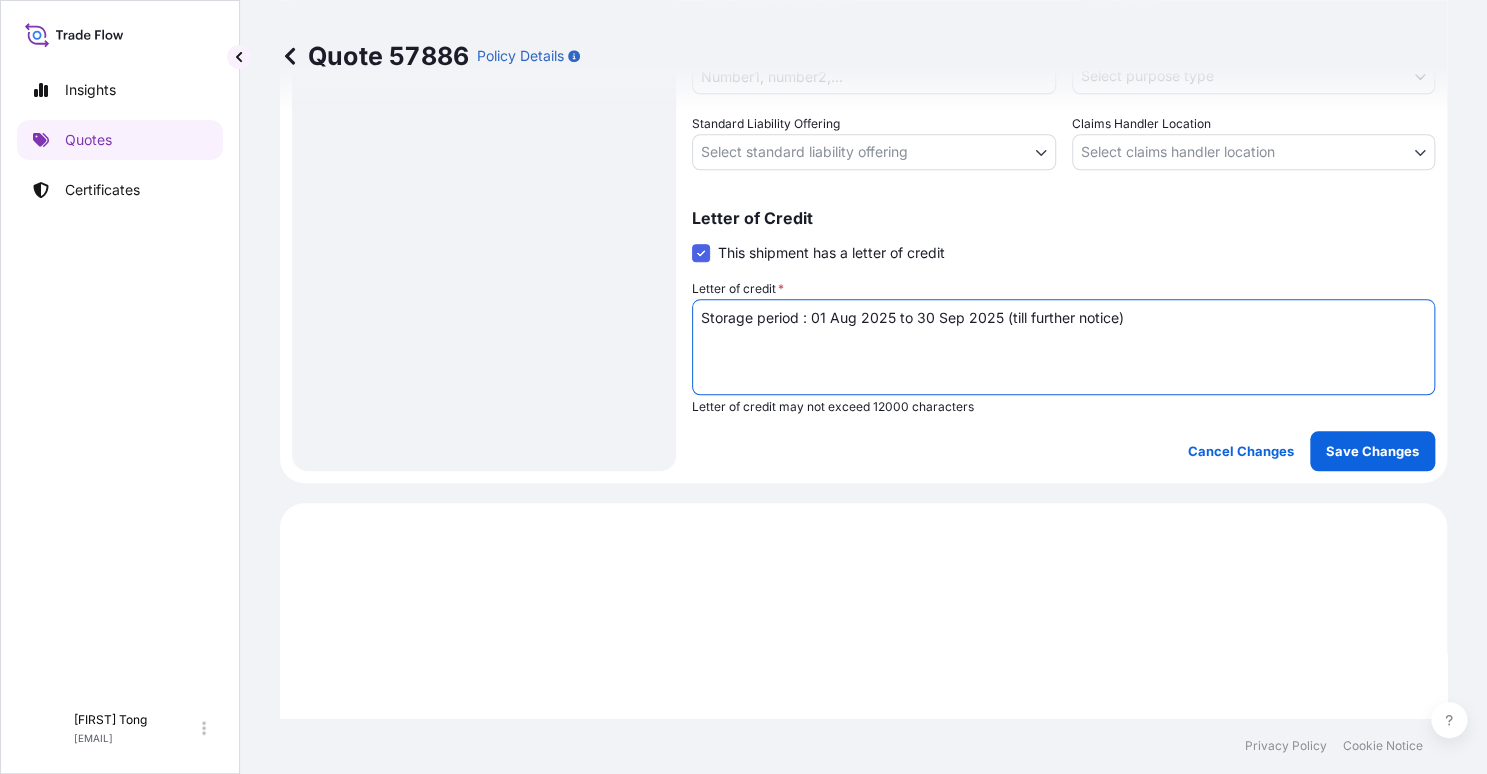 click on "Insights Quotes Certificates C [FIRST]   [LAST] [EMAIL] Quote 57886 Policy Details Route Details Place of loading Road / Inland Road / Inland Origin * [LOCATION] Main transport mode STORAGE COURIER INSTALLATION LAND SEA AIR STORAGE Destination * [LOCATION] Road / Inland Road / Inland Place of Discharge Coverage Type Excluding hoisting Including hoisting Packing/unpacking only Shipment Details Date of Departure * [DATE] Cargo Category * NON-FRAGILE Description of Cargo * Unknown, Antler, #33
Commercial Invoice Value   * $ USD 800 Named Assured * [FIRST] [LAST] Packing Category * OWNER AGENT CO-OWNER OWNER Various Reference Carrier Name Marks & Numbers Purpose Type Select purpose type Transit Storage Installation Conservation Standard Liability Offering Select standard liability offering Yes No Claims Handler Location Select claims handler location [LOCATION] [LOCATION] Letter of Credit This shipment has a letter of credit Letter of credit * Cancel Changes Save Changes Primary Assured $ ." at bounding box center [743, 387] 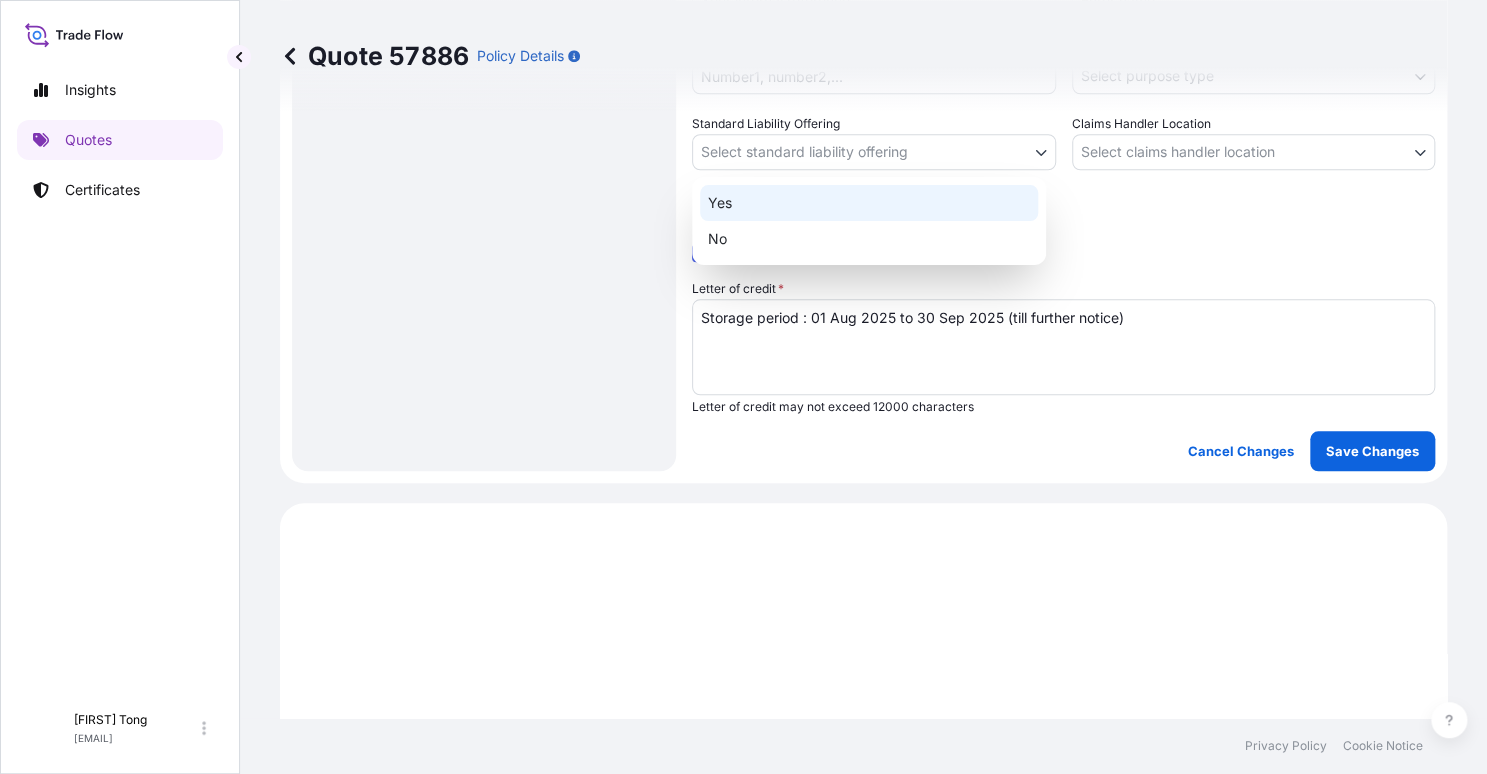 click on "Yes" at bounding box center [869, 203] 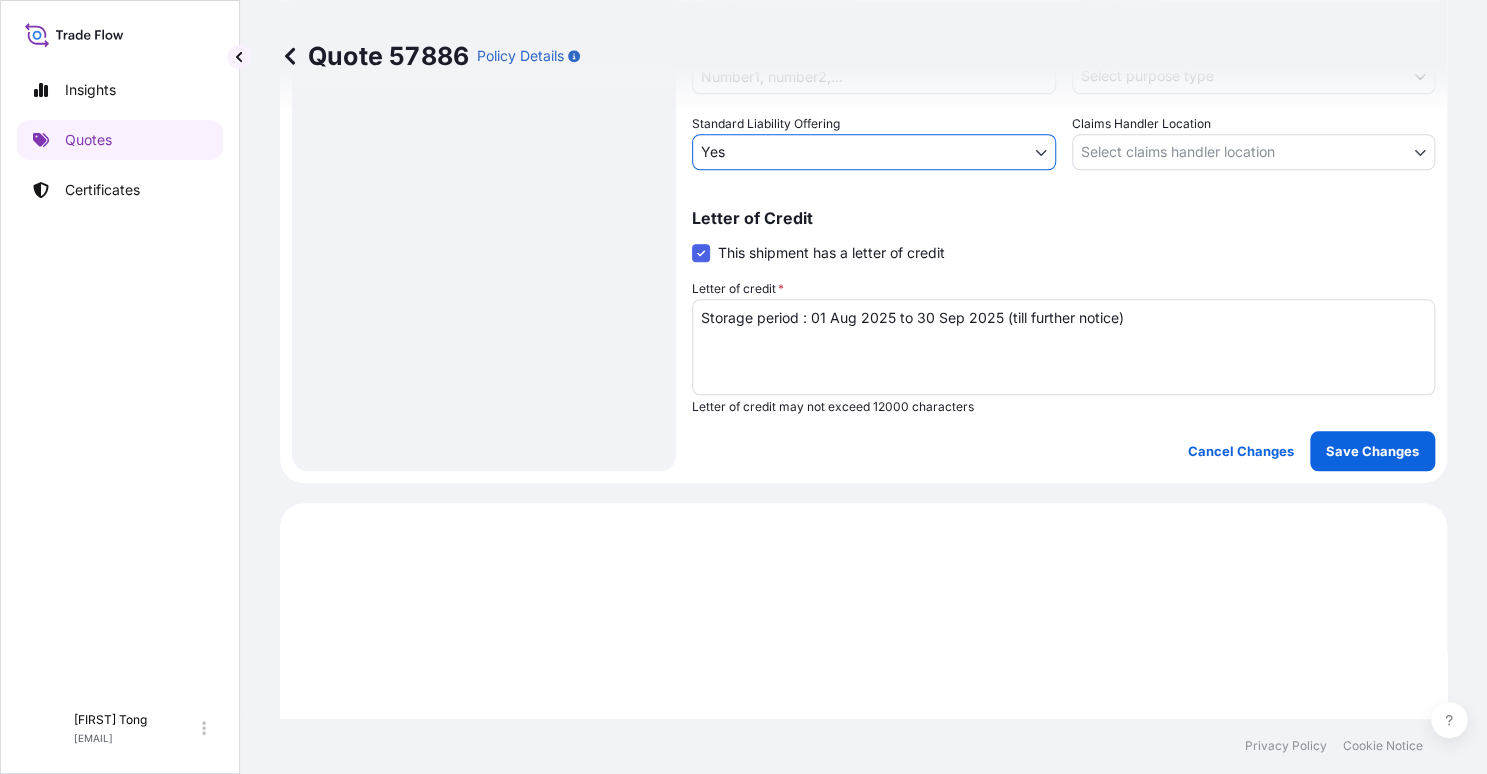 click on "Insights Quotes Certificates C [FIRST]   [LAST] [EMAIL] Quote 57886 Policy Details Route Details Place of loading Road / Inland Road / Inland Origin * [LOCATION] Main transport mode STORAGE COURIER INSTALLATION LAND SEA AIR STORAGE Destination * [LOCATION] Road / Inland Road / Inland Place of Discharge Coverage Type Excluding hoisting Including hoisting Packing/unpacking only Shipment Details Date of Departure * [DATE] Cargo Category * NON-FRAGILE Description of Cargo * Unknown, Antler, #33
Commercial Invoice Value   * $ USD 800 Named Assured * [FULL_NAME] Packing Category * OWNER AGENT CO-OWNER OWNER Various Reference Carrier Name Marks & Numbers Purpose Type Select purpose type Transit Storage Installation Conservation Standard Liability Offering Yes Yes No Claims Handler Location Select claims handler location [LOCATION] [LOCATION] Letter of Credit This shipment has a letter of credit Letter of credit * Storage period : [DATE] to [DATE] (till further notice) Save Changes" at bounding box center [743, 387] 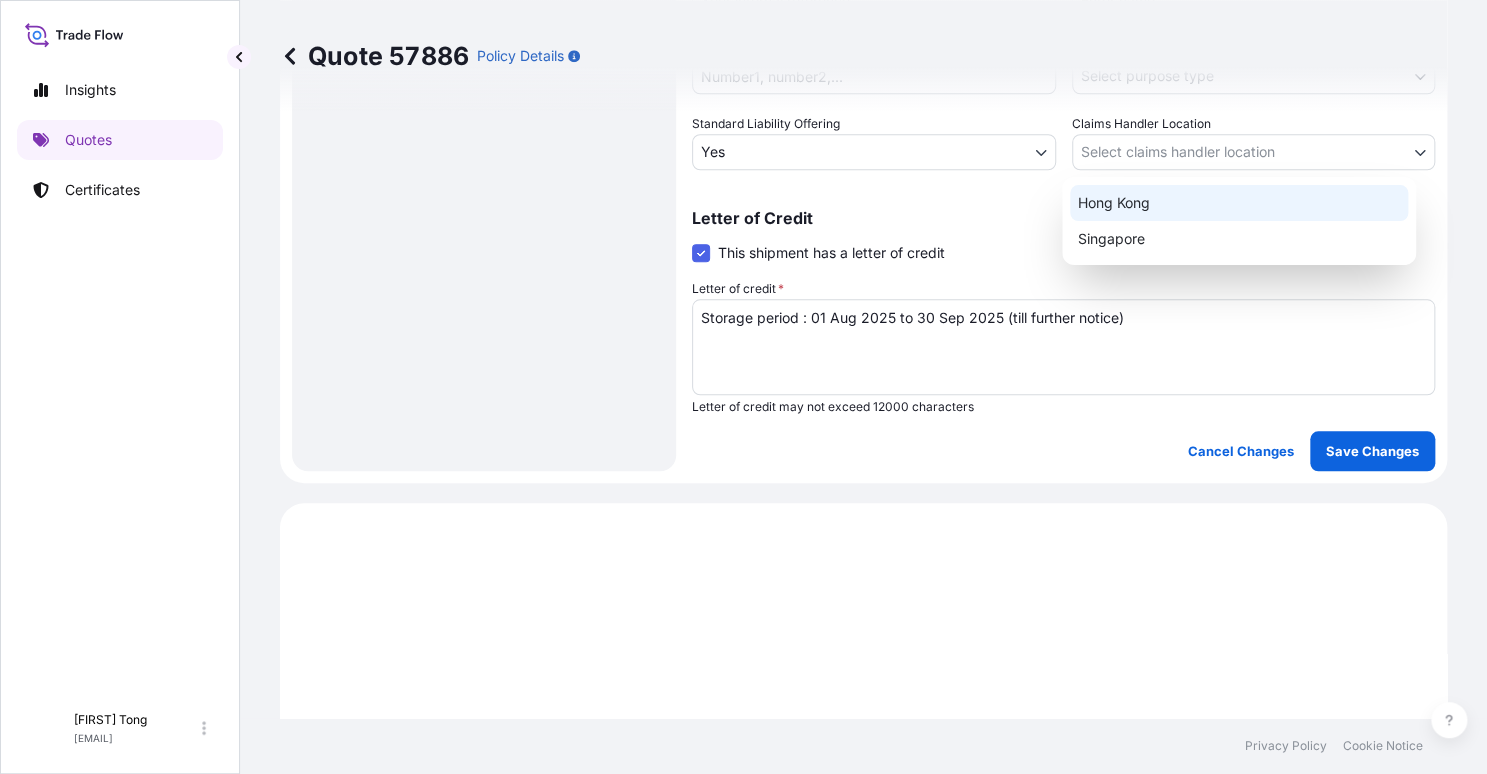 click on "Hong Kong" at bounding box center (1239, 203) 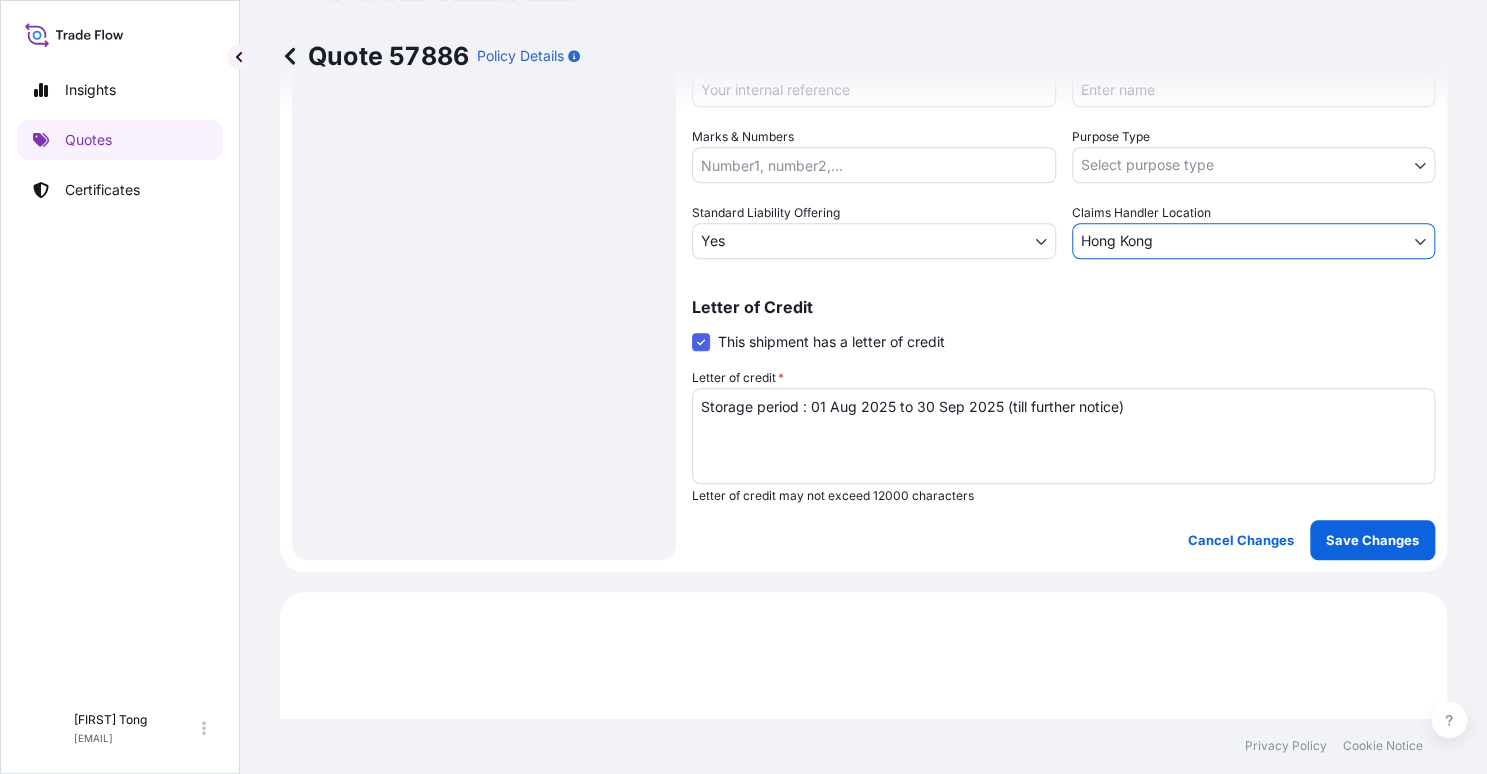 scroll, scrollTop: 368, scrollLeft: 0, axis: vertical 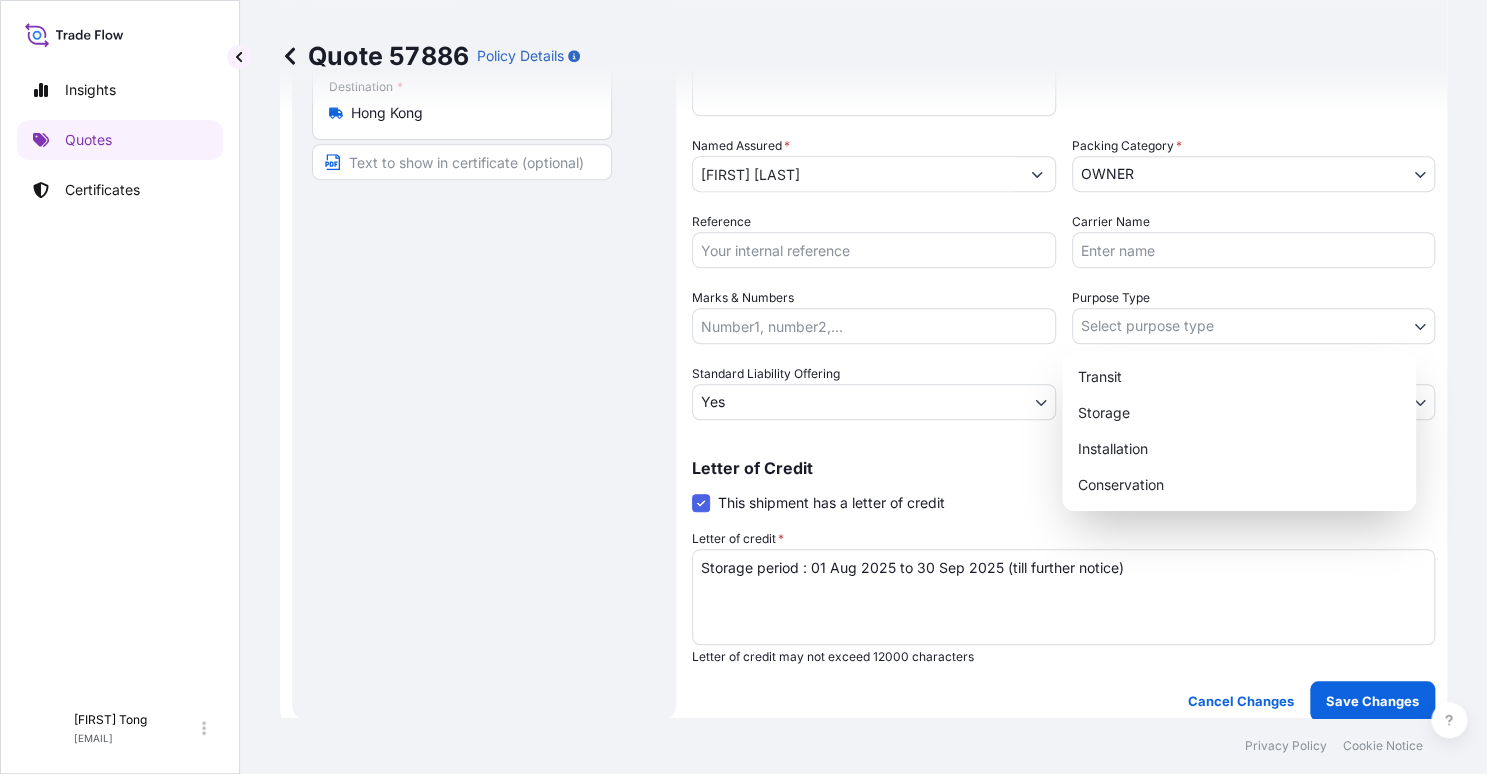 click on "Insights Quotes Certificates C [FIRST] [LAST] [EMAIL] Quote 57886 Policy Details Route Details Place of loading Road / Inland Road / Inland Origin * Hong Kong Main transport mode STORAGE COURIER INSTALLATION LAND SEA AIR STORAGE Destination * Hong Kong Road / Inland Road / Inland Place of Discharge Coverage Type Excluding hoisting Including hoisting Packing/unpacking only Shipment Details Date of Departure * 01 / 08 / 2025 Cargo Category * NON-FRAGILE Description of Cargo * Unknown, Antler, #33
Commercial Invoice Value   * $ USD 800 Named Assured * [FIRST] [LAST] Packing Category * OWNER AGENT CO-OWNER OWNER Various Reference Carrier Name Marks & Numbers Purpose Type Select purpose type Transit Storage Installation Conservation Standard Liability Offering Yes Yes No Claims Handler Location Hong Kong Hong Kong Singapore Letter of Credit This shipment has a letter of credit Letter of credit * Storage period : 01 Aug 2025 to 30 Sep 2025 (till further notice) Cancel Changes Save Changes $ 800" at bounding box center [743, 387] 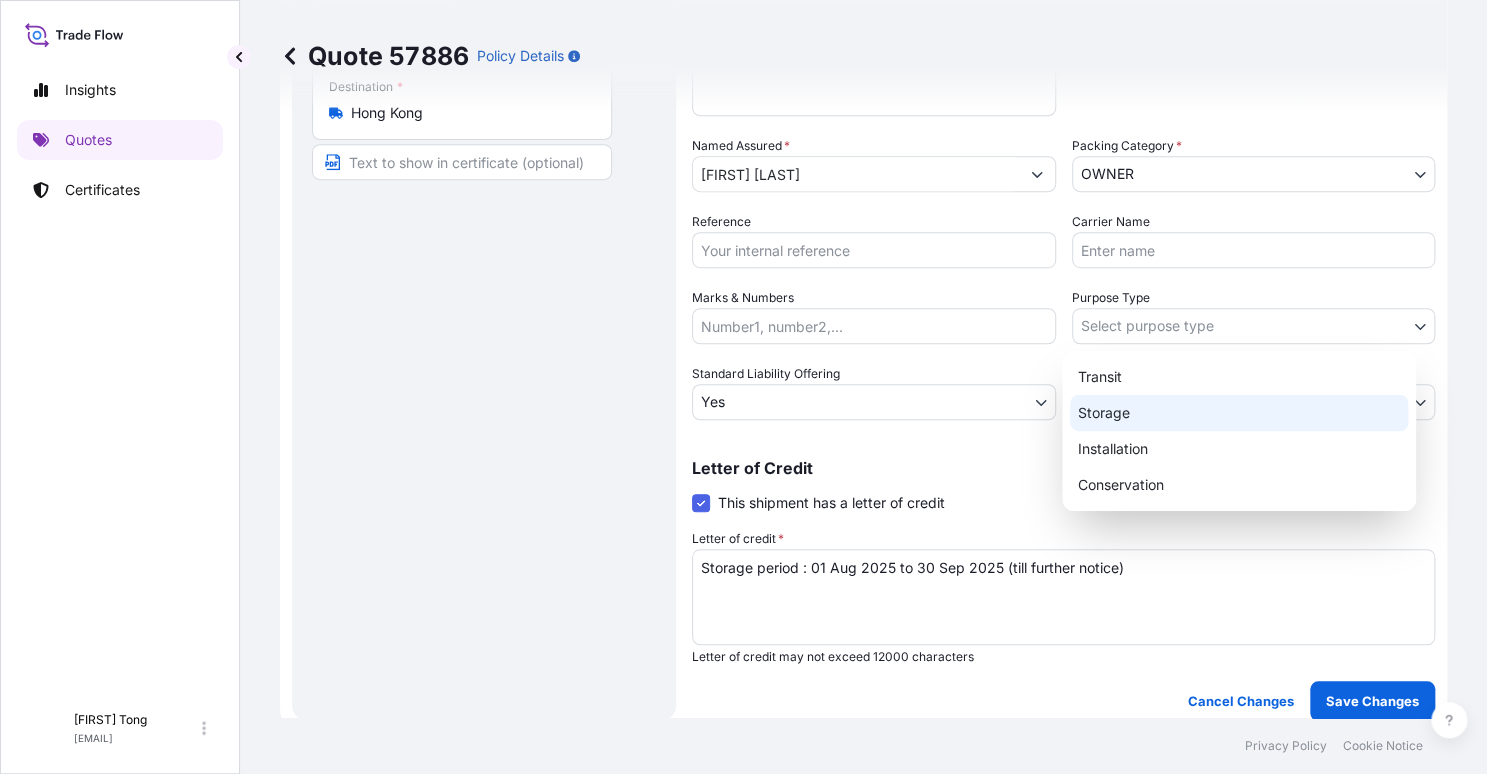 click on "Storage" at bounding box center (1239, 413) 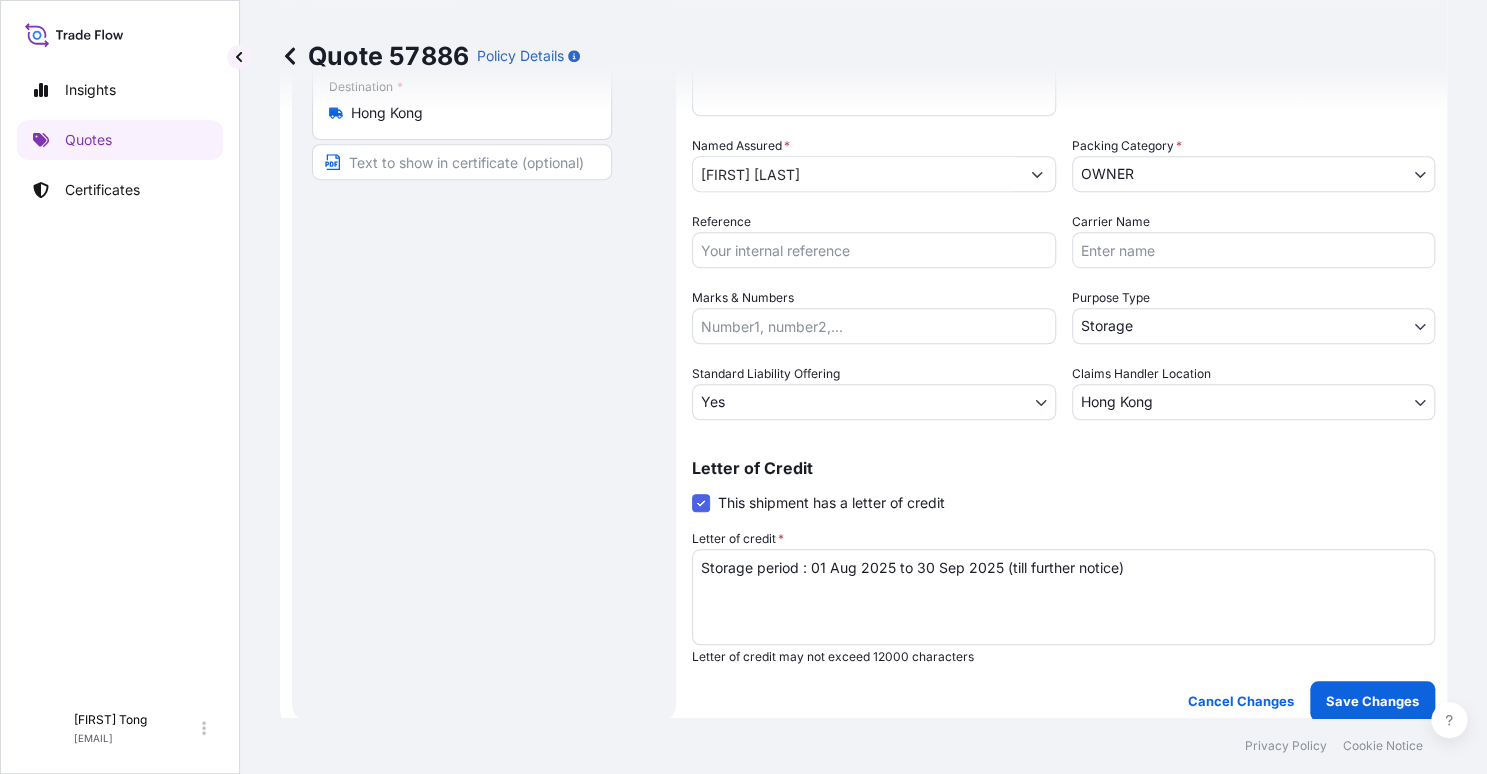 click on "Reference" at bounding box center [874, 250] 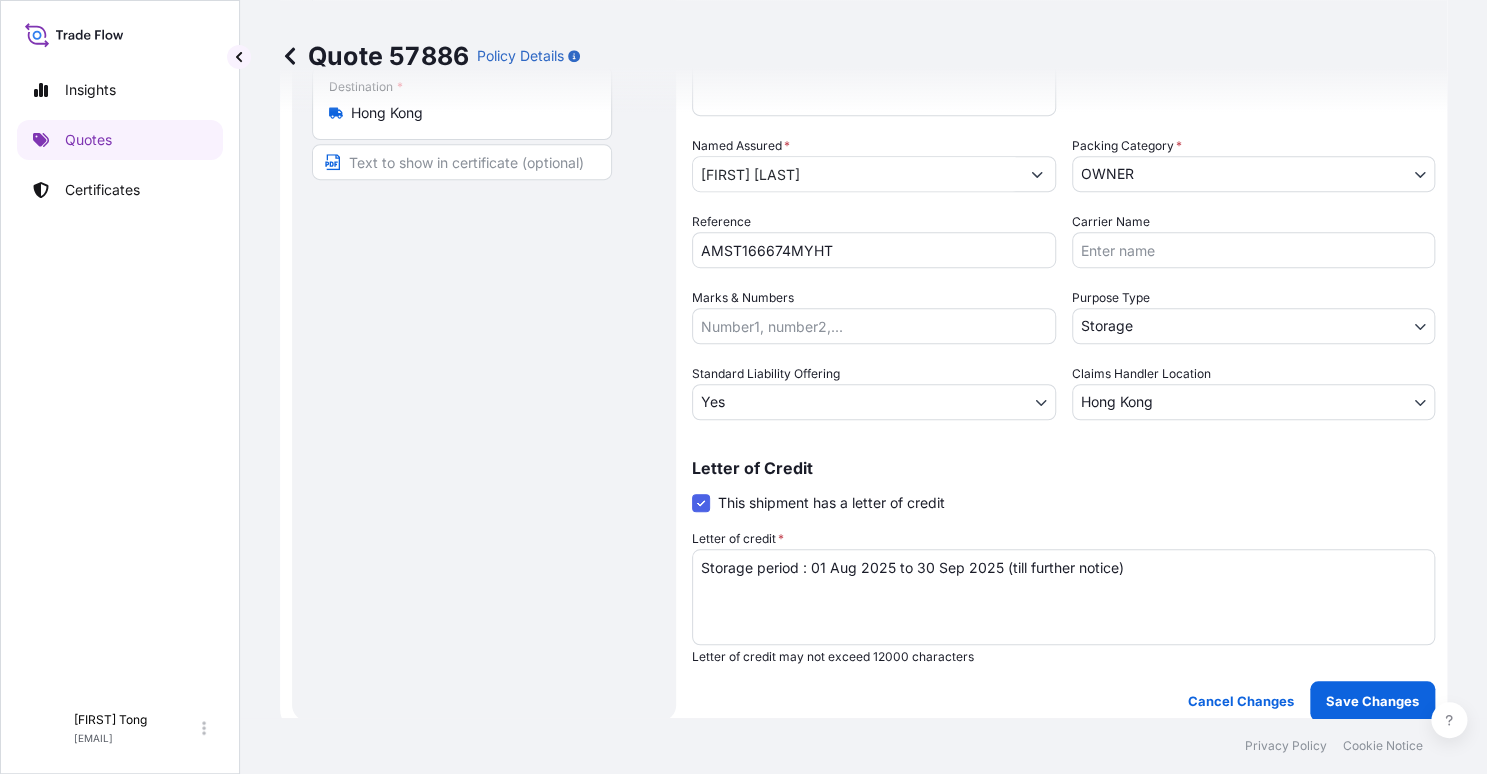 drag, startPoint x: 488, startPoint y: 395, endPoint x: 489, endPoint y: 413, distance: 18.027756 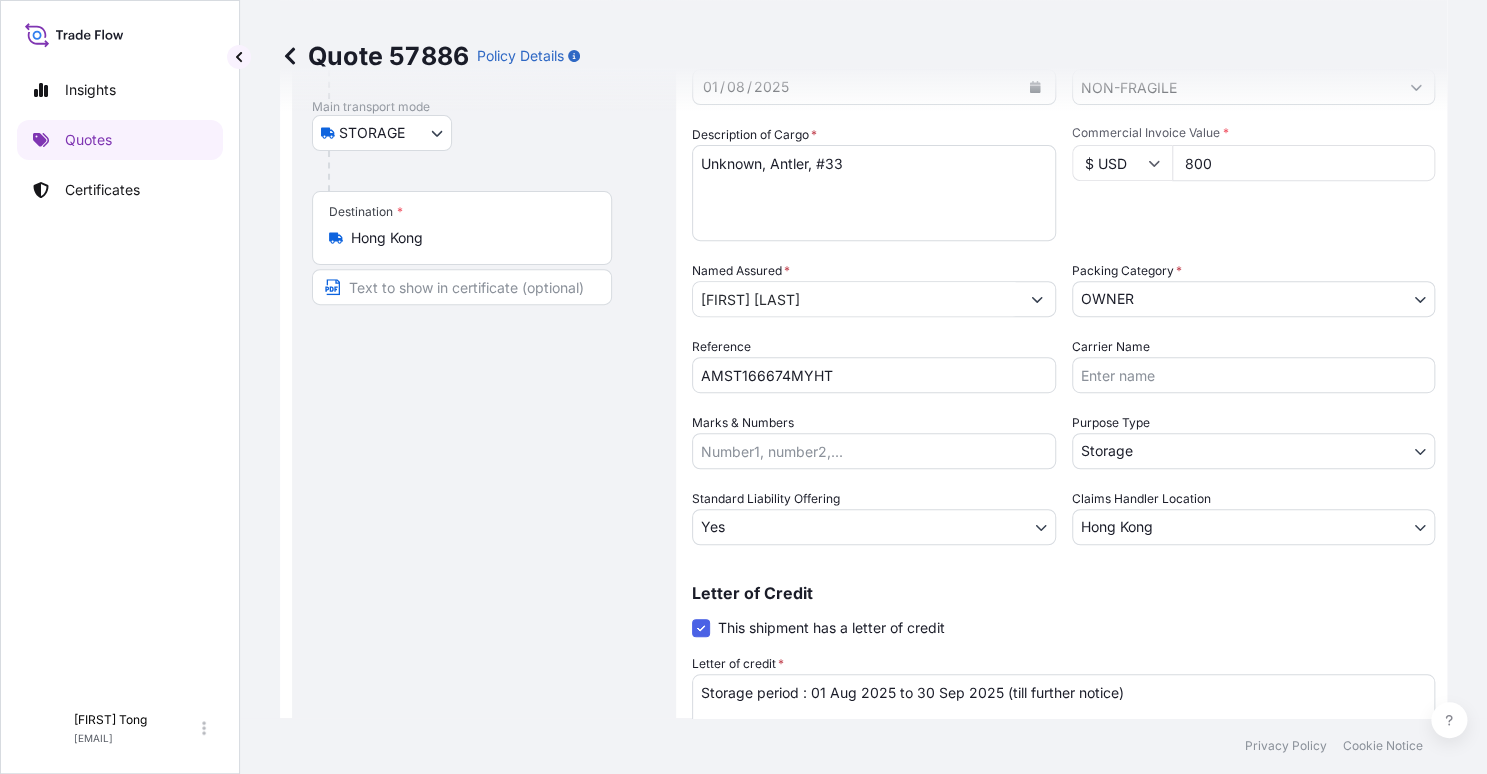 scroll, scrollTop: 368, scrollLeft: 0, axis: vertical 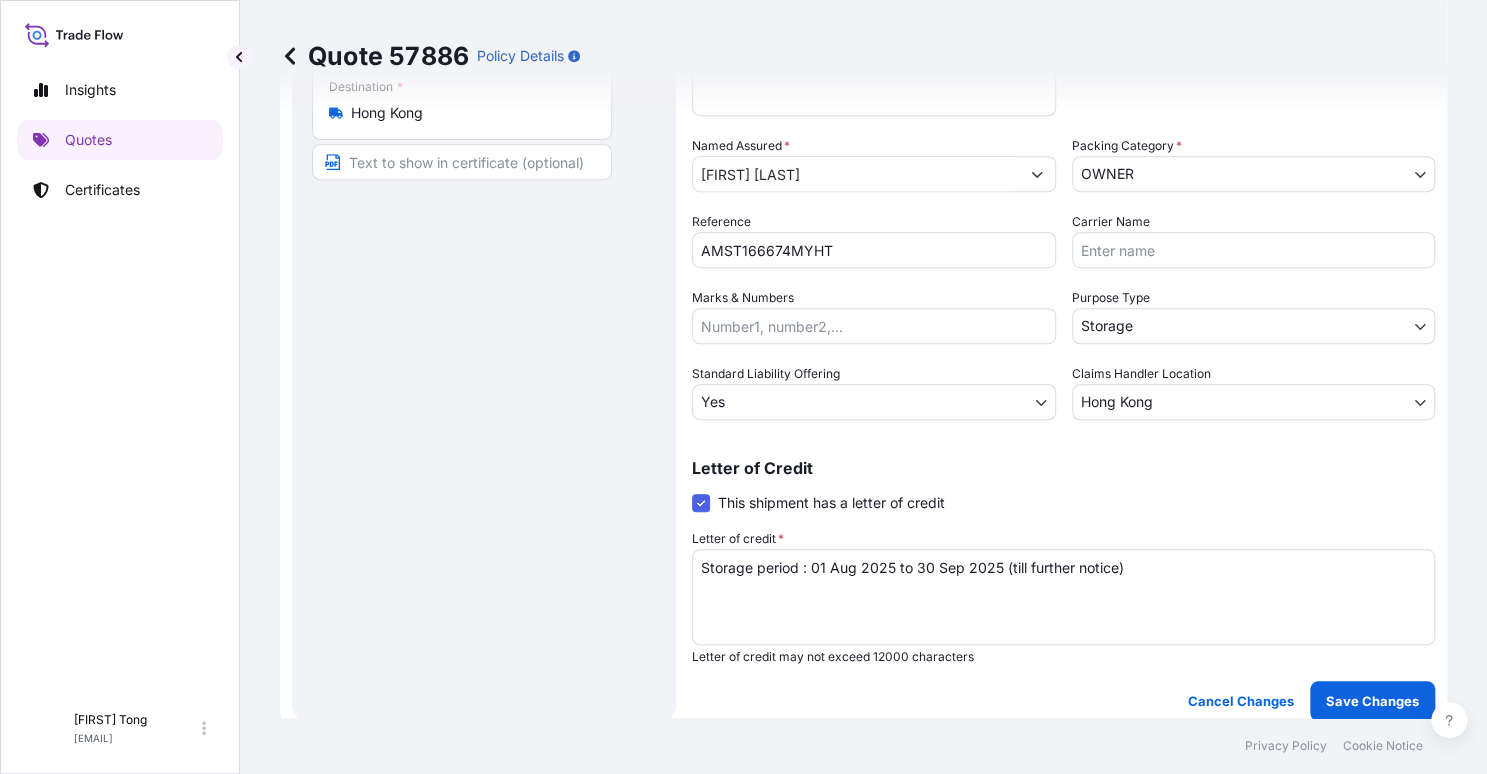 click on "Save Changes" at bounding box center [1372, 701] 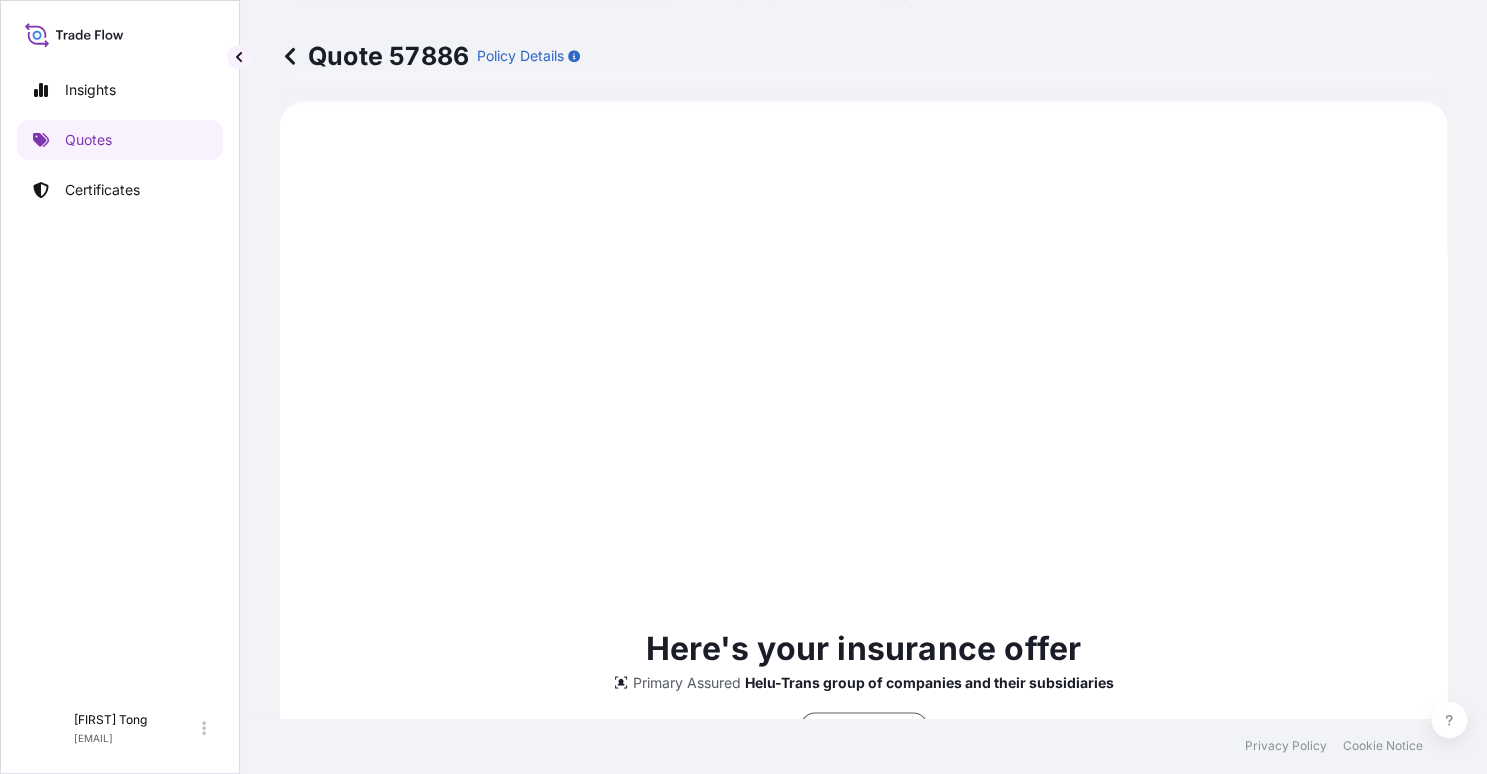 scroll, scrollTop: 1520, scrollLeft: 0, axis: vertical 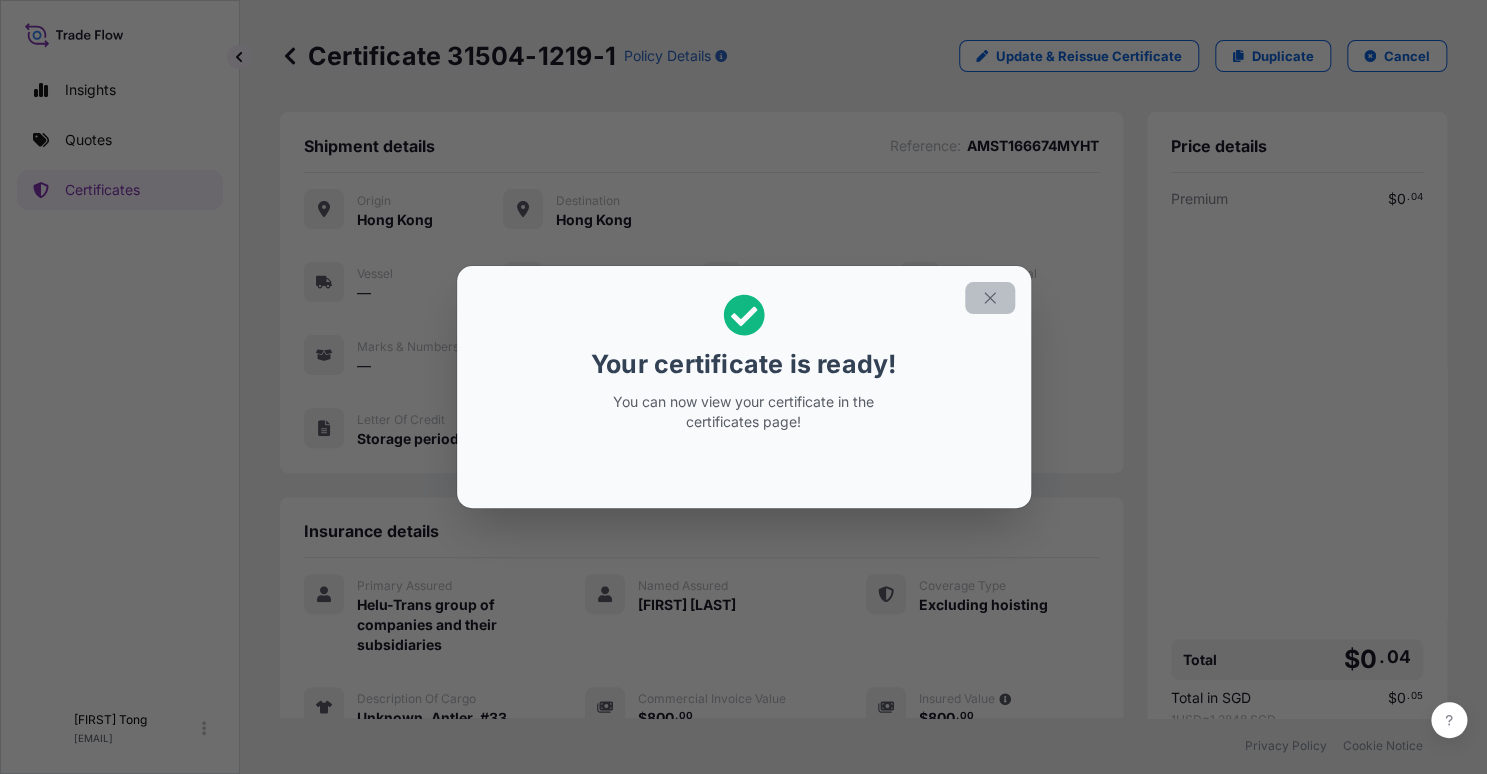 click 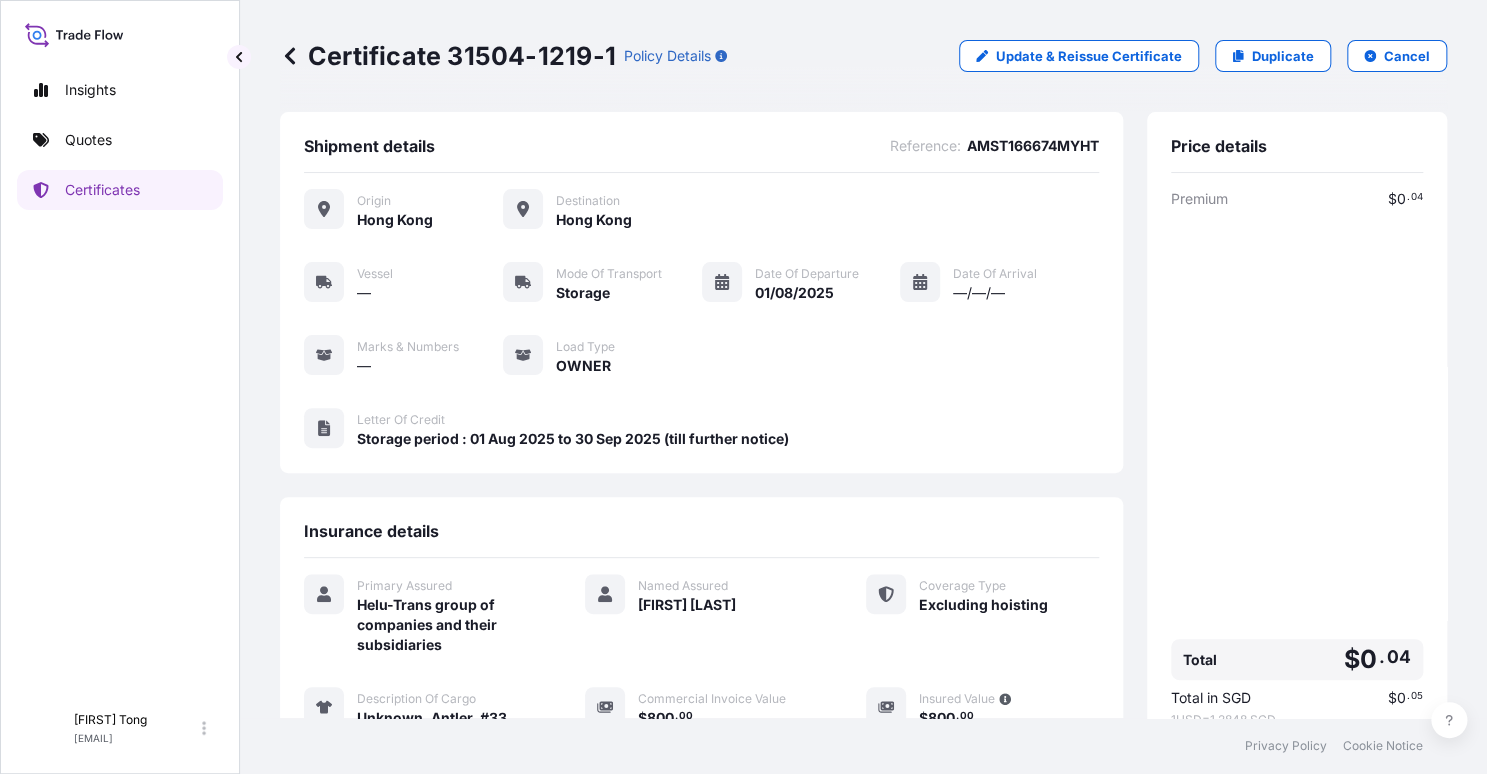 click on "Insights Quotes Certificates" at bounding box center [120, 375] 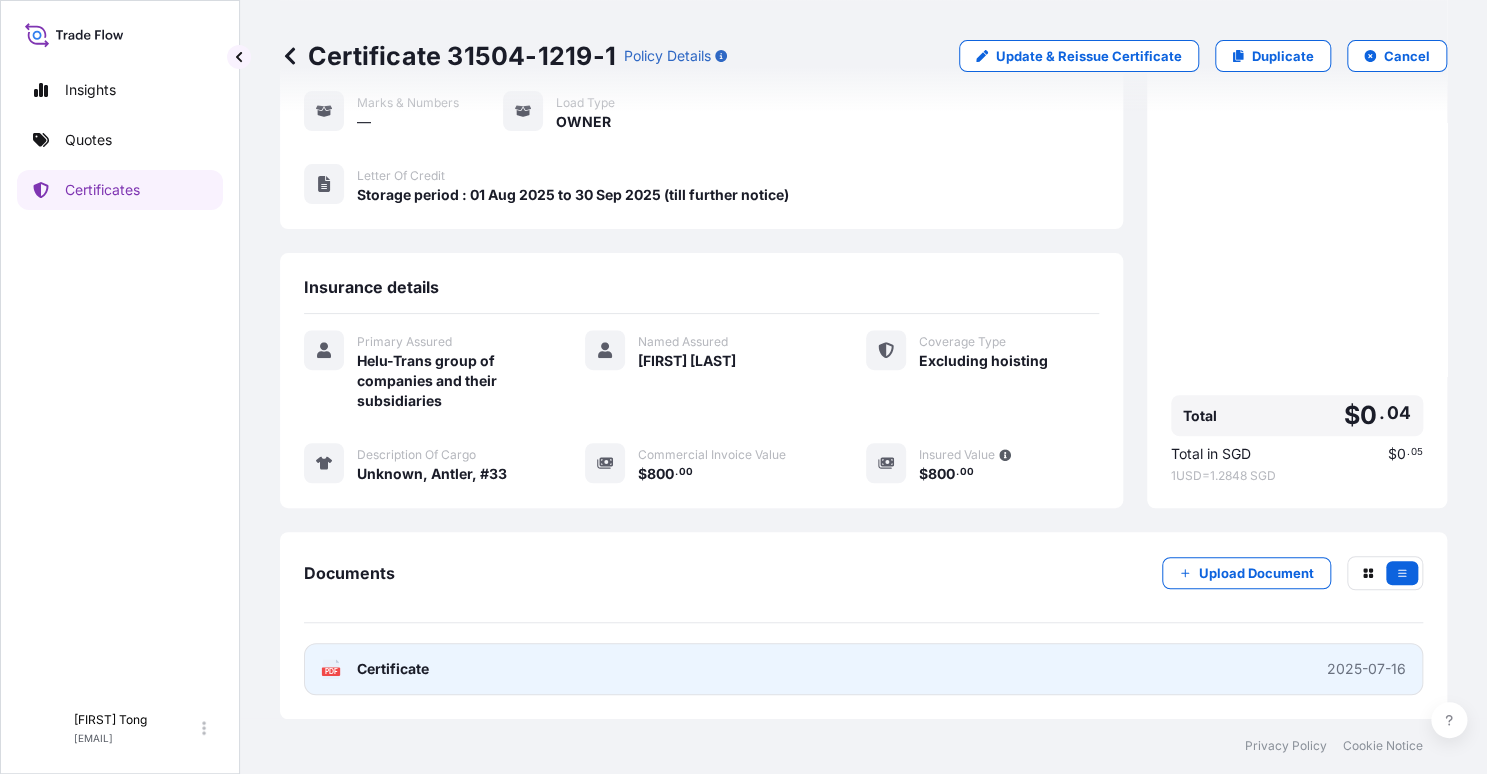 click on "PDF Certificate 2025-07-16" at bounding box center (863, 669) 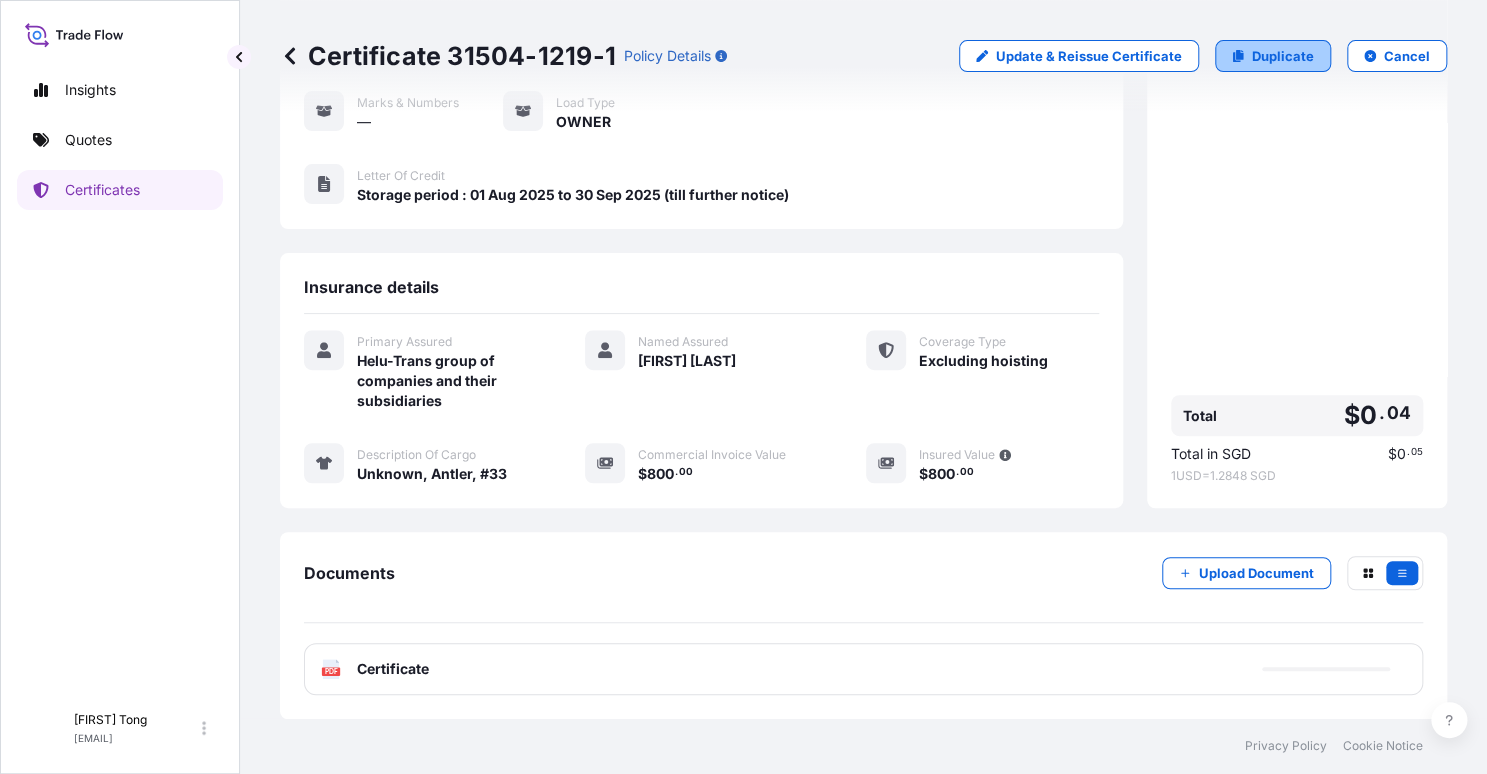 click on "Duplicate" at bounding box center [1283, 56] 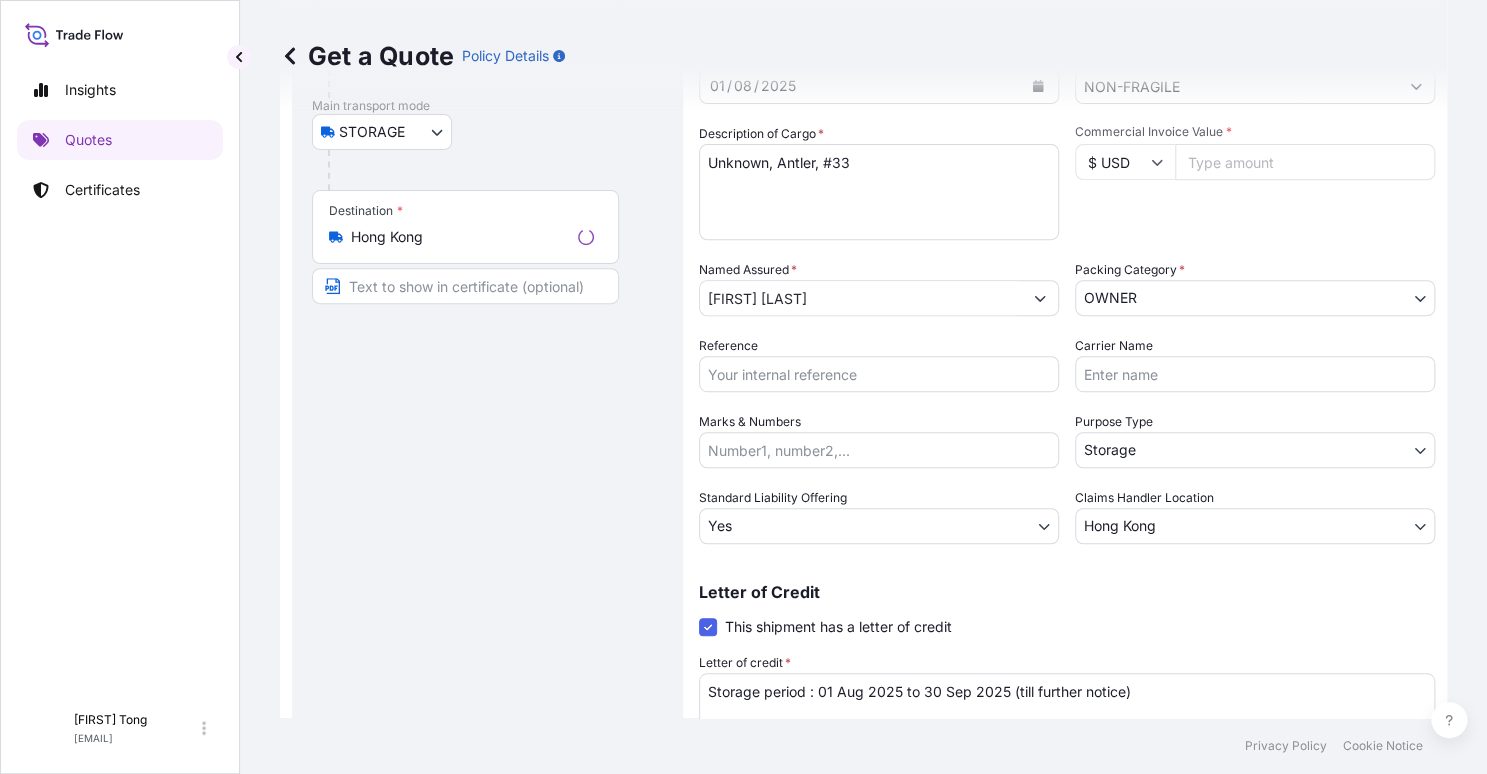 scroll, scrollTop: 31, scrollLeft: 0, axis: vertical 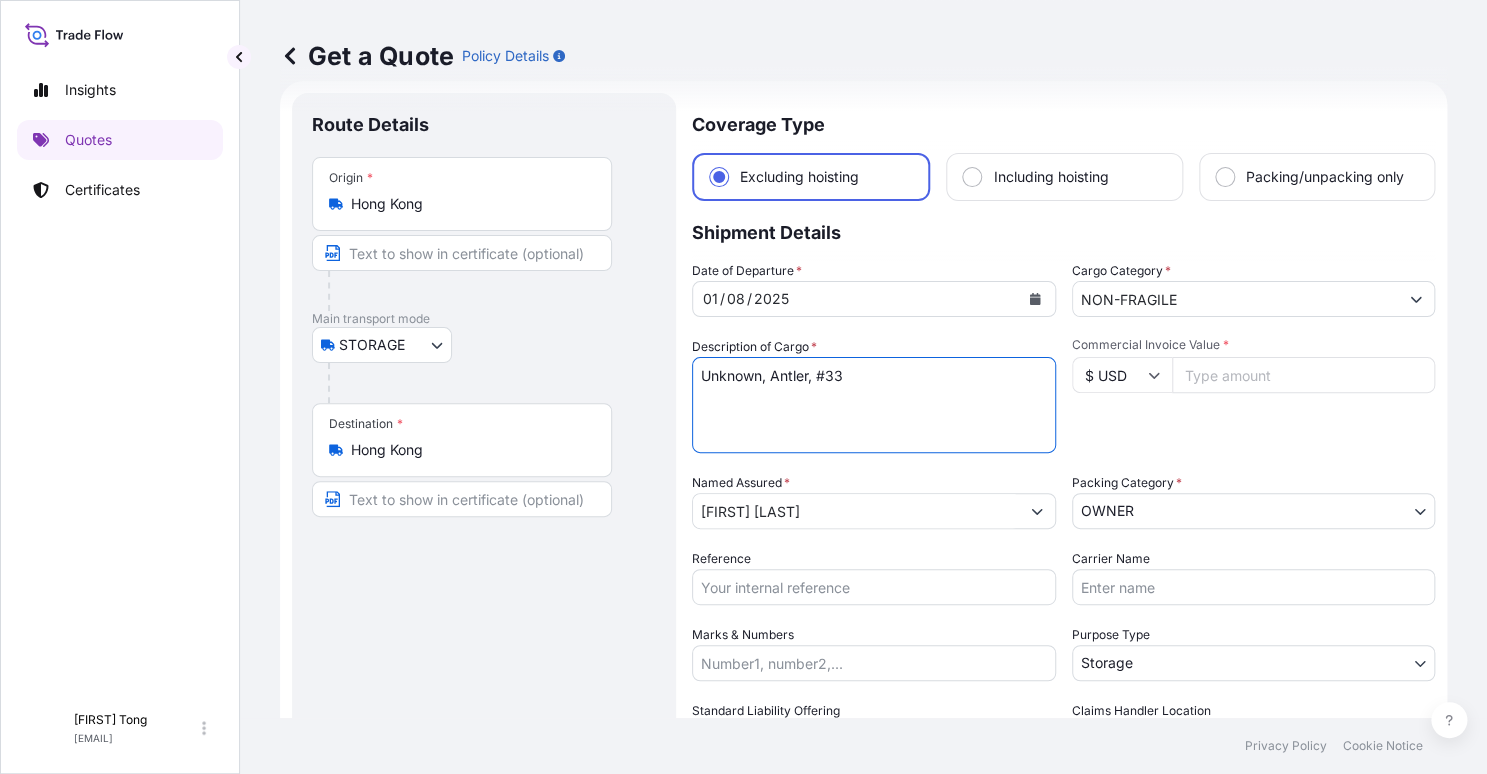 drag, startPoint x: 770, startPoint y: 375, endPoint x: 907, endPoint y: 375, distance: 137 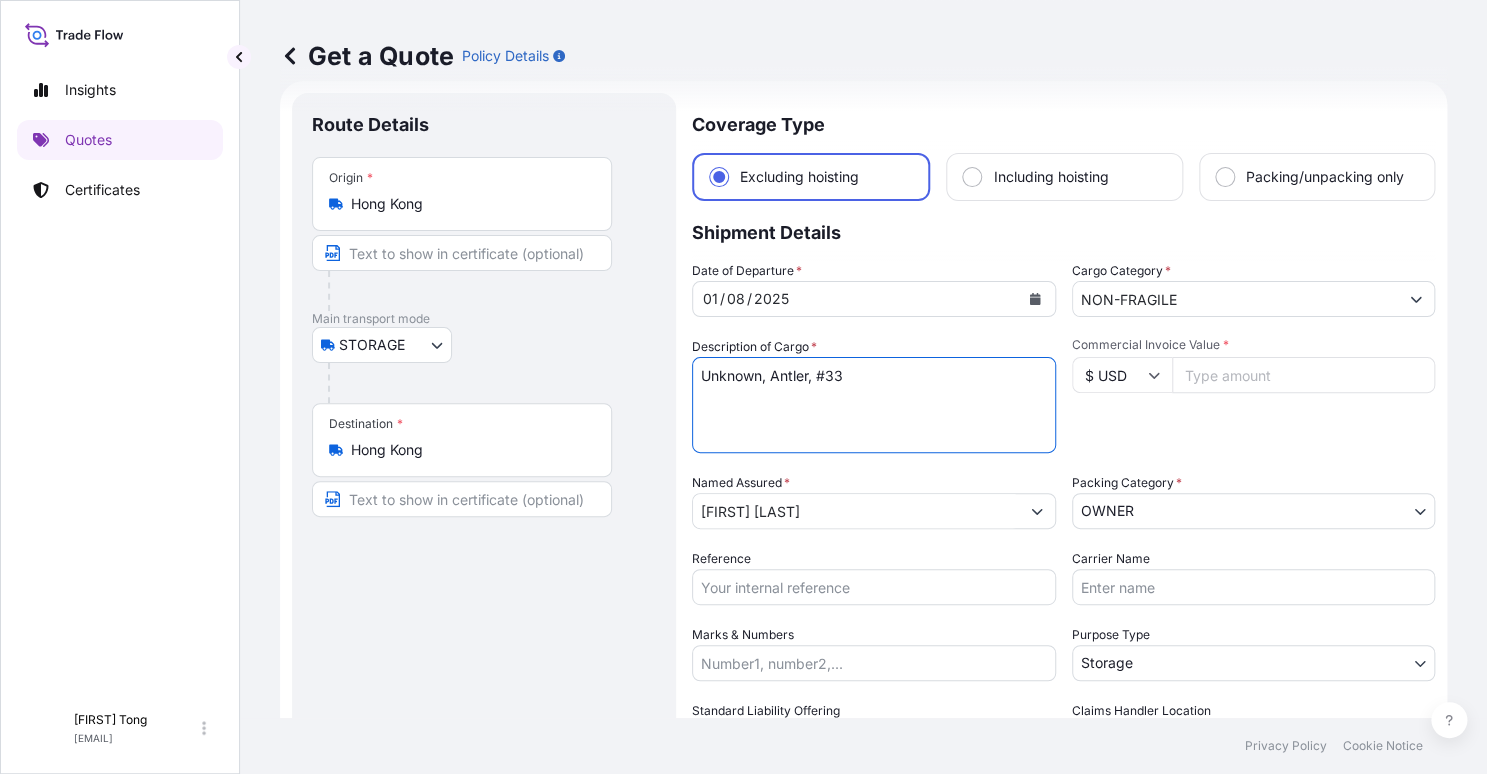 click on "Unknown, Antler, #33" at bounding box center [874, 405] 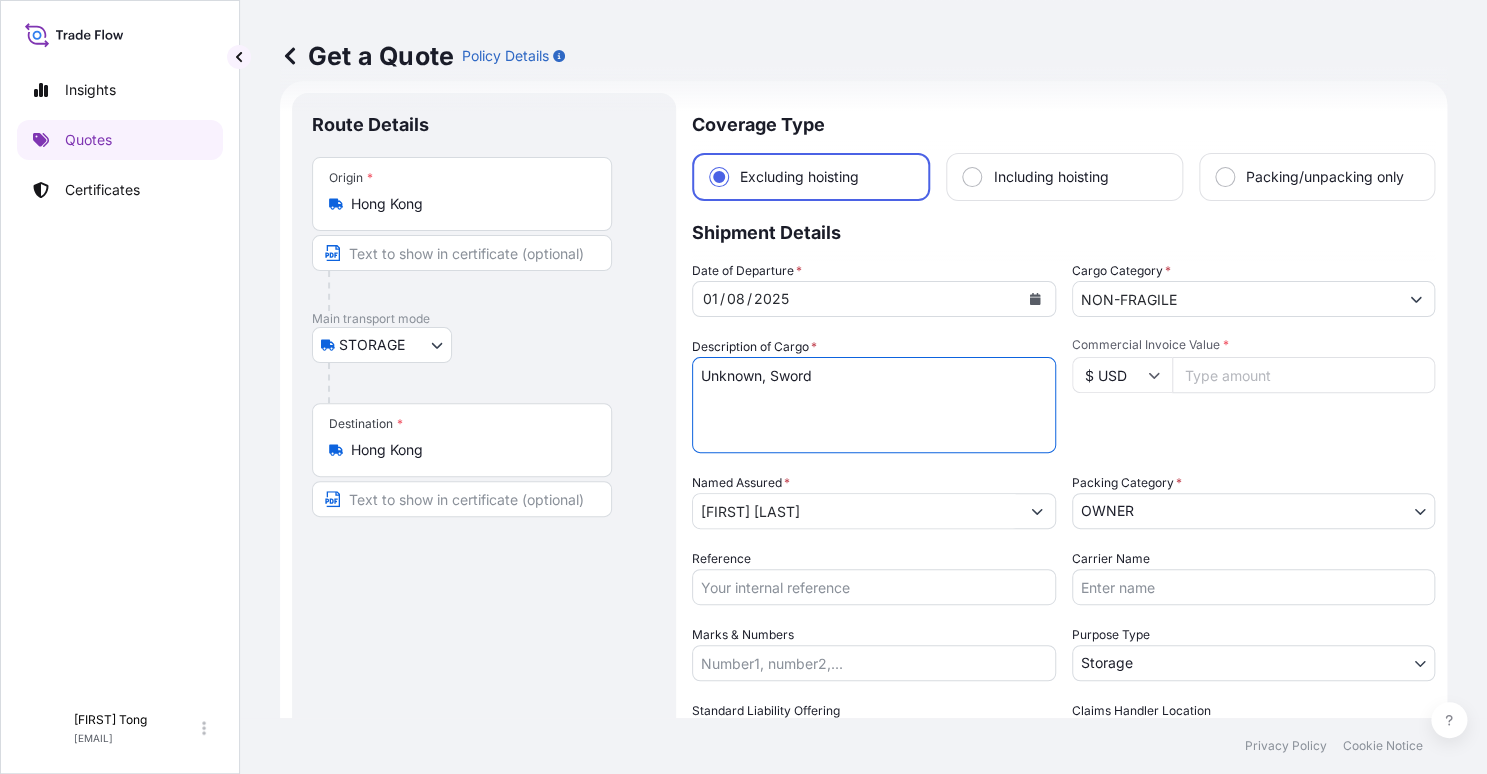 click on "Unknown, Antler, #33" at bounding box center (874, 405) 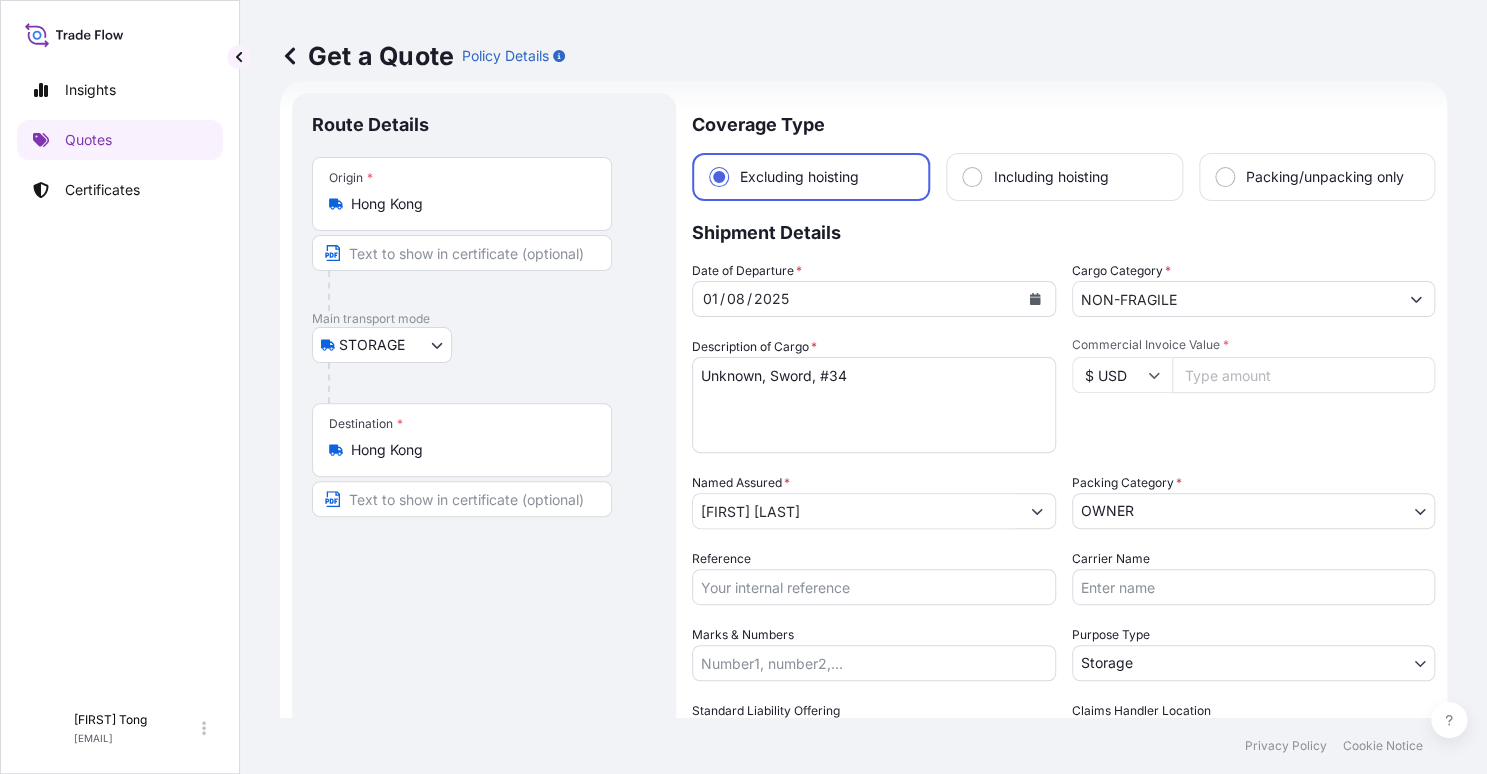 click on "Commercial Invoice Value   *" at bounding box center (1304, 375) 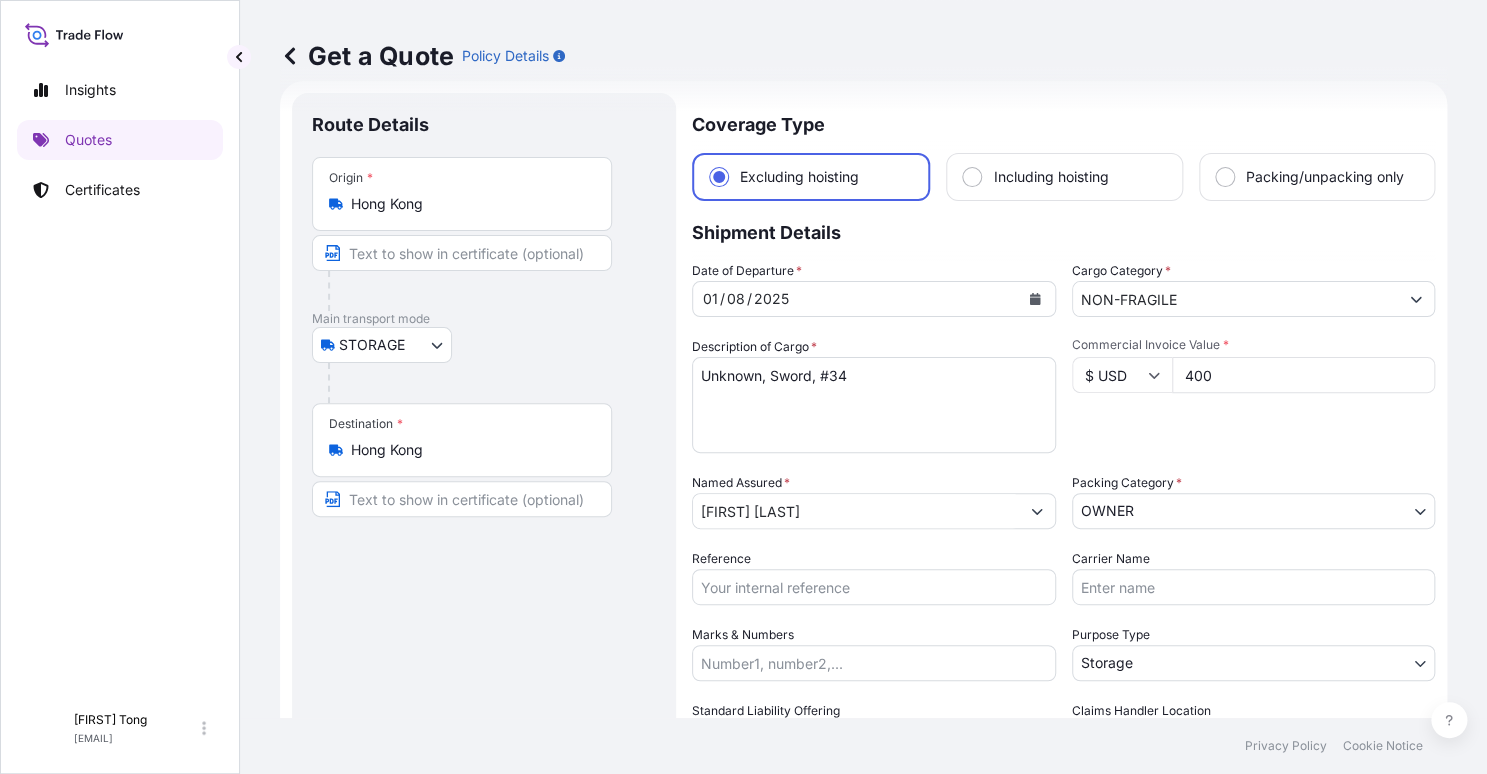 click on "Commercial Invoice Value   * $ USD 400" at bounding box center (1254, 395) 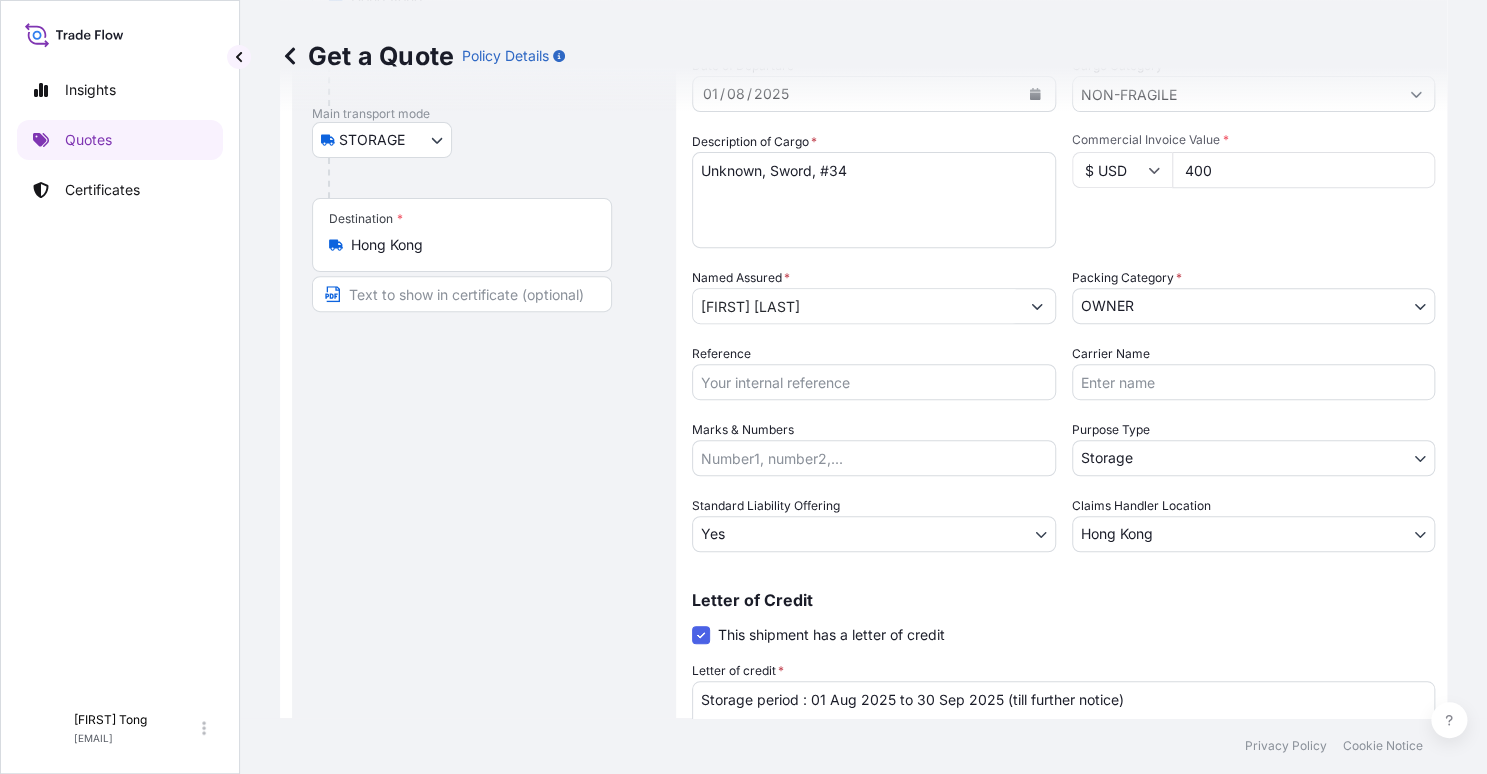 scroll, scrollTop: 382, scrollLeft: 0, axis: vertical 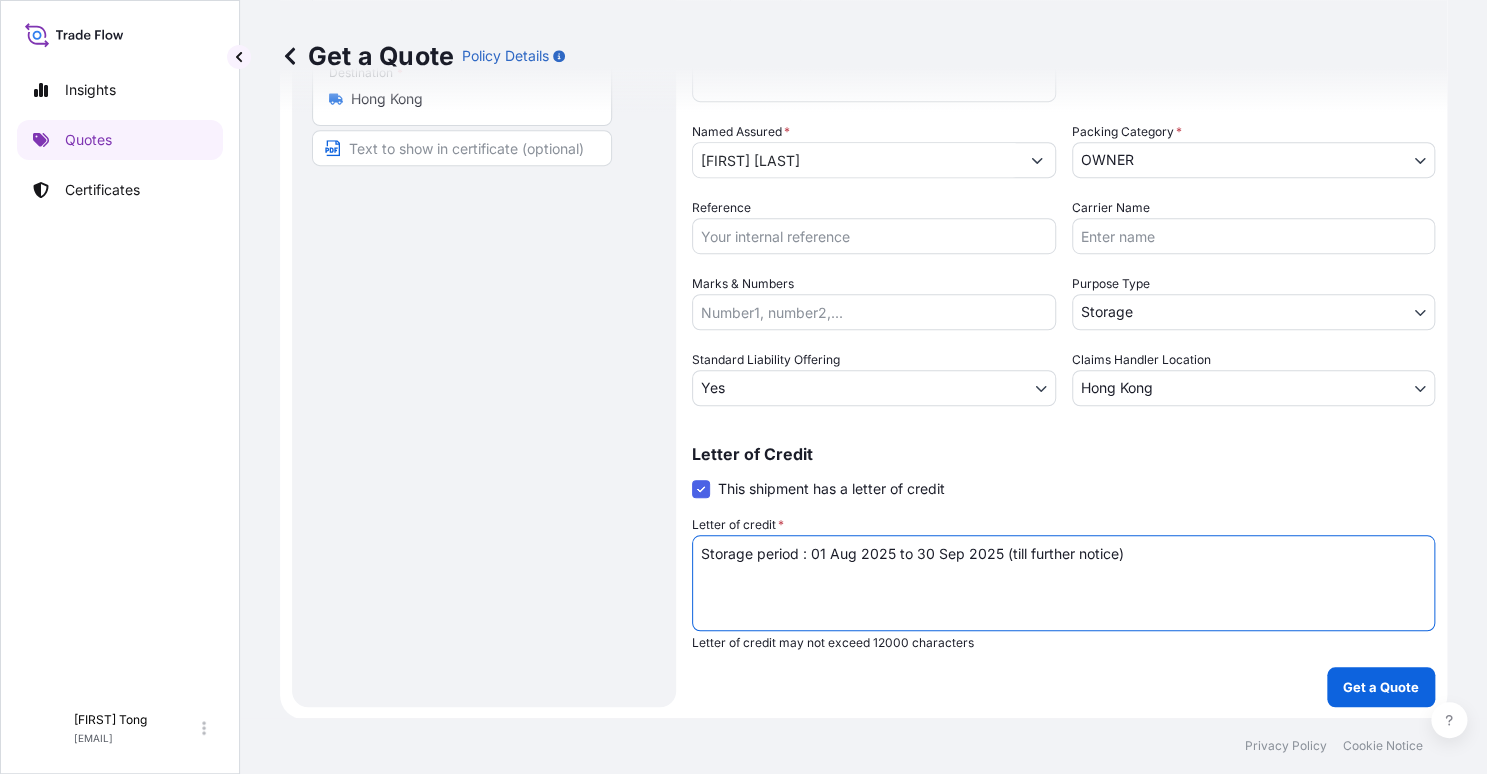 drag, startPoint x: 932, startPoint y: 559, endPoint x: 517, endPoint y: 562, distance: 415.01083 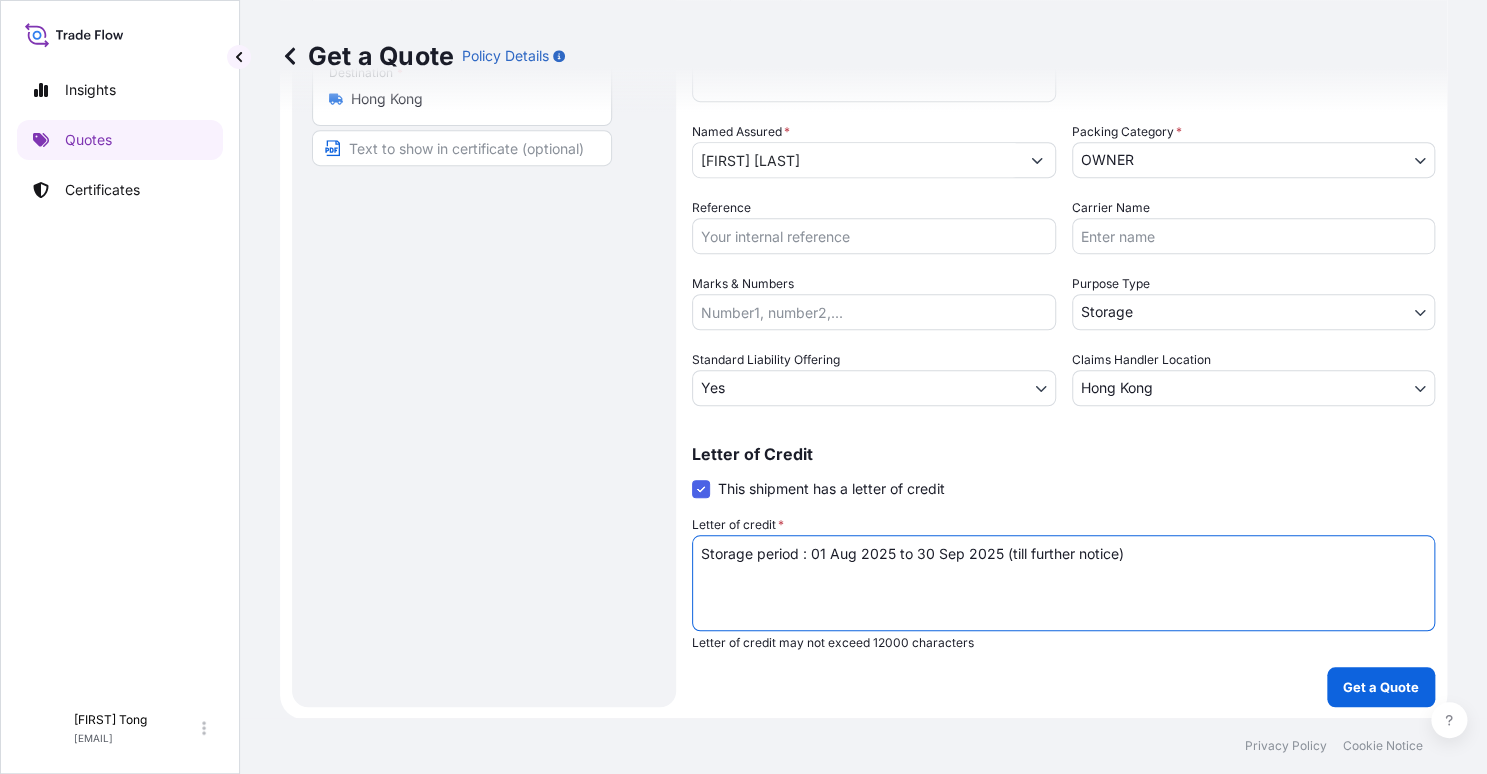 click on "Route Details Place of loading Road / Inland Road / Inland Origin * [COUNTRY] Main transport mode STORAGE COURIER INSTALLATION LAND SEA AIR STORAGE Destination * [COUNTRY] Road / Inland Road / Inland Place of Discharge Coverage Type Excluding hoisting Including hoisting Packing/unpacking only Shipment Details Date of Departure * 01 / 08 / 2025 Cargo Category * NON-FRAGILE Description of Cargo * Unknown, Antler, #33
Commercial Invoice Value   * $ USD 400 Named Assured * [FIRST] [LAST] Packing Category * OWNER AGENT CO-OWNER OWNER Various Reference Carrier Name Marks & Numbers Purpose Type Storage Transit Storage Installation Conservation Standard Liability Offering Yes Yes No Claims Handler Location [COUNTRY] [COUNTRY] Letter of Credit This shipment has a letter of credit Letter of credit * Storage period : 01 Aug 2025 to 30 Sep 2025 (till further notice) Letter of credit may not exceed 12000 characters Get a Quote" at bounding box center (863, 224) 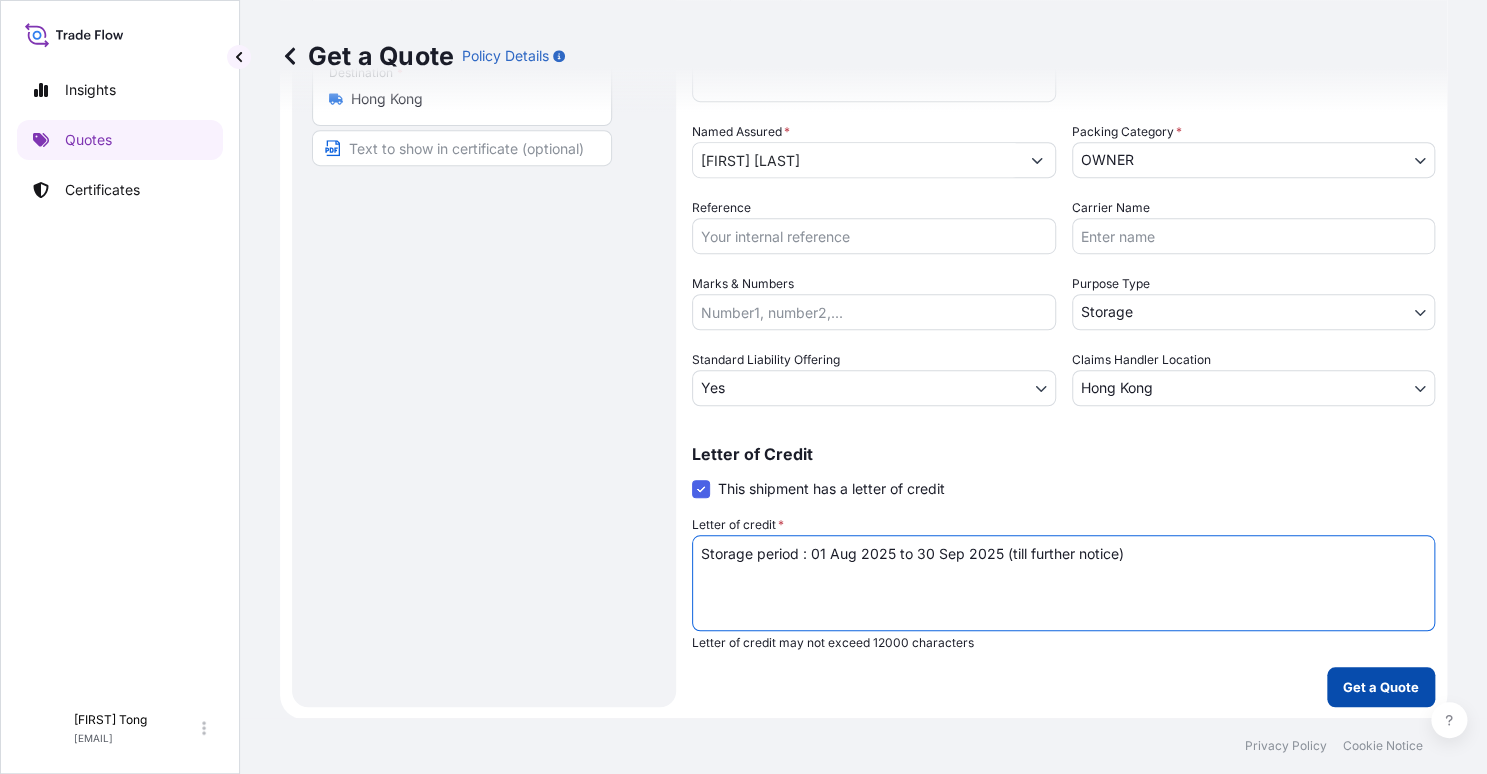 click on "Get a Quote" at bounding box center [1381, 687] 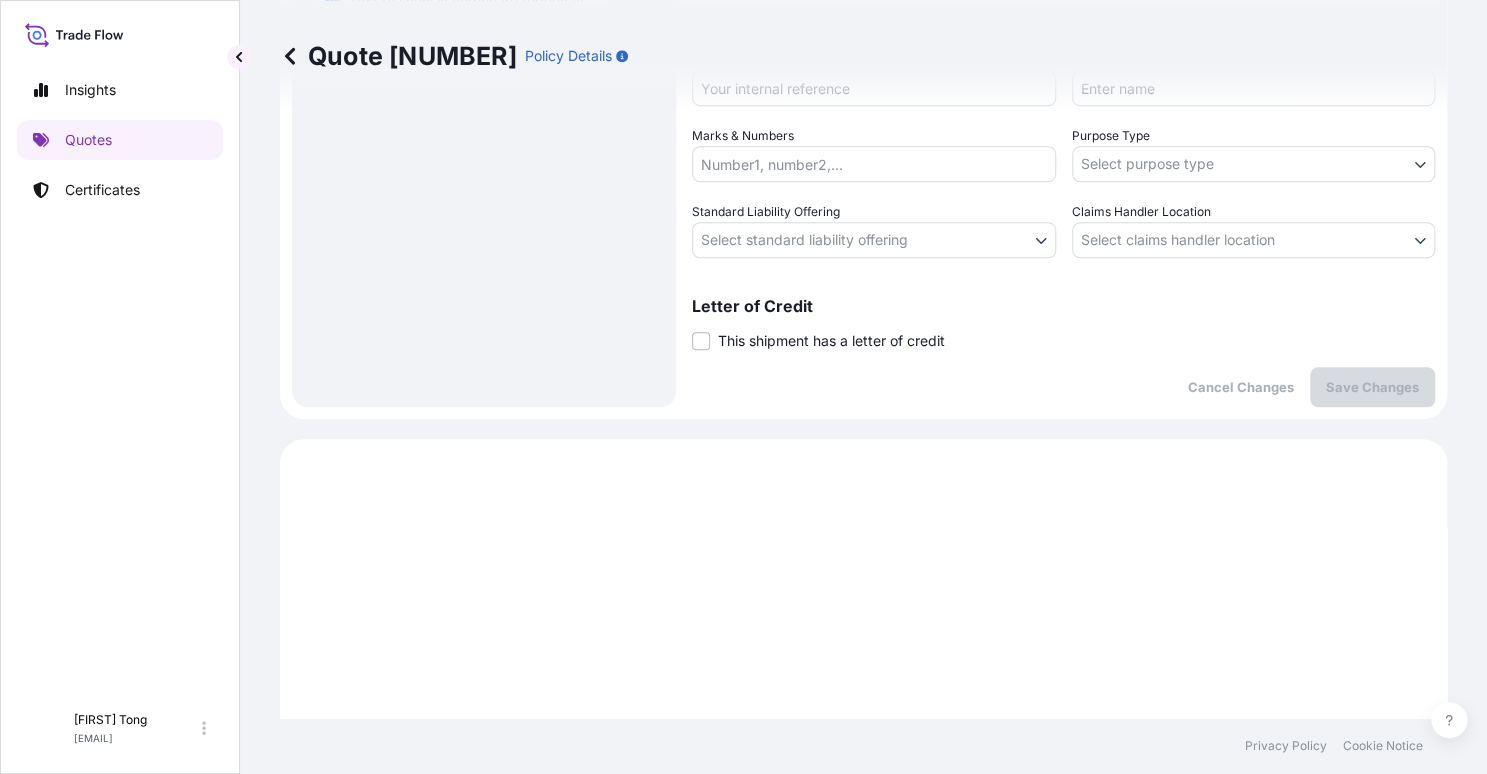 scroll, scrollTop: 493, scrollLeft: 0, axis: vertical 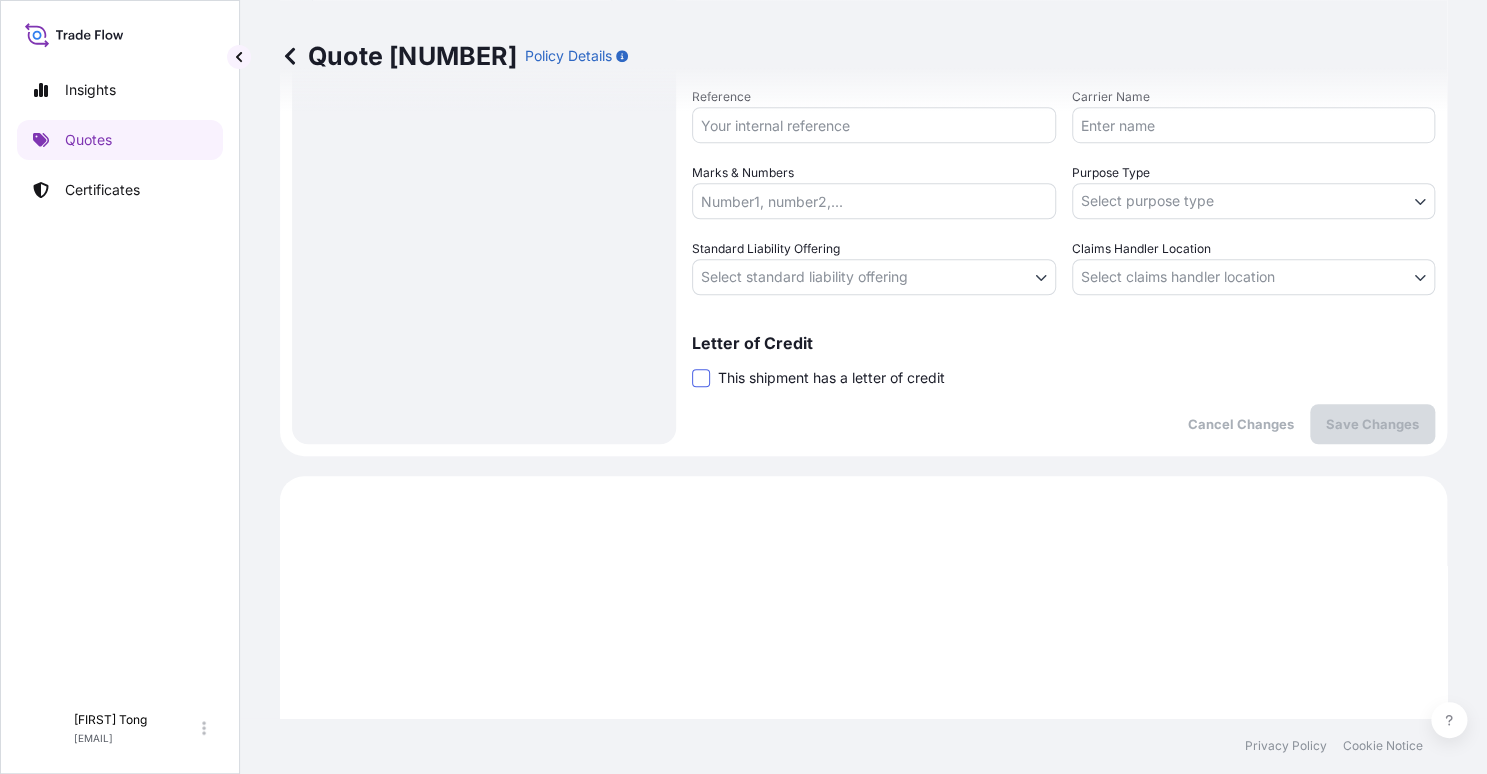 click at bounding box center (701, 378) 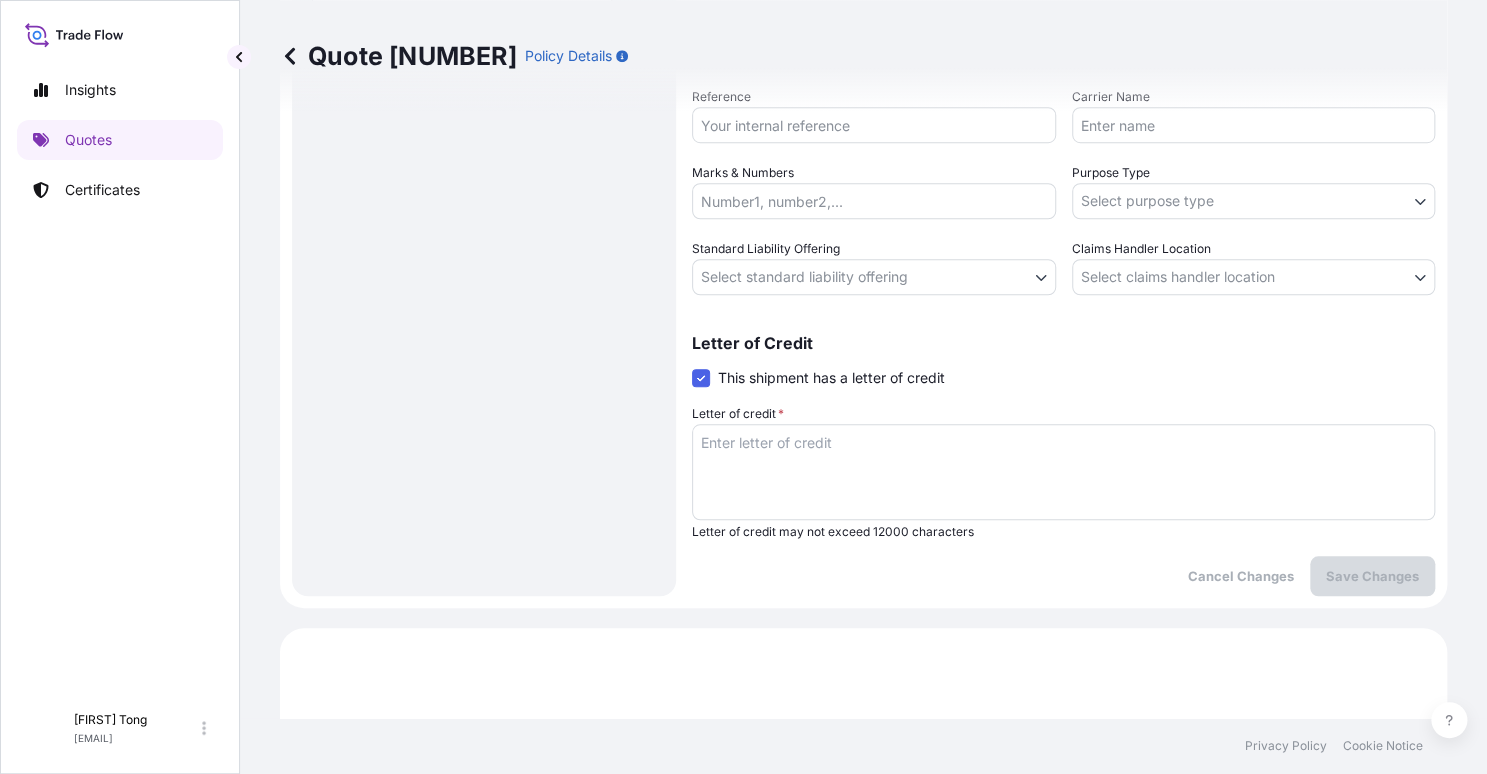 click on "Letter of credit *" at bounding box center (738, 414) 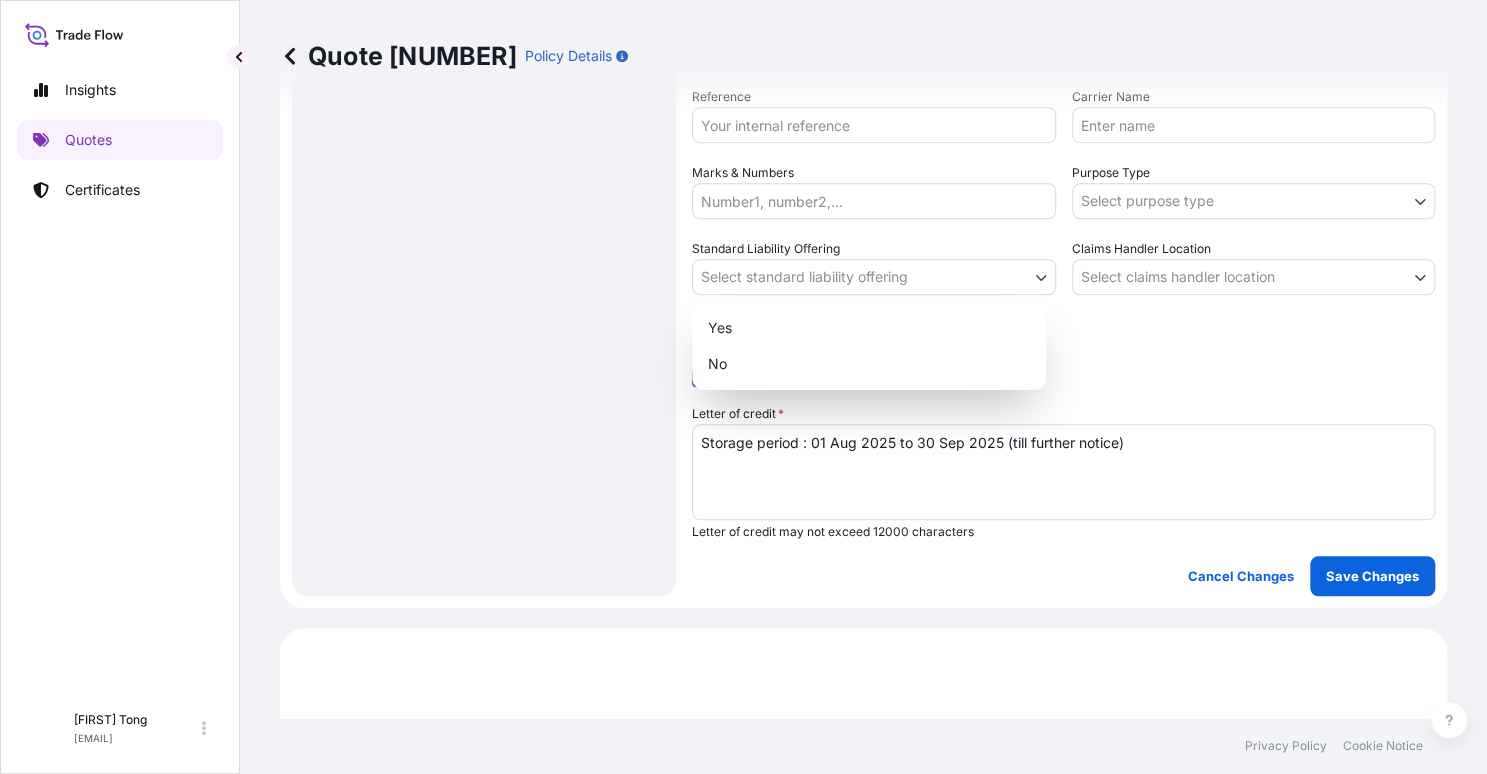 click on "Insights Quotes Certificates C [FIRST] [LAST] [EMAIL] Quote 57889 Policy Details Route Details Place of loading Road / Inland Road / Inland Origin * [COUNTRY] Main transport mode STORAGE COURIER INSTALLATION LAND SEA AIR STORAGE Destination * [COUNTRY] Road / Inland Road / Inland Place of Discharge Coverage Type Excluding hoisting Including hoisting Packing/unpacking only Shipment Details Date of Departure * 01 / 08 / 2025 Cargo Category * NON-FRAGILE Description of Cargo * Unknown, Sword, #34
Commercial Invoice Value   * $ USD 400 Named Assured * [FIRST] [LAST] Packing Category * OWNER AGENT CO-OWNER OWNER Various Reference Carrier Name Marks & Numbers Purpose Type Select purpose type Transit Storage Installation Conservation Standard Liability Offering Select standard liability offering Yes No Claims Handler Location [COUNTRY] [COUNTRY] Letter of Credit This shipment has a letter of credit Letter of credit * Letter of credit may not exceed 12000 characters" at bounding box center (743, 387) 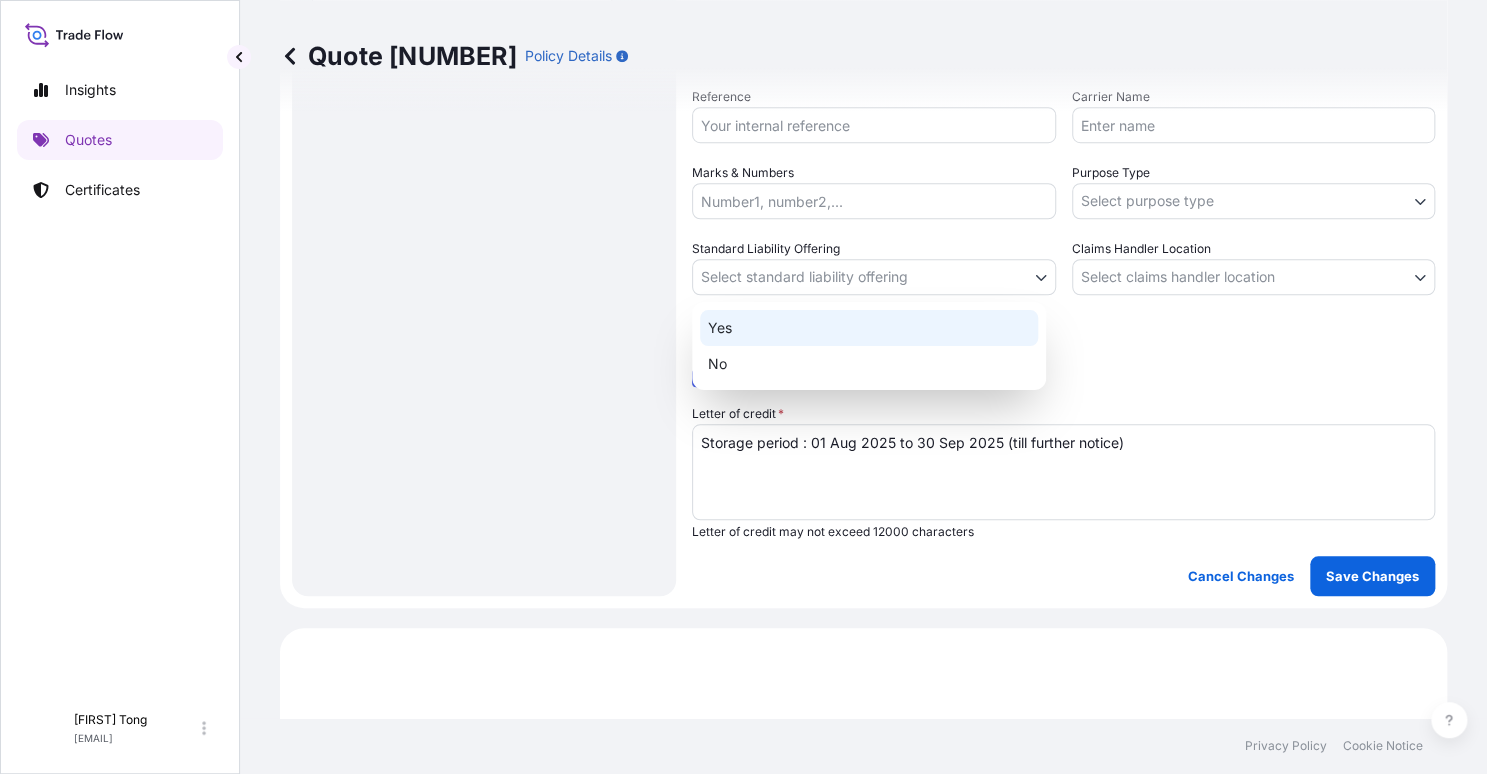 click on "Yes" at bounding box center (869, 328) 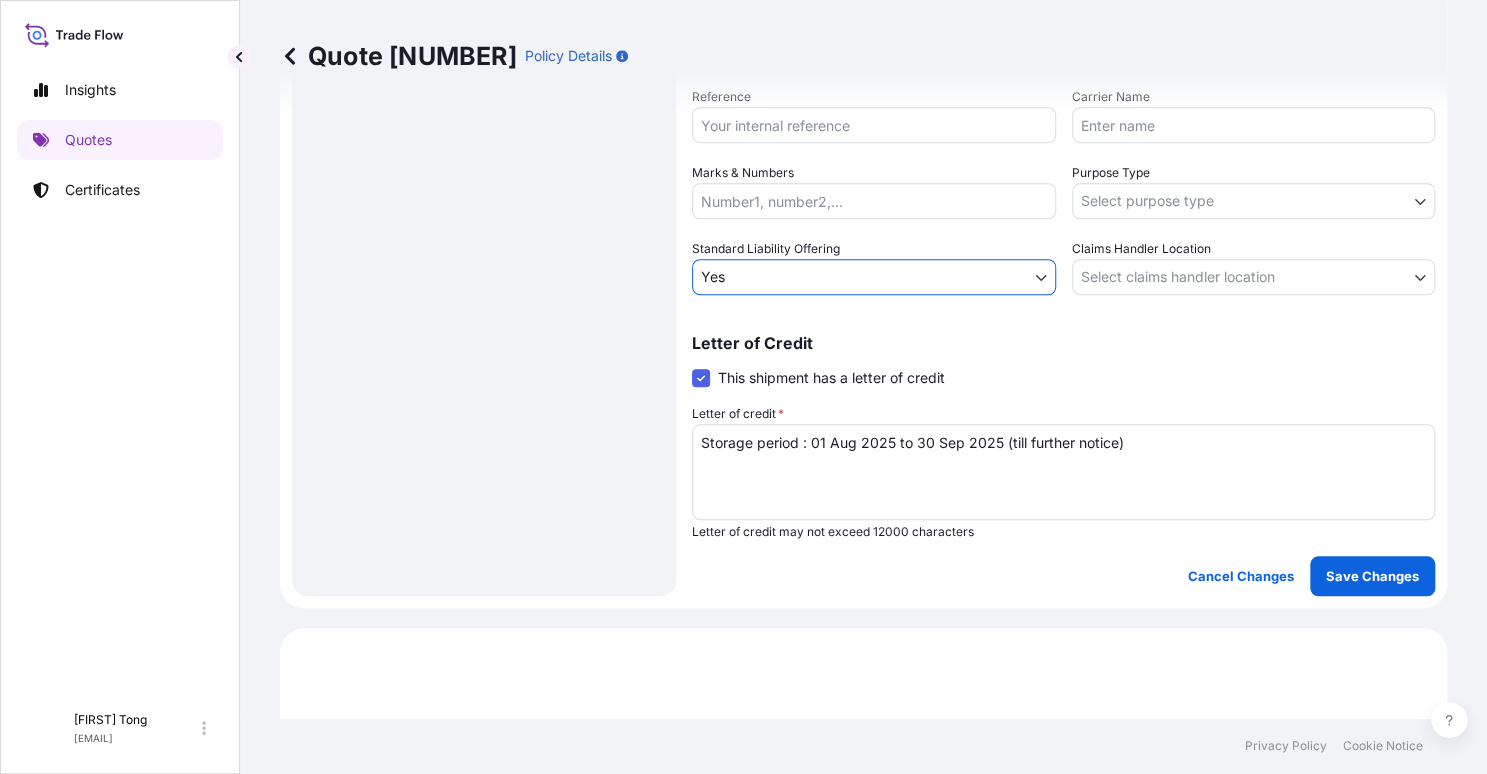 click on "Insights Quotes Certificates C [FIRST] [LAST] [EMAIL] Quote 57889 Policy Details Route Details Place of loading Road / Inland Road / Inland Origin * [CITY] Main transport mode STORAGE COURIER INSTALLATION LAND SEA AIR STORAGE Destination * [CITY] Road / Inland Road / Inland Place of Discharge Coverage Type Excluding hoisting Including hoisting Packing/unpacking only Shipment Details Date of Departure * 01 / 08 / 2025 Cargo Category * NON-FRAGILE Description of Cargo * Unknown, Sword, #34
Commercial Invoice Value   * $ USD 400 Named Assured * [FIRST] [LAST] Packing Category * OWNER AGENT CO-OWNER OWNER Various Reference Carrier Name Marks & Numbers Purpose Type Select purpose type Transit Storage Installation Conservation Standard Liability Offering Yes Yes No Claims Handler Location Select claims handler location [CITY] [CITY] Letter of Credit This shipment has a letter of credit Letter of credit * Storage period : 01 Aug 2025 to 30 Sep 2025 (till further notice) Save Changes" at bounding box center [743, 387] 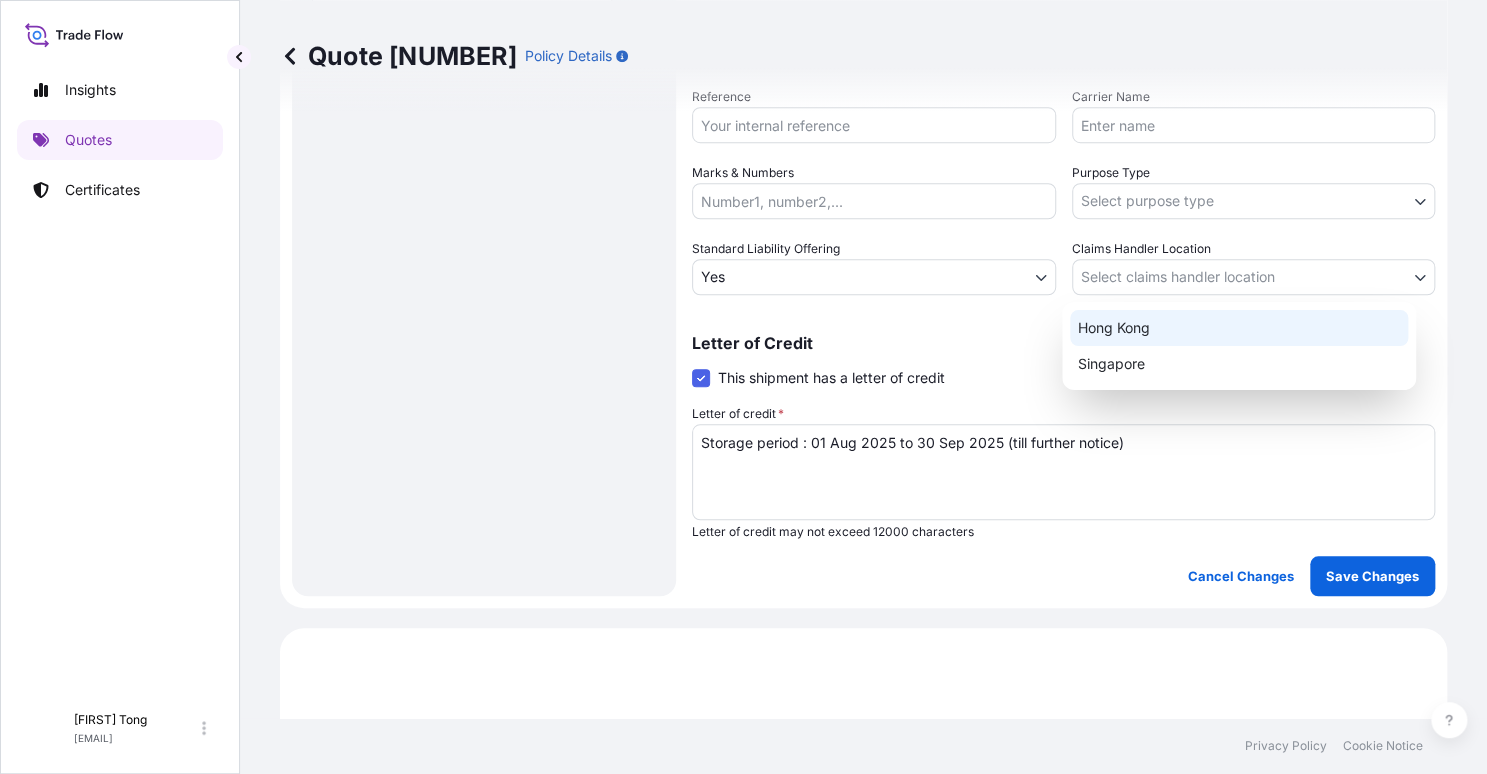 click on "Hong Kong" at bounding box center (1239, 328) 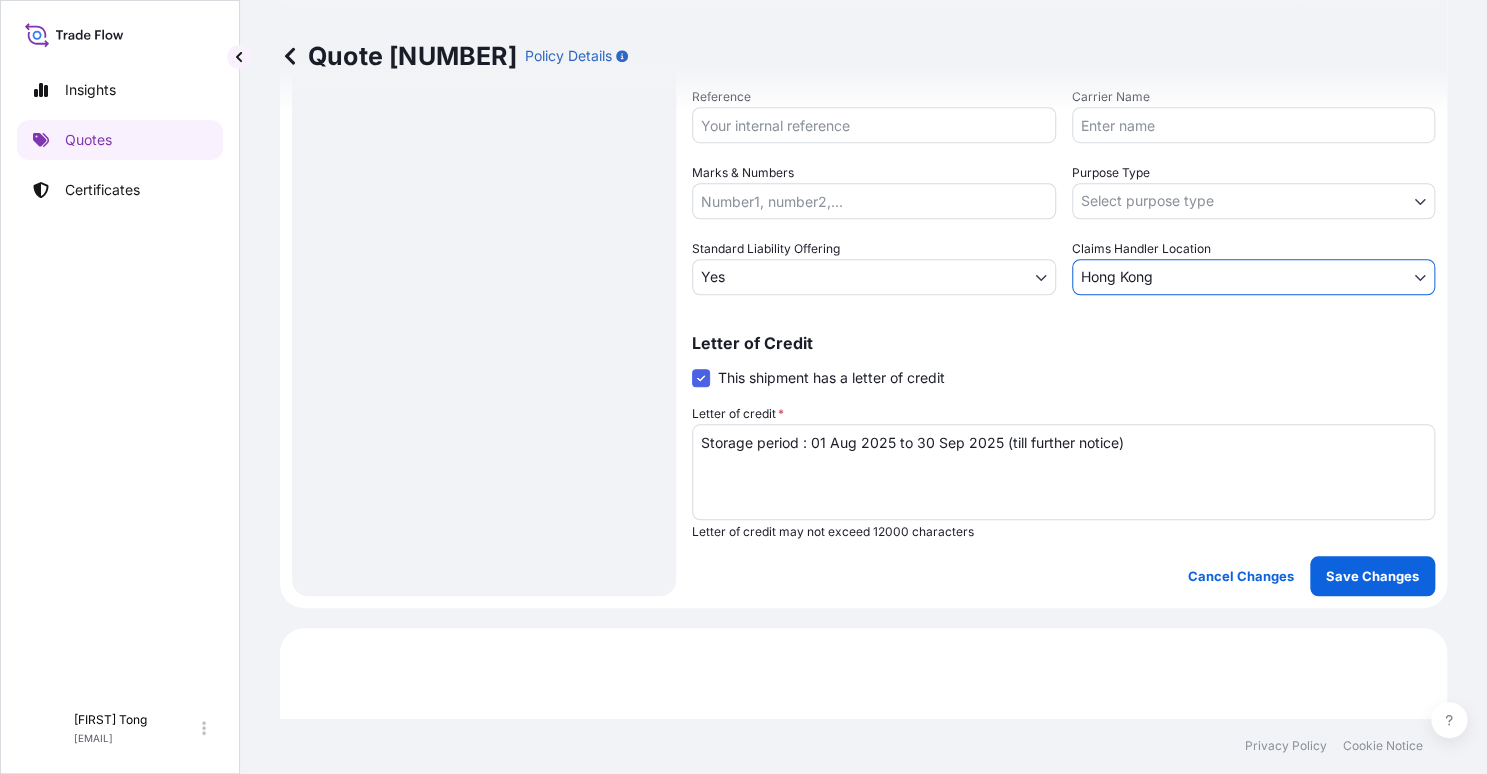 click on "Insights Quotes Certificates C Cathy   Tong cathytong@helutrans.com Quote 57889 Policy Details Route Details Place of loading Road / Inland Road / Inland Origin * Hong Kong Main transport mode STORAGE COURIER INSTALLATION LAND SEA AIR STORAGE Destination * Hong Kong Road / Inland Road / Inland Place of Discharge Coverage Type Excluding hoisting Including hoisting Packing/unpacking only Shipment Details Date of Departure * 01 / 08 / 2025 Cargo Category * NON-FRAGILE Description of Cargo * Unknown, Sword, #34
Commercial Invoice Value   * $ USD 400 Named Assured * [FIRST] [LAST] Packing Category * OWNER AGENT CO-OWNER OWNER Various Reference Carrier Name Marks & Numbers Purpose Type Select purpose type Transit Storage Installation Conservation Standard Liability Offering Yes Yes No Claims Handler Location Hong Kong Hong Kong Singapore Letter of Credit This shipment has a letter of credit Letter of credit * Storage period : 01 Aug 2025 to 30 Sep 2025 (till further notice) Cancel Changes Save Changes $ 400" at bounding box center [743, 387] 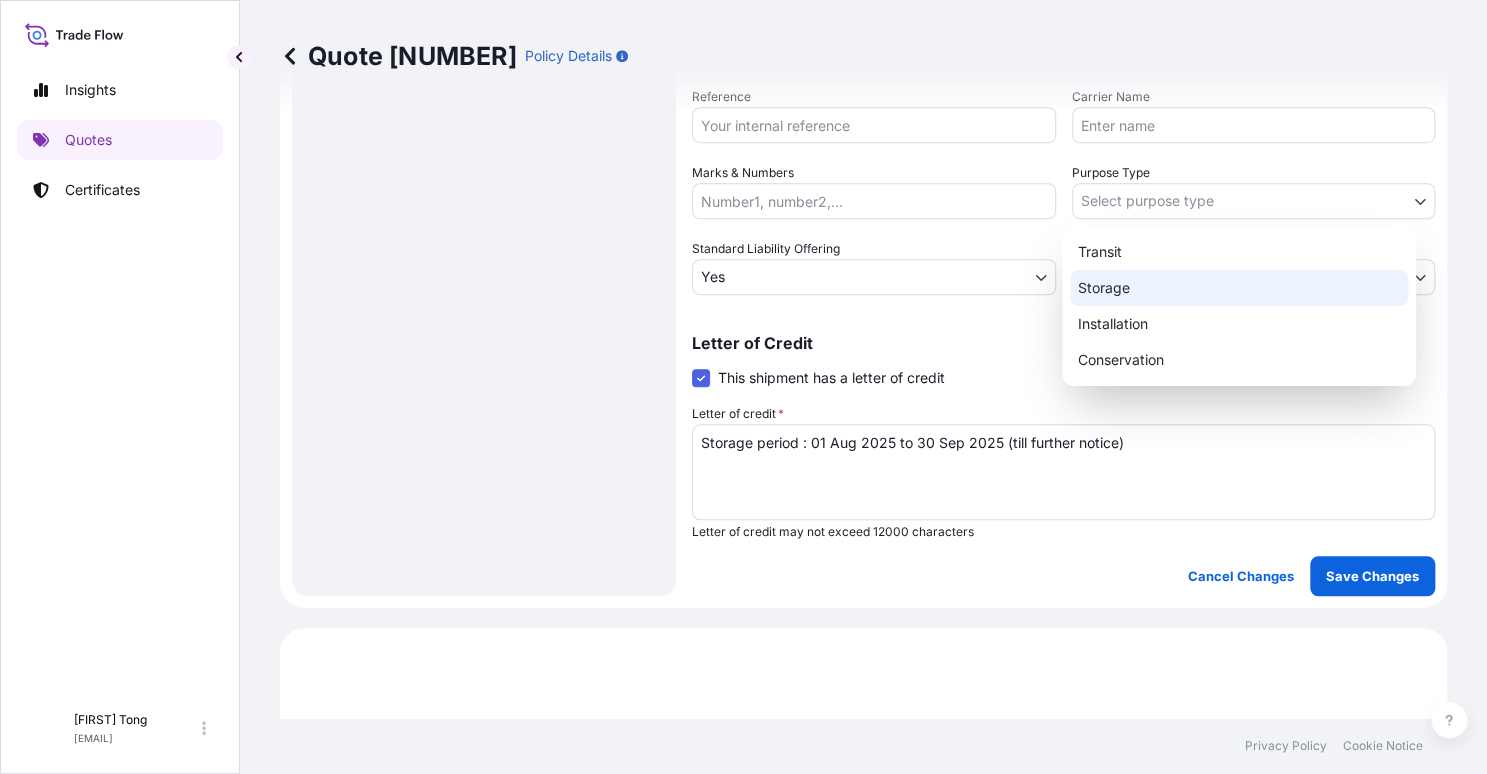 click on "Storage" at bounding box center [1239, 288] 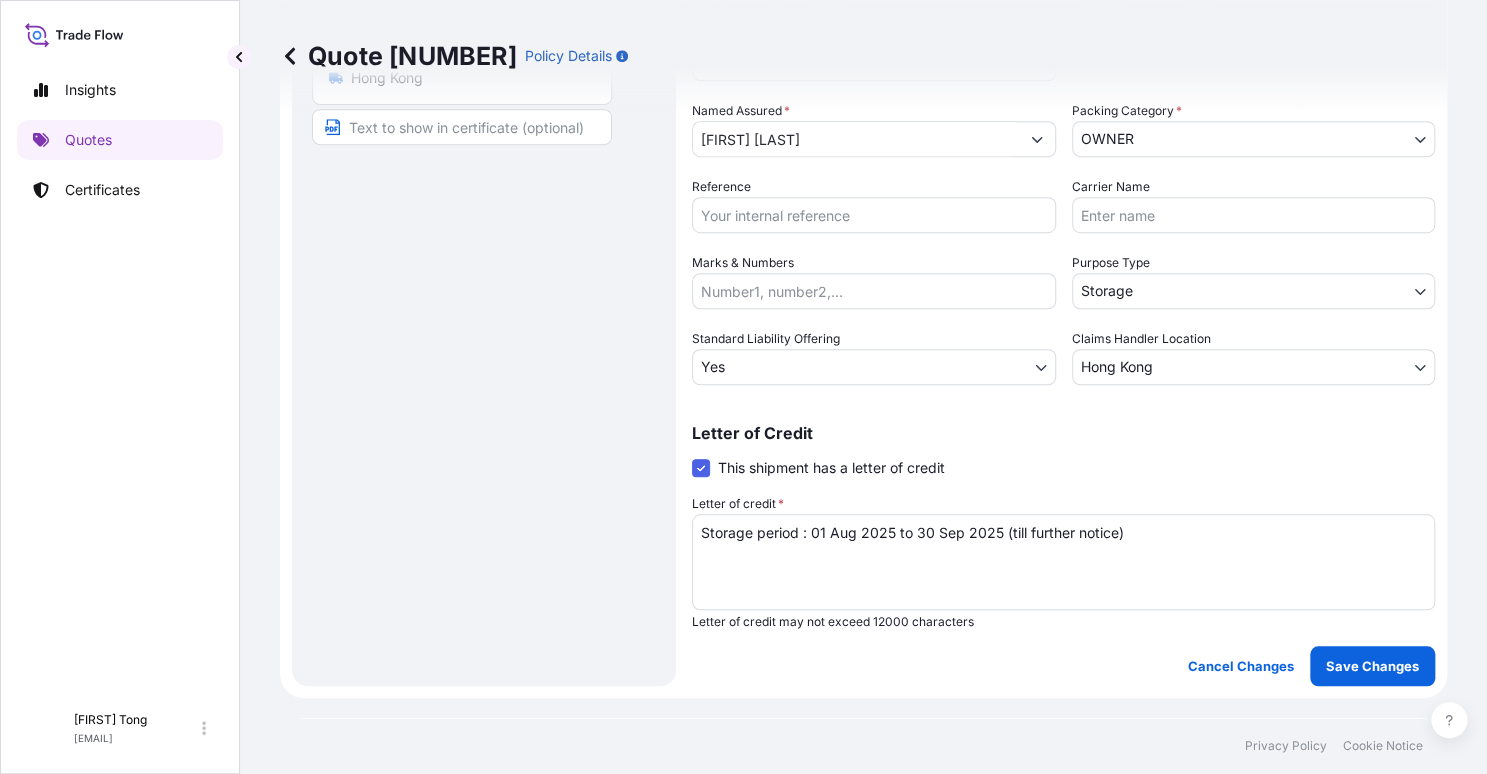 scroll, scrollTop: 243, scrollLeft: 0, axis: vertical 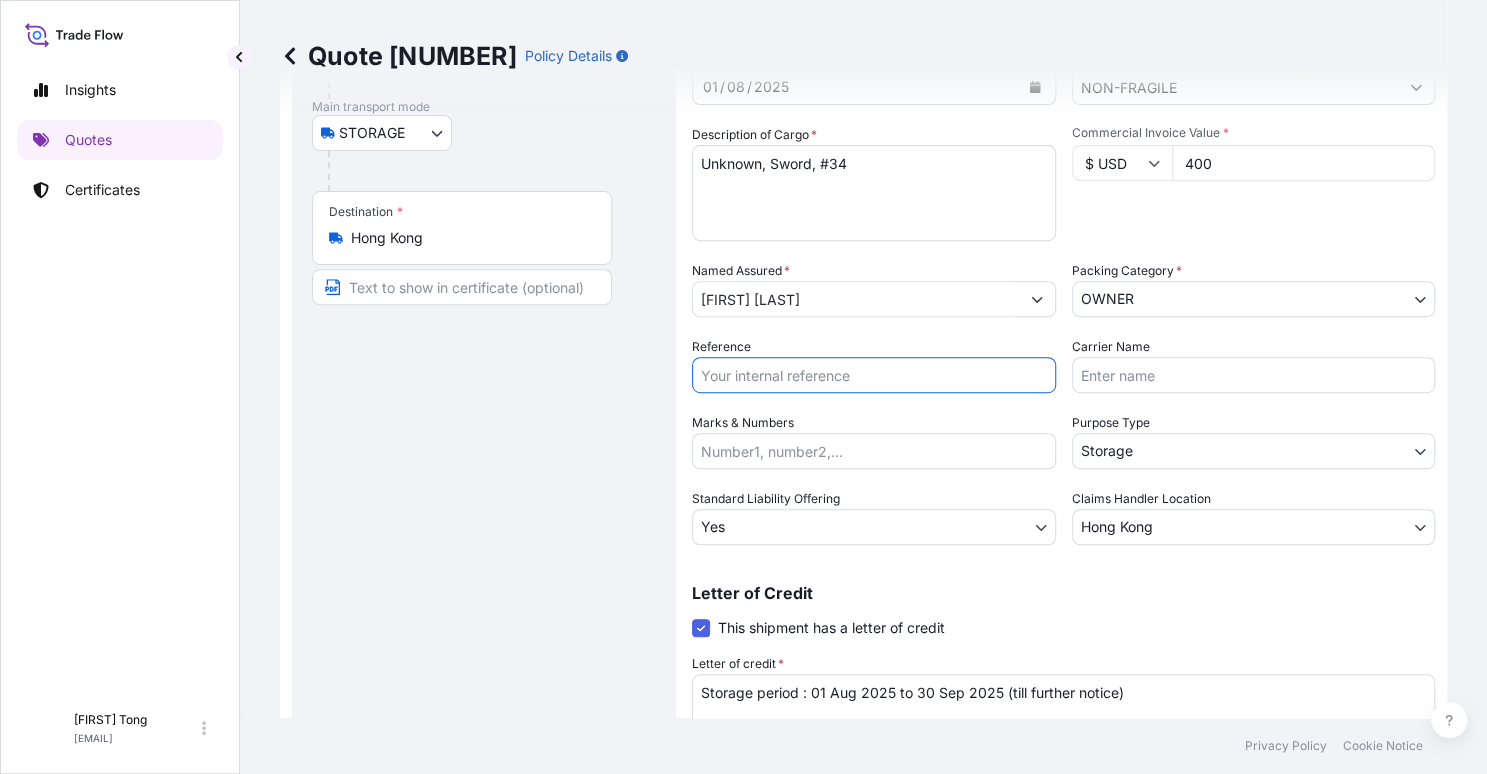 click on "Reference" at bounding box center [874, 375] 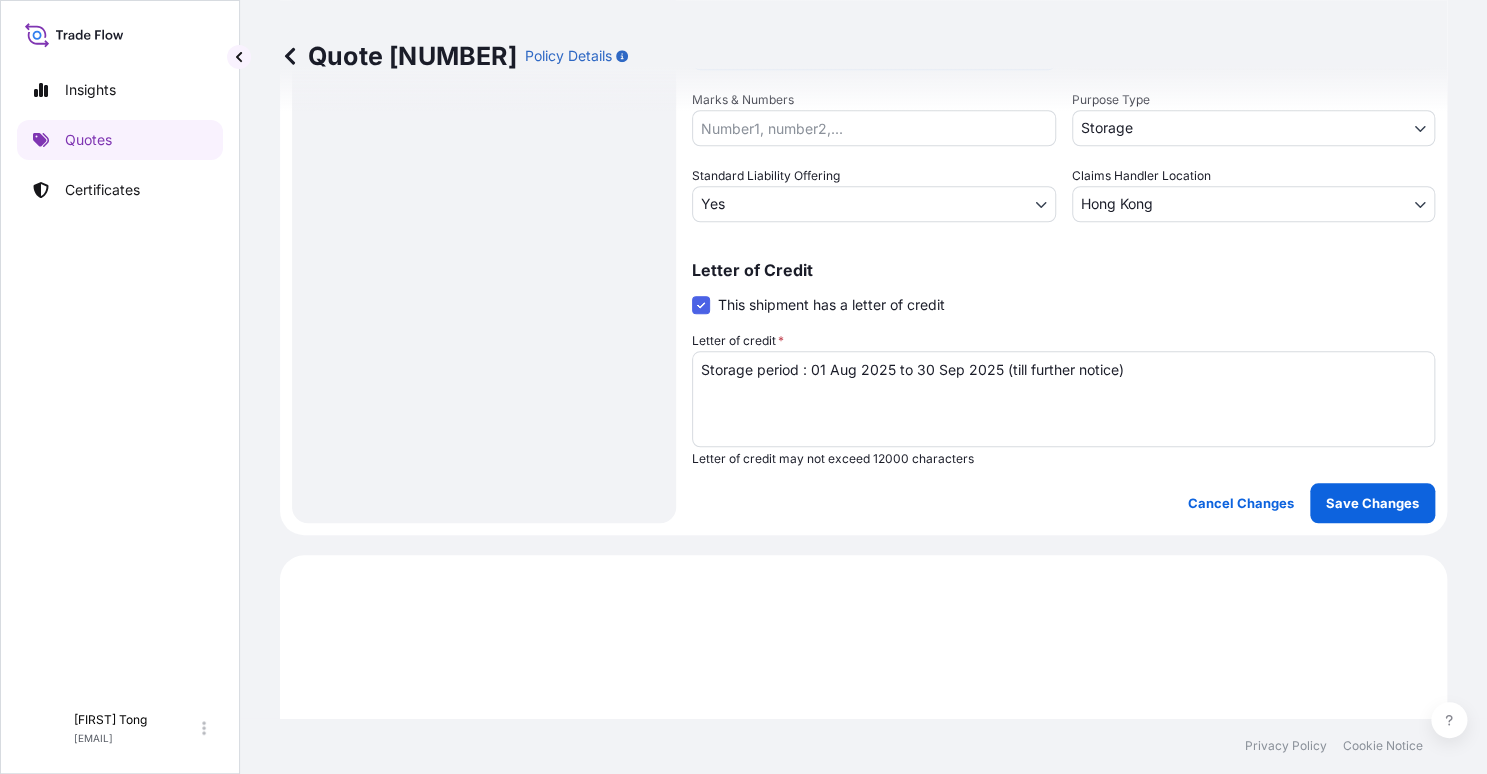 scroll, scrollTop: 618, scrollLeft: 0, axis: vertical 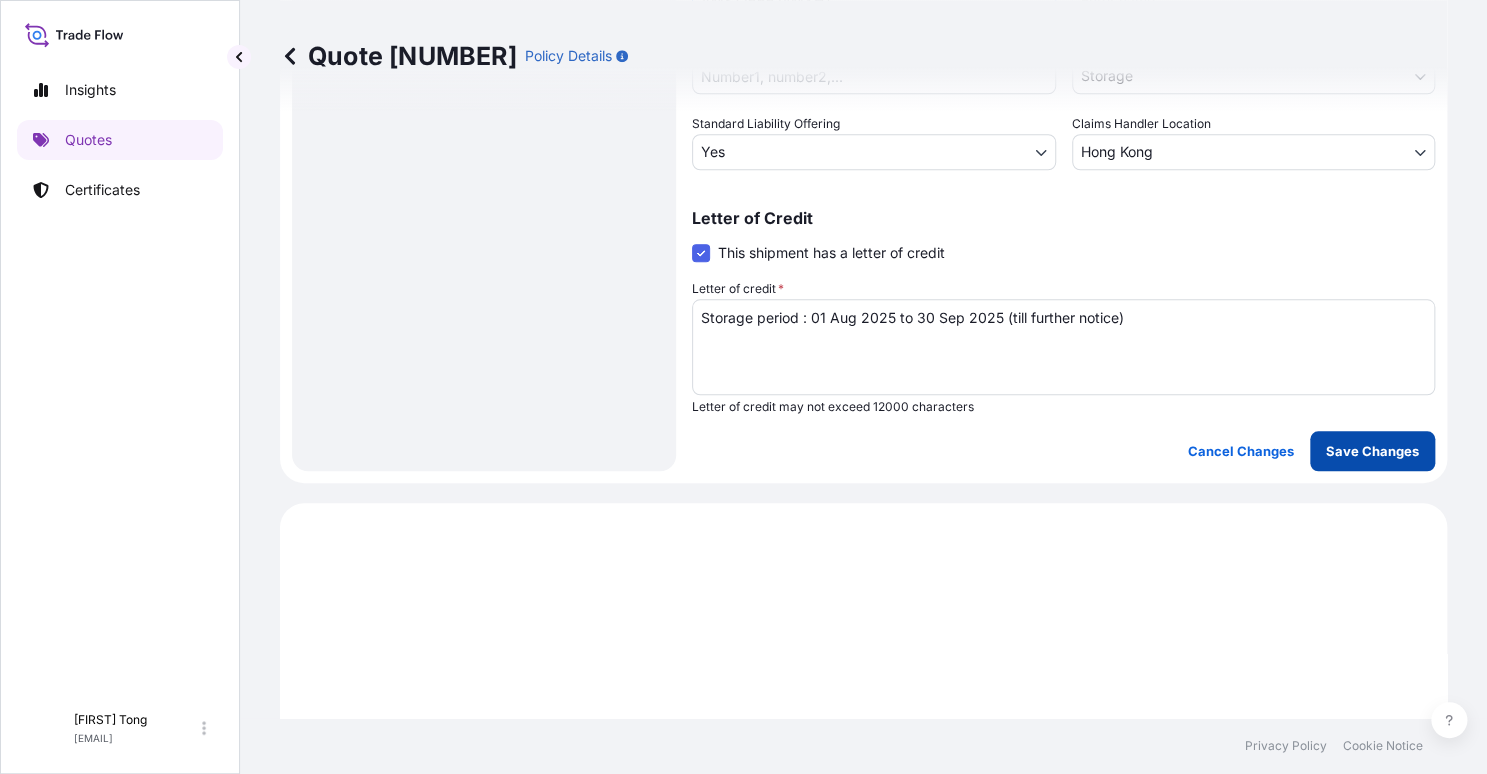 click on "Save Changes" at bounding box center [1372, 451] 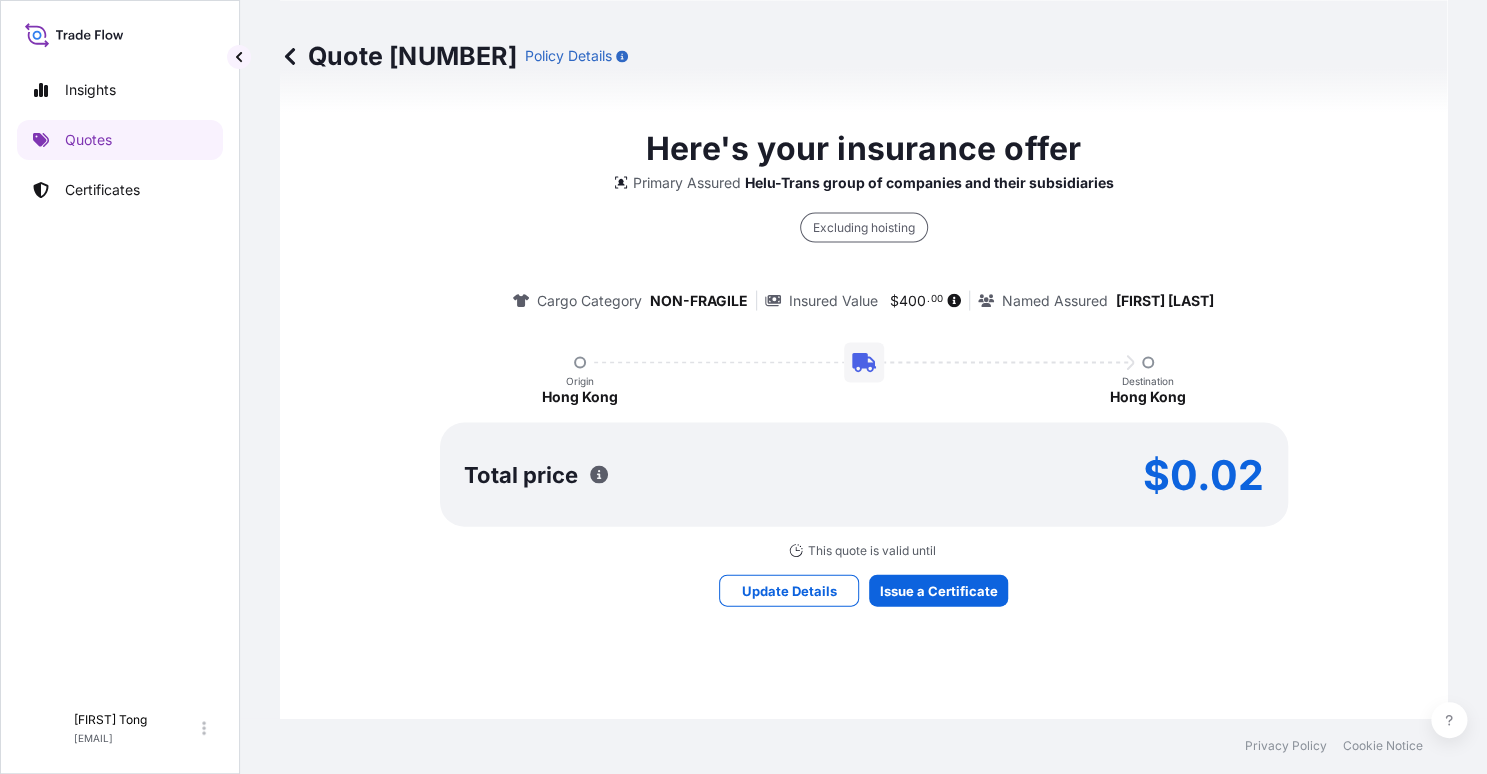 scroll, scrollTop: 1928, scrollLeft: 0, axis: vertical 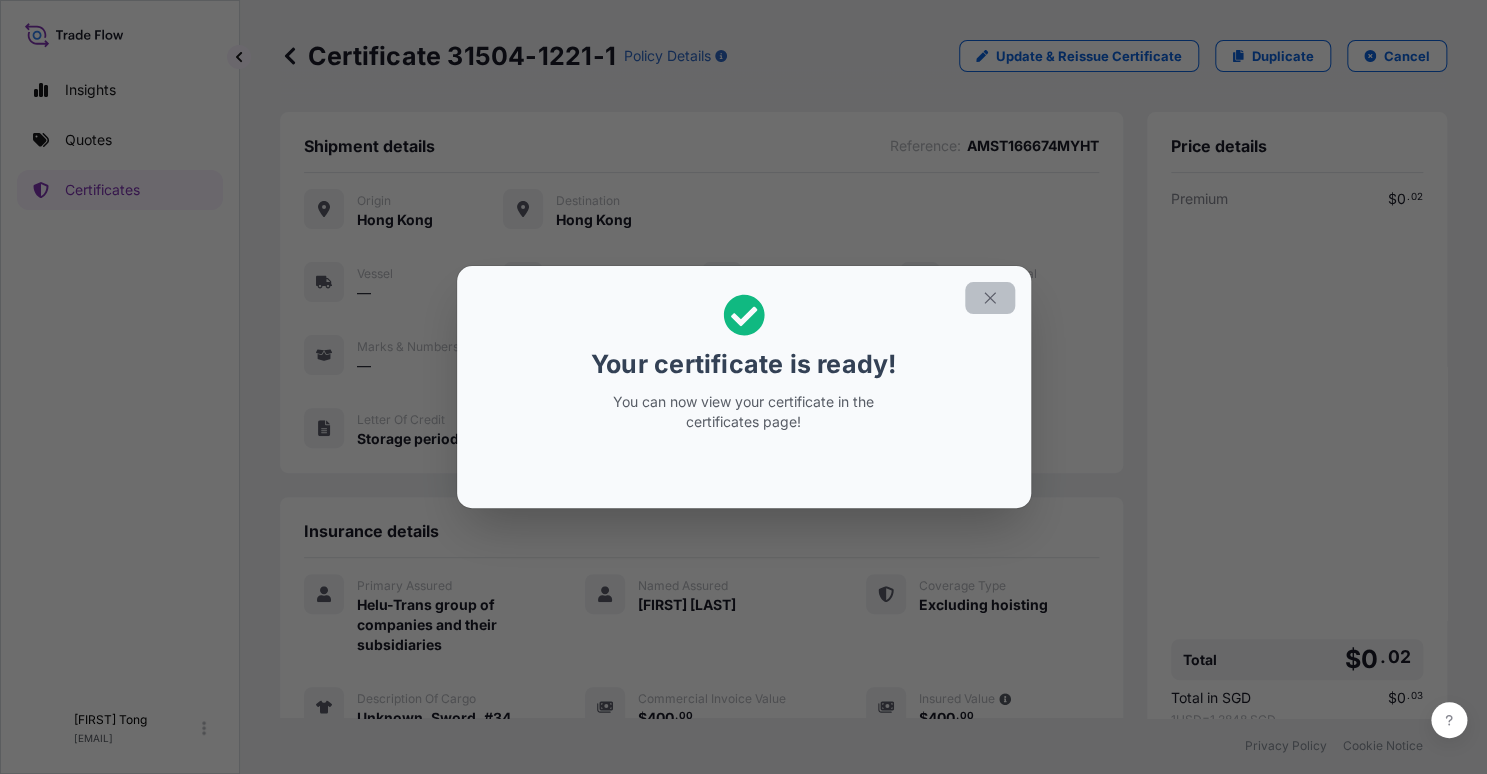 click 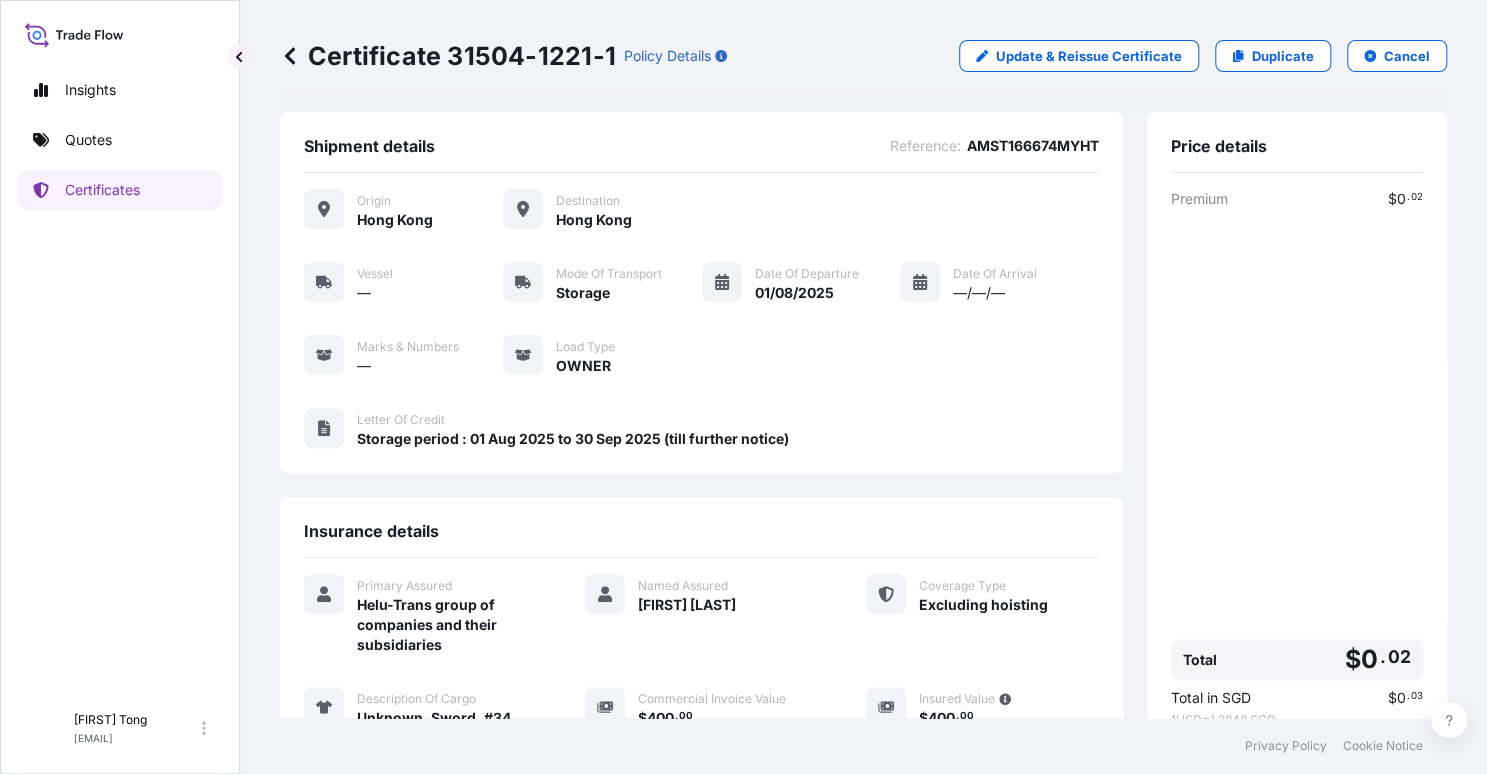 drag, startPoint x: 739, startPoint y: 516, endPoint x: 733, endPoint y: 547, distance: 31.575306 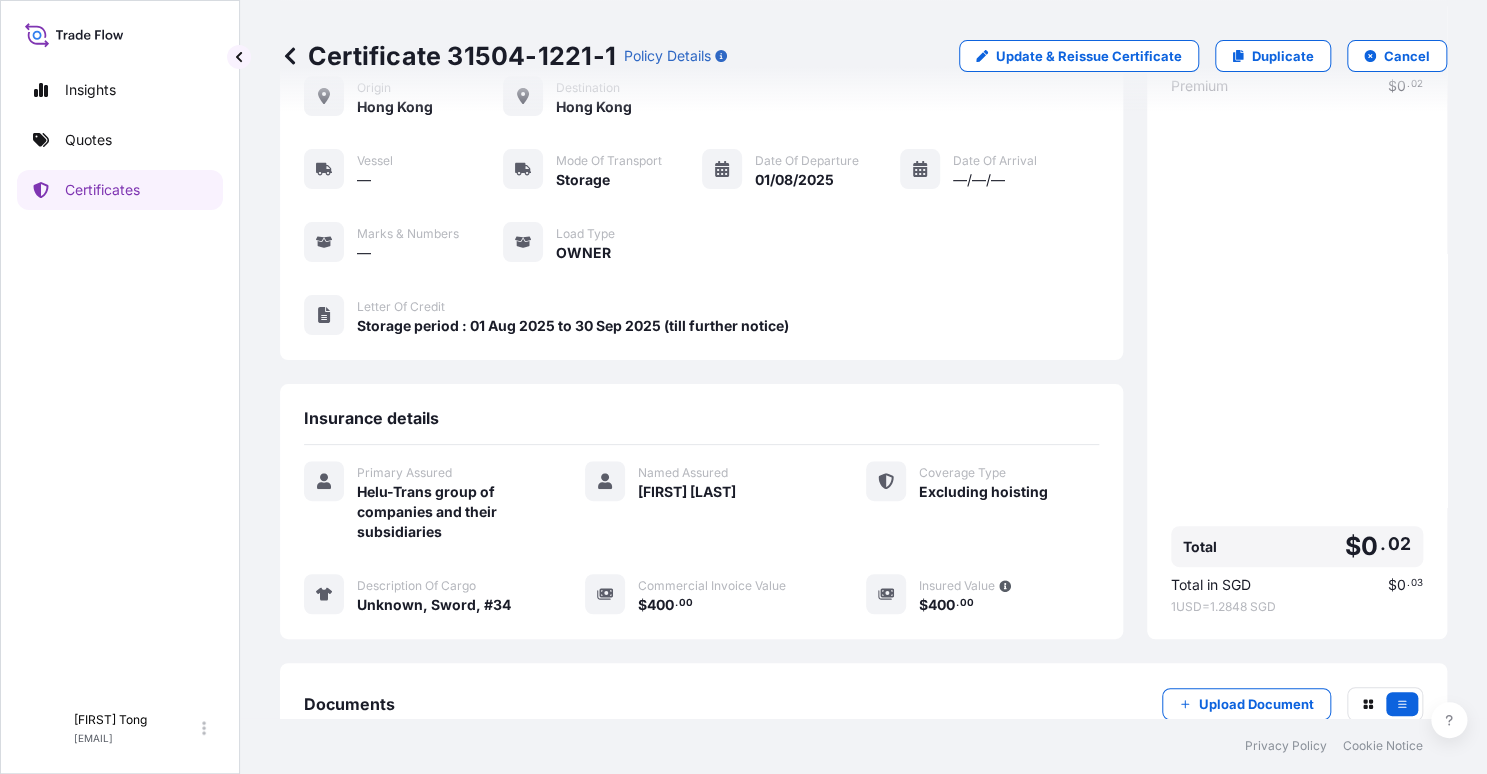scroll, scrollTop: 244, scrollLeft: 0, axis: vertical 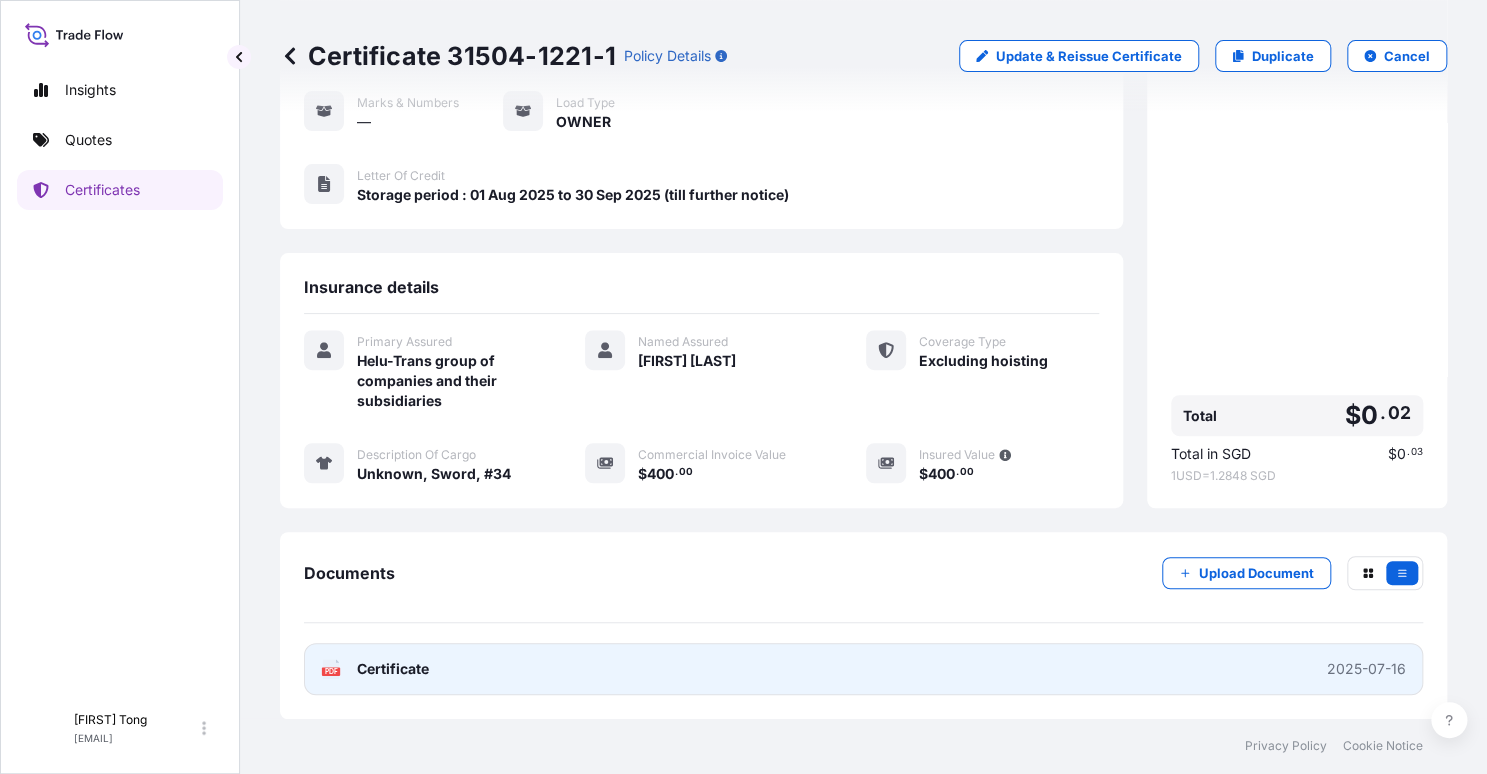 click on "PDF Certificate 2025-07-16" at bounding box center [863, 669] 